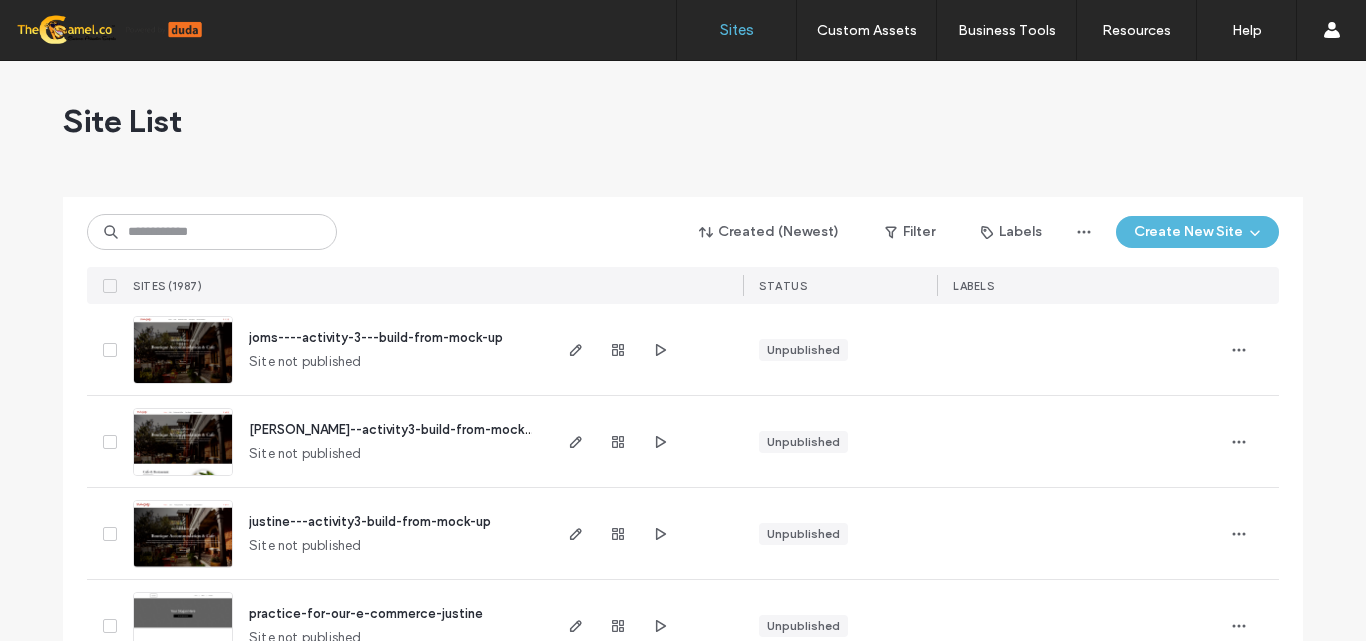 scroll, scrollTop: 0, scrollLeft: 0, axis: both 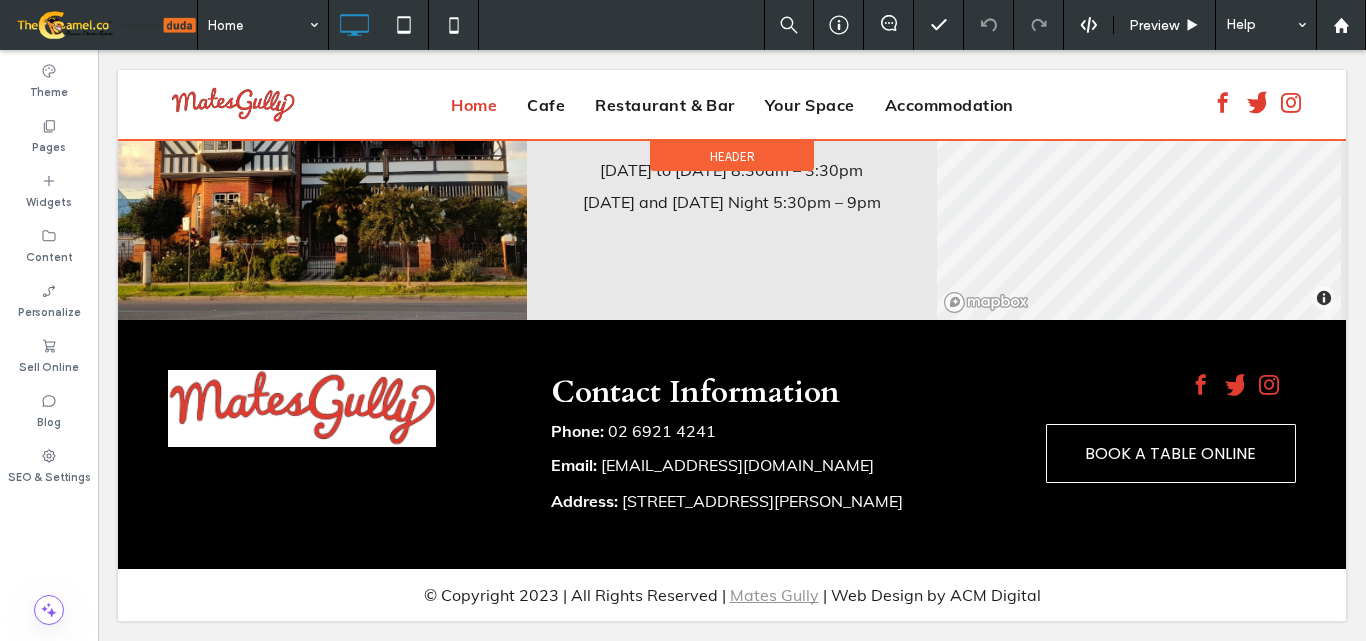 click at bounding box center (732, 105) 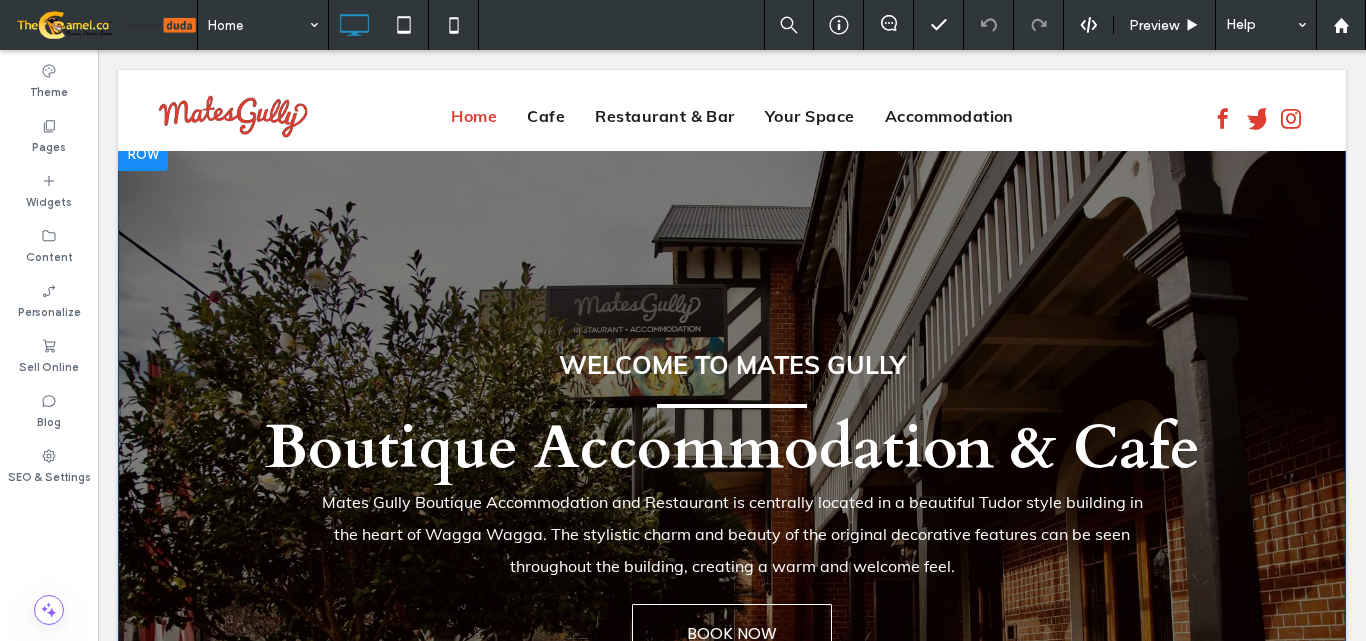 scroll, scrollTop: 0, scrollLeft: 0, axis: both 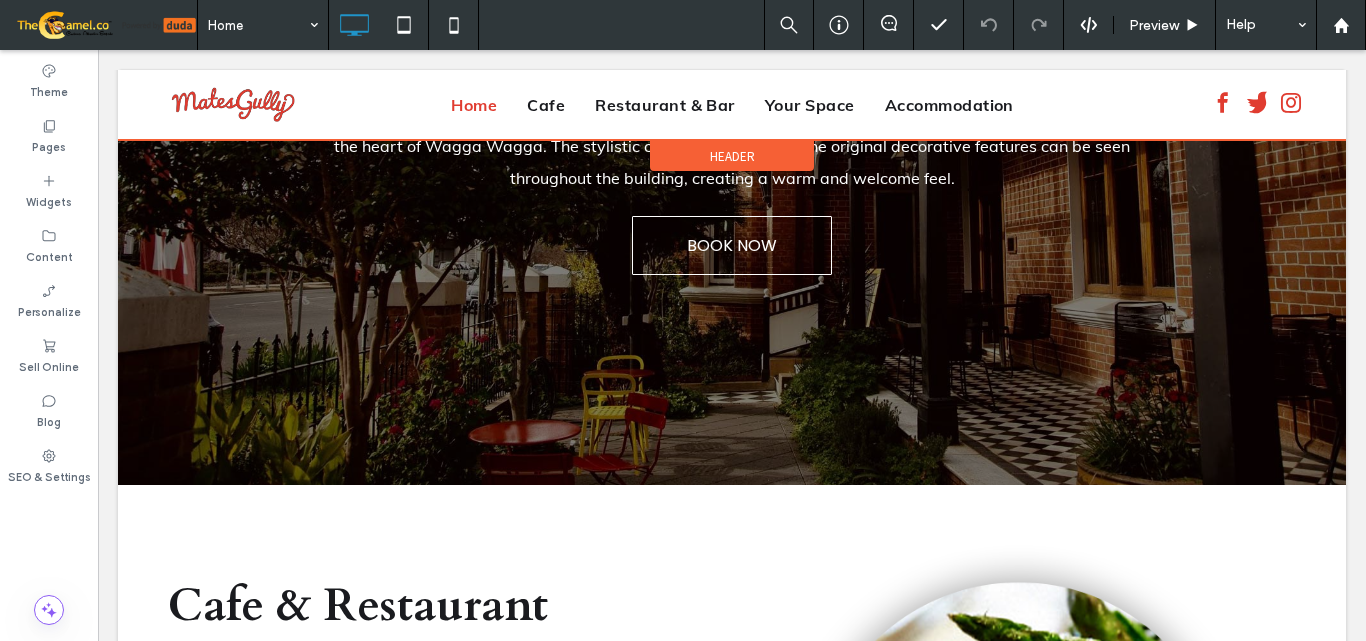 click at bounding box center [732, 105] 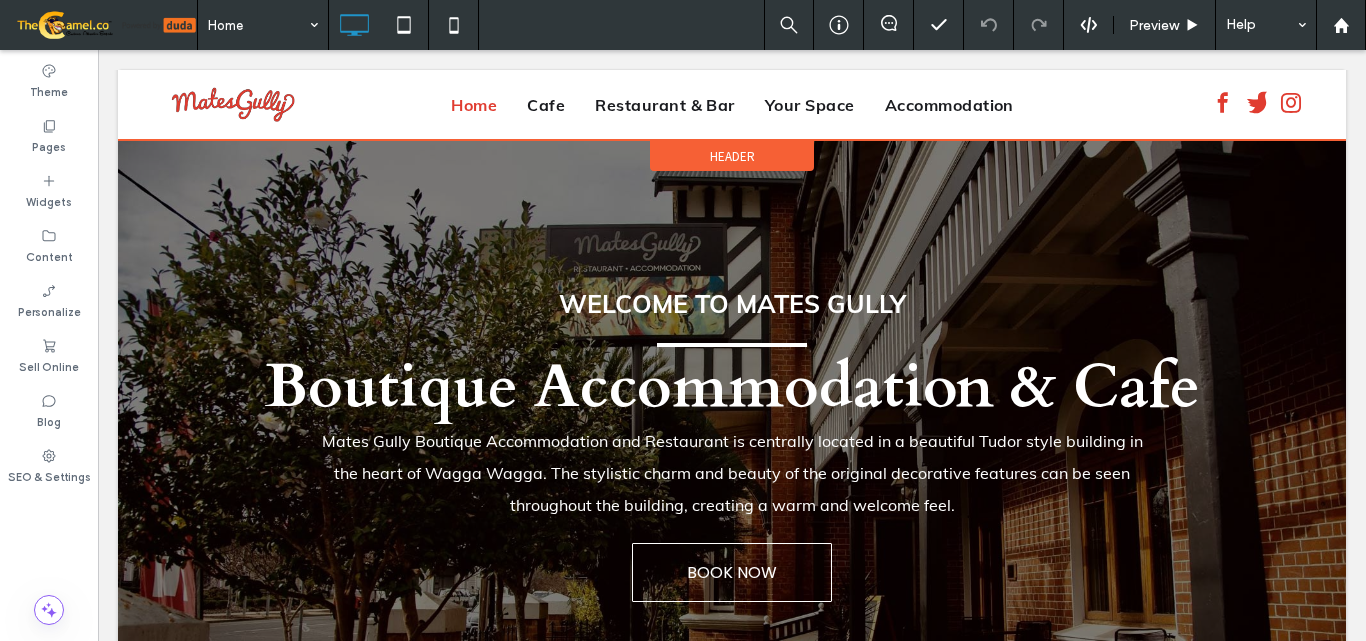 scroll, scrollTop: 0, scrollLeft: 0, axis: both 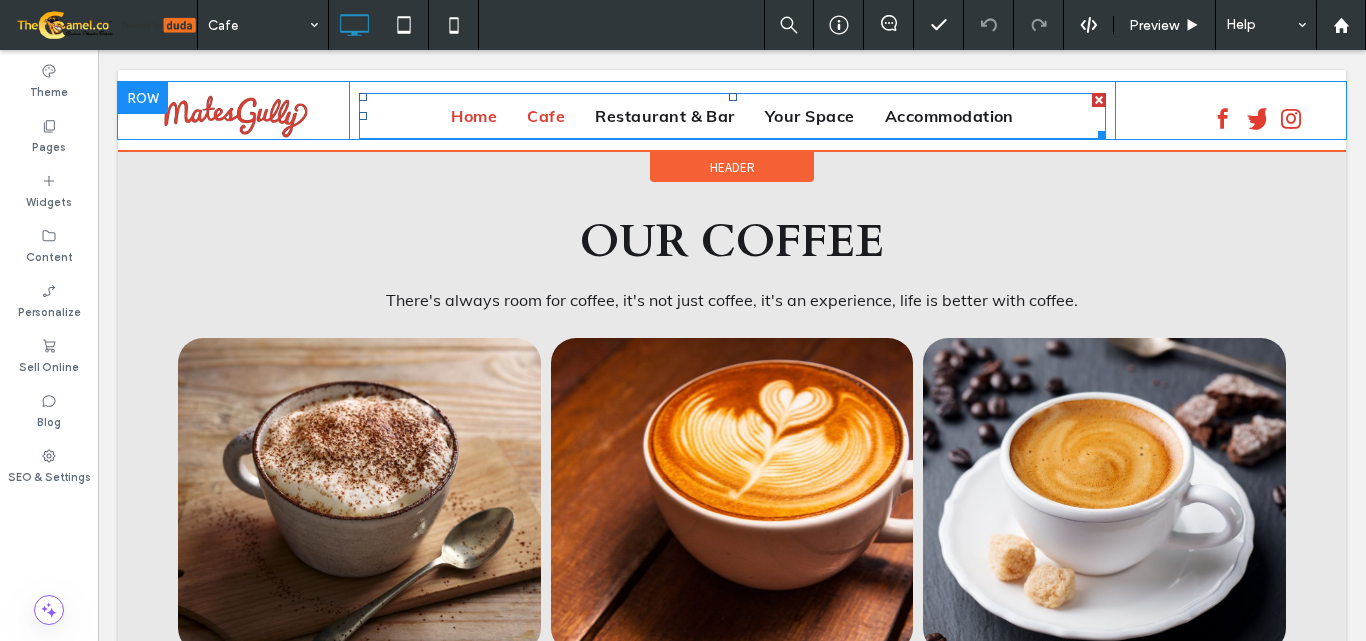 click on "Home" at bounding box center [474, 116] 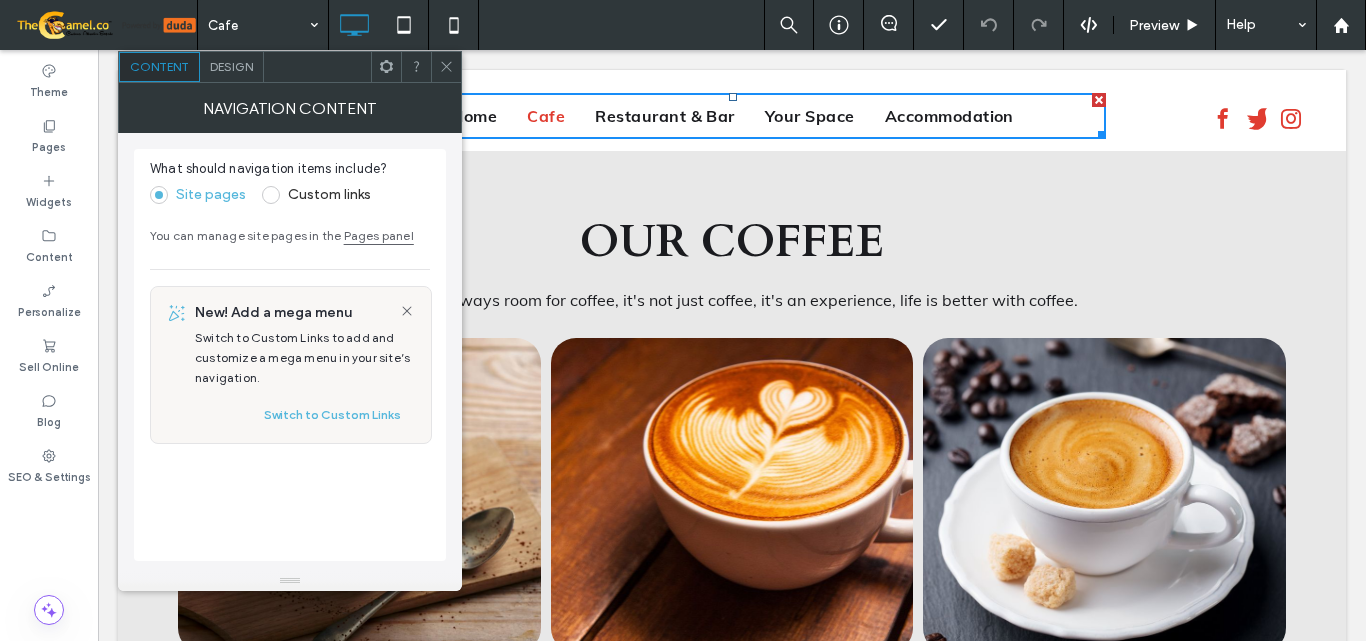 click 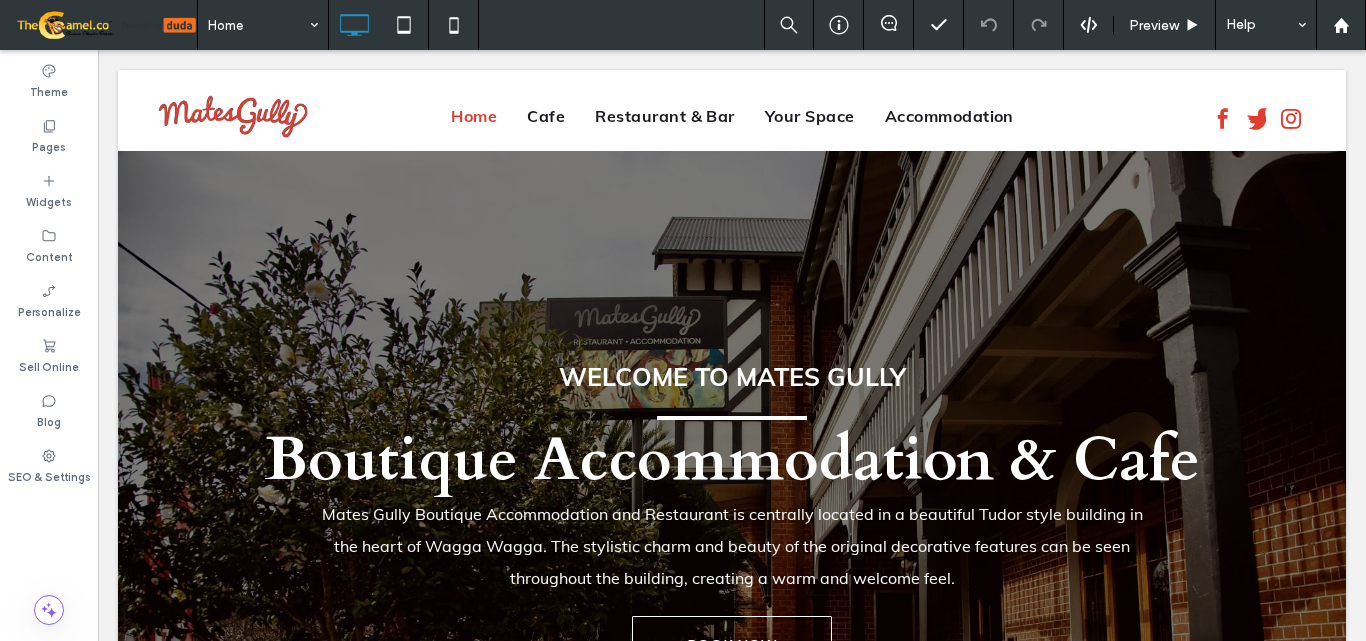 scroll, scrollTop: 0, scrollLeft: 0, axis: both 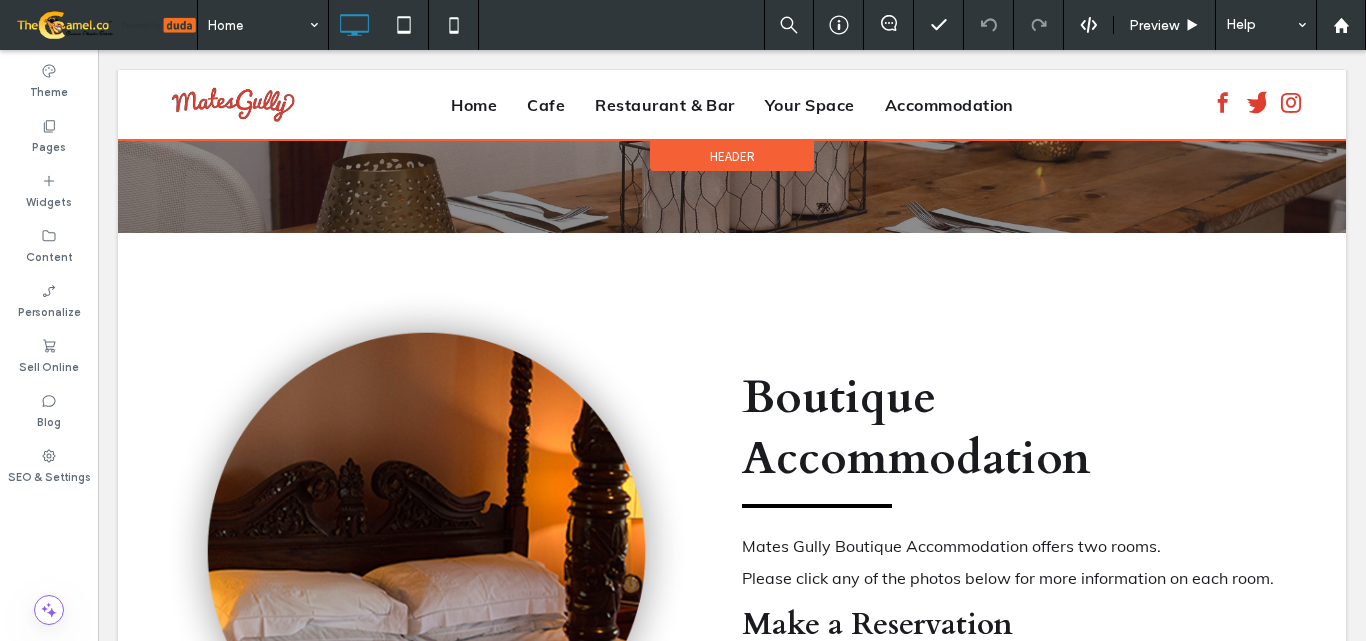 click at bounding box center (732, 105) 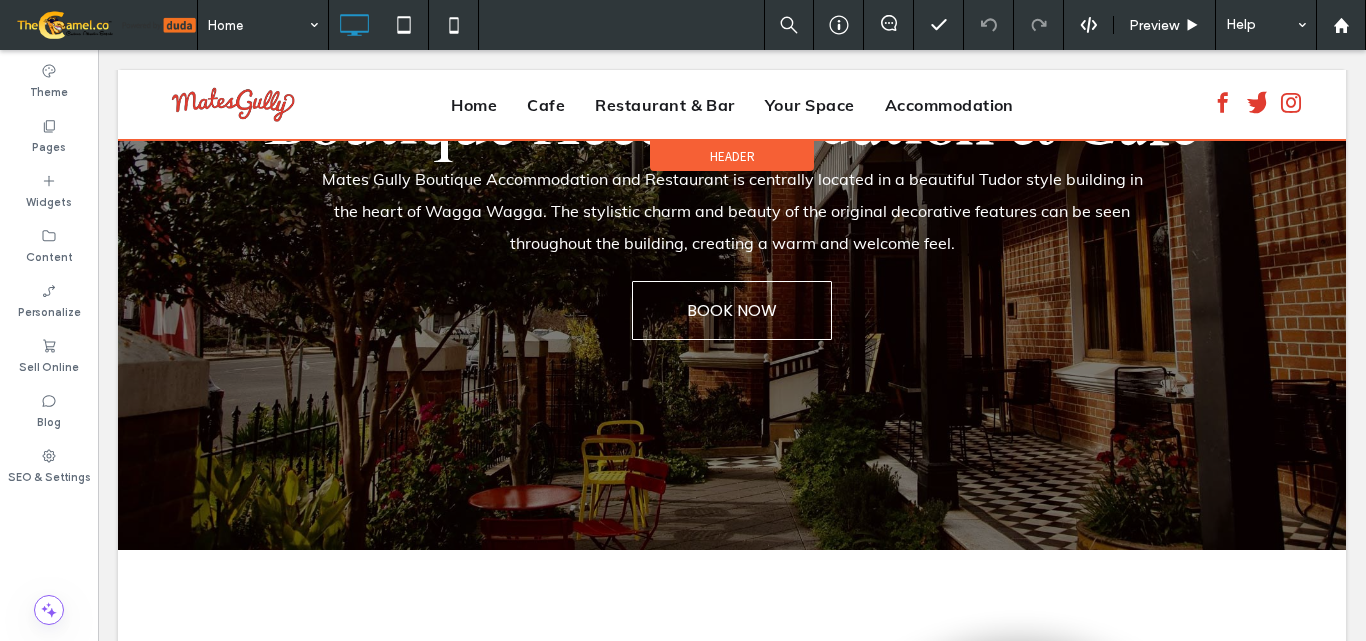 scroll, scrollTop: 300, scrollLeft: 0, axis: vertical 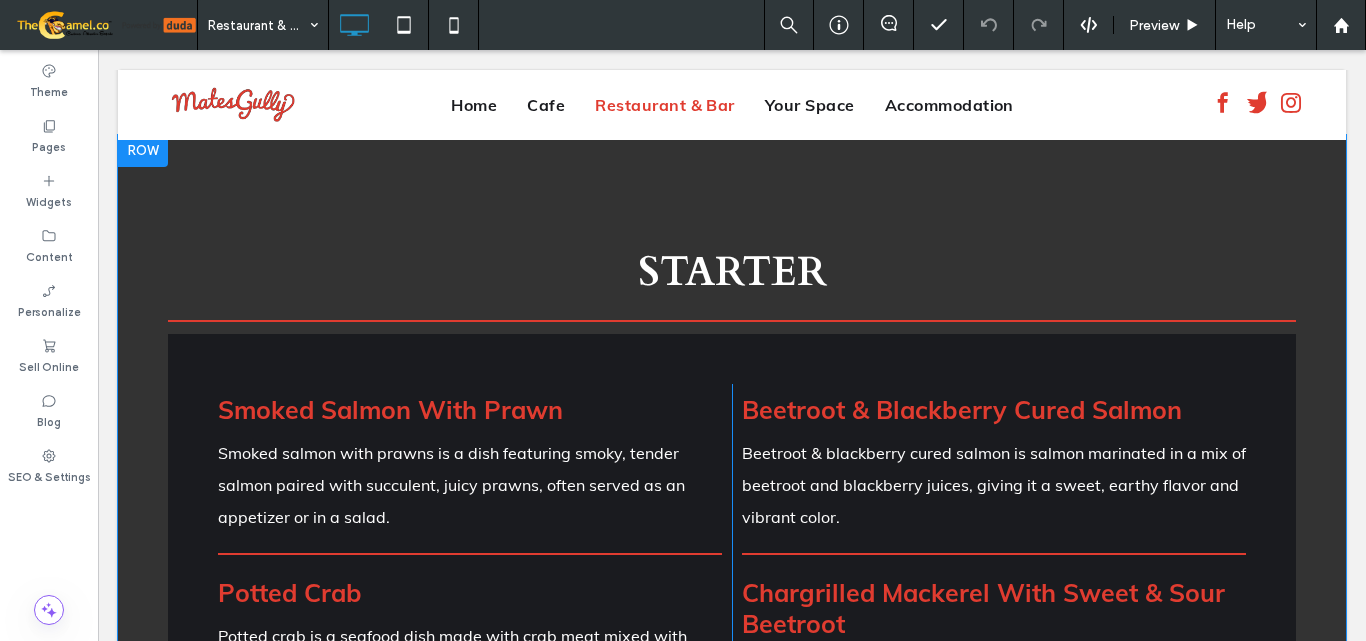 click at bounding box center (143, 151) 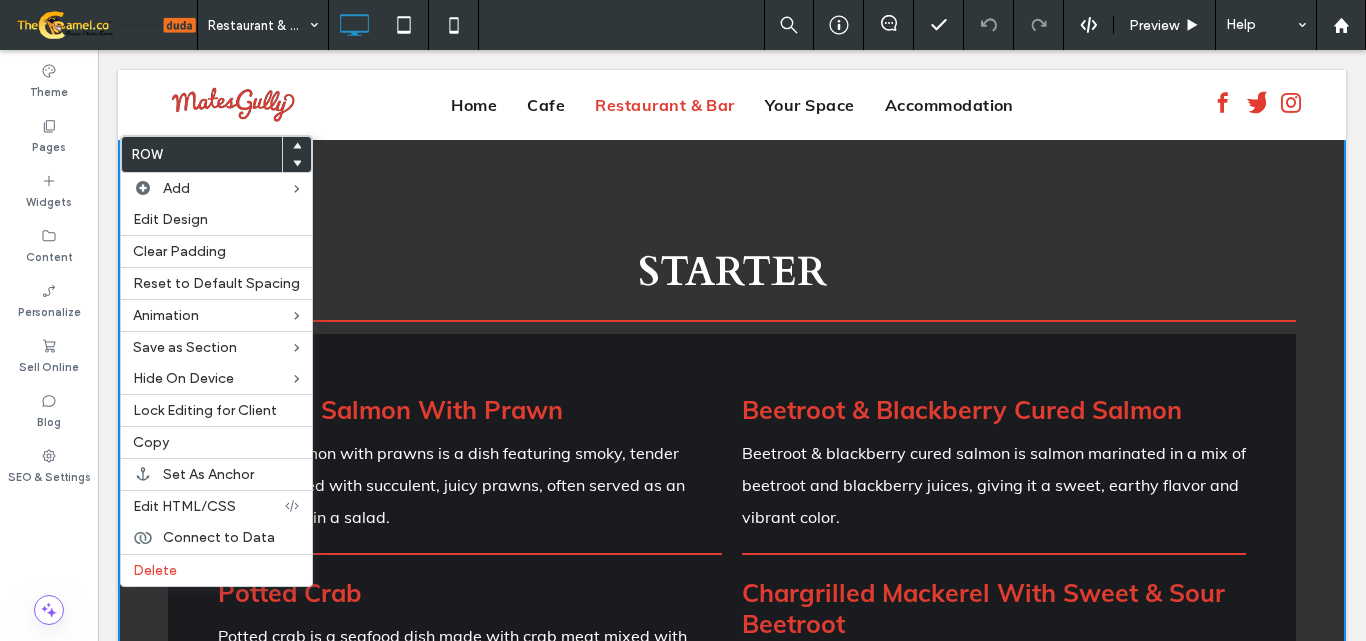 click on "STARTER
Smoked Salmon With Prawn
Smoked salmon with prawns is a dish featuring smoky, tender salmon paired with succulent, juicy prawns, often served as an appetizer or in a salad.
Potted Crab
Potted crab is a seafood dish made with crab meat mixed with butter and seasonings, then packed into a pot or jar and chilled, creating a rich and flavorful spread.
Charred Spring Onions & Romesco
Charred spring onions & romesco is a dish where spring onions are grilled until crispy and smoky, then served with a tangy, nutty romesco sauce made from tomatoes, peppers, and almonds.
Click To Paste
Beetroot & Blackberry Cured Salmon
Beetroot & blackberry cured salmon is salmon marinated in a mix of beetroot and blackberry juices, giving it a sweet, earthy flavor and vibrant color.
Chargrilled Mackerel With Sweet & Sour Beetroot
Grilled Lobster Tails With Lemon & Herb Butter
Click To Paste" at bounding box center [732, 640] 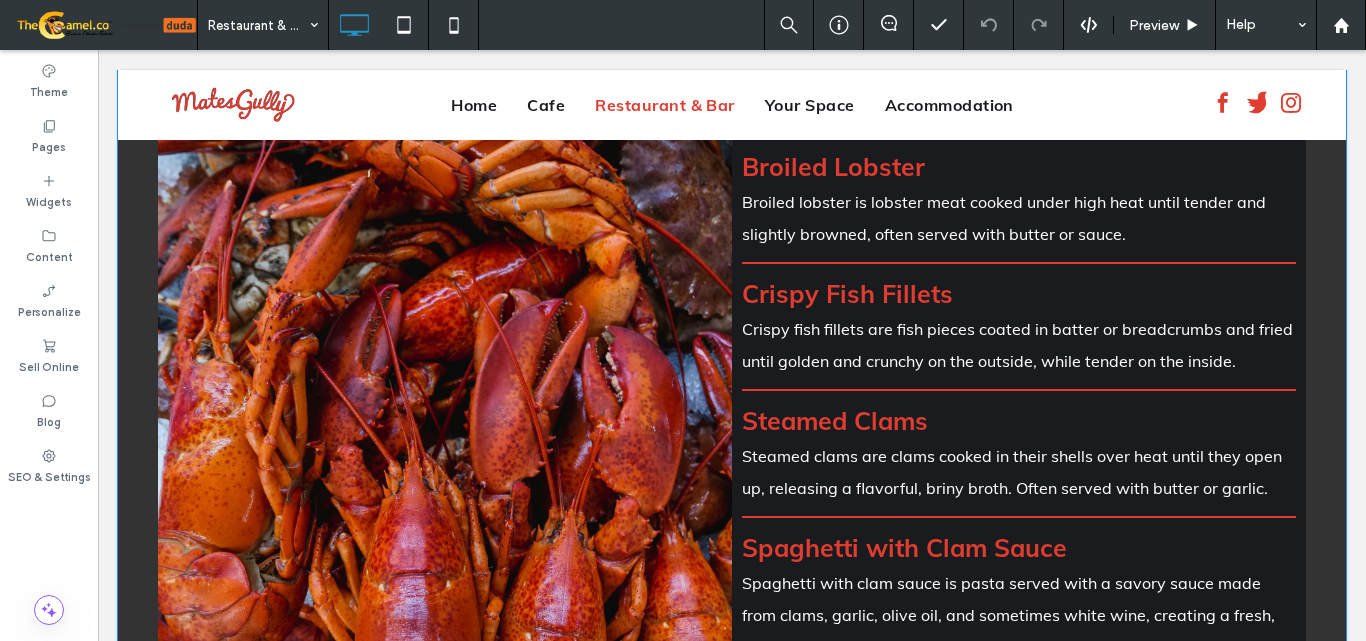 scroll, scrollTop: 357, scrollLeft: 0, axis: vertical 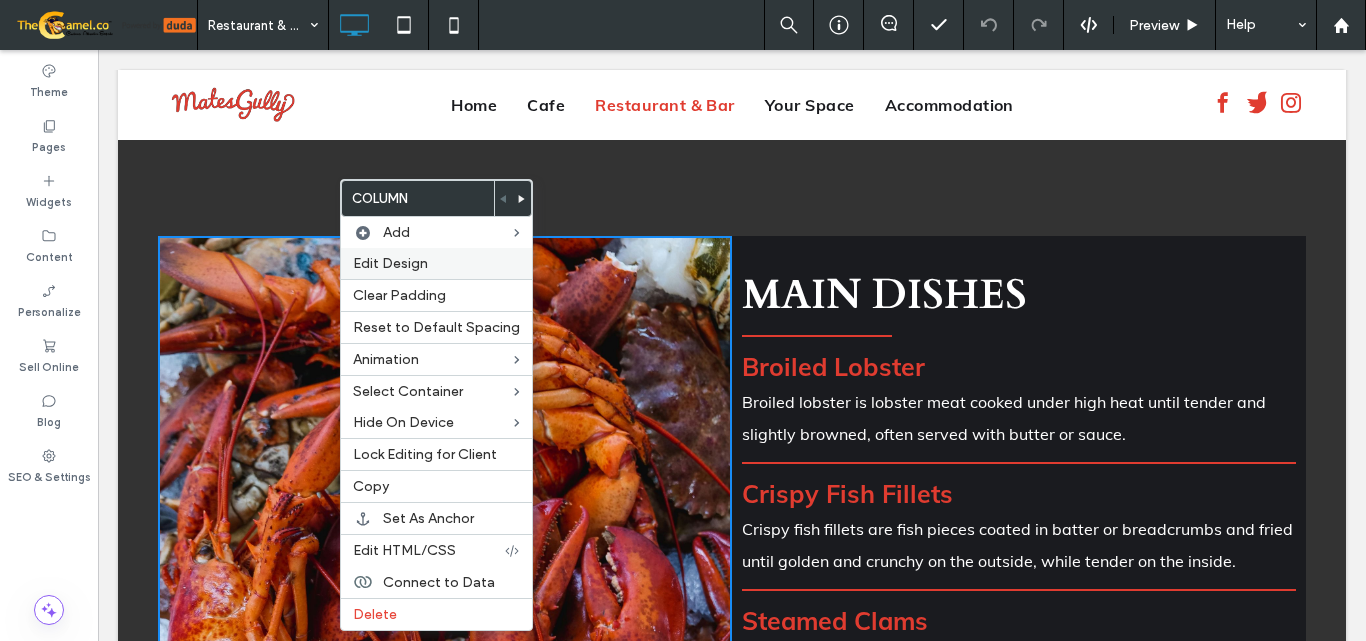 click on "Edit Design" at bounding box center [390, 263] 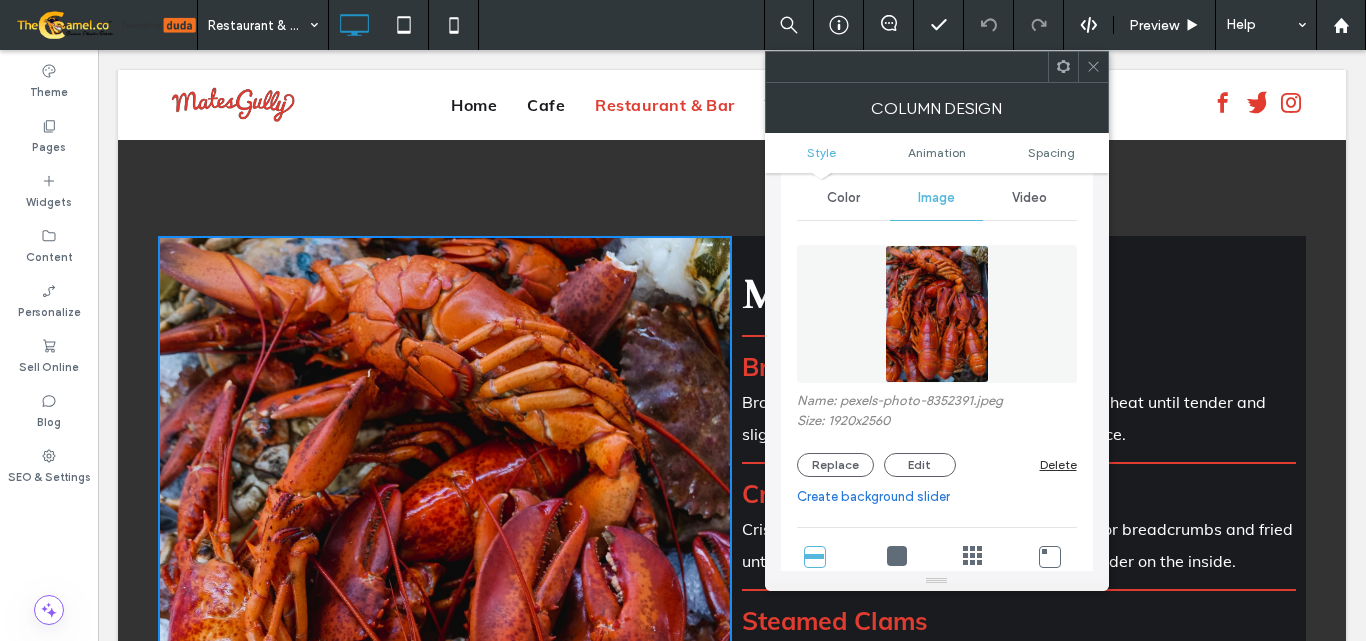 scroll, scrollTop: 200, scrollLeft: 0, axis: vertical 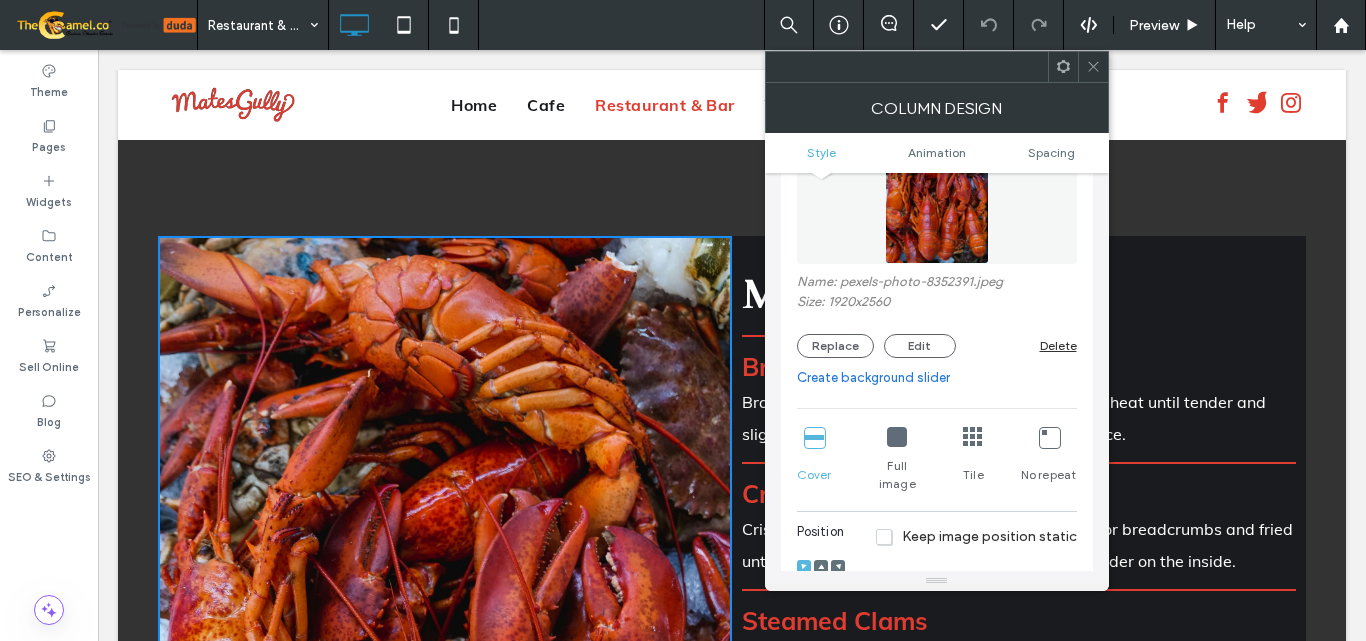 click on "Create background slider" at bounding box center (937, 378) 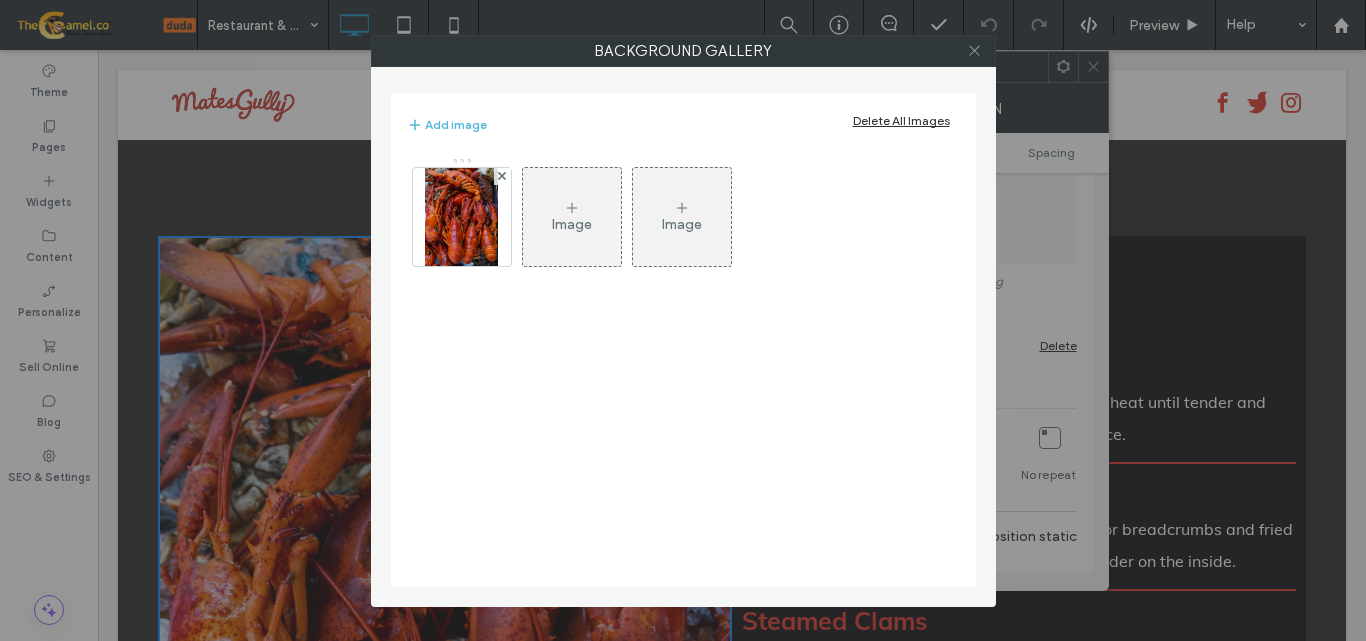 click 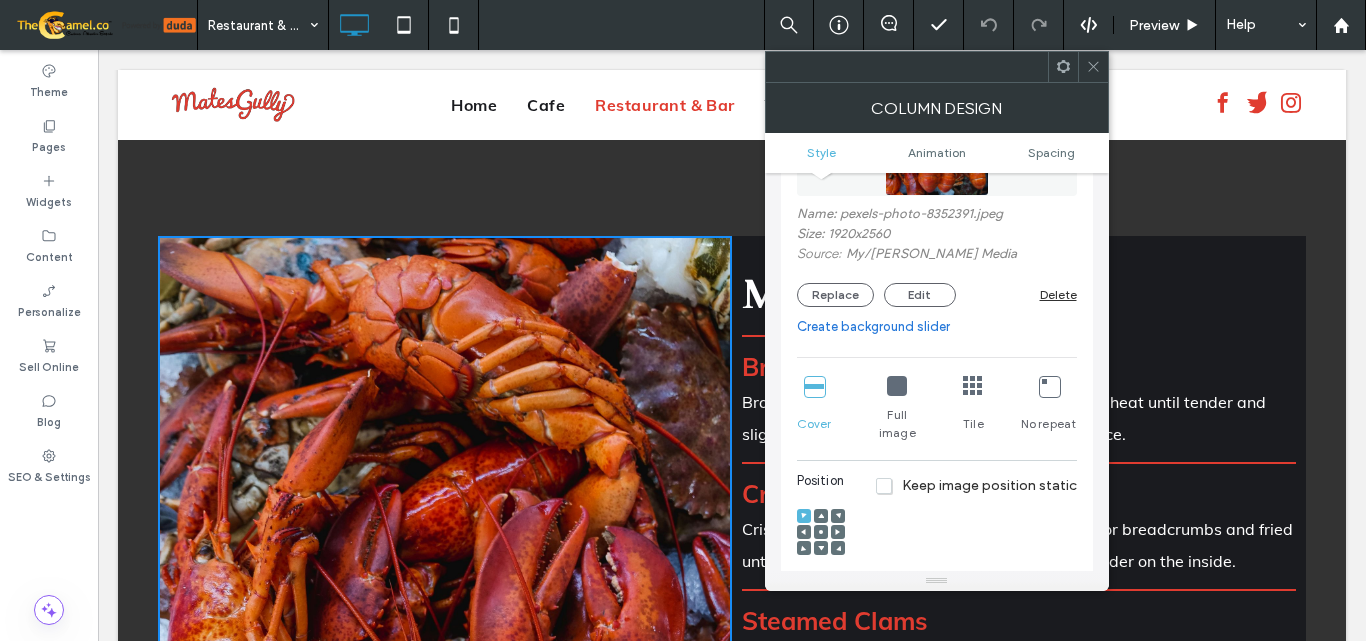 scroll, scrollTop: 300, scrollLeft: 0, axis: vertical 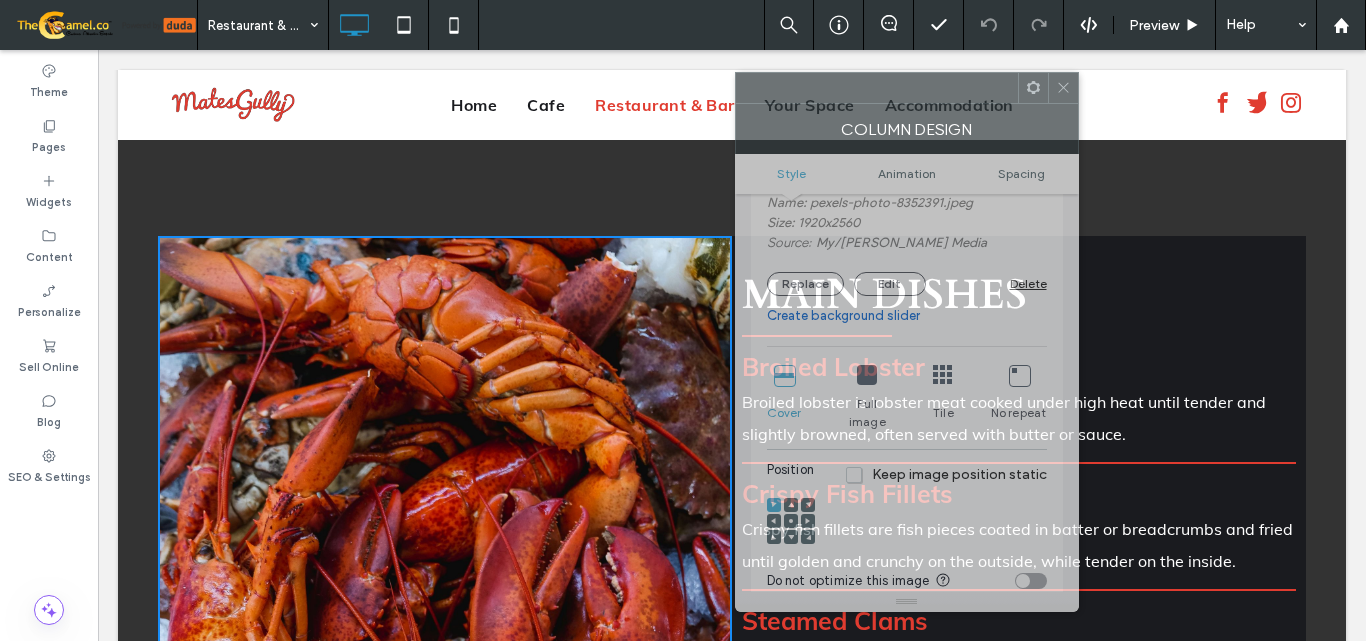 drag, startPoint x: 975, startPoint y: 74, endPoint x: 945, endPoint y: 92, distance: 34.98571 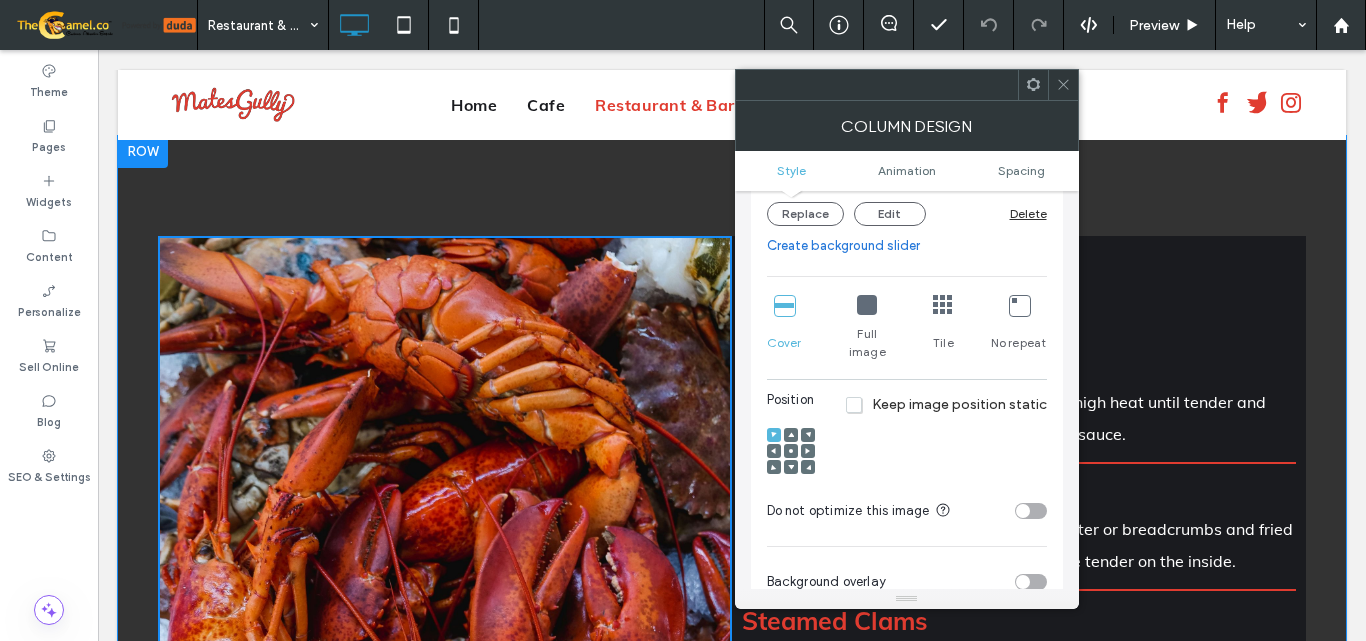 scroll, scrollTop: 400, scrollLeft: 0, axis: vertical 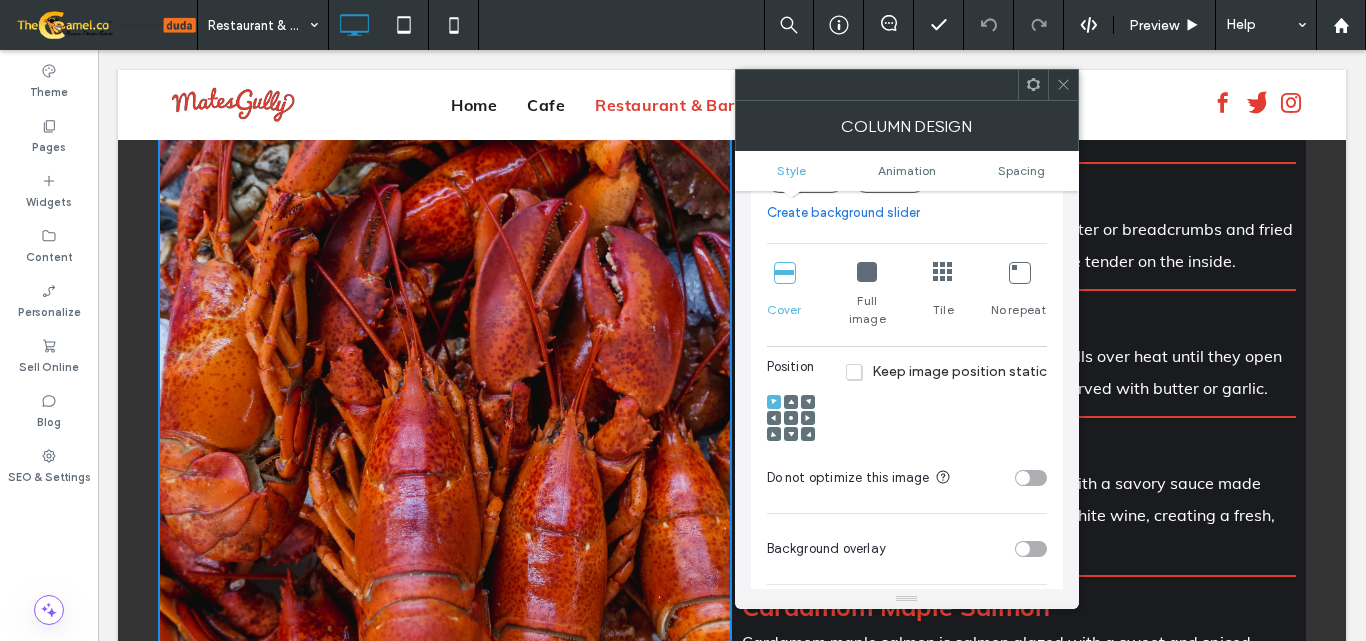 click 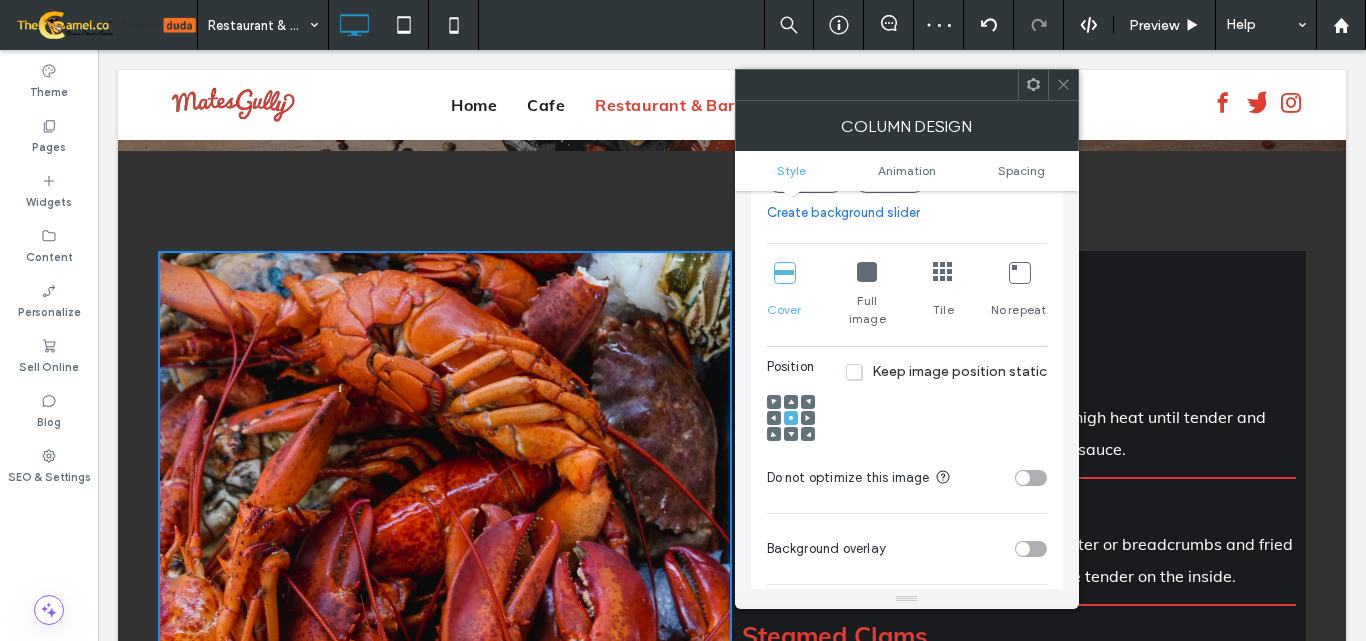 scroll, scrollTop: 557, scrollLeft: 0, axis: vertical 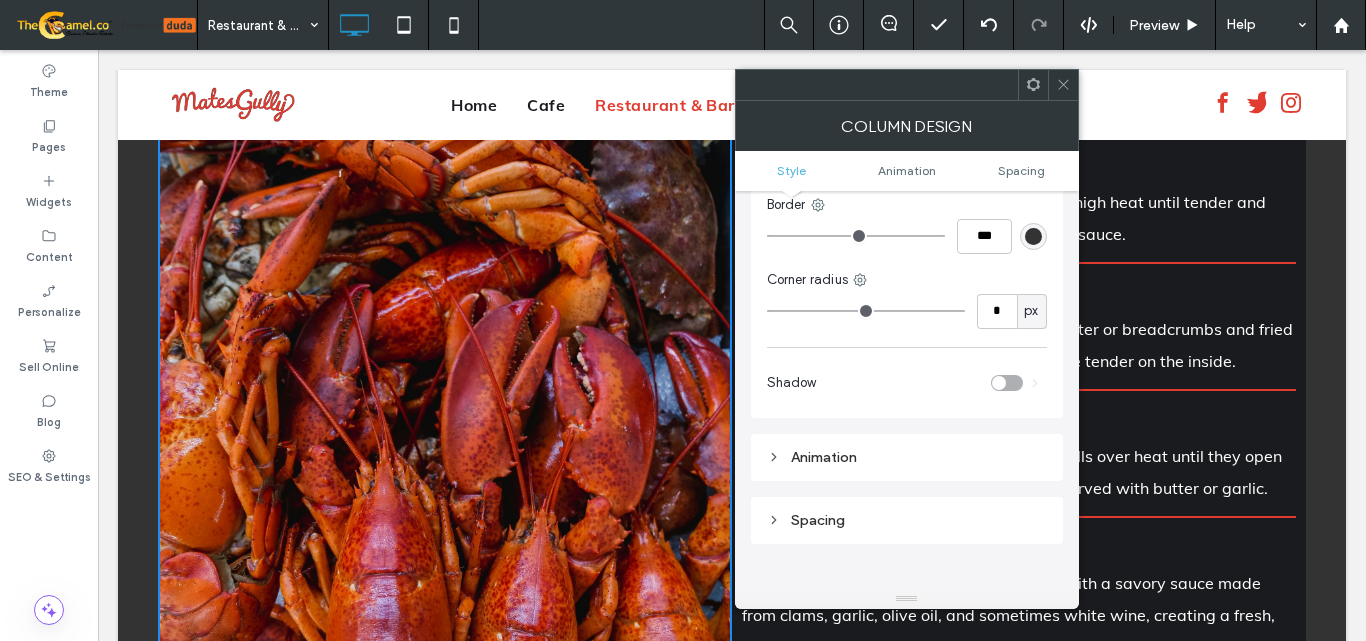 click on "Animation" at bounding box center (907, 457) 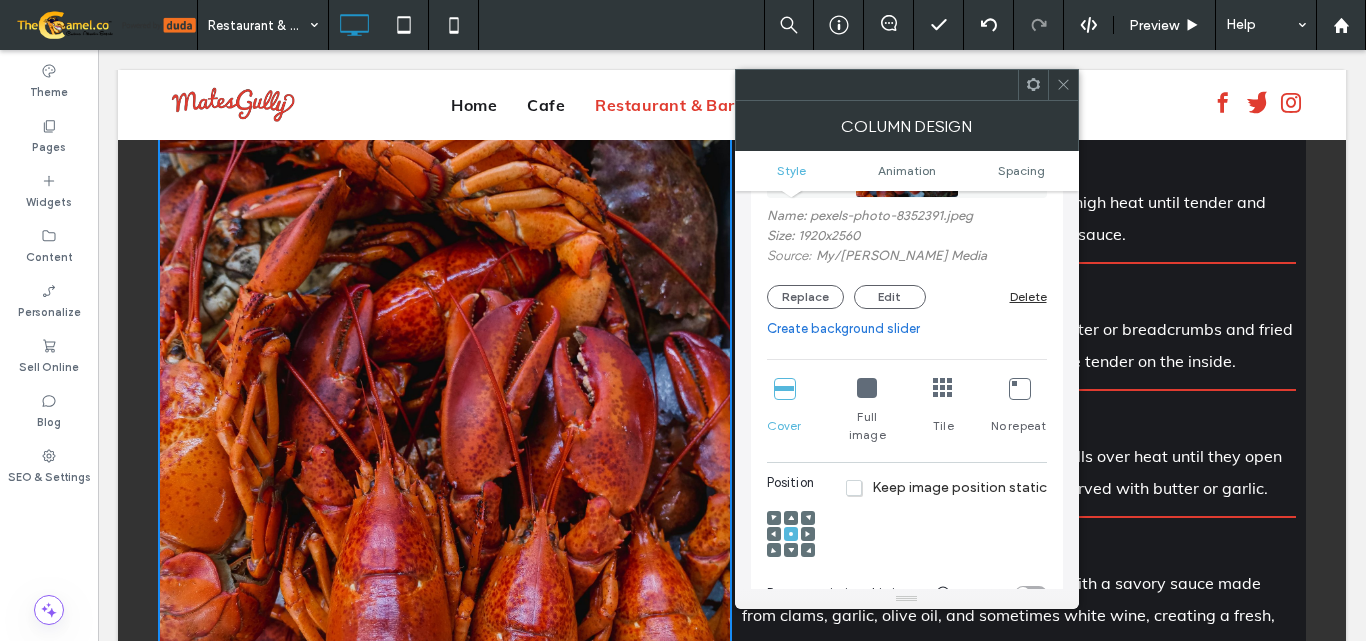 scroll, scrollTop: 300, scrollLeft: 0, axis: vertical 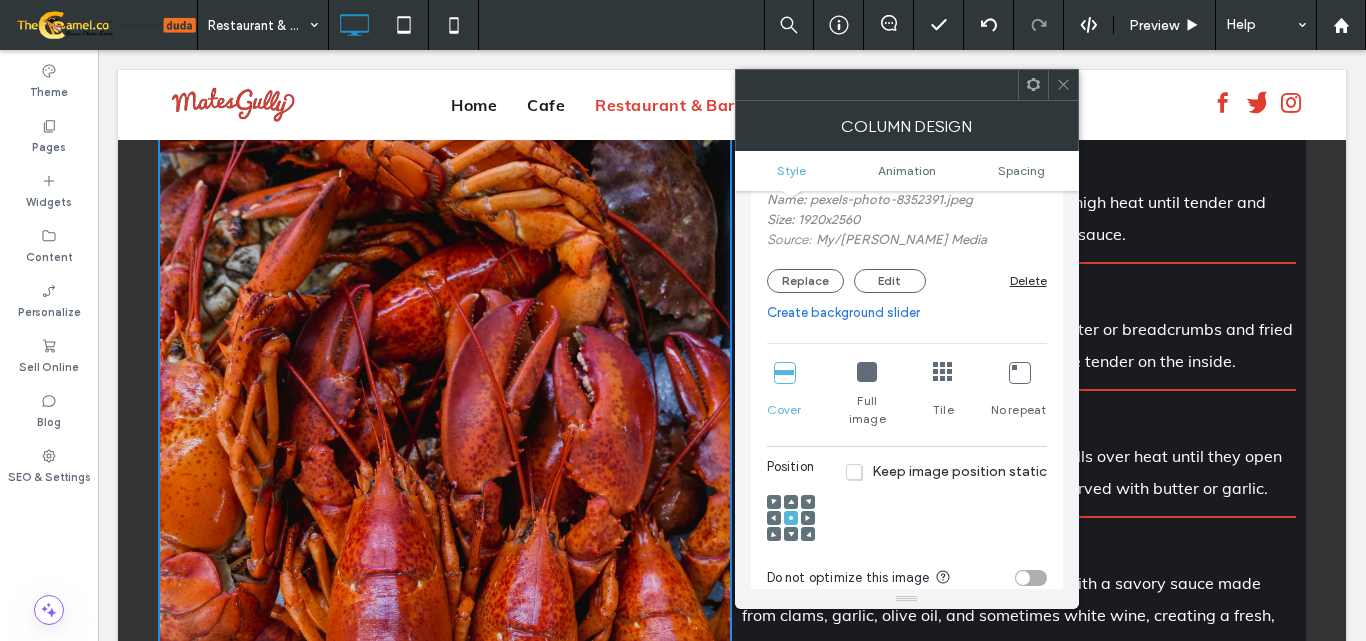 click at bounding box center (1019, 372) 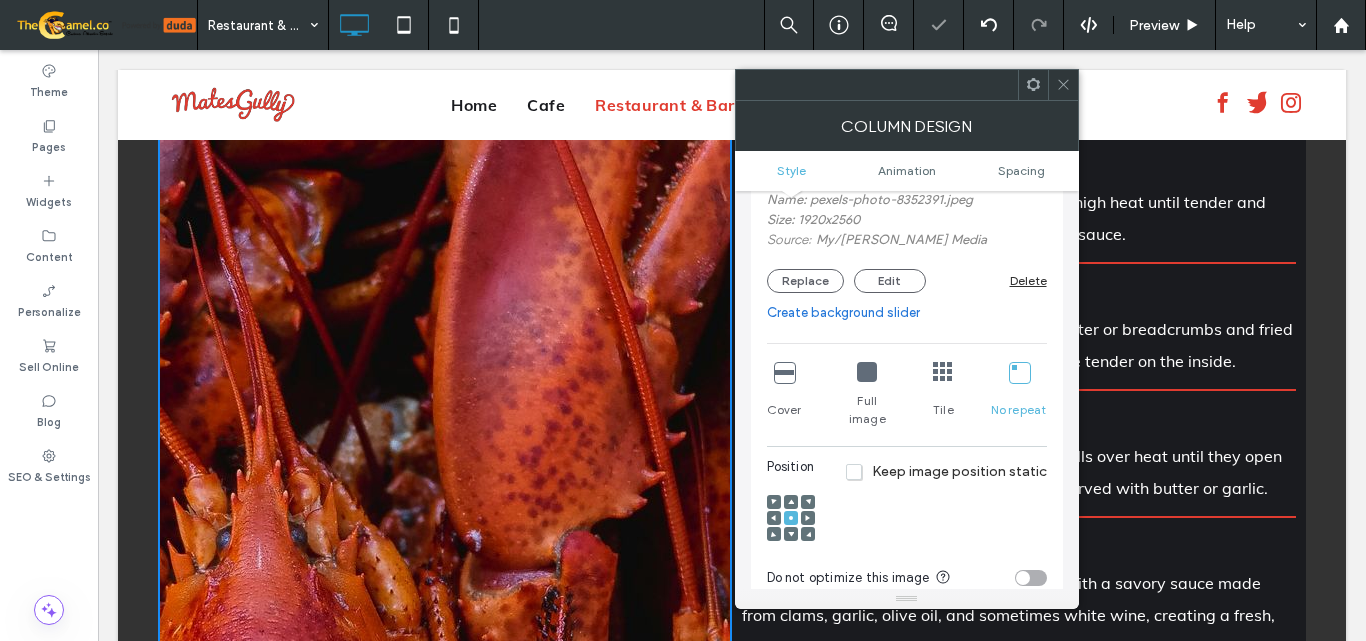 click at bounding box center [867, 372] 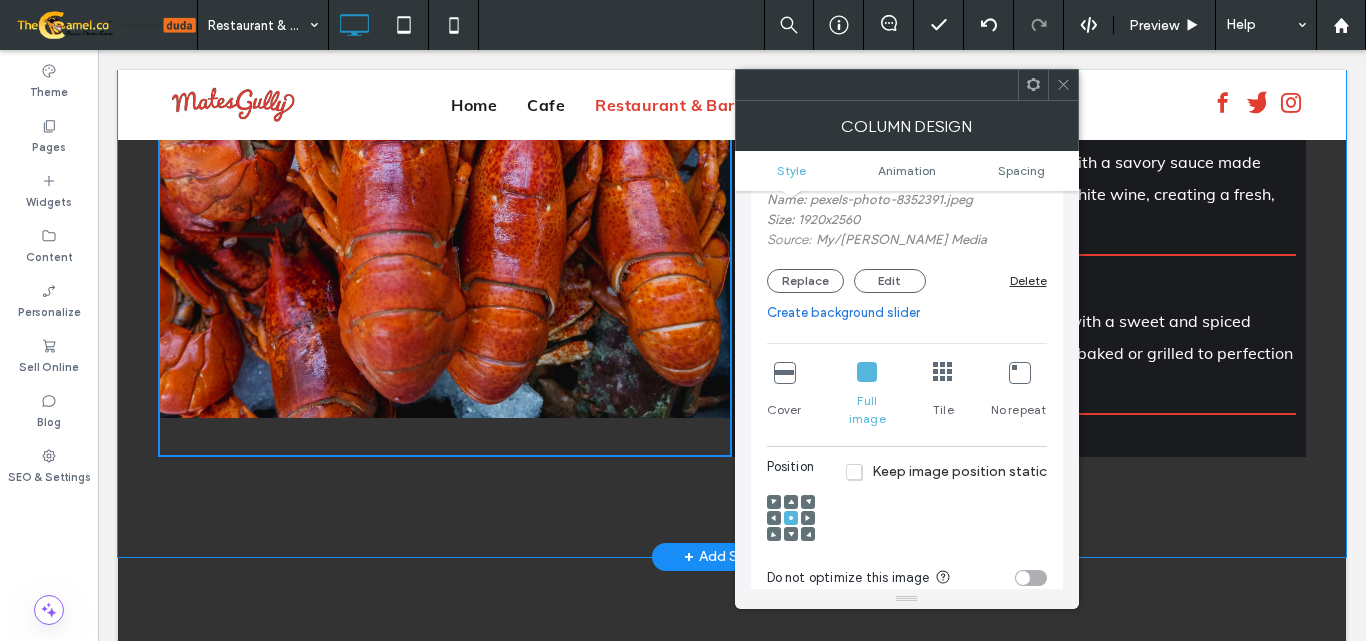 scroll, scrollTop: 857, scrollLeft: 0, axis: vertical 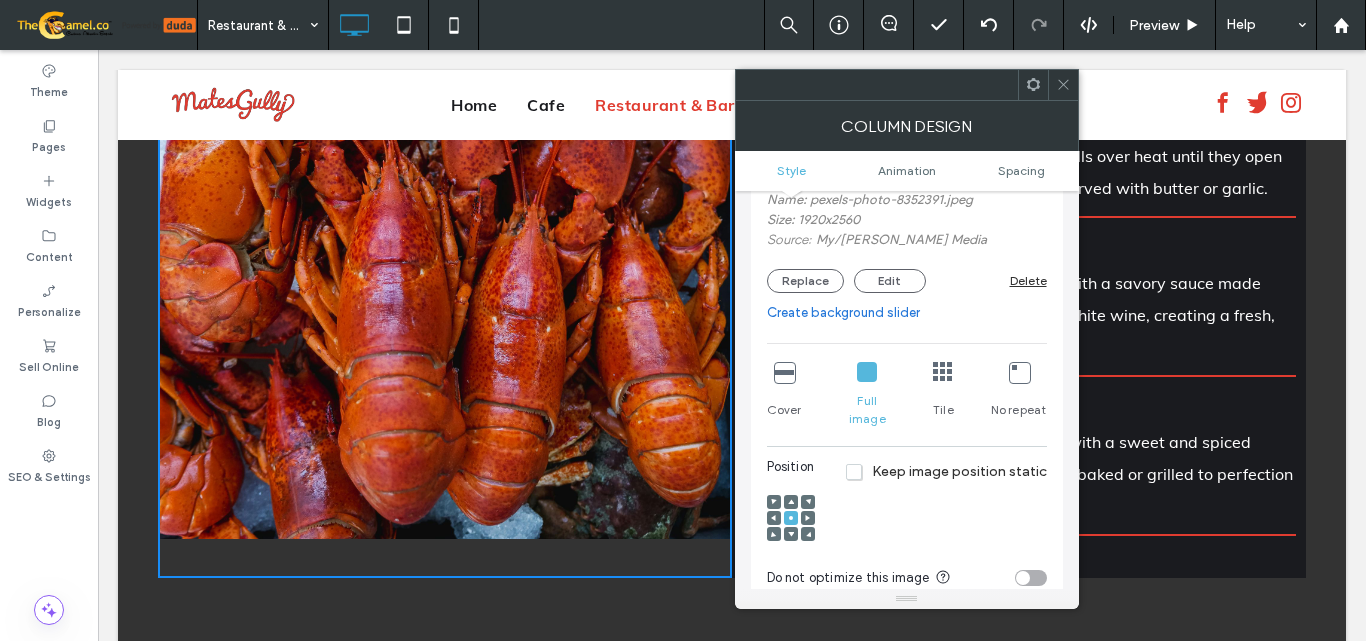 click 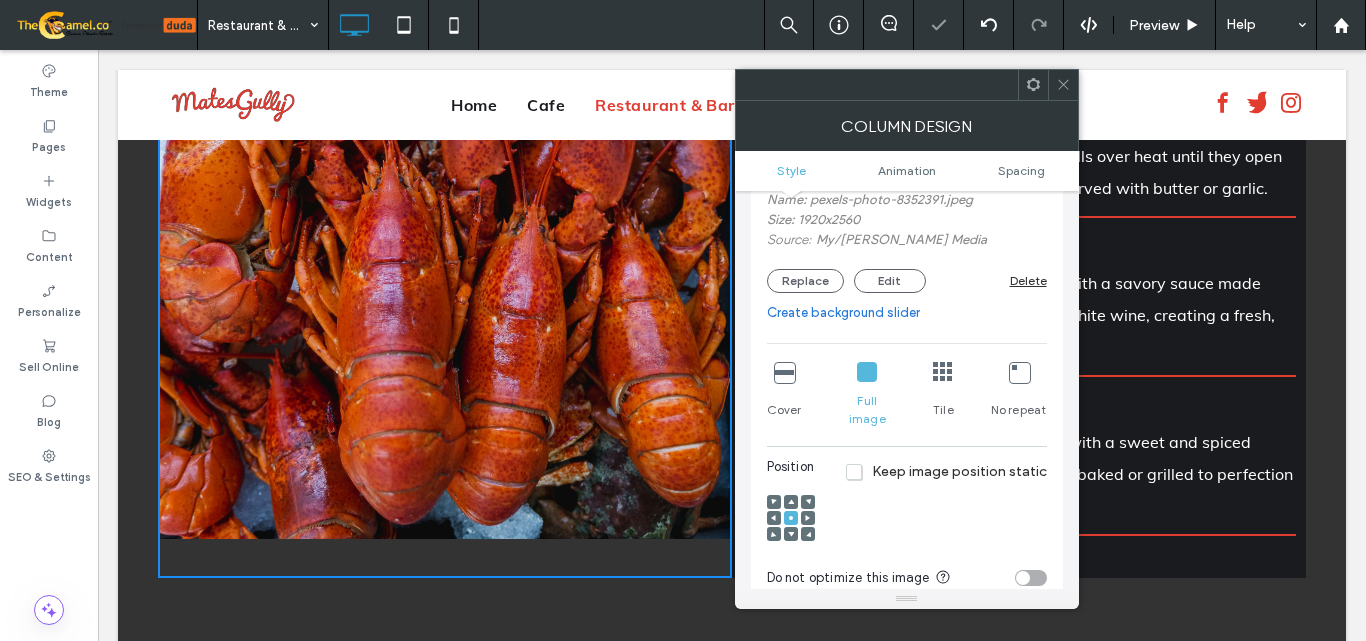 click at bounding box center [784, 372] 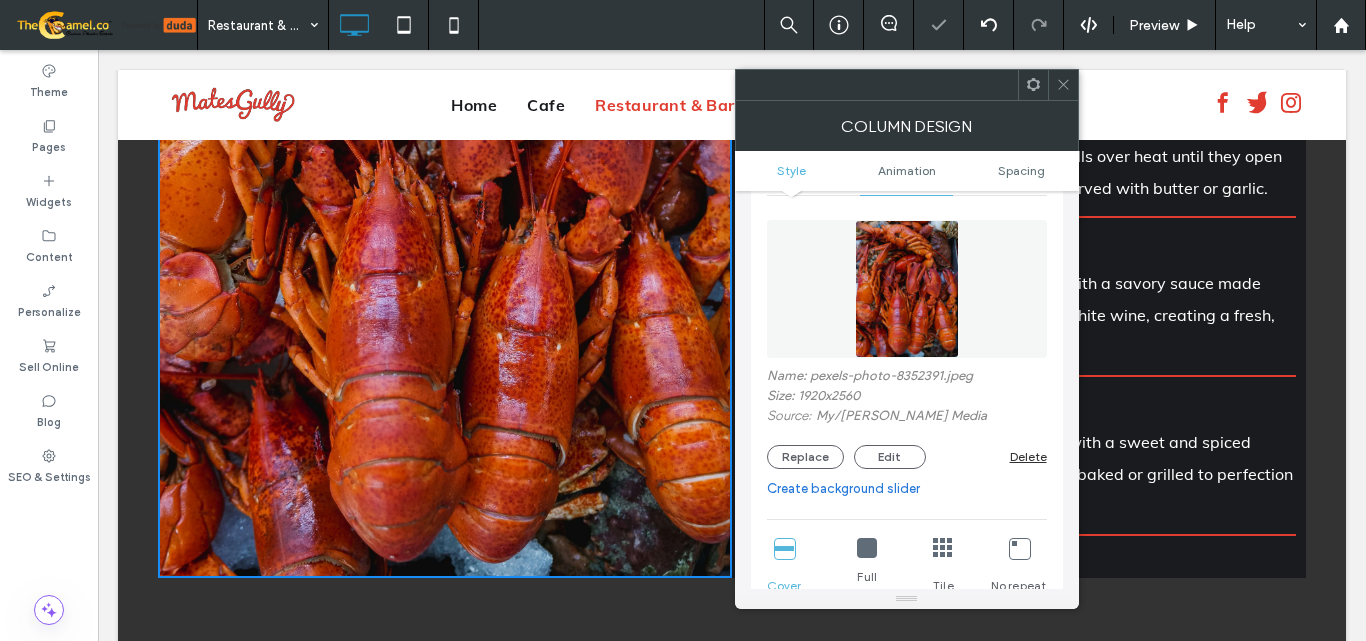 scroll, scrollTop: 100, scrollLeft: 0, axis: vertical 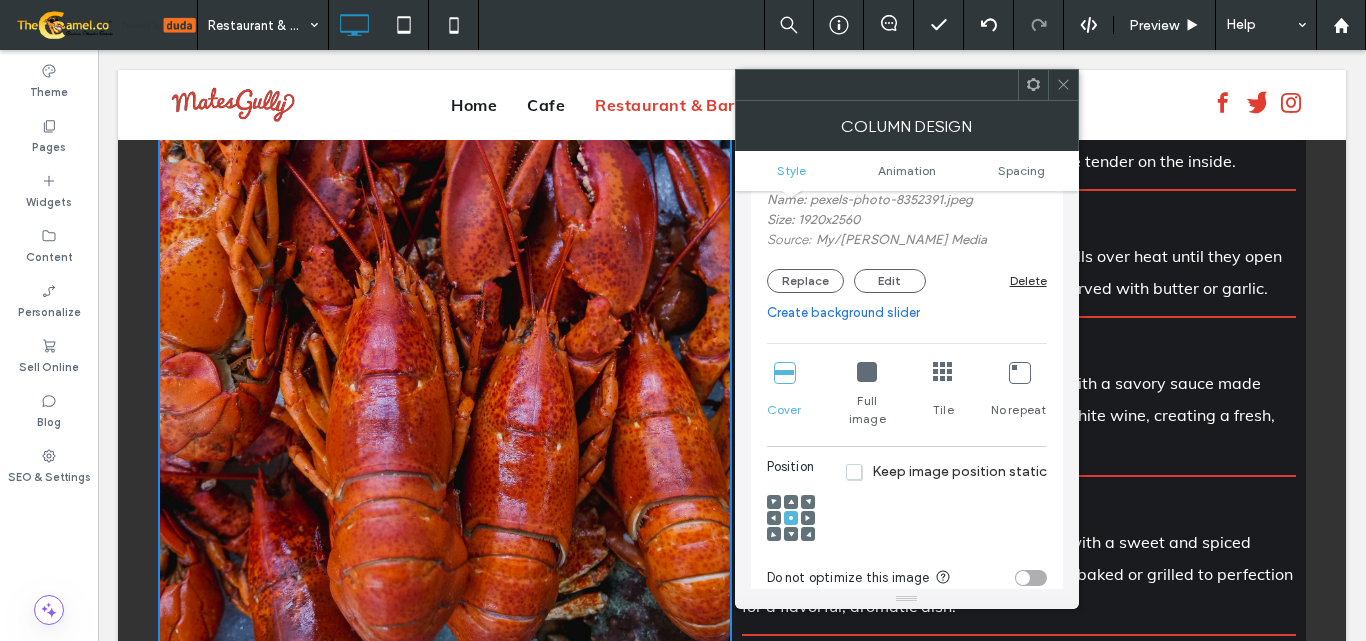 click on "Create background slider" at bounding box center (907, 313) 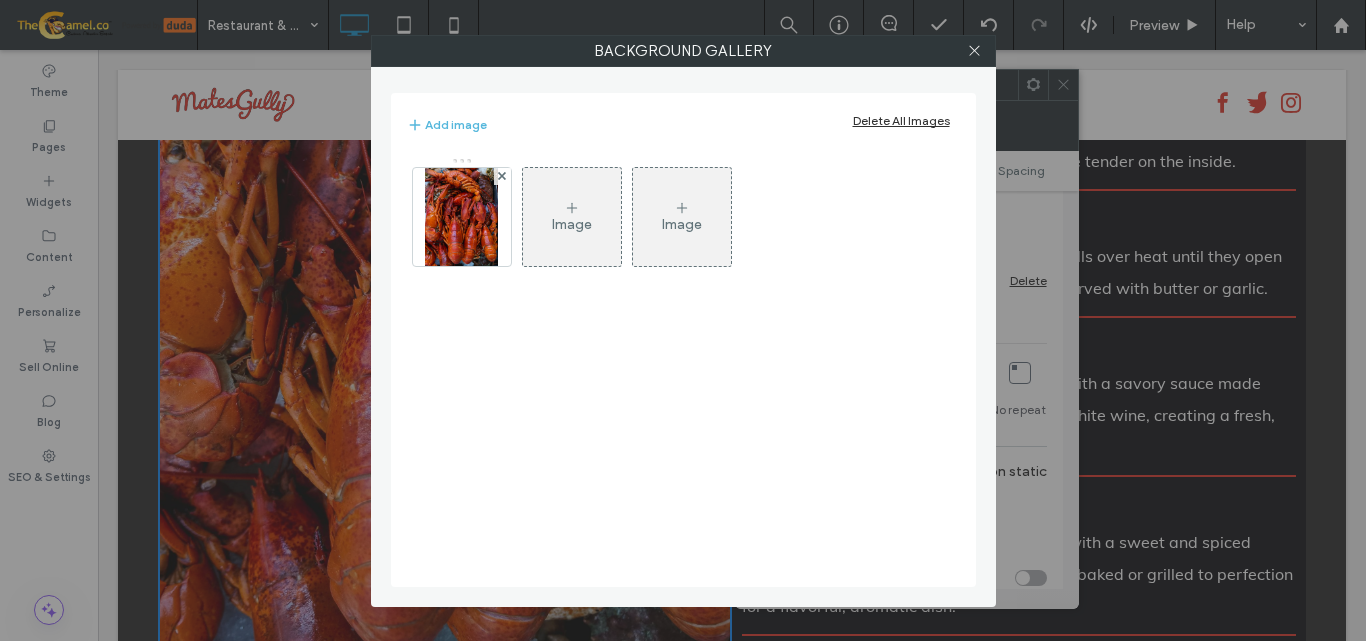 click 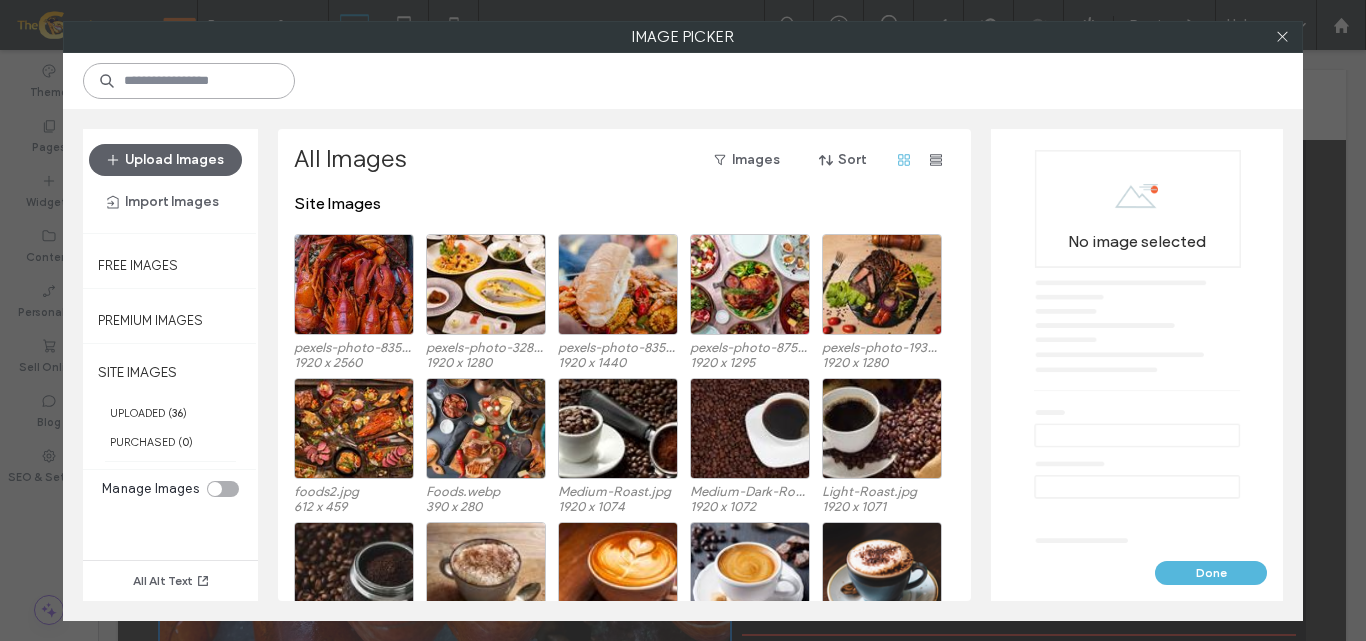 click at bounding box center [189, 81] 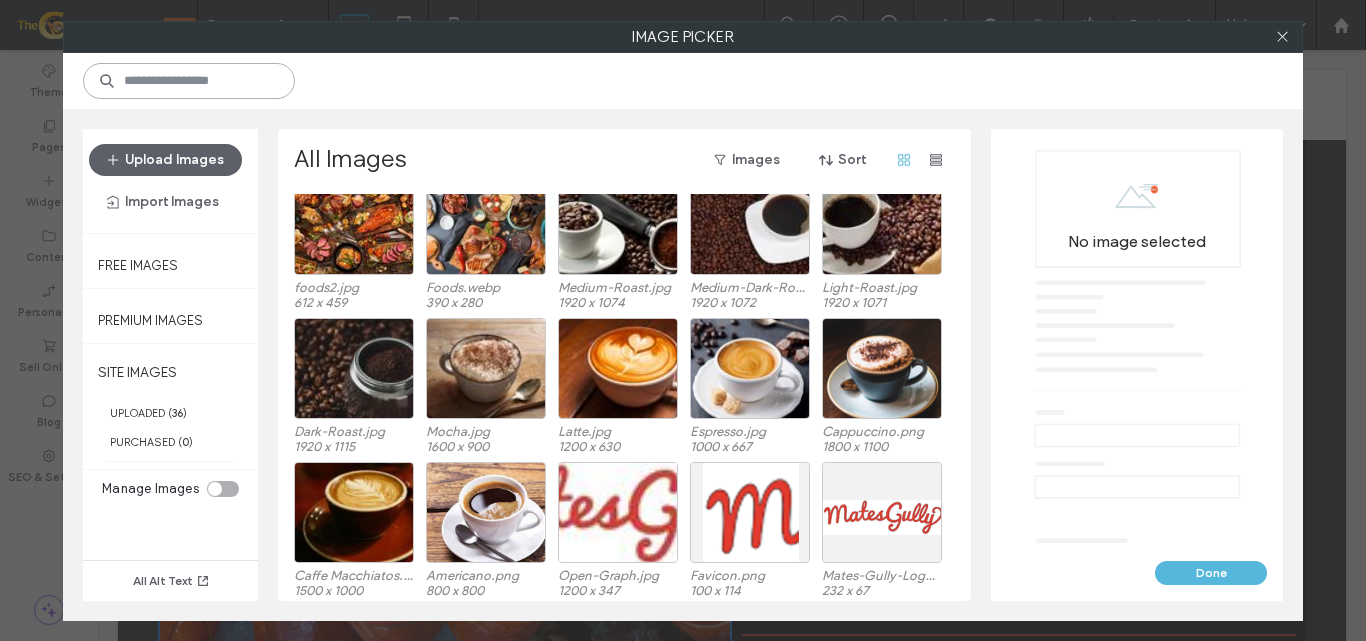 scroll, scrollTop: 100, scrollLeft: 0, axis: vertical 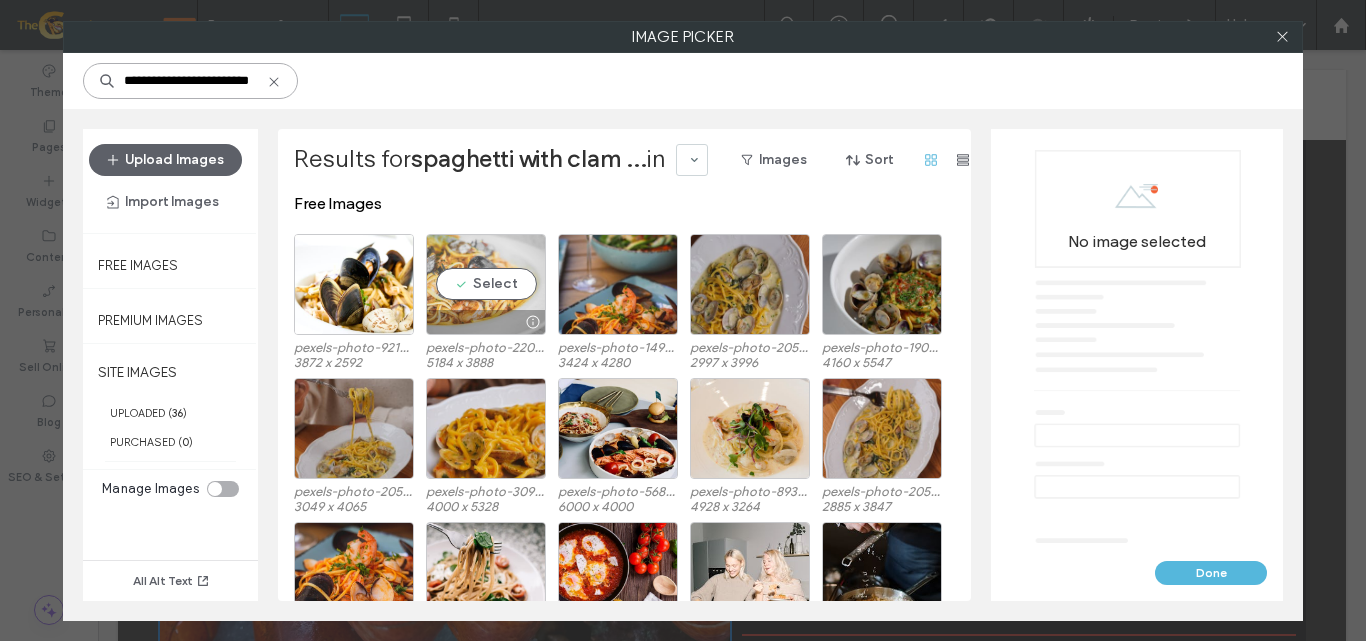 type on "**********" 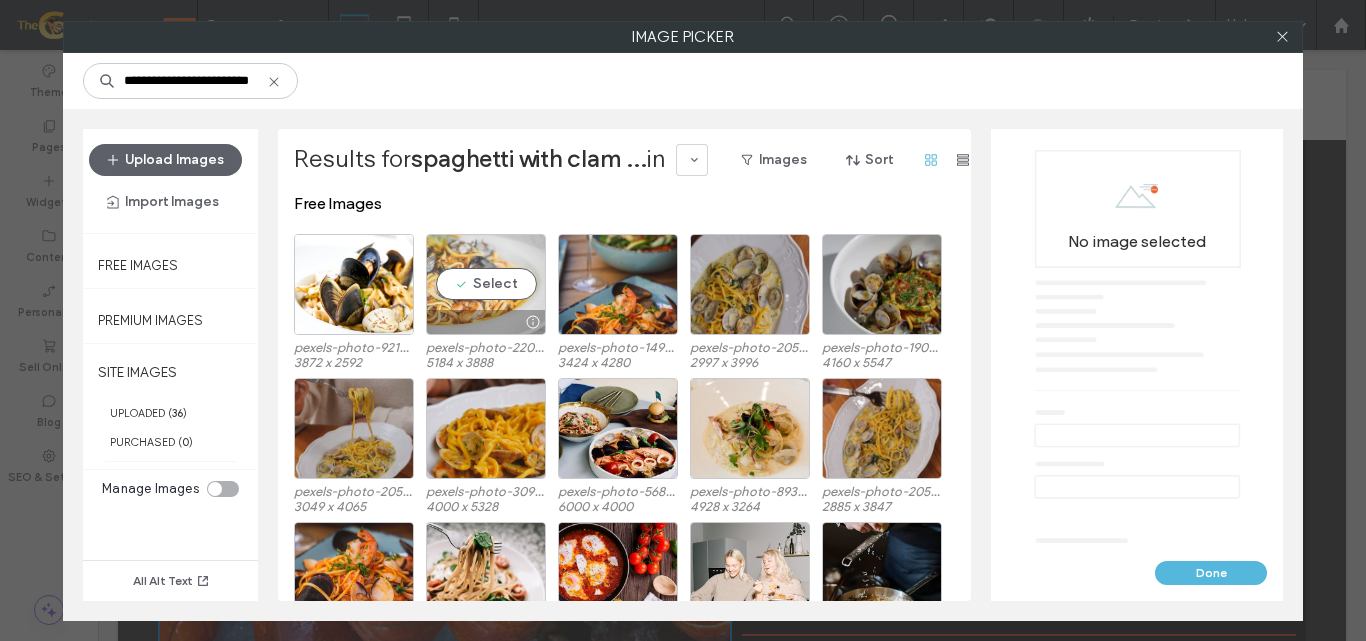 click on "Select" at bounding box center [486, 284] 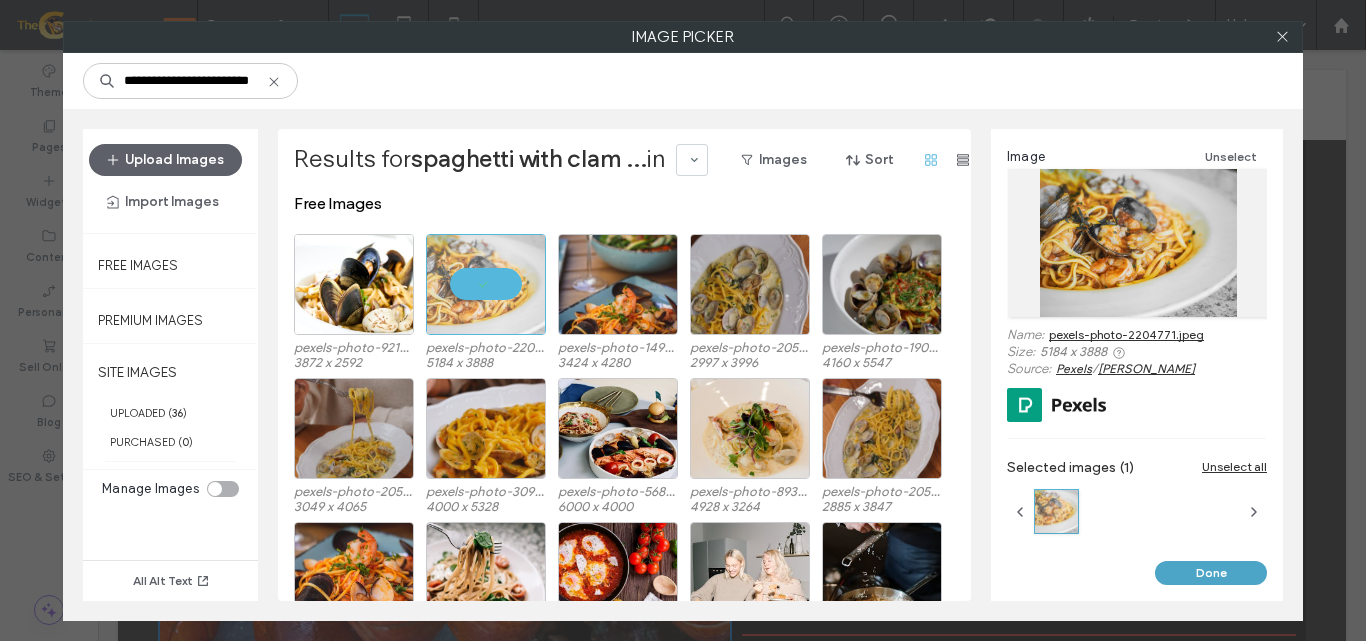 click on "Done" at bounding box center [1211, 573] 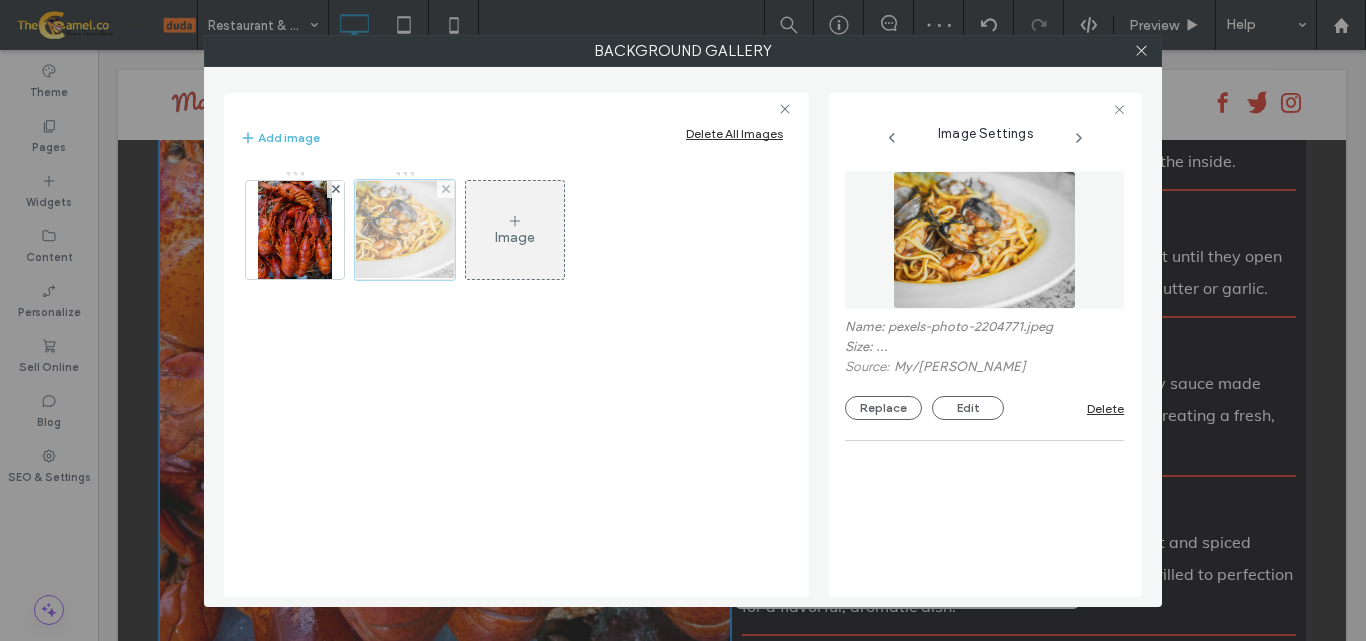 scroll, scrollTop: 256, scrollLeft: 0, axis: vertical 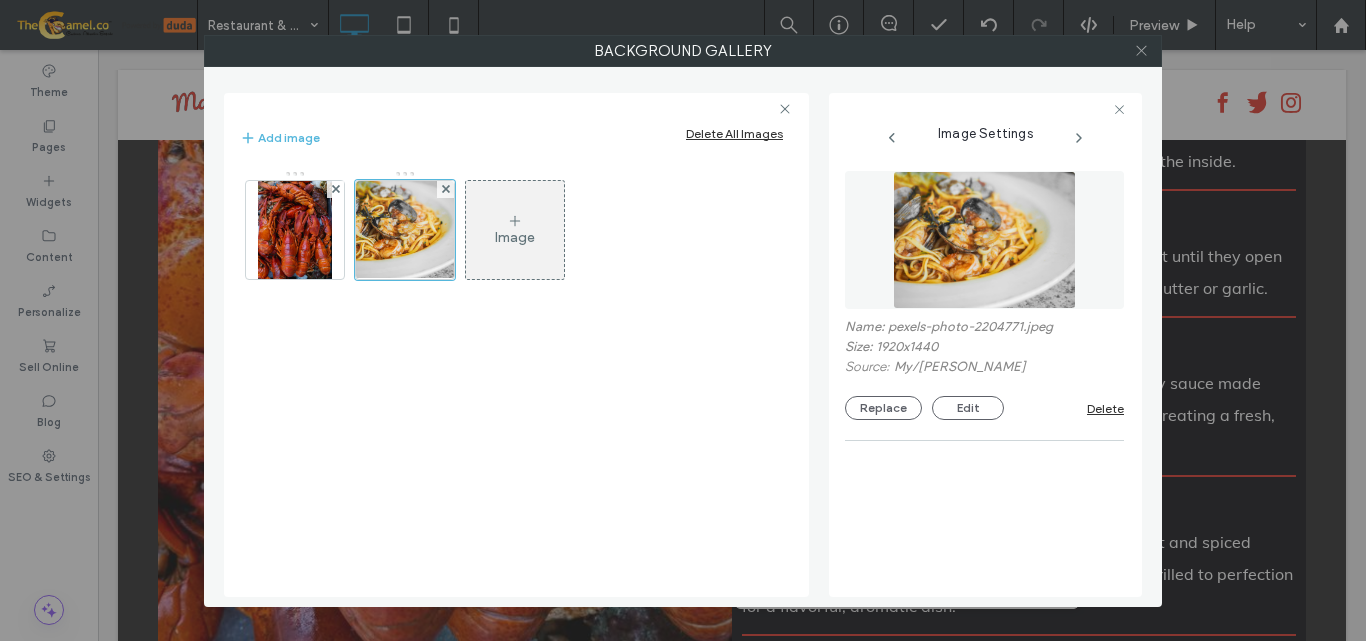 click 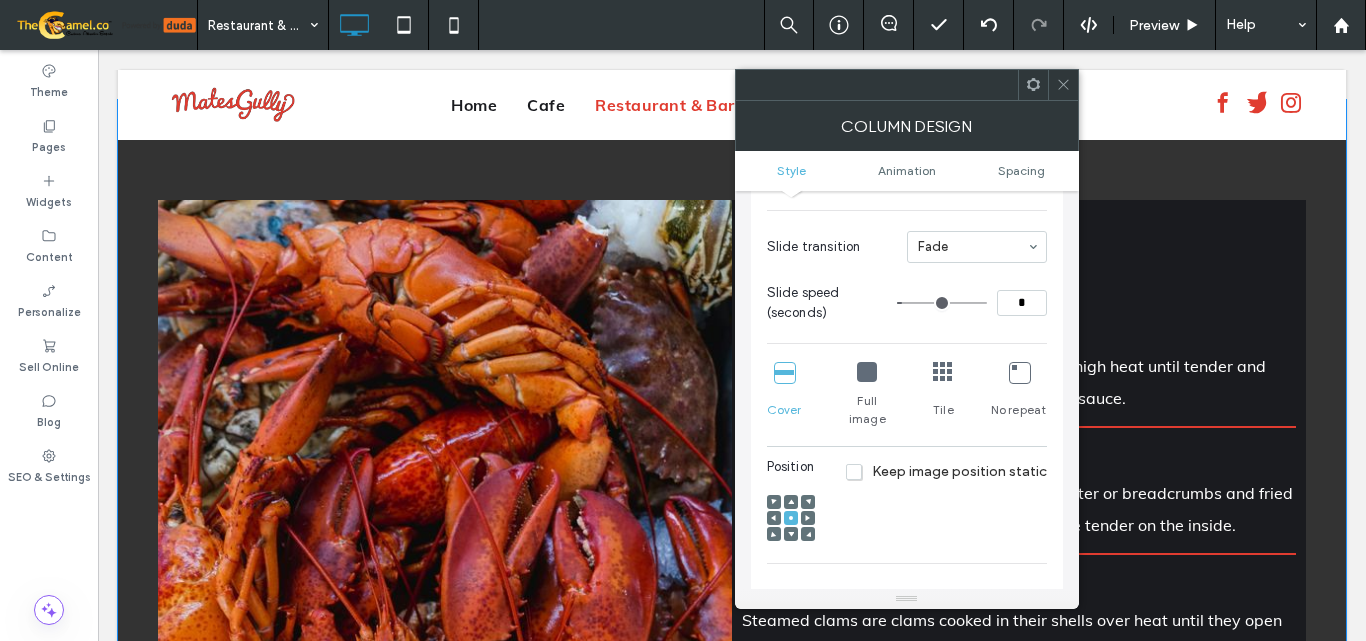 scroll, scrollTop: 357, scrollLeft: 0, axis: vertical 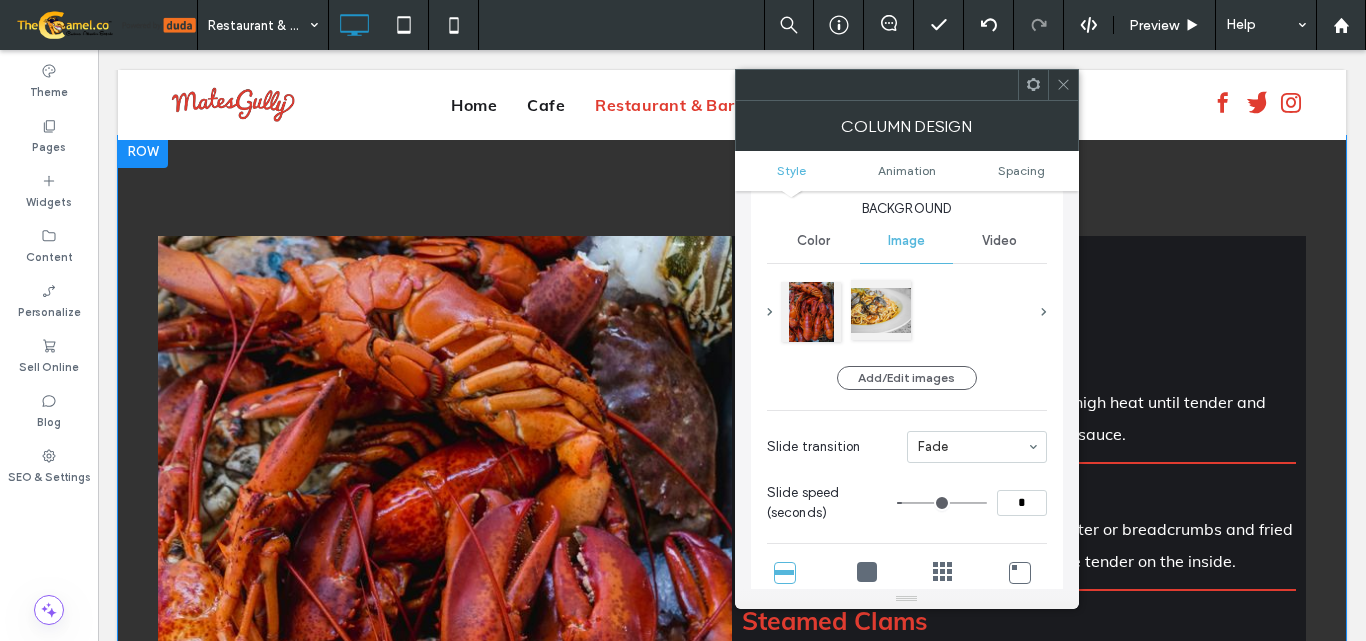 click at bounding box center (881, 310) 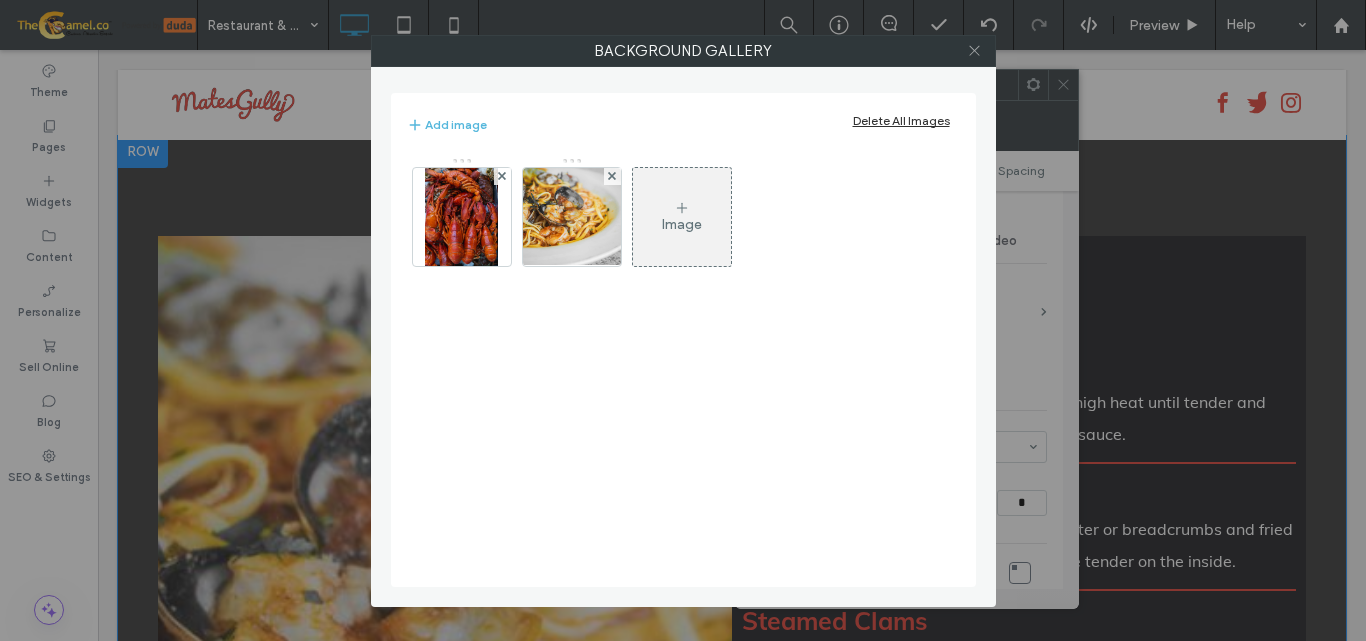 click 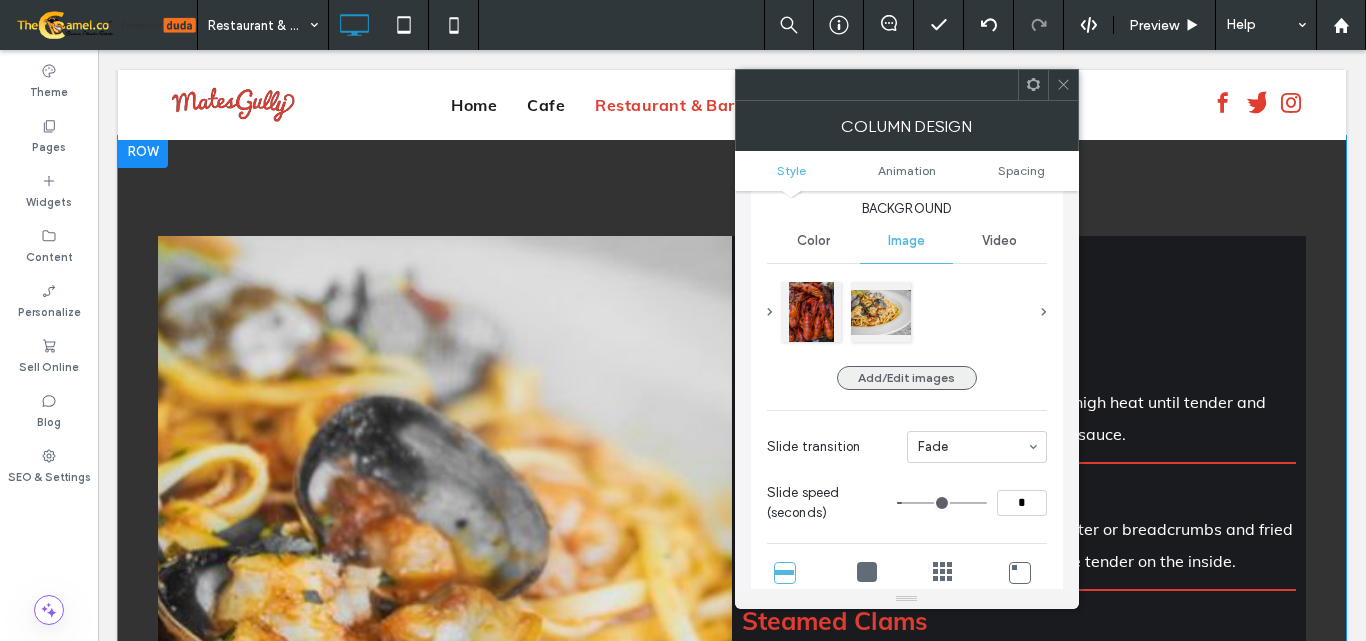 click on "Add/Edit images" at bounding box center [907, 378] 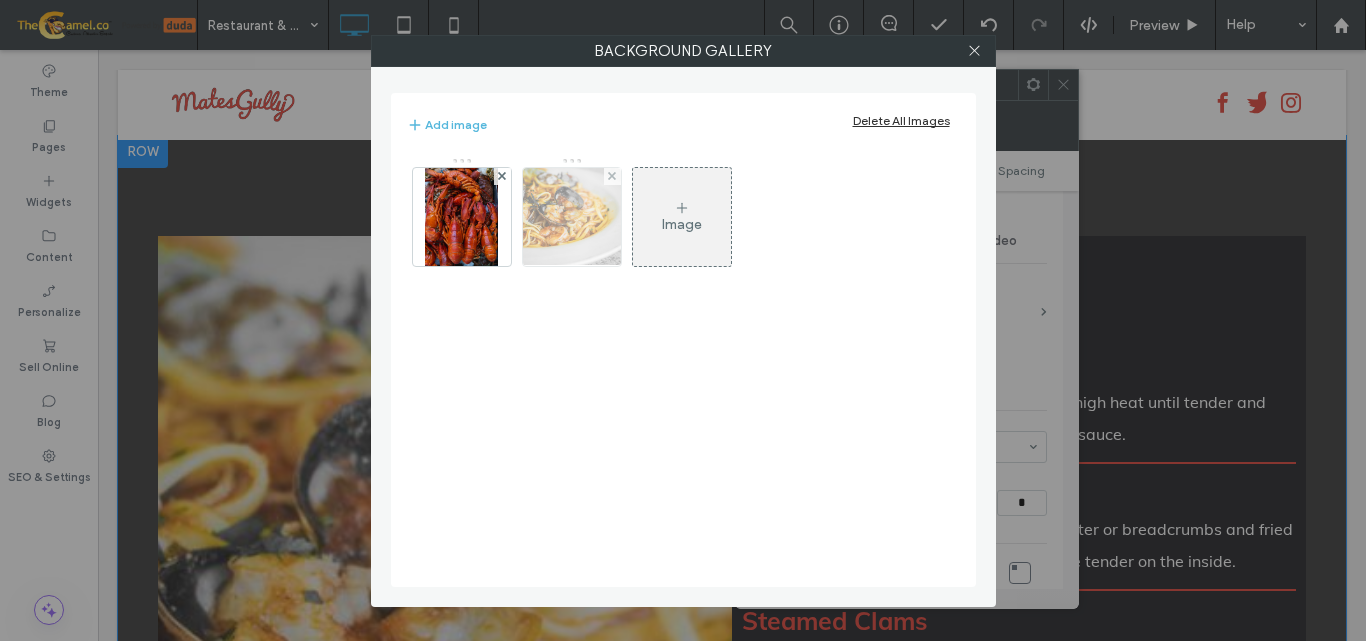 click at bounding box center [571, 217] 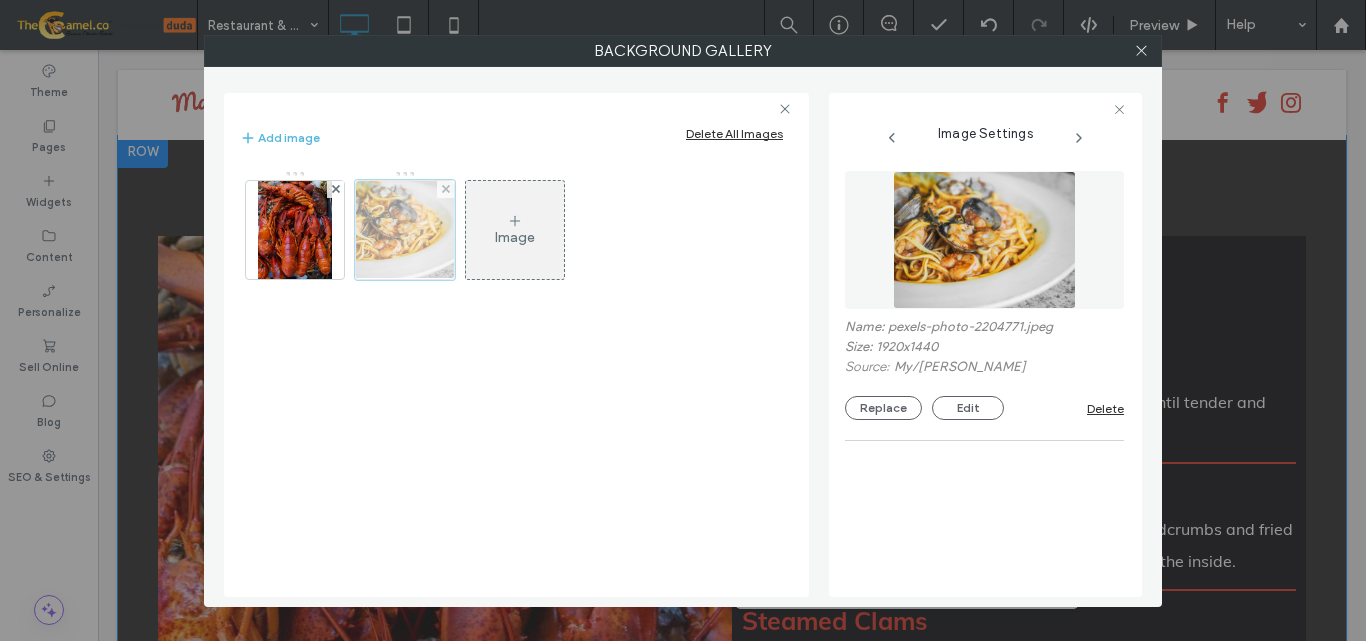 click at bounding box center (405, 230) 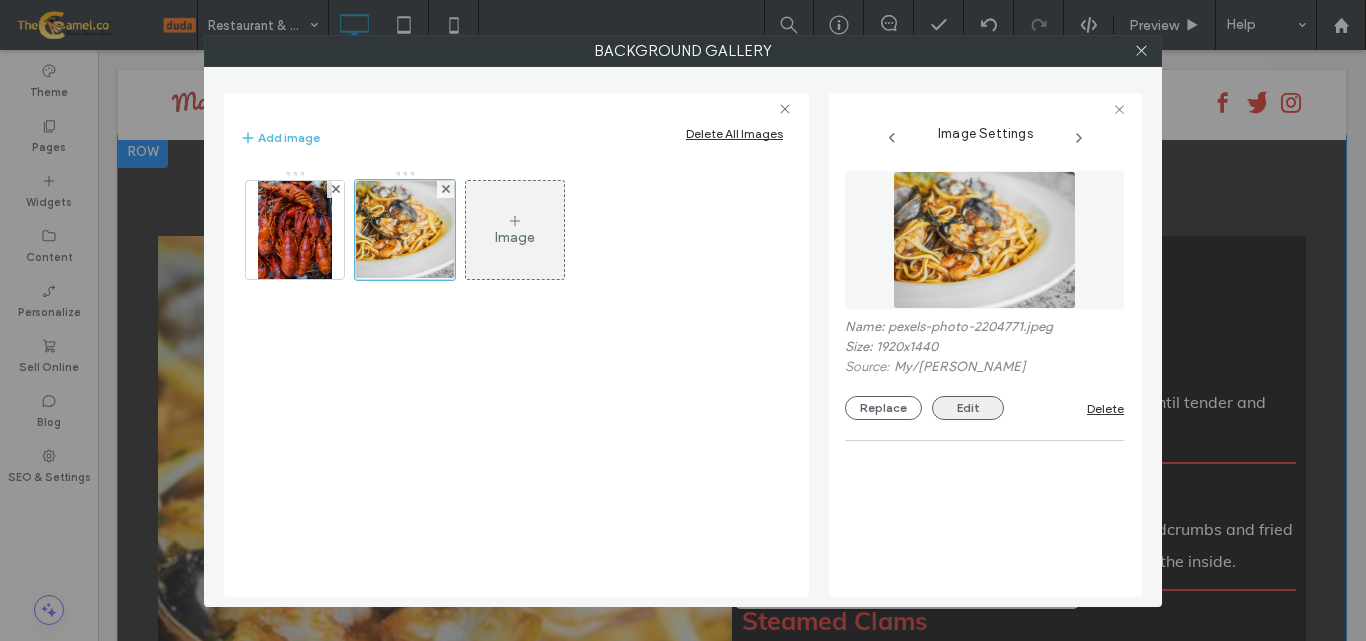 click on "Edit" at bounding box center (968, 408) 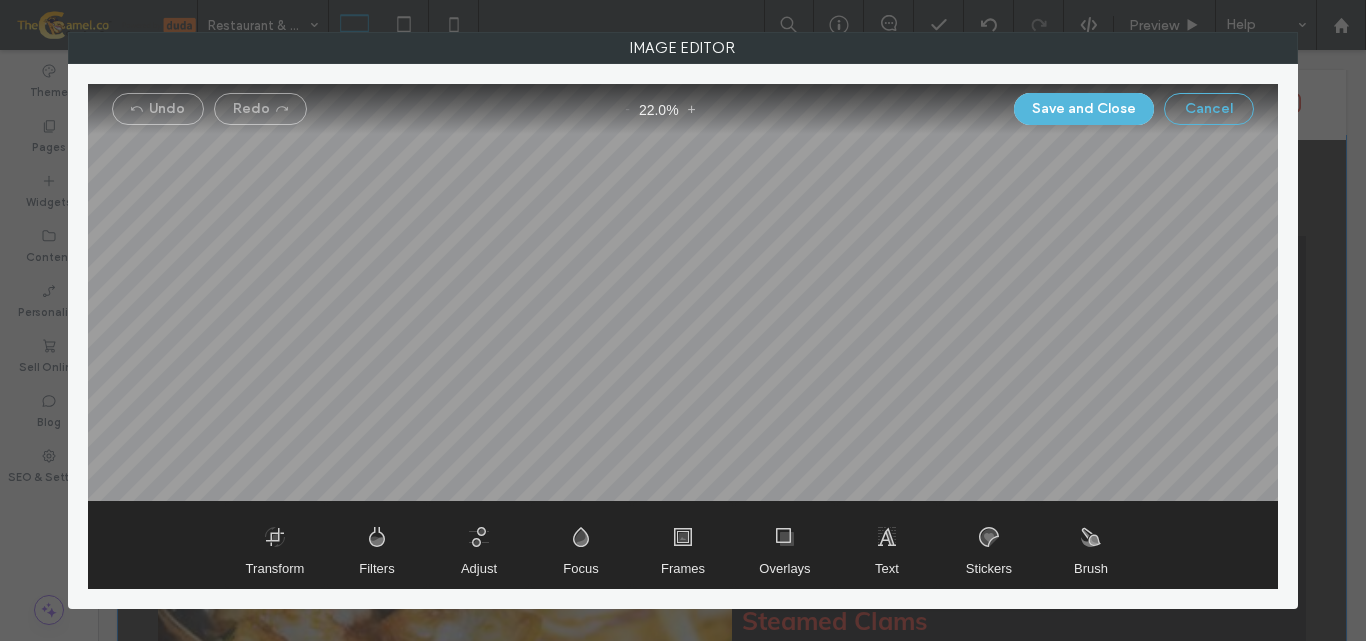 click on "Cancel" at bounding box center [1209, 109] 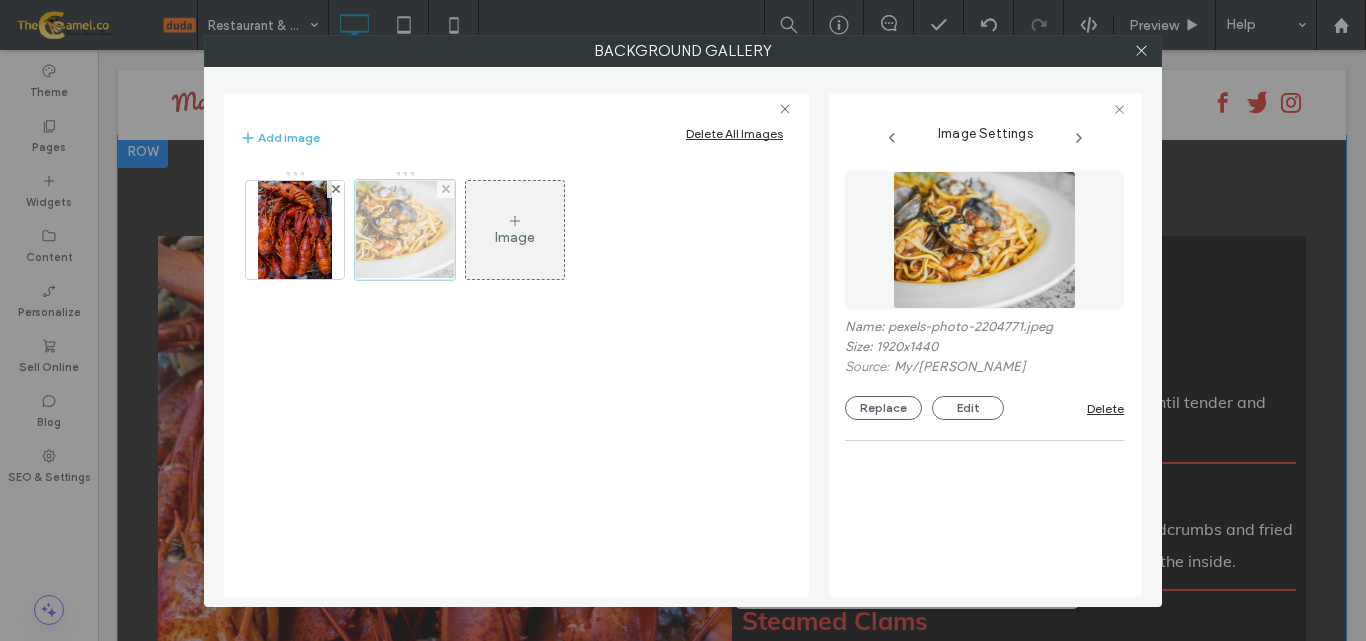click at bounding box center [445, 189] 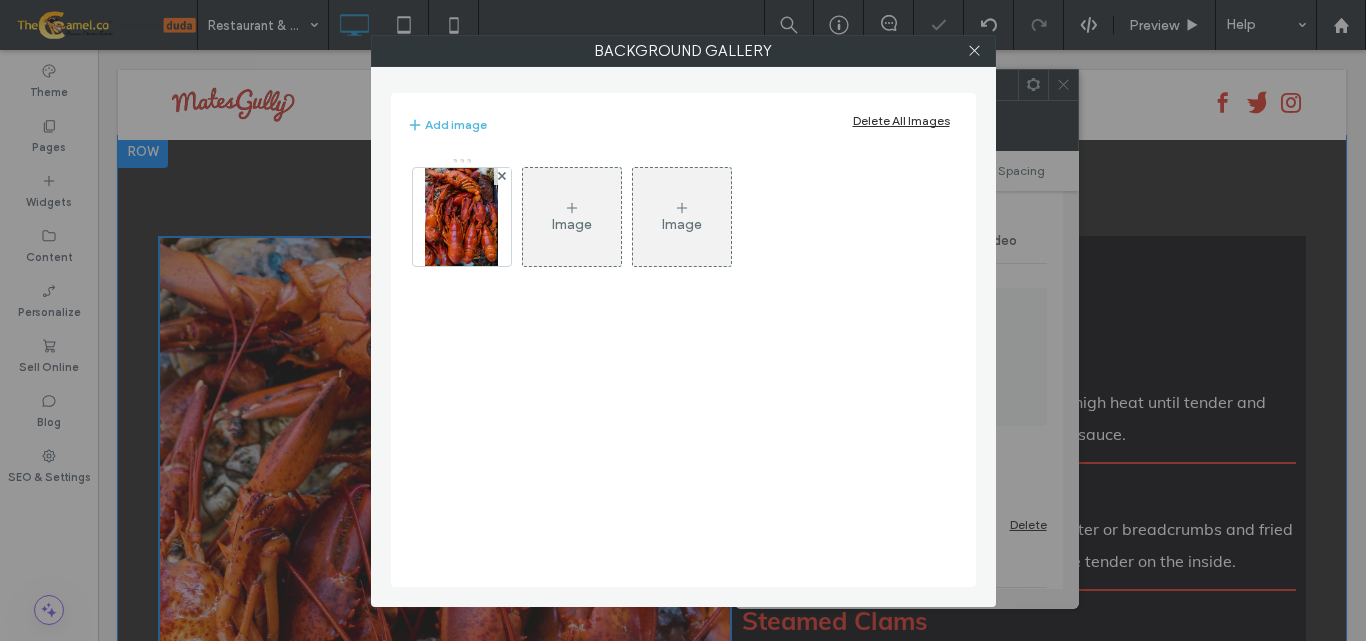 click at bounding box center (975, 51) 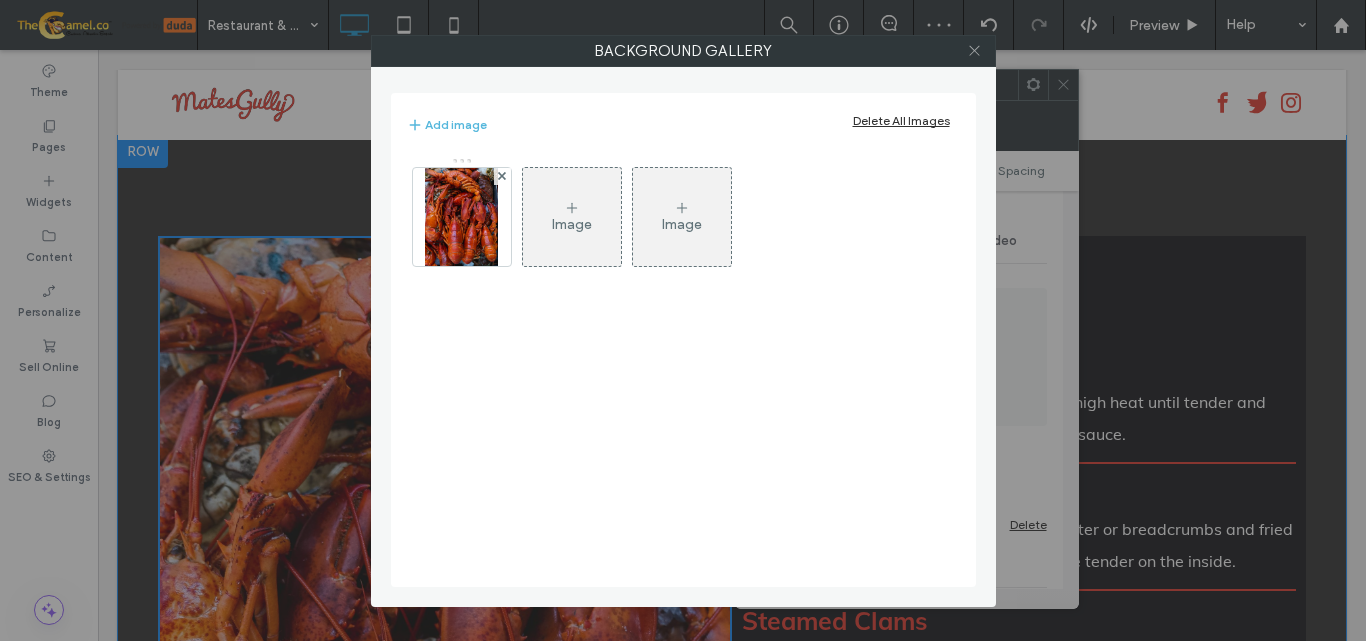 click 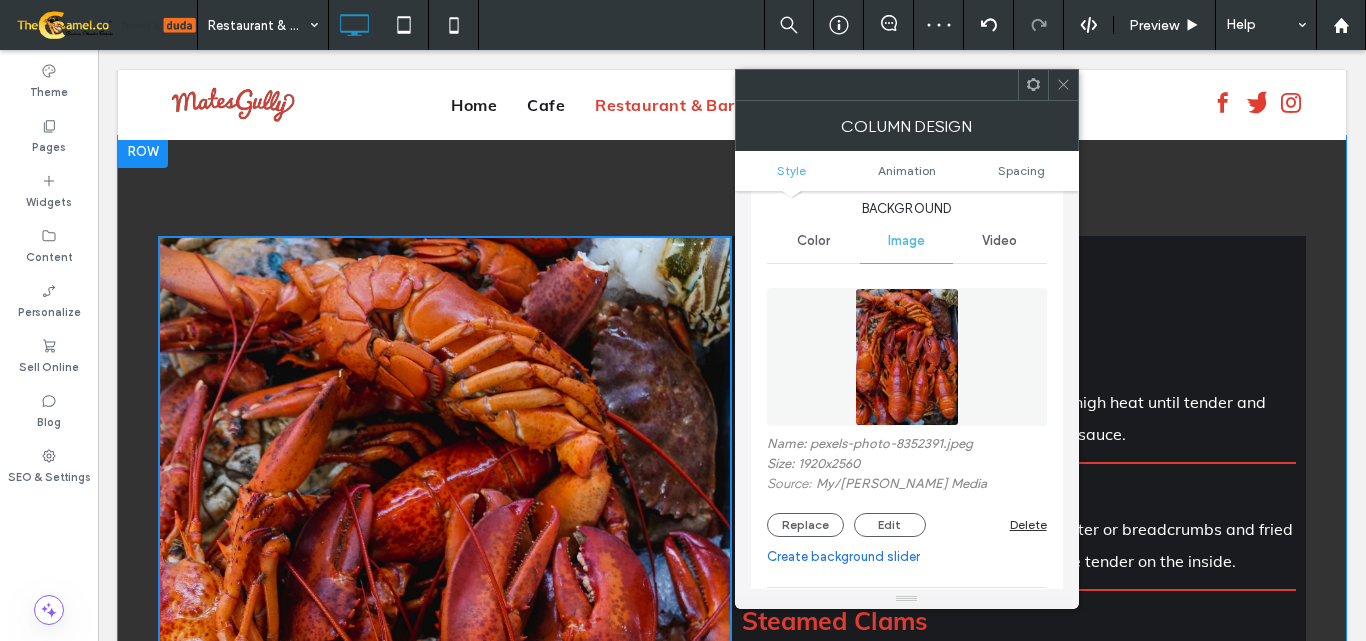 click 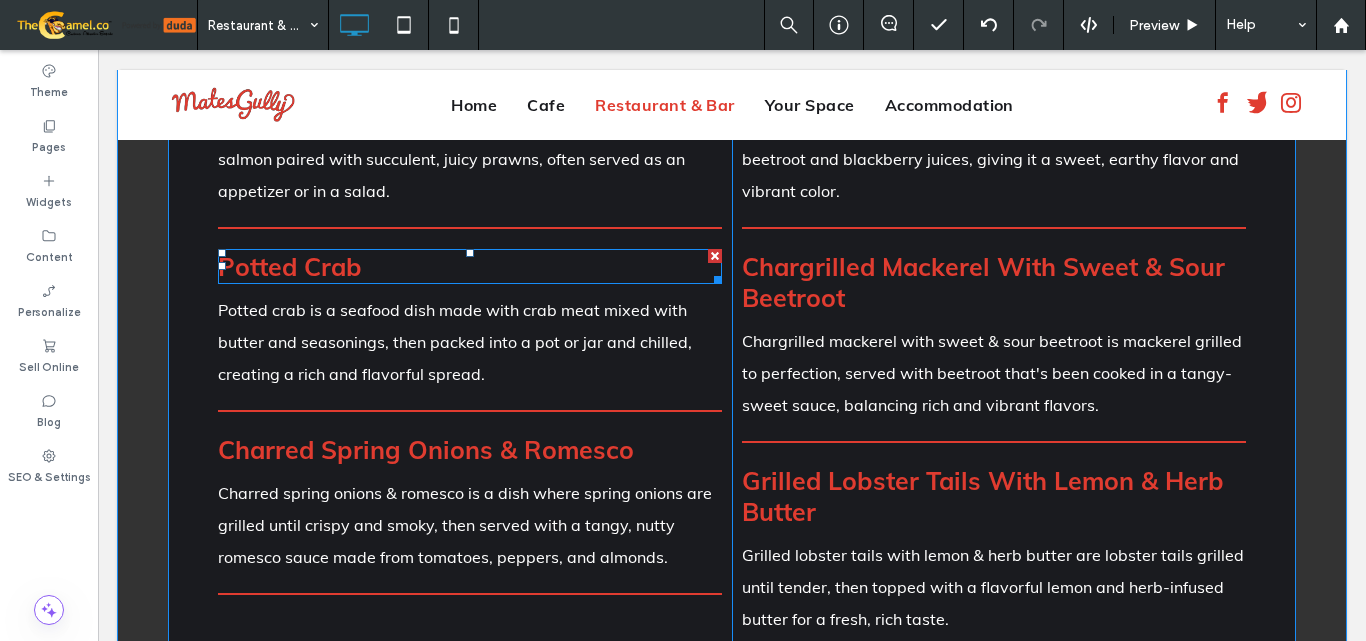 scroll, scrollTop: 1357, scrollLeft: 0, axis: vertical 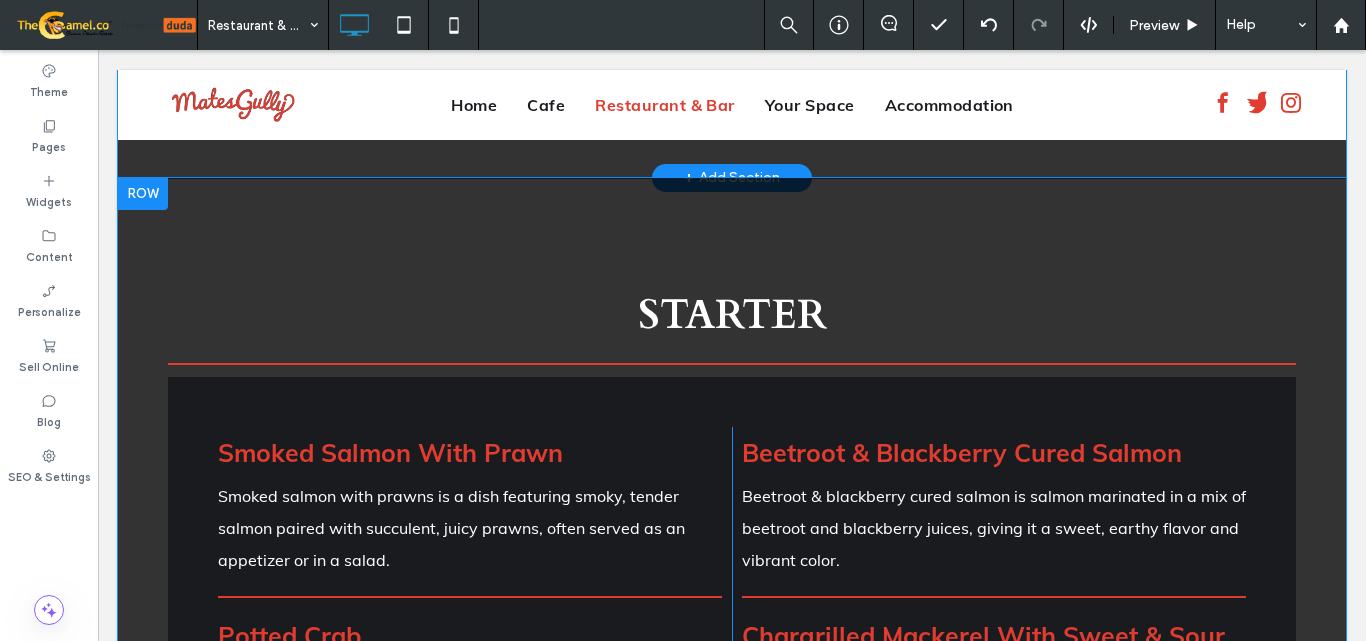 click at bounding box center (143, 194) 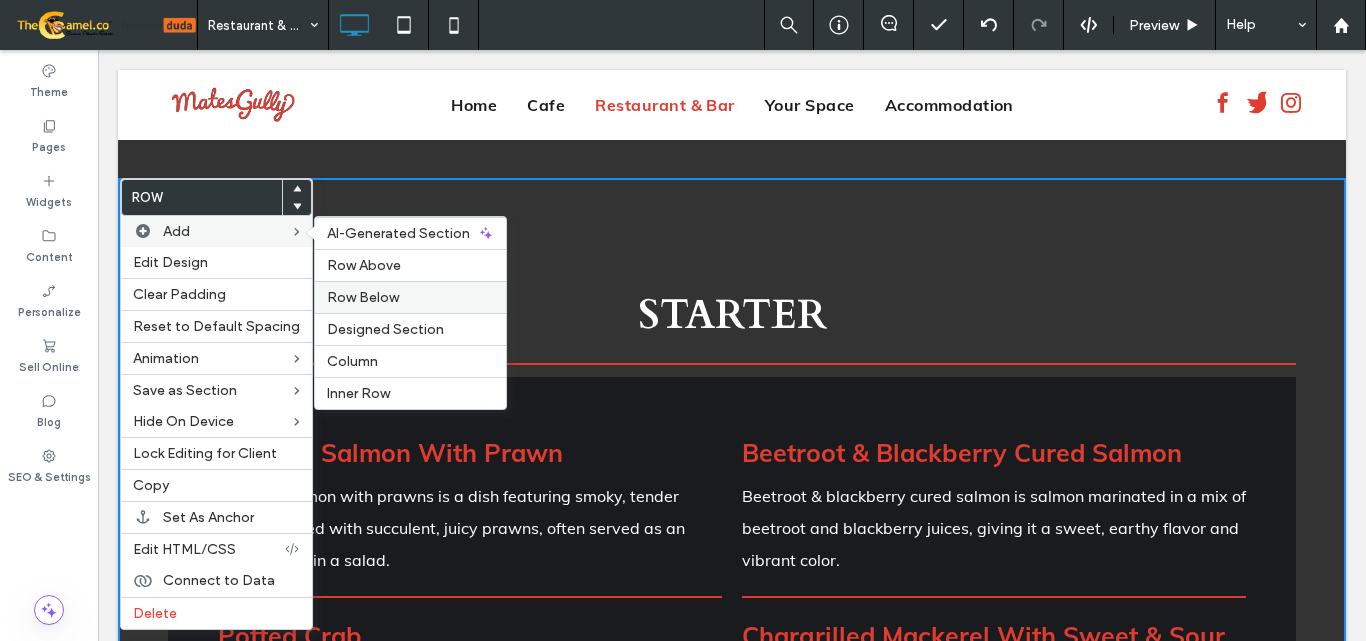 click on "Row Below" at bounding box center [363, 297] 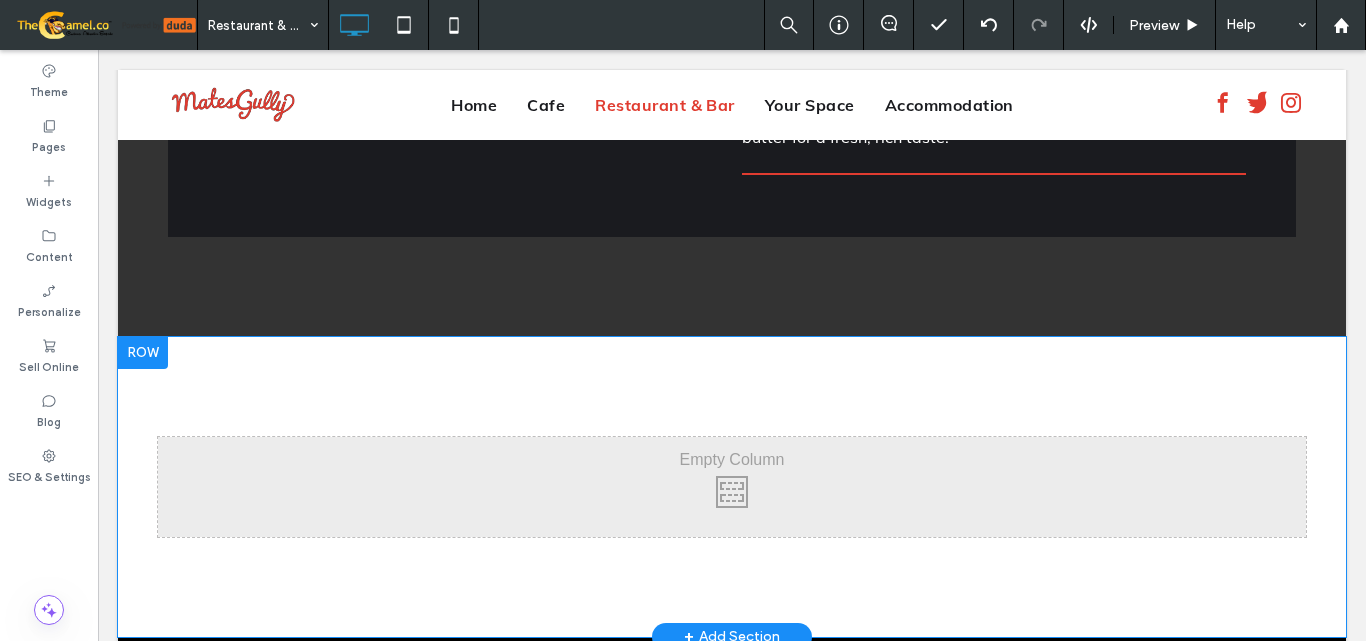 scroll, scrollTop: 2257, scrollLeft: 0, axis: vertical 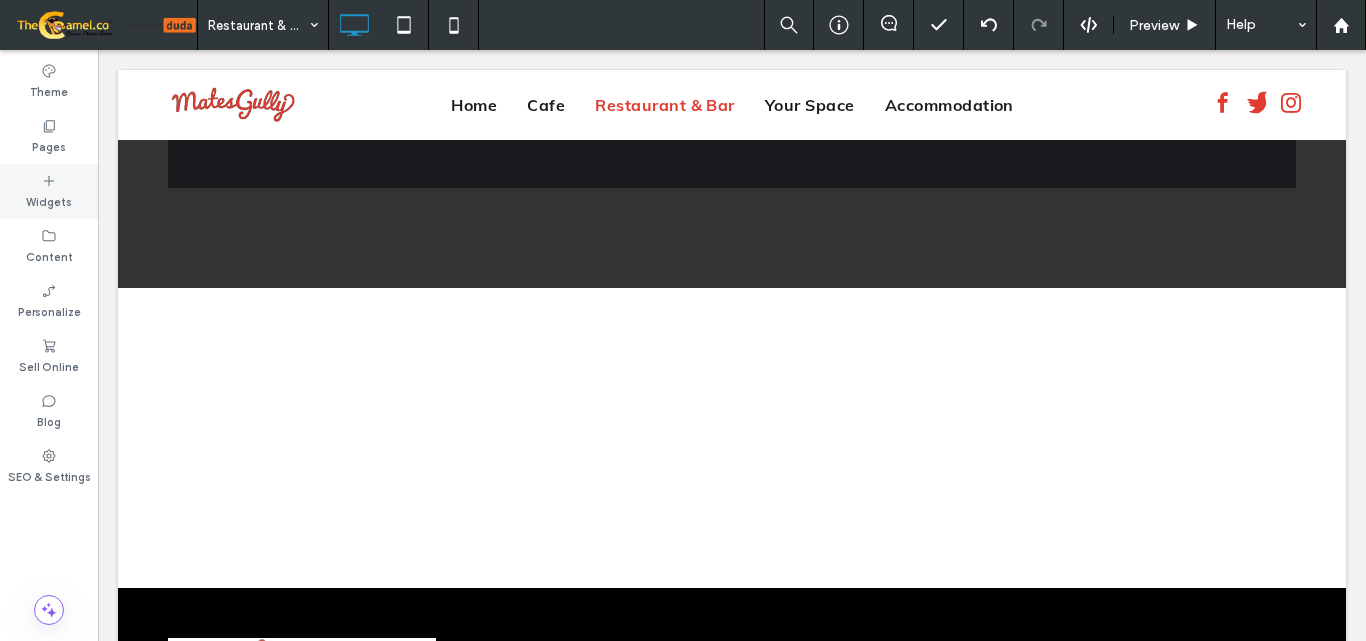 click on "Widgets" at bounding box center (49, 200) 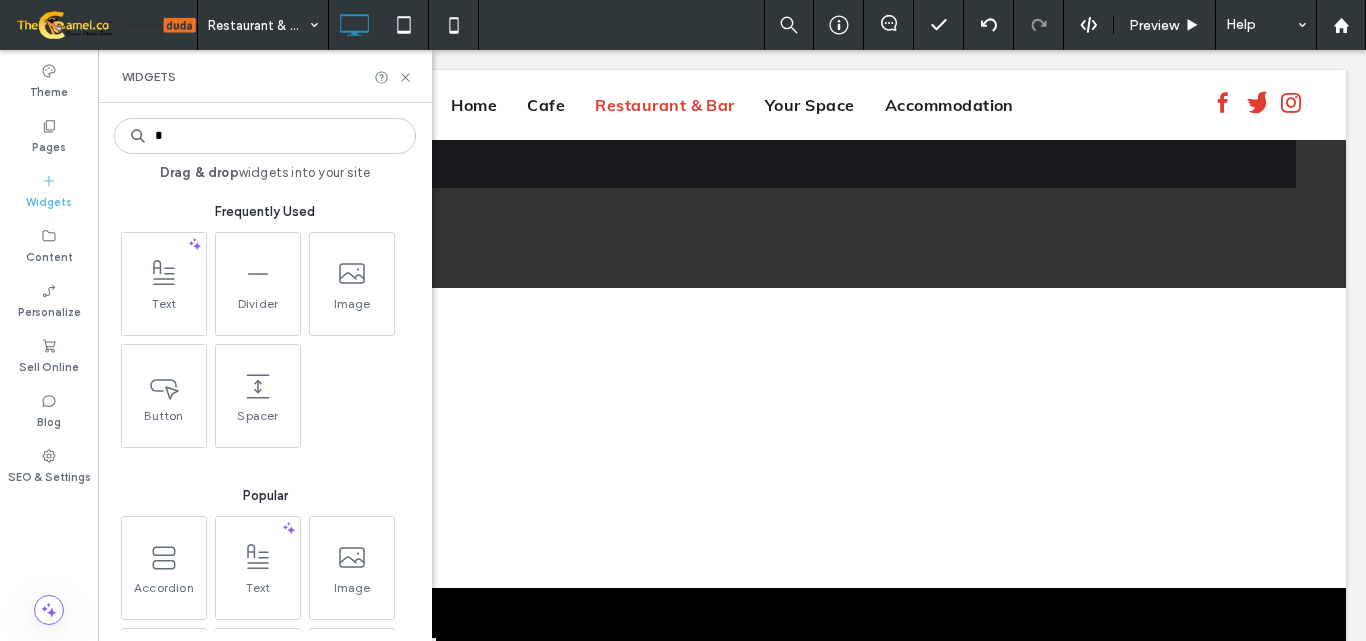 type on "*" 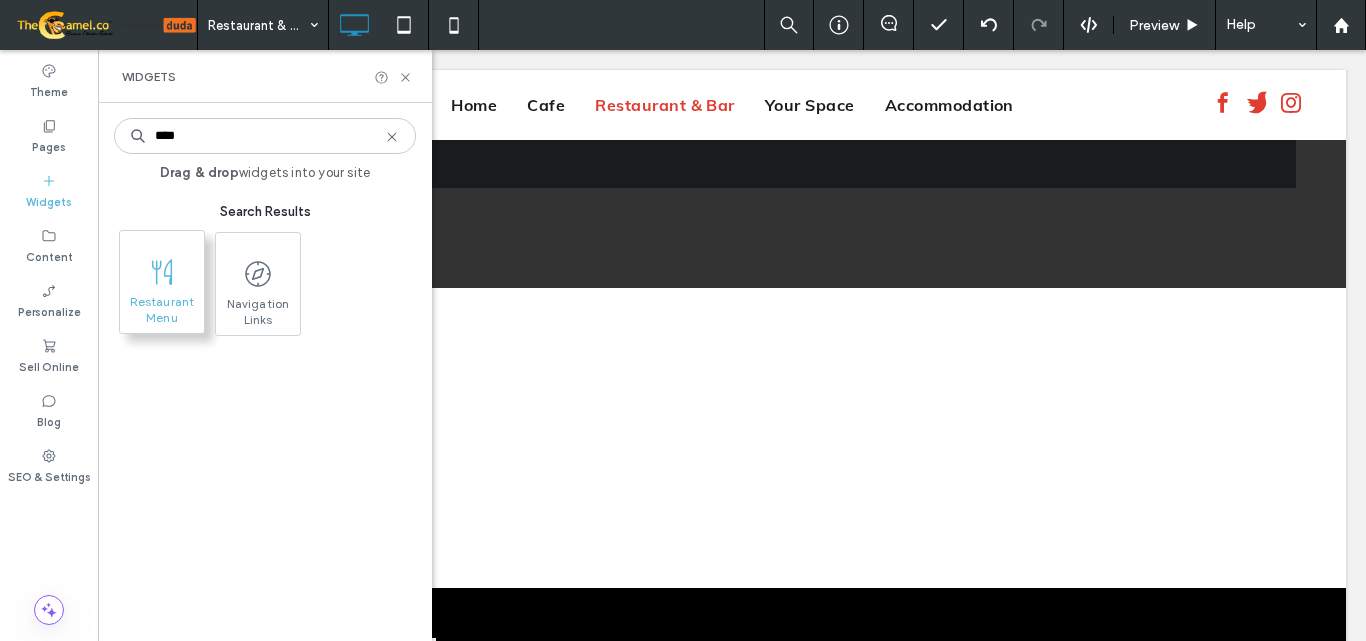 type on "****" 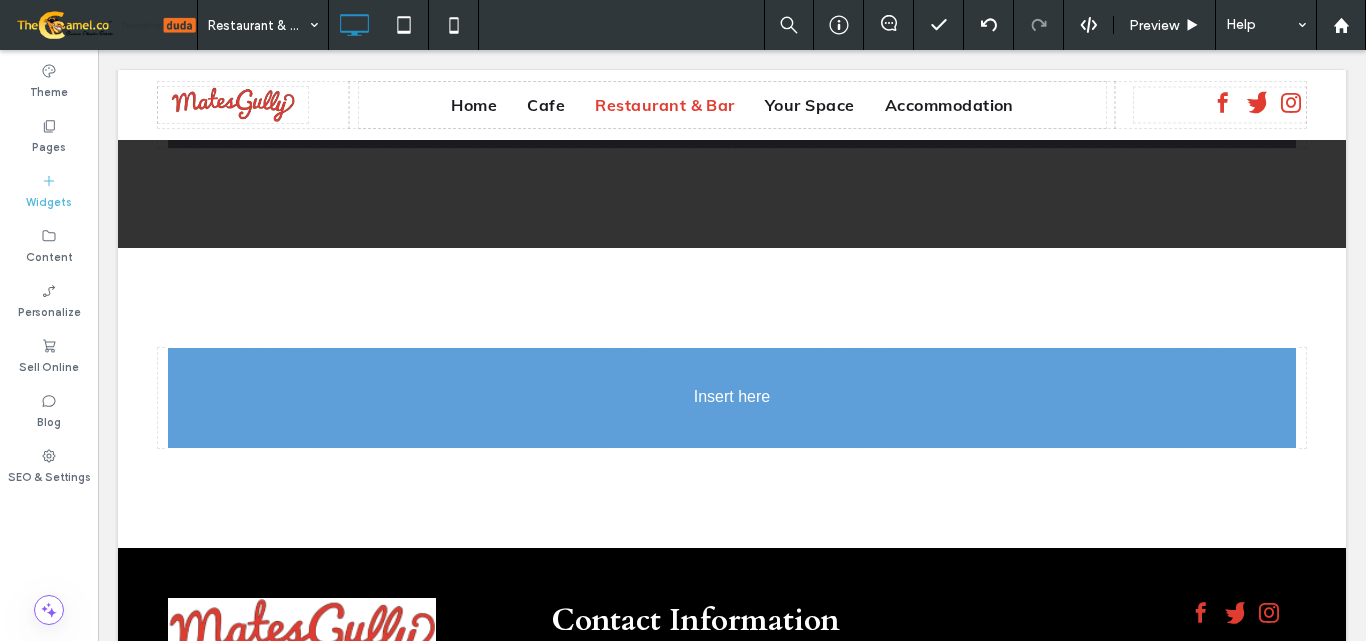 scroll, scrollTop: 2307, scrollLeft: 0, axis: vertical 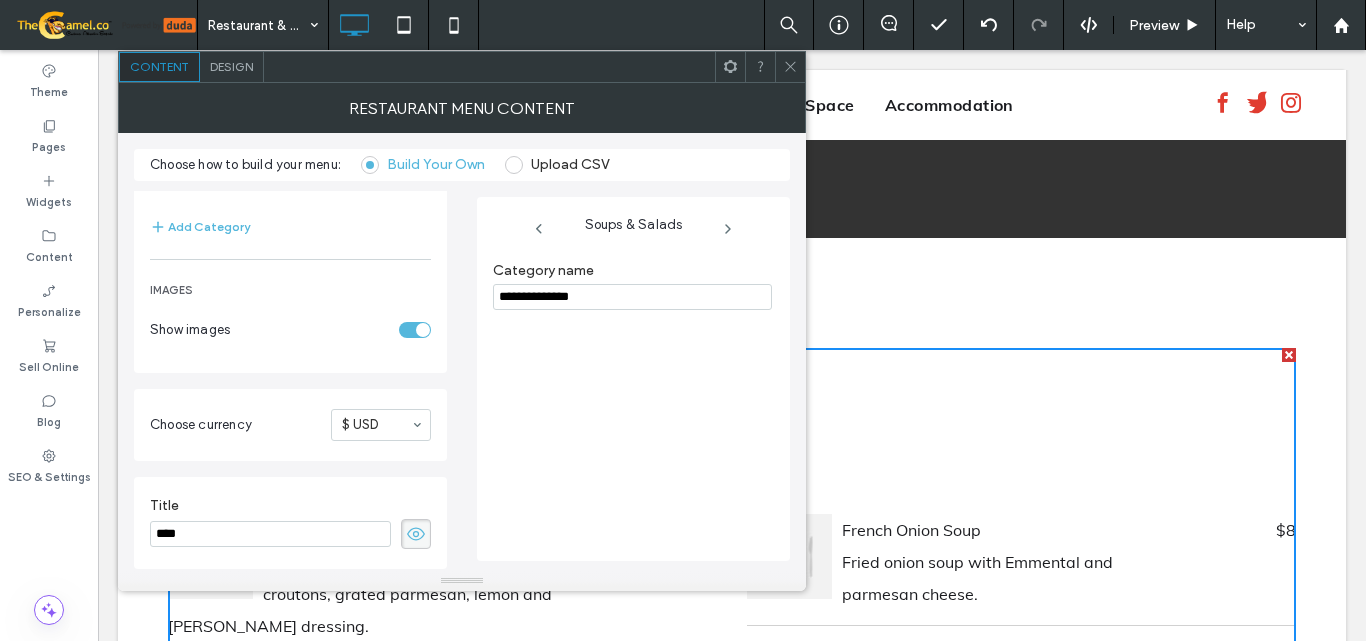 click 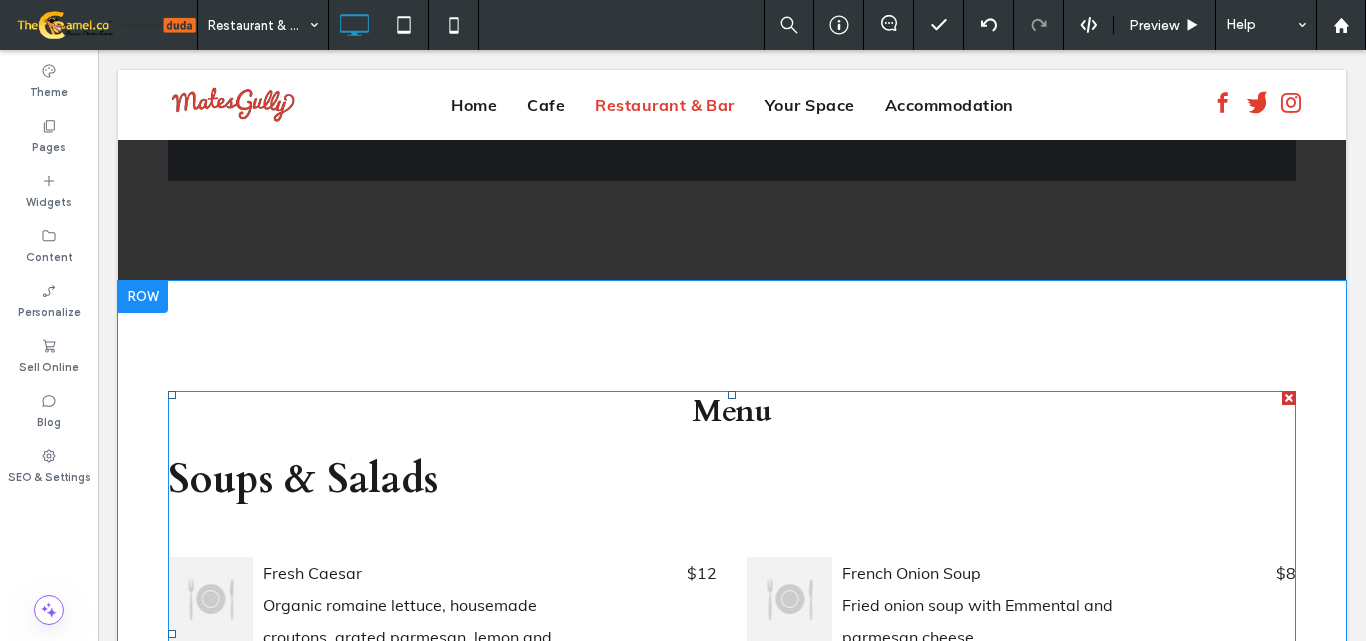 scroll, scrollTop: 2307, scrollLeft: 0, axis: vertical 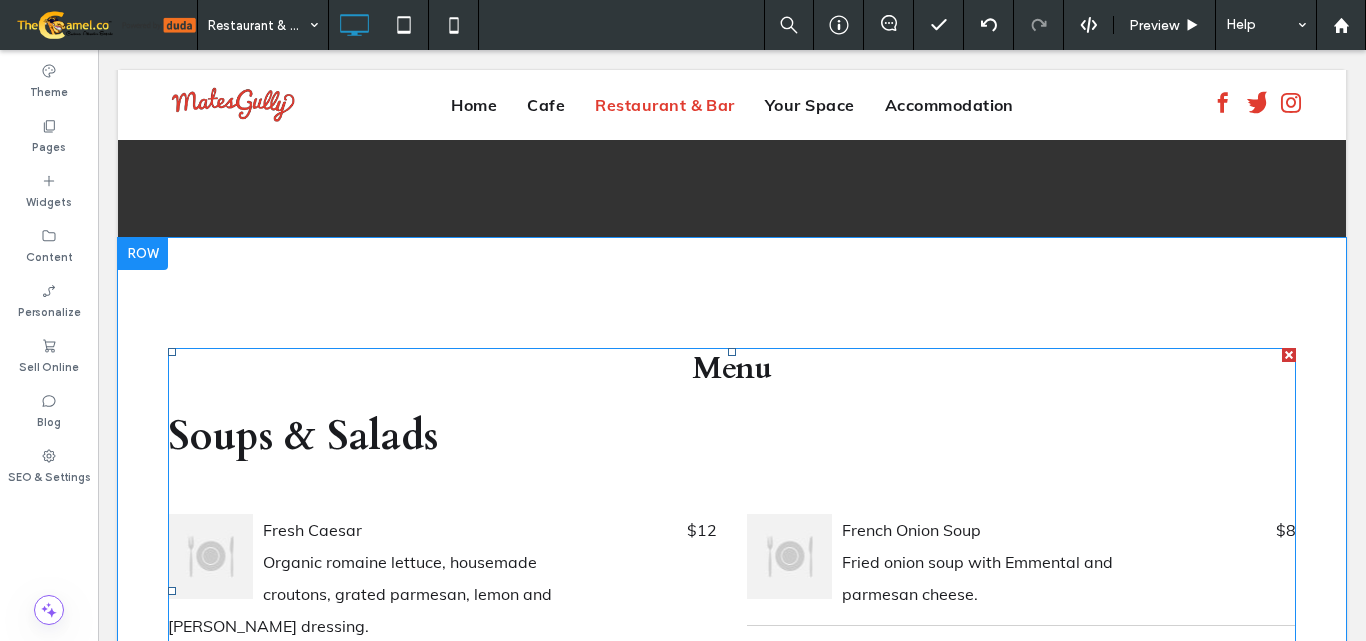 click on "Soups & Salads
Fresh Caesar
Organic romaine lettuce, housemade croutons, grated parmesan, lemon and caesar dressing.
$12
Seasonal Greens
Roquette, grated carrots, cucumbers, sunflower seeds and balsamic dressing.
$10
French Onion Soup
Fried onion soup with Emmental and parmesan cheese.
$8
Italian Minestrone
Potatoes, zucchini, squash, celery, carrots and fresh pasta.
$8" at bounding box center (732, 607) 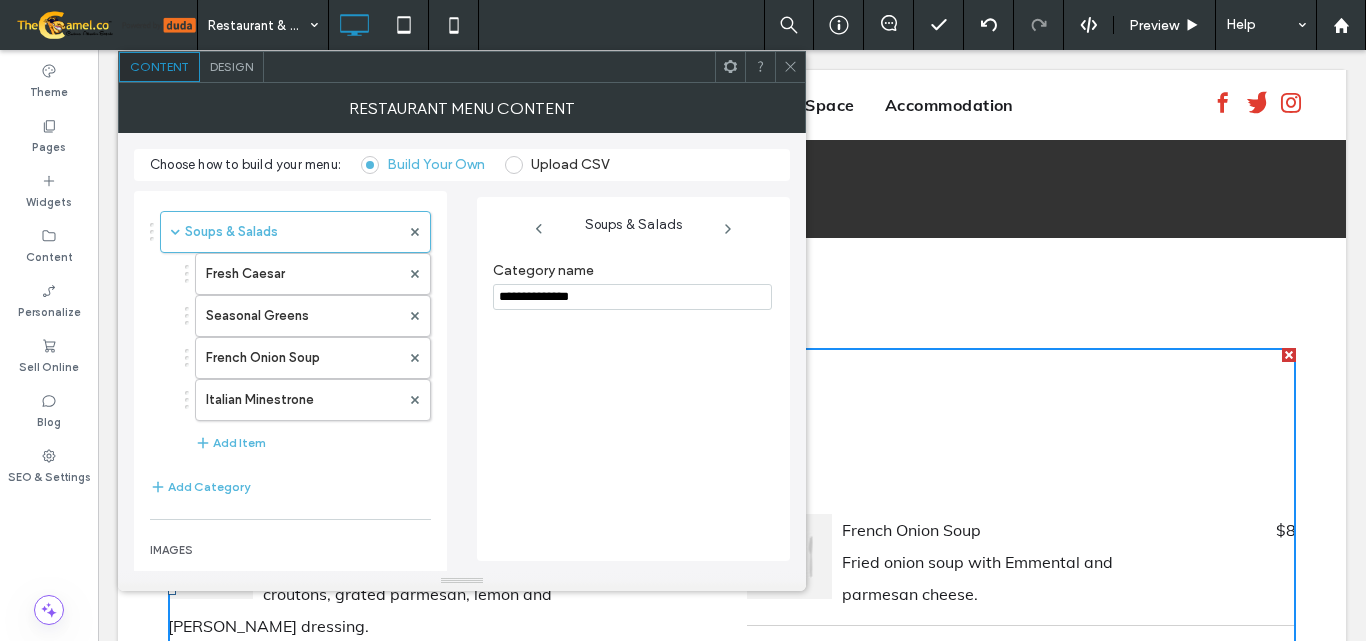 scroll, scrollTop: 260, scrollLeft: 0, axis: vertical 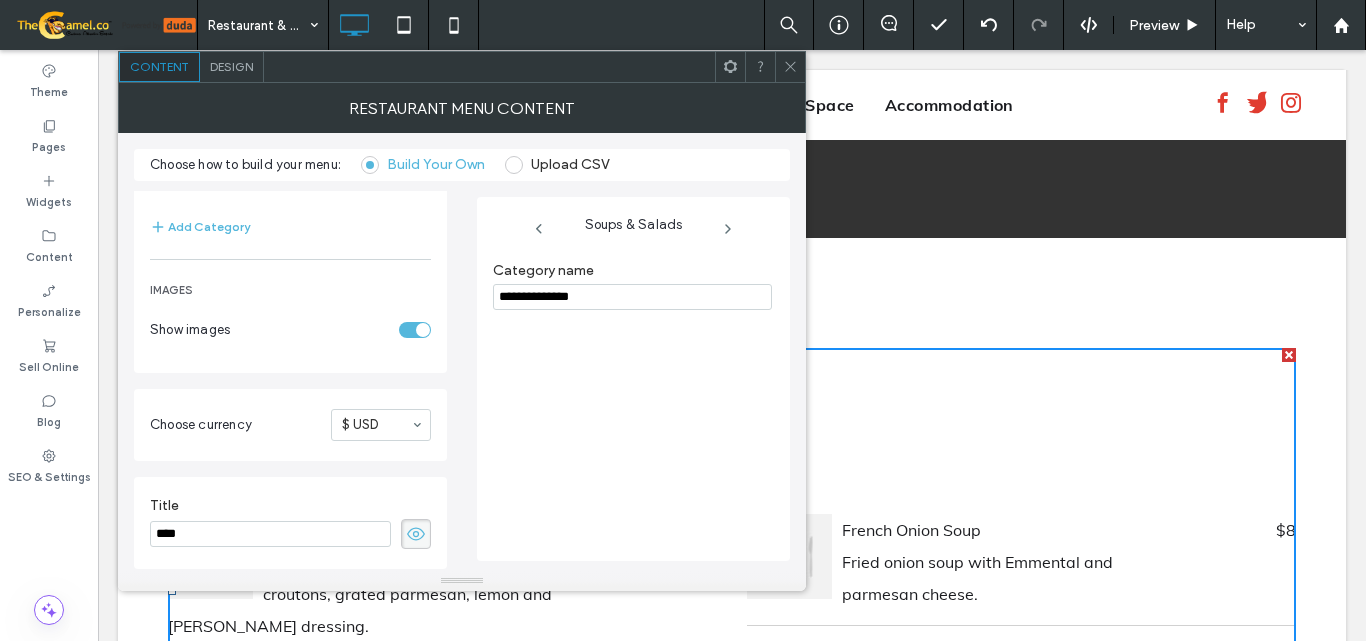 click at bounding box center [423, 330] 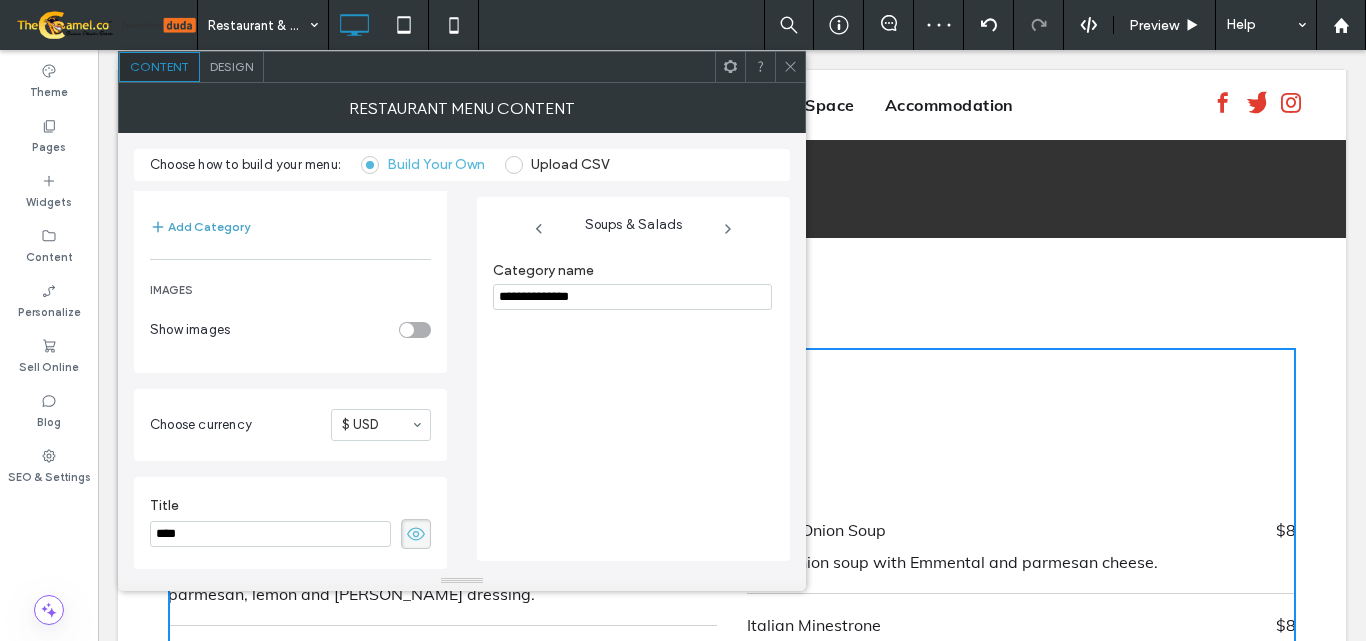 click on "Add Category" at bounding box center (200, 227) 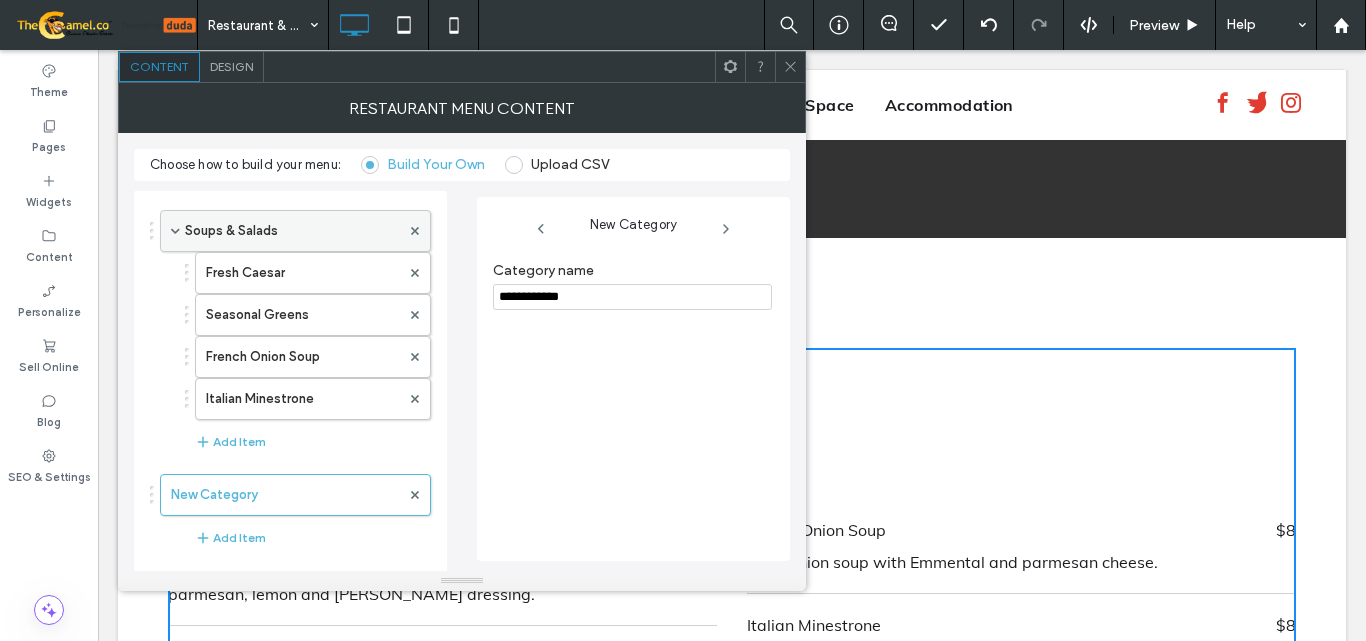 scroll, scrollTop: 0, scrollLeft: 0, axis: both 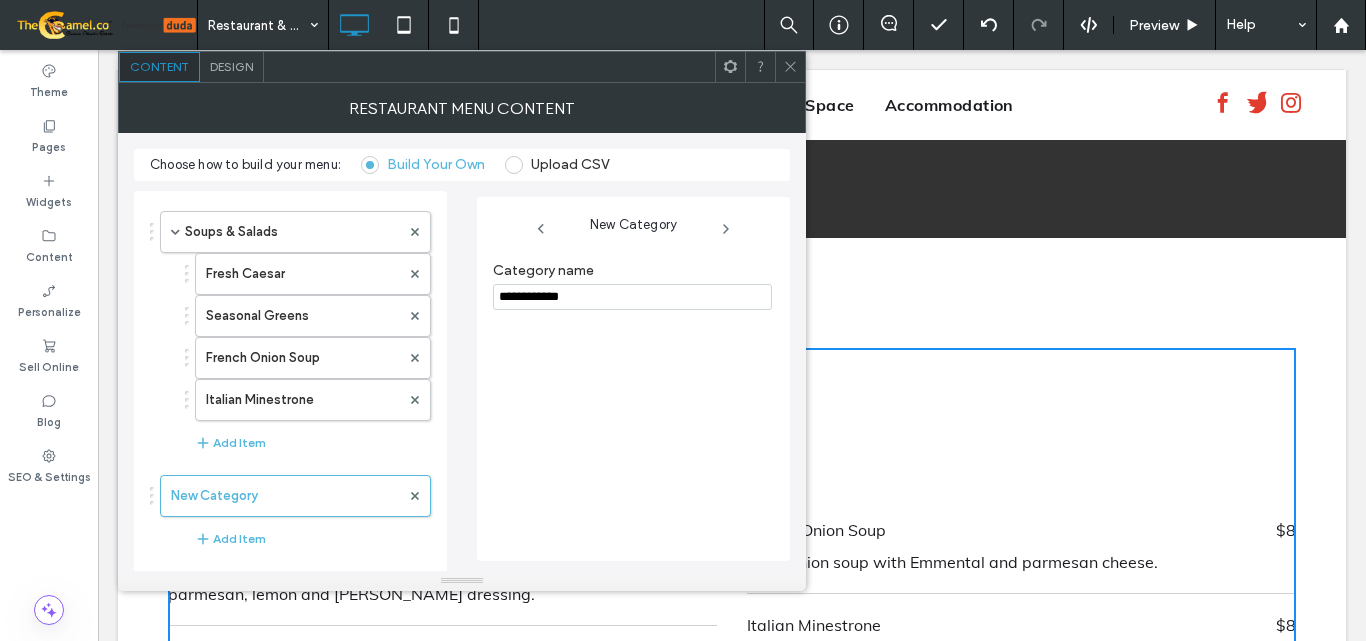 click at bounding box center [514, 165] 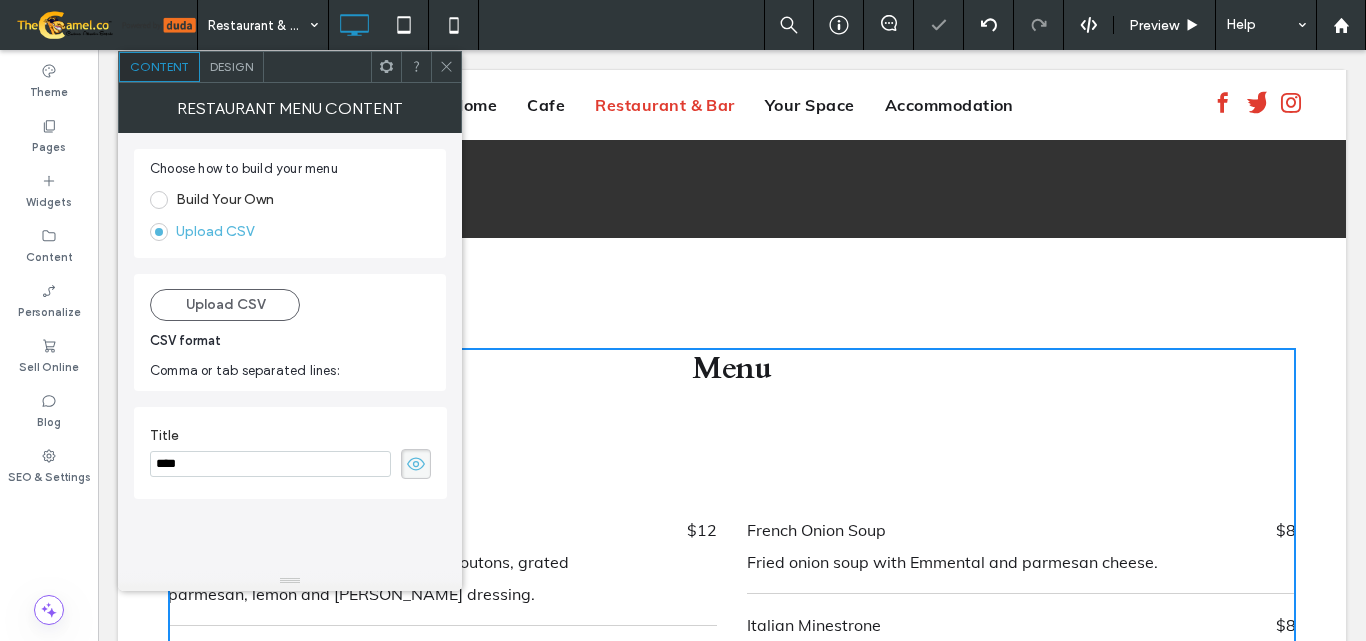 click at bounding box center (159, 200) 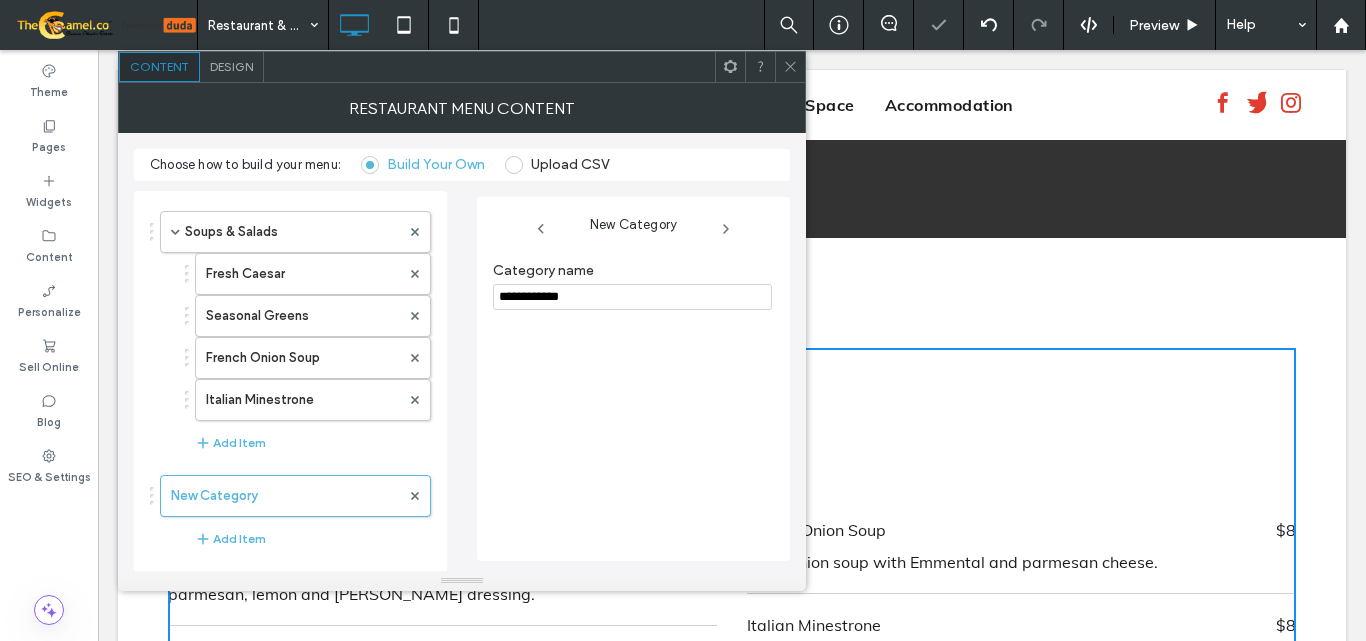 scroll, scrollTop: 356, scrollLeft: 0, axis: vertical 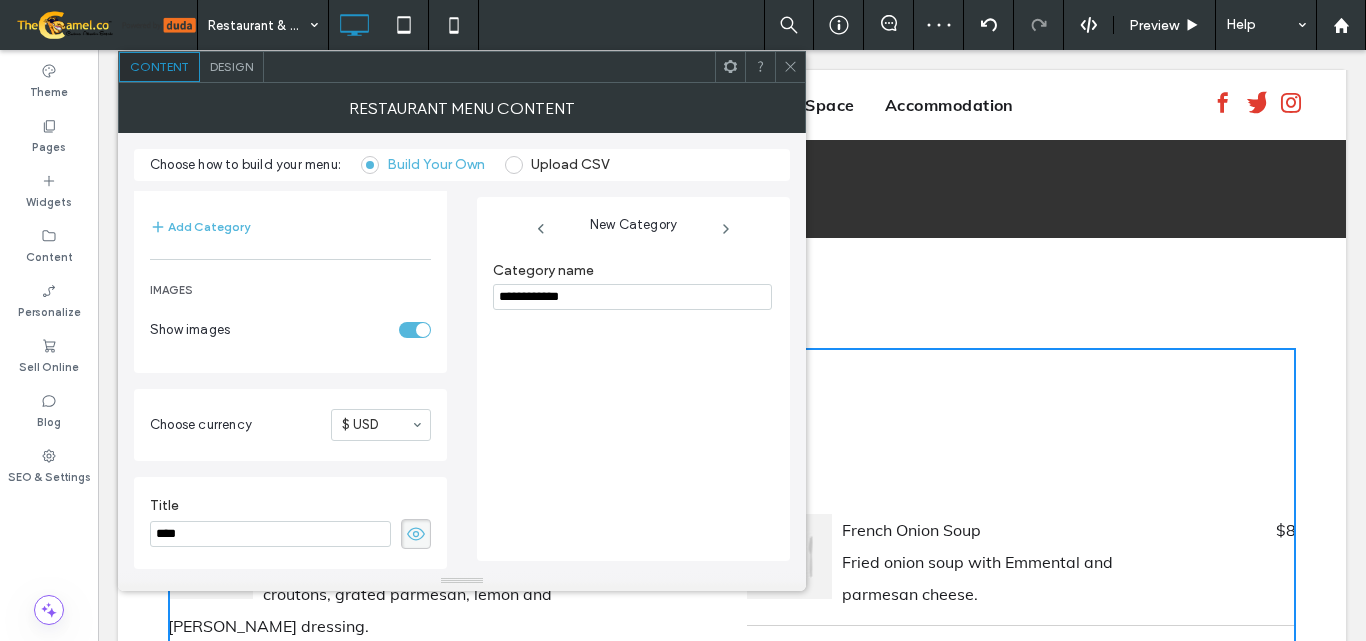 click at bounding box center (514, 165) 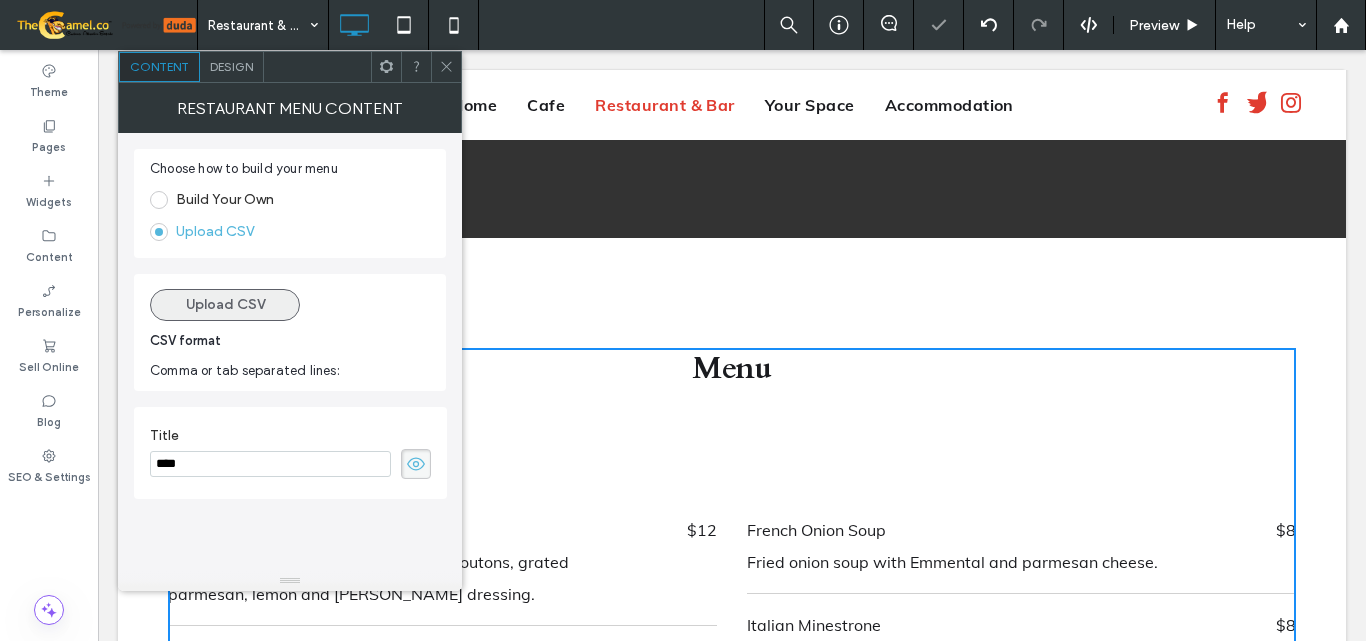 click on "Upload CSV" at bounding box center (225, 305) 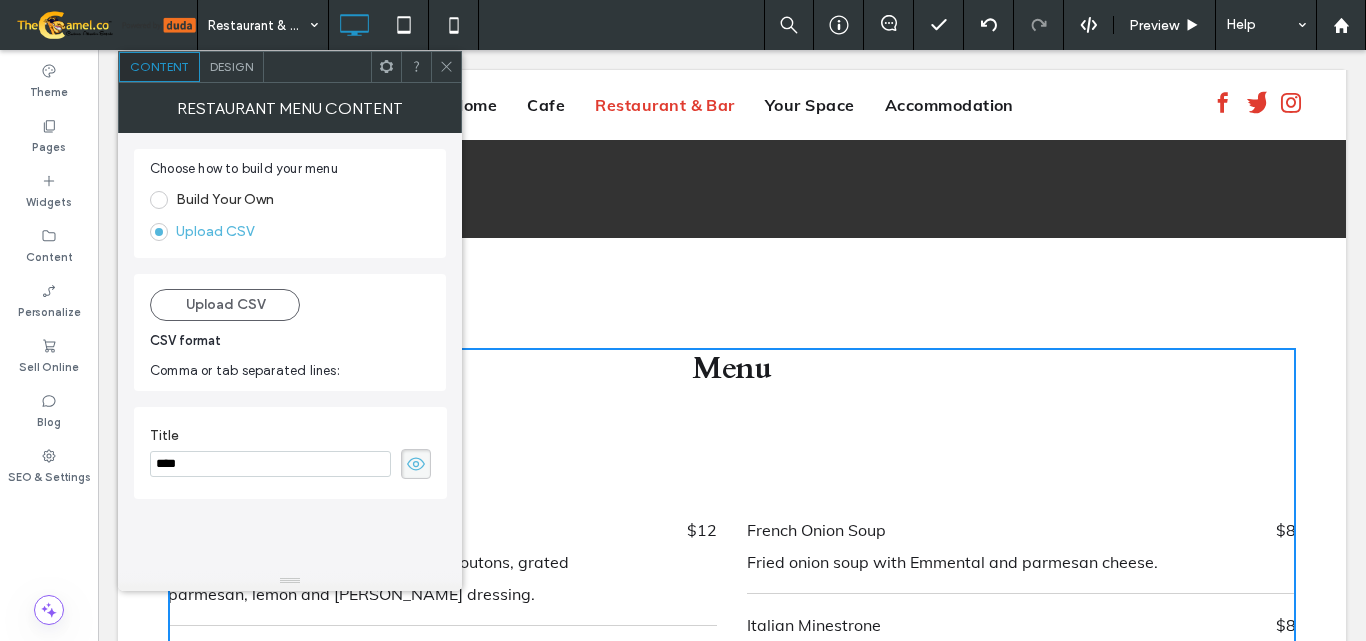 click on "Design" at bounding box center [232, 67] 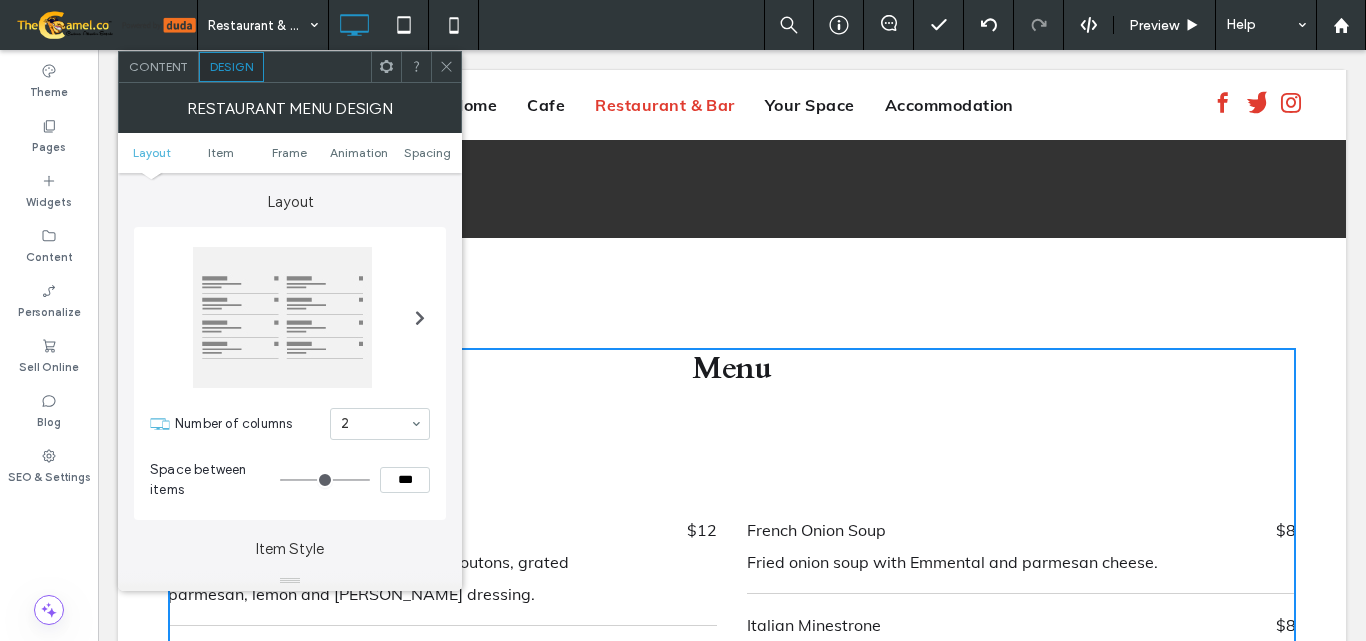 click on "RESTAURANT MENU DESIGN" at bounding box center [290, 108] 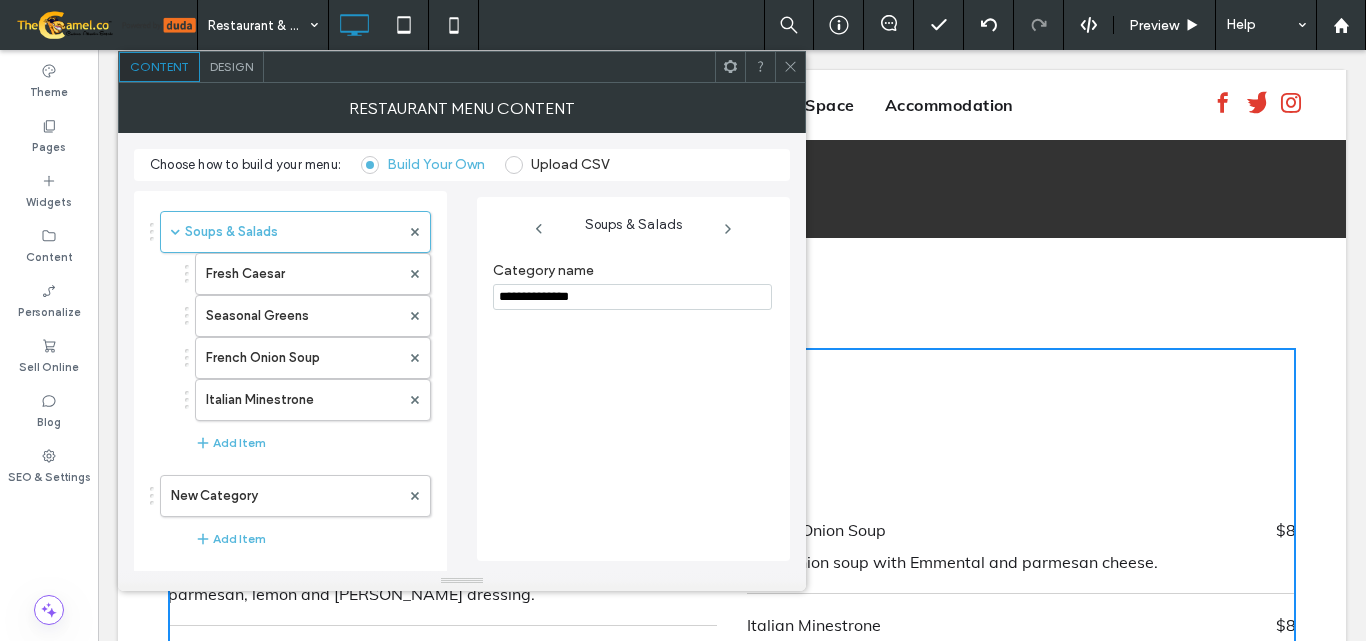 scroll, scrollTop: 356, scrollLeft: 0, axis: vertical 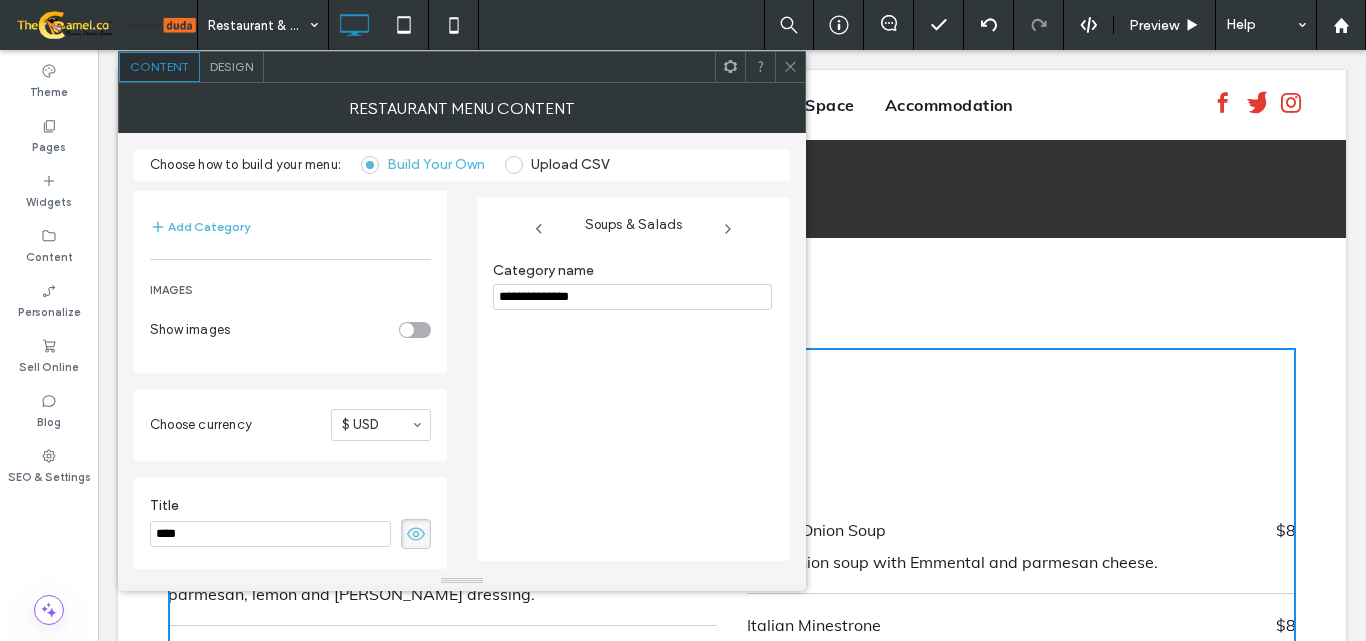 click on "Design" at bounding box center (231, 66) 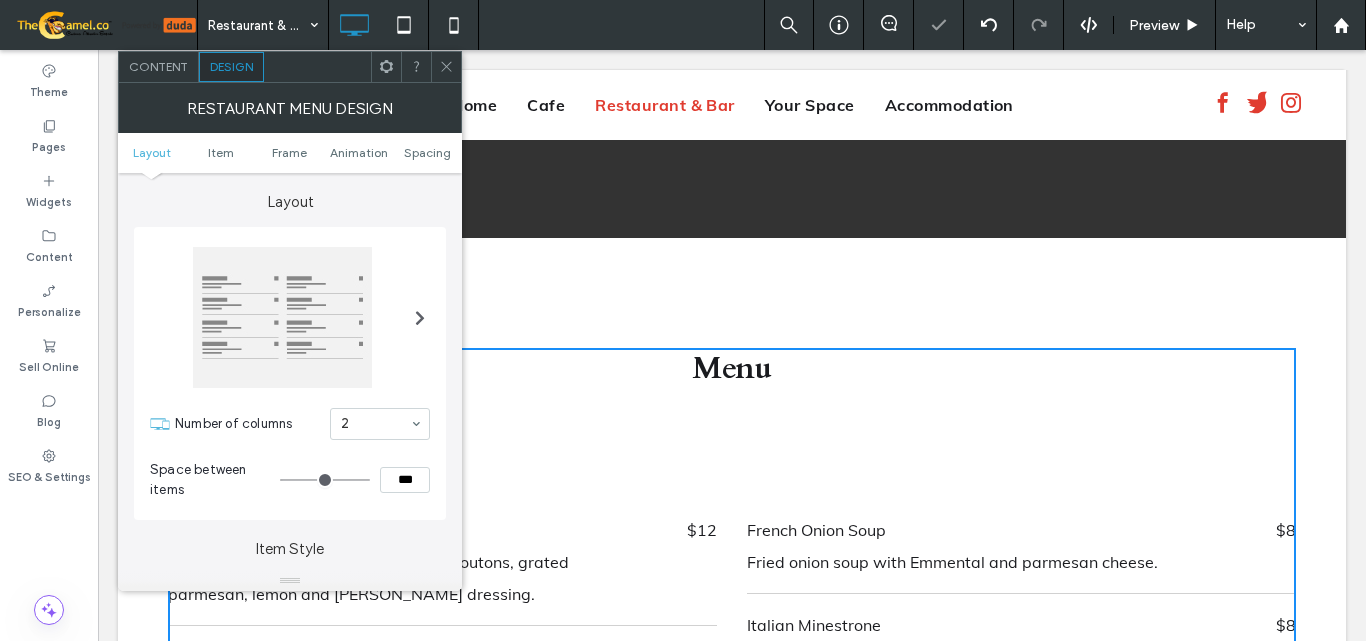 click at bounding box center (420, 317) 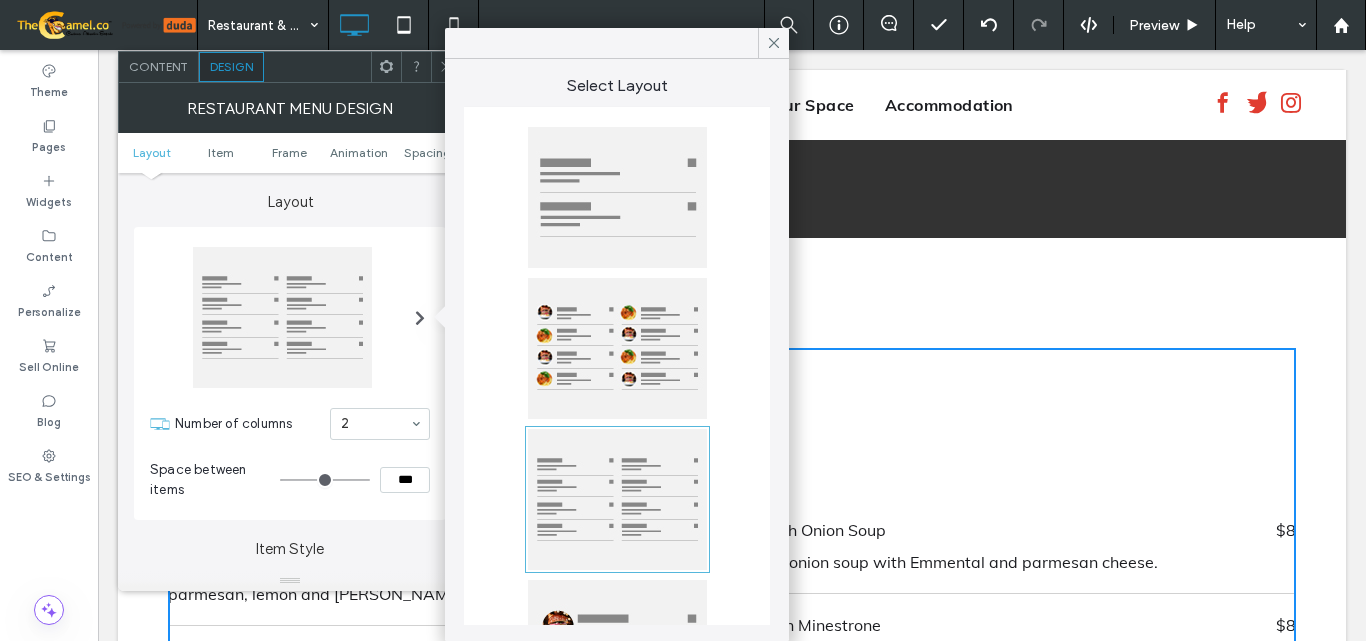 click at bounding box center [617, 197] 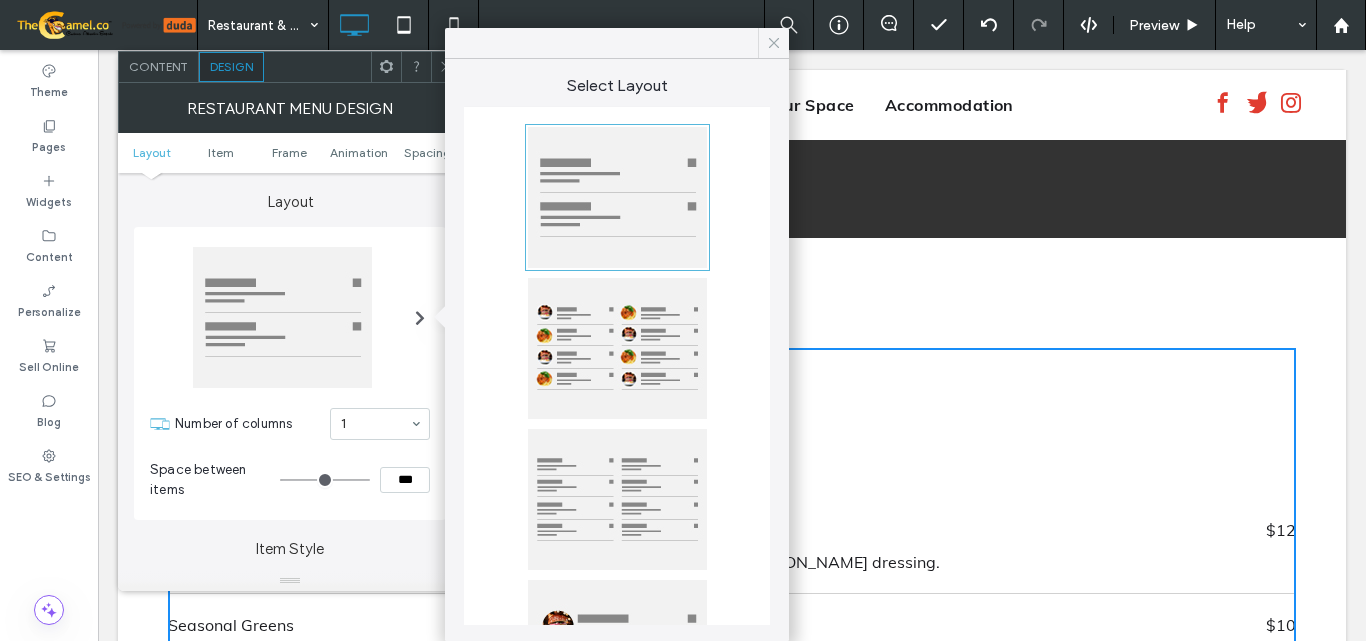 click 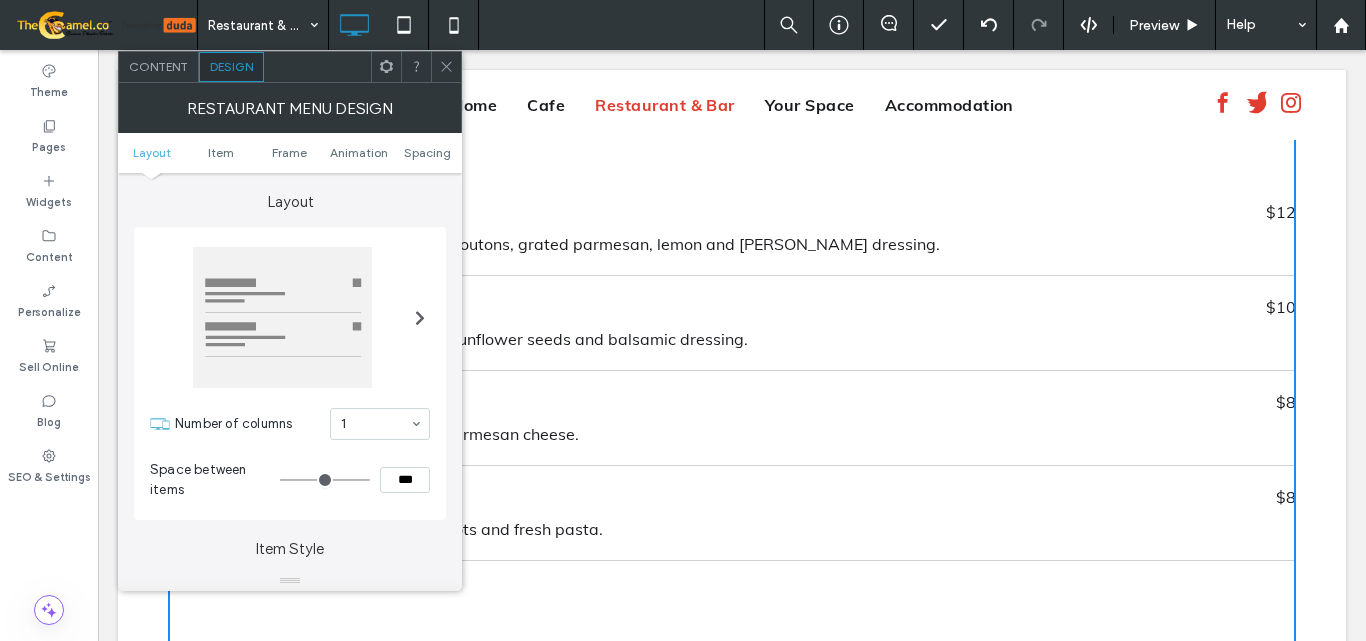 scroll, scrollTop: 2507, scrollLeft: 0, axis: vertical 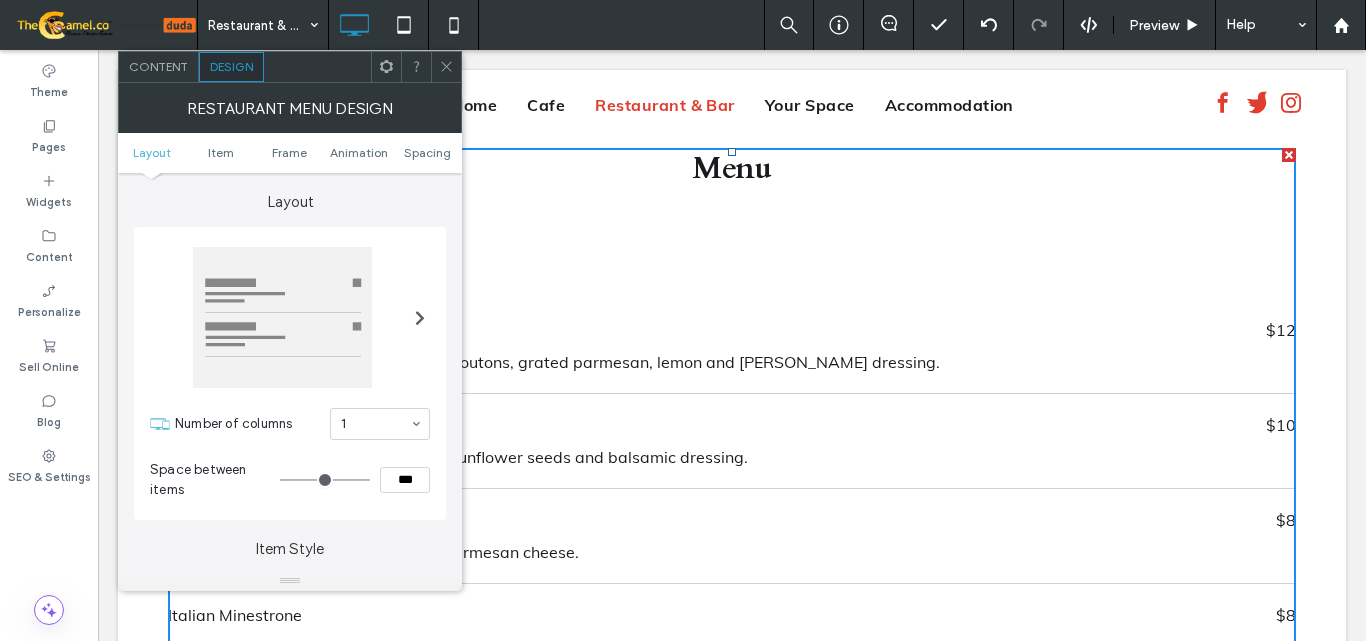 click 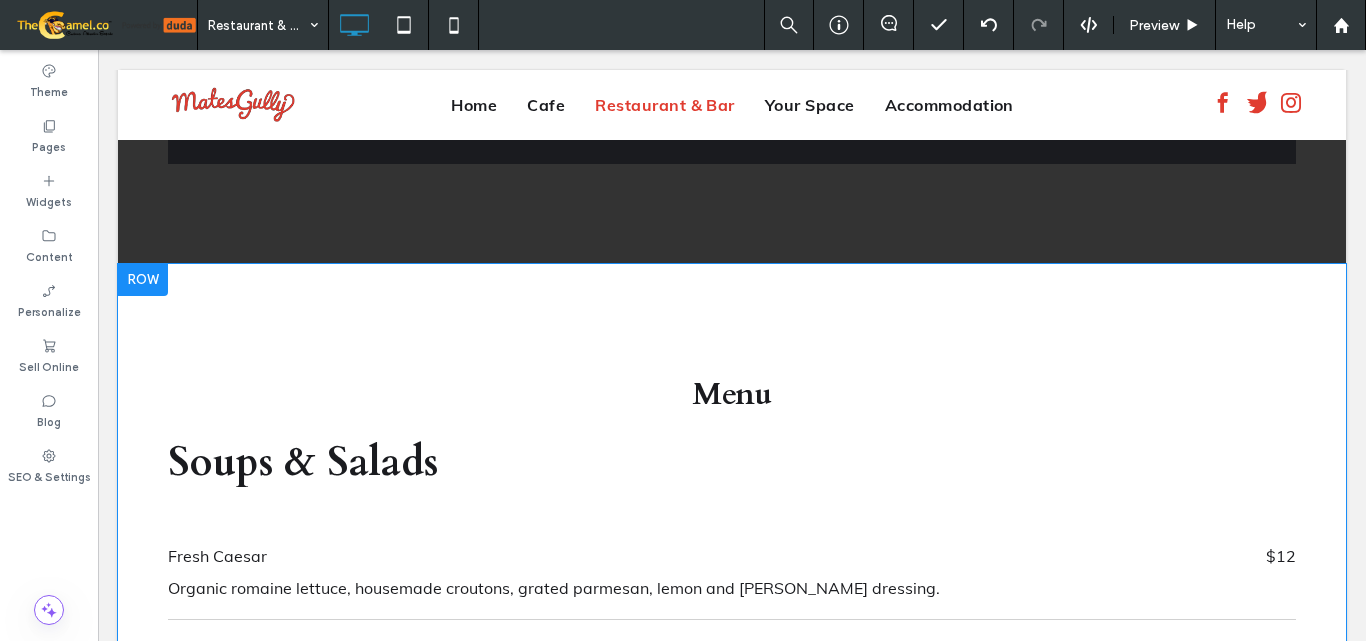 scroll, scrollTop: 2400, scrollLeft: 0, axis: vertical 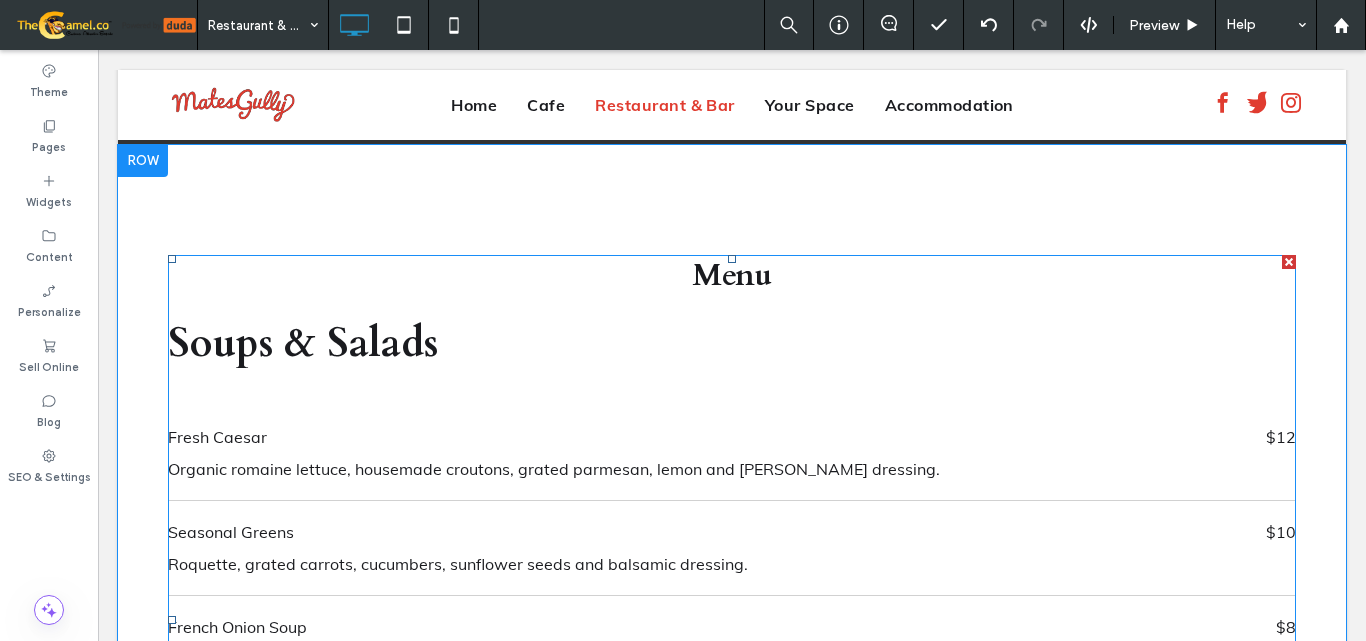 click on "Soups & Salads
Fresh Caesar
Organic romaine lettuce, housemade croutons, grated parmesan, lemon and caesar dressing.
$12
Seasonal Greens
Roquette, grated carrots, cucumbers, sunflower seeds and balsamic dressing.
$10
French Onion Soup
Fried onion soup with Emmental and parmesan cheese.
$8
Italian Minestrone
Potatoes, zucchini, squash, celery, carrots and fresh pasta.
$8" at bounding box center [732, 561] 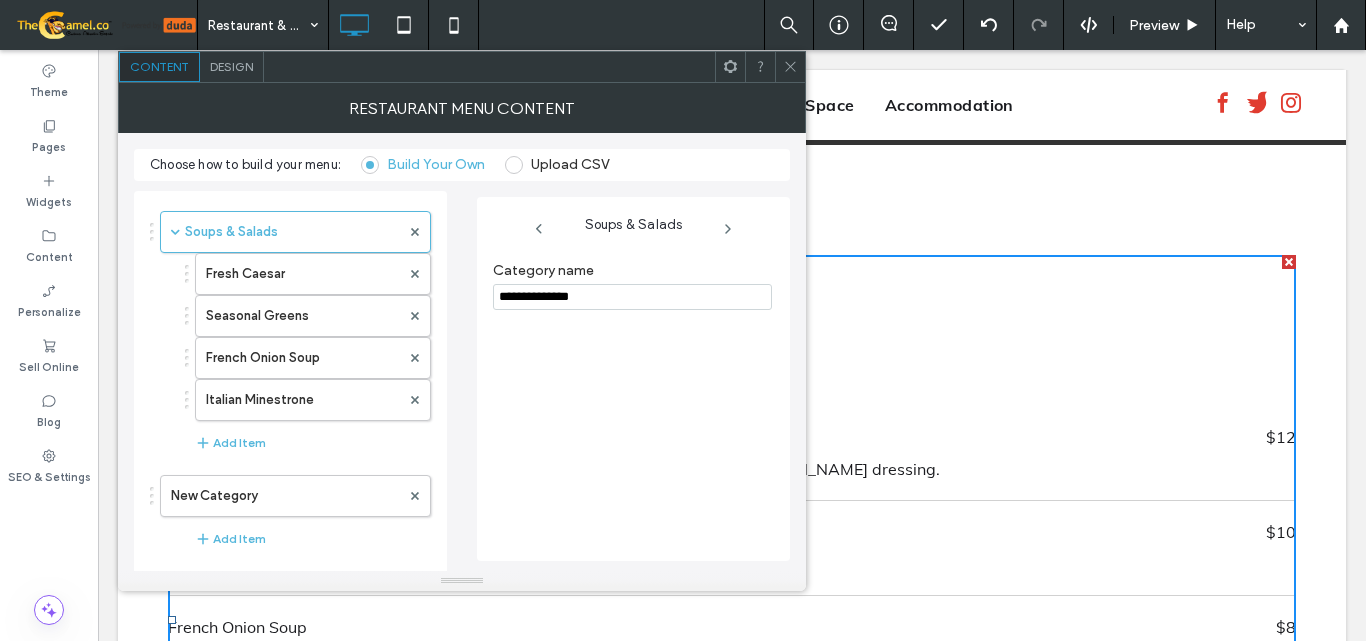 scroll, scrollTop: 356, scrollLeft: 0, axis: vertical 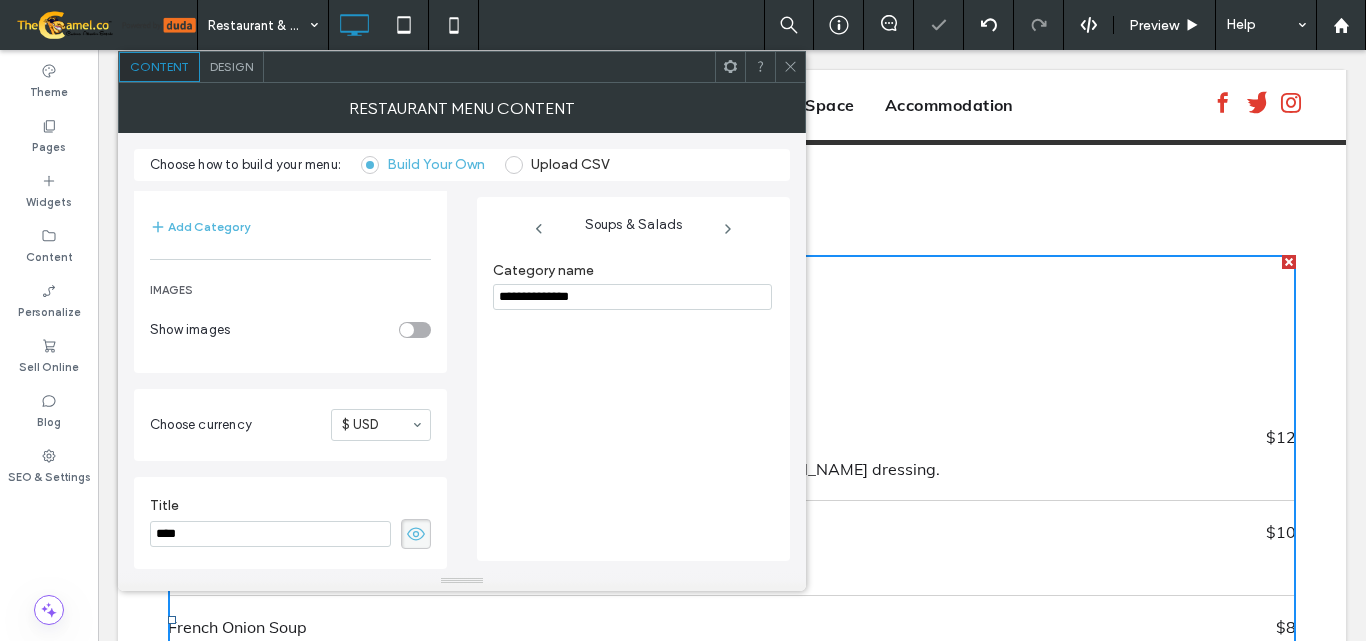 click 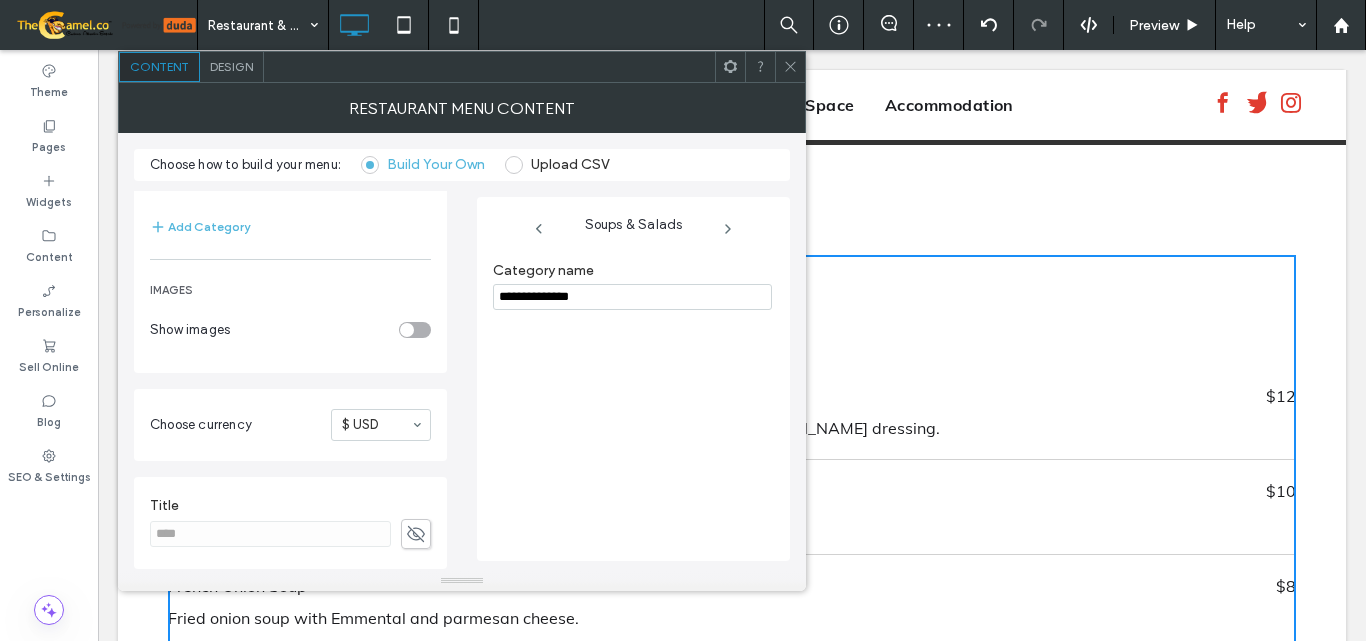 click at bounding box center (790, 67) 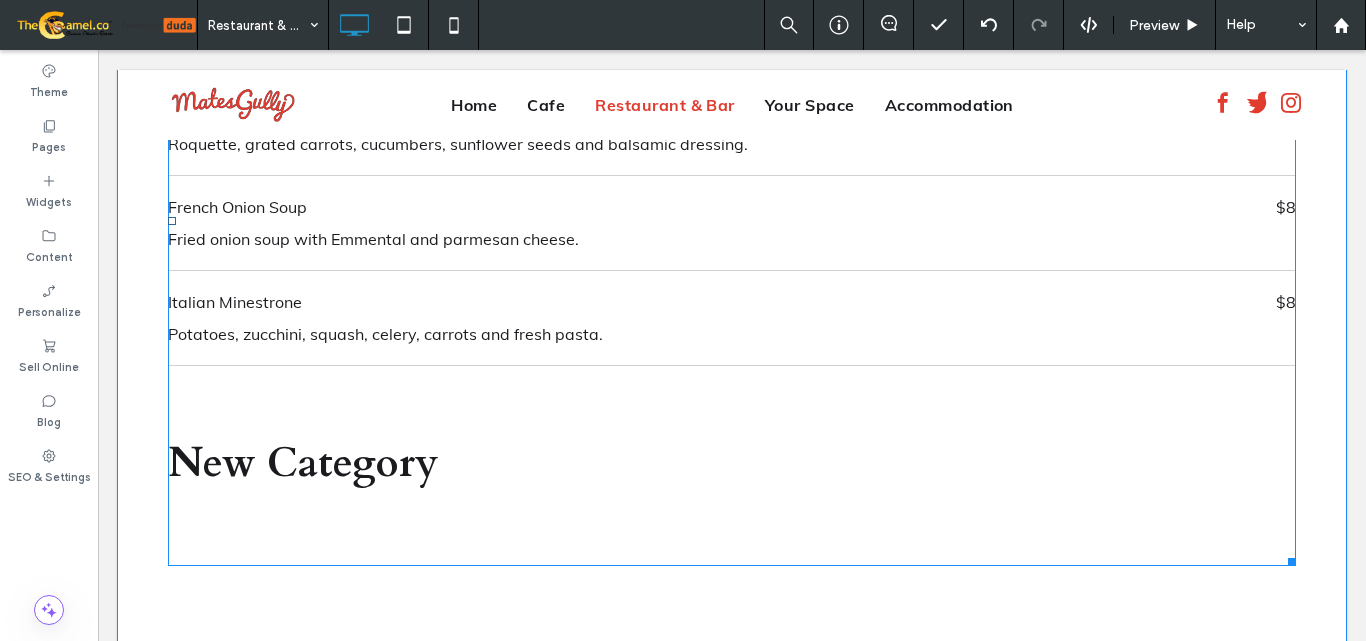 scroll, scrollTop: 2800, scrollLeft: 0, axis: vertical 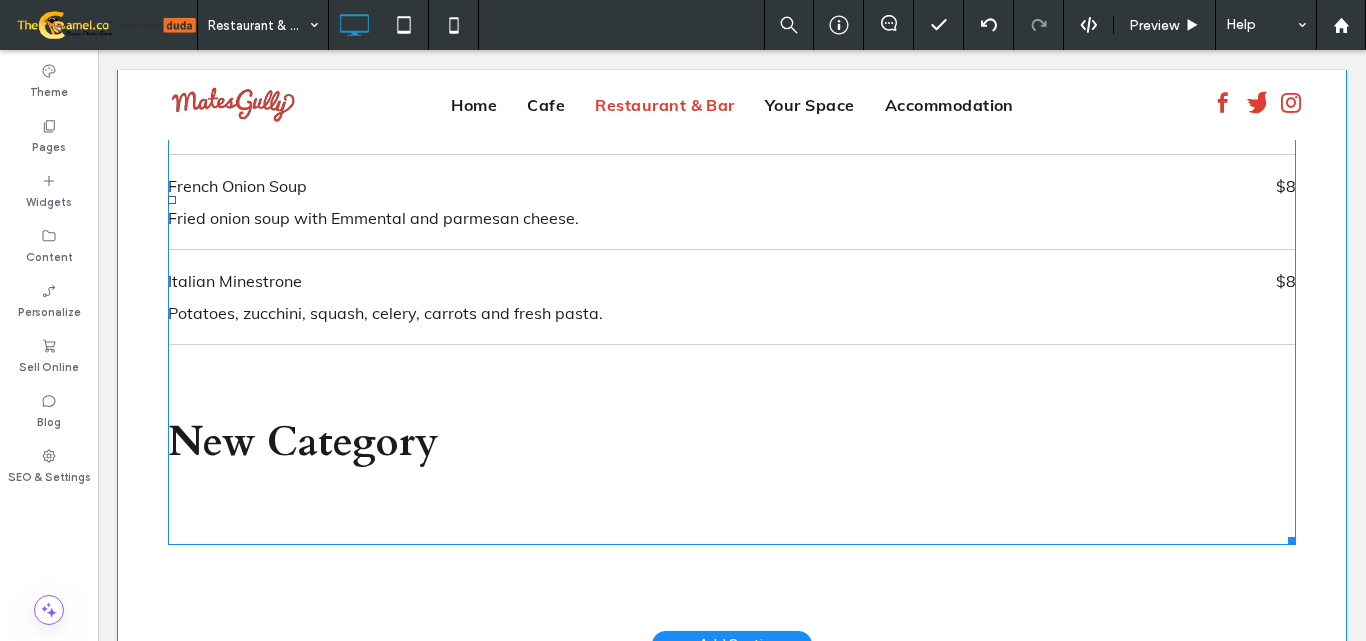 click on "New Category" at bounding box center (732, 442) 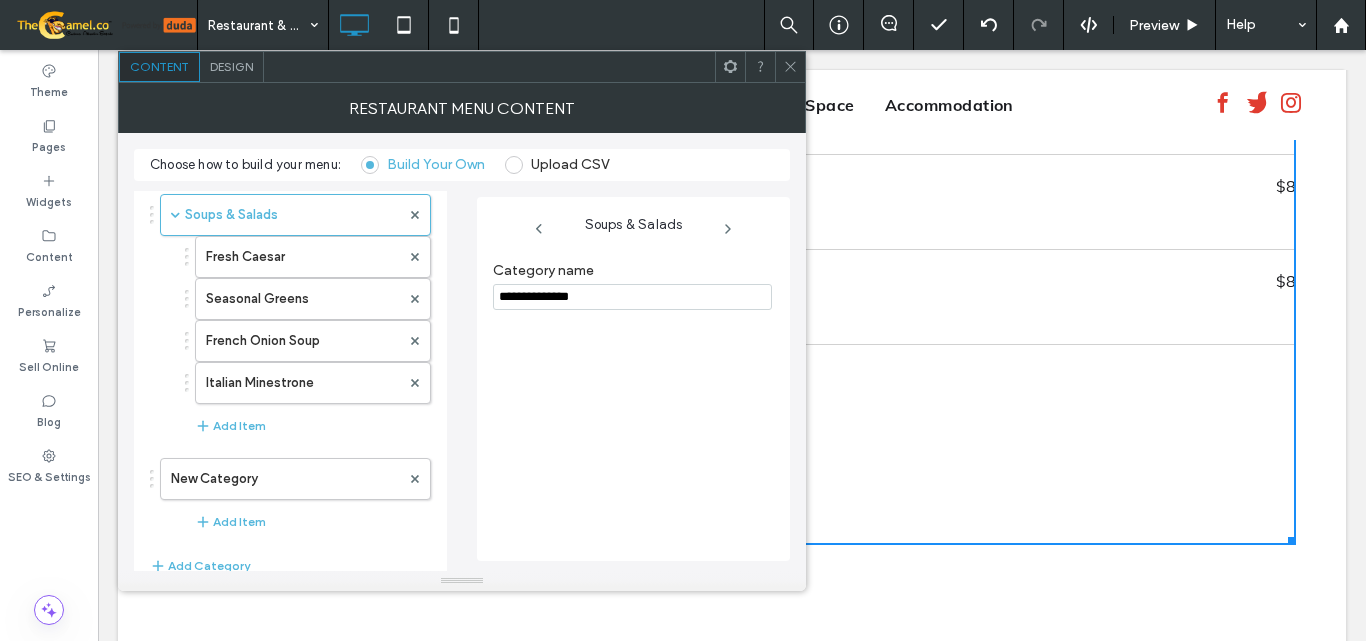 scroll, scrollTop: 0, scrollLeft: 0, axis: both 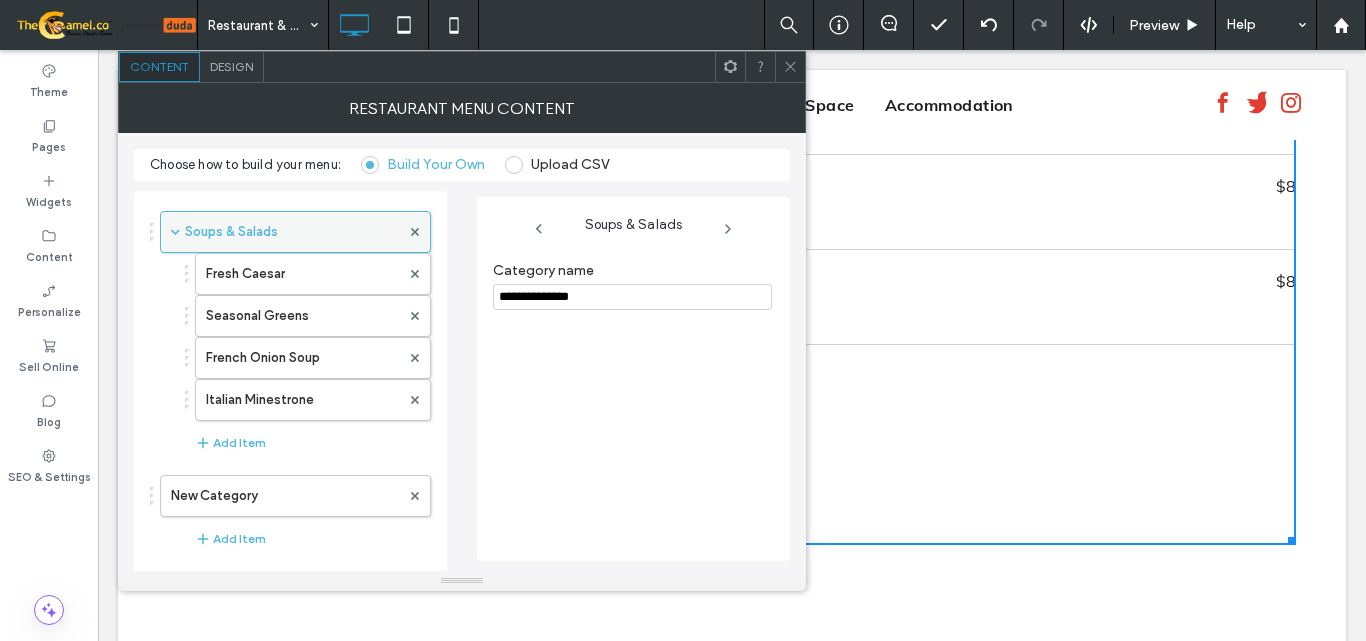click on "Soups & Salads" at bounding box center (292, 232) 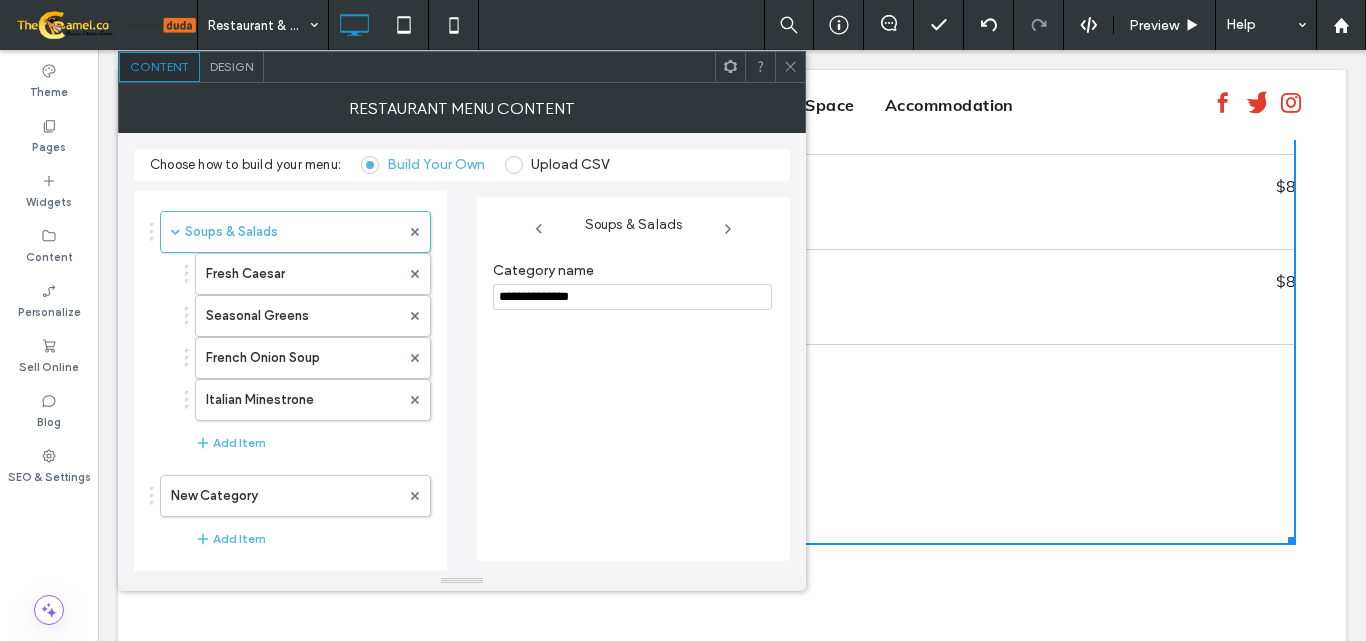 click 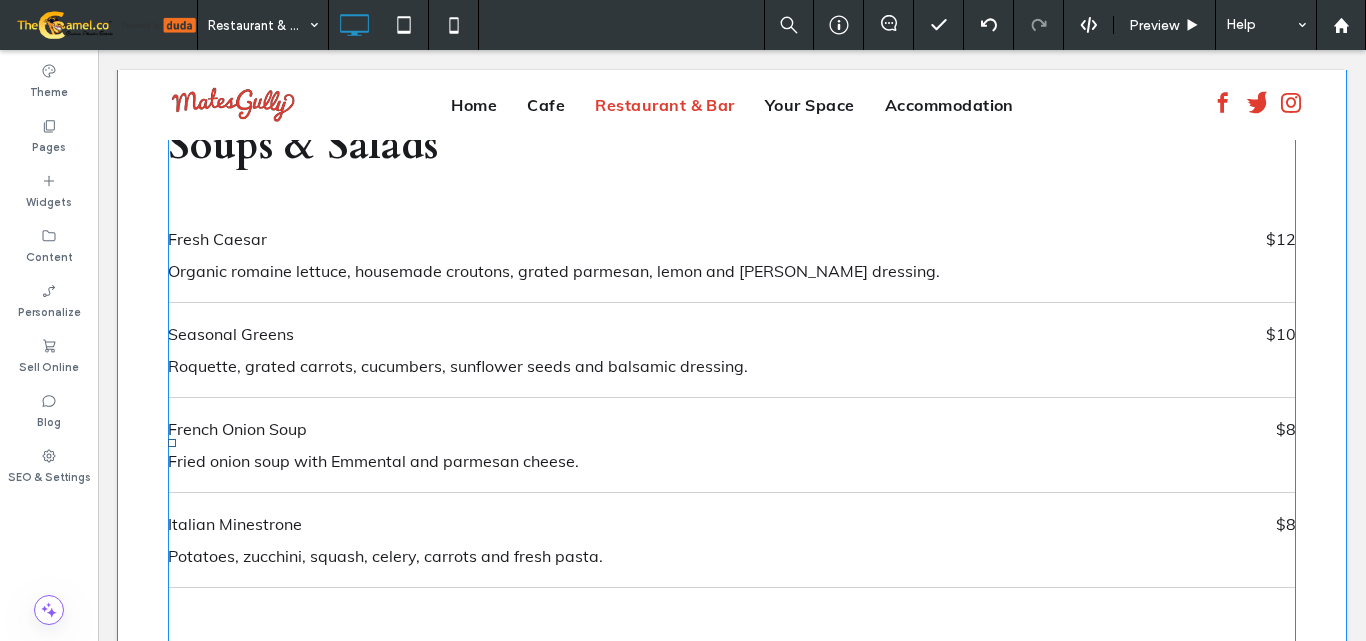 scroll, scrollTop: 2157, scrollLeft: 0, axis: vertical 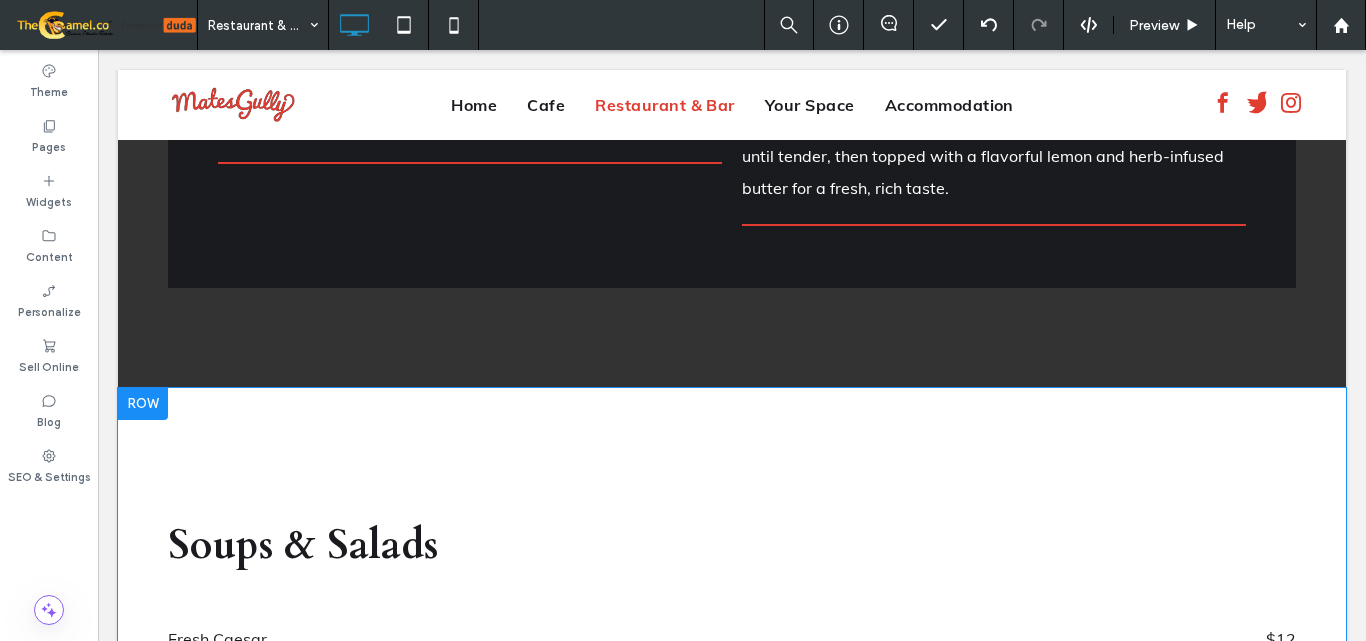 click at bounding box center [143, 404] 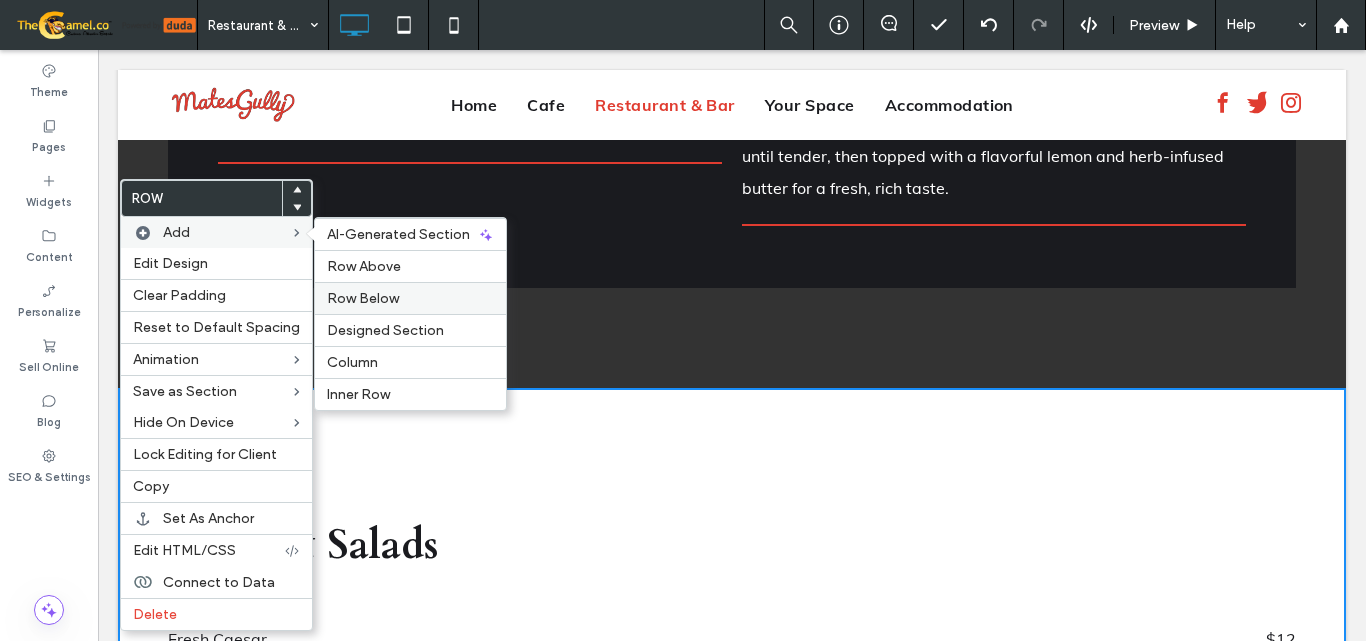 click on "Row Below" at bounding box center [363, 298] 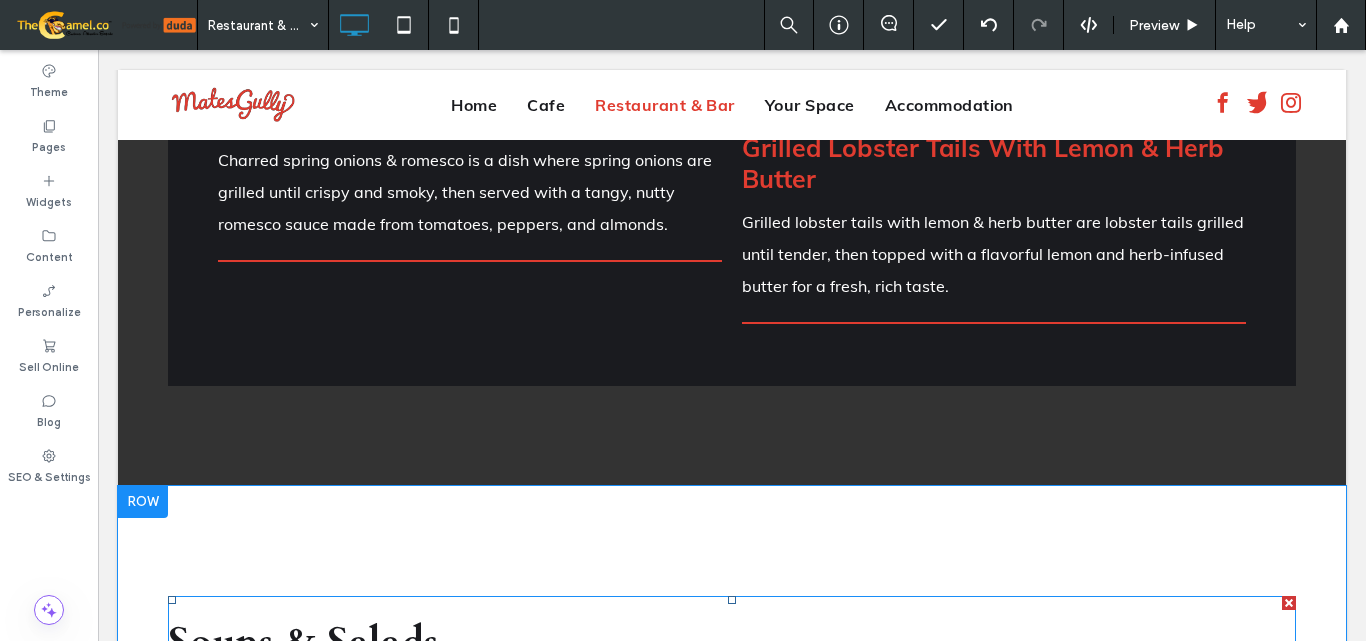 scroll, scrollTop: 2057, scrollLeft: 0, axis: vertical 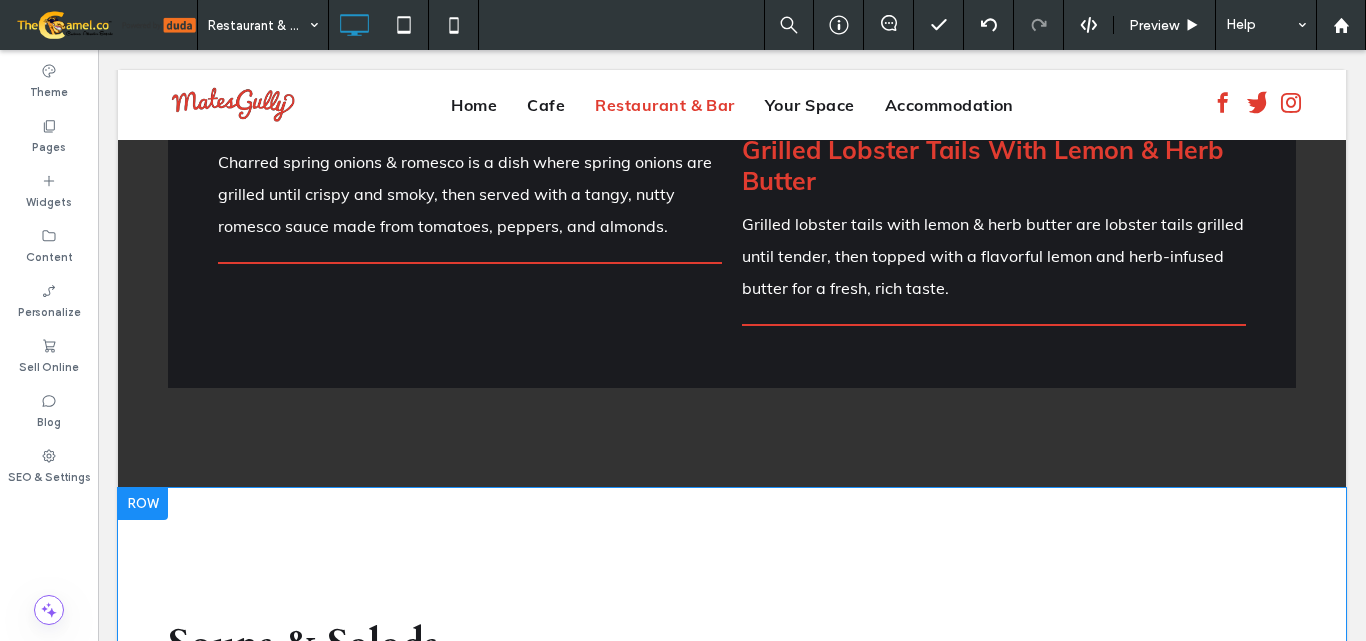 click at bounding box center [143, 504] 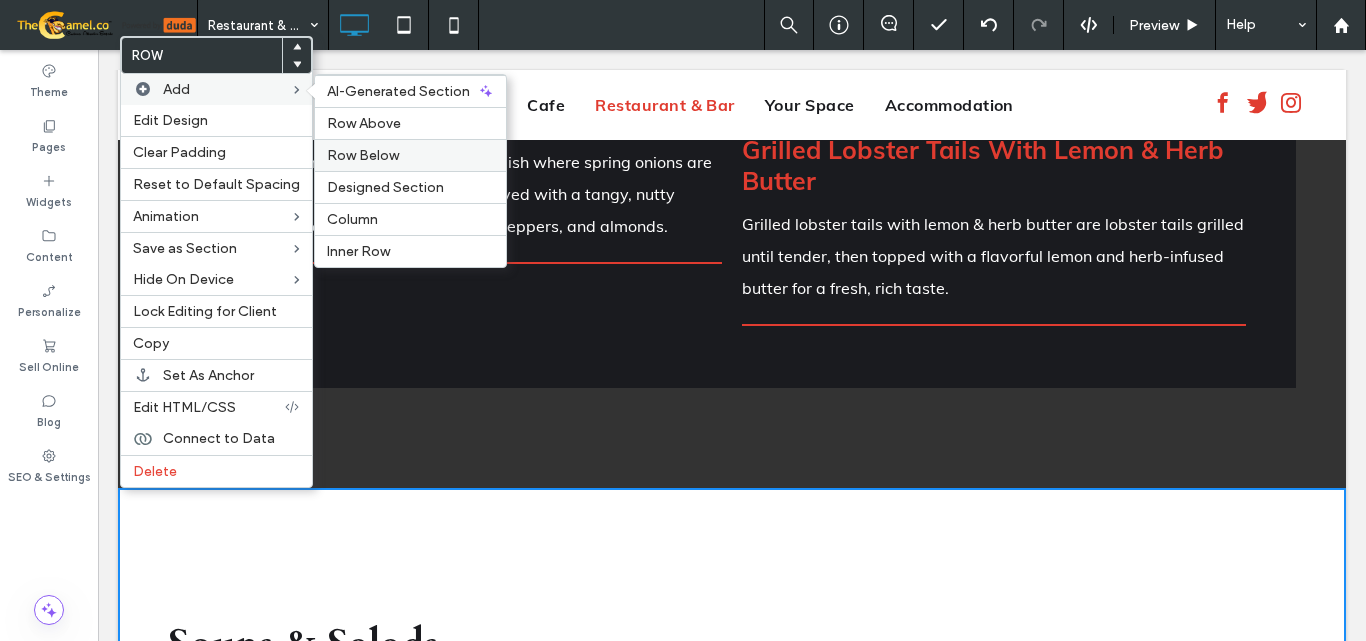 click on "Row Below" at bounding box center [363, 155] 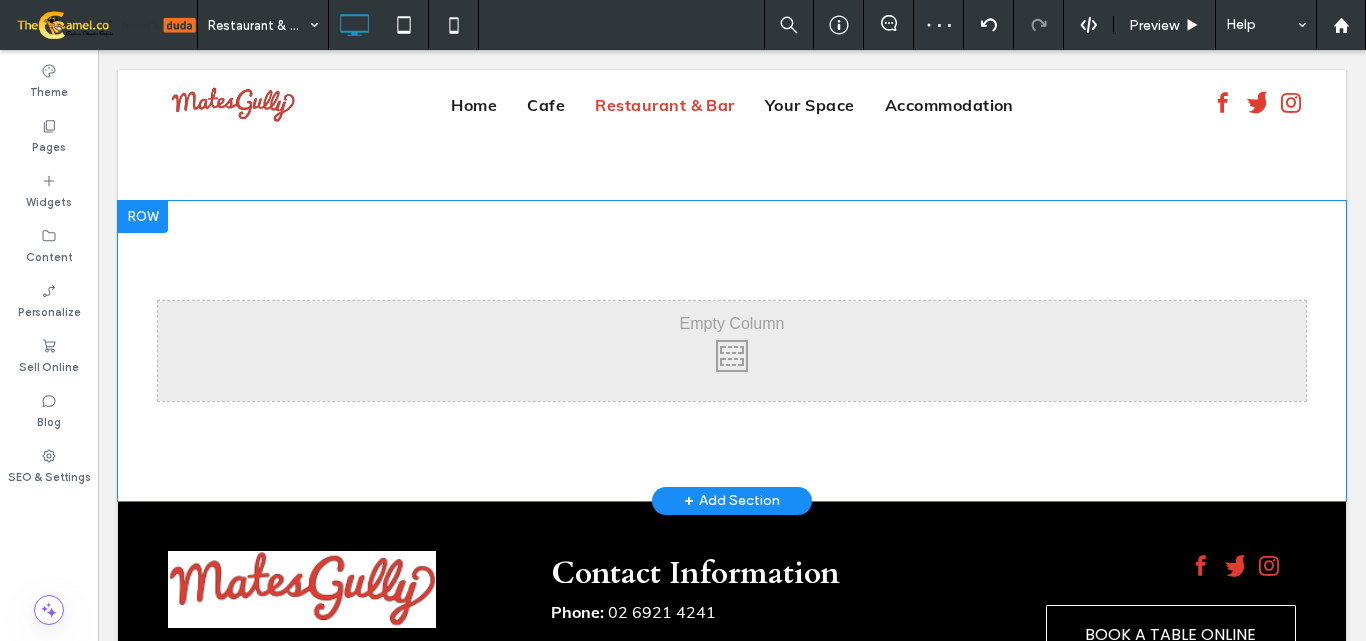 scroll, scrollTop: 3257, scrollLeft: 0, axis: vertical 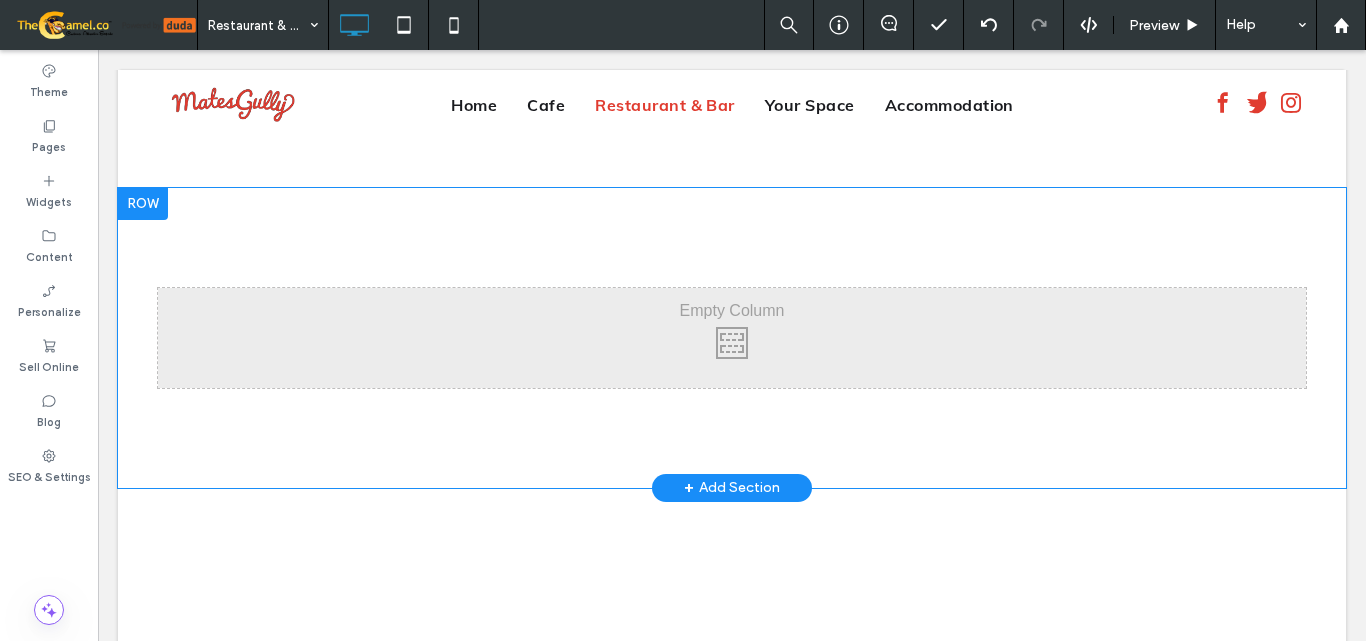 click at bounding box center (143, 204) 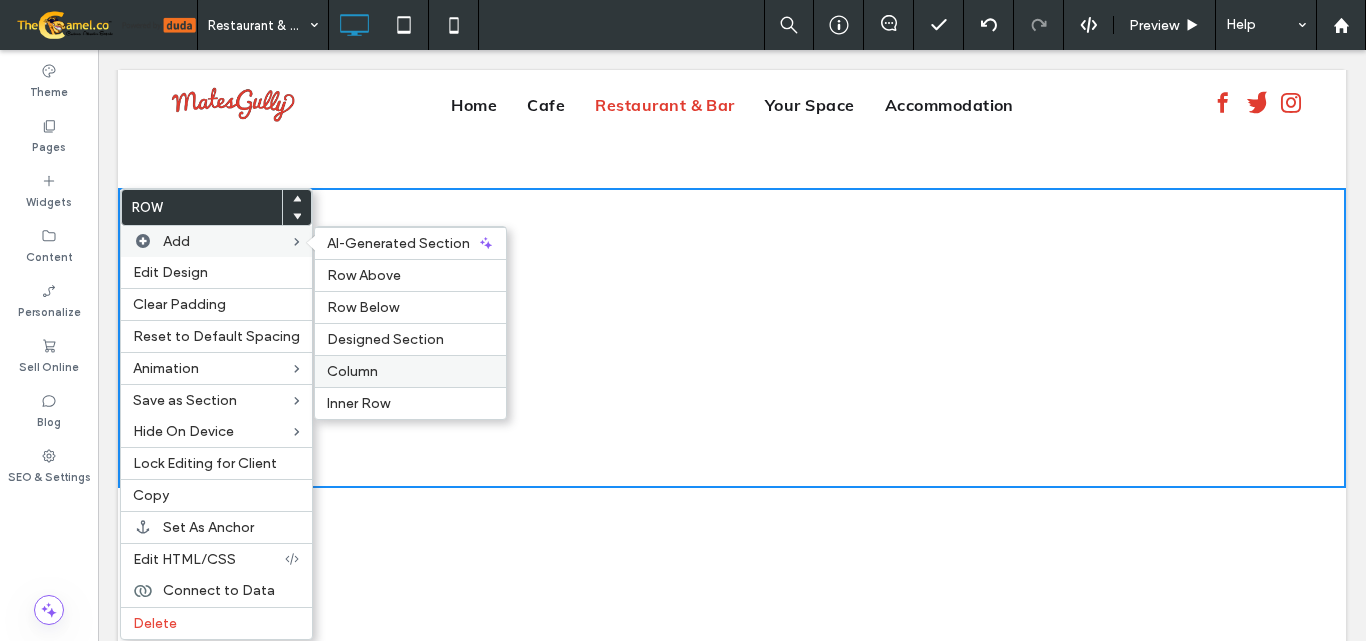 click on "Column" at bounding box center (410, 371) 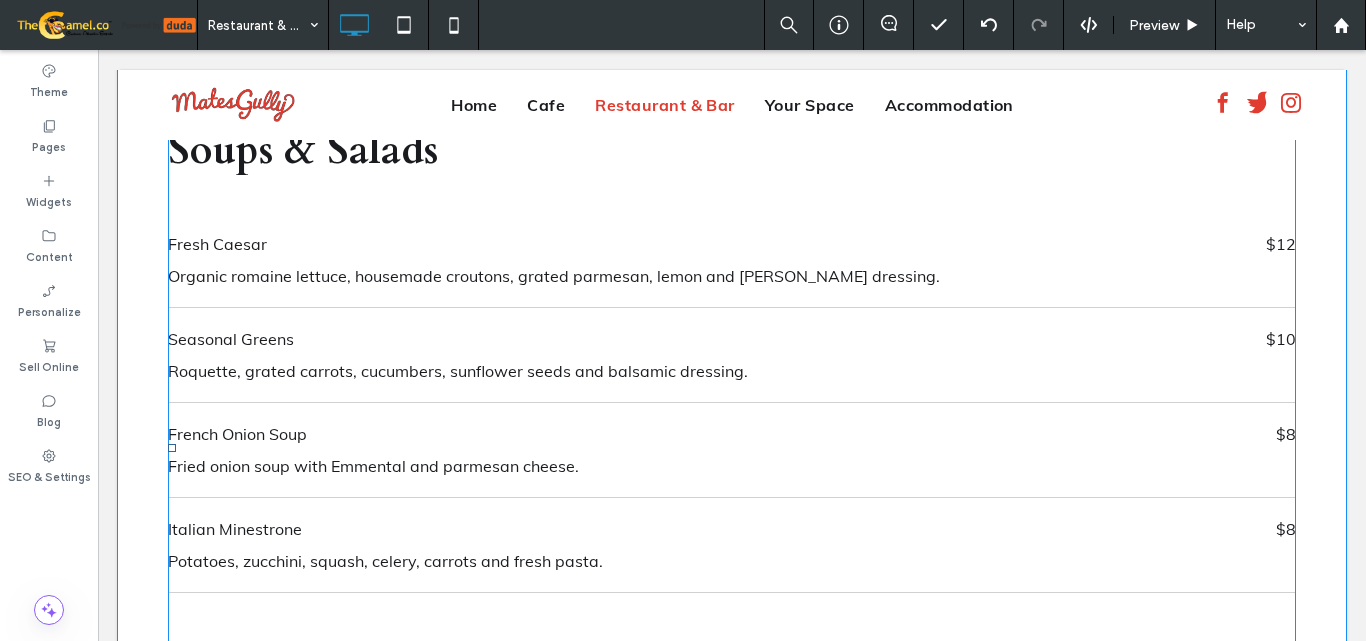 scroll, scrollTop: 2557, scrollLeft: 0, axis: vertical 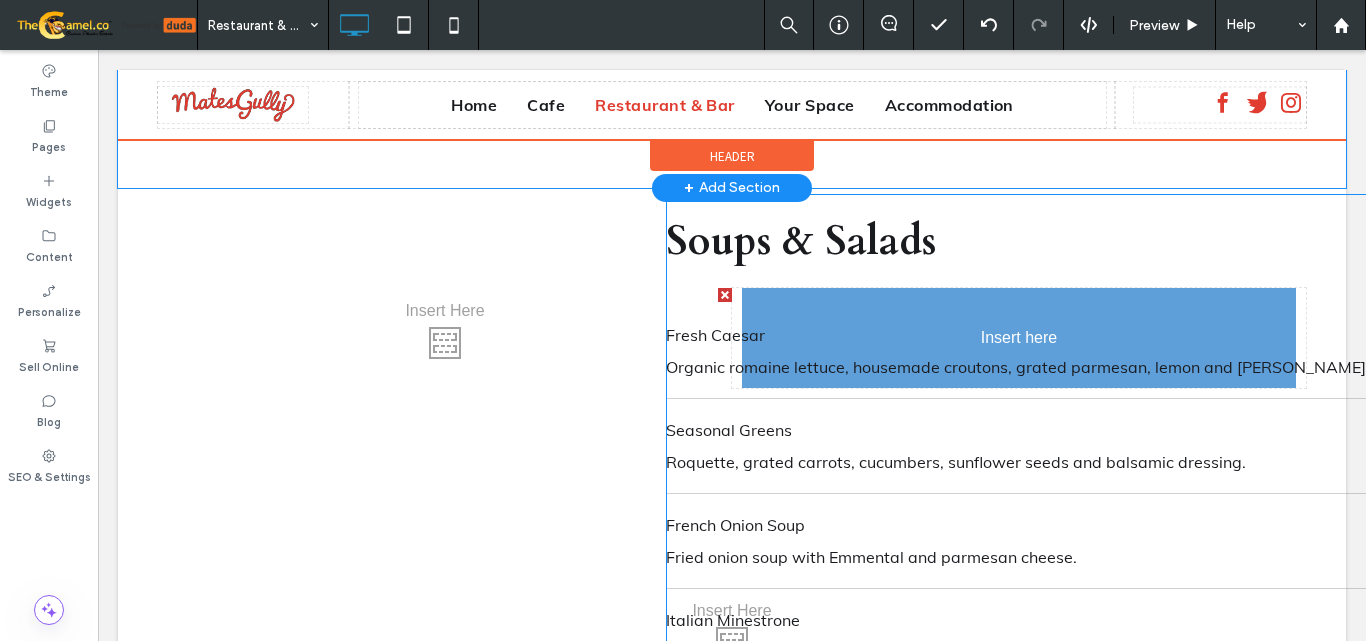 drag, startPoint x: 639, startPoint y: 226, endPoint x: 999, endPoint y: 370, distance: 387.73187 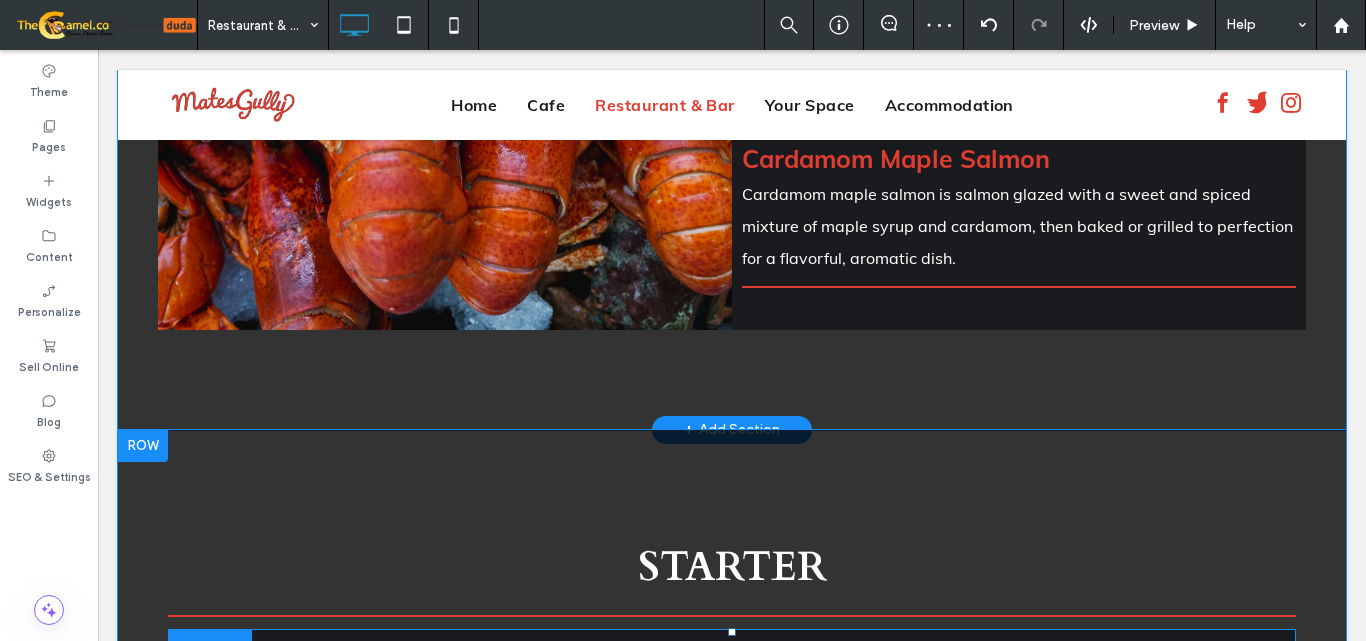 scroll, scrollTop: 946, scrollLeft: 0, axis: vertical 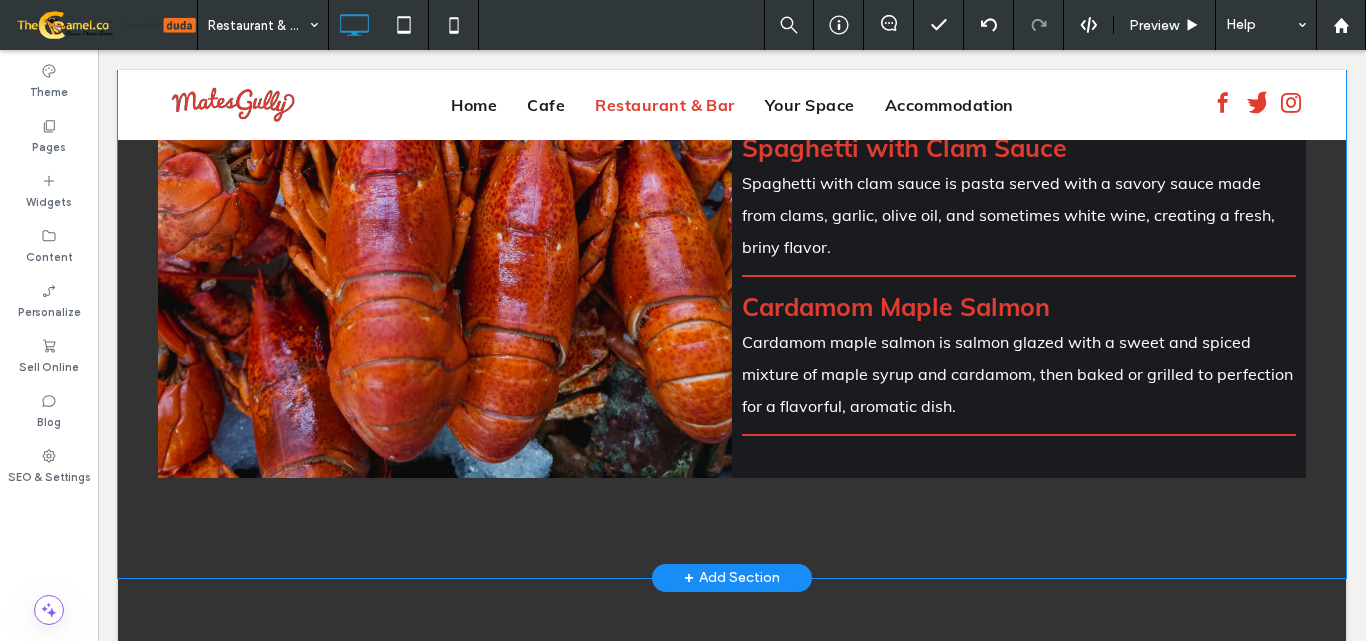 drag, startPoint x: 511, startPoint y: 315, endPoint x: 535, endPoint y: 321, distance: 24.738634 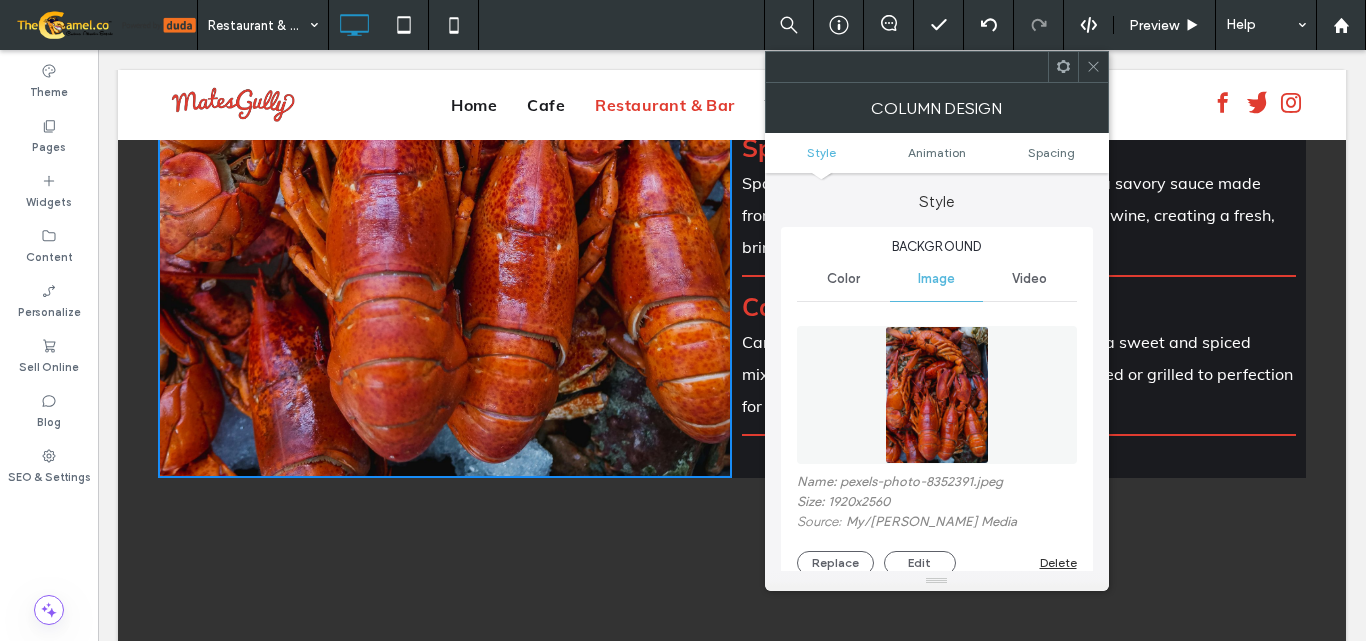 click at bounding box center (1093, 67) 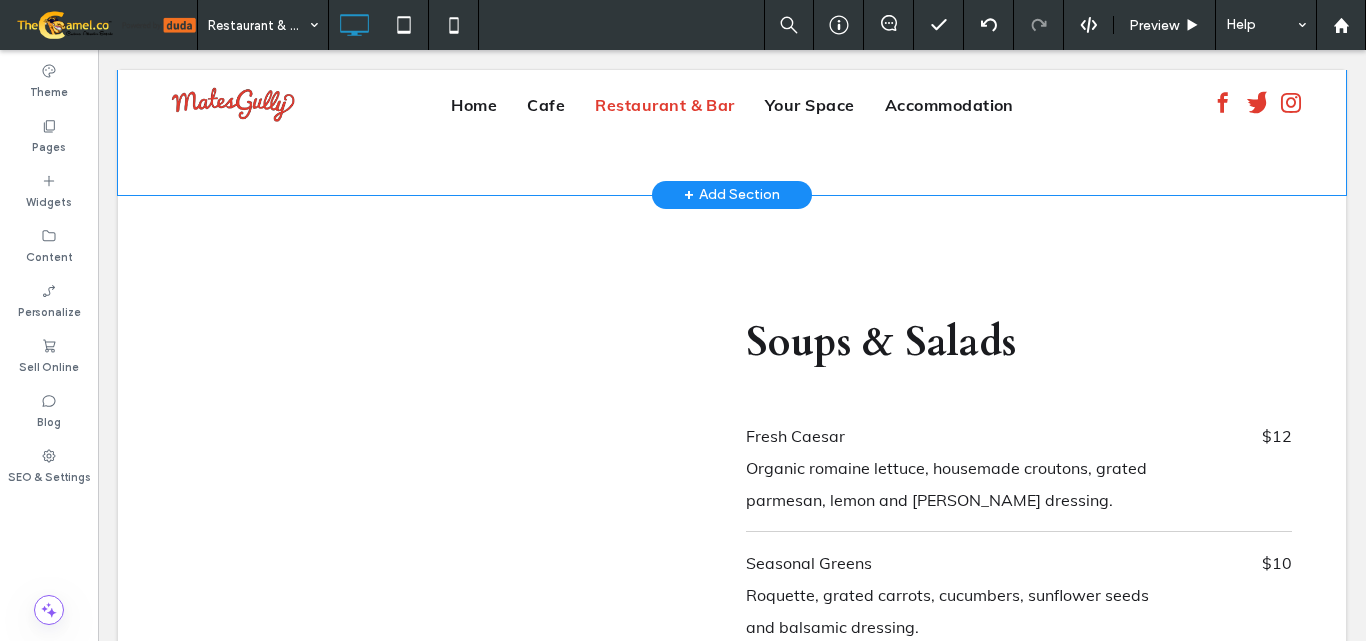 scroll, scrollTop: 2646, scrollLeft: 0, axis: vertical 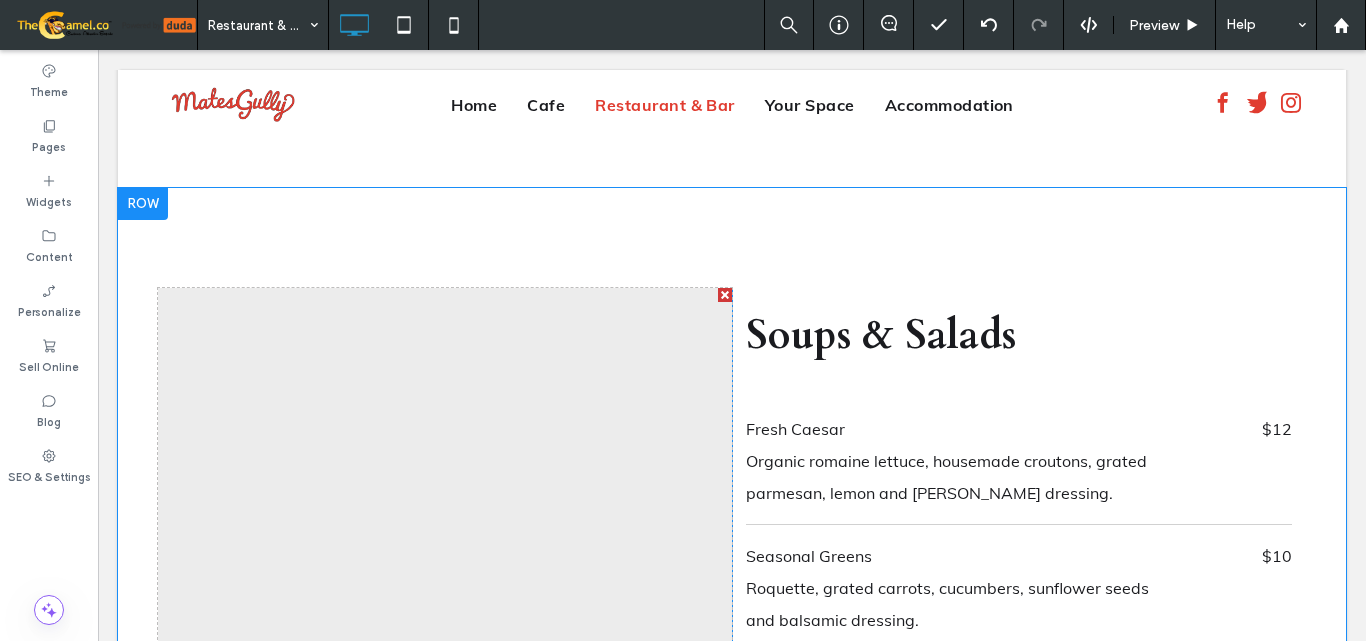 click on "Click To Paste     Click To Paste" at bounding box center [445, 681] 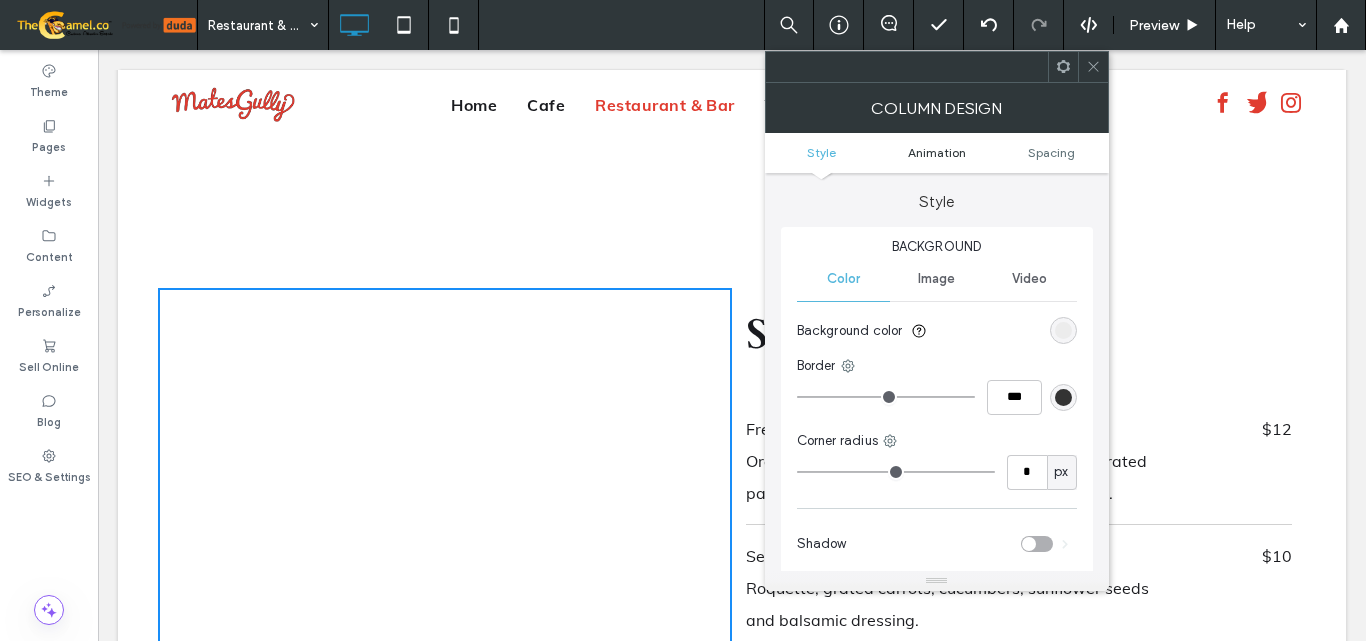 click on "Animation" at bounding box center (937, 152) 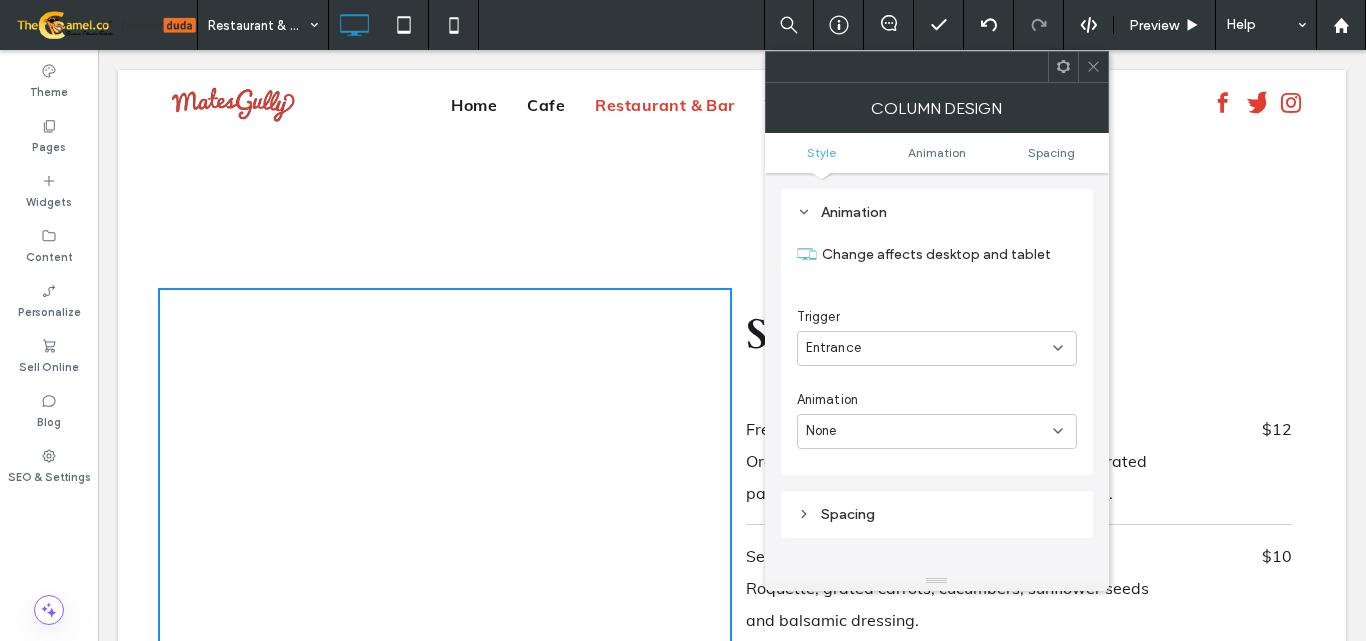 scroll, scrollTop: 406, scrollLeft: 0, axis: vertical 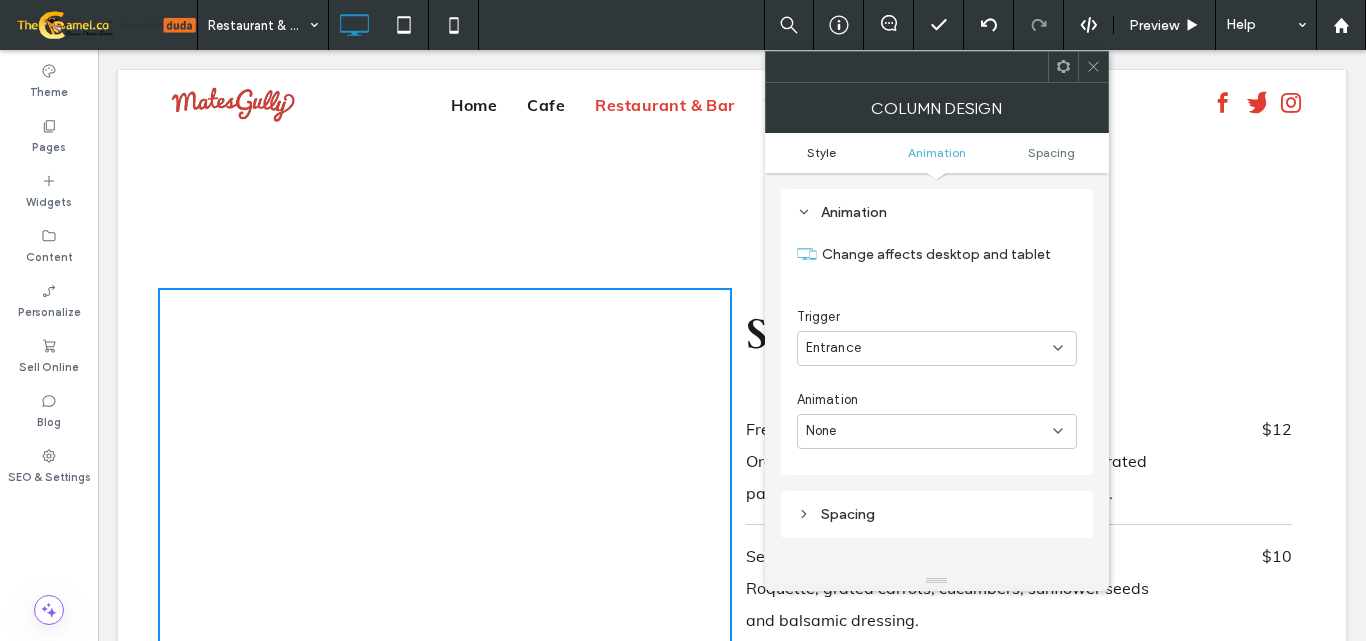 click on "Style" at bounding box center (821, 152) 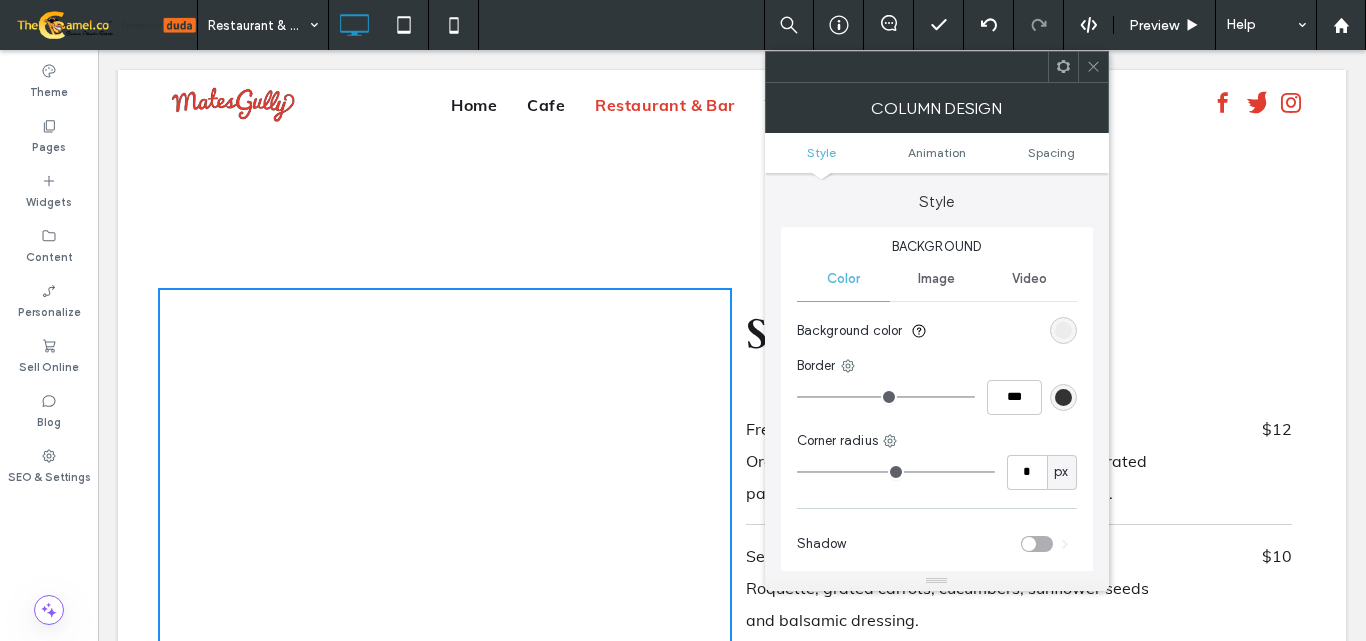 scroll, scrollTop: 0, scrollLeft: 0, axis: both 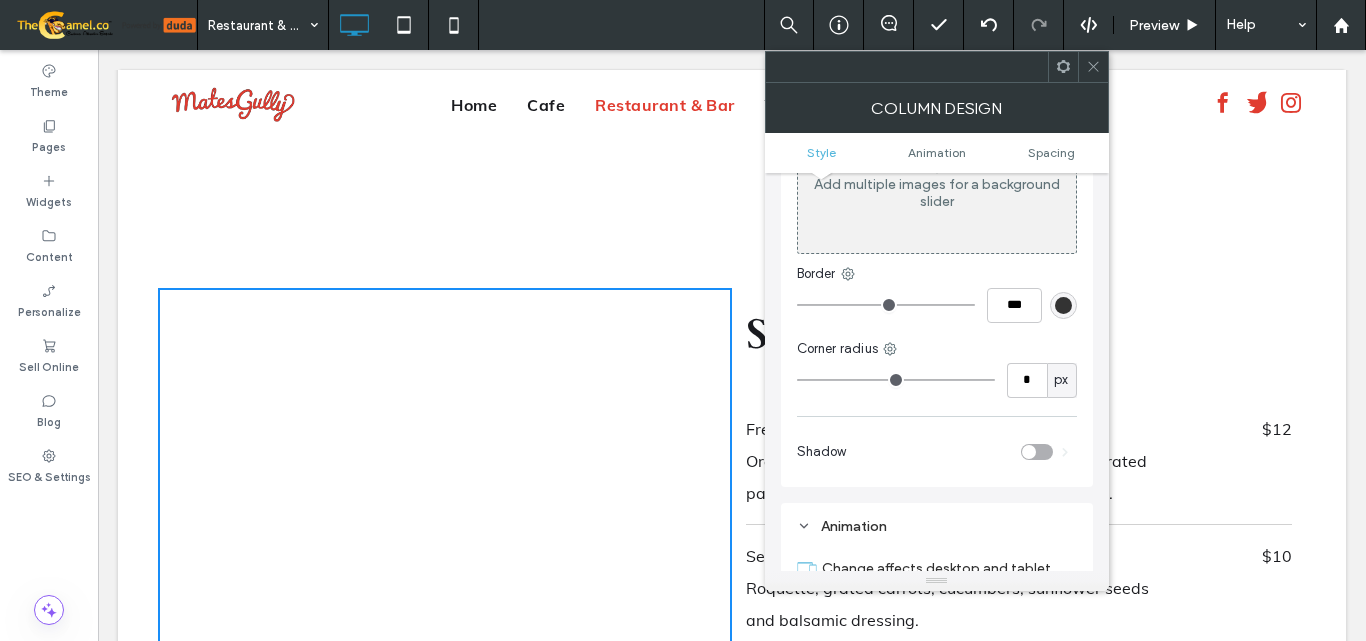 click on "Add multiple images for a background slider" at bounding box center [937, 193] 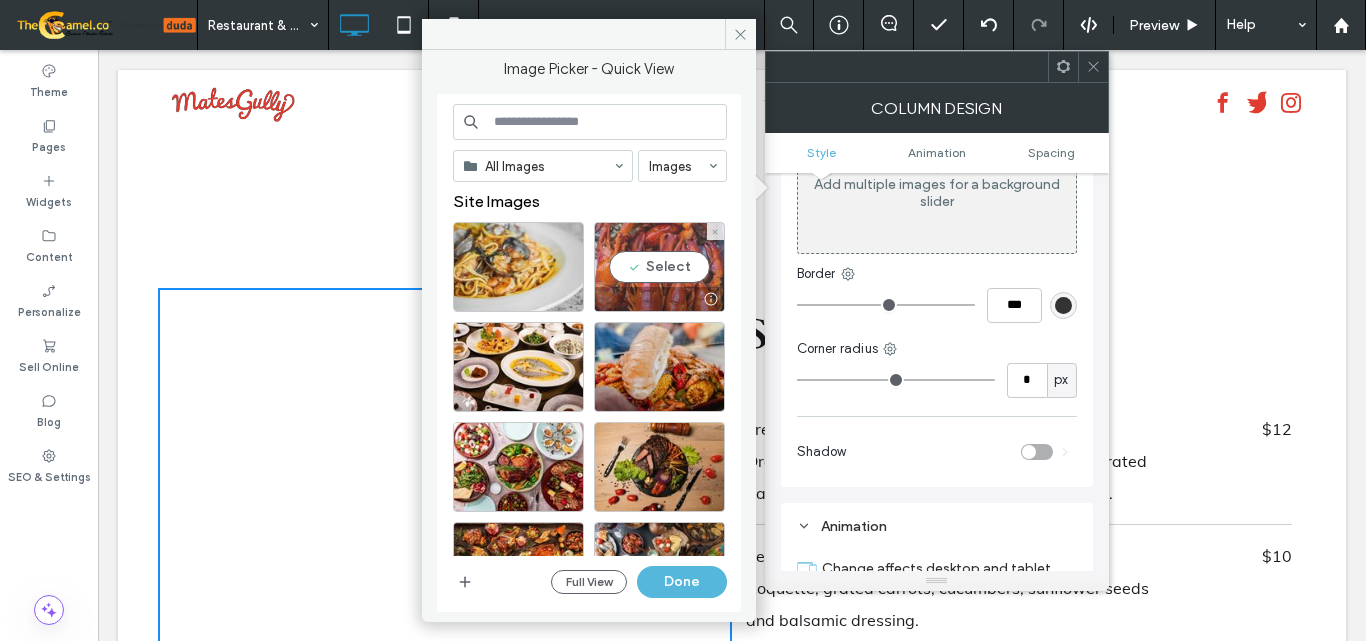 click on "Select" at bounding box center [659, 267] 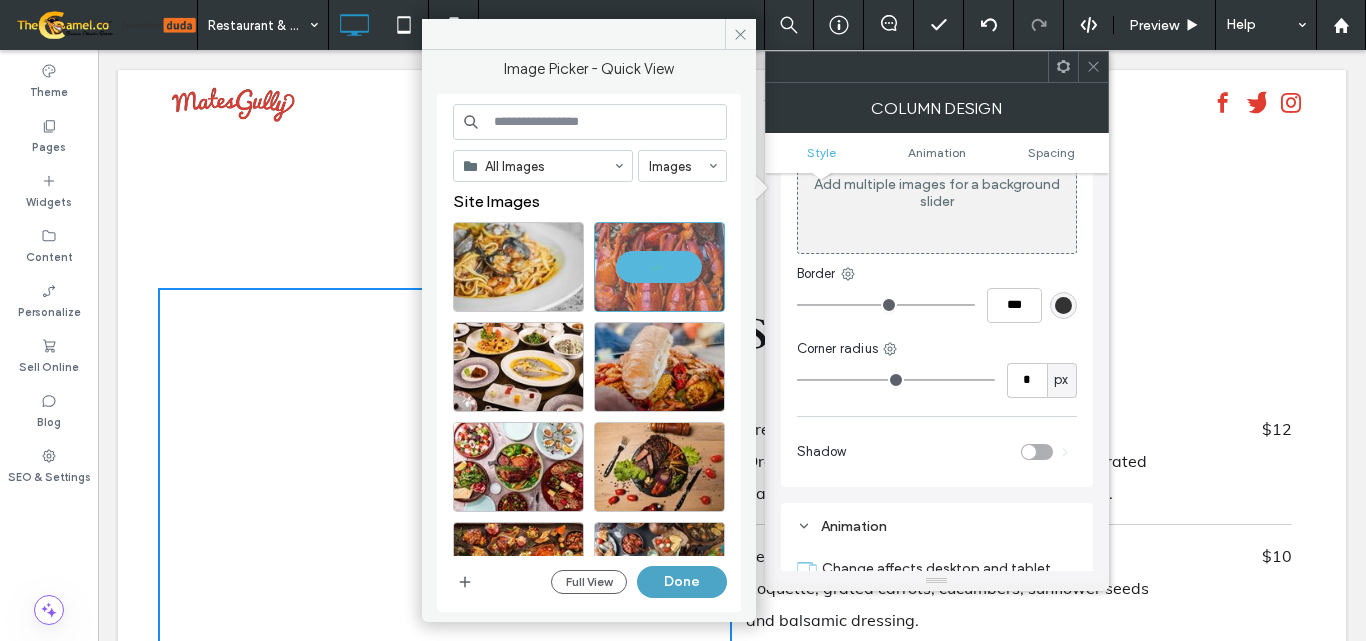 click on "Done" at bounding box center [682, 582] 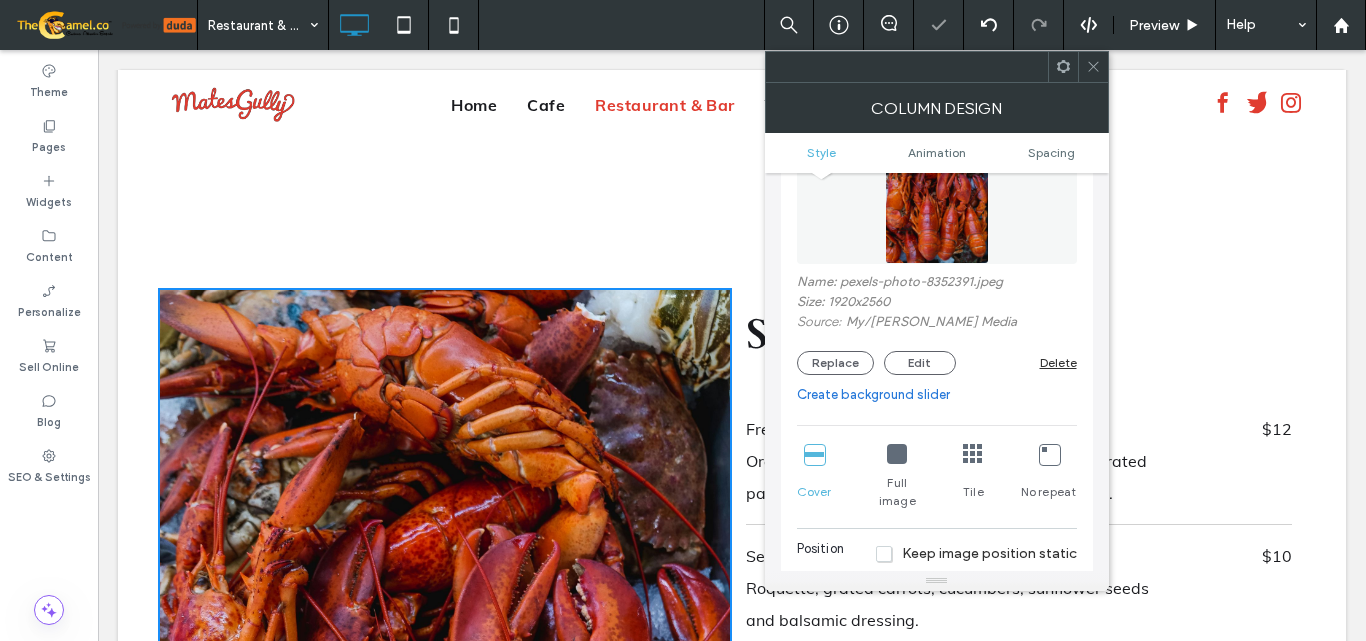 click at bounding box center (1093, 67) 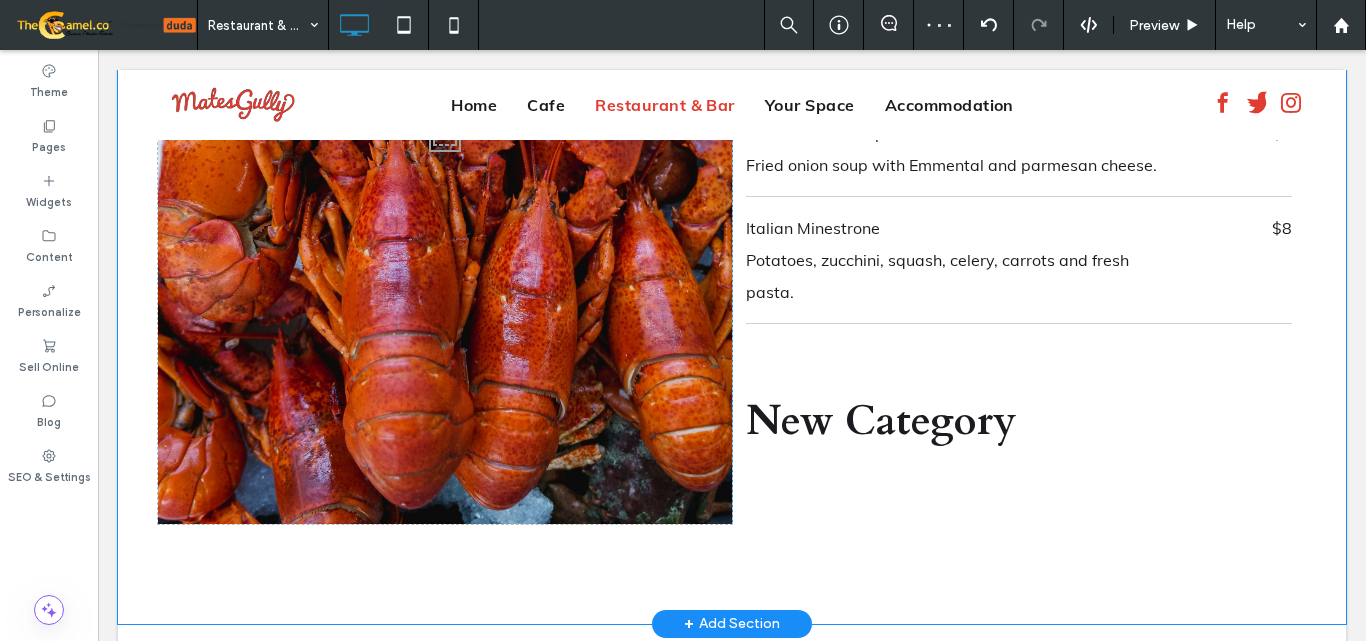scroll, scrollTop: 3146, scrollLeft: 0, axis: vertical 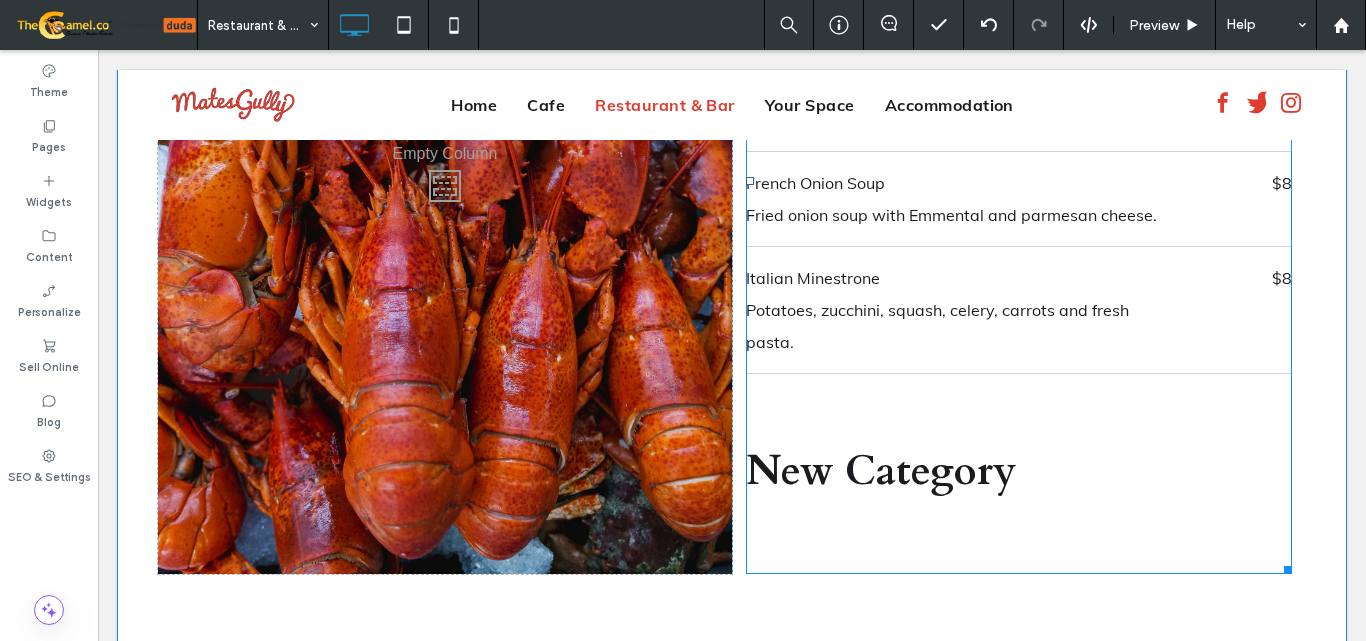 click on "New Category" at bounding box center [1019, 471] 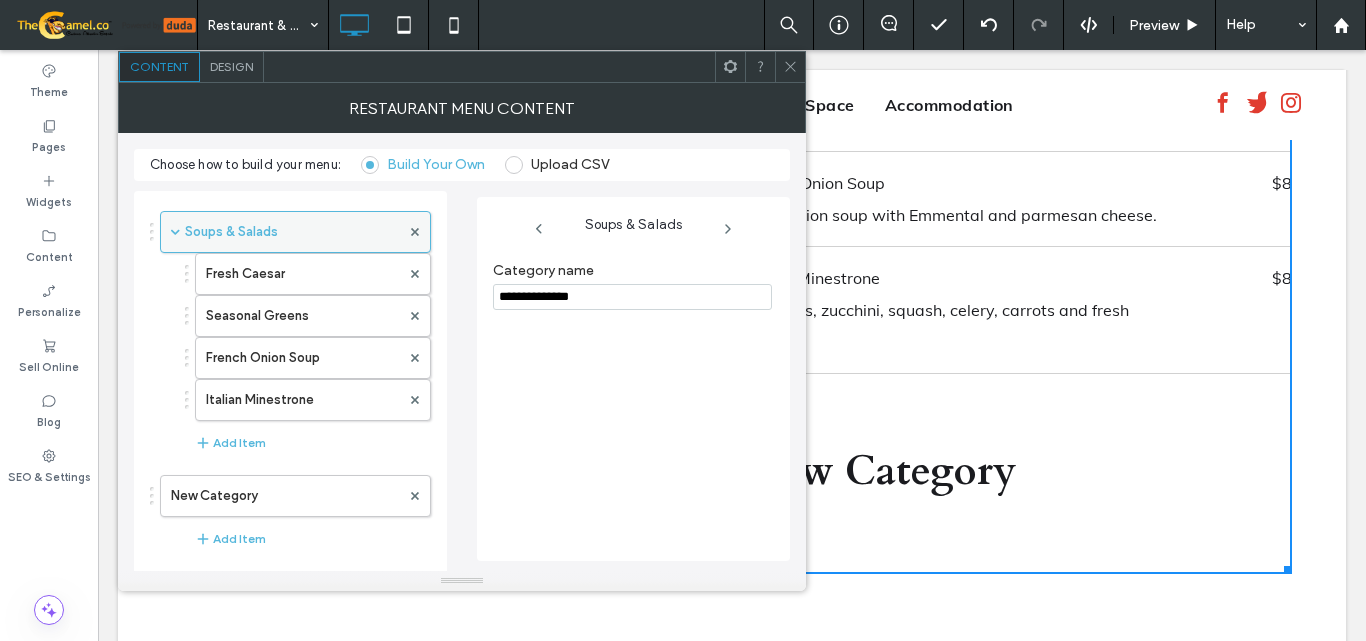 click on "Soups & Salads" at bounding box center (292, 232) 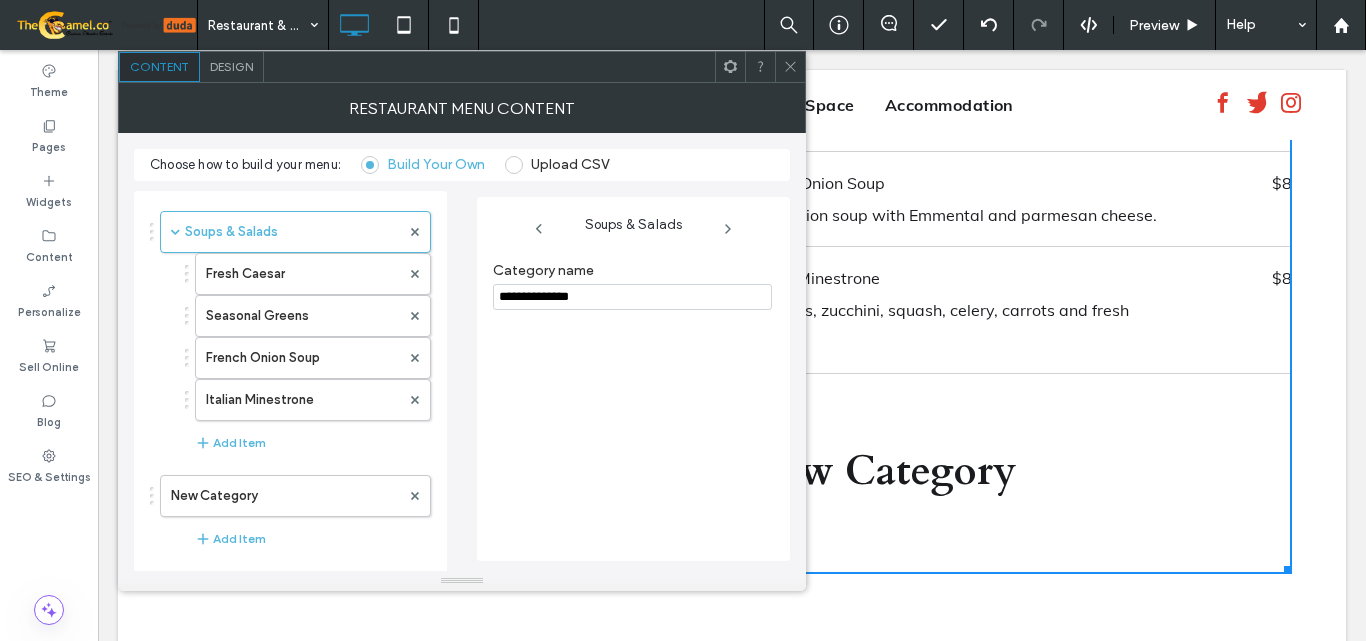 click at bounding box center [152, 232] 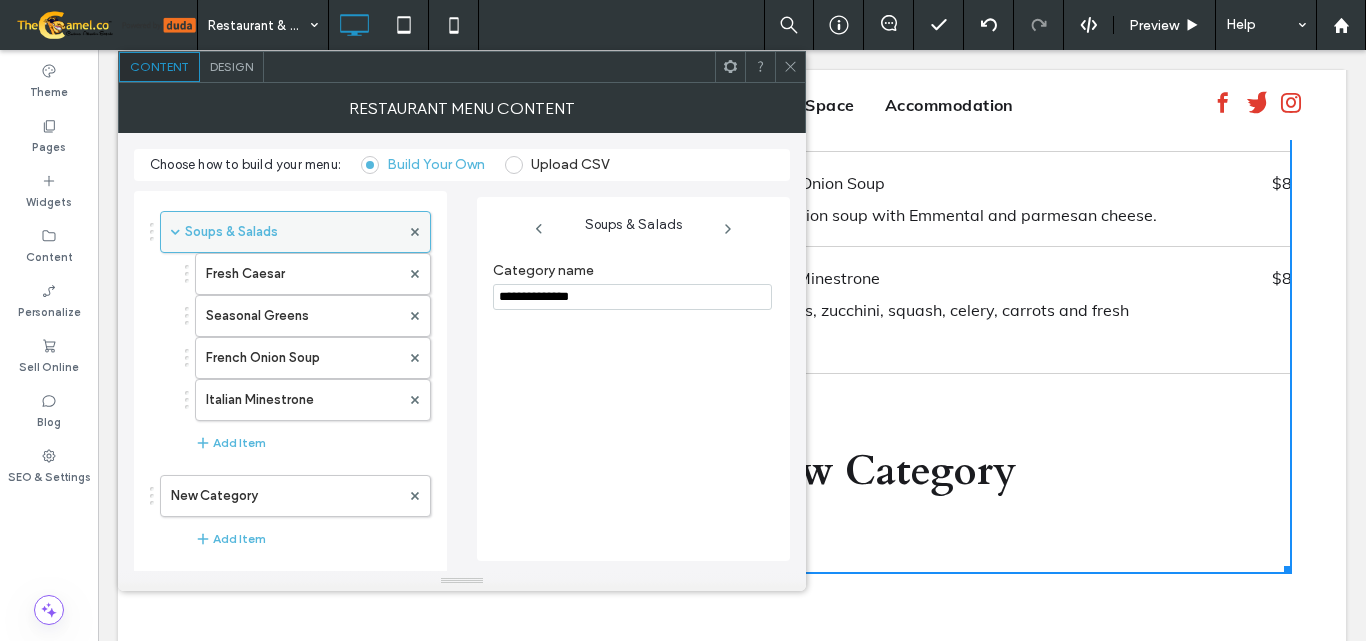 click at bounding box center [175, 232] 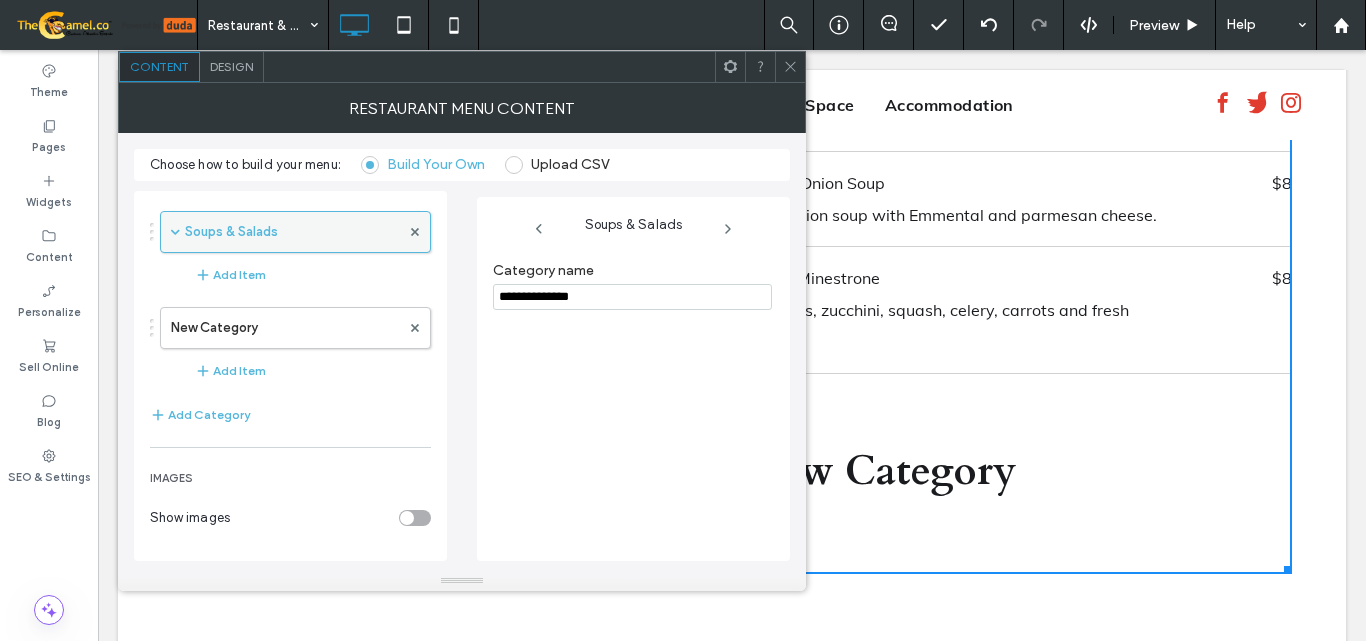 click on "Soups & Salads" at bounding box center [292, 232] 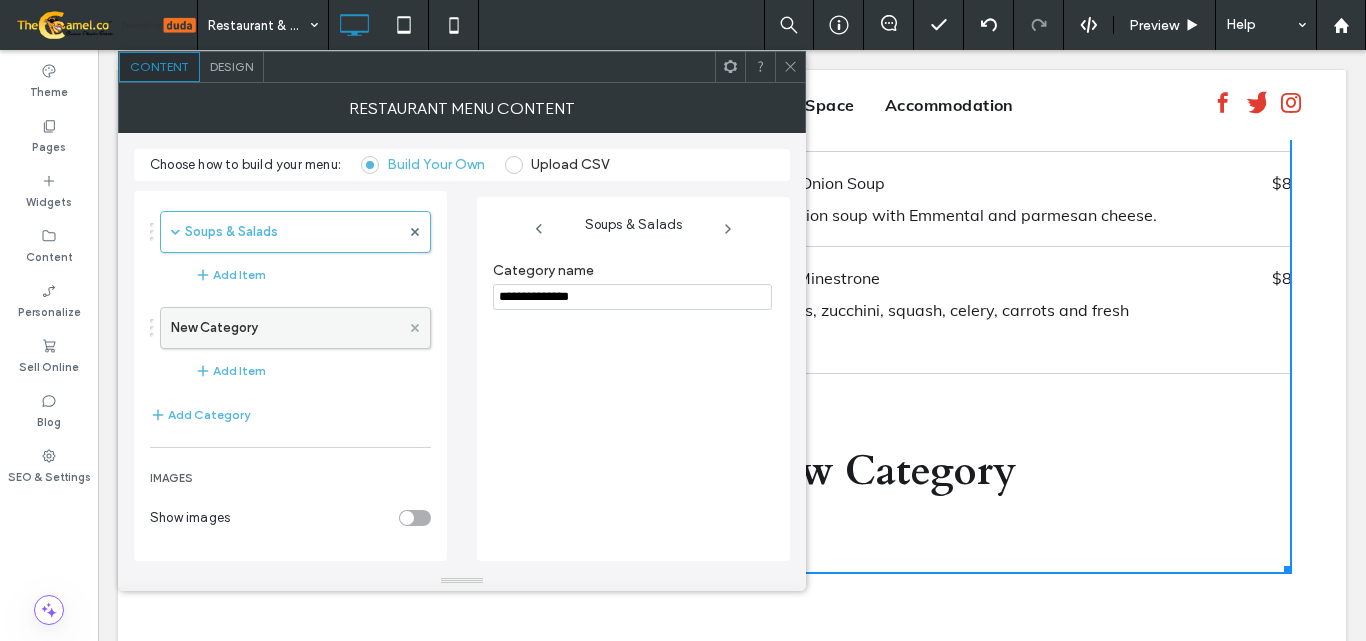 click 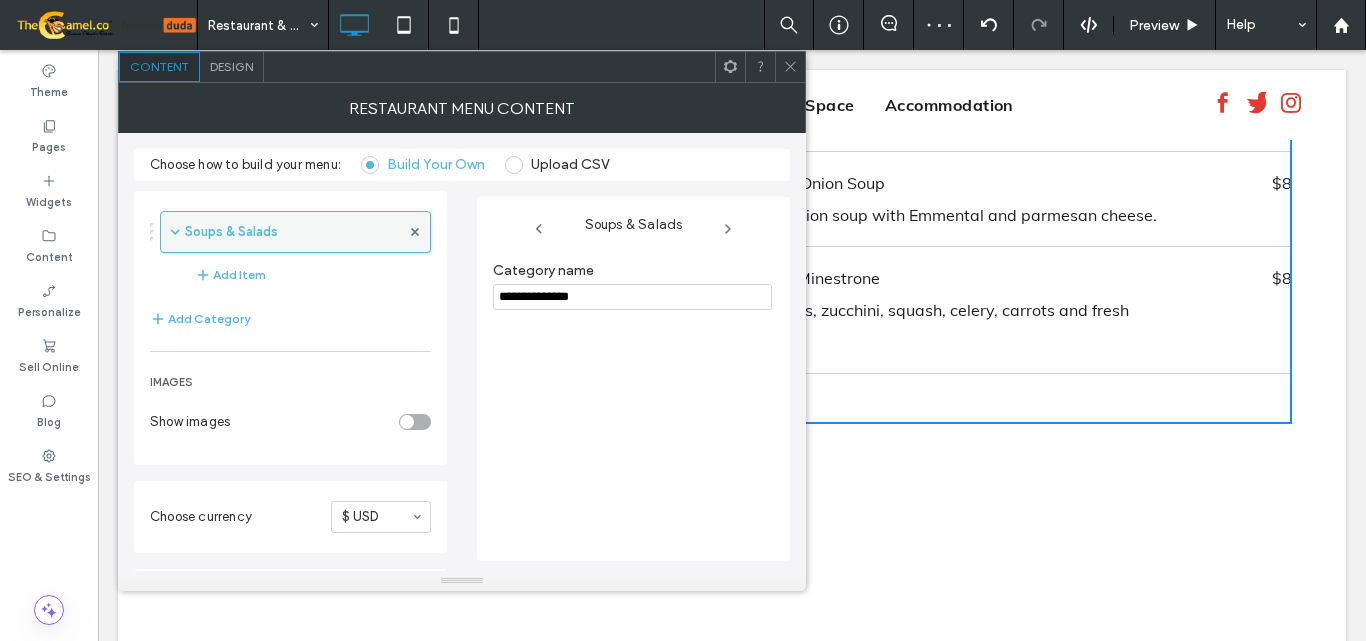 click on "Soups & Salads" at bounding box center (292, 232) 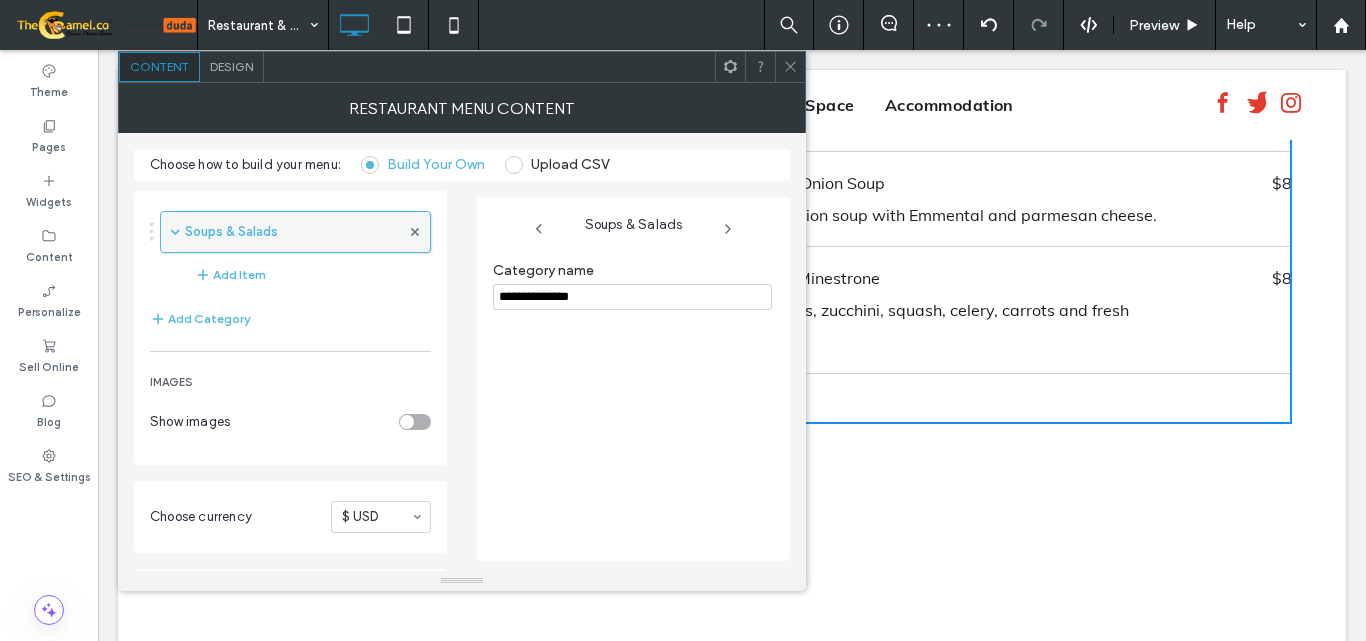 click on "Soups & Salads" at bounding box center (292, 232) 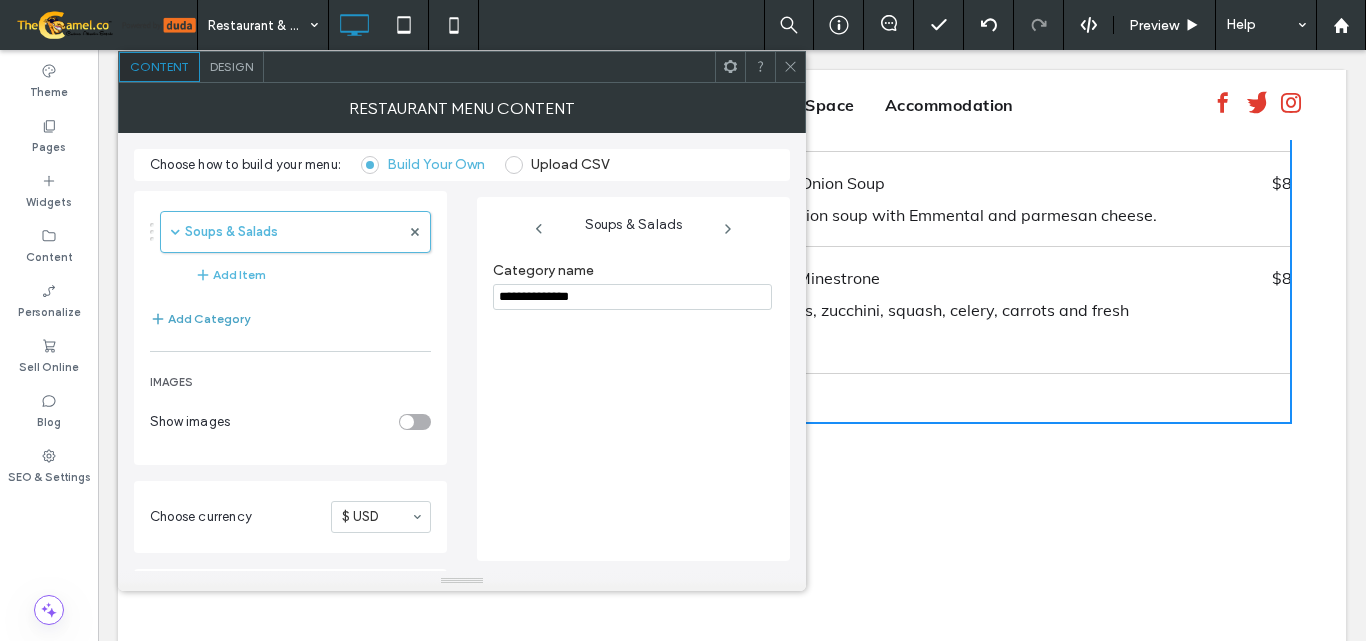click on "Add Category" at bounding box center (200, 319) 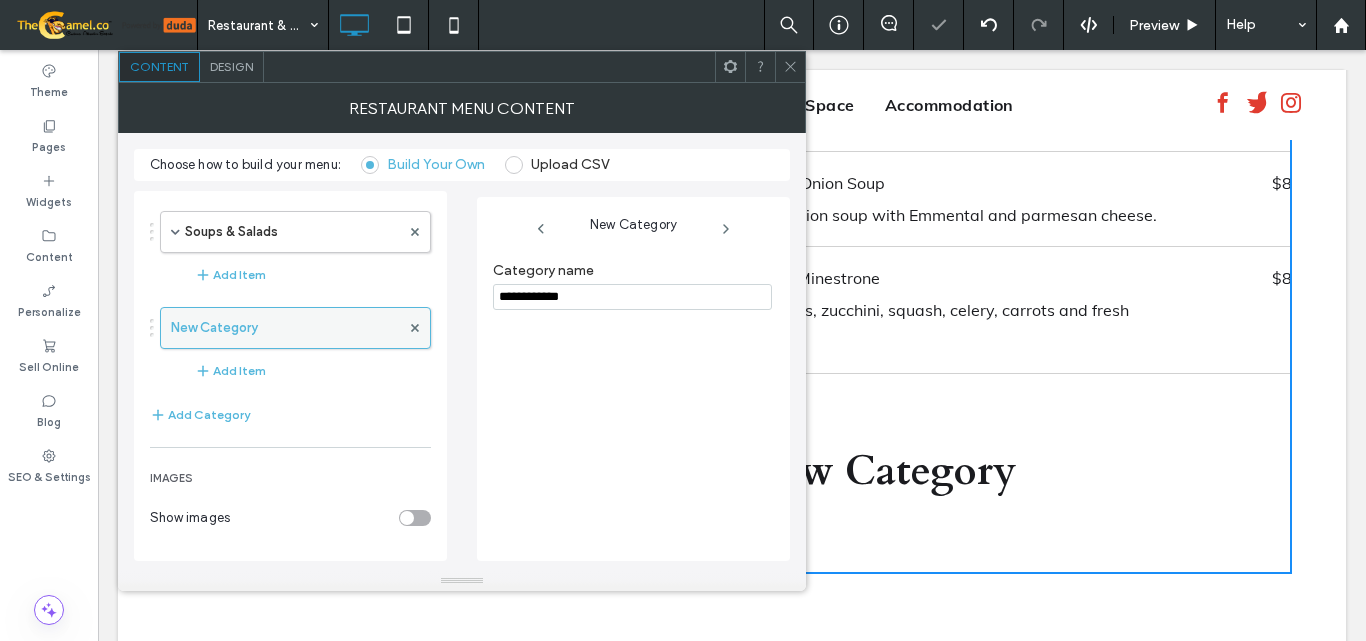 click on "New Category" at bounding box center (285, 328) 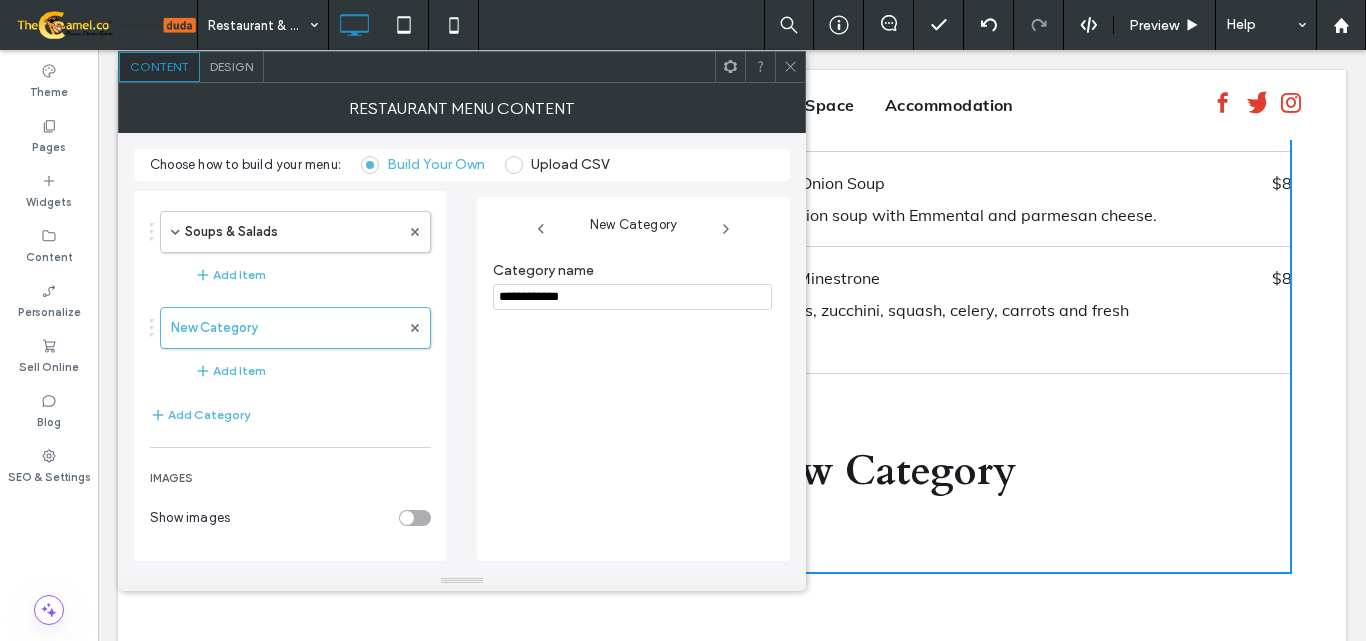 click at bounding box center (152, 328) 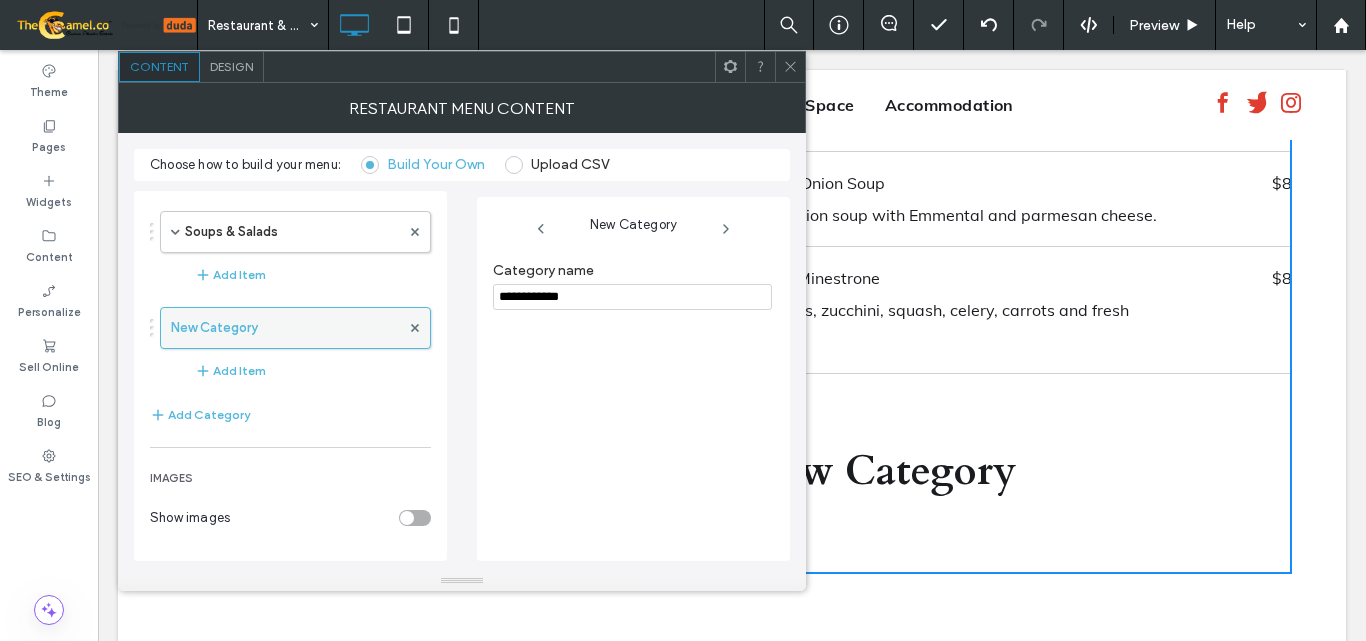 click on "New Category" at bounding box center (285, 328) 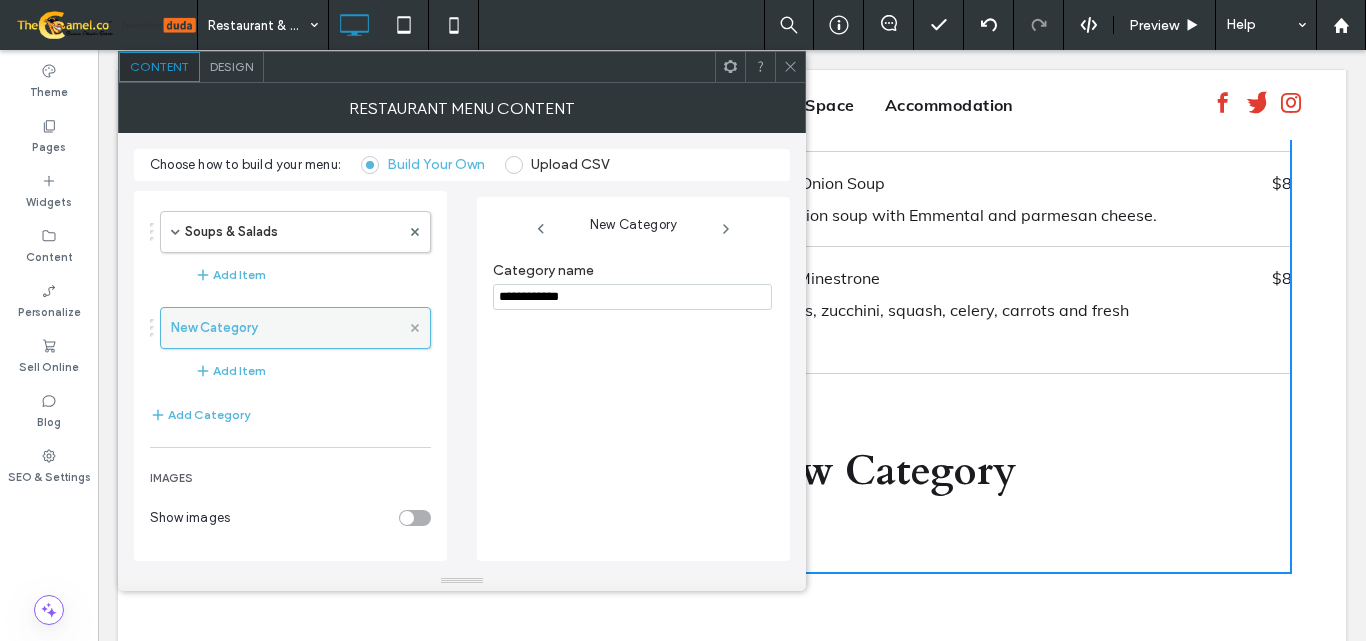 click at bounding box center [415, 328] 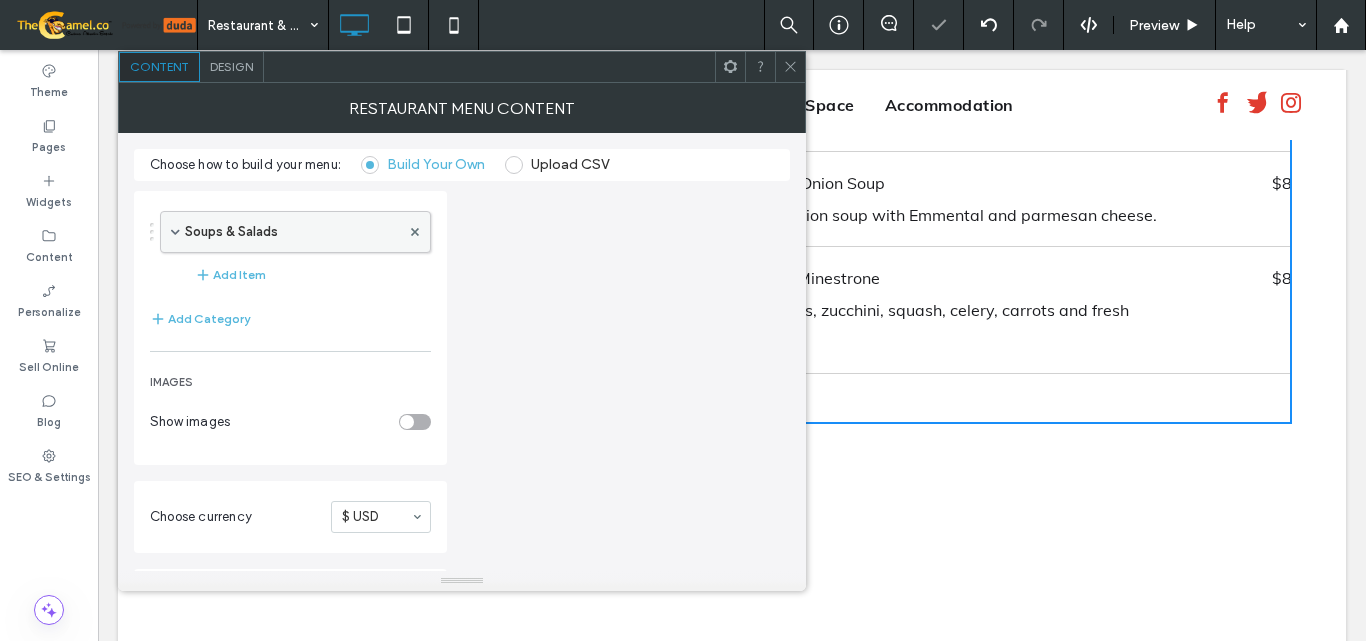 click on "Soups & Salads" at bounding box center [292, 232] 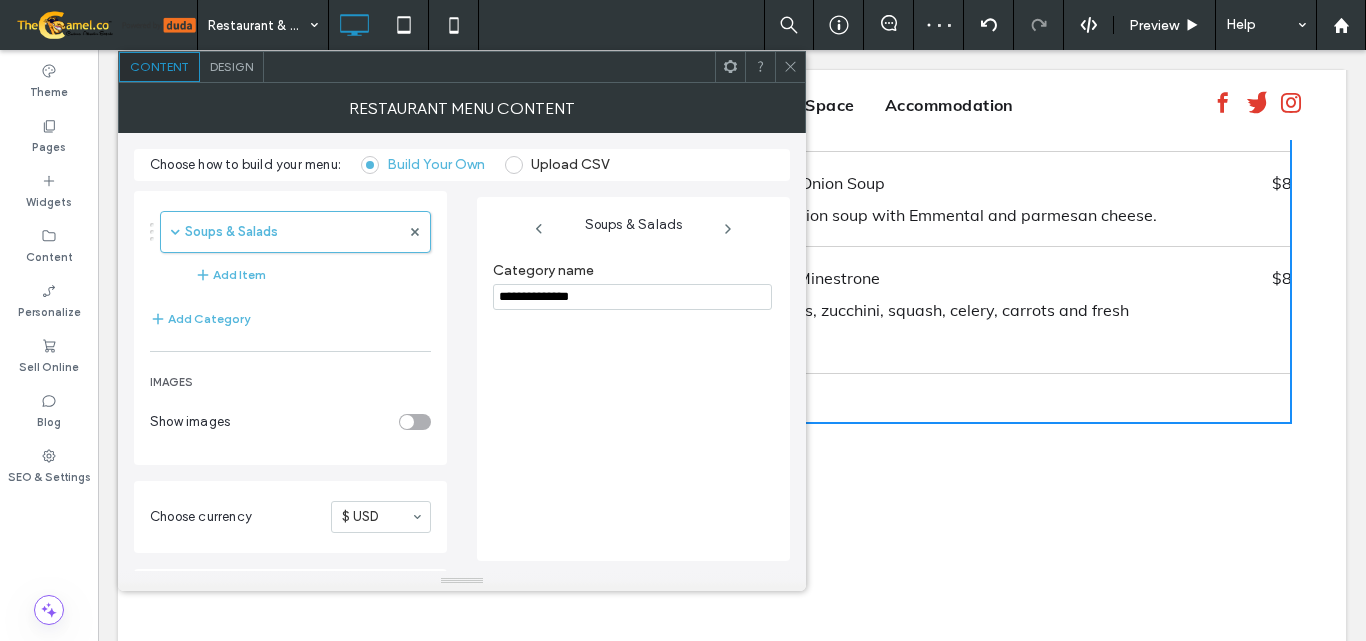 drag, startPoint x: 628, startPoint y: 292, endPoint x: 498, endPoint y: 297, distance: 130.09612 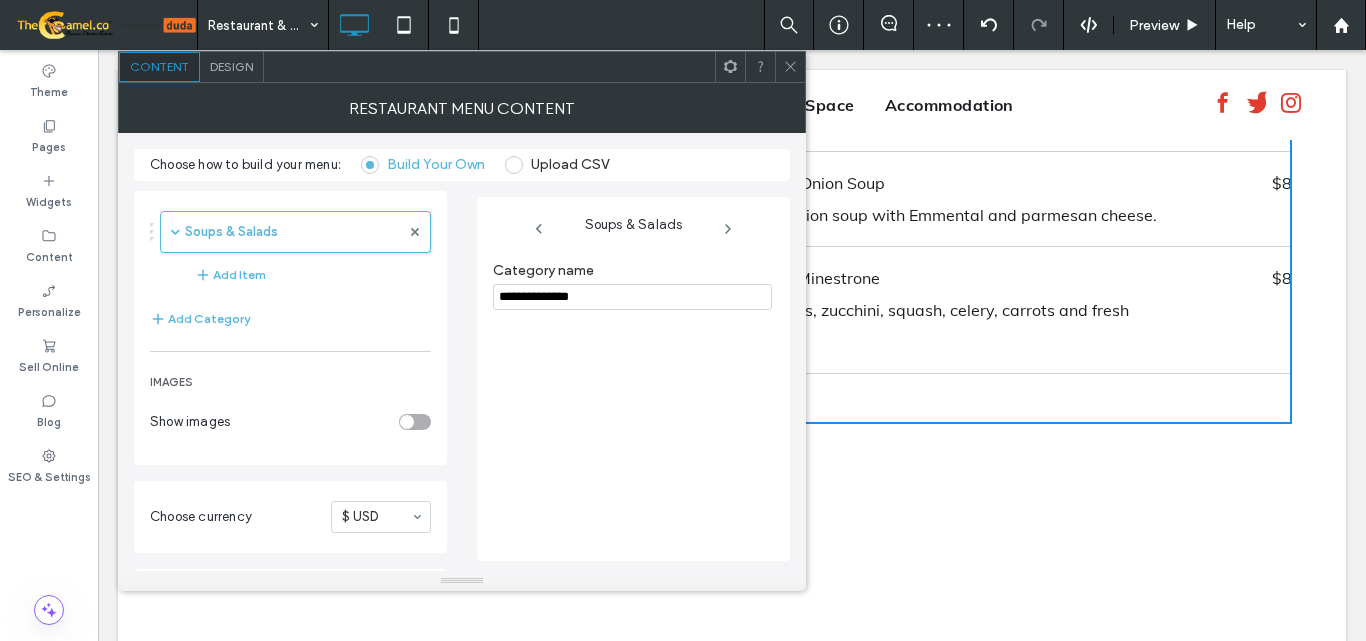click on "**********" at bounding box center [632, 297] 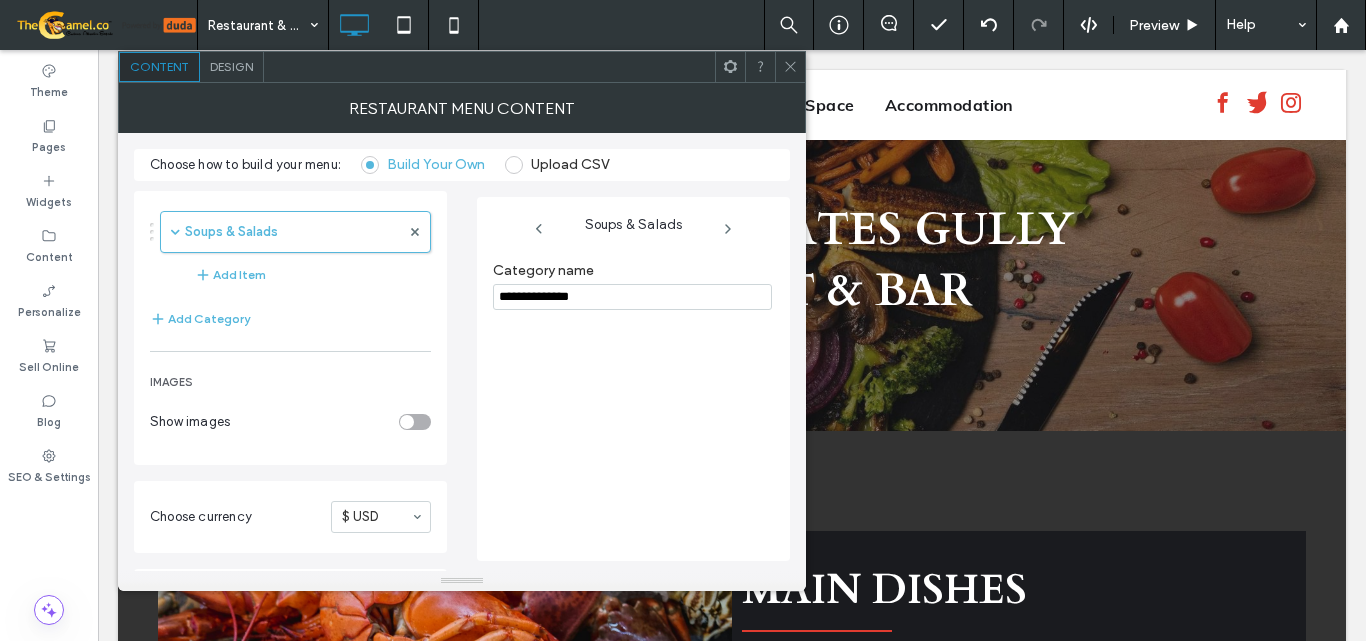 scroll, scrollTop: 100, scrollLeft: 0, axis: vertical 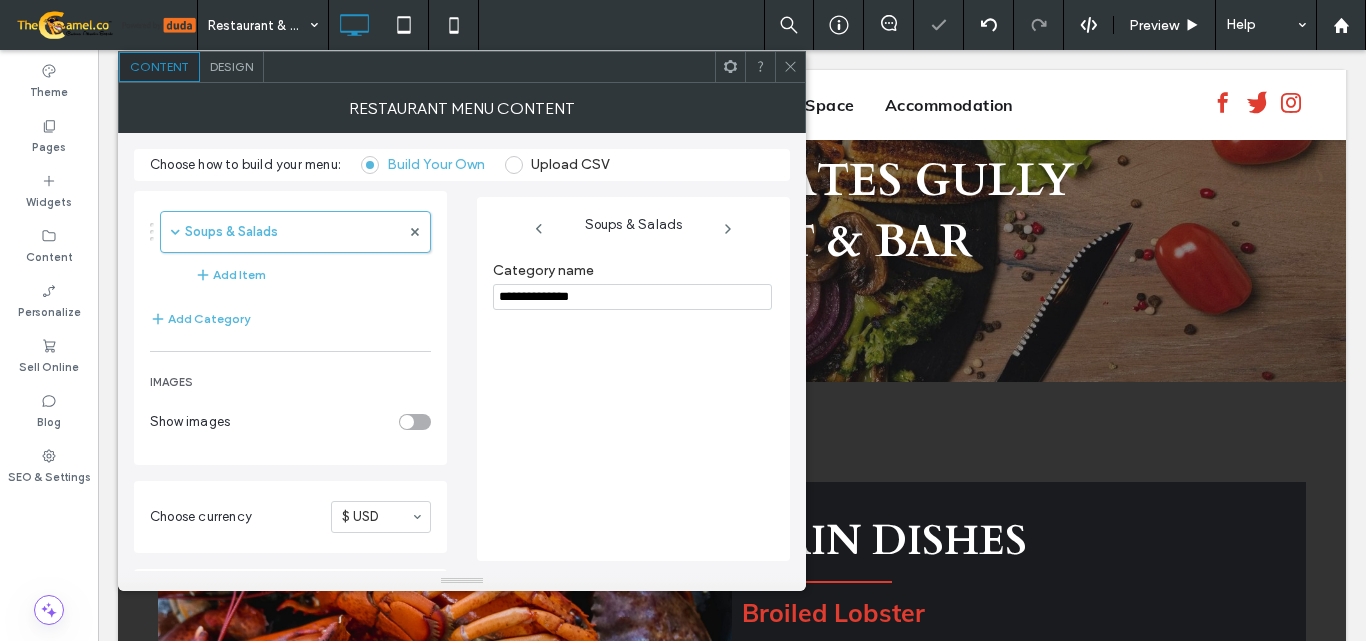 click on "MAIN DISHES" at bounding box center (884, 541) 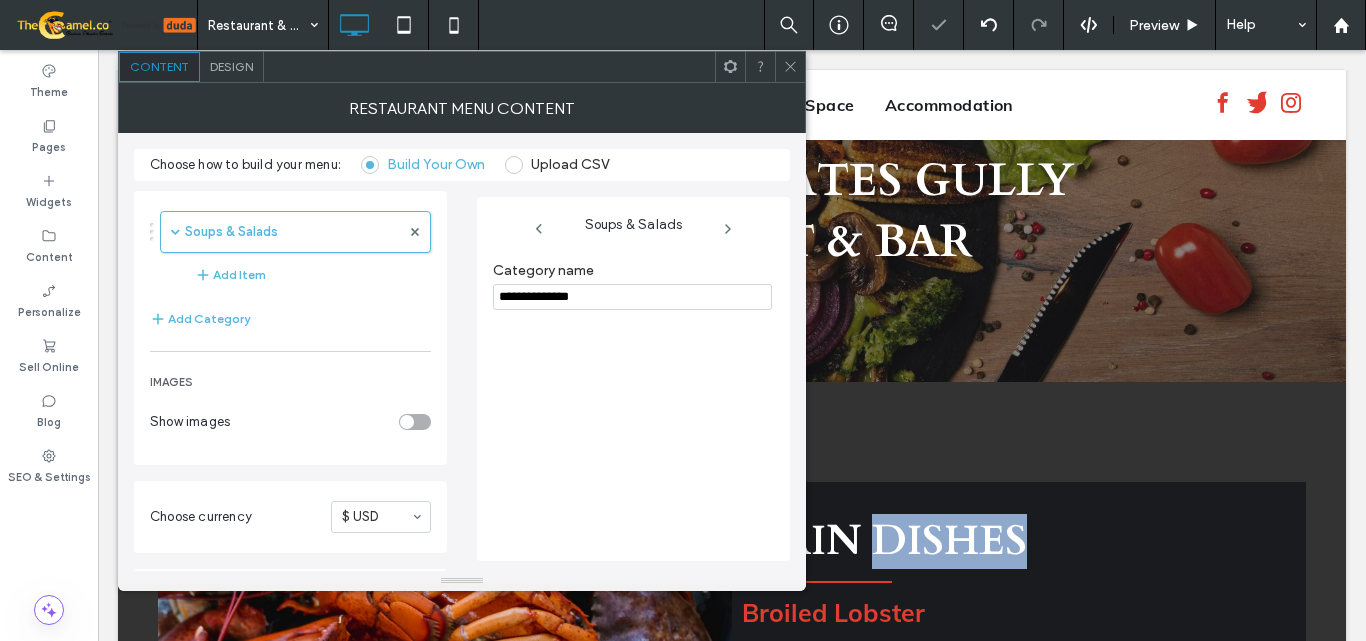 click on "MAIN DISHES" at bounding box center (884, 541) 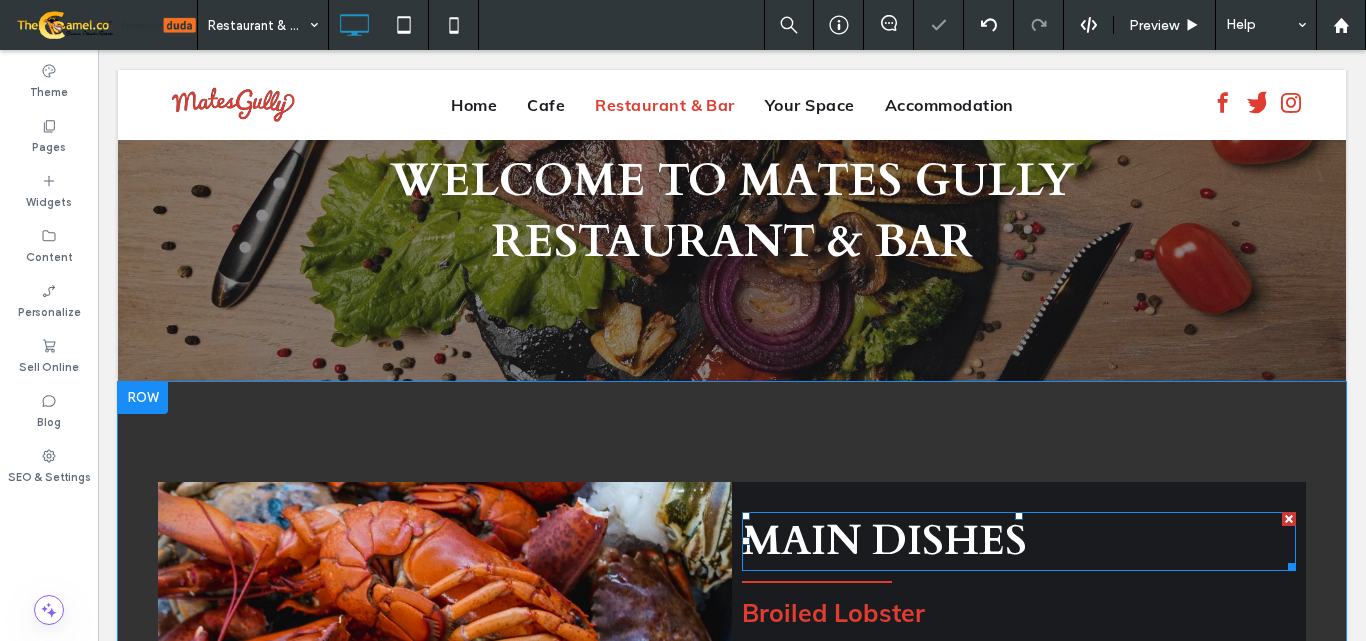 click on "MAIN DISHES" at bounding box center [884, 541] 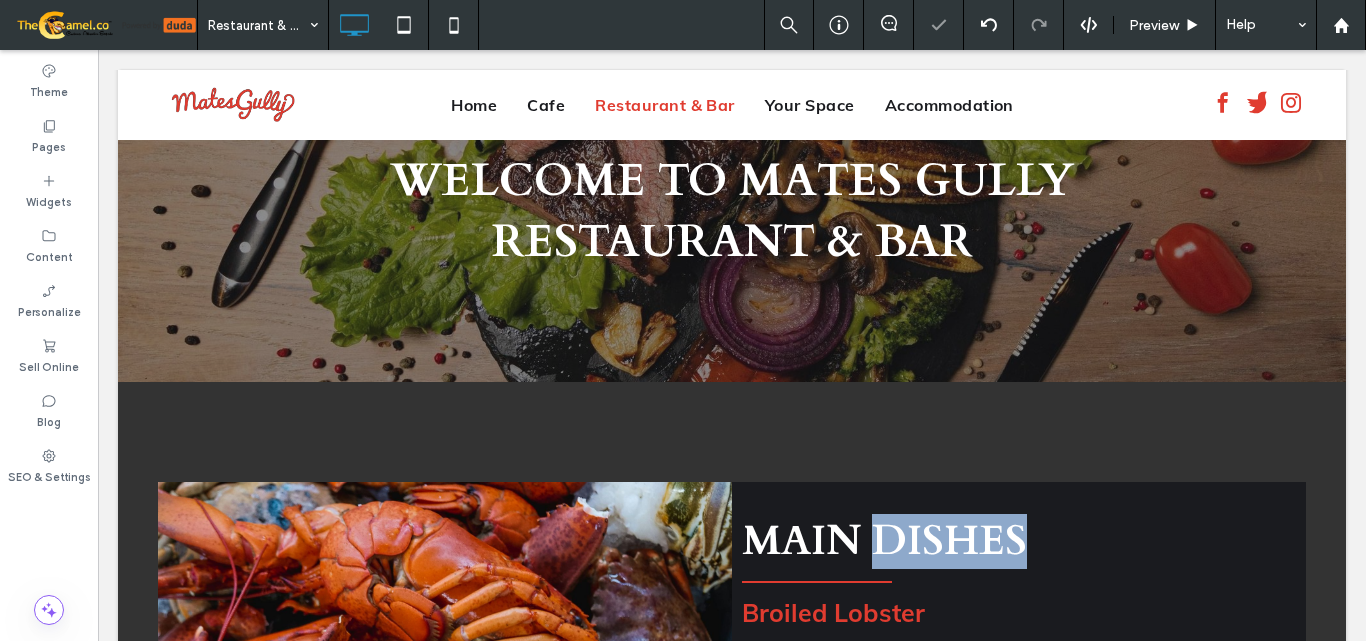 click on "MAIN DISHES" at bounding box center (884, 541) 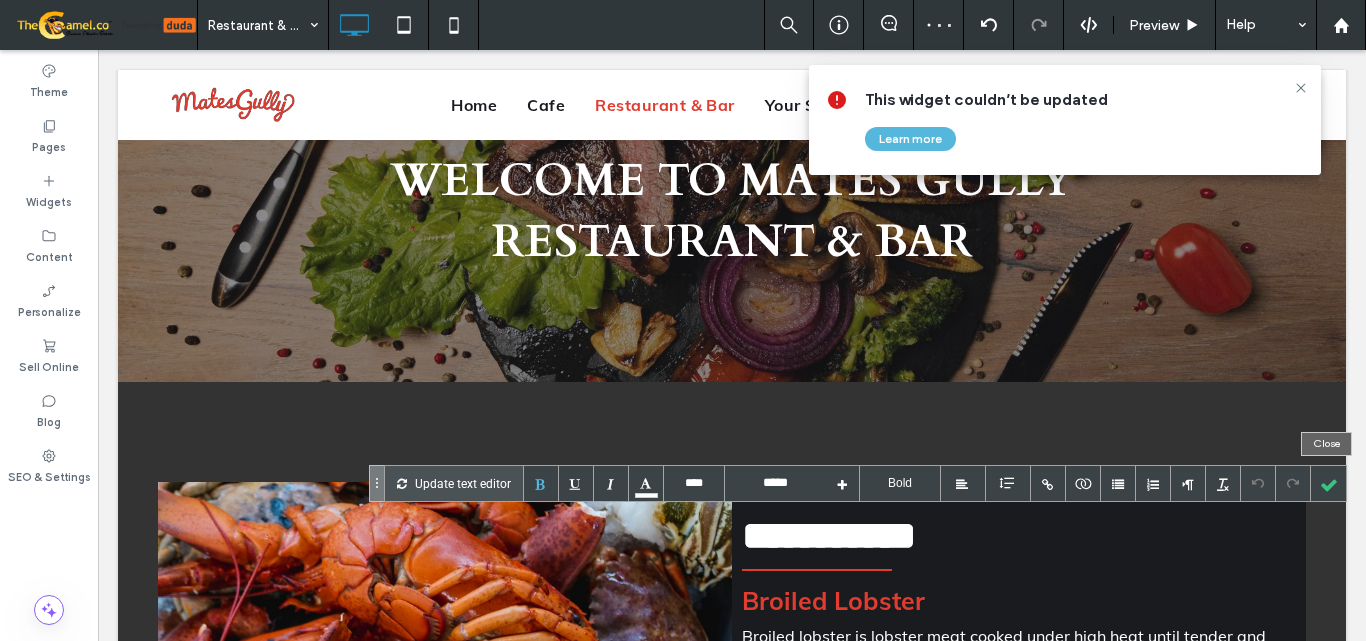 click at bounding box center (1328, 483) 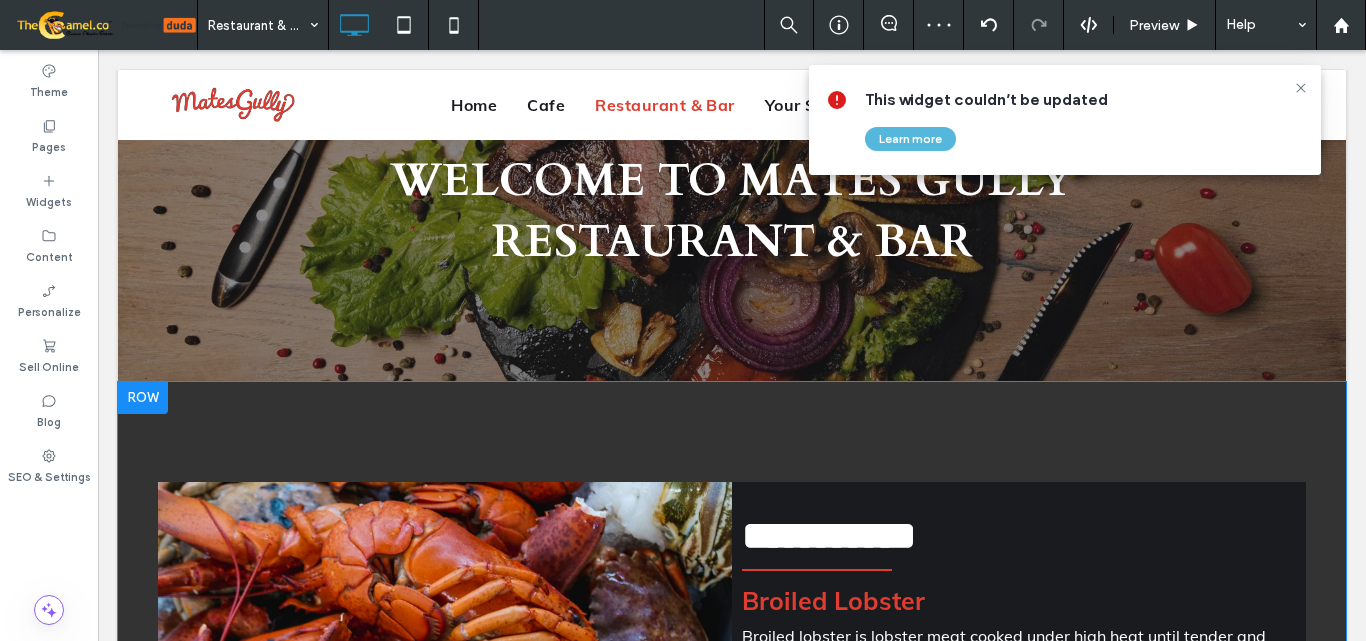 click on "**********" at bounding box center [829, 535] 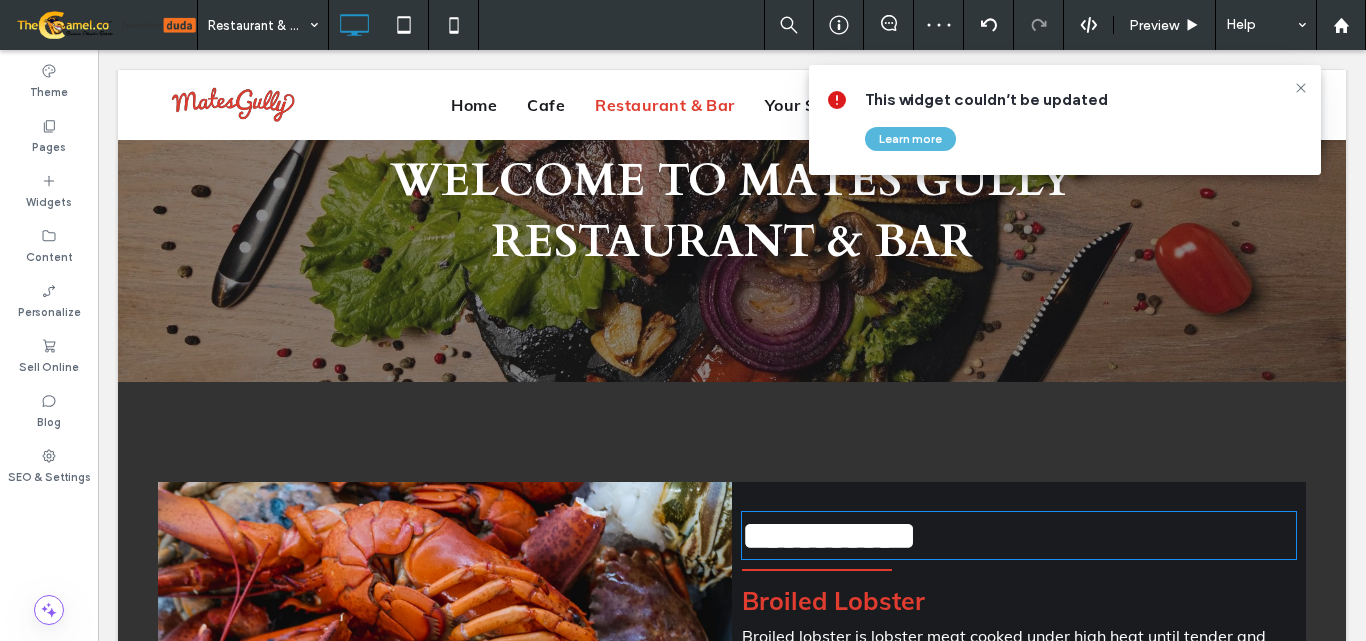 click on "**********" at bounding box center [829, 535] 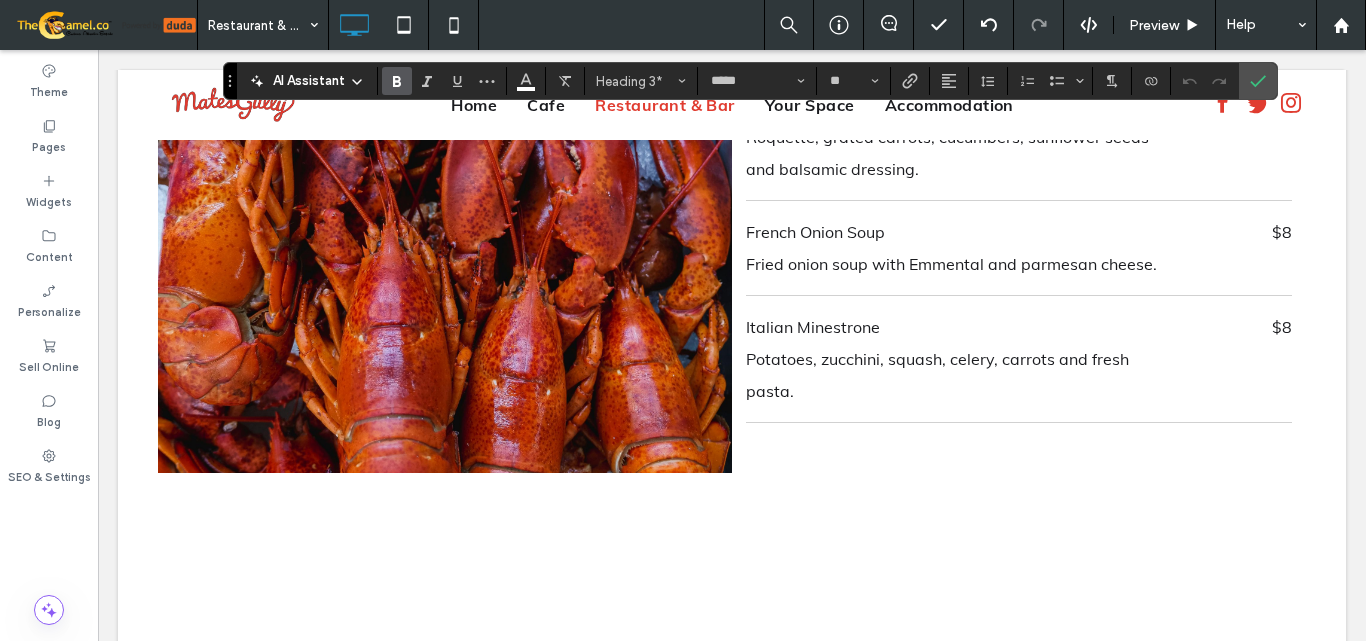 scroll, scrollTop: 2650, scrollLeft: 0, axis: vertical 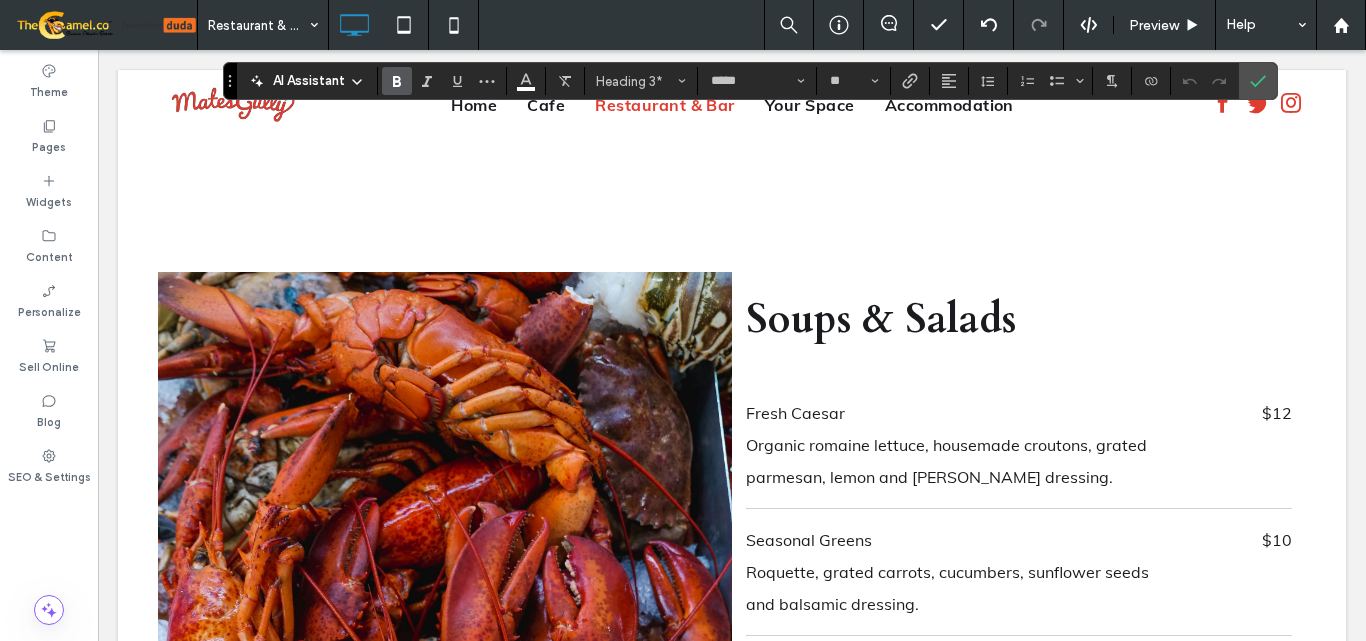 click on "Fresh Caesar" at bounding box center (962, 413) 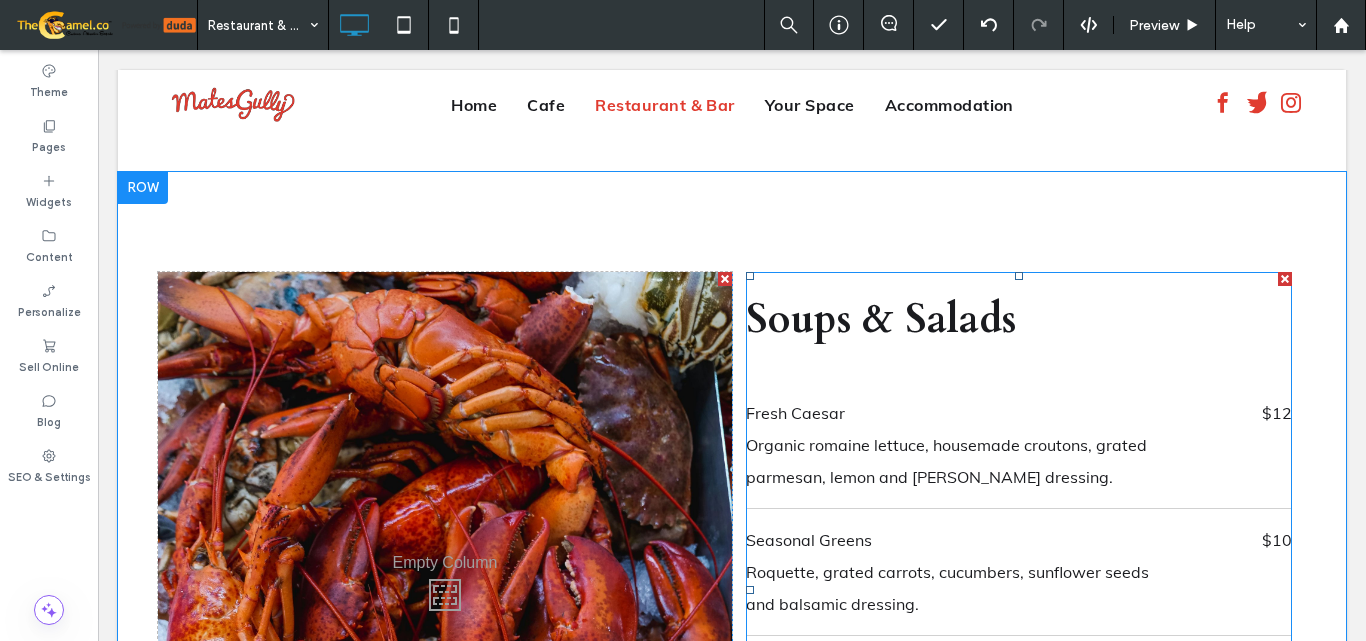 click on "Soups & Salads
Fresh Caesar
Organic romaine lettuce, housemade croutons, grated parmesan, lemon and caesar dressing.
$12
Seasonal Greens
Roquette, grated carrots, cucumbers, sunflower seeds and balsamic dressing.
$10
French Onion Soup
Fried onion soup with Emmental and parmesan cheese.
$8
Italian Minestrone
Potatoes, zucchini, squash, celery, carrots and fresh pasta.
$8" at bounding box center (1019, 585) 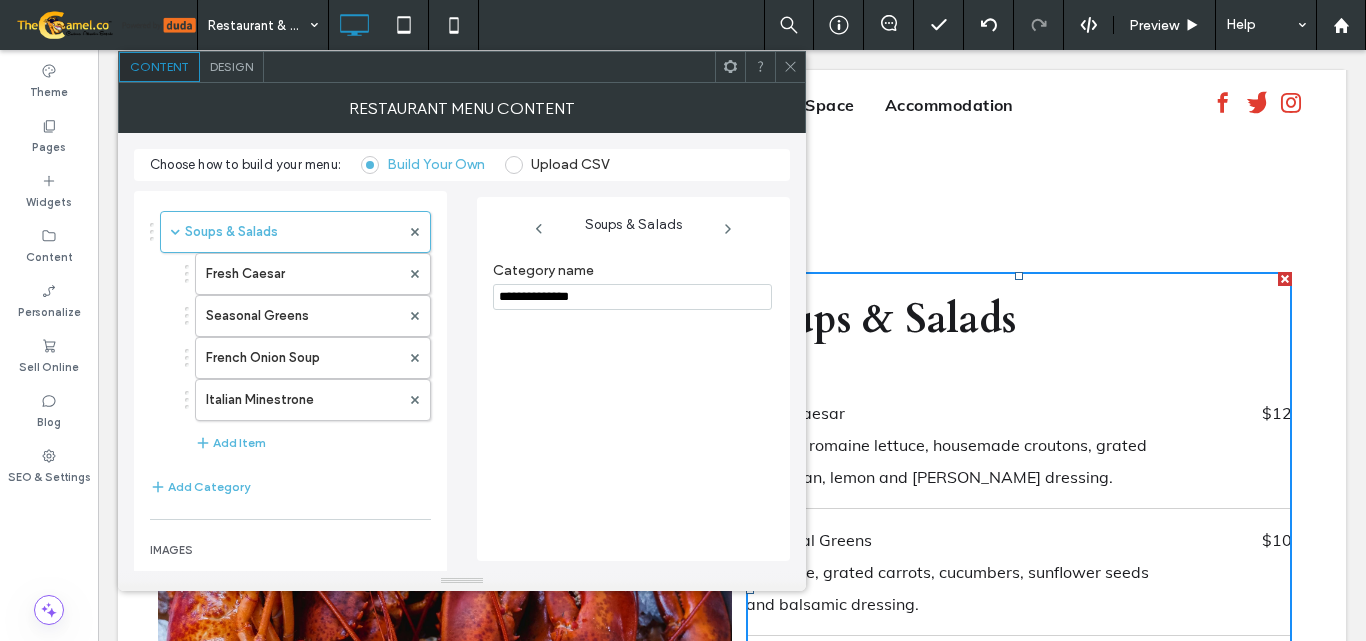 click on "**********" at bounding box center (632, 297) 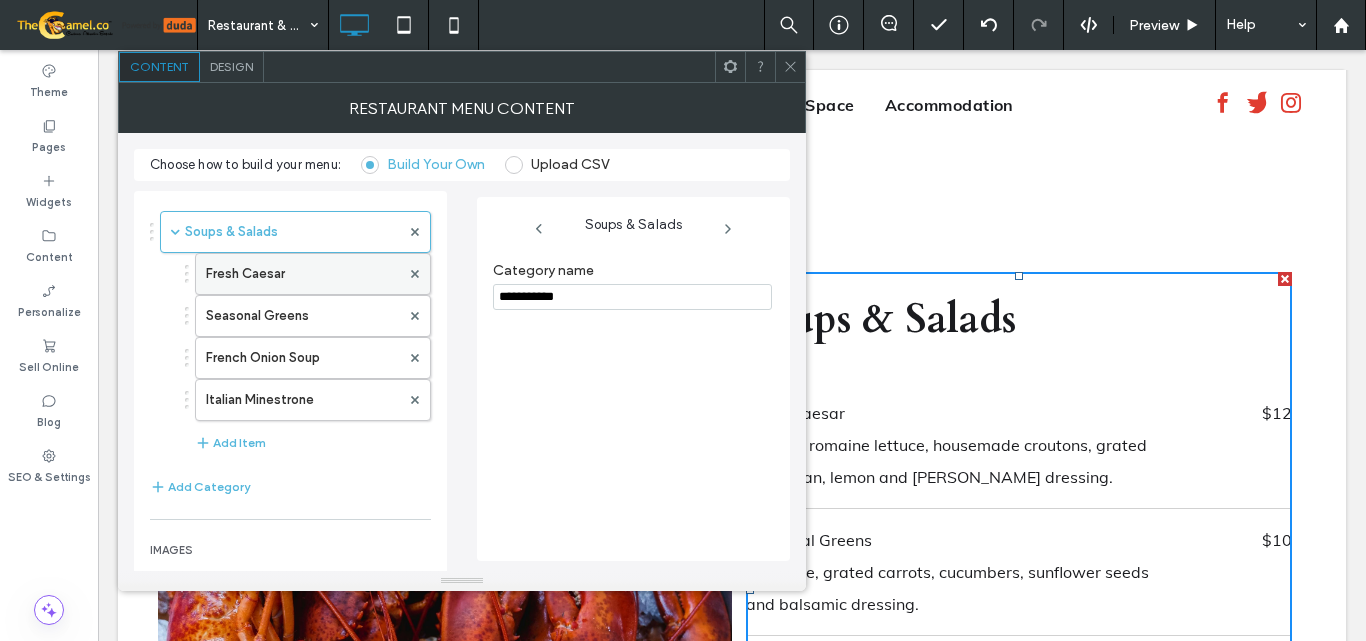 type on "**********" 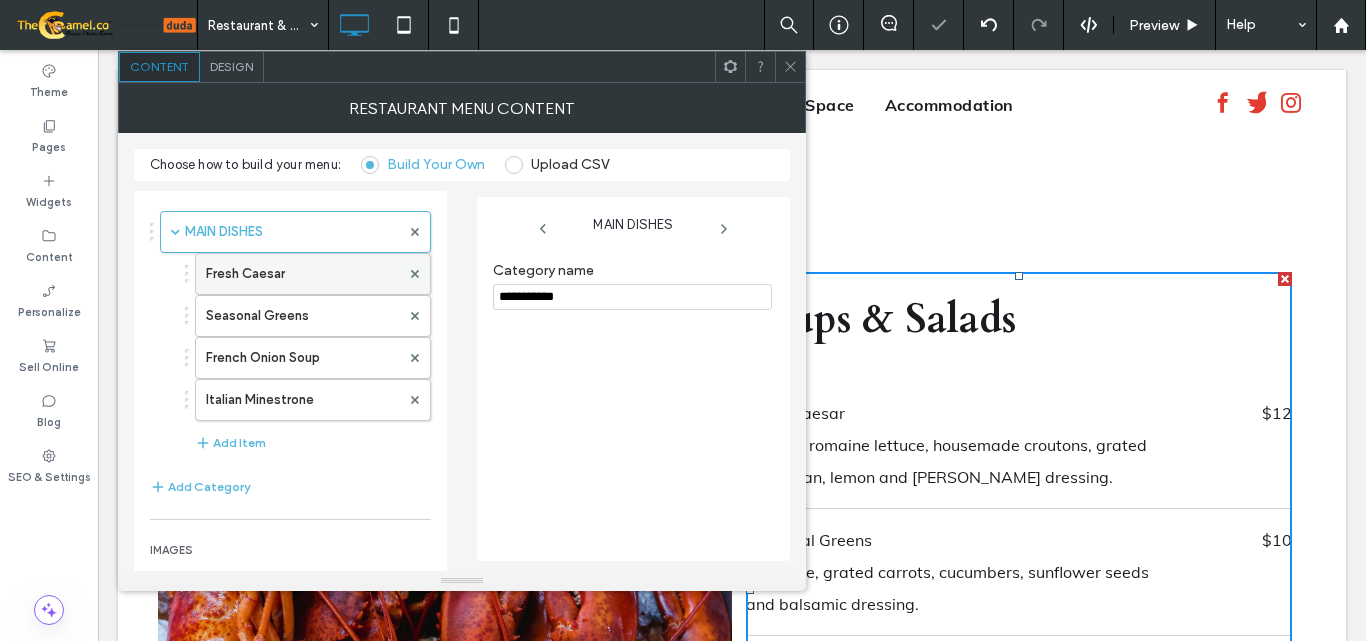 click on "Fresh Caesar" at bounding box center (303, 274) 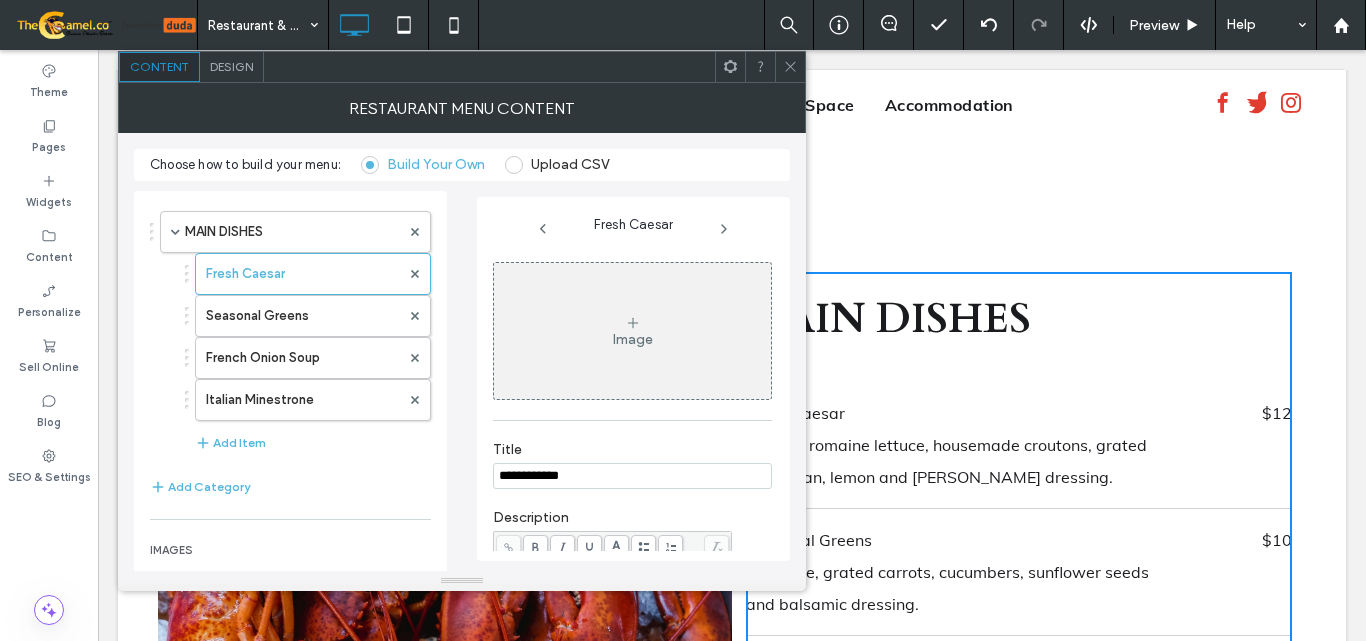 click on "**********" at bounding box center [632, 476] 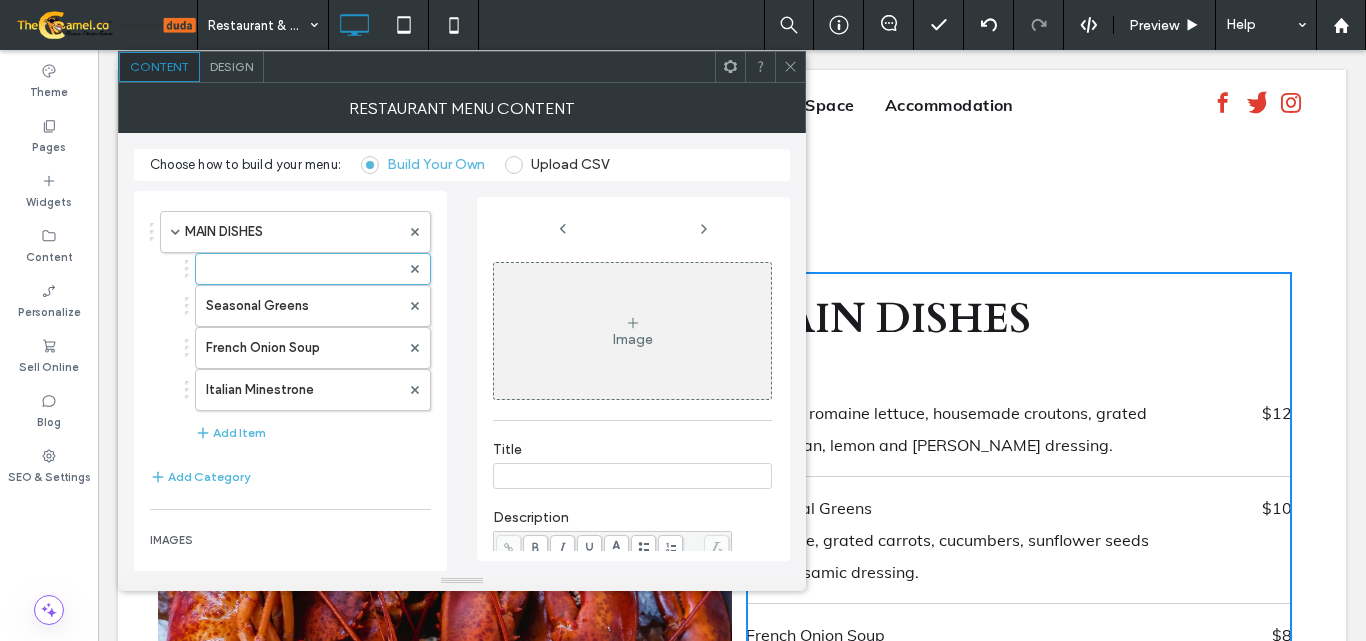 paste on "**********" 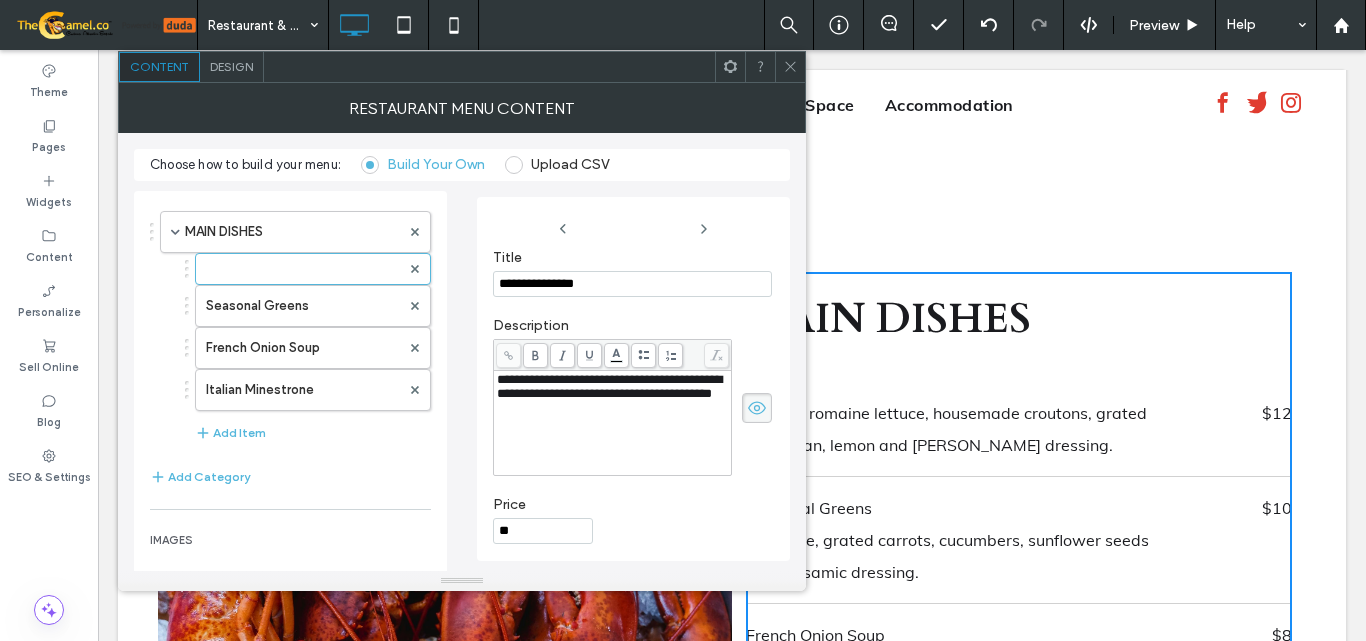 scroll, scrollTop: 199, scrollLeft: 0, axis: vertical 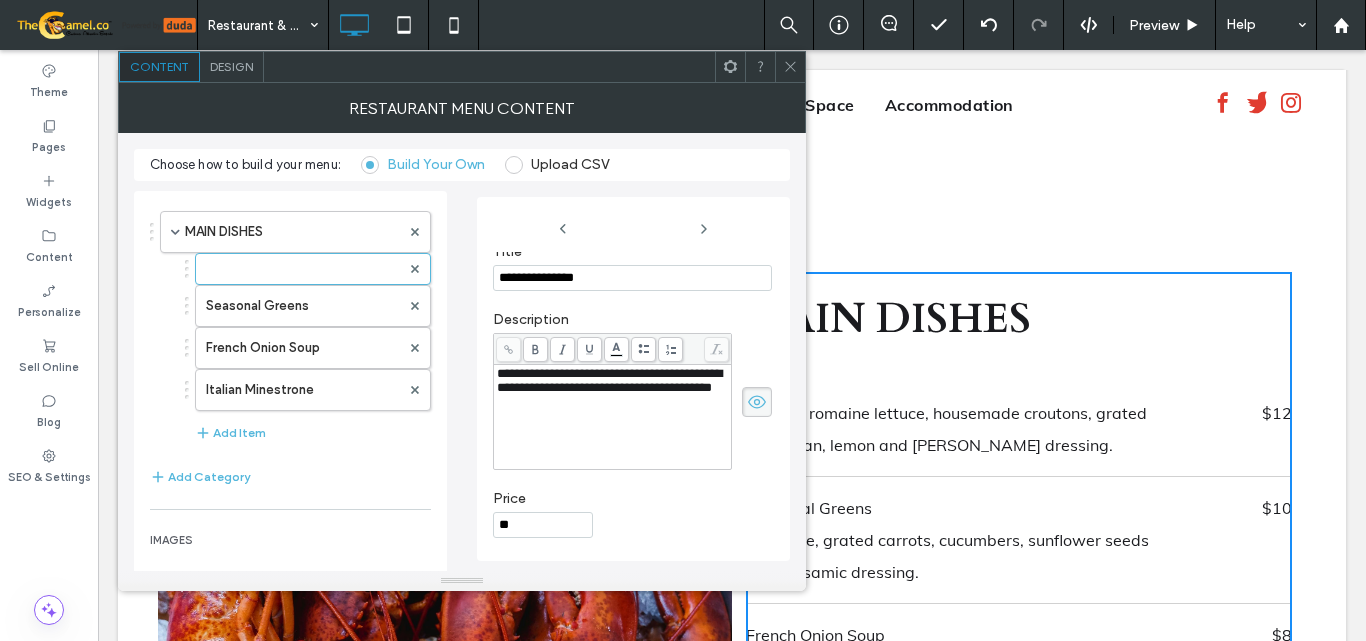 type on "**********" 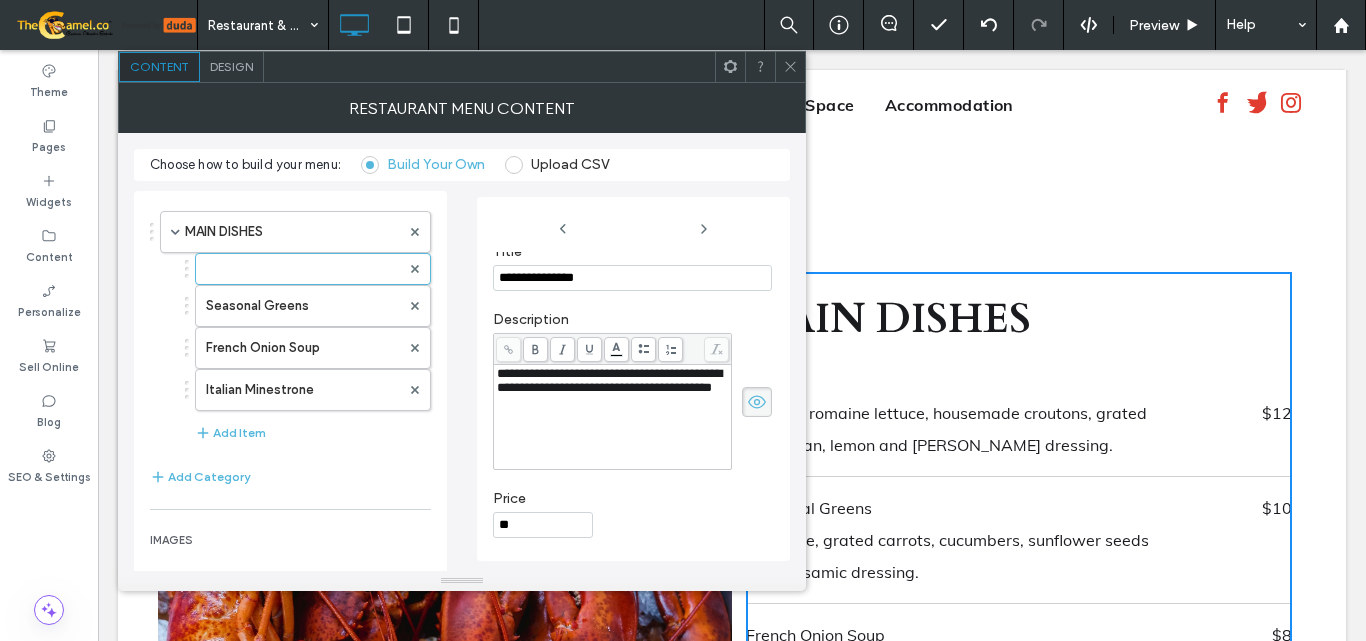 click on "**********" at bounding box center (609, 380) 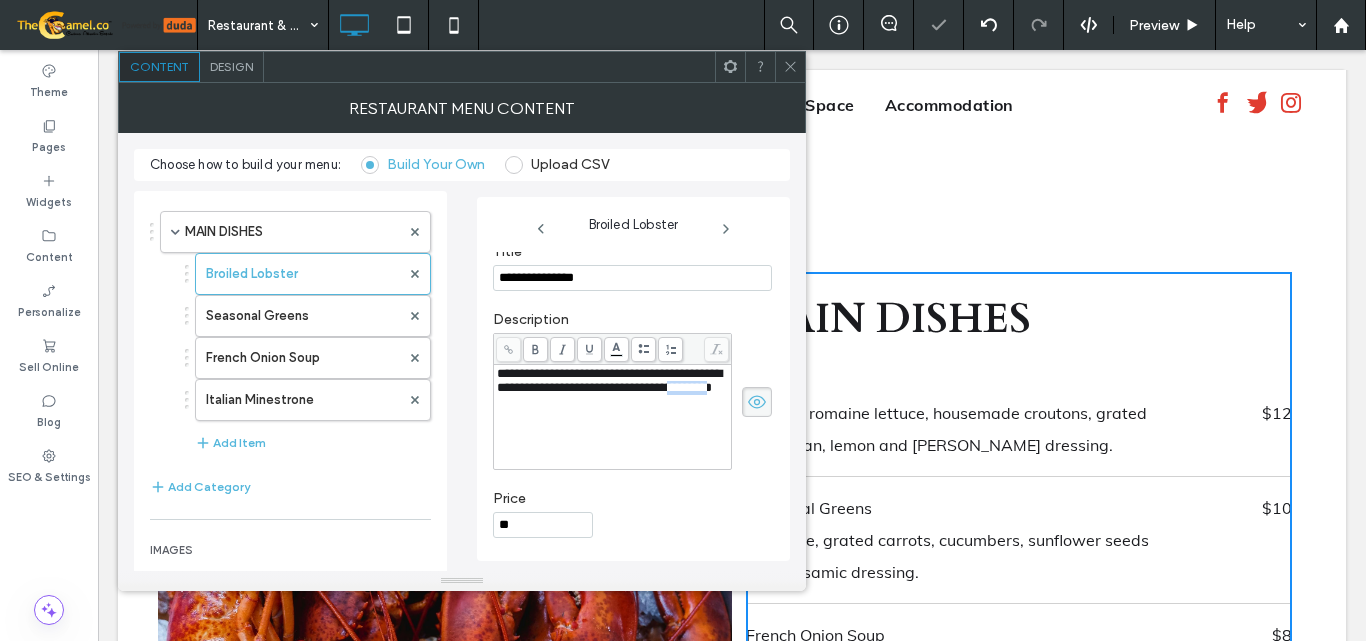 click on "**********" at bounding box center (609, 380) 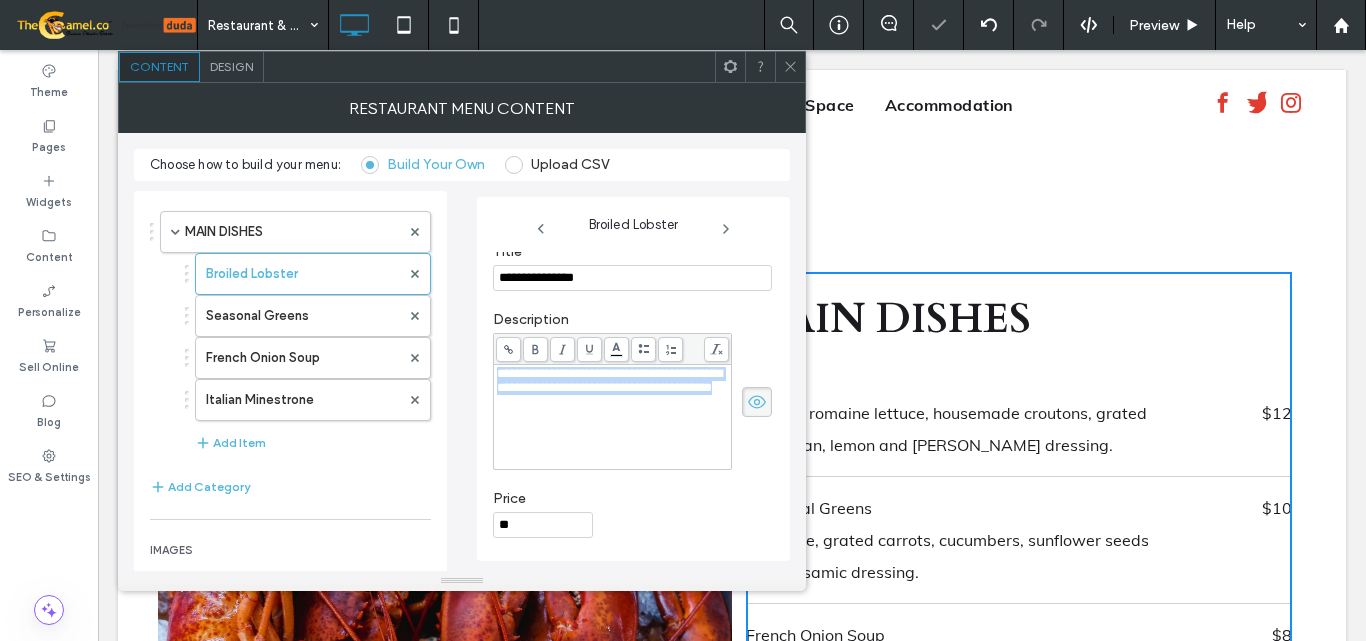 click on "**********" at bounding box center (609, 380) 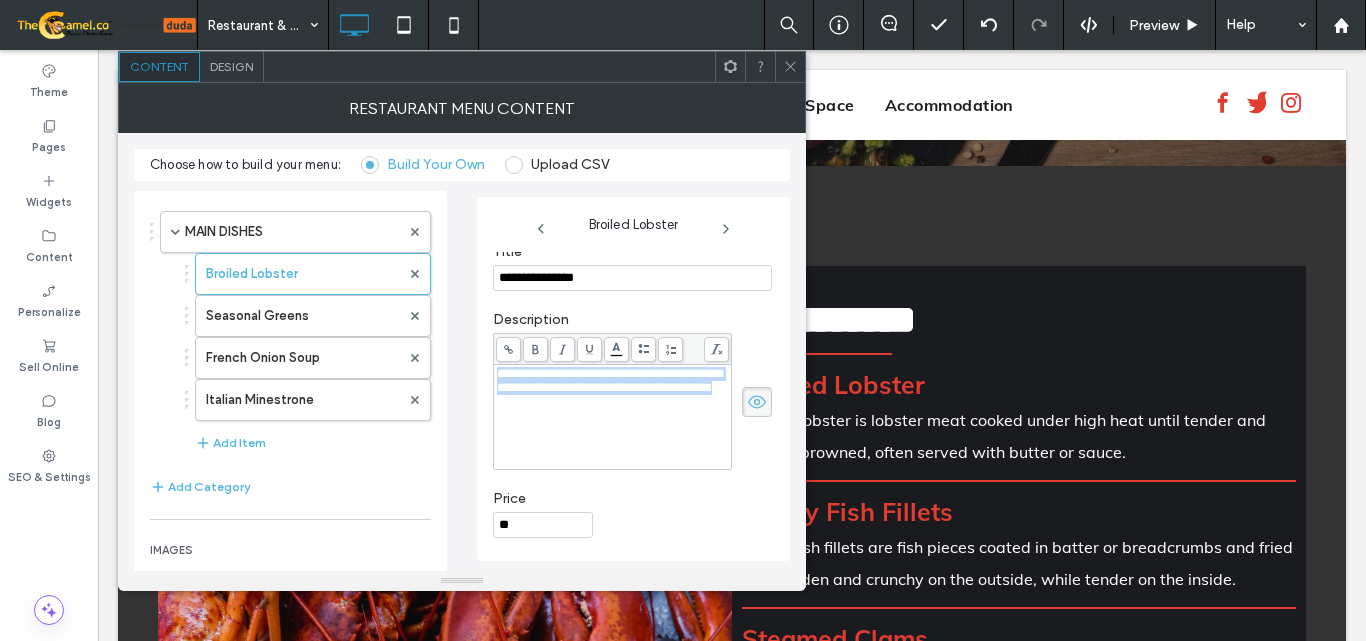 scroll, scrollTop: 350, scrollLeft: 0, axis: vertical 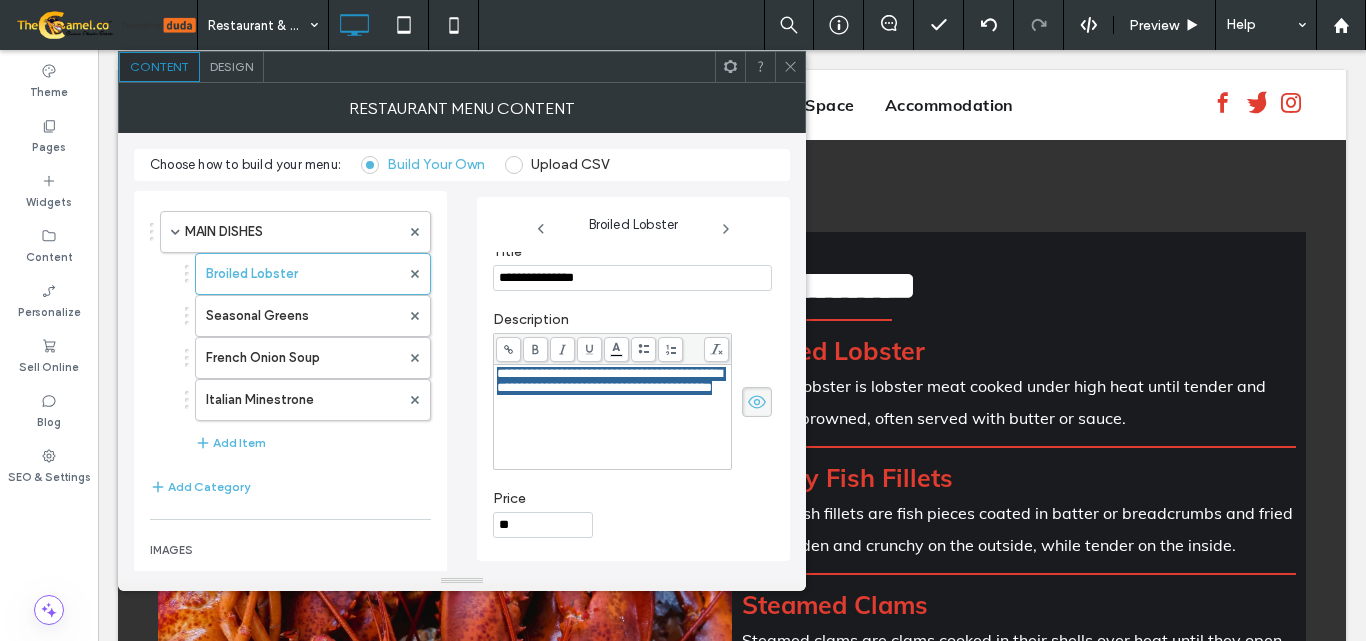 click on "Broiled lobster is lobster meat cooked under high heat until tender and slightly browned, often served with butter or sauce." at bounding box center [1004, 402] 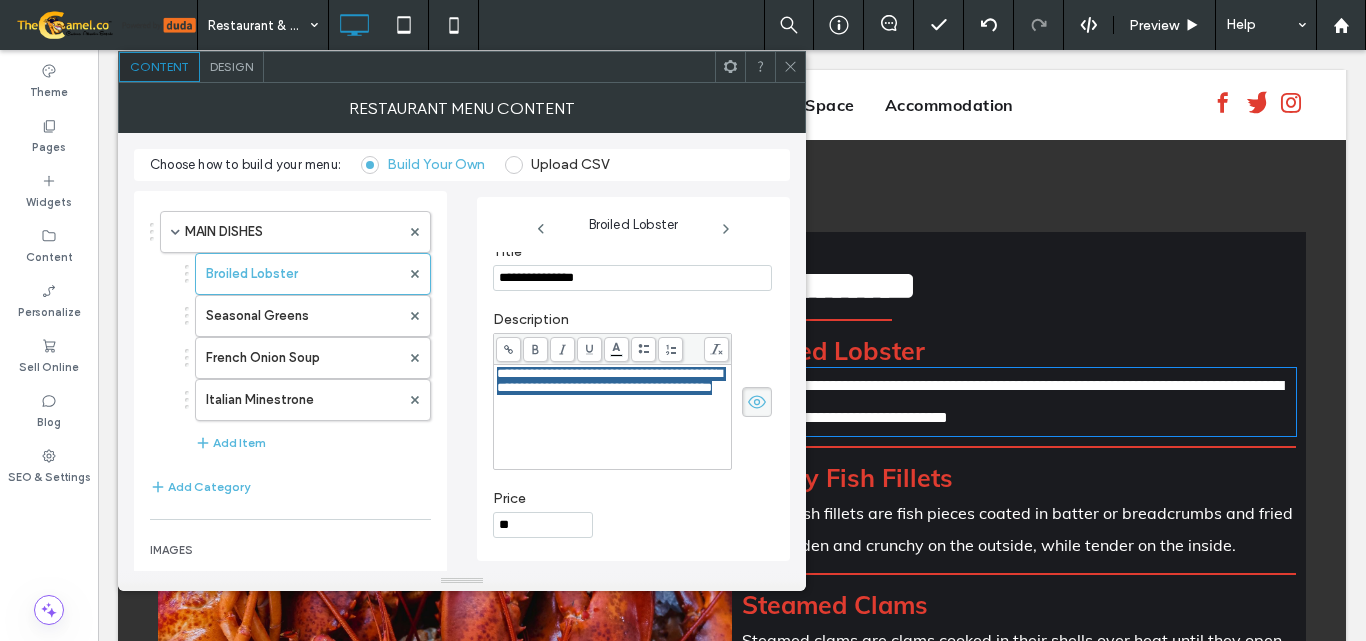 click on "**********" at bounding box center [1012, 401] 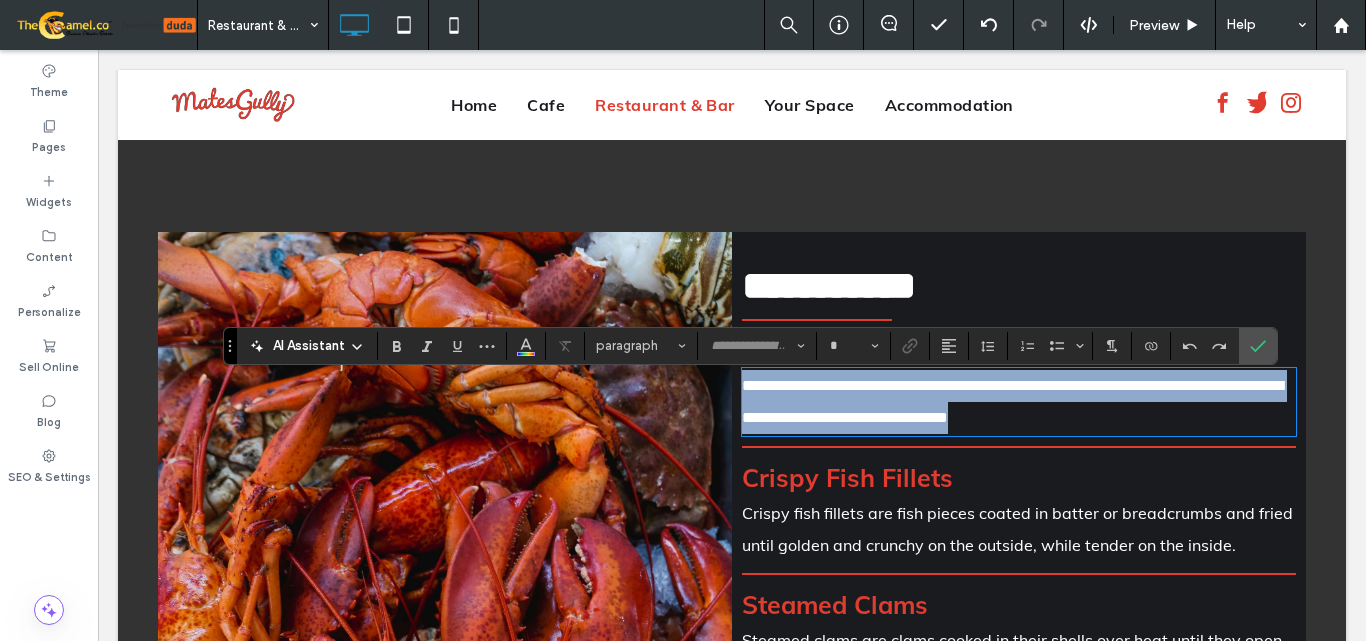type on "****" 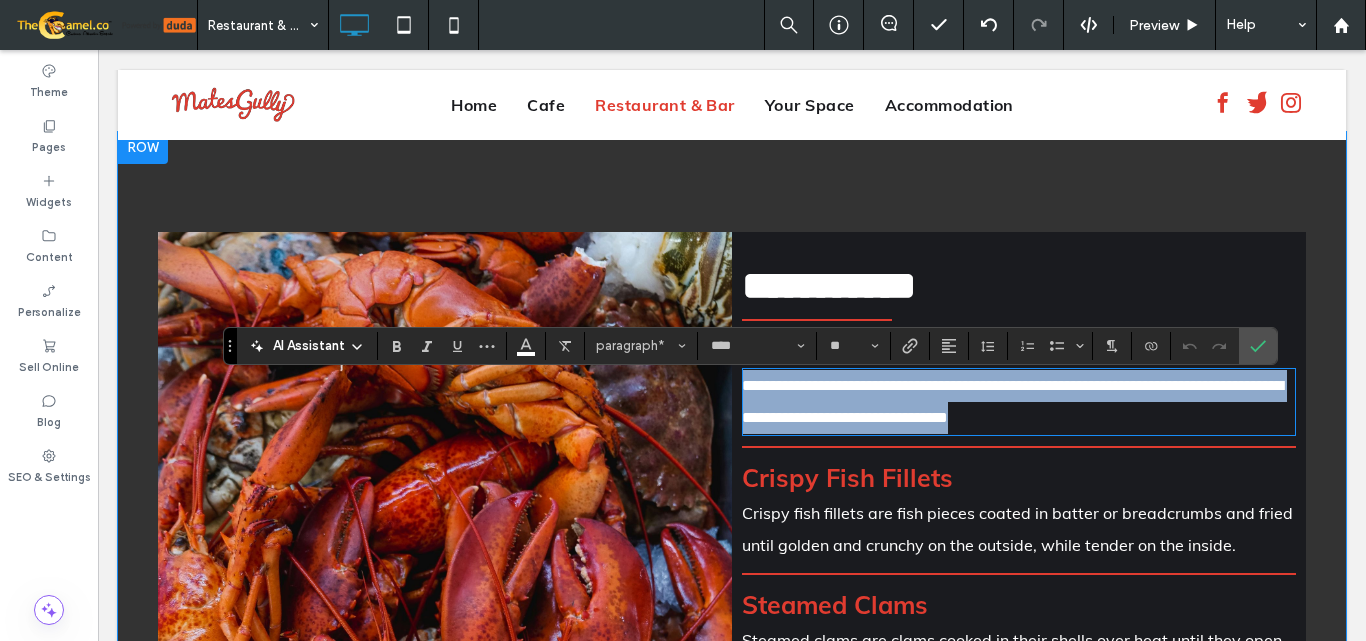 copy on "**********" 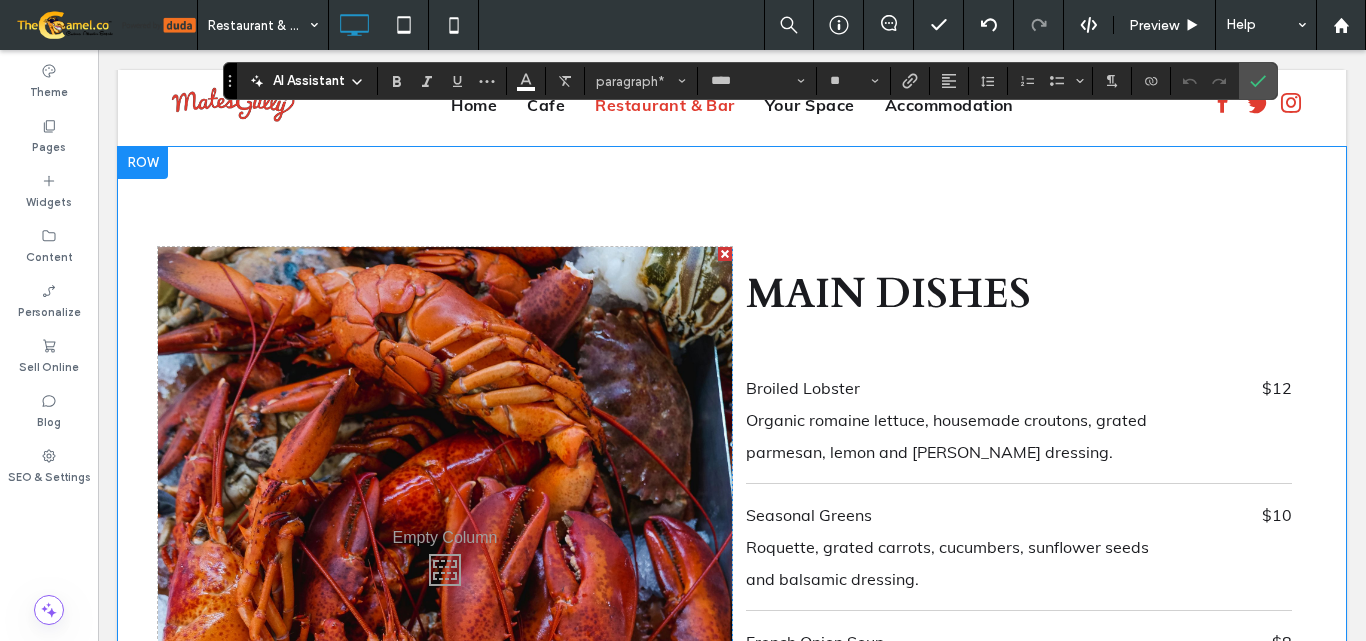 scroll, scrollTop: 2850, scrollLeft: 0, axis: vertical 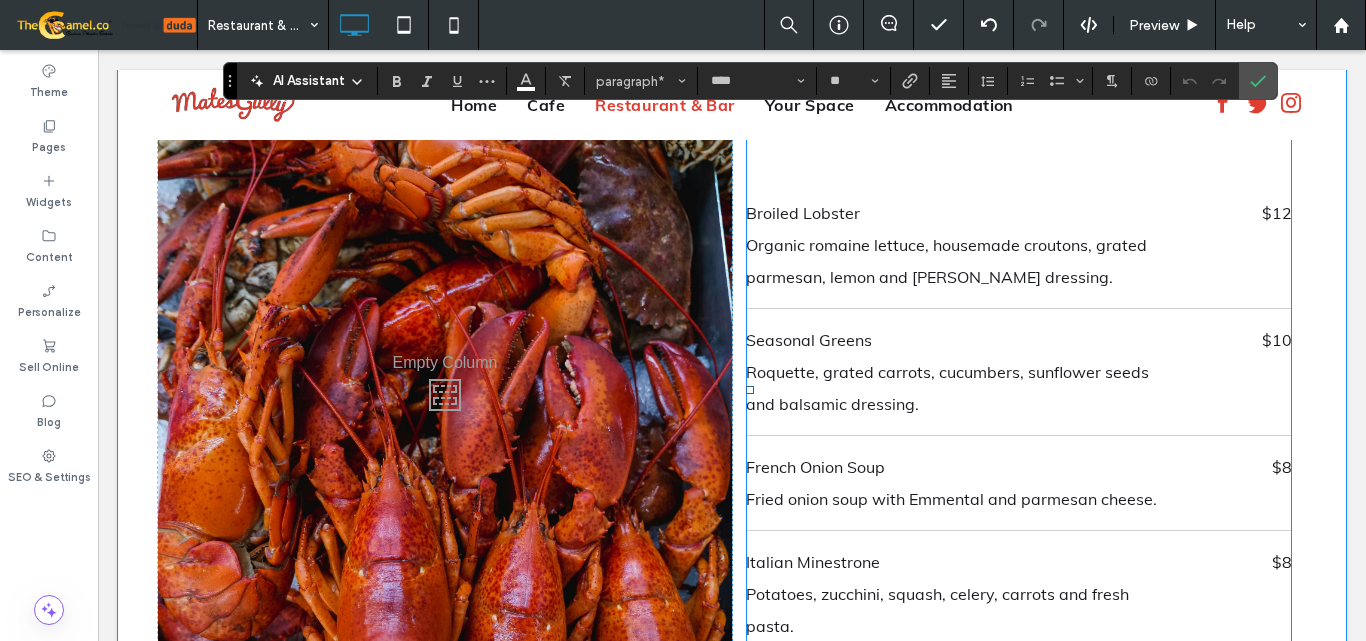 click on "Organic romaine lettuce, housemade croutons, grated parmesan, lemon and caesar dressing." at bounding box center (962, 261) 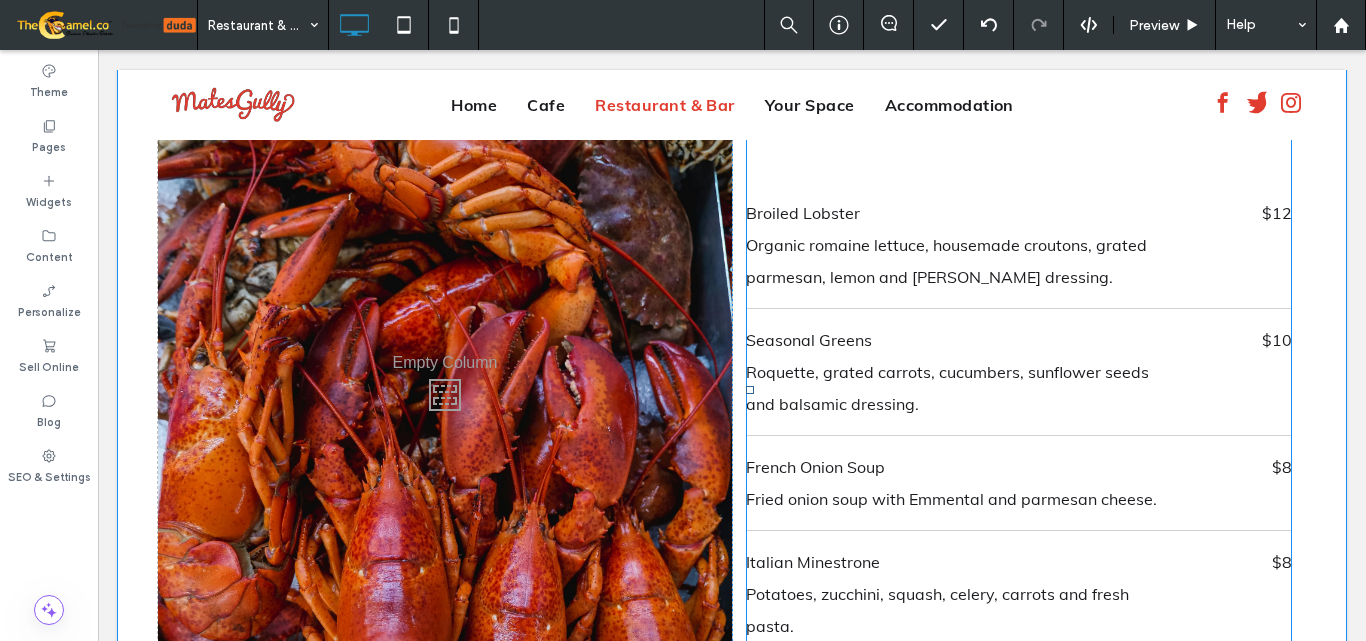 click on "Broiled Lobster
Organic romaine lettuce, housemade croutons, grated parmesan, lemon and caesar dressing.
$12" at bounding box center [1019, 245] 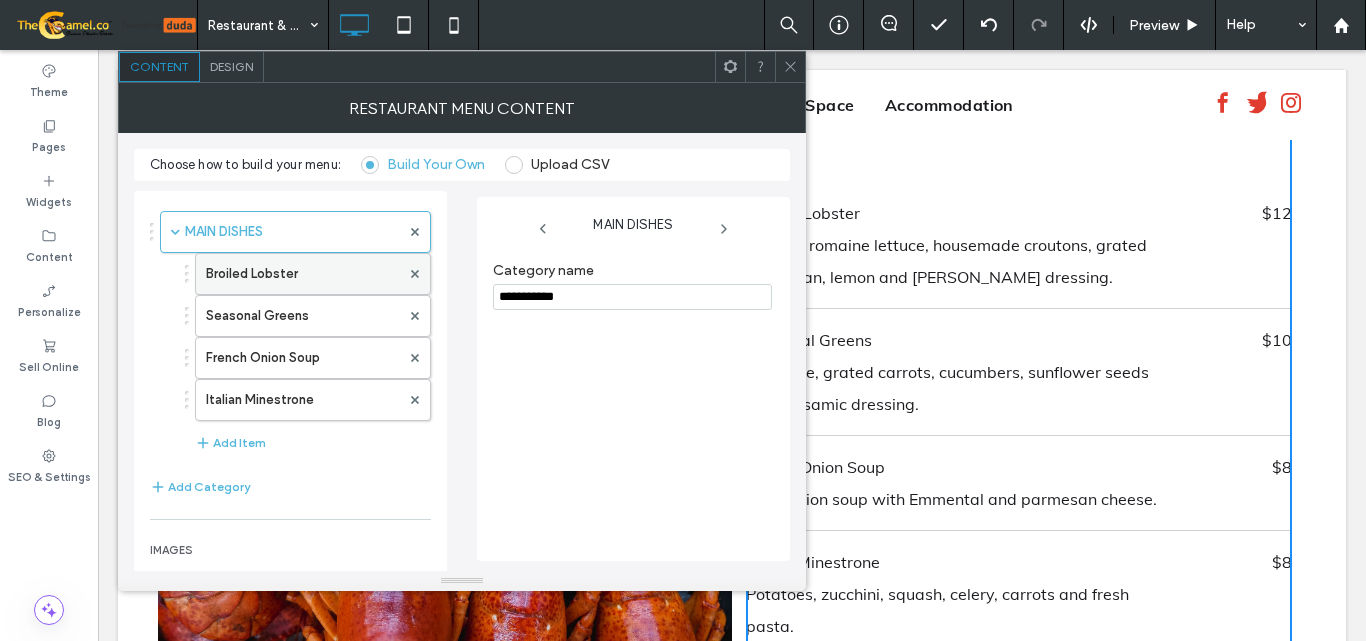 click on "Broiled Lobster" at bounding box center [303, 274] 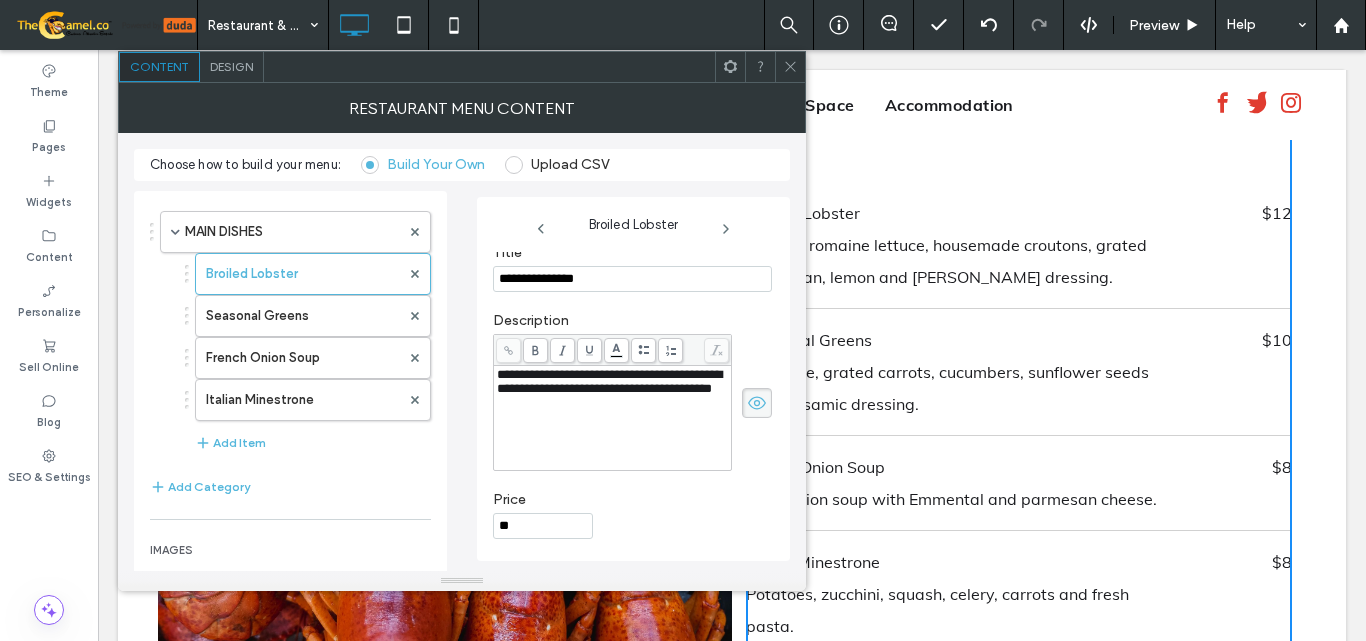 scroll, scrollTop: 199, scrollLeft: 0, axis: vertical 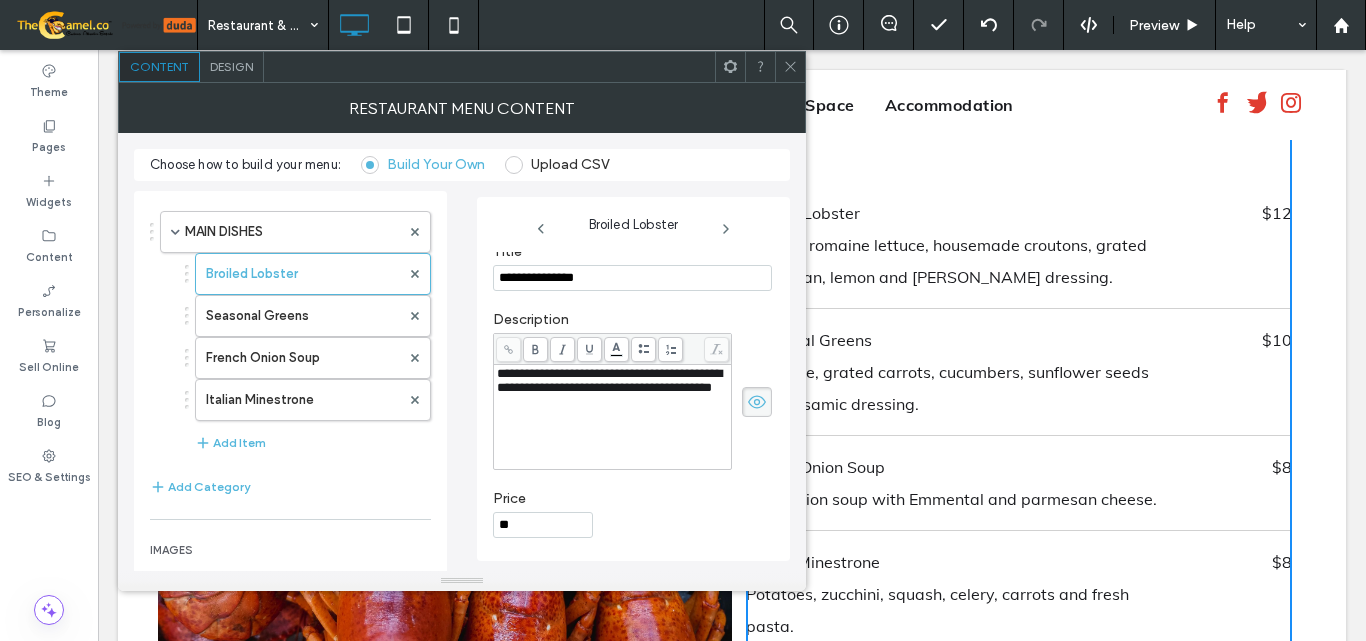 click on "**********" at bounding box center [609, 380] 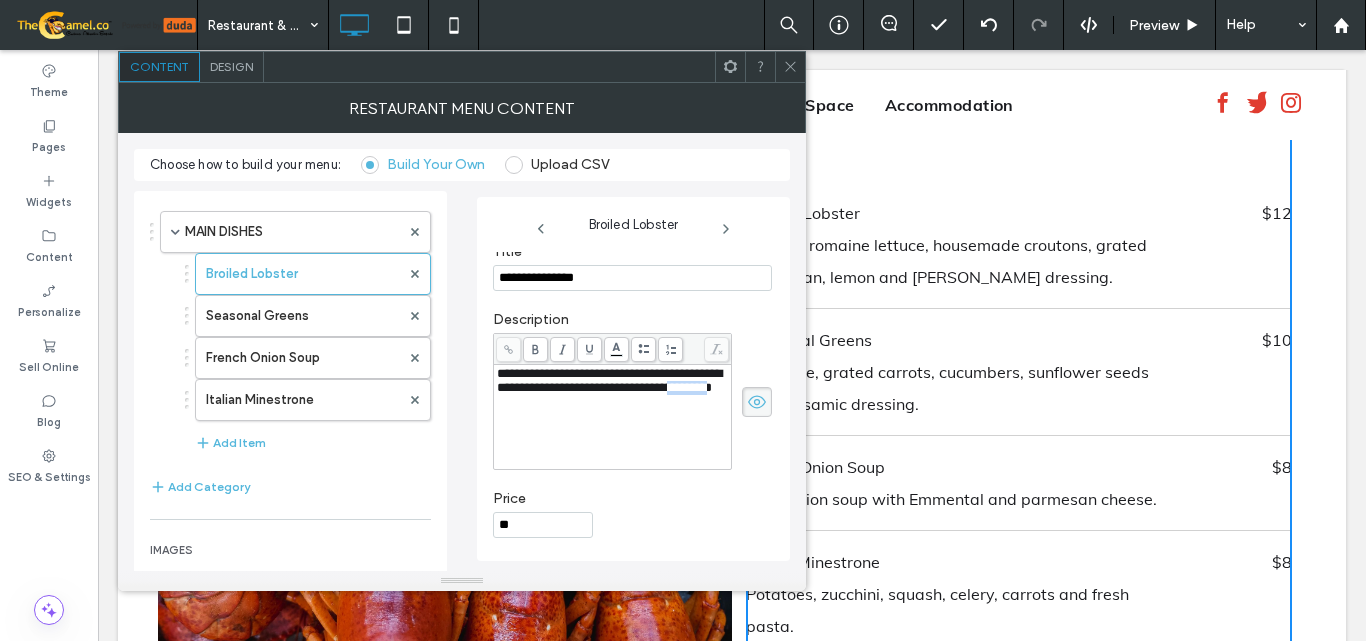 click on "**********" at bounding box center [609, 380] 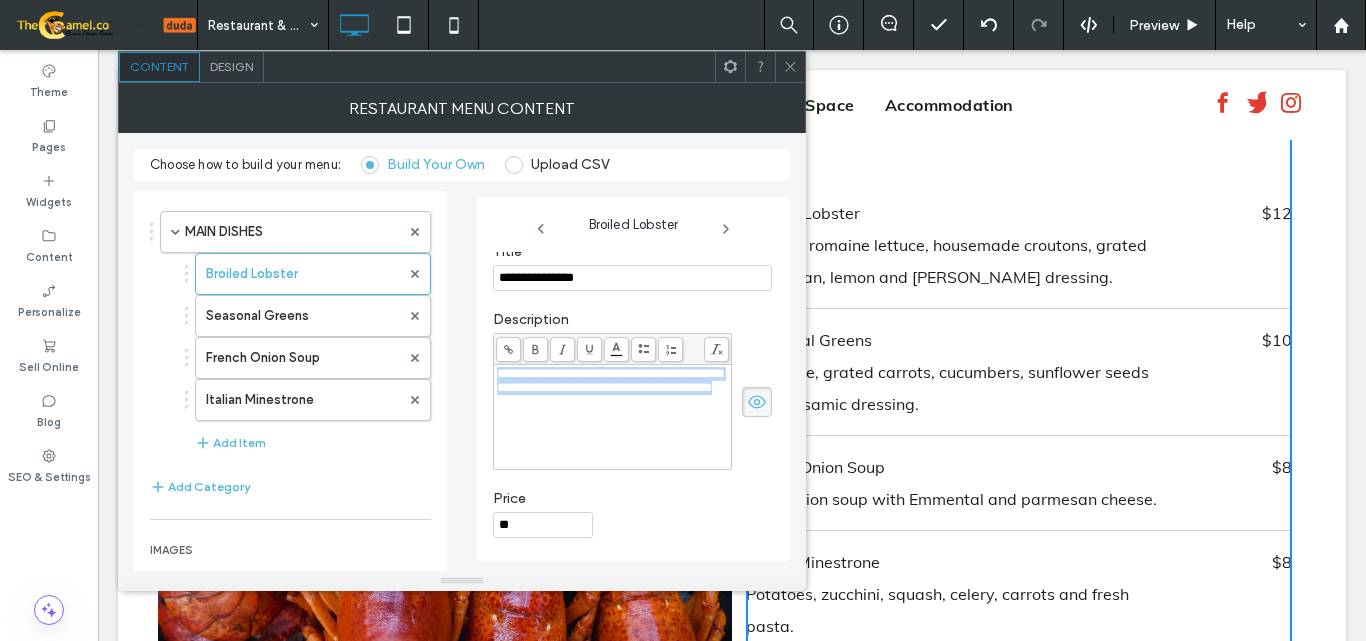 click on "**********" at bounding box center (609, 380) 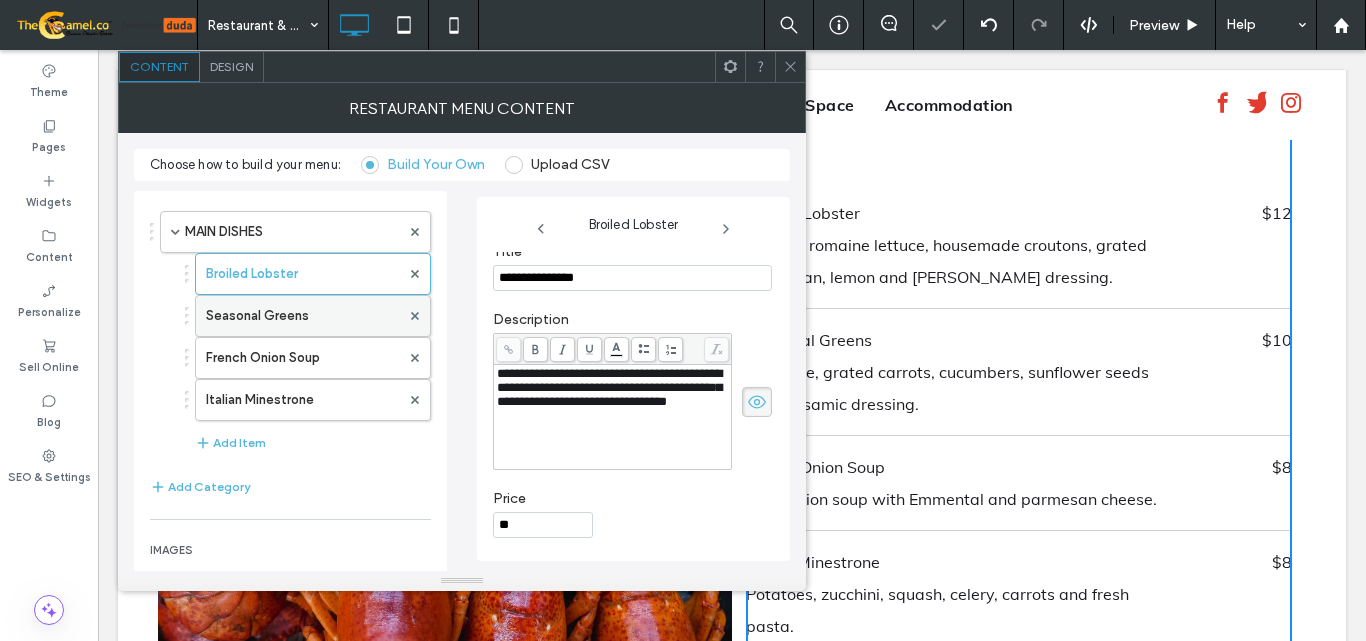 click on "Seasonal Greens" at bounding box center (303, 316) 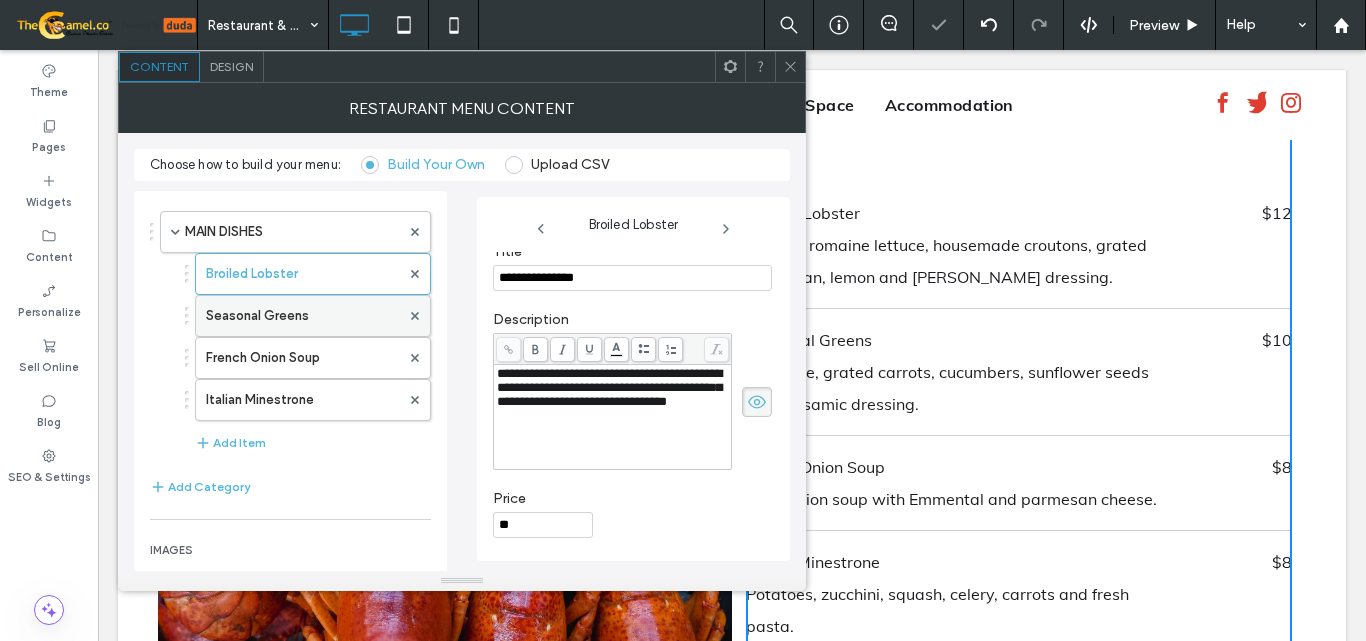 type on "**********" 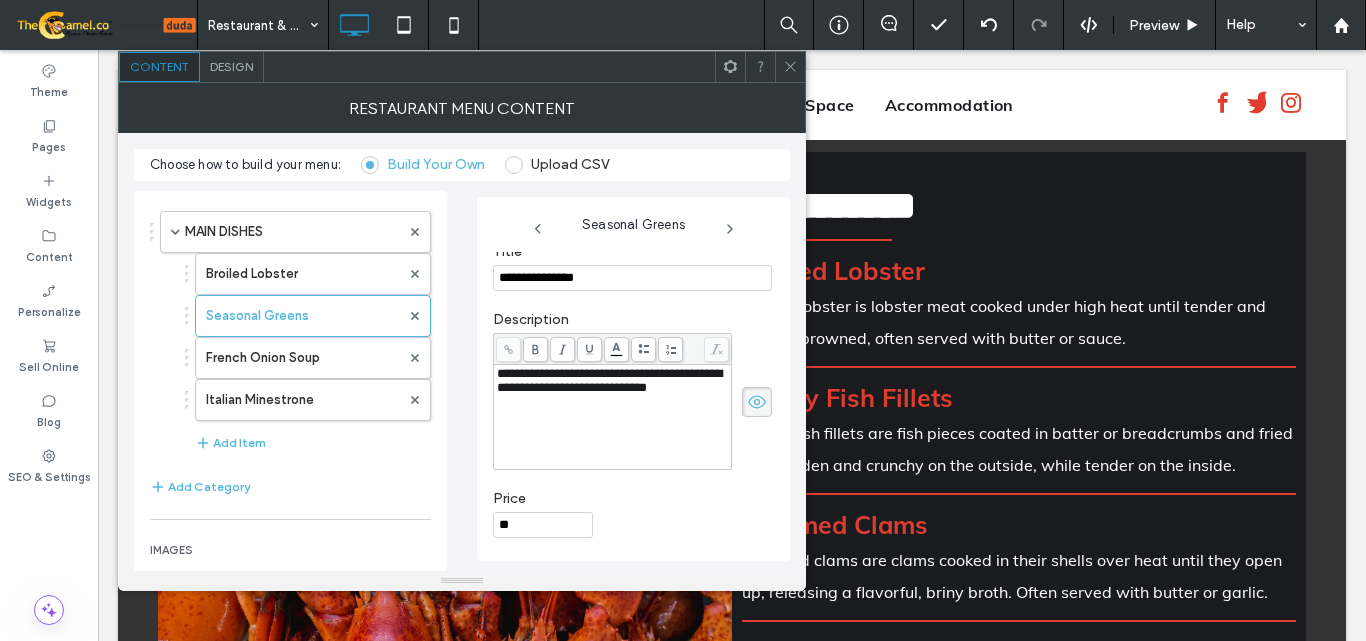 scroll, scrollTop: 450, scrollLeft: 0, axis: vertical 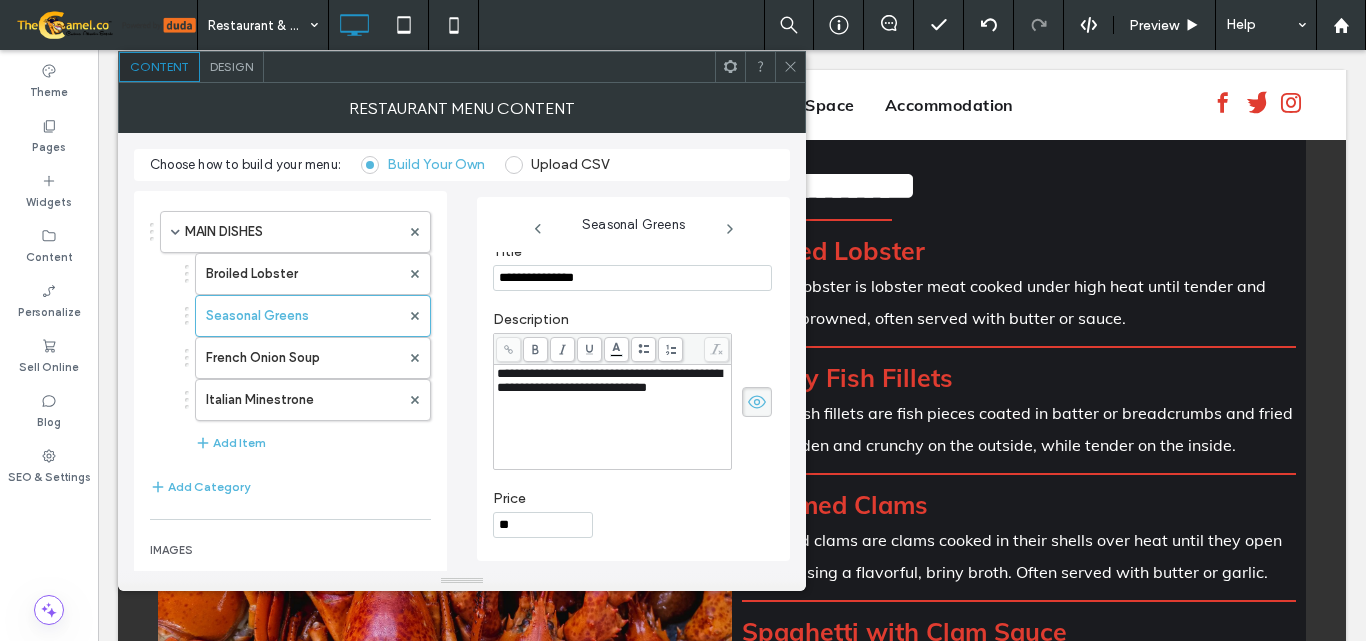 click on "Crispy Fish Fillets" at bounding box center [847, 377] 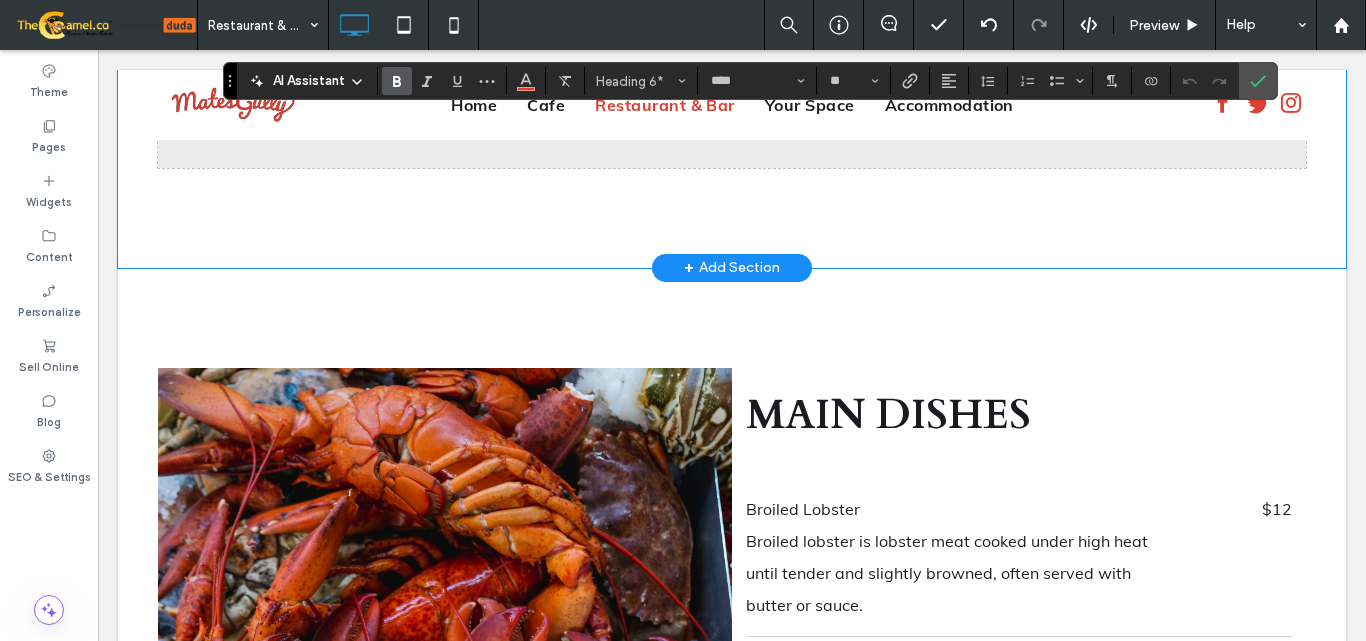 scroll, scrollTop: 3050, scrollLeft: 0, axis: vertical 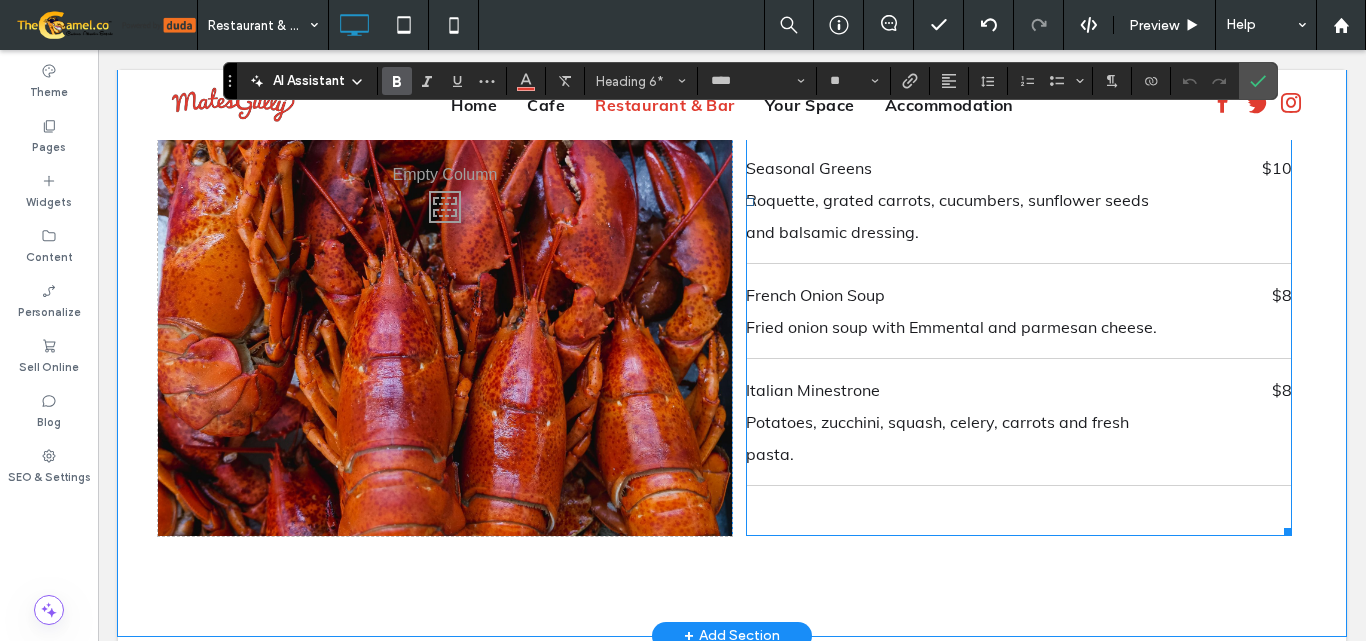 click on "French Onion Soup" at bounding box center (962, 295) 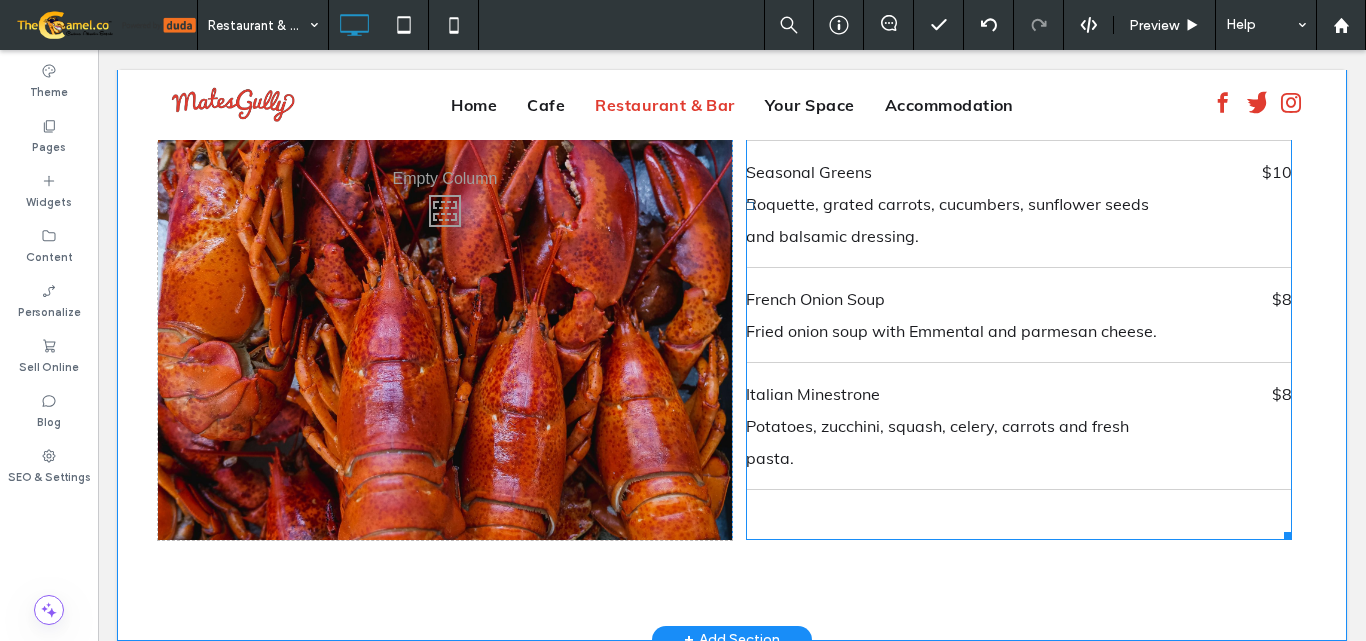 click on "French Onion Soup" at bounding box center (962, 299) 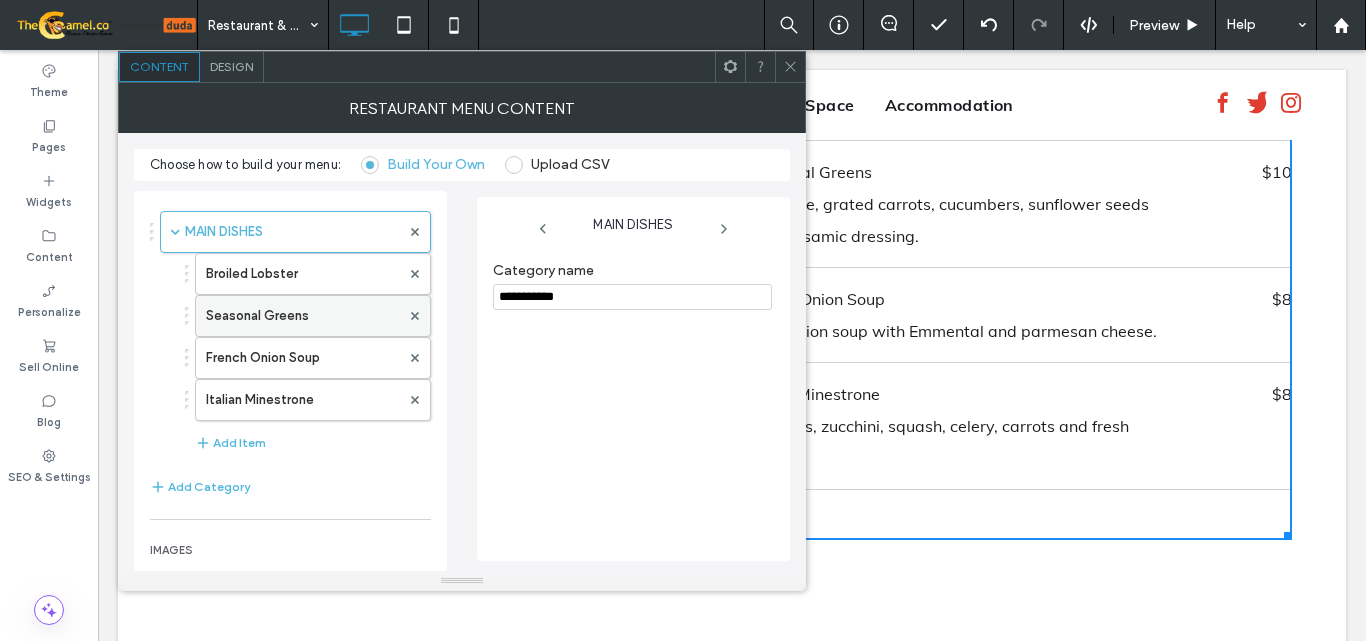click on "Seasonal Greens" at bounding box center [303, 316] 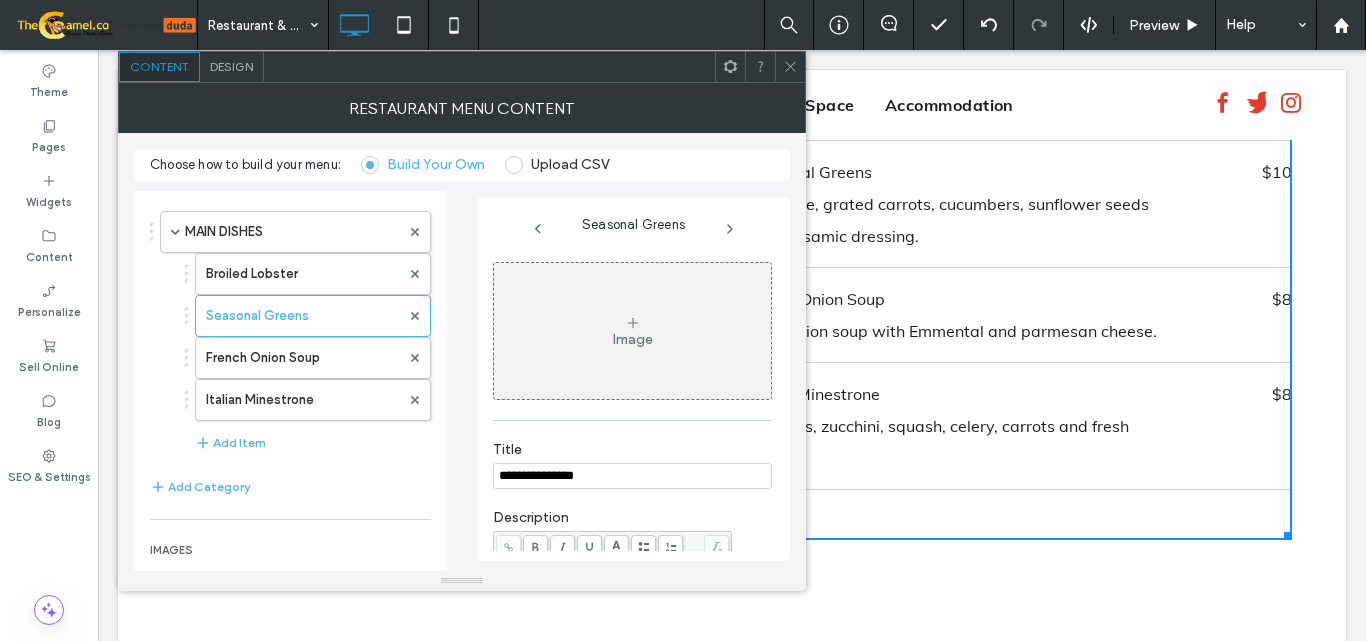 click on "**********" at bounding box center [632, 476] 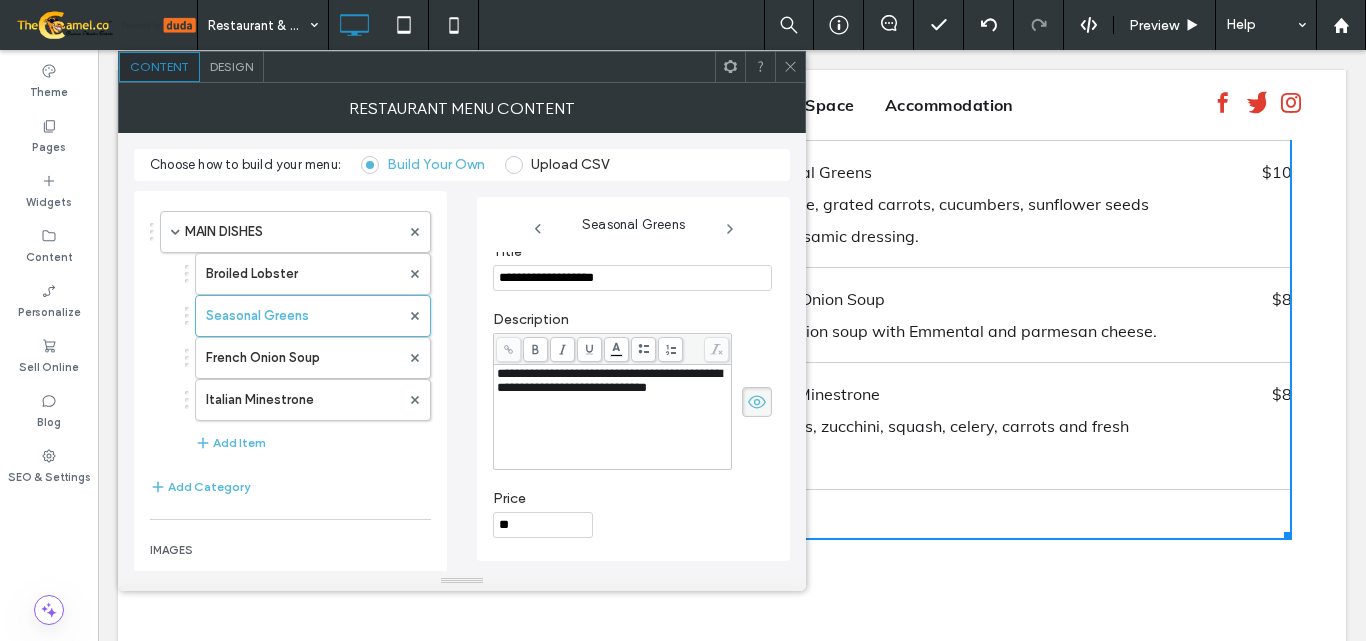 scroll, scrollTop: 199, scrollLeft: 0, axis: vertical 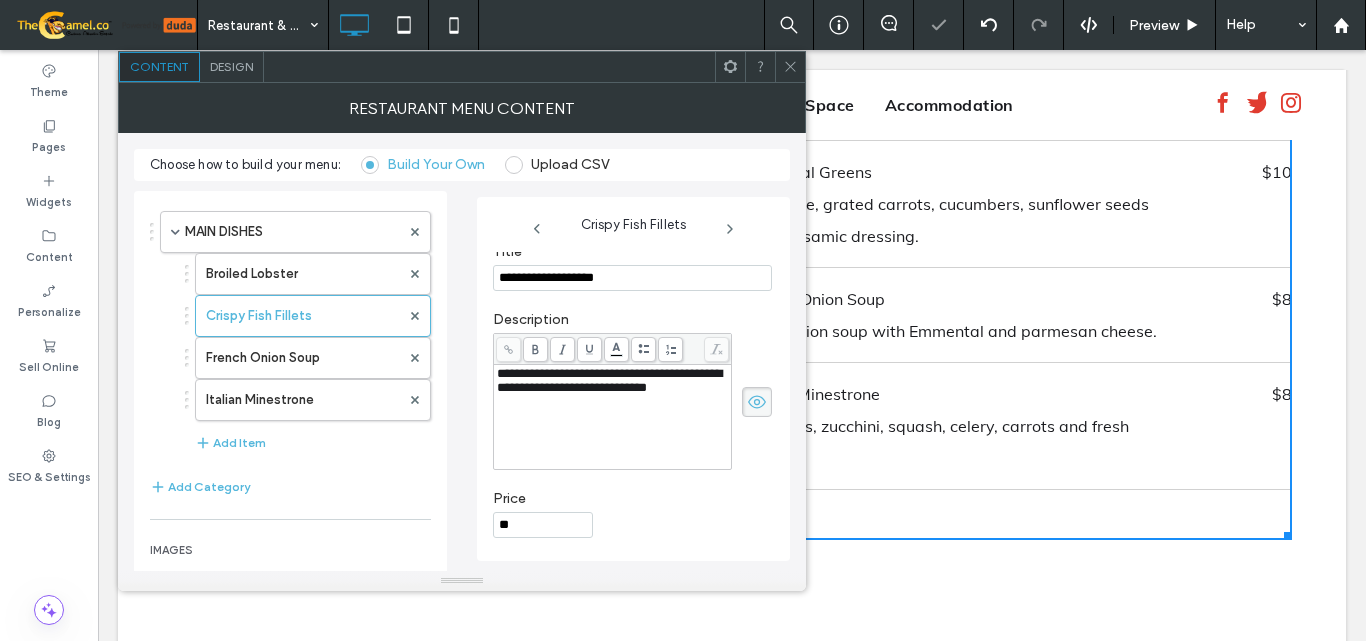 click 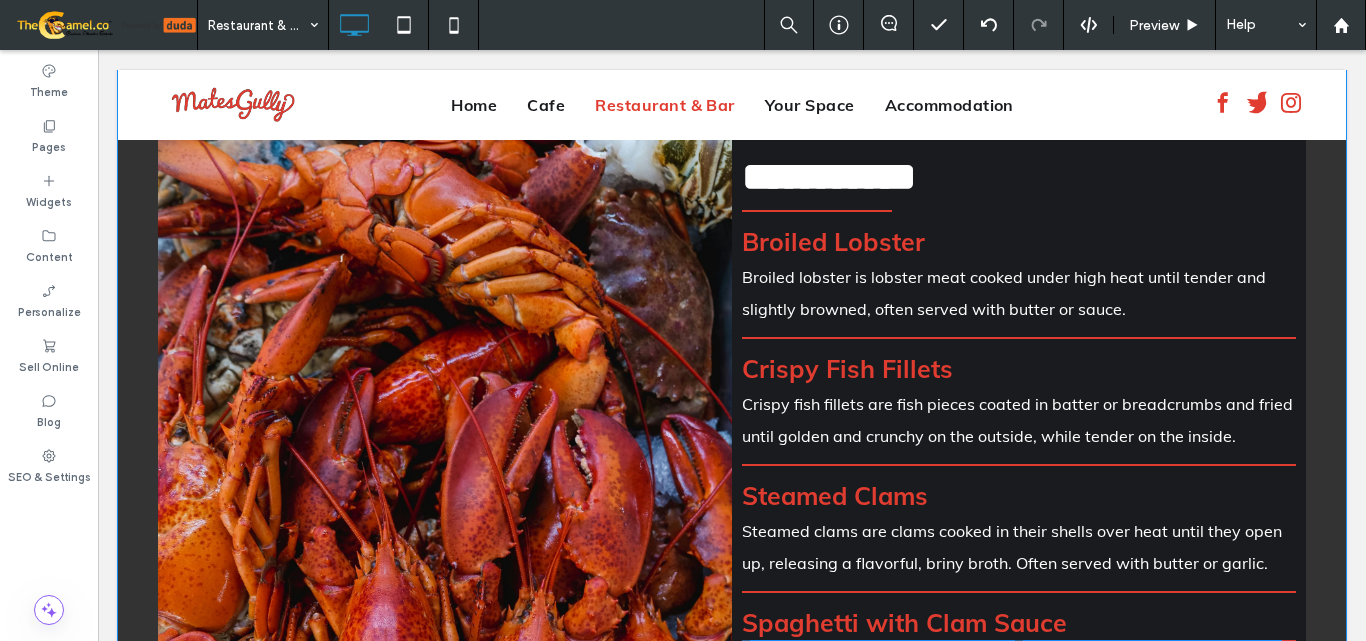 scroll, scrollTop: 450, scrollLeft: 0, axis: vertical 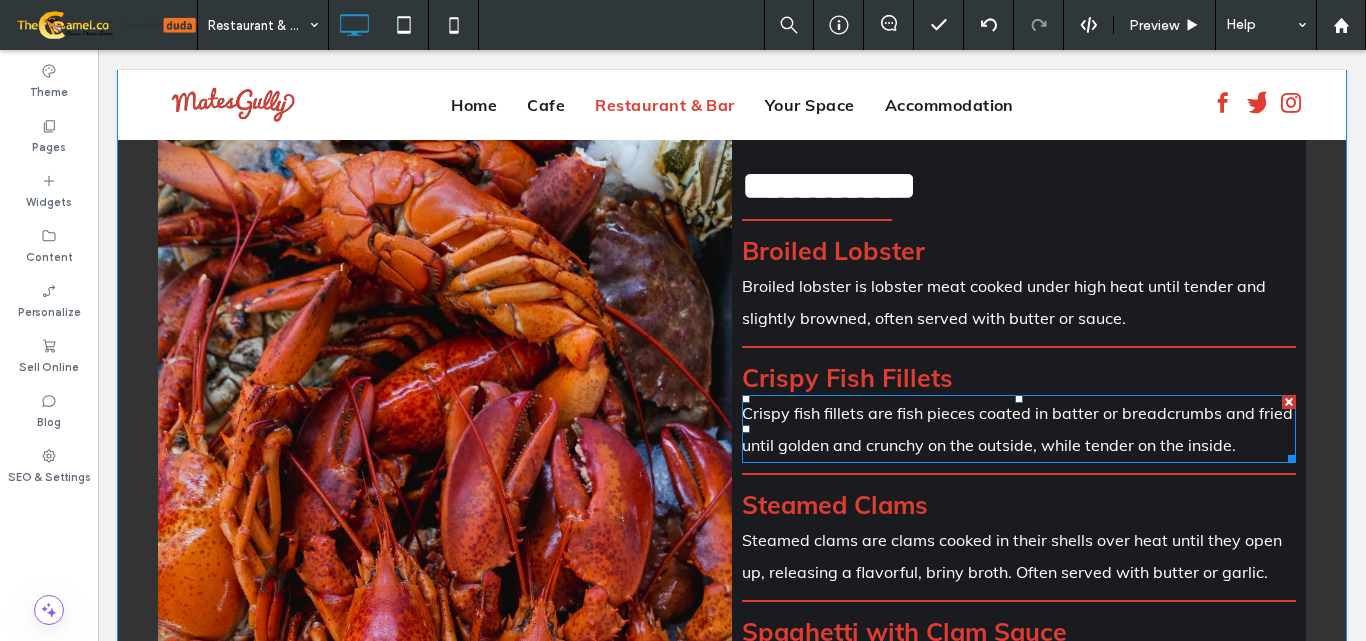 click on "Crispy fish fillets are fish pieces coated in batter or breadcrumbs and fried until golden and crunchy on the outside, while tender on the inside." at bounding box center (1017, 429) 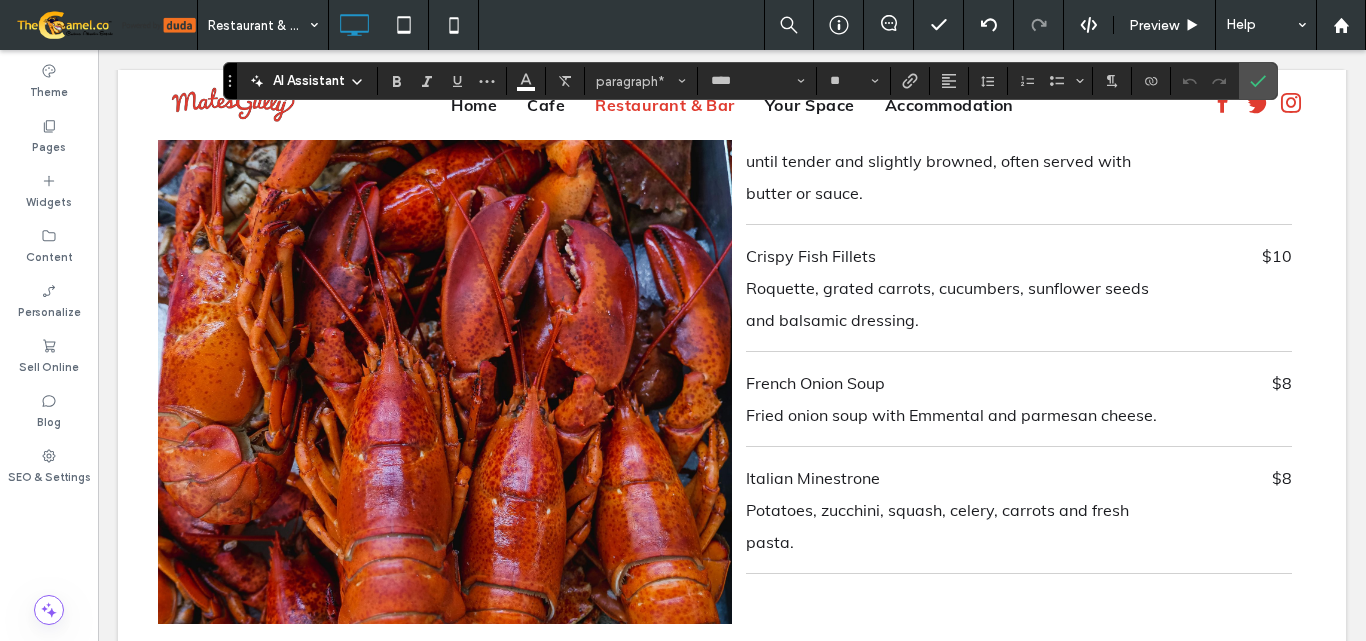 scroll, scrollTop: 2950, scrollLeft: 0, axis: vertical 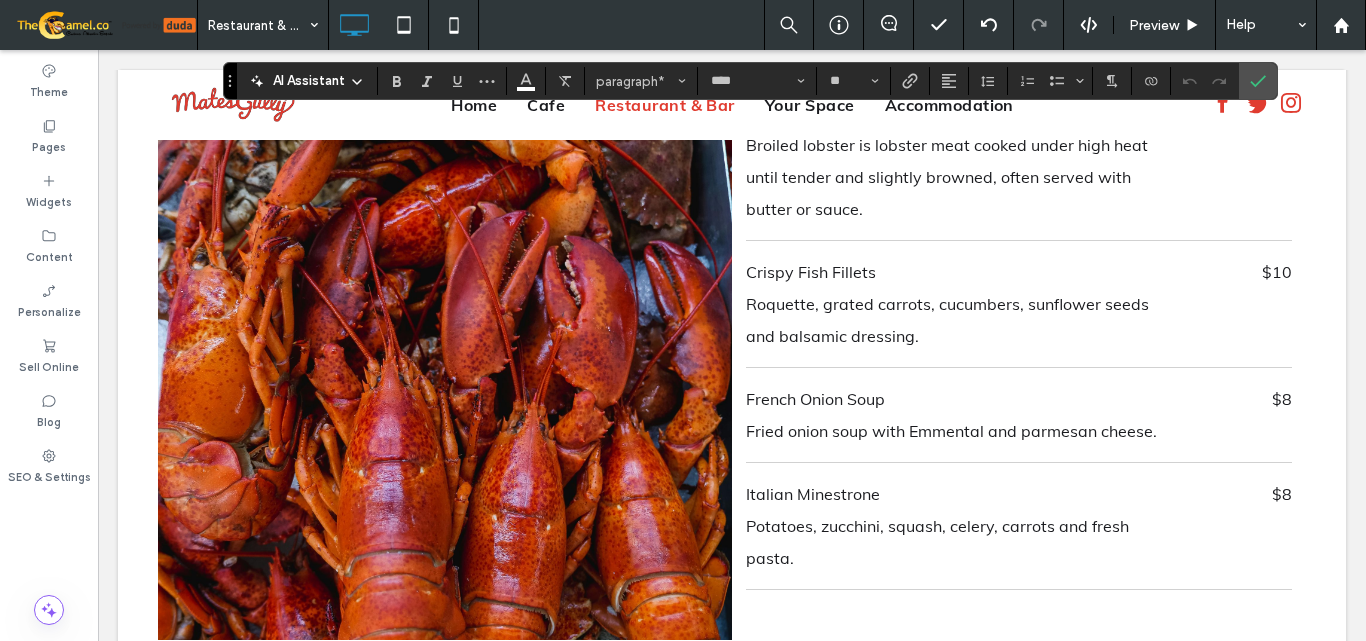 click on "Broiled Lobster
Broiled lobster is lobster meat cooked under high heat until tender and slightly browned, often served with butter or sauce.
$12" at bounding box center (1019, 161) 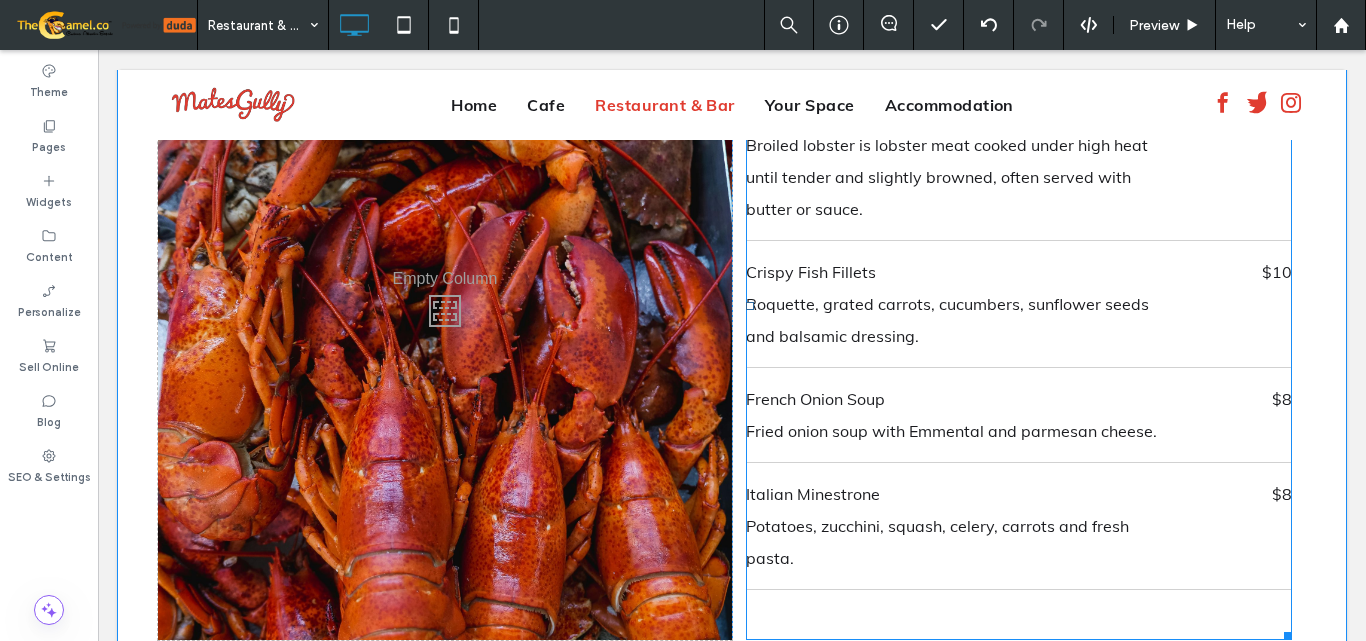 click on "Broiled Lobster
Broiled lobster is lobster meat cooked under high heat until tender and slightly browned, often served with butter or sauce.
$12" at bounding box center (1019, 161) 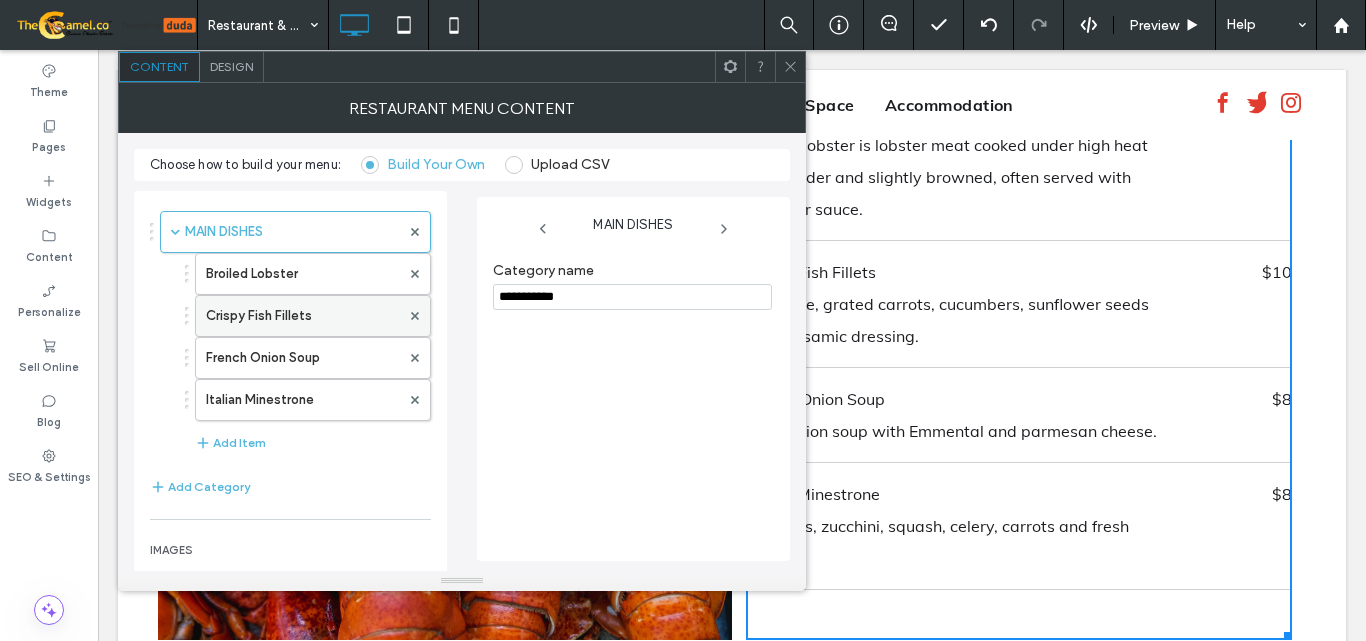click on "Crispy Fish Fillets" at bounding box center (303, 316) 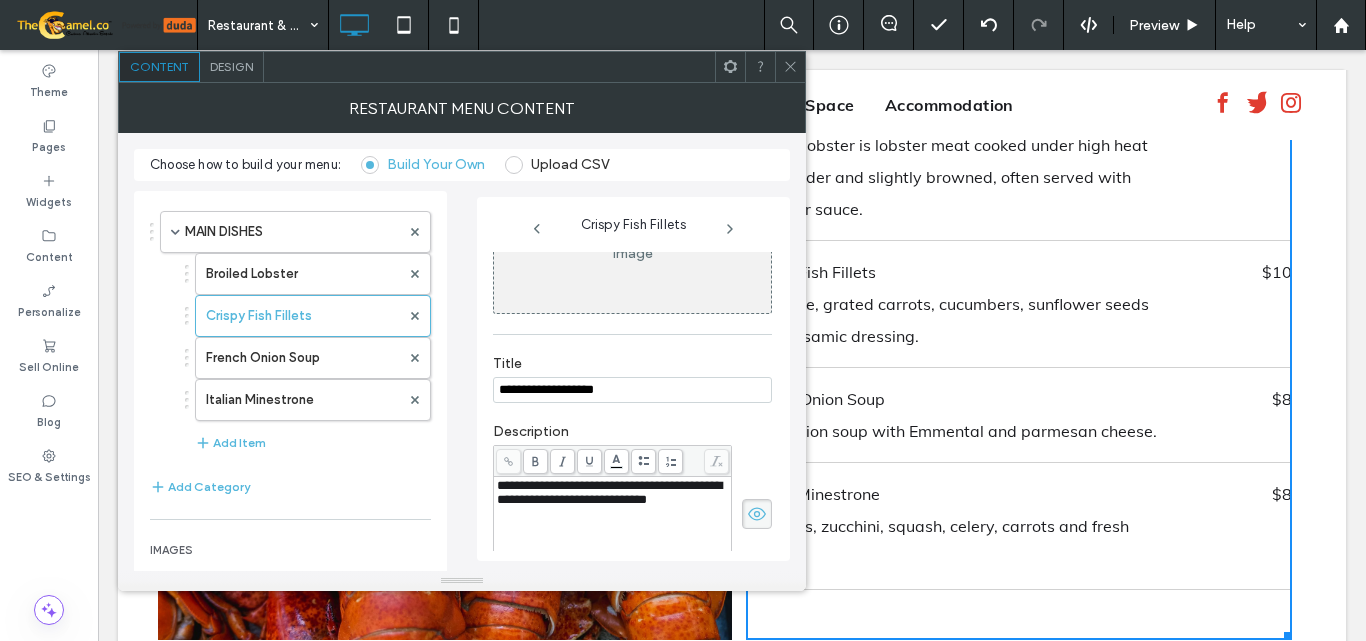 scroll, scrollTop: 199, scrollLeft: 0, axis: vertical 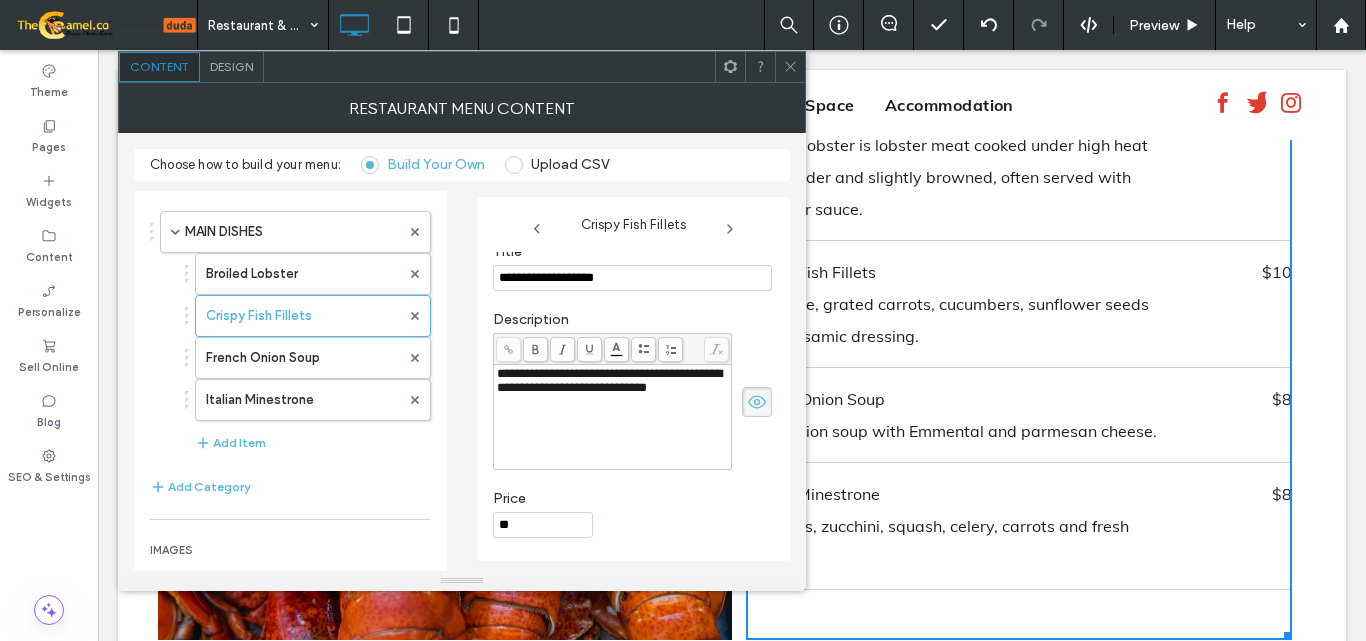 click on "**********" at bounding box center (609, 380) 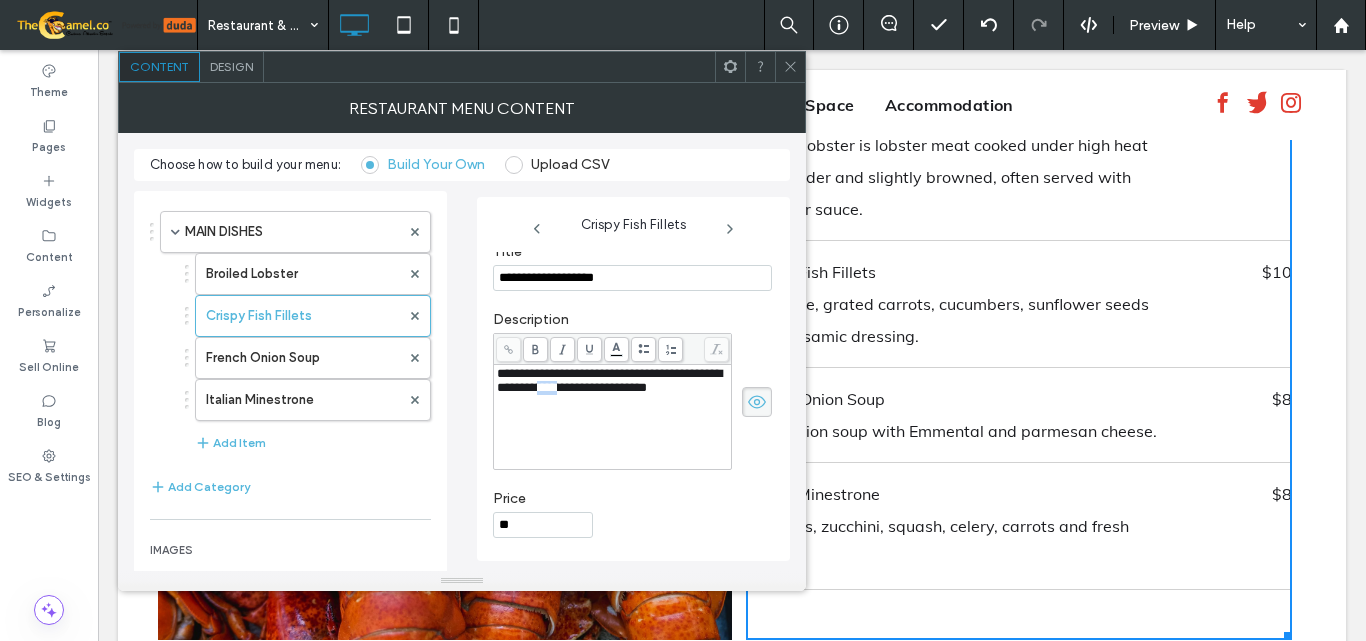 click on "**********" at bounding box center [609, 380] 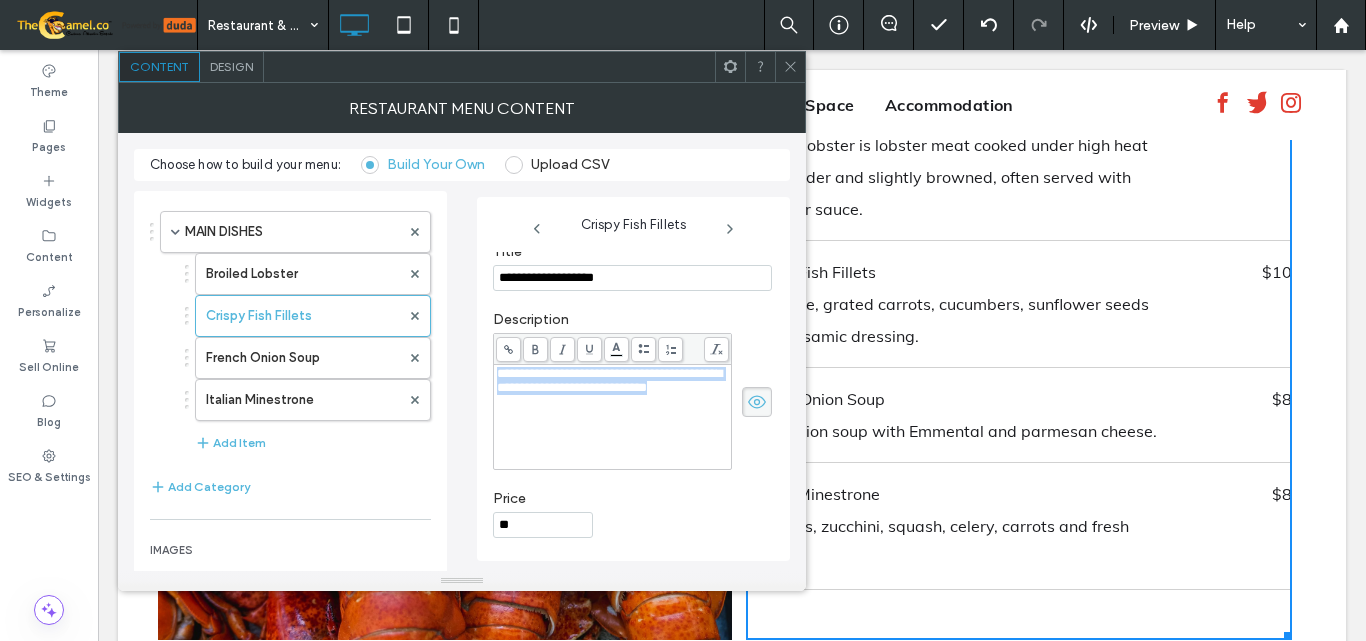 click on "**********" at bounding box center (609, 380) 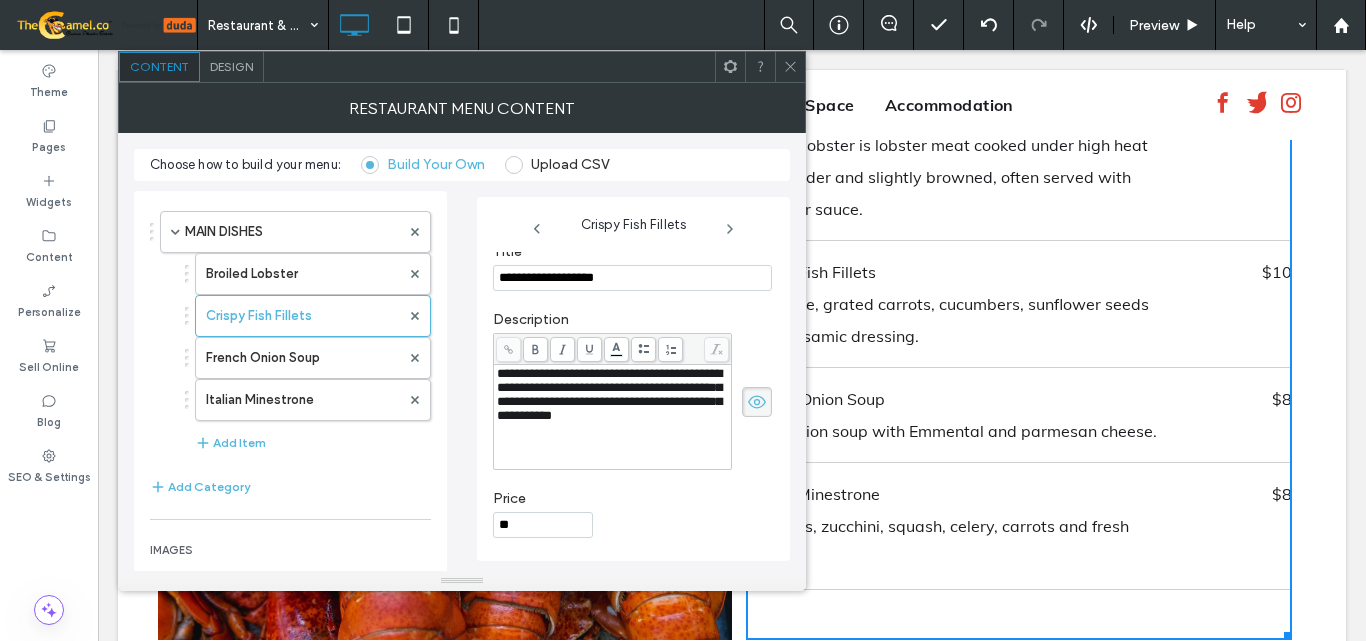 click at bounding box center (790, 67) 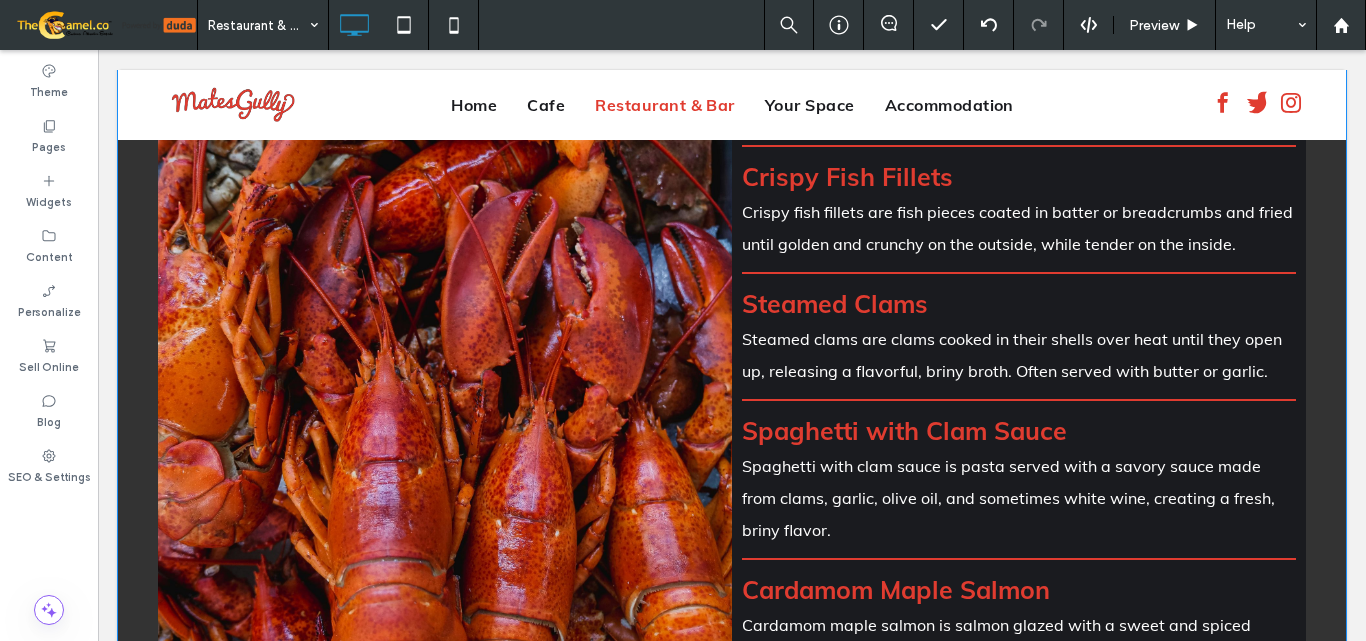 scroll, scrollTop: 666, scrollLeft: 0, axis: vertical 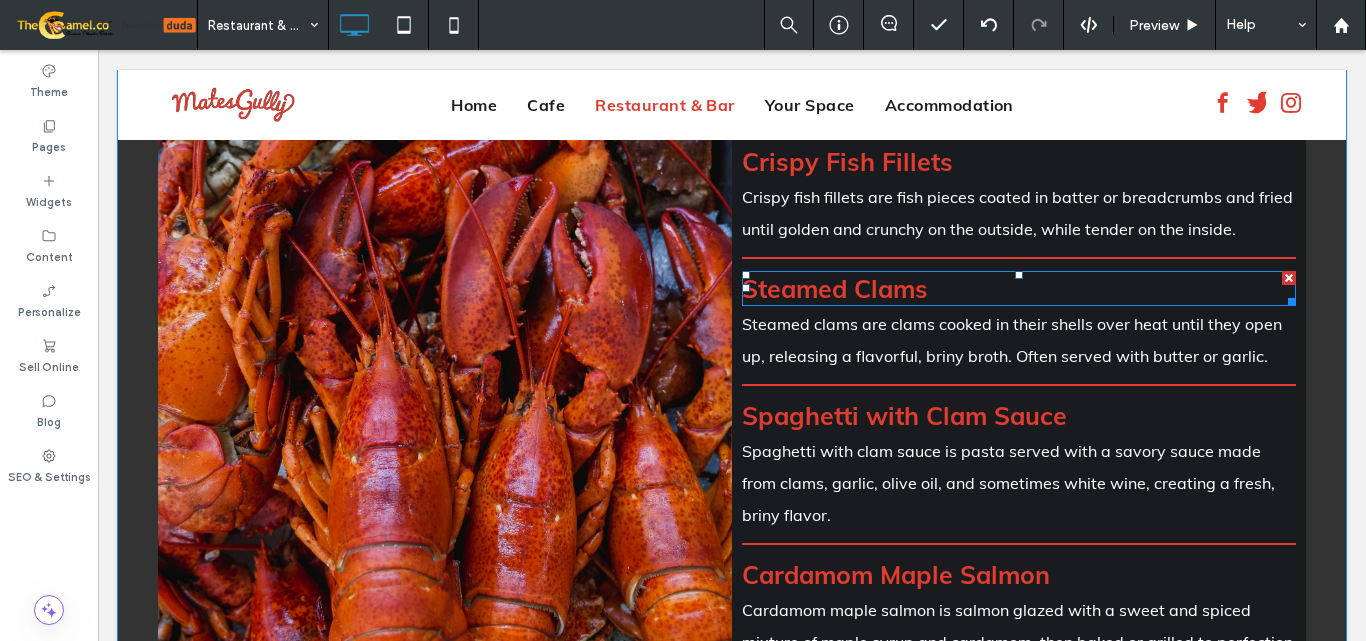 click on "Steamed Clams" at bounding box center [835, 288] 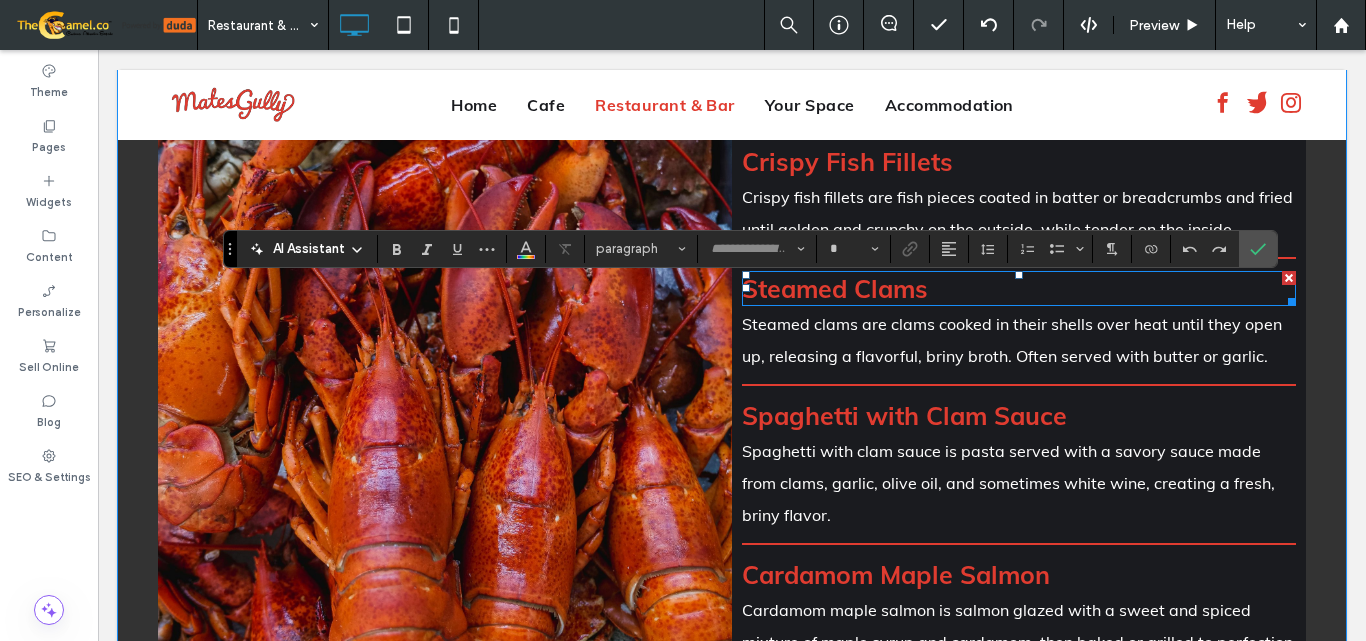 type on "****" 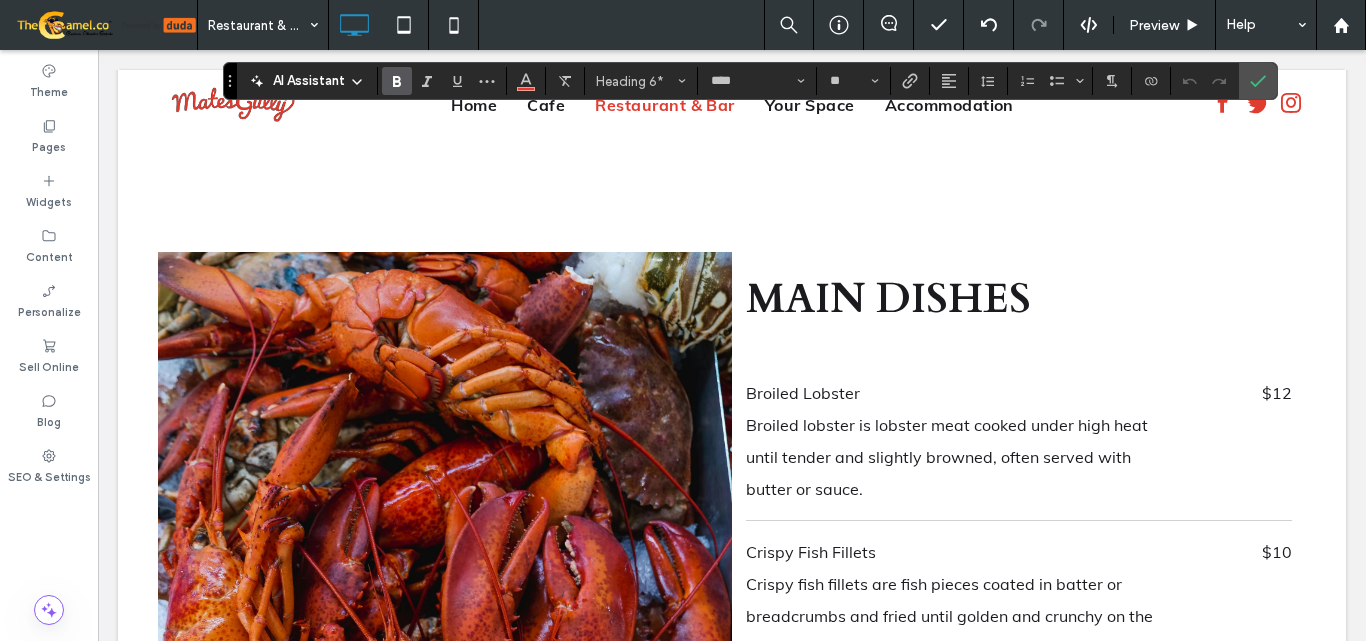 scroll, scrollTop: 3166, scrollLeft: 0, axis: vertical 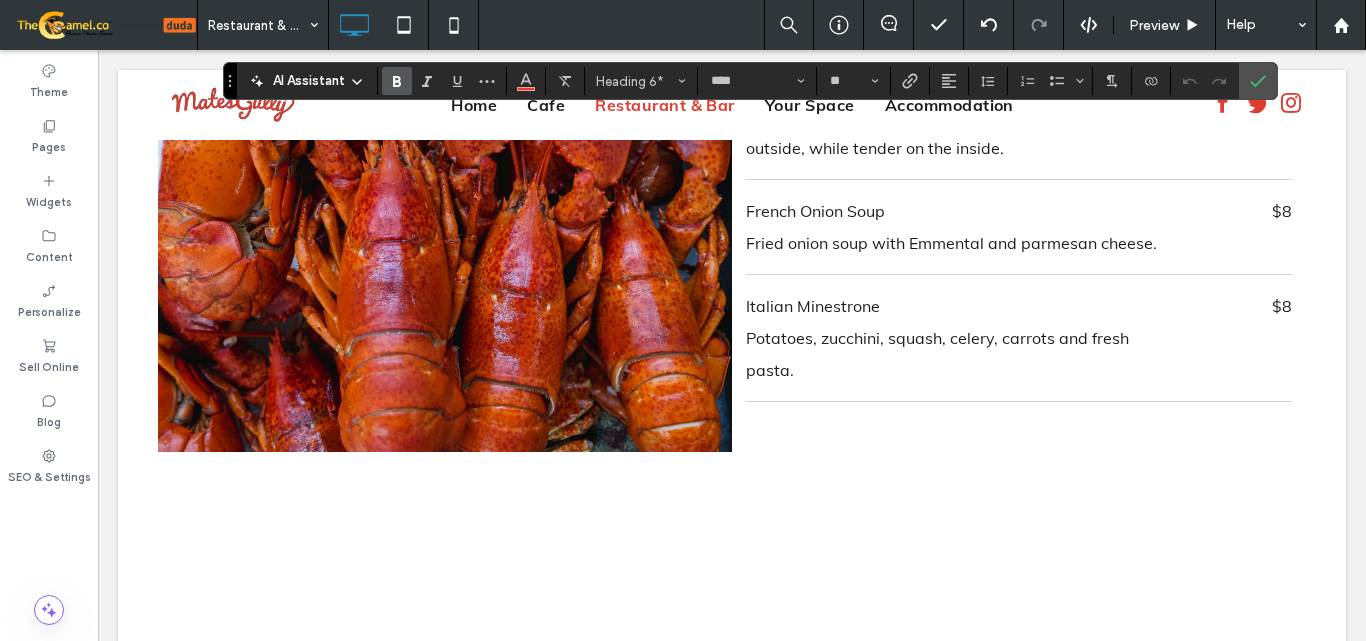 click on "French Onion Soup" at bounding box center [962, 211] 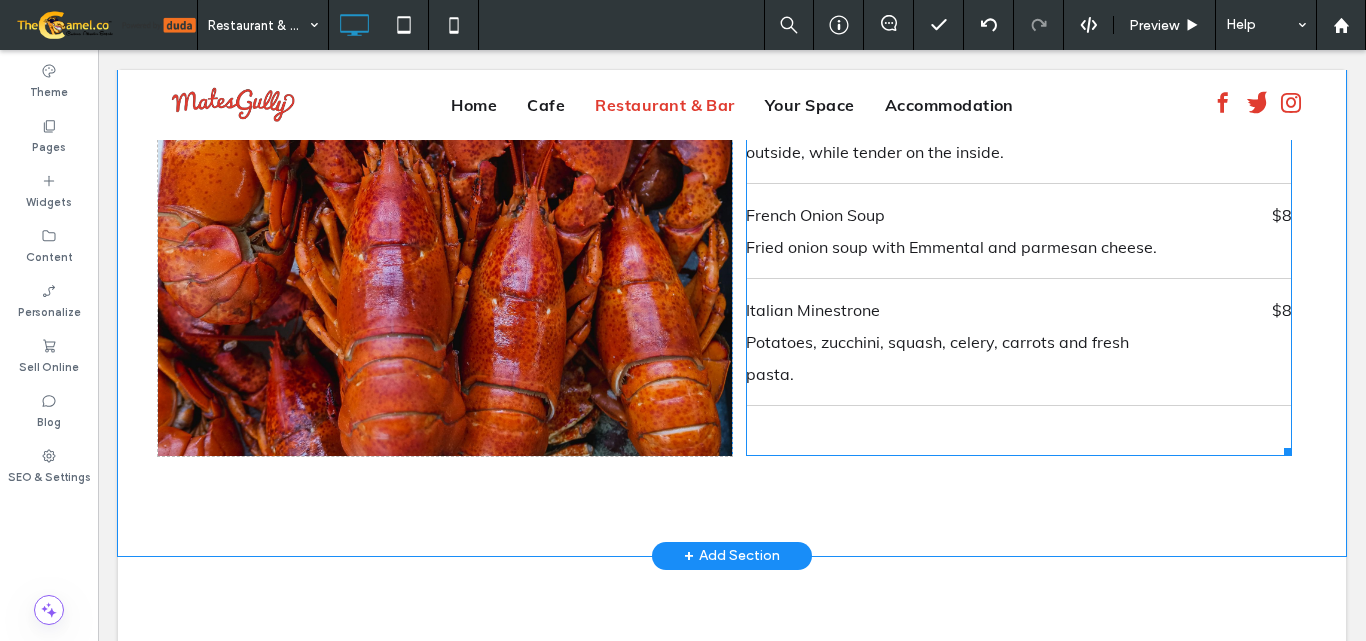 click on "French Onion Soup" at bounding box center [962, 215] 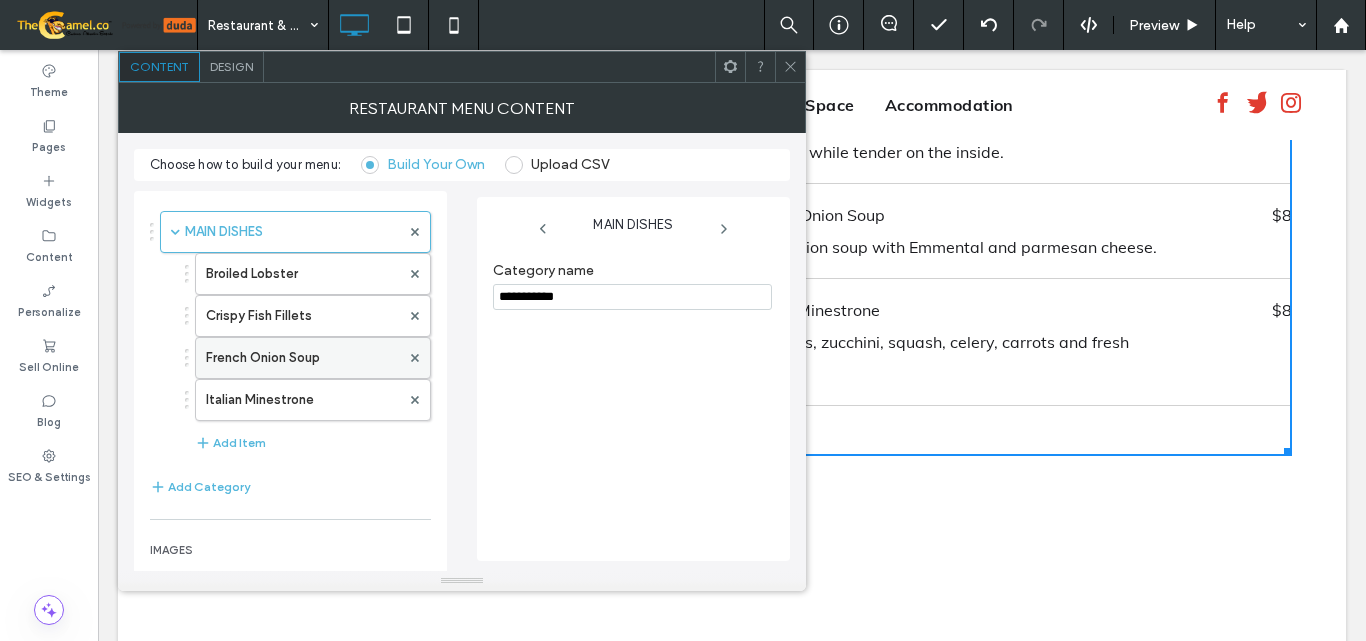 click on "French Onion Soup" at bounding box center (303, 358) 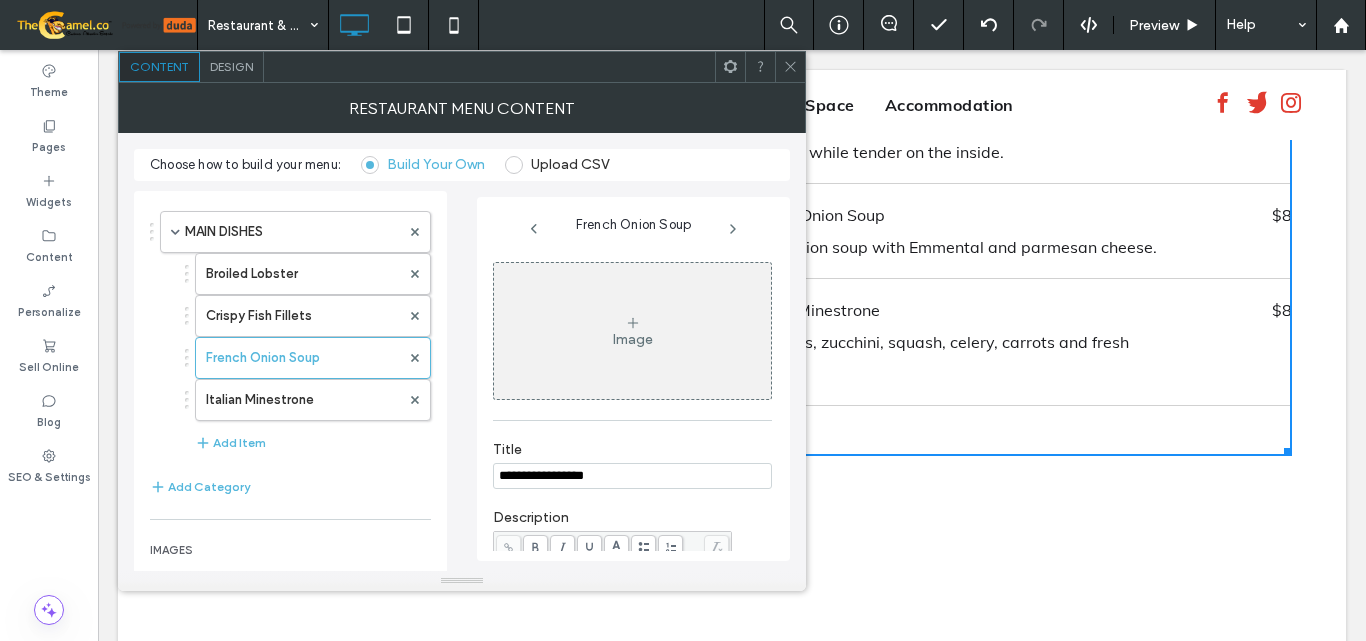 click on "**********" at bounding box center [632, 476] 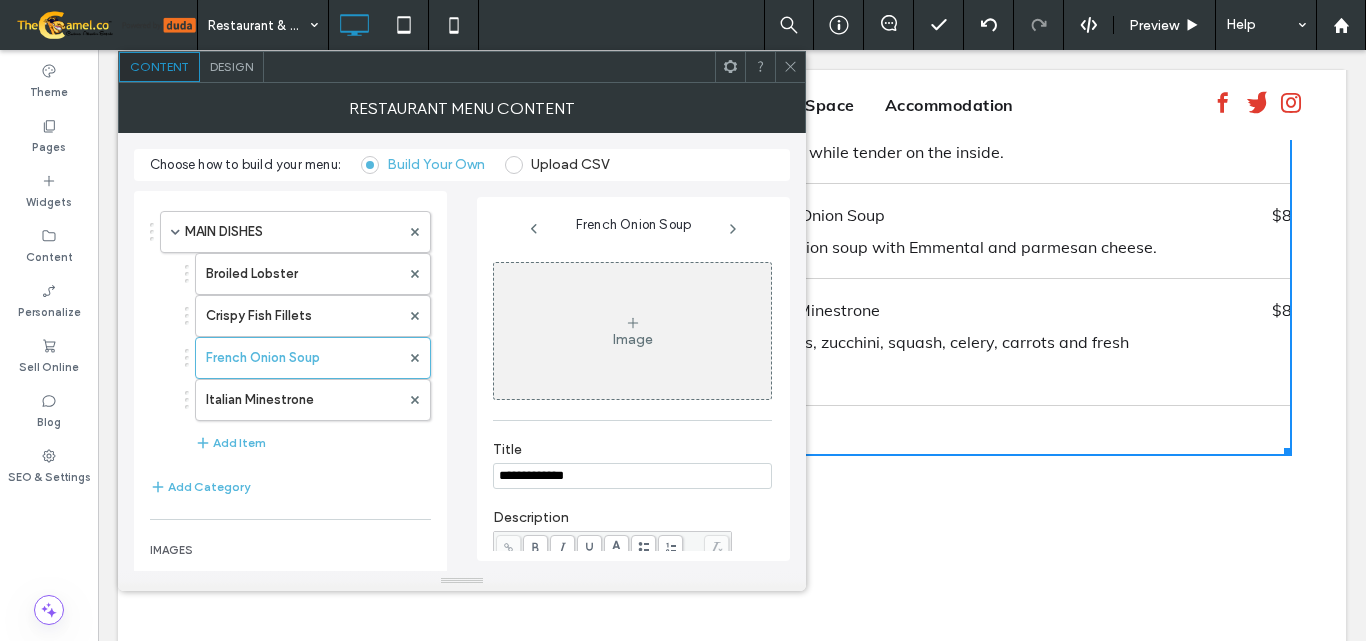 type on "**********" 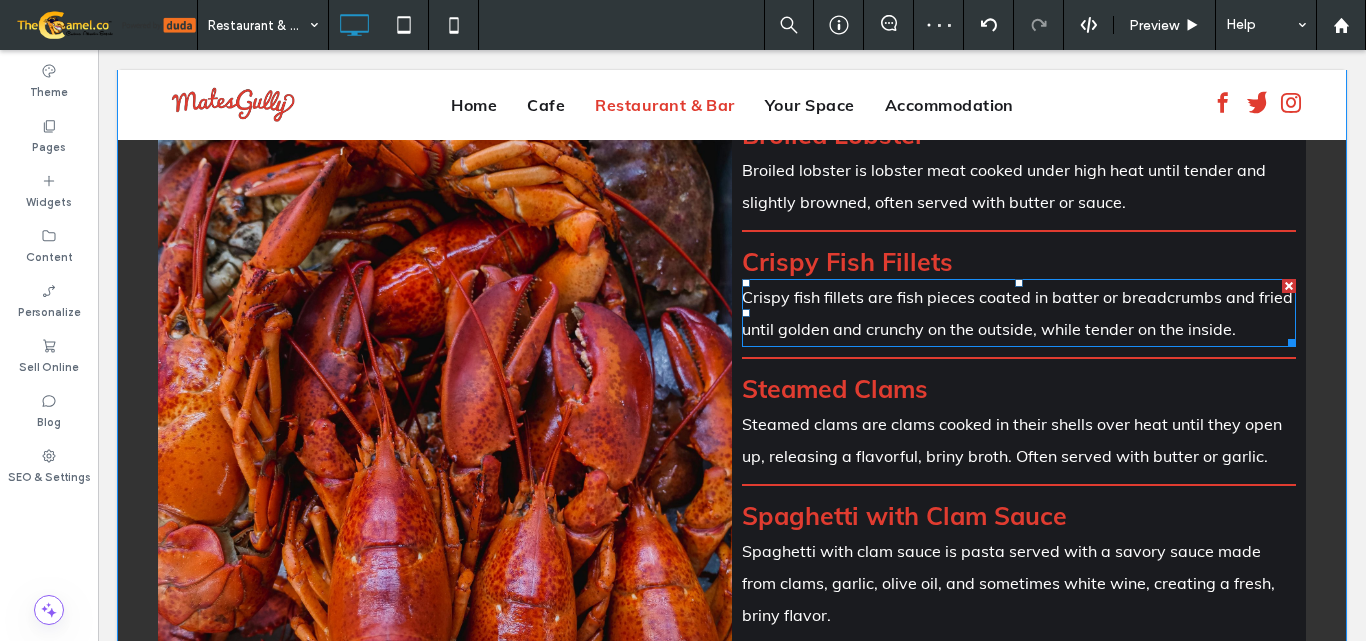 scroll, scrollTop: 666, scrollLeft: 0, axis: vertical 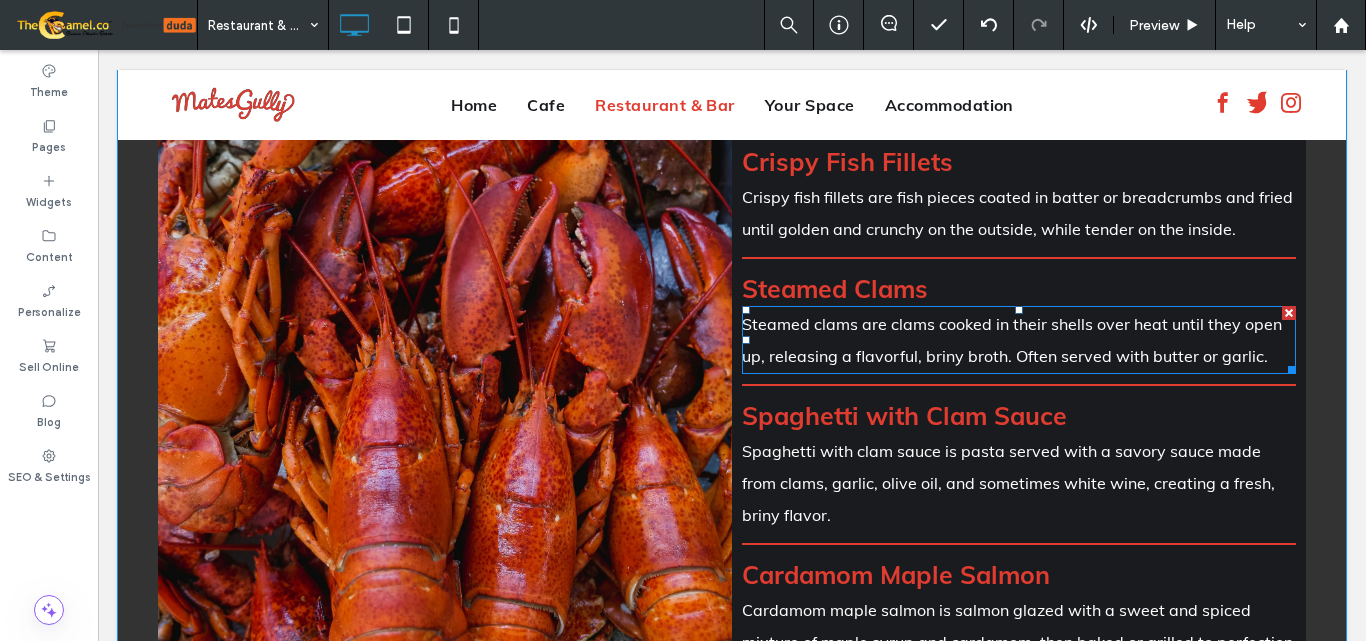 click on "Steamed clams are clams cooked in their shells over heat until they open up, releasing a flavorful, briny broth. Often served with butter or garlic." at bounding box center [1019, 340] 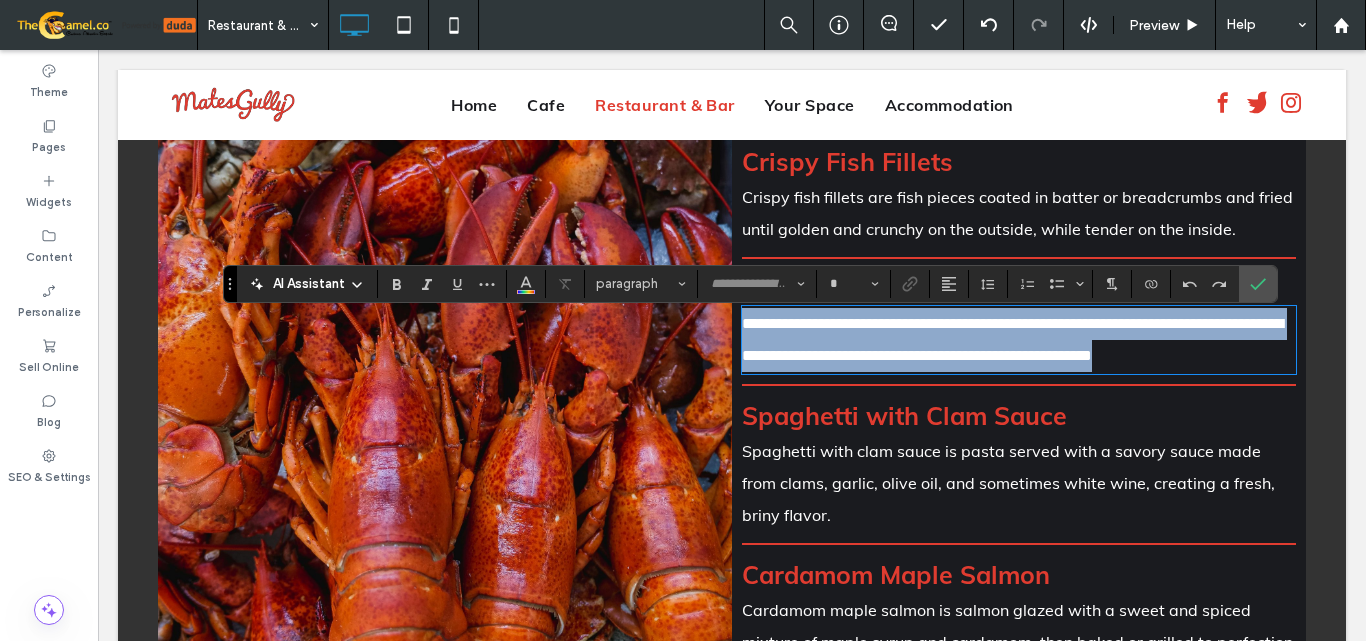 type on "****" 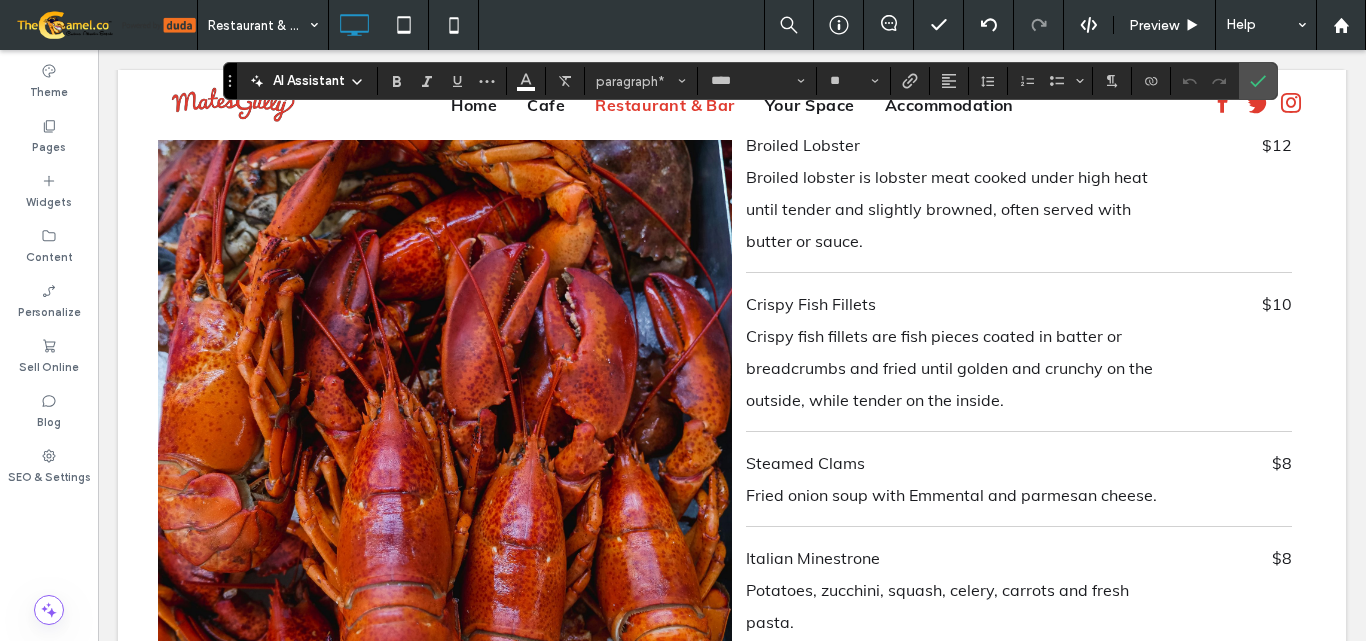 scroll, scrollTop: 2966, scrollLeft: 0, axis: vertical 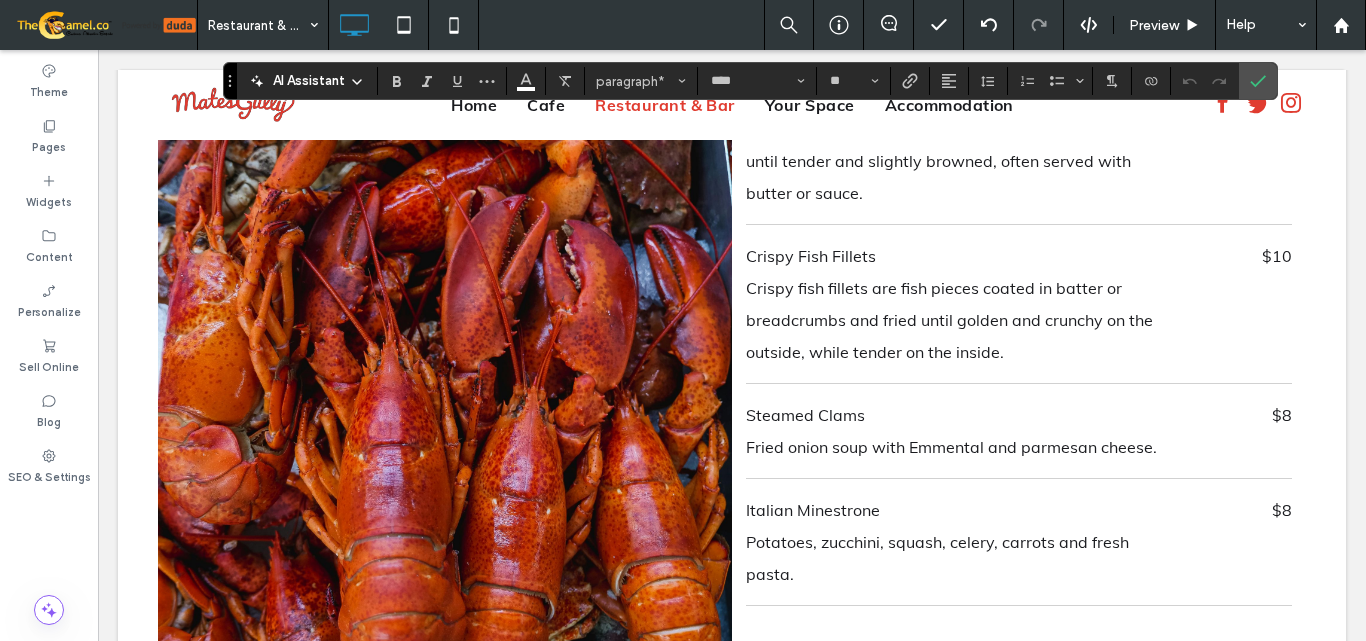 click on "Steamed Clams
Fried onion soup with Emmental and parmesan cheese.
$8" at bounding box center (1019, 431) 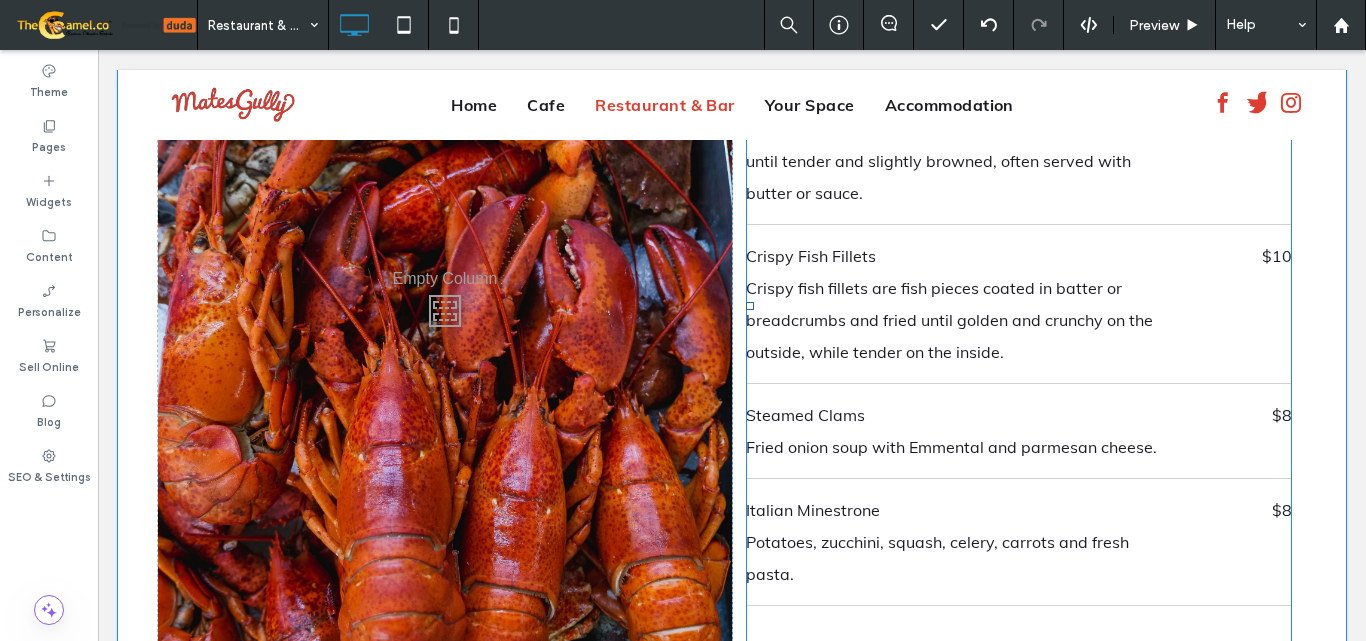 click on "Steamed Clams
Fried onion soup with Emmental and parmesan cheese.
$8" at bounding box center (1019, 431) 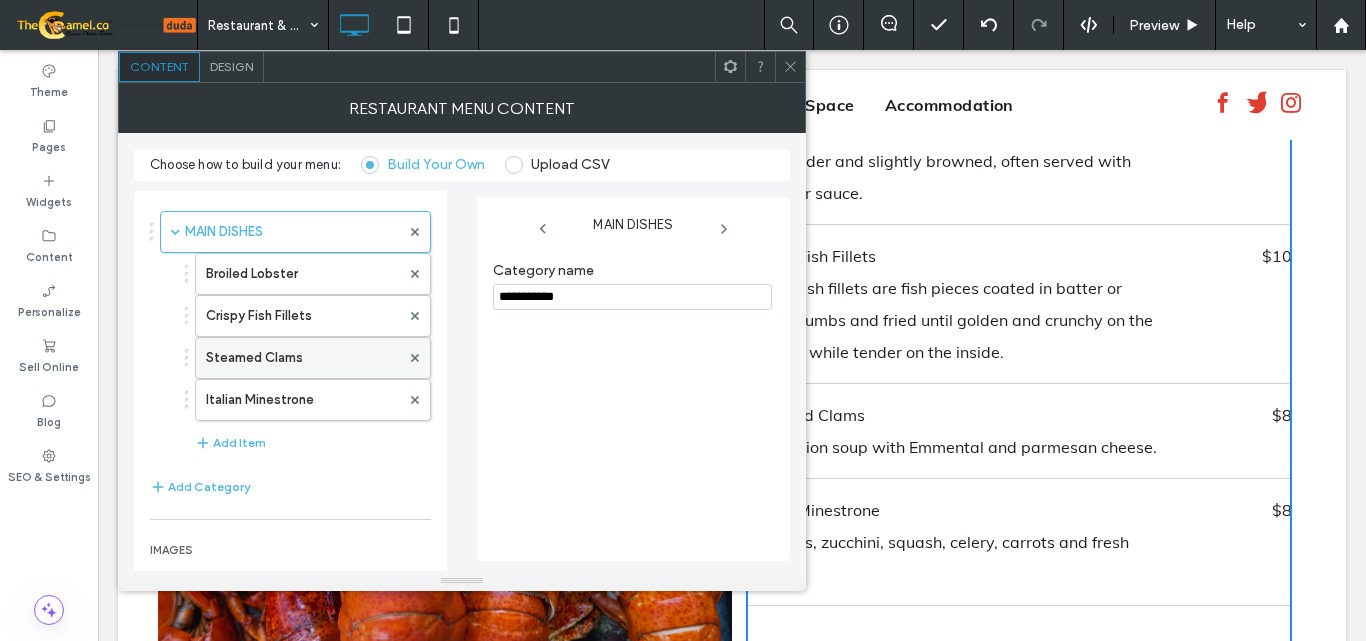 click on "Steamed Clams" at bounding box center (303, 358) 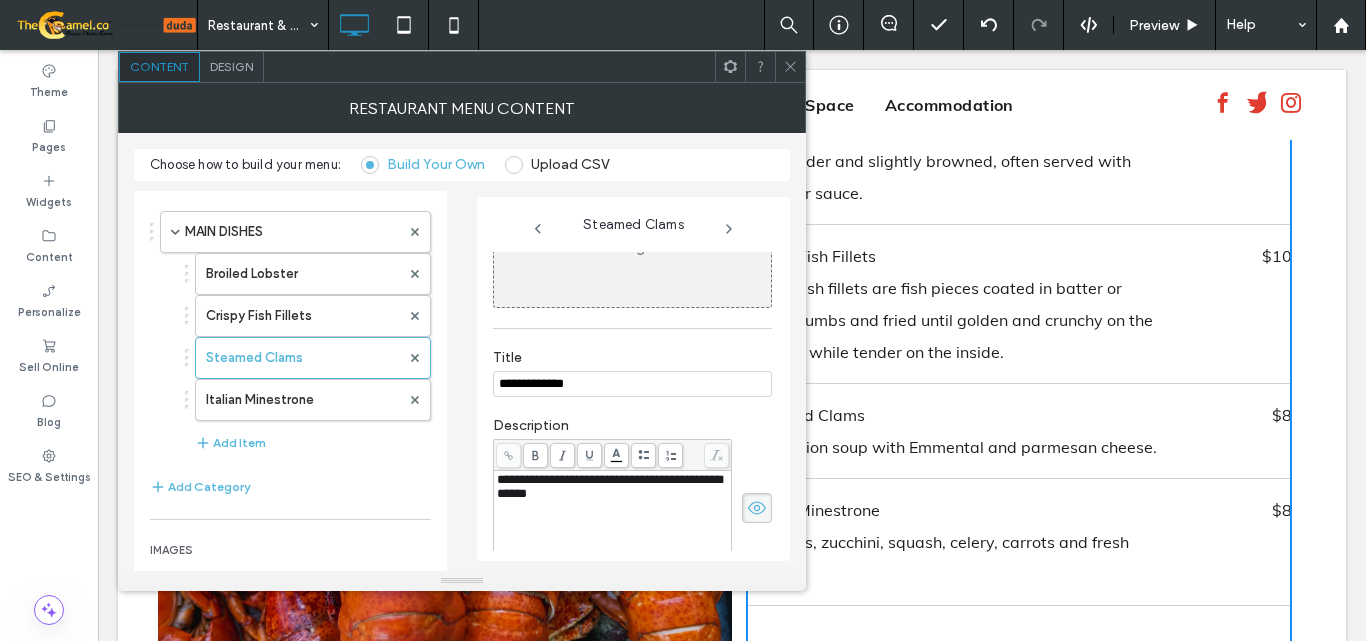 scroll, scrollTop: 199, scrollLeft: 0, axis: vertical 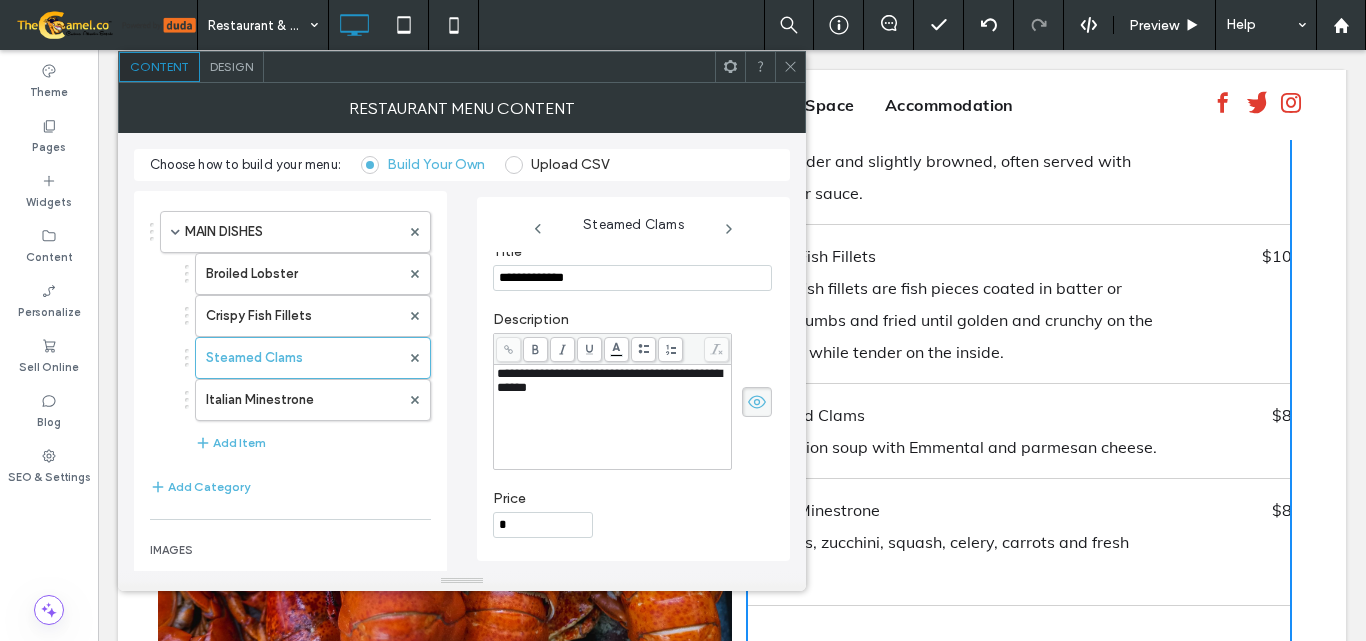 click on "**********" at bounding box center [609, 380] 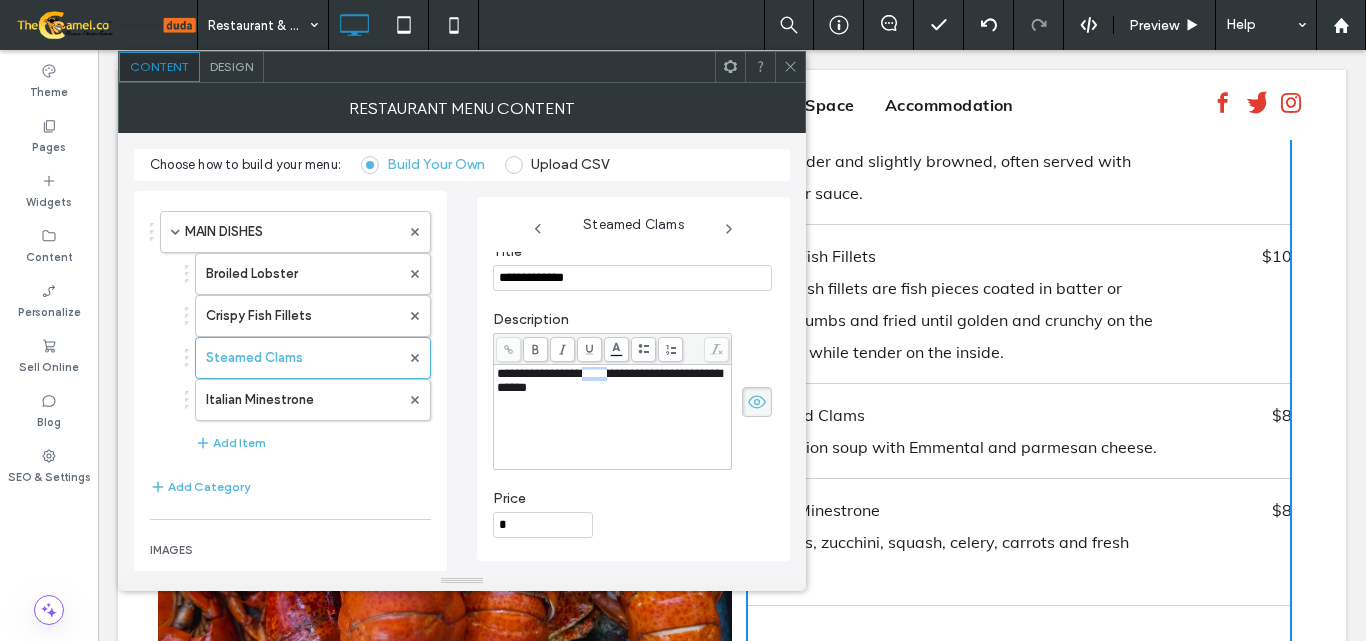 click on "**********" at bounding box center (609, 380) 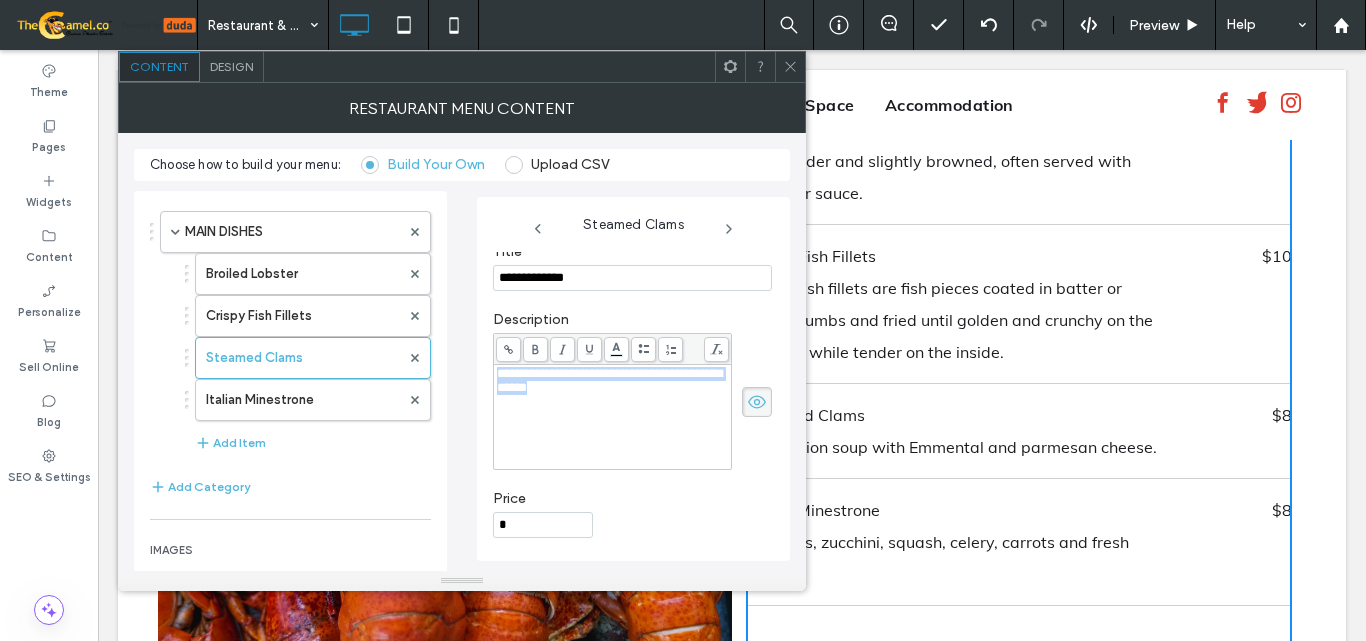 click on "**********" at bounding box center [609, 380] 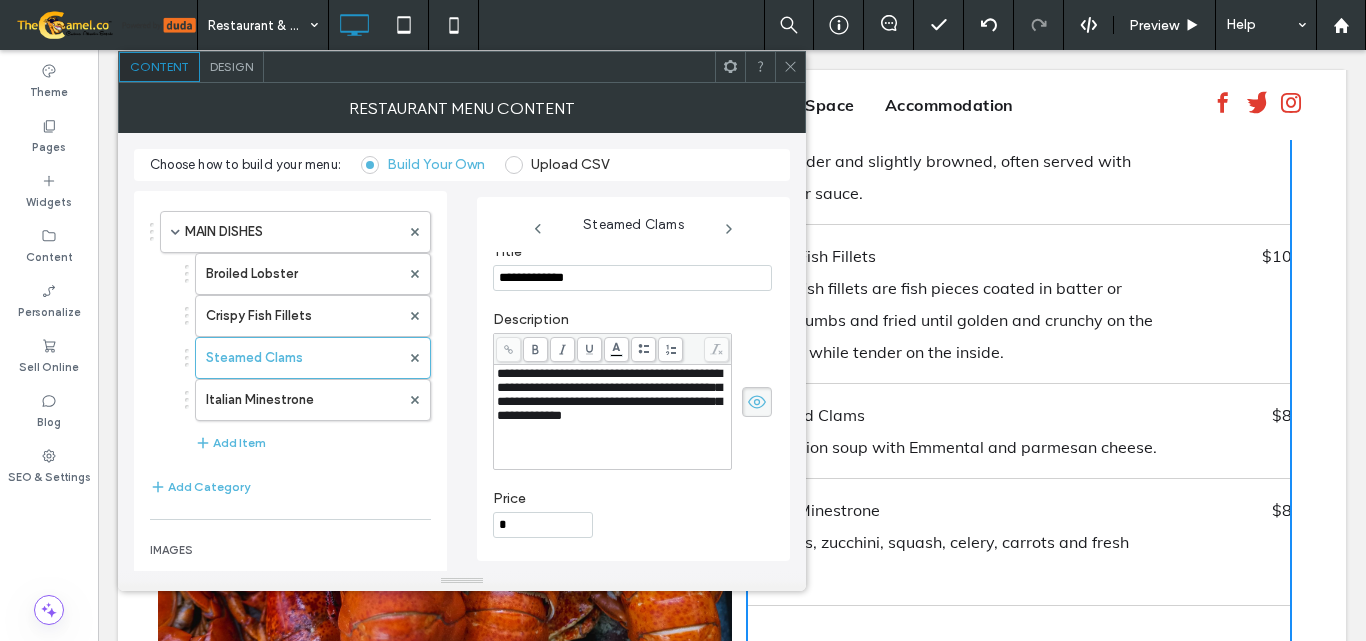 click 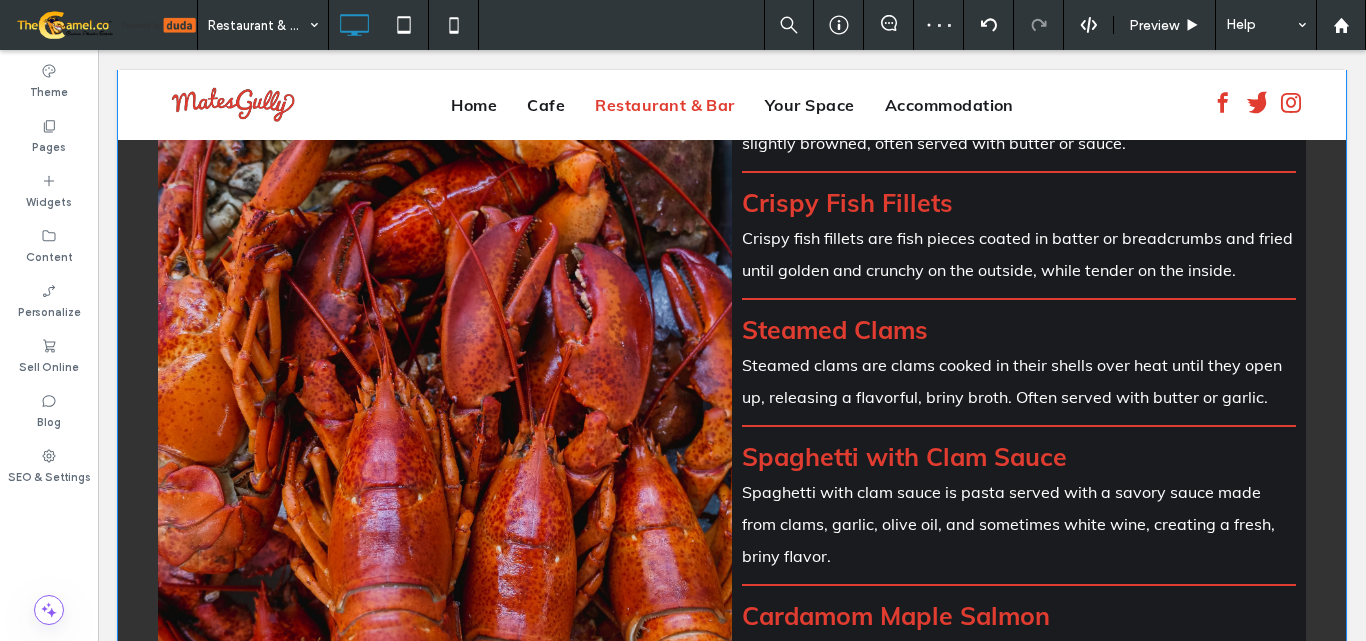 scroll, scrollTop: 698, scrollLeft: 0, axis: vertical 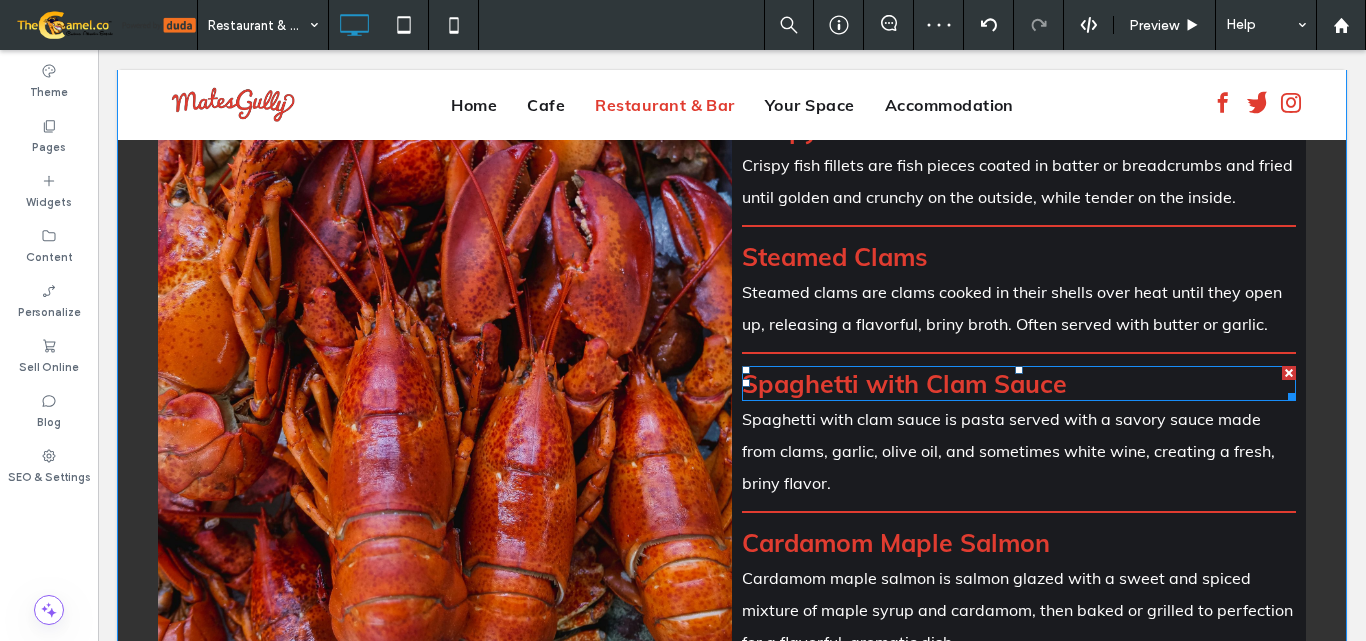 click on "Spaghetti with Clam Sauce" at bounding box center (904, 383) 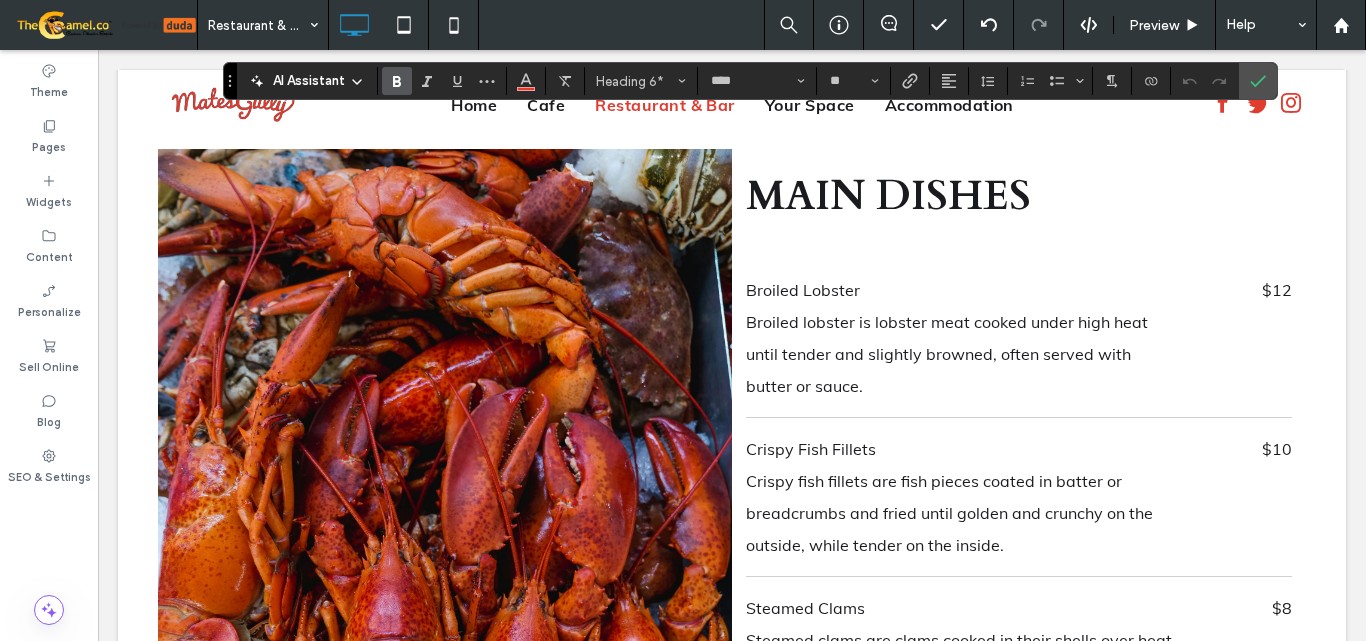 scroll, scrollTop: 3198, scrollLeft: 0, axis: vertical 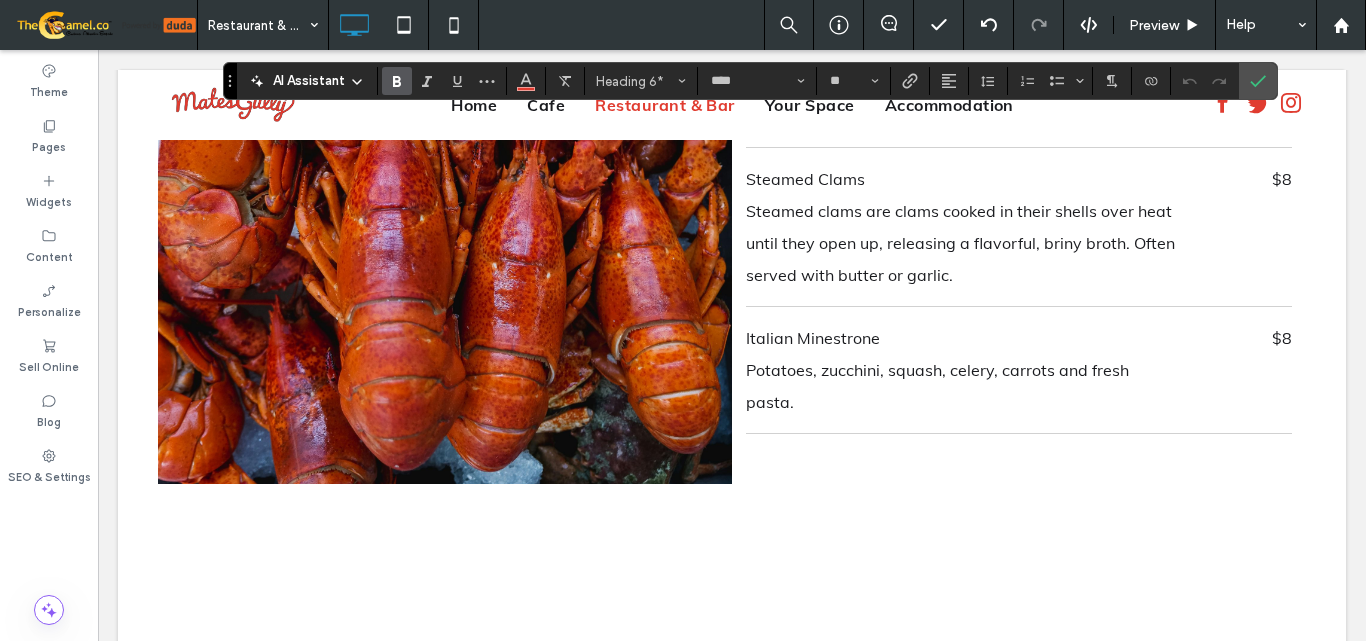 click on "Italian Minestrone
Potatoes, zucchini, squash, celery, carrots and fresh pasta.
$8" at bounding box center (1019, 370) 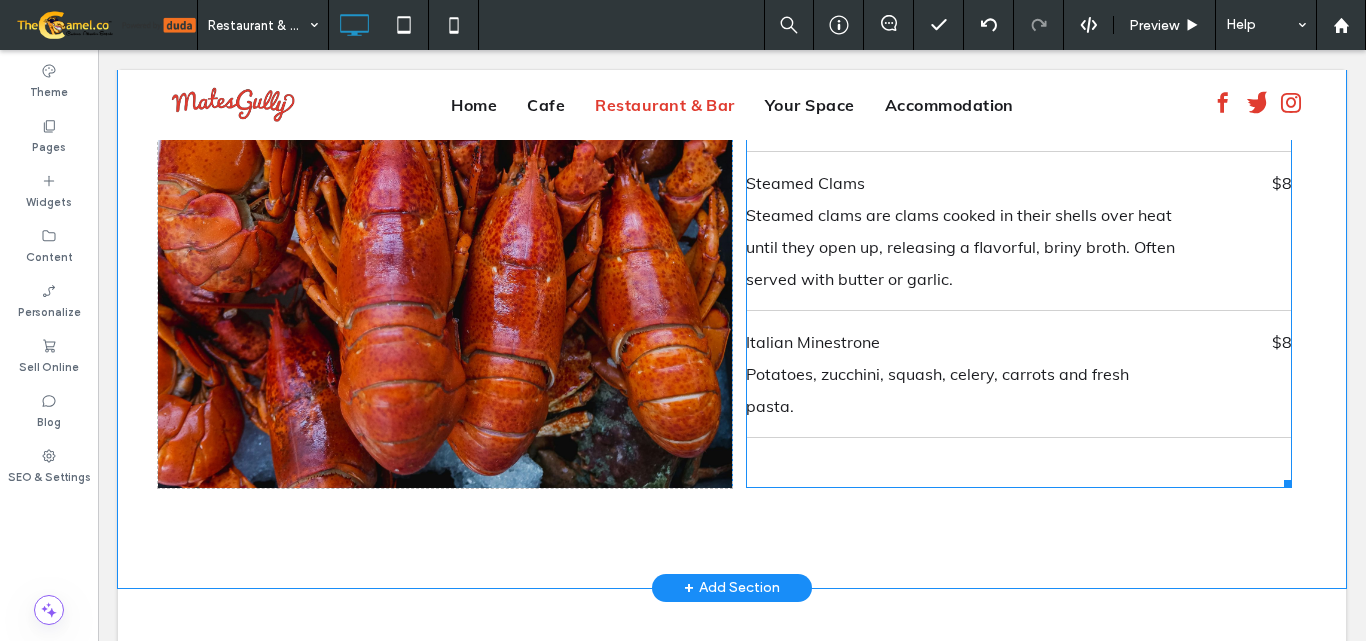 click on "Italian Minestrone
Potatoes, zucchini, squash, celery, carrots and fresh pasta.
$8" at bounding box center [1019, 374] 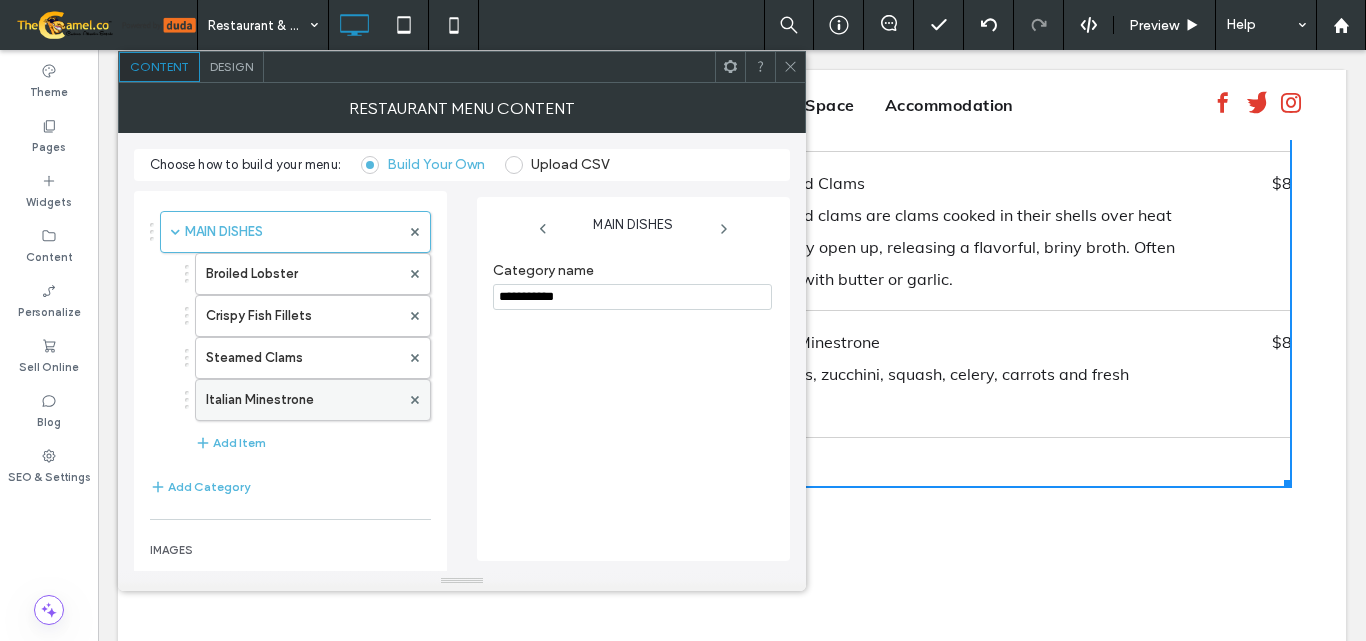 click on "Italian Minestrone" at bounding box center [303, 400] 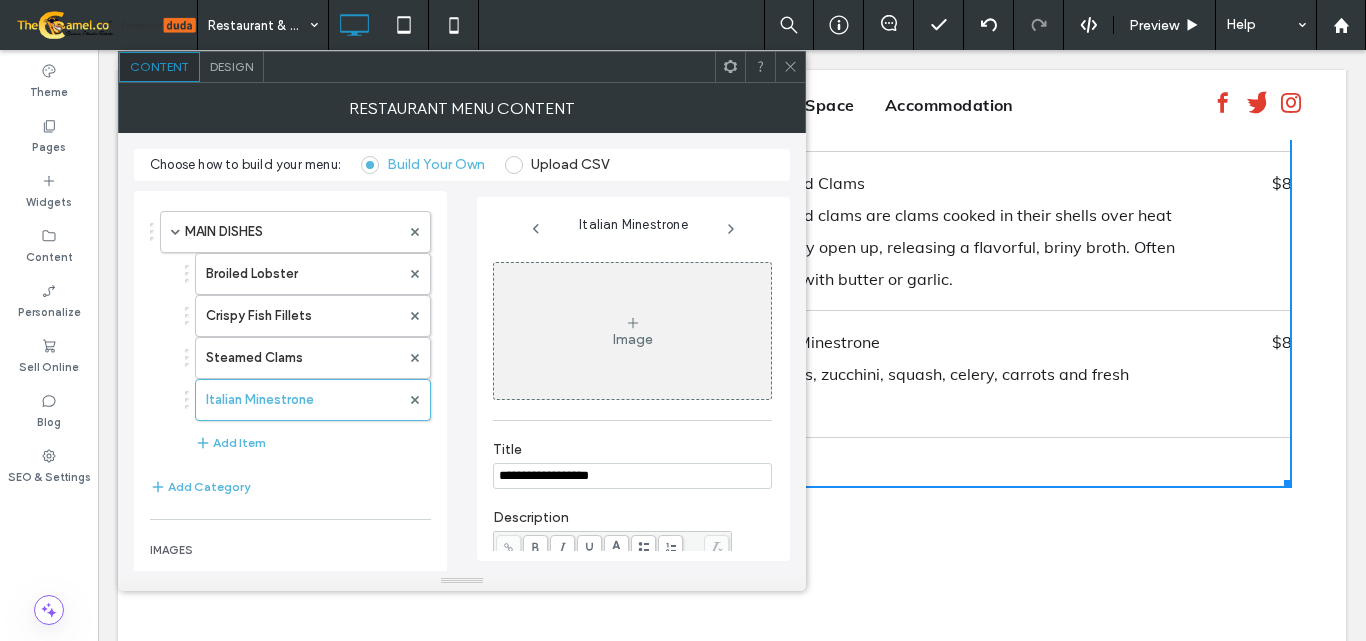 click on "**********" at bounding box center [632, 476] 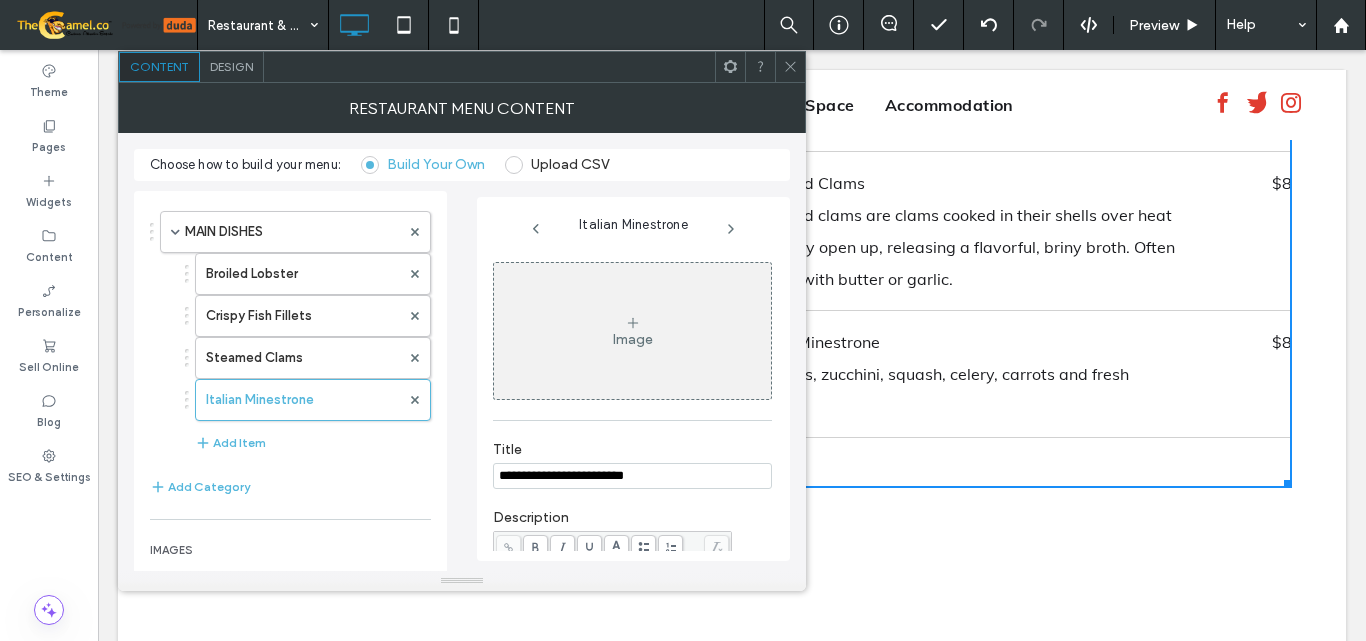 type on "**********" 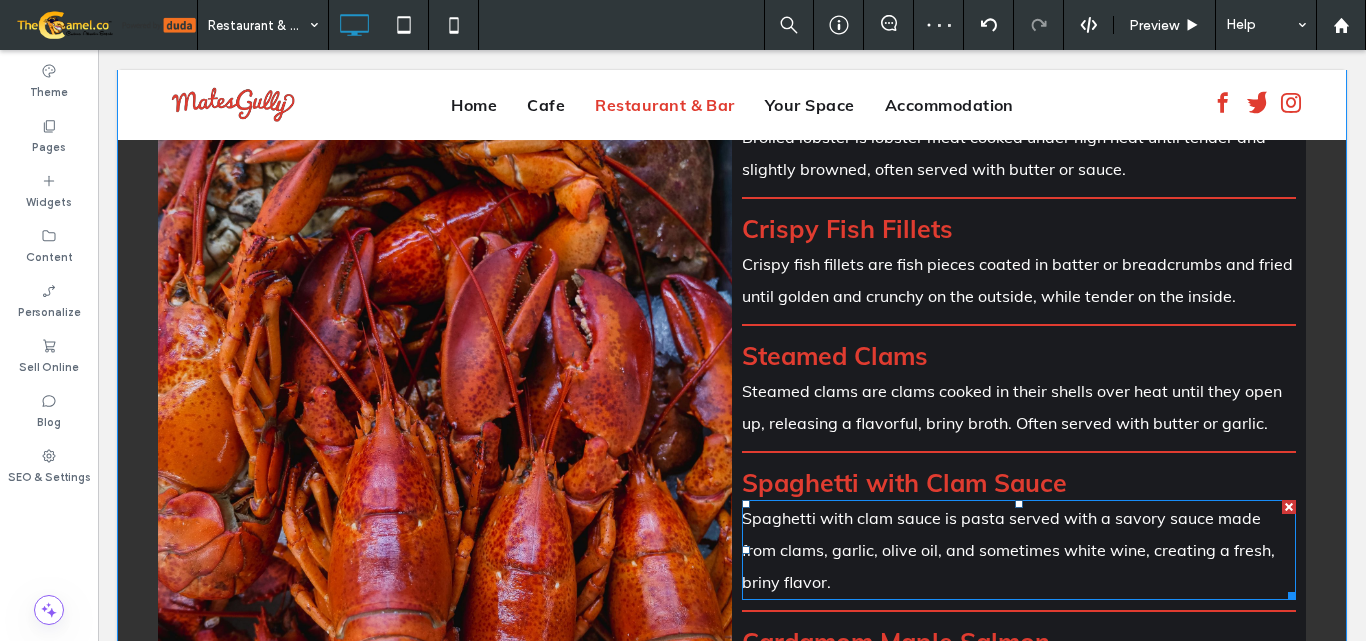 scroll, scrollTop: 598, scrollLeft: 0, axis: vertical 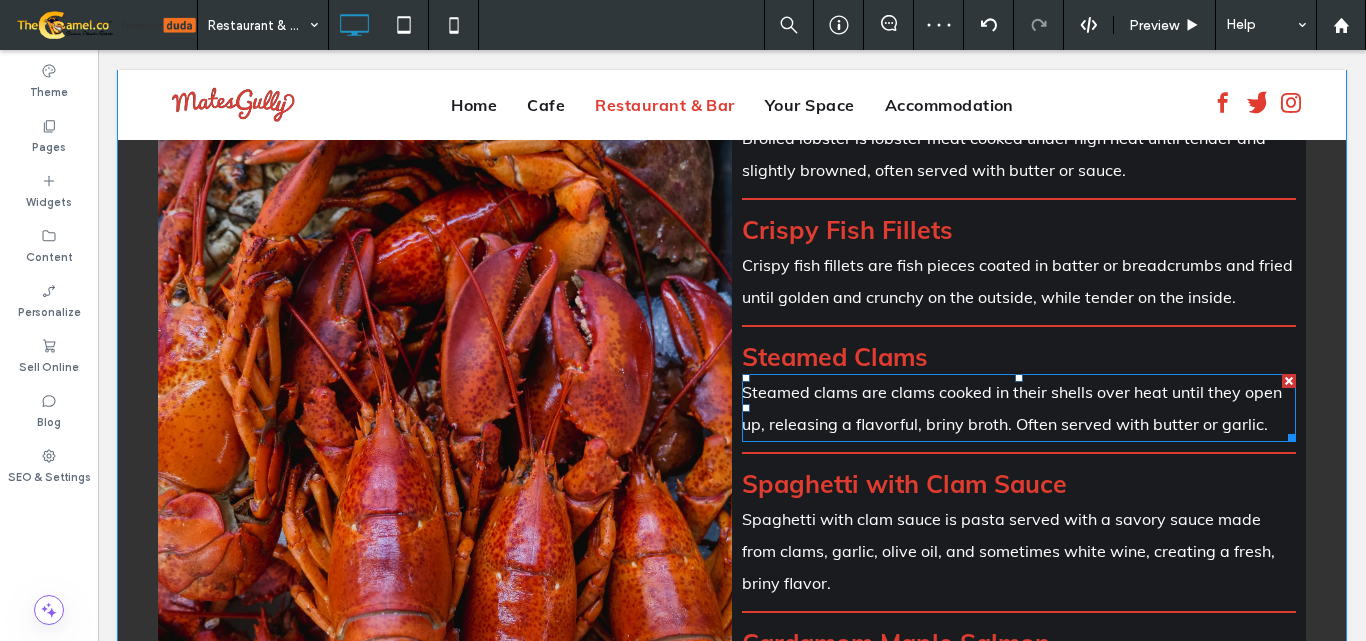 click on "Steamed clams are clams cooked in their shells over heat until they open up, releasing a flavorful, briny broth. Often served with butter or garlic." at bounding box center (1012, 408) 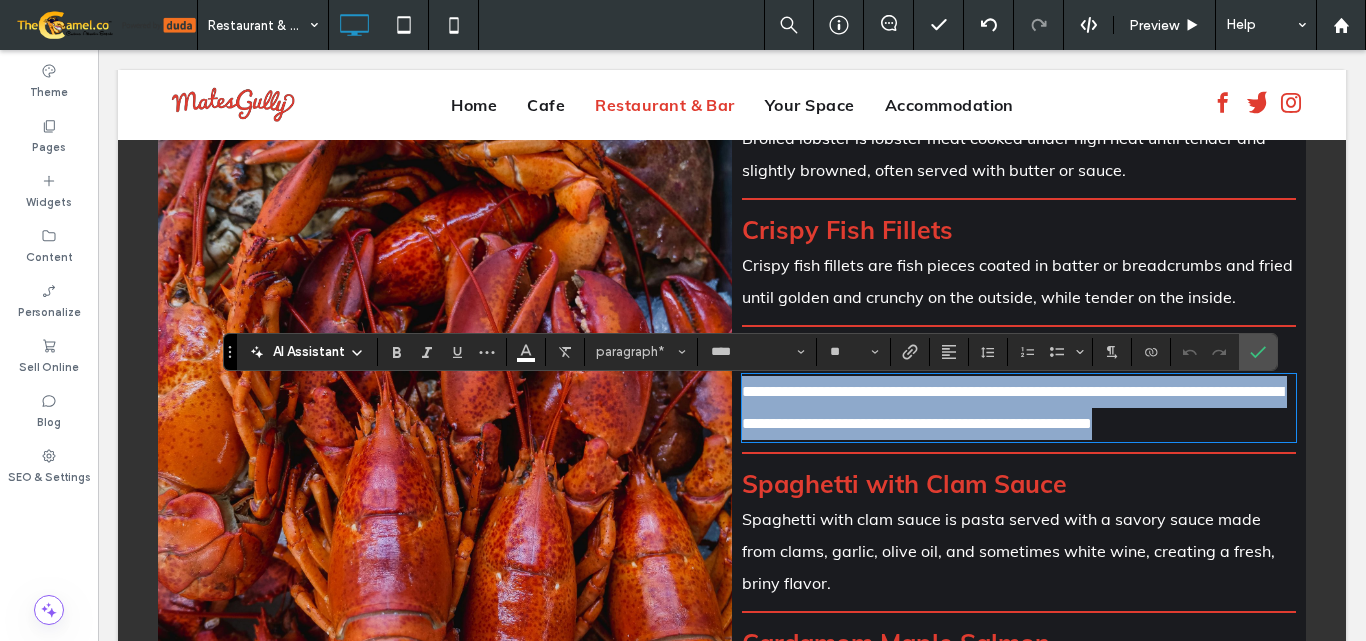 copy on "**********" 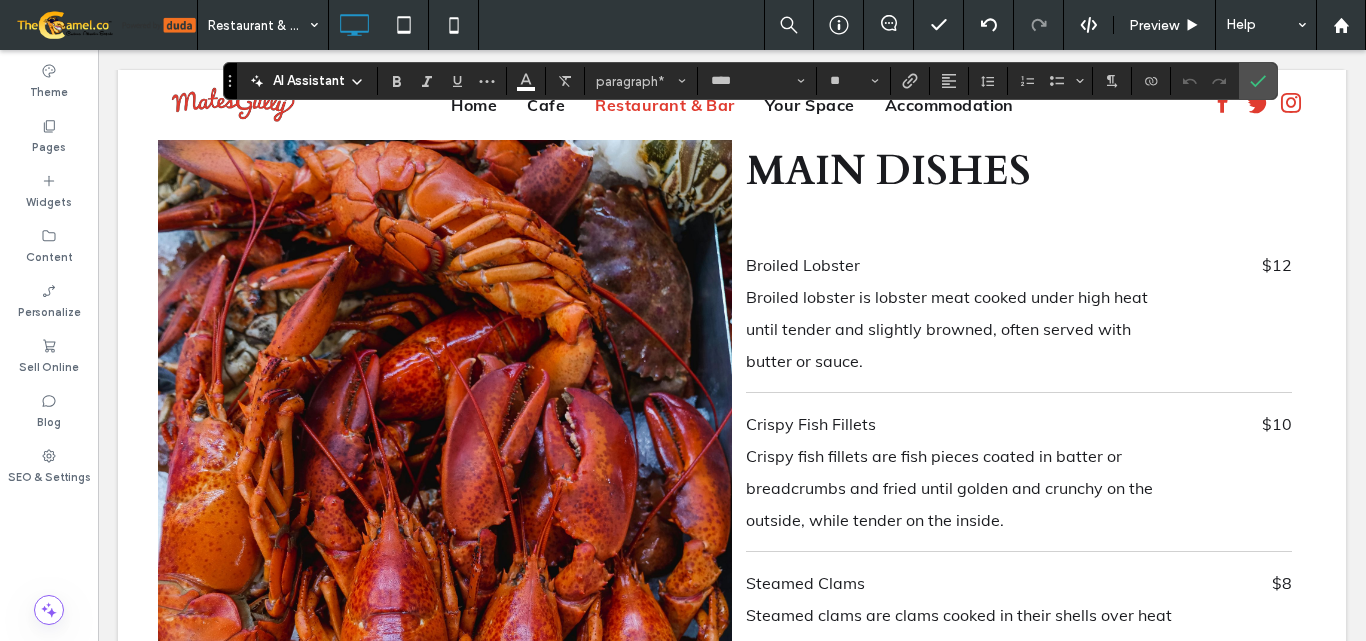 scroll, scrollTop: 3198, scrollLeft: 0, axis: vertical 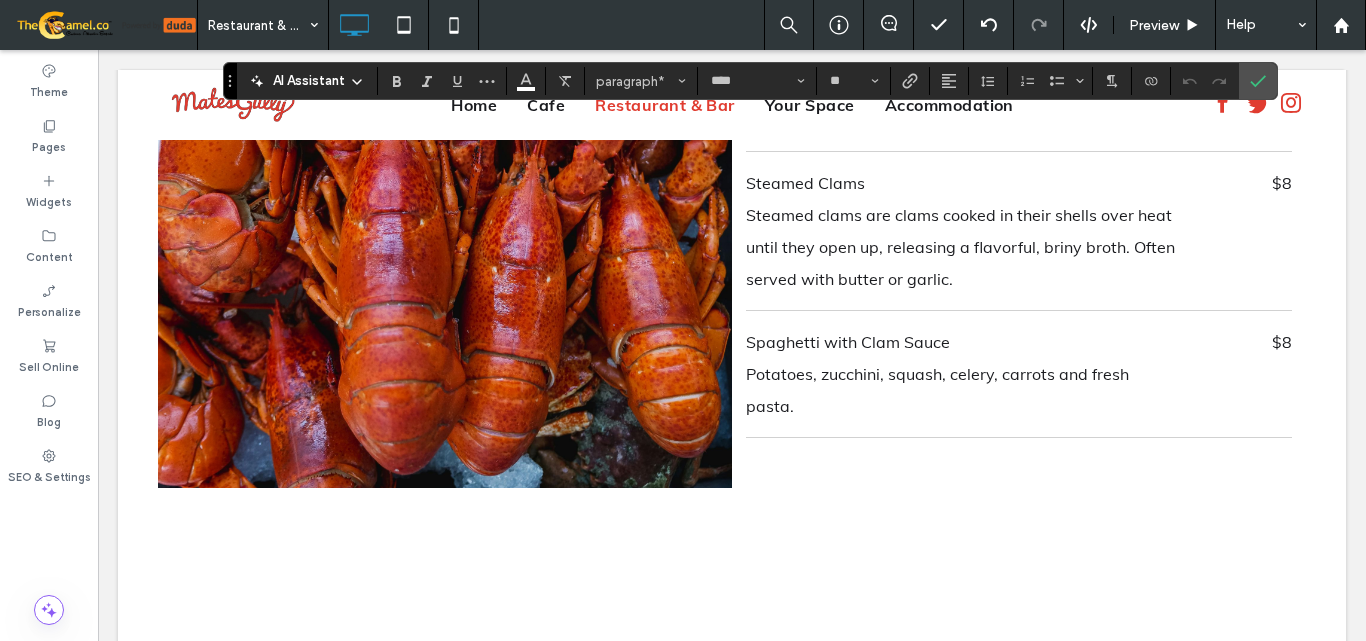 click on "Steamed clams are clams cooked in their shells over heat until they open up, releasing a flavorful, briny broth. Often served with butter or garlic." at bounding box center (962, 247) 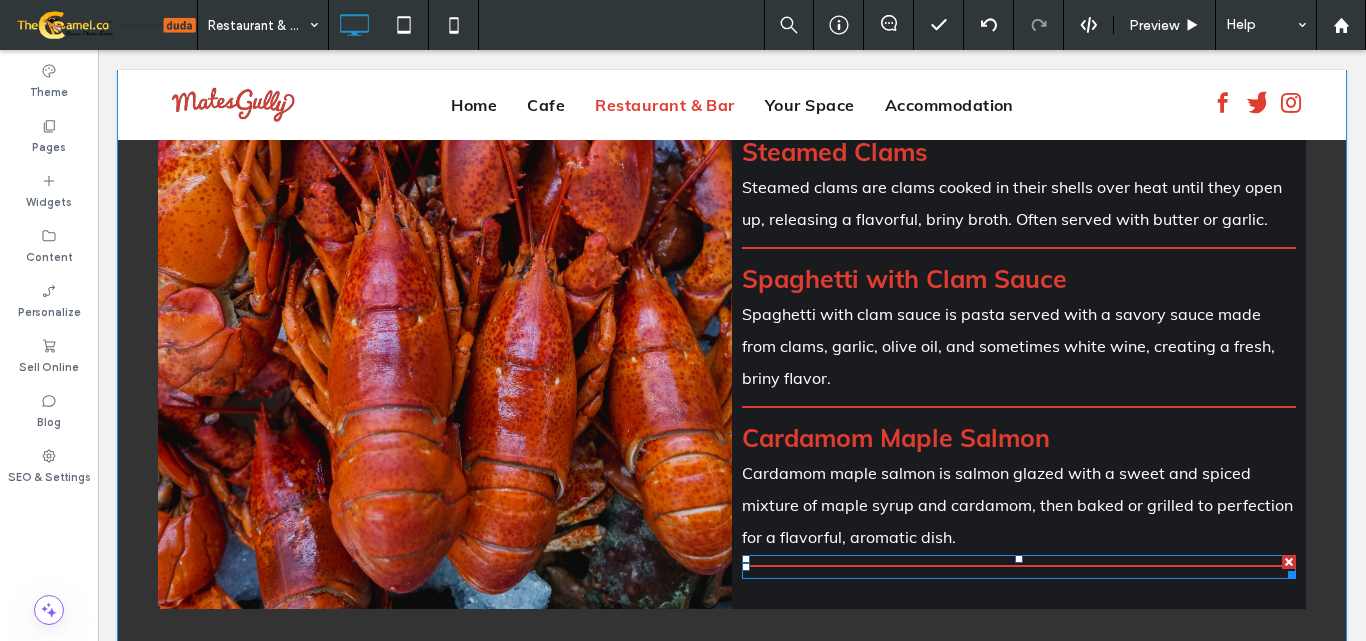 scroll, scrollTop: 798, scrollLeft: 0, axis: vertical 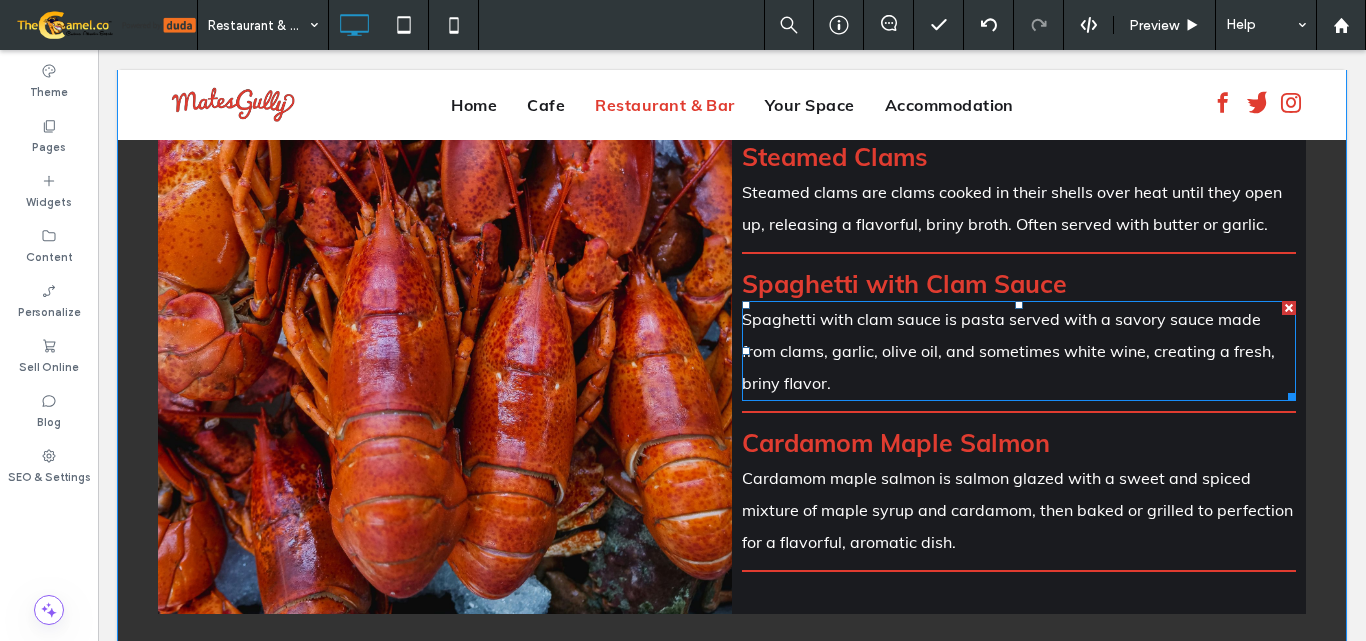 click on "Spaghetti with clam sauce is pasta served with a savory sauce made from clams, garlic, olive oil, and sometimes white wine, creating a fresh, briny flavor." at bounding box center (1019, 351) 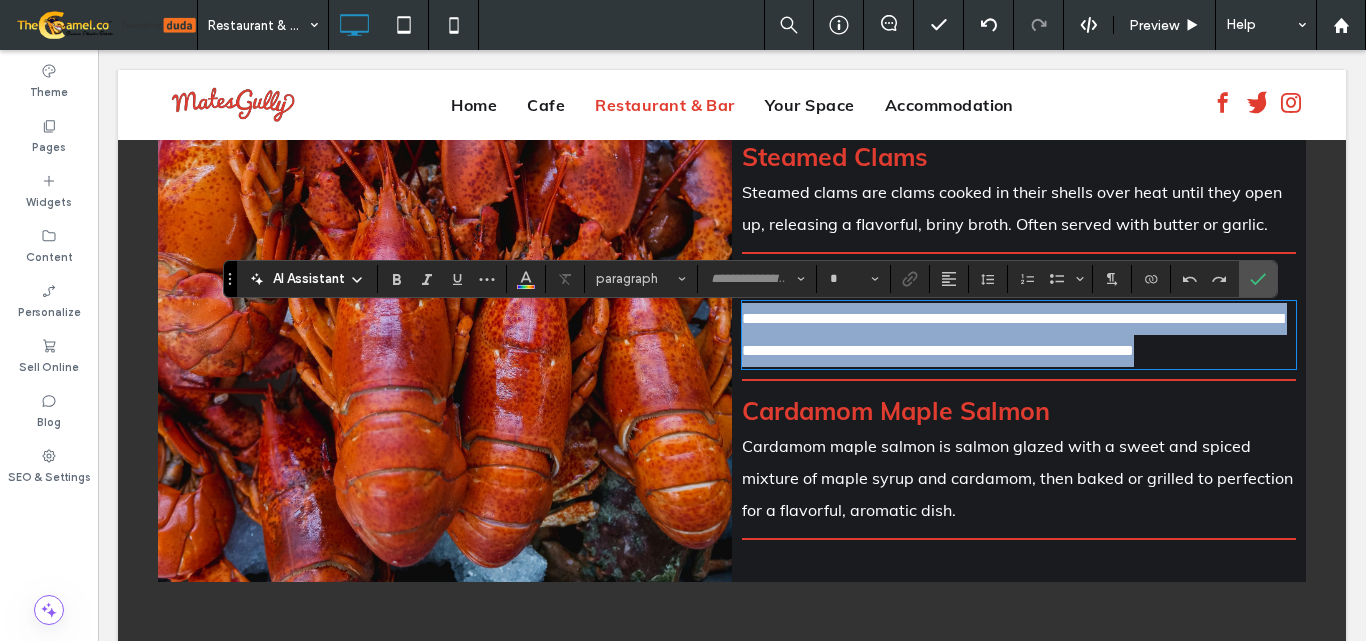 type on "****" 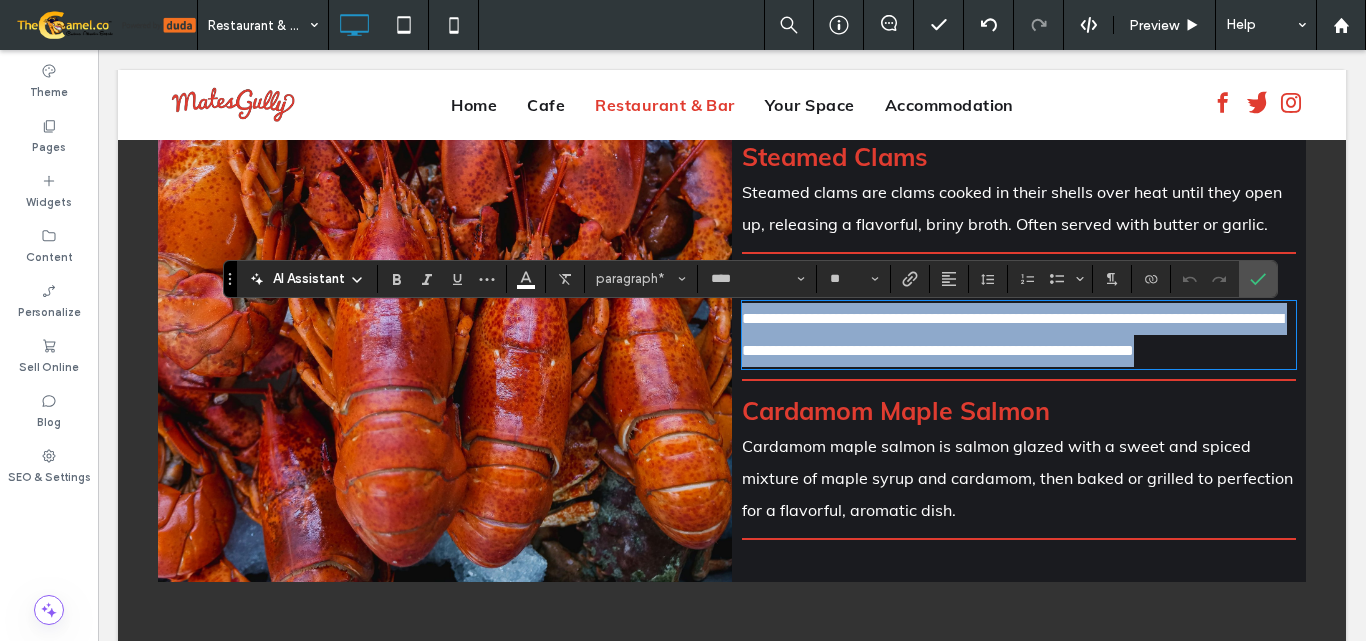 copy on "**********" 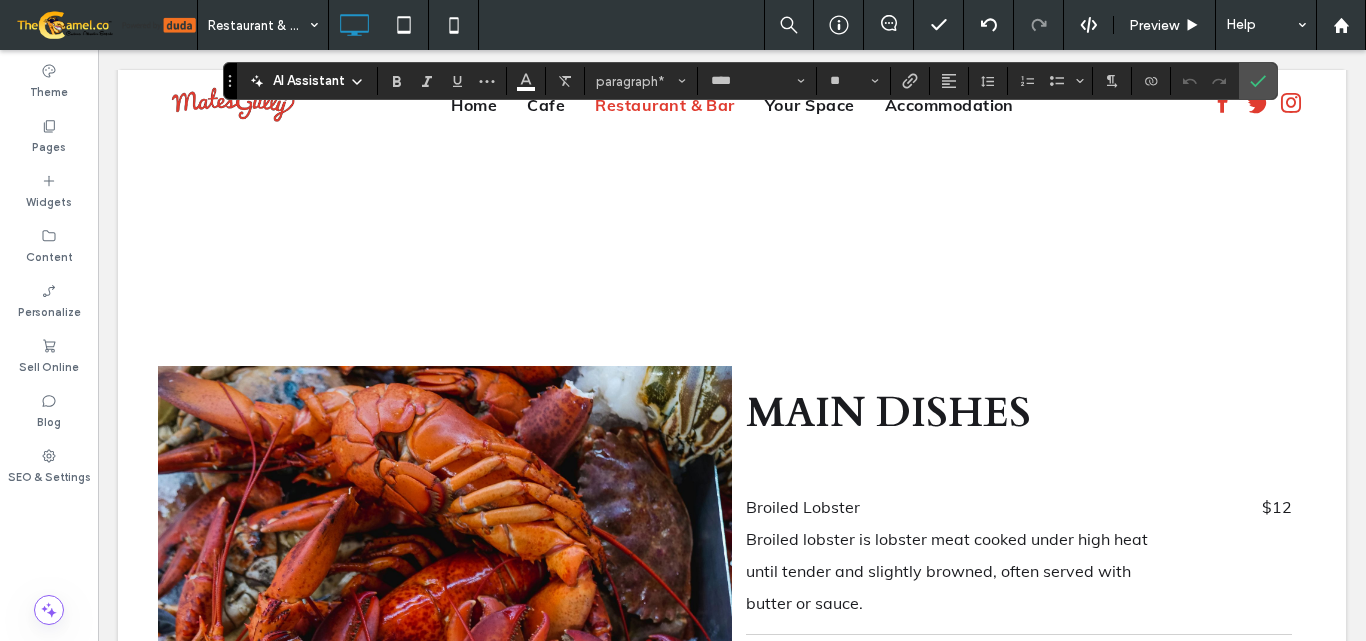 scroll, scrollTop: 2698, scrollLeft: 0, axis: vertical 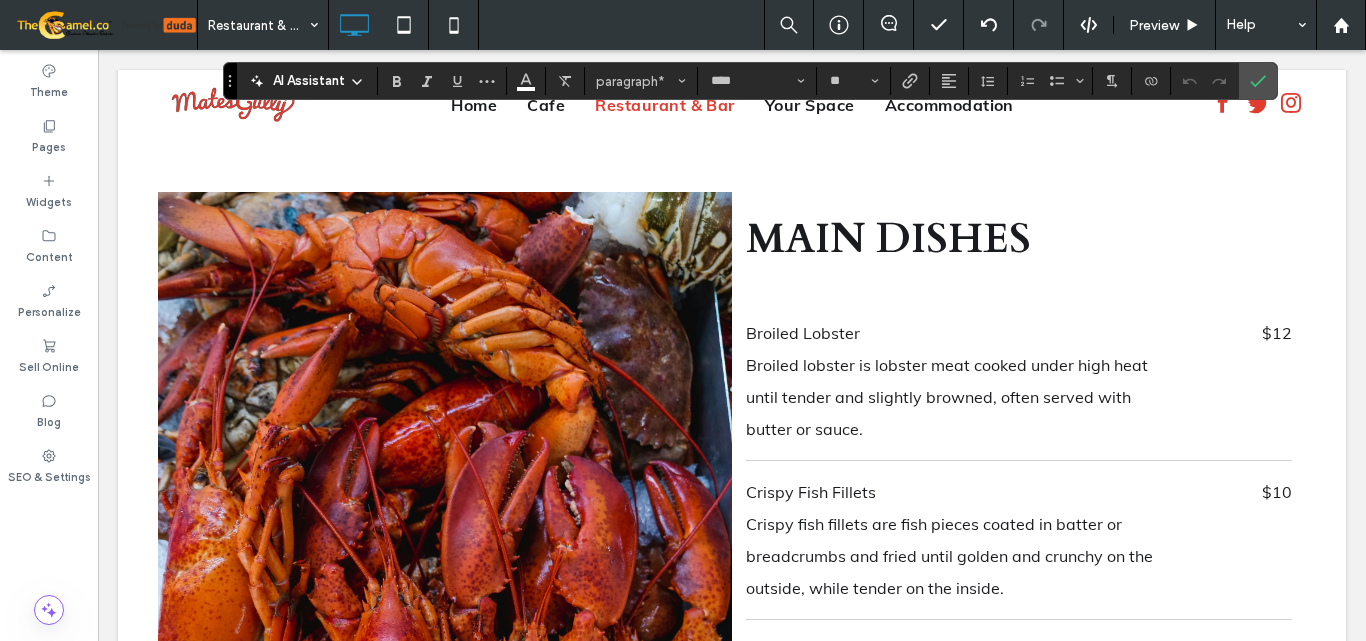 click on "Broiled lobster is lobster meat cooked under high heat until tender and slightly browned, often served with butter or sauce." at bounding box center (962, 397) 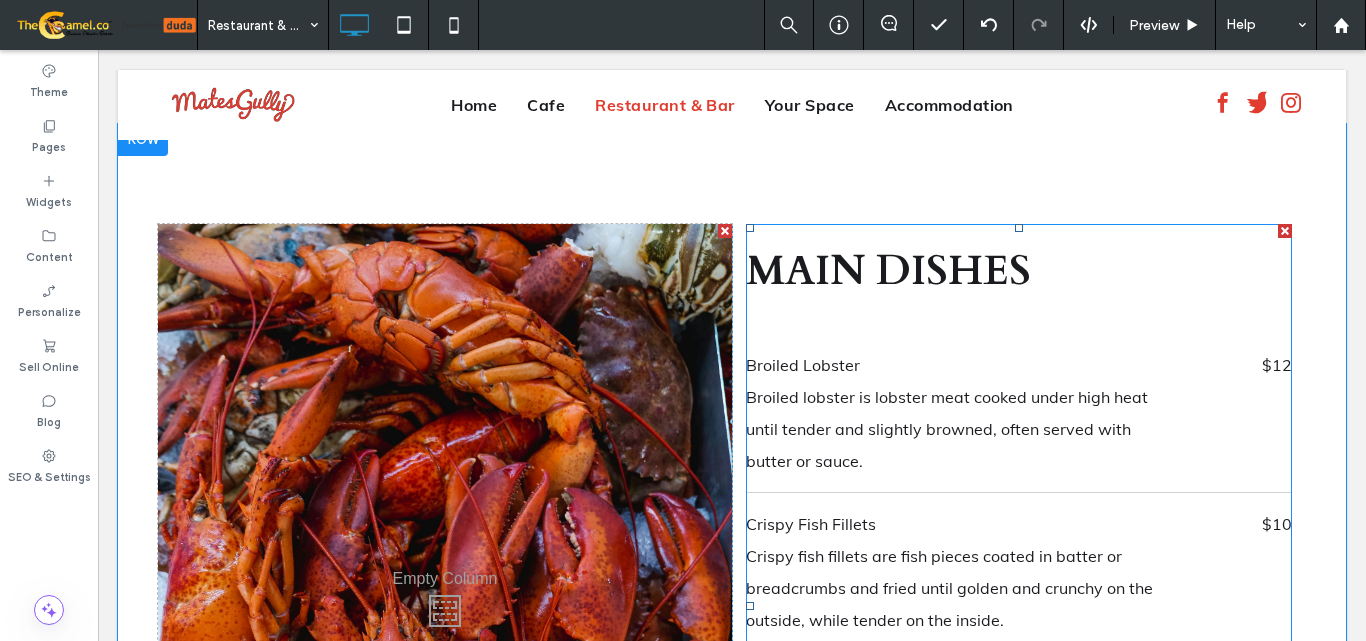 click on "Broiled lobster is lobster meat cooked under high heat until tender and slightly browned, often served with butter or sauce." at bounding box center (962, 429) 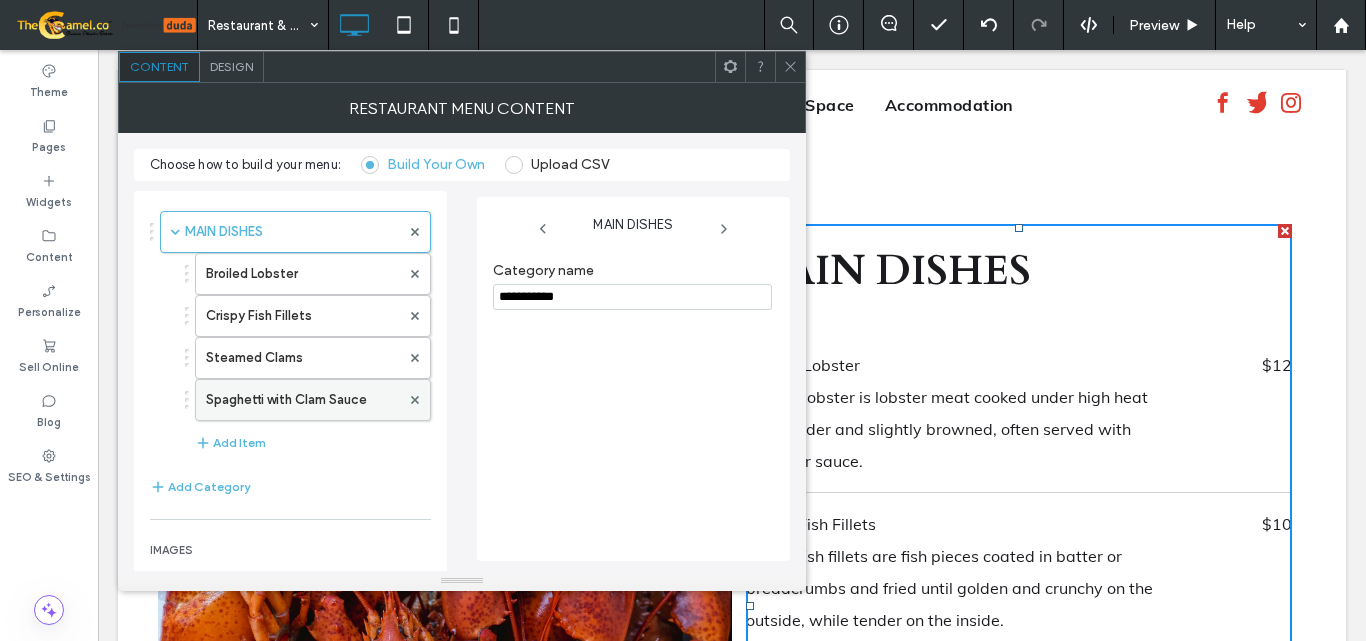click on "Spaghetti with Clam Sauce" at bounding box center (303, 400) 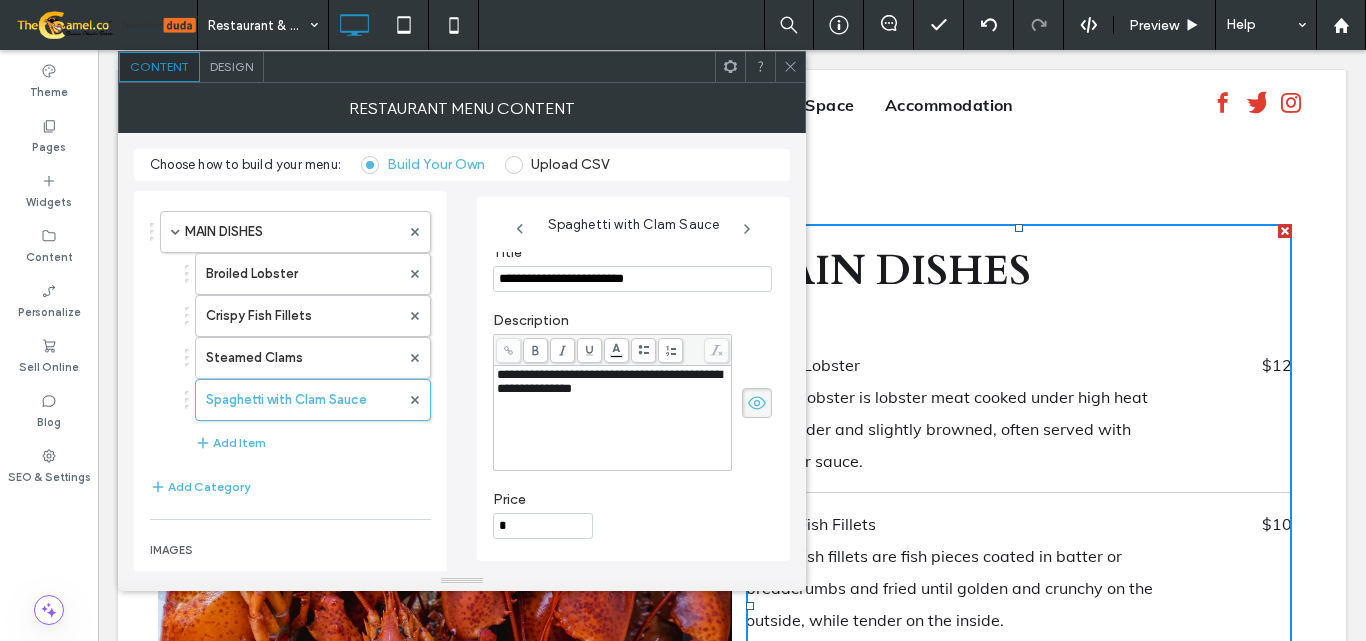 scroll, scrollTop: 199, scrollLeft: 0, axis: vertical 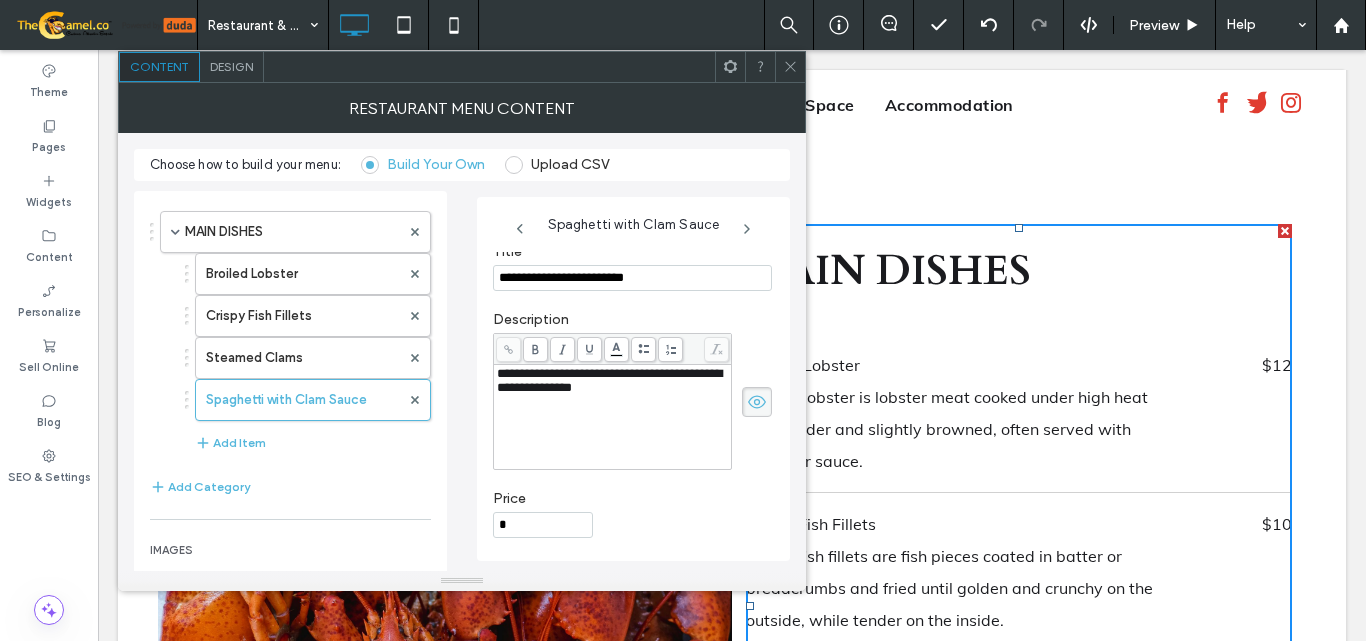 click on "**********" at bounding box center (609, 380) 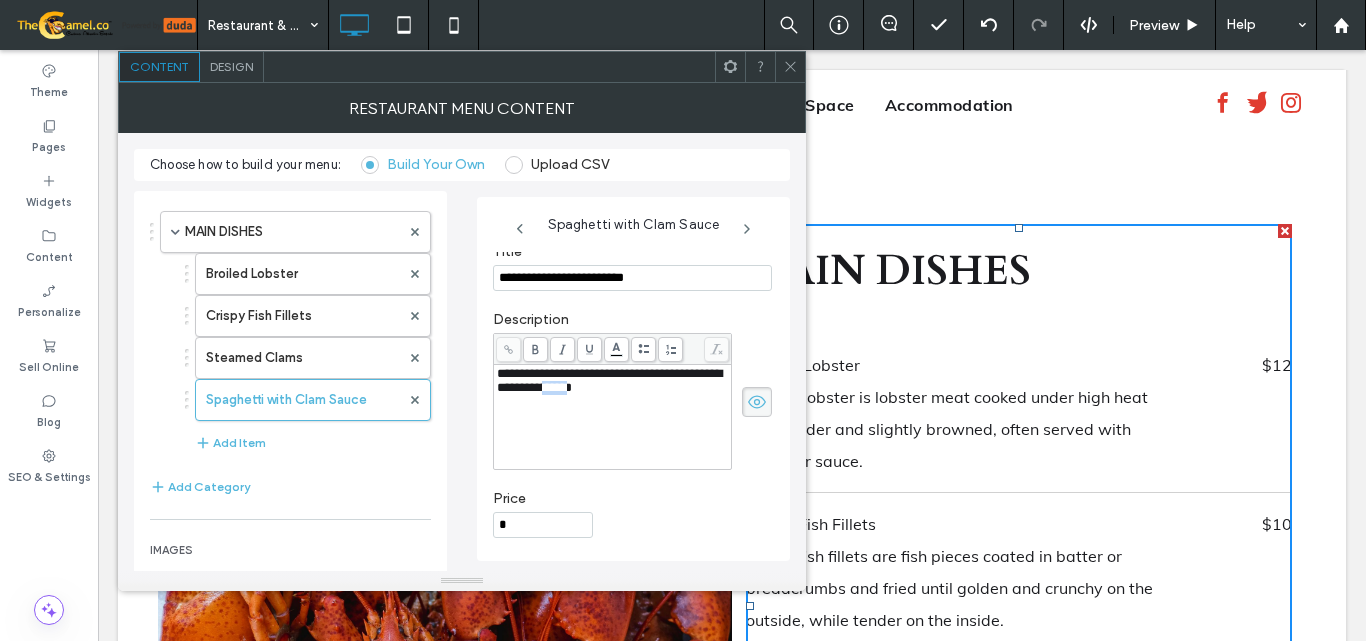 click on "**********" at bounding box center (609, 380) 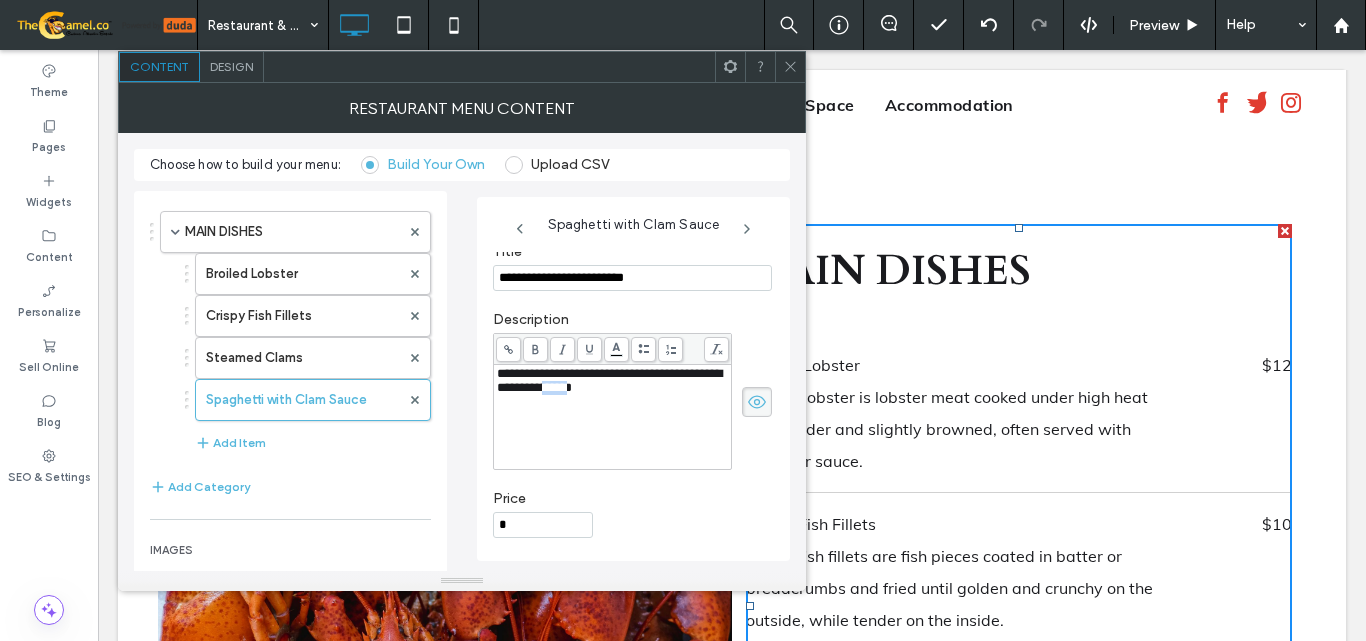 click on "**********" at bounding box center (609, 380) 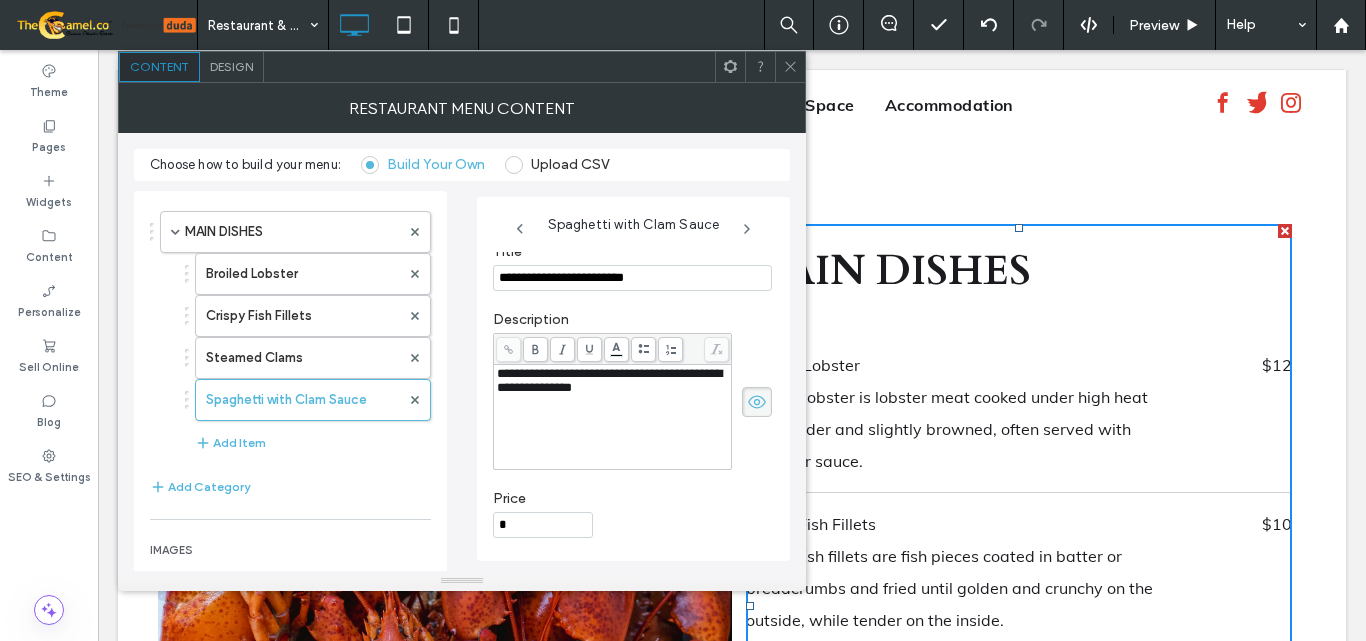 click on "**********" at bounding box center (609, 380) 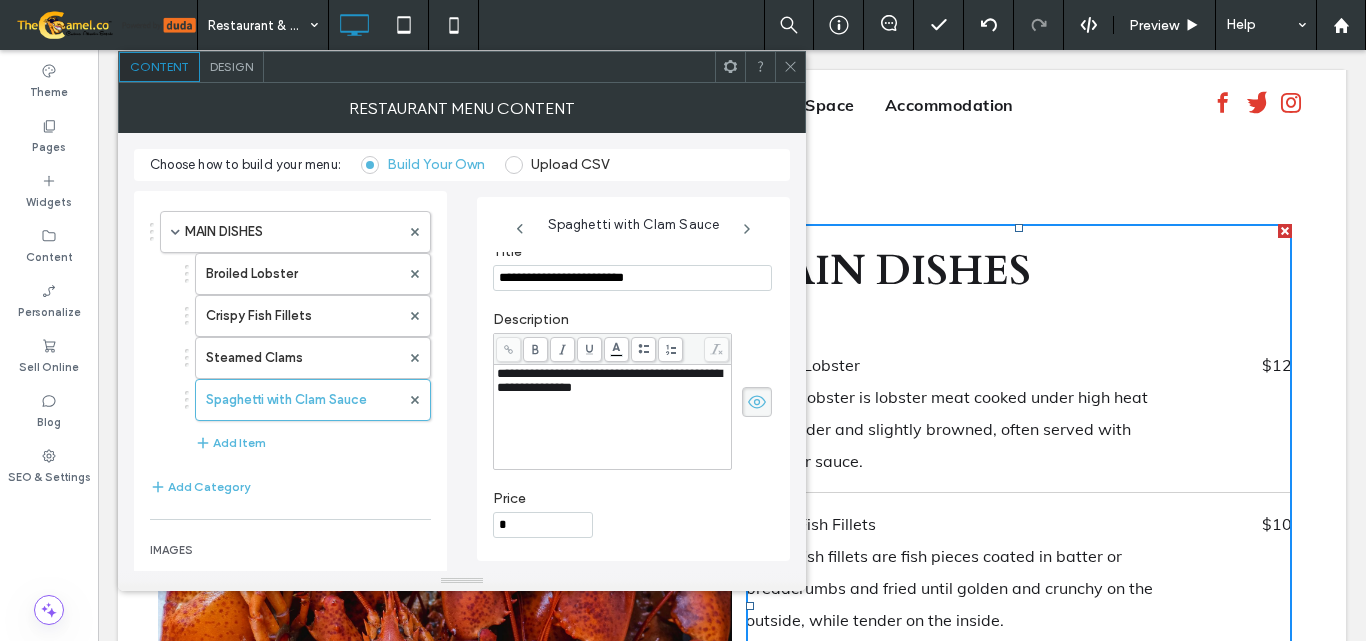 click on "**********" at bounding box center [609, 380] 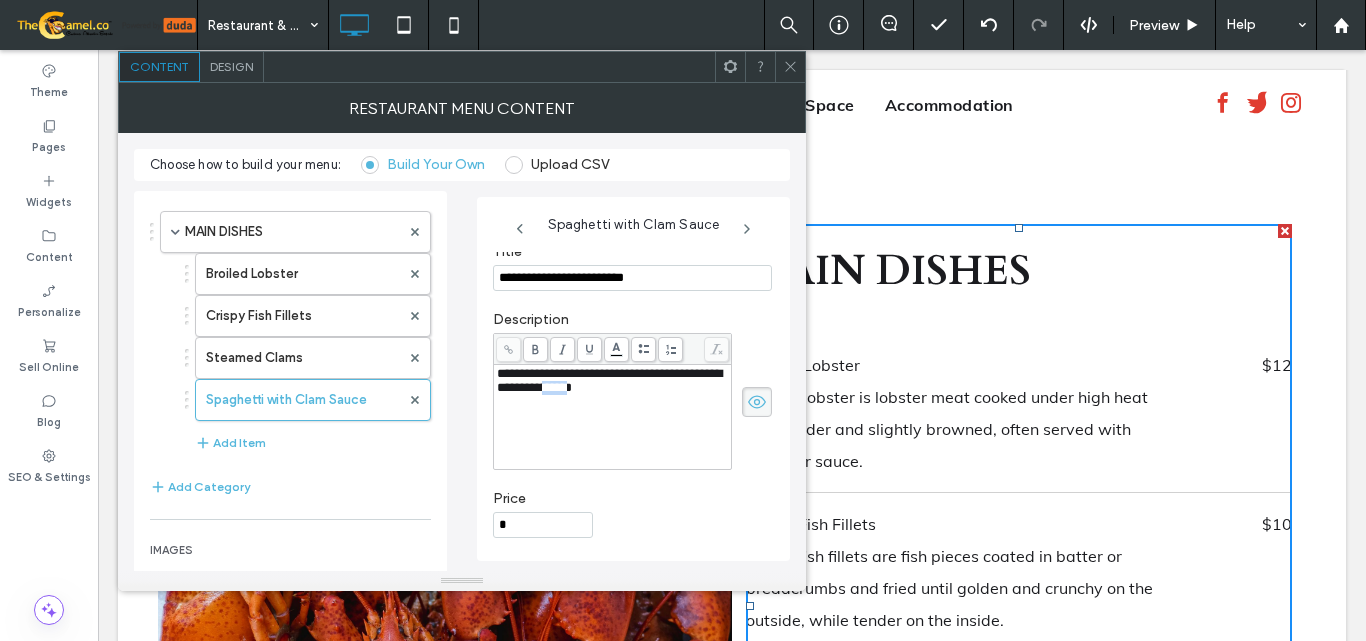 click on "**********" at bounding box center [609, 380] 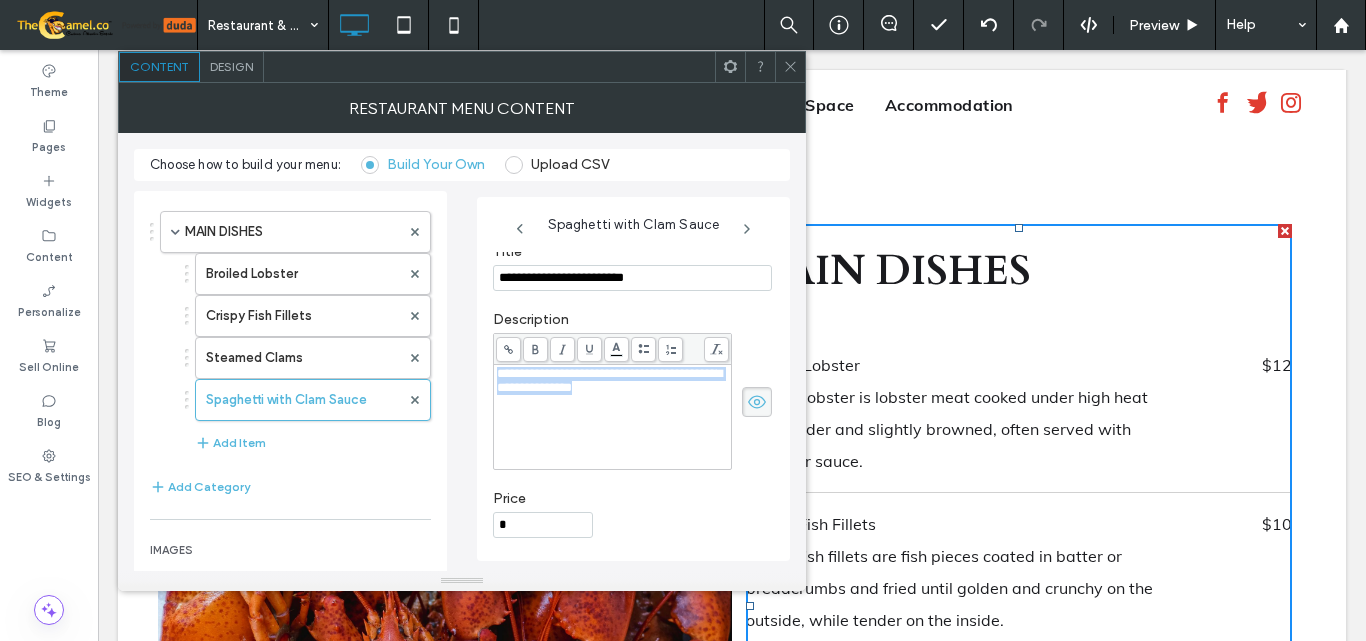click on "**********" at bounding box center [609, 380] 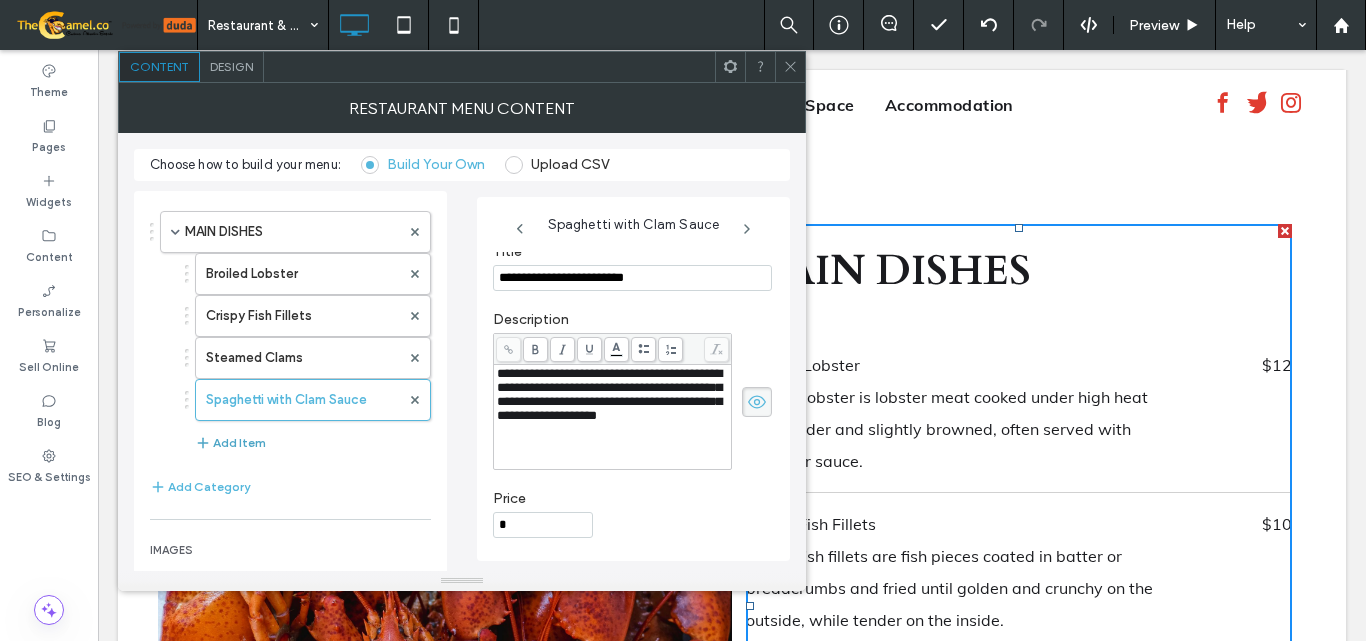 click on "Add Item" at bounding box center [230, 443] 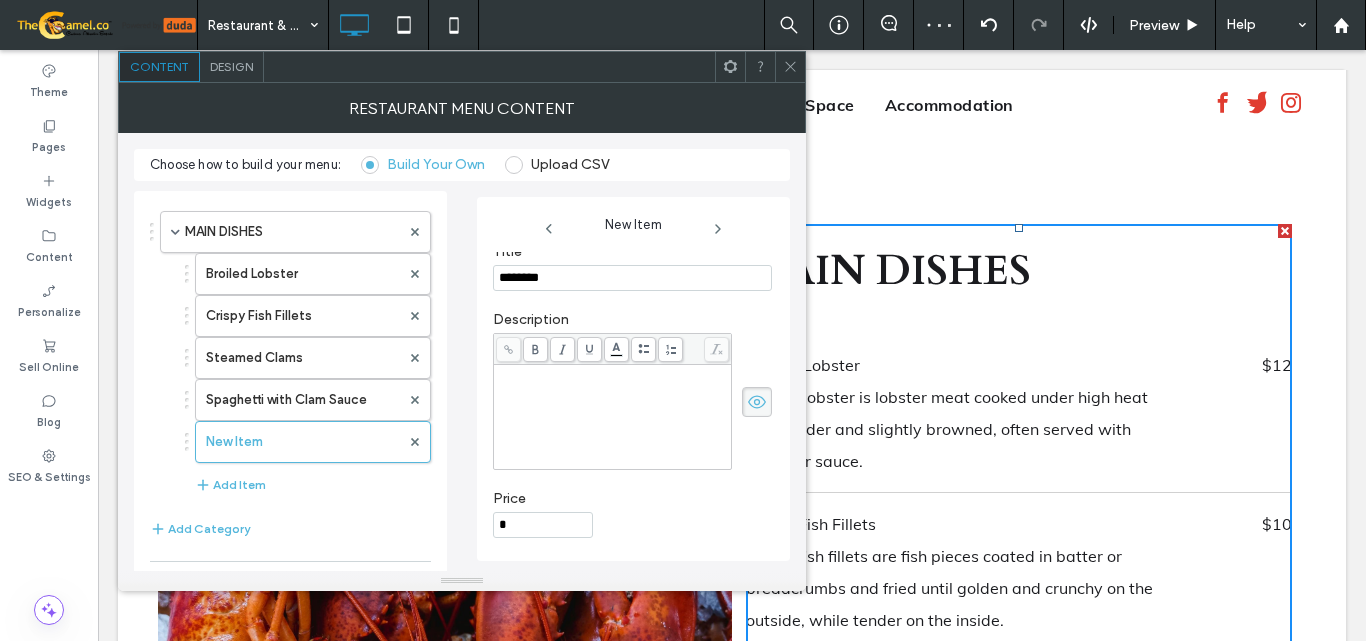 click at bounding box center [790, 67] 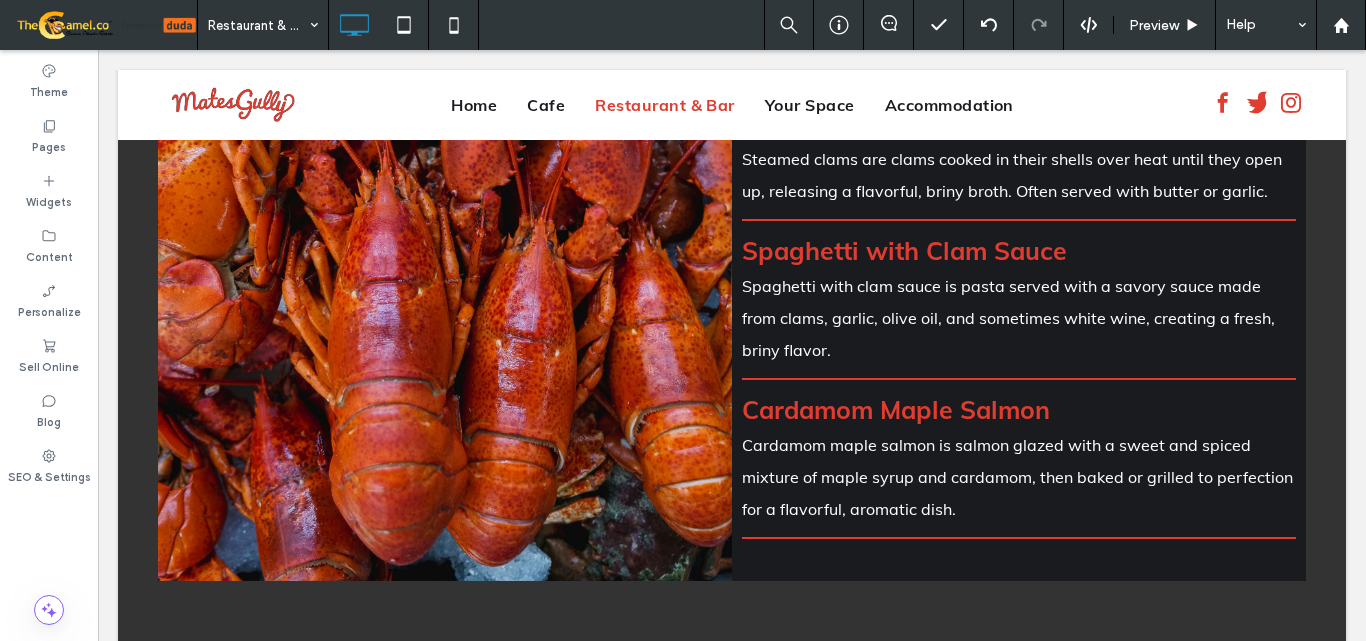 scroll, scrollTop: 798, scrollLeft: 0, axis: vertical 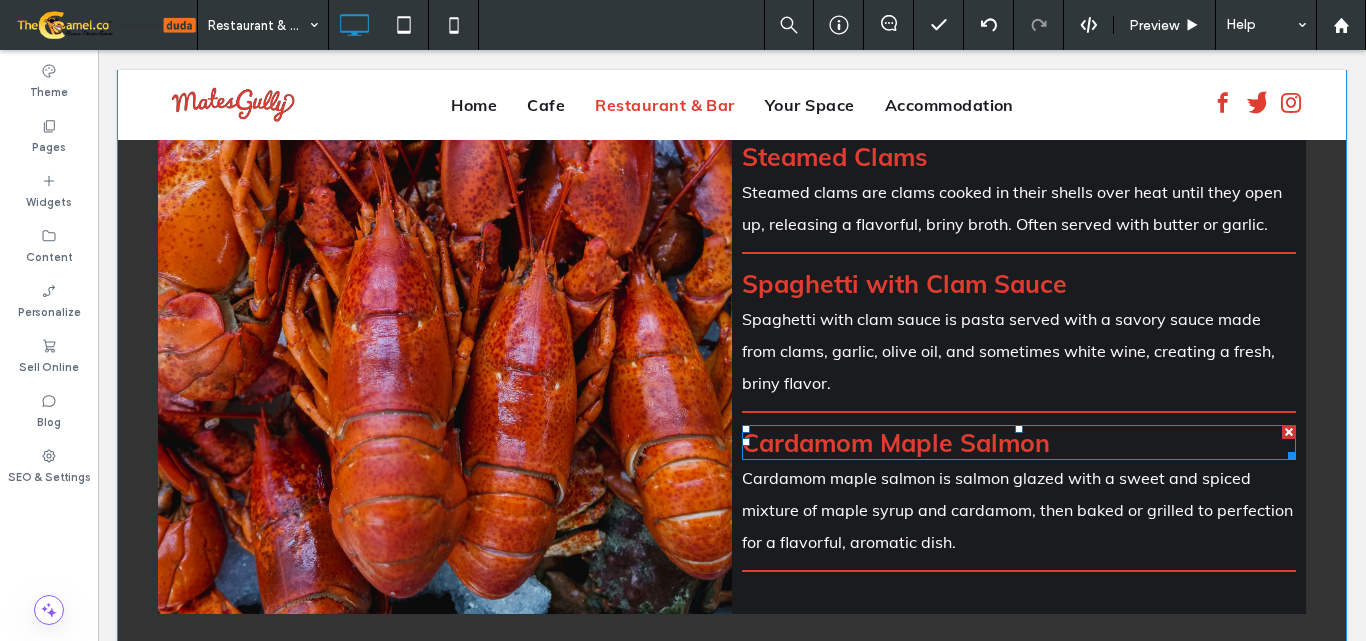 click on "Cardamom Maple Salmon" at bounding box center [896, 442] 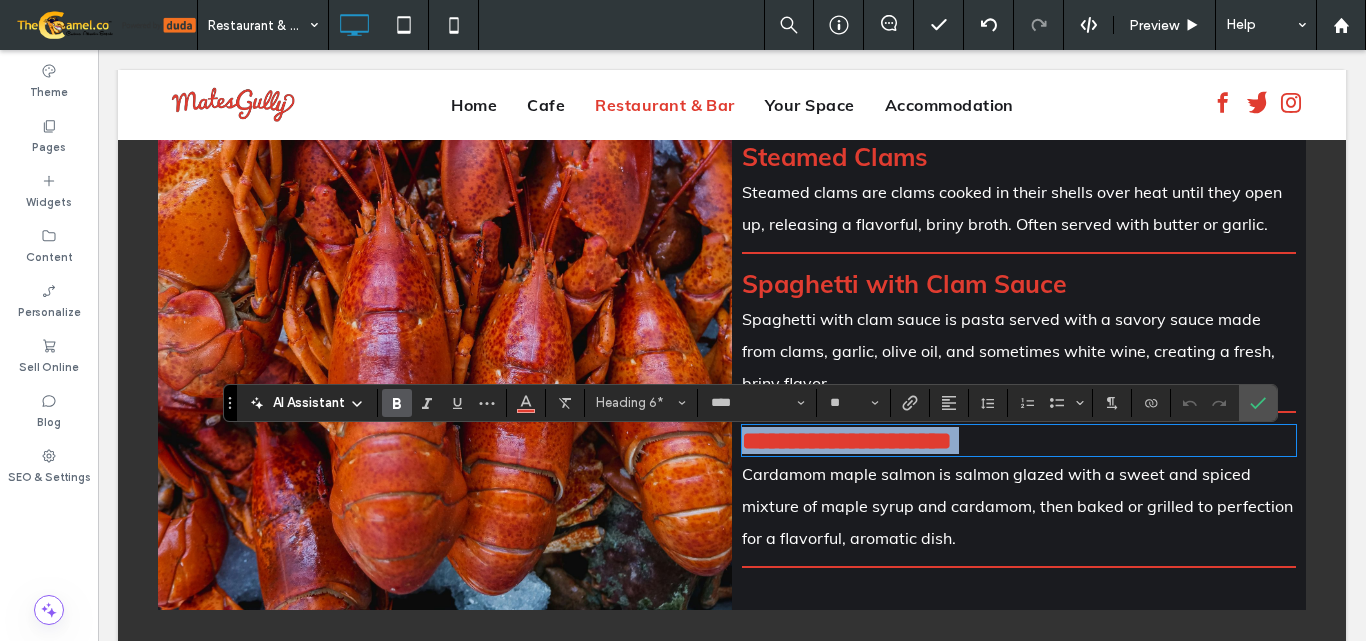 copy on "**********" 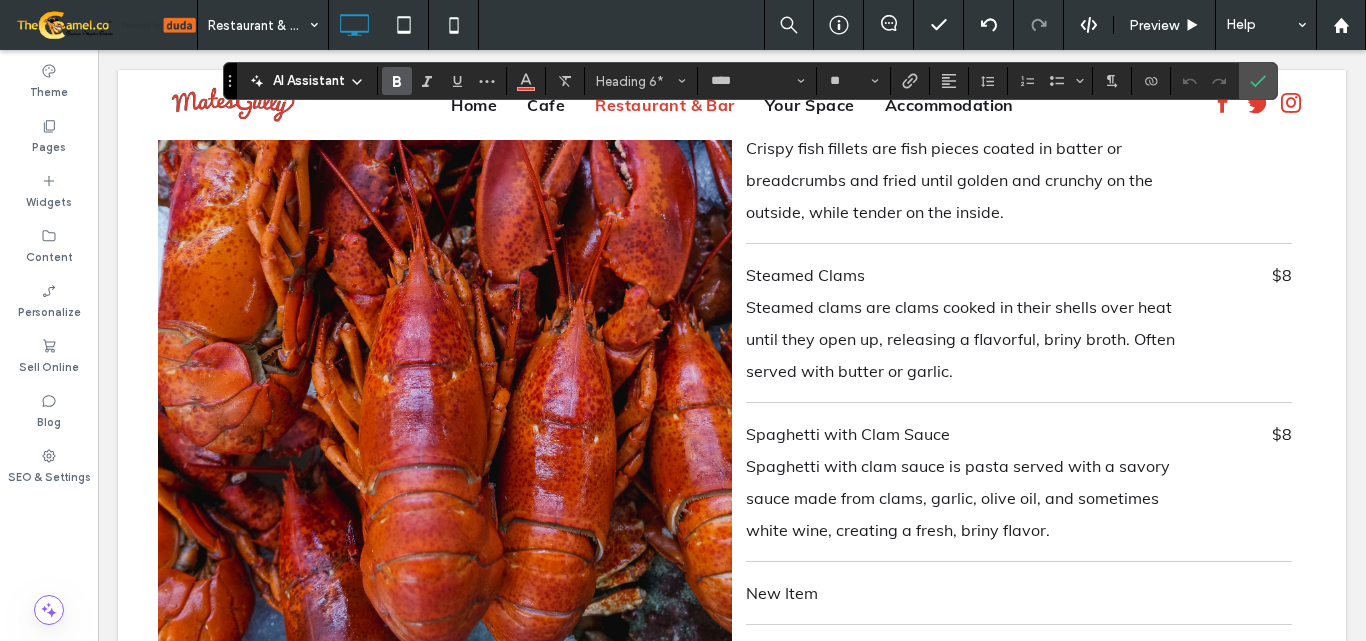 scroll, scrollTop: 3098, scrollLeft: 0, axis: vertical 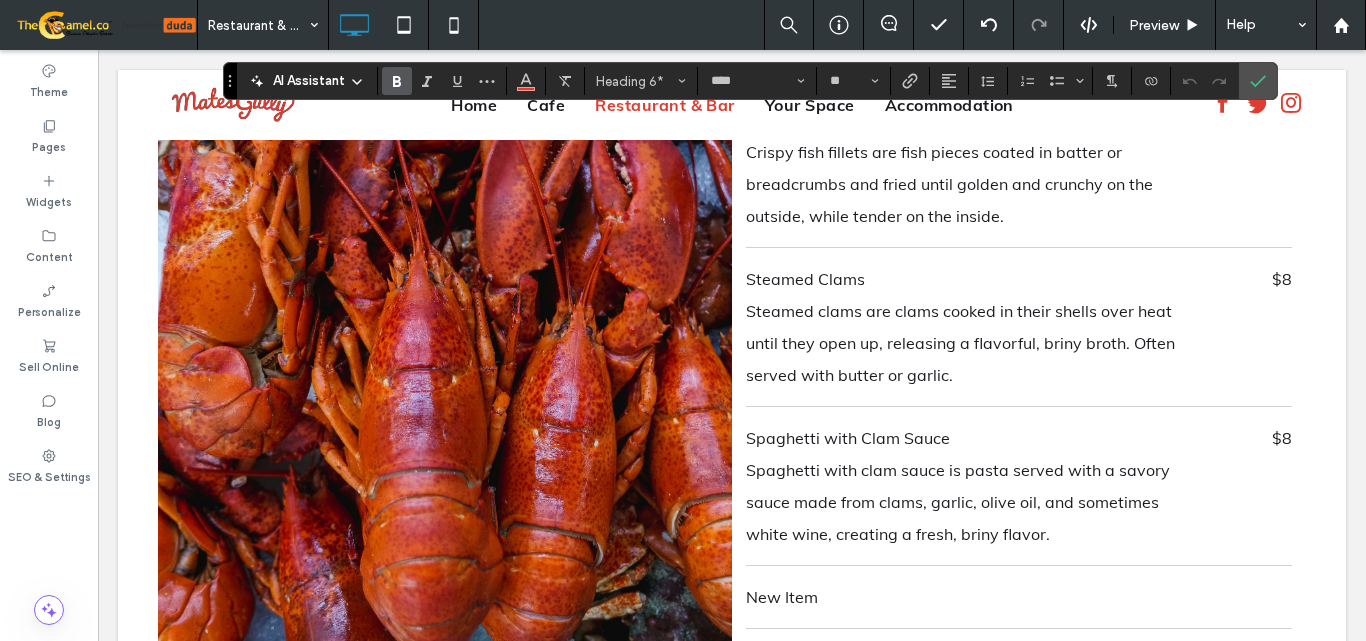 click on "Steamed clams are clams cooked in their shells over heat until they open up, releasing a flavorful, briny broth. Often served with butter or garlic." at bounding box center [962, 343] 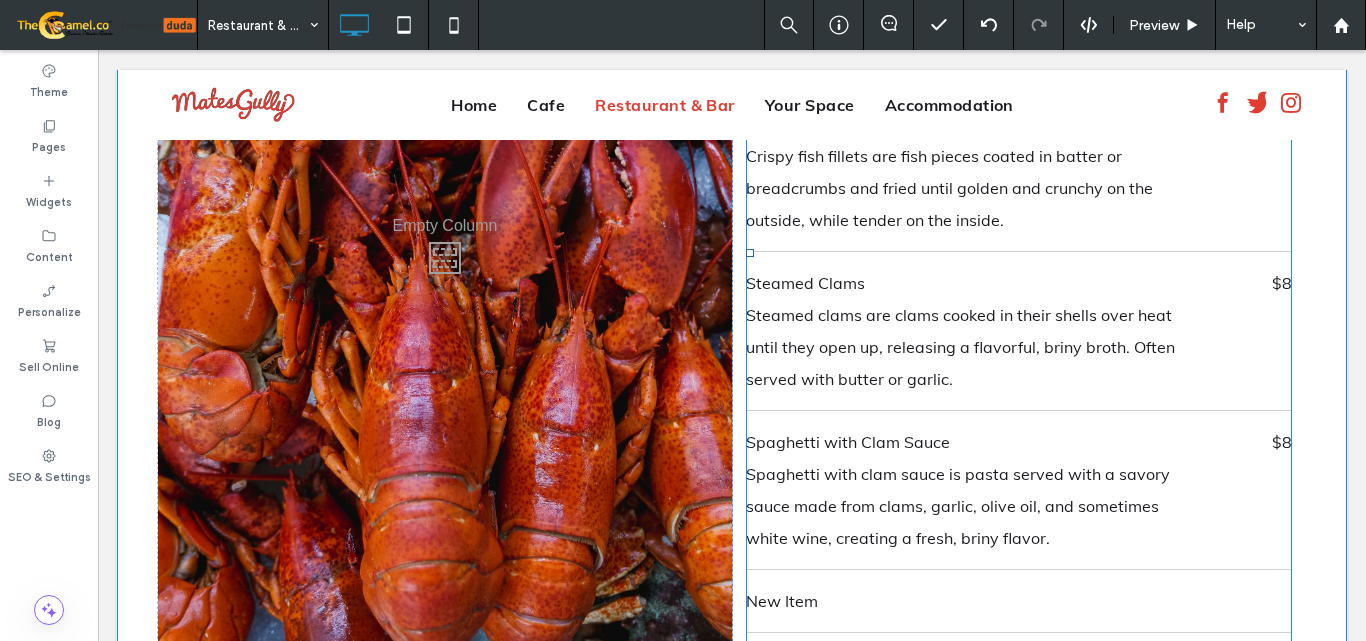 click on "Steamed clams are clams cooked in their shells over heat until they open up, releasing a flavorful, briny broth. Often served with butter or garlic." at bounding box center [962, 347] 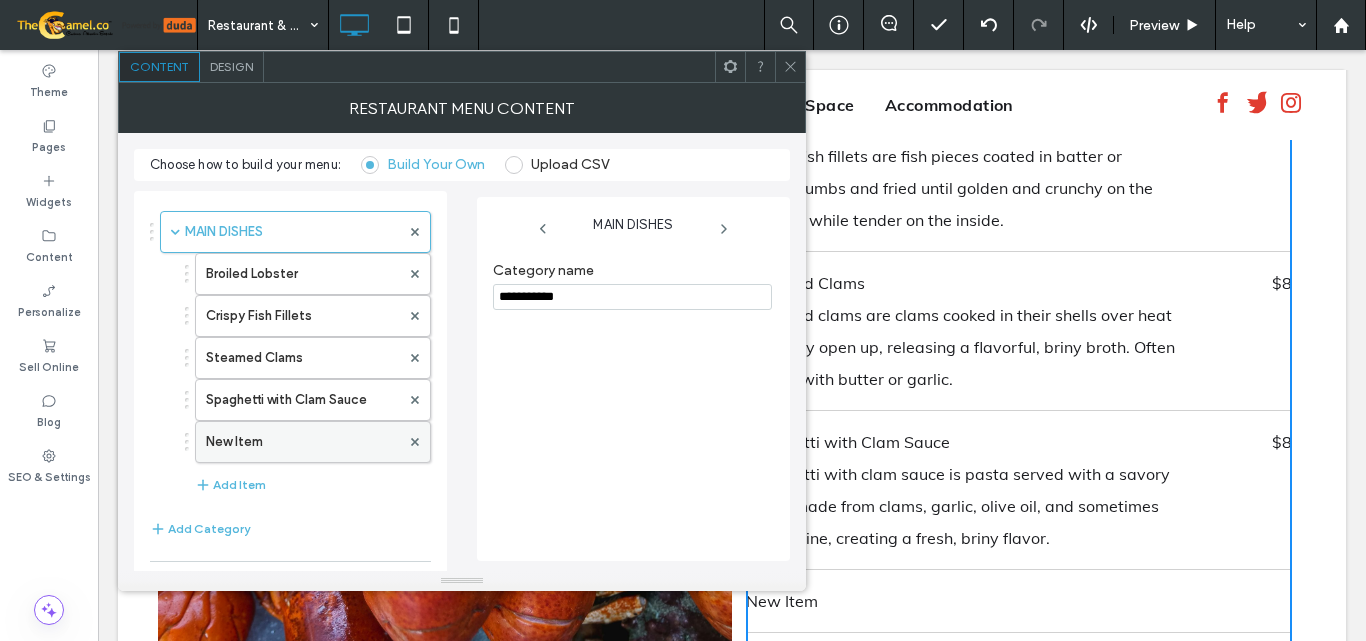 click on "New Item" at bounding box center (303, 442) 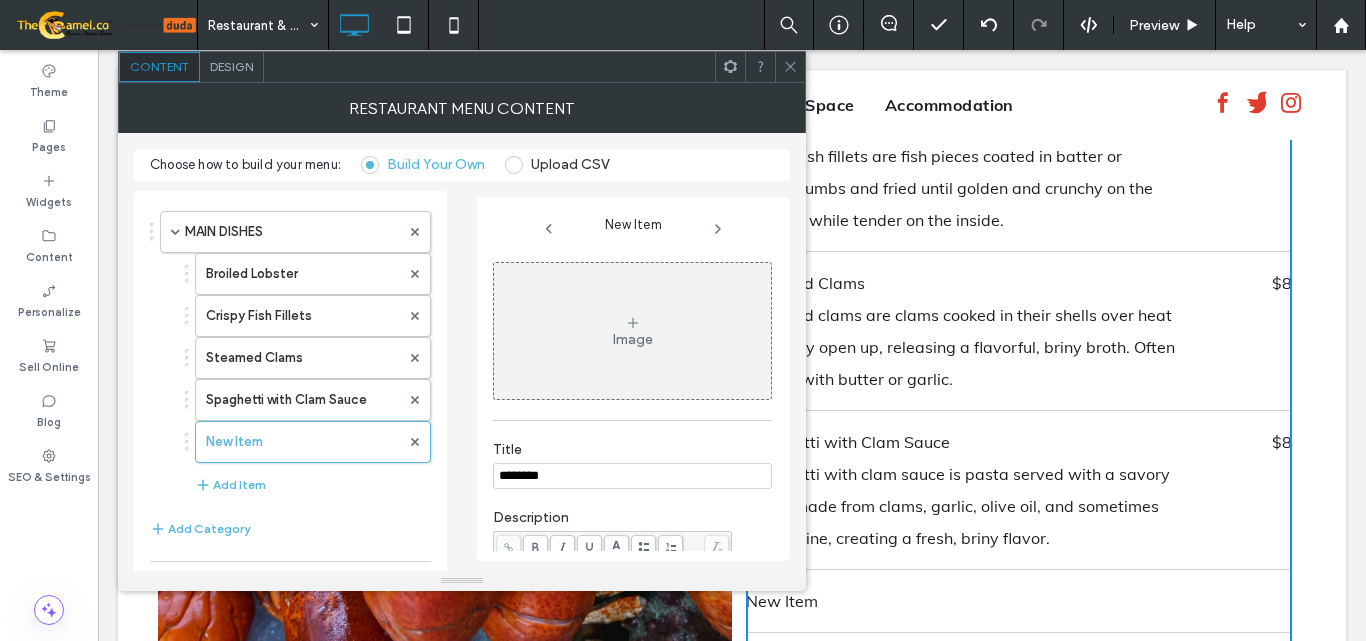 click on "********" at bounding box center [632, 476] 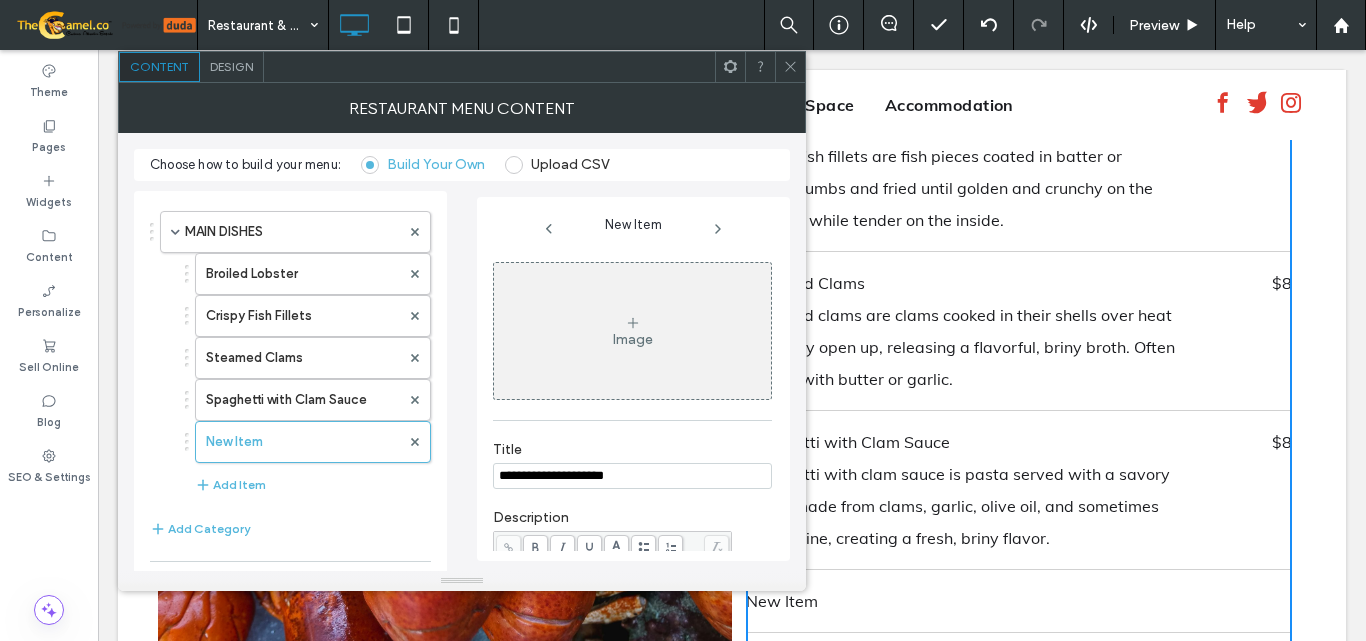 type on "**********" 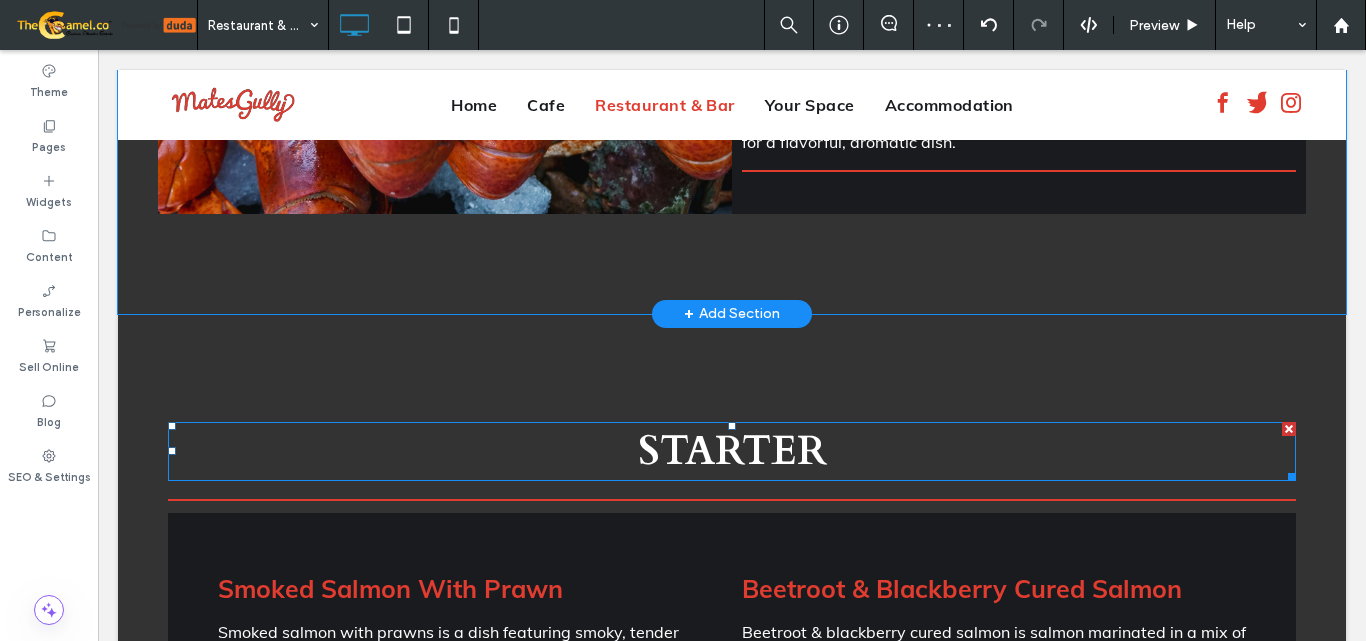 scroll, scrollTop: 998, scrollLeft: 0, axis: vertical 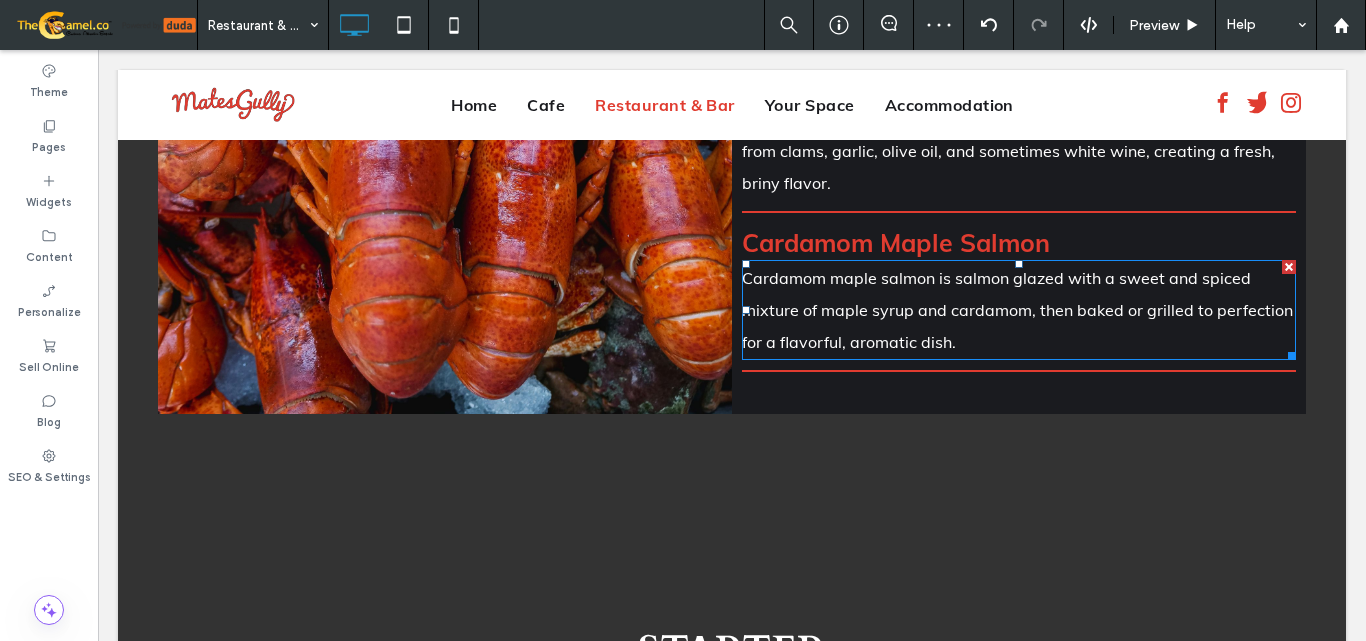 click on "Cardamom maple salmon is salmon glazed with a sweet and spiced mixture of maple syrup and cardamom, then baked or grilled to perfection for a flavorful, aromatic dish." at bounding box center [1017, 310] 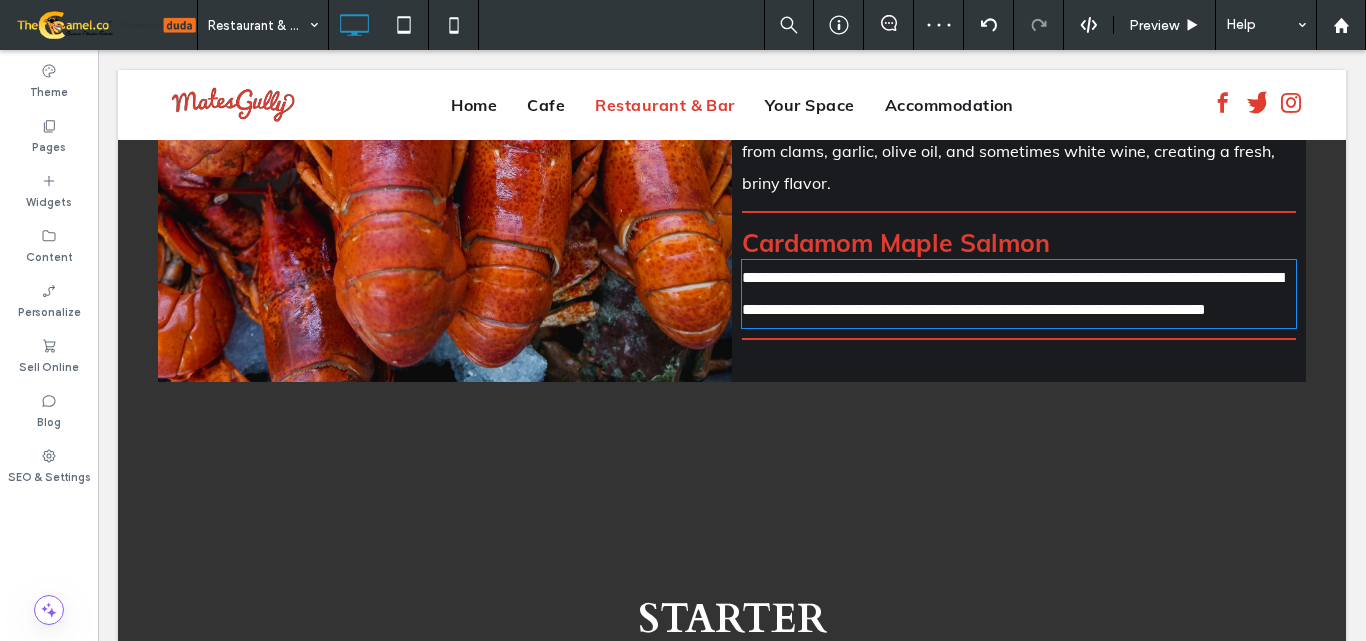 type on "****" 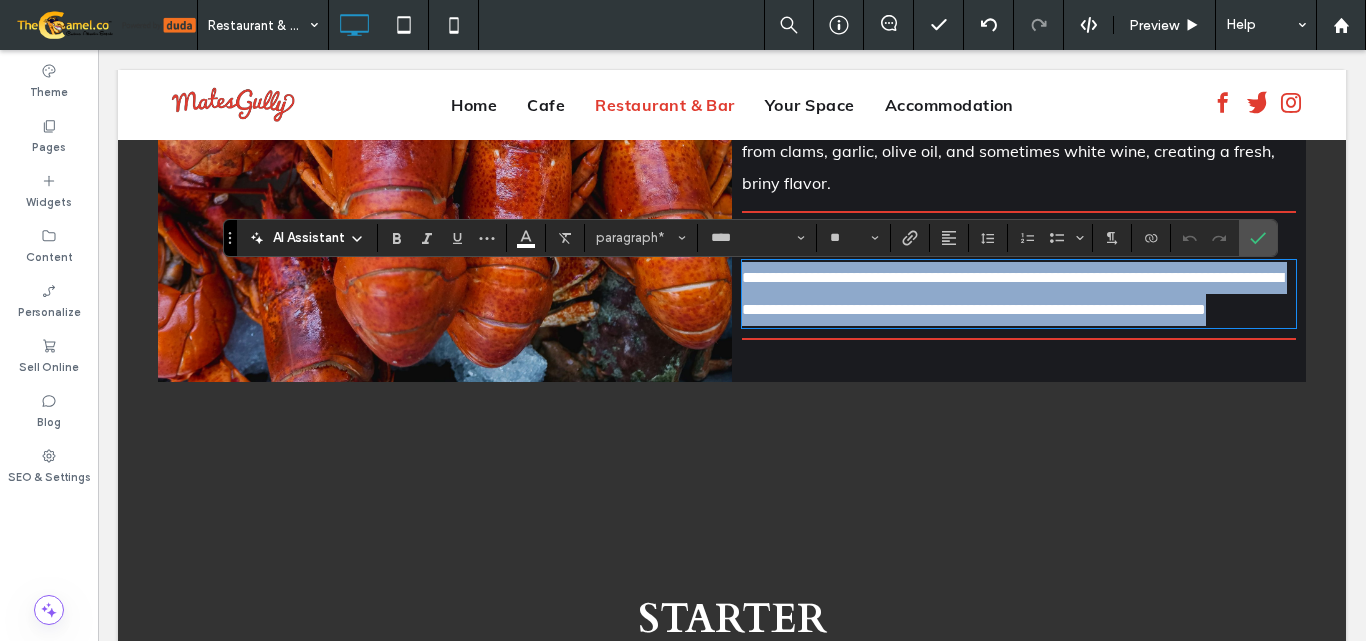 copy on "**********" 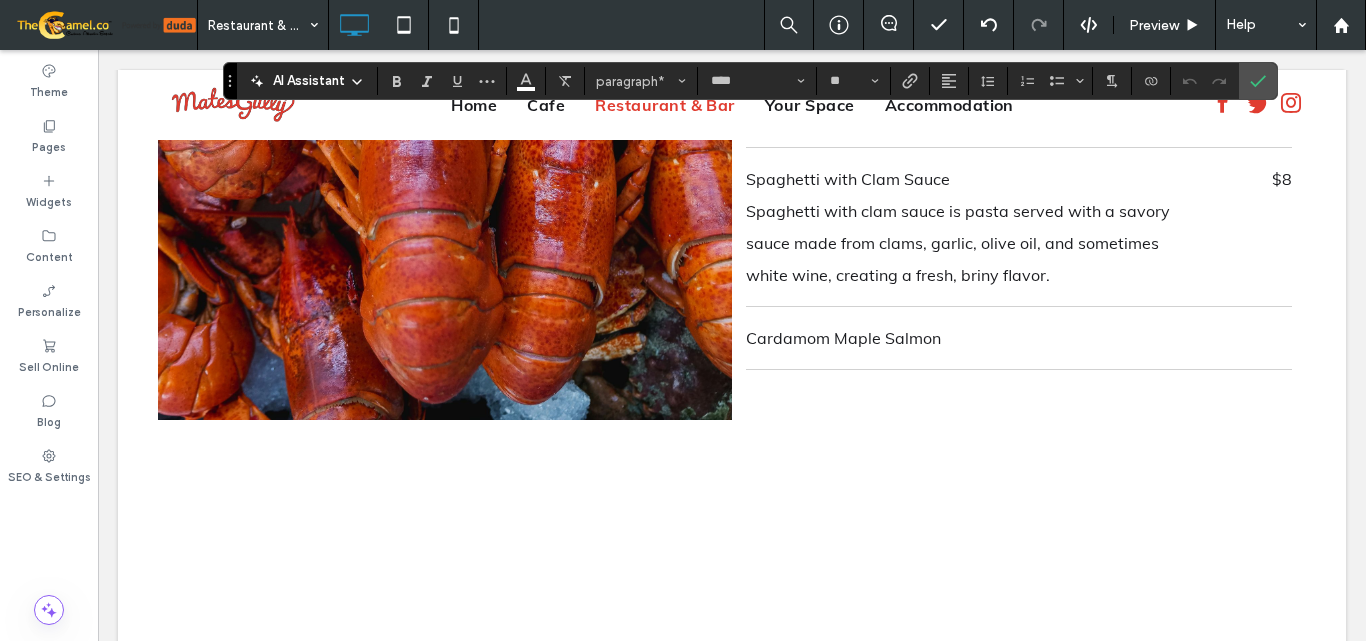 scroll, scrollTop: 3398, scrollLeft: 0, axis: vertical 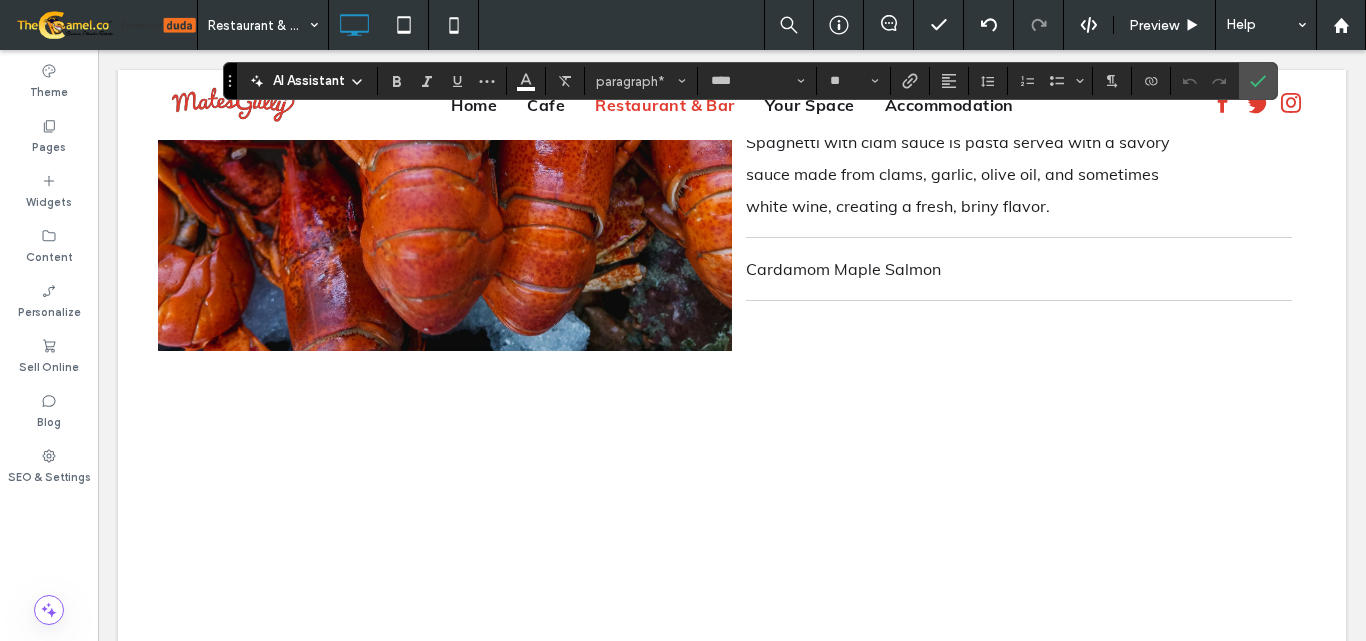 click on "Spaghetti with clam sauce is pasta served with a savory sauce made from clams, garlic, olive oil, and sometimes white wine, creating a fresh, briny flavor." at bounding box center [962, 174] 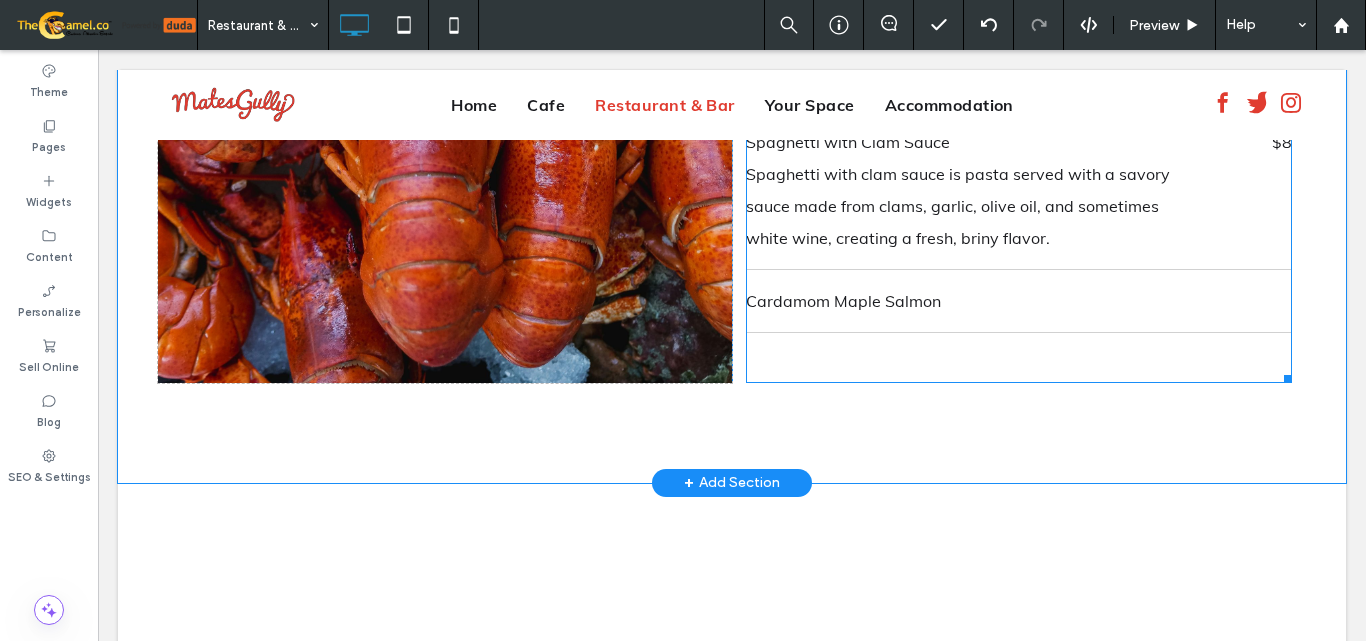 click on "Spaghetti with clam sauce is pasta served with a savory sauce made from clams, garlic, olive oil, and sometimes white wine, creating a fresh, briny flavor." at bounding box center [962, 206] 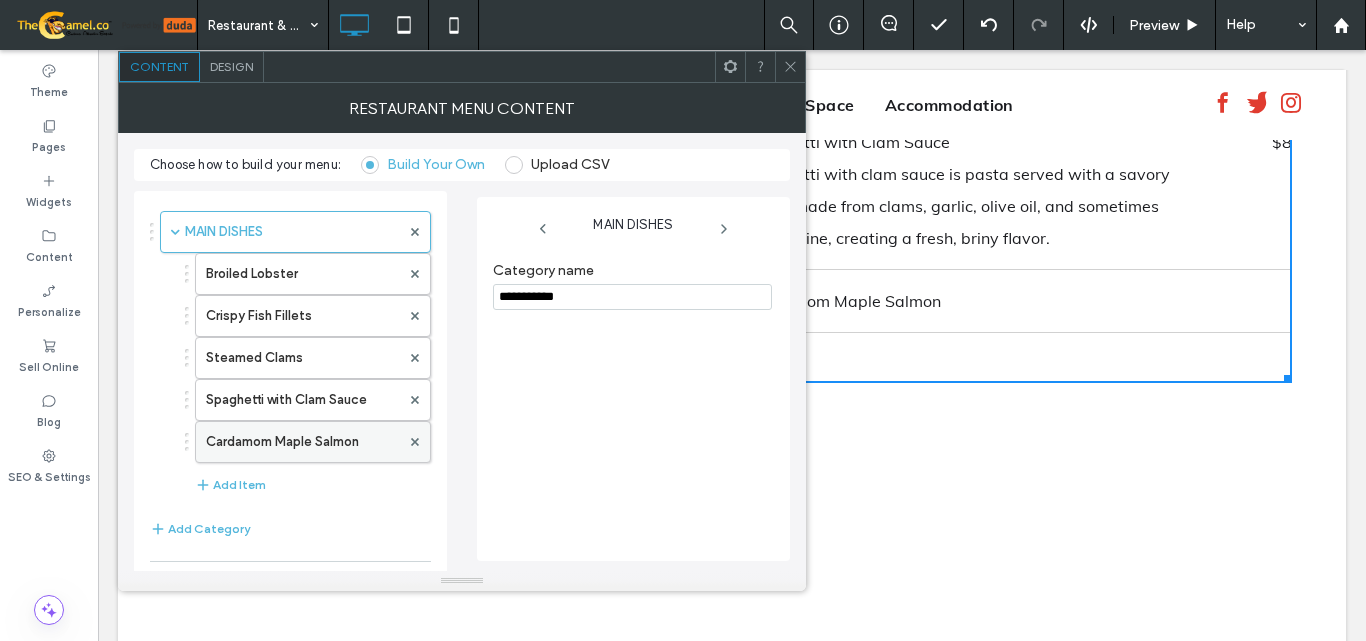 click on "Cardamom Maple Salmon" at bounding box center [303, 442] 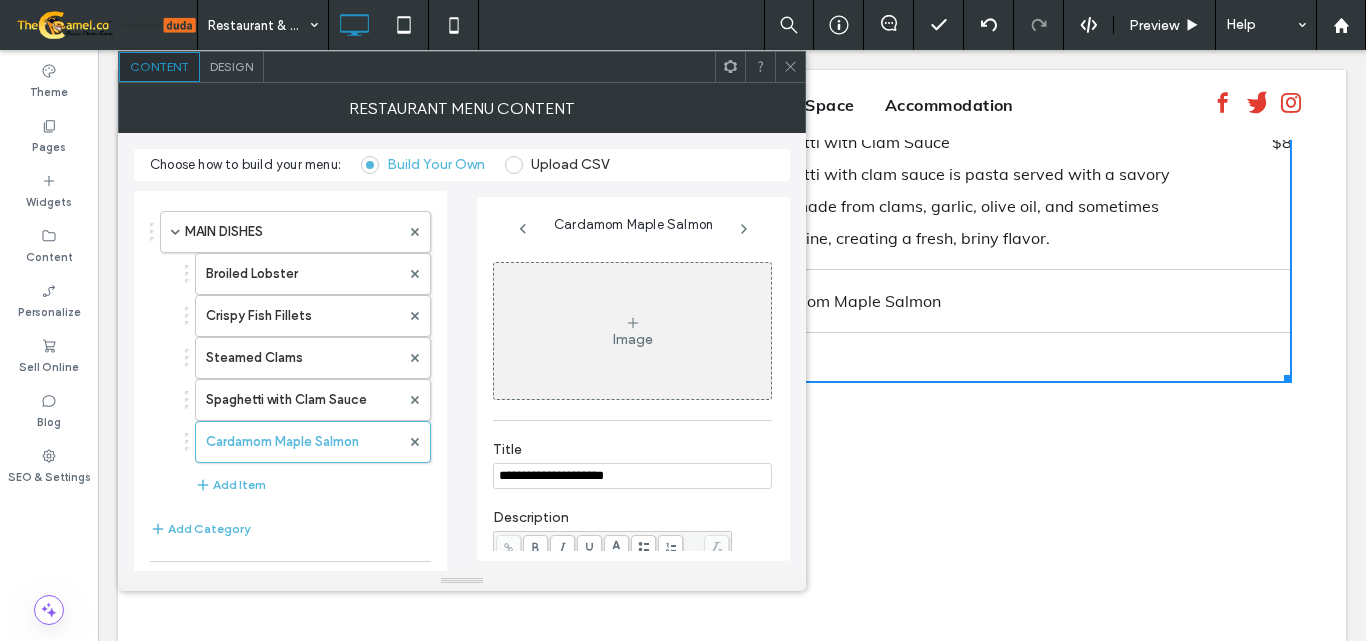 scroll, scrollTop: 199, scrollLeft: 0, axis: vertical 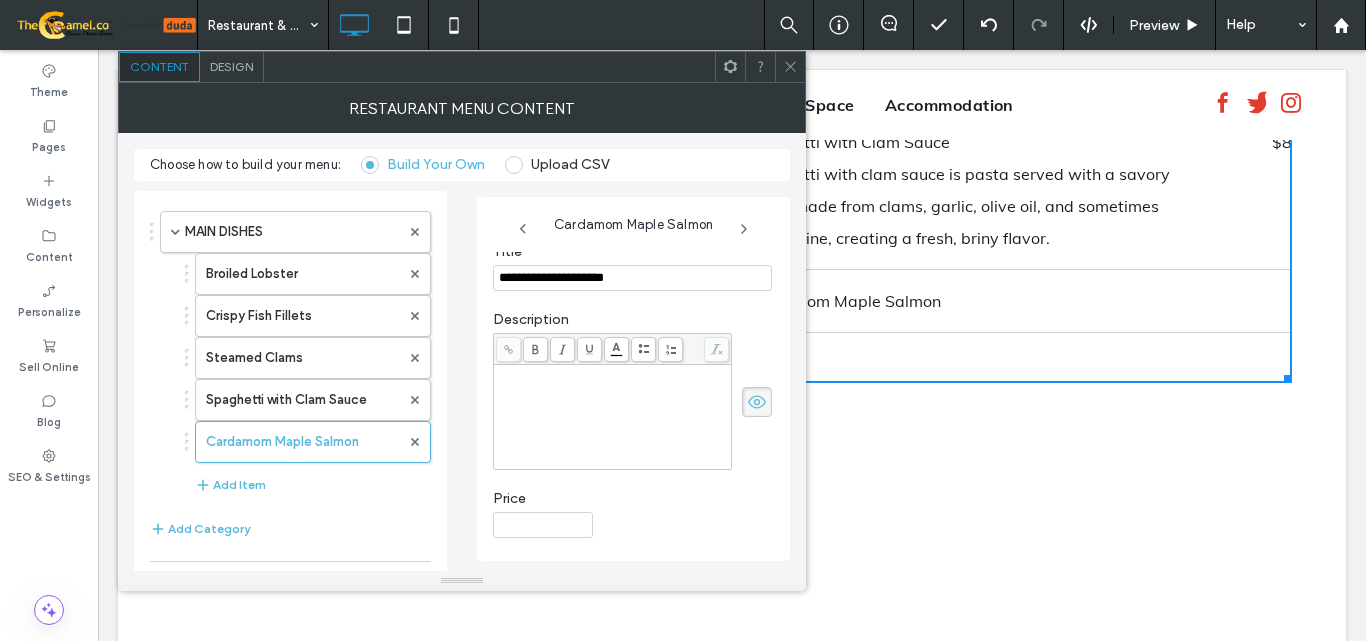 click at bounding box center (613, 417) 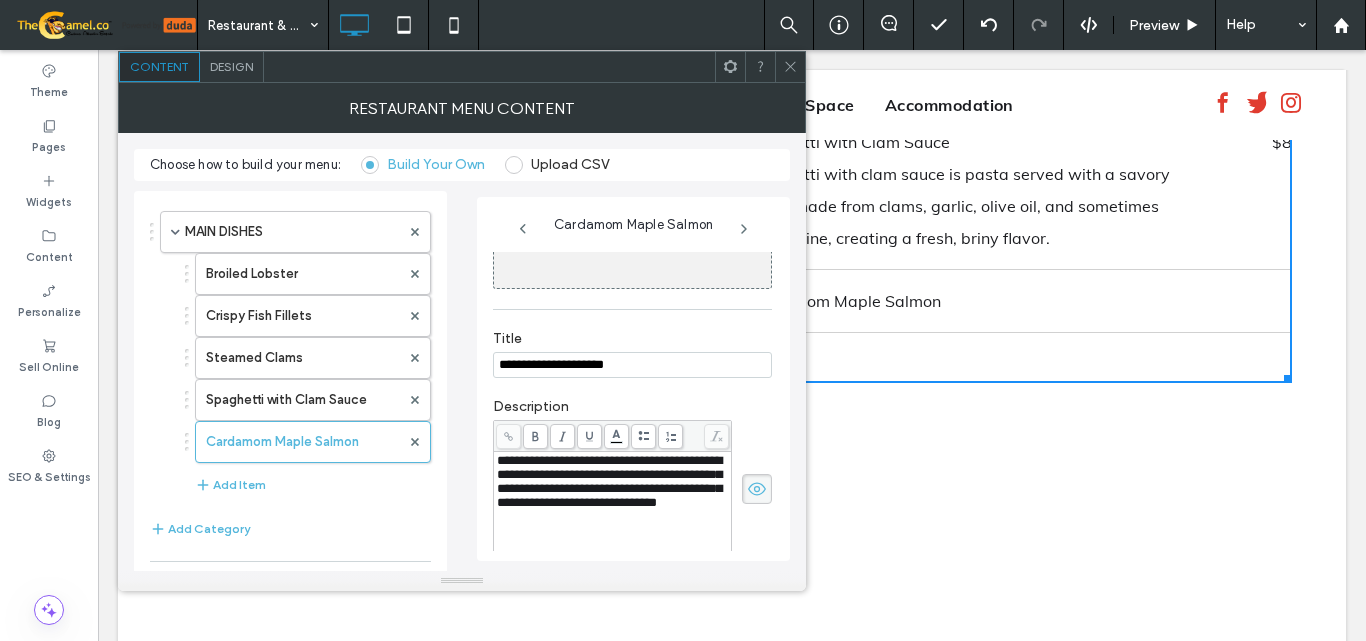 scroll, scrollTop: 199, scrollLeft: 0, axis: vertical 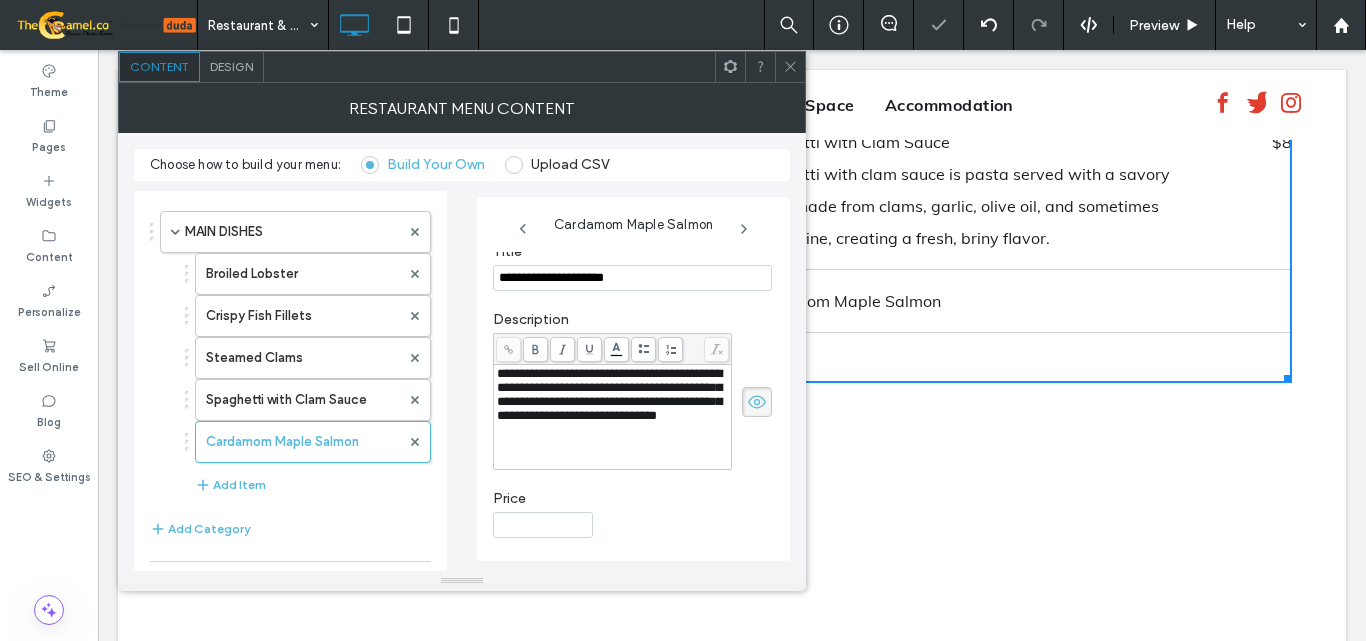 click 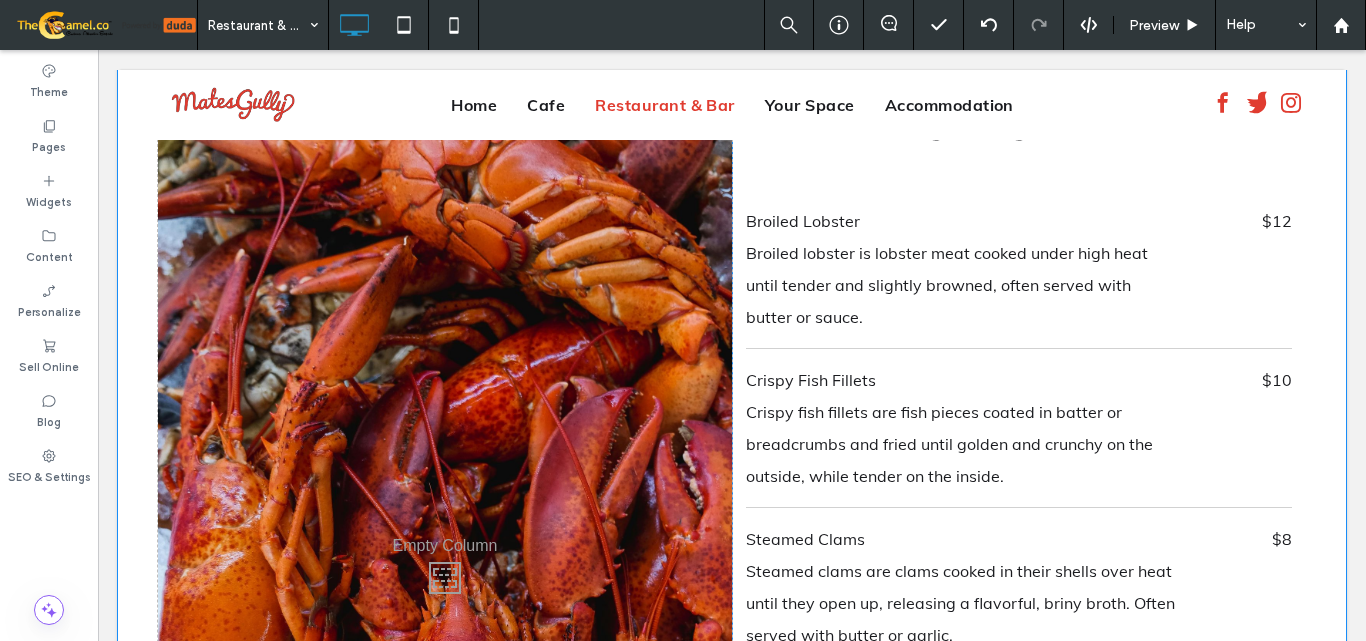 scroll, scrollTop: 2698, scrollLeft: 0, axis: vertical 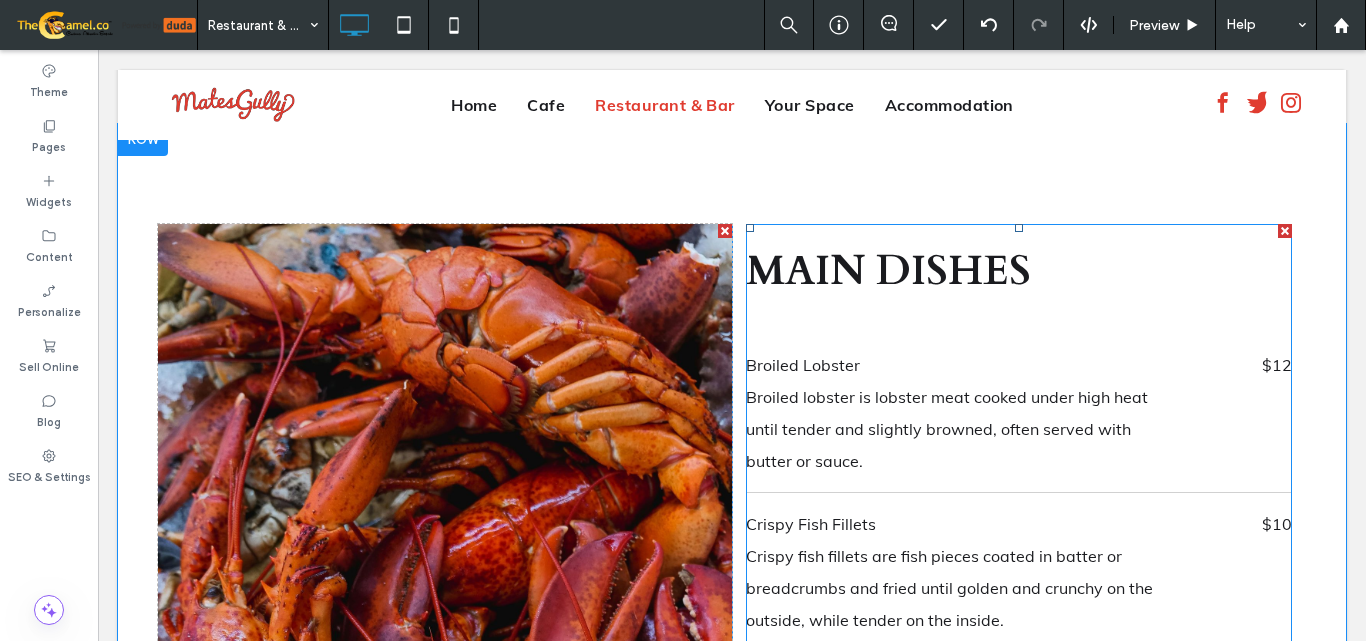 click on "MAIN DISHES
Broiled Lobster
Broiled lobster is lobster meat cooked under high heat until tender and slightly browned, often served with butter or sauce.
$12
Crispy Fish Fillets
Crispy fish fillets are fish pieces coated in batter or breadcrumbs and fried until golden and crunchy on the outside, while tender on the inside.
$10
Steamed Clams
Steamed clams are clams cooked in their shells over heat until they open up, releasing a flavorful, briny broth. Often served with butter or garlic.
$8
Spaghetti with Clam Sauce
Spaghetti with clam sauce is pasta served with a savory sauce made from clams, garlic, olive oil, and sometimes white wine, creating a fresh, briny flavor.
$8
Cardamom Maple Salmon" at bounding box center [1019, 712] 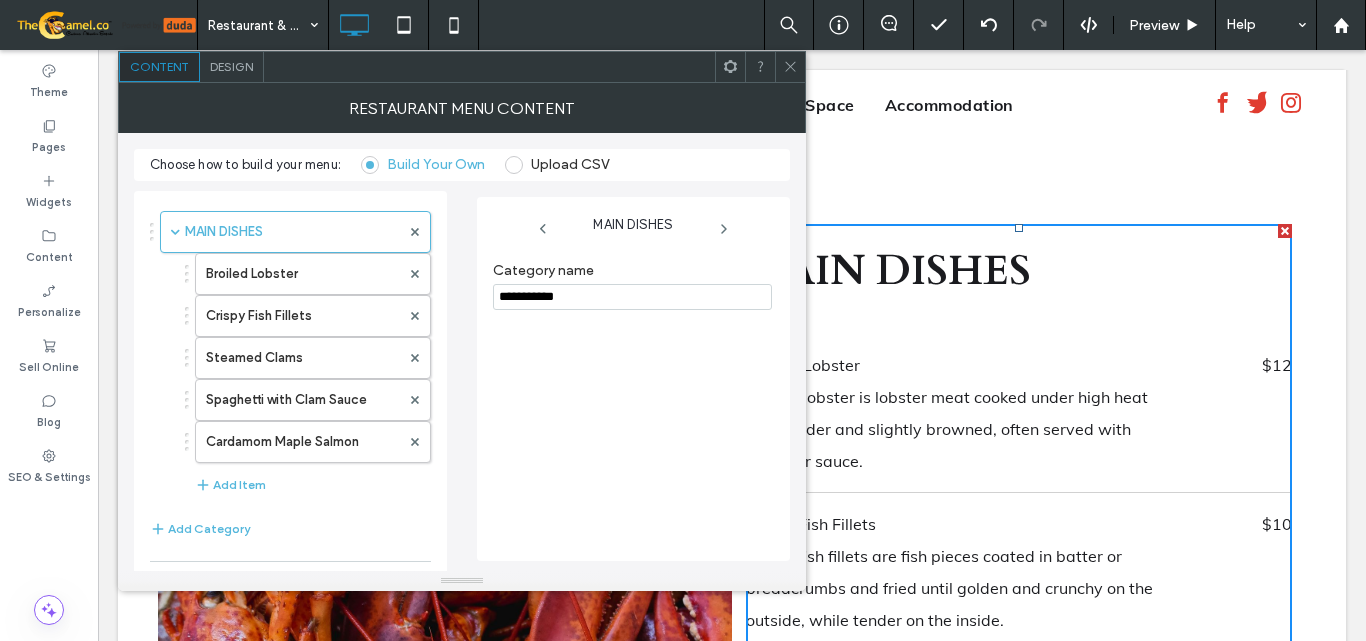 click on "Design" at bounding box center (232, 67) 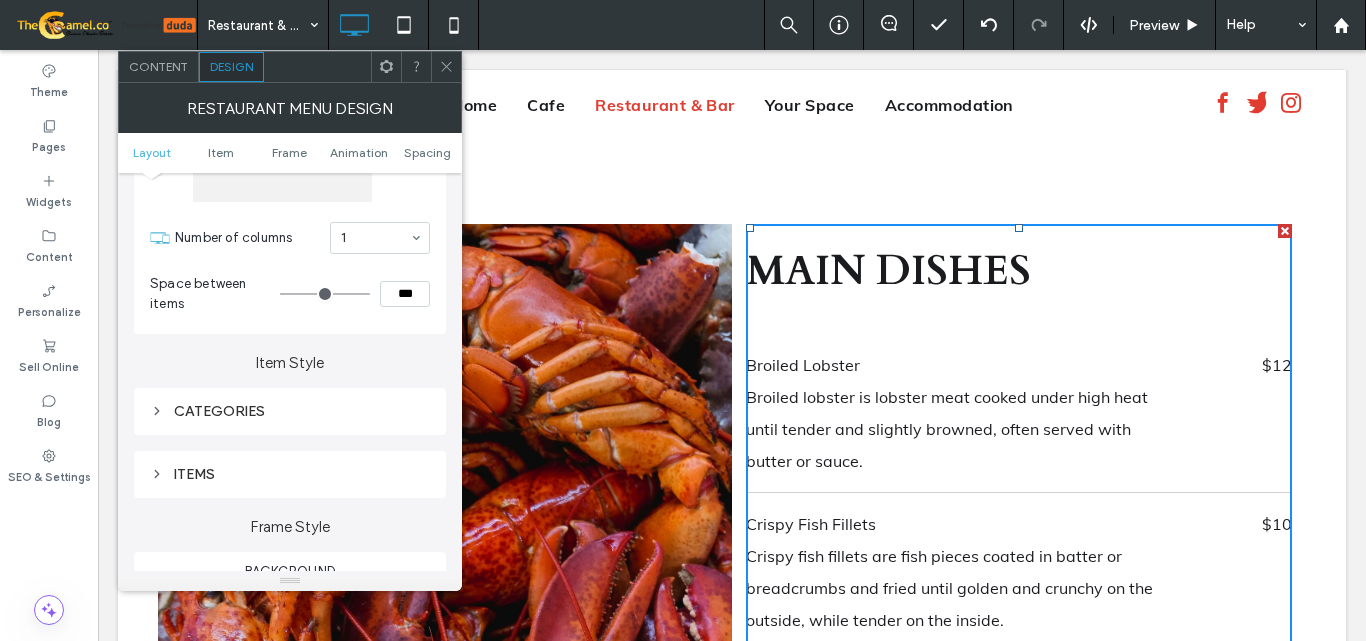 scroll, scrollTop: 200, scrollLeft: 0, axis: vertical 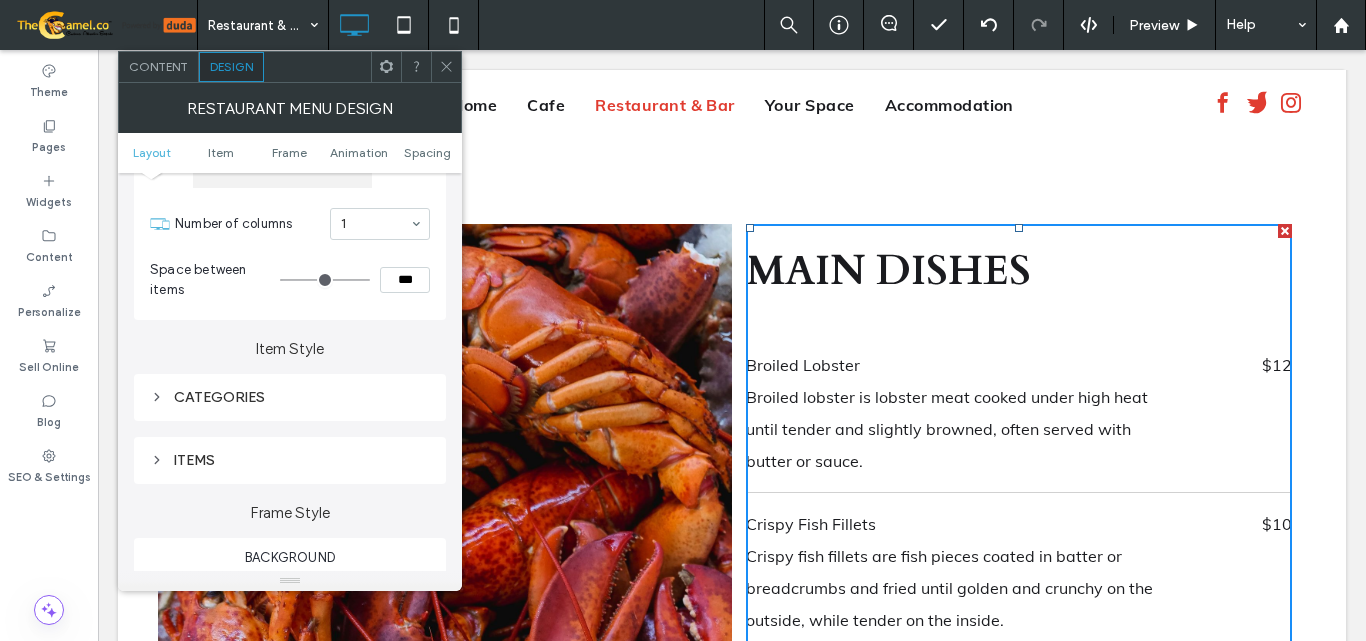 click on "CATEGORIES" at bounding box center (290, 397) 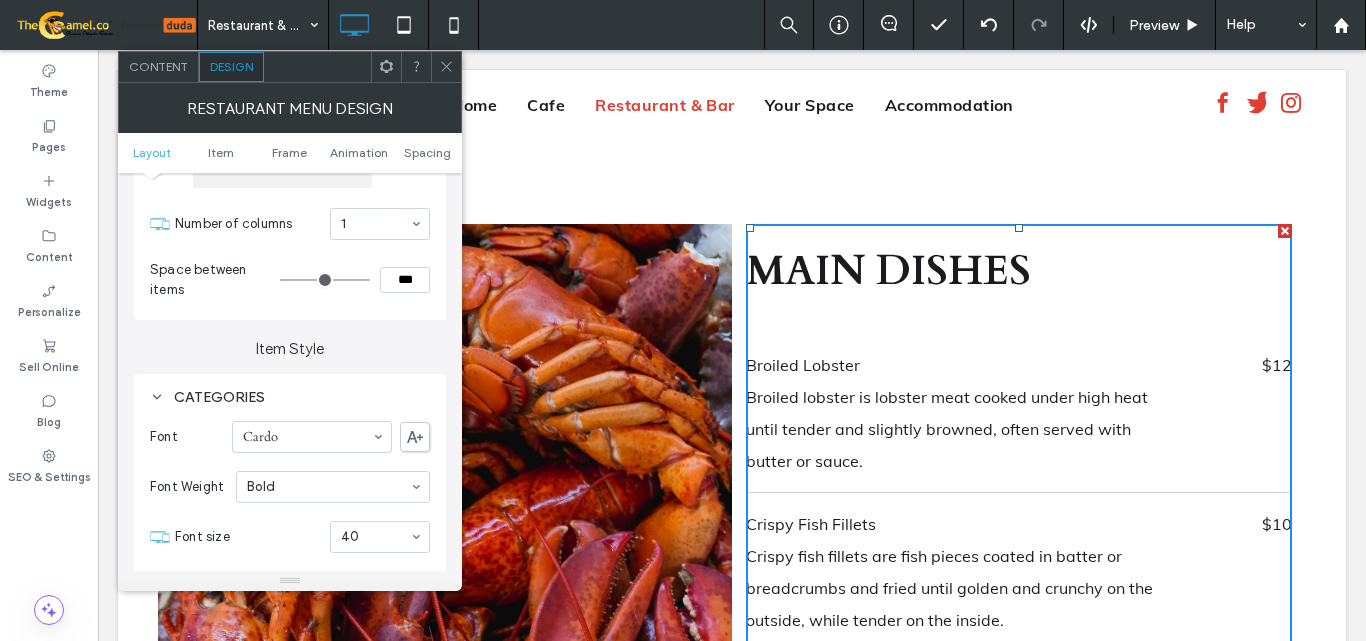 scroll, scrollTop: 400, scrollLeft: 0, axis: vertical 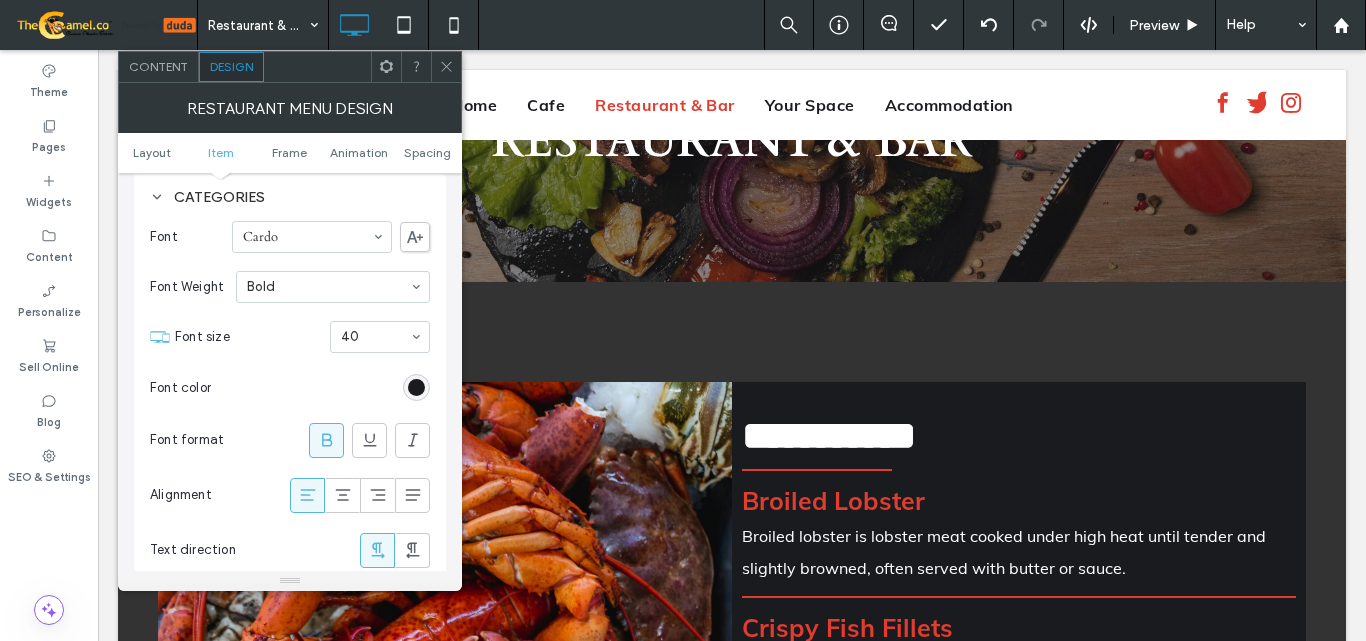 click on "**********" at bounding box center (829, 435) 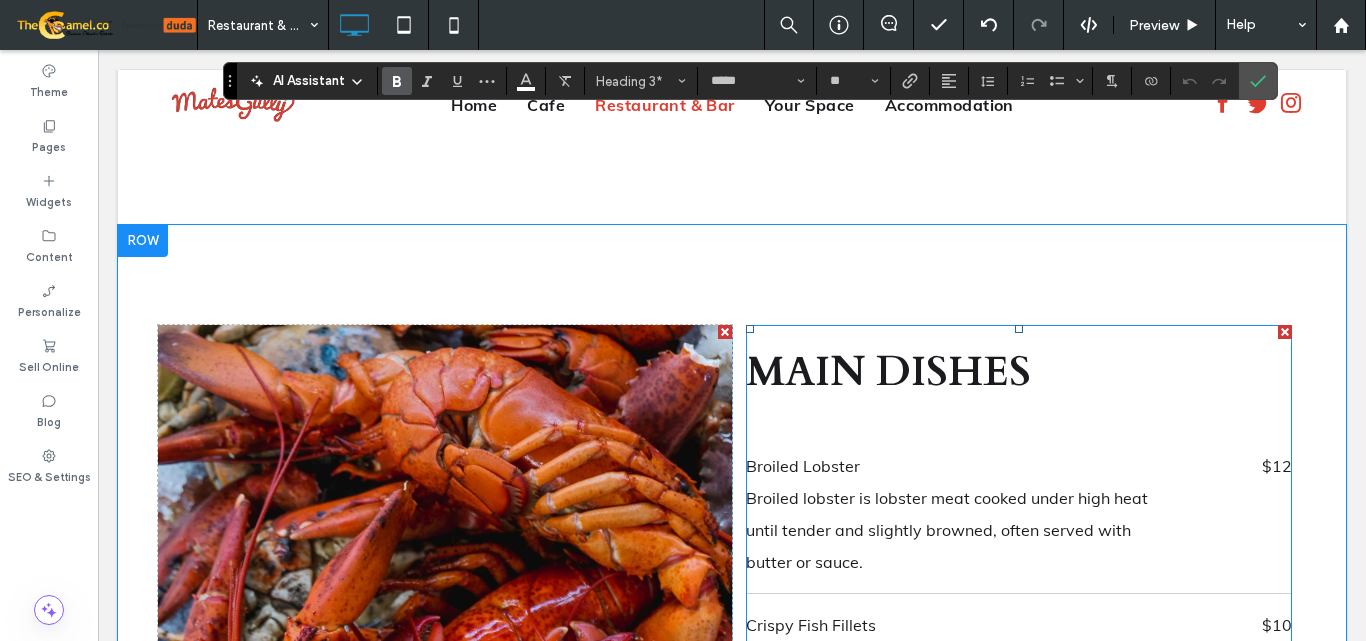 scroll, scrollTop: 2600, scrollLeft: 0, axis: vertical 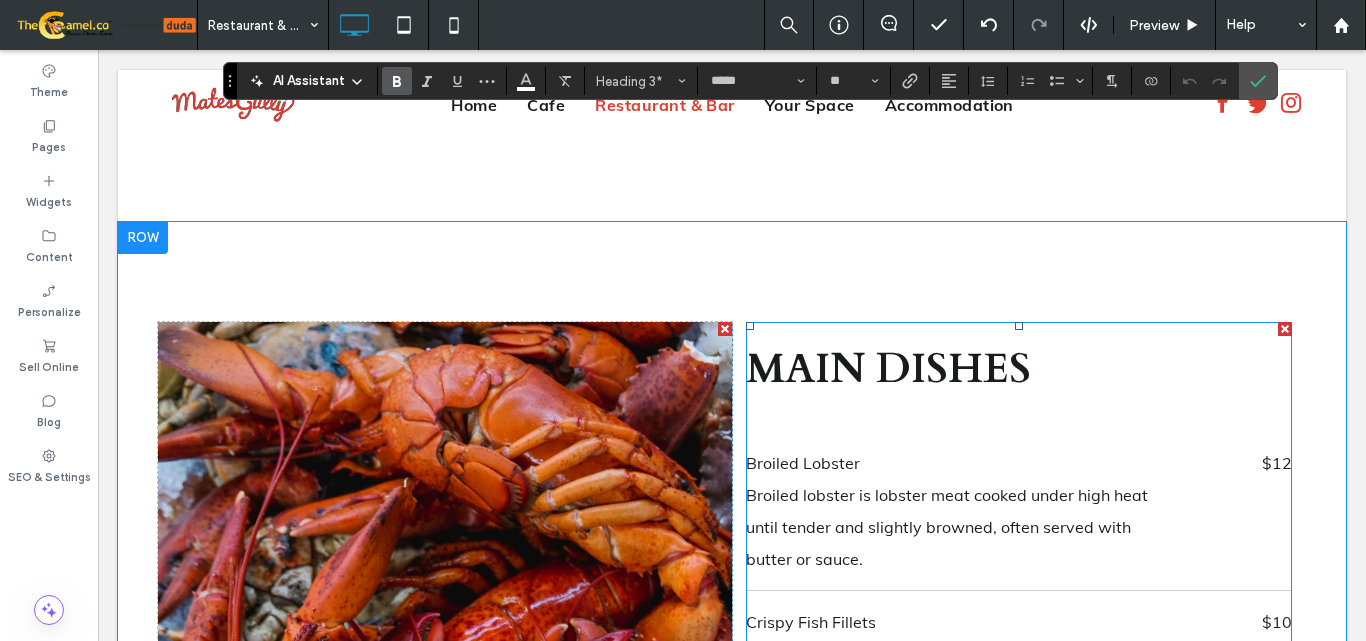 click on "MAIN DISHES" at bounding box center [1019, 369] 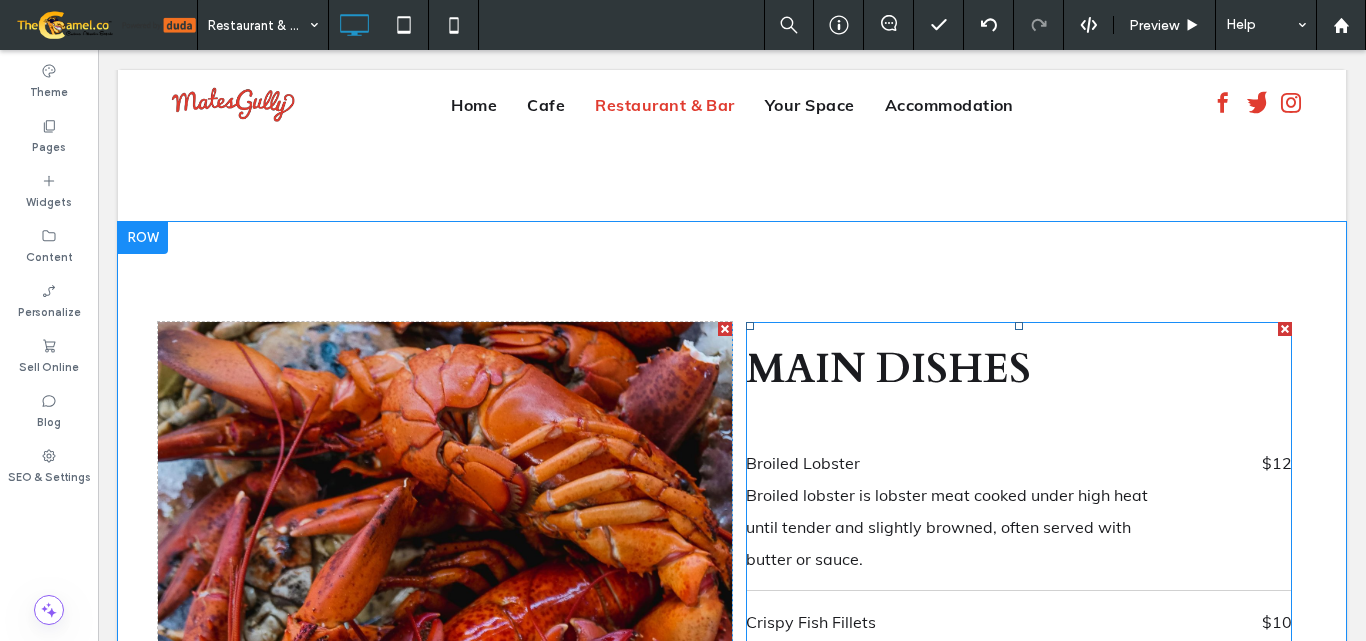 click on "MAIN DISHES" at bounding box center (1019, 369) 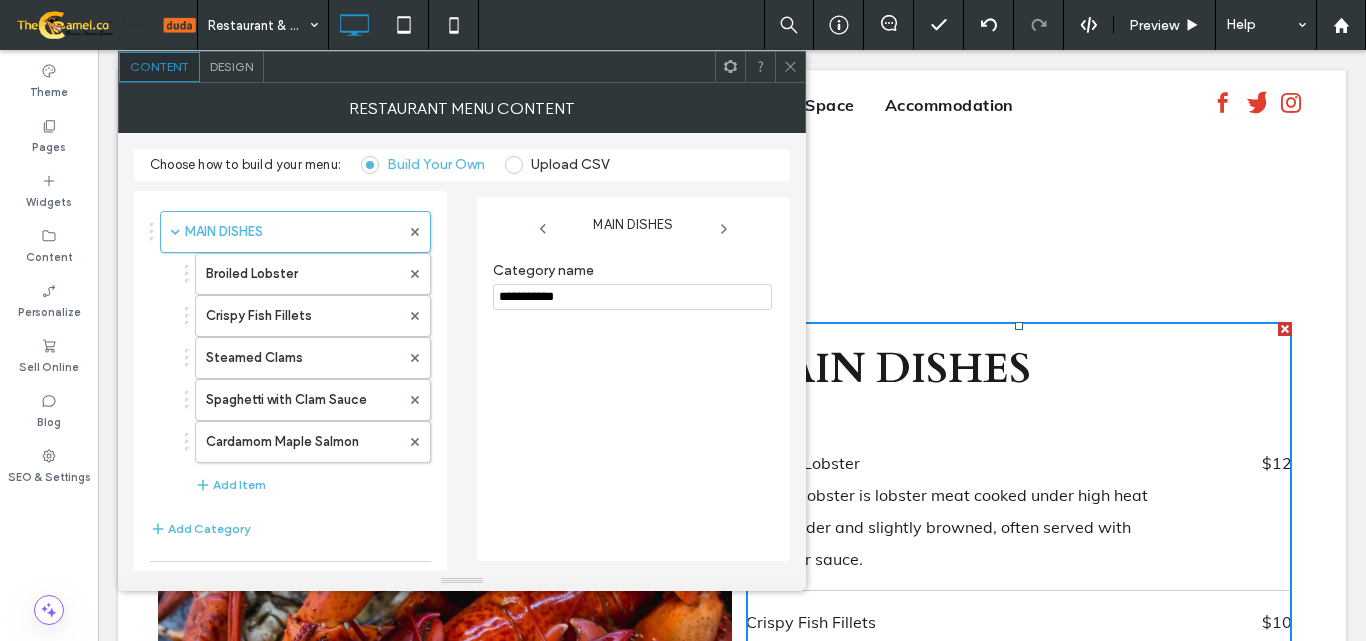click on "Design" at bounding box center [232, 67] 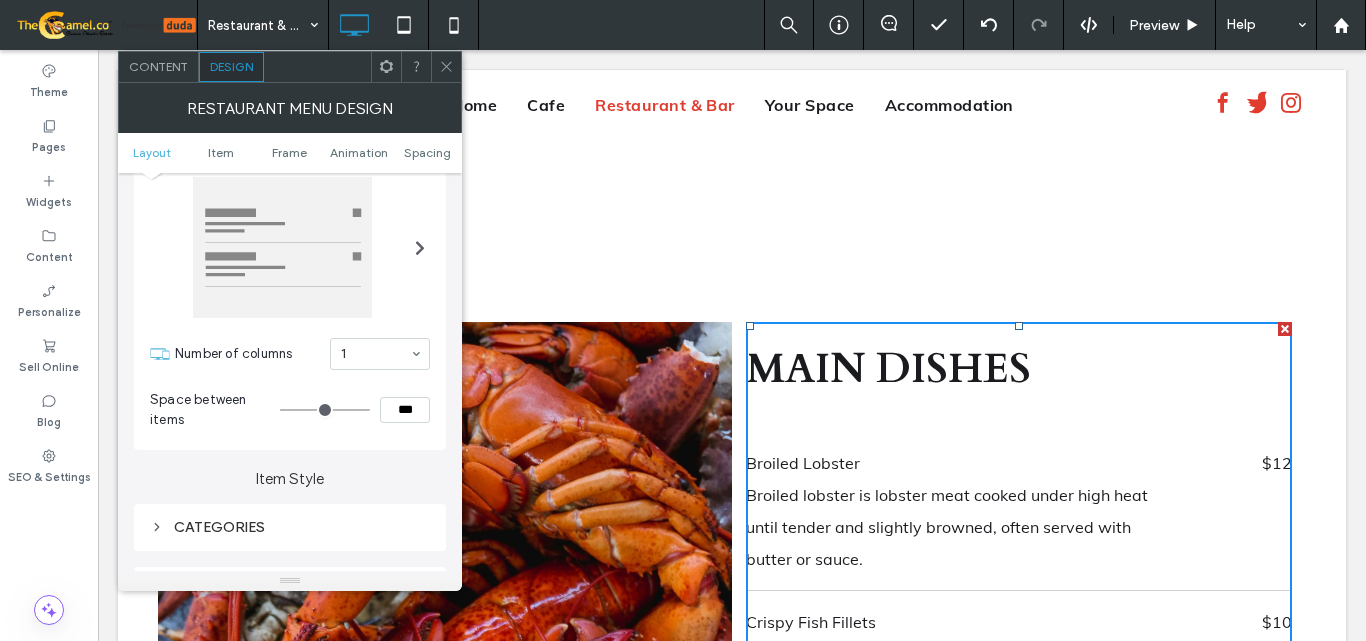 scroll, scrollTop: 200, scrollLeft: 0, axis: vertical 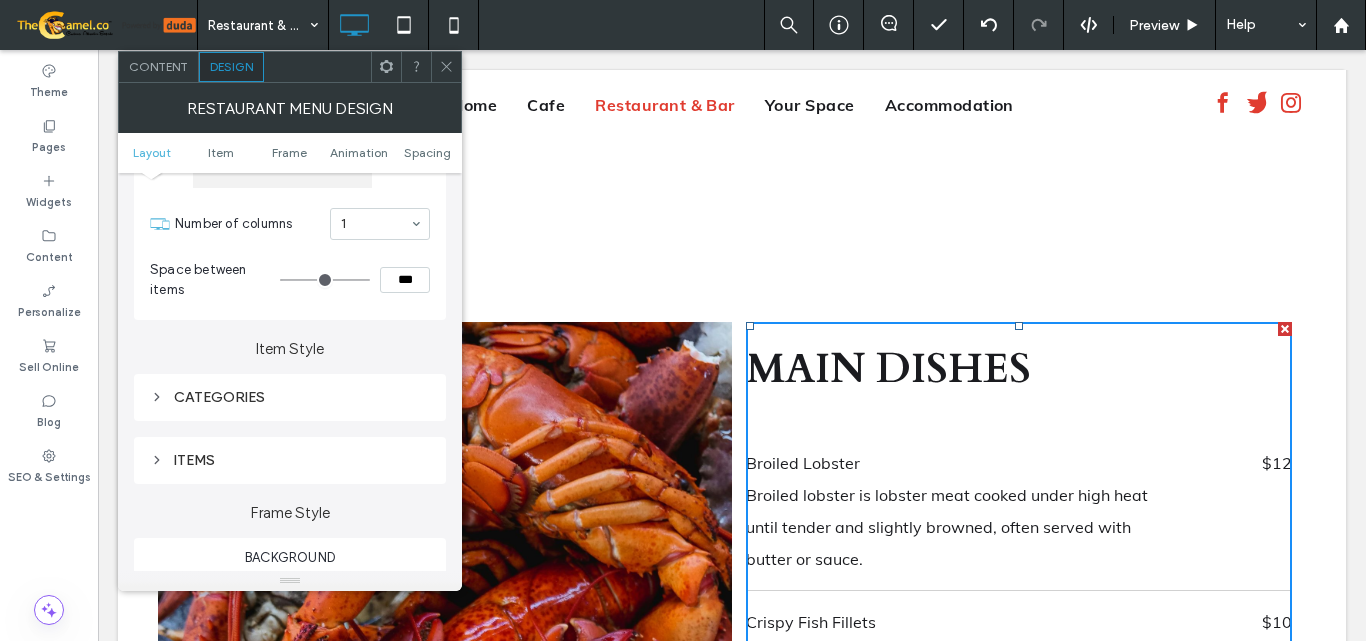 click on "CATEGORIES" at bounding box center [290, 397] 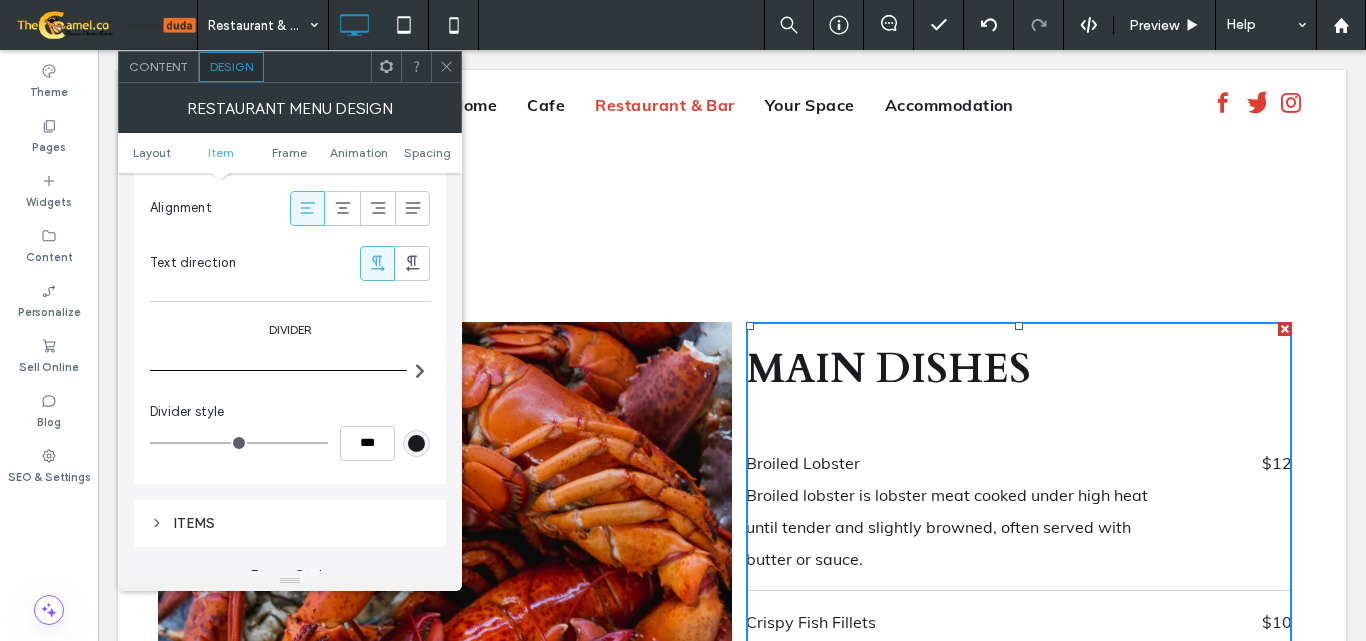 scroll, scrollTop: 700, scrollLeft: 0, axis: vertical 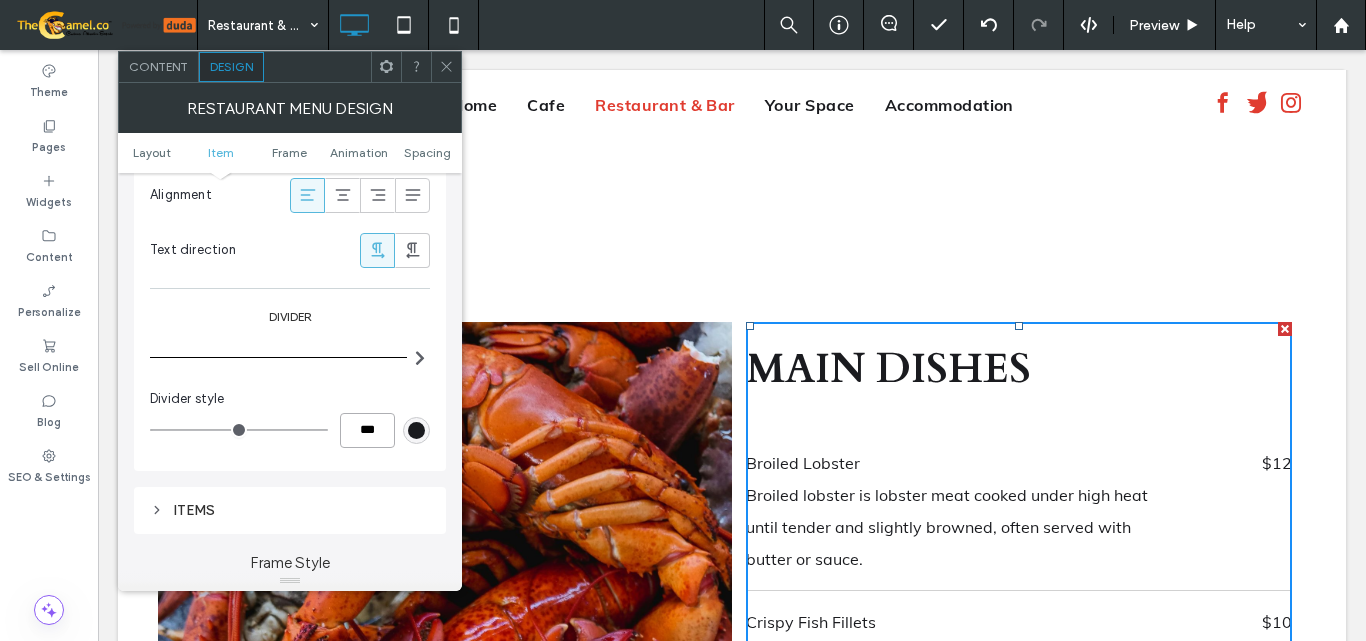 click on "***" at bounding box center [367, 430] 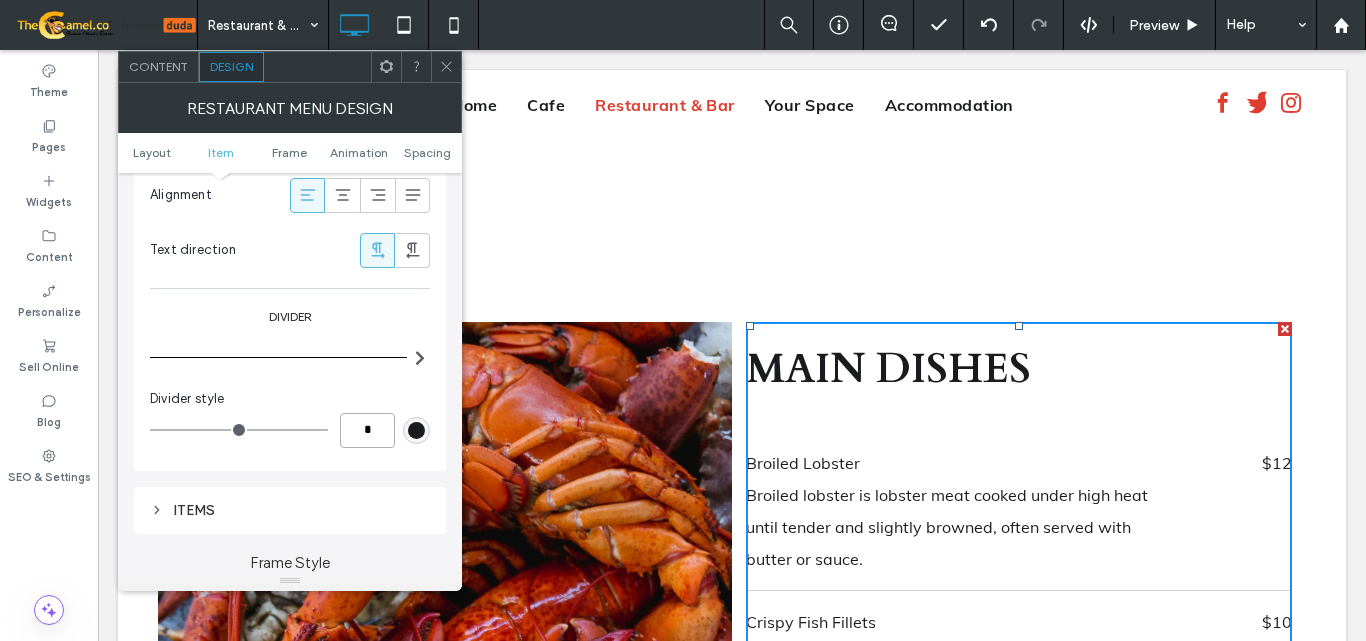 type on "*" 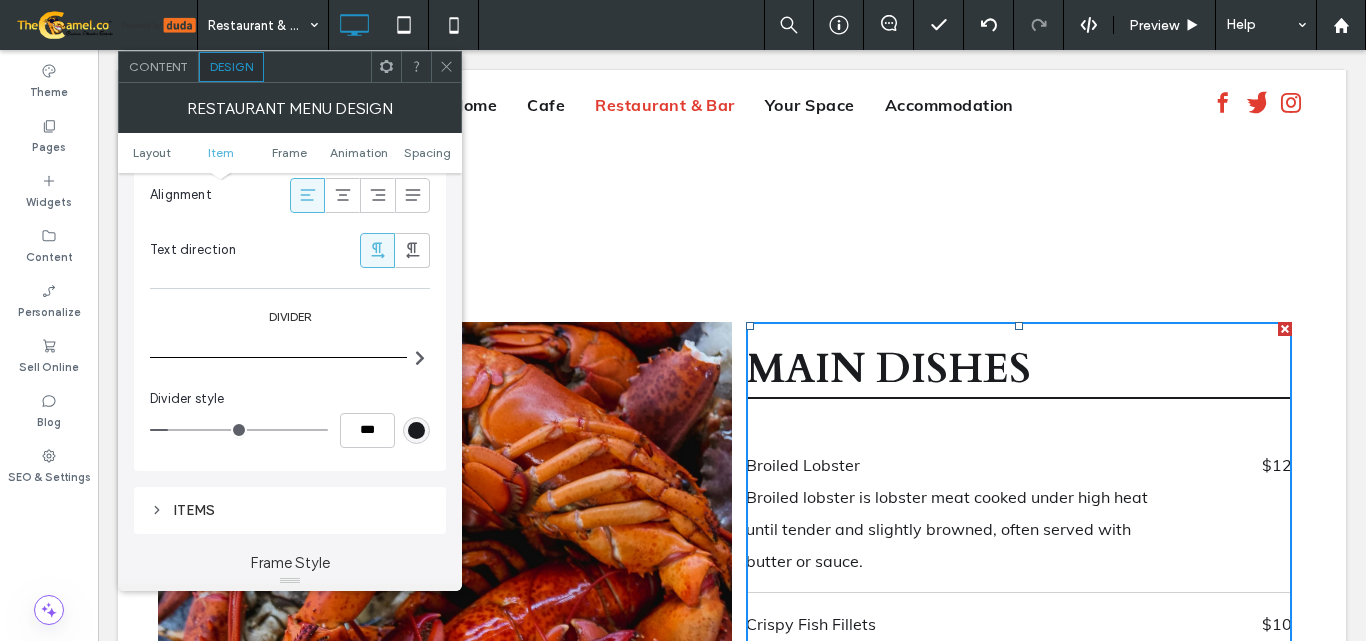 click at bounding box center [420, 357] 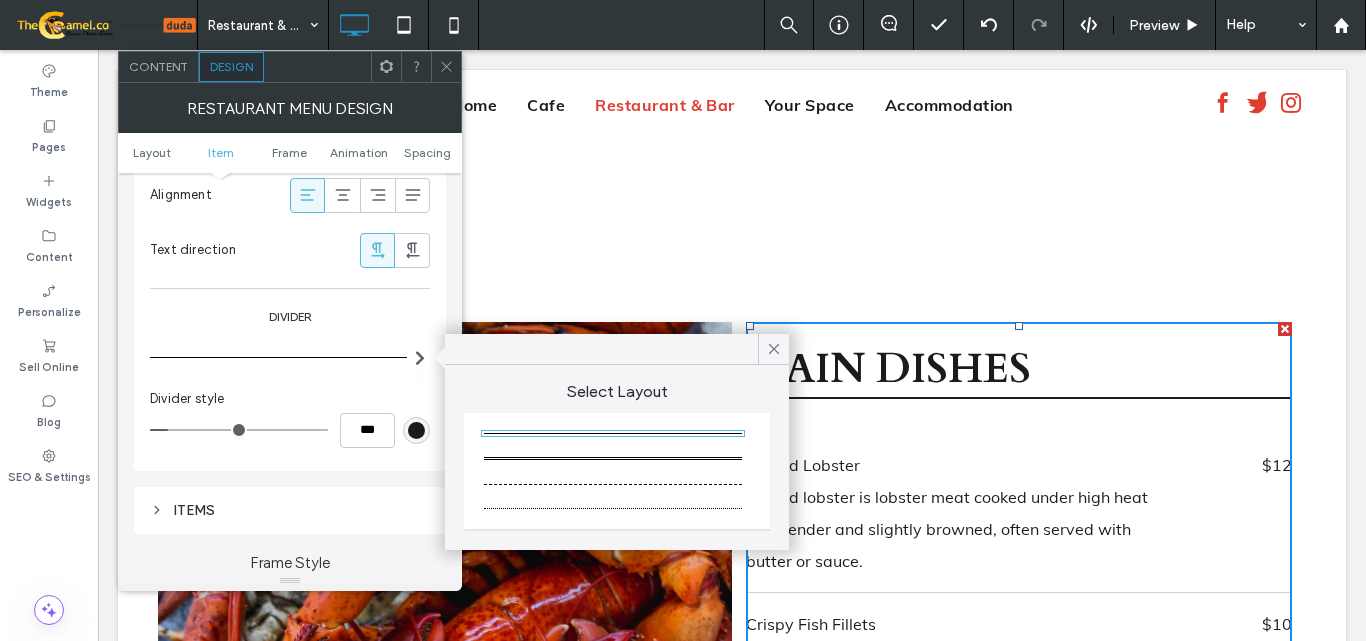 click at bounding box center (613, 459) 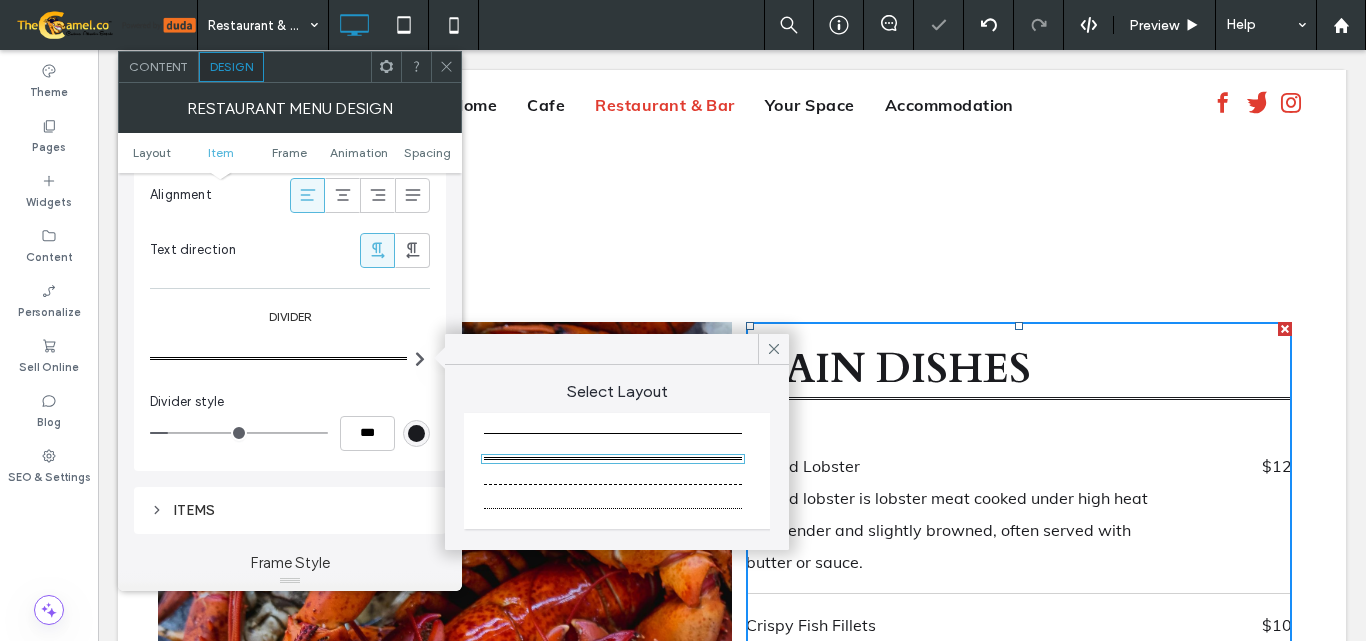 type on "*" 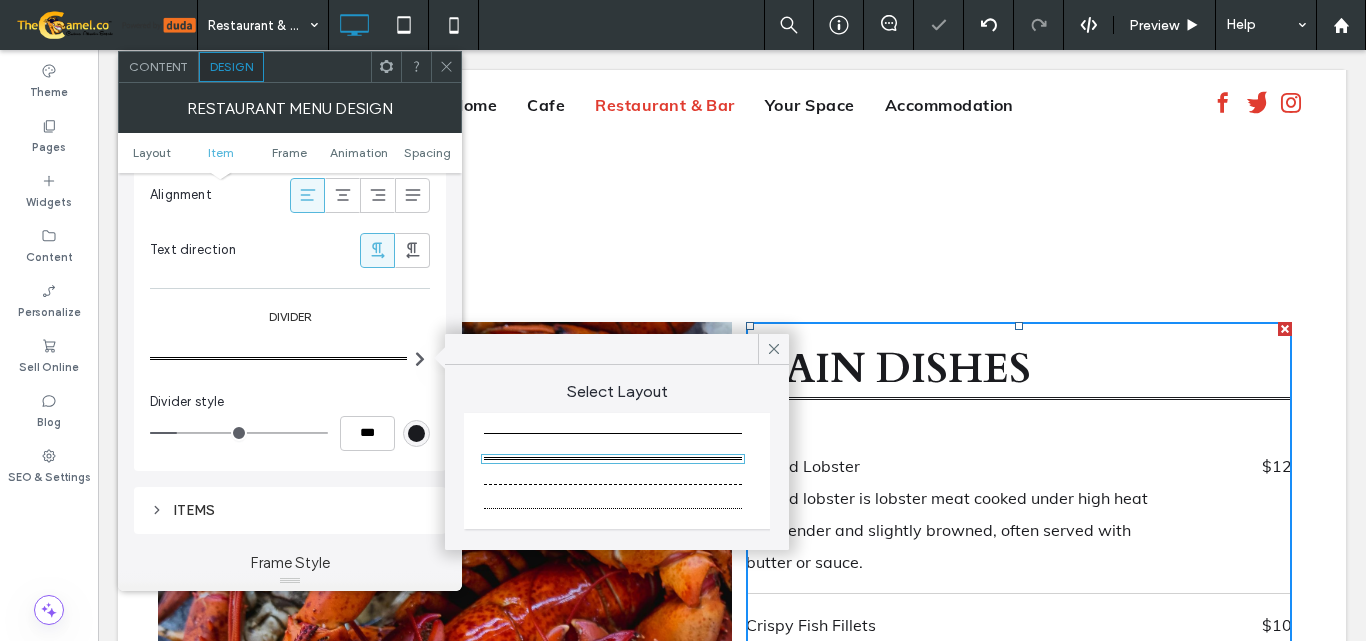 click at bounding box center [613, 433] 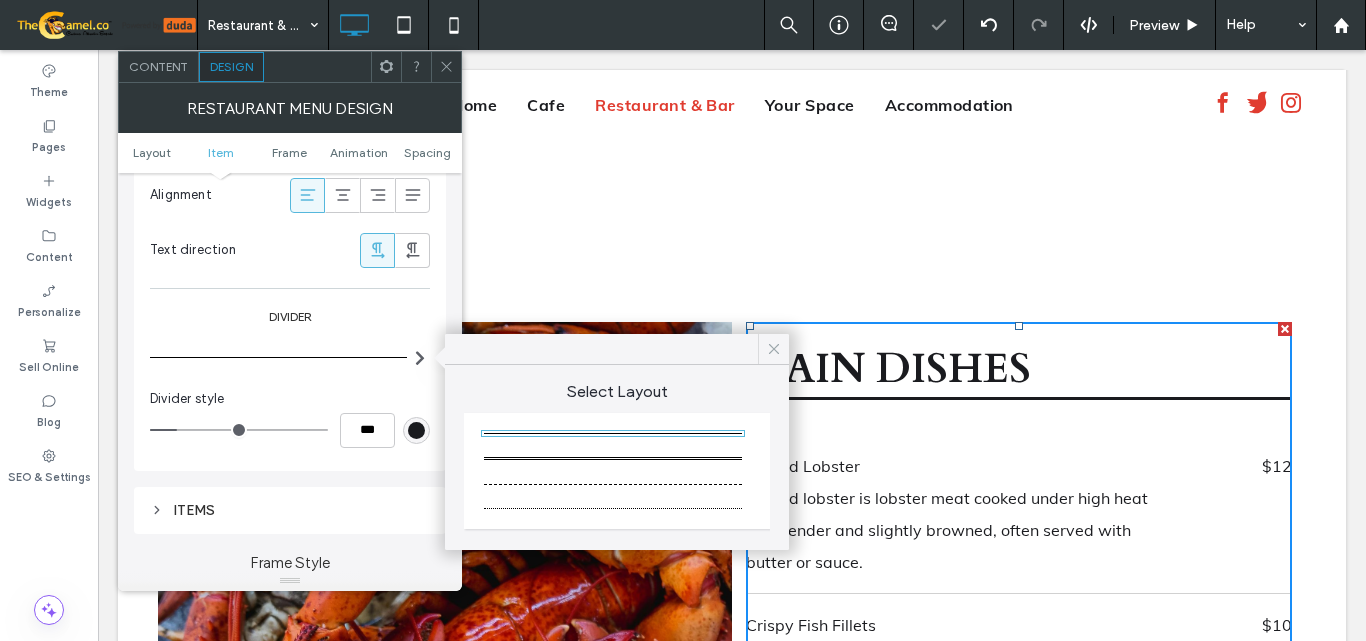 click 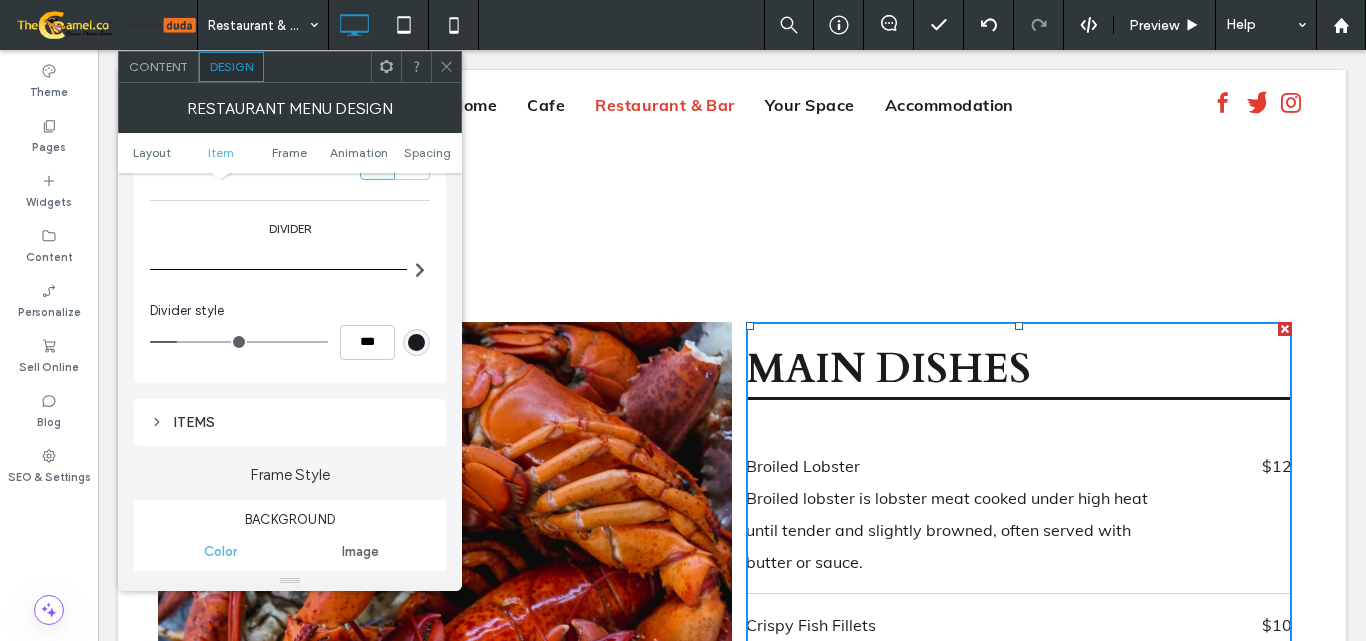 scroll, scrollTop: 700, scrollLeft: 0, axis: vertical 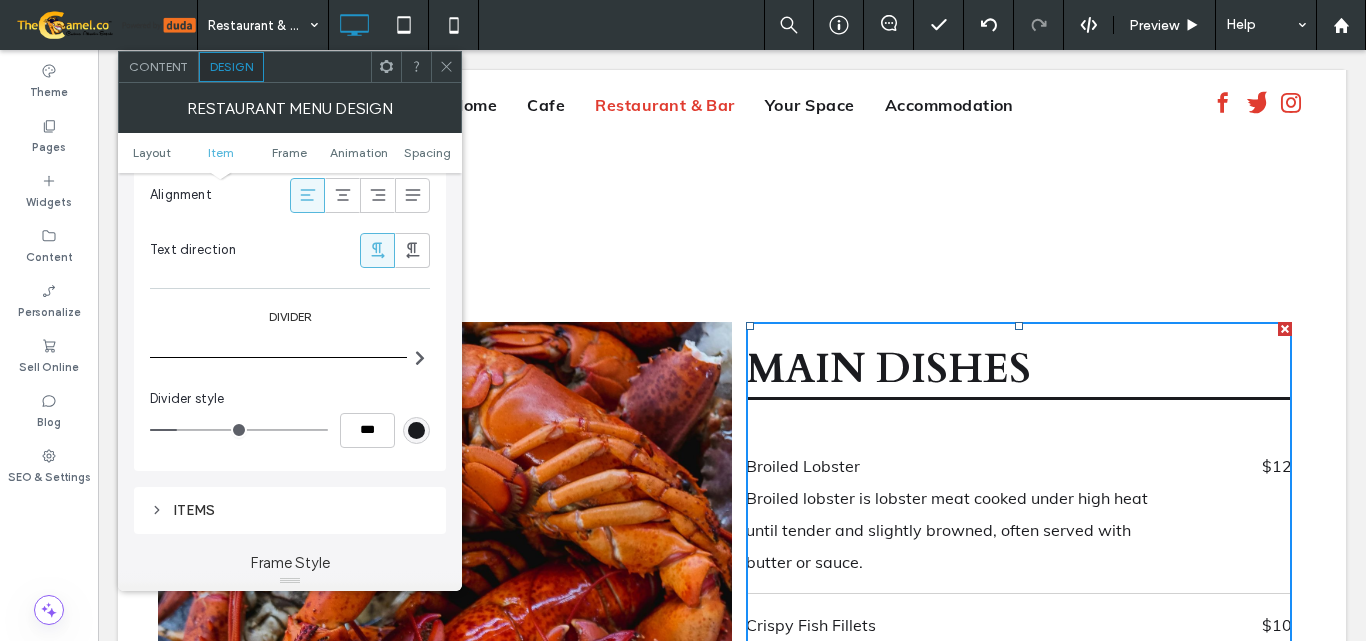 click on "Divider" at bounding box center (290, 316) 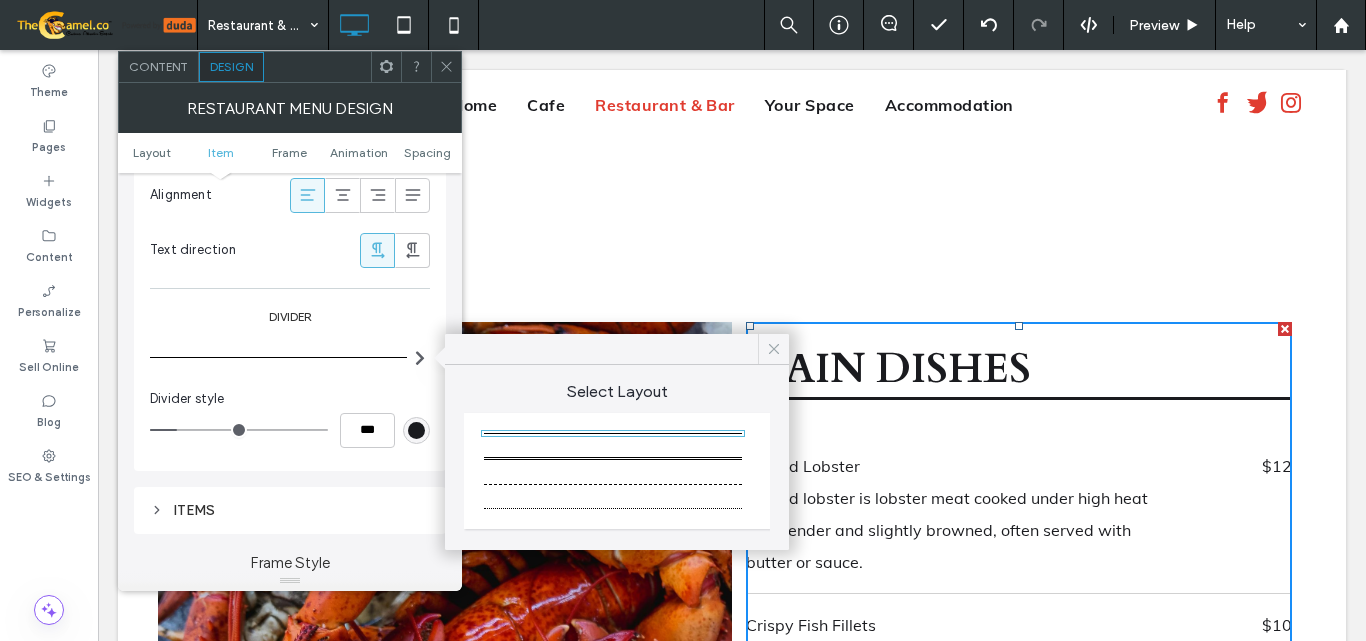 click 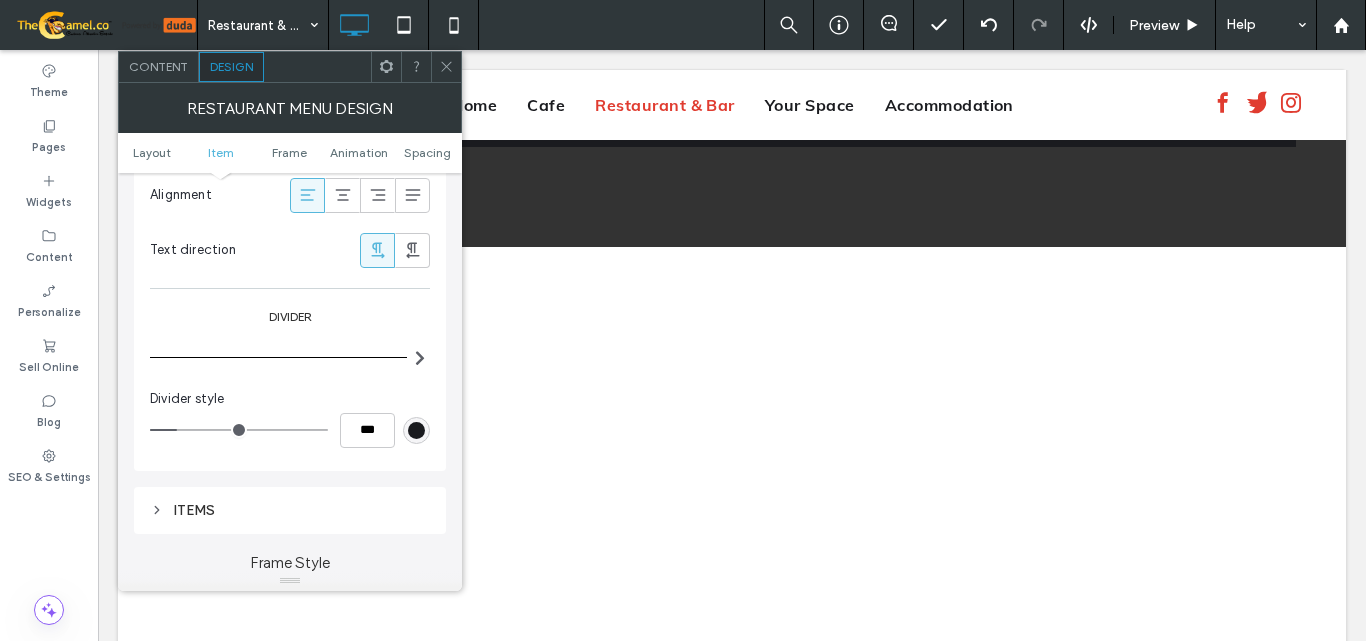 scroll, scrollTop: 2300, scrollLeft: 0, axis: vertical 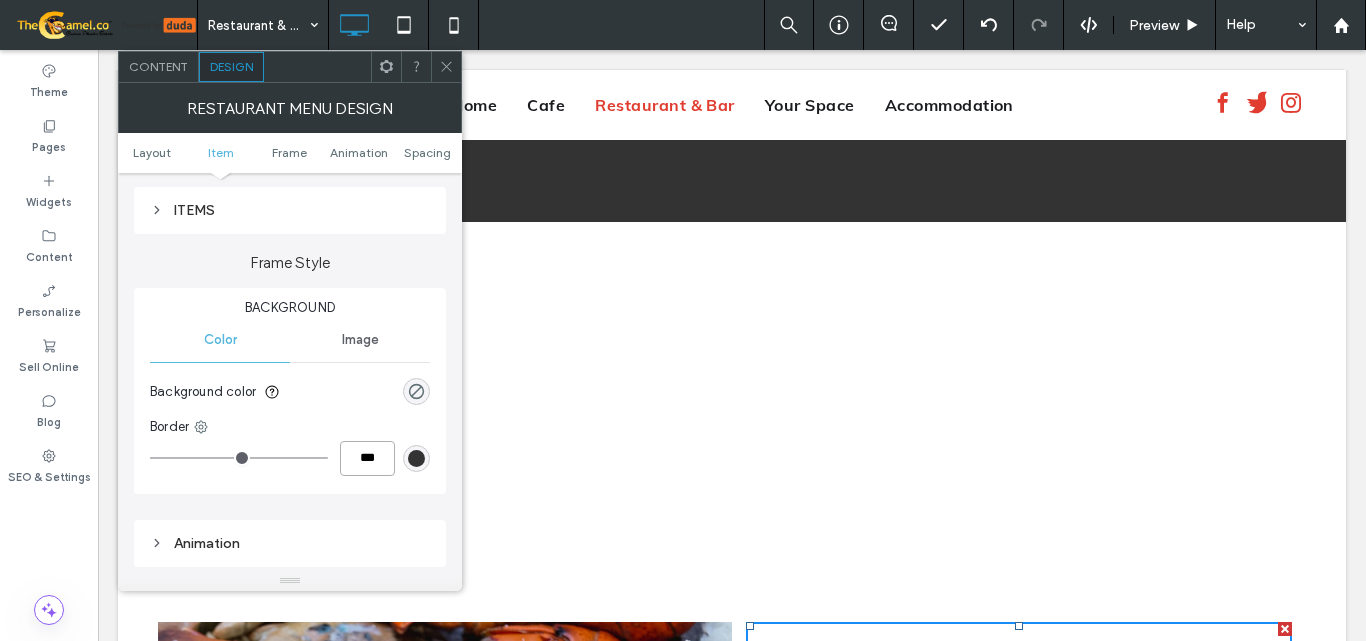 click on "***" at bounding box center (367, 458) 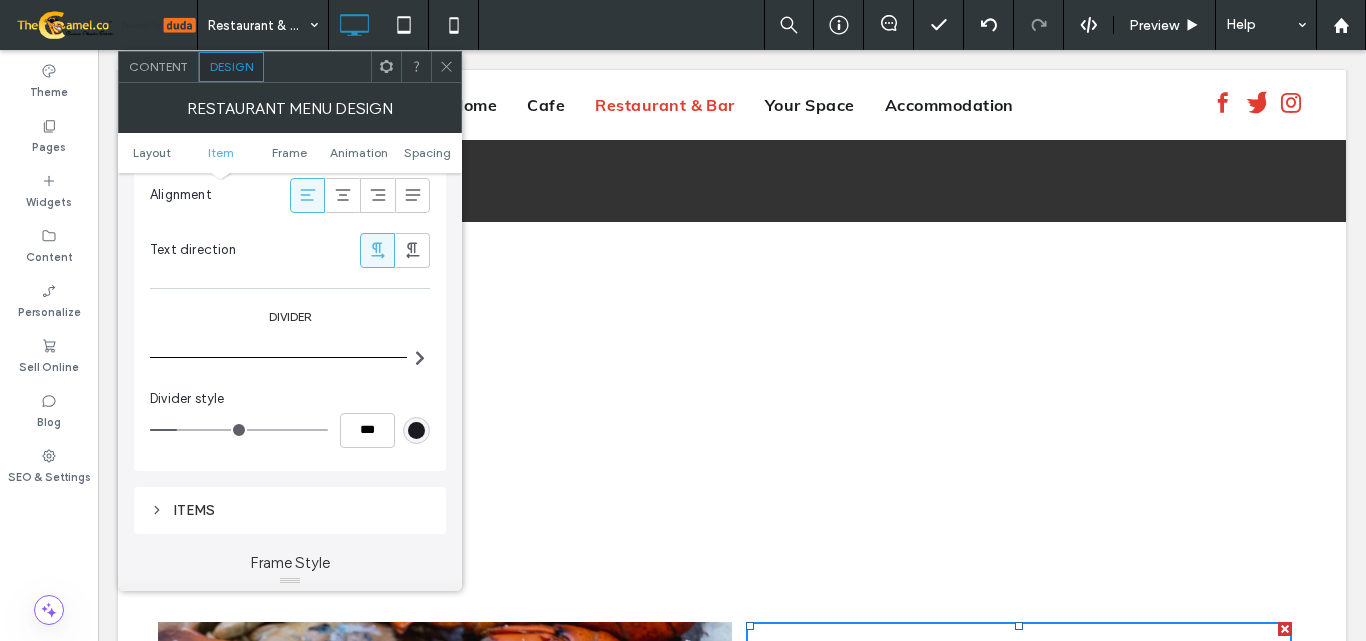 scroll, scrollTop: 600, scrollLeft: 0, axis: vertical 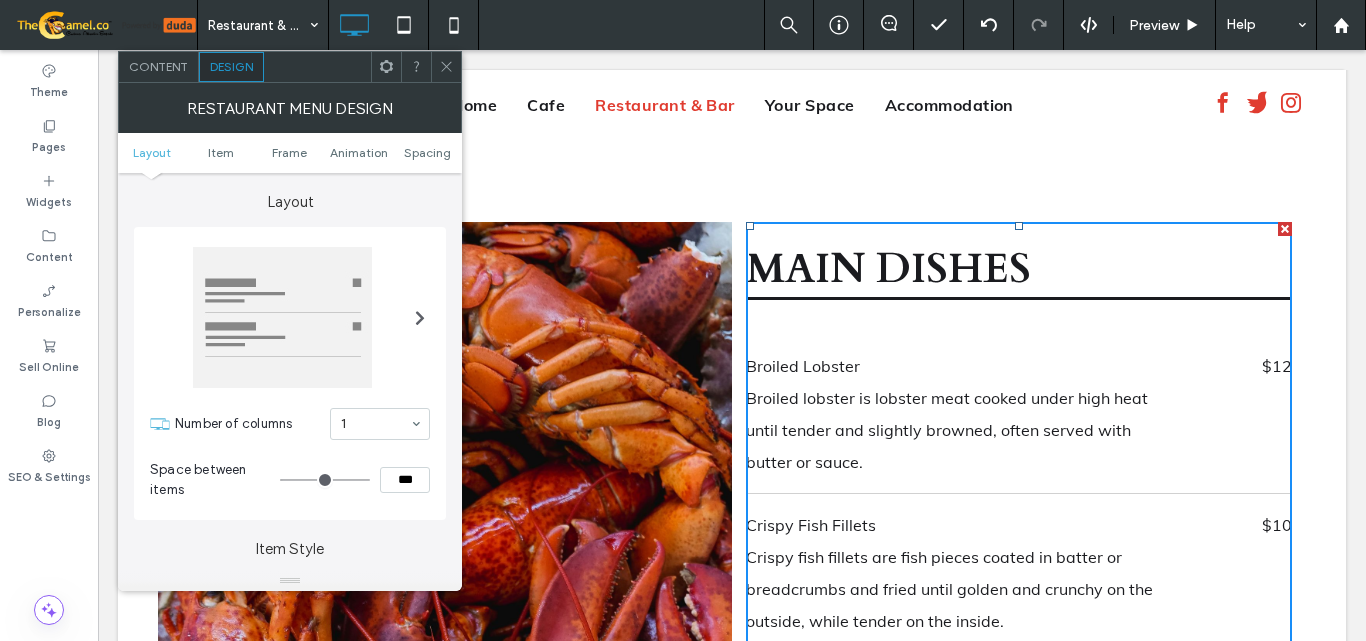 click on "Layout Item Frame Animation Spacing" at bounding box center (290, 153) 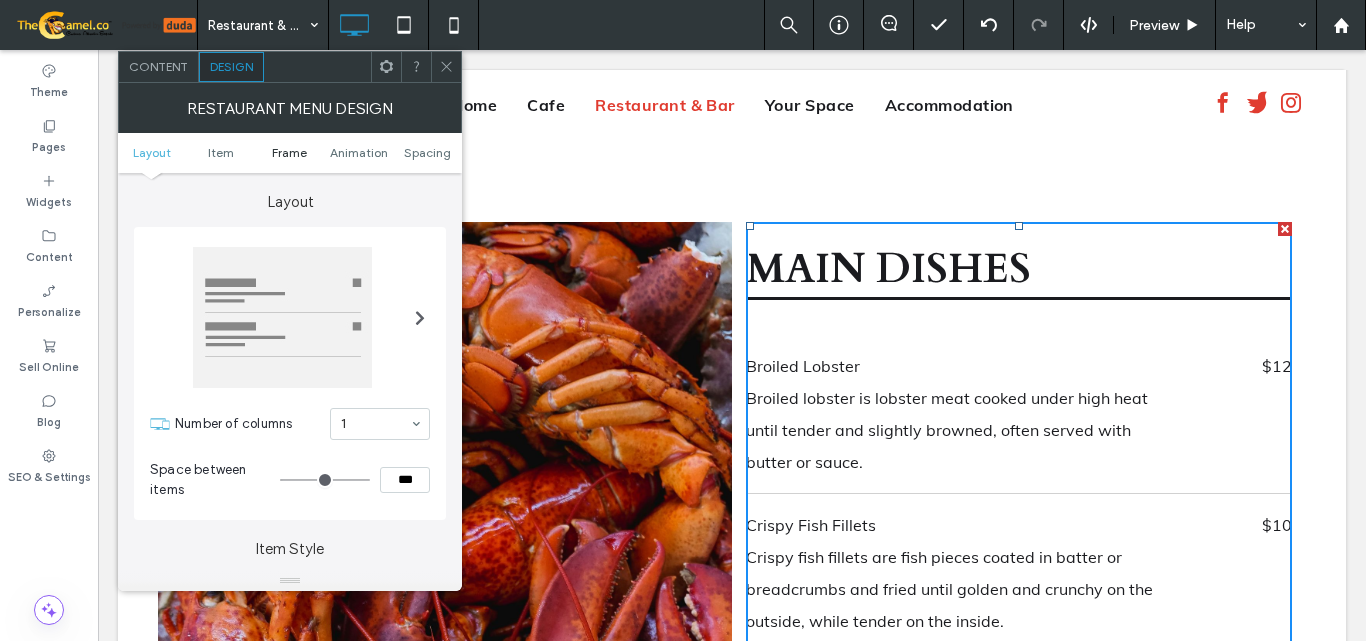 click on "Frame" at bounding box center (289, 152) 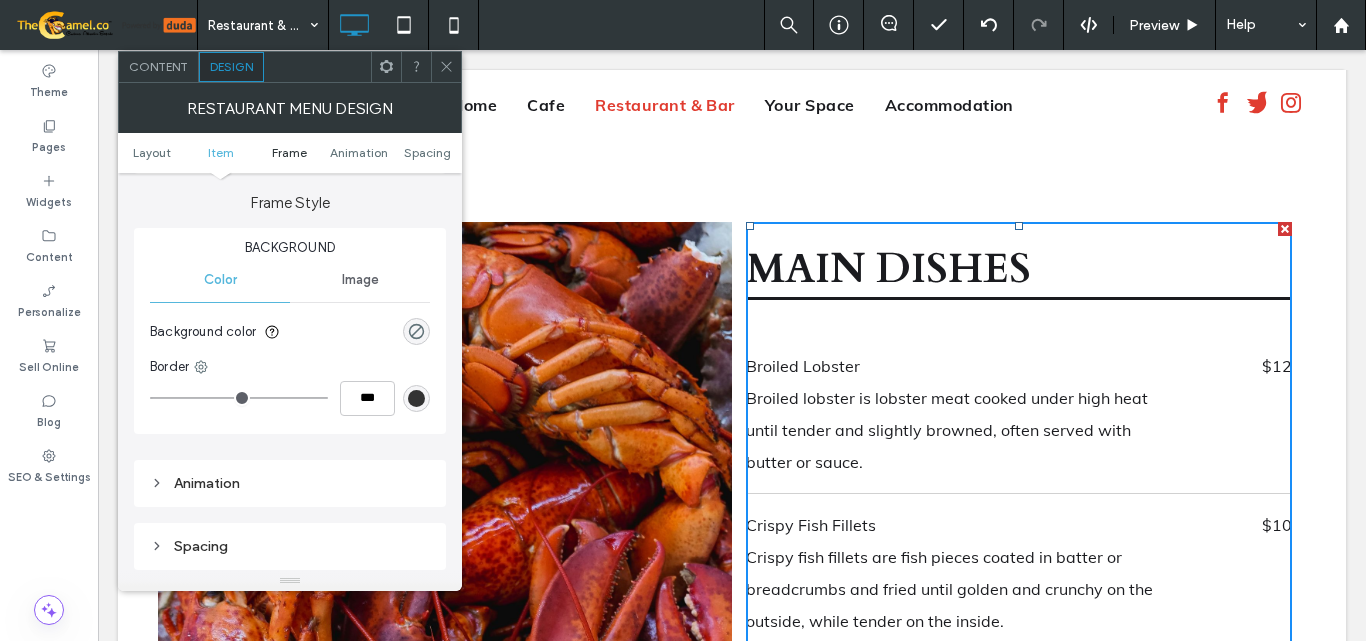 scroll, scrollTop: 1061, scrollLeft: 0, axis: vertical 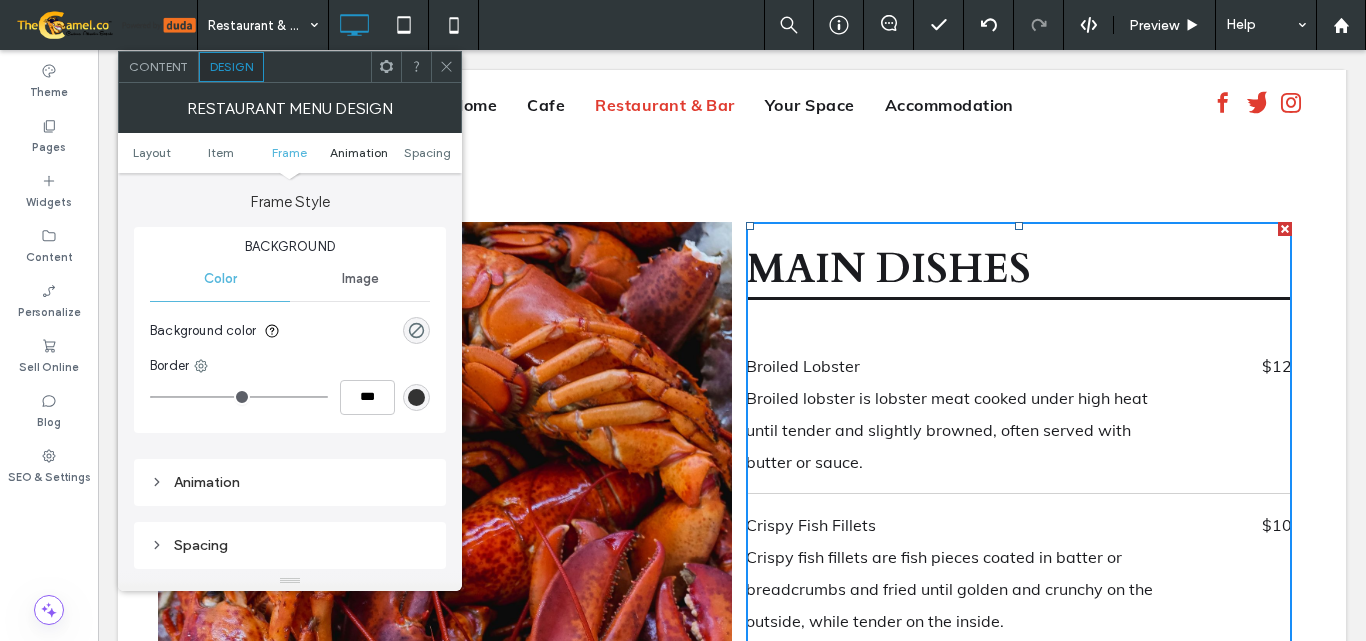 click on "Animation" at bounding box center [359, 152] 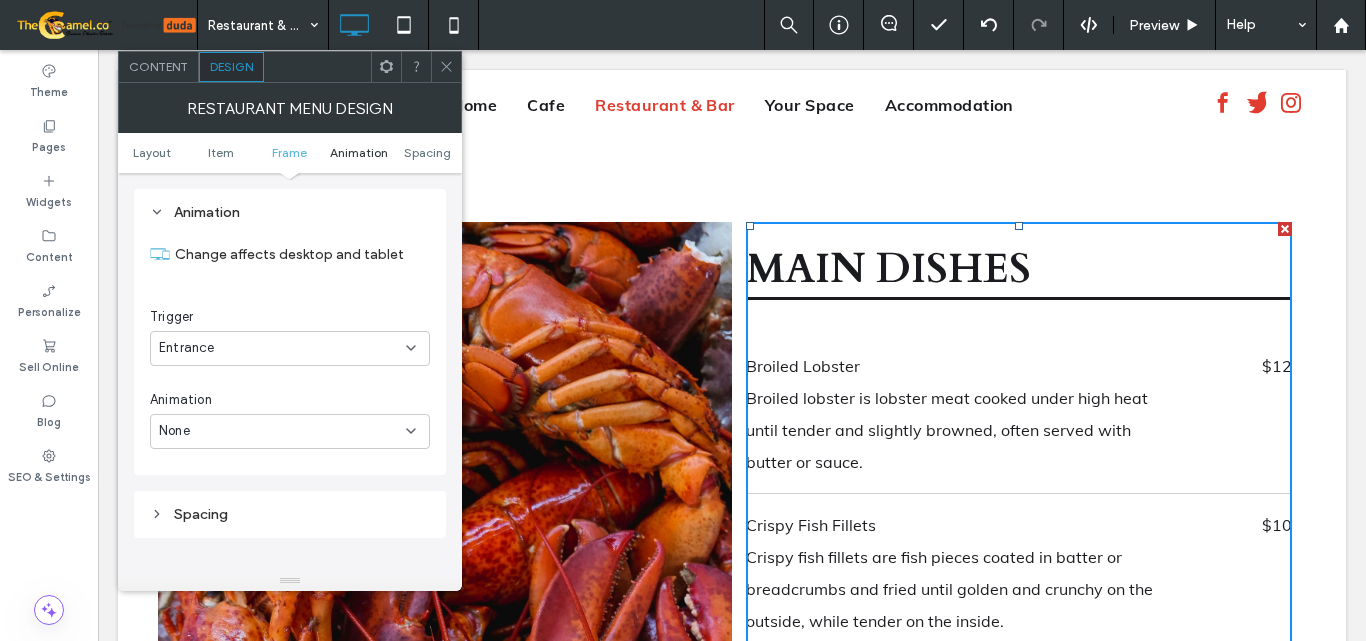 scroll, scrollTop: 1331, scrollLeft: 0, axis: vertical 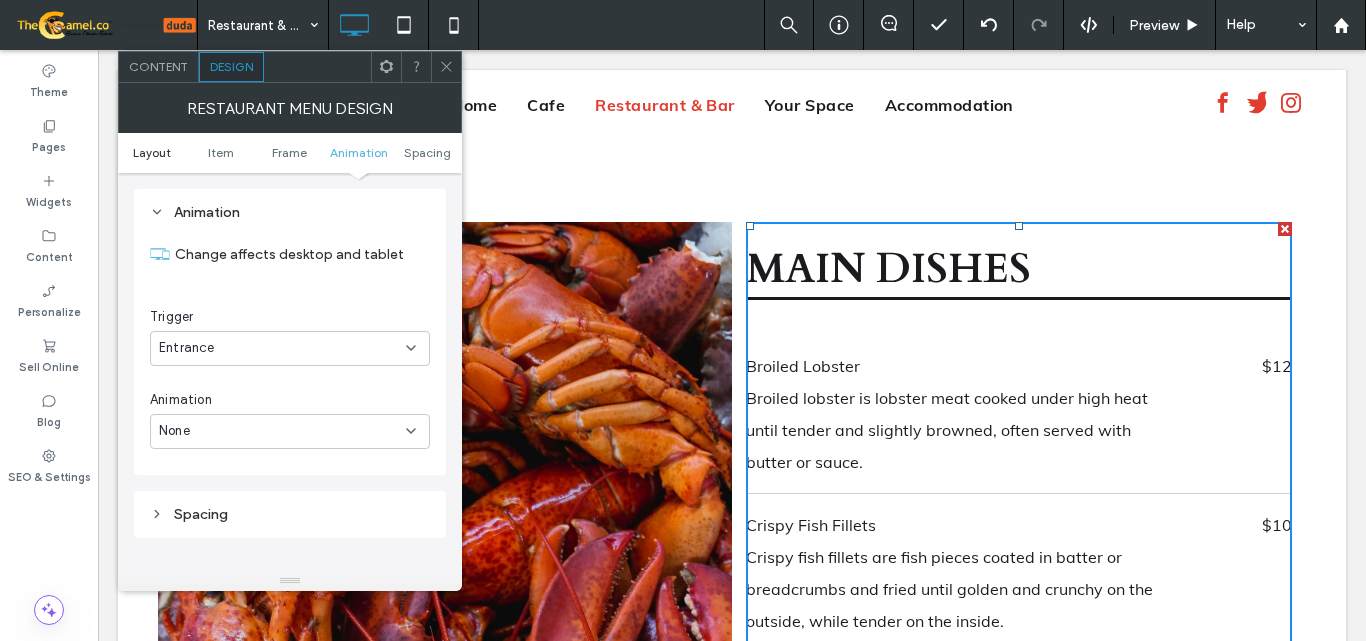 click on "Layout" at bounding box center [152, 152] 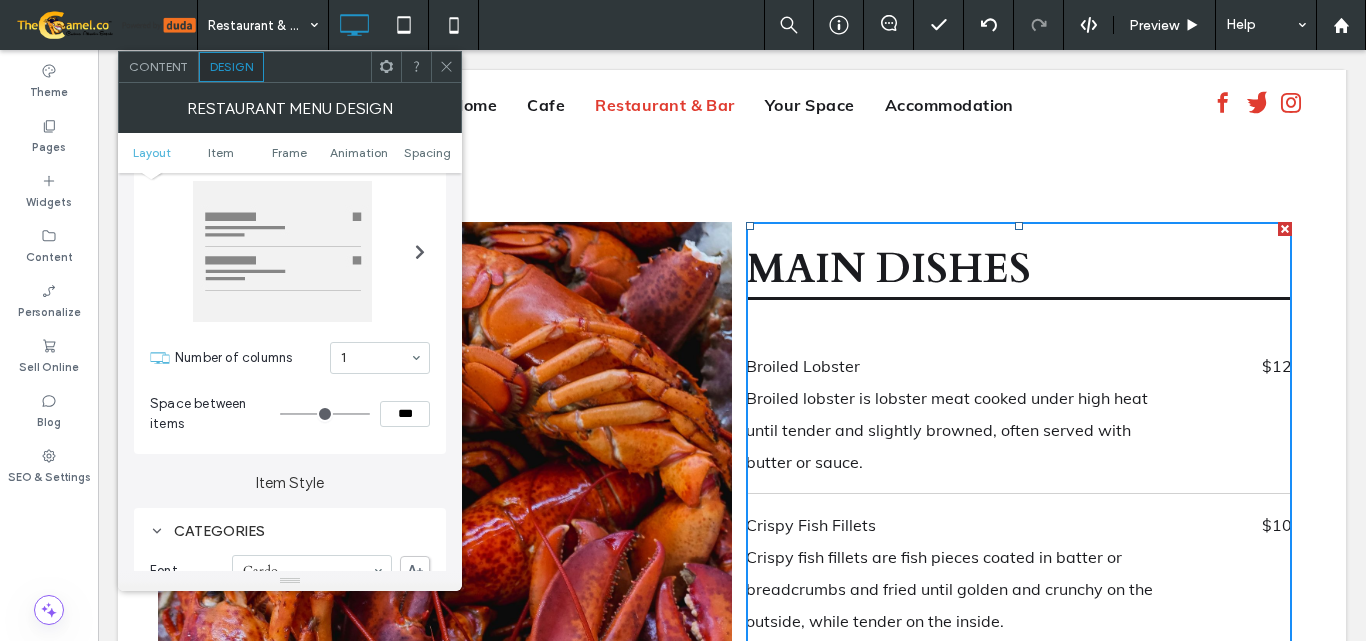 scroll, scrollTop: 100, scrollLeft: 0, axis: vertical 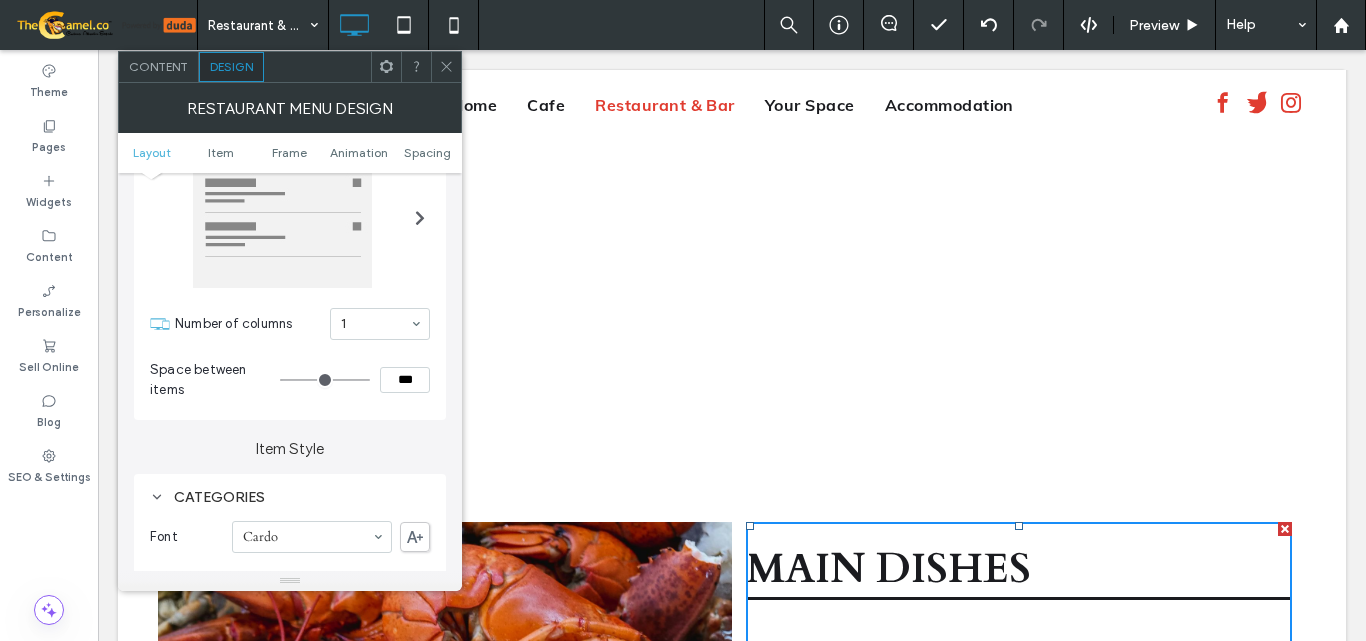 click on "Content" at bounding box center [158, 66] 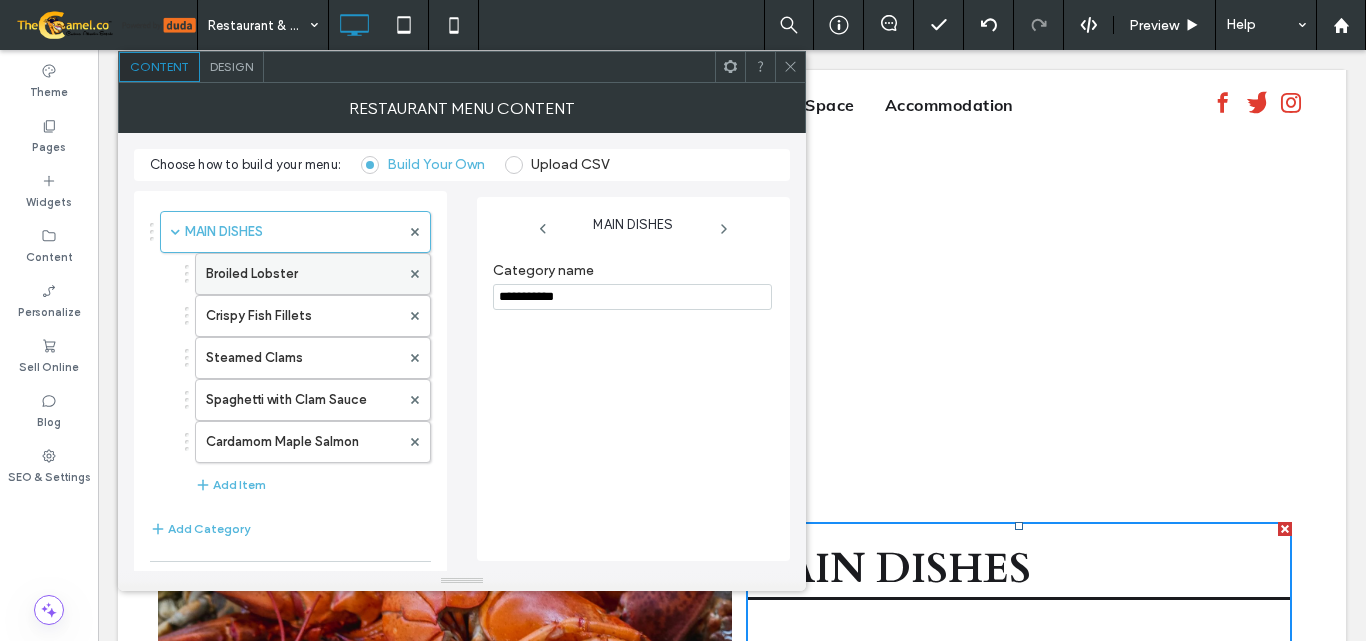 click on "Broiled Lobster" at bounding box center (303, 274) 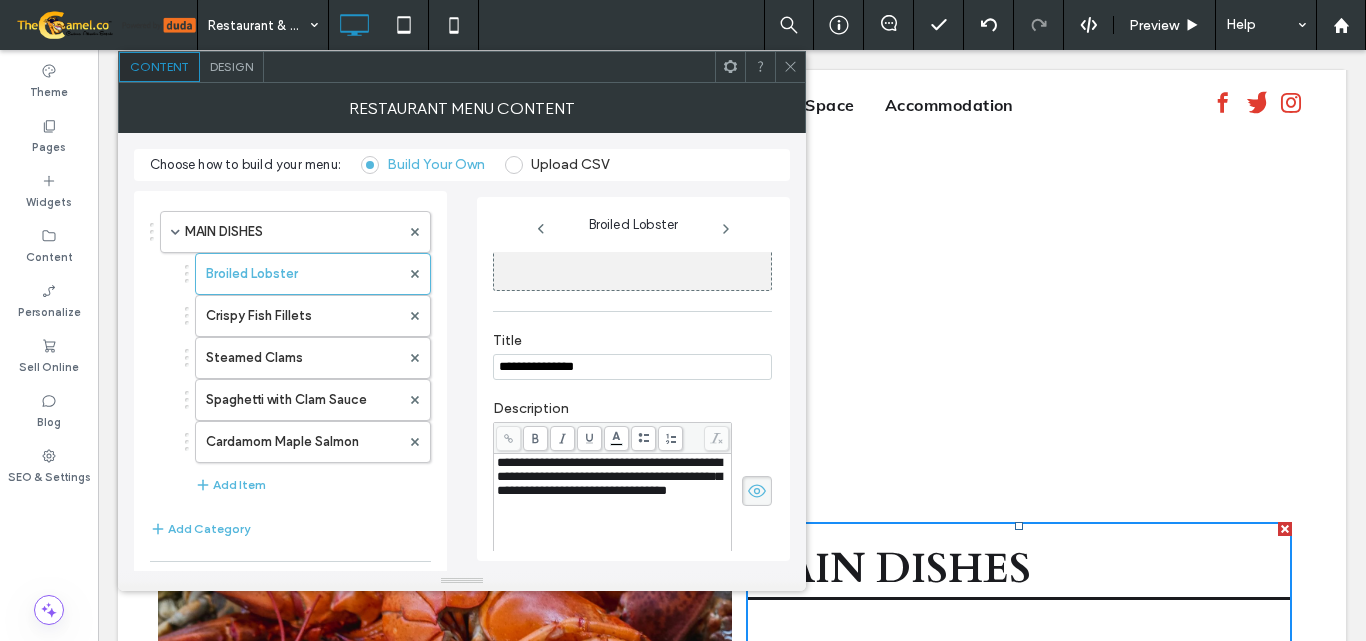 scroll, scrollTop: 199, scrollLeft: 0, axis: vertical 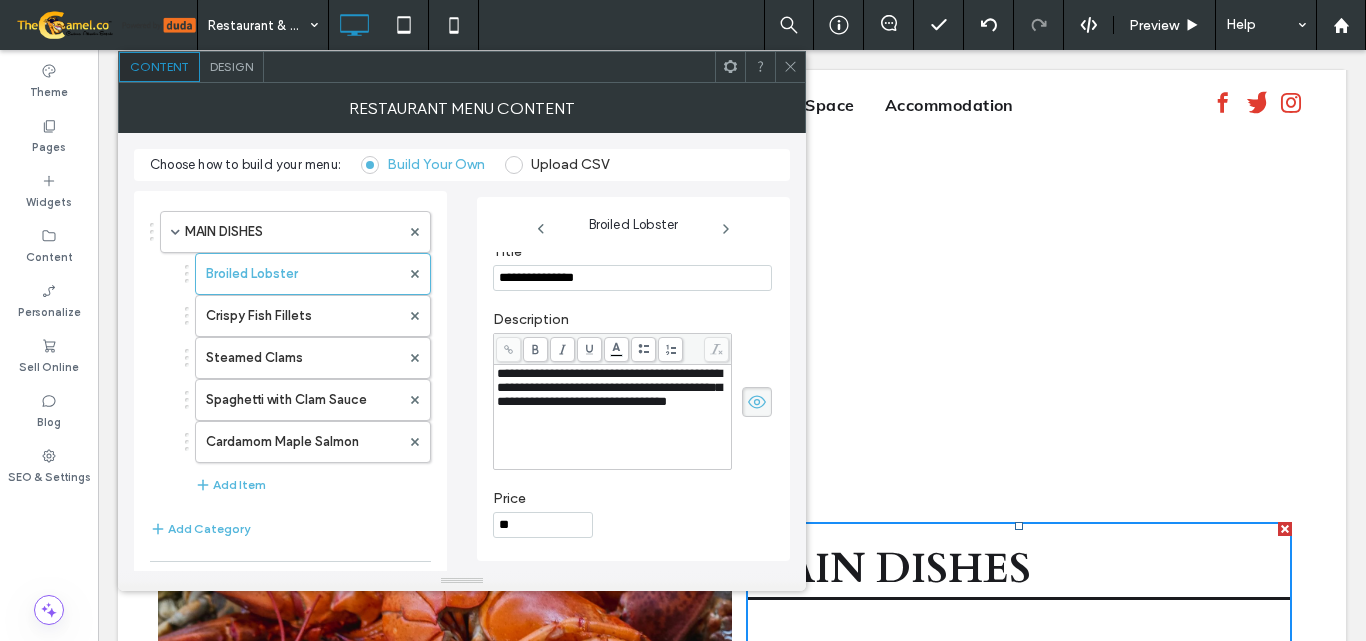 click on "**" at bounding box center [543, 525] 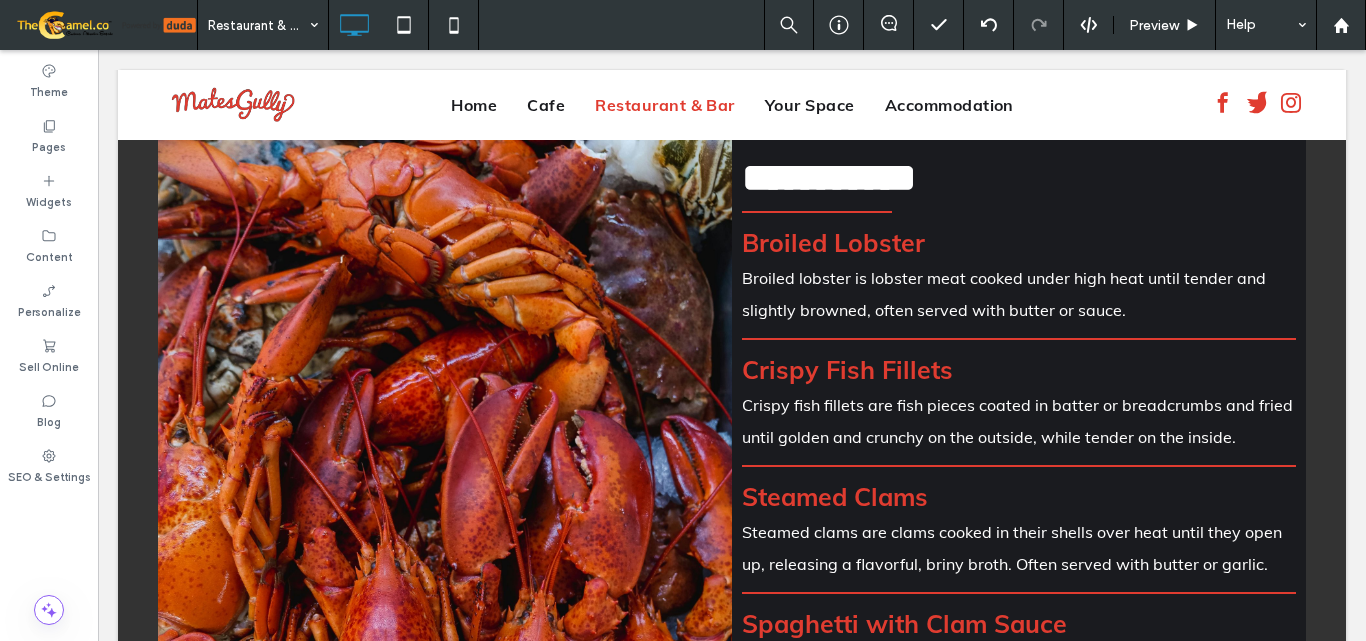 scroll, scrollTop: 400, scrollLeft: 0, axis: vertical 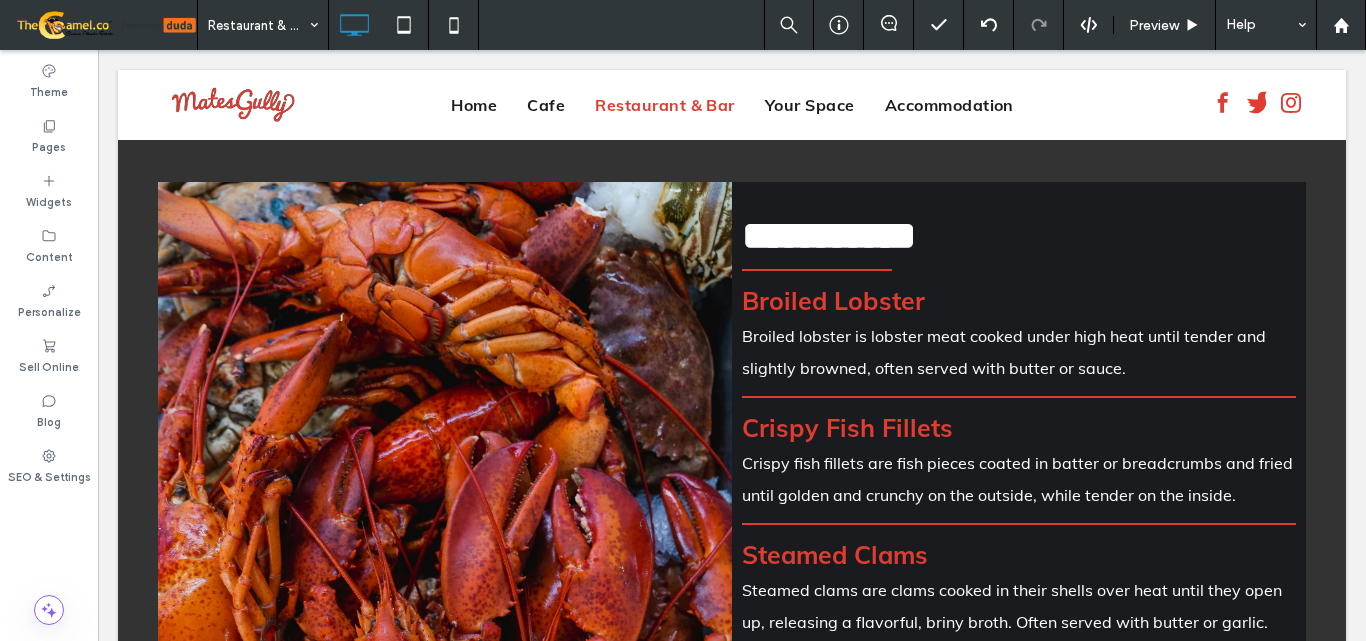 click on "Broiled Lobster" at bounding box center [833, 300] 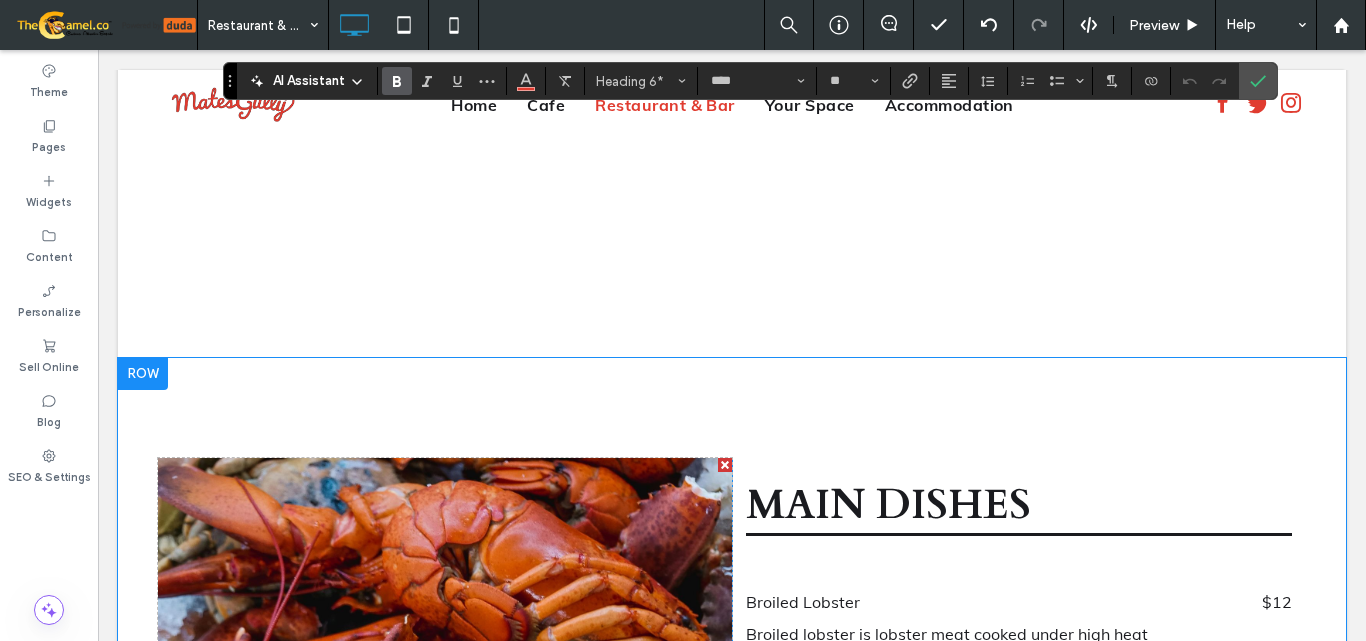 scroll, scrollTop: 2700, scrollLeft: 0, axis: vertical 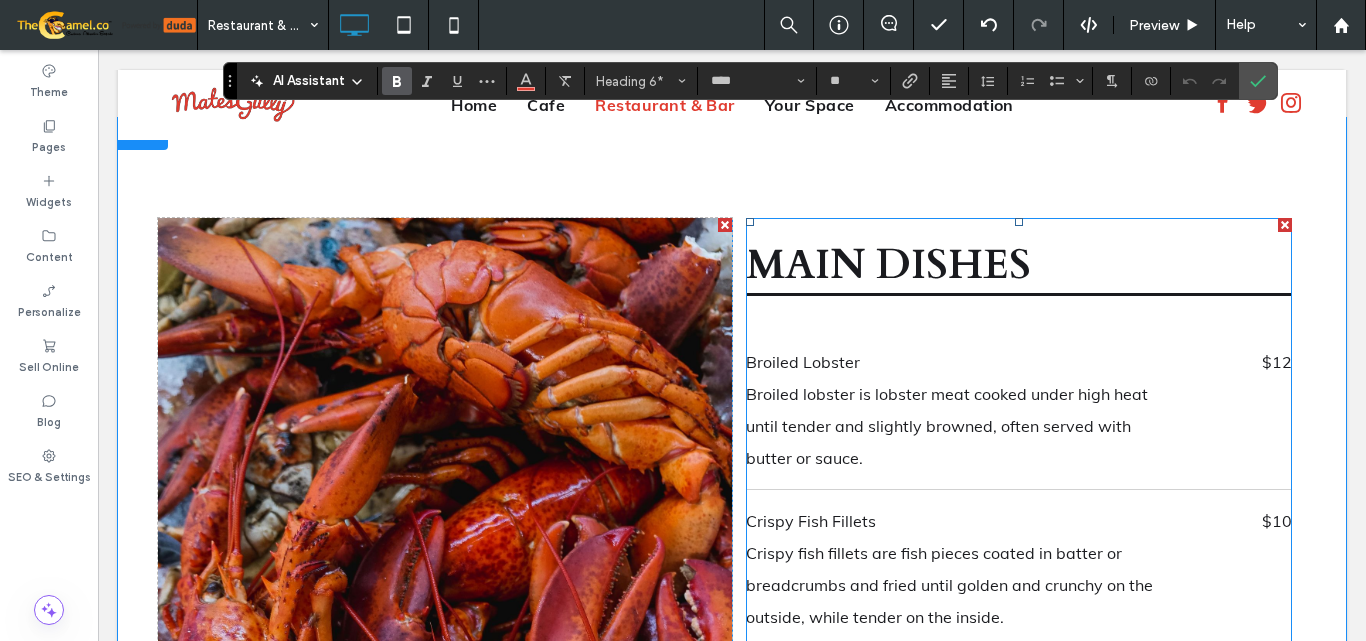 click on "Broiled Lobster" at bounding box center (962, 362) 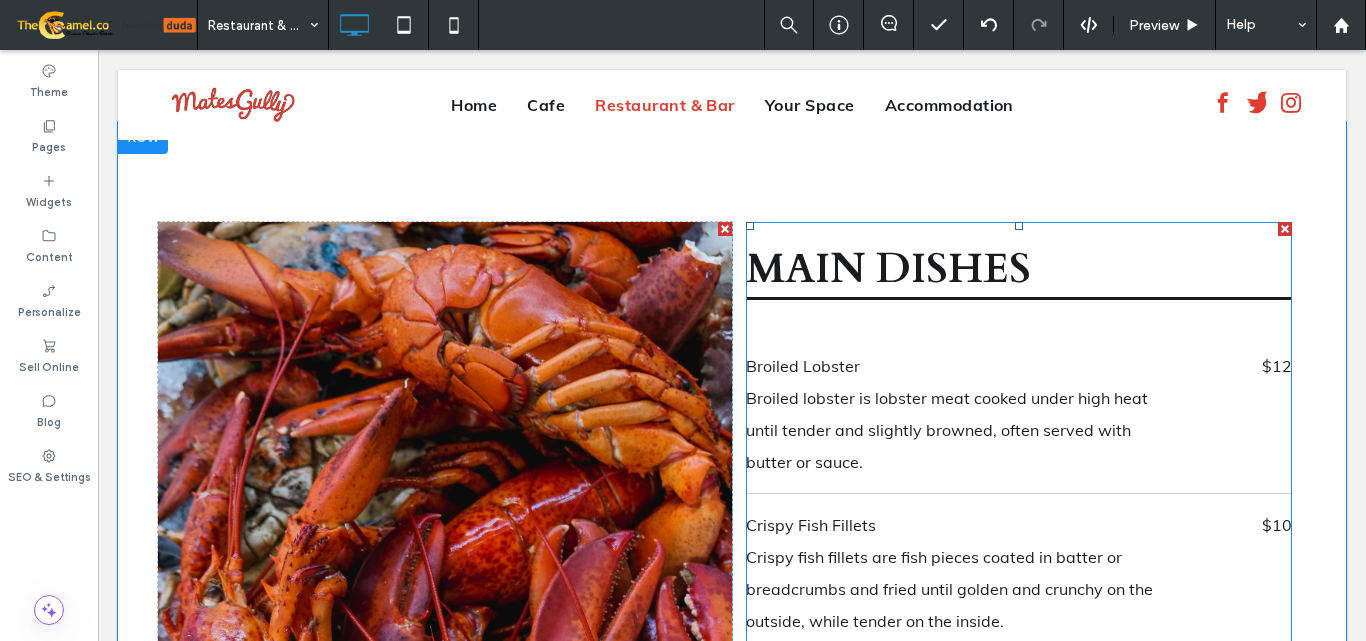 click on "Broiled lobster is lobster meat cooked under high heat until tender and slightly browned, often served with butter or sauce." at bounding box center (962, 430) 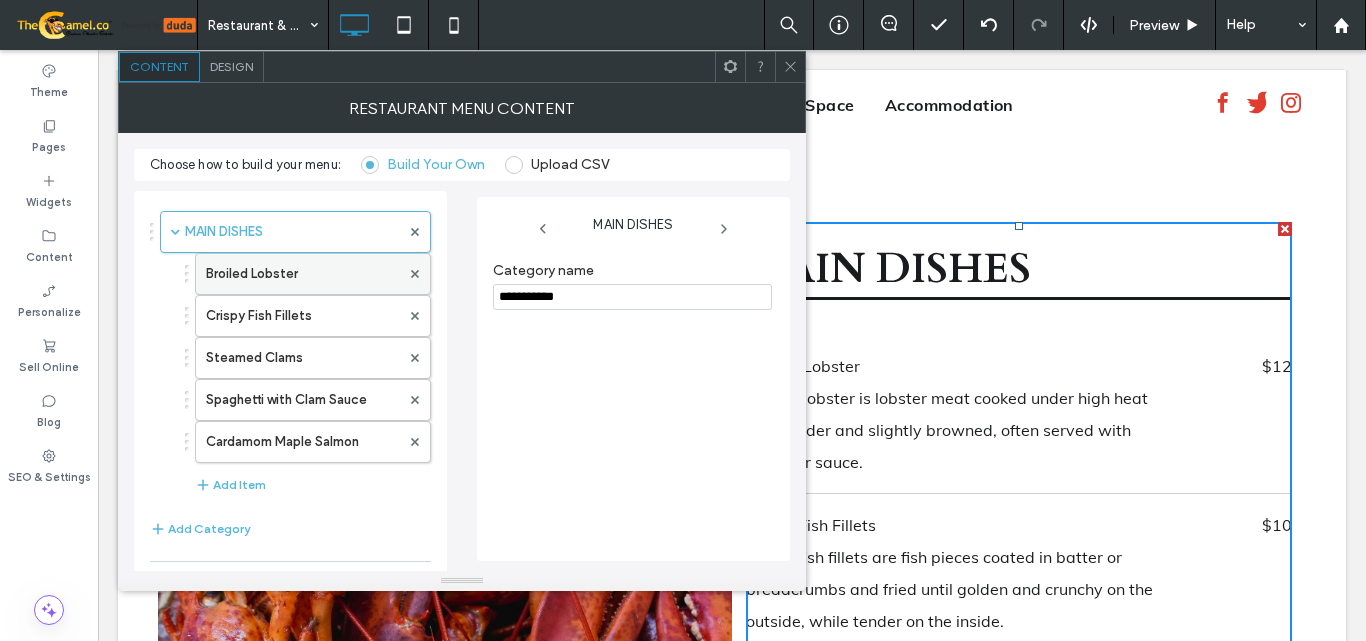 click on "Broiled Lobster" at bounding box center (303, 274) 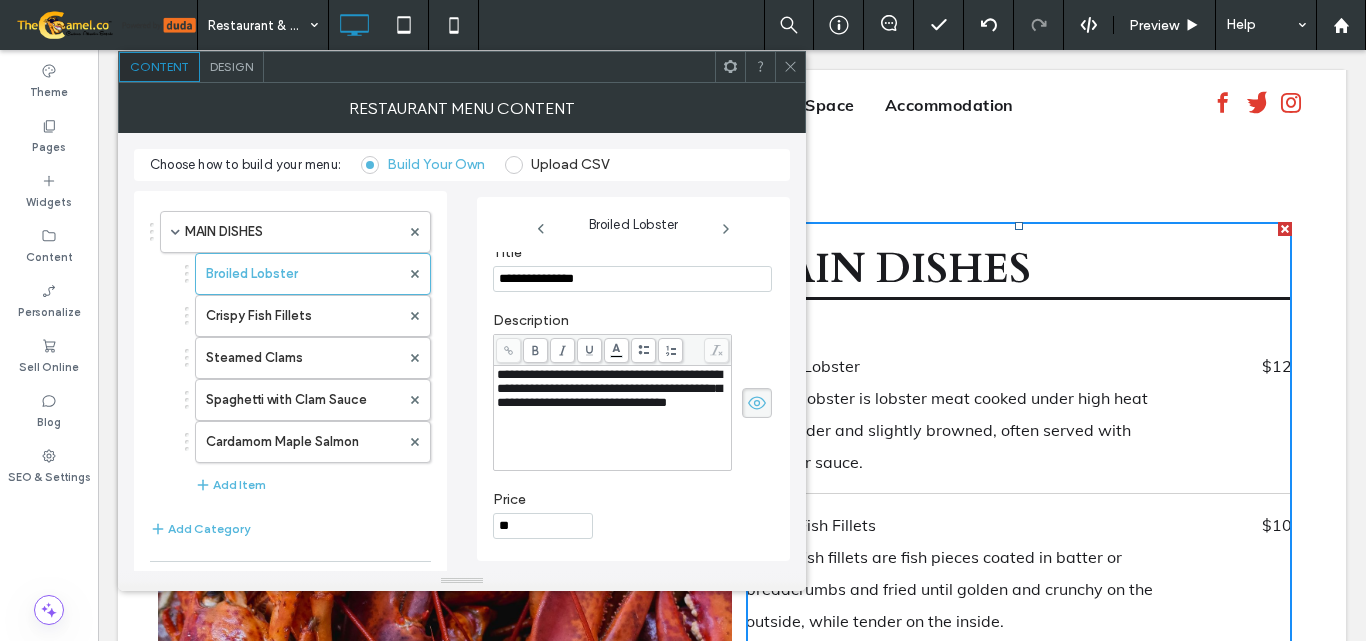 scroll, scrollTop: 199, scrollLeft: 0, axis: vertical 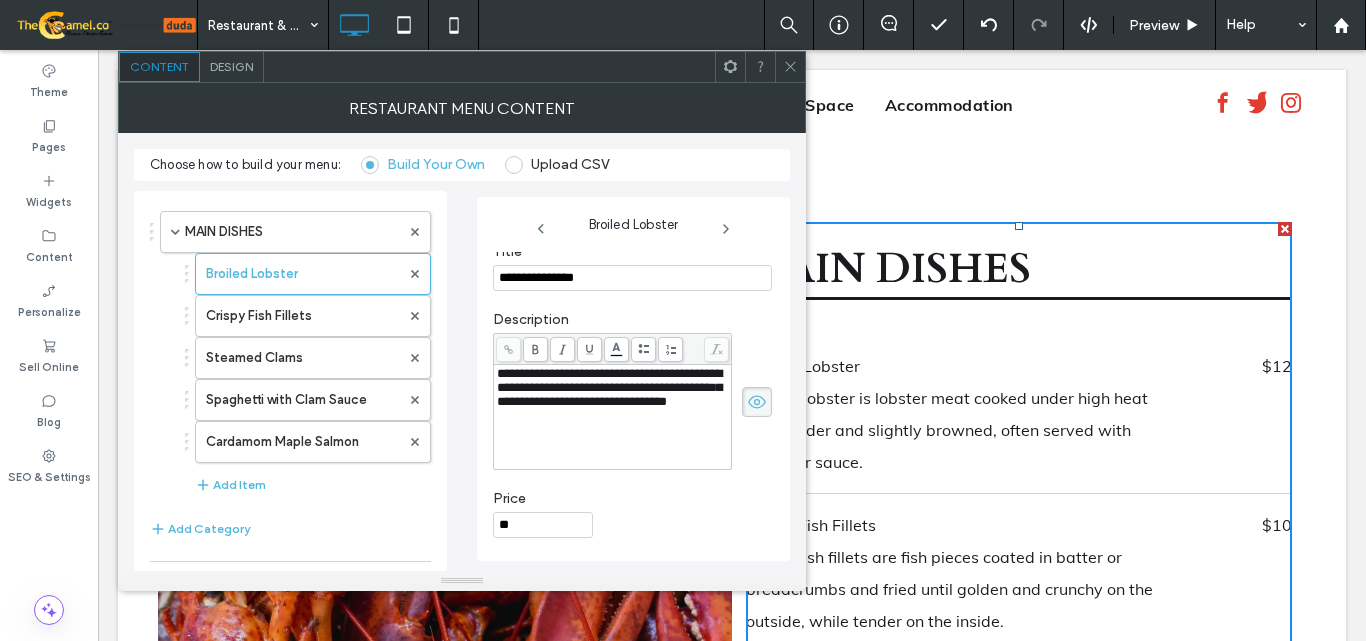 click on "**" at bounding box center [543, 525] 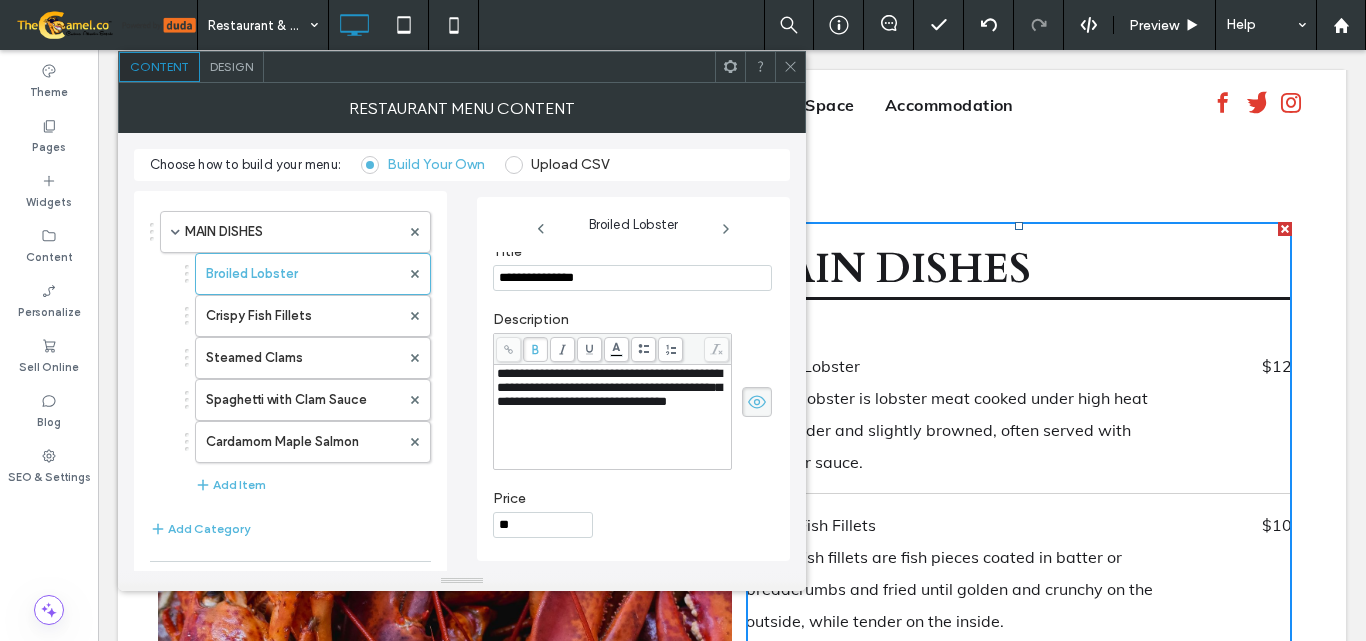 click 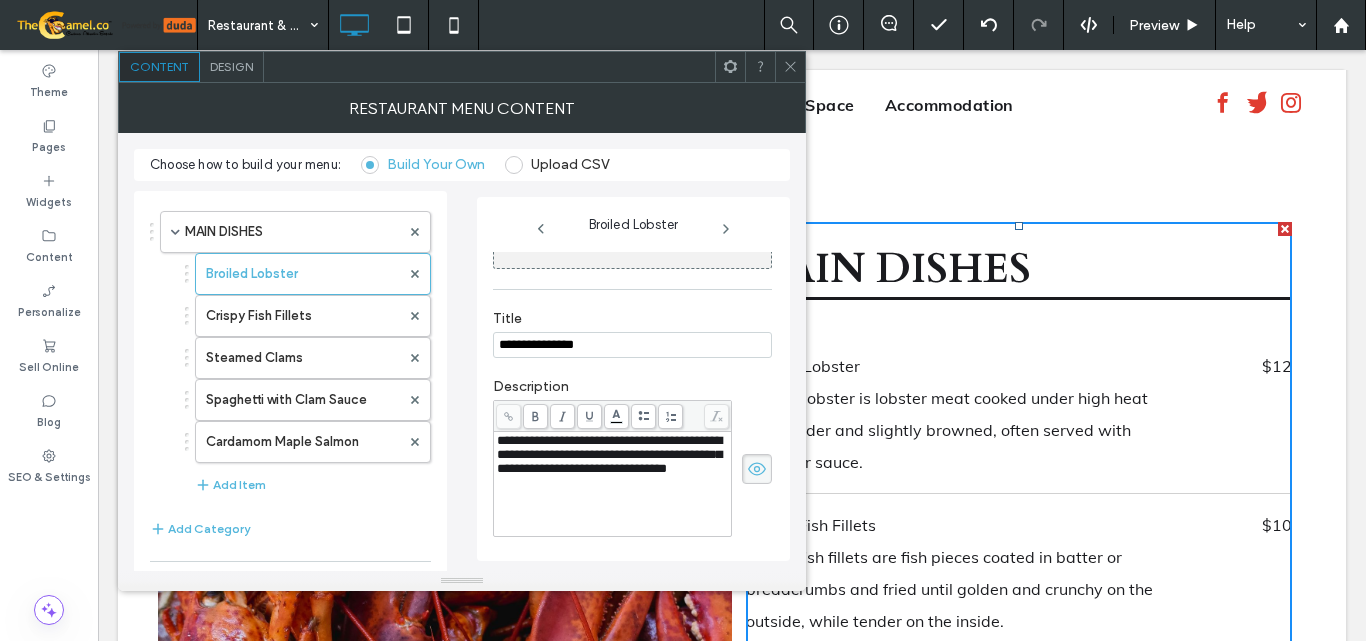 scroll, scrollTop: 99, scrollLeft: 0, axis: vertical 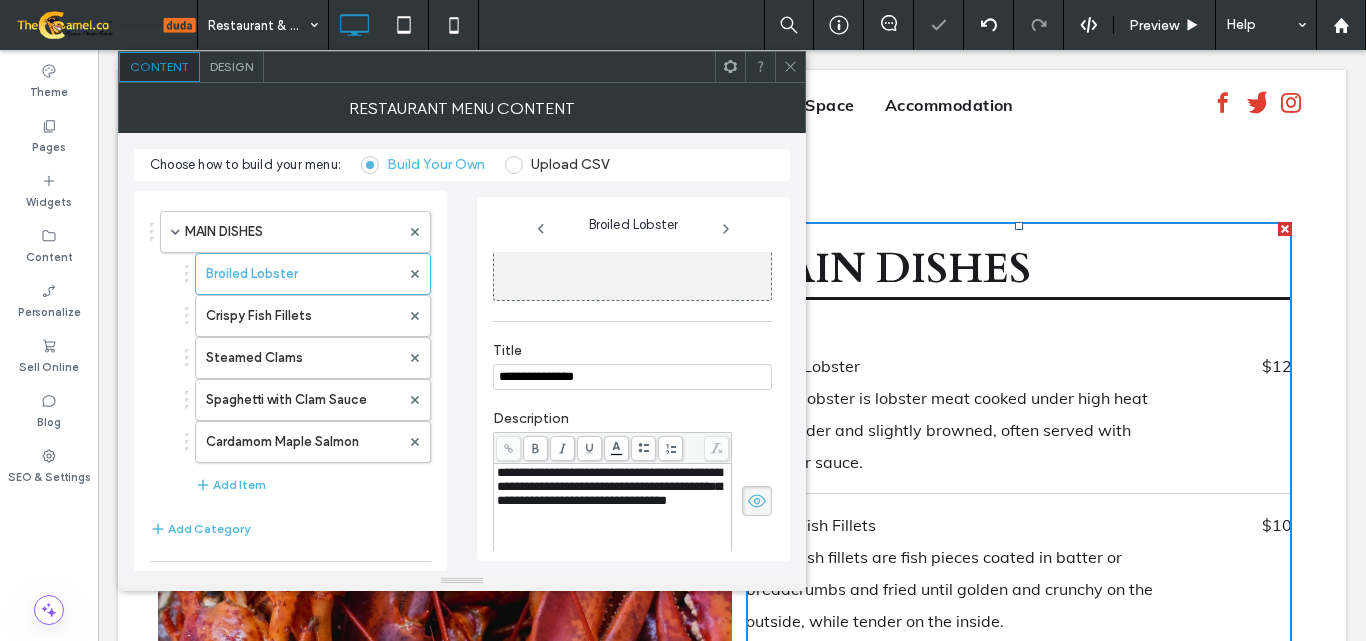 click on "**********" at bounding box center [632, 377] 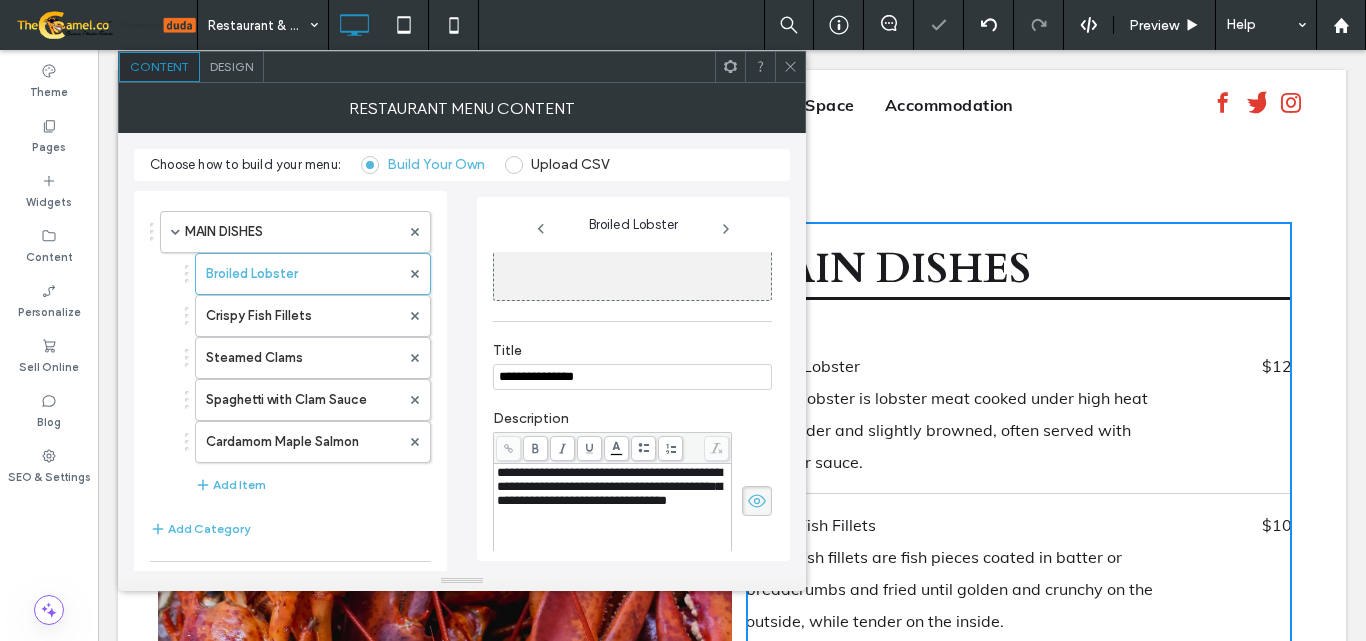 click on "**********" at bounding box center [632, 377] 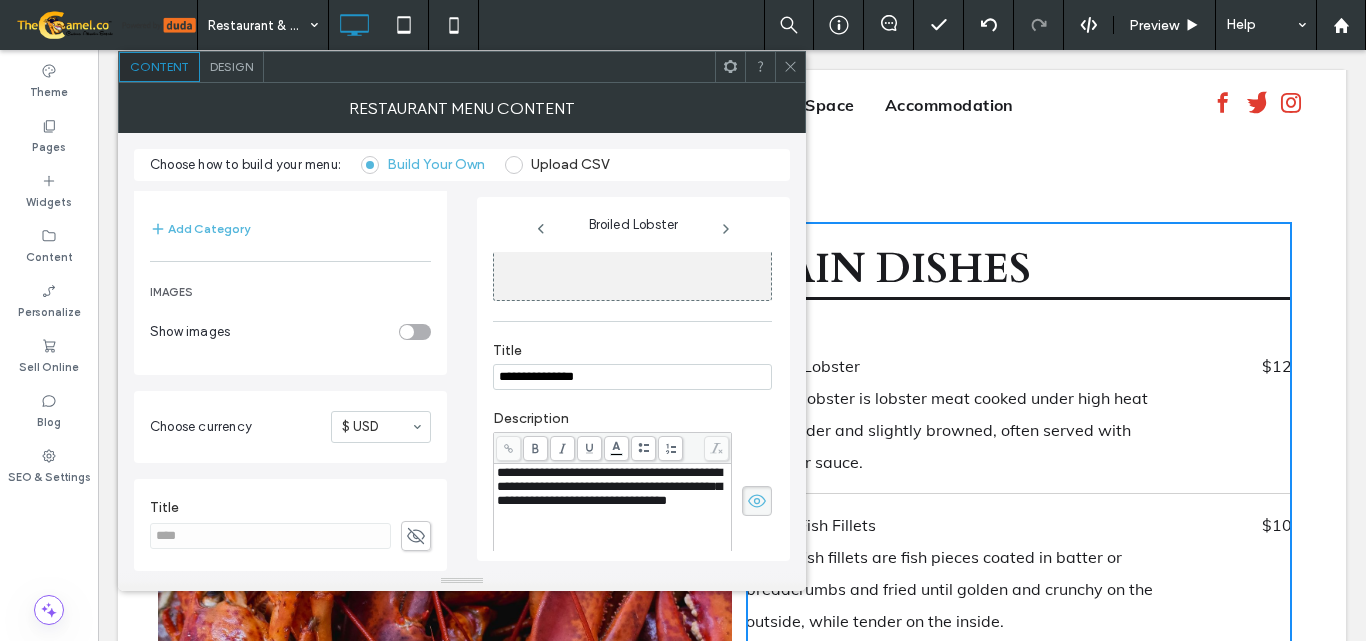 scroll, scrollTop: 302, scrollLeft: 0, axis: vertical 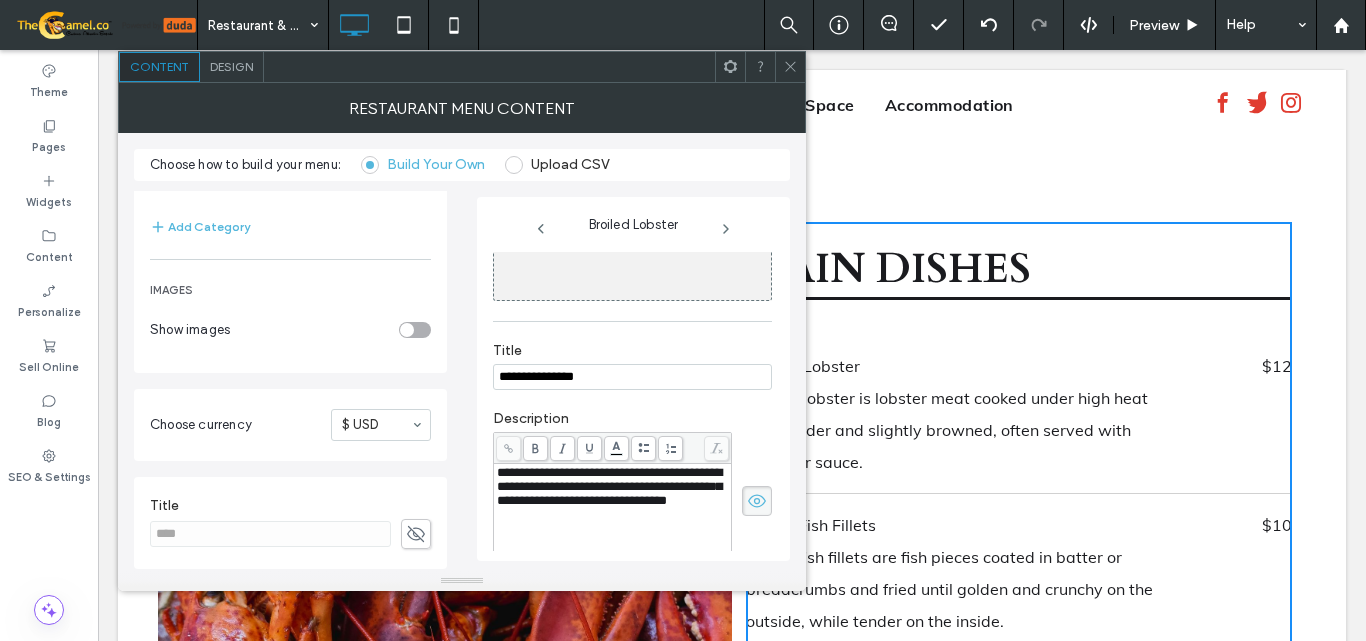click on "Design" at bounding box center (232, 67) 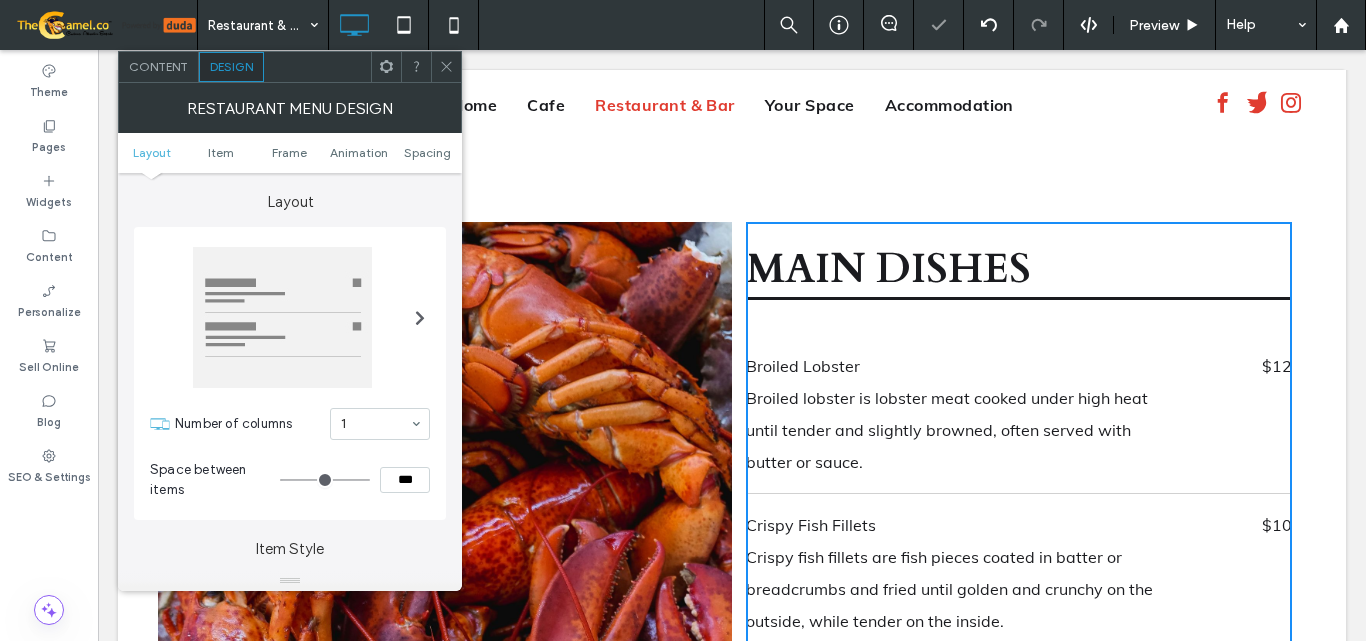 click at bounding box center [420, 317] 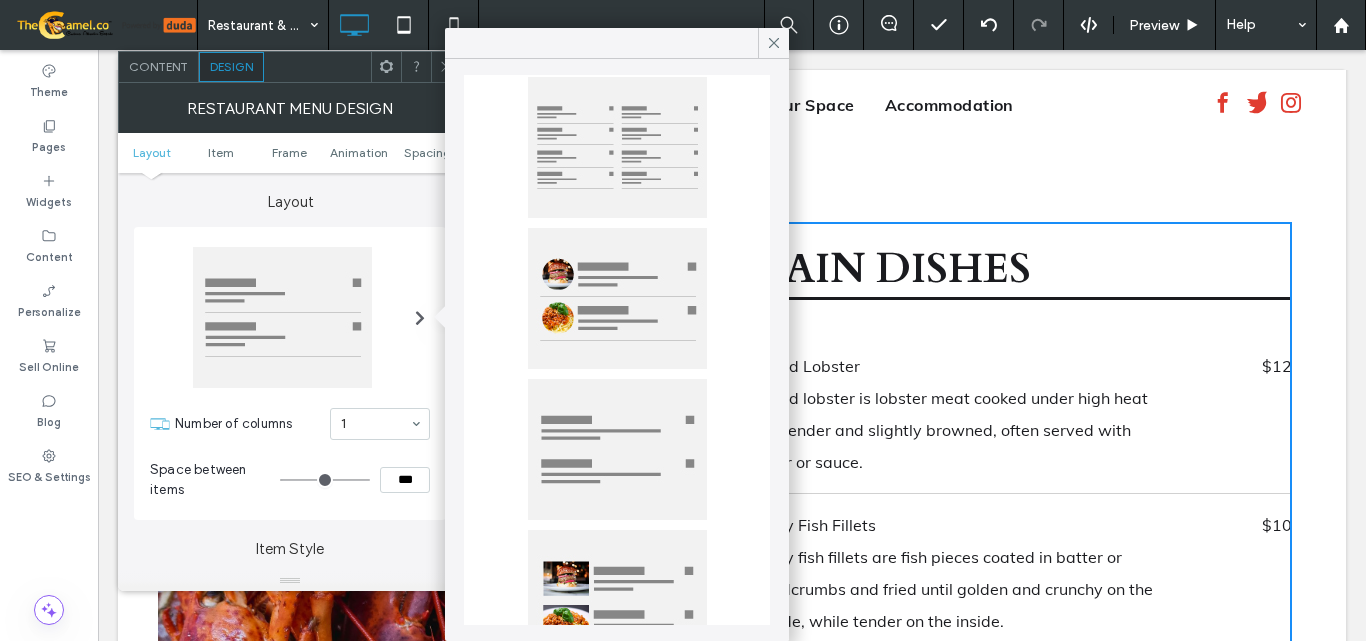 scroll, scrollTop: 400, scrollLeft: 0, axis: vertical 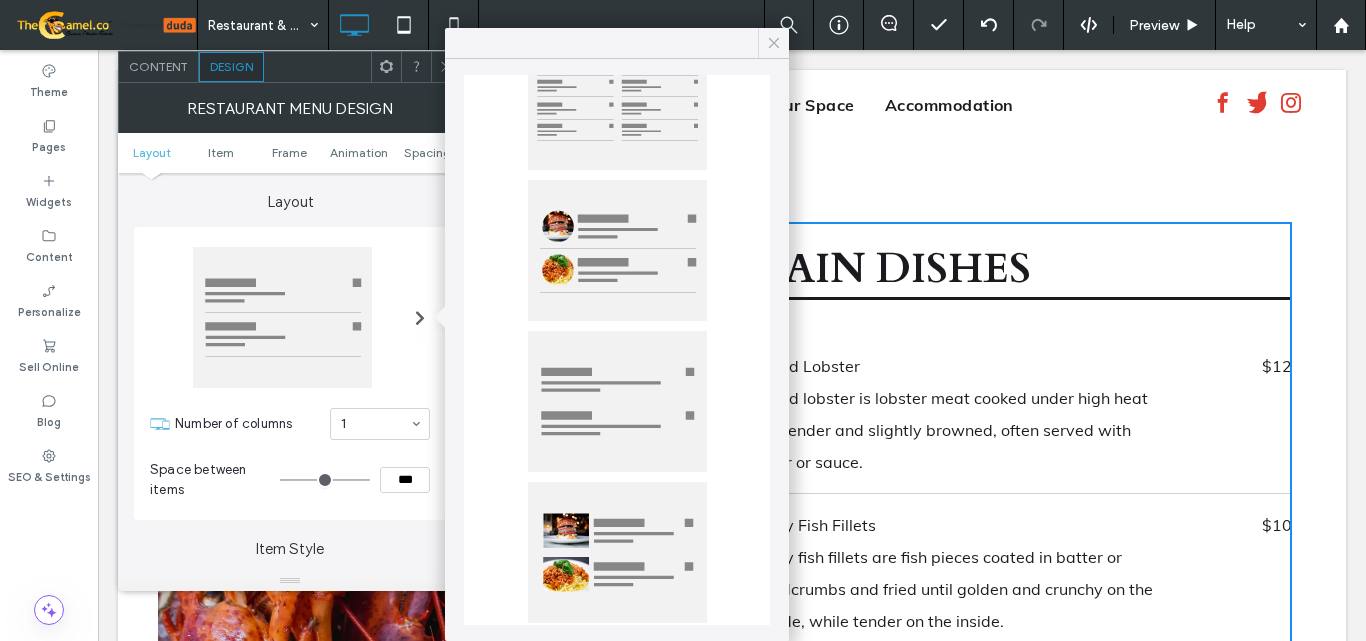 click 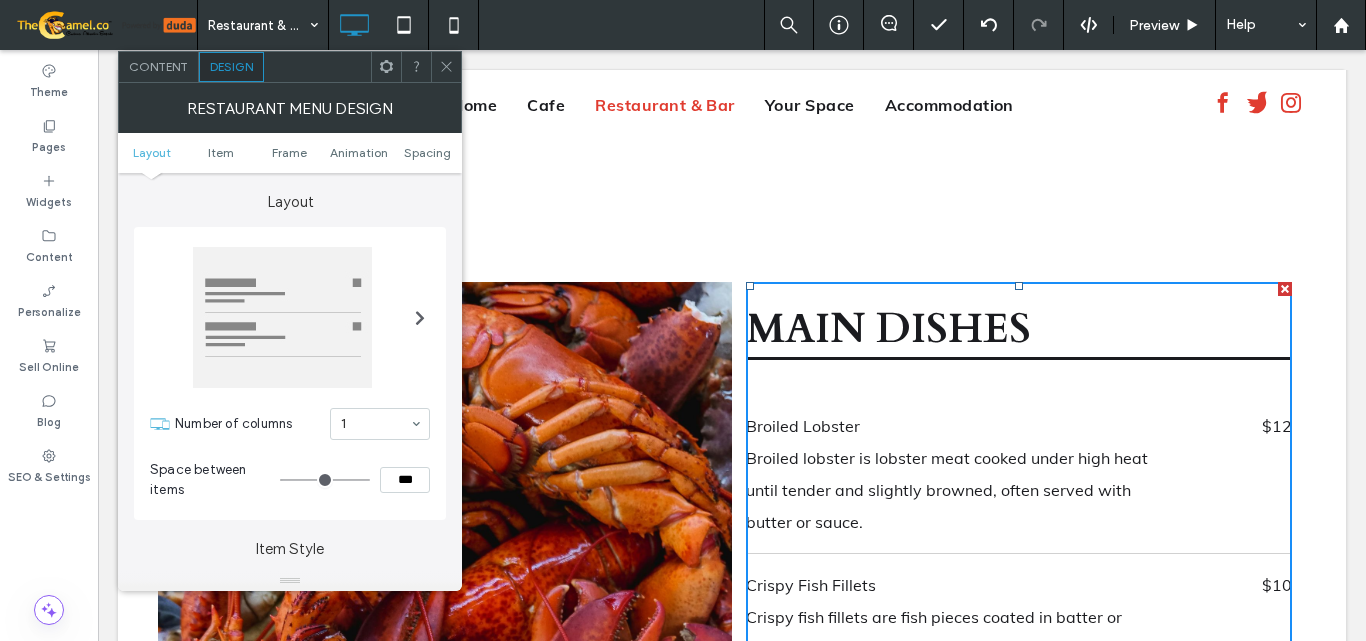 scroll, scrollTop: 2700, scrollLeft: 0, axis: vertical 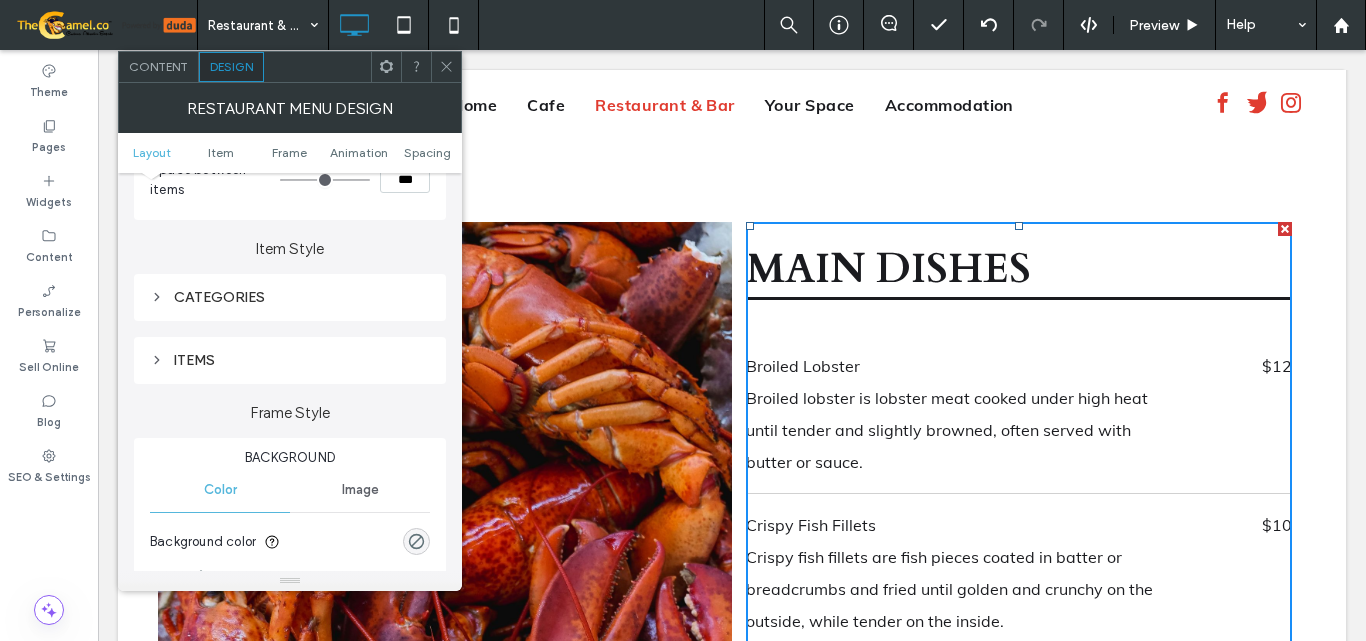 click on "ITEMS" at bounding box center [290, 360] 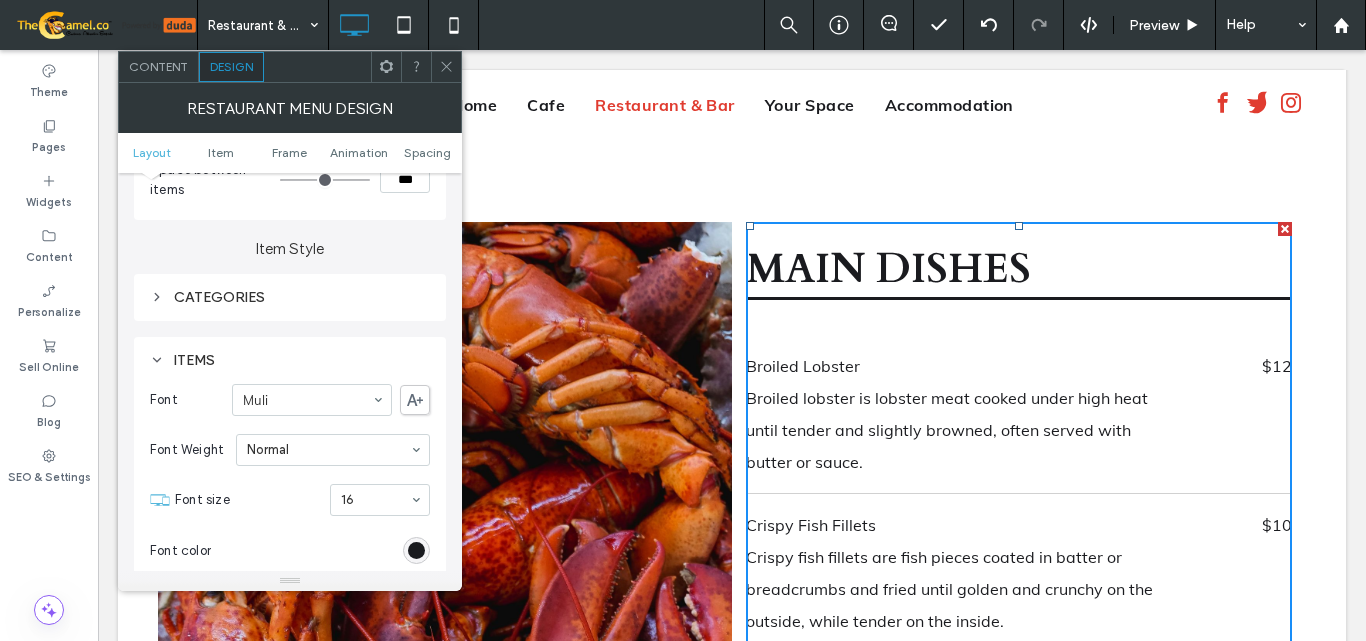 click on "CATEGORIES" at bounding box center (290, 297) 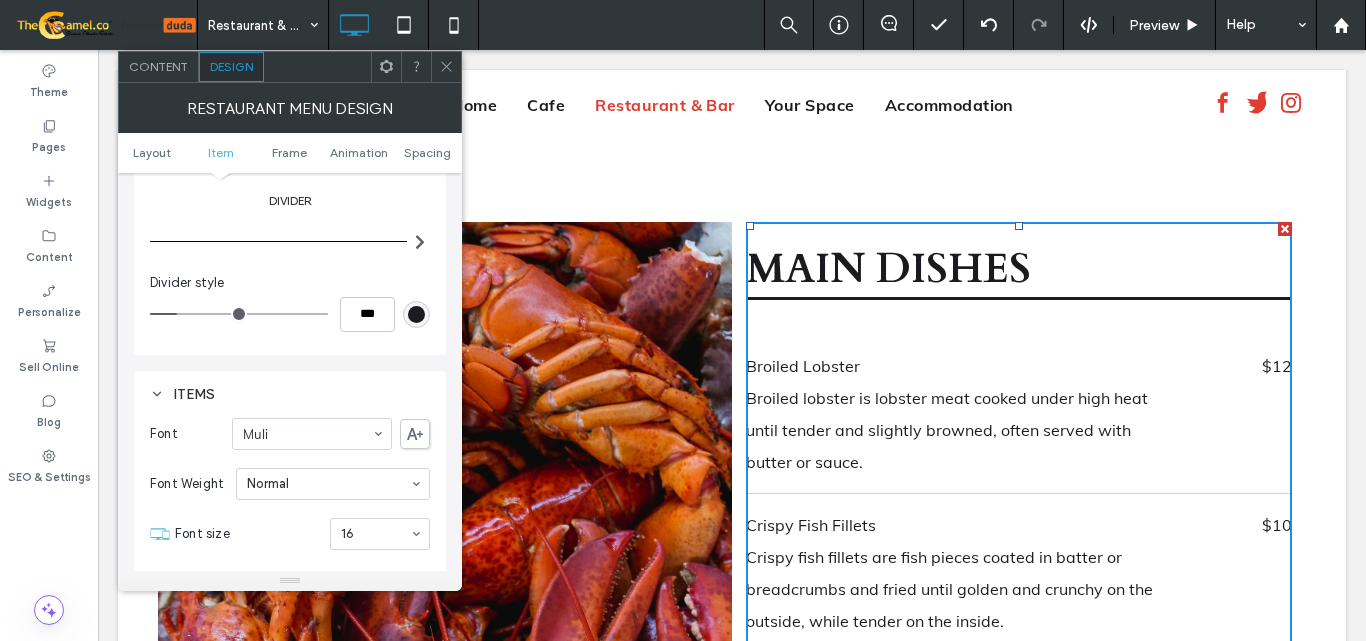 scroll, scrollTop: 900, scrollLeft: 0, axis: vertical 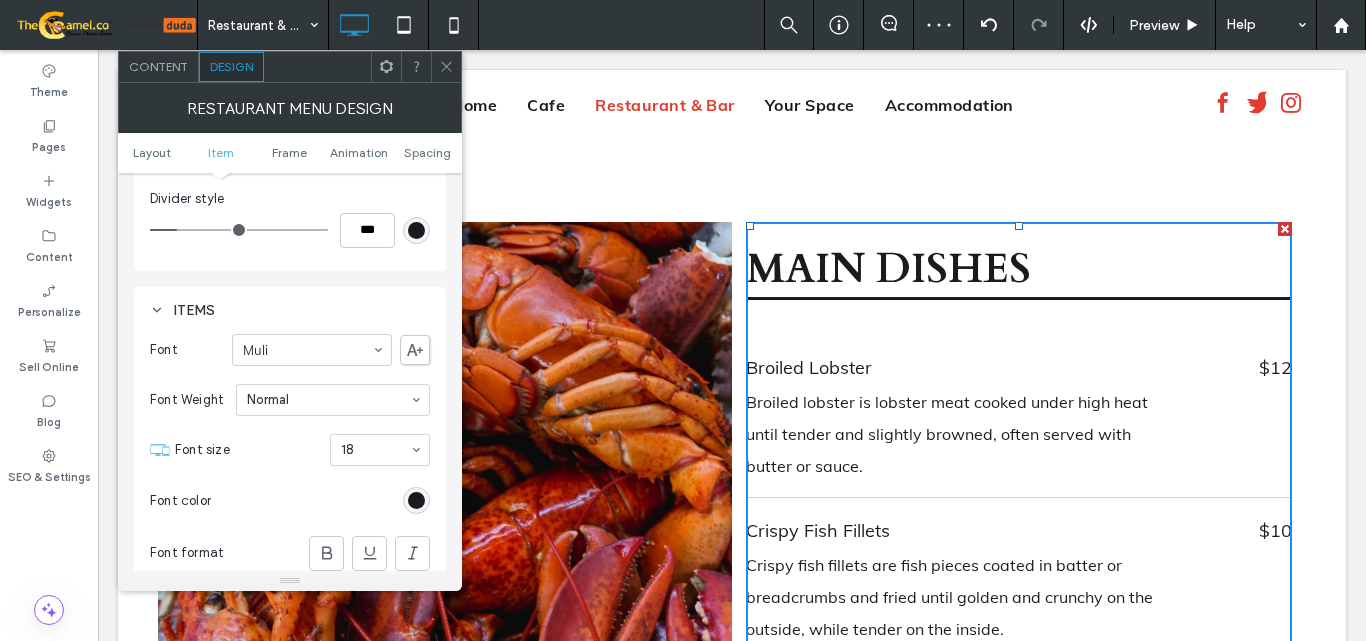 click at bounding box center (375, 450) 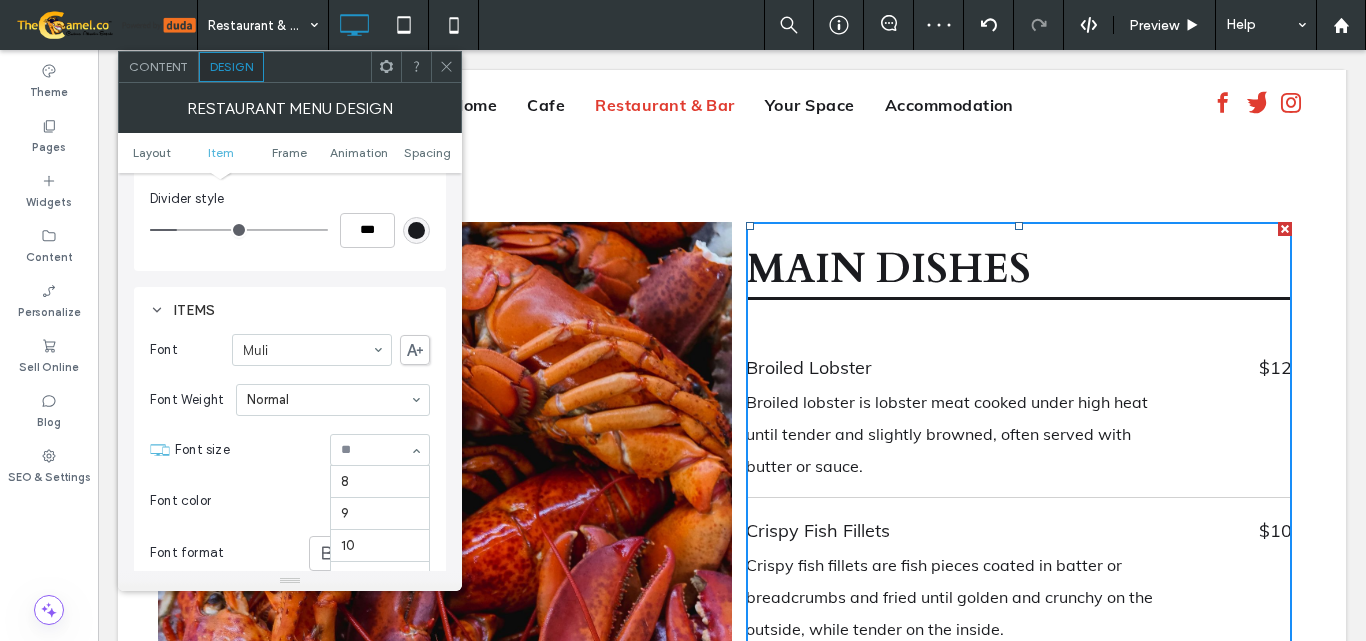 scroll, scrollTop: 224, scrollLeft: 0, axis: vertical 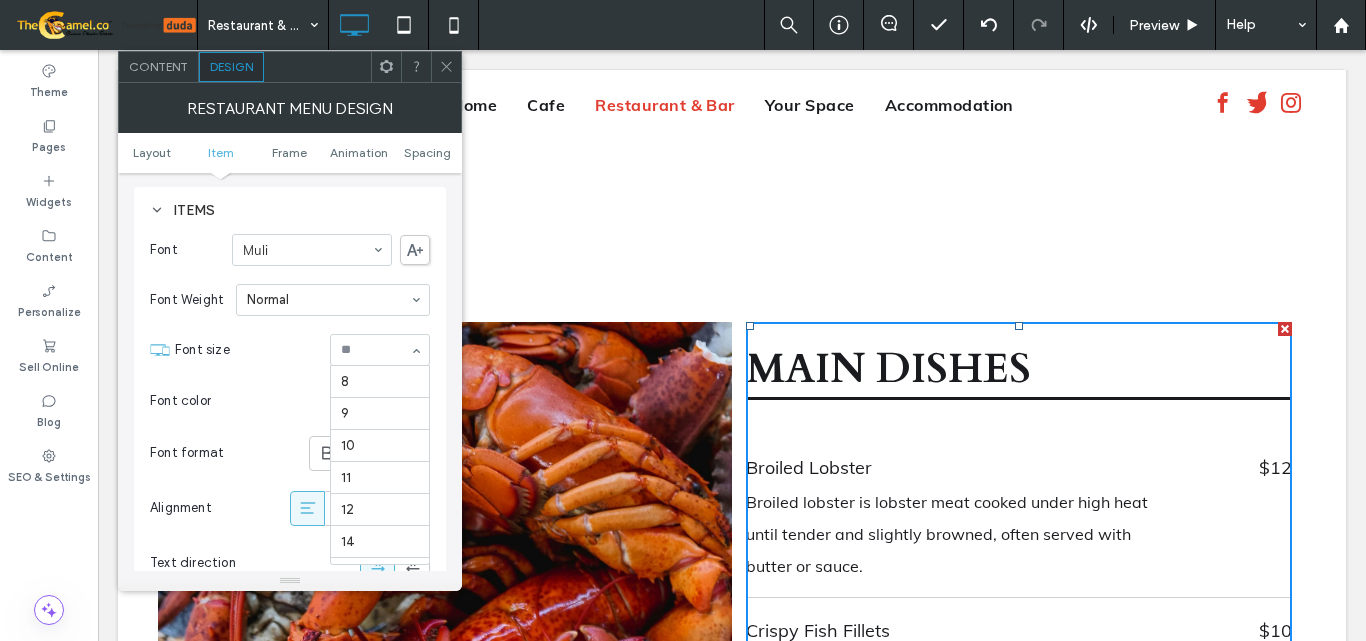 click at bounding box center (380, 350) 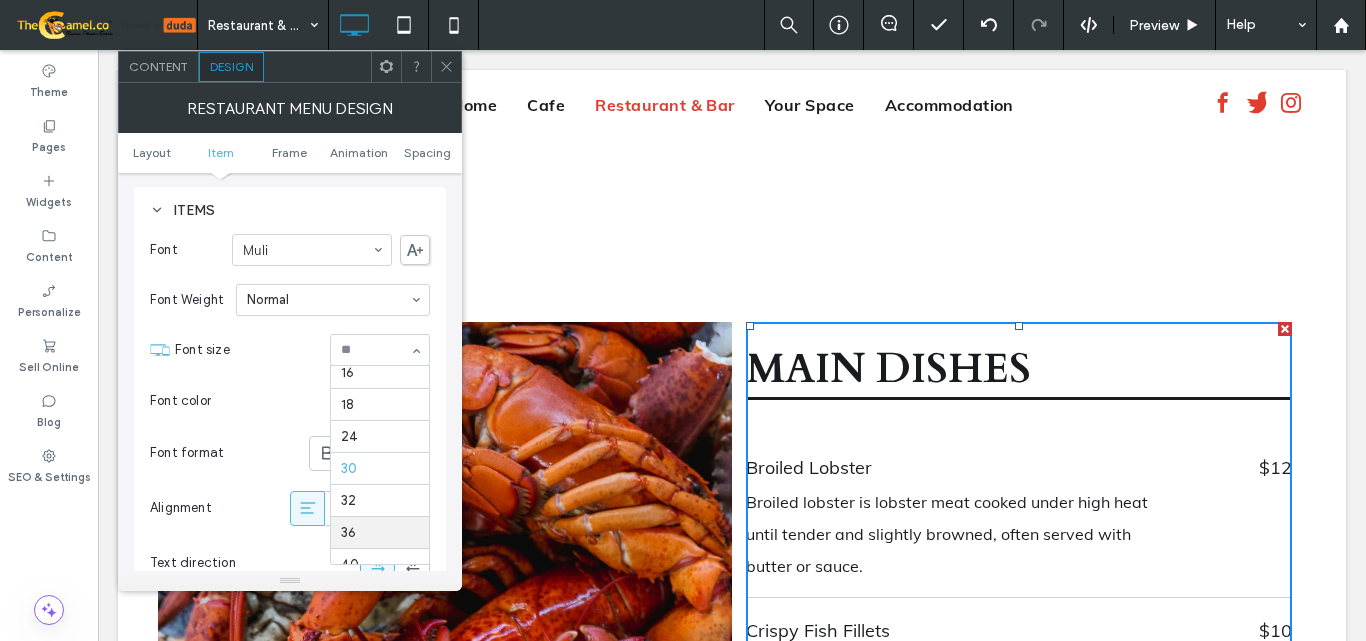 scroll, scrollTop: 88, scrollLeft: 0, axis: vertical 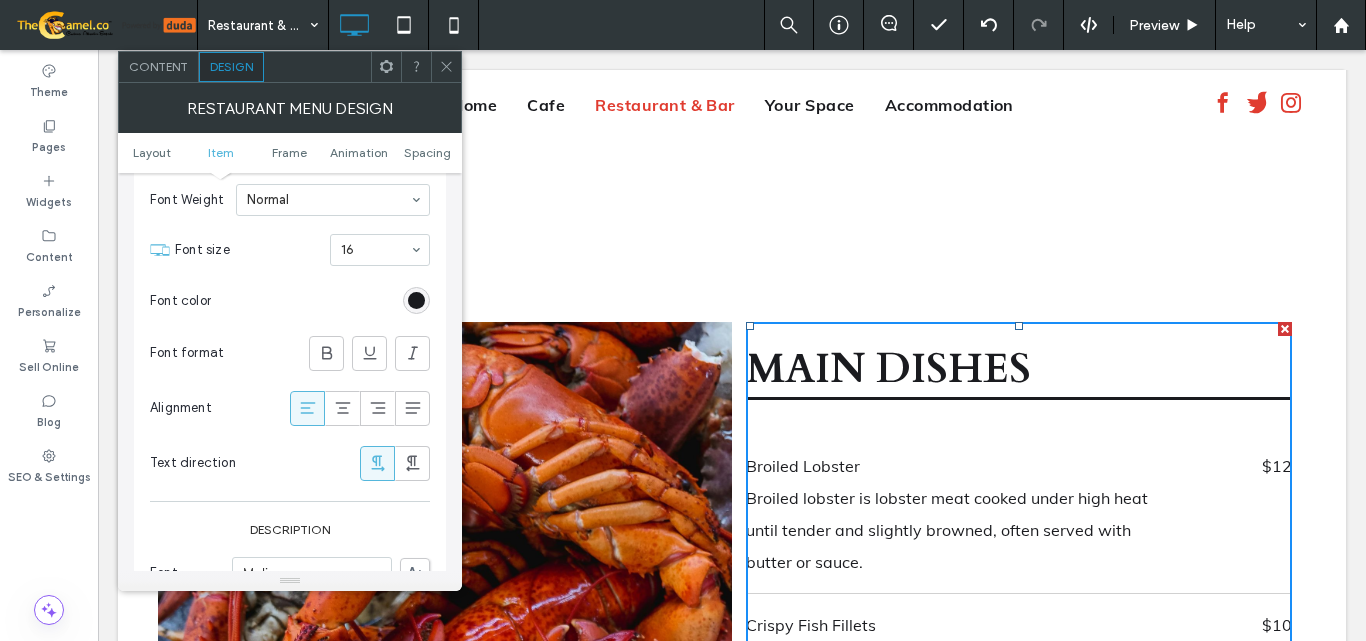 click 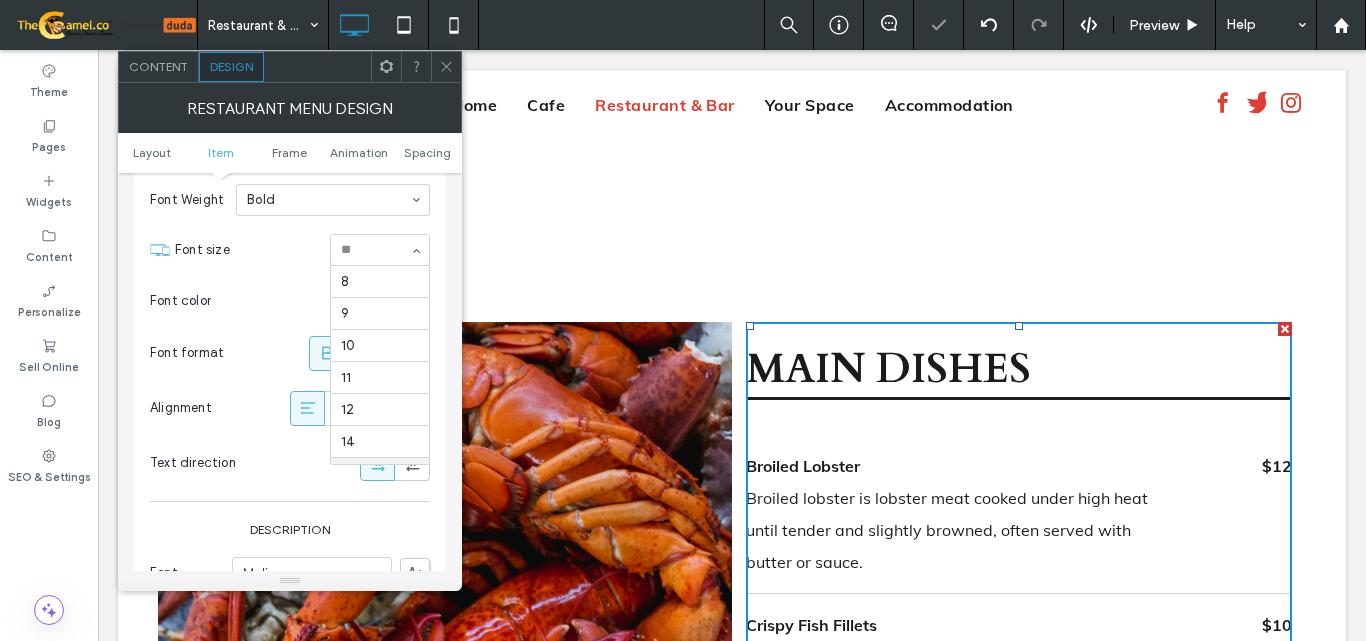 scroll, scrollTop: 192, scrollLeft: 0, axis: vertical 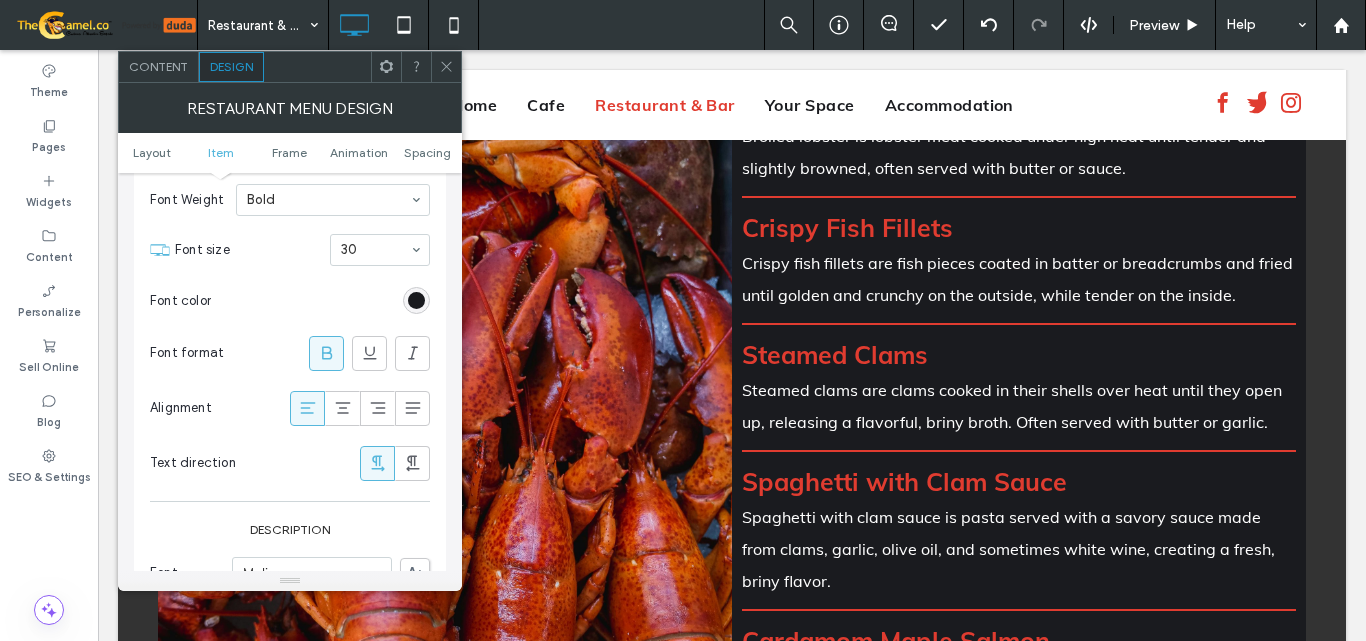 click on "Steamed Clams" at bounding box center (835, 354) 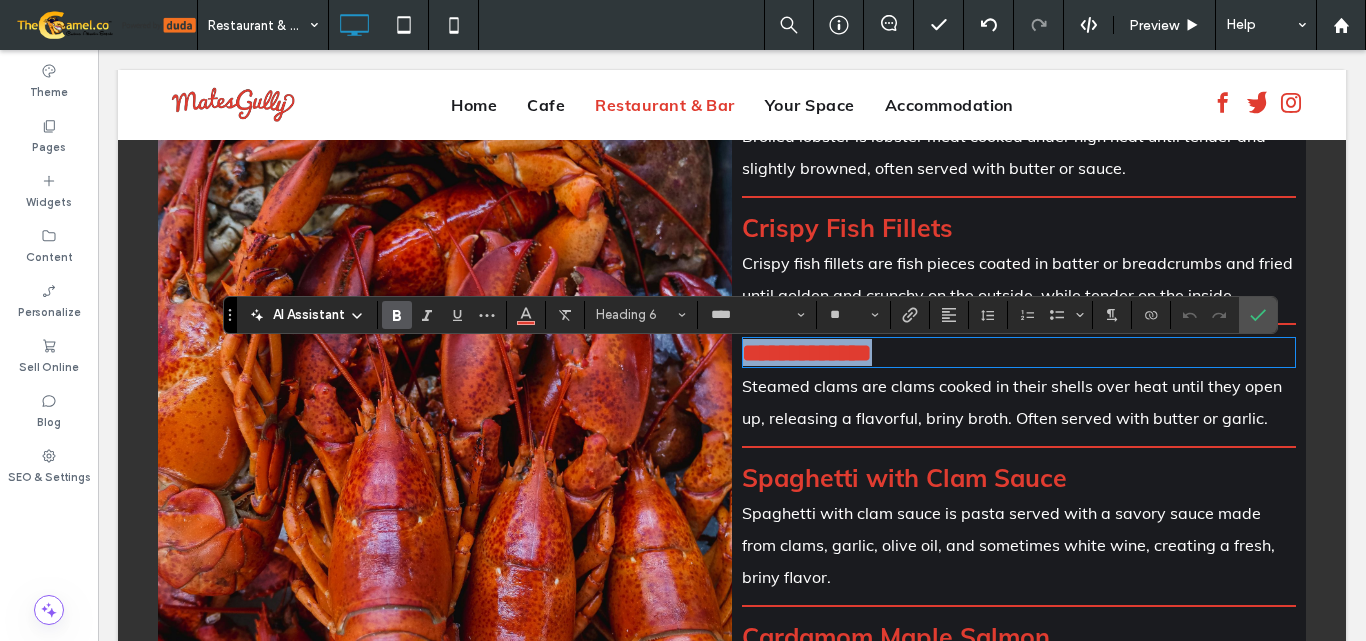 click on "**********" at bounding box center [807, 352] 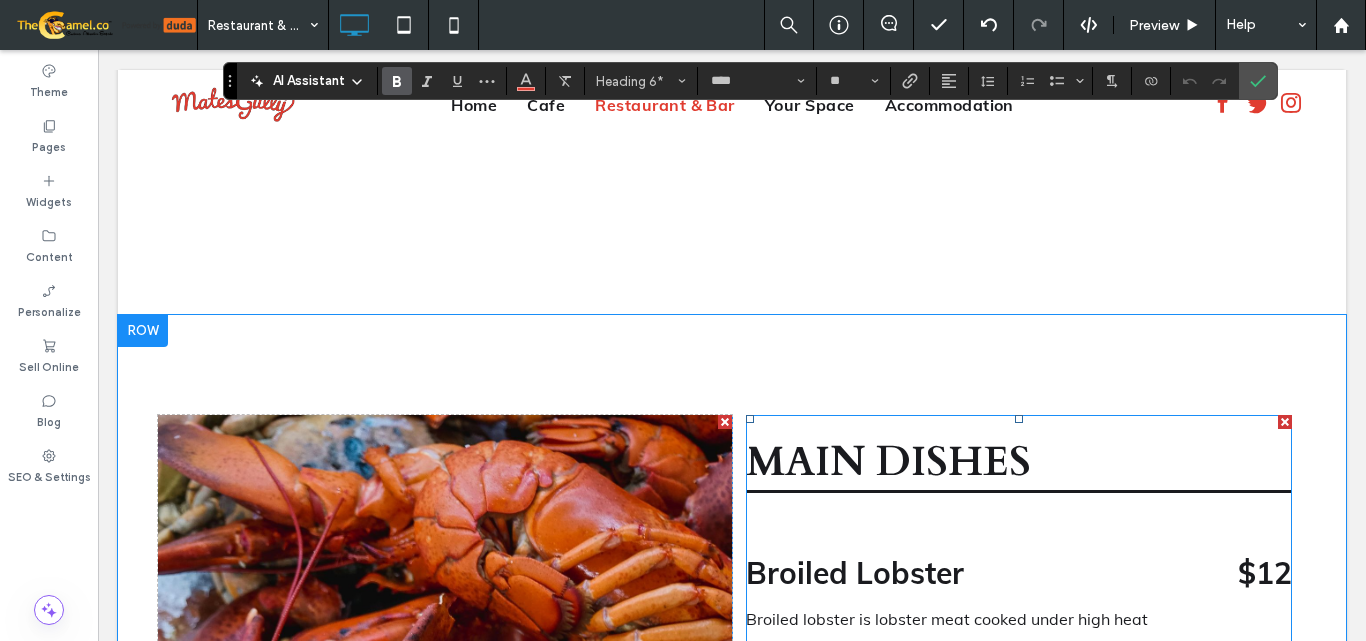 scroll, scrollTop: 2600, scrollLeft: 0, axis: vertical 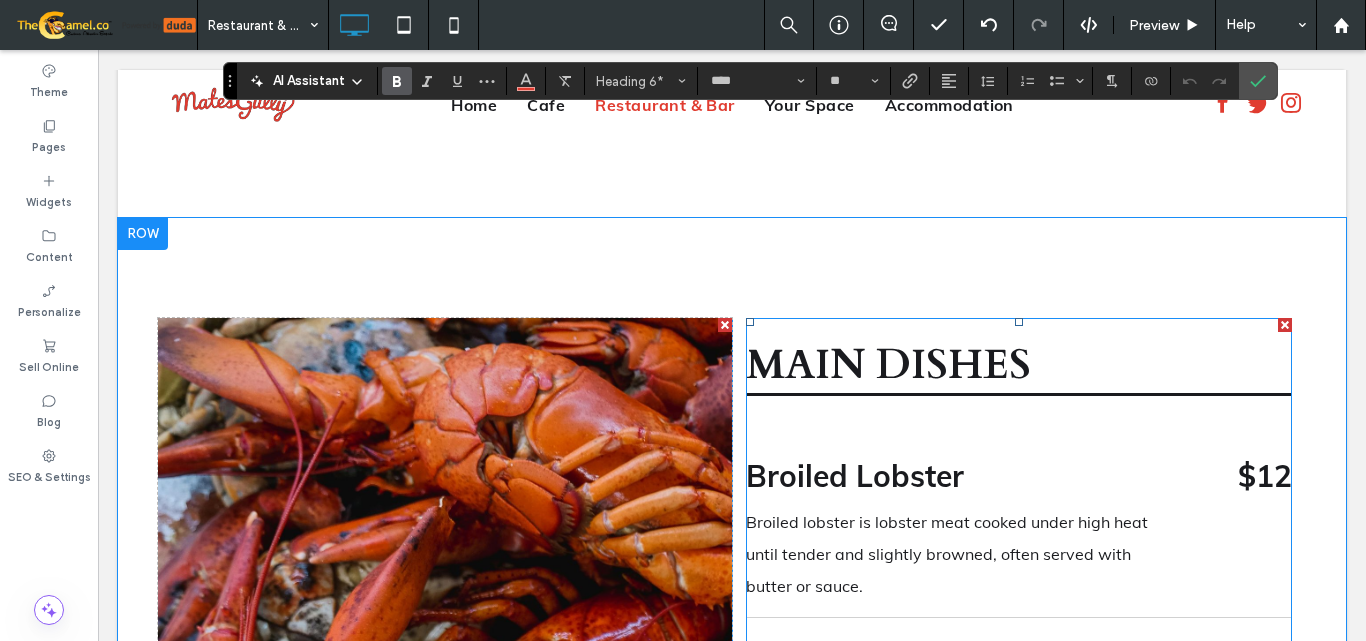 click on "Broiled Lobster
Broiled lobster is lobster meat cooked under high heat until tender and slightly browned, often served with butter or sauce.
$12" at bounding box center [1019, 524] 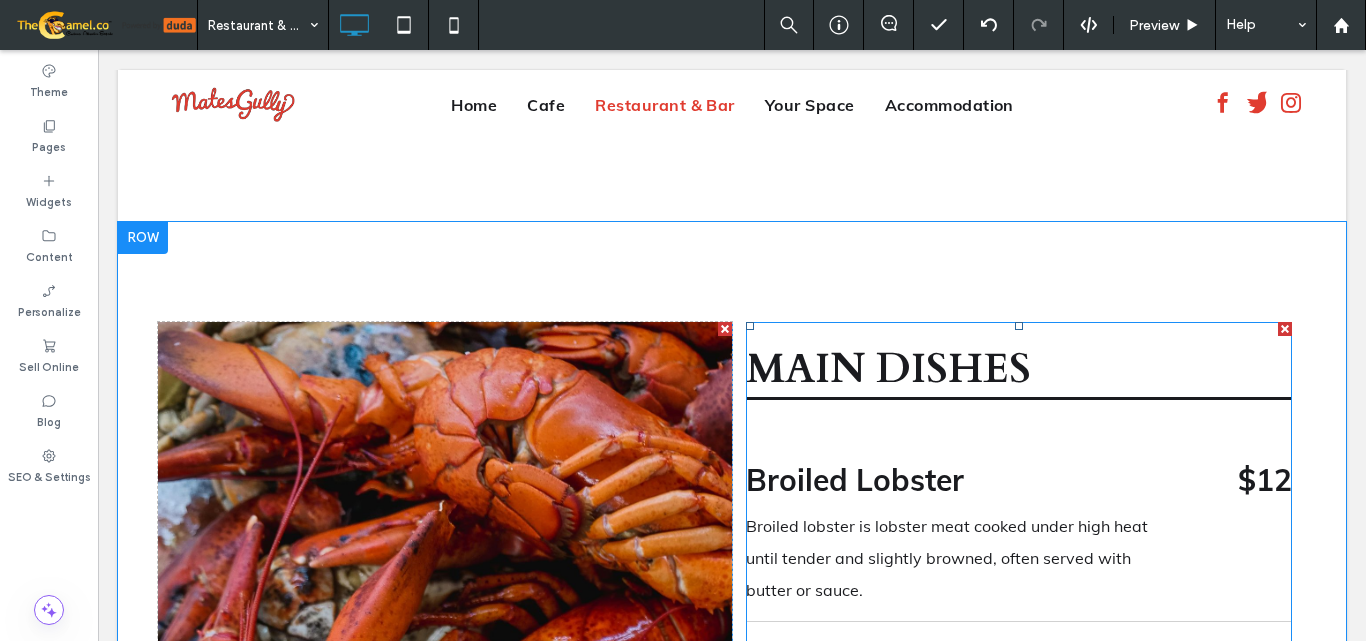 click on "Broiled Lobster
Broiled lobster is lobster meat cooked under high heat until tender and slightly browned, often served with butter or sauce.
$12
Crispy Fish Fillets
Crispy fish fillets are fish pieces coated in batter or breadcrumbs and fried until golden and crunchy on the outside, while tender on the inside.
$10
Steamed Clams
Steamed clams are clams cooked in their shells over heat until they open up, releasing a flavorful, briny broth. Often served with butter or garlic.
$8
Spaghetti with Clam Sauce
Spaghetti with clam sauce is pasta served with a savory sauce made from clams, garlic, olive oil, and sometimes white wine, creating a fresh, briny flavor.
$8
Cardamom Maple Salmon
Cardamom maple salmon is salmon glazed with a sweet and spiced mixture of maple syrup and cardamom, then baked or grilled to perfection for a flavorful, aromatic dish." at bounding box center [1019, 913] 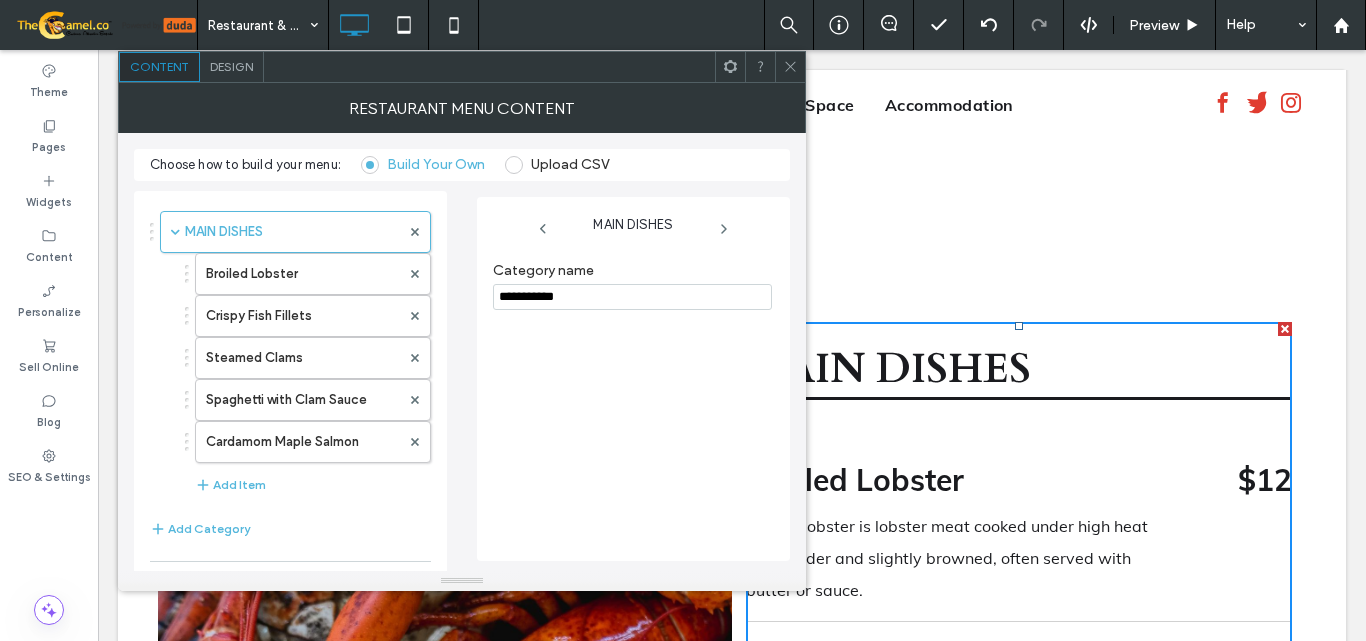 click on "Design" at bounding box center [231, 66] 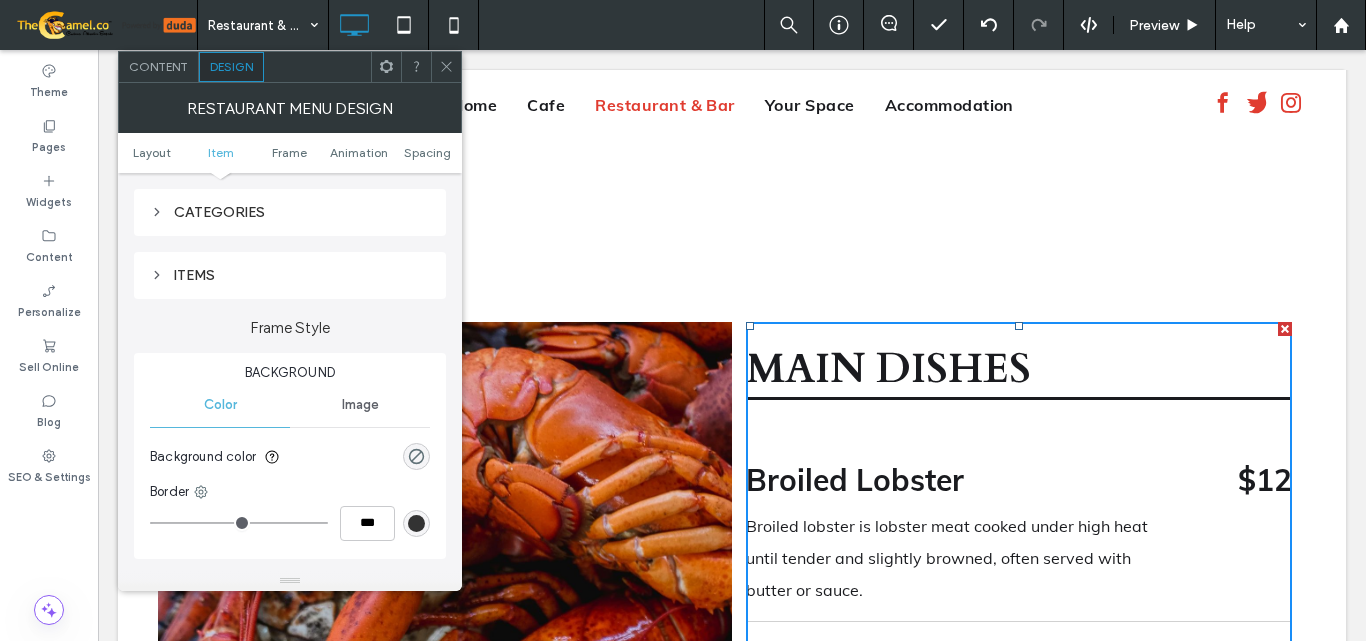 scroll, scrollTop: 400, scrollLeft: 0, axis: vertical 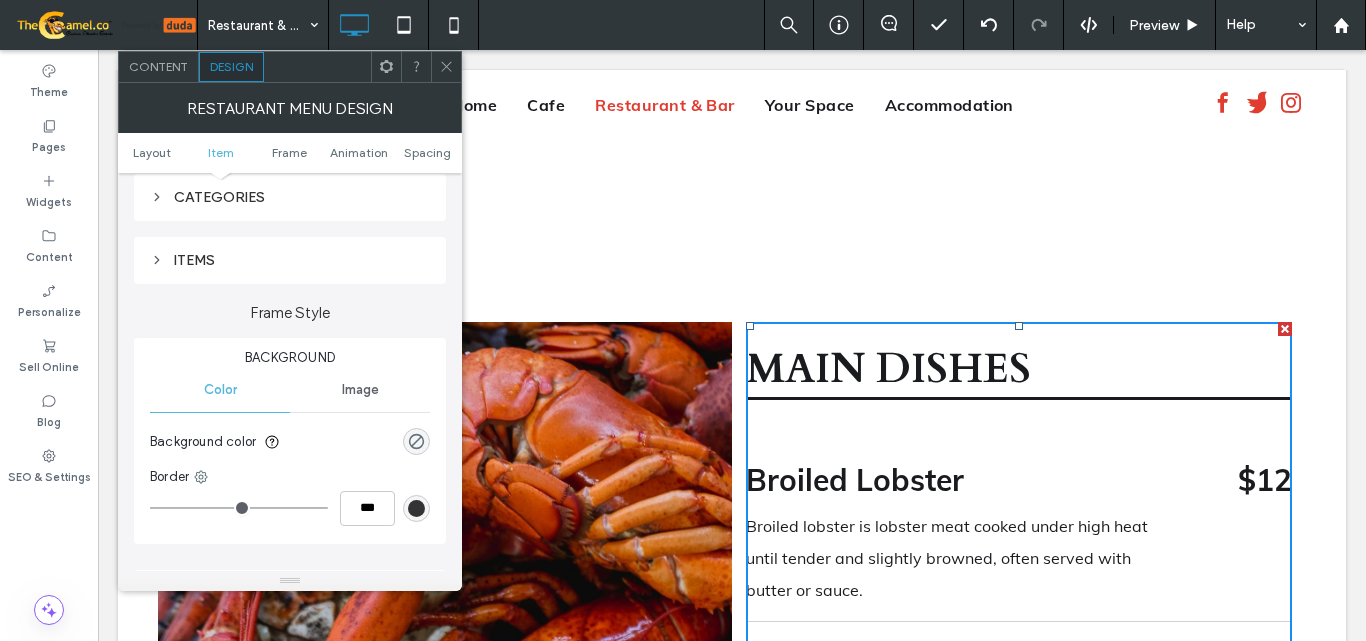 click on "CATEGORIES" at bounding box center [290, 197] 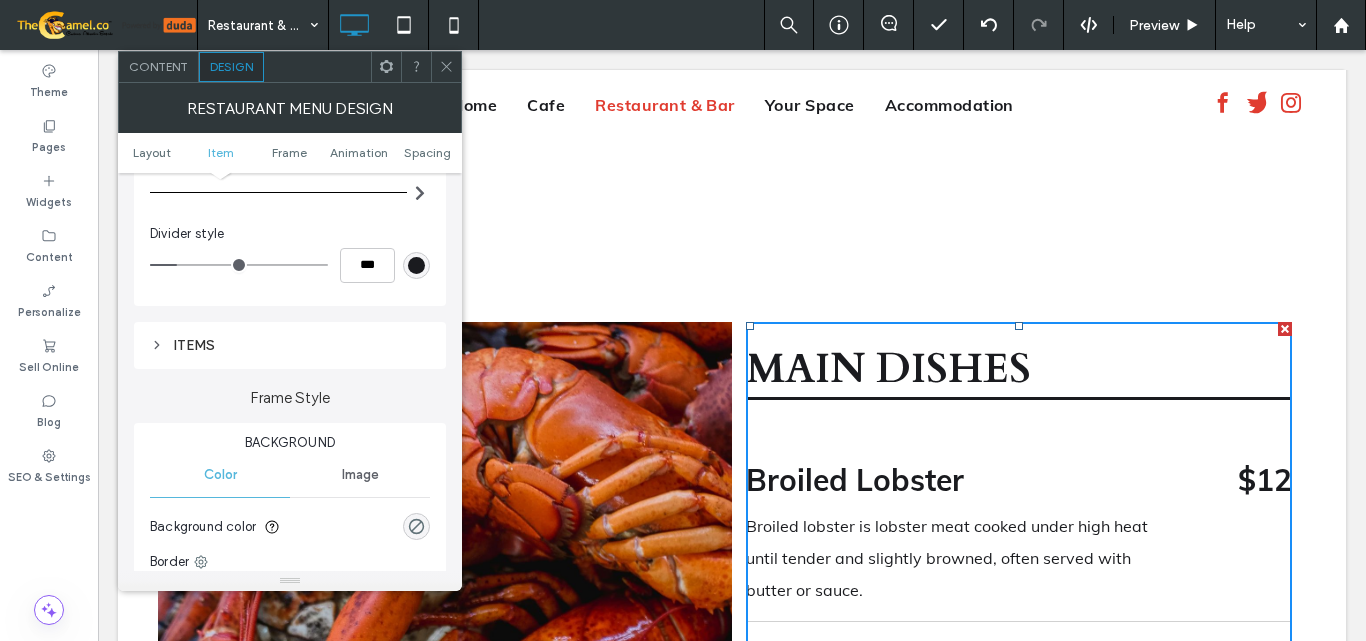 scroll, scrollTop: 900, scrollLeft: 0, axis: vertical 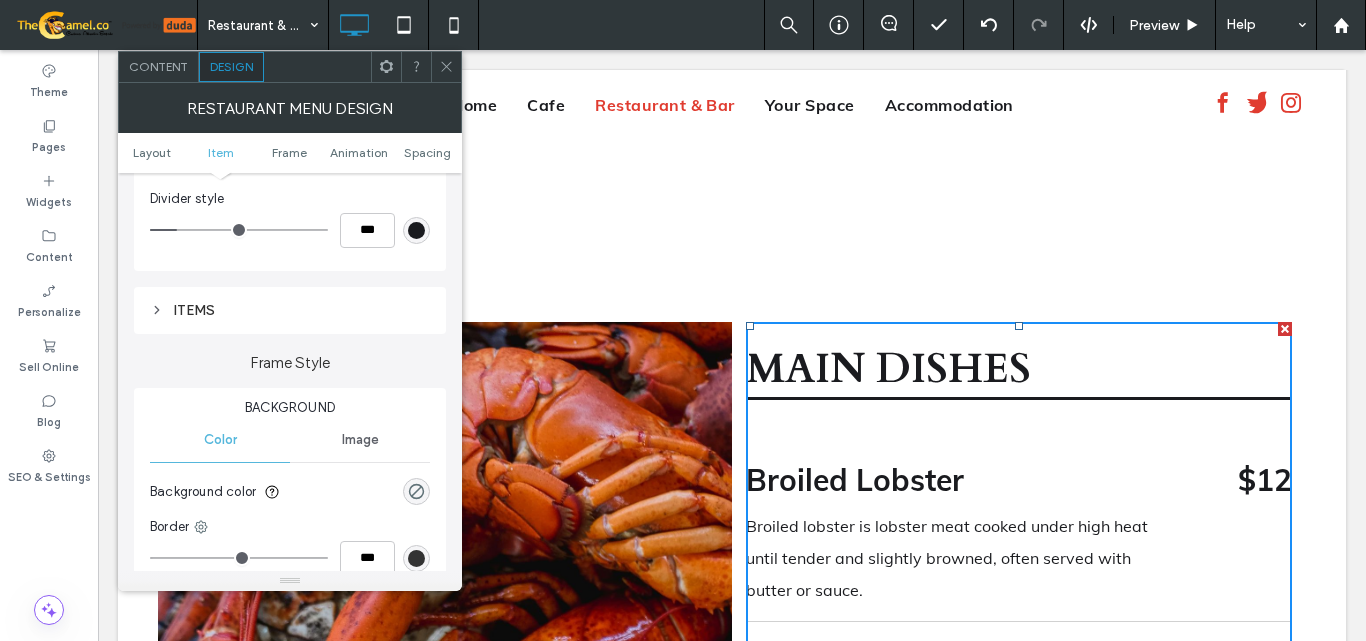 click on "ITEMS" at bounding box center [290, 310] 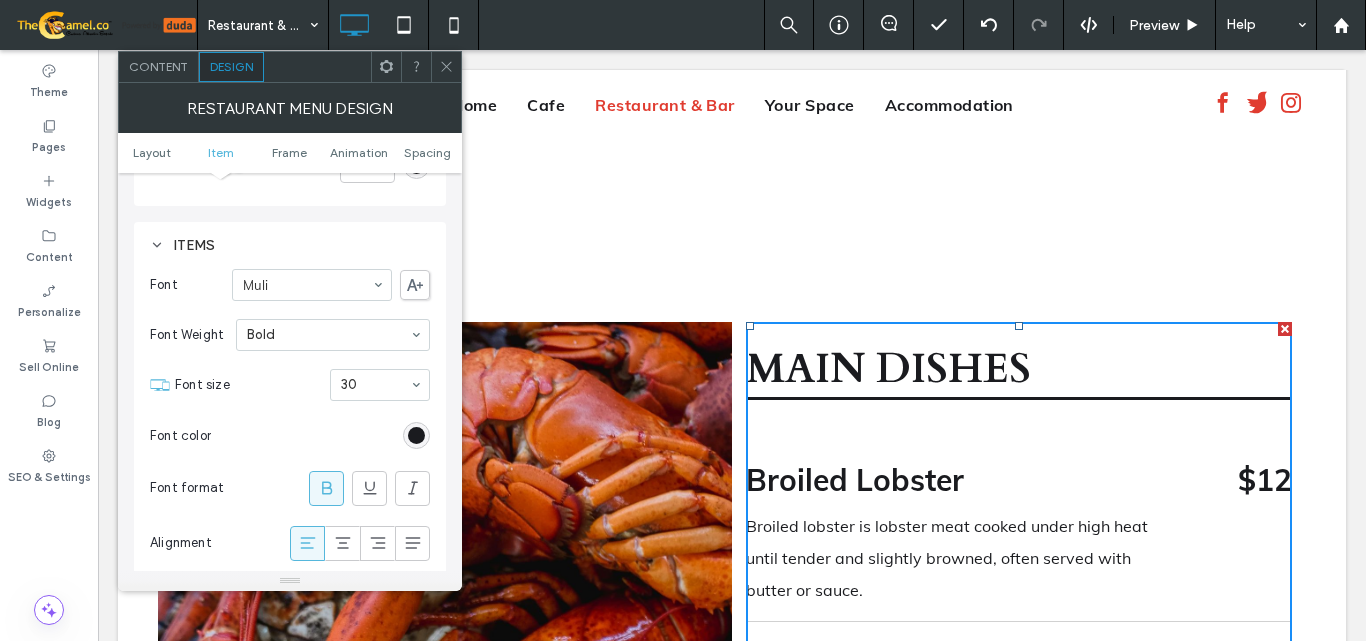 scroll, scrollTop: 1000, scrollLeft: 0, axis: vertical 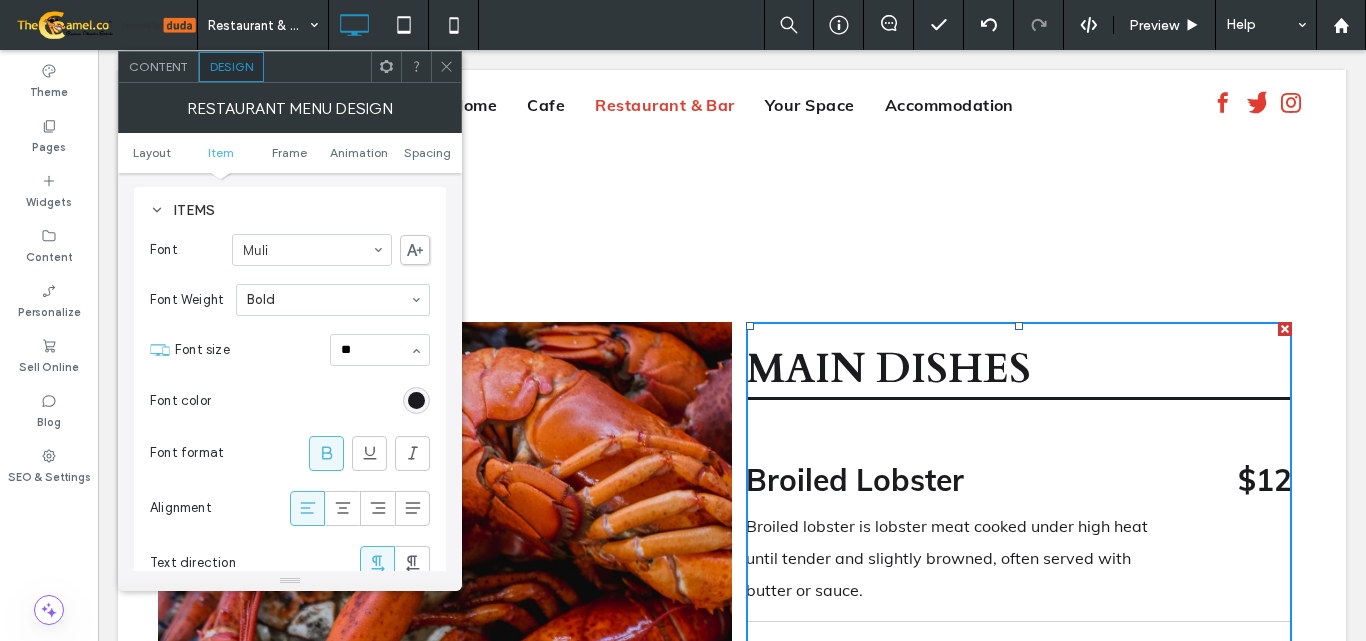type on "**" 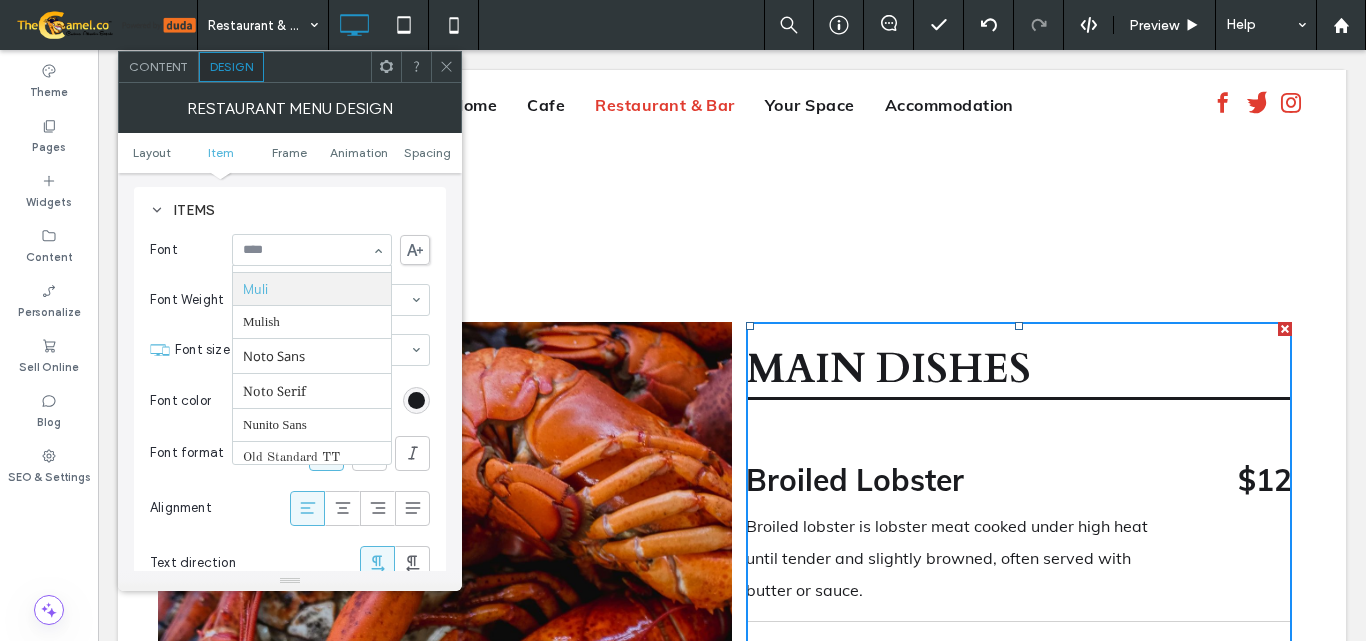 scroll, scrollTop: 1106, scrollLeft: 0, axis: vertical 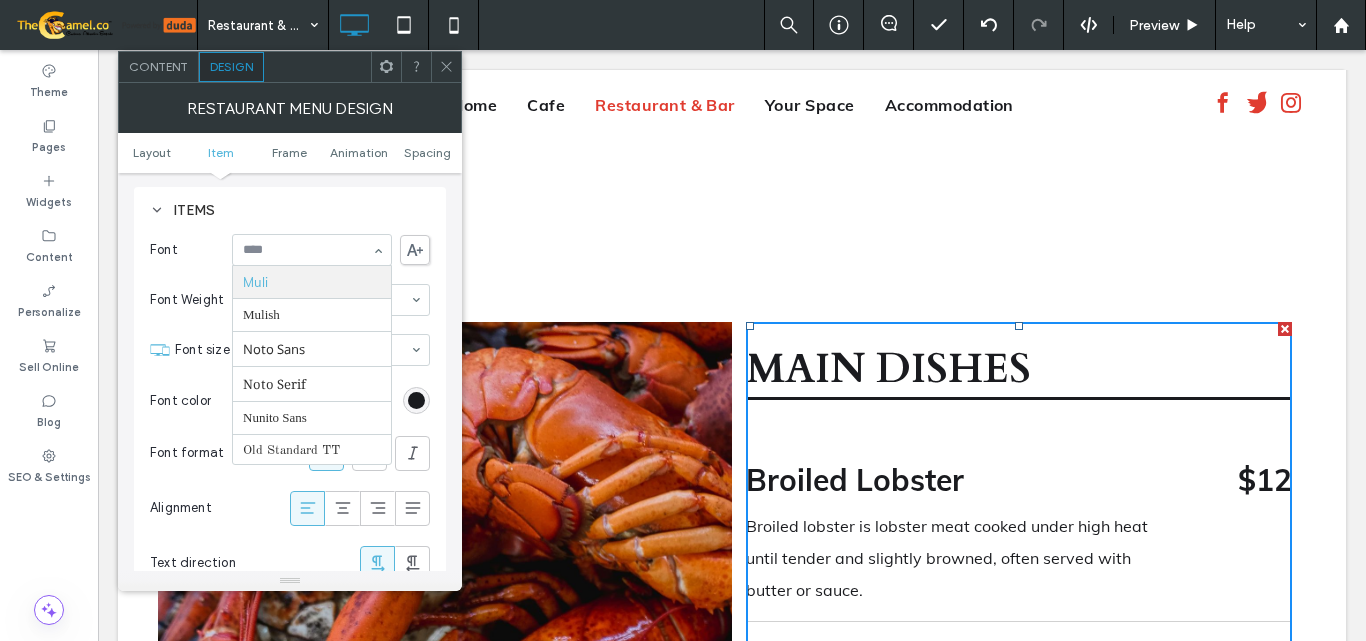 click at bounding box center (307, 250) 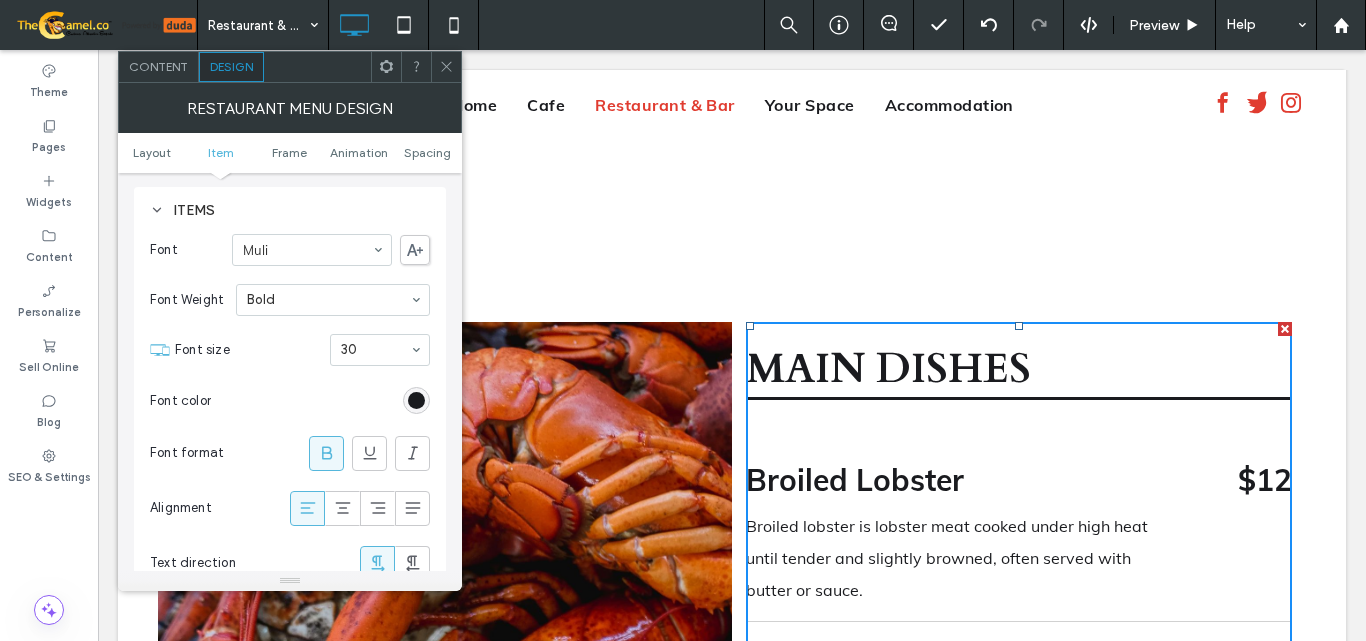 click on "Muli" at bounding box center [312, 250] 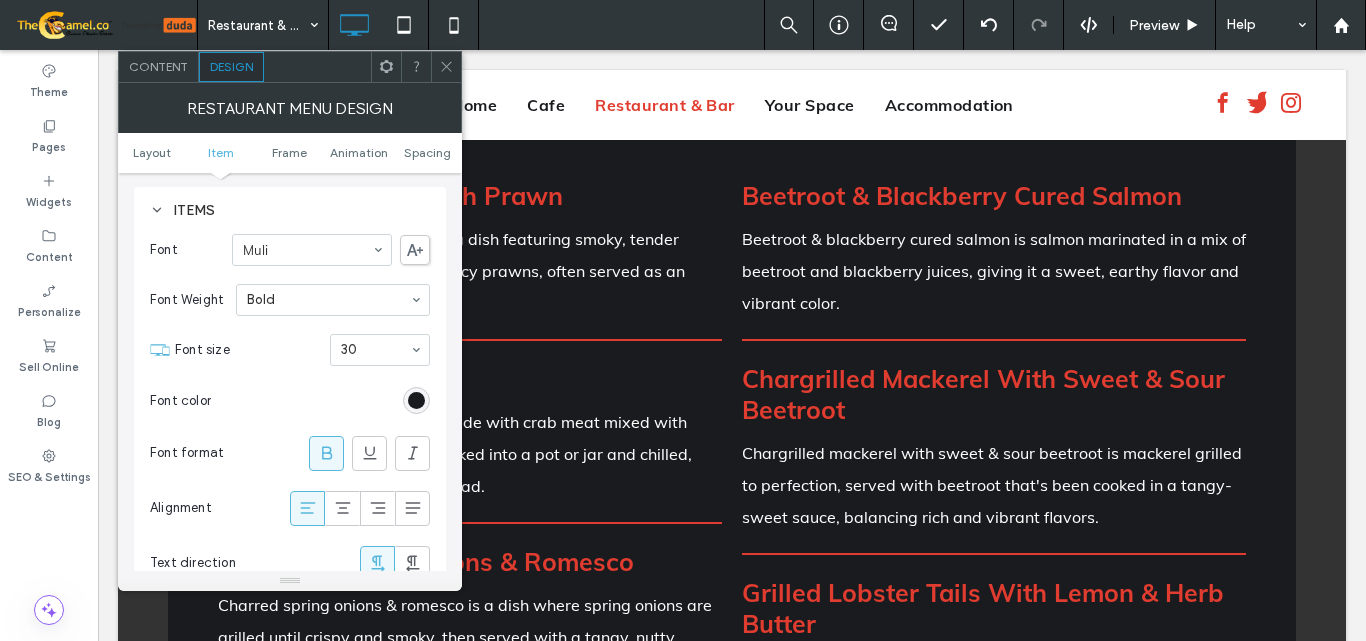 scroll, scrollTop: 1400, scrollLeft: 0, axis: vertical 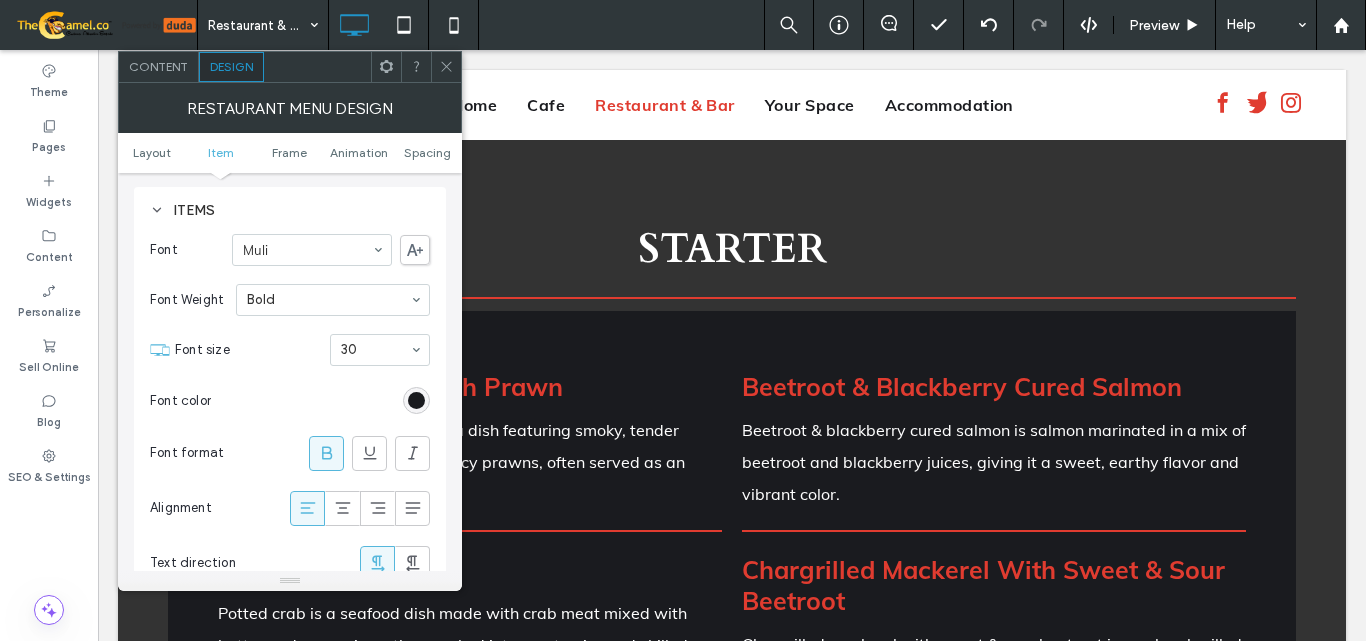 click on "Beetroot & Blackberry Cured Salmon" at bounding box center (962, 386) 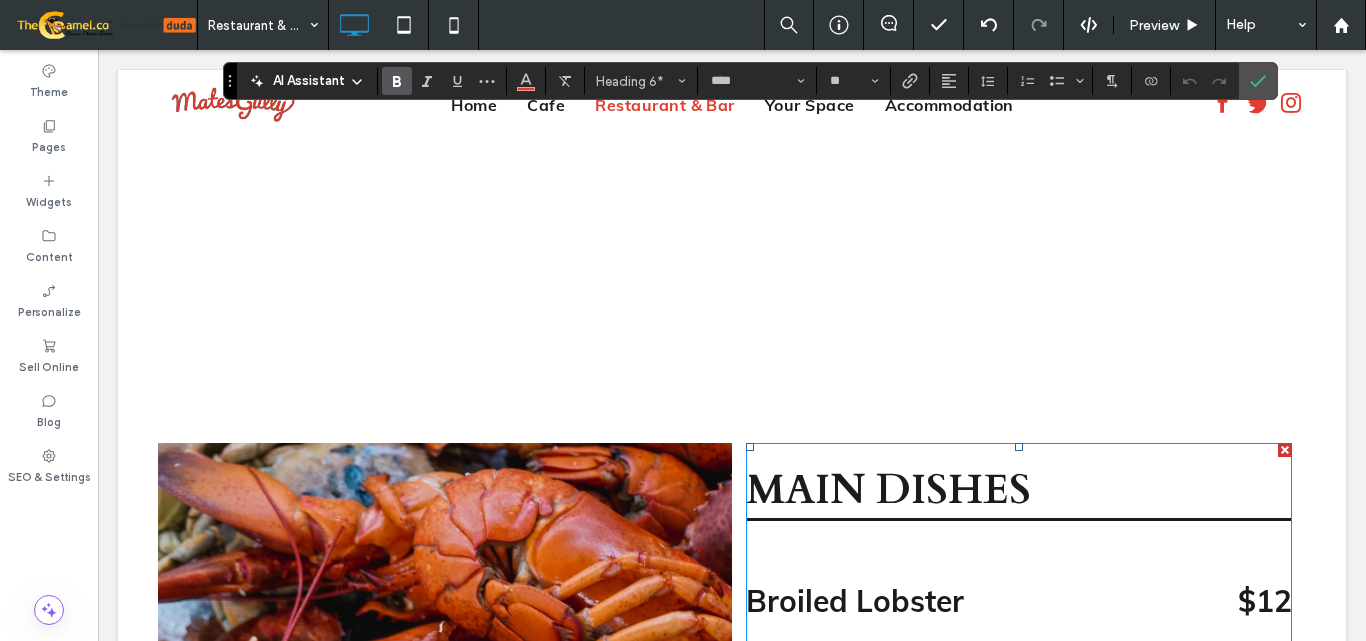 scroll, scrollTop: 2600, scrollLeft: 0, axis: vertical 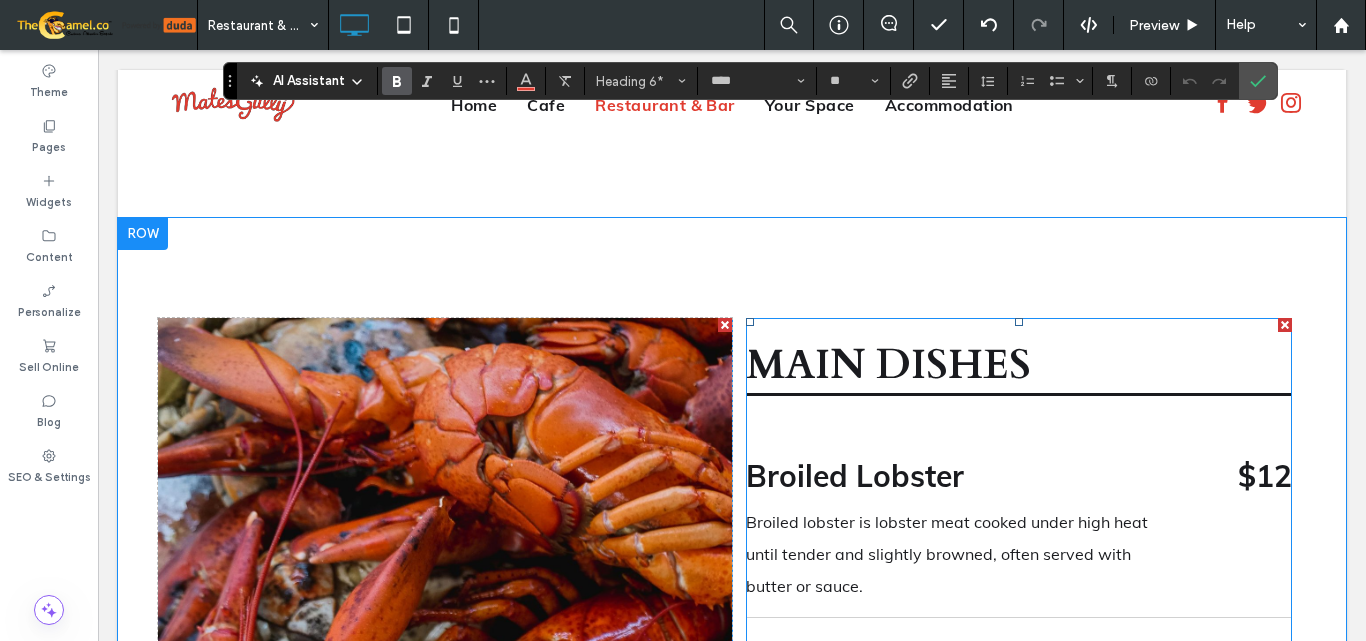 click on "Broiled Lobster" at bounding box center (962, 476) 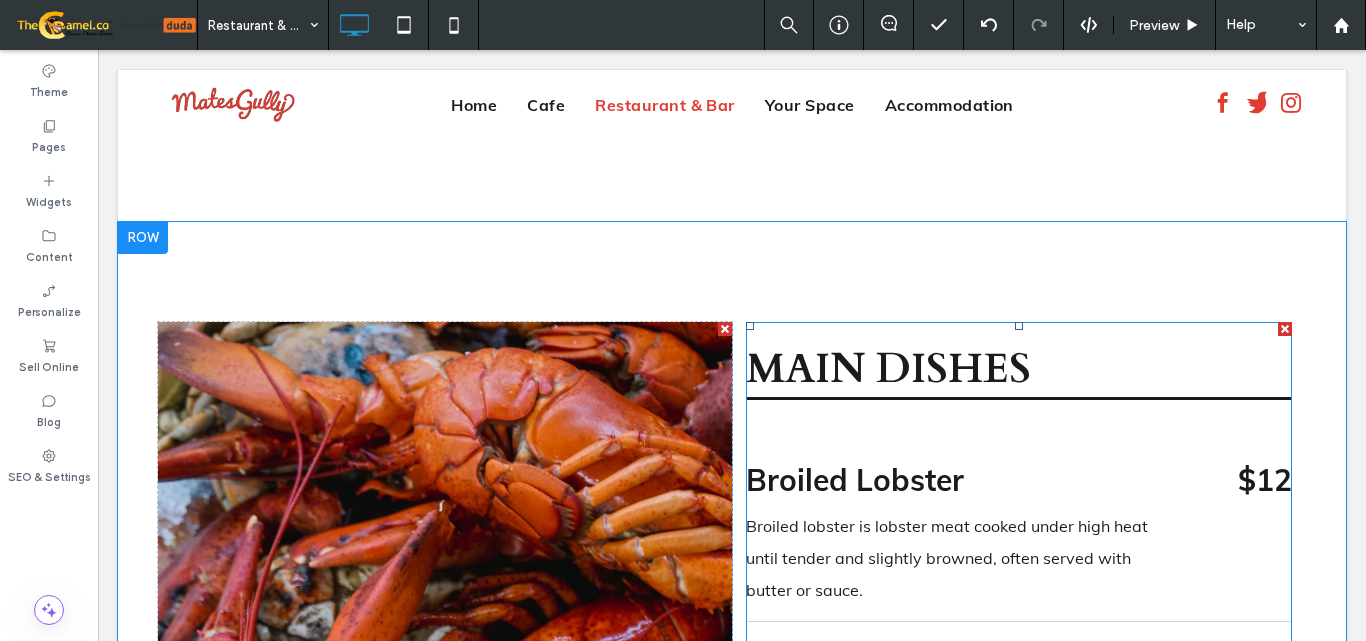 click on "Broiled Lobster" at bounding box center (962, 480) 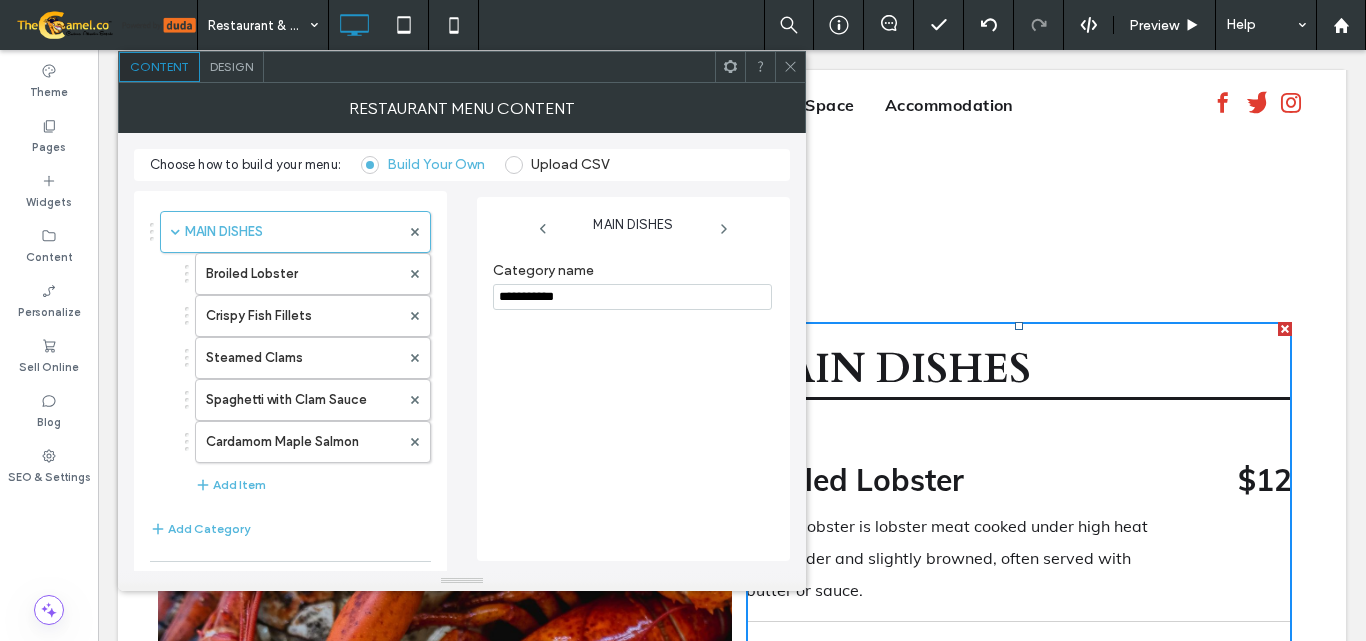 click on "Design" at bounding box center [231, 66] 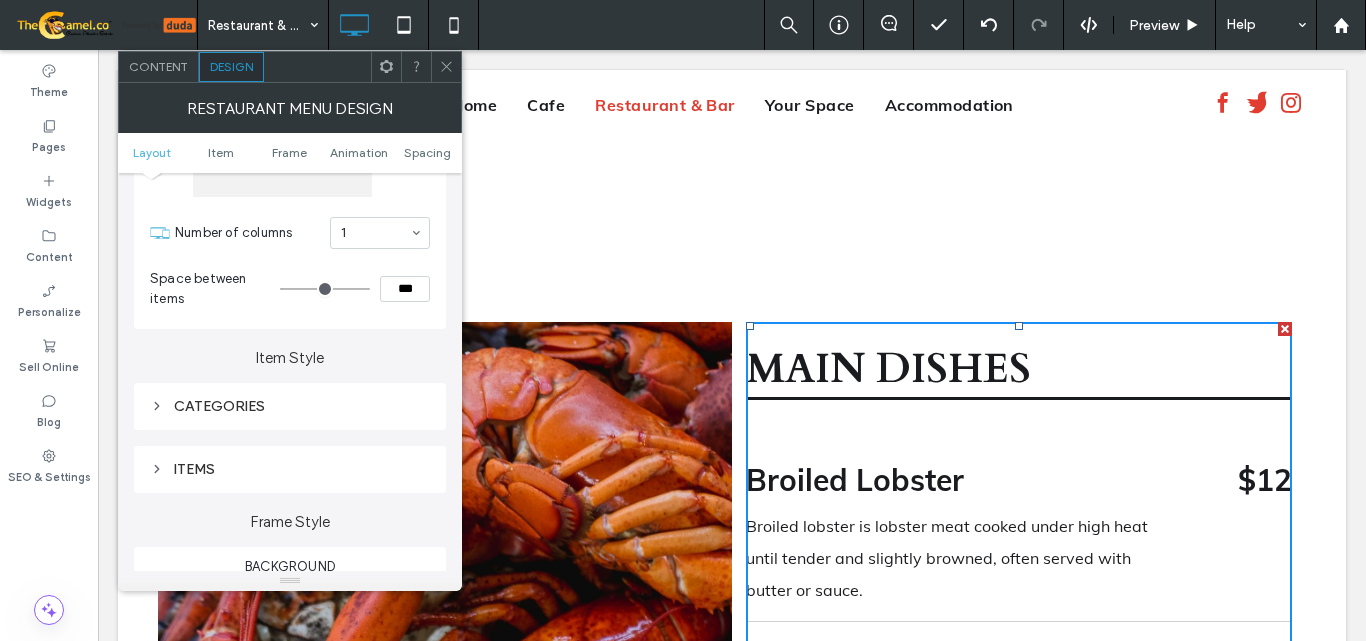 scroll, scrollTop: 200, scrollLeft: 0, axis: vertical 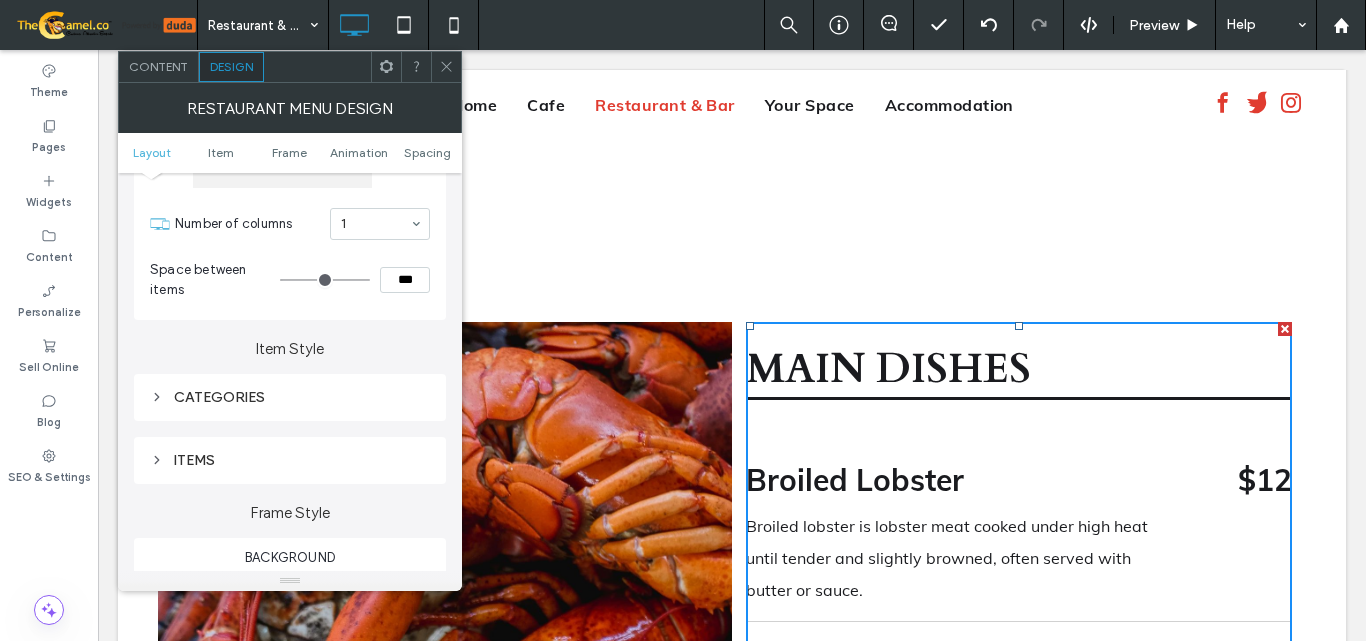 type on "**" 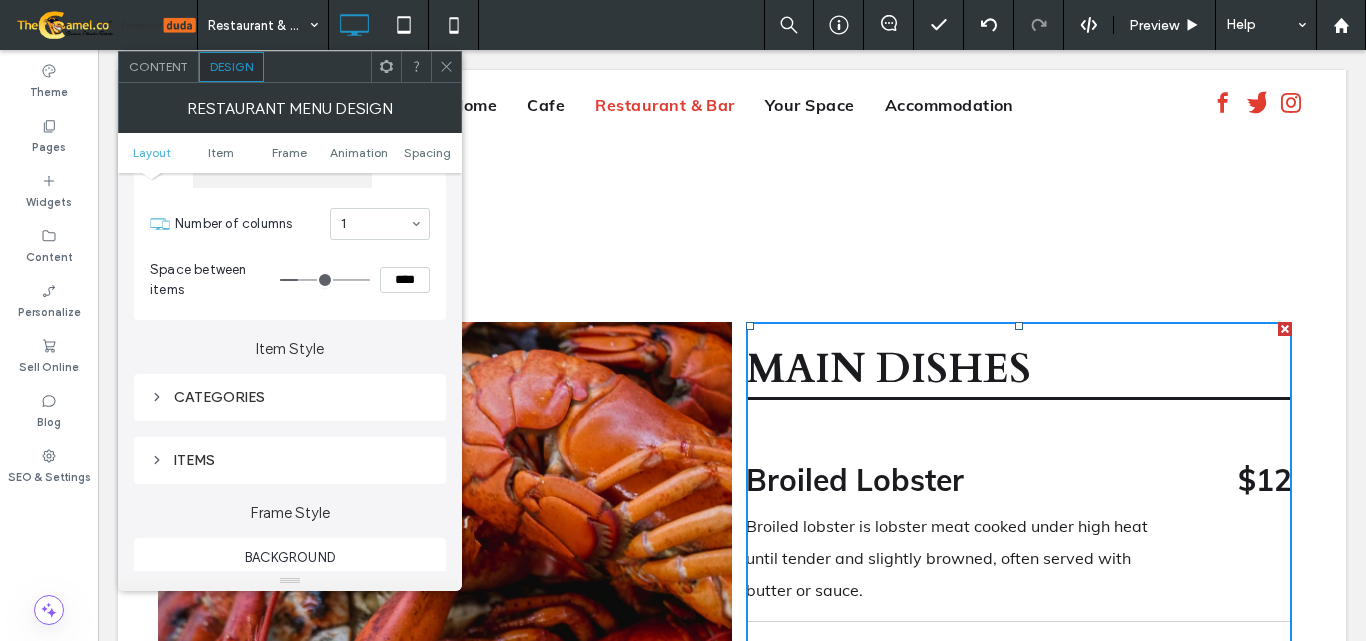 click at bounding box center (325, 280) 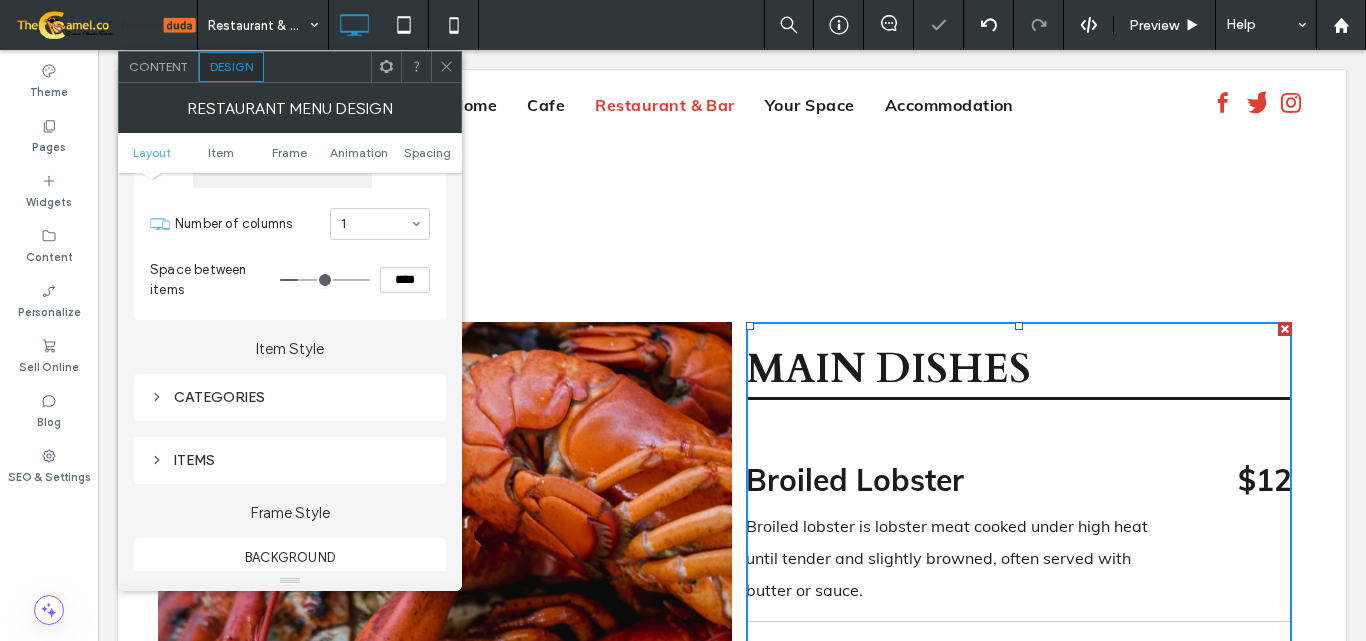 type on "**" 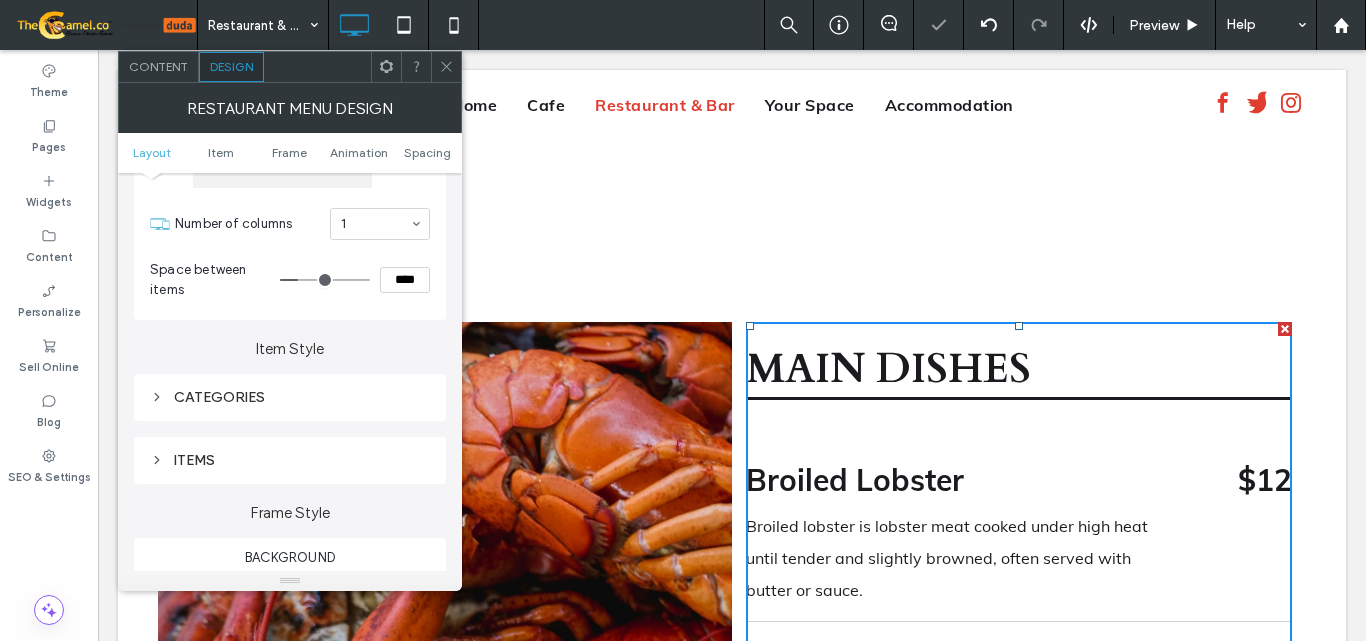 type on "*" 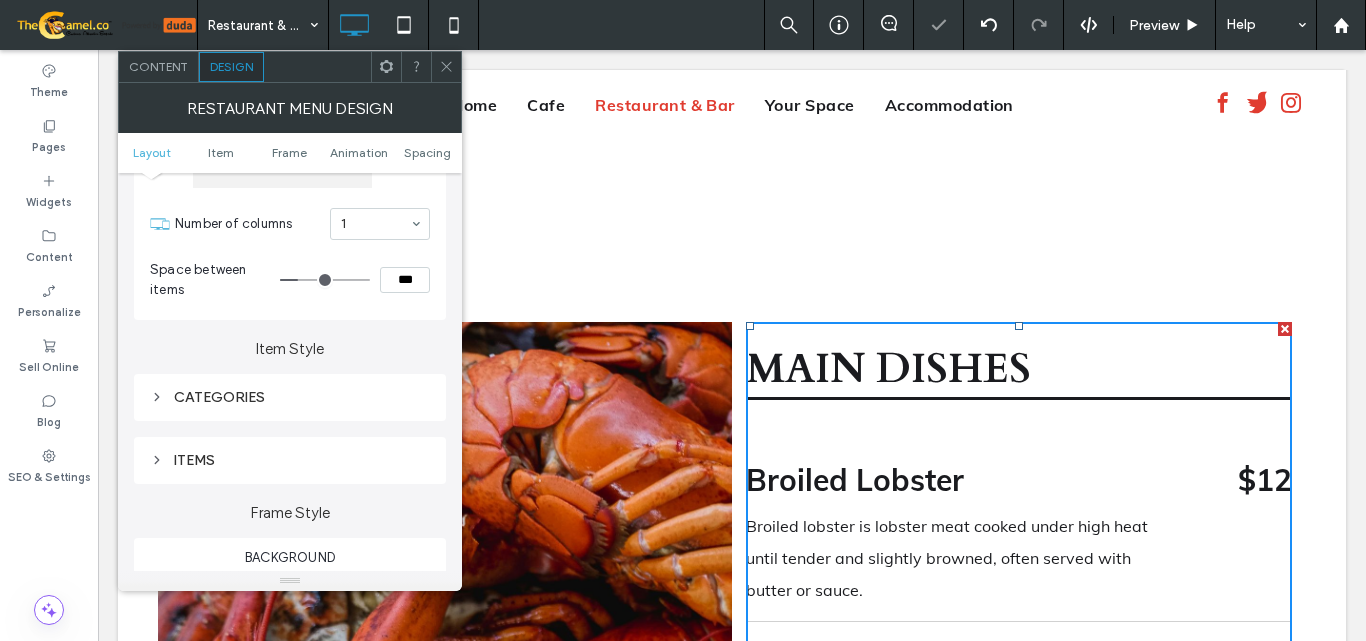 type on "*" 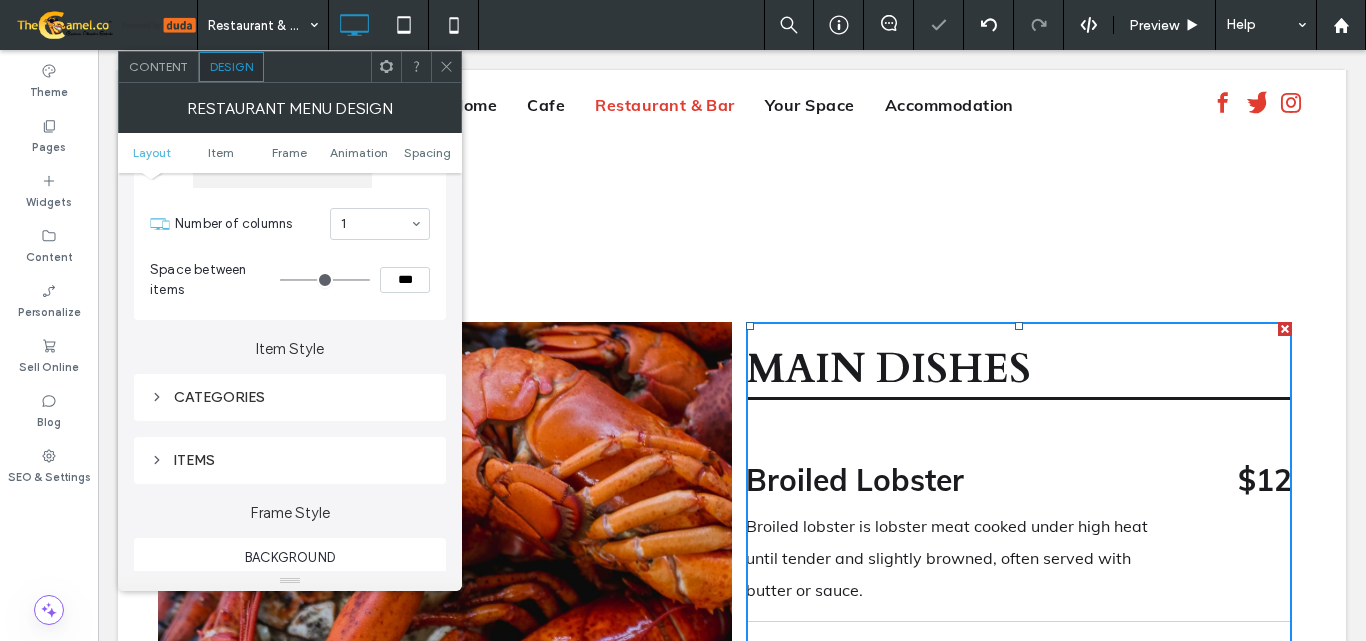 drag, startPoint x: 305, startPoint y: 282, endPoint x: 269, endPoint y: 296, distance: 38.626415 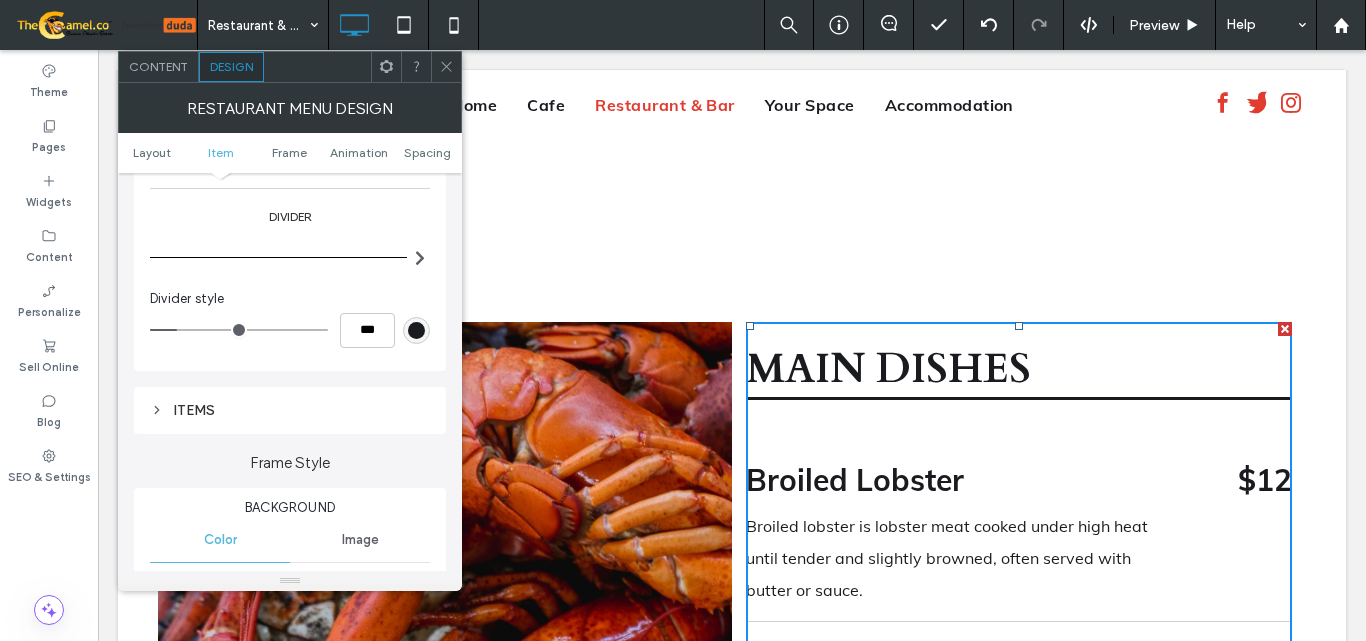 scroll, scrollTop: 900, scrollLeft: 0, axis: vertical 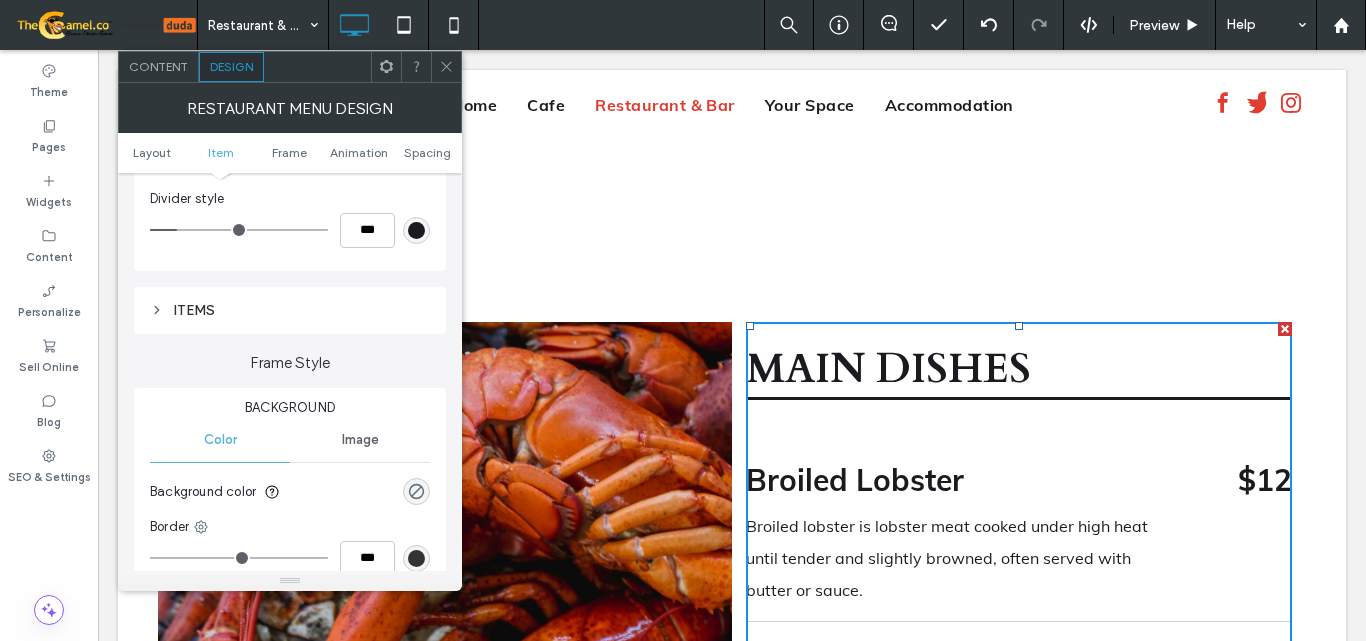 click on "ITEMS" at bounding box center [290, 310] 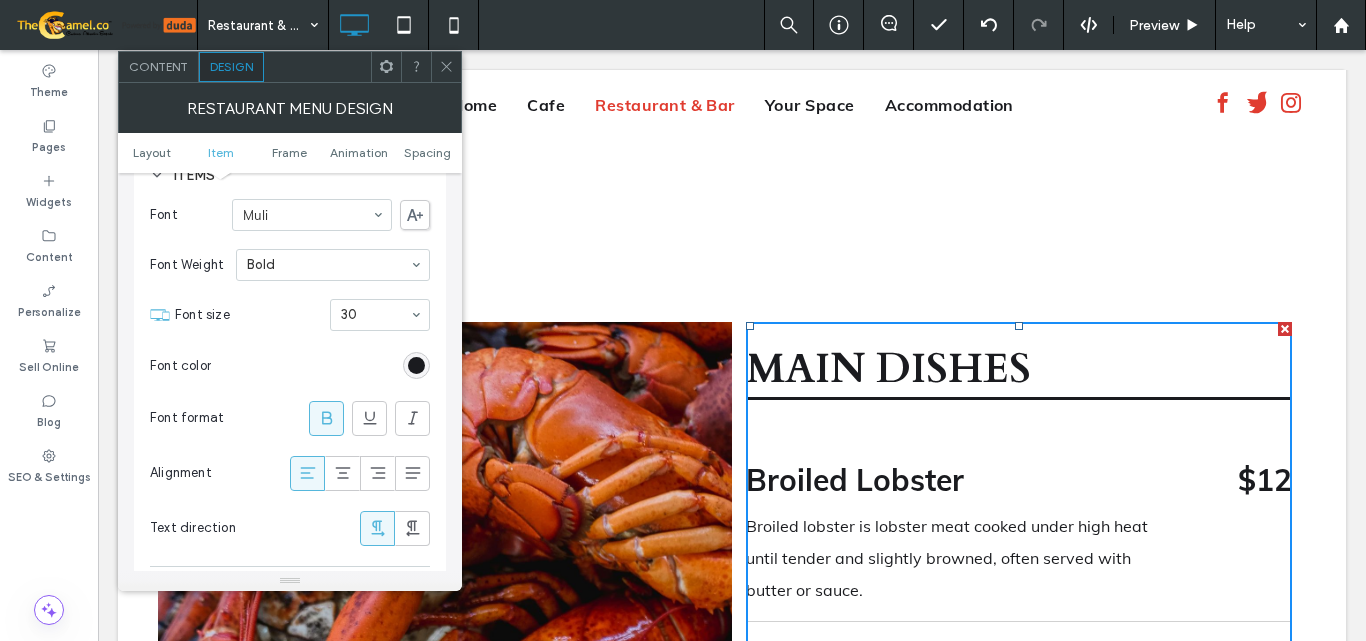 scroll, scrollTop: 1000, scrollLeft: 0, axis: vertical 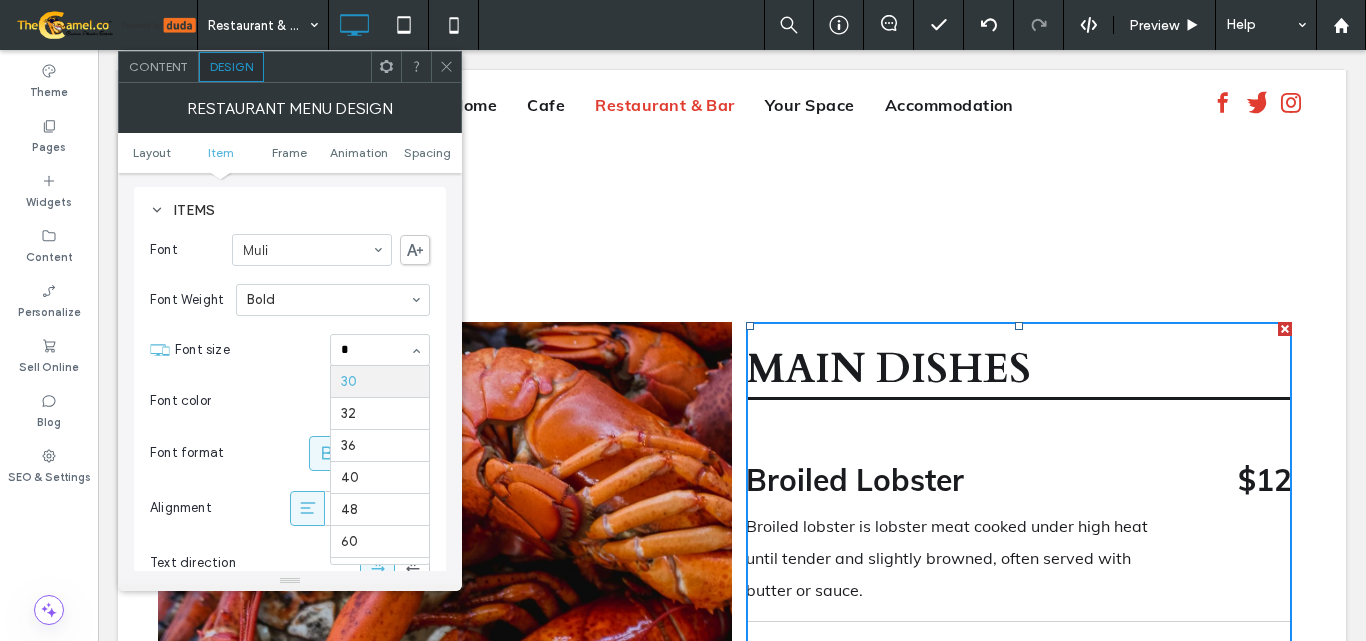 type on "**" 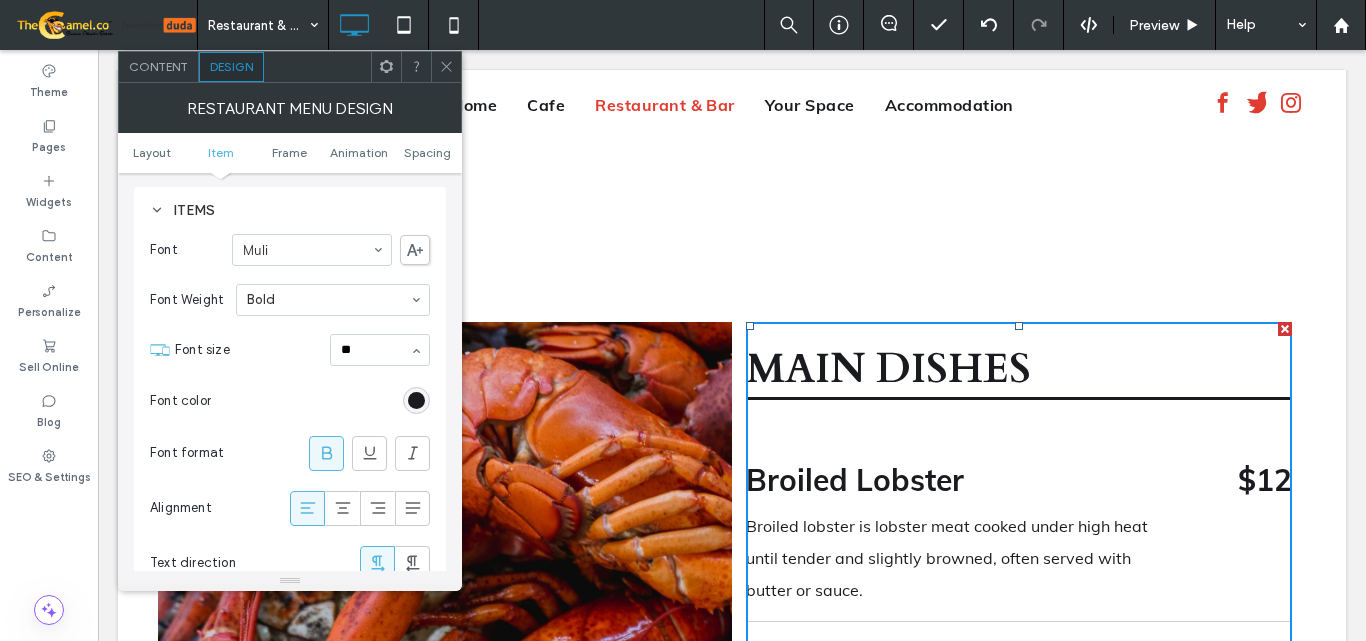 type 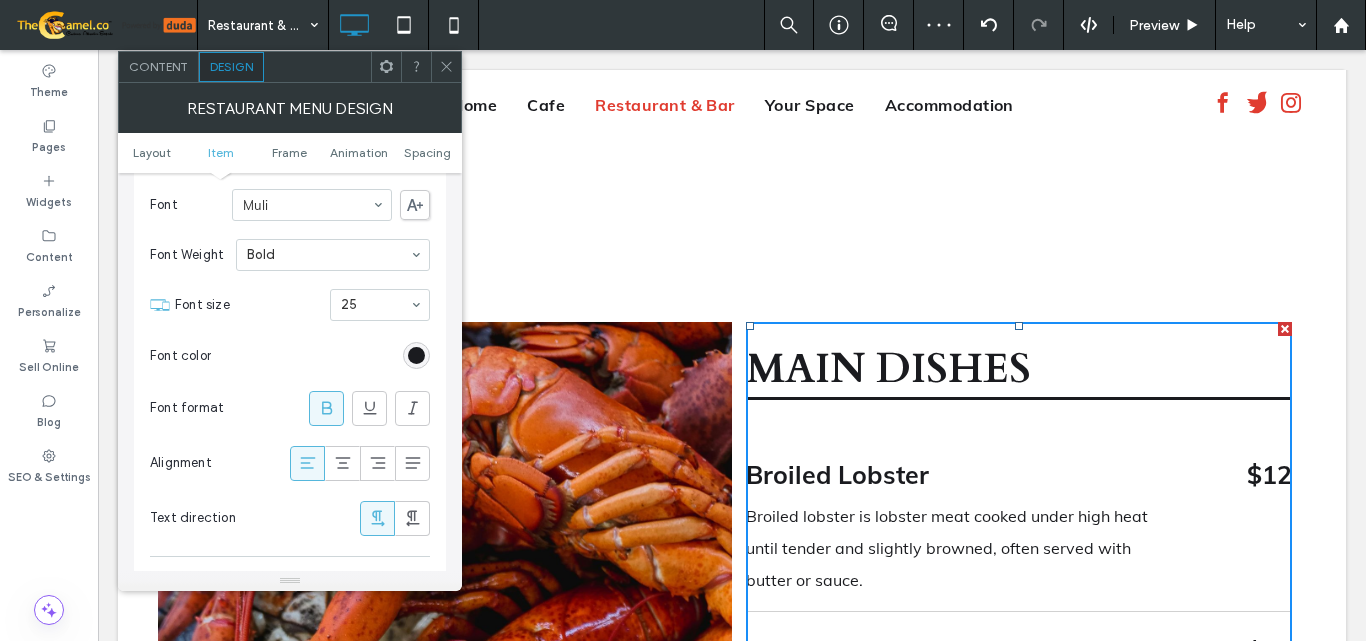 scroll, scrollTop: 1000, scrollLeft: 0, axis: vertical 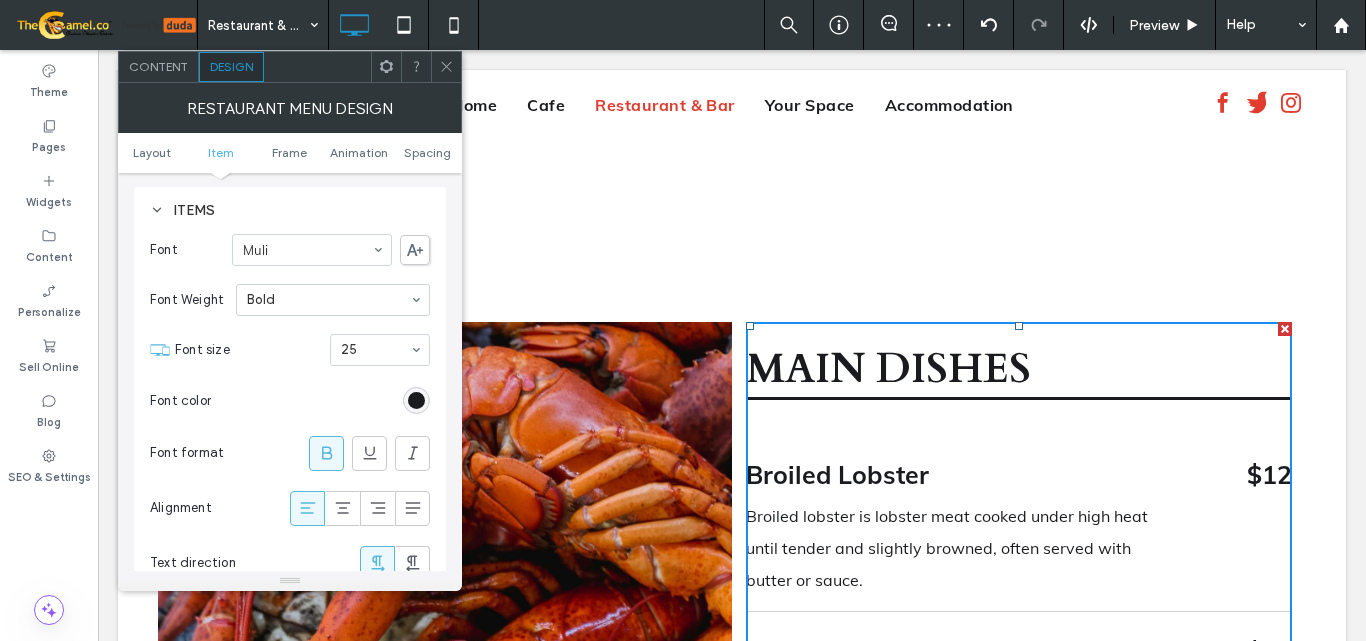click at bounding box center [416, 400] 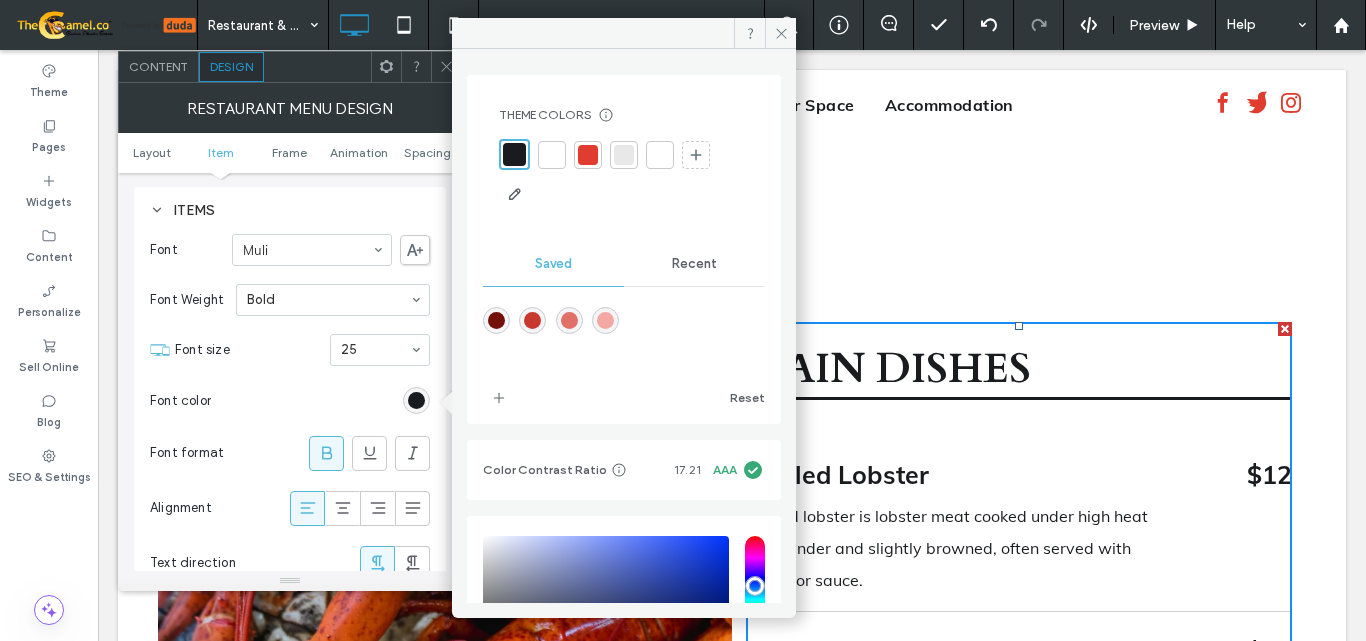 click at bounding box center [588, 155] 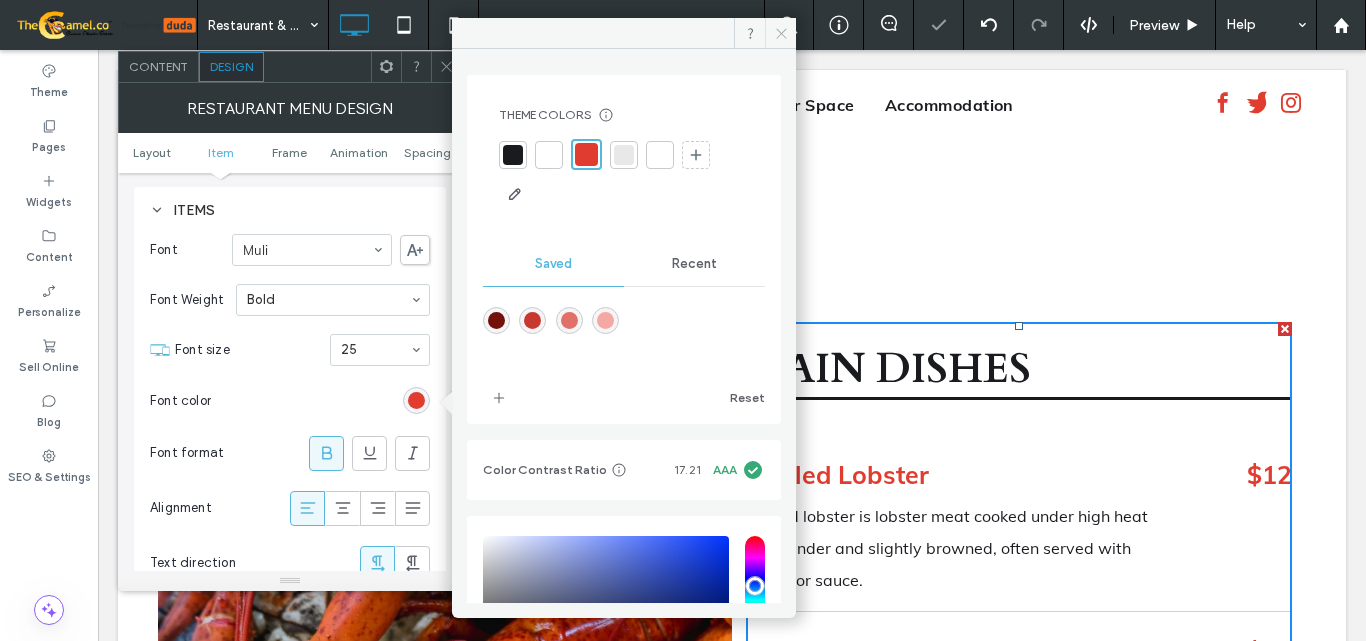 click 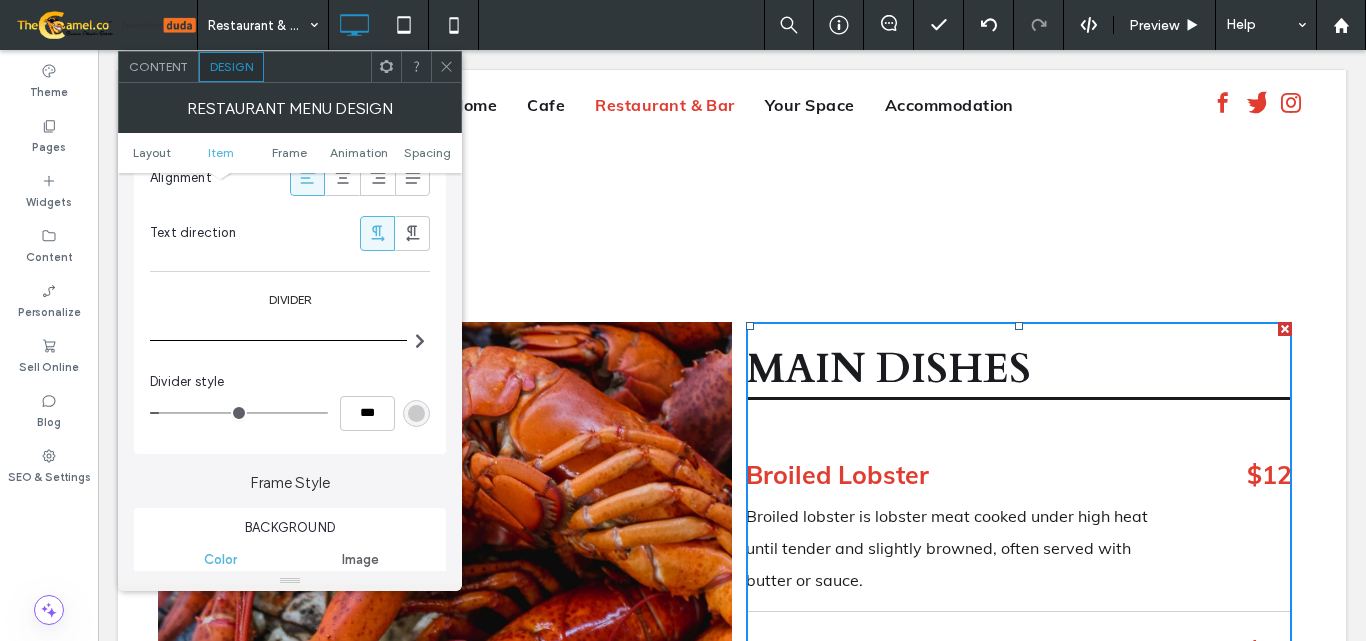 scroll, scrollTop: 1800, scrollLeft: 0, axis: vertical 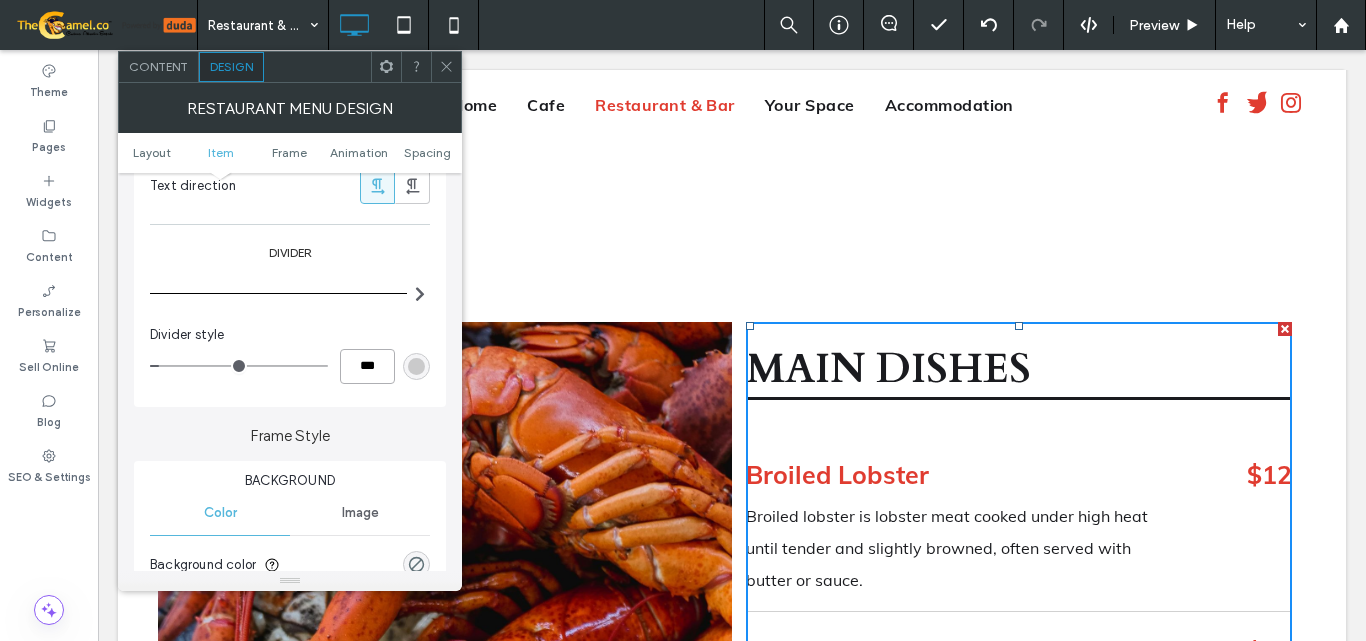 click on "***" at bounding box center [367, 366] 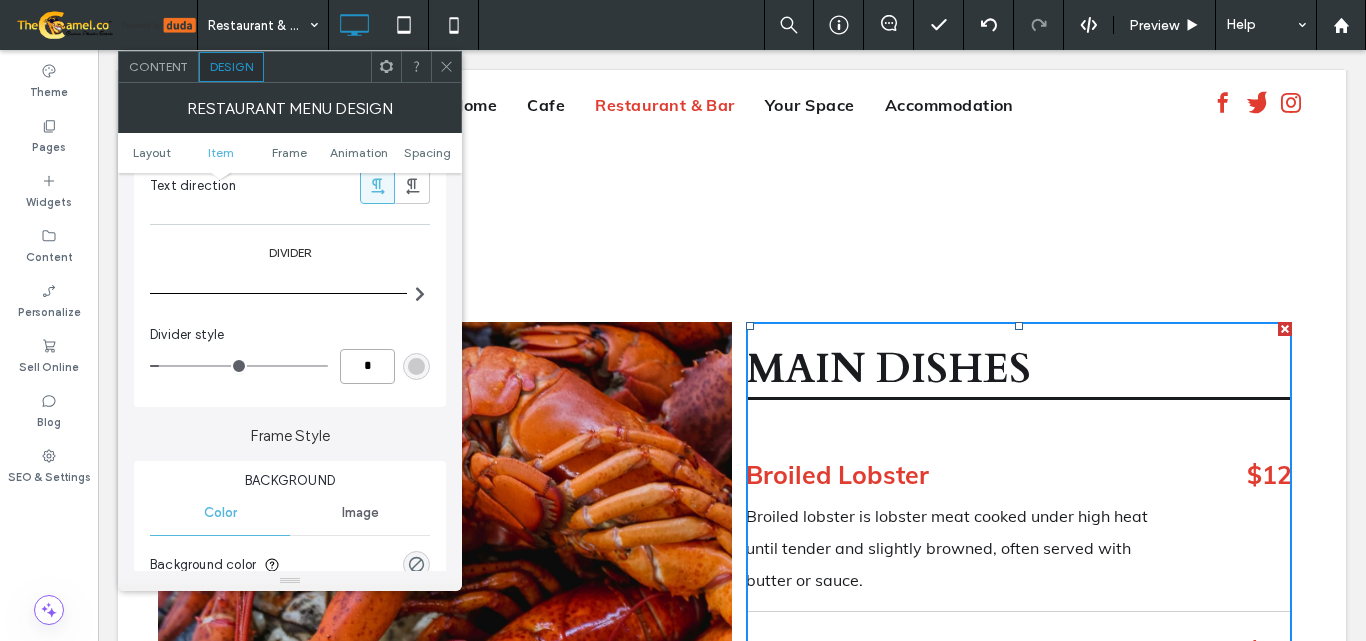 type on "*" 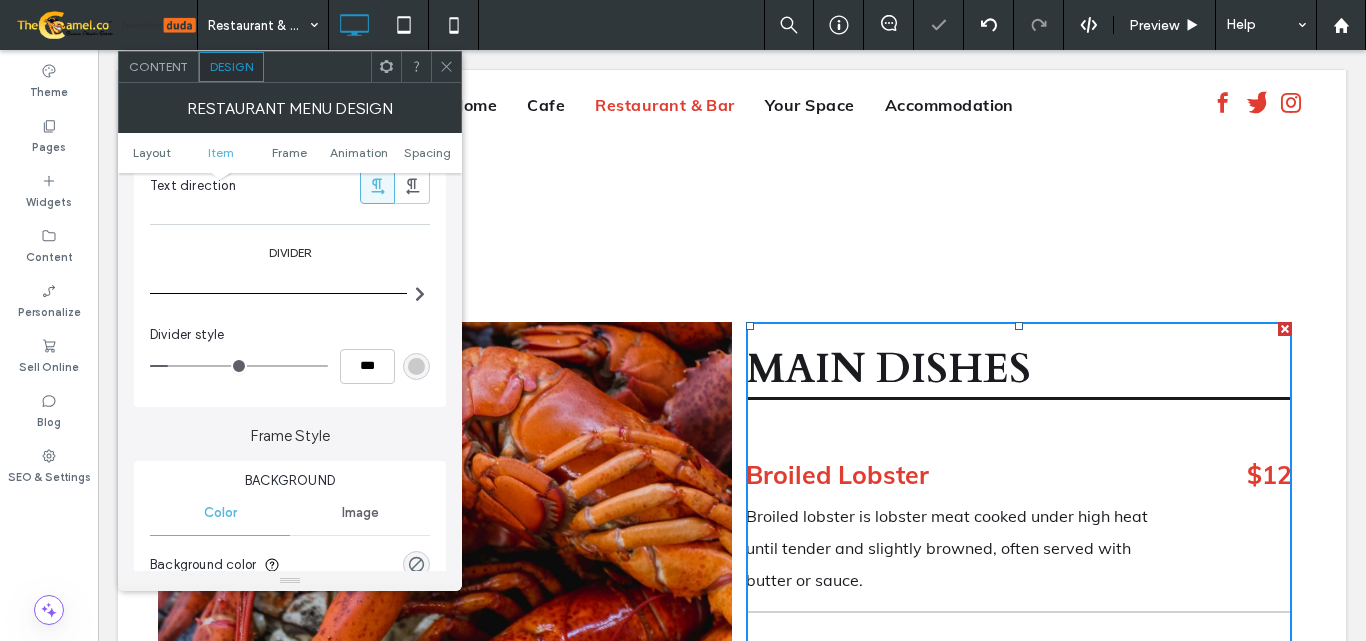 click at bounding box center [416, 366] 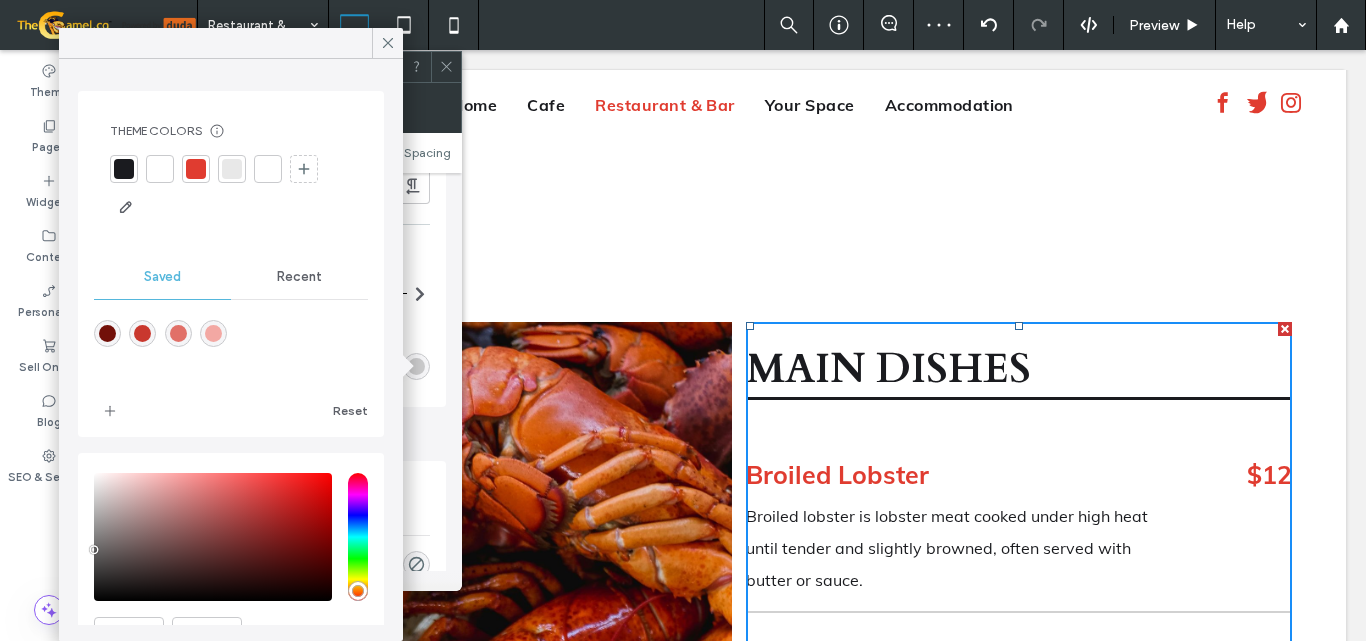 click at bounding box center (124, 169) 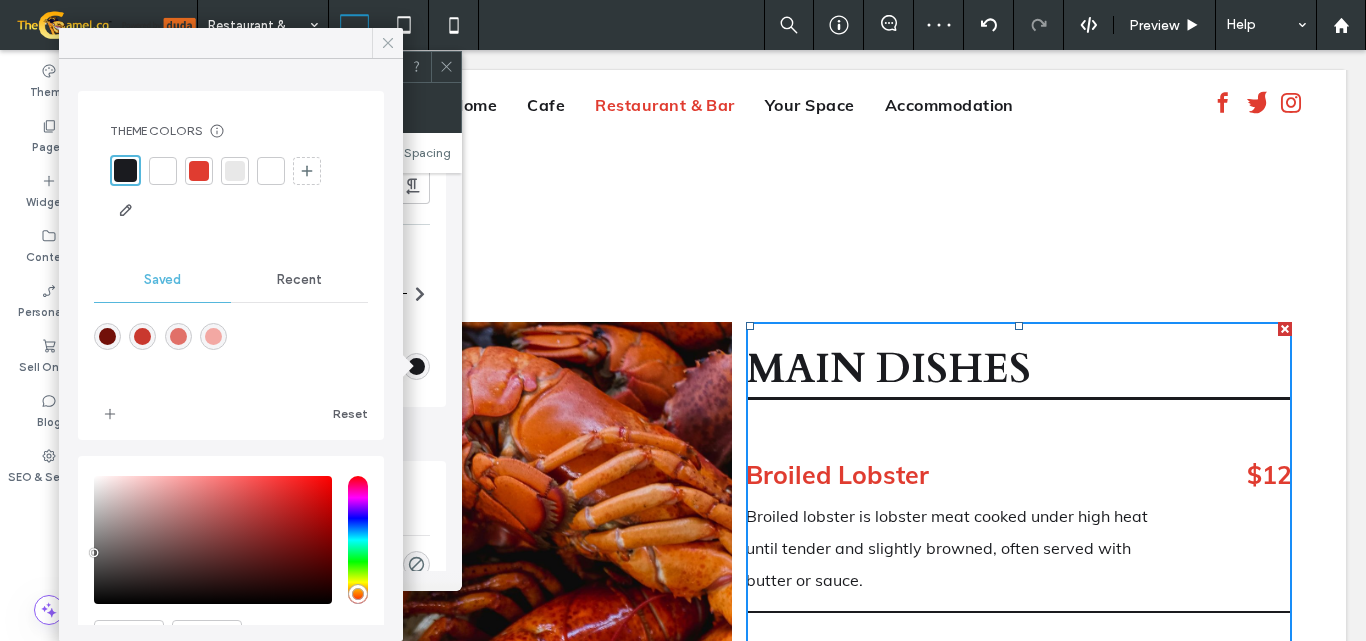click 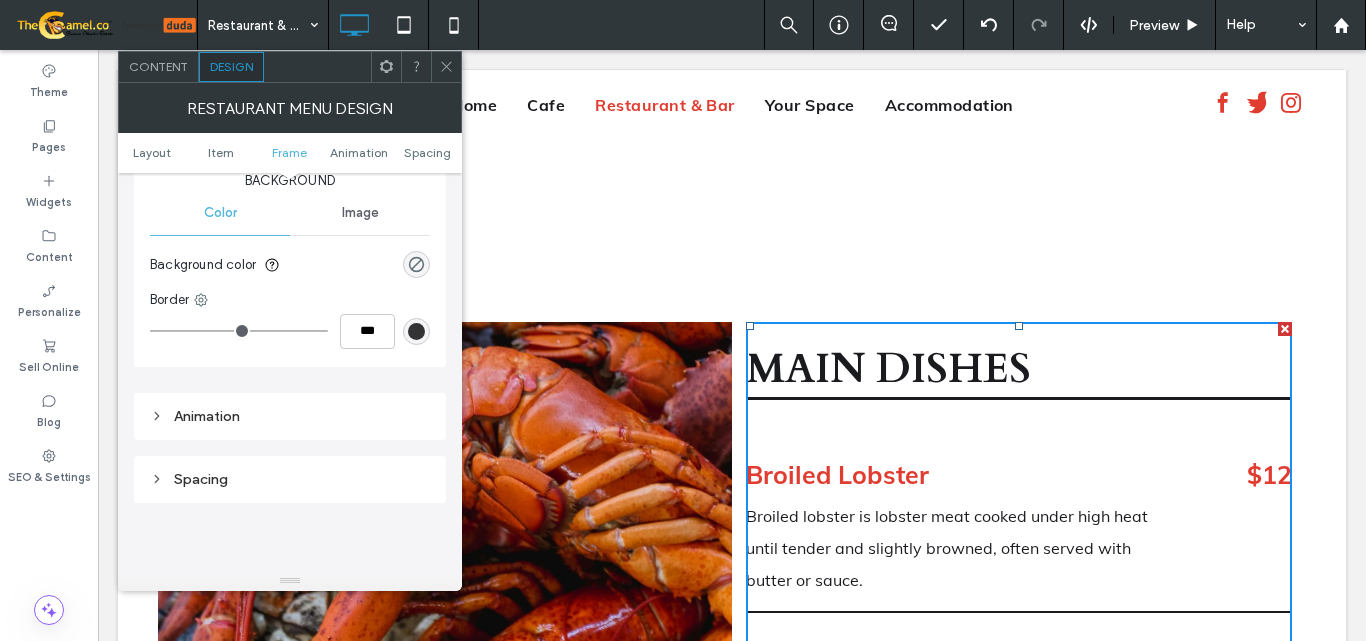 scroll, scrollTop: 2200, scrollLeft: 0, axis: vertical 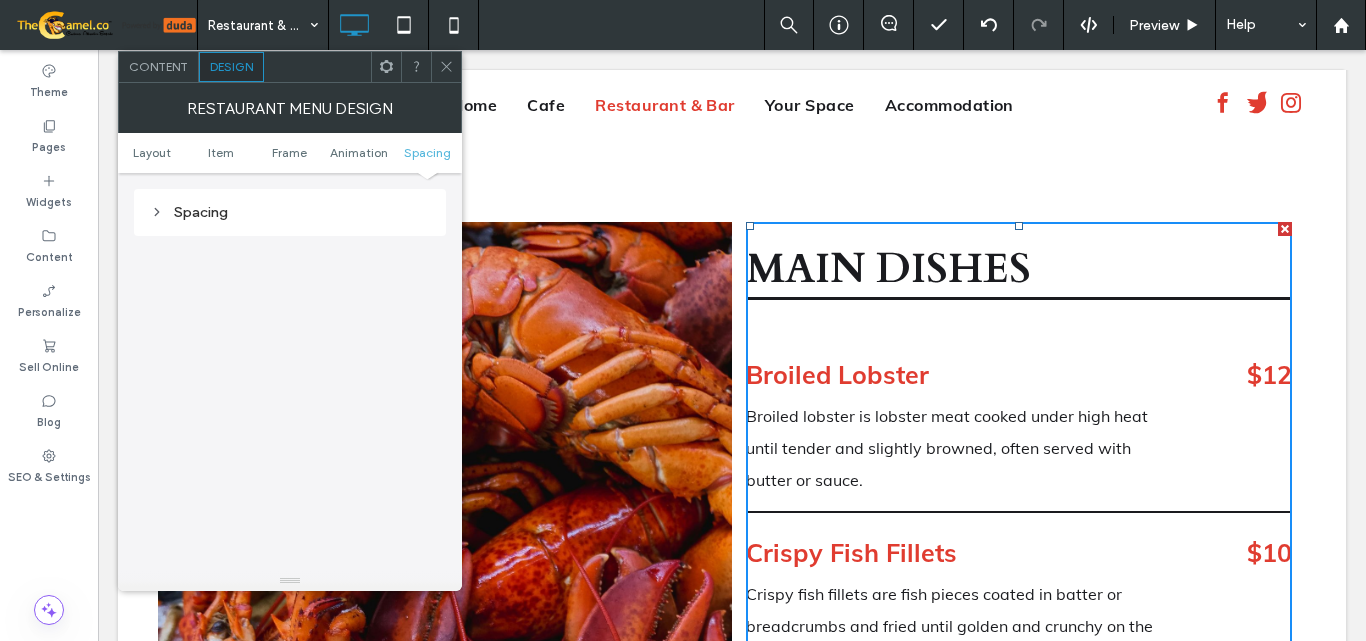 click 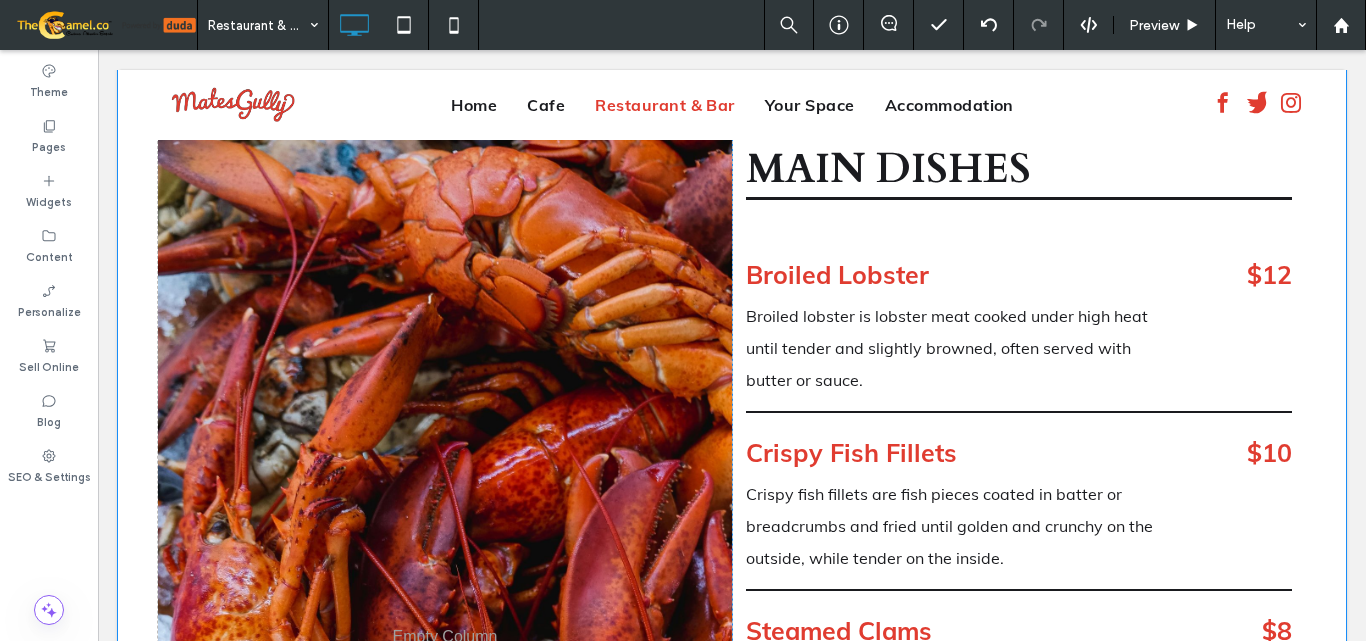 scroll, scrollTop: 2600, scrollLeft: 0, axis: vertical 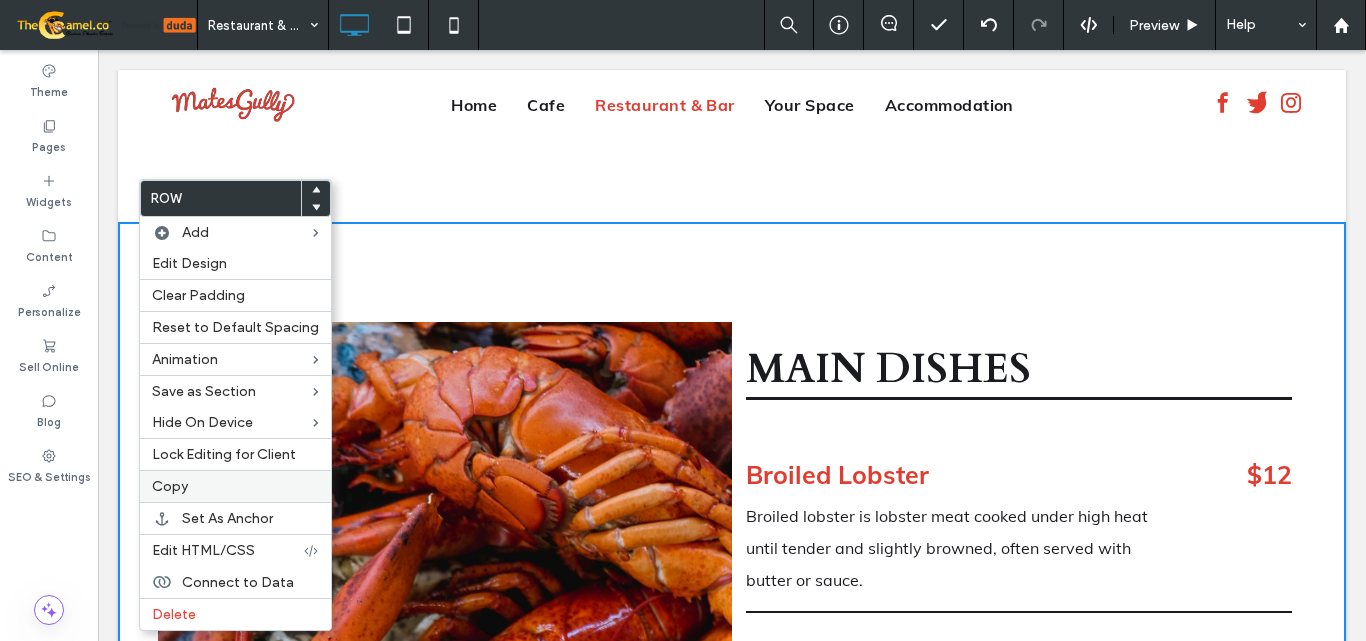 click on "Copy" at bounding box center (235, 486) 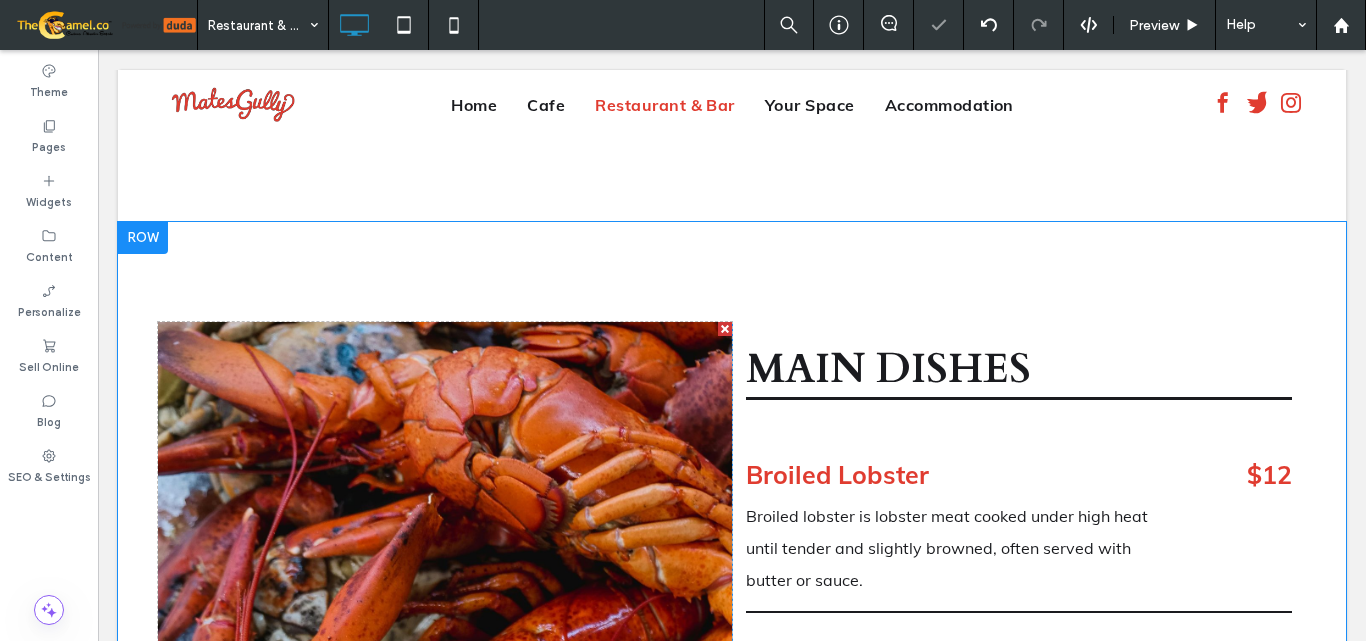 scroll, scrollTop: 2200, scrollLeft: 0, axis: vertical 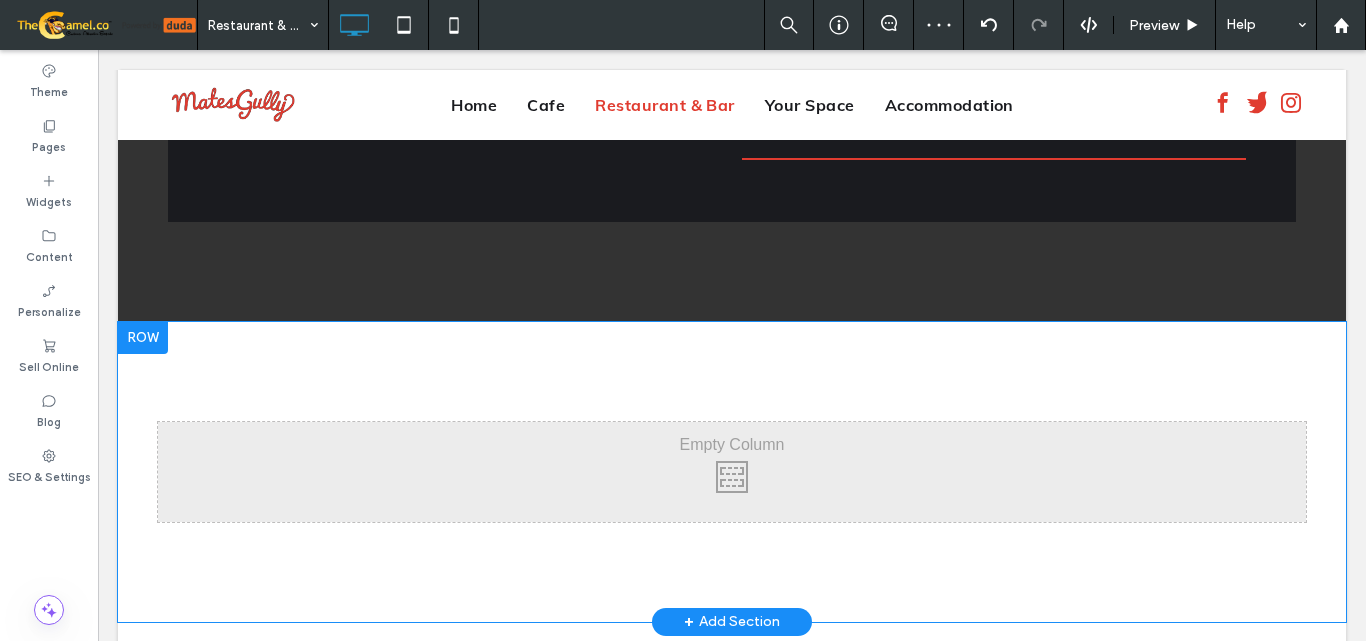 click at bounding box center (143, 338) 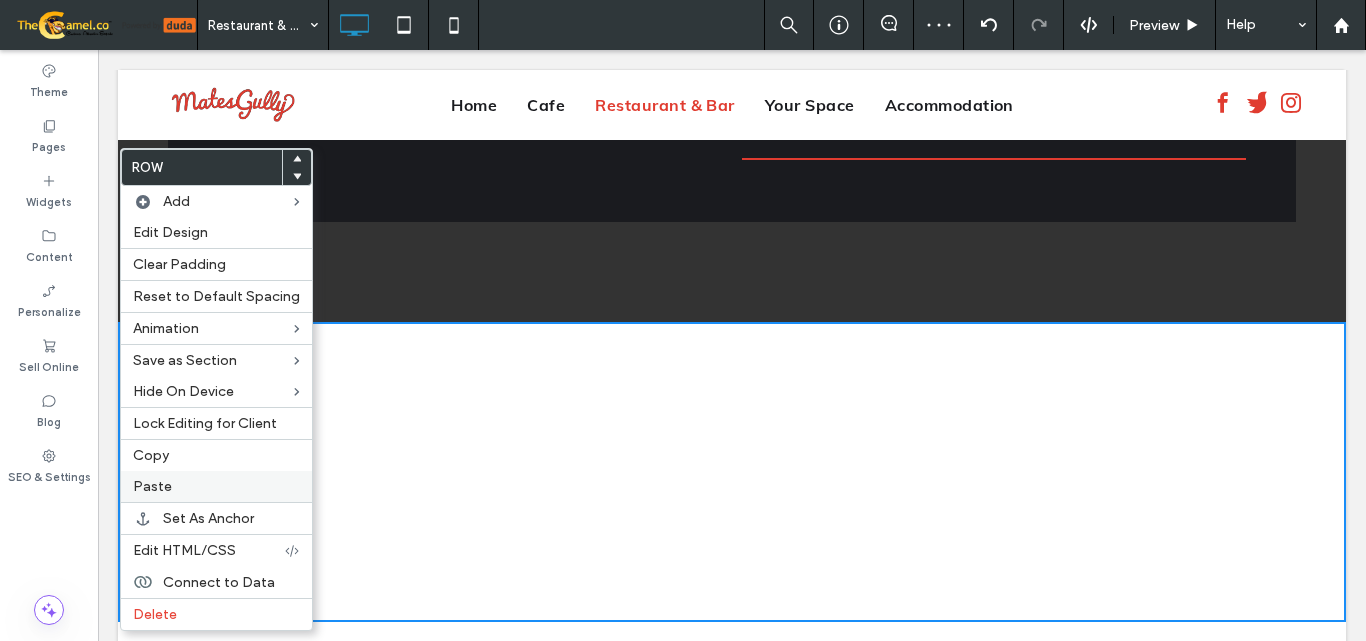 click on "Paste" at bounding box center (216, 486) 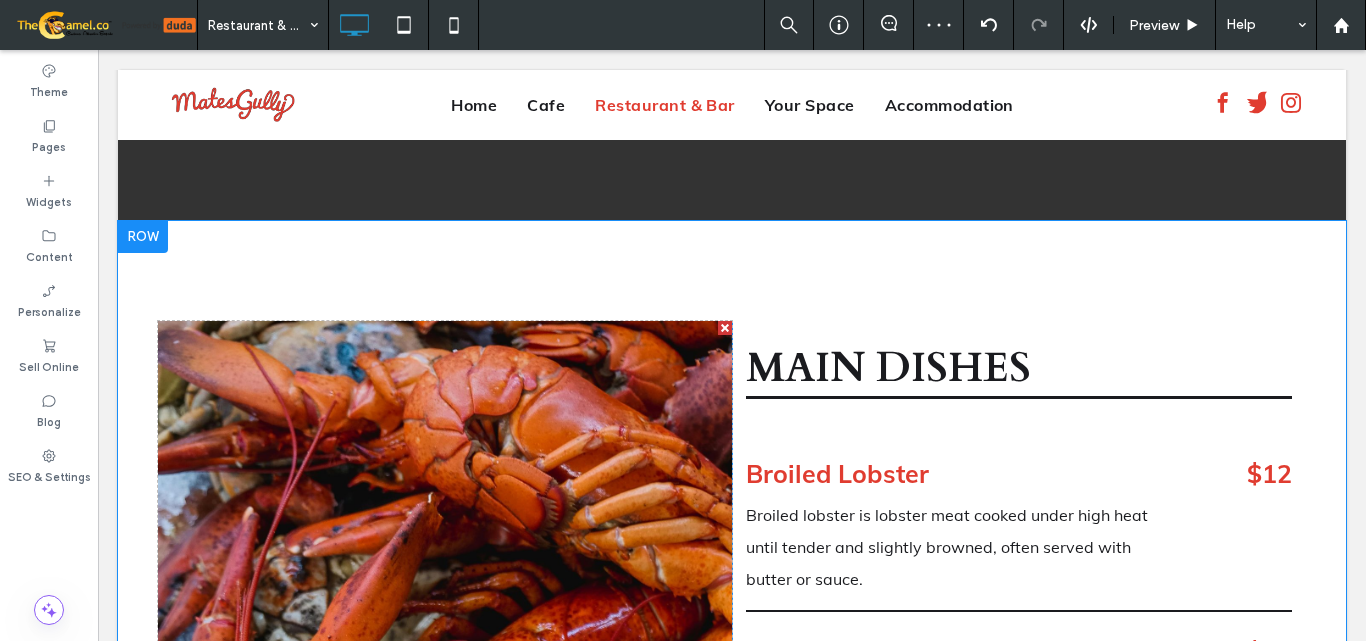 scroll, scrollTop: 2300, scrollLeft: 0, axis: vertical 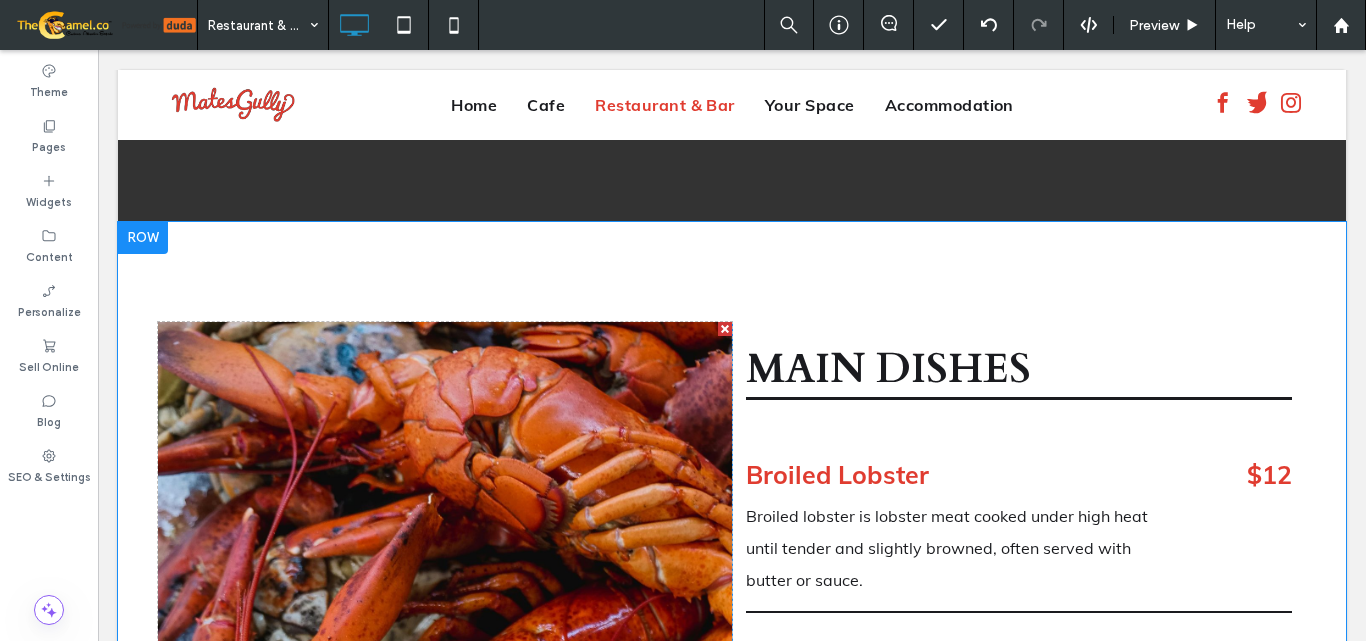 click at bounding box center [725, 329] 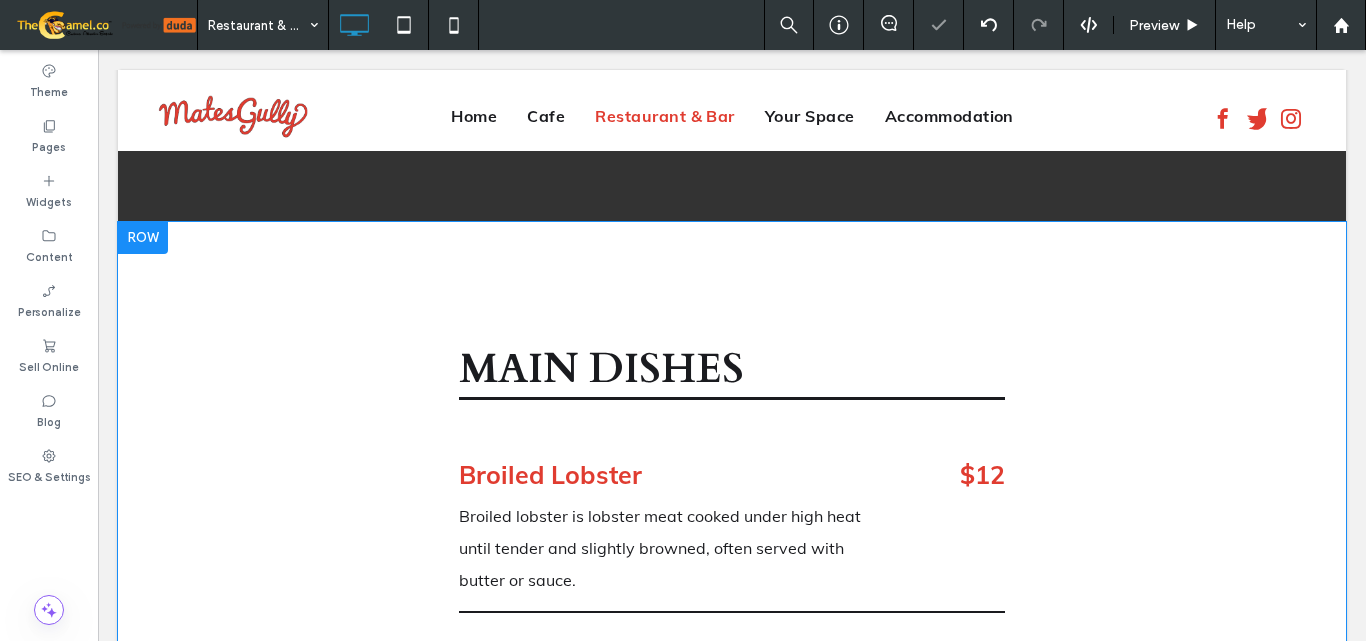 scroll, scrollTop: 2311, scrollLeft: 0, axis: vertical 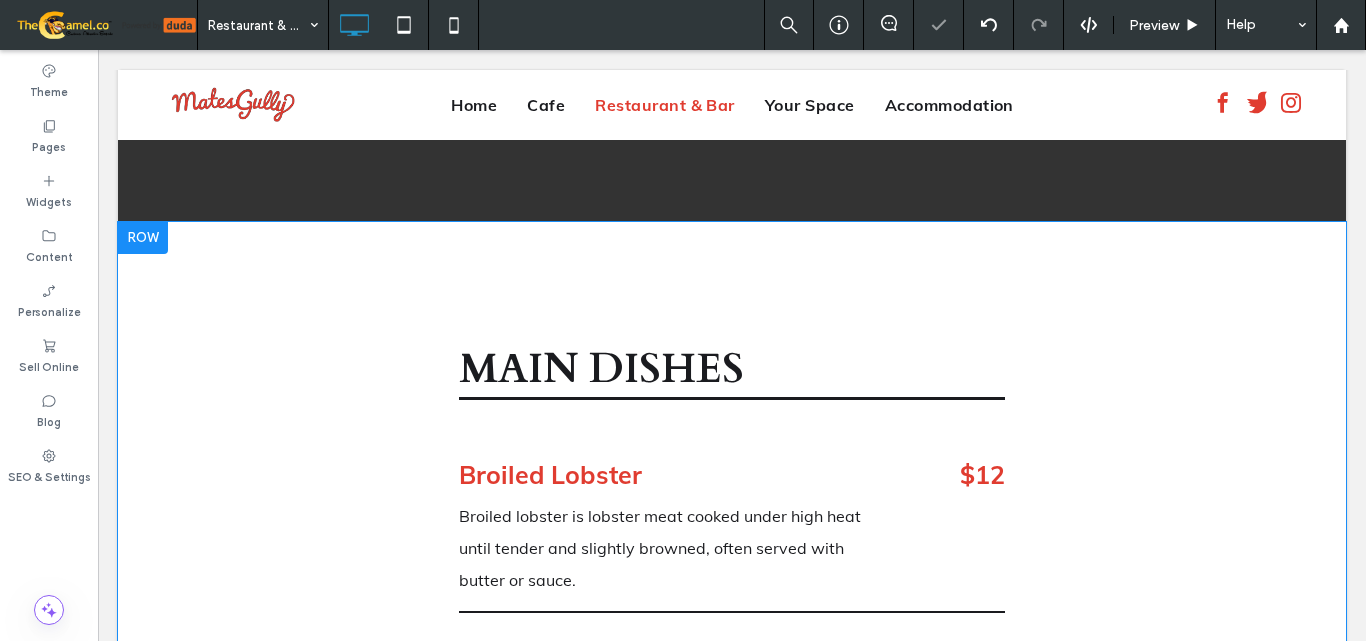 click at bounding box center (143, 238) 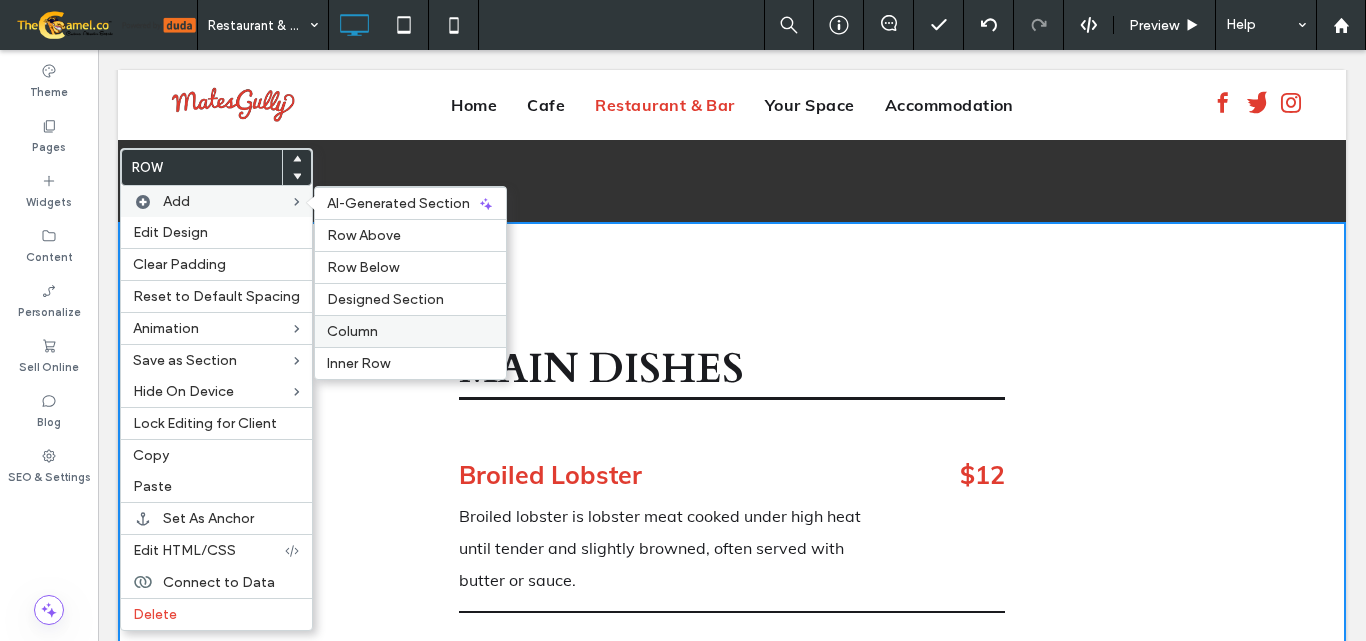 click on "Column" at bounding box center (352, 331) 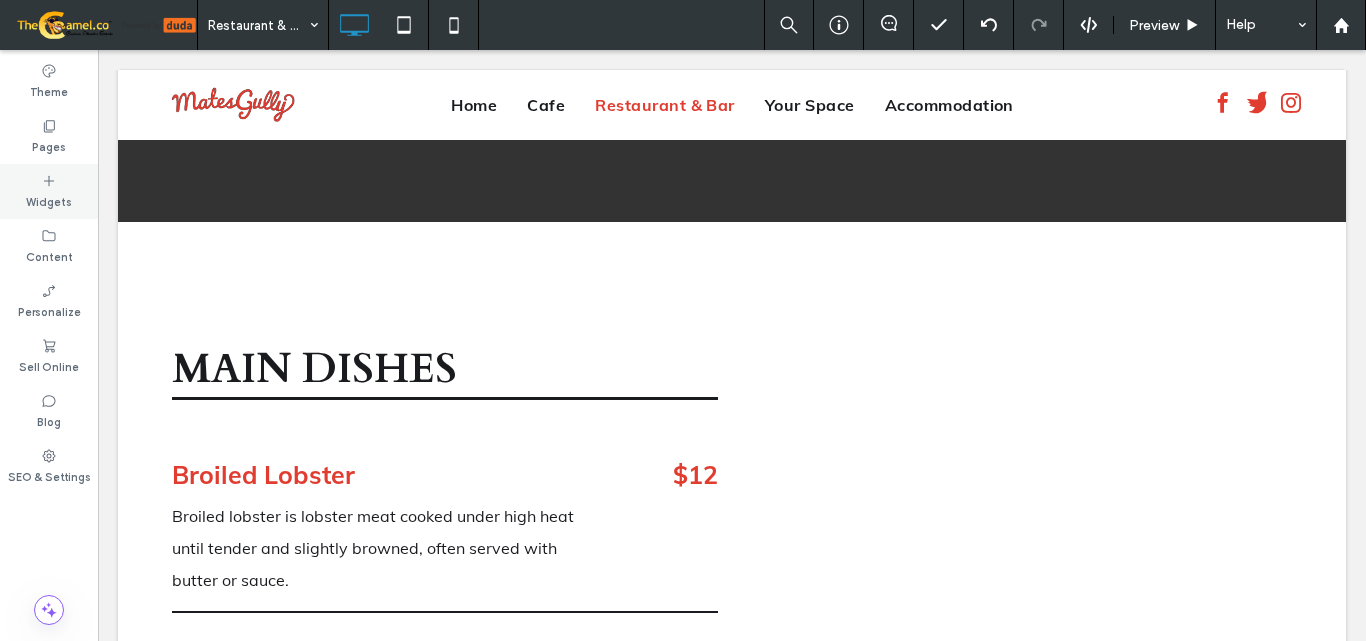 click on "Widgets" at bounding box center [49, 200] 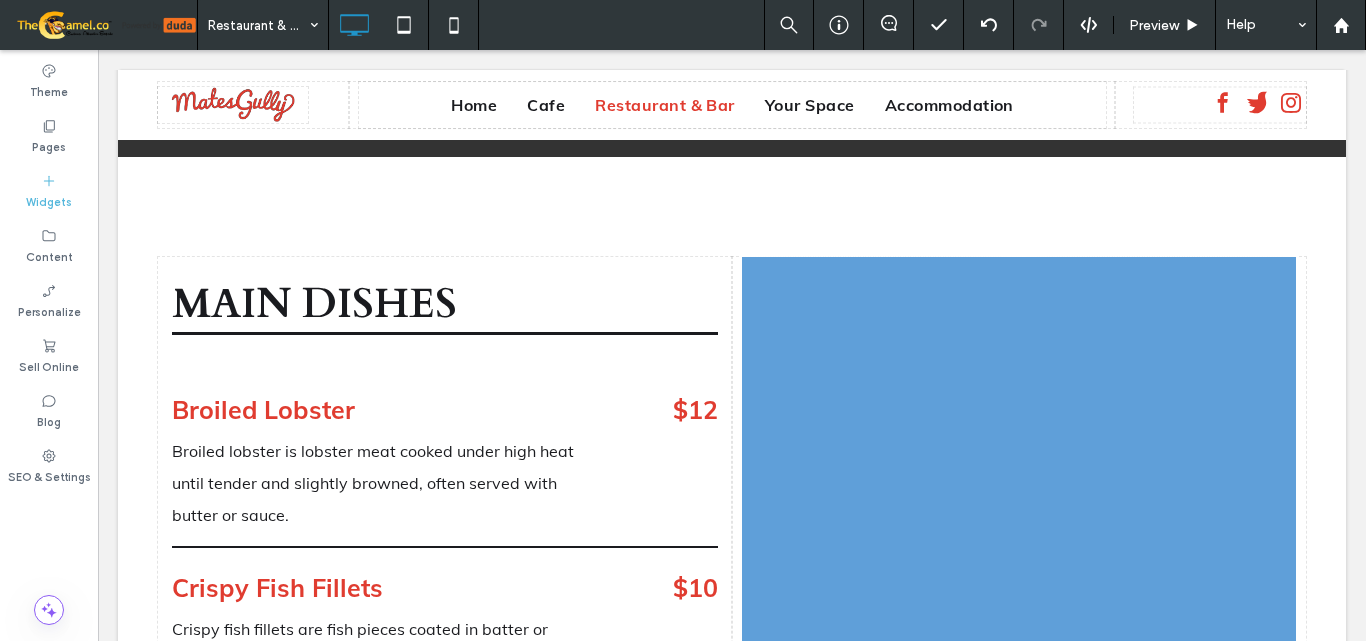 scroll, scrollTop: 2401, scrollLeft: 0, axis: vertical 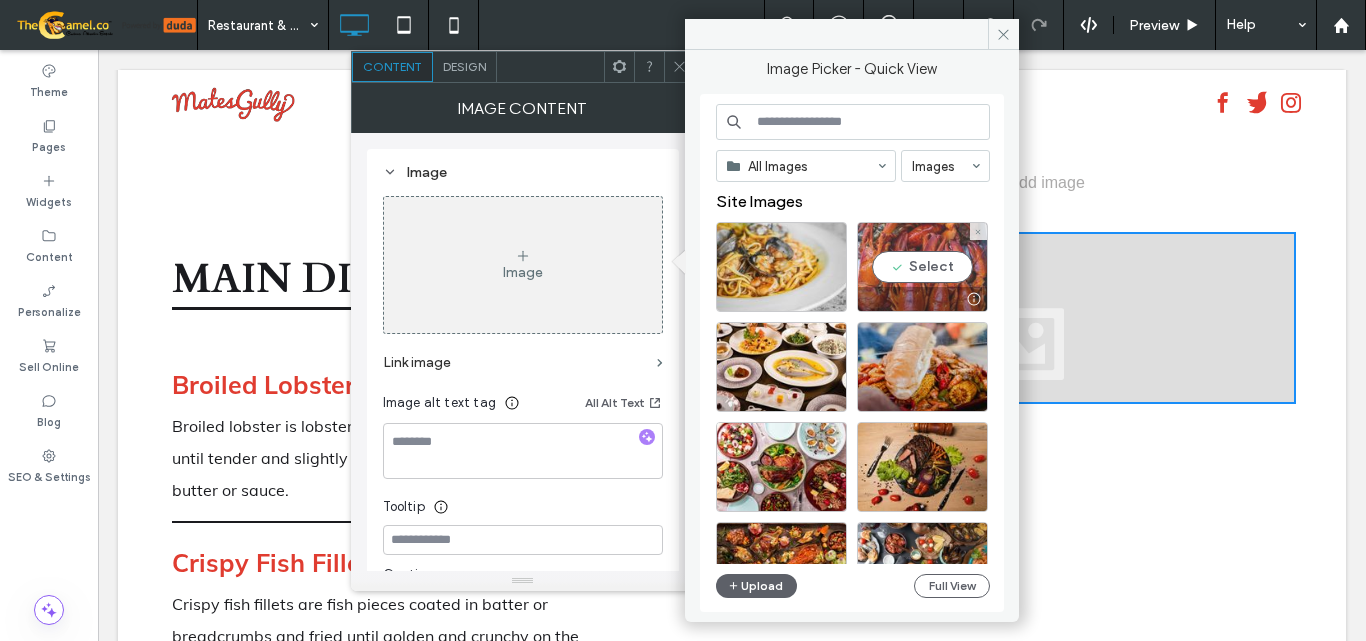 drag, startPoint x: 898, startPoint y: 256, endPoint x: 802, endPoint y: 205, distance: 108.706024 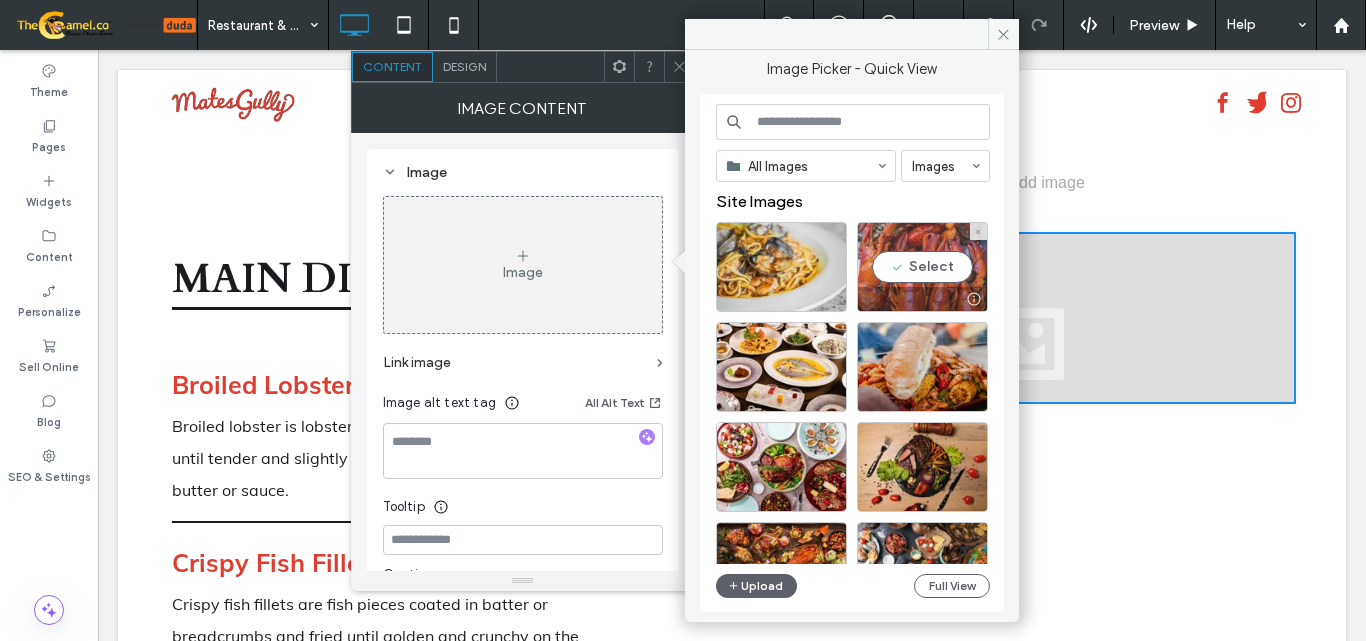 click on "Select" at bounding box center (922, 267) 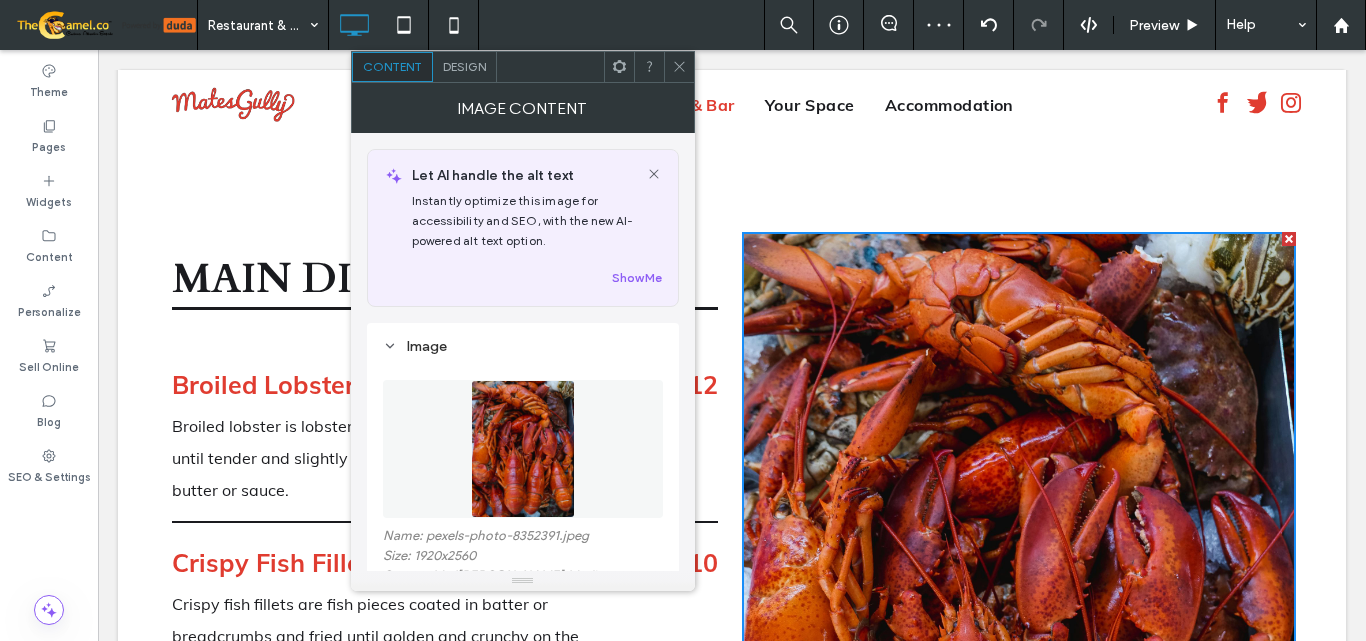 click at bounding box center [679, 67] 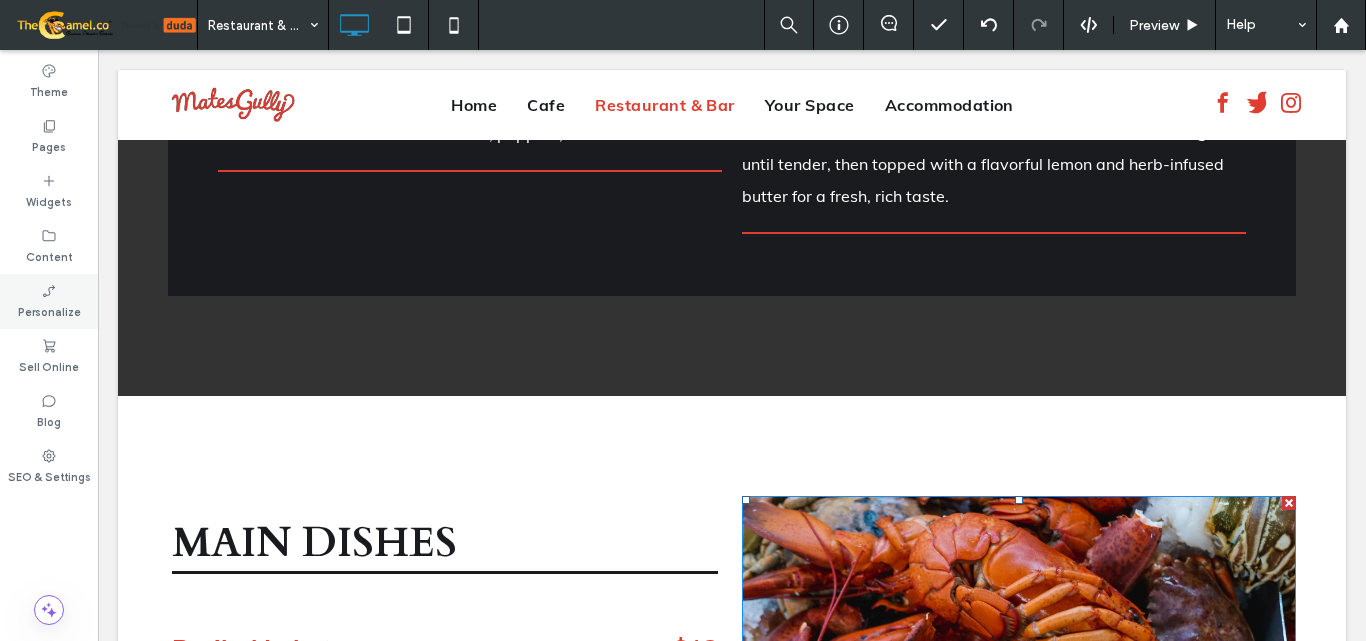 scroll, scrollTop: 2101, scrollLeft: 0, axis: vertical 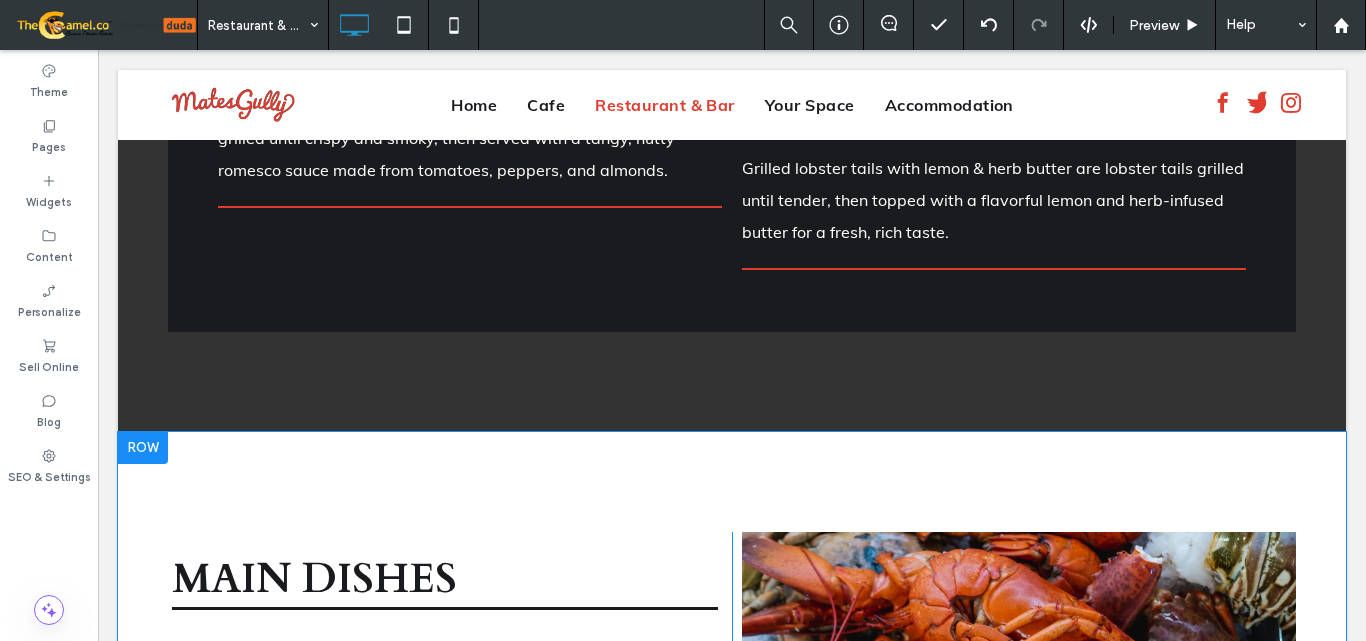 click at bounding box center (143, 448) 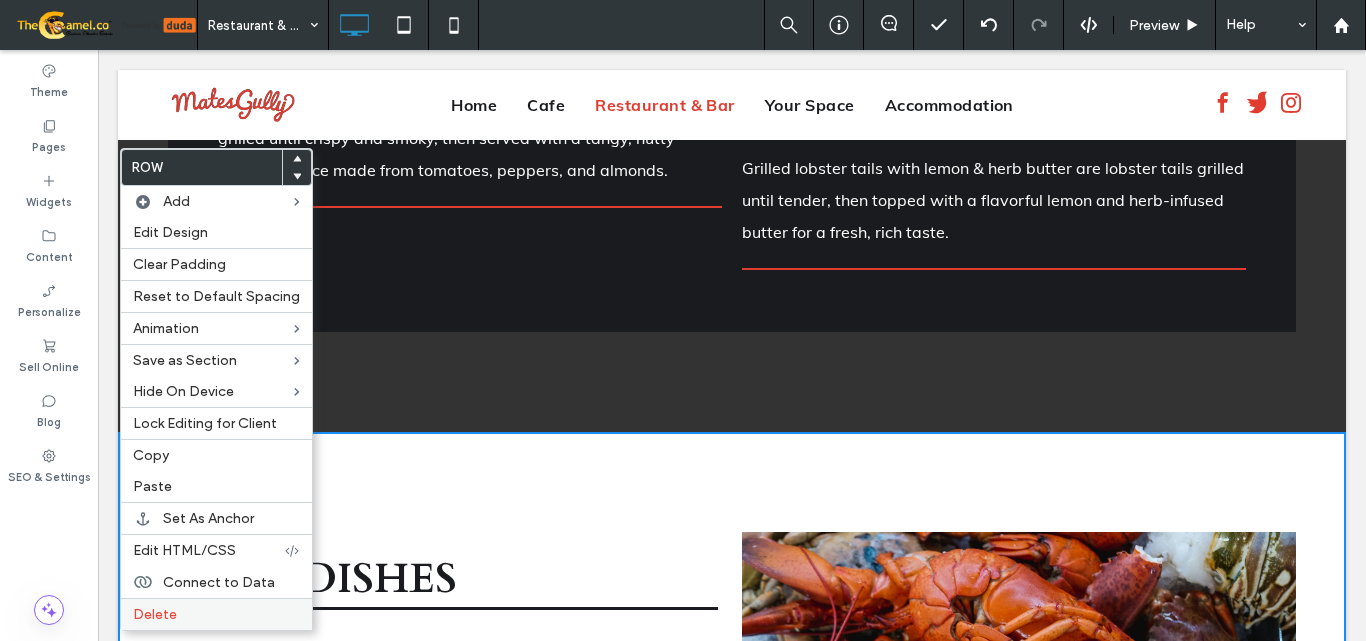 click on "Delete" at bounding box center [216, 614] 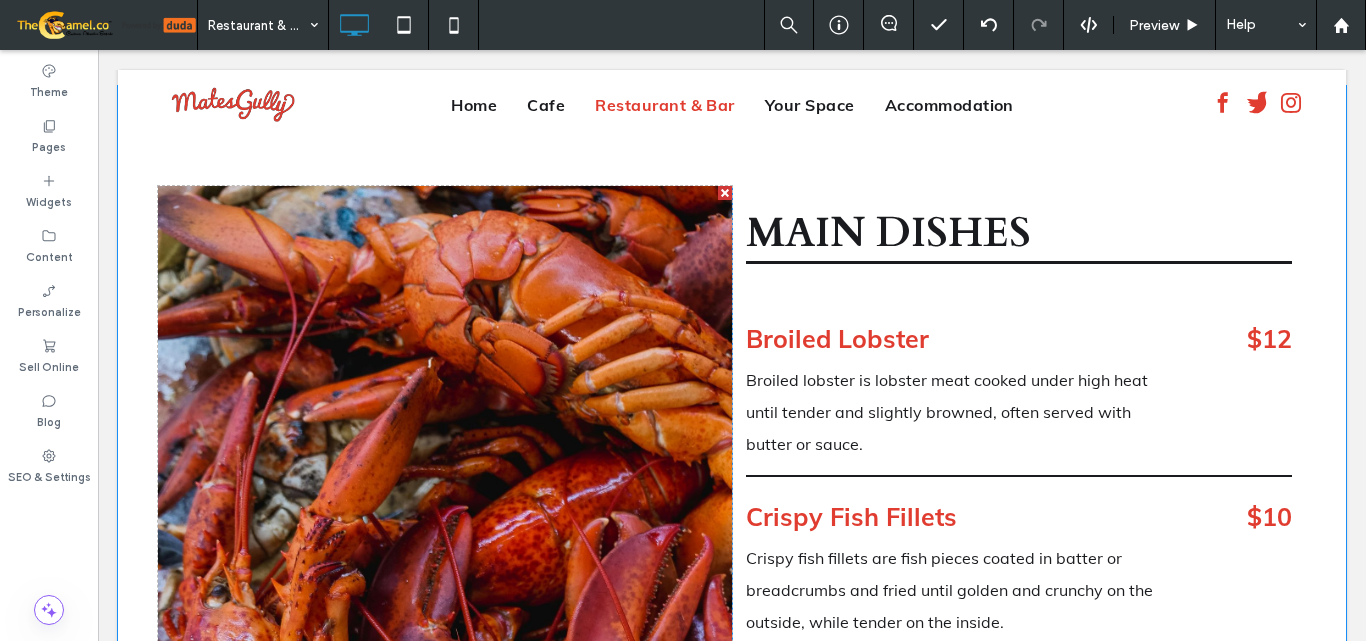 scroll, scrollTop: 2790, scrollLeft: 0, axis: vertical 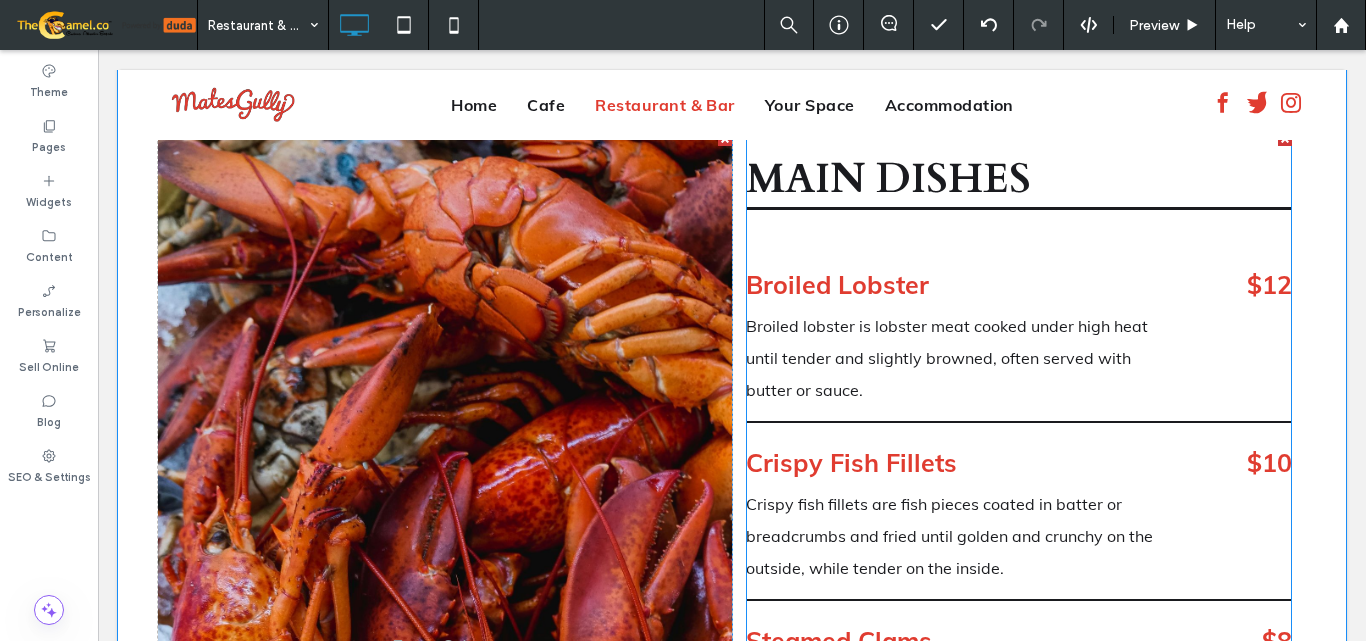 click on "Broiled lobster is lobster meat cooked under high heat until tender and slightly browned, often served with butter or sauce." at bounding box center (962, 358) 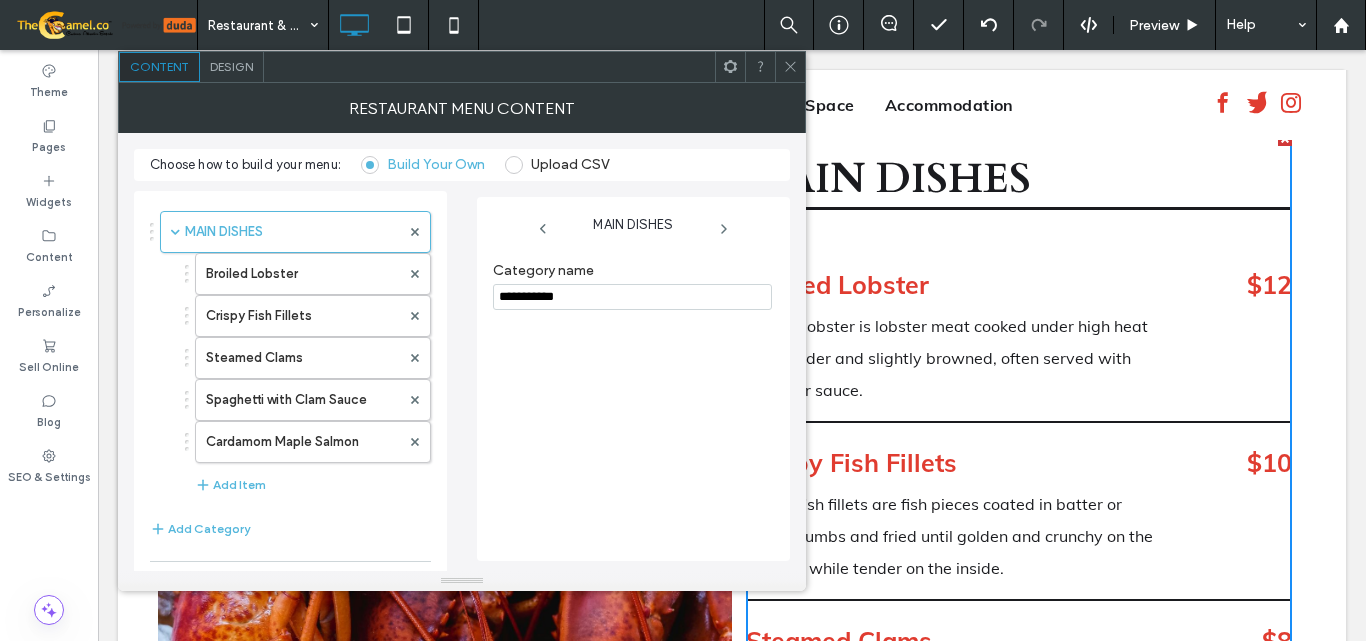 click 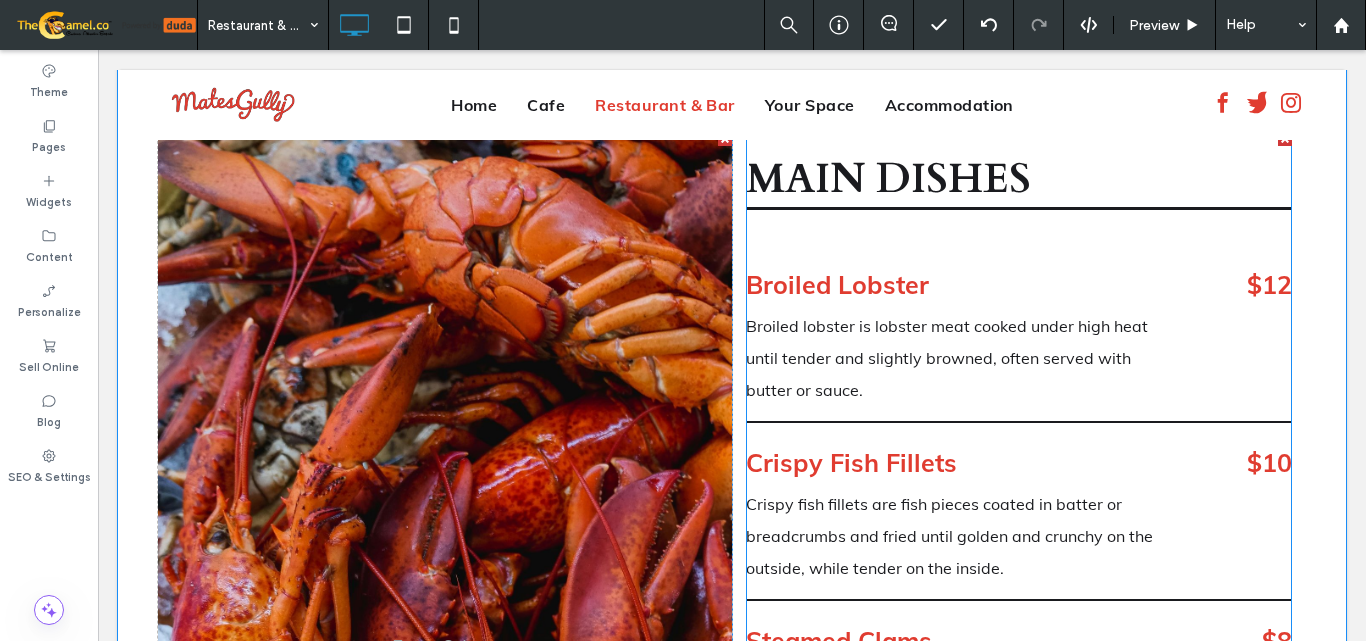 click on "Broiled Lobster" at bounding box center (962, 285) 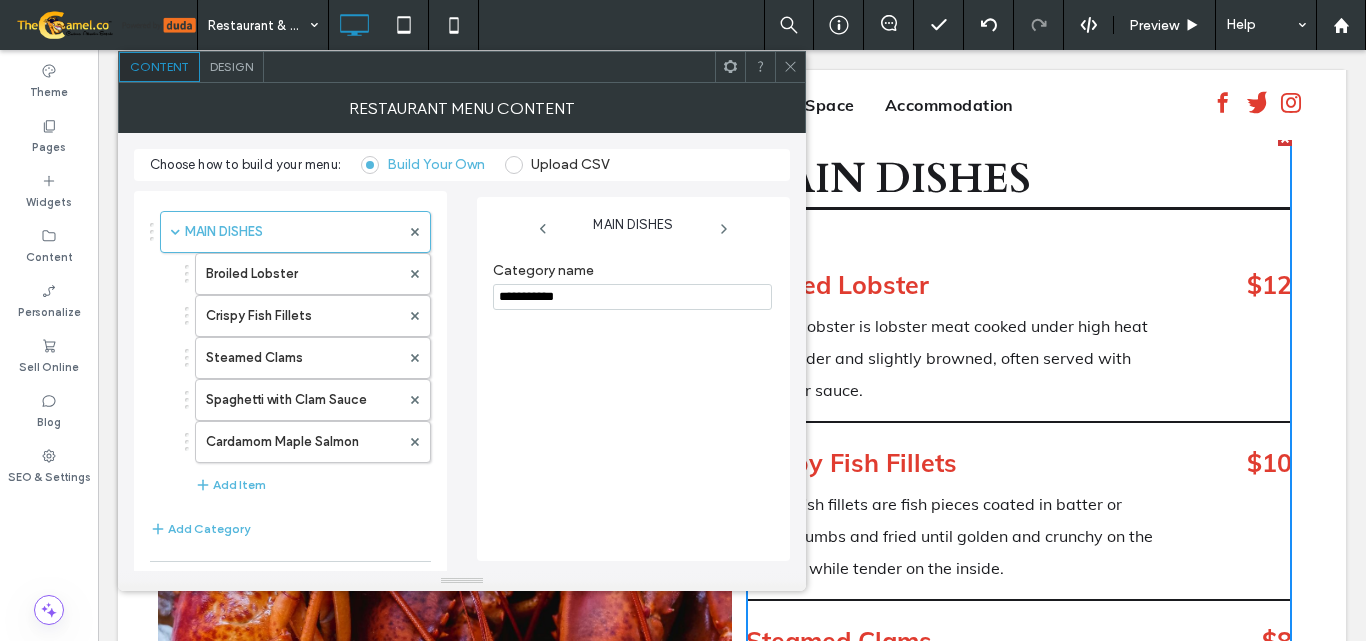 click on "Design" at bounding box center (231, 66) 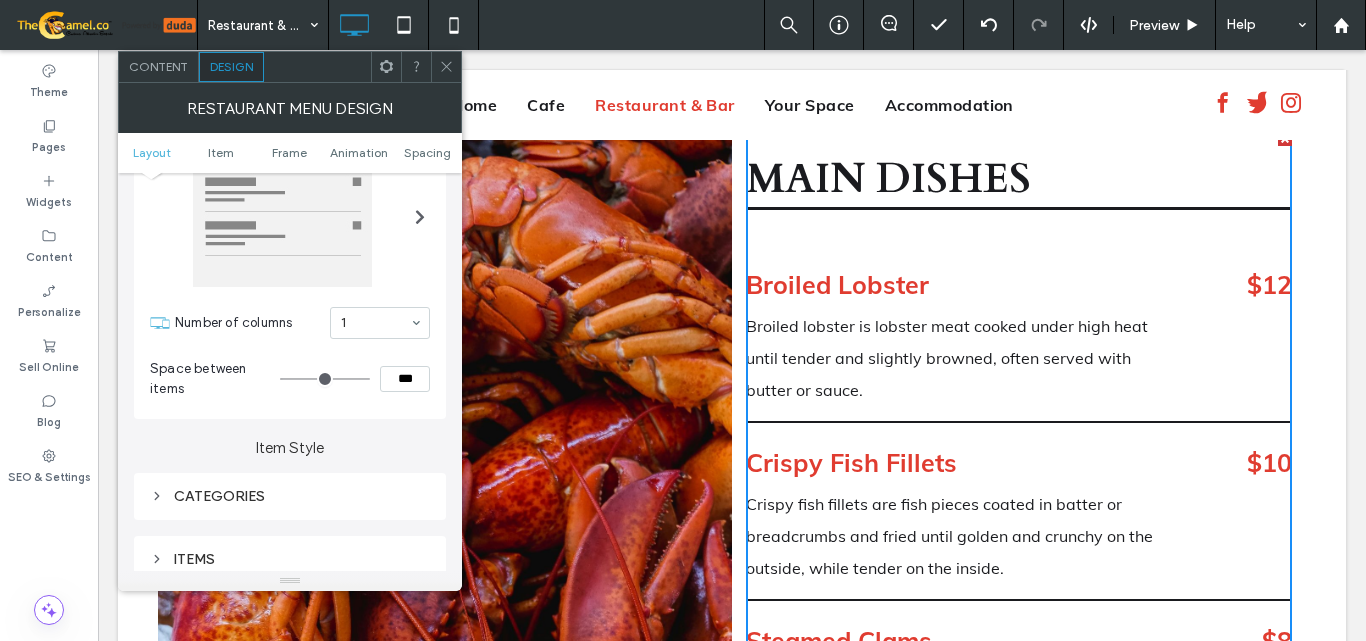 scroll, scrollTop: 100, scrollLeft: 0, axis: vertical 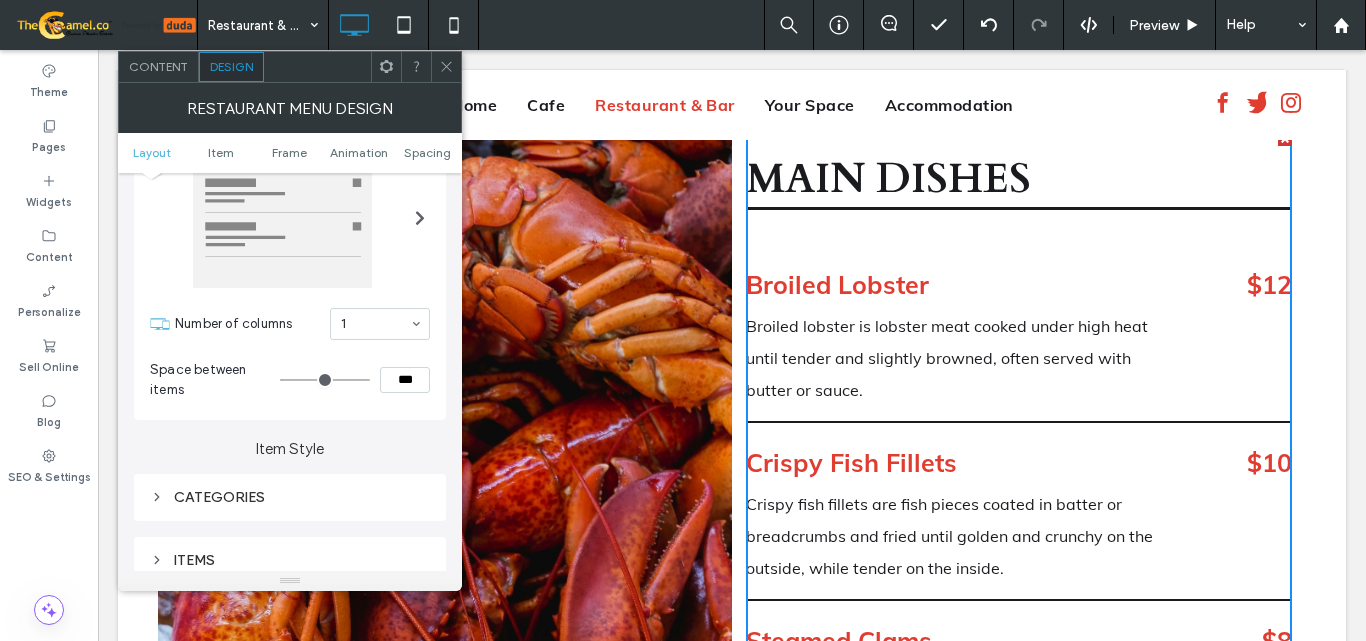 click at bounding box center [282, 217] 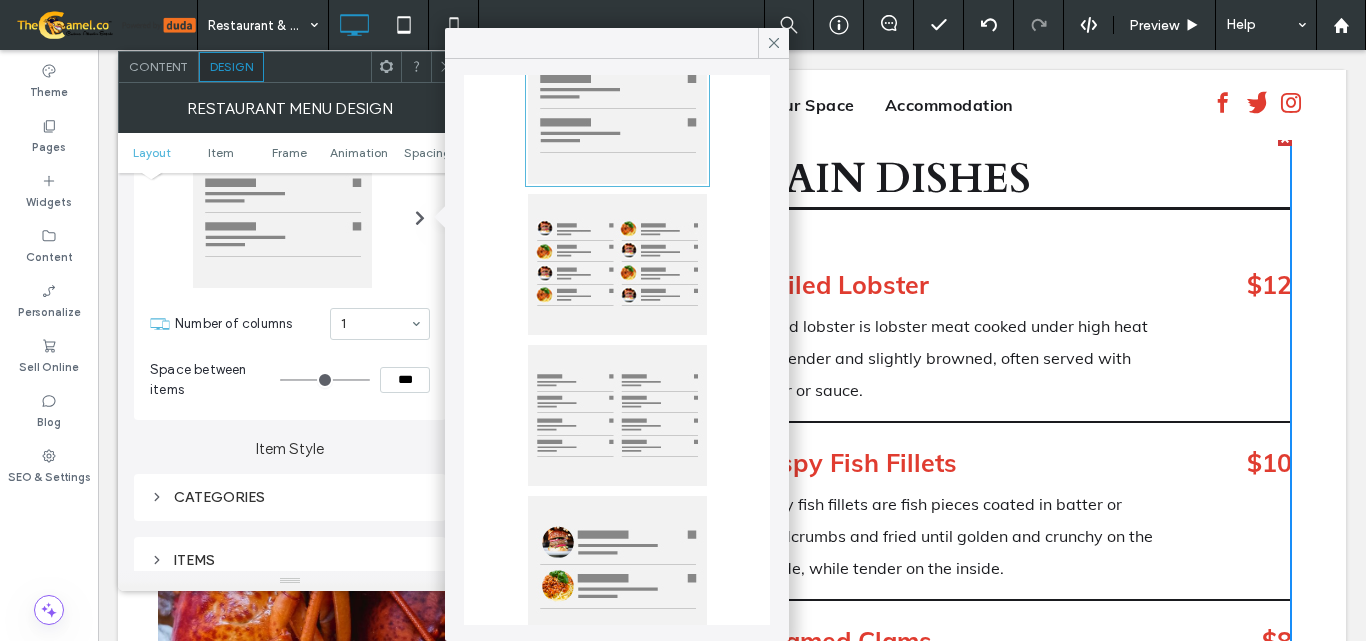 scroll, scrollTop: 200, scrollLeft: 0, axis: vertical 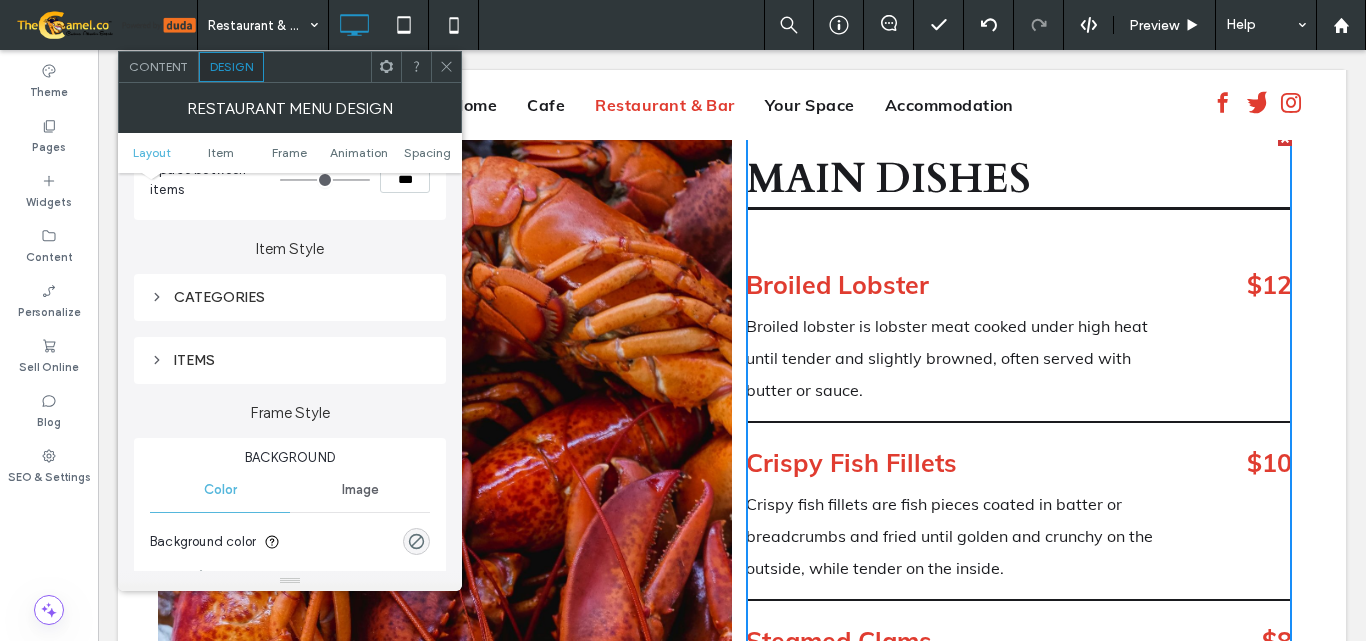 click on "CATEGORIES" at bounding box center [290, 297] 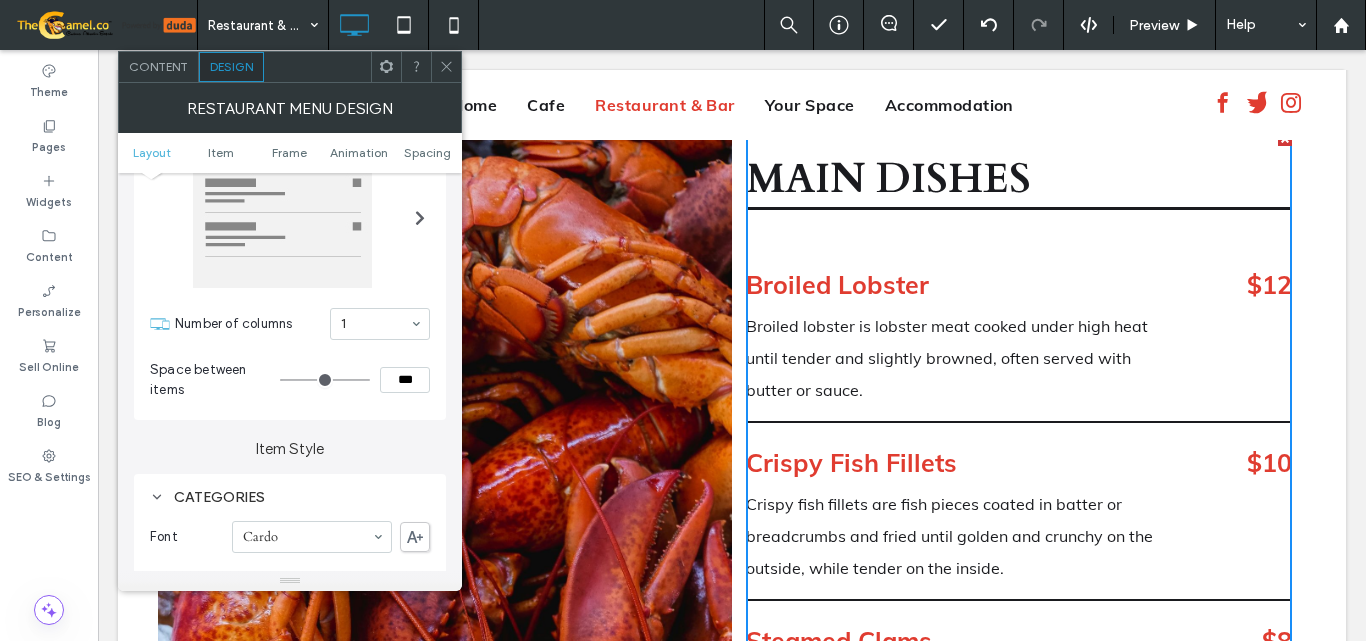 scroll, scrollTop: 0, scrollLeft: 0, axis: both 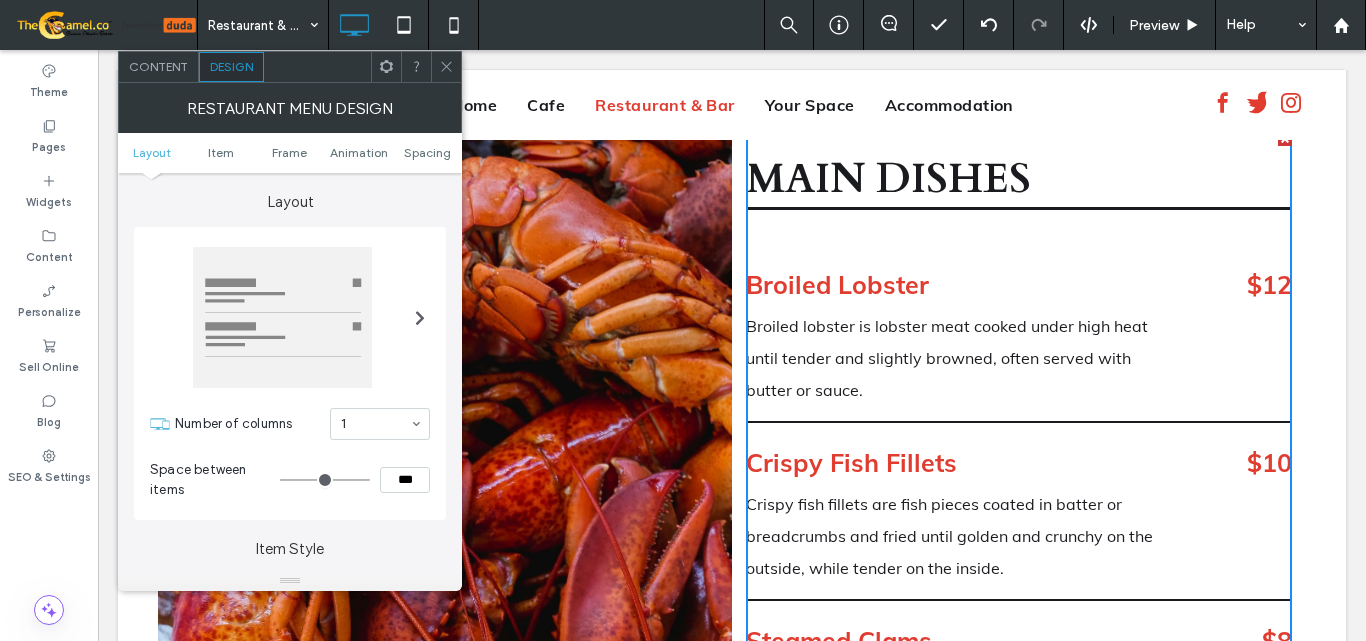 type on "**" 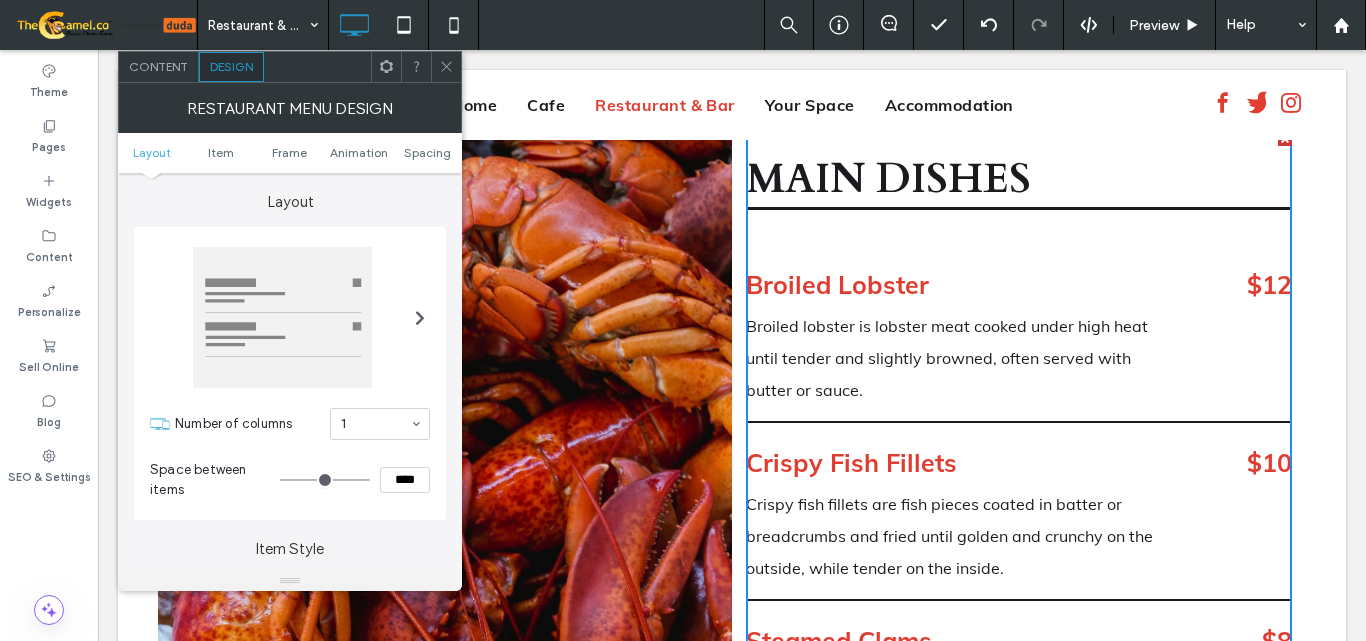 type on "***" 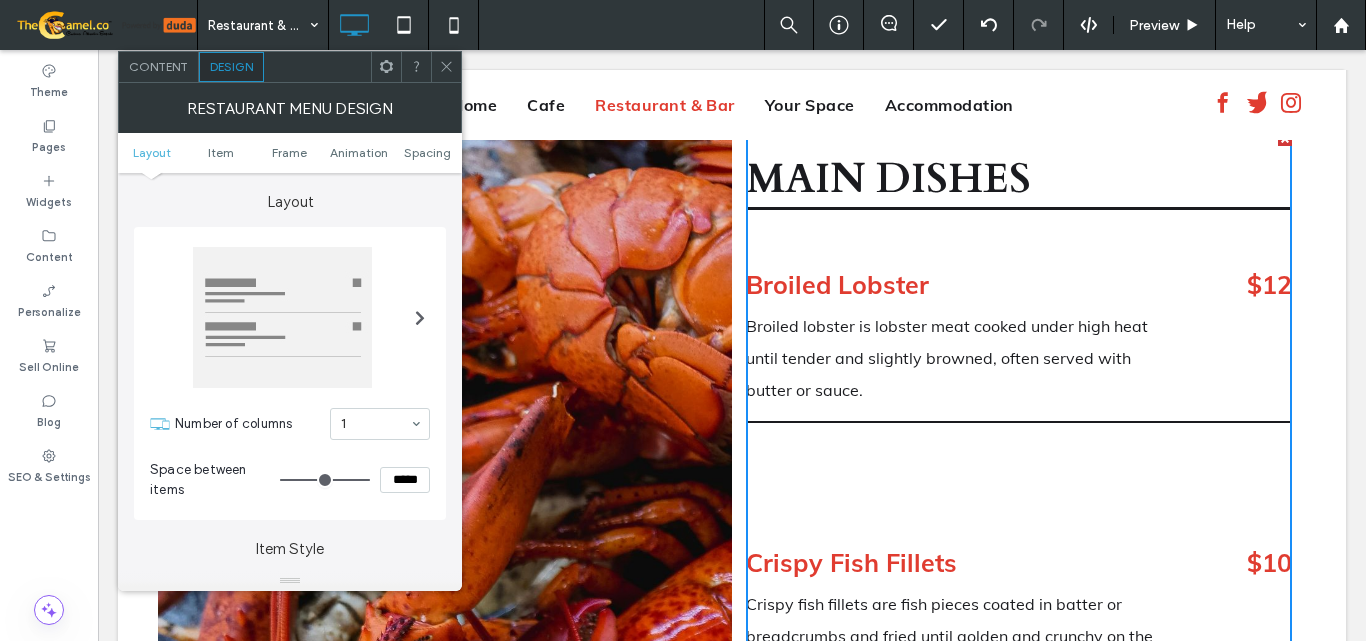 type on "**" 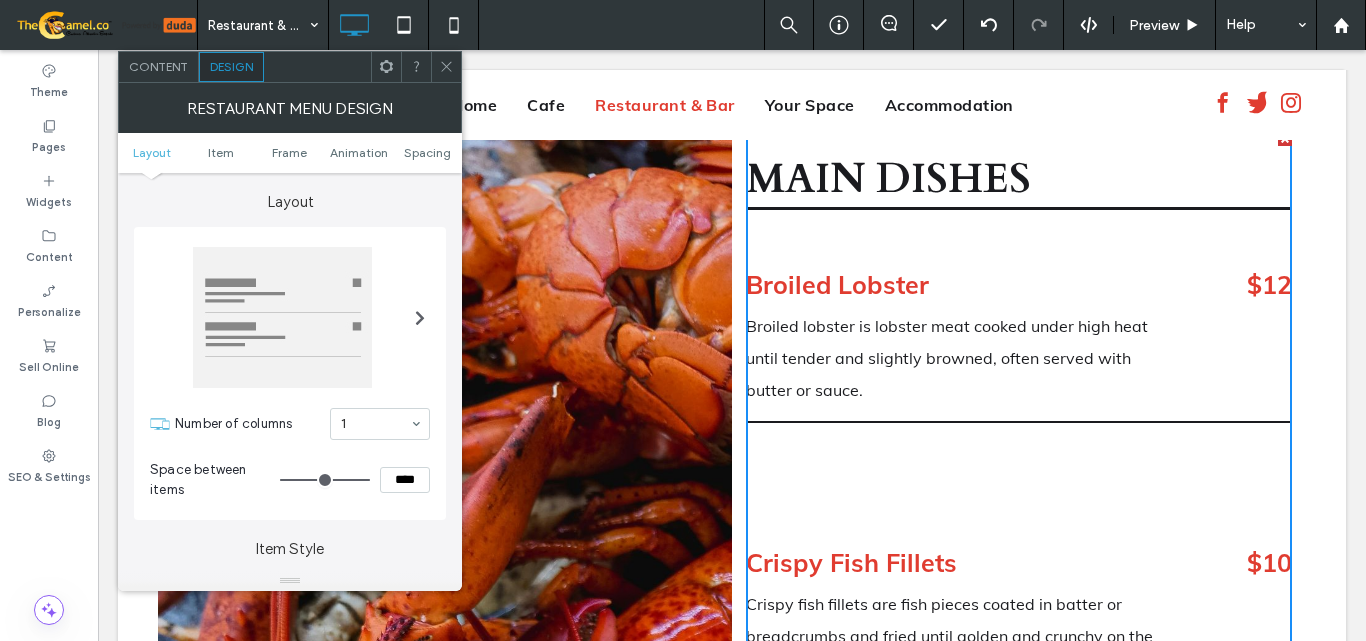 type on "**" 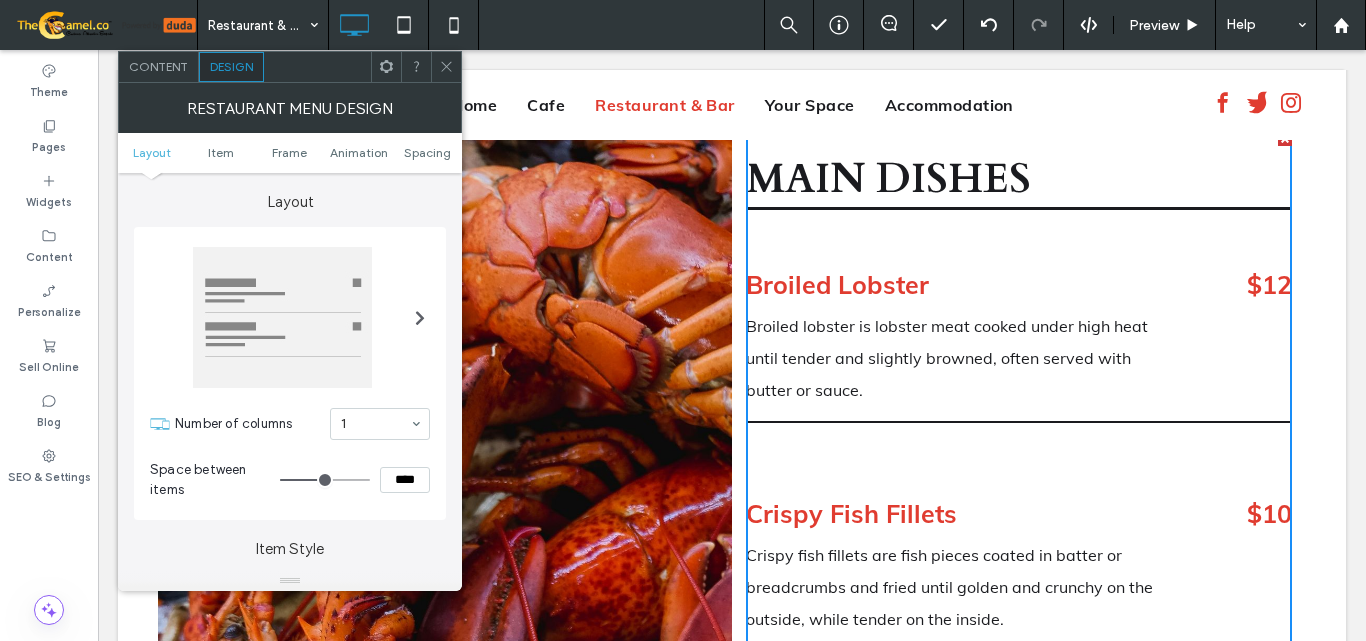type on "**" 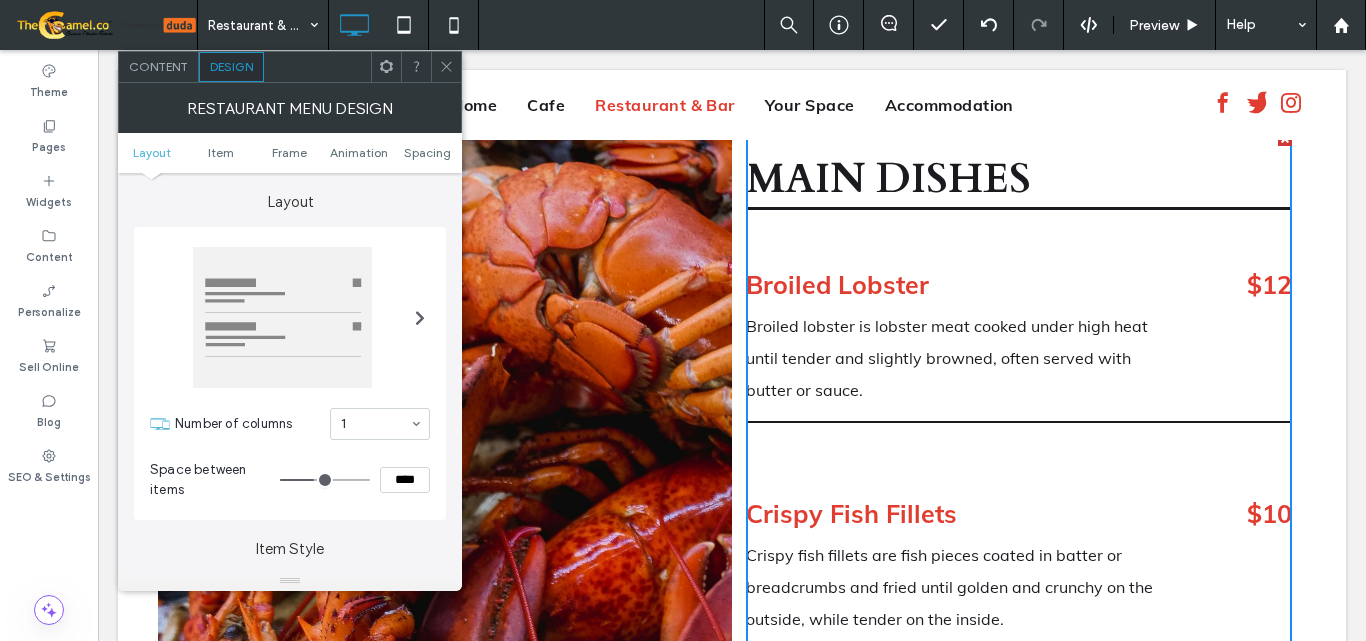 type on "*" 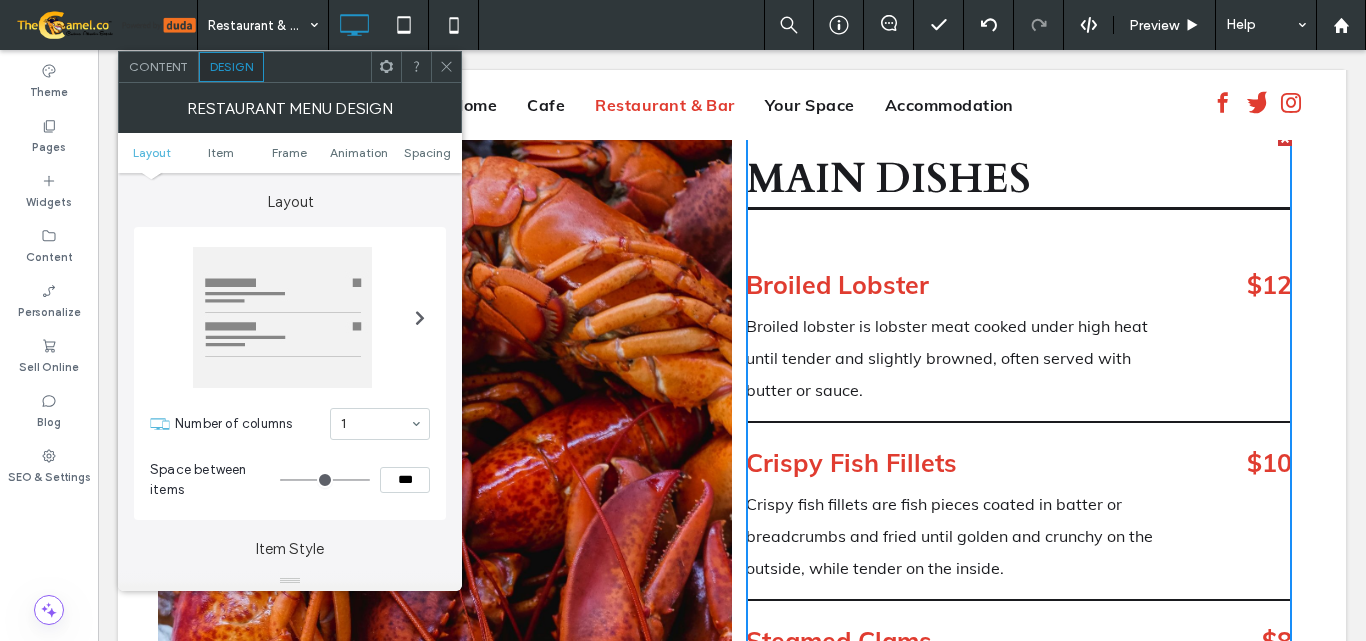 drag, startPoint x: 285, startPoint y: 480, endPoint x: 248, endPoint y: 495, distance: 39.92493 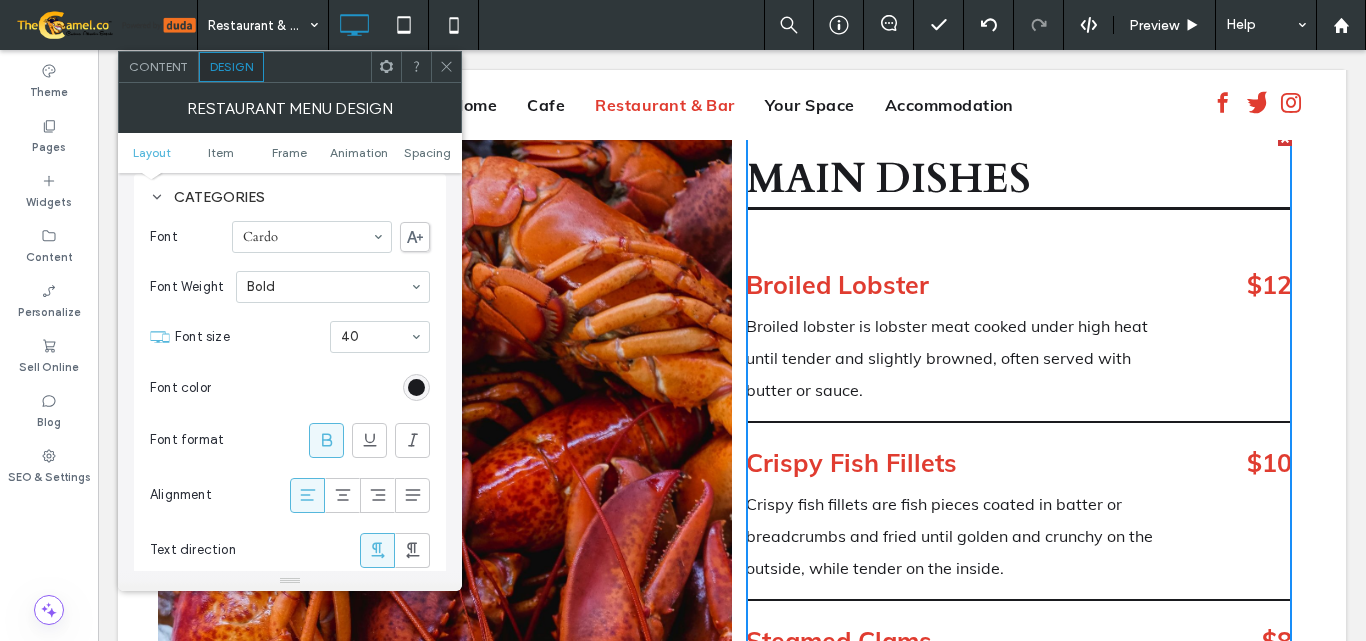 scroll, scrollTop: 0, scrollLeft: 0, axis: both 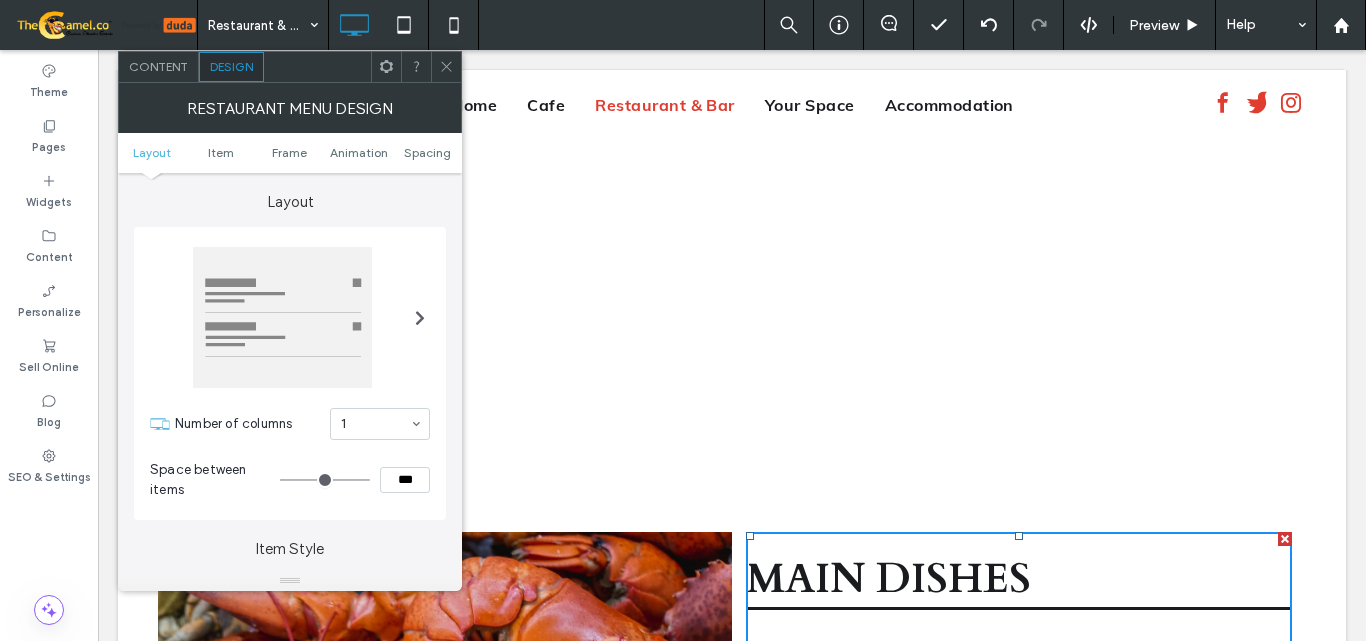 click 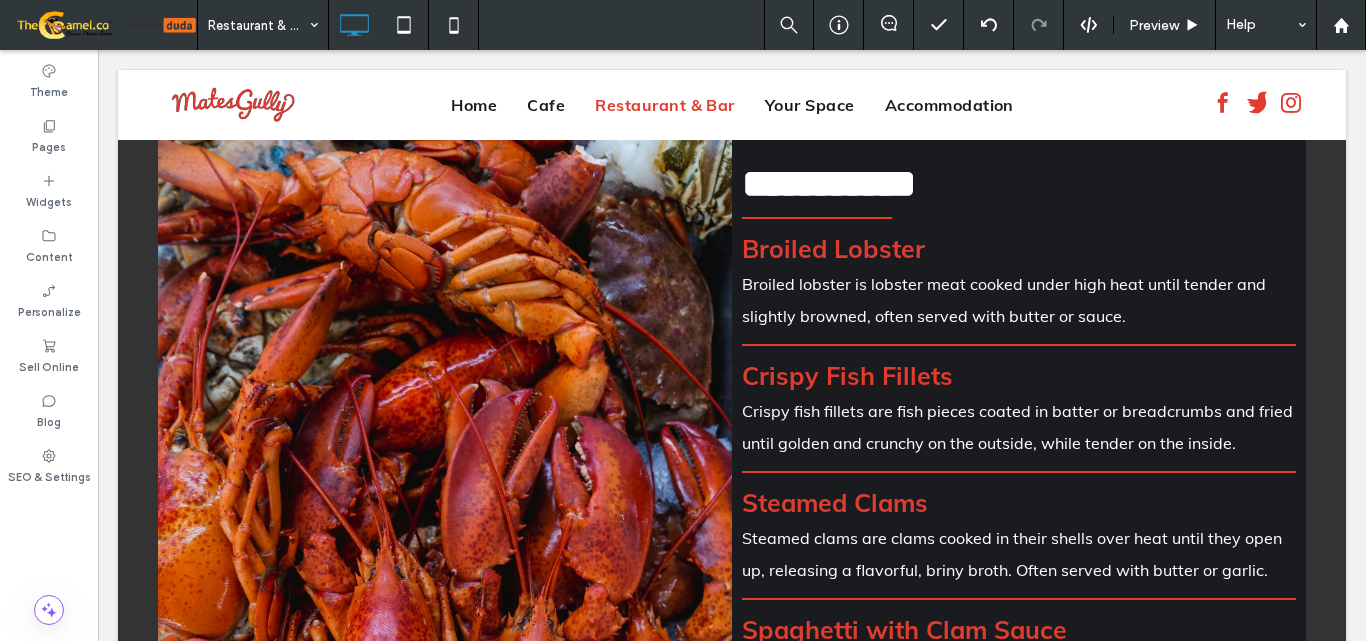 scroll, scrollTop: 190, scrollLeft: 0, axis: vertical 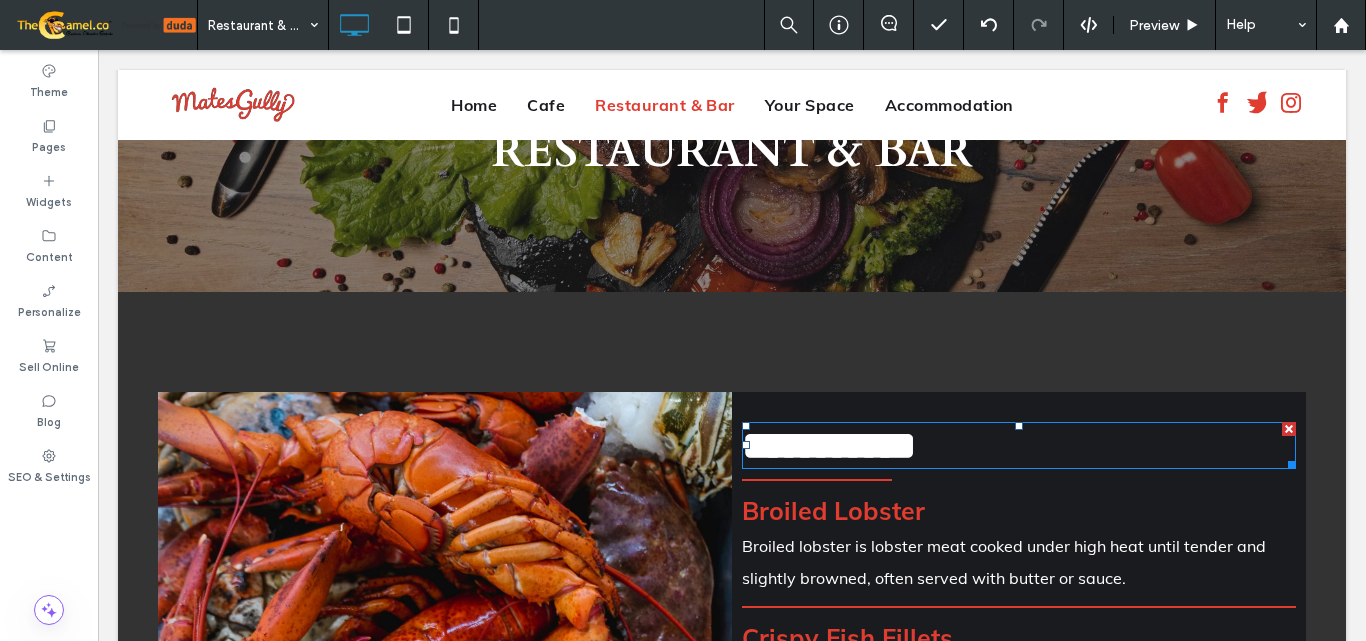 click on "**********" at bounding box center [829, 445] 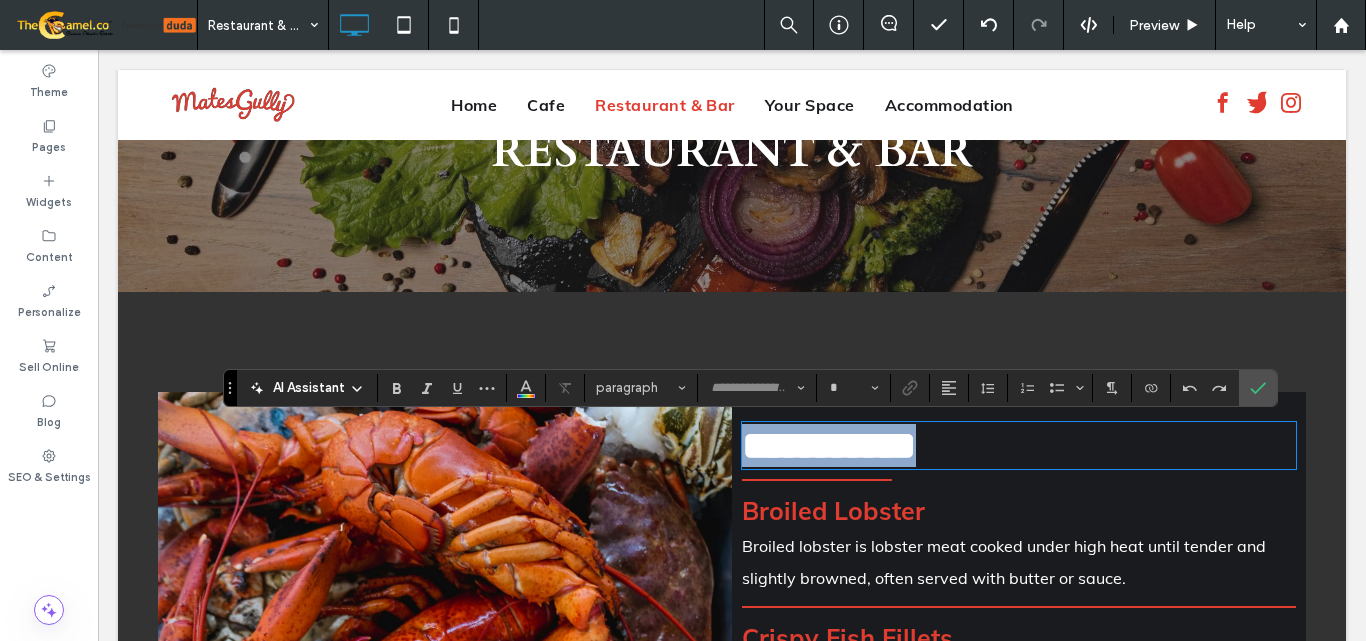 type on "*****" 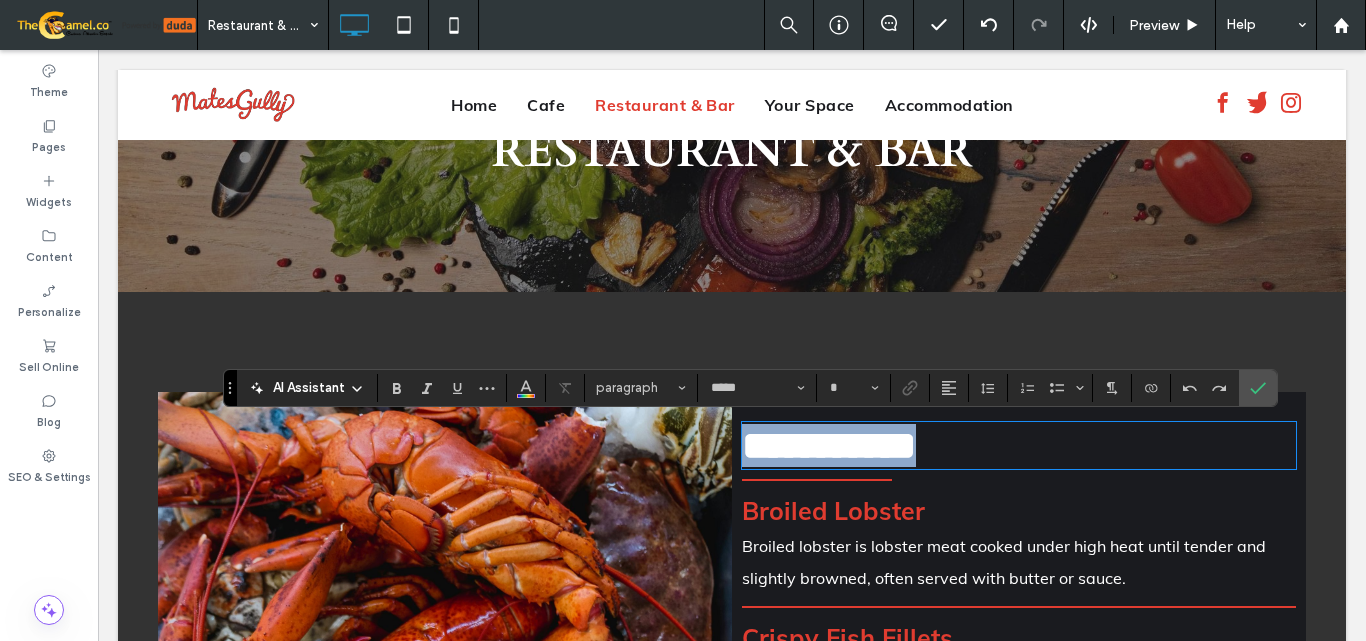 type on "**" 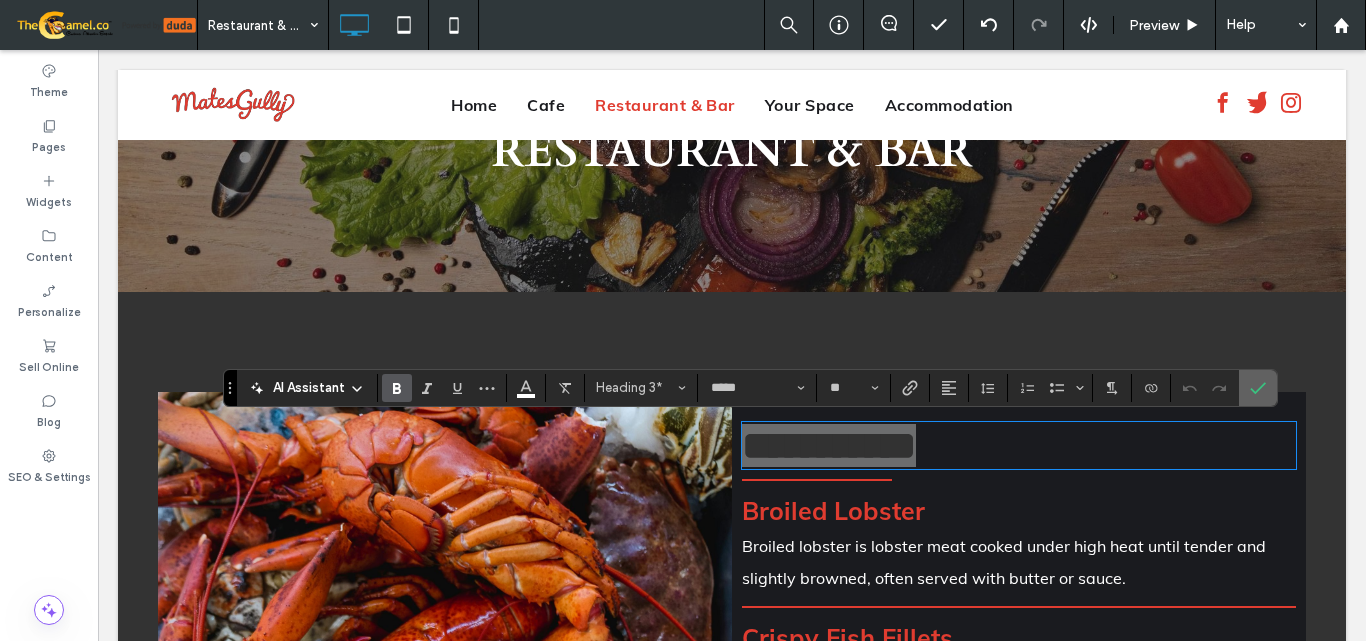 click at bounding box center [1254, 388] 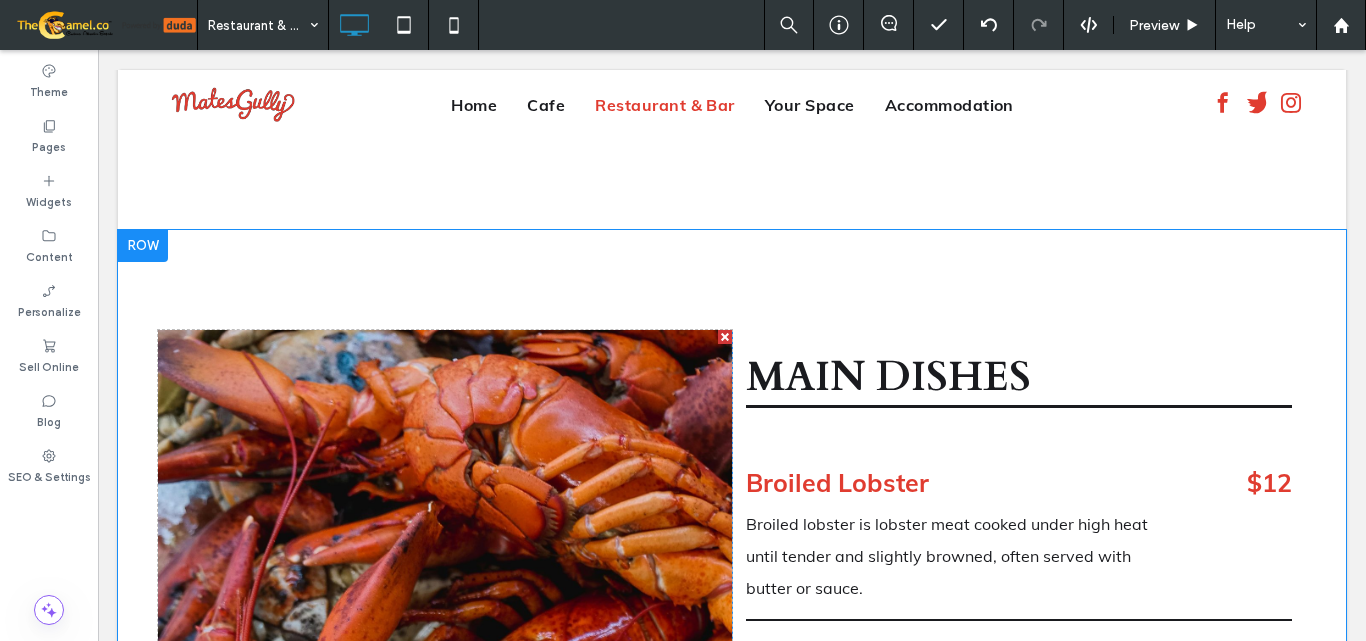 scroll, scrollTop: 2590, scrollLeft: 0, axis: vertical 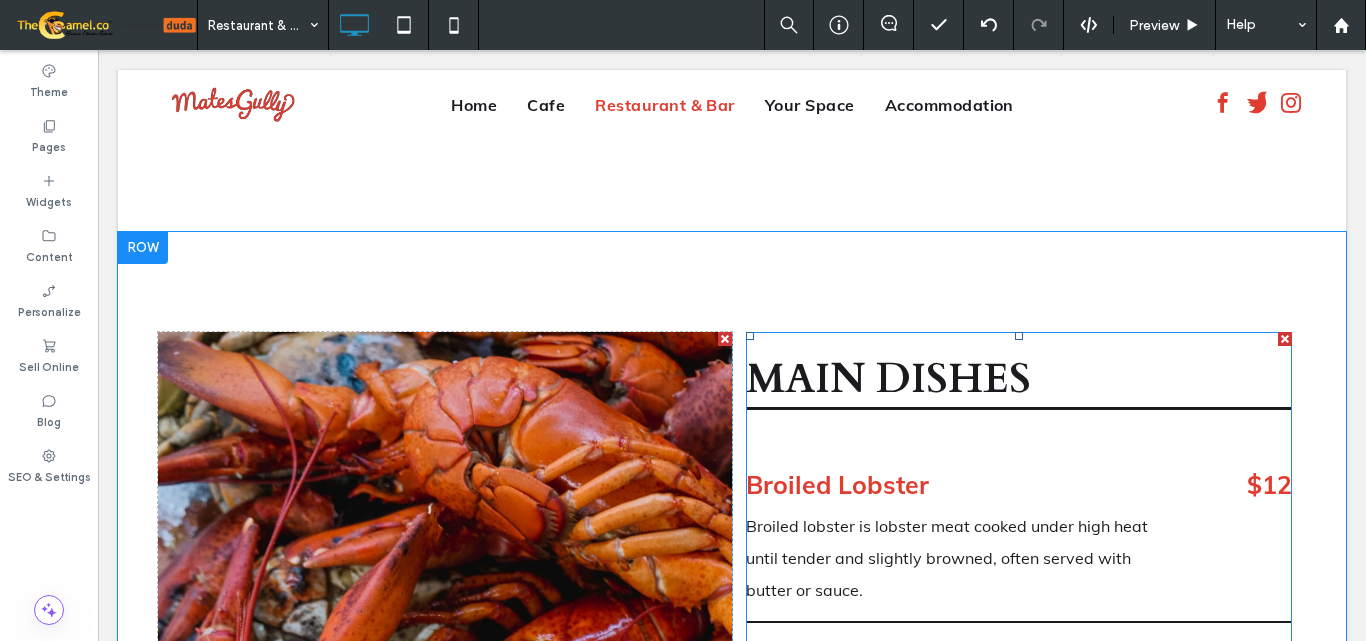 click on "MAIN DISHES" at bounding box center (1019, 381) 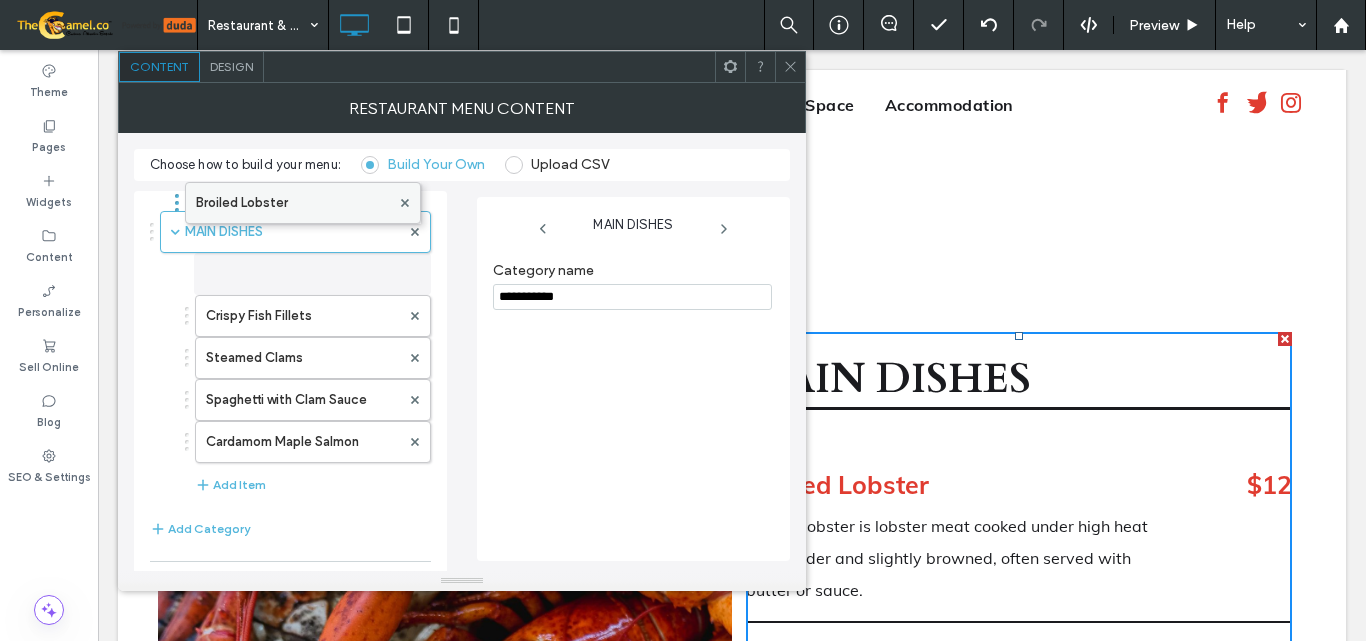 drag, startPoint x: 282, startPoint y: 277, endPoint x: 272, endPoint y: 196, distance: 81.61495 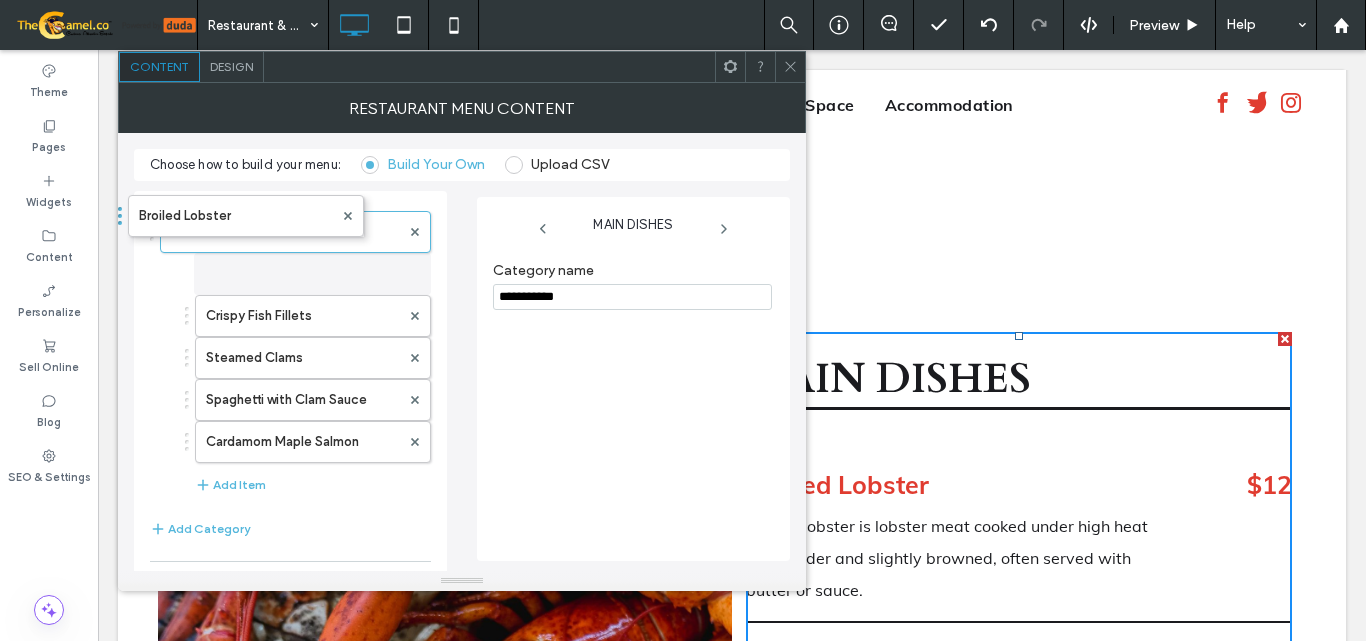 drag, startPoint x: 240, startPoint y: 268, endPoint x: 189, endPoint y: 189, distance: 94.031906 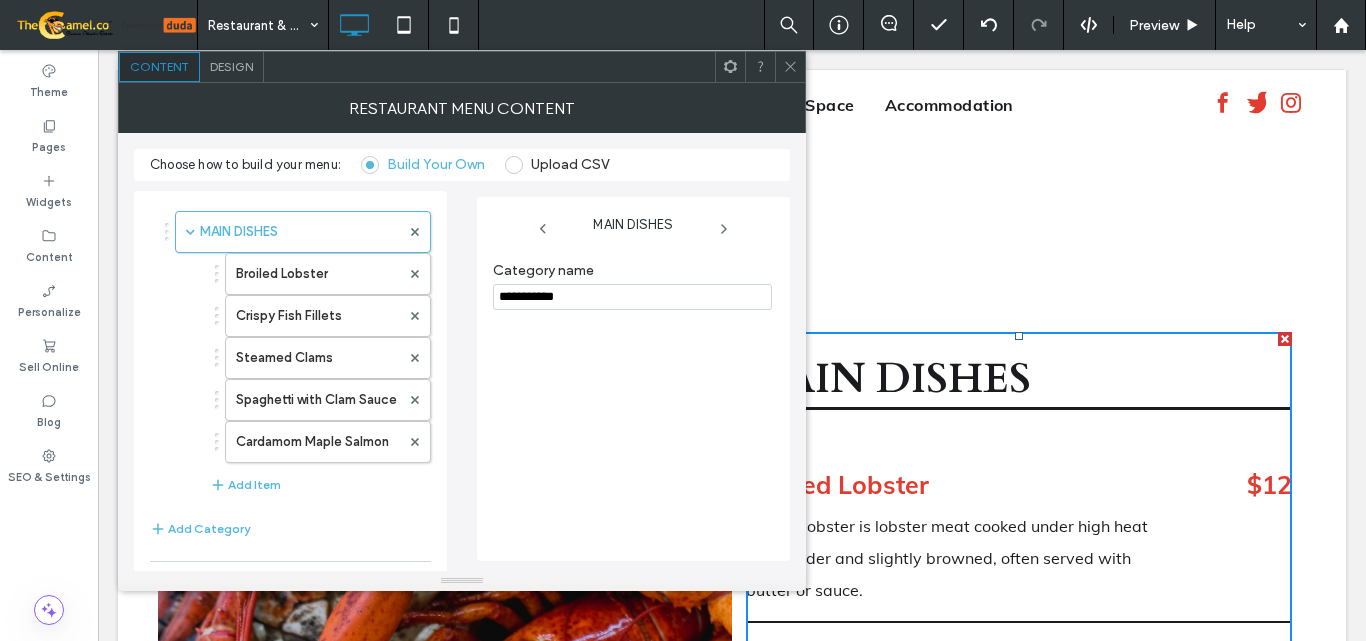 drag, startPoint x: 286, startPoint y: 460, endPoint x: 172, endPoint y: 428, distance: 118.40608 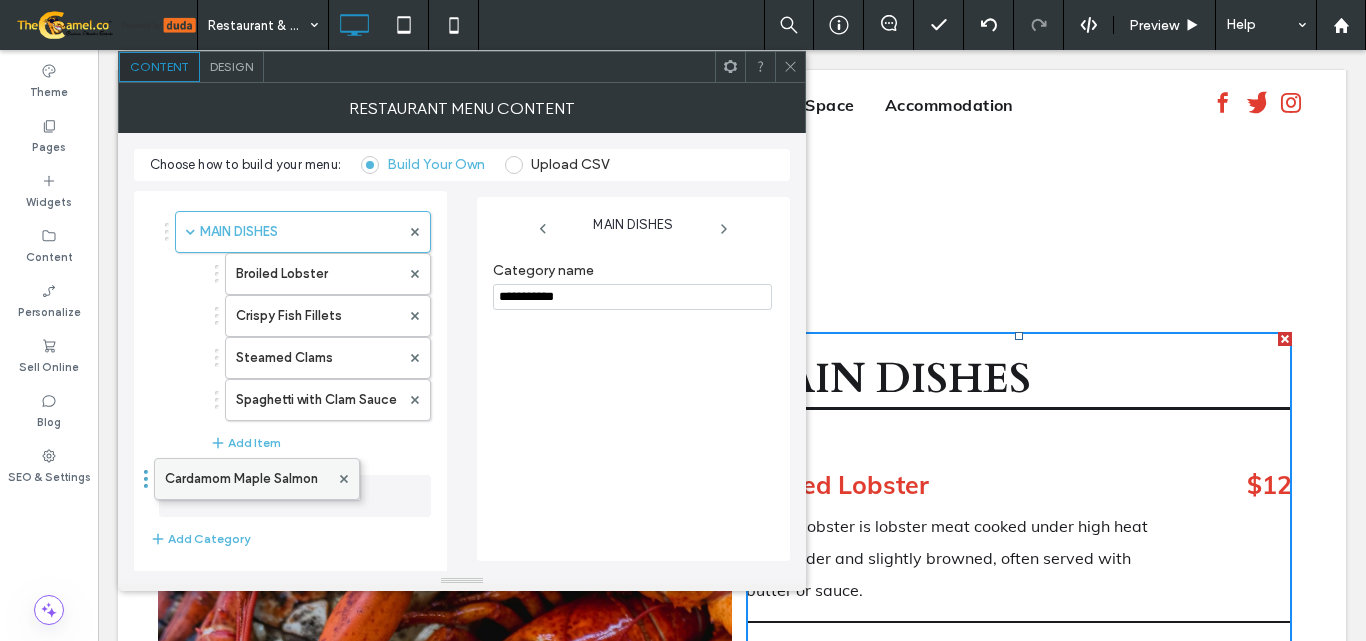 drag, startPoint x: 344, startPoint y: 447, endPoint x: 279, endPoint y: 475, distance: 70.77429 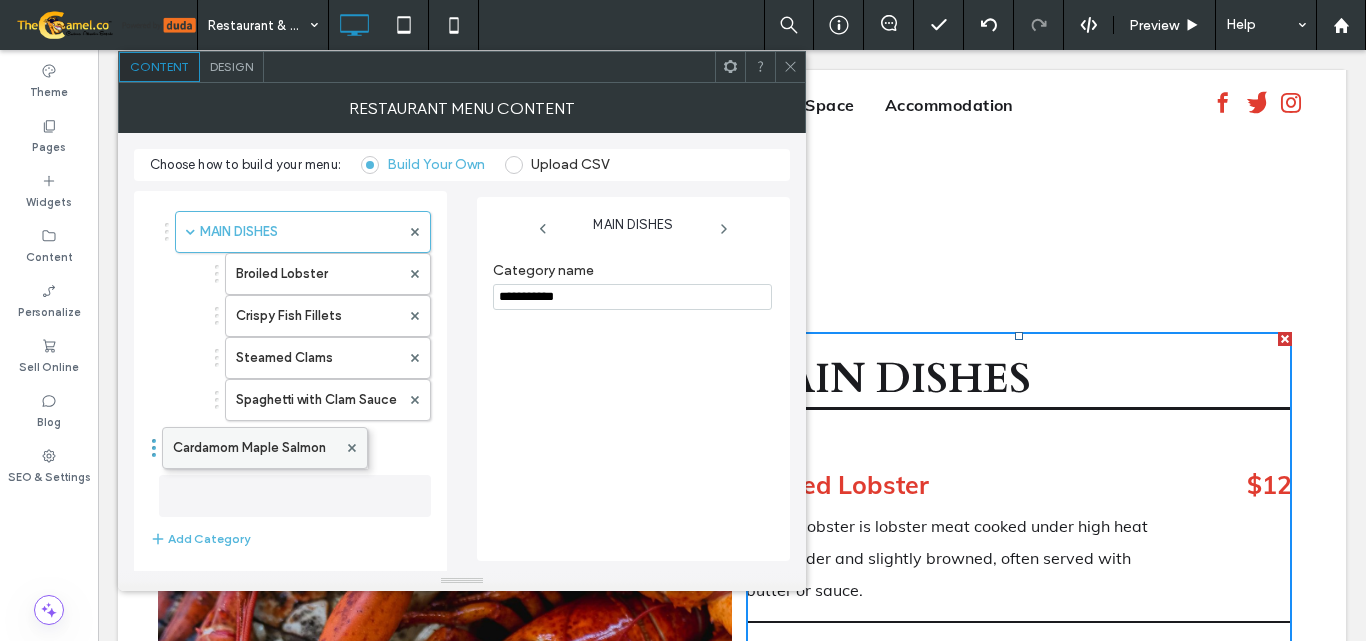 drag, startPoint x: 301, startPoint y: 457, endPoint x: 238, endPoint y: 453, distance: 63.126858 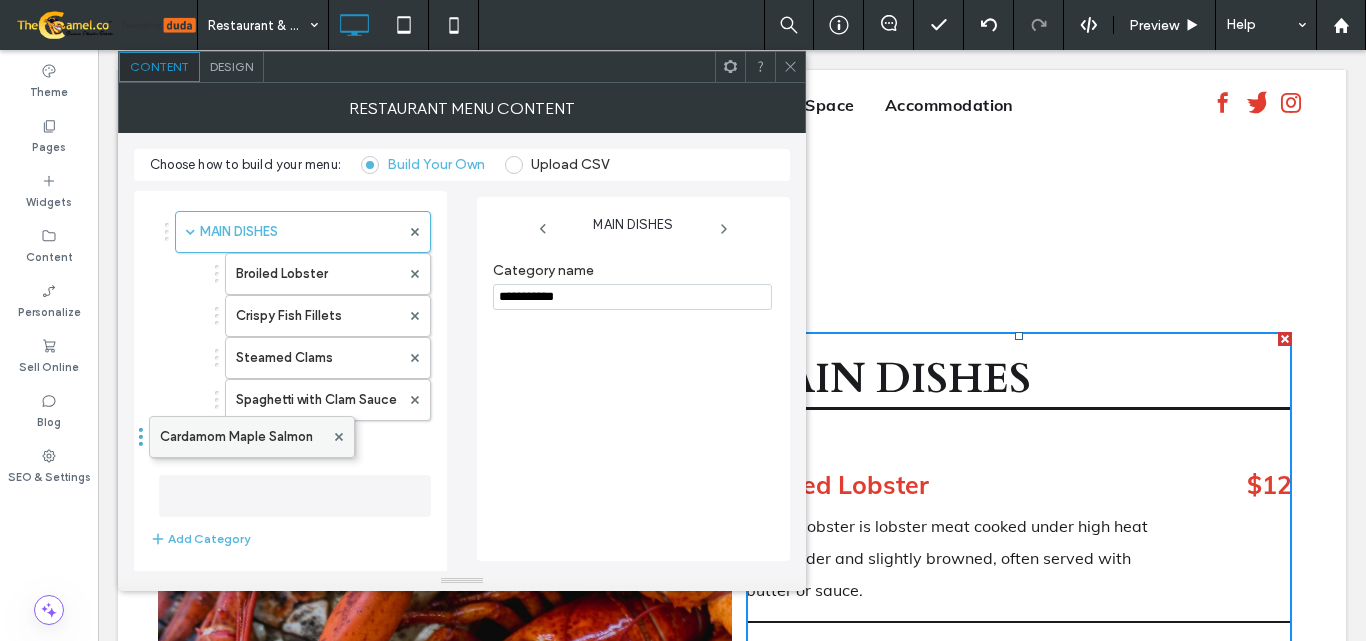 drag, startPoint x: 275, startPoint y: 445, endPoint x: 205, endPoint y: 427, distance: 72.277245 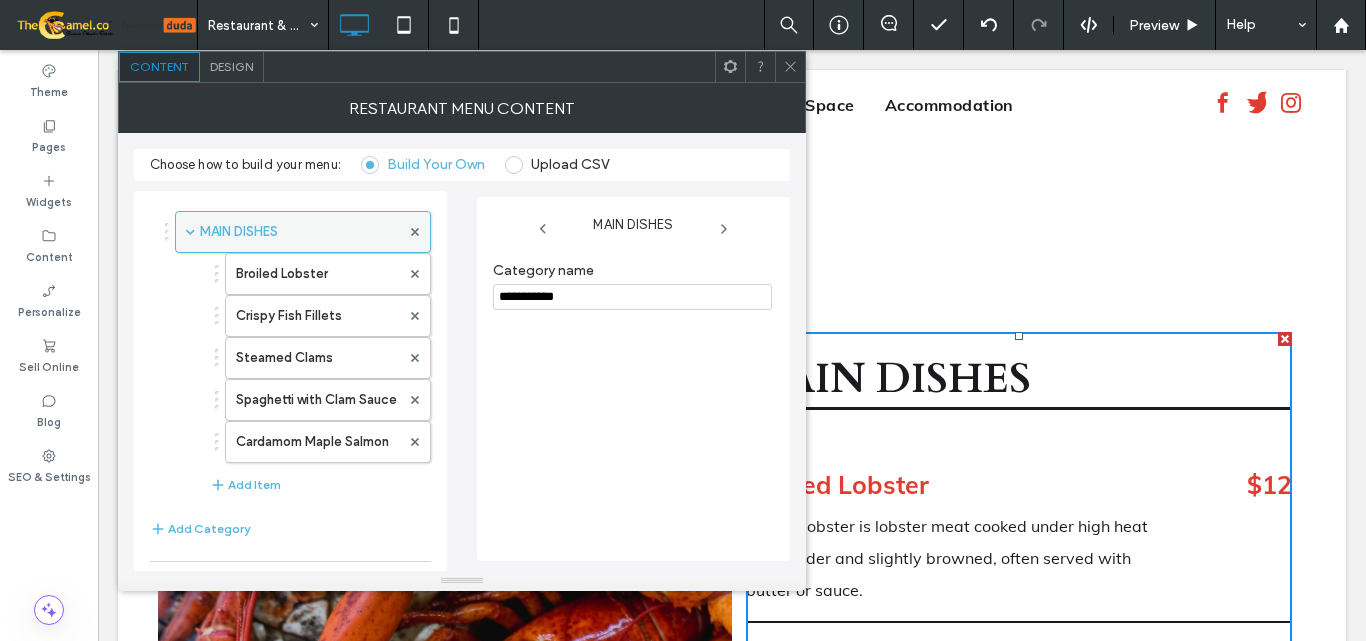 drag, startPoint x: 364, startPoint y: 233, endPoint x: 325, endPoint y: 239, distance: 39.45884 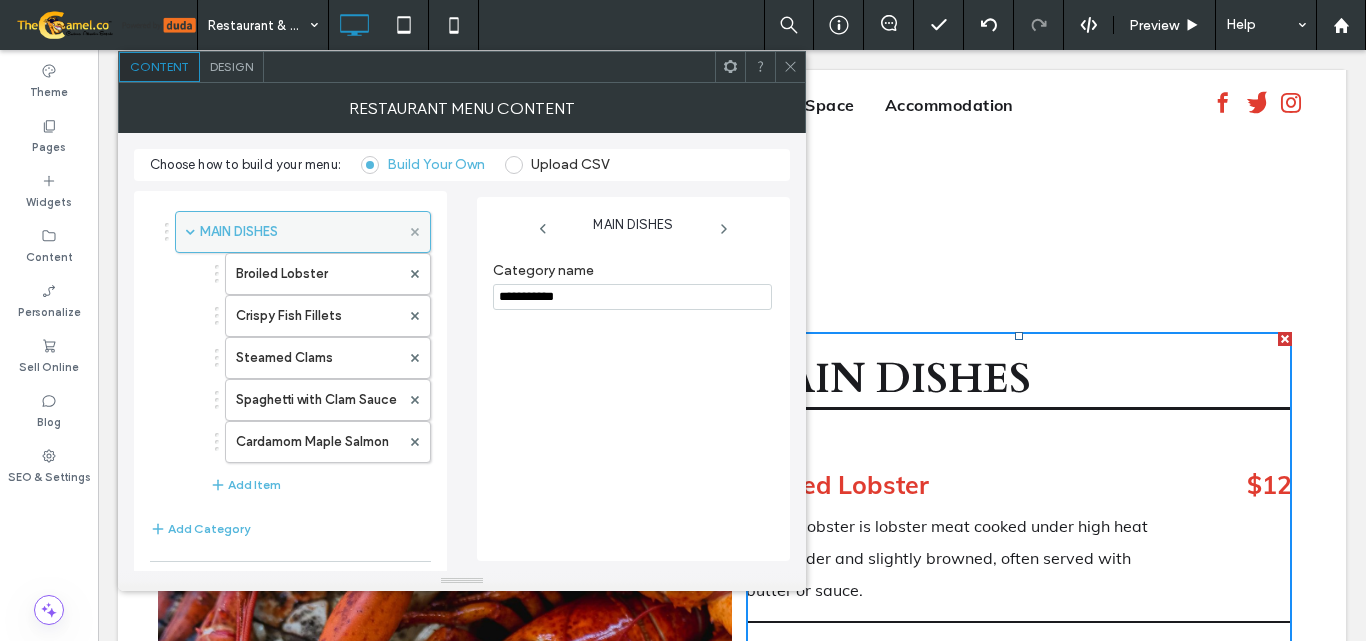 click 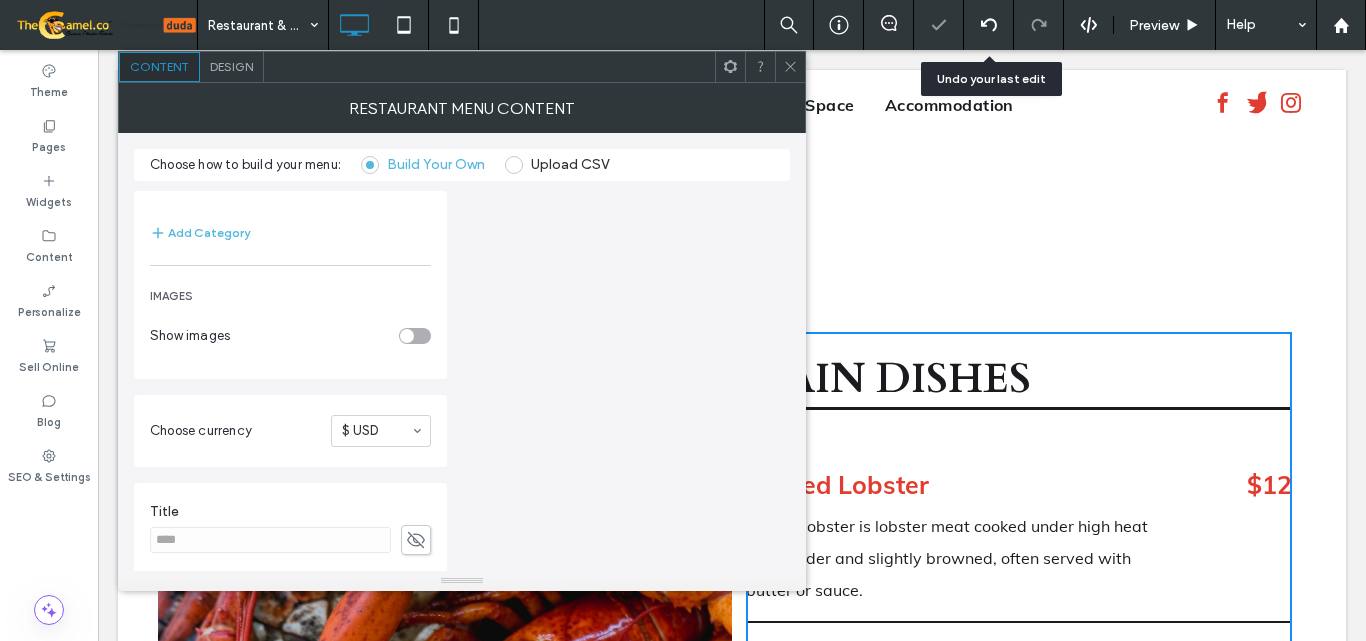 click 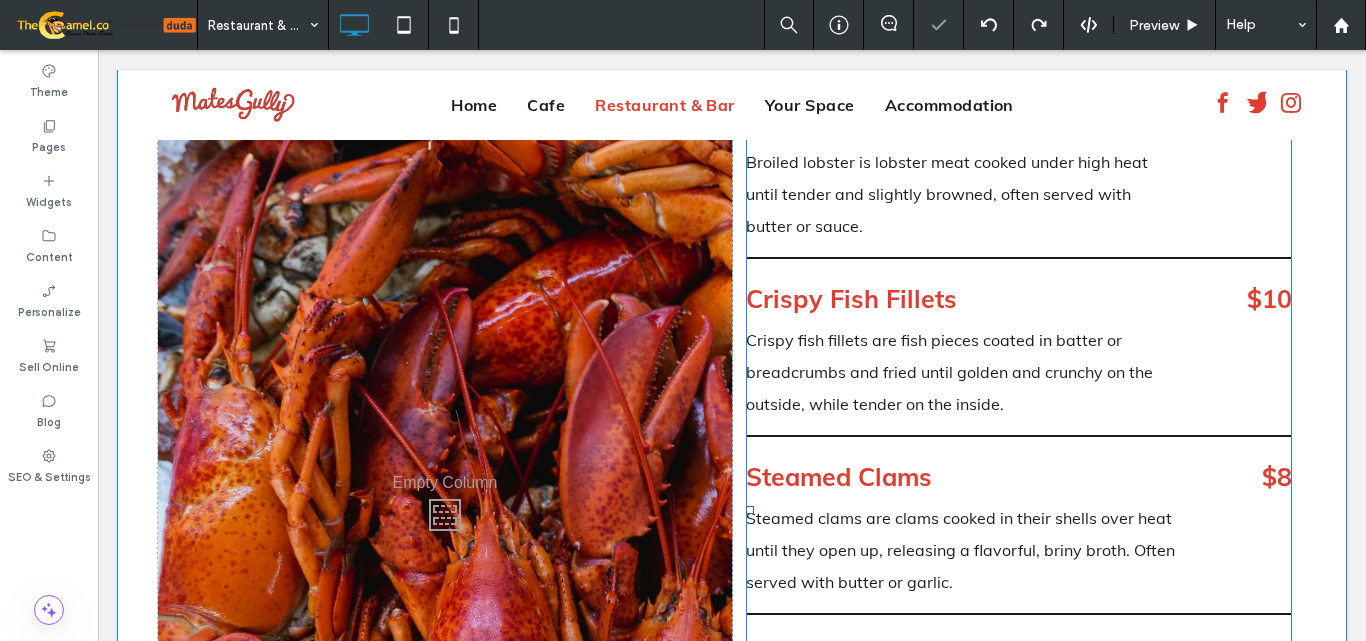 scroll, scrollTop: 2880, scrollLeft: 0, axis: vertical 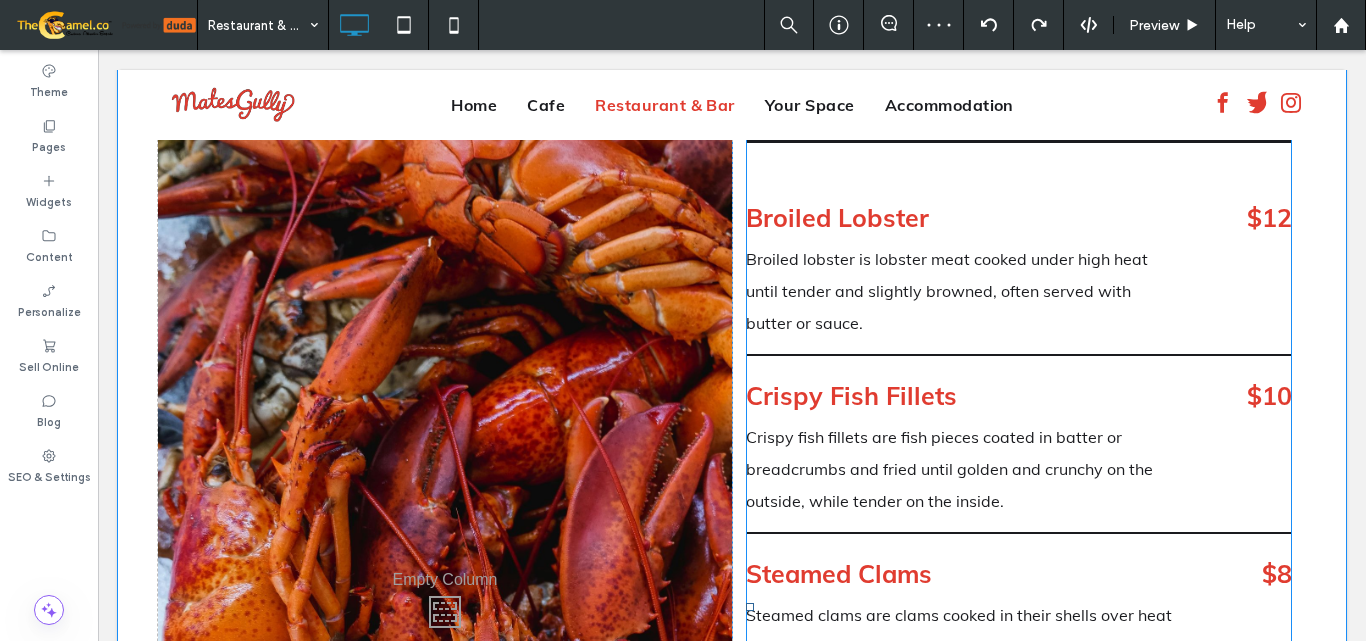 click on "Broiled lobster is lobster meat cooked under high heat until tender and slightly browned, often served with butter or sauce." at bounding box center (962, 291) 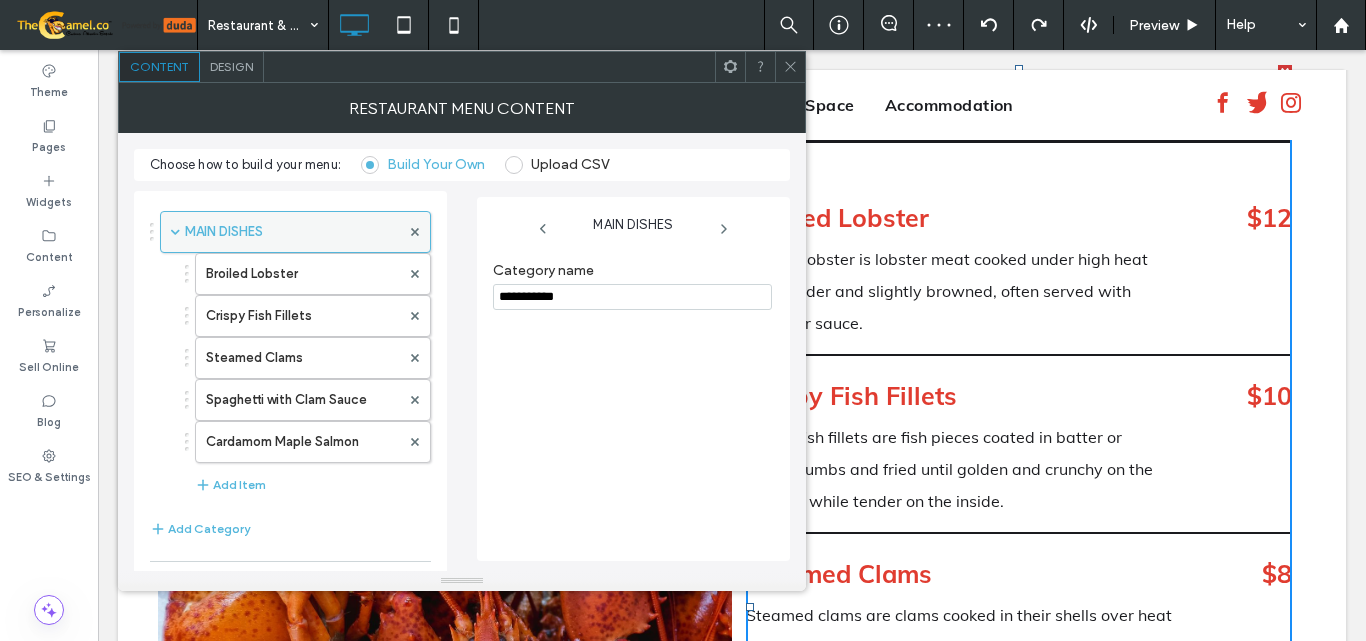 click on "MAIN DISHES" at bounding box center (295, 232) 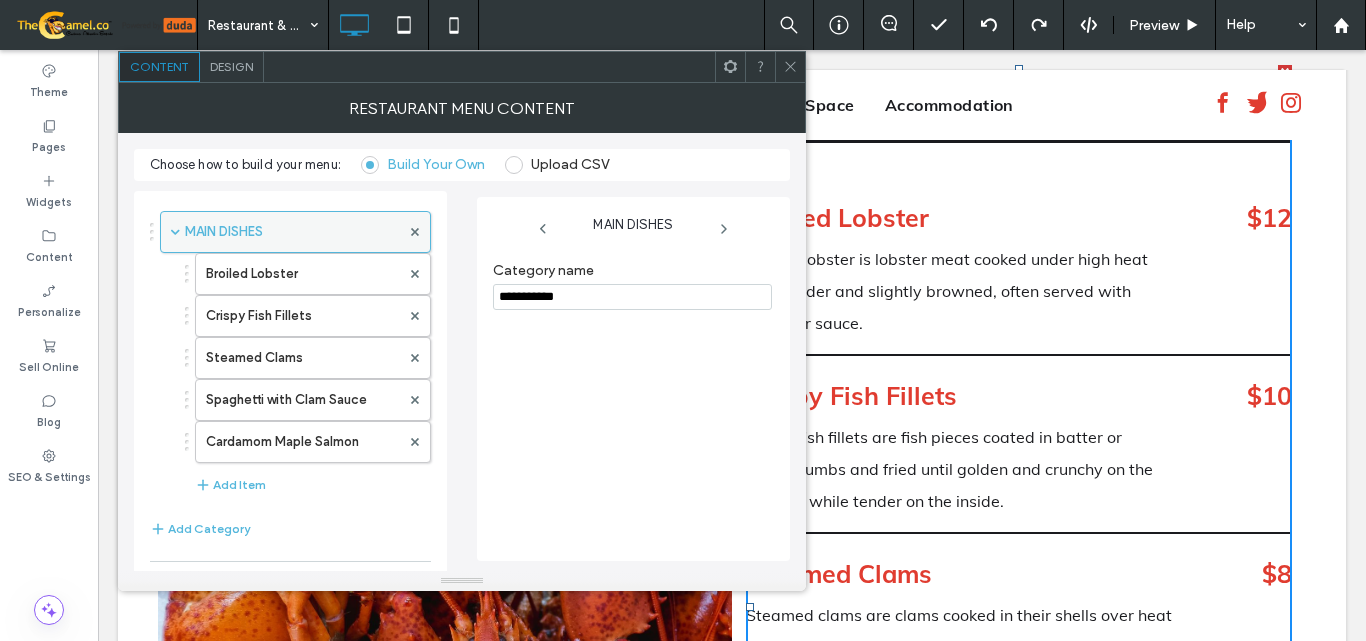 click on "MAIN DISHES" at bounding box center [295, 232] 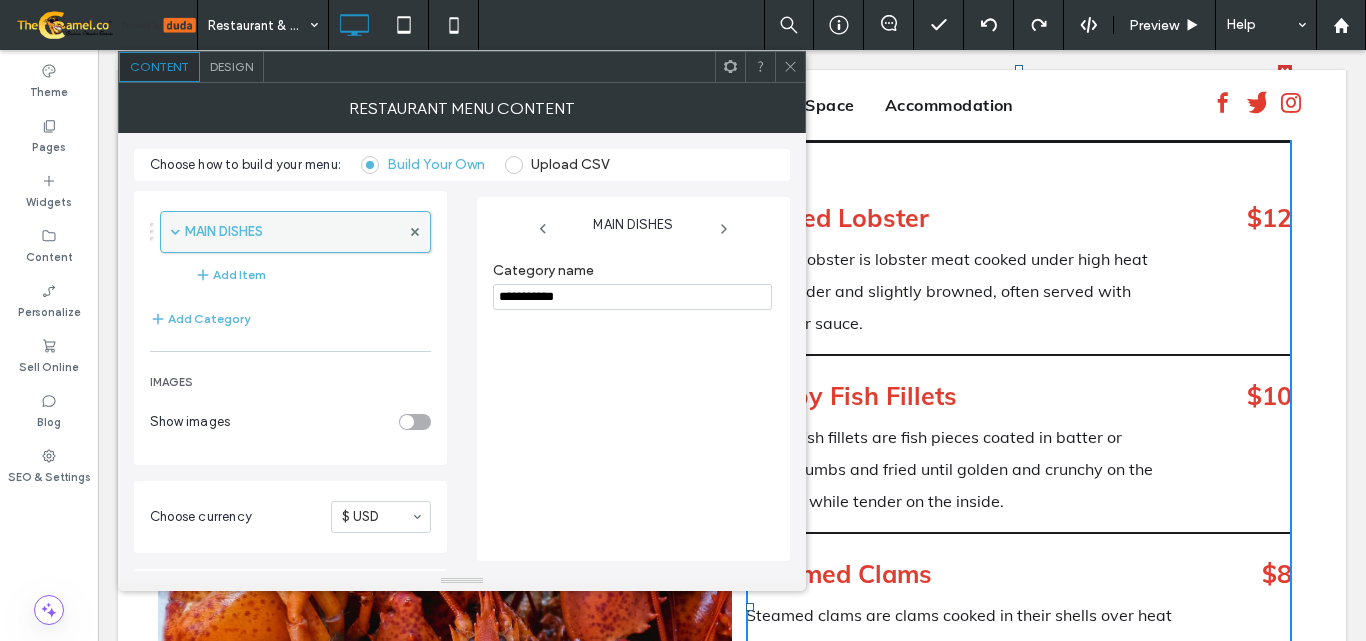 click on "MAIN DISHES" at bounding box center (292, 232) 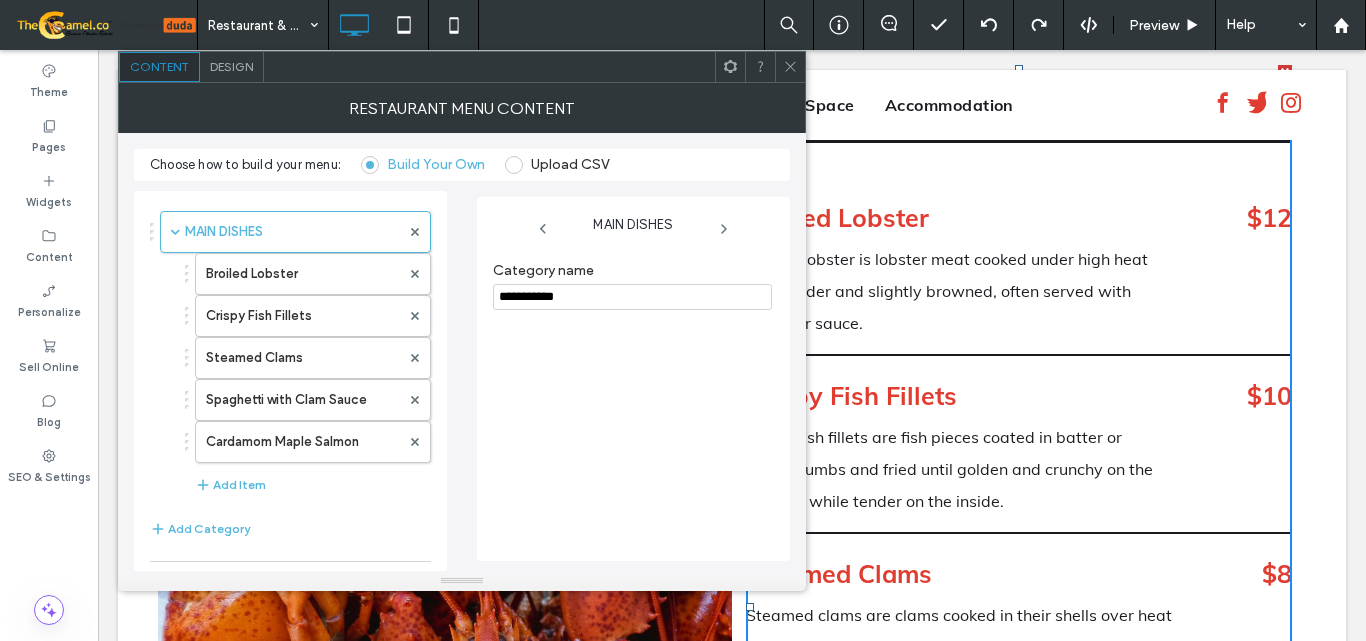 drag, startPoint x: 654, startPoint y: 313, endPoint x: 668, endPoint y: 305, distance: 16.124516 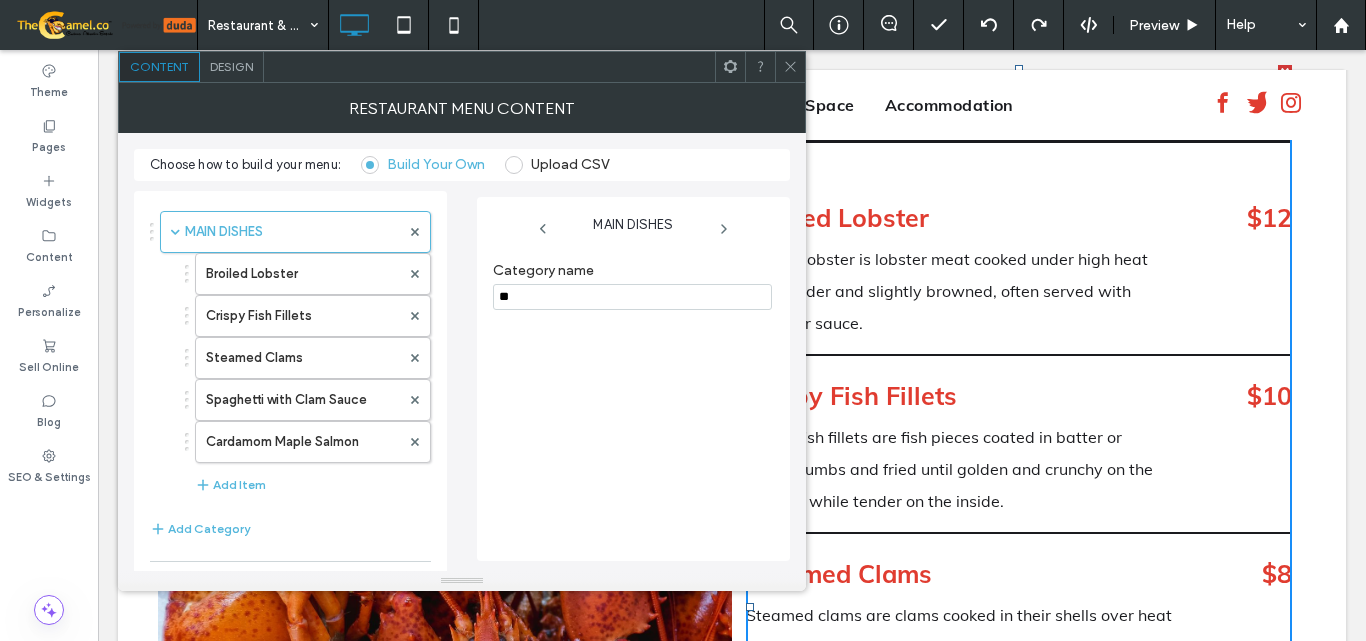 type on "*" 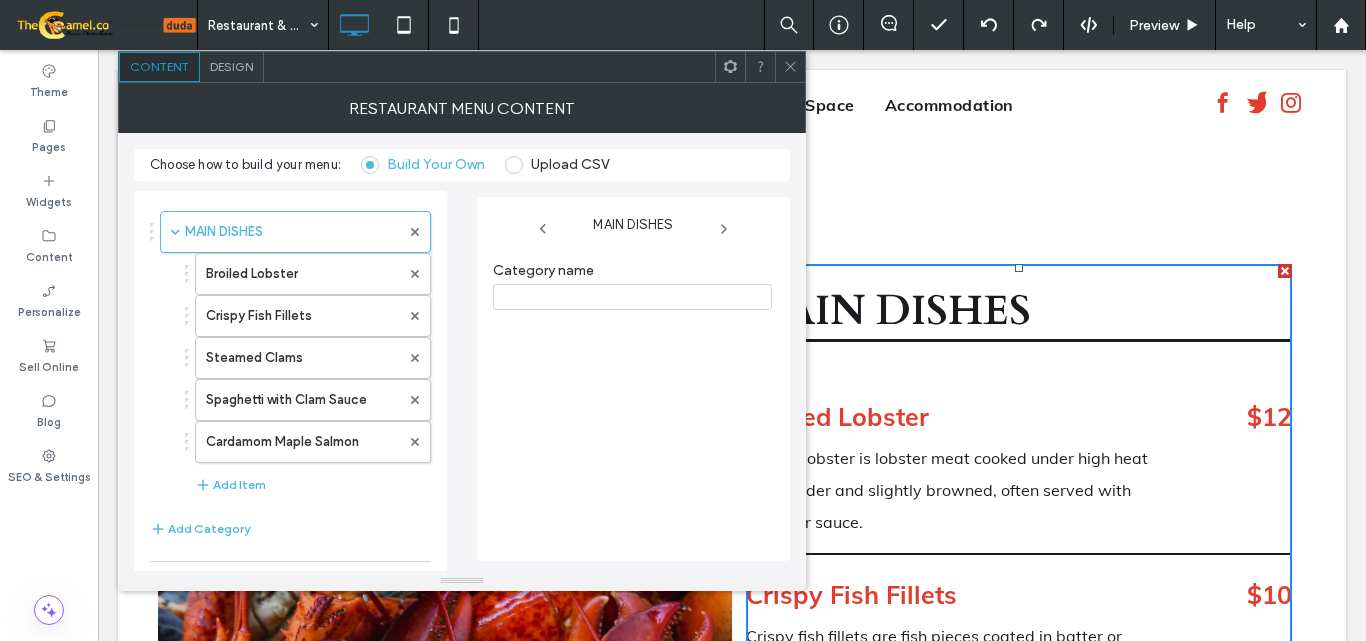 scroll, scrollTop: 2680, scrollLeft: 0, axis: vertical 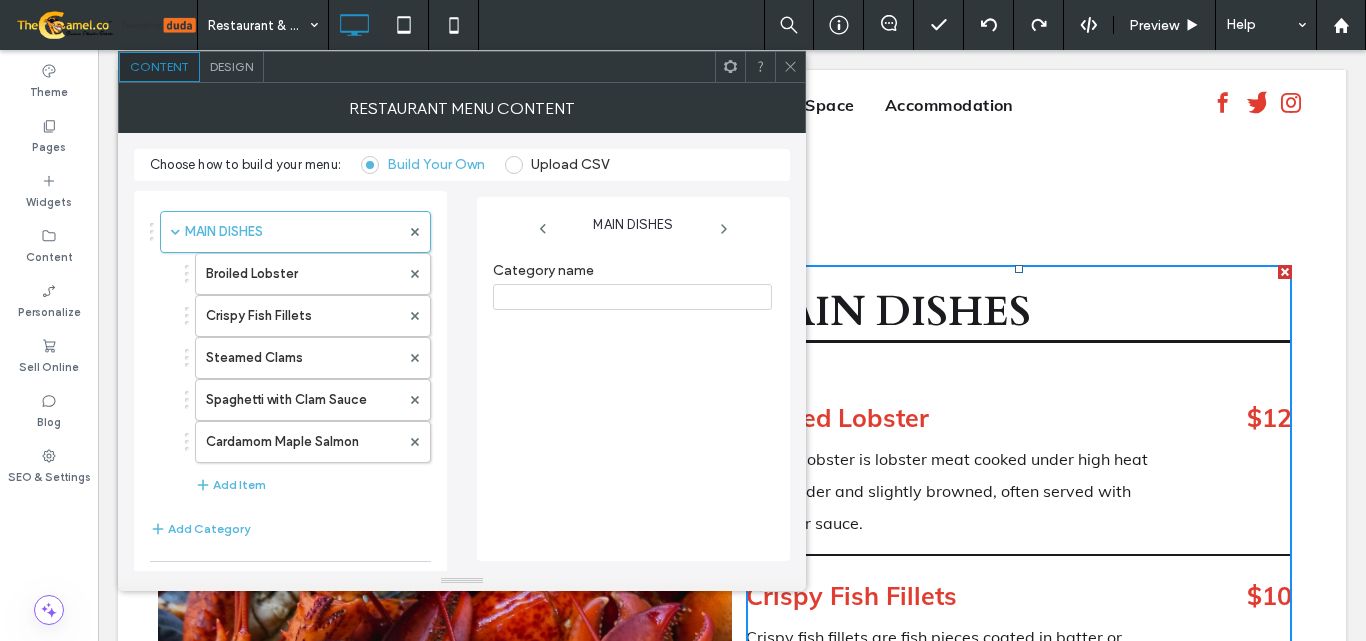 type 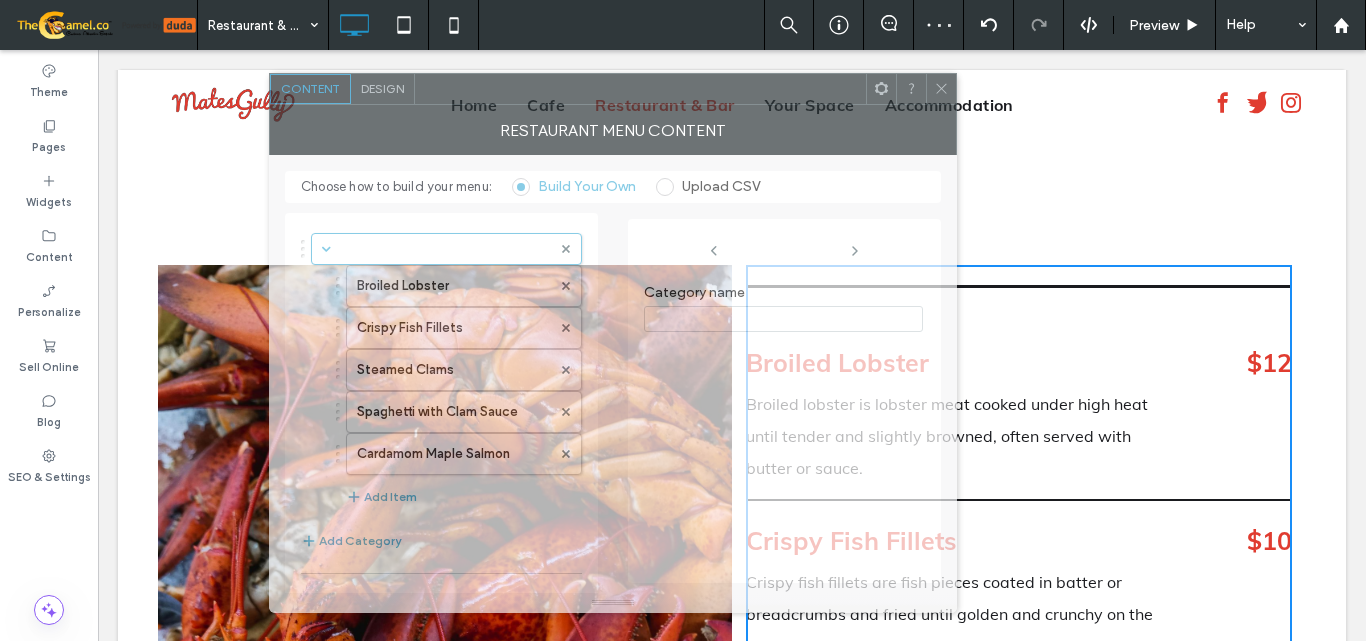 click at bounding box center [640, 89] 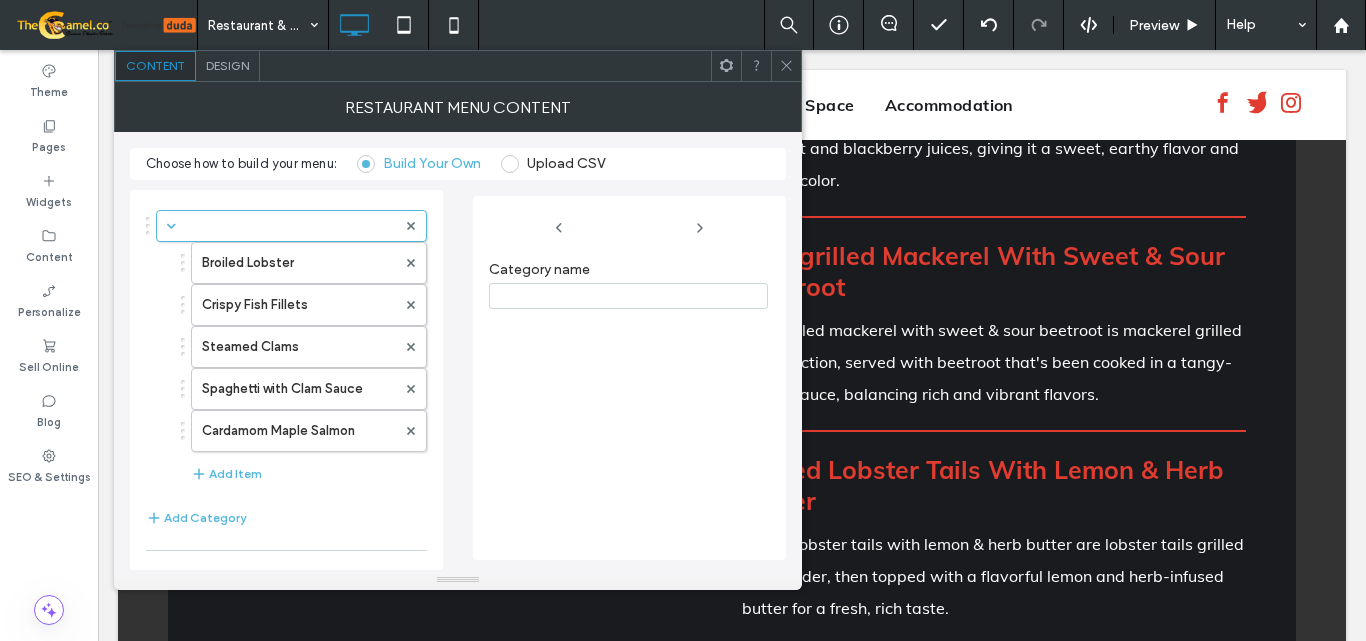 scroll, scrollTop: 1480, scrollLeft: 0, axis: vertical 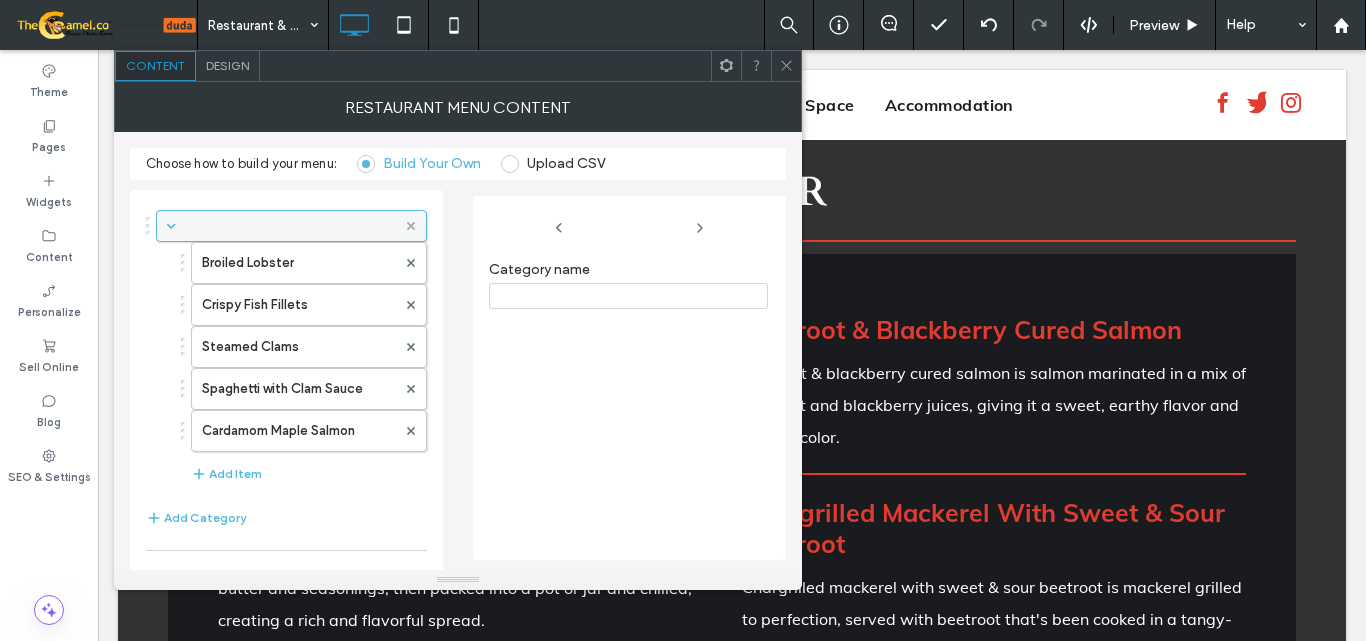 click 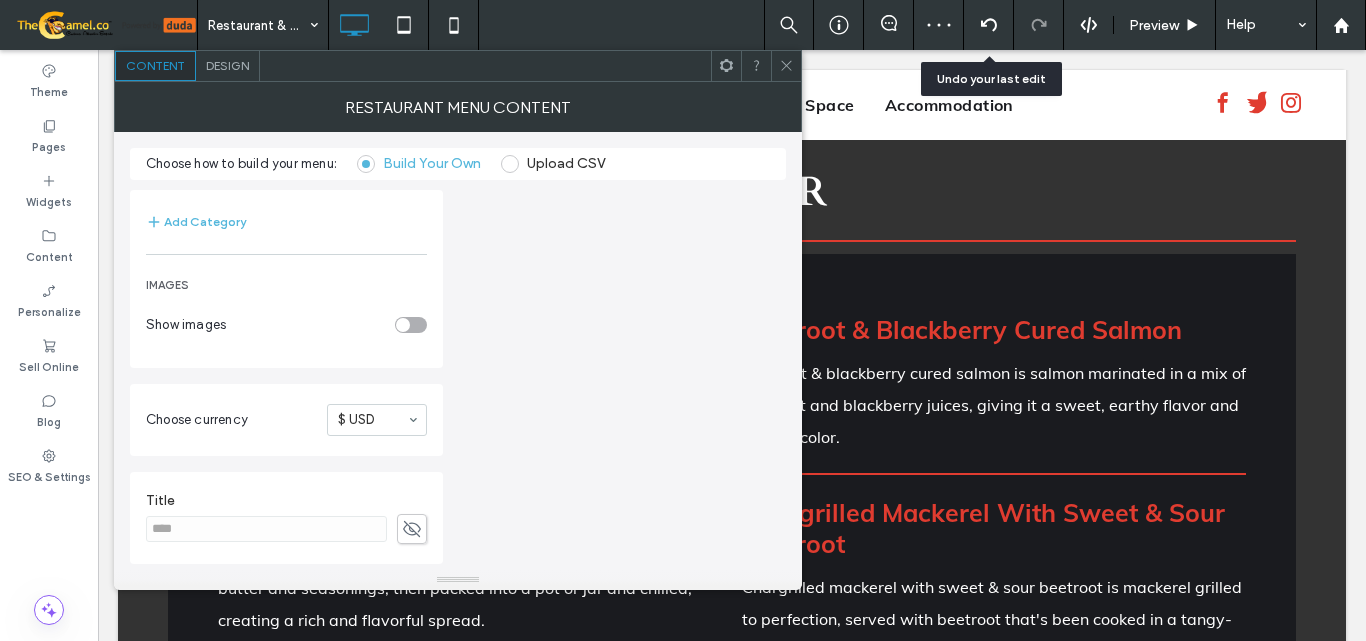 click 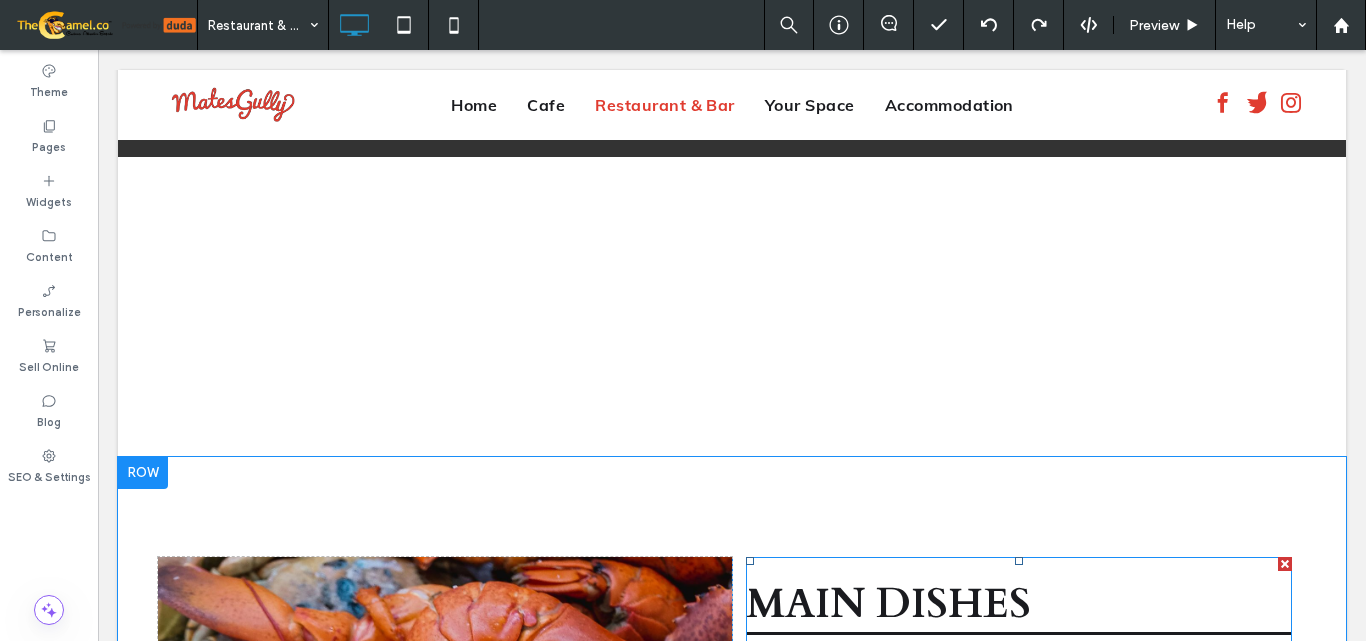 scroll, scrollTop: 2380, scrollLeft: 0, axis: vertical 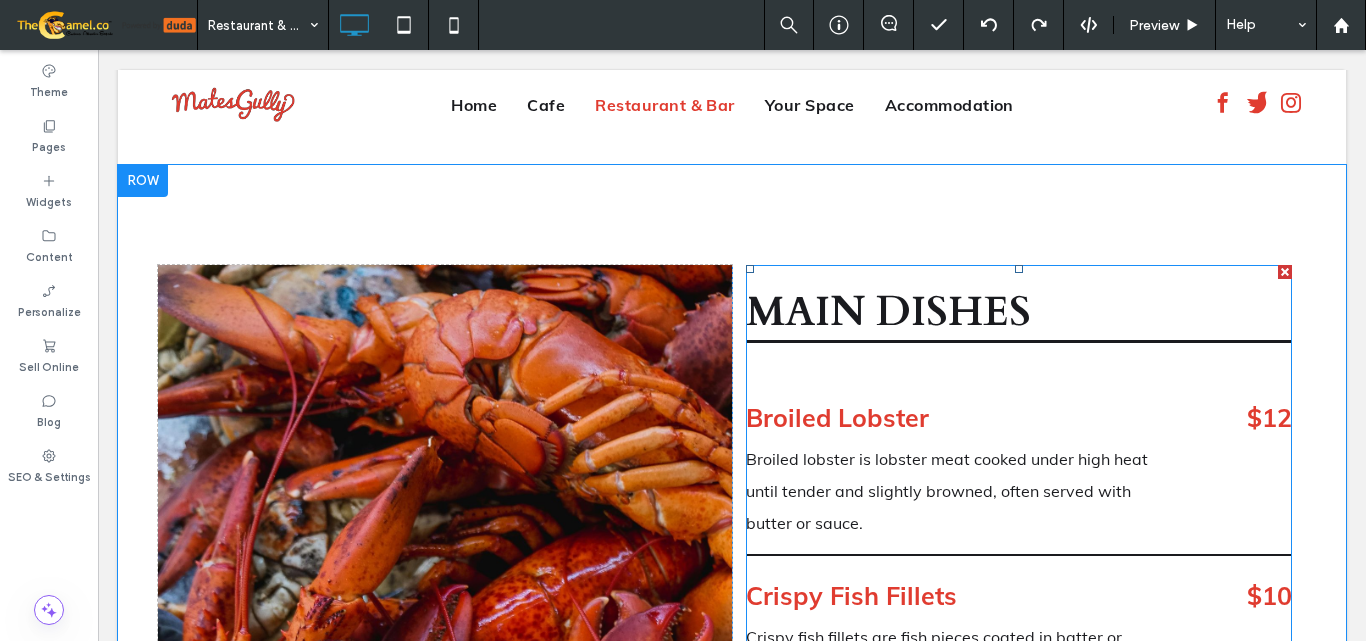 click on "Broiled Lobster" at bounding box center [962, 418] 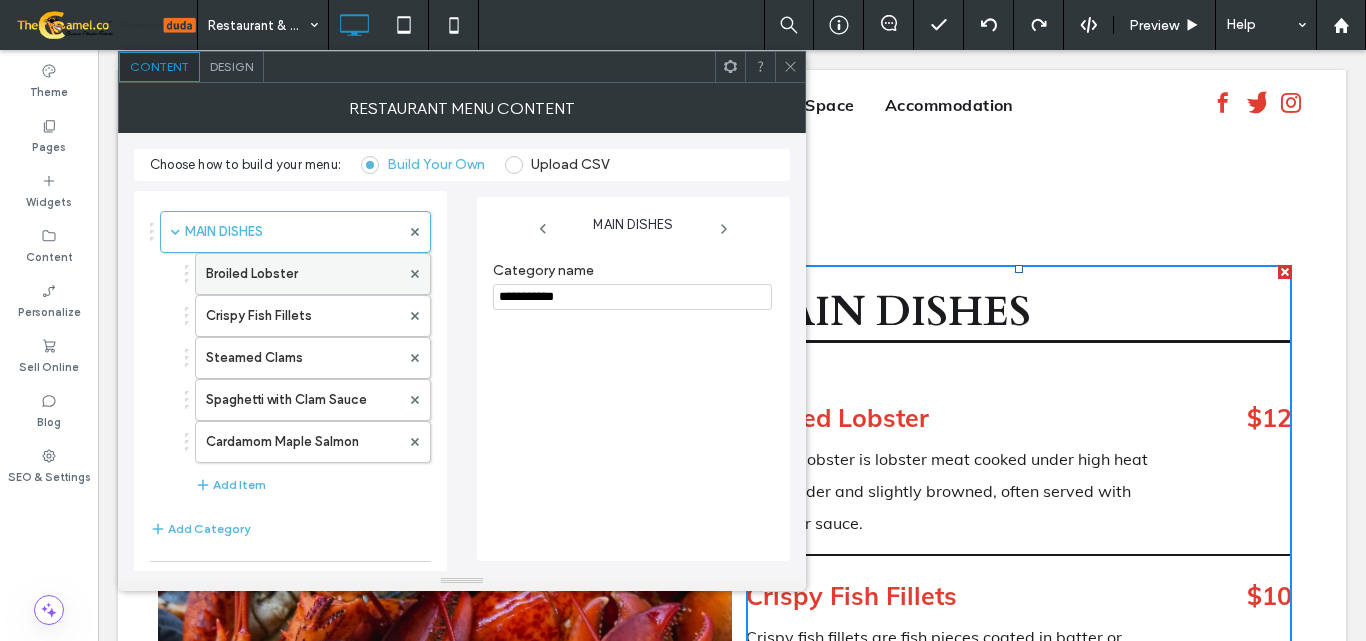 click on "Broiled Lobster" at bounding box center (303, 274) 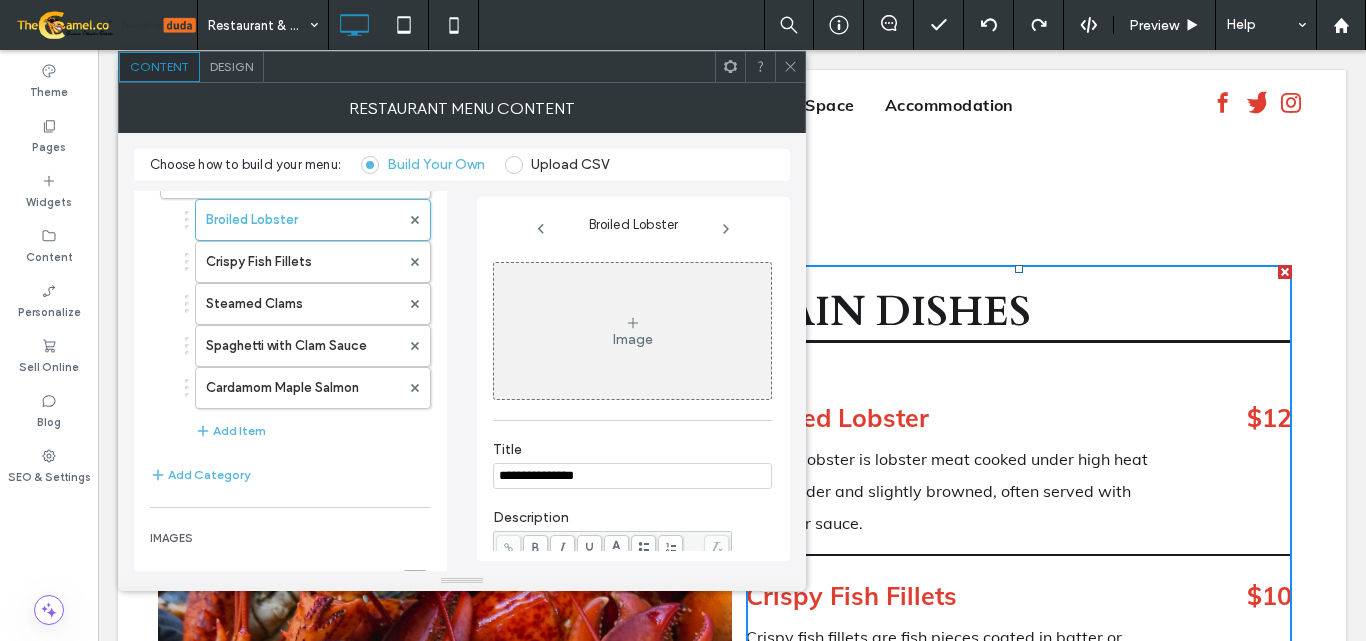 scroll, scrollTop: 100, scrollLeft: 0, axis: vertical 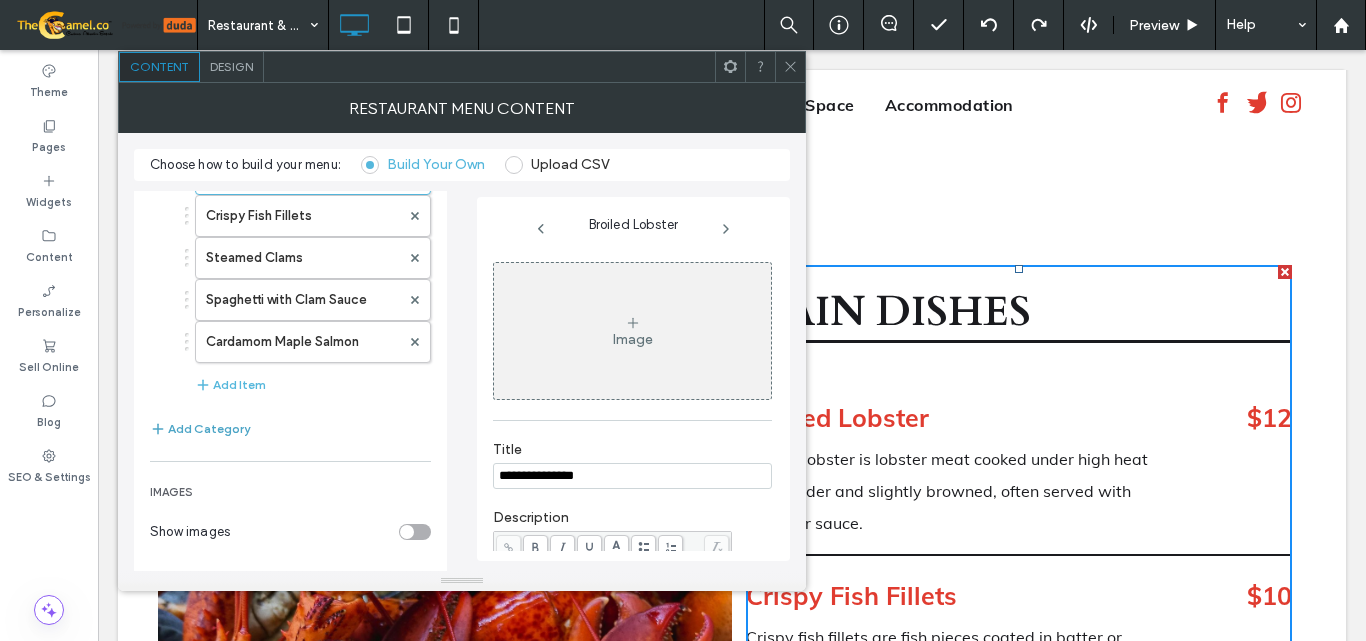 click on "Add Category" at bounding box center (200, 429) 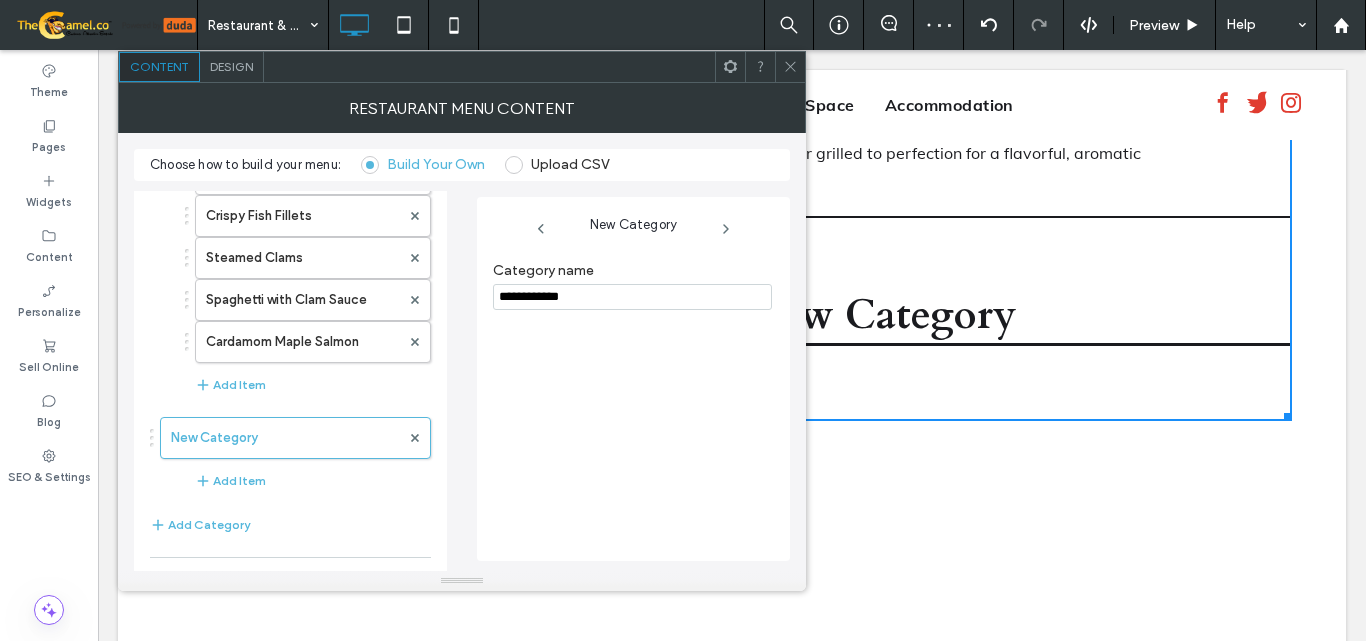scroll, scrollTop: 3780, scrollLeft: 0, axis: vertical 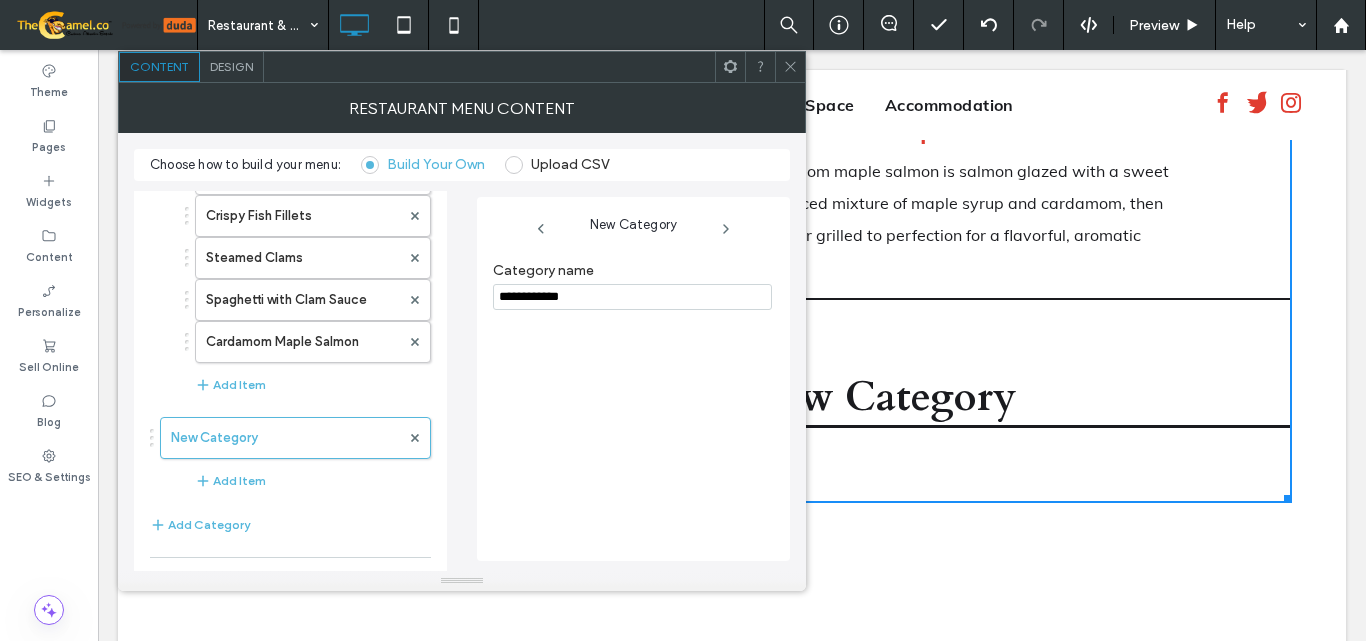click on "RESTAURANT MENU CONTENT" at bounding box center [462, 108] 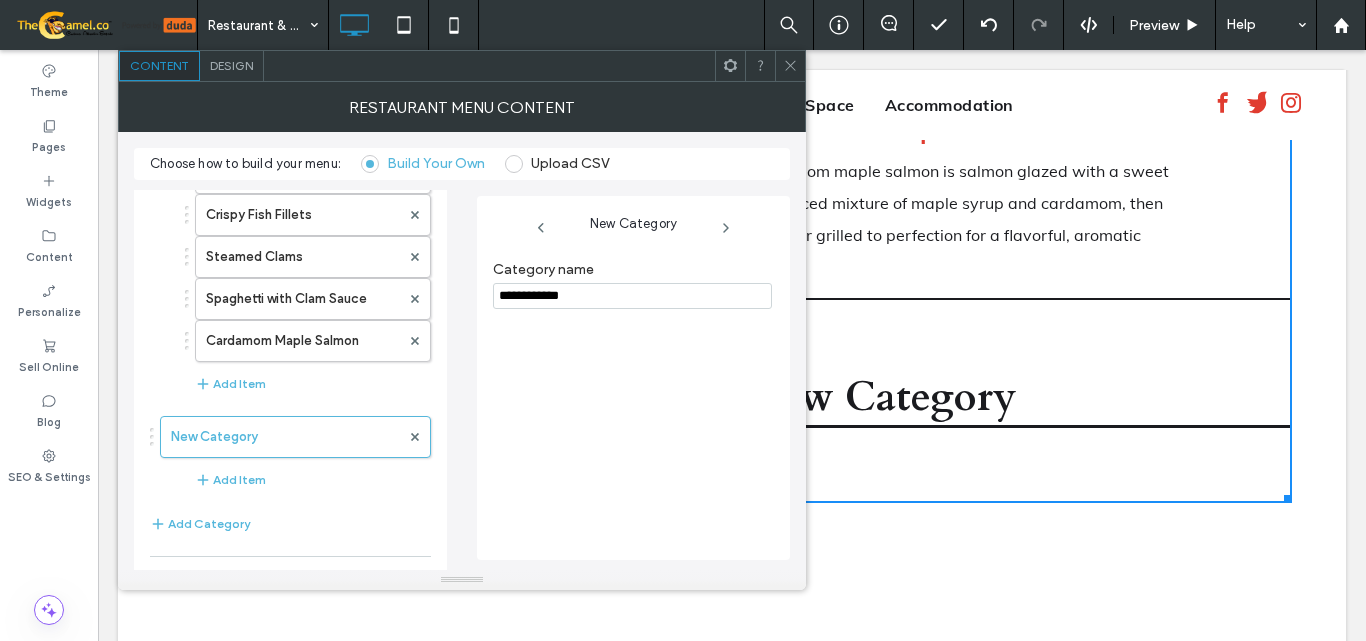click on "Design" at bounding box center (231, 65) 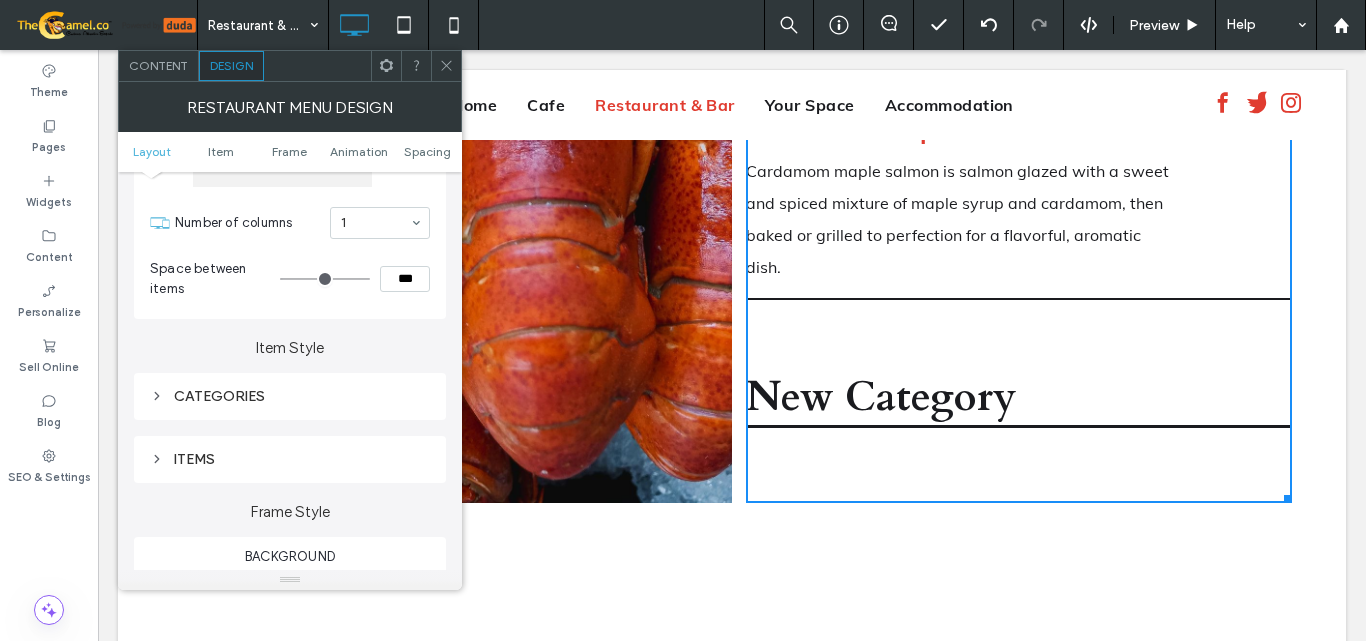 scroll, scrollTop: 300, scrollLeft: 0, axis: vertical 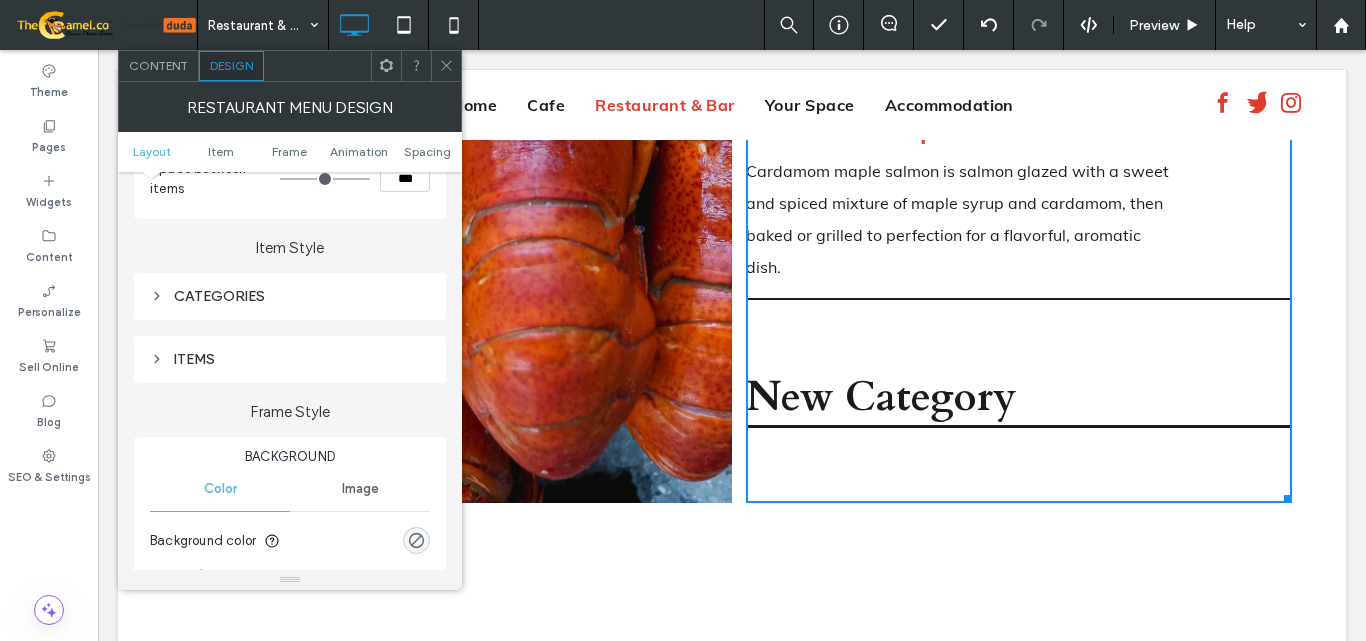 click on "Item Style CATEGORIES ITEMS" at bounding box center [290, 301] 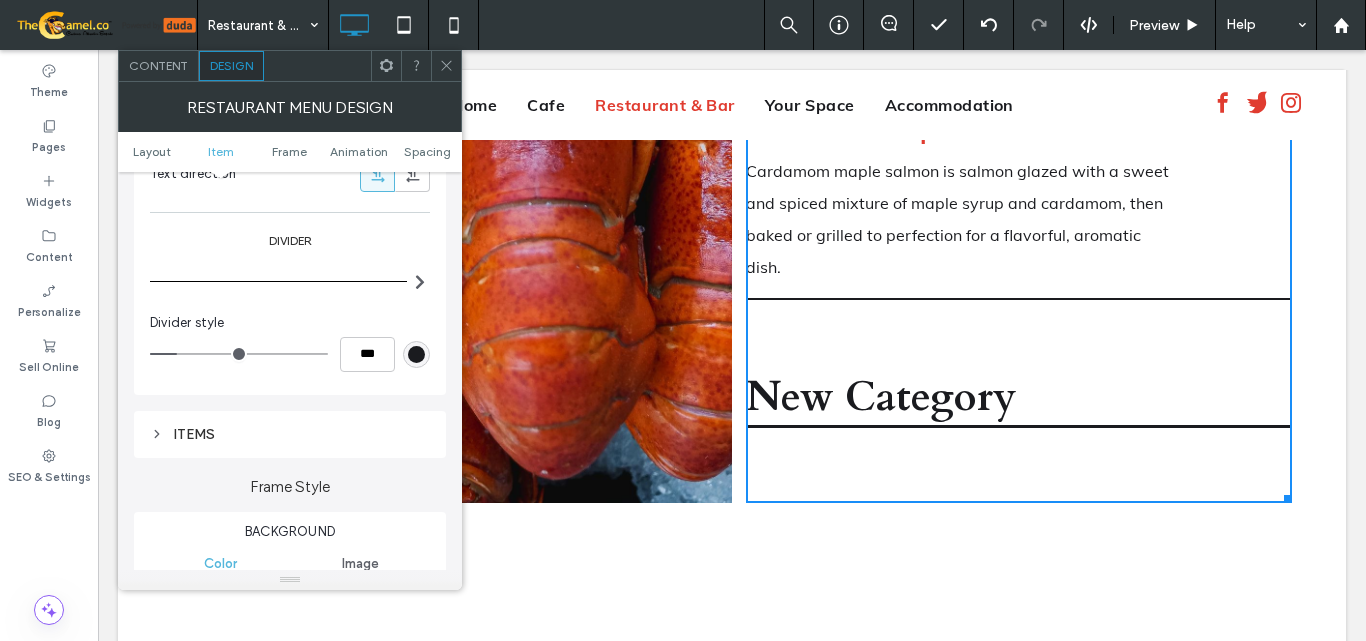 scroll, scrollTop: 900, scrollLeft: 0, axis: vertical 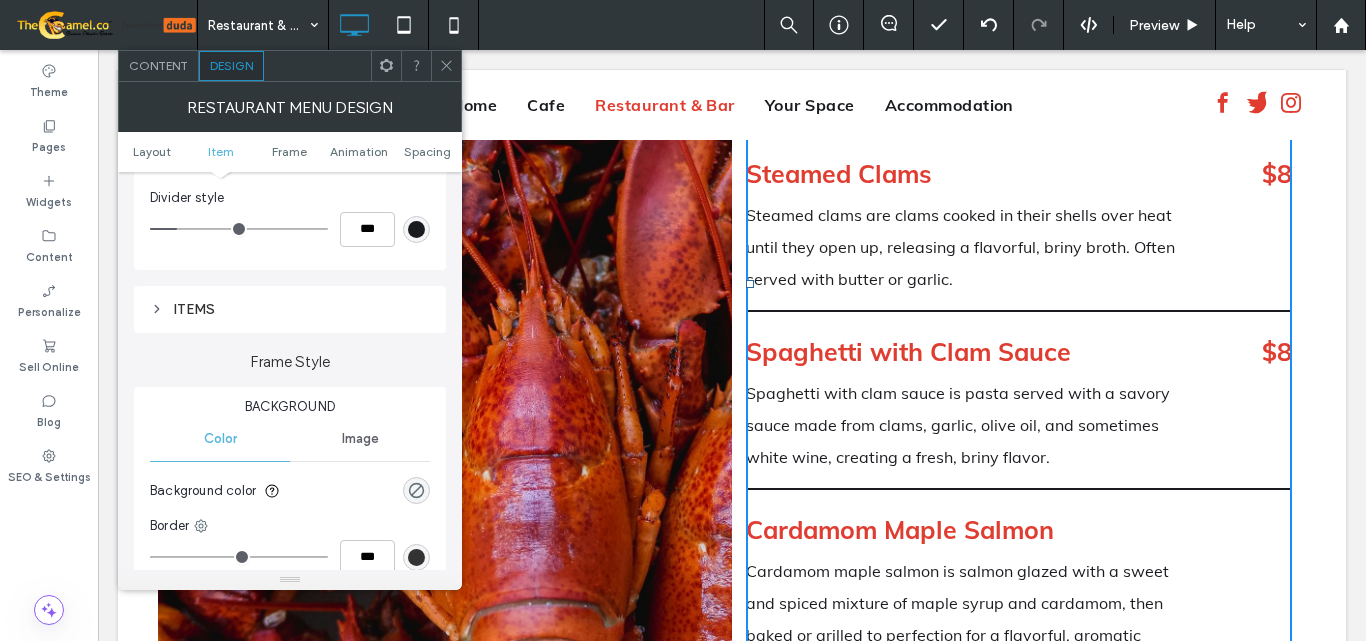 click on "Divider style" at bounding box center (290, 198) 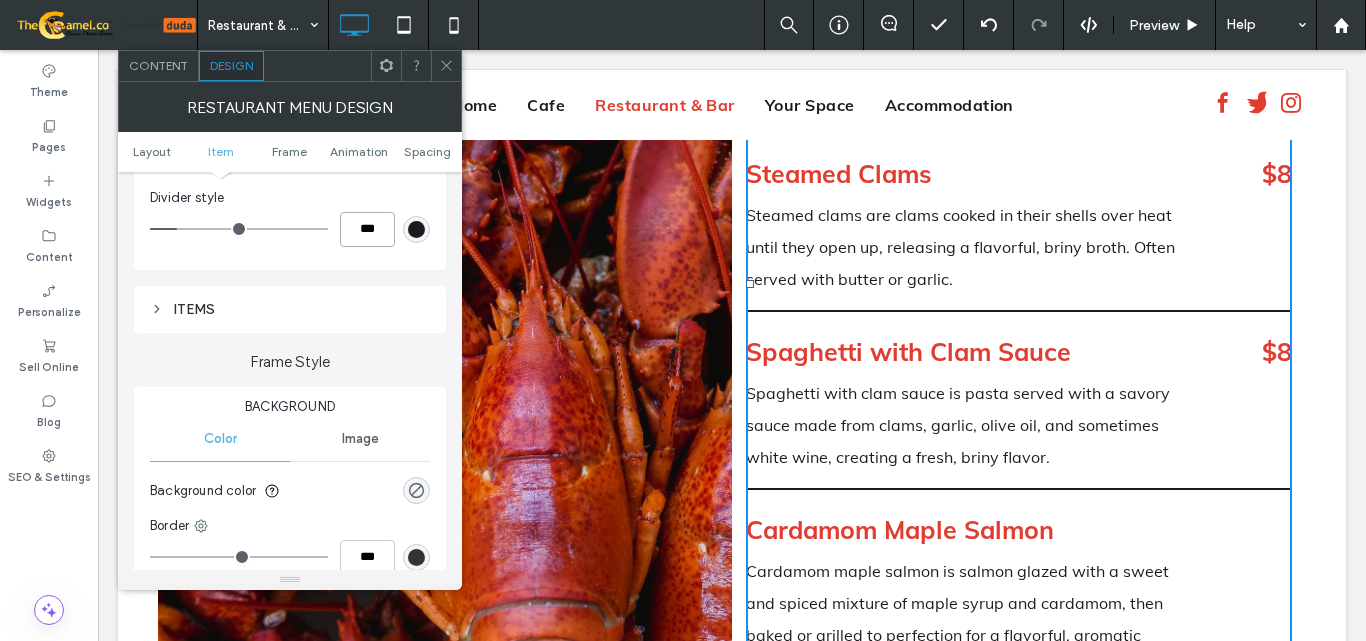 click on "***" at bounding box center [367, 229] 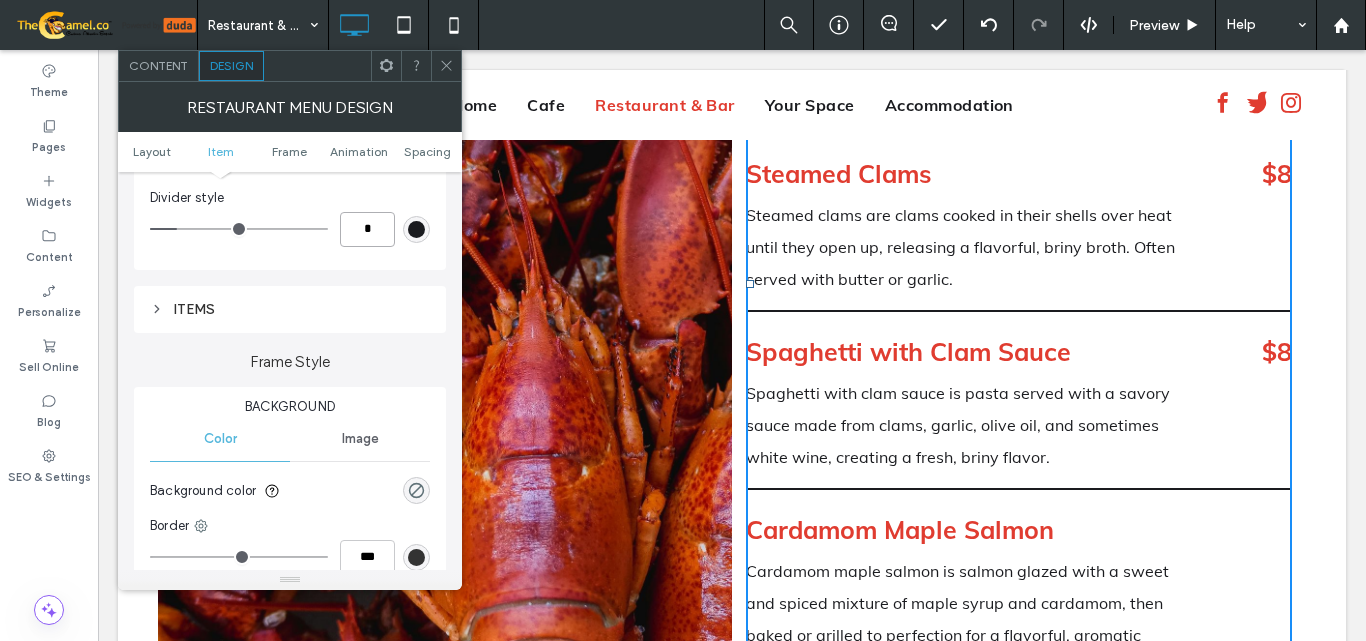 type on "*" 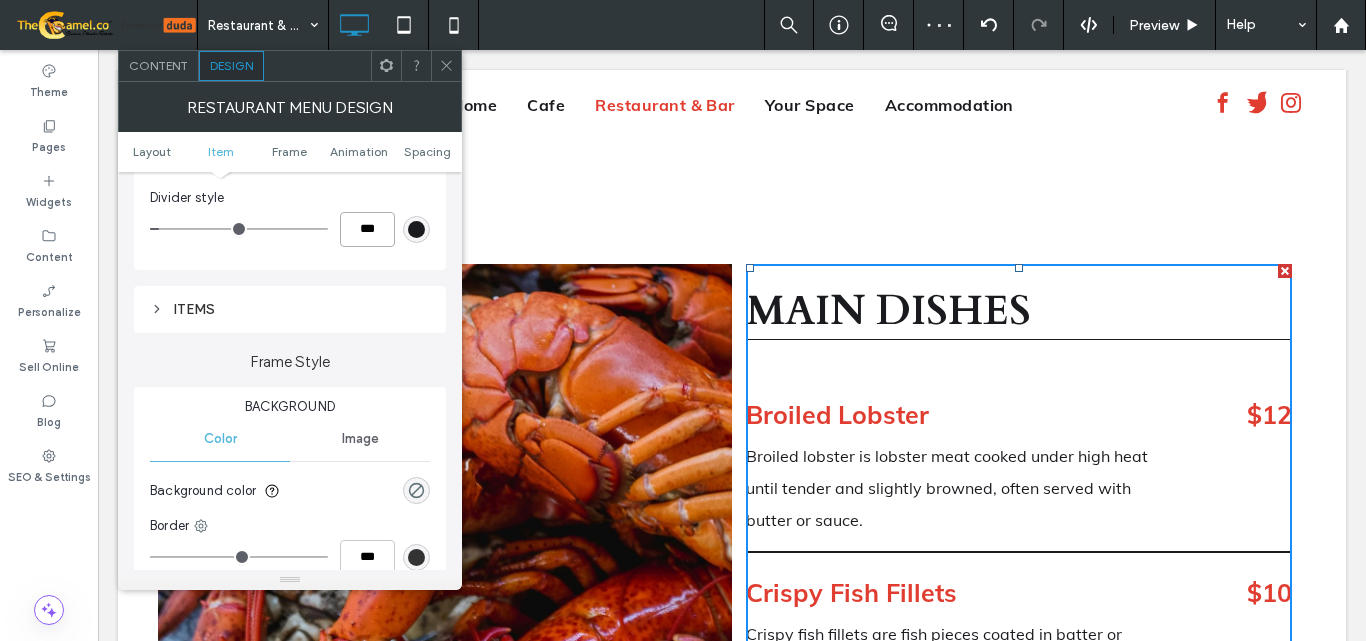 scroll, scrollTop: 2680, scrollLeft: 0, axis: vertical 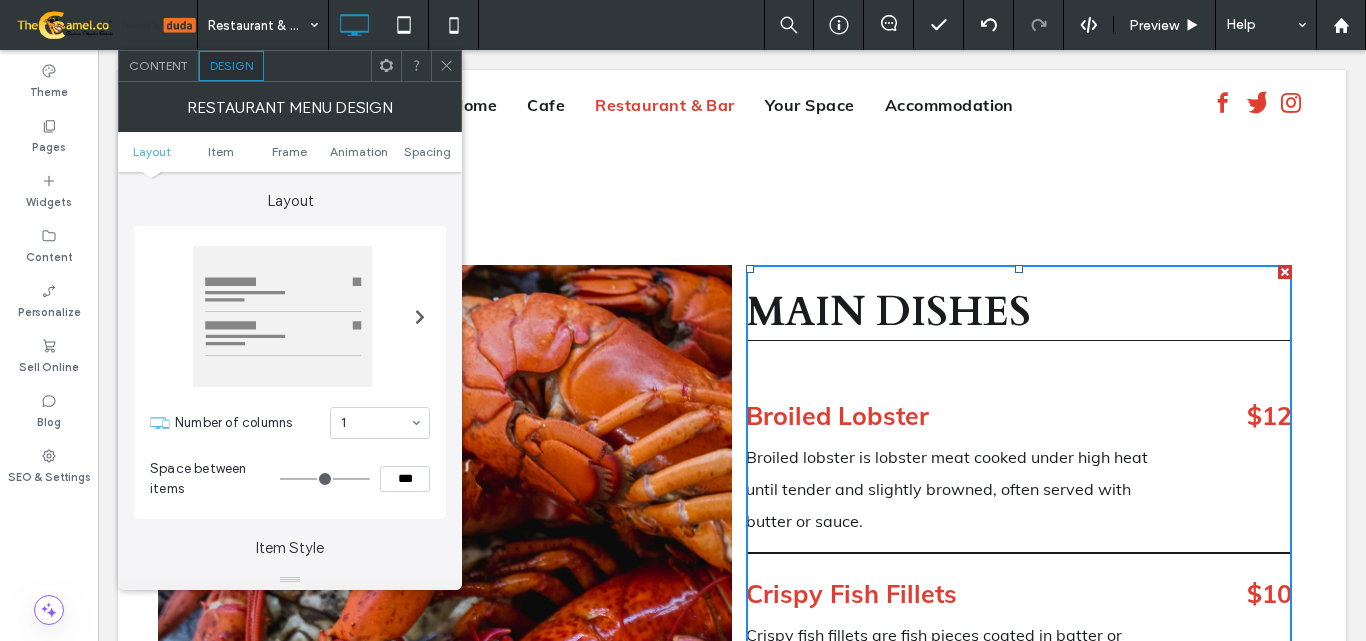click at bounding box center [282, 316] 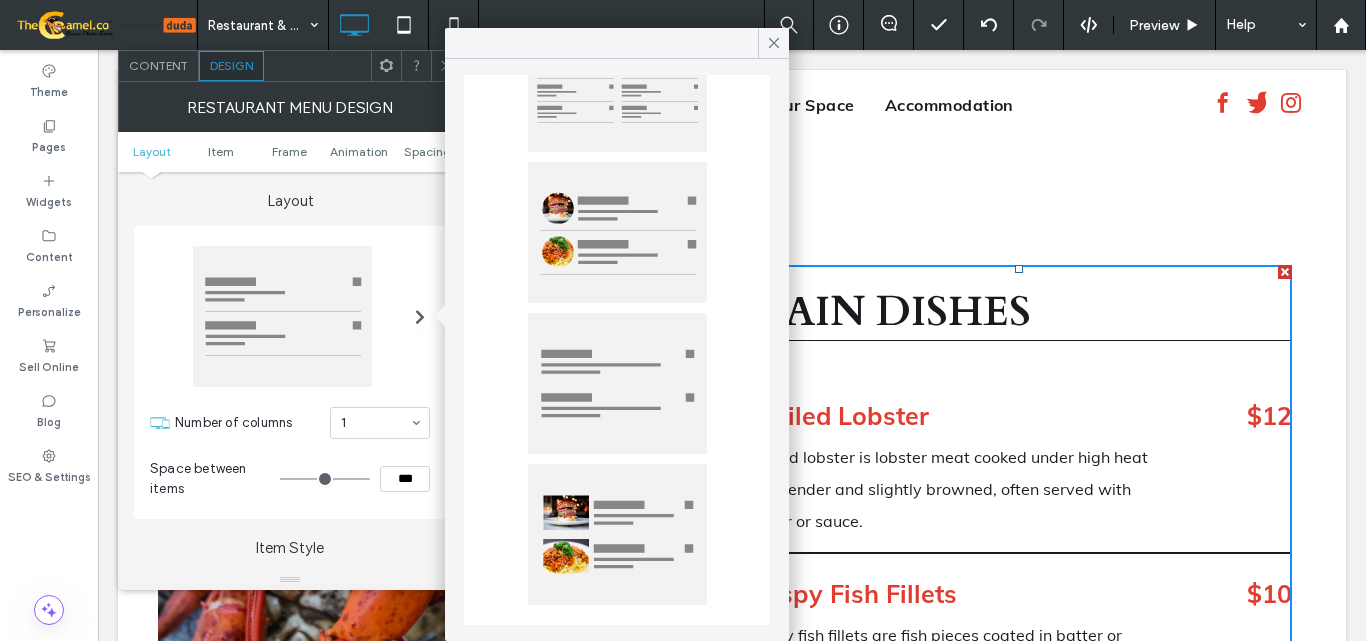 scroll, scrollTop: 423, scrollLeft: 0, axis: vertical 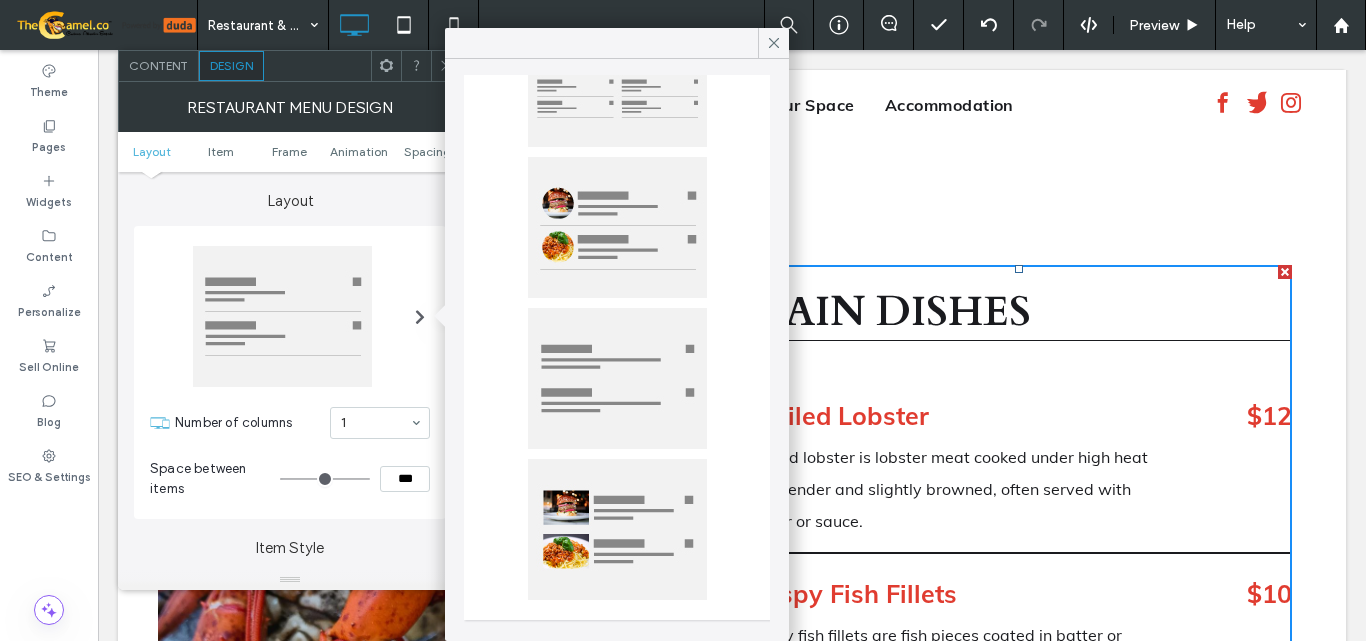 click at bounding box center (617, 378) 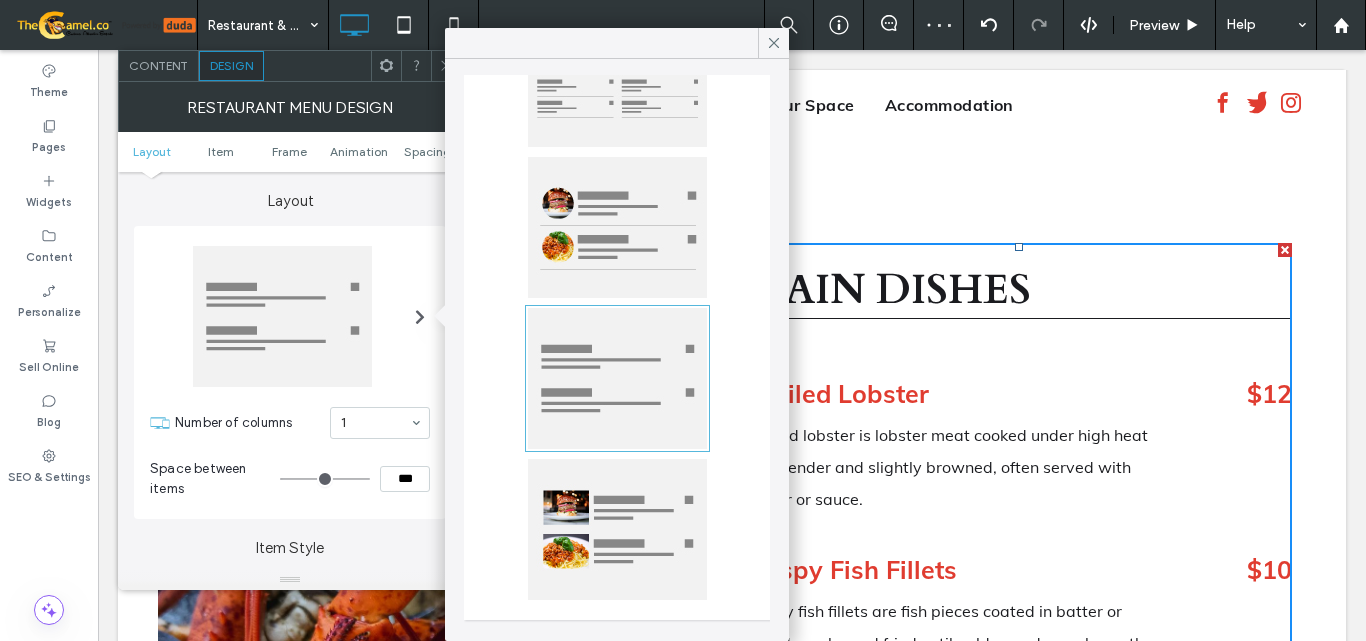 scroll, scrollTop: 2580, scrollLeft: 0, axis: vertical 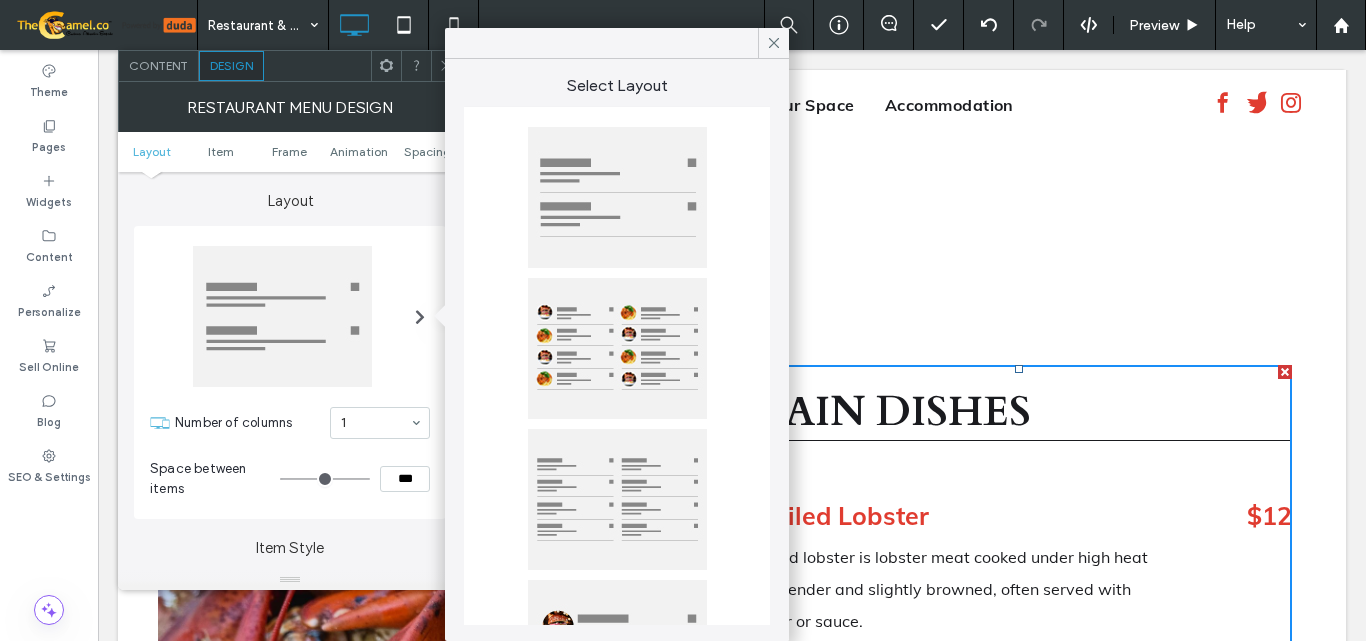 click at bounding box center (617, 197) 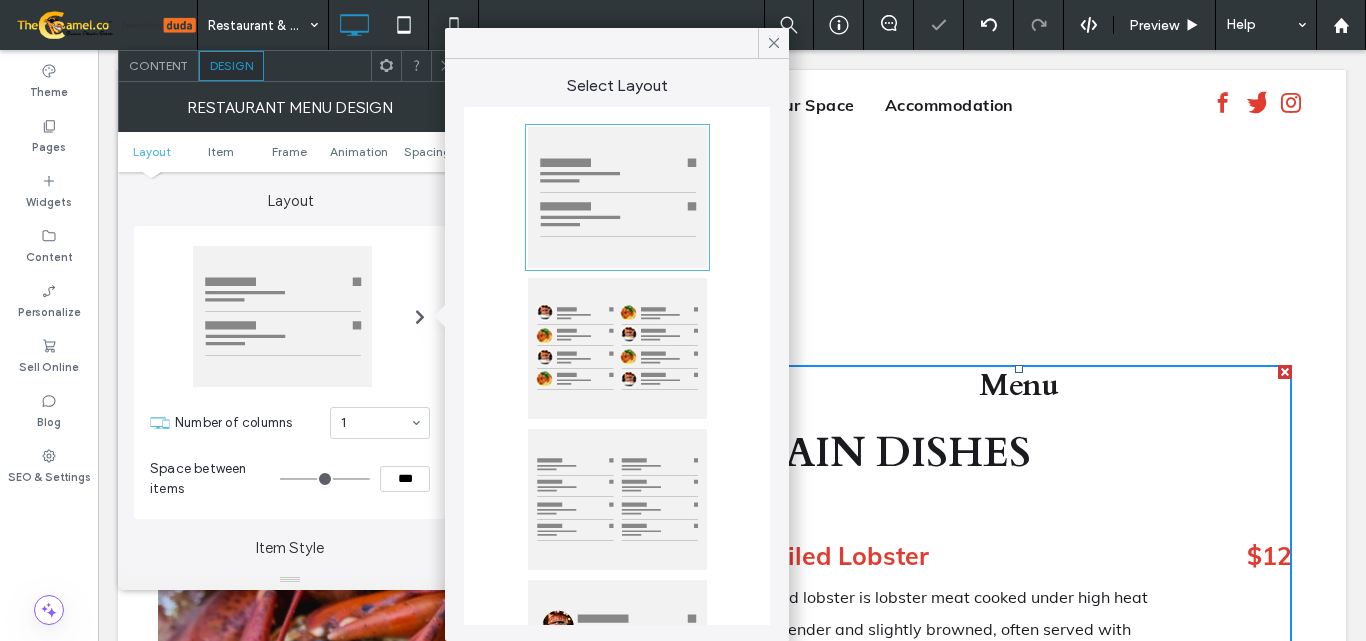 type on "*" 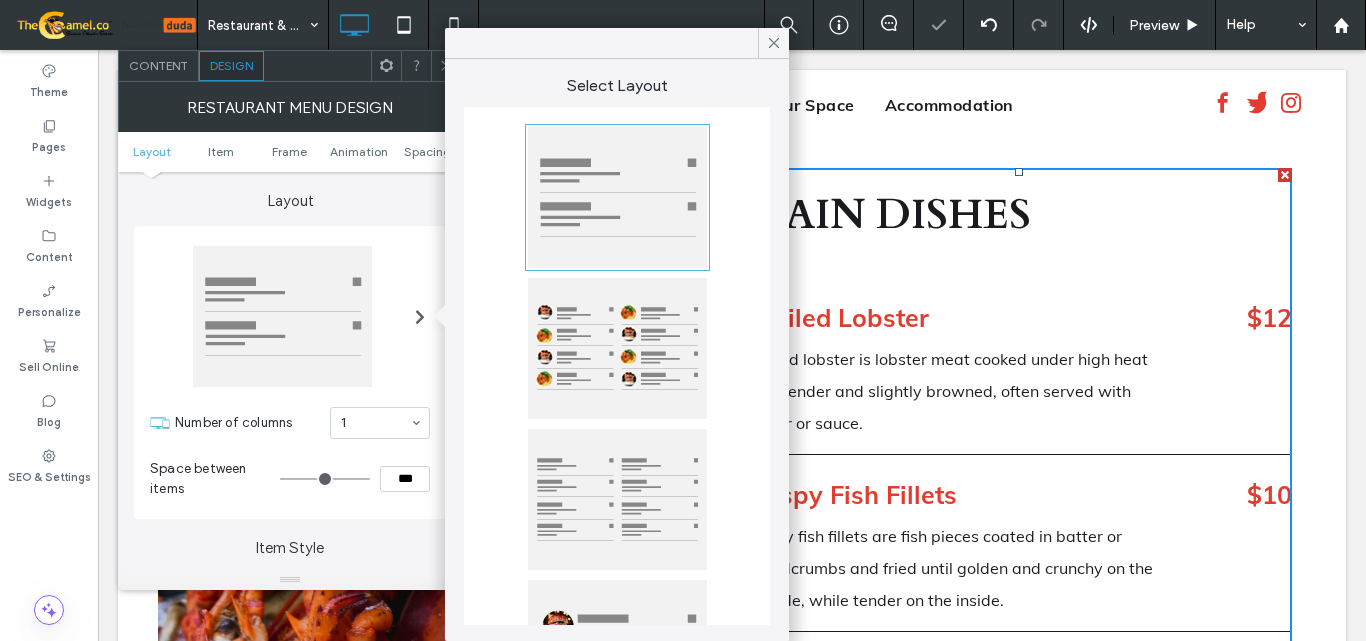 scroll, scrollTop: 2680, scrollLeft: 0, axis: vertical 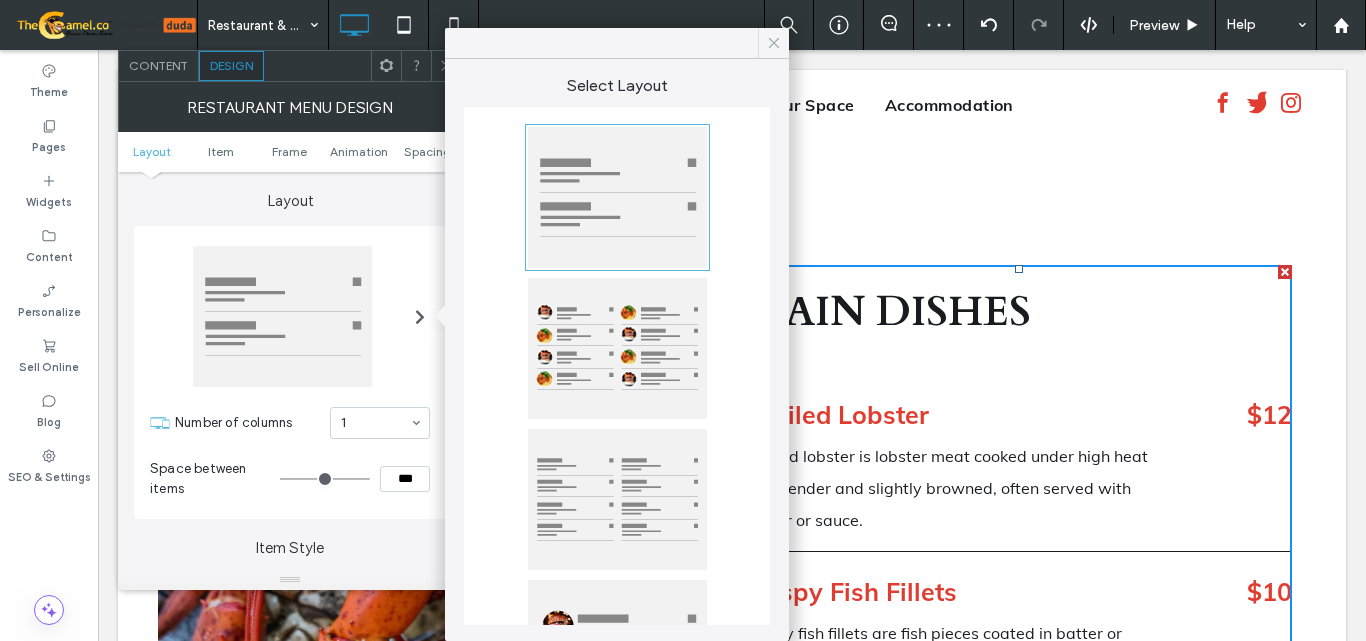 click 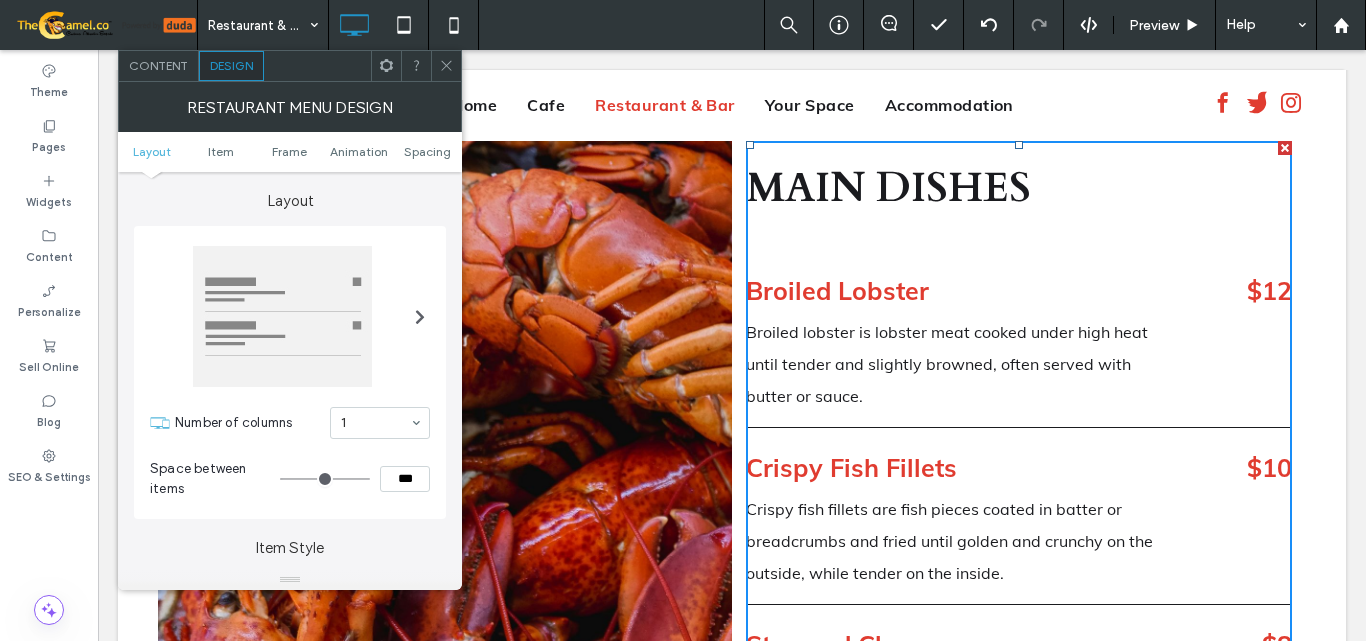scroll, scrollTop: 2680, scrollLeft: 0, axis: vertical 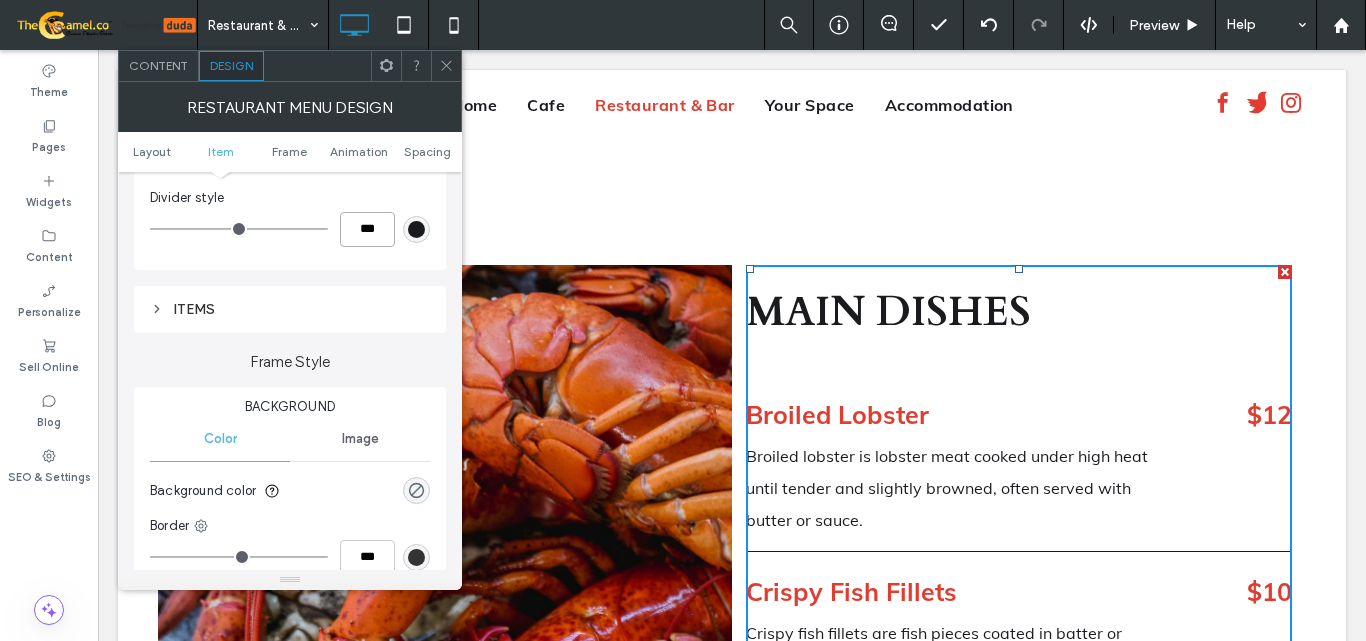 click on "***" at bounding box center [367, 229] 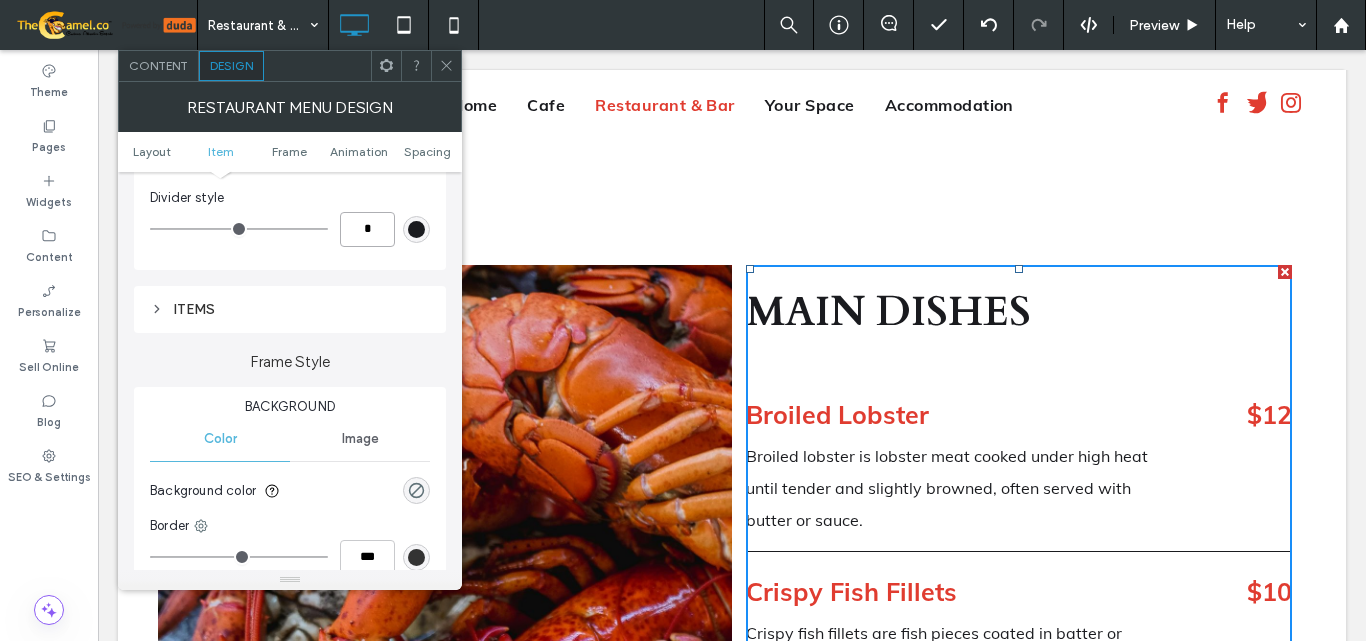 type on "*" 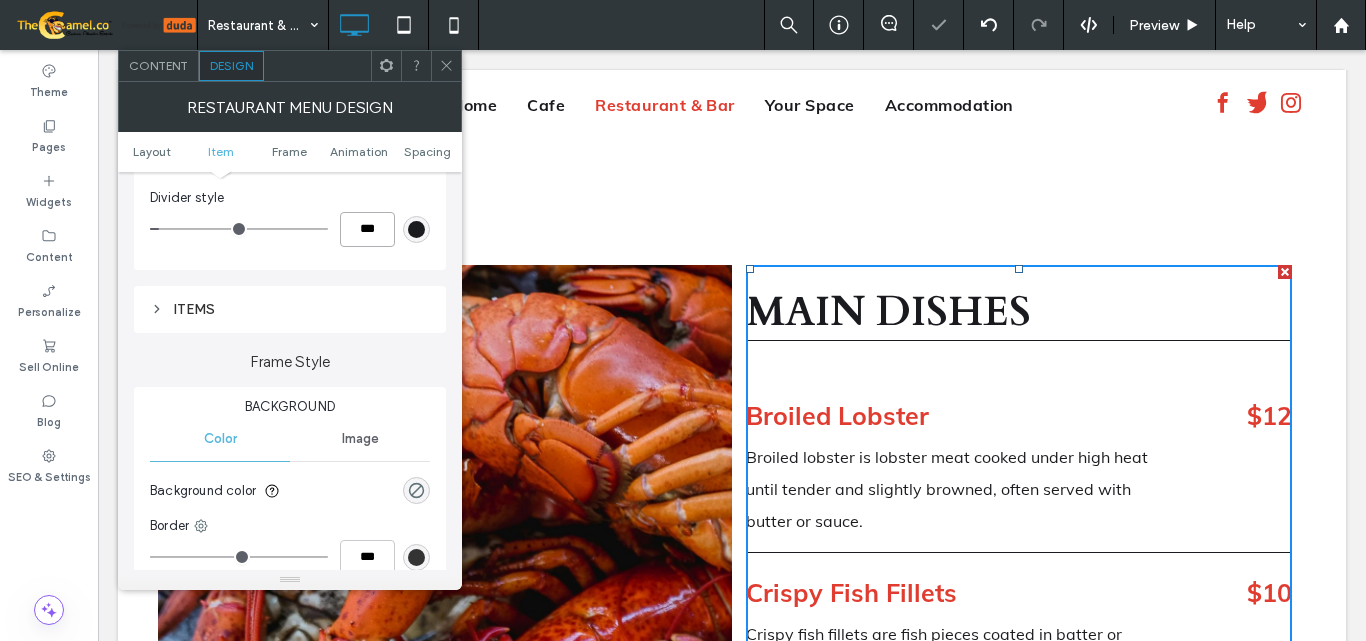 click on "***" at bounding box center (367, 229) 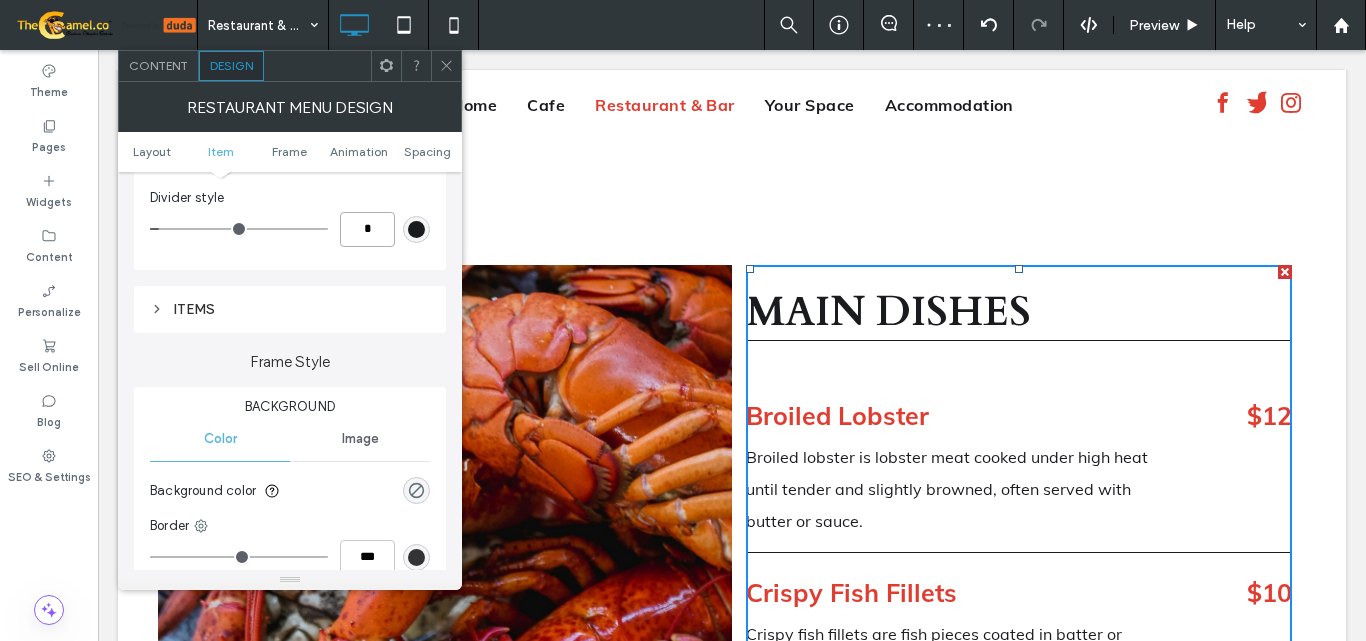type on "*" 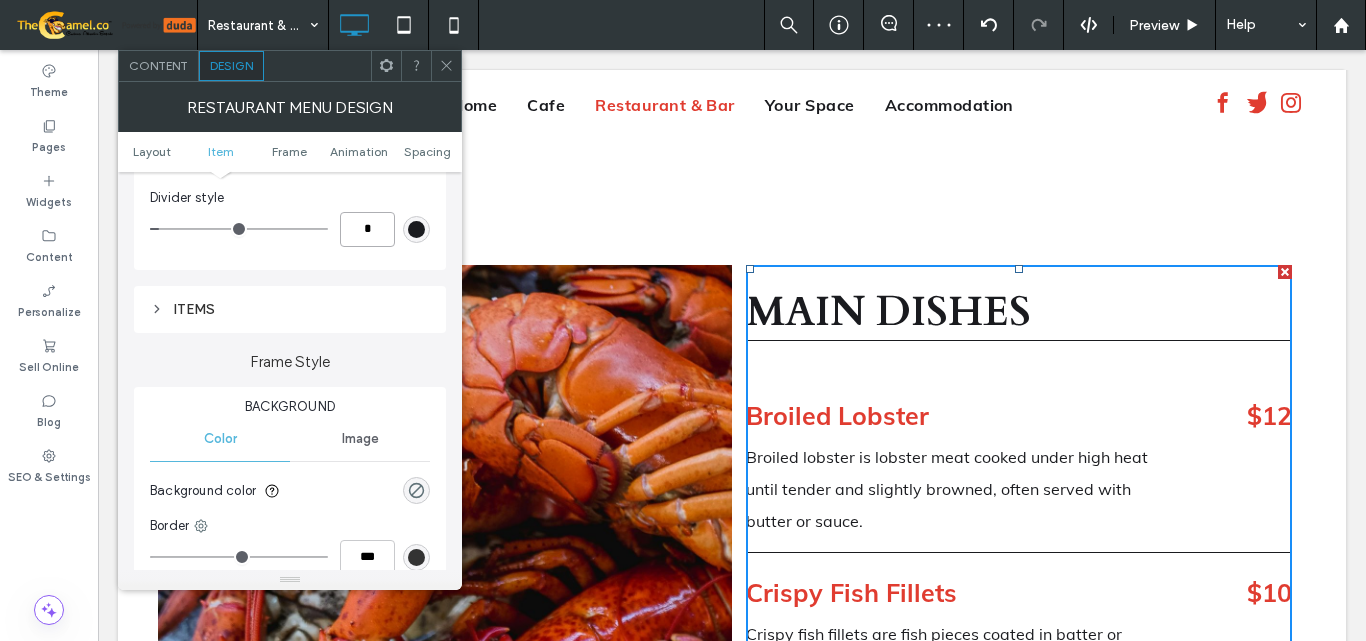 type on "*" 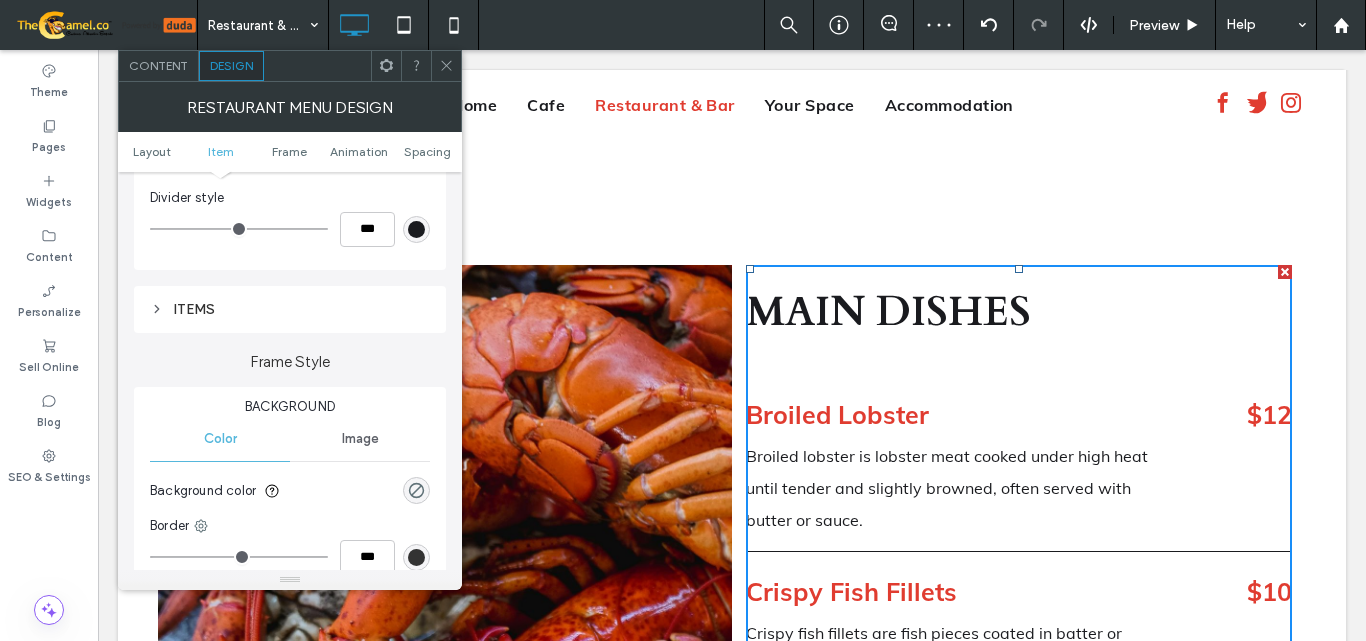 click on "Content" at bounding box center [159, 66] 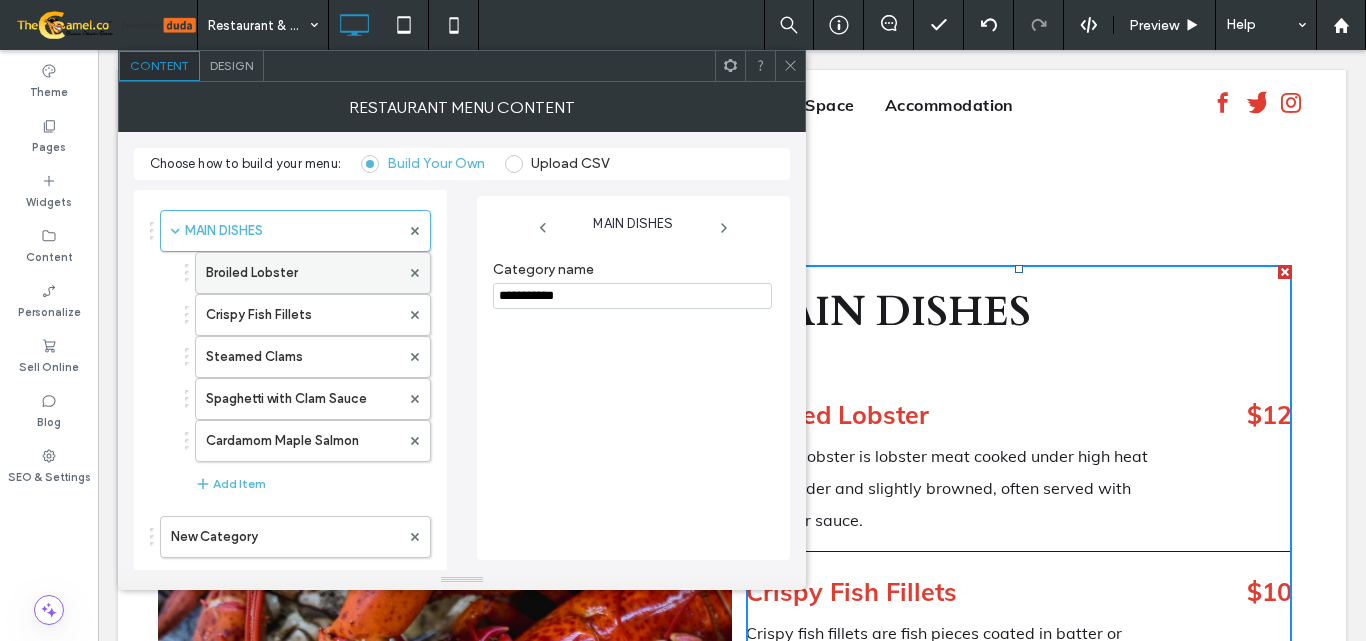 drag, startPoint x: 659, startPoint y: 300, endPoint x: 195, endPoint y: 278, distance: 464.52127 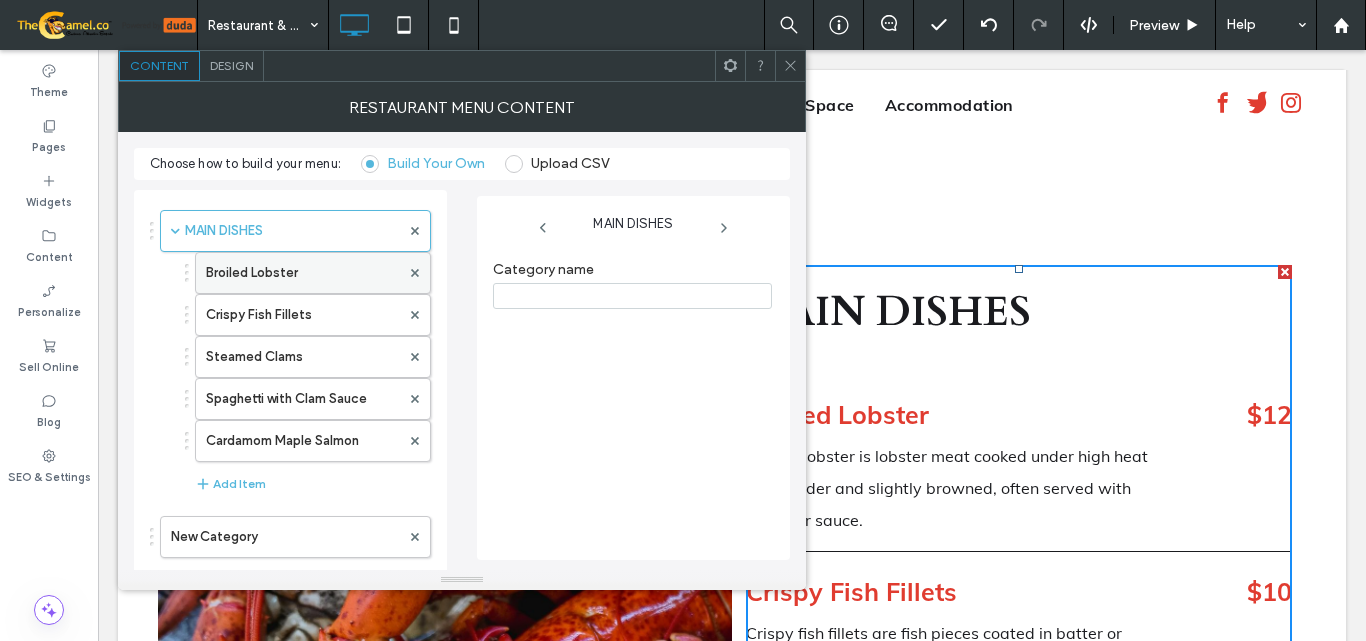 type 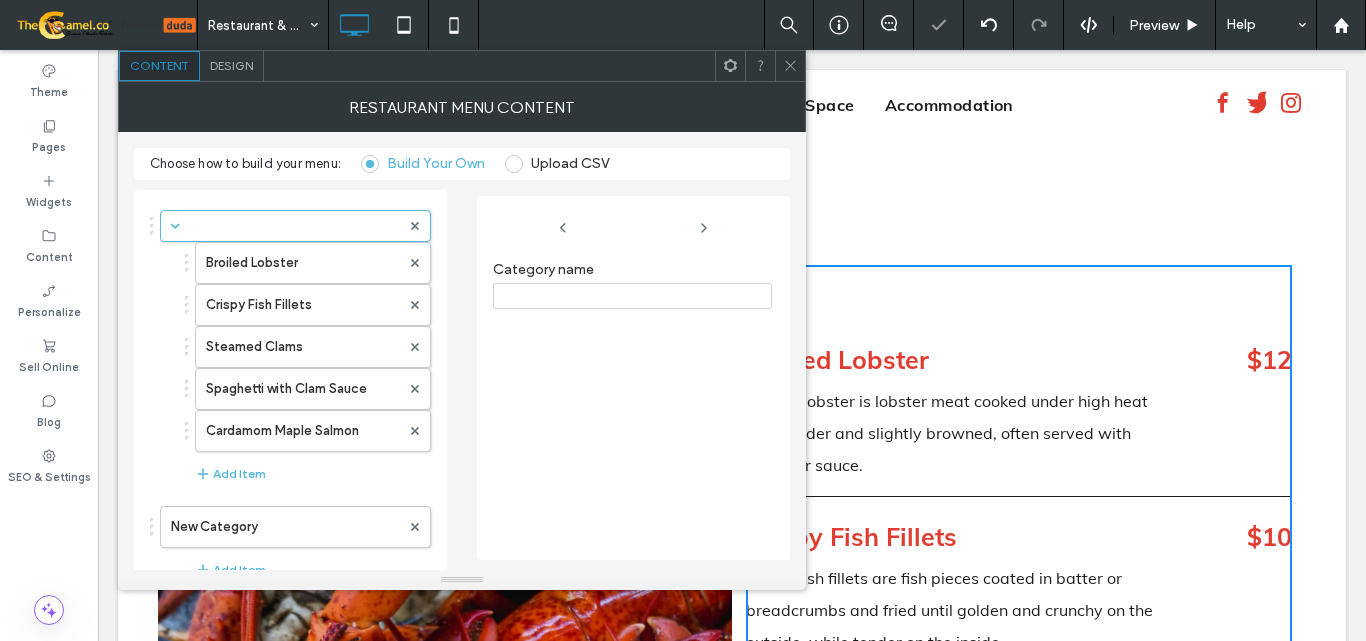 click at bounding box center [790, 66] 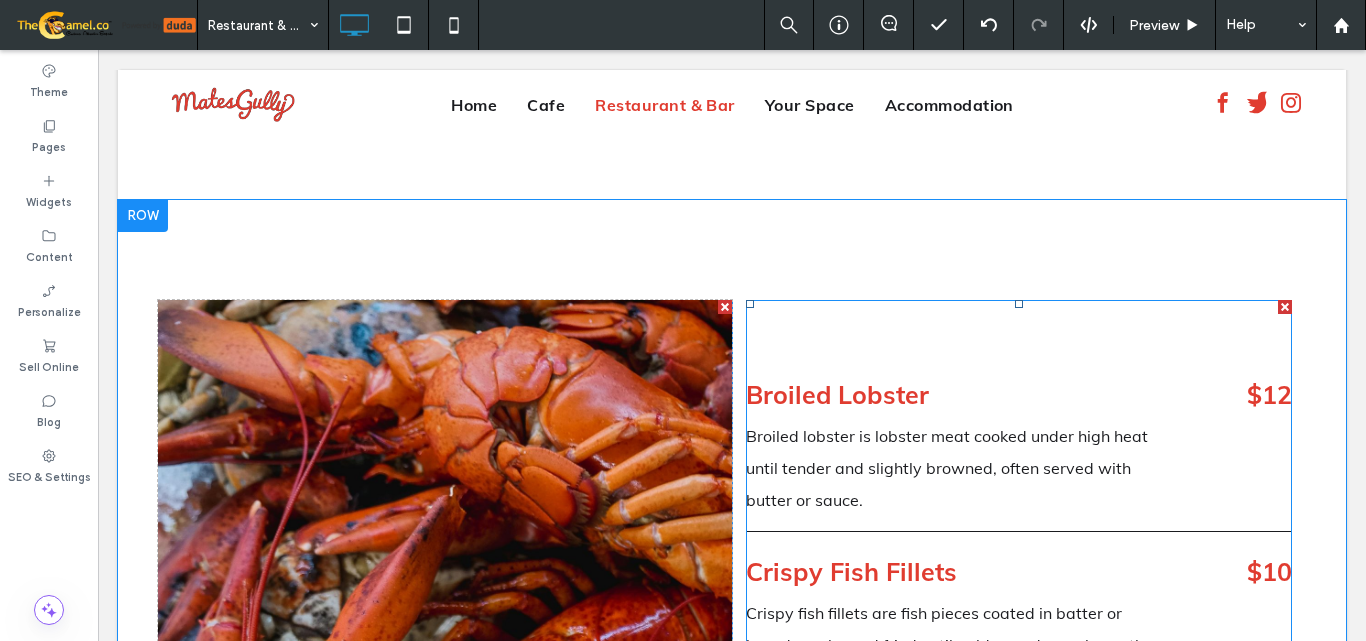 scroll, scrollTop: 2680, scrollLeft: 0, axis: vertical 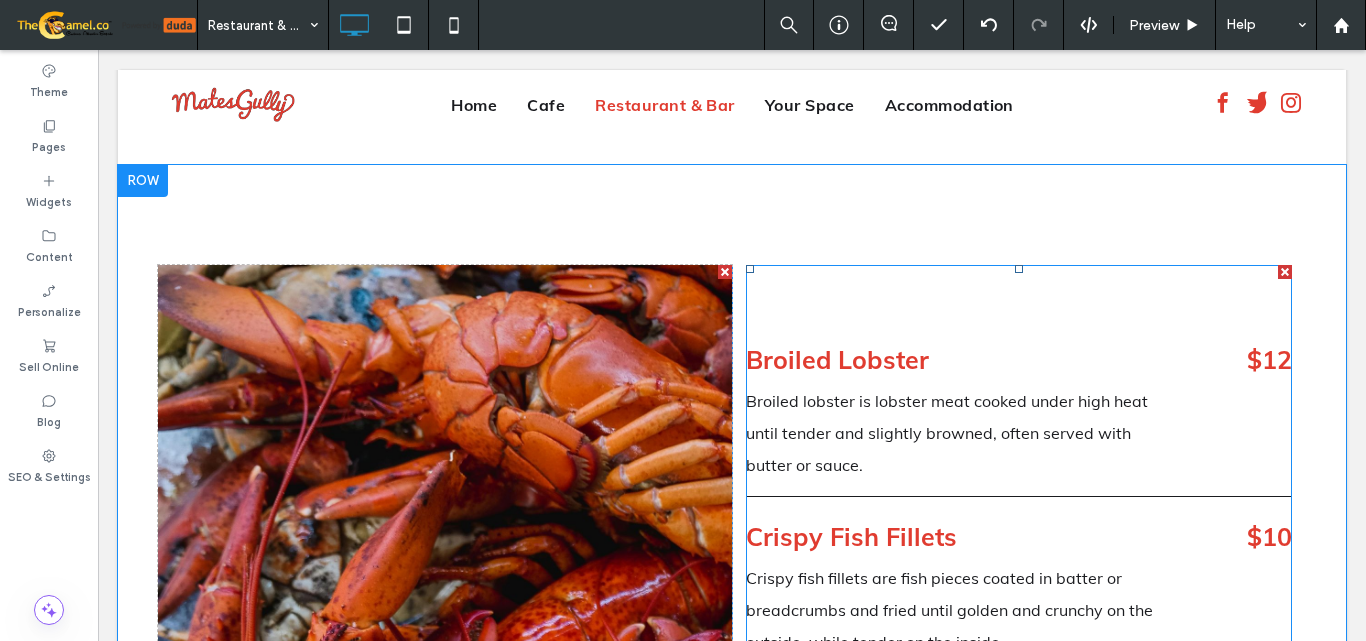 click on "Broiled lobster is lobster meat cooked under high heat until tender and slightly browned, often served with butter or sauce." at bounding box center [962, 433] 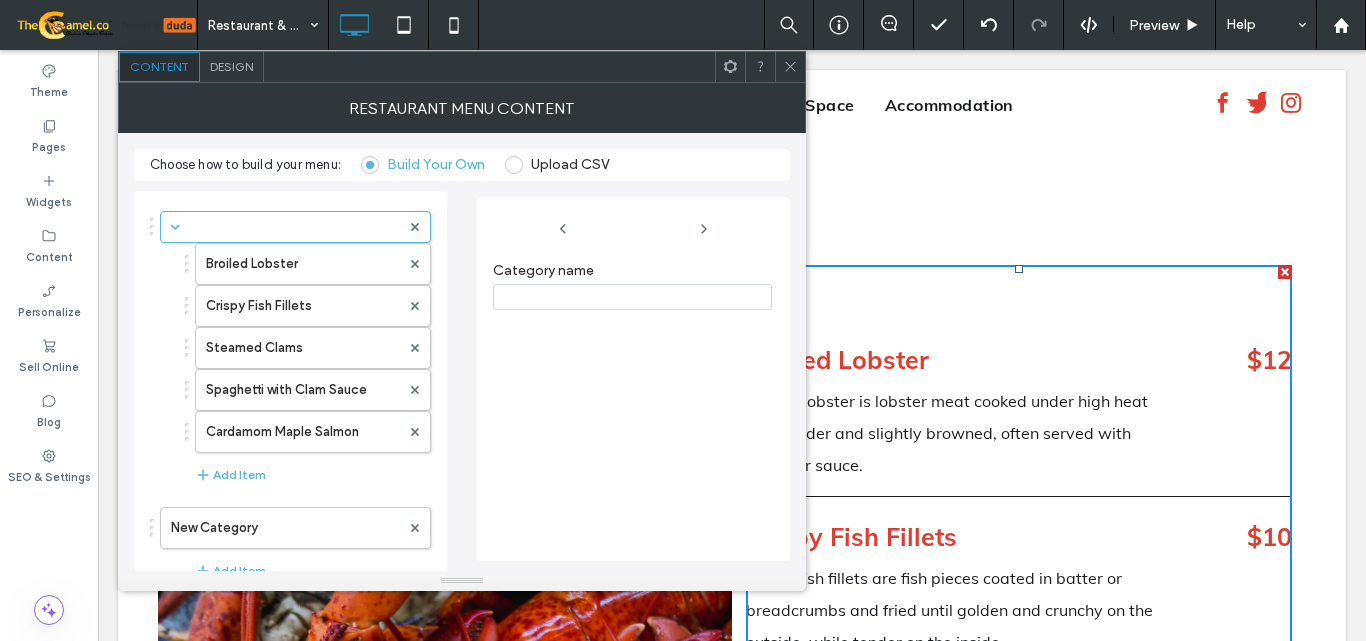 click on "Design" at bounding box center [231, 66] 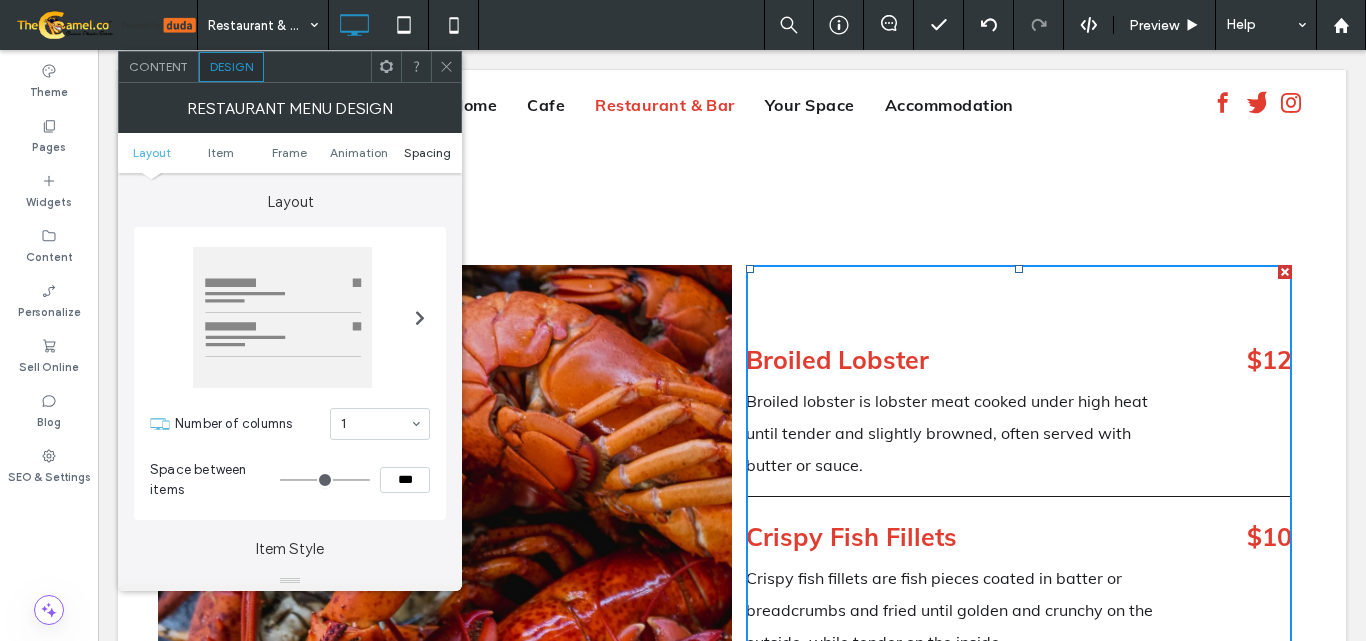 click on "Spacing" at bounding box center [427, 152] 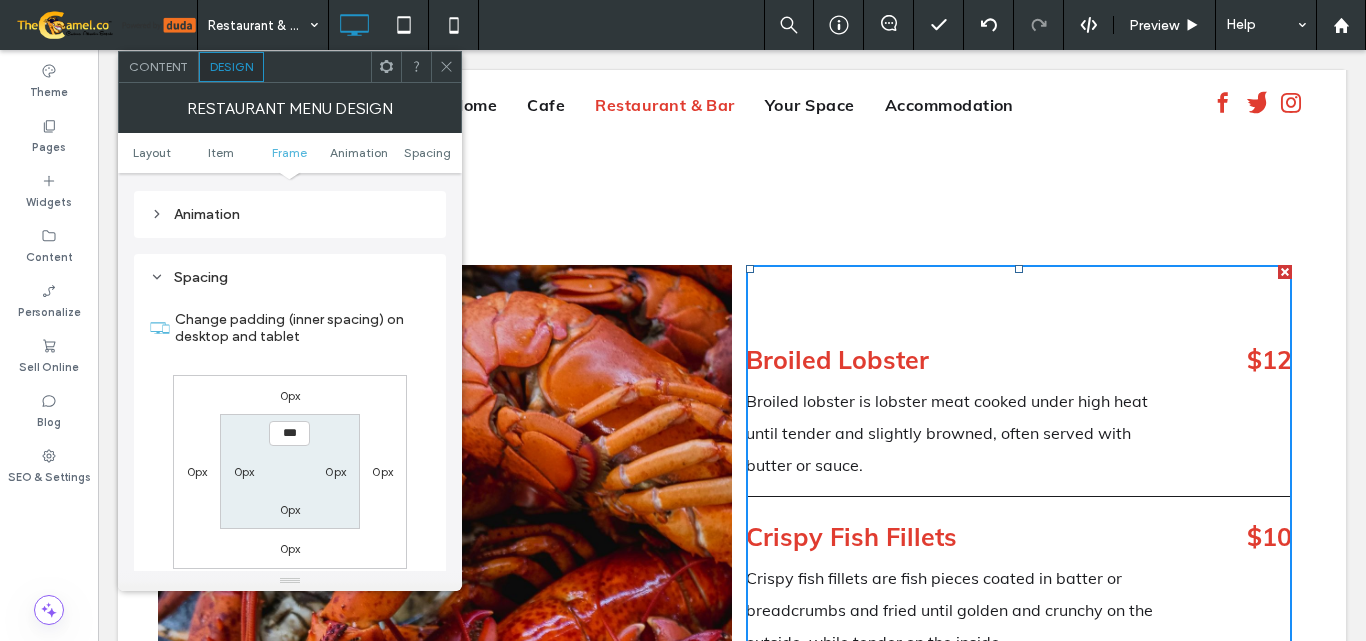 scroll, scrollTop: 844, scrollLeft: 0, axis: vertical 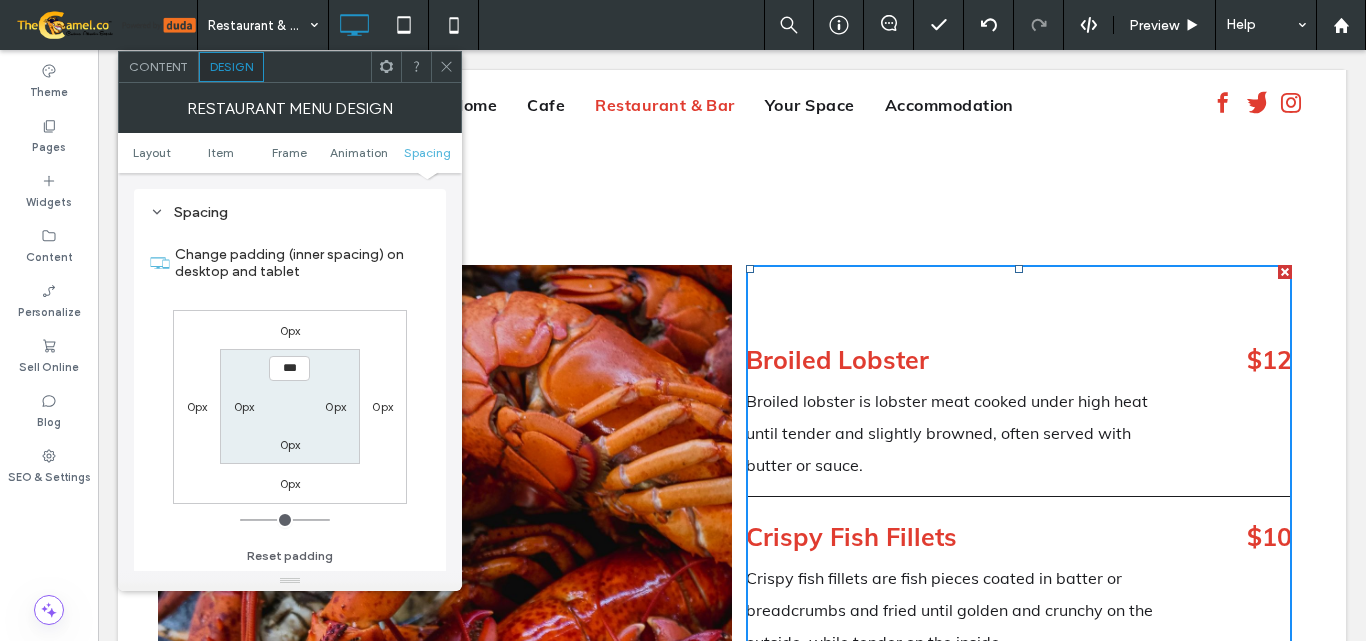click at bounding box center [446, 67] 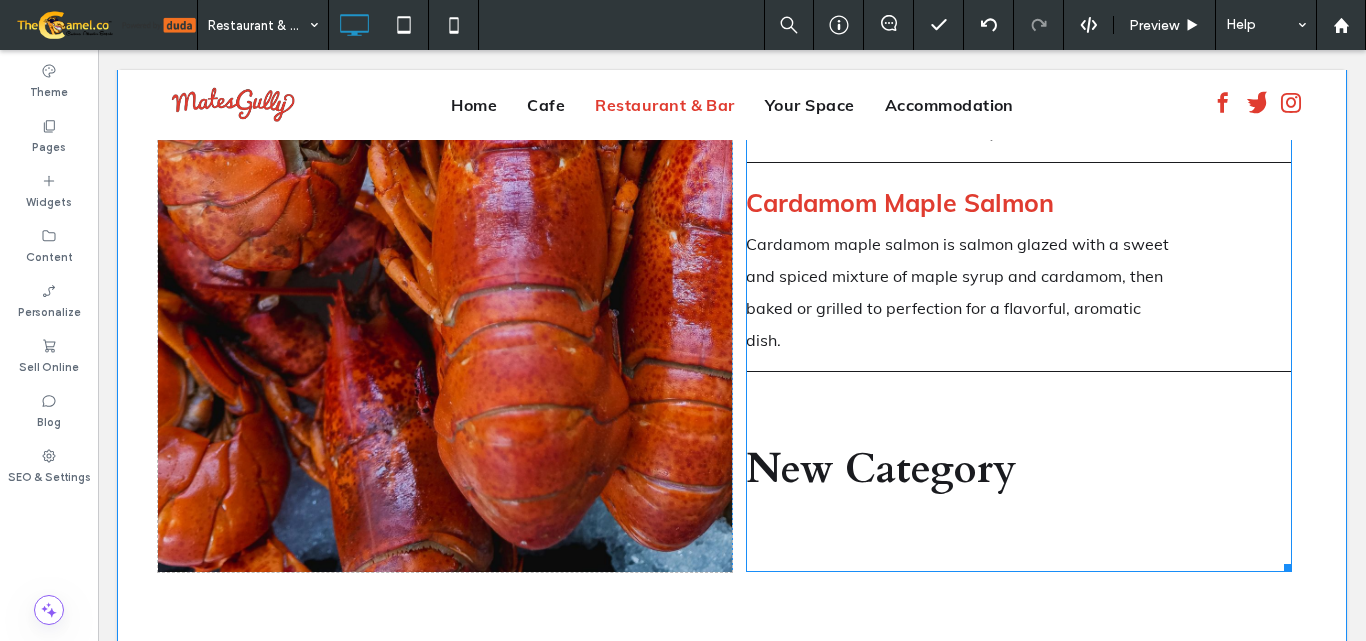 scroll, scrollTop: 3580, scrollLeft: 0, axis: vertical 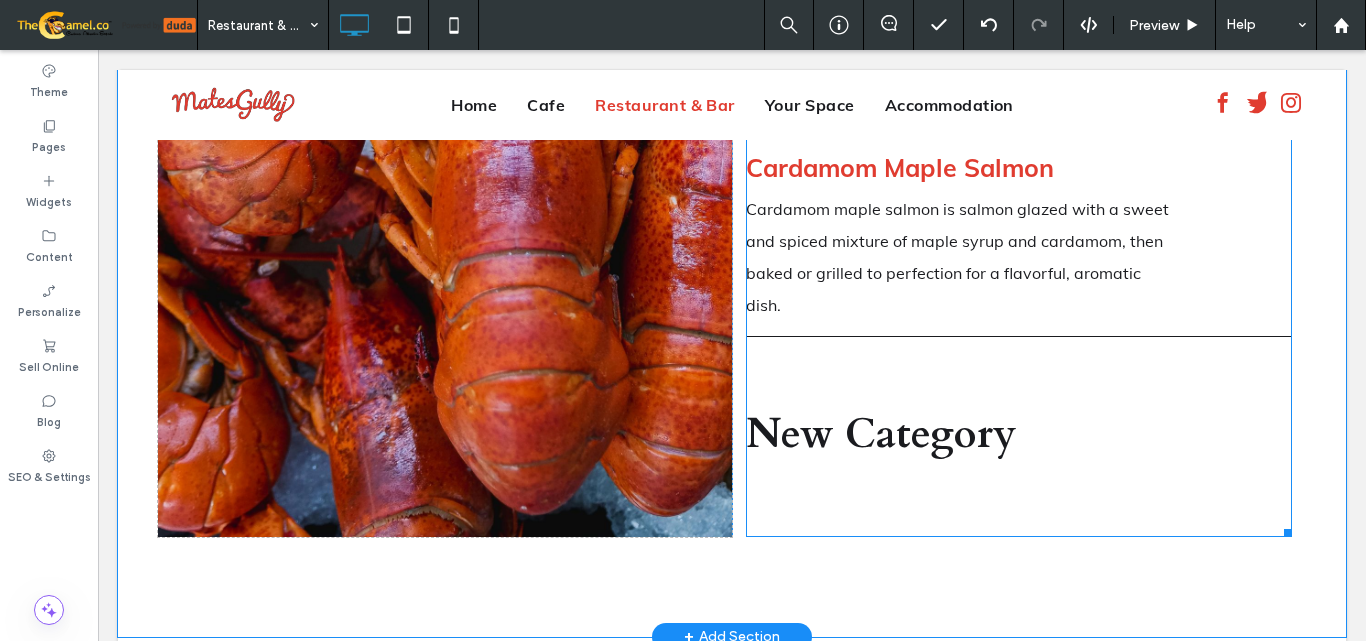 click on "New Category" at bounding box center [1019, 434] 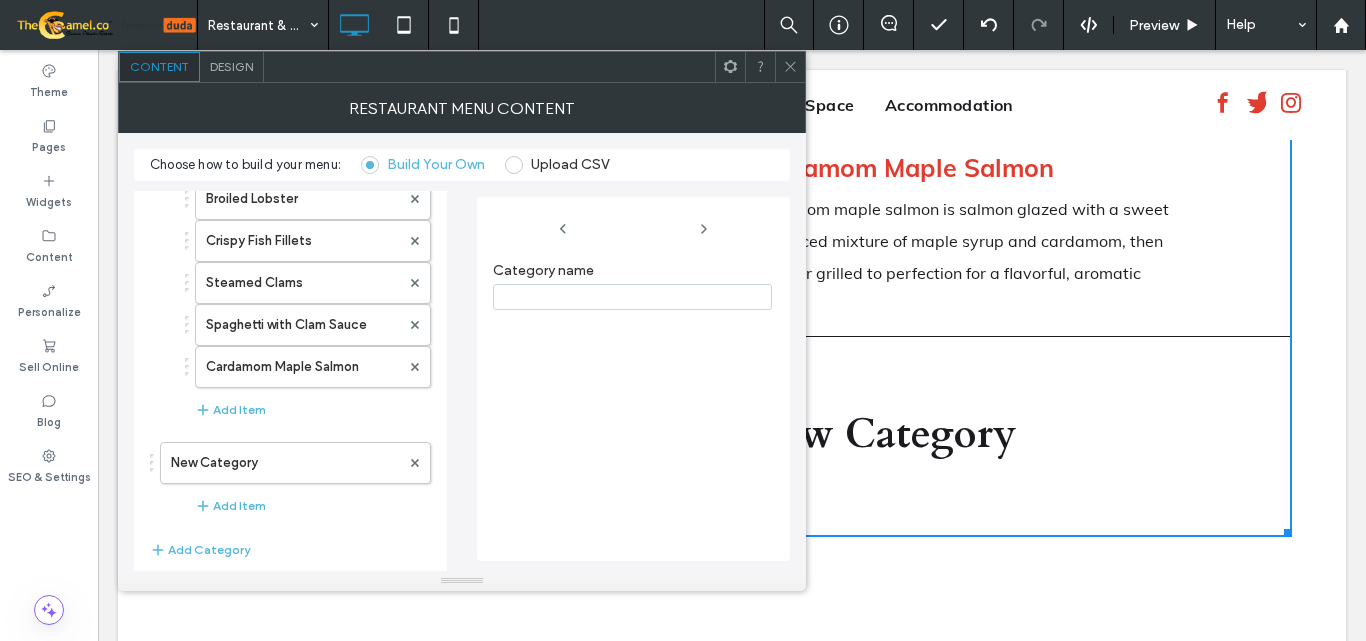 scroll, scrollTop: 100, scrollLeft: 0, axis: vertical 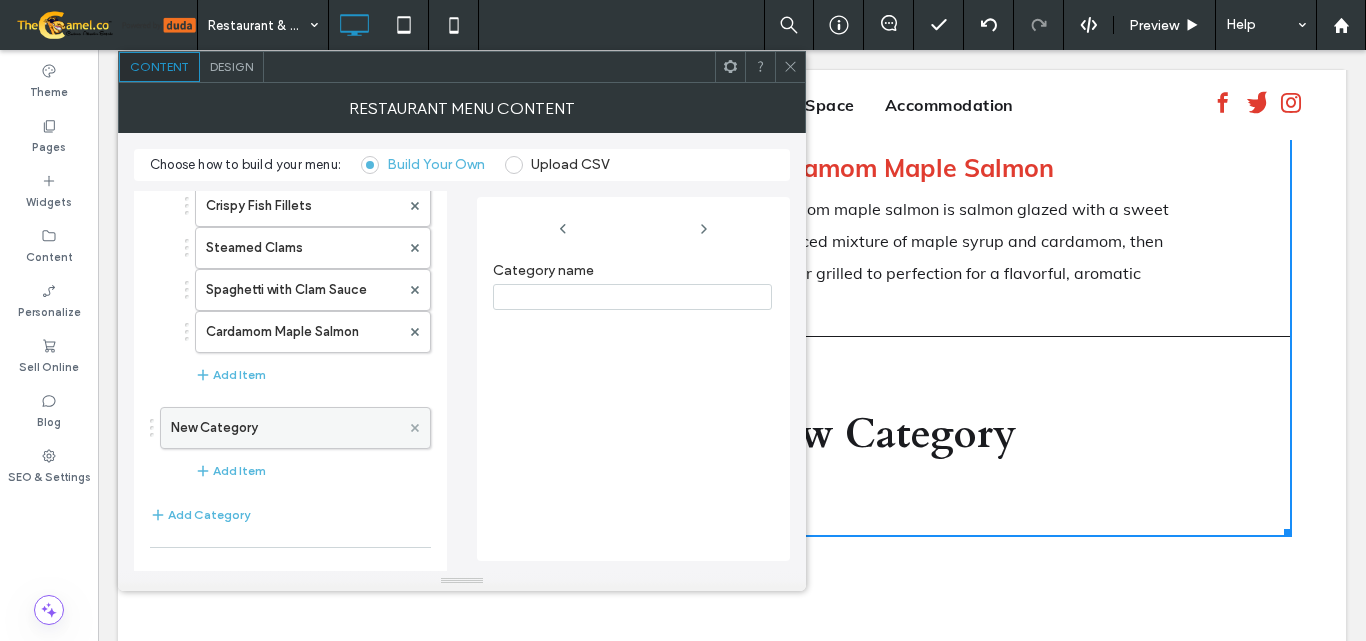 click 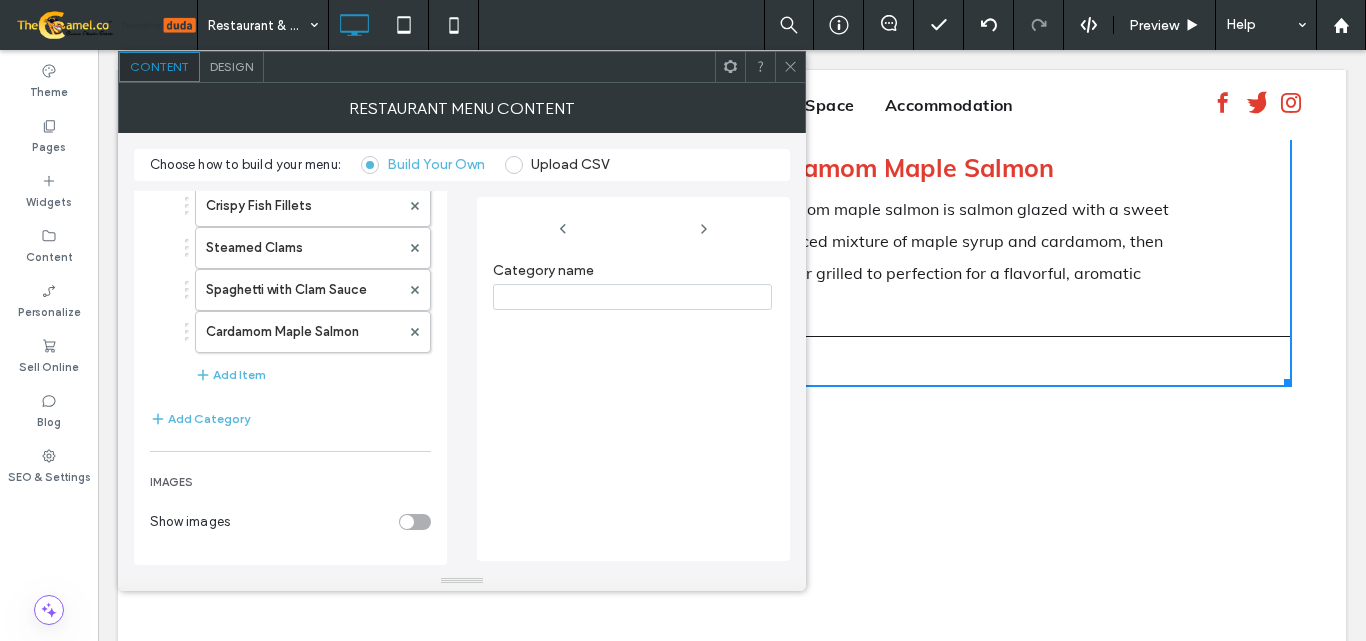 click on "Design" at bounding box center (231, 66) 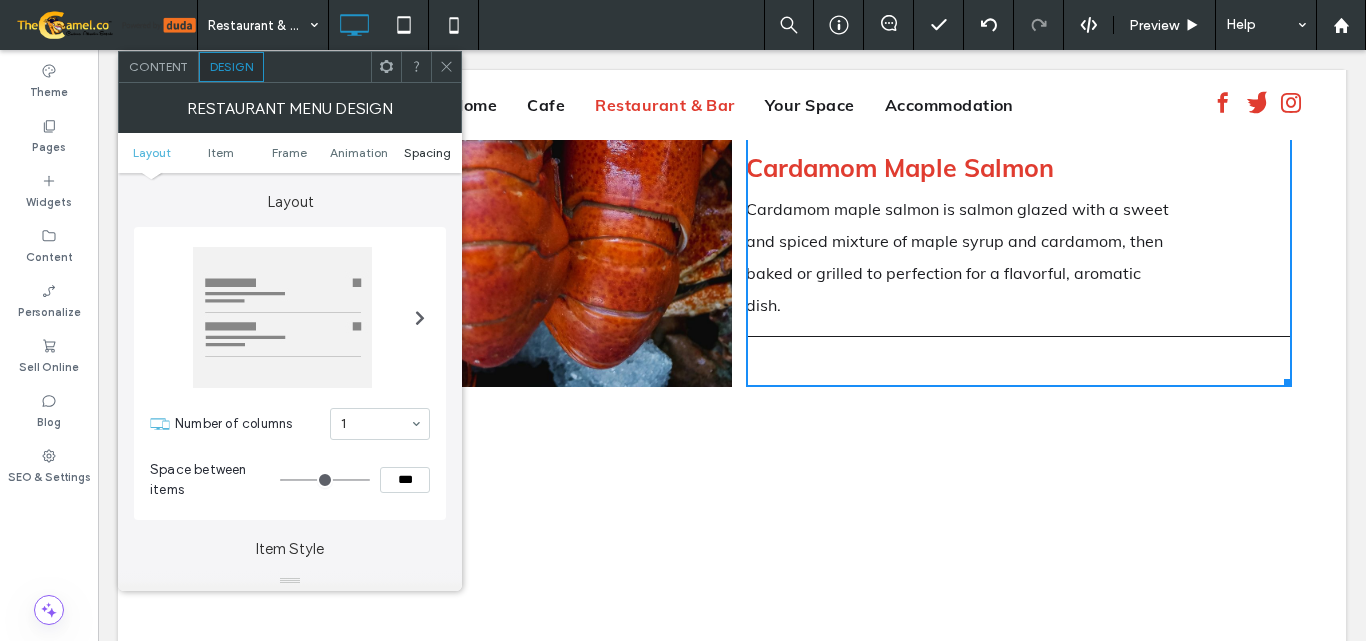 click on "Spacing" at bounding box center (427, 152) 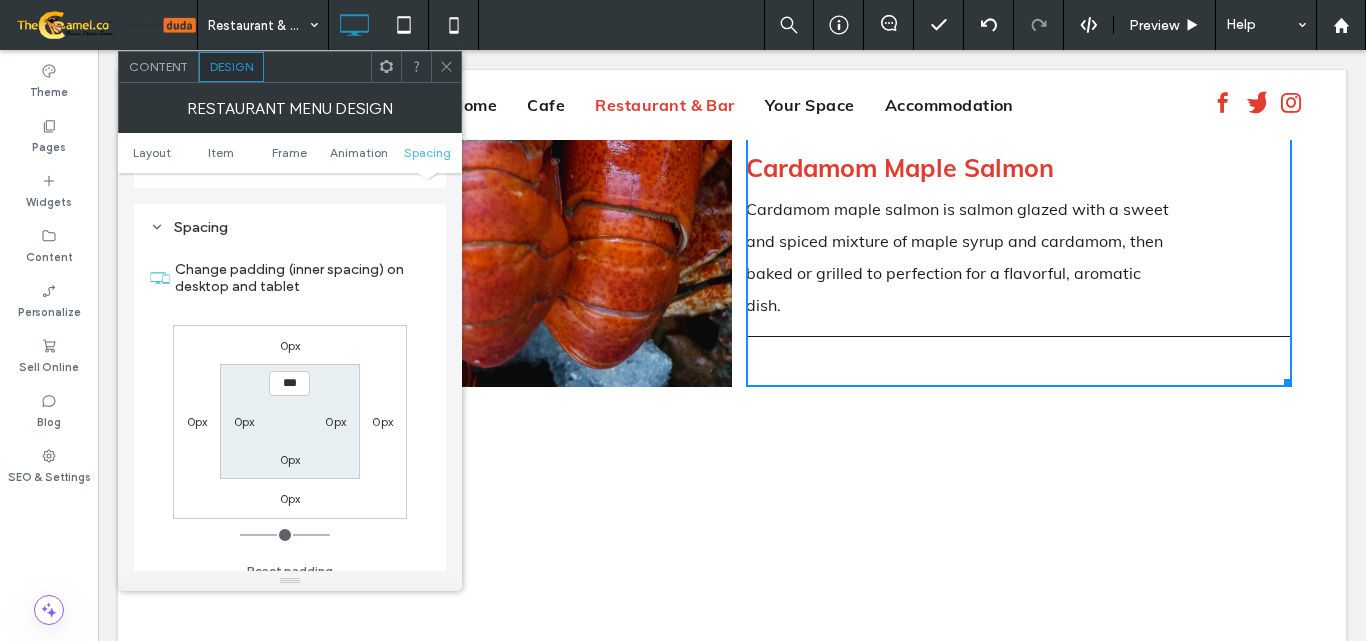 scroll, scrollTop: 844, scrollLeft: 0, axis: vertical 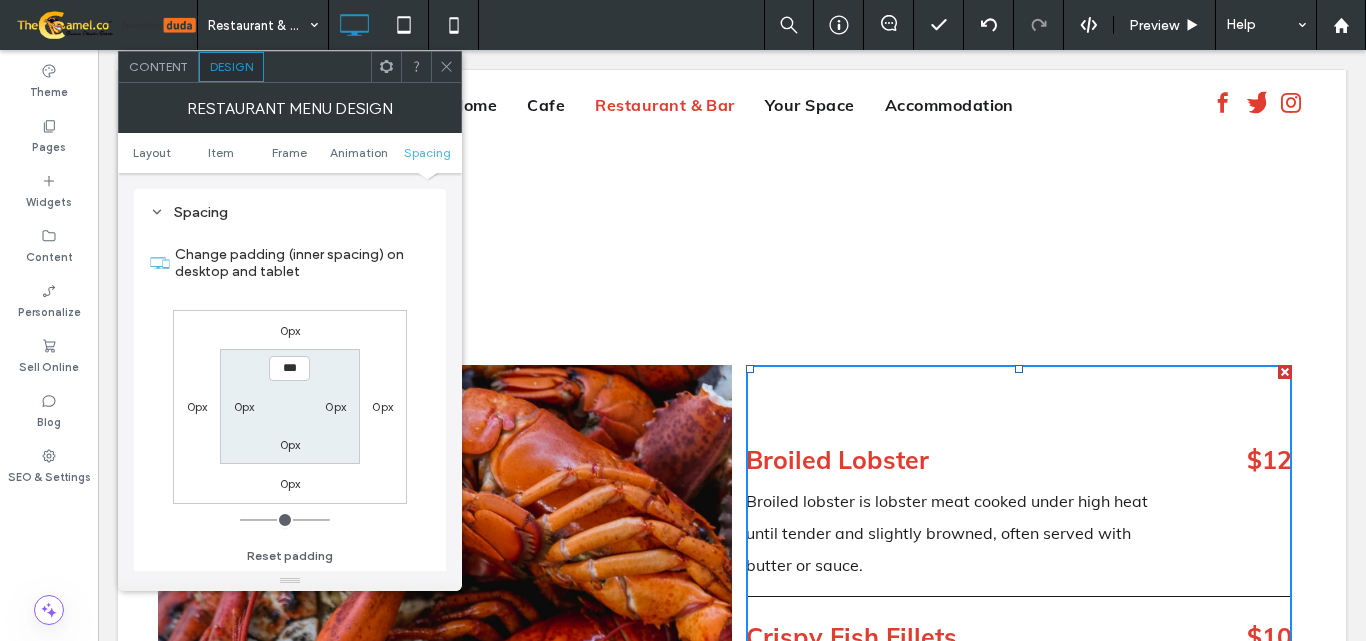 click at bounding box center (446, 67) 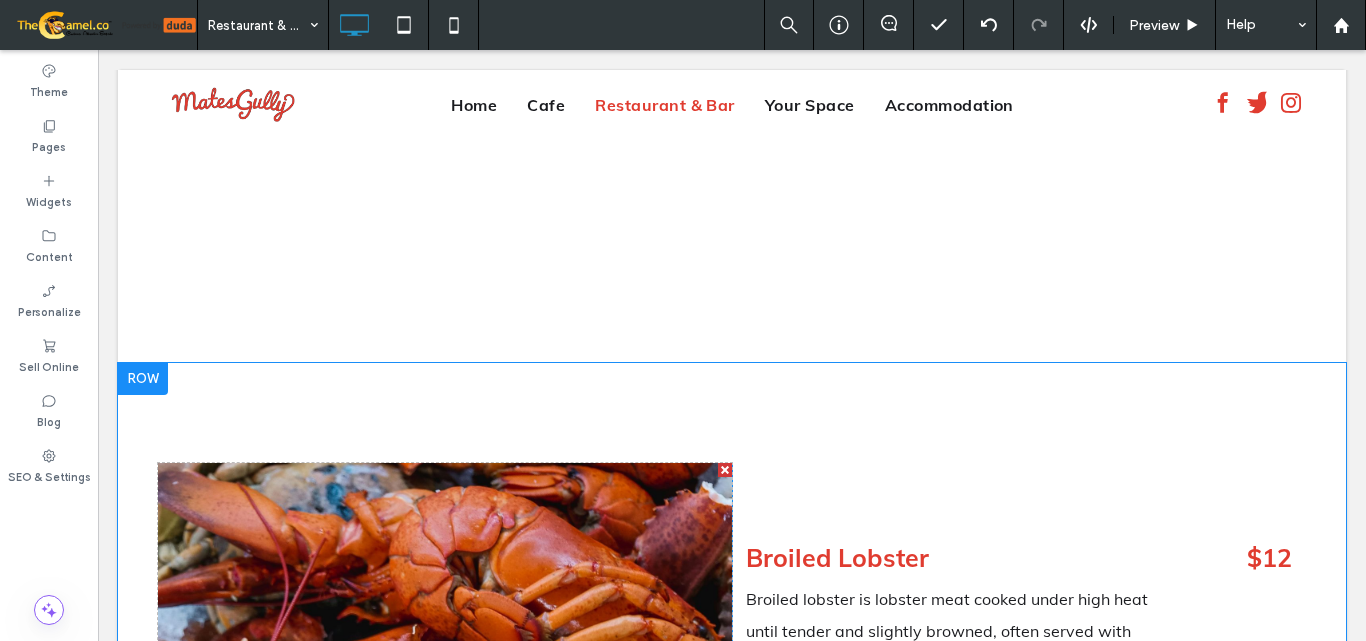 scroll, scrollTop: 2480, scrollLeft: 0, axis: vertical 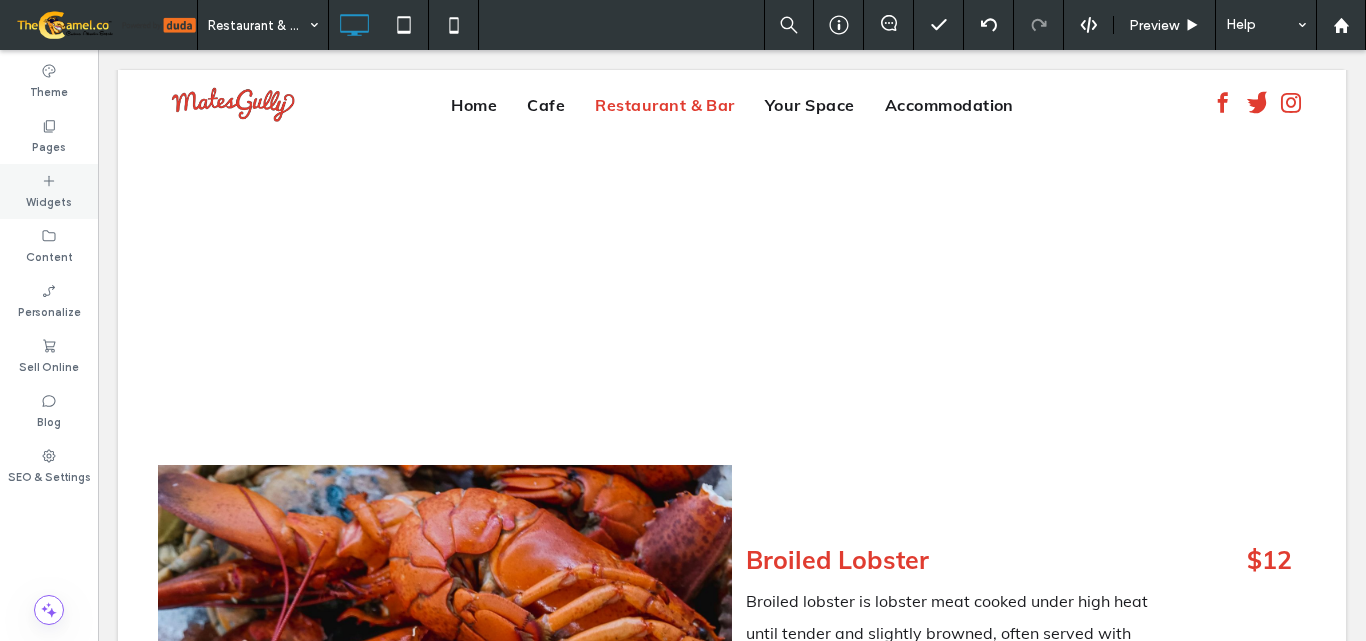 click on "Widgets" at bounding box center (49, 191) 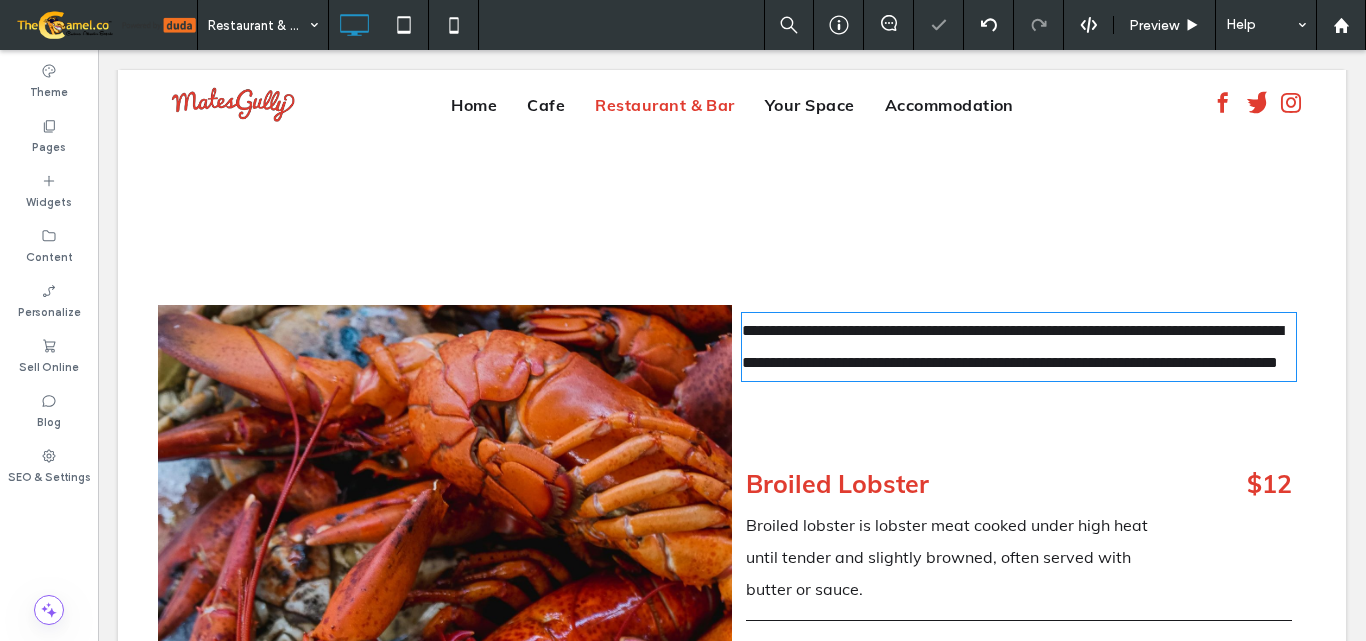 type on "****" 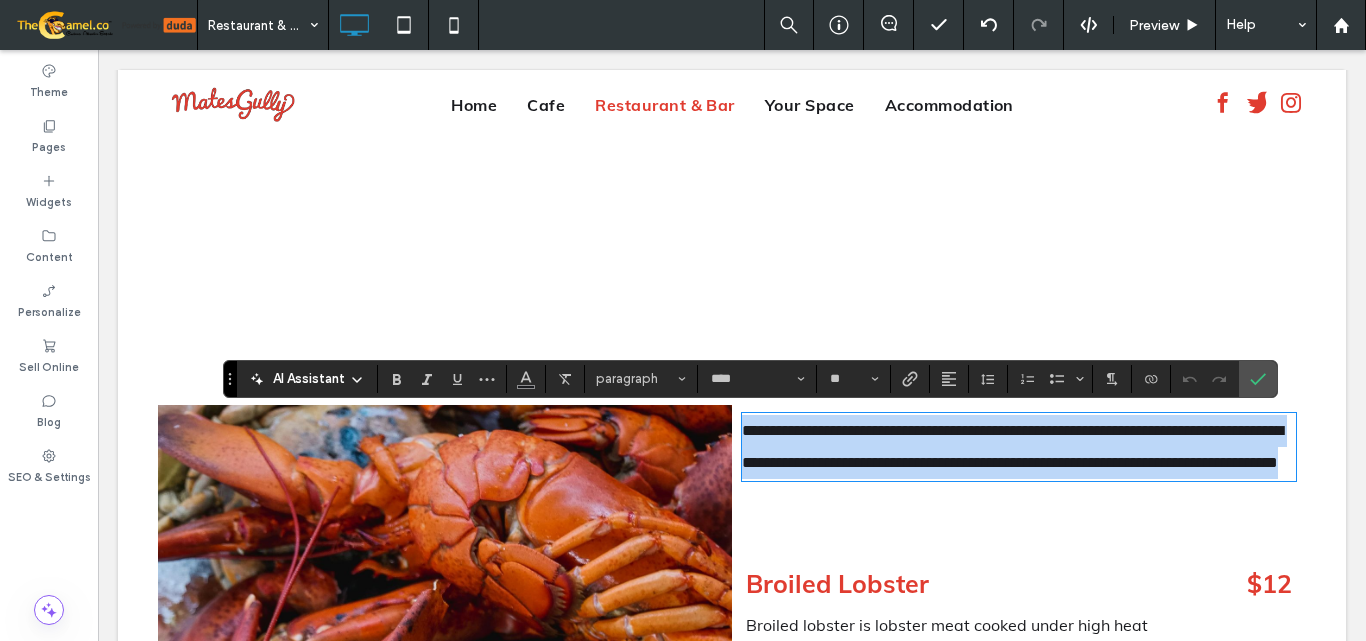 scroll, scrollTop: 2740, scrollLeft: 0, axis: vertical 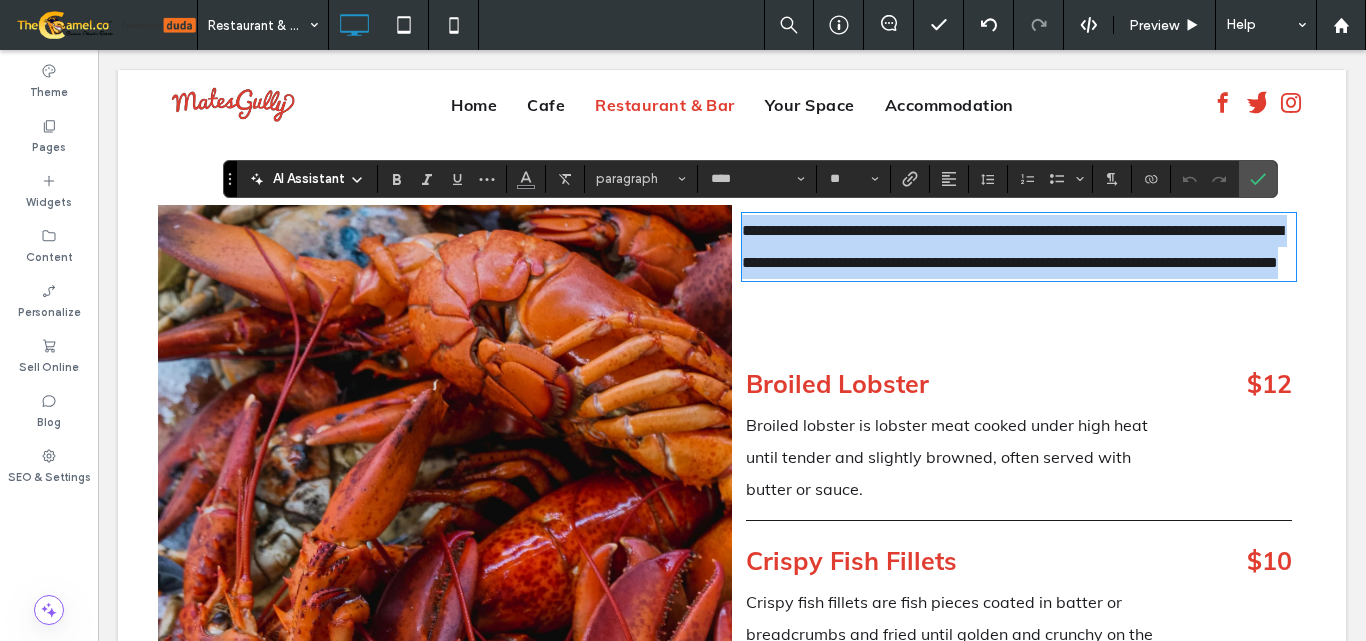 type 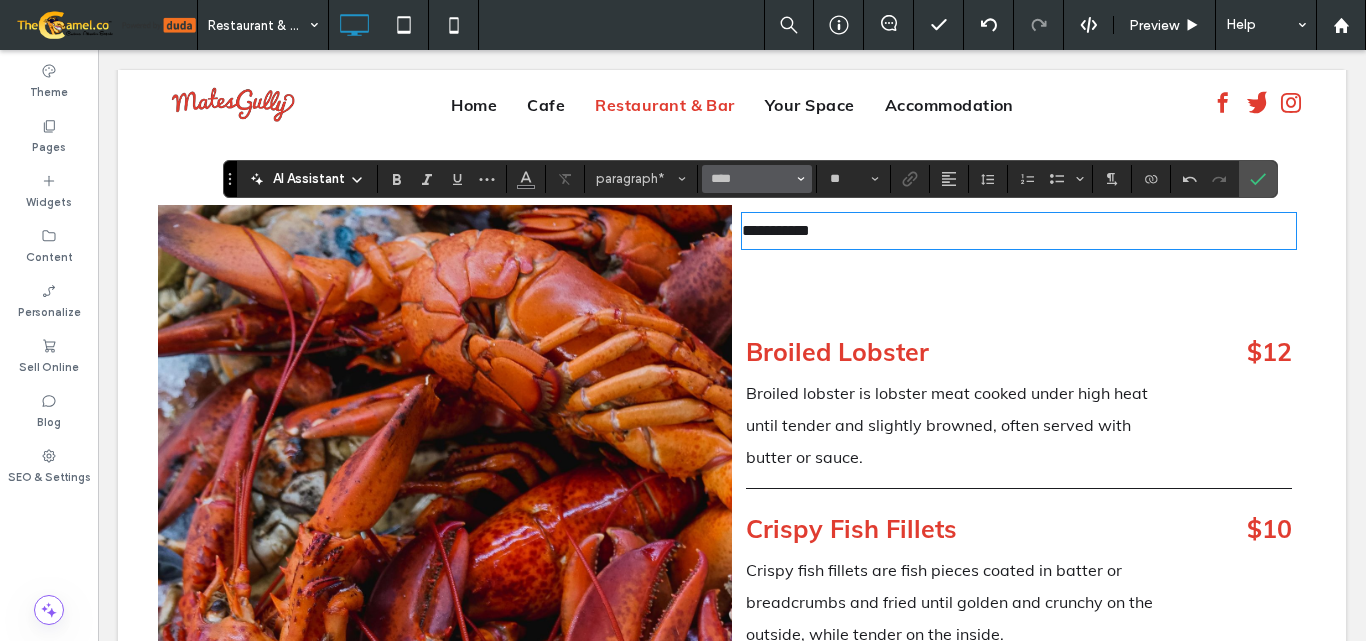click at bounding box center (801, 179) 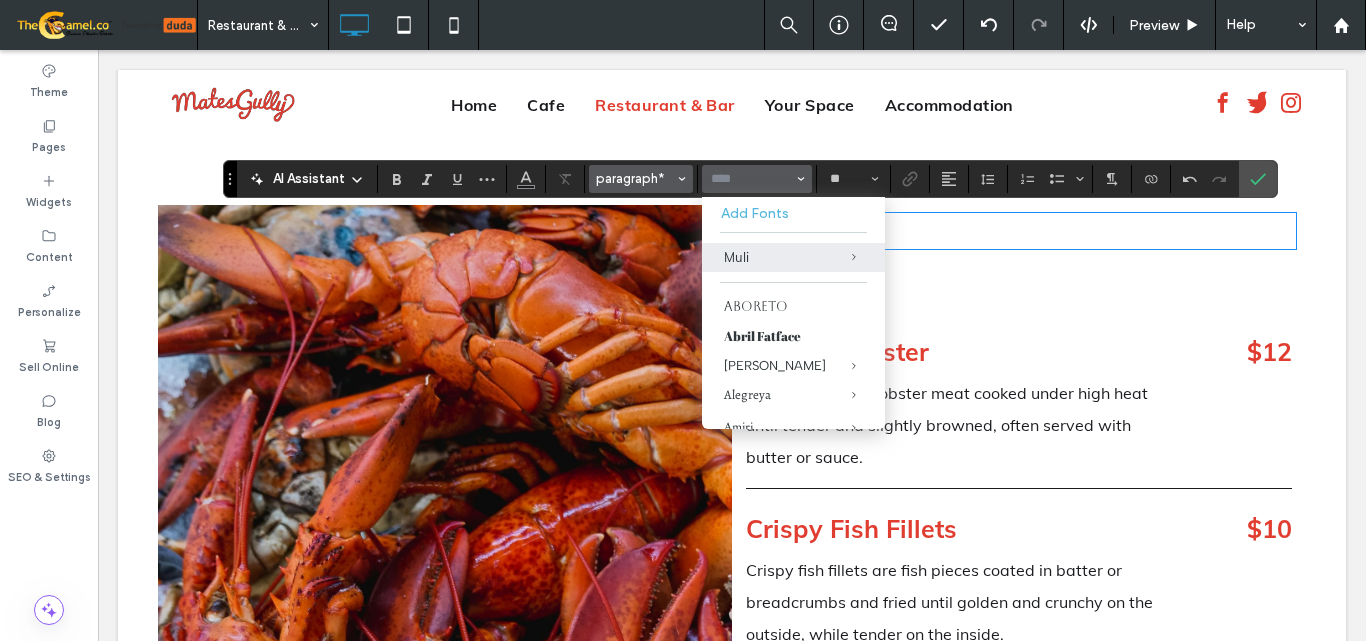 click on "paragraph*" at bounding box center (635, 178) 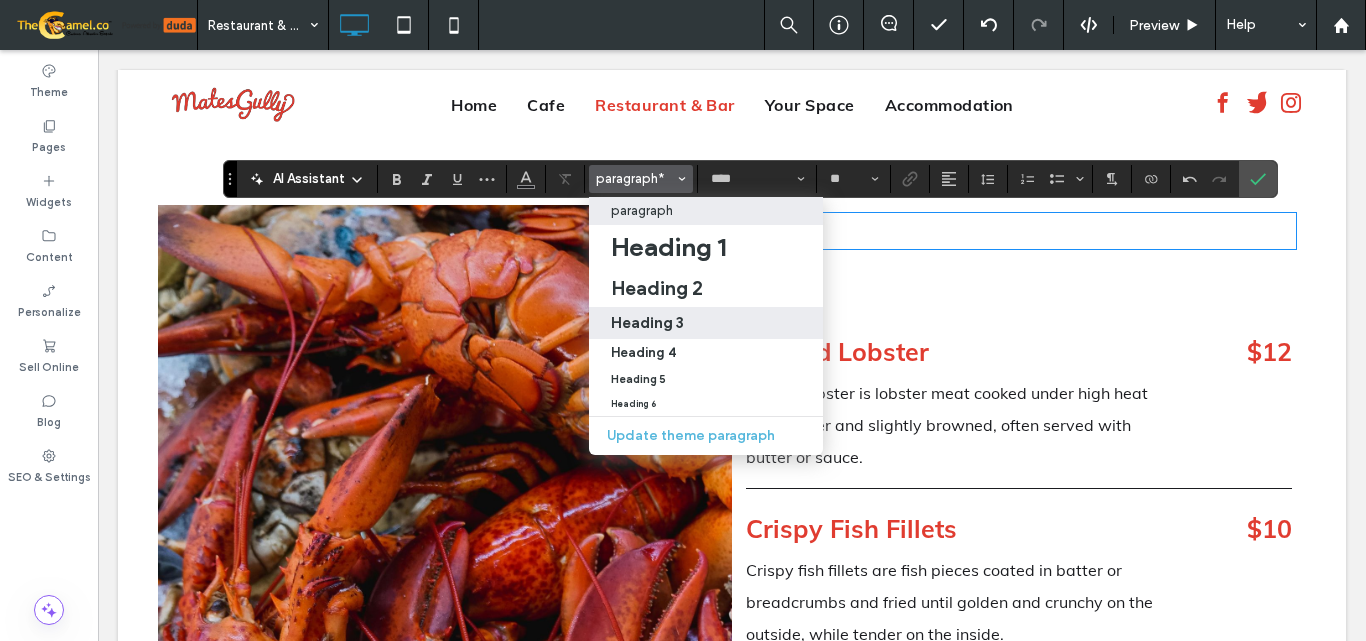 drag, startPoint x: 682, startPoint y: 325, endPoint x: 593, endPoint y: 277, distance: 101.118744 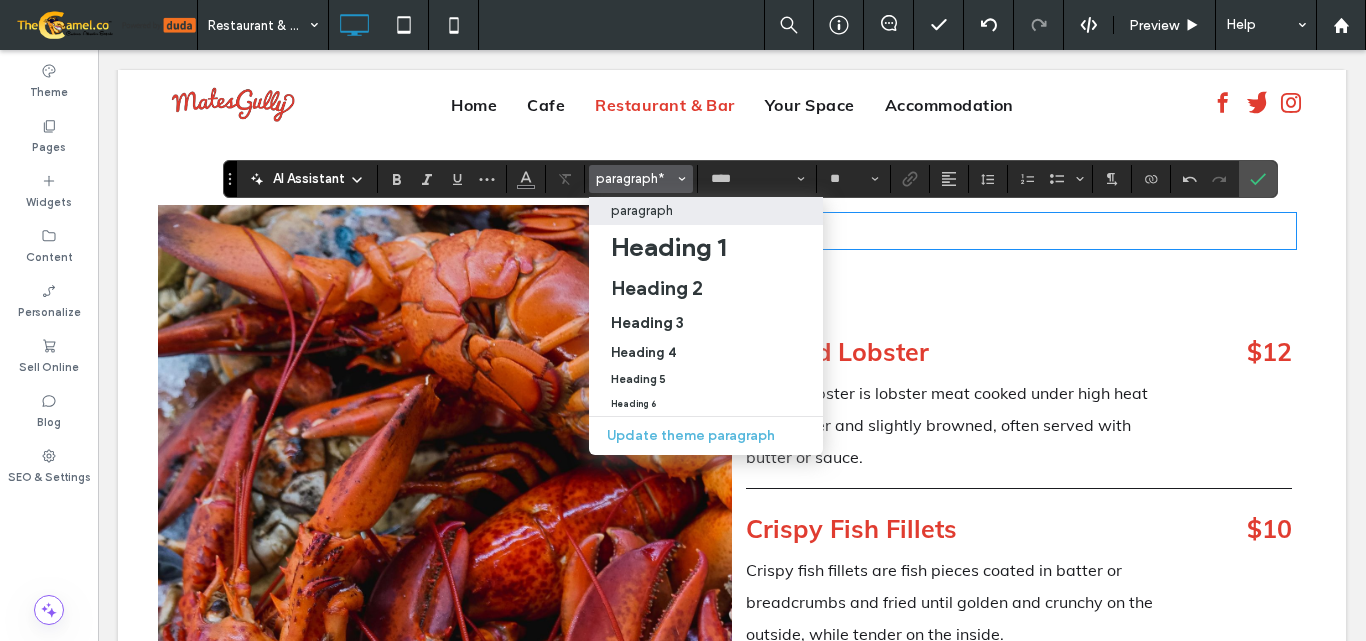 type on "*****" 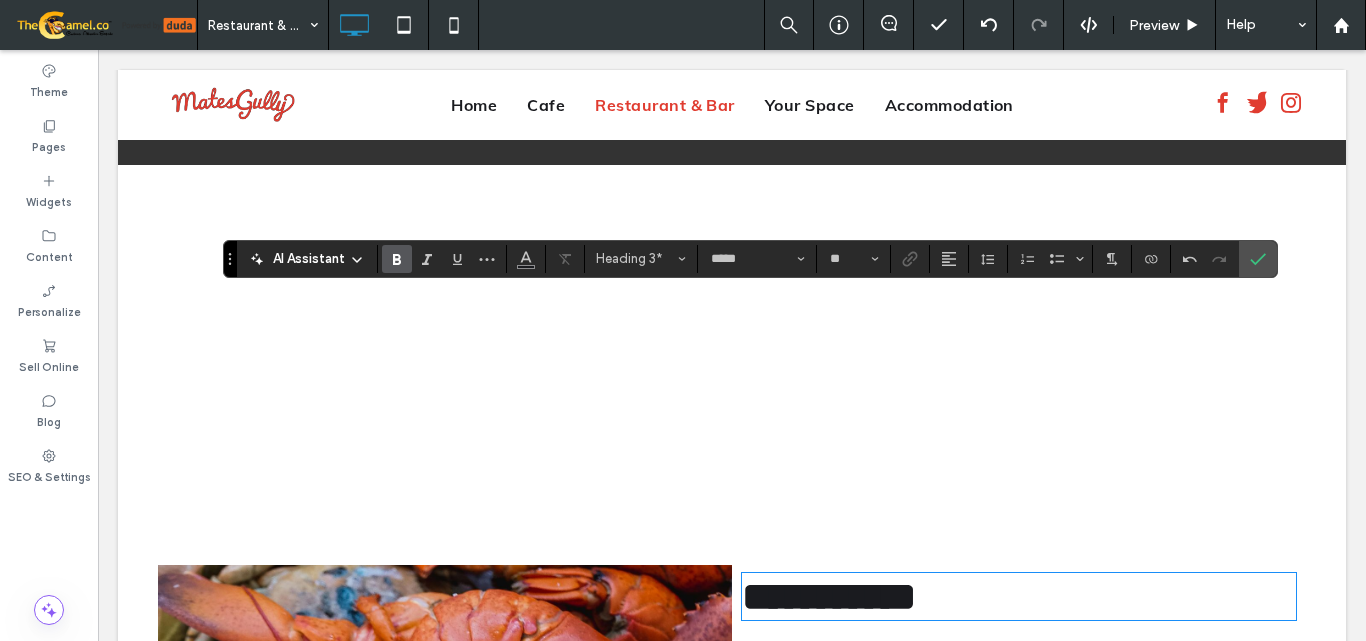 scroll, scrollTop: 2340, scrollLeft: 0, axis: vertical 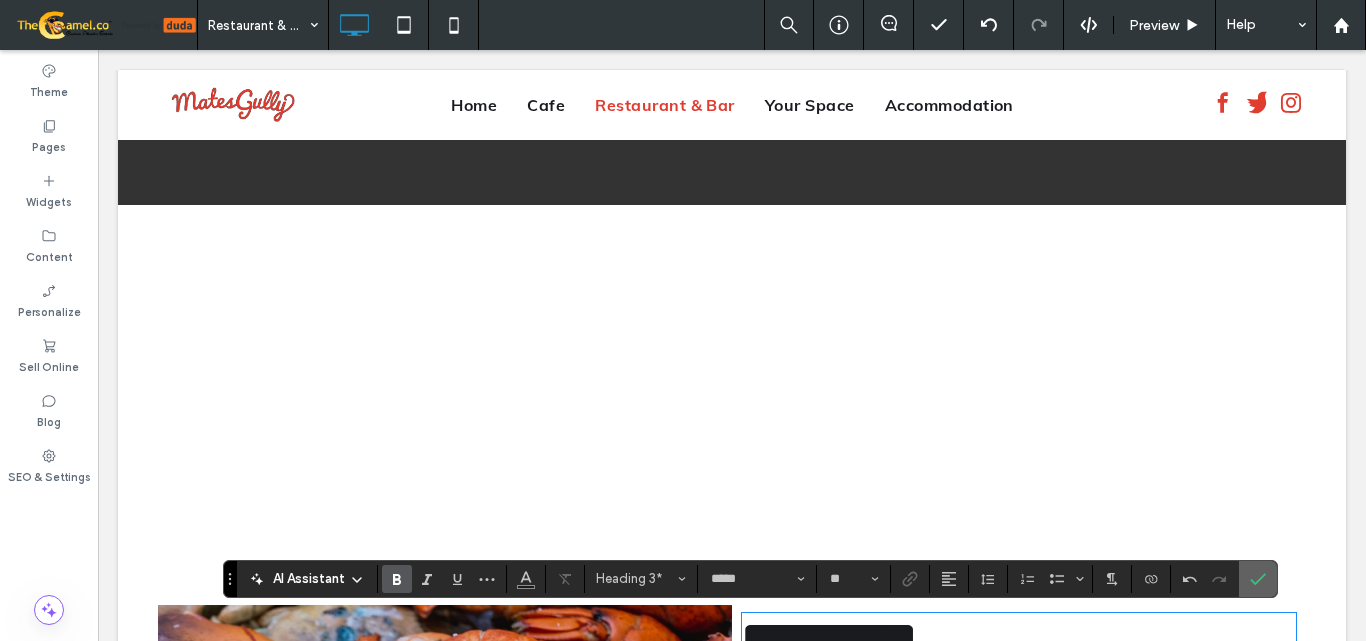 click 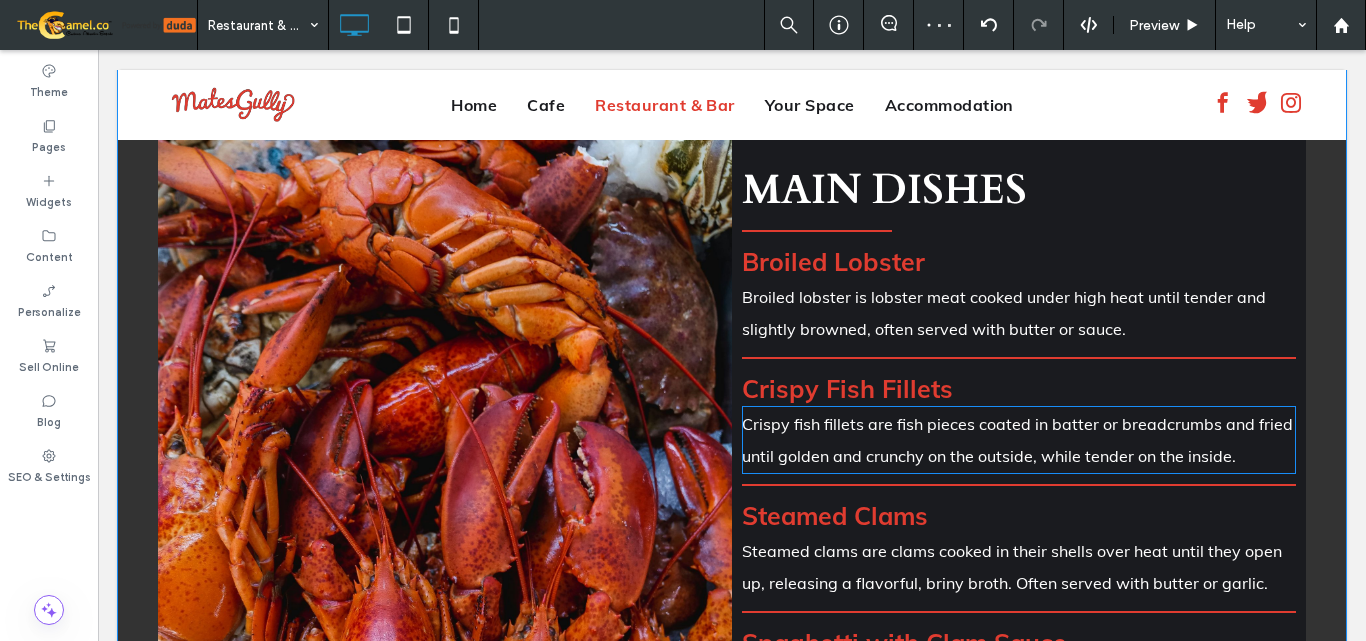 scroll, scrollTop: 340, scrollLeft: 0, axis: vertical 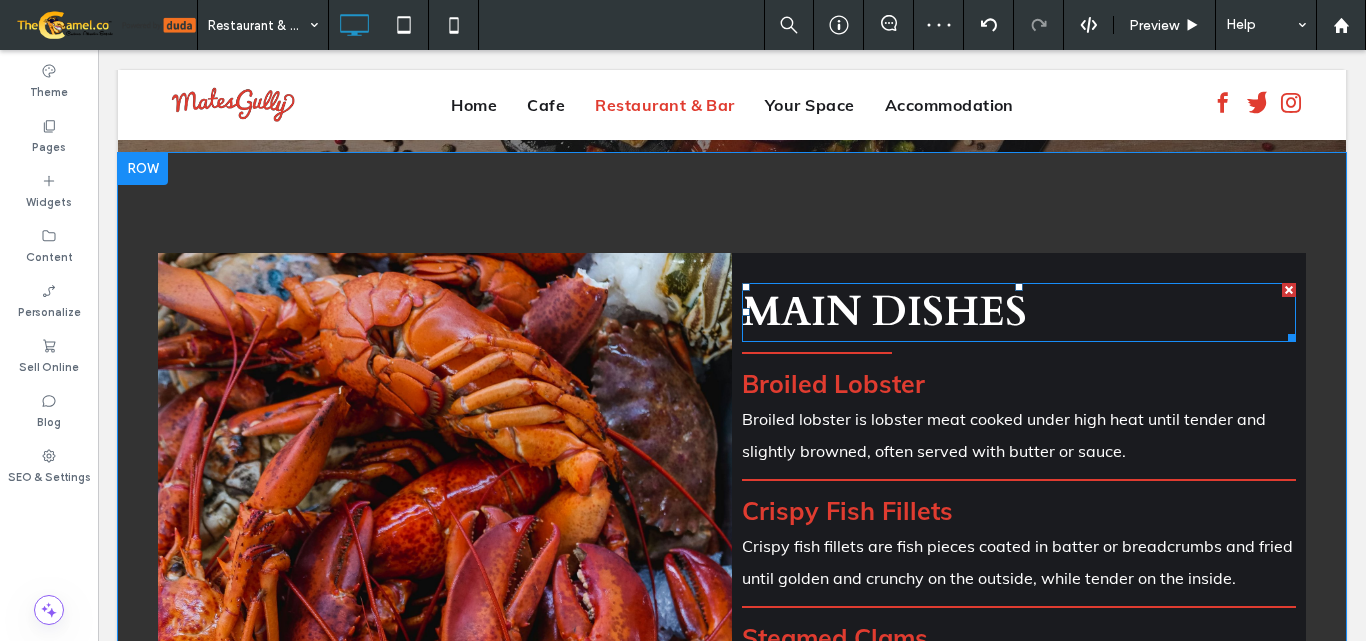 click on "MAIN DISHES" at bounding box center [884, 312] 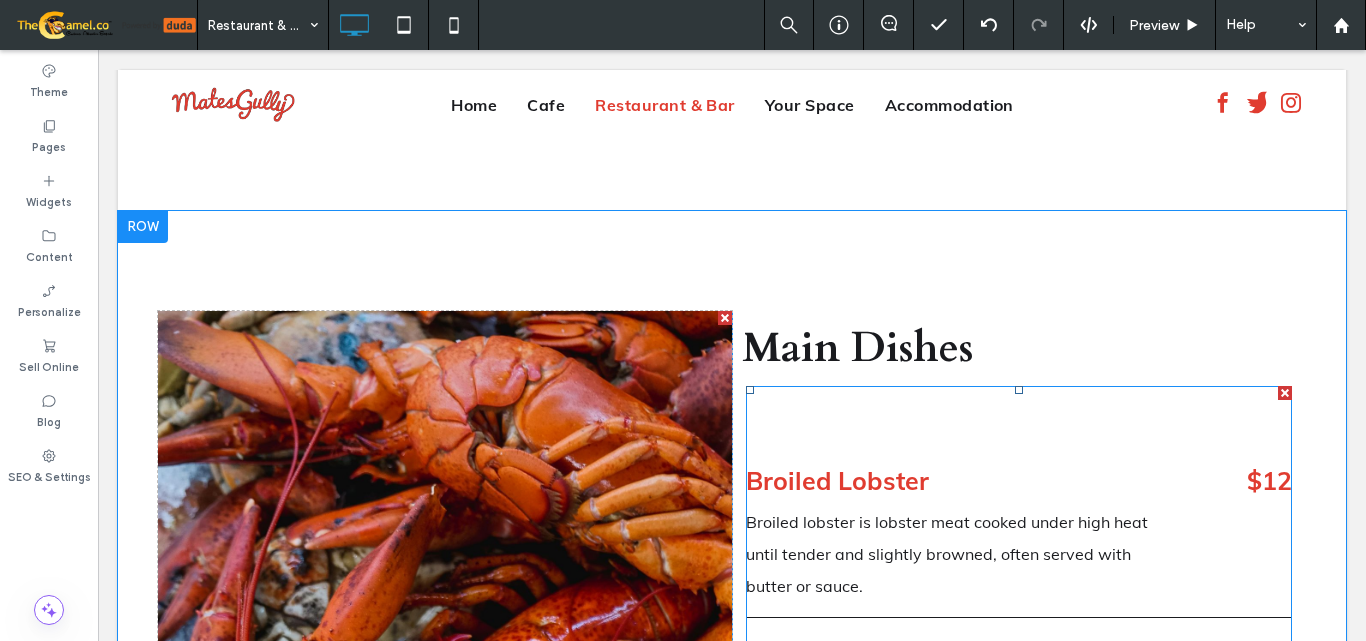 scroll, scrollTop: 2640, scrollLeft: 0, axis: vertical 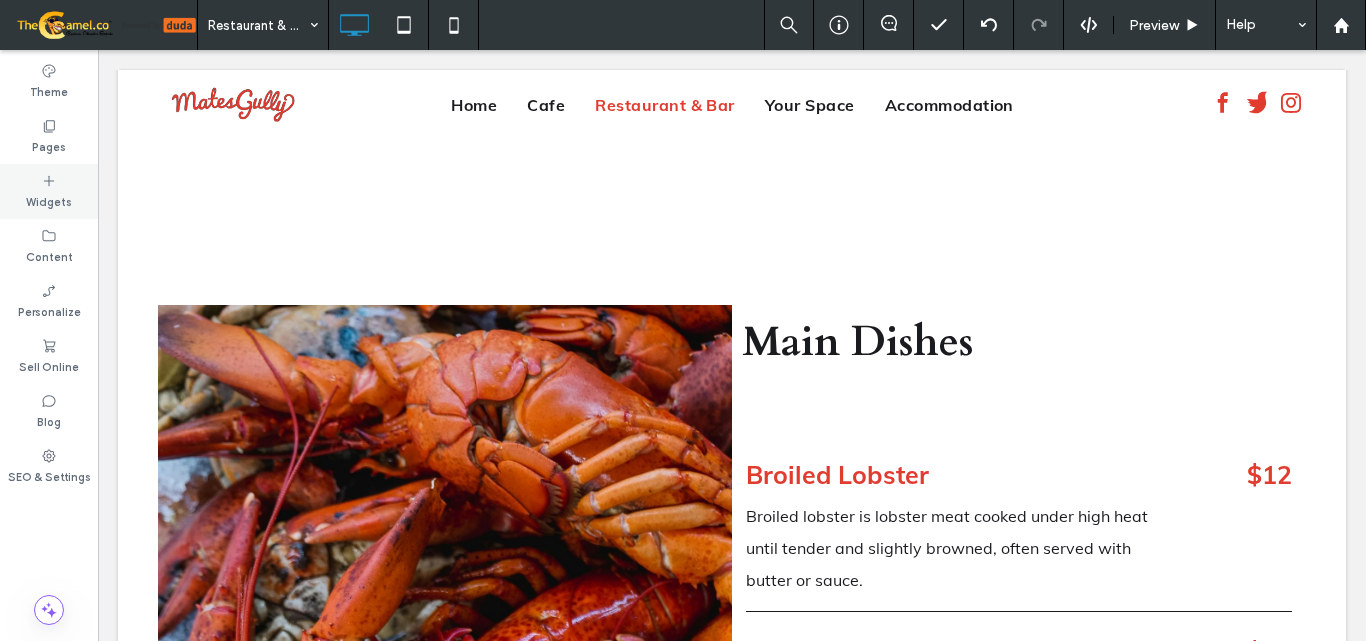 click 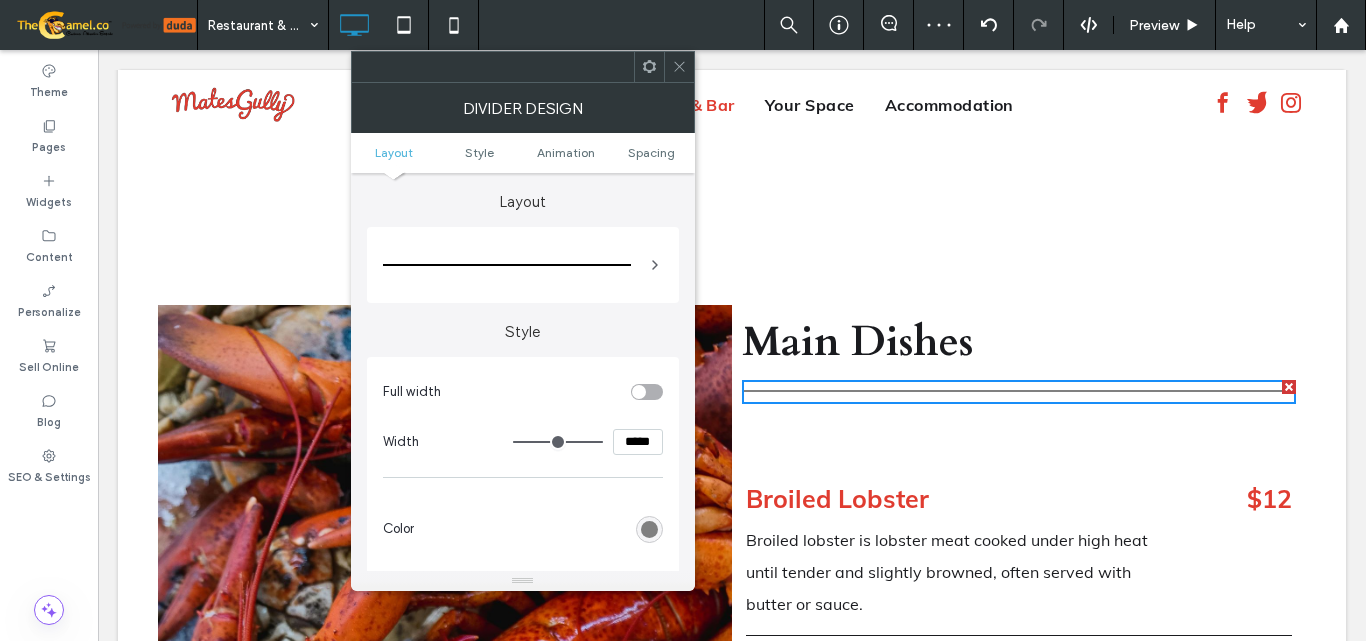click on "*****" at bounding box center (638, 442) 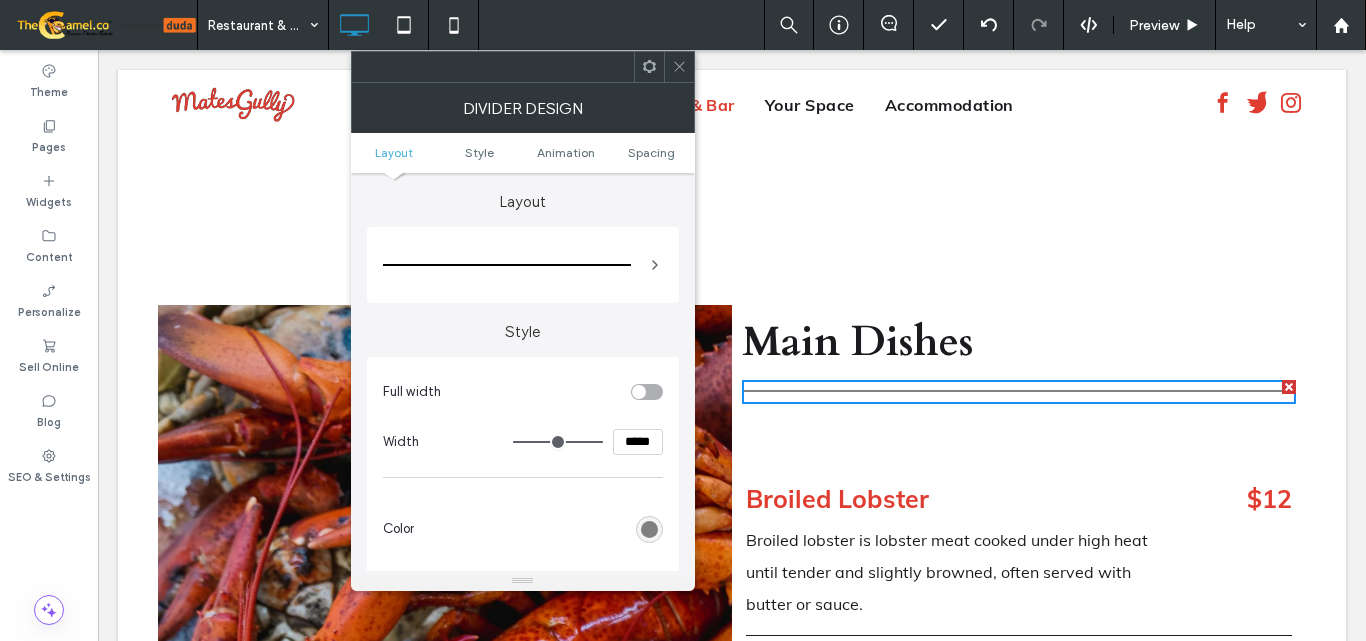 click on "*****" at bounding box center [638, 442] 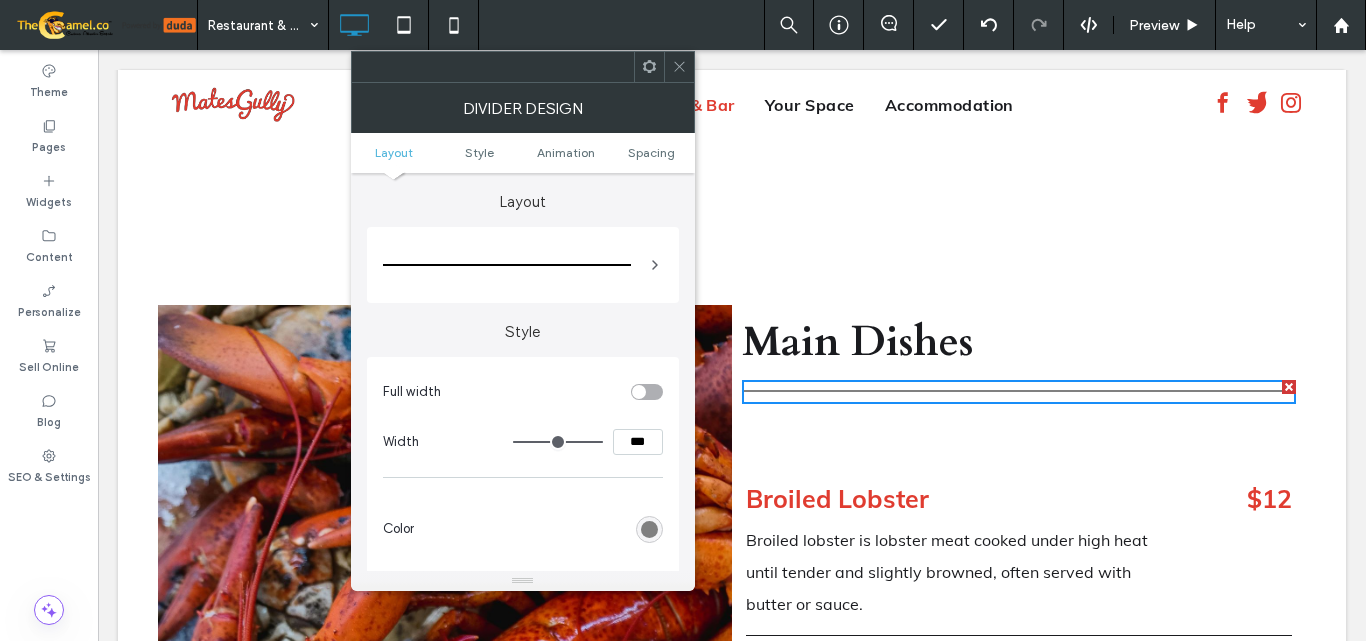 type on "*****" 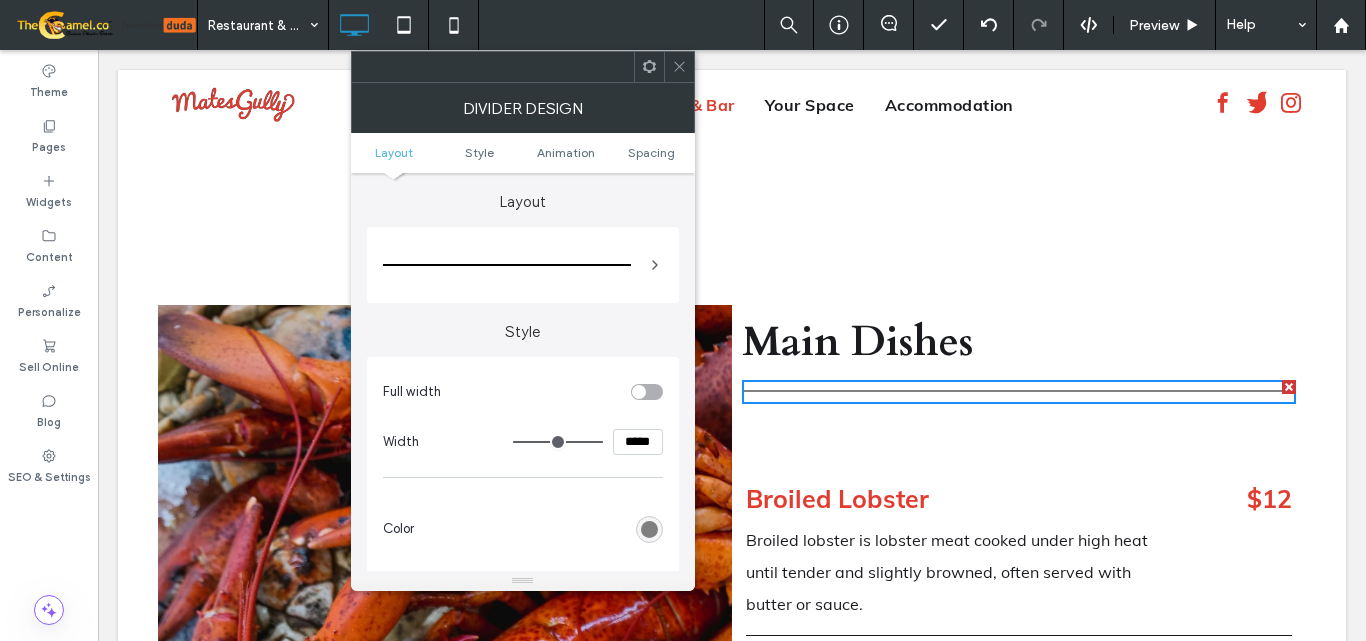 type on "***" 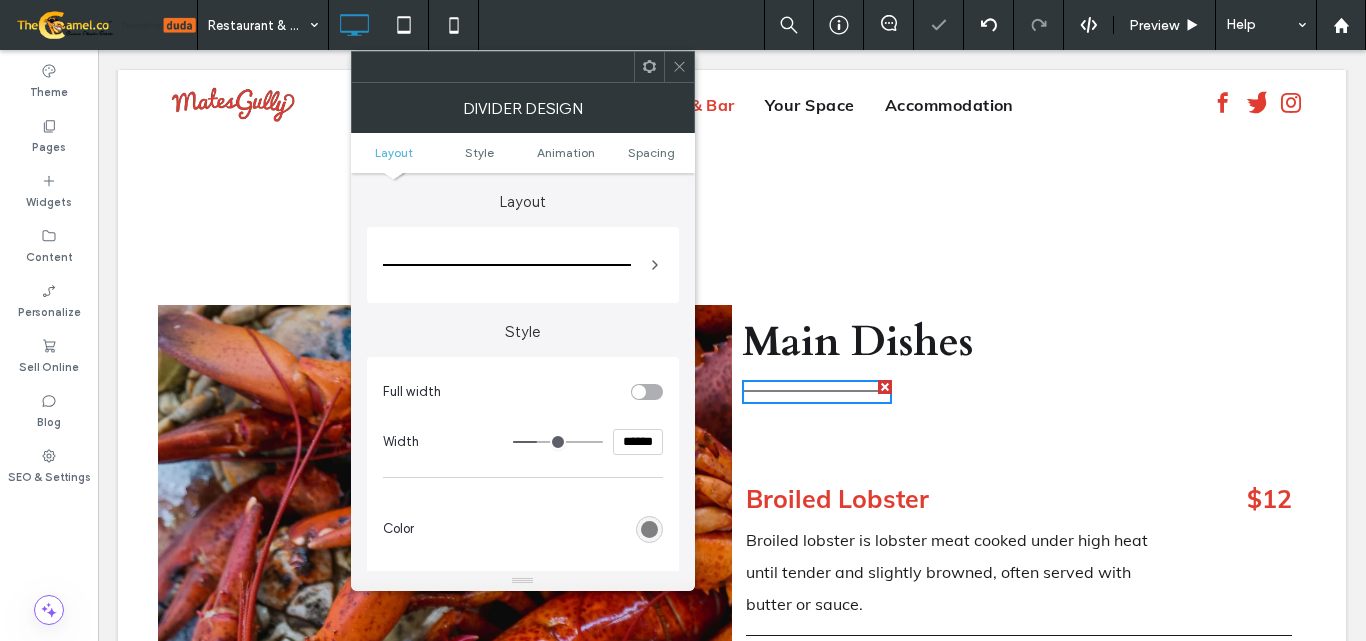 scroll, scrollTop: 0, scrollLeft: 1, axis: horizontal 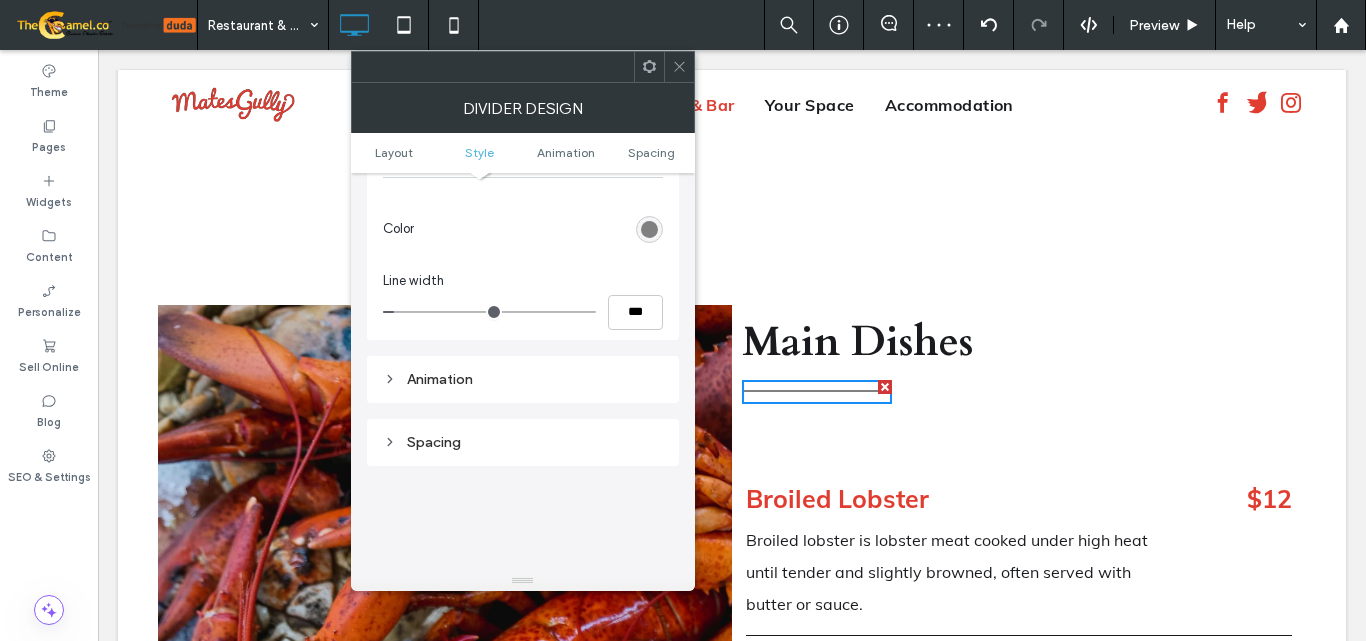type on "******" 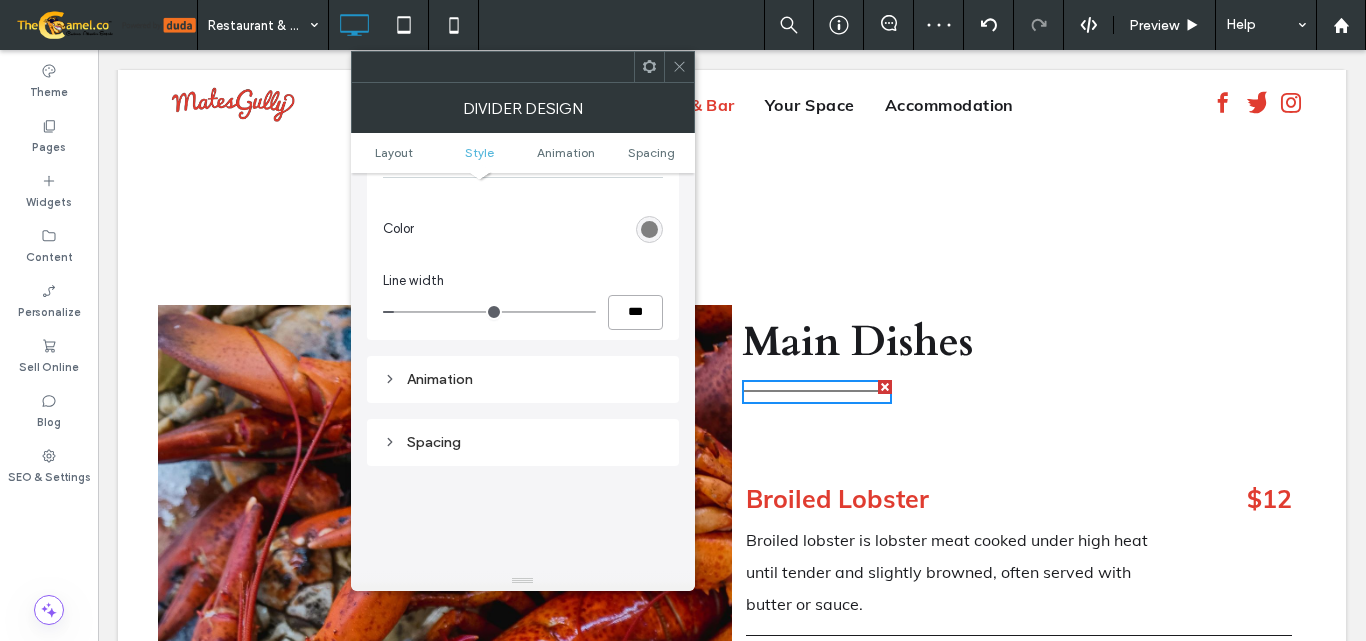 scroll, scrollTop: 0, scrollLeft: 0, axis: both 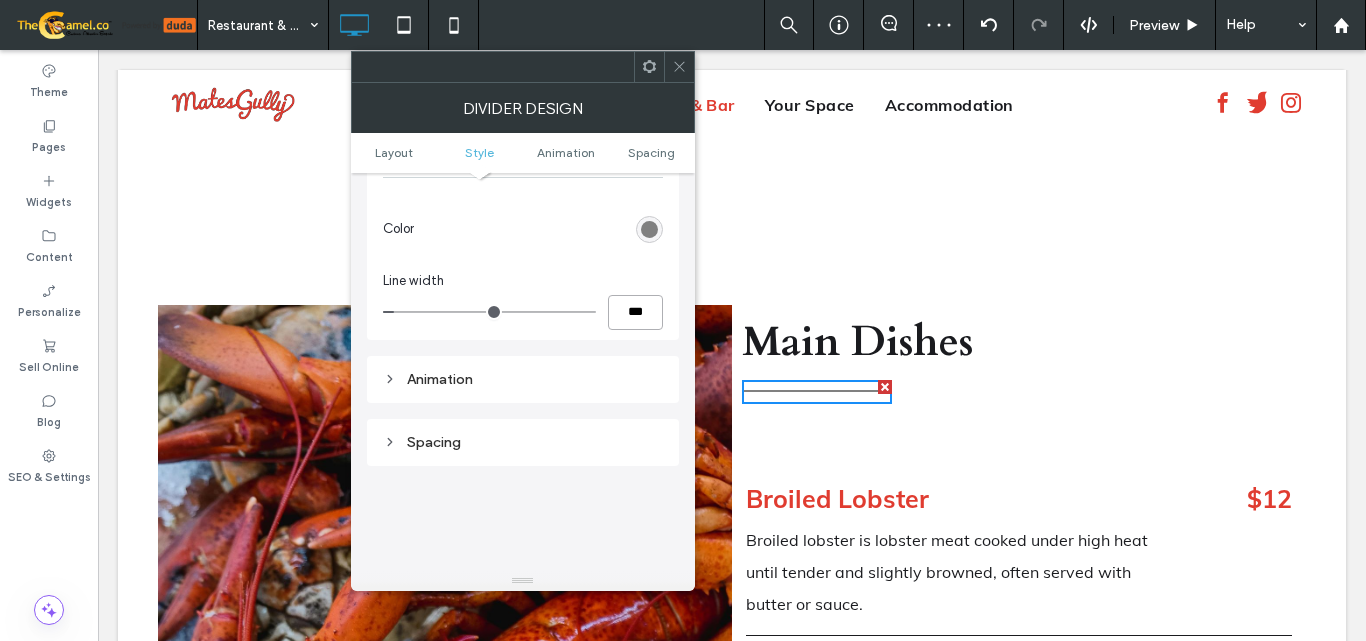 click on "***" at bounding box center (635, 312) 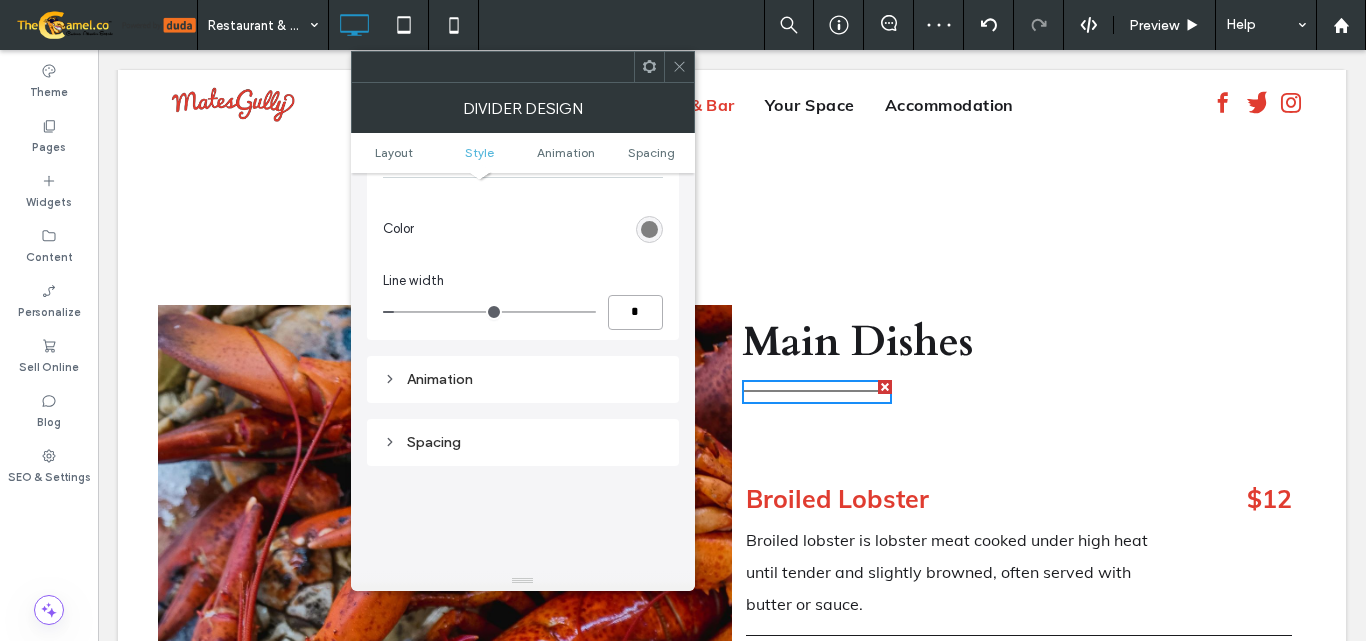 type on "*" 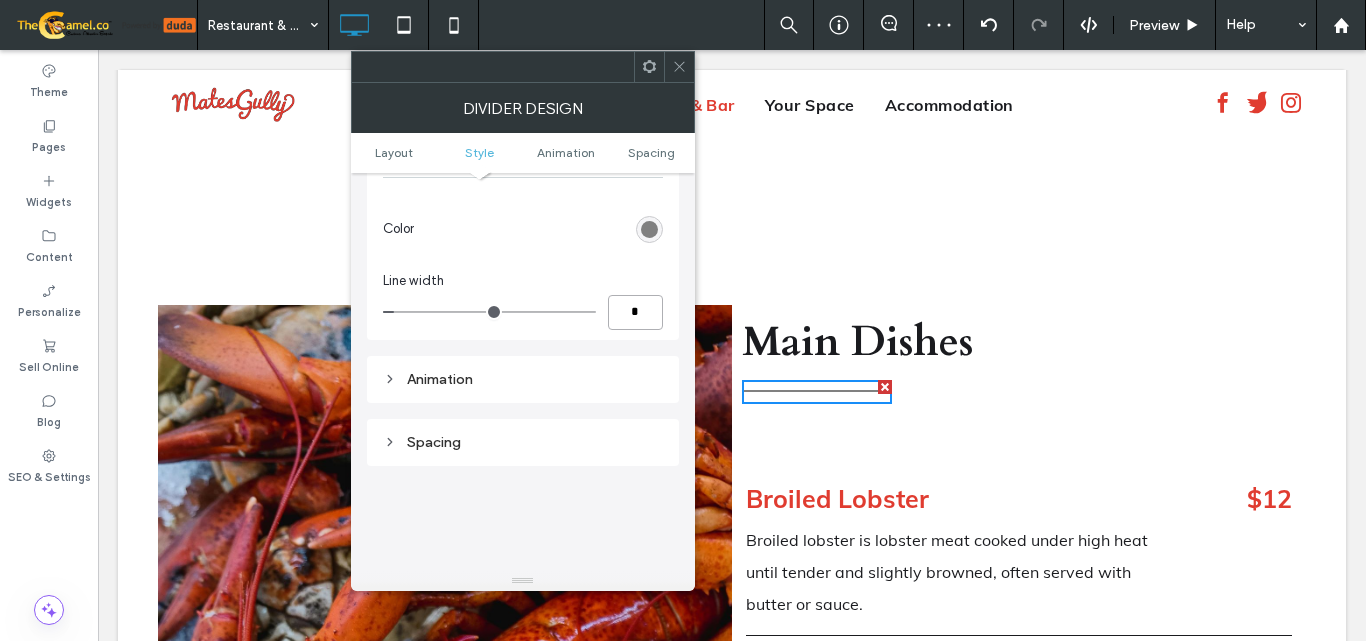 type on "*" 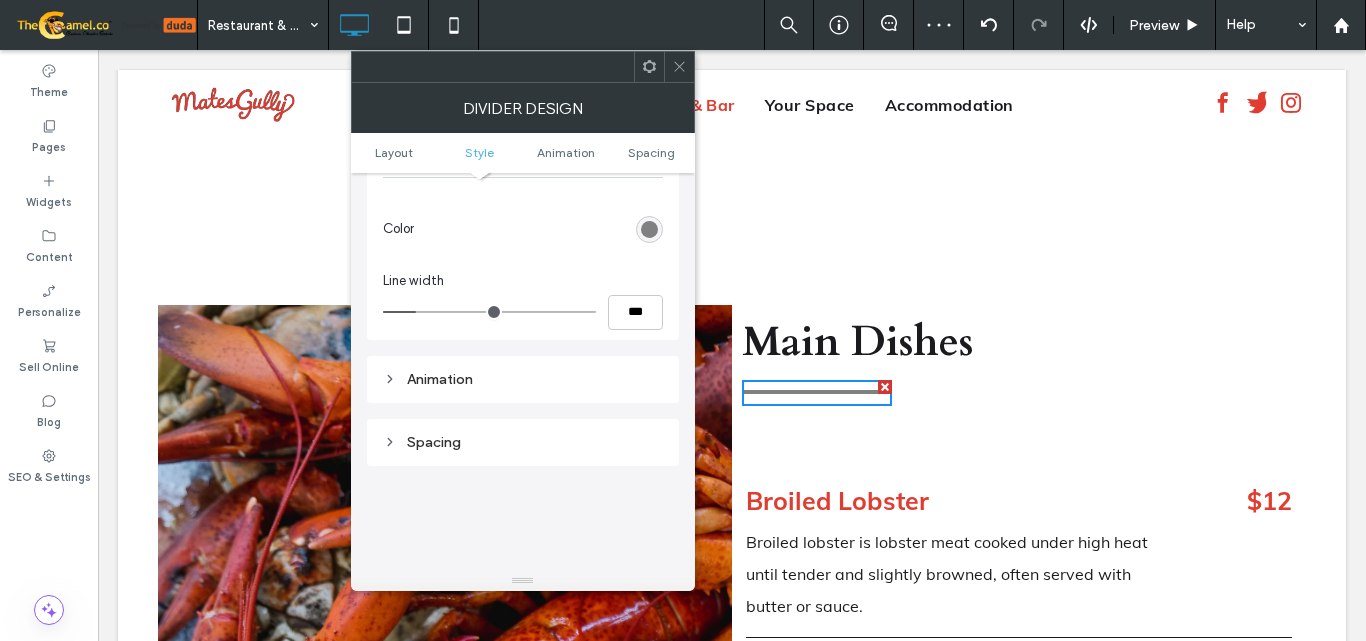 click at bounding box center (649, 229) 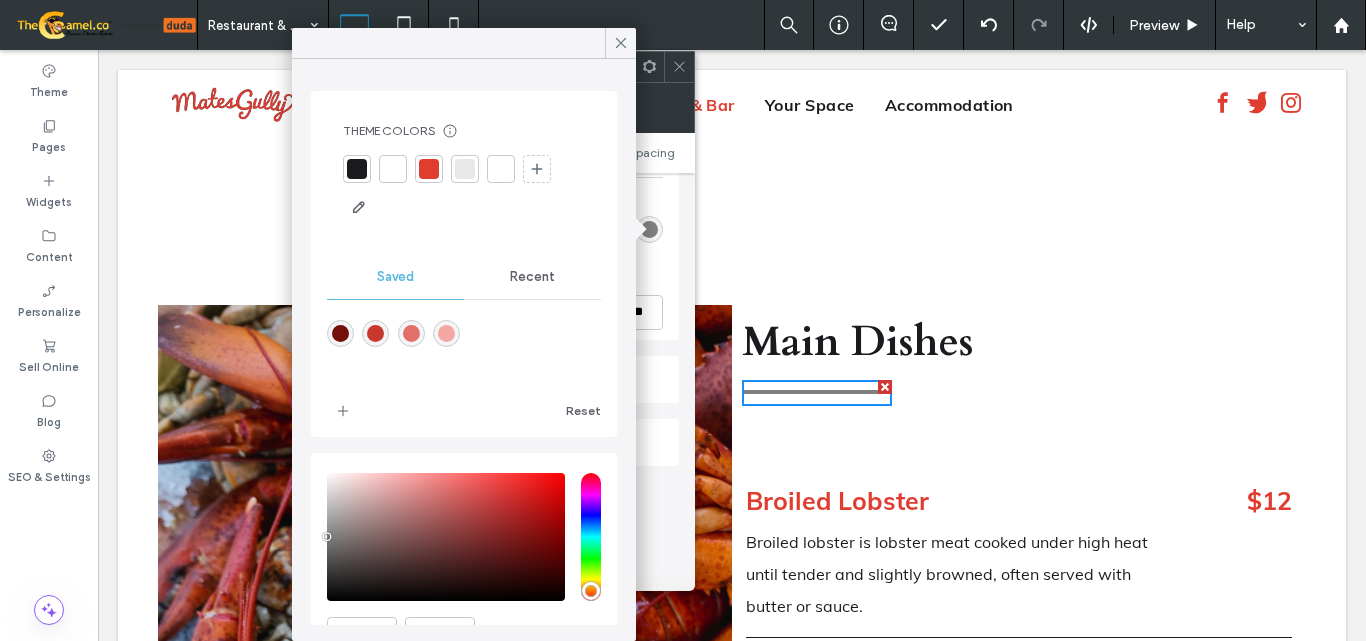 click at bounding box center [357, 169] 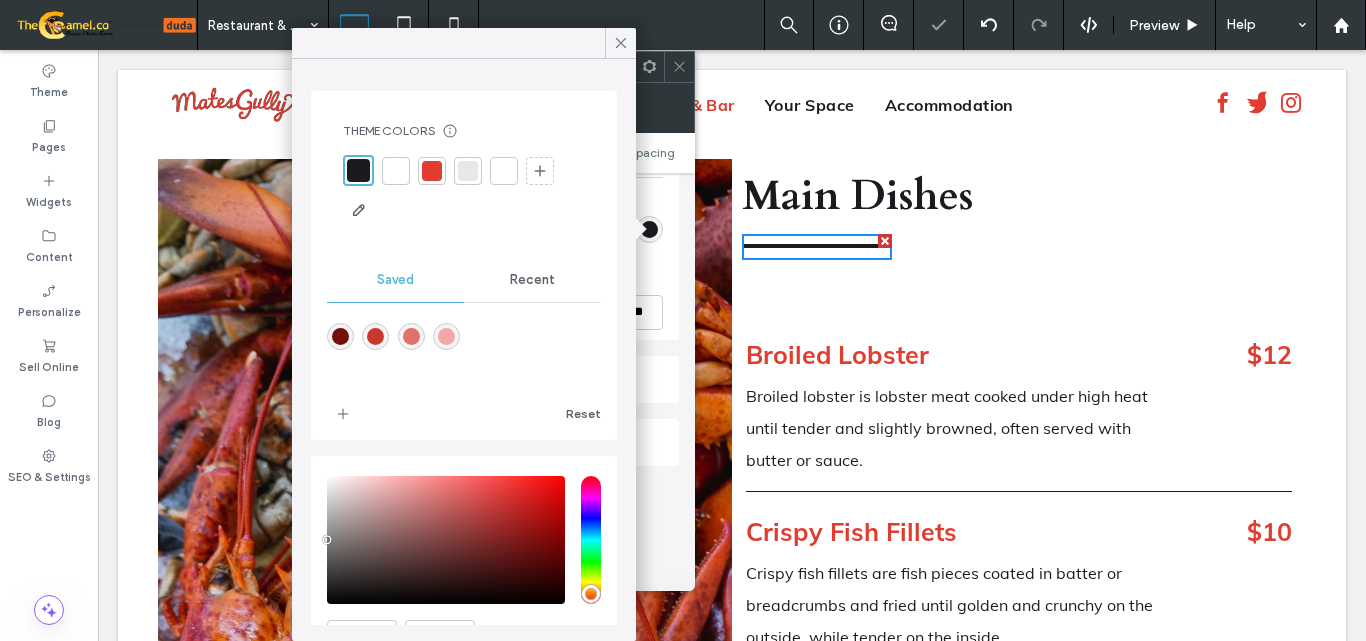 scroll, scrollTop: 2840, scrollLeft: 0, axis: vertical 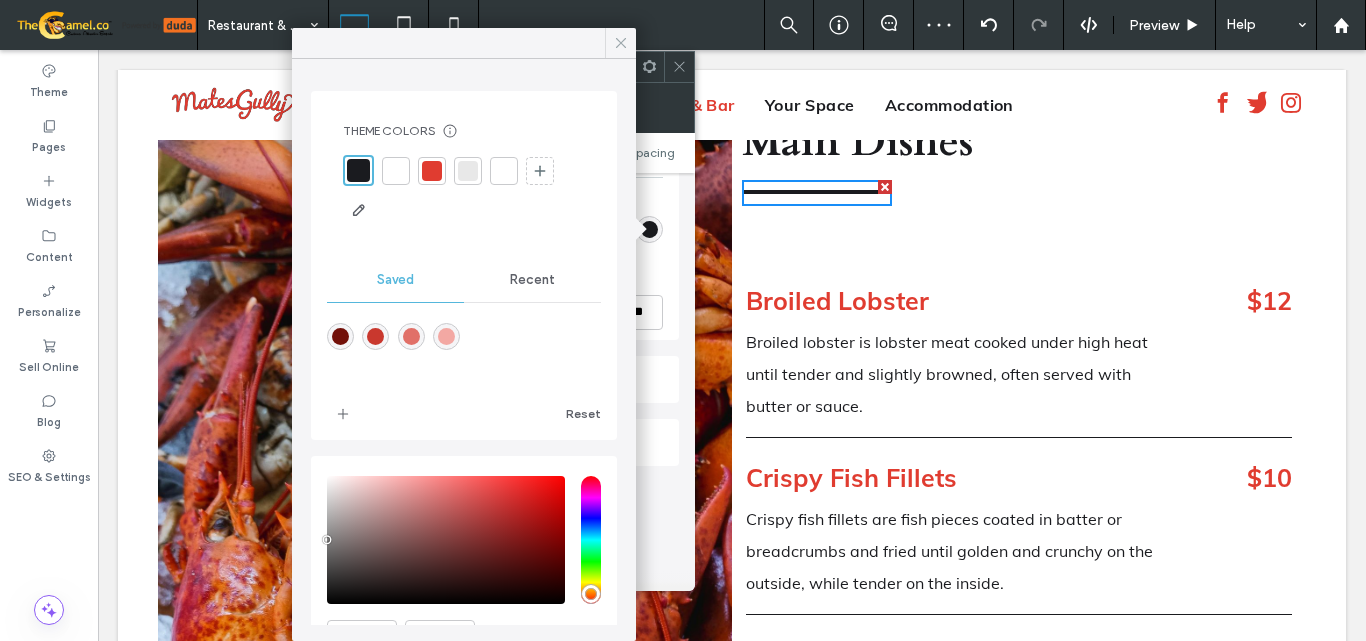 click 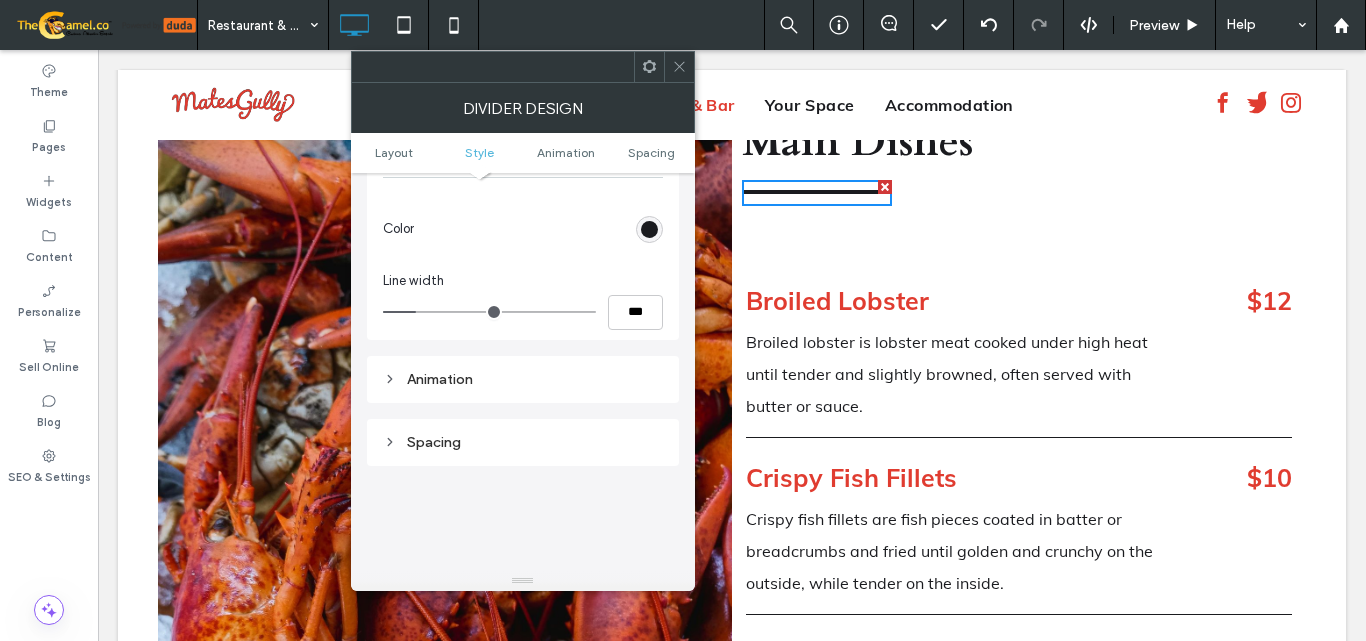 click 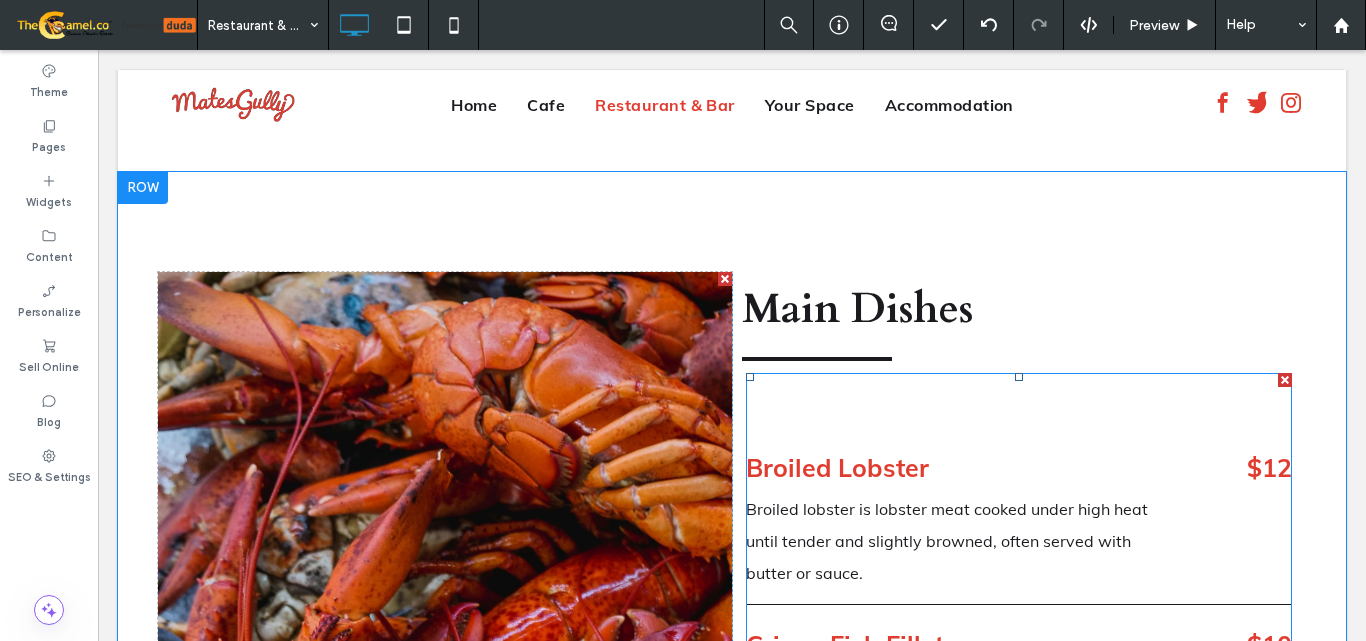 scroll, scrollTop: 2840, scrollLeft: 0, axis: vertical 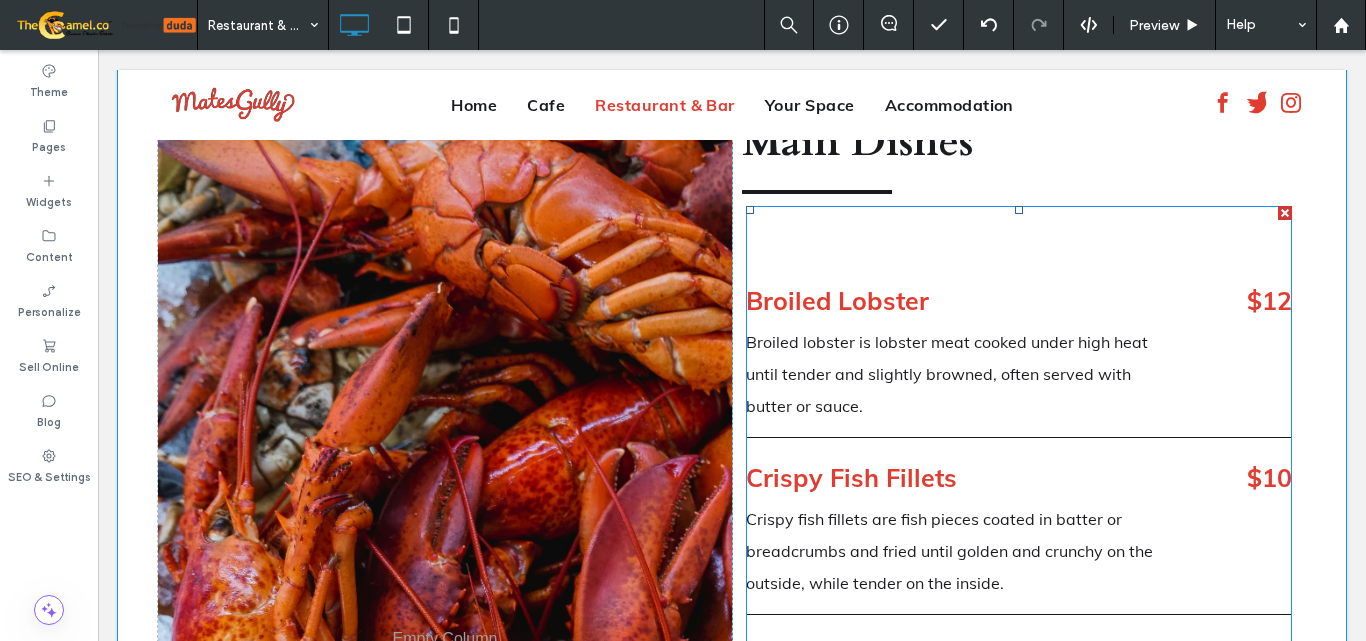 click on "Broiled lobster is lobster meat cooked under high heat until tender and slightly browned, often served with butter or sauce." at bounding box center [962, 374] 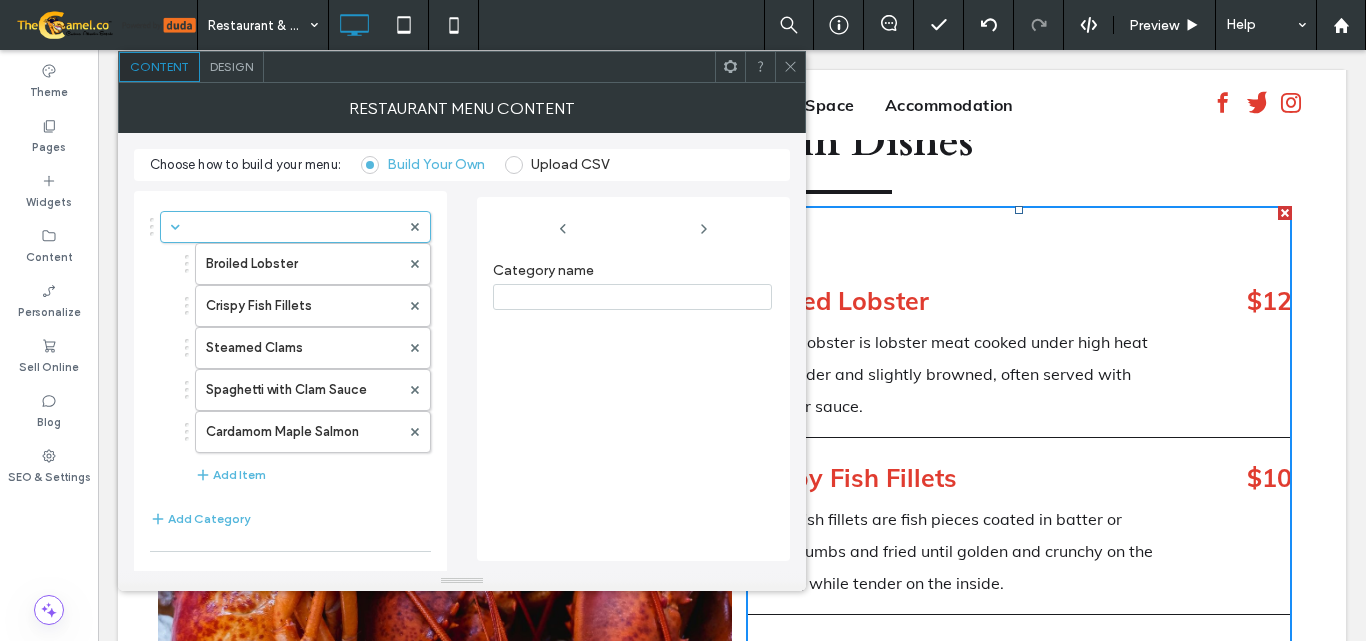 click on "Design" at bounding box center [231, 66] 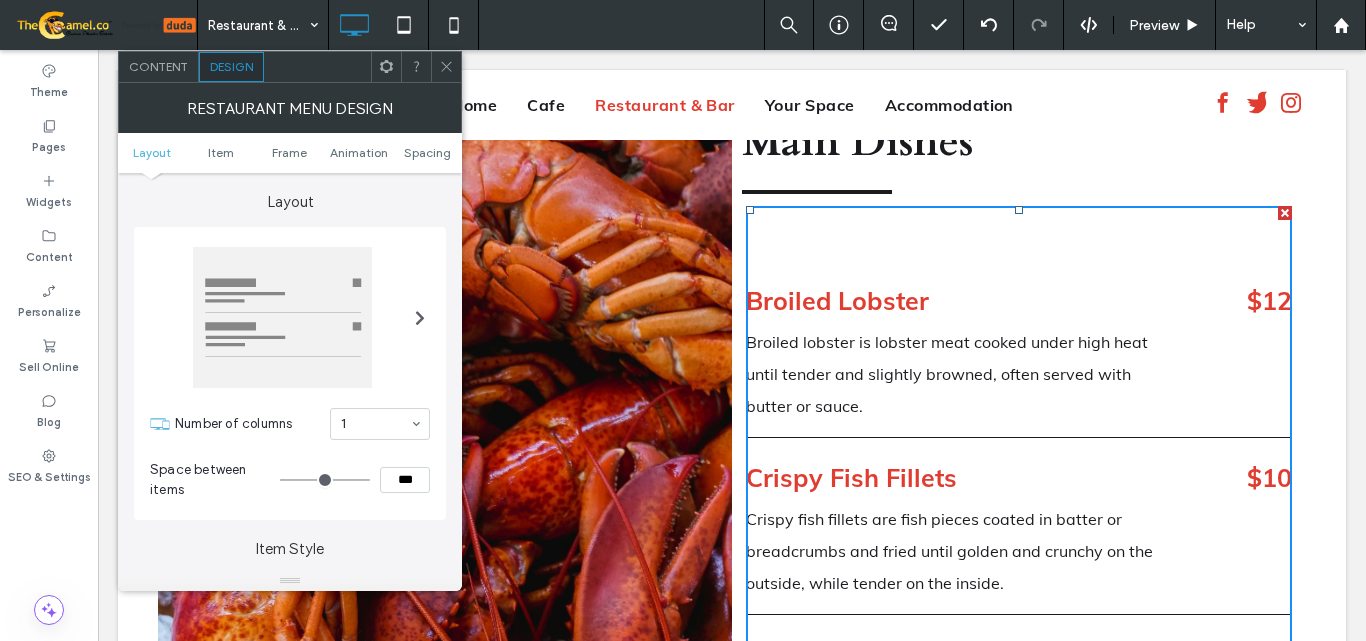 click on "Layout Item Frame Animation Spacing" at bounding box center (290, 153) 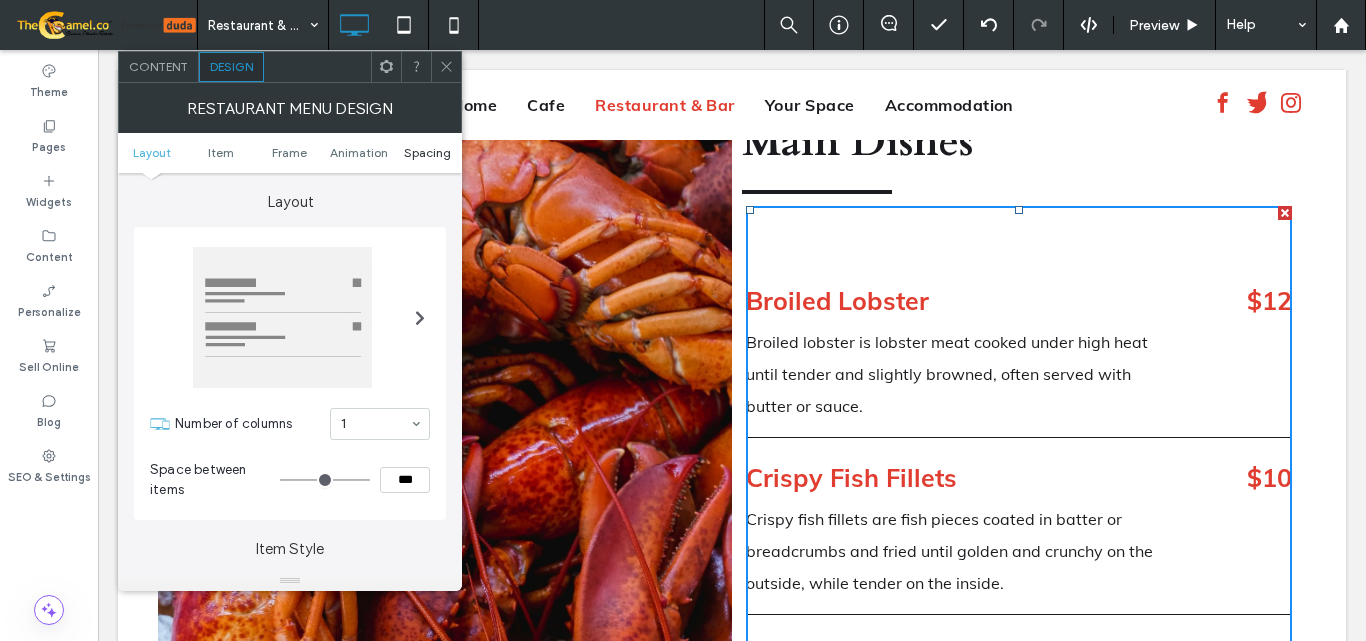 click on "Spacing" at bounding box center (427, 152) 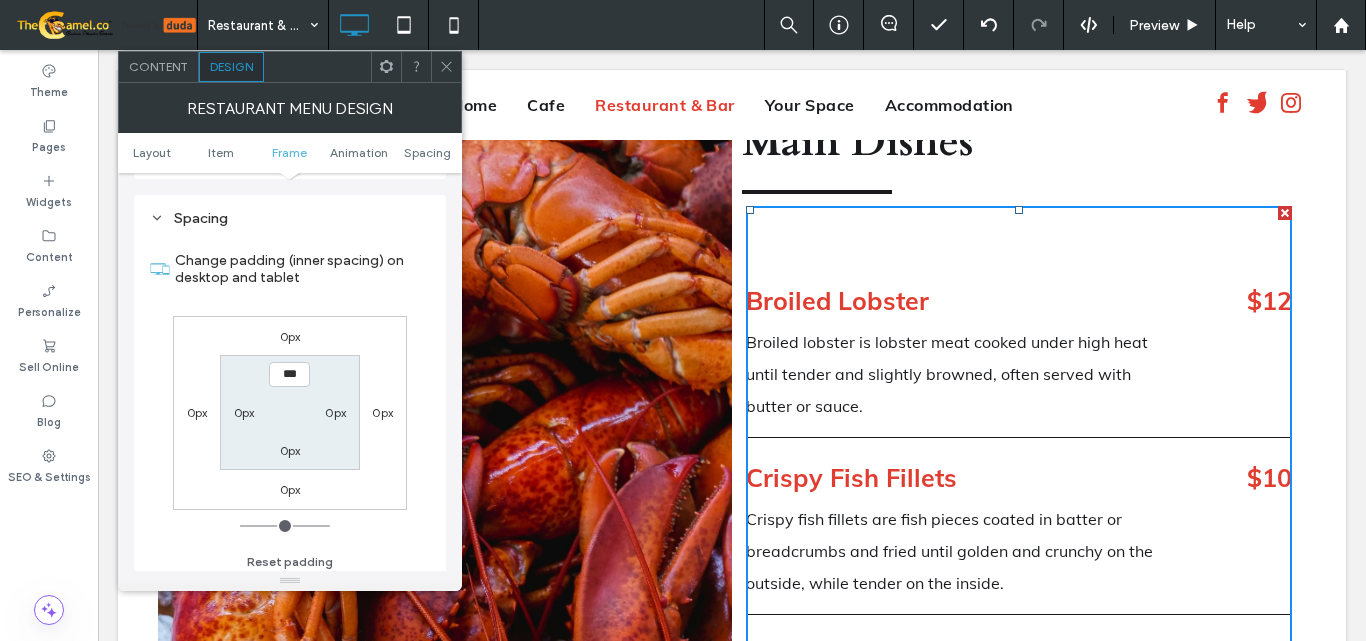 scroll, scrollTop: 844, scrollLeft: 0, axis: vertical 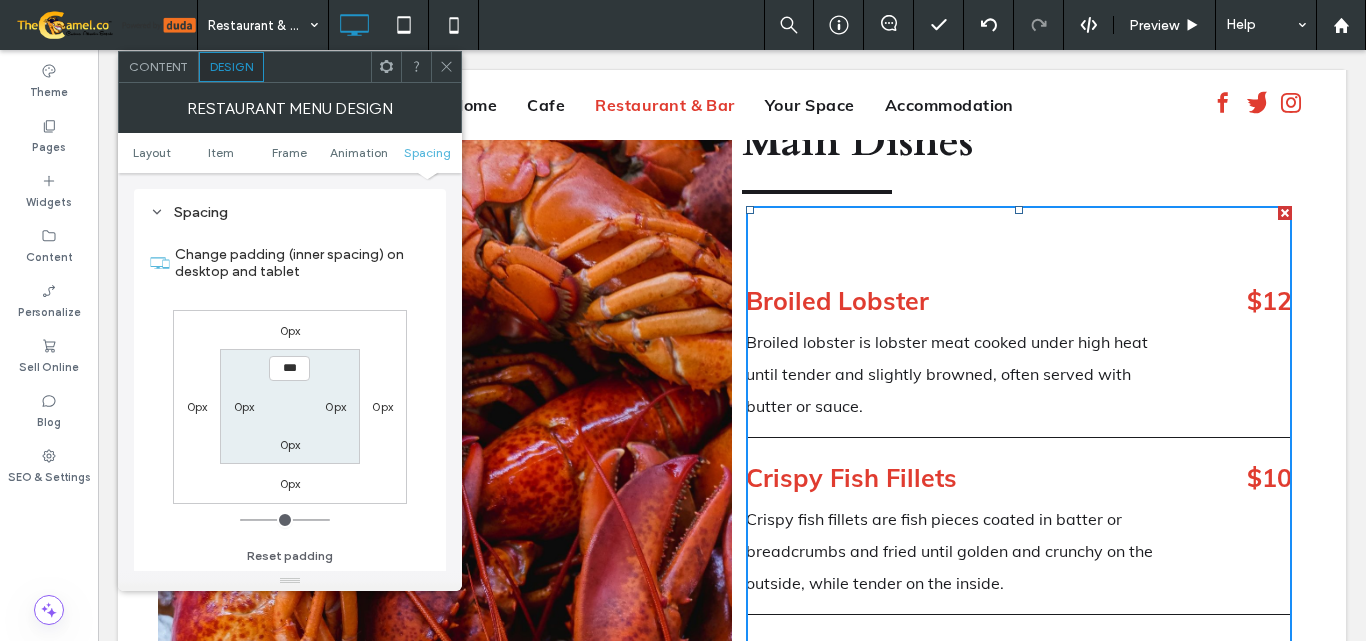 click on "0px" at bounding box center (290, 330) 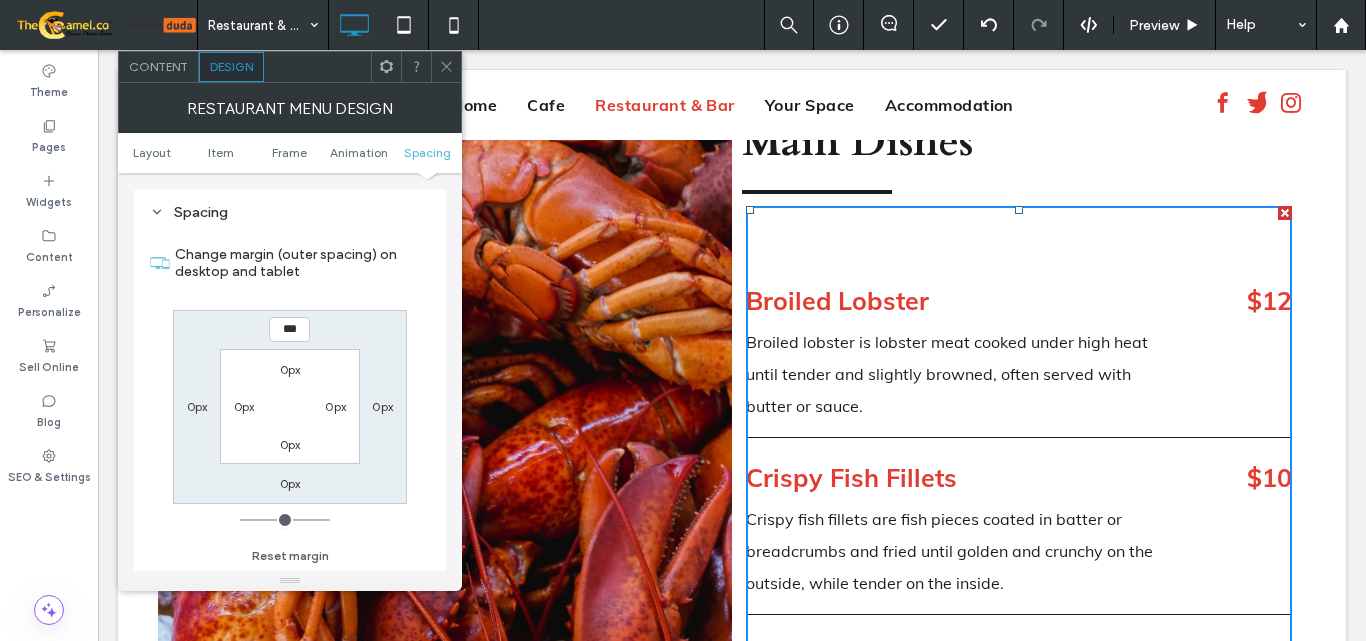 type on "***" 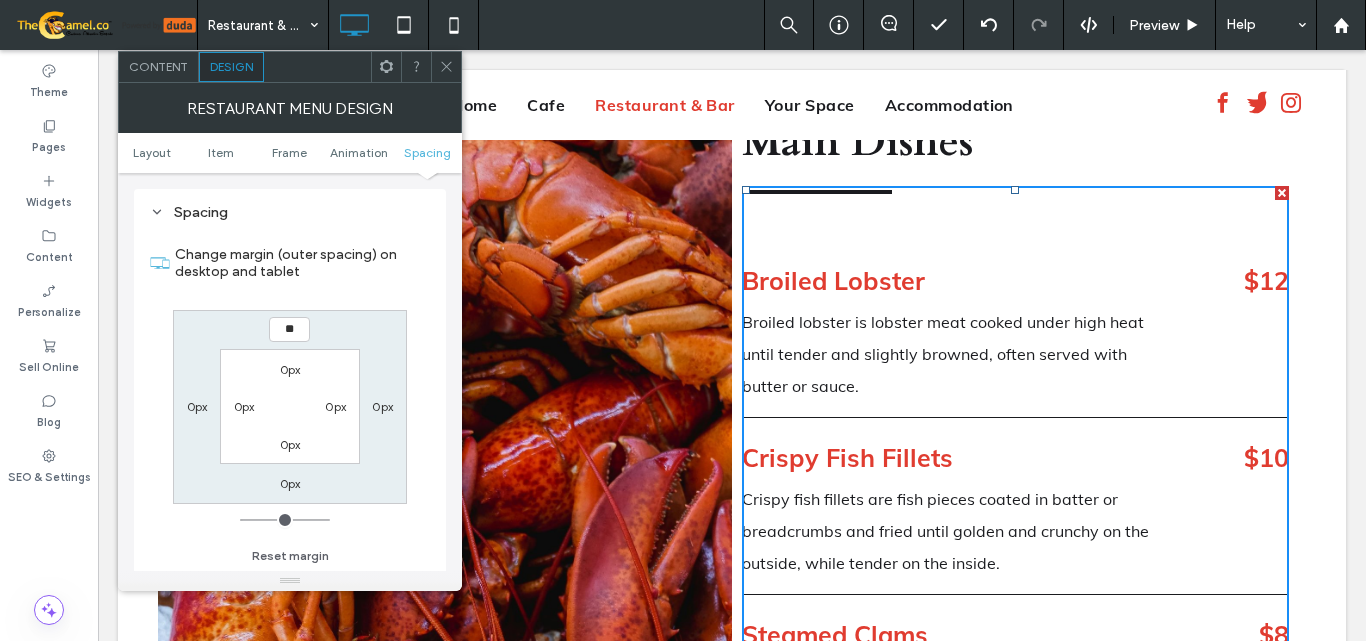 type on "*" 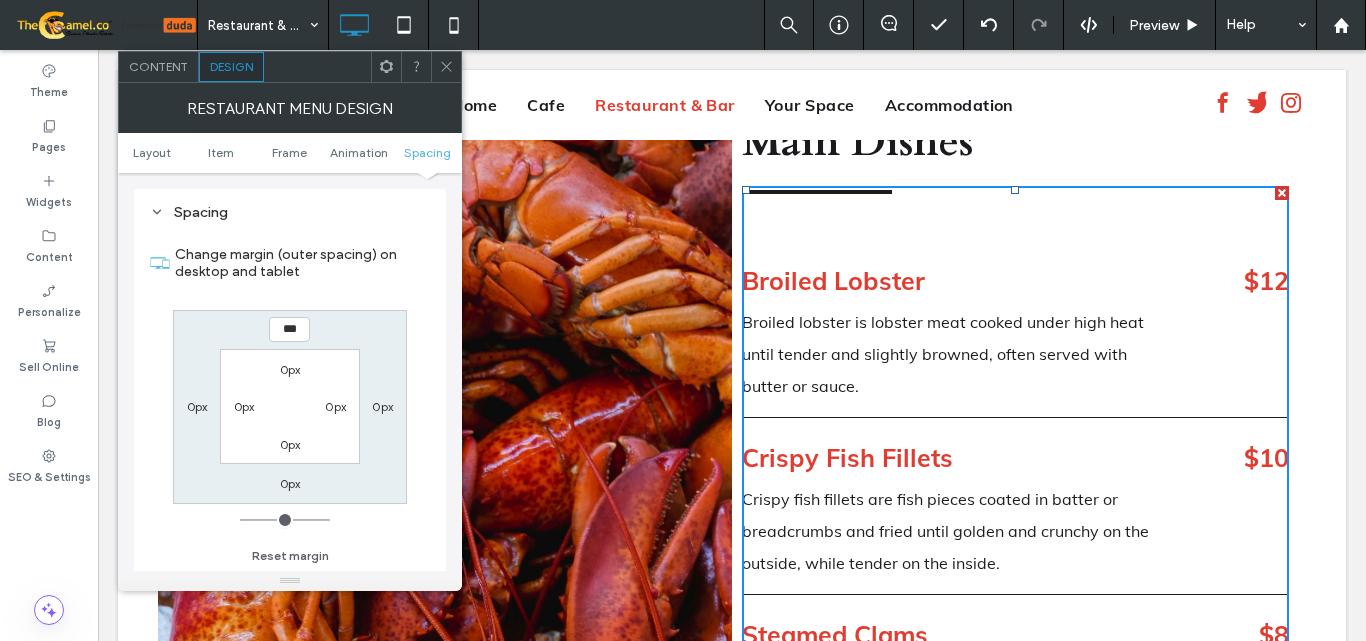 type on "***" 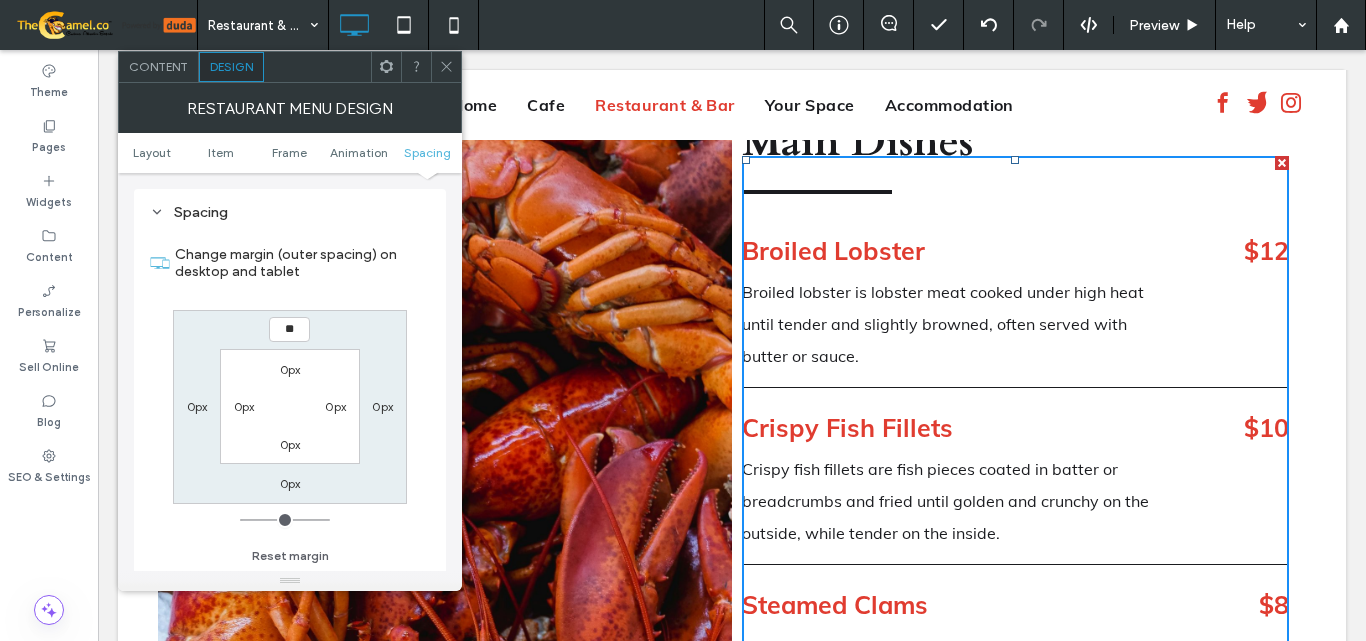 type on "*" 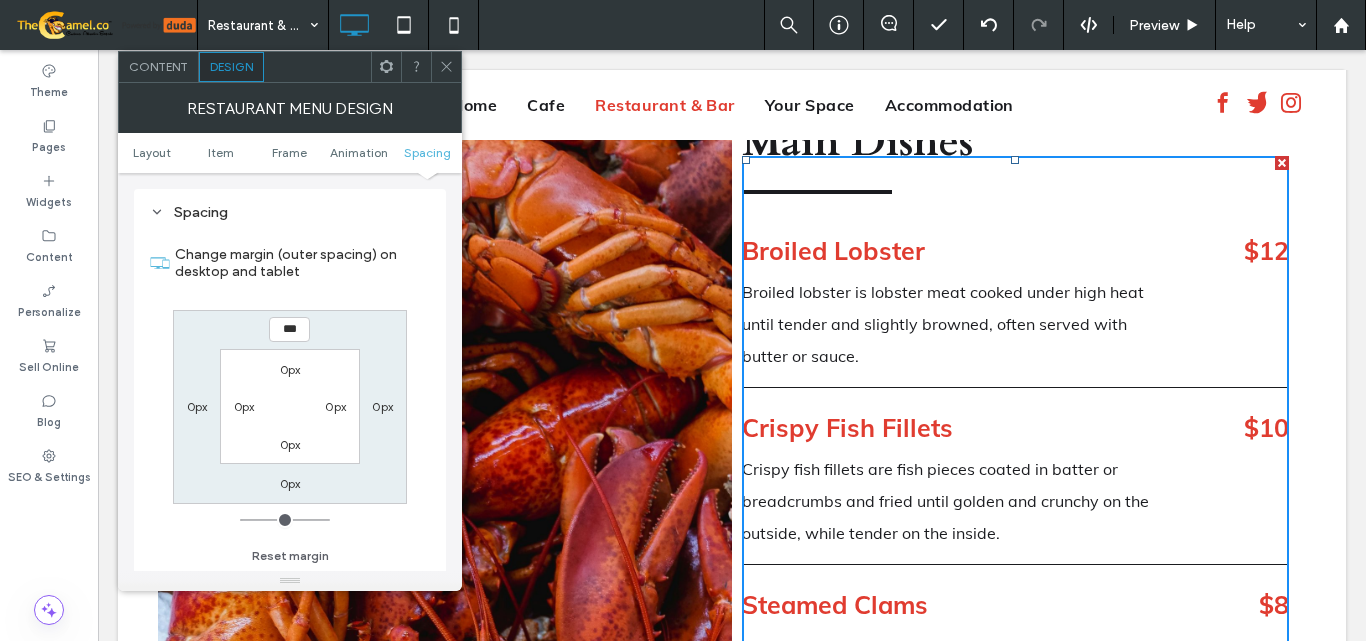 type on "***" 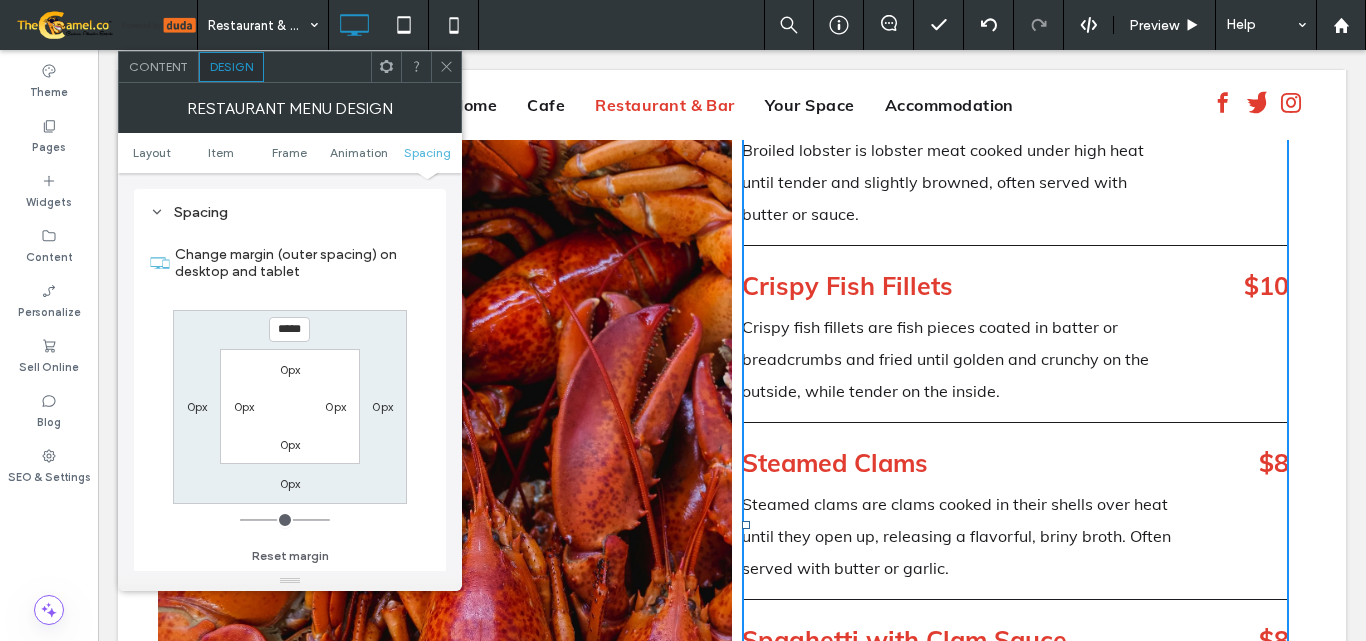 scroll, scrollTop: 2840, scrollLeft: 0, axis: vertical 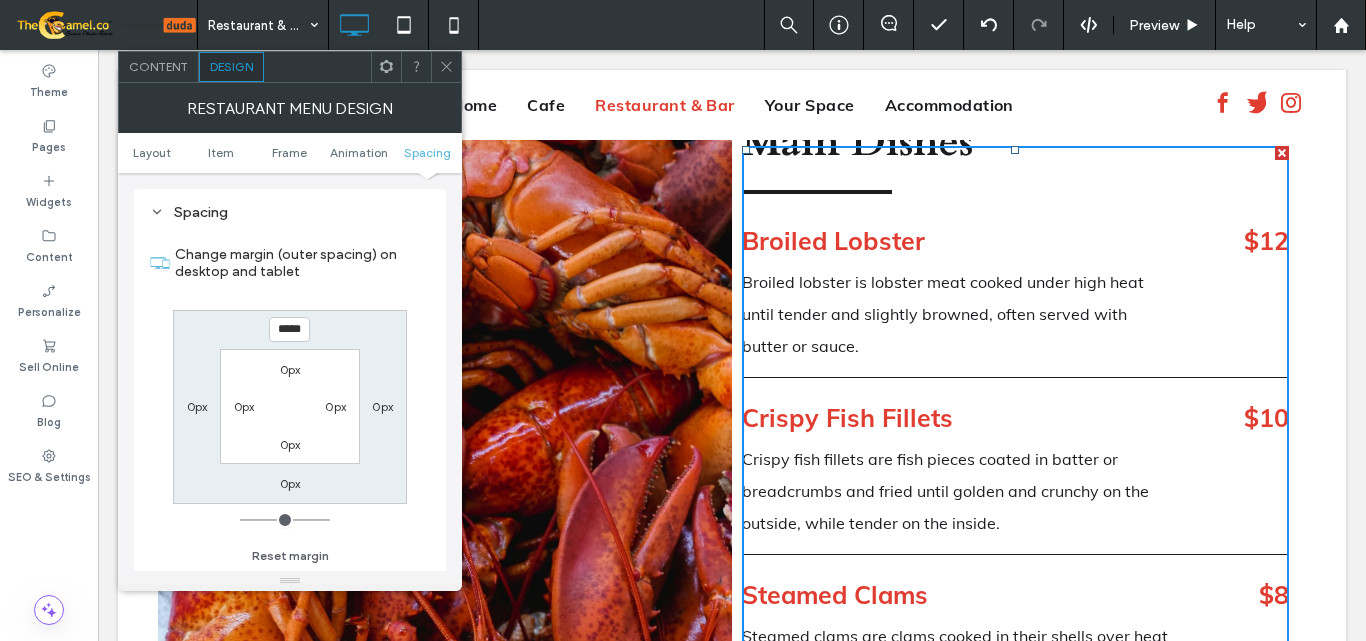 click 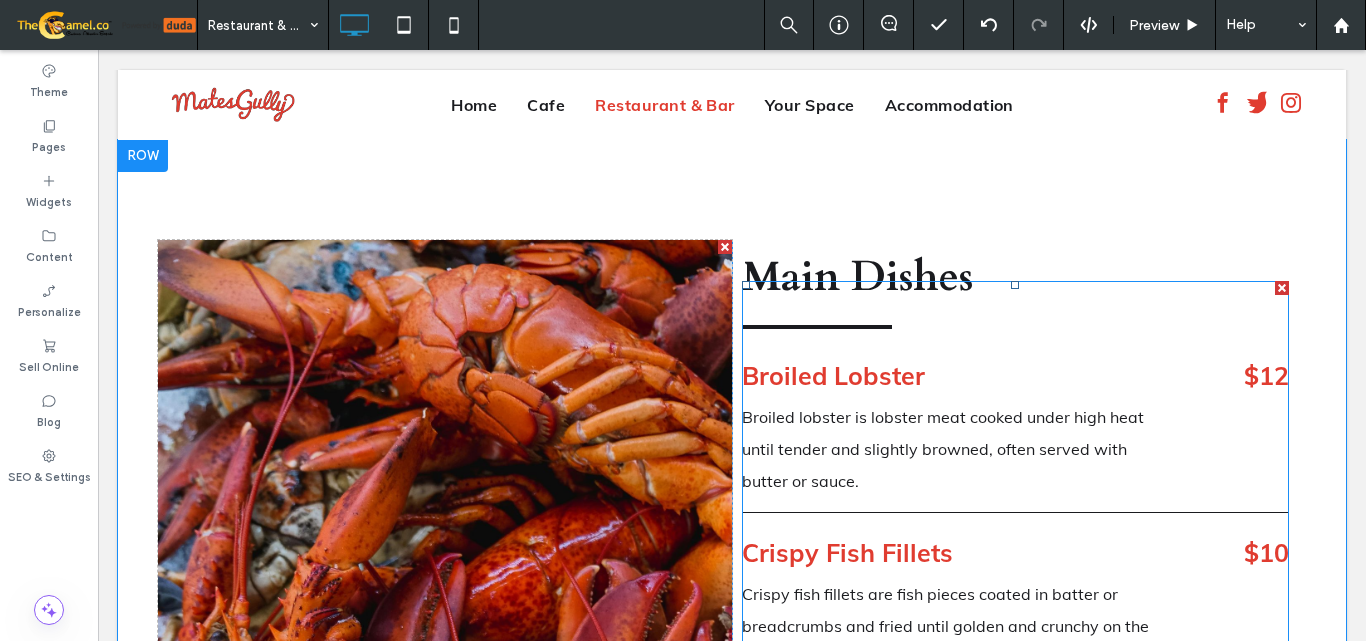 scroll, scrollTop: 2740, scrollLeft: 0, axis: vertical 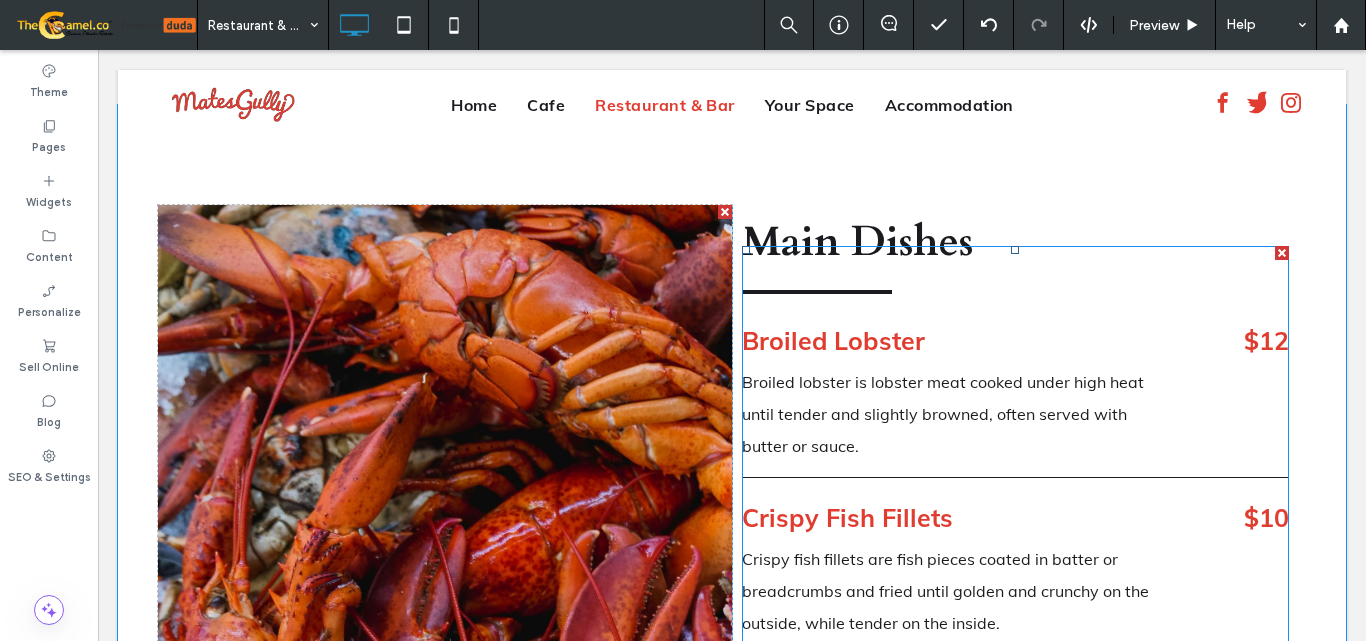 click on "Broiled lobster is lobster meat cooked under high heat until tender and slightly browned, often served with butter or sauce." at bounding box center [958, 414] 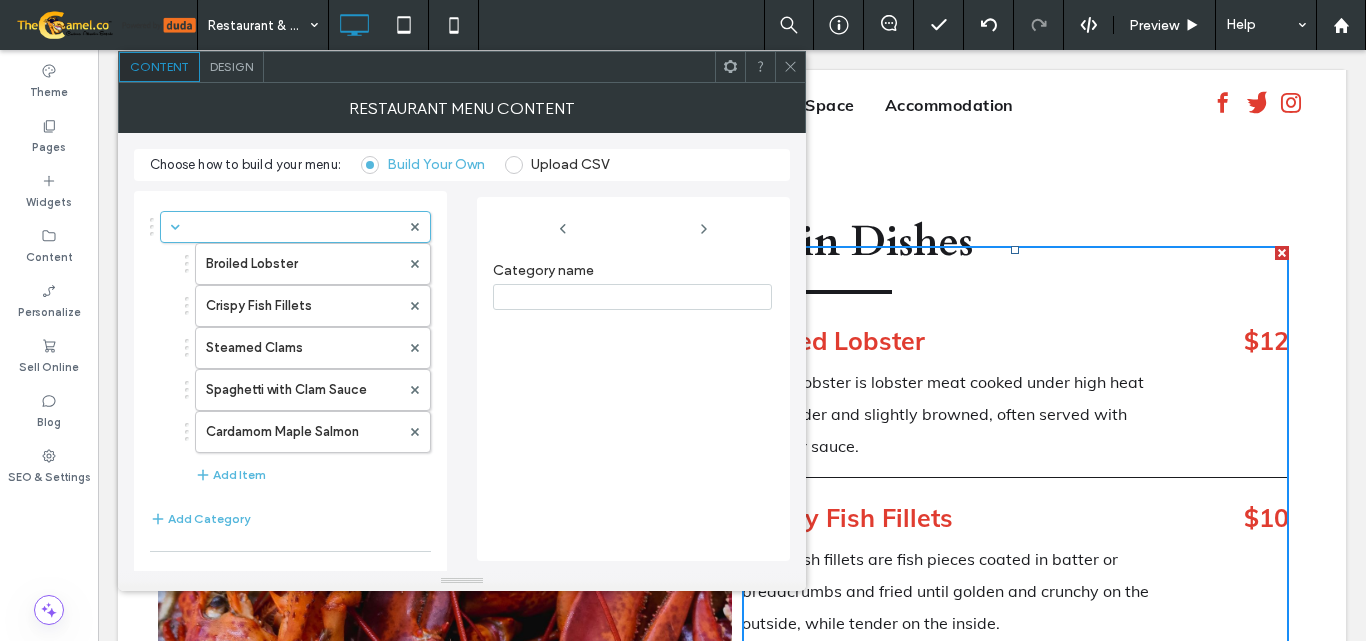 click on "Design" at bounding box center [231, 66] 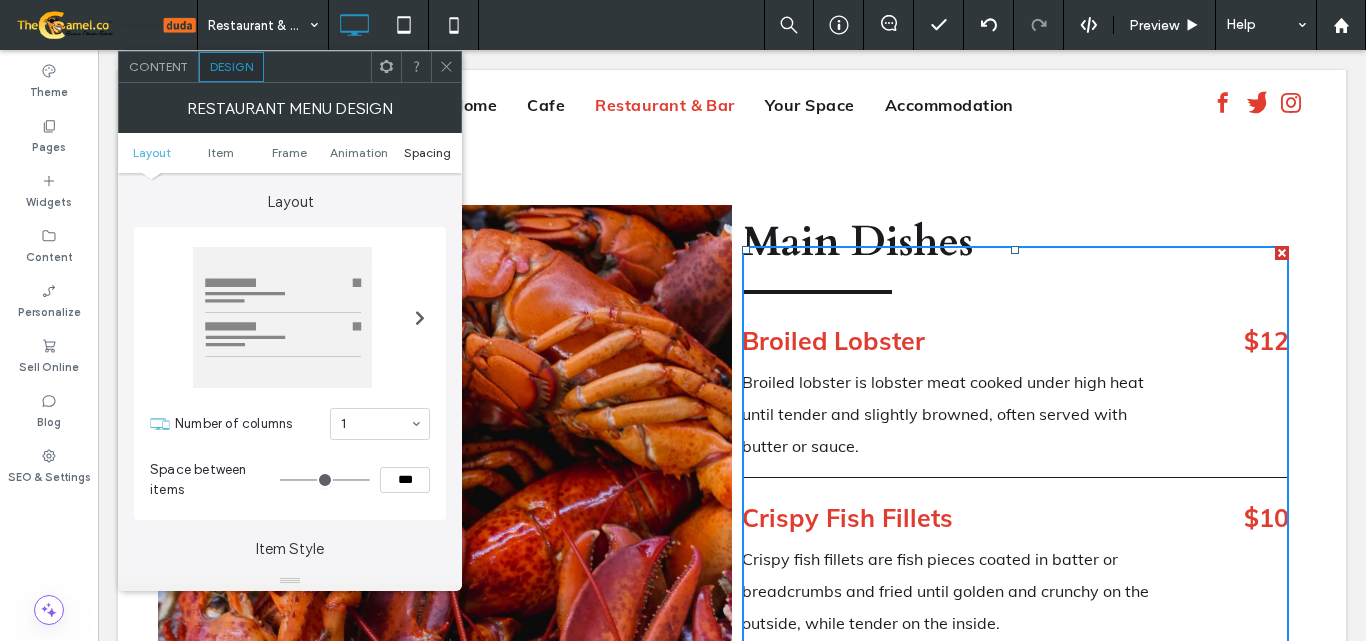 click on "Spacing" at bounding box center (427, 152) 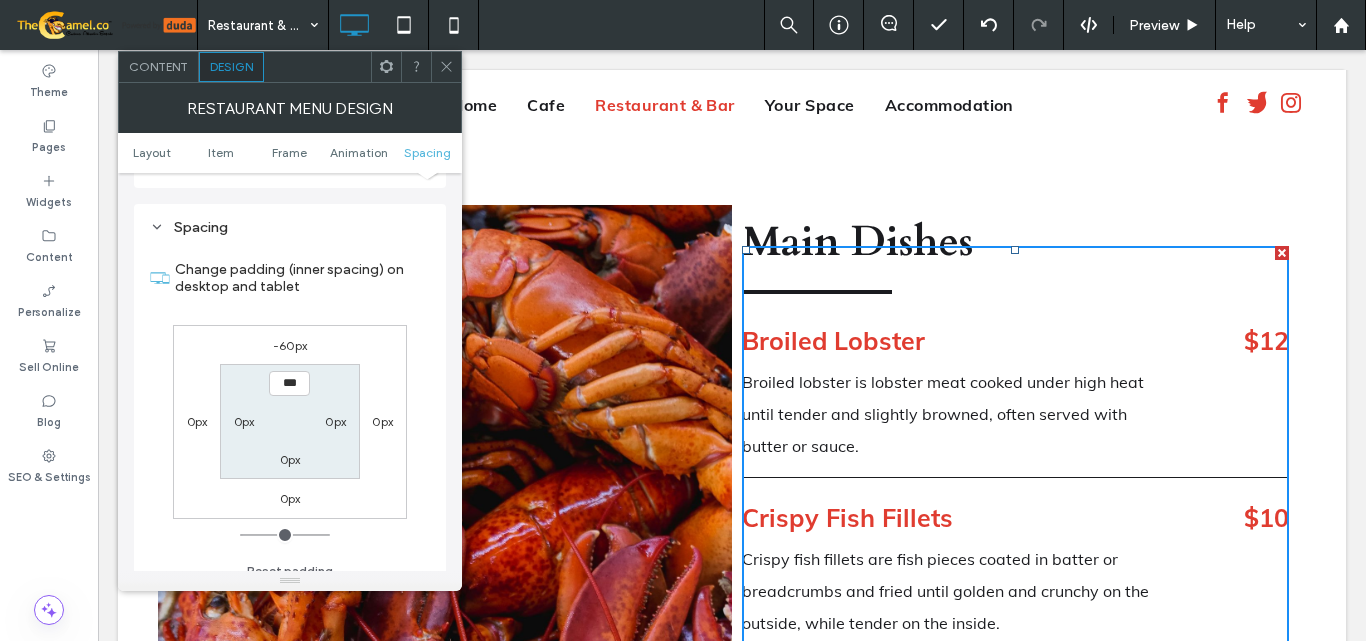 scroll, scrollTop: 844, scrollLeft: 0, axis: vertical 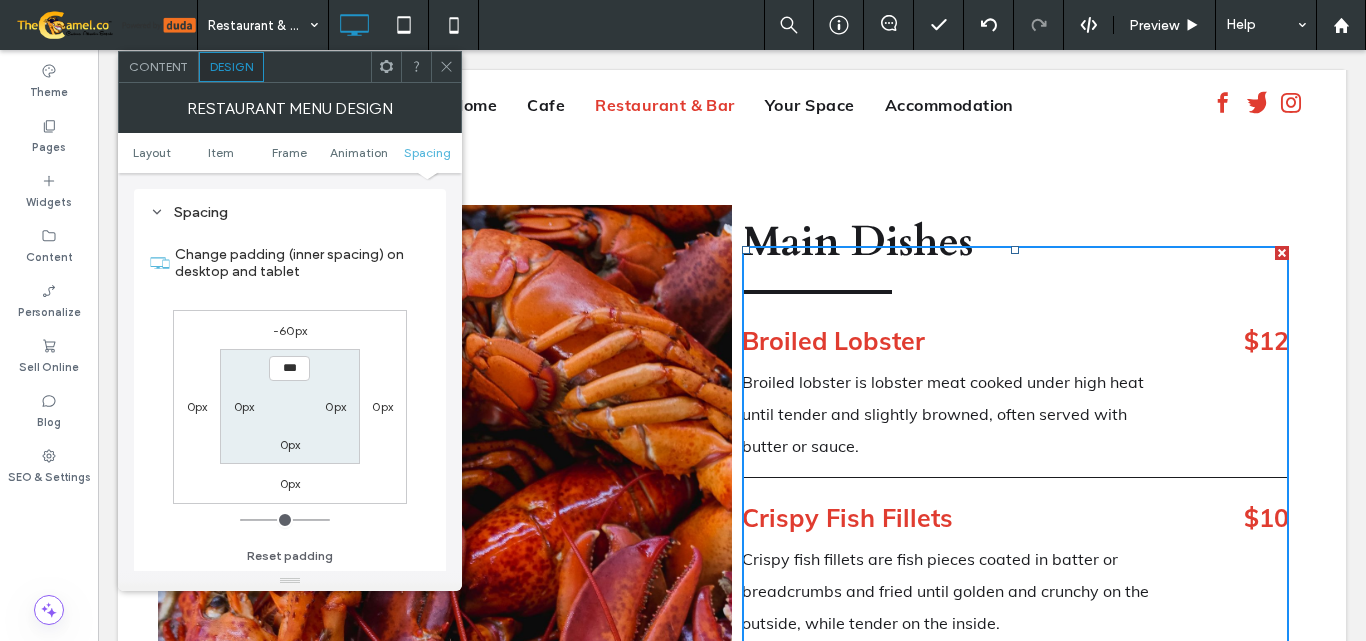 click on "0px" at bounding box center [244, 406] 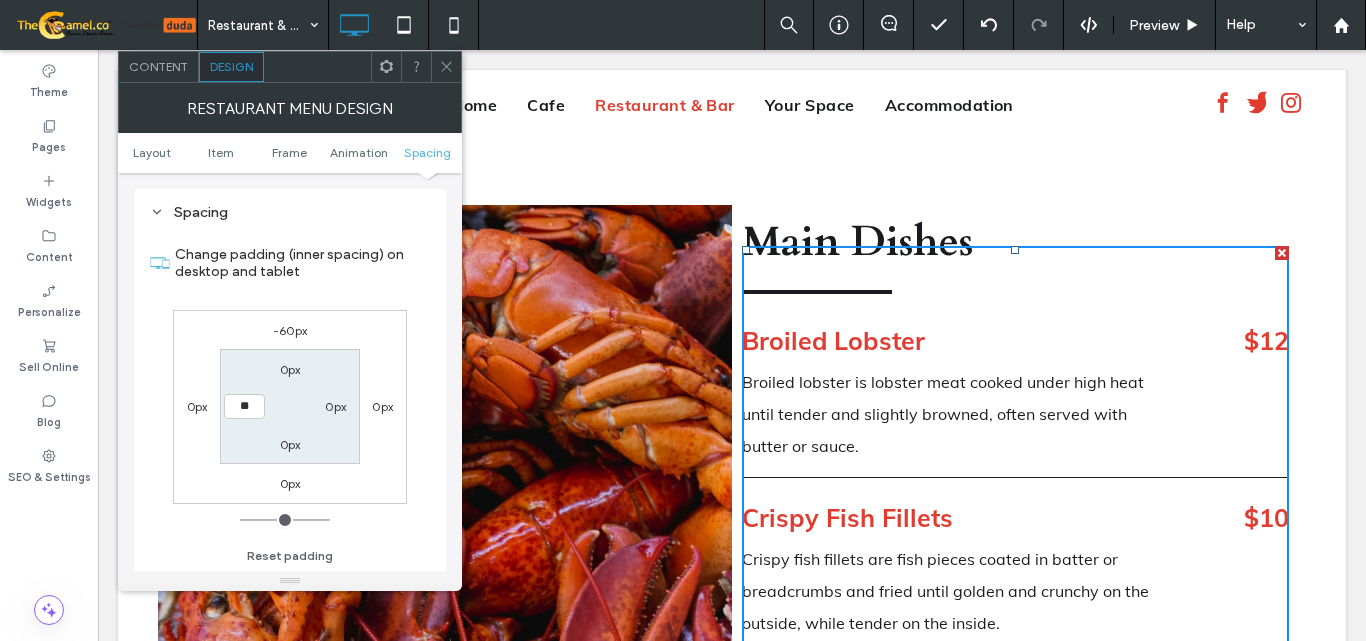 type on "**" 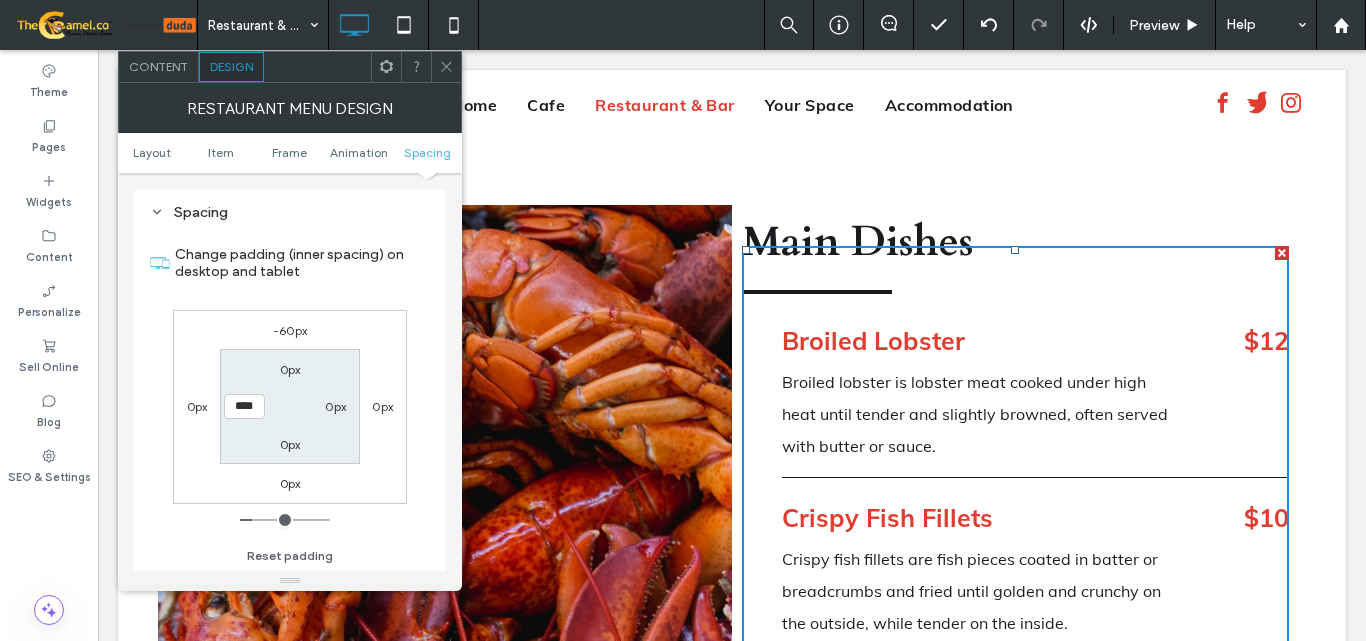 click on "0px" at bounding box center [335, 406] 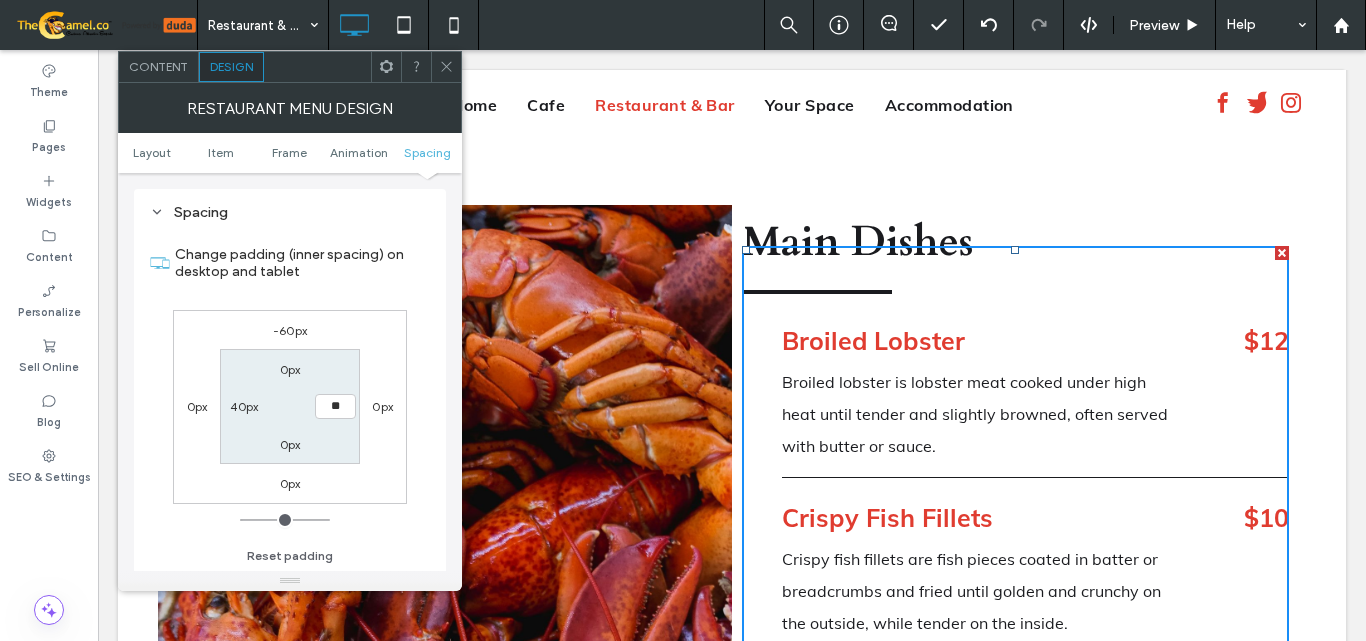 type on "**" 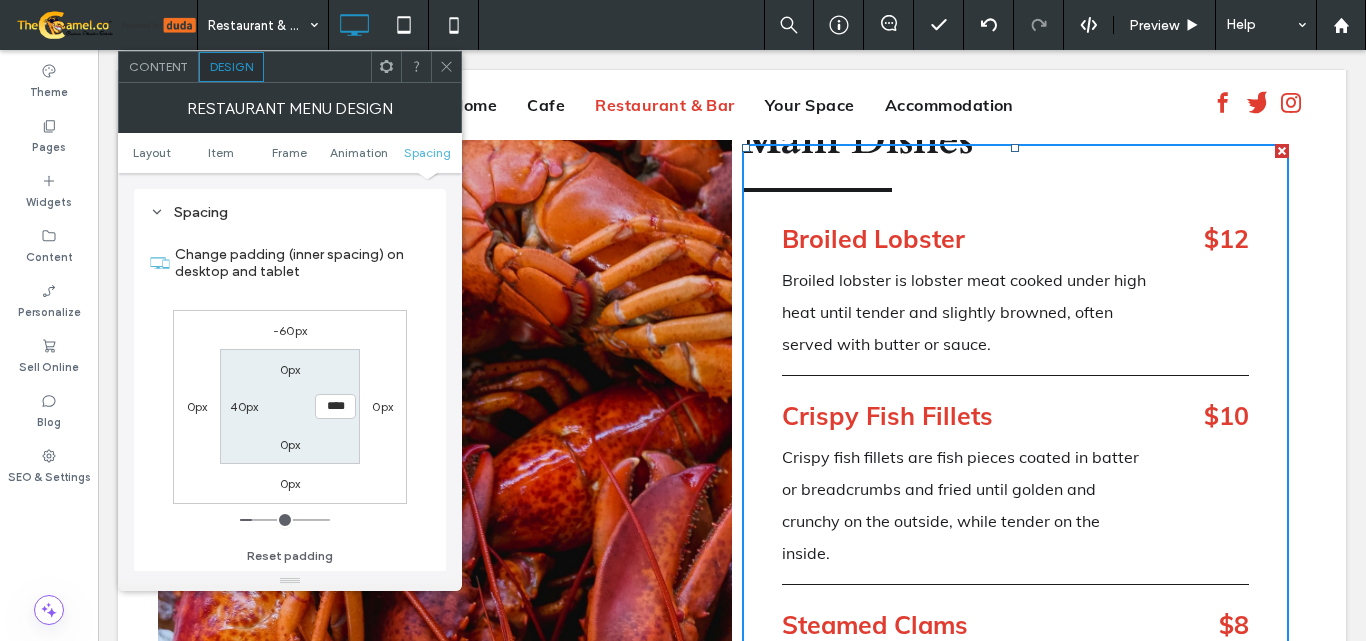 scroll, scrollTop: 2840, scrollLeft: 0, axis: vertical 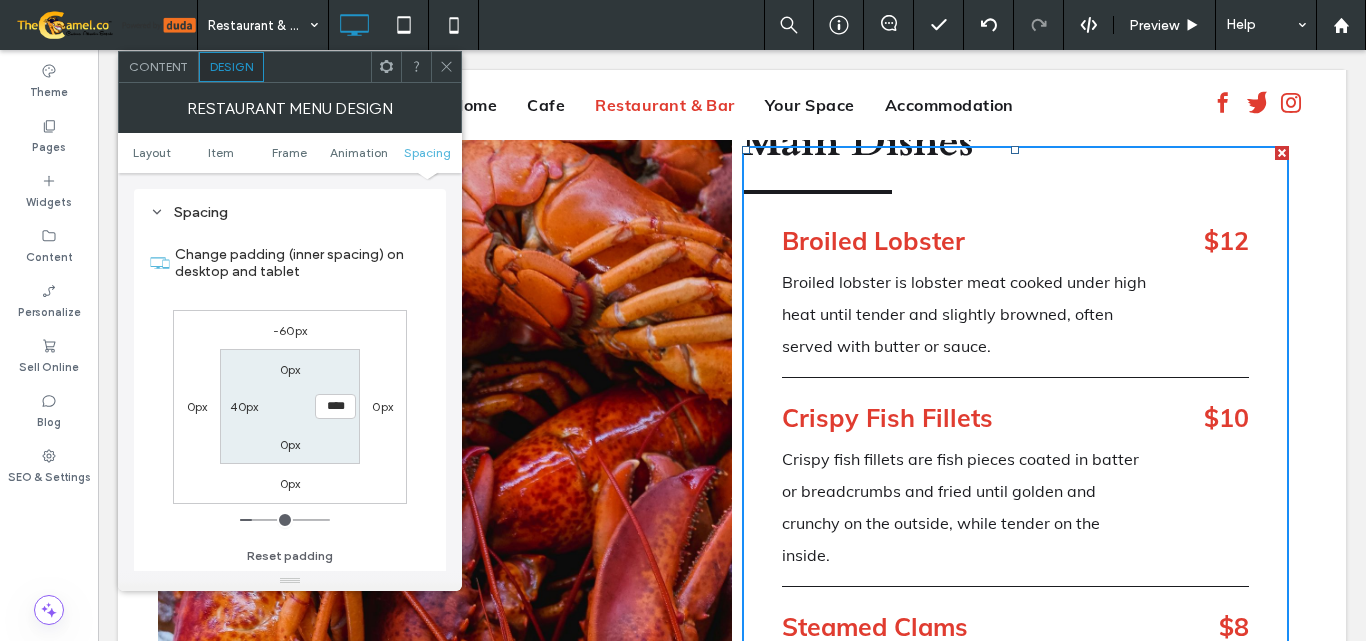 click on "40px" at bounding box center [244, 406] 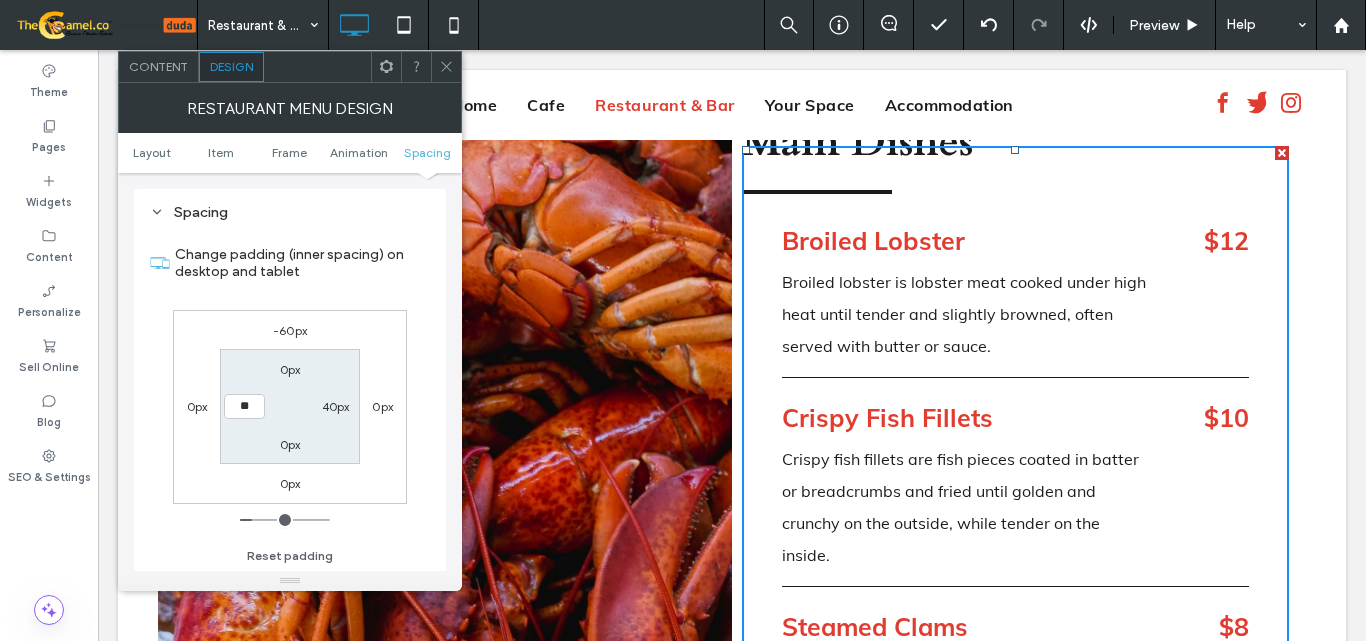 type on "**" 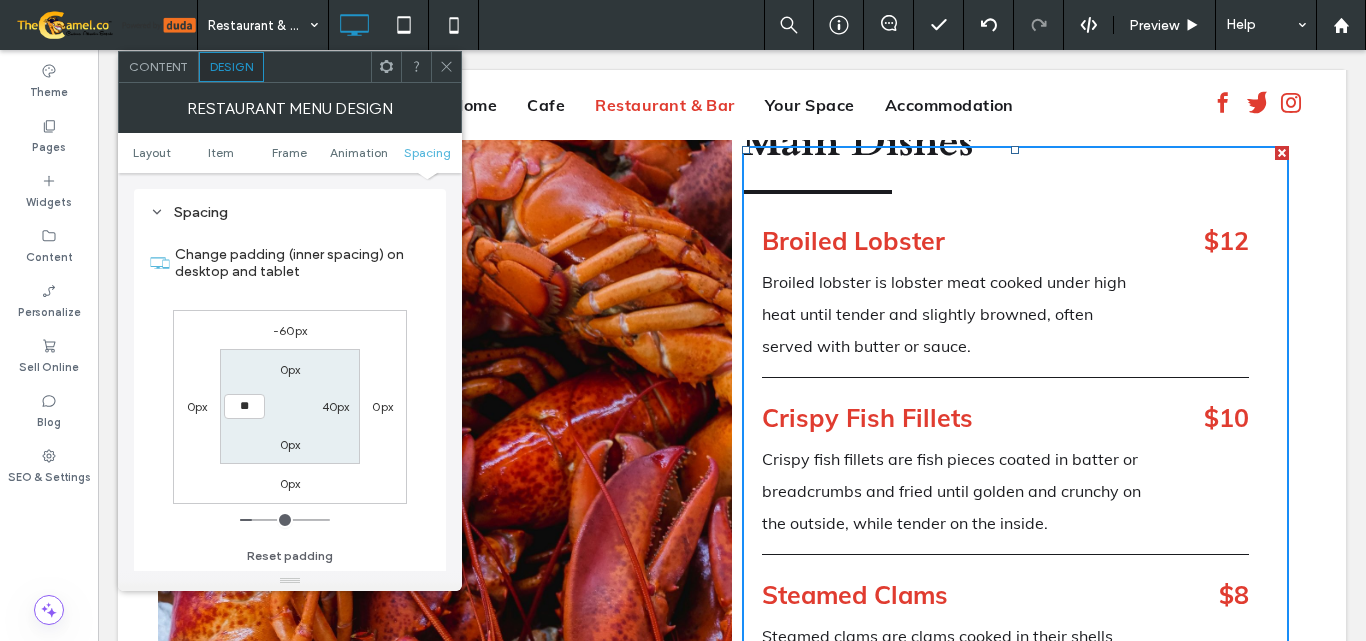 type on "**" 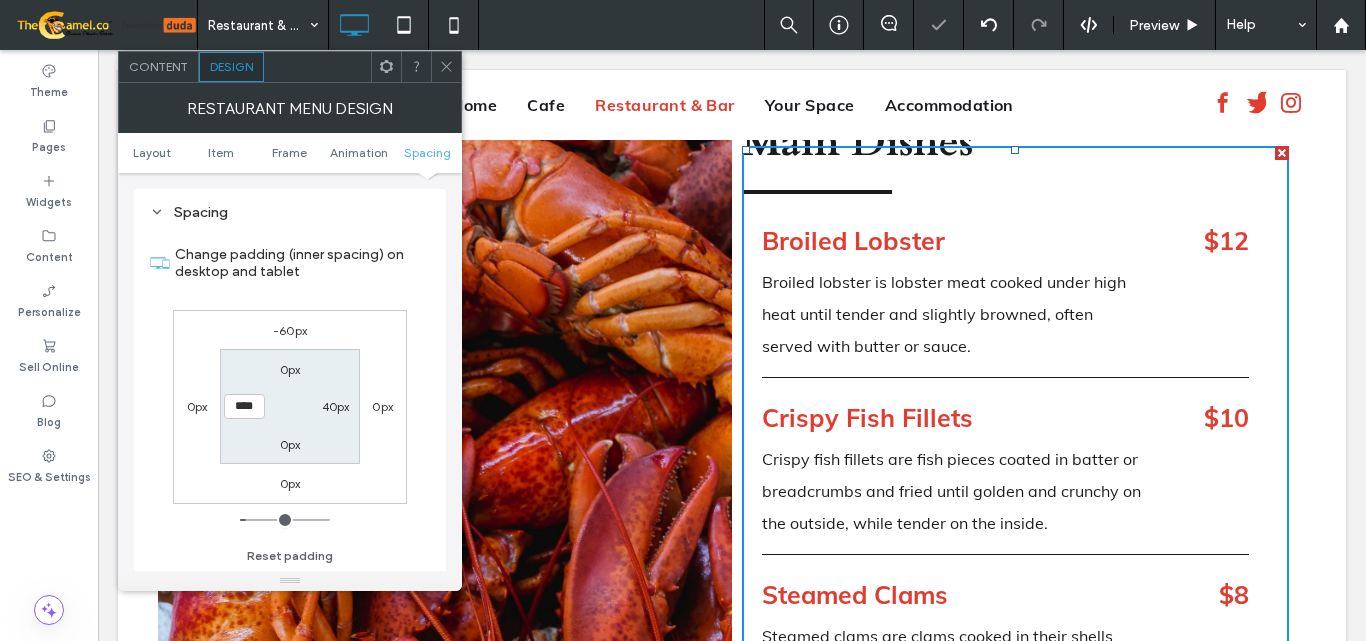 click on "40px" at bounding box center (336, 406) 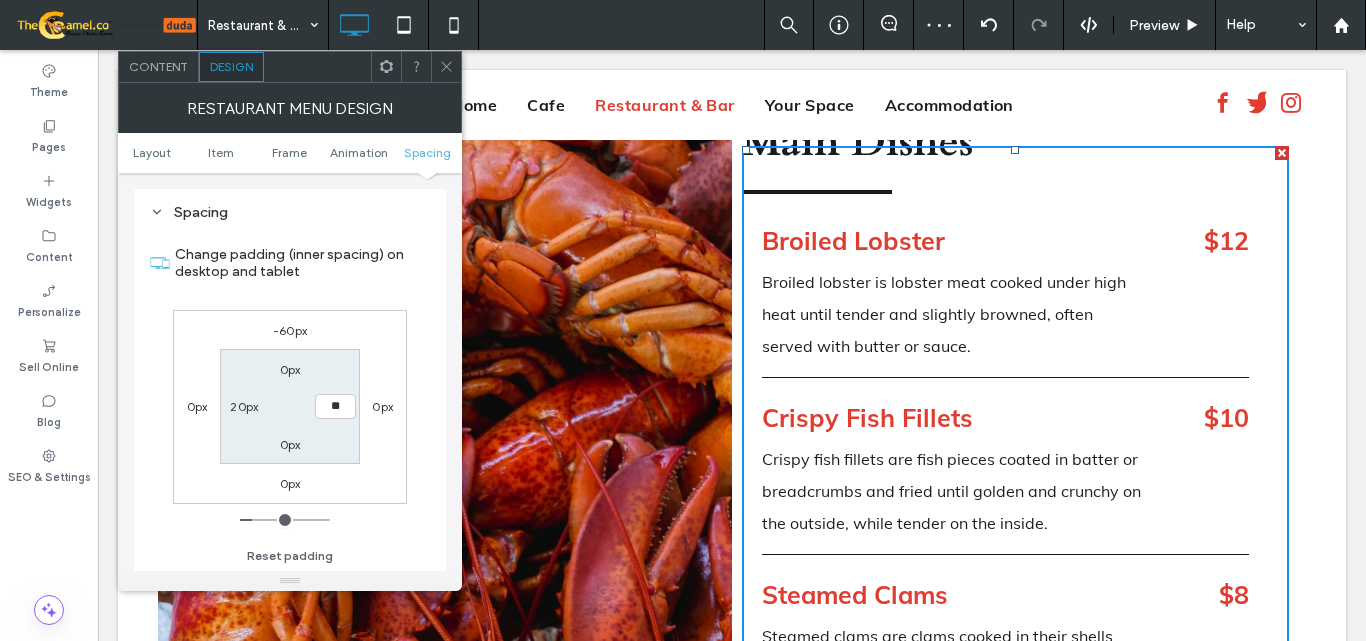 type on "**" 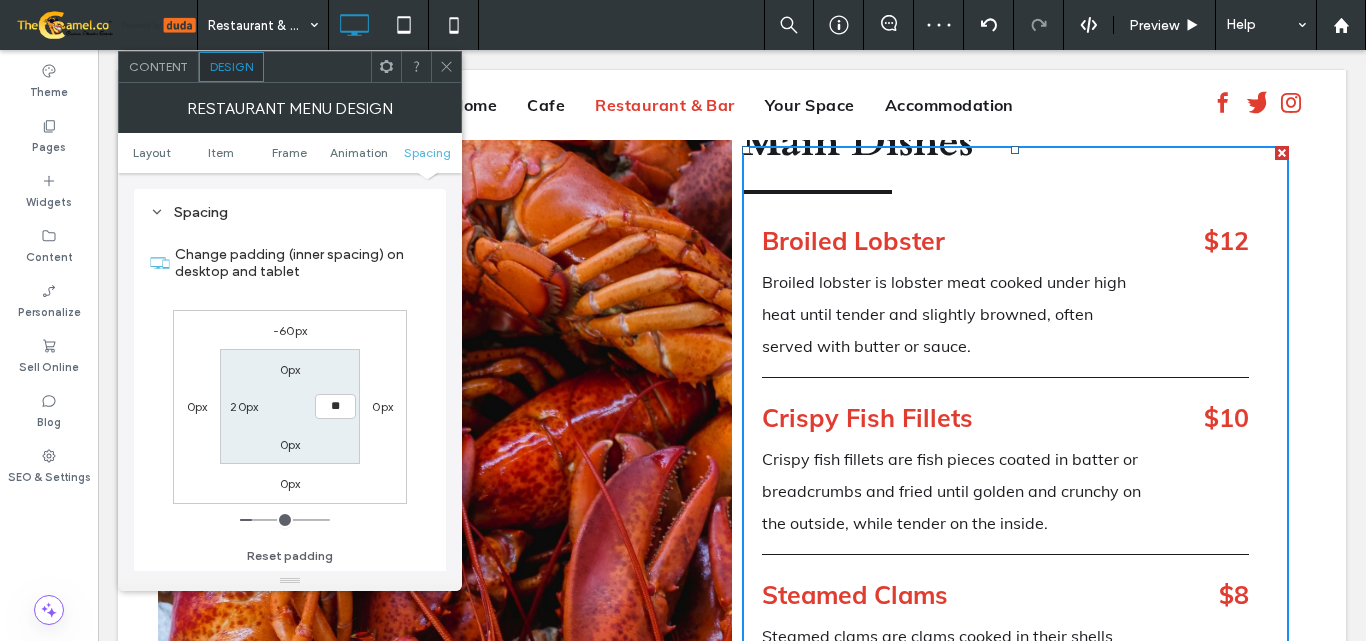 type on "**" 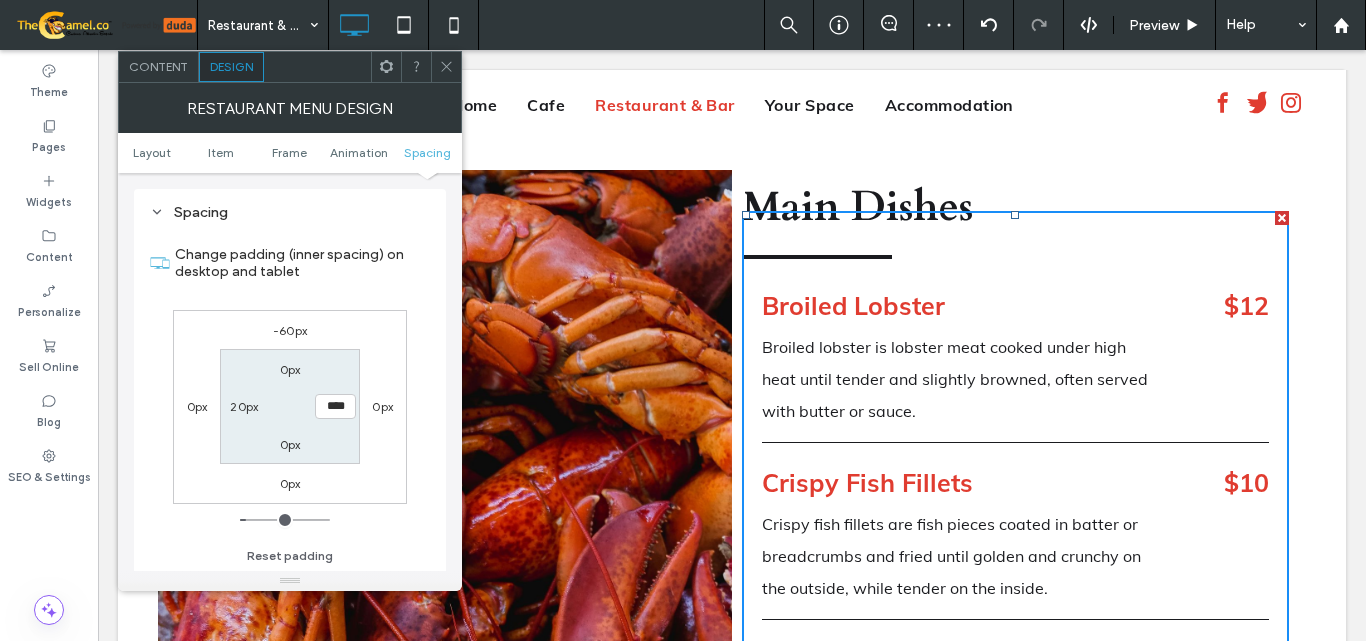 scroll, scrollTop: 2740, scrollLeft: 0, axis: vertical 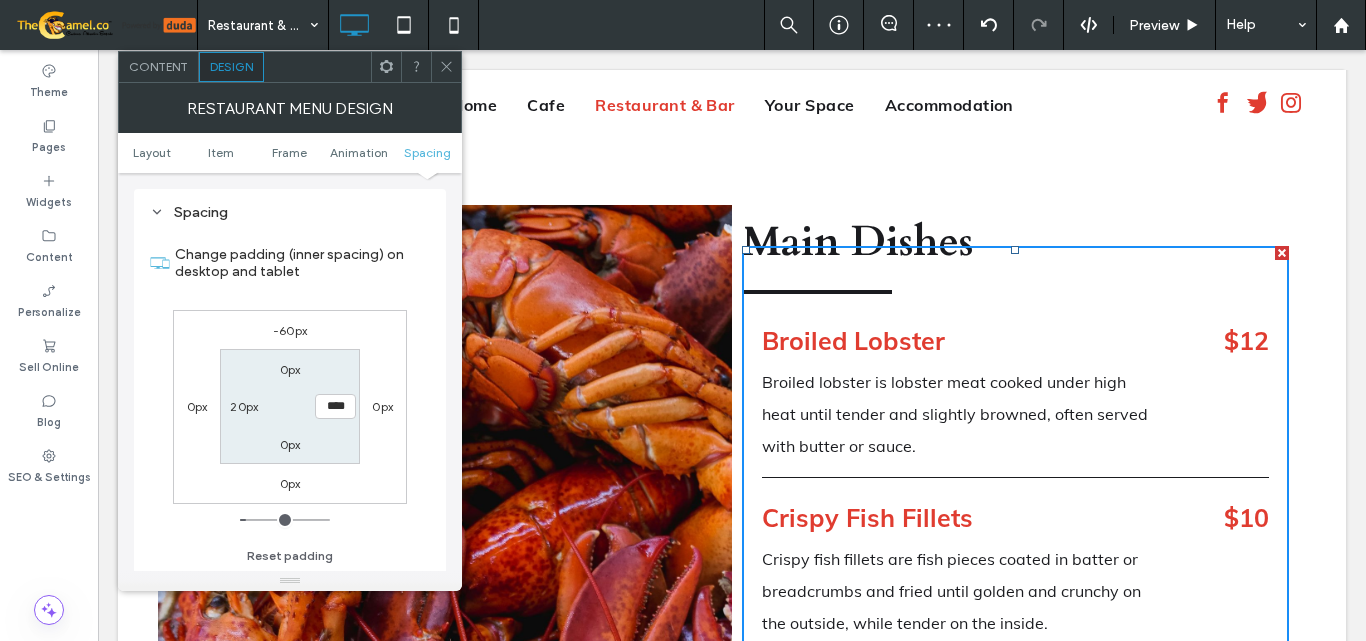 click on "Broiled Lobster
Broiled lobster is lobster meat cooked under high heat until tender and slightly browned, often served with butter or sauce.
$12
Crispy Fish Fillets
Crispy fish fillets are fish pieces coated in batter or breadcrumbs and fried until golden and crunchy on the outside, while tender on the inside.
$10
Steamed Clams
Steamed clams are clams cooked in their shells over heat until they open up, releasing a flavorful, briny broth. Often served with butter or garlic.
$8
Spaghetti with Clam Sauce
Spaghetti with clam sauce is pasta served with a savory sauce made from clams, garlic, olive oil, and sometimes white wine, creating a fresh, briny flavor.
$8
Cardamom Maple Salmon
Cardamom maple salmon is salmon glazed with a sweet and spiced mixture of maple syrup and cardamom, then baked or grilled to perfection for a flavorful, aromatic dish." at bounding box center (1015, 754) 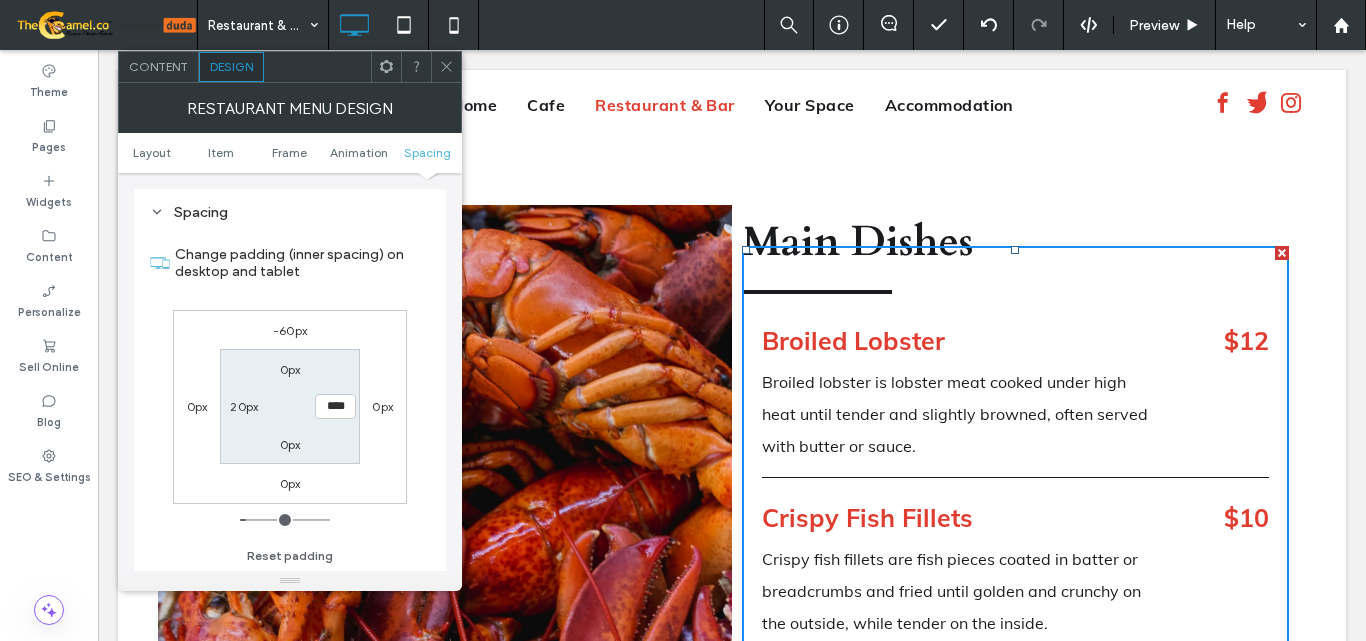 click on "Click To Paste
Main Dishes   Menu
Broiled Lobster
Broiled lobster is lobster meat cooked under high heat until tender and slightly browned, often served with butter or sauce.
$12
Crispy Fish Fillets
Crispy fish fillets are fish pieces coated in batter or breadcrumbs and fried until golden and crunchy on the outside, while tender on the inside.
$10
Steamed Clams
Steamed clams are clams cooked in their shells over heat until they open up, releasing a flavorful, briny broth. Often served with butter or garlic.
$8
Spaghetti with Clam Sauce
Spaghetti with clam sauce is pasta served with a savory sauce made from clams, garlic, olive oil, and sometimes white wine, creating a fresh, briny flavor.
$8
Cardamom Maple Salmon
Click To Paste
Row + Add Section" at bounding box center [732, 736] 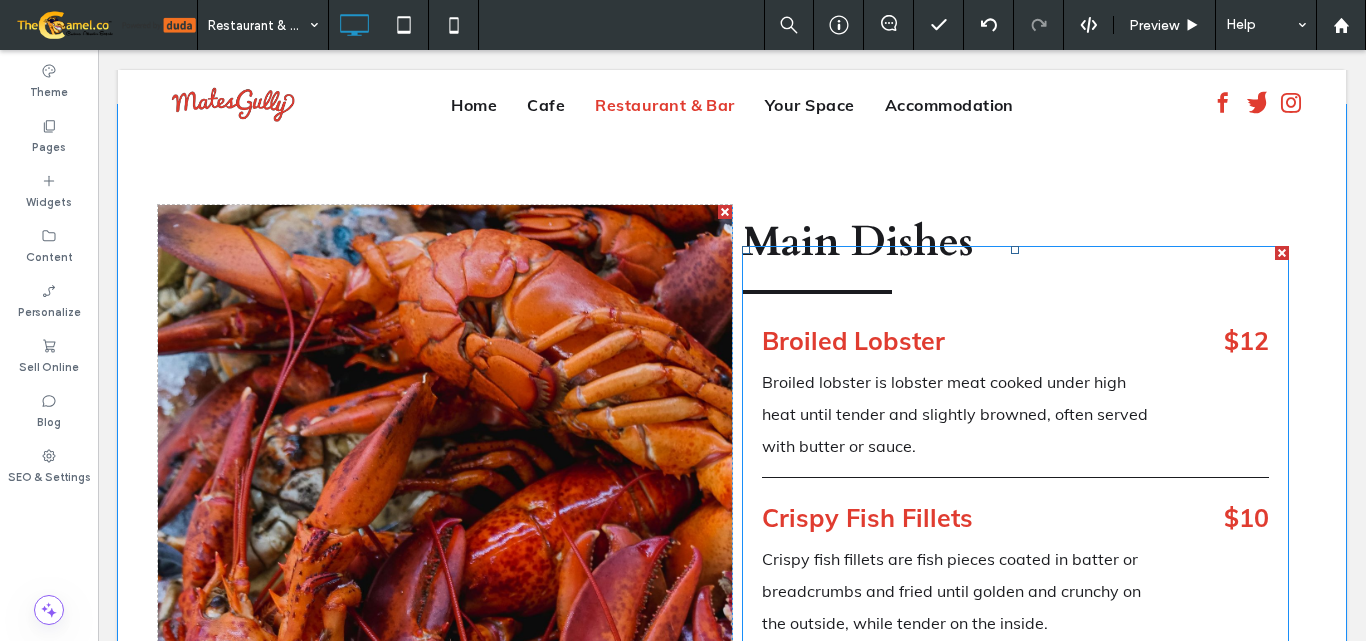 click on "Broiled Lobster" at bounding box center (962, 341) 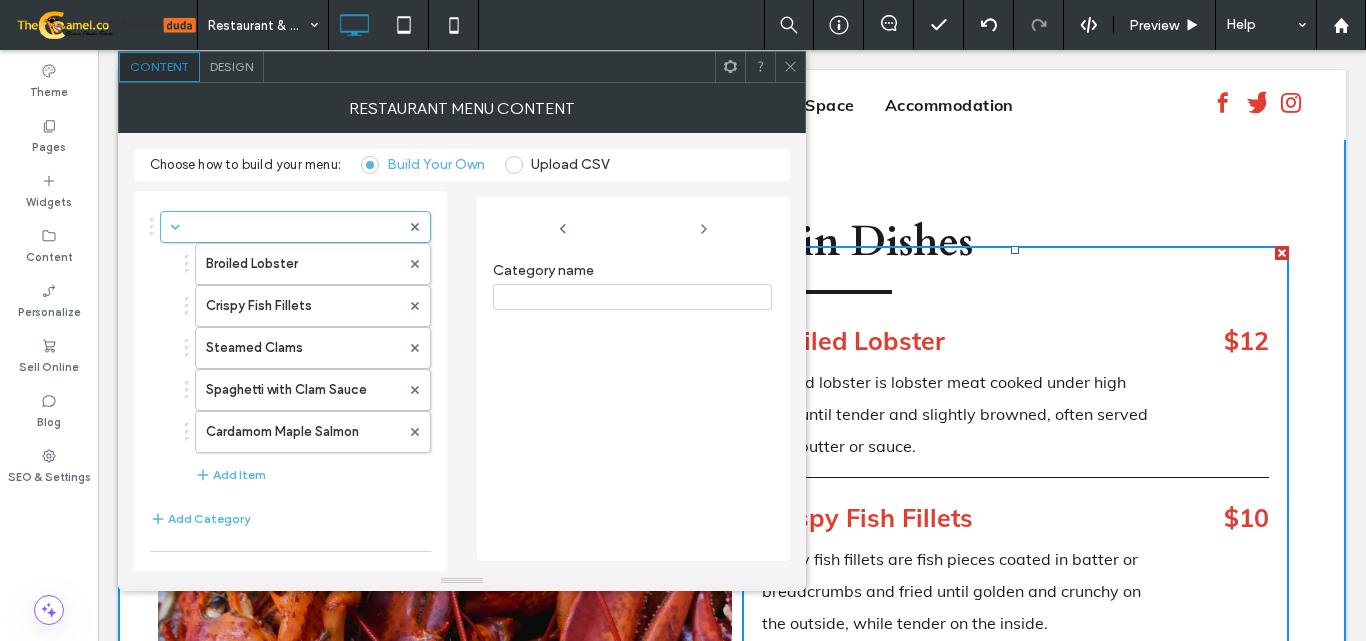 click on "Design" at bounding box center [232, 67] 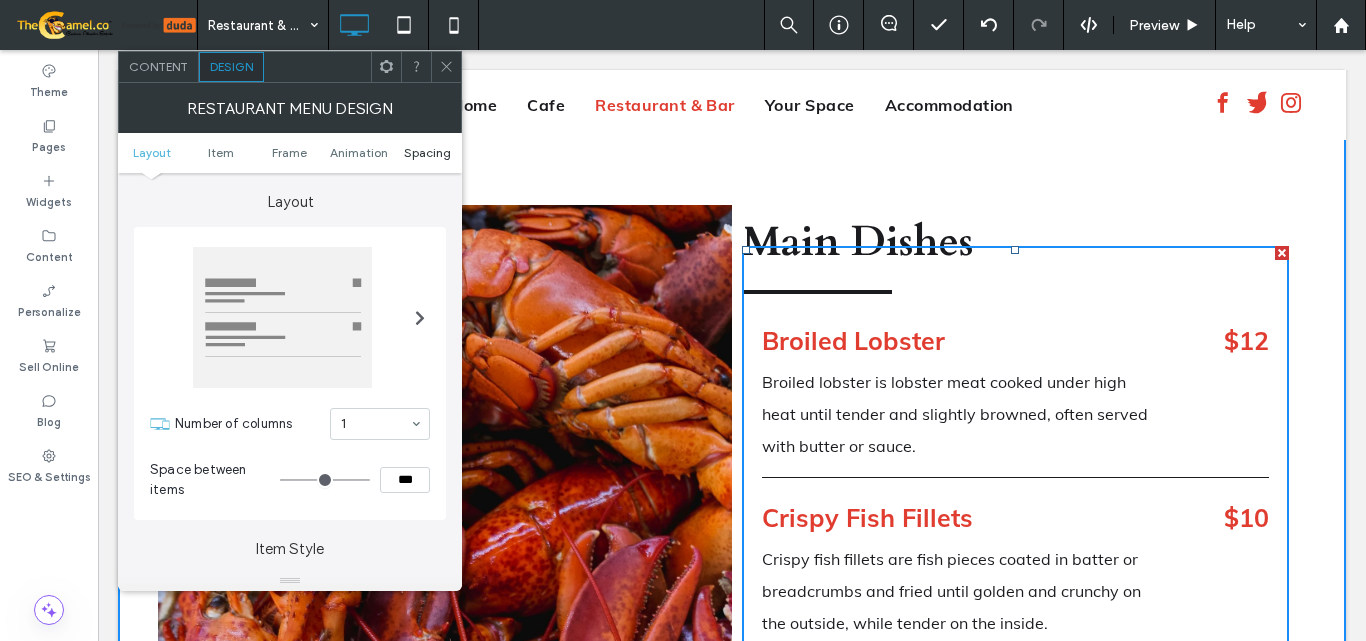 click on "Spacing" at bounding box center [427, 152] 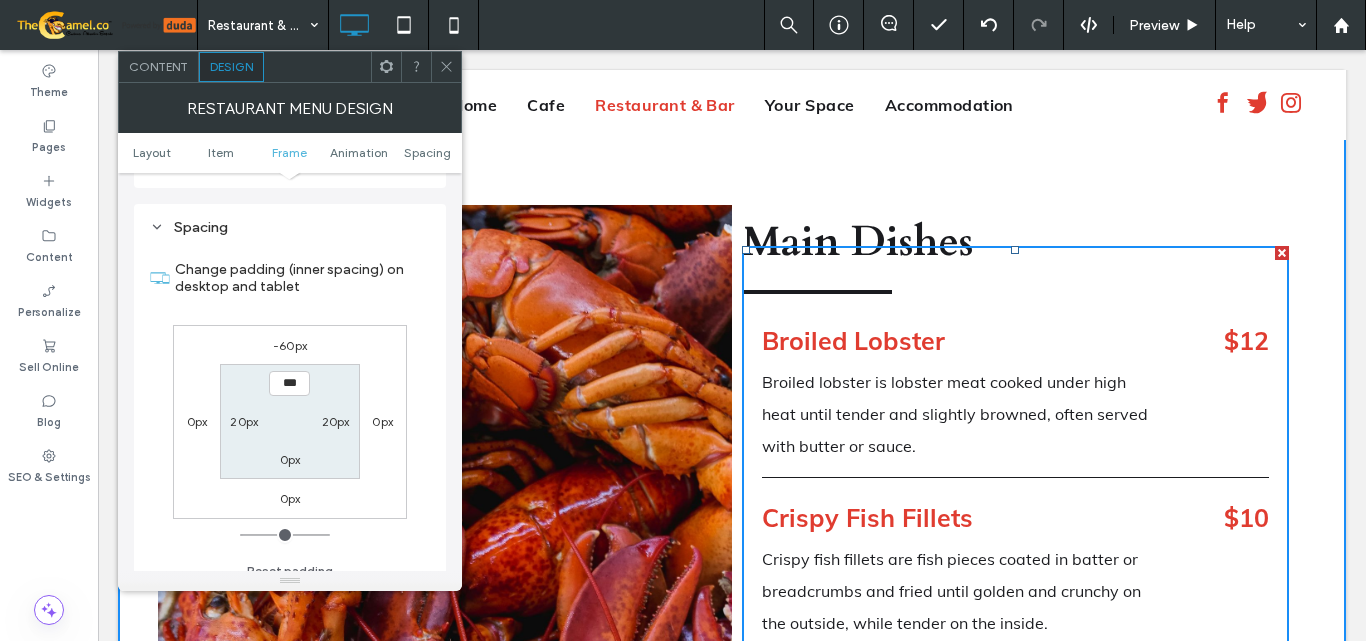 scroll, scrollTop: 844, scrollLeft: 0, axis: vertical 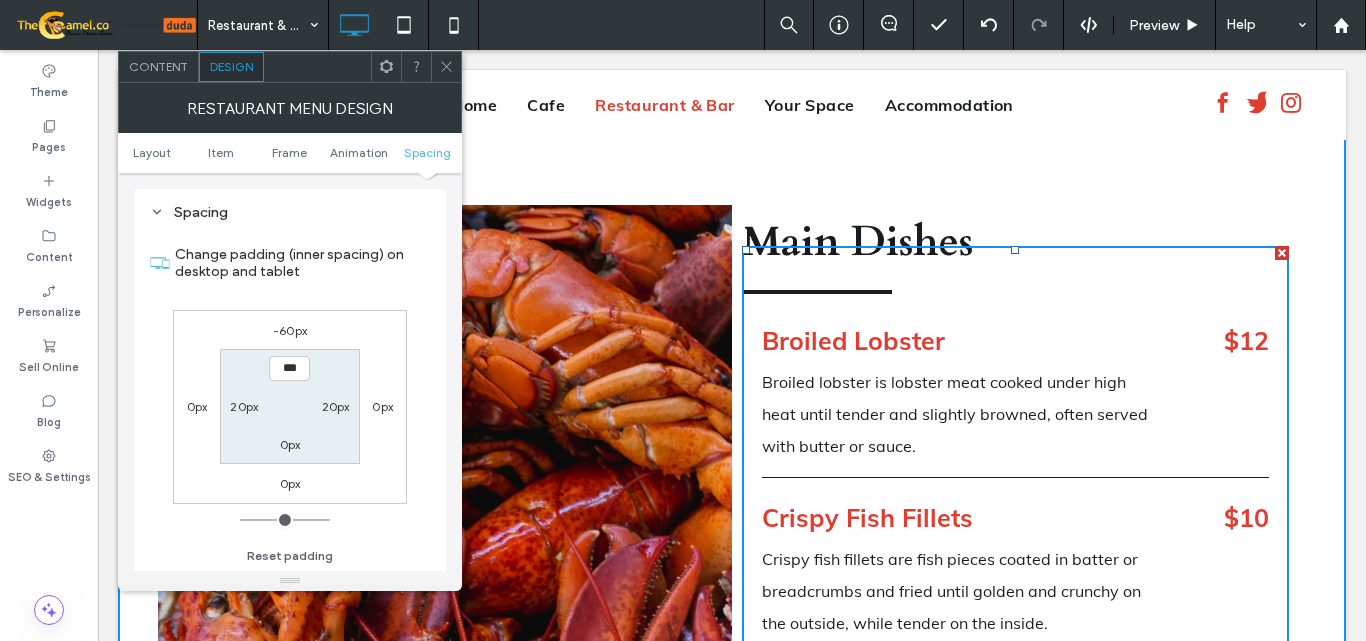 click on "20px" at bounding box center (244, 406) 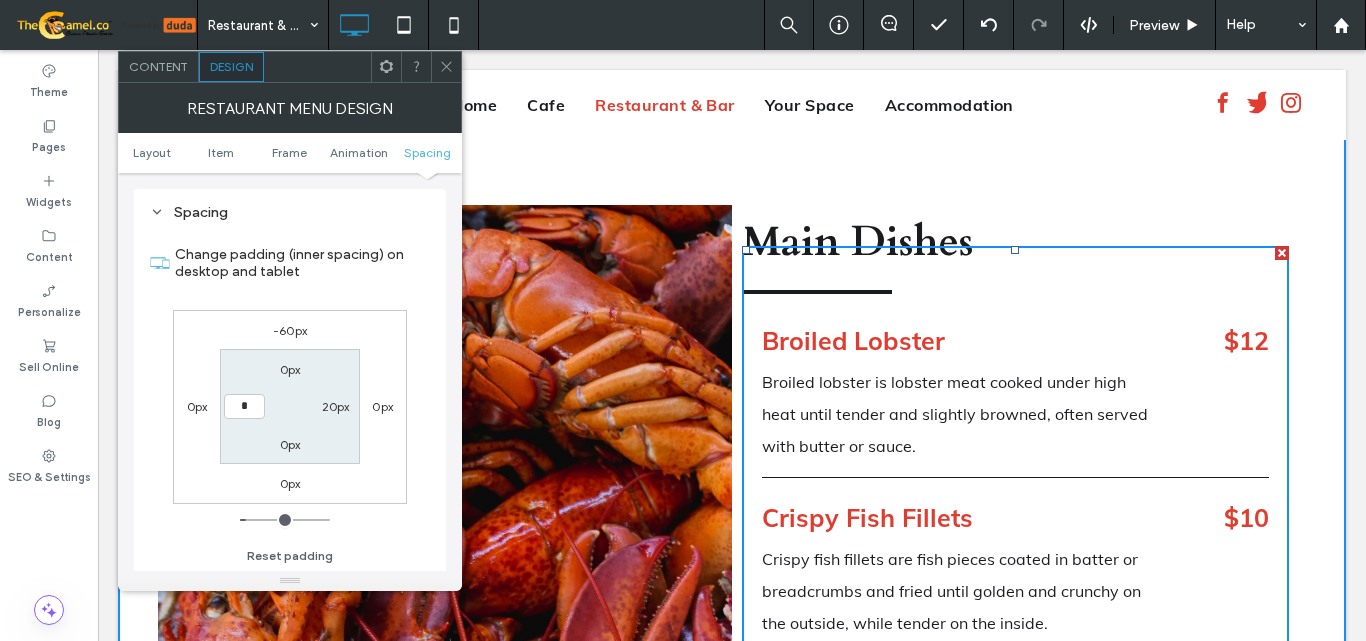 type on "*" 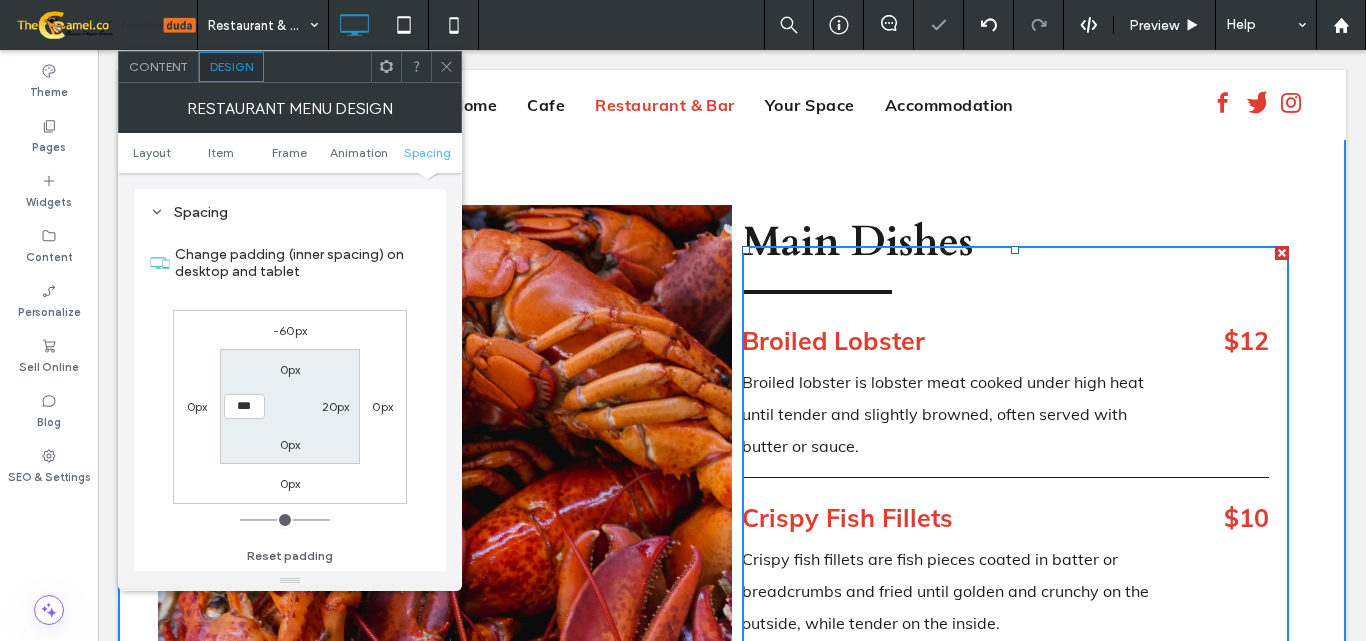 click on "20px" at bounding box center [336, 406] 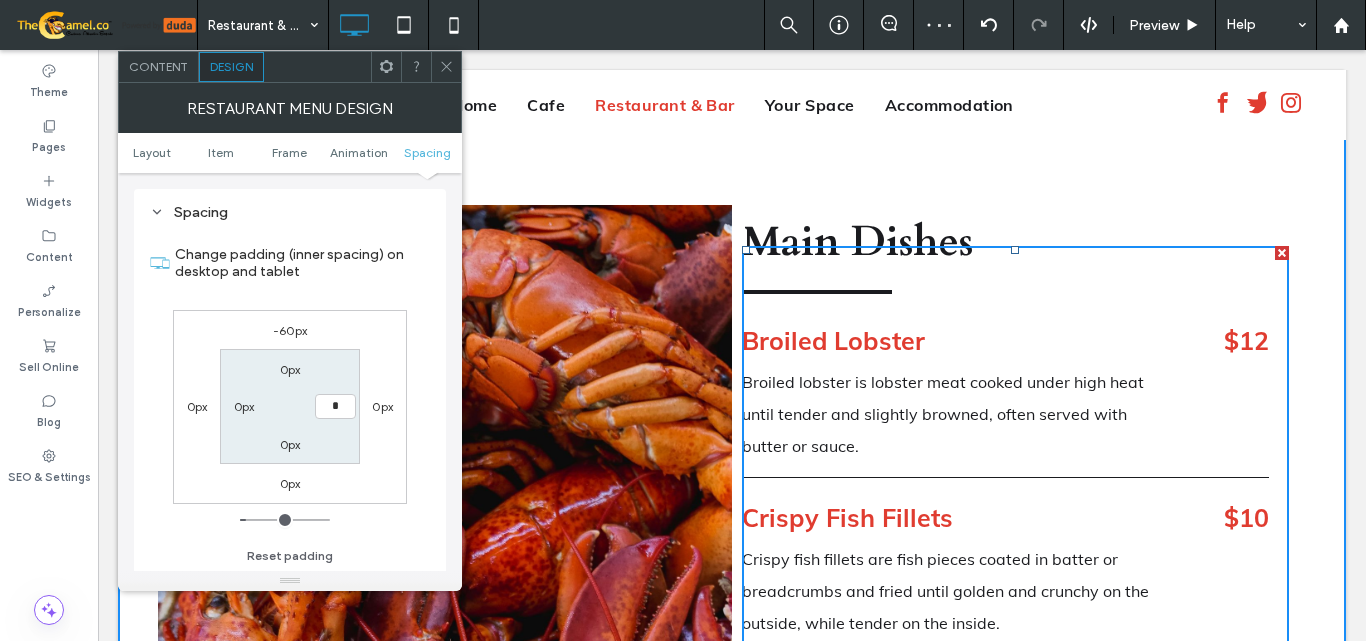 type on "*" 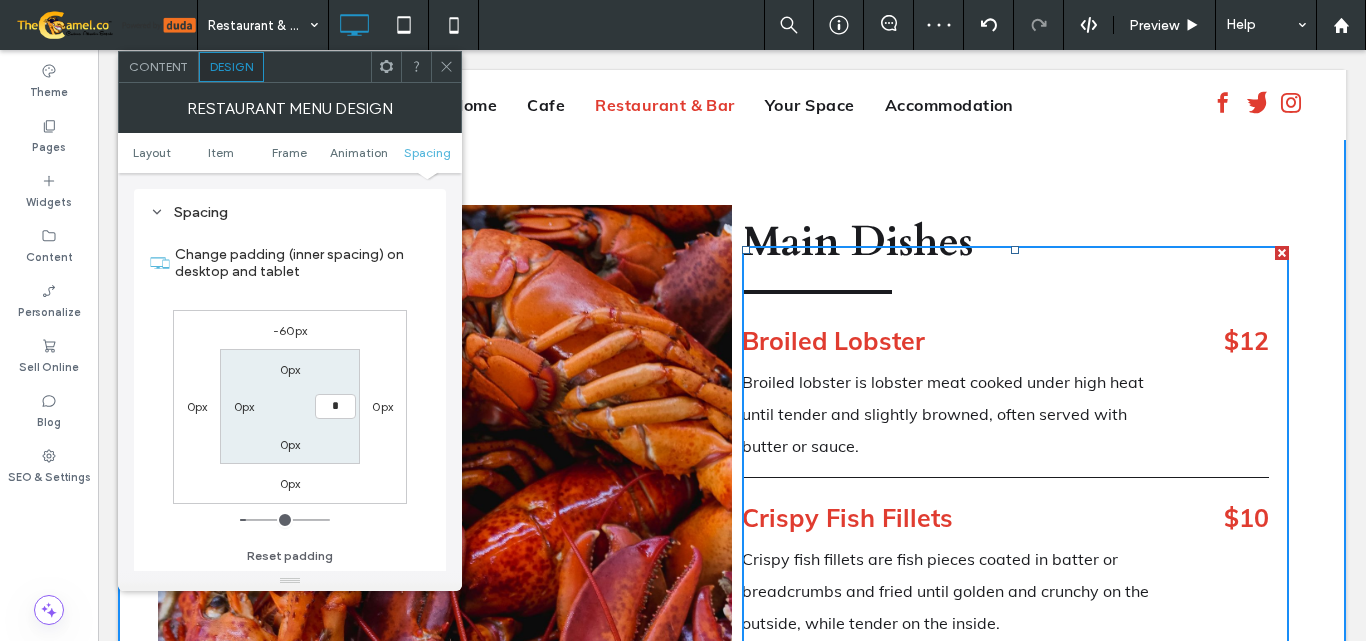type on "*" 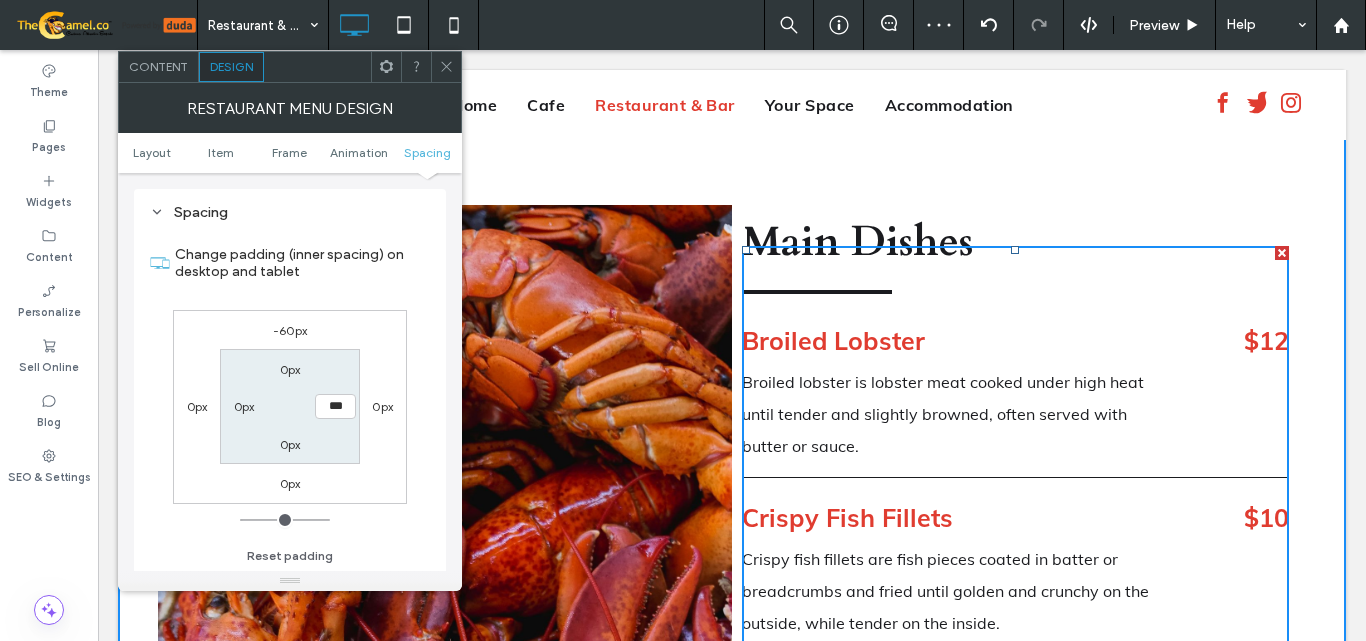 drag, startPoint x: 449, startPoint y: 56, endPoint x: 364, endPoint y: 24, distance: 90.824005 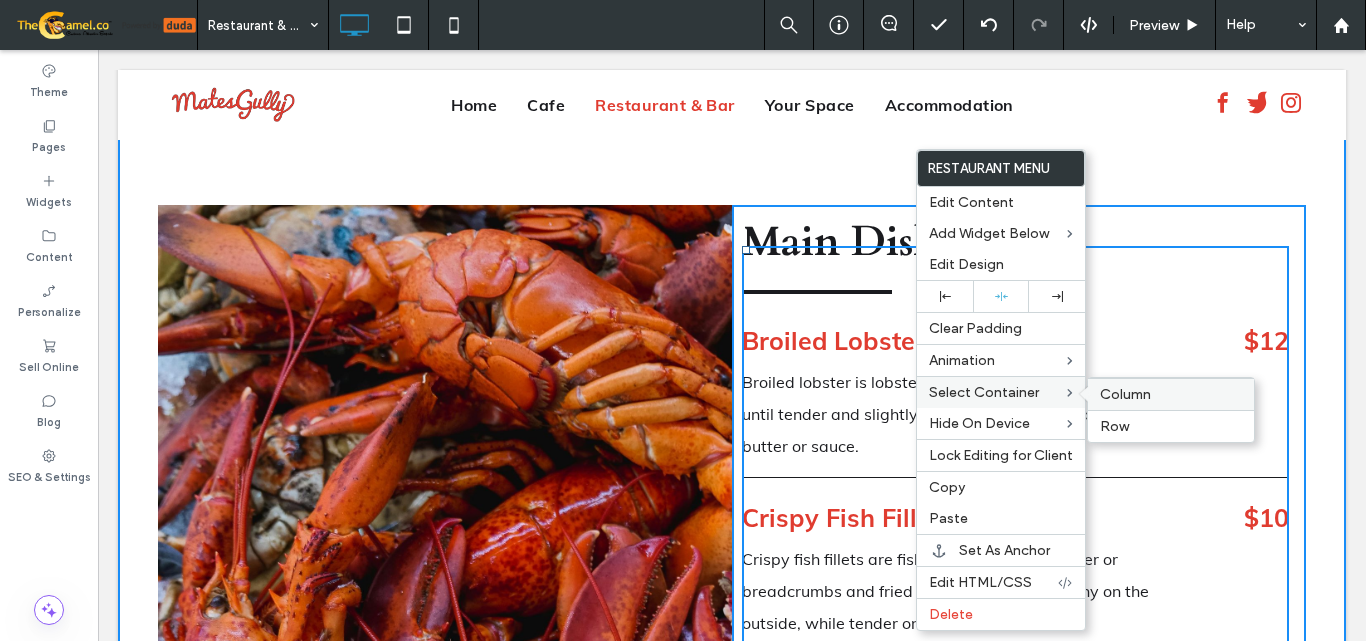 click on "Column" at bounding box center [1171, 394] 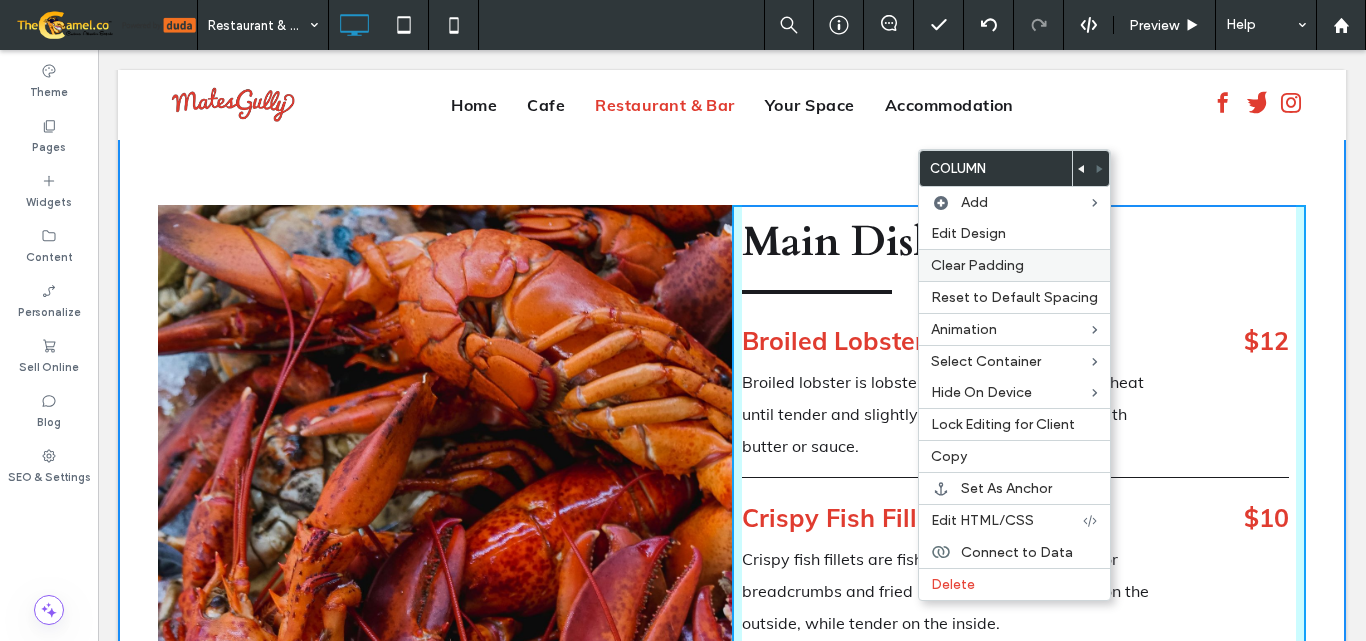 click on "Clear Padding" at bounding box center [977, 265] 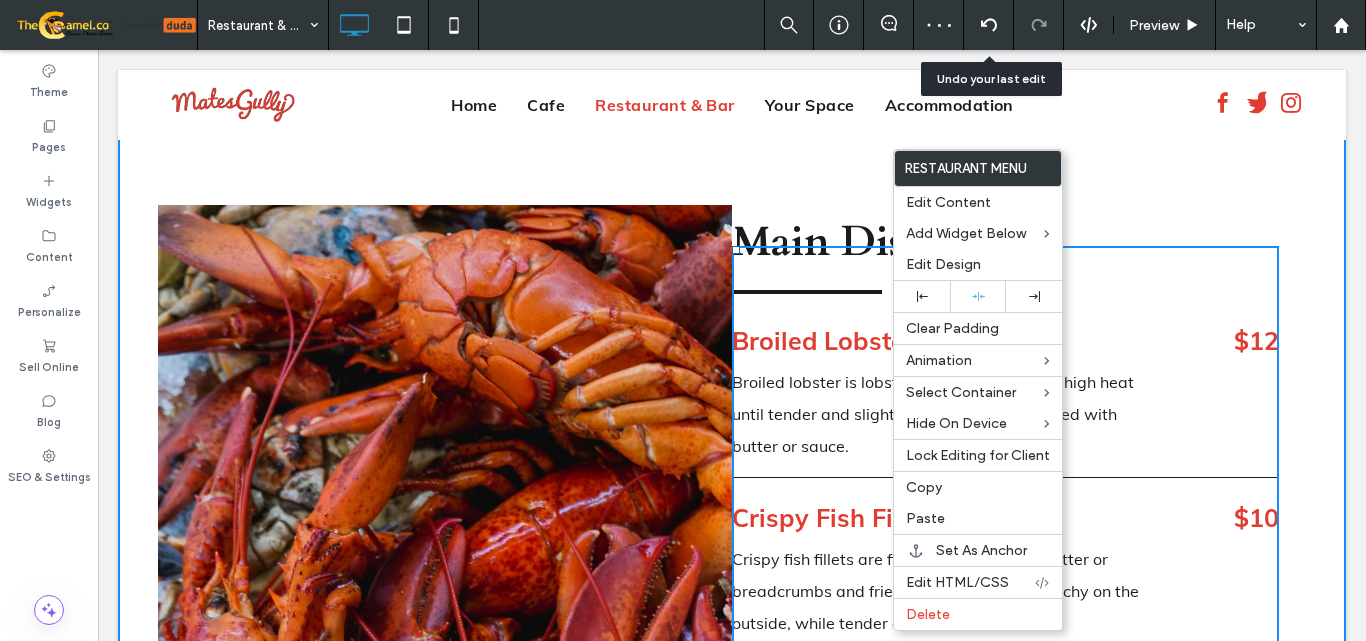 click at bounding box center (989, 25) 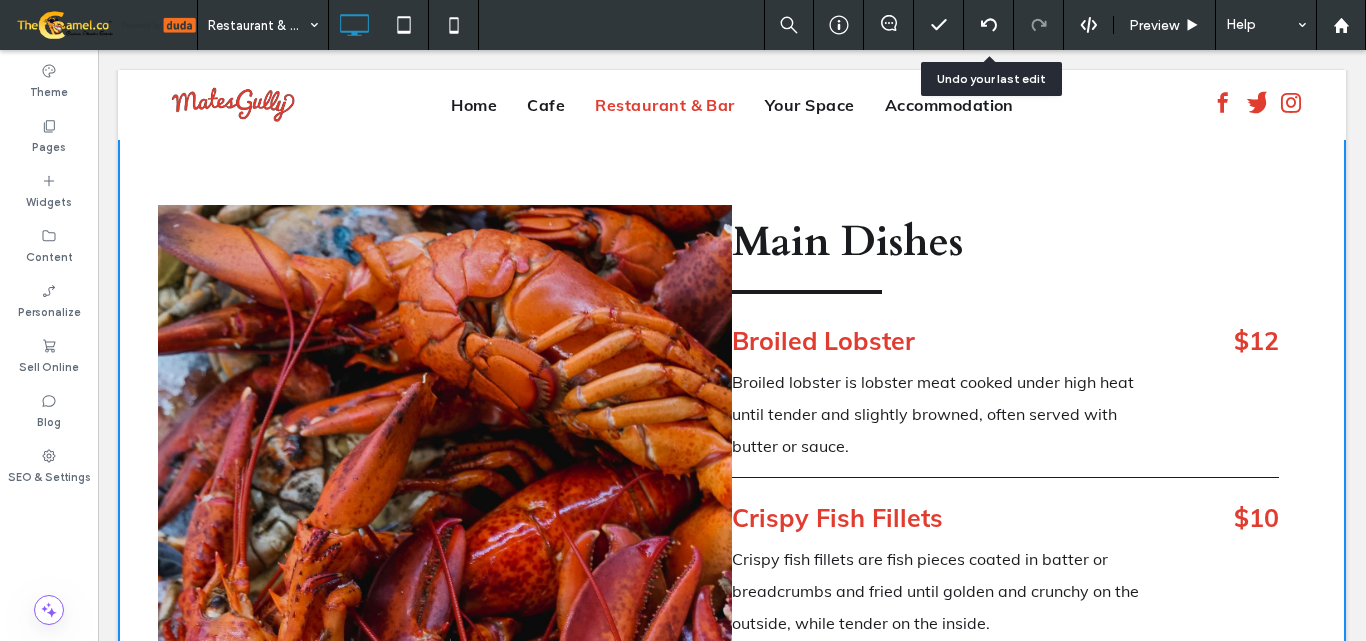 click 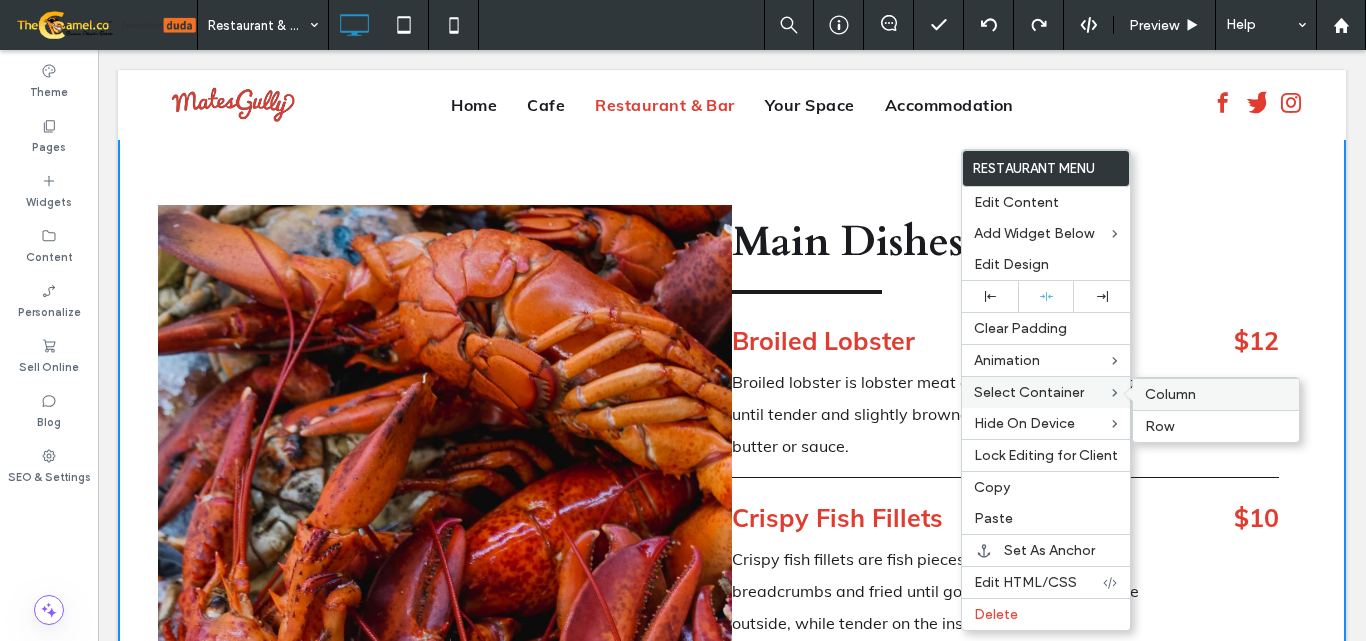 click on "Column" at bounding box center [1216, 394] 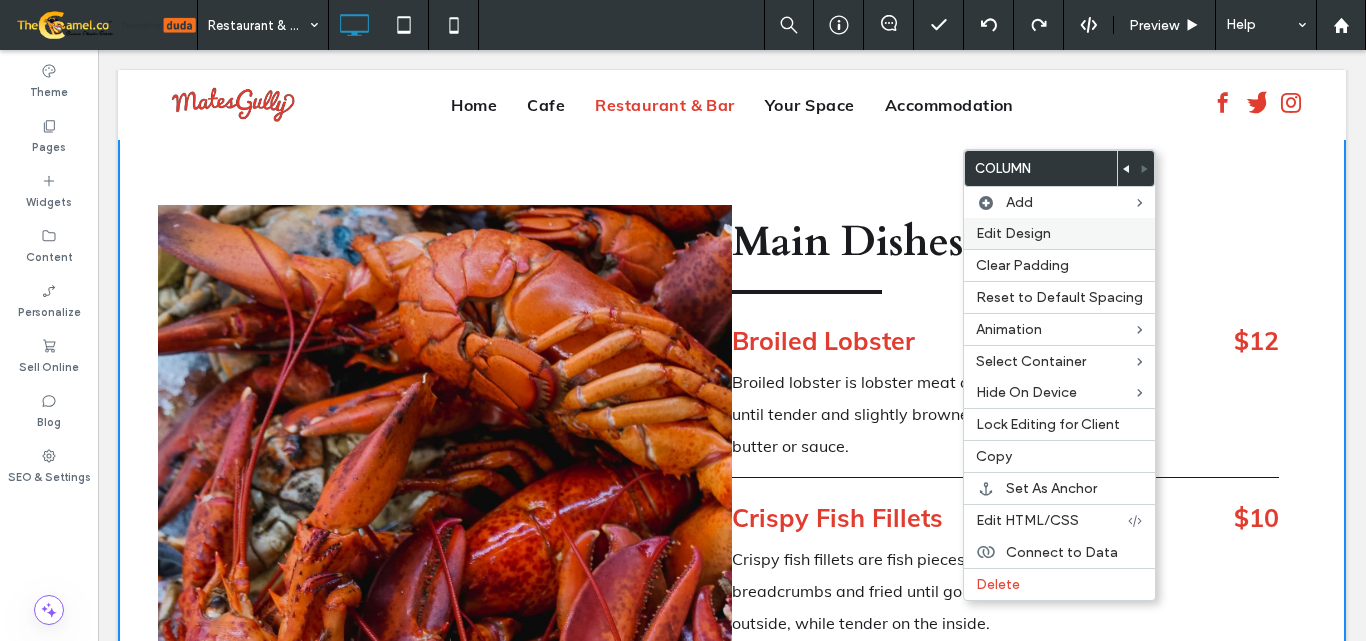 click on "Edit Design" at bounding box center [1013, 233] 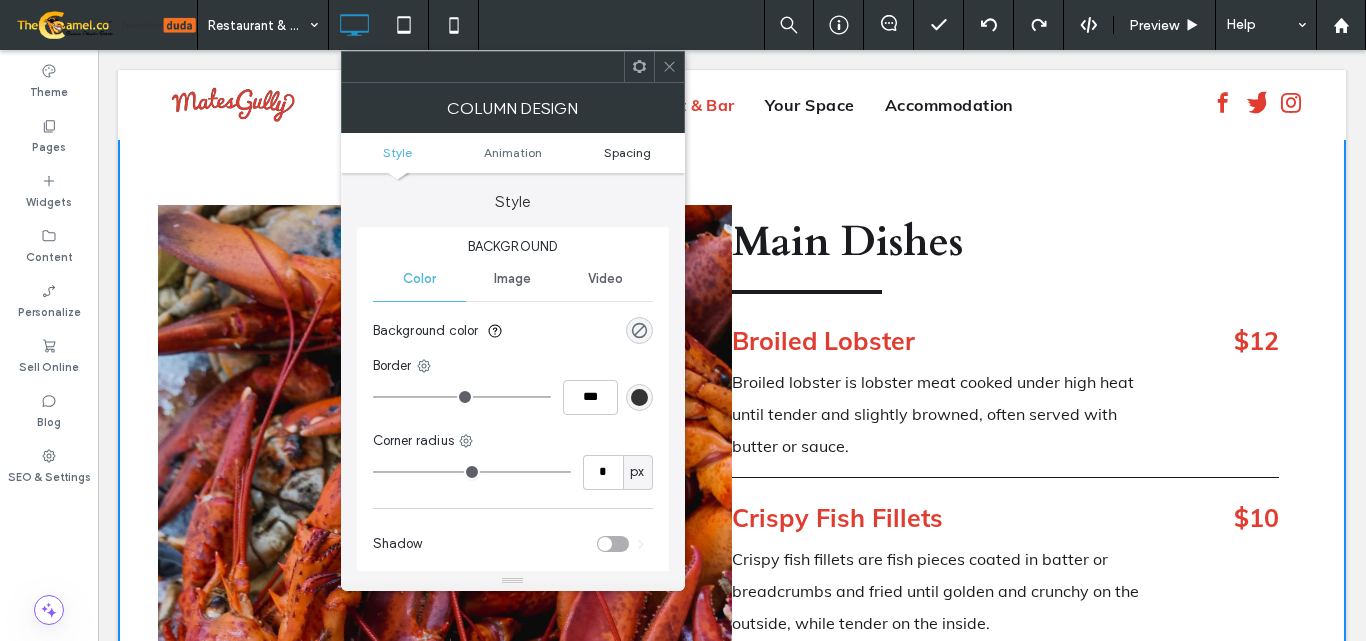 click on "Spacing" at bounding box center (627, 152) 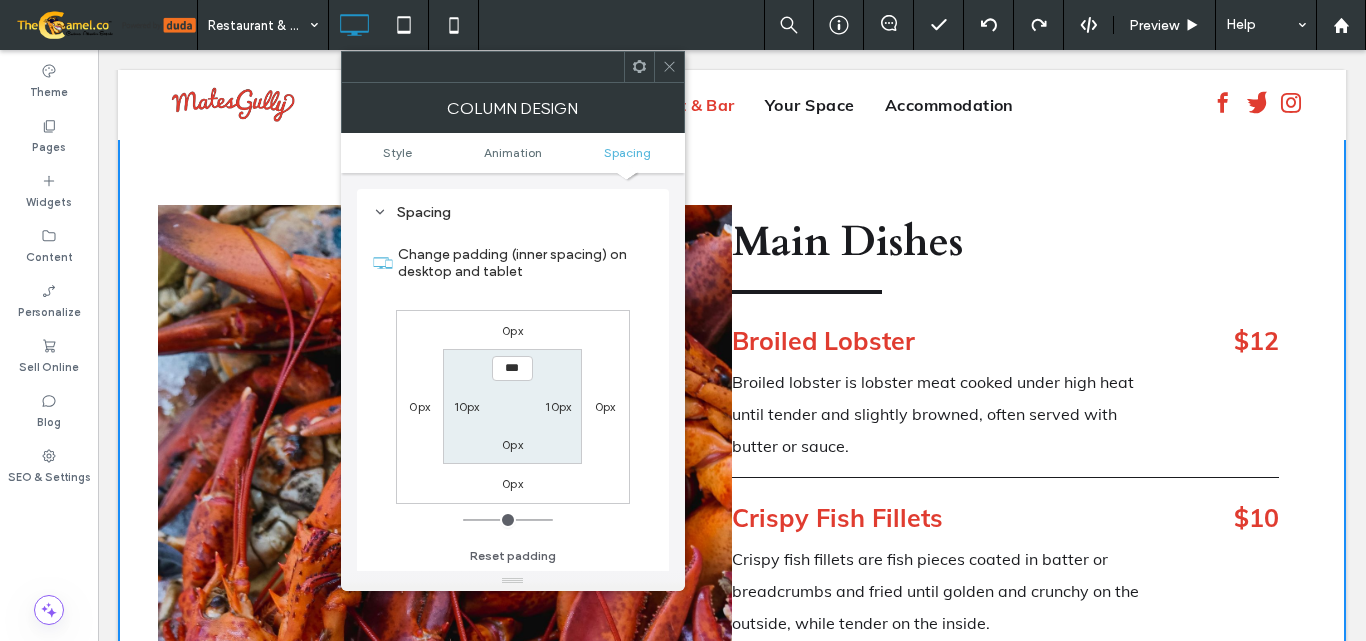 scroll, scrollTop: 469, scrollLeft: 0, axis: vertical 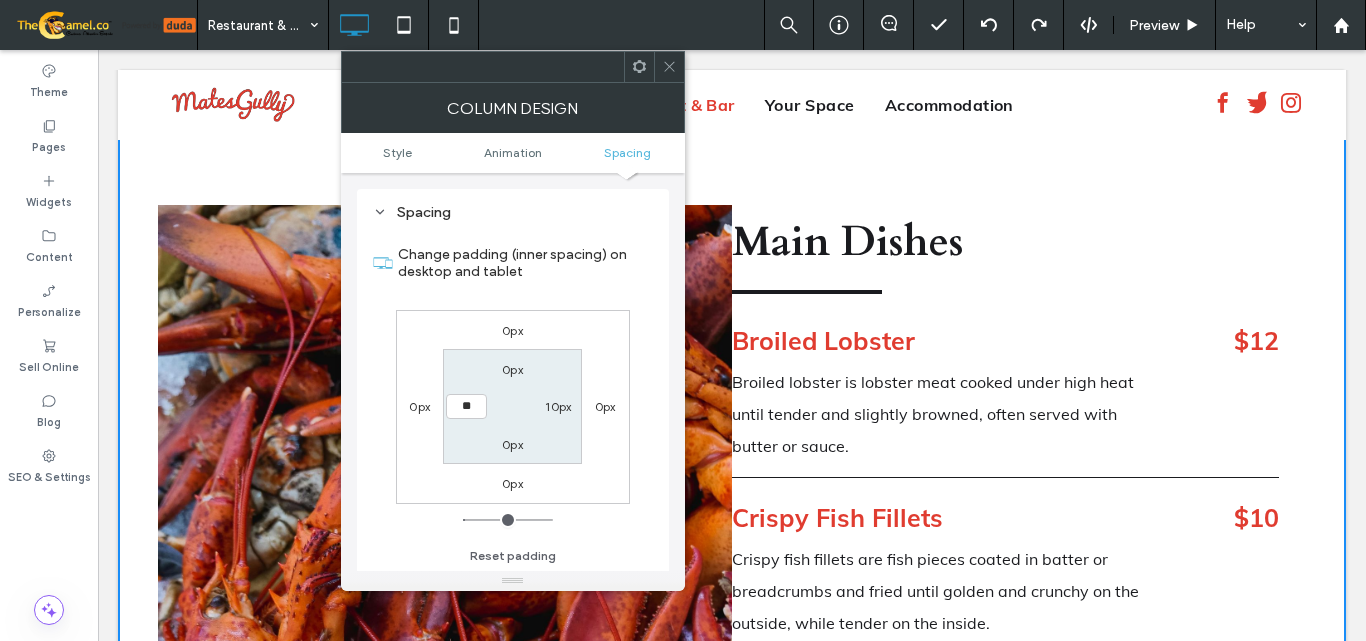 type on "**" 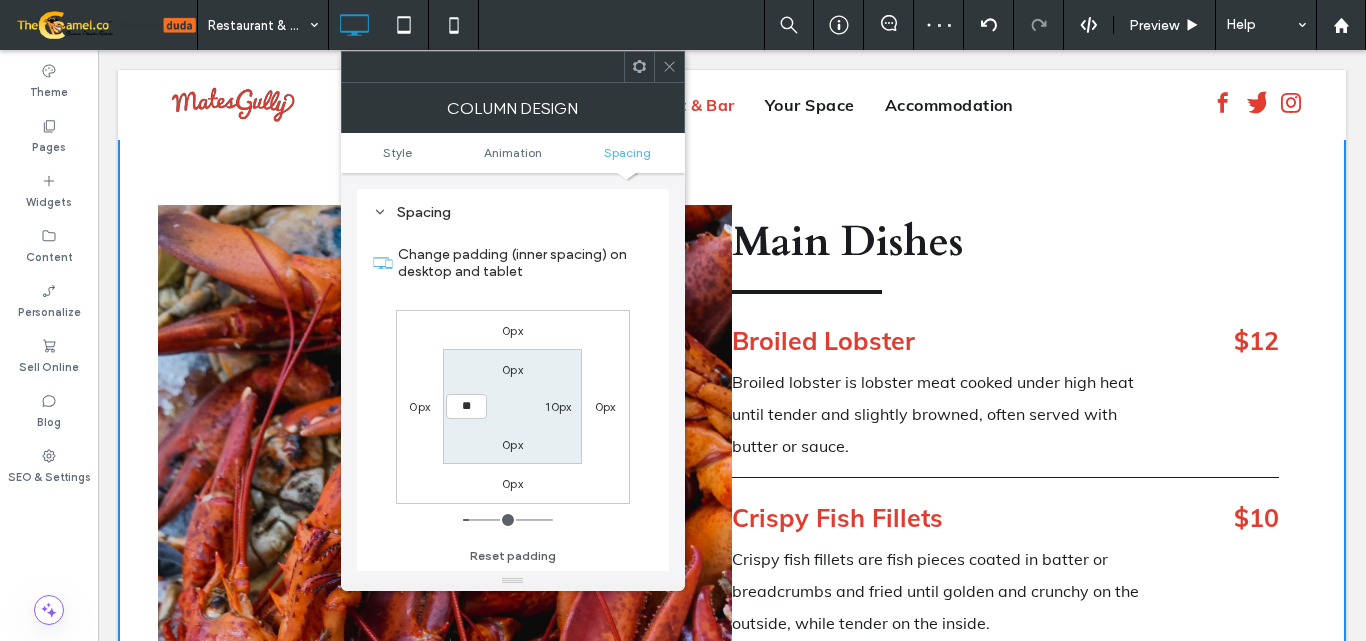 type on "*" 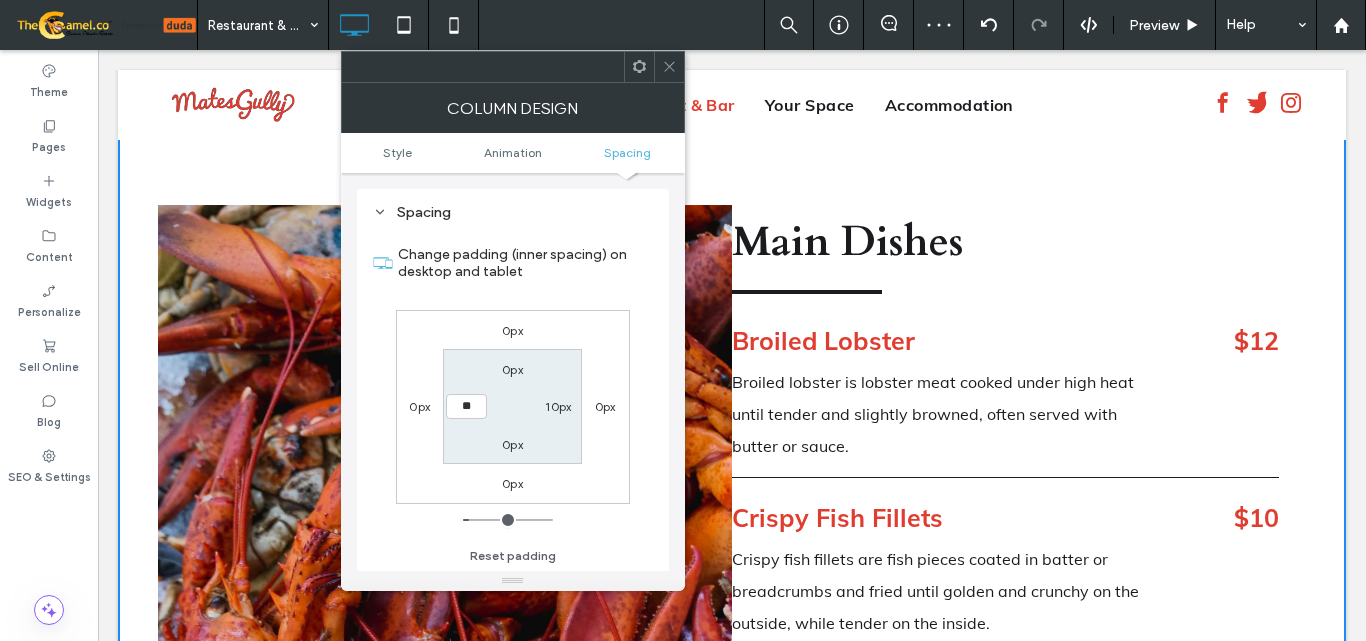 type on "**" 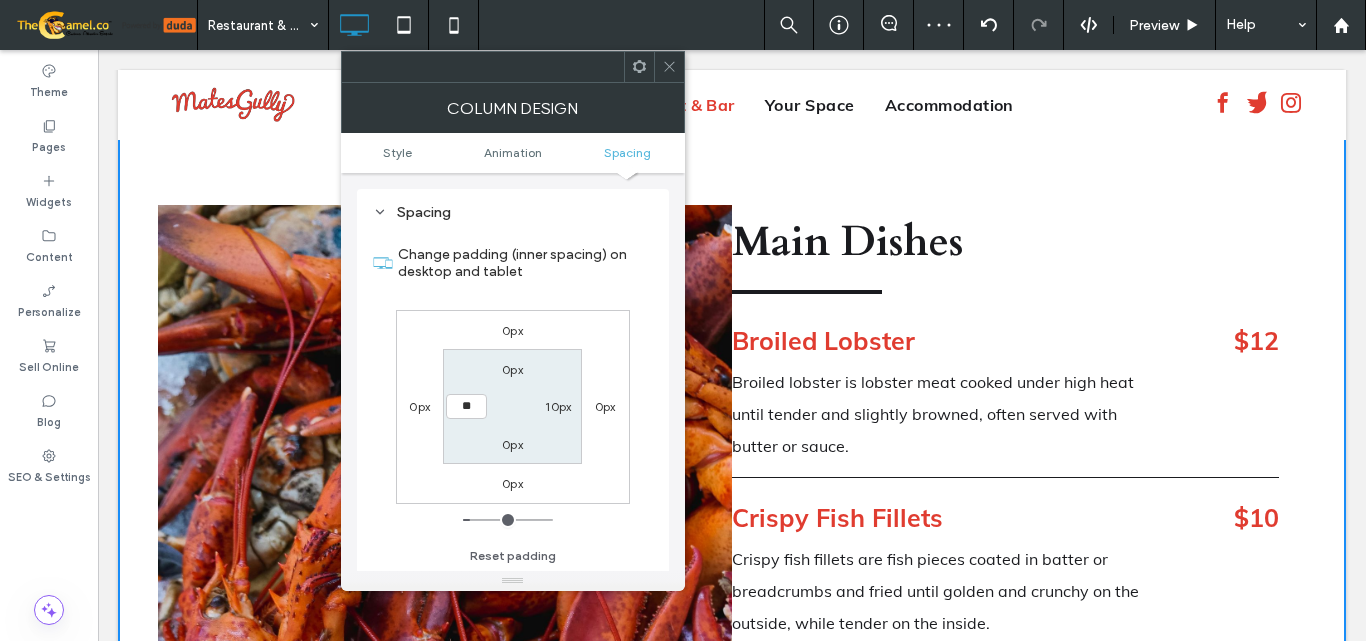 type on "*" 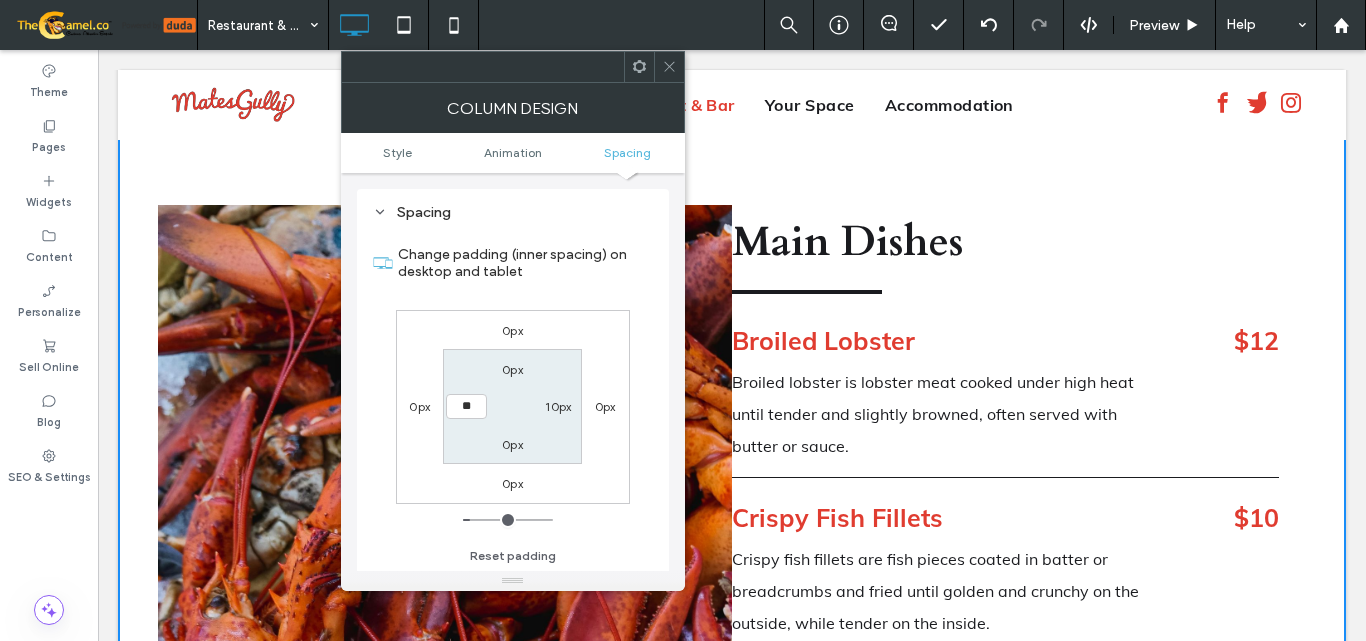type on "**" 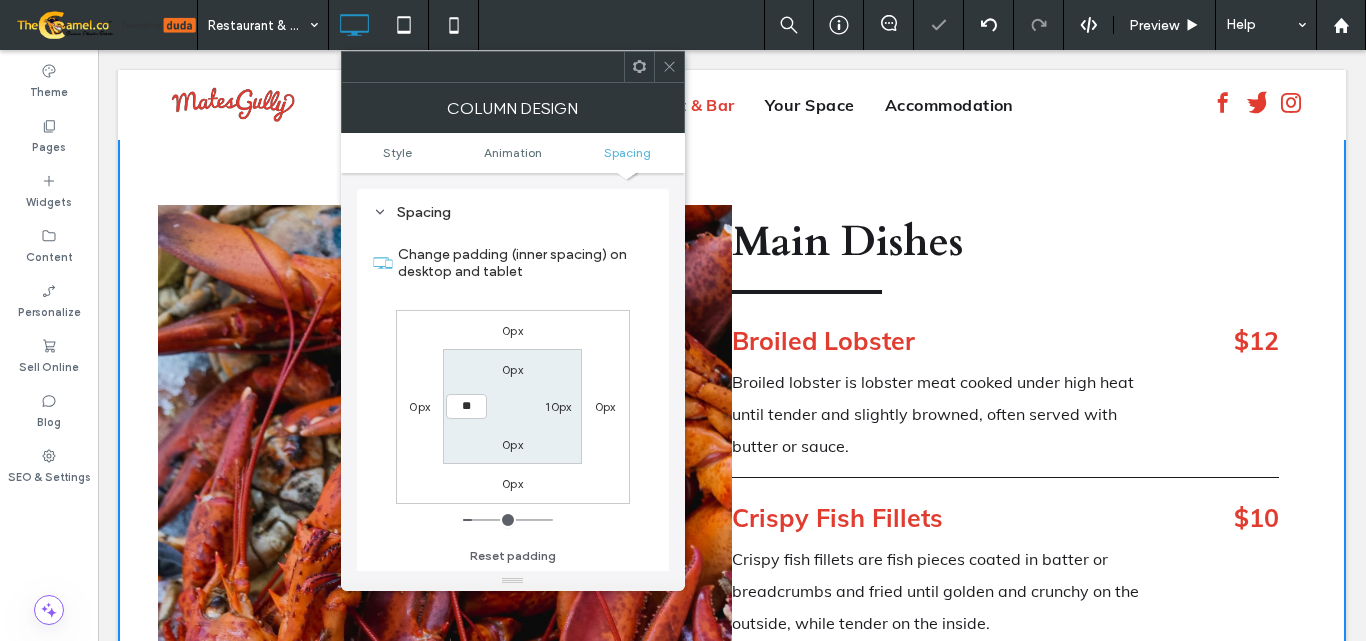type on "*" 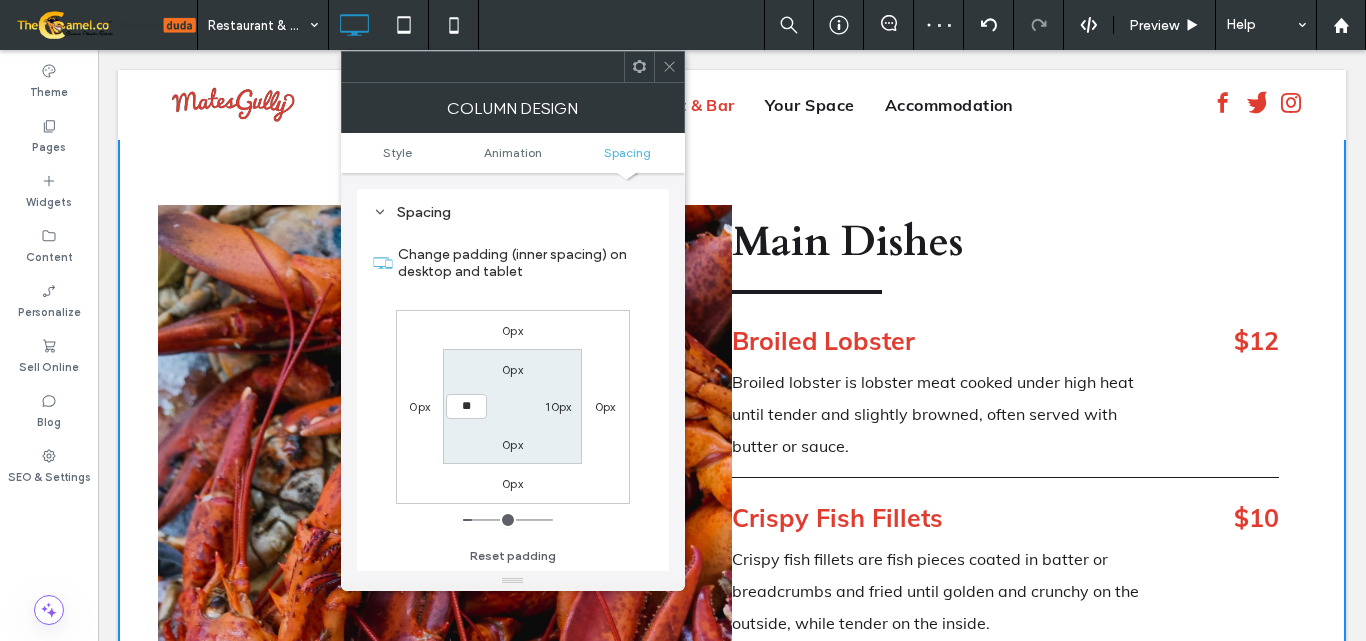 type on "**" 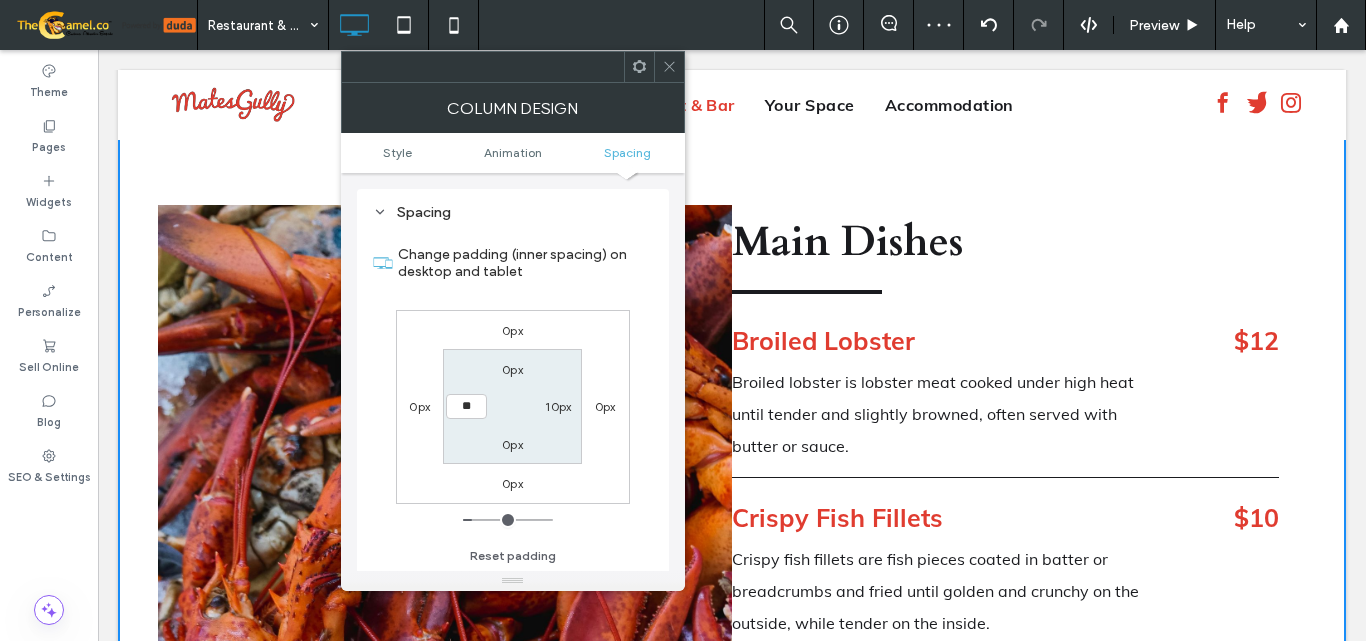 type on "**" 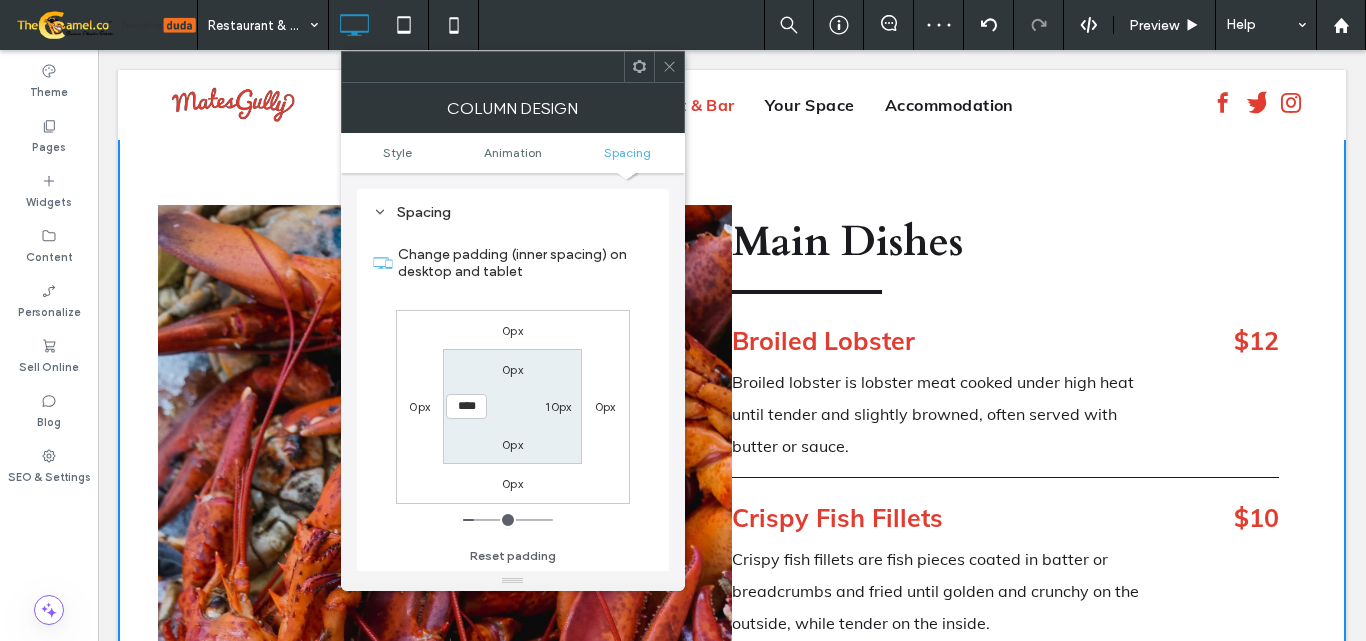click on "10px" at bounding box center (558, 406) 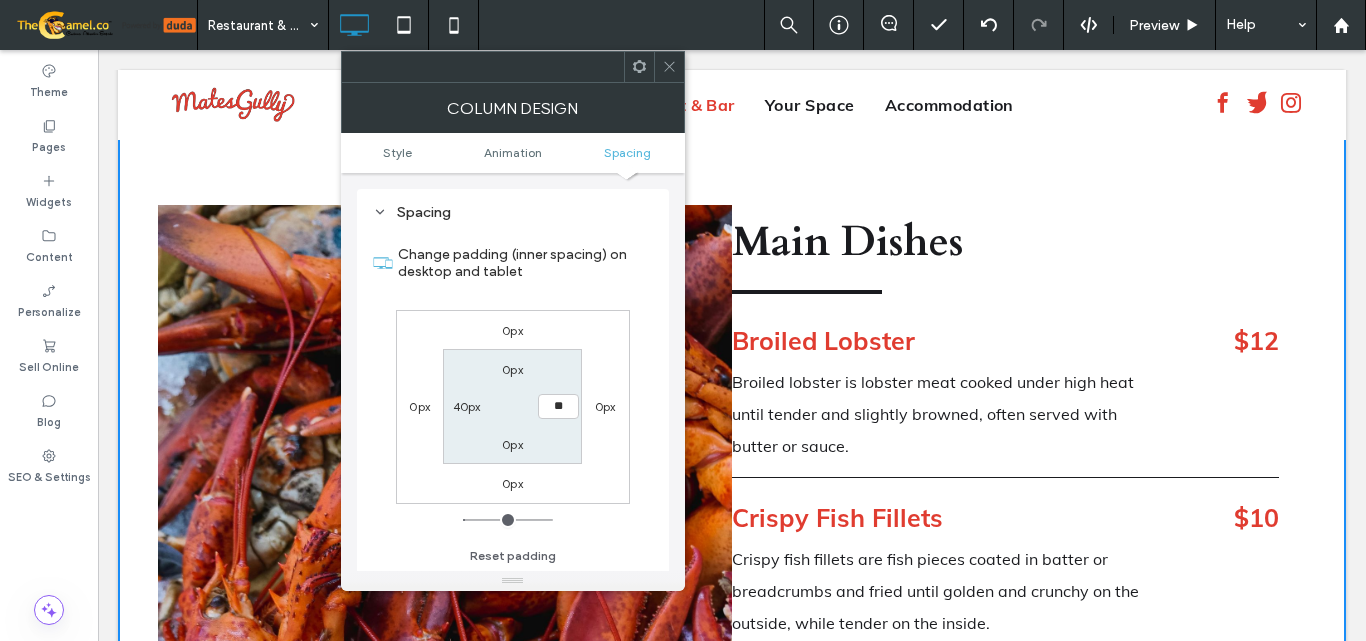 type on "**" 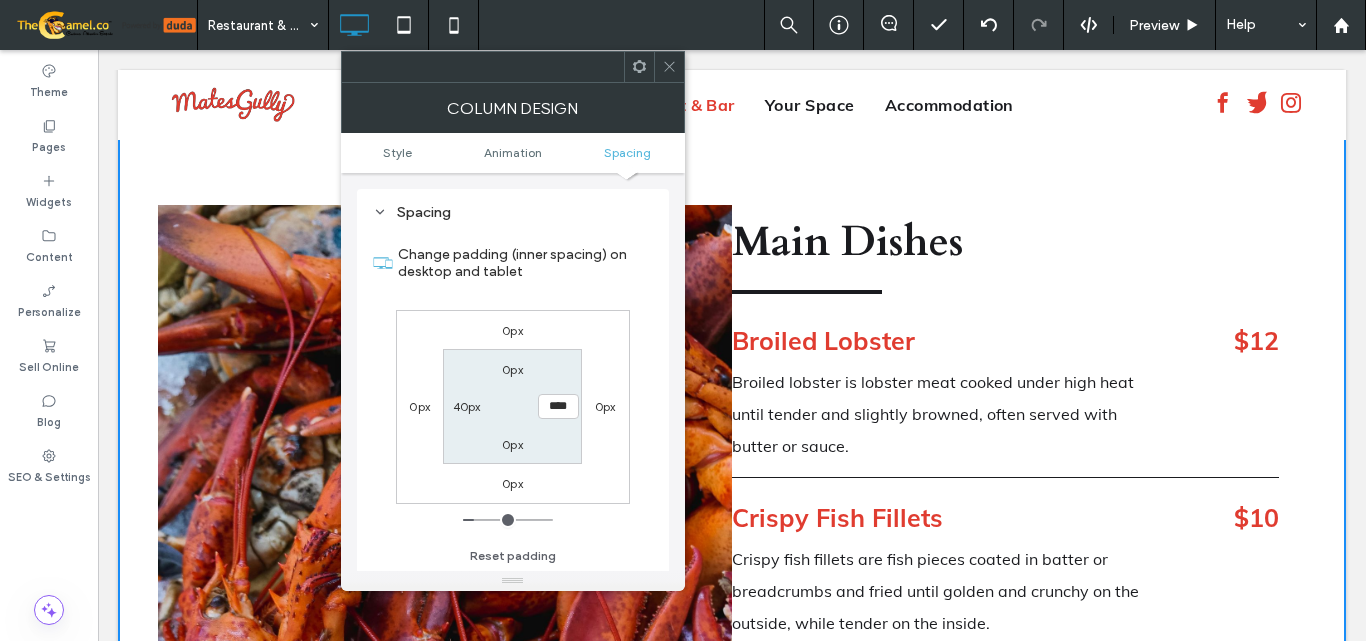click on "0px" at bounding box center [512, 444] 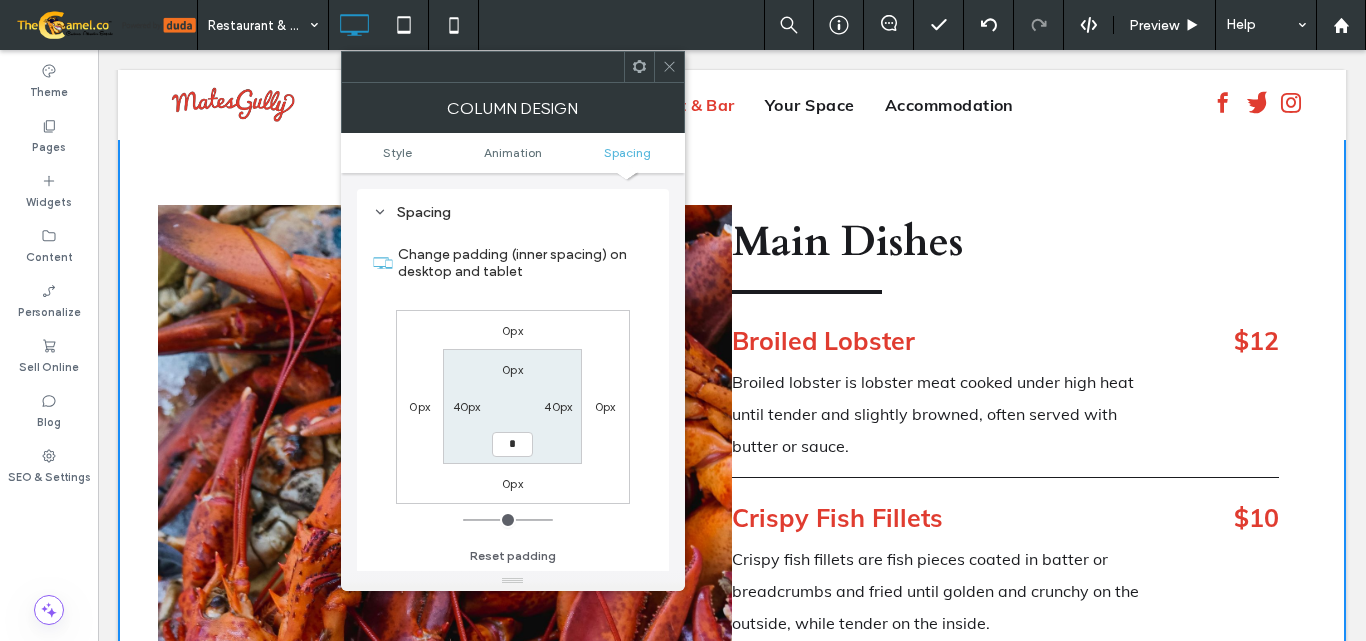 type on "*" 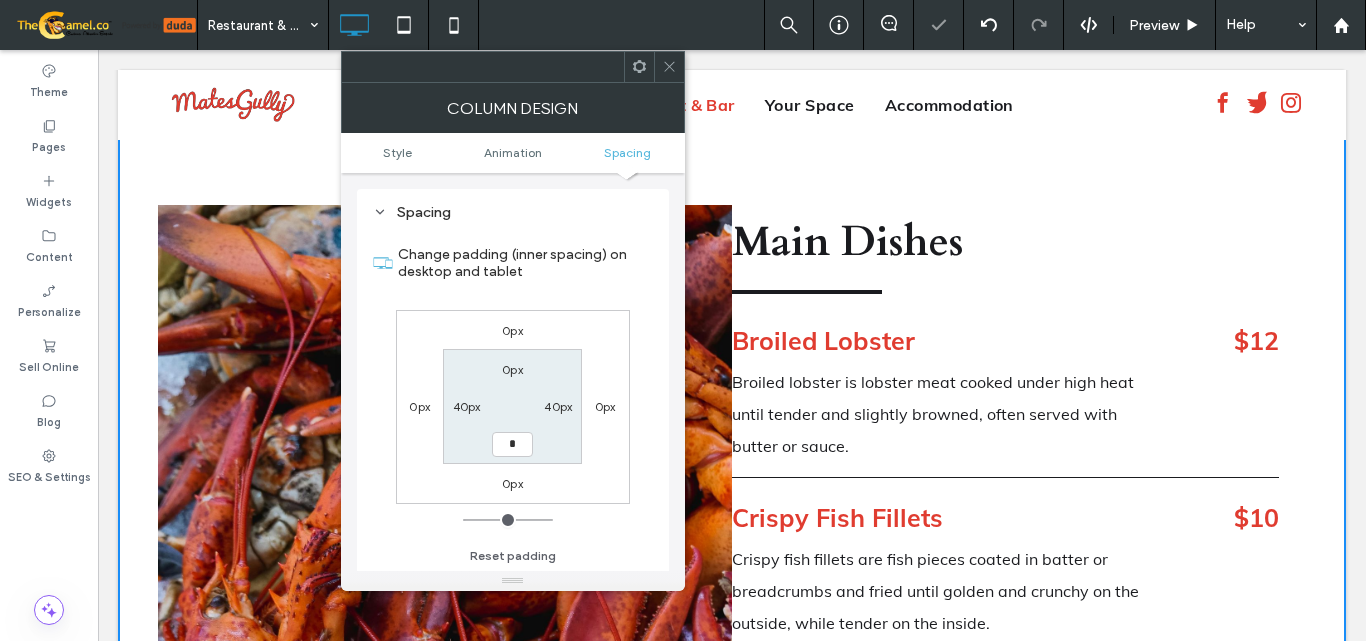 click on "0px" at bounding box center [512, 483] 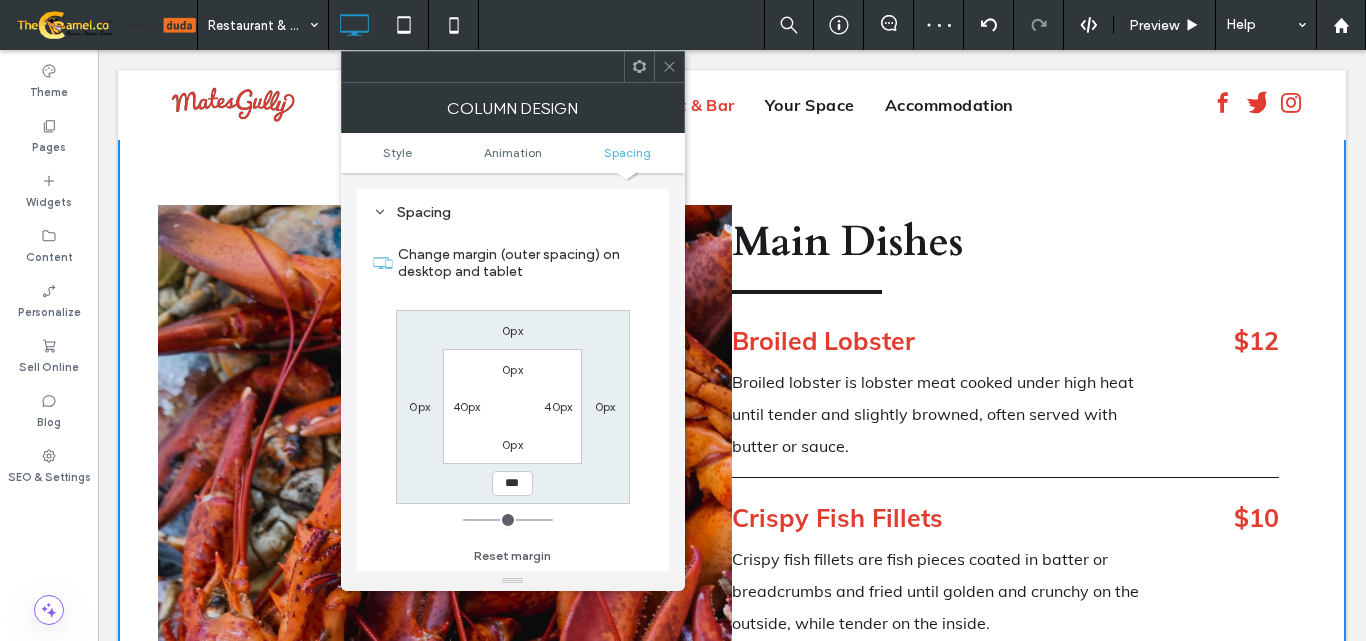type on "***" 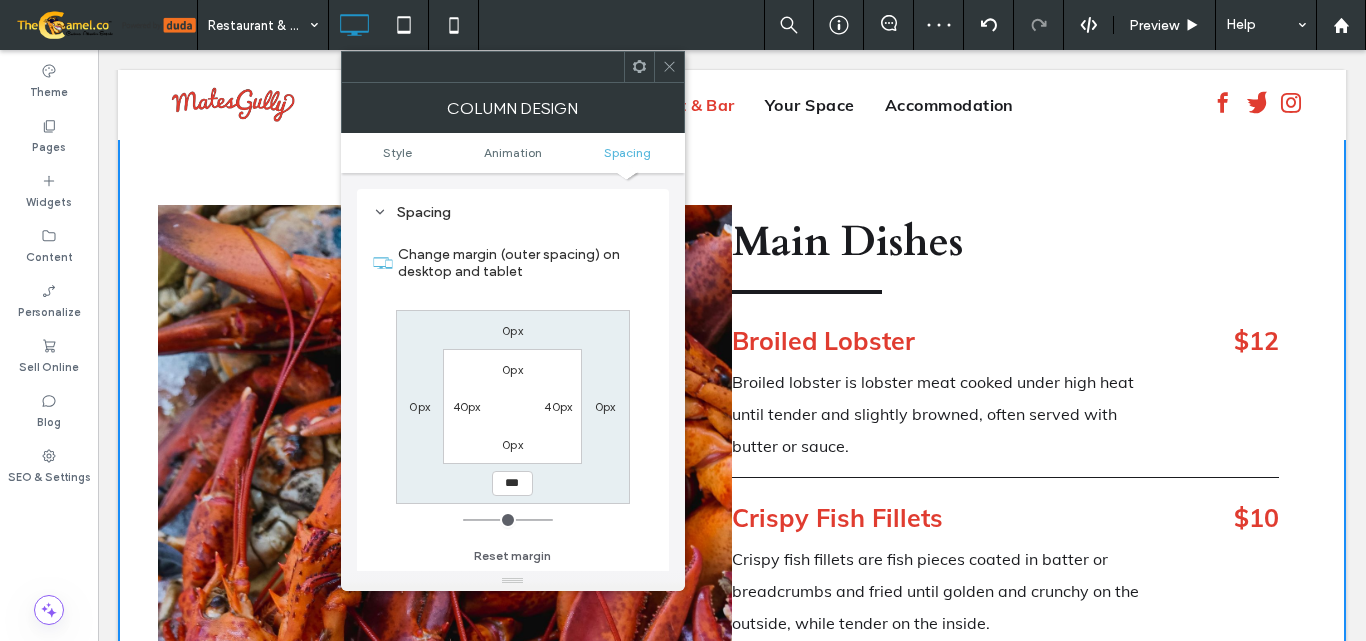 type on "*" 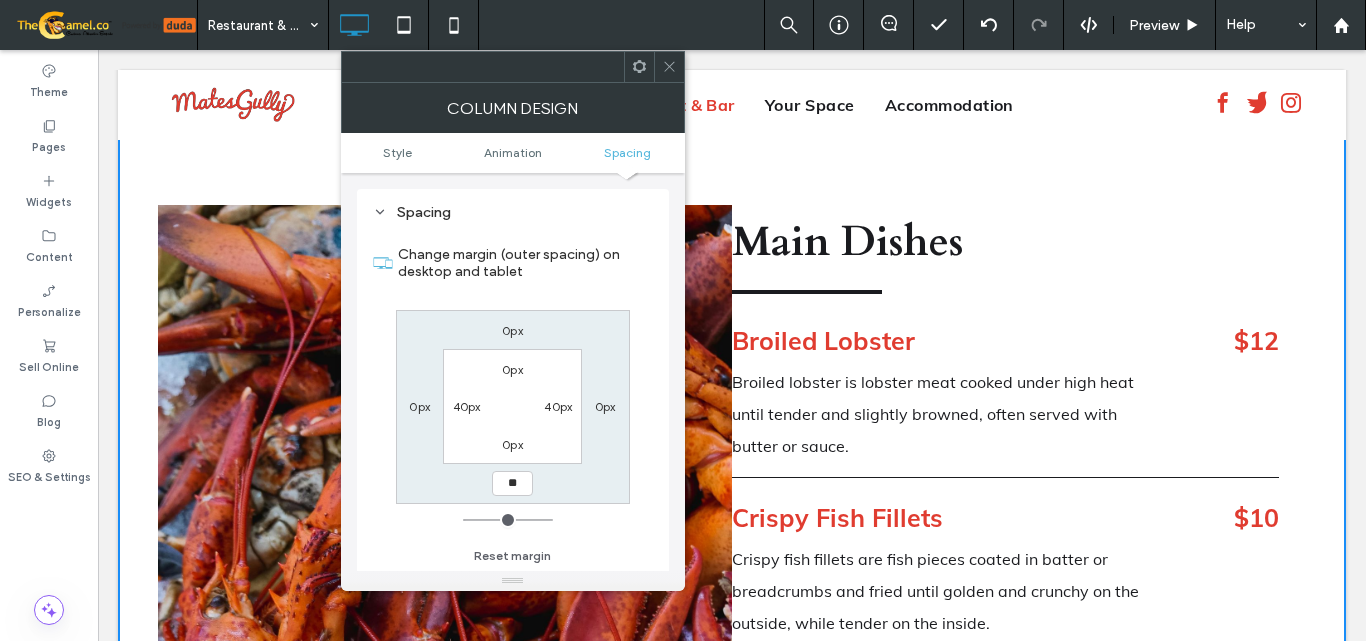type on "*" 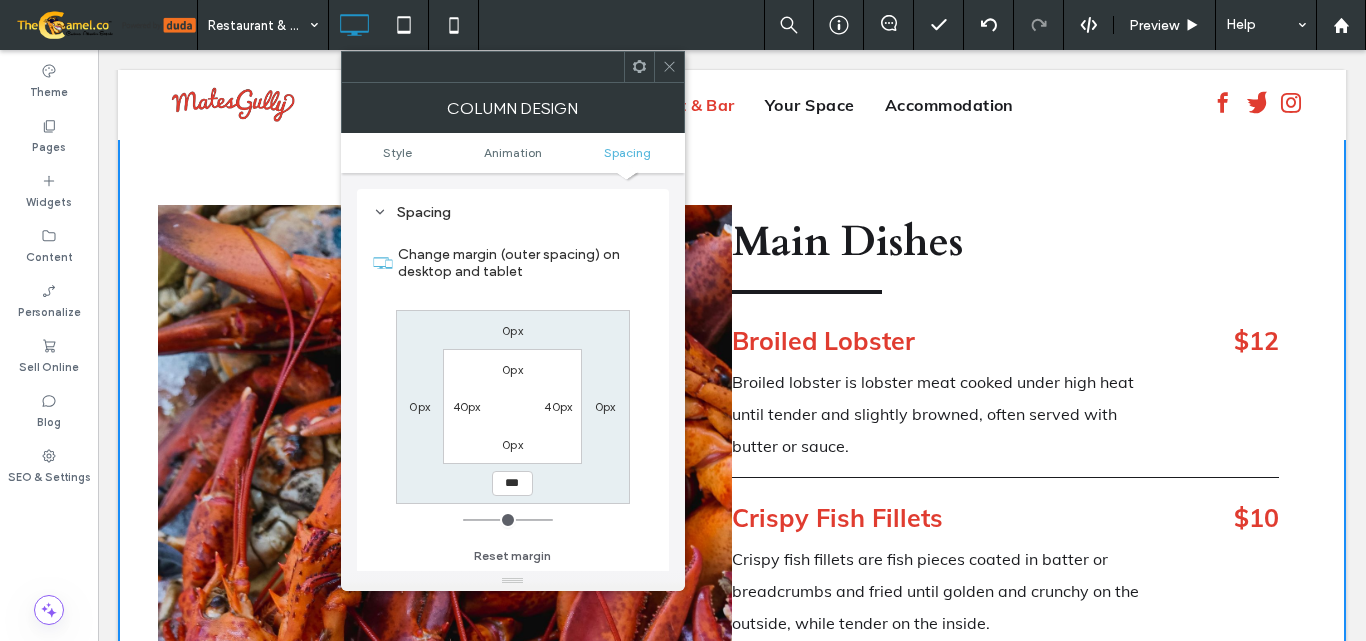 type on "***" 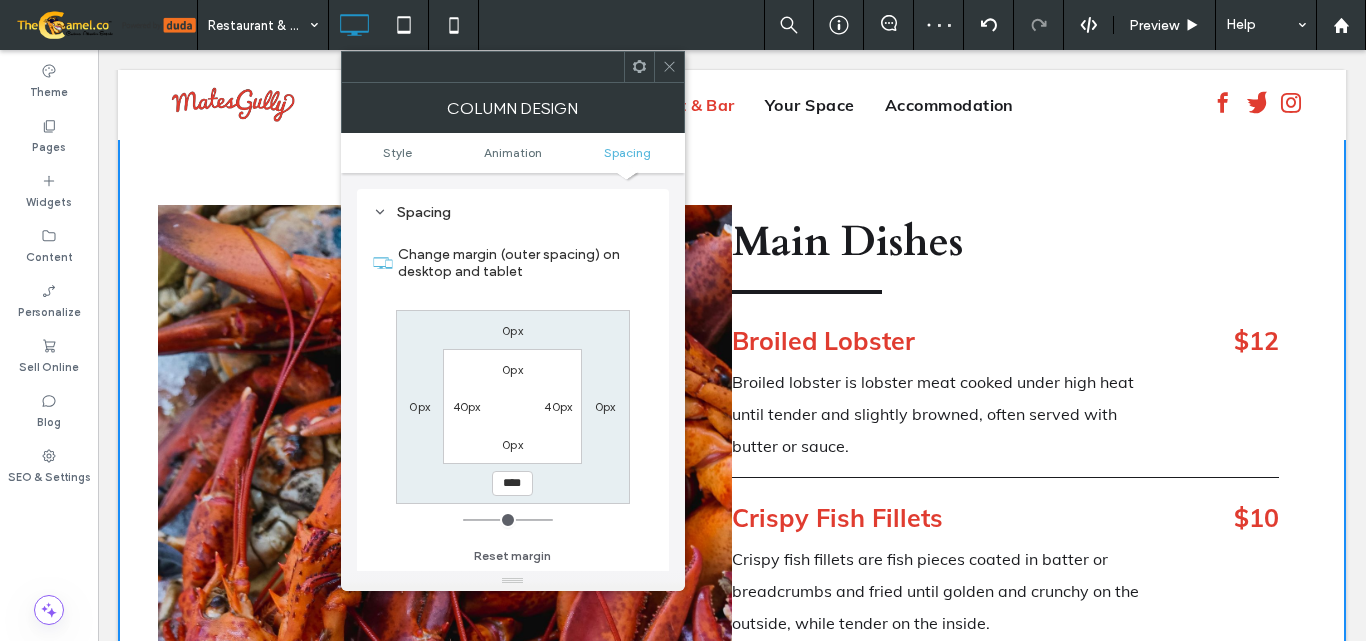 scroll, scrollTop: 0, scrollLeft: 0, axis: both 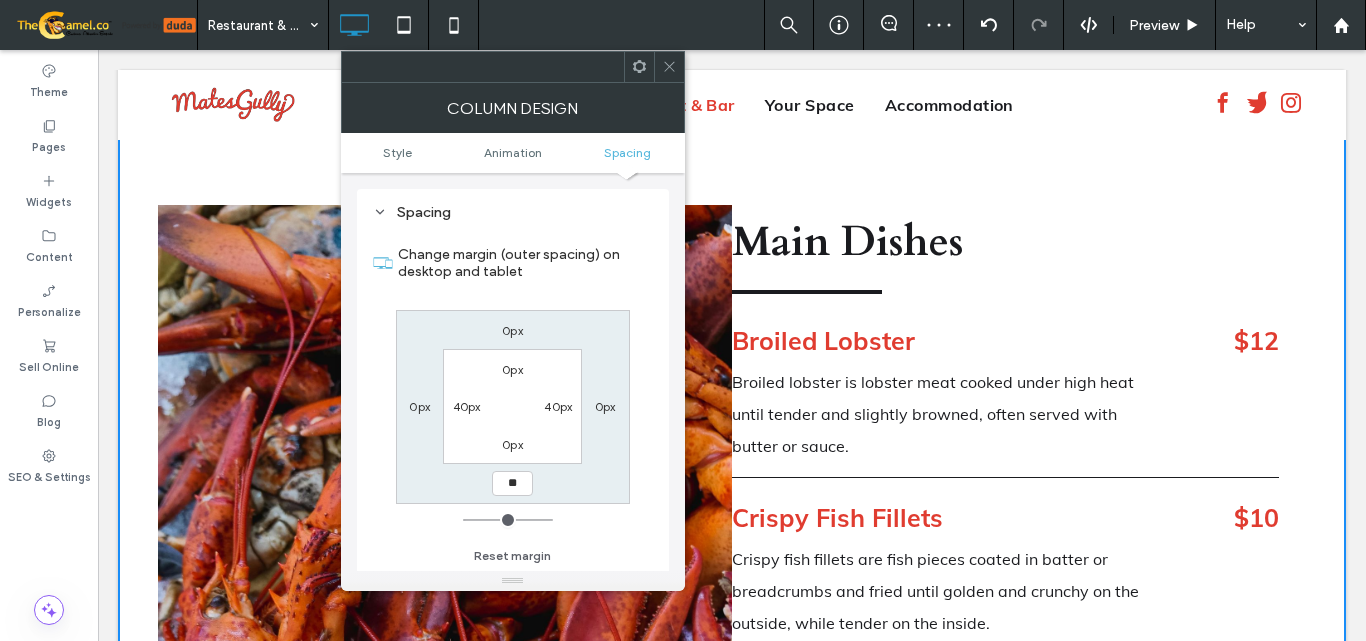 type on "*" 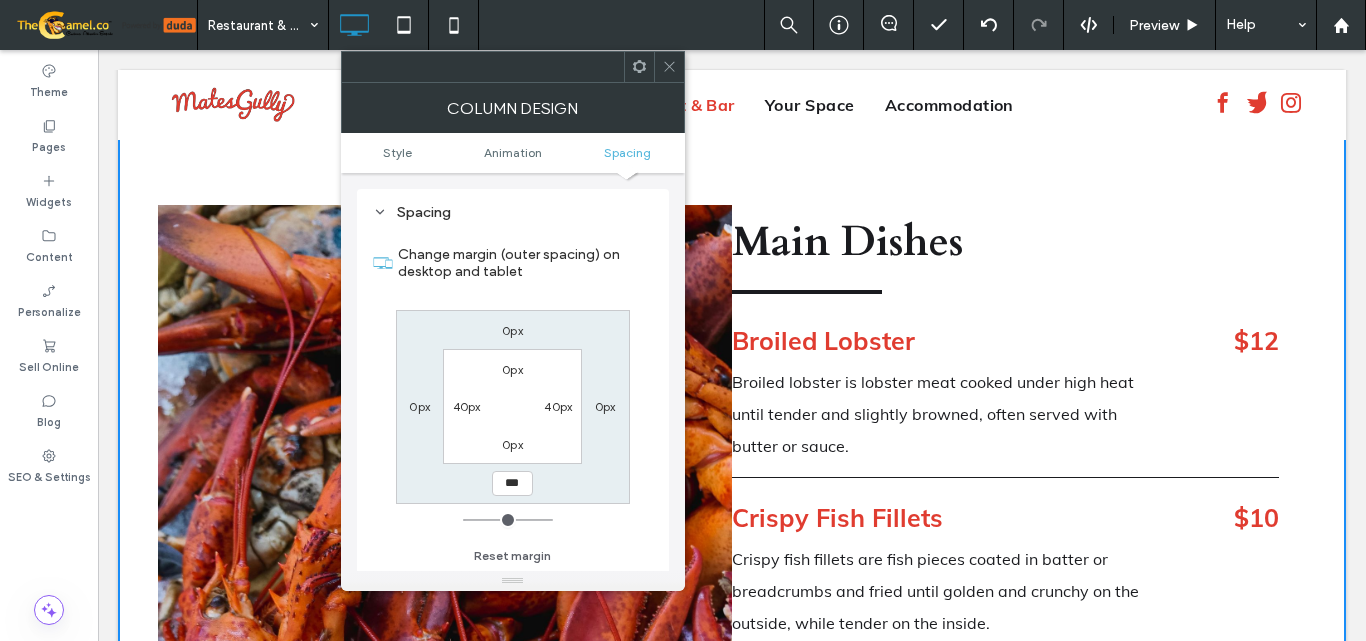 type on "***" 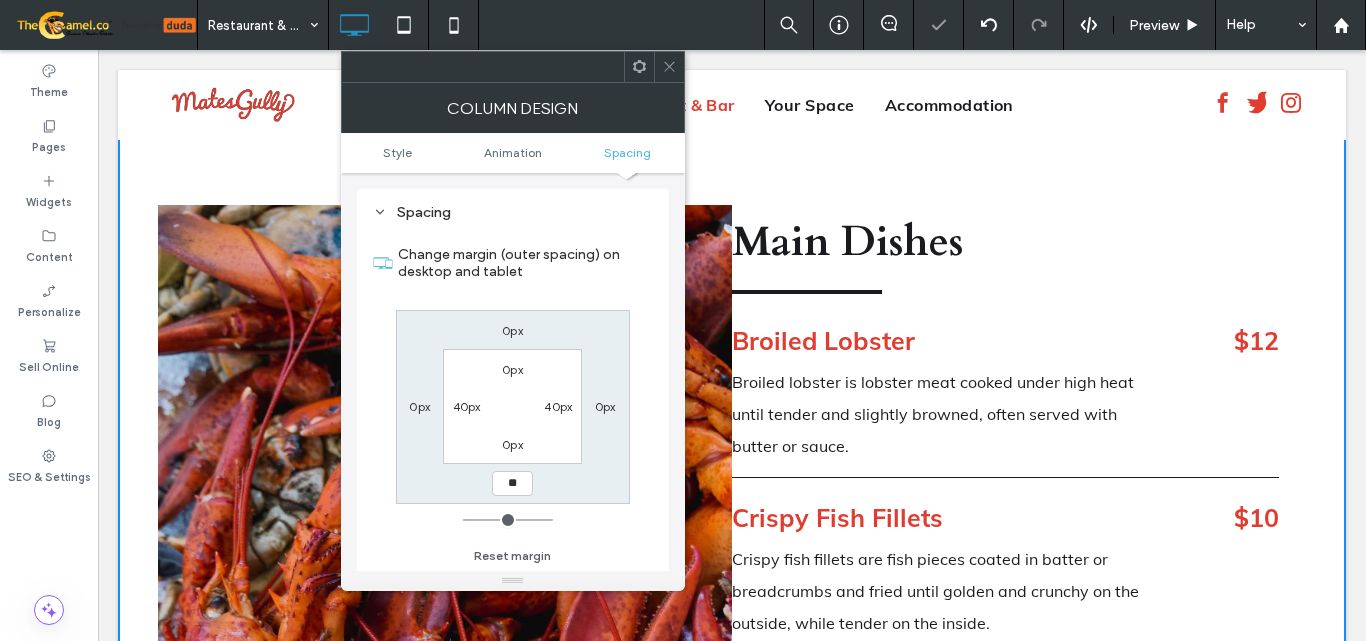 type on "*" 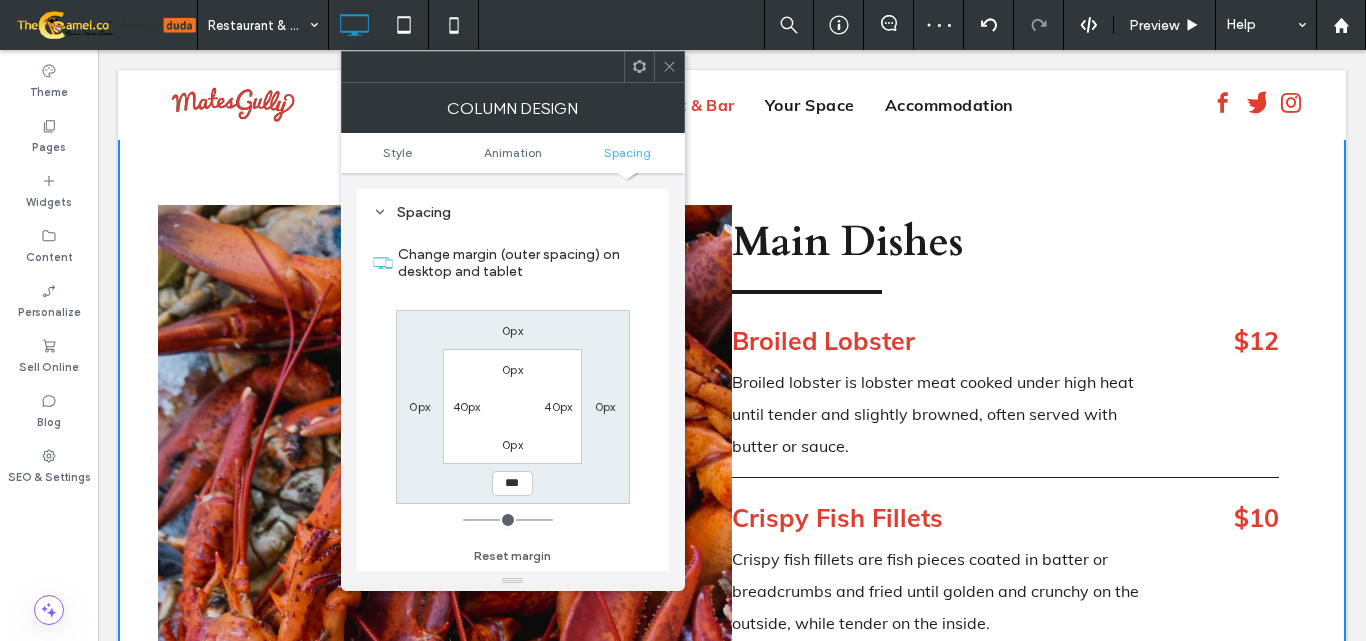type on "***" 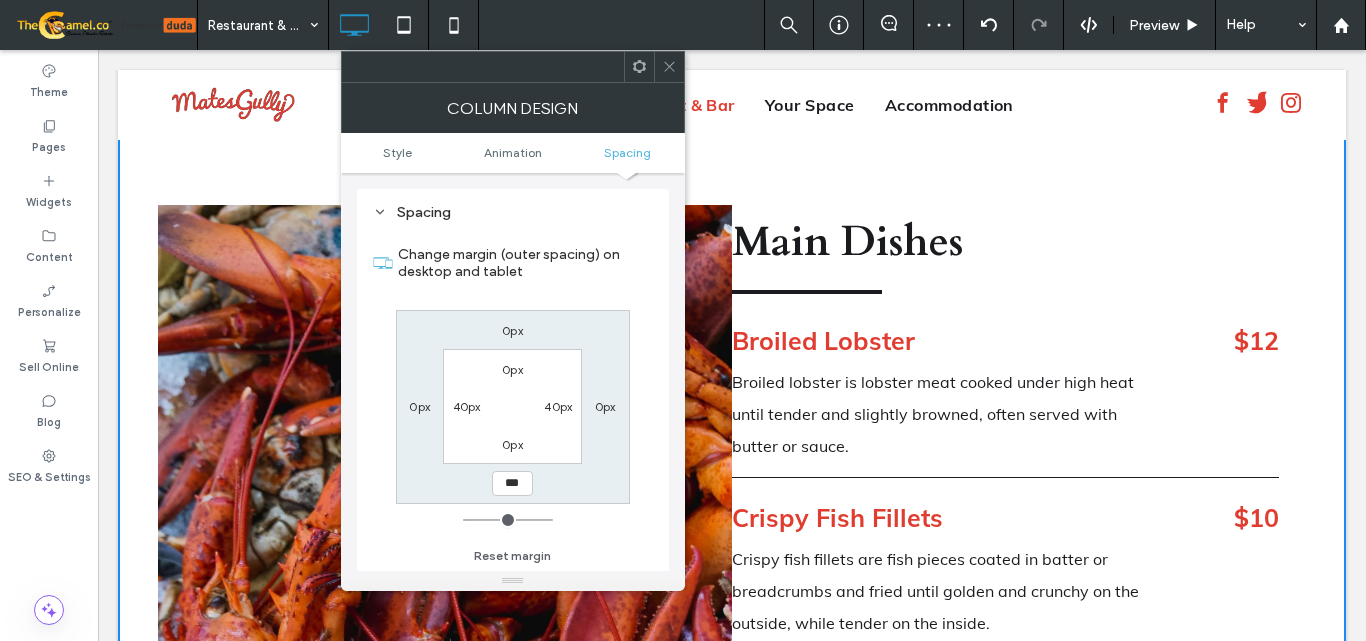 type on "*" 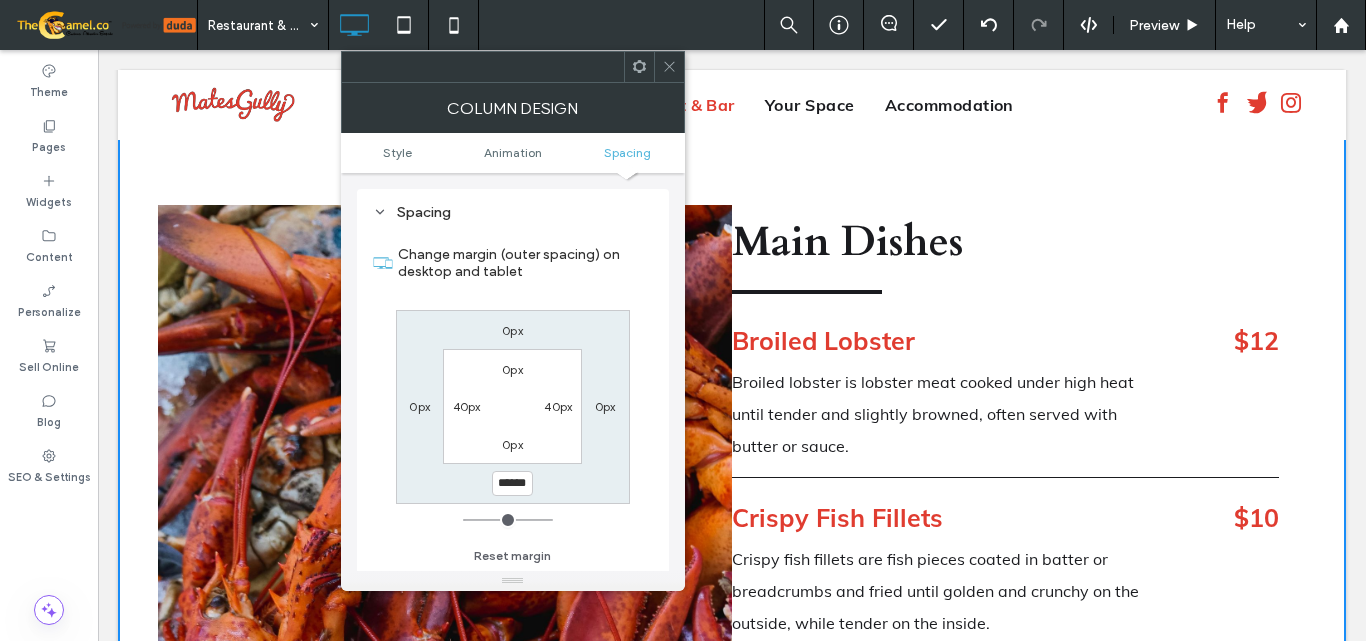 scroll, scrollTop: 0, scrollLeft: 0, axis: both 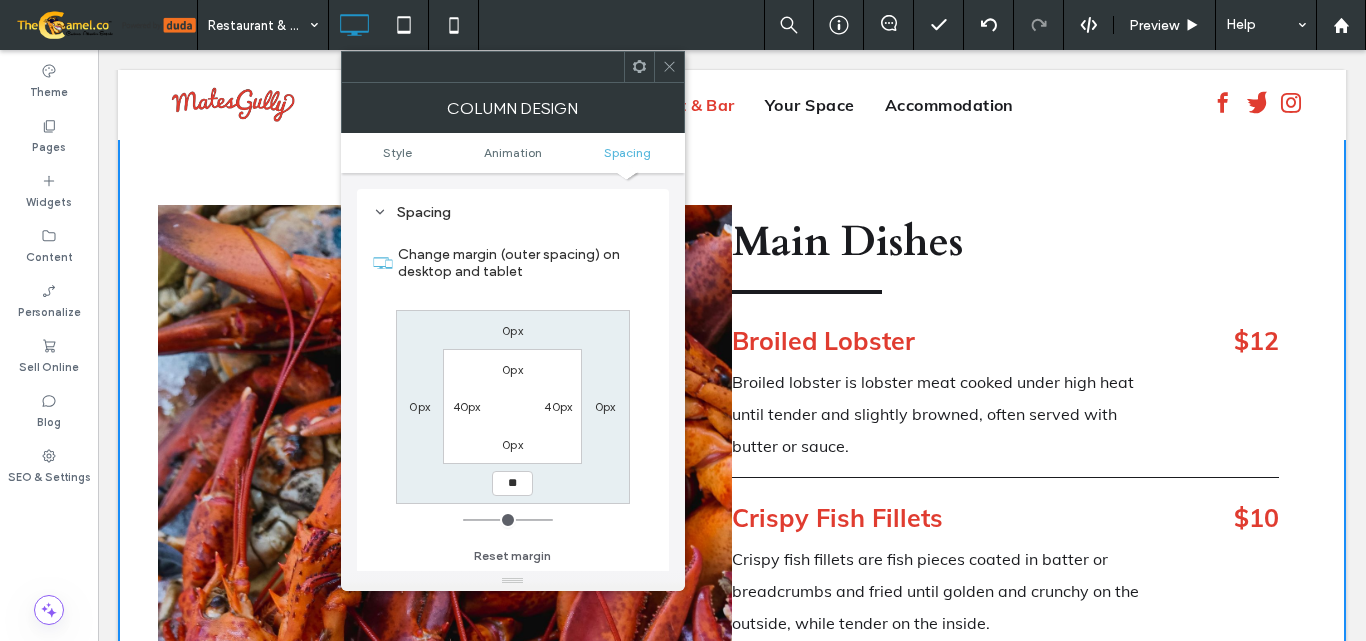 type on "*" 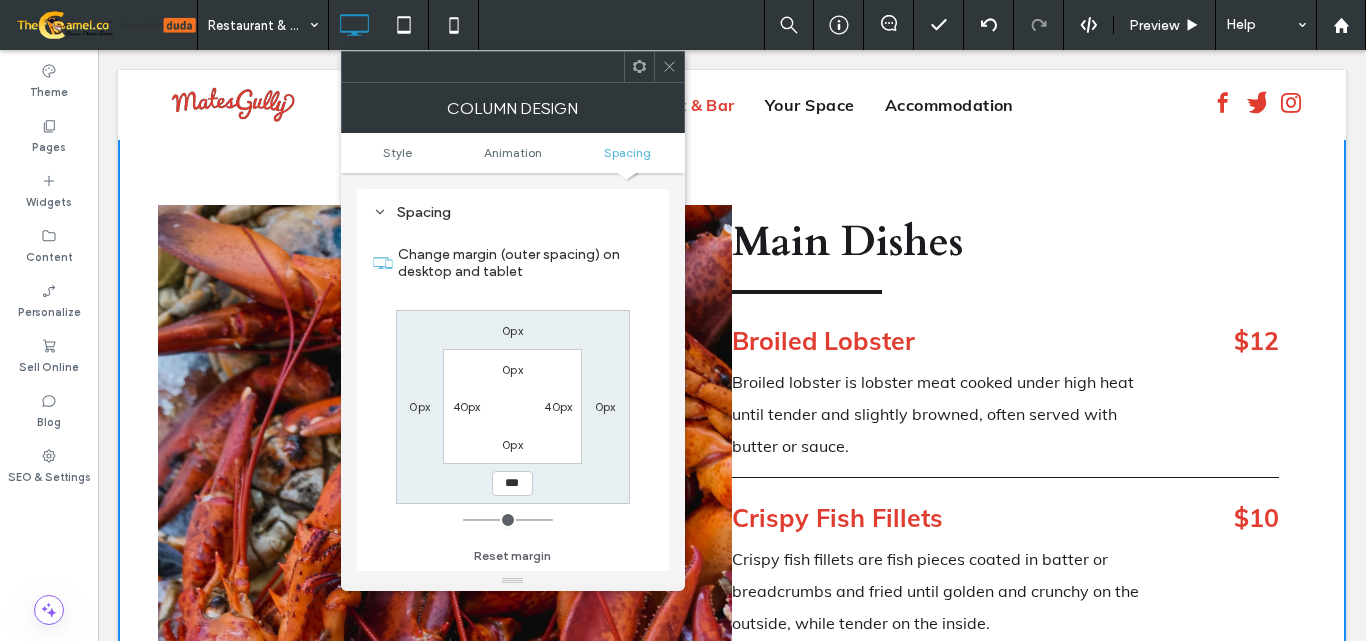 type on "***" 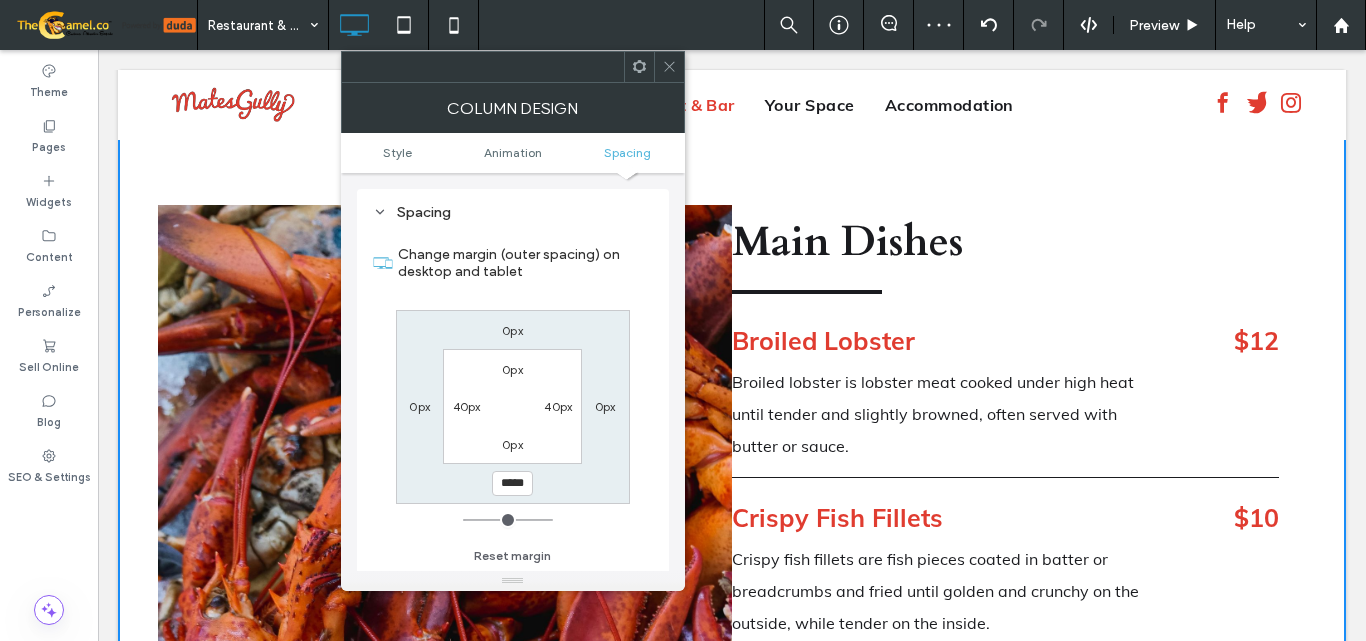 click at bounding box center [669, 67] 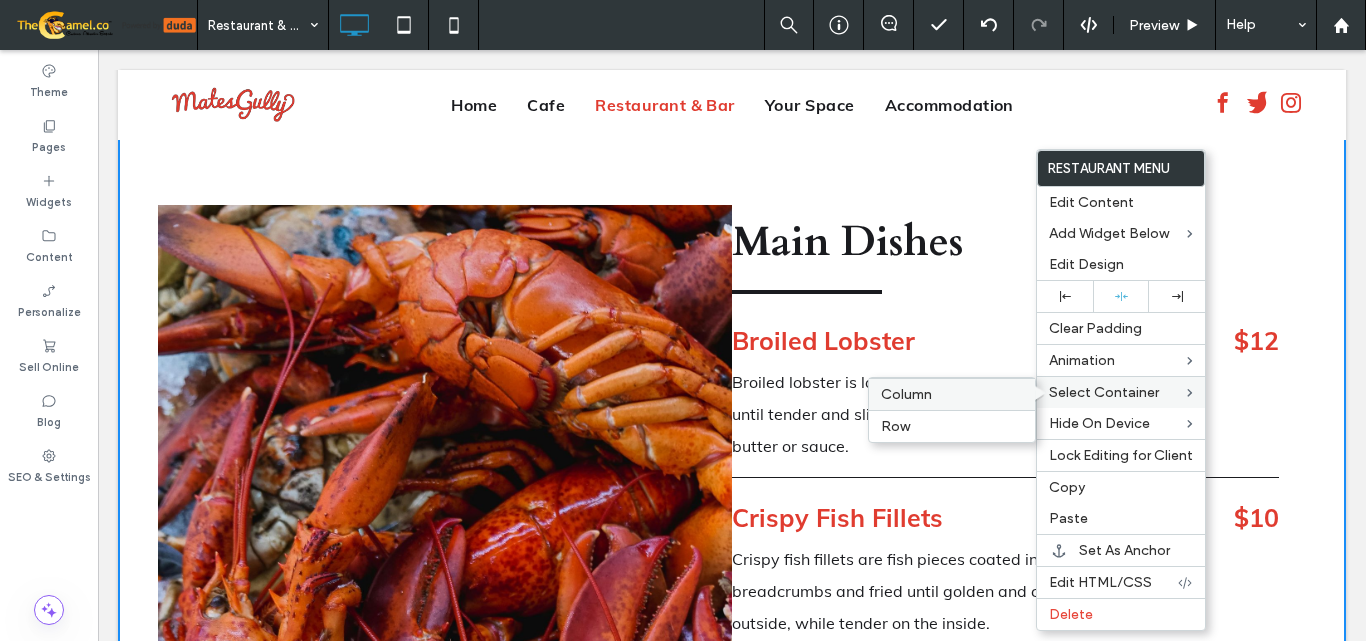 click on "Column" at bounding box center (952, 394) 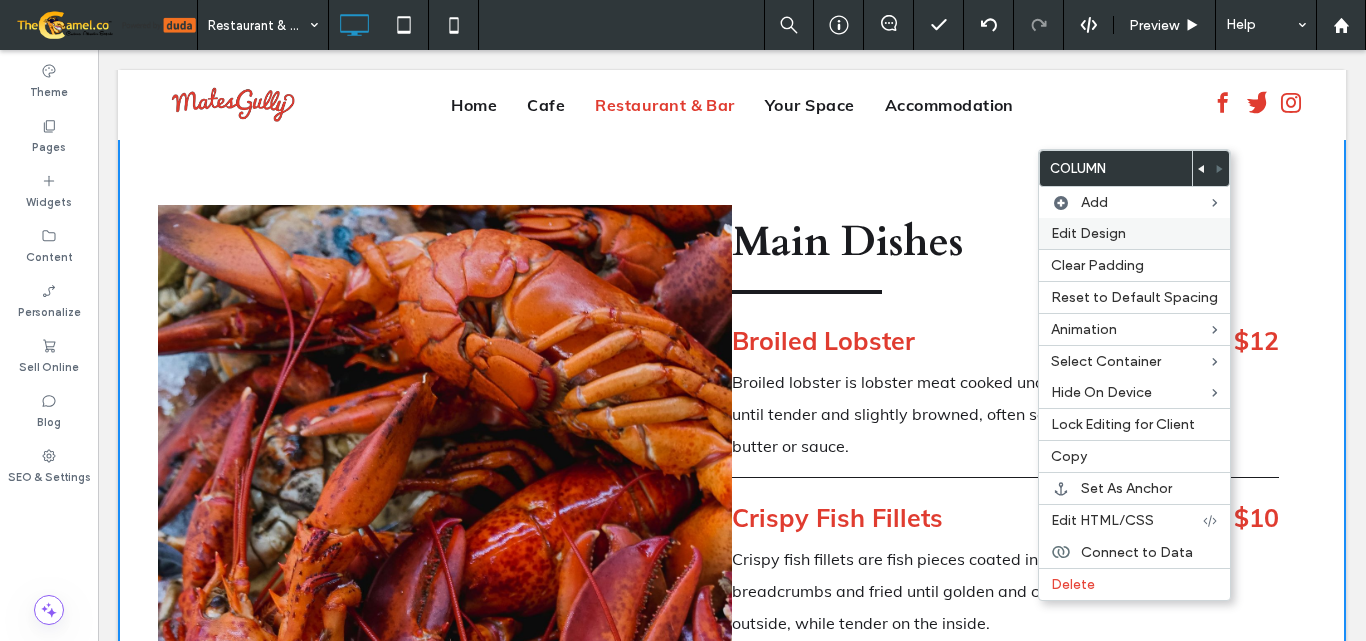 click on "Edit Design" at bounding box center (1088, 233) 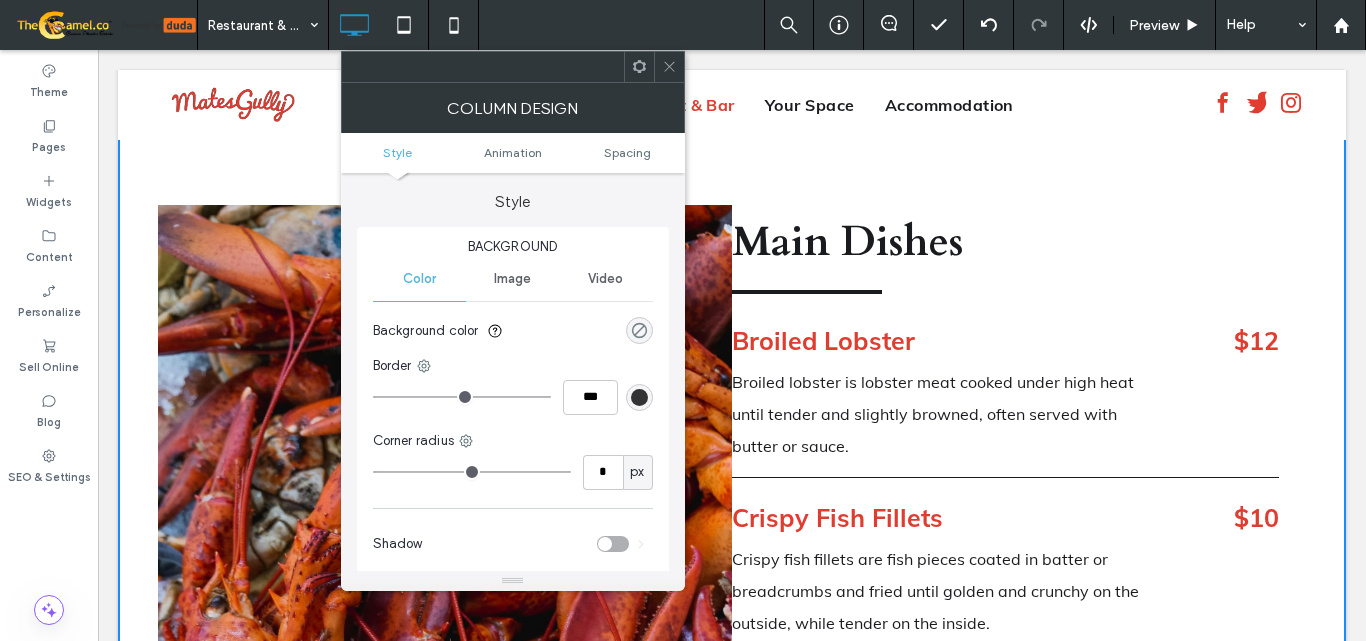 click at bounding box center (639, 330) 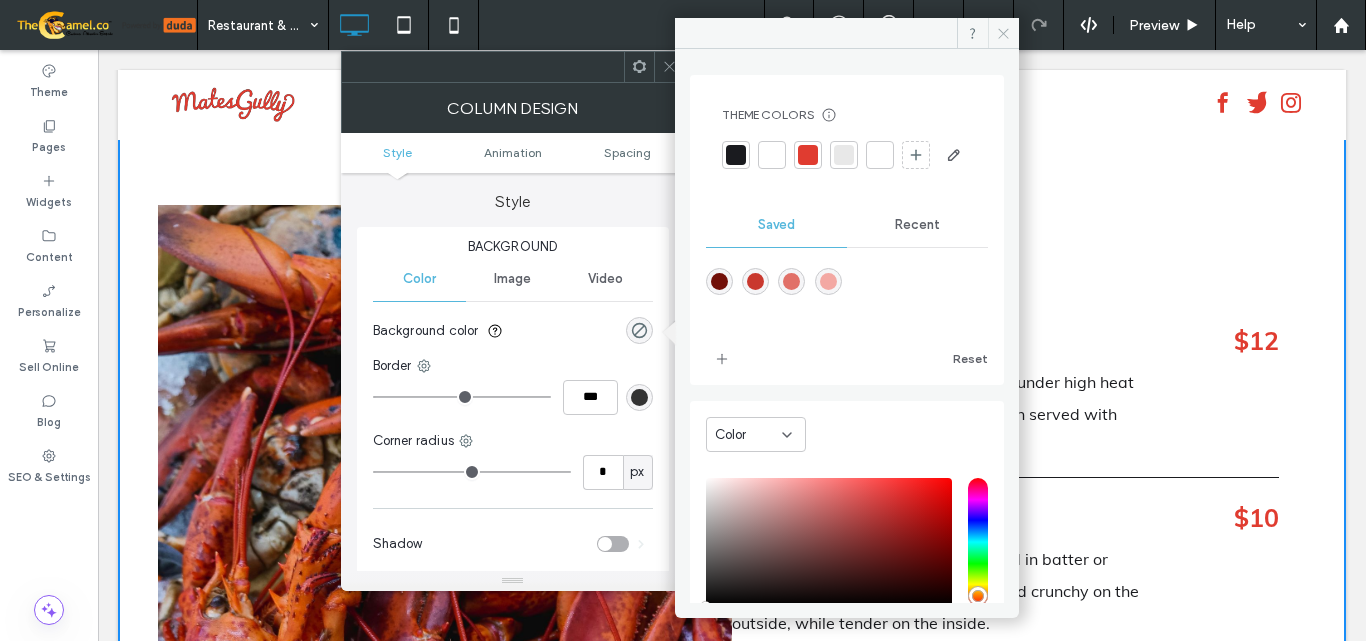 click 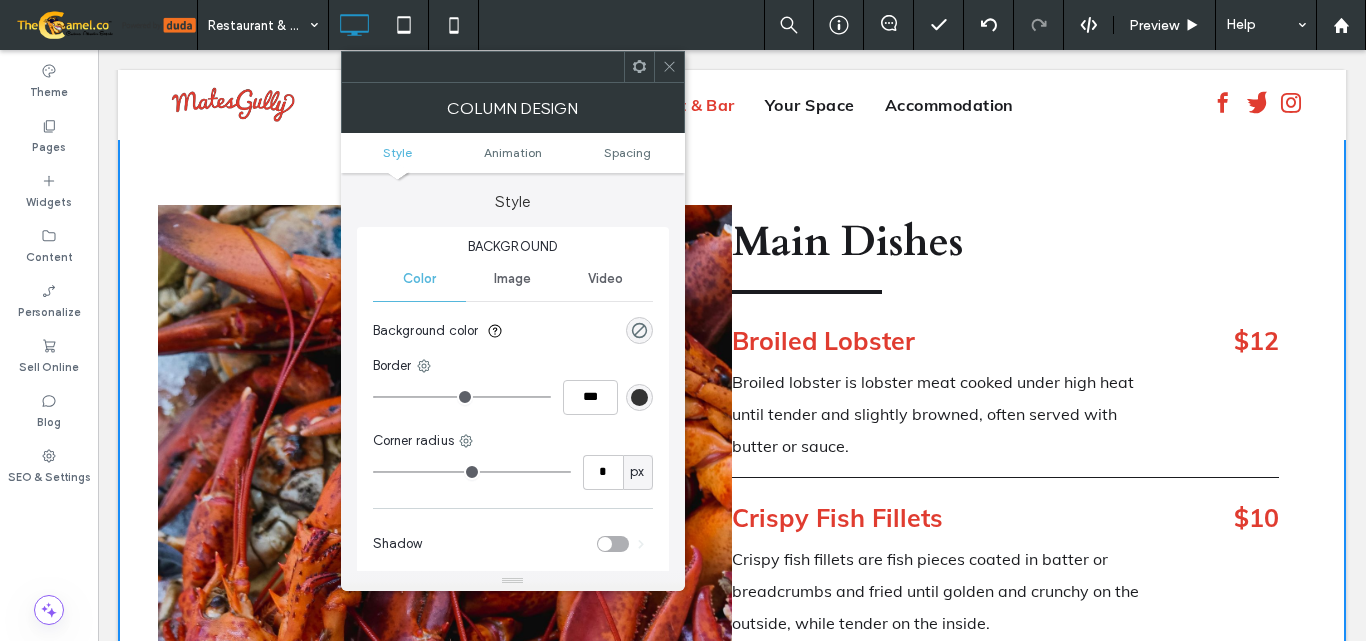 click 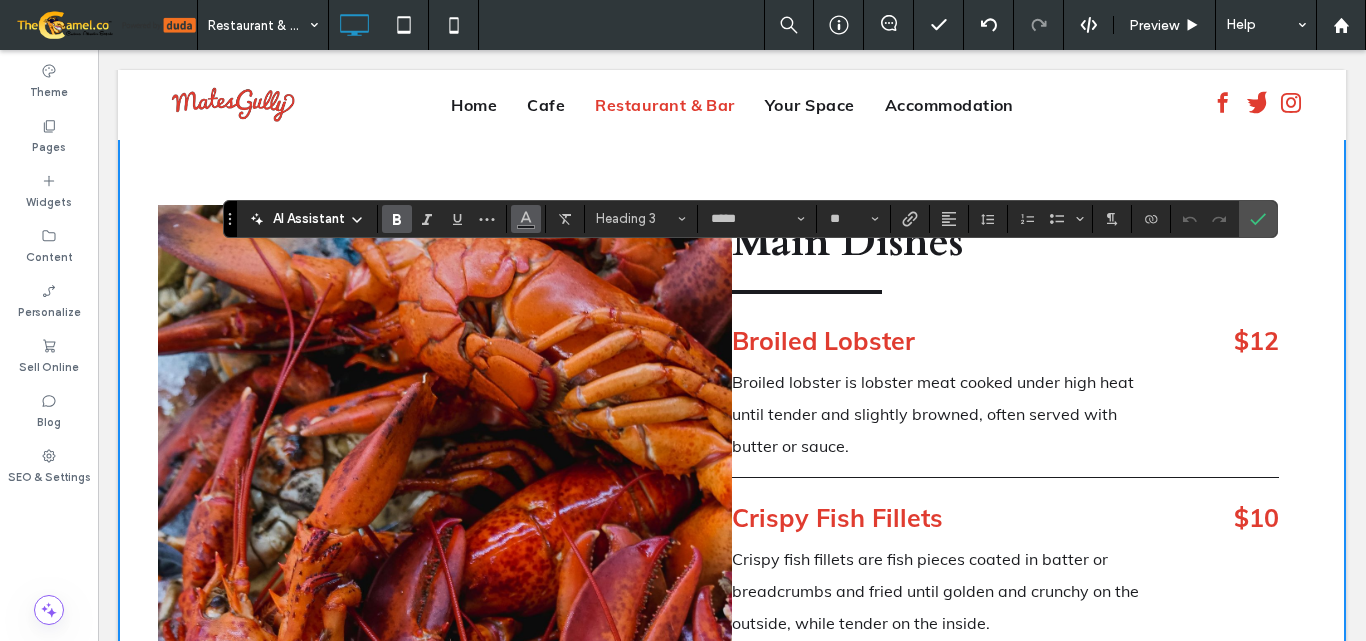 click 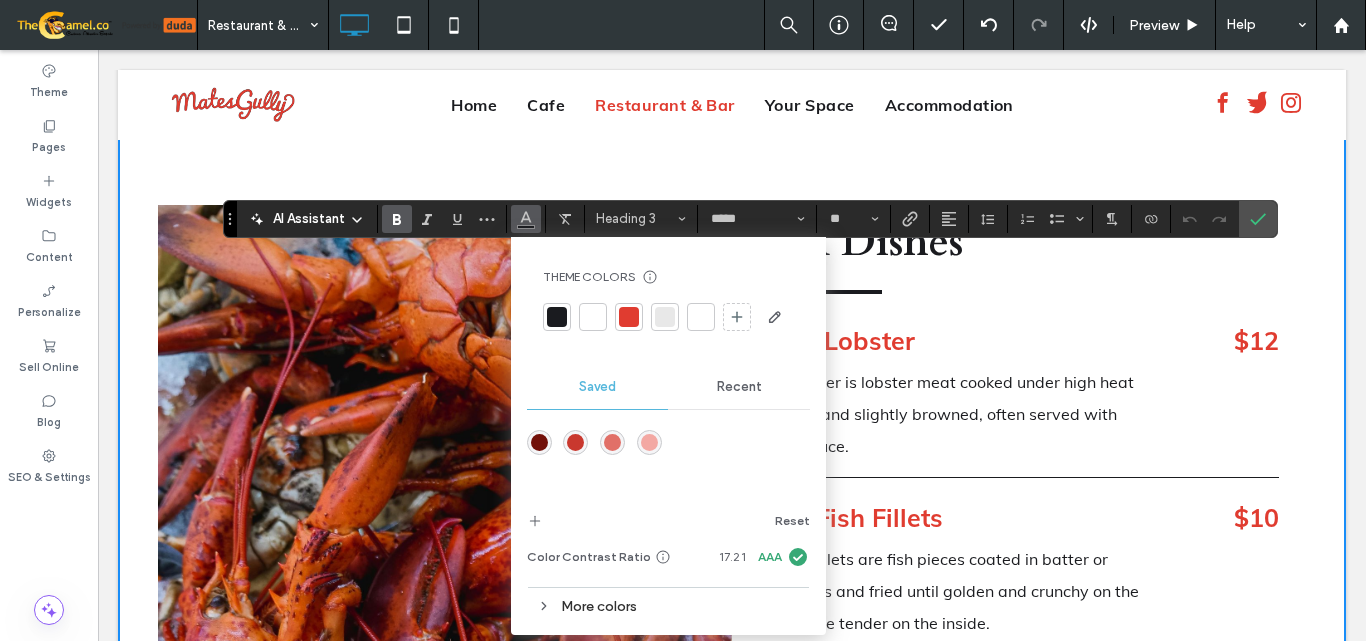 click at bounding box center [593, 317] 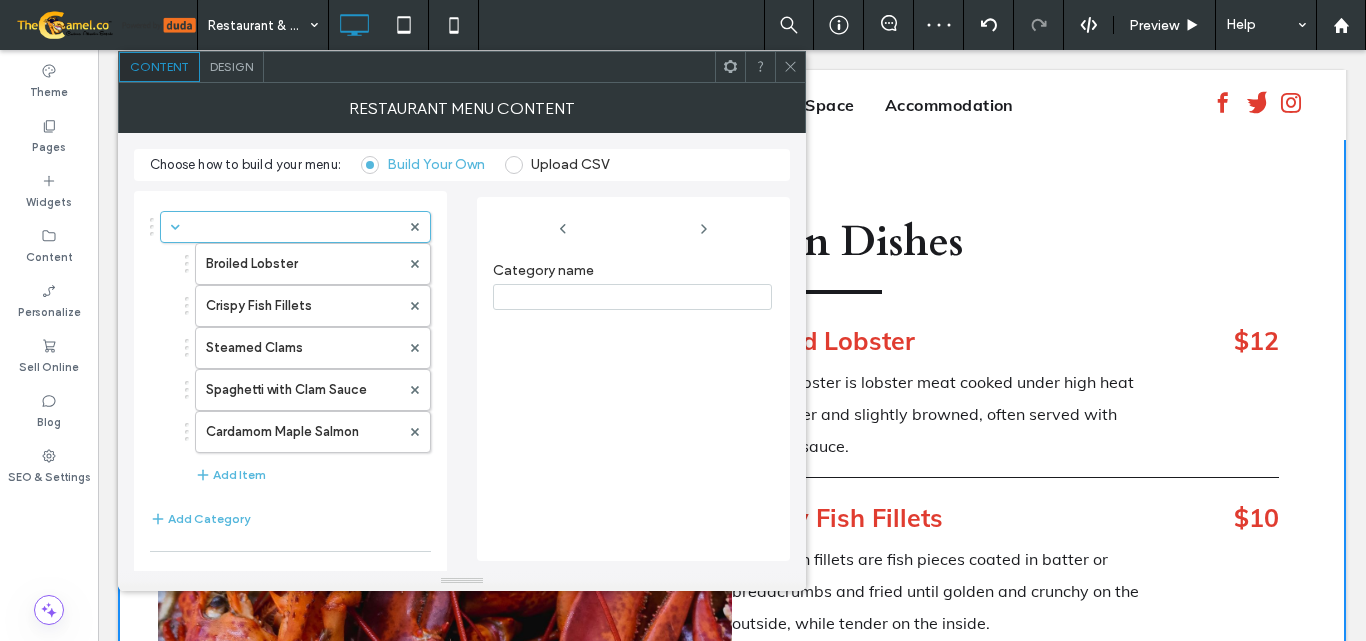 click on "Design" at bounding box center [231, 66] 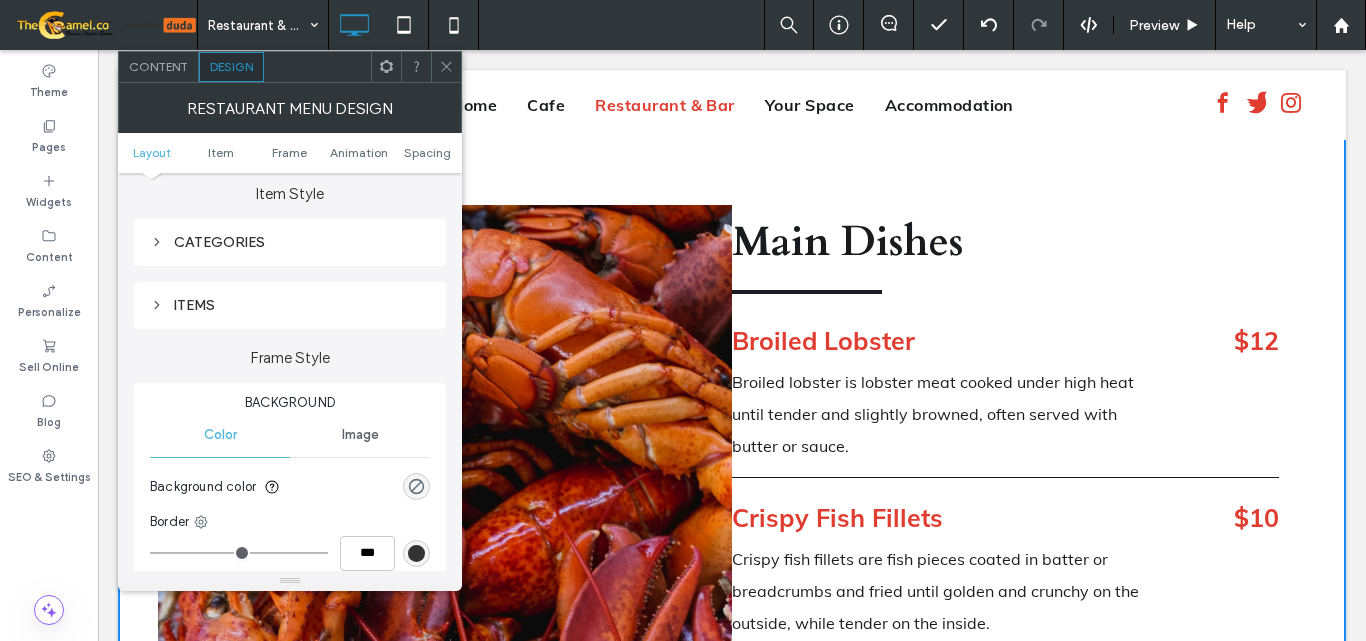 scroll, scrollTop: 400, scrollLeft: 0, axis: vertical 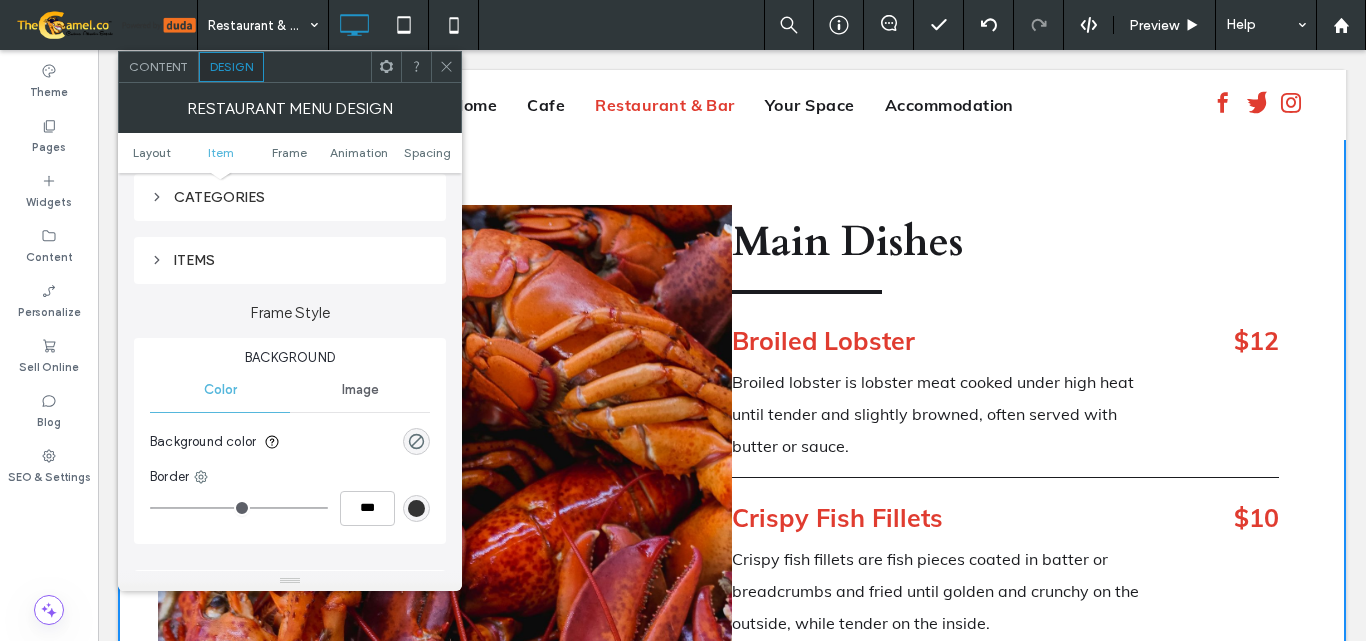 click on "ITEMS" at bounding box center [290, 260] 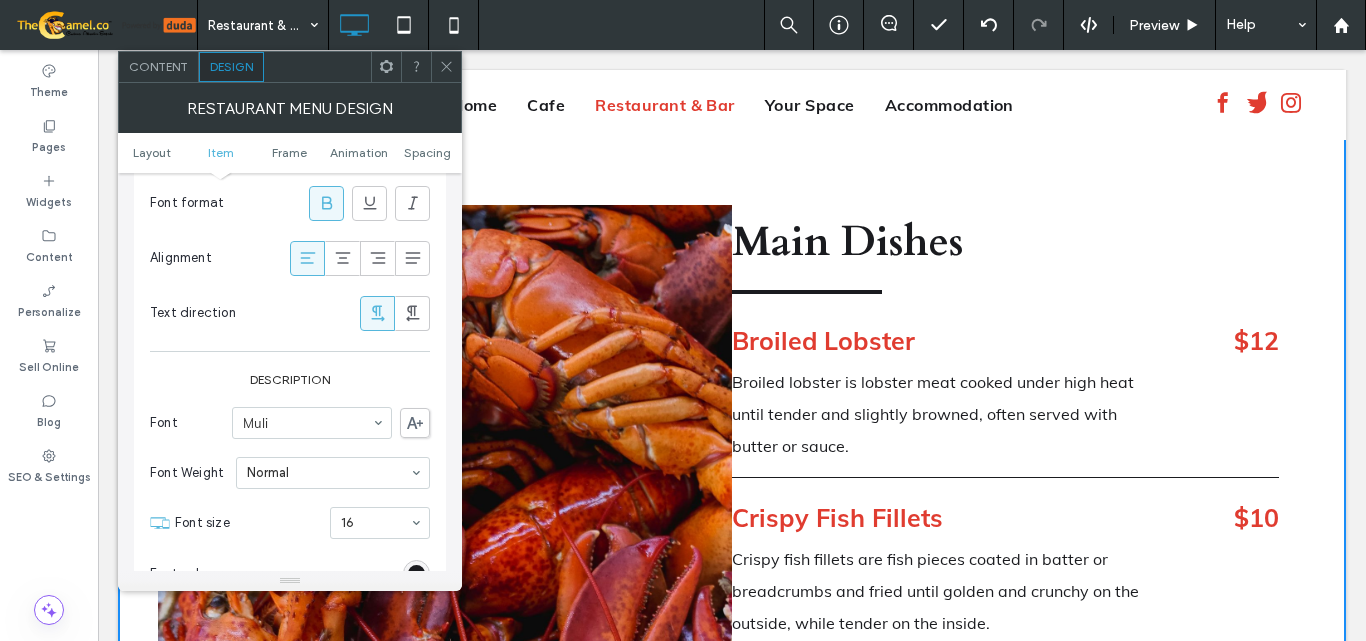 scroll, scrollTop: 800, scrollLeft: 0, axis: vertical 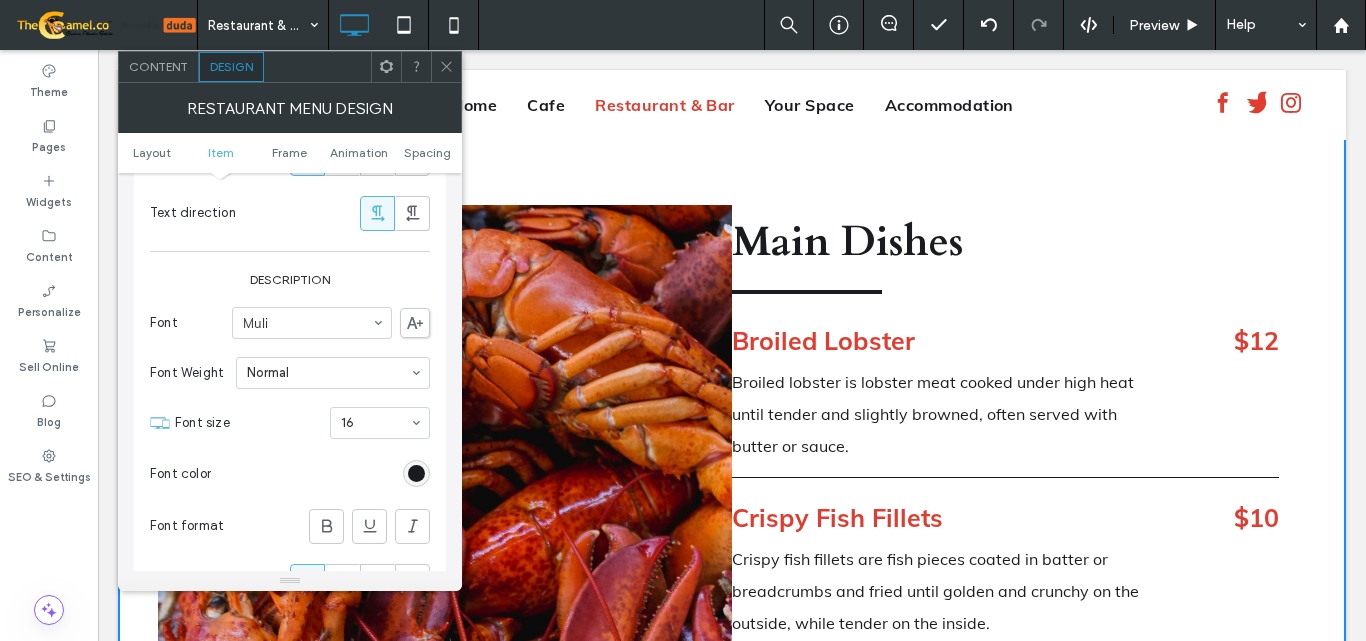 click at bounding box center (416, 473) 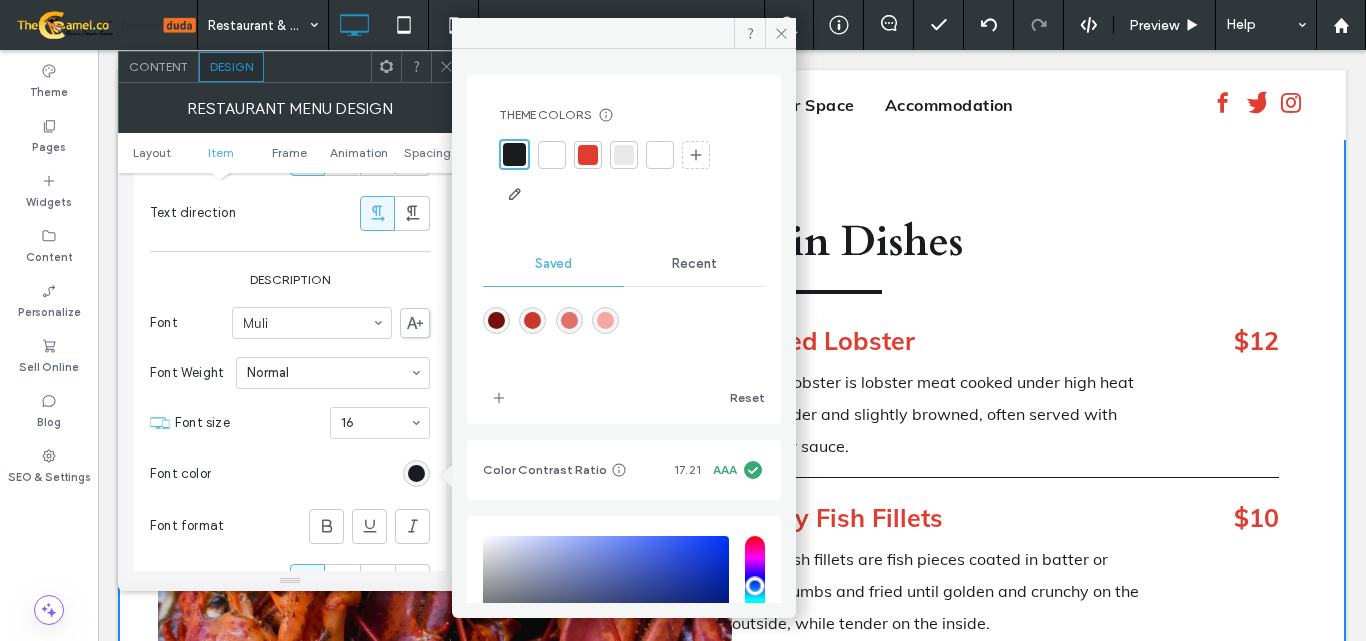 click at bounding box center [552, 155] 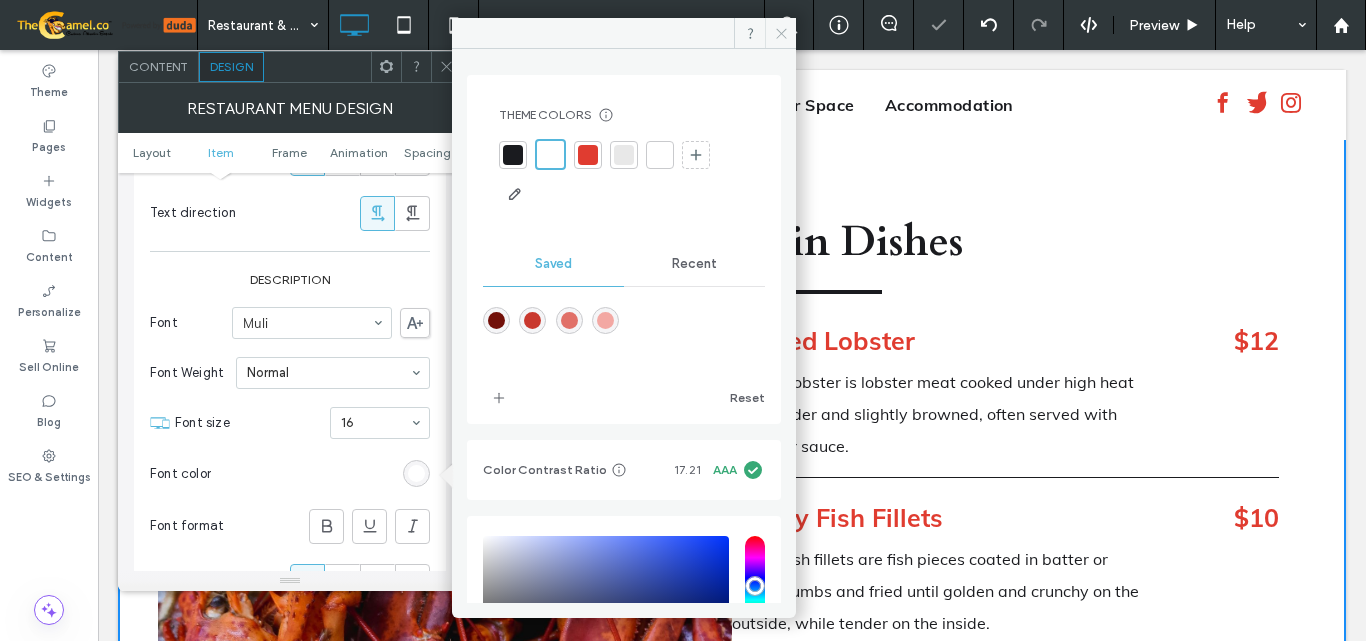 click 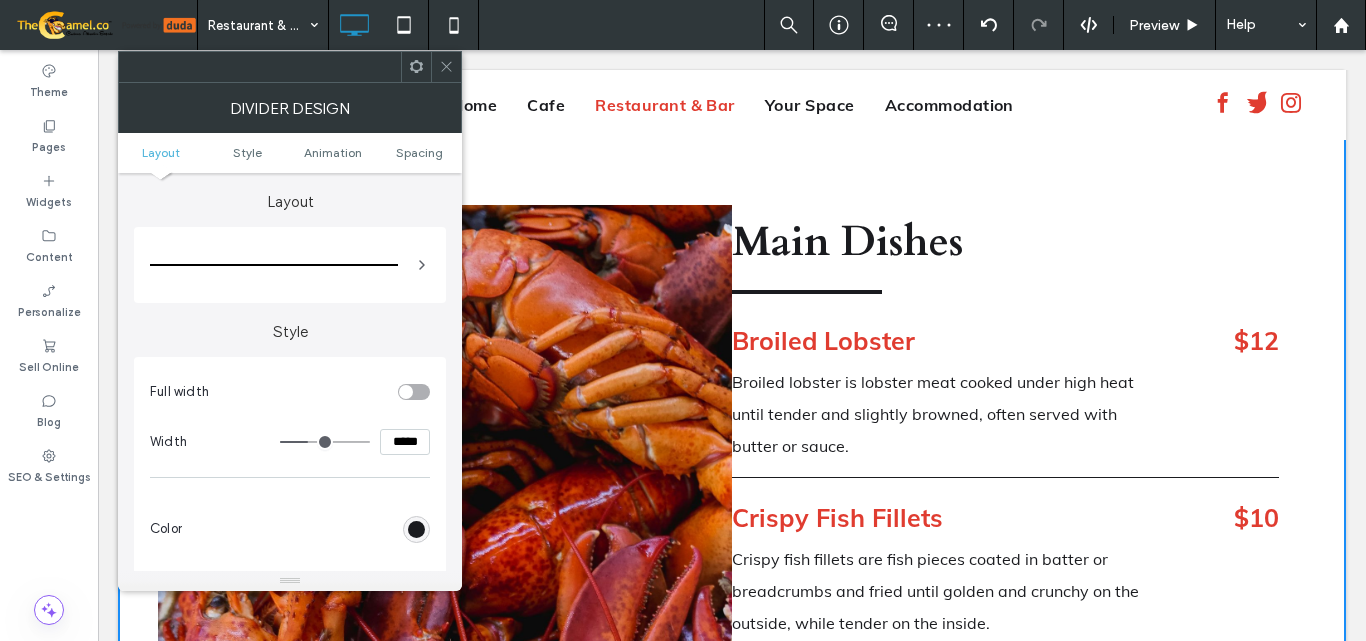 click at bounding box center (416, 529) 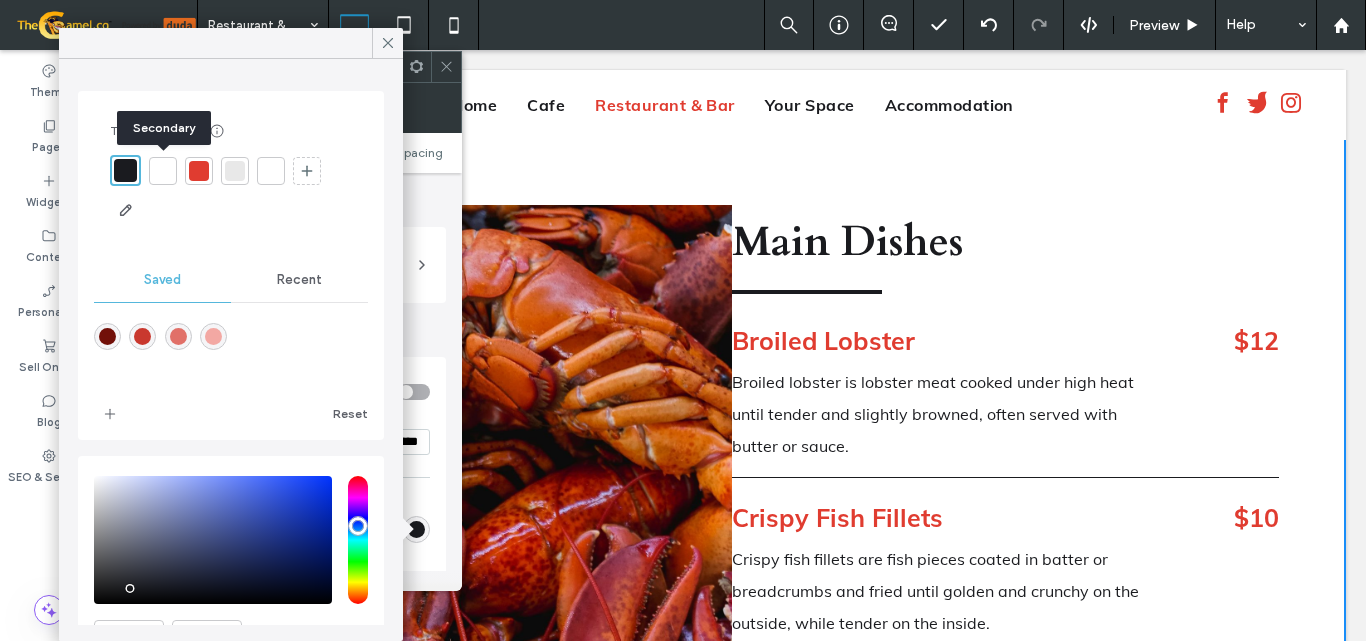 click at bounding box center [163, 171] 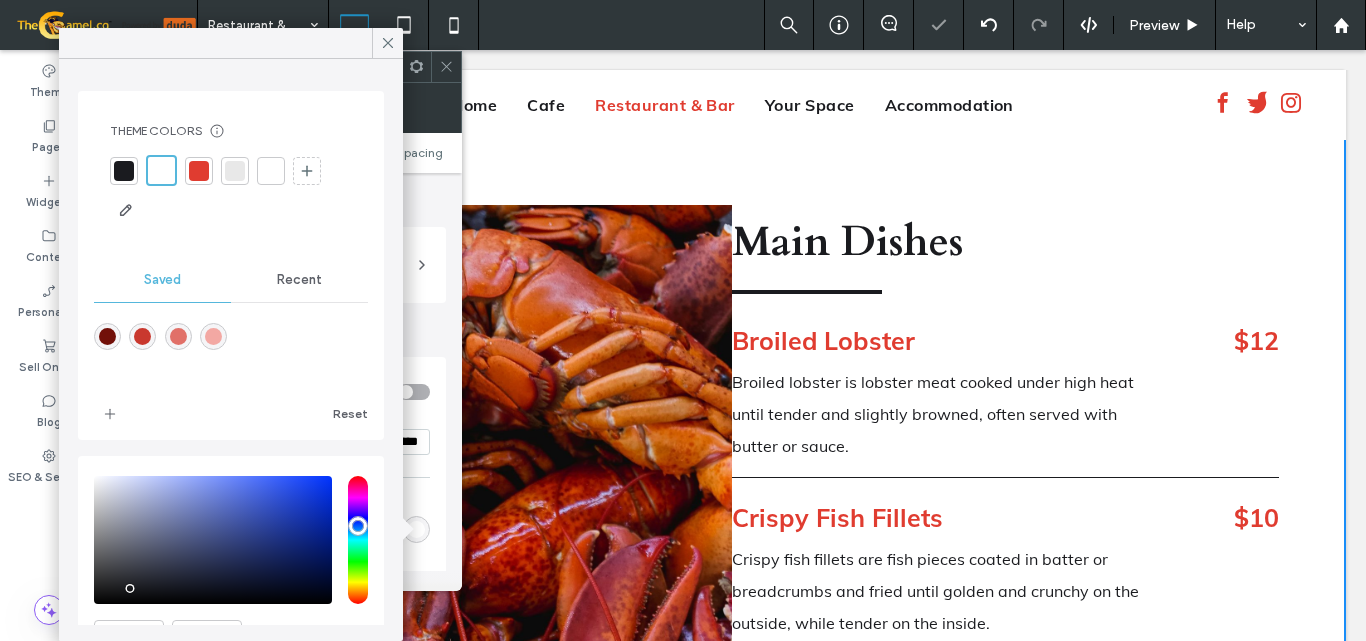 click 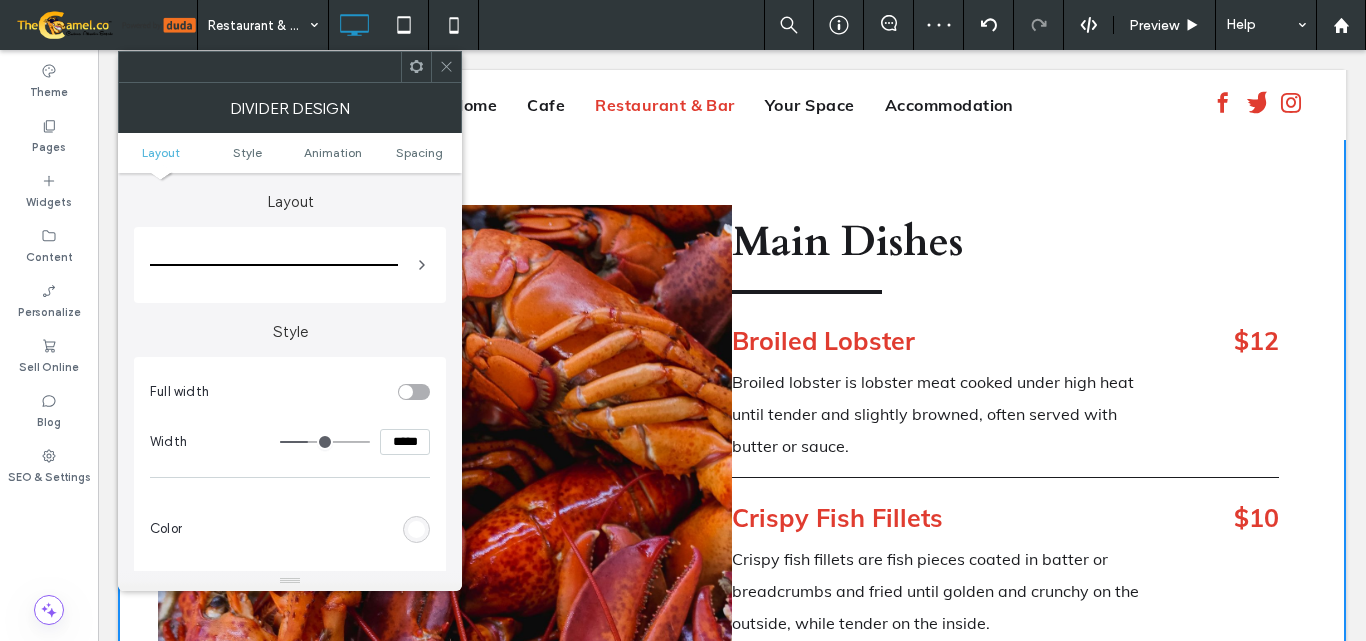 click at bounding box center [446, 67] 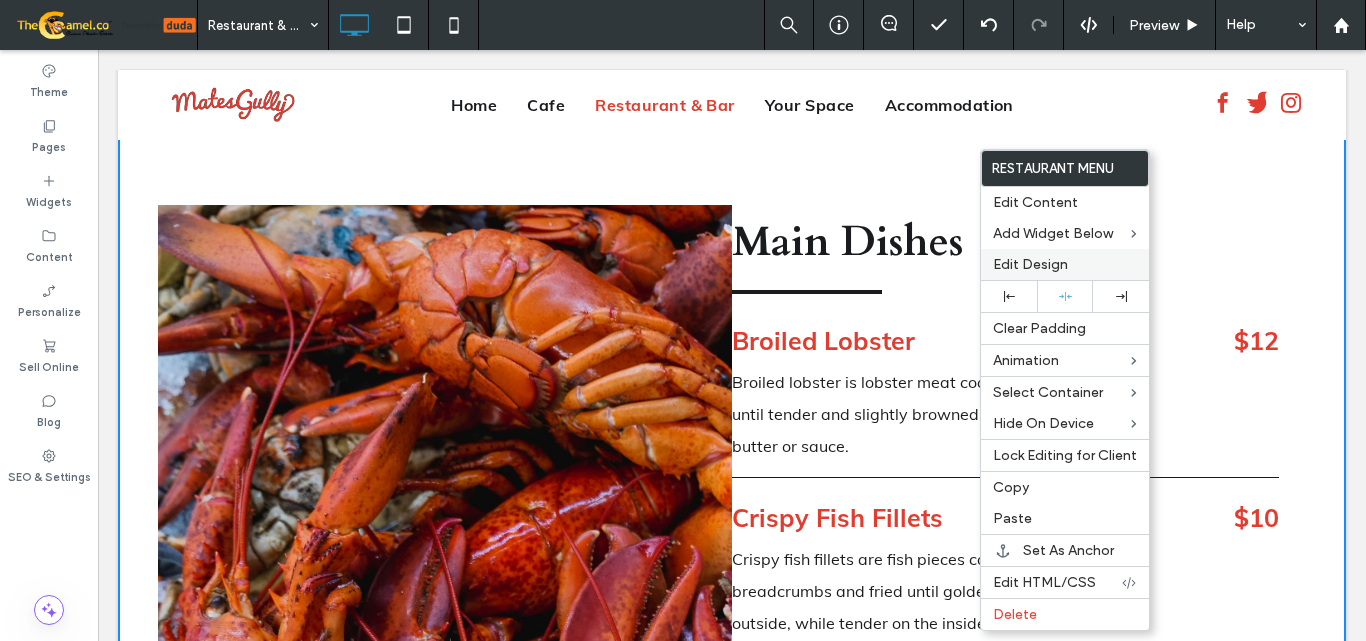 click on "Edit Design" at bounding box center [1030, 264] 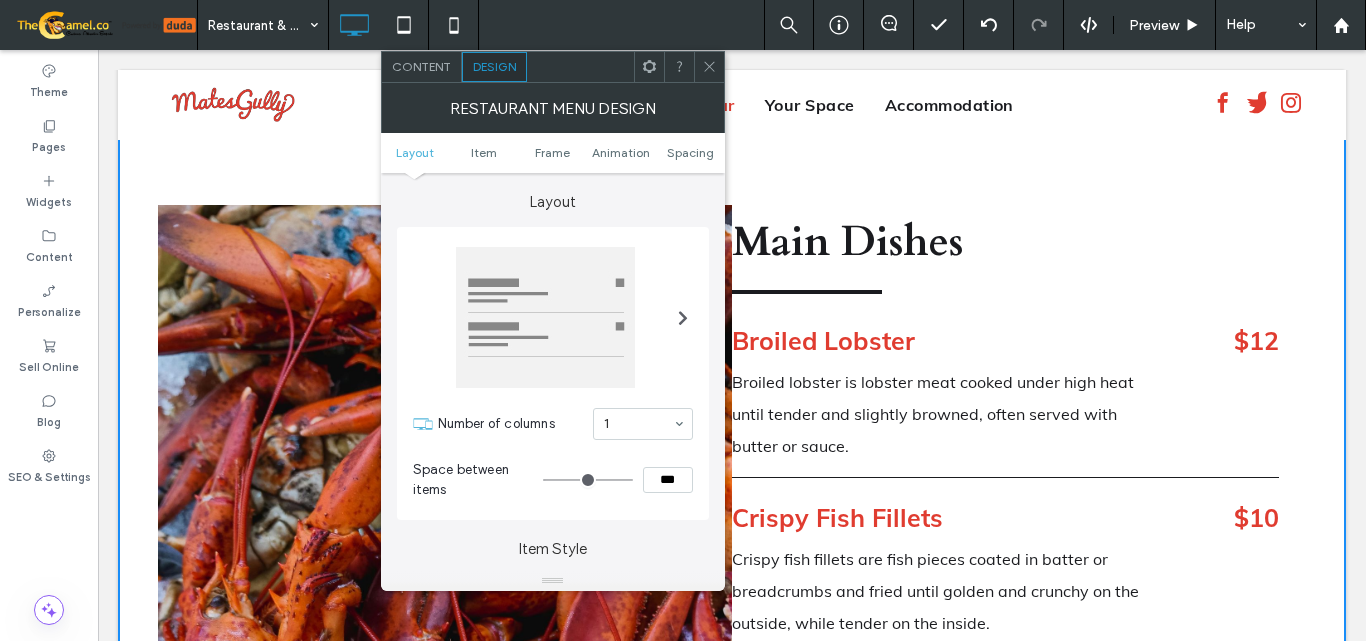 click on "Layout Item Frame Animation Spacing" at bounding box center (553, 153) 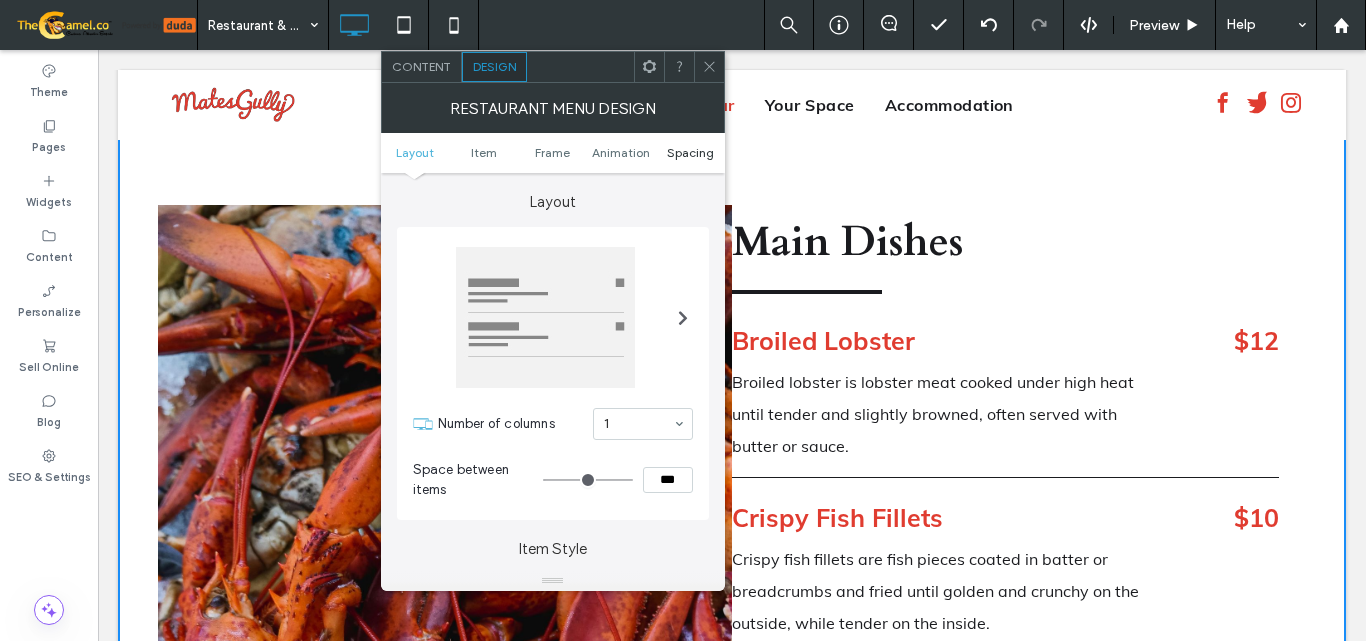 click on "Spacing" at bounding box center [690, 152] 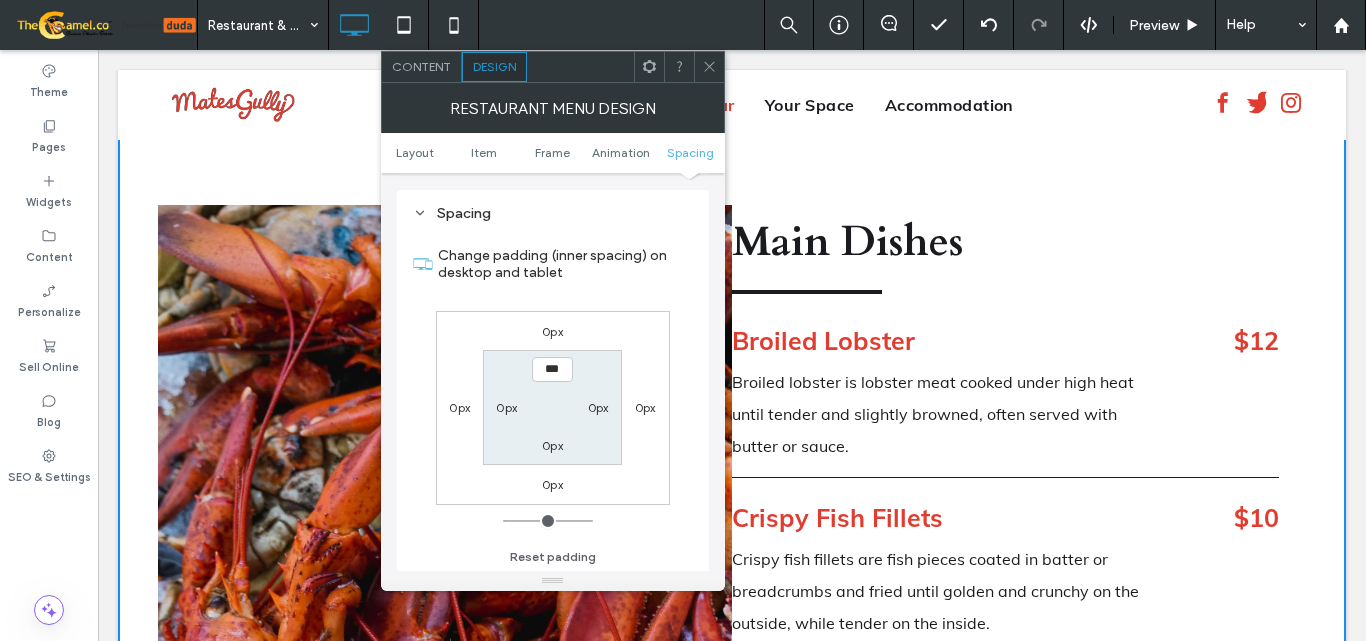 scroll, scrollTop: 844, scrollLeft: 0, axis: vertical 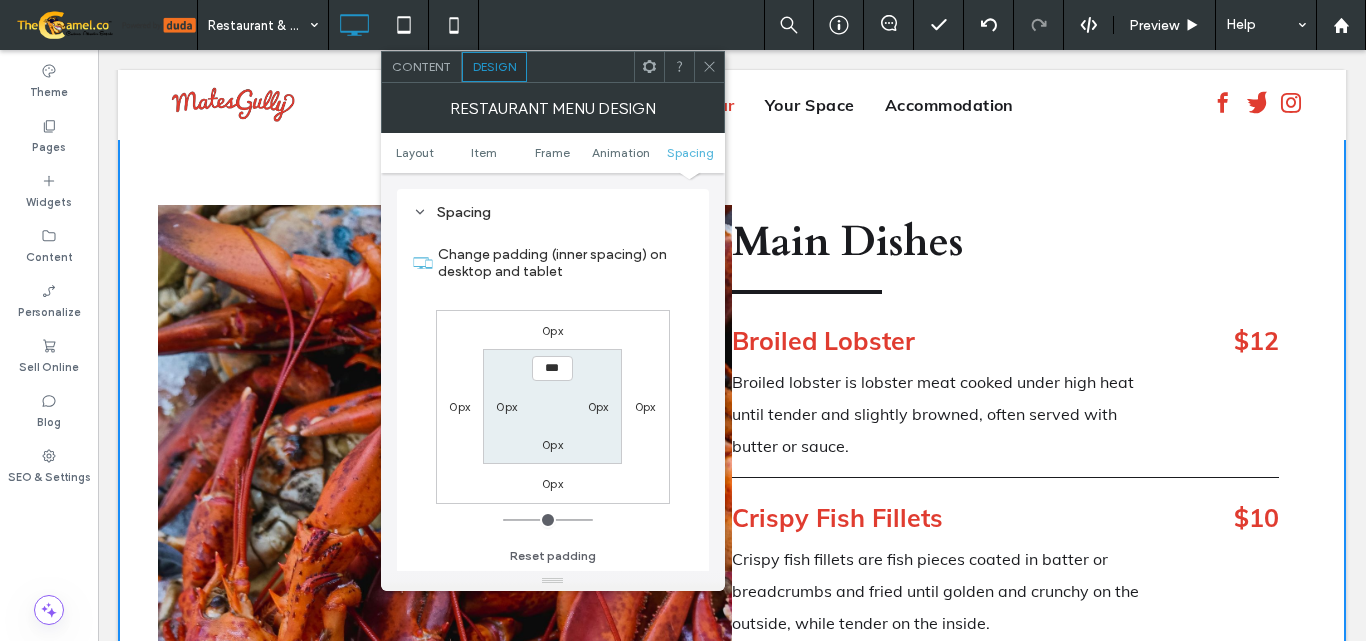 click on "0px" at bounding box center [552, 330] 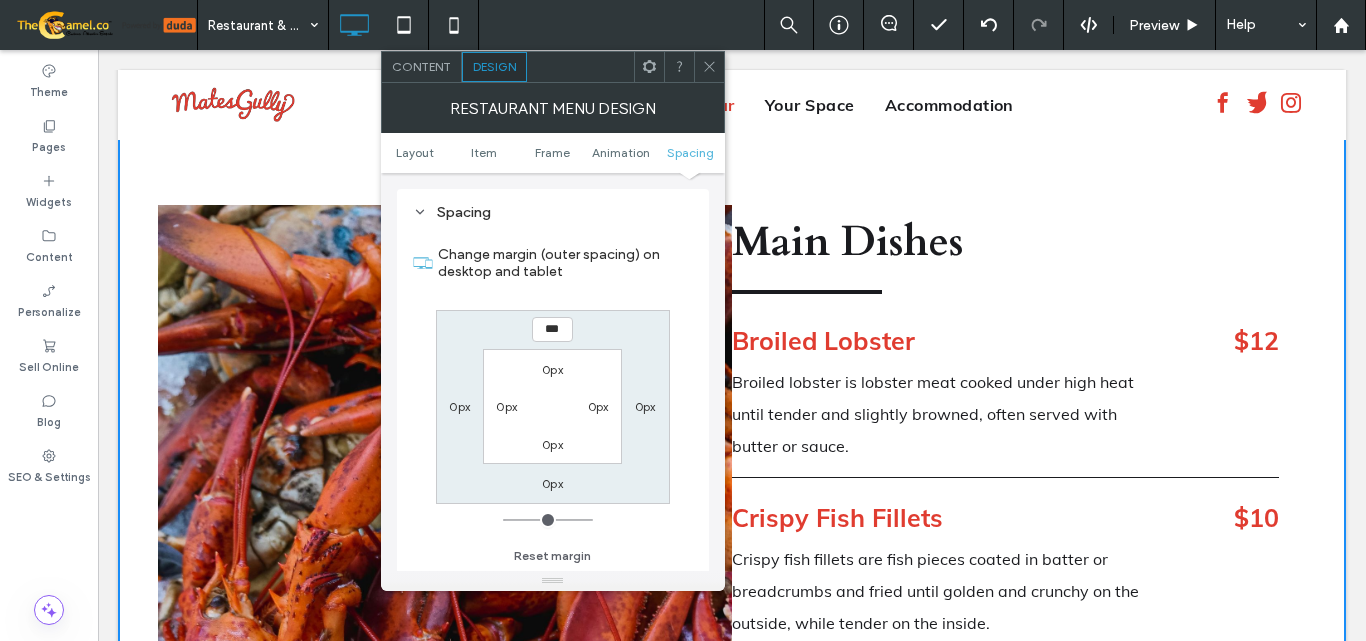 type on "***" 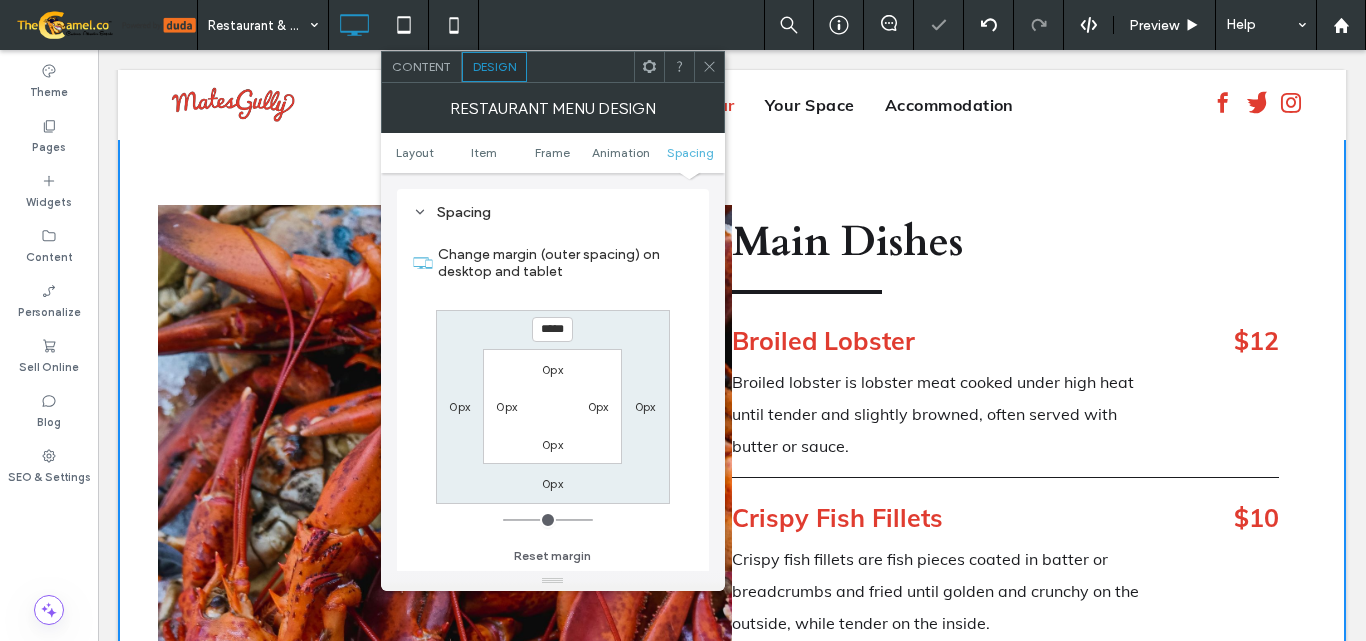 click 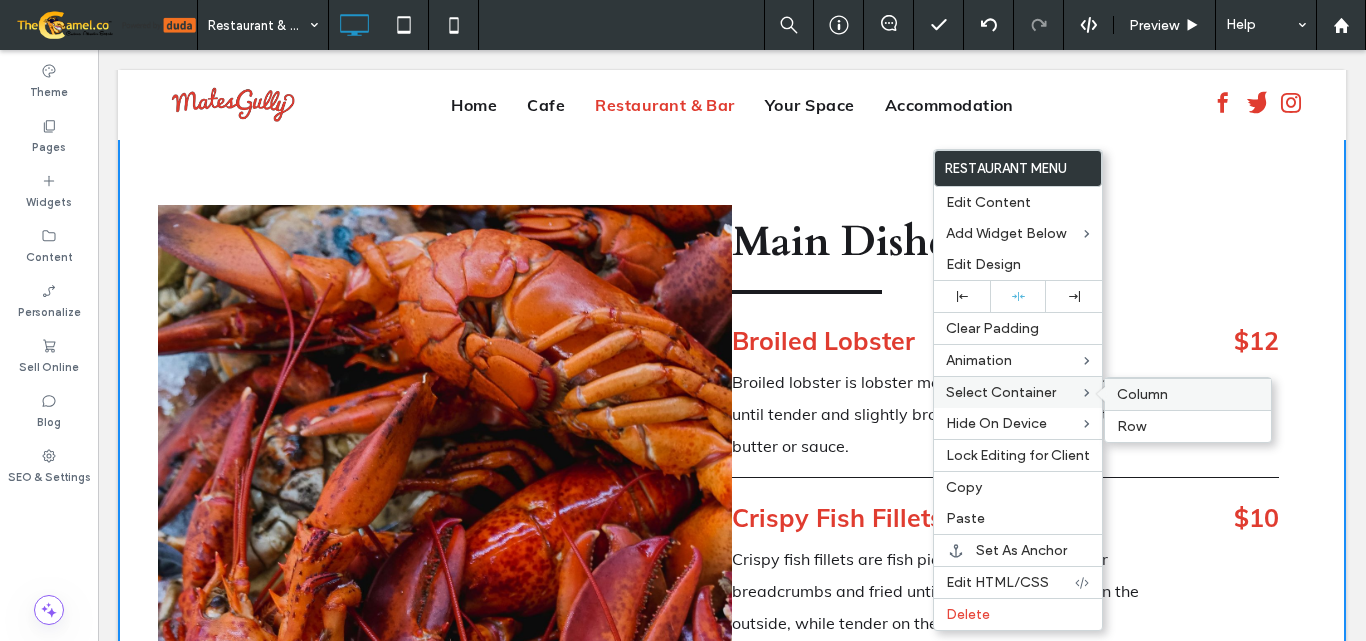click on "Column" at bounding box center (1142, 394) 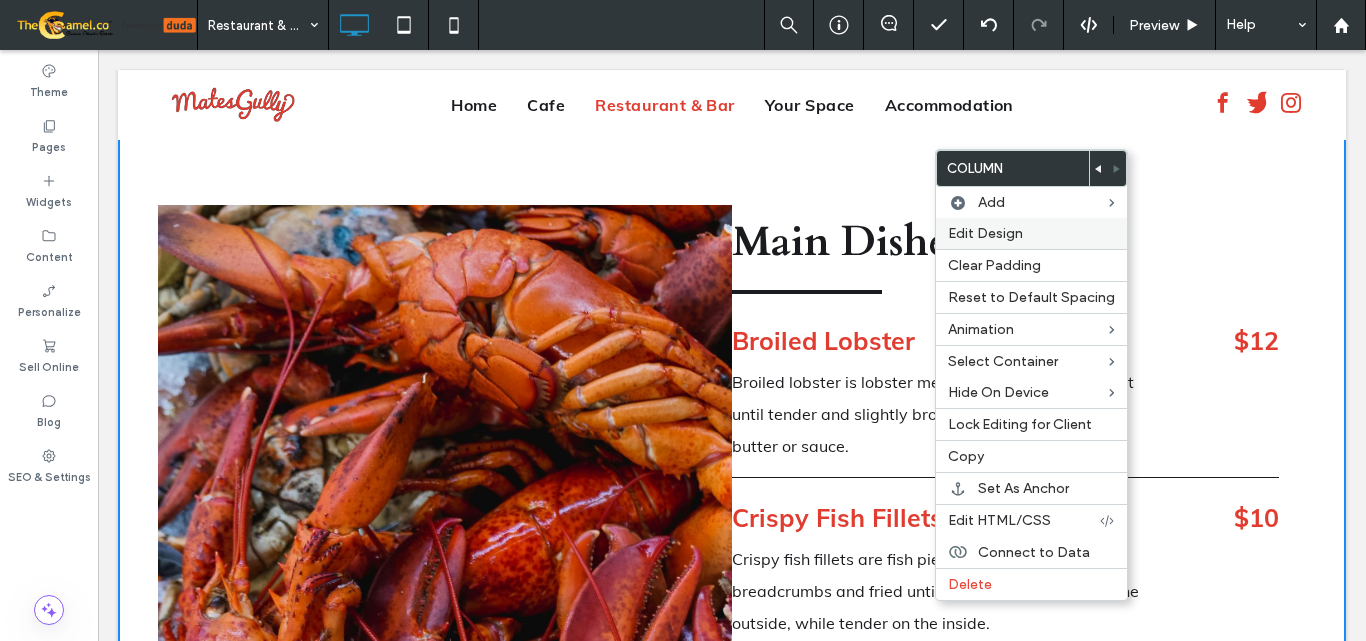 click on "Edit Design" at bounding box center (985, 233) 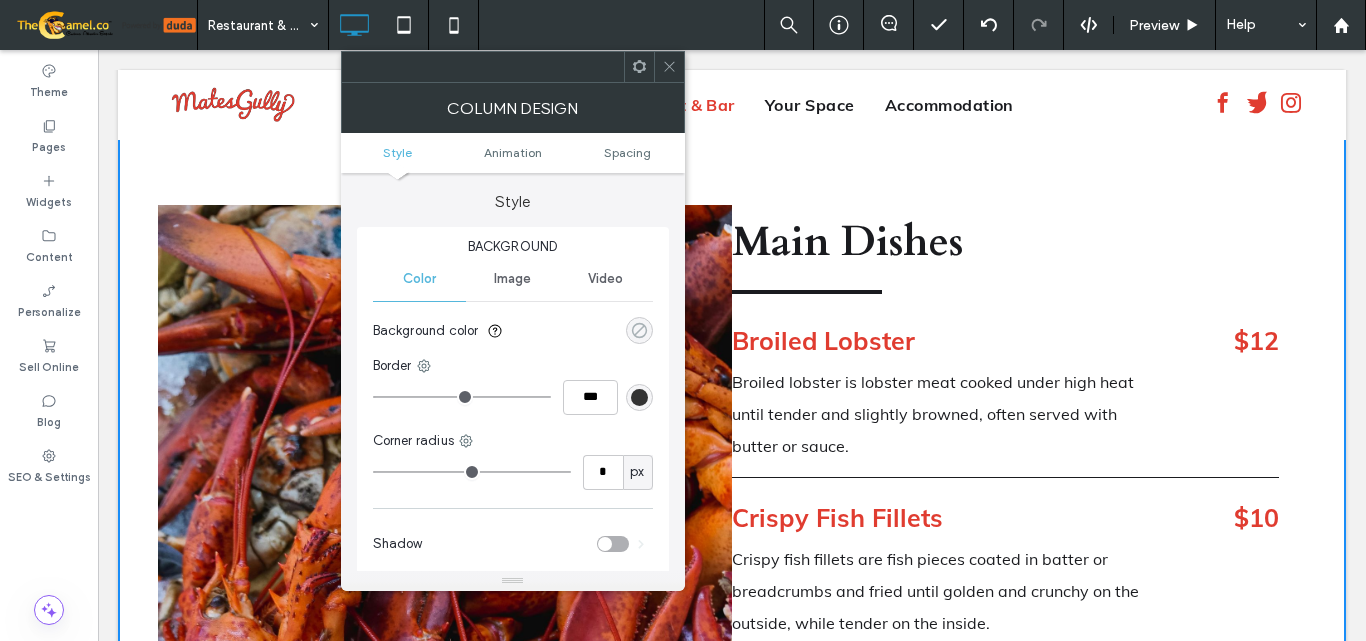 click at bounding box center (639, 330) 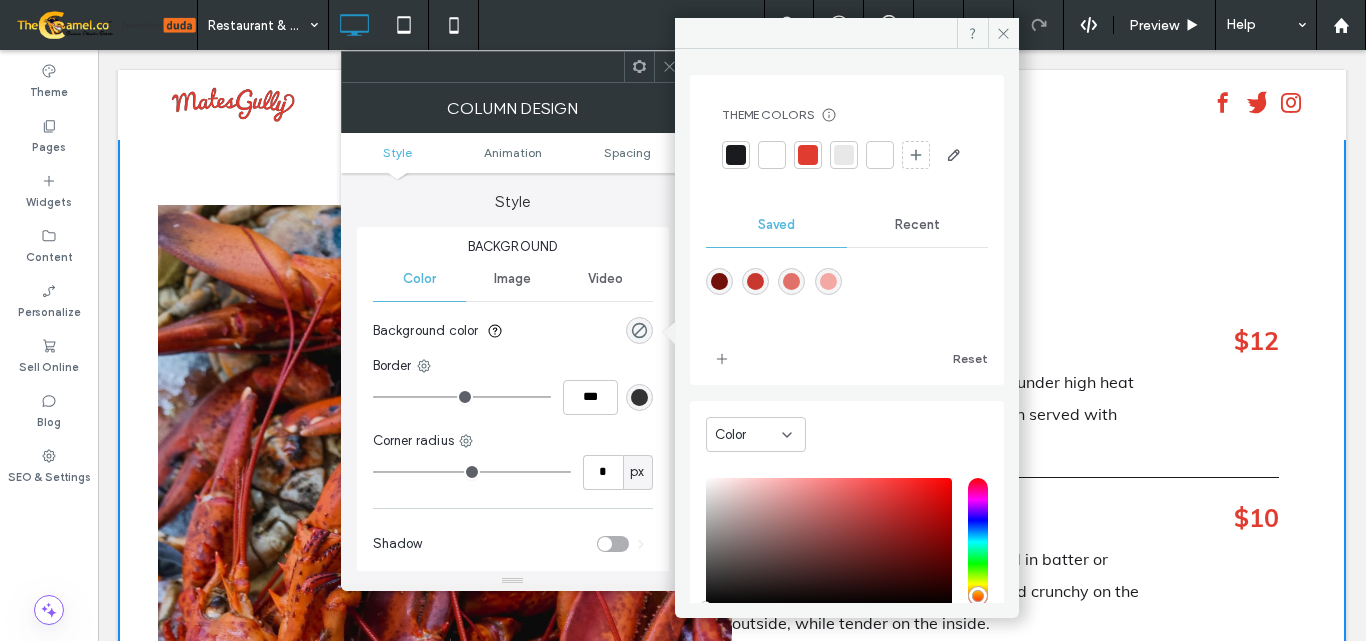 click at bounding box center [847, 155] 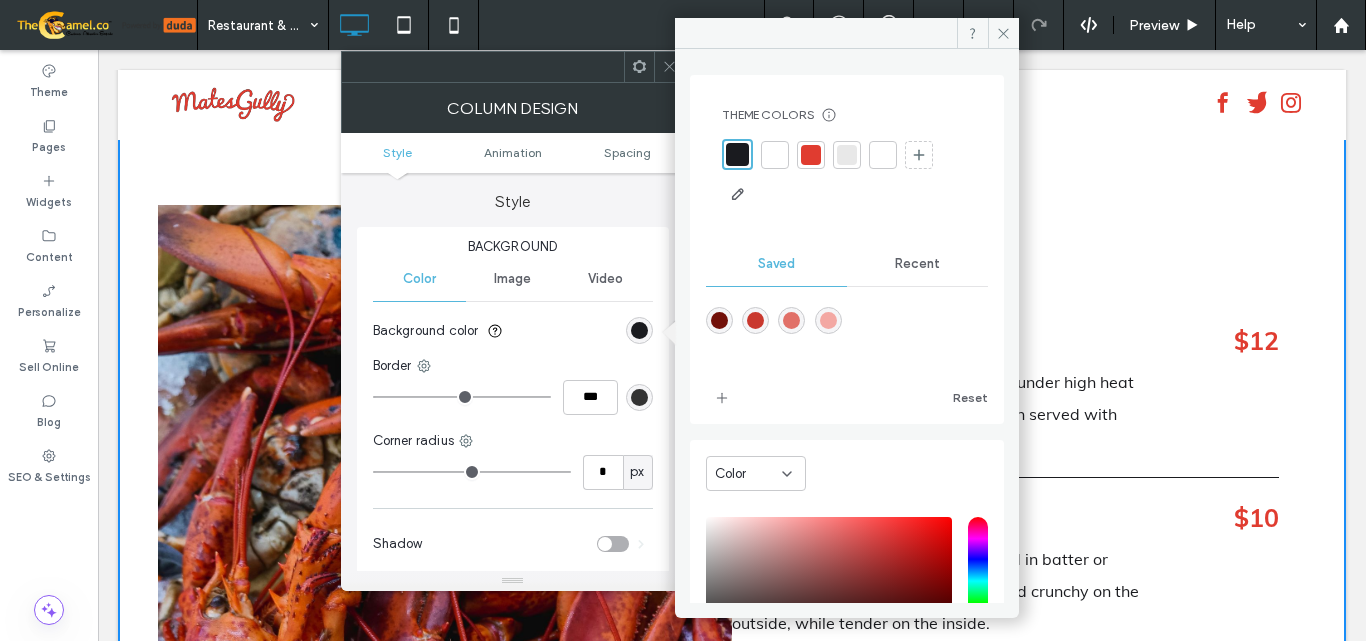 click 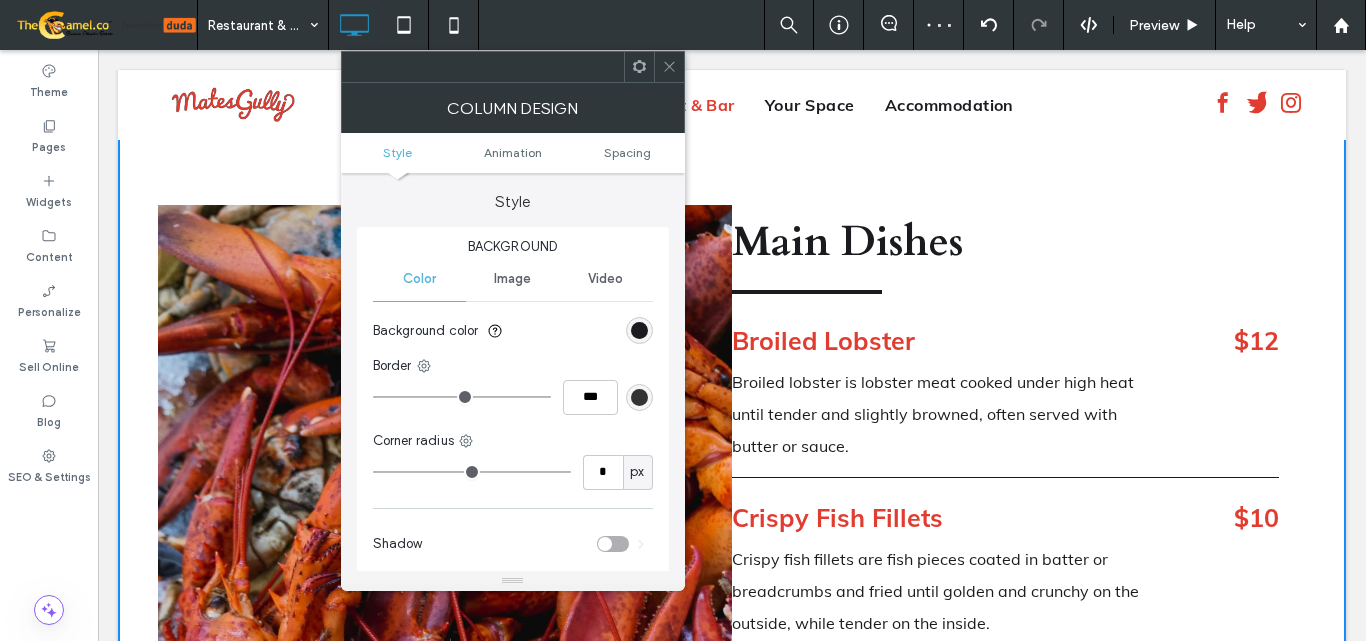click 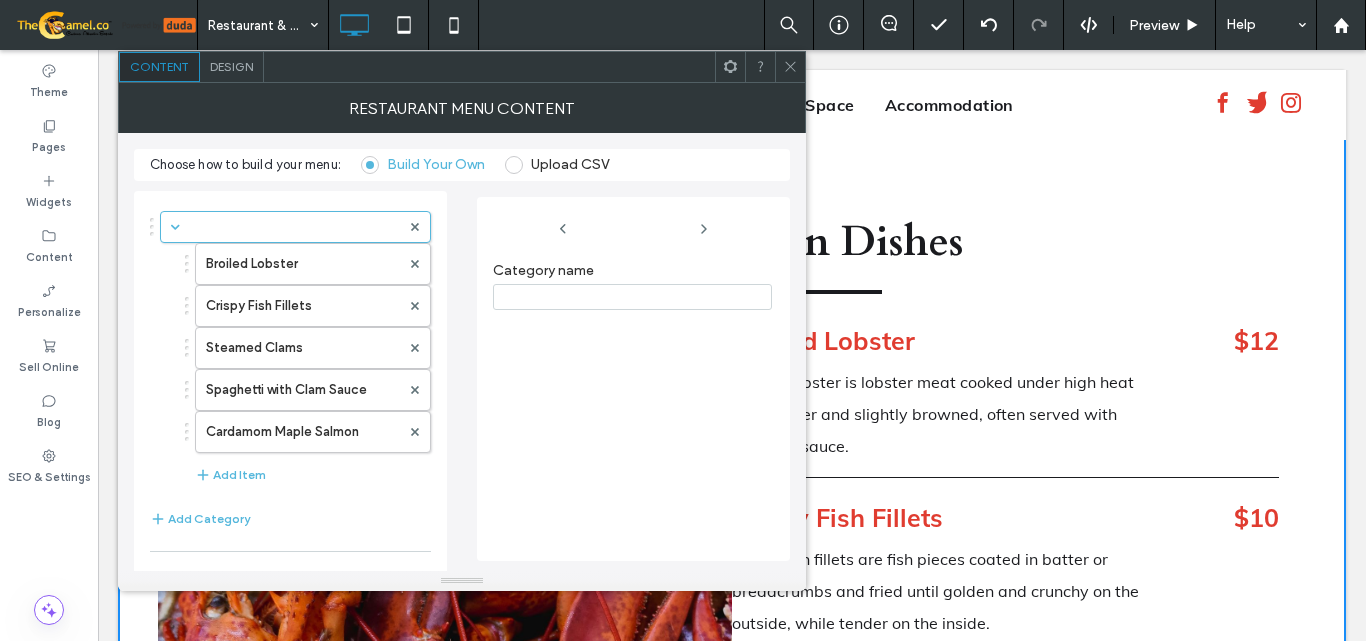 click on "Design" at bounding box center [231, 66] 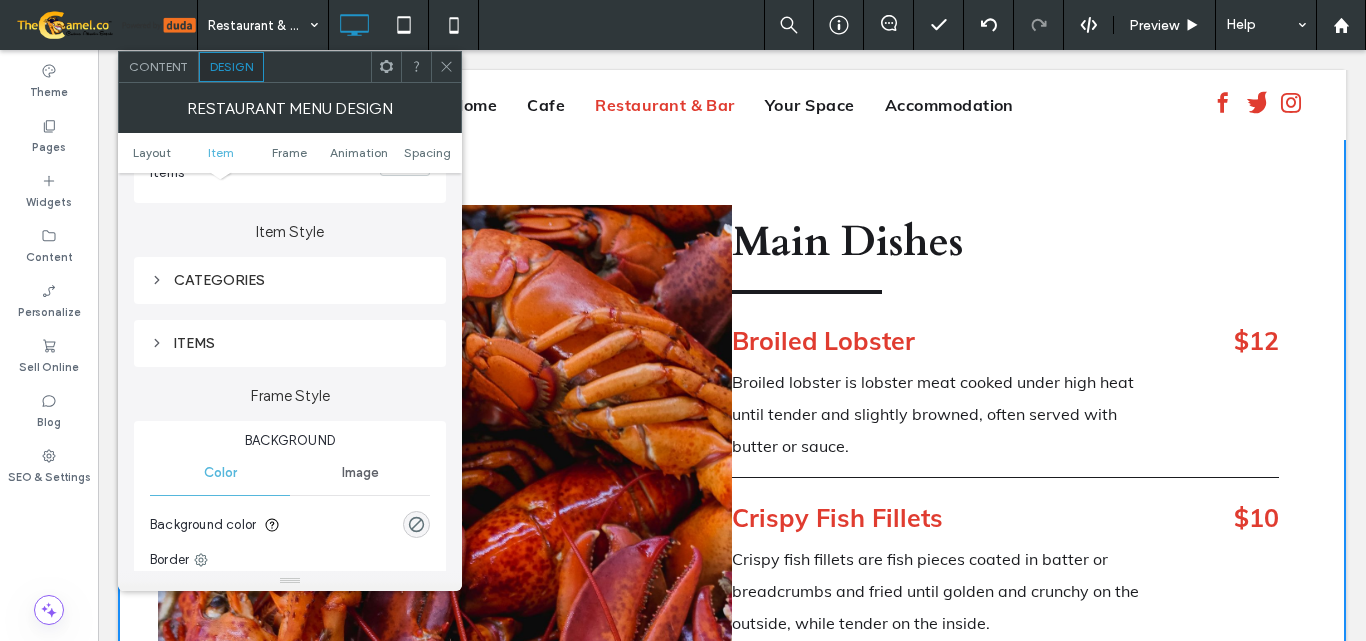 scroll, scrollTop: 300, scrollLeft: 0, axis: vertical 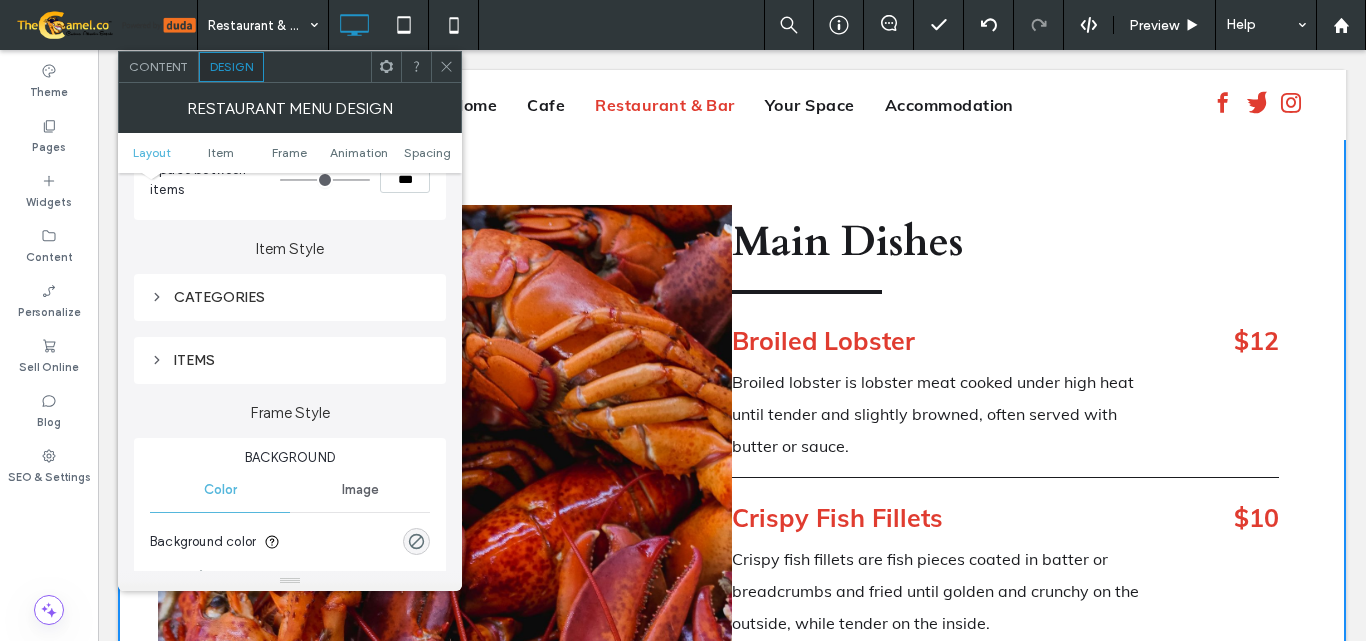 click on "ITEMS" at bounding box center (290, 360) 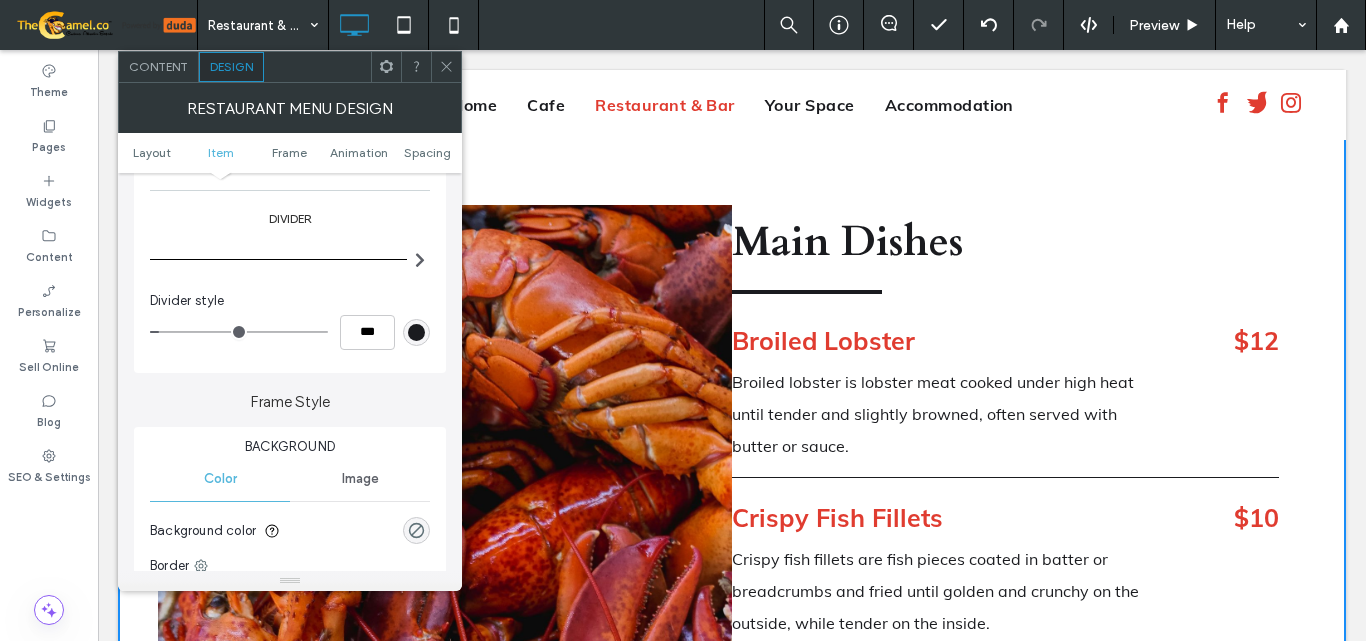 scroll, scrollTop: 1300, scrollLeft: 0, axis: vertical 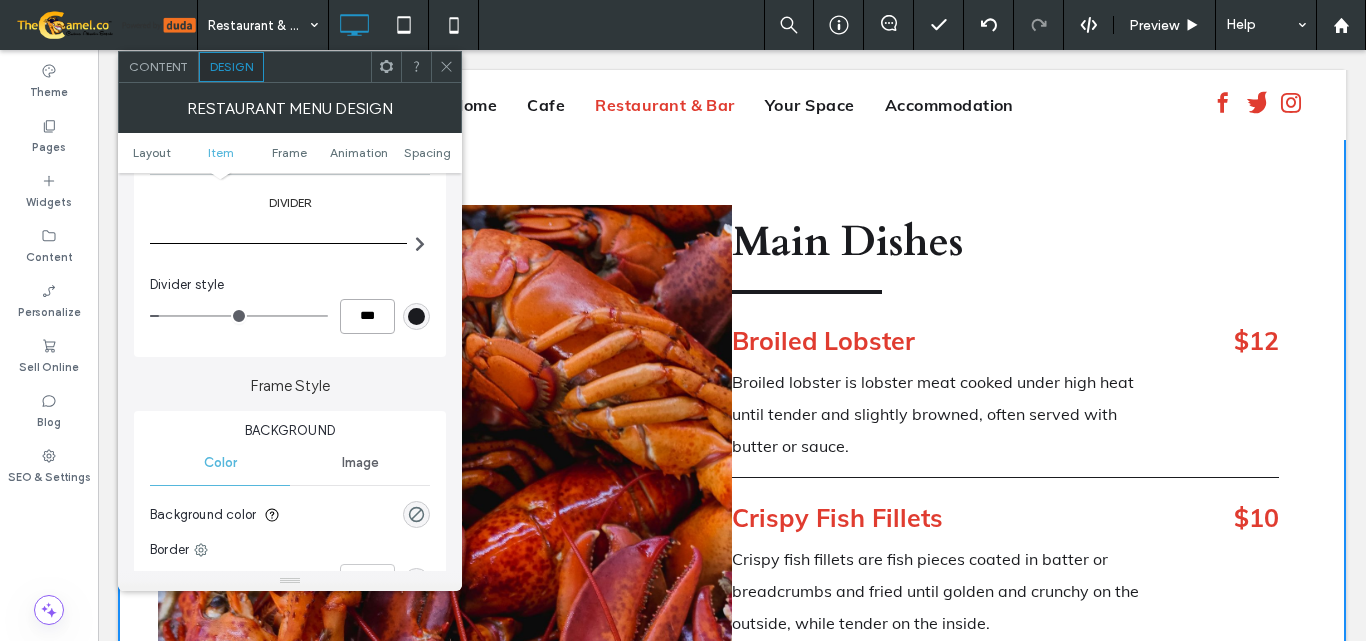click on "***" at bounding box center (367, 316) 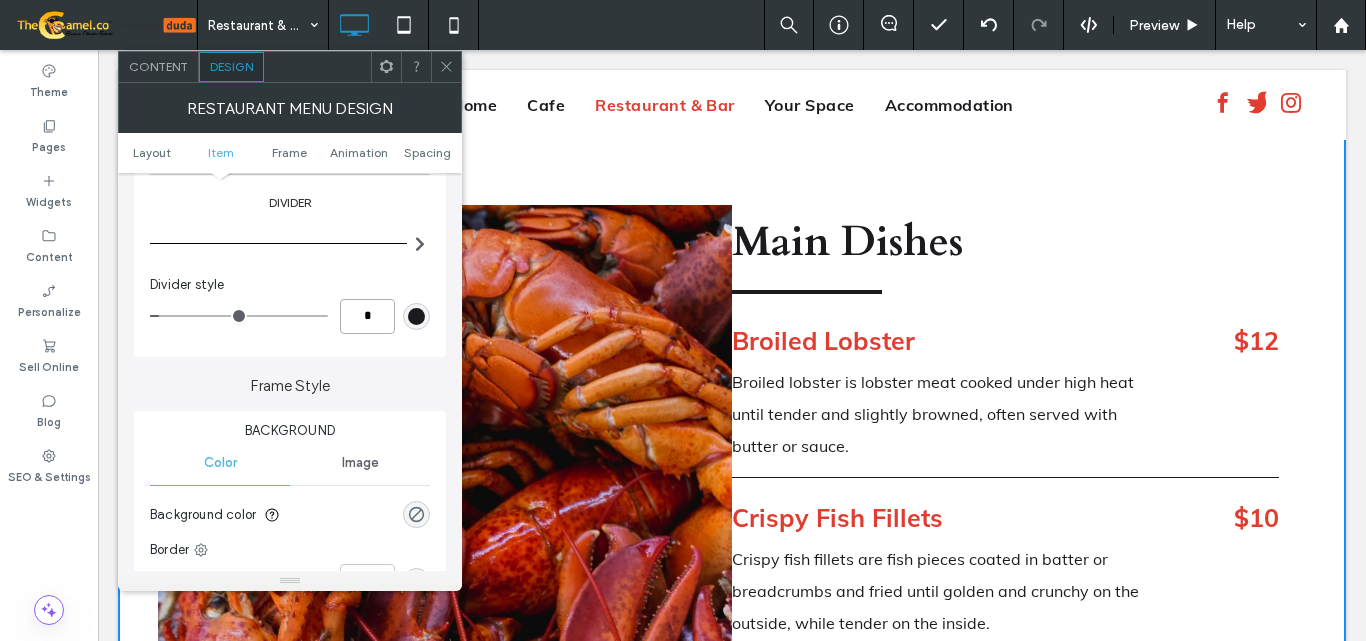 type on "*" 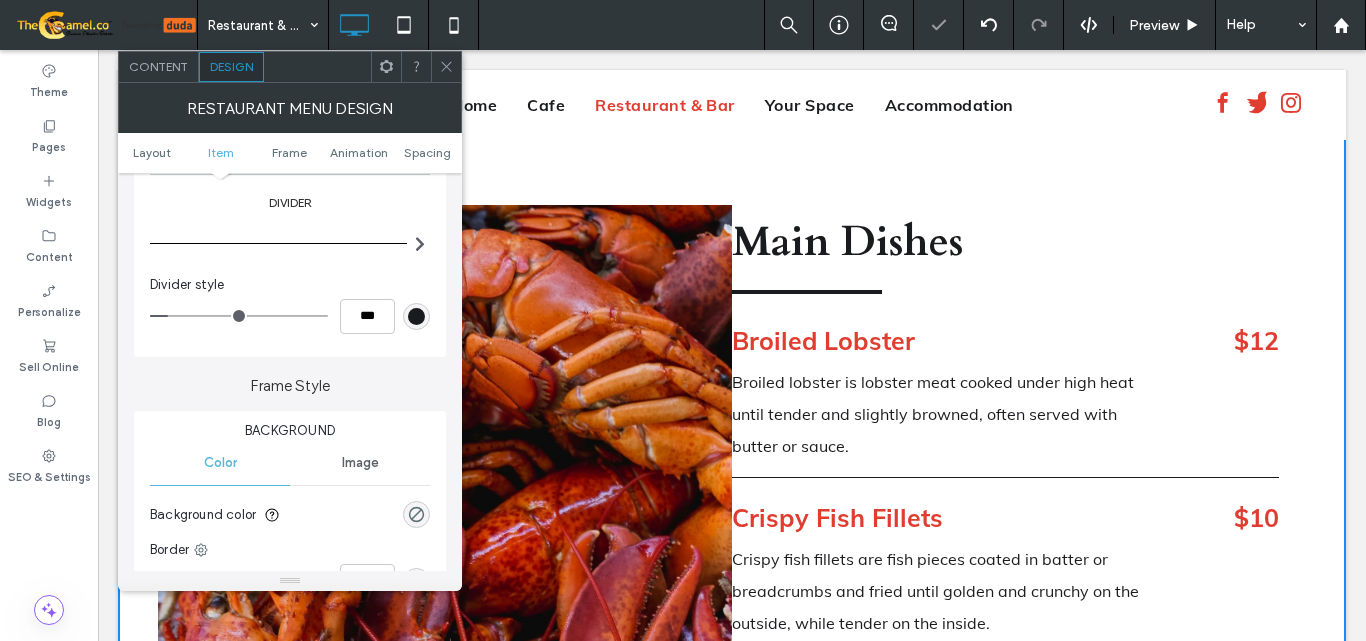 click at bounding box center [416, 316] 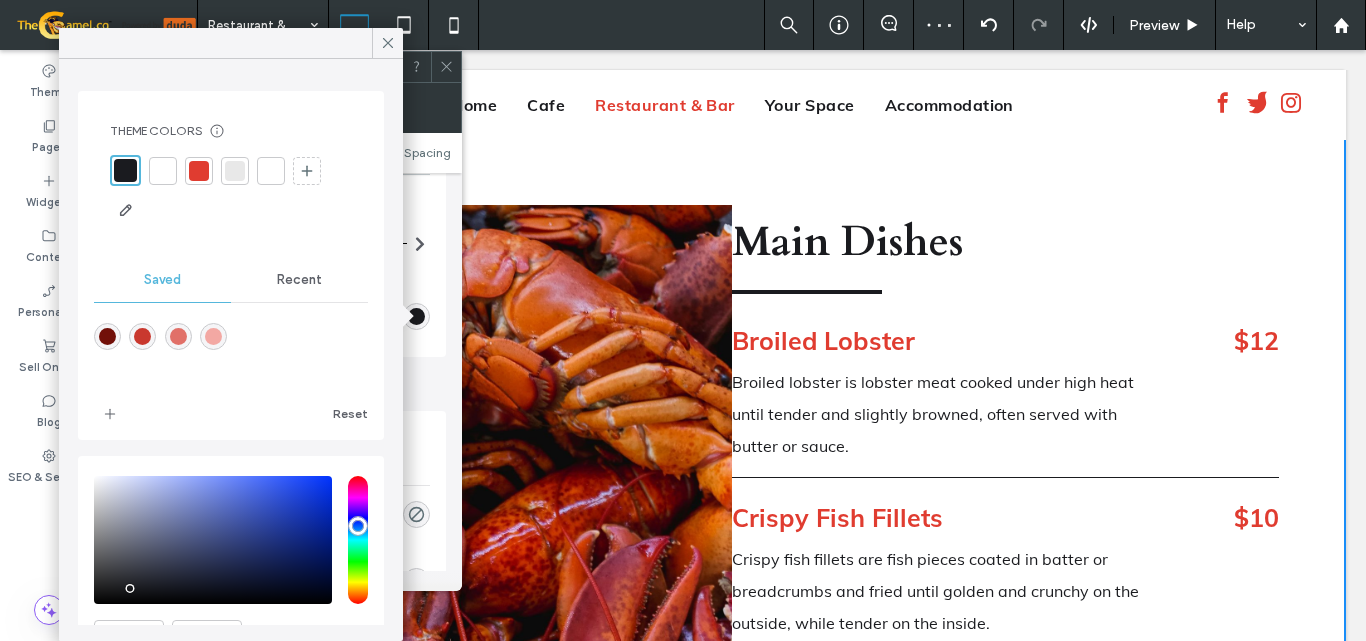 click at bounding box center (163, 171) 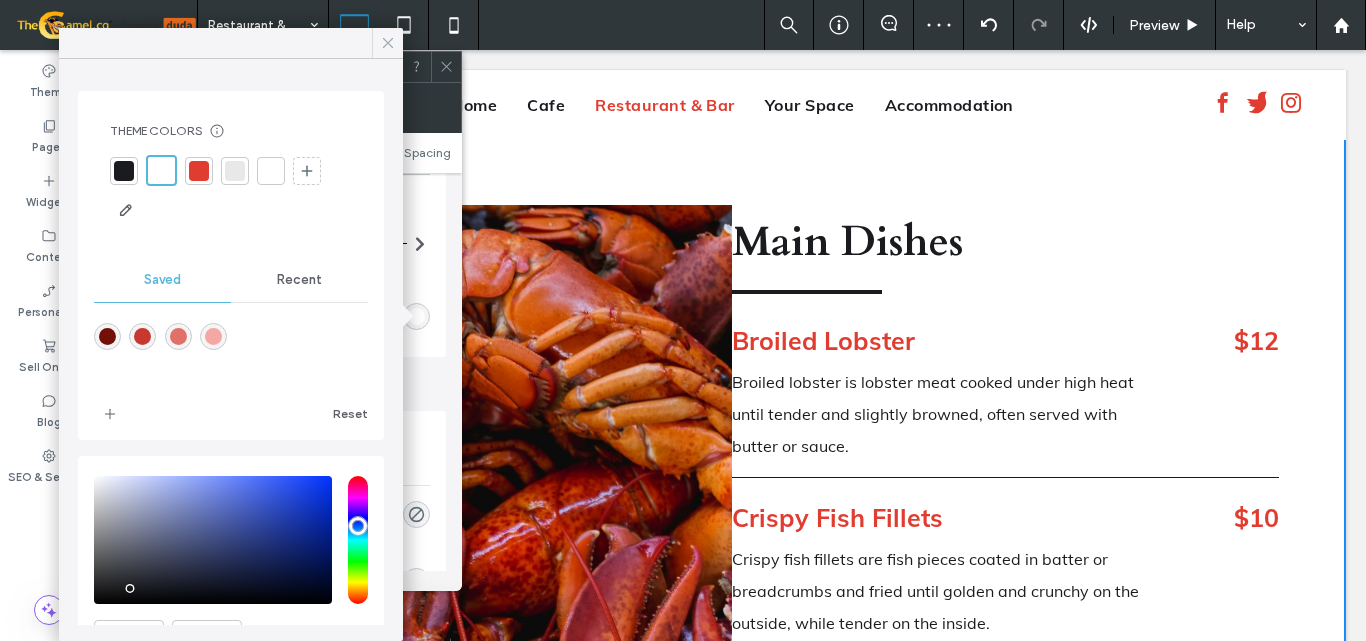 click 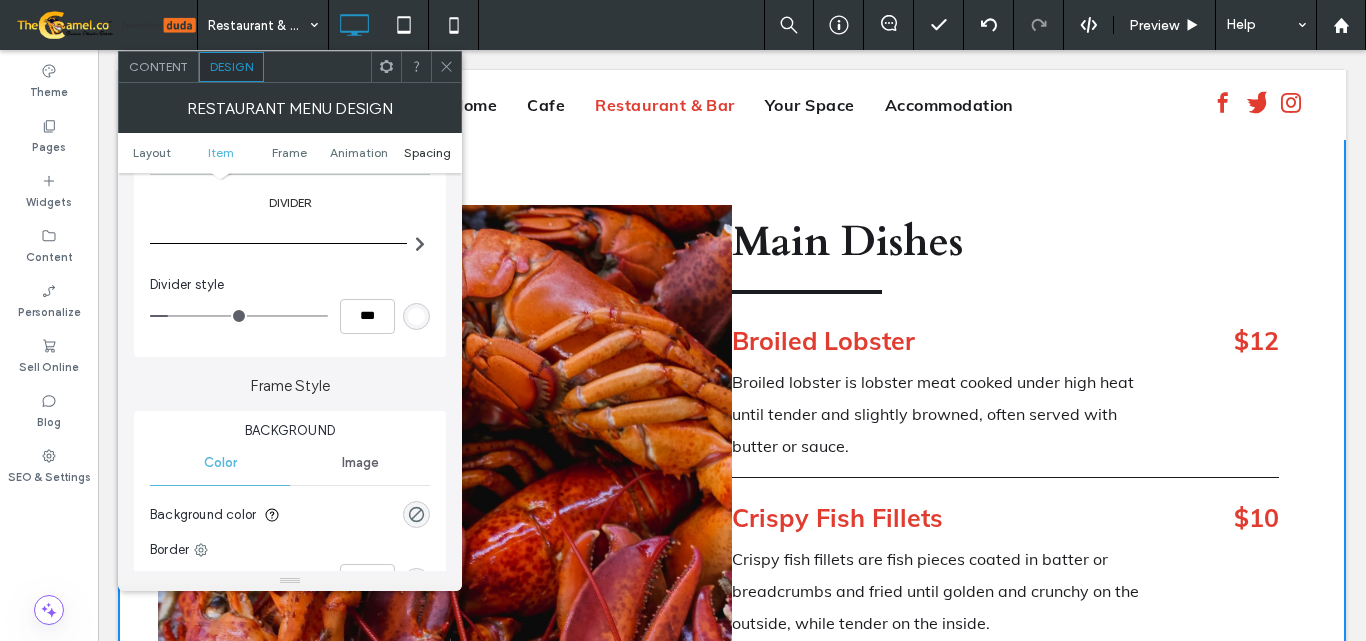 click on "Spacing" at bounding box center [427, 152] 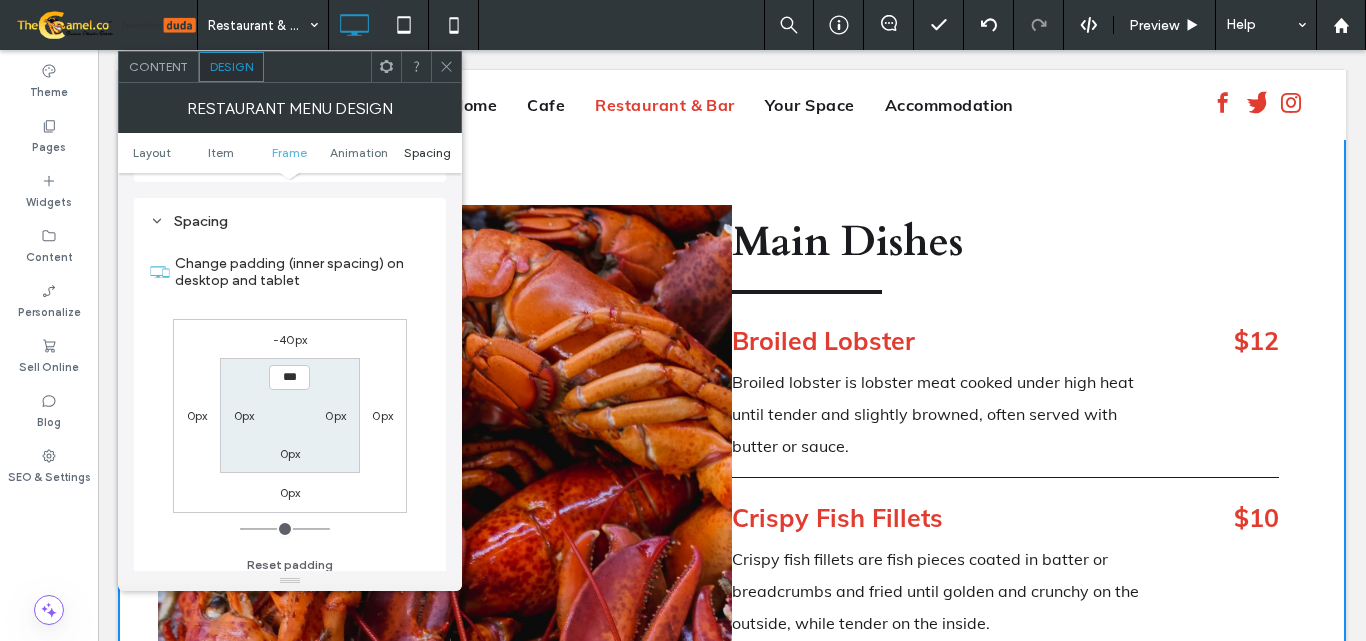 scroll, scrollTop: 1817, scrollLeft: 0, axis: vertical 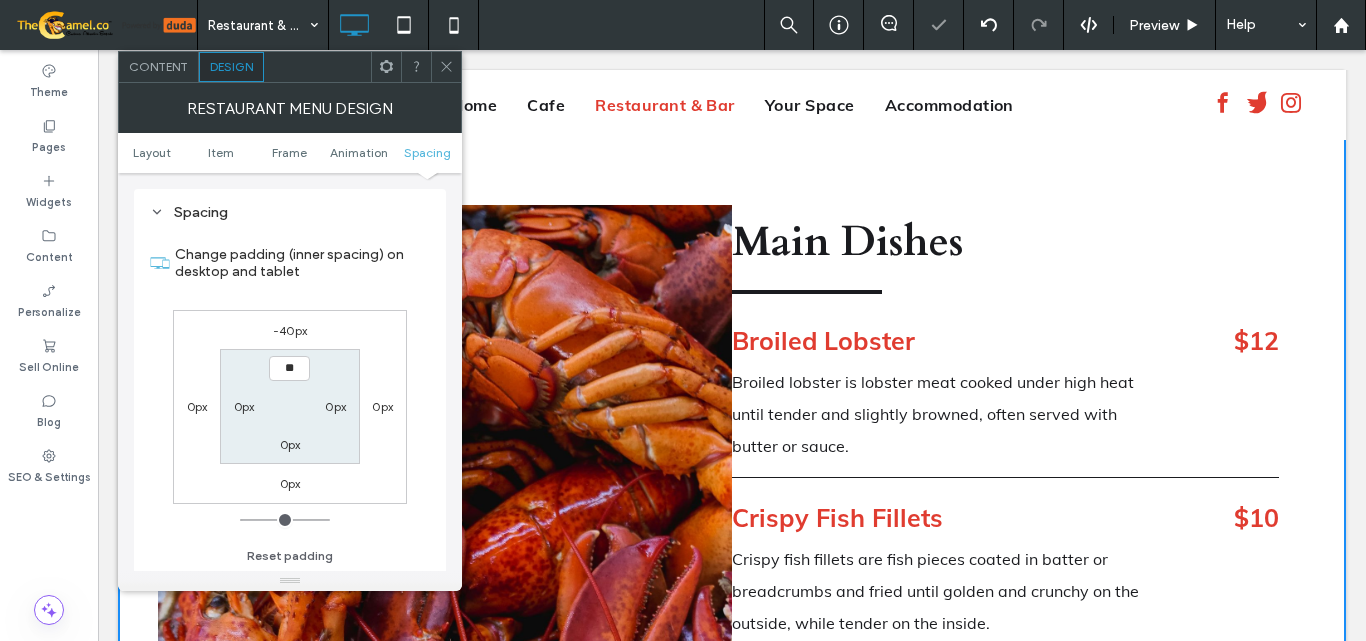 type on "*" 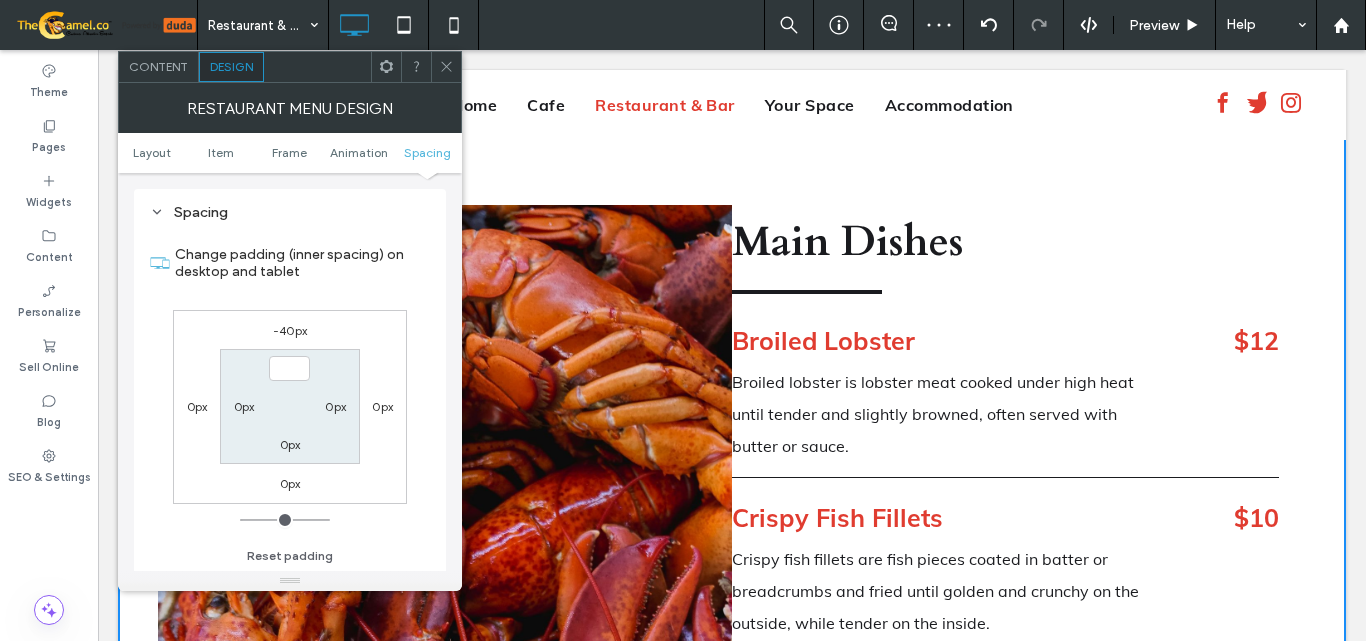 type 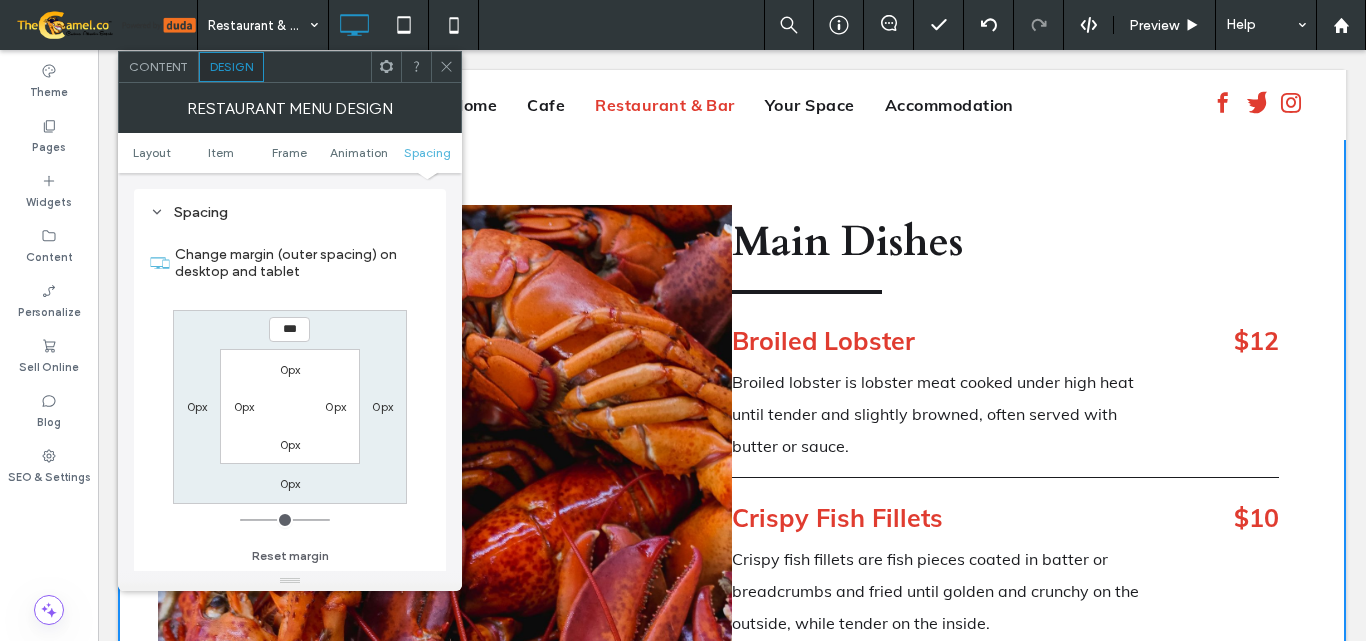 type on "***" 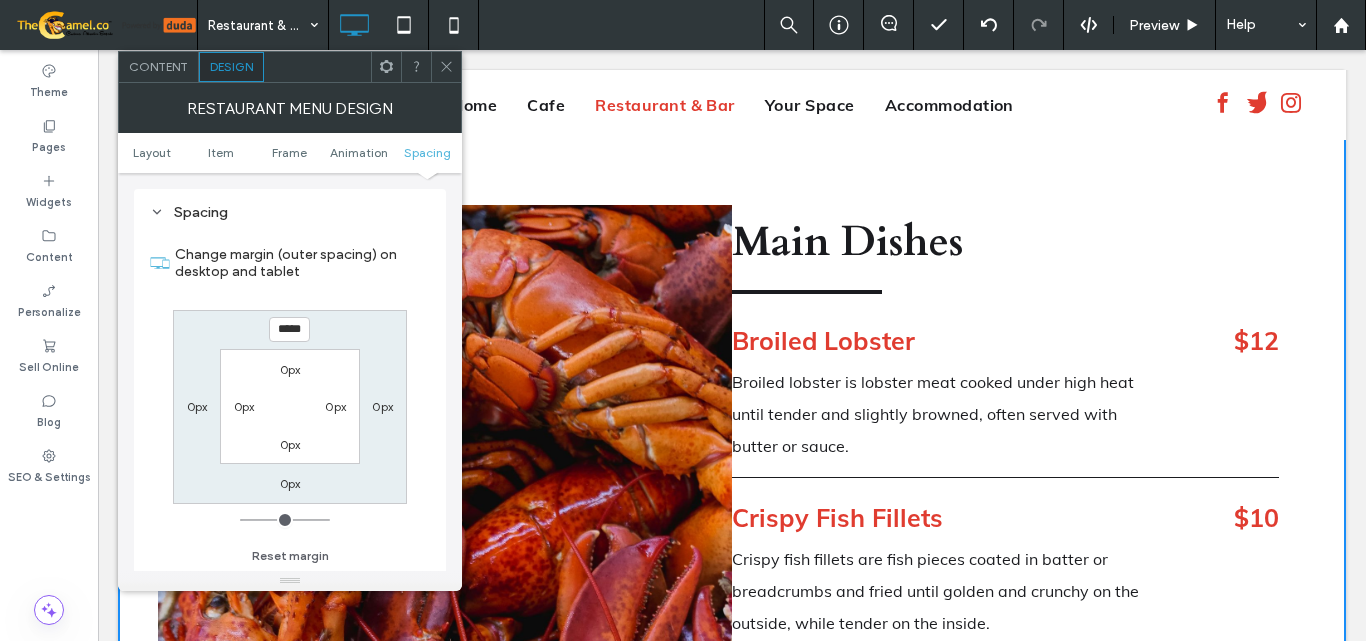 click on "*****" at bounding box center [289, 329] 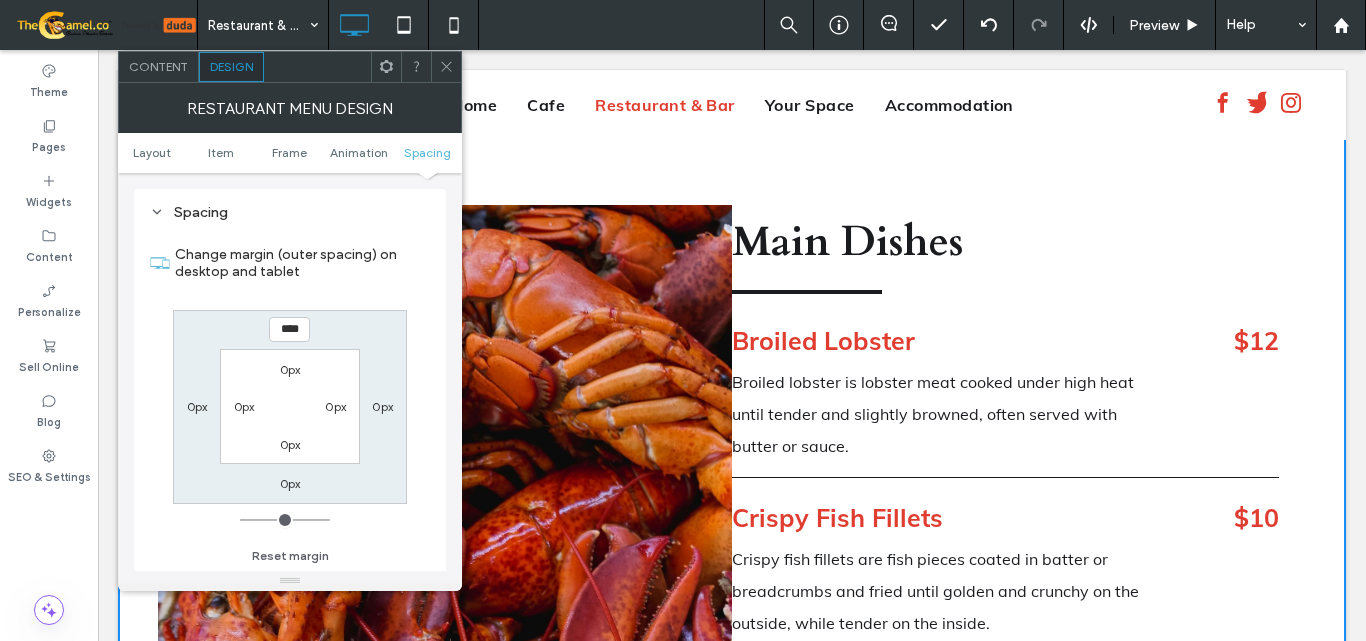 type on "****" 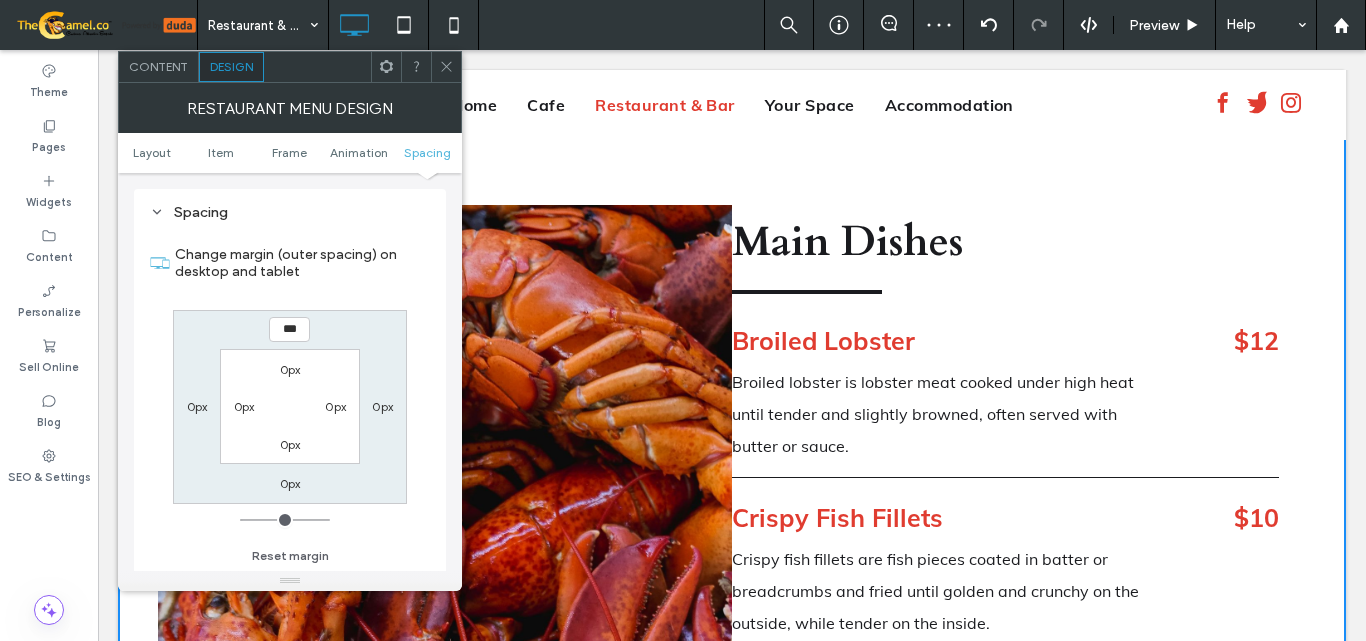 click on "***" at bounding box center (289, 329) 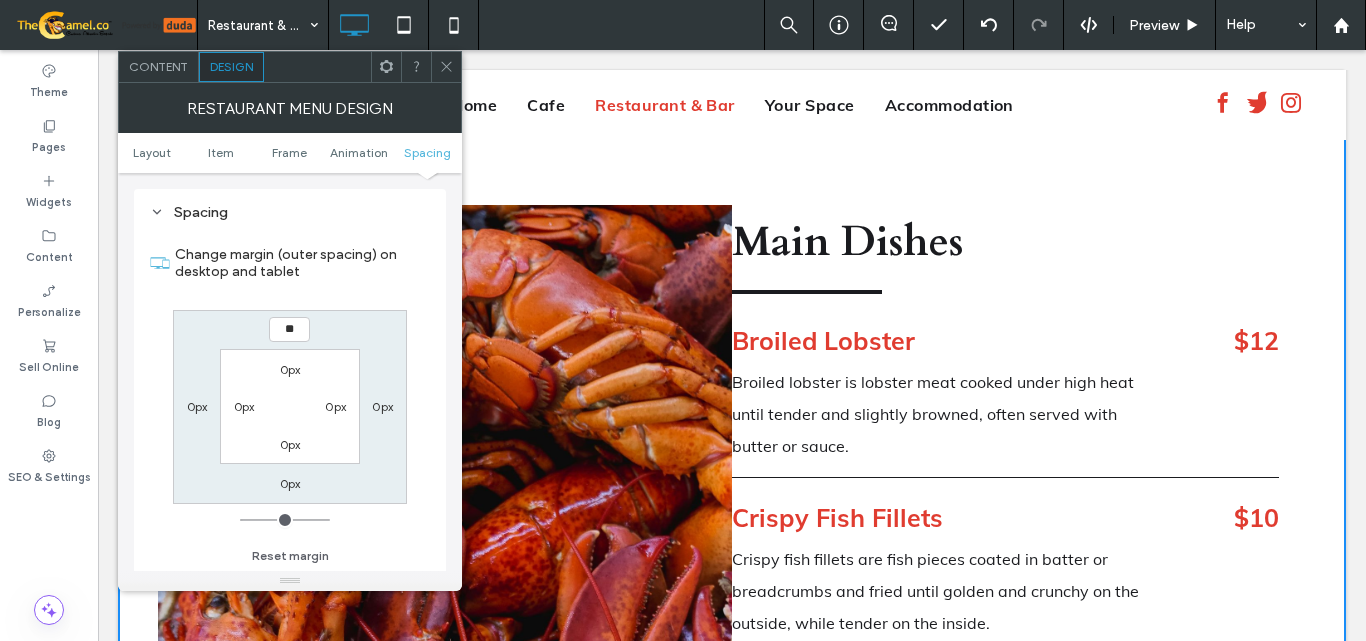 scroll, scrollTop: 0, scrollLeft: 0, axis: both 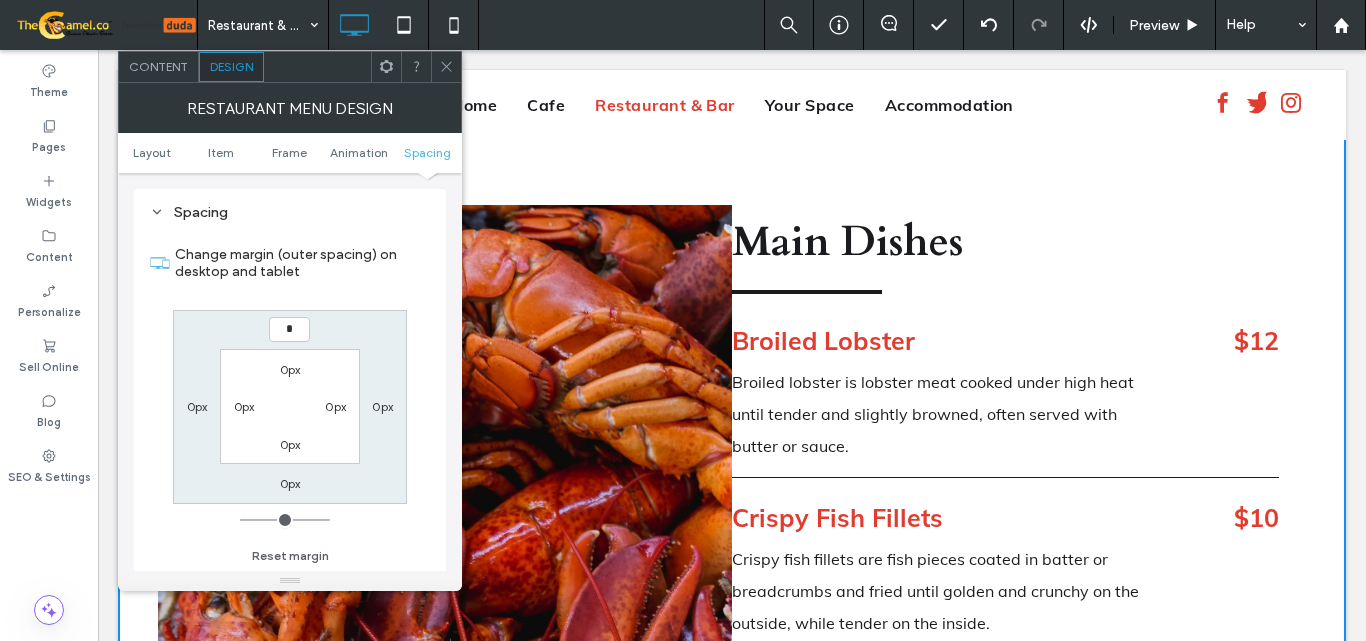 click on "*" at bounding box center [289, 329] 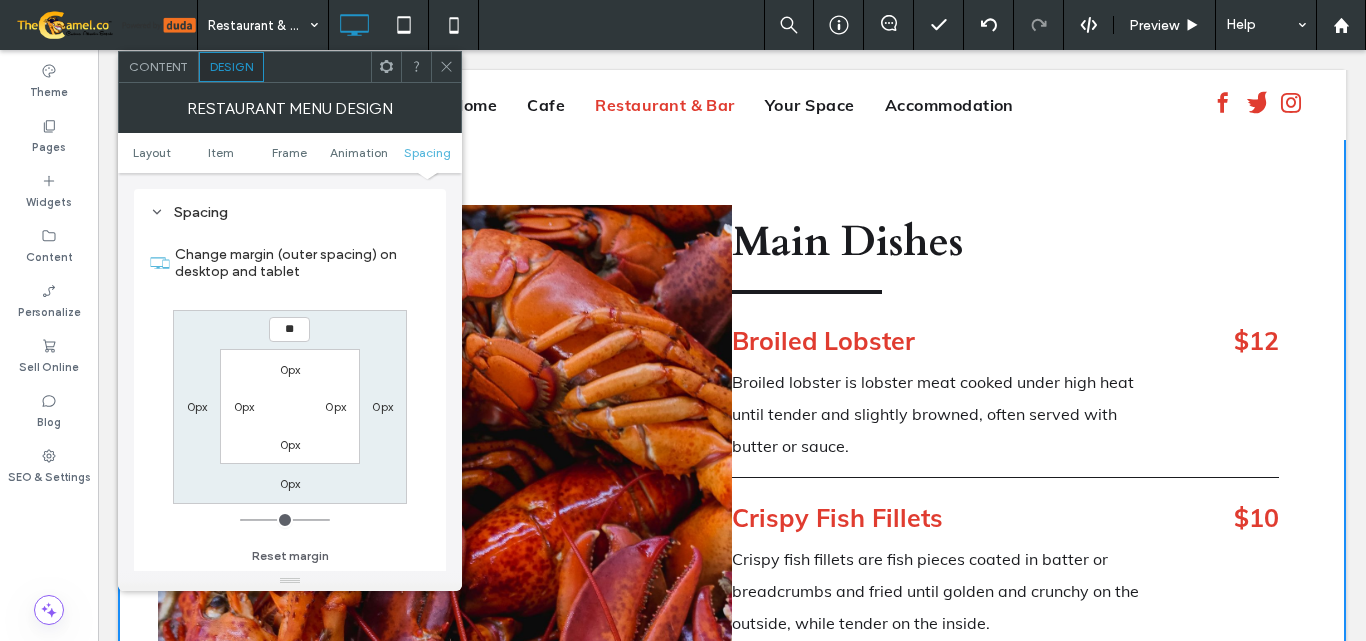 type on "*" 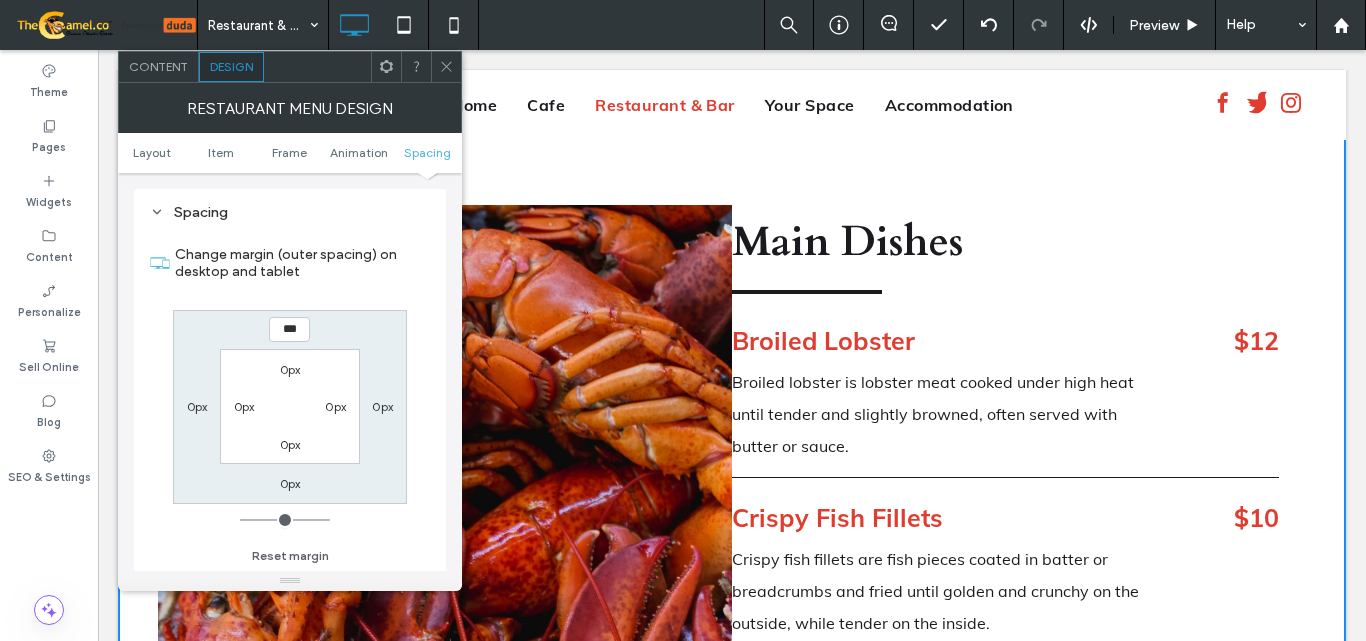 type on "***" 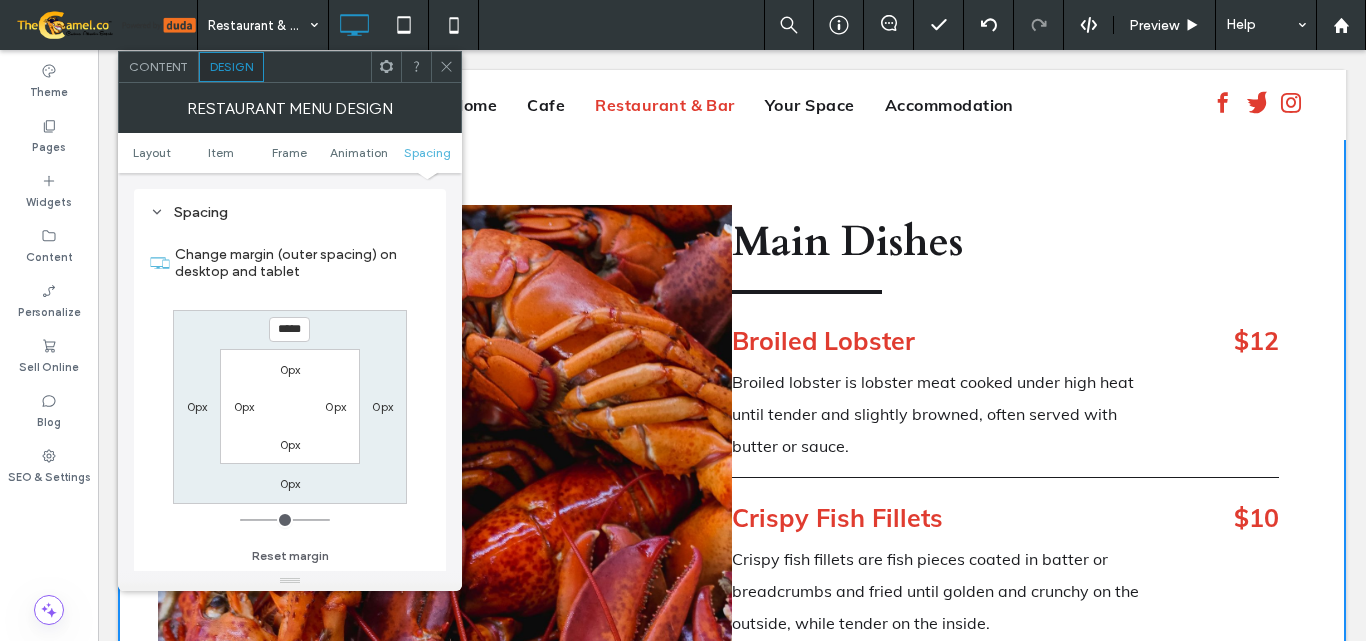 click 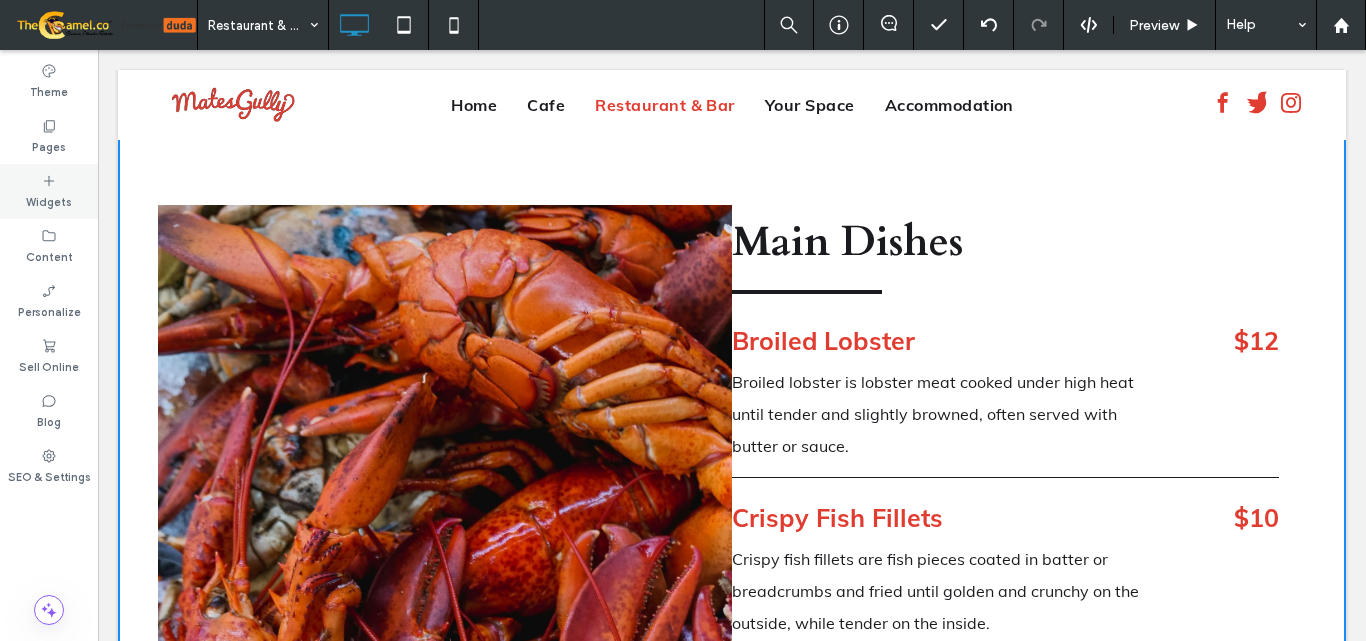 click on "Widgets" at bounding box center (49, 200) 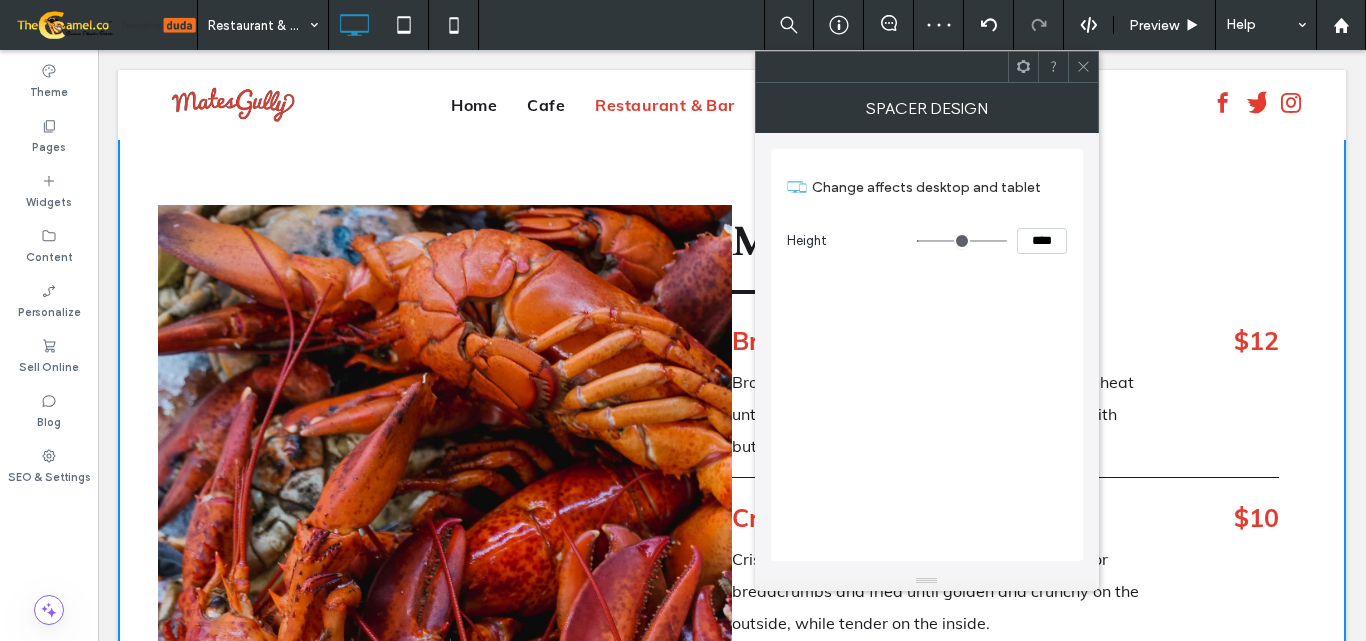 click 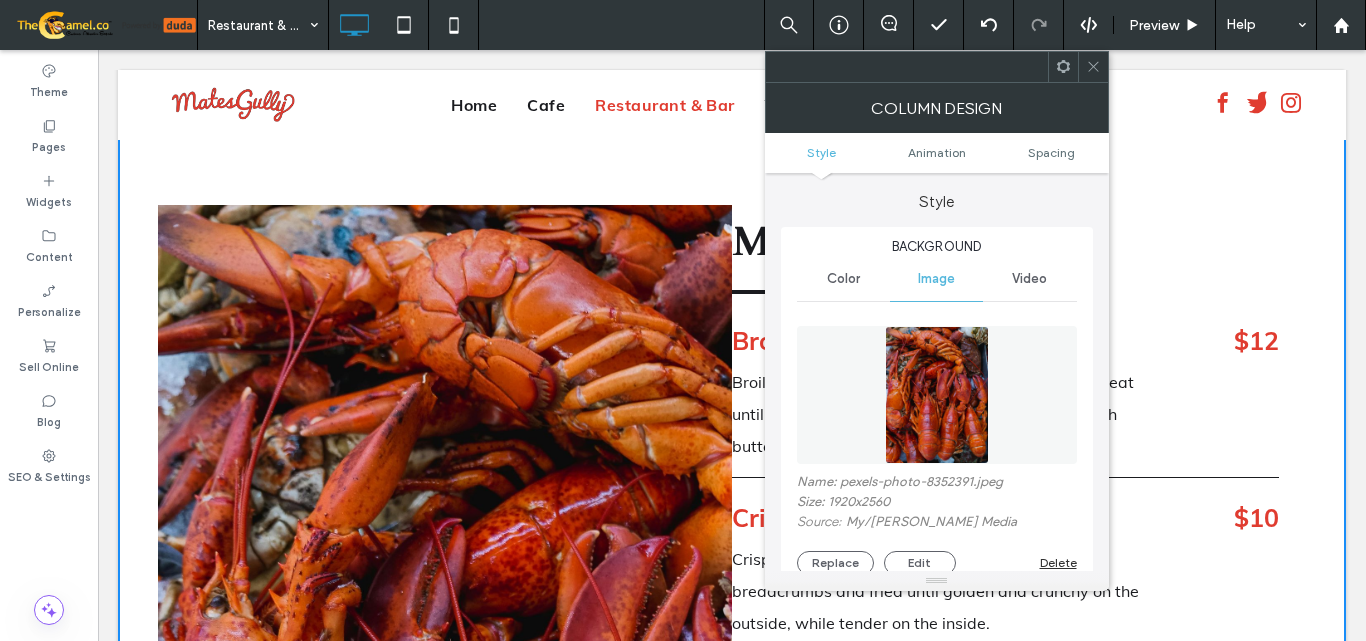 click 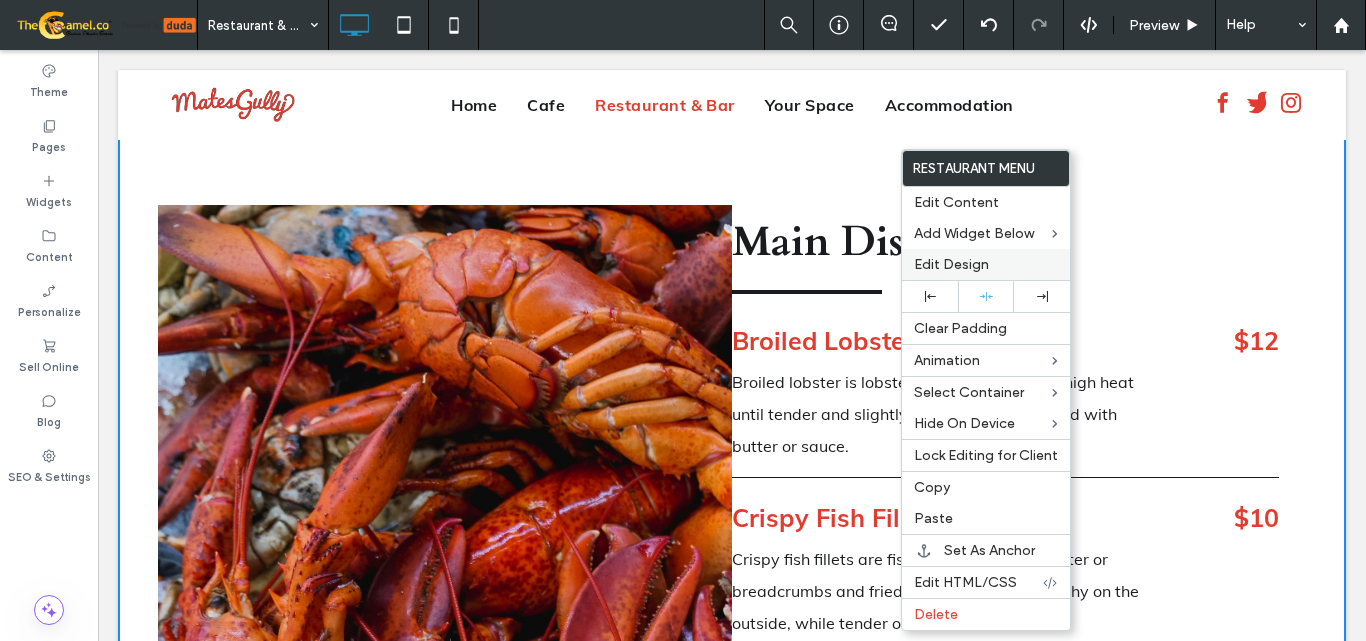 click on "Edit Design" at bounding box center [986, 264] 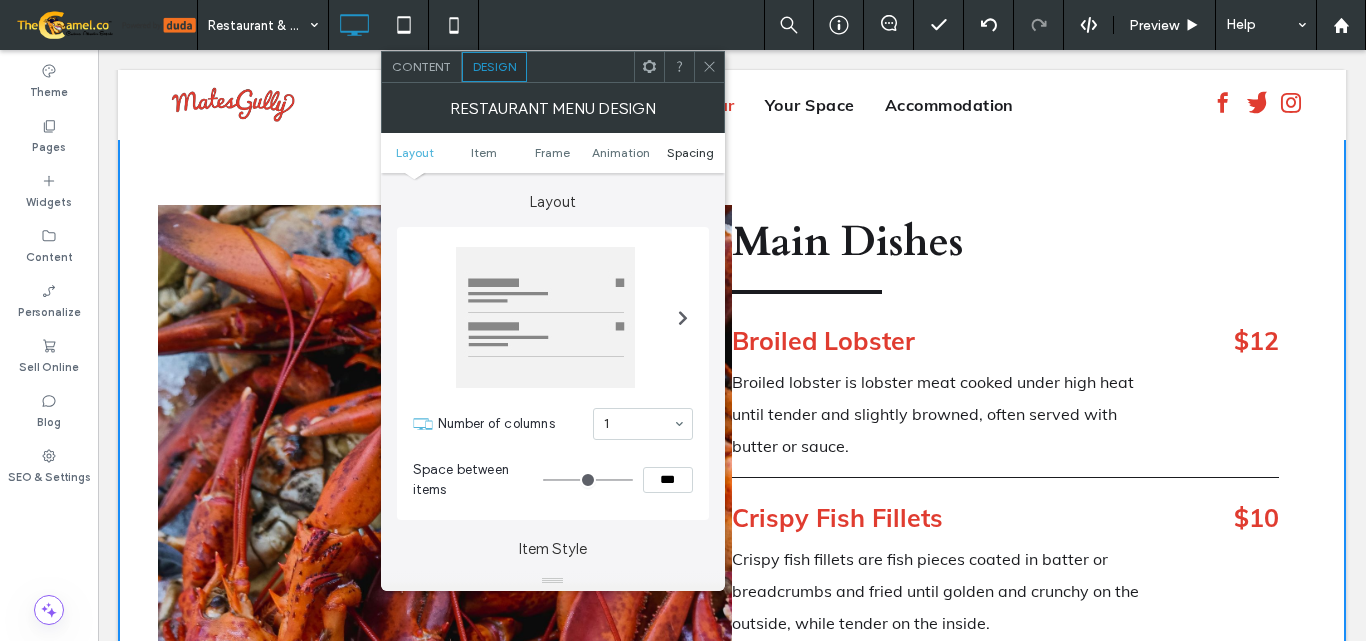 click on "Spacing" at bounding box center (690, 152) 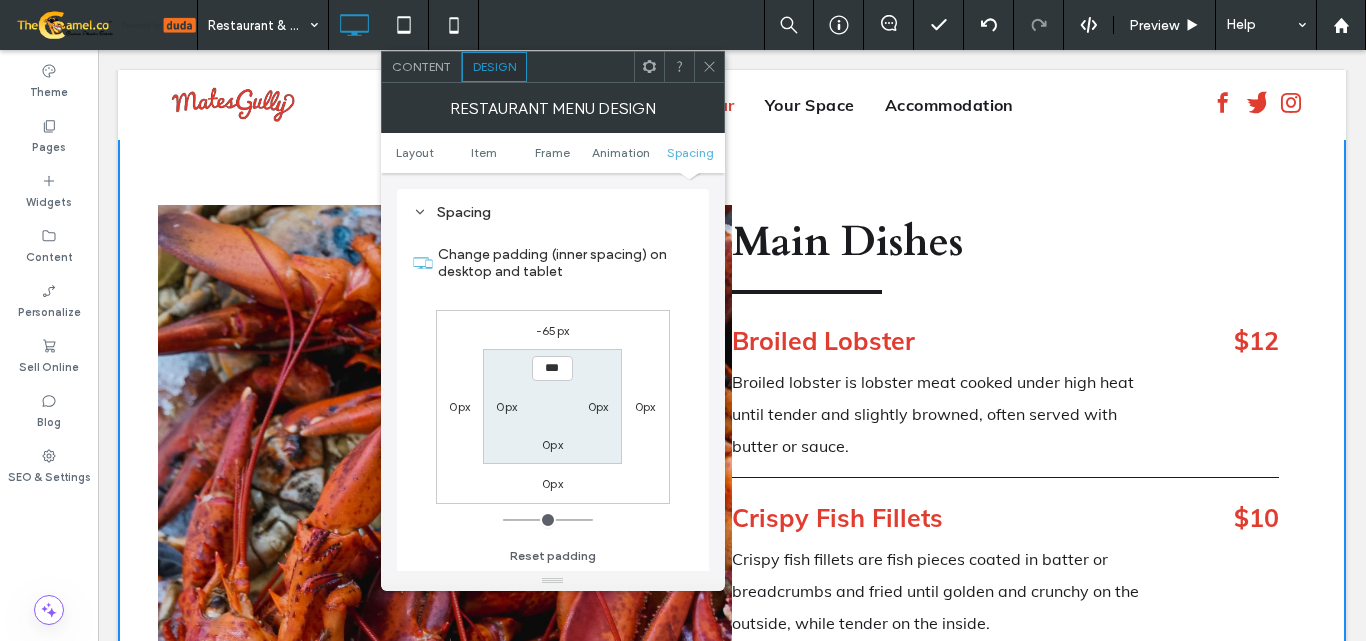 scroll, scrollTop: 844, scrollLeft: 0, axis: vertical 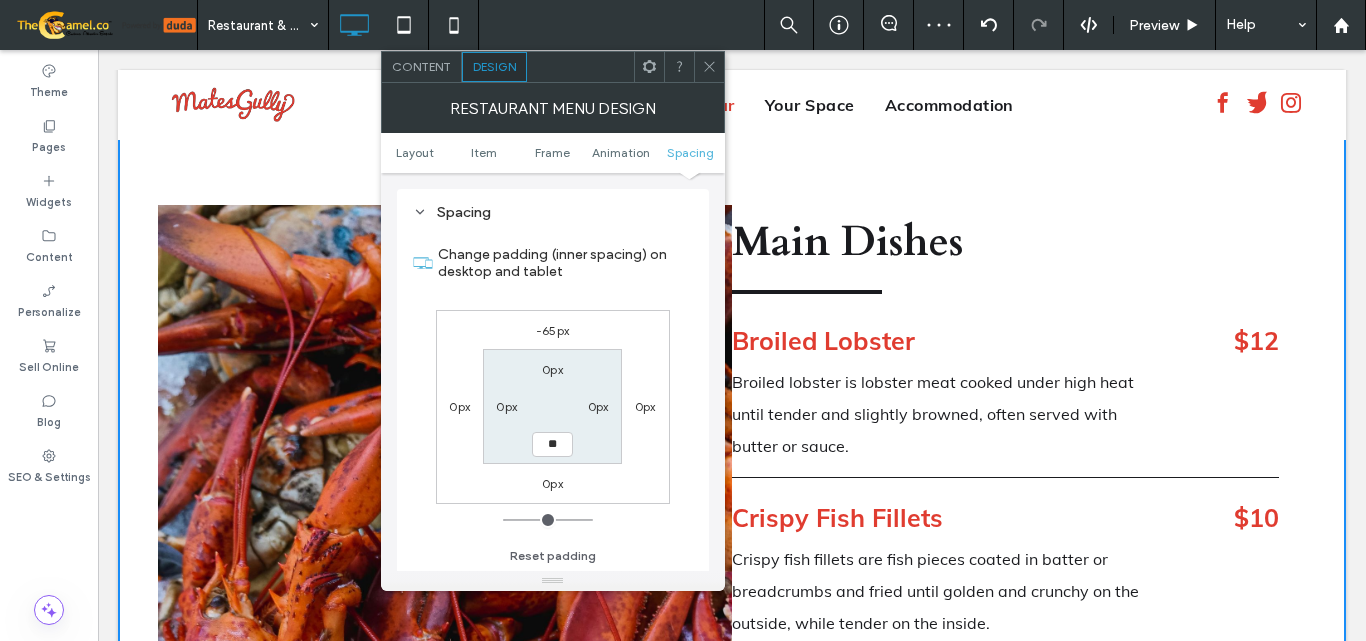 type on "*" 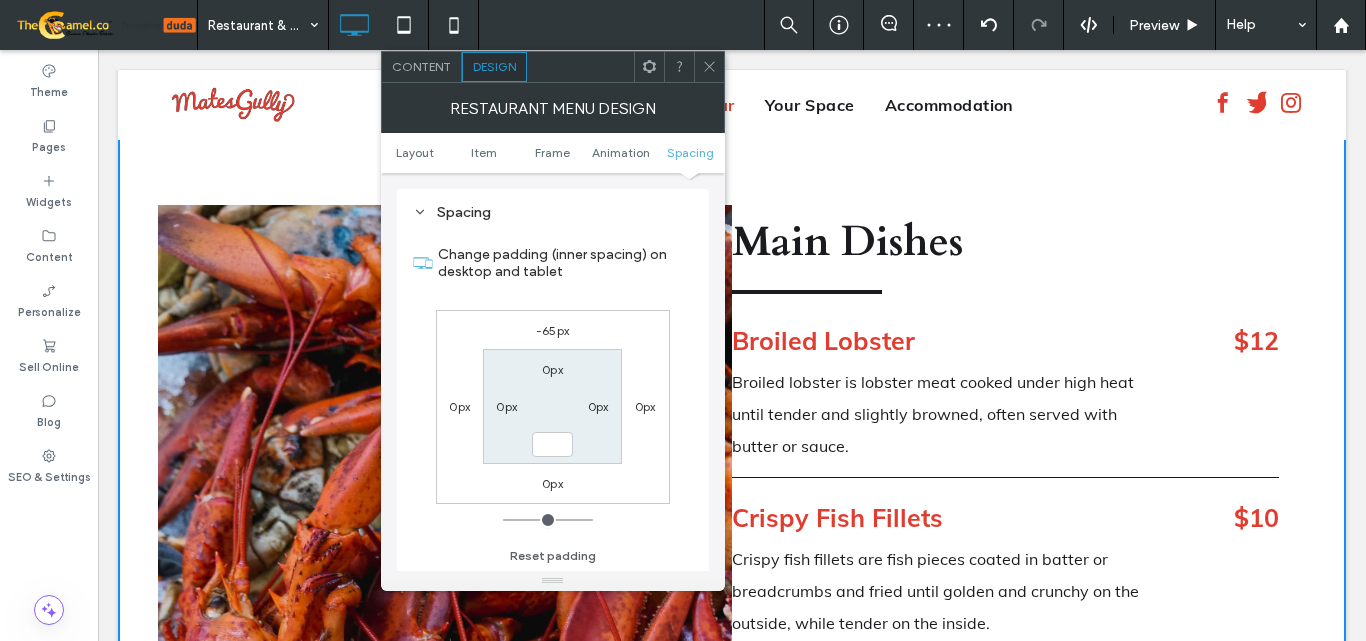 type 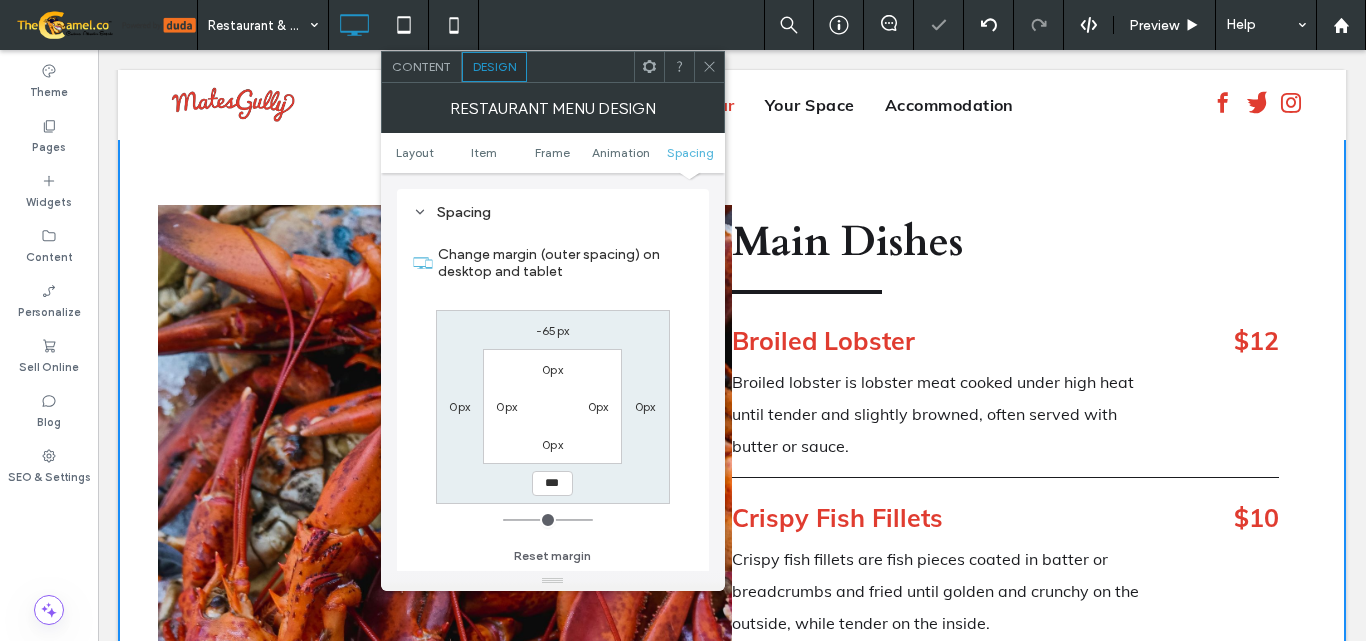 type on "***" 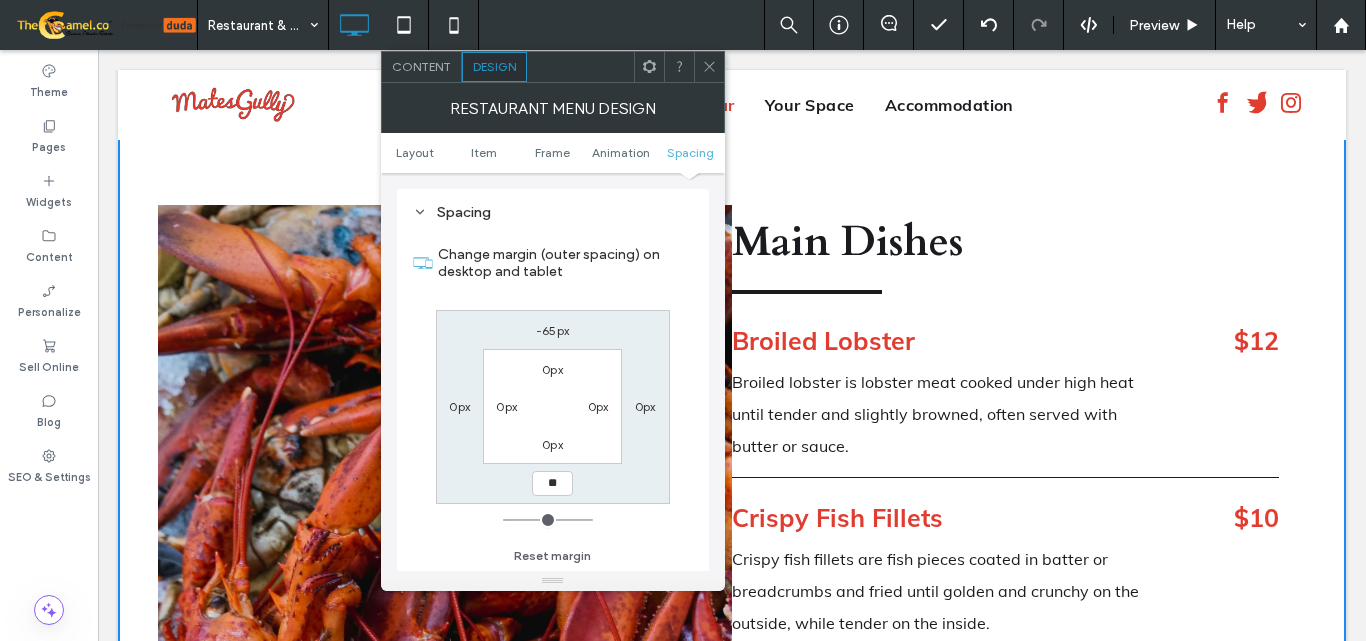 type on "*" 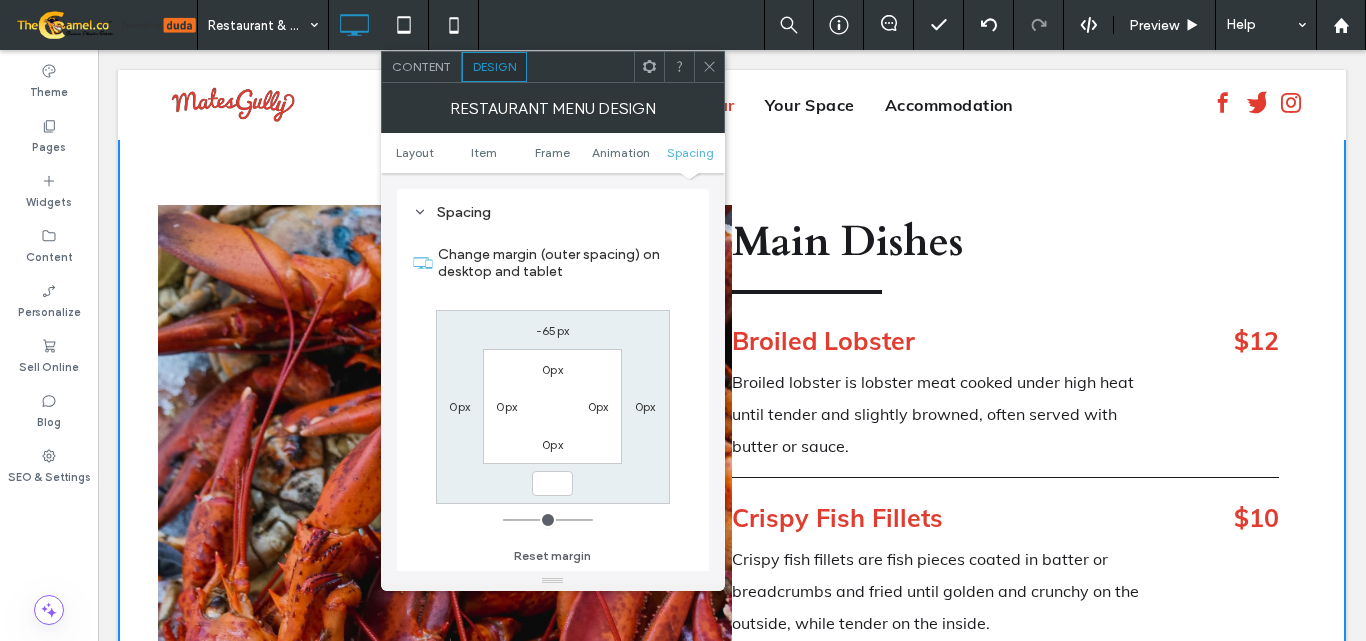 type 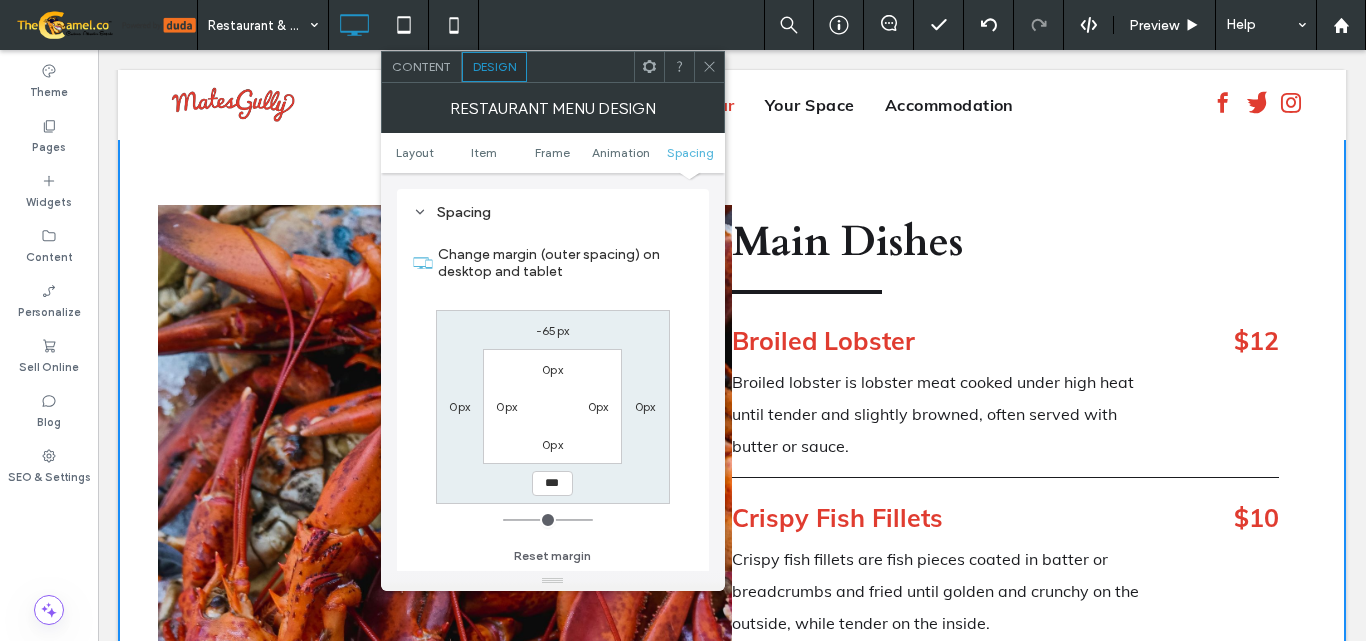 click 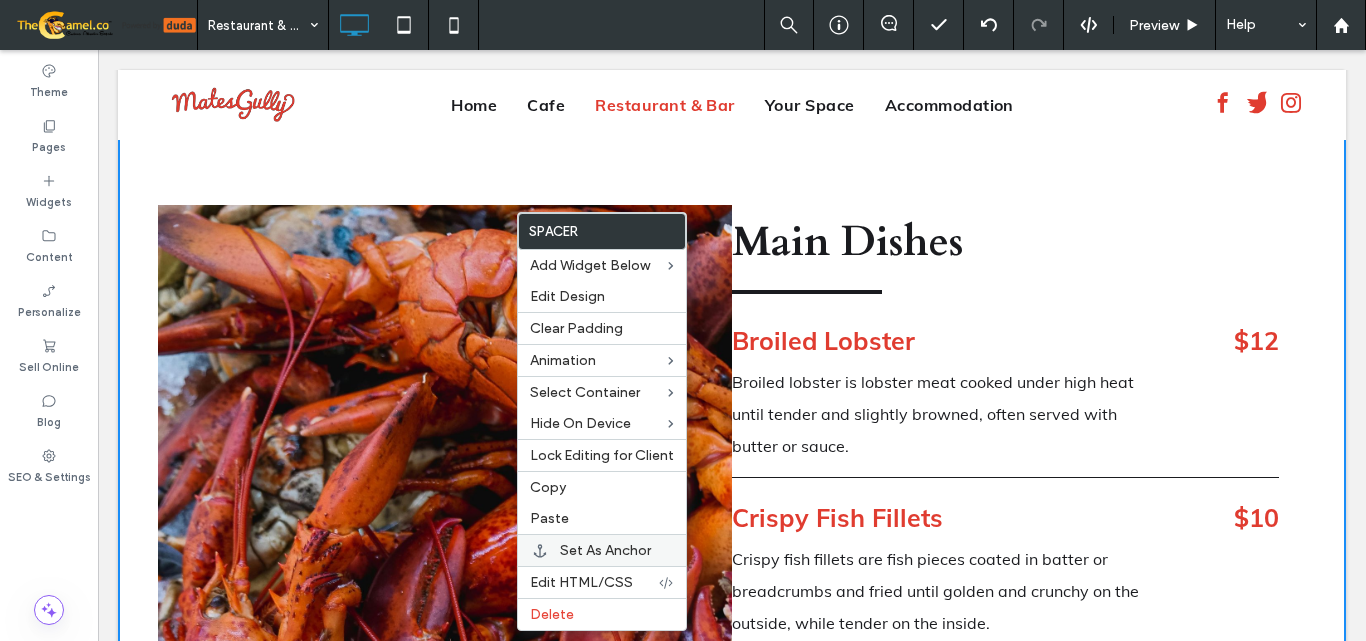 click on "Set As Anchor" at bounding box center [605, 550] 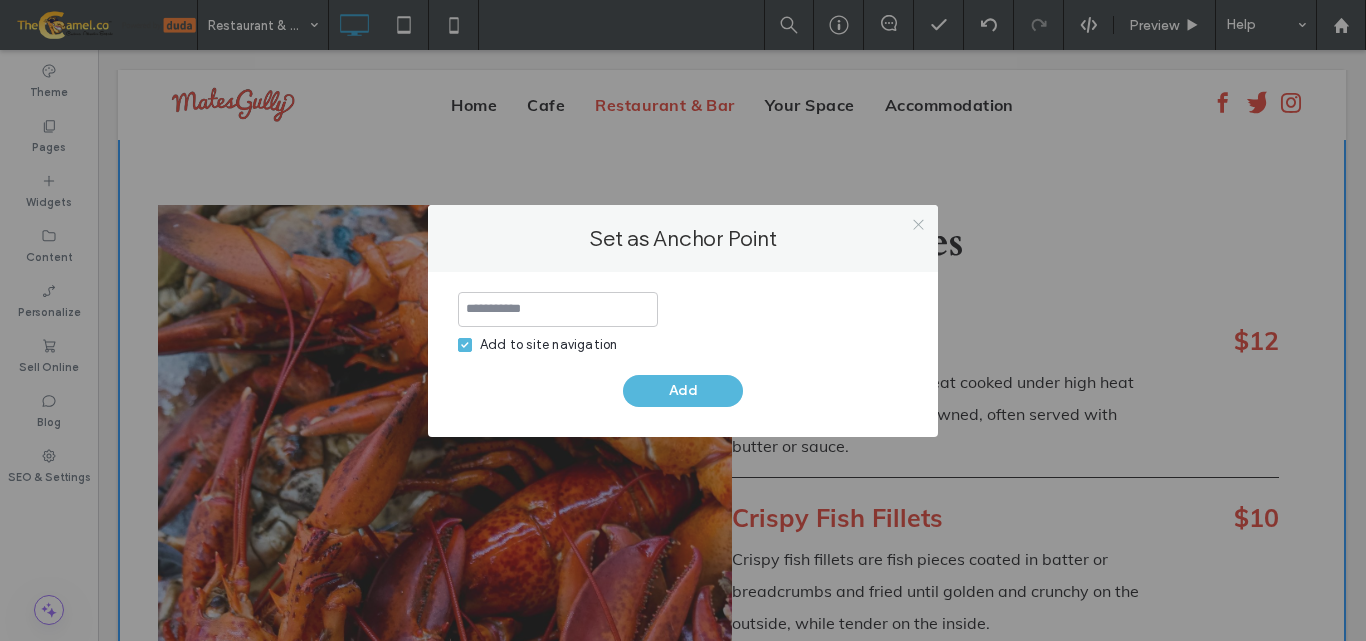click 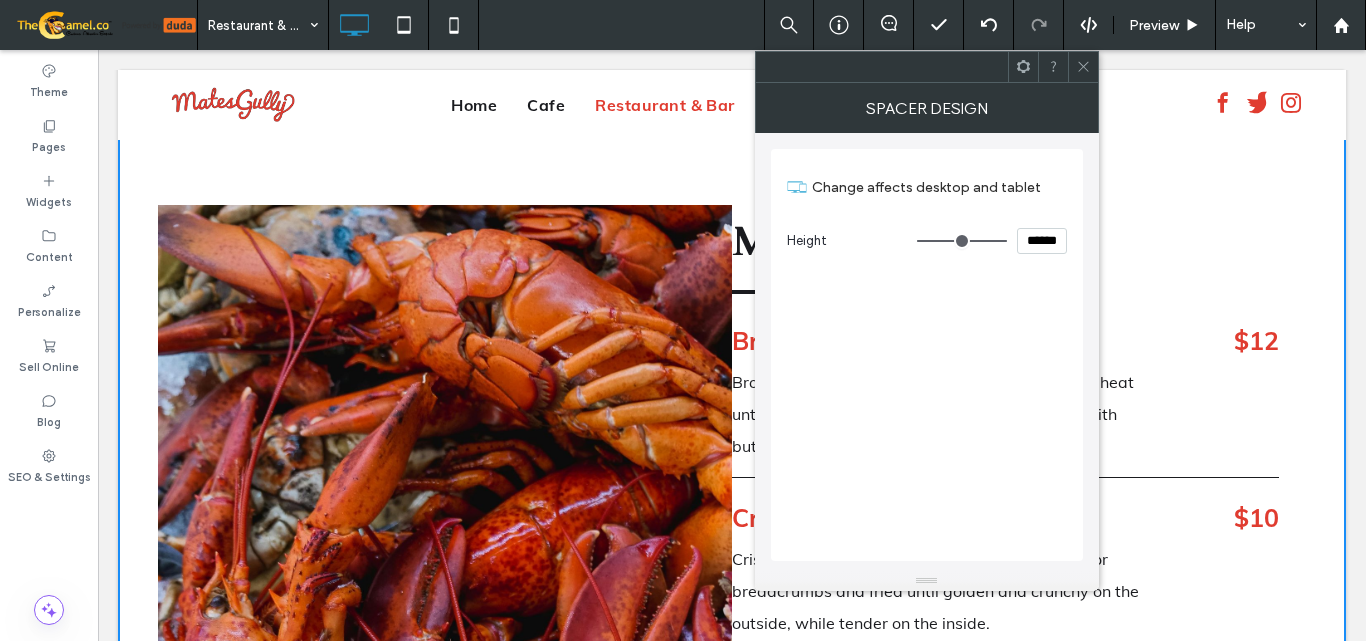 type on "***" 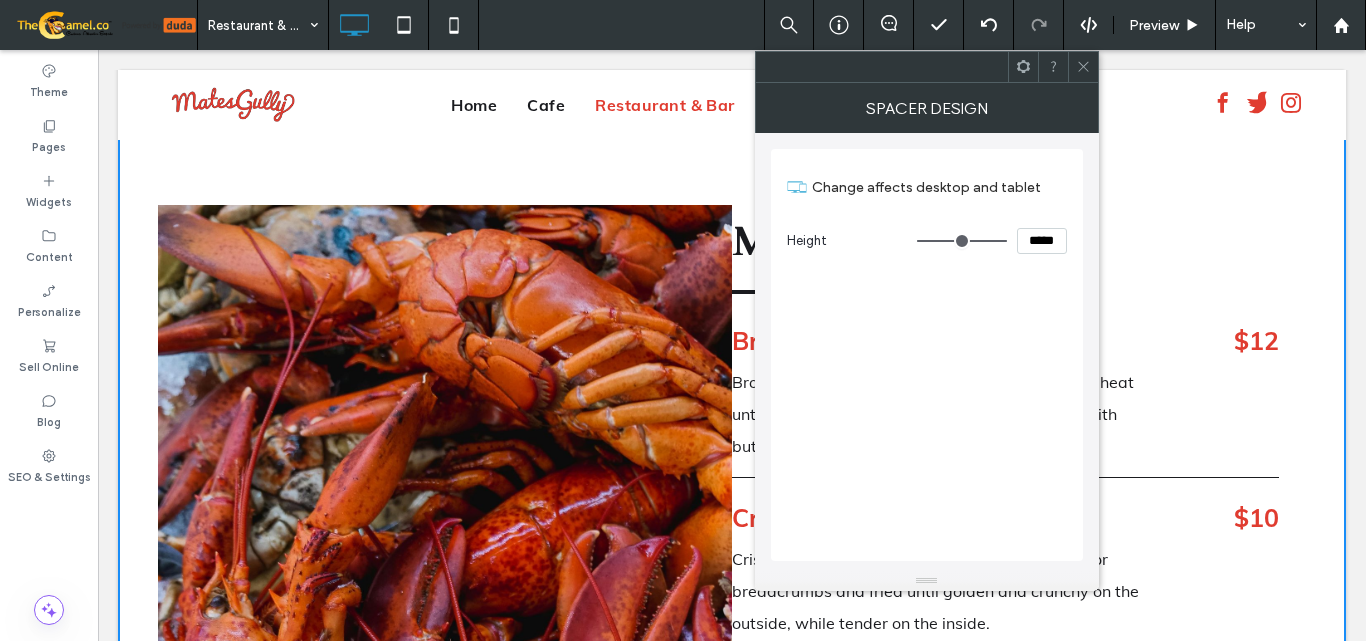 type on "***" 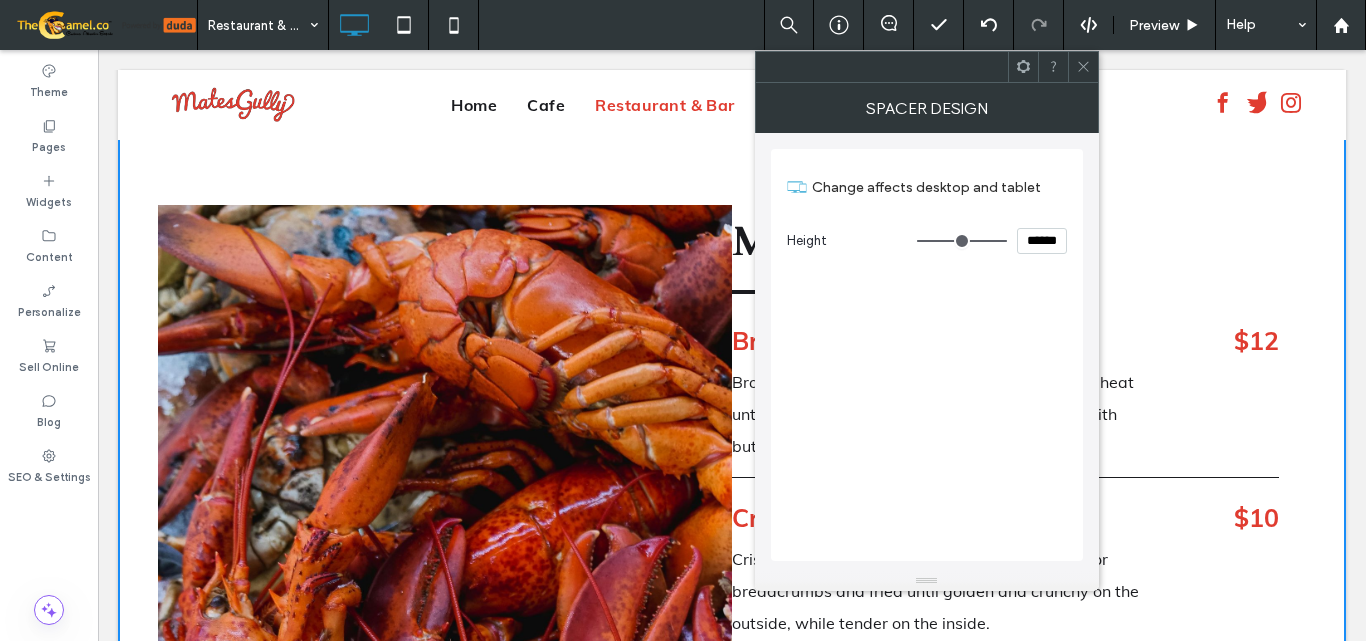 type on "***" 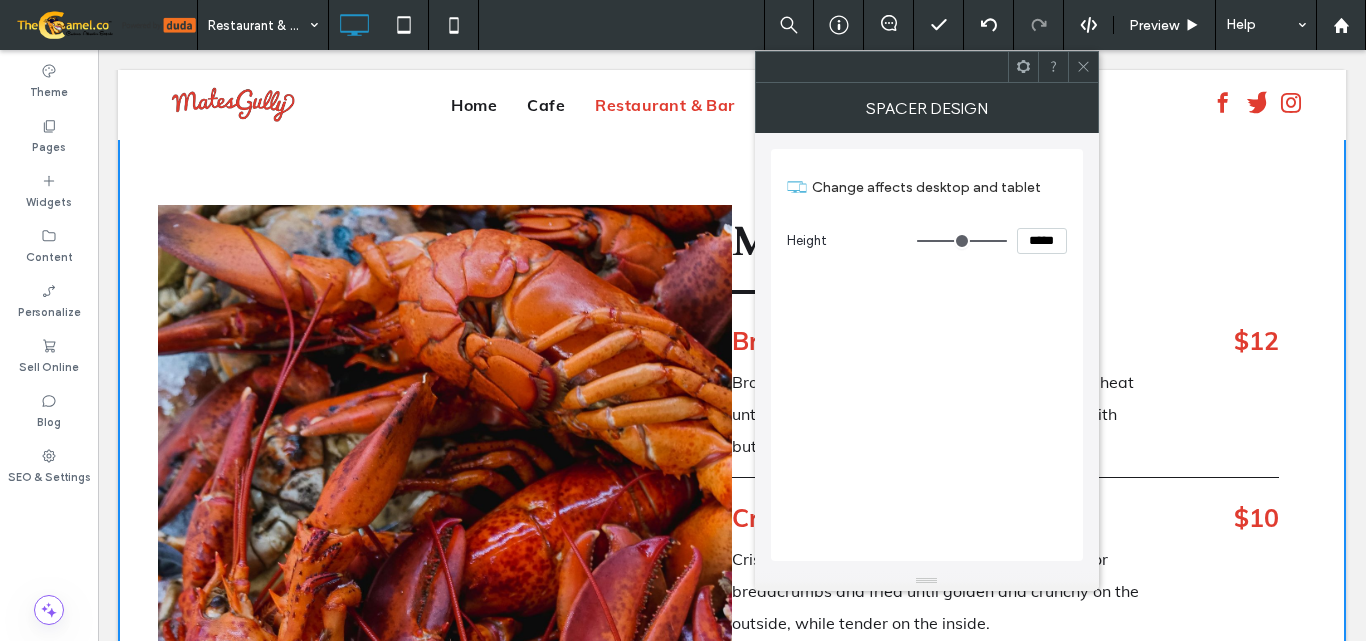 type on "***" 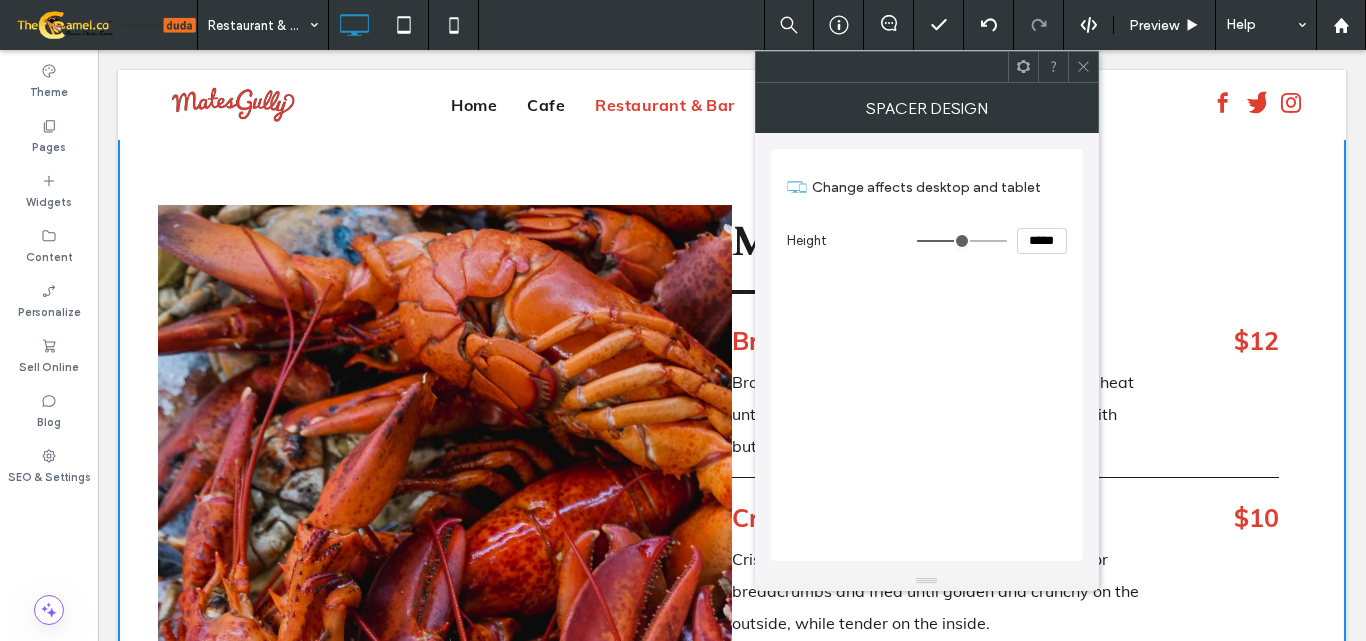 type on "***" 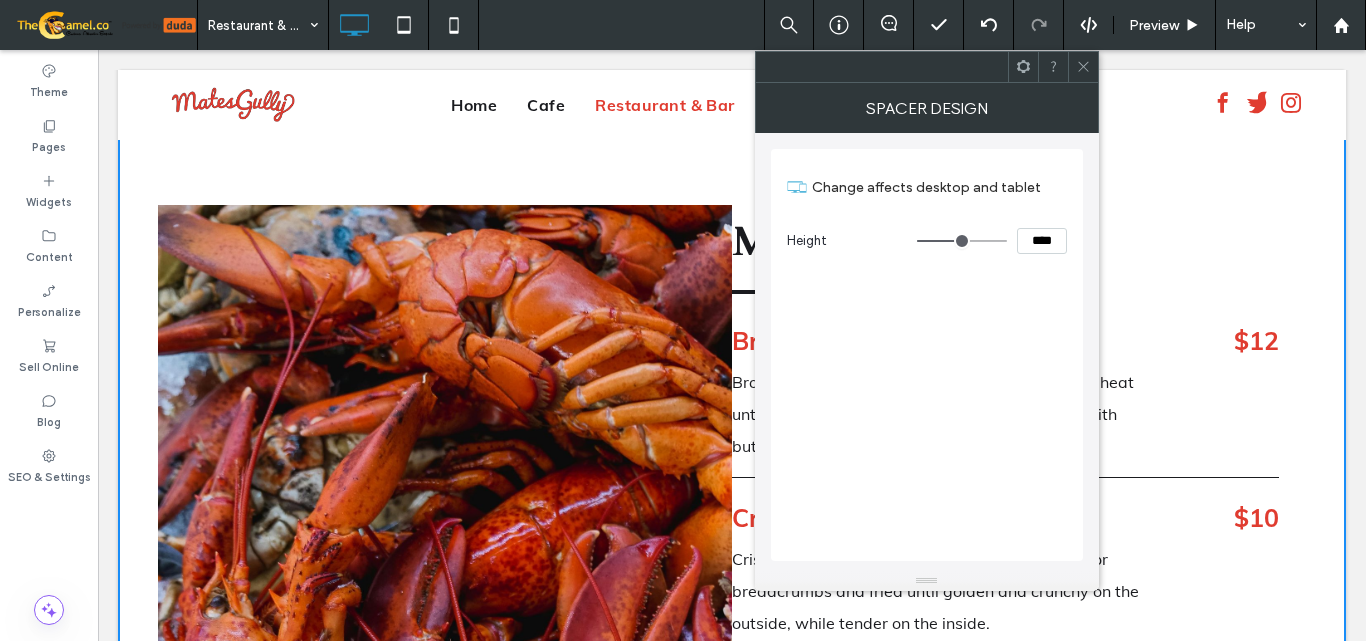 type on "*" 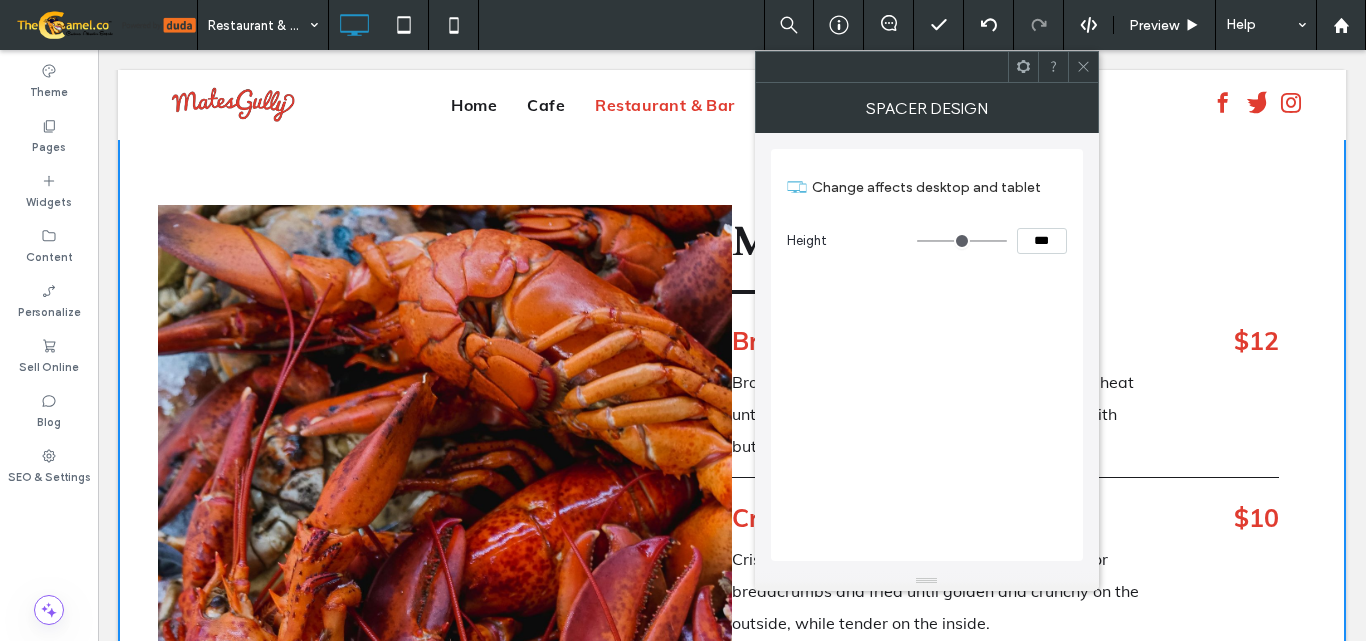 type on "***" 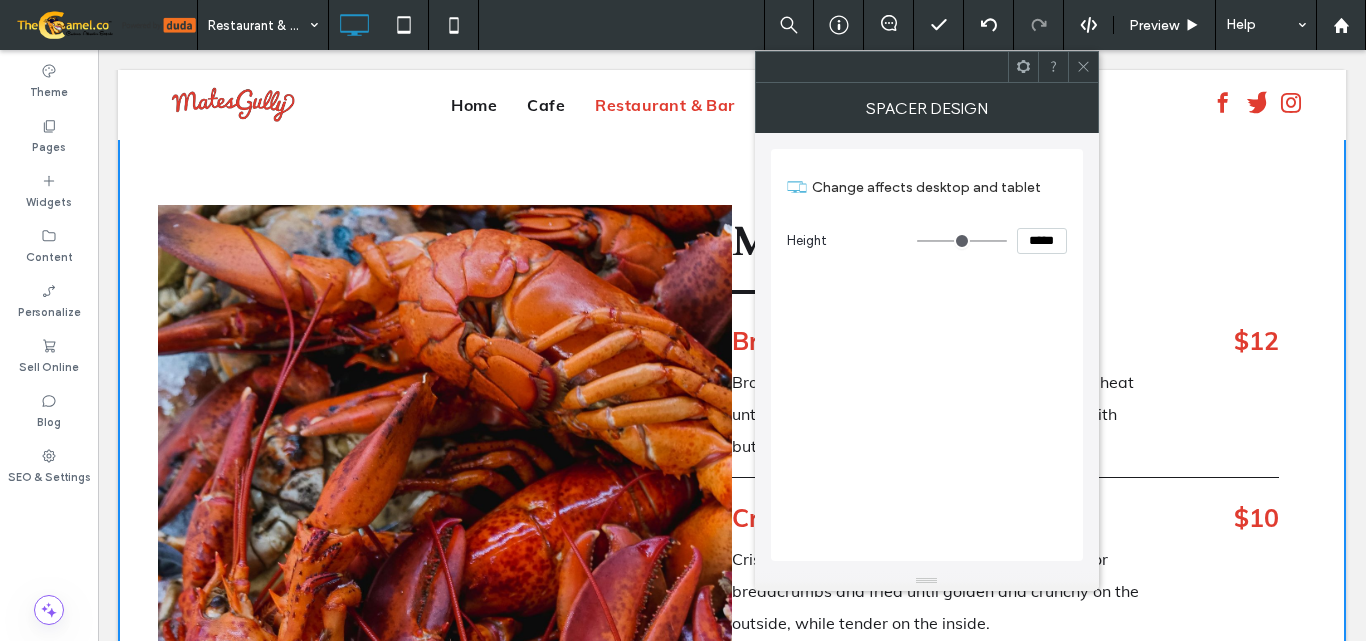 type on "***" 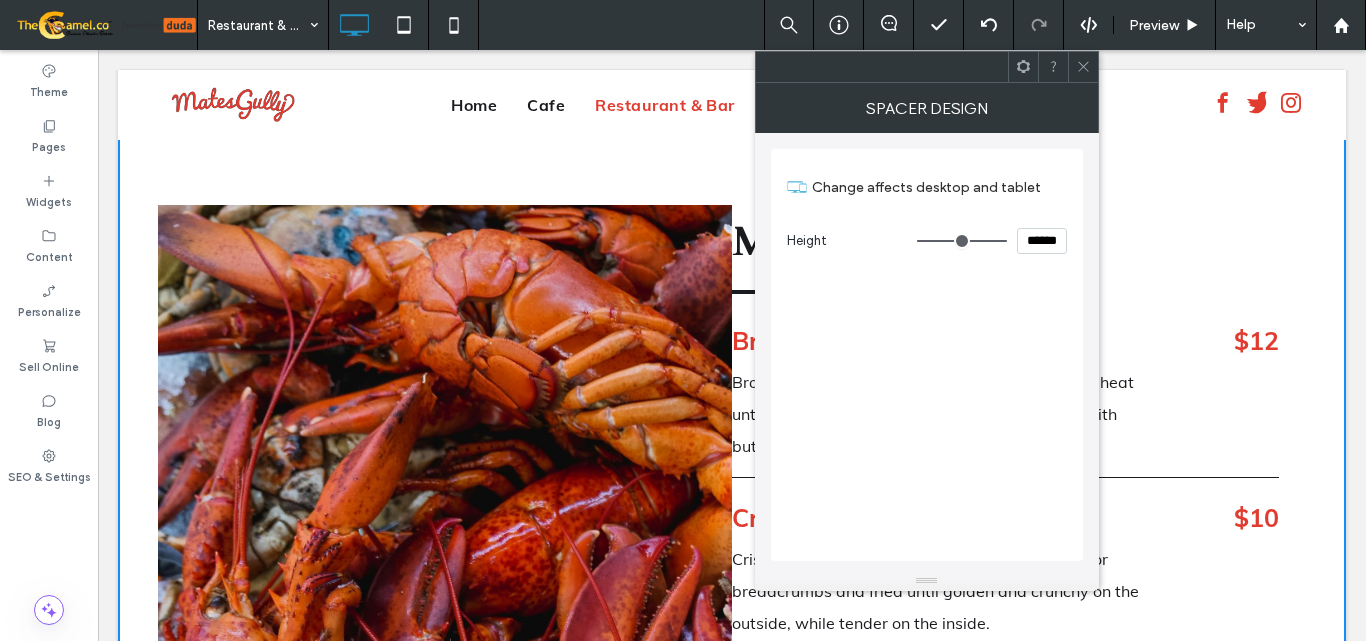 drag, startPoint x: 990, startPoint y: 243, endPoint x: 1125, endPoint y: 240, distance: 135.03333 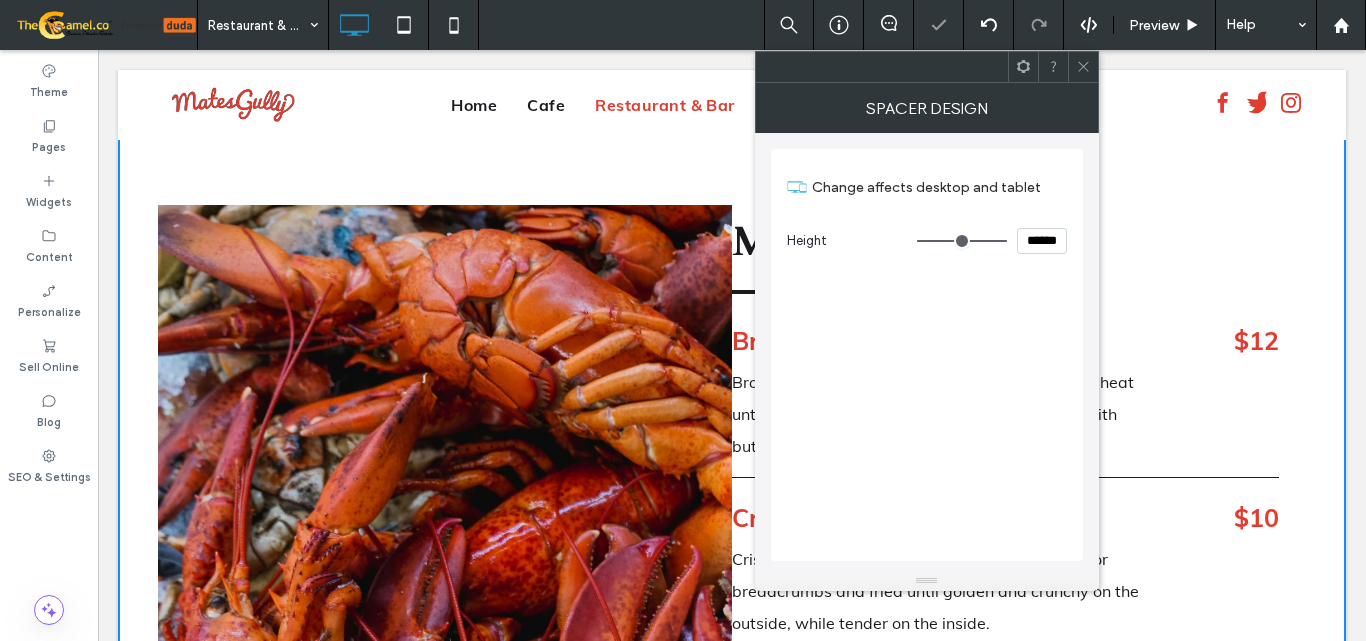click 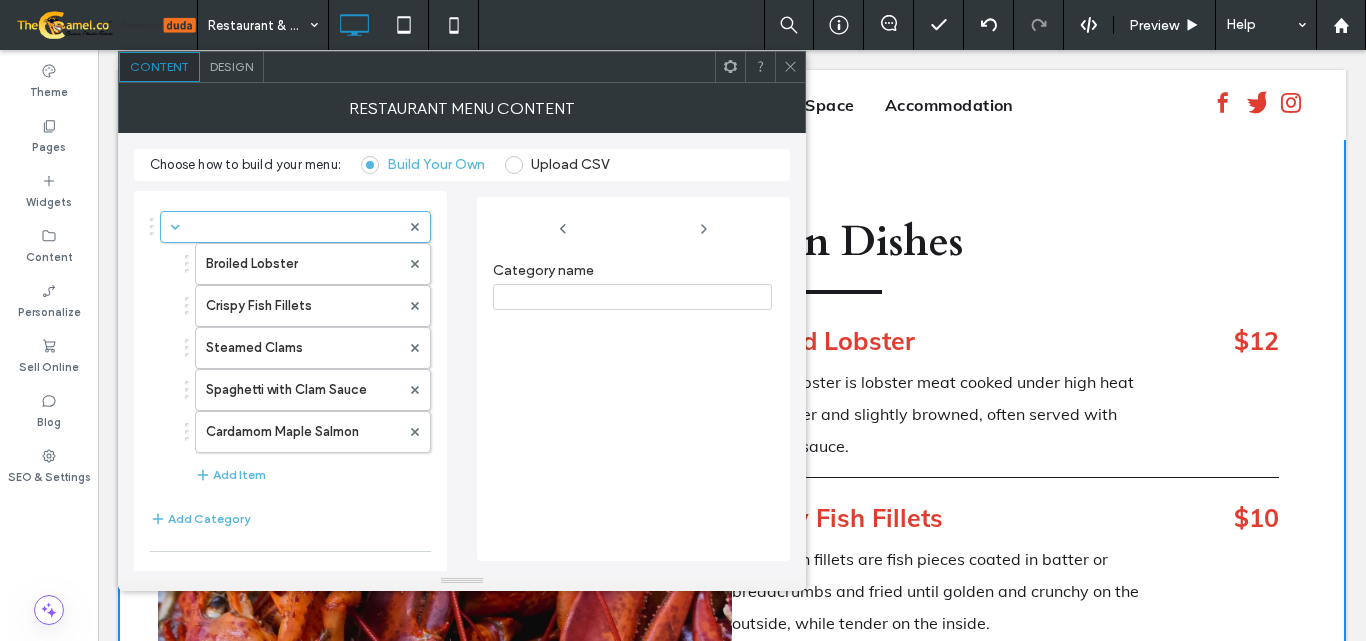 click on "Design" at bounding box center [232, 67] 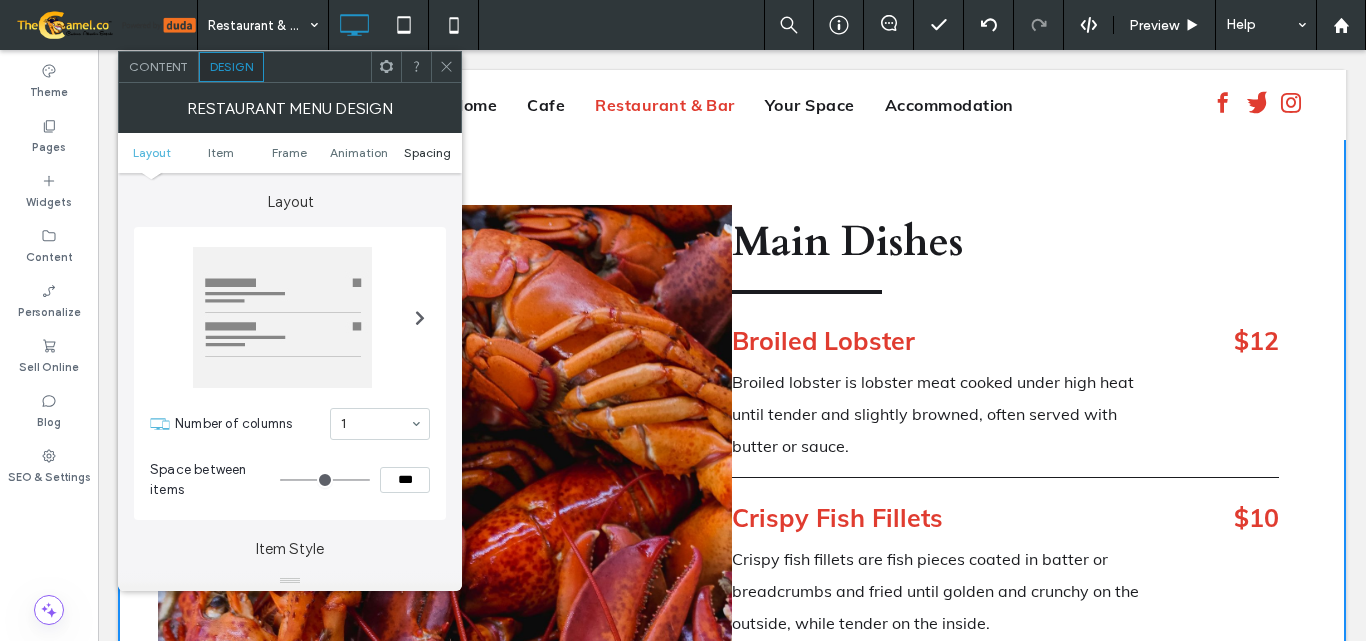 click on "Spacing" at bounding box center [427, 152] 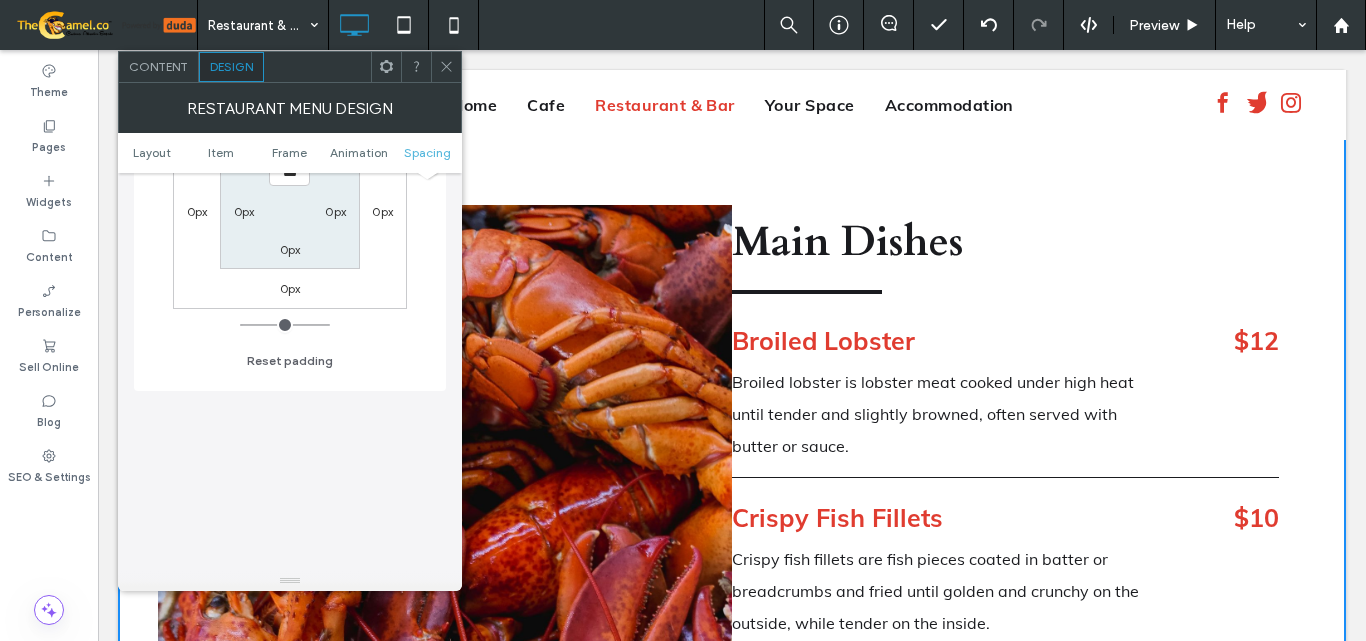 scroll, scrollTop: 1044, scrollLeft: 0, axis: vertical 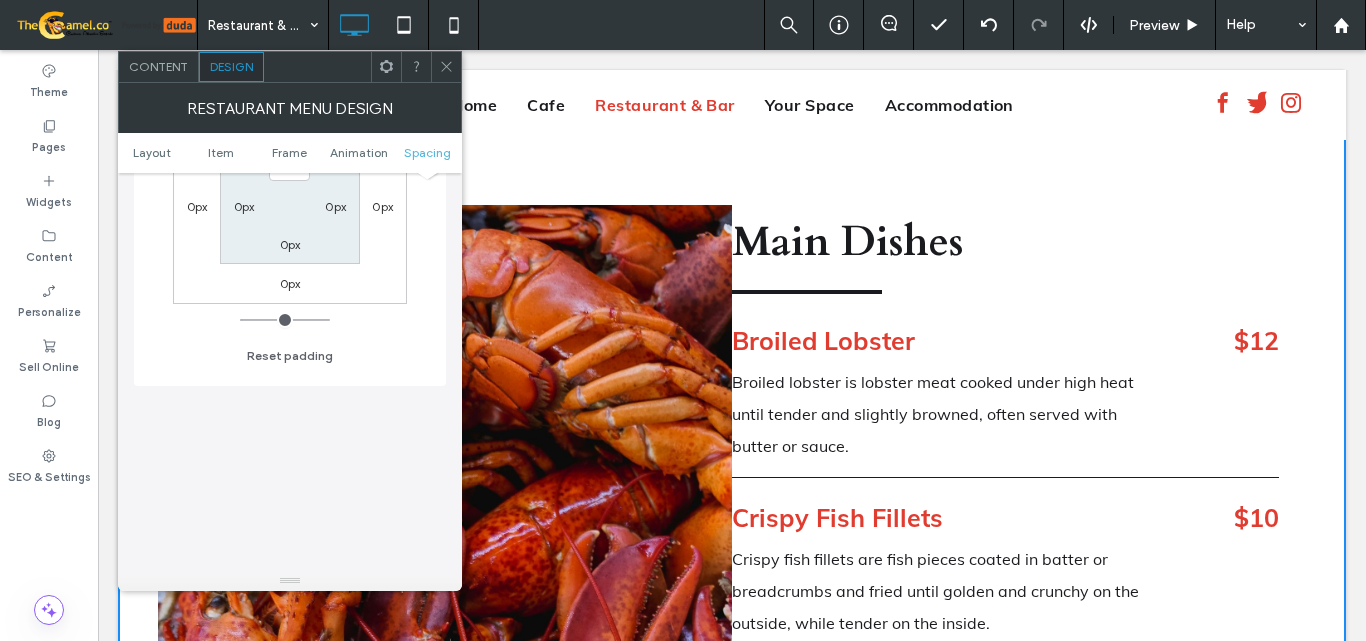 click on "0px" at bounding box center (290, 283) 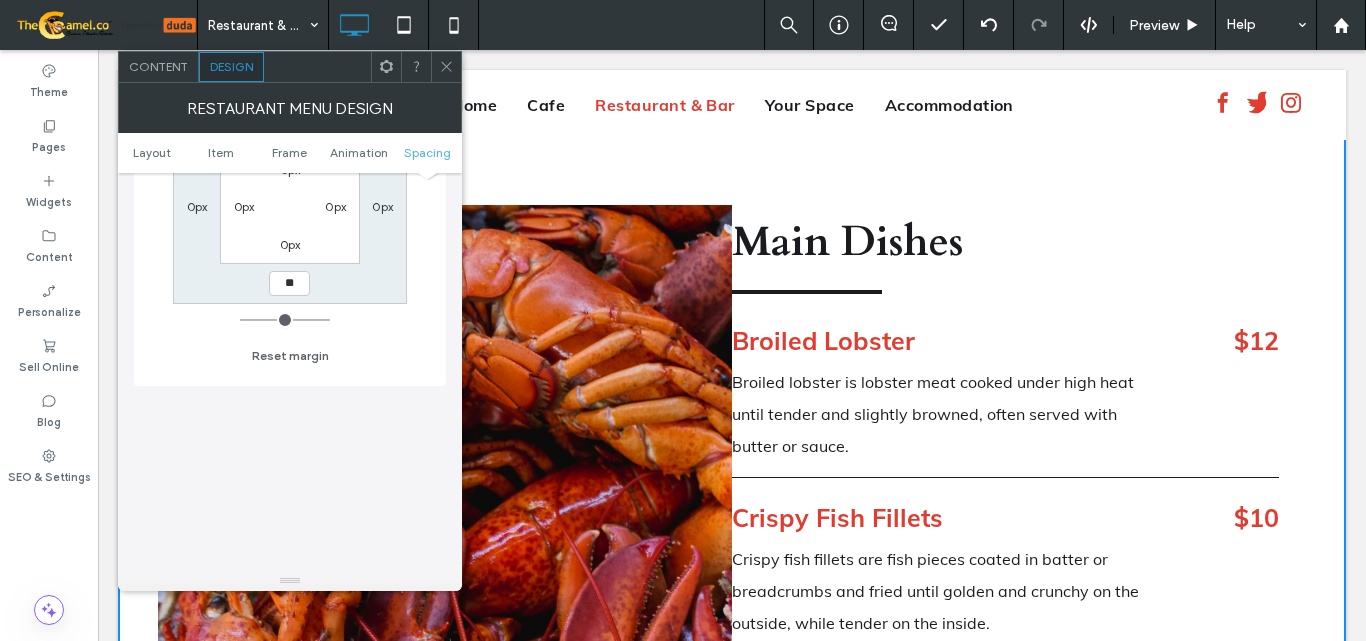 type on "**" 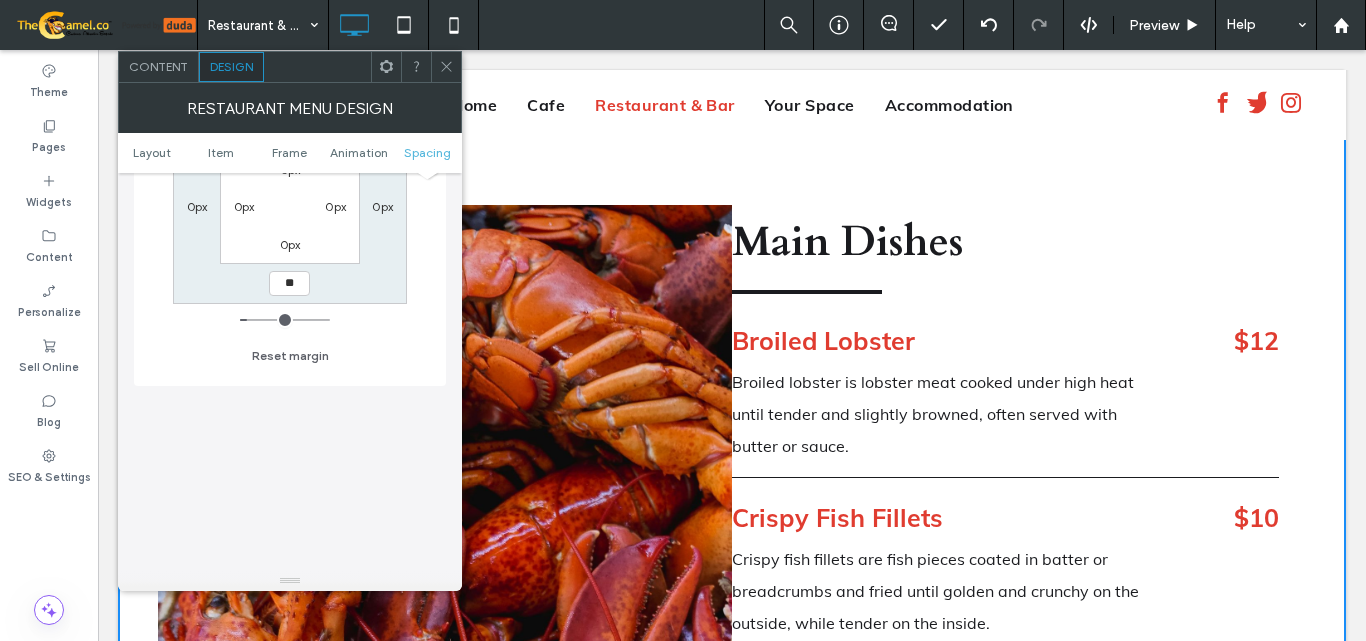 type on "*" 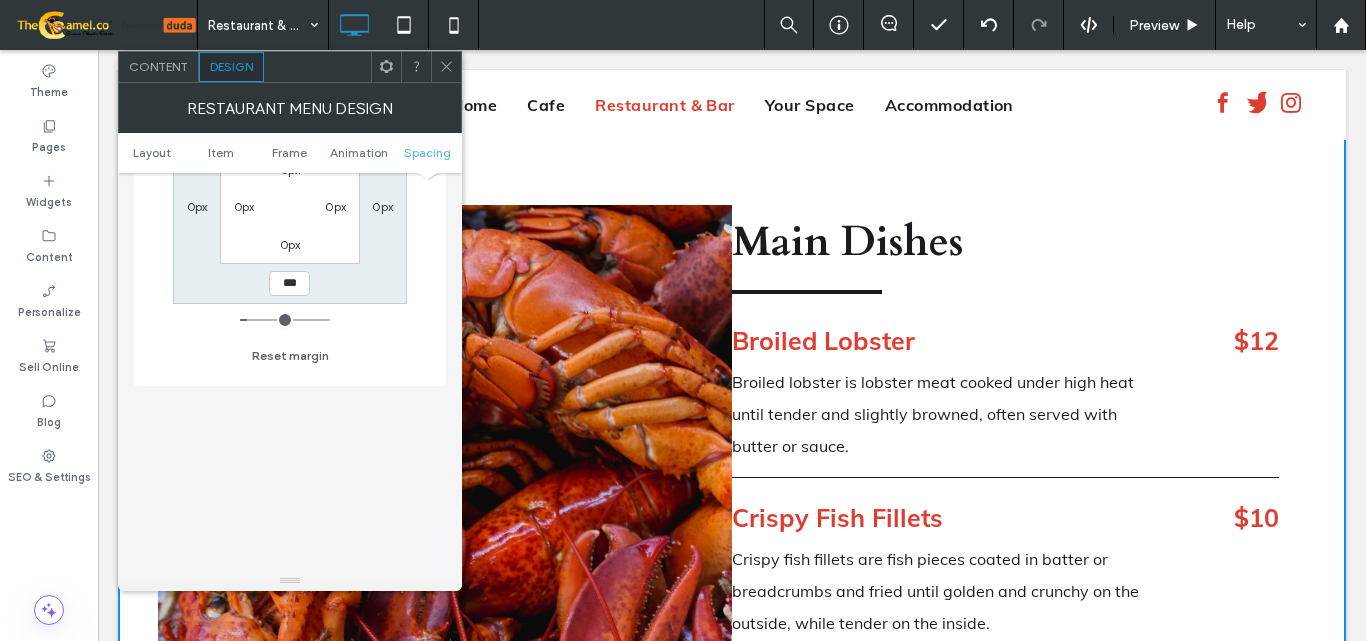 type on "***" 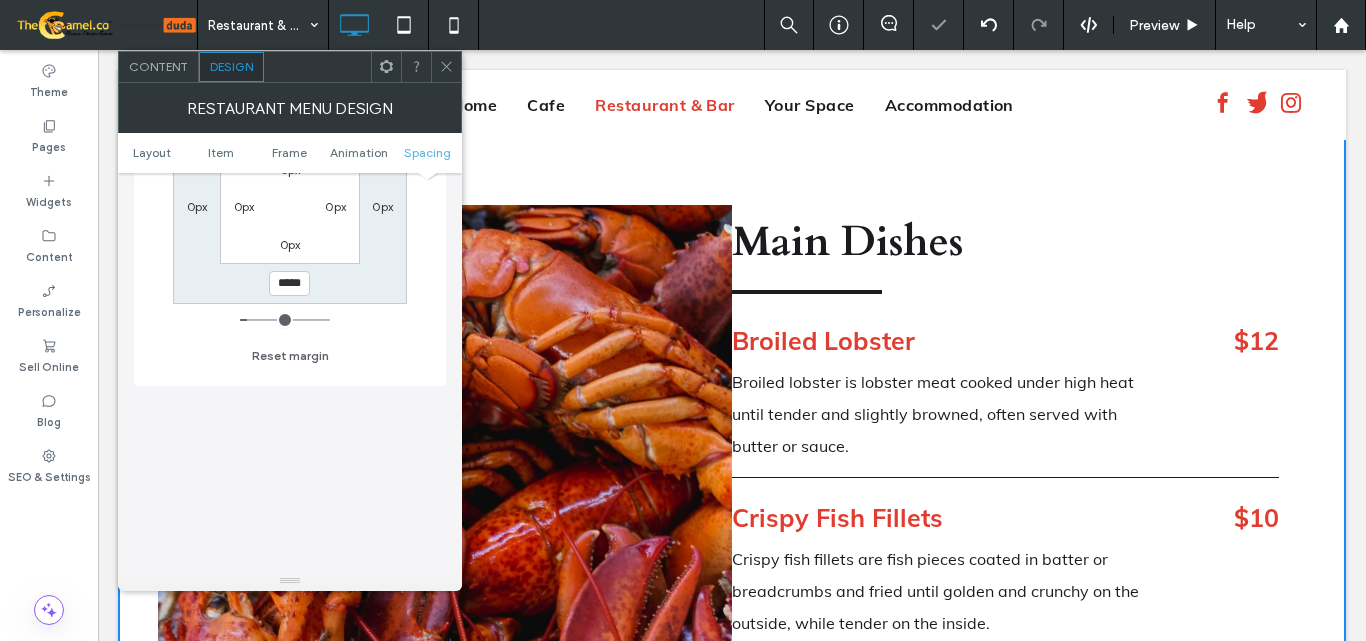 type on "*" 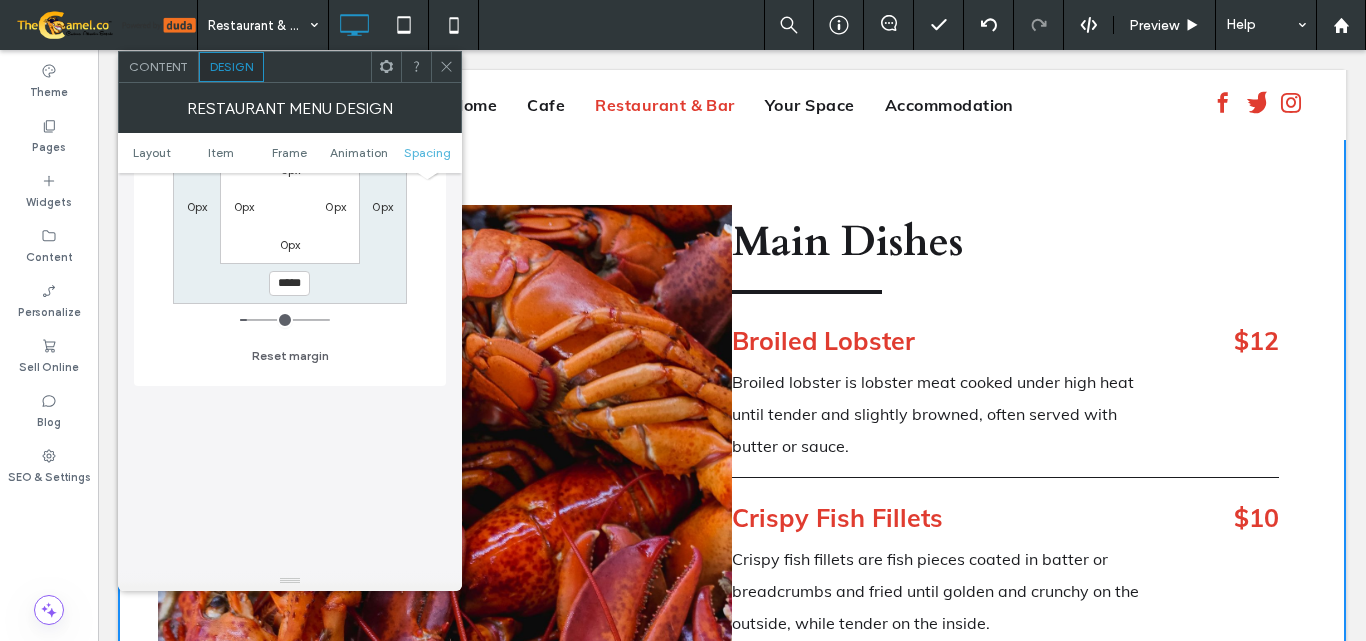 click on "*****" at bounding box center (289, 283) 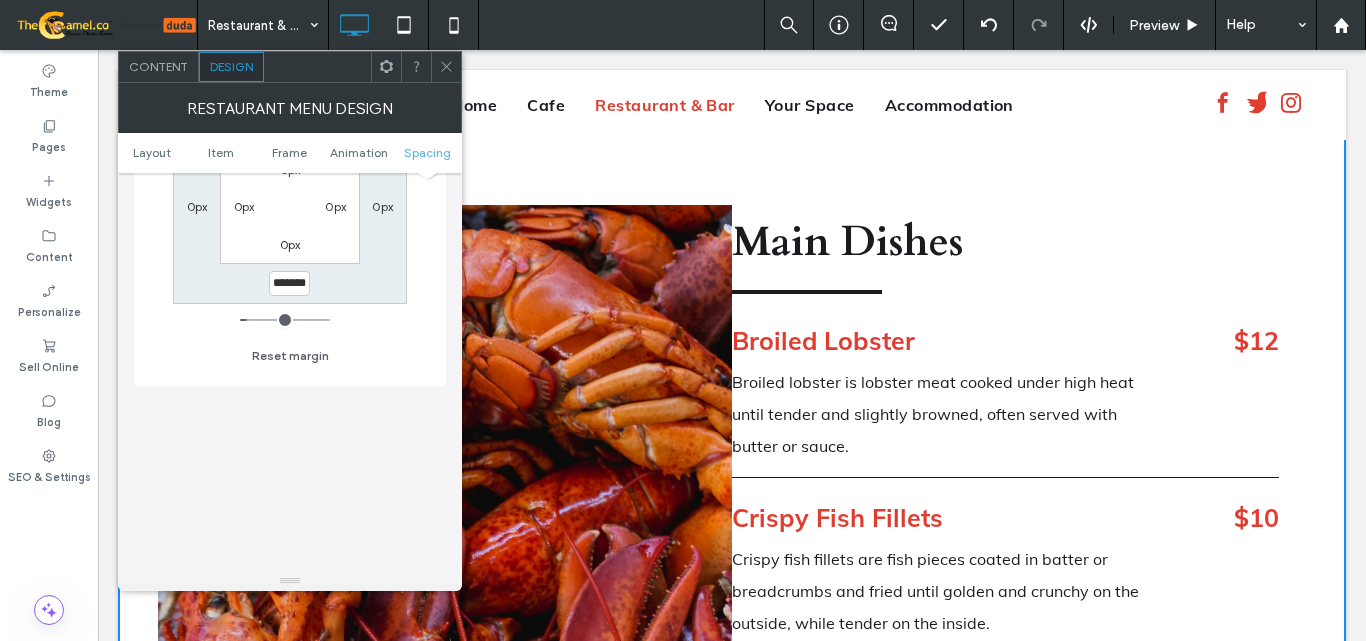type on "*******" 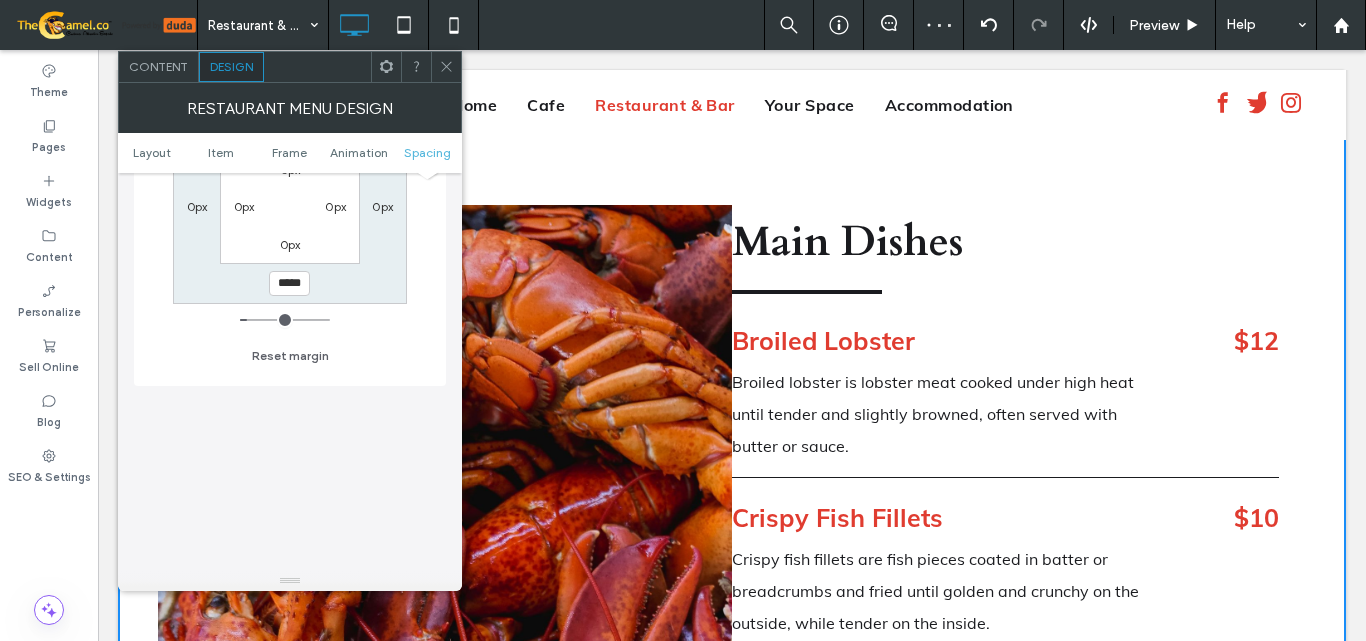 scroll, scrollTop: 0, scrollLeft: 0, axis: both 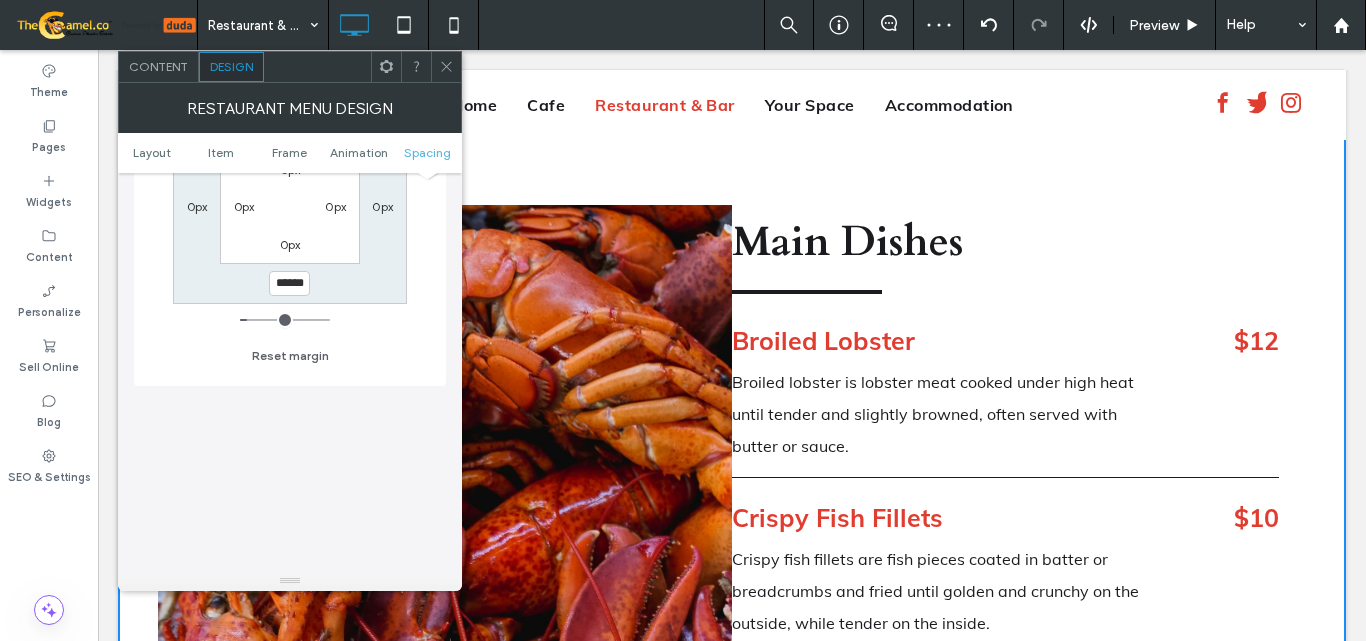 type on "******" 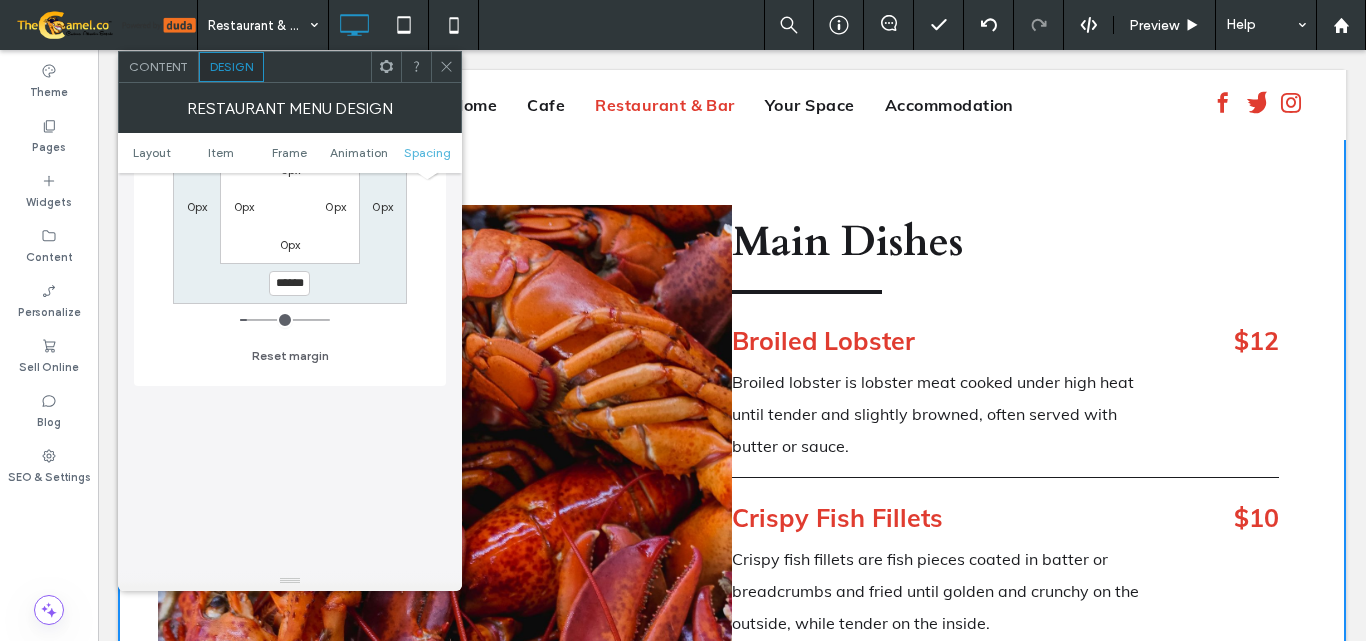 scroll, scrollTop: 0, scrollLeft: 0, axis: both 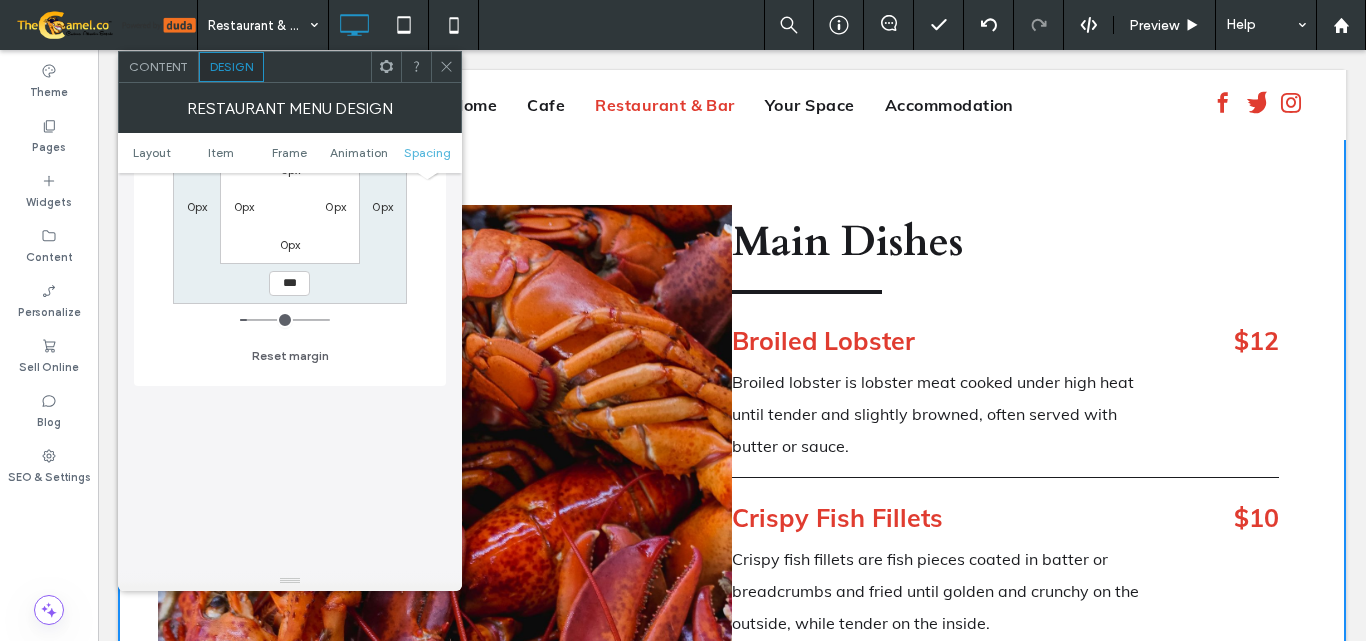 type on "**" 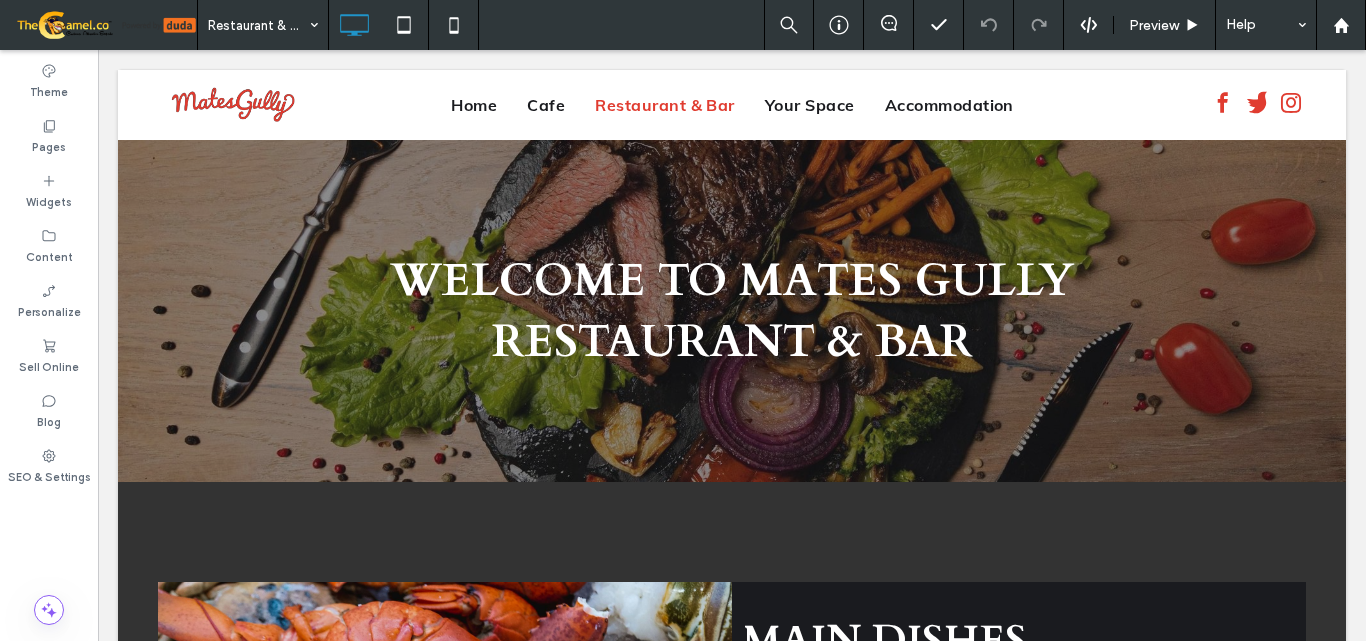 scroll, scrollTop: 3200, scrollLeft: 0, axis: vertical 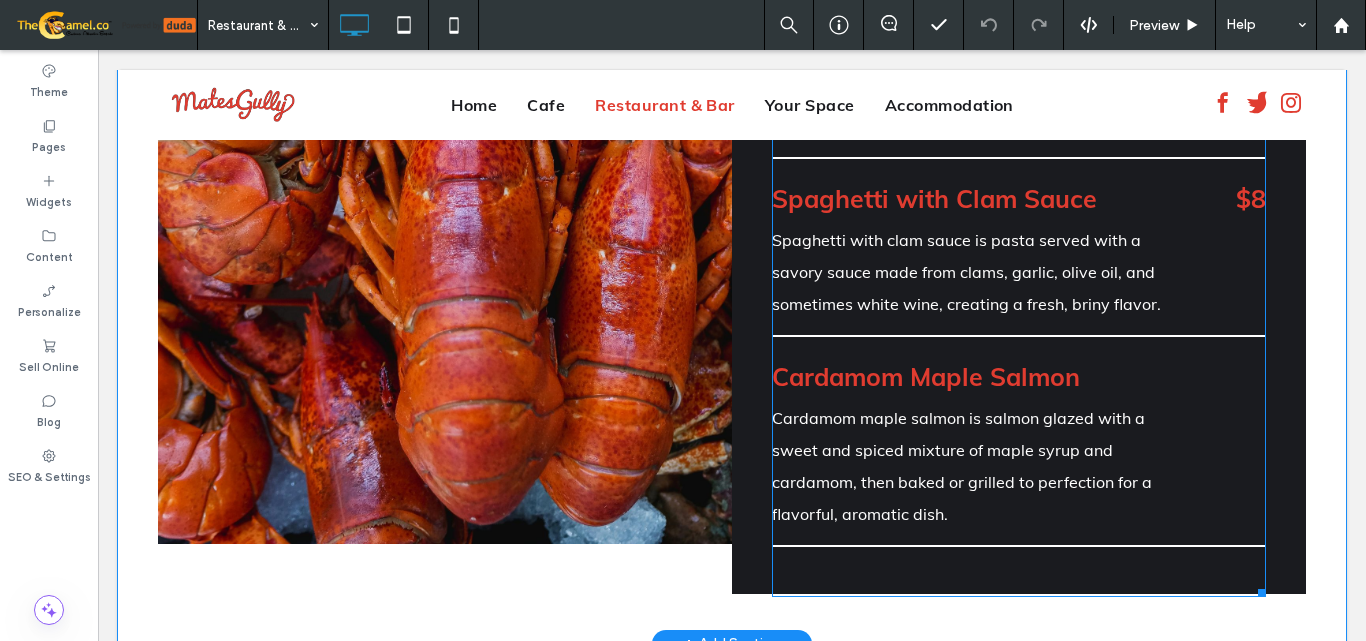 click on "Broiled Lobster
Broiled lobster is lobster meat cooked under high heat until tender and slightly browned, often served with butter or sauce.
$12
Crispy Fish Fillets
Crispy fish fillets are fish pieces coated in batter or breadcrumbs and fried until golden and crunchy on the outside, while tender on the inside.
$10
Steamed Clams
Steamed clams are clams cooked in their shells over heat until they open up, releasing a flavorful, briny broth. Often served with butter or garlic.
$8
Spaghetti with Clam Sauce
Spaghetti with clam sauce is pasta served with a savory sauce made from clams, garlic, olive oil, and sometimes white wine, creating a fresh, briny flavor.
$8
Cardamom Maple Salmon" at bounding box center [1019, 78] 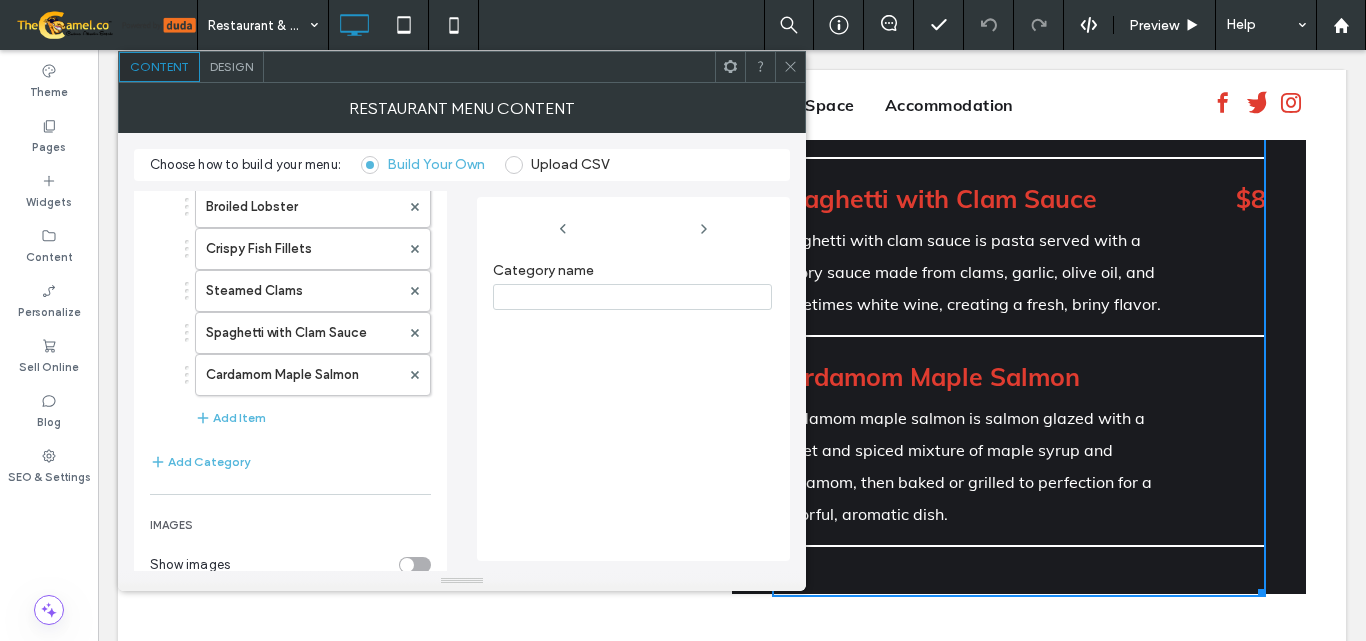 scroll, scrollTop: 0, scrollLeft: 0, axis: both 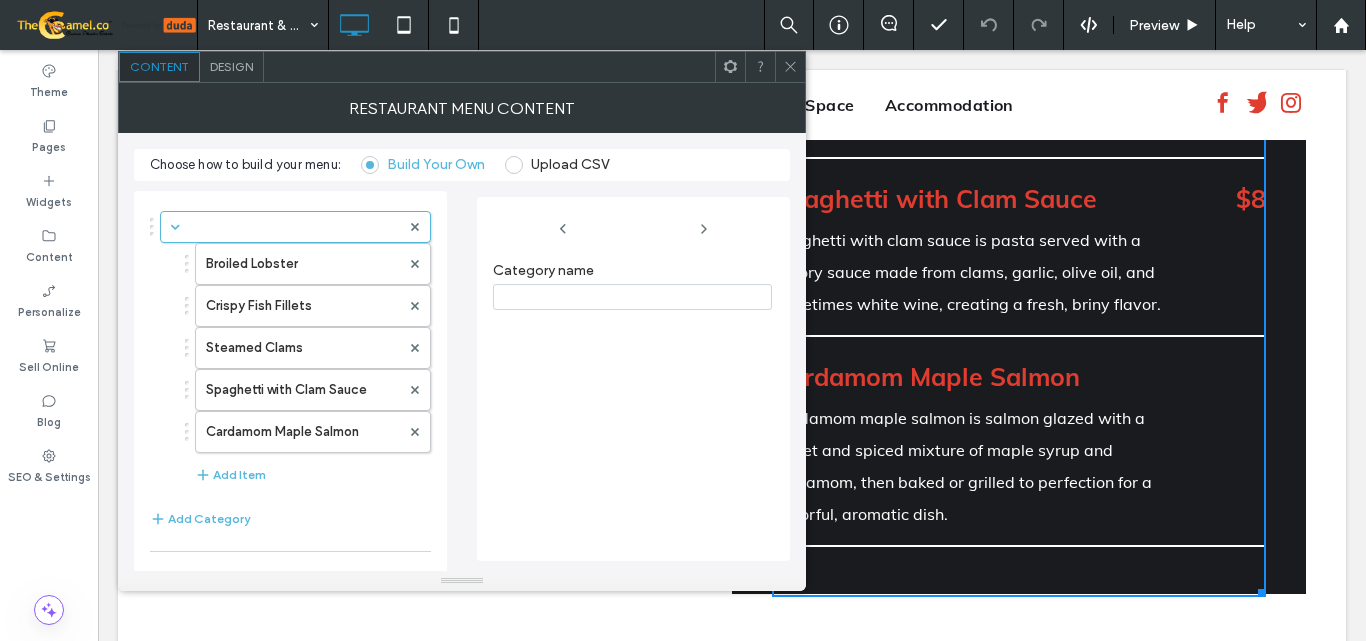 click on "Design" at bounding box center (231, 66) 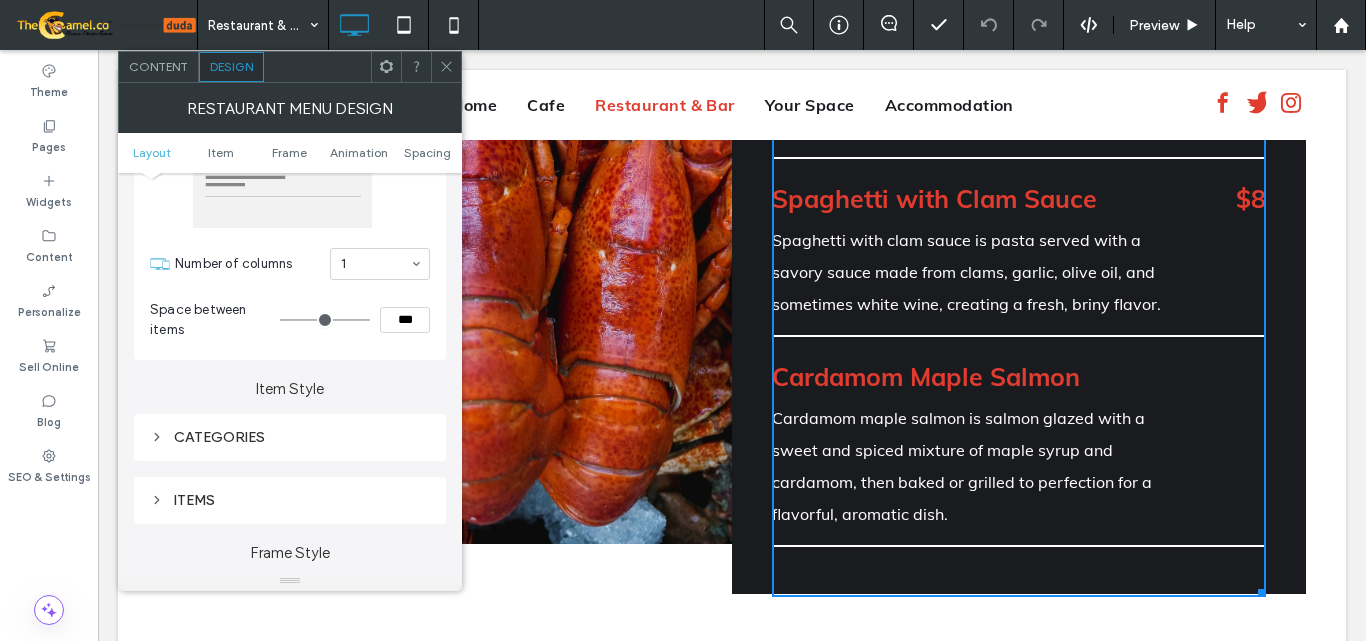 scroll, scrollTop: 100, scrollLeft: 0, axis: vertical 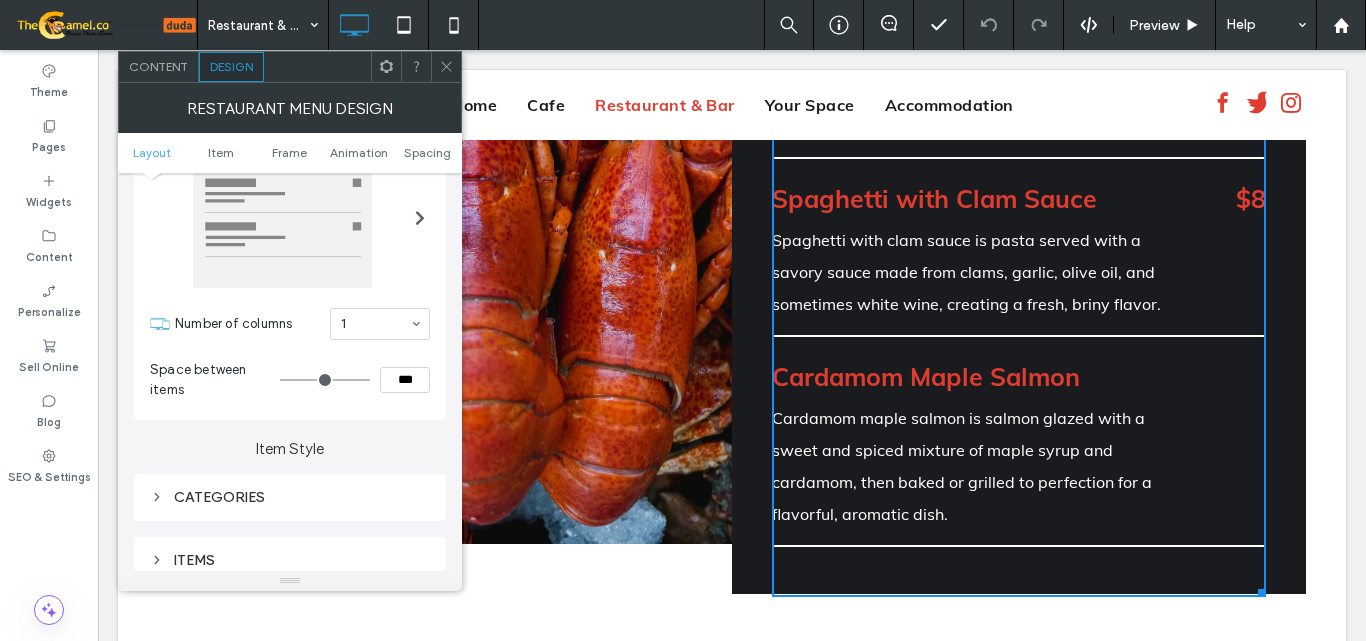 click on "ITEMS" at bounding box center (290, 560) 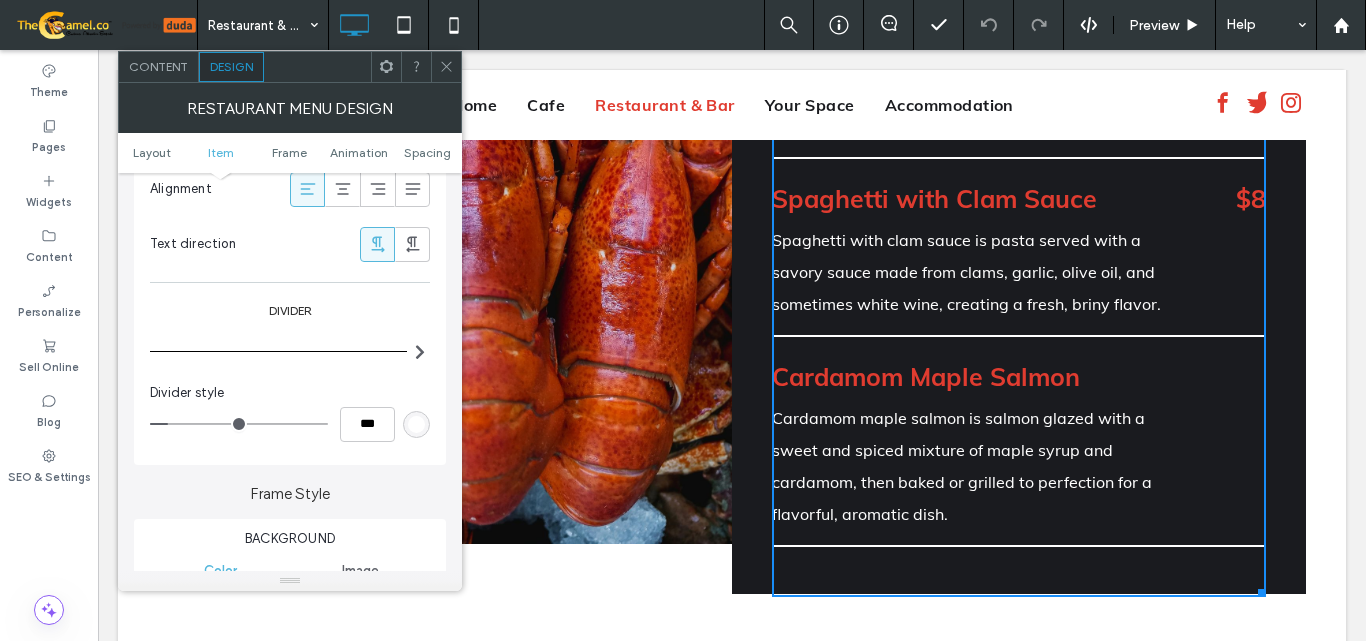 scroll, scrollTop: 1200, scrollLeft: 0, axis: vertical 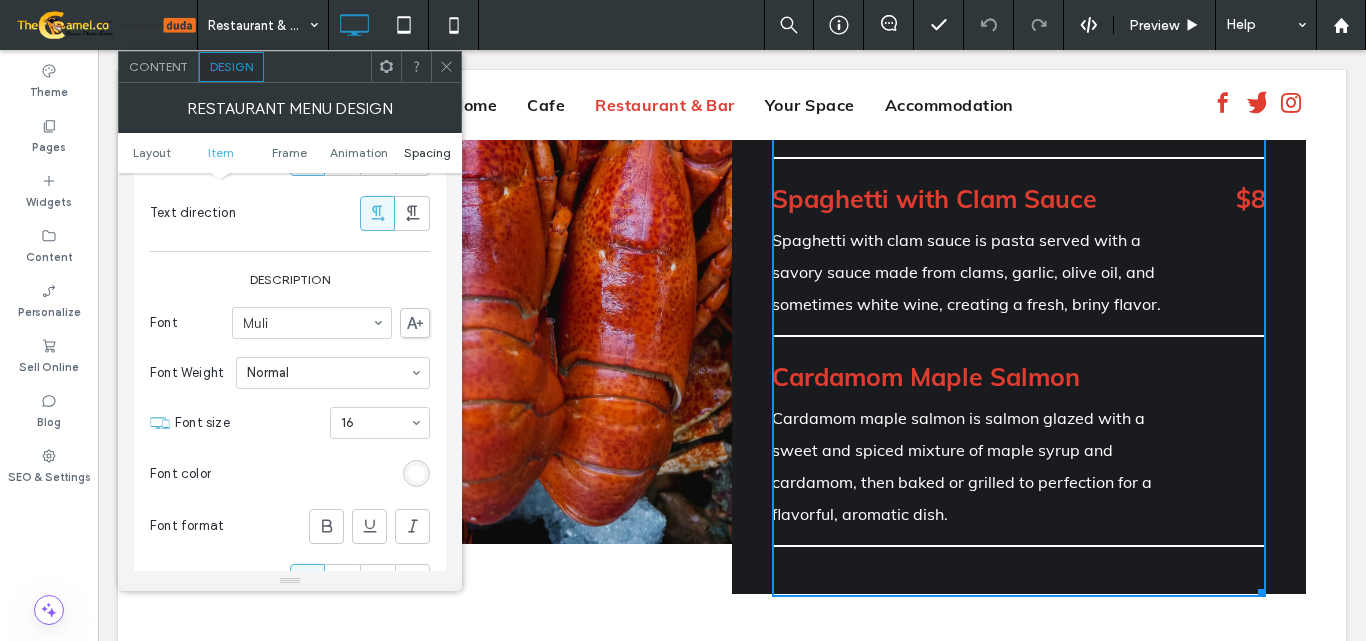 click on "Spacing" at bounding box center (427, 152) 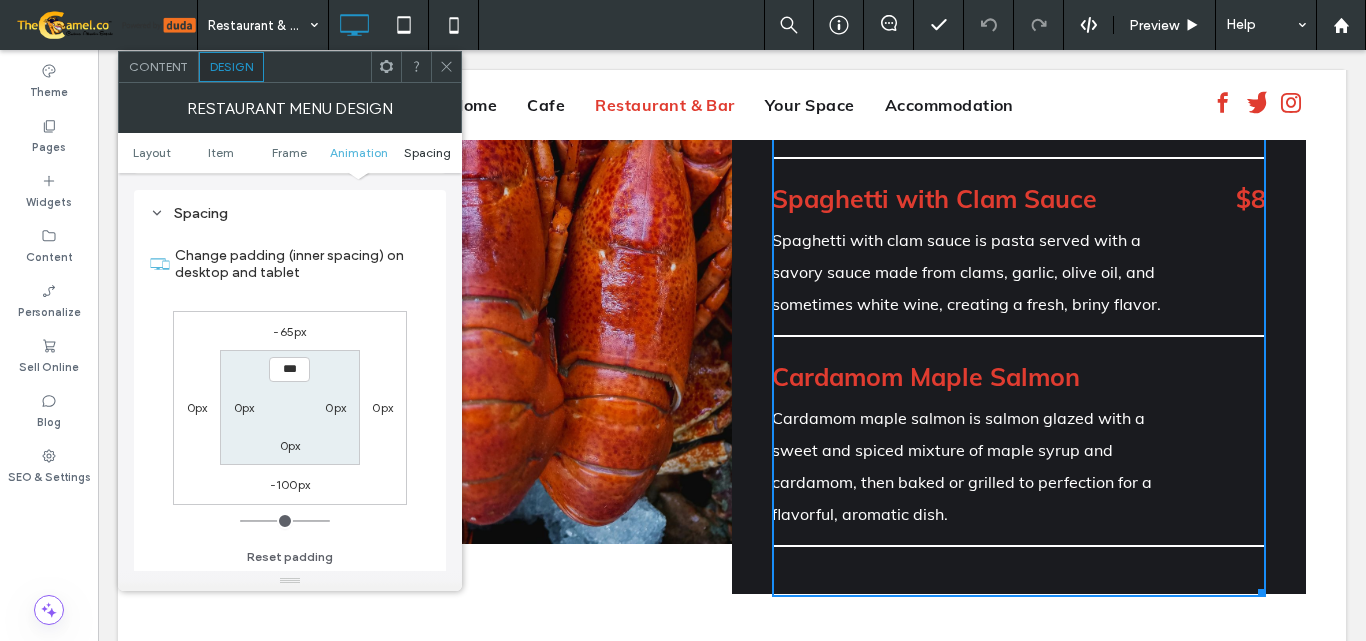 scroll, scrollTop: 1817, scrollLeft: 0, axis: vertical 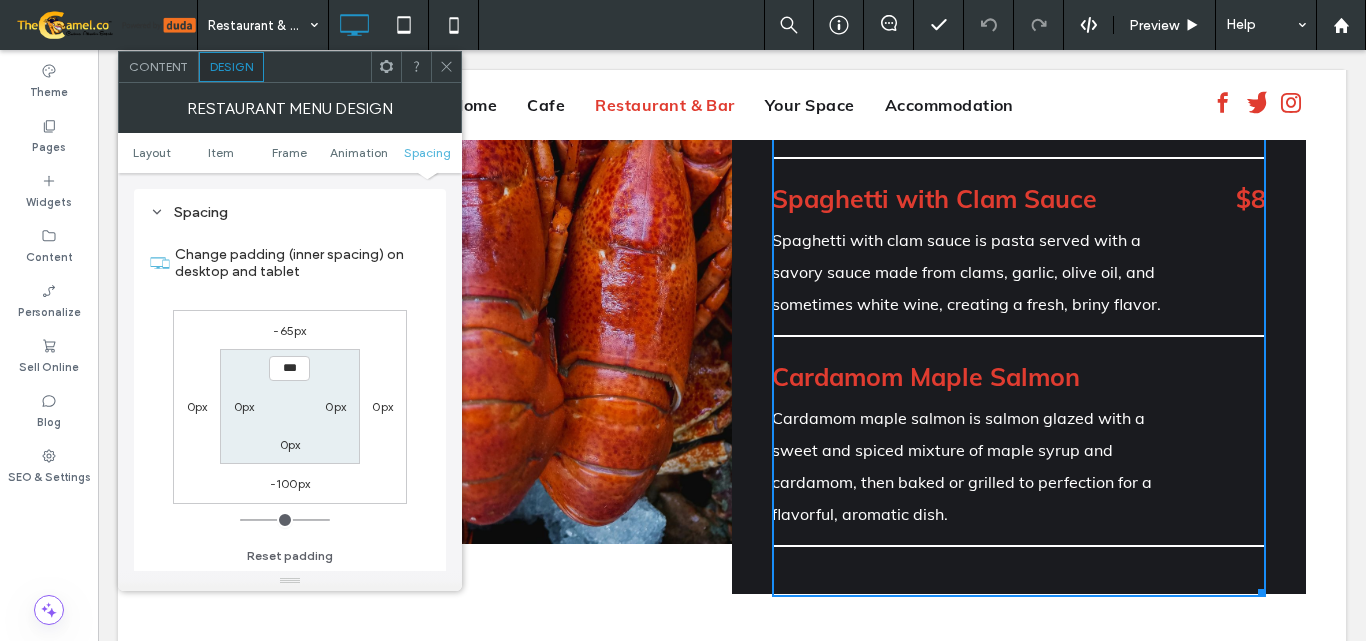 click on "-100px" at bounding box center (290, 483) 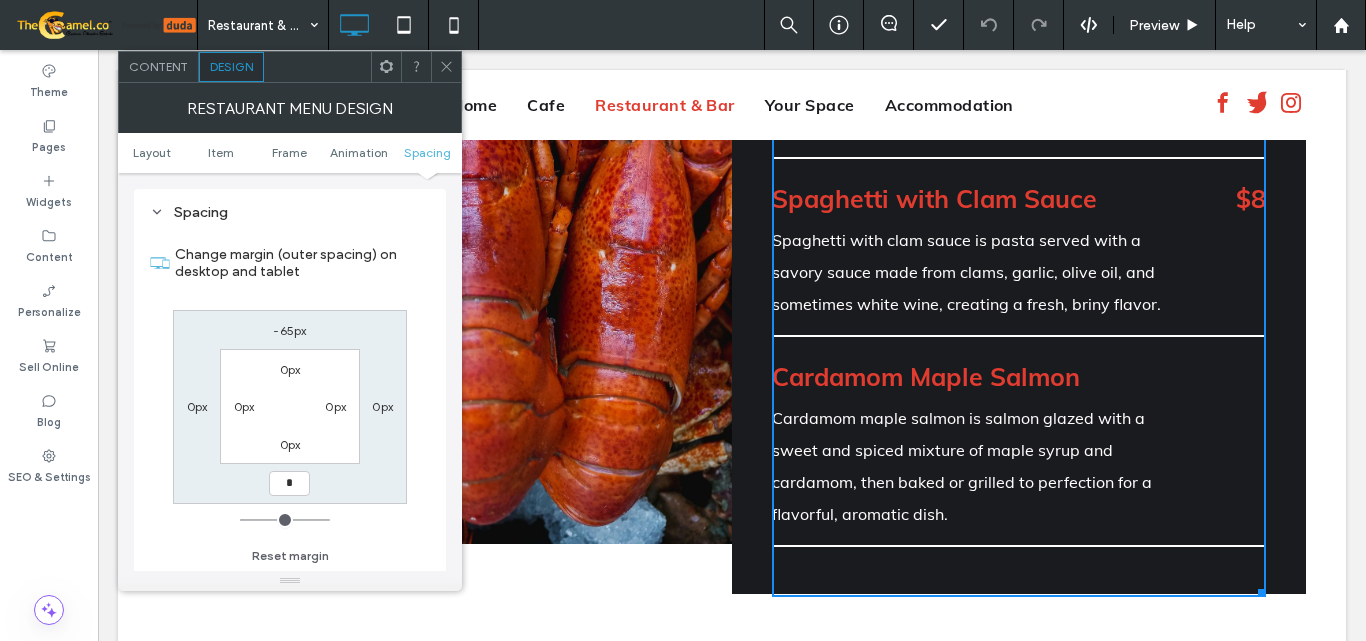 type on "*" 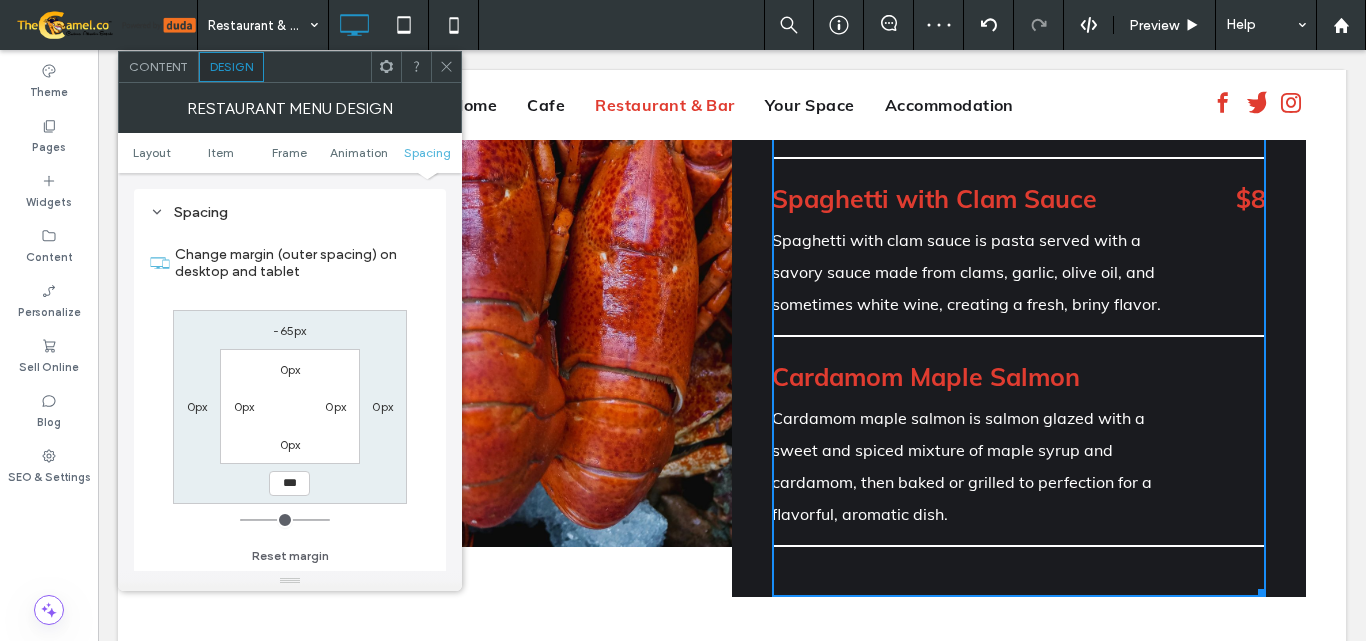 click on "0px" at bounding box center (290, 444) 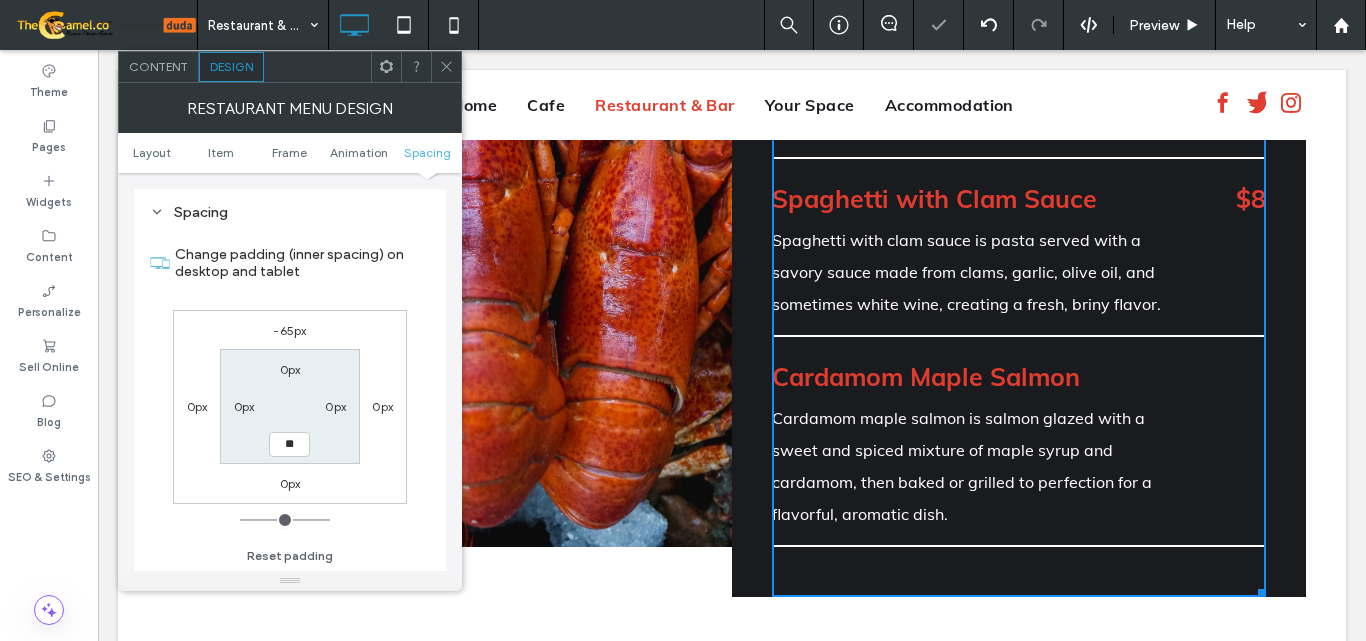 type on "*" 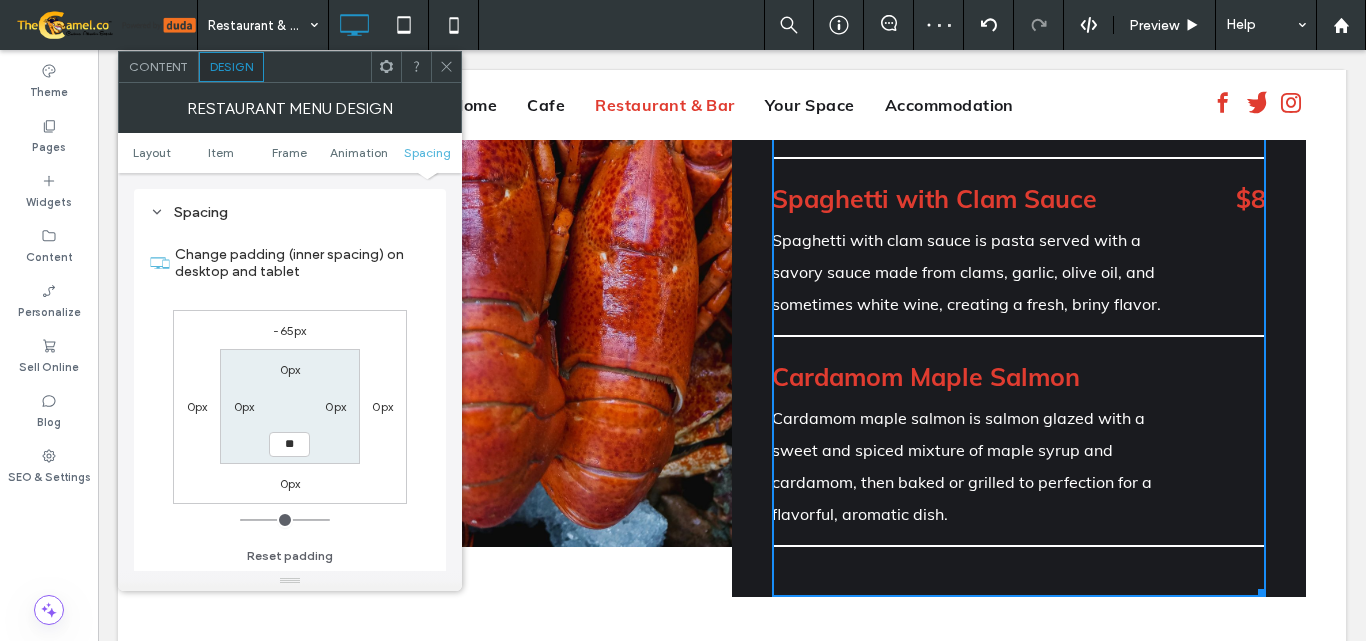 type on "**" 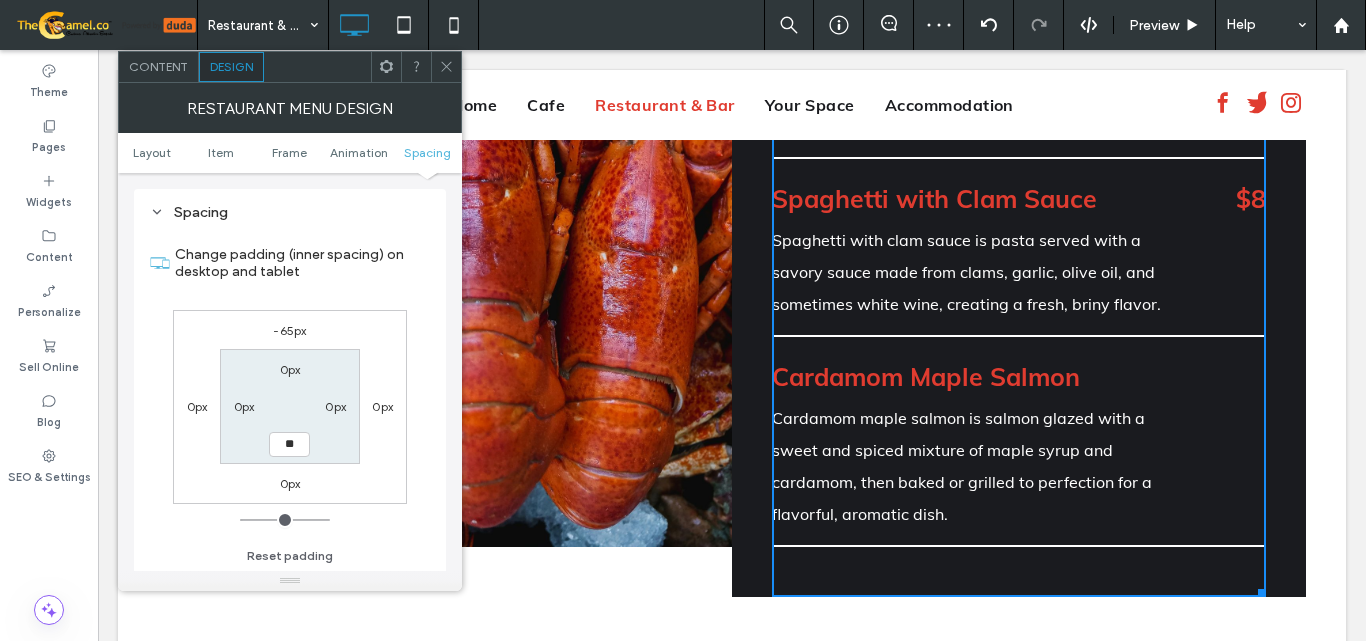 type on "**" 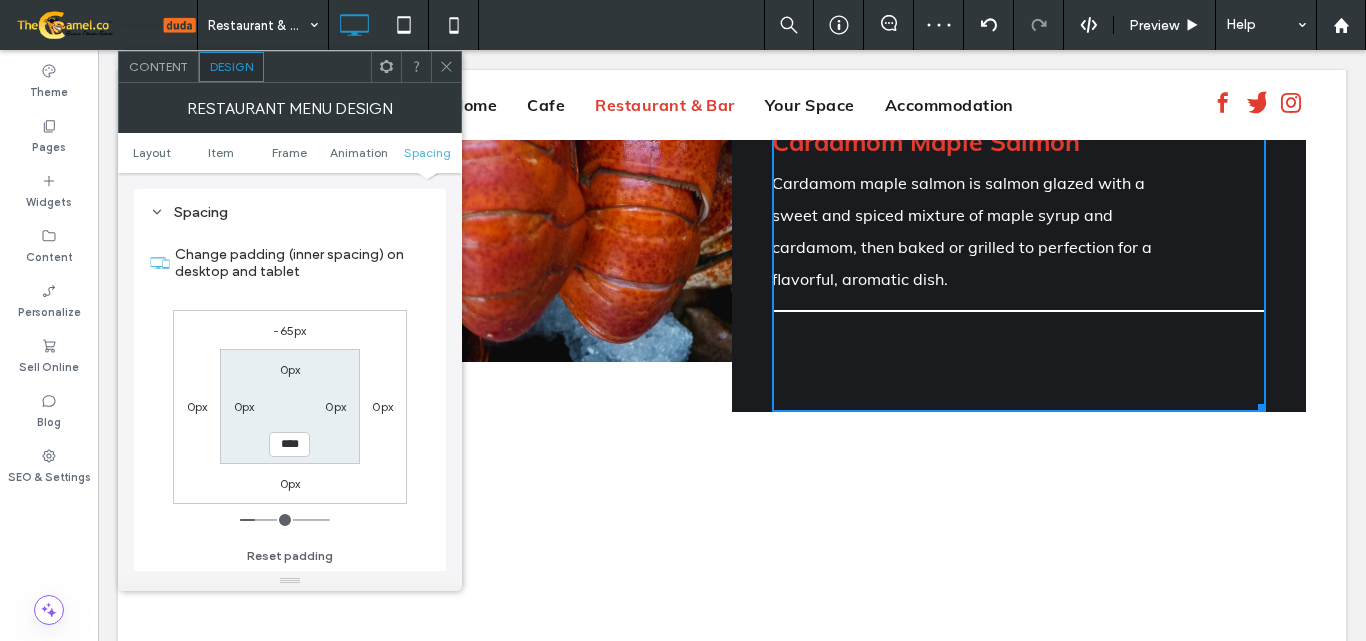 scroll, scrollTop: 3600, scrollLeft: 0, axis: vertical 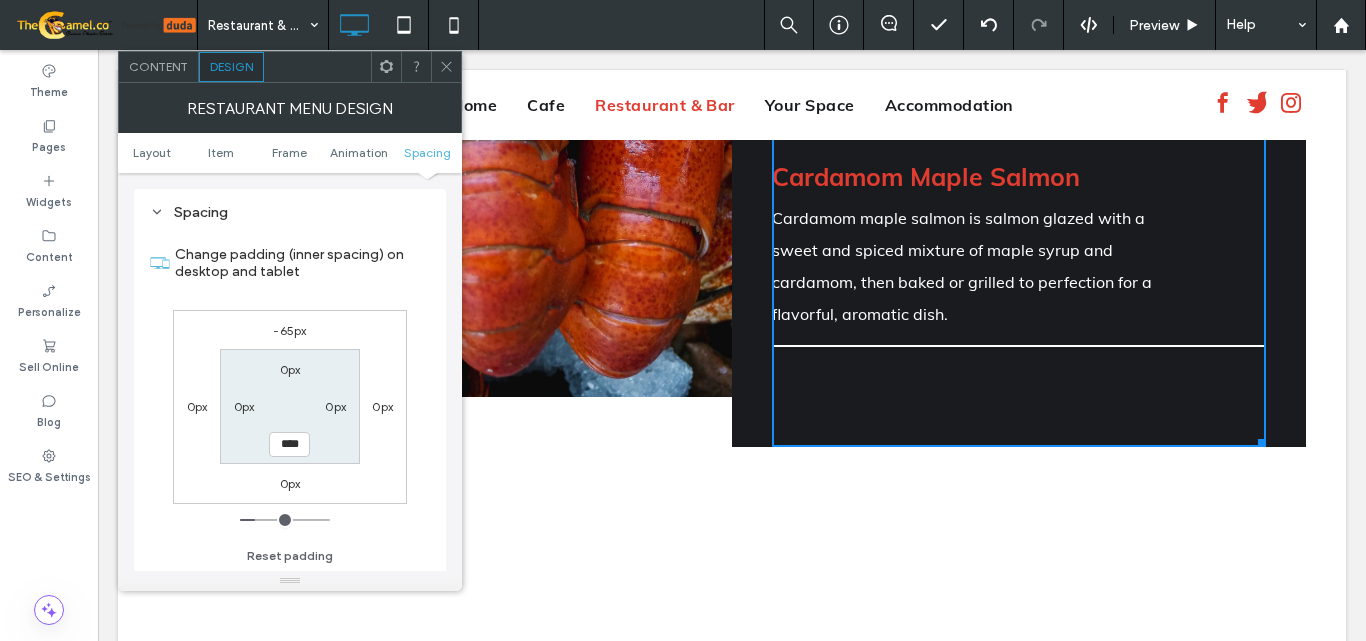 click on "****" at bounding box center (289, 444) 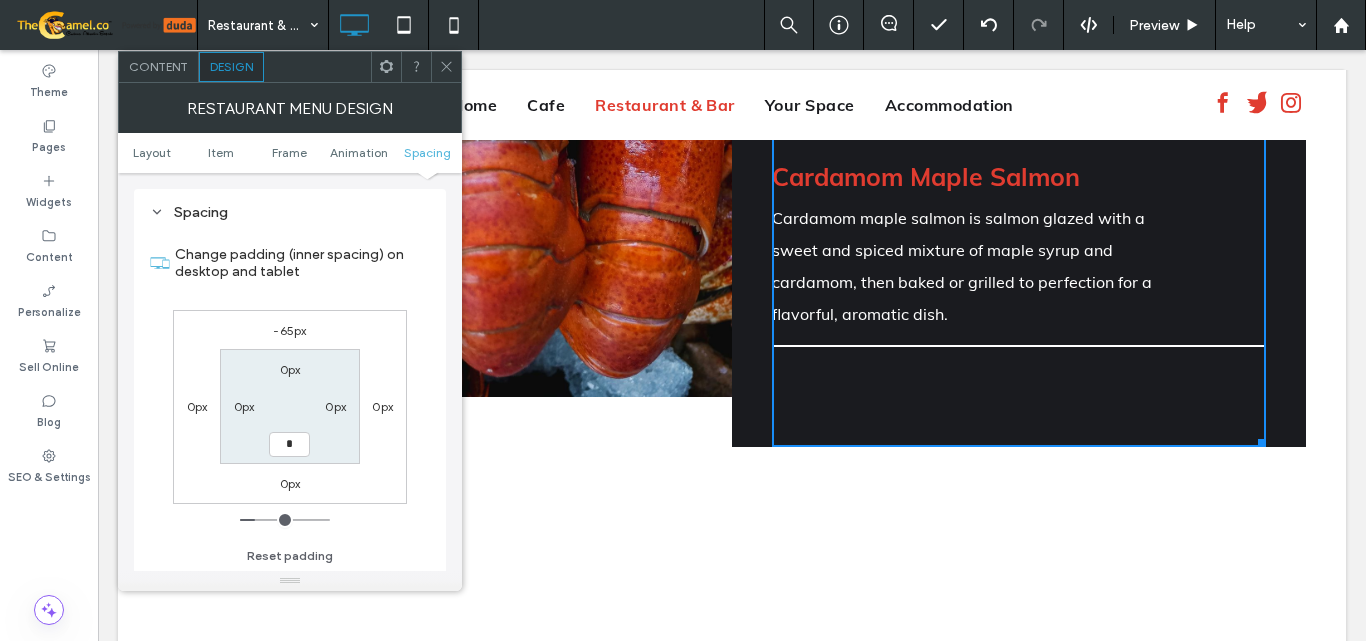 type on "*" 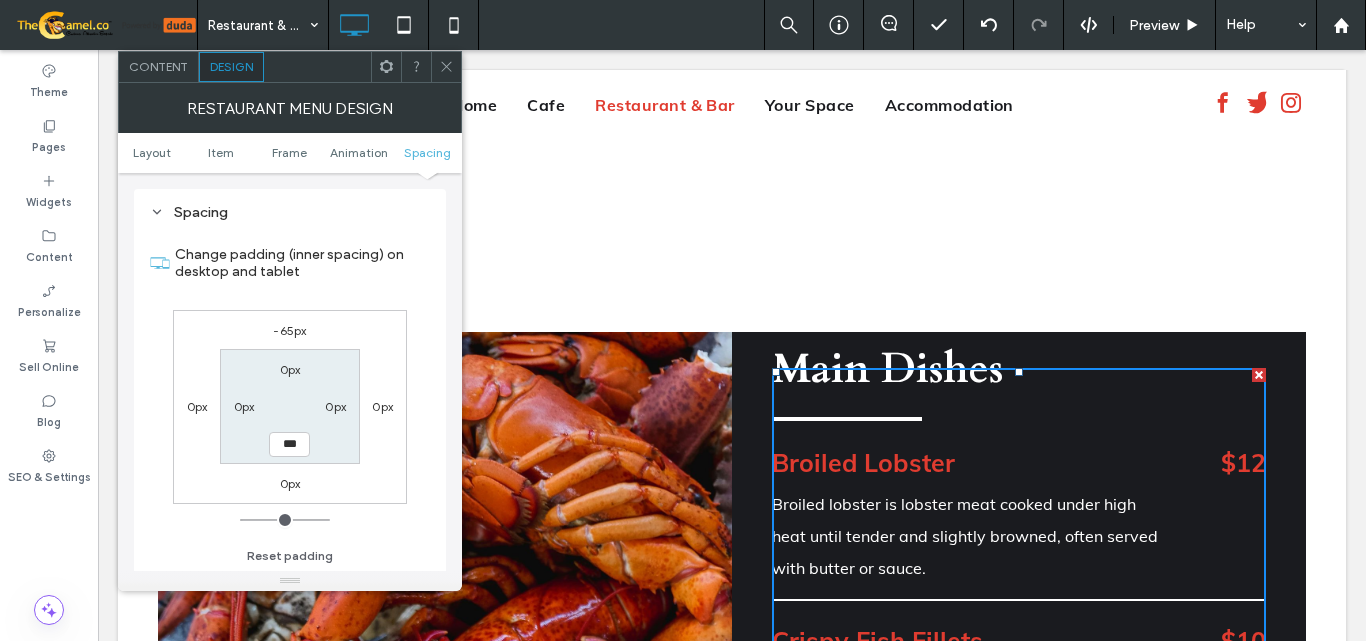 scroll, scrollTop: 2600, scrollLeft: 0, axis: vertical 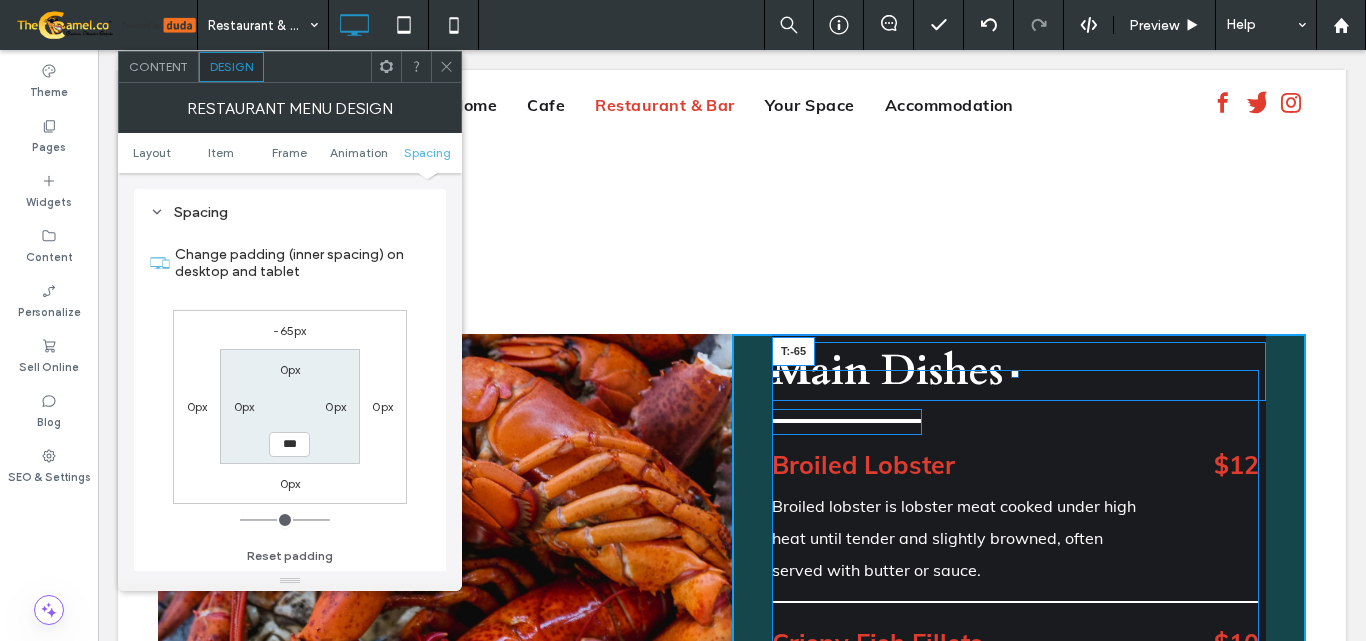 drag, startPoint x: 1008, startPoint y: 375, endPoint x: 1111, endPoint y: 364, distance: 103.58572 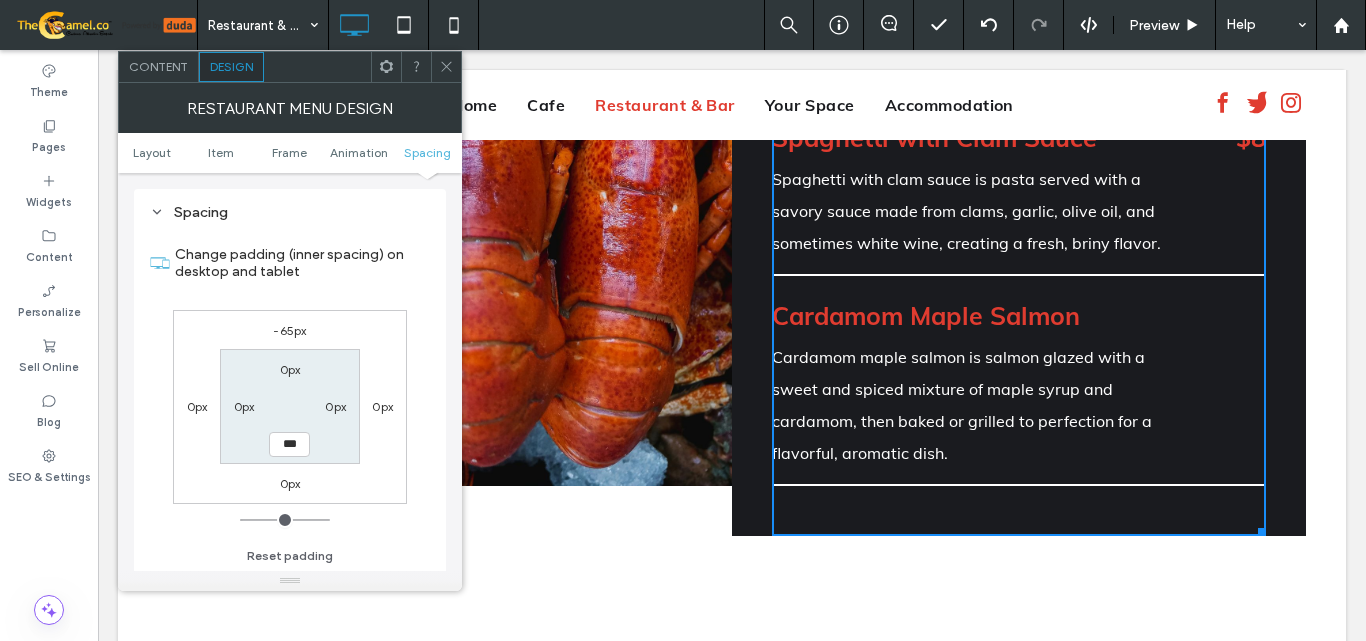 scroll, scrollTop: 3400, scrollLeft: 0, axis: vertical 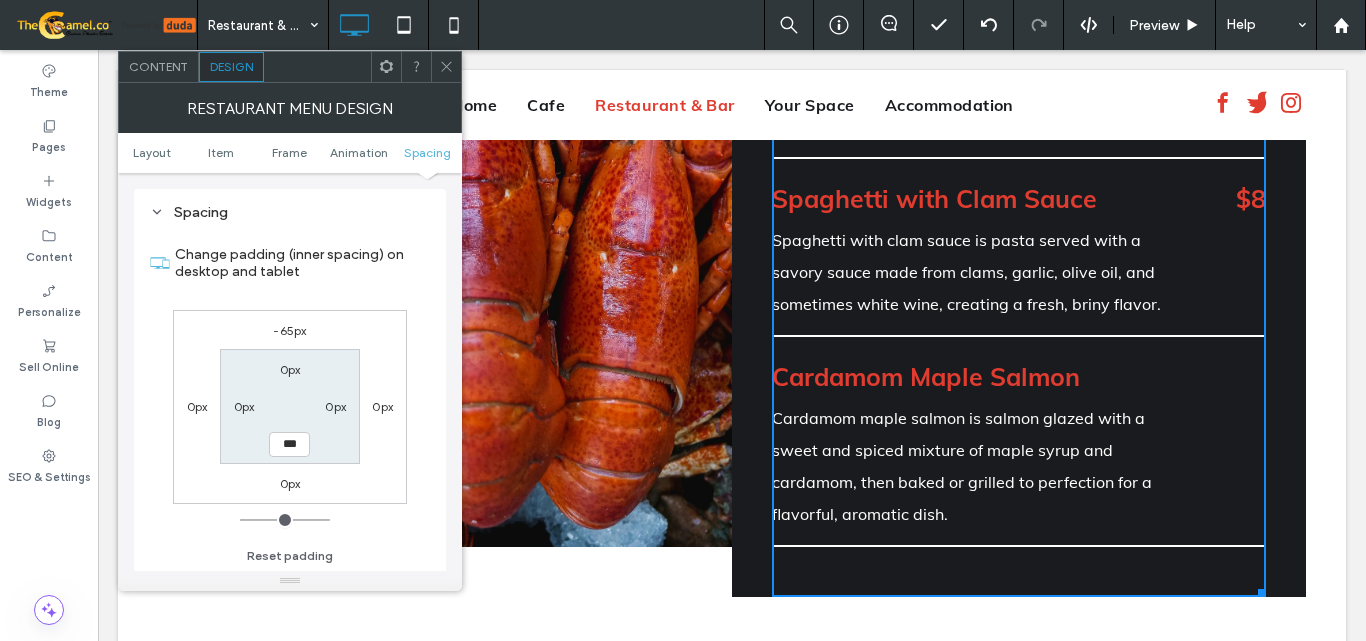 click 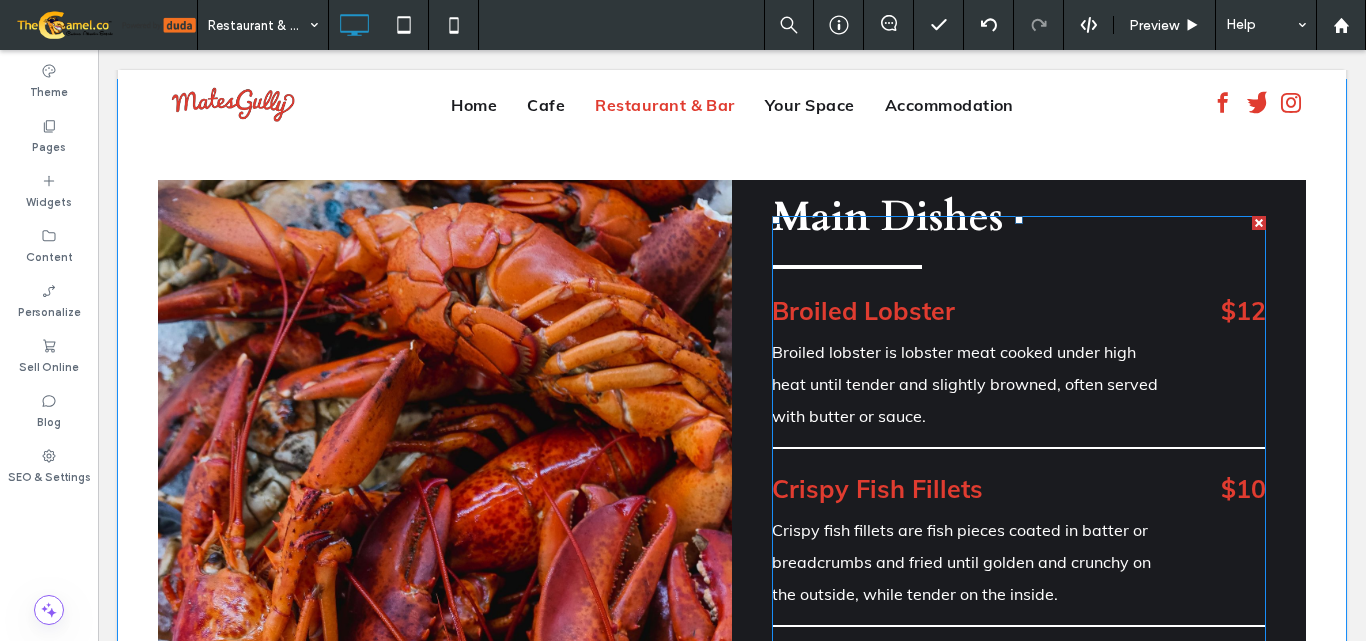 scroll, scrollTop: 2700, scrollLeft: 0, axis: vertical 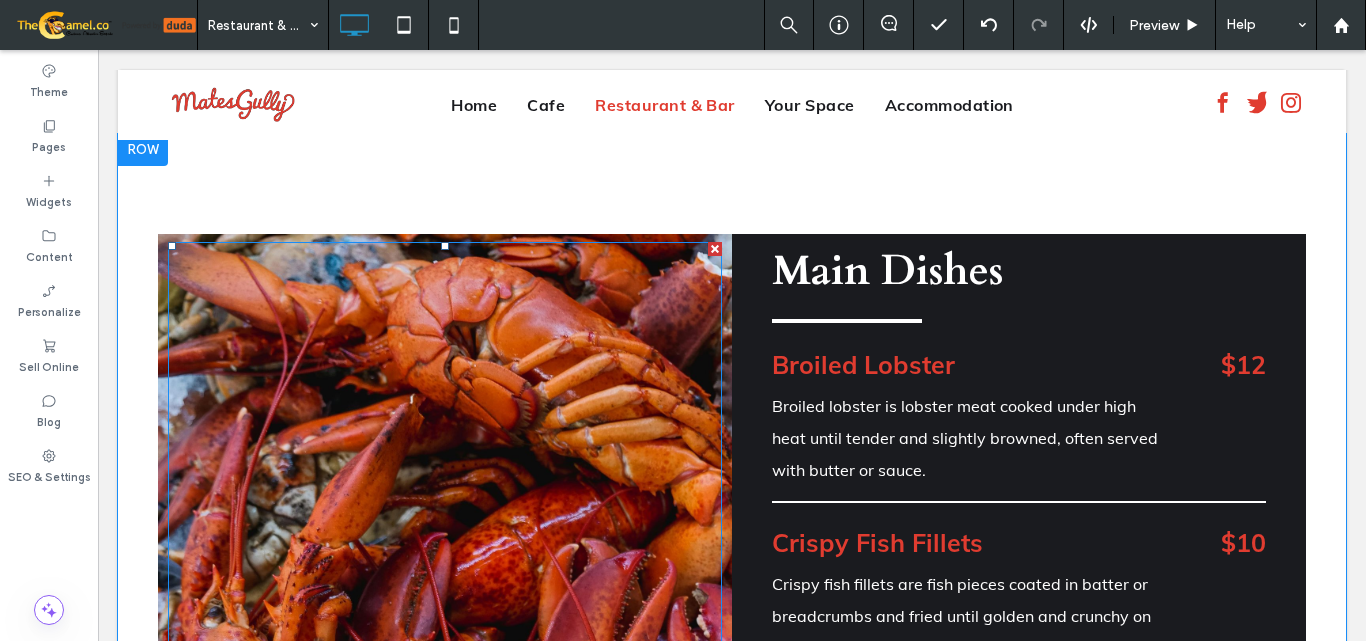 click at bounding box center (445, 743) 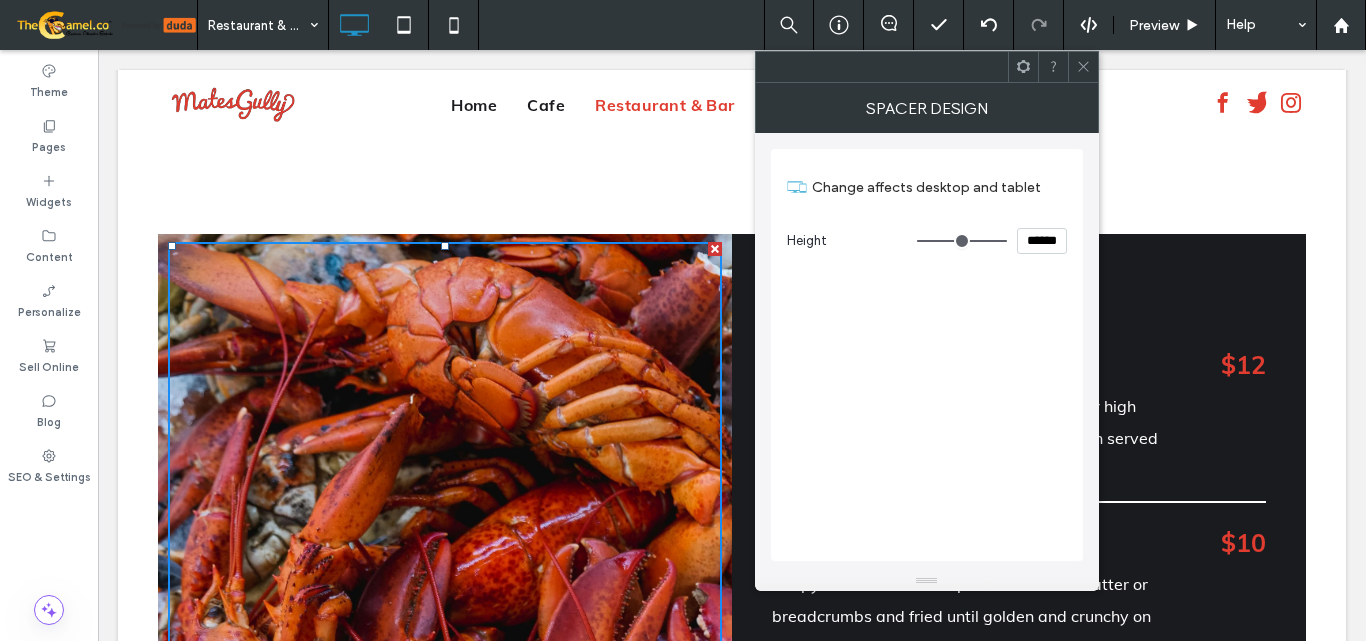 click 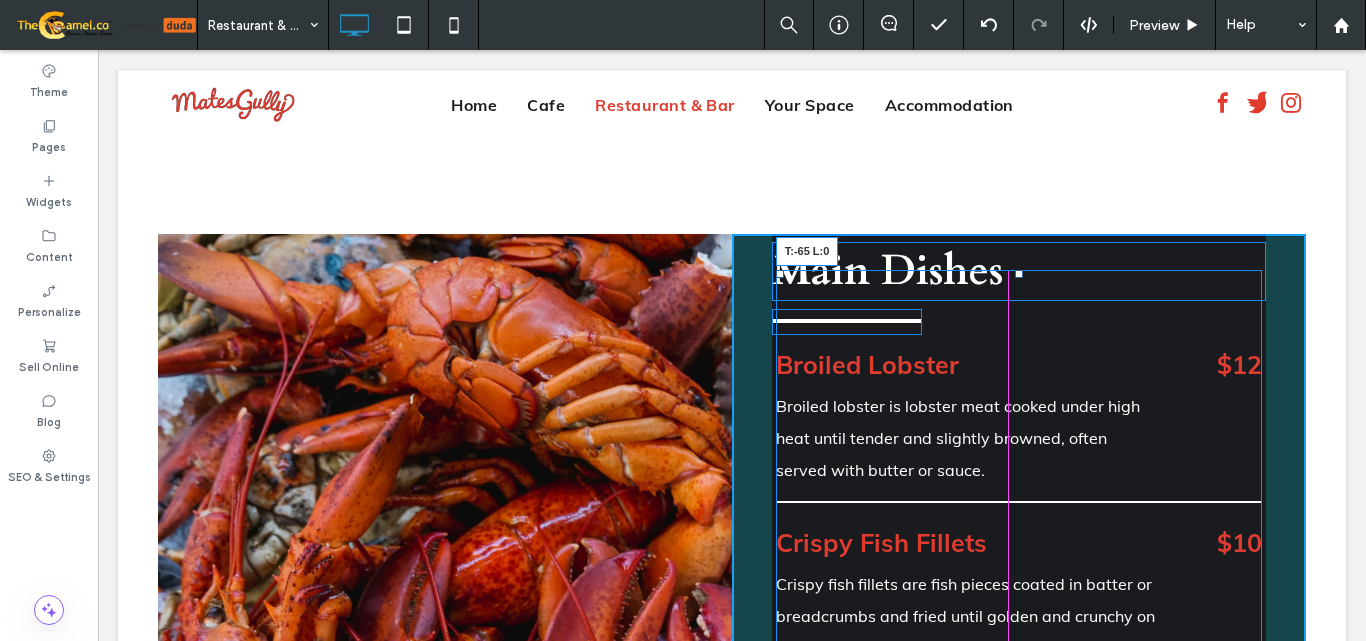 drag, startPoint x: 771, startPoint y: 275, endPoint x: 822, endPoint y: 216, distance: 77.987175 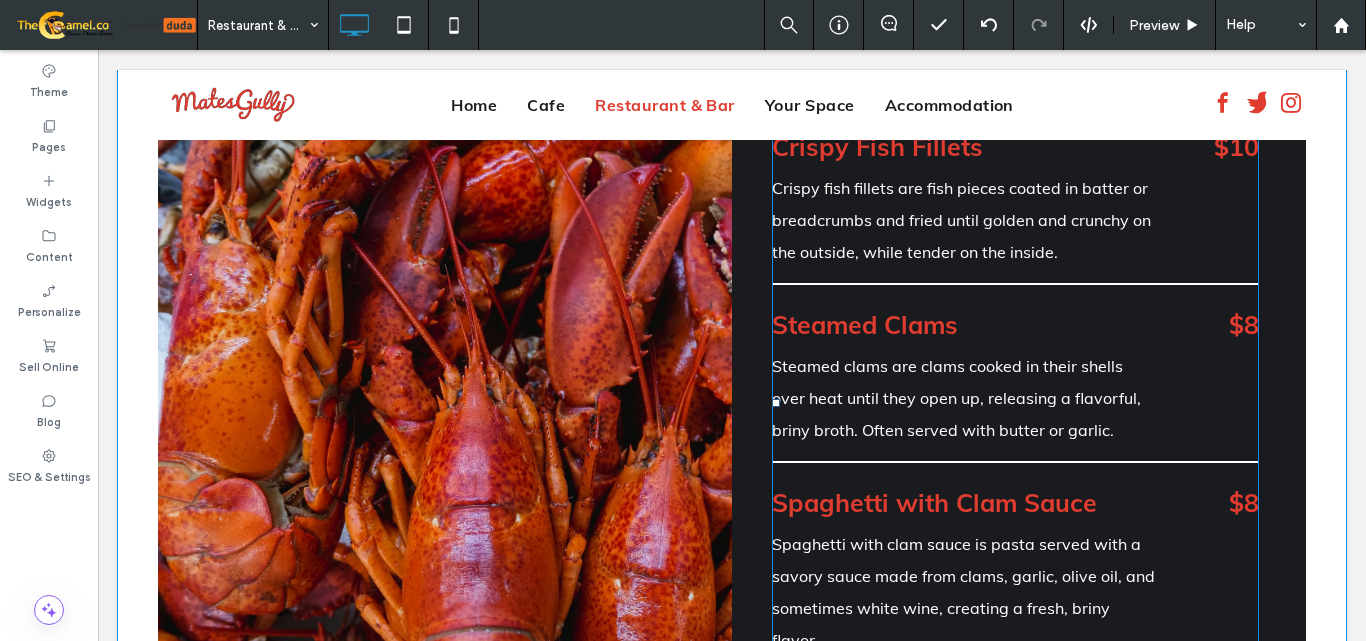 scroll, scrollTop: 2800, scrollLeft: 0, axis: vertical 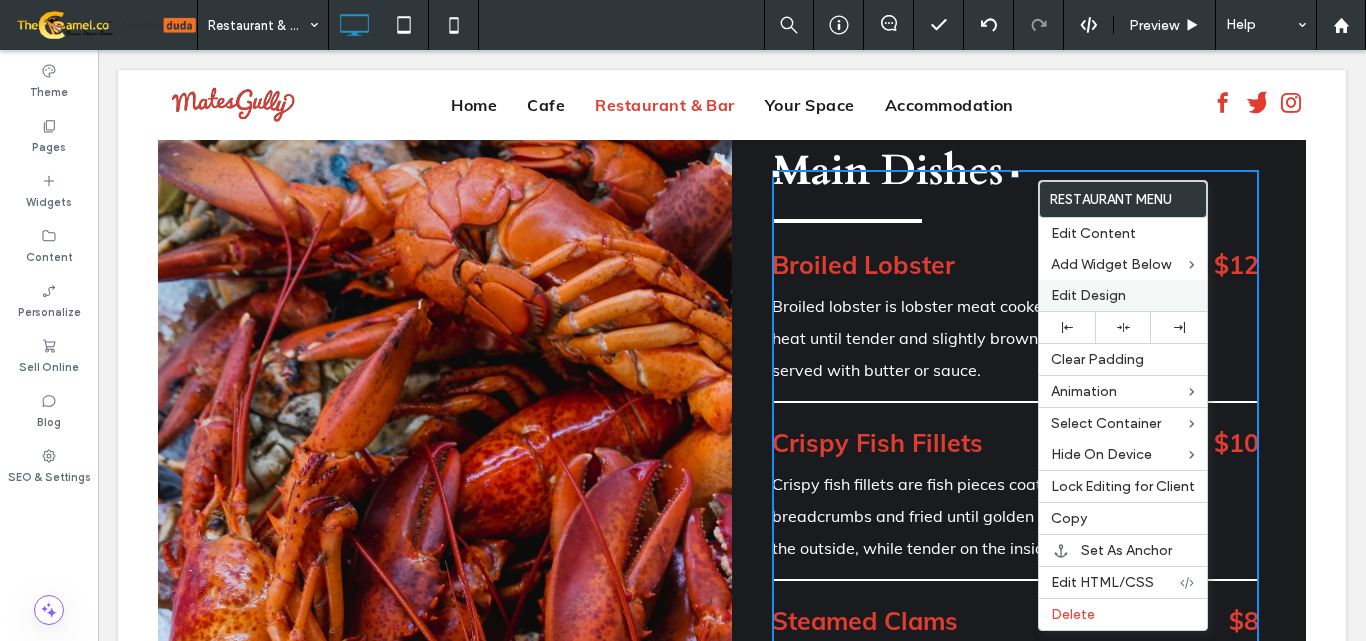 click on "Edit Design" at bounding box center (1088, 295) 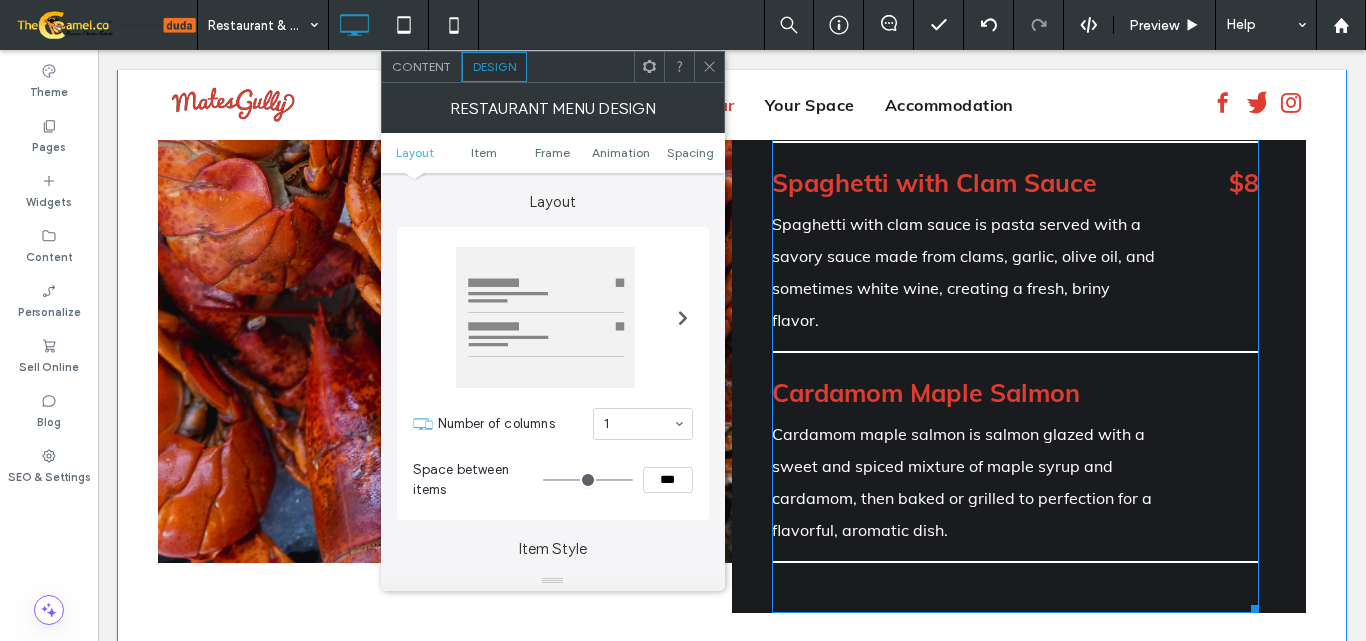 scroll, scrollTop: 3400, scrollLeft: 0, axis: vertical 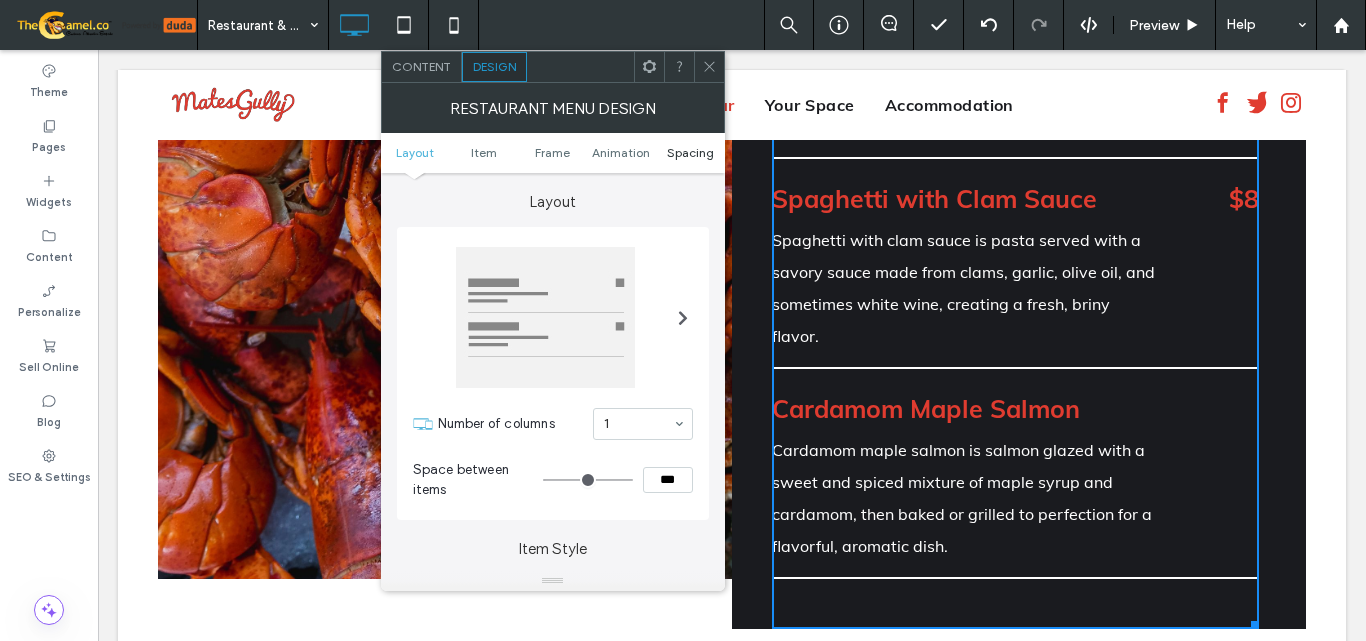 click on "Spacing" at bounding box center [690, 152] 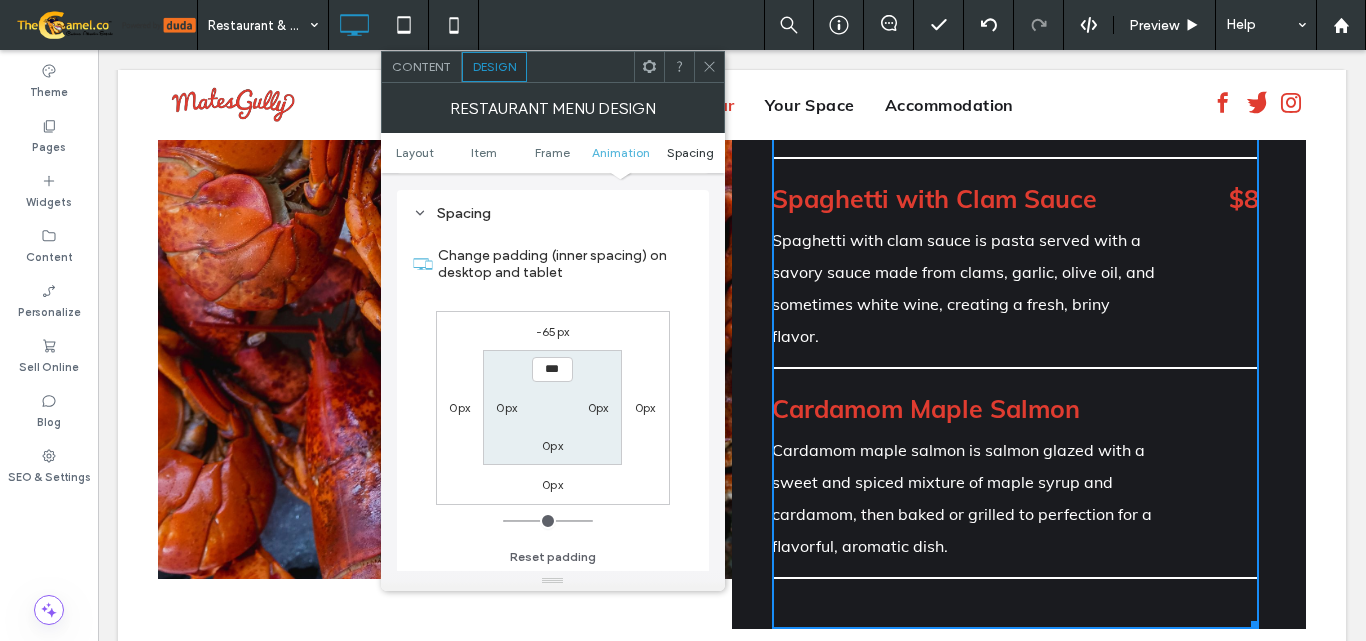 scroll, scrollTop: 844, scrollLeft: 0, axis: vertical 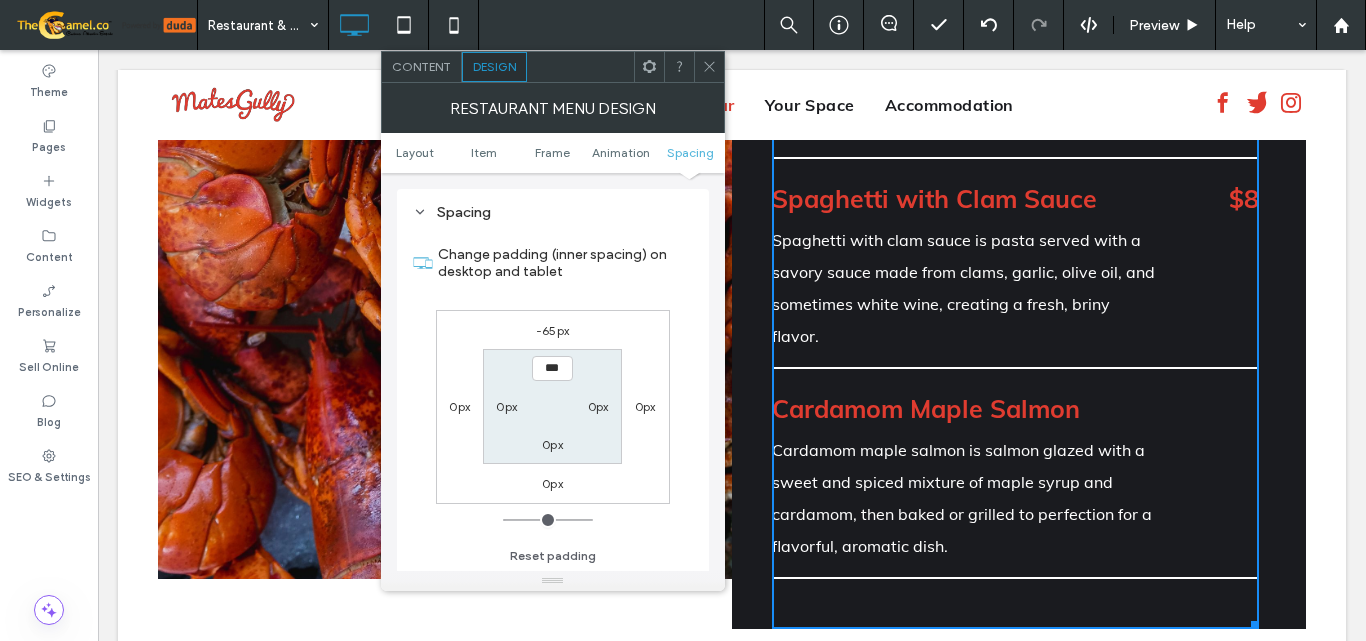 click on "0px" at bounding box center [552, 483] 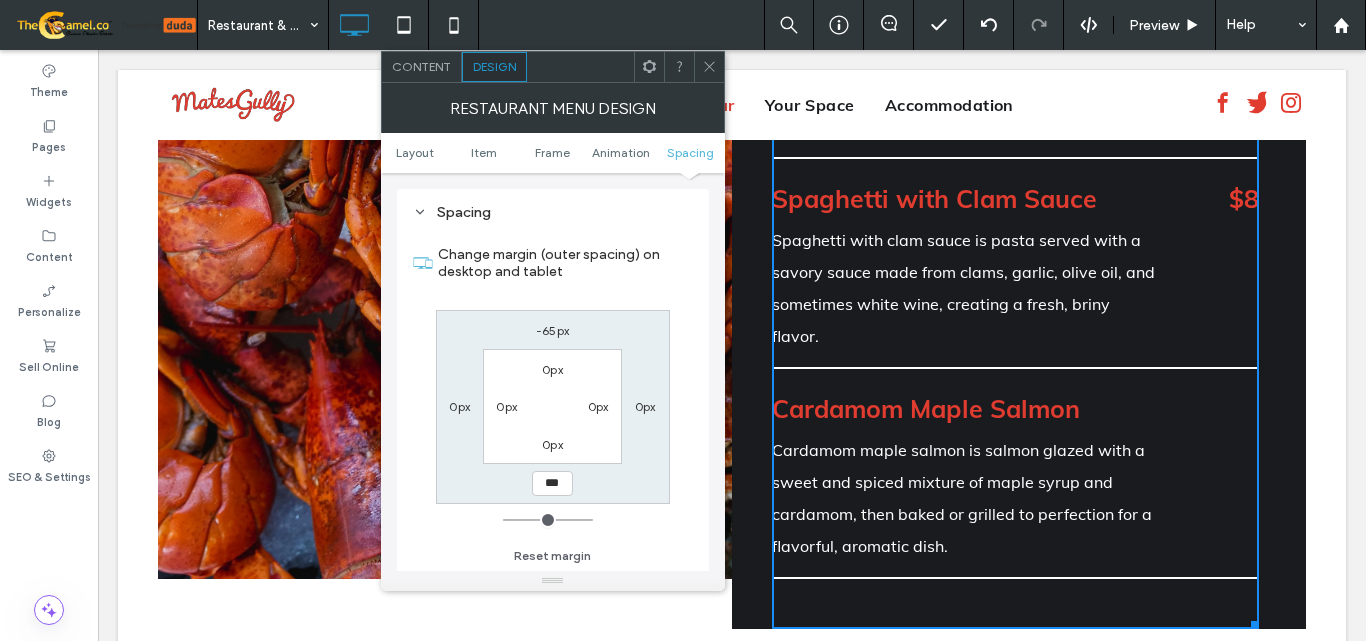 type on "***" 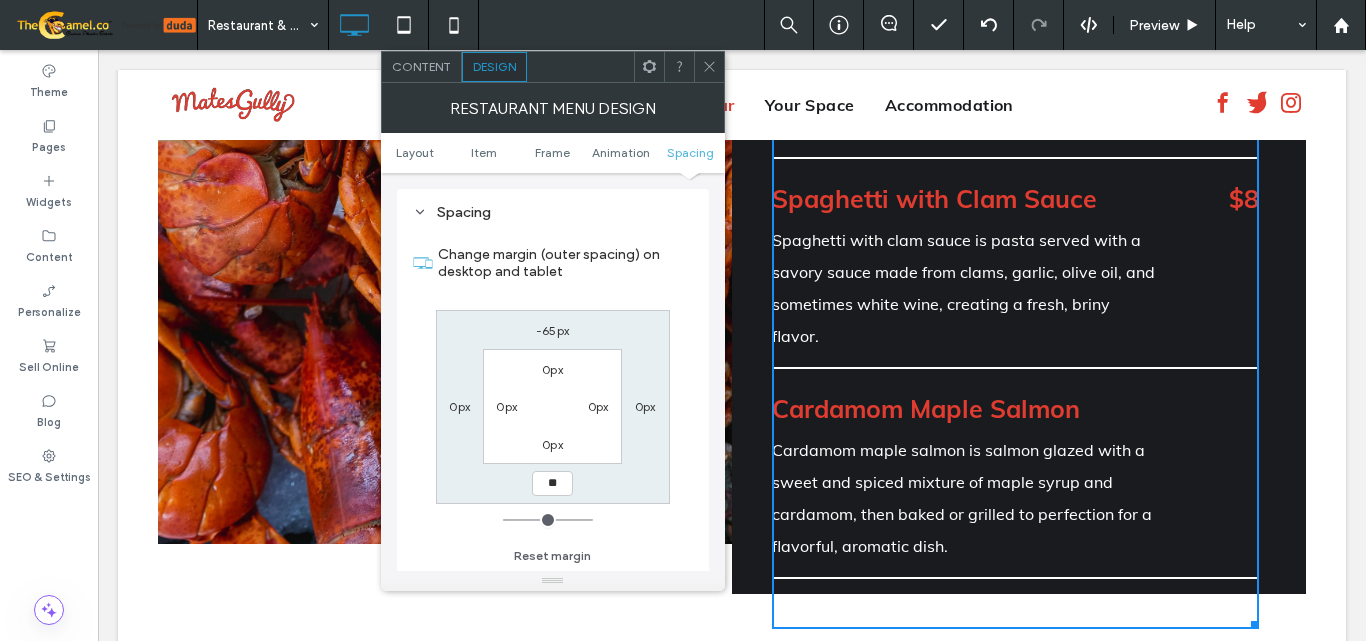 type on "*" 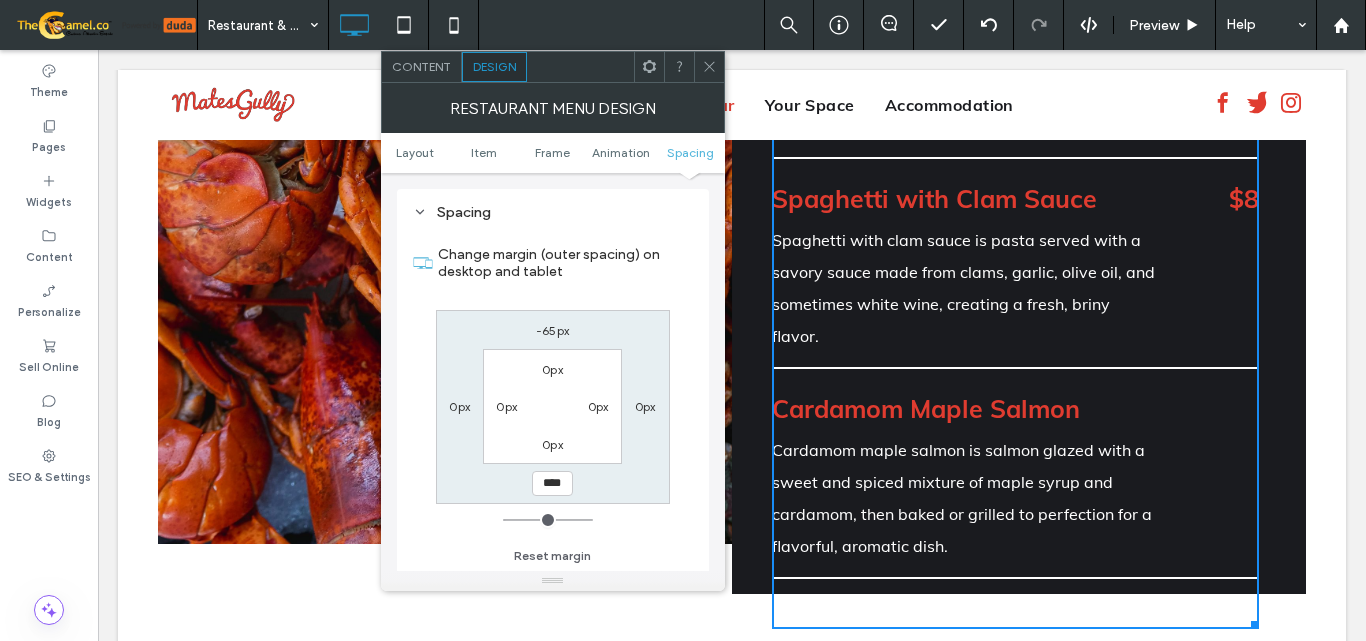 type on "****" 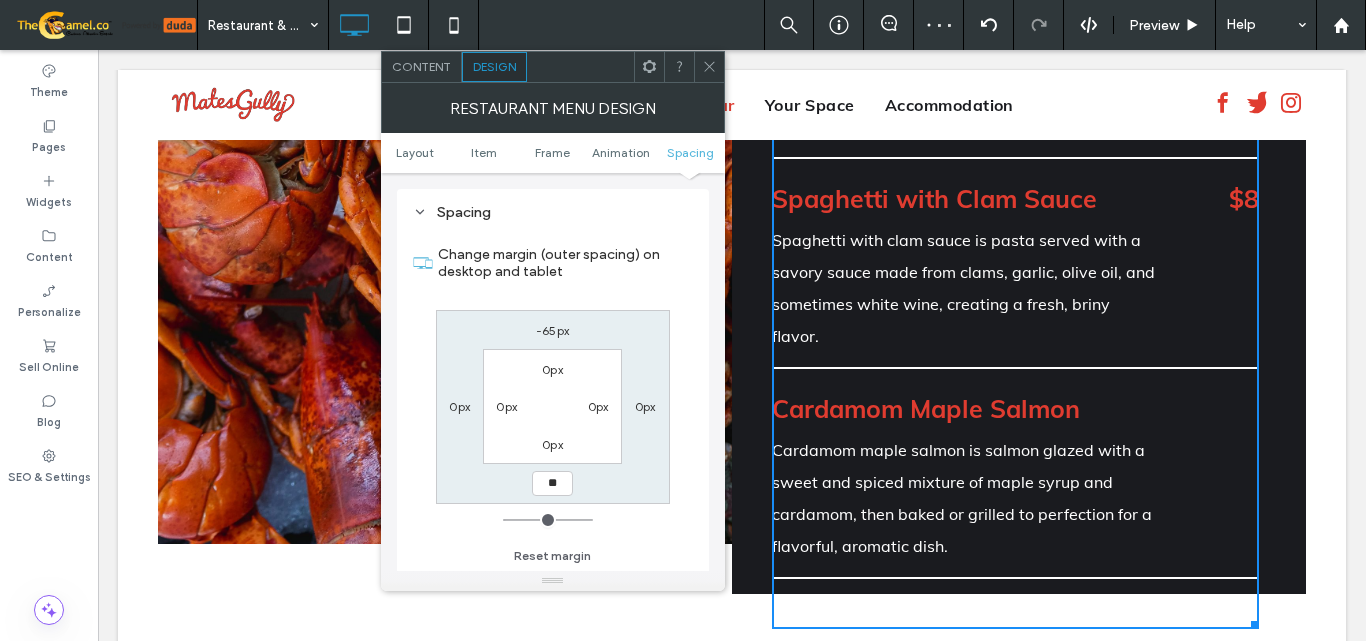 type on "*" 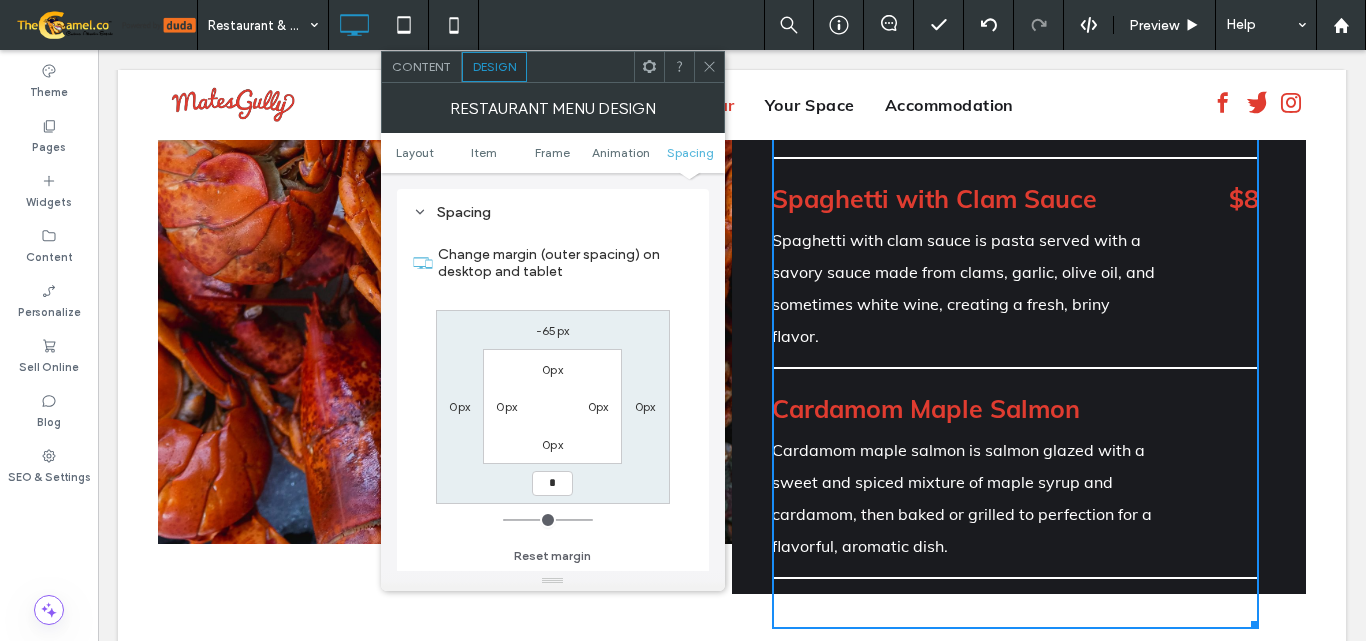 type on "*" 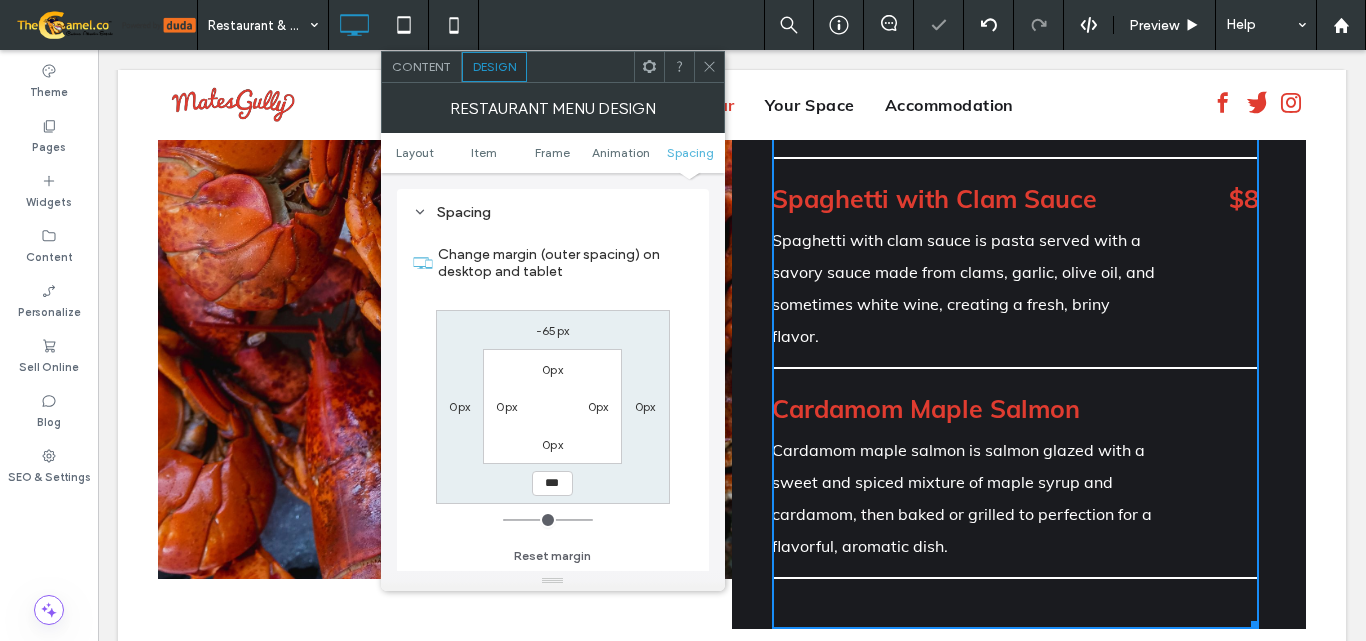 click at bounding box center (709, 67) 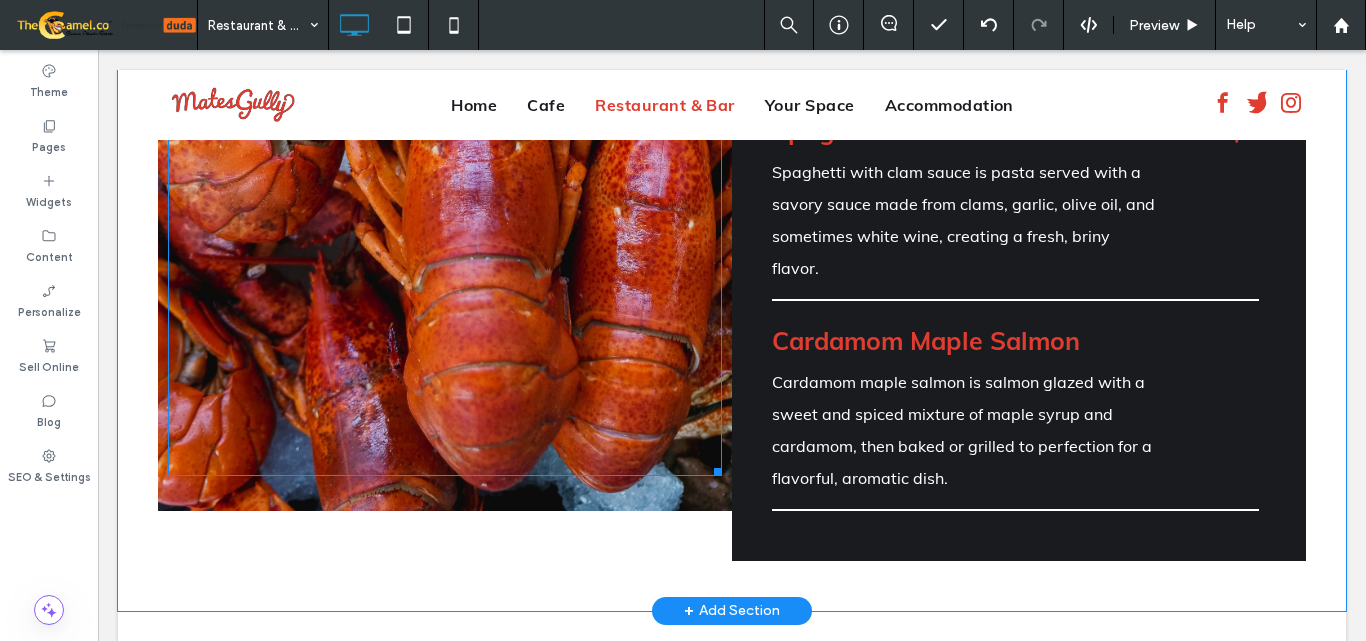 scroll, scrollTop: 3459, scrollLeft: 0, axis: vertical 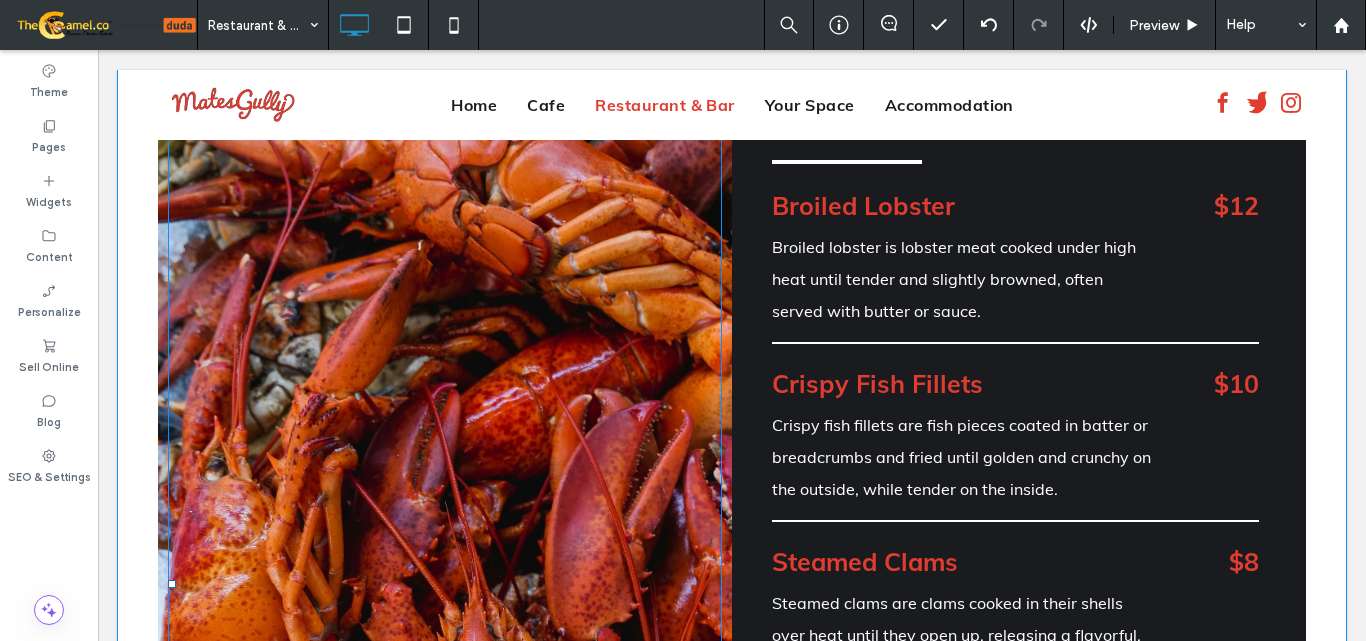 click at bounding box center (445, 584) 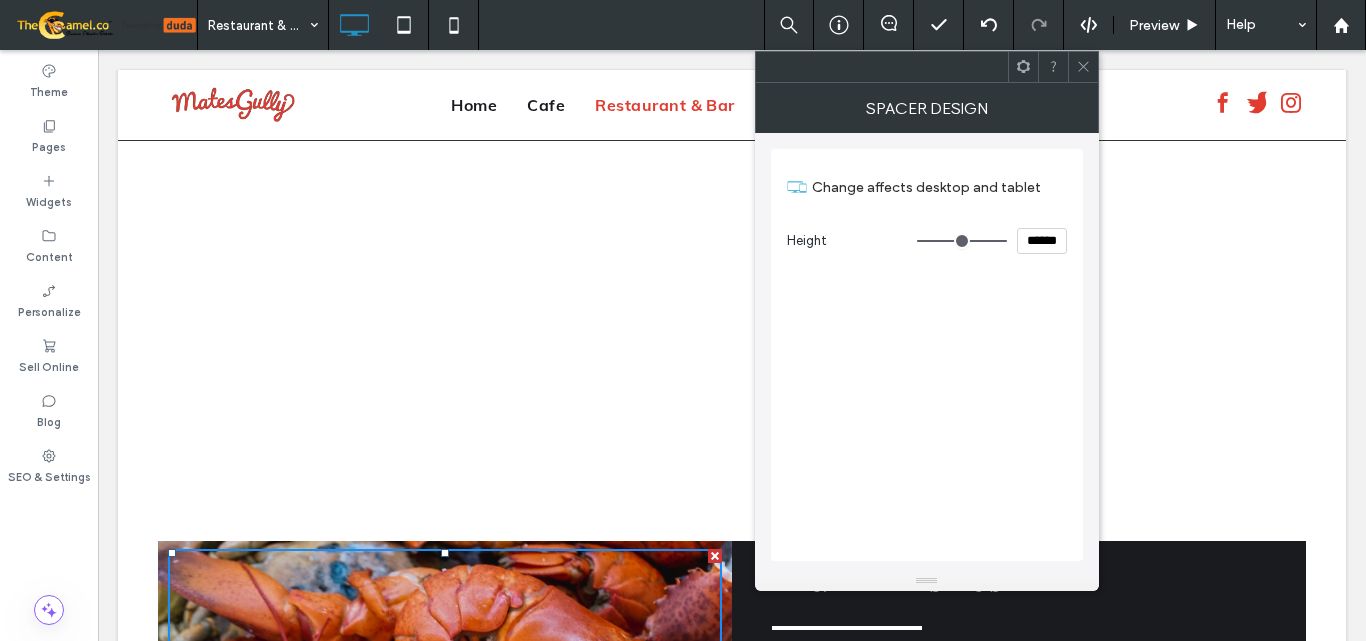 scroll, scrollTop: 2359, scrollLeft: 0, axis: vertical 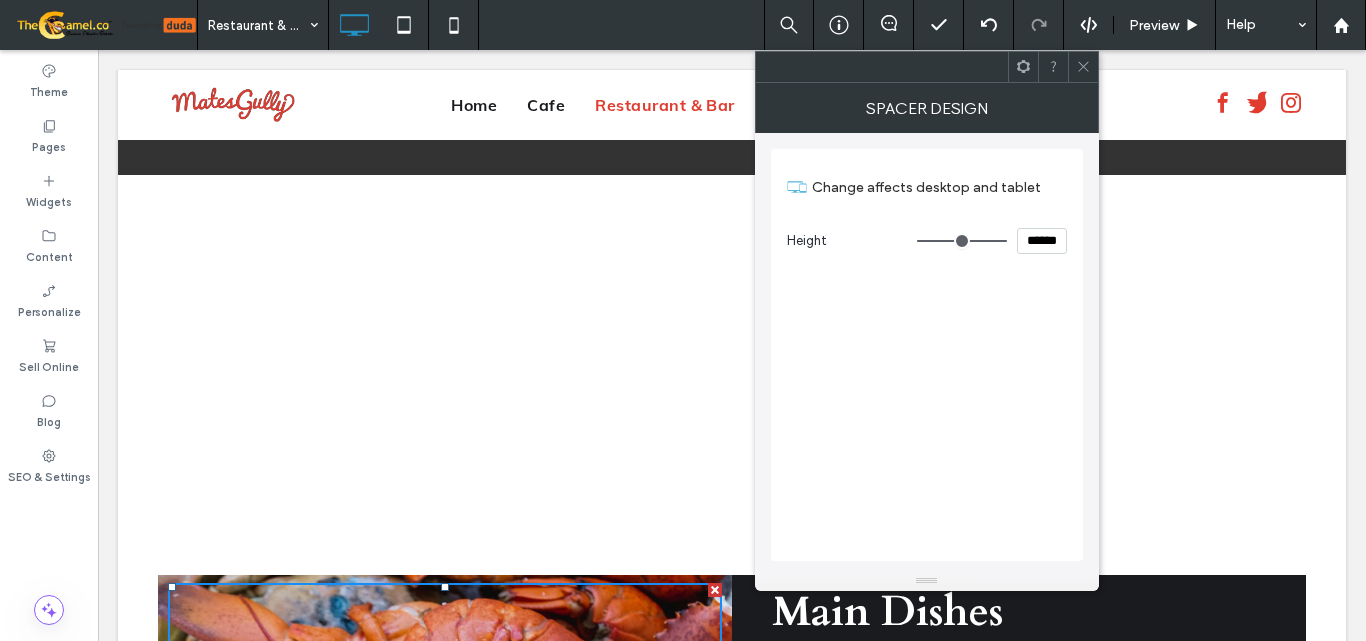 click 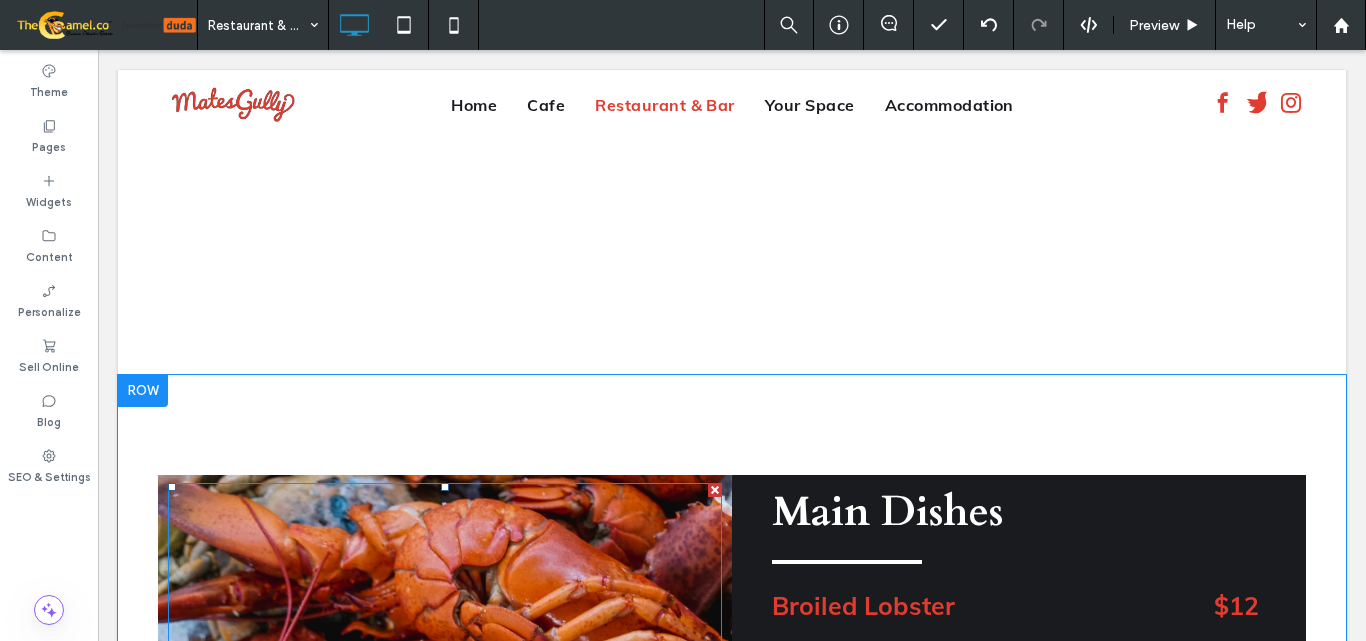 scroll, scrollTop: 2959, scrollLeft: 0, axis: vertical 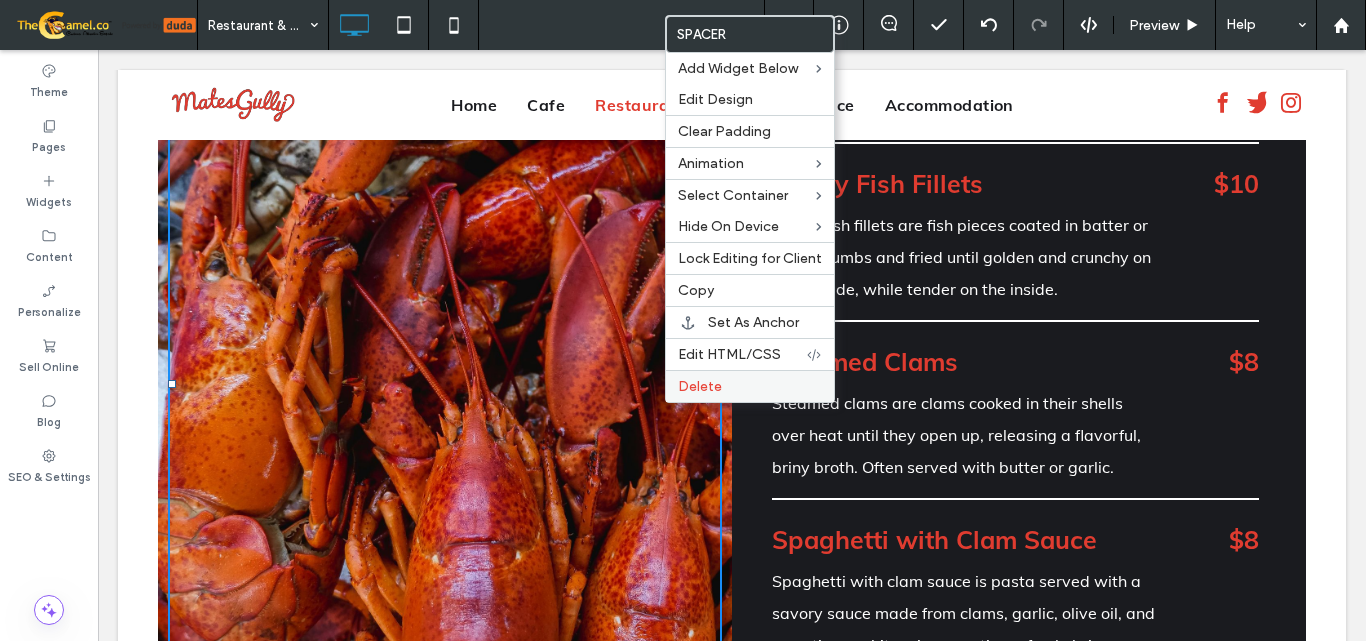 click on "Delete" at bounding box center [700, 386] 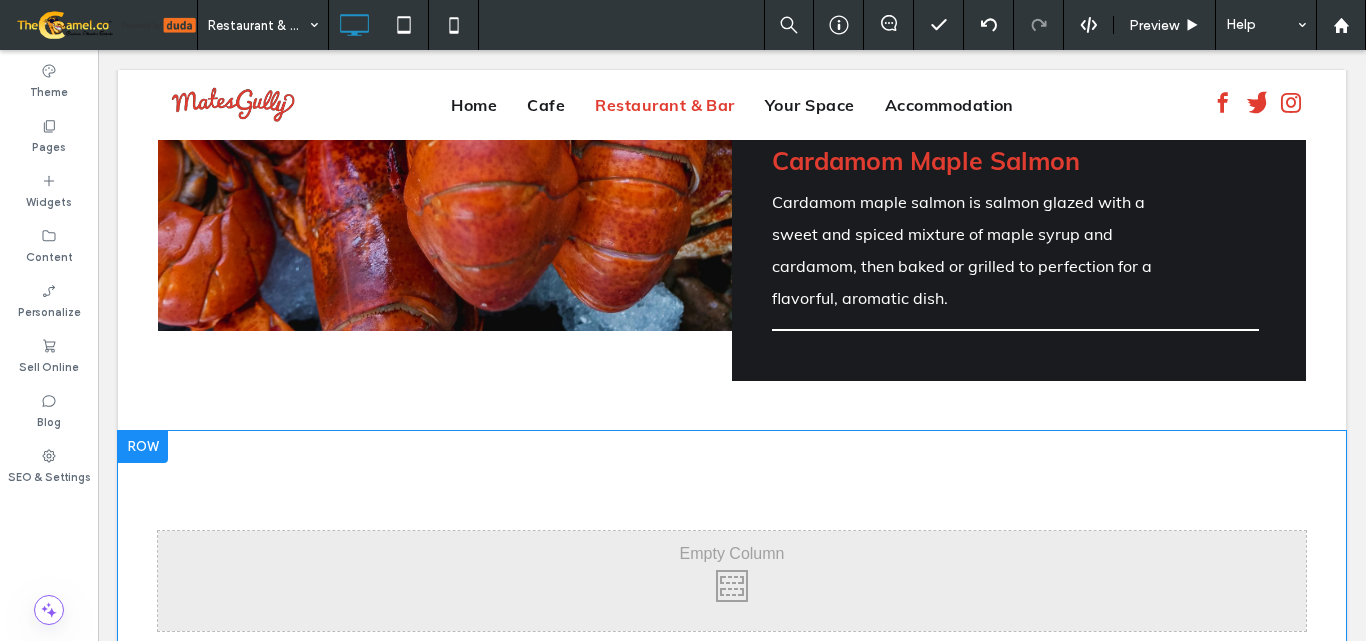 scroll, scrollTop: 3659, scrollLeft: 0, axis: vertical 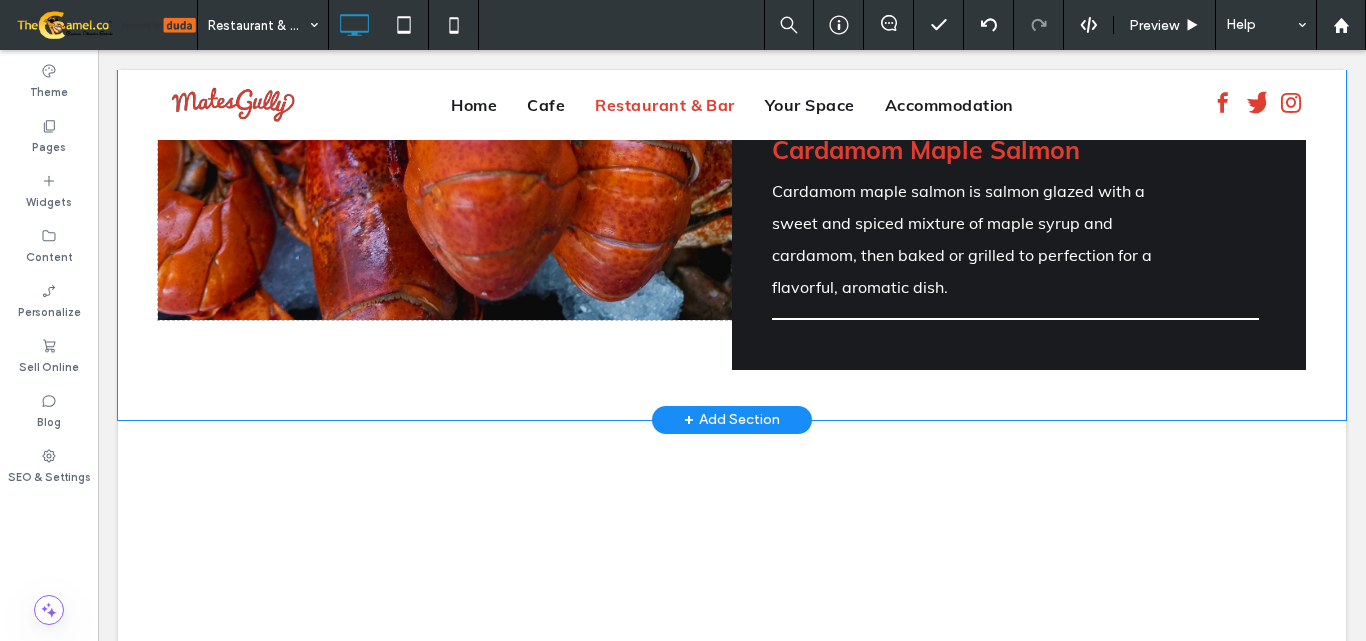 click on "Click To Paste" at bounding box center [445, -203] 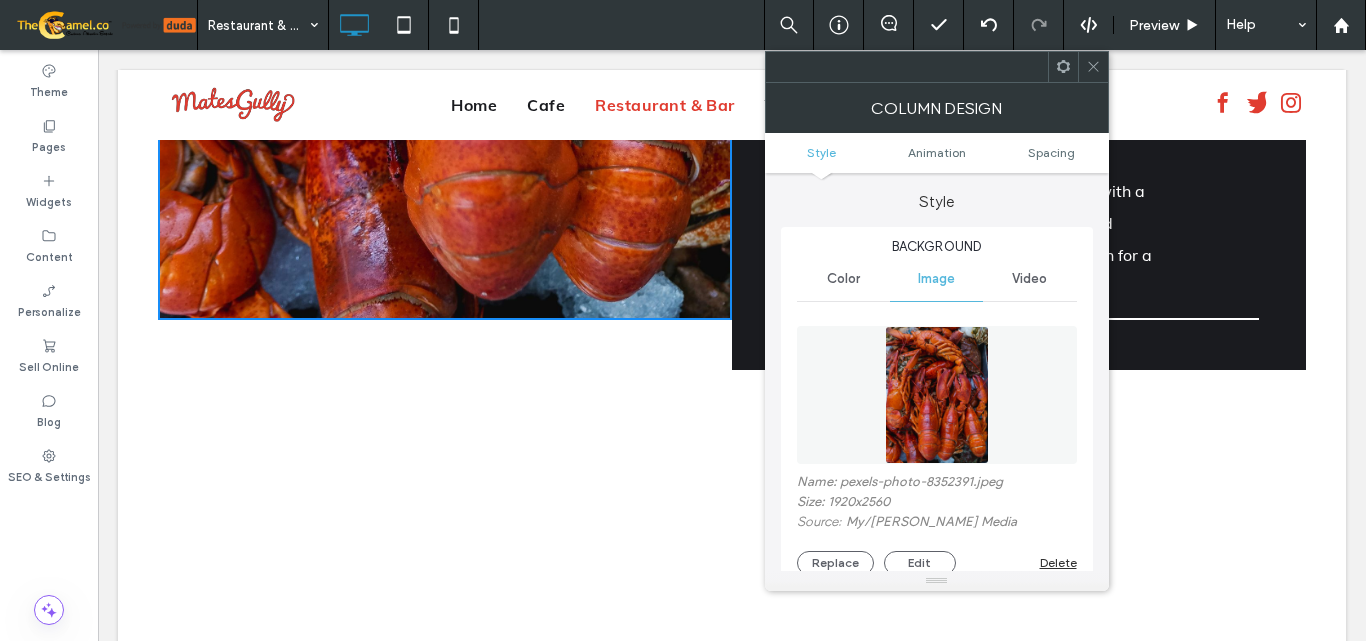 click 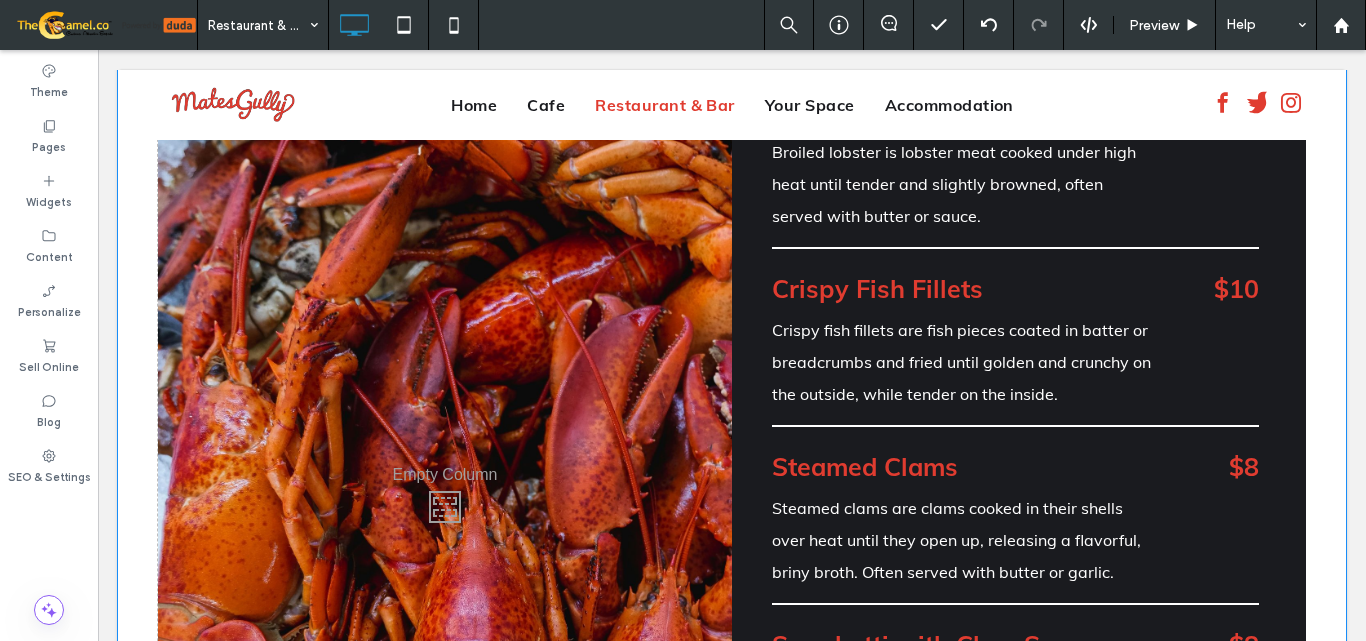scroll, scrollTop: 2659, scrollLeft: 0, axis: vertical 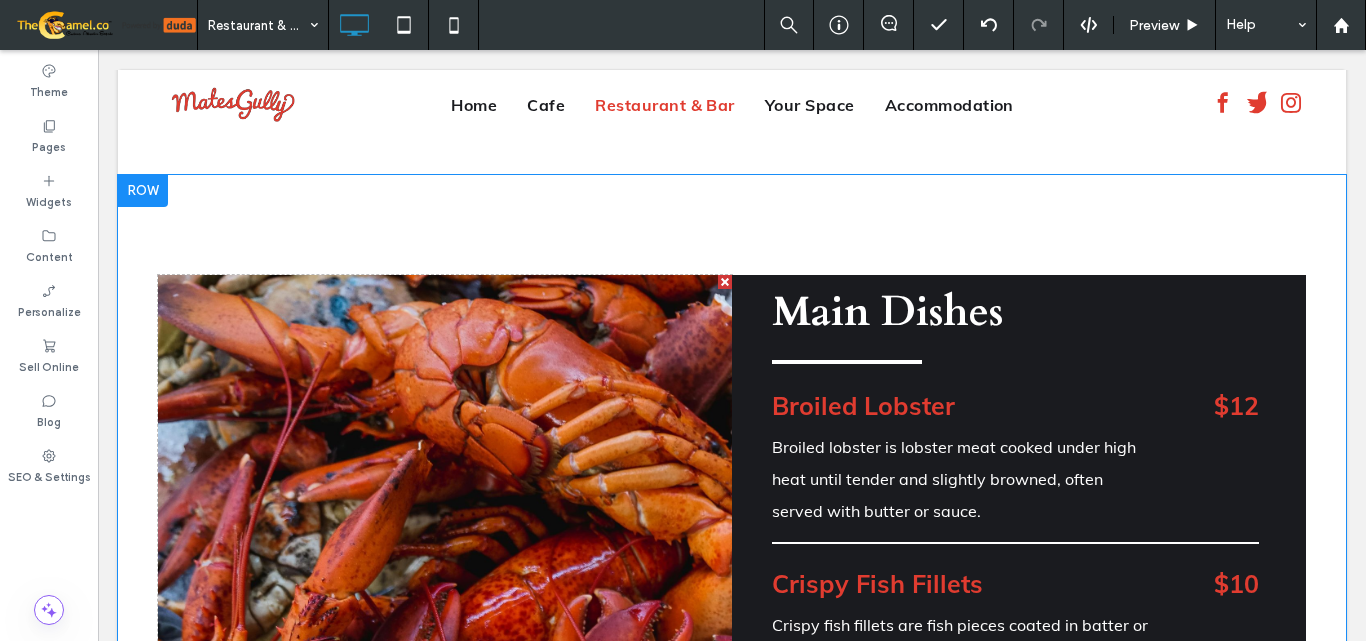 click on "Main Dishes
Menu
Broiled Lobster
Broiled lobster is lobster meat cooked under high heat until tender and slightly browned, often served with butter or sauce.
$12
Crispy Fish Fillets
Crispy fish fillets are fish pieces coated in batter or breadcrumbs and fried until golden and crunchy on the outside, while tender on the inside.
$10
Steamed Clams
Steamed clams are clams cooked in their shells over heat until they open up, releasing a flavorful, briny broth. Often served with butter or garlic.
$8
Spaghetti with Clam Sauce
Spaghetti with clam sauce is pasta served with a savory sauce made from clams, garlic, olive oil, and sometimes white wine, creating a fresh, briny flavor.
$8
Cardamom Maple Salmon
Click To Paste" at bounding box center [1019, 822] 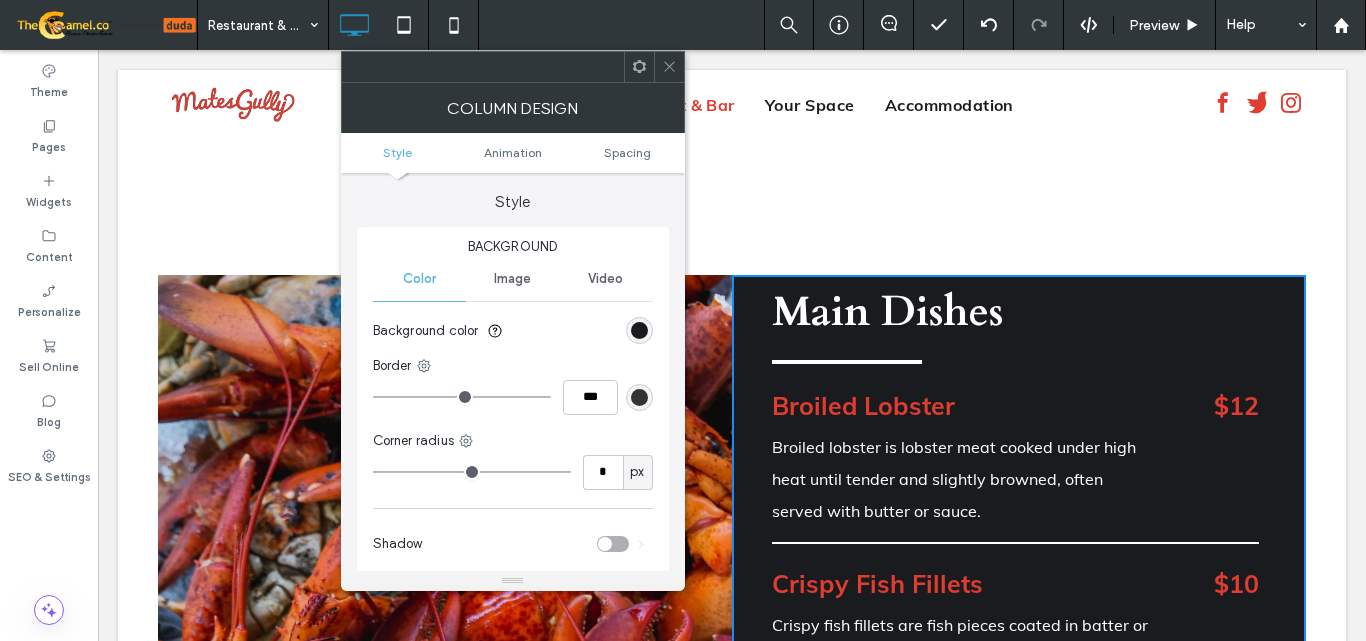 click at bounding box center [669, 67] 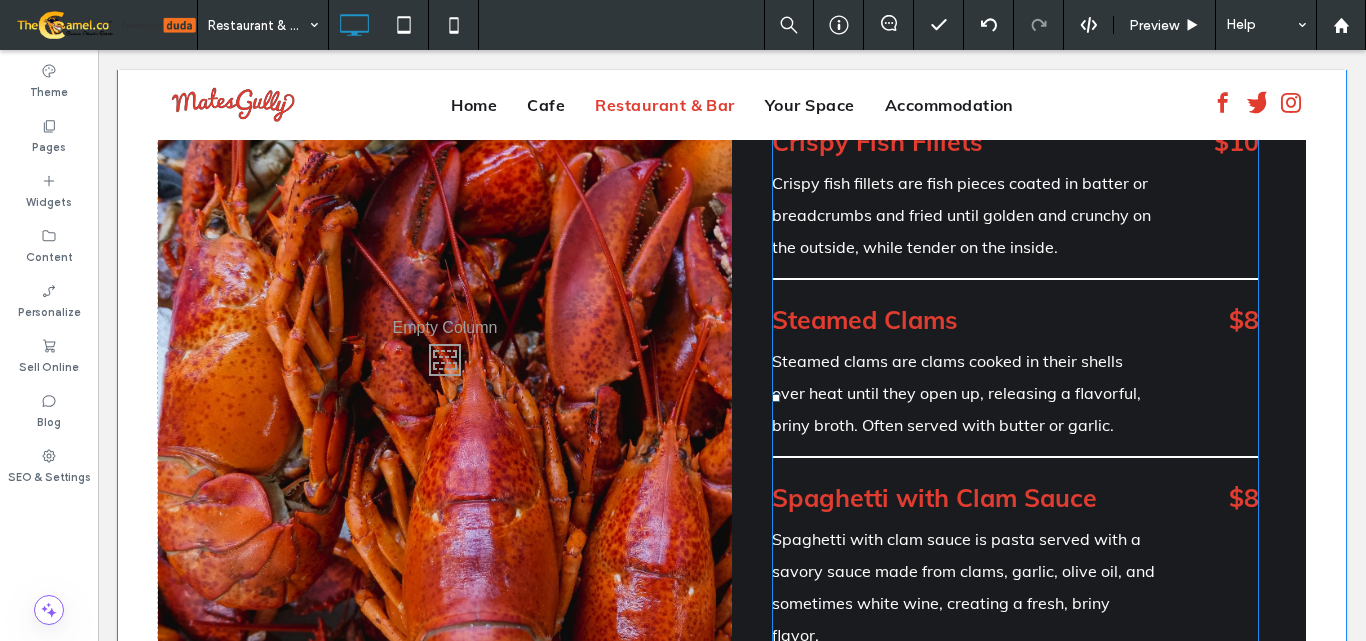 scroll, scrollTop: 3459, scrollLeft: 0, axis: vertical 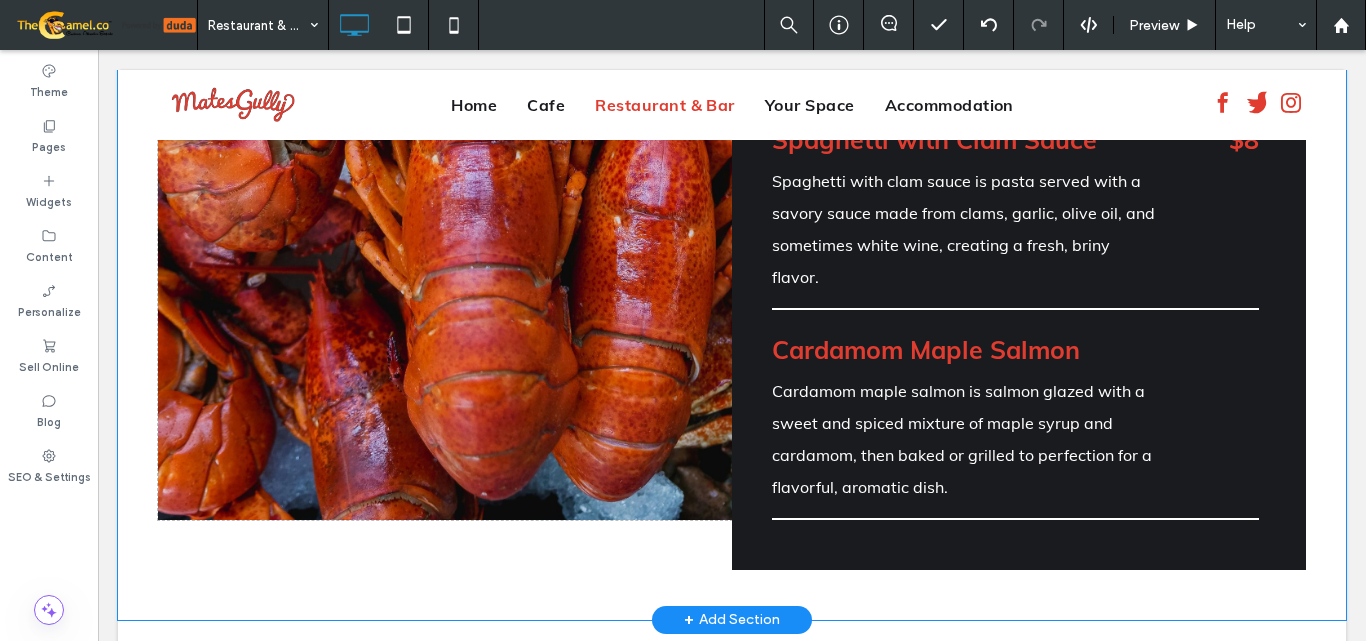 click on "Click To Paste" at bounding box center (445, -3) 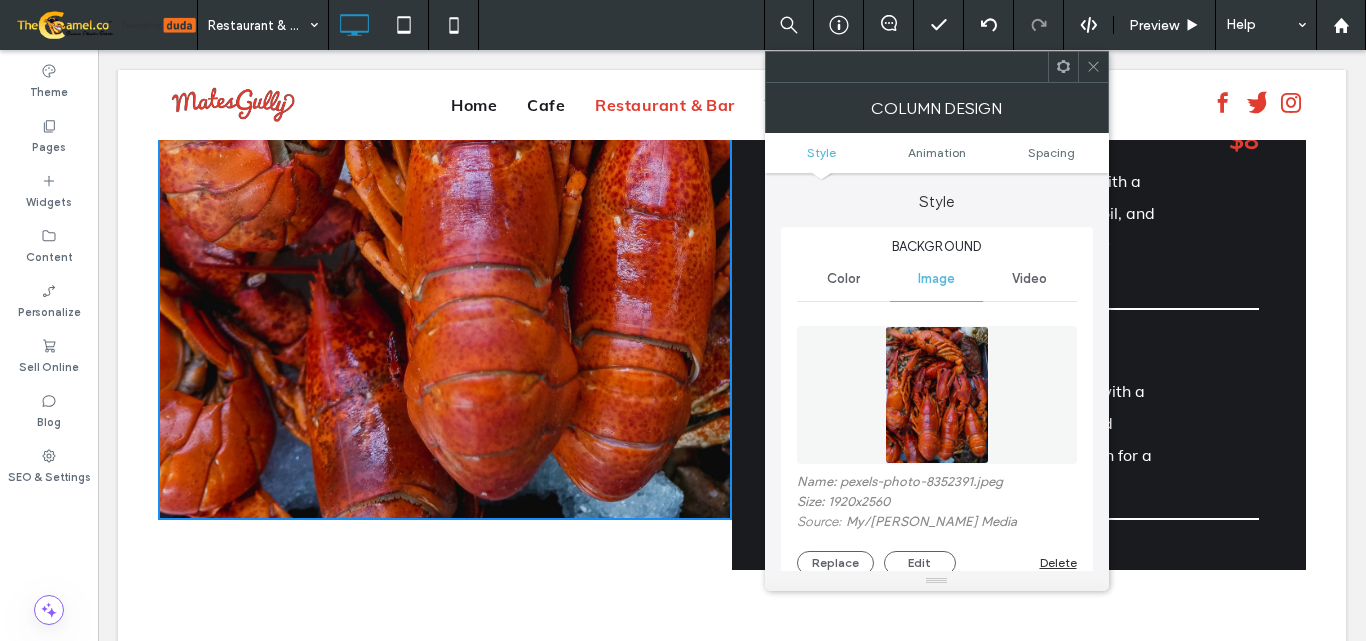 click 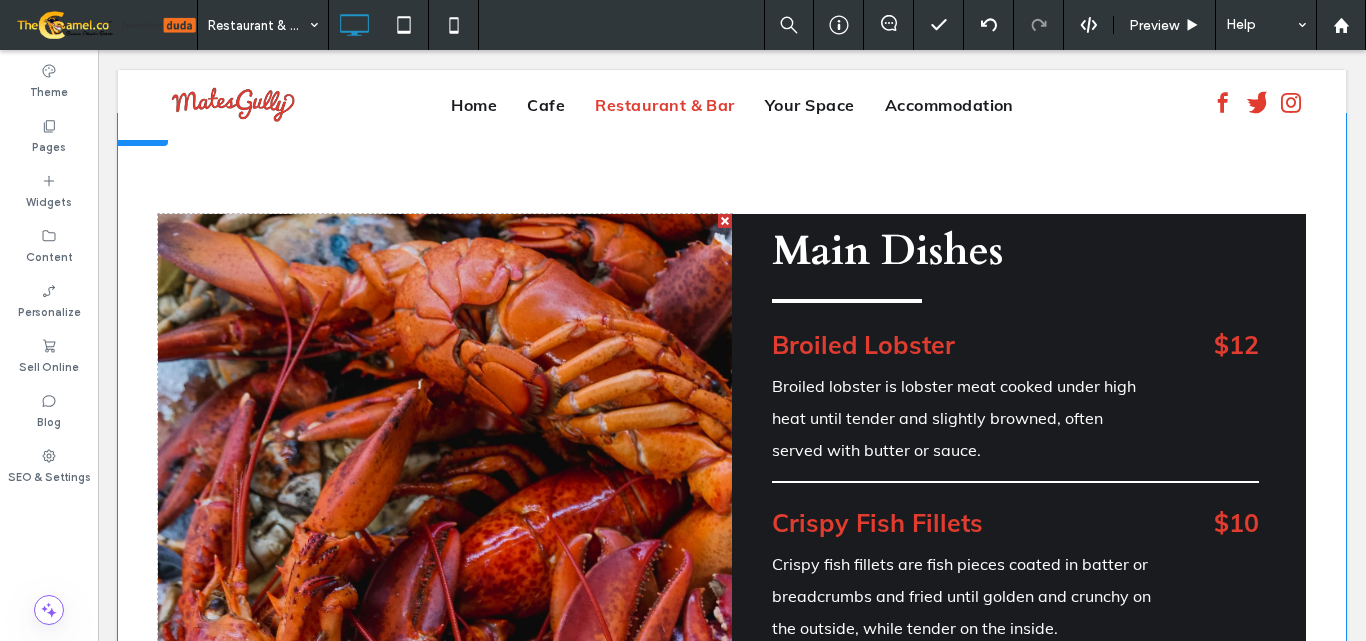 scroll, scrollTop: 2659, scrollLeft: 0, axis: vertical 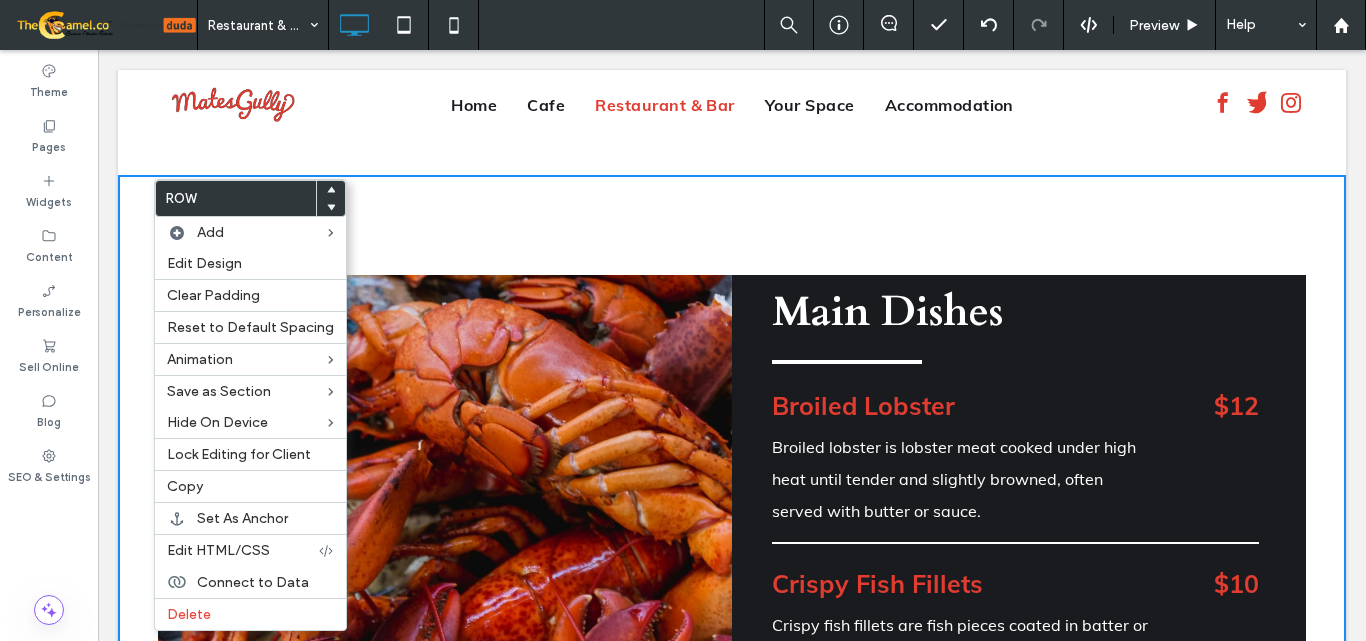 click on "Click To Paste
Main Dishes
Menu
Broiled Lobster
Broiled lobster is lobster meat cooked under high heat until tender and slightly browned, often served with butter or sauce.
$12
Crispy Fish Fillets
Crispy fish fillets are fish pieces coated in batter or breadcrumbs and fried until golden and crunchy on the outside, while tender on the inside.
$10
Steamed Clams
Steamed clams are clams cooked in their shells over heat until they open up, releasing a flavorful, briny broth. Often served with butter or garlic.
$8
Spaghetti with Clam Sauce
Spaghetti with clam sauce is pasta served with a savory sauce made from clams, garlic, olive oil, and sometimes white wine, creating a fresh, briny flavor.
$8
Cardamom Maple Salmon
Click To Paste
Row + Add Section" at bounding box center (732, 797) 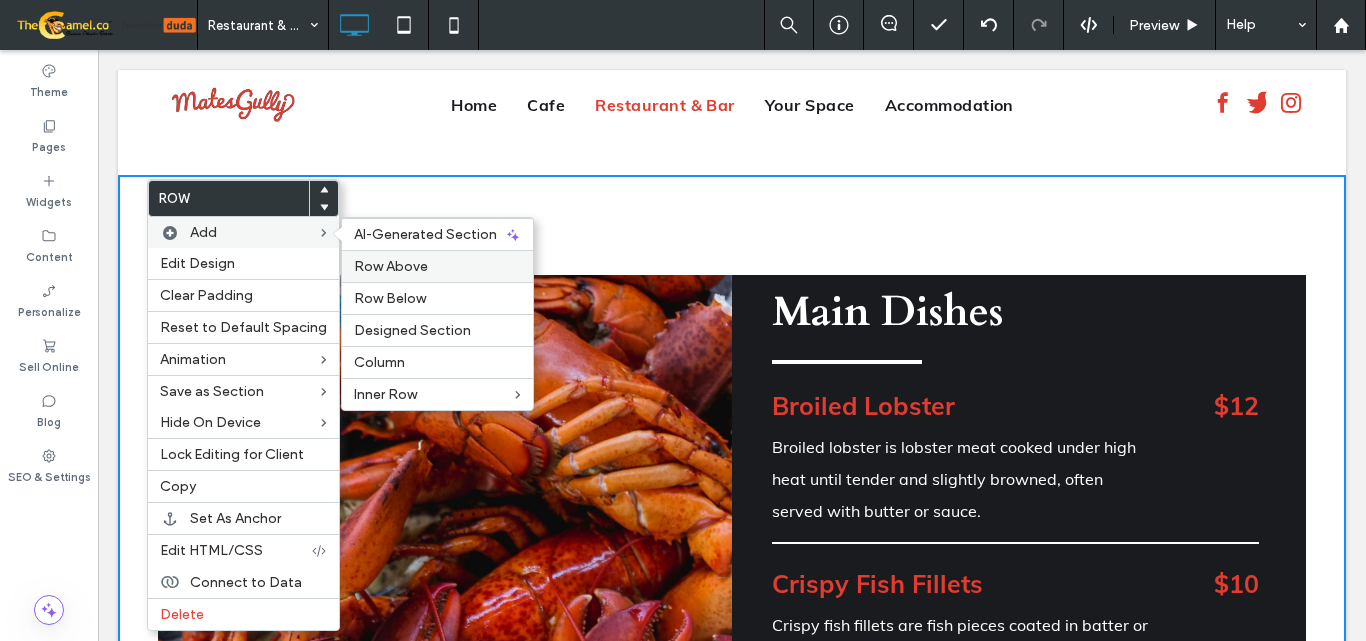 drag, startPoint x: 409, startPoint y: 270, endPoint x: 306, endPoint y: 218, distance: 115.38197 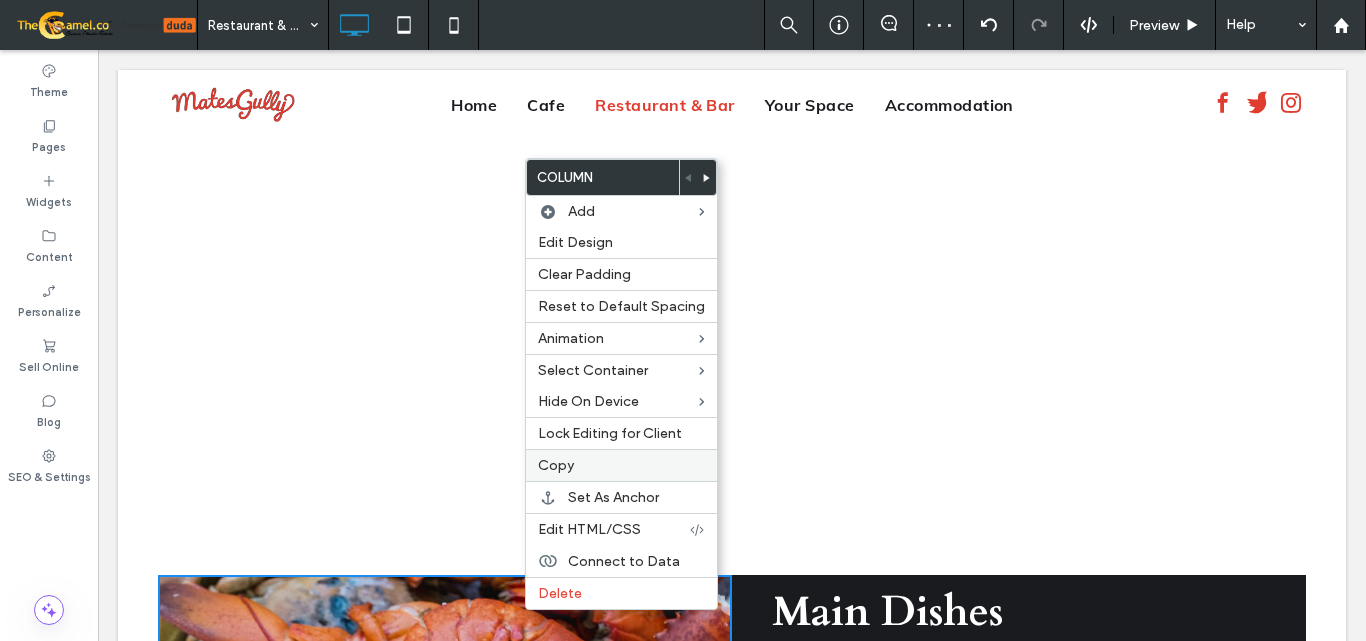 click on "Copy" at bounding box center (621, 465) 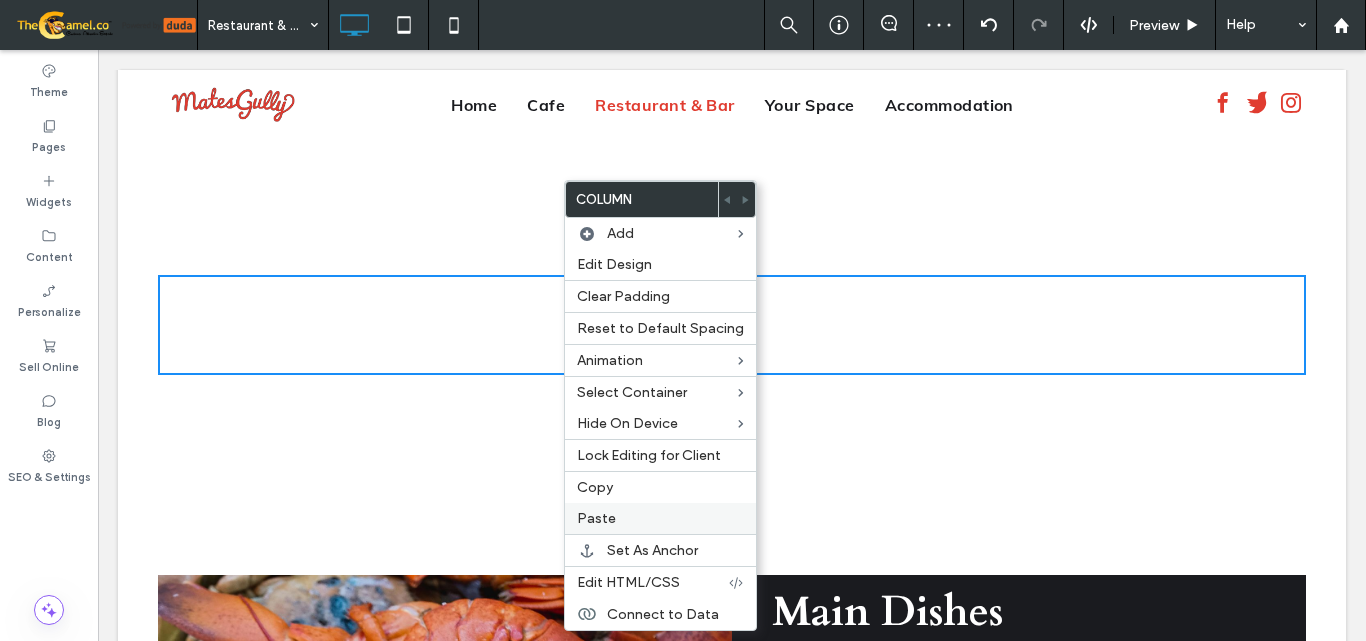 click on "Paste" at bounding box center [660, 518] 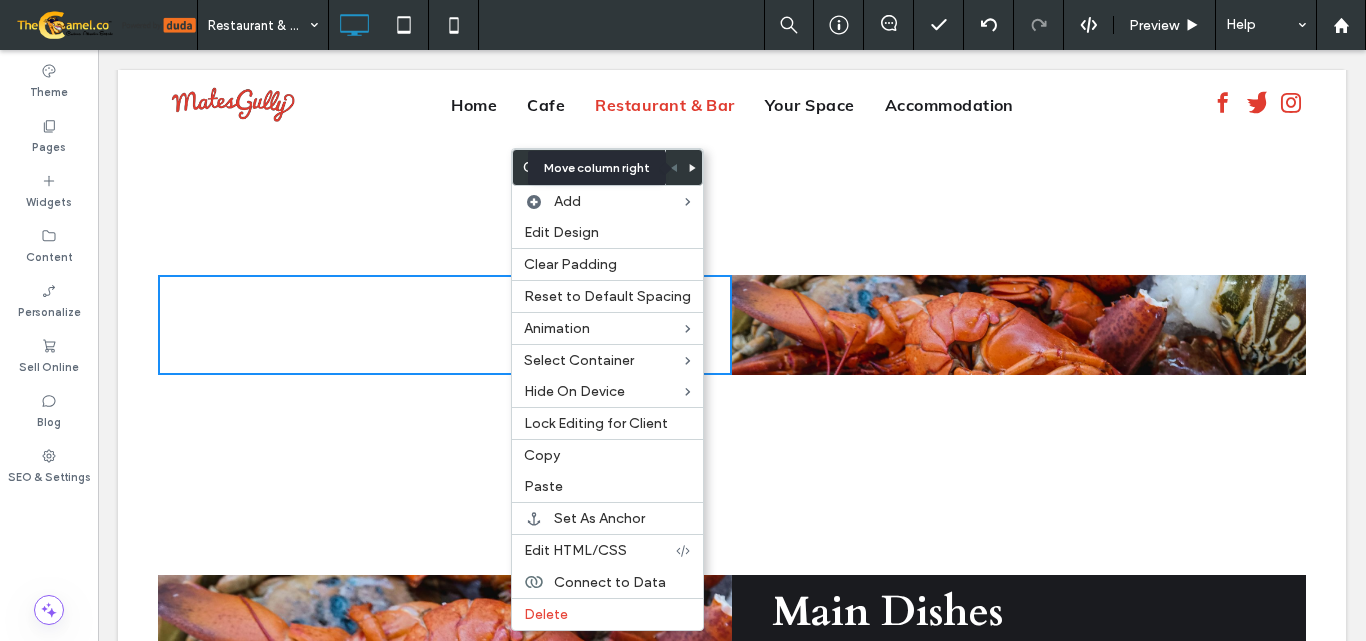 click 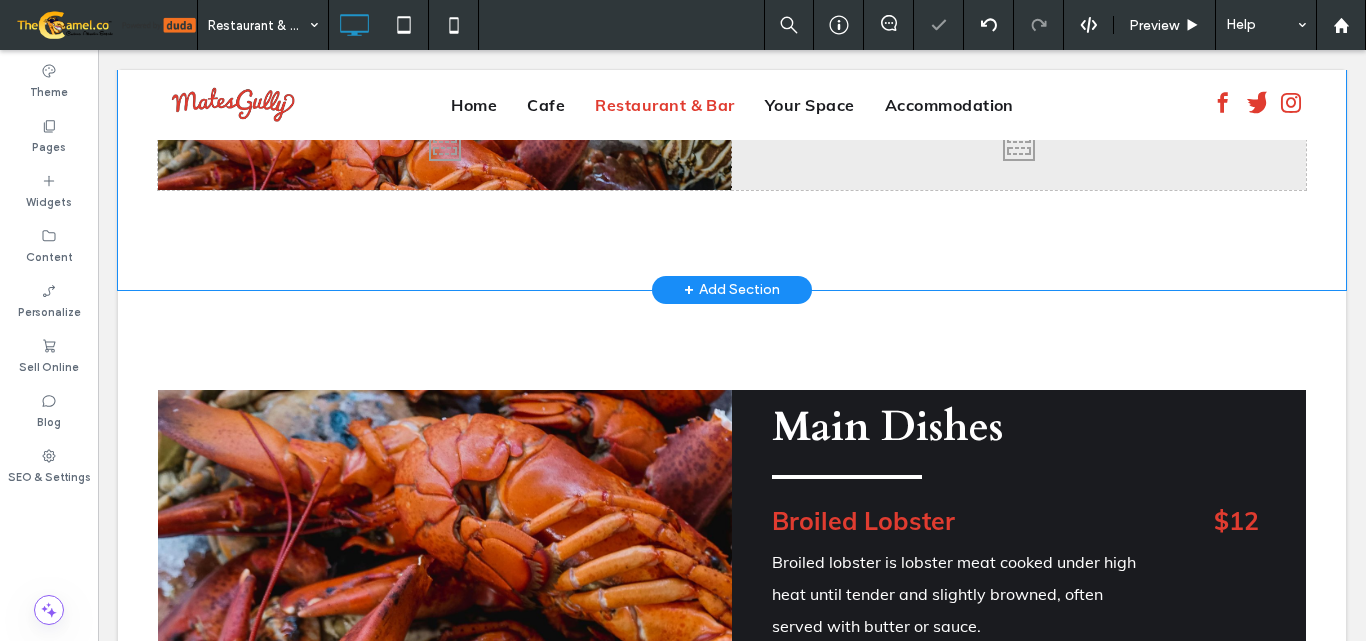 scroll, scrollTop: 2859, scrollLeft: 0, axis: vertical 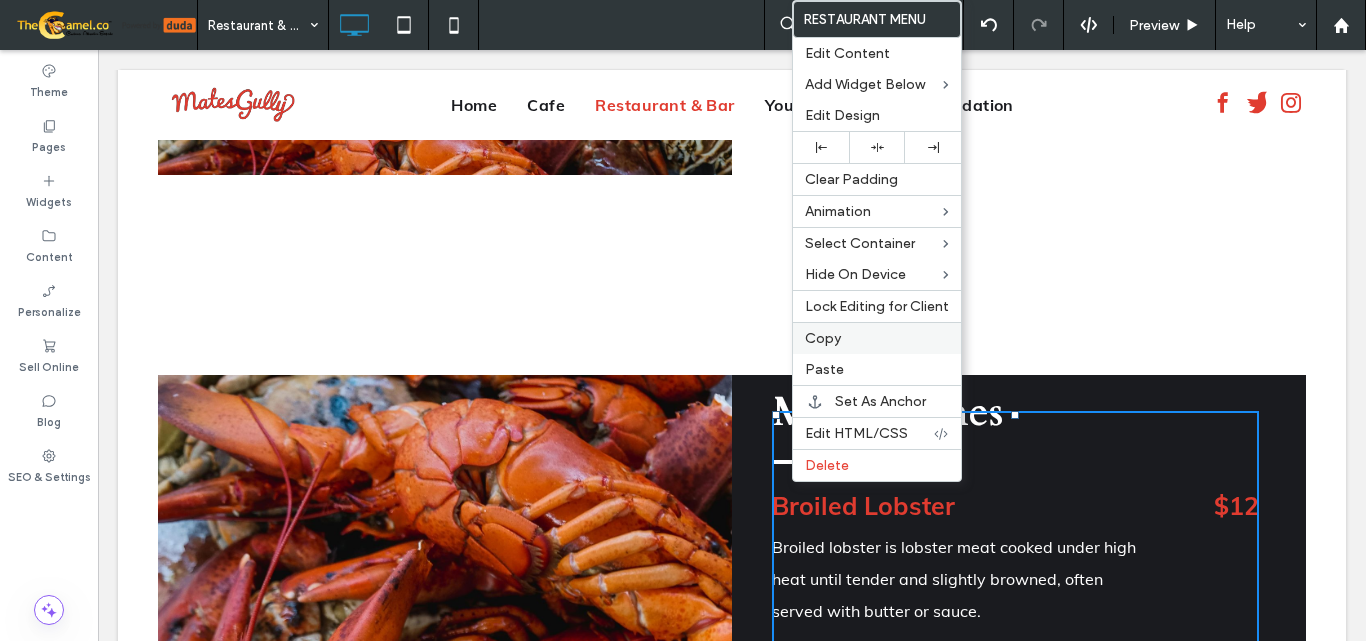 click on "Copy" at bounding box center (823, 338) 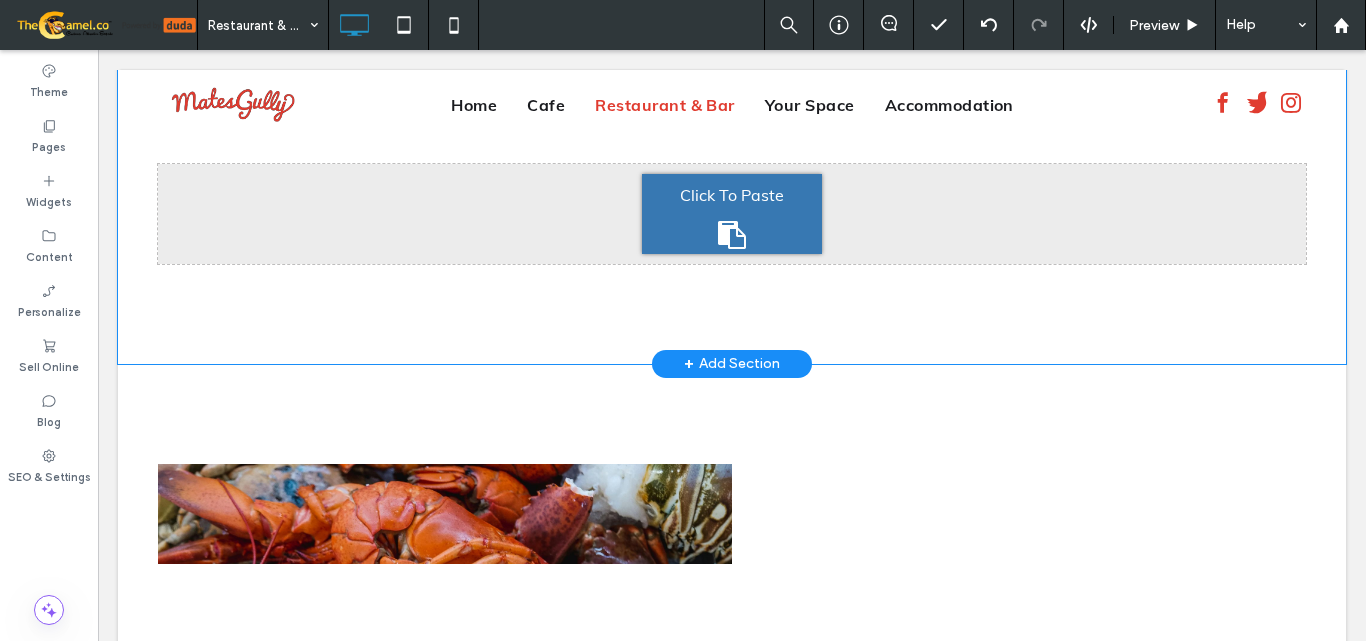 scroll, scrollTop: 2459, scrollLeft: 0, axis: vertical 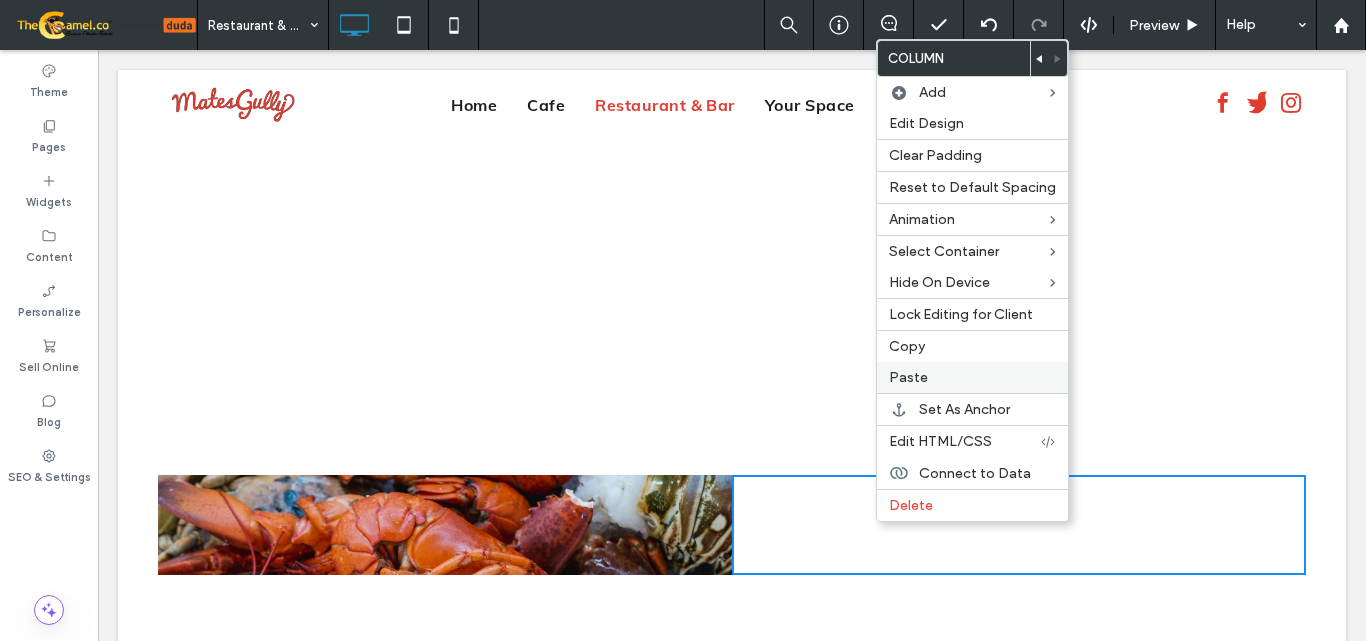 click on "Paste" at bounding box center (972, 377) 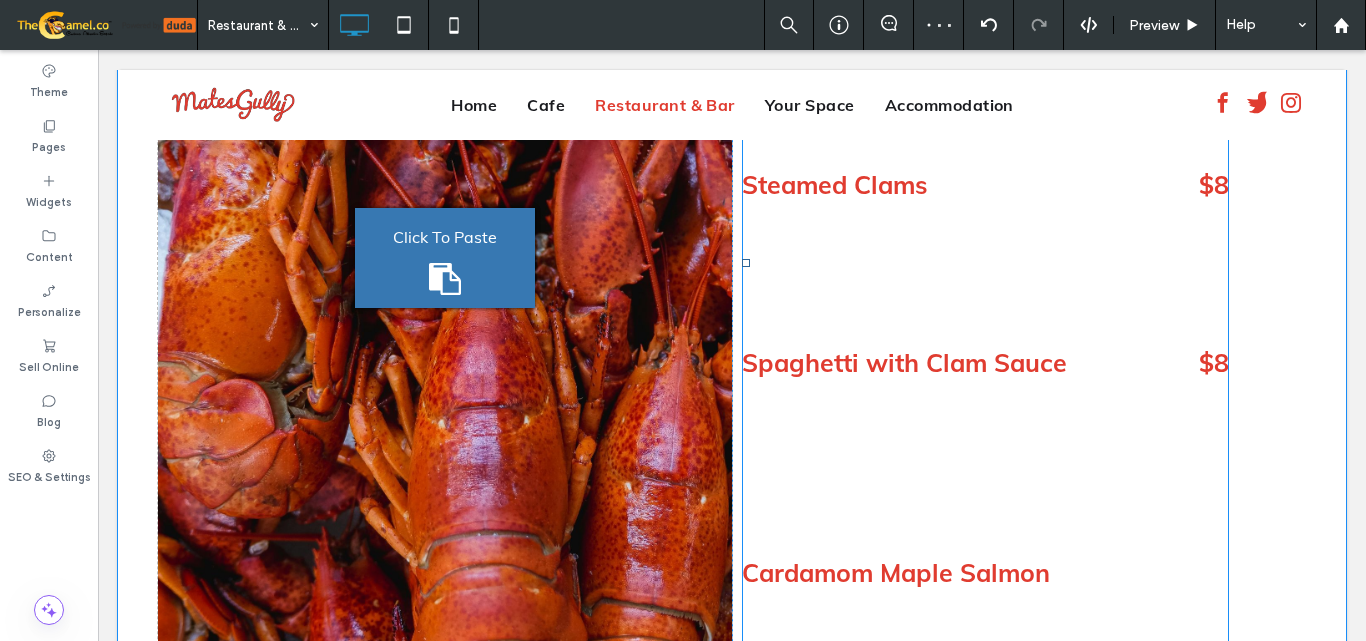 scroll, scrollTop: 3059, scrollLeft: 0, axis: vertical 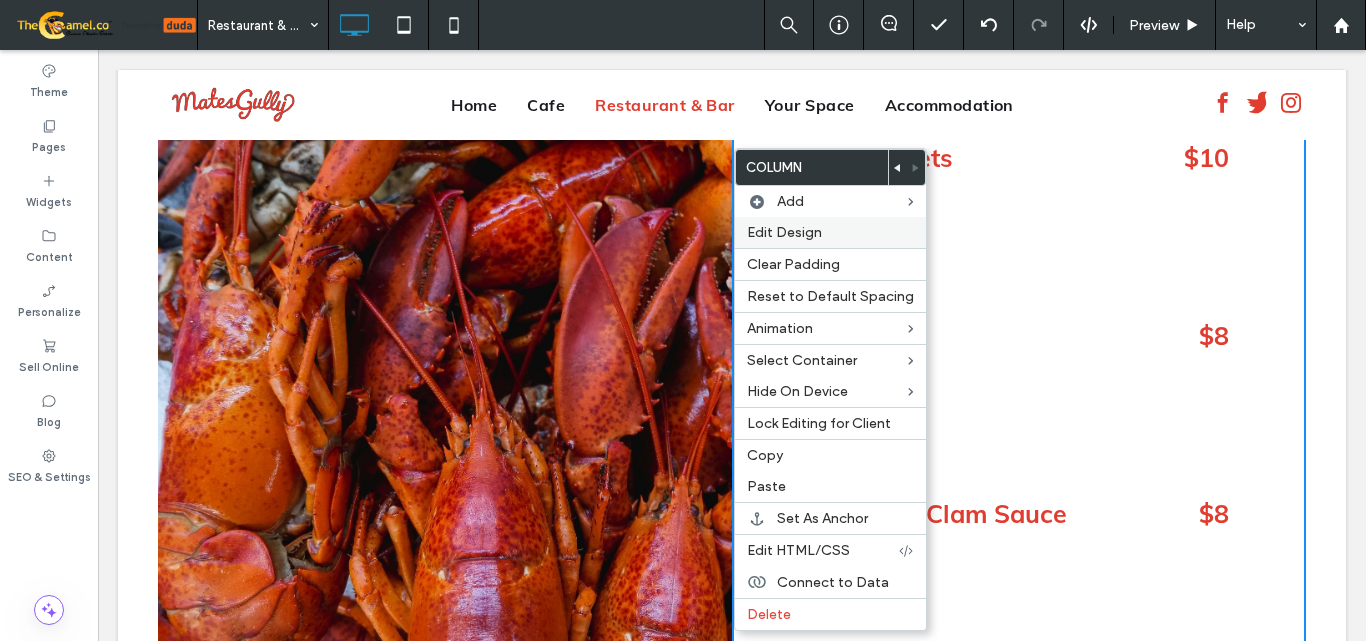 click on "Edit Design" at bounding box center [784, 232] 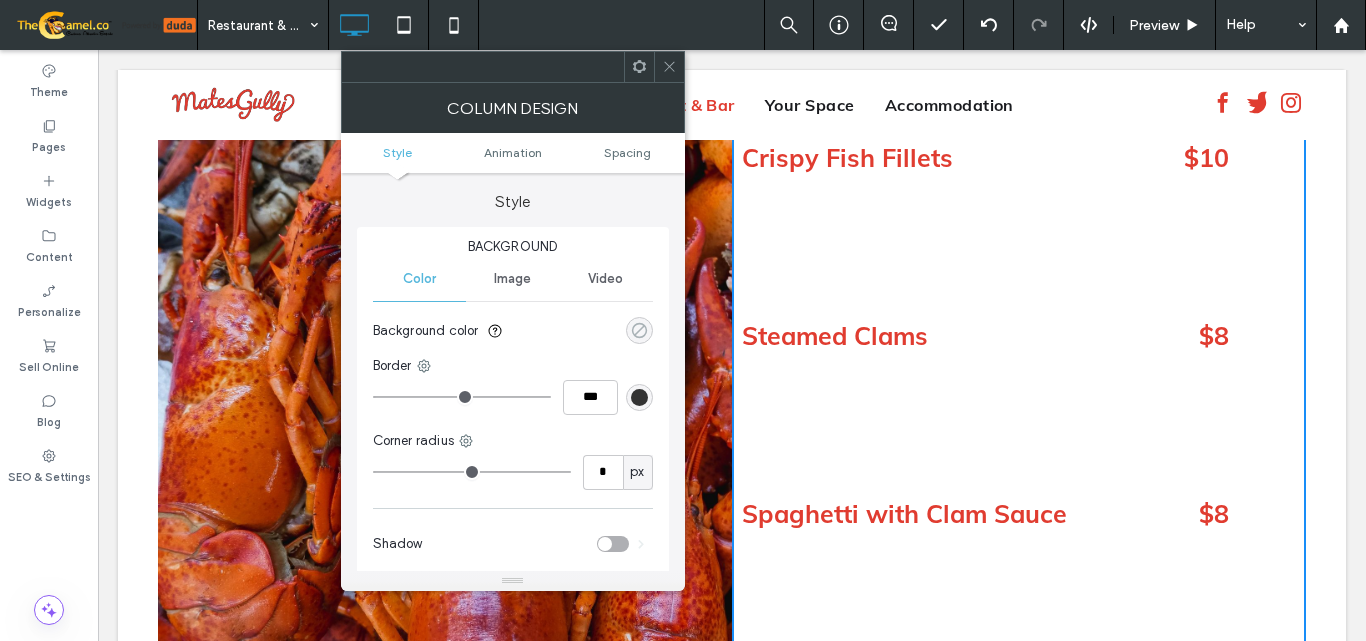 click 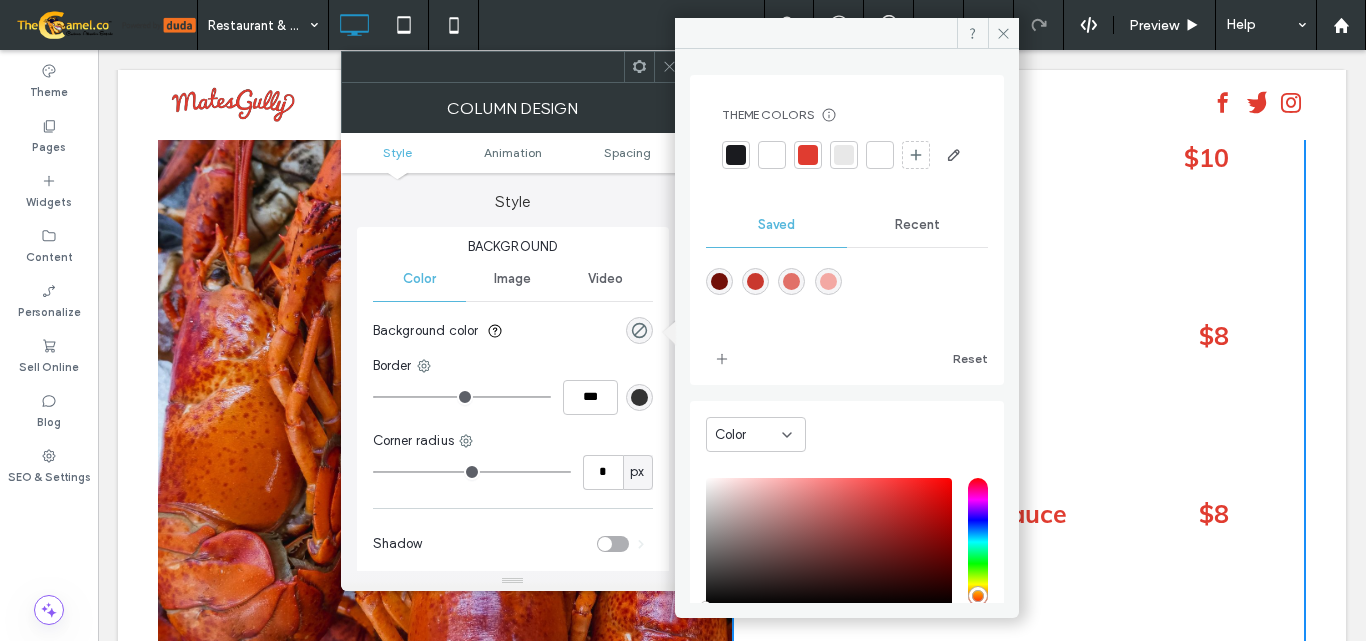 click at bounding box center [736, 155] 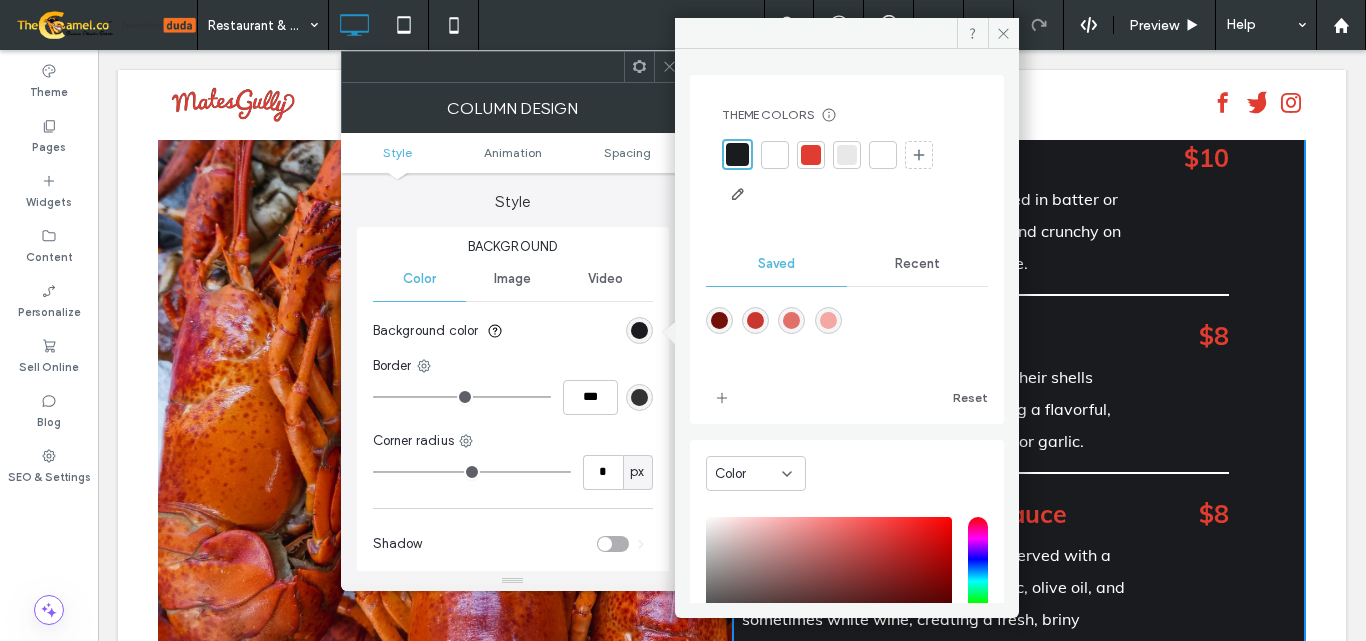click 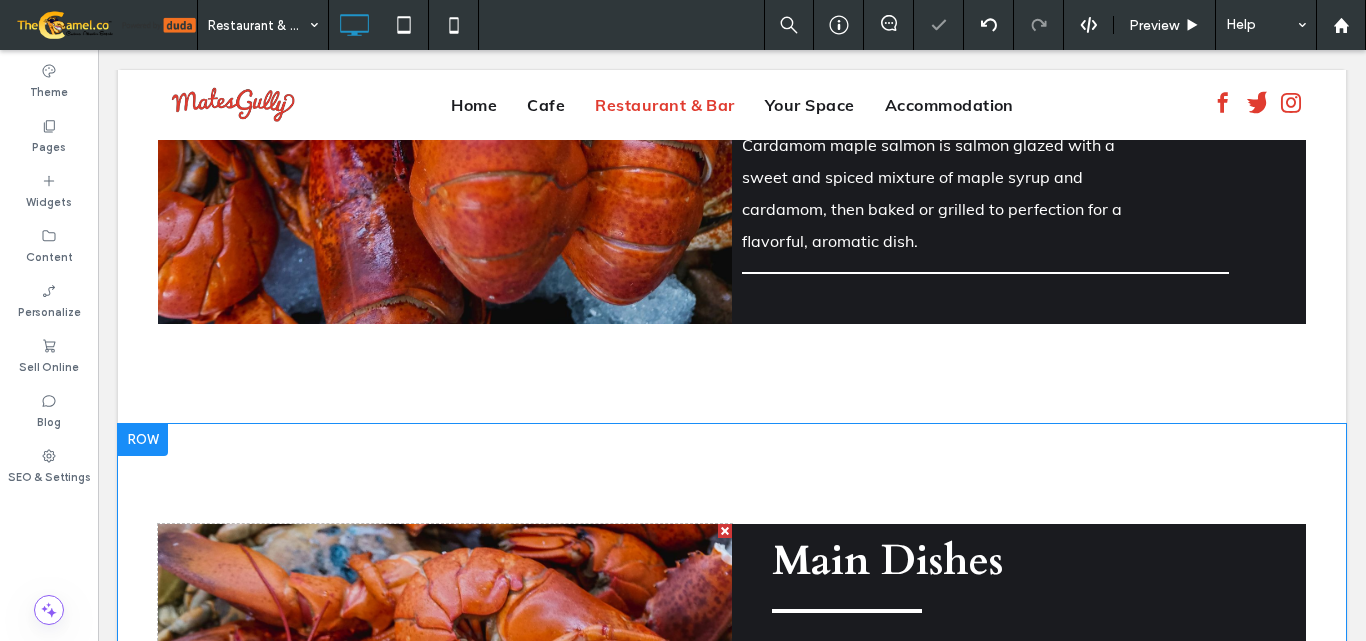 scroll, scrollTop: 3759, scrollLeft: 0, axis: vertical 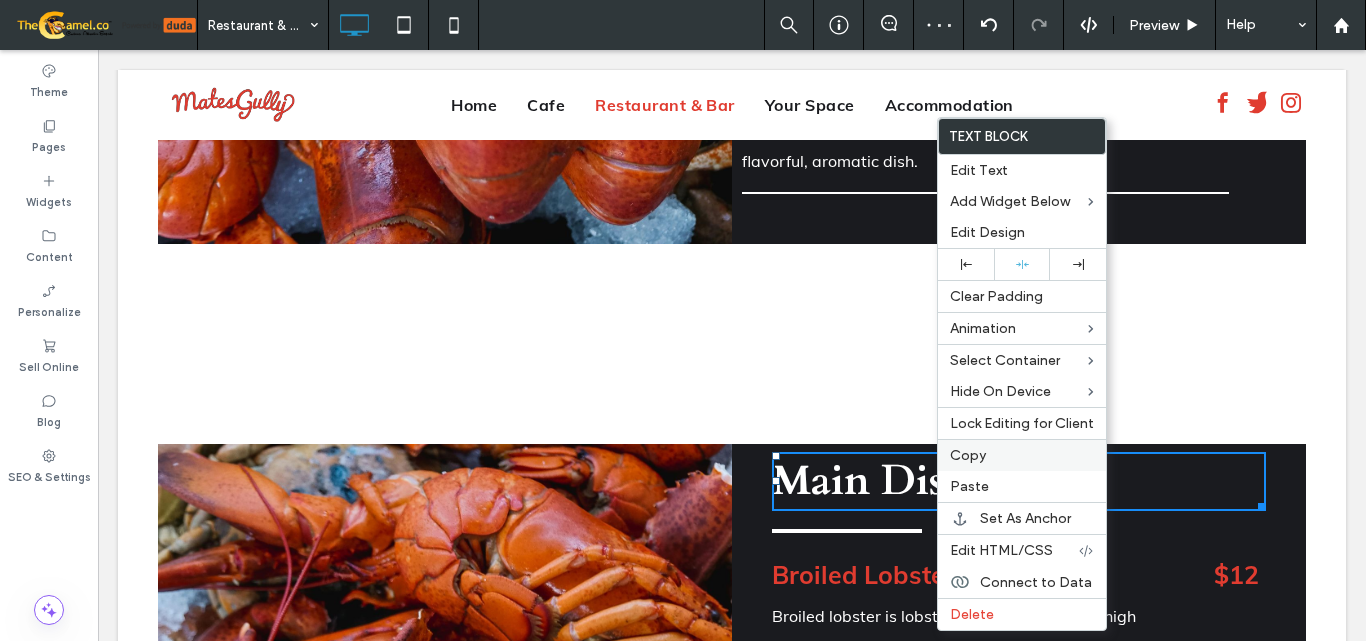 click on "Copy" at bounding box center (968, 455) 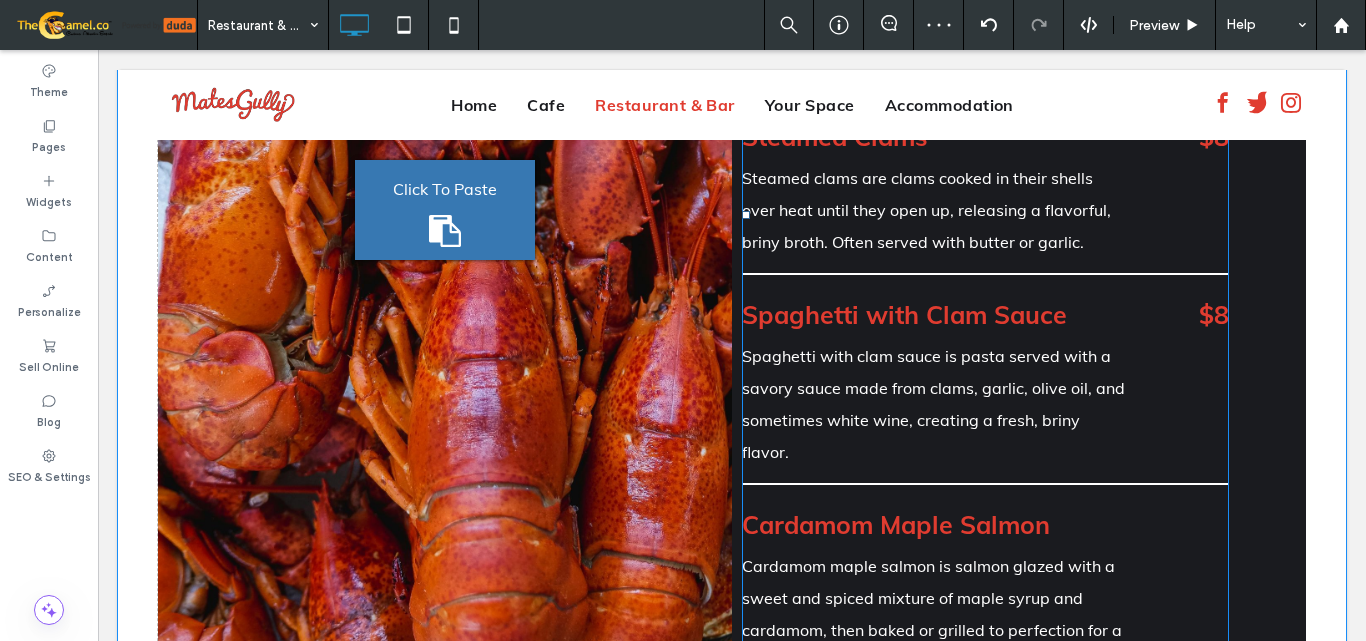 scroll, scrollTop: 2759, scrollLeft: 0, axis: vertical 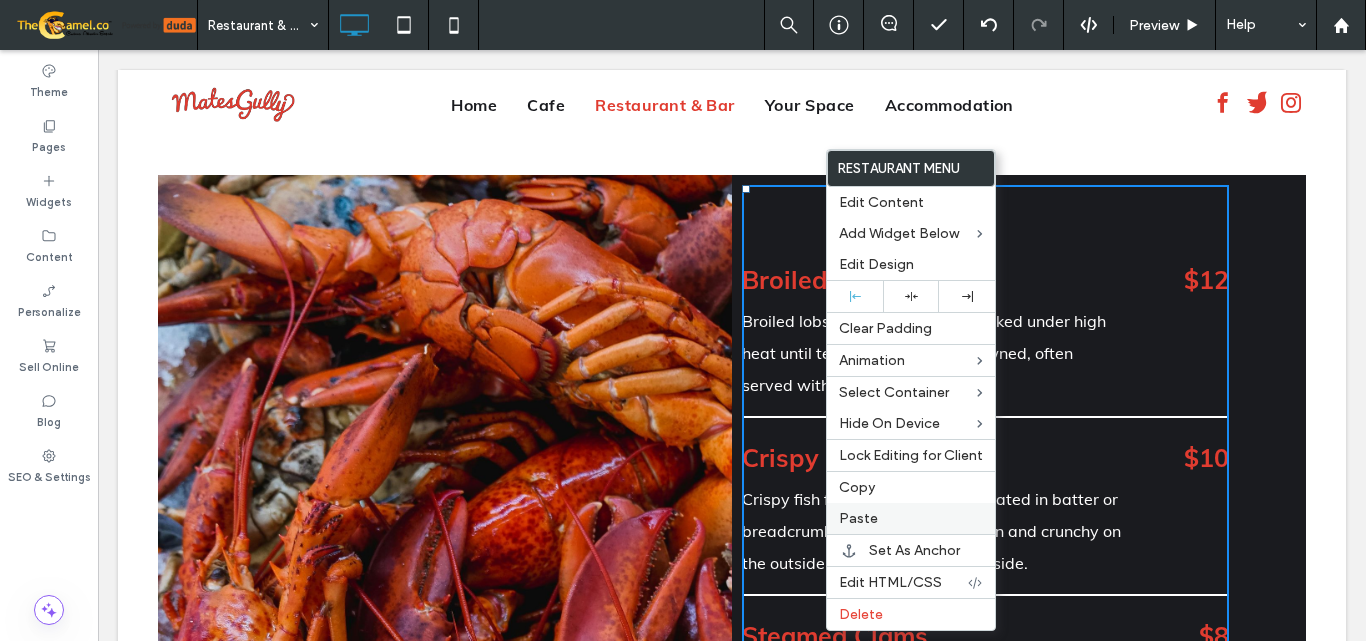 click on "Paste" at bounding box center (858, 518) 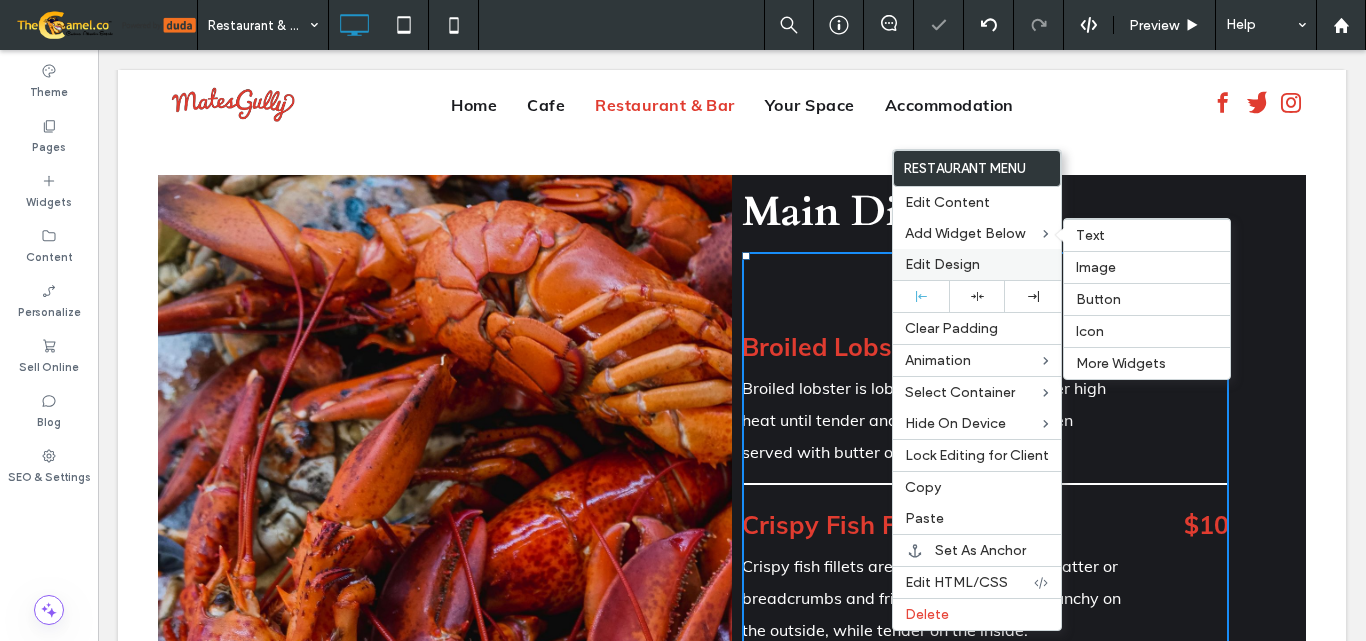 click on "Edit Design" at bounding box center [977, 264] 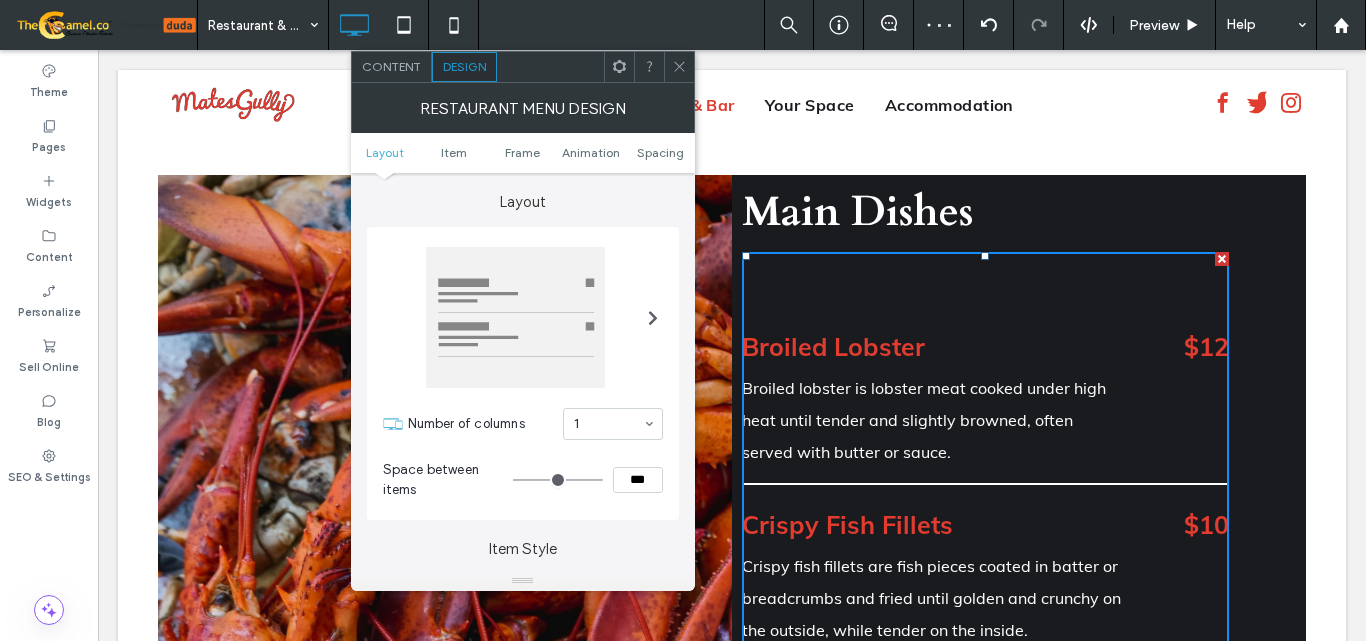 click on "Layout Item Frame Animation Spacing" at bounding box center (523, 153) 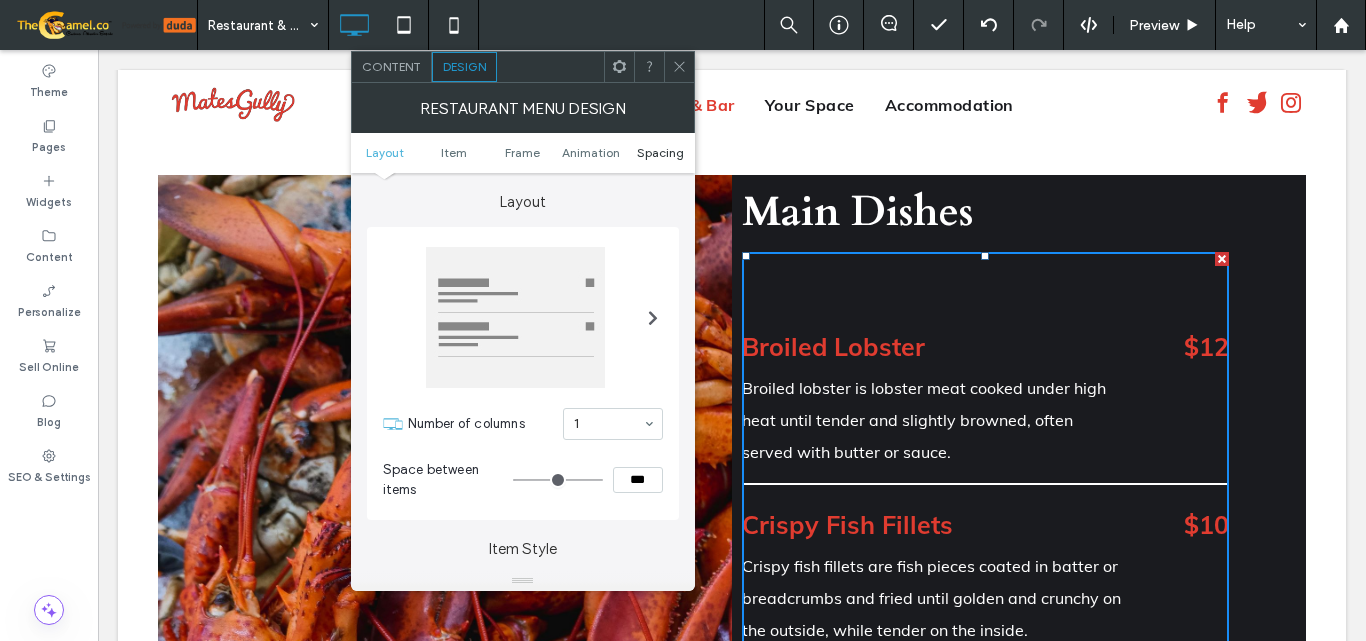 click on "Spacing" at bounding box center (660, 152) 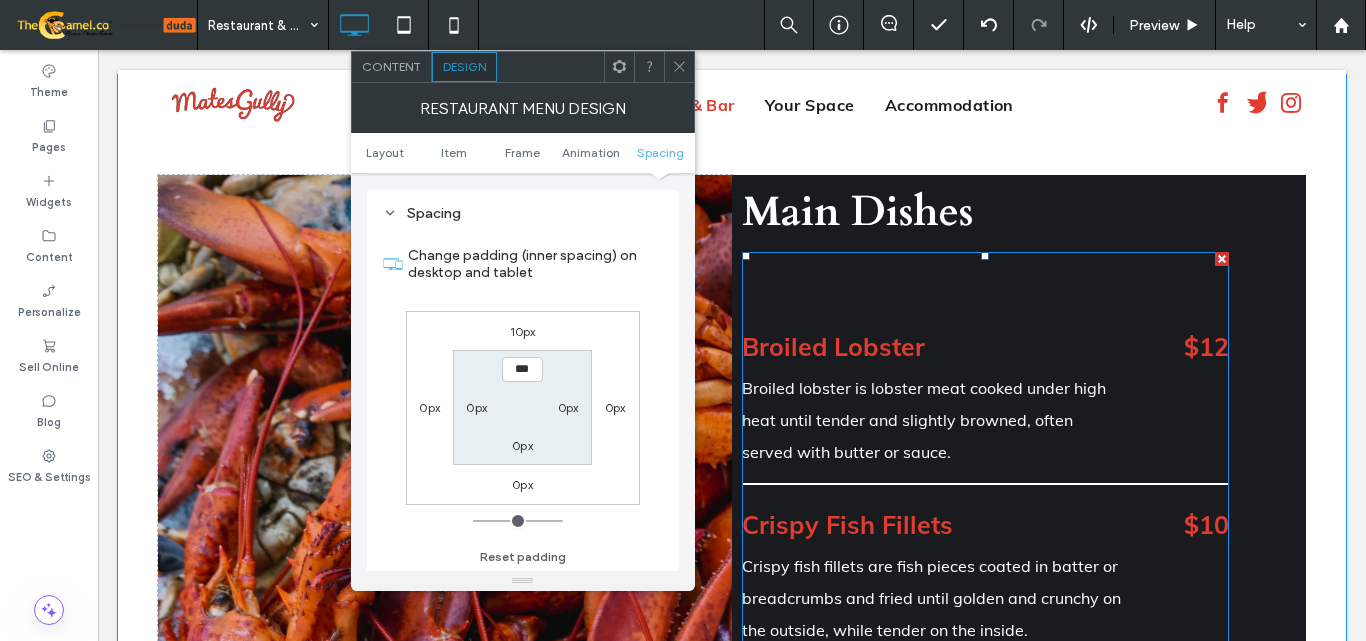 scroll, scrollTop: 844, scrollLeft: 0, axis: vertical 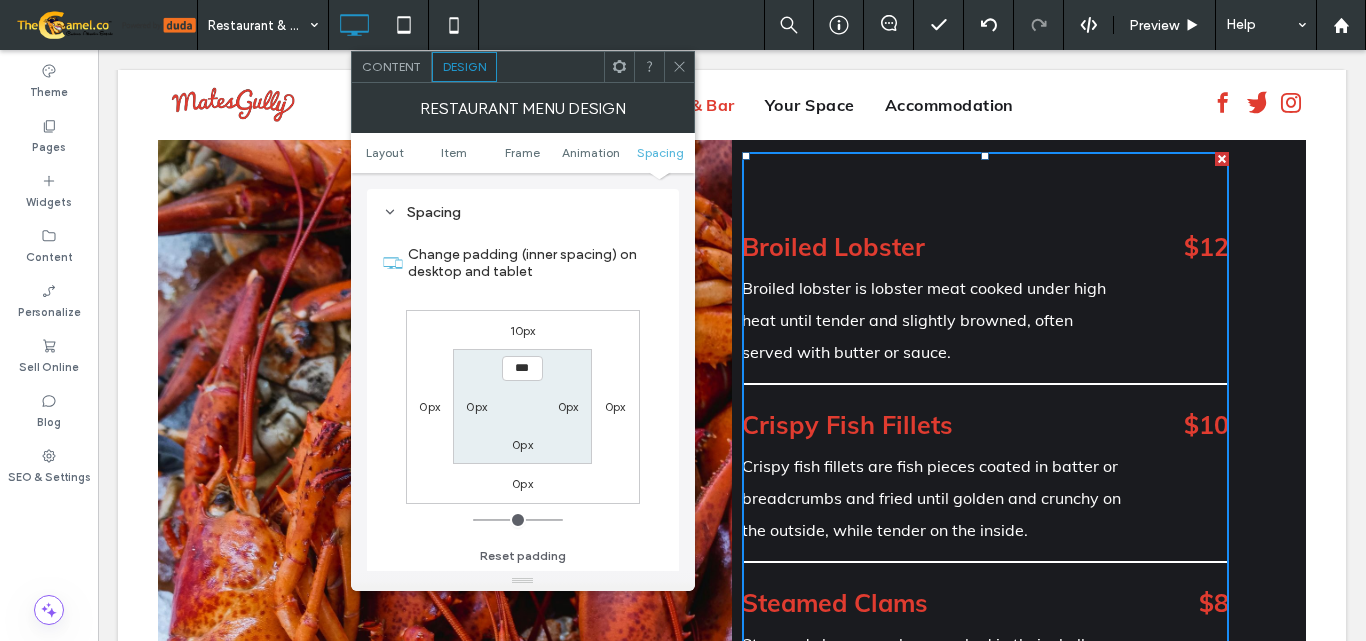click on "10px" at bounding box center [523, 330] 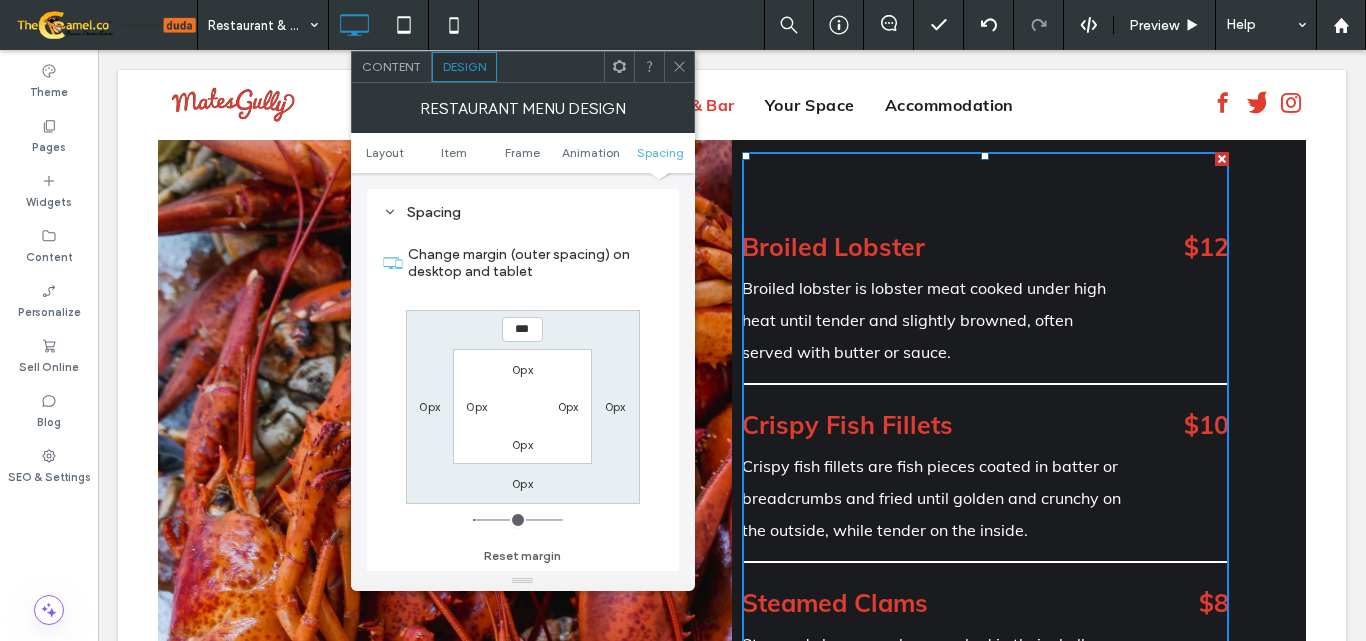 type on "***" 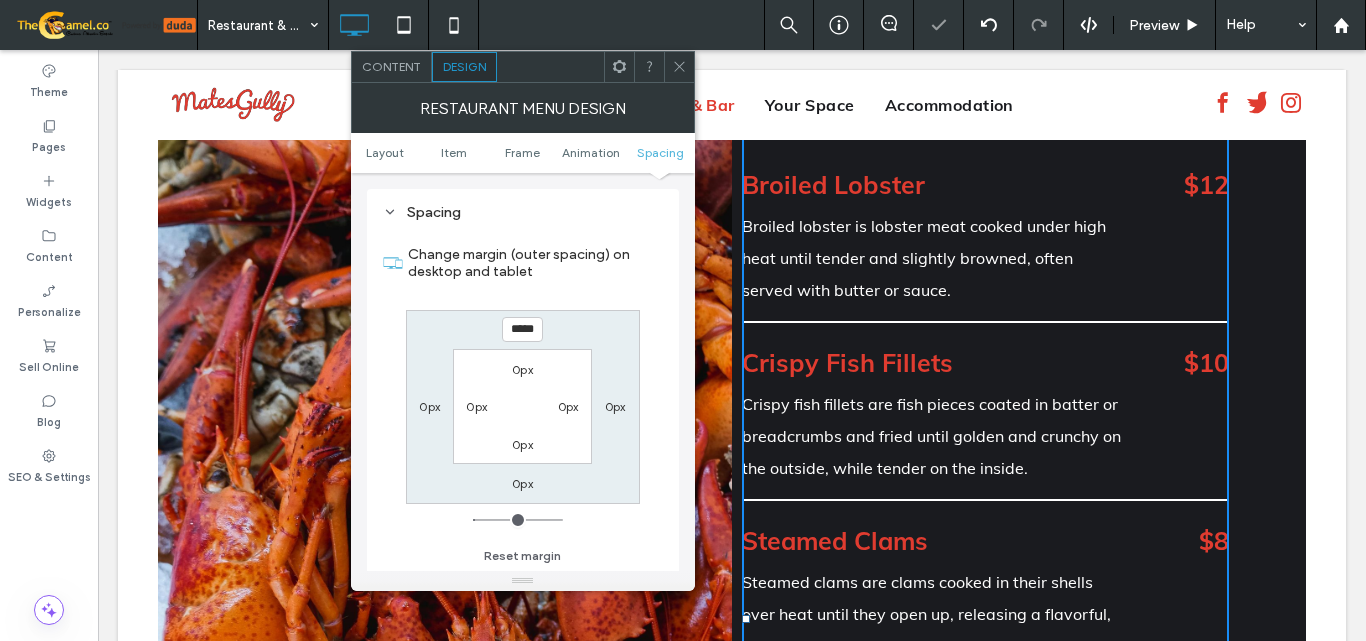 scroll, scrollTop: 2828, scrollLeft: 0, axis: vertical 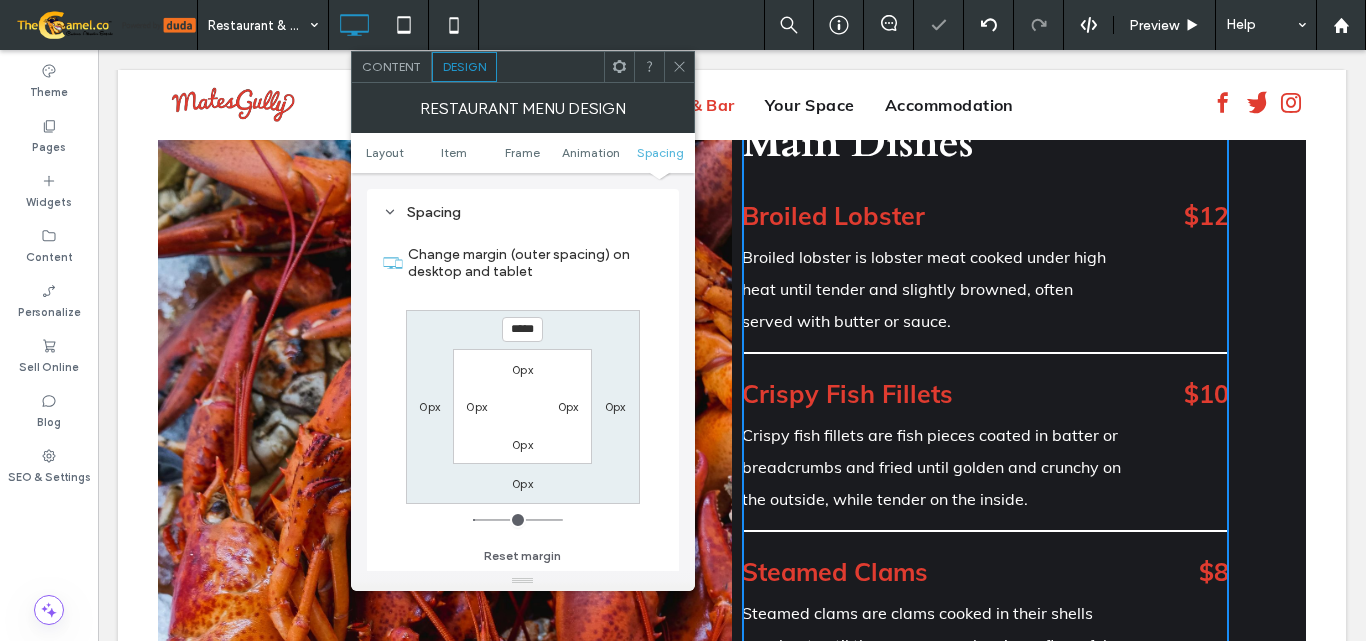 click 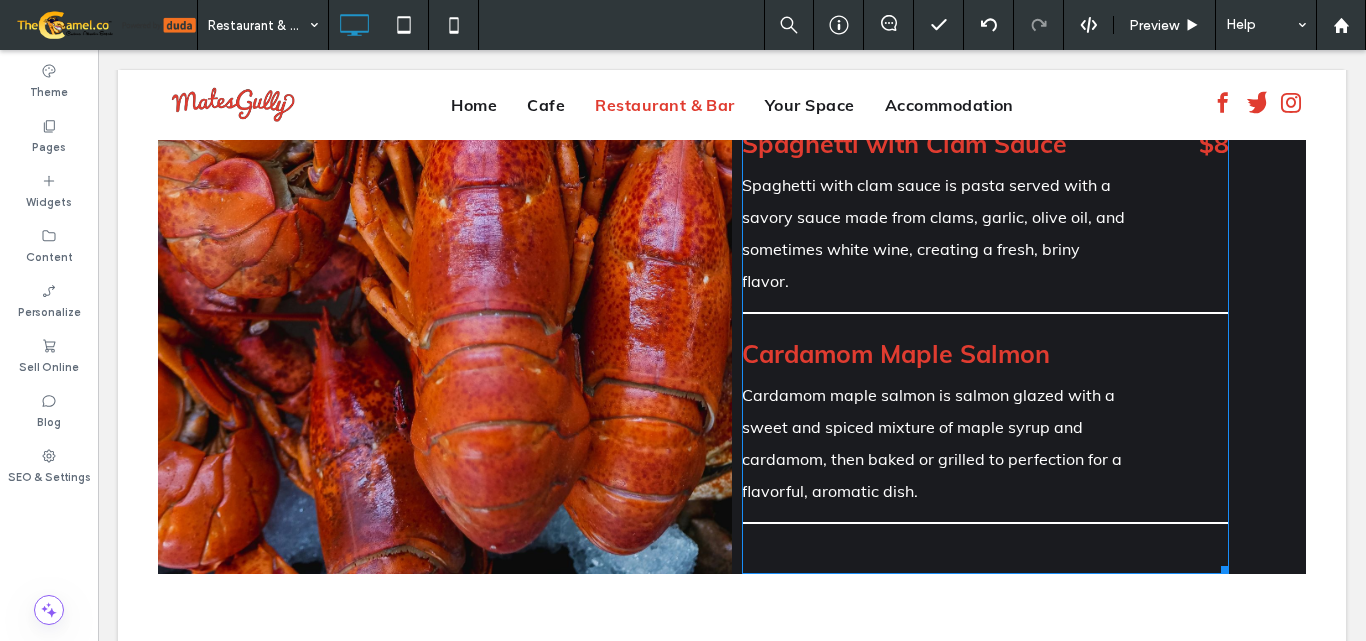 scroll, scrollTop: 3828, scrollLeft: 0, axis: vertical 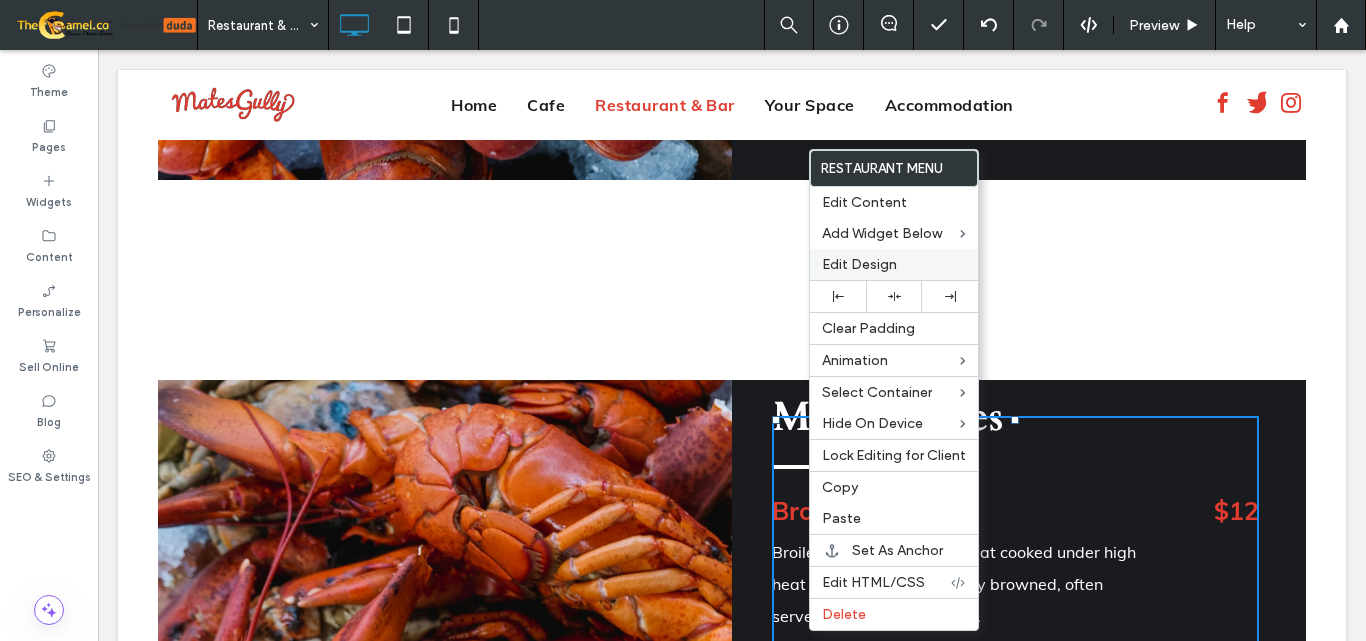 click on "Edit Design" at bounding box center (859, 264) 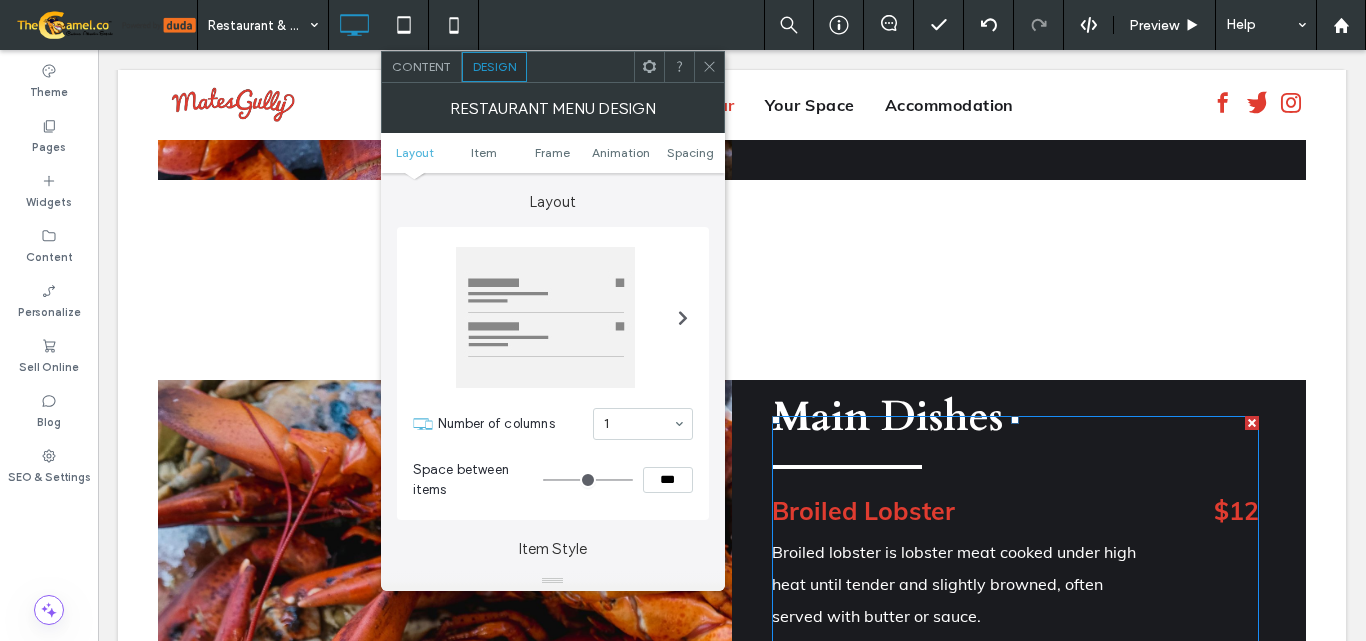 click on "Layout Item Frame Animation Spacing" at bounding box center [553, 153] 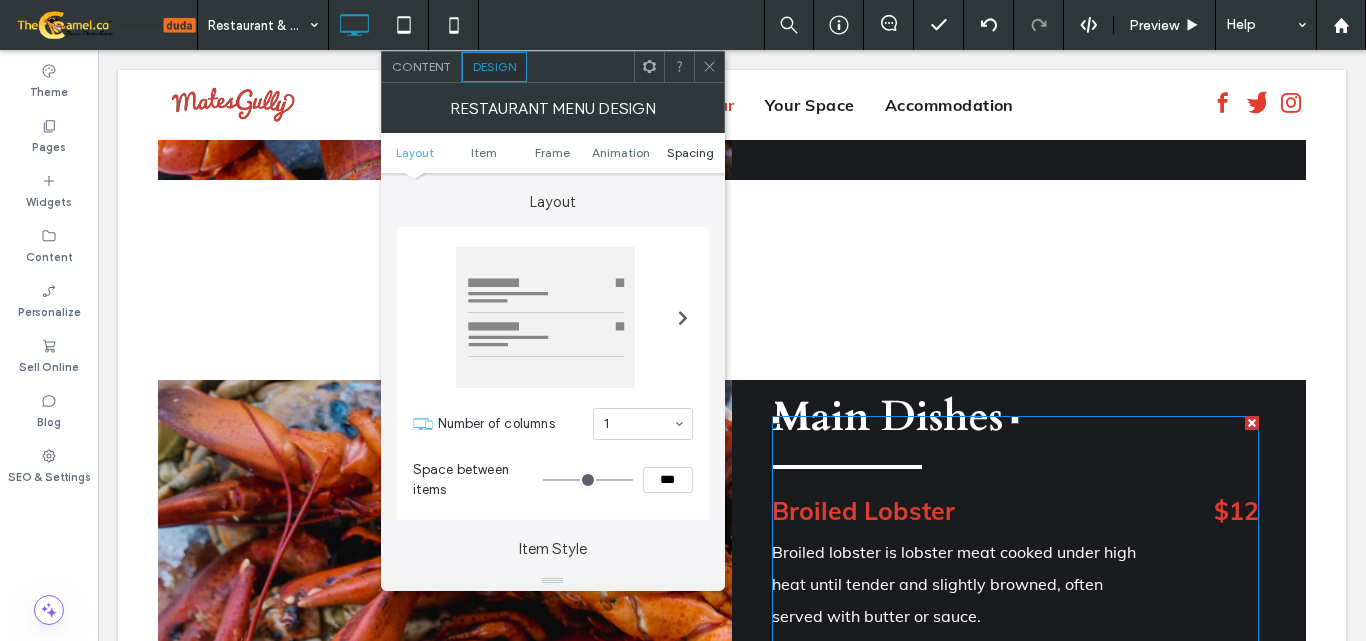 click on "Spacing" at bounding box center (690, 152) 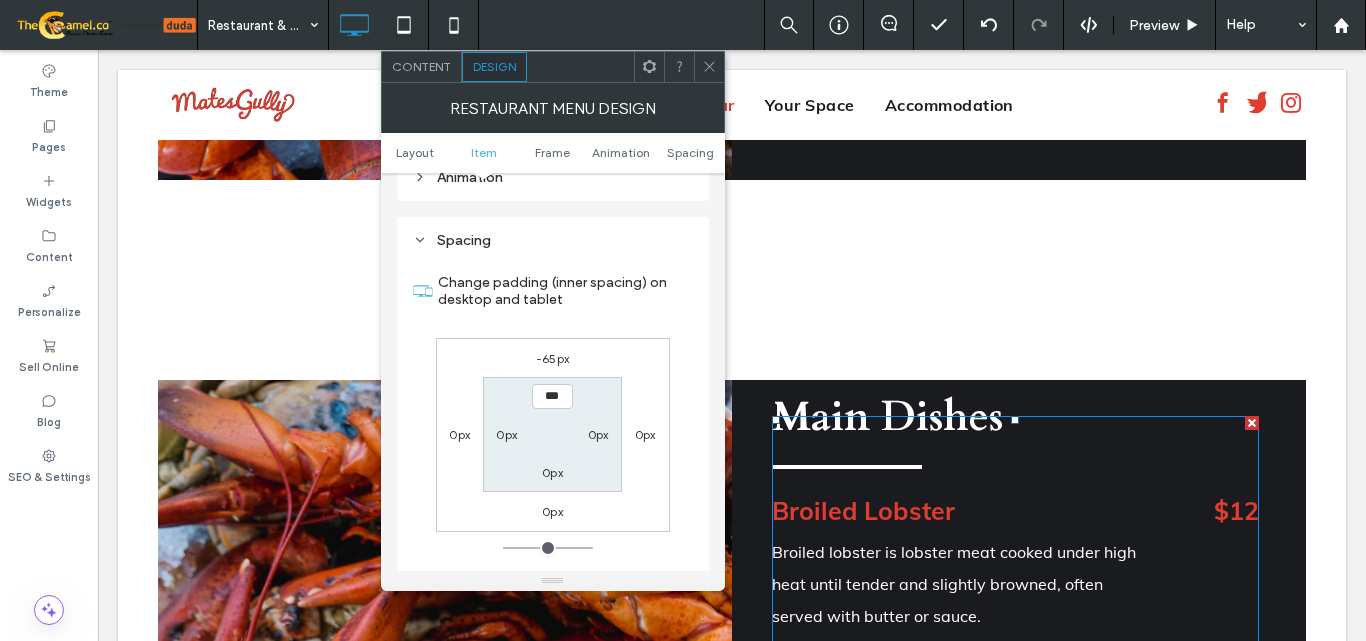 scroll, scrollTop: 844, scrollLeft: 0, axis: vertical 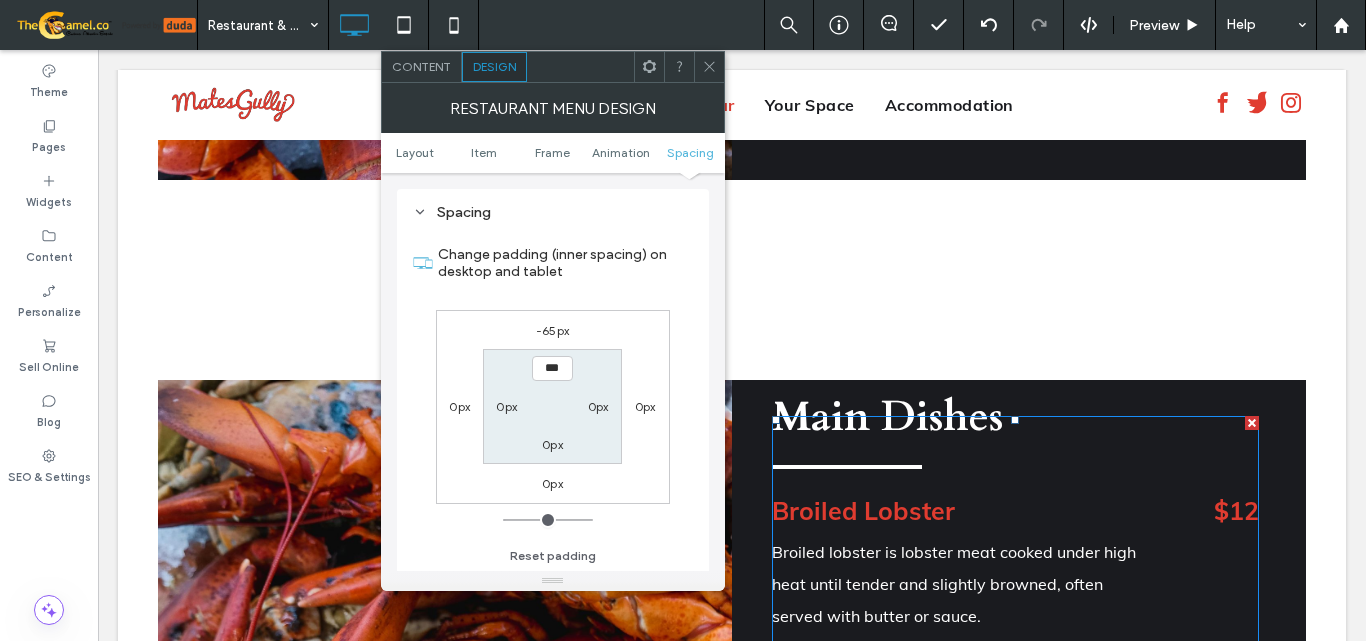 click on "-65px" at bounding box center [552, 330] 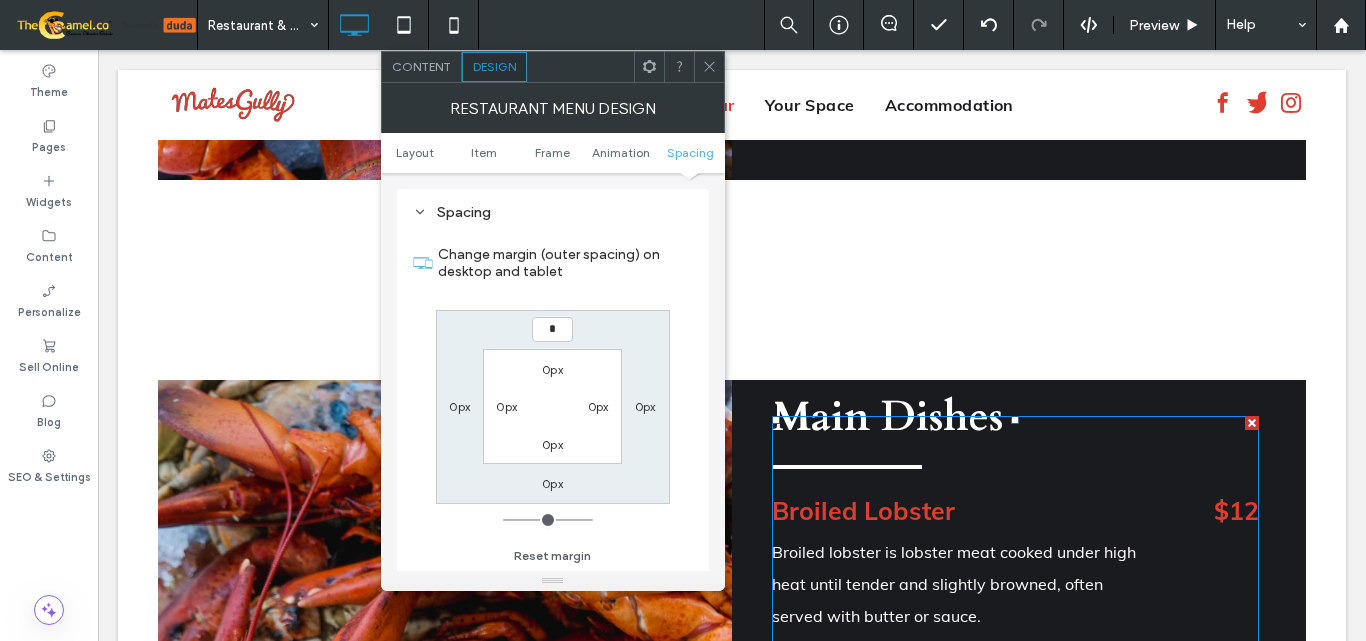 type on "*" 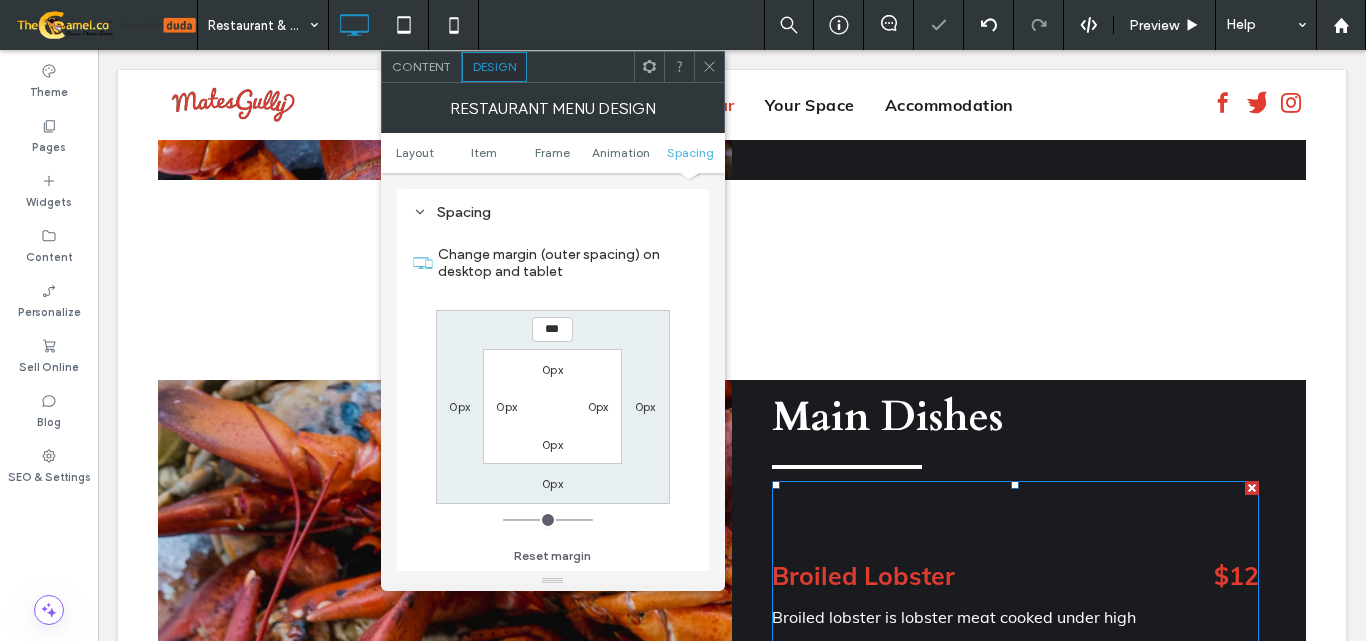 click at bounding box center (709, 67) 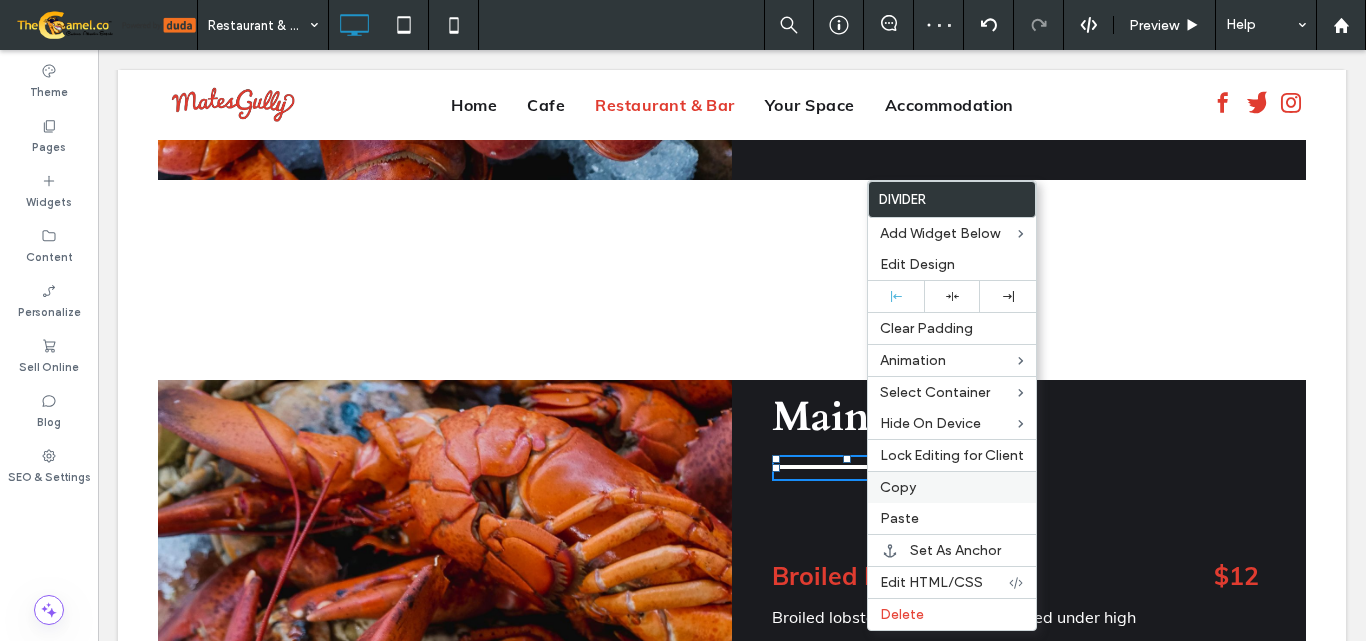 click on "Copy" at bounding box center (898, 487) 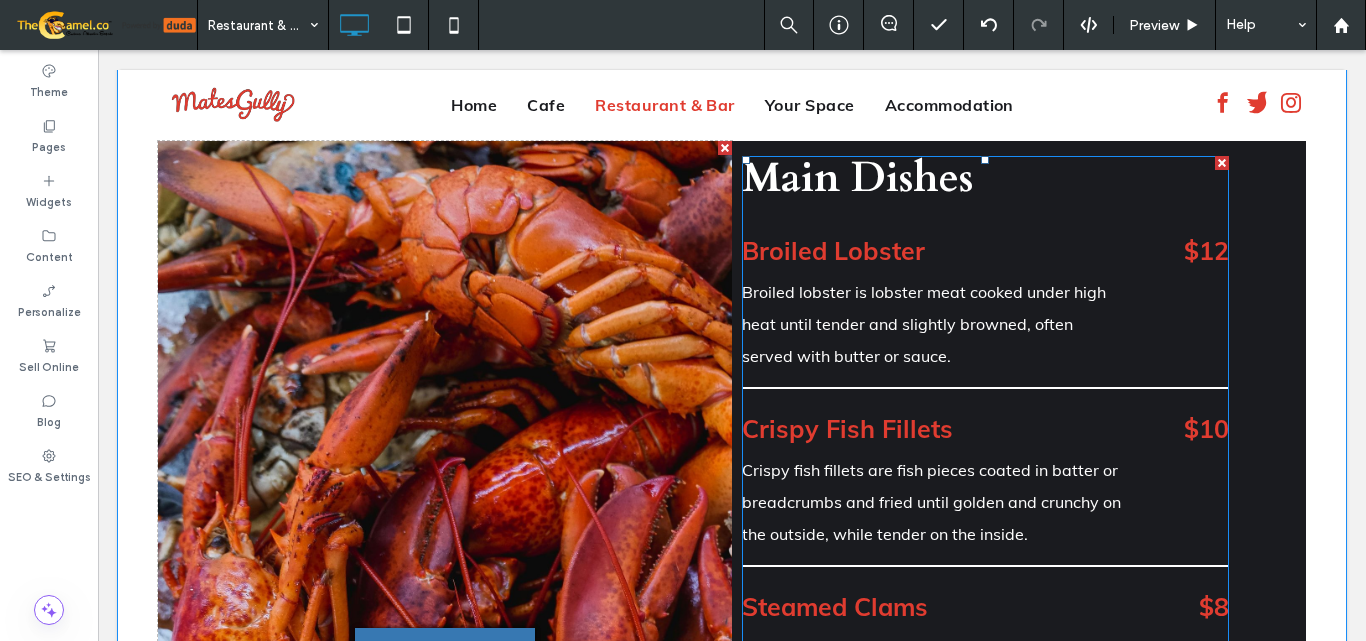 scroll, scrollTop: 2528, scrollLeft: 0, axis: vertical 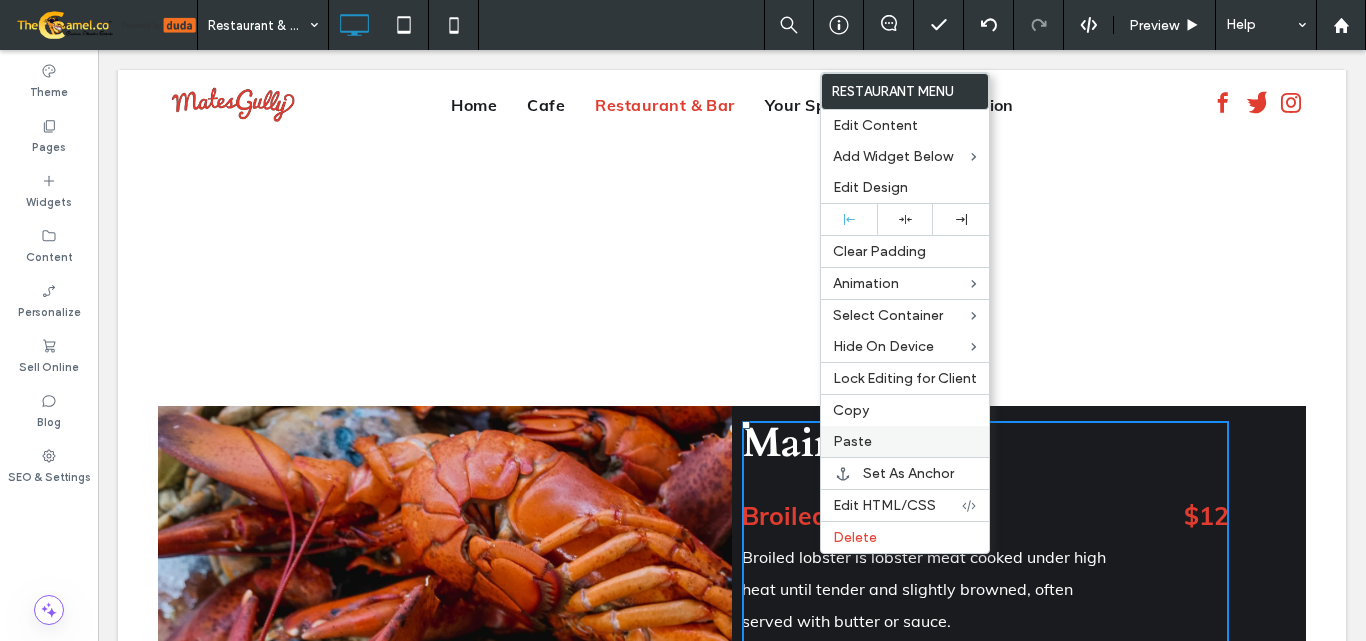 click on "Paste" at bounding box center [852, 441] 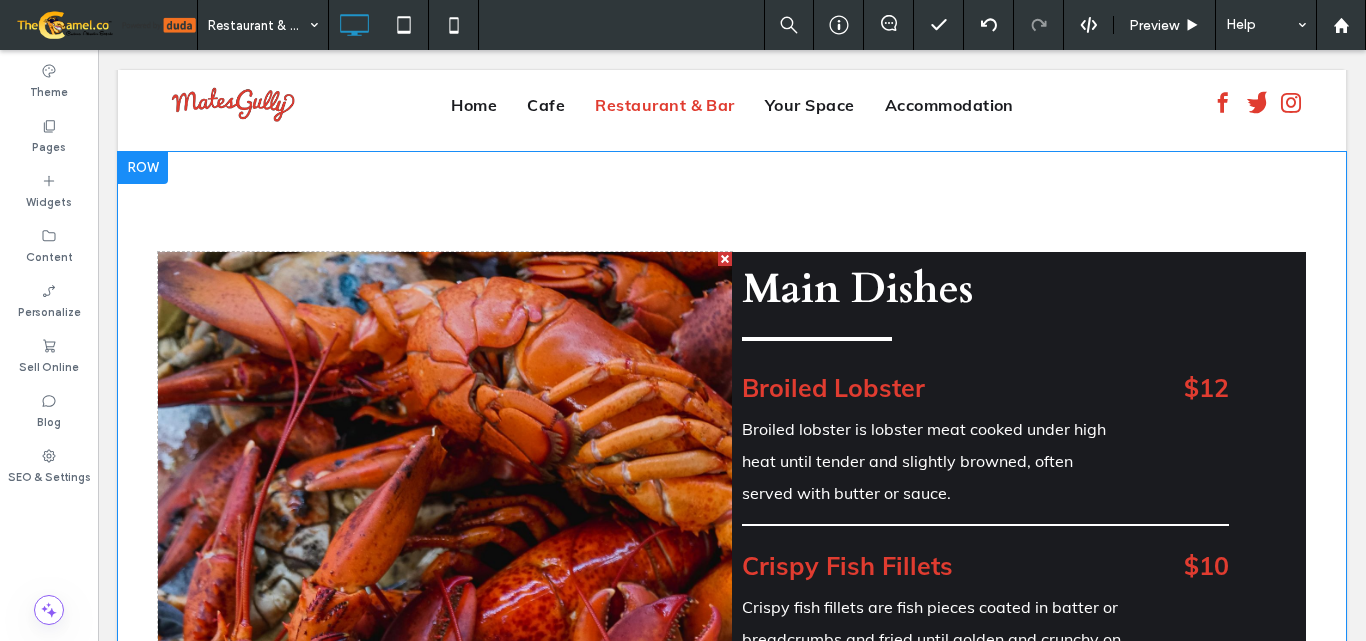 scroll, scrollTop: 2728, scrollLeft: 0, axis: vertical 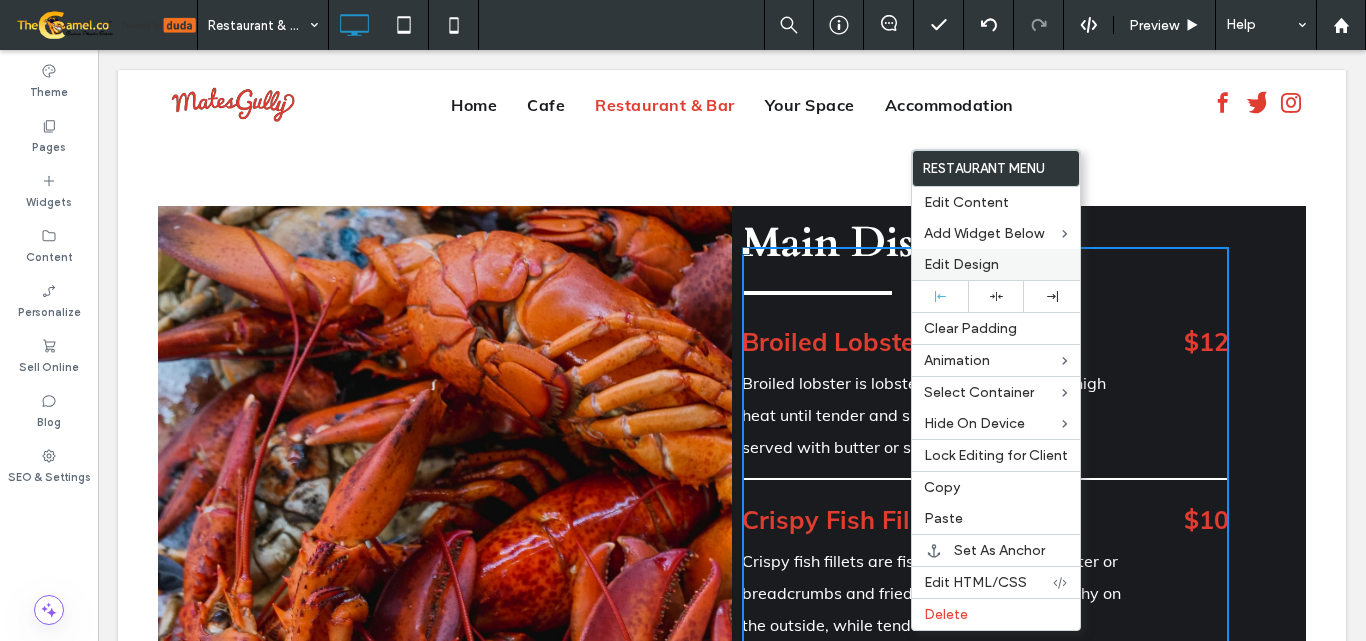 click on "Edit Design" at bounding box center [961, 264] 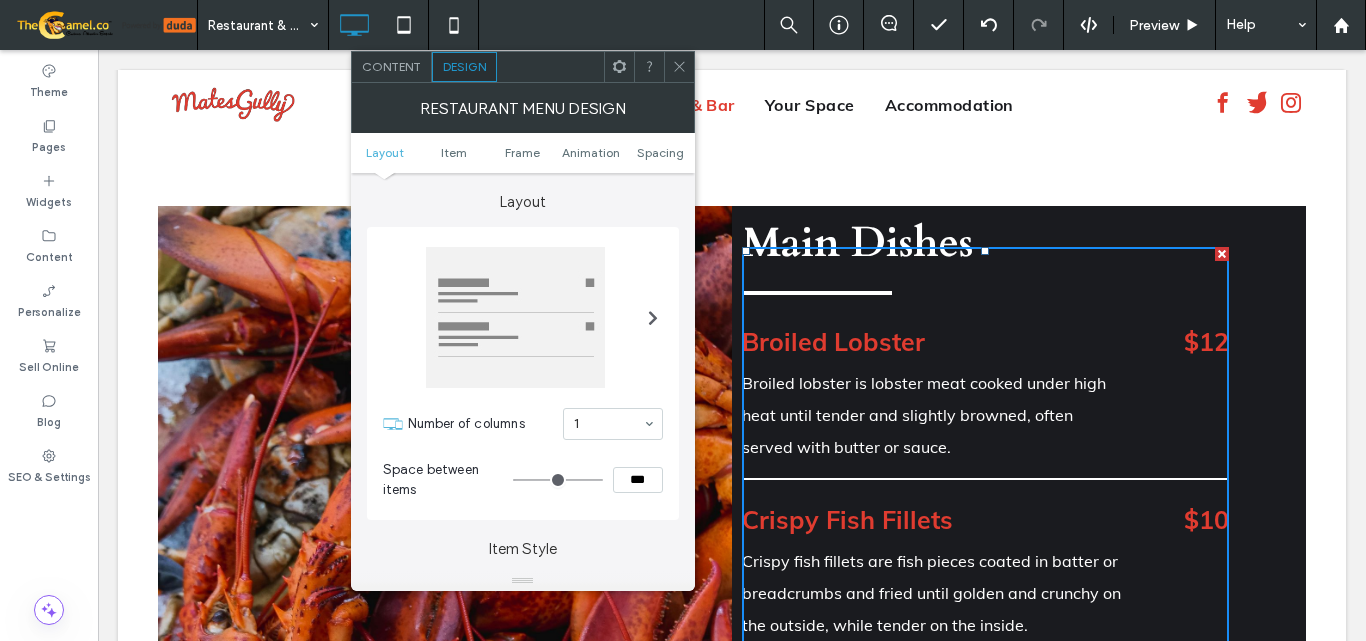 click 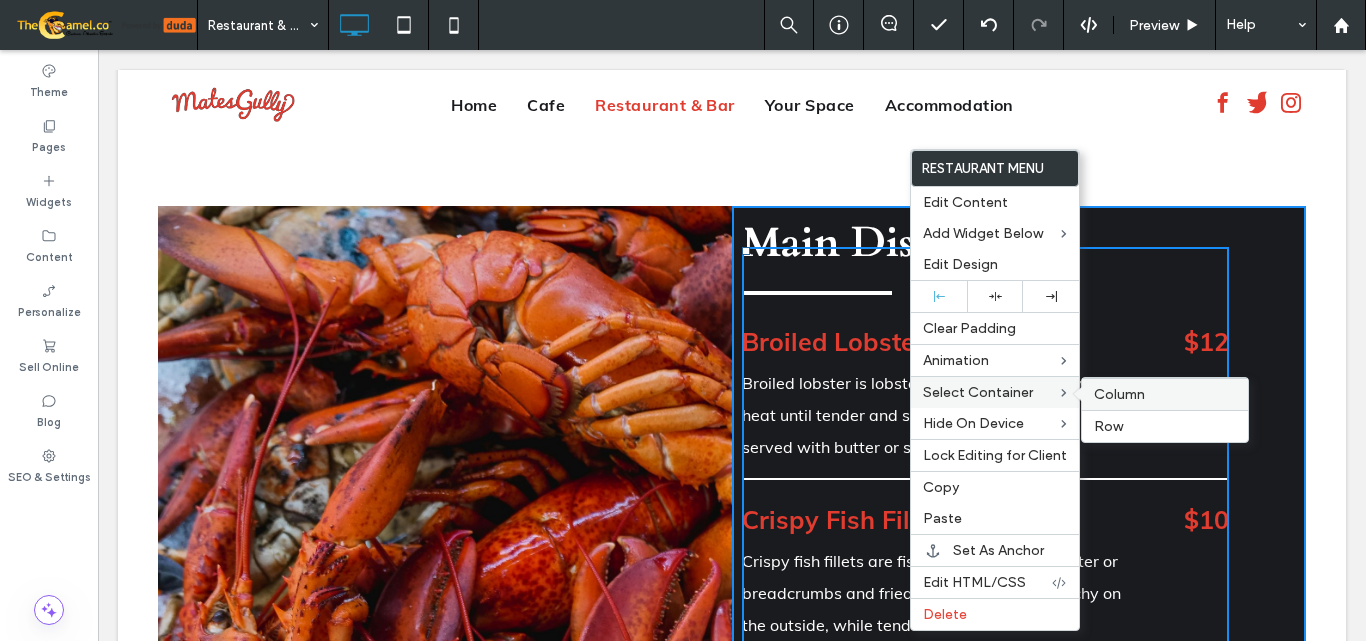 click on "Column" at bounding box center [1165, 394] 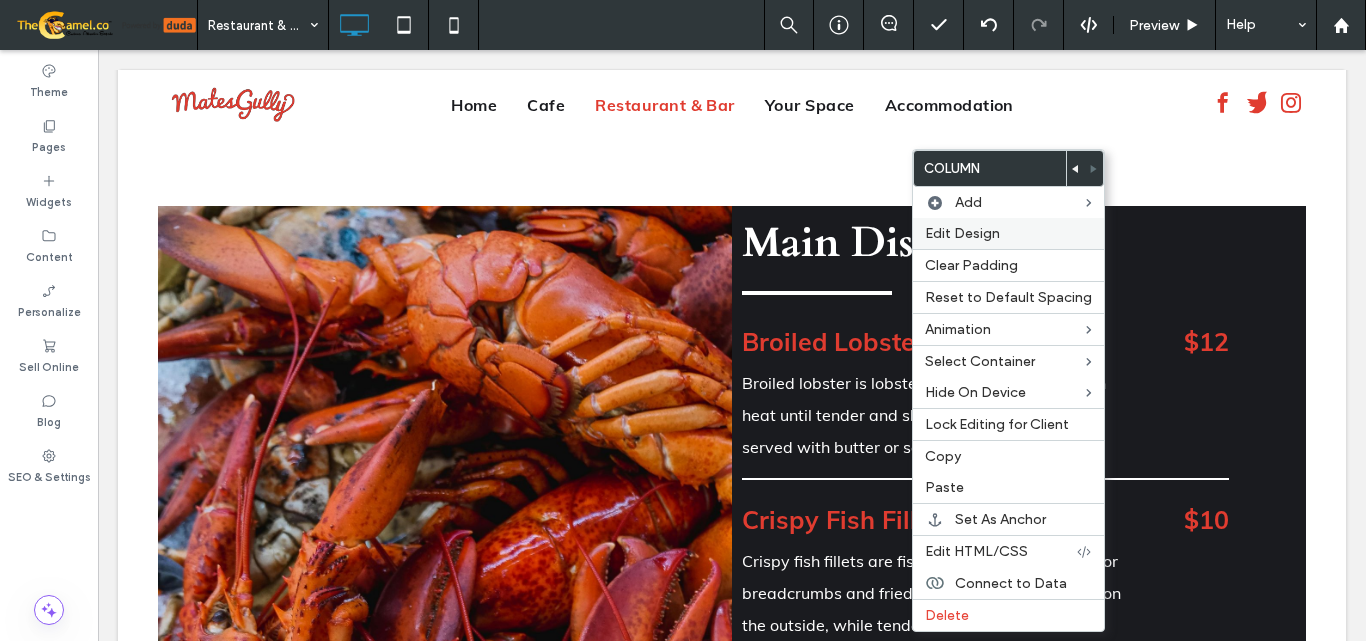 click on "Edit Design" at bounding box center [1008, 233] 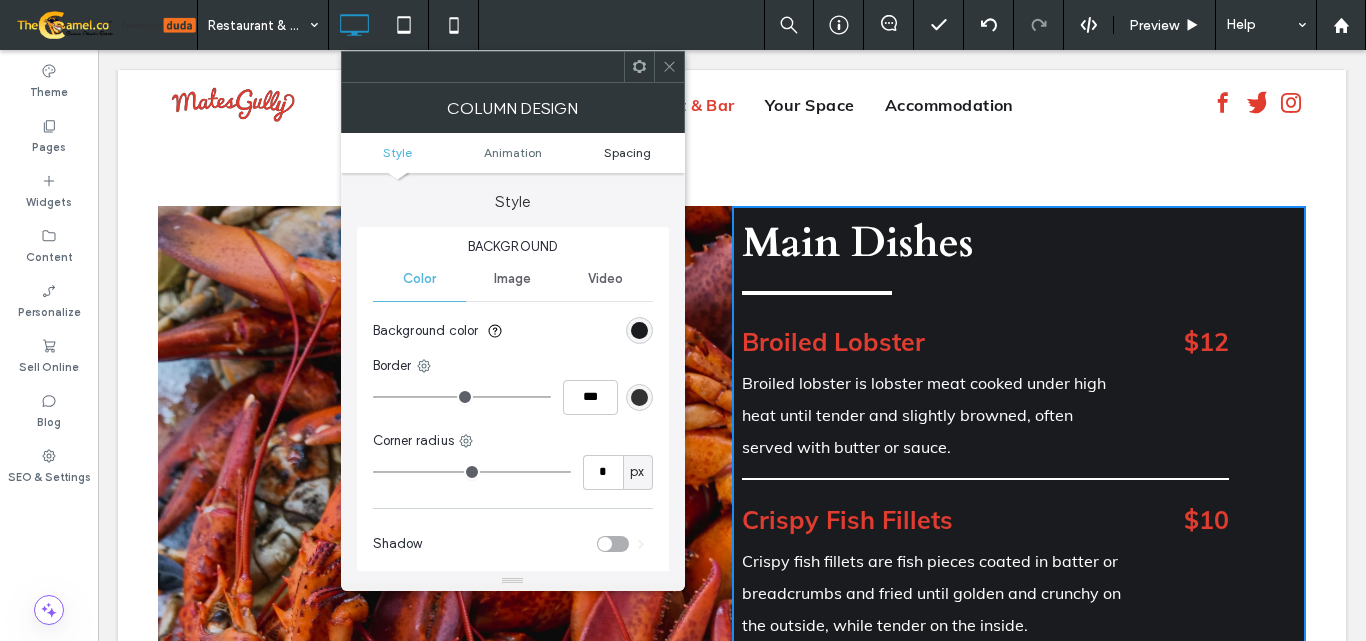 click on "Spacing" at bounding box center (627, 152) 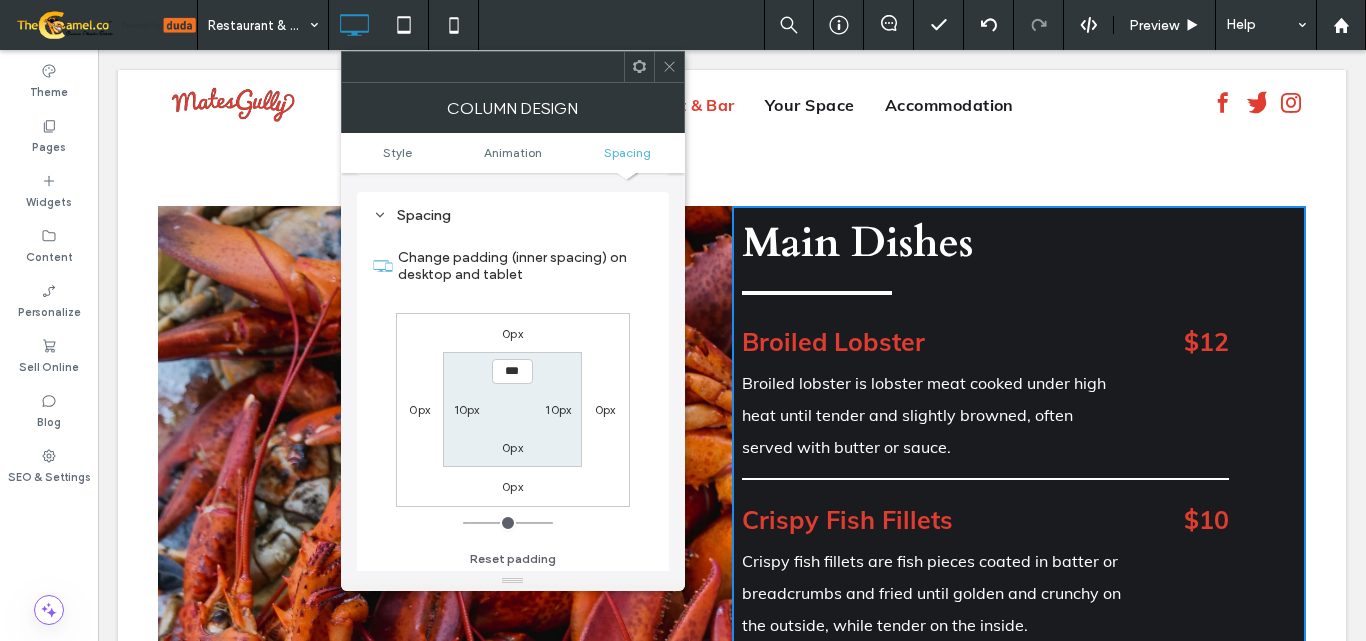 scroll, scrollTop: 469, scrollLeft: 0, axis: vertical 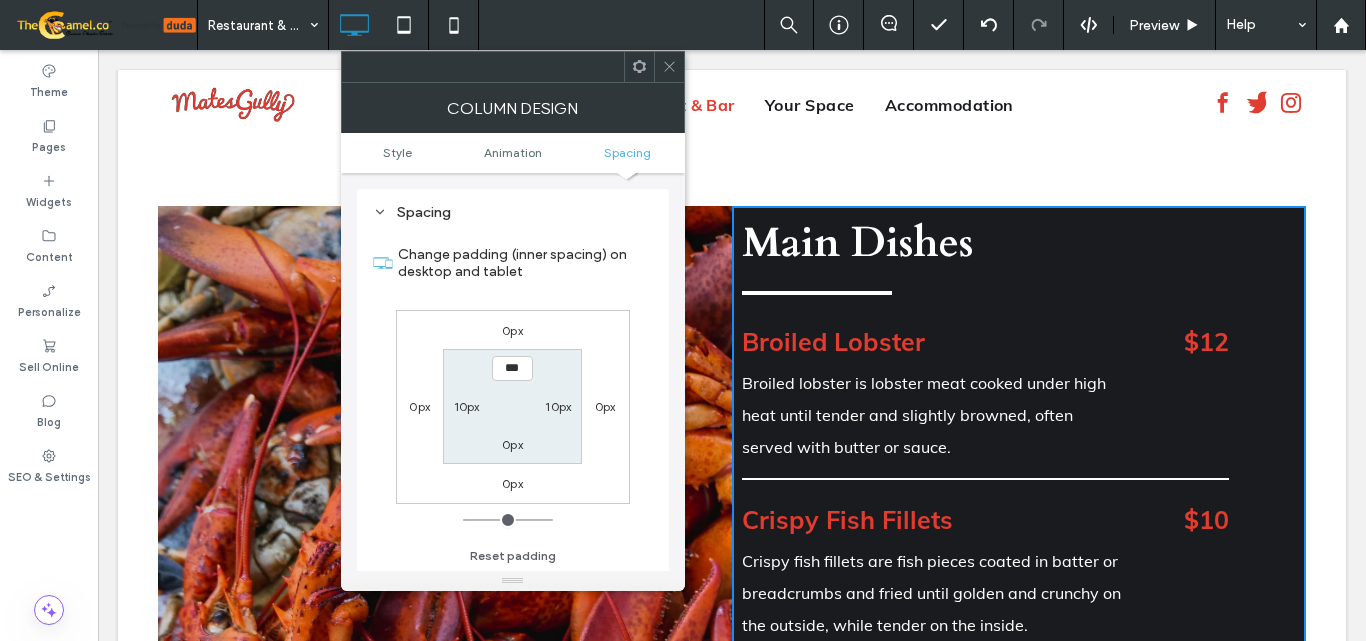 click on "10px" at bounding box center (467, 406) 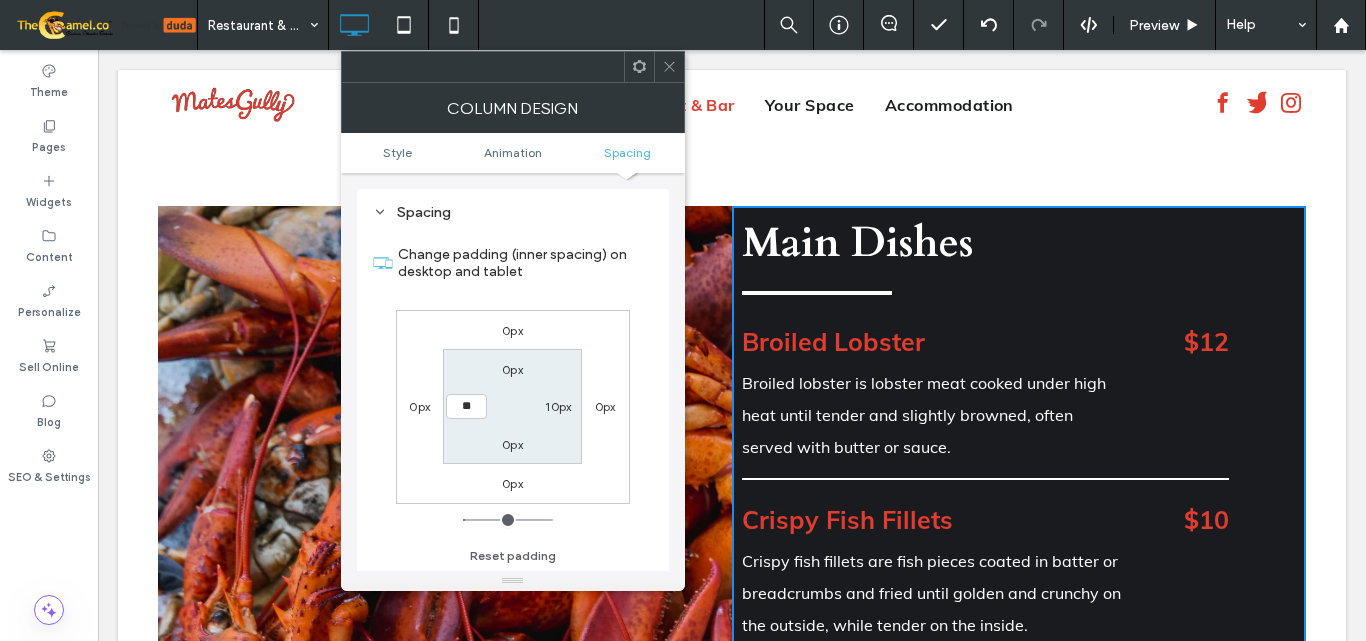 type on "**" 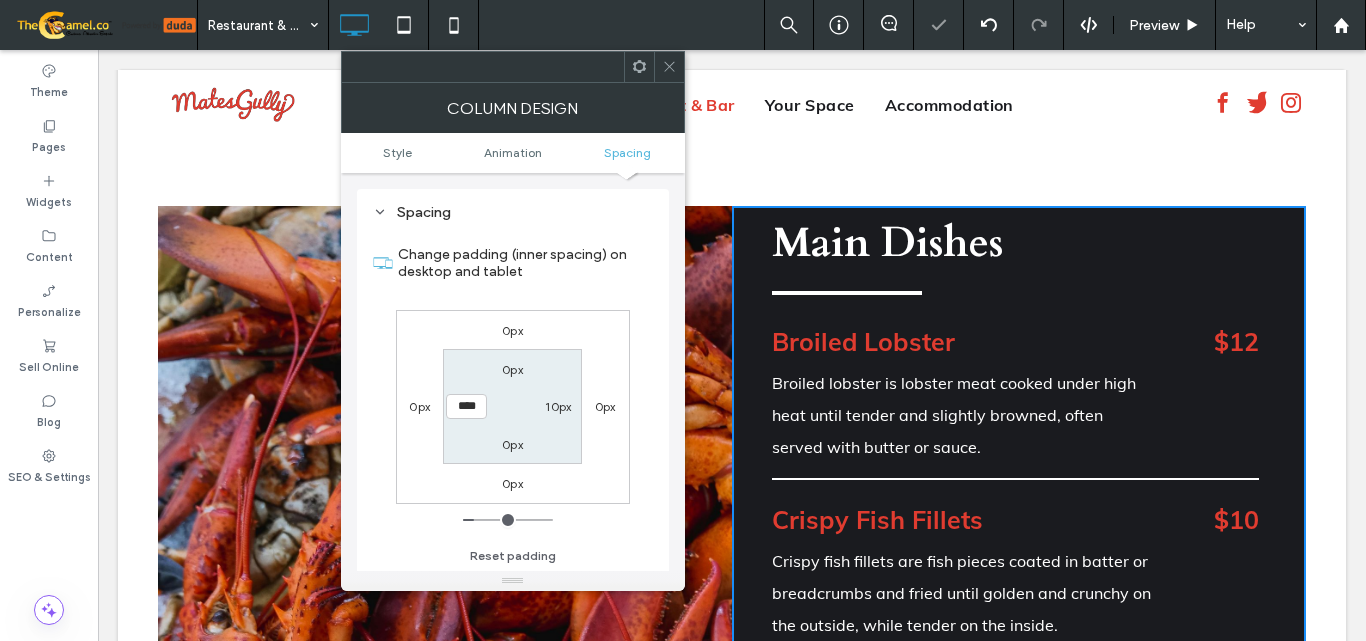 click on "10px" at bounding box center [558, 406] 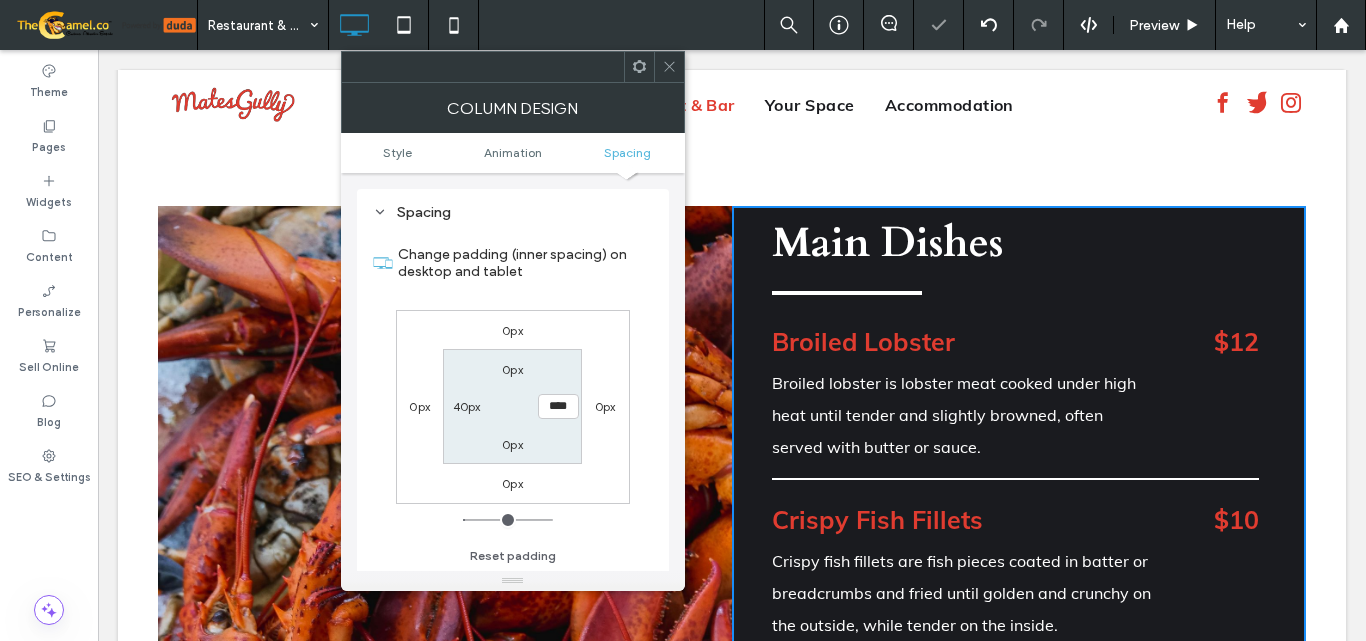 type on "**" 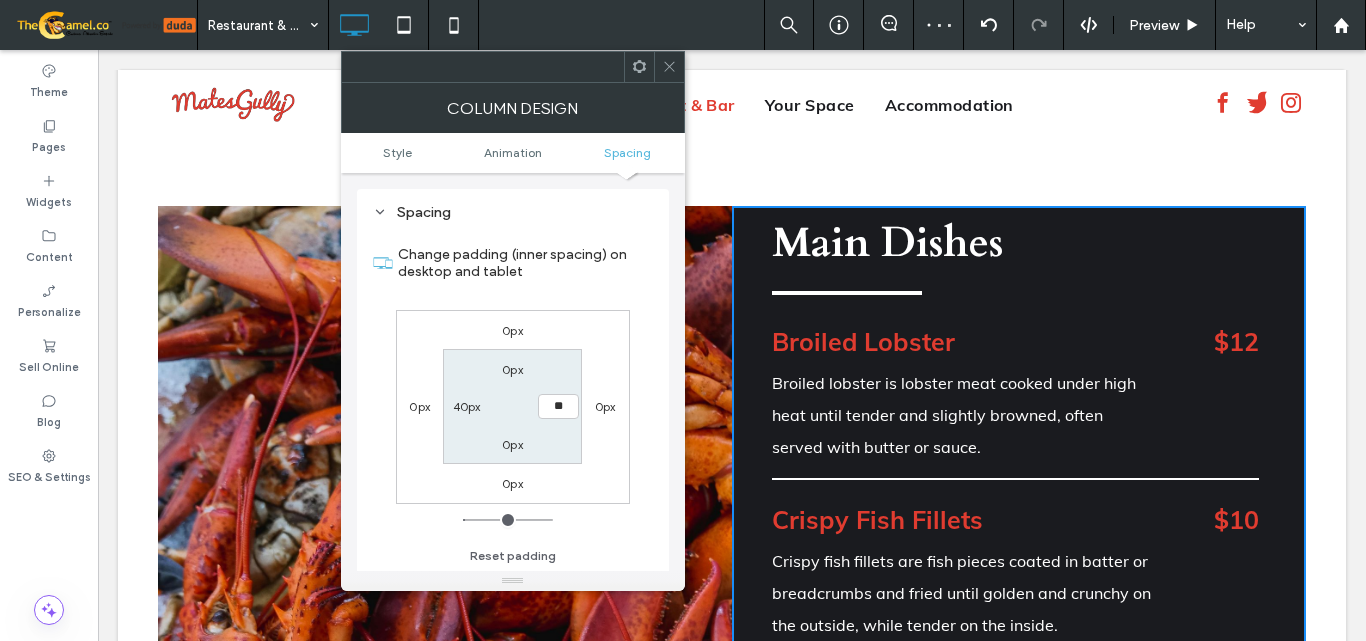 type on "**" 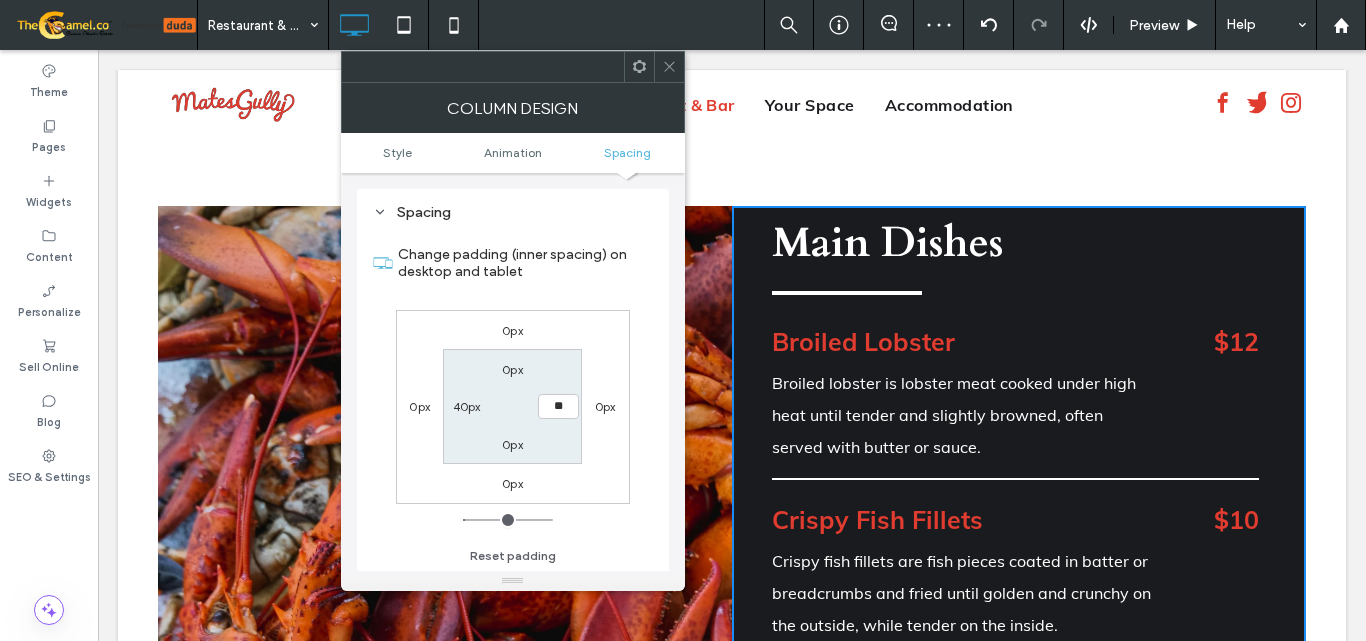 type on "**" 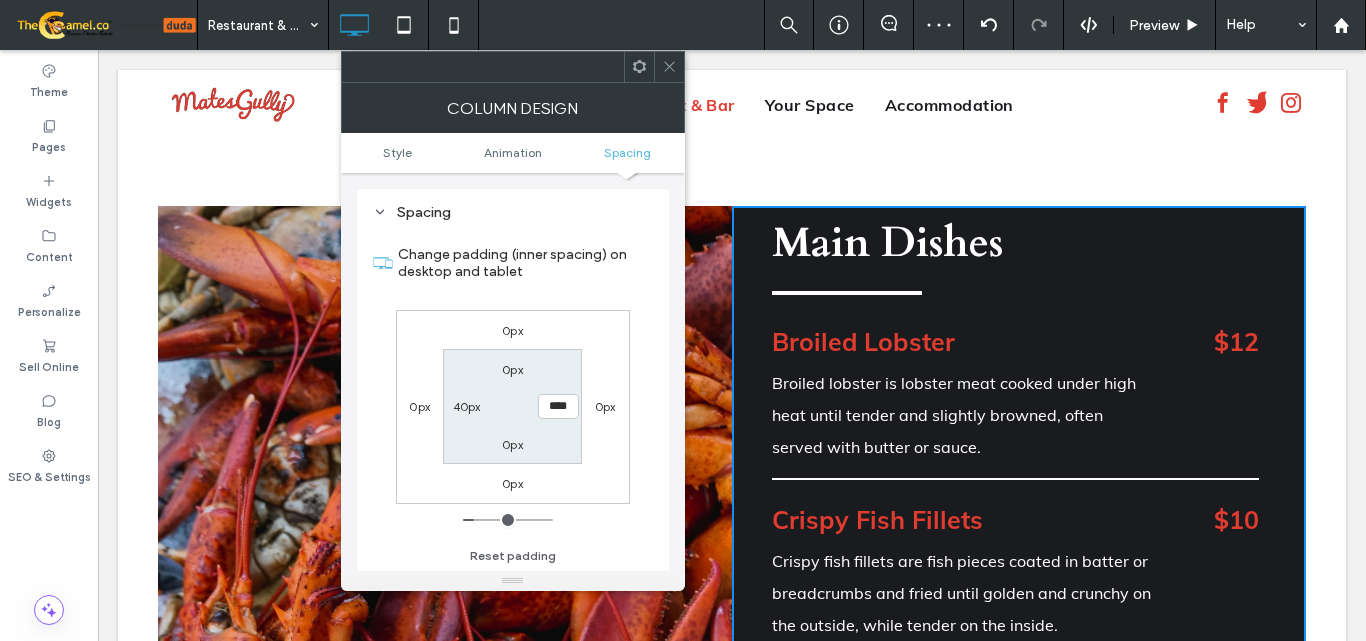 click 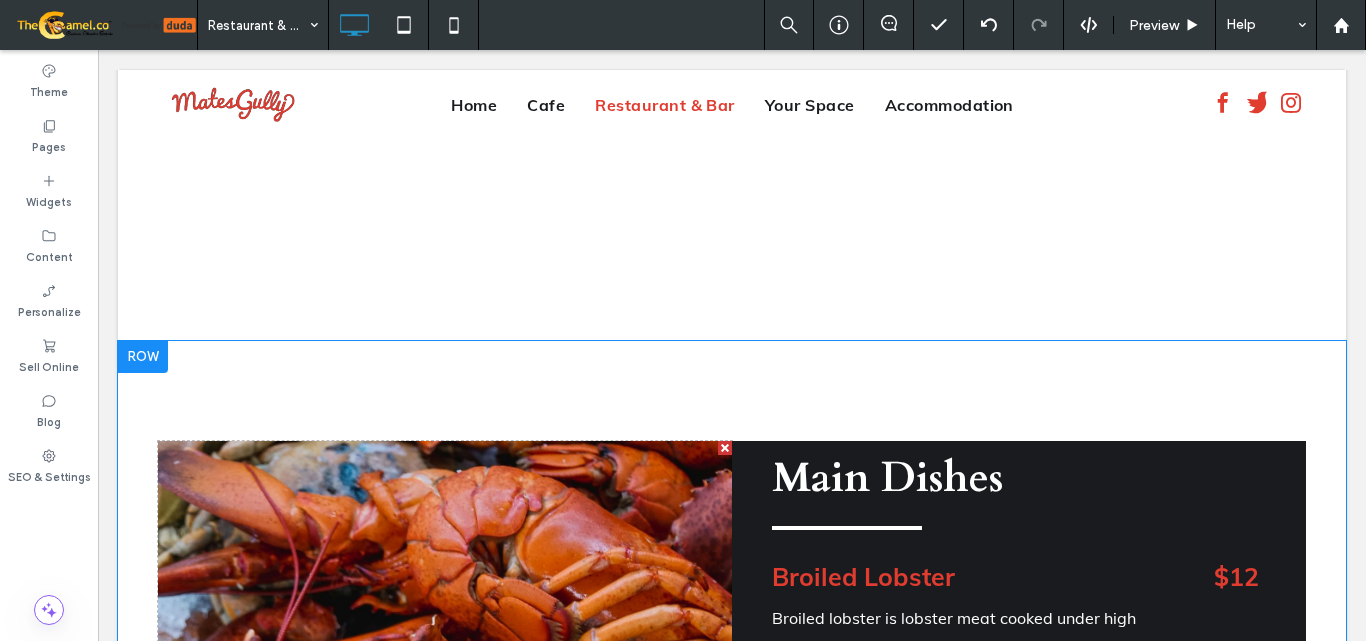 scroll, scrollTop: 2528, scrollLeft: 0, axis: vertical 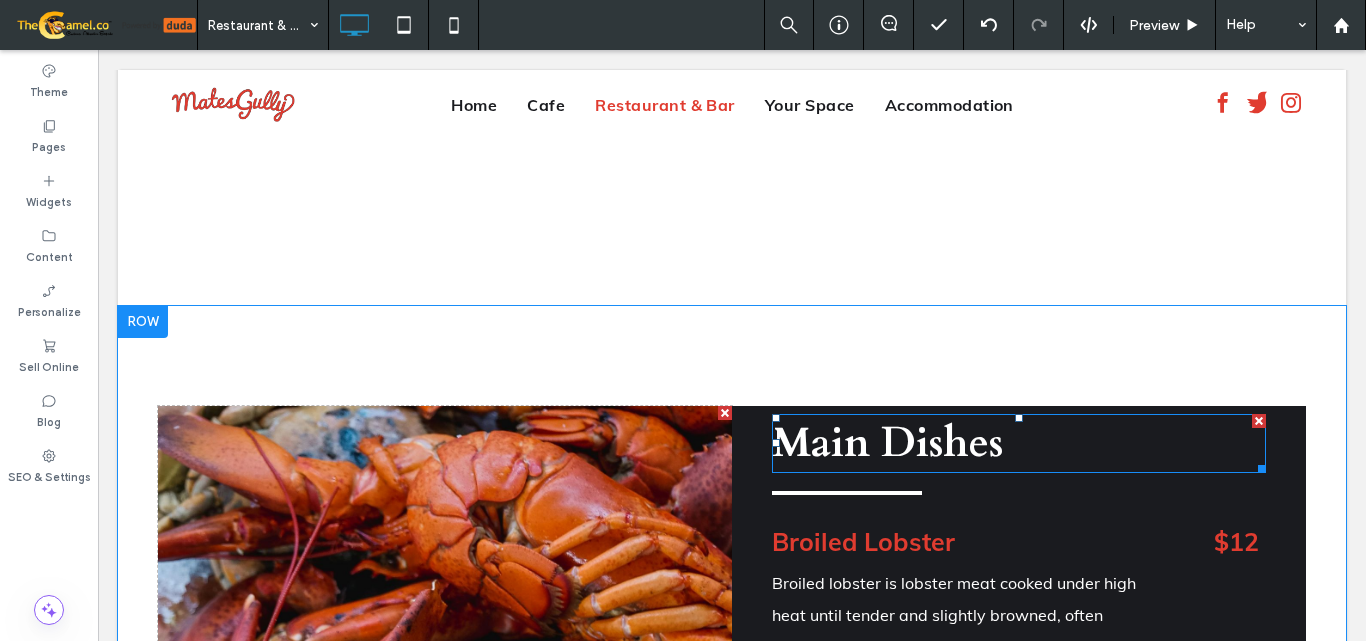 click on "Main Dishes" at bounding box center [887, 443] 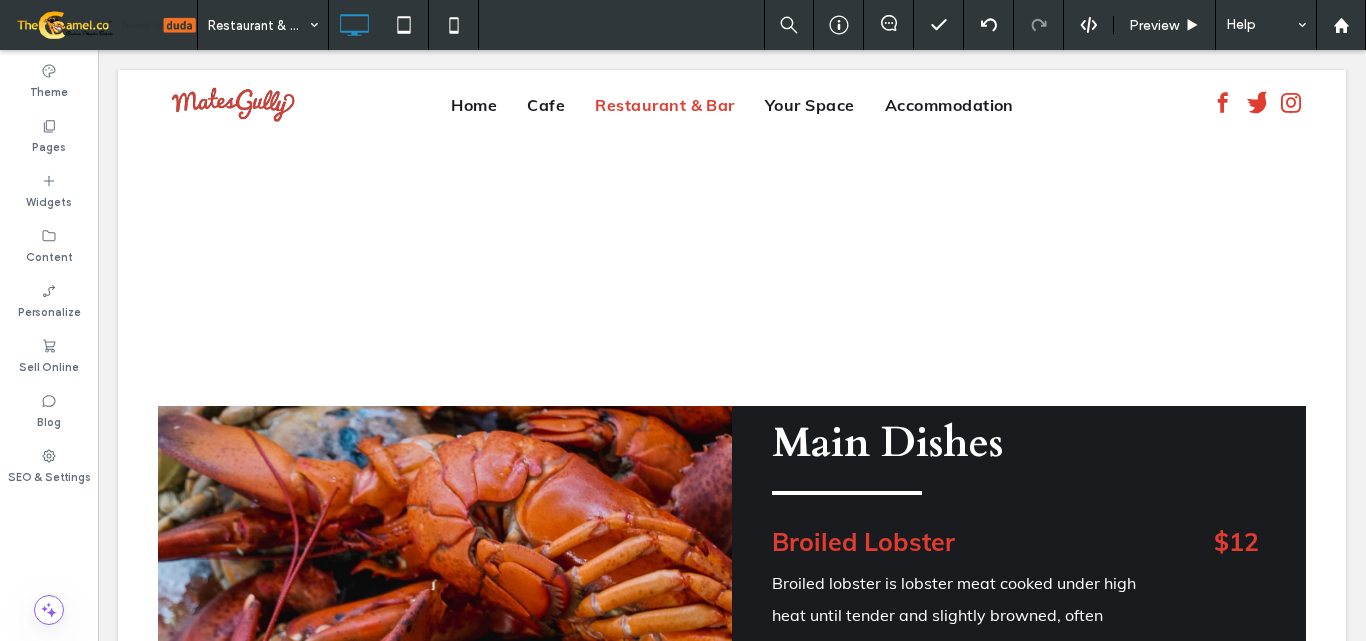 type on "*****" 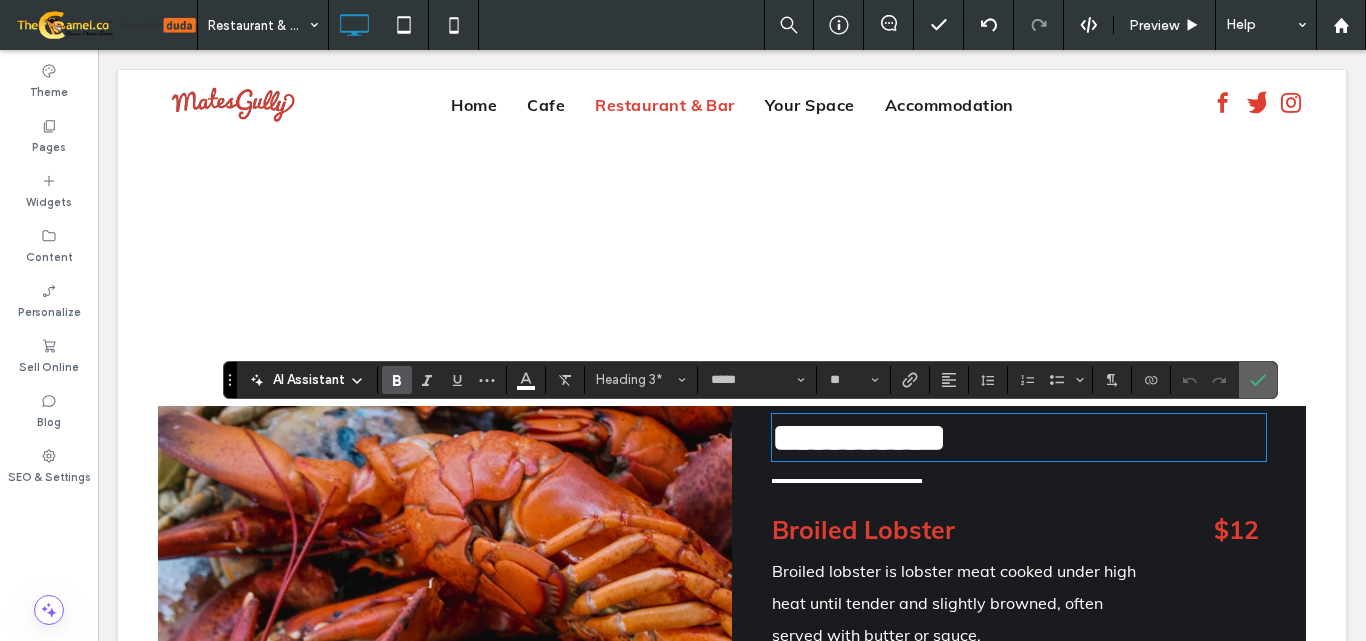 drag, startPoint x: 1246, startPoint y: 387, endPoint x: 1148, endPoint y: 331, distance: 112.871605 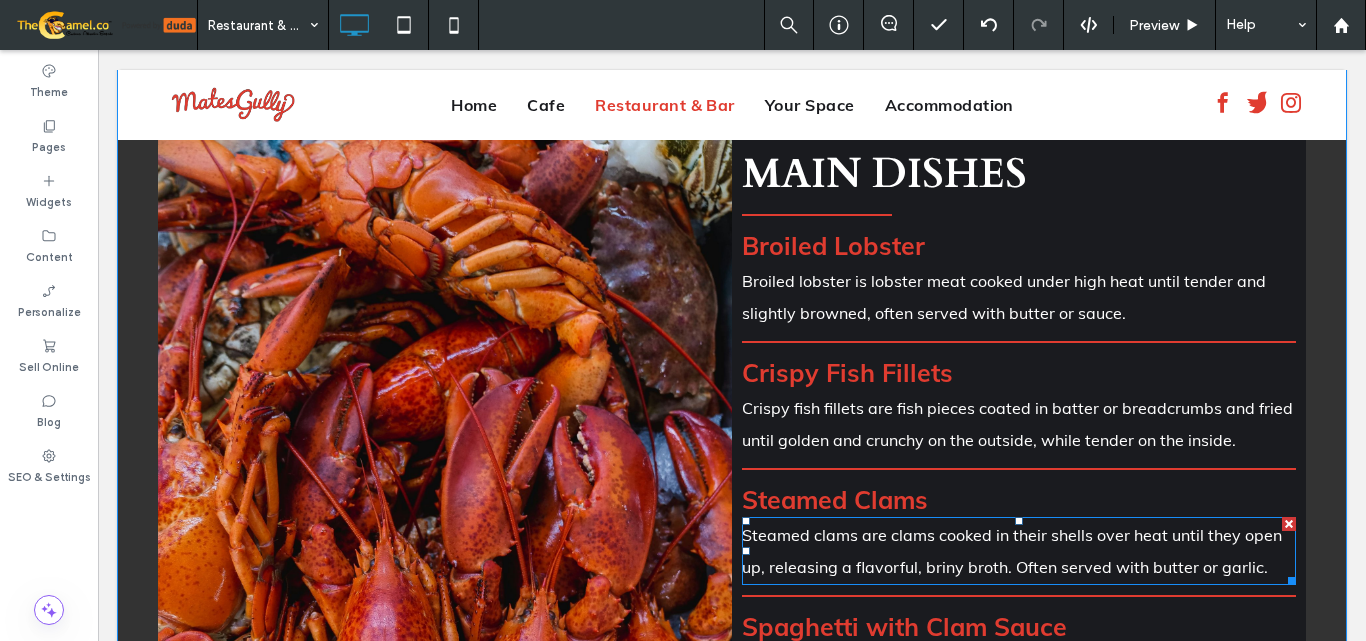 scroll, scrollTop: 128, scrollLeft: 0, axis: vertical 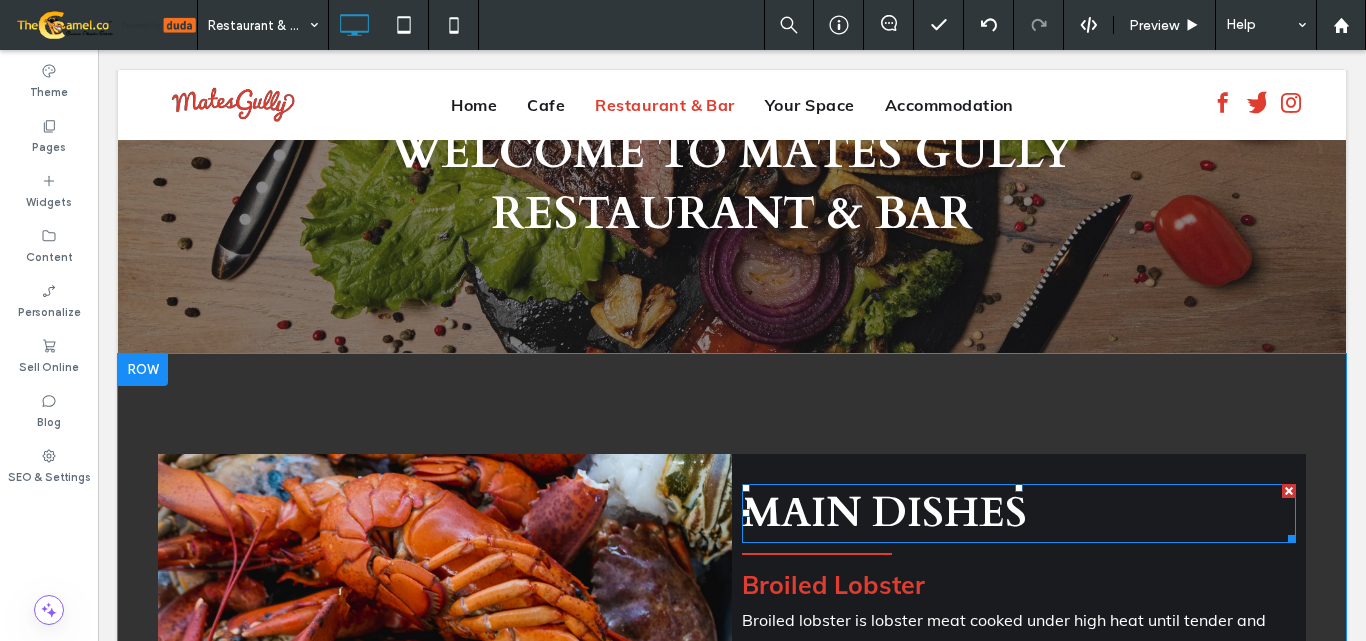 click on "MAIN DISHES" at bounding box center [884, 513] 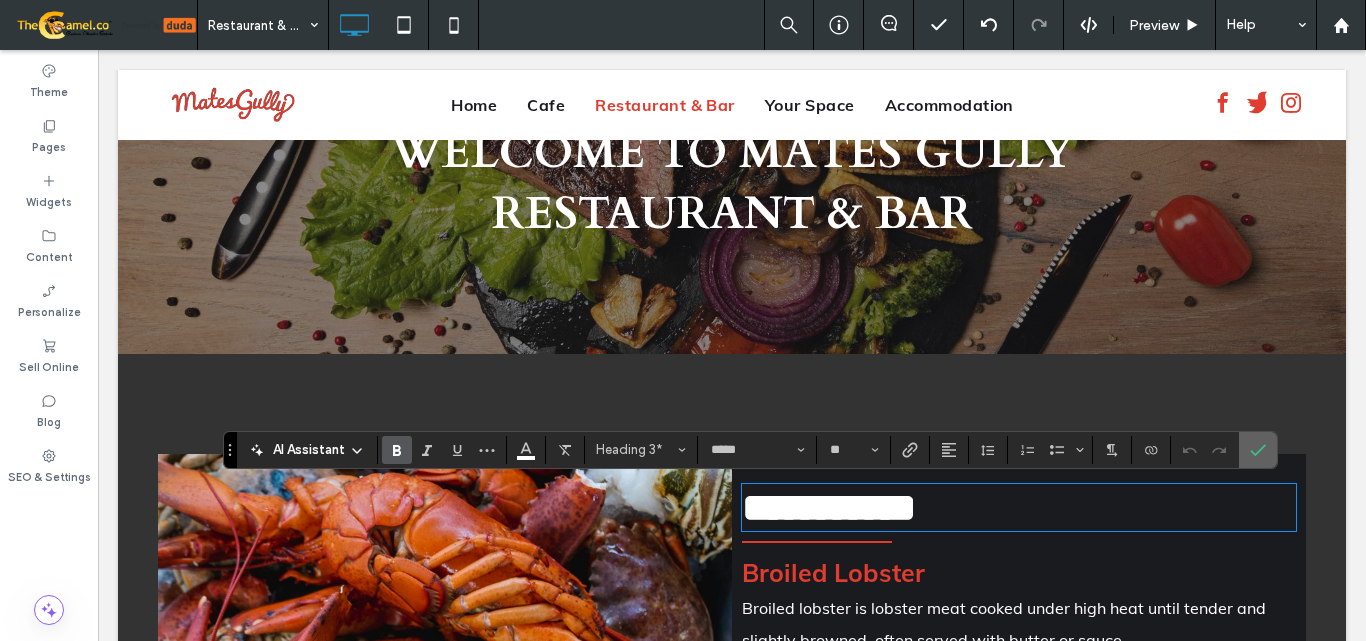drag, startPoint x: 1252, startPoint y: 451, endPoint x: 1141, endPoint y: 405, distance: 120.15407 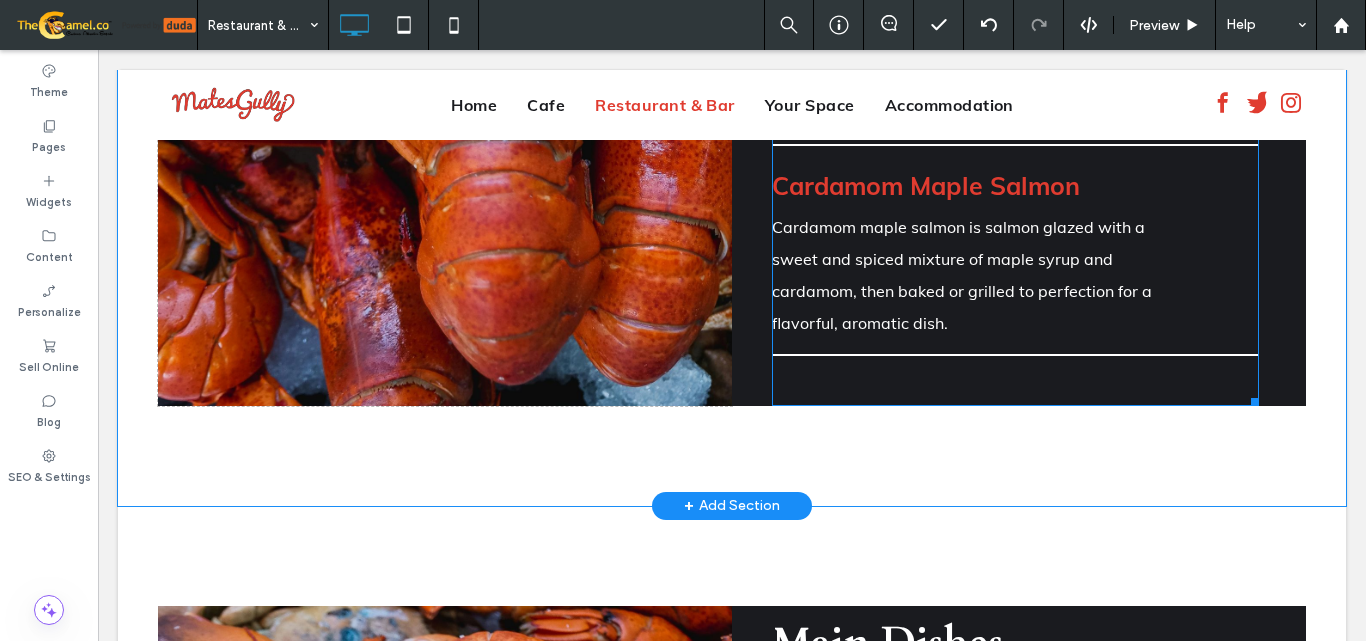 scroll, scrollTop: 3428, scrollLeft: 0, axis: vertical 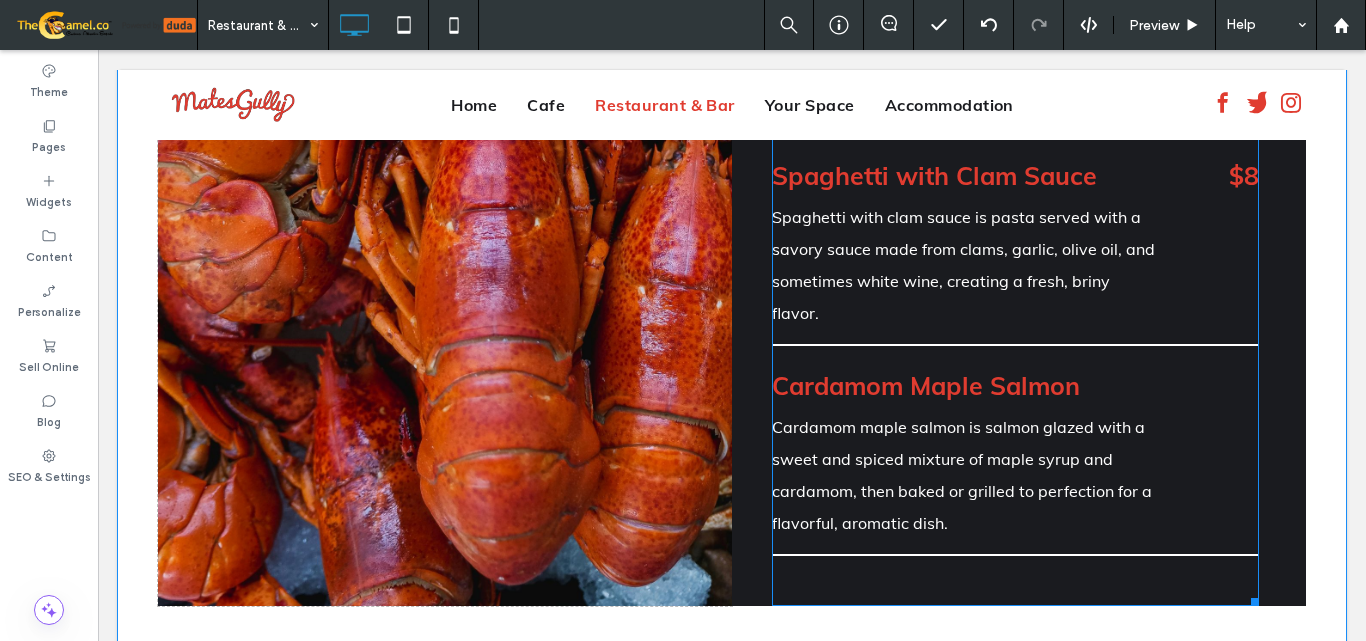 click on "Cardamom maple salmon is salmon glazed with a sweet and spiced mixture of maple syrup and cardamom, then baked or grilled to perfection for a flavorful, aromatic dish." at bounding box center (964, 475) 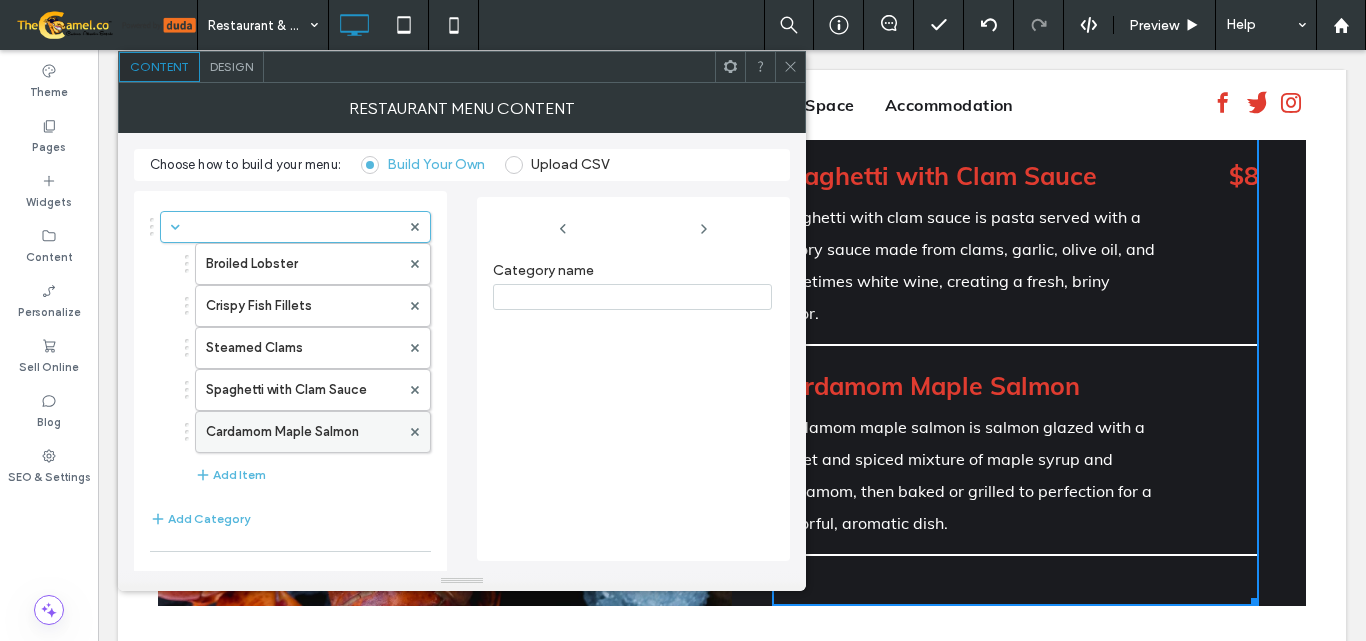 click on "Cardamom Maple Salmon" at bounding box center [303, 432] 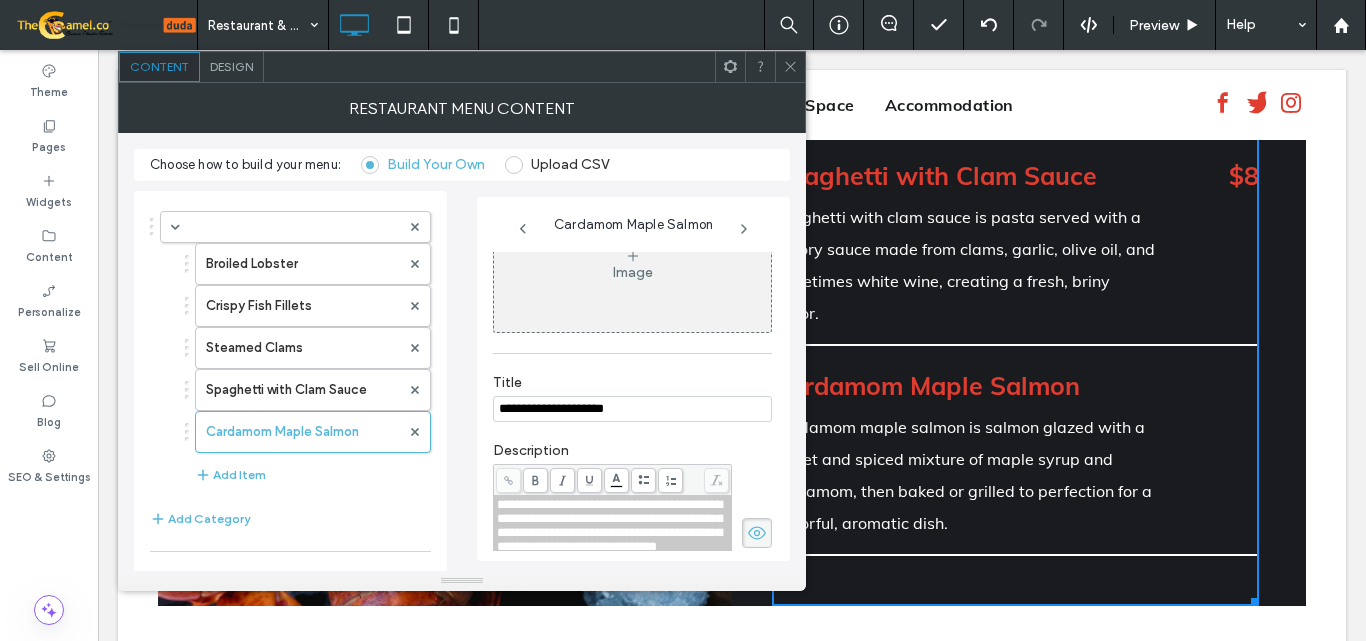 scroll, scrollTop: 199, scrollLeft: 0, axis: vertical 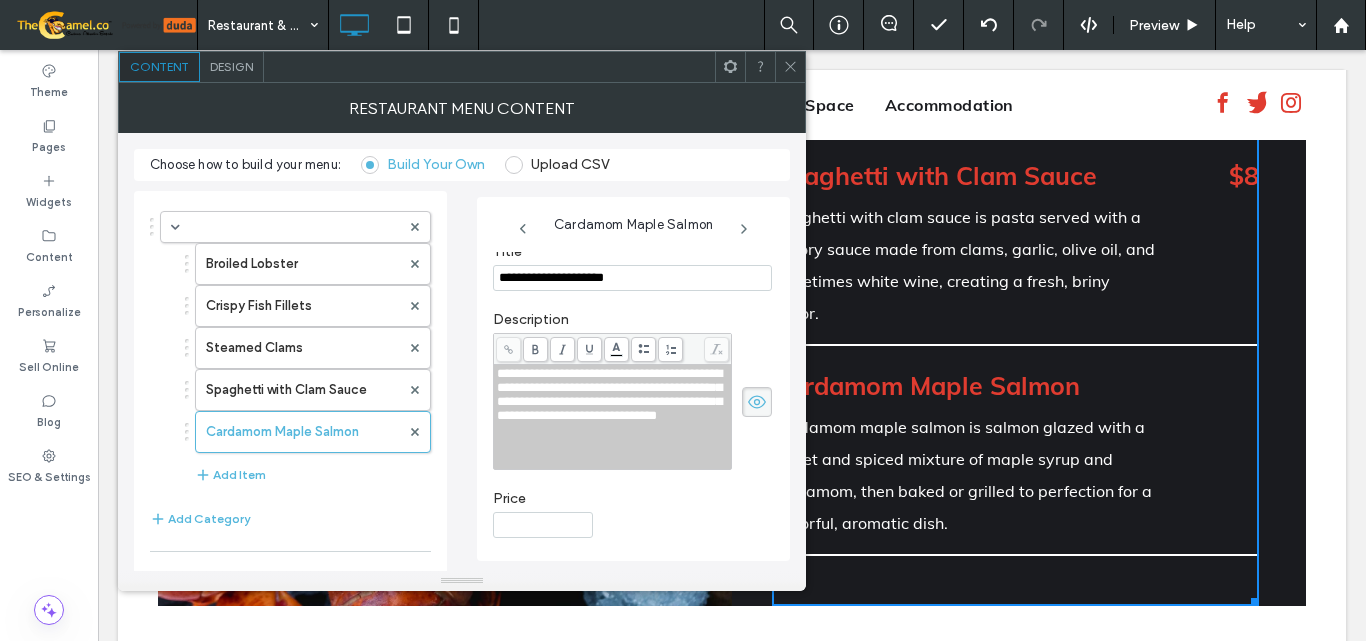 click at bounding box center (543, 525) 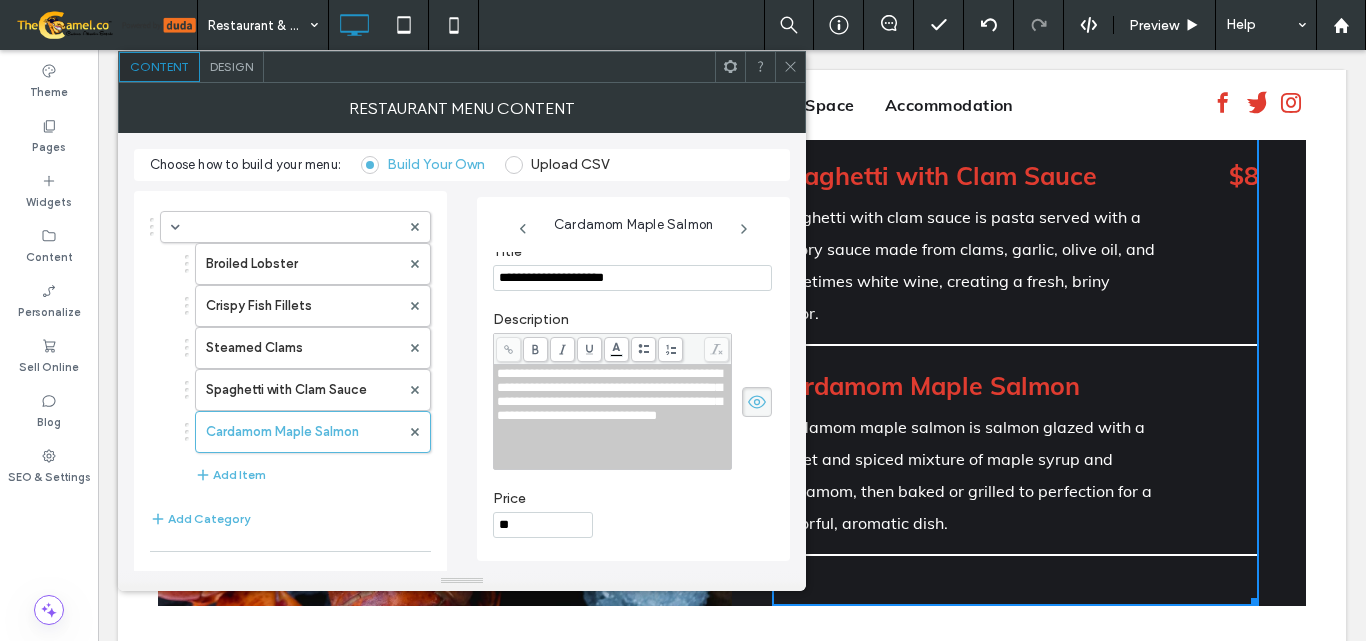 type on "**" 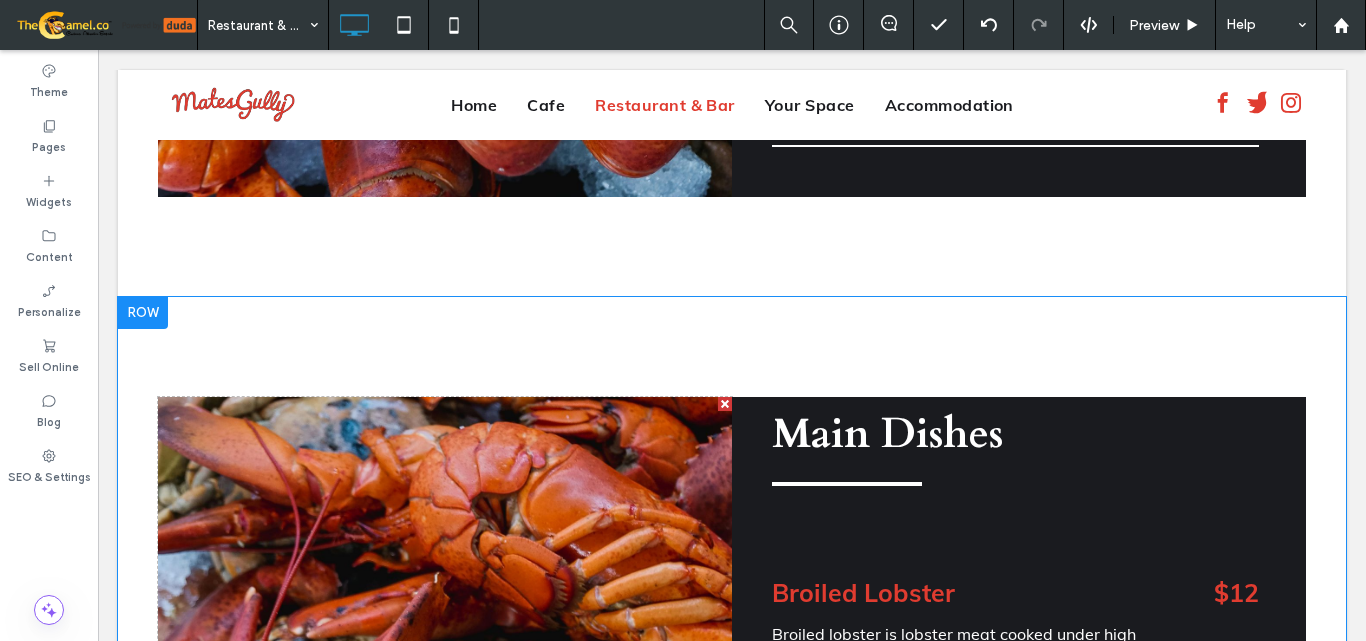 scroll, scrollTop: 3828, scrollLeft: 0, axis: vertical 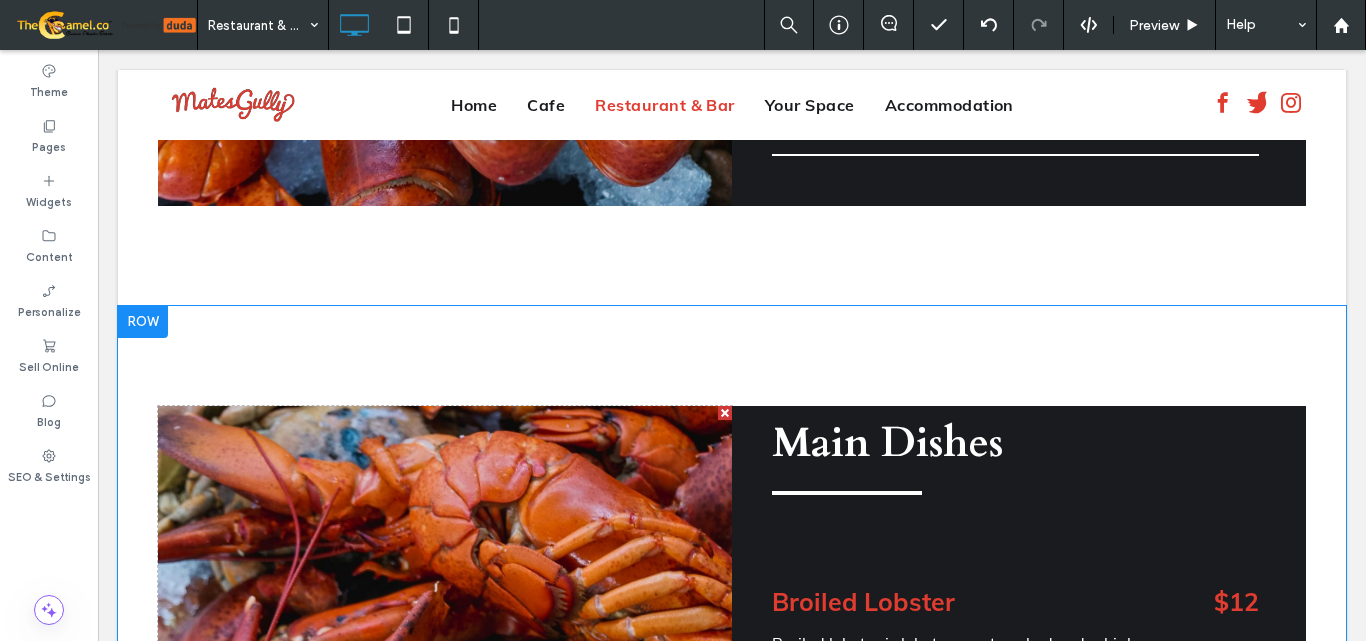 click at bounding box center [143, 322] 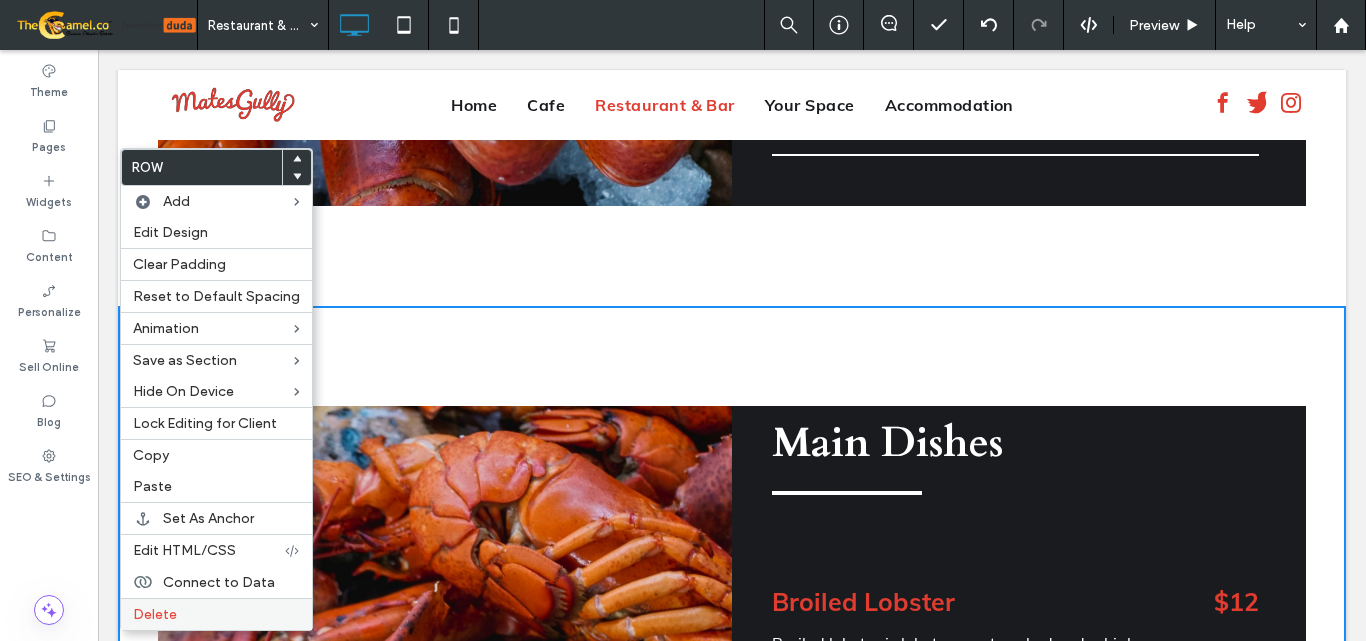 click on "Delete" at bounding box center (216, 614) 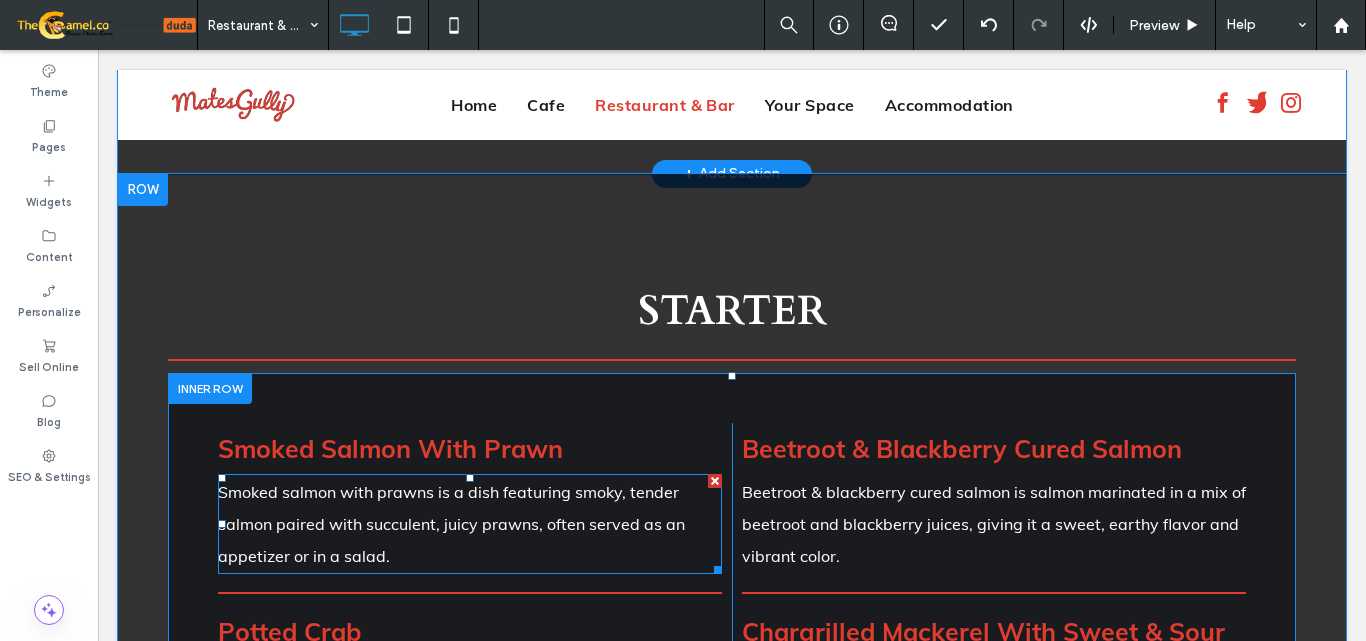 scroll, scrollTop: 1328, scrollLeft: 0, axis: vertical 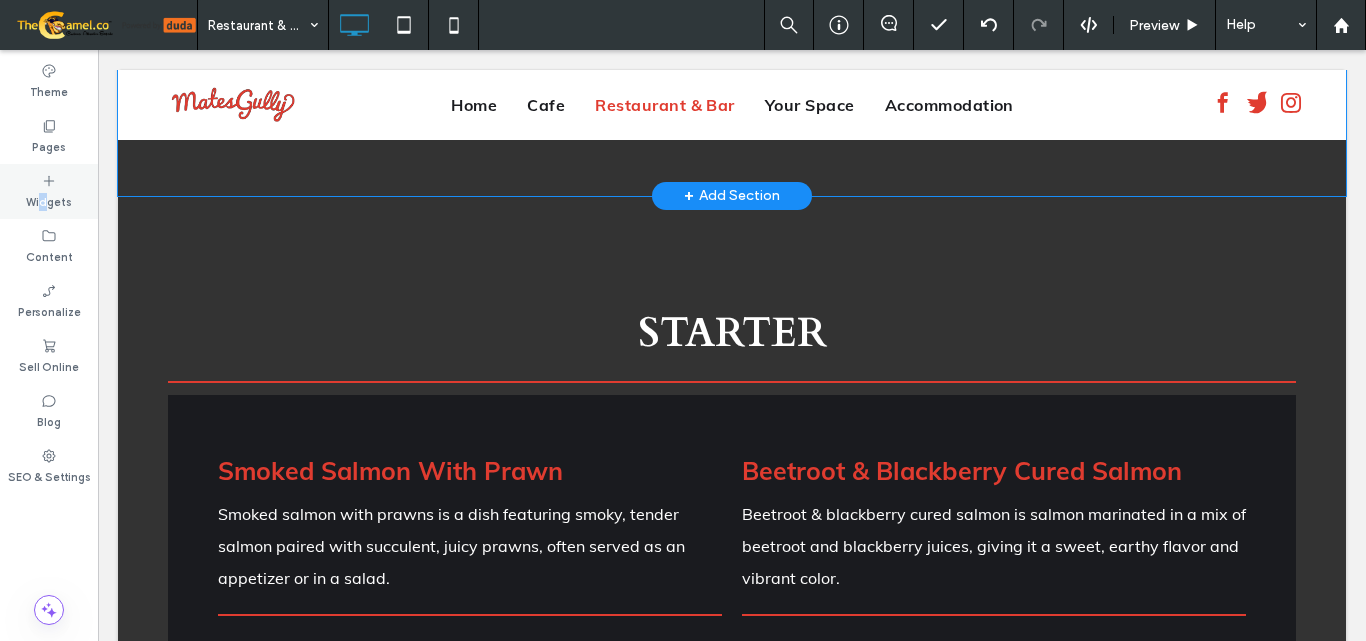 click on "Widgets" at bounding box center (49, 200) 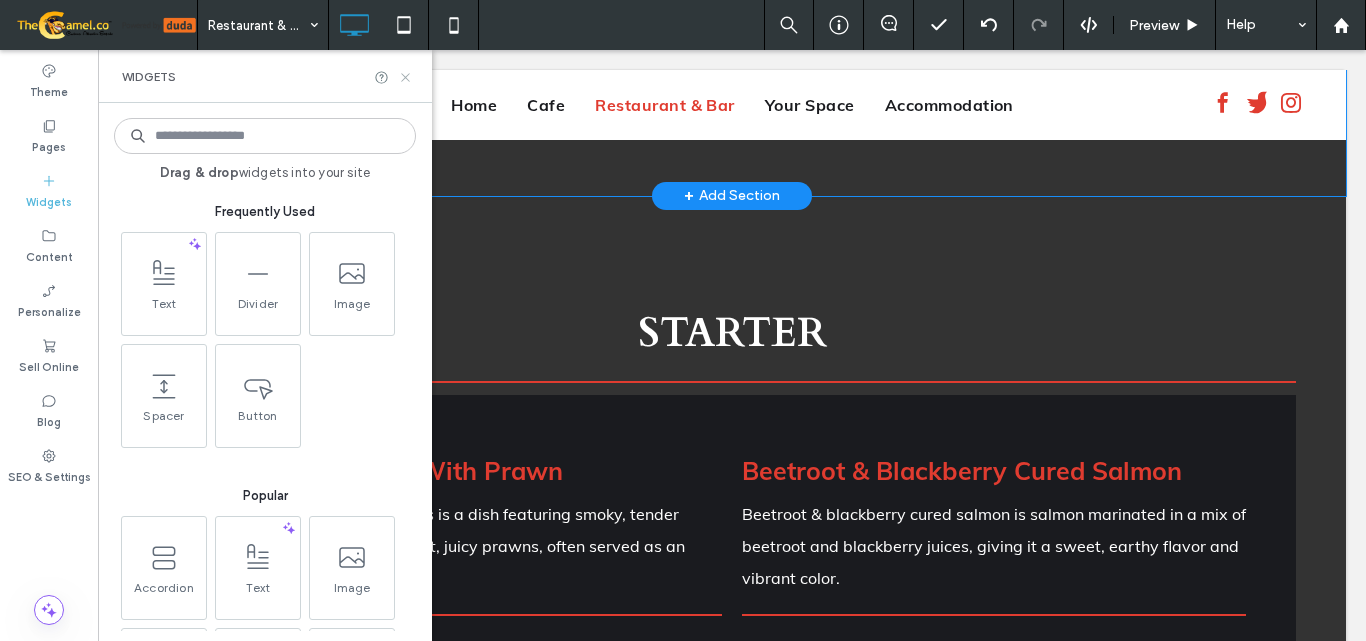 click 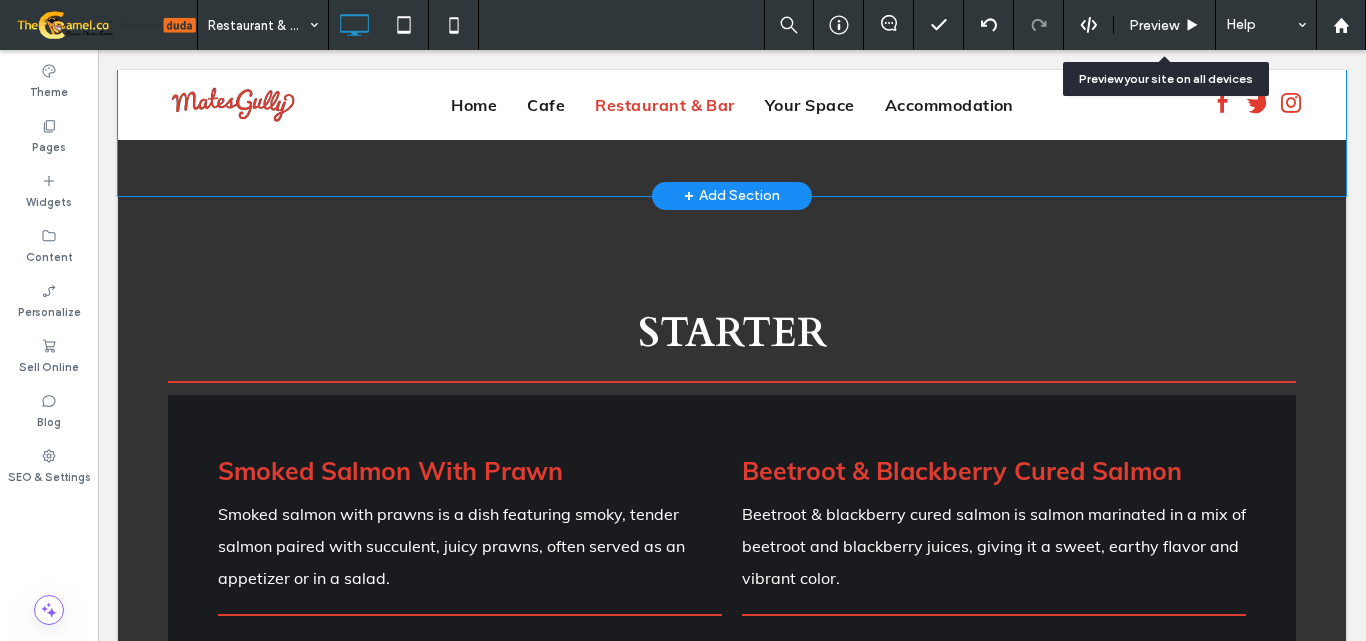 click on "Preview" at bounding box center (1154, 25) 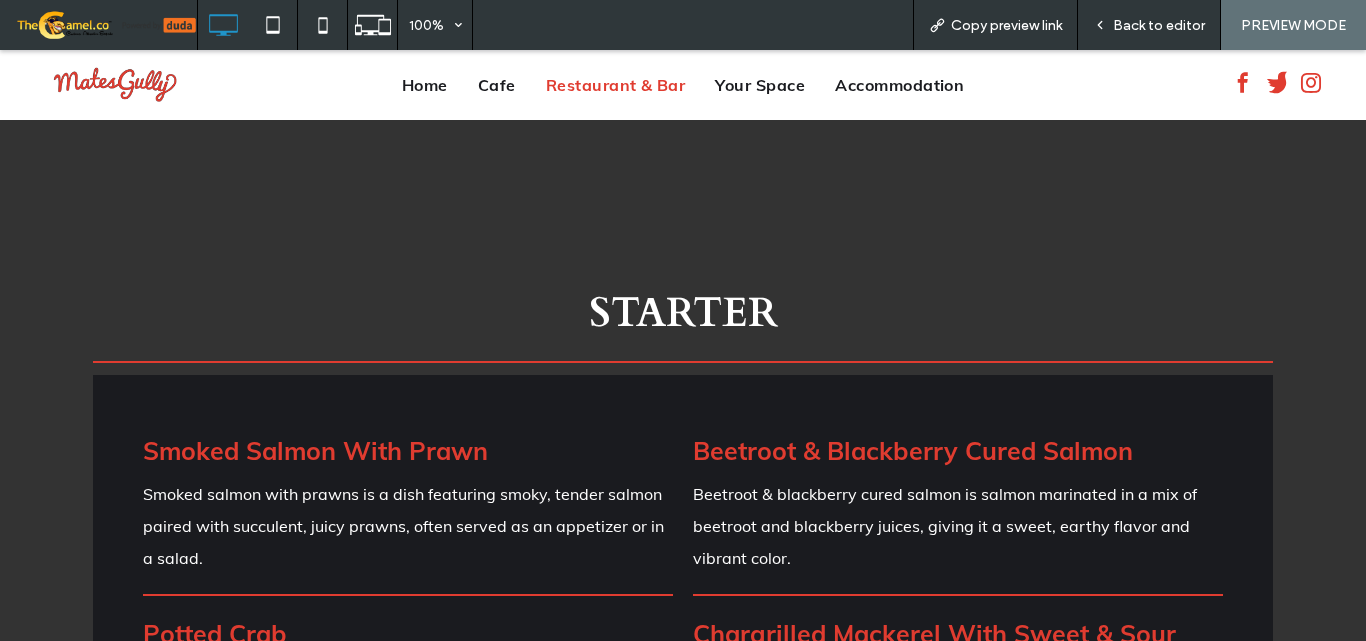 click on "Copy preview link" at bounding box center [1006, 25] 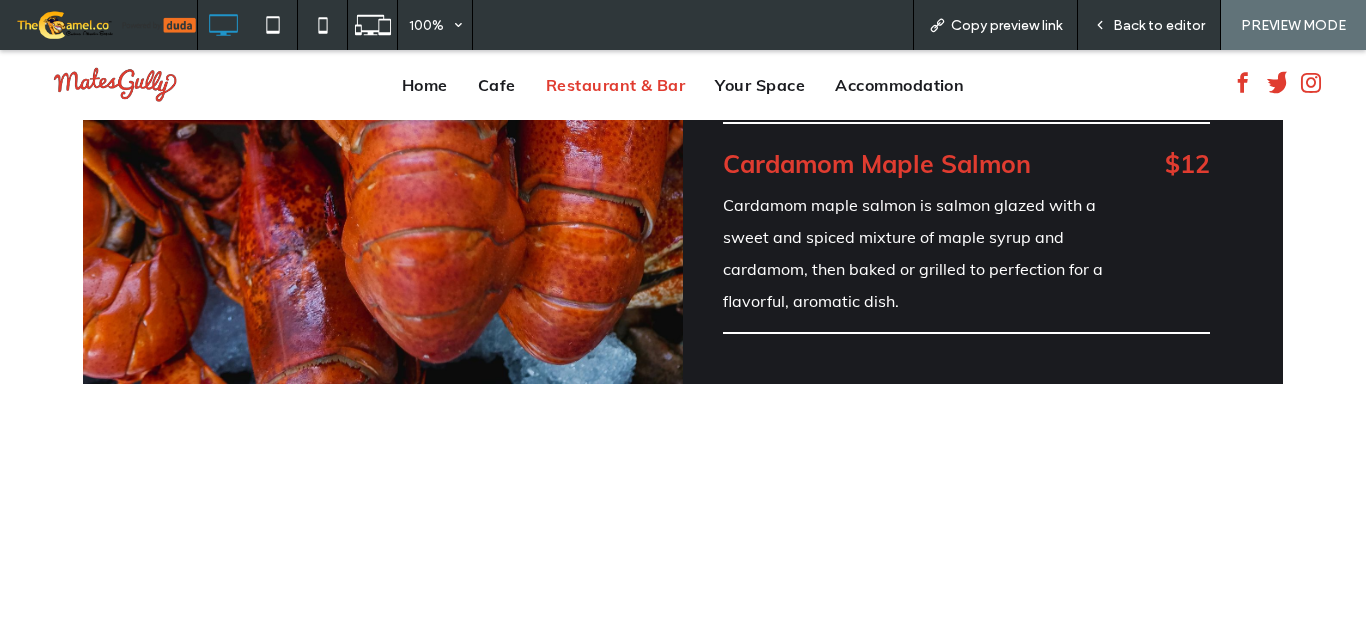scroll, scrollTop: 3528, scrollLeft: 0, axis: vertical 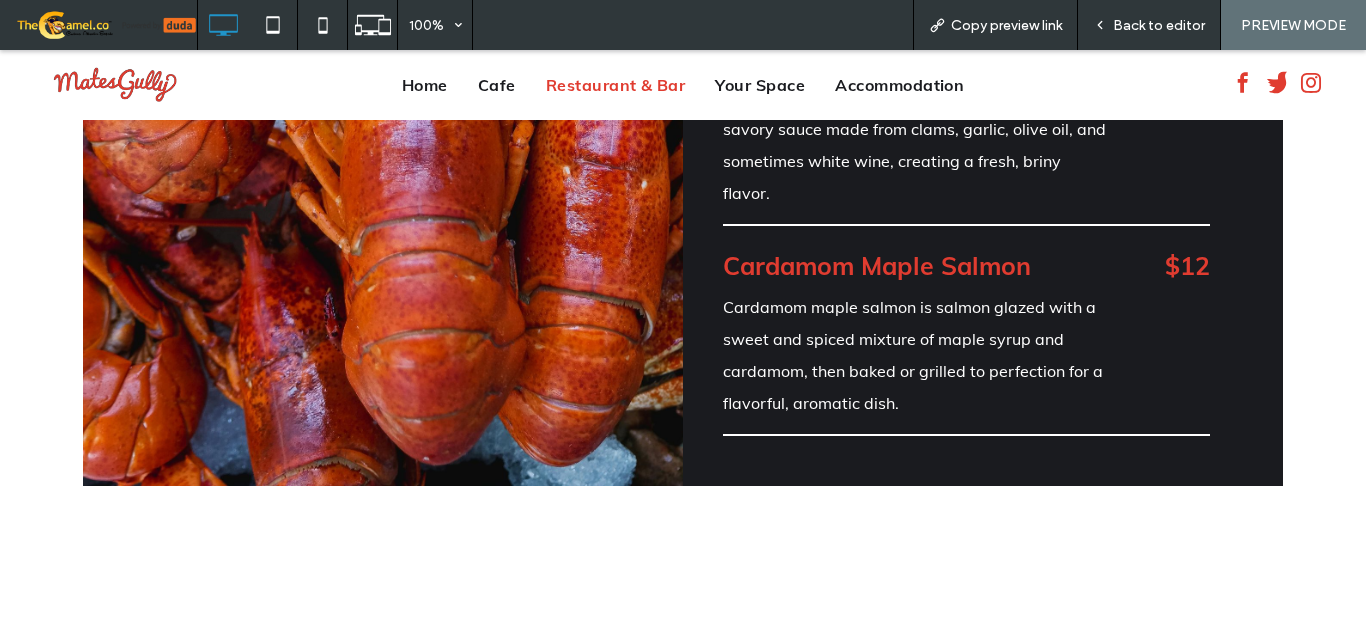 click on "Back to editor" at bounding box center [1159, 25] 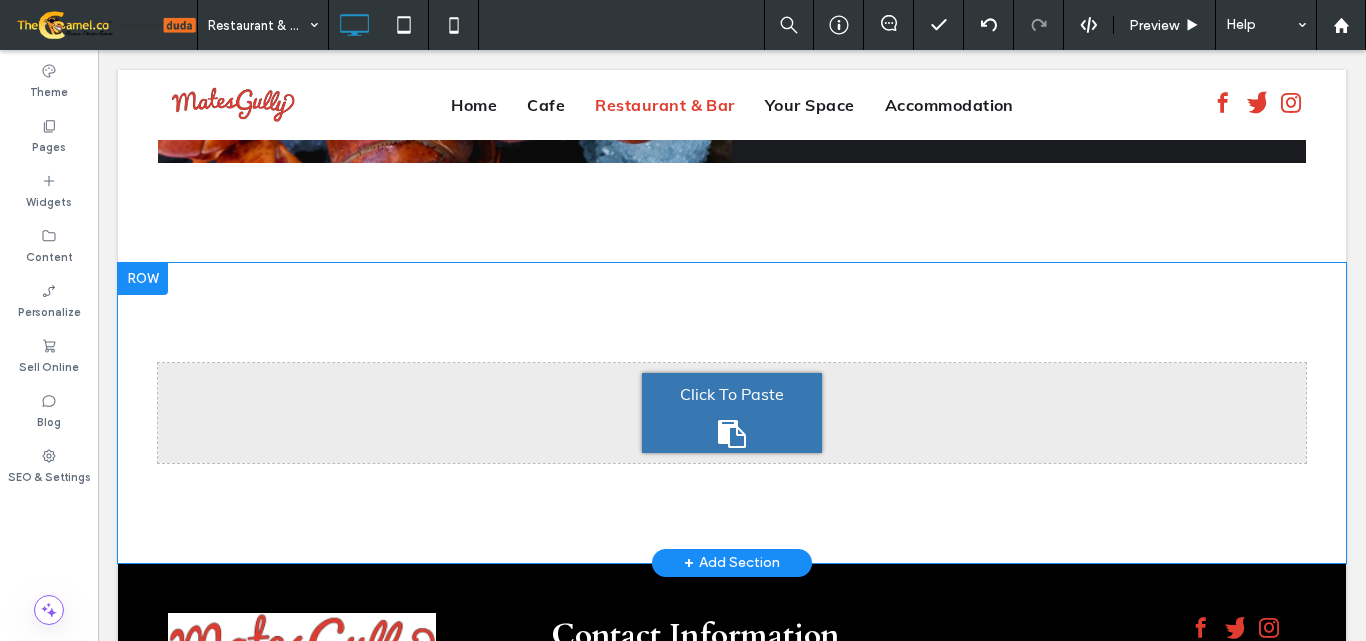 scroll, scrollTop: 3960, scrollLeft: 0, axis: vertical 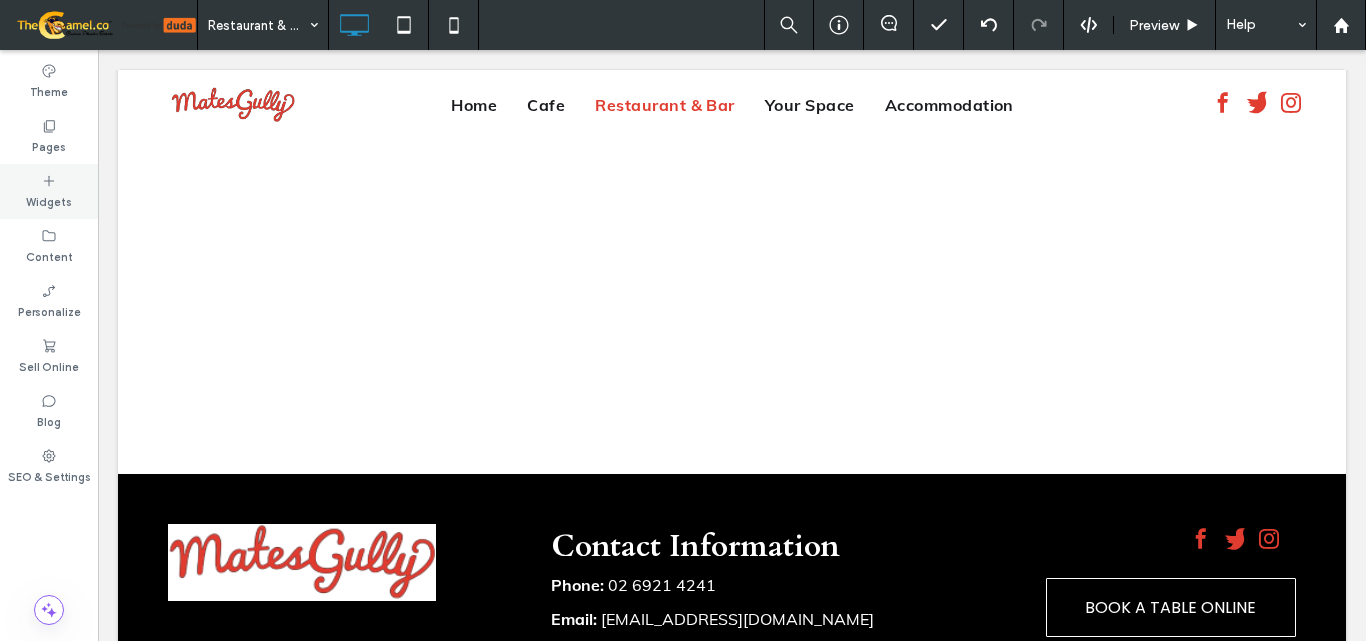 click on "Widgets" at bounding box center [49, 200] 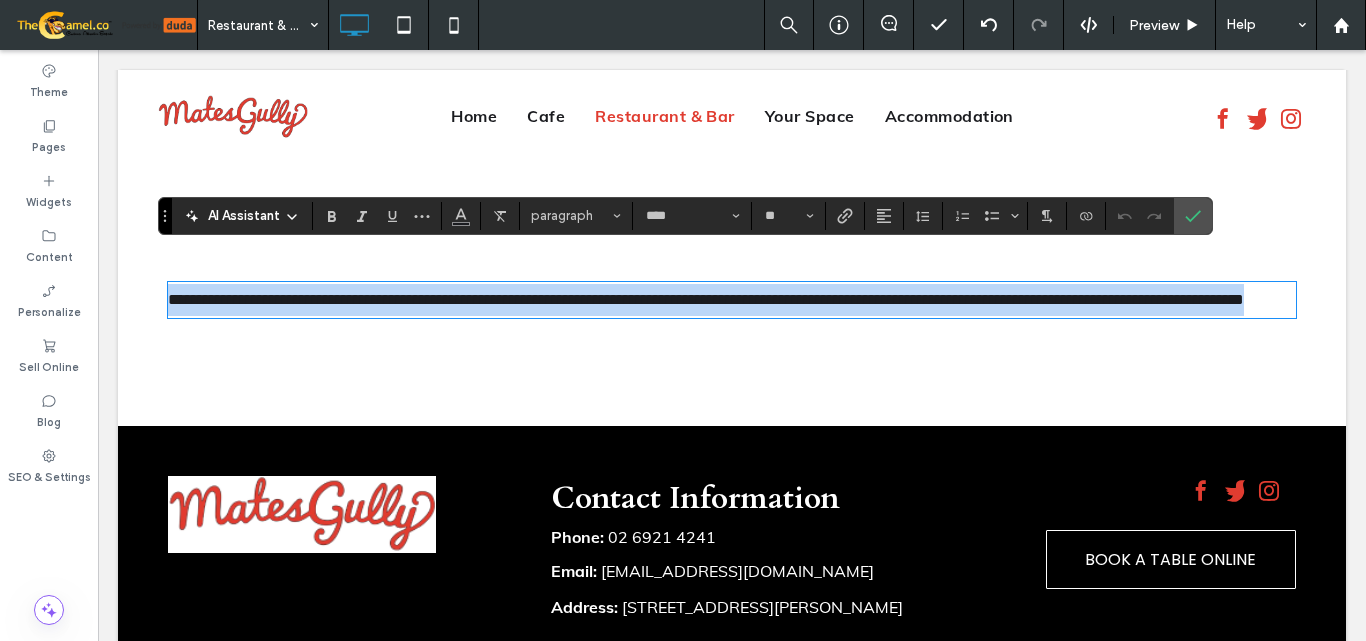 type 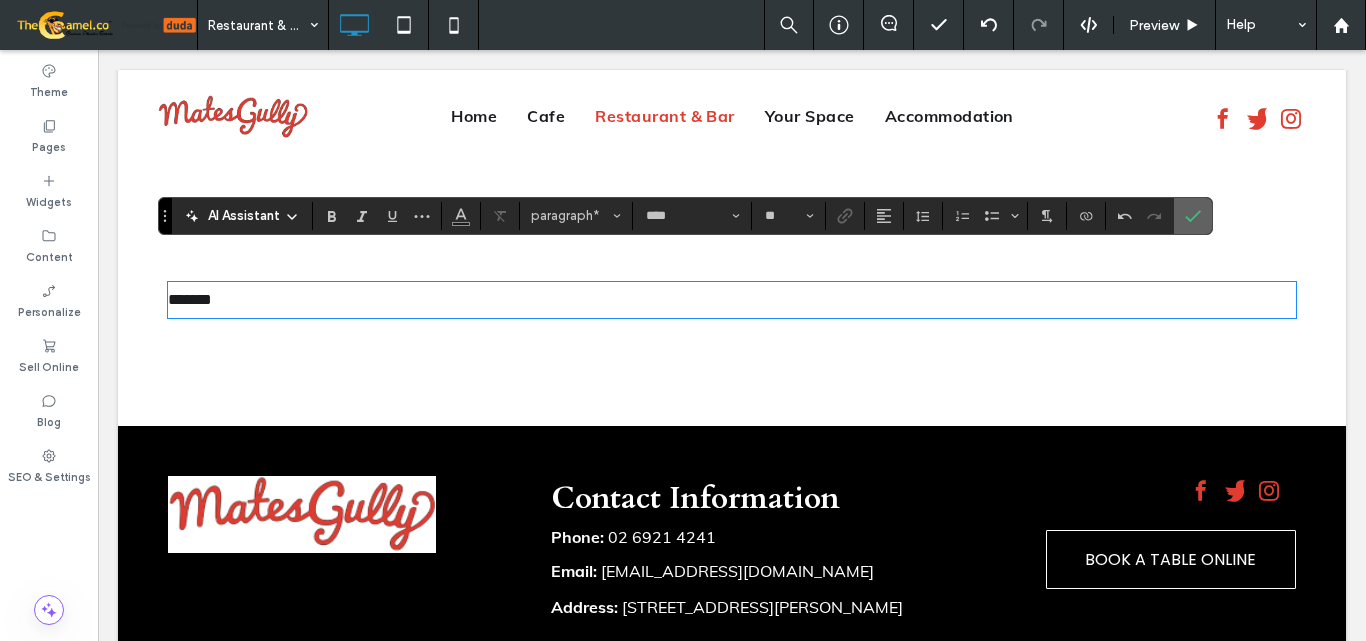 drag, startPoint x: 1196, startPoint y: 223, endPoint x: 618, endPoint y: 233, distance: 578.0865 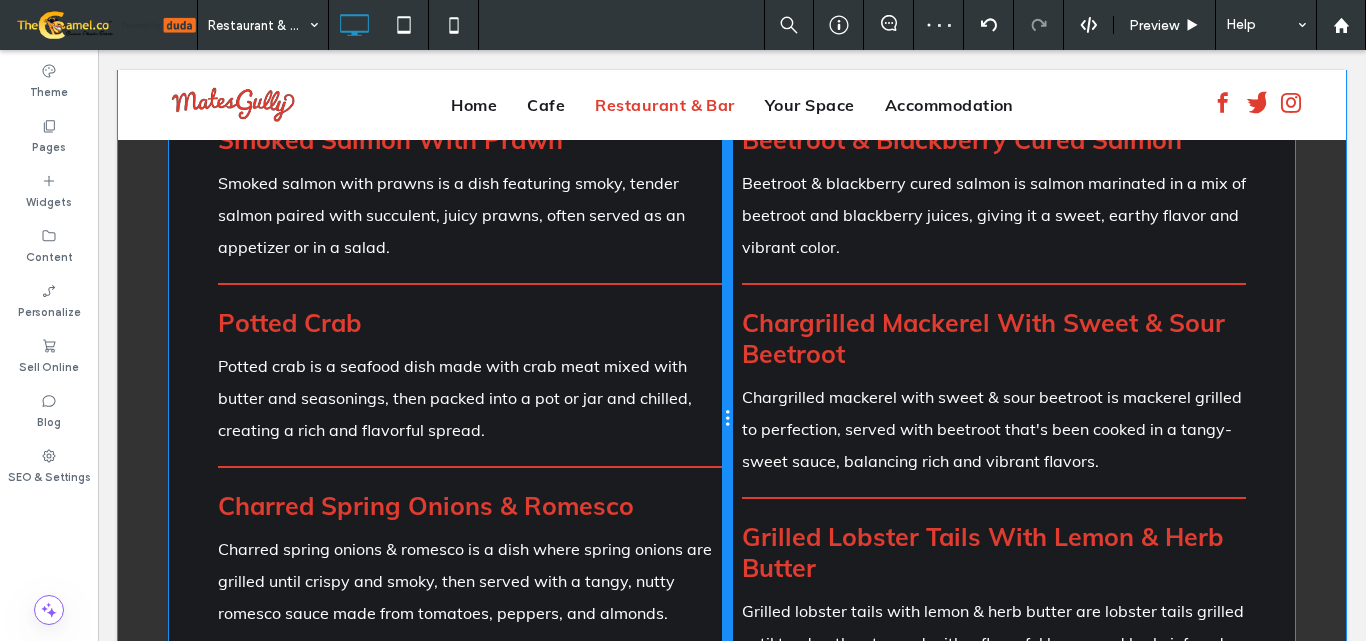 scroll, scrollTop: 1260, scrollLeft: 0, axis: vertical 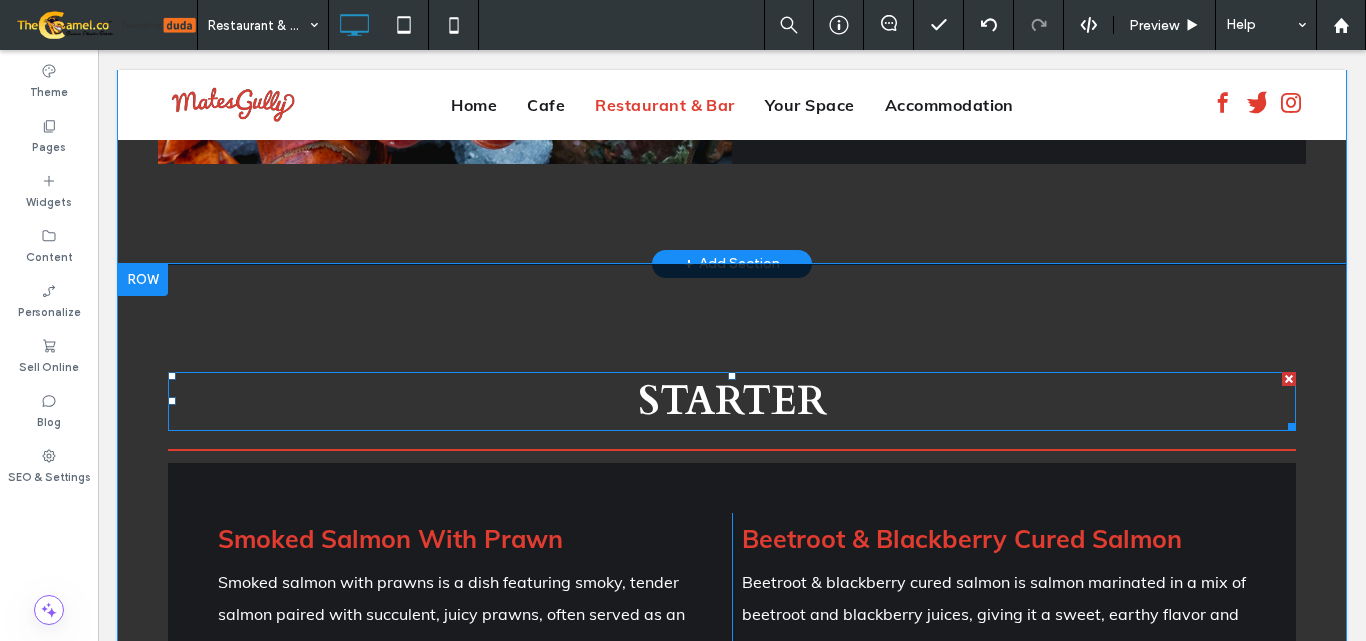 click on "STARTER" at bounding box center [732, 401] 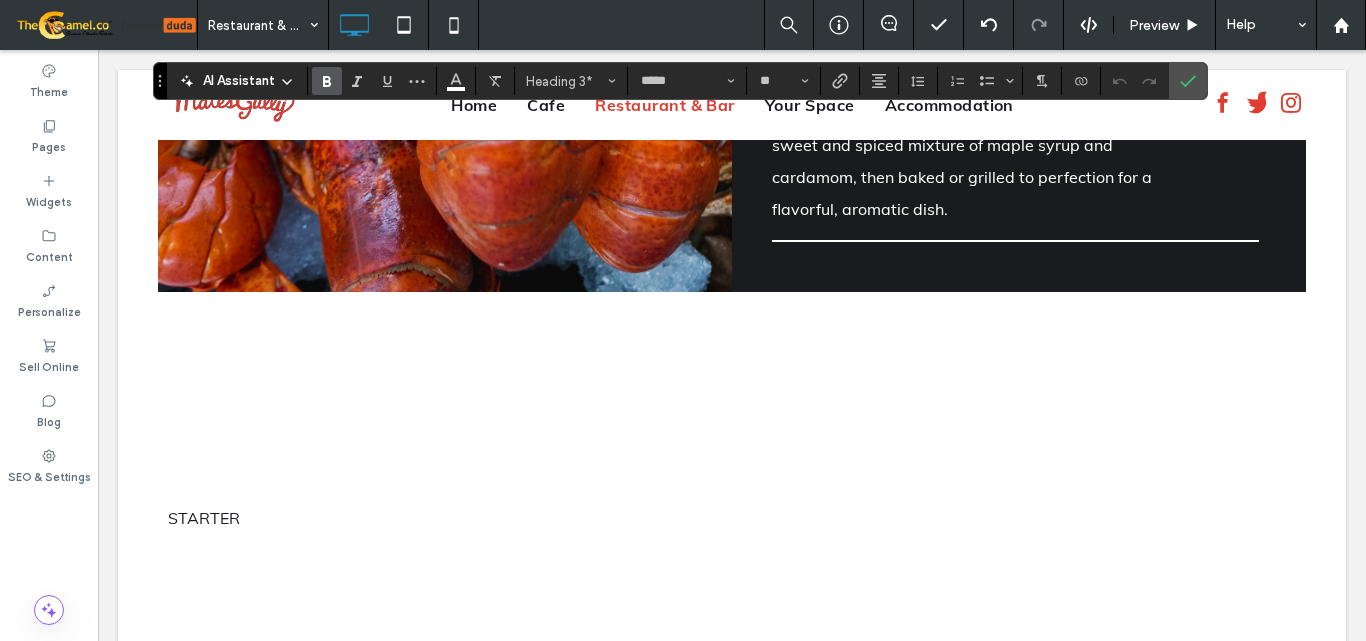 scroll, scrollTop: 3960, scrollLeft: 0, axis: vertical 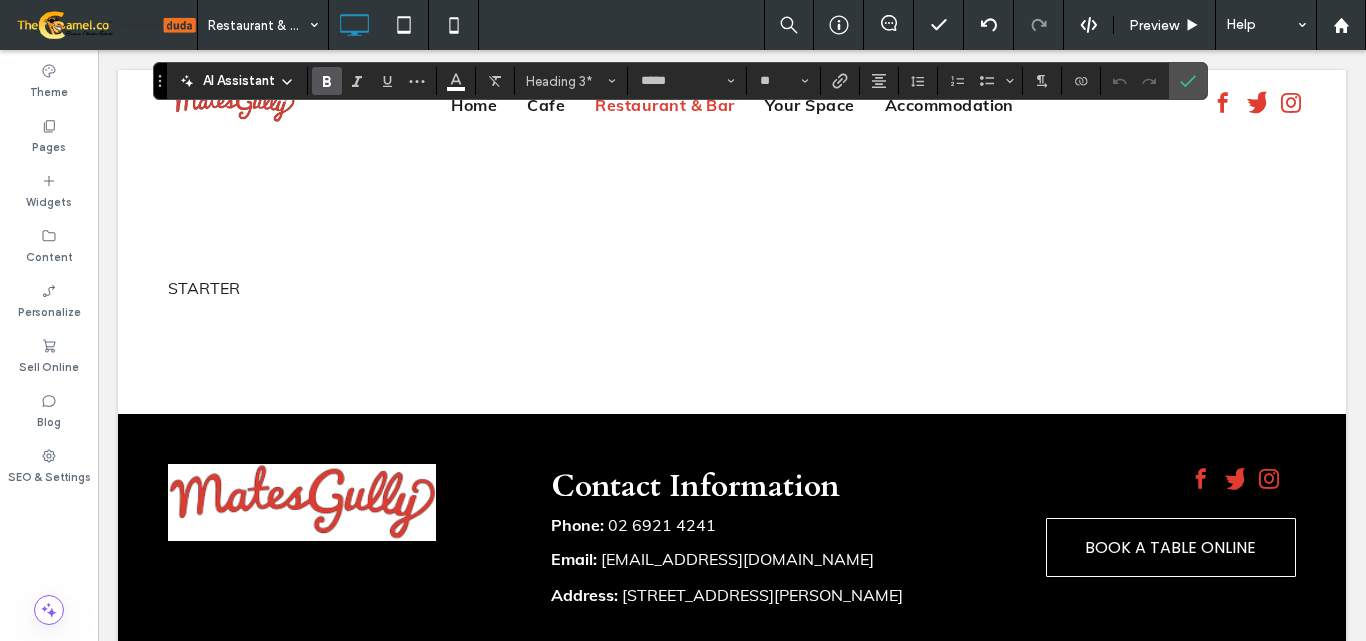 click on "STARTER" at bounding box center (732, 288) 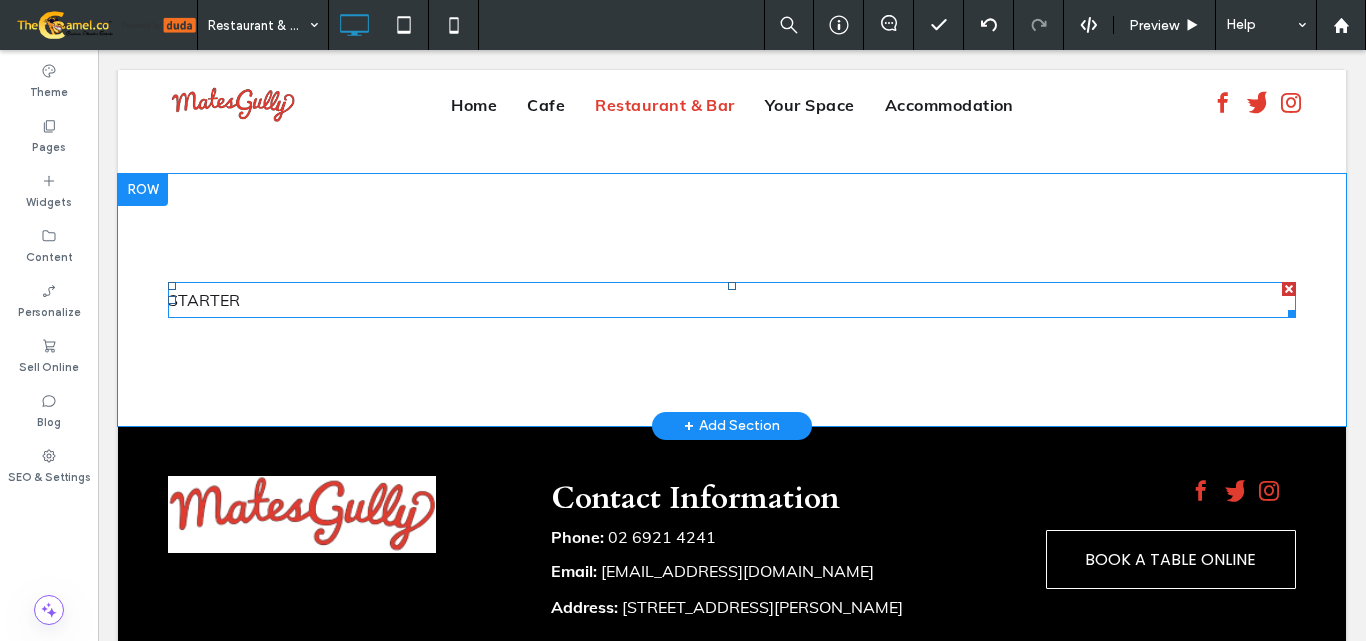 click on "STARTER" at bounding box center [732, 300] 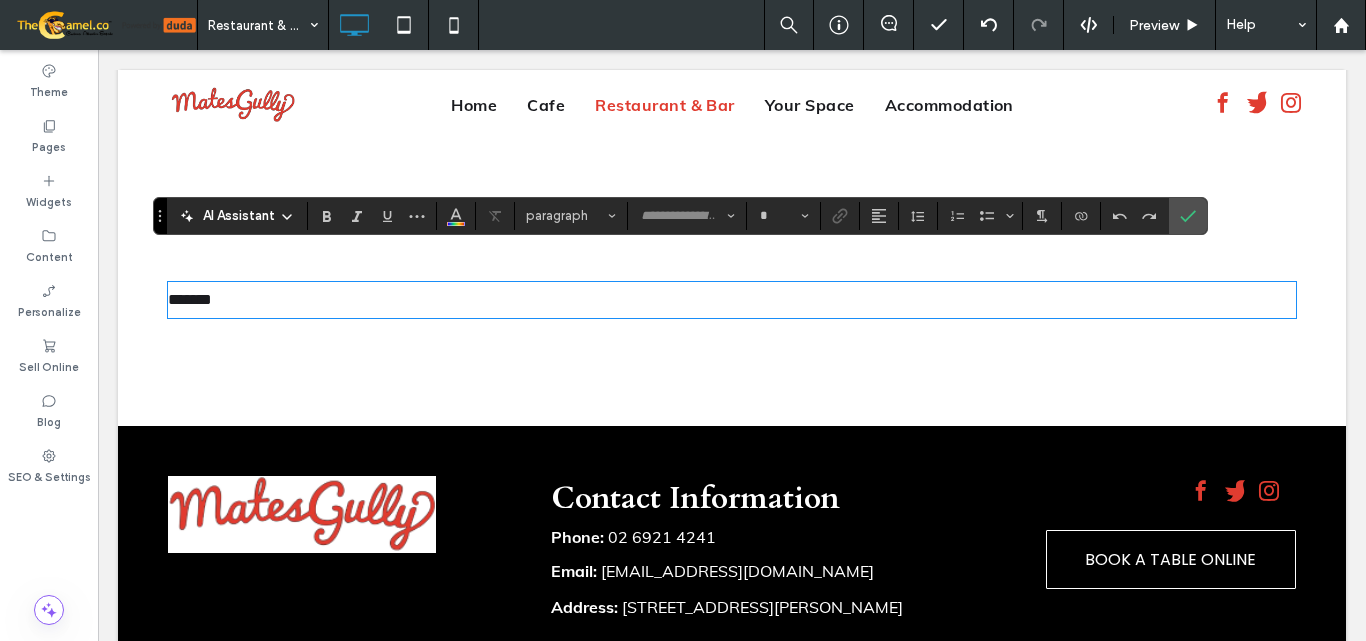 type on "****" 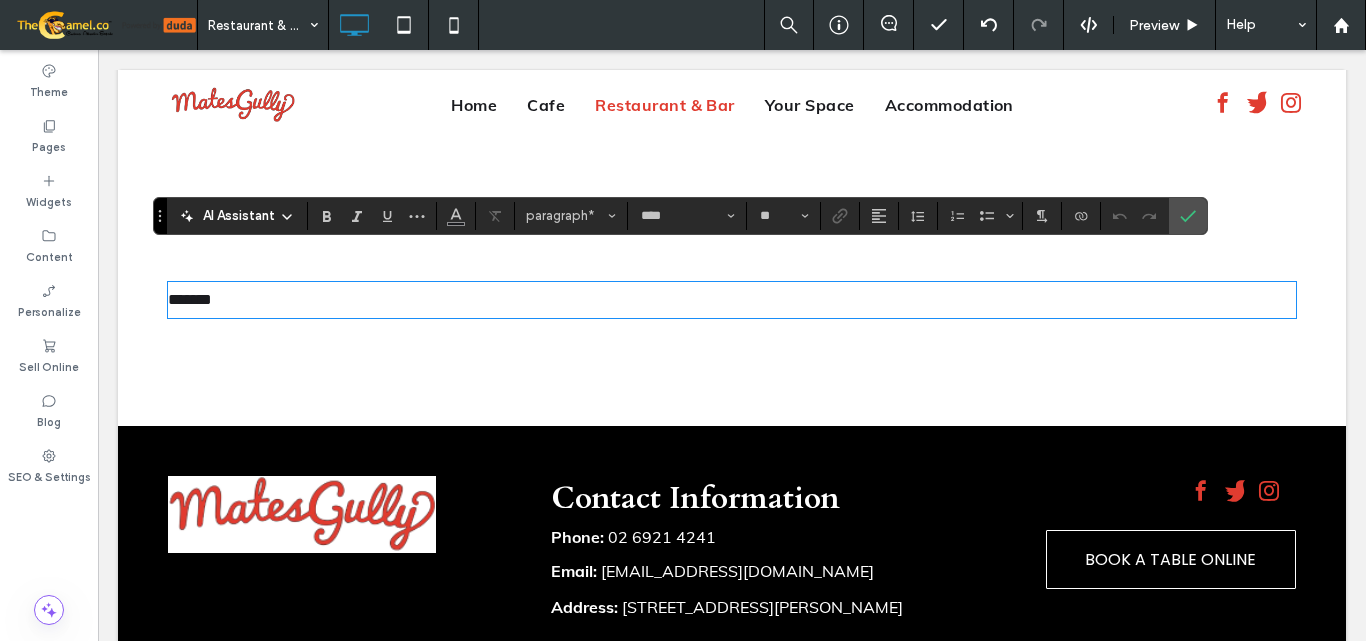 click on "*******" at bounding box center (732, 300) 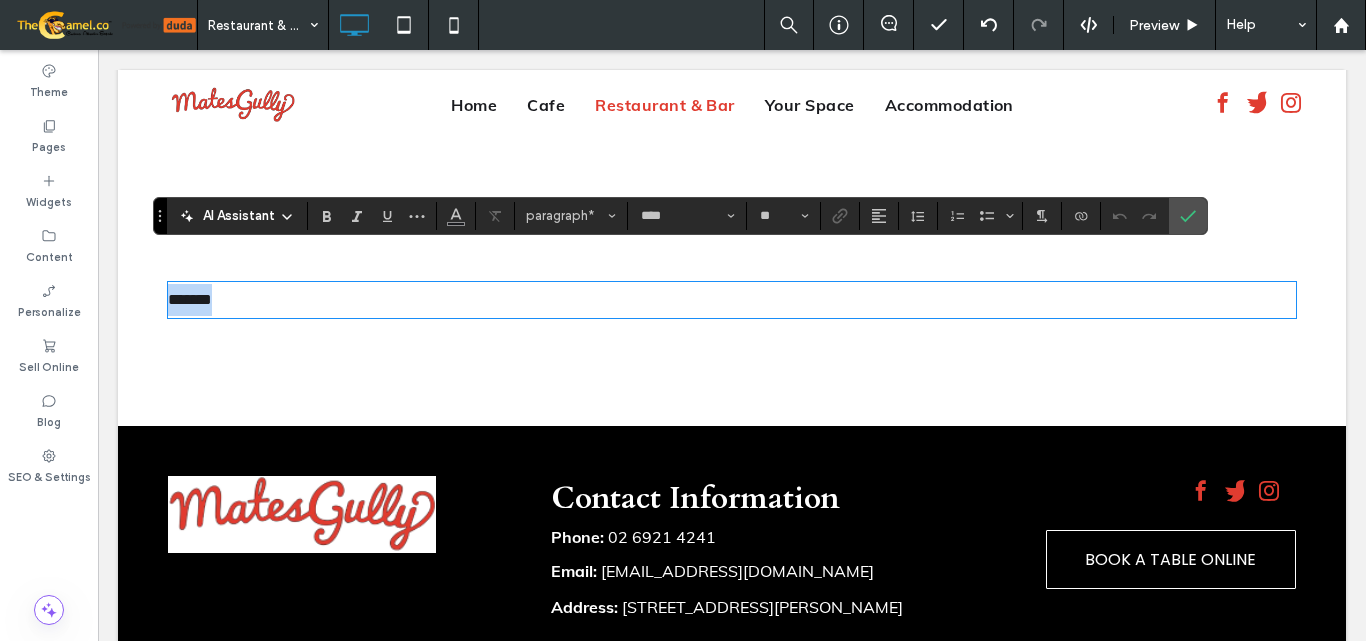 click on "*******" at bounding box center (732, 300) 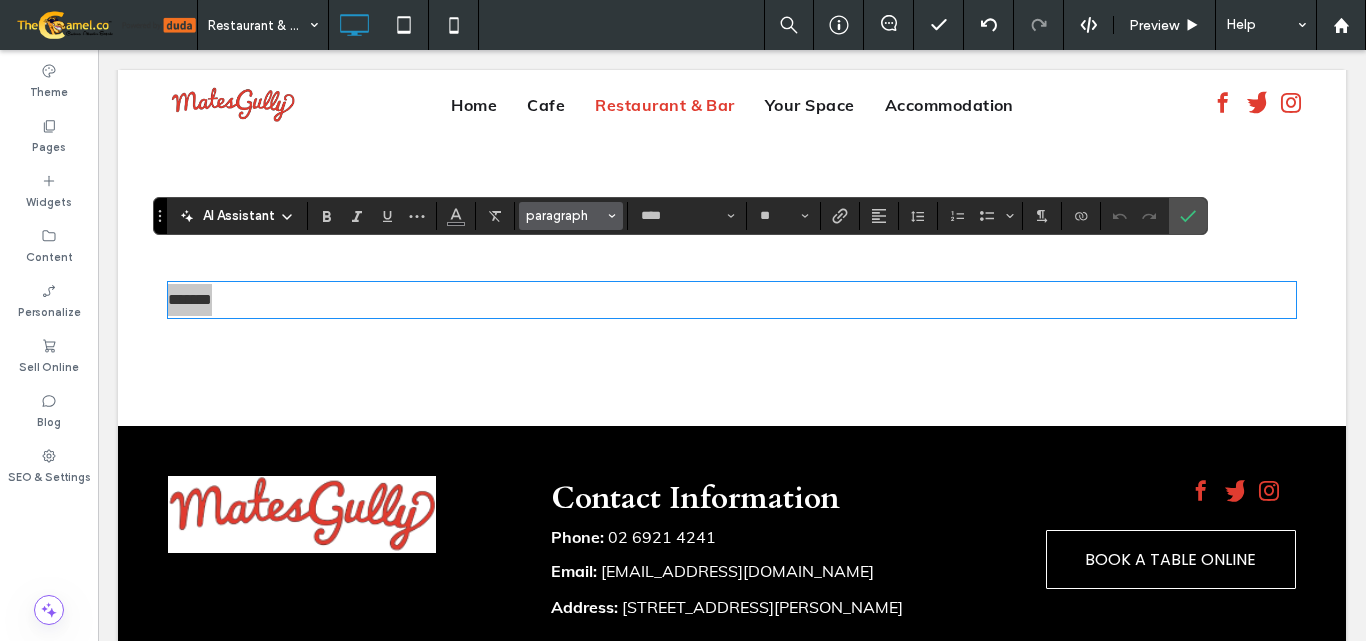 click on "paragraph" at bounding box center [571, 216] 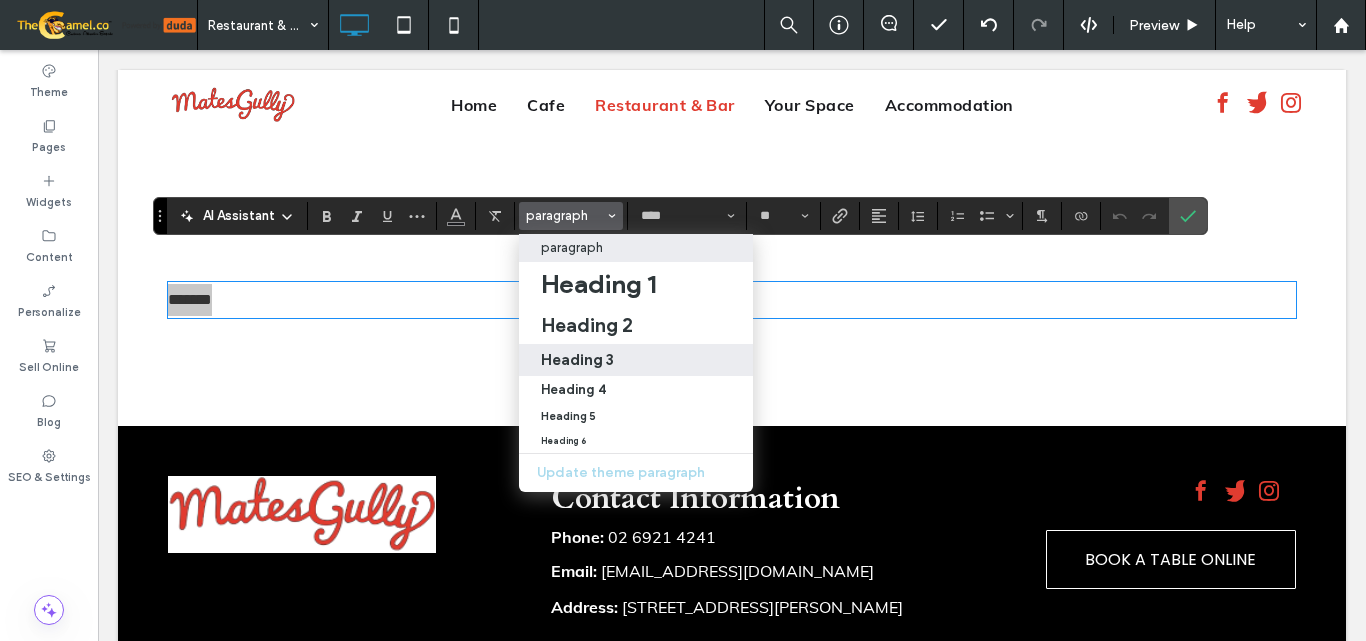 drag, startPoint x: 595, startPoint y: 362, endPoint x: 497, endPoint y: 308, distance: 111.89281 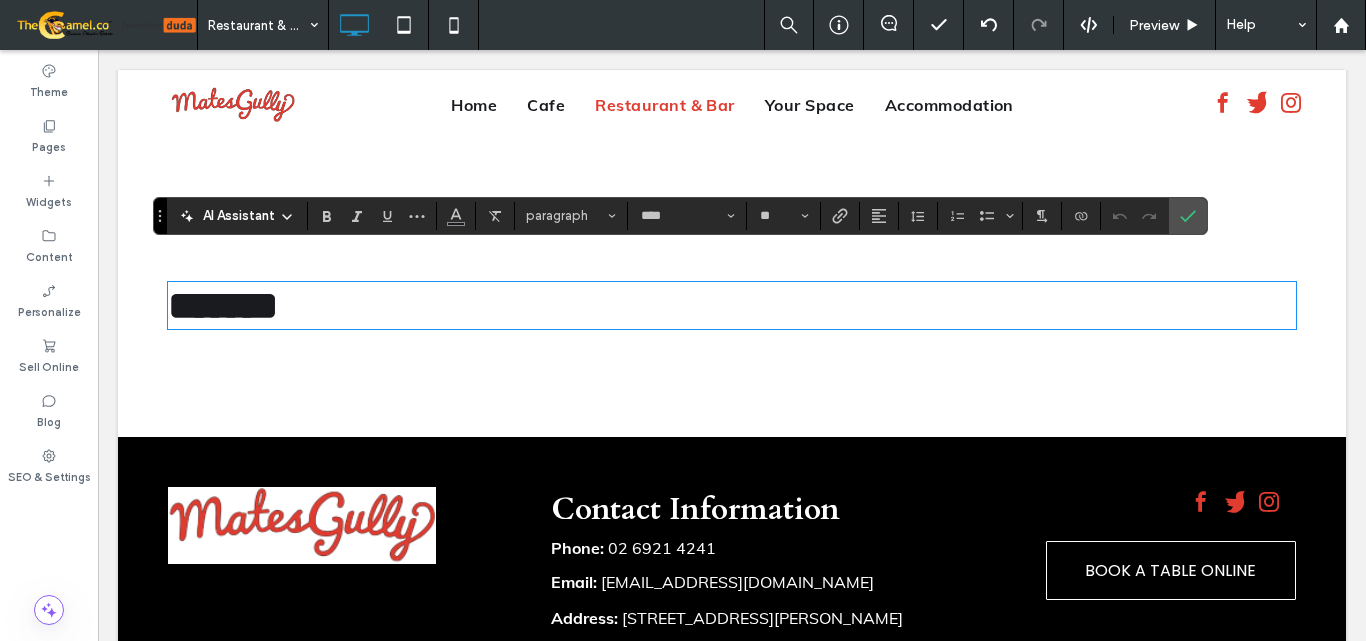type on "*****" 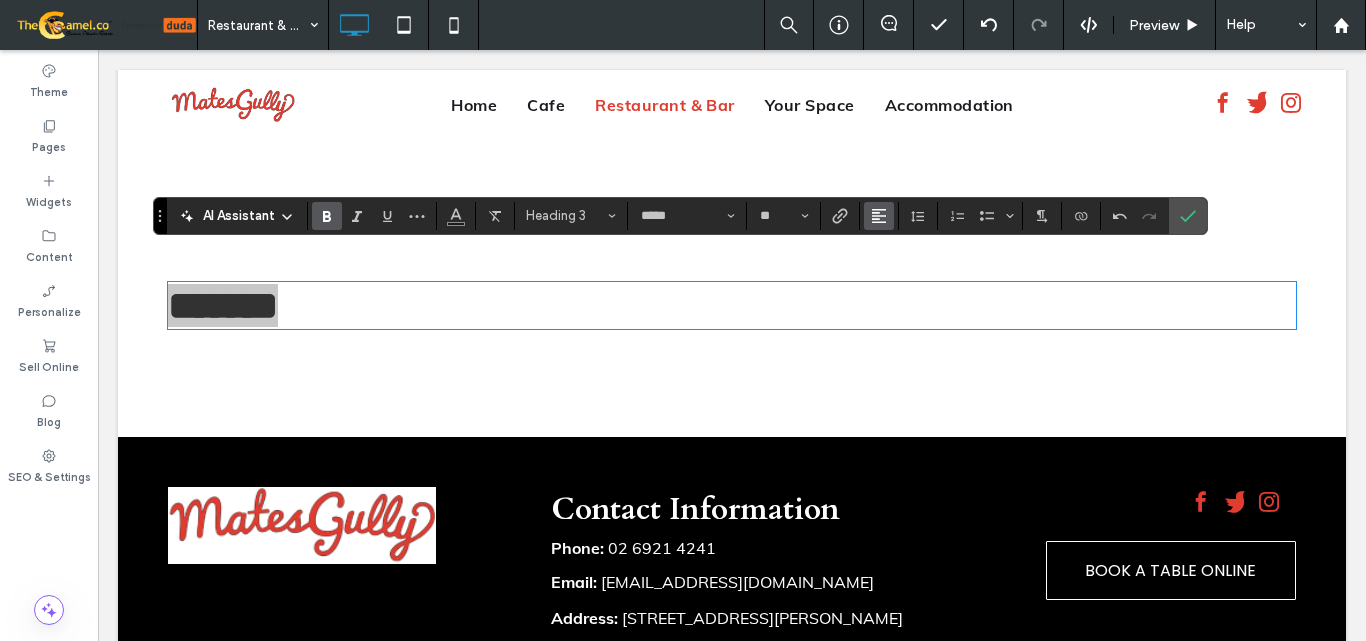 click at bounding box center (879, 216) 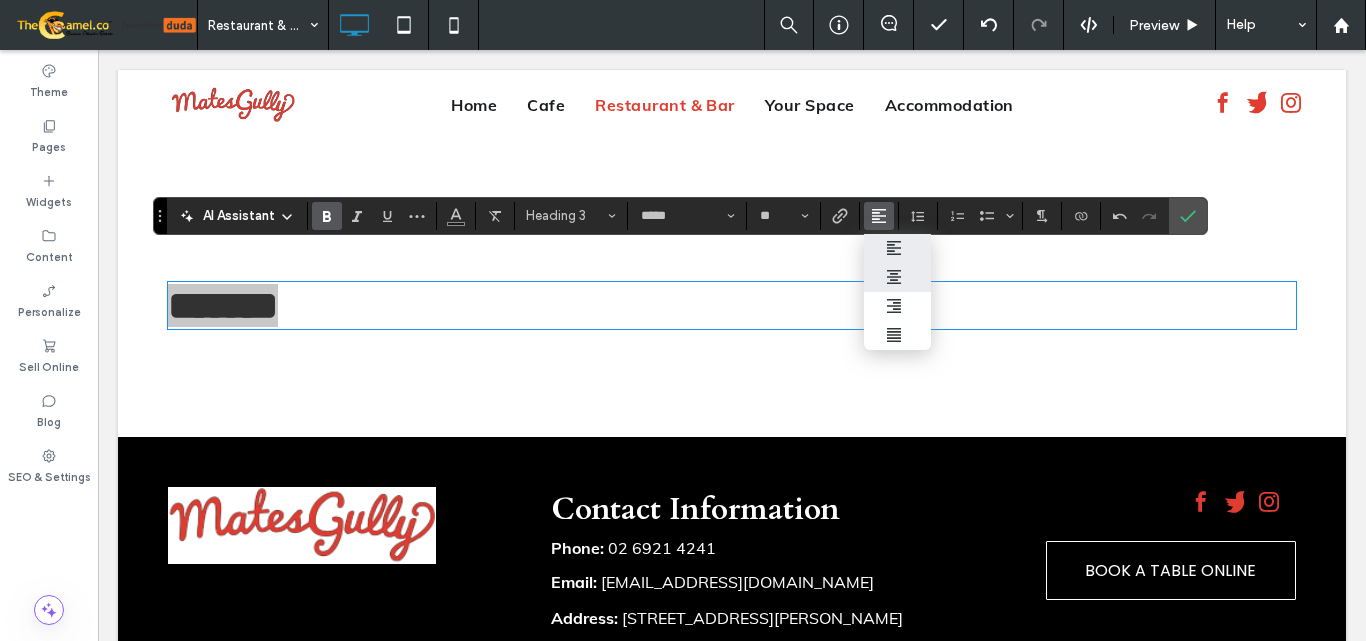 click 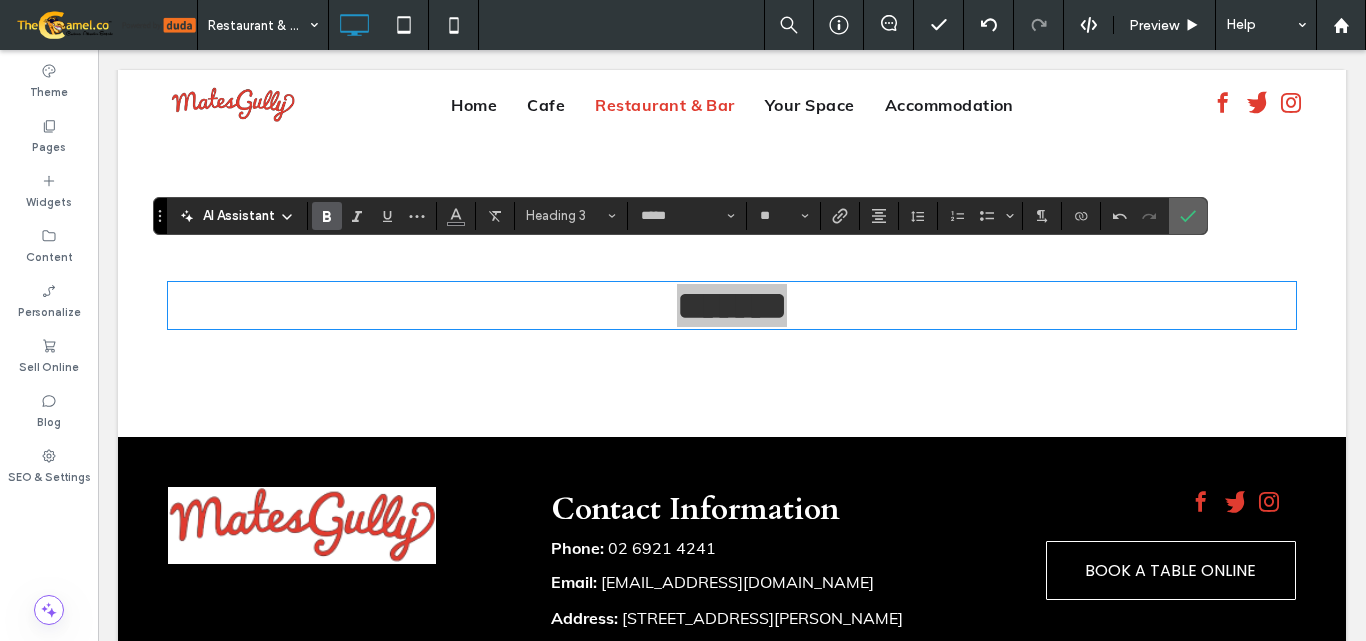 drag, startPoint x: 1184, startPoint y: 218, endPoint x: 1075, endPoint y: 173, distance: 117.923706 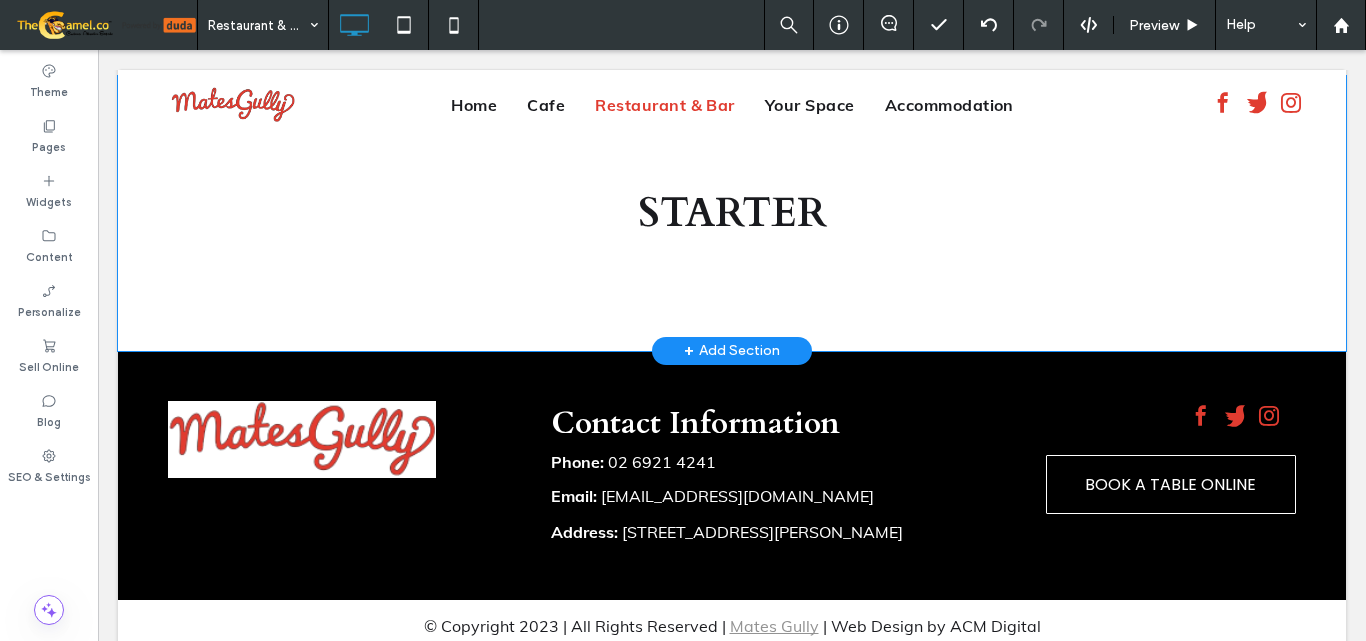 scroll, scrollTop: 4060, scrollLeft: 0, axis: vertical 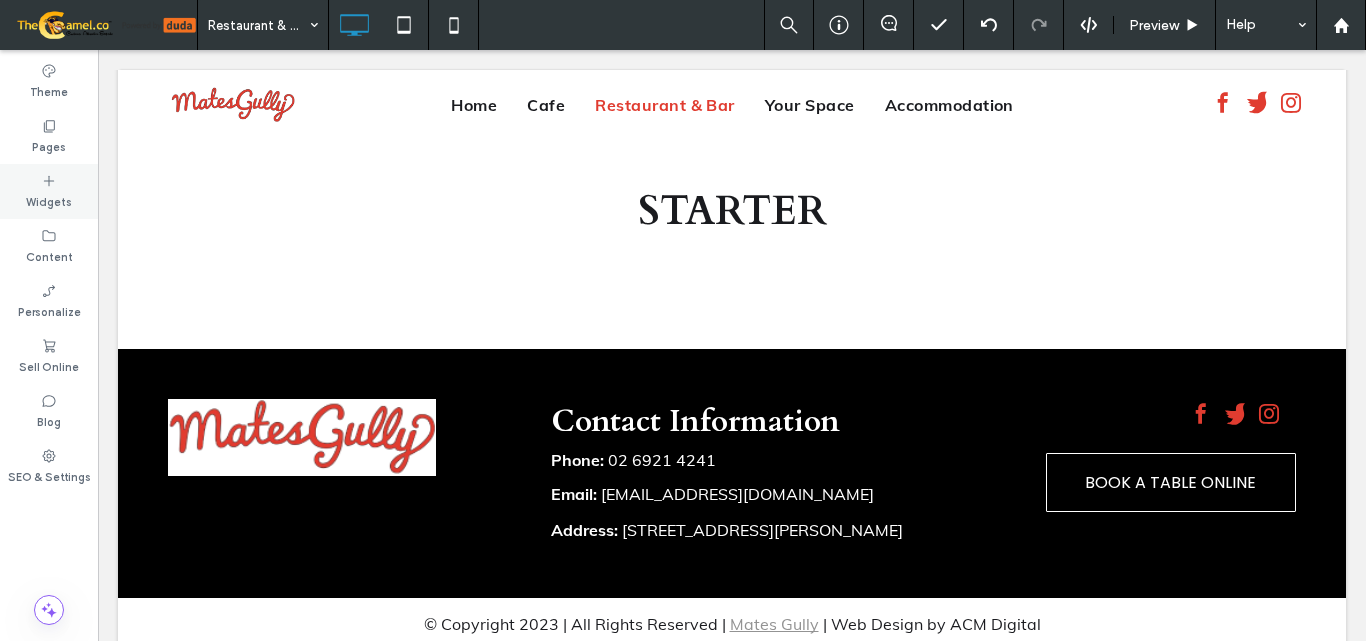 click on "Widgets" at bounding box center (49, 200) 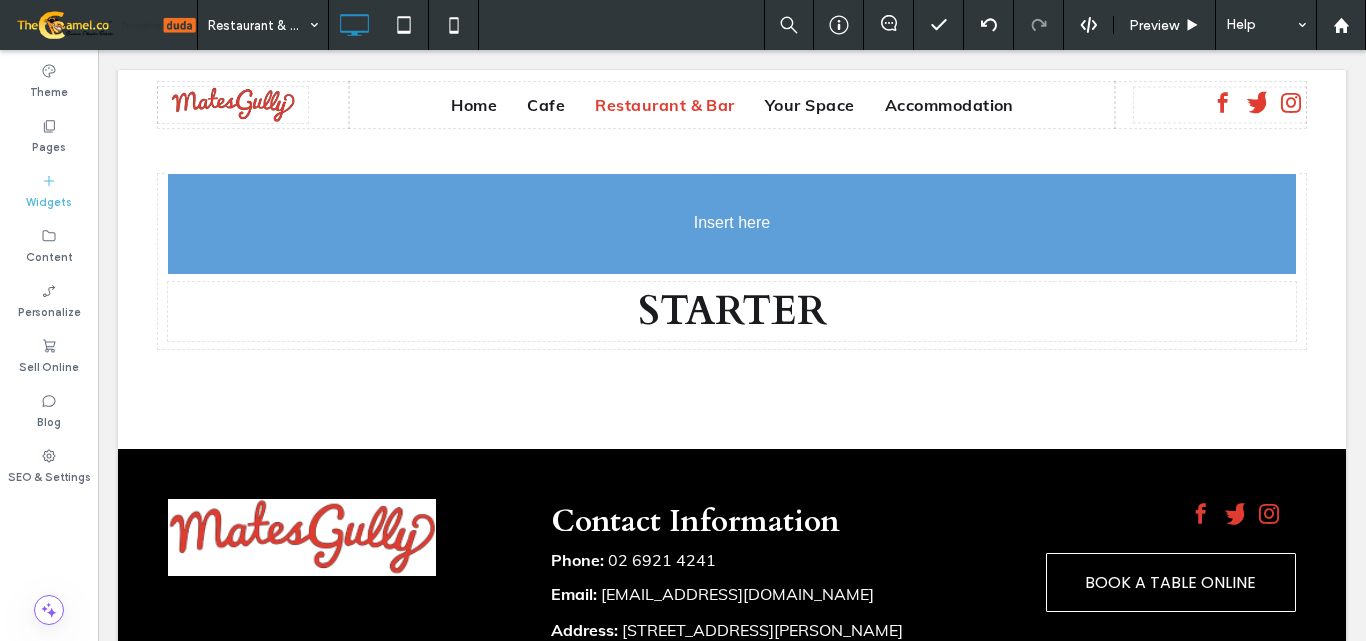 scroll, scrollTop: 4045, scrollLeft: 0, axis: vertical 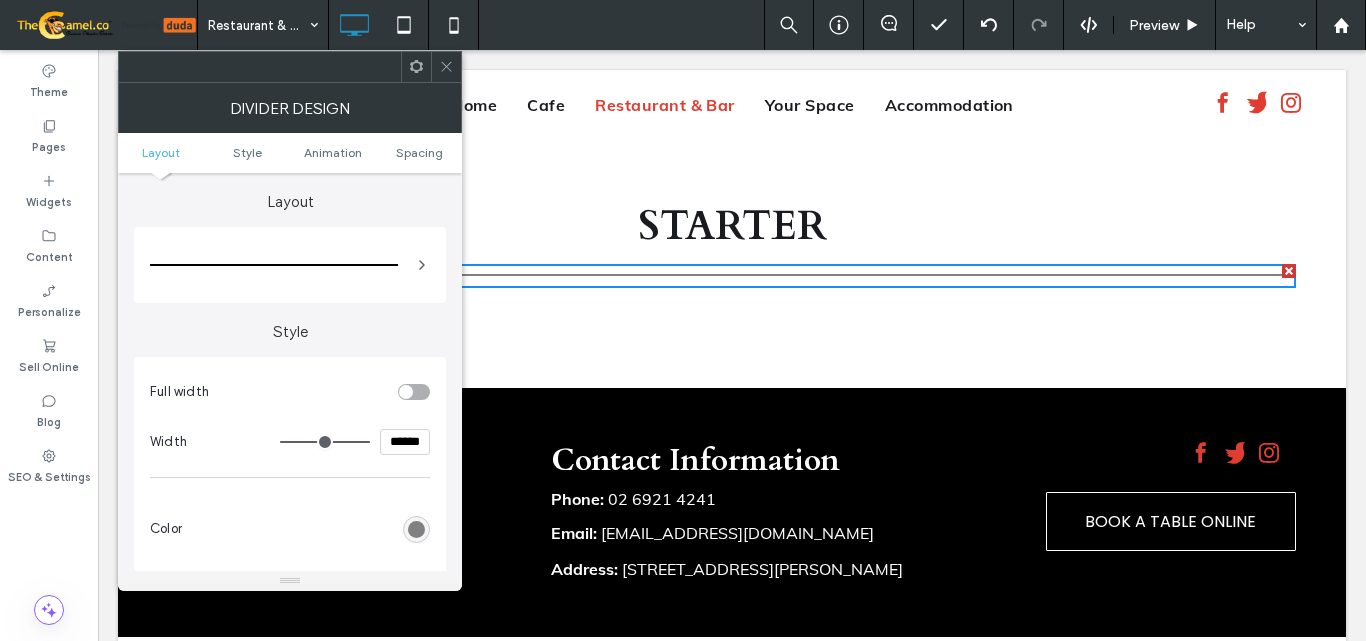 click on "******" at bounding box center [405, 442] 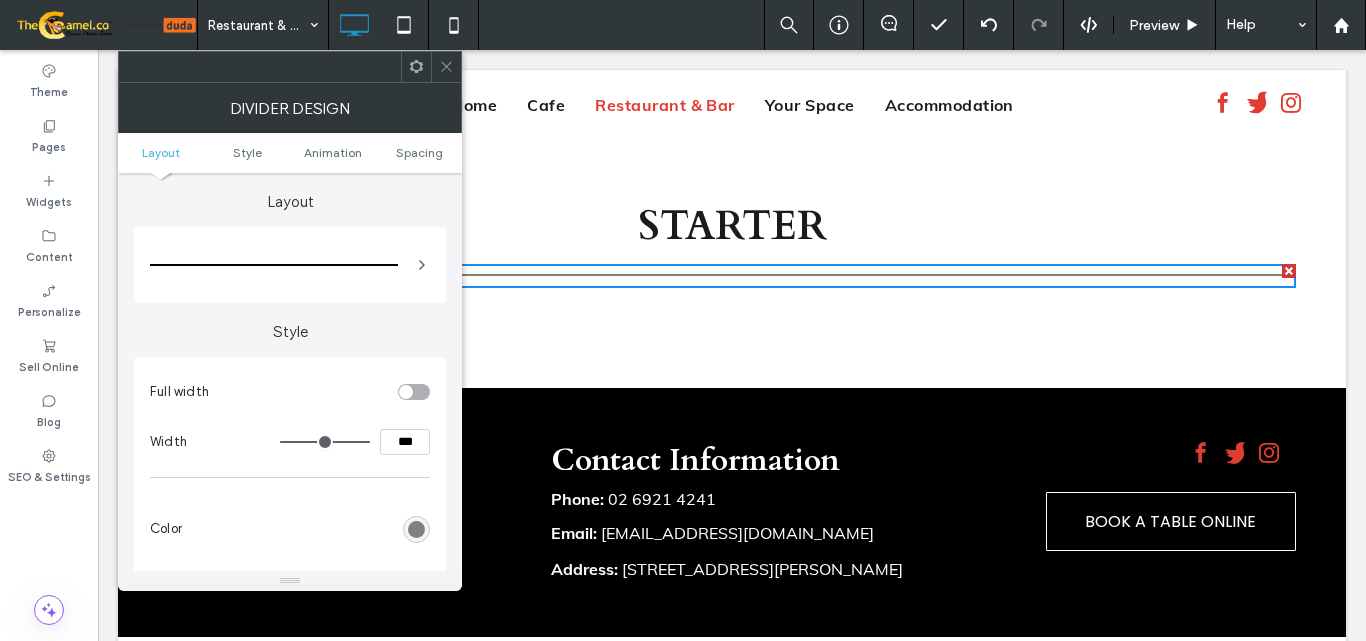 type on "*****" 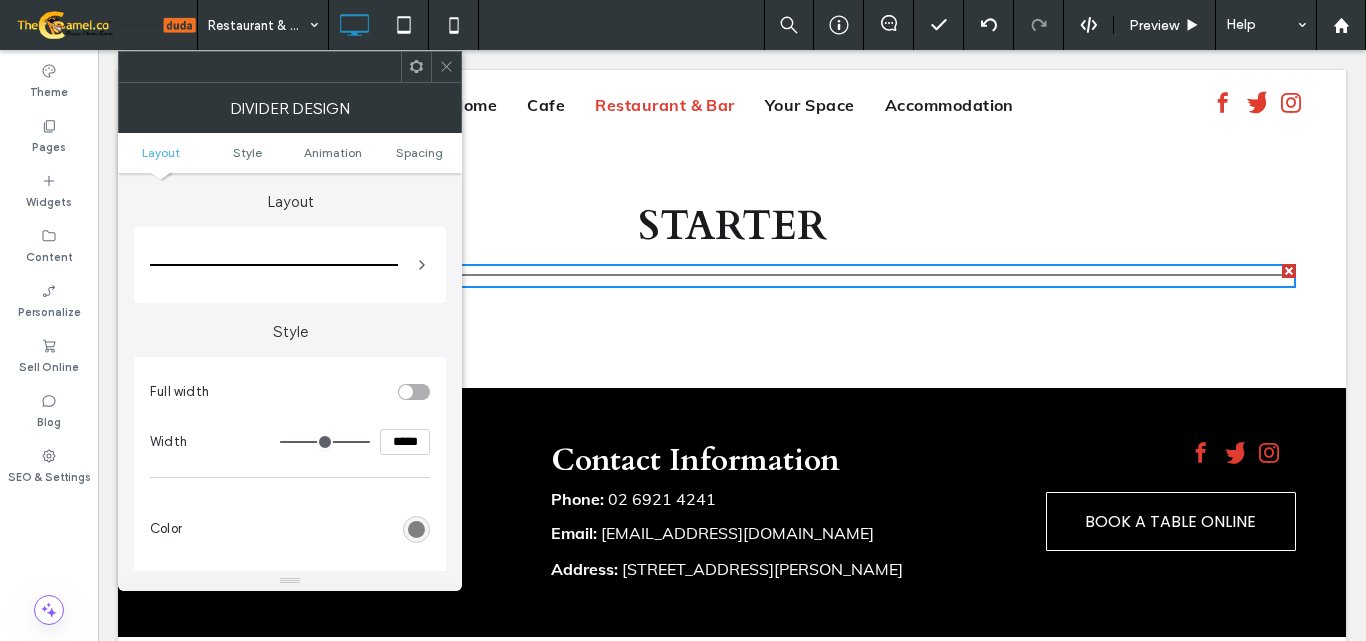 type on "***" 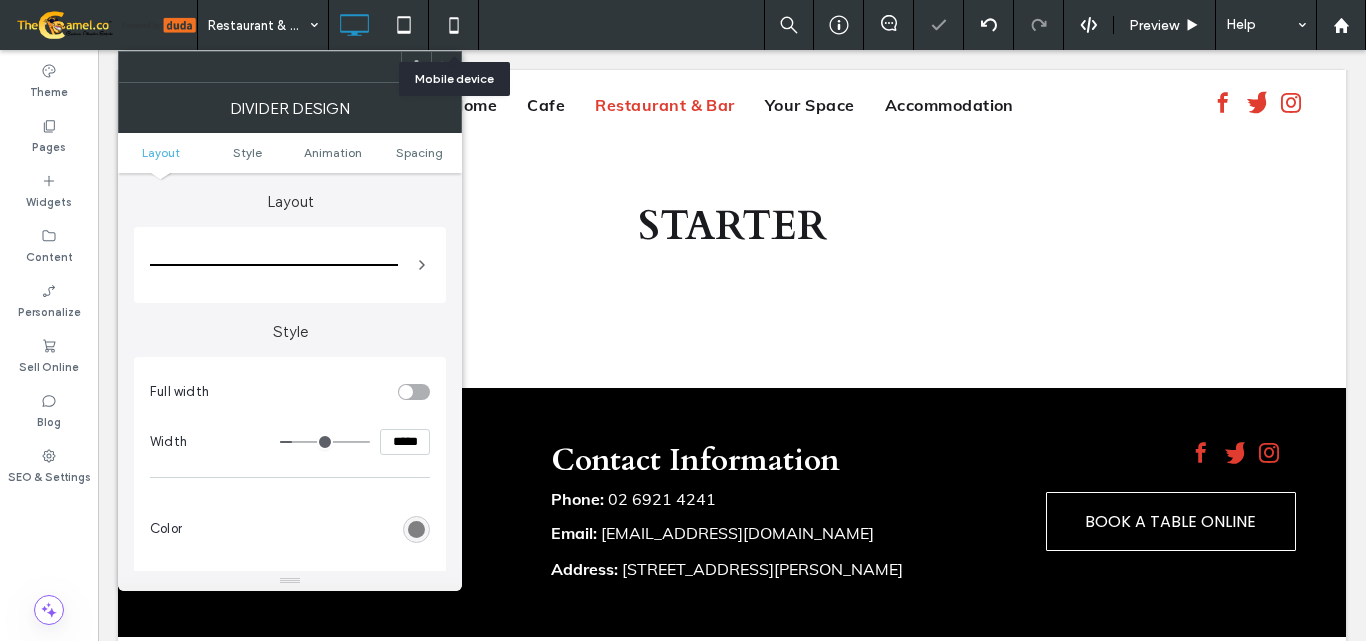 click 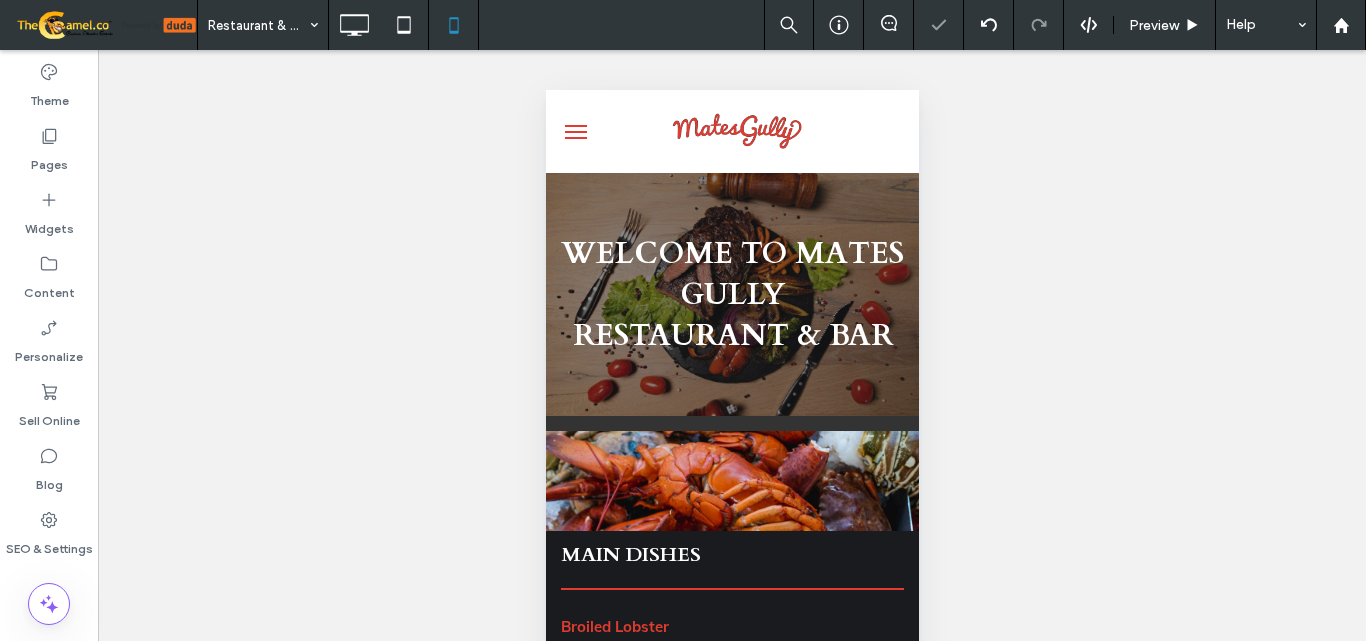 scroll, scrollTop: 0, scrollLeft: 0, axis: both 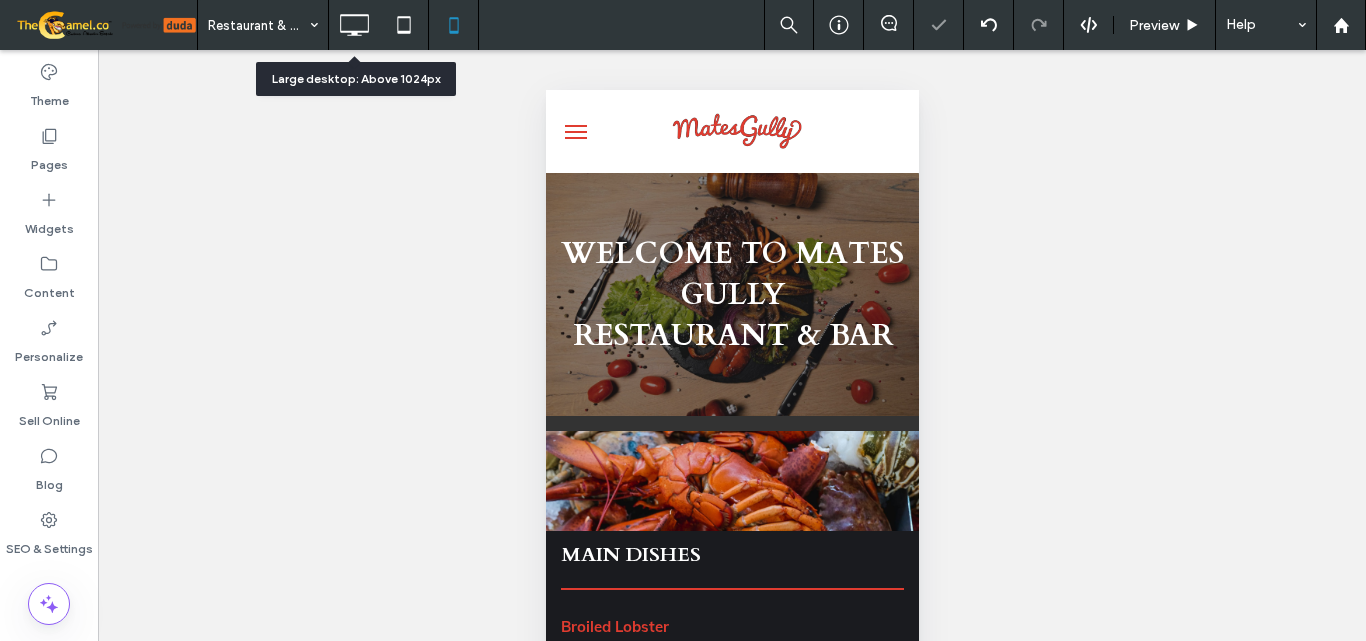 click 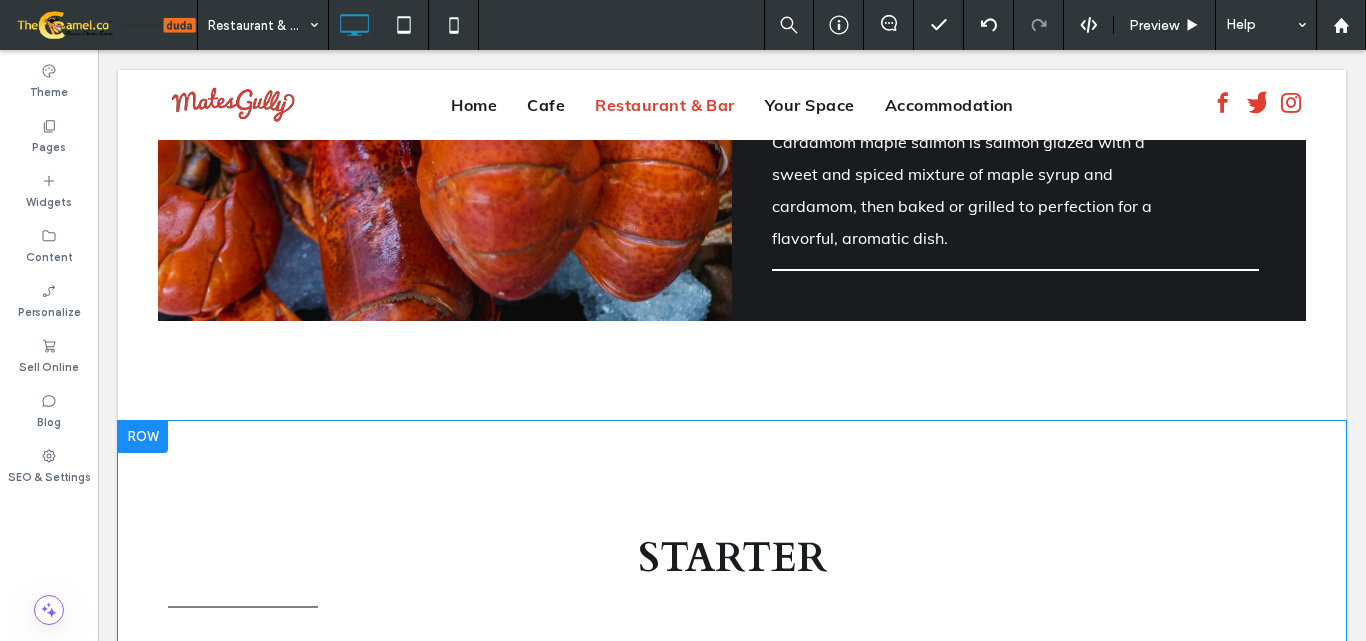 scroll, scrollTop: 3900, scrollLeft: 0, axis: vertical 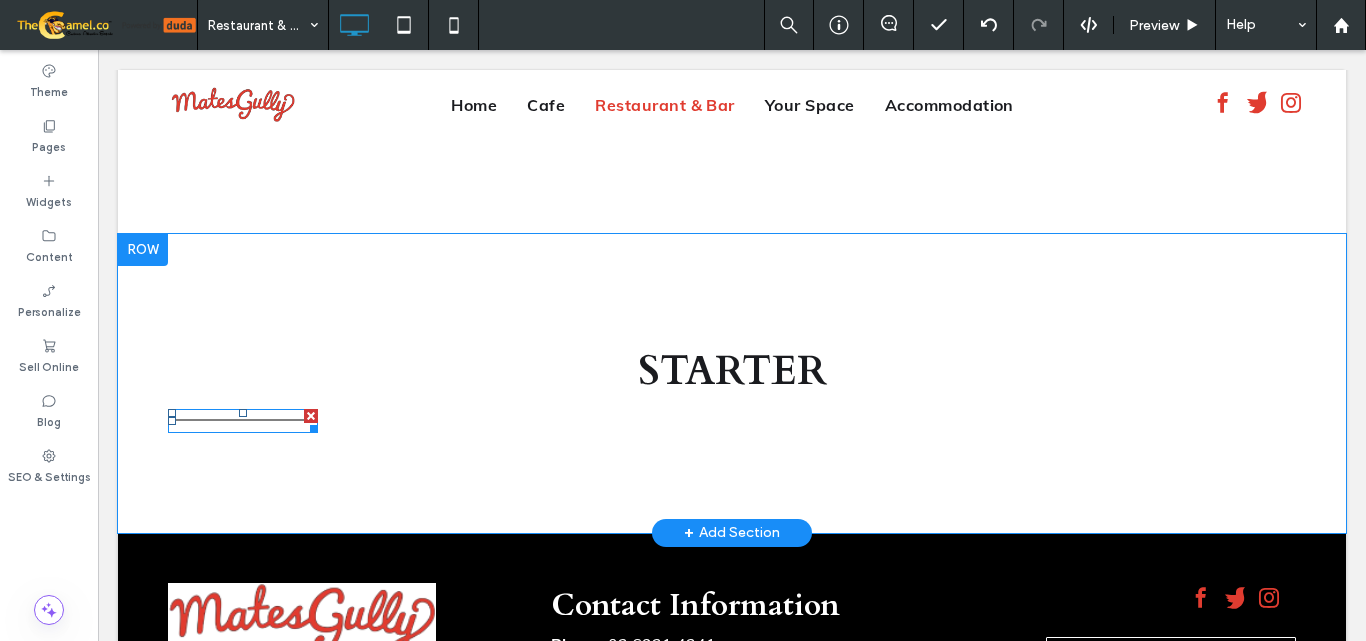 click at bounding box center [243, 421] 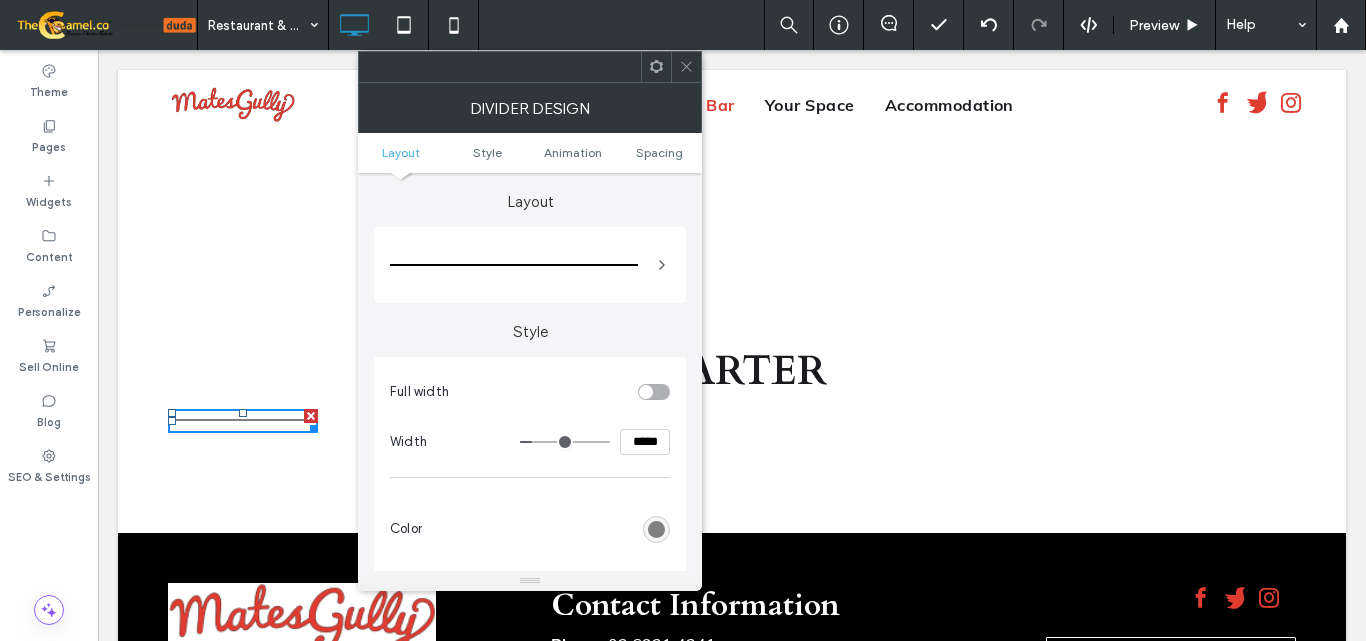 click on "Divider Design" at bounding box center [530, 108] 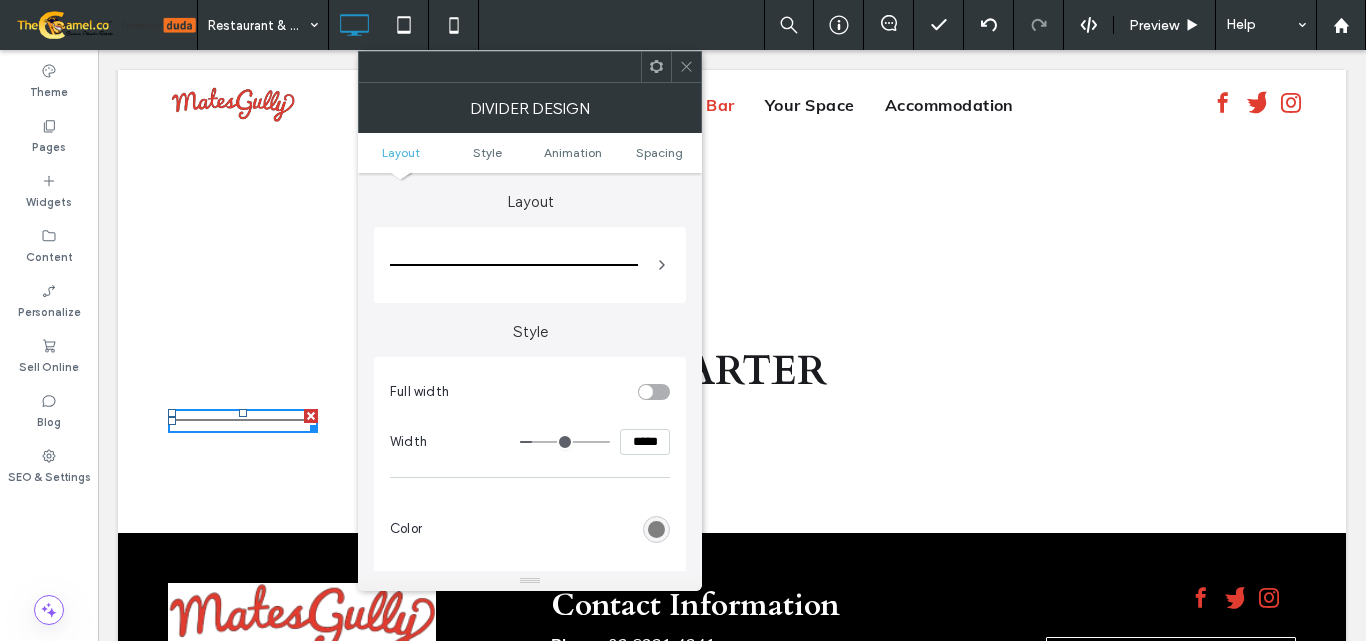 click 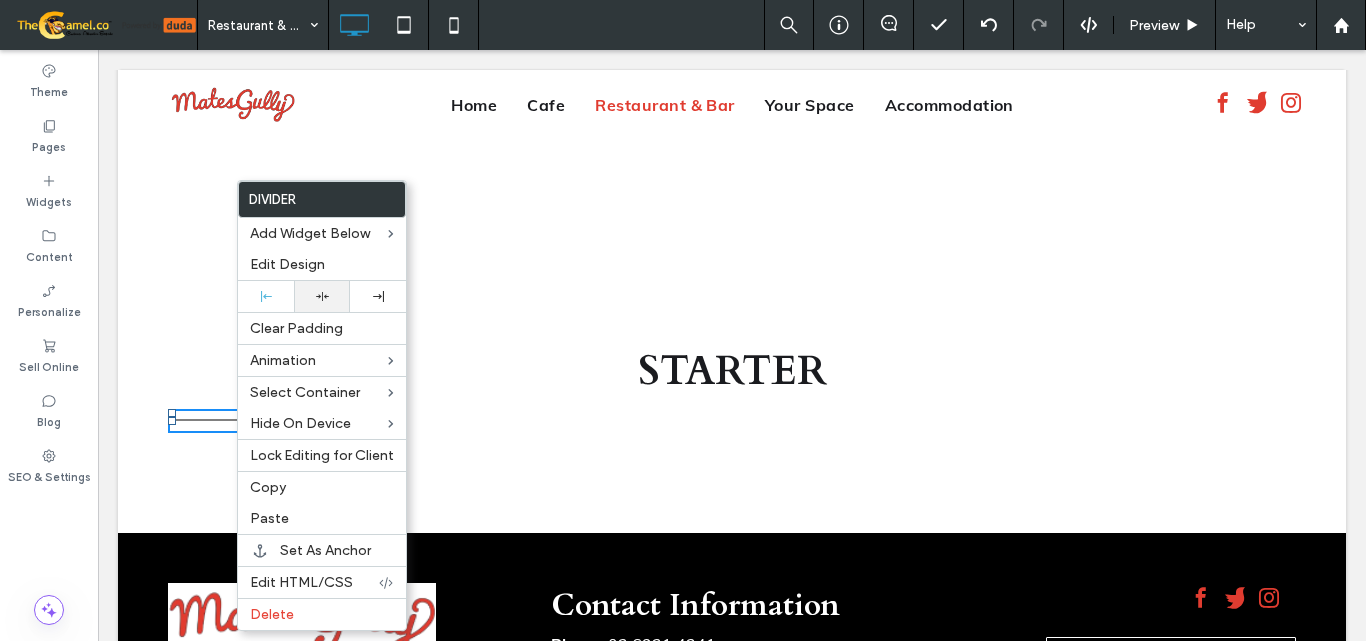 click 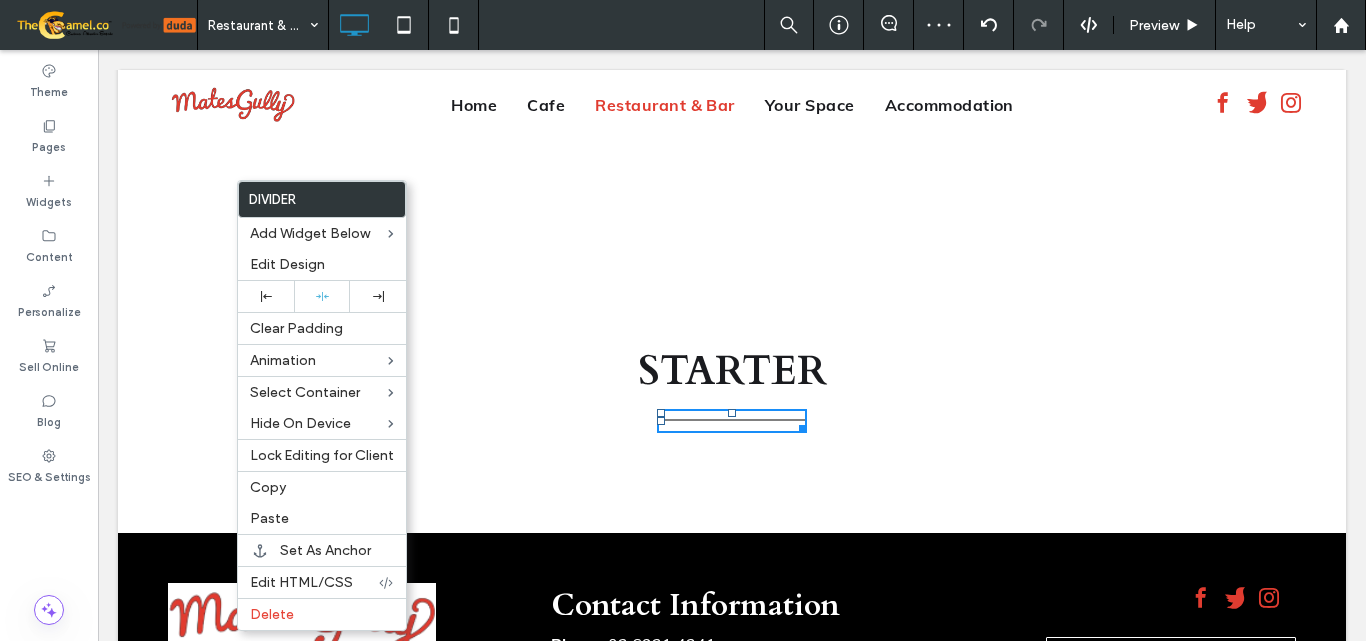 click at bounding box center (732, 421) 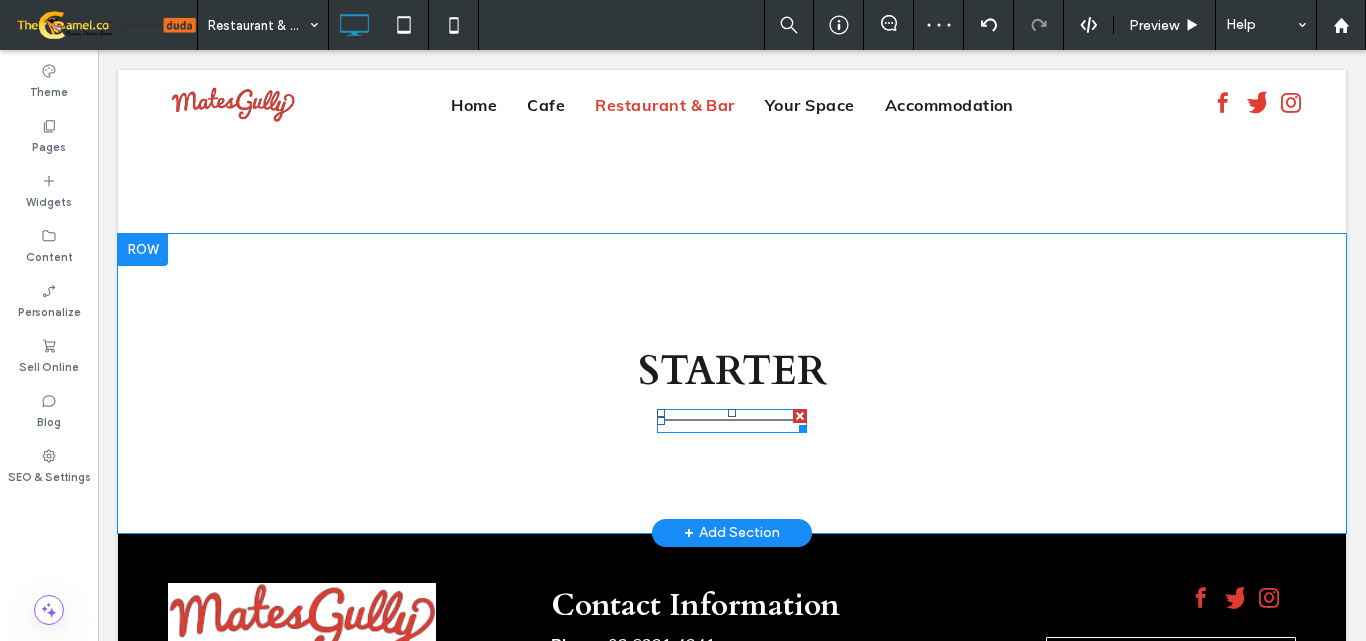 click at bounding box center (732, 421) 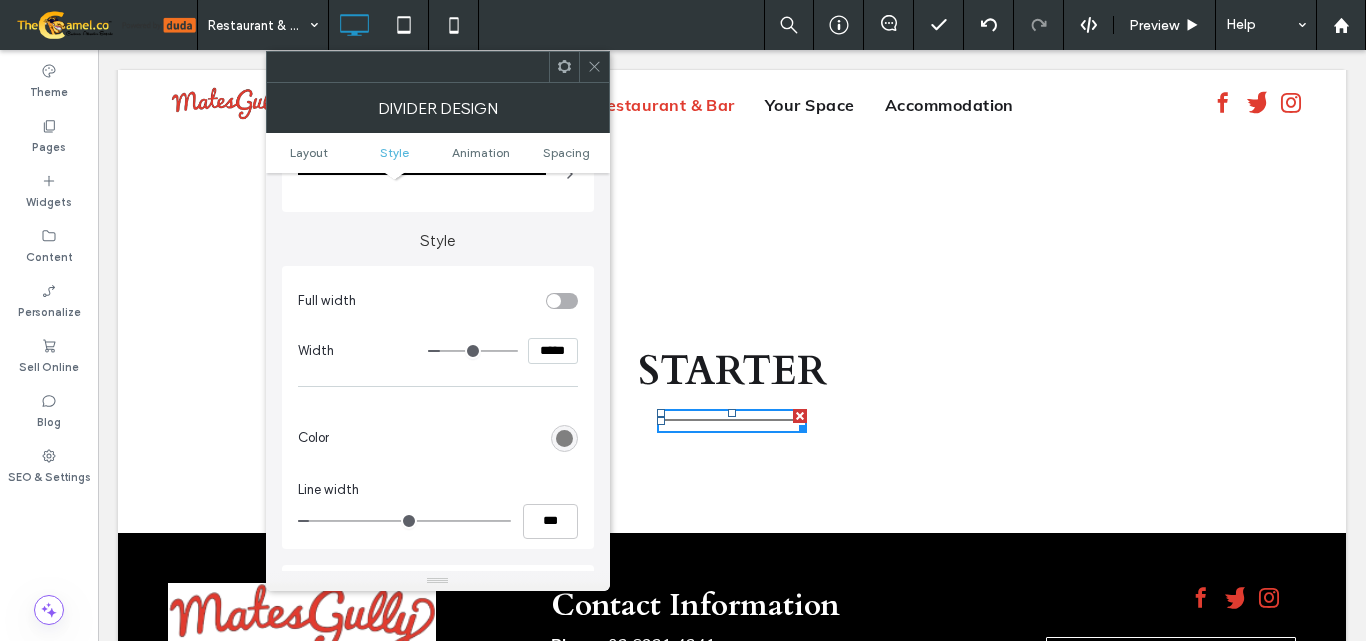 scroll, scrollTop: 200, scrollLeft: 0, axis: vertical 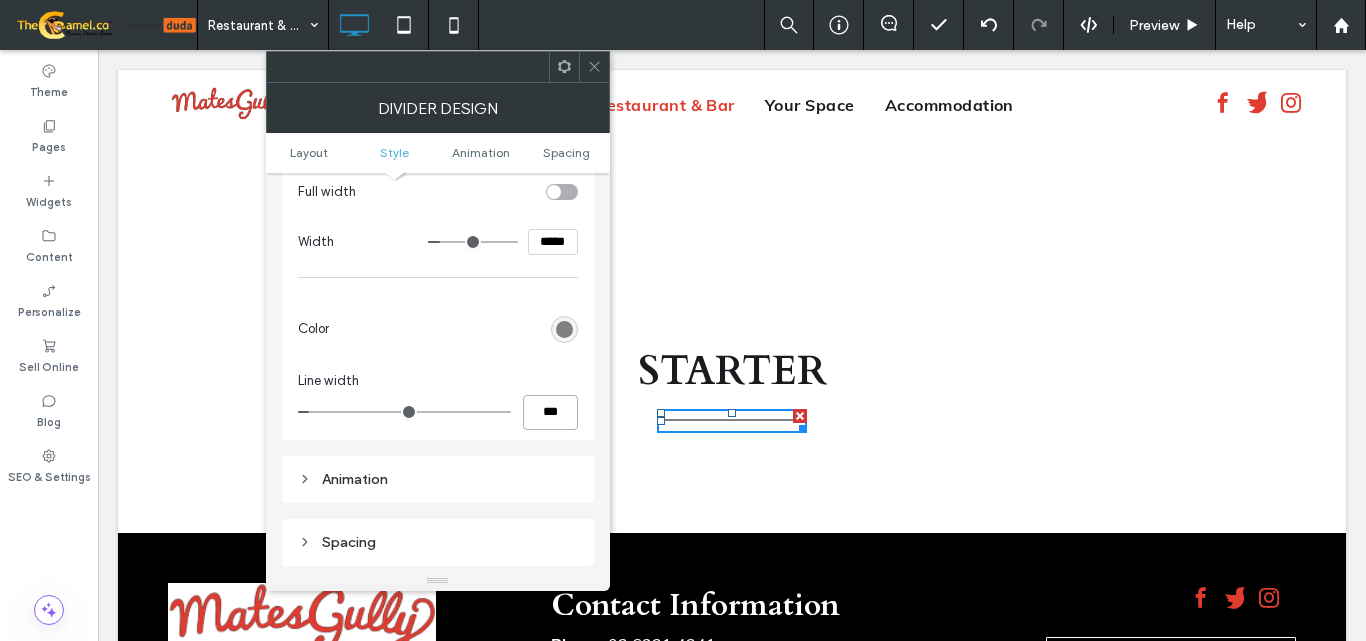 click on "***" at bounding box center (550, 412) 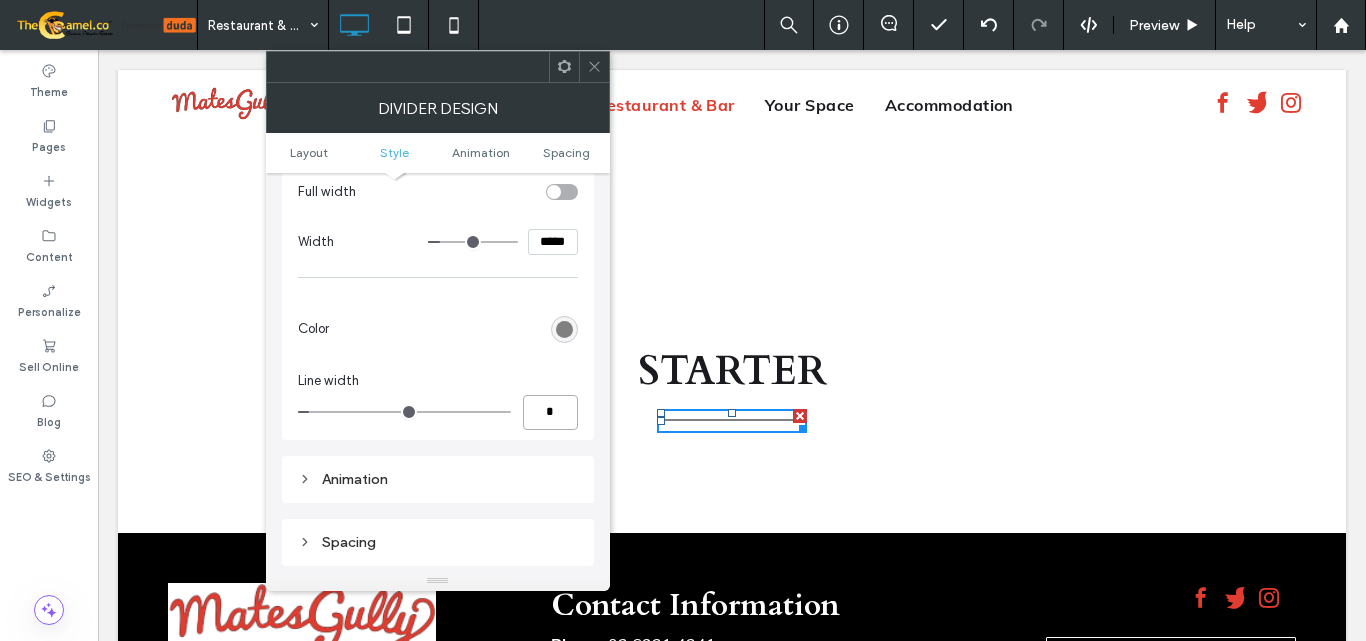type on "*" 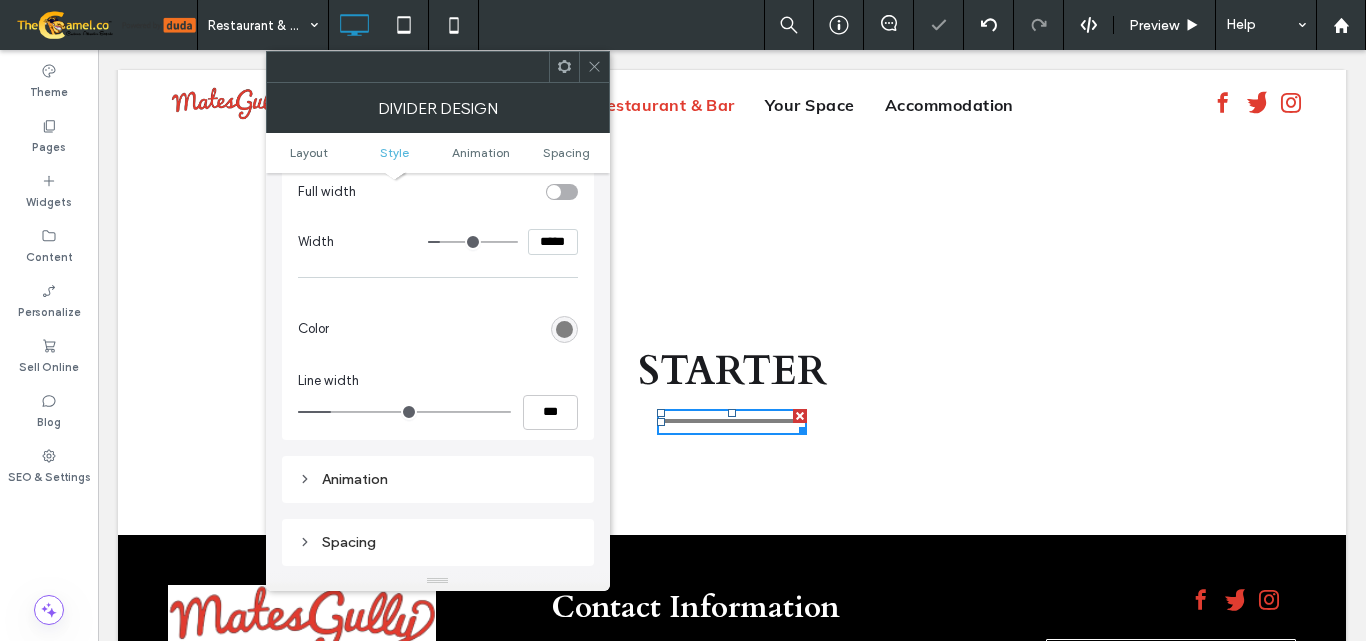 click at bounding box center (564, 329) 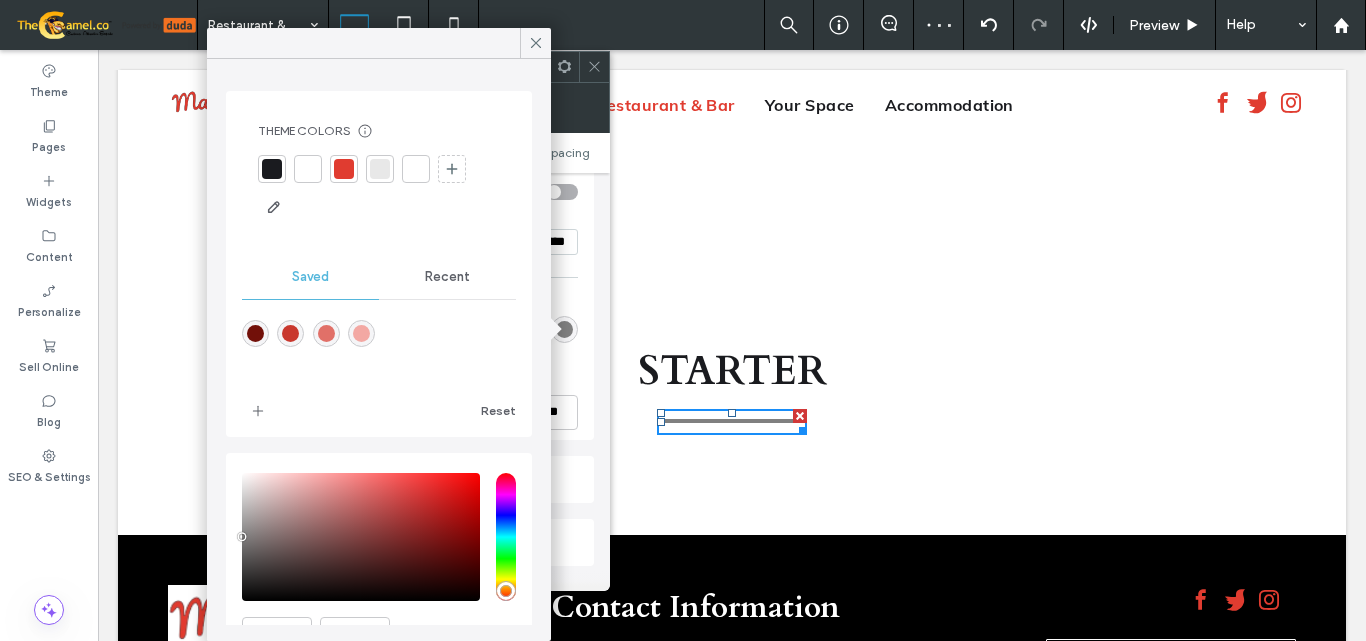 click at bounding box center (272, 169) 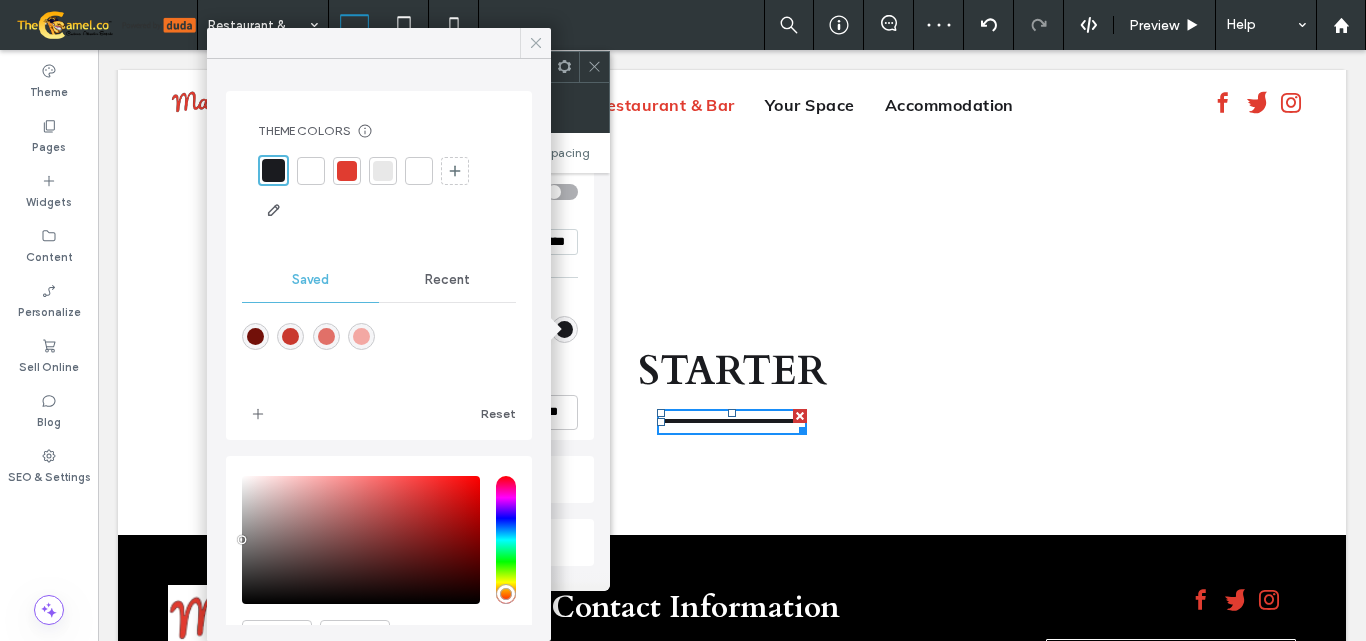 click at bounding box center [535, 43] 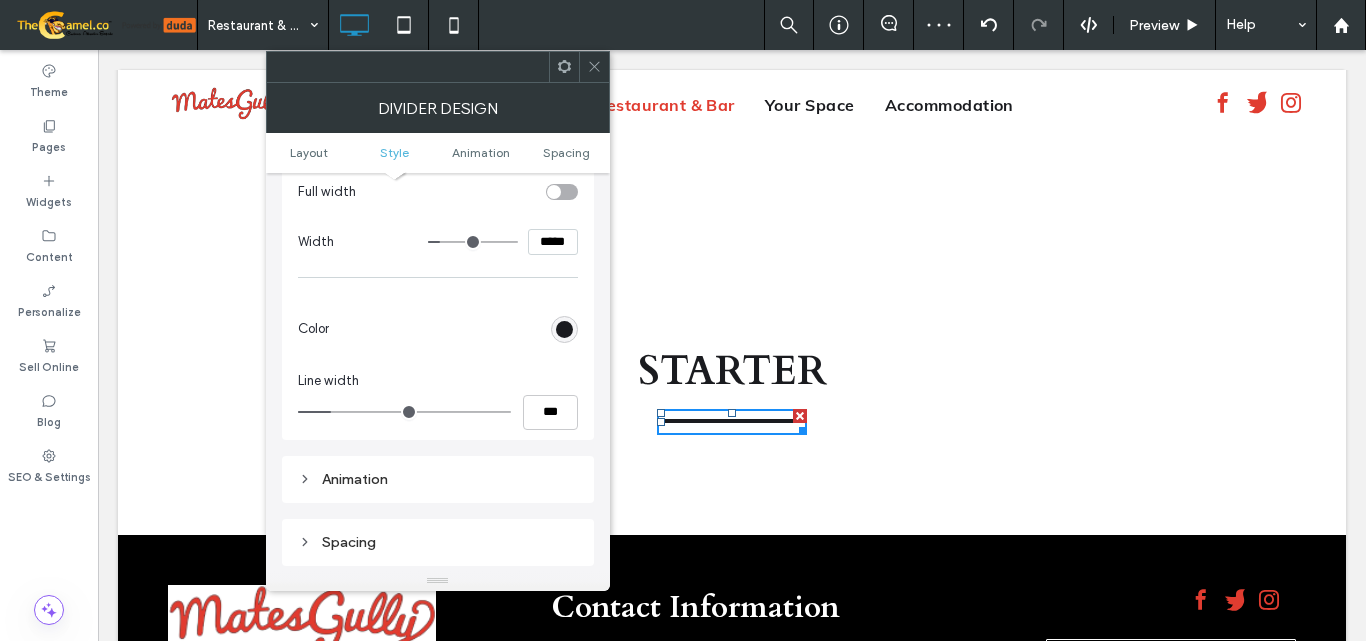 click at bounding box center [594, 67] 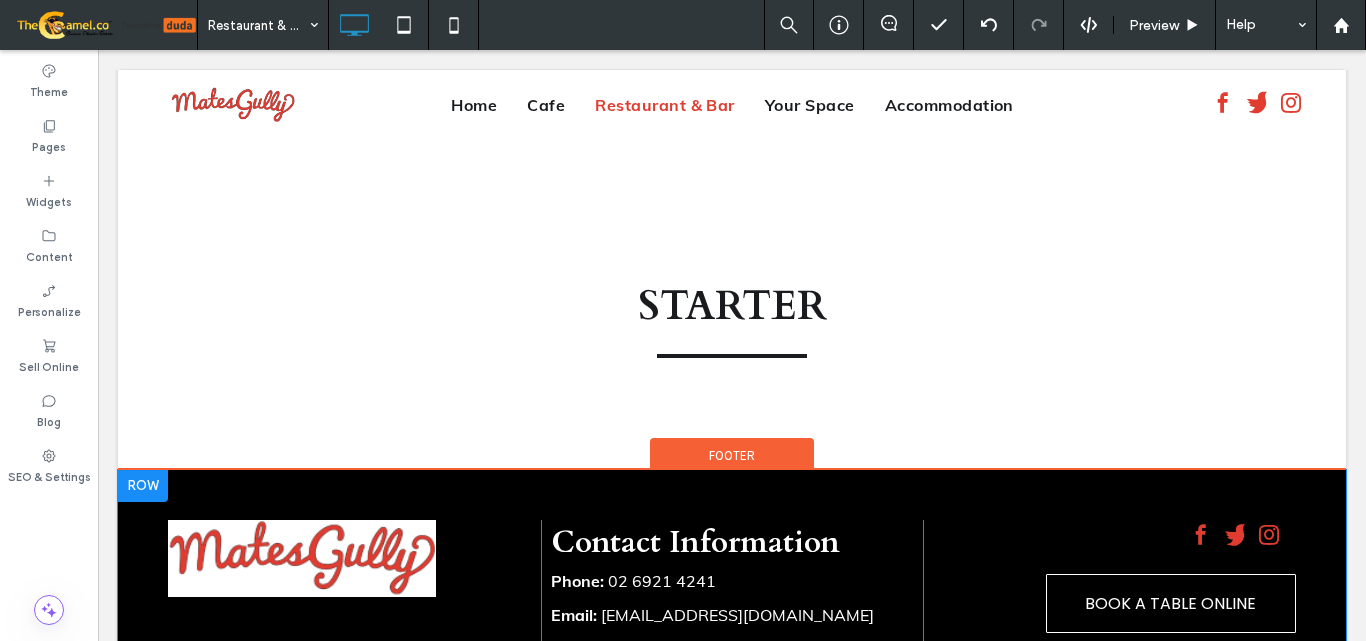 scroll, scrollTop: 4000, scrollLeft: 0, axis: vertical 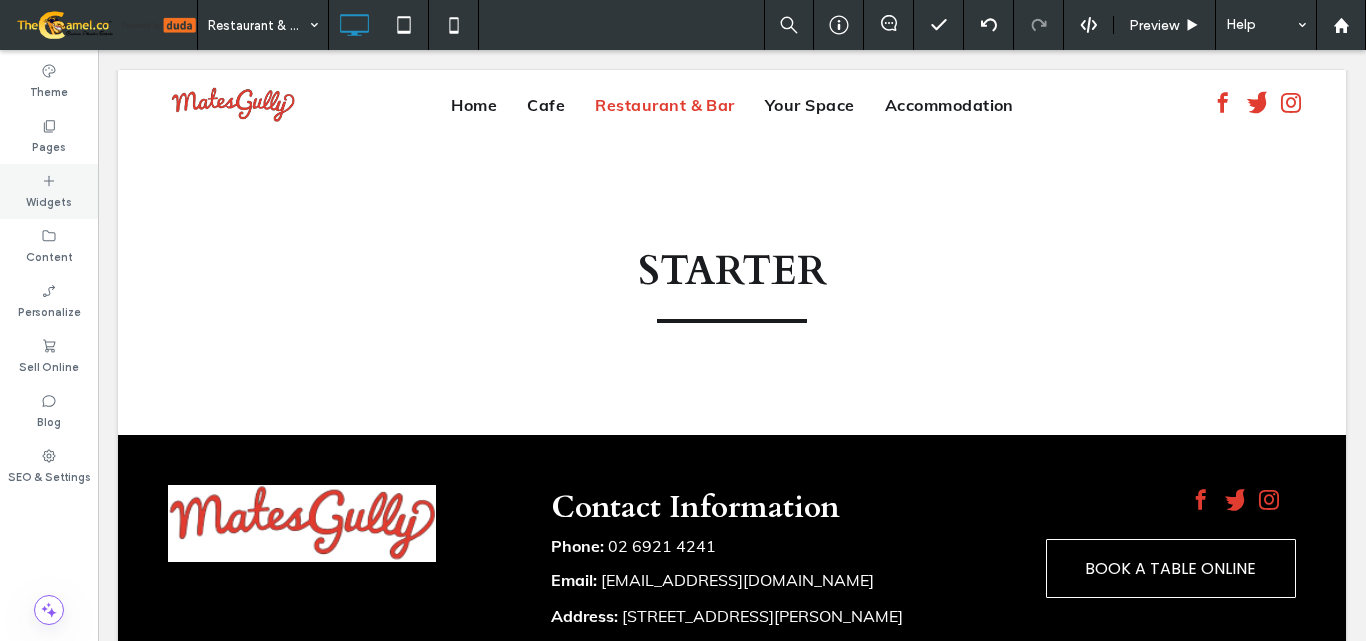 click on "Widgets" at bounding box center [49, 200] 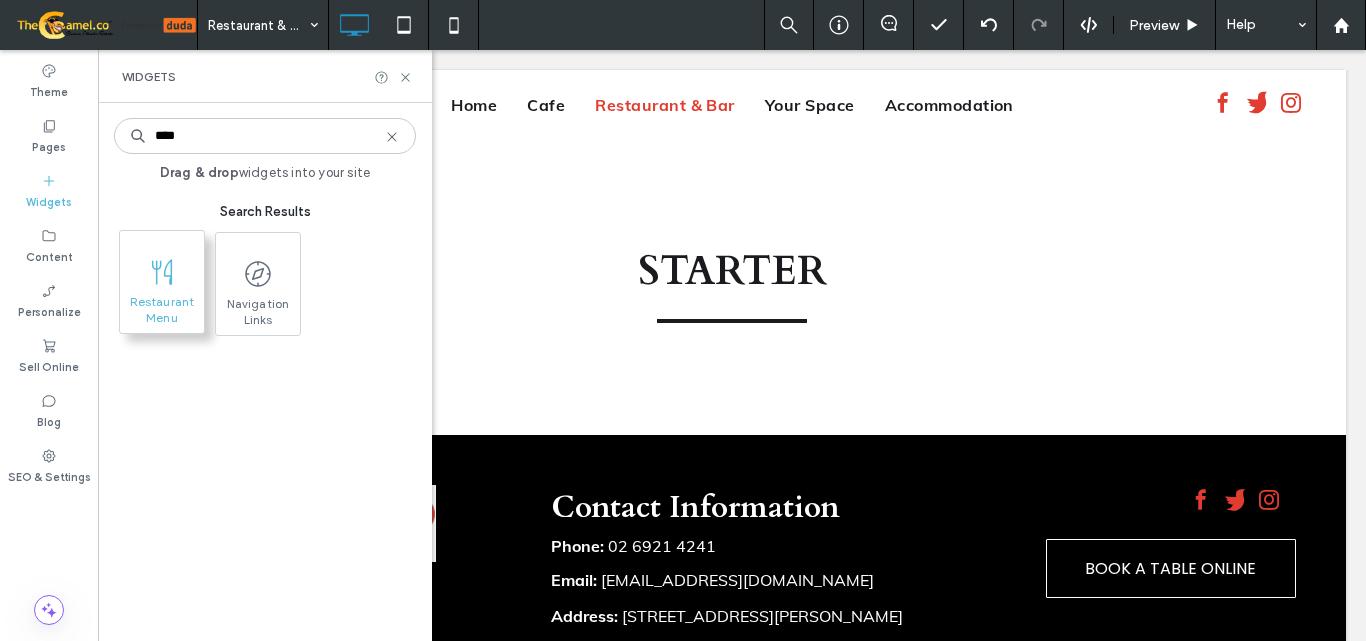 type on "****" 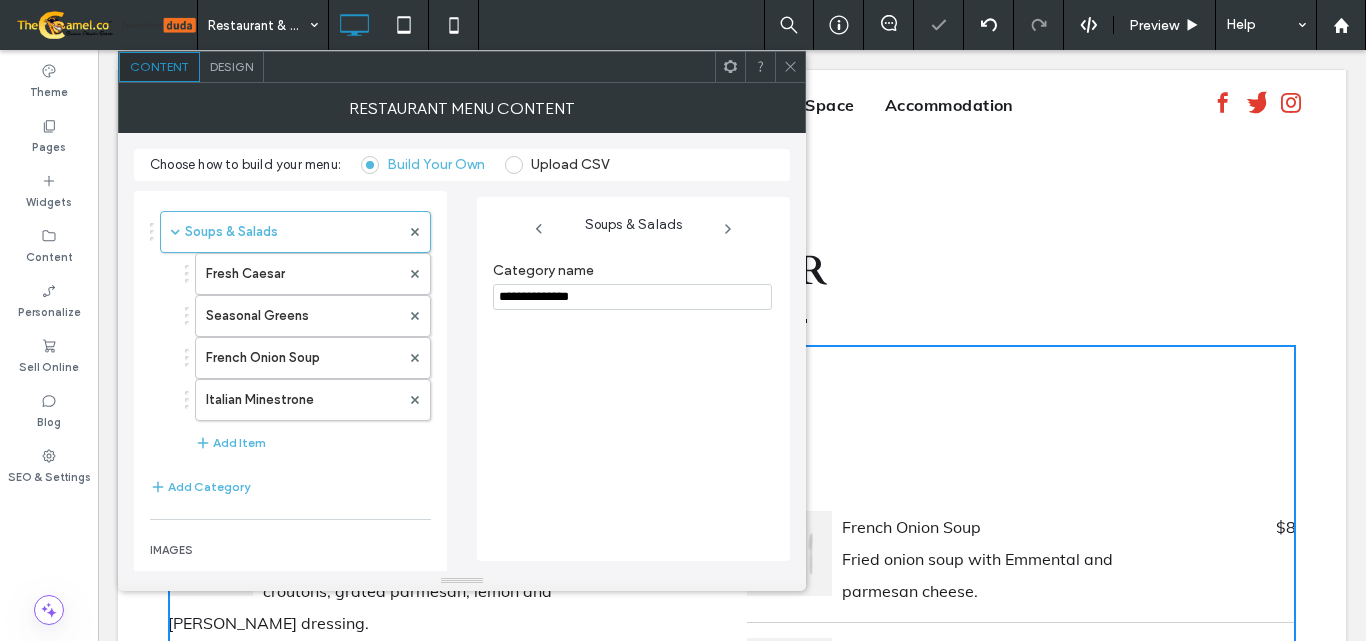 scroll, scrollTop: 260, scrollLeft: 0, axis: vertical 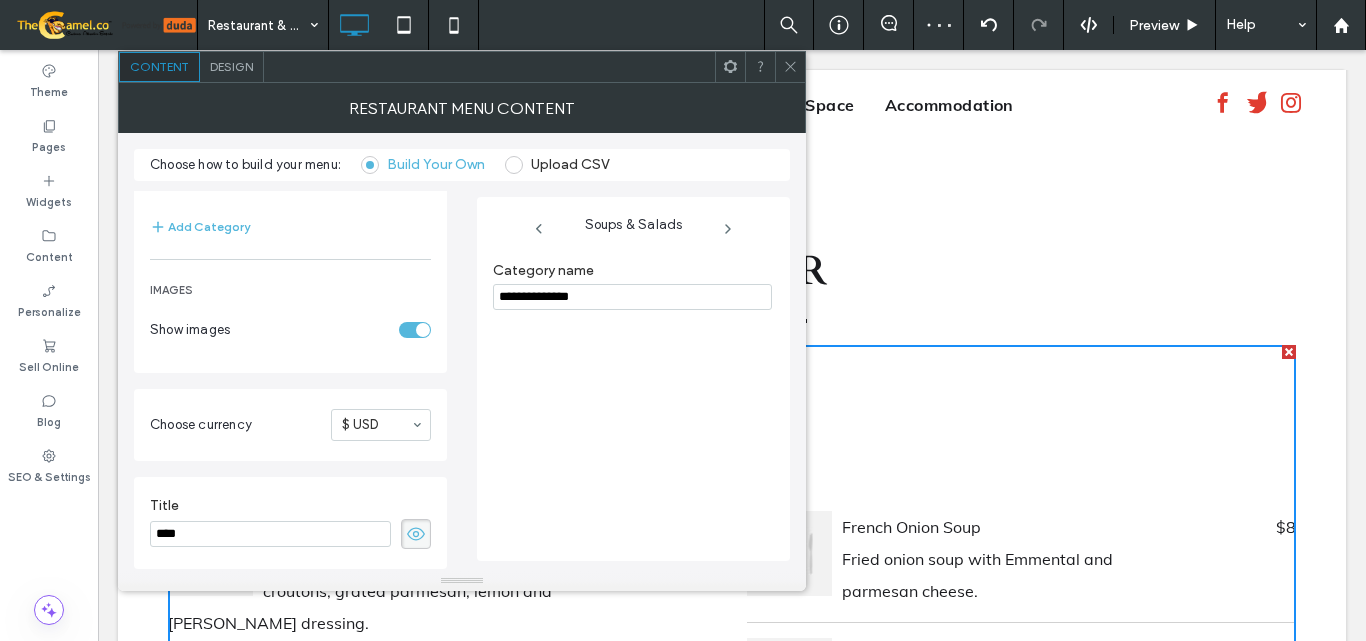 click at bounding box center (423, 330) 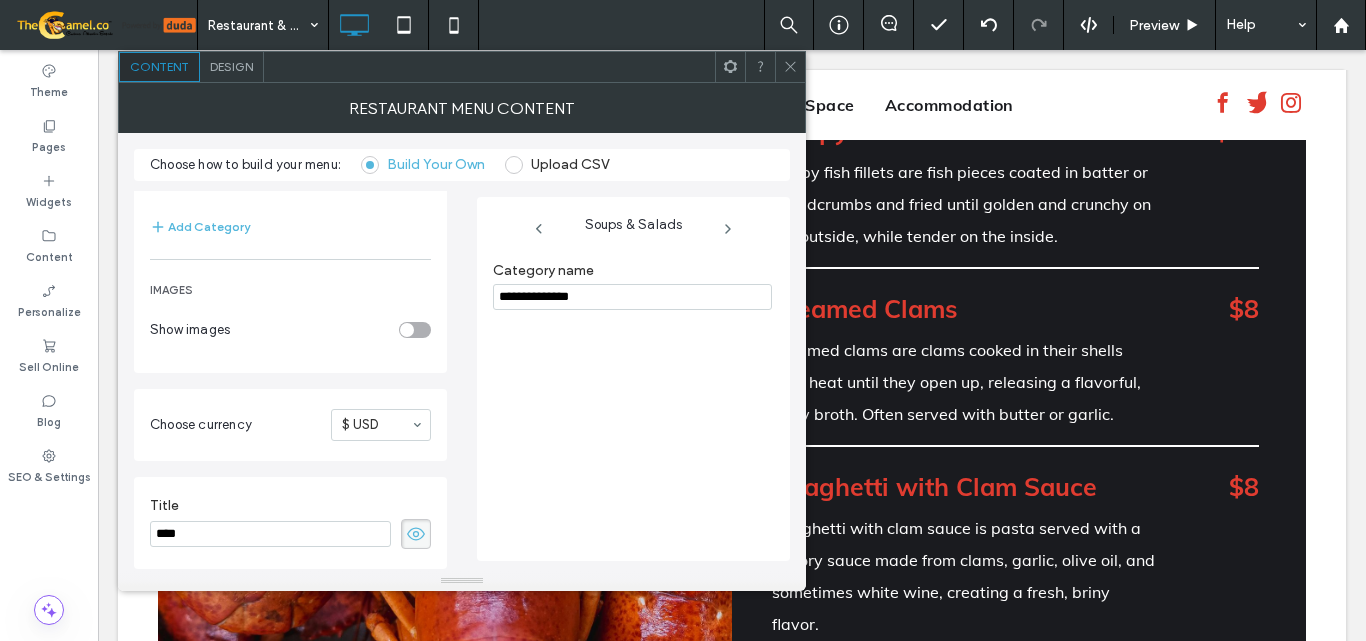 scroll, scrollTop: 3100, scrollLeft: 0, axis: vertical 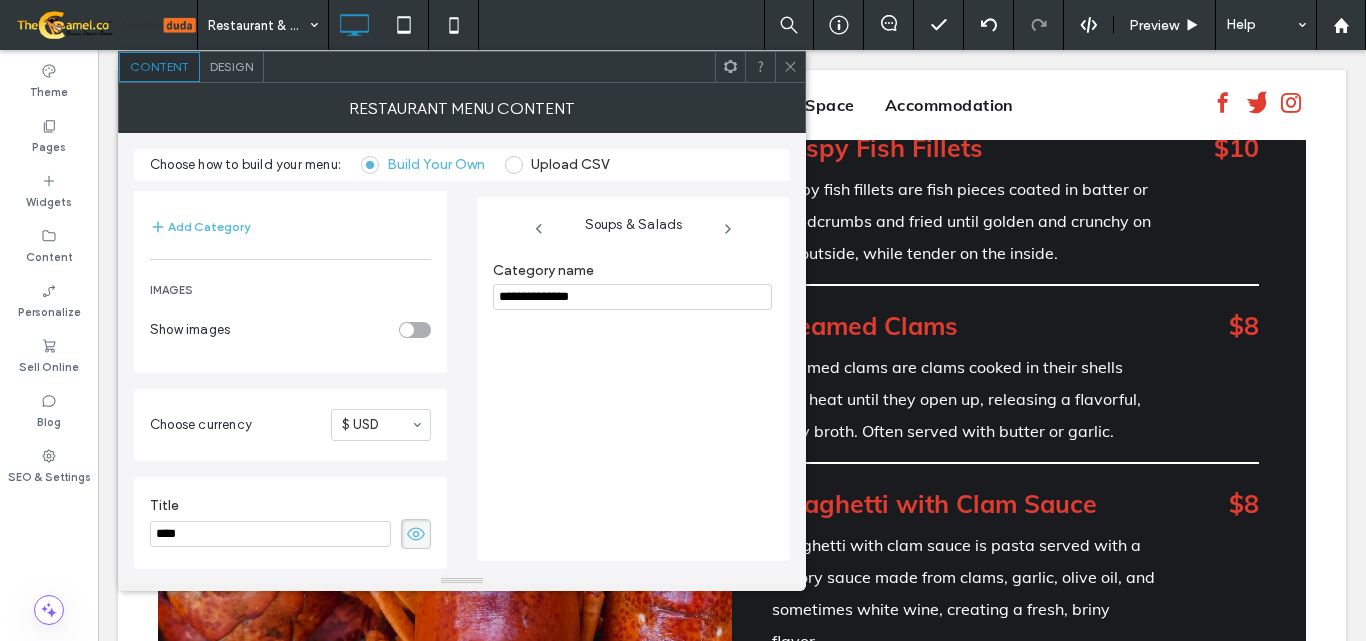 click at bounding box center (790, 67) 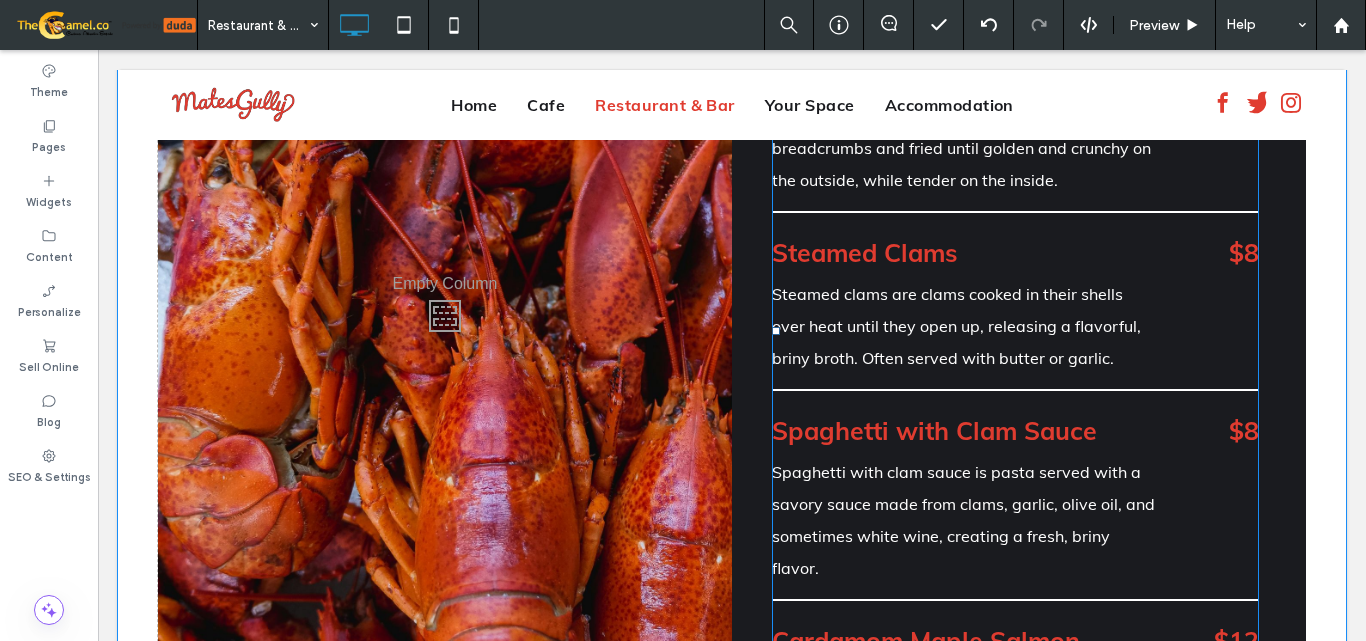 scroll, scrollTop: 3000, scrollLeft: 0, axis: vertical 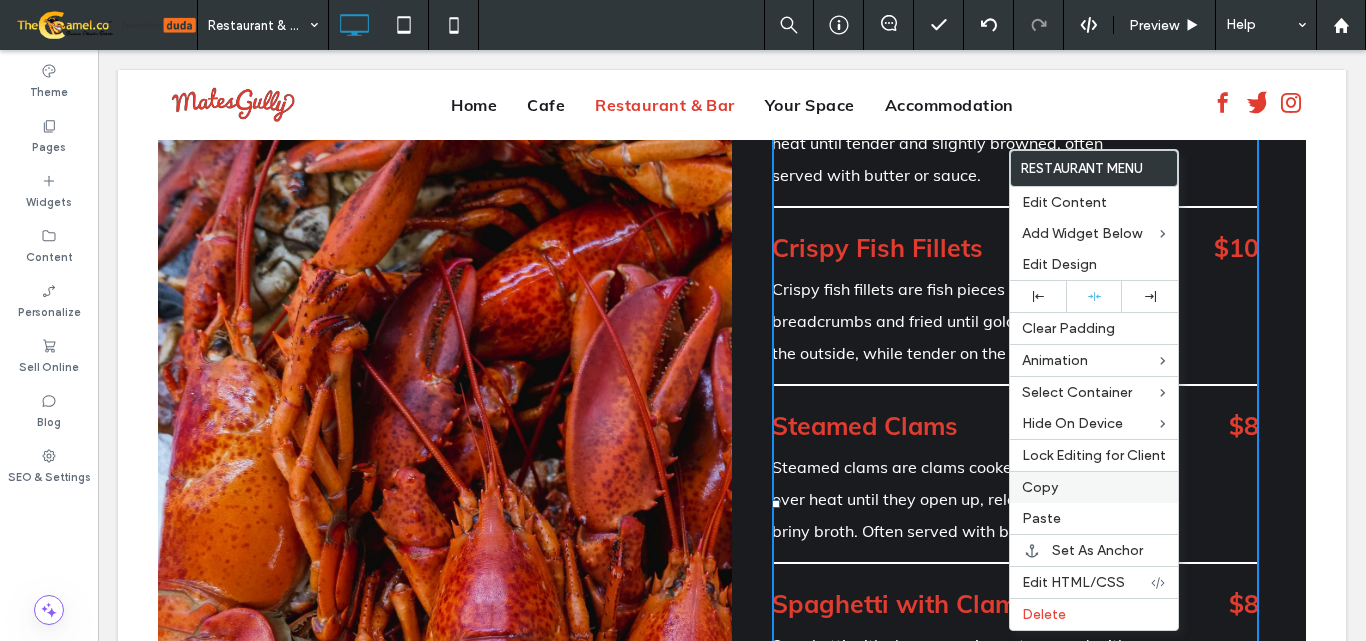 click on "Copy" at bounding box center (1040, 487) 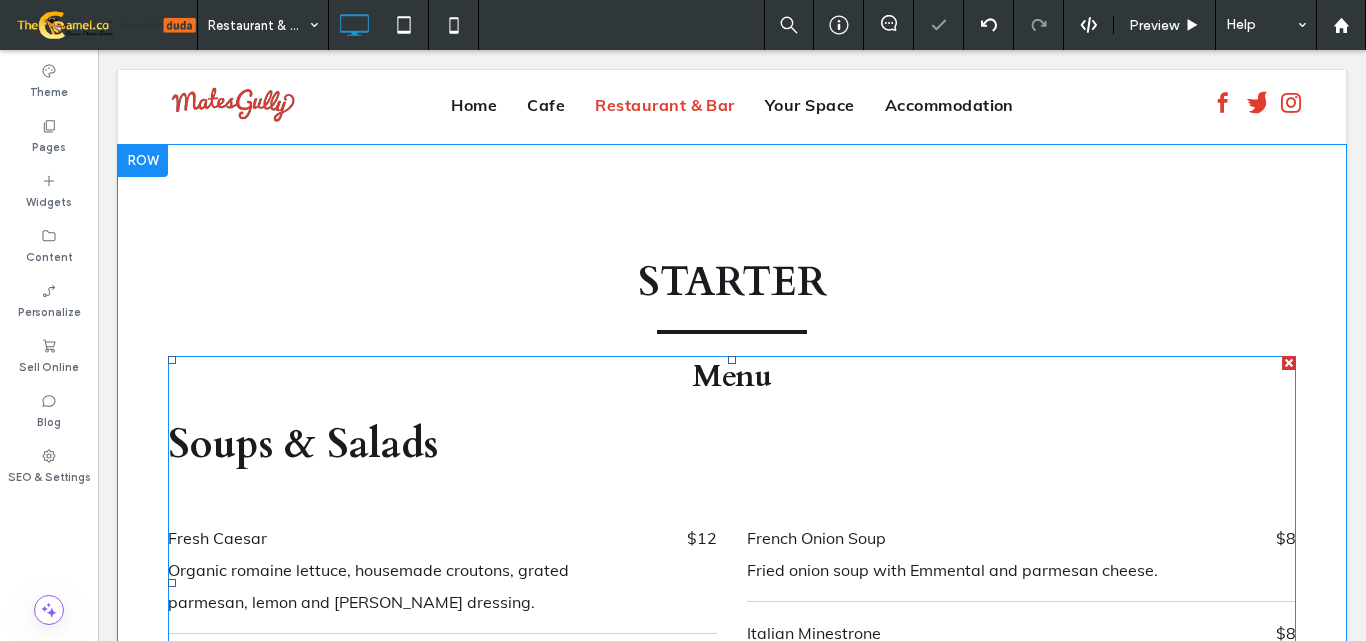 scroll, scrollTop: 4000, scrollLeft: 0, axis: vertical 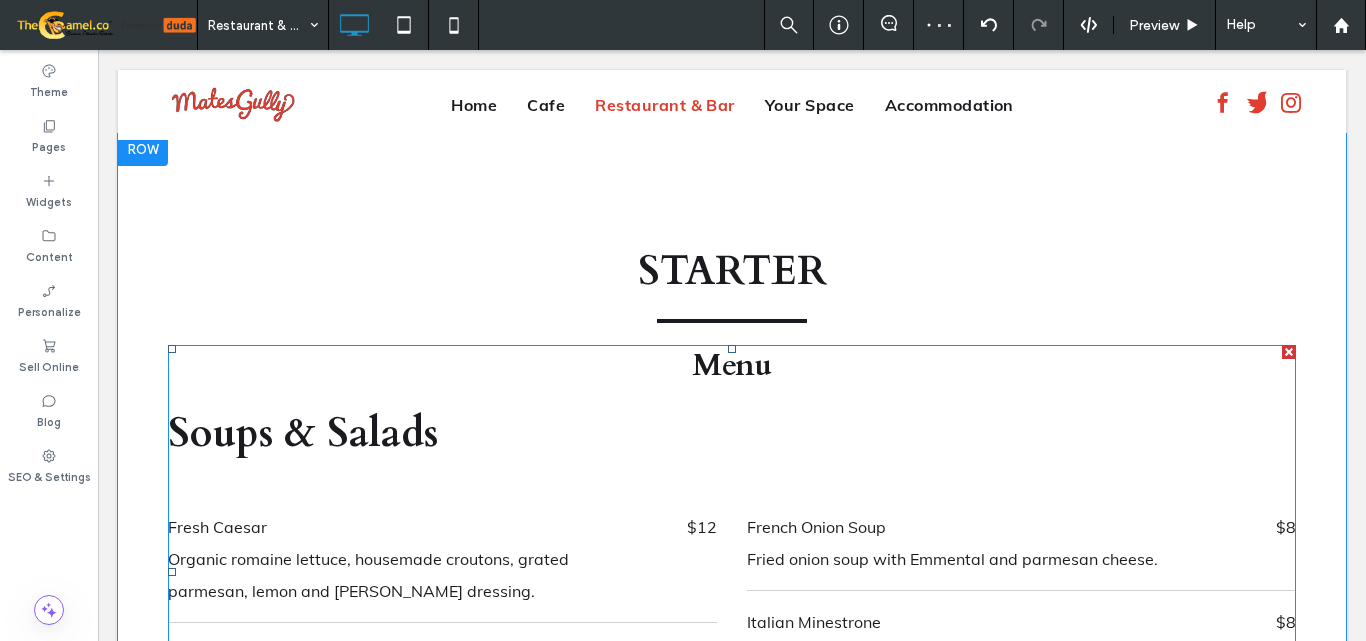 drag, startPoint x: 1270, startPoint y: 321, endPoint x: 1368, endPoint y: 371, distance: 110.01818 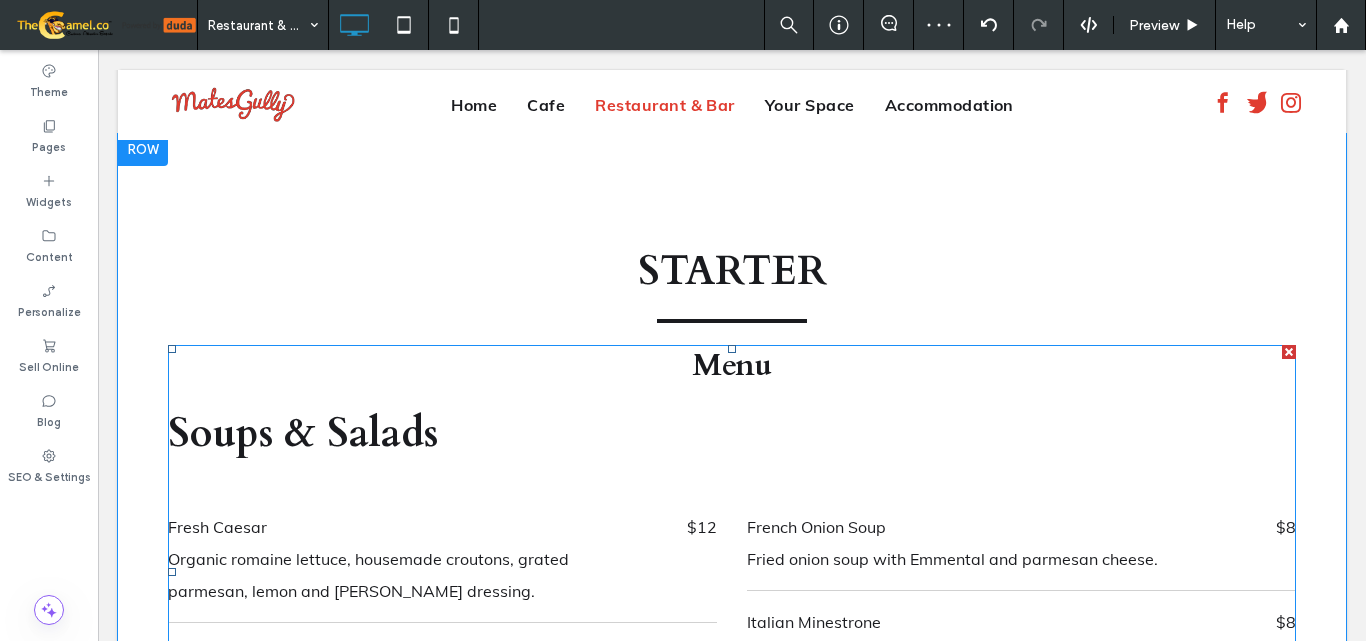 click at bounding box center [1289, 352] 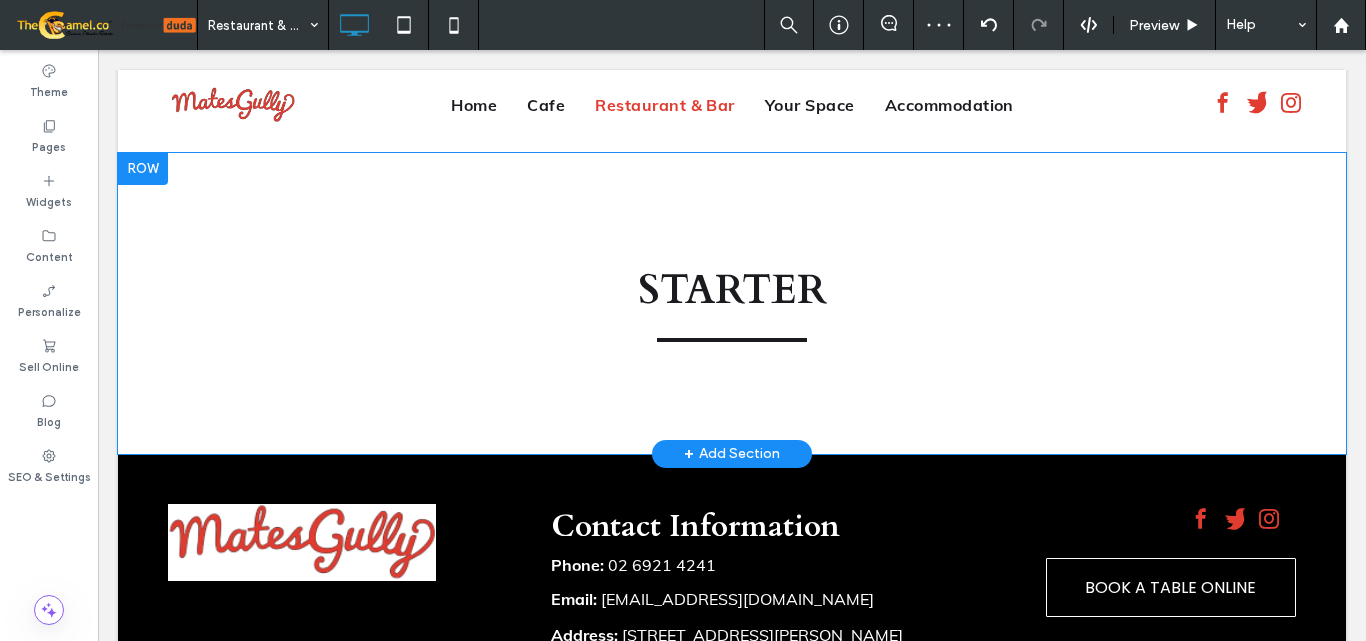 scroll, scrollTop: 4011, scrollLeft: 0, axis: vertical 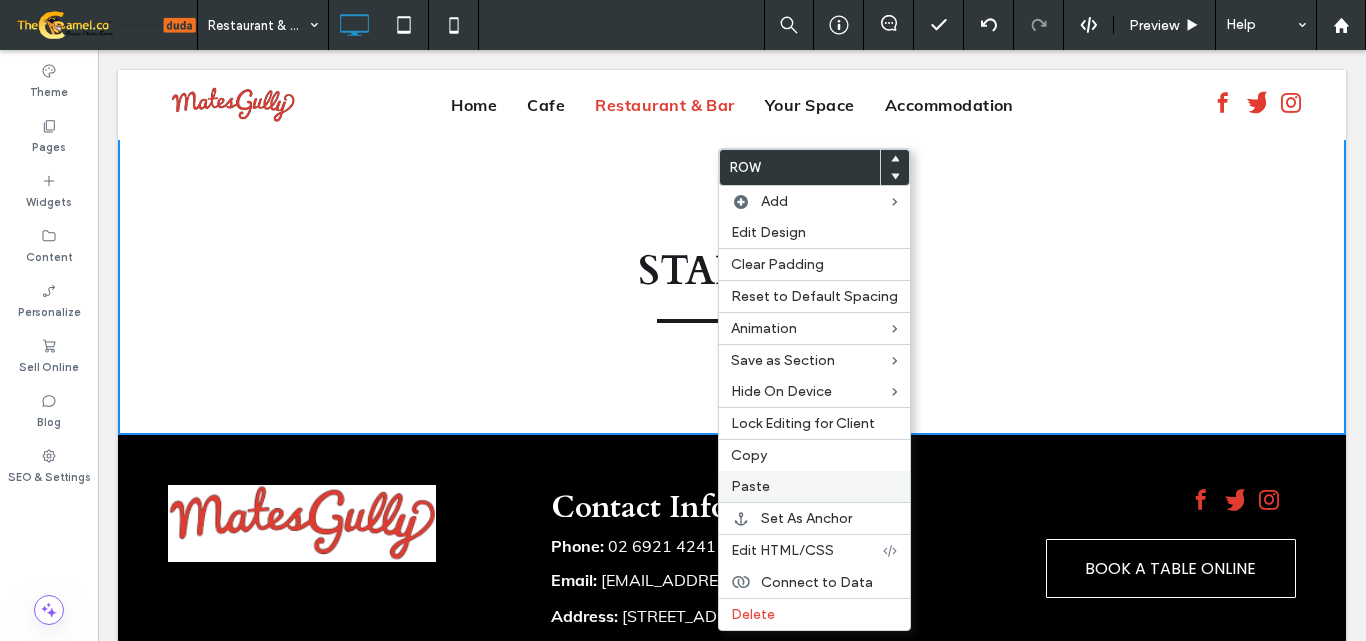 click on "Paste" at bounding box center [814, 486] 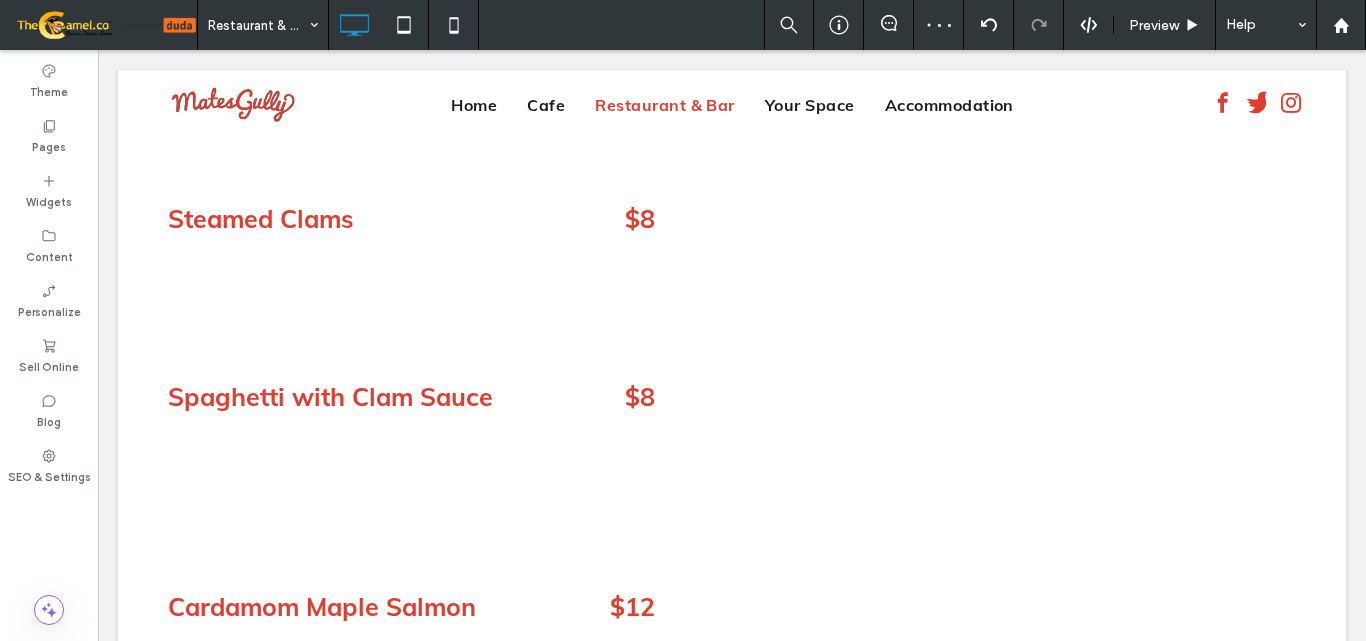 scroll, scrollTop: 4511, scrollLeft: 0, axis: vertical 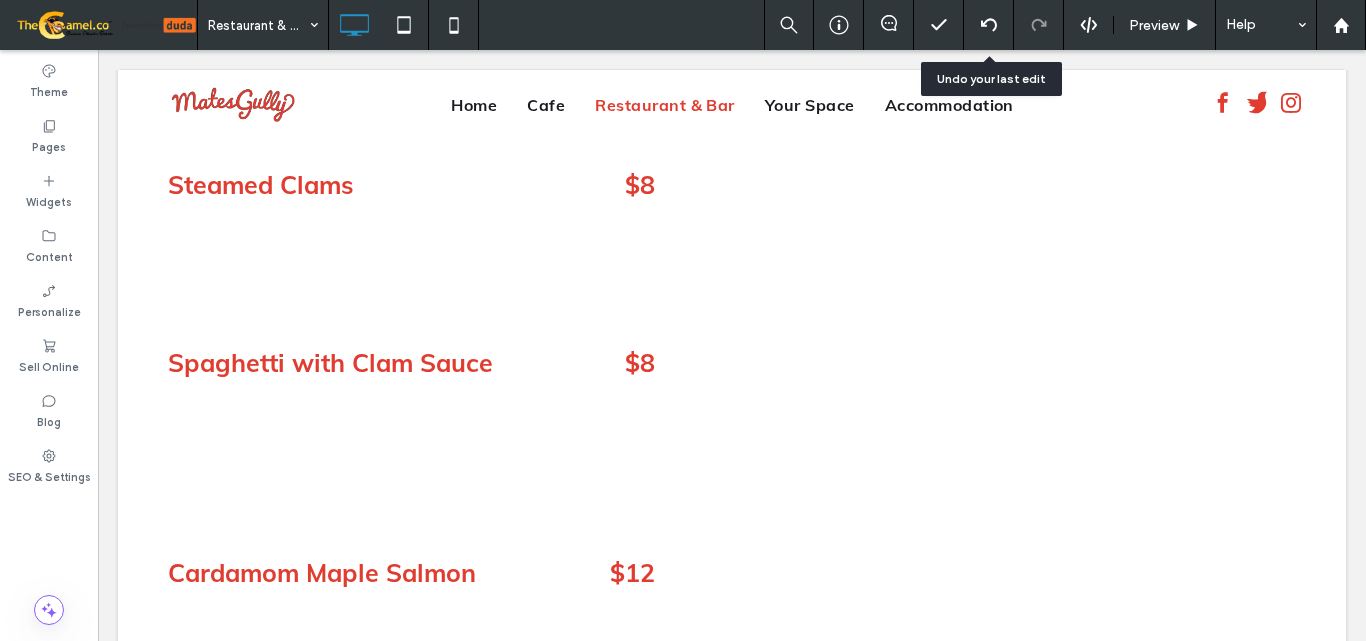 click 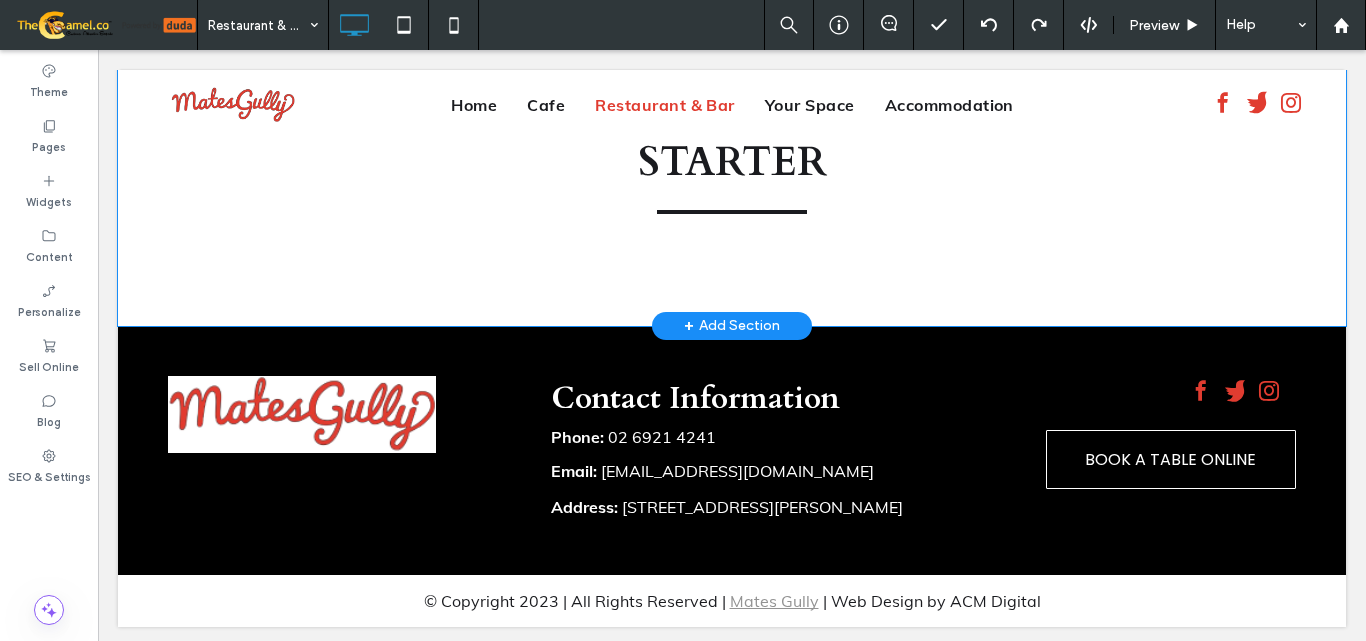 scroll, scrollTop: 3915, scrollLeft: 0, axis: vertical 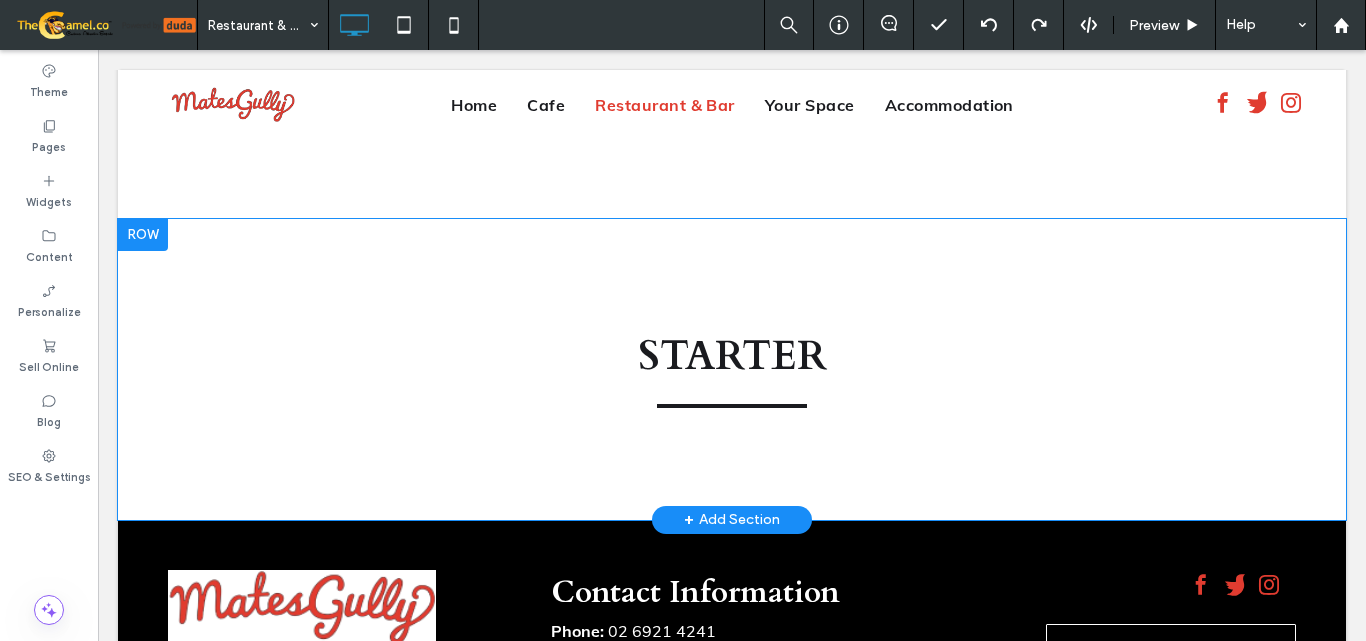 click on "STARTER
Click To Paste
Row + Add Section" at bounding box center (732, 369) 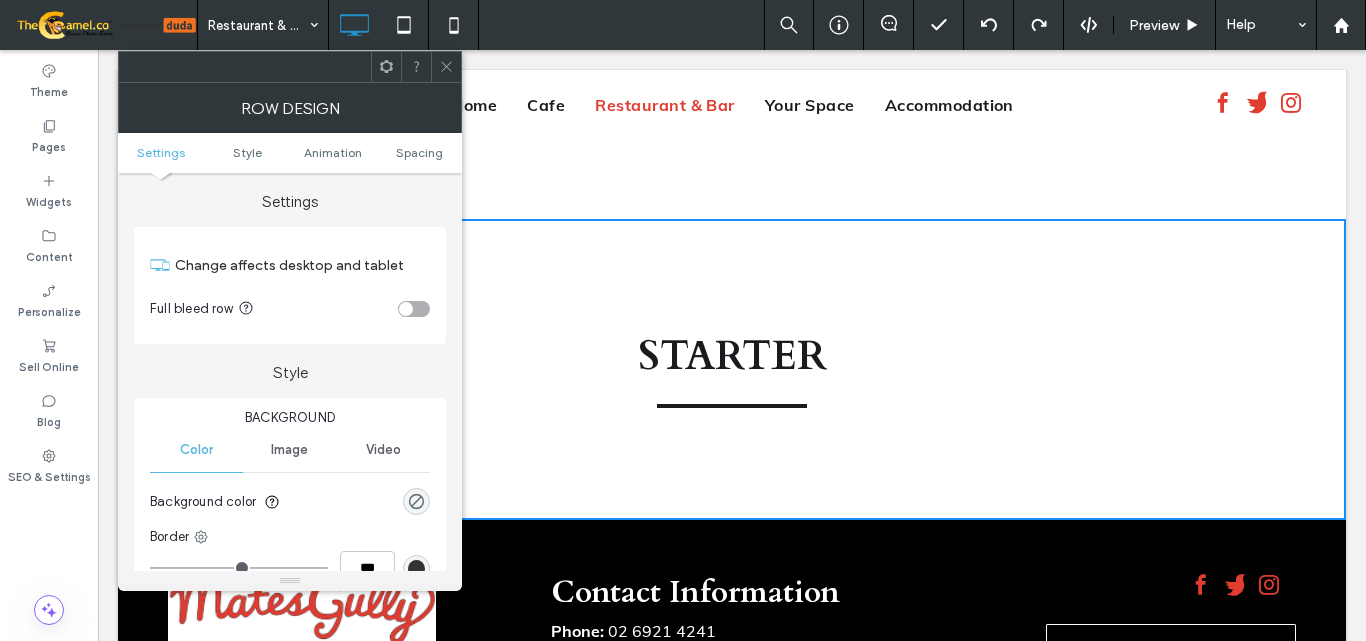 click 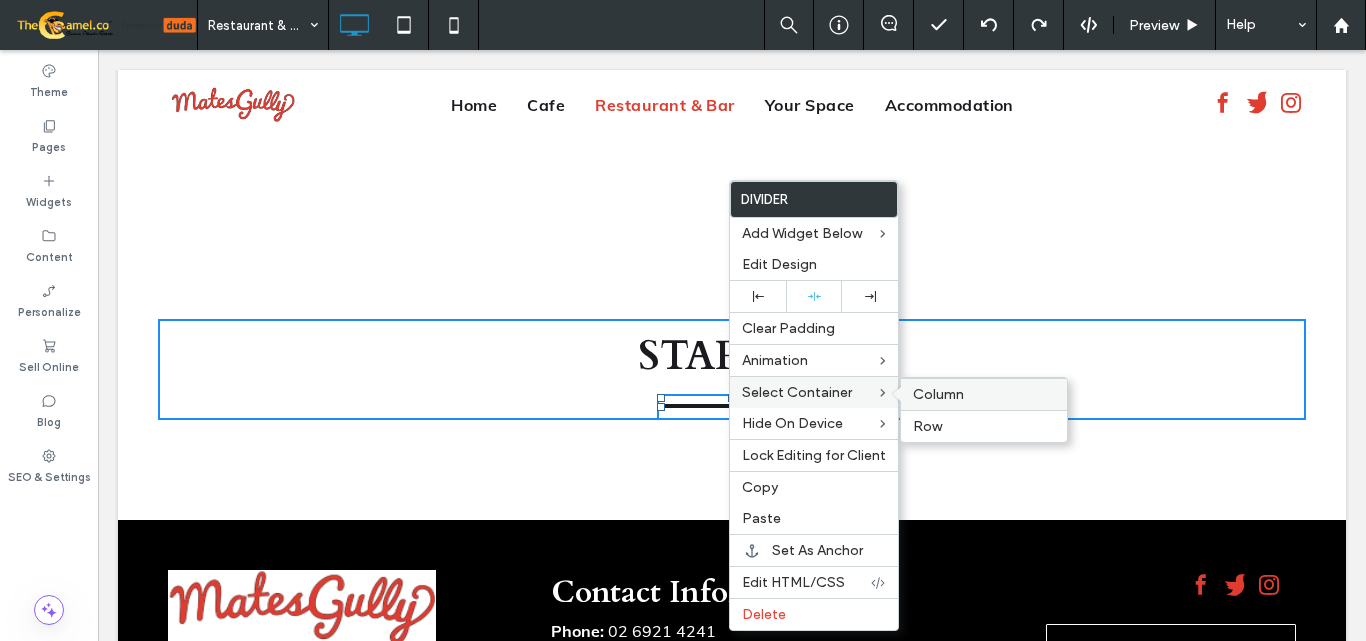 click on "Column" at bounding box center [938, 394] 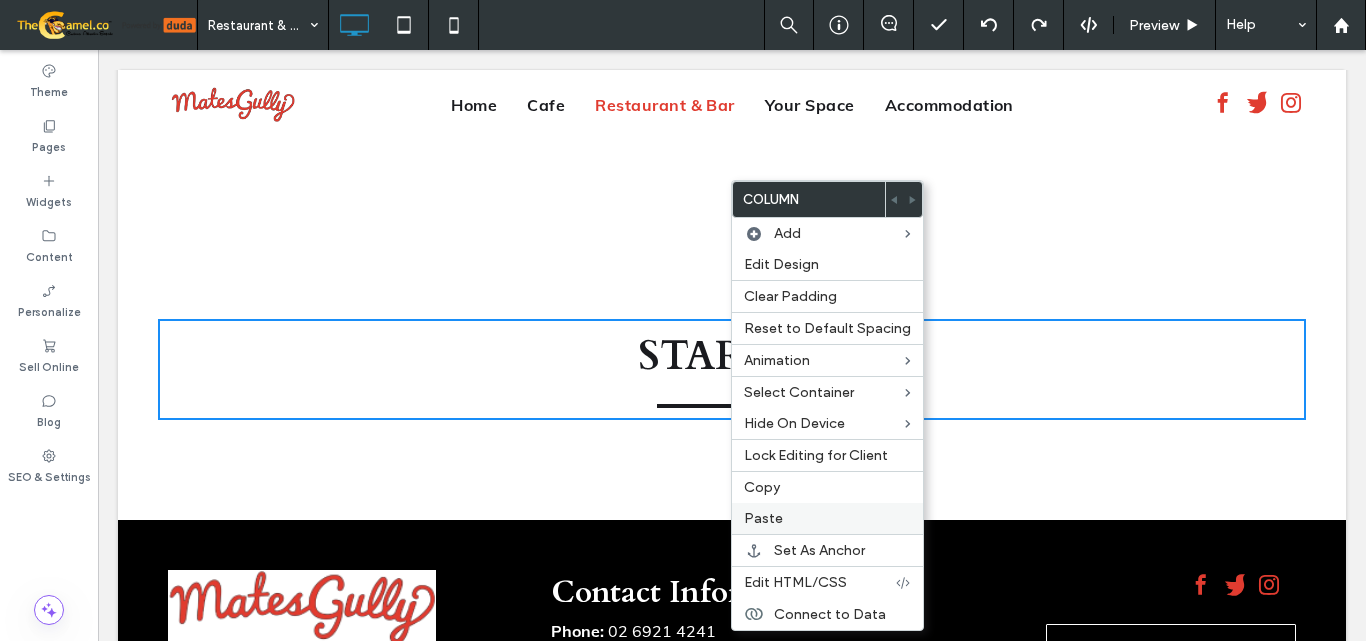 click on "Paste" at bounding box center (827, 518) 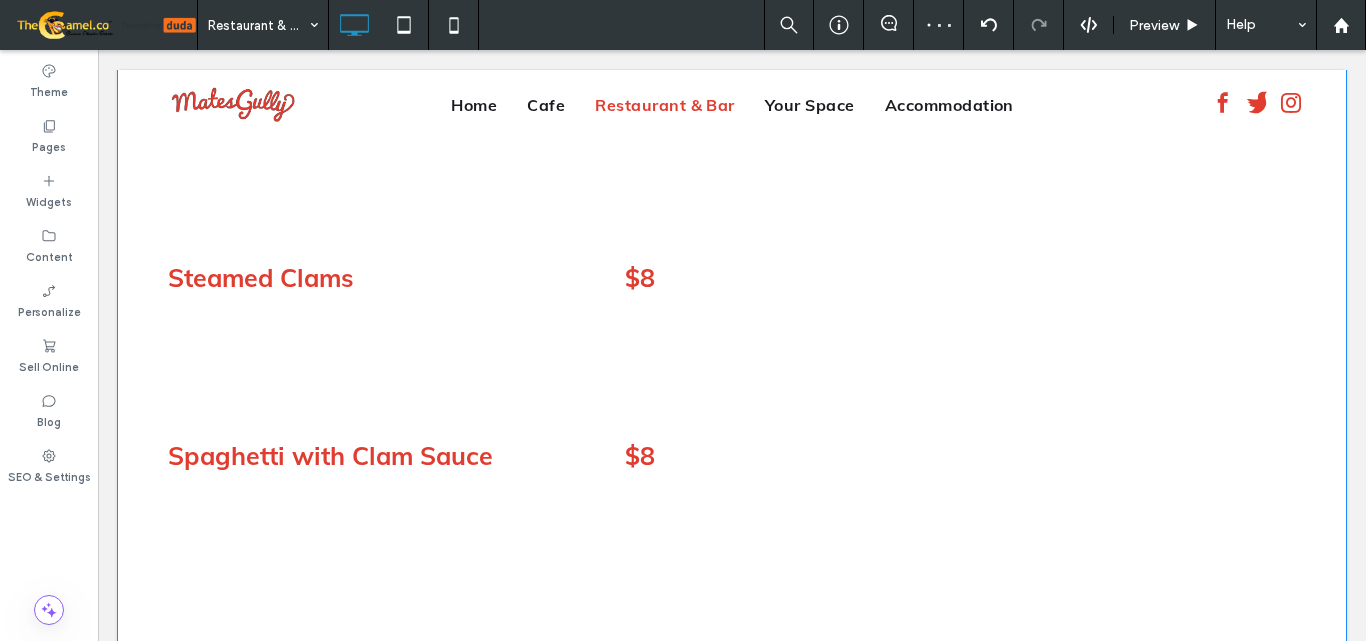 scroll, scrollTop: 4515, scrollLeft: 0, axis: vertical 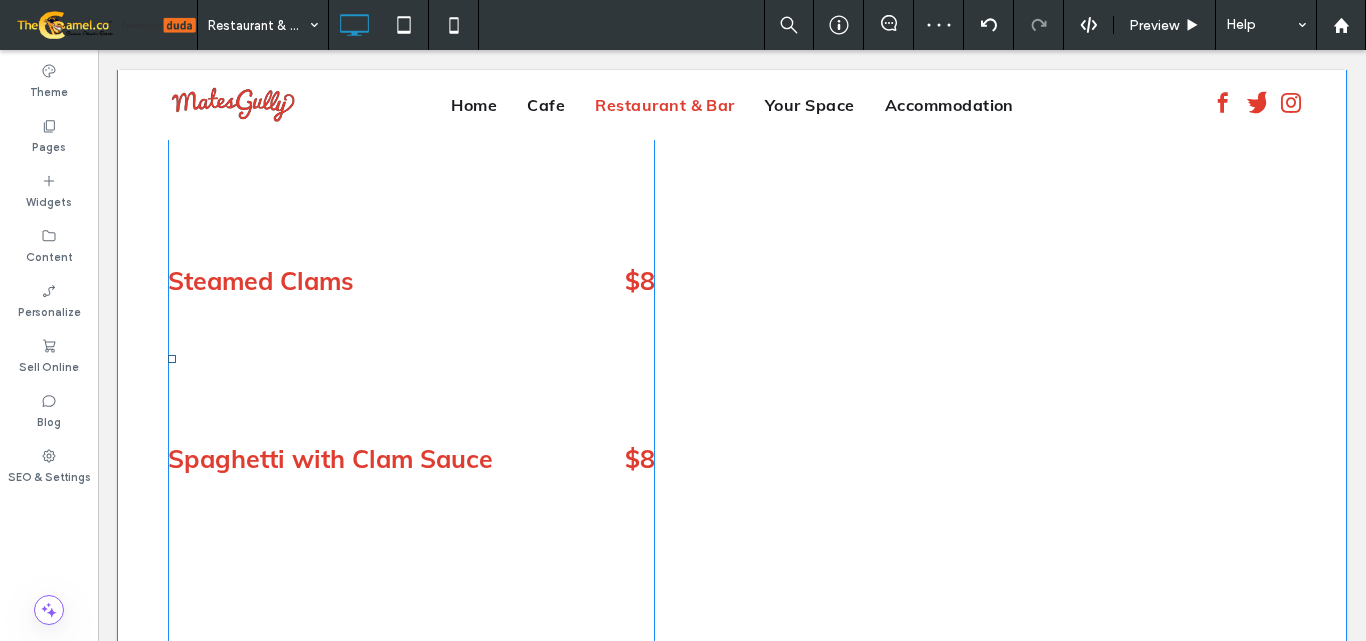 click on "Steamed clams are clams cooked in their shells over heat until they open up, releasing a flavorful, briny broth. Often served with butter or garlic." at bounding box center [360, 354] 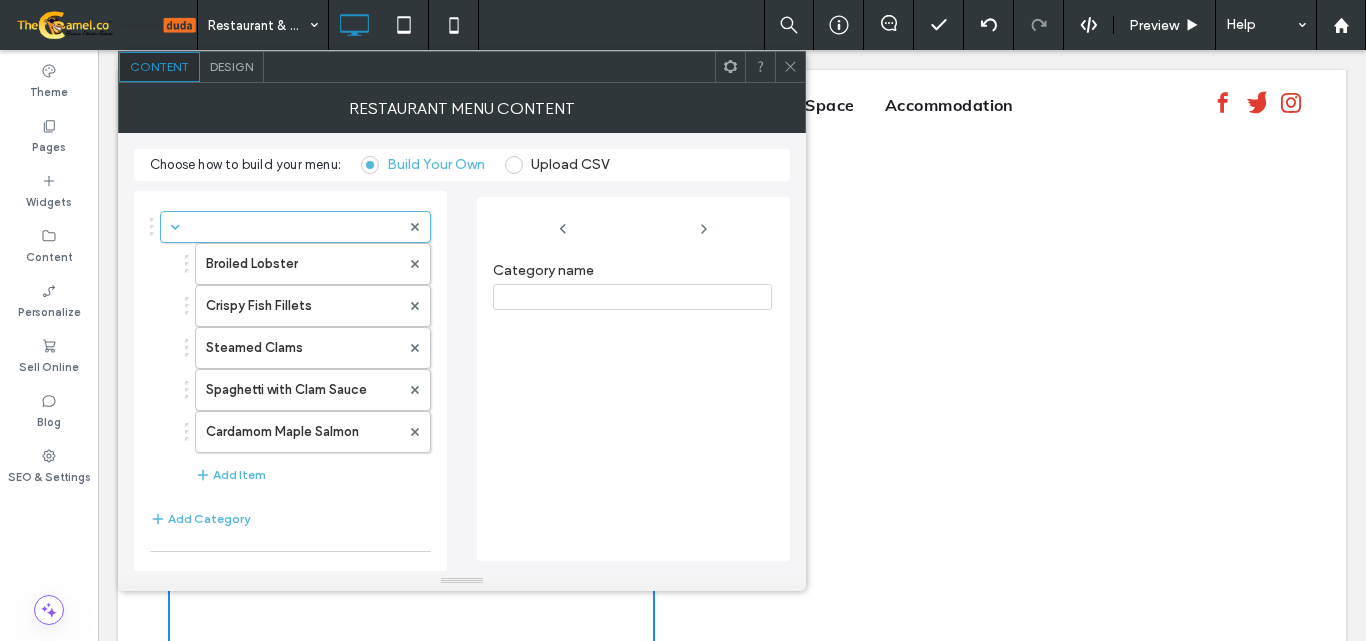 click 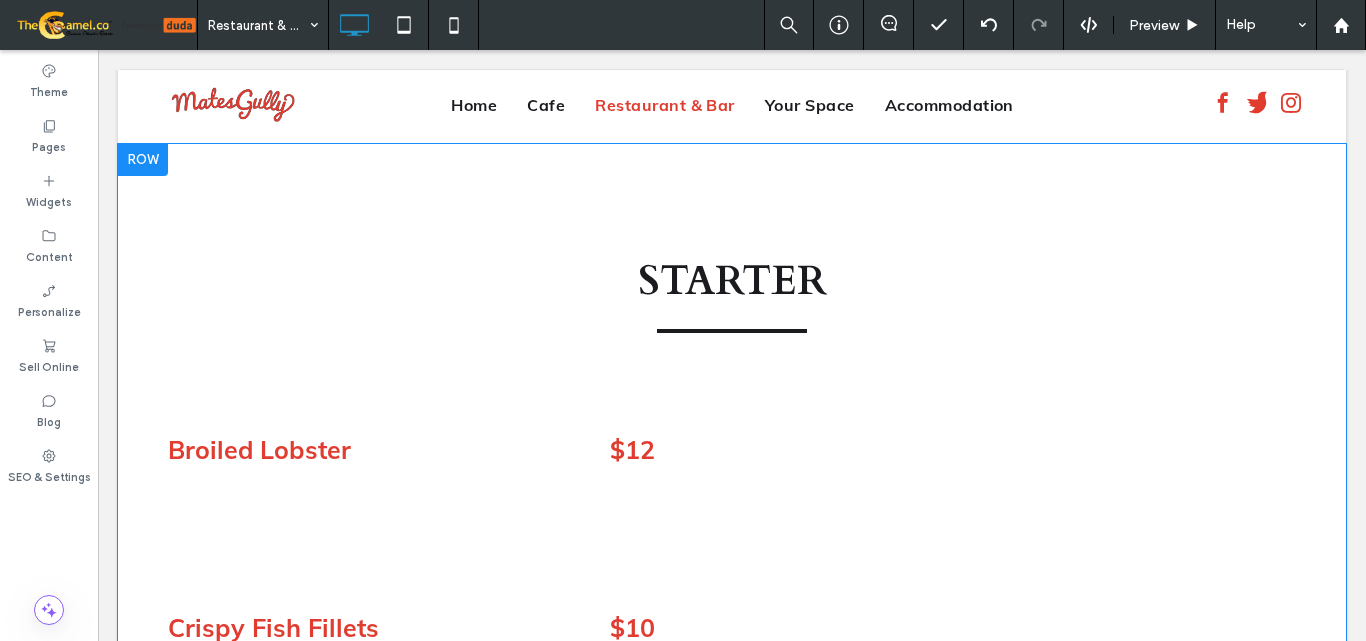 scroll, scrollTop: 3915, scrollLeft: 0, axis: vertical 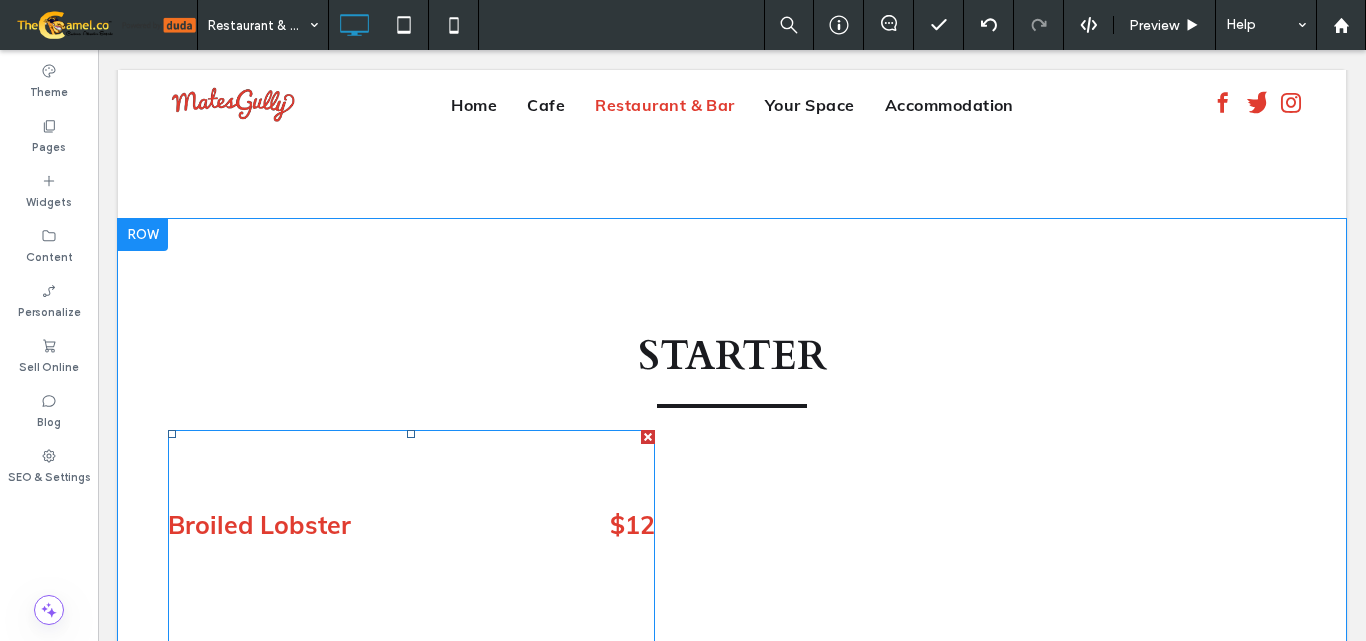 click on "Broiled lobster is lobster meat cooked under high heat until tender and slightly browned, often served with butter or sauce." at bounding box center [360, 598] 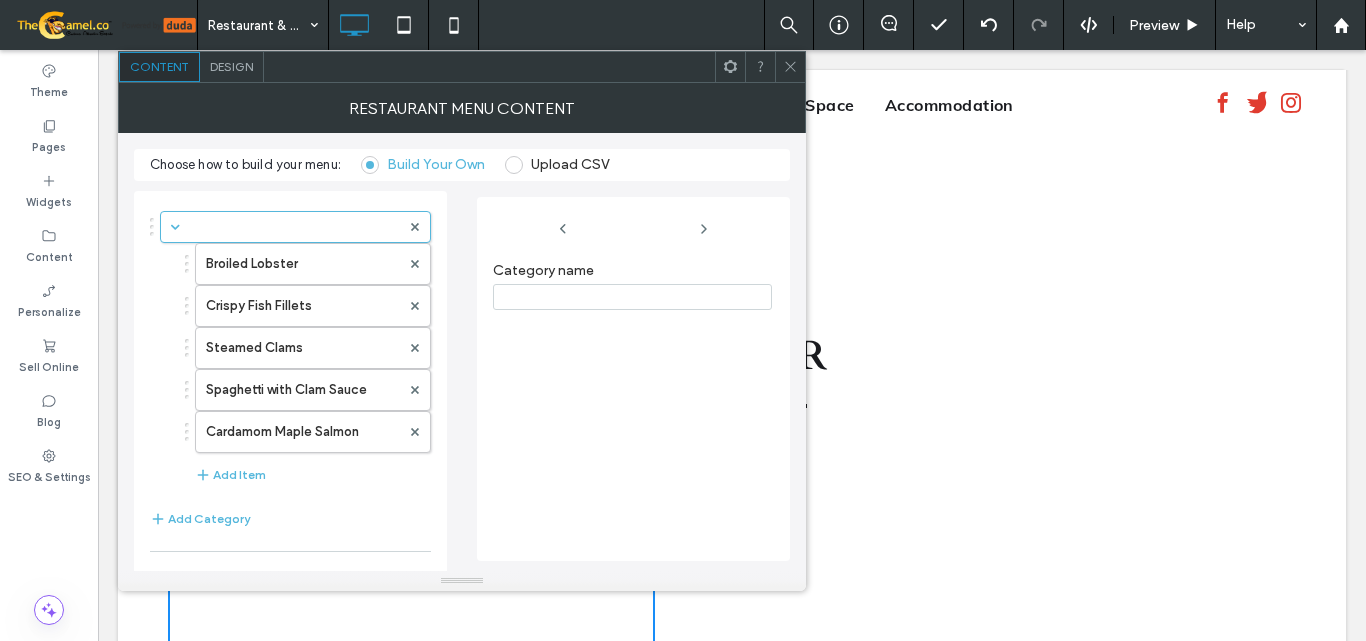click on "Design" at bounding box center [232, 67] 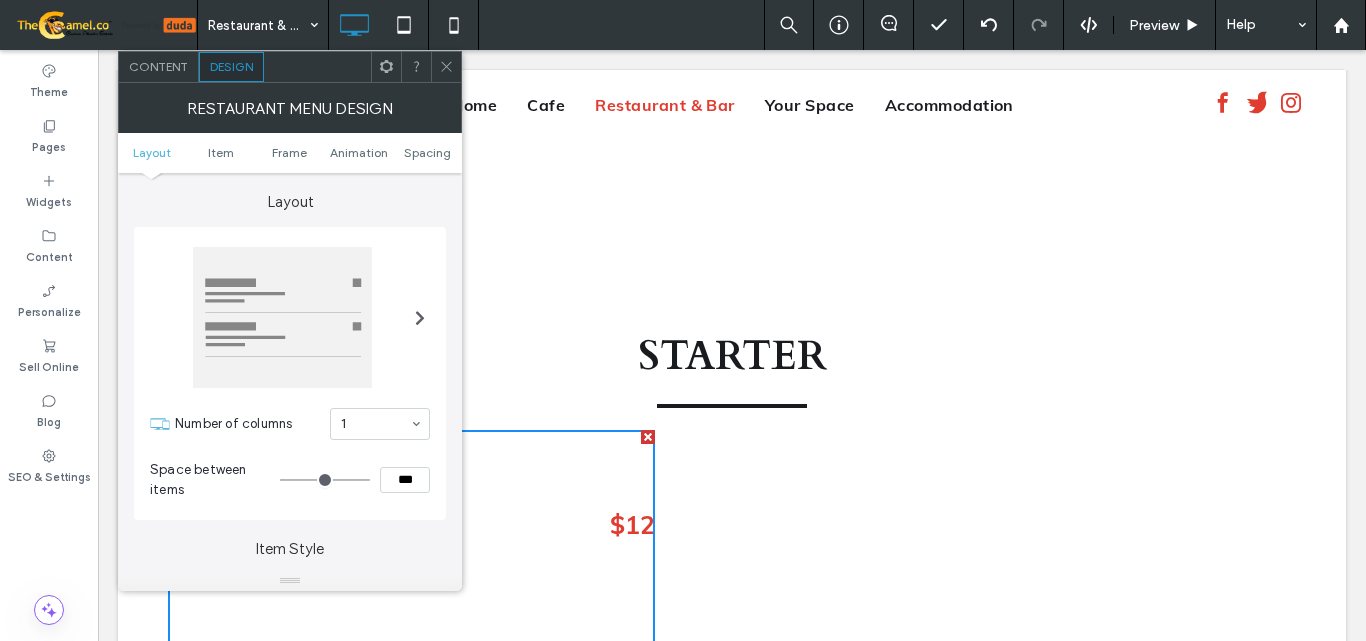 click at bounding box center (420, 317) 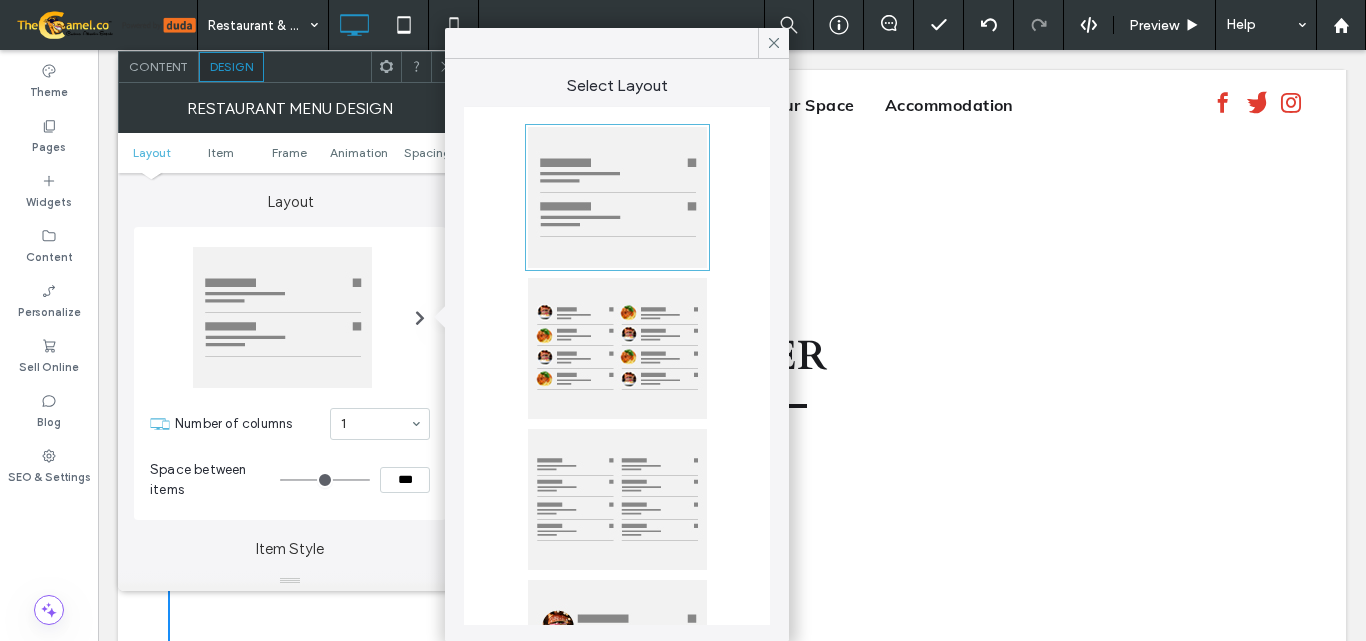 click at bounding box center [617, 499] 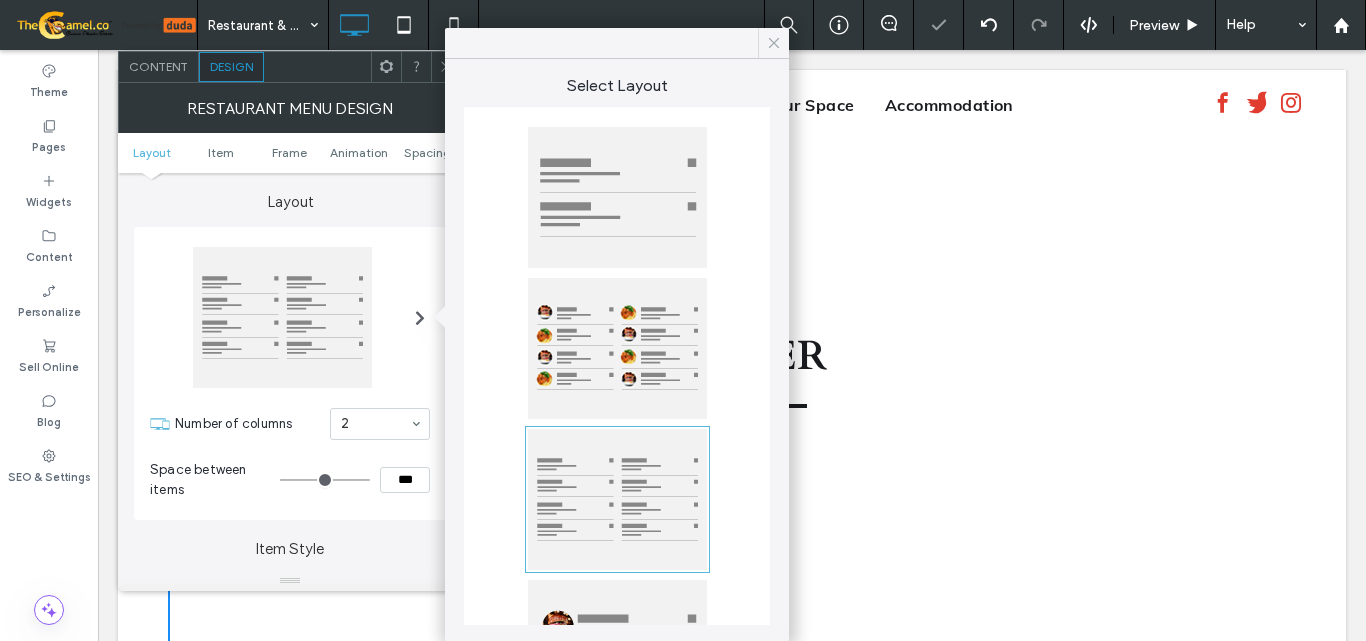 click 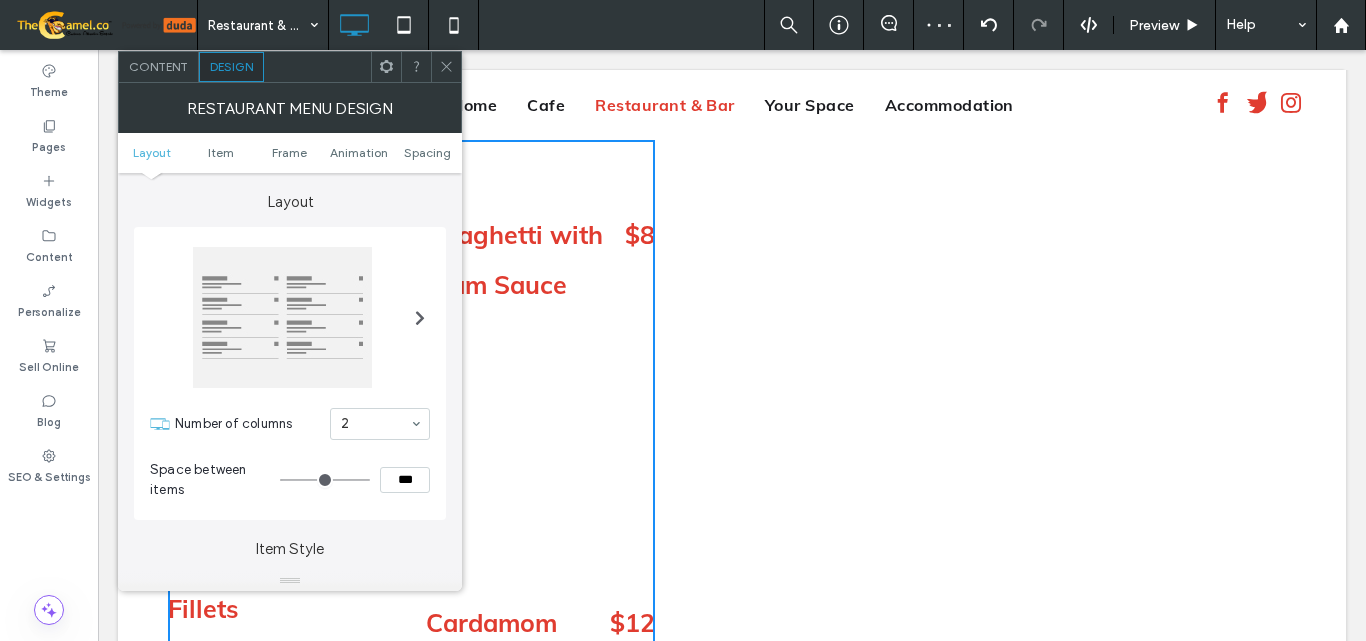 scroll, scrollTop: 4215, scrollLeft: 0, axis: vertical 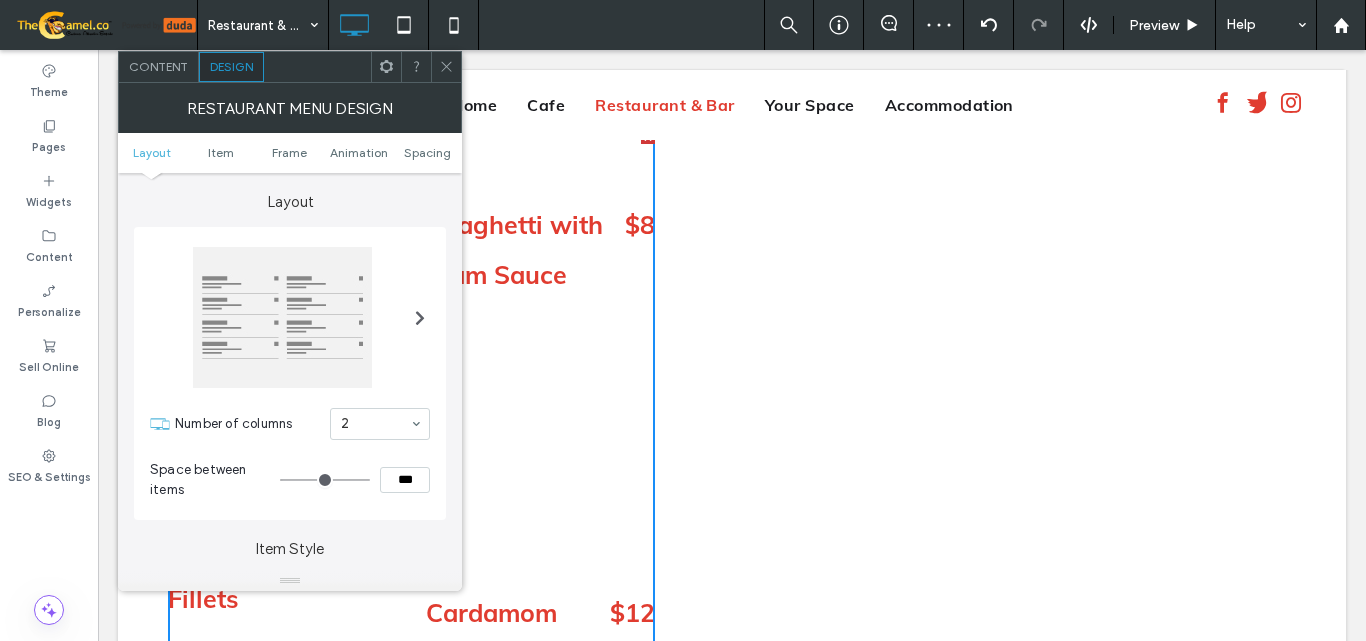 click 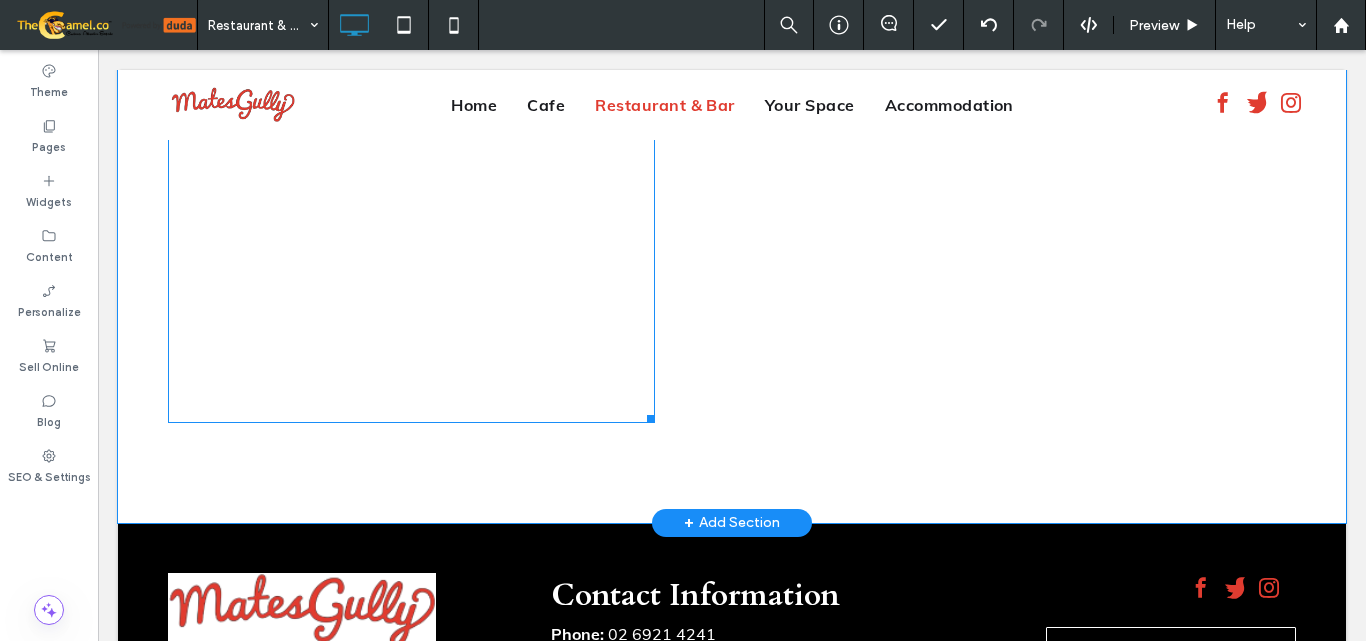 scroll, scrollTop: 4915, scrollLeft: 0, axis: vertical 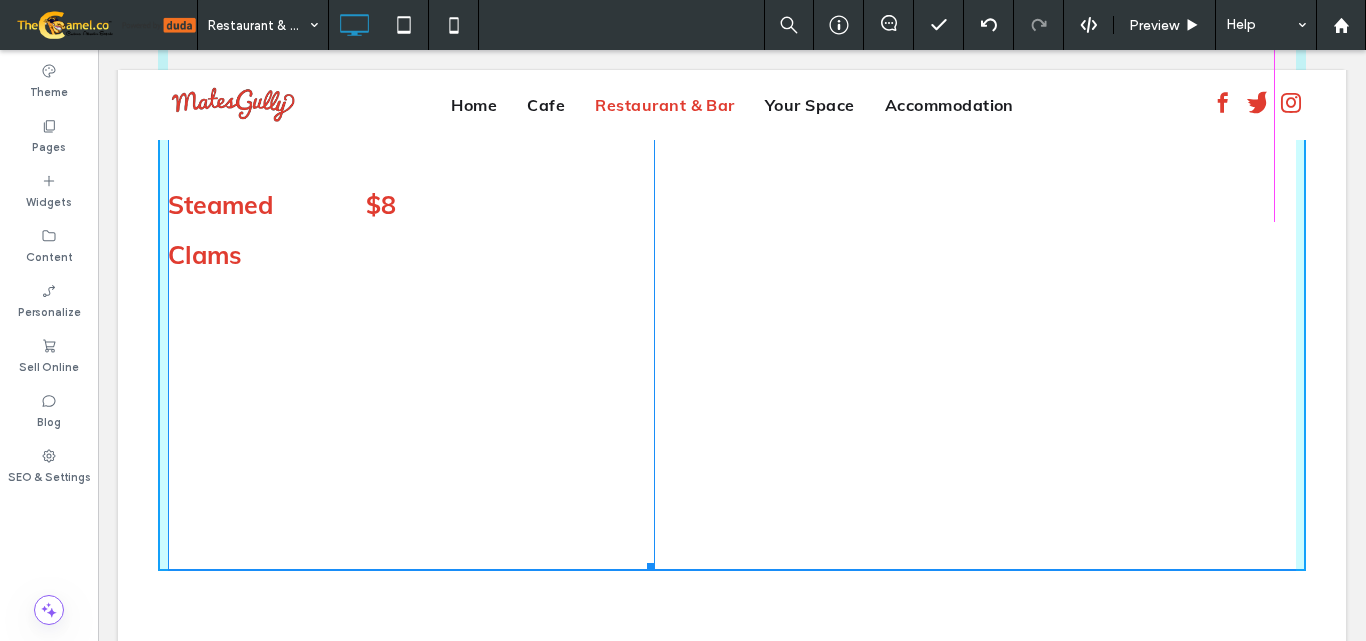 drag, startPoint x: 645, startPoint y: 476, endPoint x: 1462, endPoint y: 295, distance: 836.8094 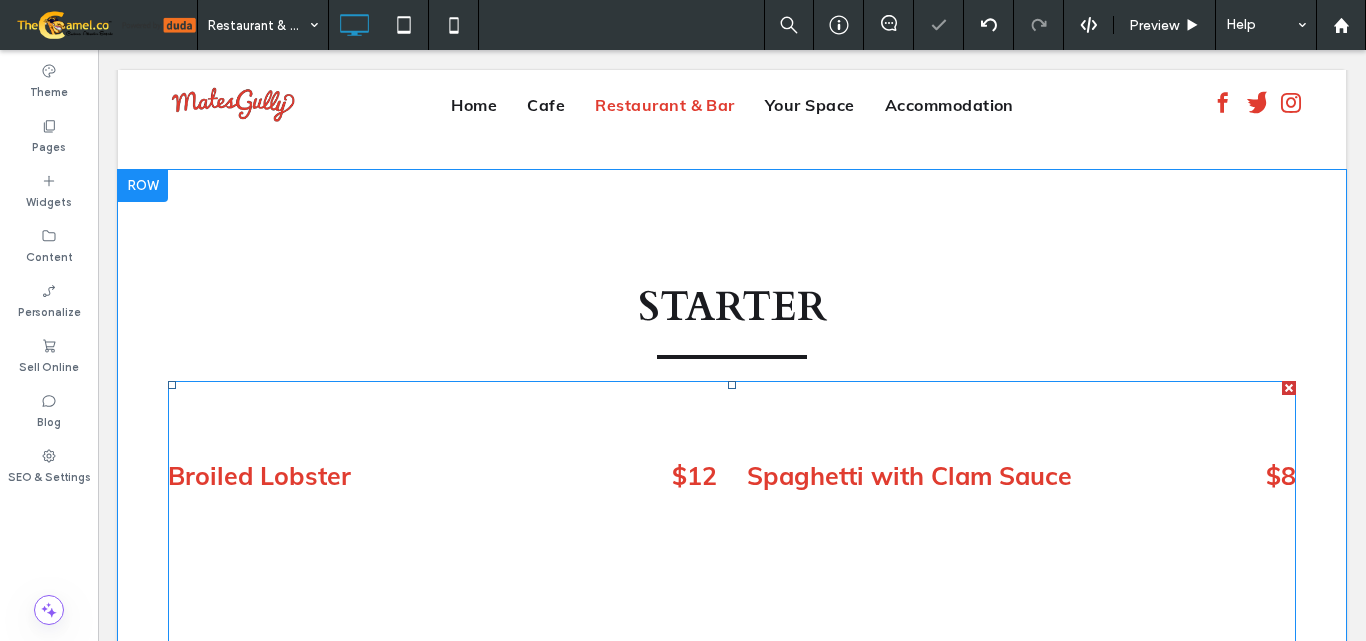 scroll, scrollTop: 3764, scrollLeft: 0, axis: vertical 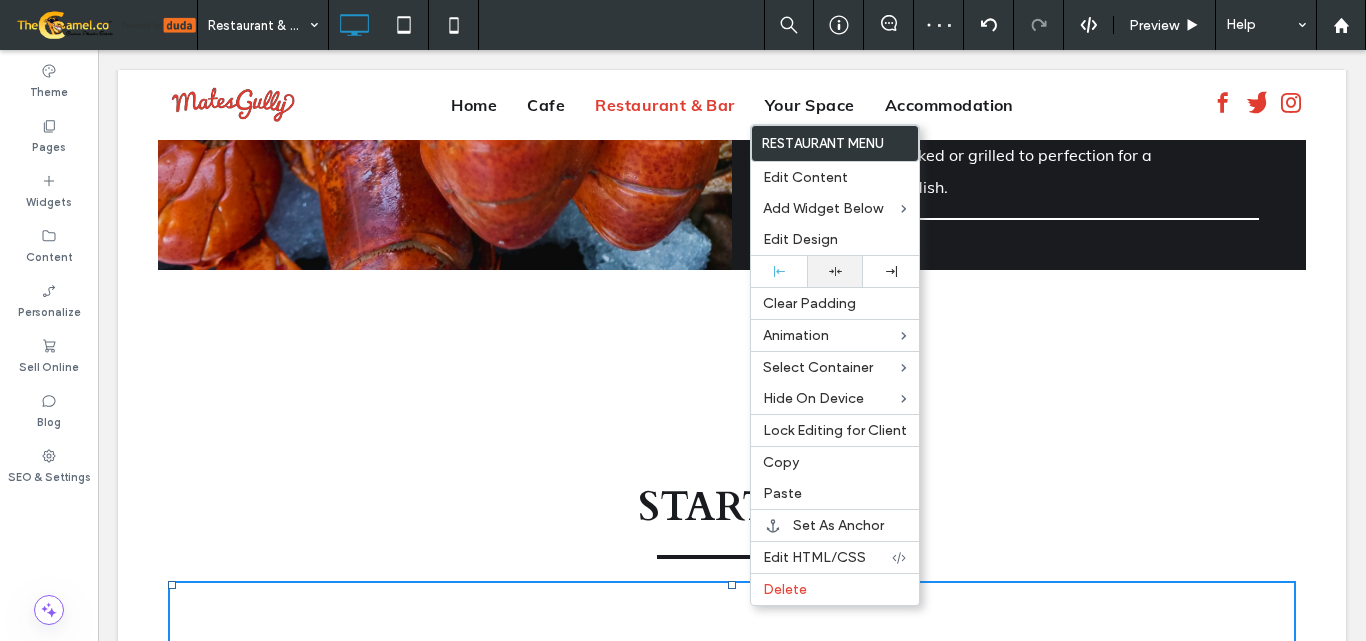 click at bounding box center [835, 271] 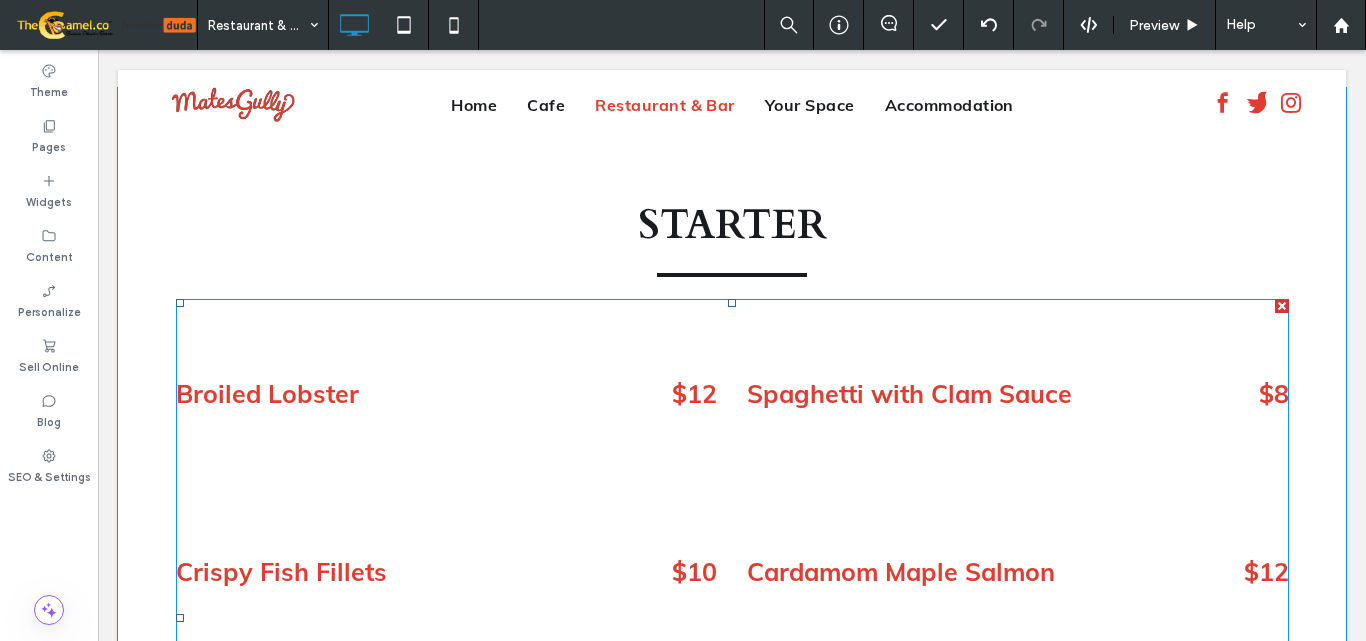 scroll, scrollTop: 4064, scrollLeft: 0, axis: vertical 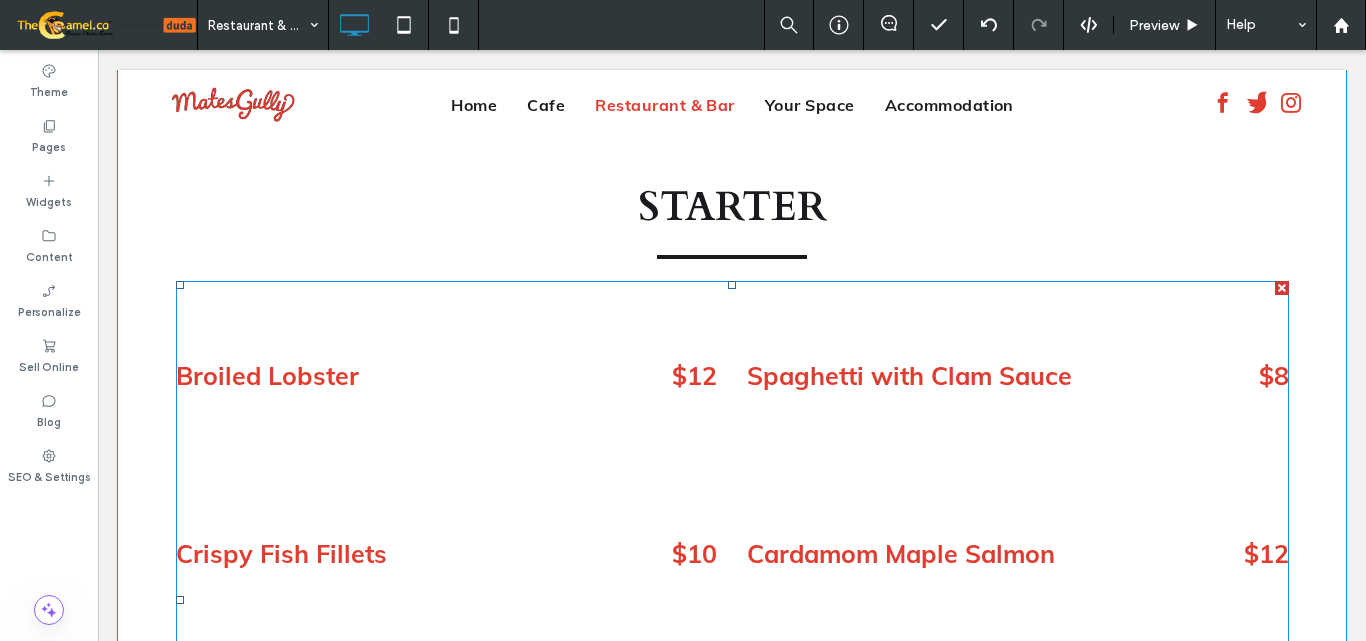 click on "Broiled Lobster
Broiled lobster is lobster meat cooked under high heat until tender and slightly browned, often served with butter or sauce.
$12" at bounding box center [447, 425] 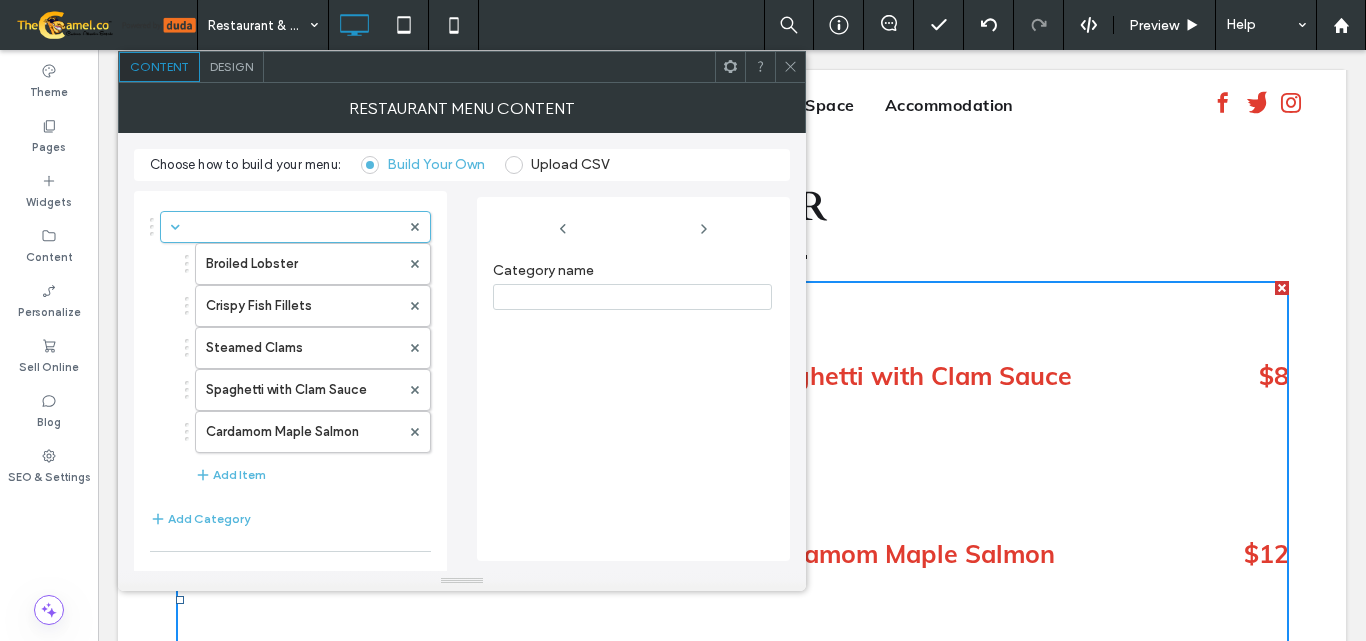 click at bounding box center [790, 67] 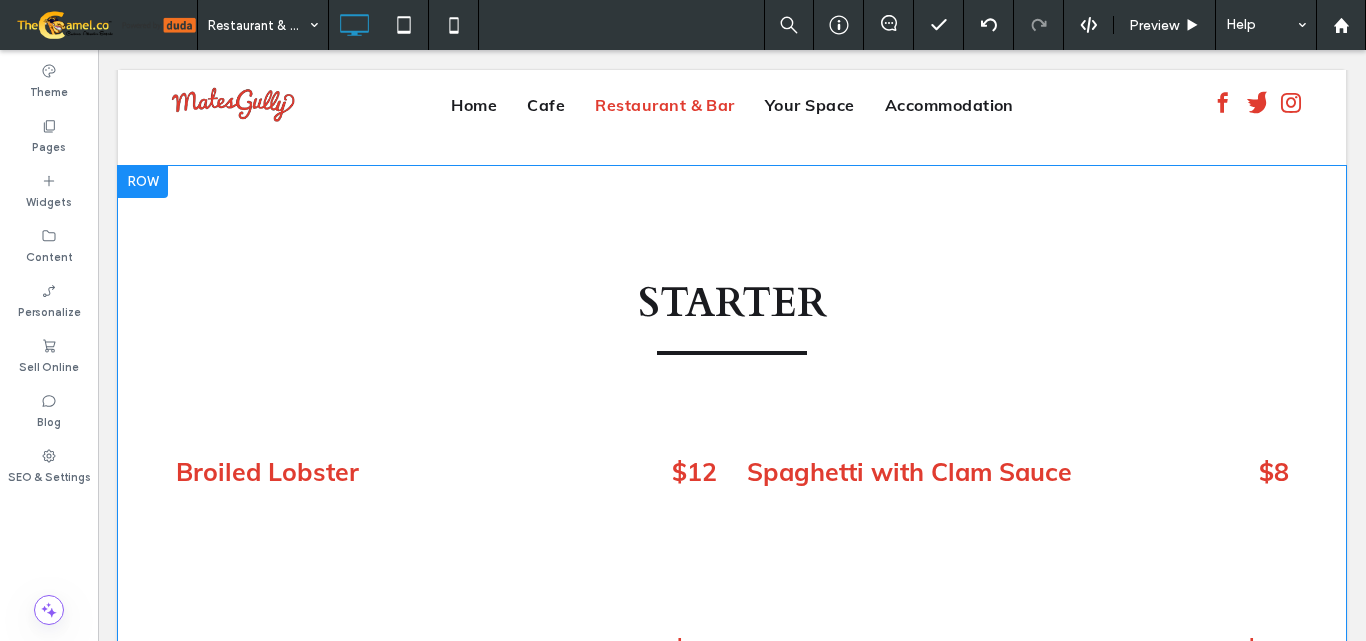 scroll, scrollTop: 3964, scrollLeft: 0, axis: vertical 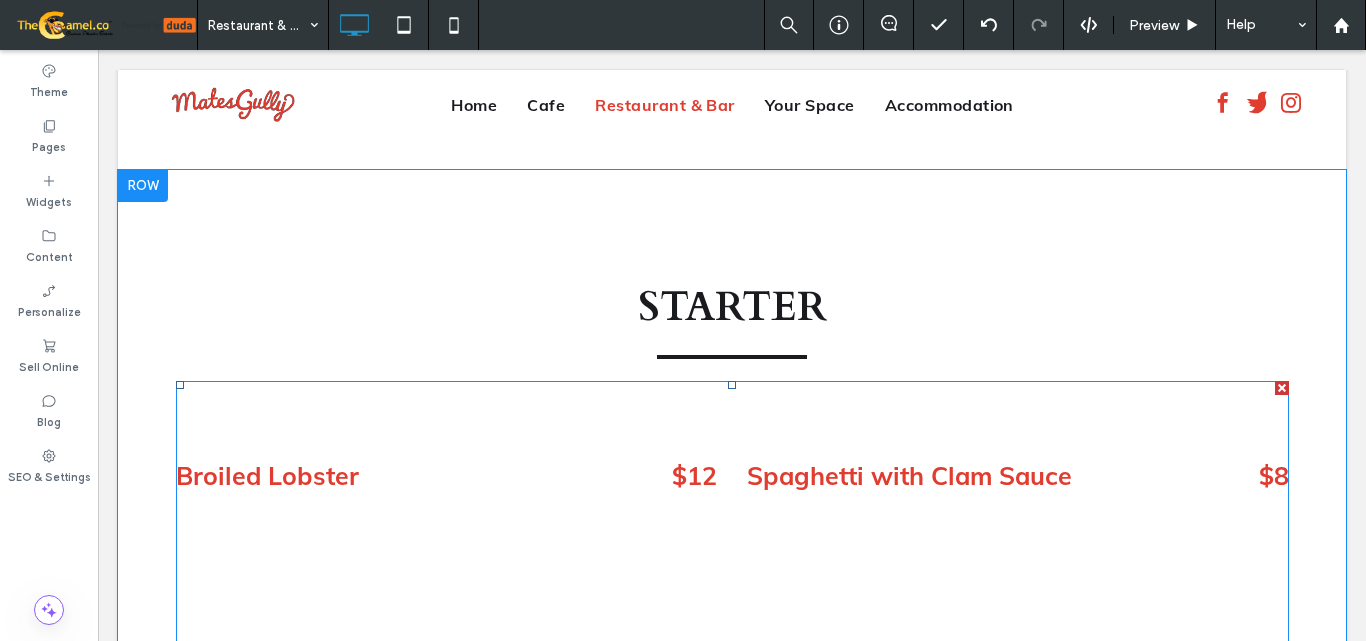 click on "Broiled Lobster" at bounding box center [390, 476] 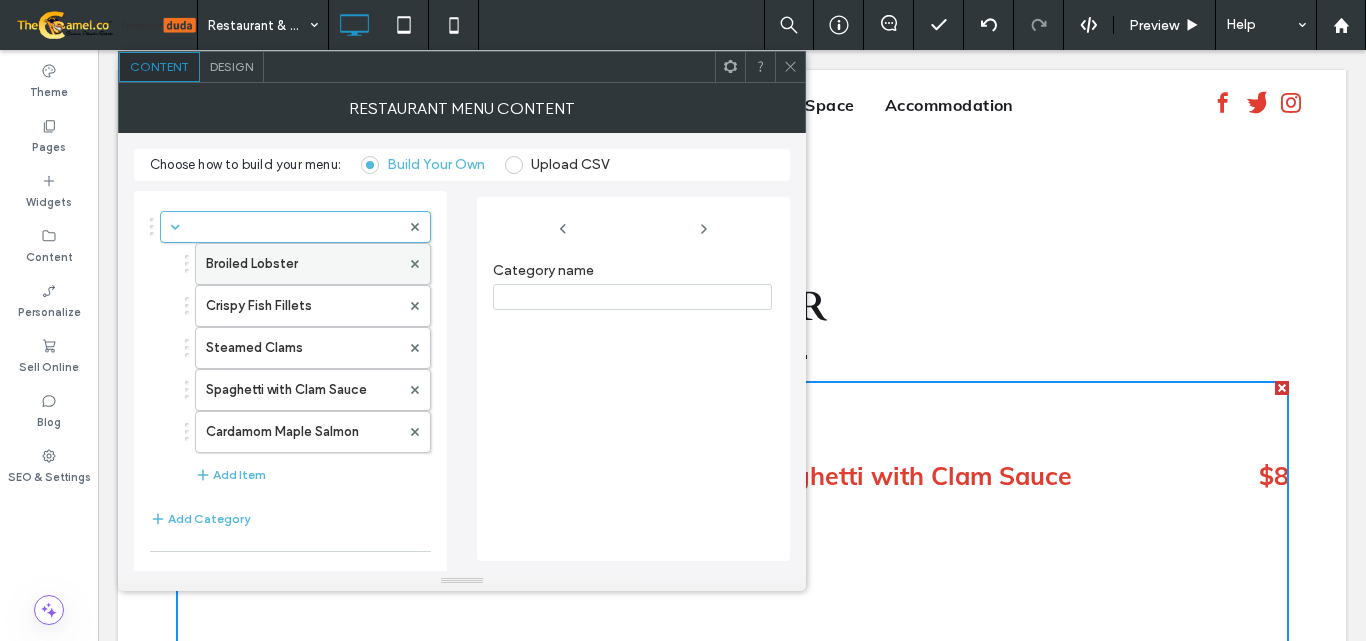 click on "Broiled Lobster" at bounding box center [303, 264] 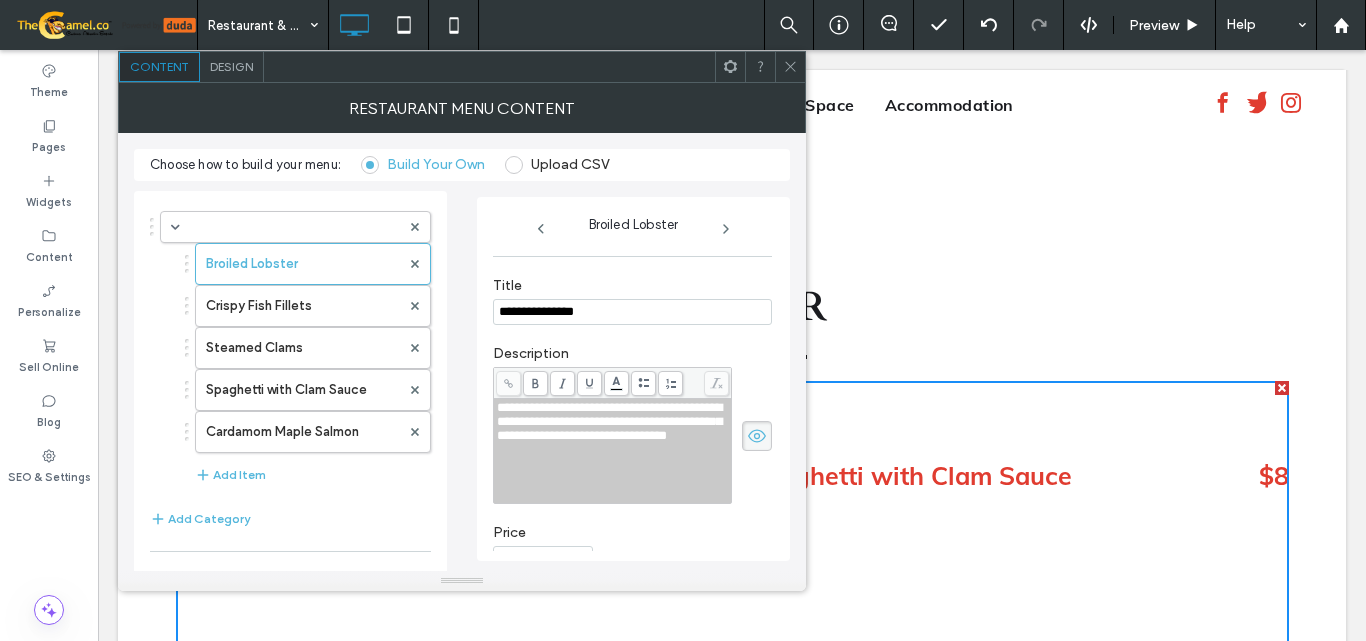 scroll, scrollTop: 199, scrollLeft: 0, axis: vertical 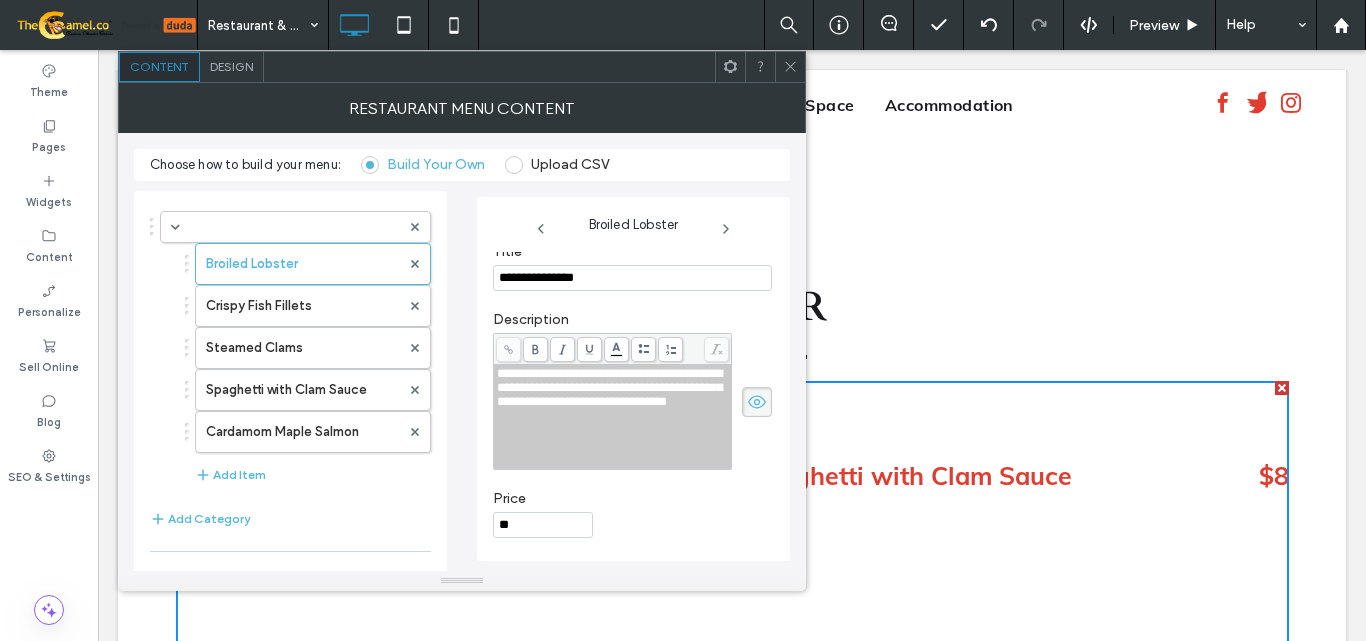 click on "**********" at bounding box center [632, 278] 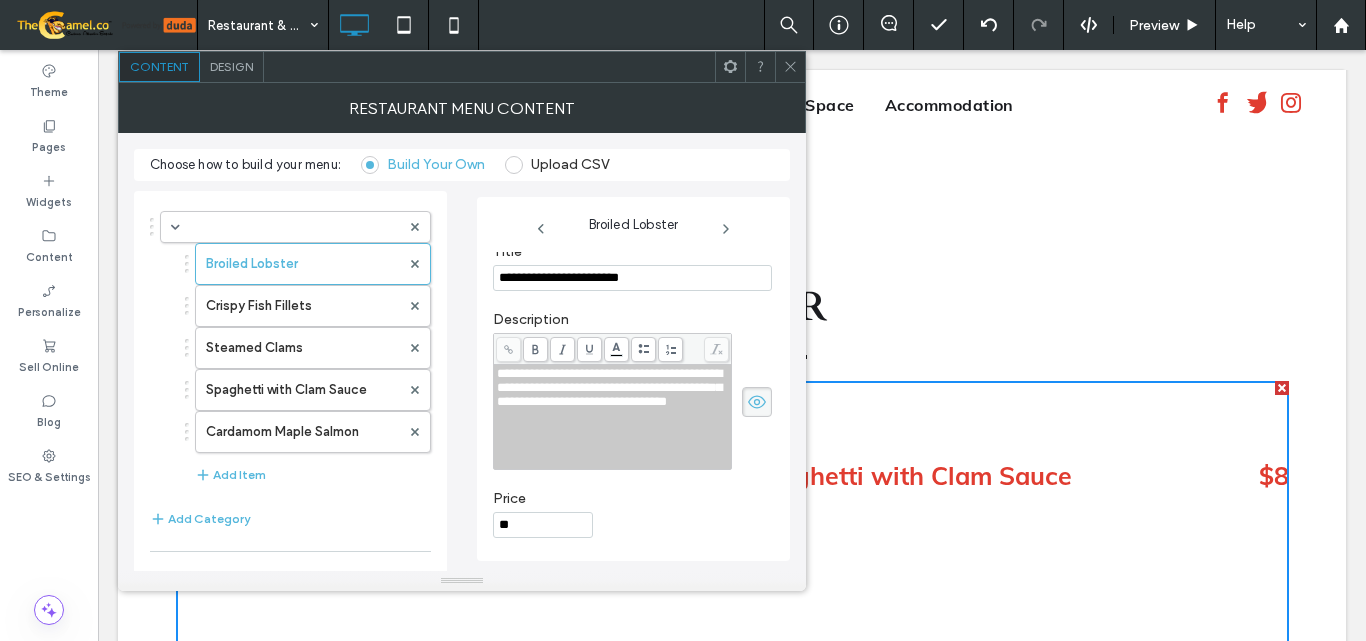 click on "**********" at bounding box center [609, 387] 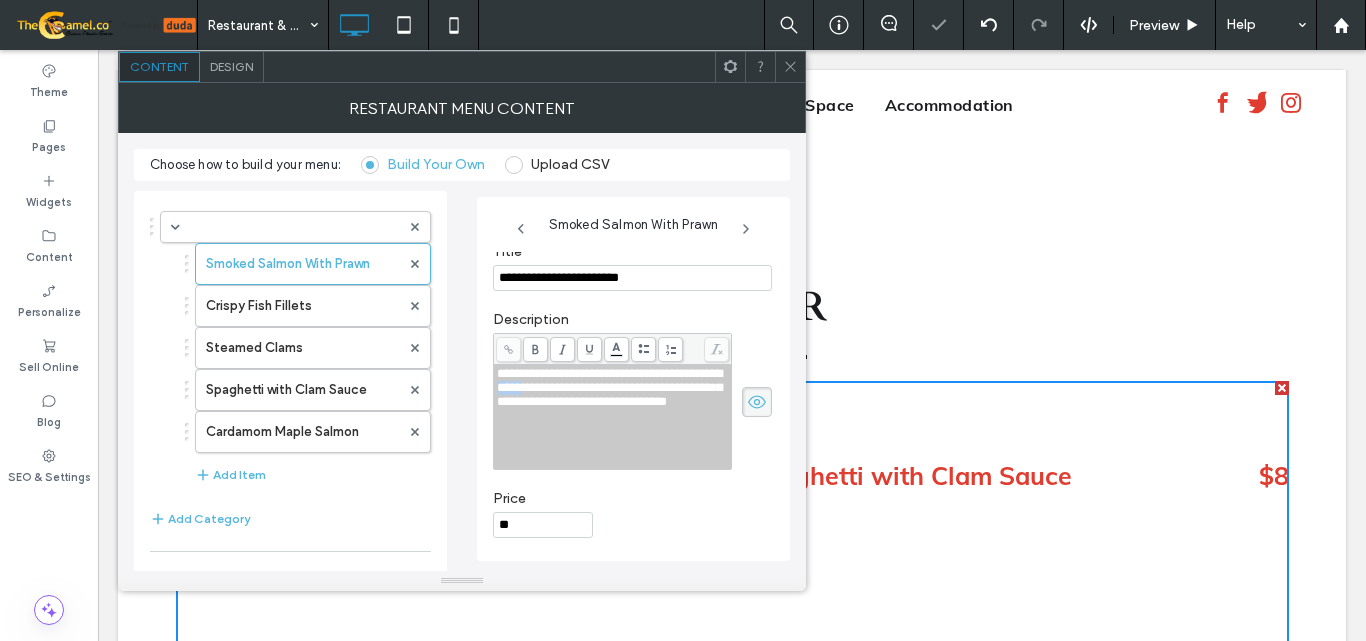 click on "**********" at bounding box center (609, 387) 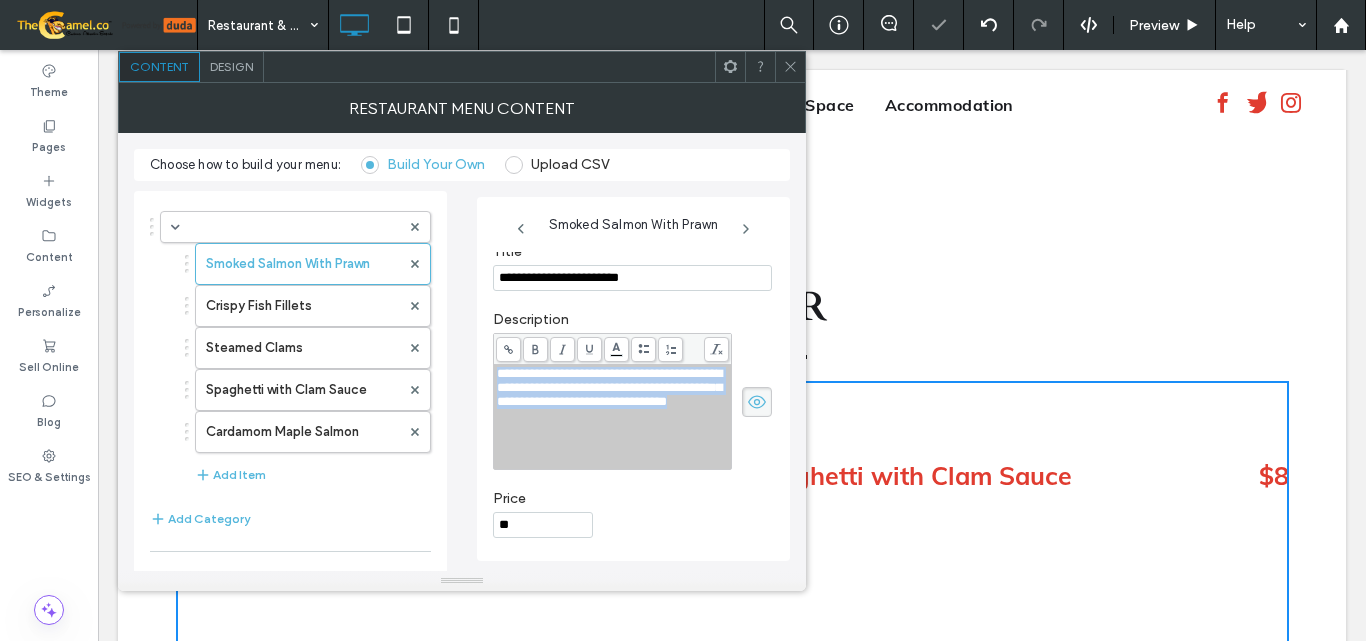 click on "**********" at bounding box center [609, 387] 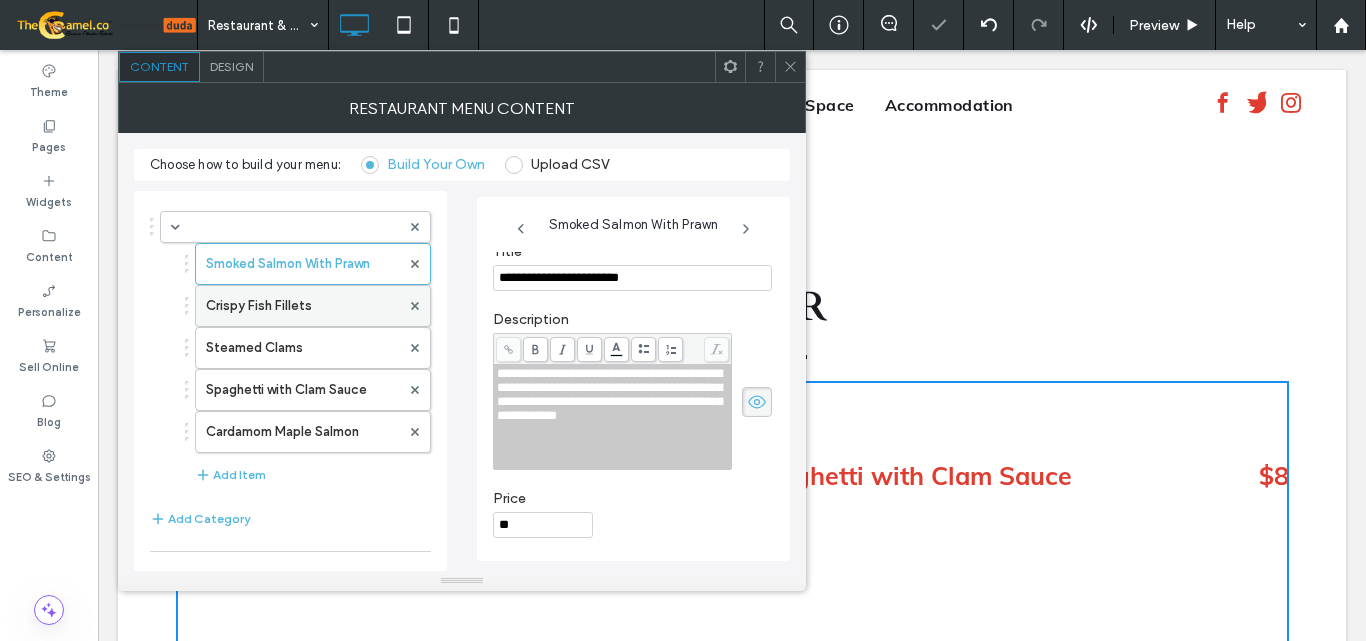 click on "Crispy Fish Fillets" at bounding box center (303, 306) 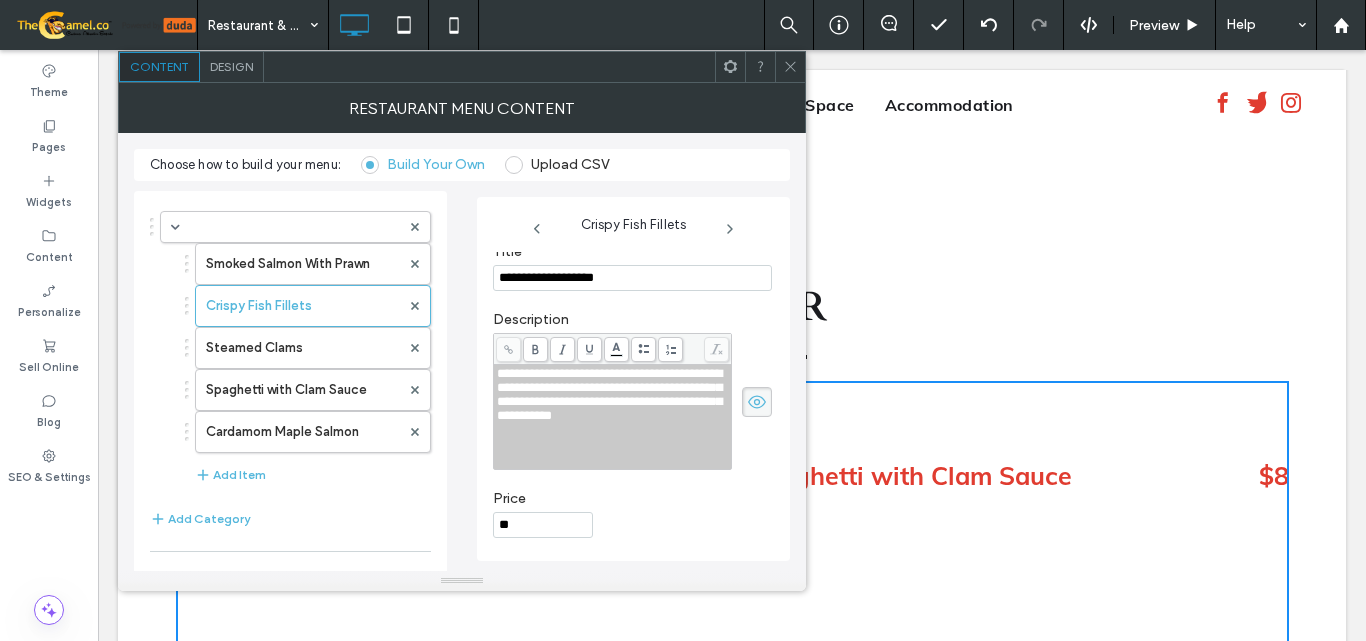 click on "**********" at bounding box center (632, 278) 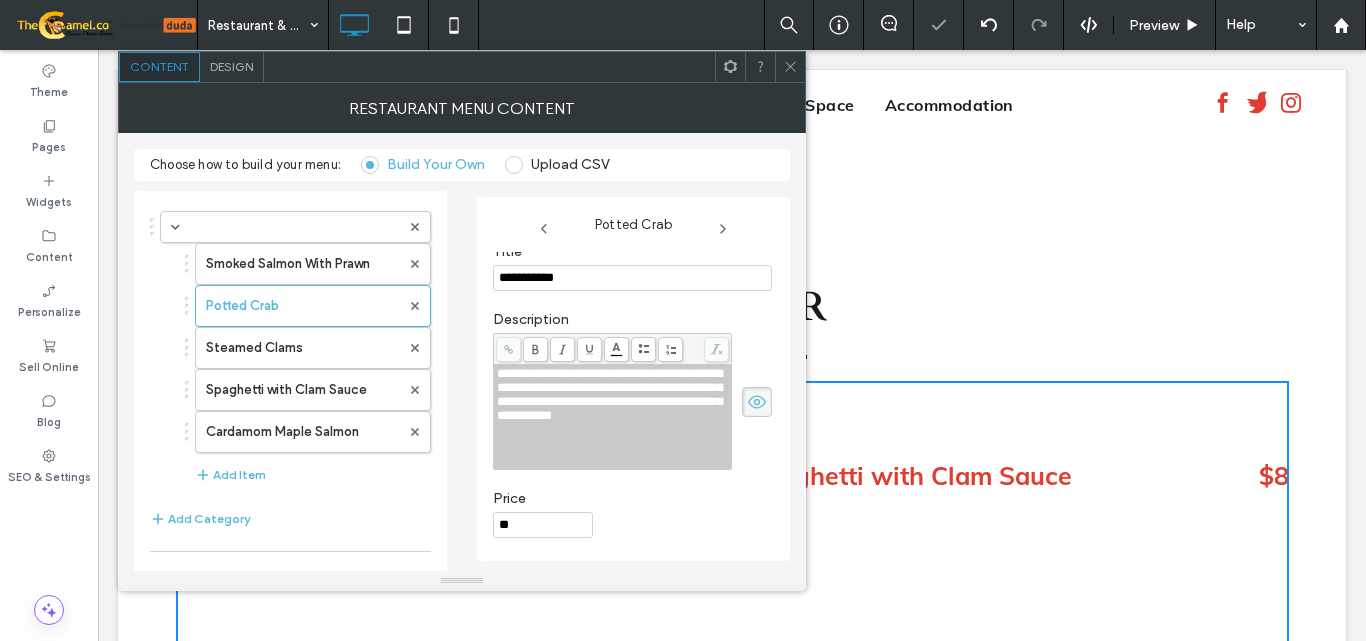 click on "**********" at bounding box center [609, 394] 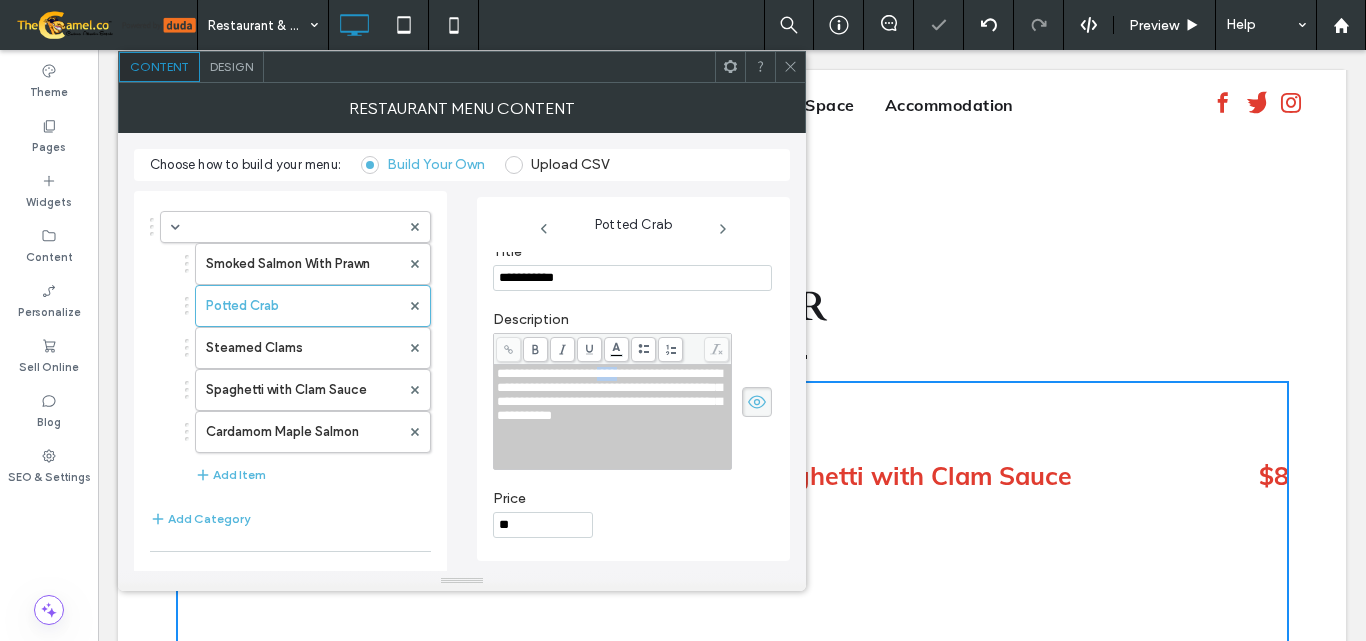 click on "**********" at bounding box center [609, 394] 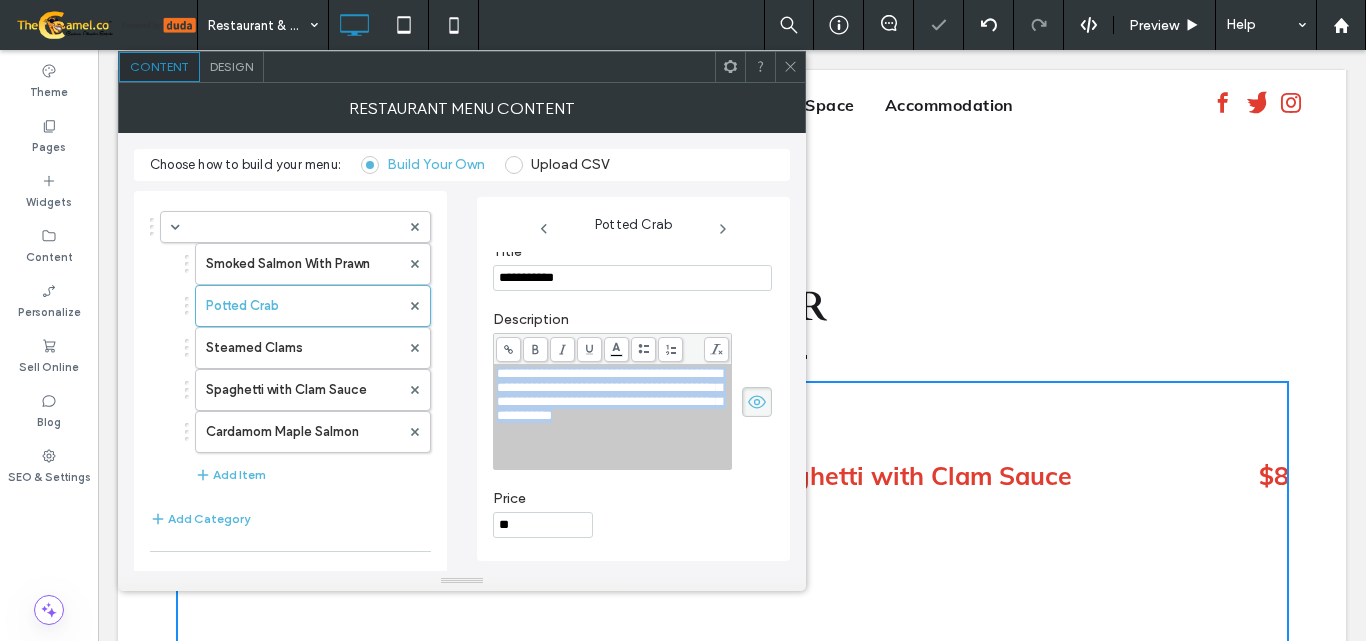 click on "**********" at bounding box center (609, 394) 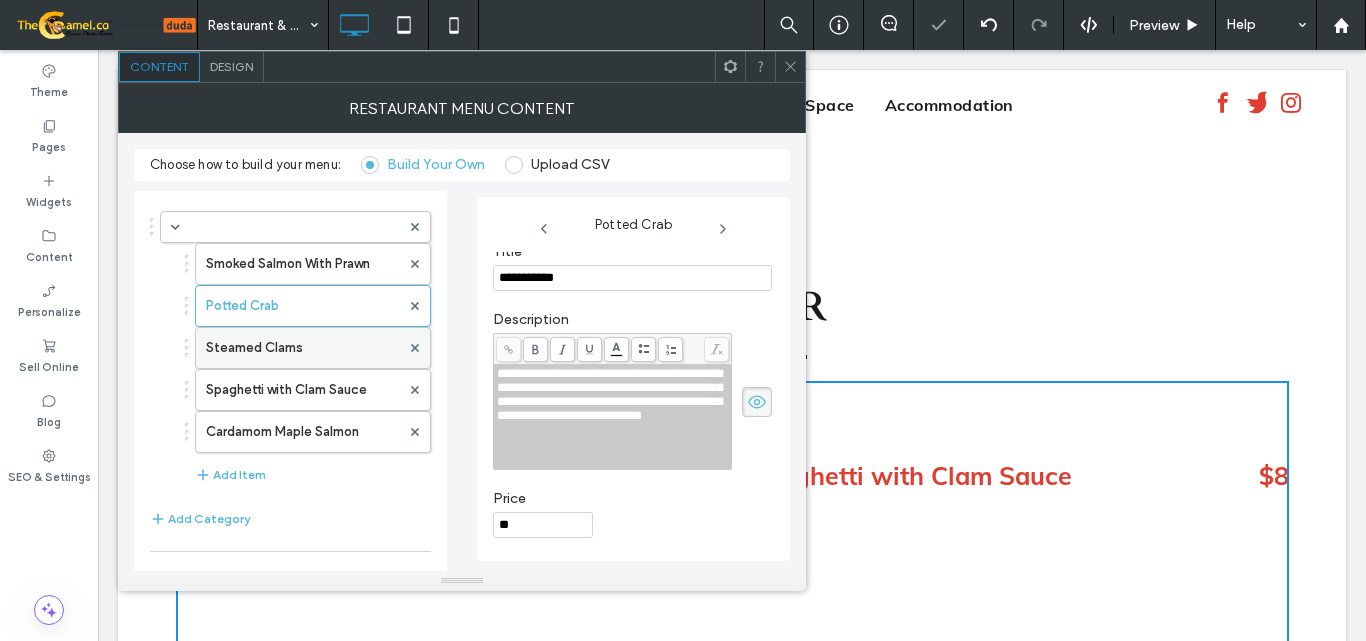 click on "Steamed Clams" at bounding box center (303, 348) 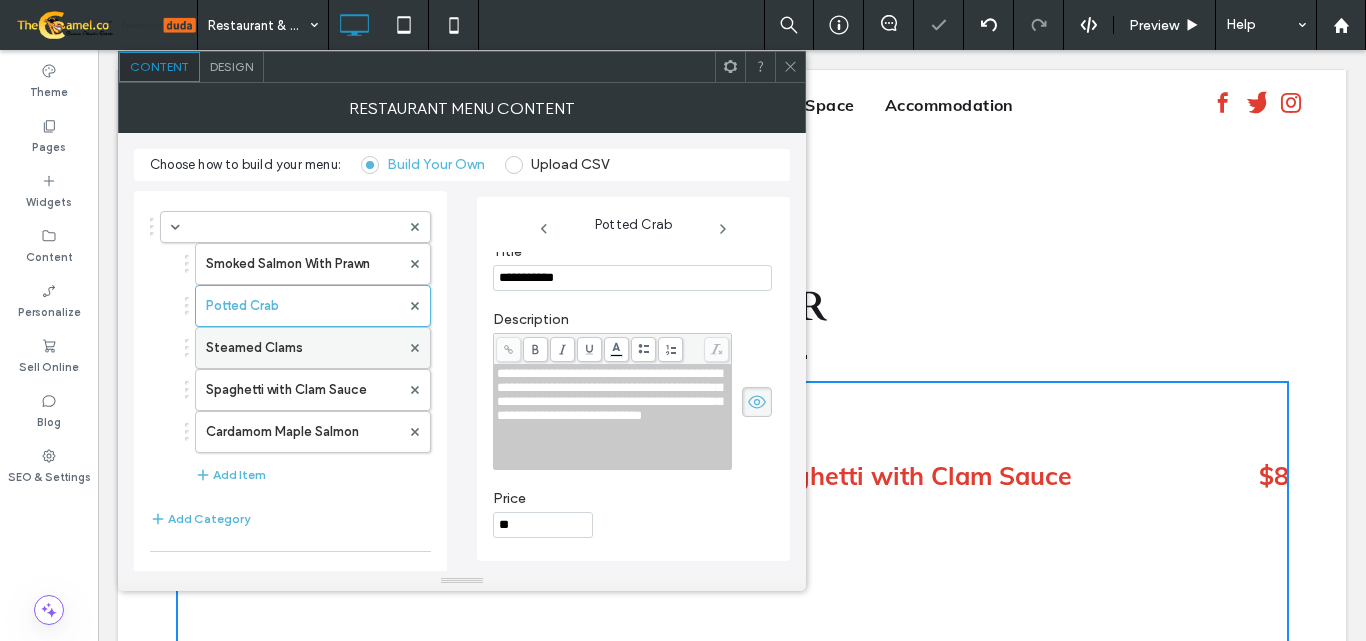 type on "**********" 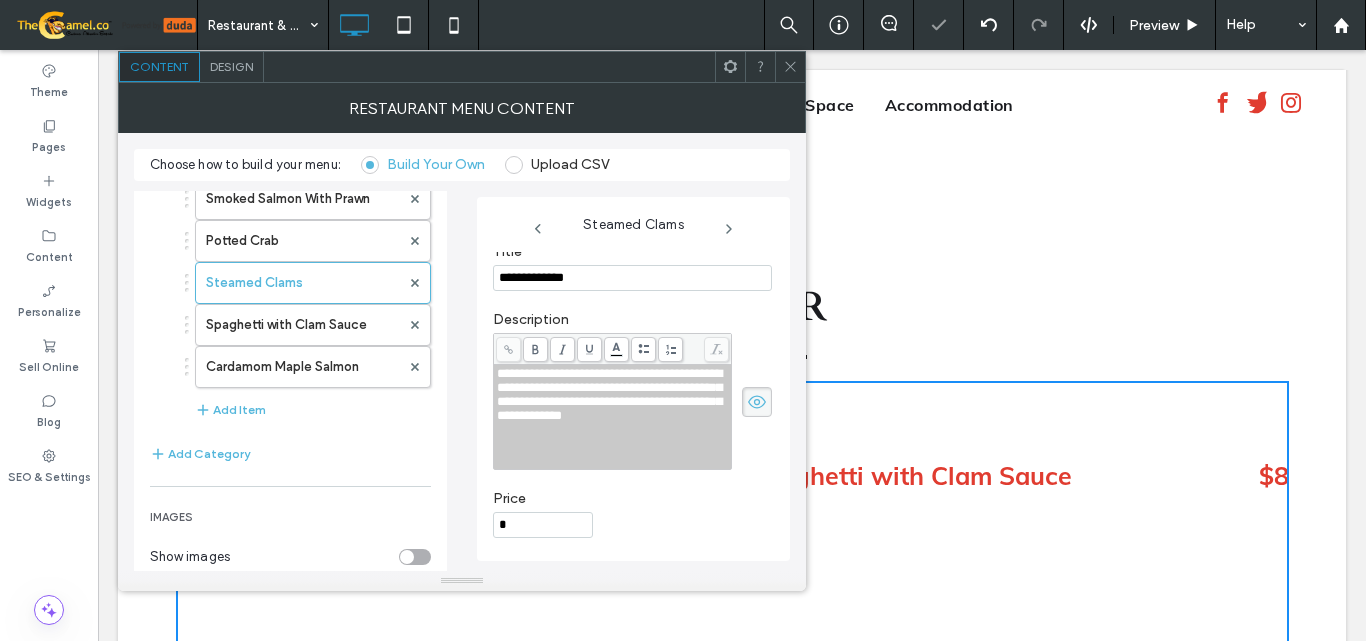 scroll, scrollTop: 100, scrollLeft: 0, axis: vertical 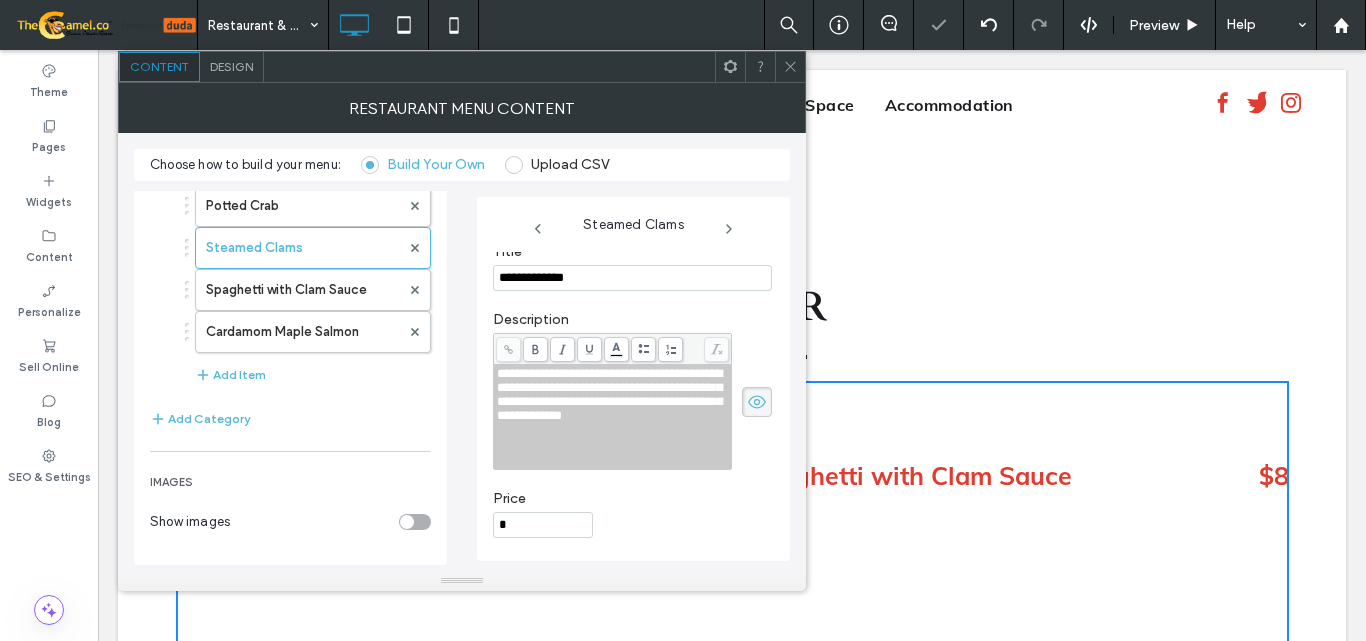 click on "**********" at bounding box center (632, 278) 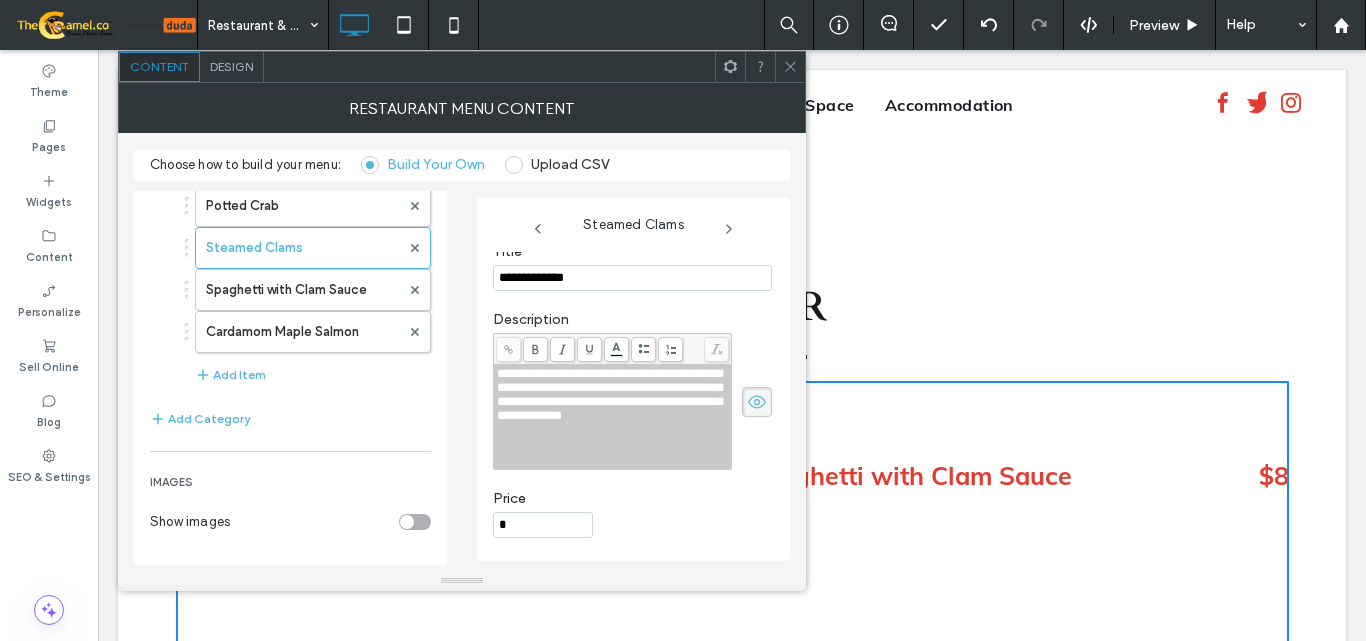 paste on "**********" 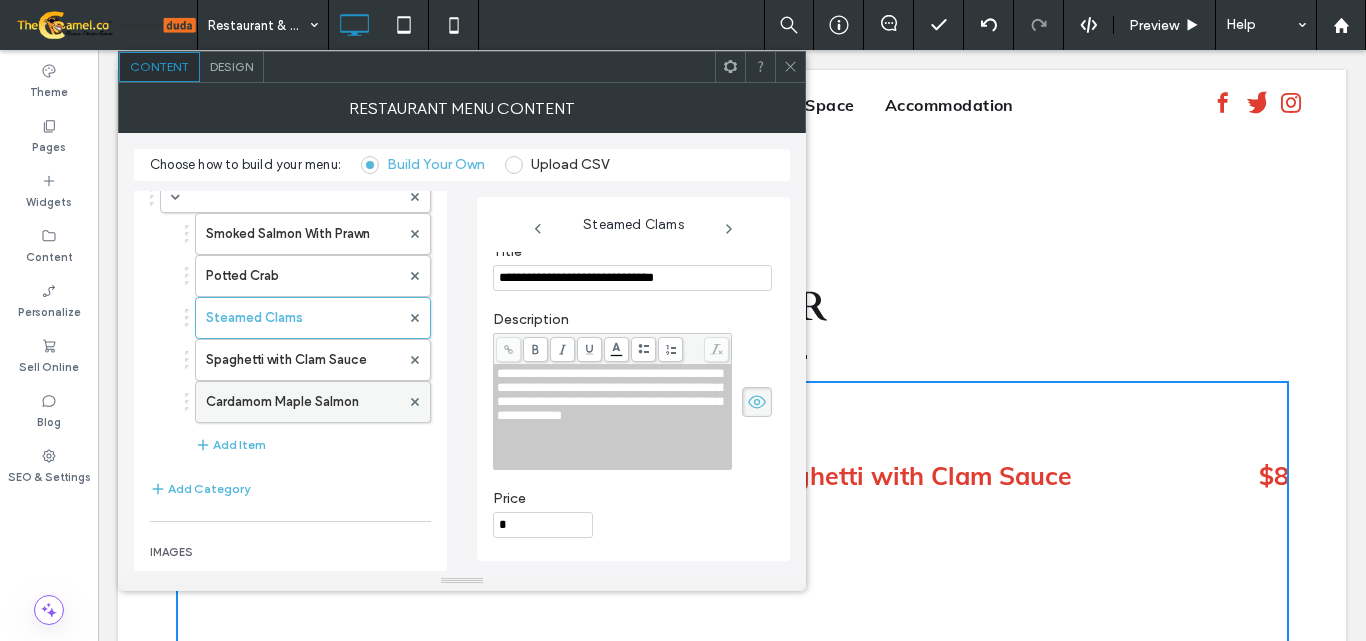 scroll, scrollTop: 0, scrollLeft: 0, axis: both 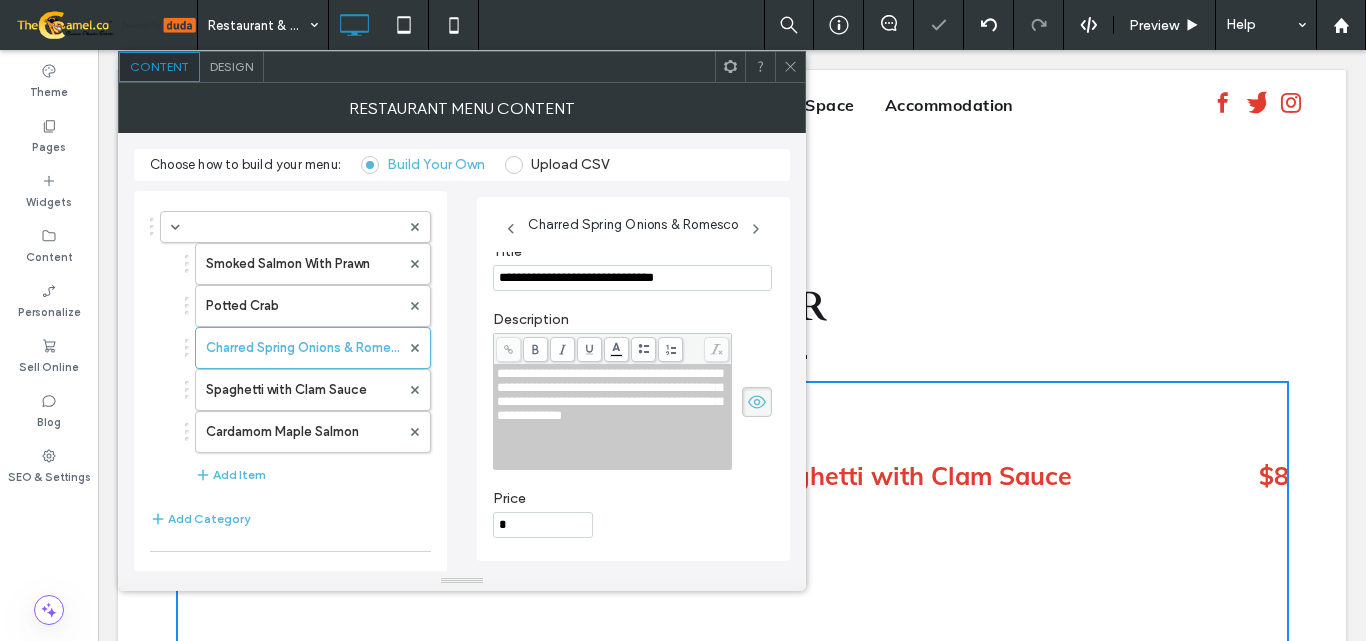 click on "**********" at bounding box center [609, 394] 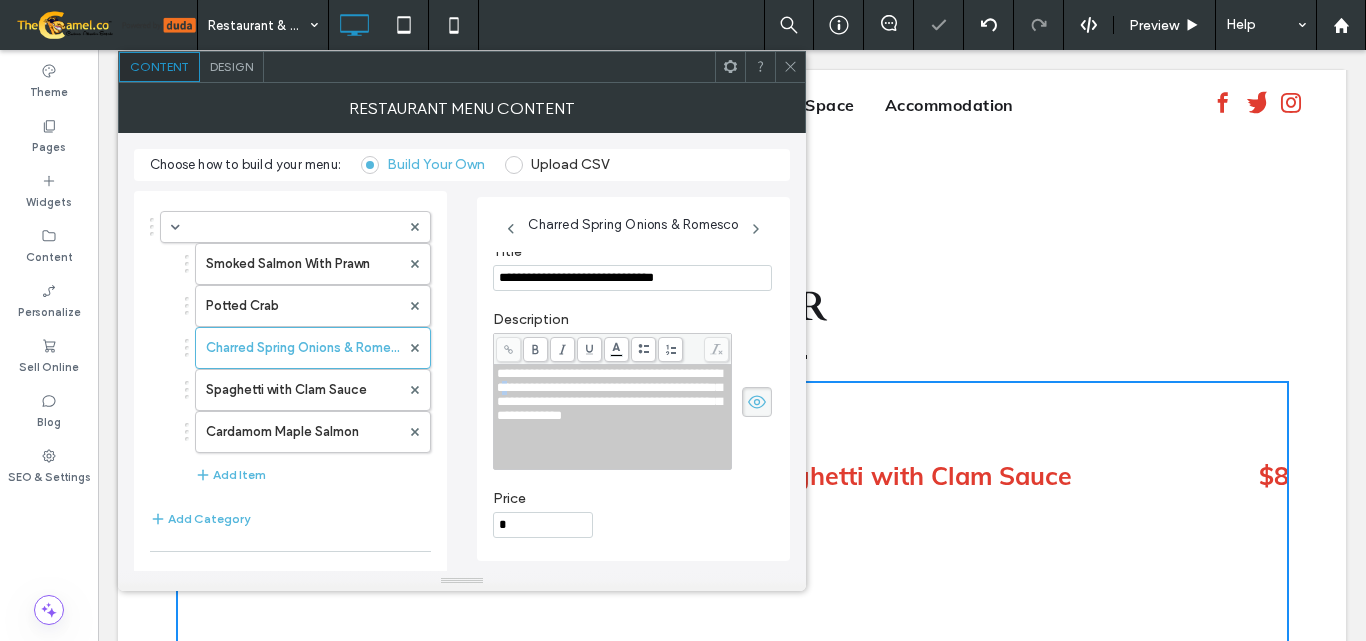 click on "**********" at bounding box center (609, 394) 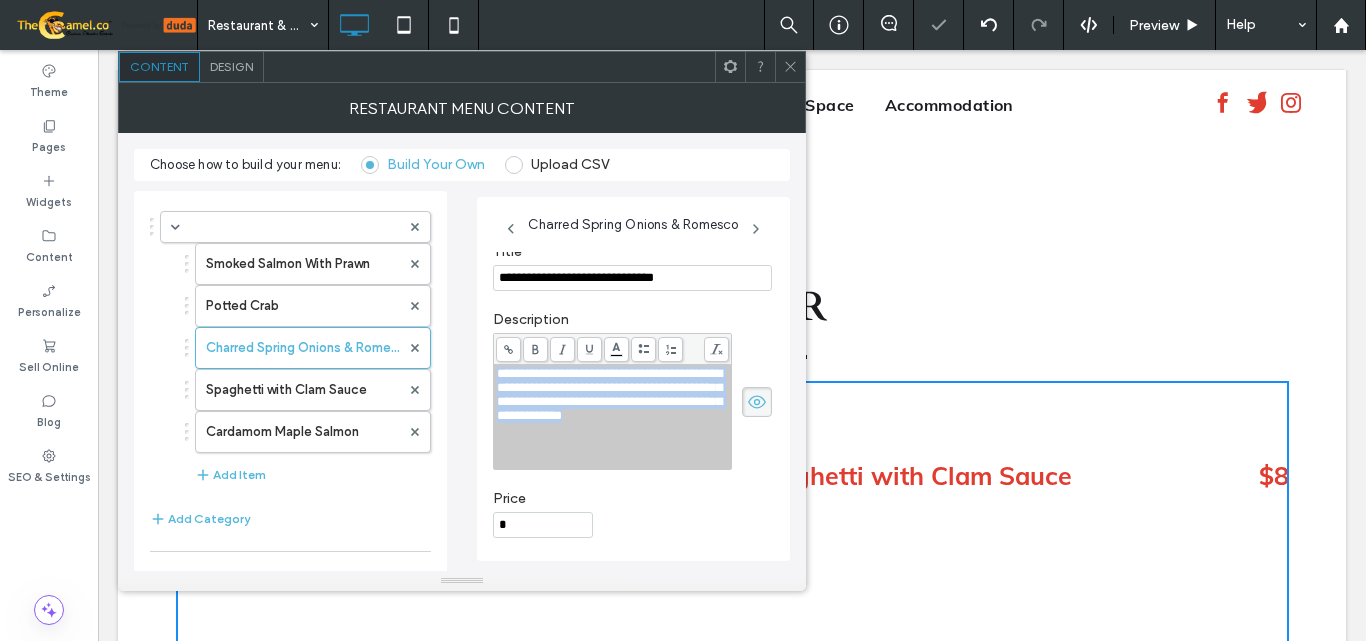 click on "**********" at bounding box center (609, 394) 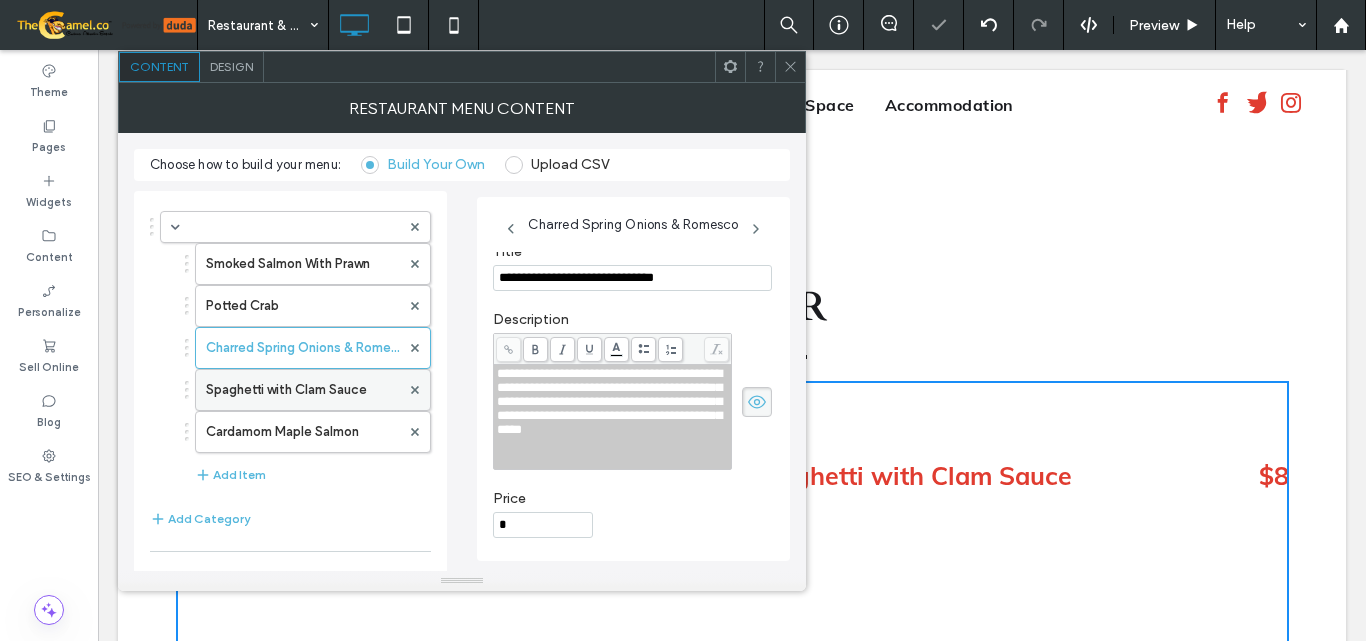 click on "Spaghetti with Clam Sauce" at bounding box center (303, 390) 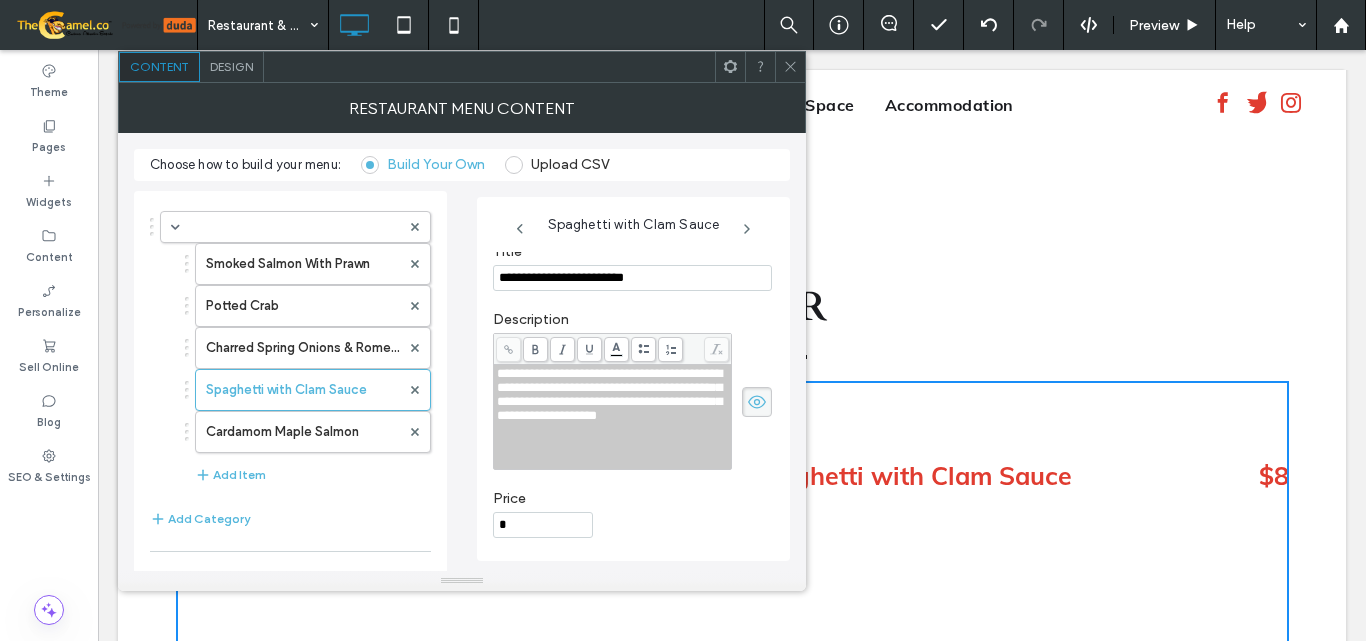 click on "**********" at bounding box center [632, 278] 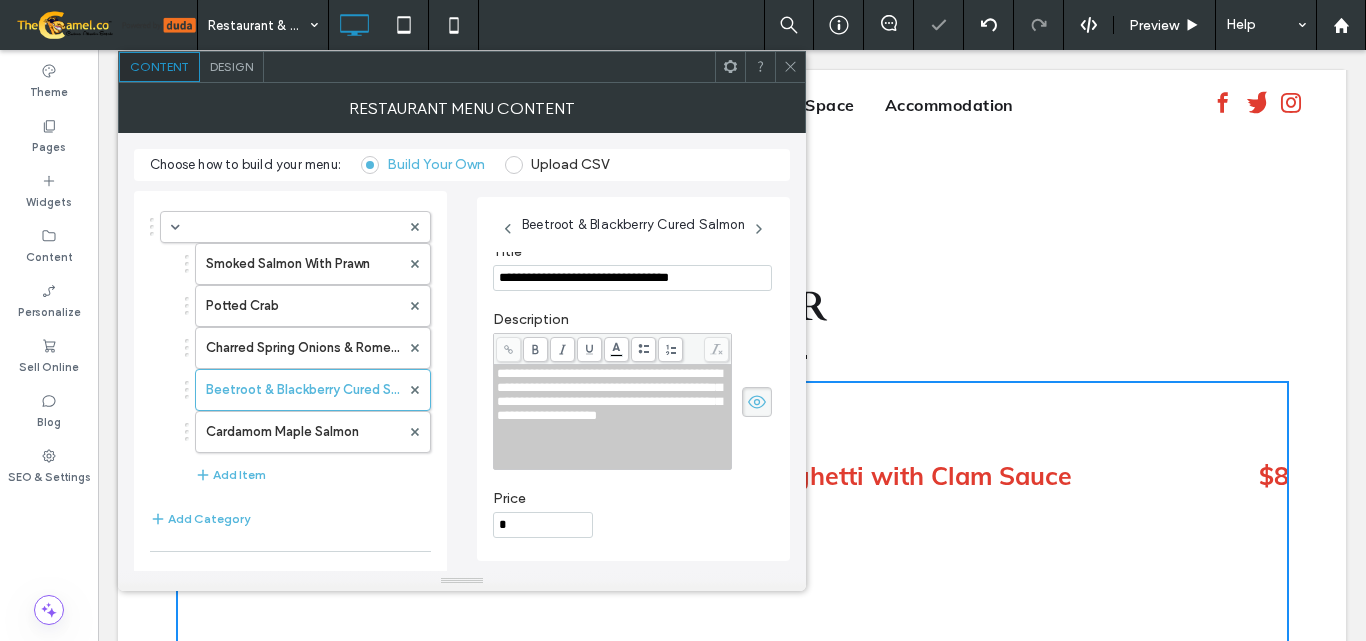 click on "**********" at bounding box center [609, 394] 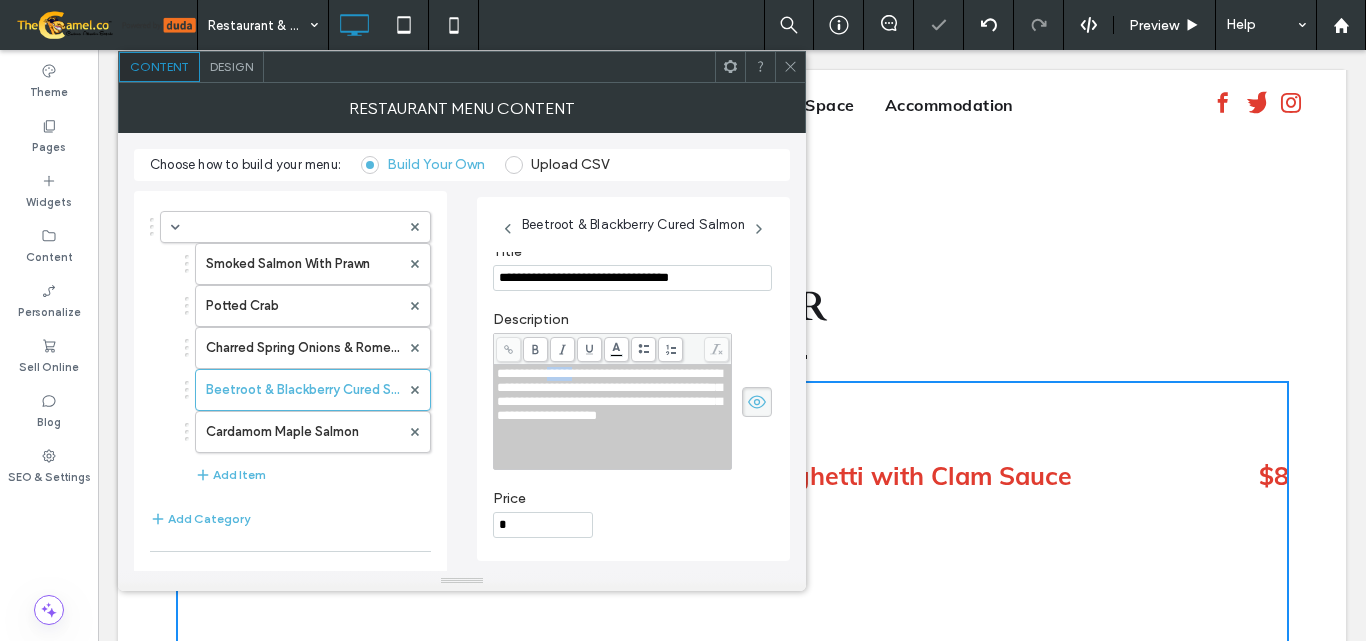 click on "**********" at bounding box center [609, 394] 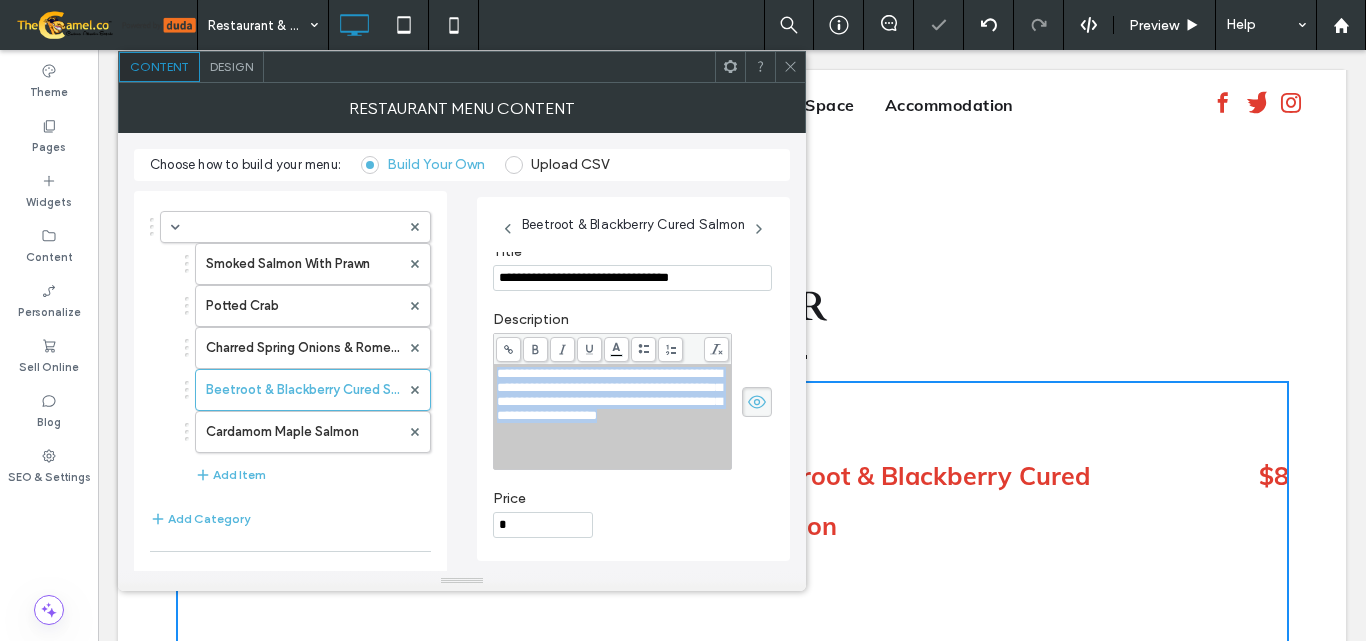 click on "**********" at bounding box center (609, 394) 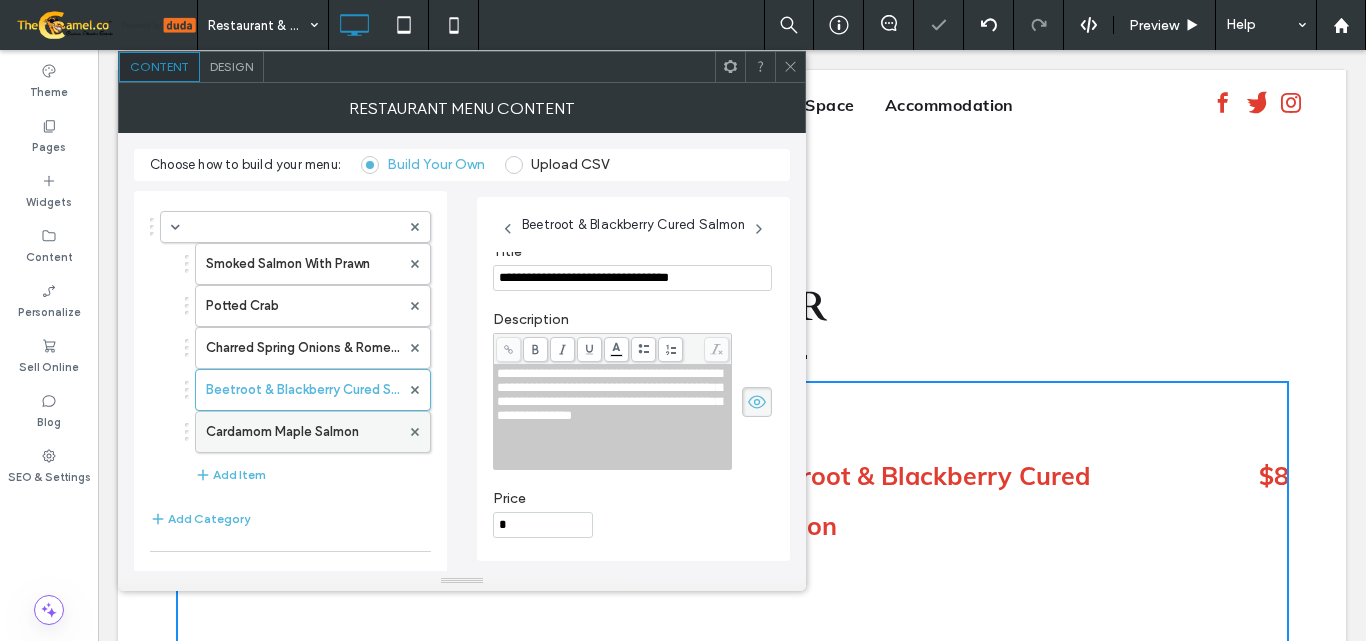 click on "Cardamom Maple Salmon" at bounding box center [303, 432] 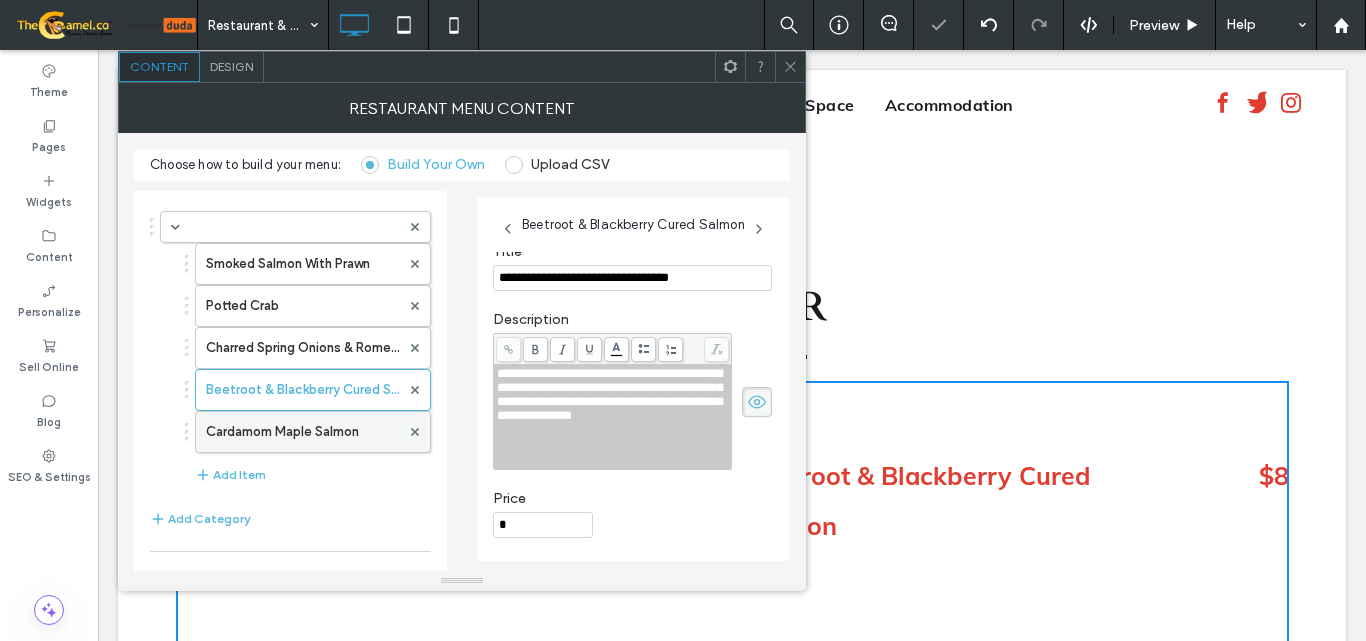 type on "**********" 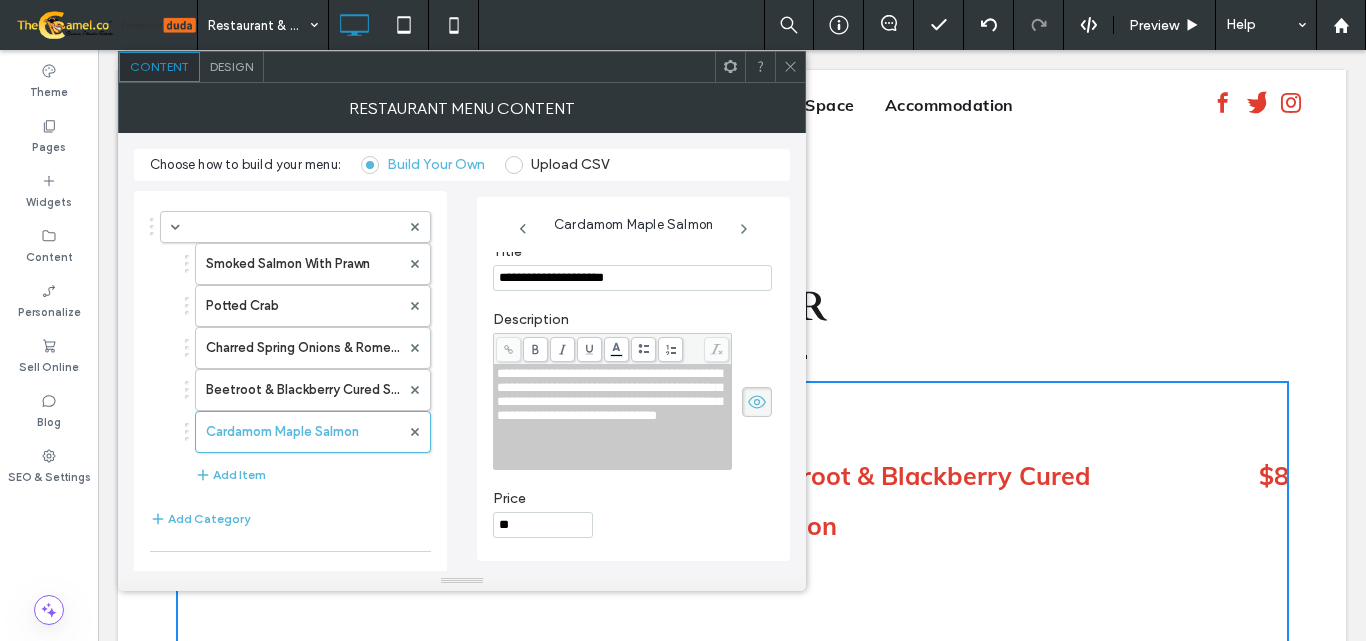 click on "**********" at bounding box center (632, 278) 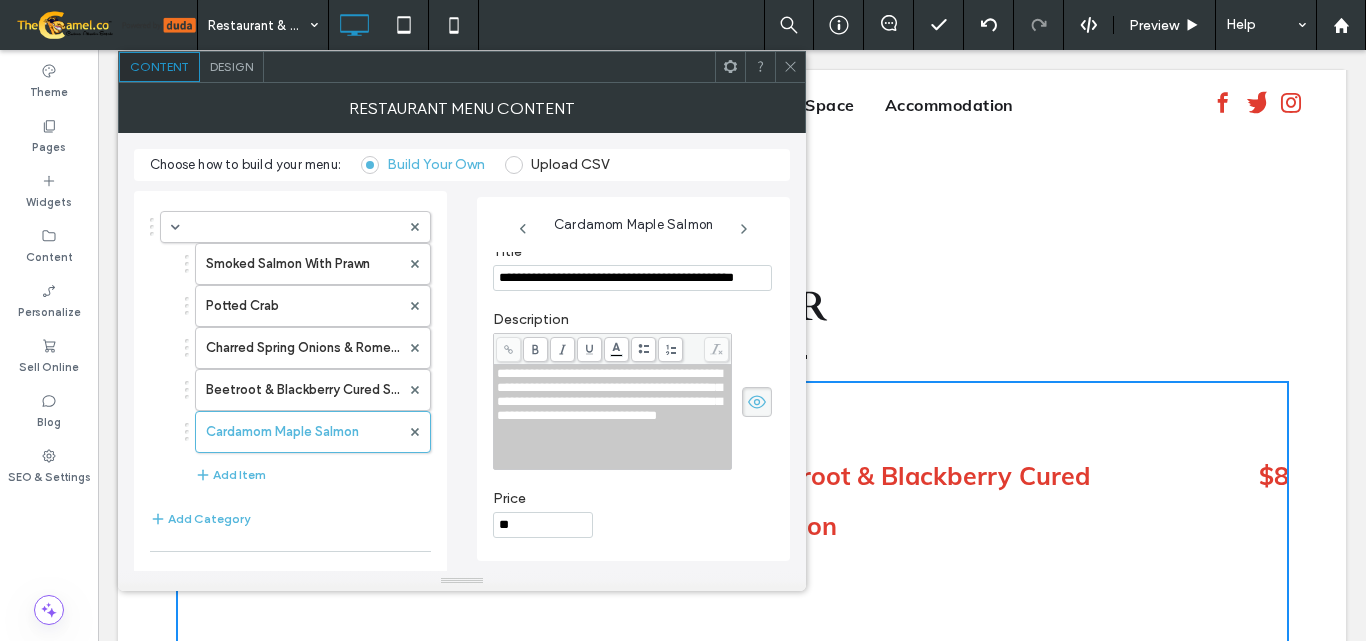 scroll, scrollTop: 0, scrollLeft: 36, axis: horizontal 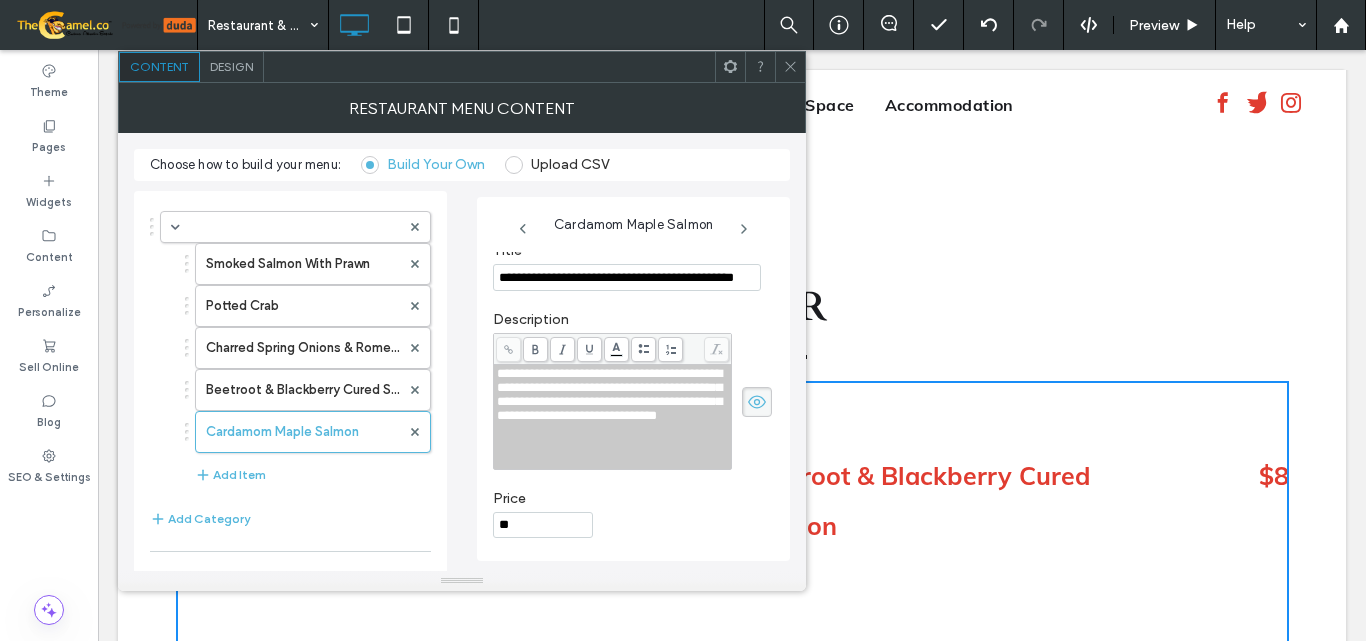click on "**********" at bounding box center [609, 394] 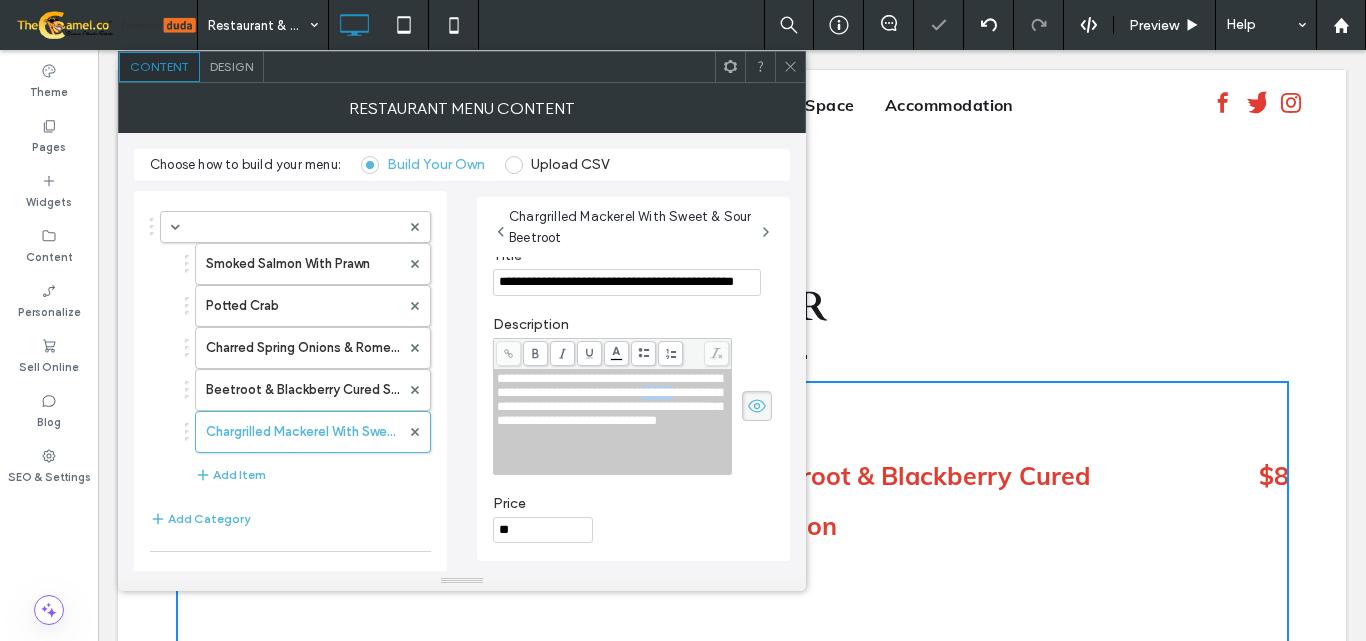 click on "**********" at bounding box center [609, 399] 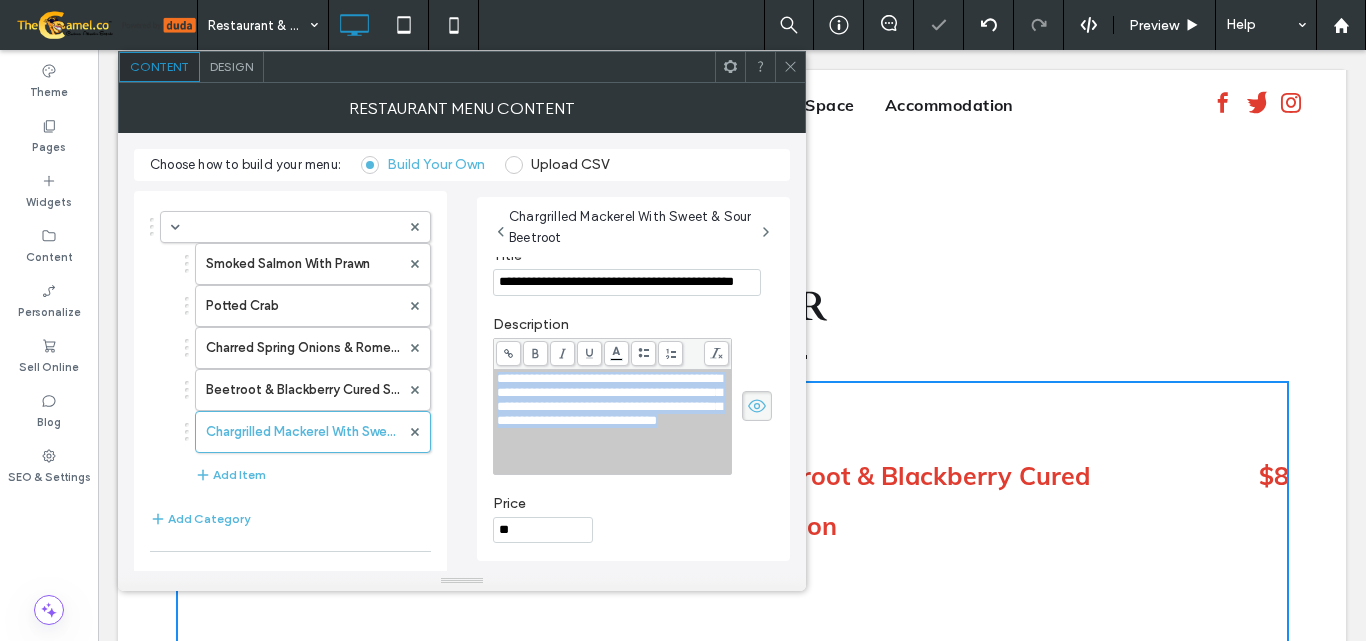 click on "**********" at bounding box center (609, 399) 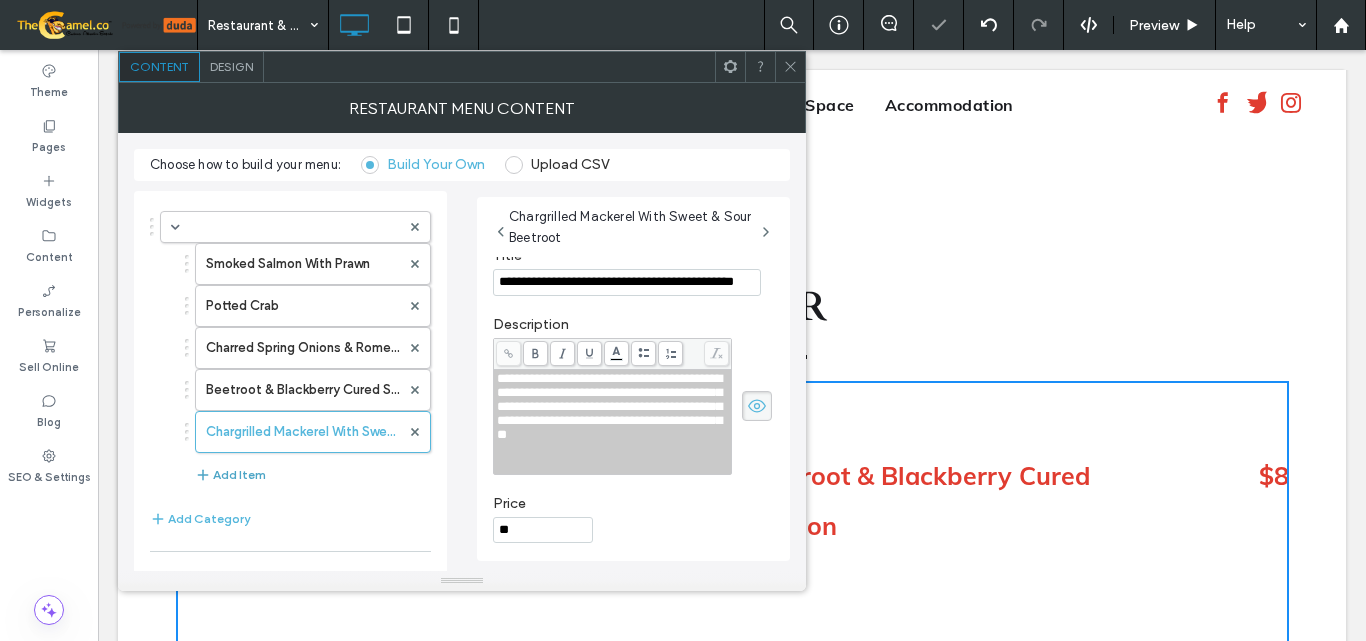 click on "Add Item" at bounding box center [230, 475] 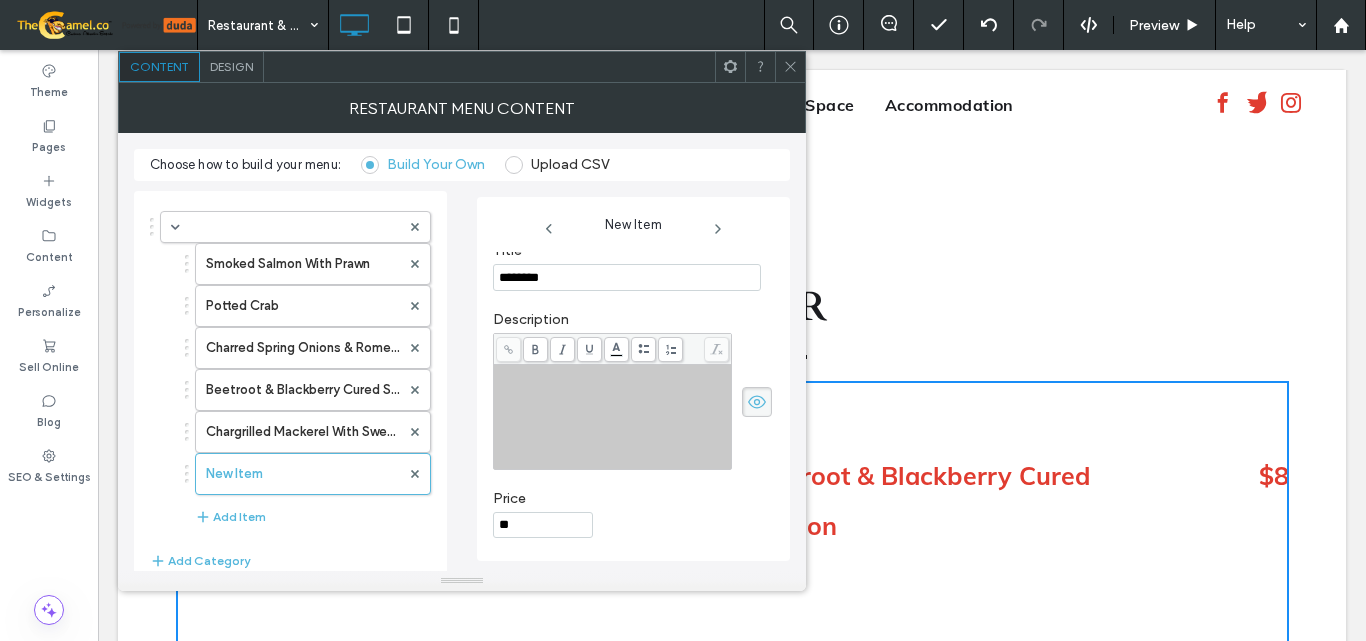 click on "********" at bounding box center [627, 277] 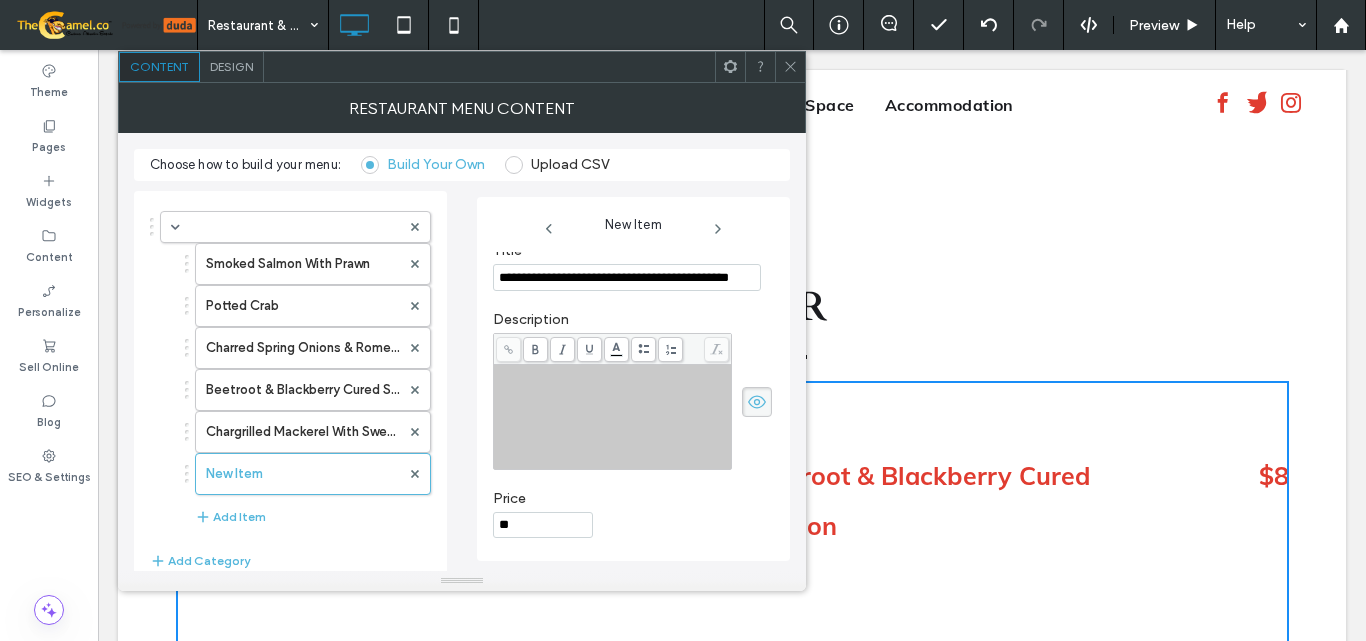 scroll, scrollTop: 0, scrollLeft: 20, axis: horizontal 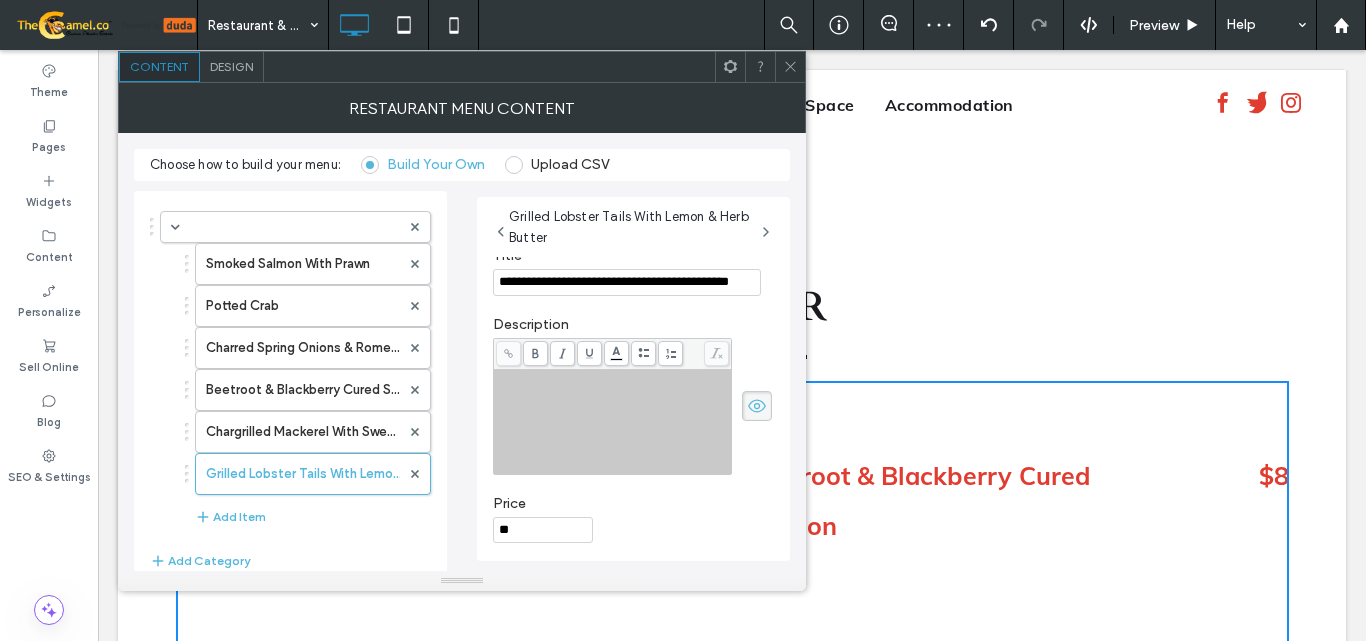 click at bounding box center [613, 422] 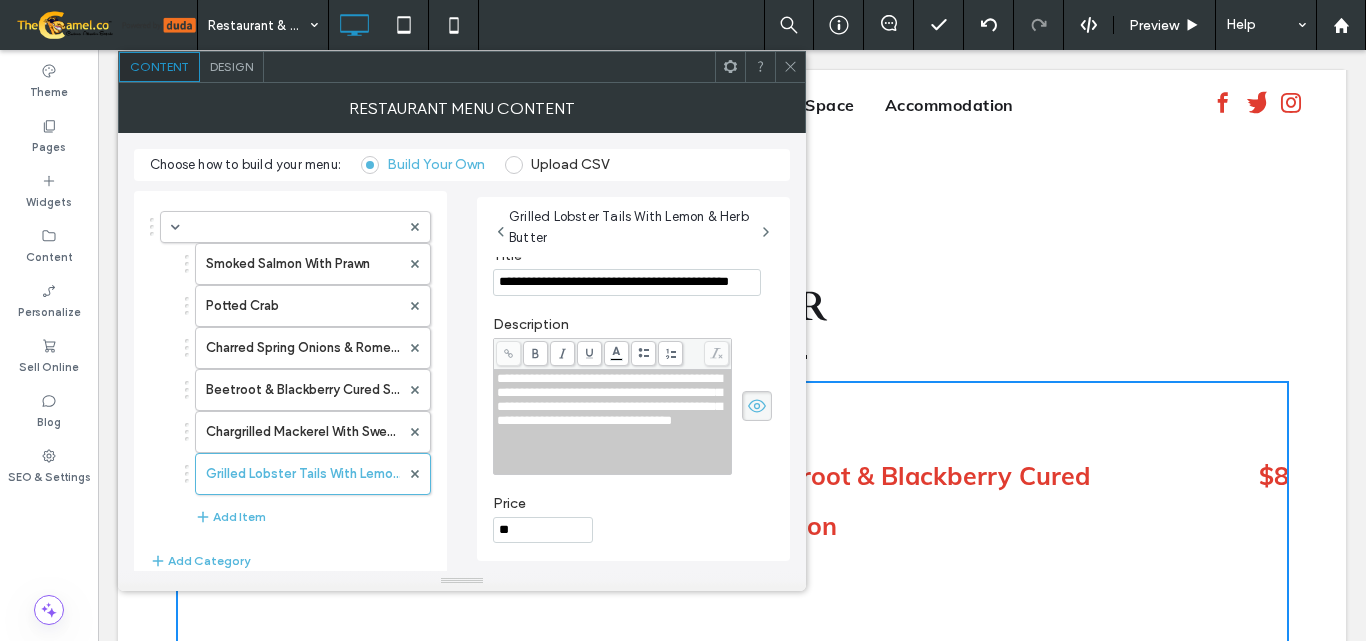 click at bounding box center [790, 67] 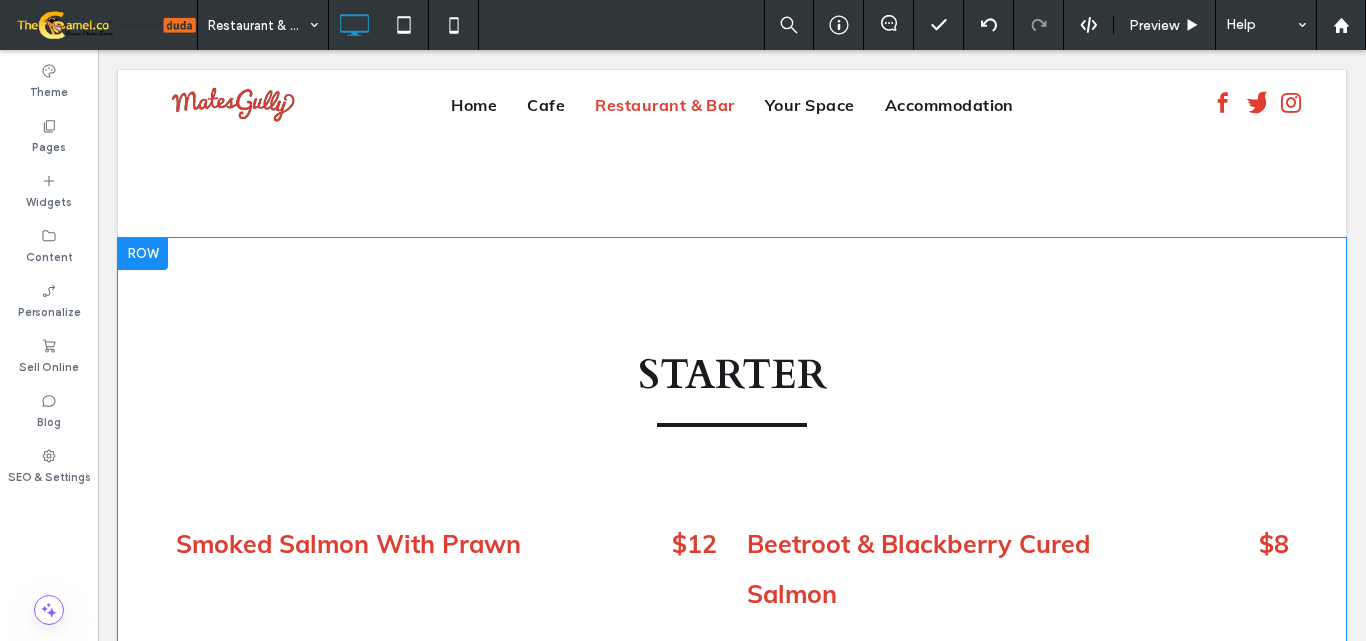 scroll, scrollTop: 3864, scrollLeft: 0, axis: vertical 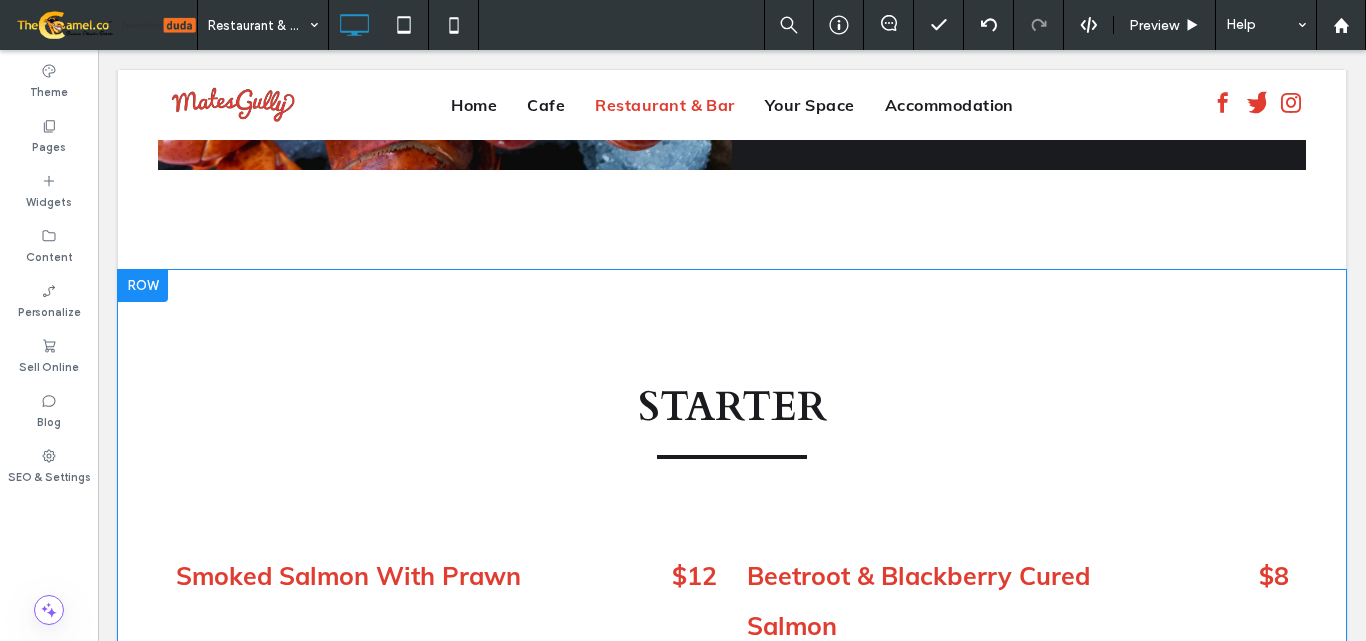 click at bounding box center [143, 286] 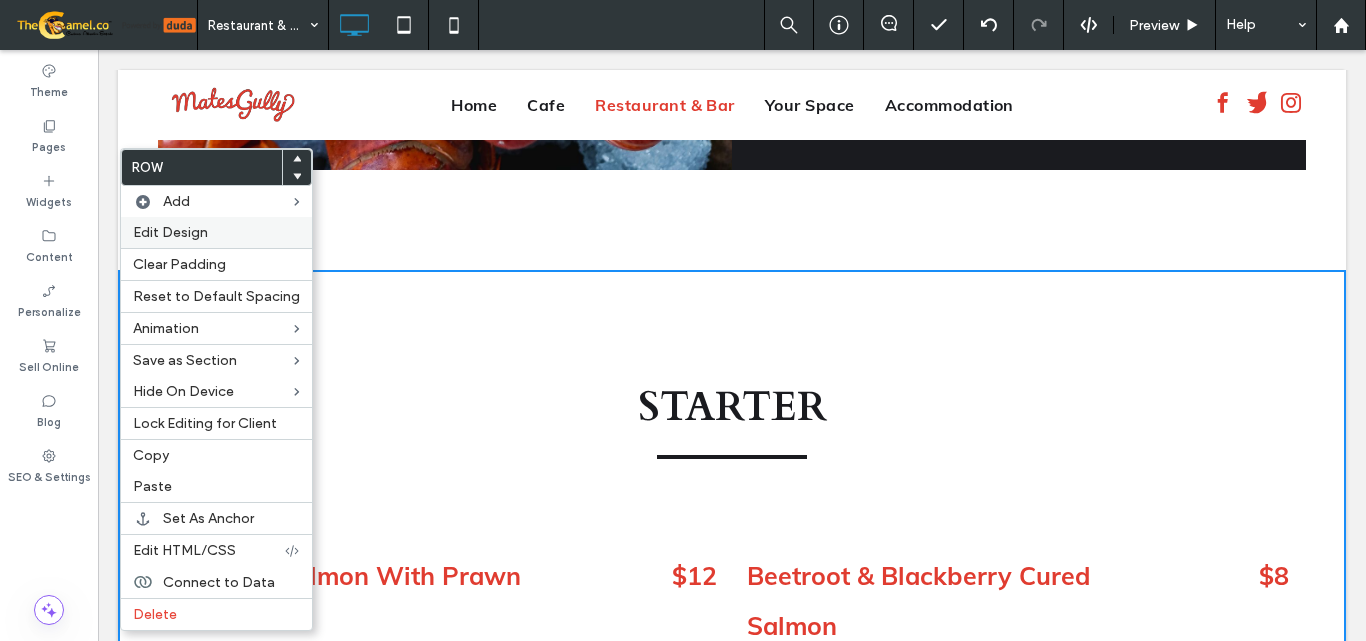 click on "Edit Design" at bounding box center (170, 232) 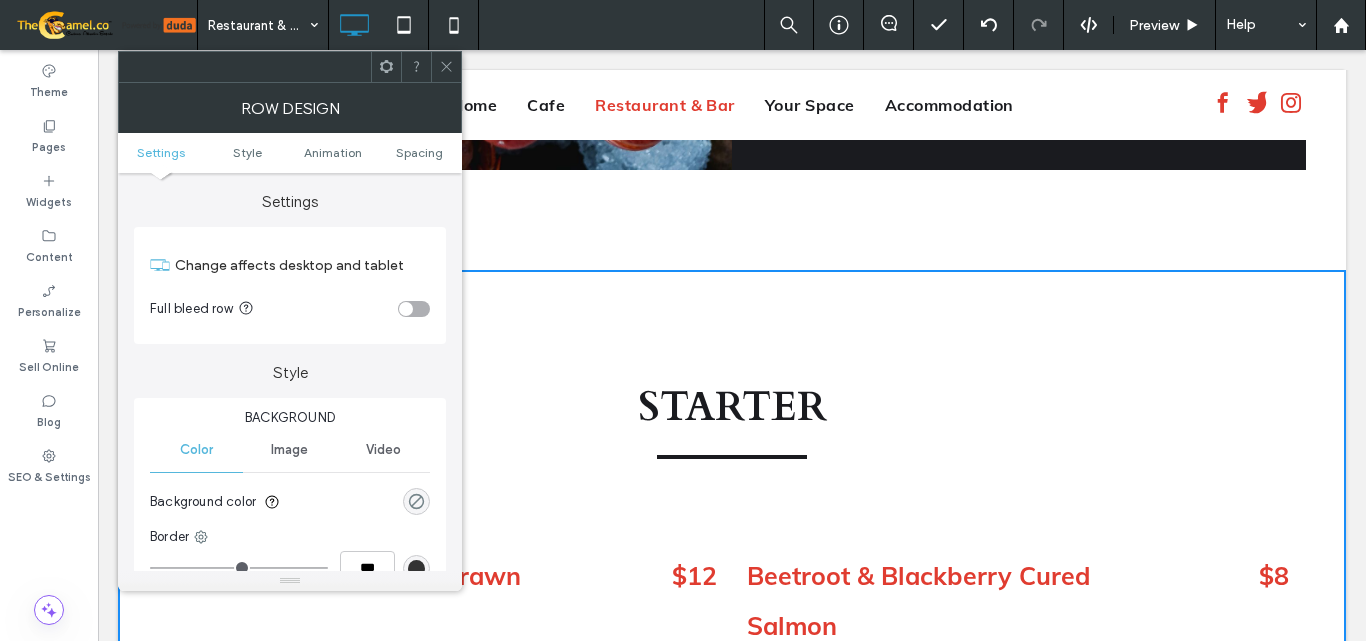 click at bounding box center [416, 501] 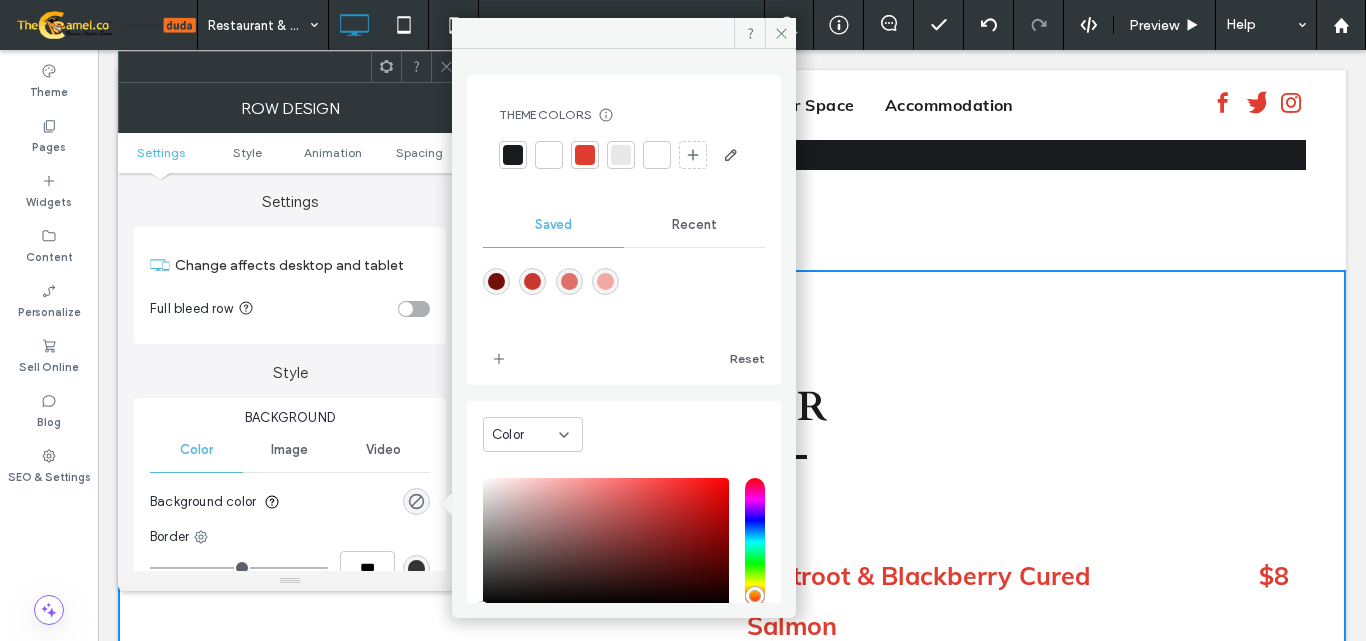 click at bounding box center (513, 155) 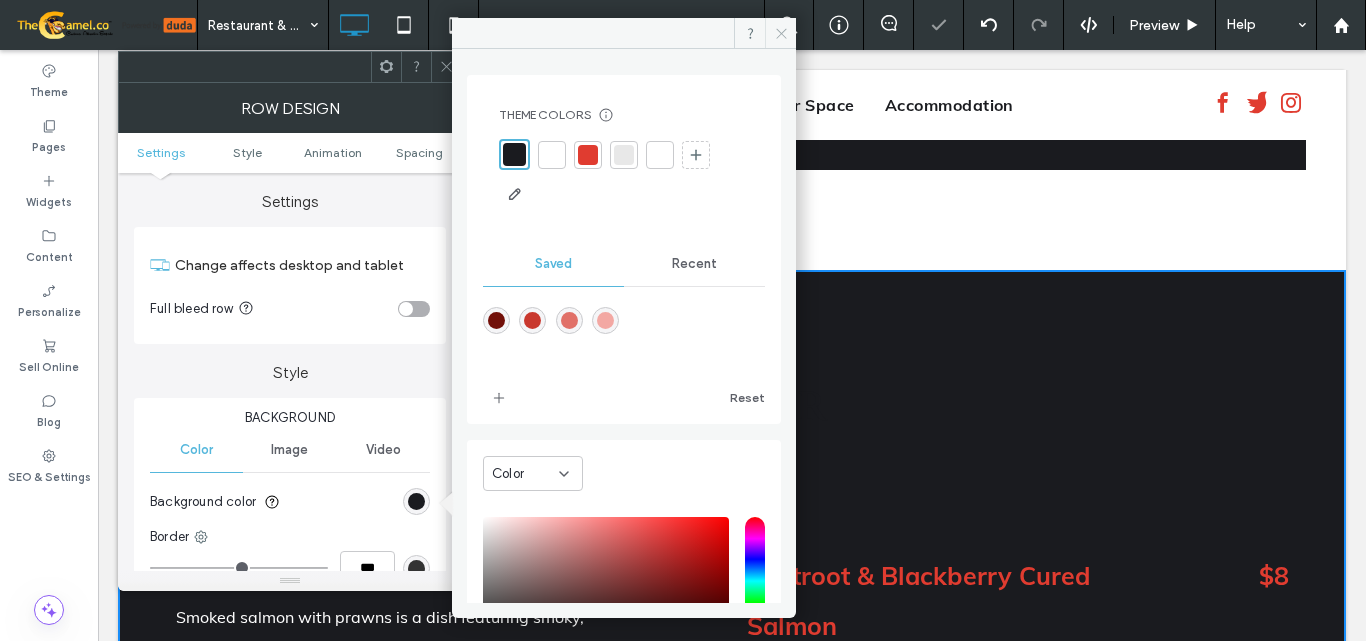 click 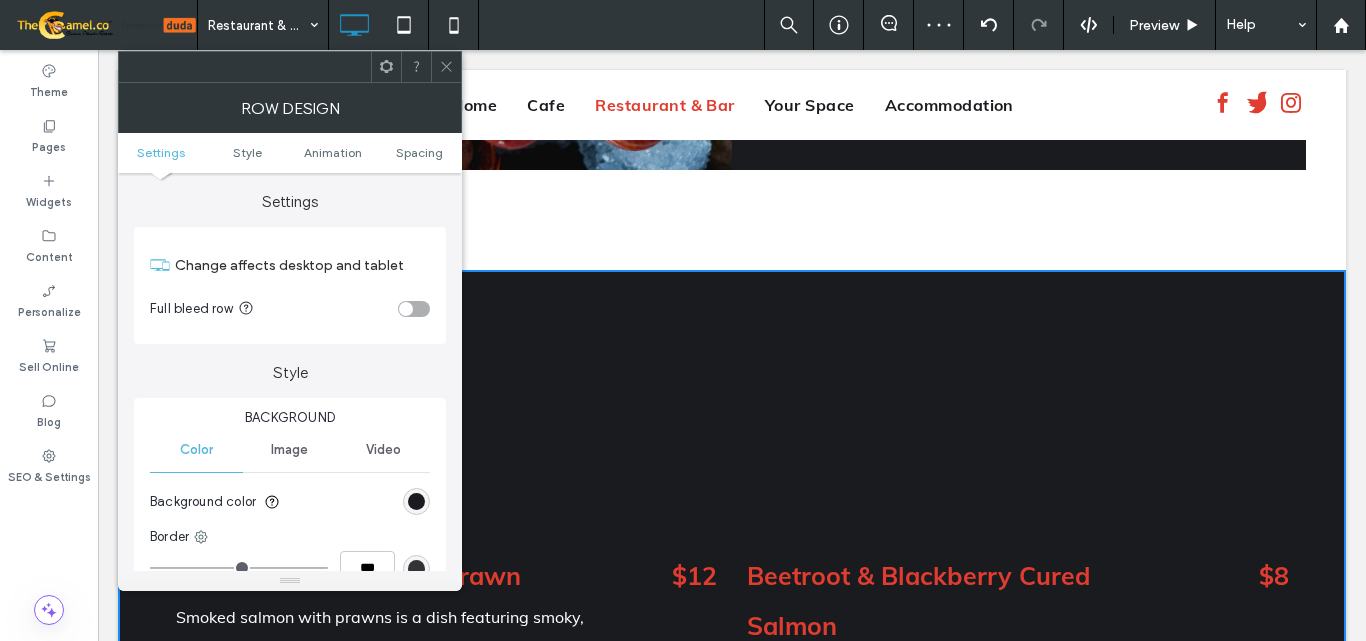 click 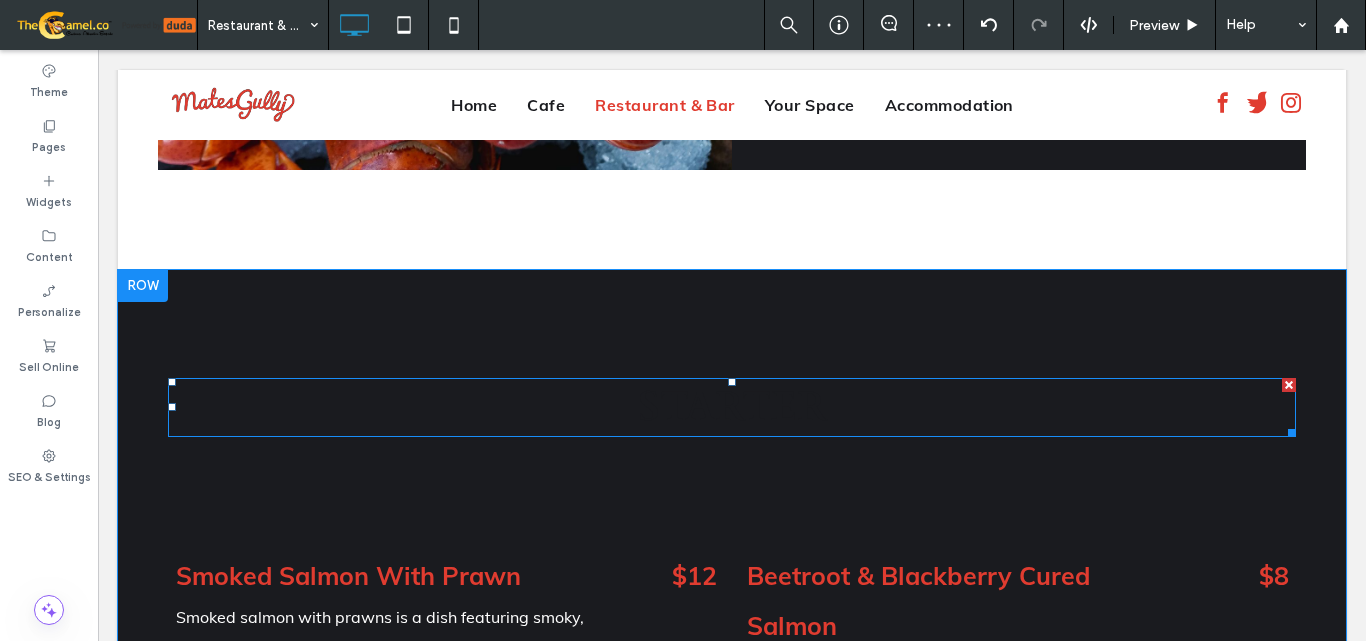 click on "STARTER" at bounding box center (732, 407) 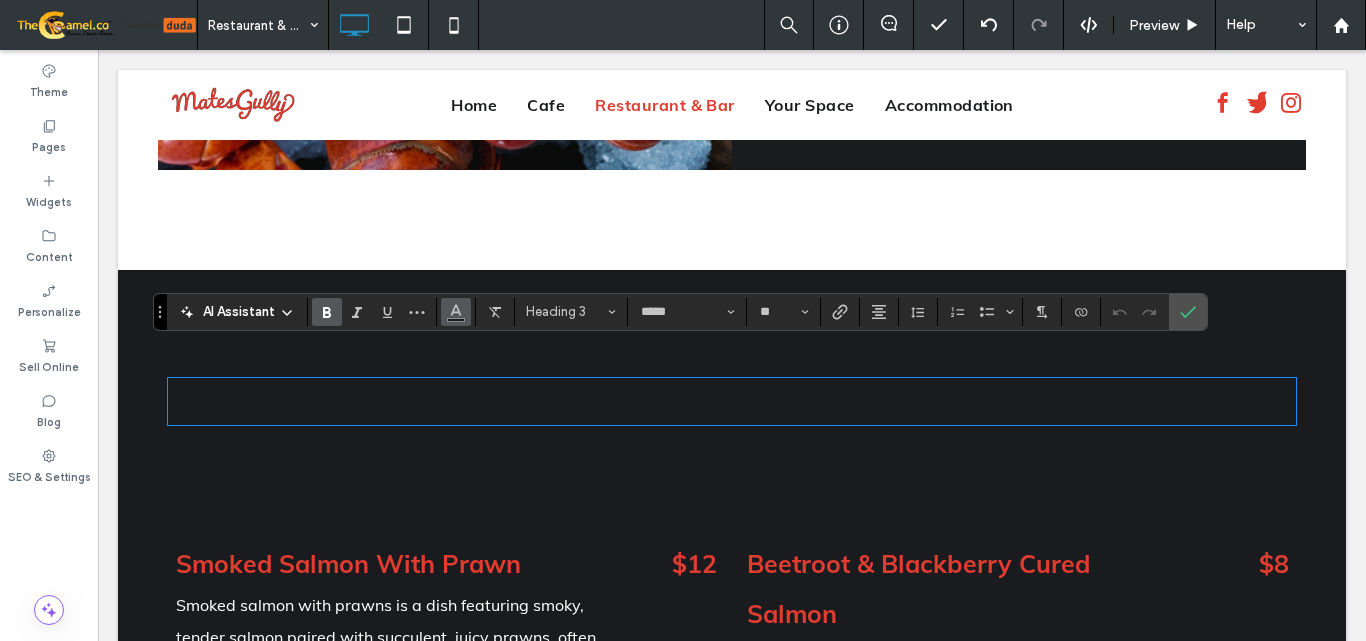 click 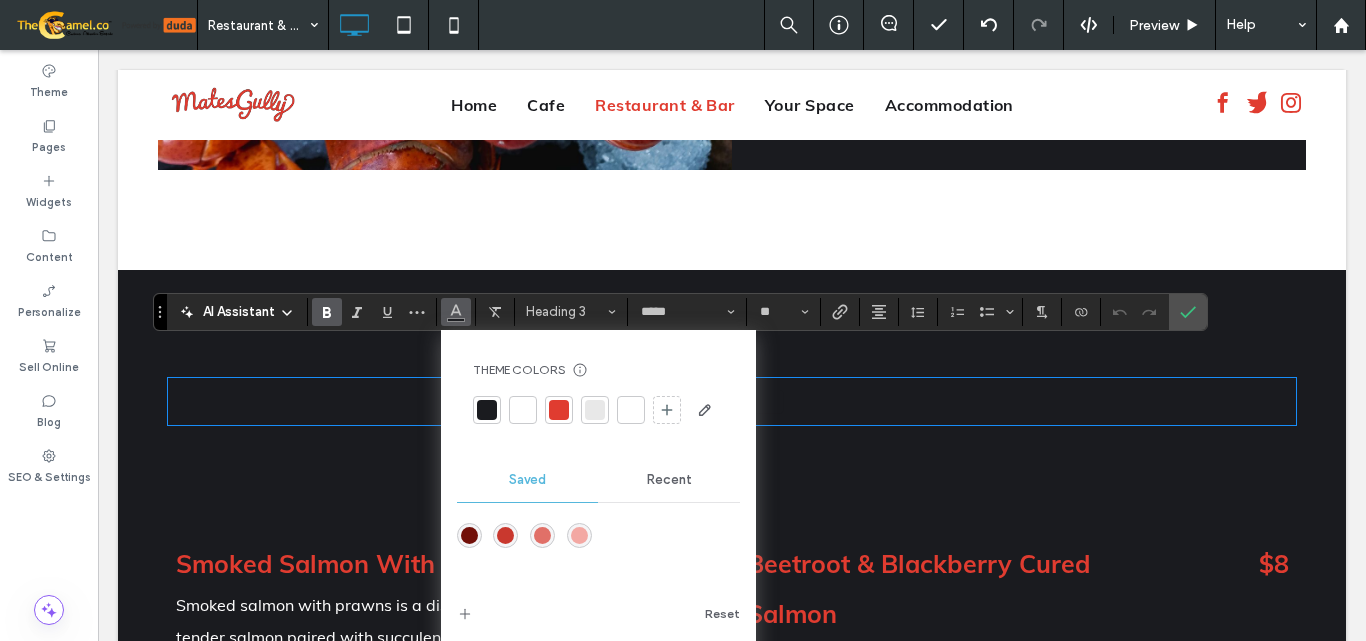 click at bounding box center [523, 410] 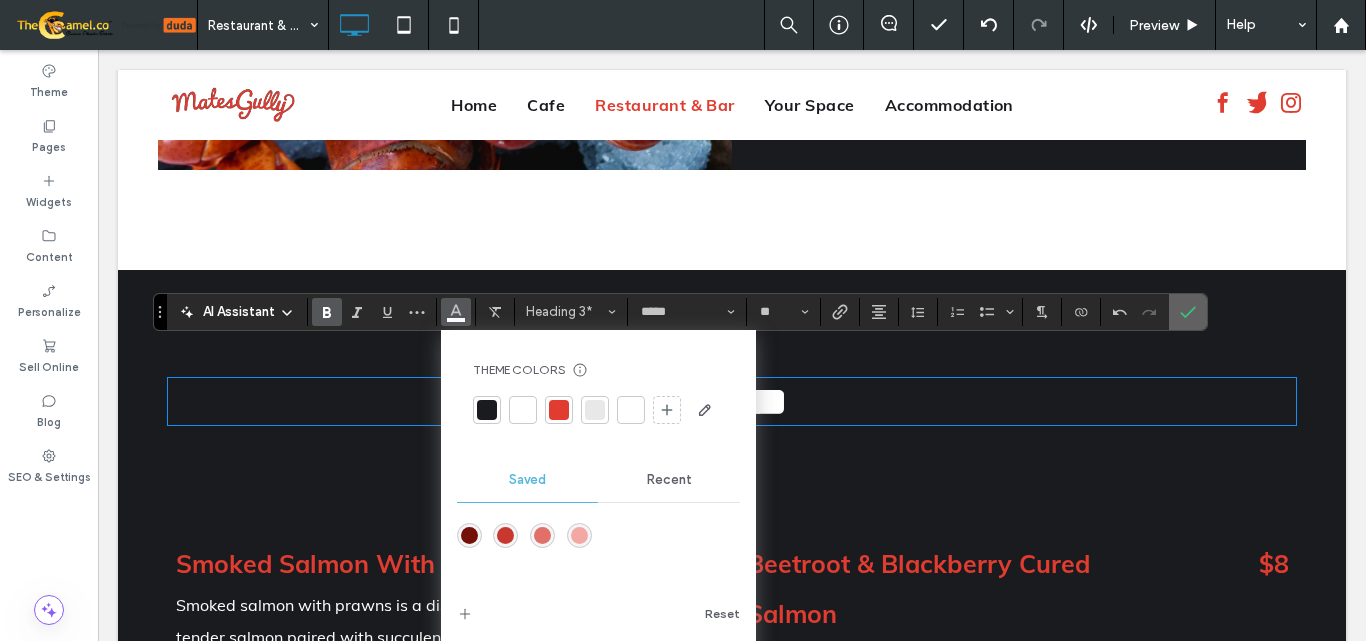 click 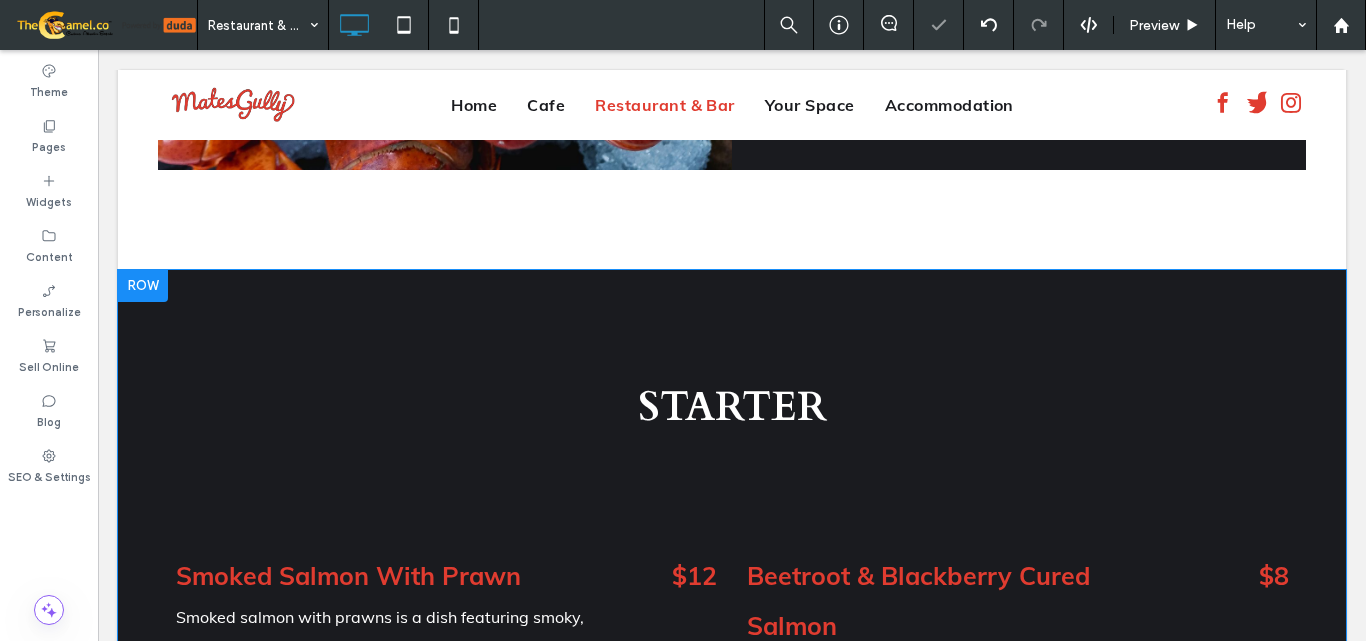 click at bounding box center (732, 458) 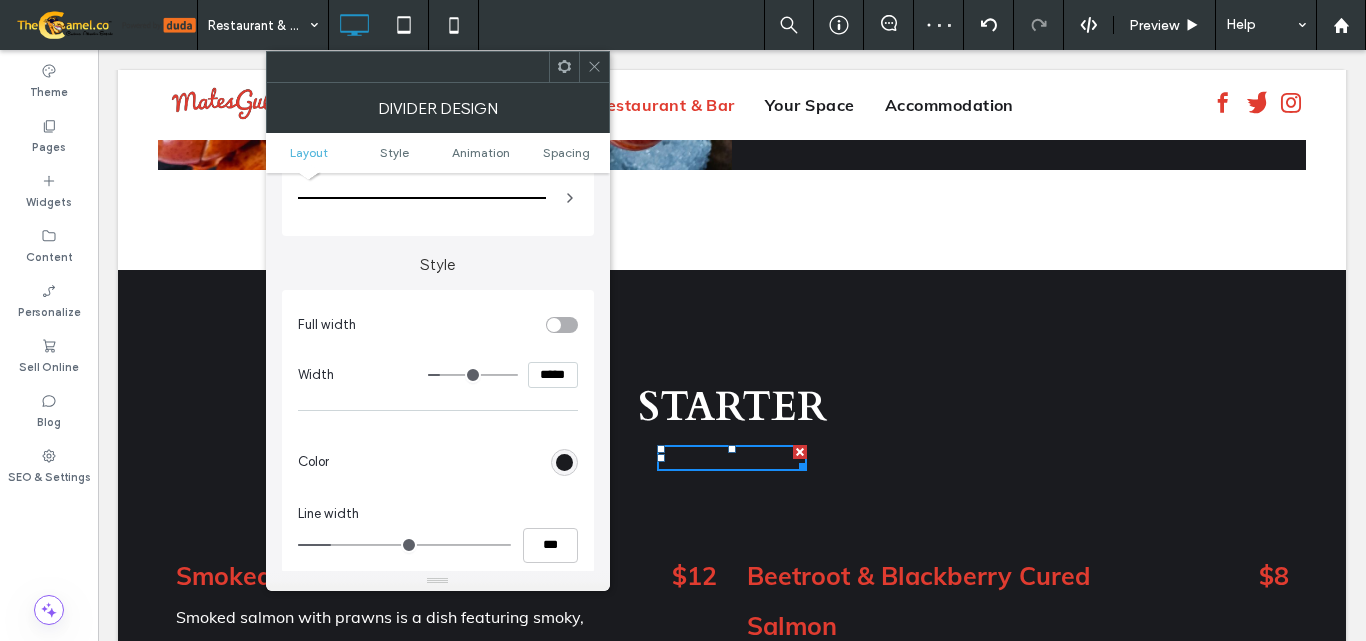 scroll, scrollTop: 100, scrollLeft: 0, axis: vertical 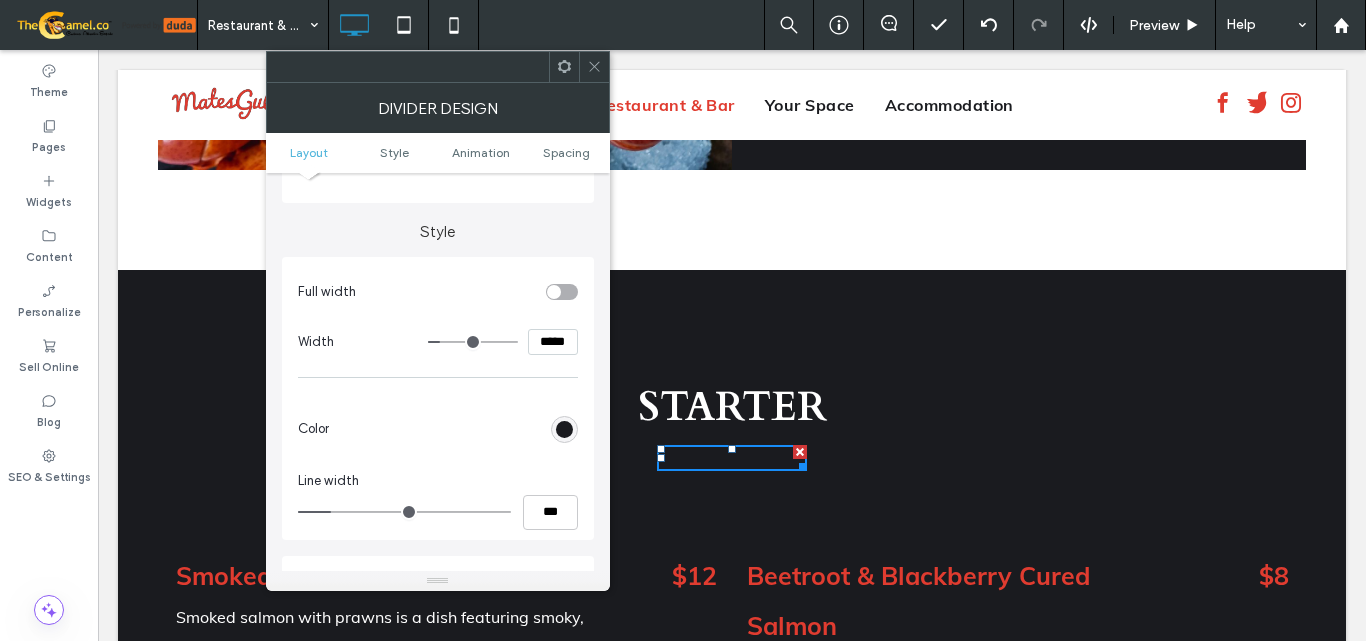 click at bounding box center (564, 429) 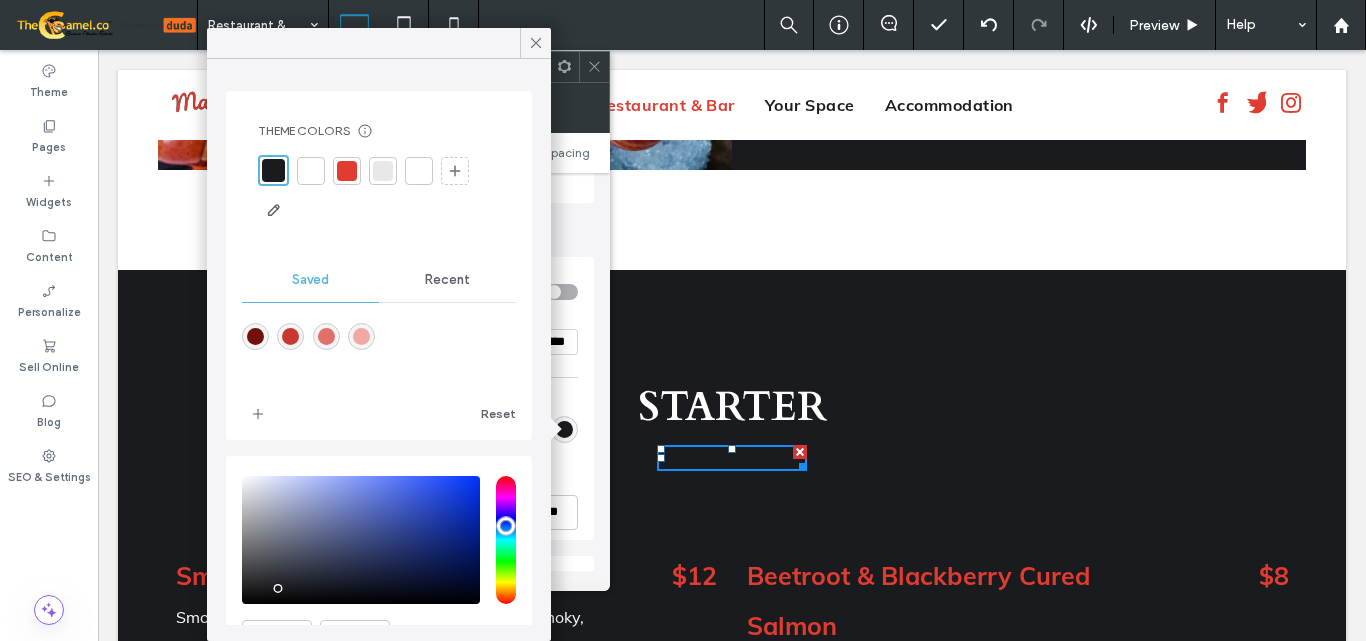 click at bounding box center [311, 171] 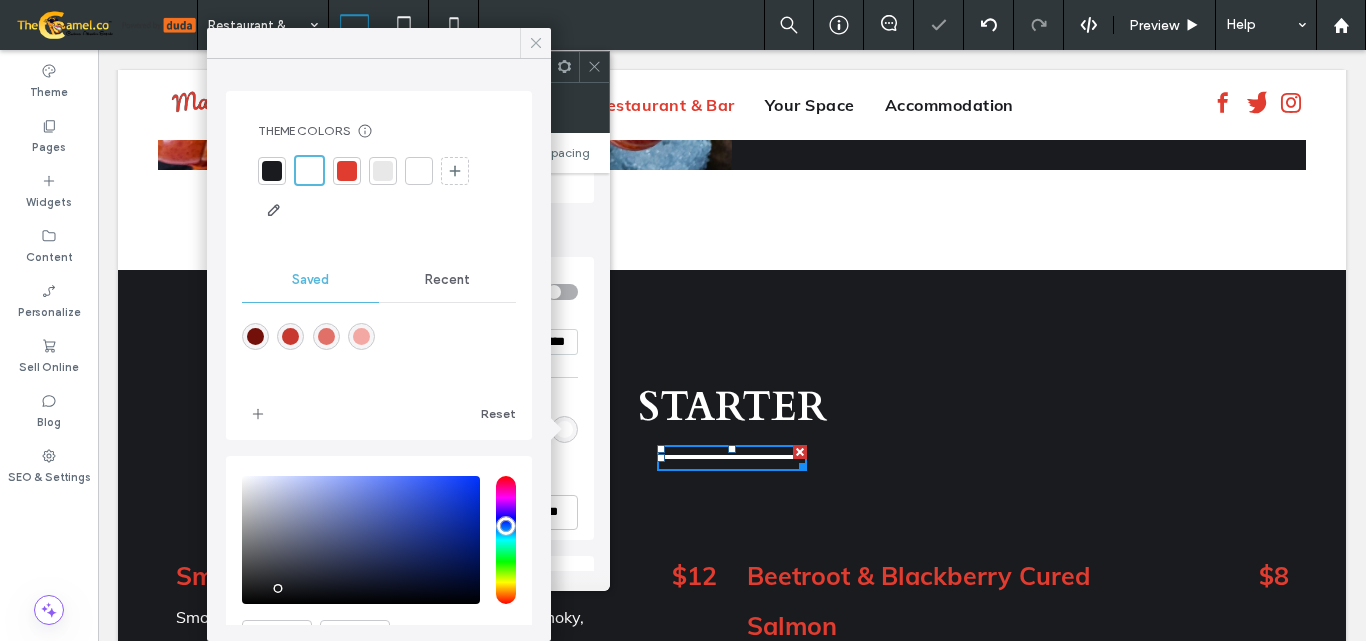click 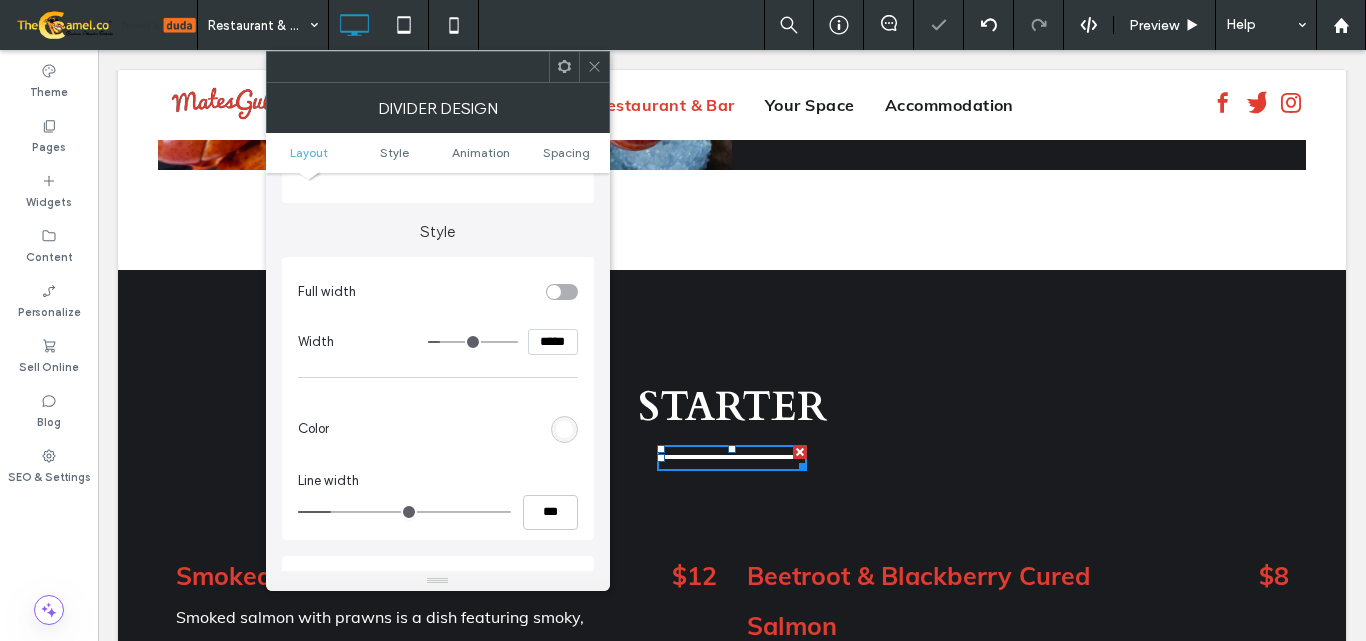 click on "STARTER
Click To Paste       Menu
Smoked Salmon With Prawn
Smoked salmon with prawns is a dish featuring smoky, tender salmon paired with succulent, juicy prawns, often served as an appetizer or in a salad.
$12
Potted Crab
Potted crab is a seafood dish made with crab meat mixed with butter and seasonings, then packed into a pot or jar and chilled, creating a rich and flavorful spread.
$10
Charred Spring Onions & Romesco
Charred spring onions & romesco is a dish where spring onions are grilled until crispy and smoky, then served with a tangy, nutty romesco sauce made from tomatoes, peppers, and almonds.
$8
Beetroot & Blackberry Cured Salmon
Beetroot & blackberry cured salmon is salmon marinated in a mix of beetroot and blackberry juices, giving it a sweet, earthy flavor and vibrant color.
$8
$12" at bounding box center [732, 932] 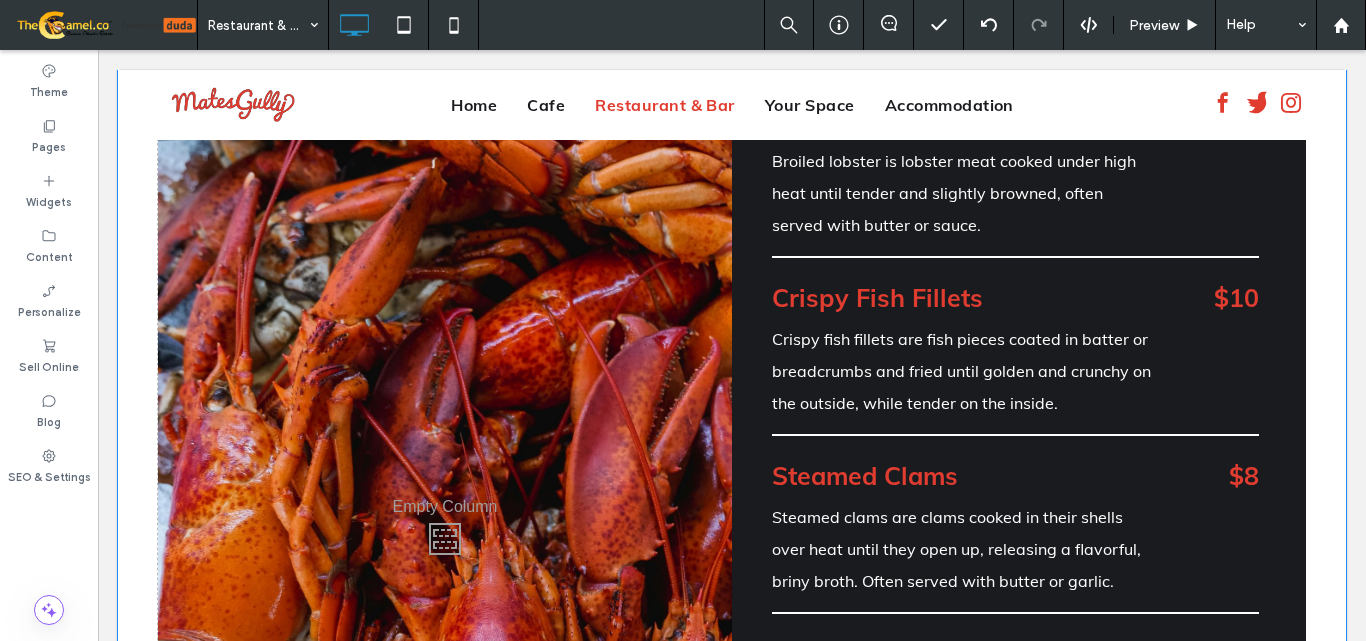 scroll, scrollTop: 2664, scrollLeft: 0, axis: vertical 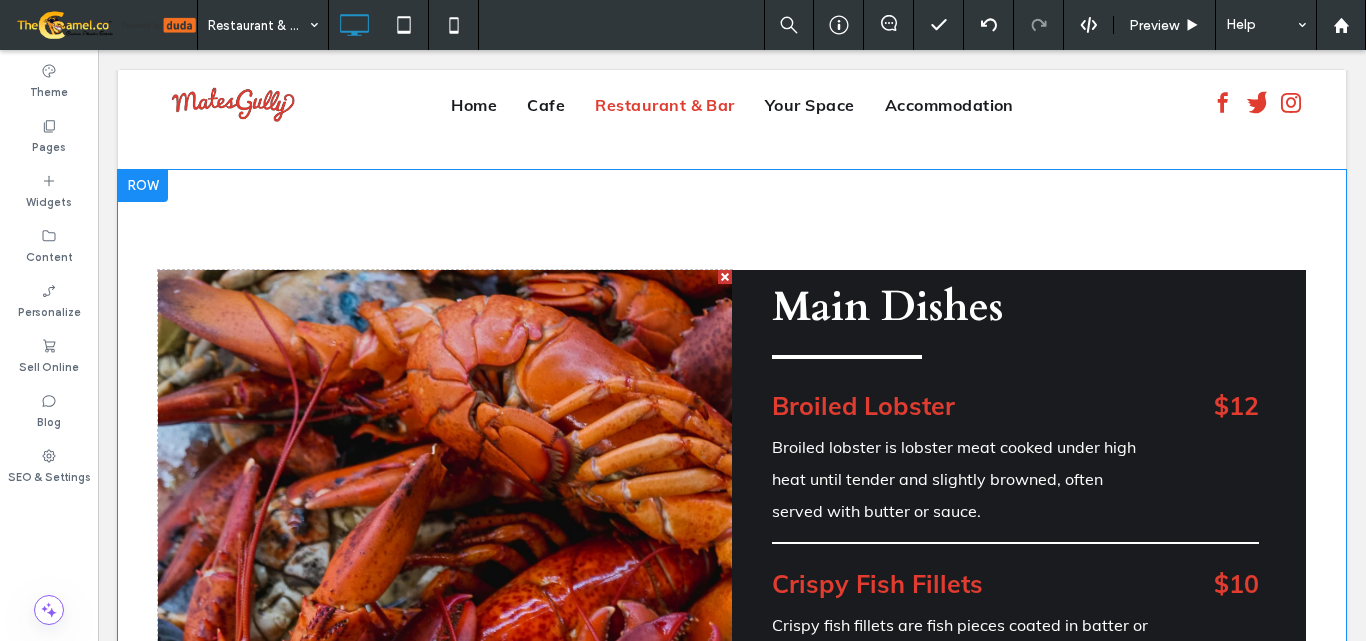 click at bounding box center [143, 186] 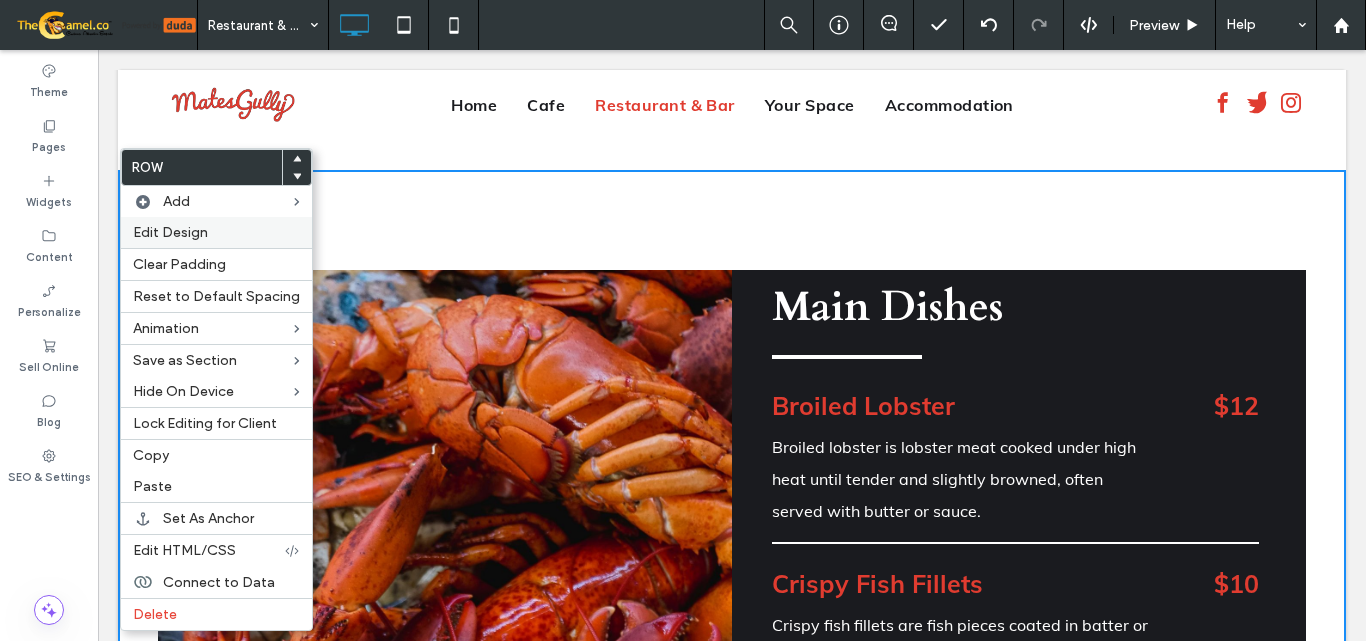 click on "Edit Design" at bounding box center [216, 232] 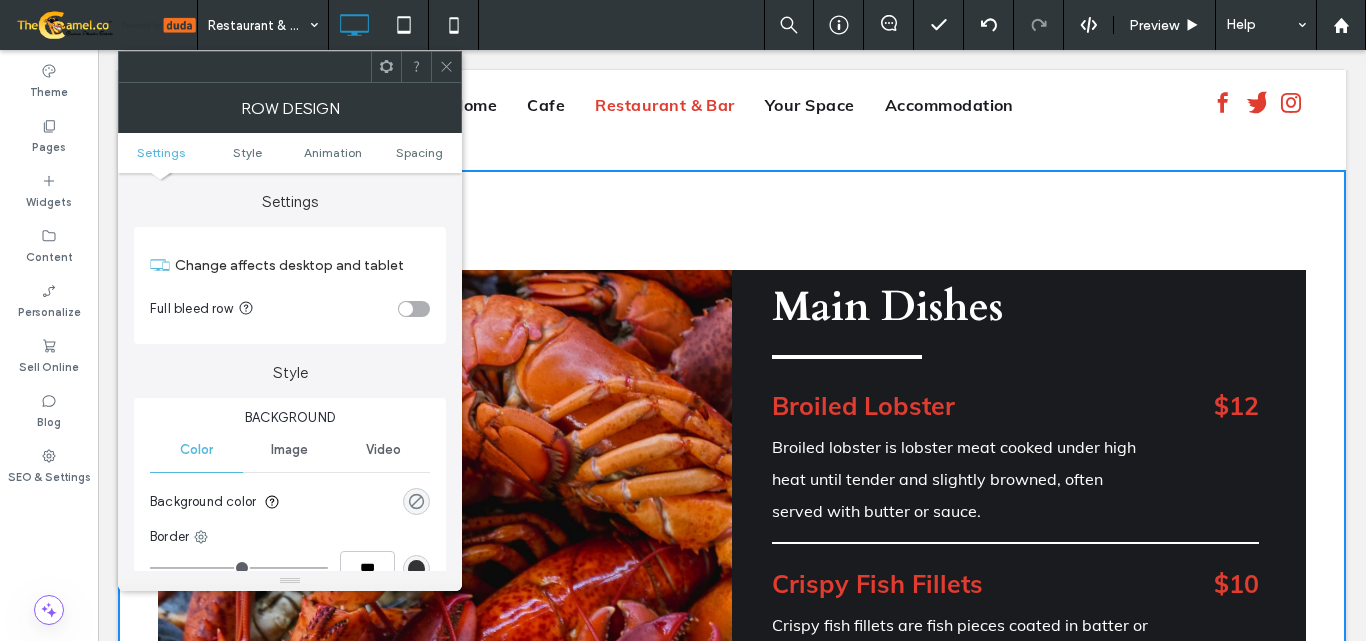 click at bounding box center (416, 501) 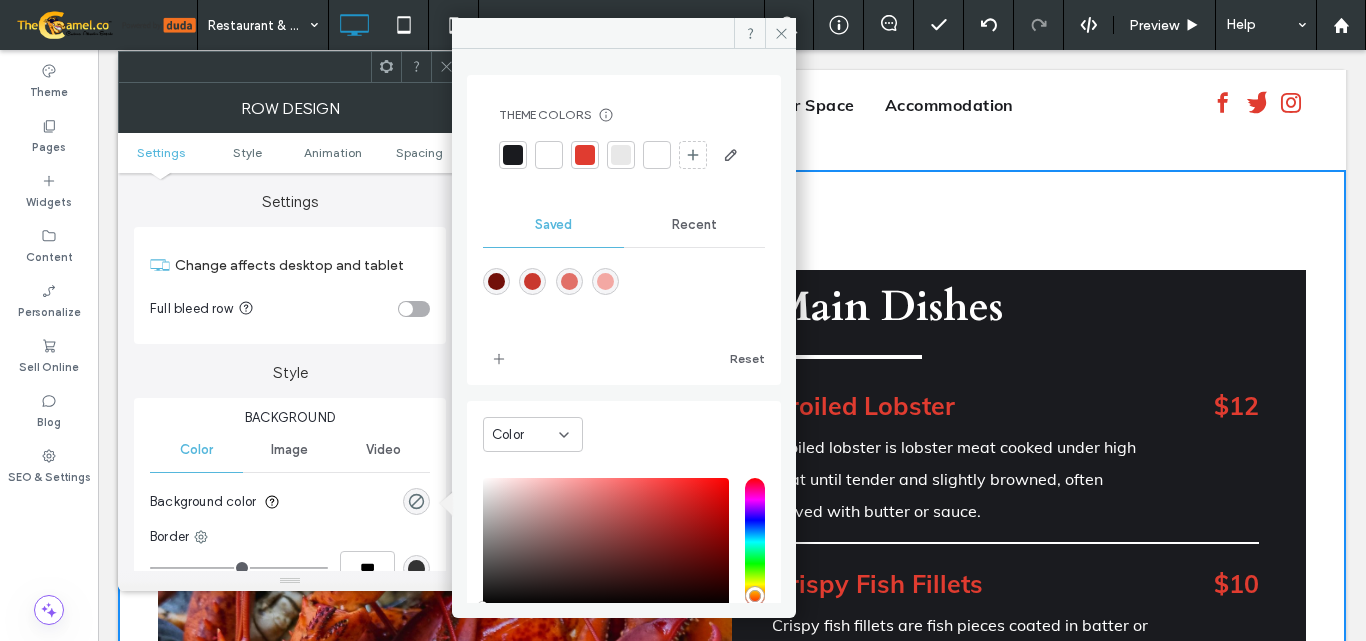click at bounding box center [513, 155] 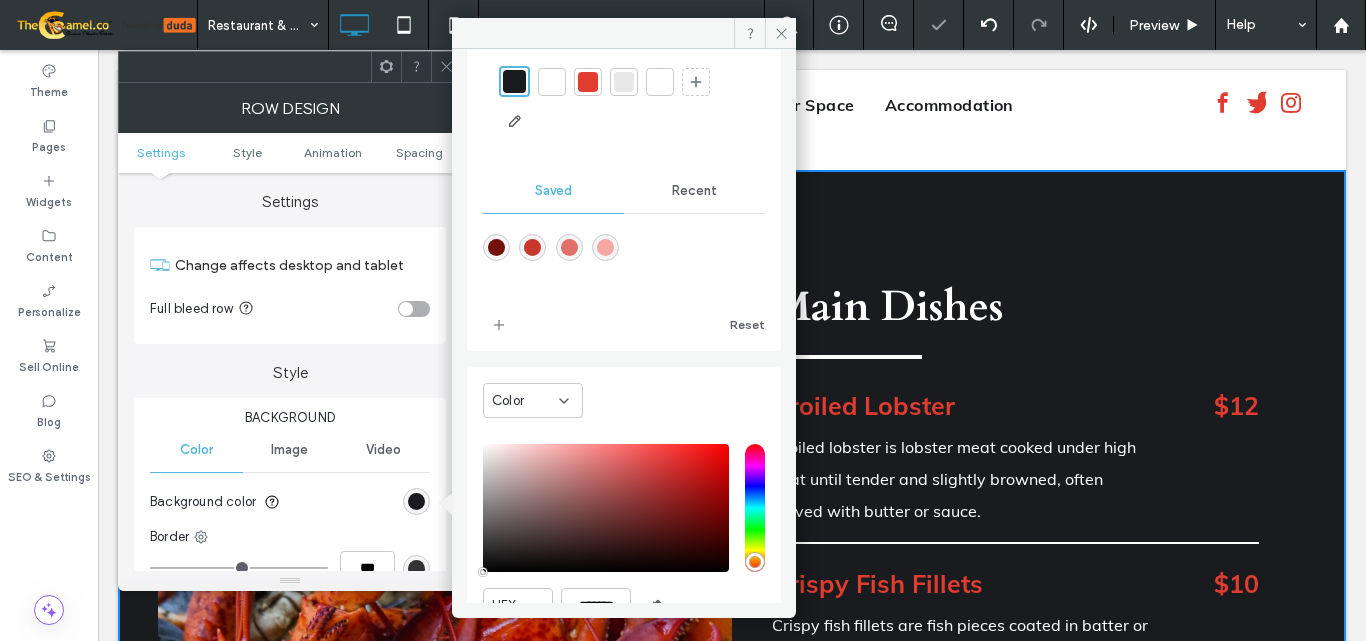 scroll, scrollTop: 169, scrollLeft: 0, axis: vertical 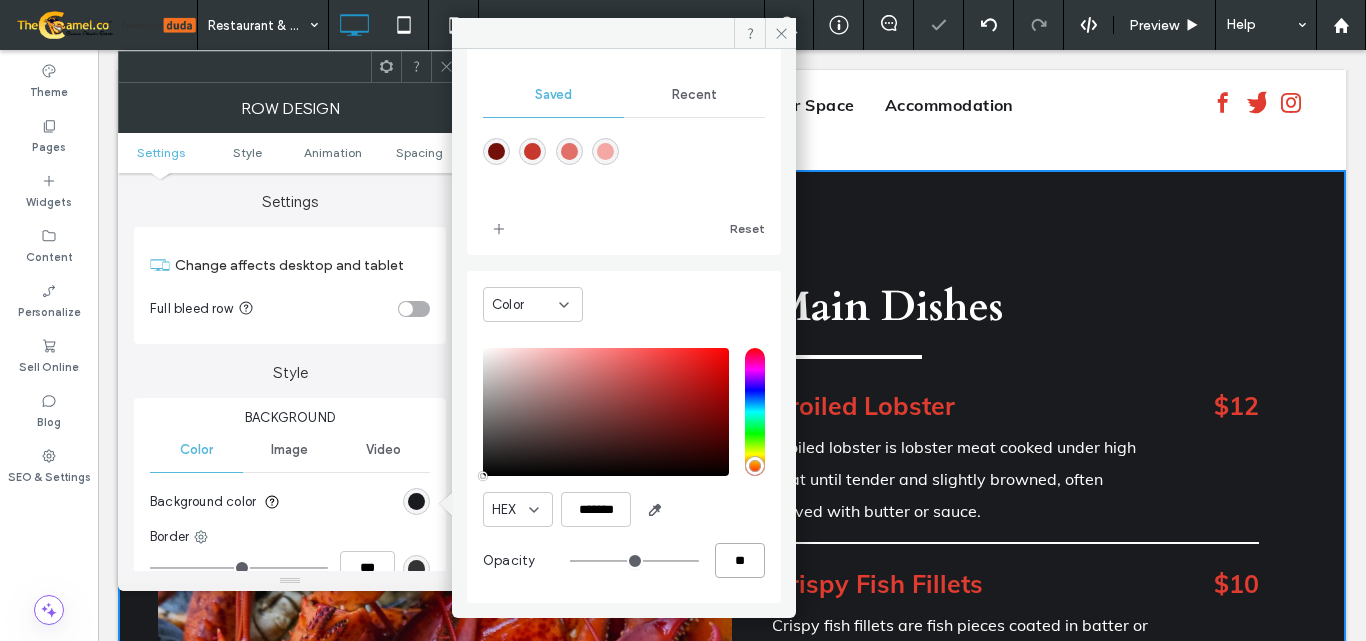 click on "**" at bounding box center [740, 560] 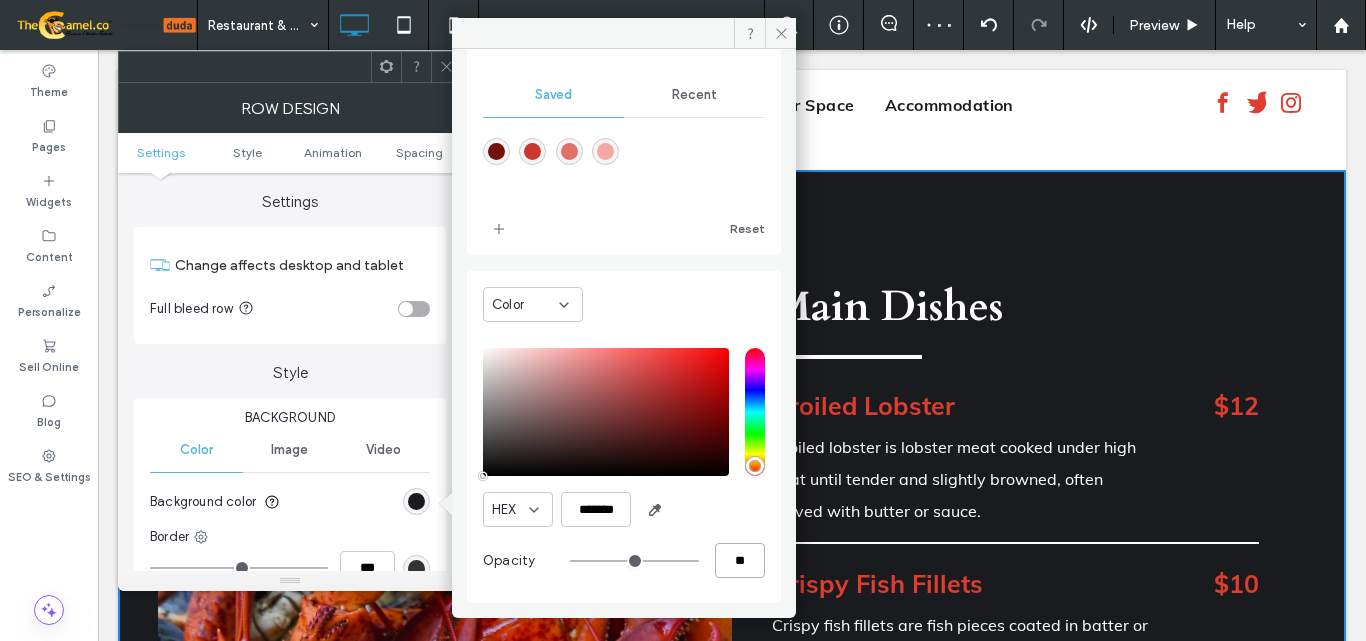 type on "**" 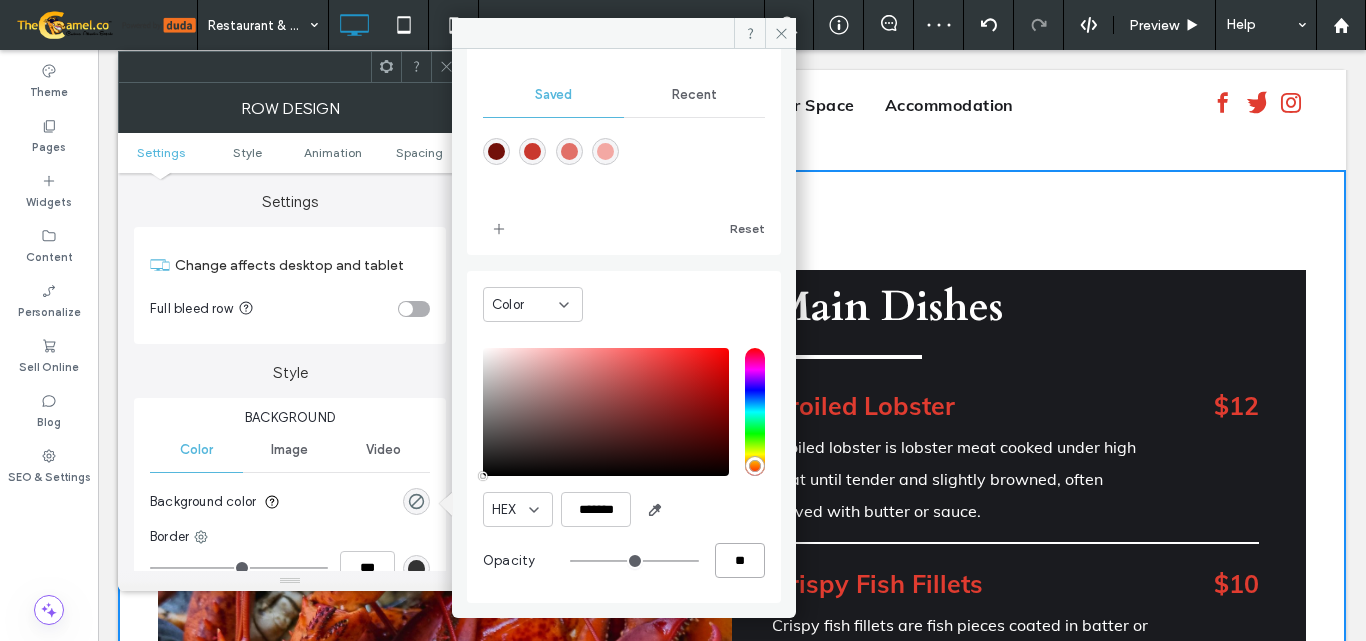 type on "*" 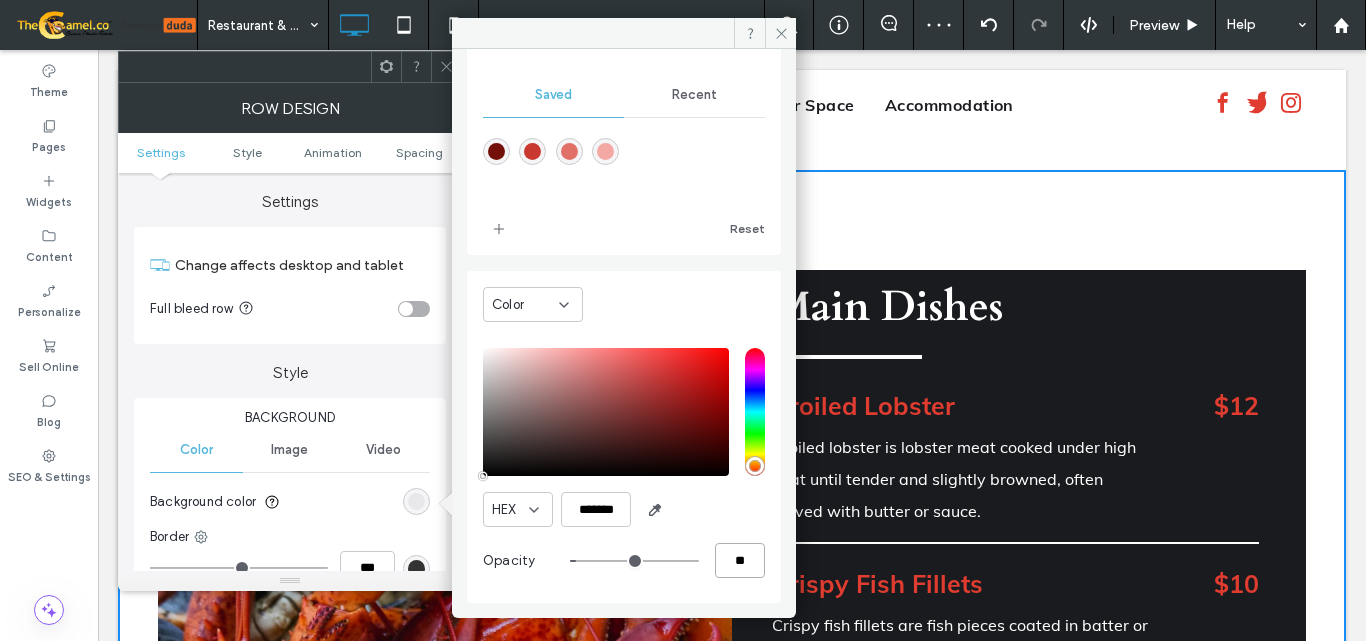 scroll, scrollTop: 166, scrollLeft: 0, axis: vertical 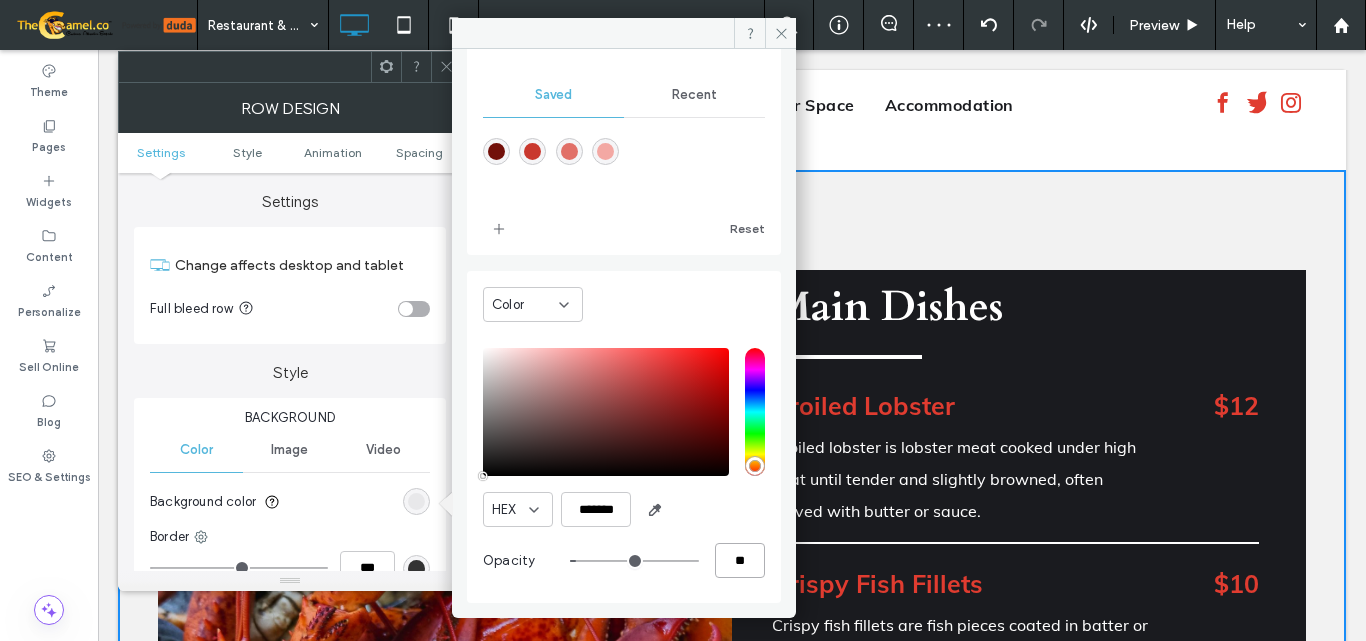 type on "**" 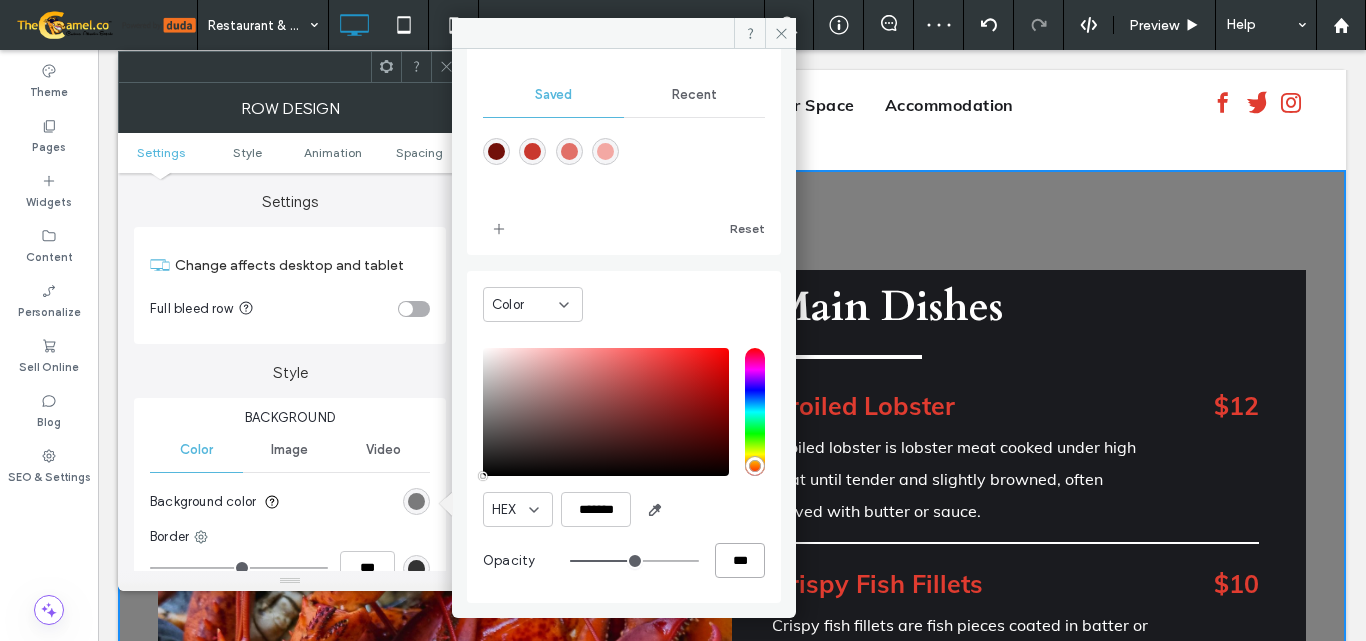 type on "***" 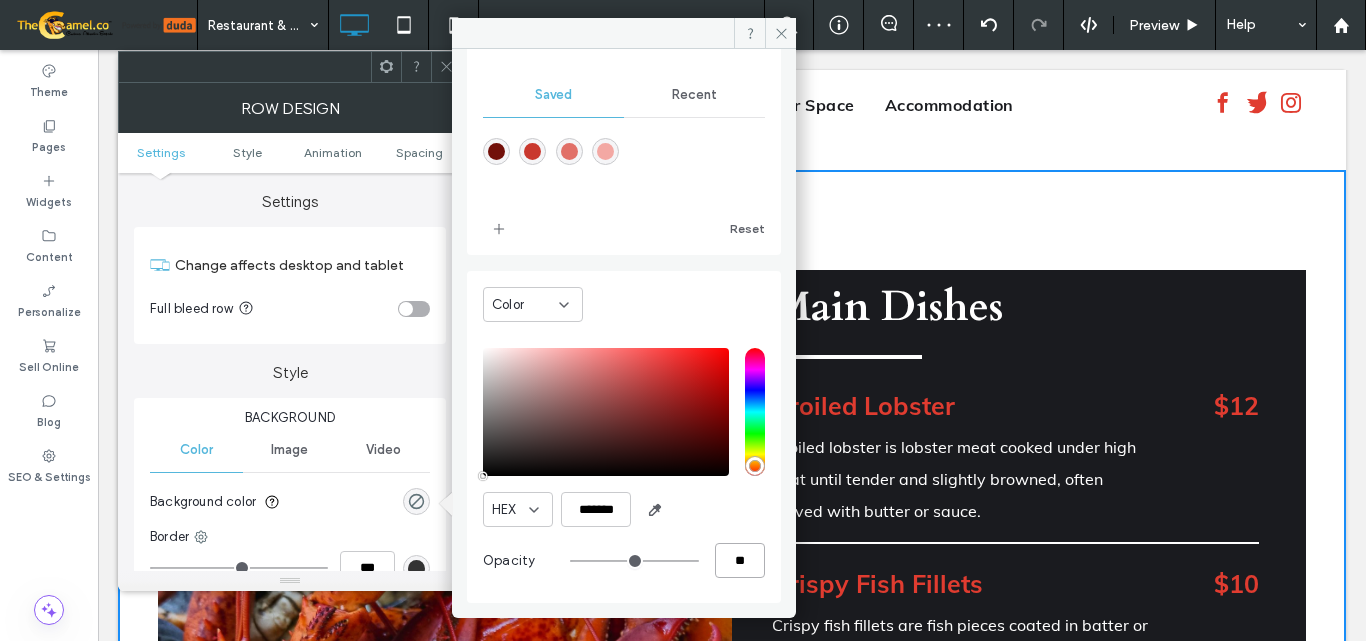 type on "*" 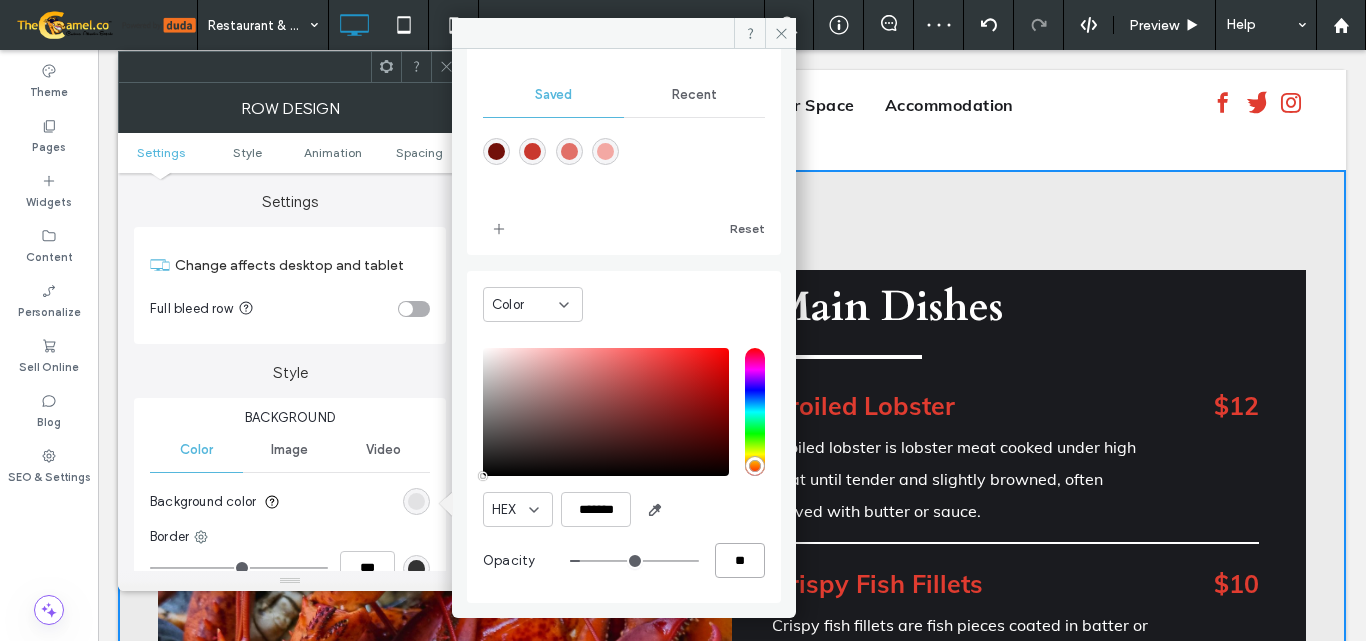 type on "**" 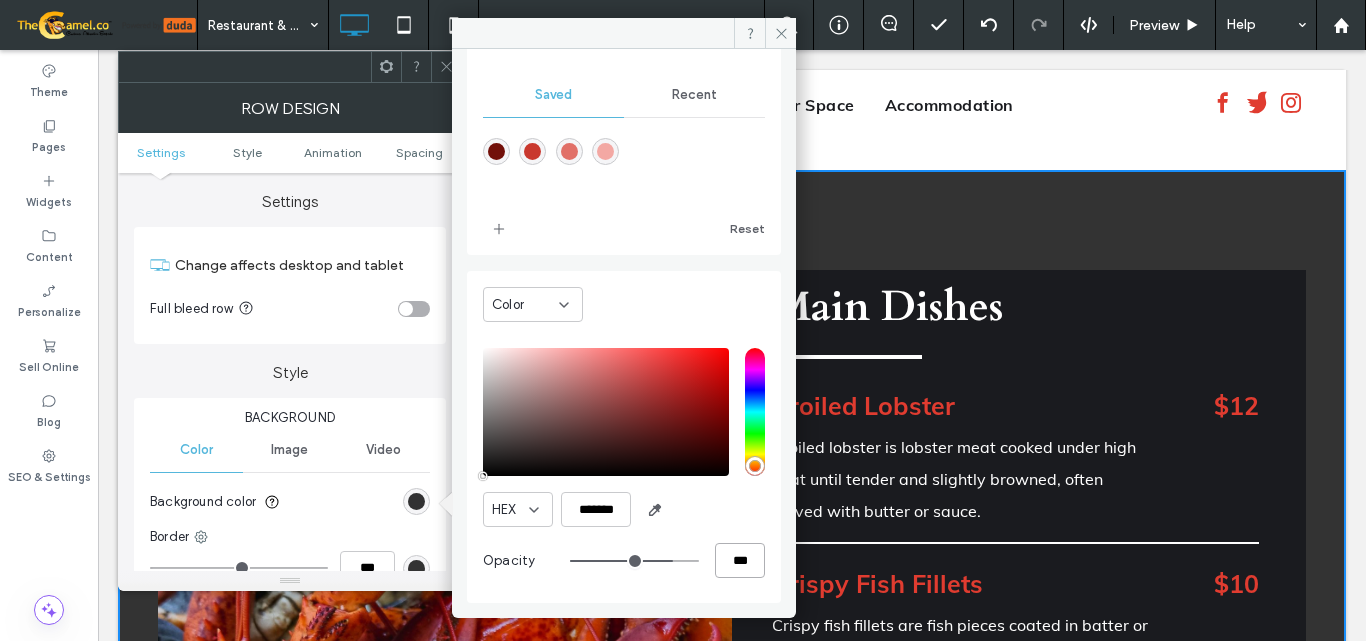 type on "***" 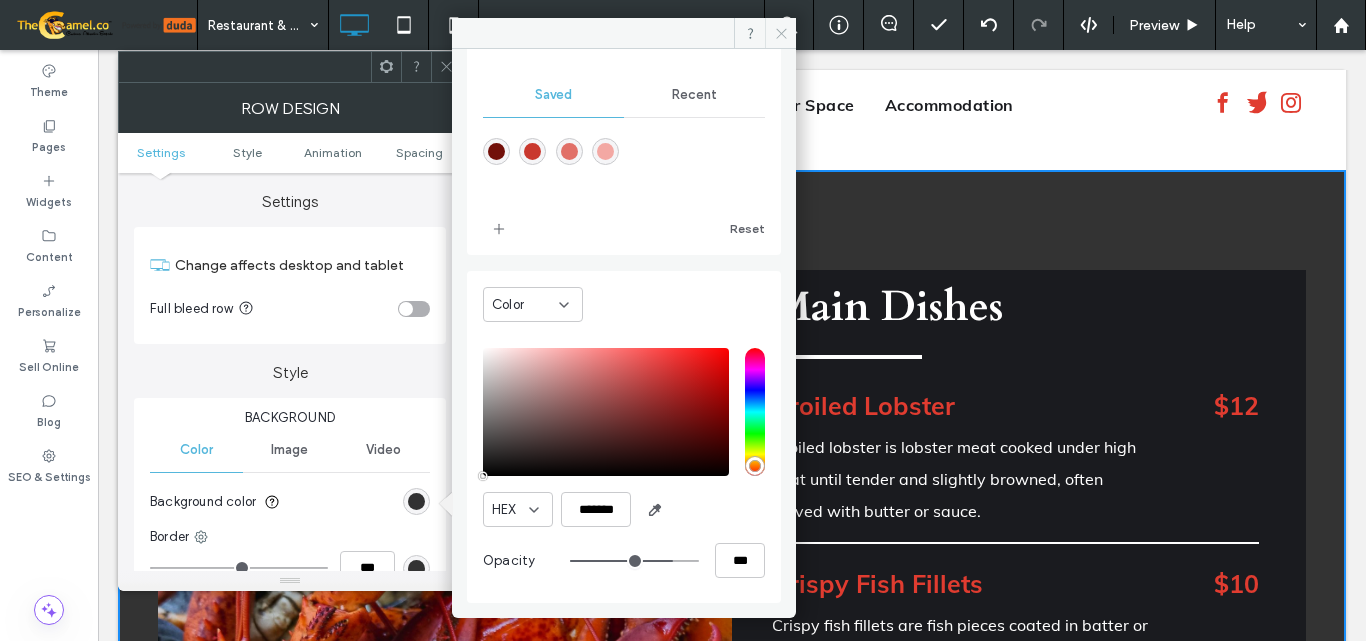 click 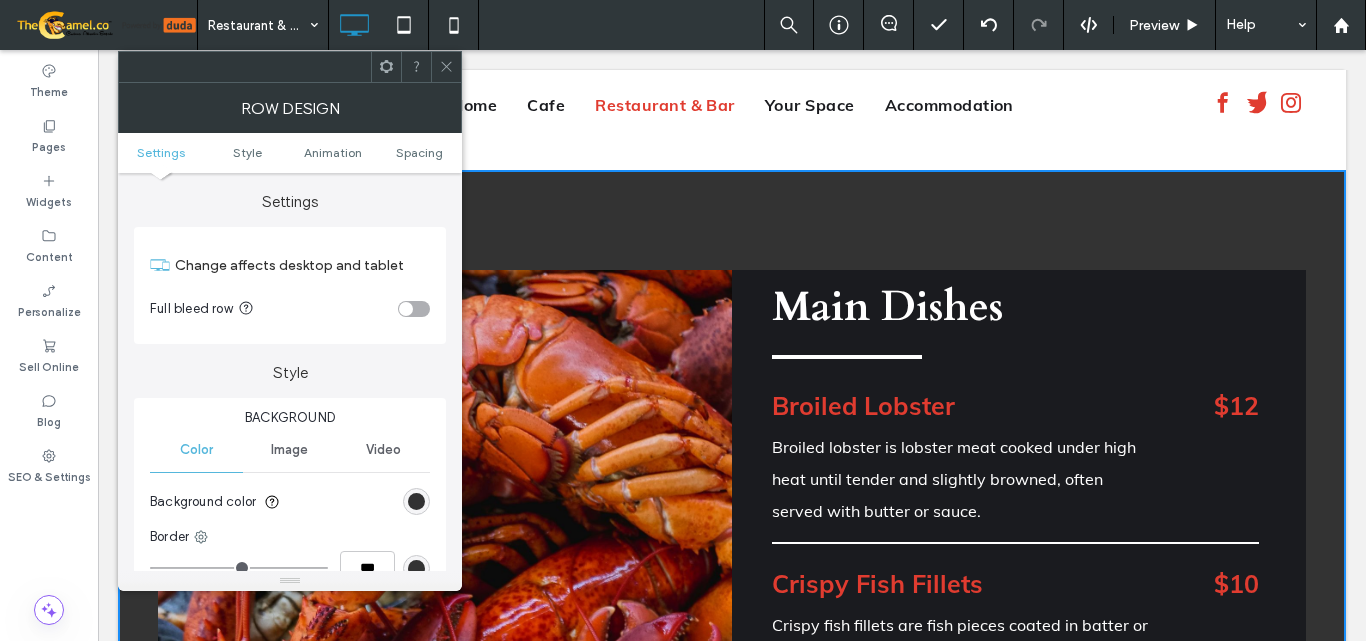 click 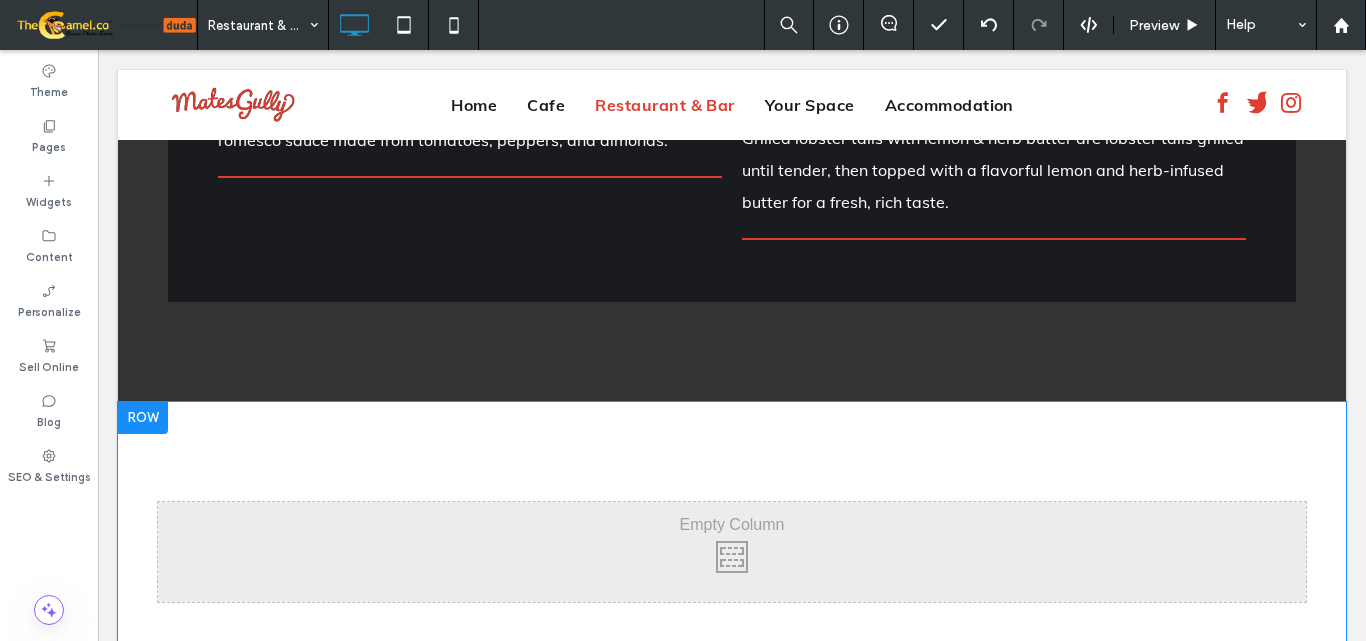scroll, scrollTop: 2138, scrollLeft: 0, axis: vertical 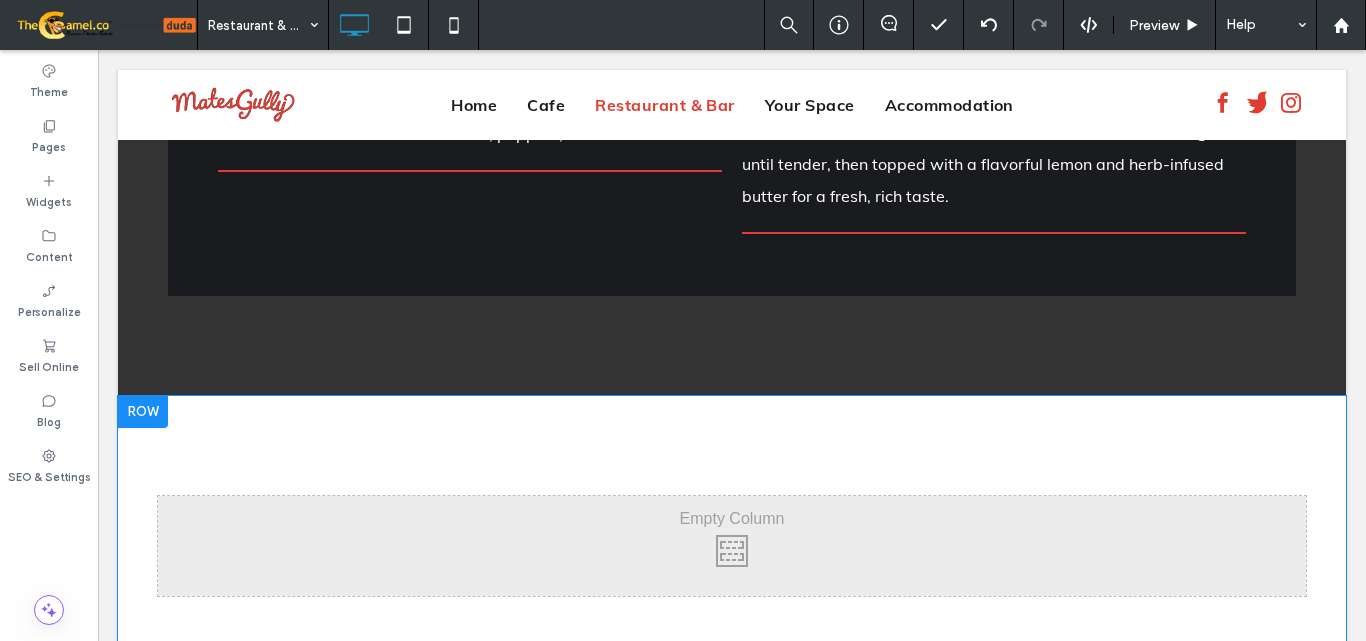 click at bounding box center (143, 412) 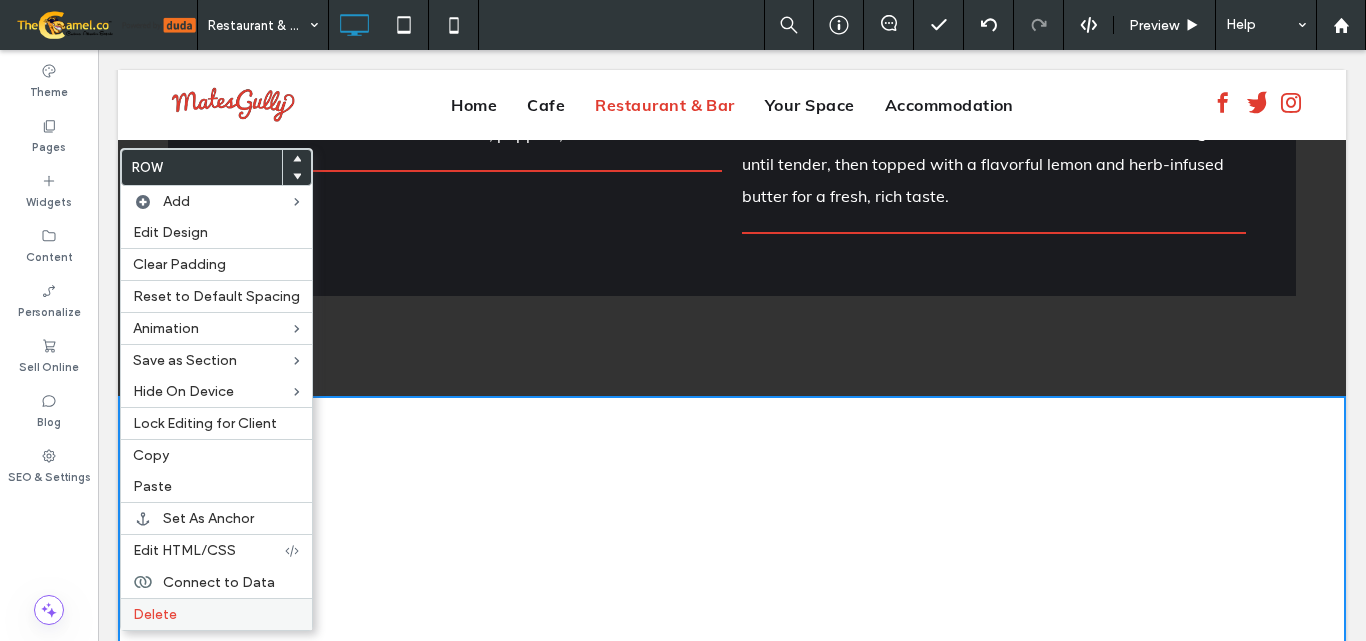 click on "Delete" at bounding box center [216, 614] 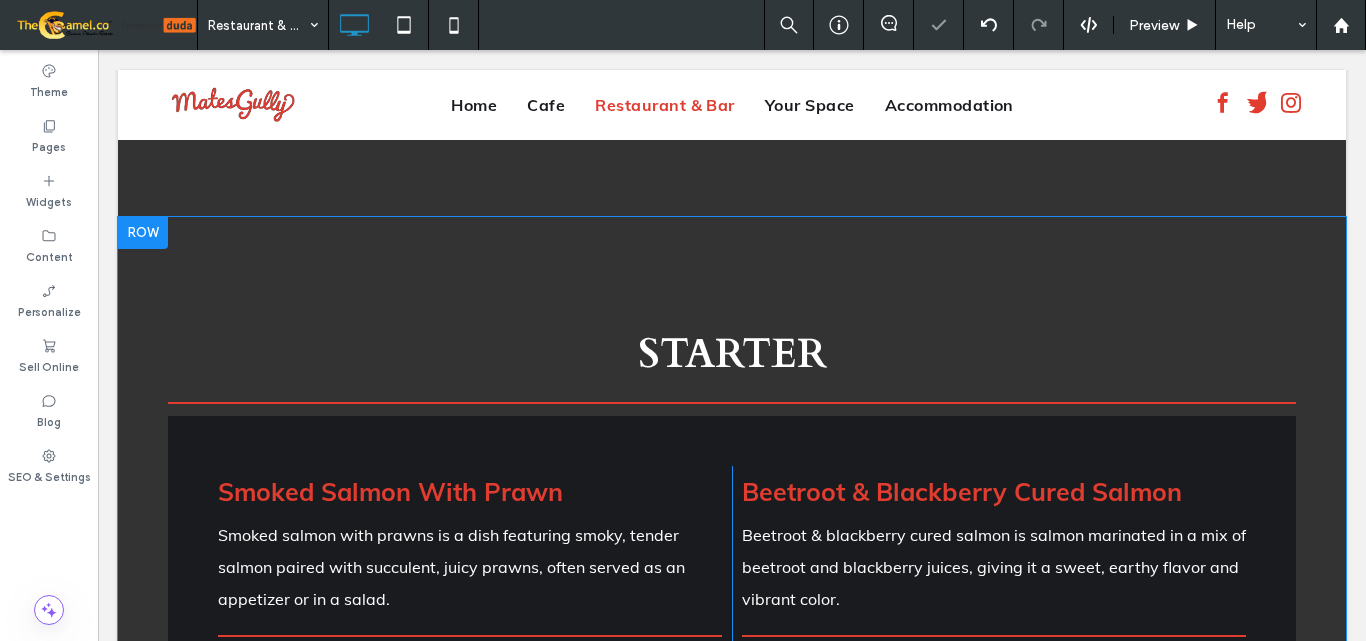 scroll, scrollTop: 1238, scrollLeft: 0, axis: vertical 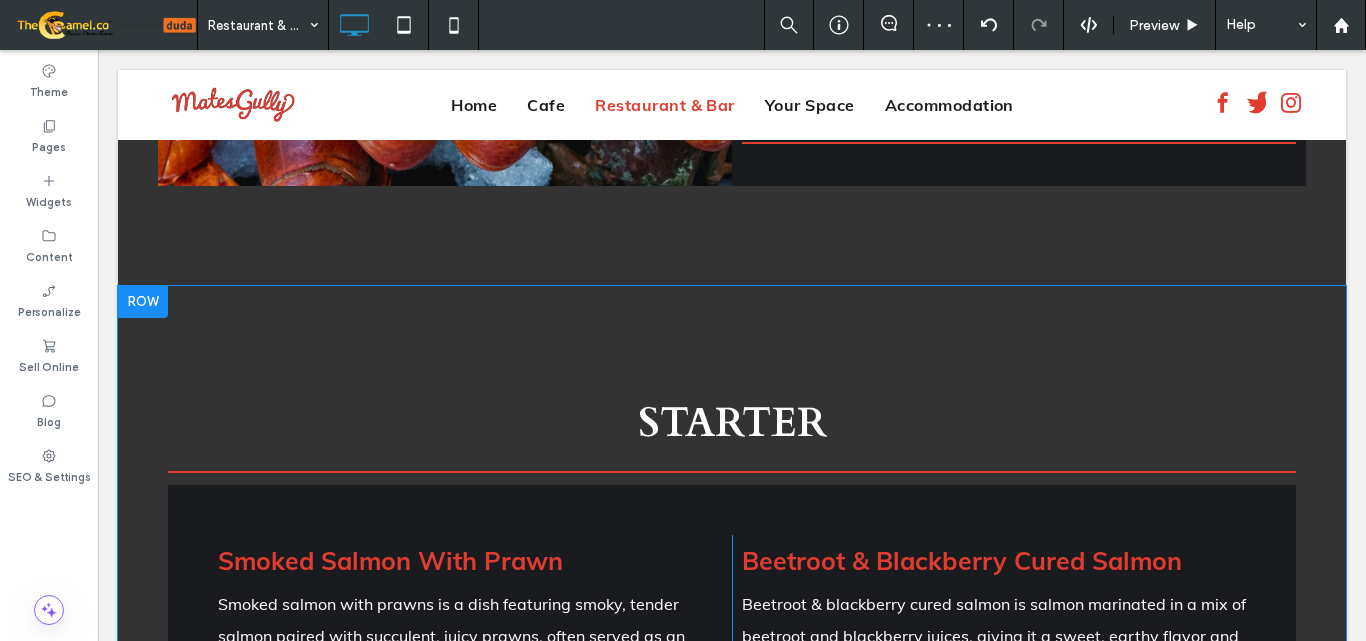 click at bounding box center (143, 302) 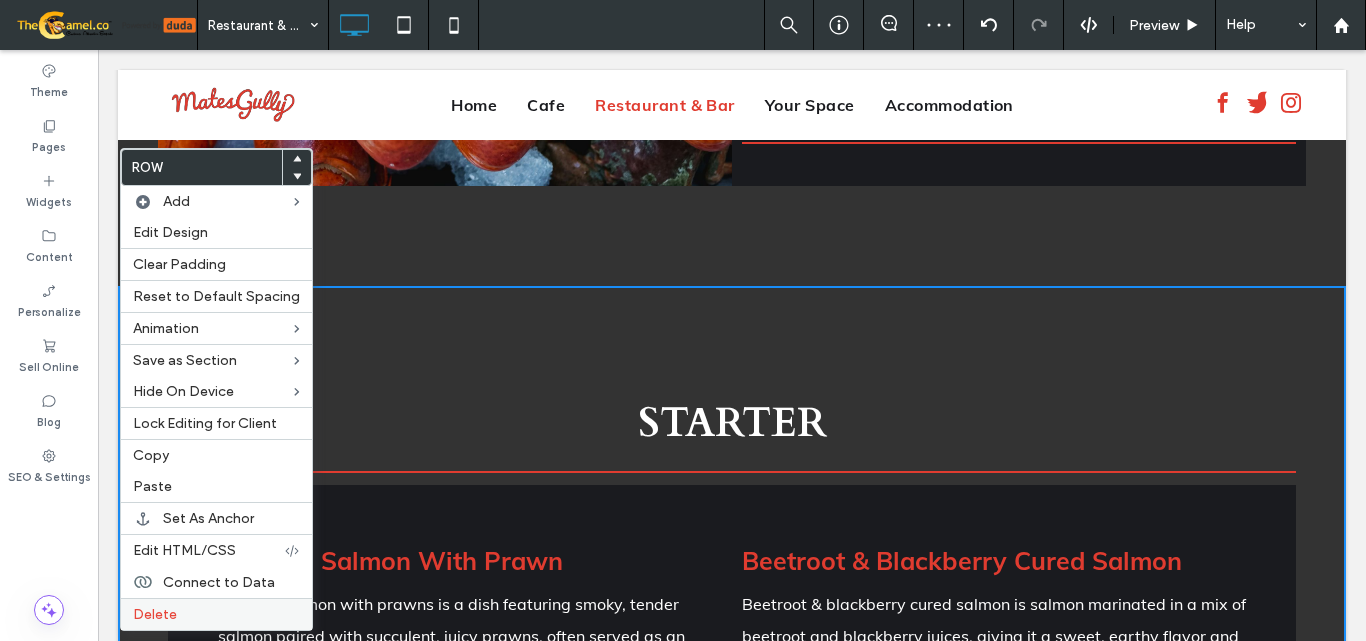 click on "Delete" at bounding box center [216, 614] 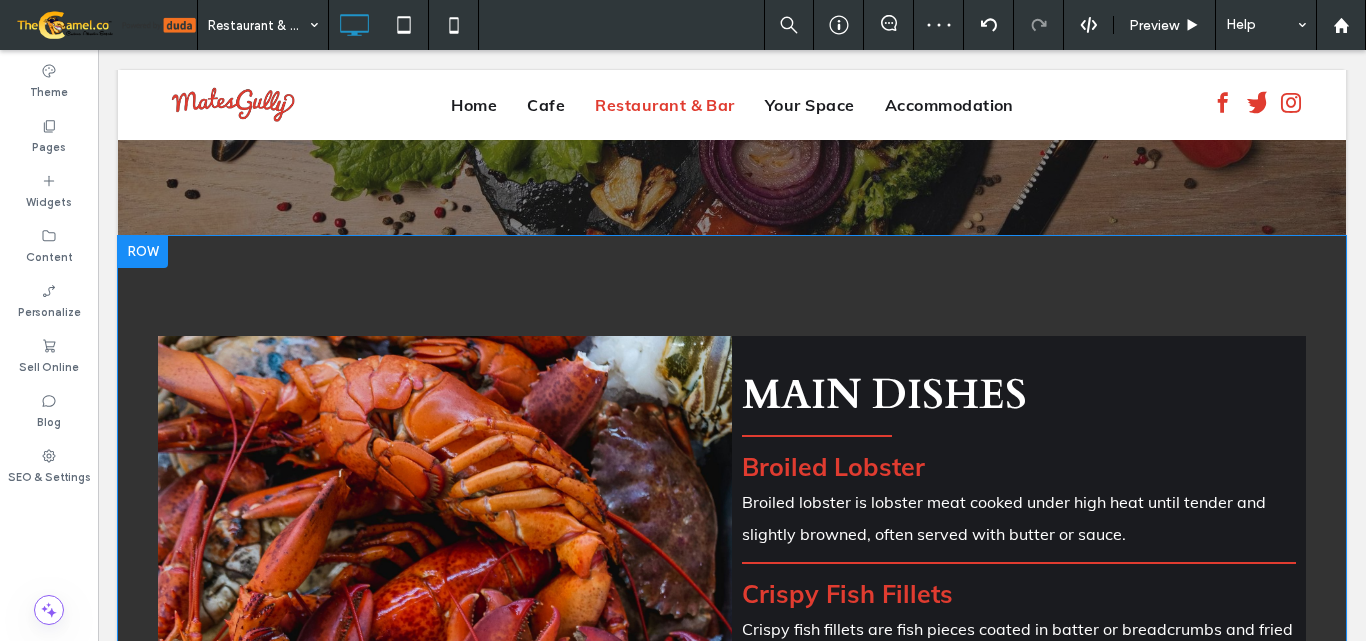 scroll, scrollTop: 138, scrollLeft: 0, axis: vertical 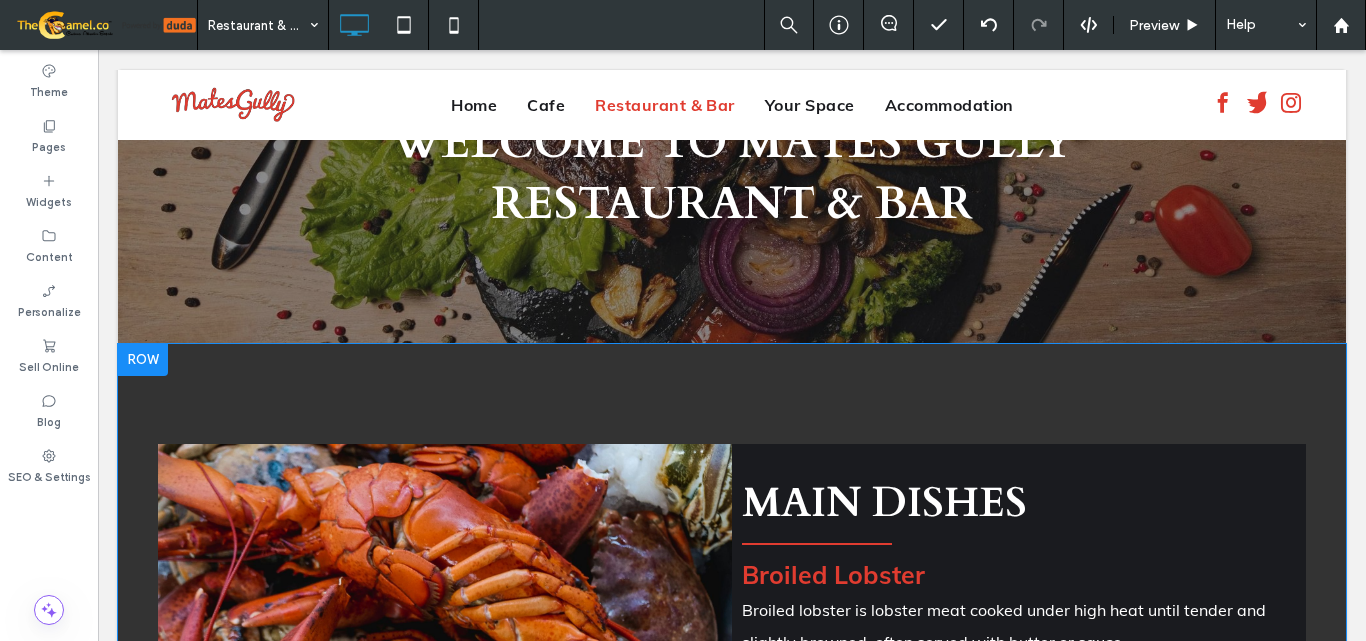 click at bounding box center [143, 360] 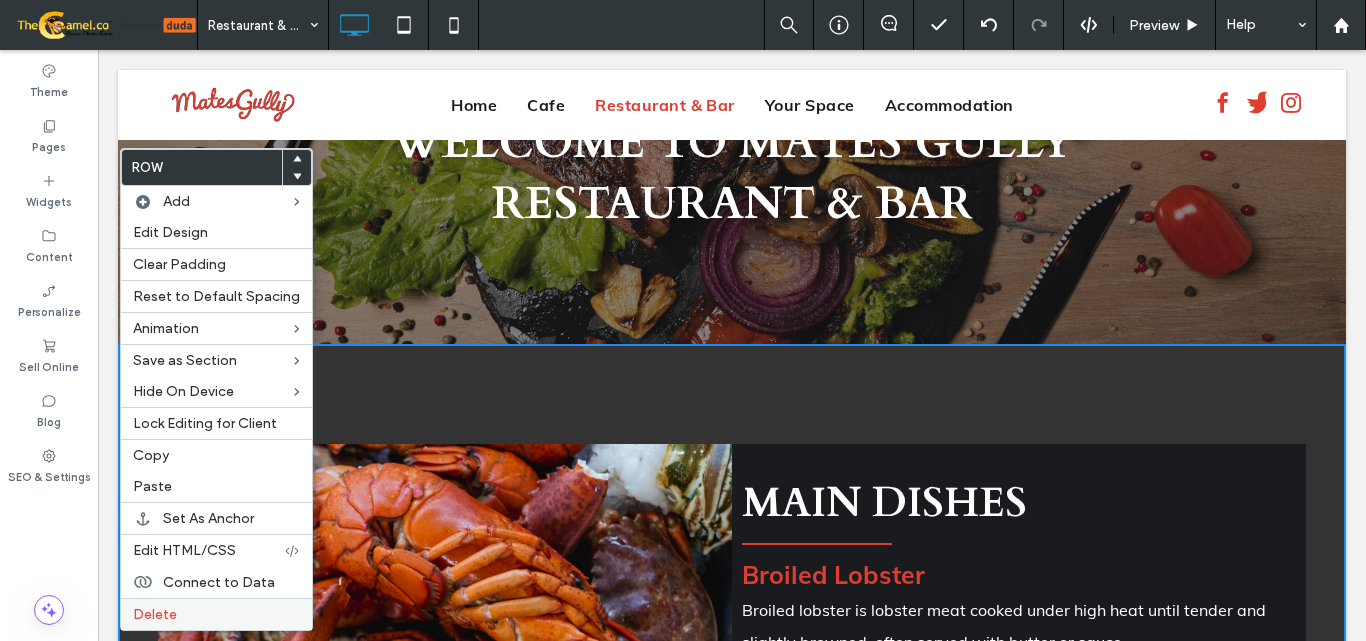 click on "Delete" at bounding box center (216, 614) 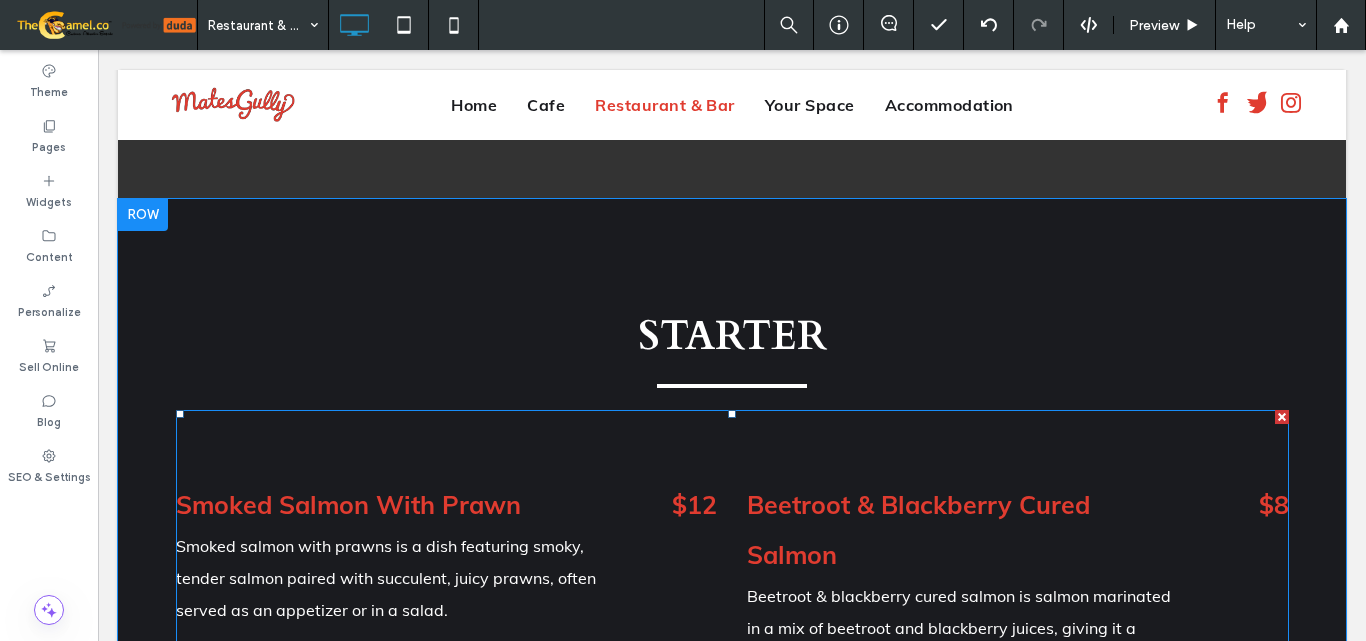 scroll, scrollTop: 1600, scrollLeft: 0, axis: vertical 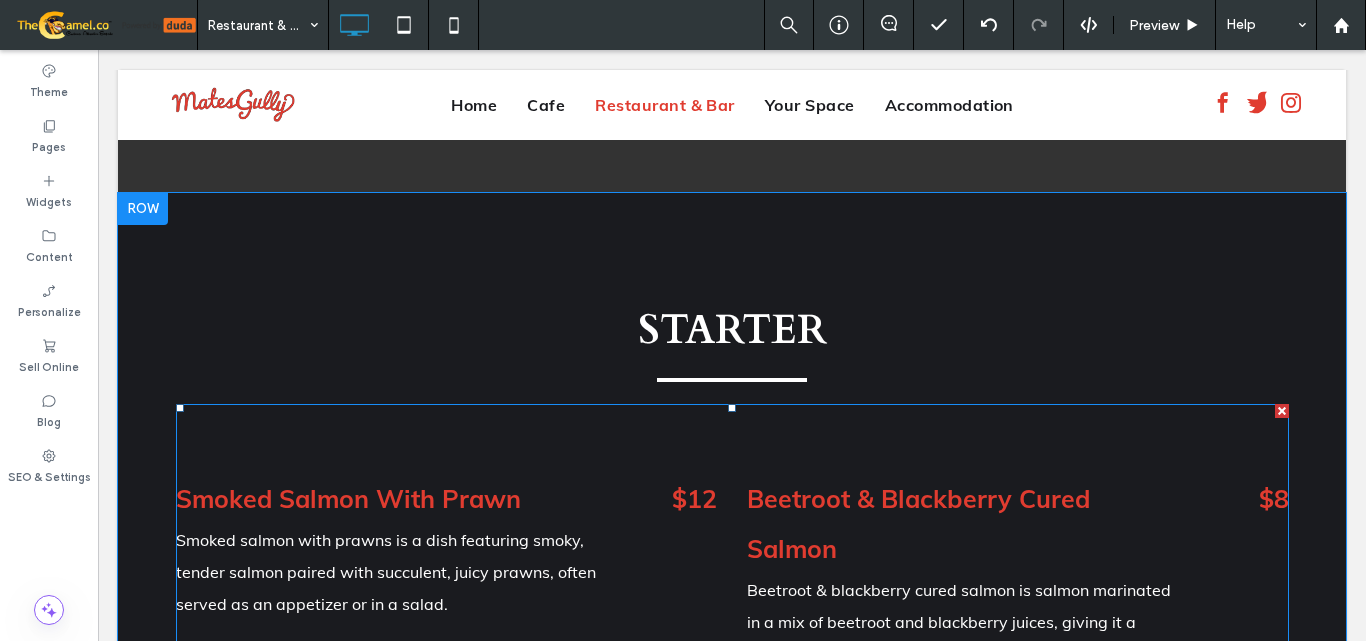 click on "$12" at bounding box center [663, 499] 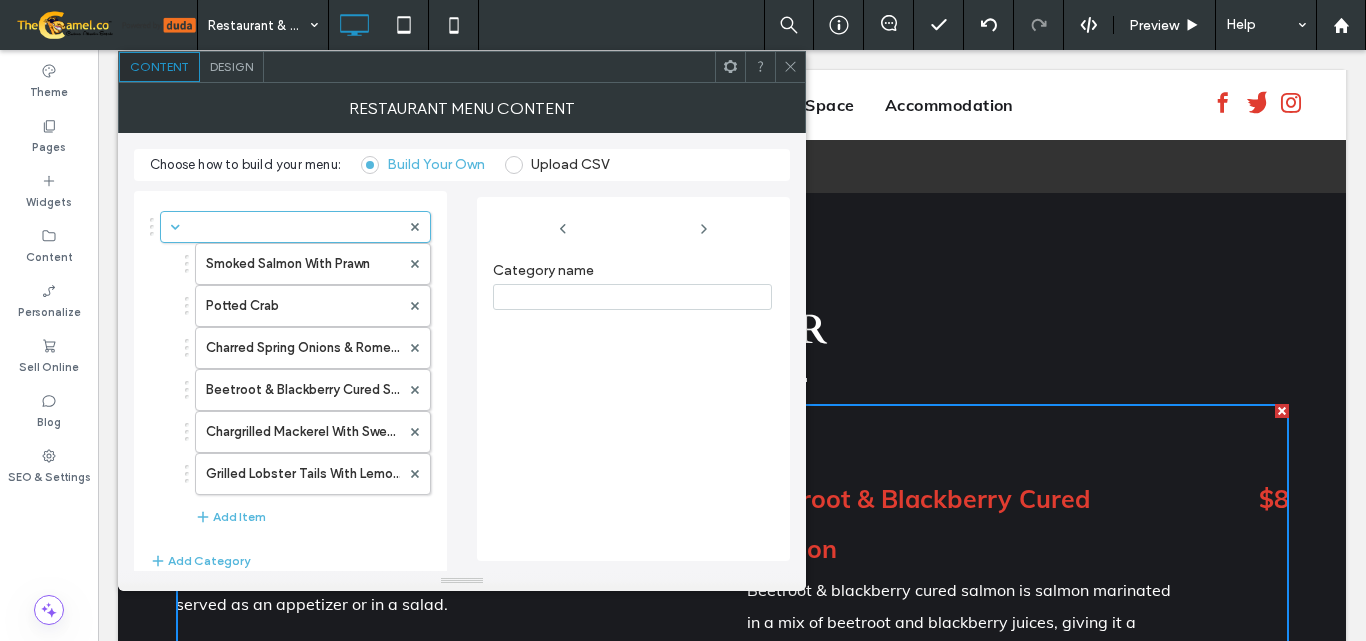 click at bounding box center (790, 67) 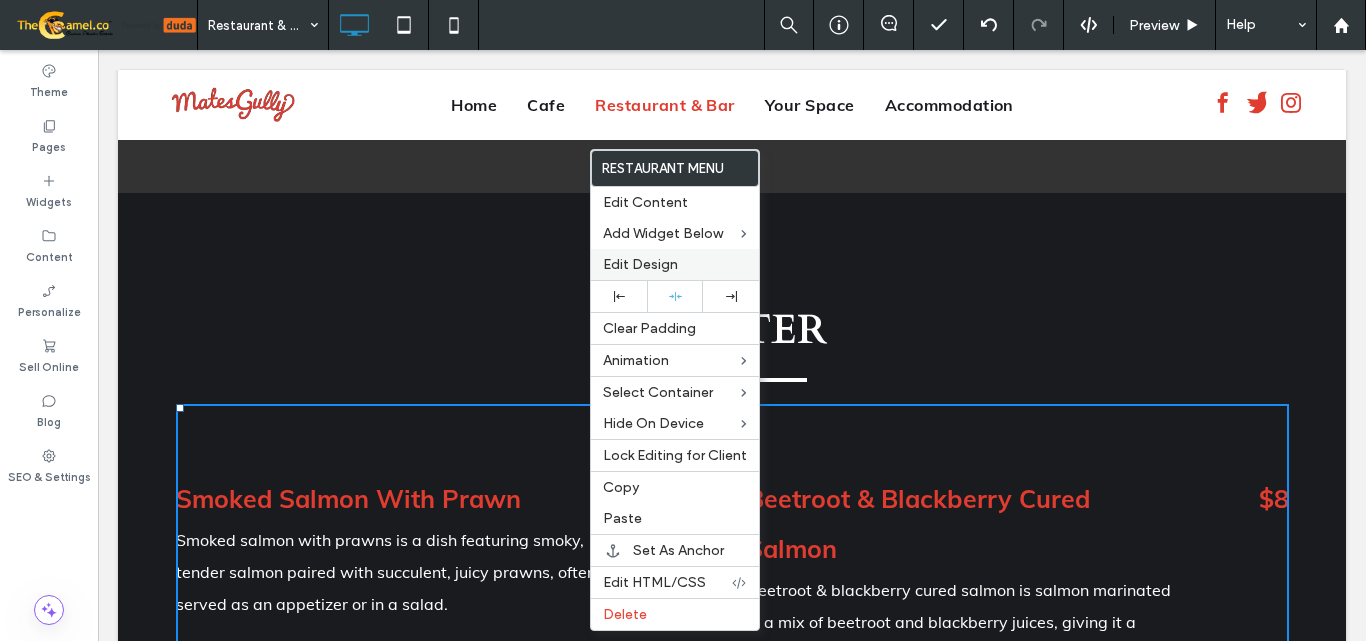 click on "Edit Design" at bounding box center [675, 264] 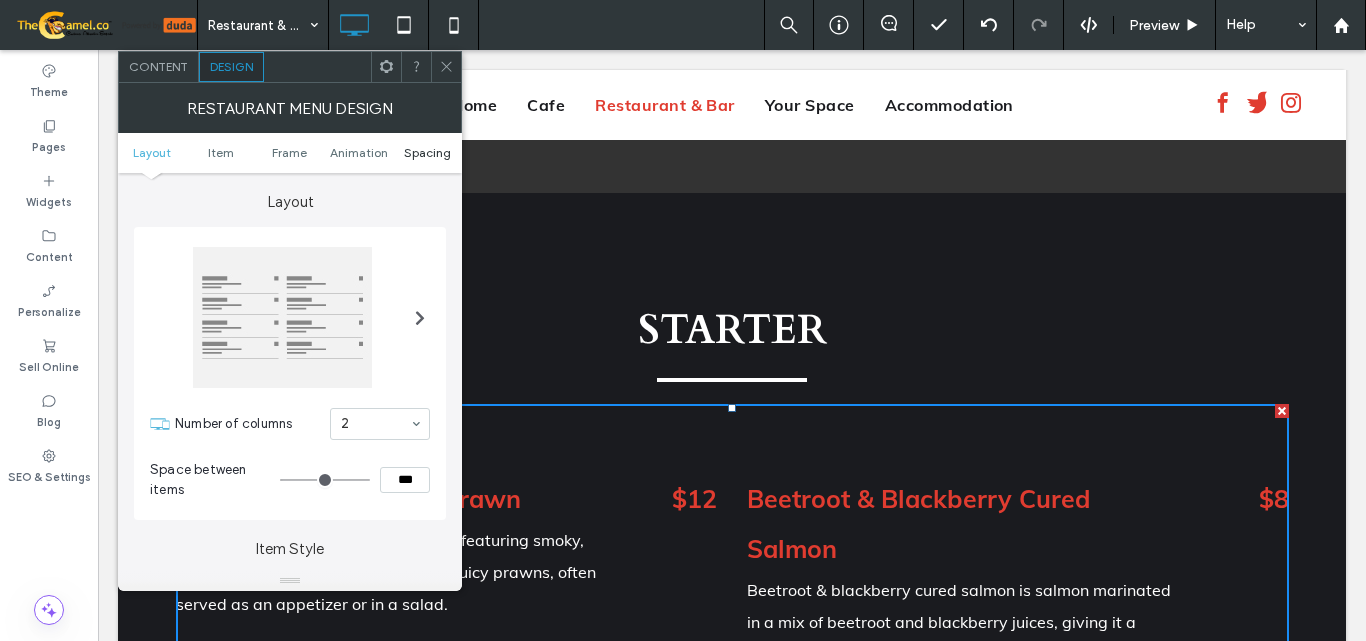 click on "Spacing" at bounding box center [427, 152] 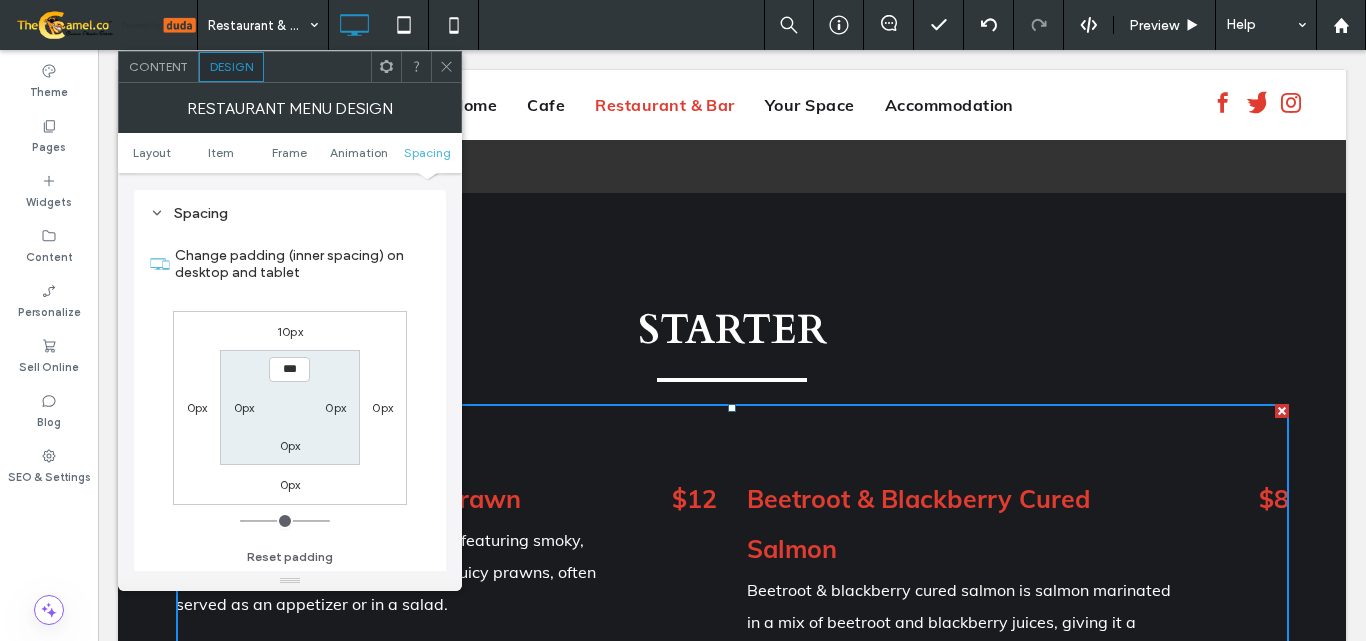 scroll, scrollTop: 844, scrollLeft: 0, axis: vertical 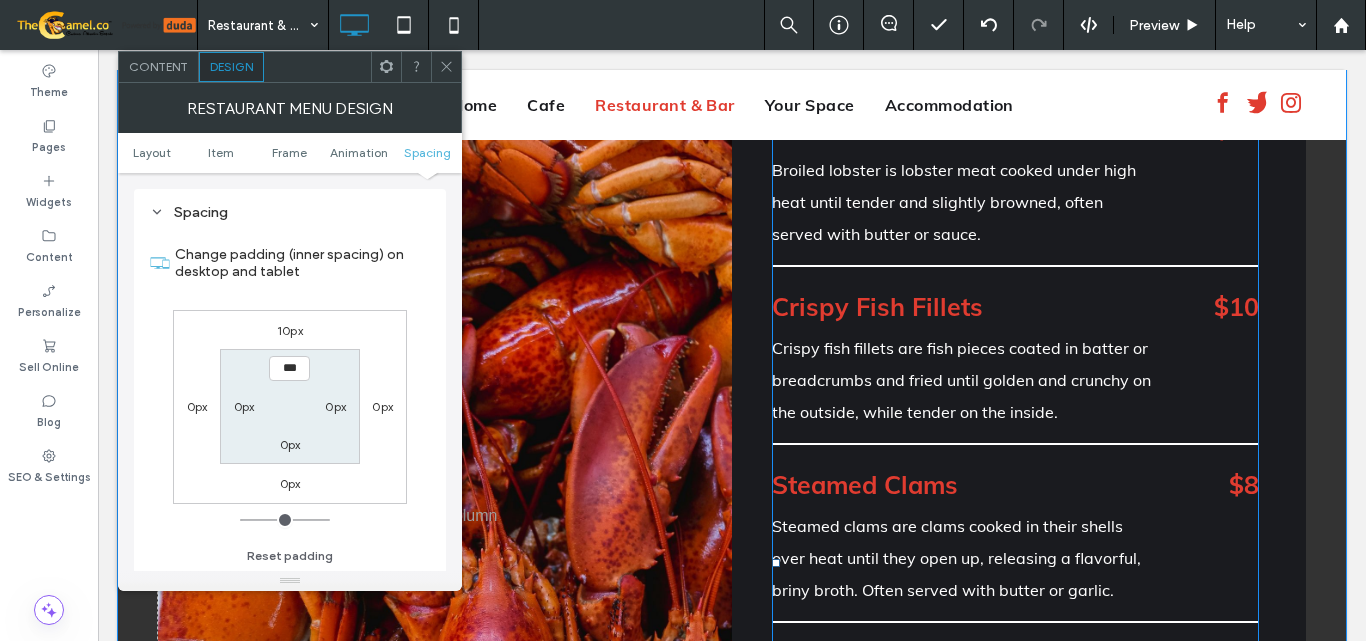 click on "Crispy fish fillets are fish pieces coated in batter or breadcrumbs and fried until golden and crunchy on the outside, while tender on the inside." at bounding box center (964, 380) 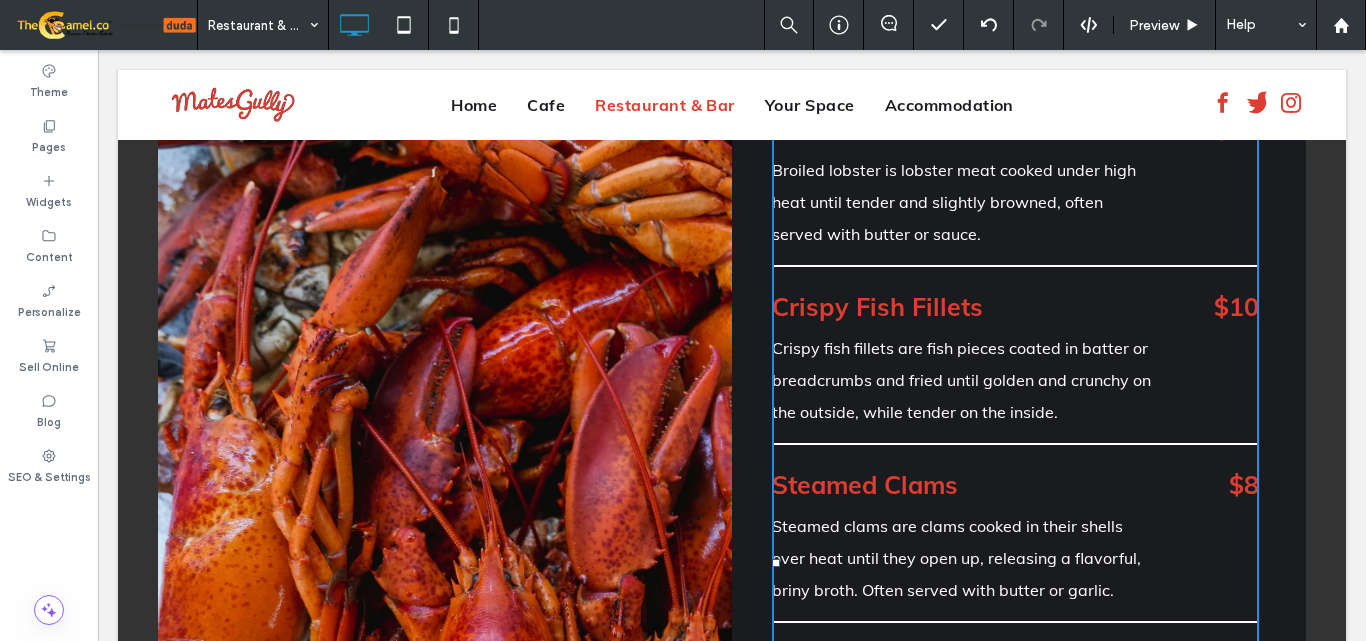click on "Crispy Fish Fillets" at bounding box center [964, 307] 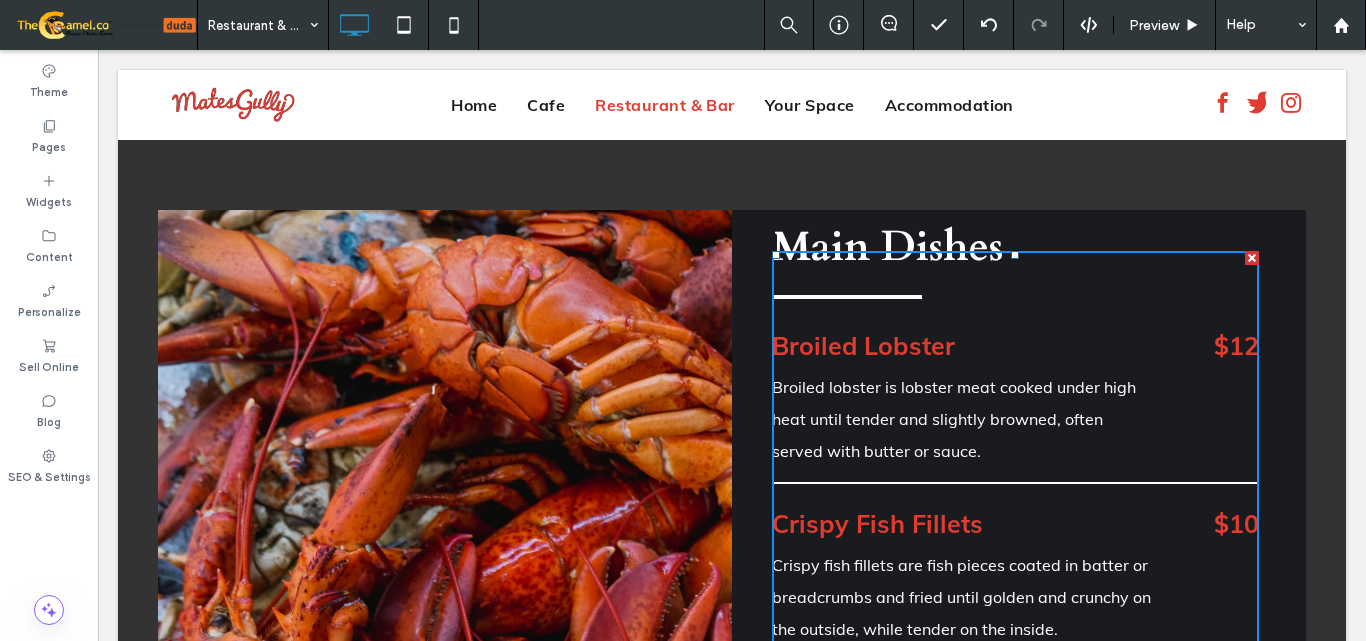 scroll, scrollTop: 300, scrollLeft: 0, axis: vertical 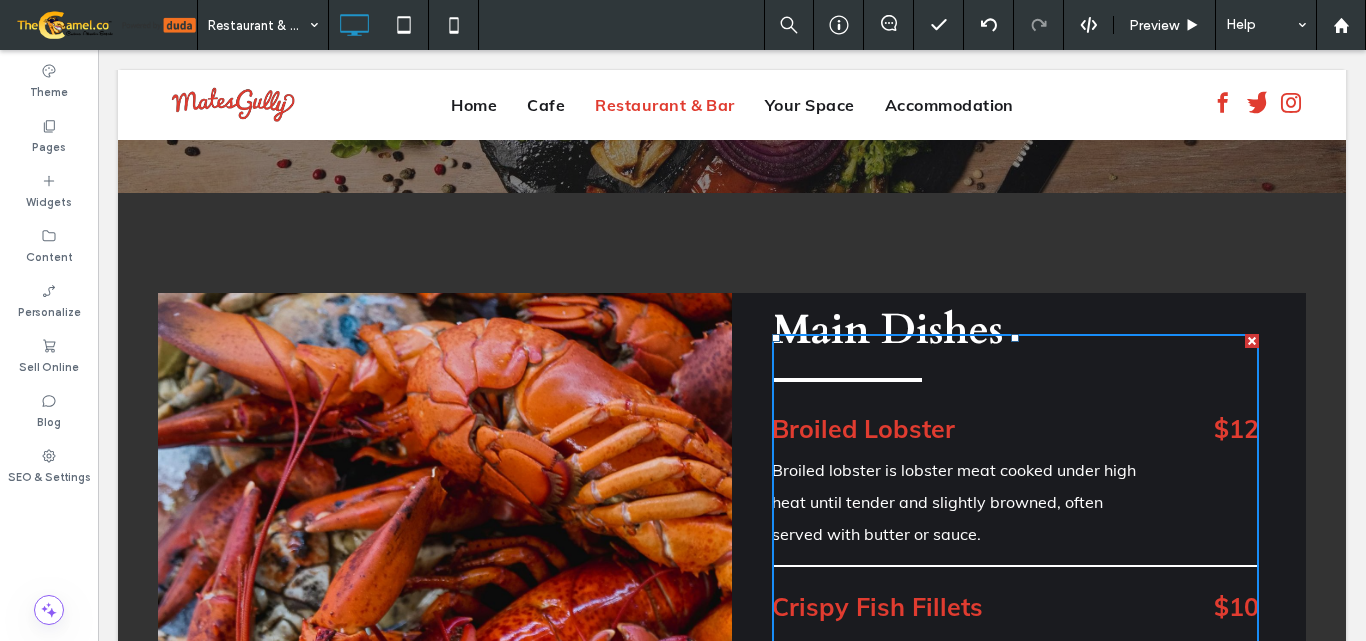 click on "Broiled Lobster
Broiled lobster is lobster meat cooked under high heat until tender and slightly browned, often served with butter or sauce.
$12" at bounding box center (1015, 478) 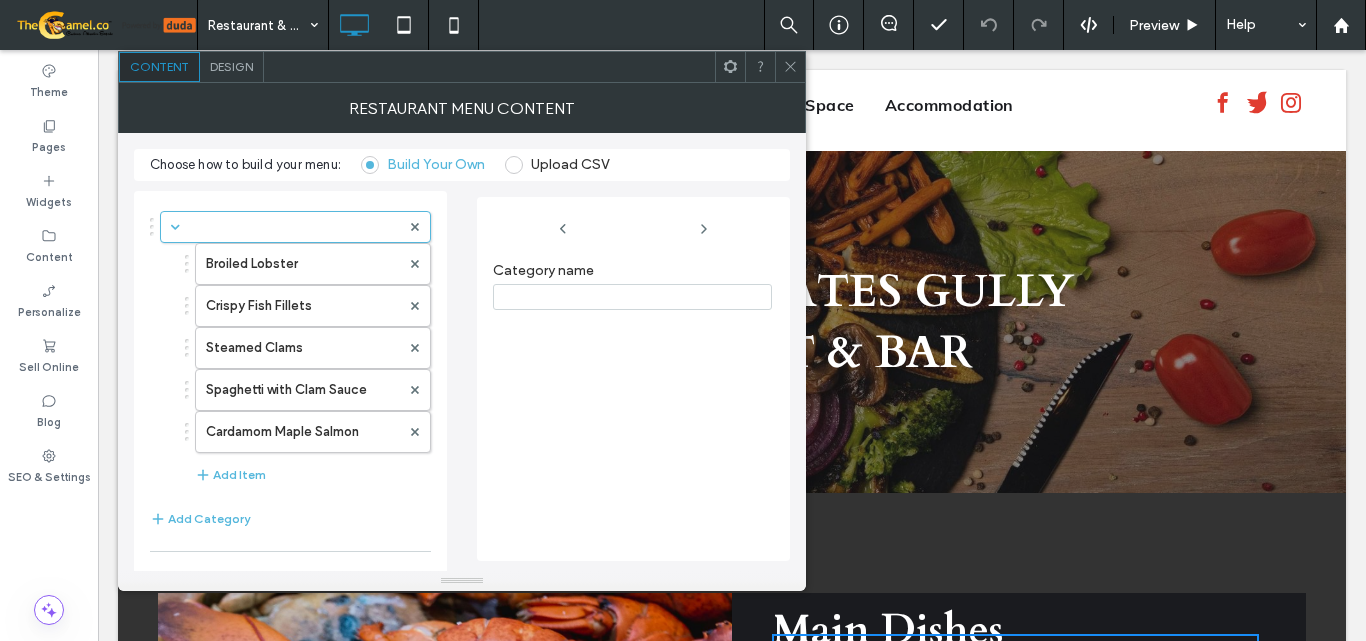 scroll, scrollTop: 400, scrollLeft: 0, axis: vertical 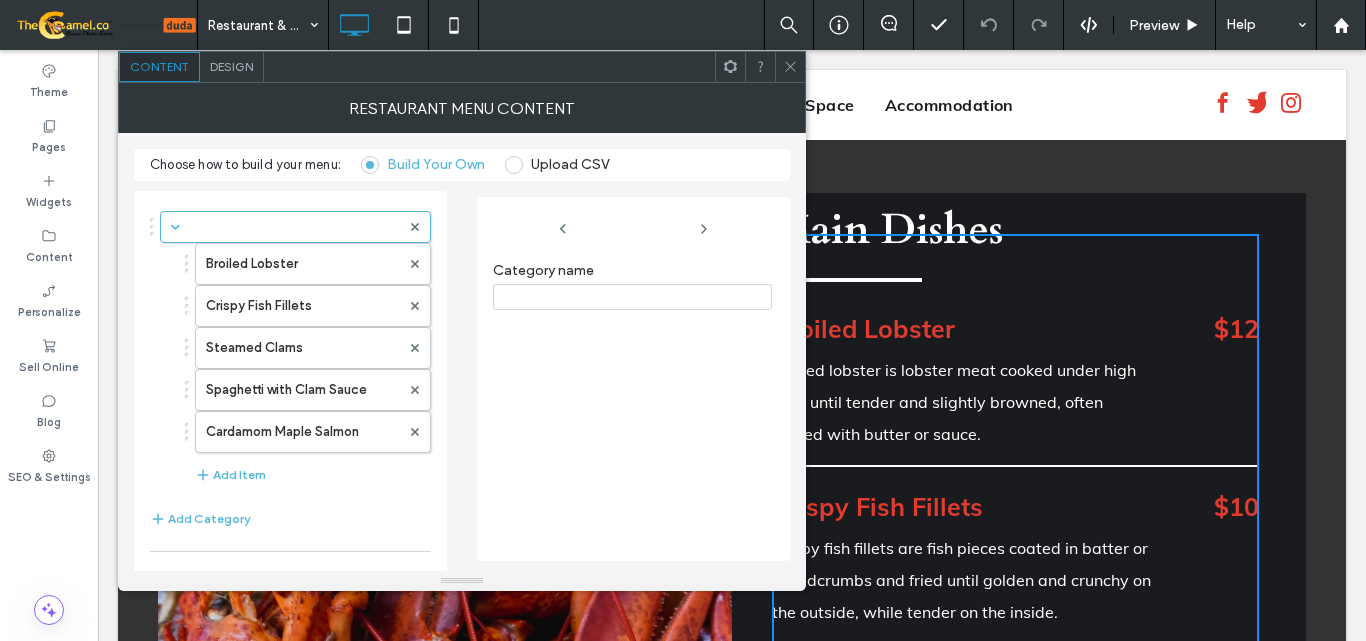 click on "Design" at bounding box center (231, 66) 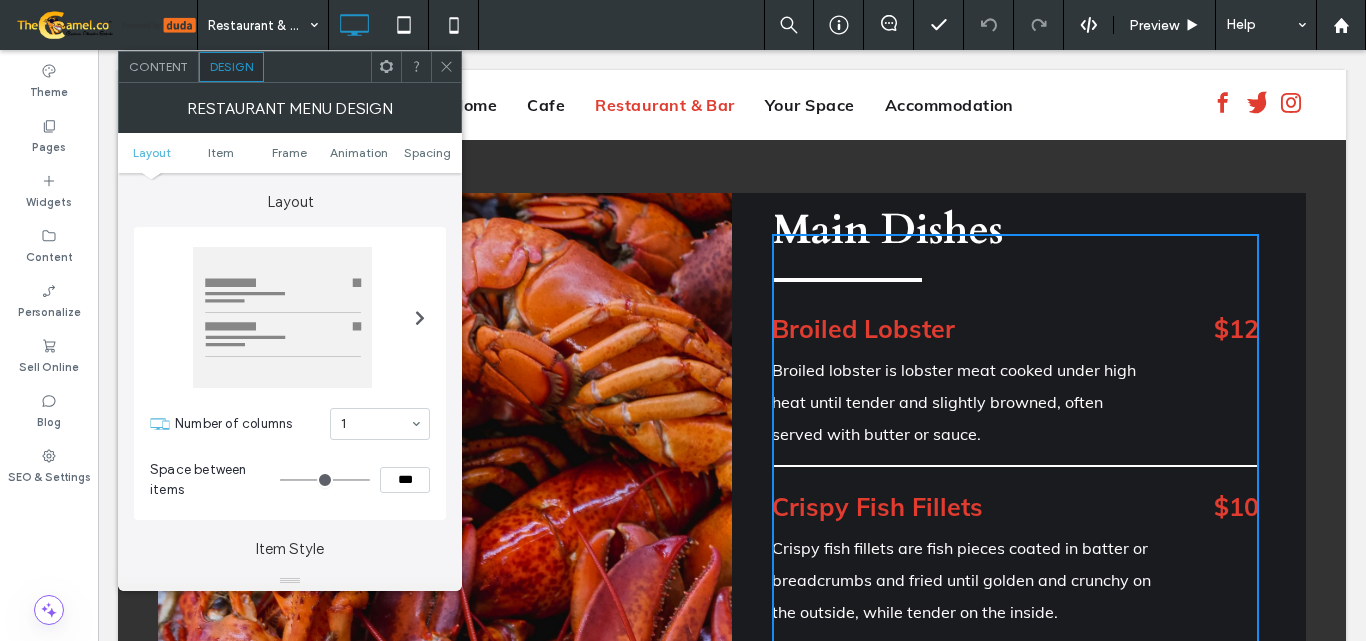 click on "Layout Item Frame Animation Spacing" at bounding box center (290, 153) 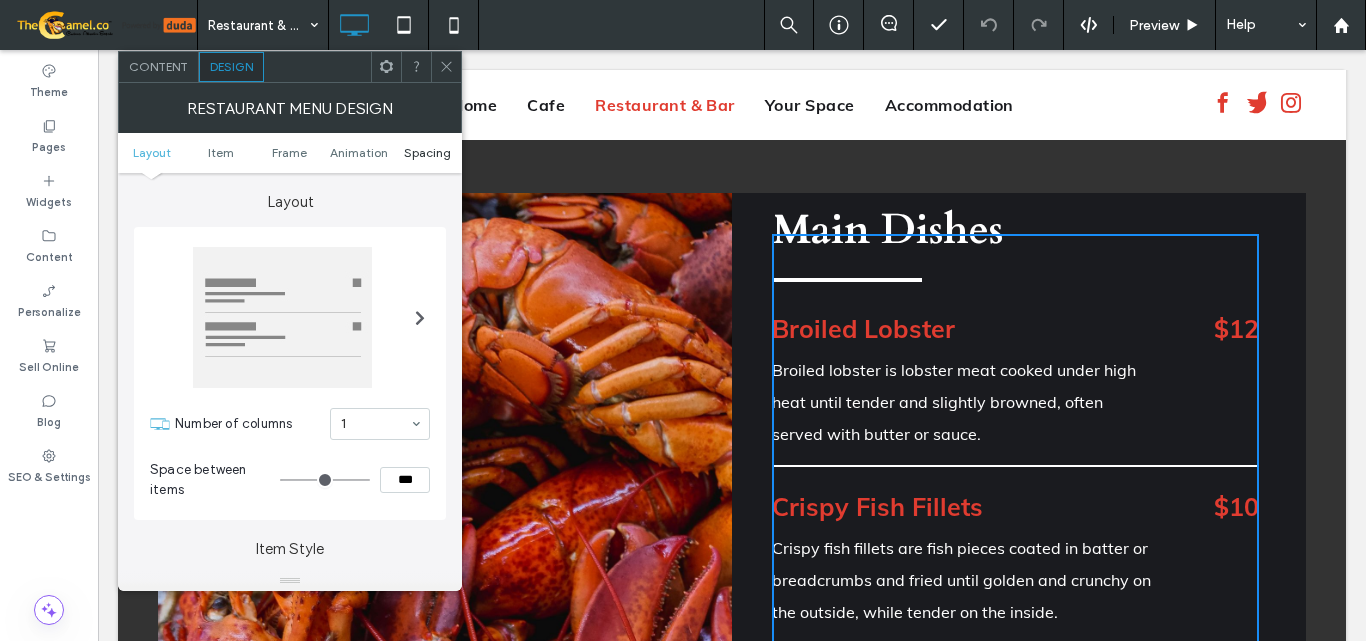 click on "Spacing" at bounding box center [427, 152] 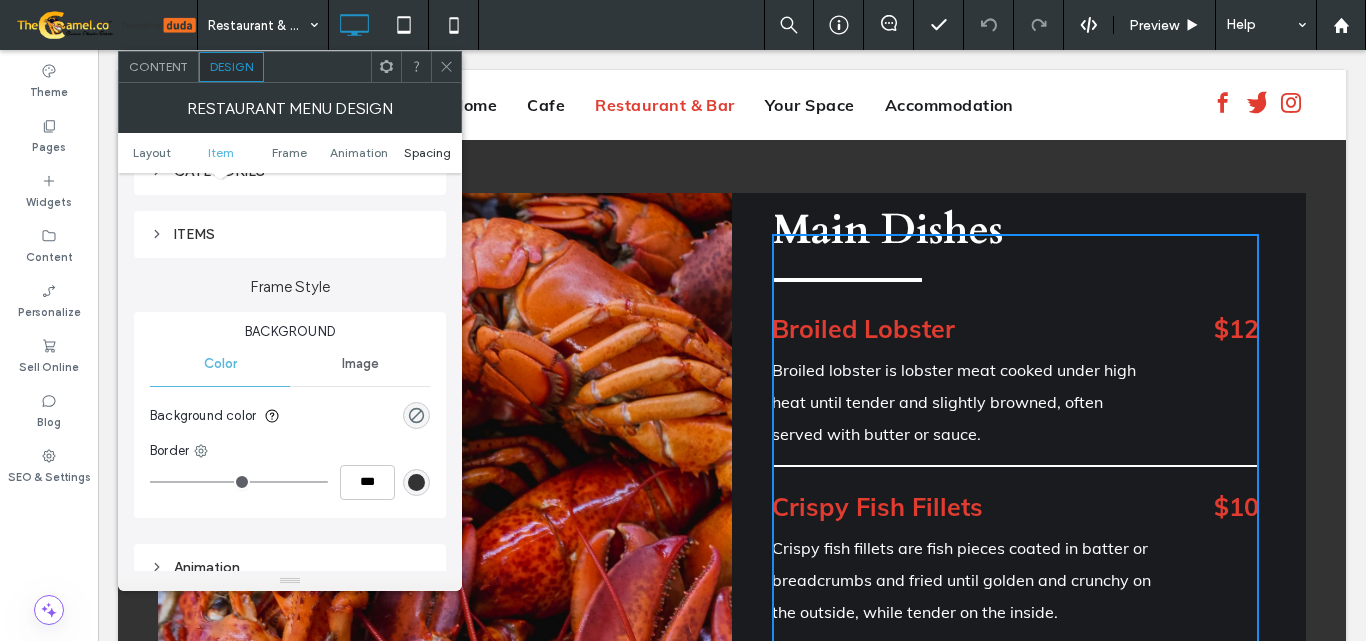 scroll, scrollTop: 844, scrollLeft: 0, axis: vertical 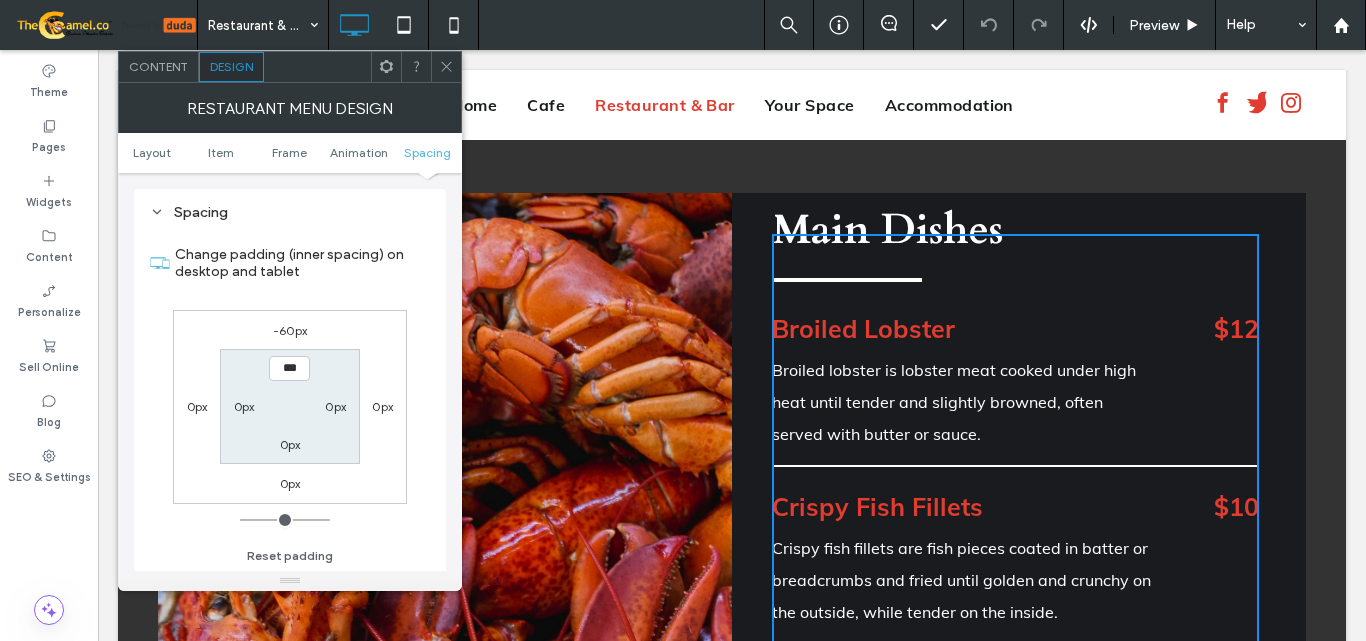 click 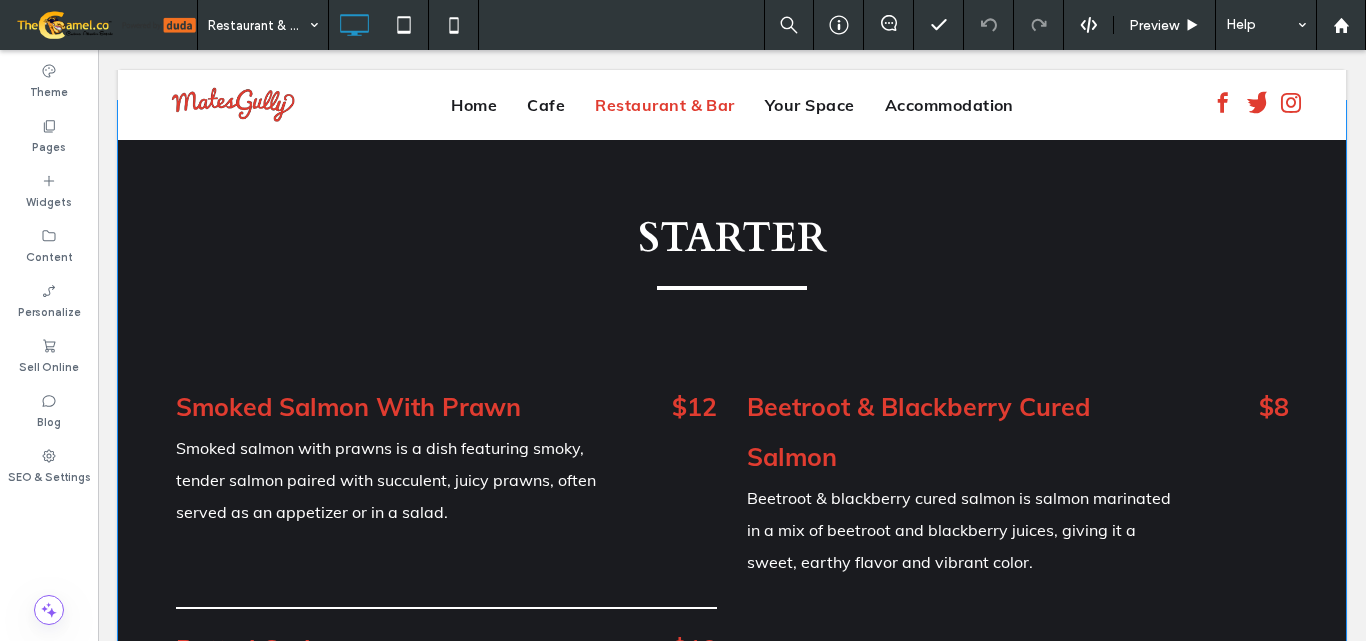scroll, scrollTop: 1700, scrollLeft: 0, axis: vertical 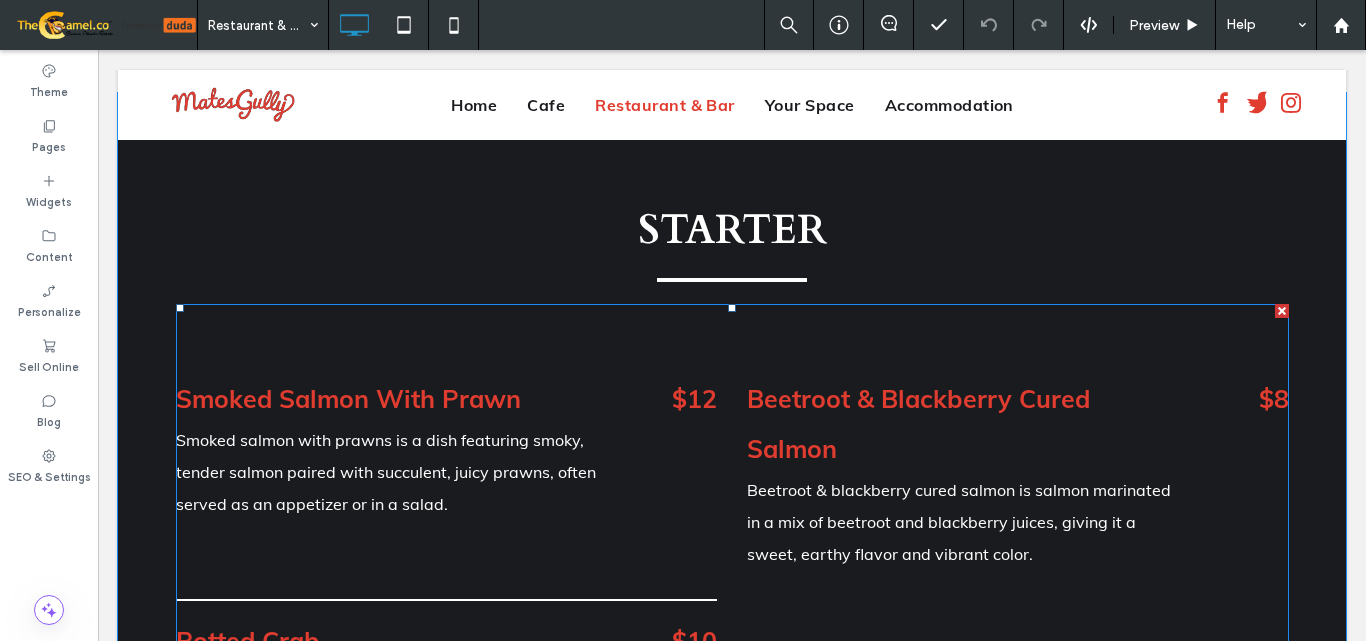 click on "Smoked Salmon With Prawn
Smoked salmon with prawns is a dish featuring smoky, tender salmon paired with succulent, juicy prawns, often served as an appetizer or in a salad.
$12" at bounding box center [447, 480] 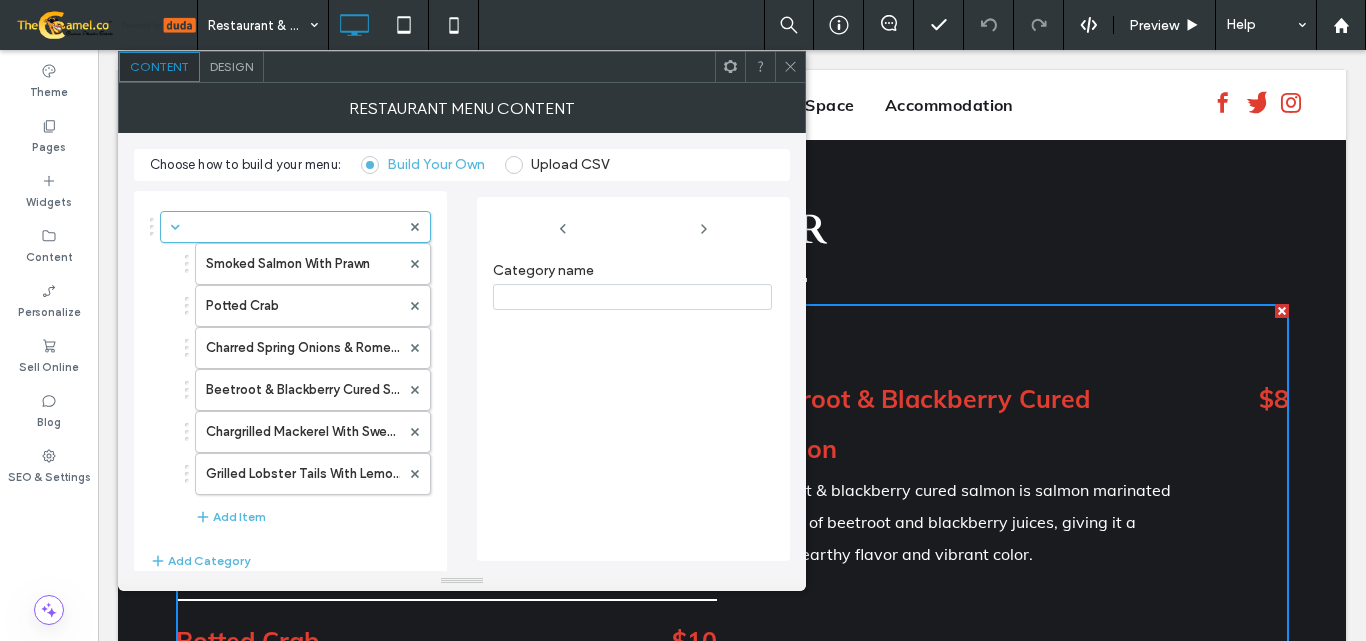click on "Design" at bounding box center [231, 66] 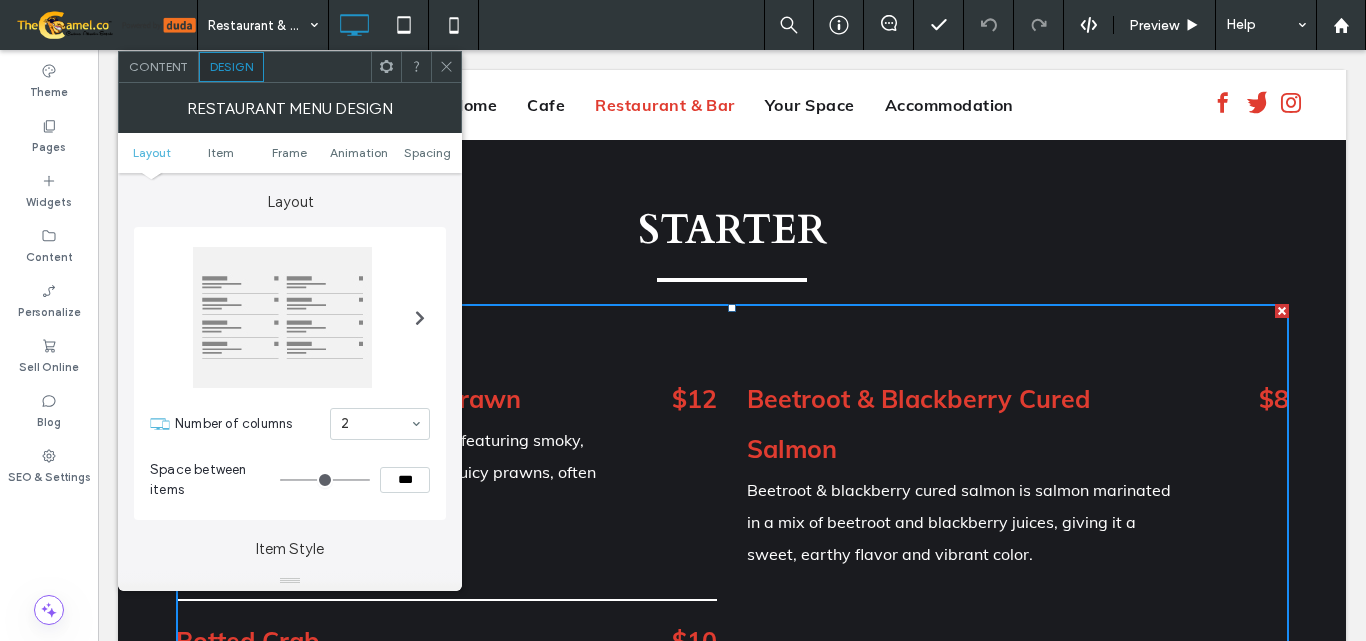 click on "Layout Item Frame Animation Spacing" at bounding box center [290, 153] 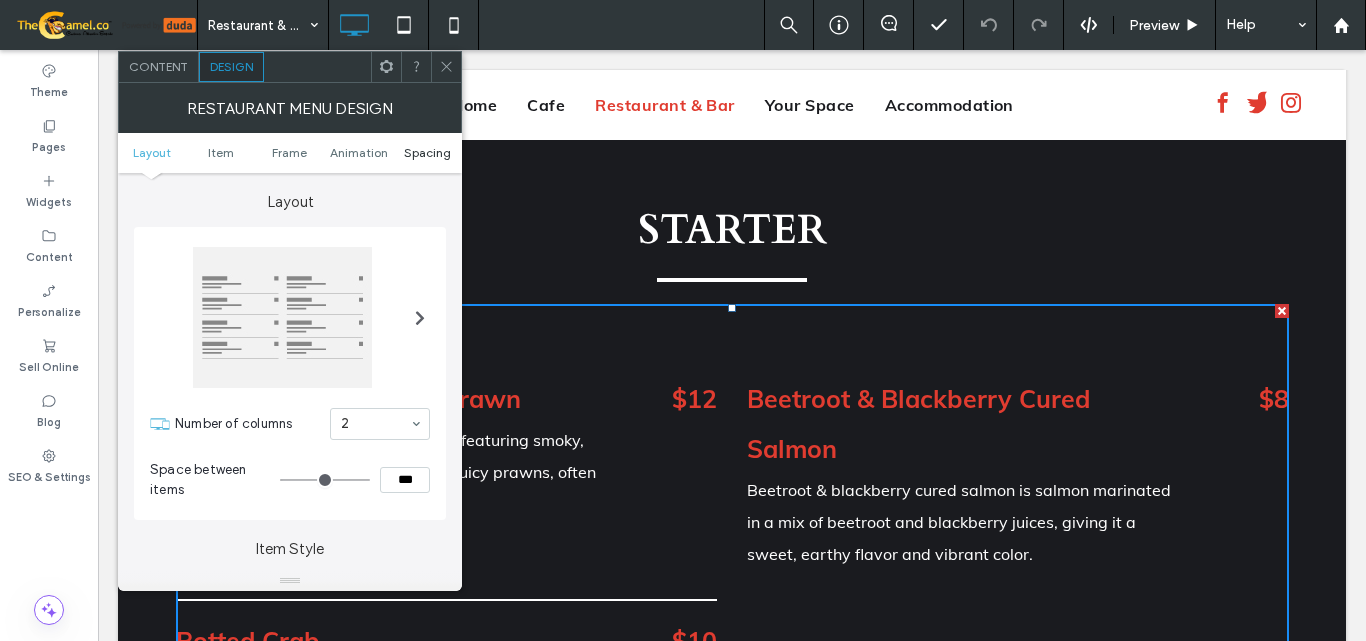 click on "Spacing" at bounding box center [427, 152] 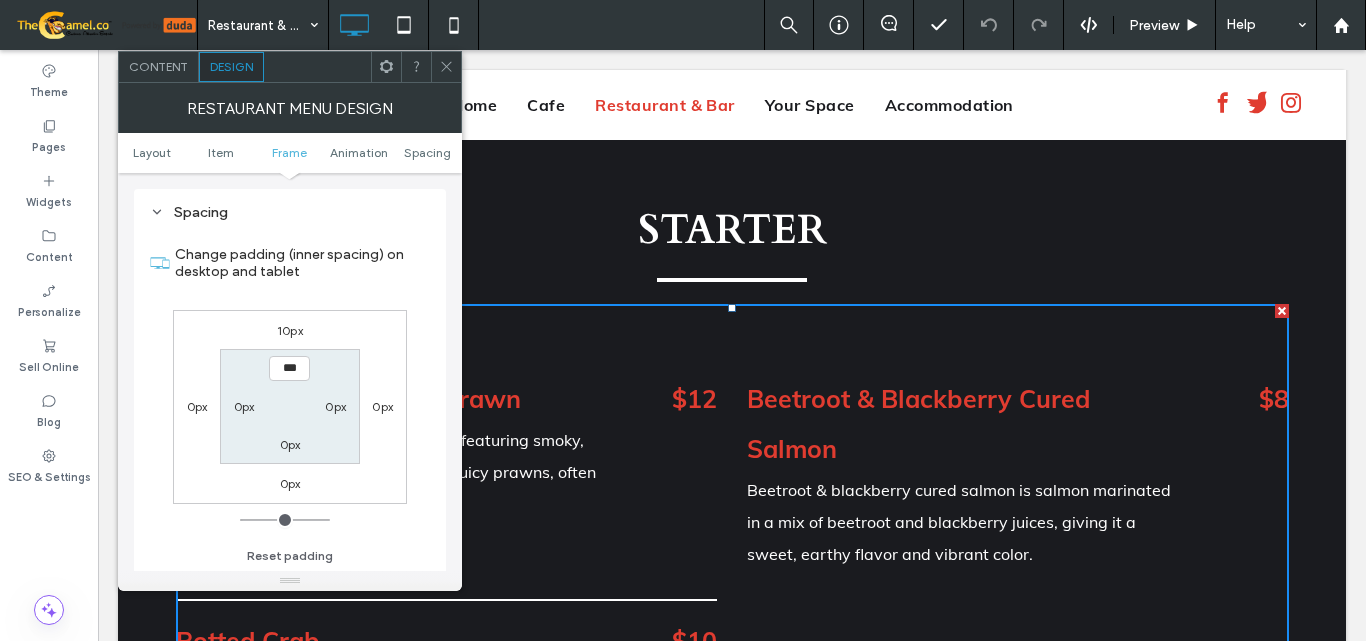 scroll, scrollTop: 844, scrollLeft: 0, axis: vertical 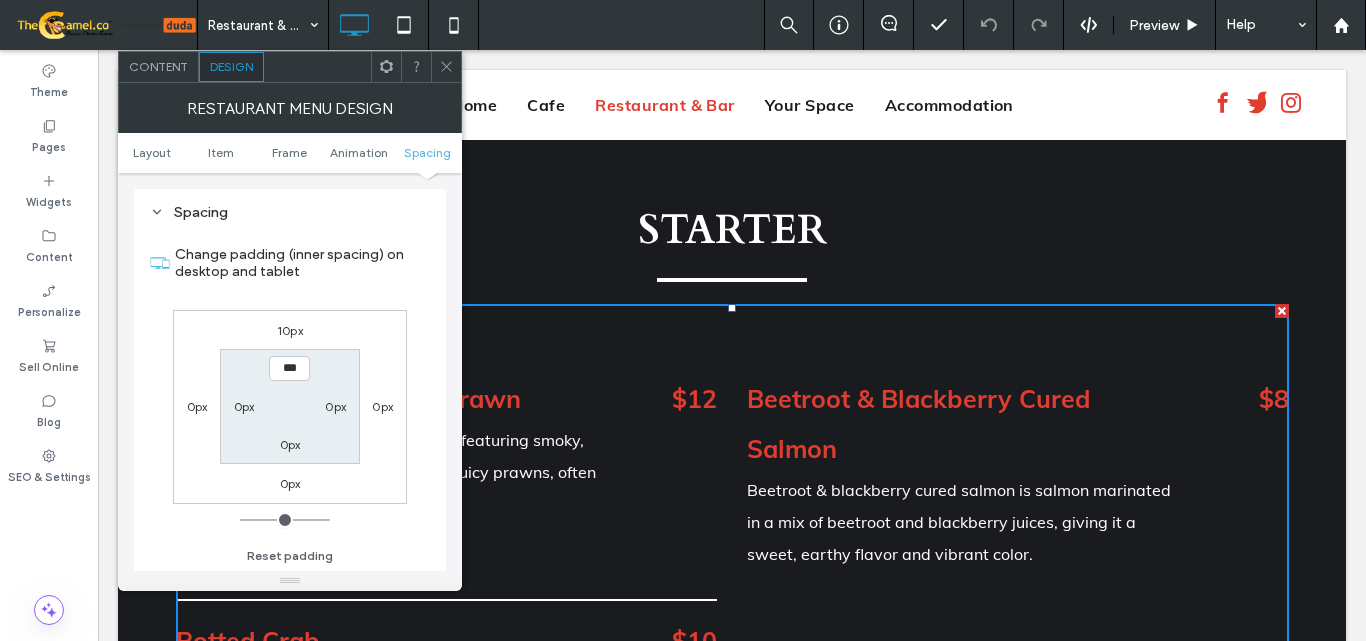 click on "10px" at bounding box center (290, 330) 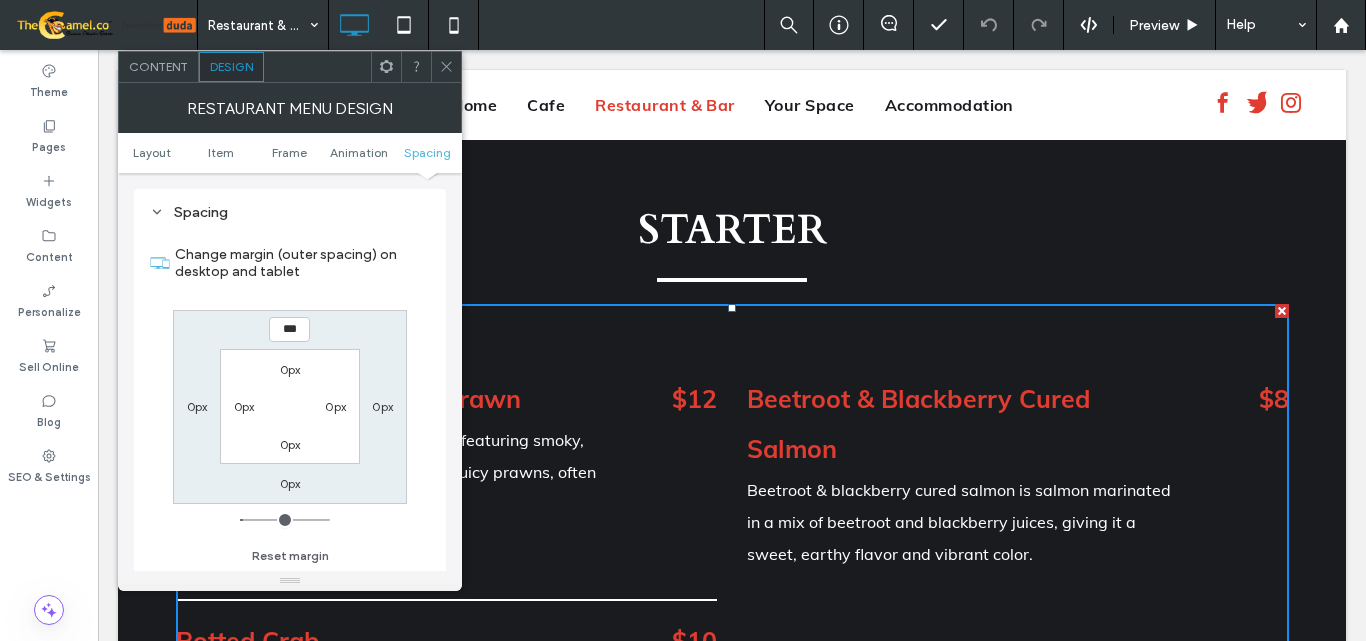 type on "***" 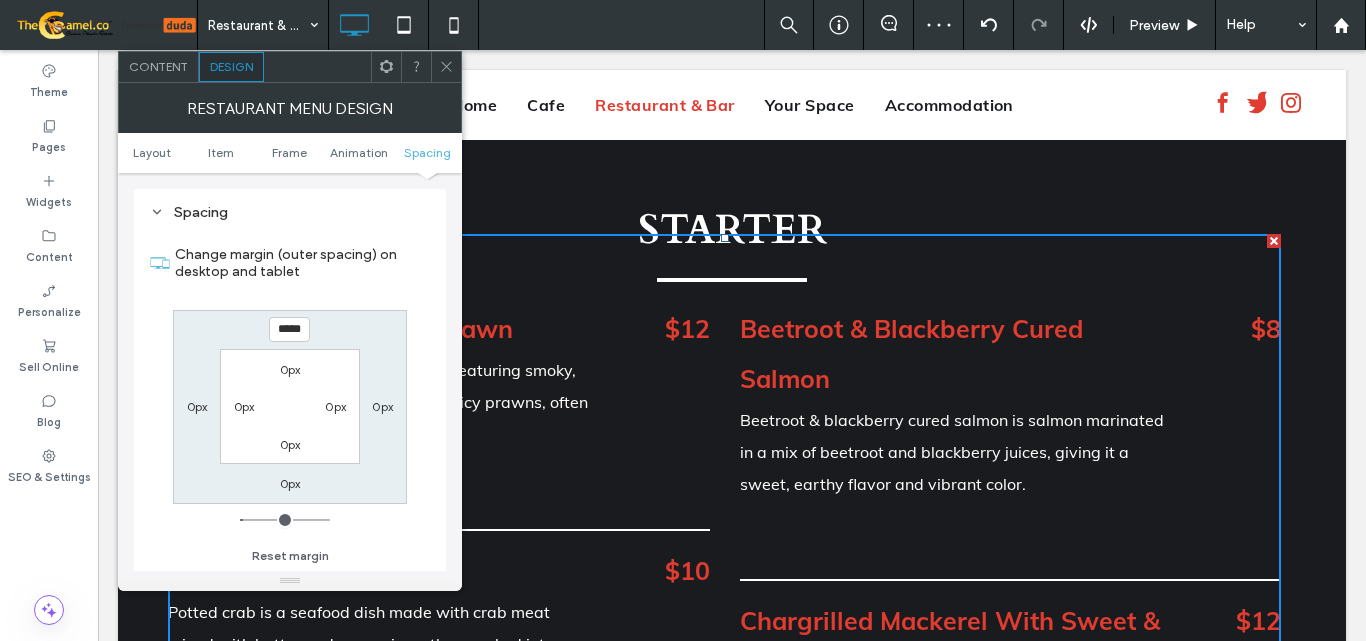 click 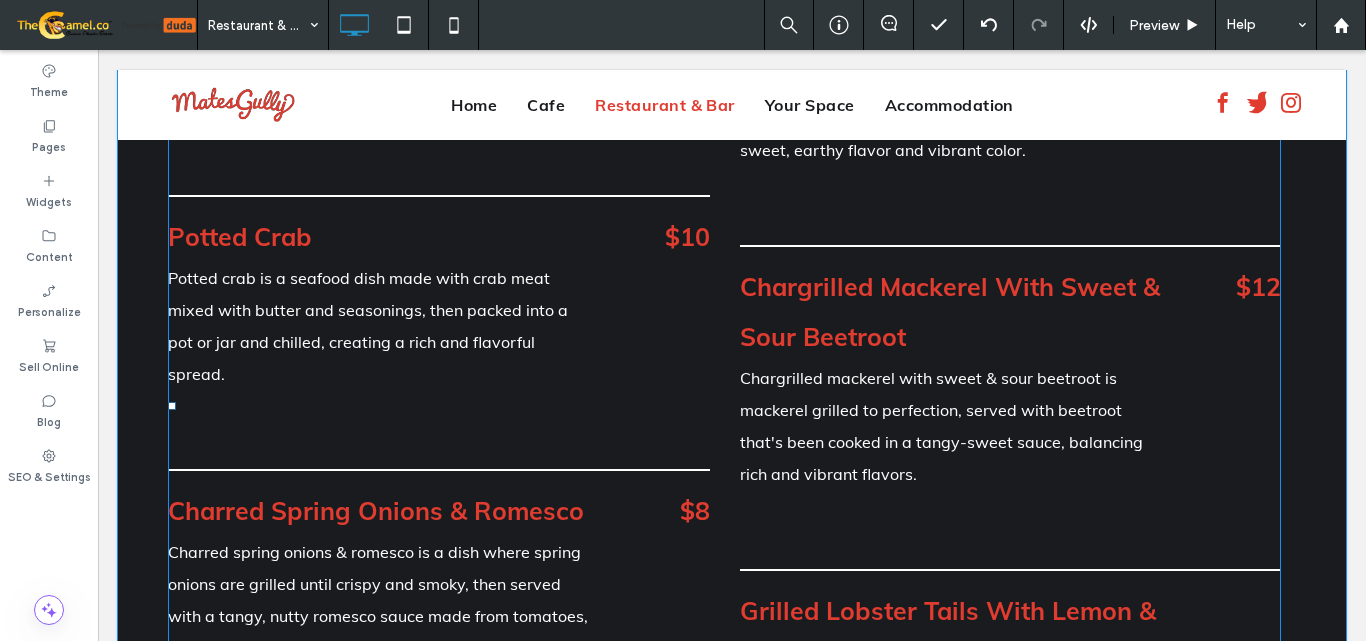 scroll, scrollTop: 2000, scrollLeft: 0, axis: vertical 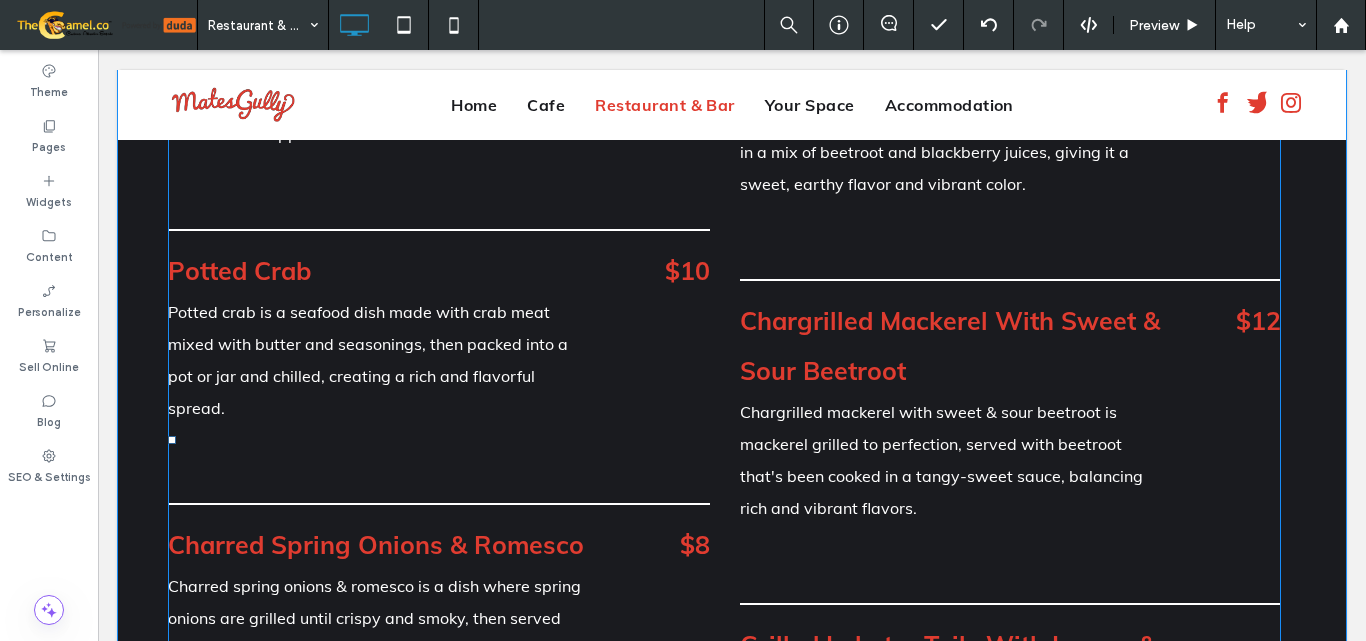 click on "Potted crab is a seafood dish made with crab meat mixed with butter and seasonings, then packed into a pot or jar and chilled, creating a rich and flavorful spread." at bounding box center (382, 360) 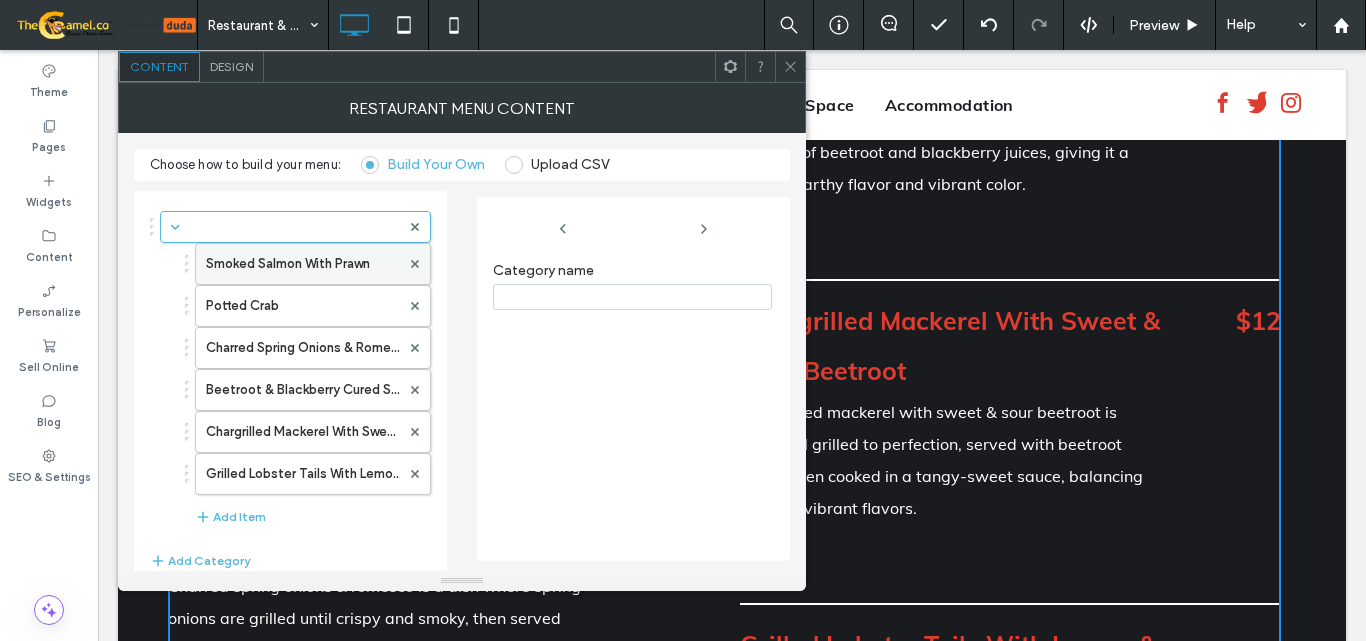 click on "Smoked Salmon With Prawn" at bounding box center [303, 264] 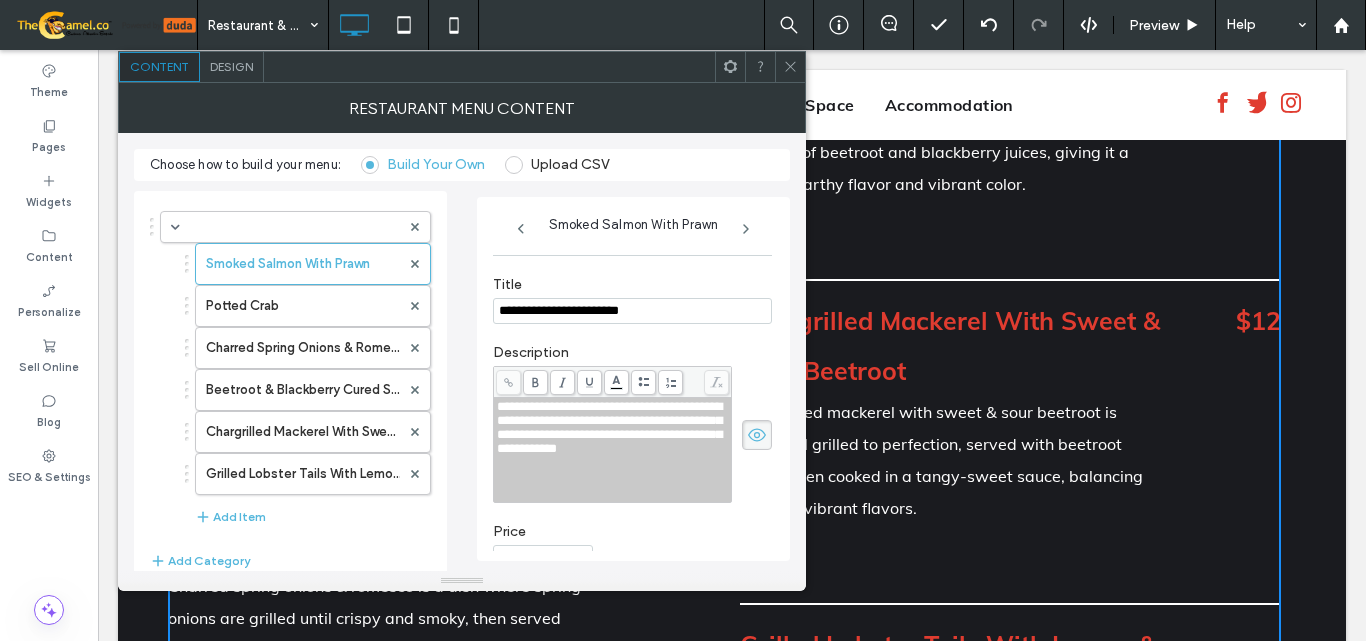 scroll, scrollTop: 200, scrollLeft: 0, axis: vertical 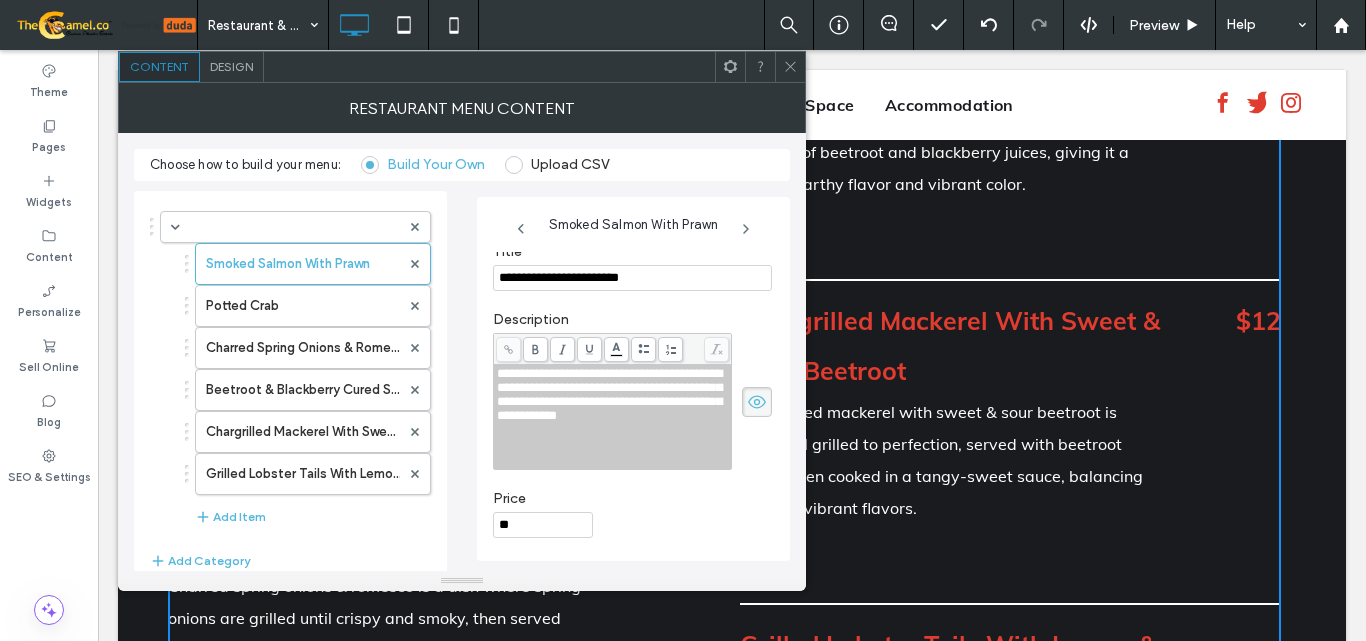 click at bounding box center (613, 430) 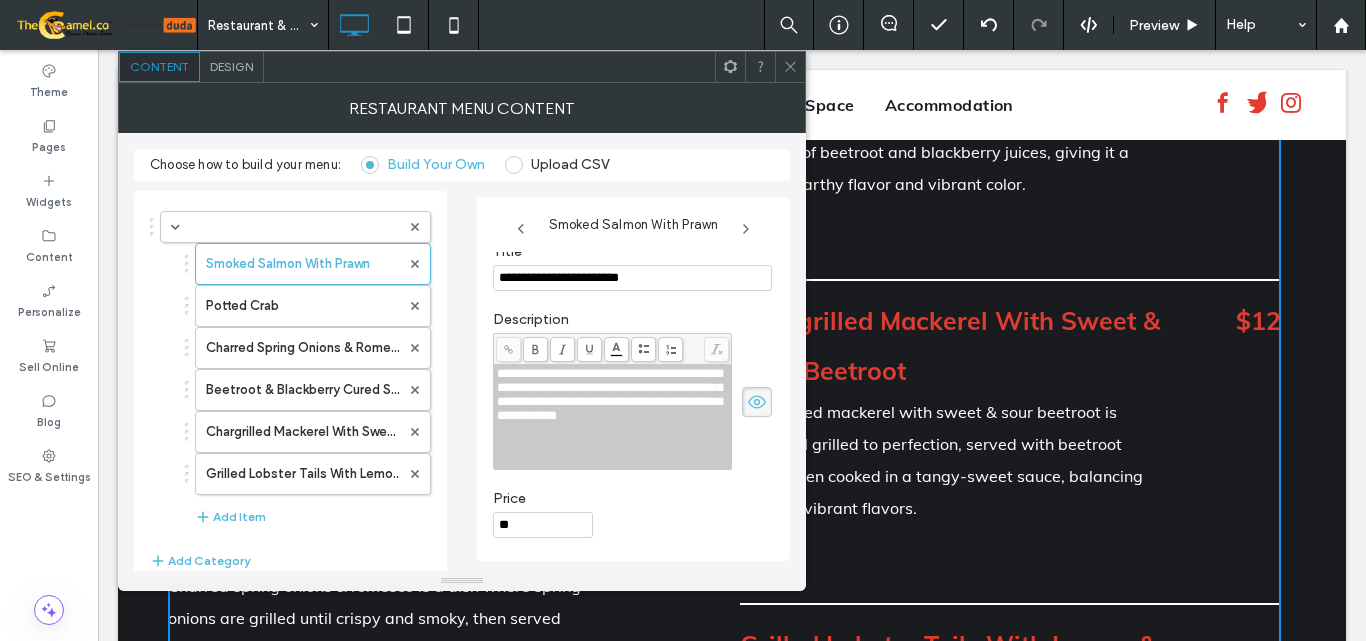 click on "**********" at bounding box center (613, 417) 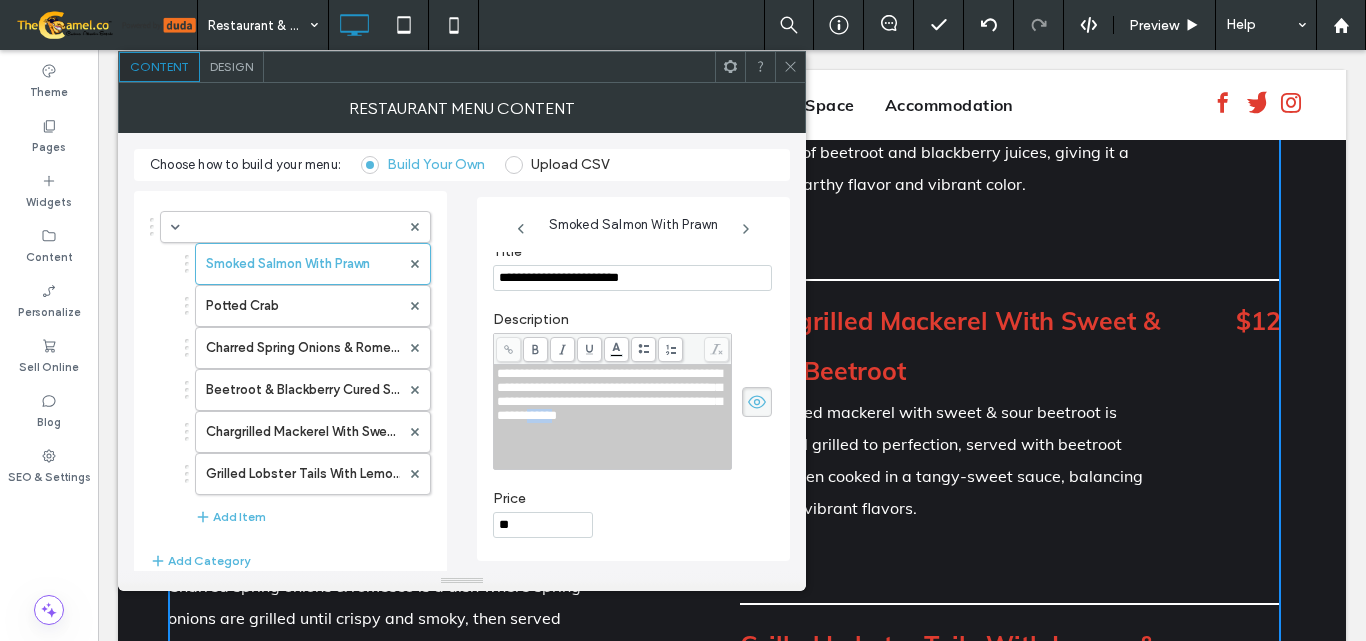 click on "**********" at bounding box center (613, 417) 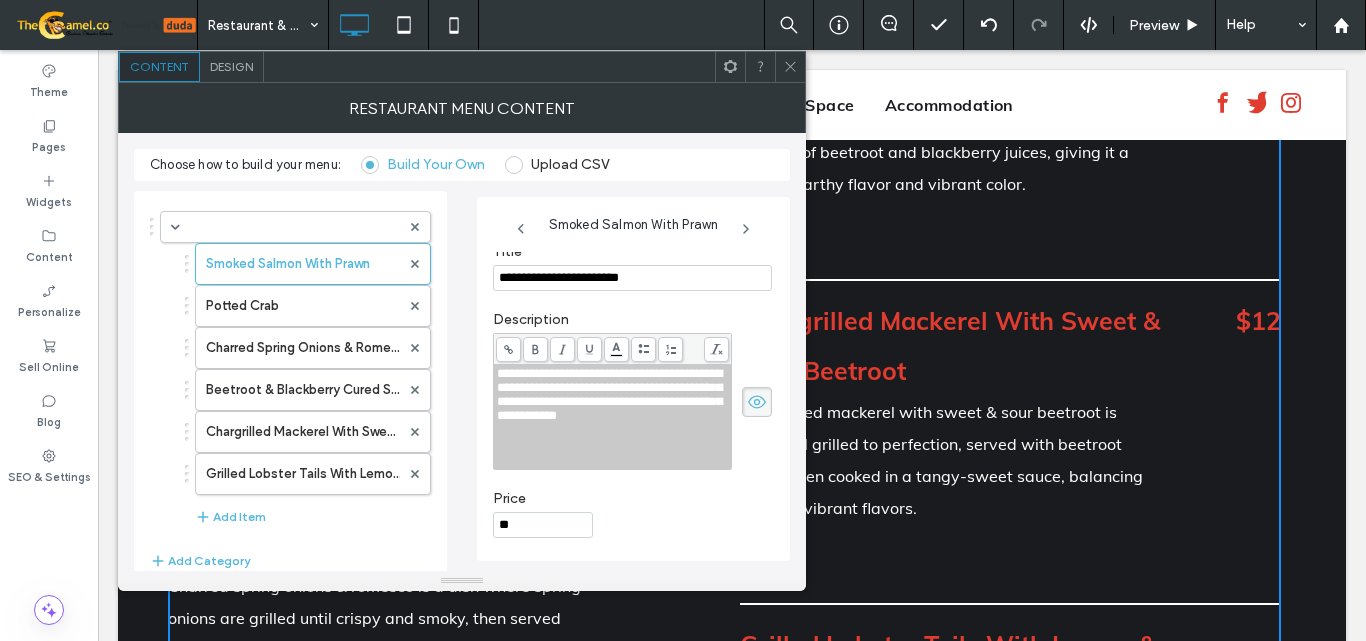 click on "**********" at bounding box center [613, 417] 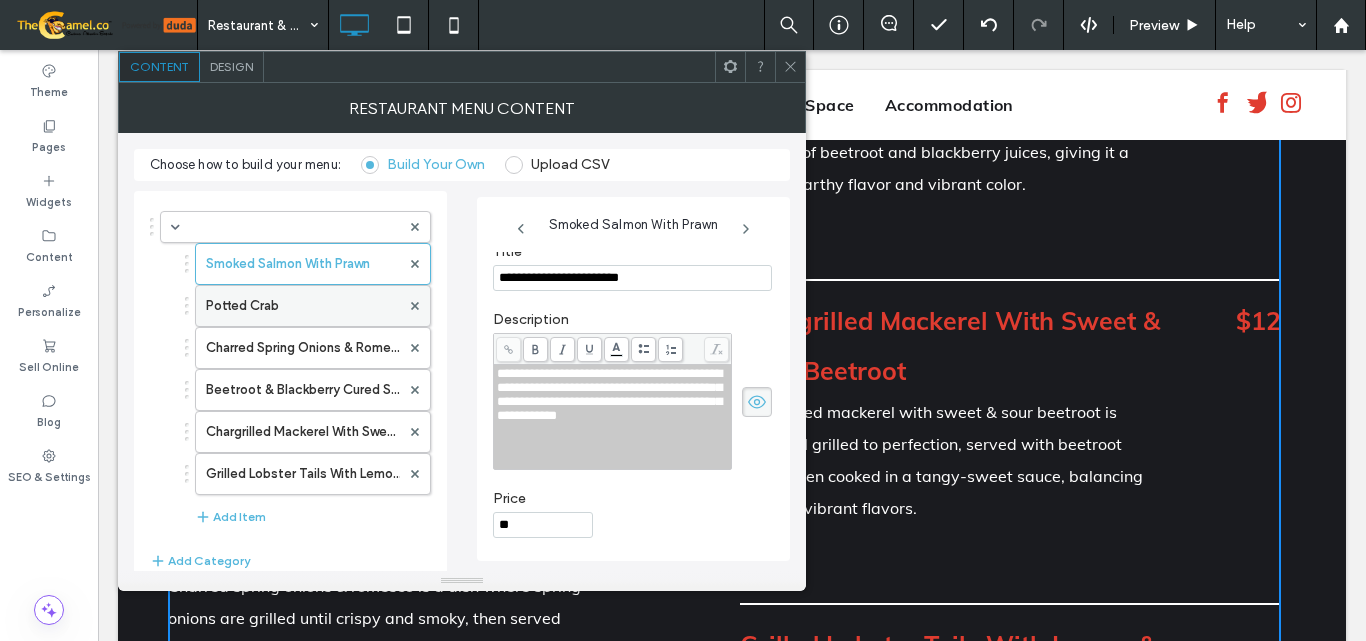 click on "Potted Crab" at bounding box center (303, 306) 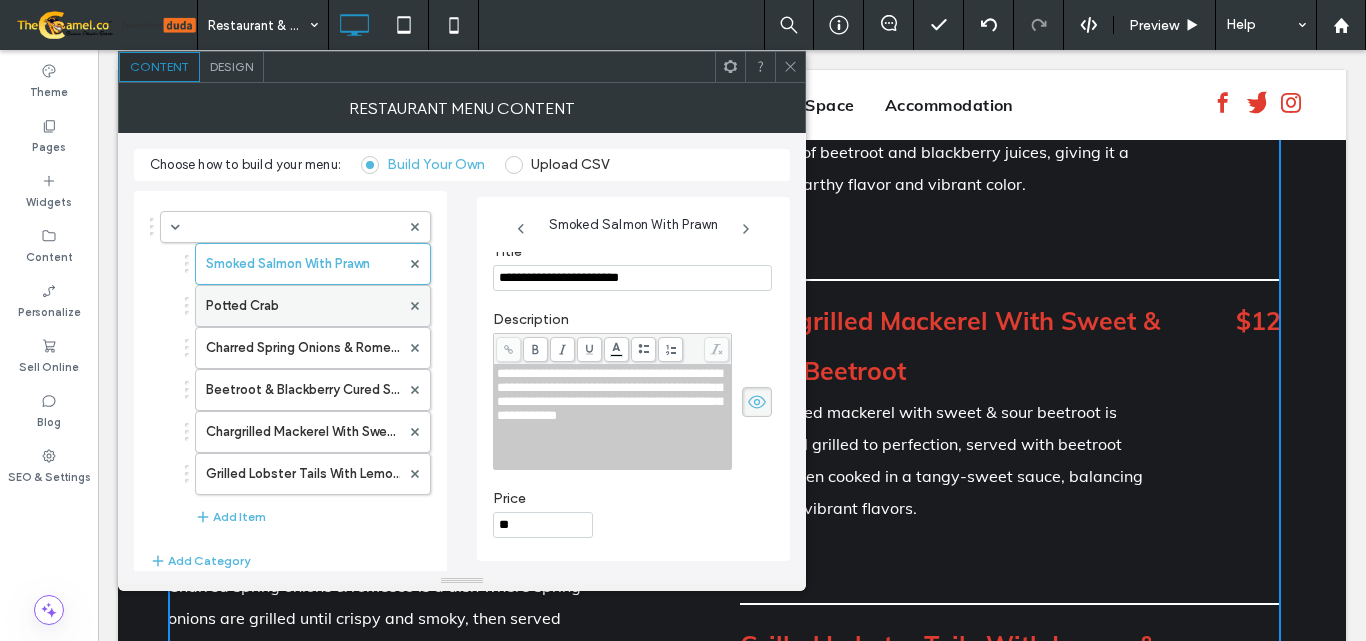 type on "**********" 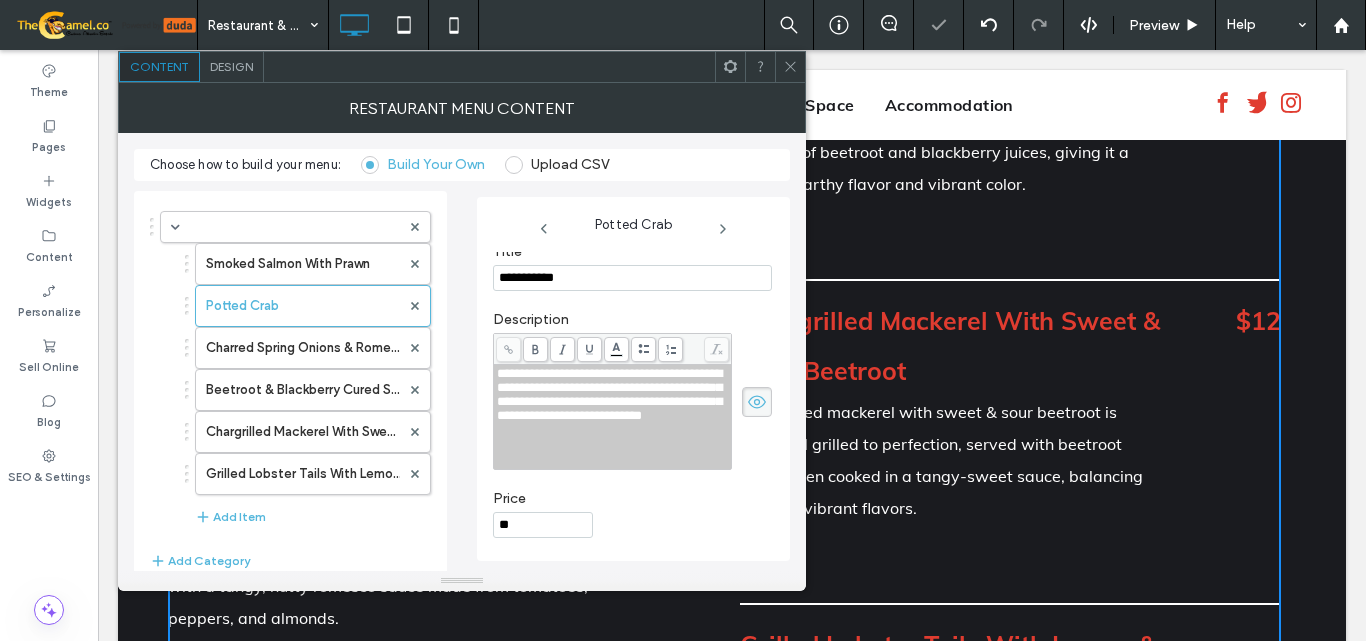 click at bounding box center [613, 444] 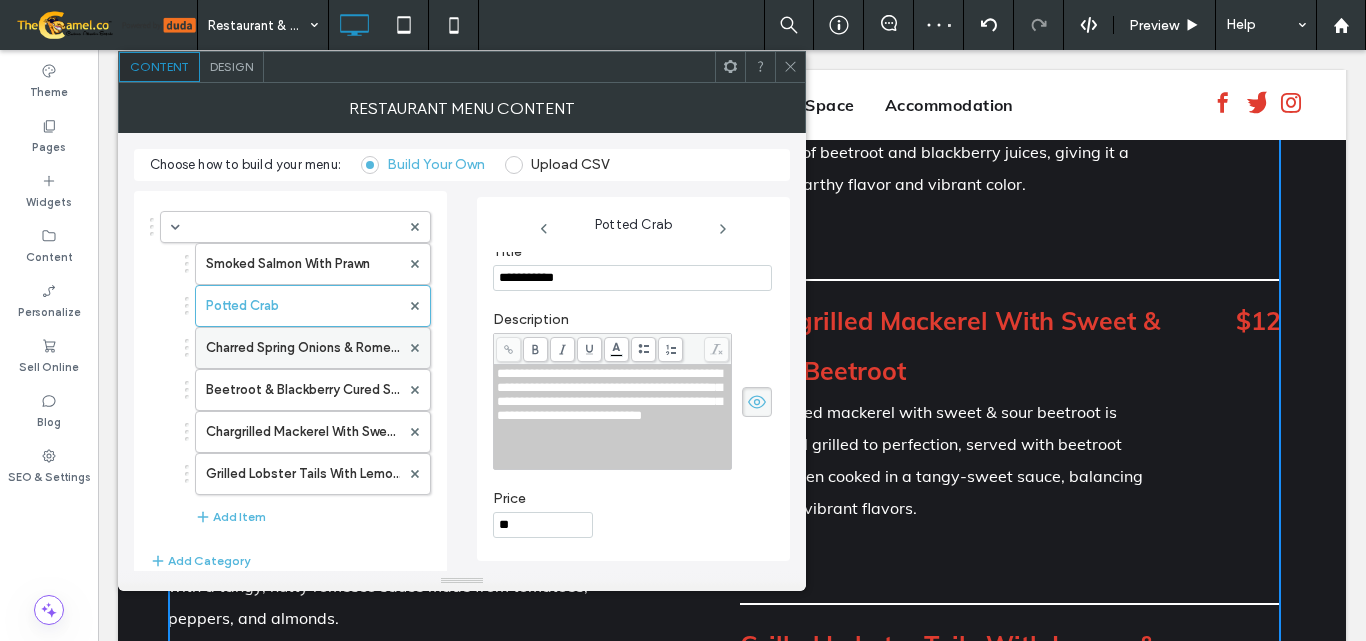 click on "Charred Spring Onions & Romesco" at bounding box center (303, 348) 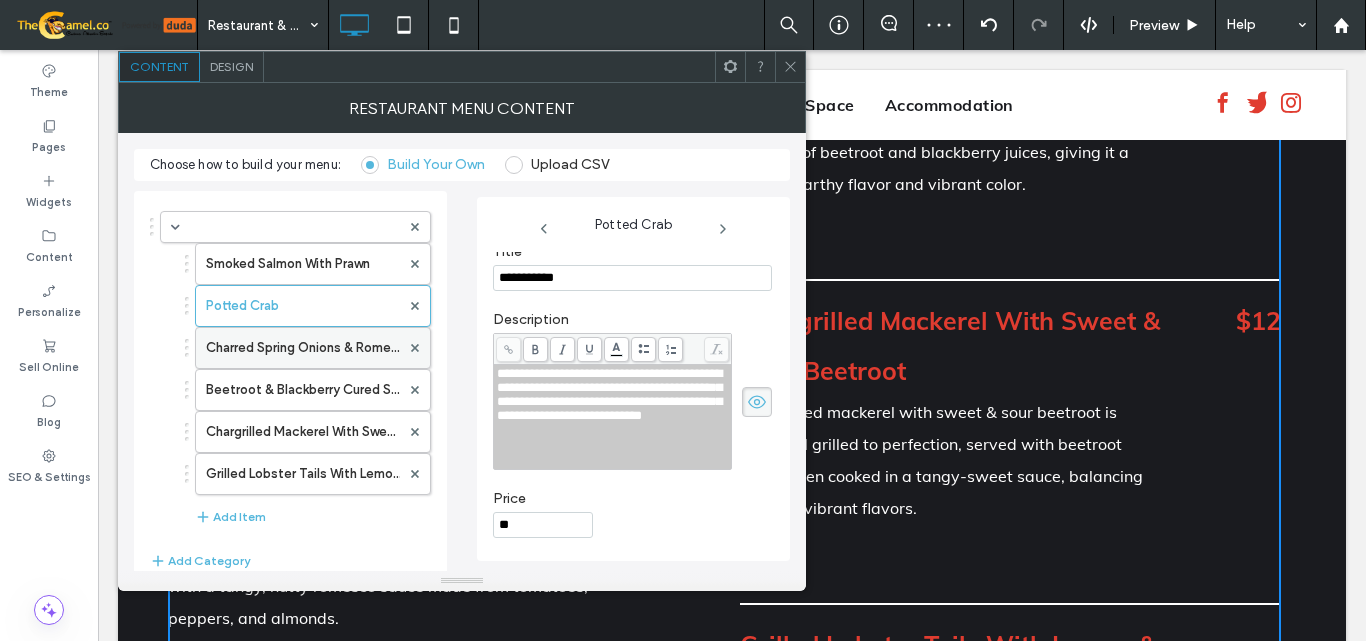 type on "**********" 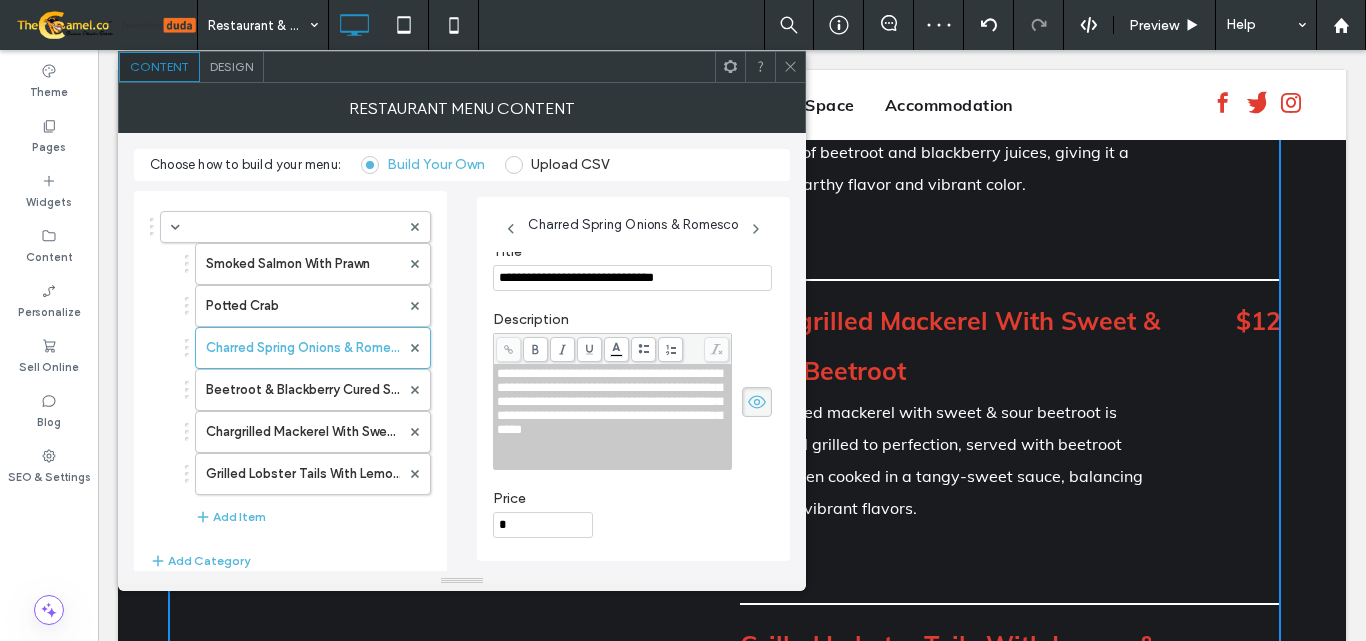 click at bounding box center [613, 458] 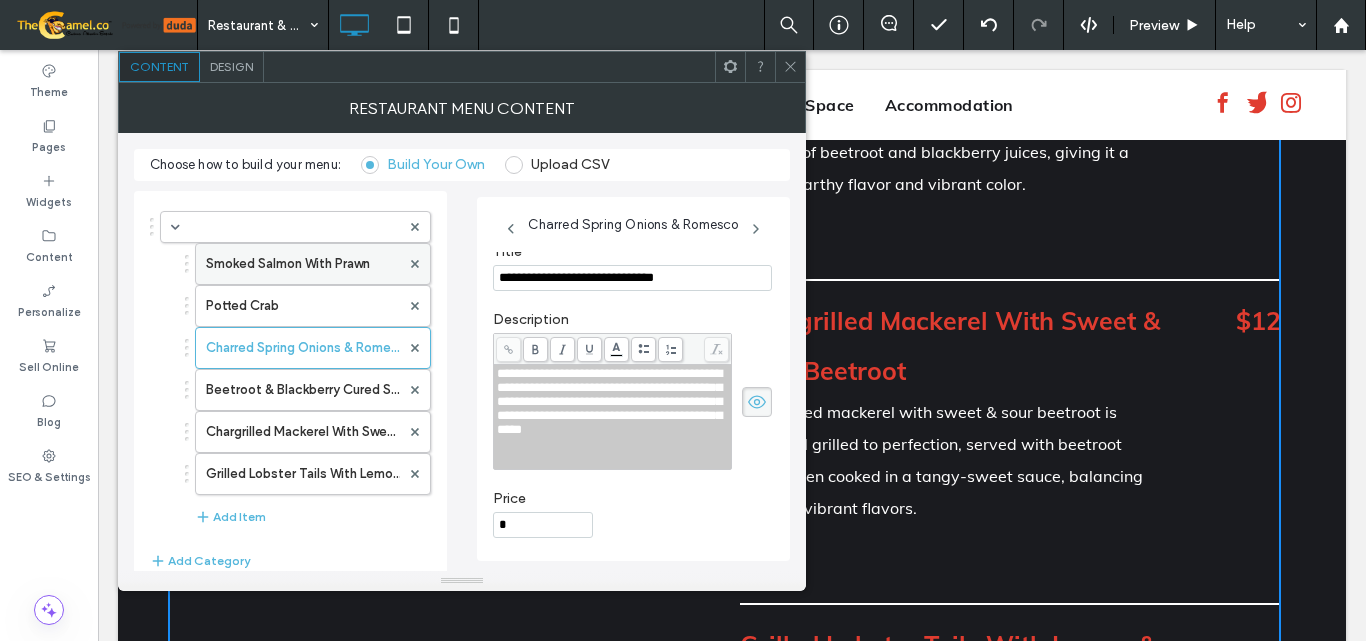 click on "Smoked Salmon With Prawn" at bounding box center [303, 264] 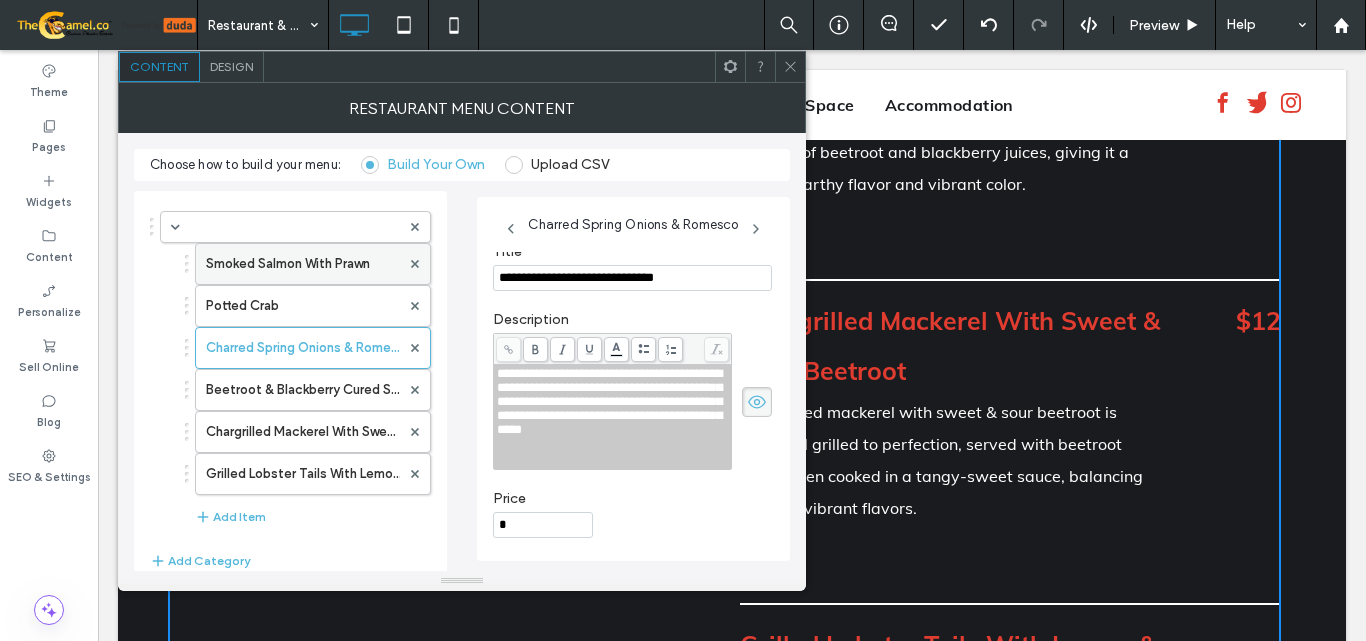 type on "**********" 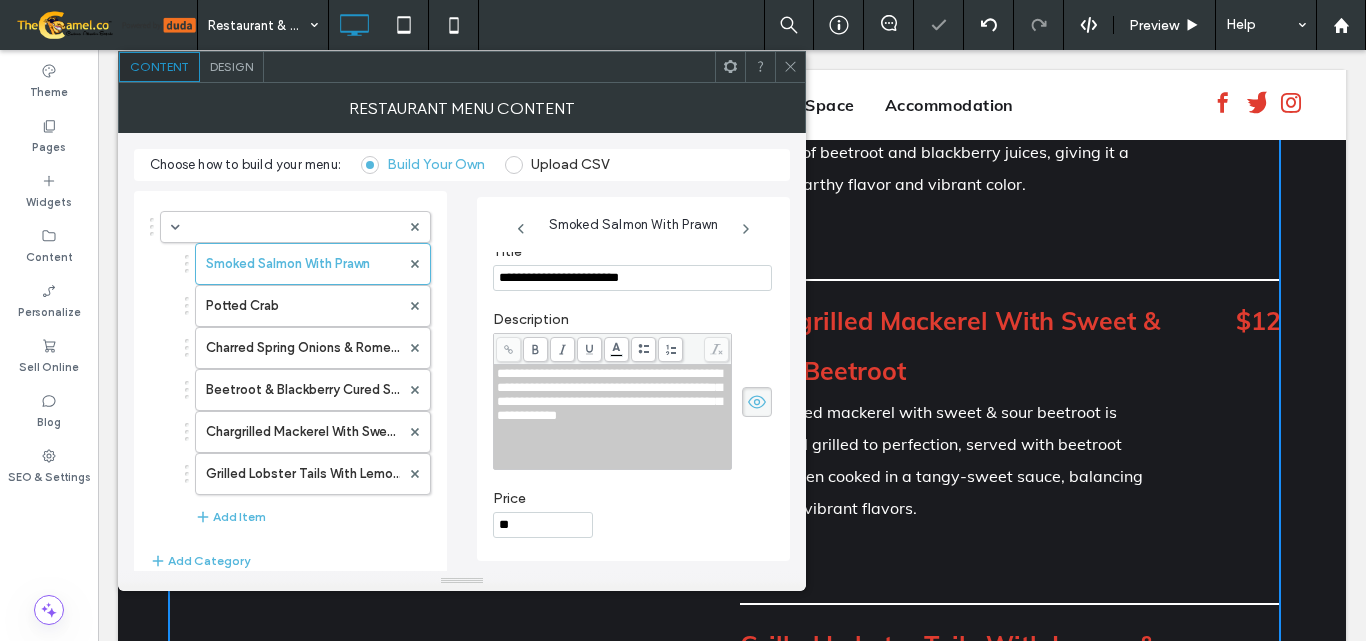 click on "**********" at bounding box center [613, 417] 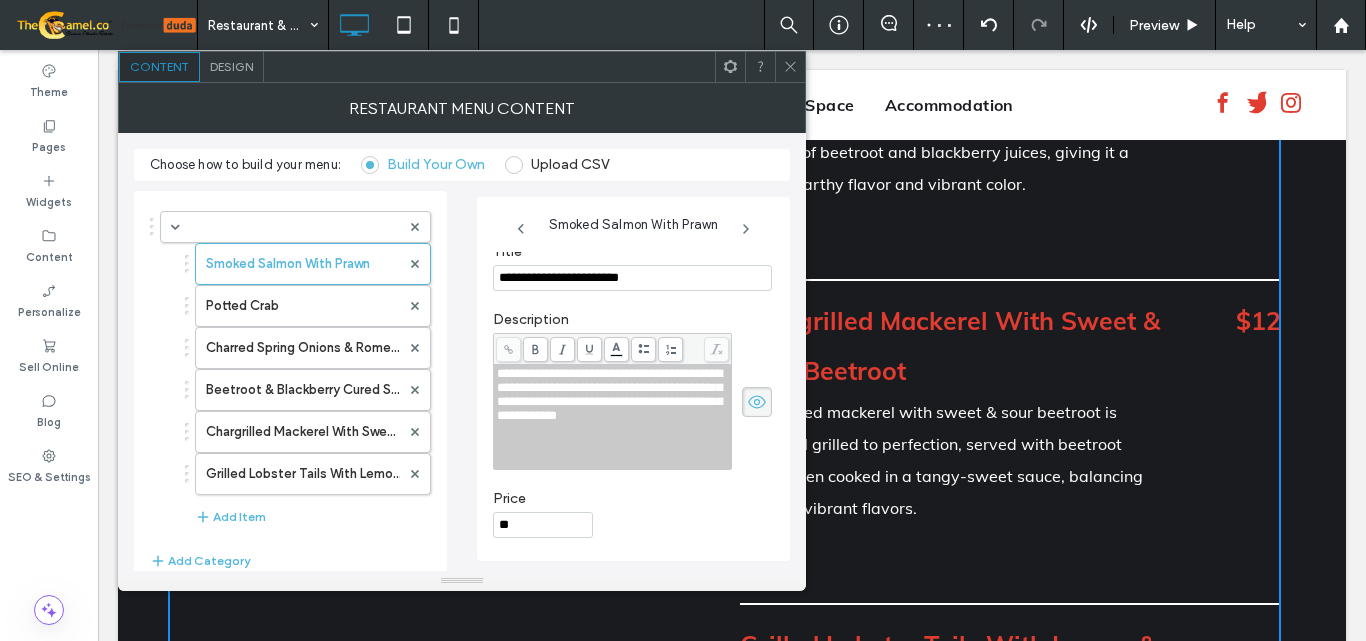 click on "**********" at bounding box center [613, 417] 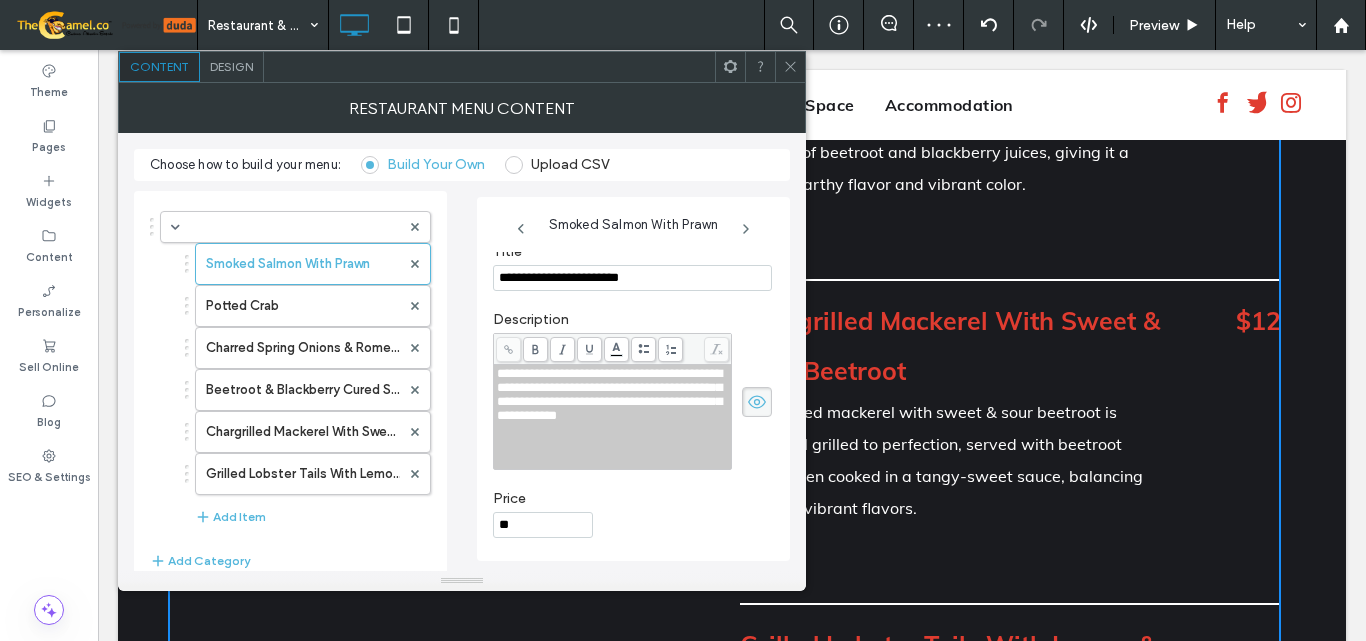 click on "**********" at bounding box center (613, 417) 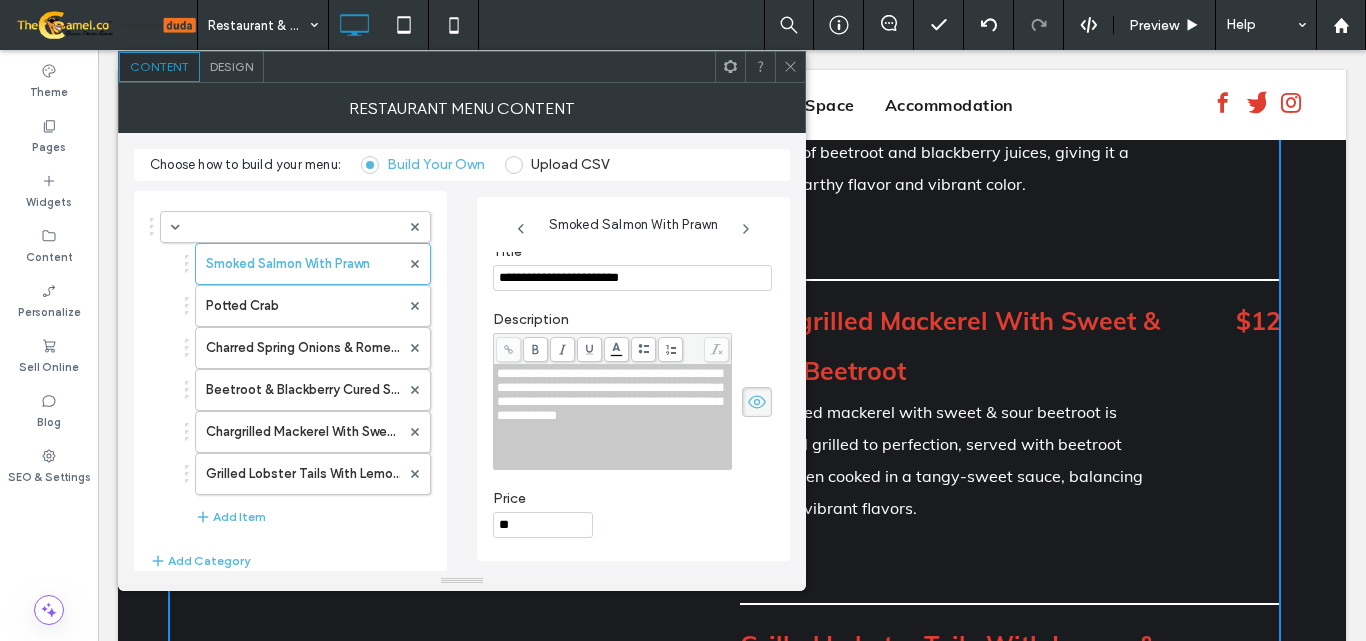 click on "**********" at bounding box center [612, 417] 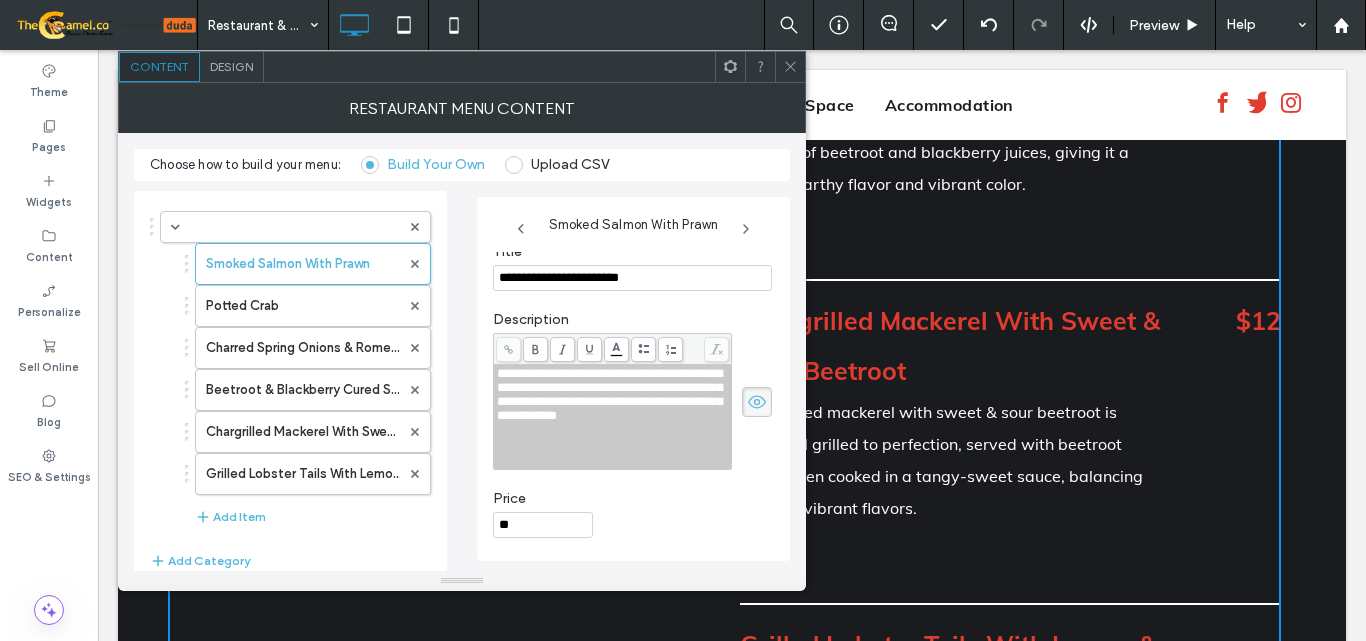click on "**********" at bounding box center [613, 417] 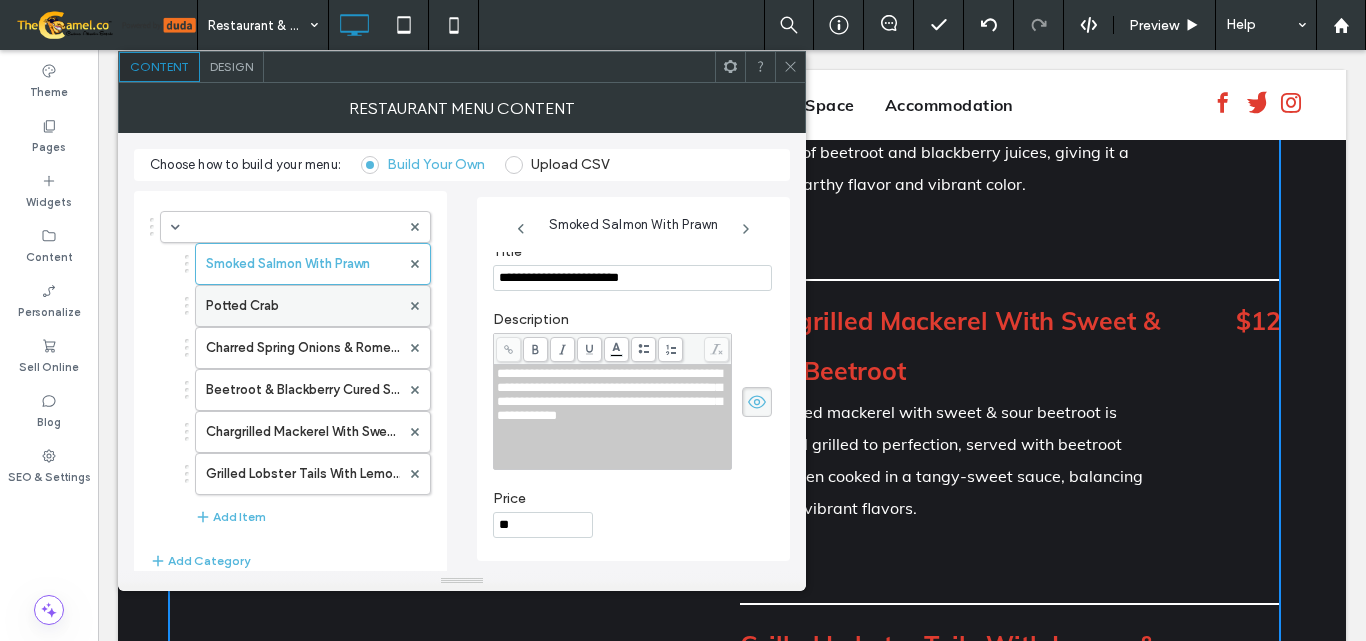 click on "Potted Crab" at bounding box center [303, 306] 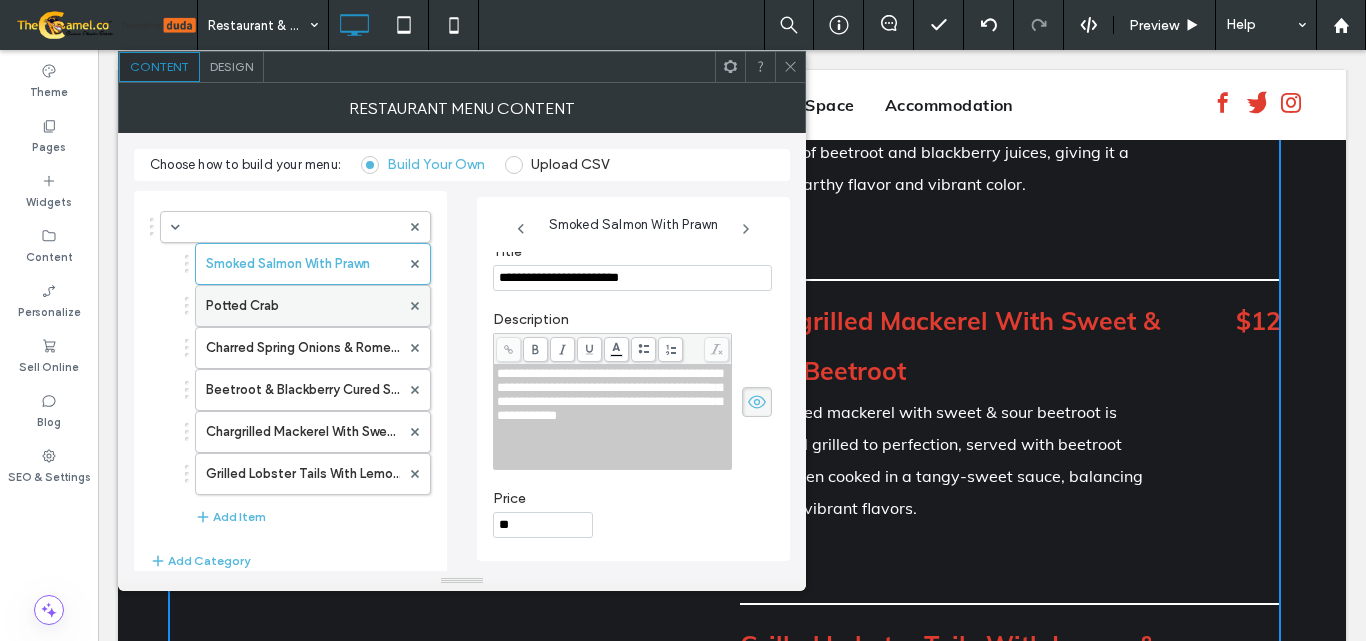 type on "**********" 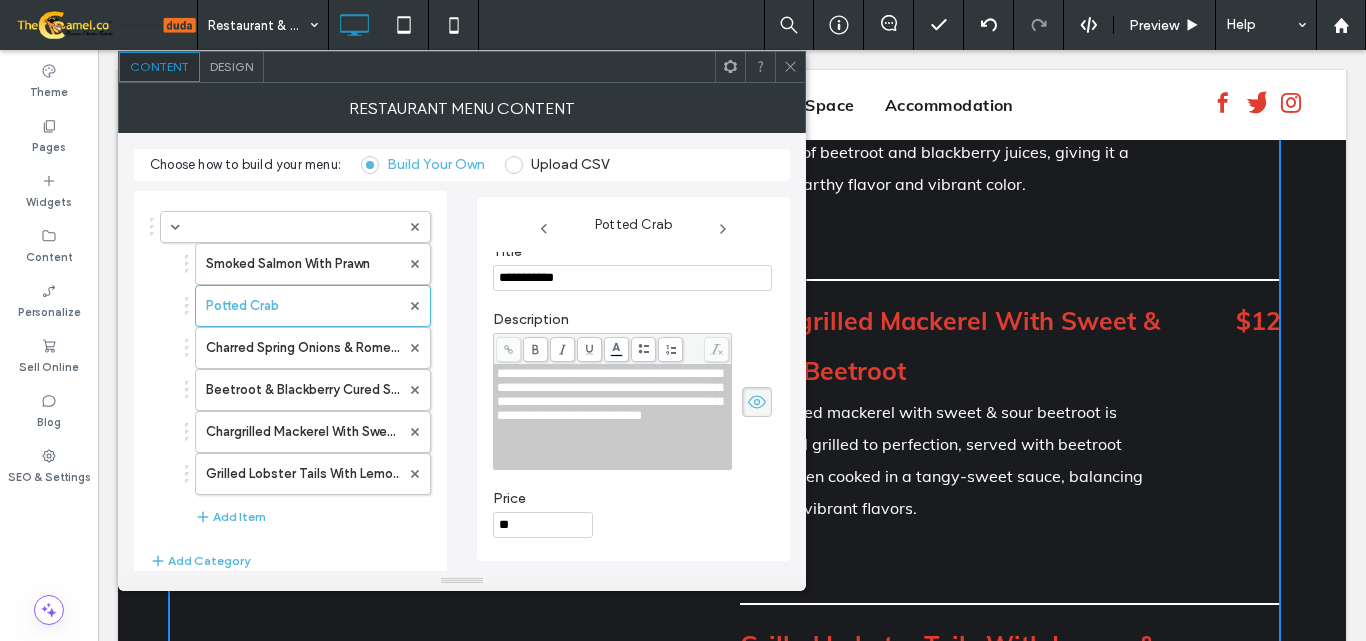 click on "**********" at bounding box center [613, 417] 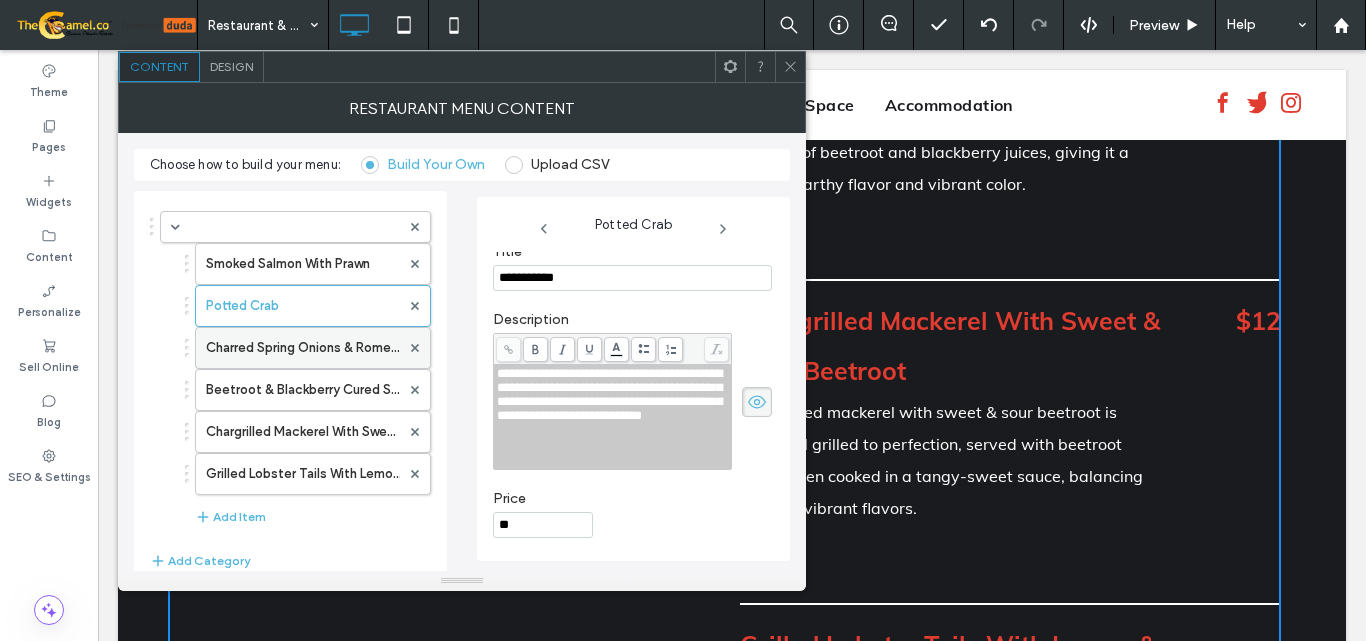 click on "Charred Spring Onions & Romesco" at bounding box center [303, 348] 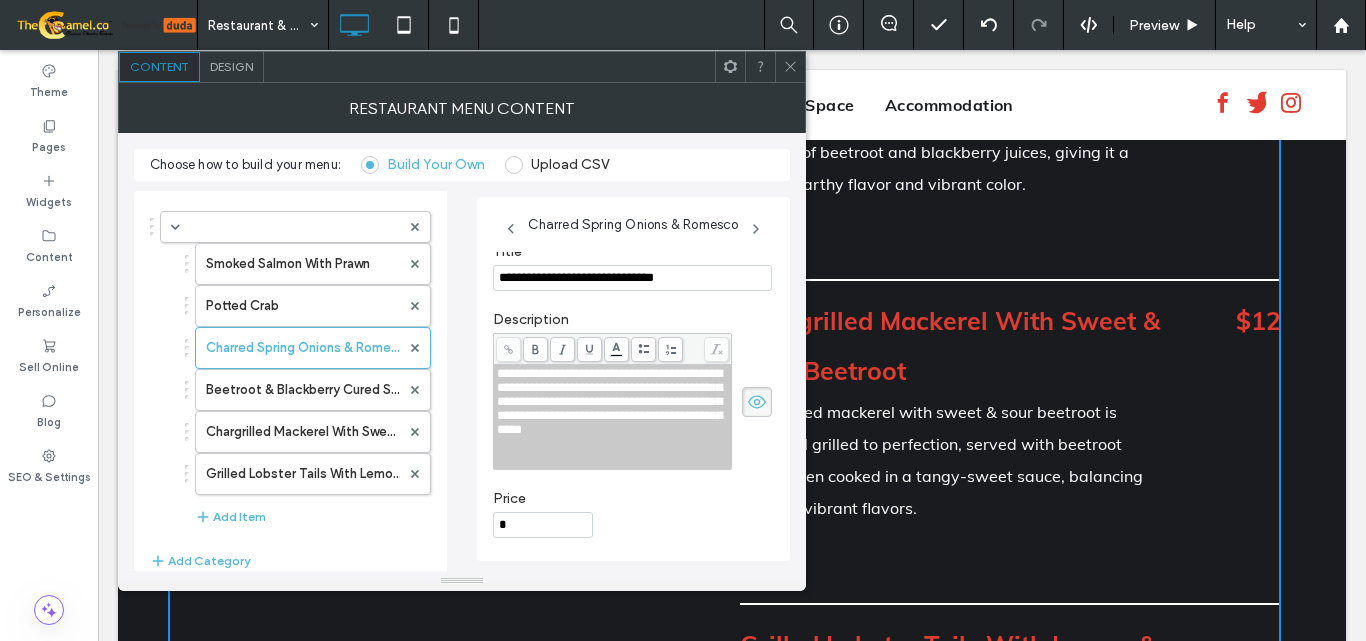 click on "**********" at bounding box center [613, 402] 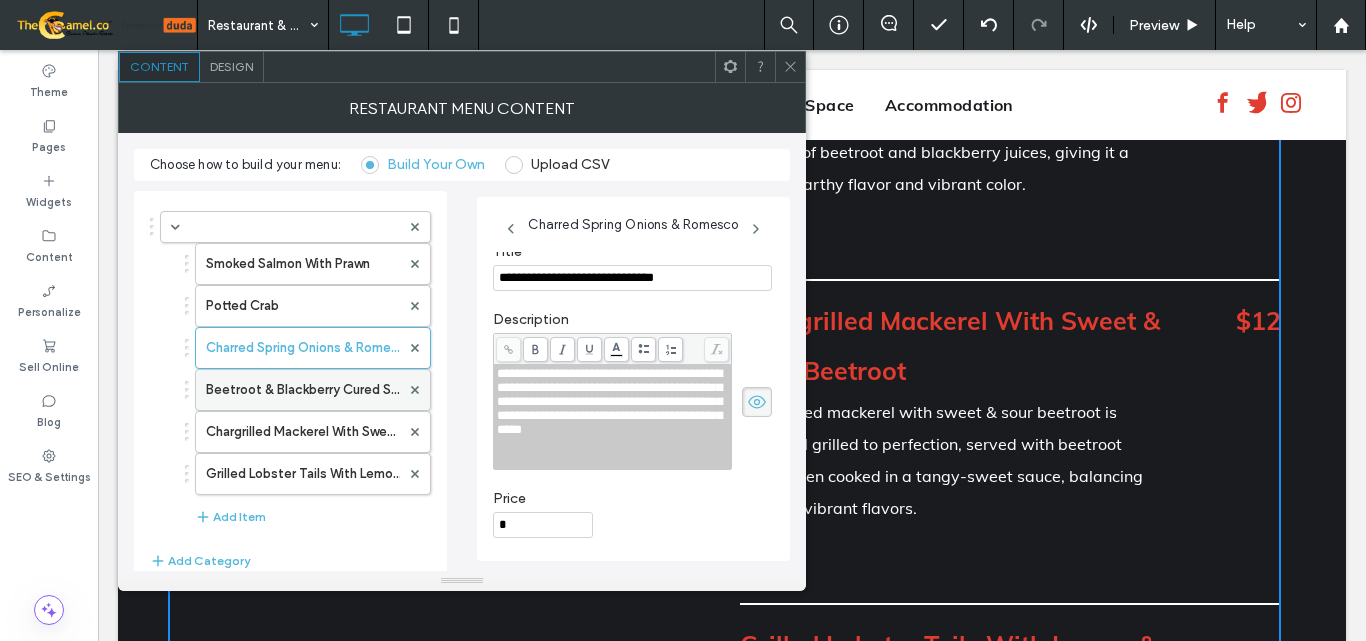 click on "Beetroot & Blackberry Cured Salmon" at bounding box center [303, 390] 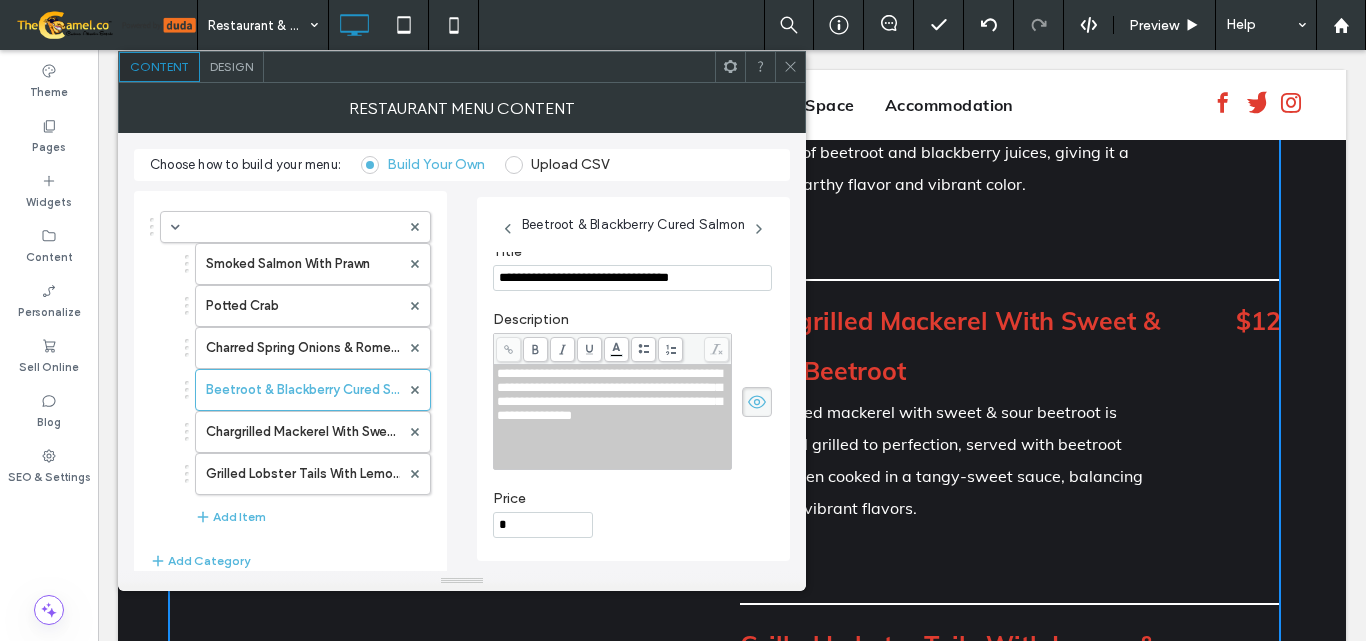 click at bounding box center (613, 444) 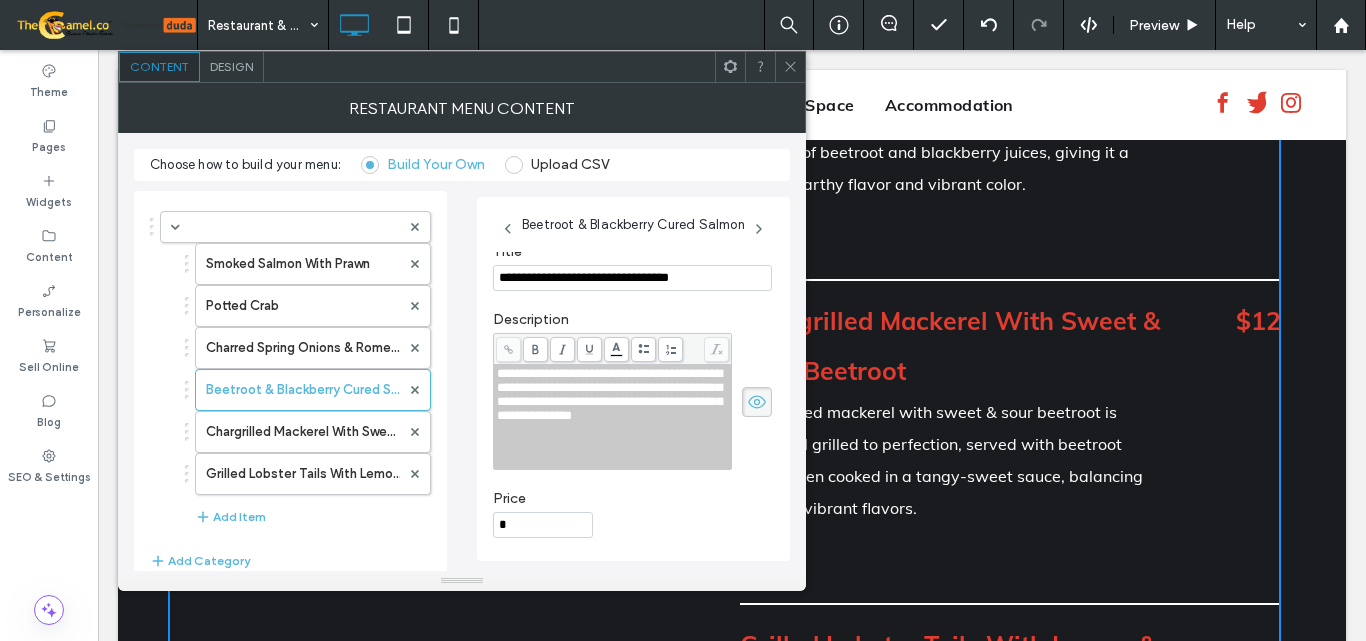 click on "**********" at bounding box center (613, 417) 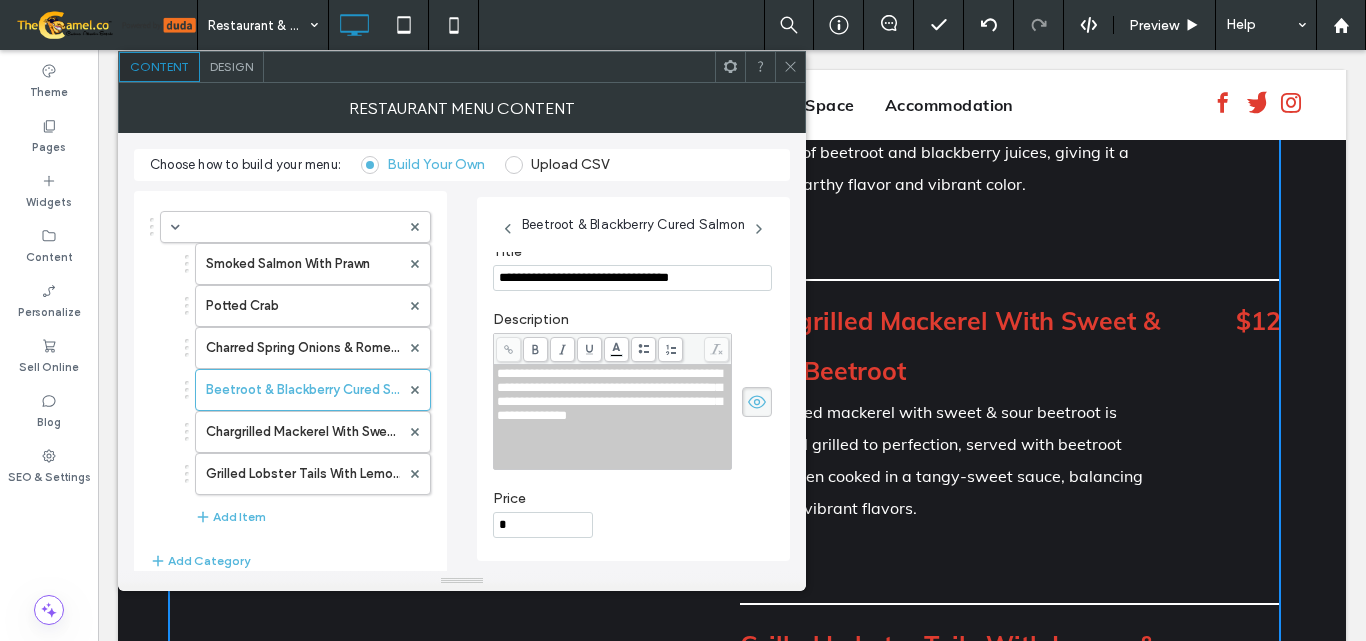 type 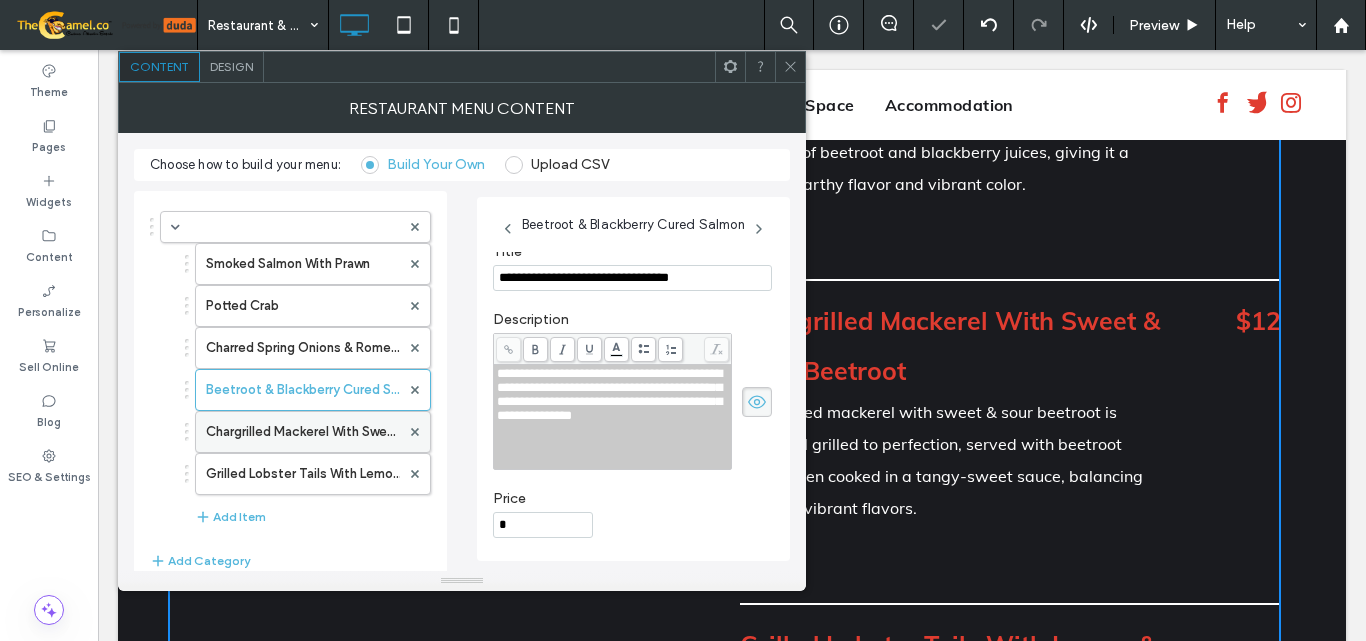click on "Chargrilled Mackerel With Sweet & Sour Beetroot" at bounding box center [303, 432] 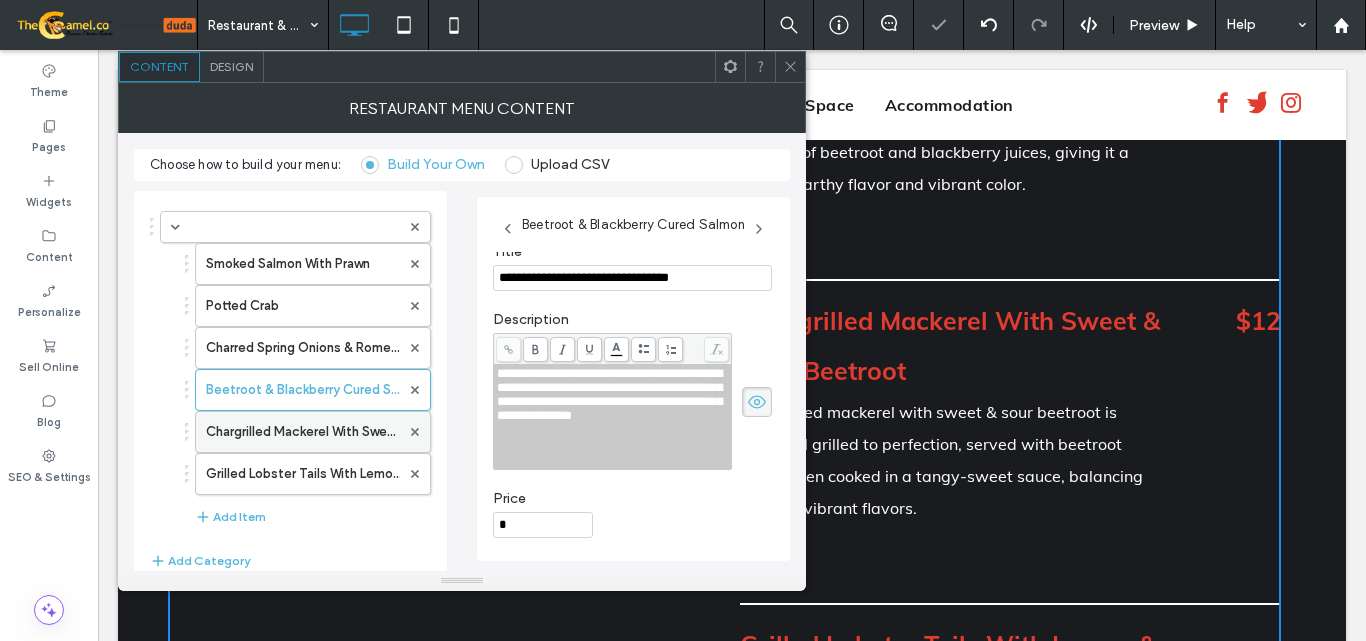 type on "**********" 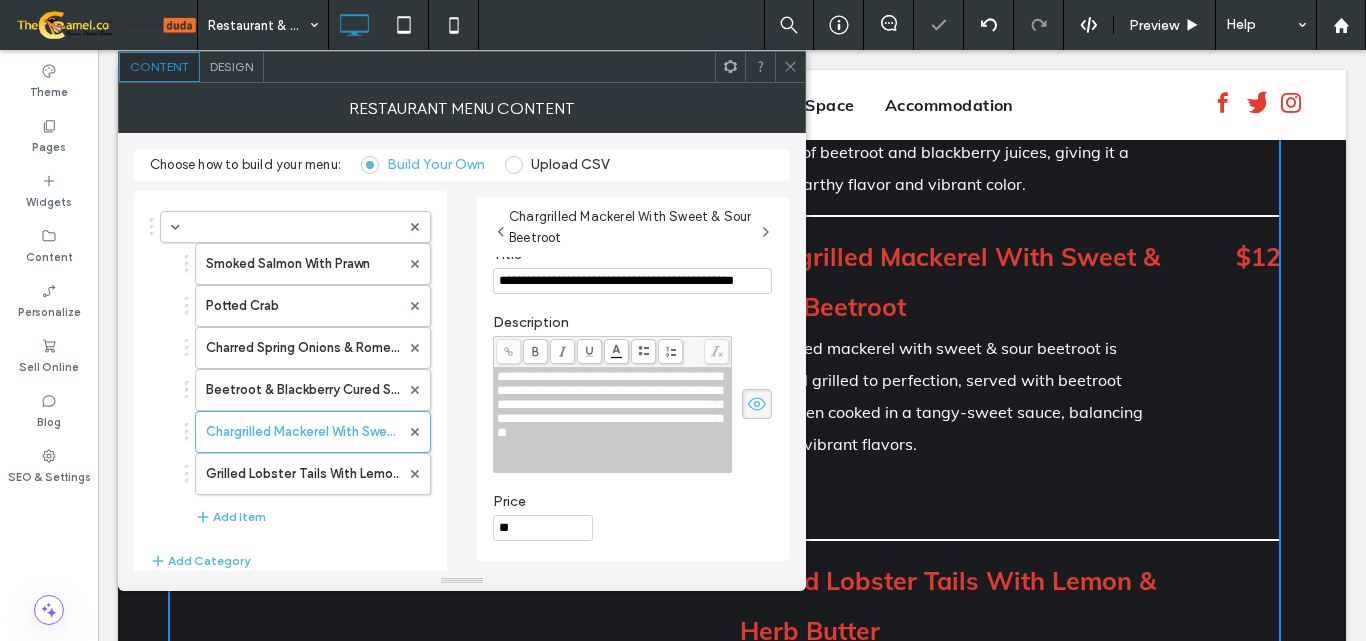 click at bounding box center (613, 461) 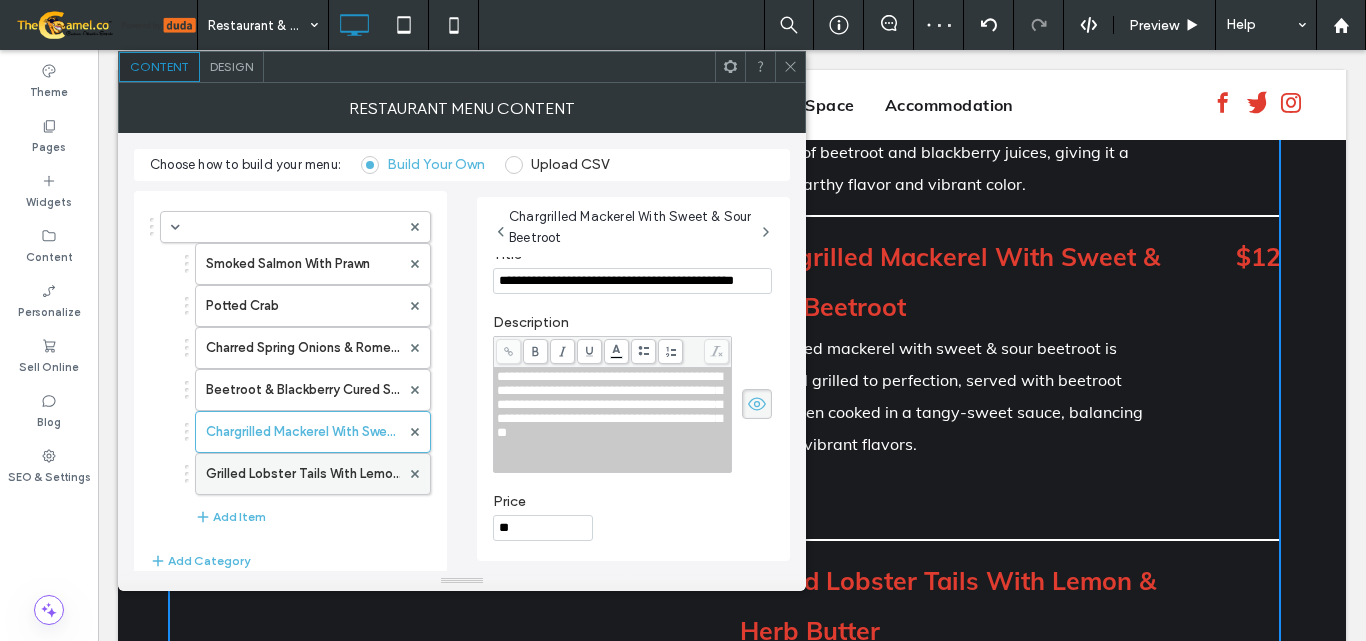 click on "Grilled Lobster Tails With Lemon & Herb Butter" at bounding box center [303, 474] 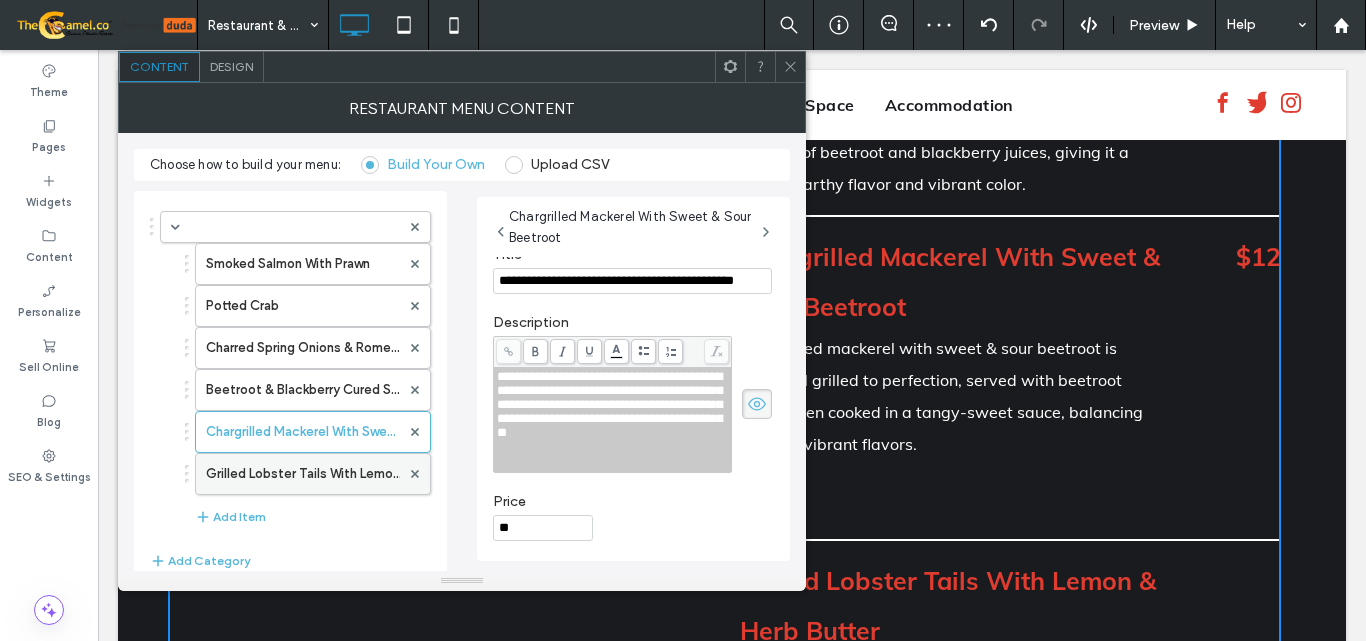 type on "**********" 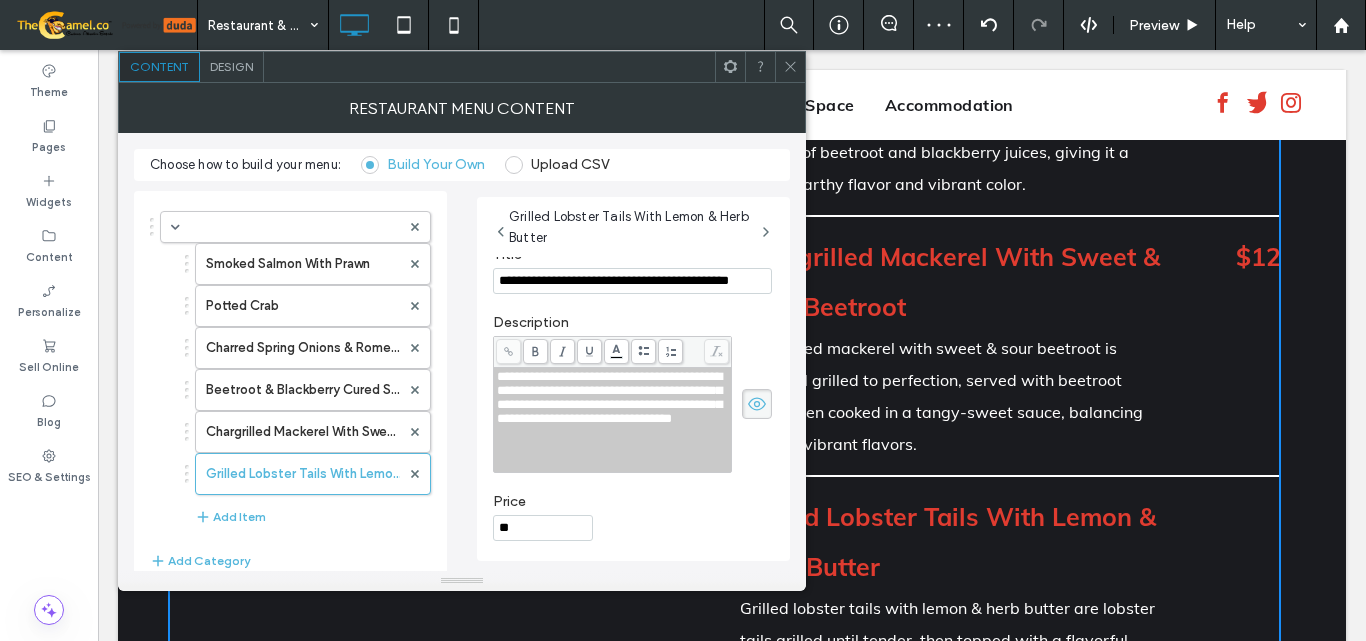 click at bounding box center (613, 447) 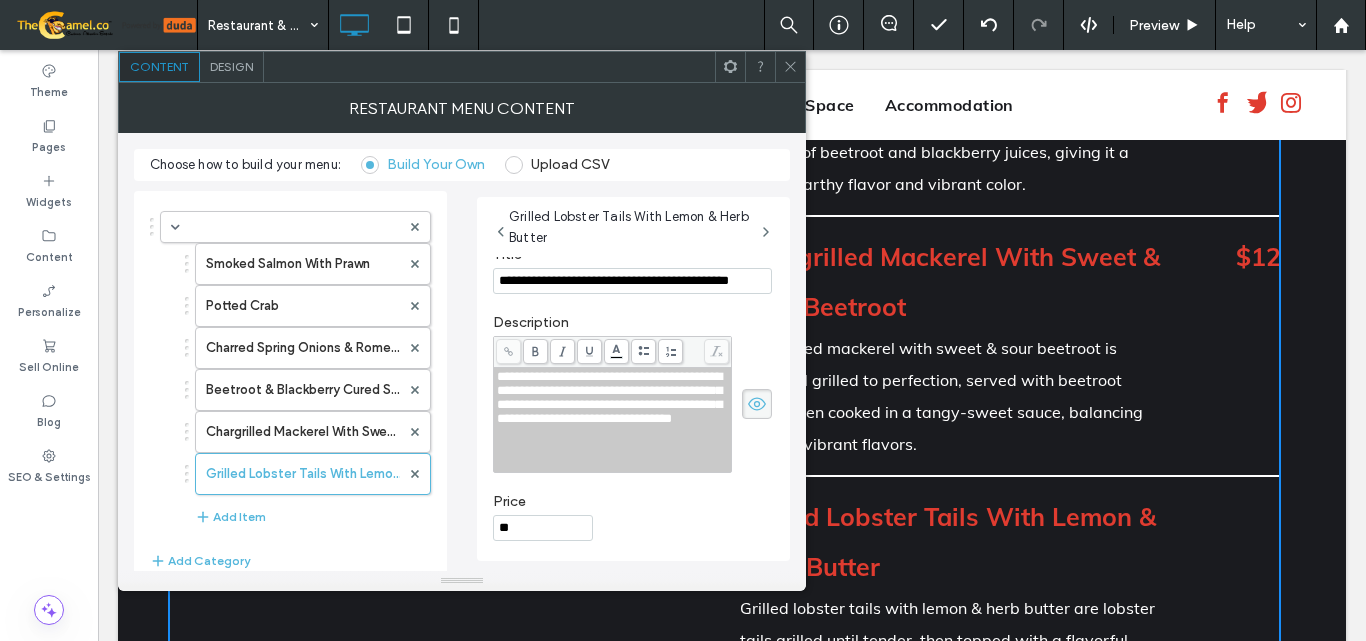 click on "**********" at bounding box center [613, 420] 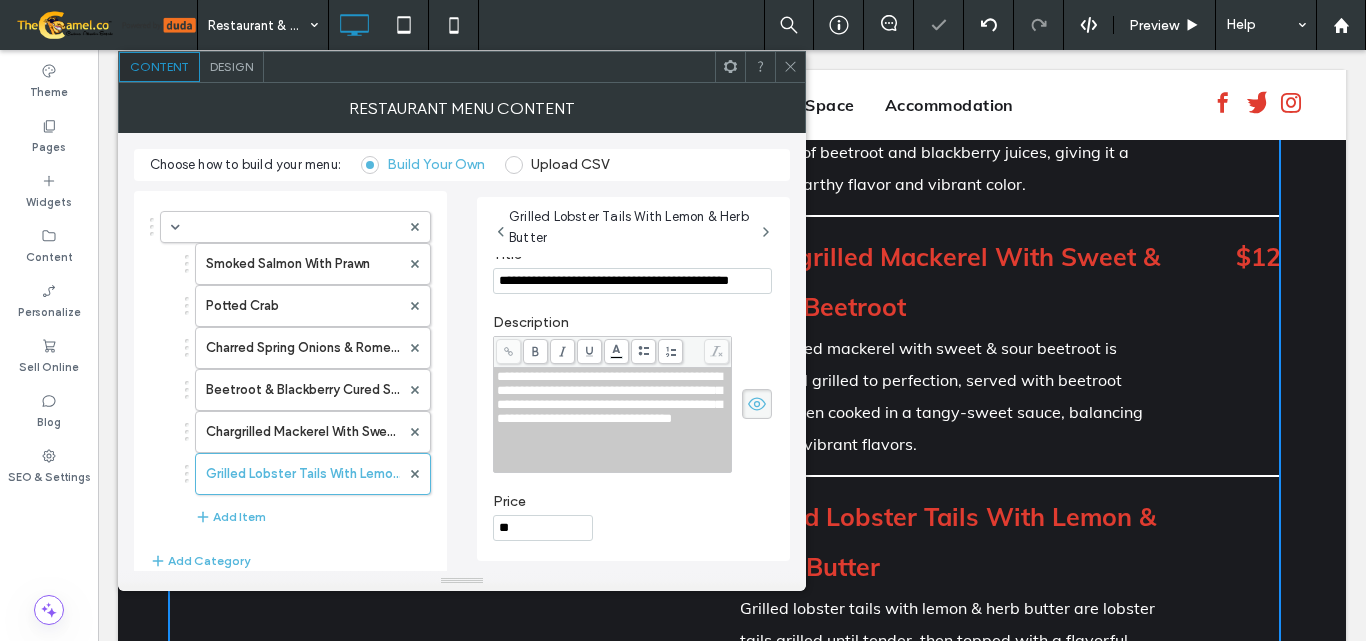click at bounding box center (790, 67) 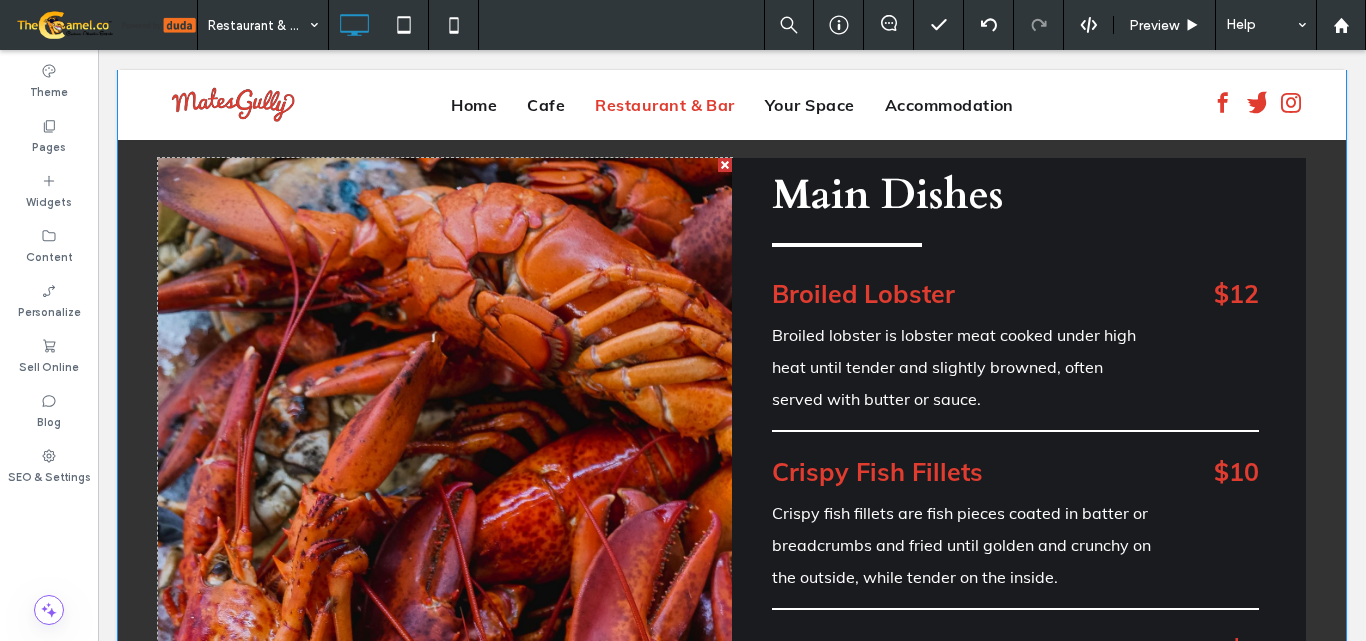 scroll, scrollTop: 335, scrollLeft: 0, axis: vertical 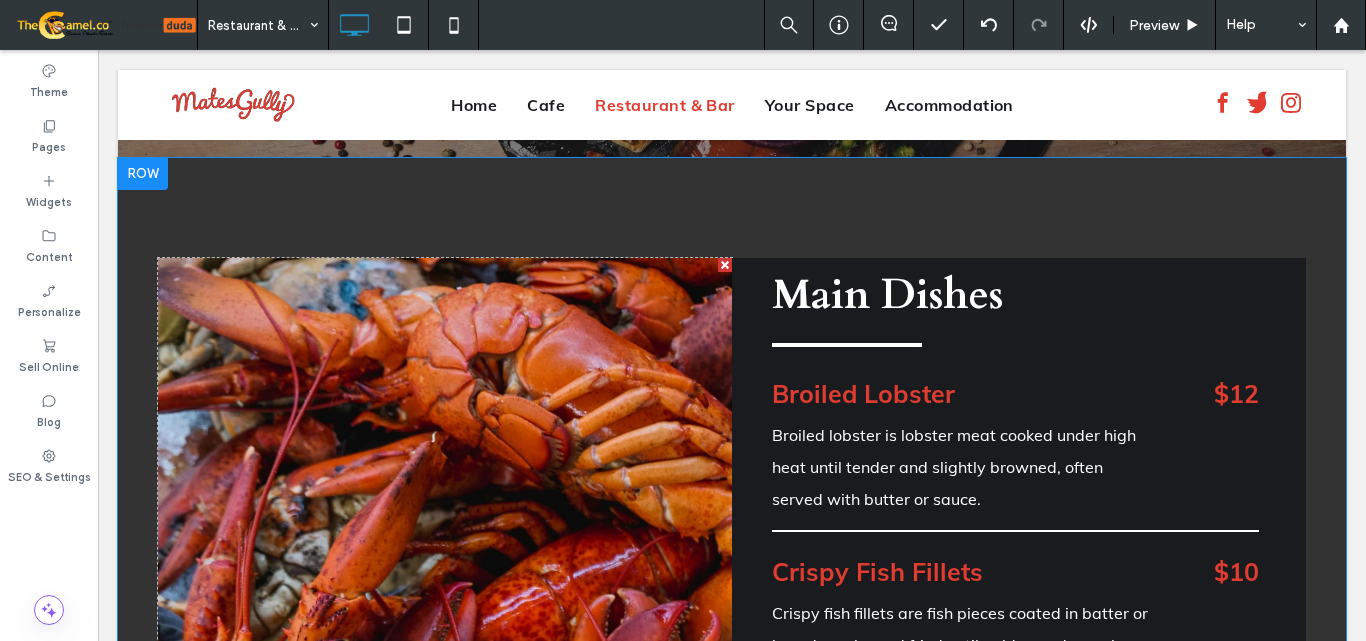 click at bounding box center (143, 174) 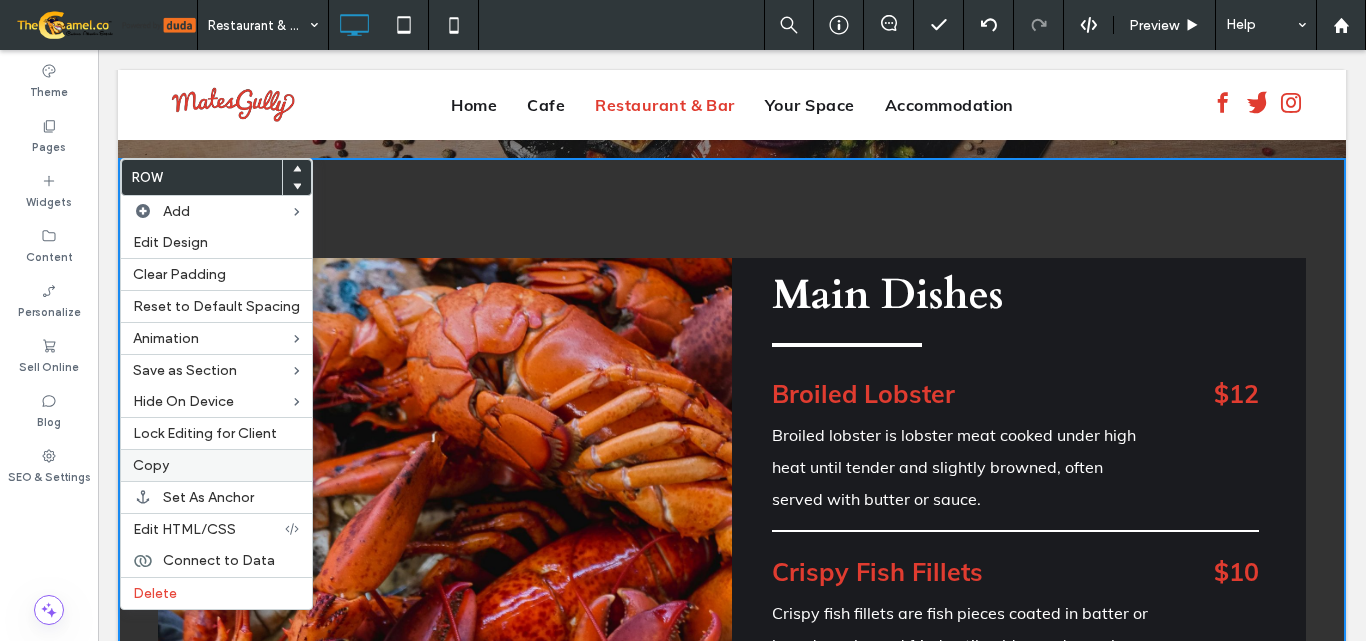 click on "Copy" at bounding box center (216, 465) 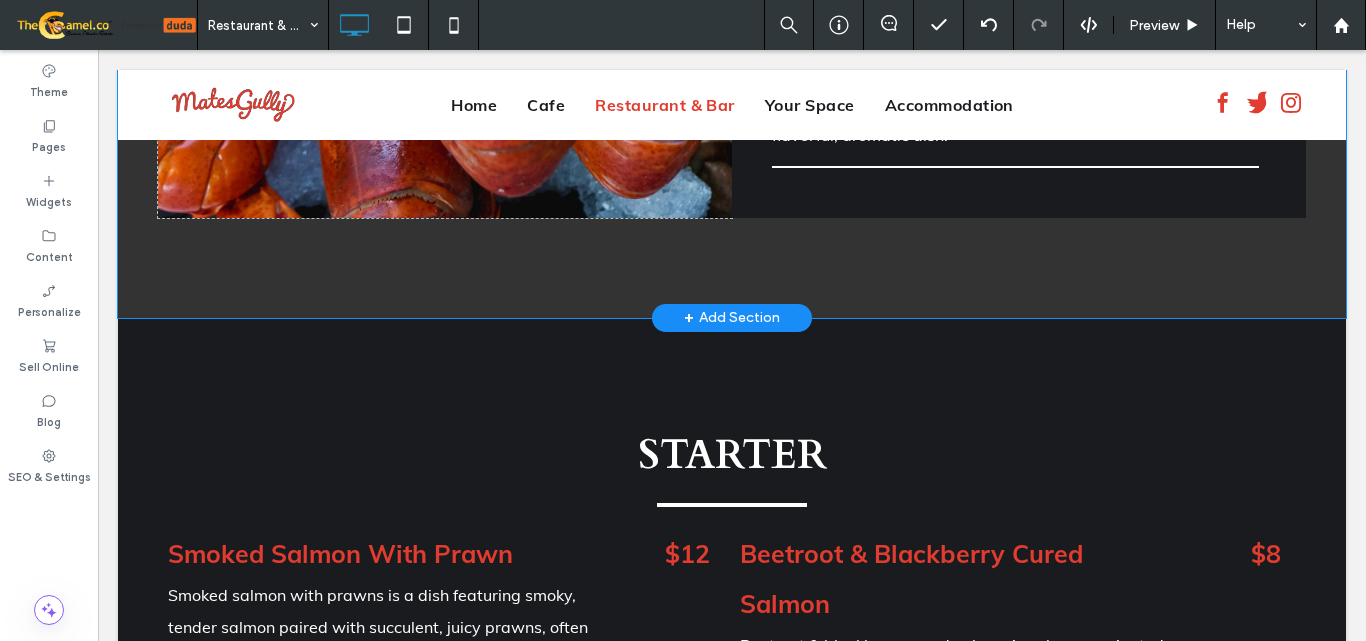 scroll, scrollTop: 1435, scrollLeft: 0, axis: vertical 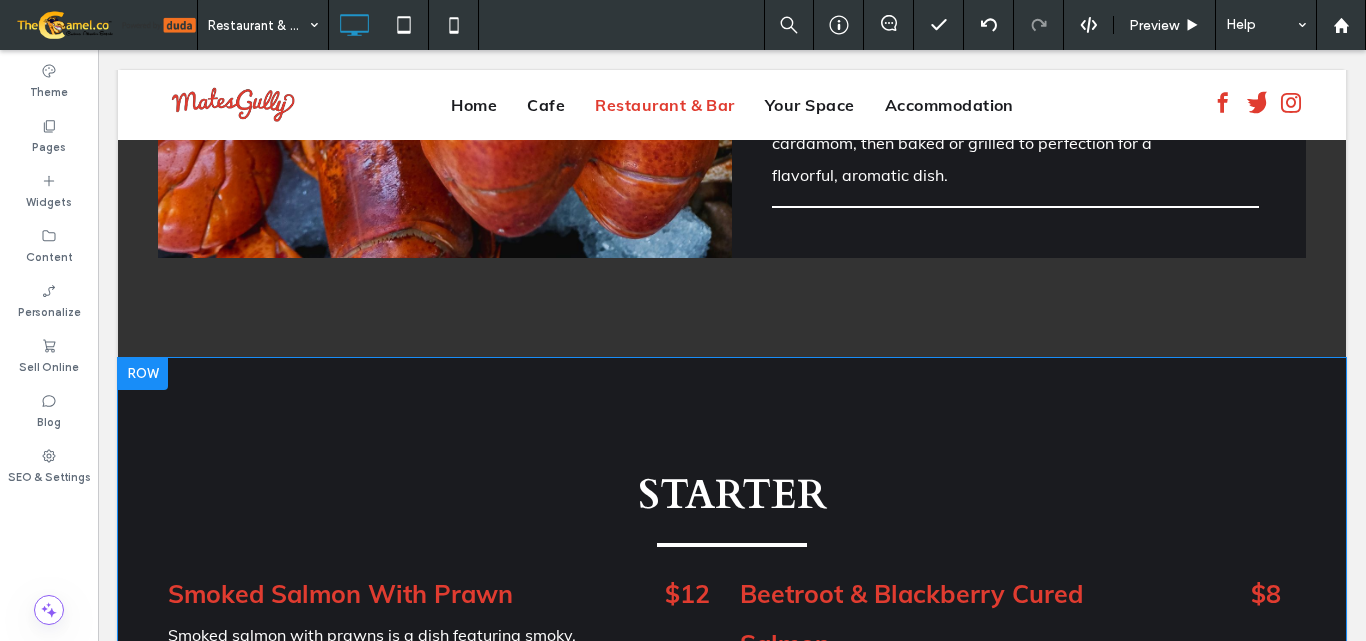 click at bounding box center (143, 374) 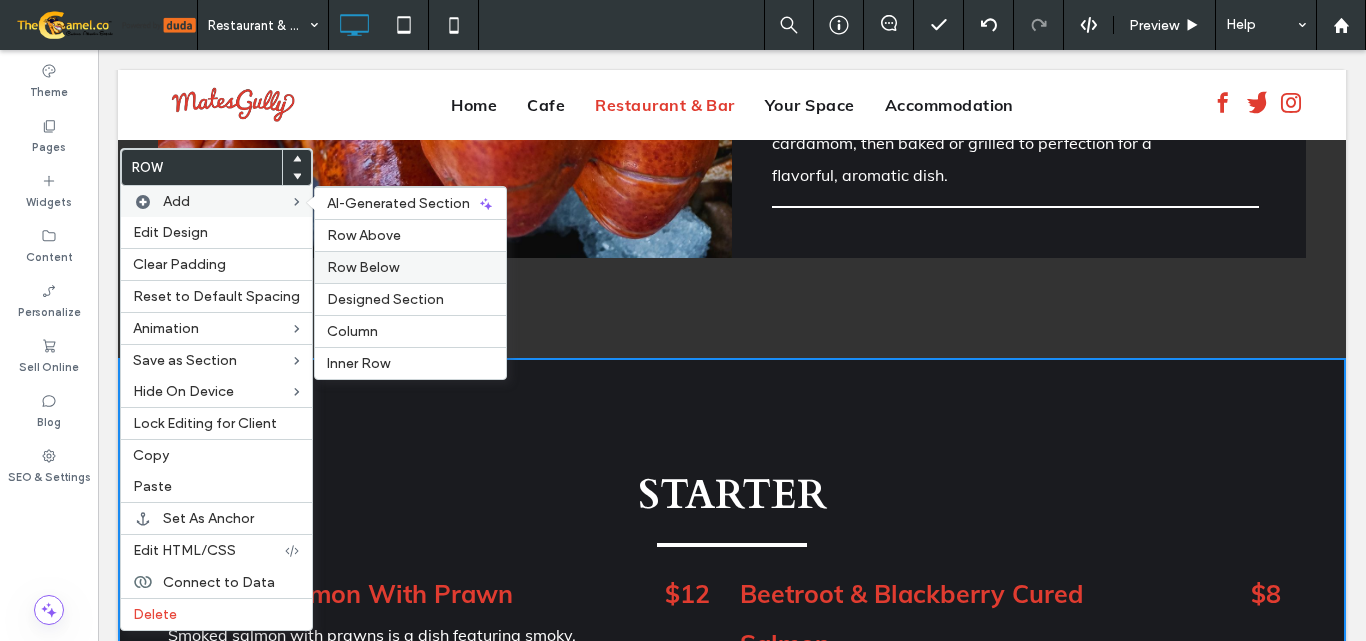 click on "Row Below" at bounding box center (410, 267) 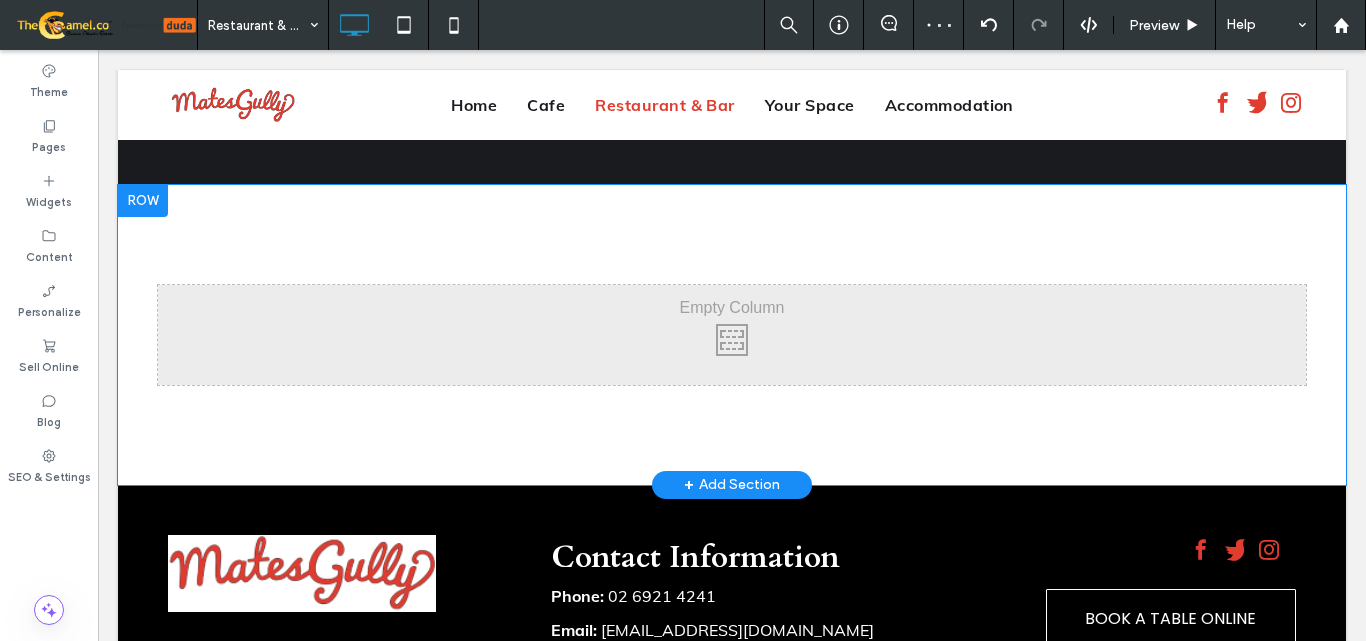 scroll, scrollTop: 2635, scrollLeft: 0, axis: vertical 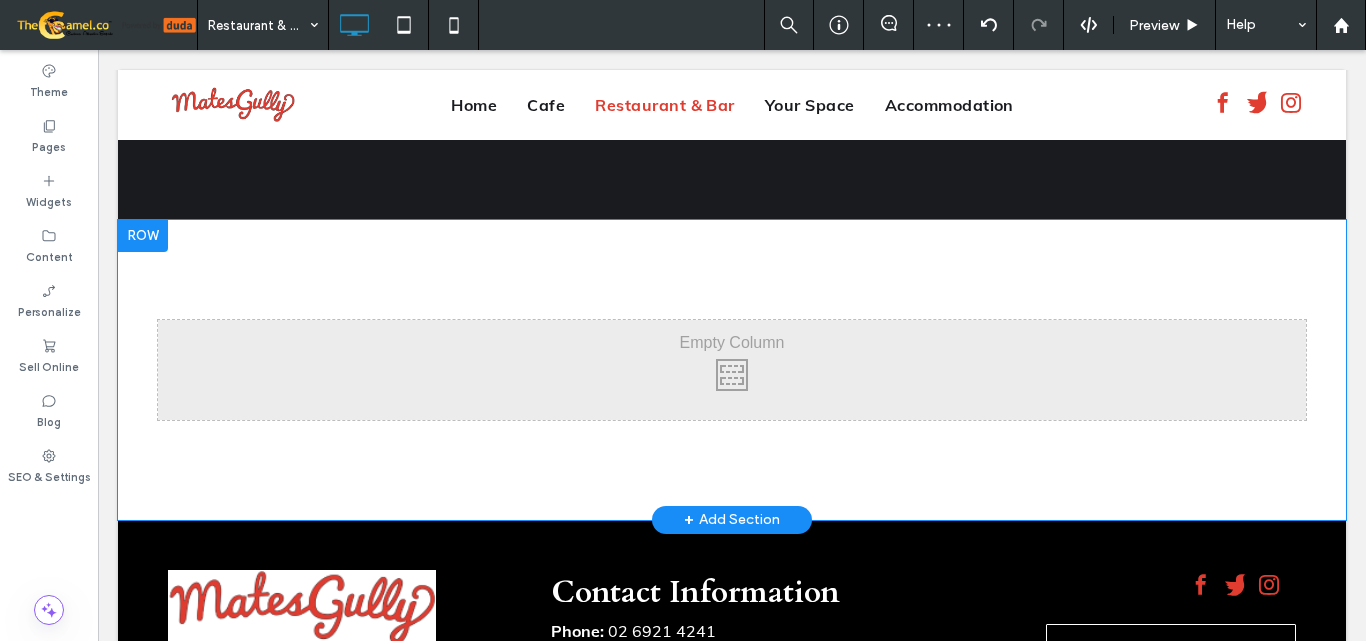 click at bounding box center [143, 236] 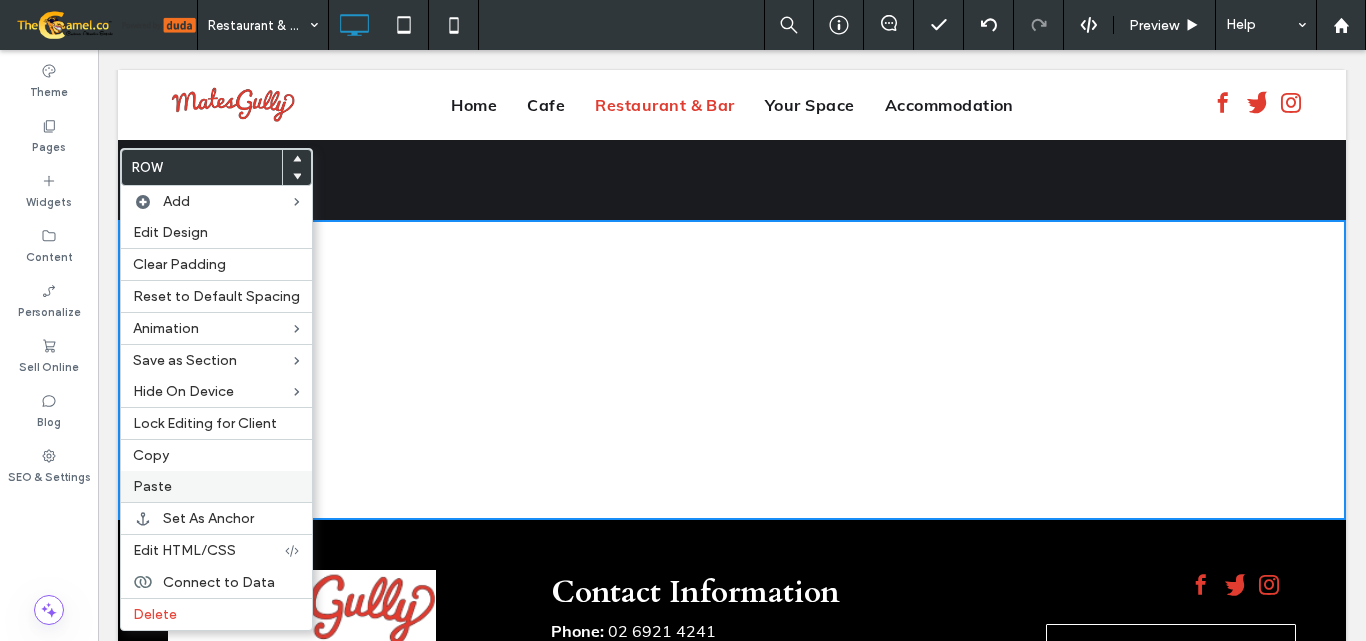 click on "Paste" at bounding box center [216, 486] 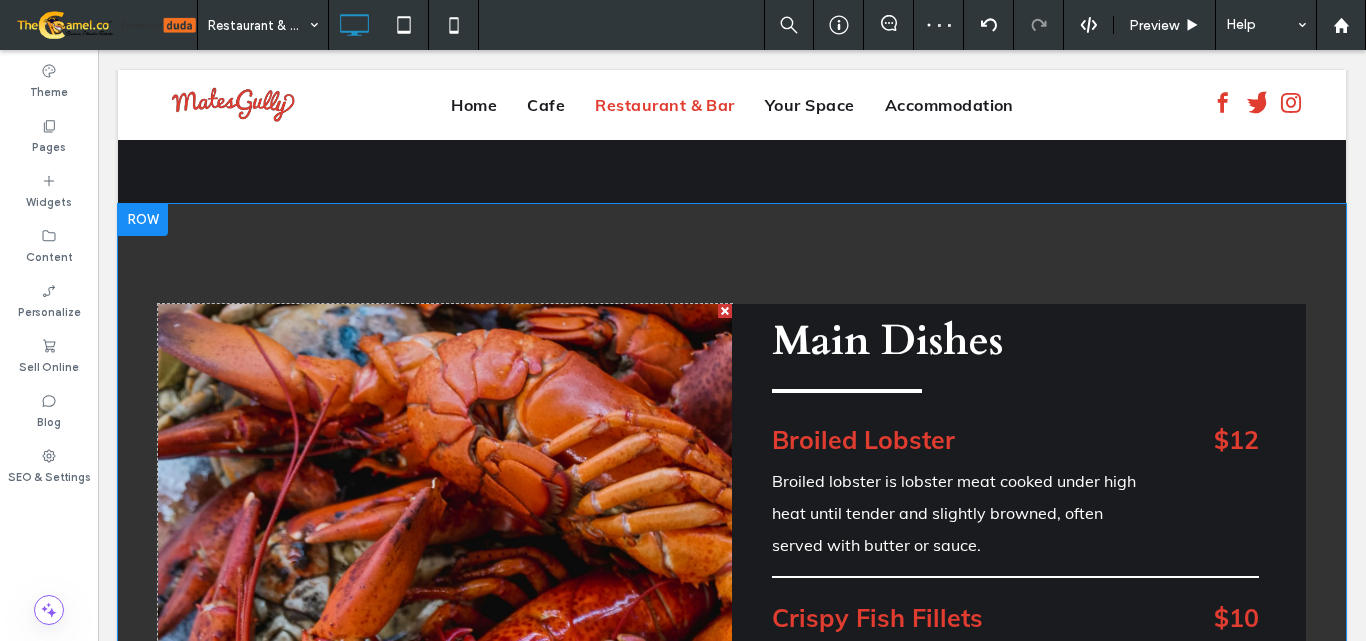 scroll, scrollTop: 2635, scrollLeft: 0, axis: vertical 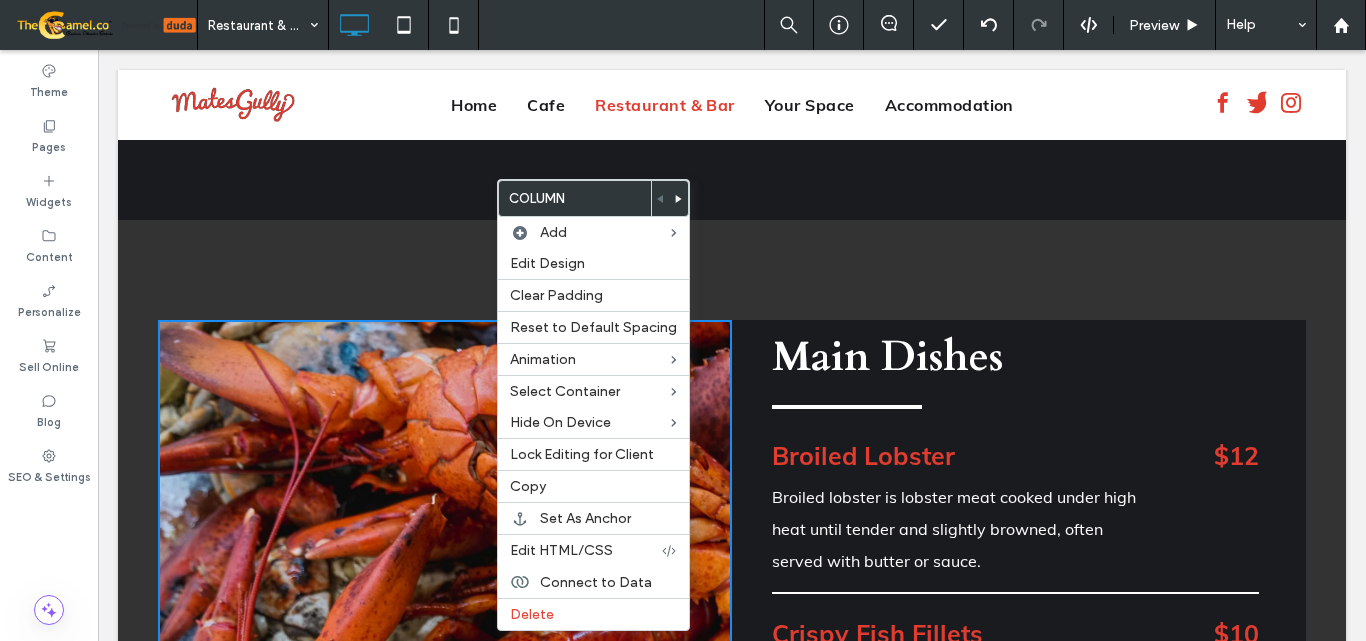 click 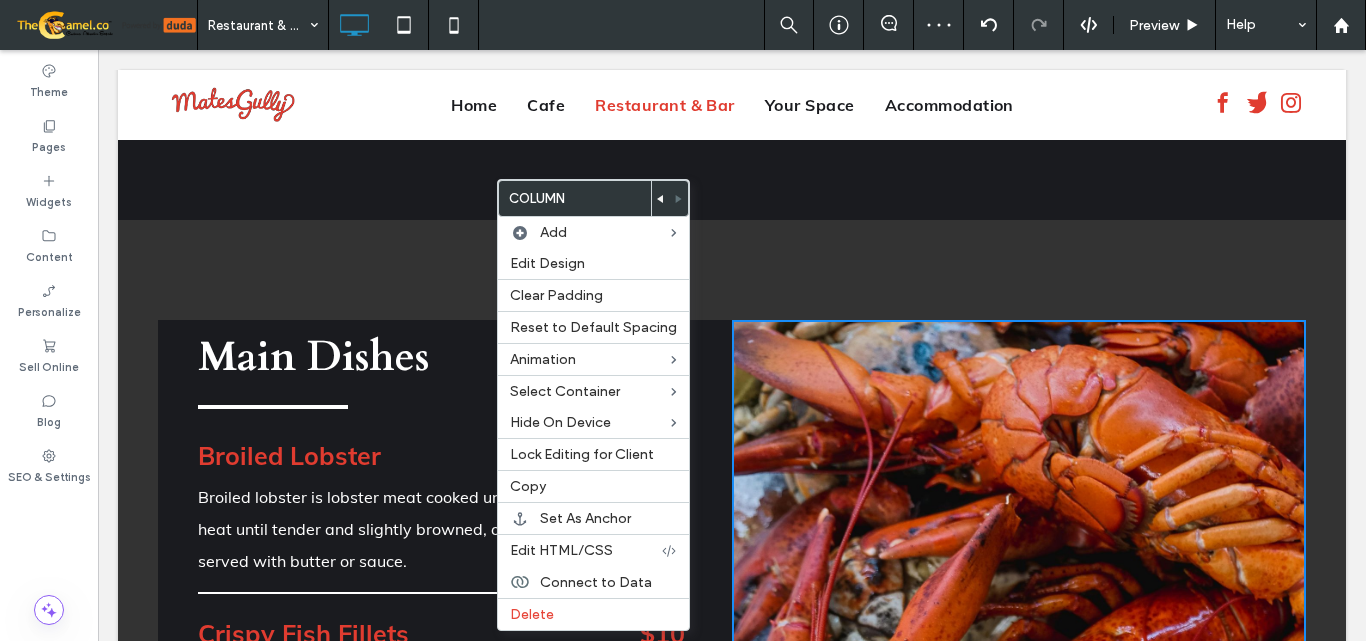 click on "Click To Paste     Click To Paste" at bounding box center [1019, 870] 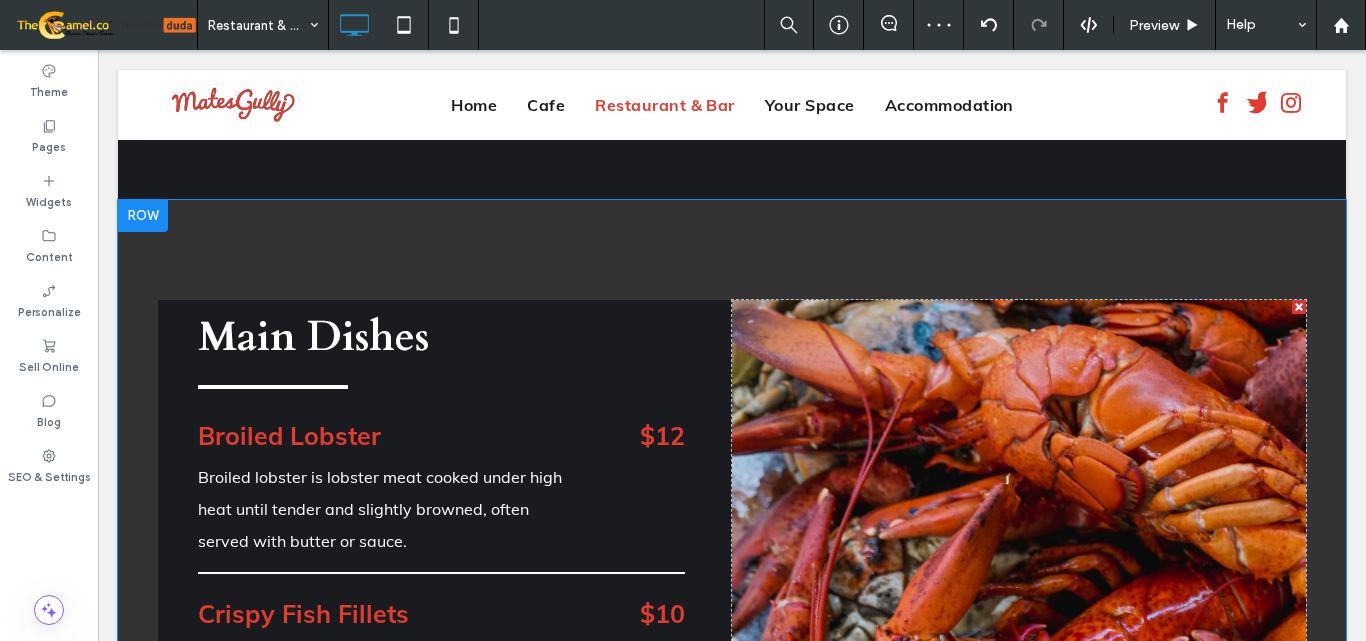 scroll, scrollTop: 2635, scrollLeft: 0, axis: vertical 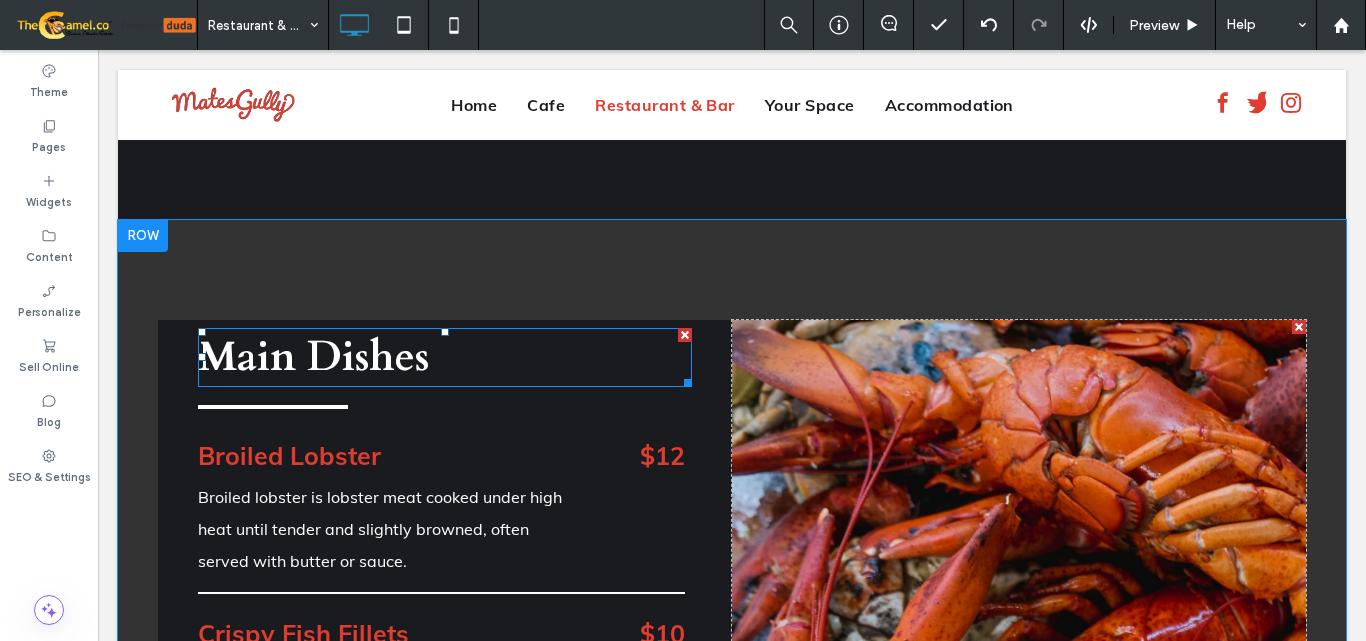 click on "Main Dishes" at bounding box center [313, 357] 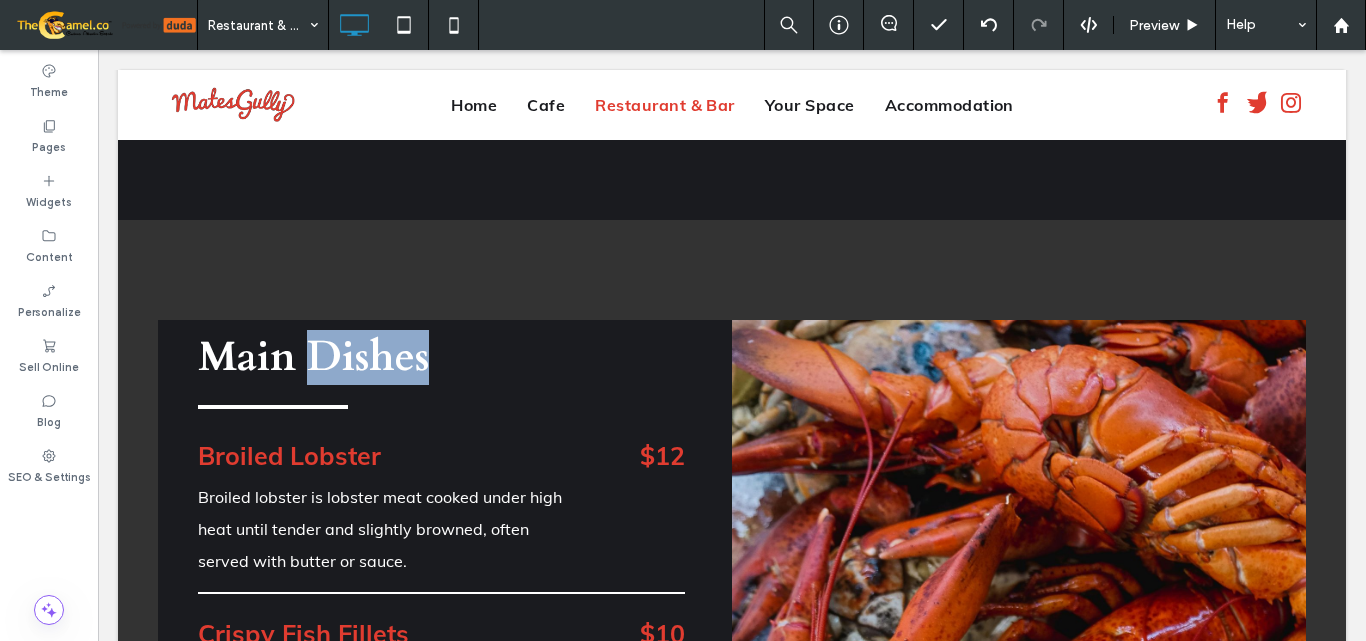 click on "Main Dishes" at bounding box center (313, 357) 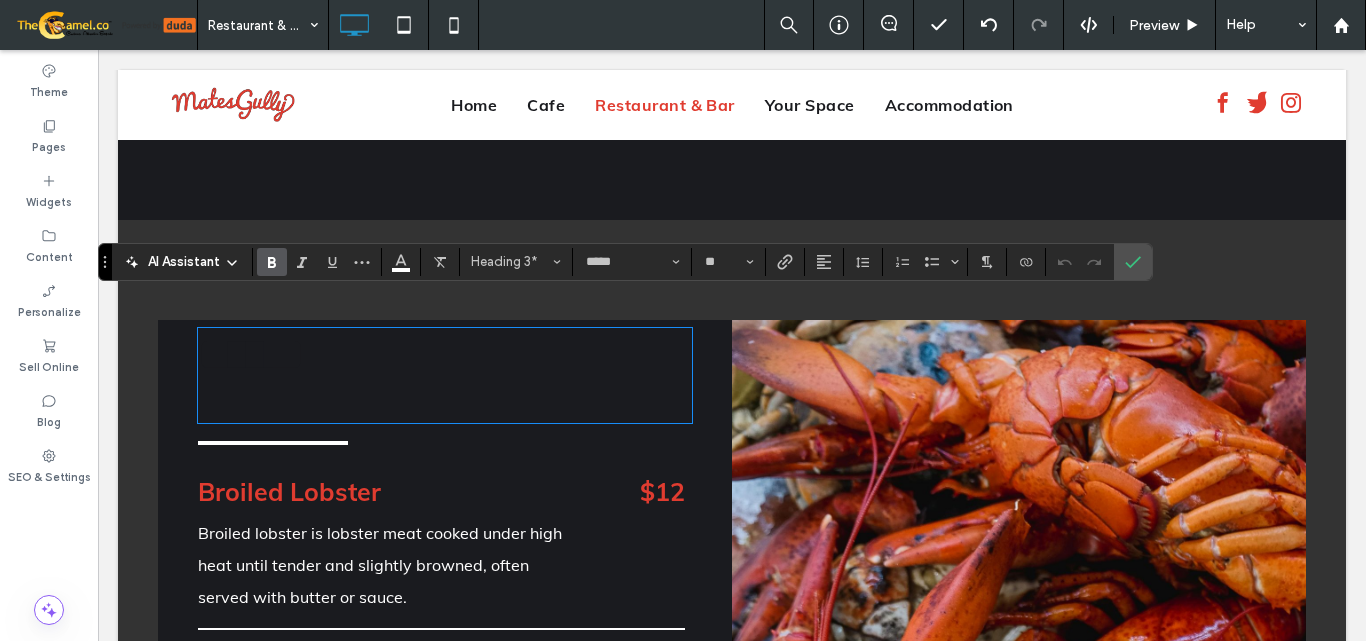 type on "****" 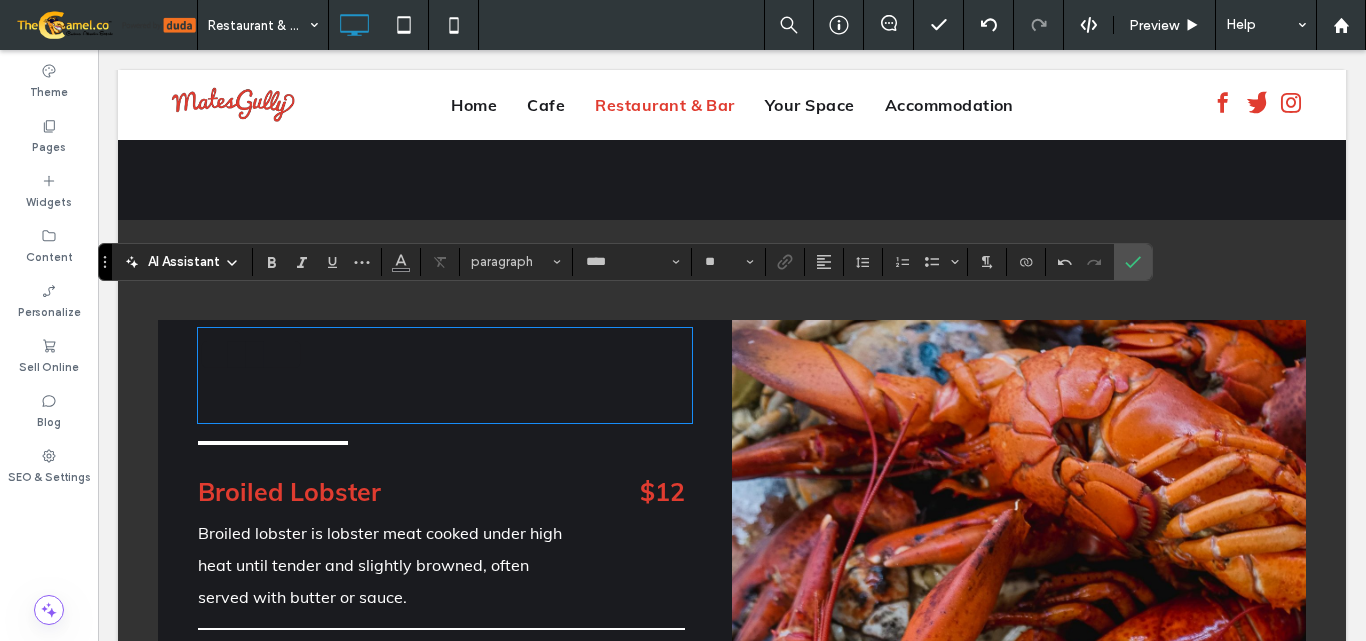 scroll, scrollTop: 0, scrollLeft: 0, axis: both 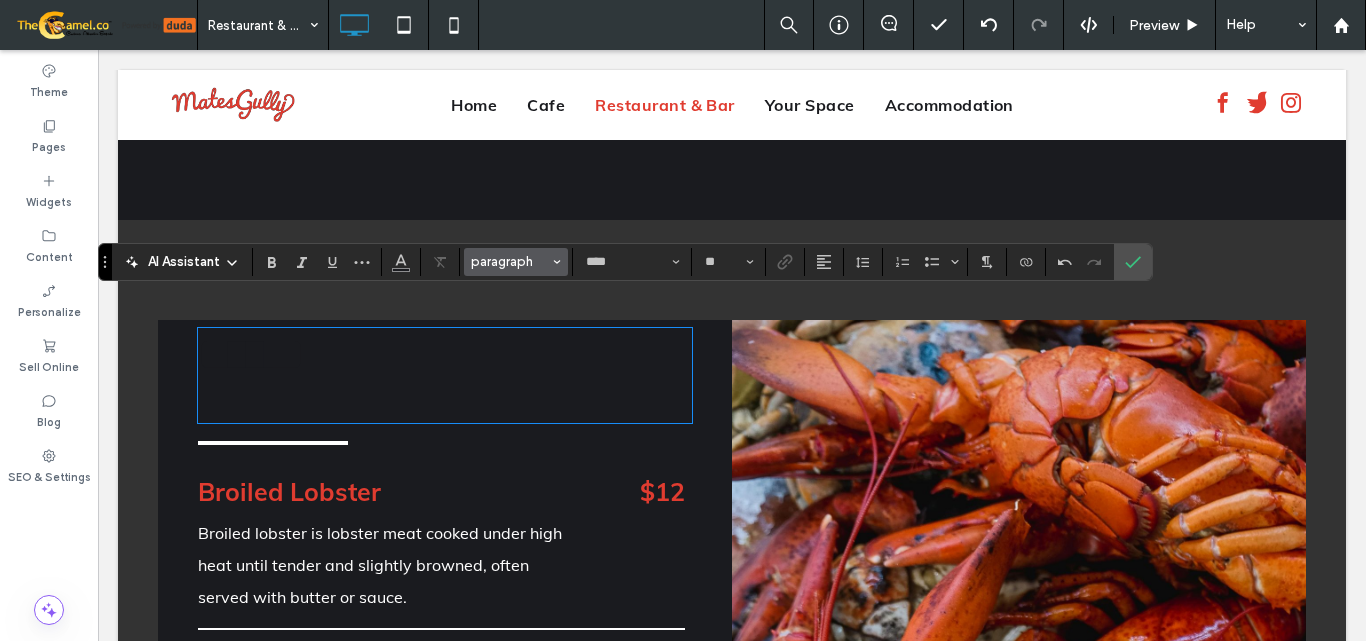 click on "paragraph" at bounding box center (510, 261) 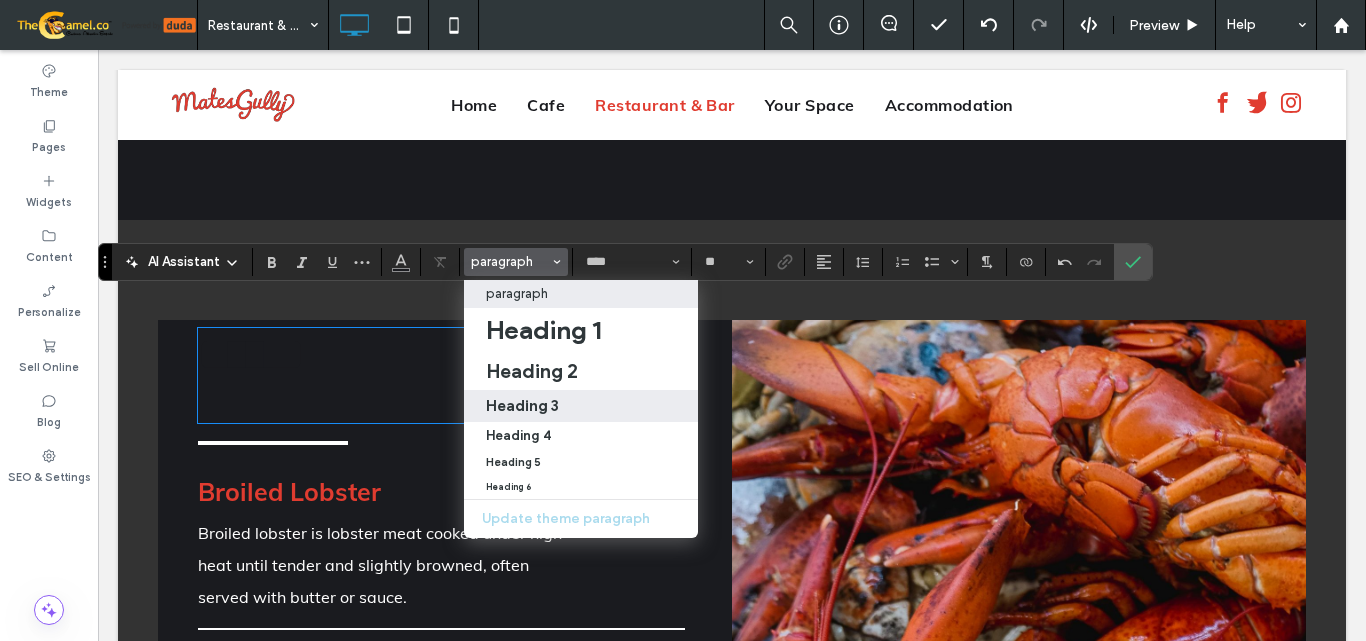 click on "Heading 3" at bounding box center [522, 405] 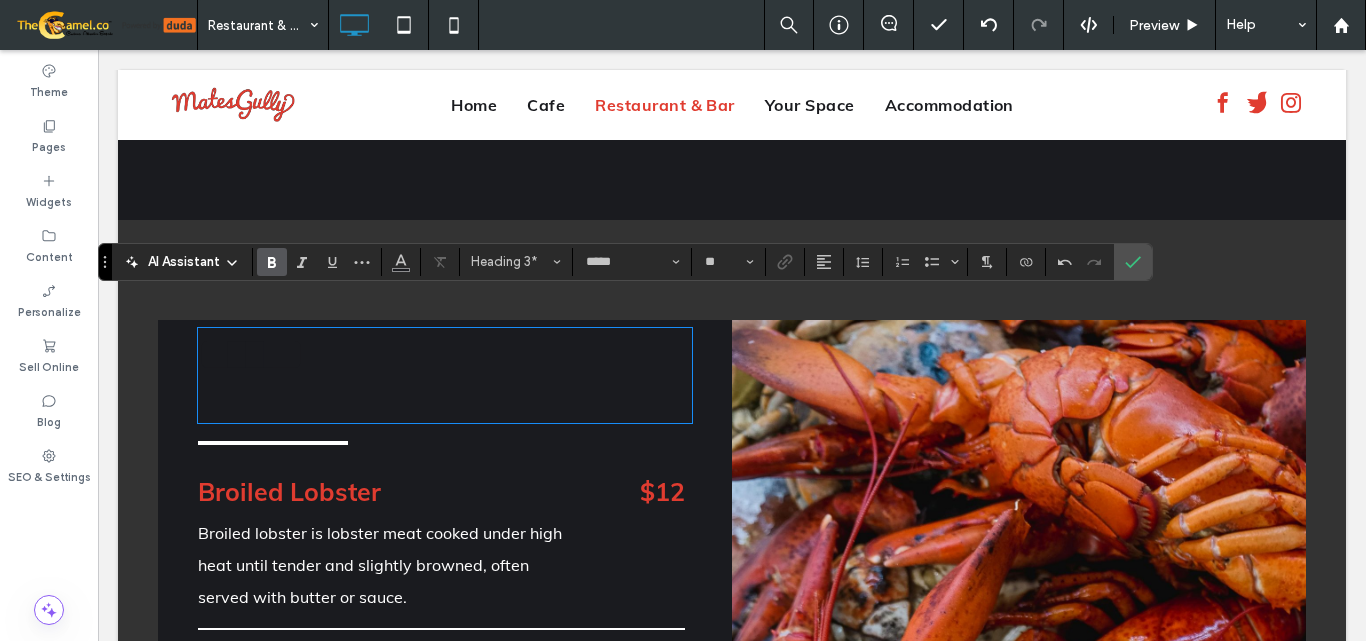 type on "**" 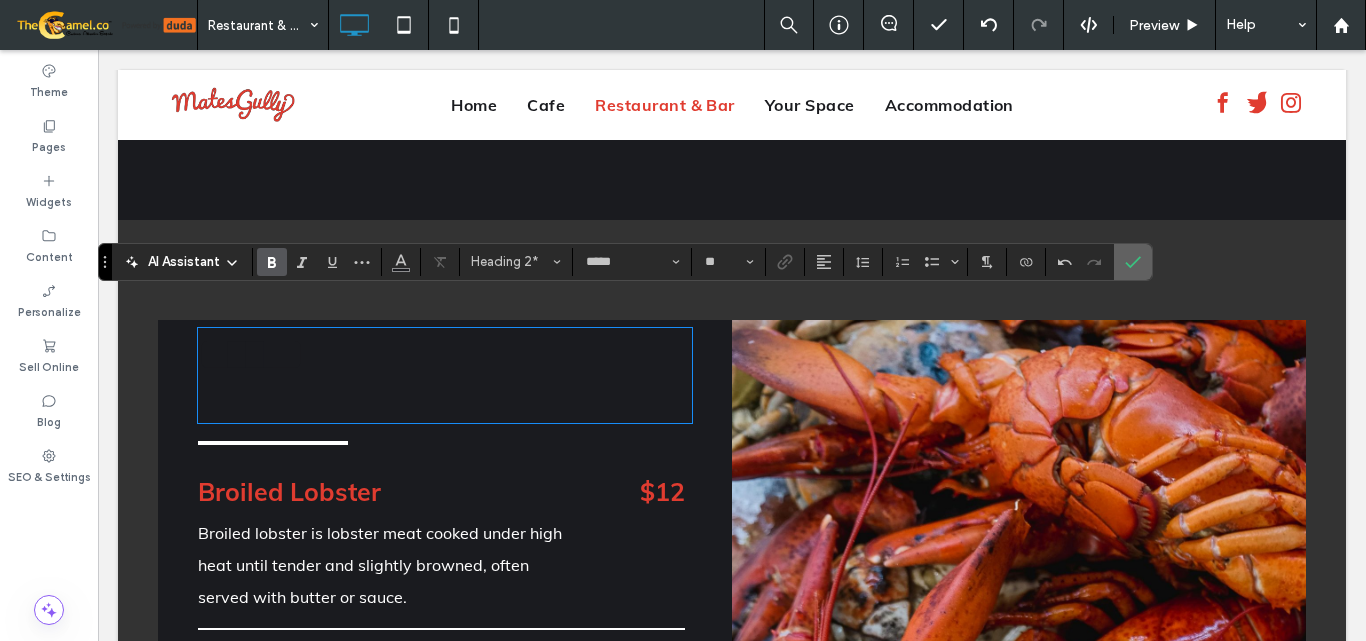 drag, startPoint x: 1130, startPoint y: 268, endPoint x: 622, endPoint y: 295, distance: 508.717 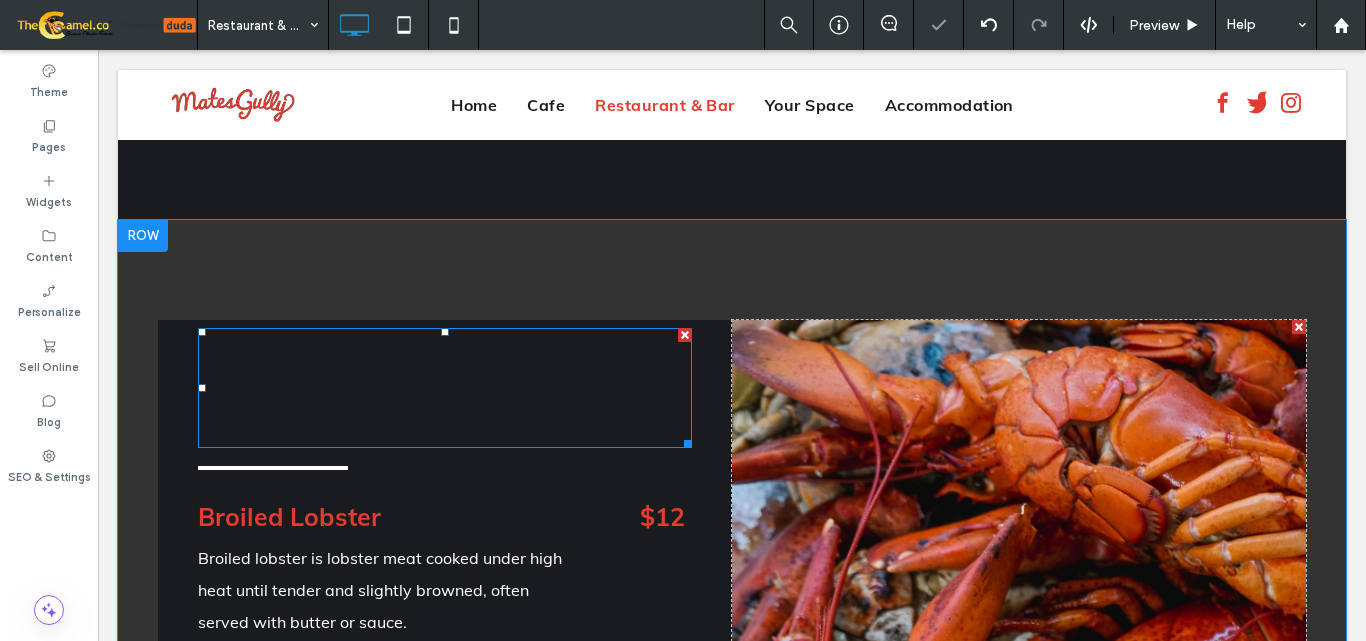 click at bounding box center [445, 418] 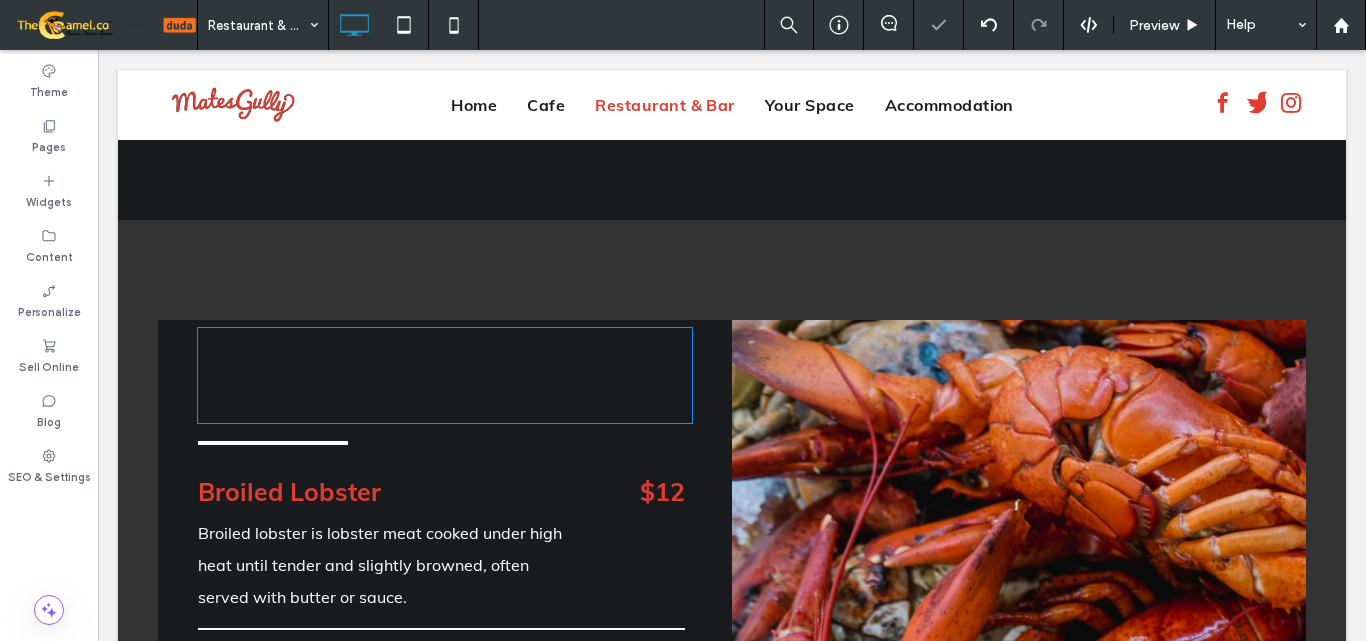 type on "*****" 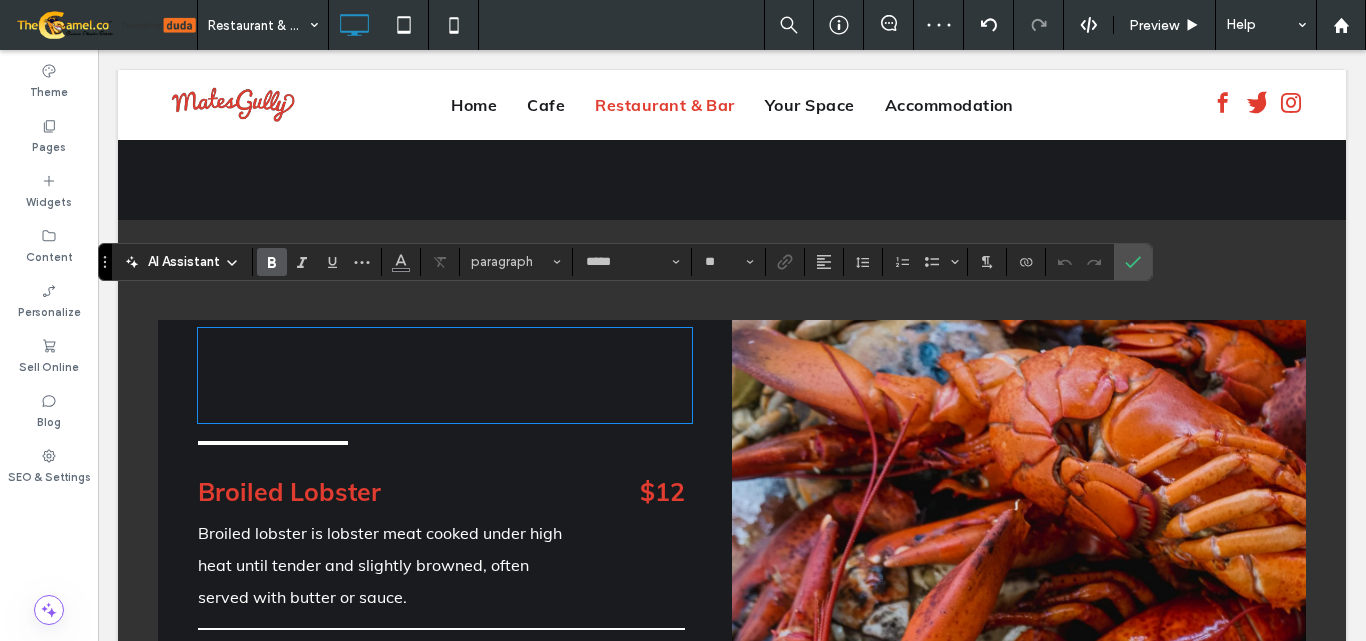 click on "******" at bounding box center [251, 354] 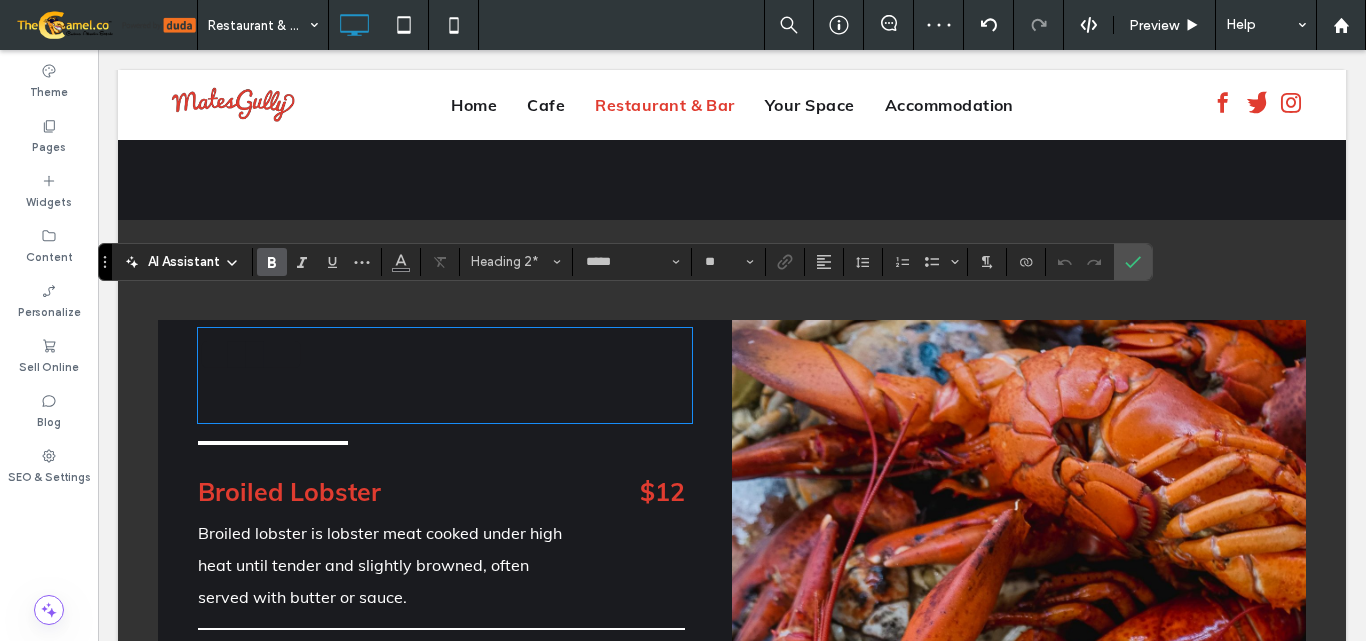click on "******" at bounding box center (251, 354) 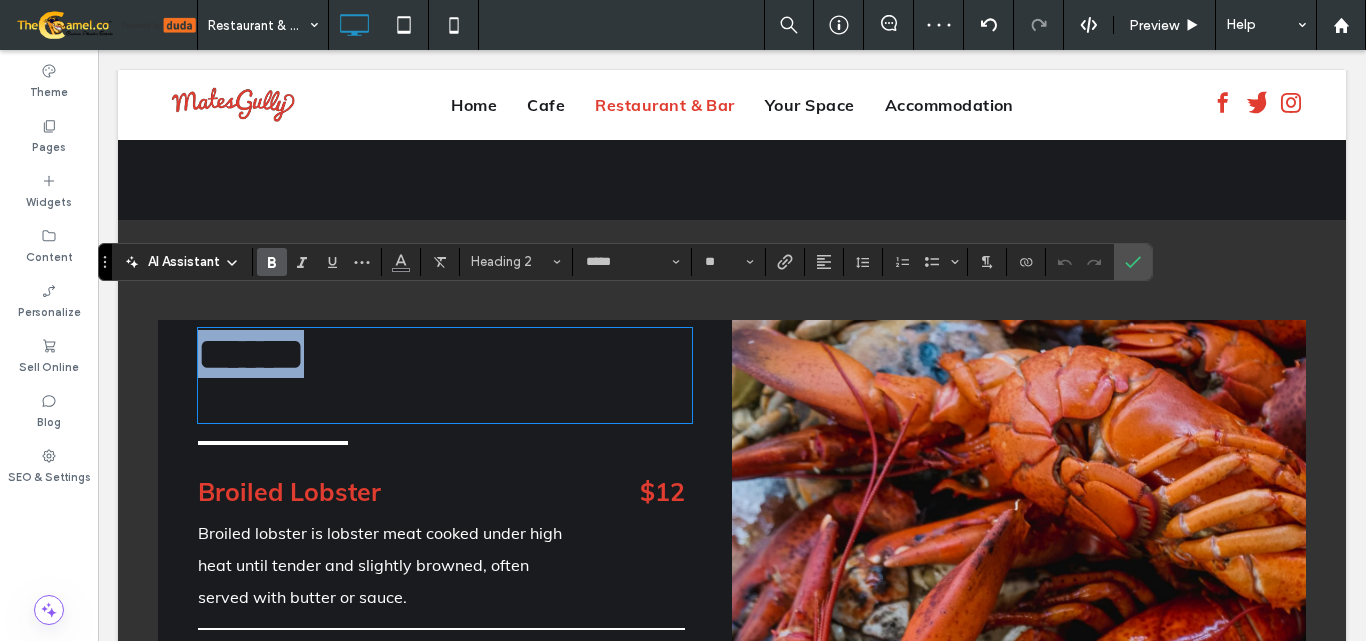 click on "******" at bounding box center (251, 354) 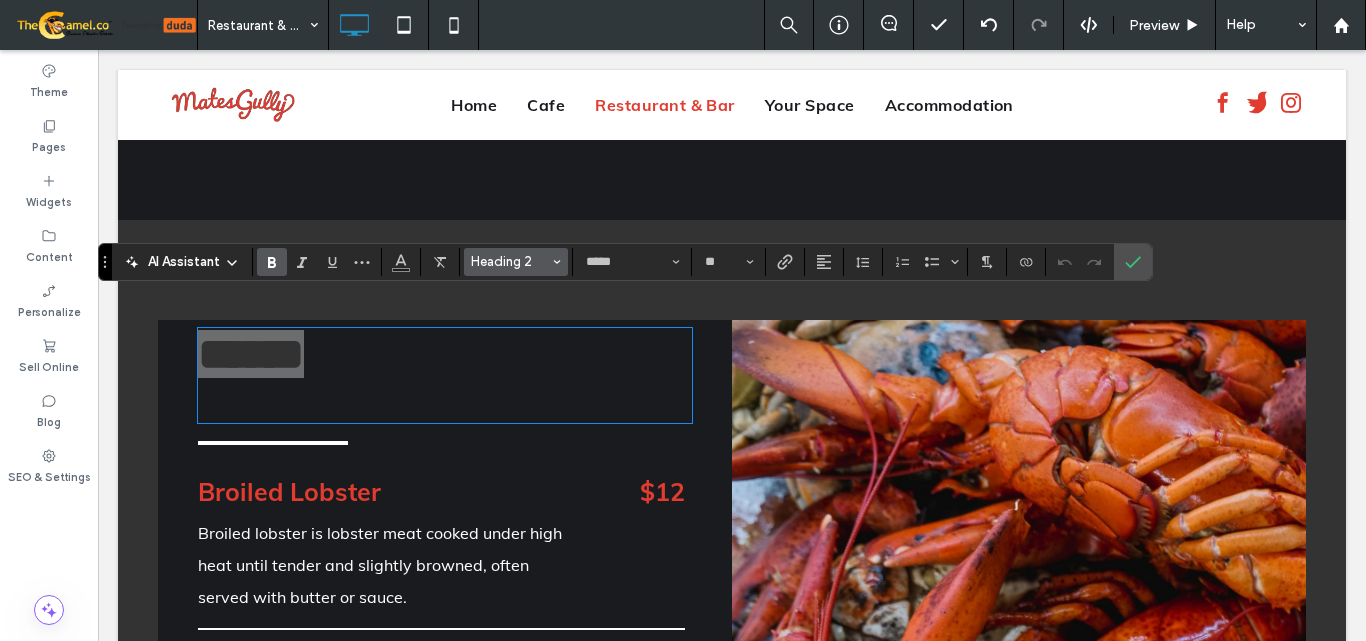 click on "Heading 2" at bounding box center (510, 261) 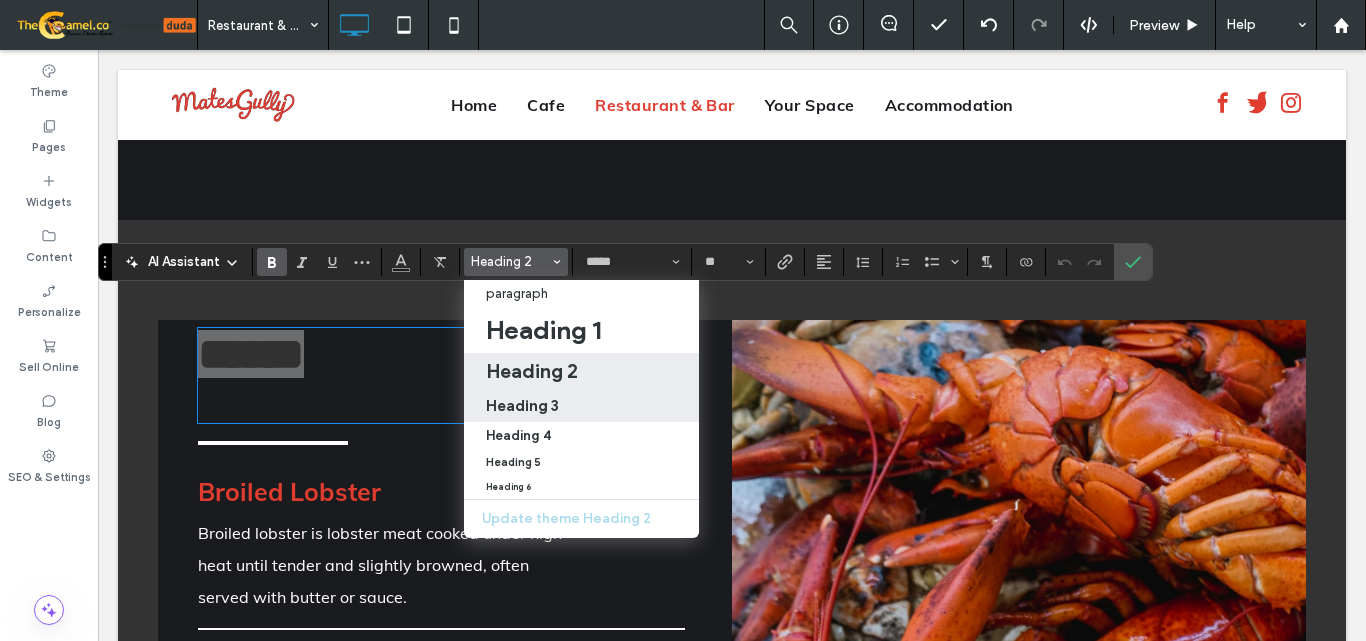 drag, startPoint x: 534, startPoint y: 402, endPoint x: 402, endPoint y: 326, distance: 152.31546 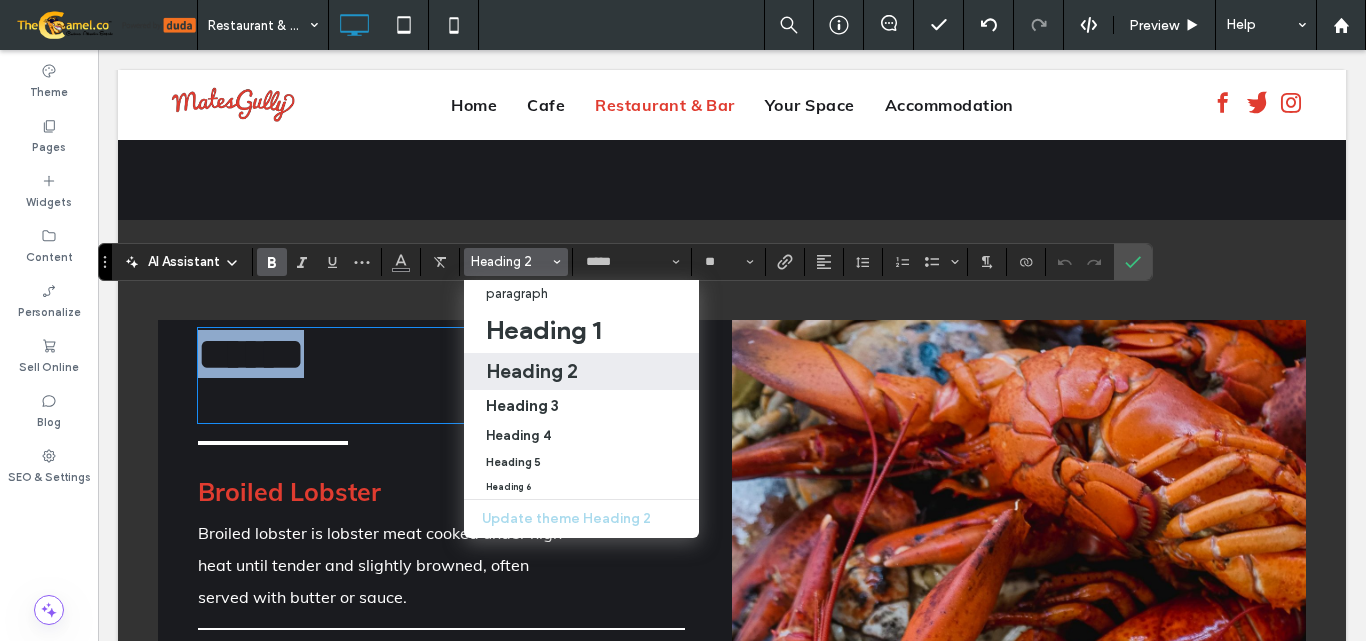type on "**" 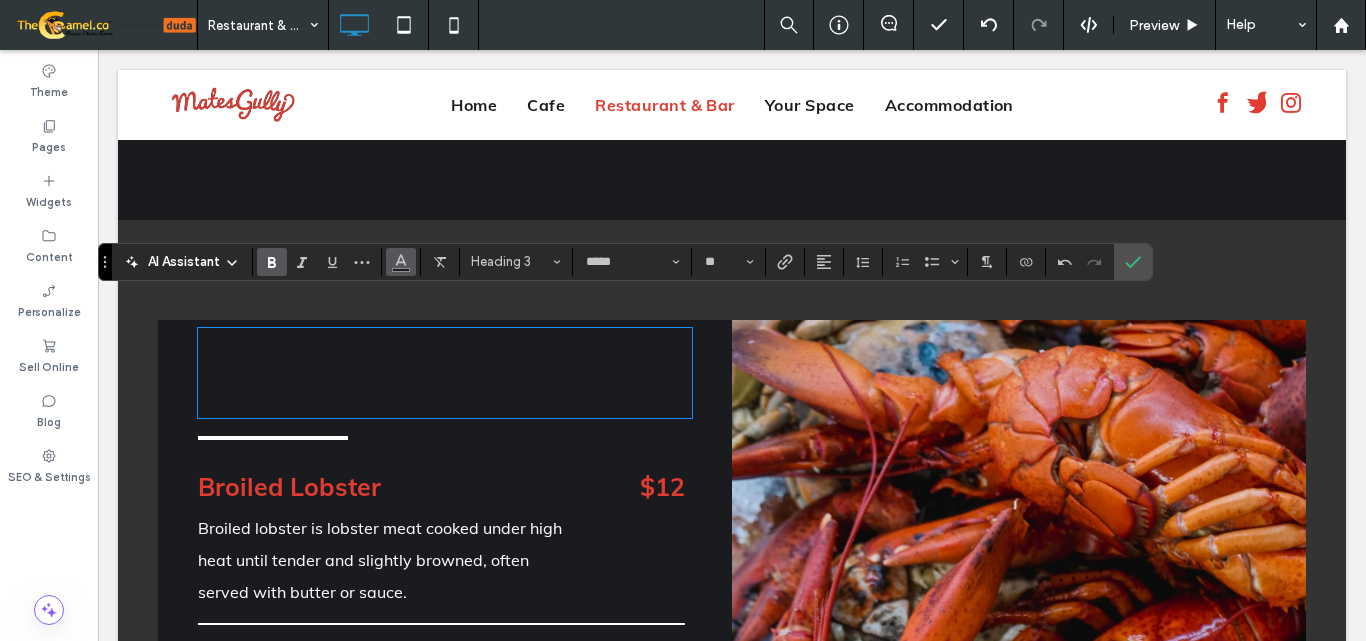 click at bounding box center [401, 260] 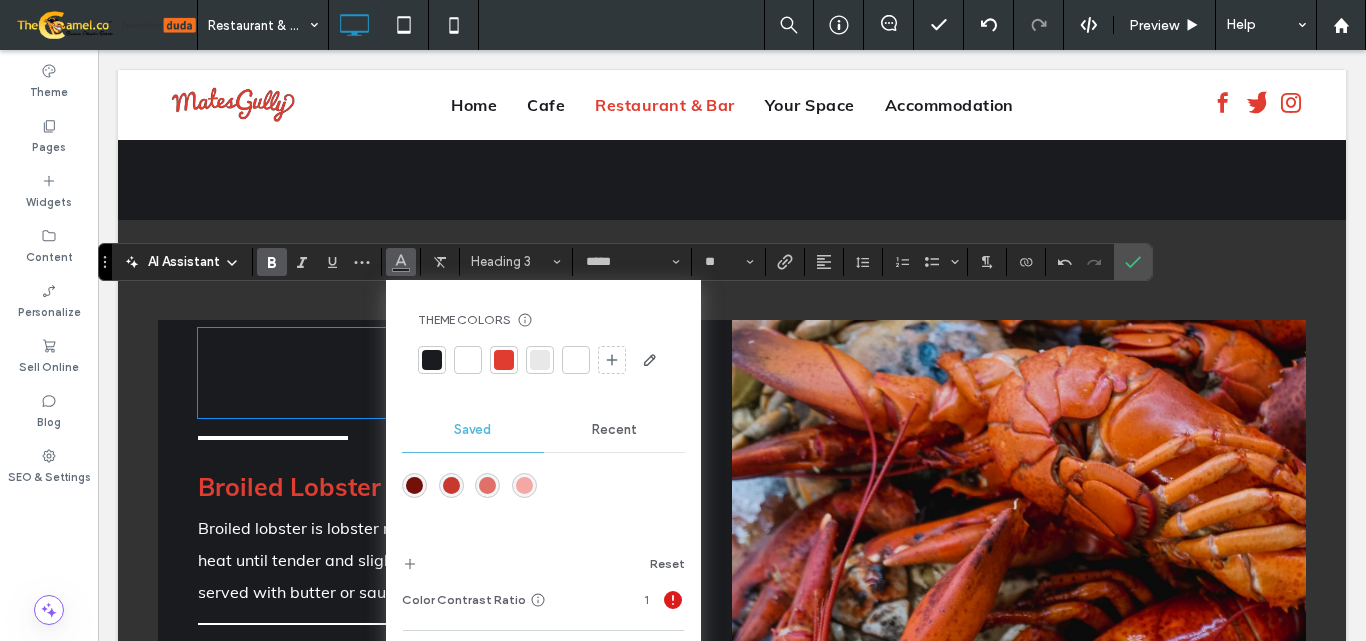 click at bounding box center [468, 360] 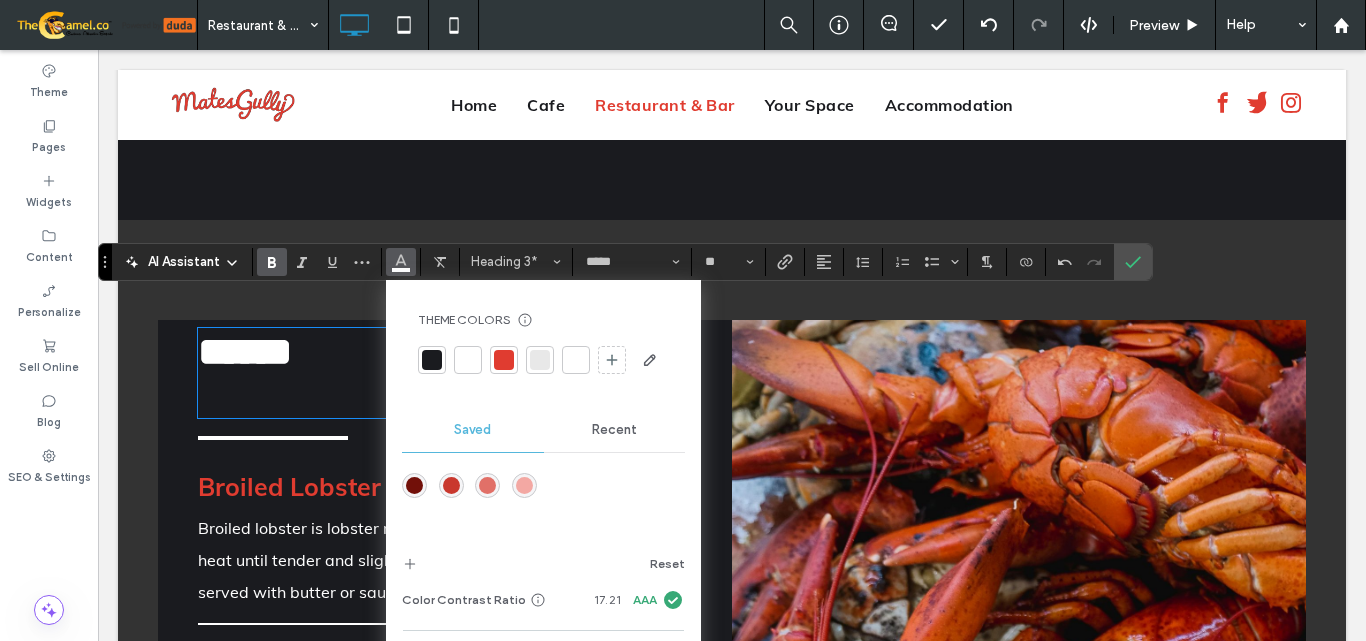 click on "Broiled Lobster
Broiled lobster is lobster meat cooked under high heat until tender and slightly browned, often served with butter or sauce.
$12
Crispy Fish Fillets
Crispy fish fillets are fish pieces coated in batter or breadcrumbs and fried until golden and crunchy on the outside, while tender on the inside.
$10
Steamed Clams
Steamed clams are clams cooked in their shells over heat until they open up, releasing a flavorful, briny broth. Often served with butter or garlic.
$8
Spaghetti with Clam Sauce
Spaghetti with clam sauce is pasta served with a savory sauce made from clams, garlic, olive oil, and sometimes white wine, creating a fresh, briny flavor.
$8
Cardamom Maple Salmon
$12" at bounding box center (441, 916) 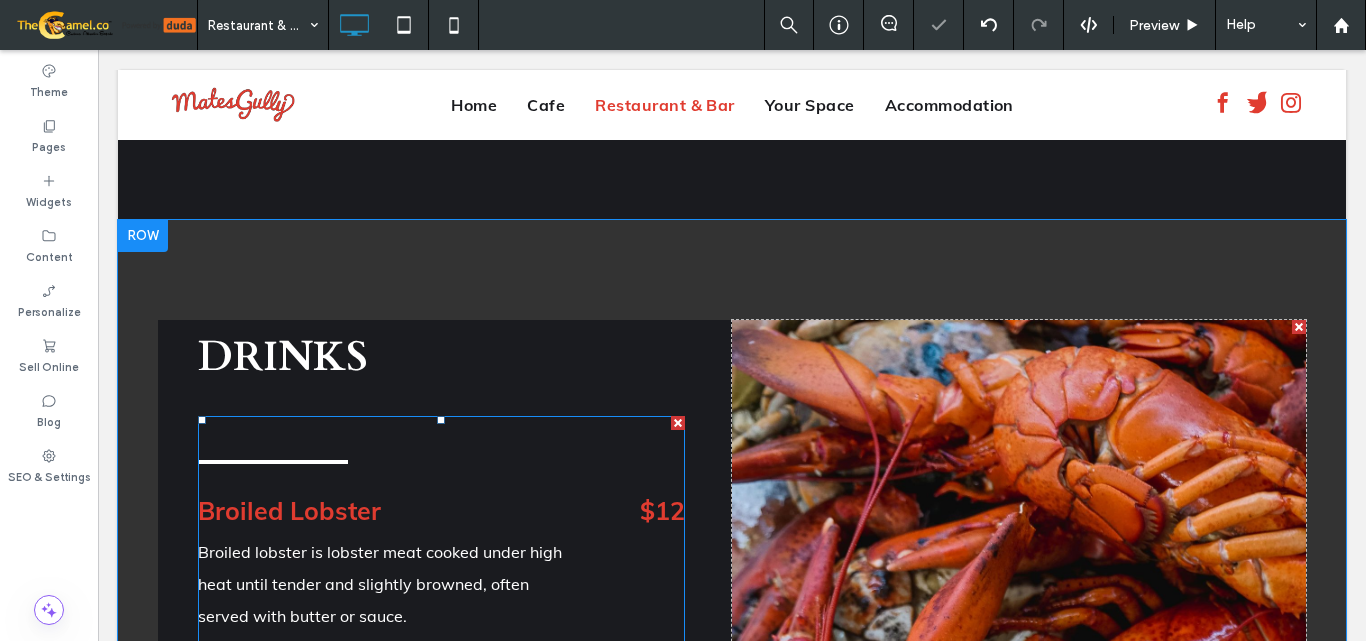 click on "Broiled Lobster
Broiled lobster is lobster meat cooked under high heat until tender and slightly browned, often served with butter or sauce.
$12
Crispy Fish Fillets
Crispy fish fillets are fish pieces coated in batter or breadcrumbs and fried until golden and crunchy on the outside, while tender on the inside.
$10
Steamed Clams
Steamed clams are clams cooked in their shells over heat until they open up, releasing a flavorful, briny broth. Often served with butter or garlic.
$8
Spaghetti with Clam Sauce
Spaghetti with clam sauce is pasta served with a savory sauce made from clams, garlic, olive oil, and sometimes white wine, creating a fresh, briny flavor.
$8
Cardamom Maple Salmon
$12" at bounding box center (441, 940) 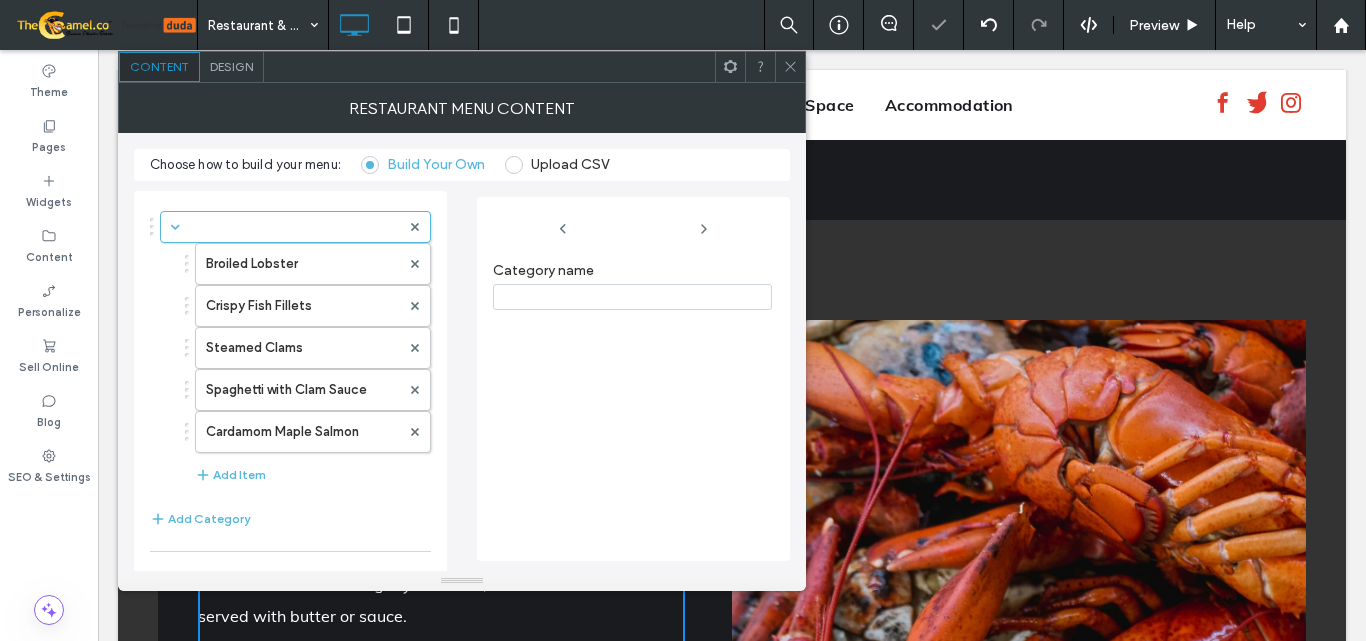 click at bounding box center [790, 67] 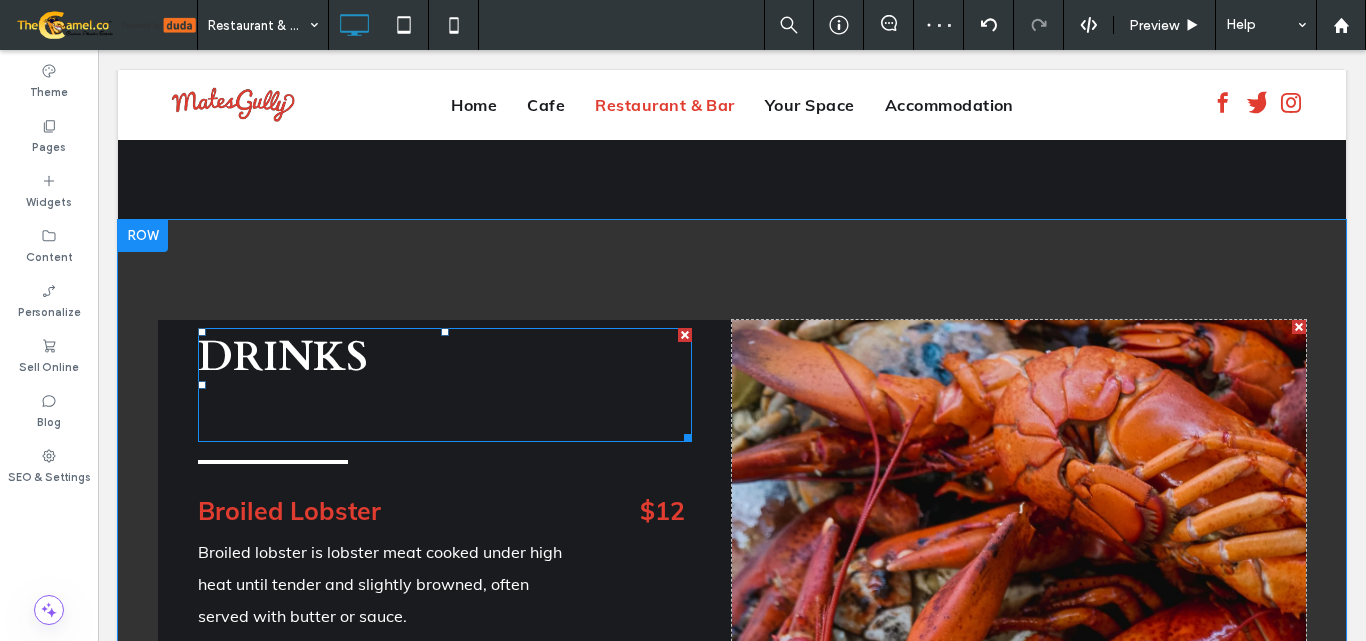 click on "DRINKS" at bounding box center [283, 357] 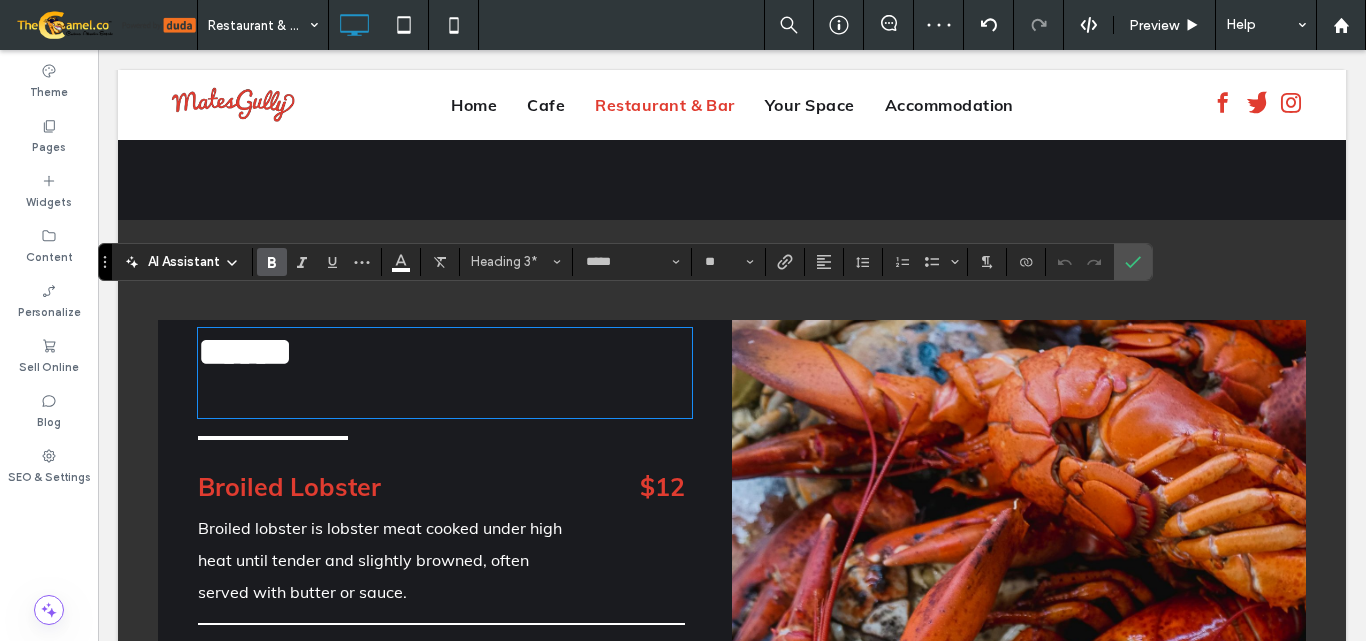 click on "Broiled Lobster
Broiled lobster is lobster meat cooked under high heat until tender and slightly browned, often served with butter or sauce.
$12
Crispy Fish Fillets
Crispy fish fillets are fish pieces coated in batter or breadcrumbs and fried until golden and crunchy on the outside, while tender on the inside.
$10
Steamed Clams
Steamed clams are clams cooked in their shells over heat until they open up, releasing a flavorful, briny broth. Often served with butter or garlic.
$8
Spaghetti with Clam Sauce
Spaghetti with clam sauce is pasta served with a savory sauce made from clams, garlic, olive oil, and sometimes white wine, creating a fresh, briny flavor.
$8
Cardamom Maple Salmon
$12" at bounding box center (441, 916) 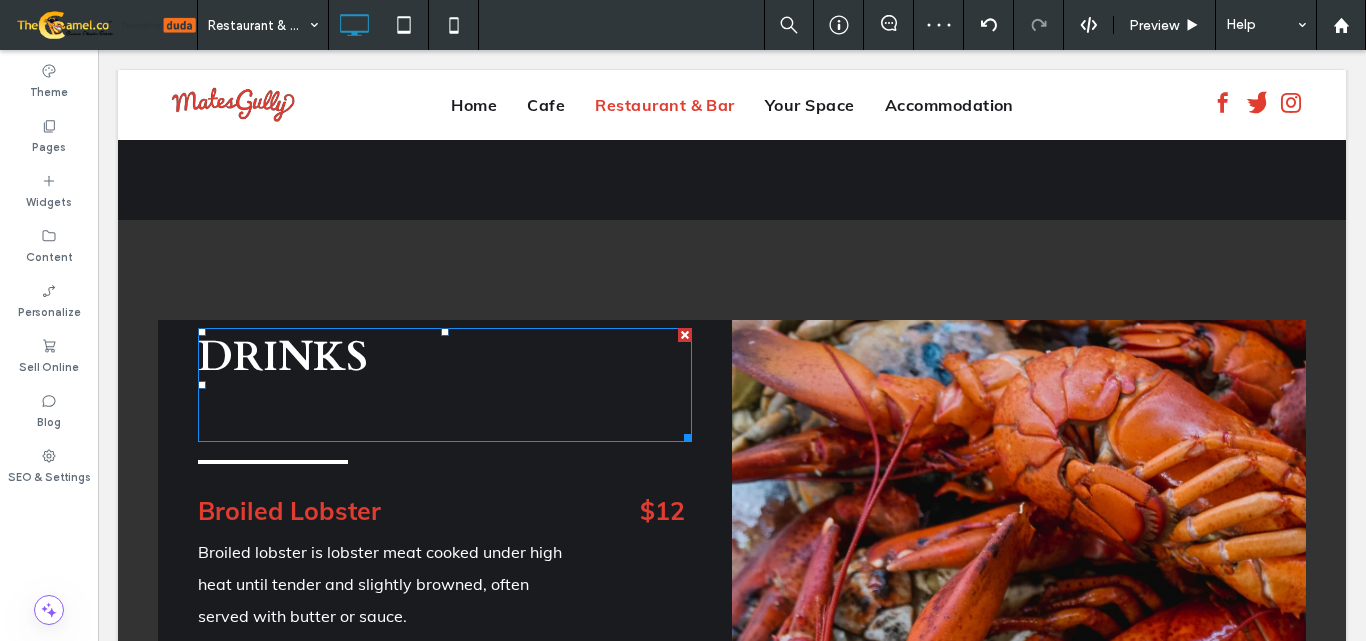 click at bounding box center (445, 412) 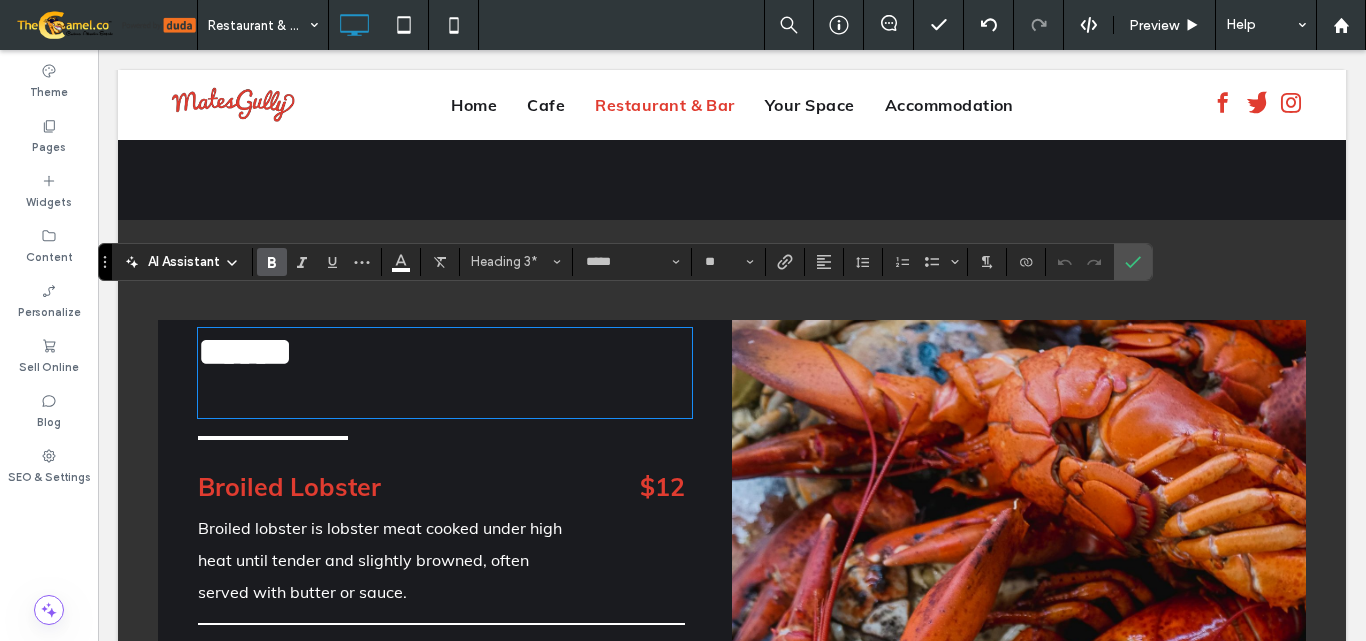 click at bounding box center [445, 394] 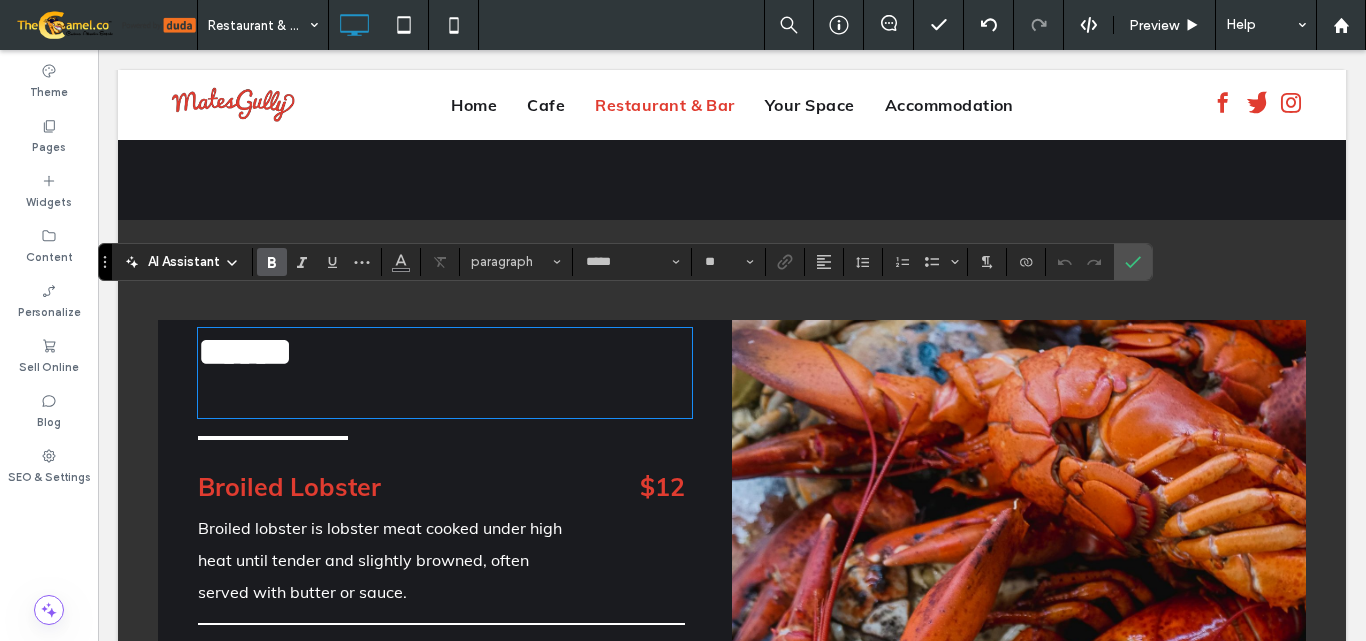click at bounding box center (445, 394) 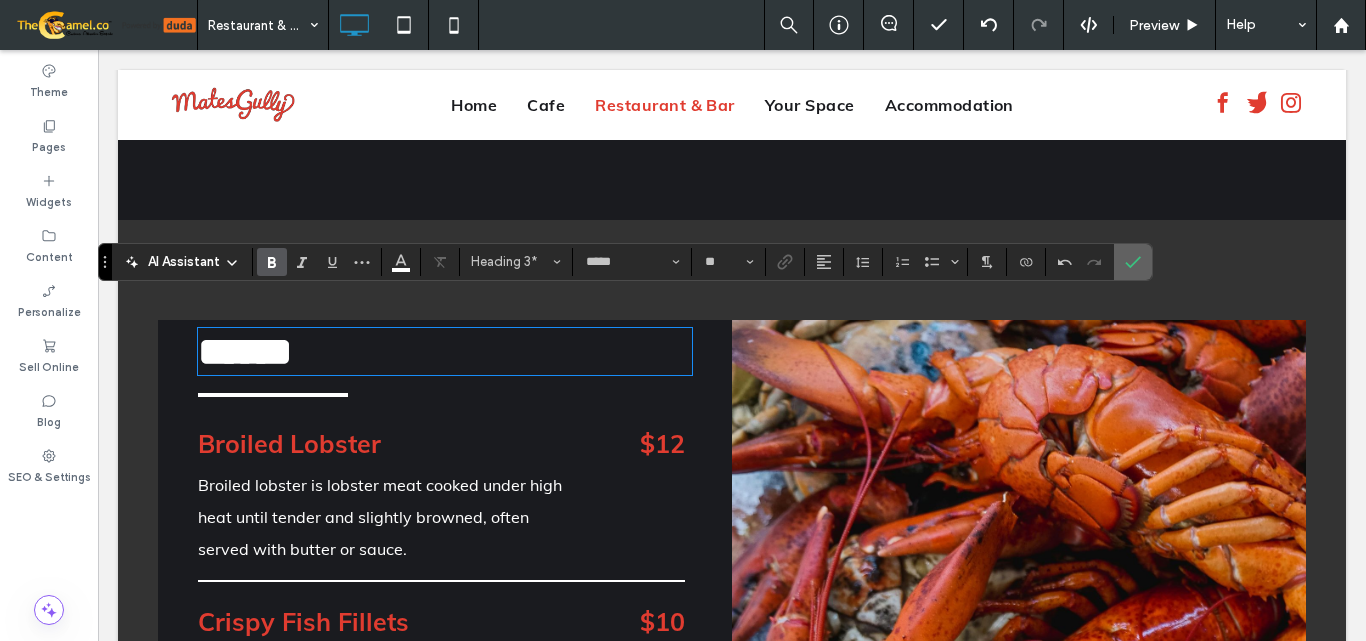 click 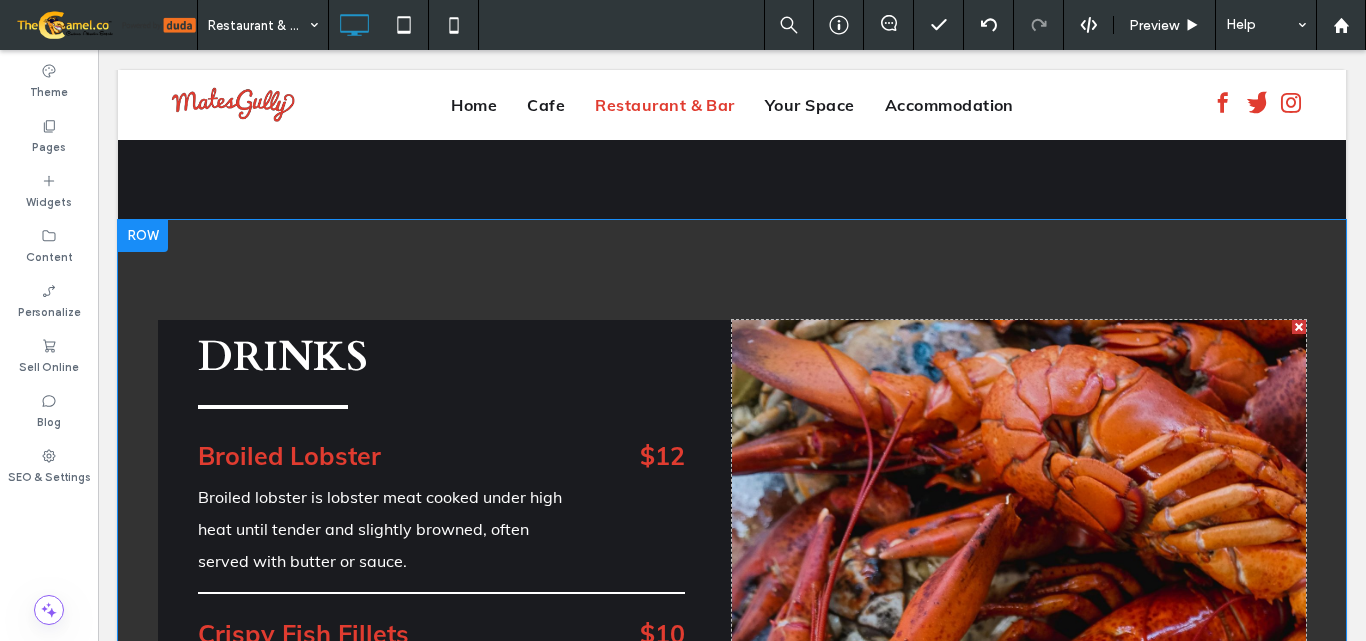 click on "Click To Paste     Click To Paste" at bounding box center (1019, 870) 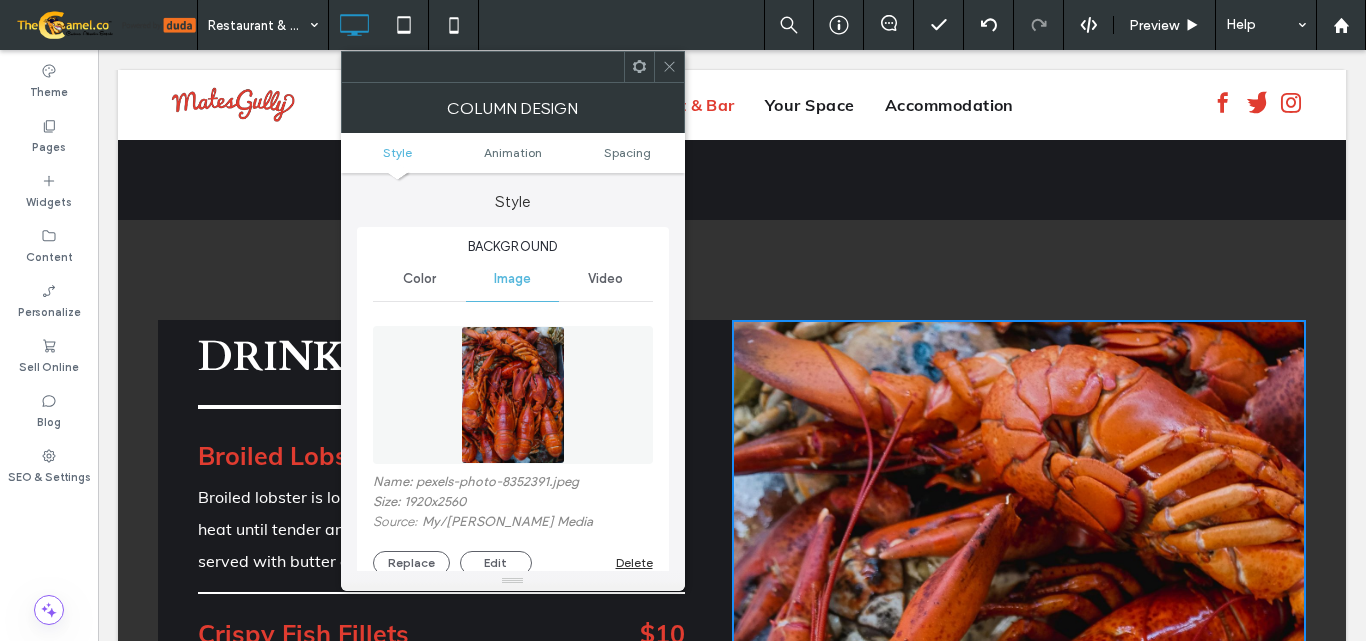 scroll, scrollTop: 100, scrollLeft: 0, axis: vertical 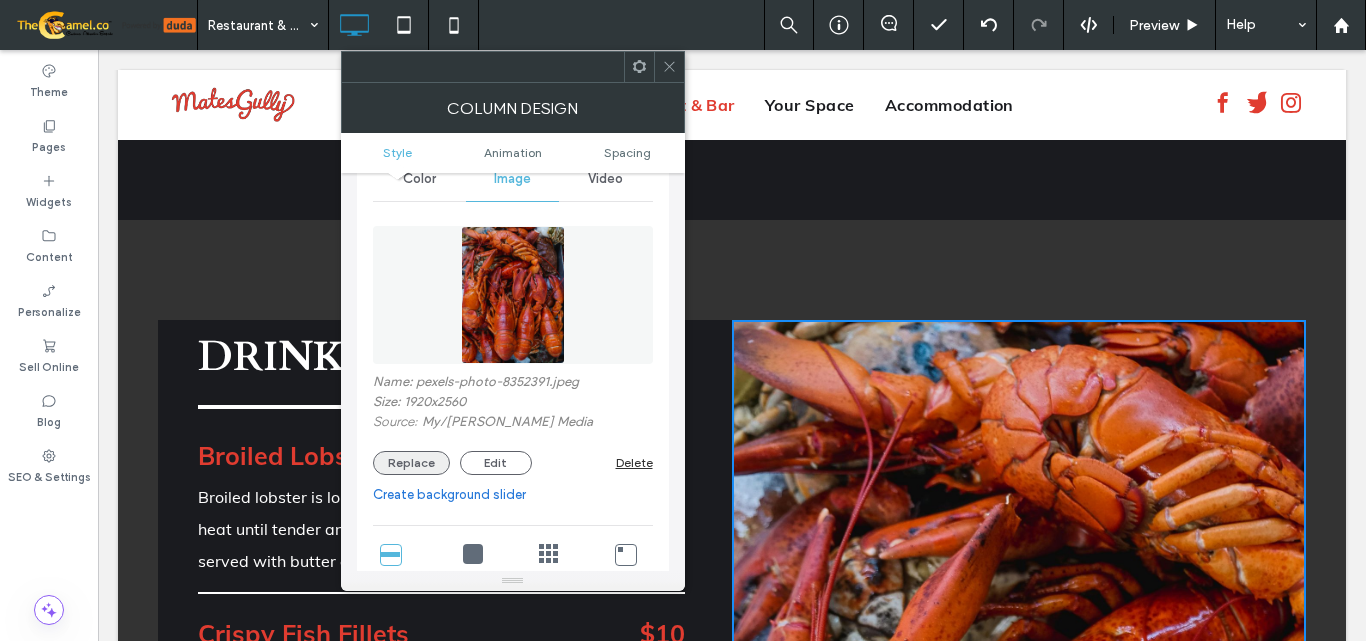 click on "Replace" at bounding box center [411, 463] 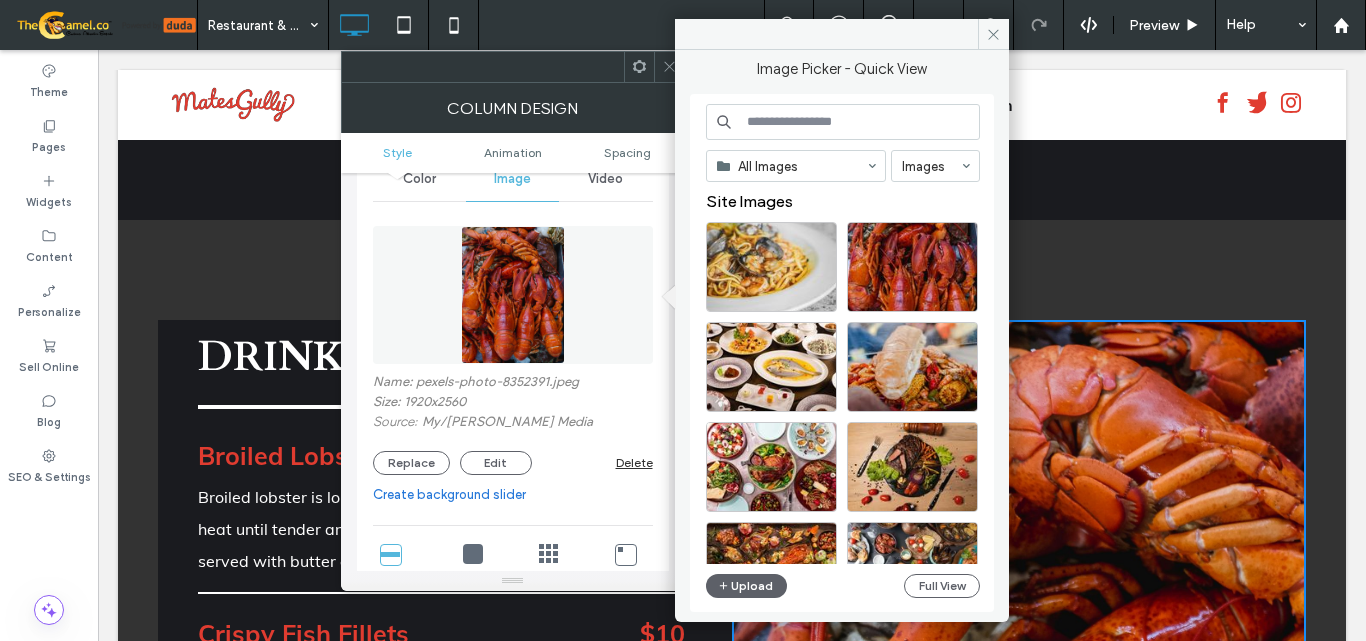 click at bounding box center (843, 122) 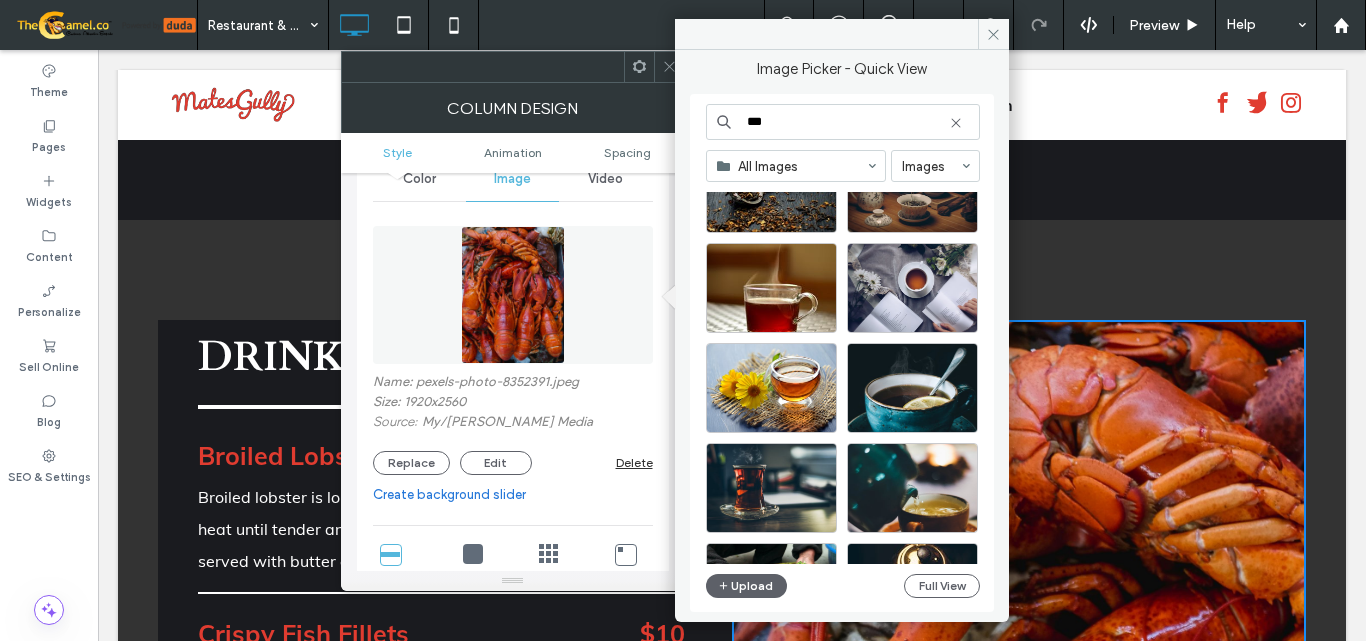 scroll, scrollTop: 100, scrollLeft: 0, axis: vertical 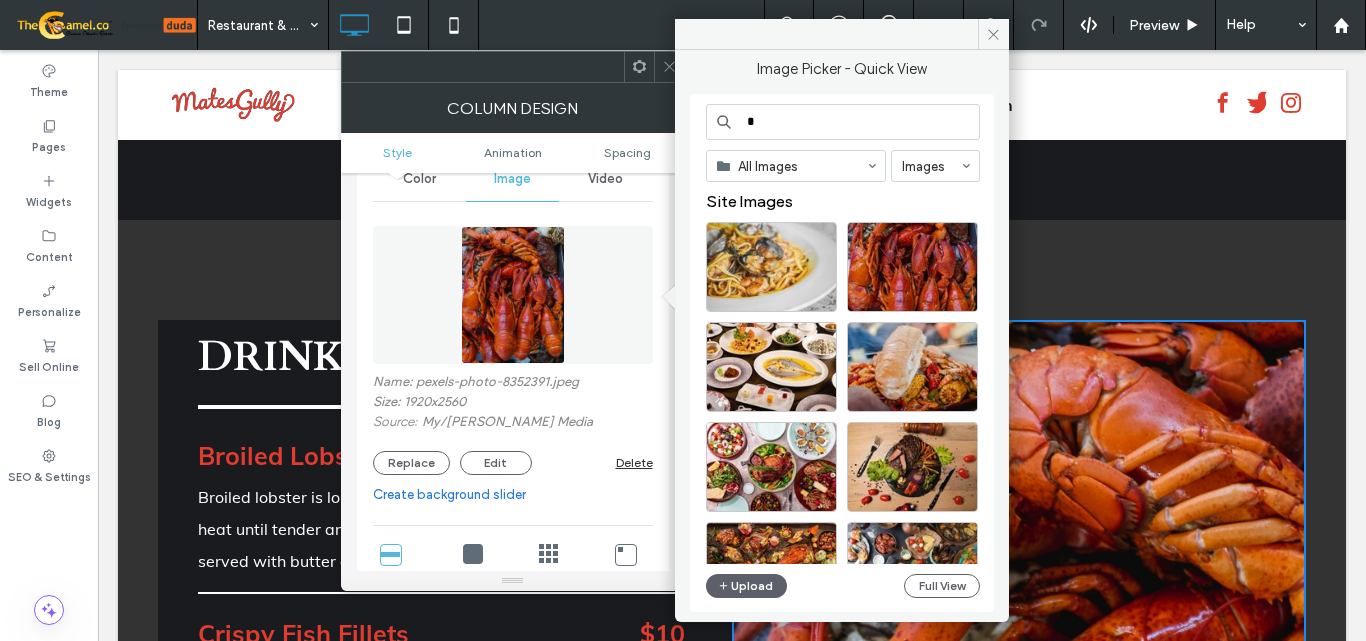 type on "*" 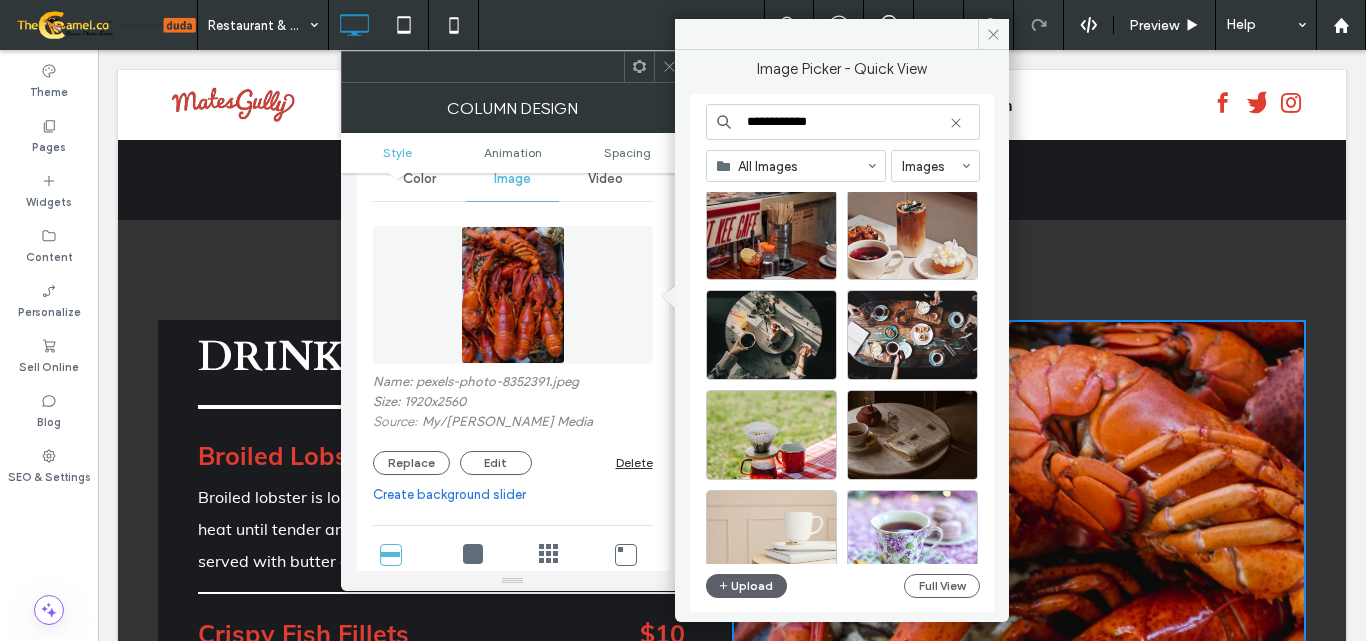 scroll, scrollTop: 858, scrollLeft: 0, axis: vertical 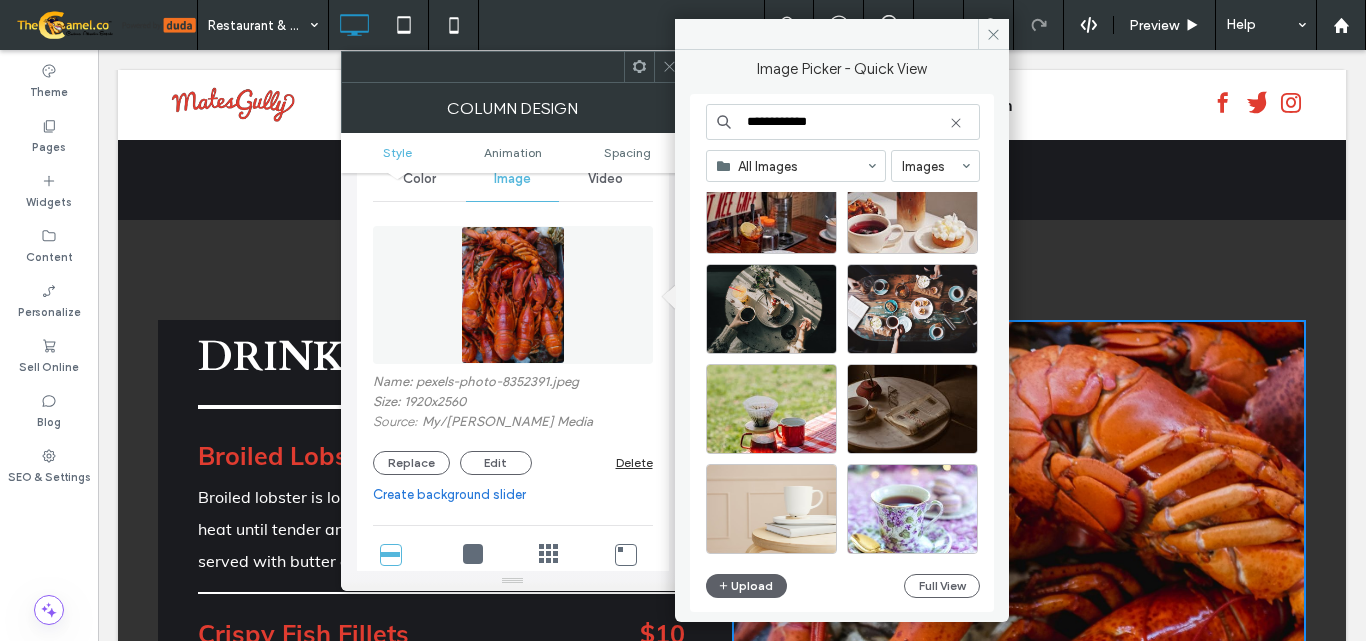 click on "**********" at bounding box center [843, 122] 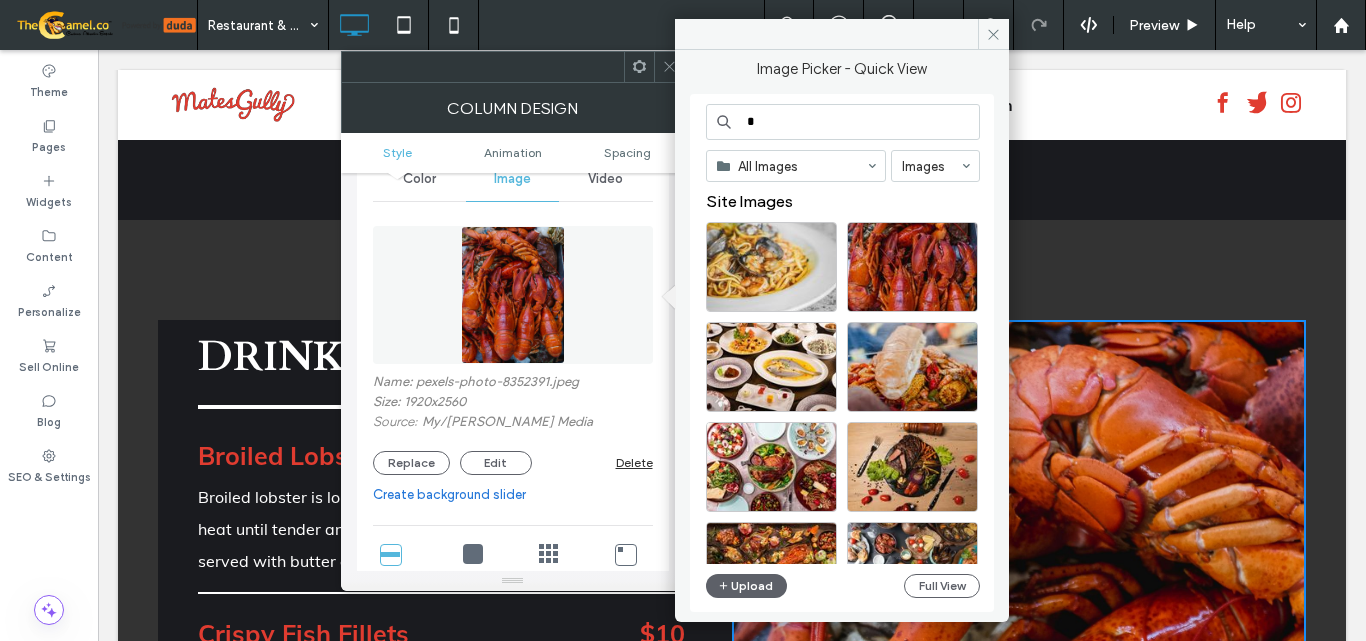 type on "*" 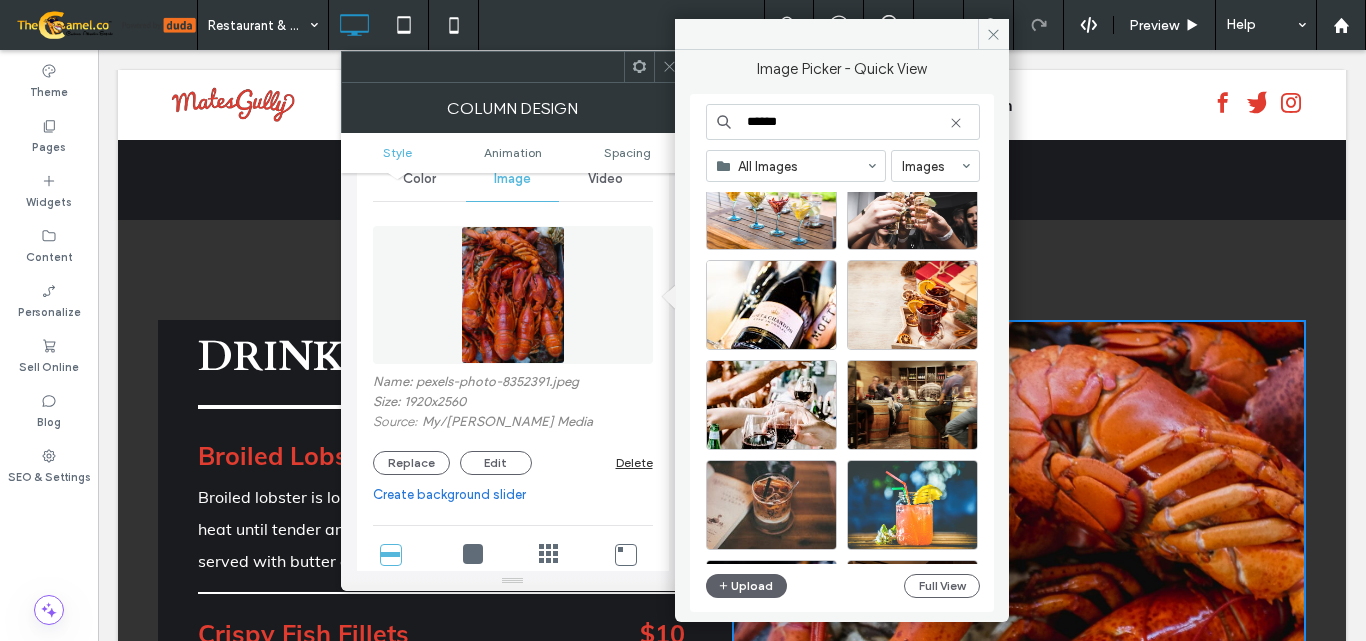scroll, scrollTop: 1958, scrollLeft: 0, axis: vertical 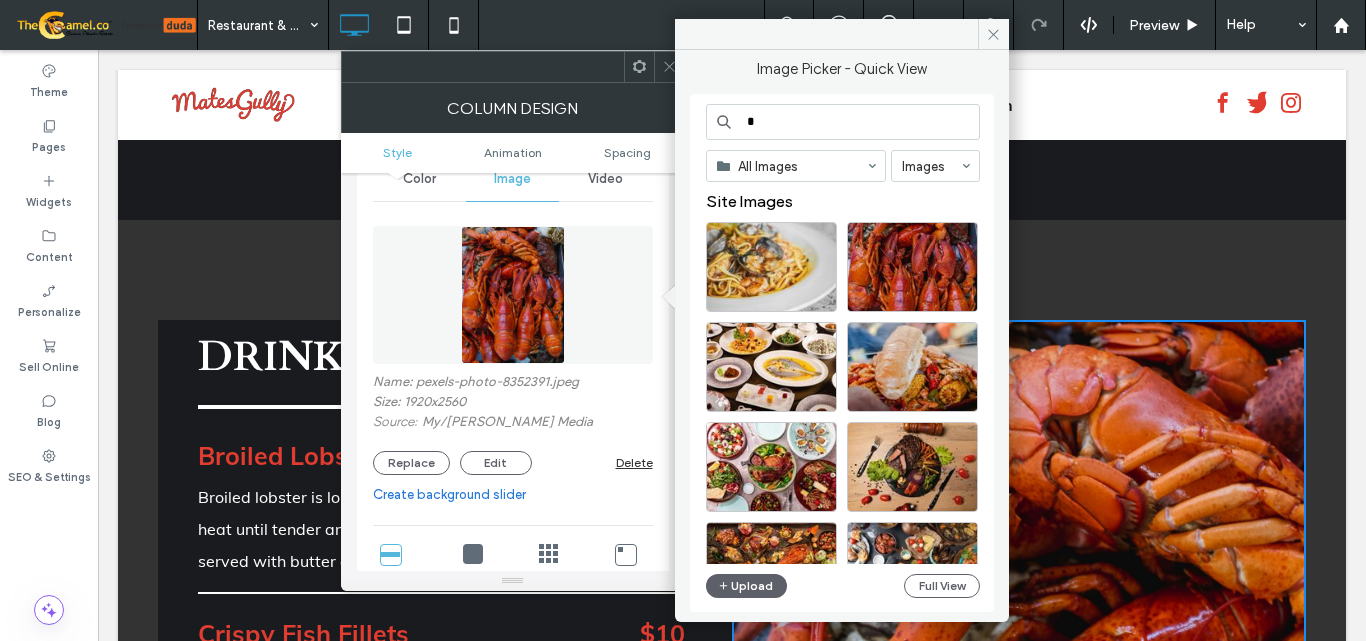 type on "*" 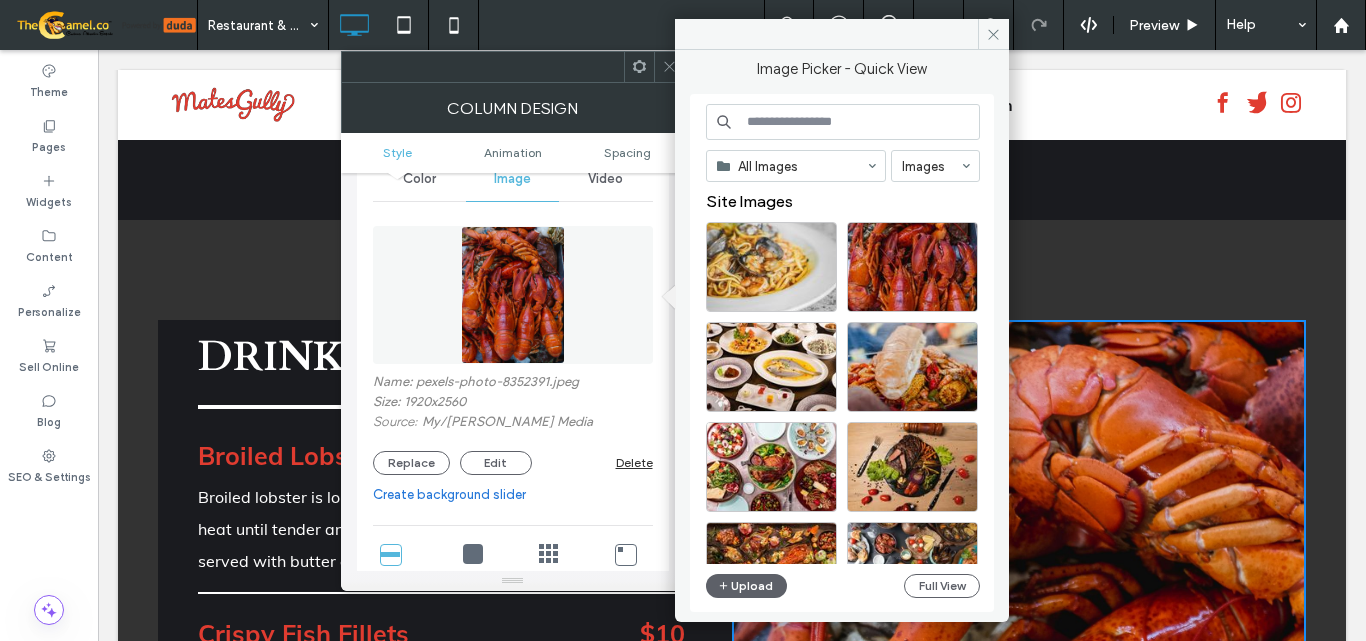 type on "*" 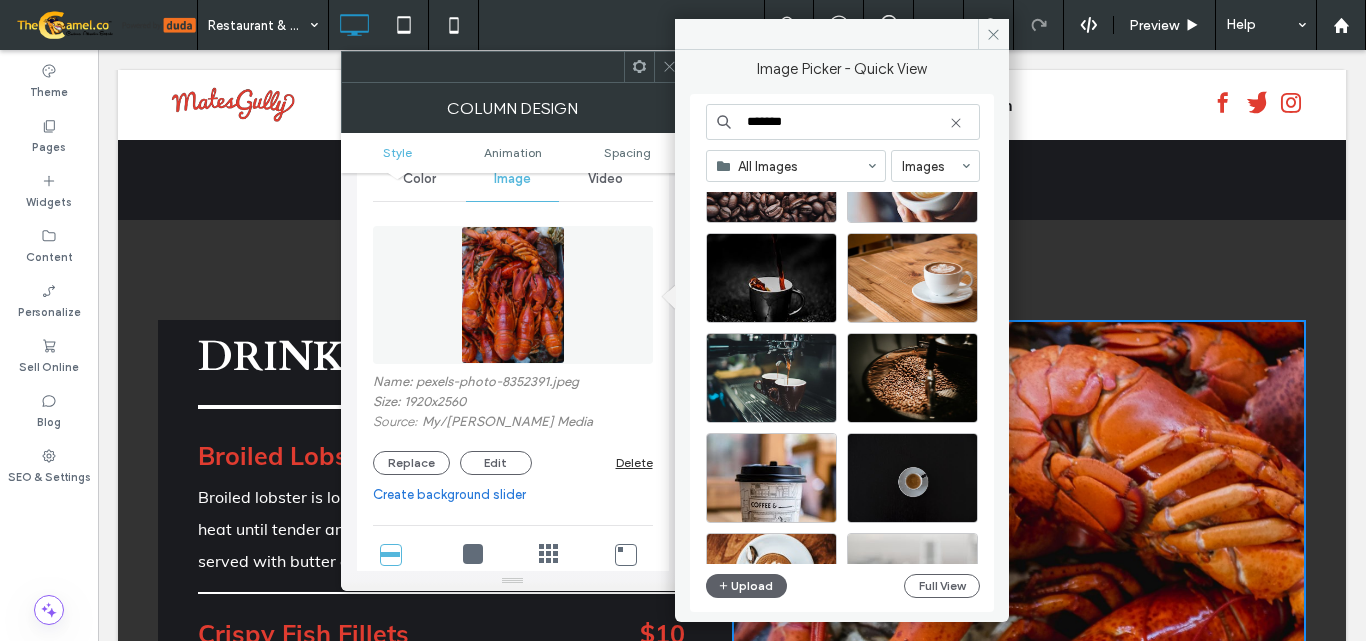scroll, scrollTop: 200, scrollLeft: 0, axis: vertical 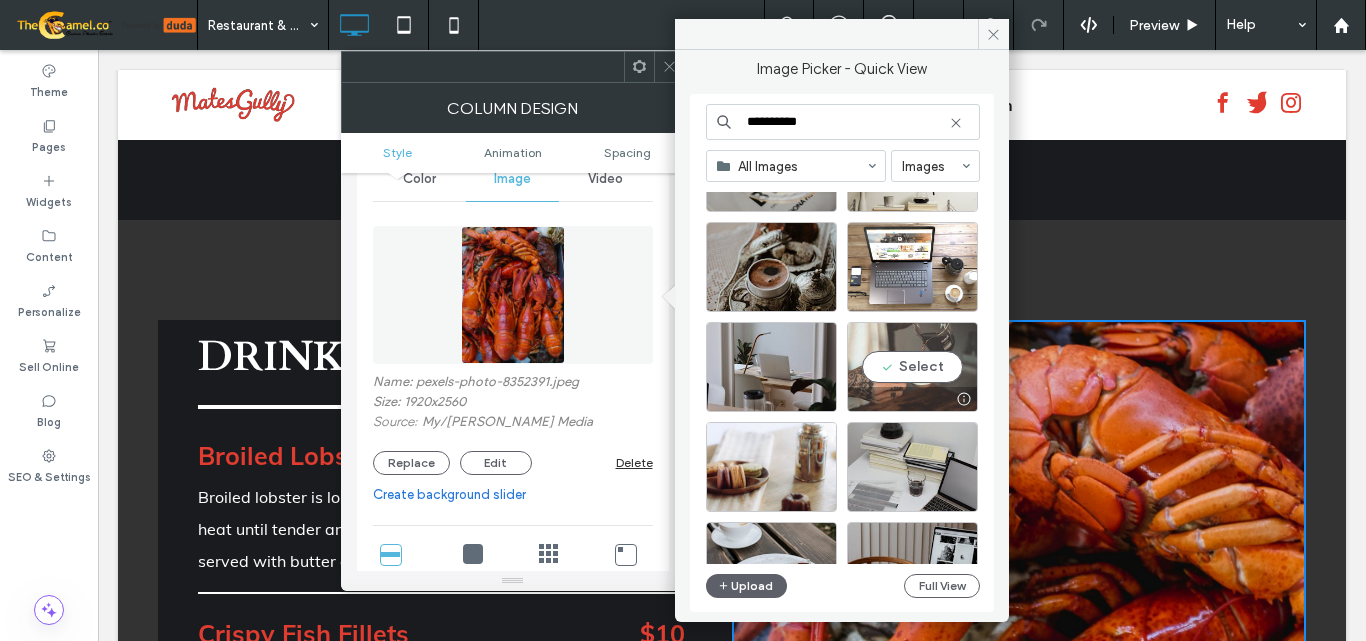 type on "**********" 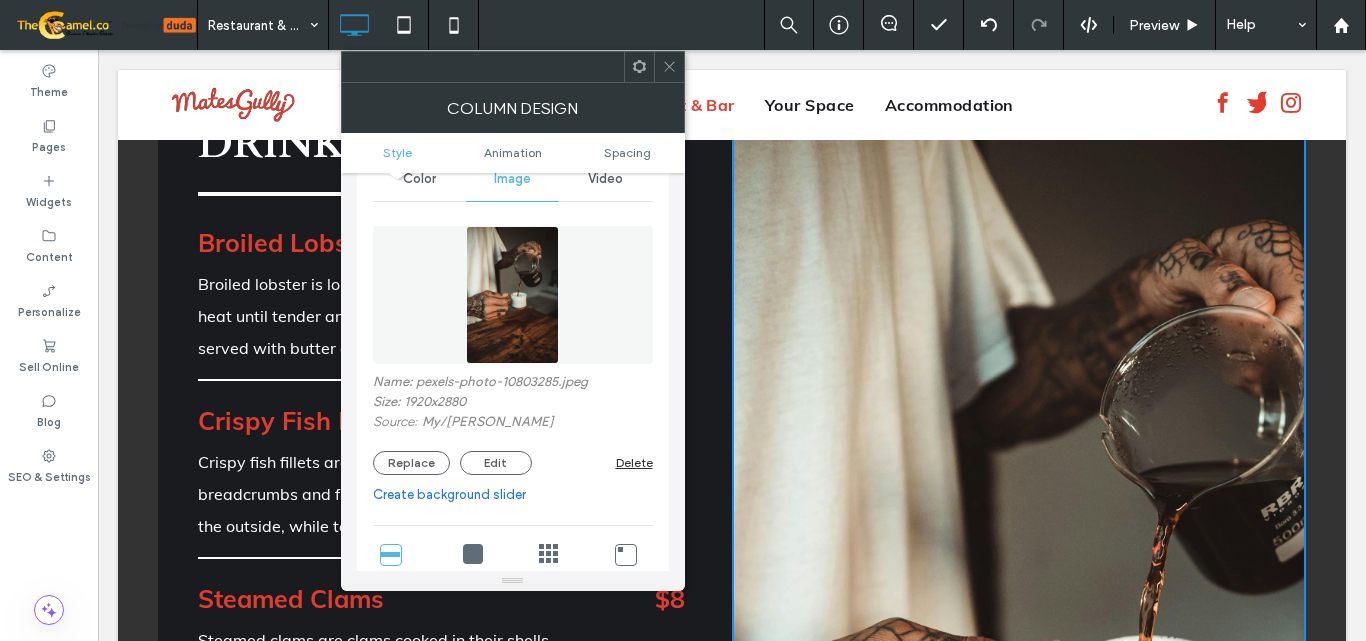 scroll, scrollTop: 2935, scrollLeft: 0, axis: vertical 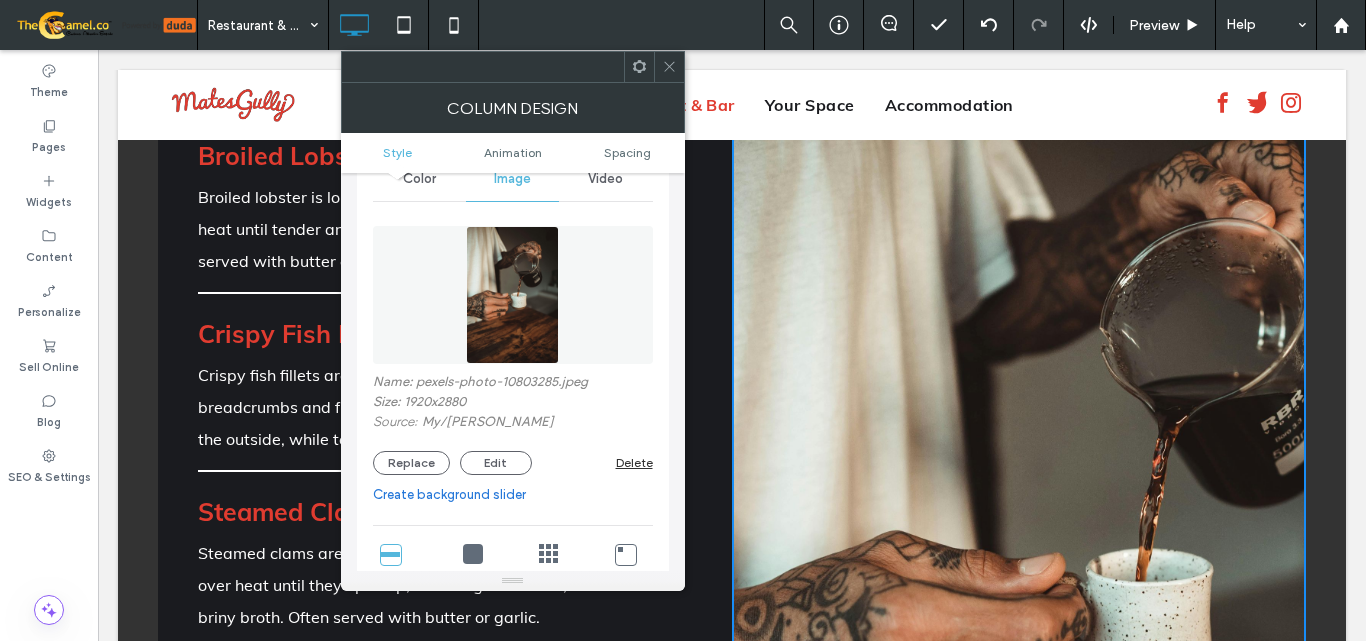 click 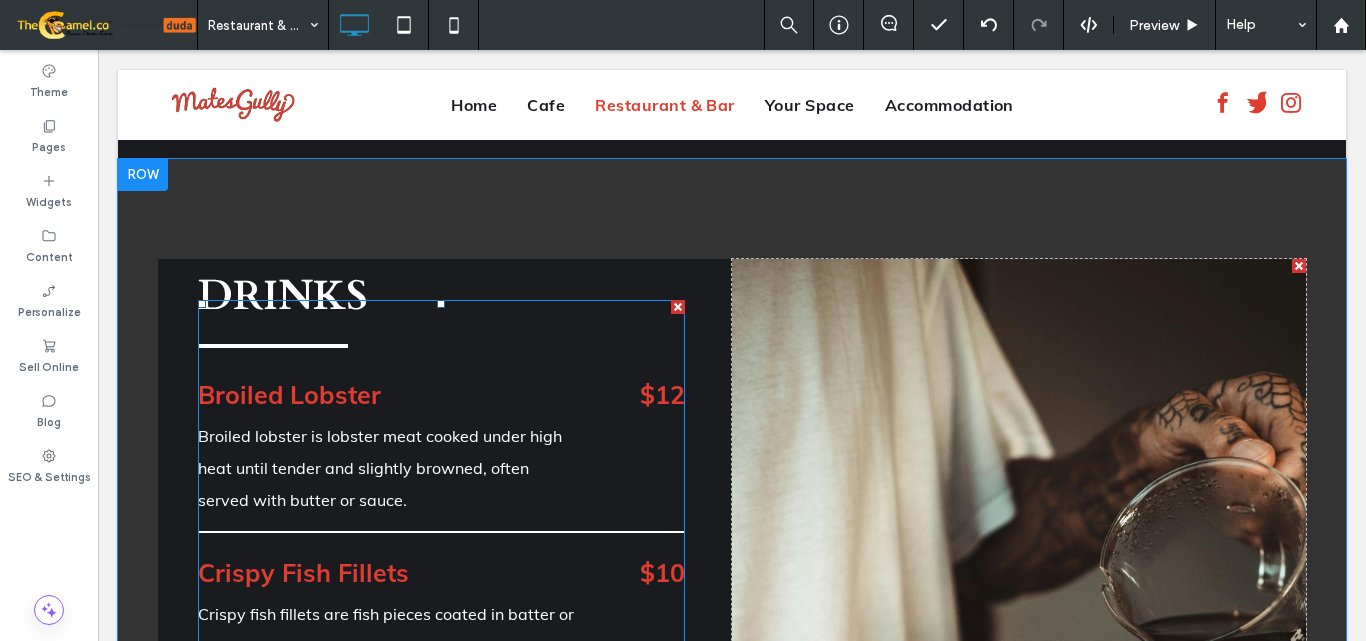 scroll, scrollTop: 2735, scrollLeft: 0, axis: vertical 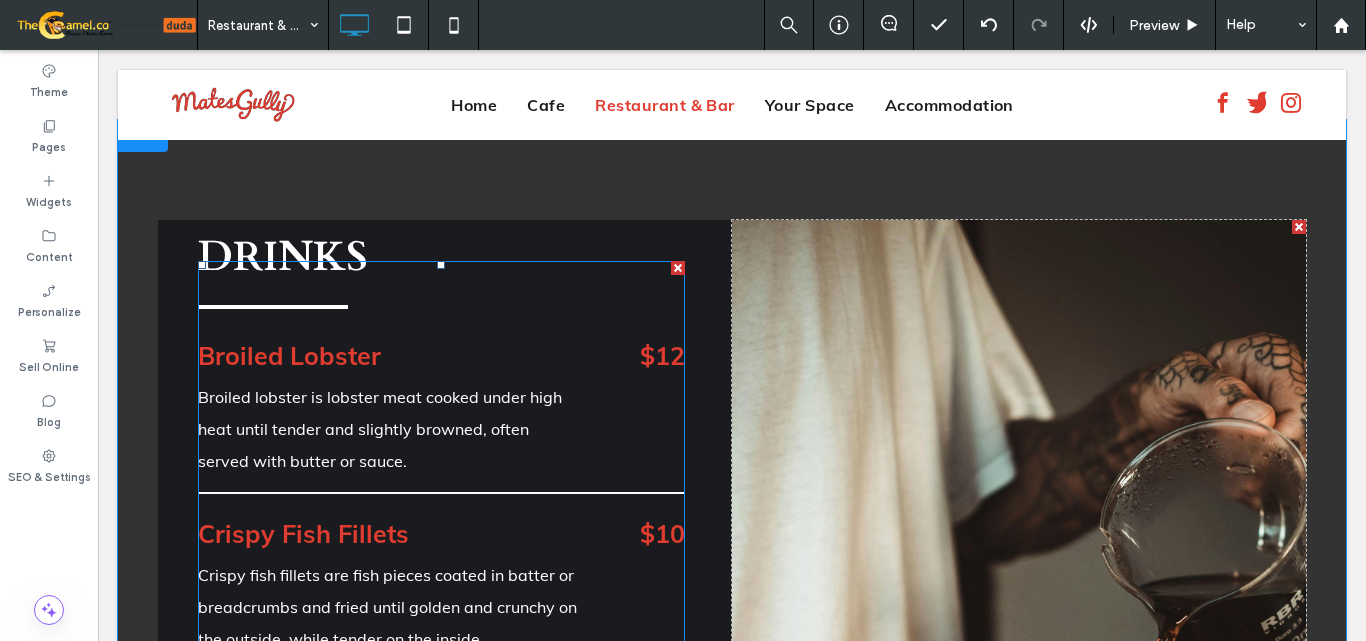 click on "Broiled Lobster" at bounding box center [390, 356] 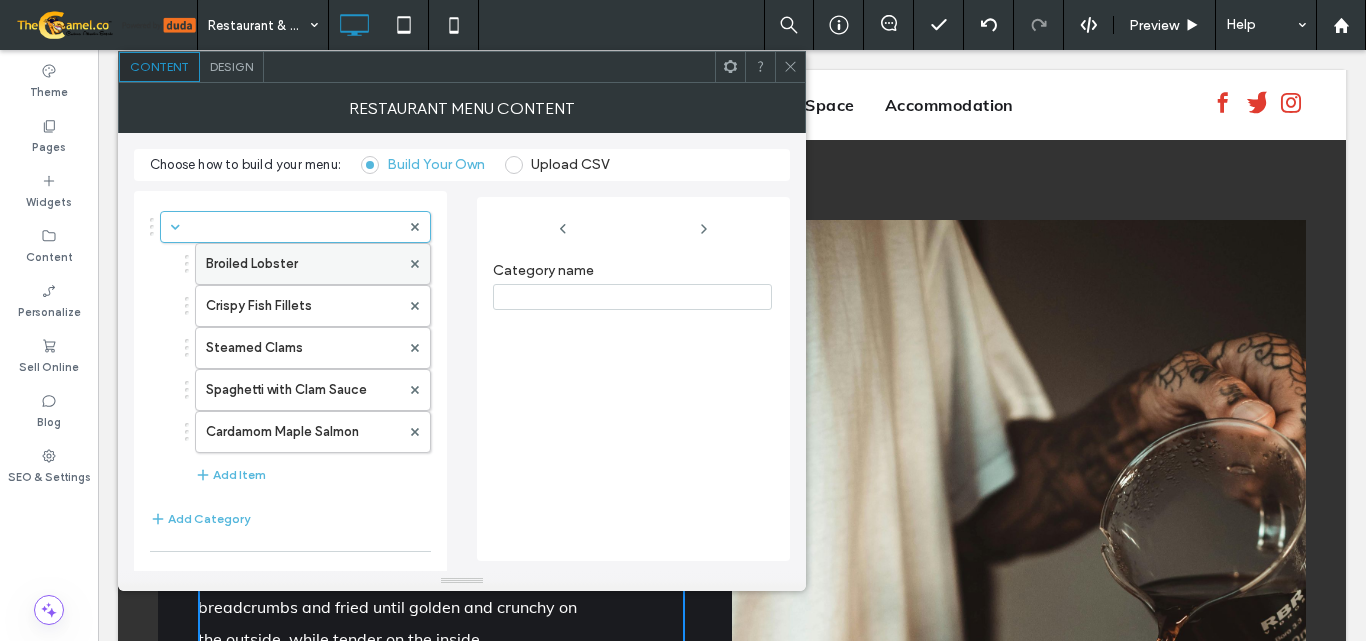 click on "Broiled Lobster" at bounding box center [303, 264] 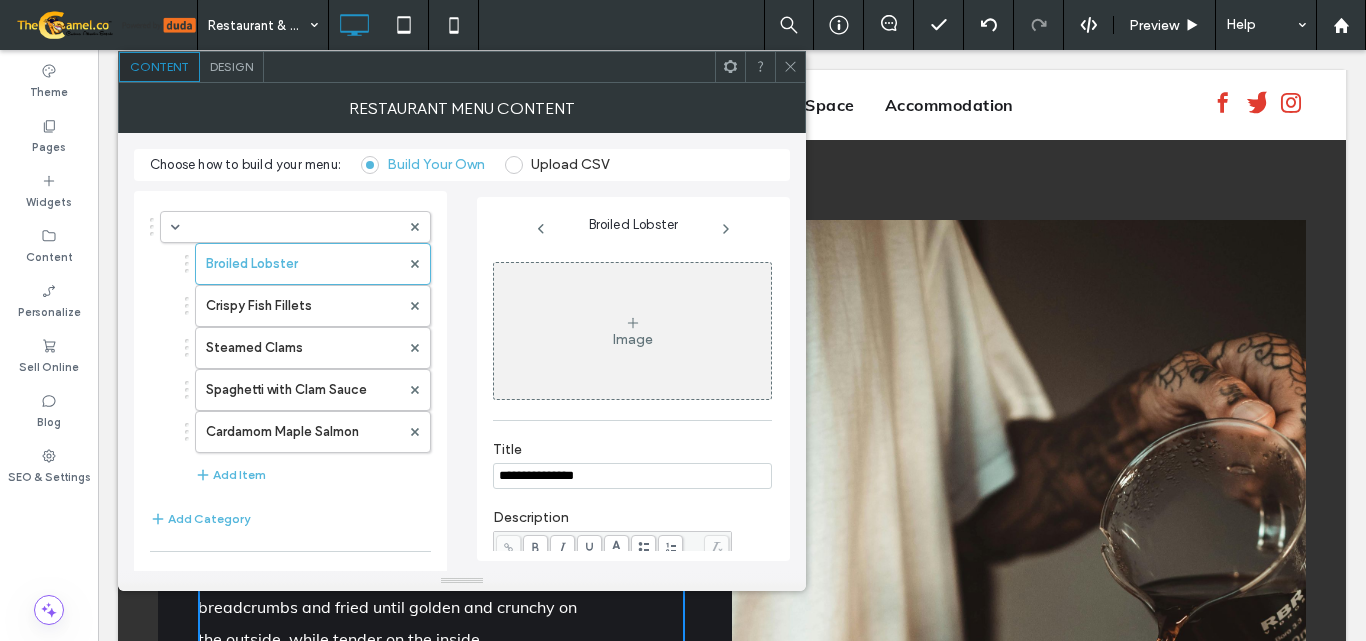 click on "**********" at bounding box center (632, 476) 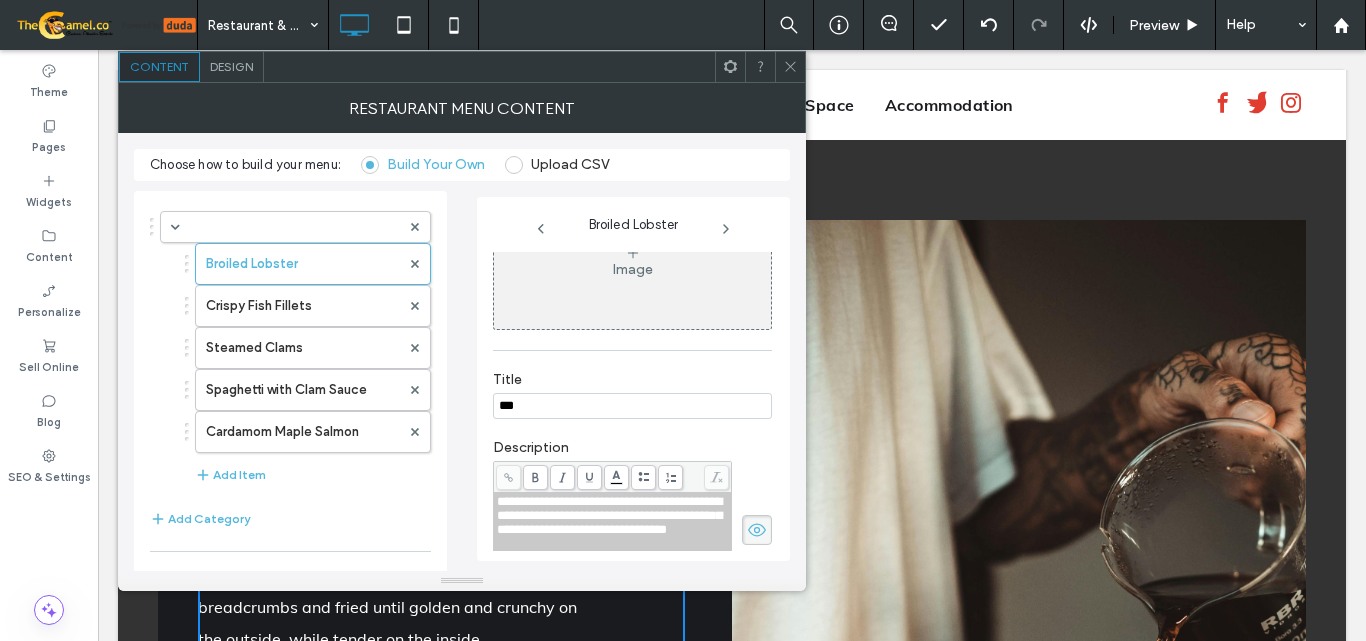 scroll, scrollTop: 100, scrollLeft: 0, axis: vertical 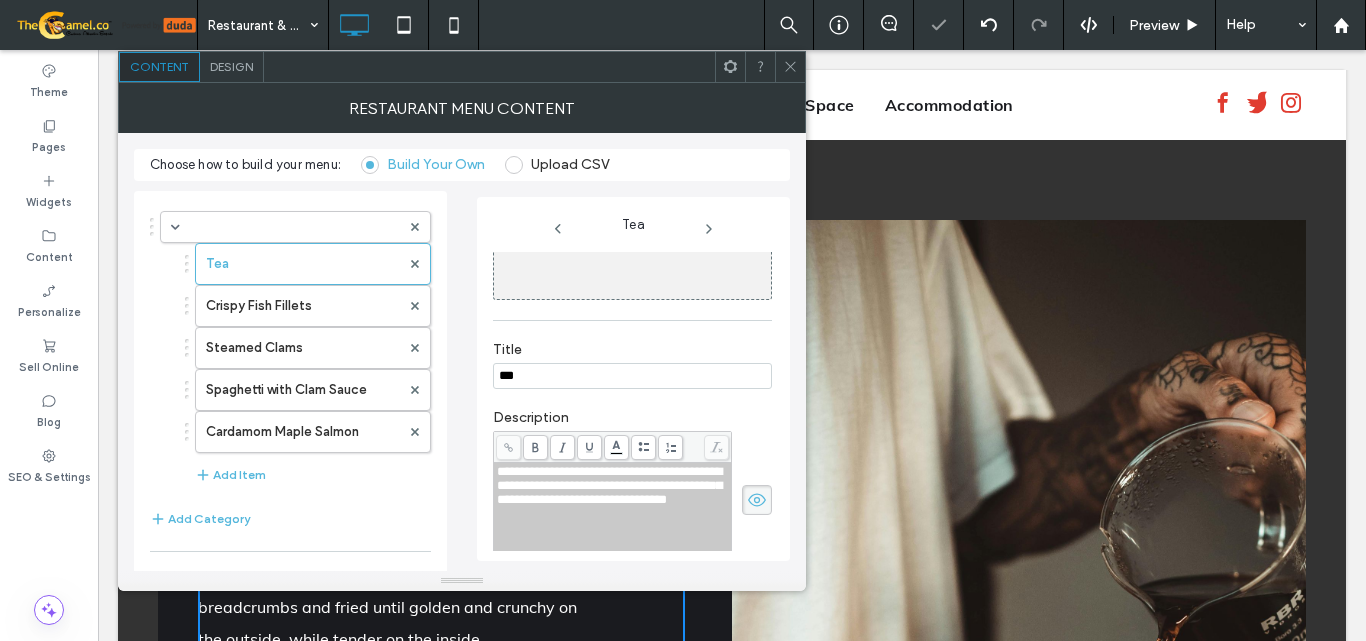 click on "**********" at bounding box center (609, 485) 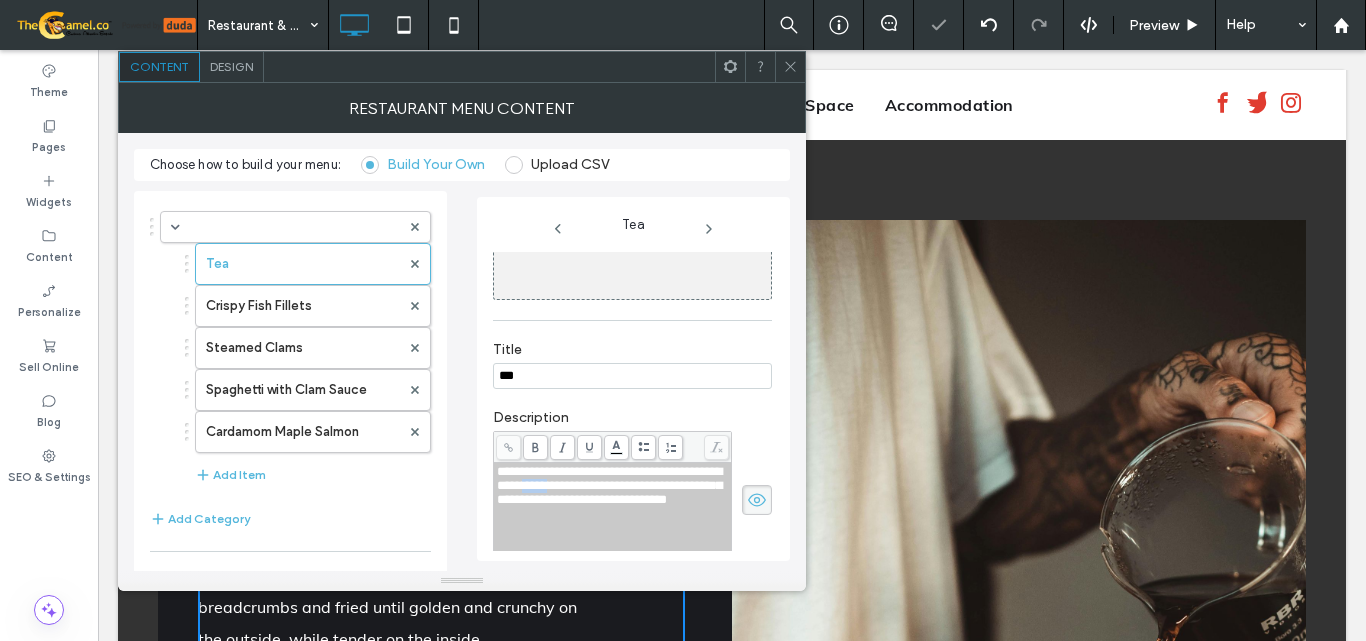 click on "**********" at bounding box center (609, 485) 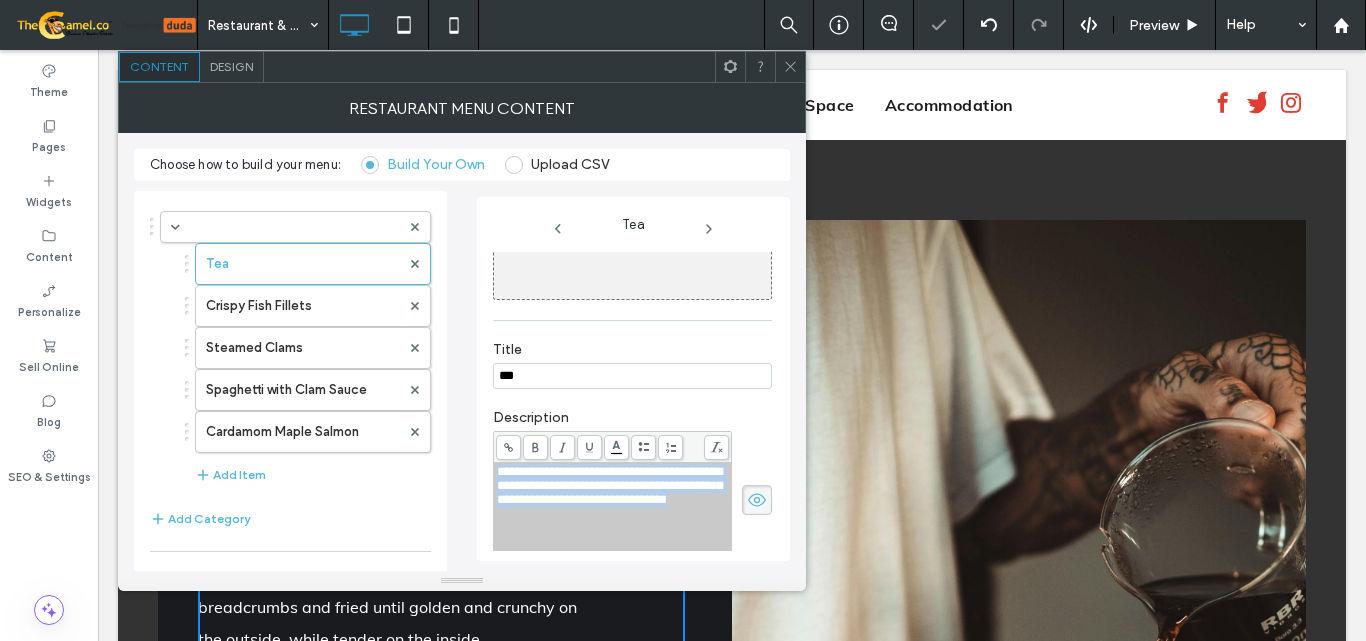 click on "**********" at bounding box center [609, 485] 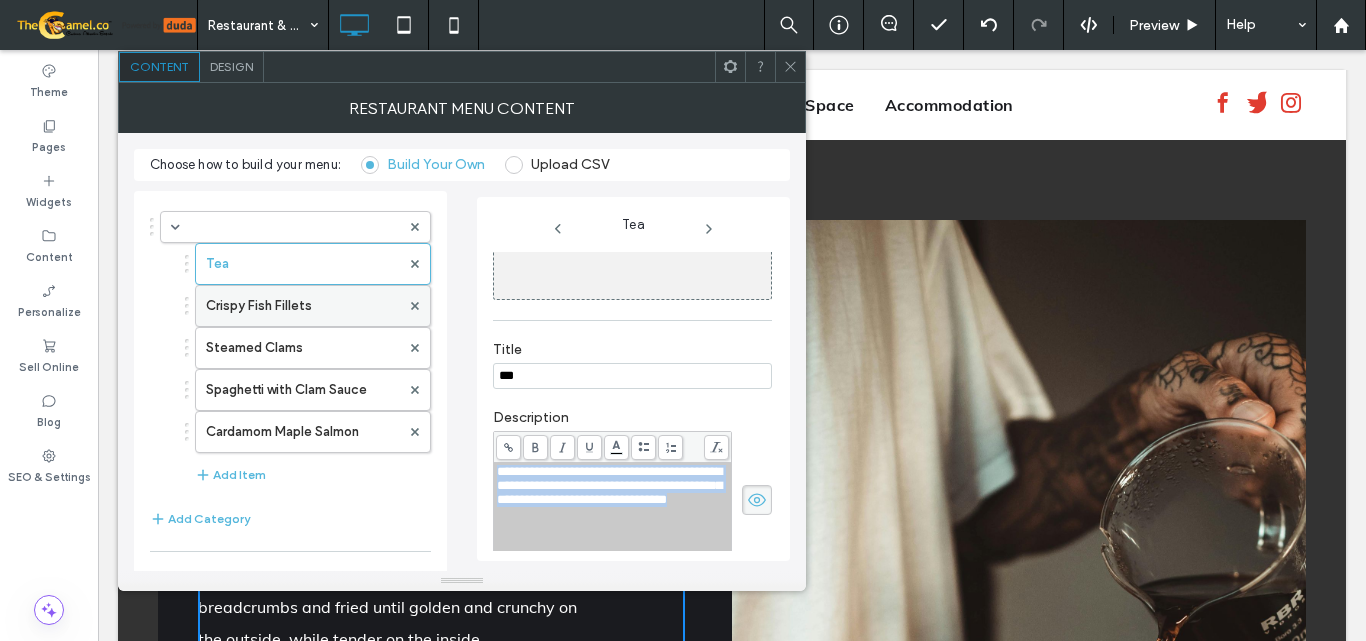 click on "Crispy Fish Fillets" at bounding box center (303, 306) 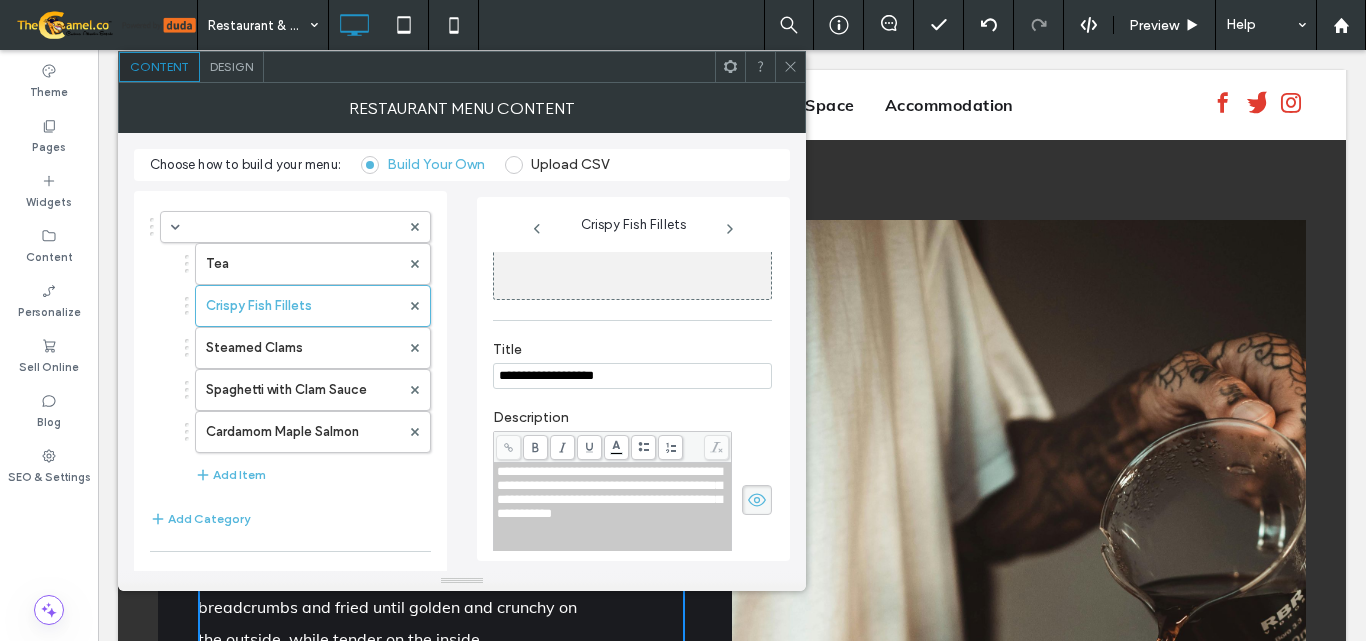 click on "**********" at bounding box center (632, 376) 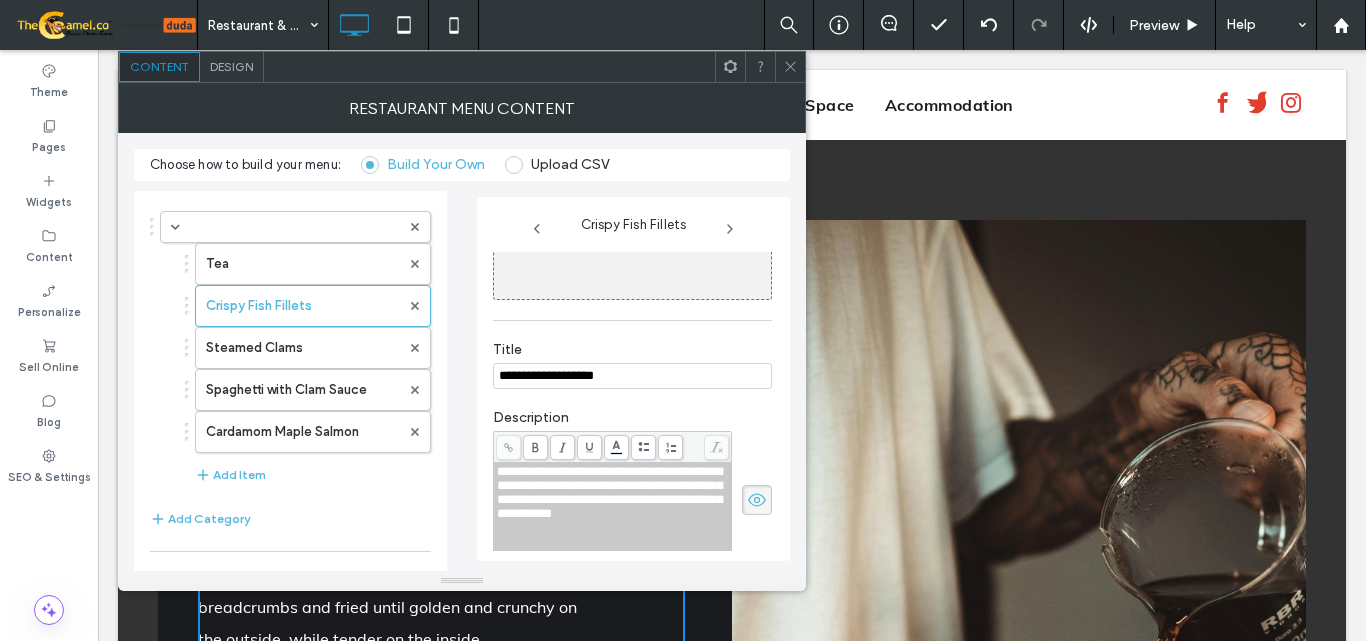 paste 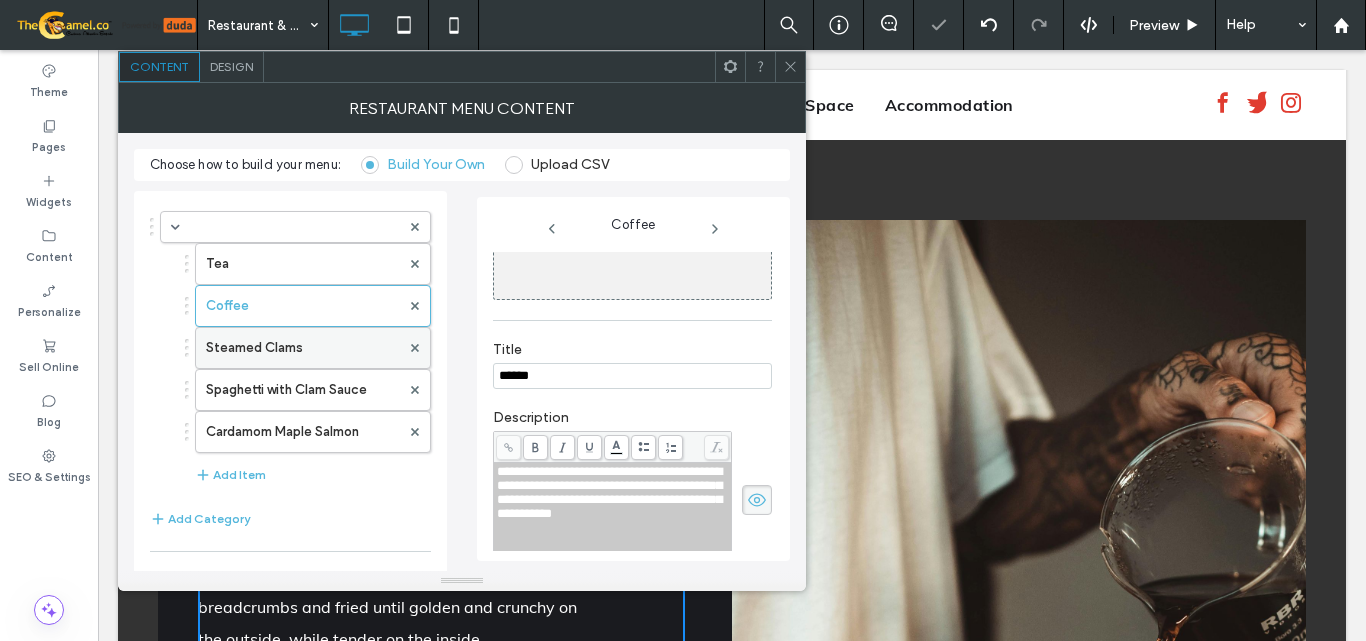 click on "Steamed Clams" at bounding box center (303, 348) 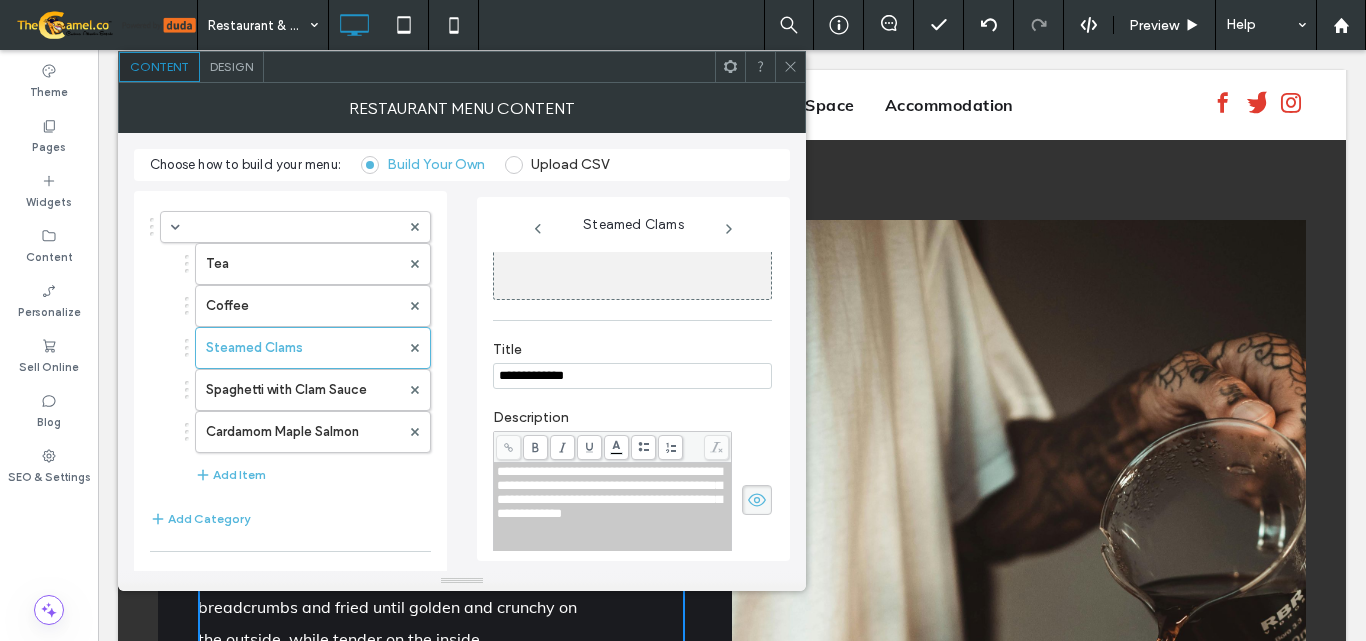 click on "**********" at bounding box center (632, 376) 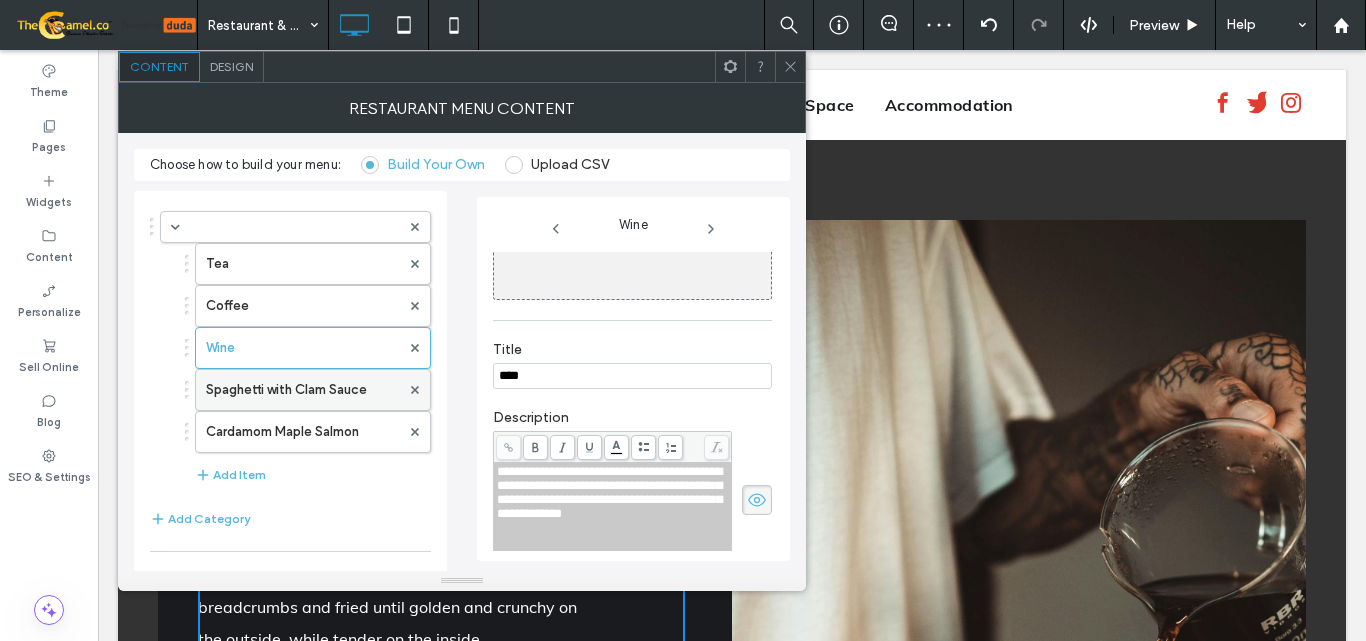 click on "Spaghetti with Clam Sauce" at bounding box center (303, 390) 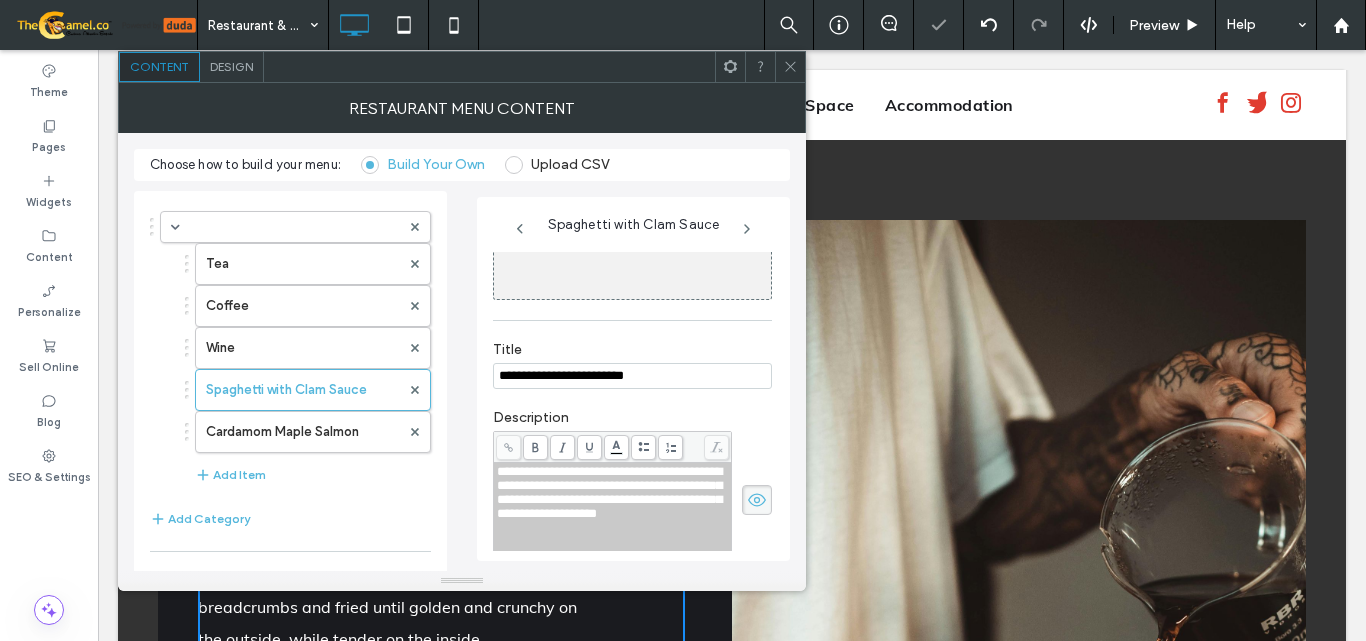 click on "**********" at bounding box center [632, 376] 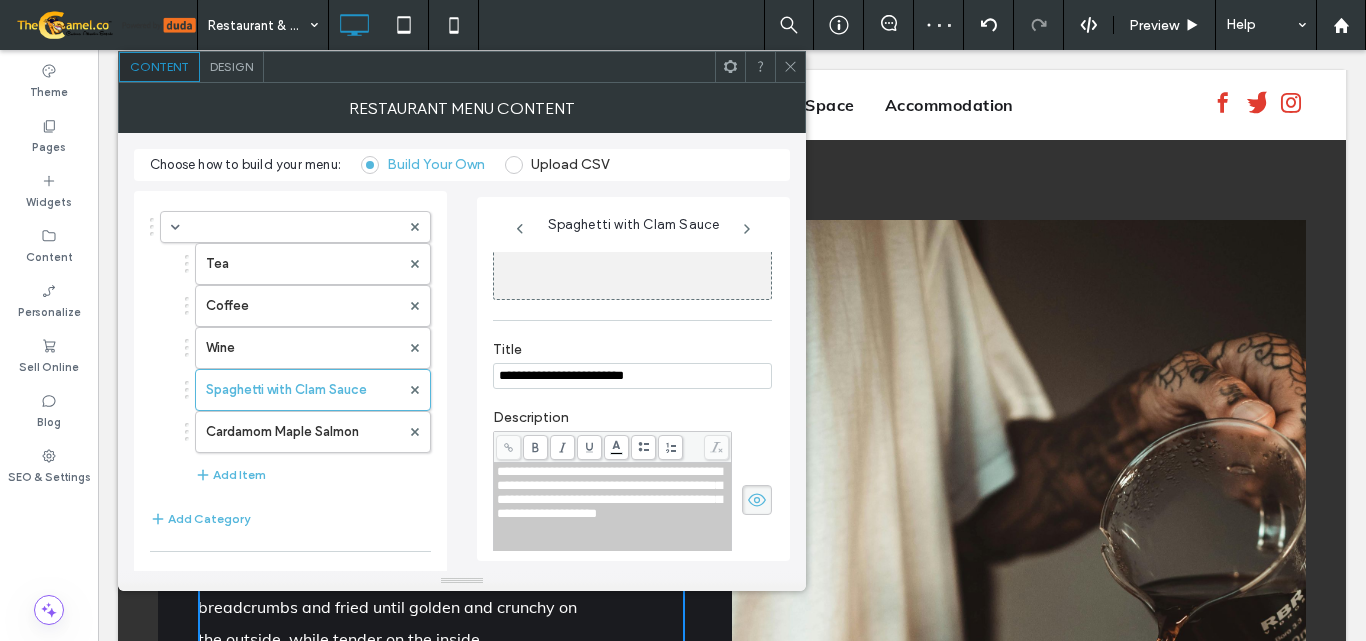 paste 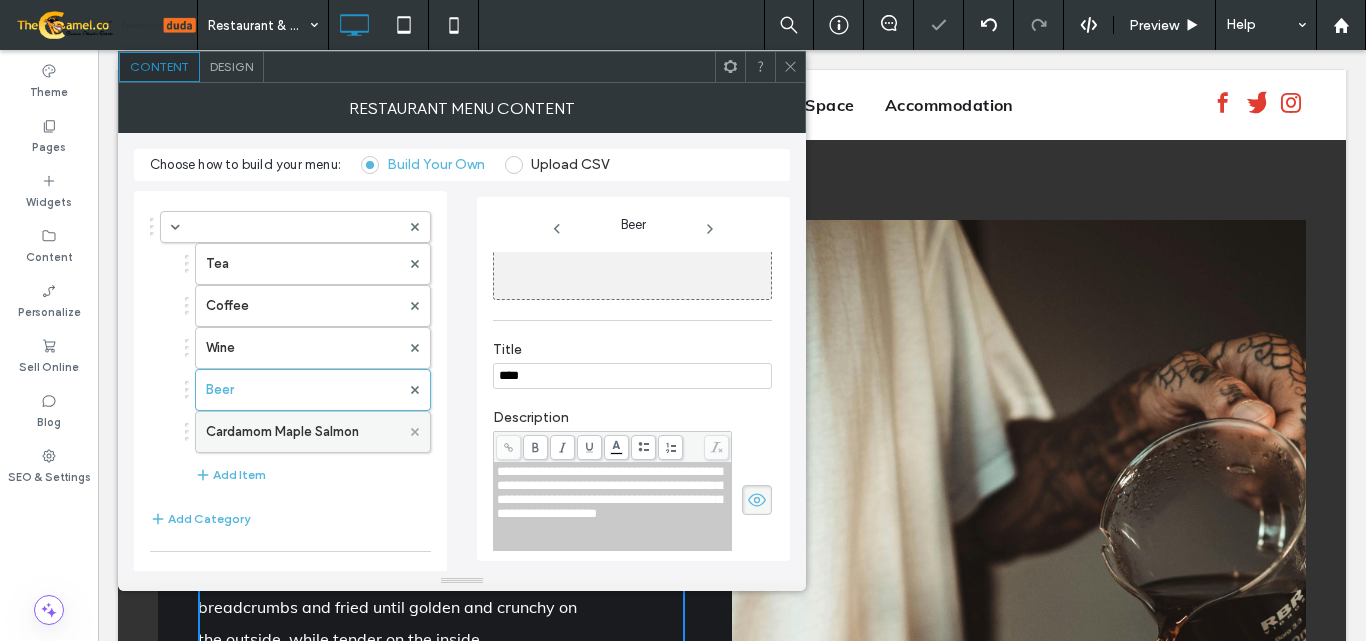 click 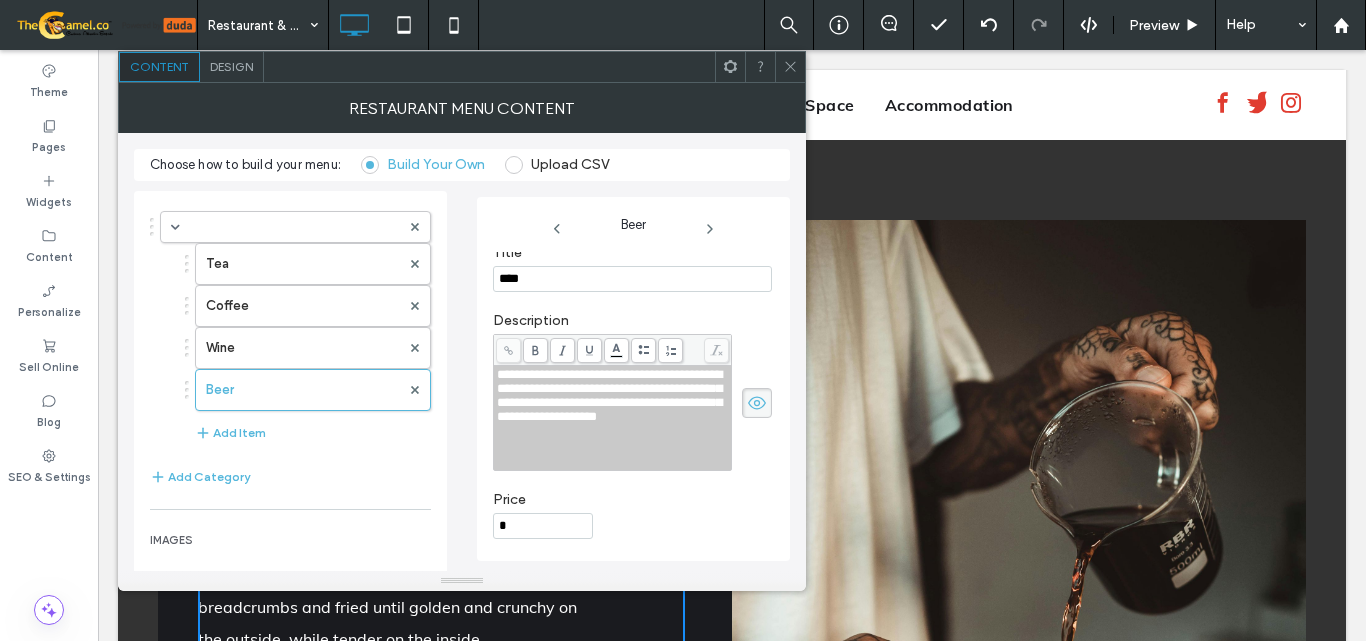 scroll, scrollTop: 199, scrollLeft: 0, axis: vertical 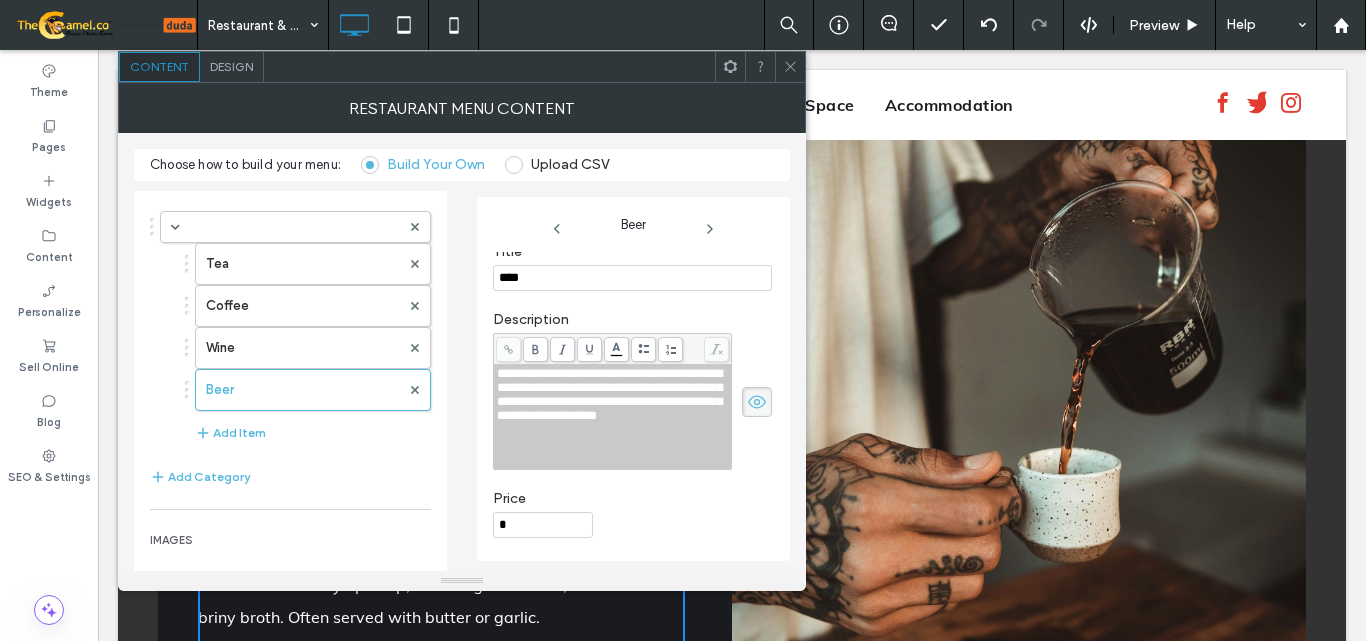 click on "Tea" at bounding box center (303, 264) 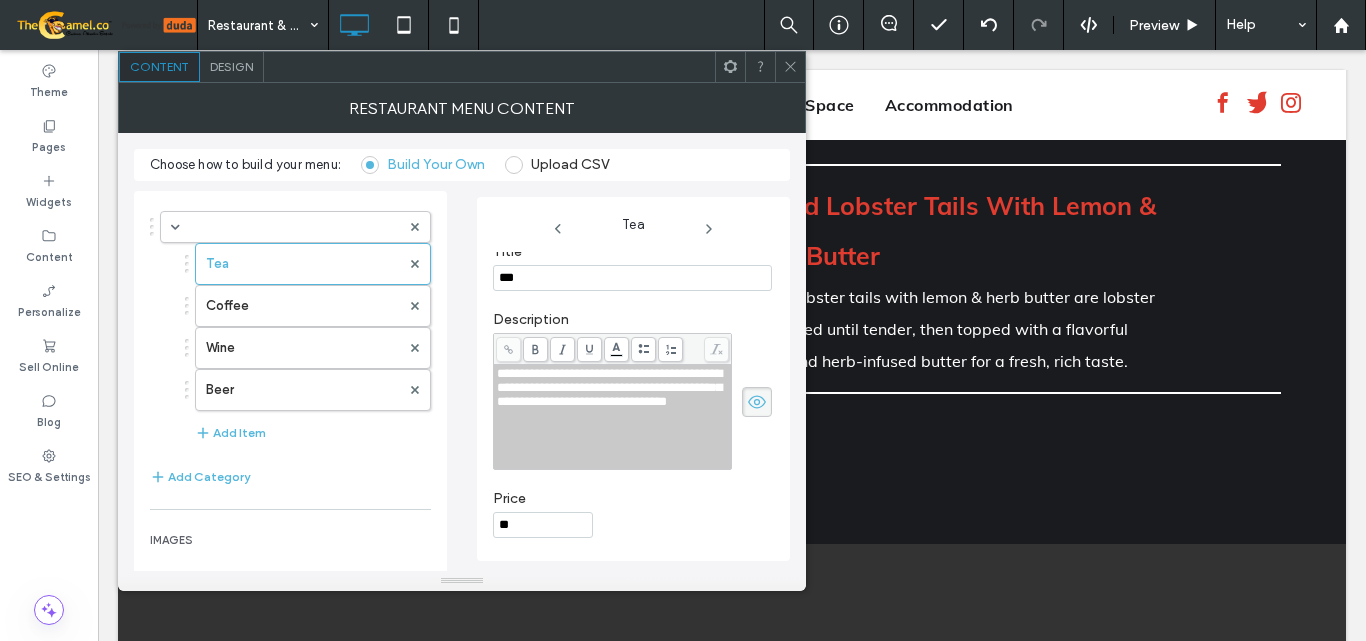 scroll, scrollTop: 2293, scrollLeft: 0, axis: vertical 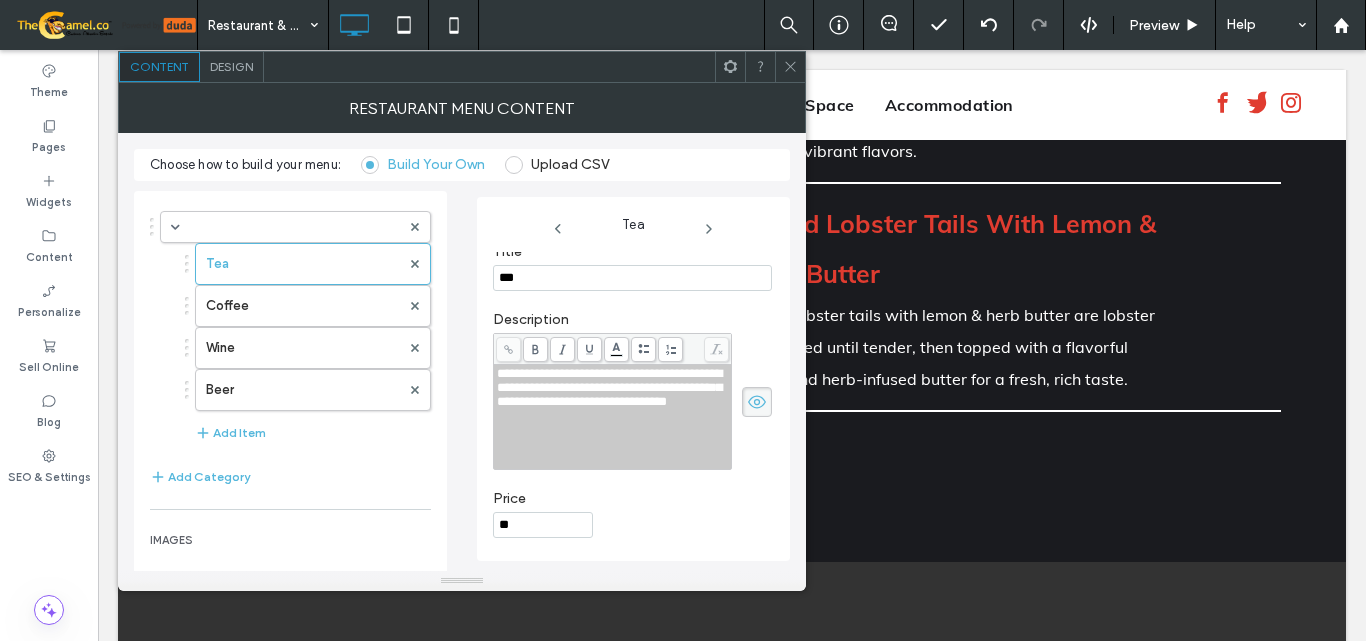 click 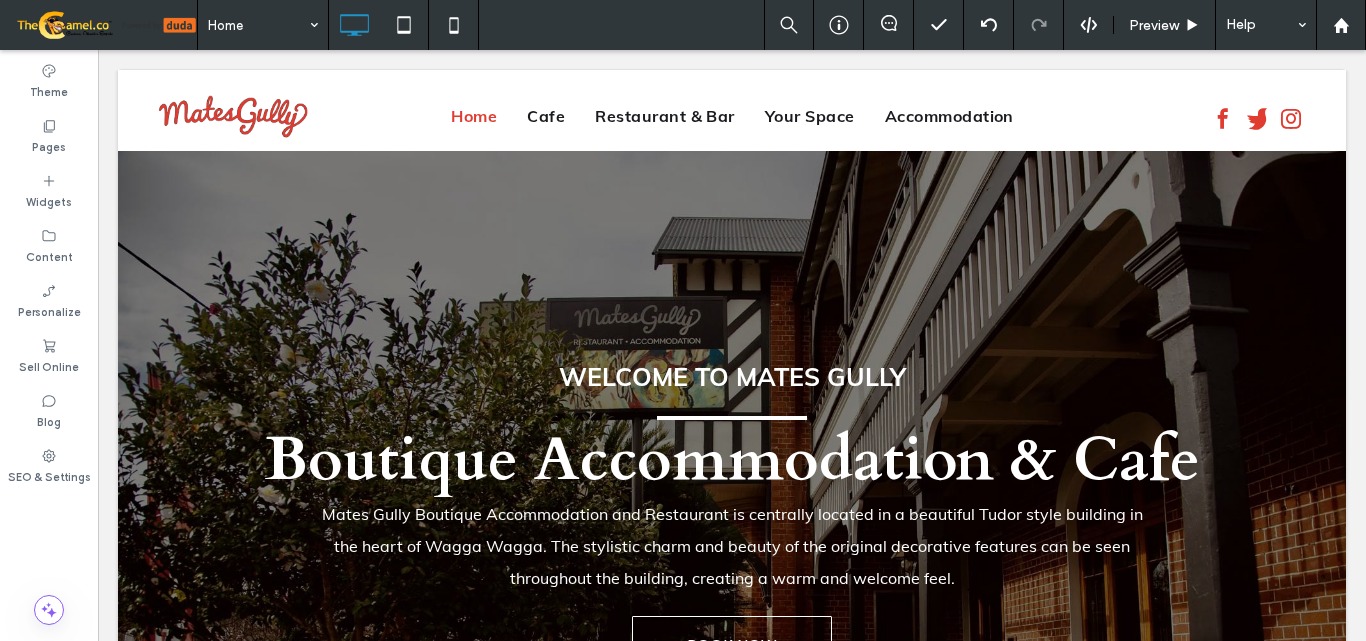 scroll, scrollTop: 0, scrollLeft: 0, axis: both 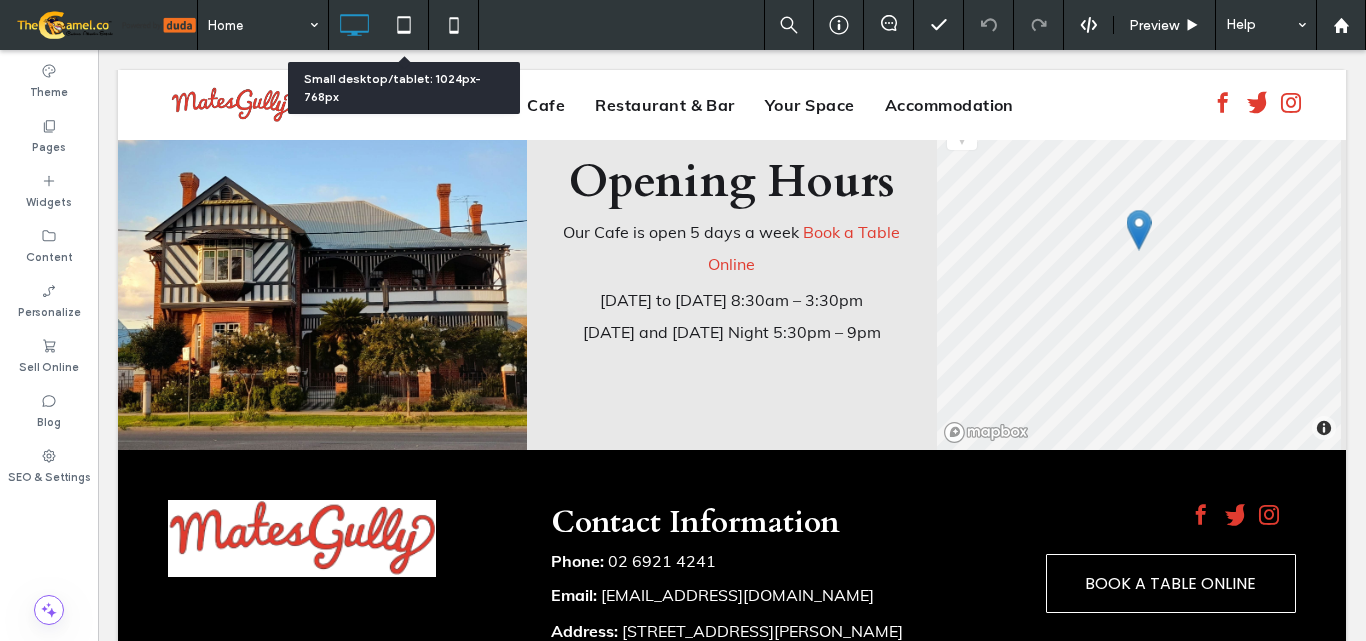 click 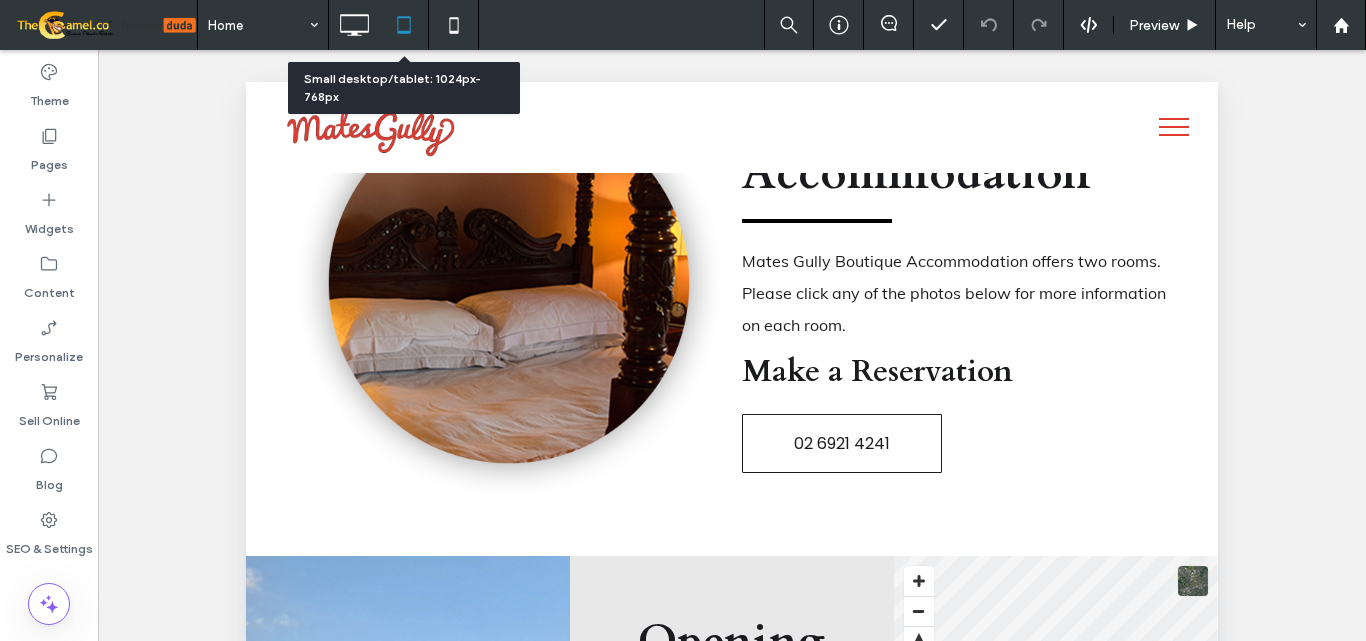 scroll, scrollTop: 2500, scrollLeft: 0, axis: vertical 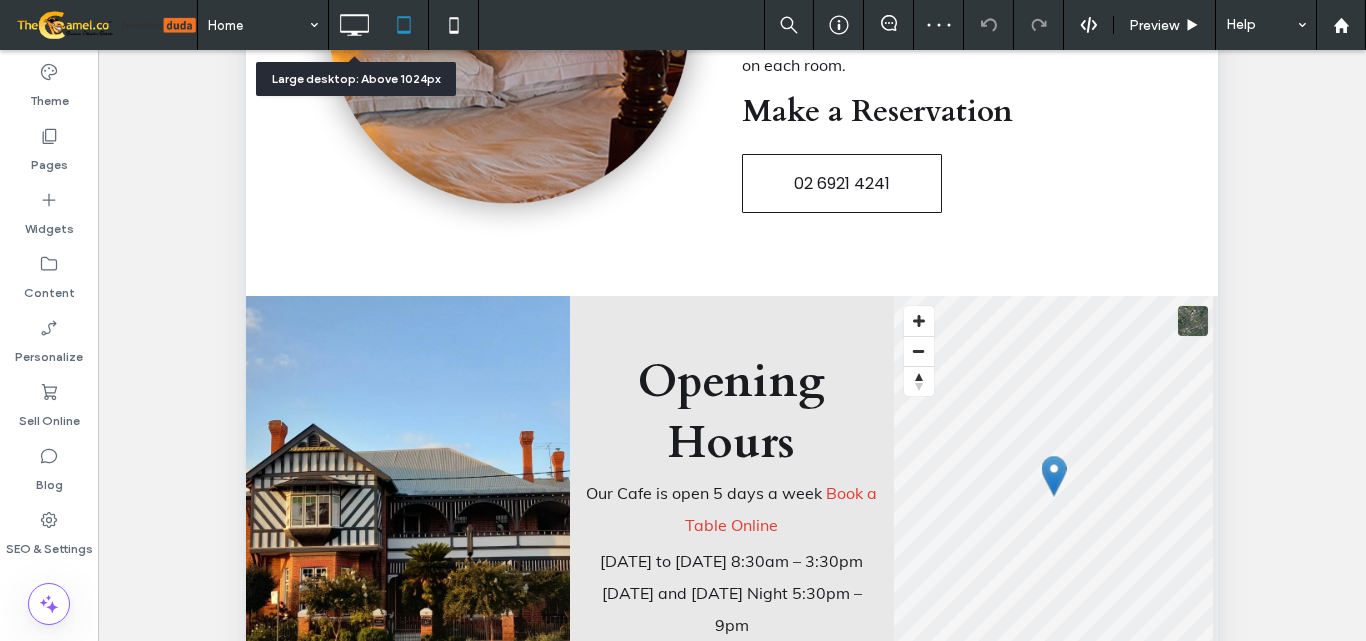 click 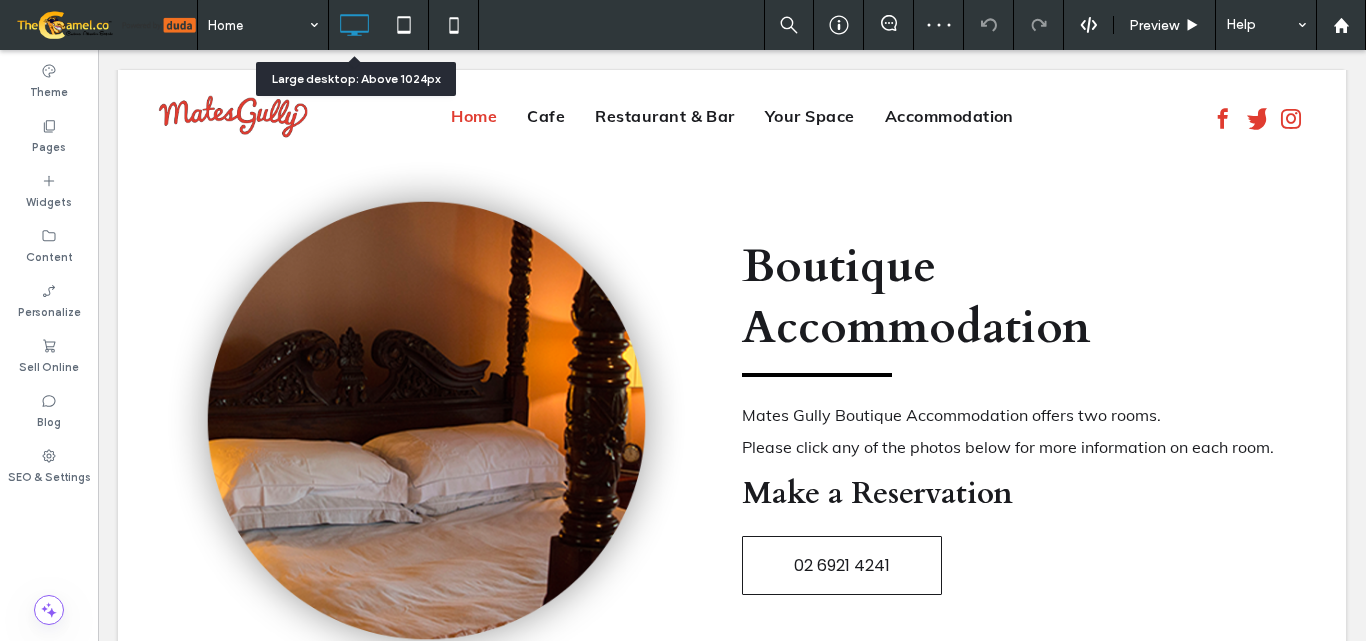 scroll, scrollTop: 0, scrollLeft: 0, axis: both 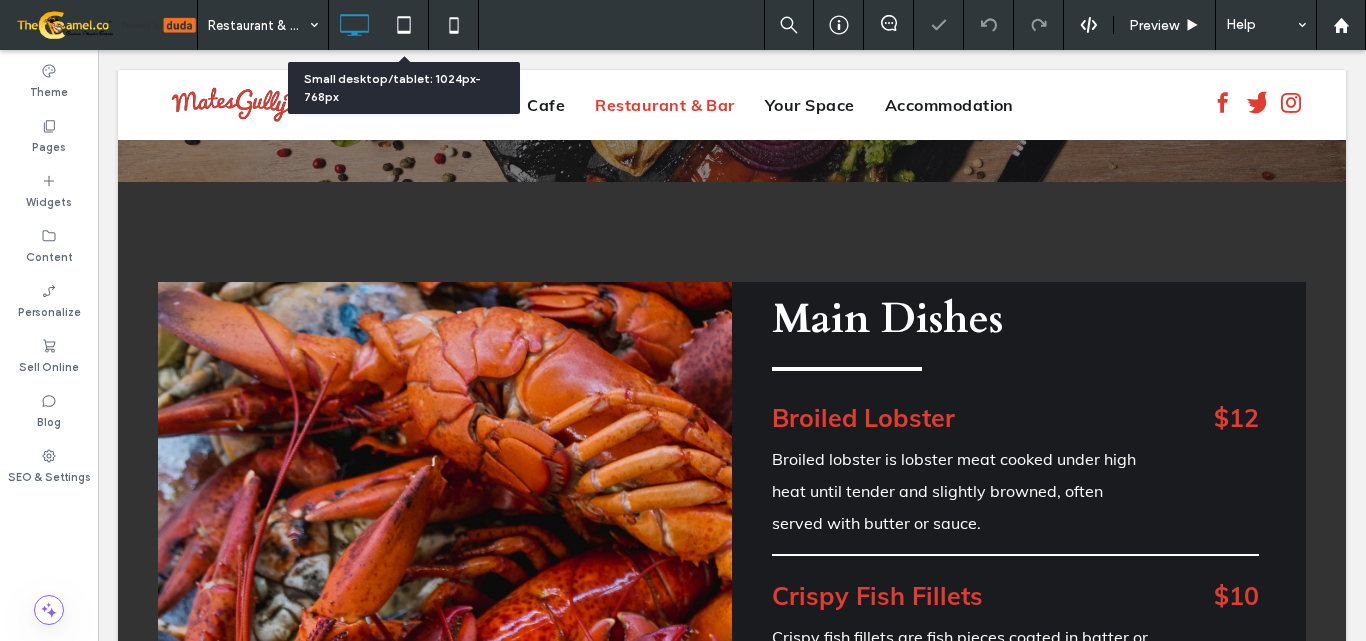 click 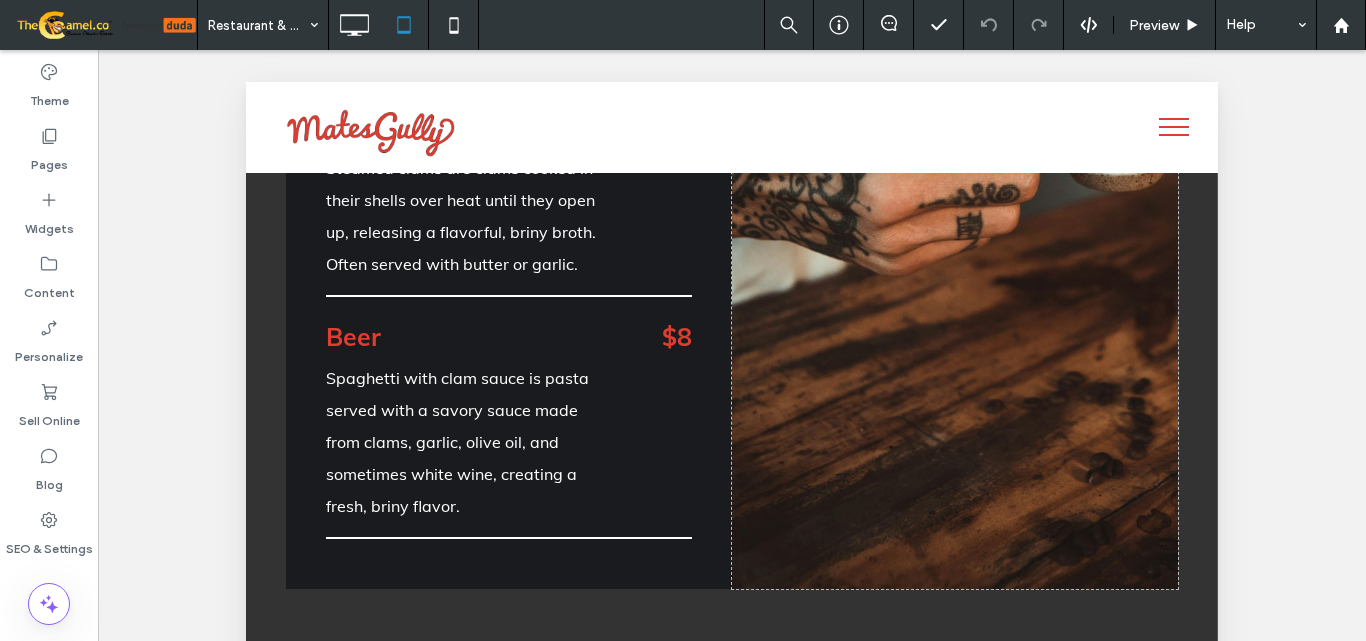 scroll, scrollTop: 3795, scrollLeft: 0, axis: vertical 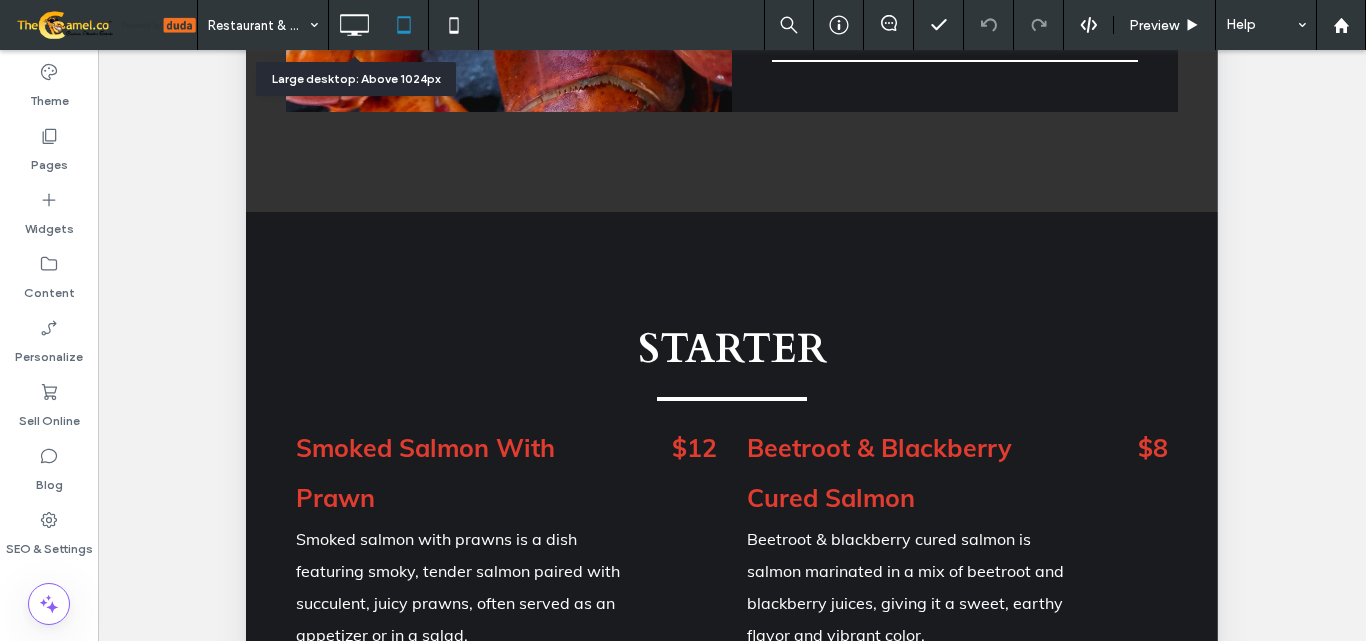 click 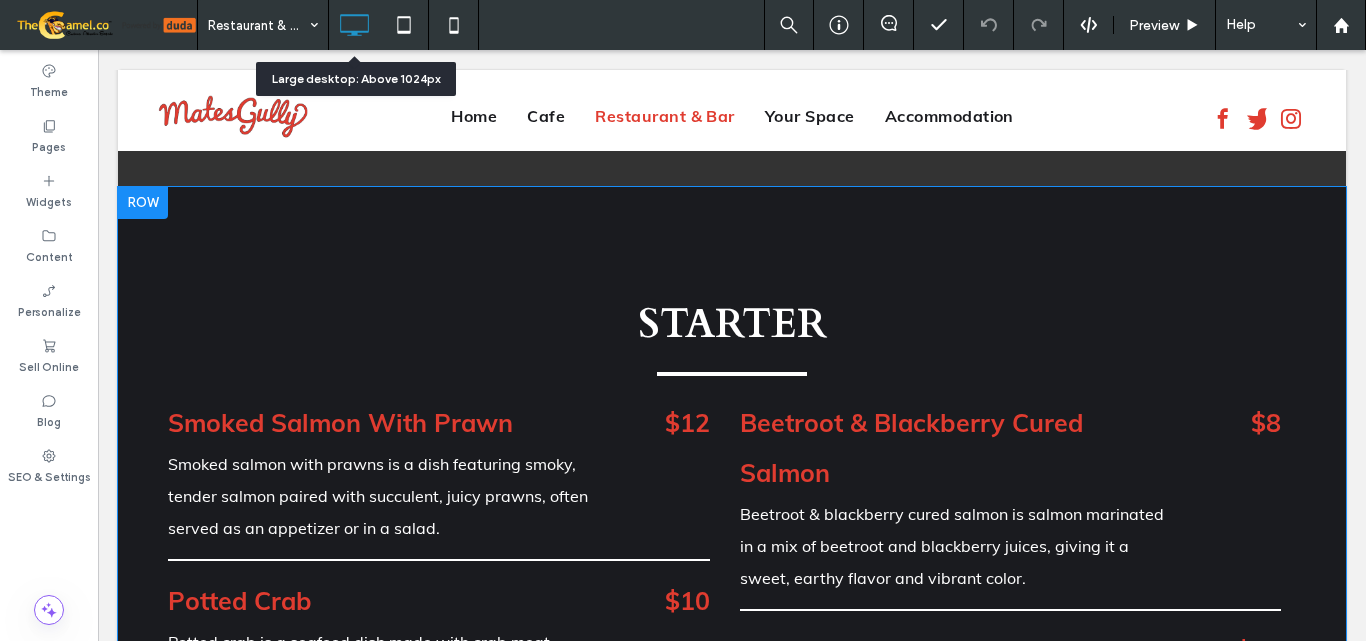 scroll, scrollTop: 0, scrollLeft: 0, axis: both 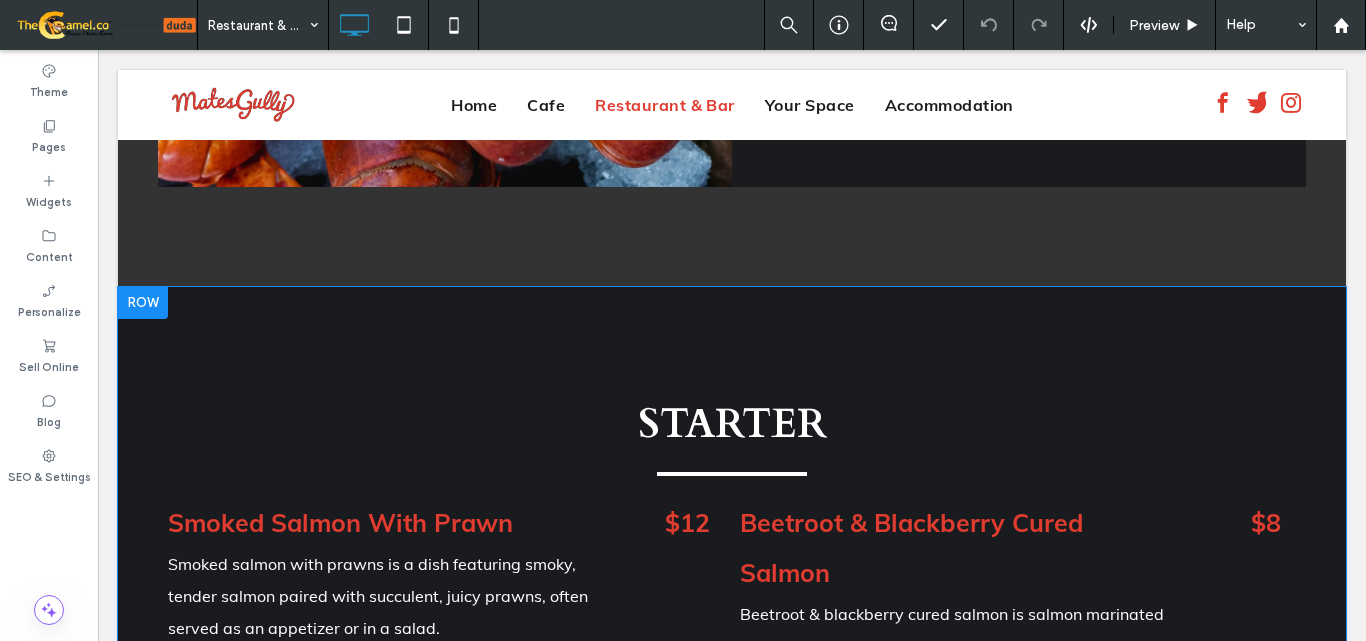 click at bounding box center [143, 303] 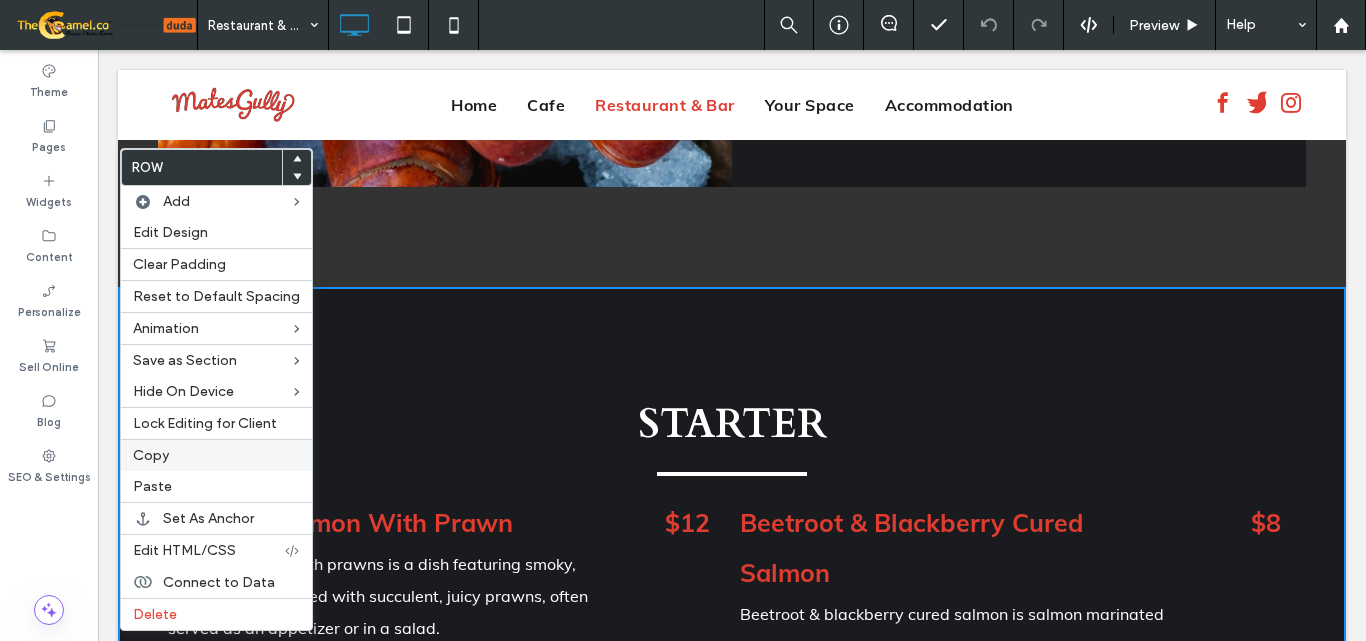 click on "Copy" at bounding box center [216, 455] 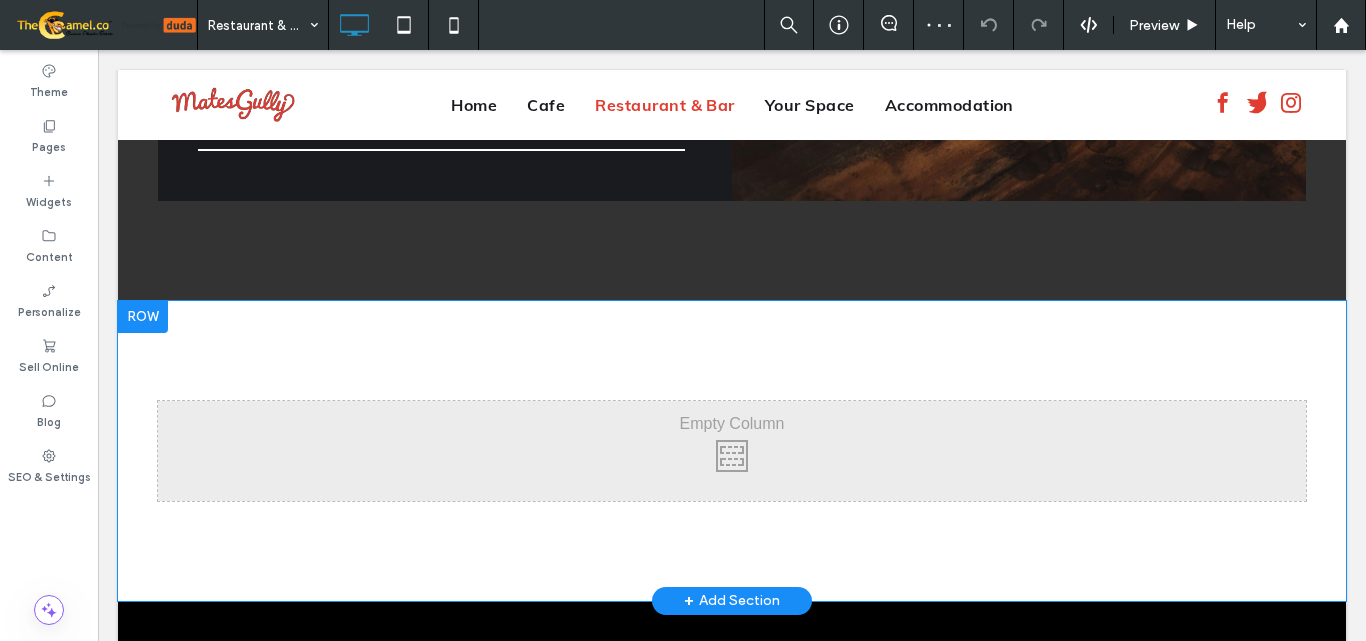 scroll, scrollTop: 3695, scrollLeft: 0, axis: vertical 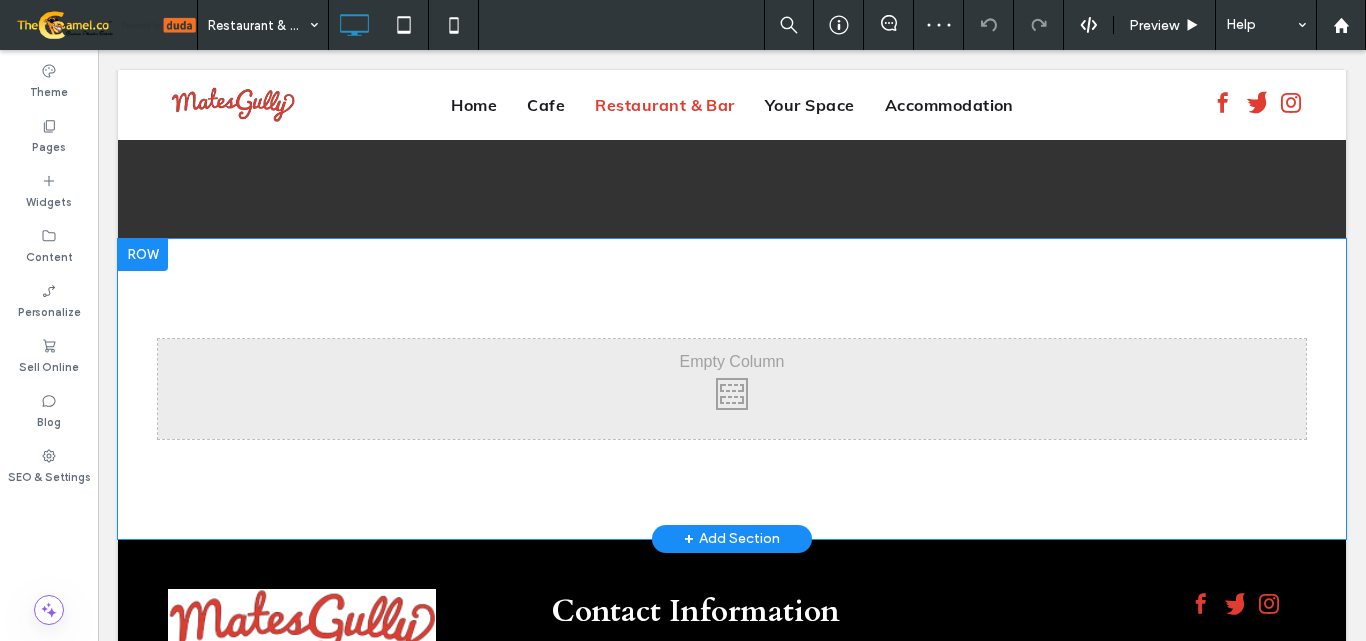 click at bounding box center [143, 255] 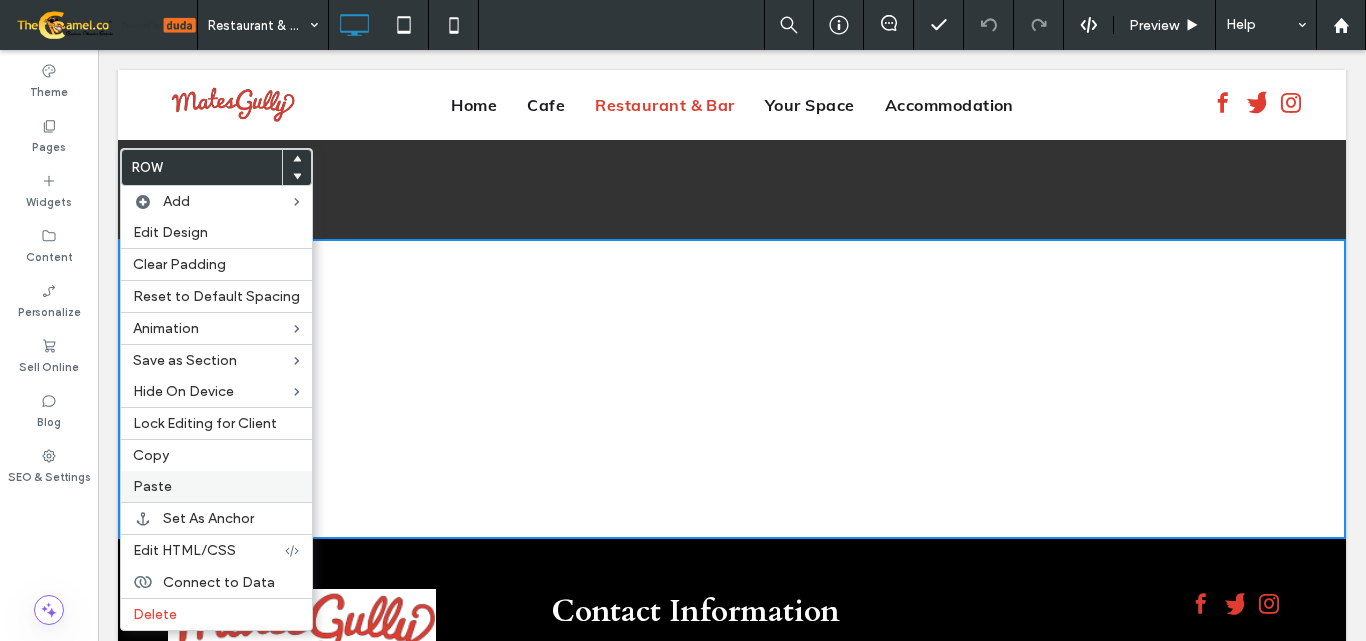 click on "Paste" at bounding box center (152, 486) 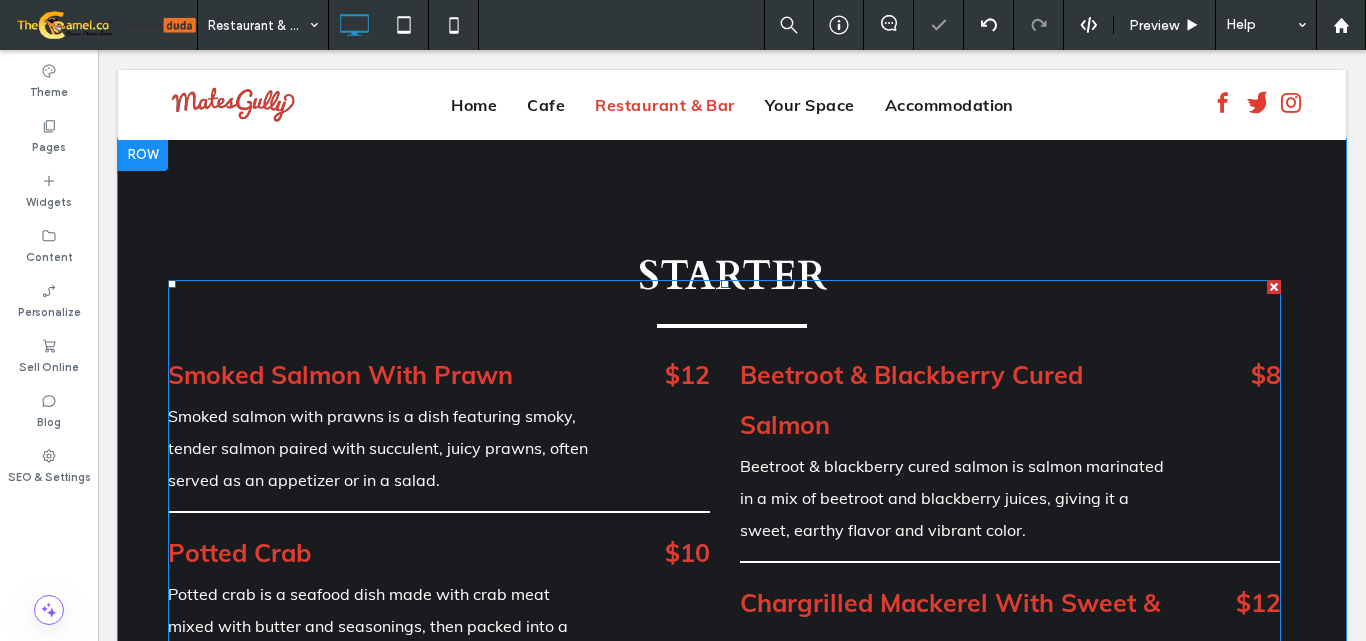 scroll, scrollTop: 3695, scrollLeft: 0, axis: vertical 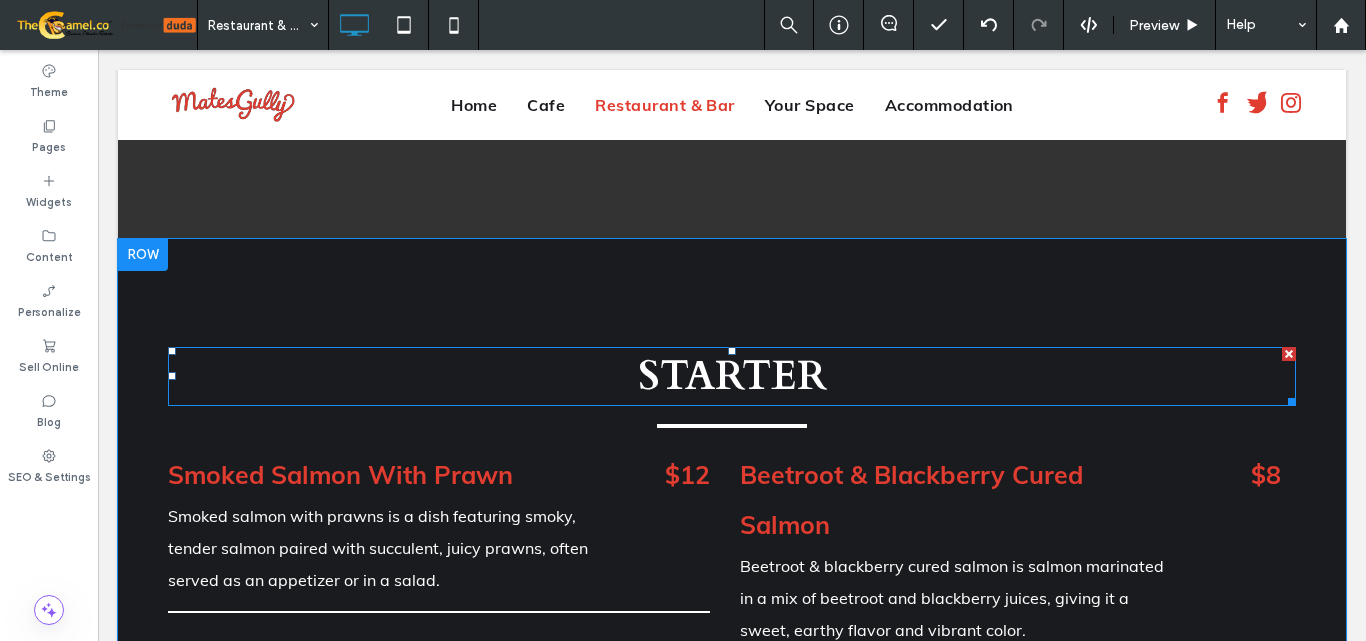 click on "STARTER" at bounding box center (732, 376) 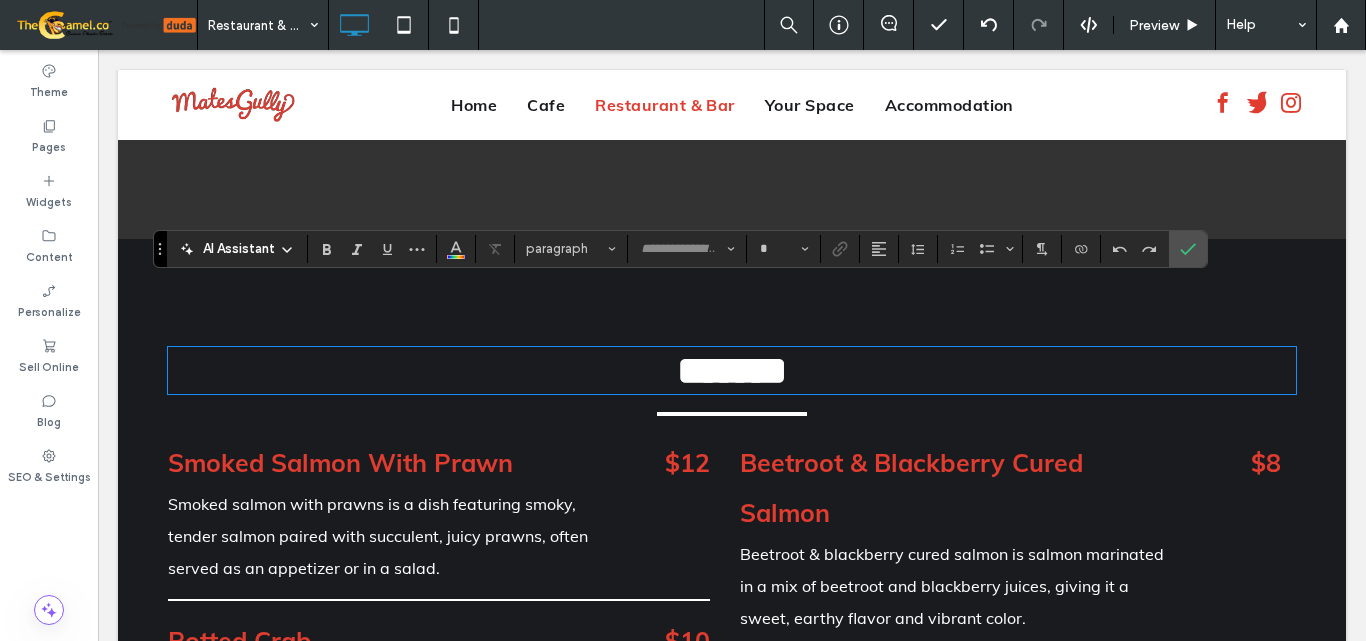 type on "*****" 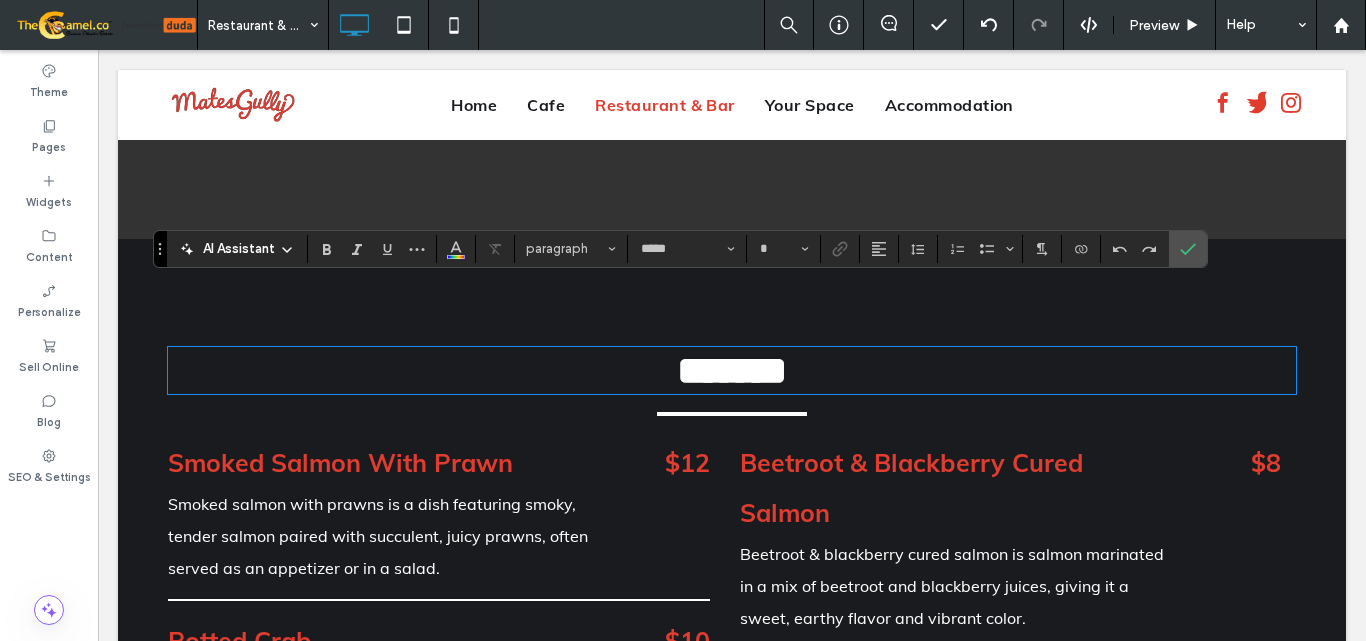type on "**" 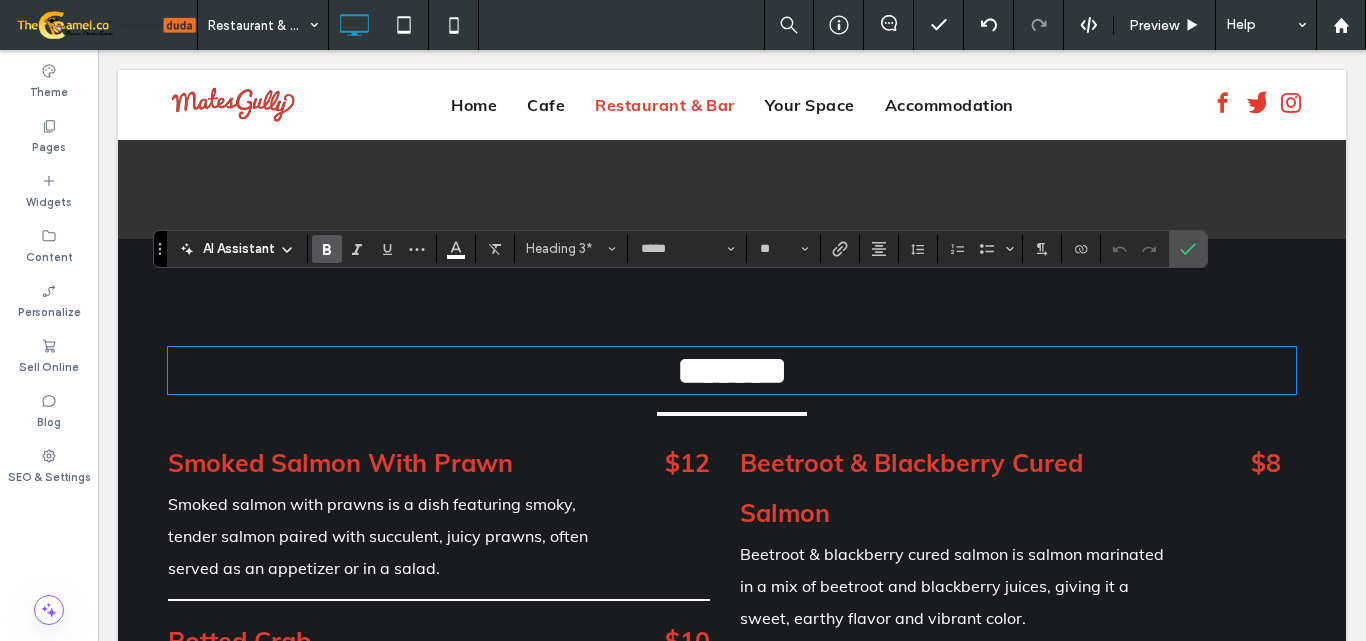 scroll, scrollTop: 0, scrollLeft: 0, axis: both 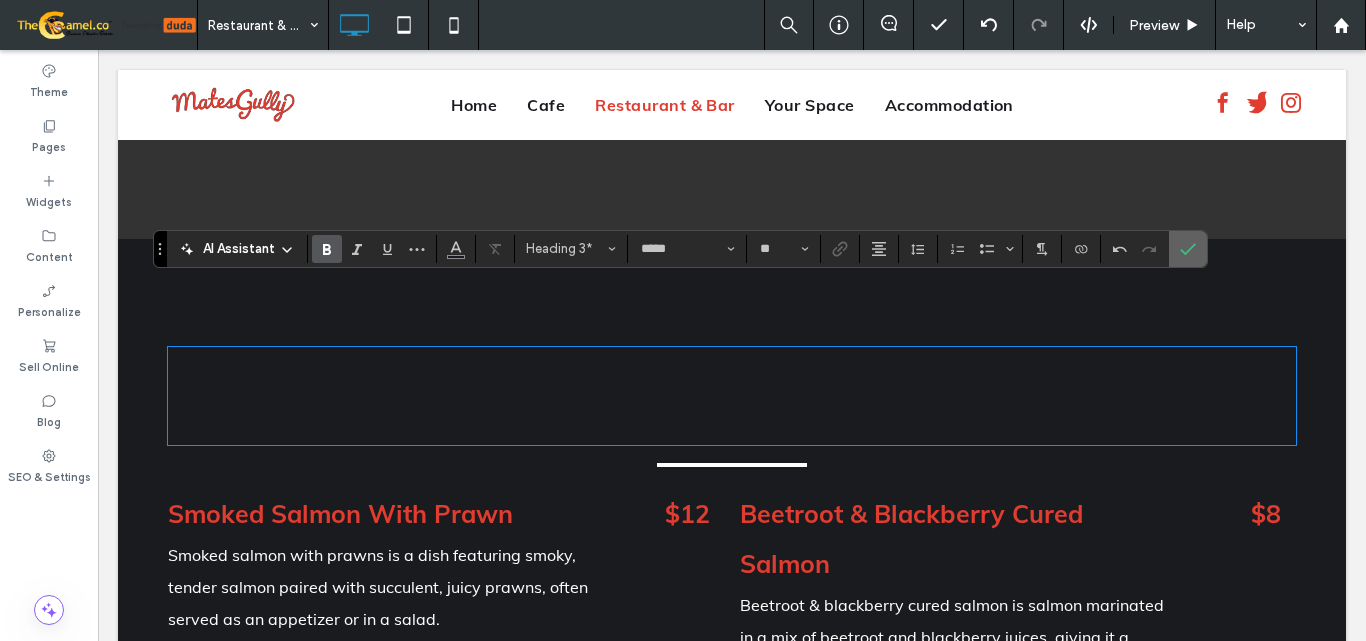click at bounding box center [1188, 249] 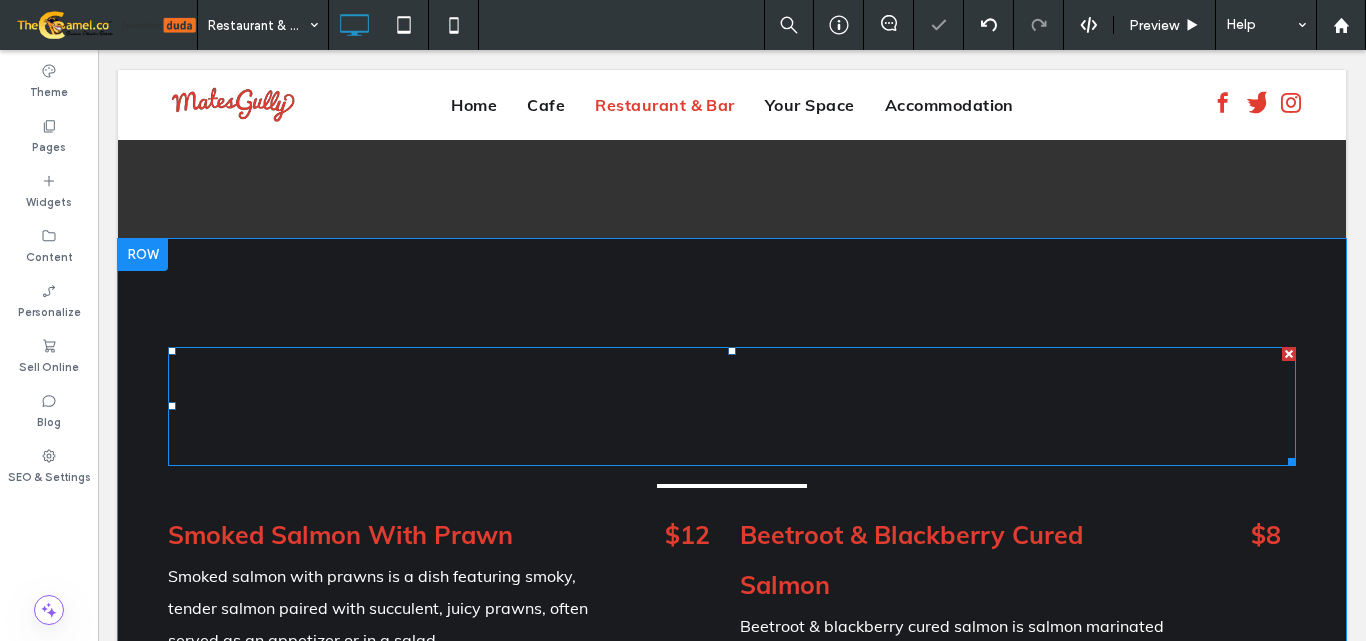 click at bounding box center (732, 399) 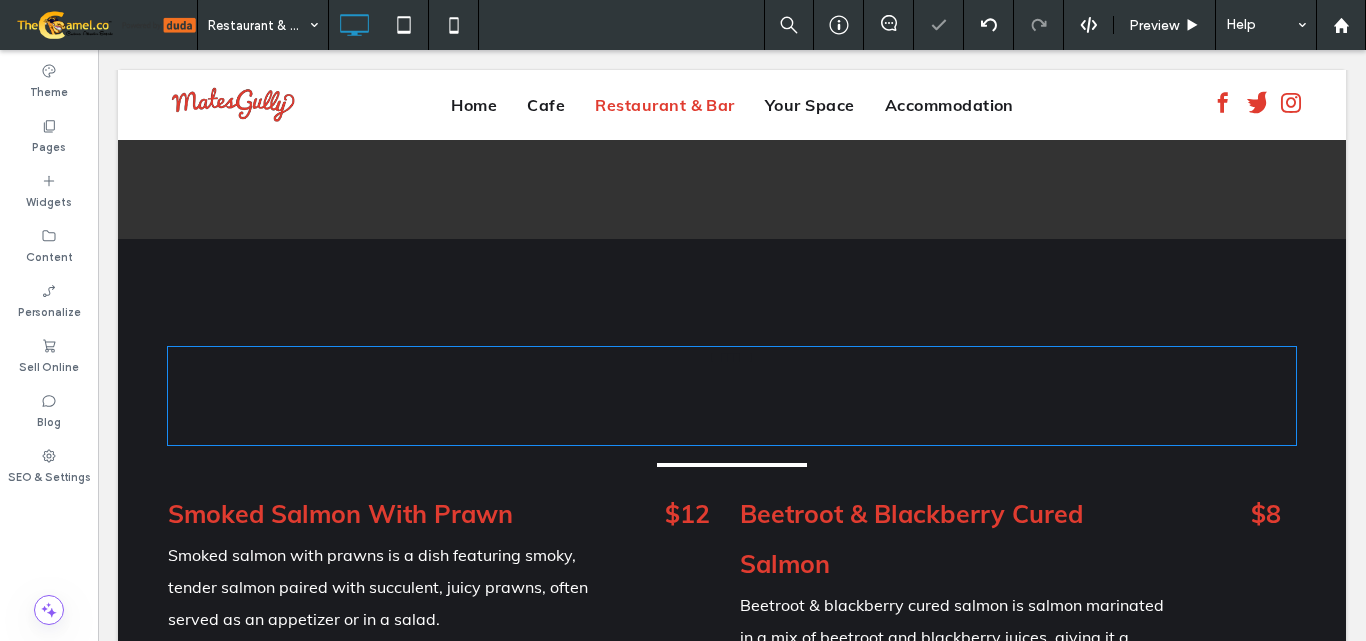 click at bounding box center [732, 391] 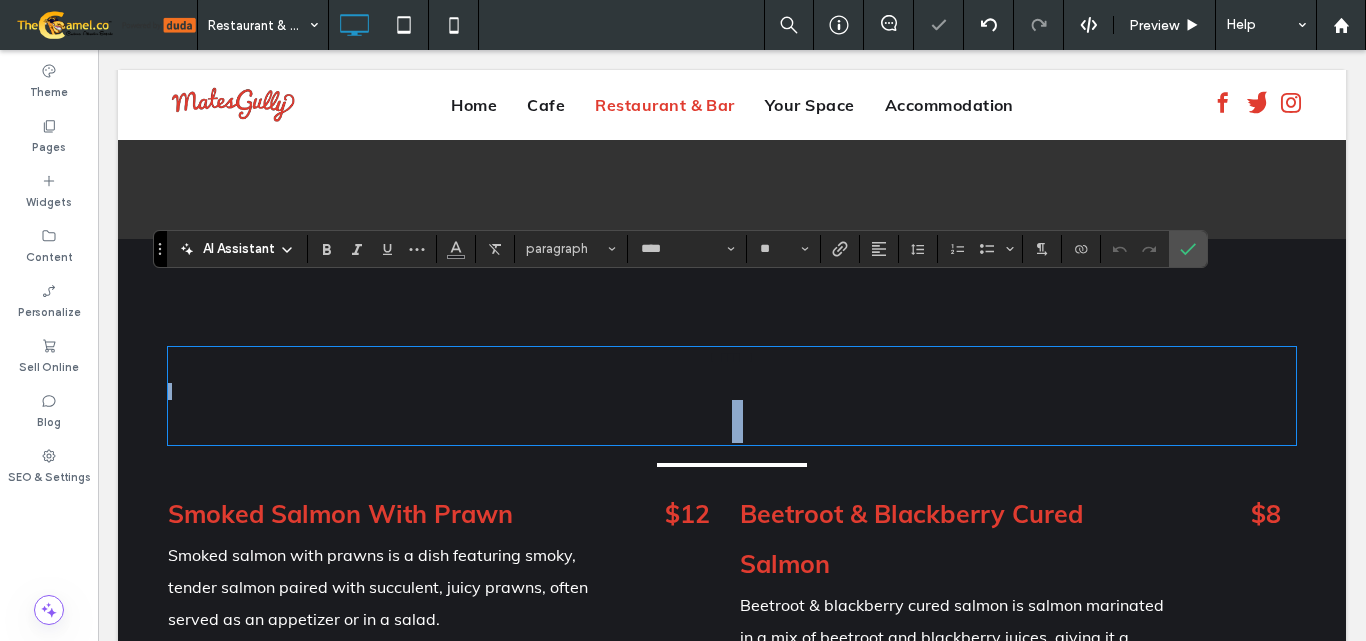 click at bounding box center [732, 391] 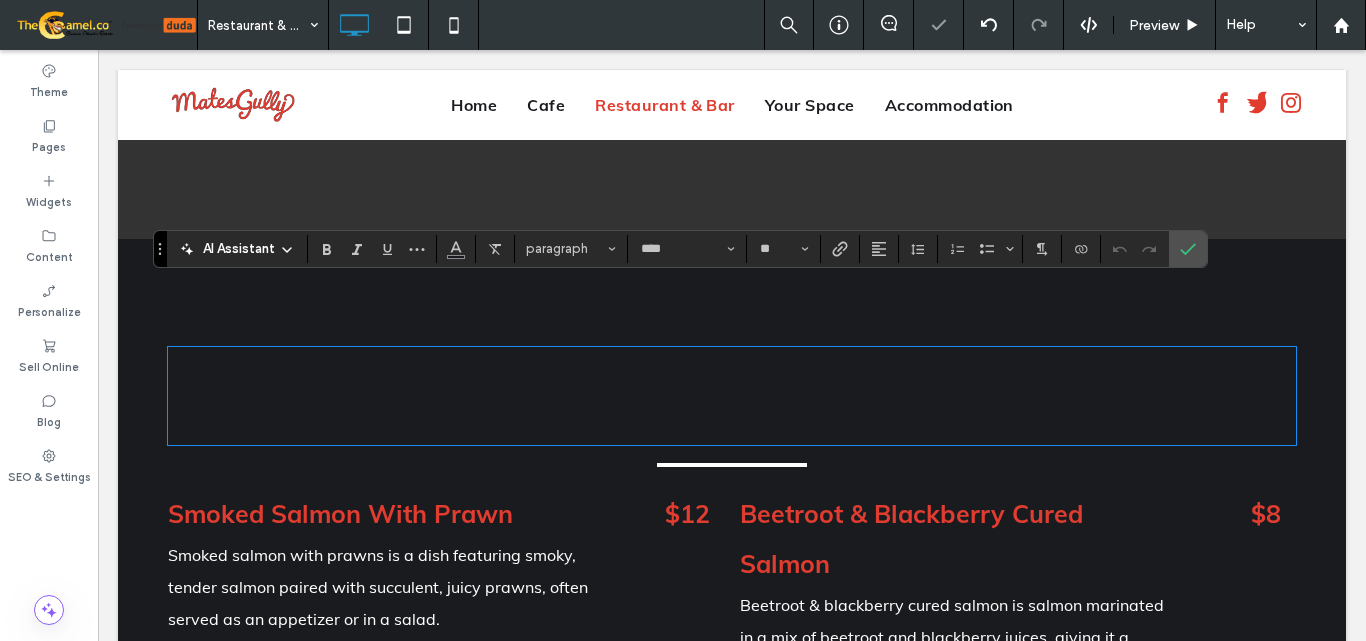 click at bounding box center (732, 374) 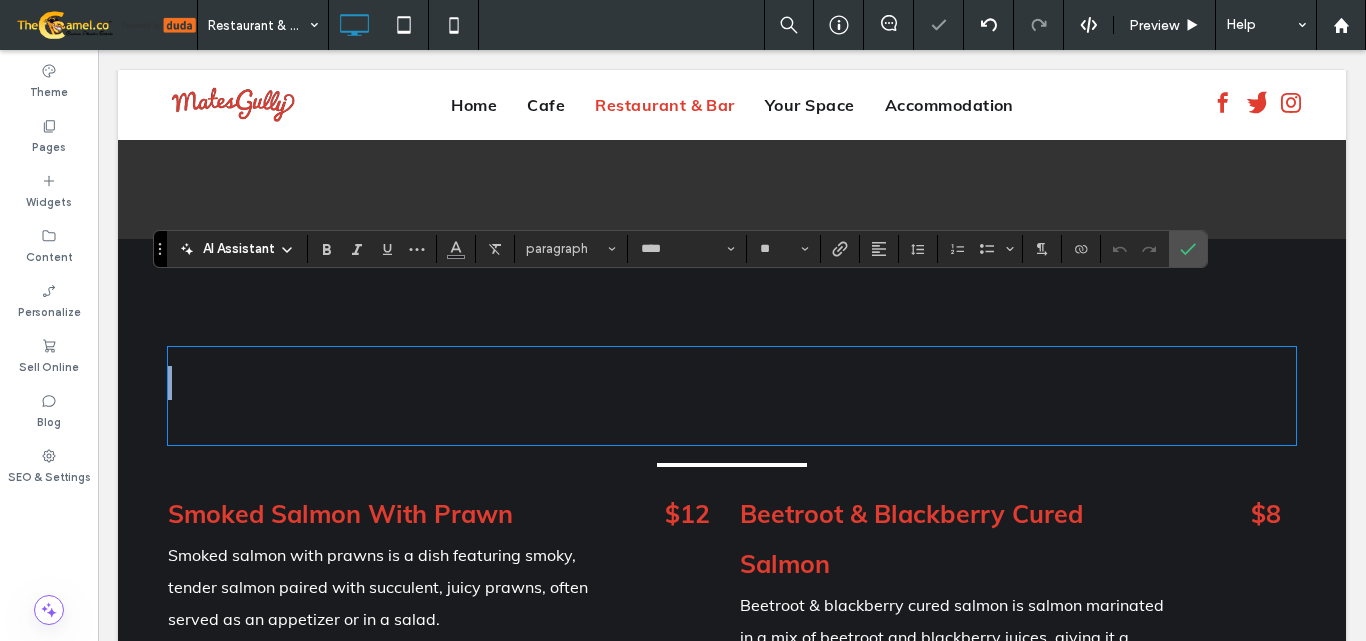 click at bounding box center [732, 374] 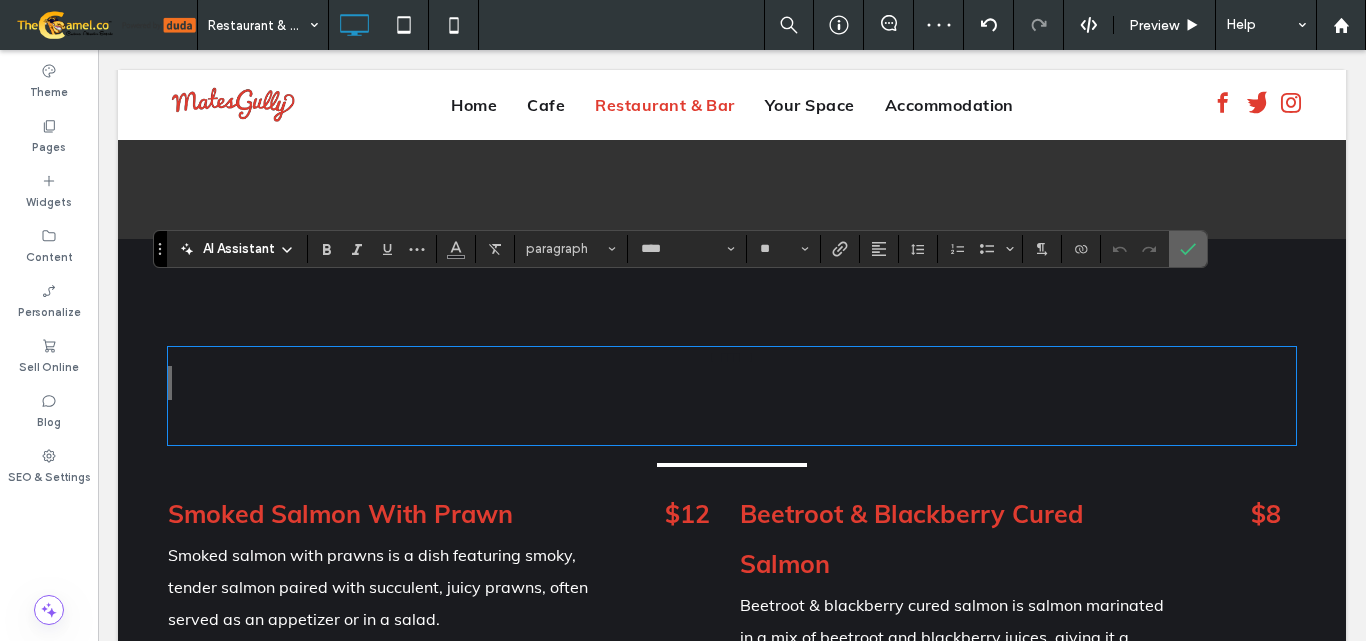 click 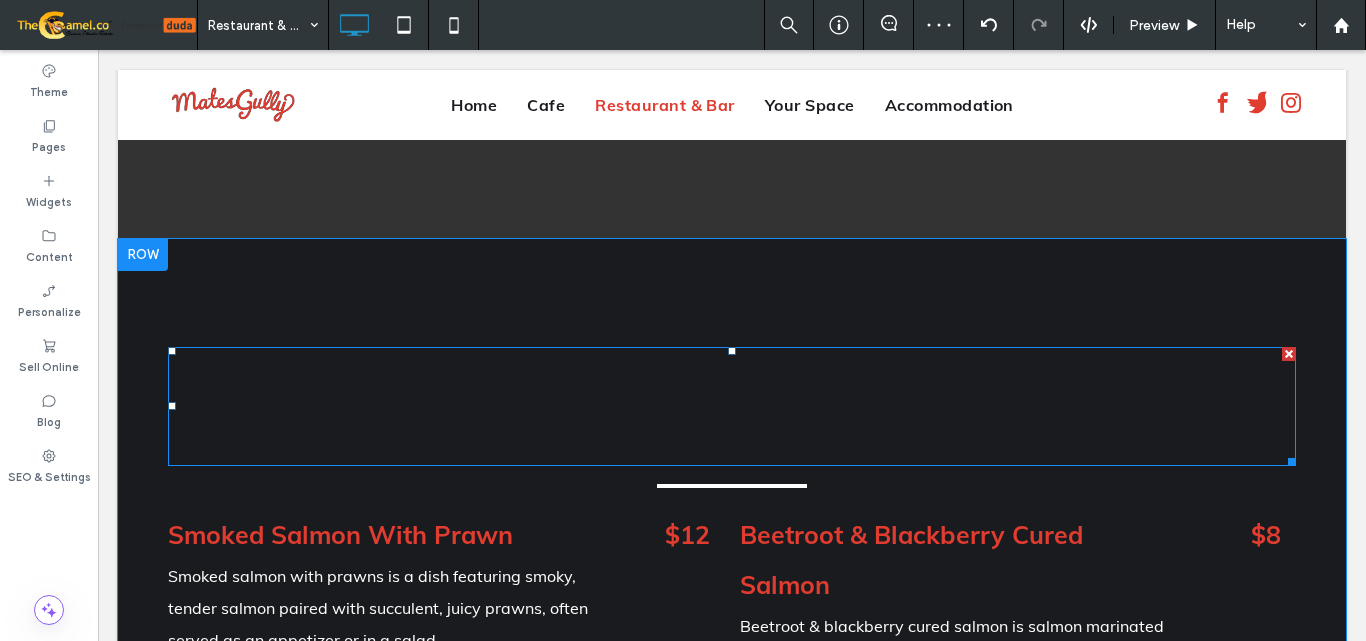 click on "DESSERT" at bounding box center [732, 359] 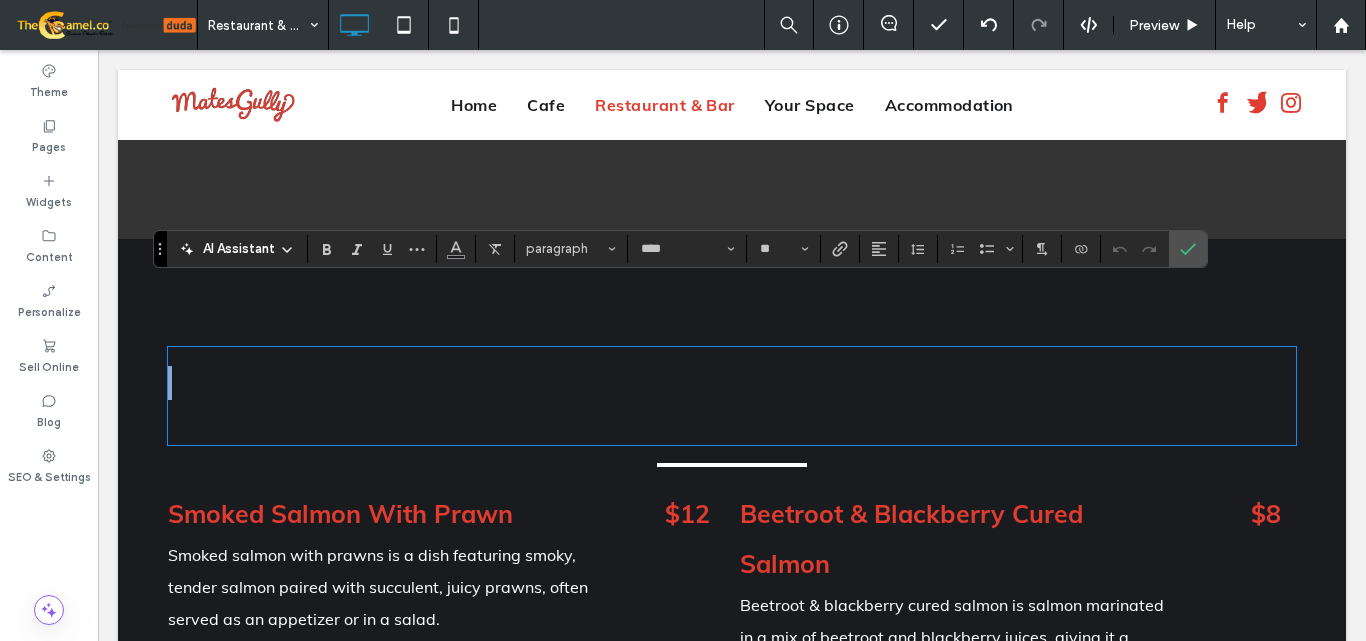 click at bounding box center (732, 374) 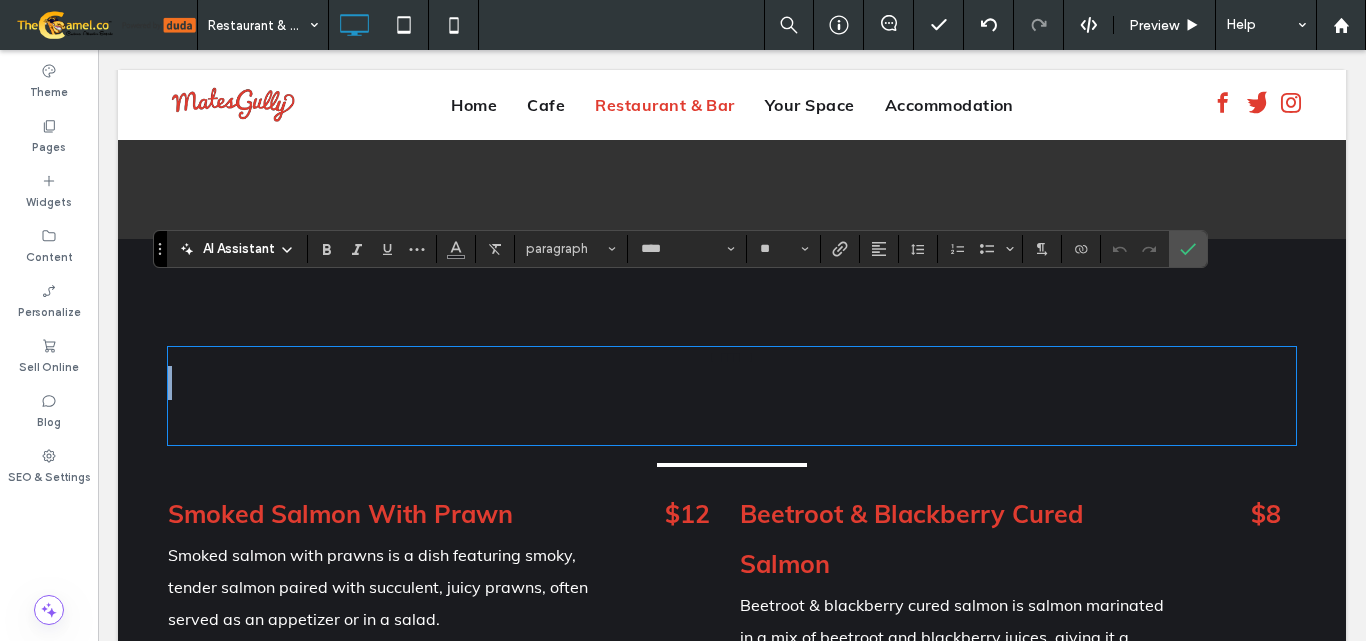 click at bounding box center (732, 374) 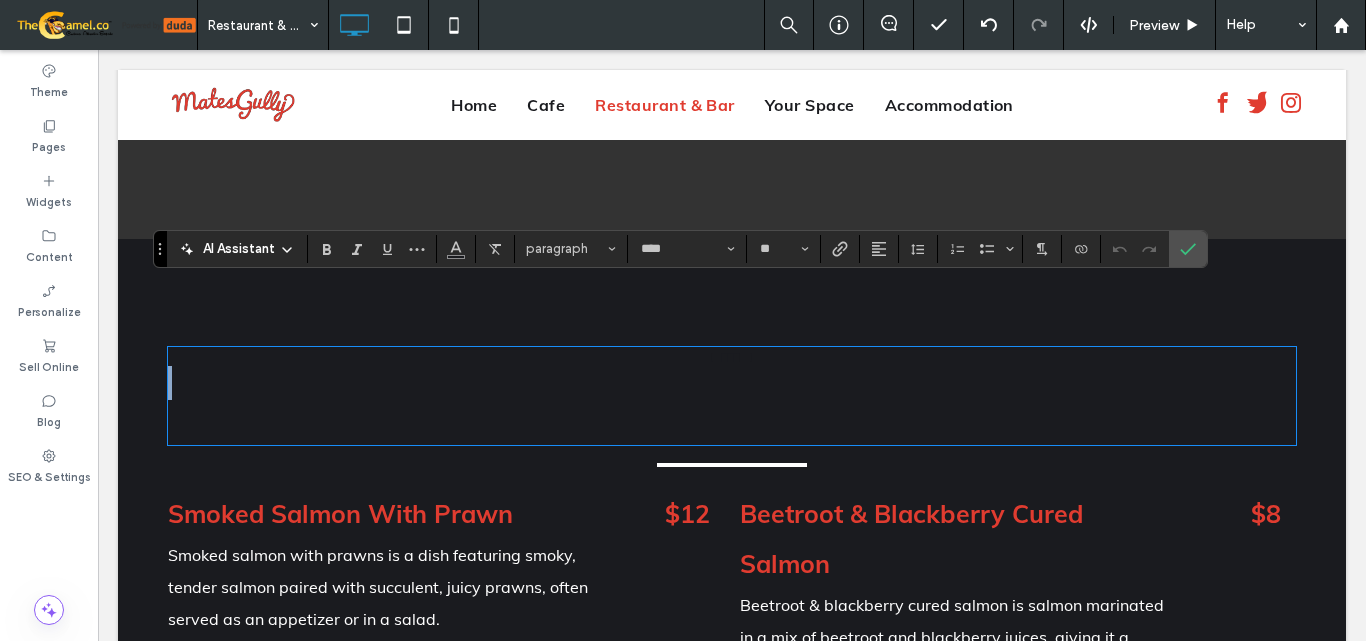 click at bounding box center (732, 391) 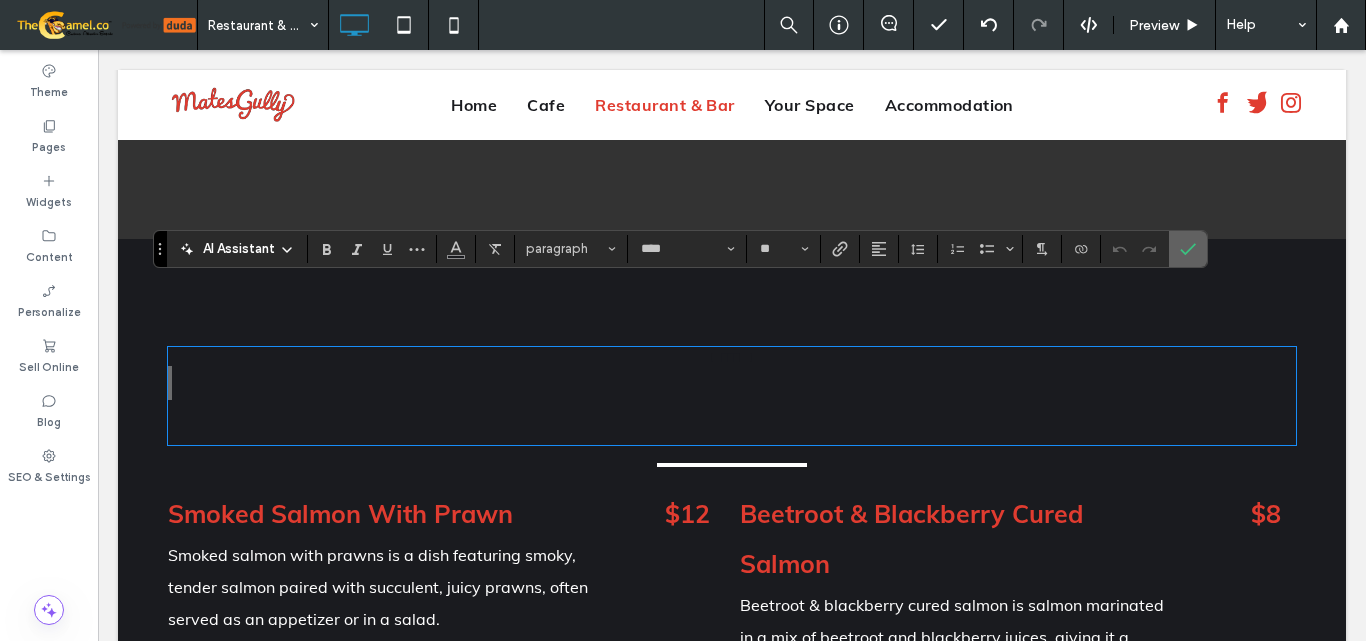 click 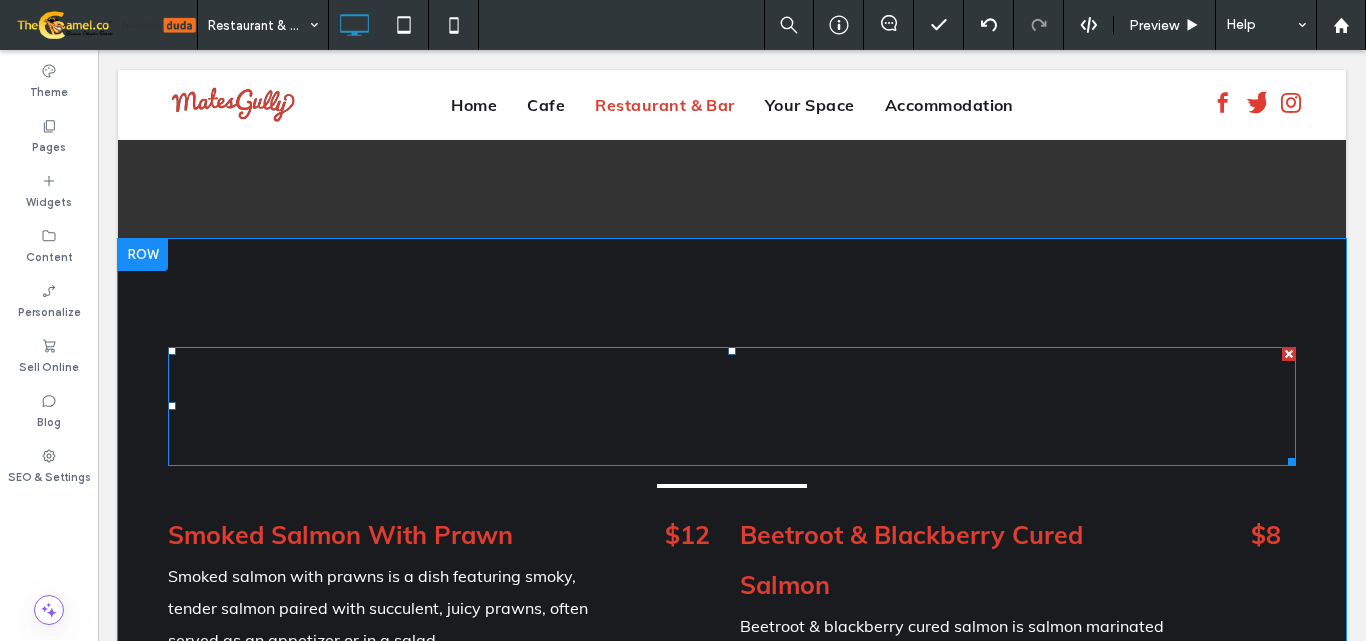 click at bounding box center (732, 399) 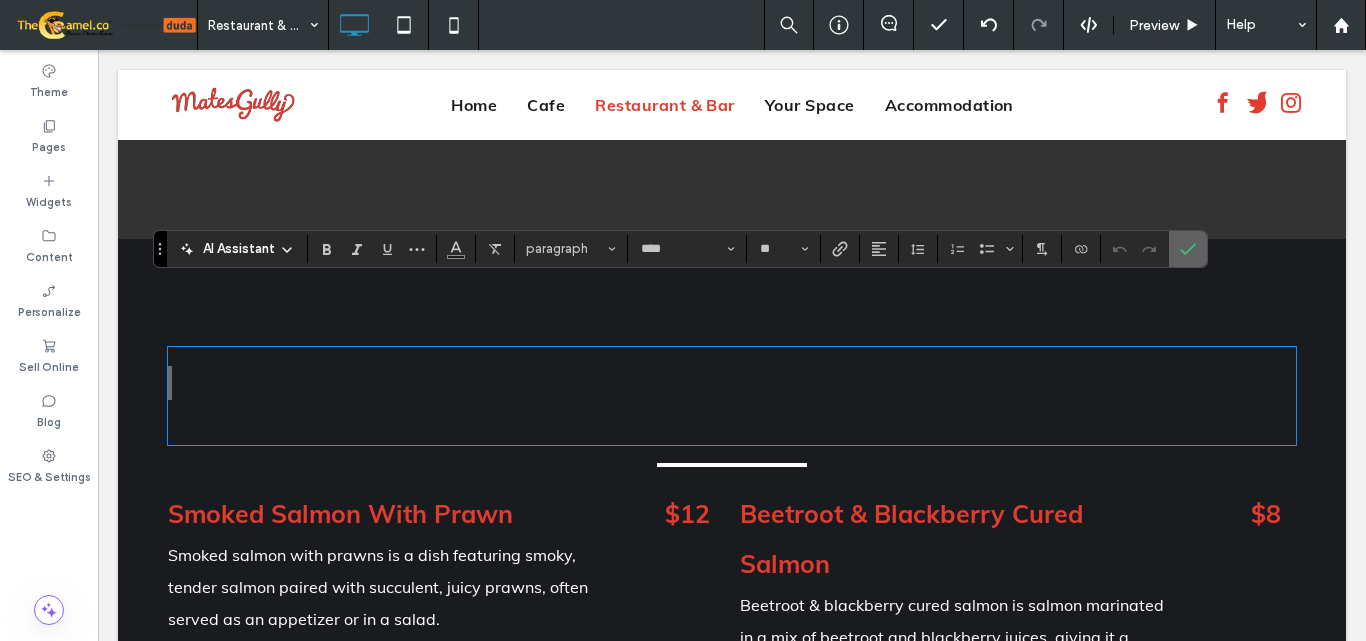 click 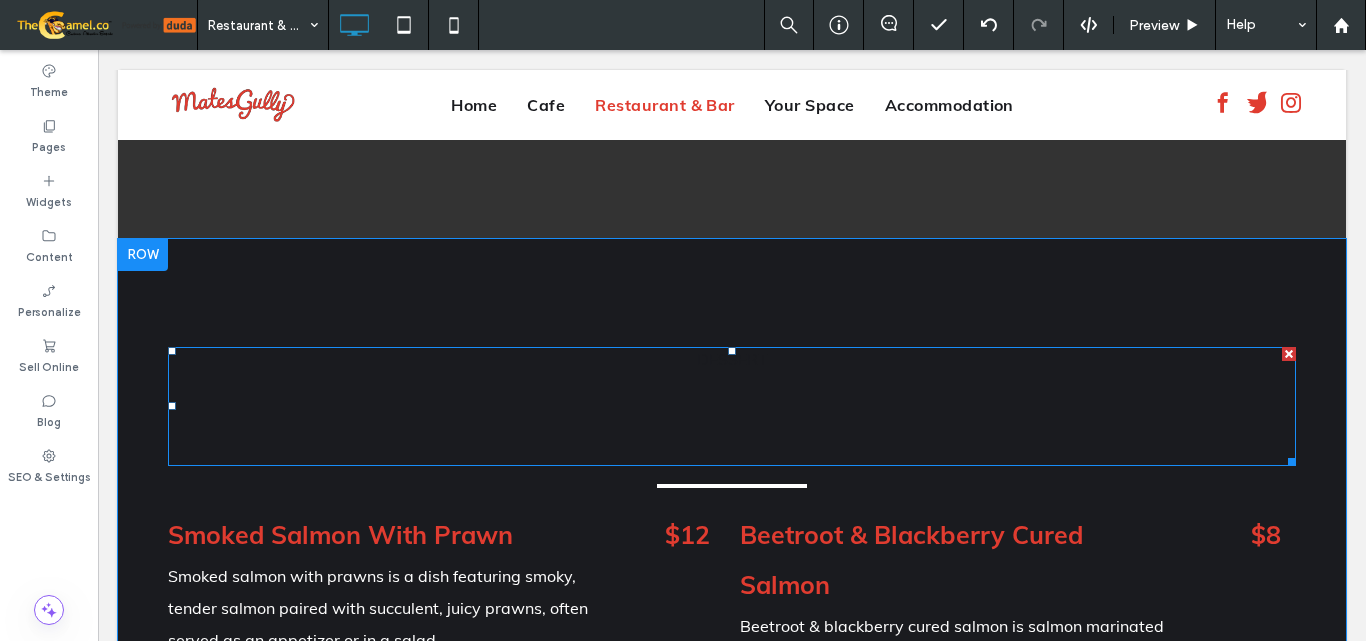 click at bounding box center [732, 399] 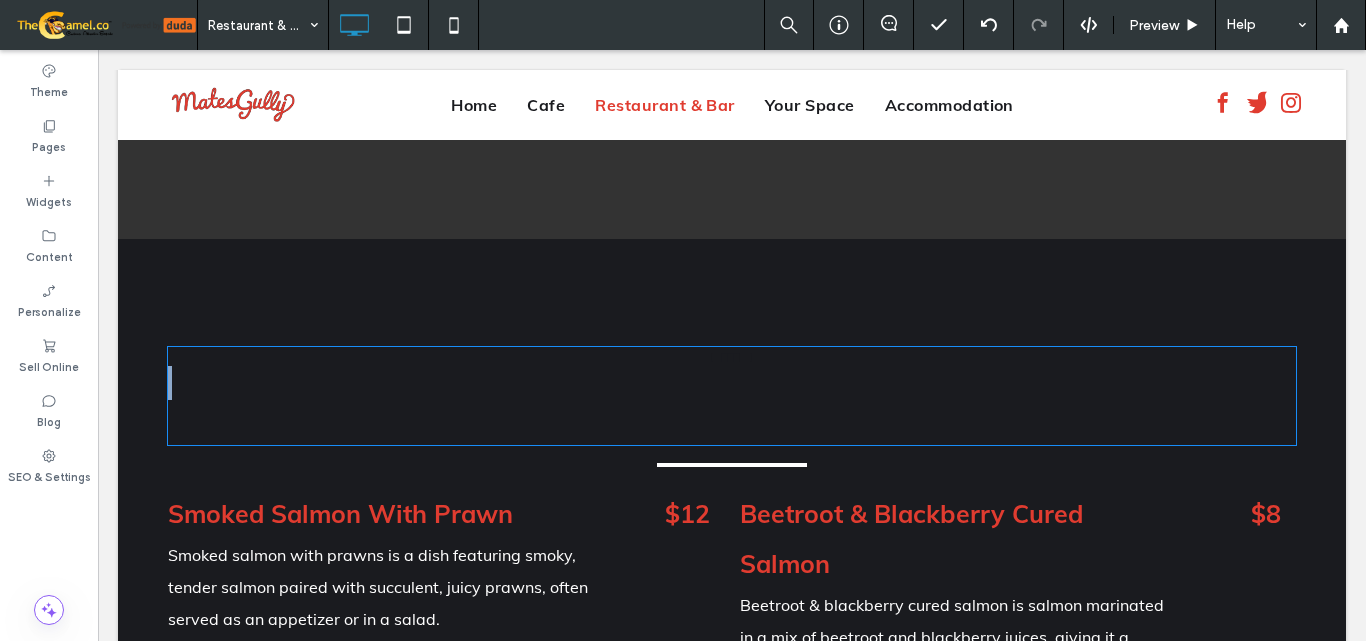 click at bounding box center [732, 391] 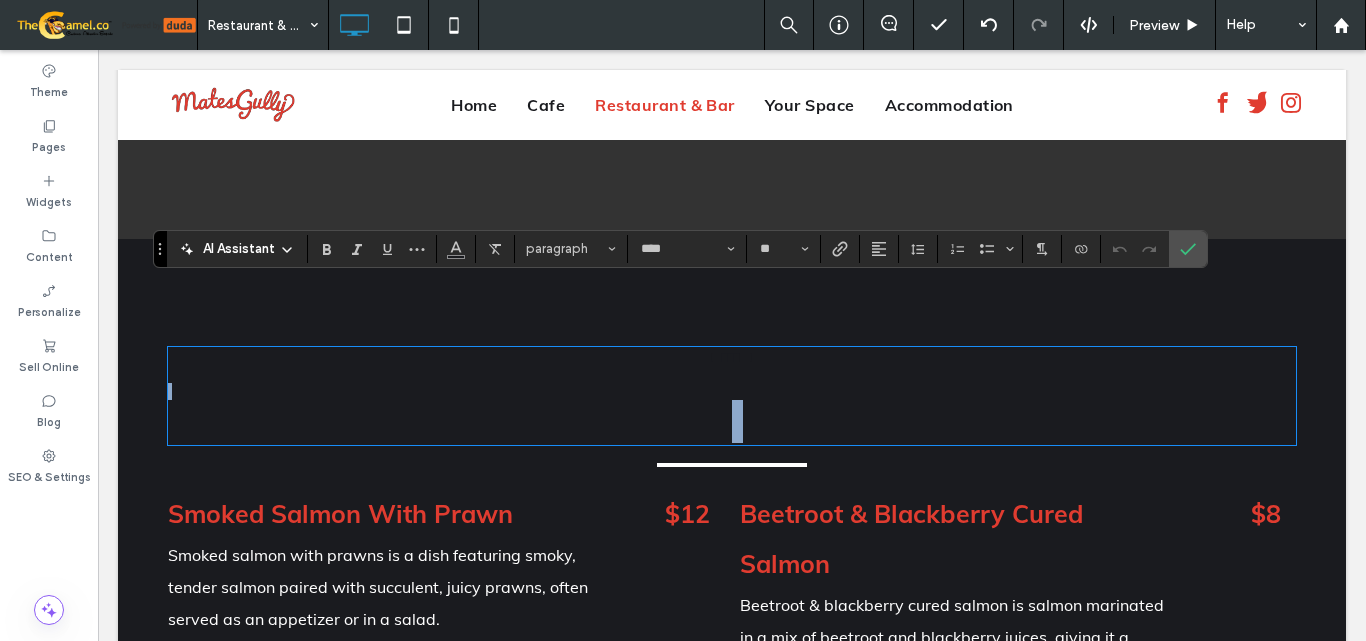 click at bounding box center (732, 391) 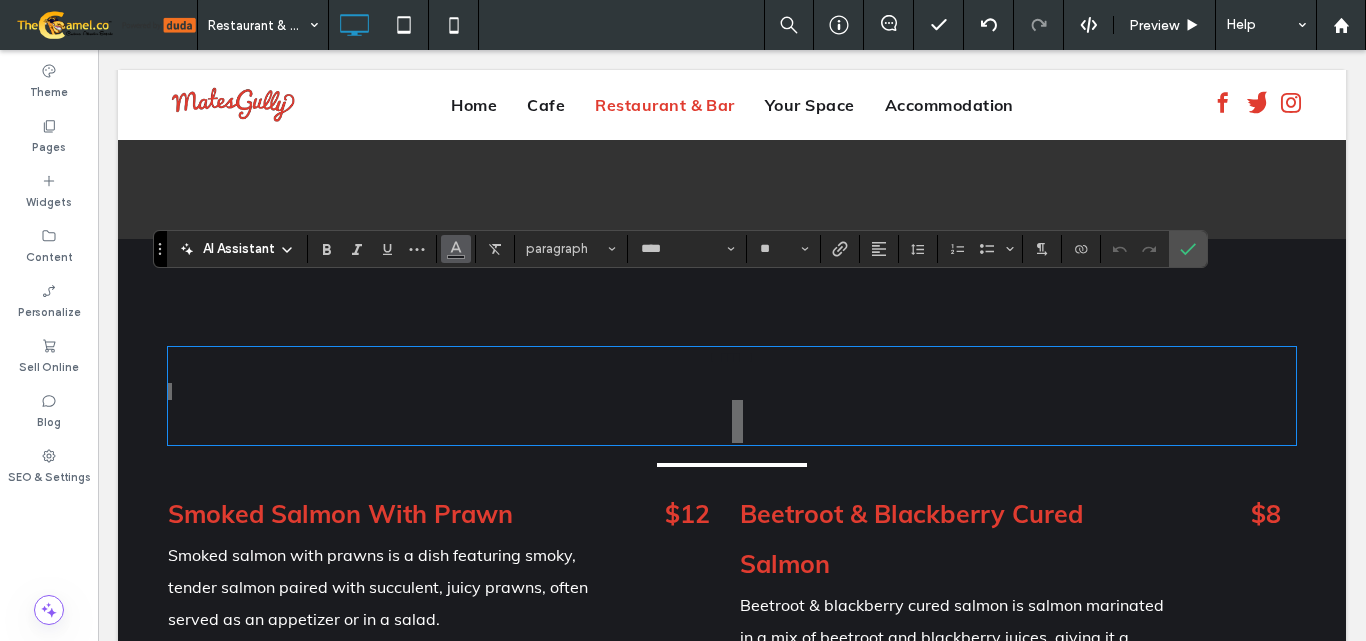 click at bounding box center [456, 249] 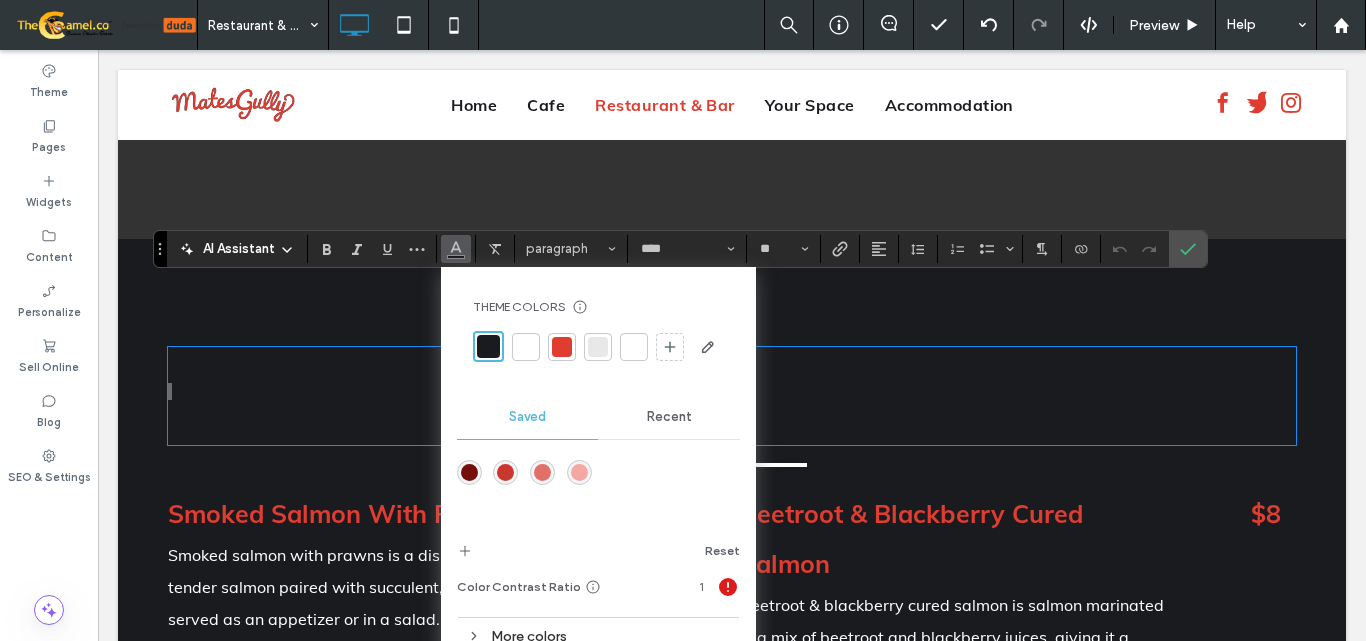 click at bounding box center [526, 347] 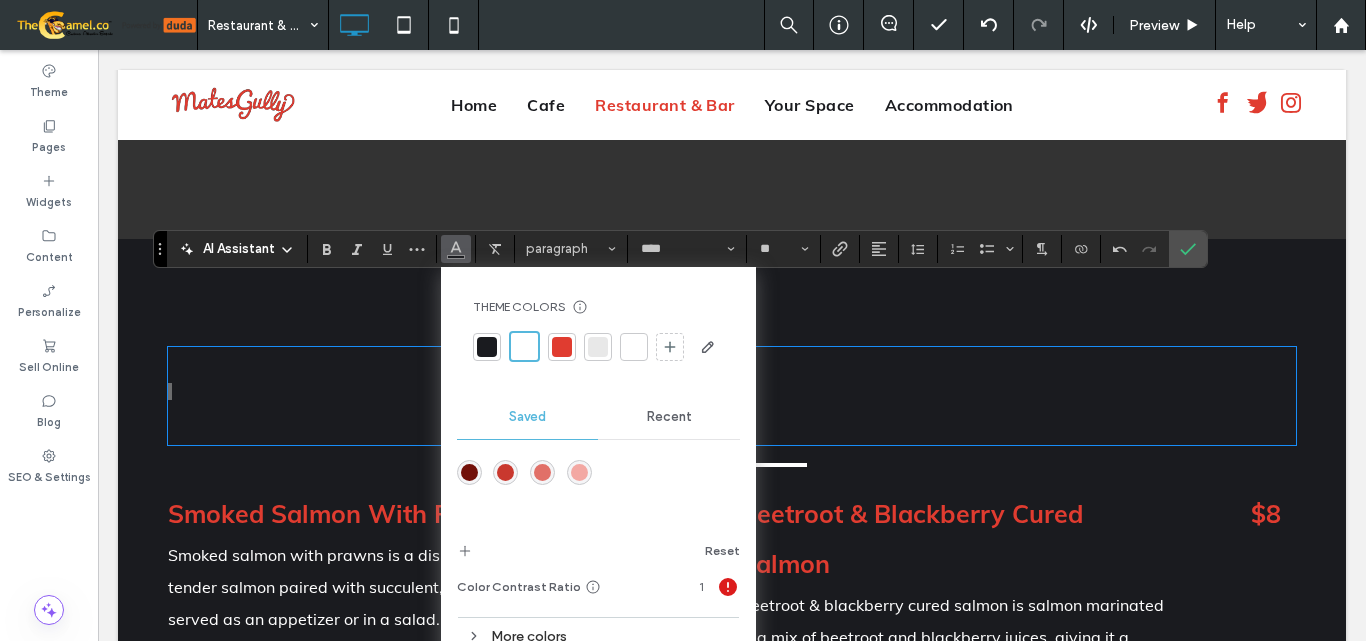 click at bounding box center [1135, 249] 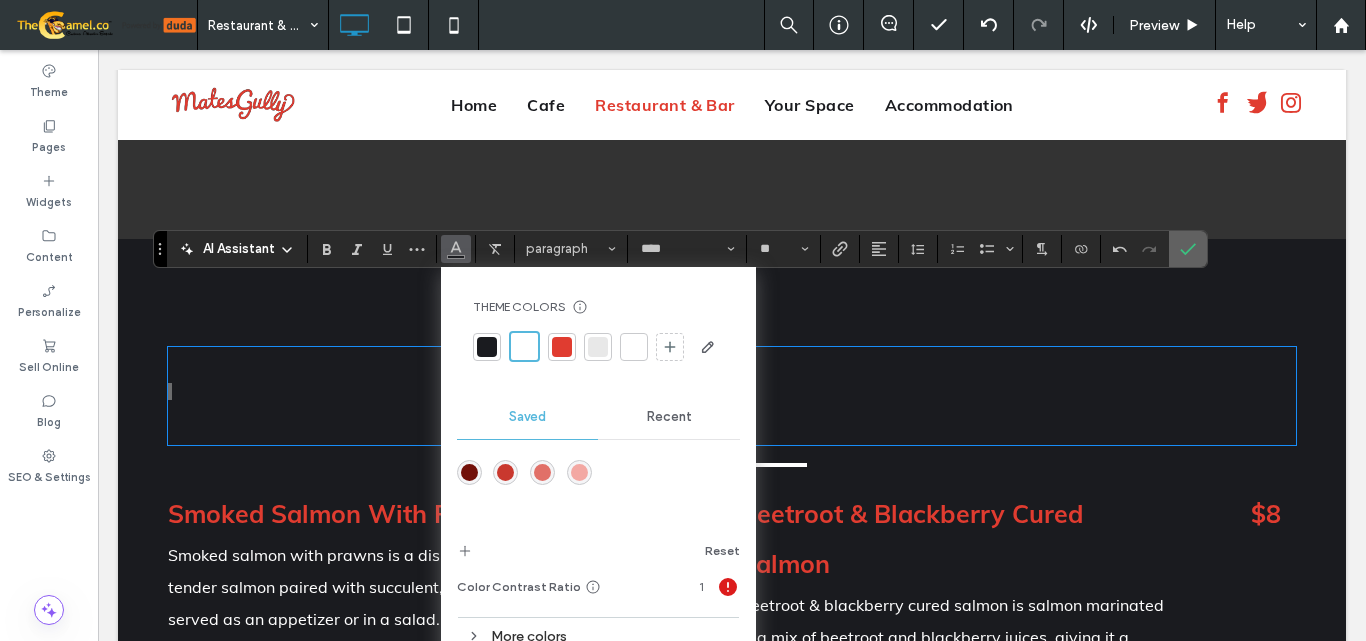 click at bounding box center [1188, 249] 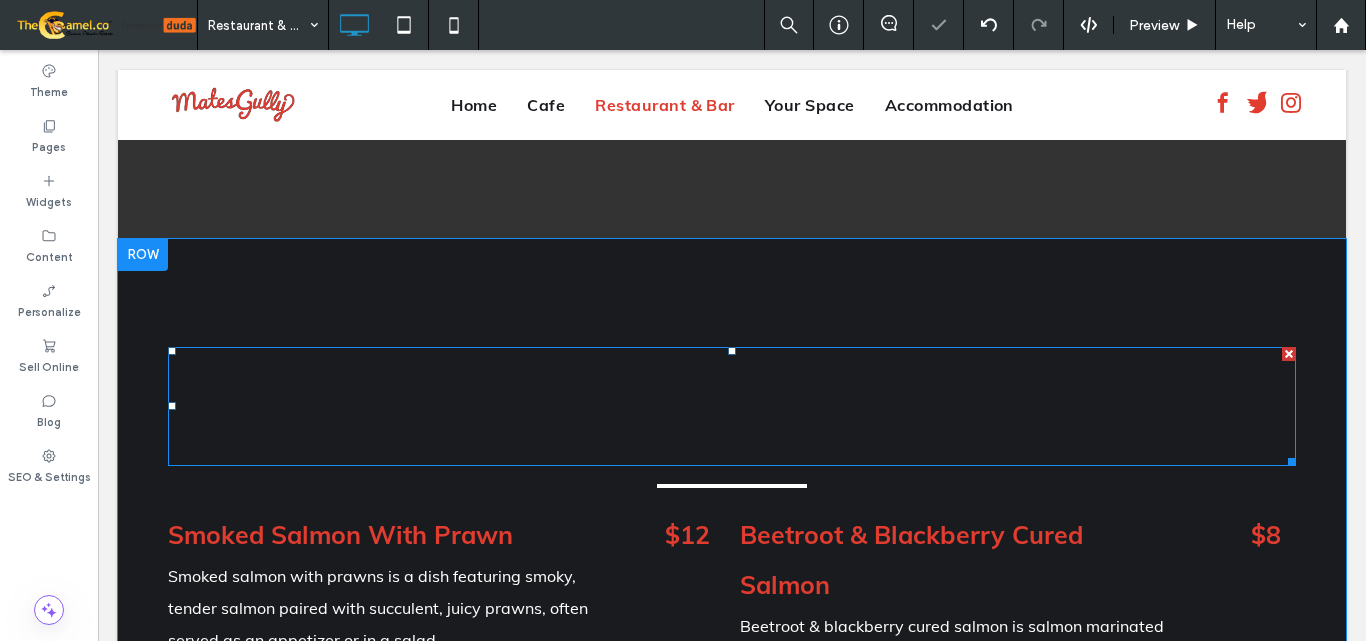 click at bounding box center (732, 436) 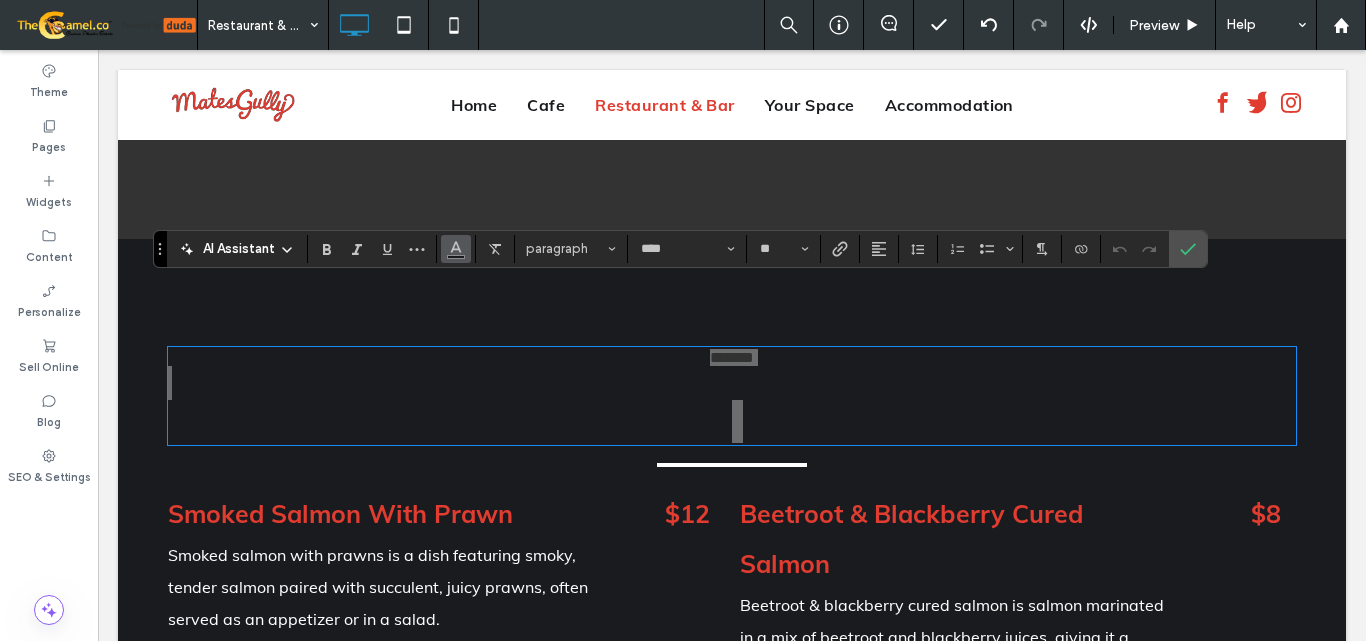click 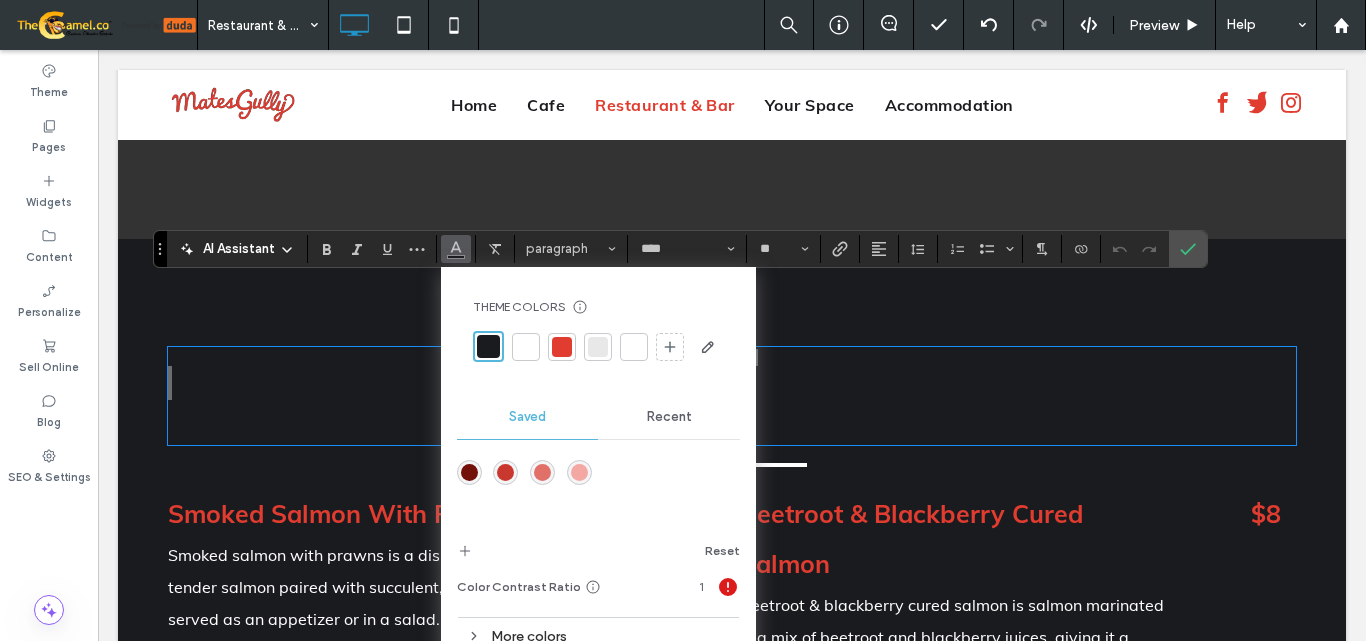 click at bounding box center [526, 347] 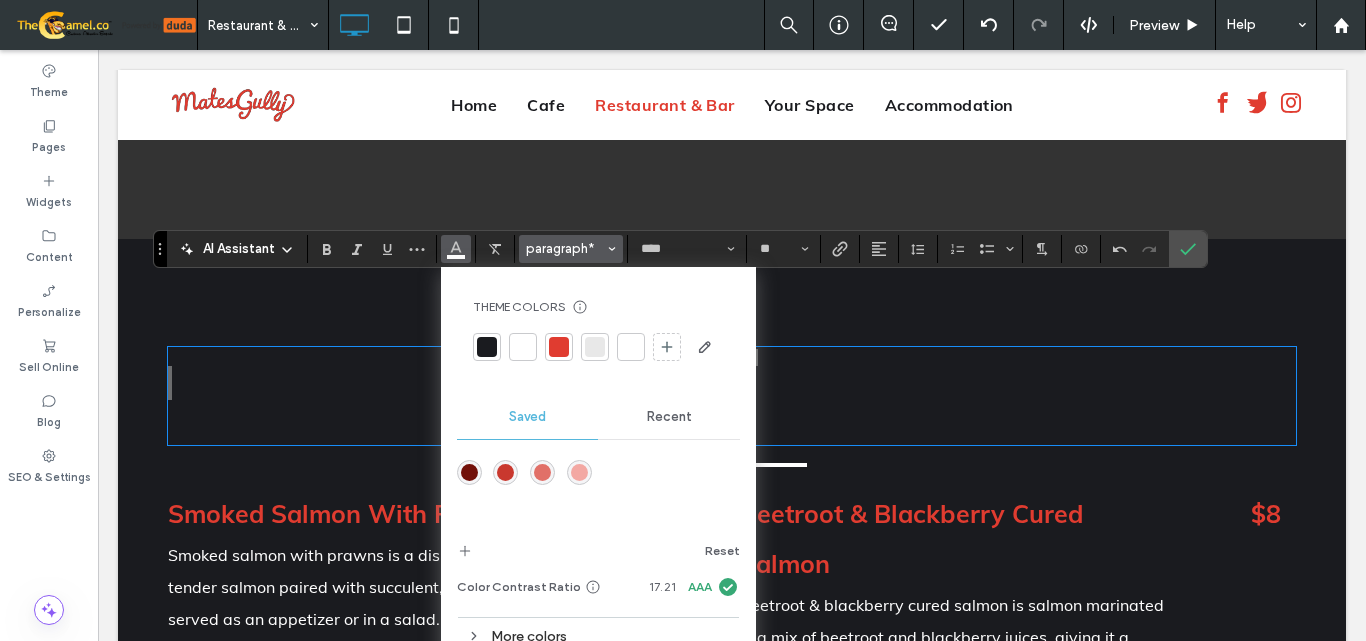 click on "paragraph*" at bounding box center [565, 248] 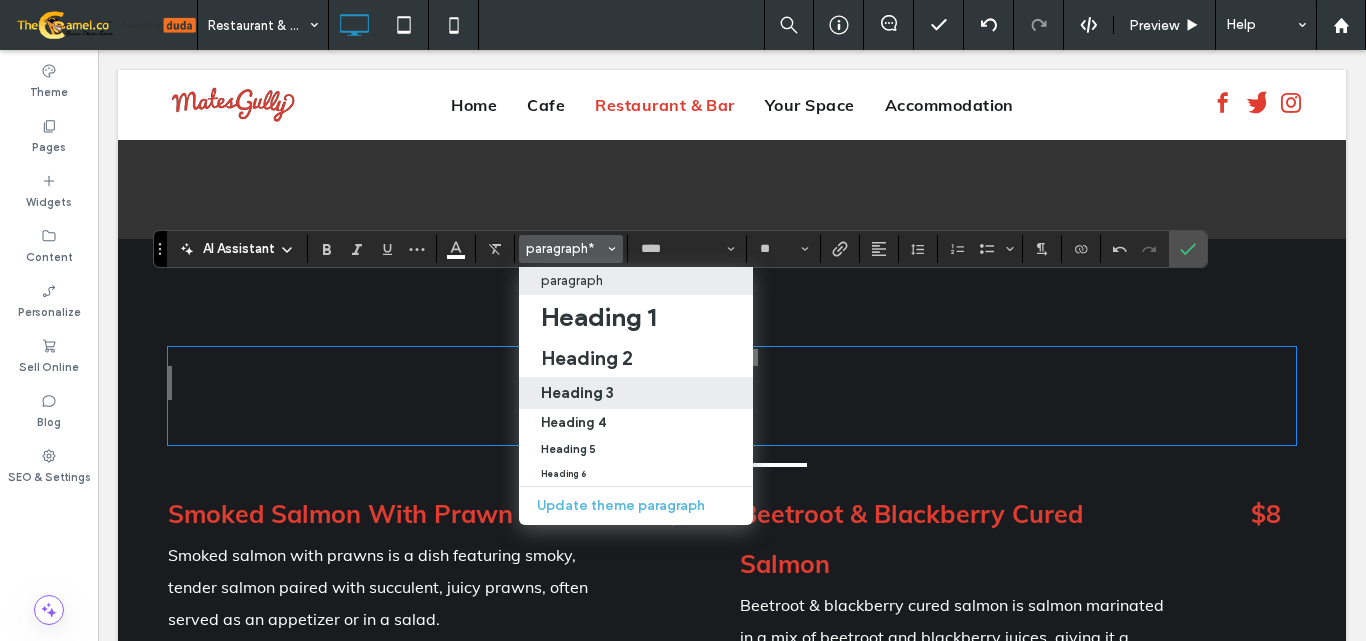 click on "Heading 3" at bounding box center [636, 393] 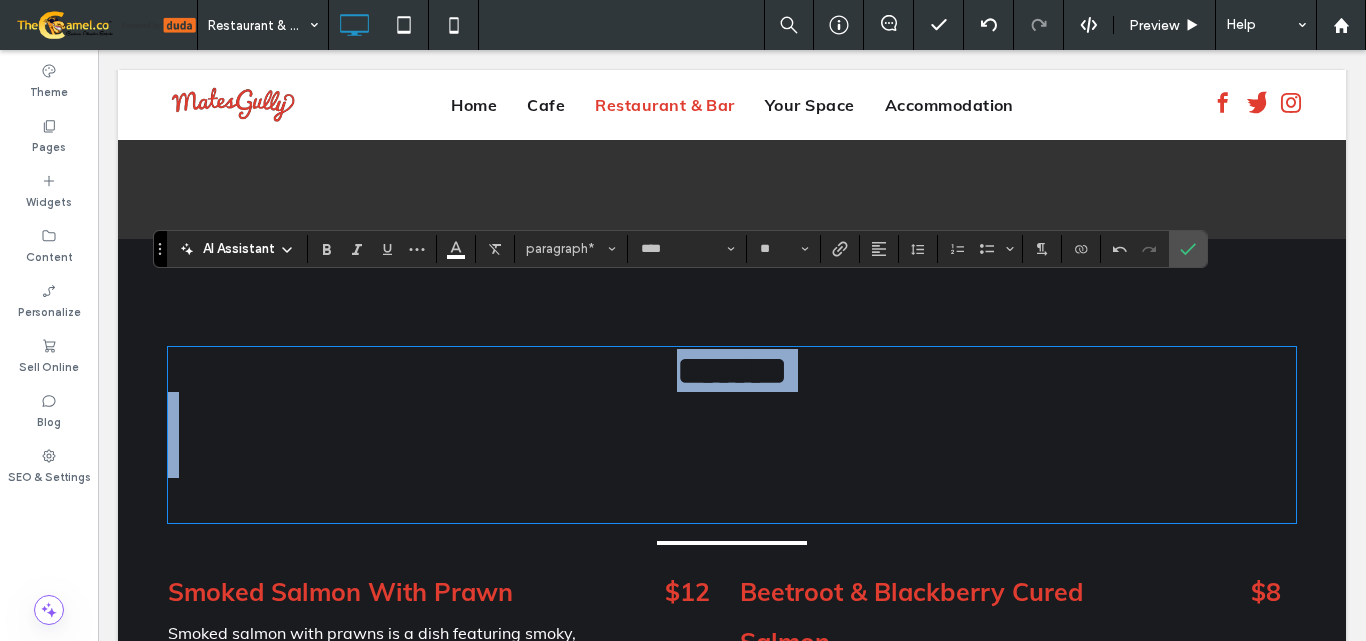 type on "*****" 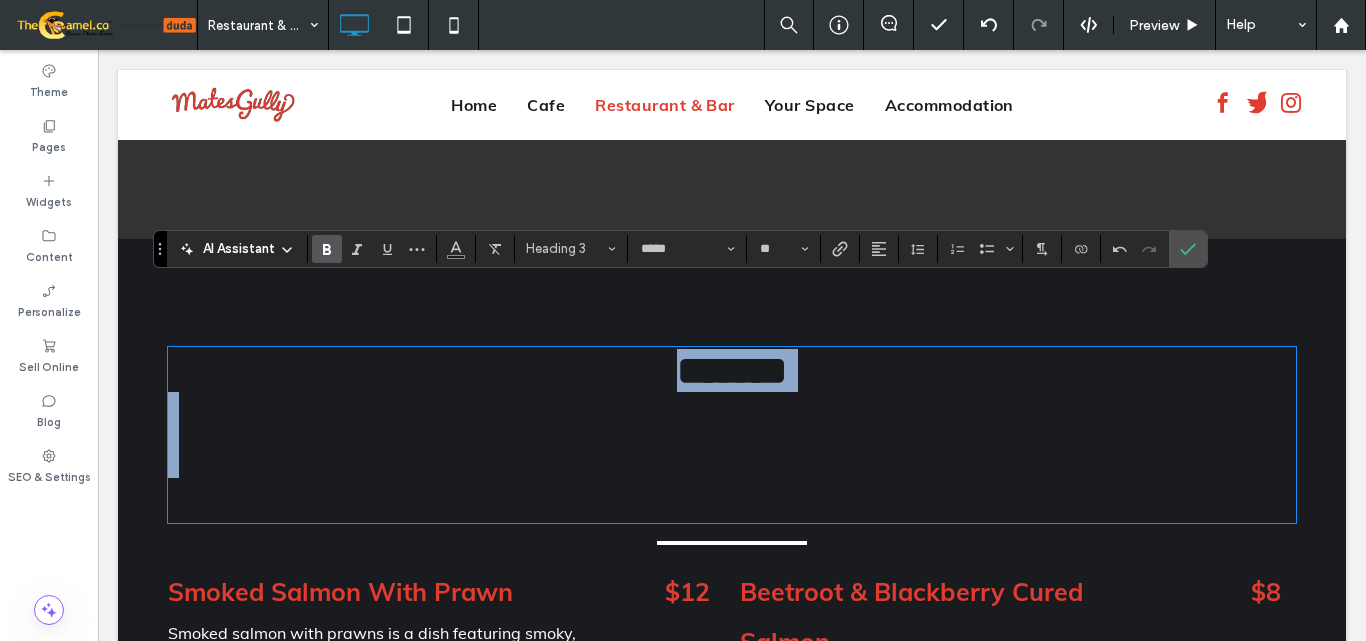 click on "﻿" at bounding box center (732, 499) 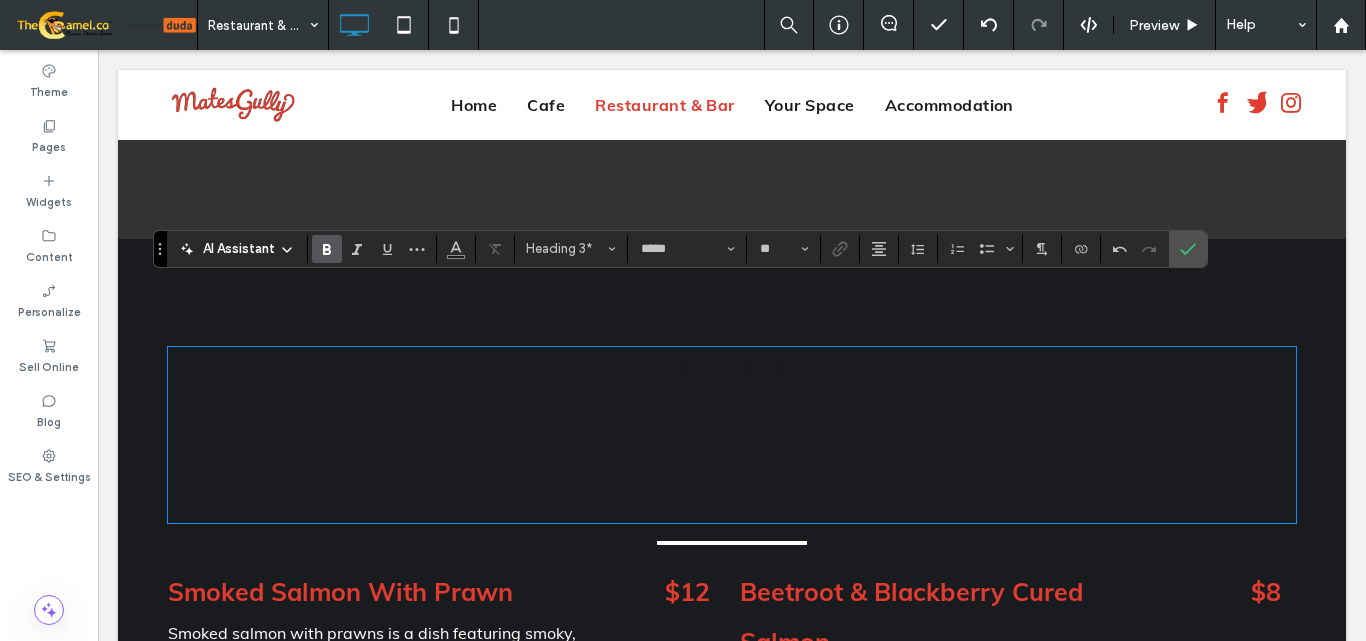 click on "﻿" at bounding box center [732, 499] 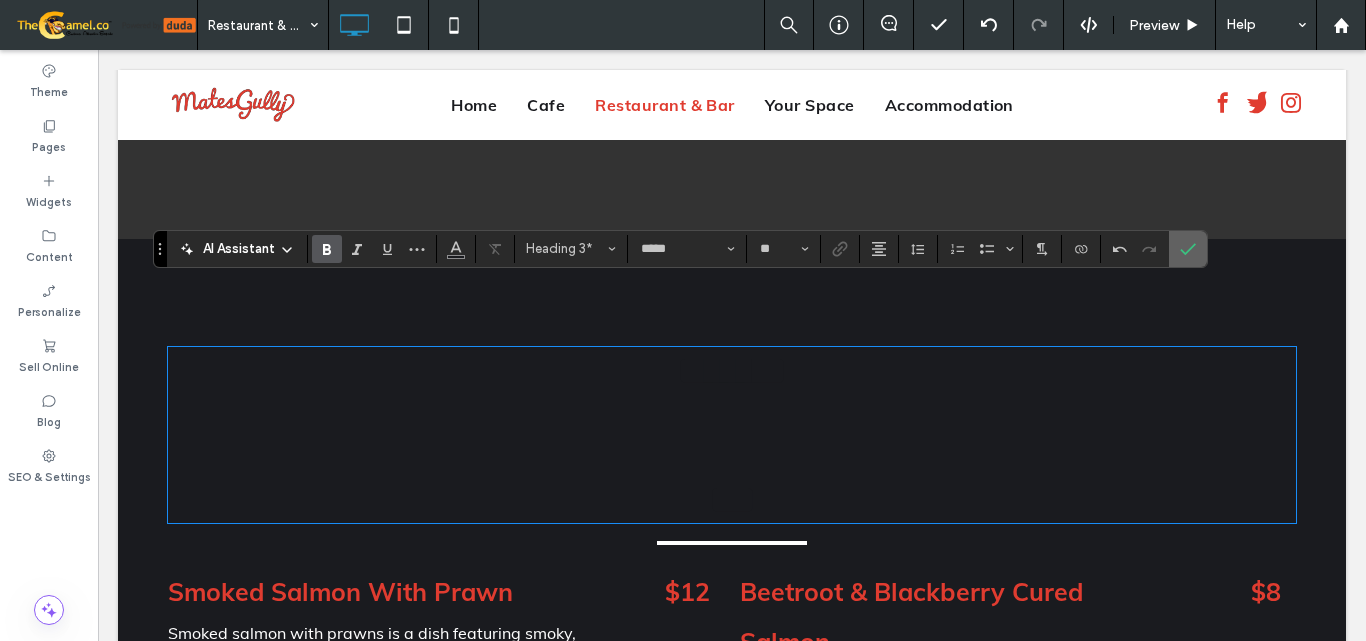 click 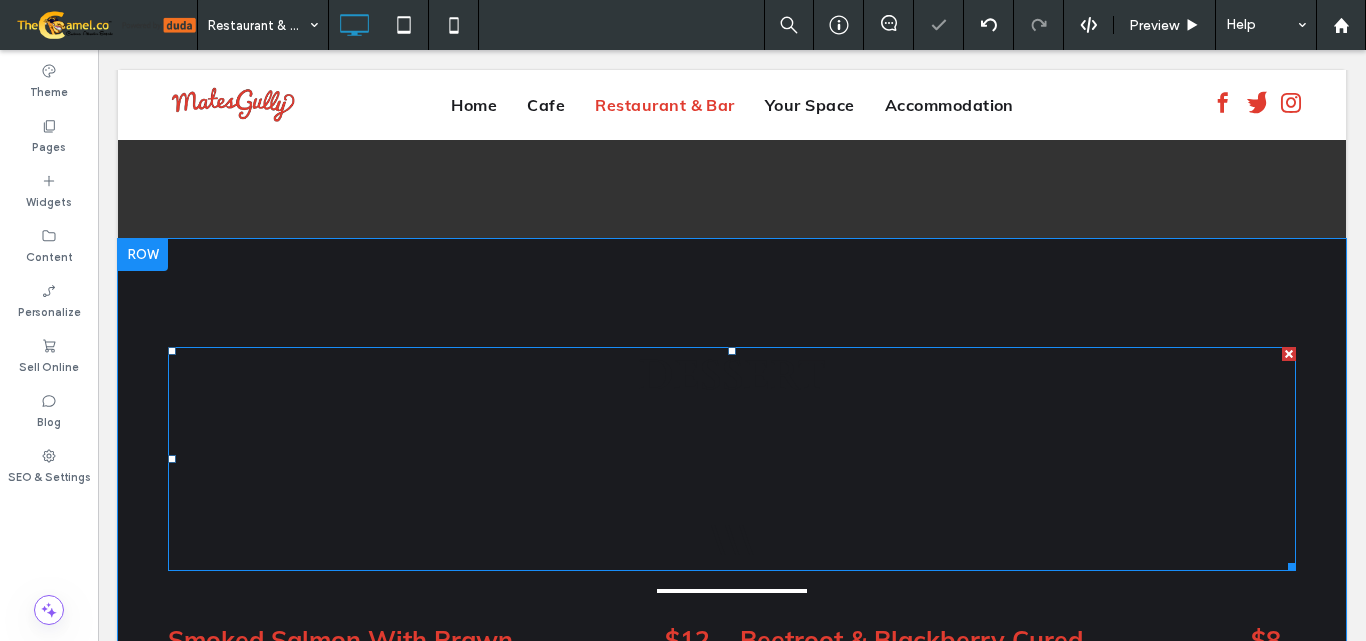 click on "DESSERT \\\
Menu
Smoked Salmon With Prawn
Smoked salmon with prawns is a dish featuring smoky, tender salmon paired with succulent, juicy prawns, often served as an appetizer or in a salad.
$12
Potted Crab
Potted crab is a seafood dish made with crab meat mixed with butter and seasonings, then packed into a pot or jar and chilled, creating a rich and flavorful spread.
$10
Charred Spring Onions & Romesco
Charred spring onions & romesco is a dish where spring onions are grilled until crispy and smoky, then served with a tangy, nutty romesco sauce made from tomatoes, peppers, and almonds.
$8
Beetroot & Blackberry Cured Salmon
Beetroot & blackberry cured salmon is salmon marinated in a mix of beetroot and blackberry juices, giving it a sweet, earthy flavor and vibrant color.
$8
Chargrilled [MEDICAL_DATA] With Sweet & Sour Beetroot" at bounding box center (732, 852) 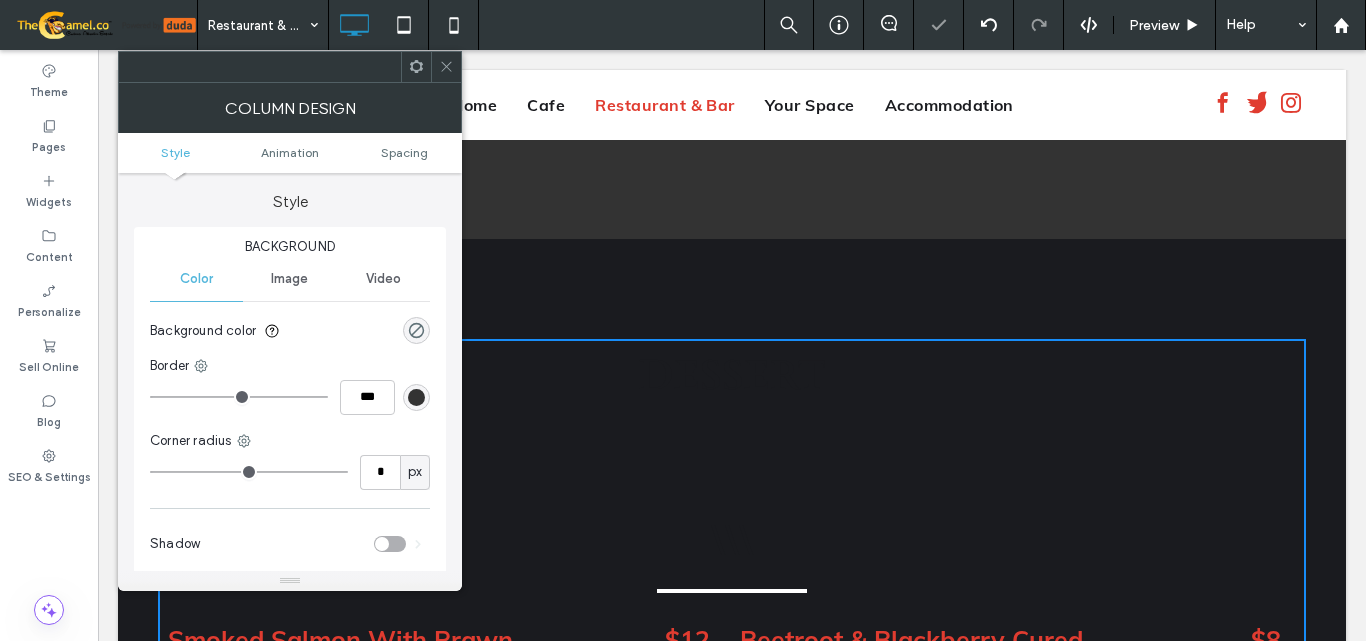 click on "Background Color Image Video Background color Border *** Corner radius * px Shadow" at bounding box center (290, 403) 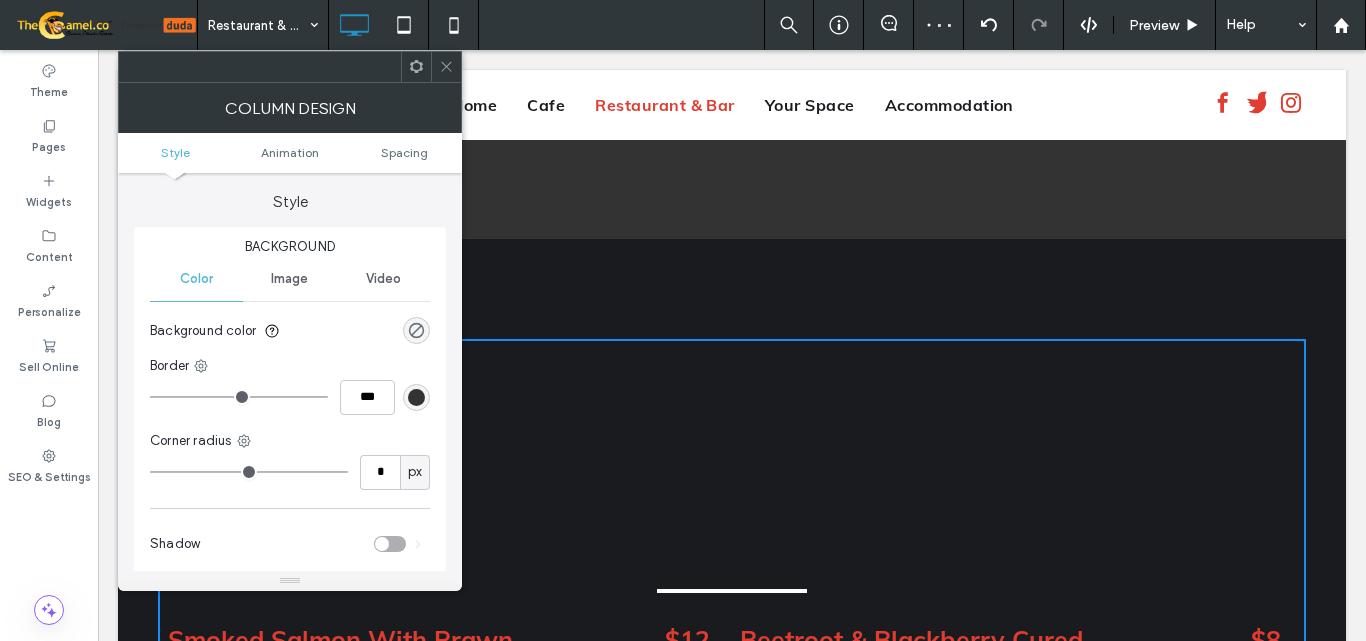 click at bounding box center [446, 67] 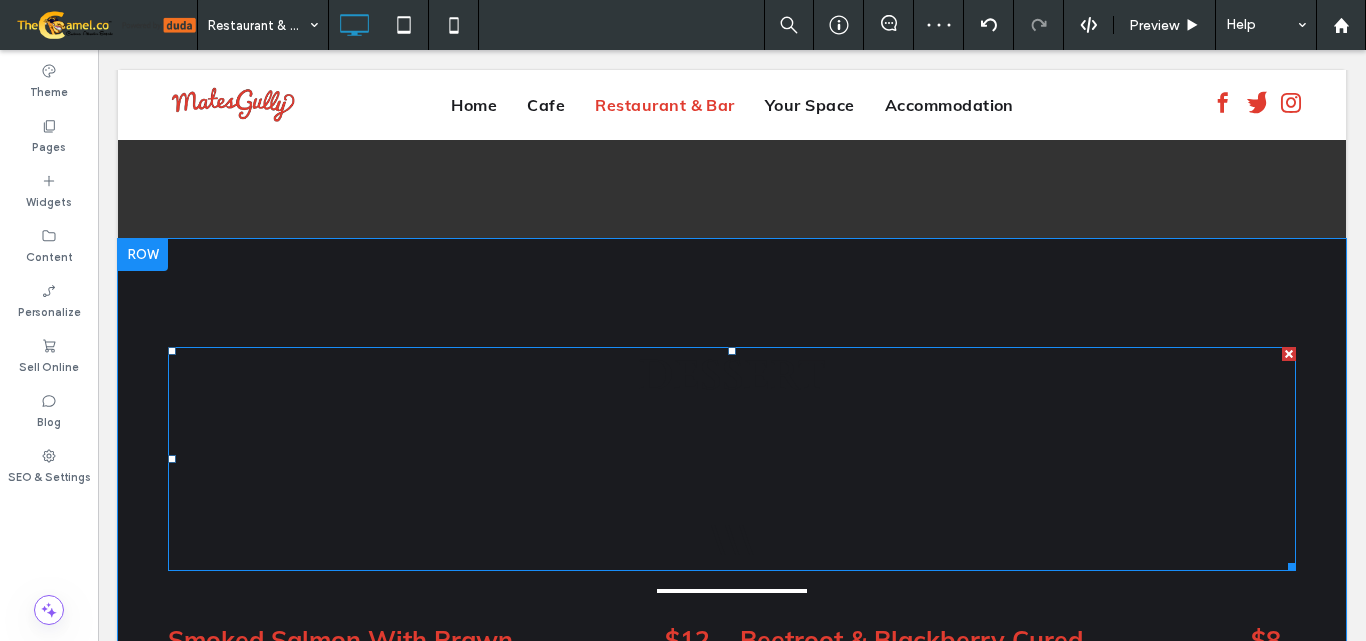 click at bounding box center [732, 486] 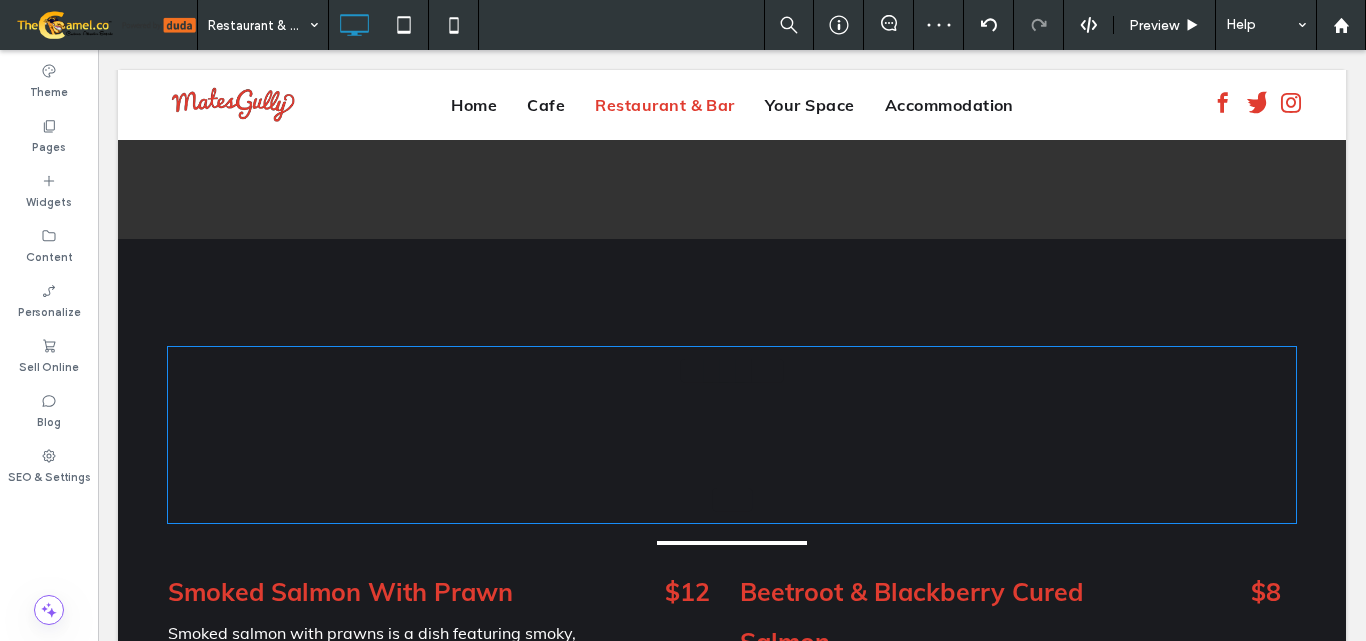 type on "*****" 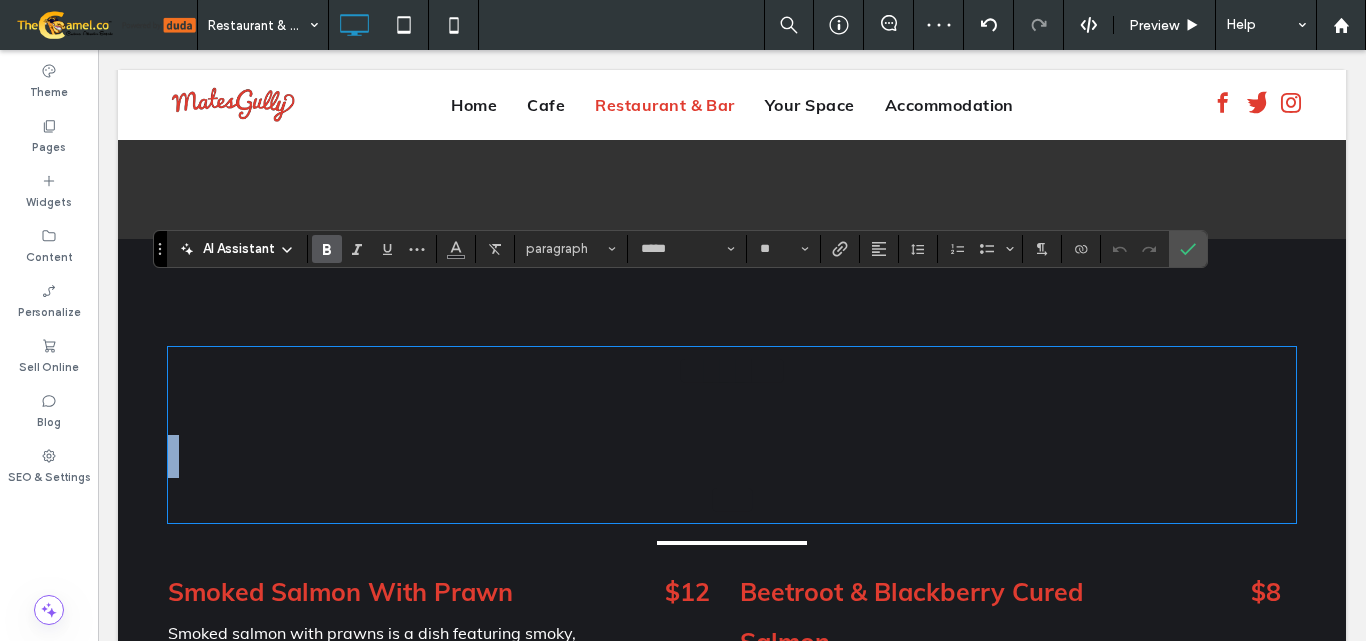 type 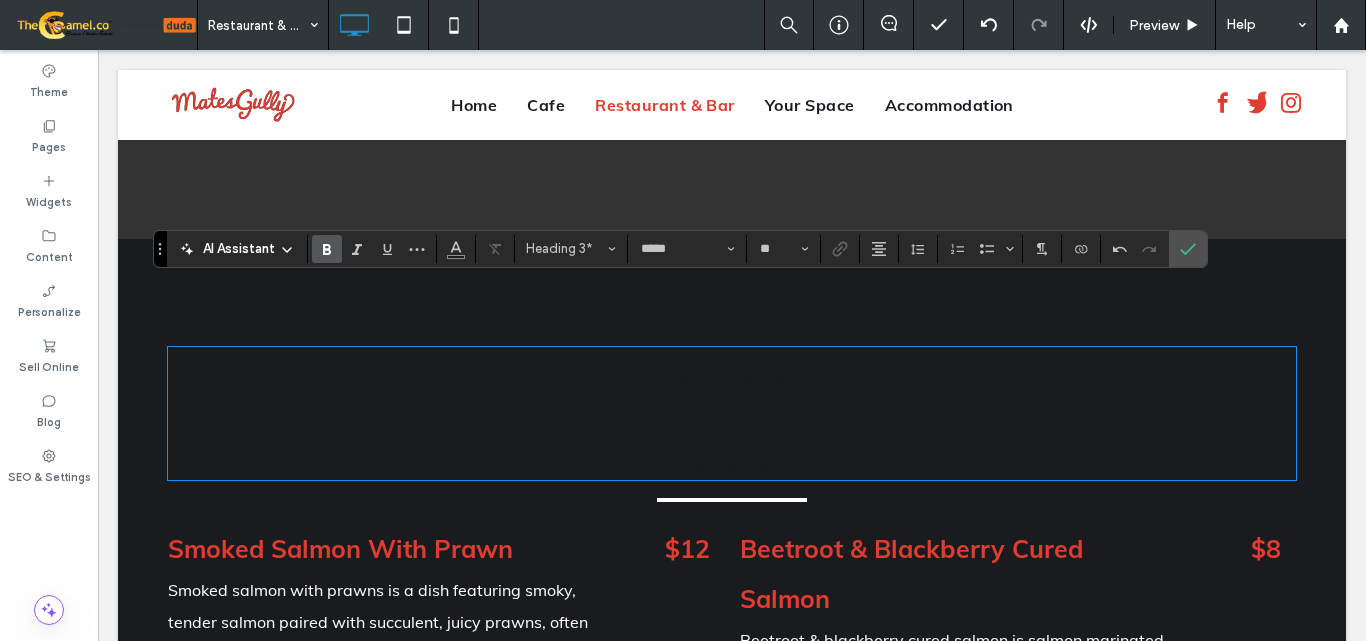 click at bounding box center [732, 413] 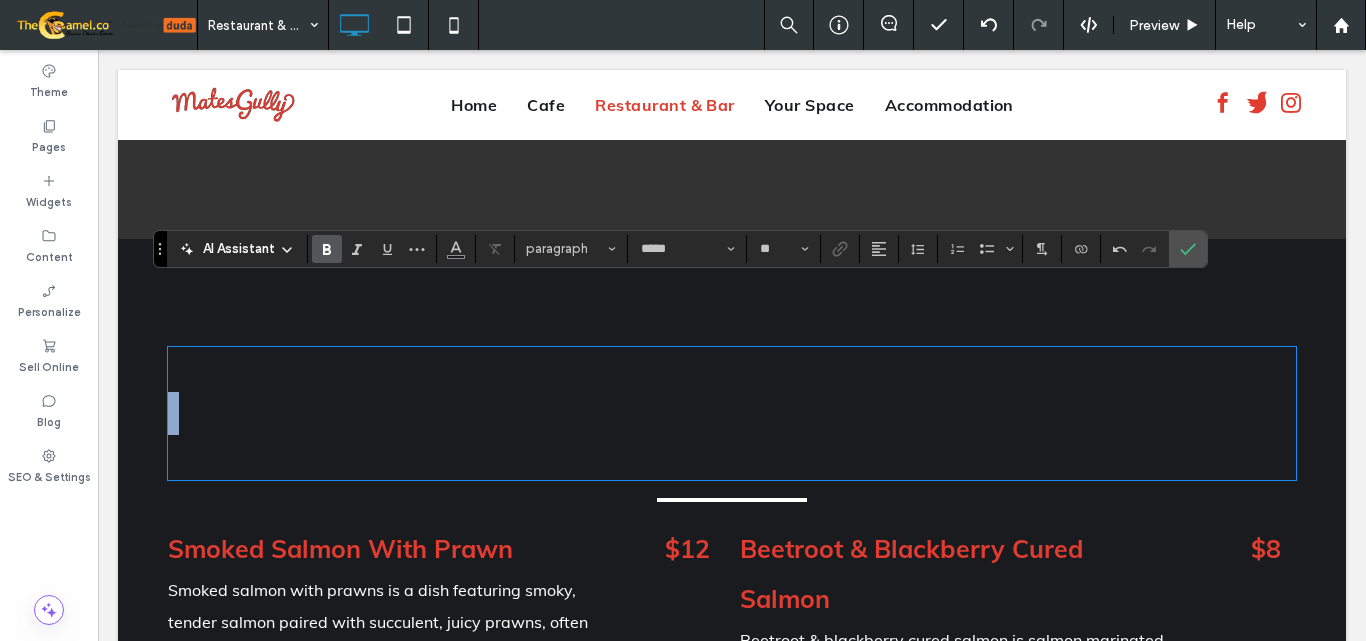 click at bounding box center [732, 413] 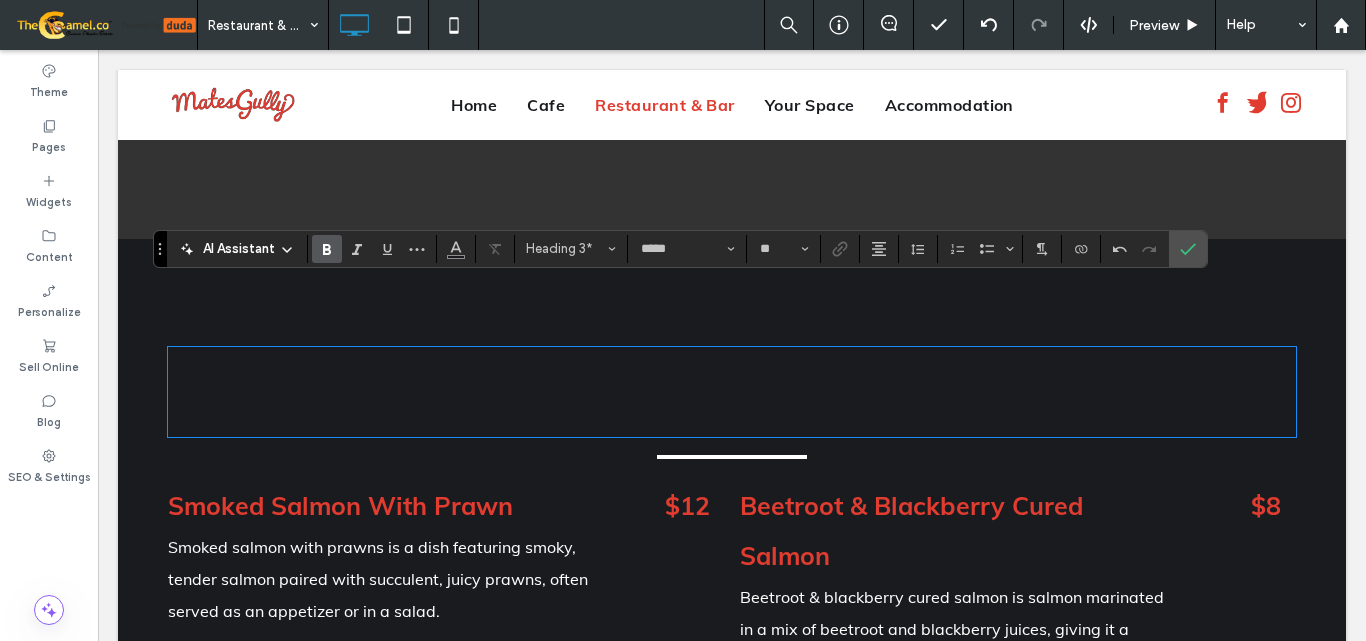 click on "******" at bounding box center [732, 413] 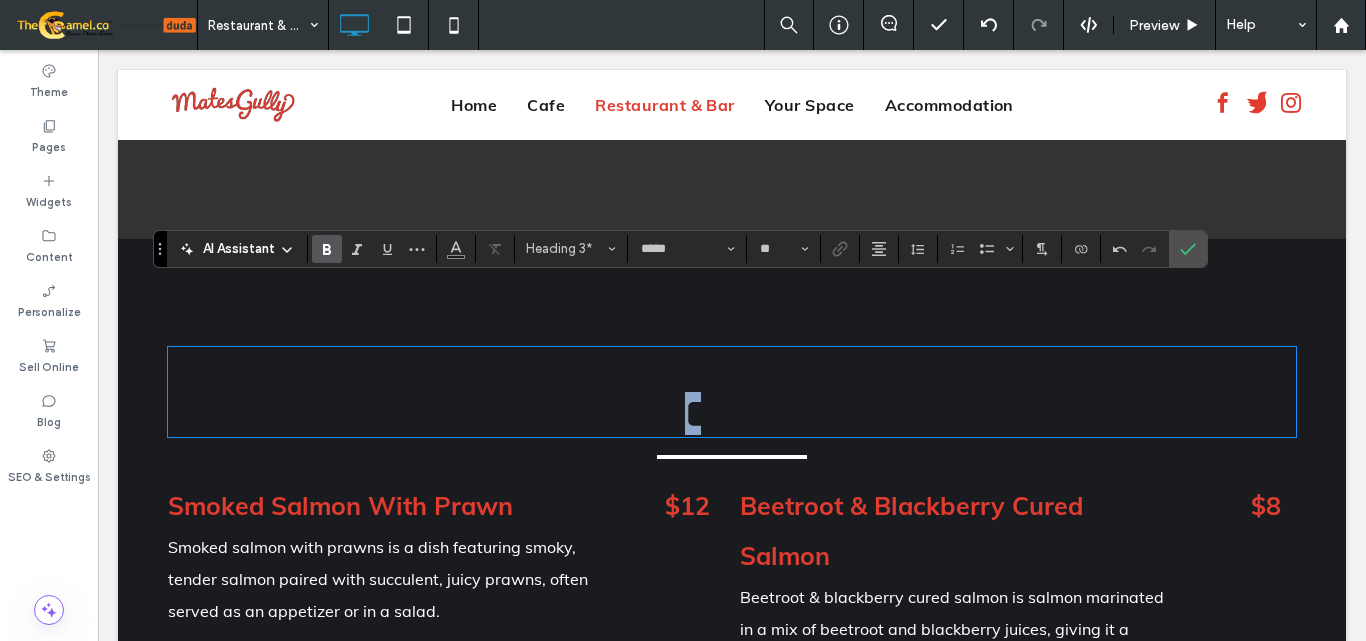 click on "******" at bounding box center (732, 413) 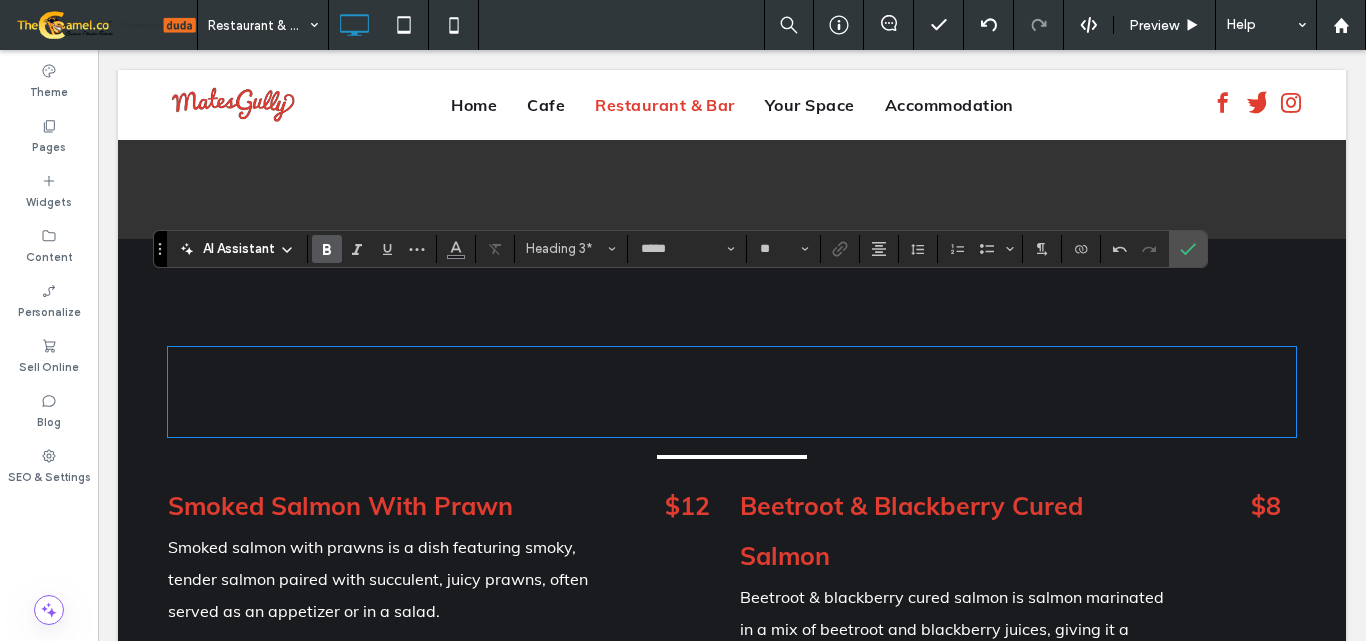 click on "********" at bounding box center (732, 413) 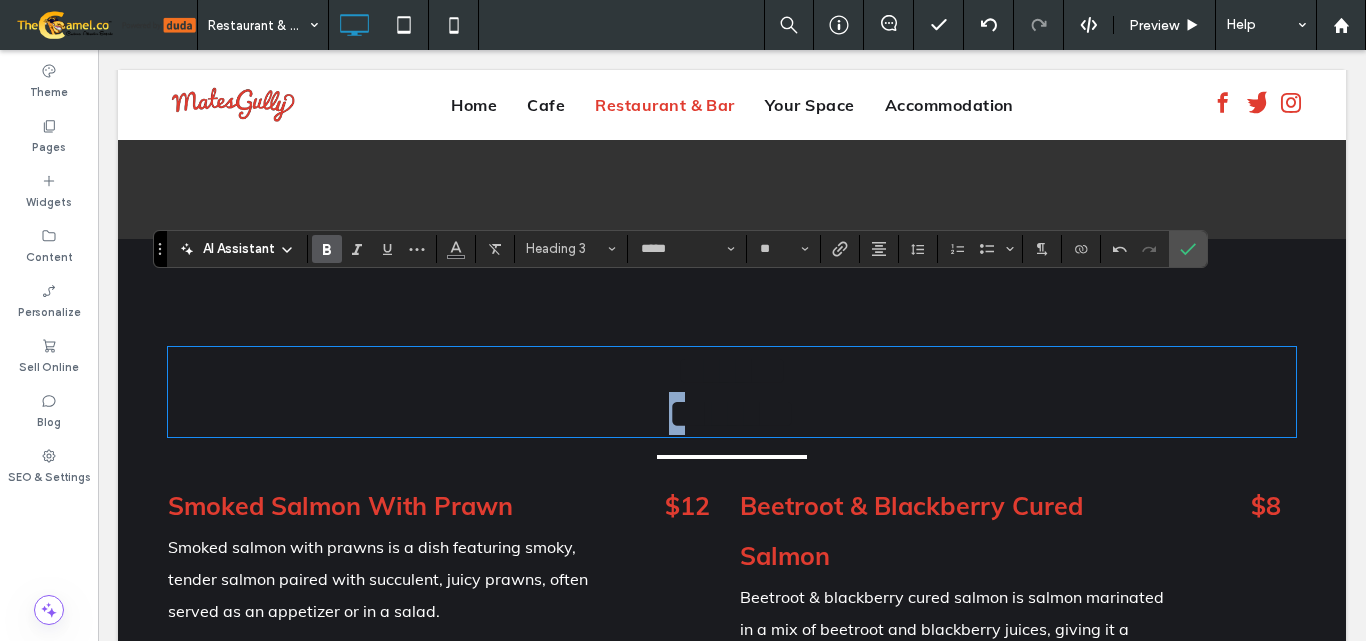 click on "********" at bounding box center [732, 413] 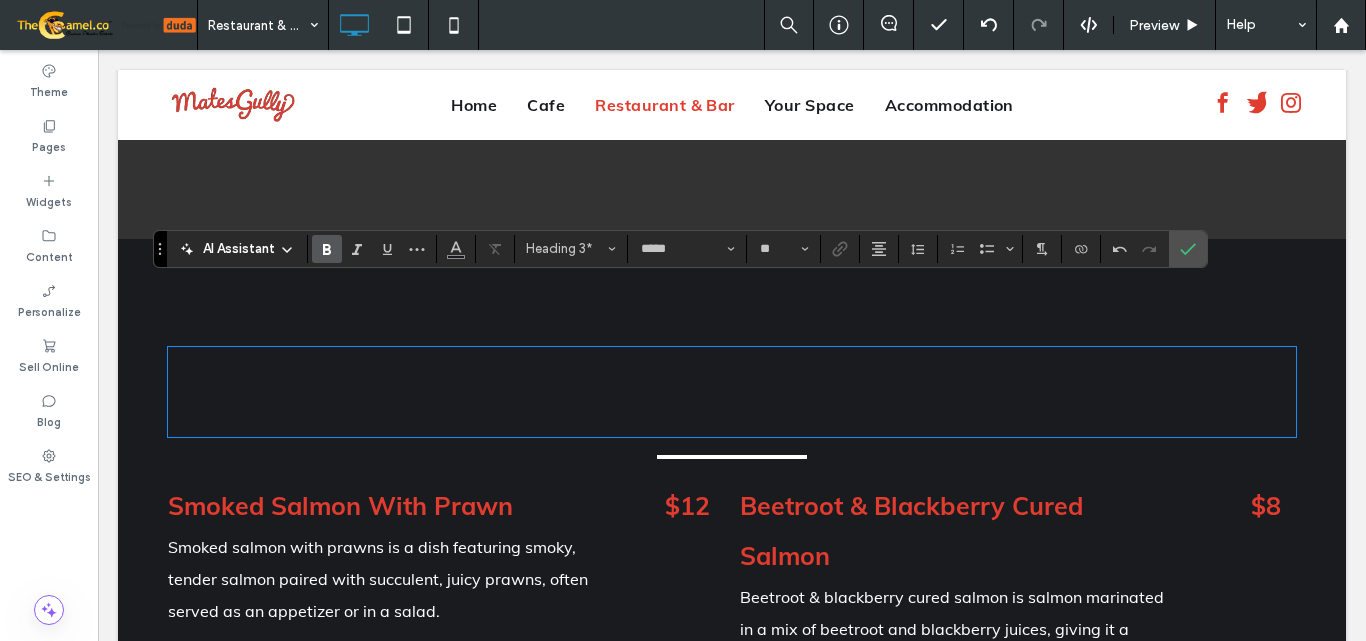 click on "*********" at bounding box center [732, 413] 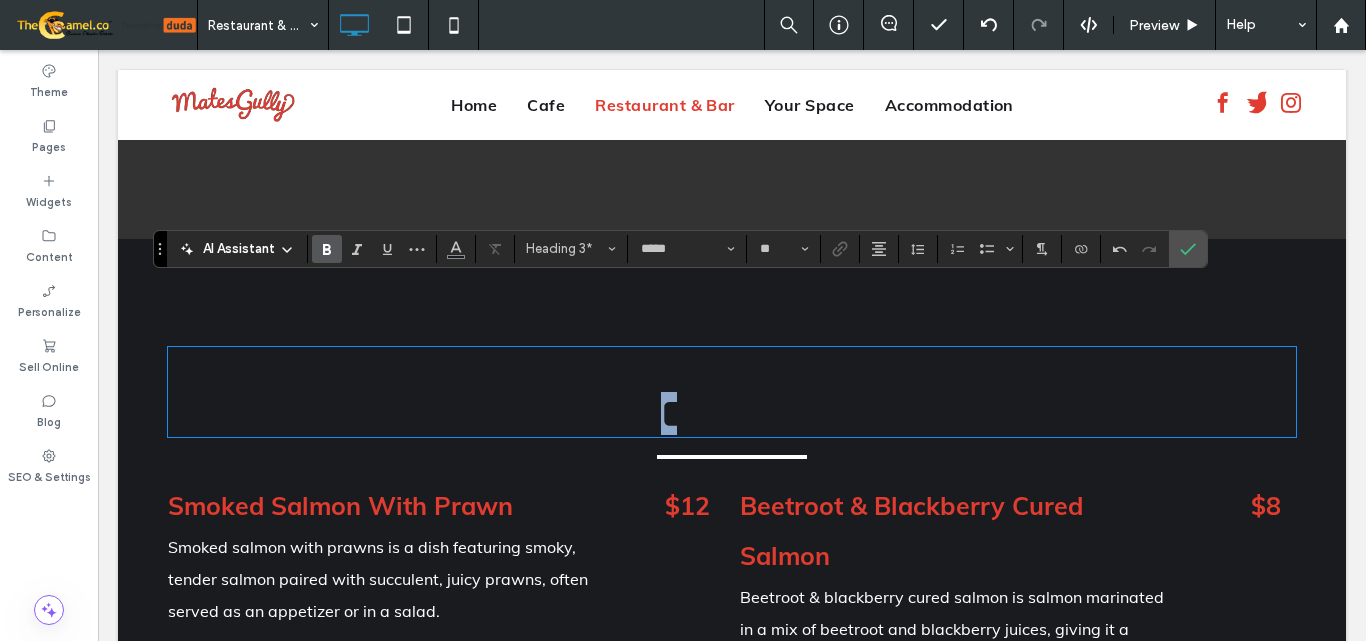click on "*********" at bounding box center [732, 413] 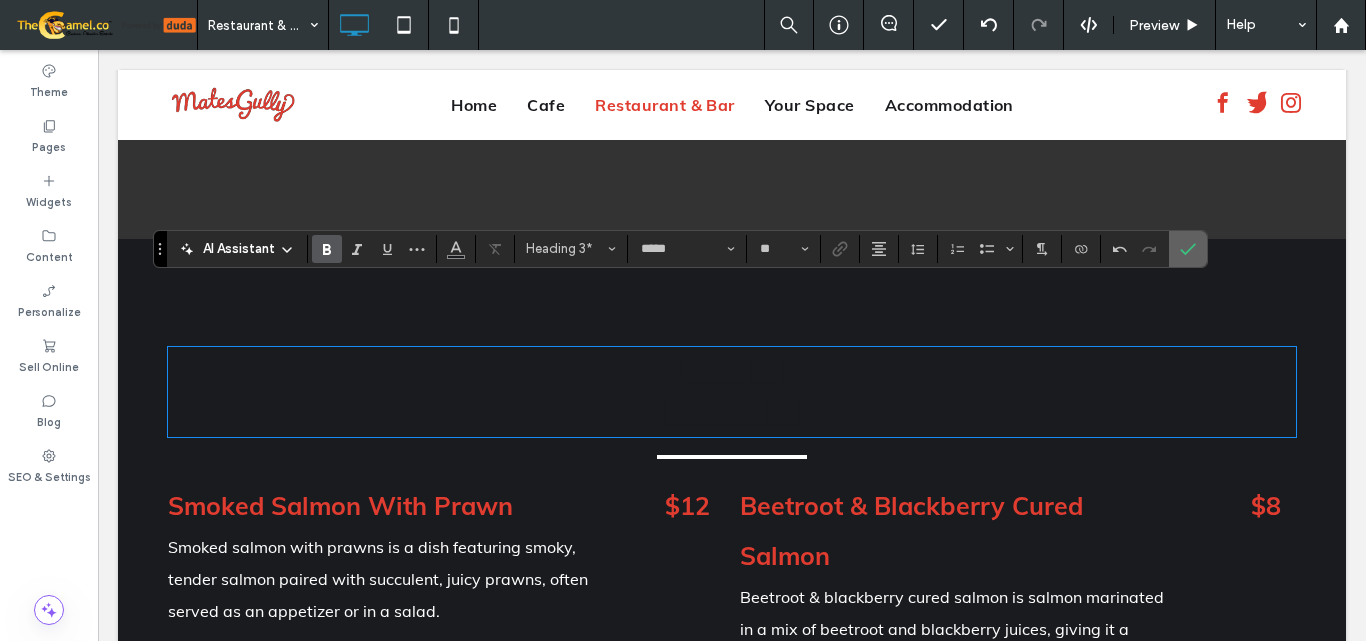 click at bounding box center (1184, 249) 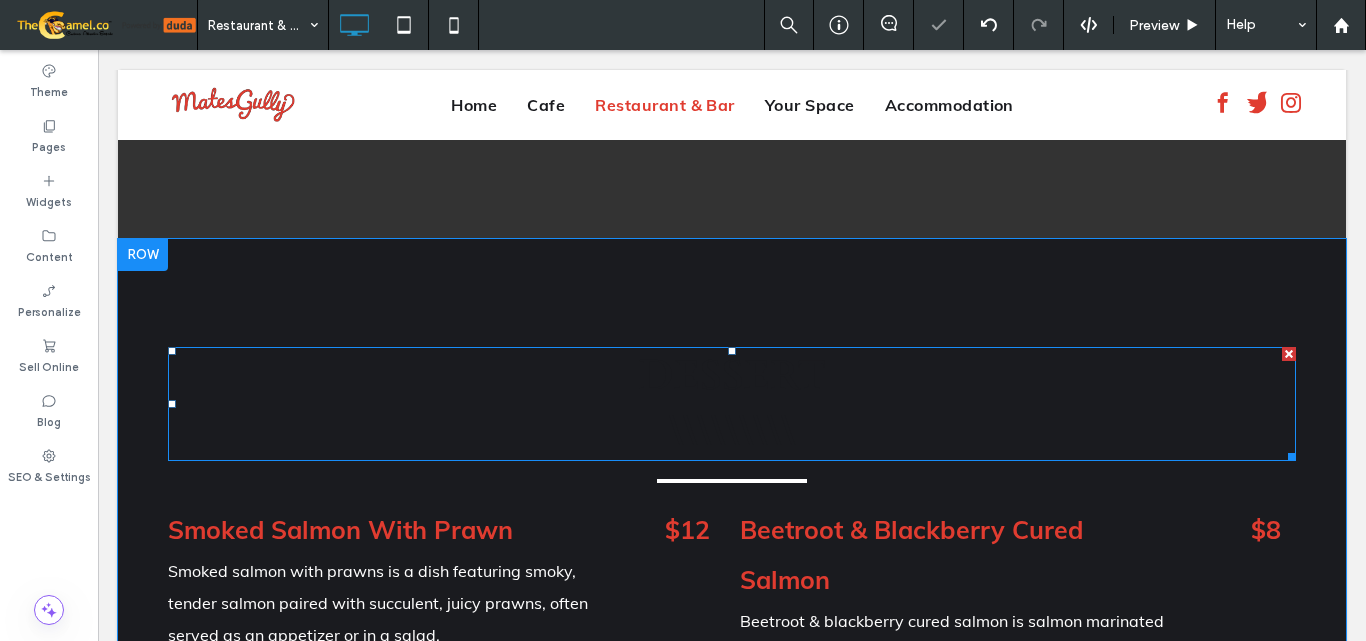 click on "DESSERT" at bounding box center [732, 376] 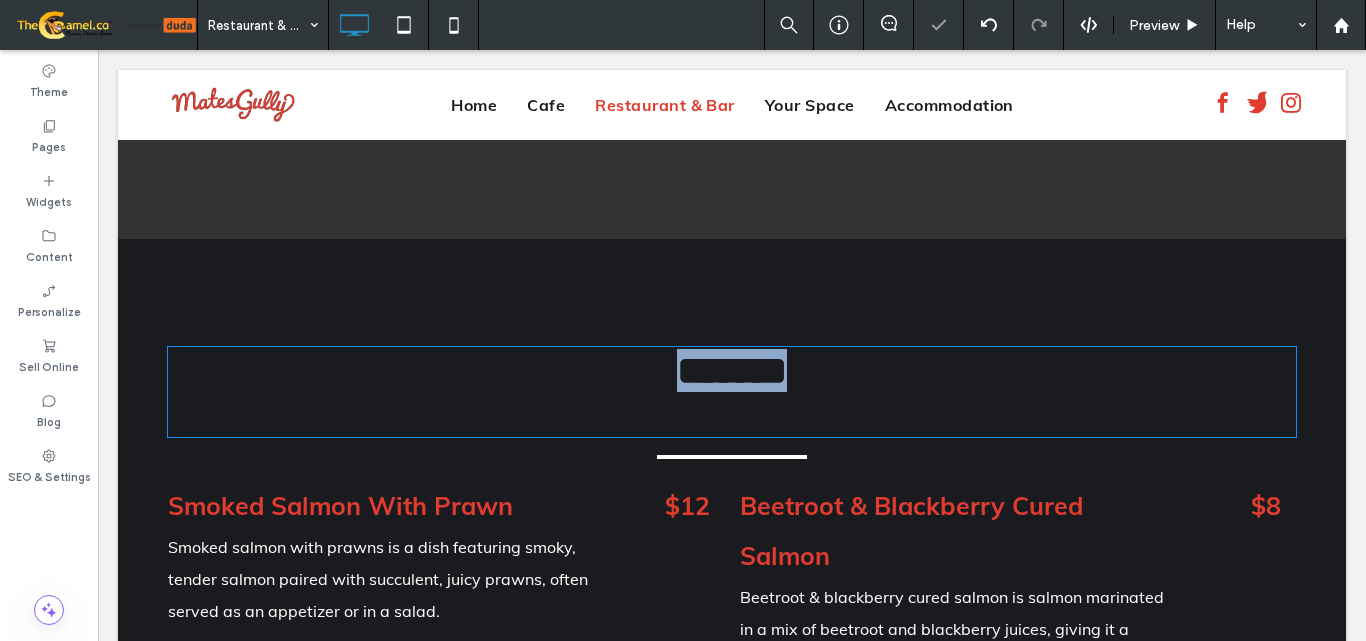 click on "*******" at bounding box center (732, 370) 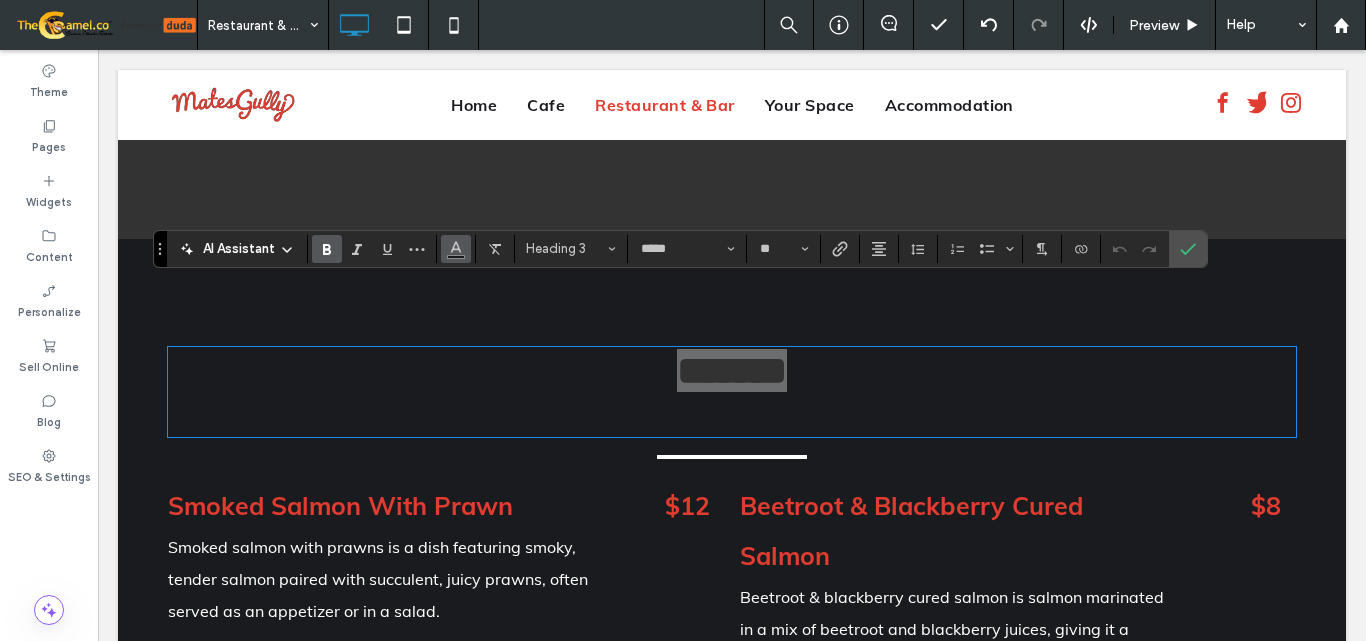 click at bounding box center (456, 247) 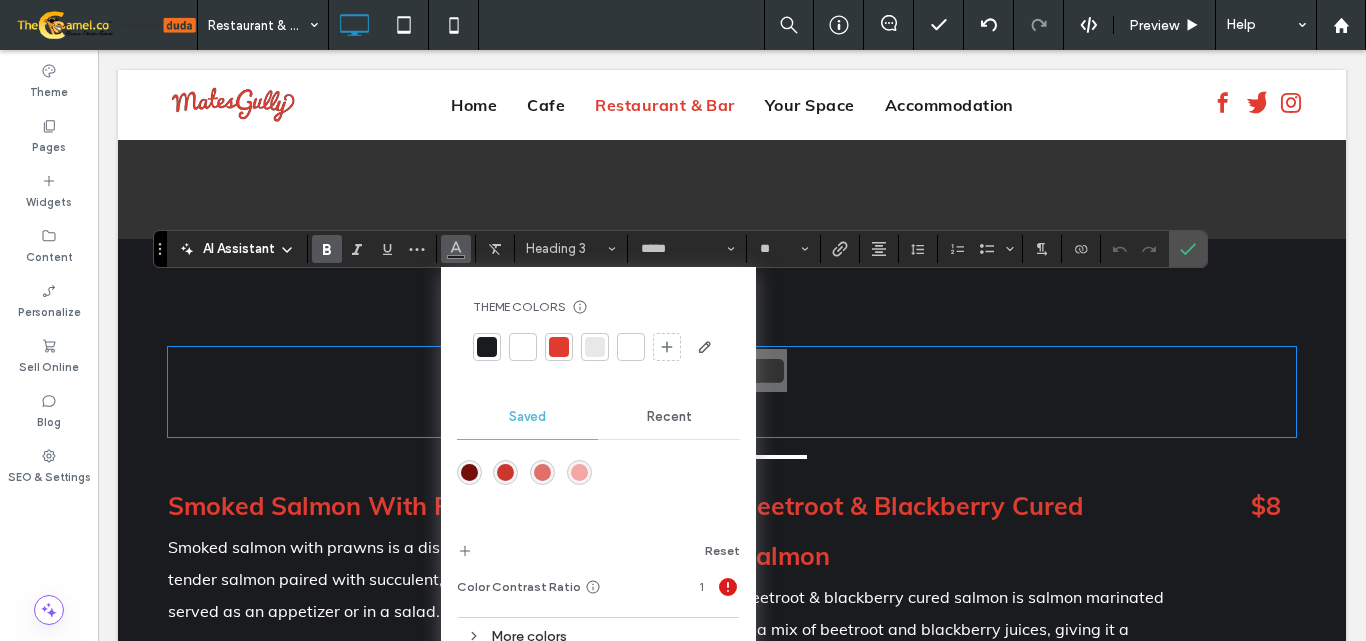 click at bounding box center (523, 347) 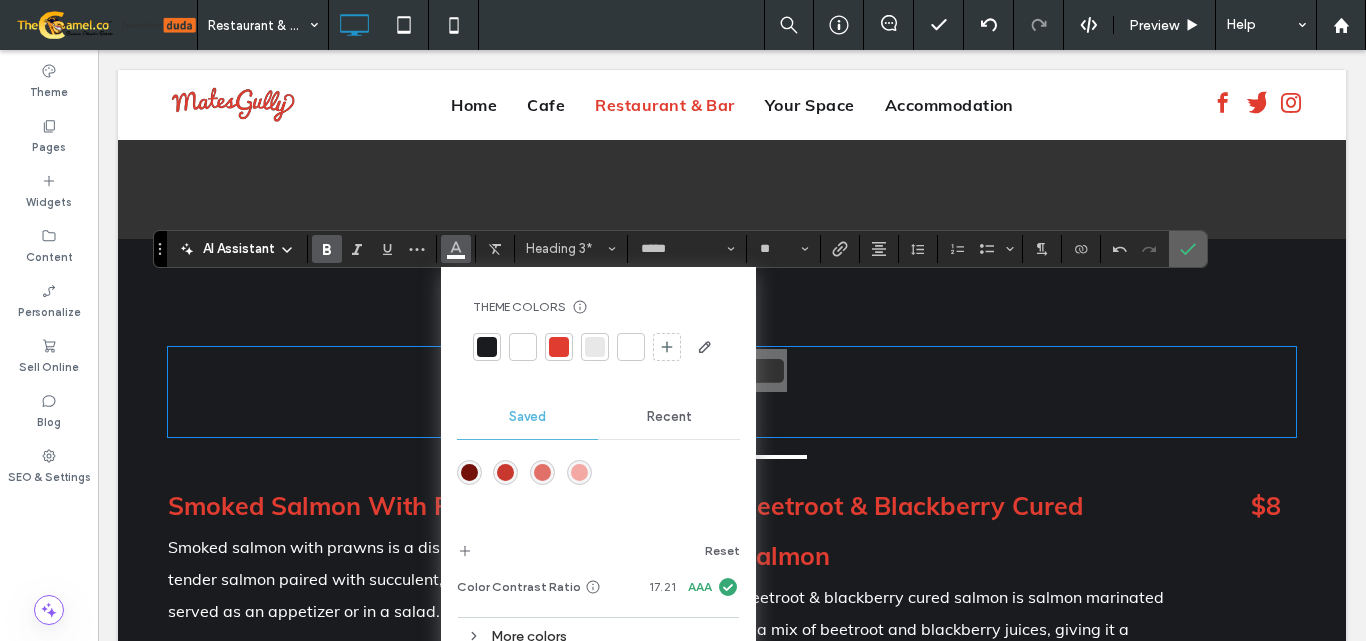 click 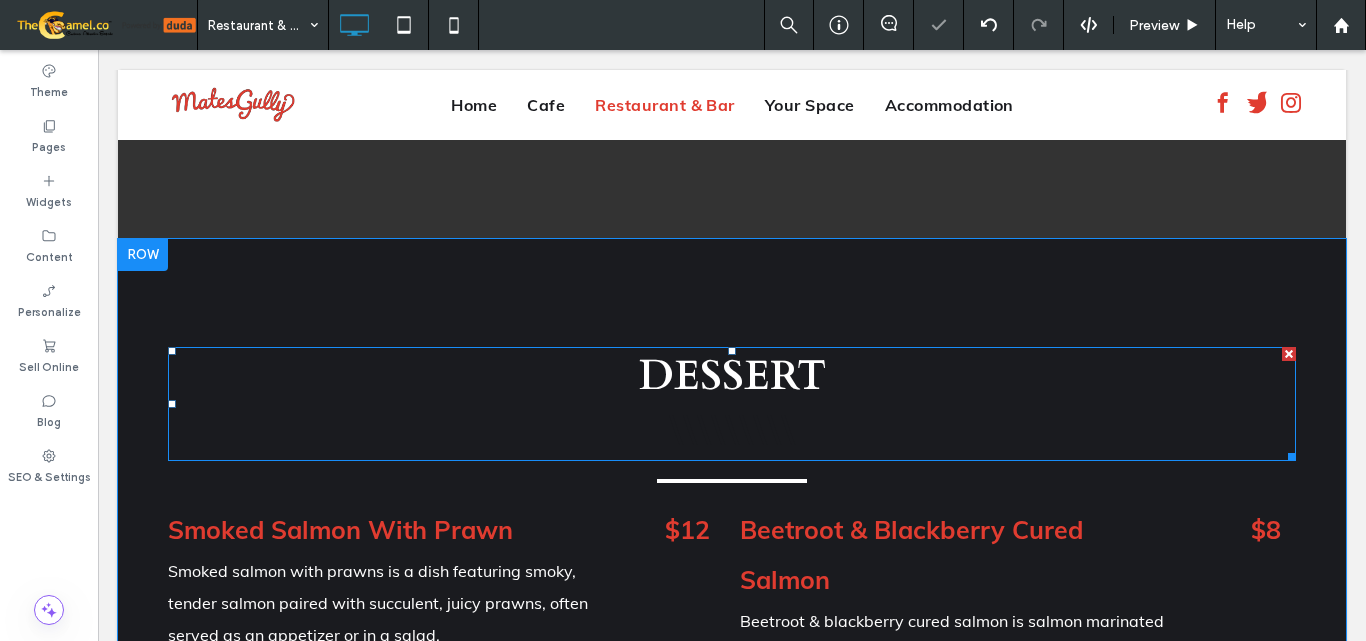 click on "\\\\\\\\\" at bounding box center (732, 431) 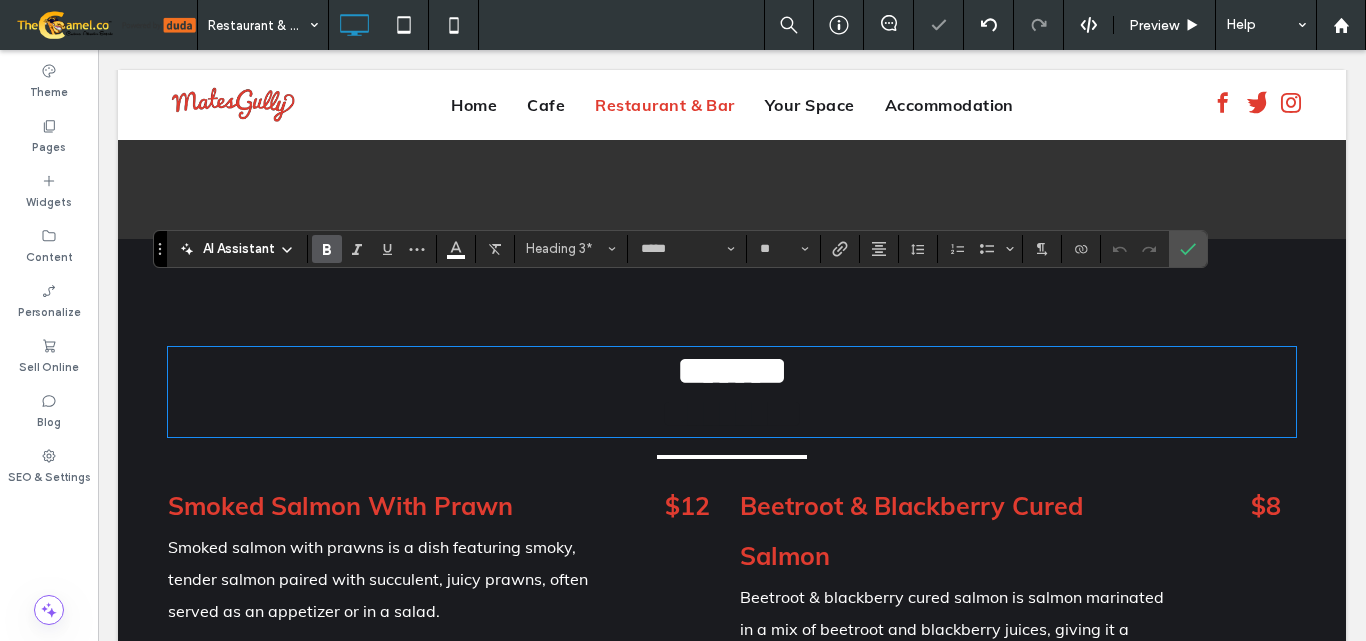 click on "*********" at bounding box center [732, 413] 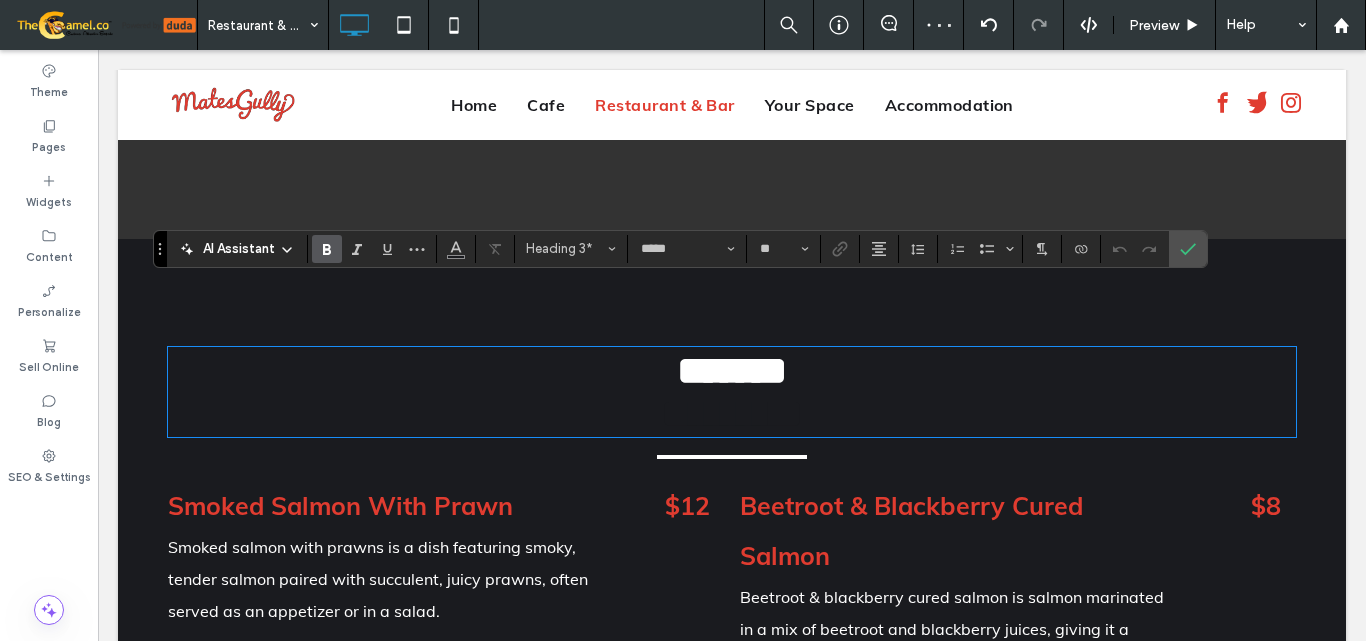 type 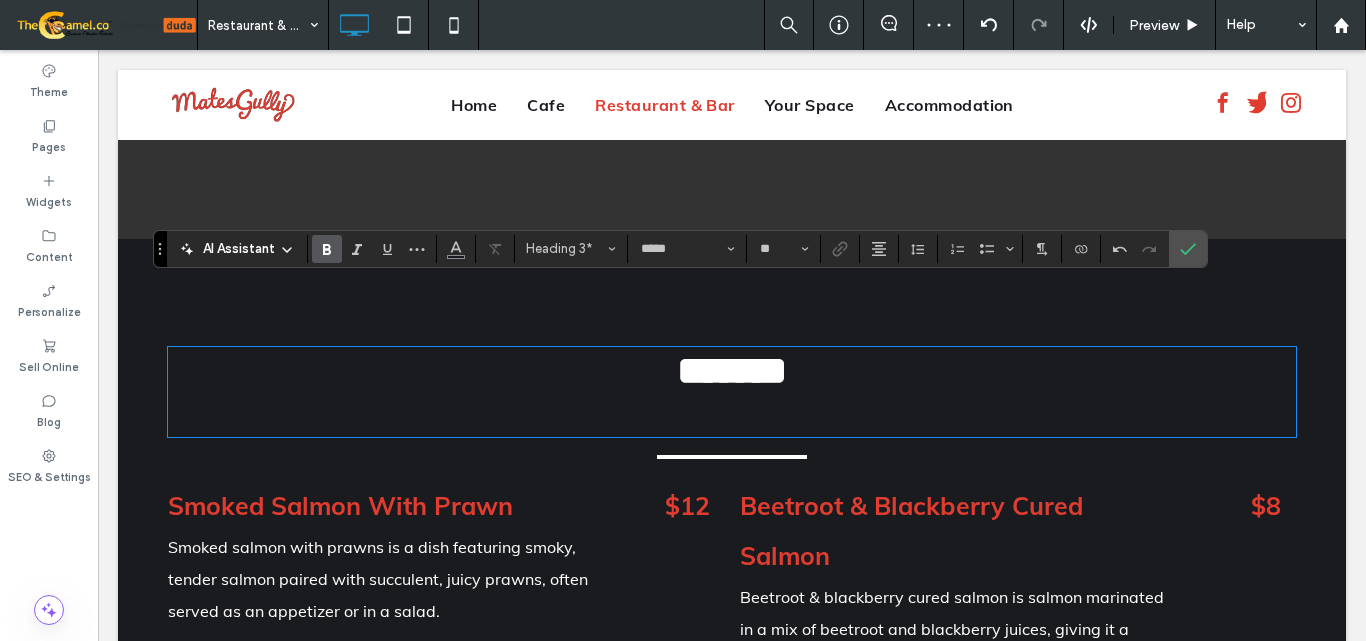 click on "*******" at bounding box center (732, 413) 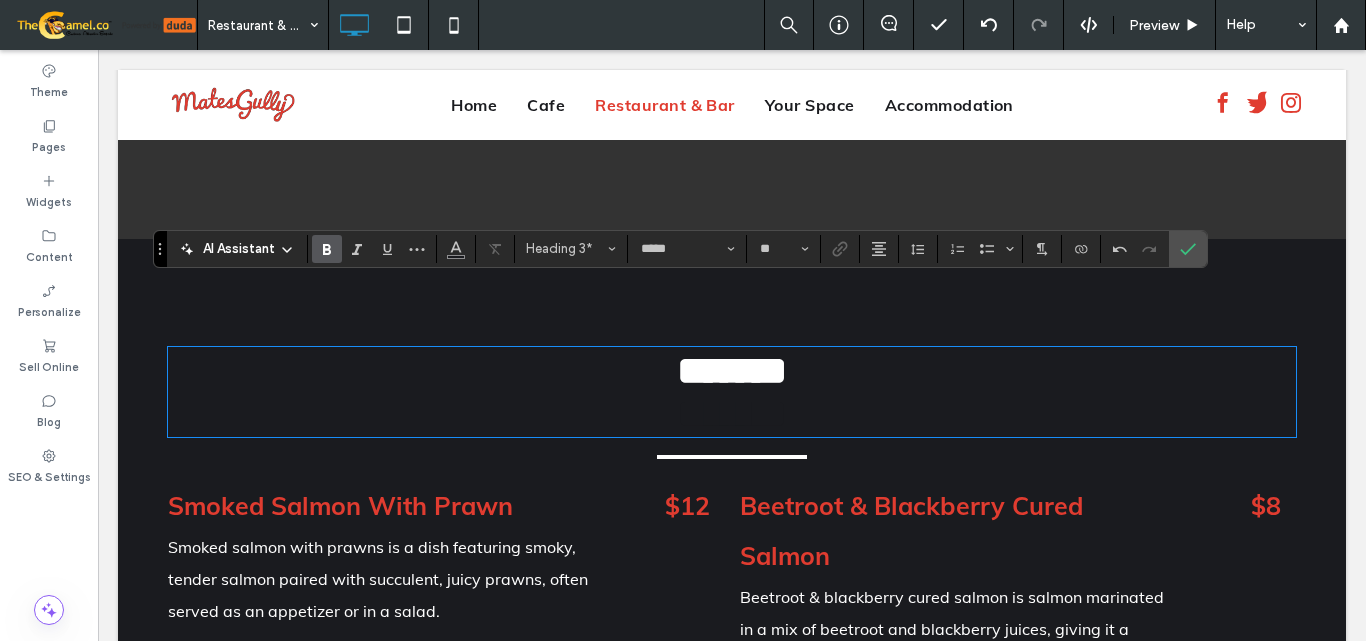 click on "Smoked Salmon With Prawn
Smoked salmon with prawns is a dish featuring smoky, tender salmon paired with succulent, juicy prawns, often served as an appetizer or in a salad.
$12
Potted Crab
Potted crab is a seafood dish made with crab meat mixed with butter and seasonings, then packed into a pot or jar and chilled, creating a rich and flavorful spread.
$10
Charred Spring Onions & Romesco
Charred spring onions & romesco is a dish where spring onions are grilled until crispy and smoky, then served with a tangy, nutty romesco sauce made from tomatoes, peppers, and almonds.
$8
Beetroot & Blackberry Cured Salmon
Beetroot & blackberry cured salmon is salmon marinated in a mix of beetroot and blackberry juices, giving it a sweet, earthy flavor and vibrant color.
$8
Chargrilled [MEDICAL_DATA] With Sweet & Sour Beetroot
$12" at bounding box center [724, 816] 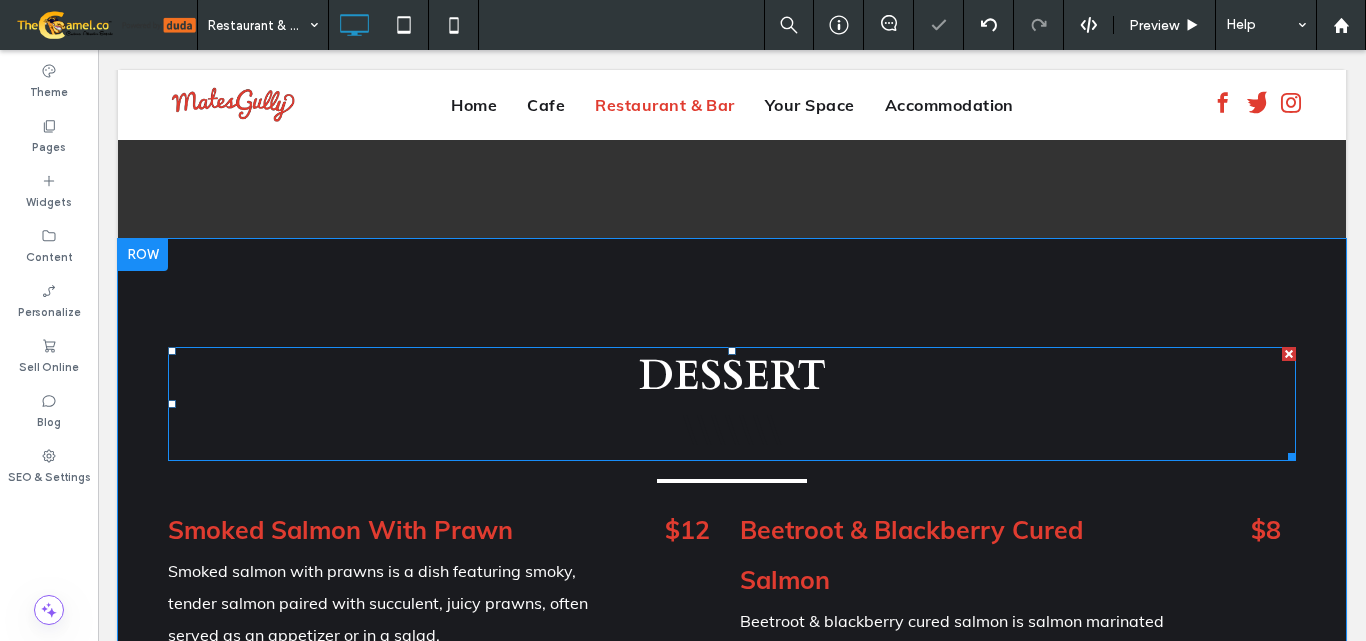 click on "\\\\\\\" at bounding box center [732, 431] 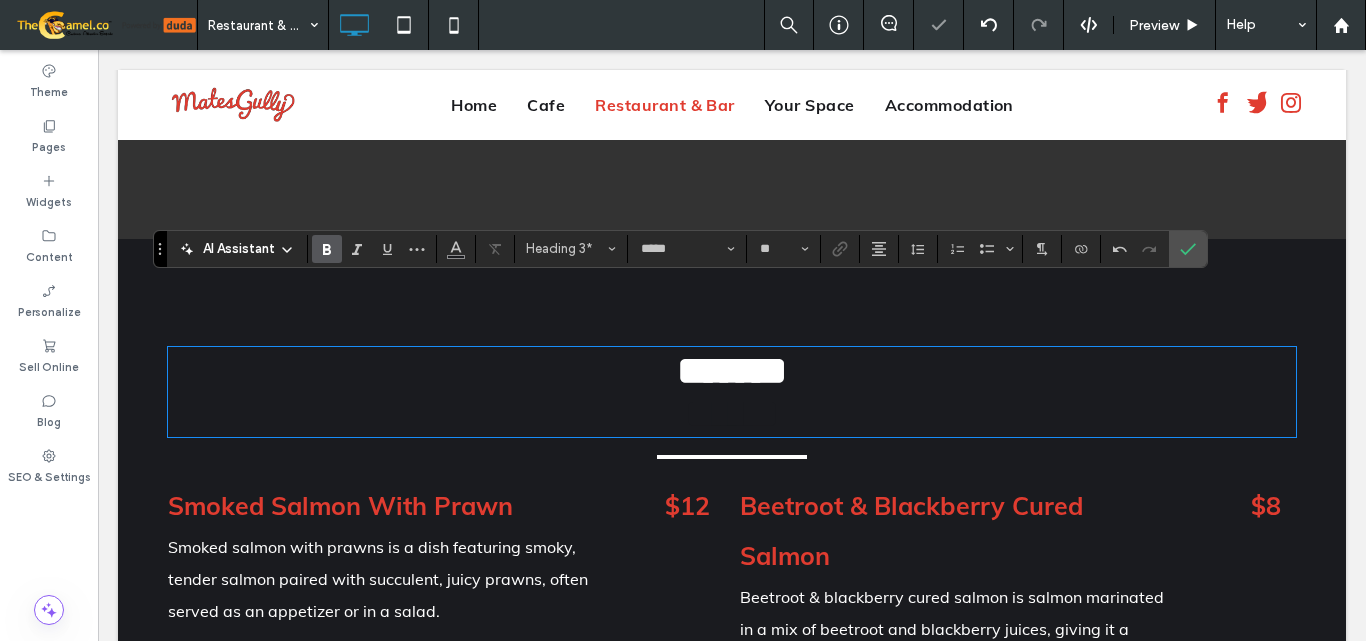type 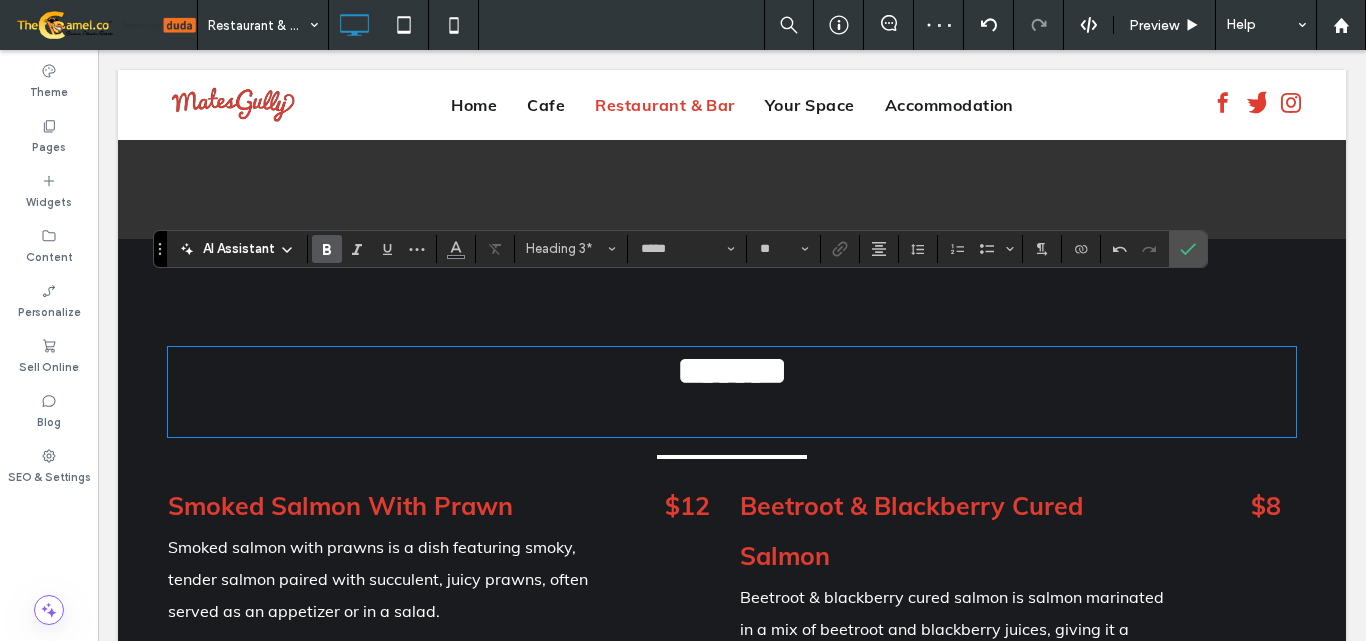 click on "Smoked Salmon With Prawn
Smoked salmon with prawns is a dish featuring smoky, tender salmon paired with succulent, juicy prawns, often served as an appetizer or in a salad.
$12
Potted Crab
Potted crab is a seafood dish made with crab meat mixed with butter and seasonings, then packed into a pot or jar and chilled, creating a rich and flavorful spread.
$10
Charred Spring Onions & Romesco
Charred spring onions & romesco is a dish where spring onions are grilled until crispy and smoky, then served with a tangy, nutty romesco sauce made from tomatoes, peppers, and almonds.
$8
Beetroot & Blackberry Cured Salmon
Beetroot & blackberry cured salmon is salmon marinated in a mix of beetroot and blackberry juices, giving it a sweet, earthy flavor and vibrant color.
$8
Chargrilled [MEDICAL_DATA] With Sweet & Sour Beetroot
$12" at bounding box center [724, 816] 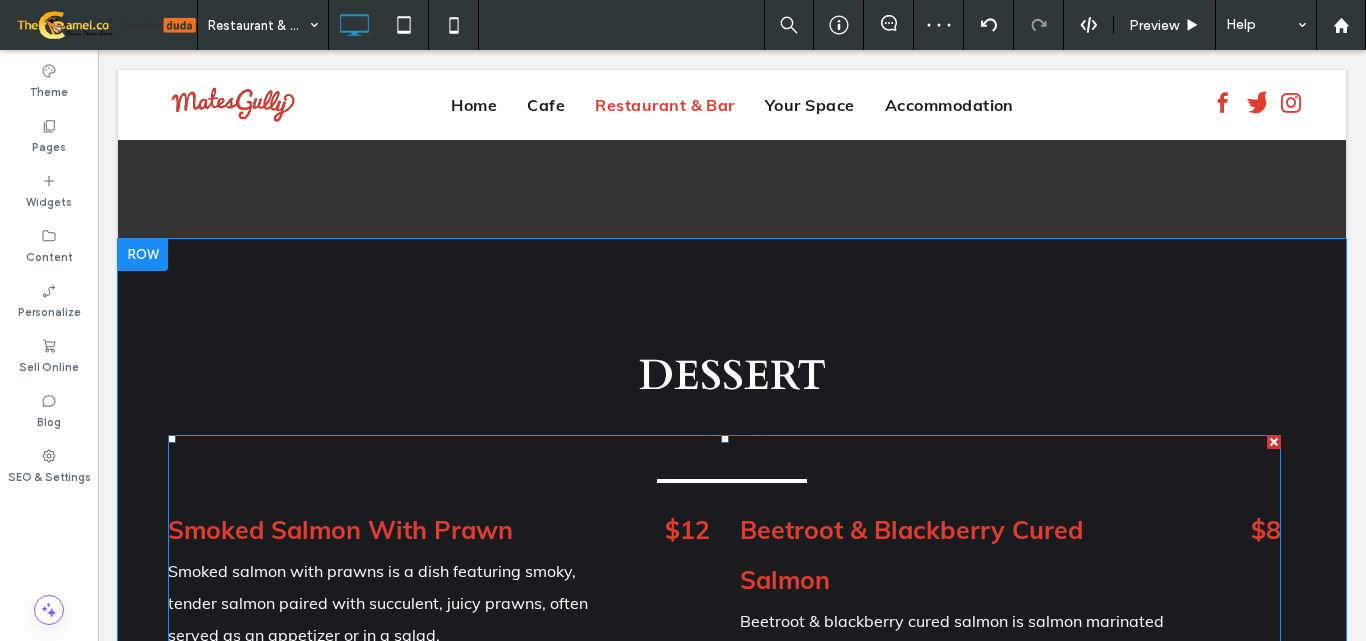 click on "Smoked Salmon With Prawn
Smoked salmon with prawns is a dish featuring smoky, tender salmon paired with succulent, juicy prawns, often served as an appetizer or in a salad.
$12
Potted Crab
Potted crab is a seafood dish made with crab meat mixed with butter and seasonings, then packed into a pot or jar and chilled, creating a rich and flavorful spread.
$10
Charred Spring Onions & Romesco
Charred spring onions & romesco is a dish where spring onions are grilled until crispy and smoky, then served with a tangy, nutty romesco sauce made from tomatoes, peppers, and almonds.
$8
Beetroot & Blackberry Cured Salmon
Beetroot & blackberry cured salmon is salmon marinated in a mix of beetroot and blackberry juices, giving it a sweet, earthy flavor and vibrant color.
$8
Chargrilled [MEDICAL_DATA] With Sweet & Sour Beetroot
$12" at bounding box center [724, 840] 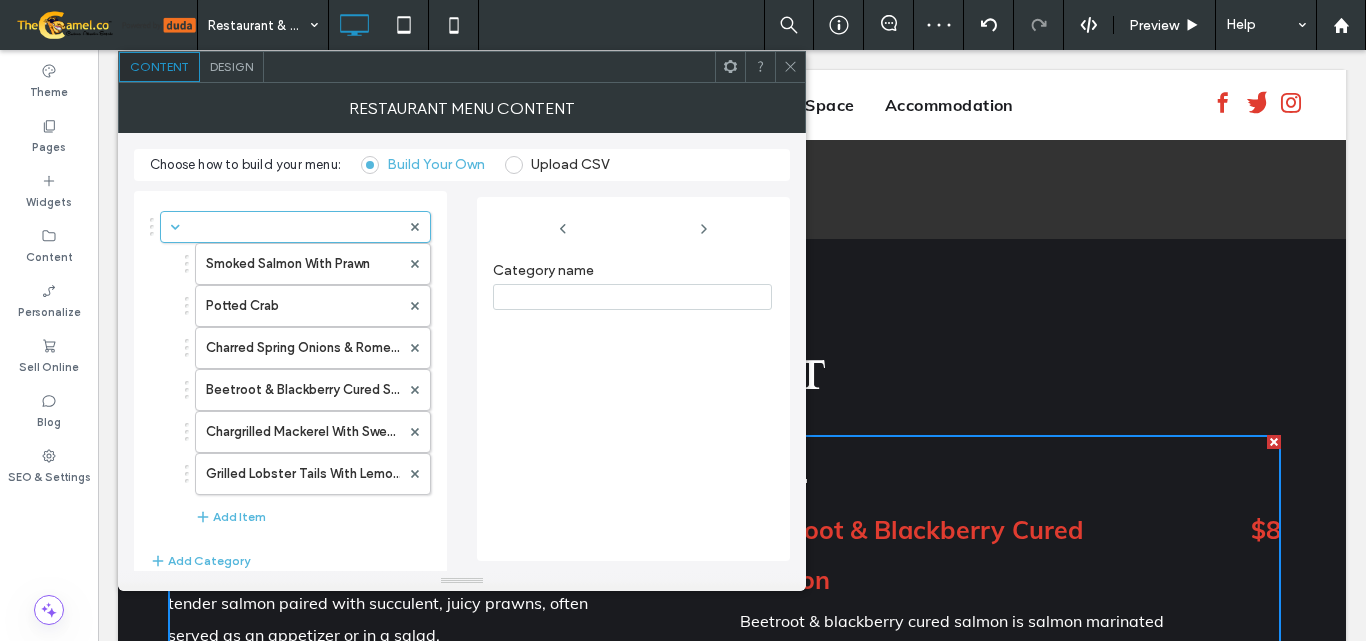 click 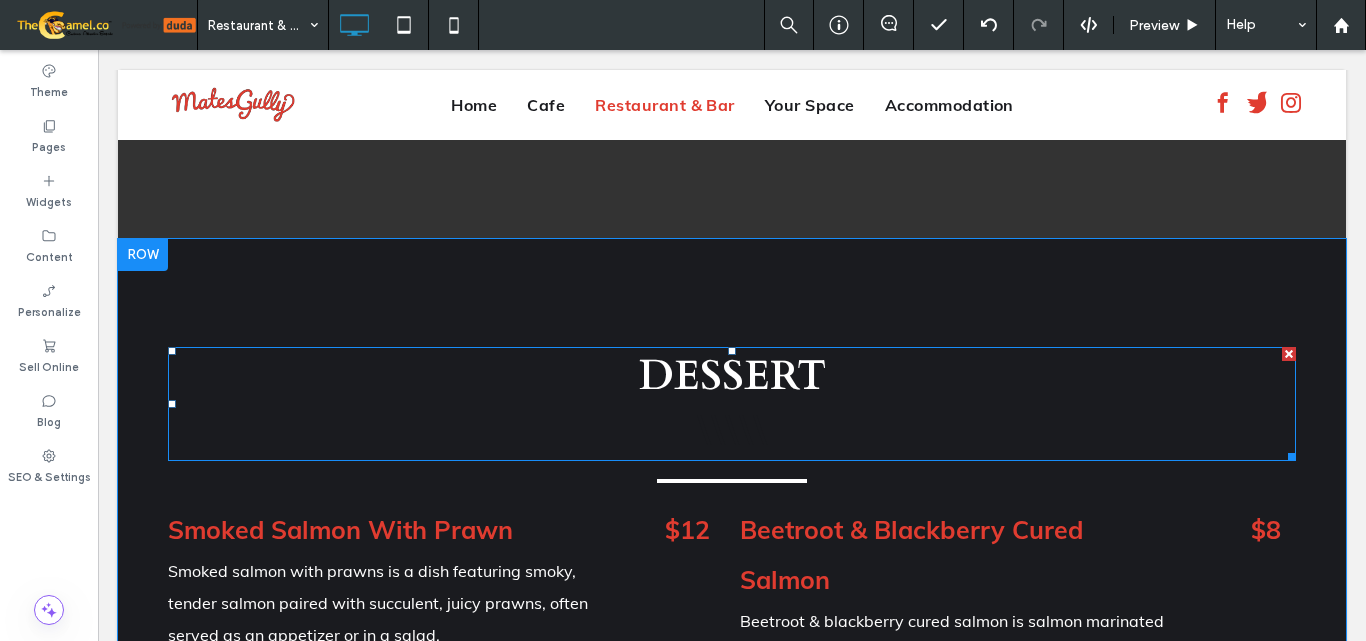 click on "\\\\\" at bounding box center [732, 431] 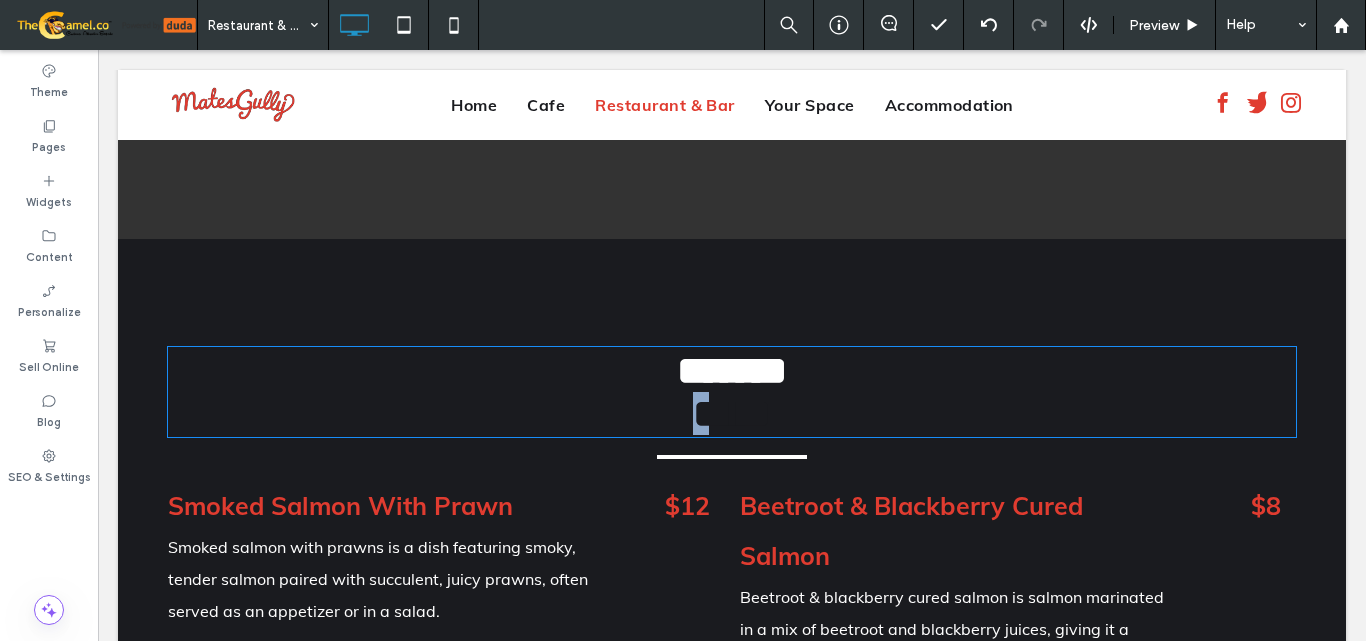type on "*****" 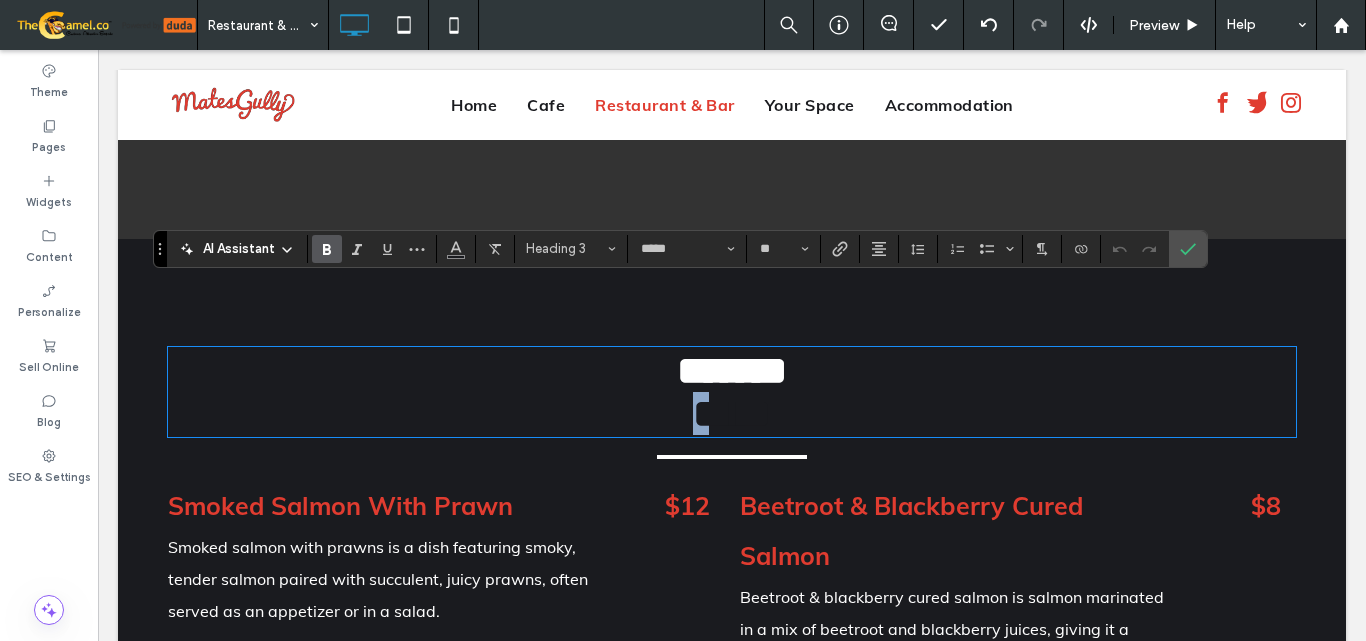 click on "*****" at bounding box center (732, 413) 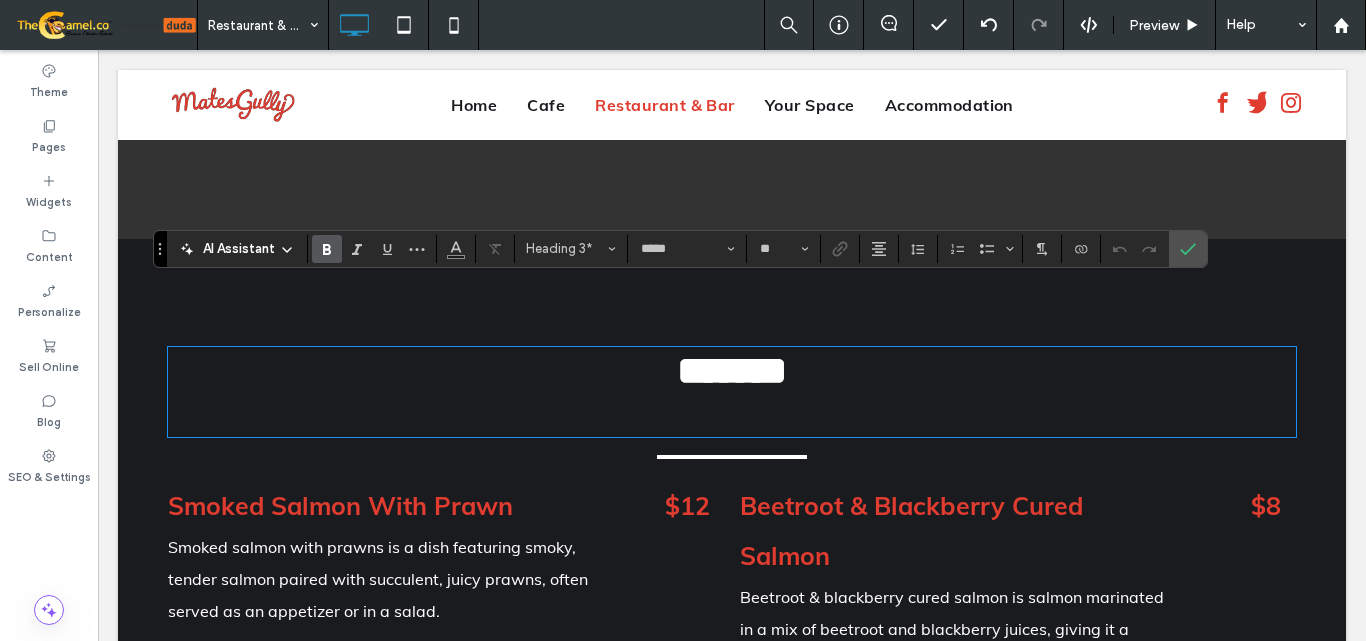 click on "*****" at bounding box center (732, 413) 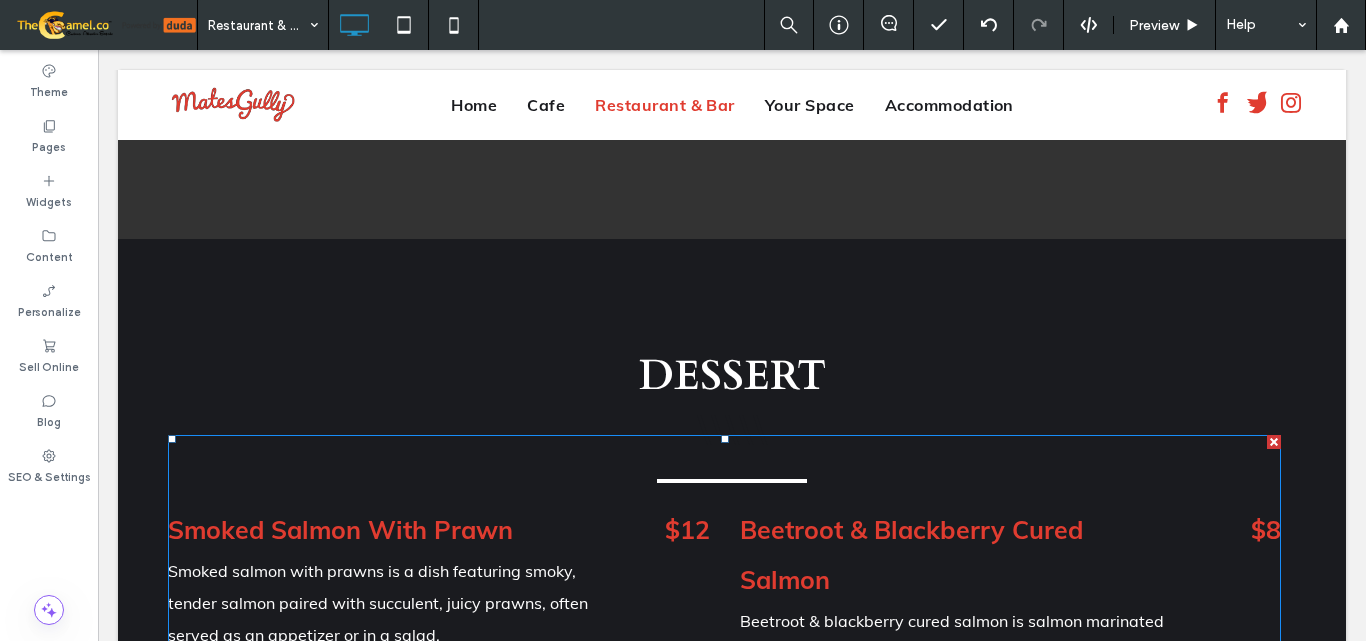 click on "Smoked Salmon With Prawn
Smoked salmon with prawns is a dish featuring smoky, tender salmon paired with succulent, juicy prawns, often served as an appetizer or in a salad.
$12
Potted Crab
Potted crab is a seafood dish made with crab meat mixed with butter and seasonings, then packed into a pot or jar and chilled, creating a rich and flavorful spread.
$10
Charred Spring Onions & Romesco
Charred spring onions & romesco is a dish where spring onions are grilled until crispy and smoky, then served with a tangy, nutty romesco sauce made from tomatoes, peppers, and almonds.
$8
Beetroot & Blackberry Cured Salmon
Beetroot & blackberry cured salmon is salmon marinated in a mix of beetroot and blackberry juices, giving it a sweet, earthy flavor and vibrant color.
$8
Chargrilled [MEDICAL_DATA] With Sweet & Sour Beetroot
$12" at bounding box center (724, 840) 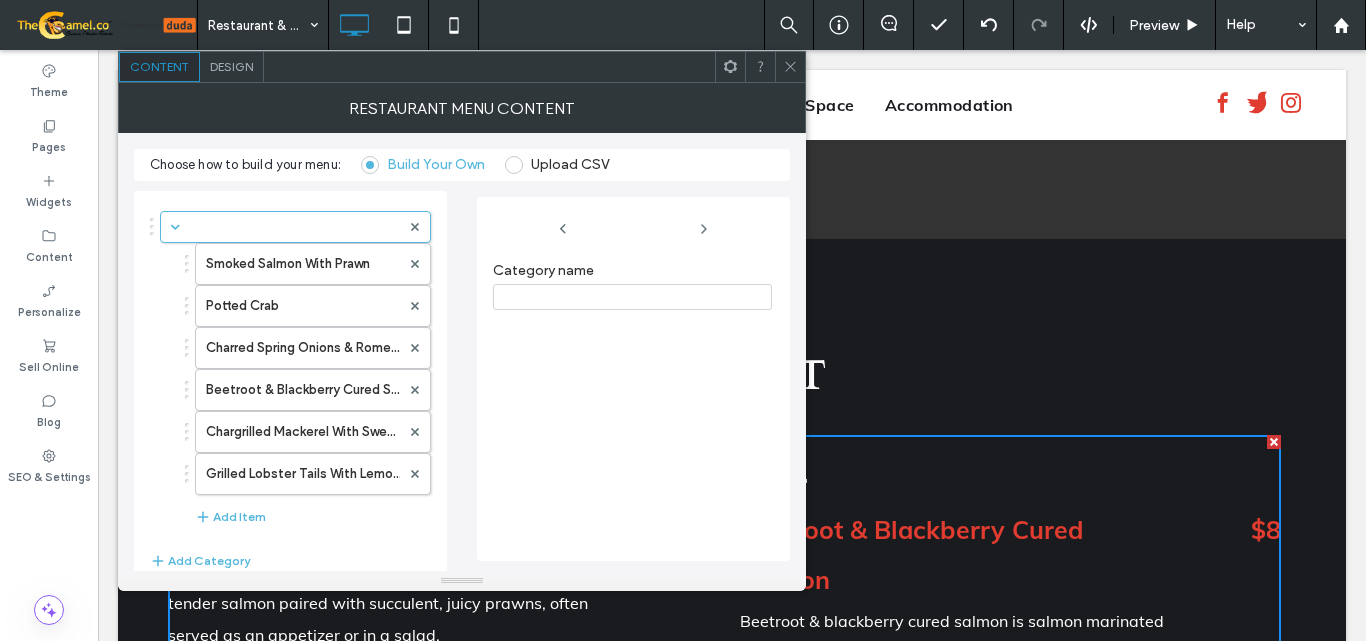 click 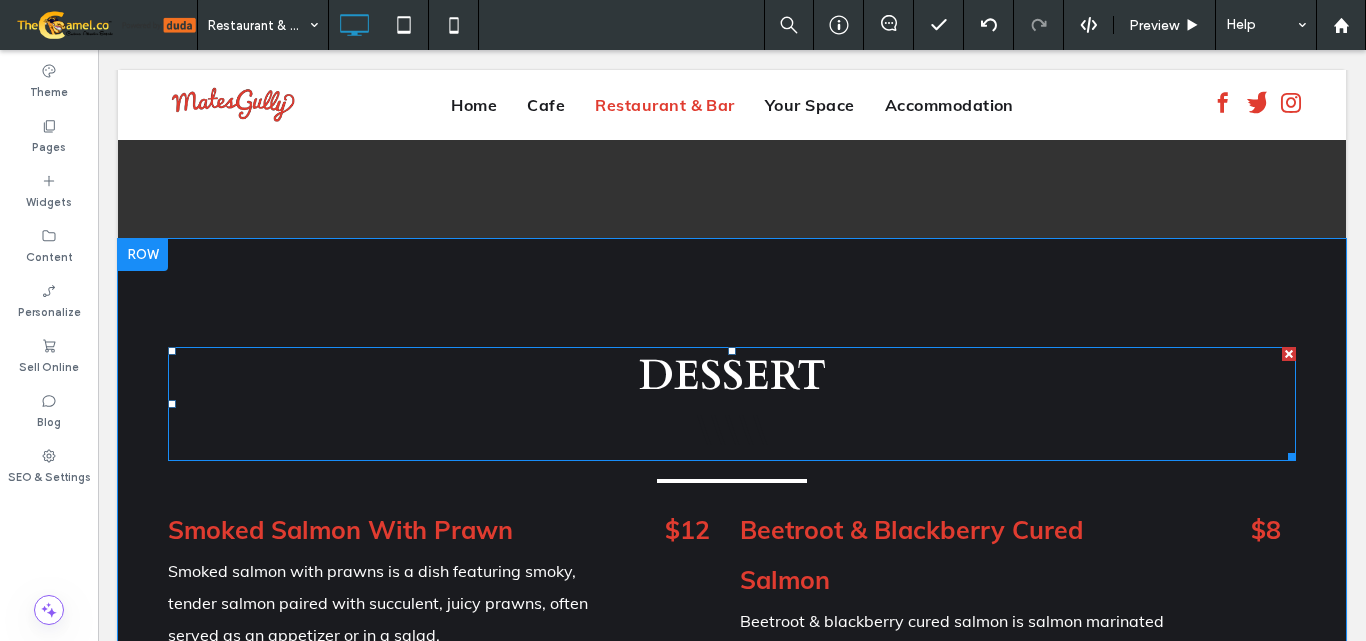 click on "\\\\\" at bounding box center (732, 431) 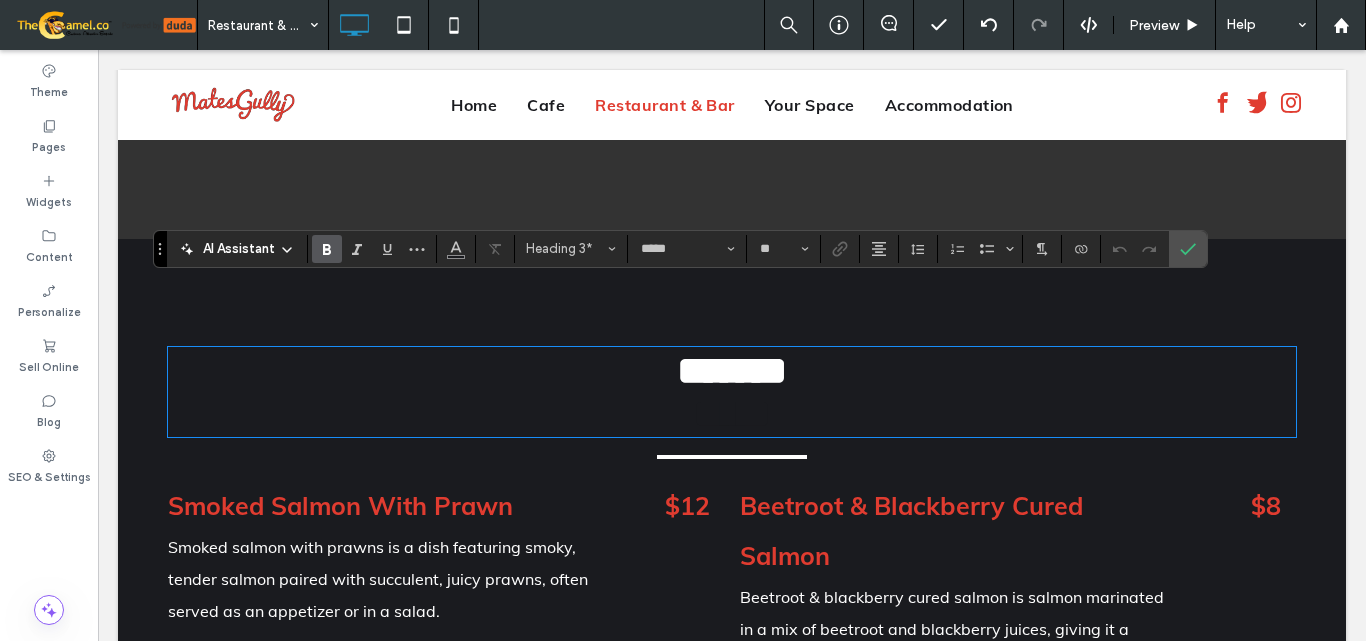 click on "*****" at bounding box center (732, 413) 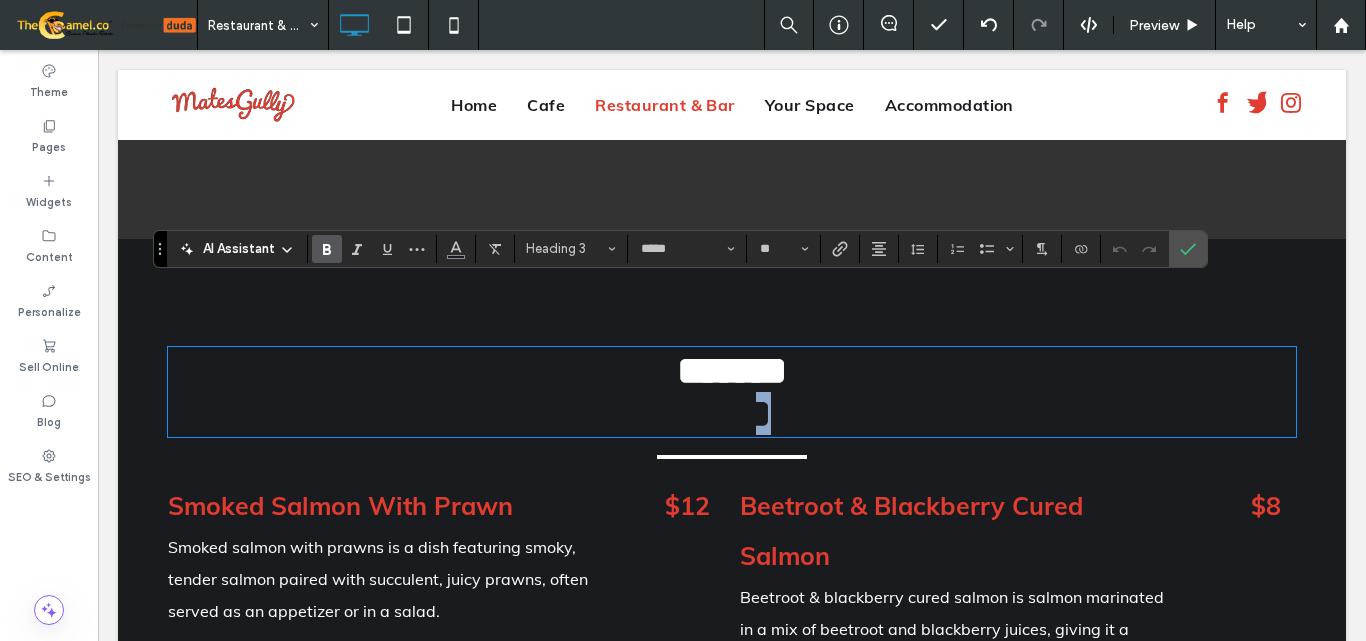 click on "*****" at bounding box center [732, 413] 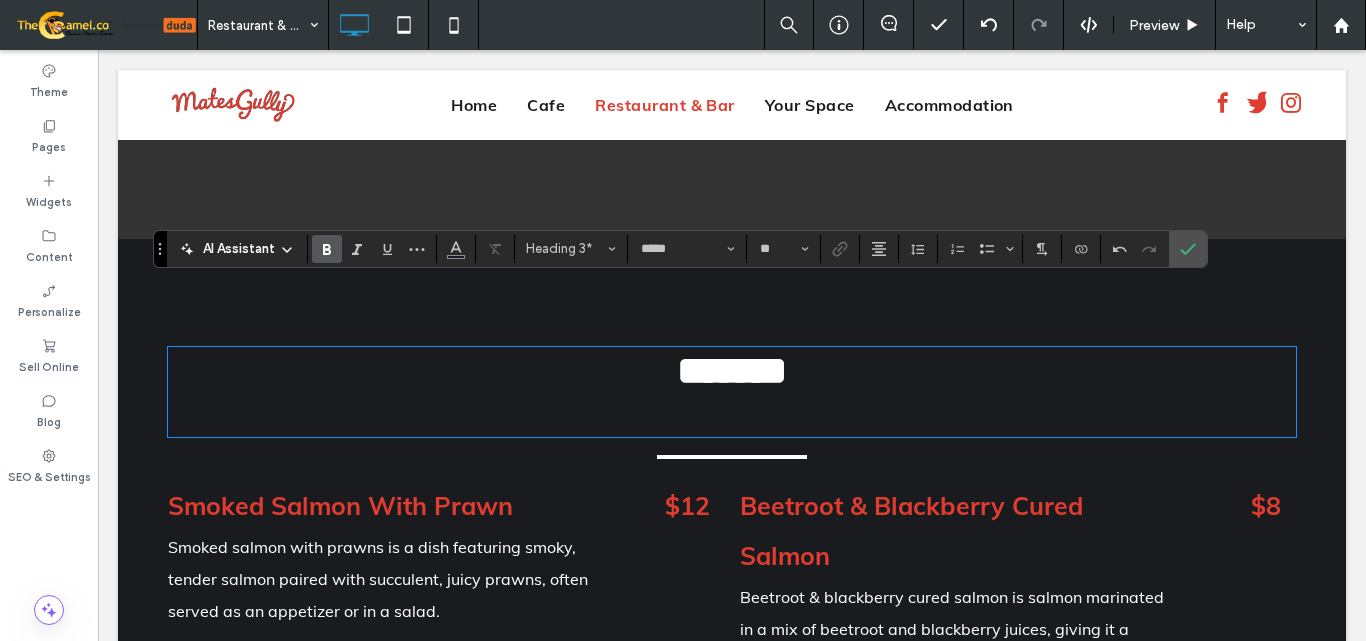 type 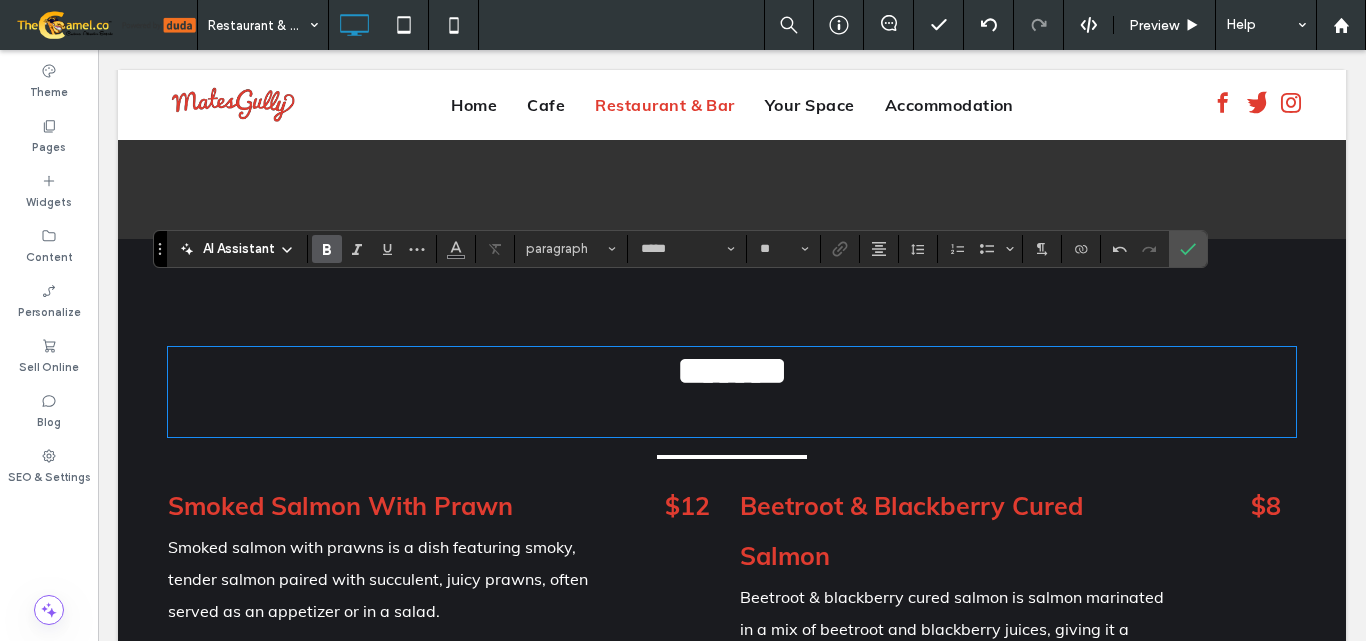 click on "*******" at bounding box center (732, 392) 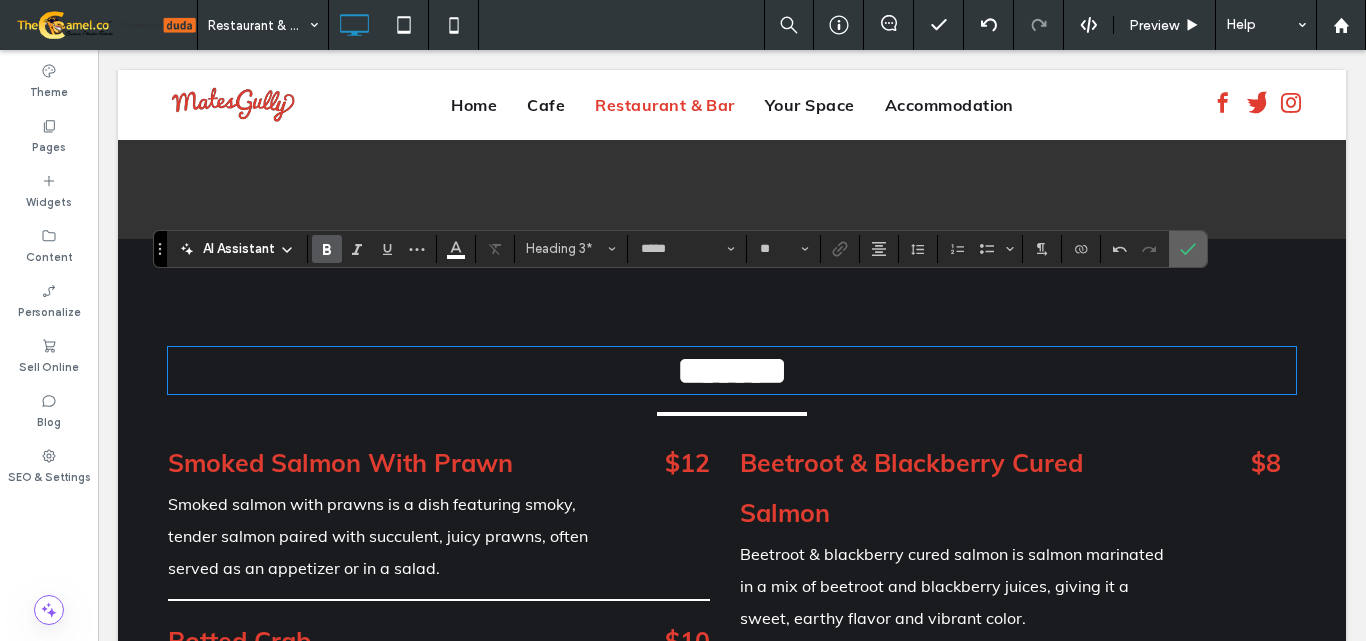 click 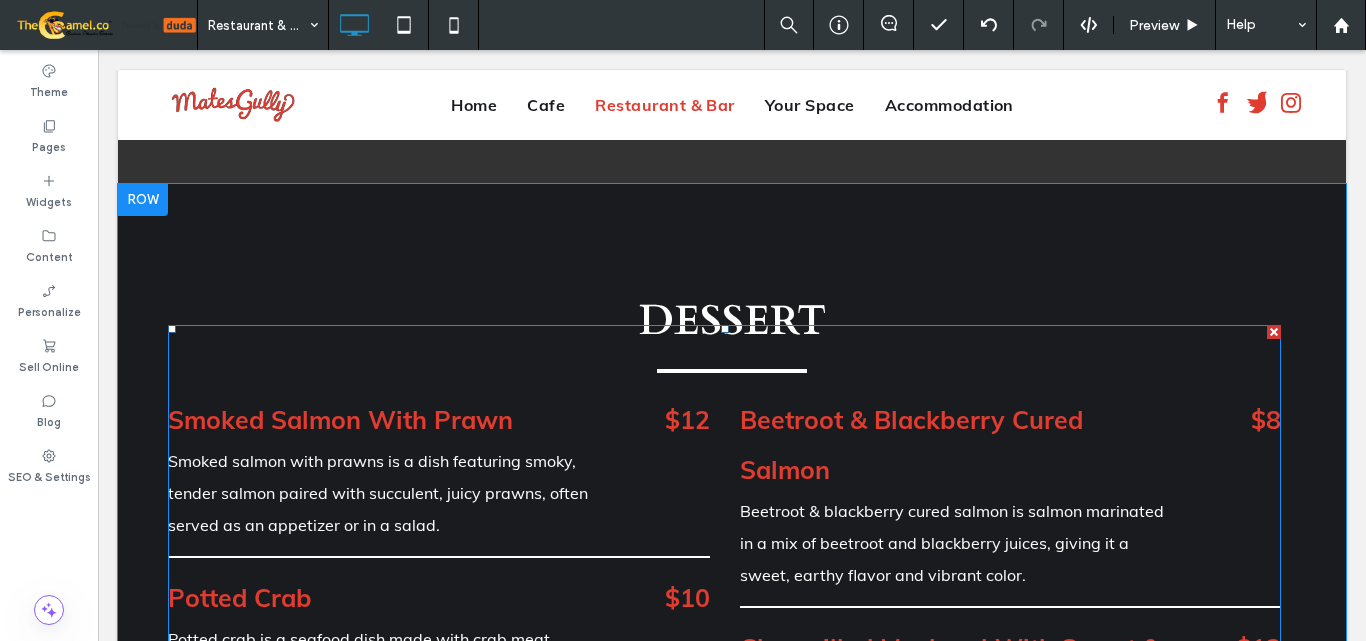 scroll, scrollTop: 3795, scrollLeft: 0, axis: vertical 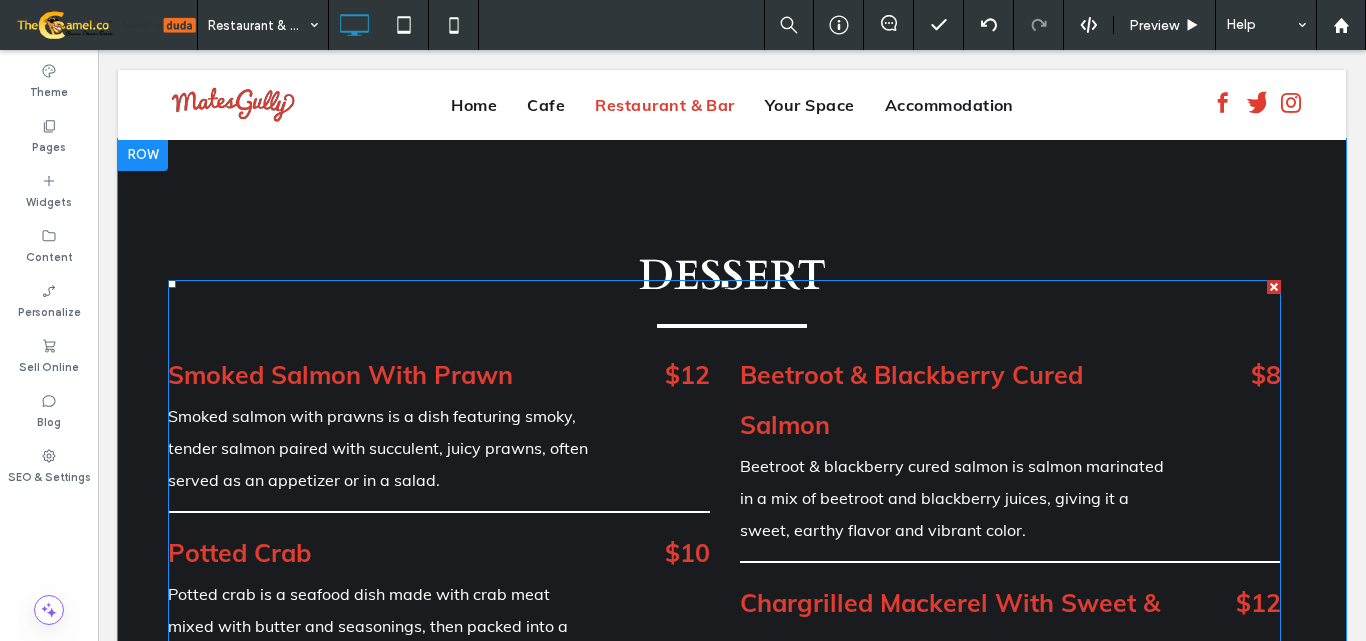 click on "Smoked salmon with prawns is a dish featuring smoky, tender salmon paired with succulent, juicy prawns, often served as an appetizer or in a salad." at bounding box center (382, 448) 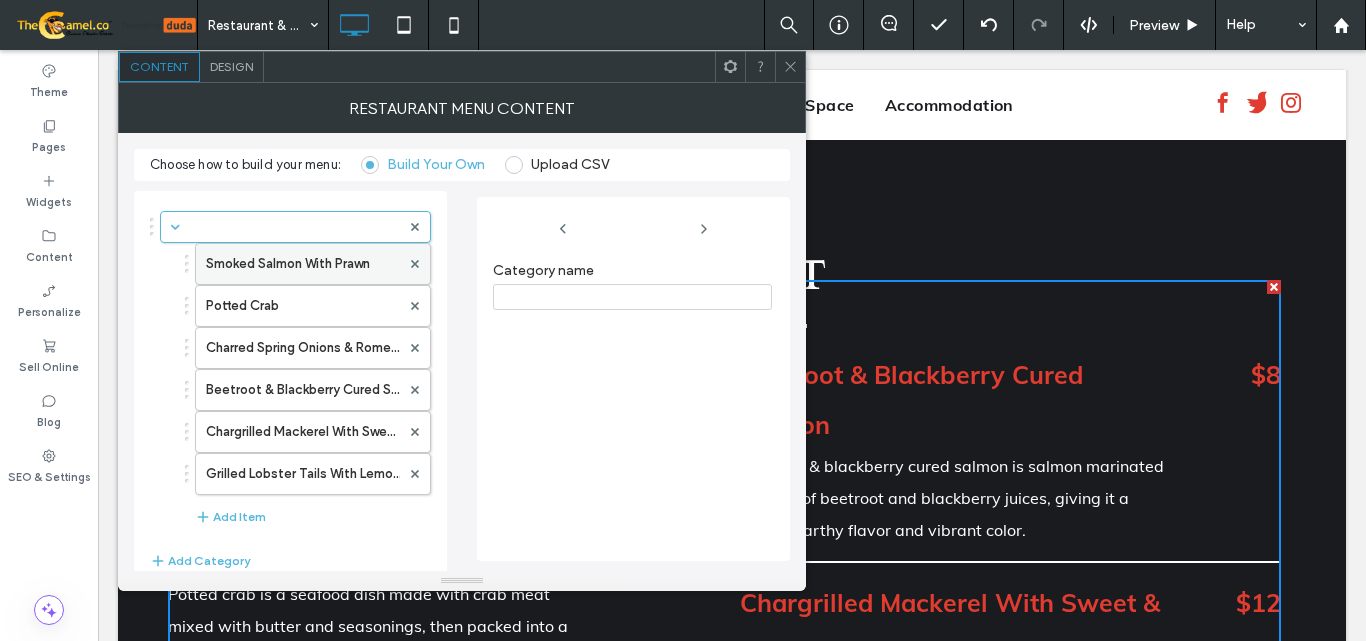 click on "Smoked Salmon With Prawn" at bounding box center (303, 264) 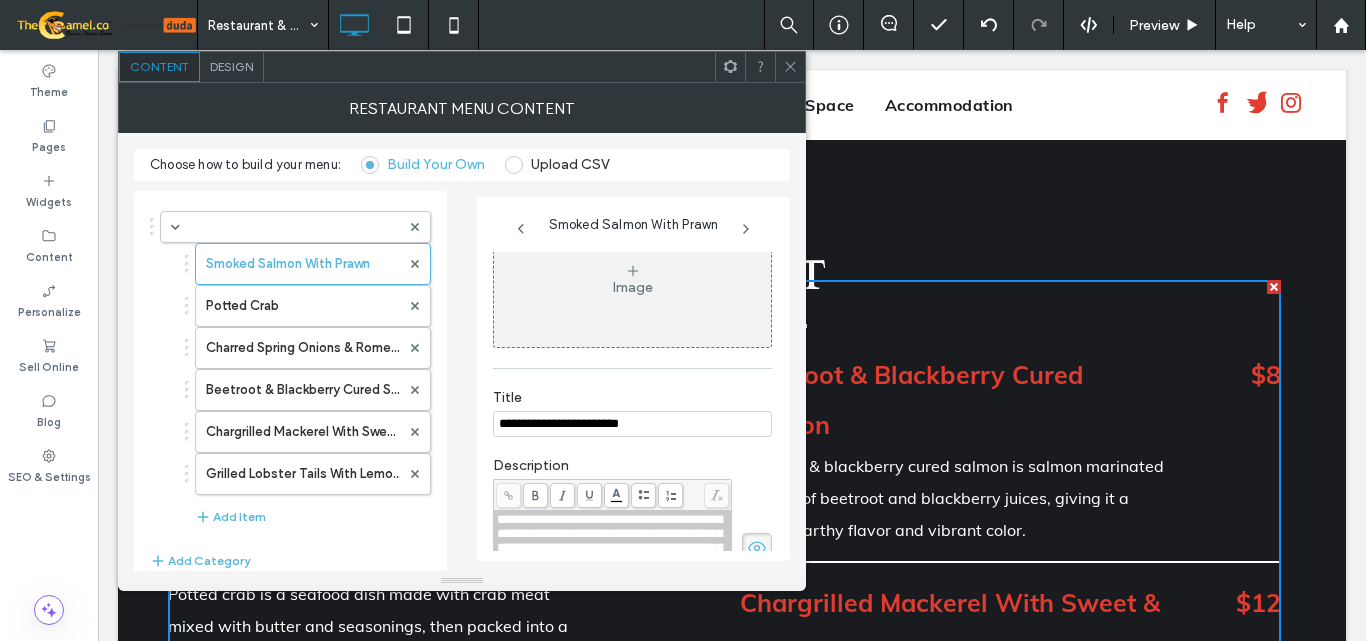 scroll, scrollTop: 100, scrollLeft: 0, axis: vertical 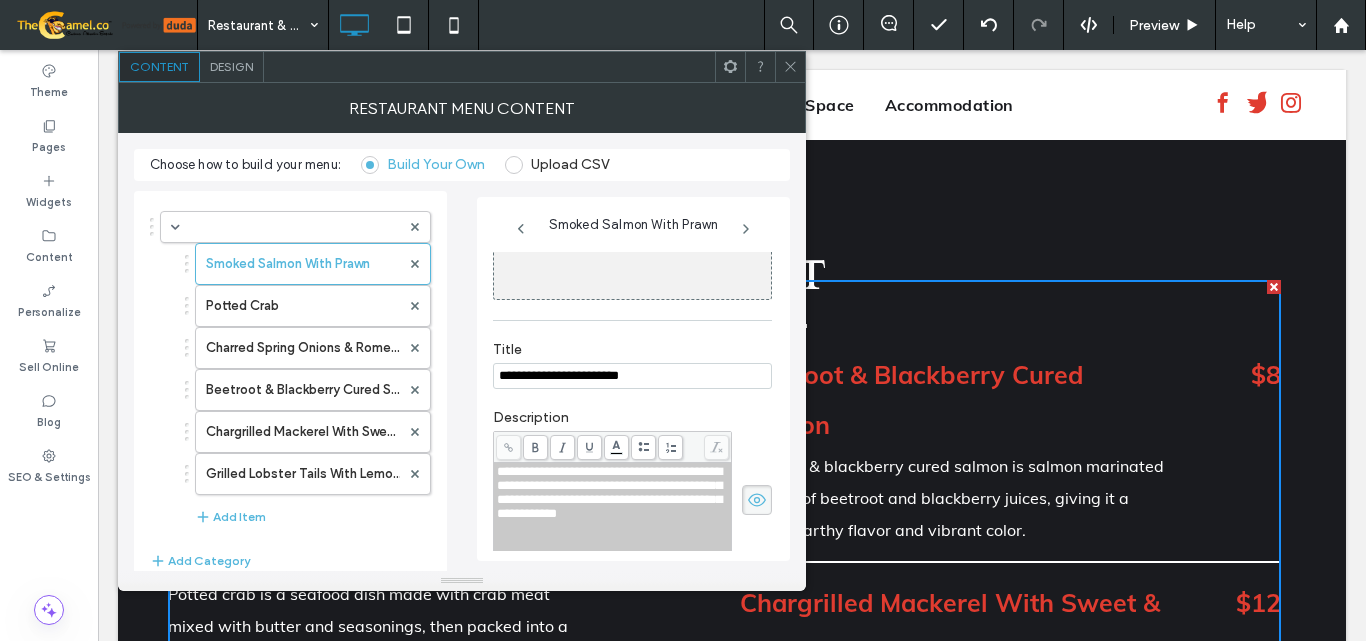 click on "**********" at bounding box center (632, 376) 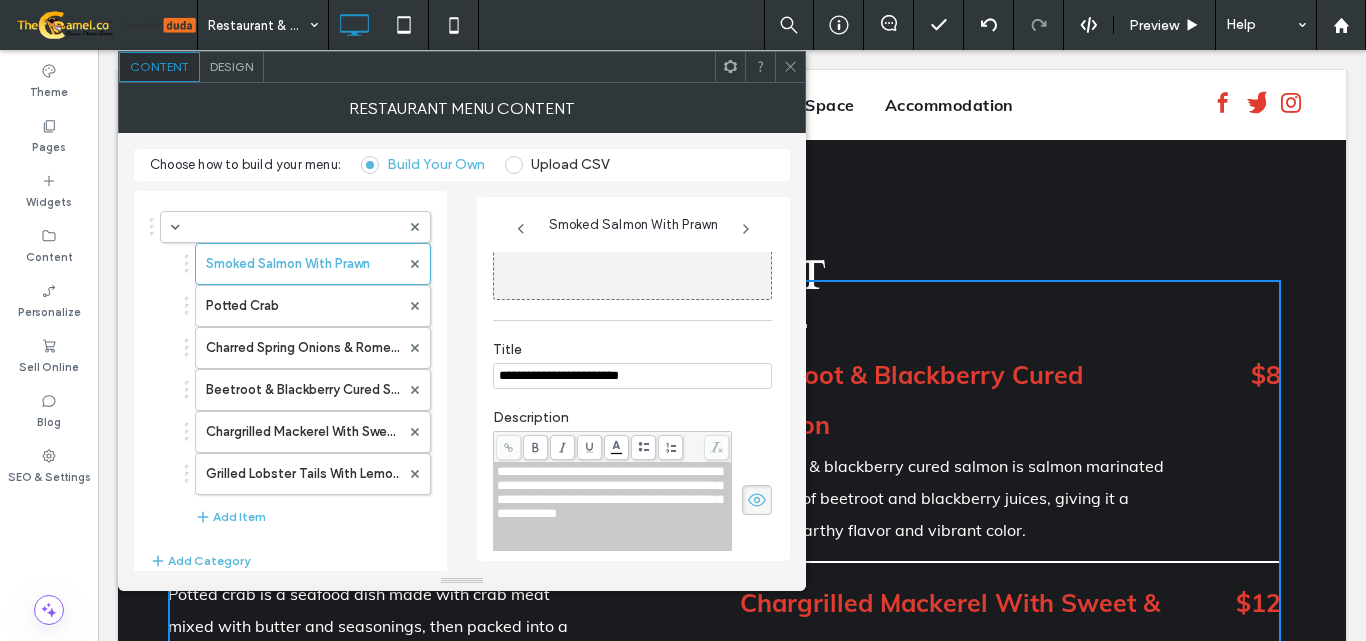 paste 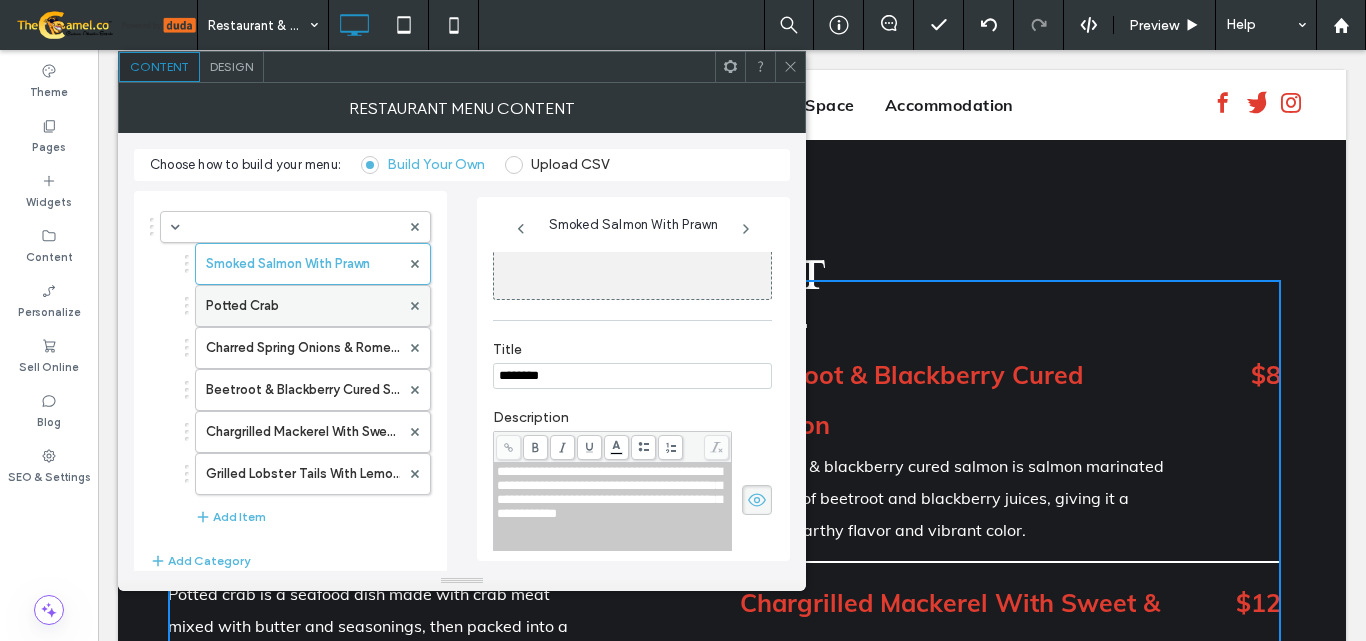 click on "Potted Crab" at bounding box center [303, 306] 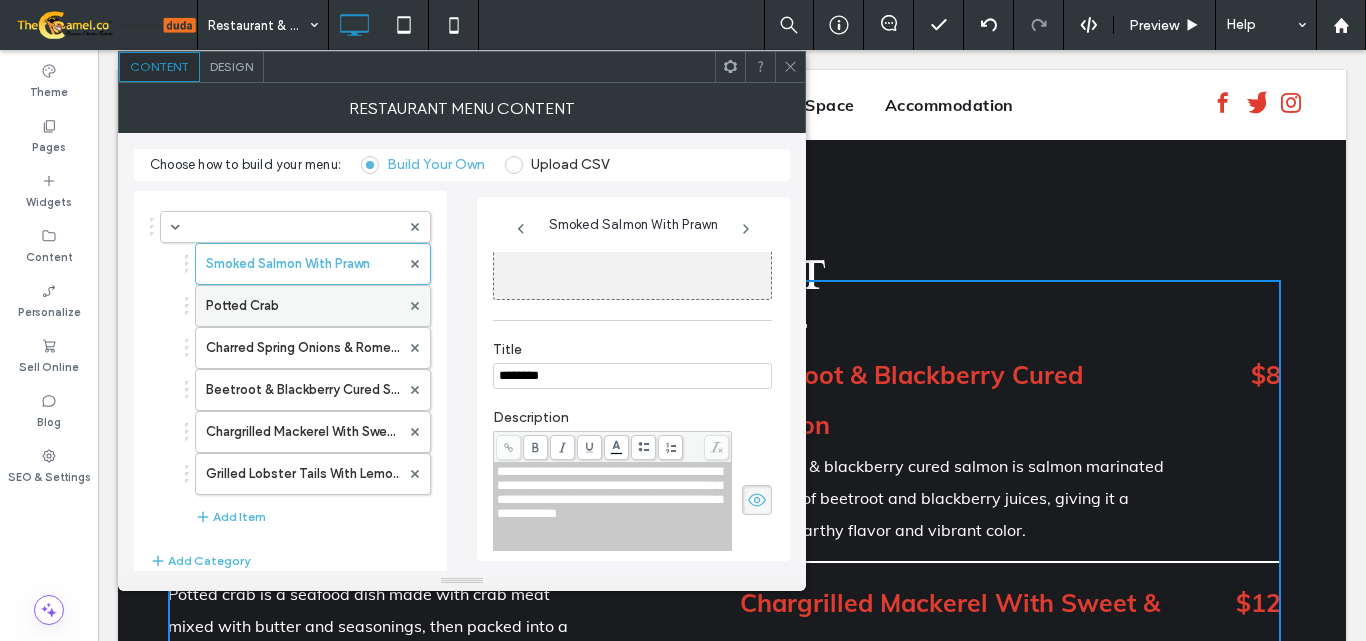type on "**********" 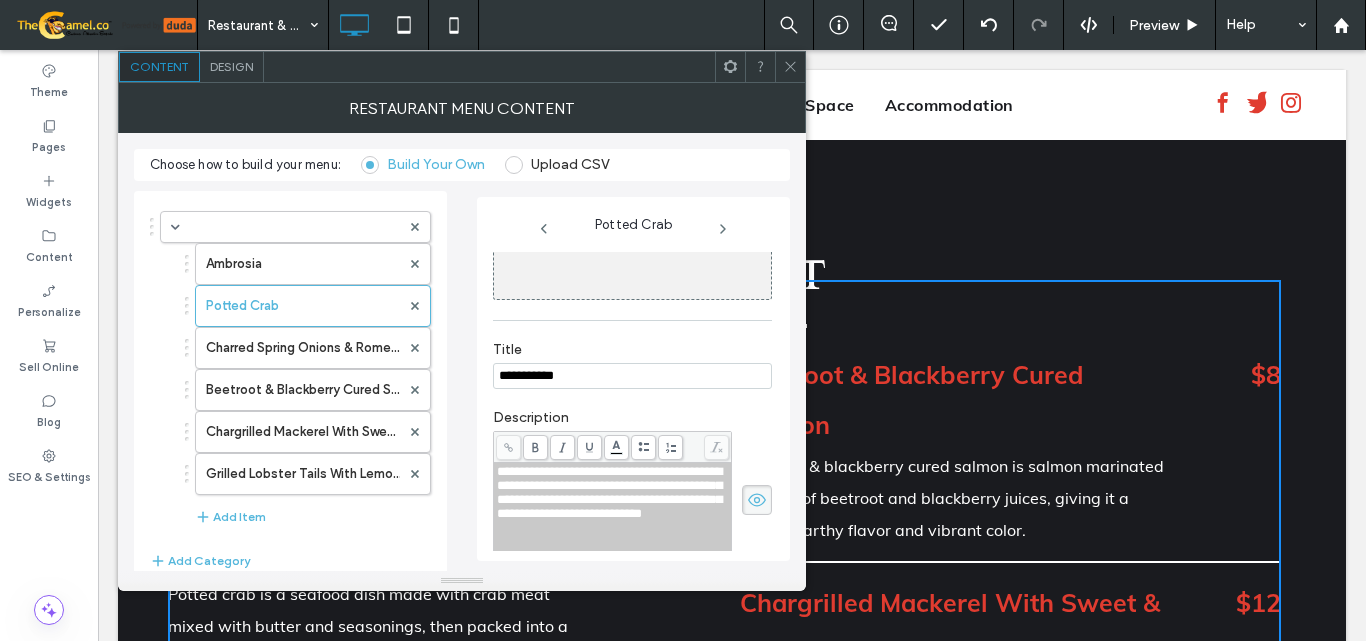 click on "**********" at bounding box center (632, 376) 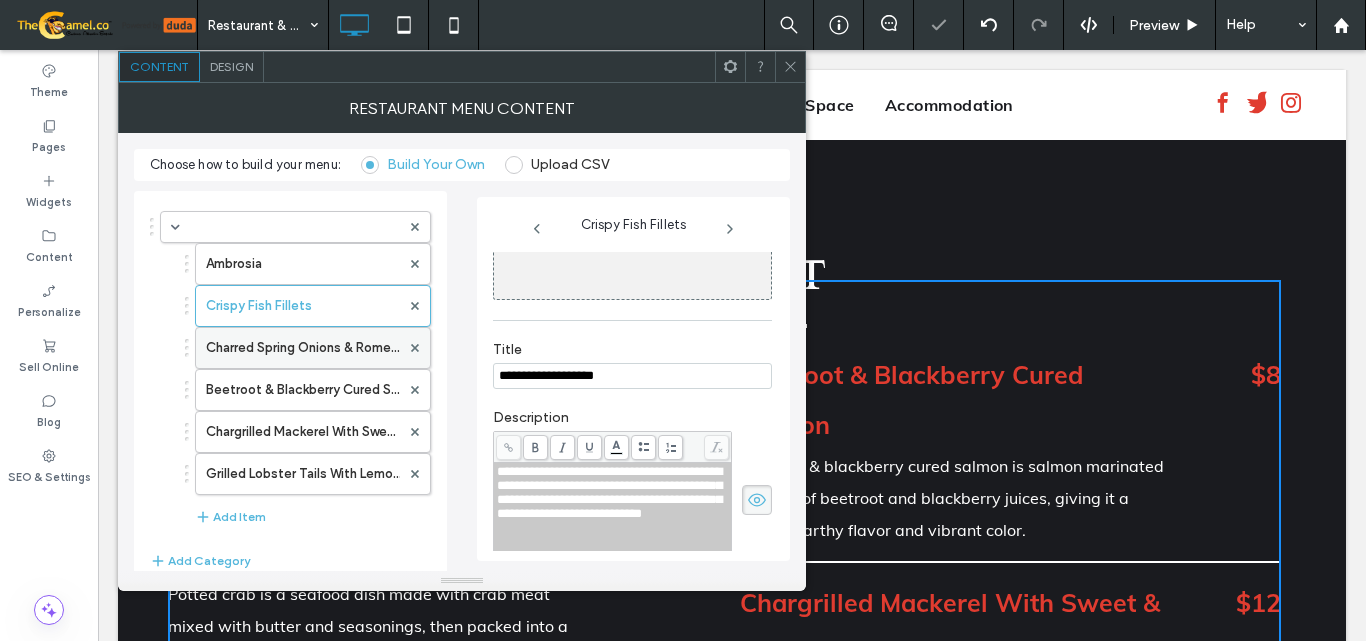 click on "Charred Spring Onions & Romesco" at bounding box center (303, 348) 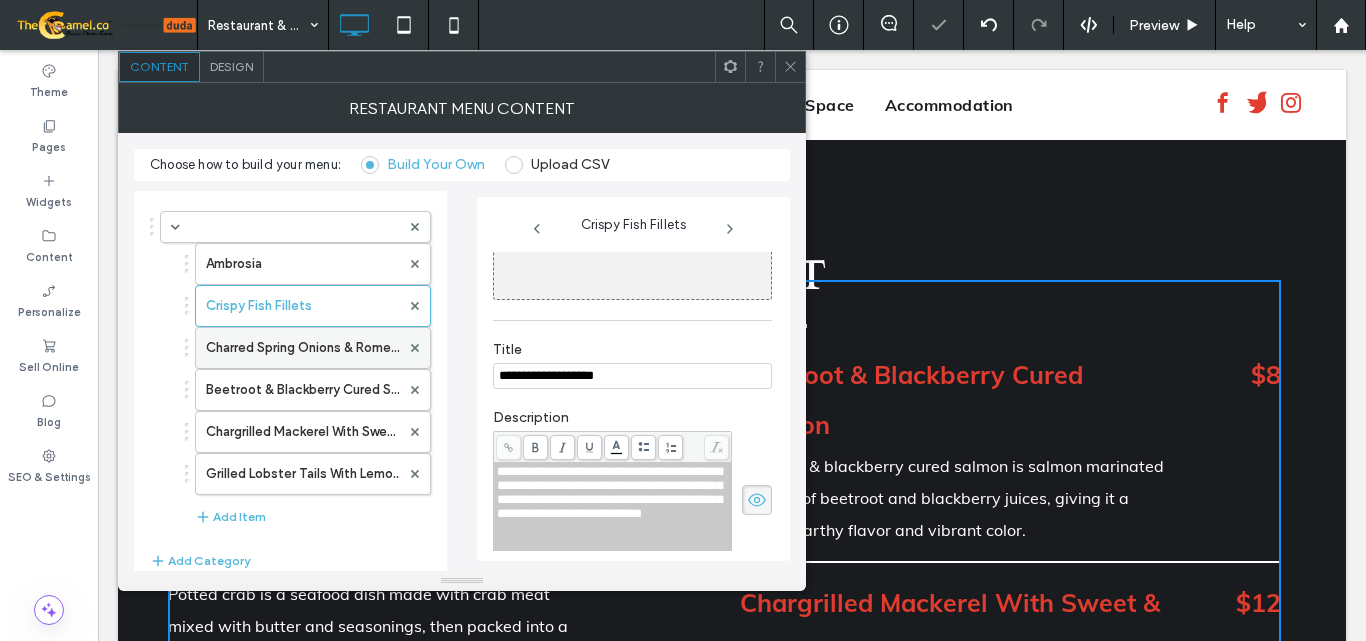 type on "**********" 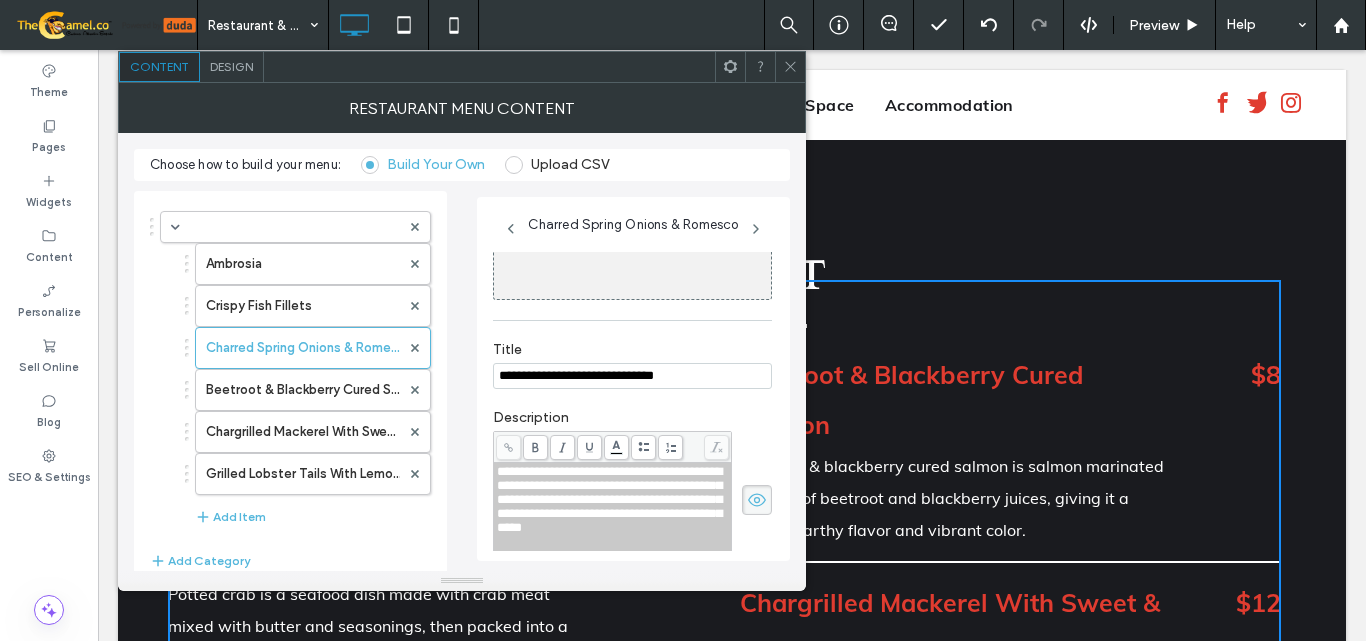 click on "**********" at bounding box center (632, 376) 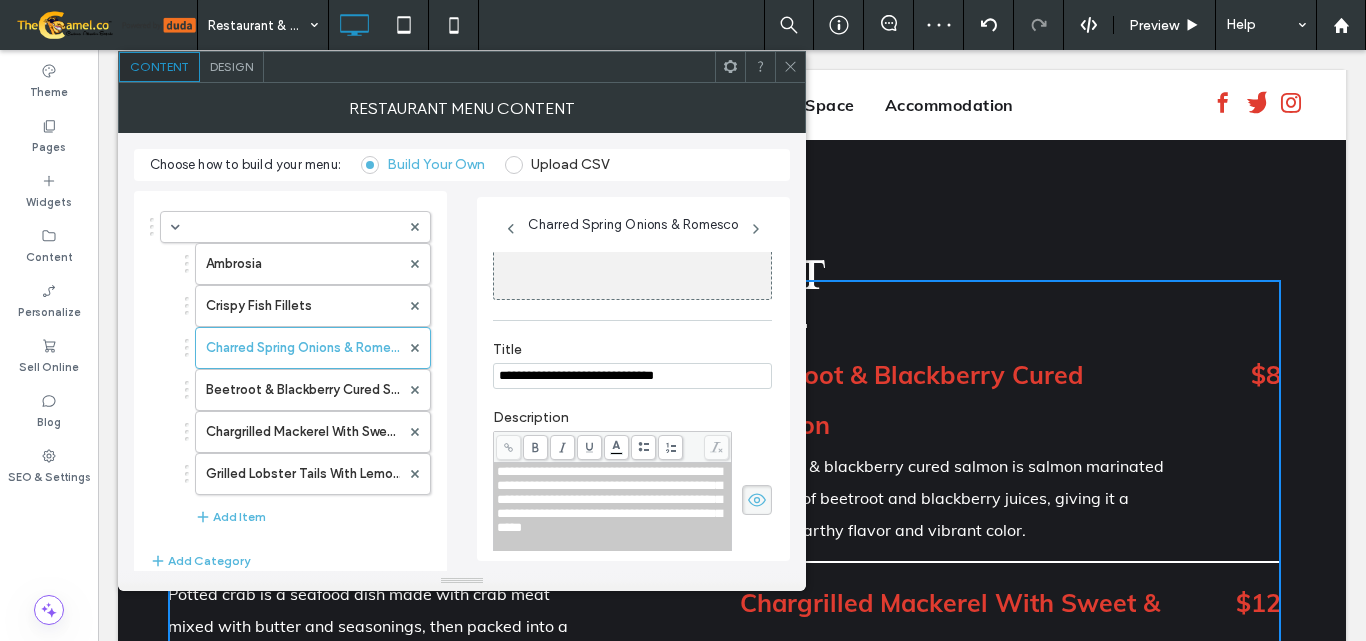 paste 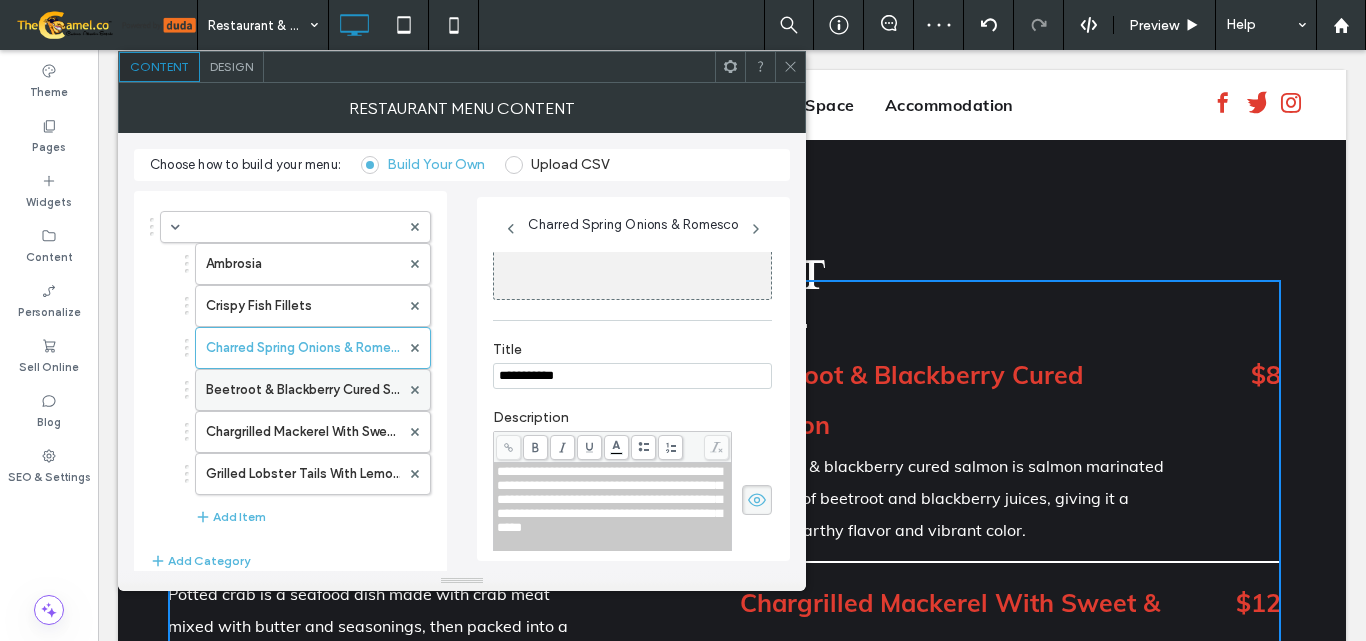 click on "Beetroot & Blackberry Cured Salmon" at bounding box center (303, 390) 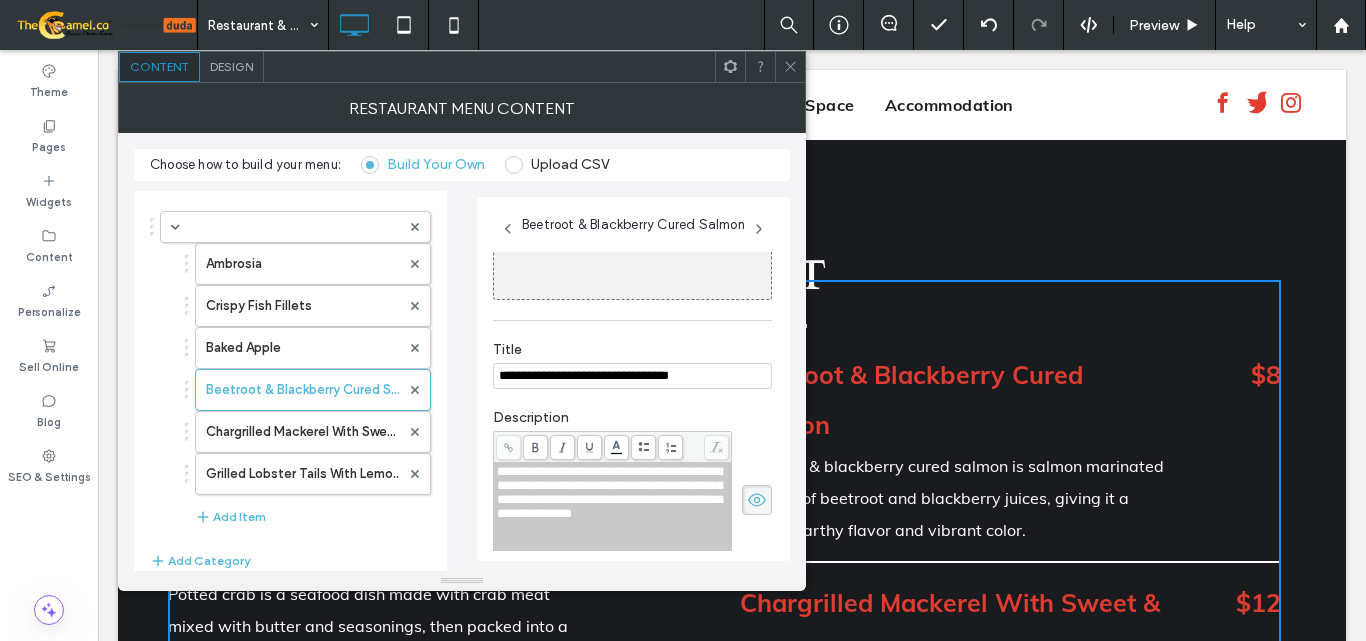 click on "**********" at bounding box center (632, 376) 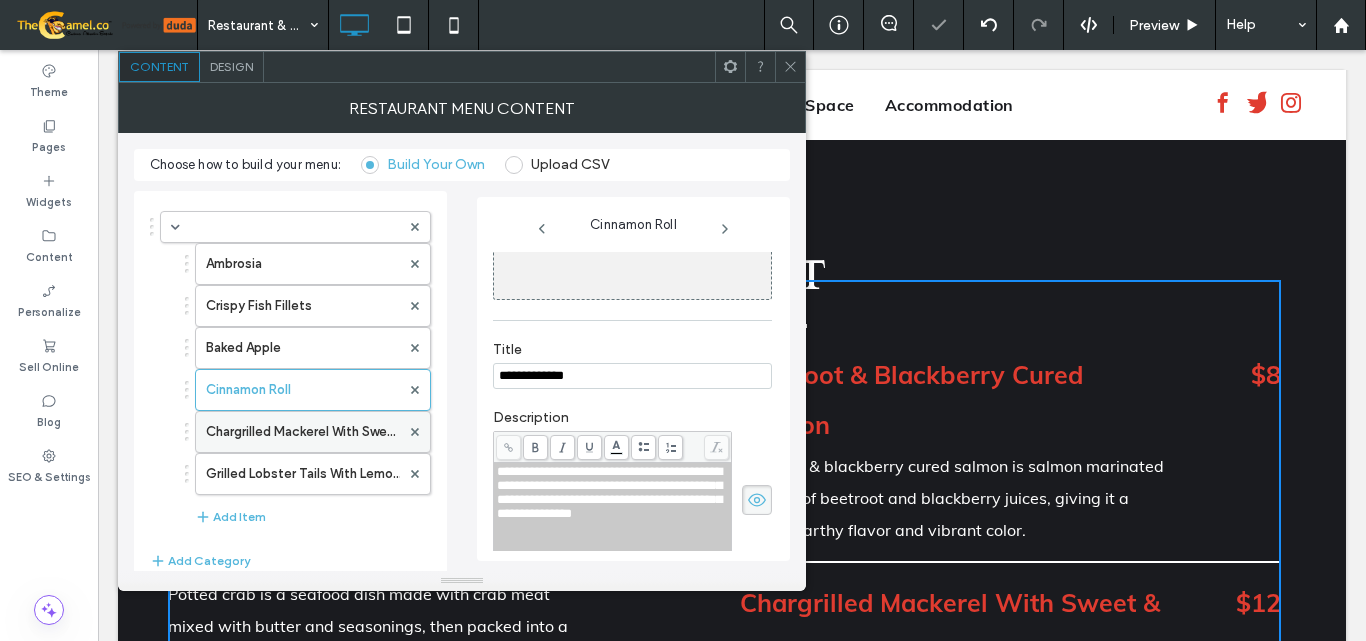 click on "Chargrilled Mackerel With Sweet & Sour Beetroot" at bounding box center (303, 432) 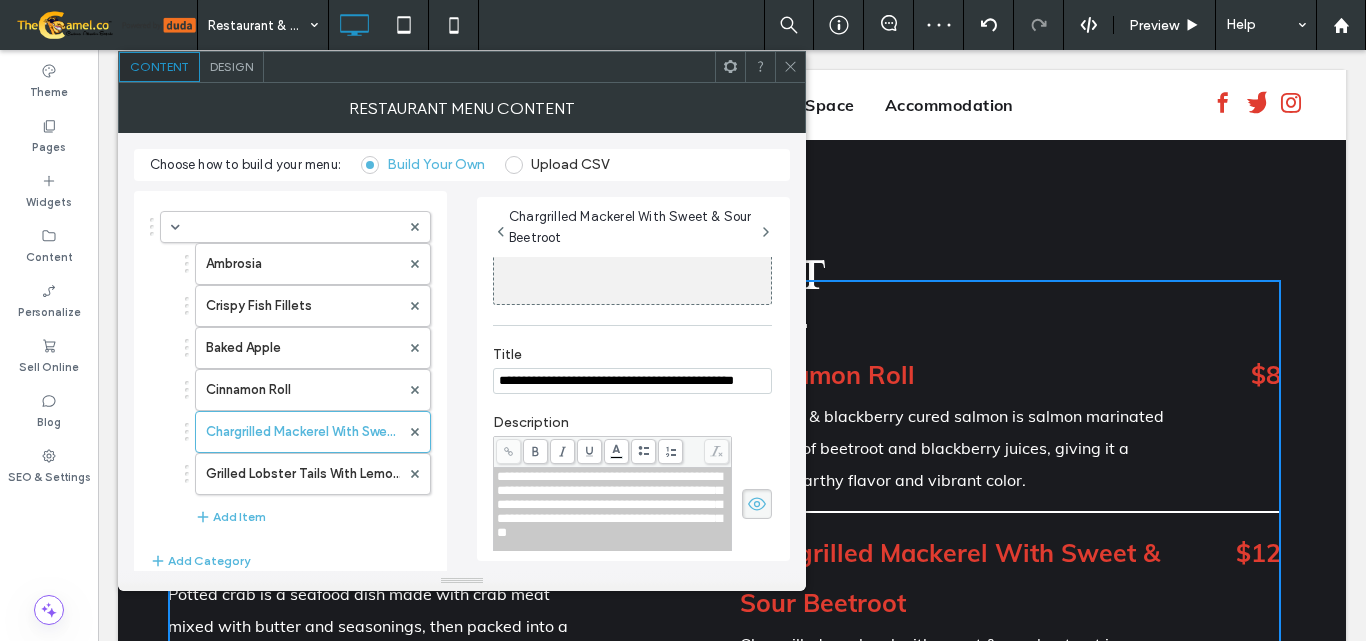 click on "**********" at bounding box center (632, 381) 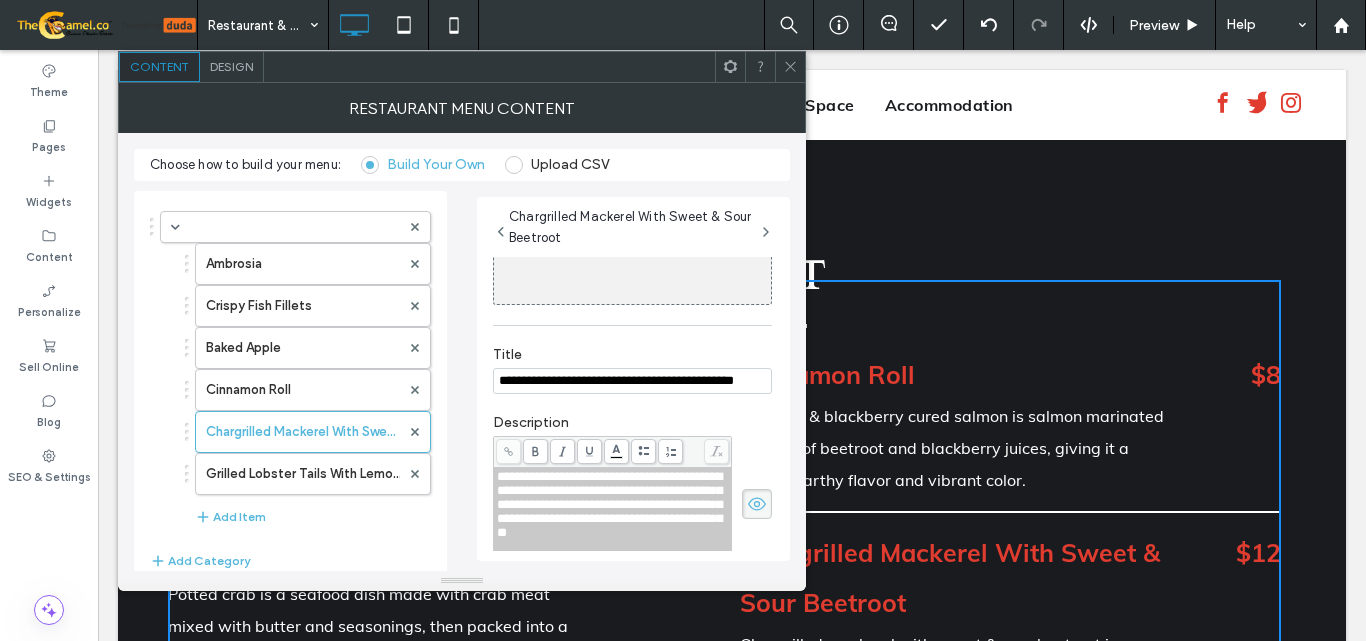 click on "**********" at bounding box center (632, 381) 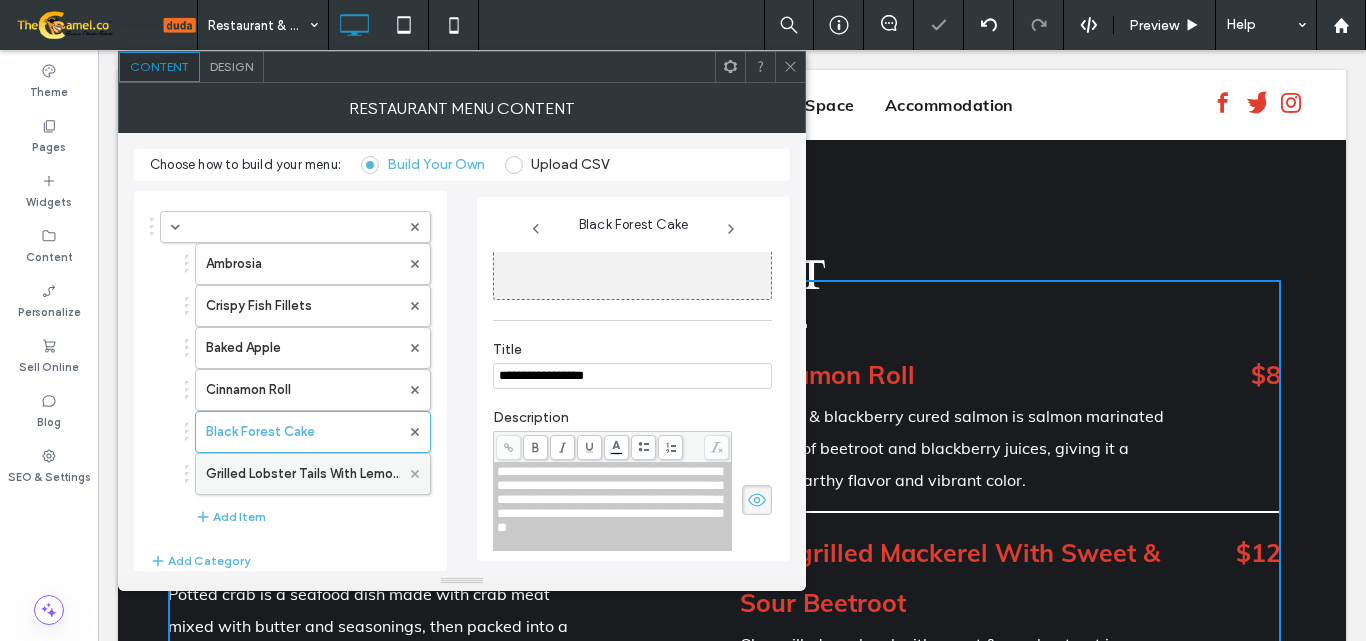 click 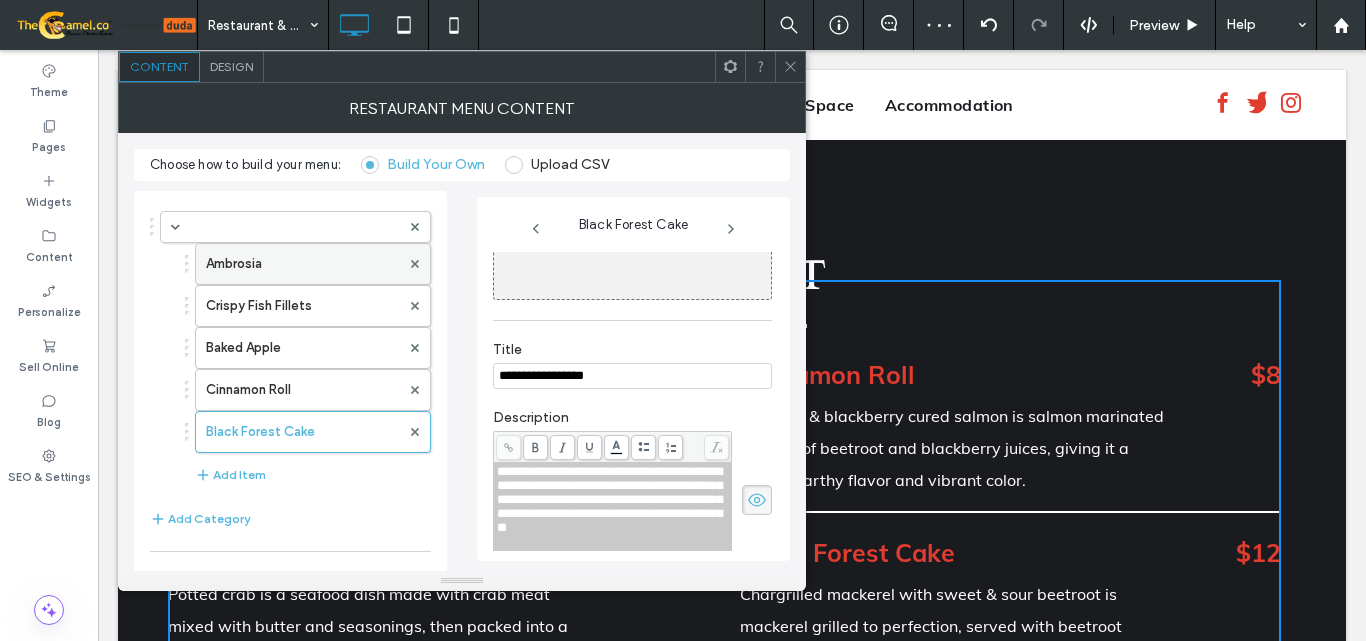 click on "Ambrosia" at bounding box center (303, 264) 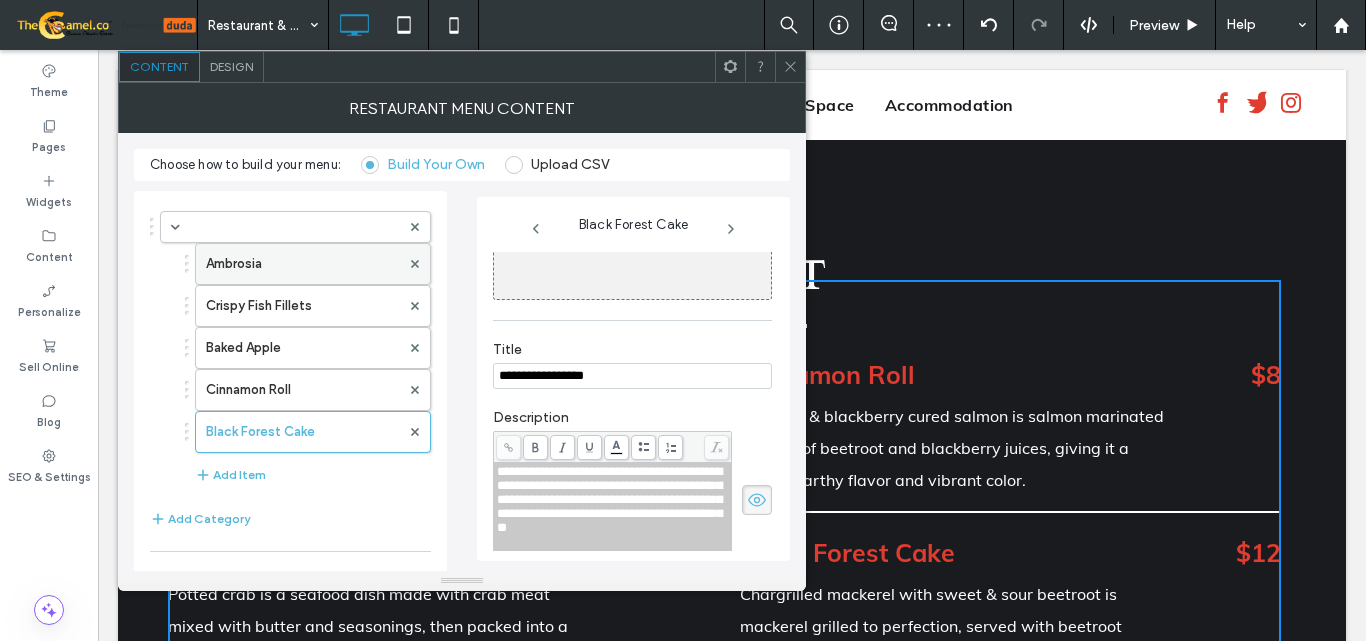 type on "********" 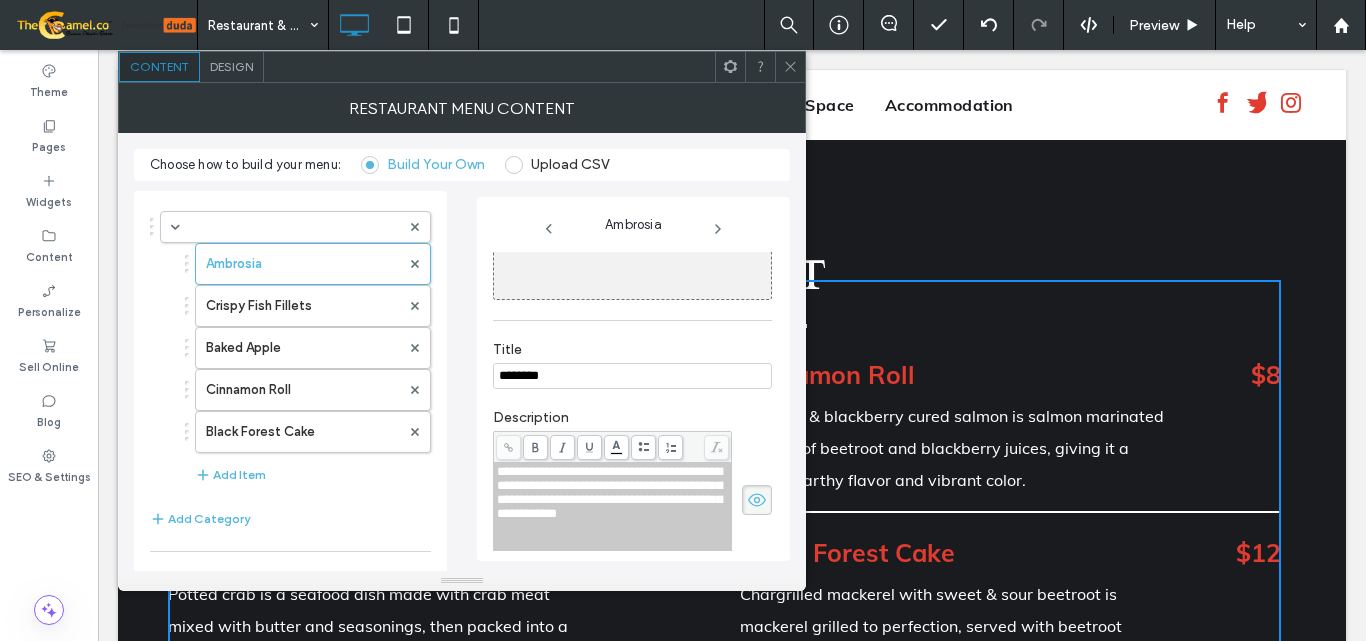 click 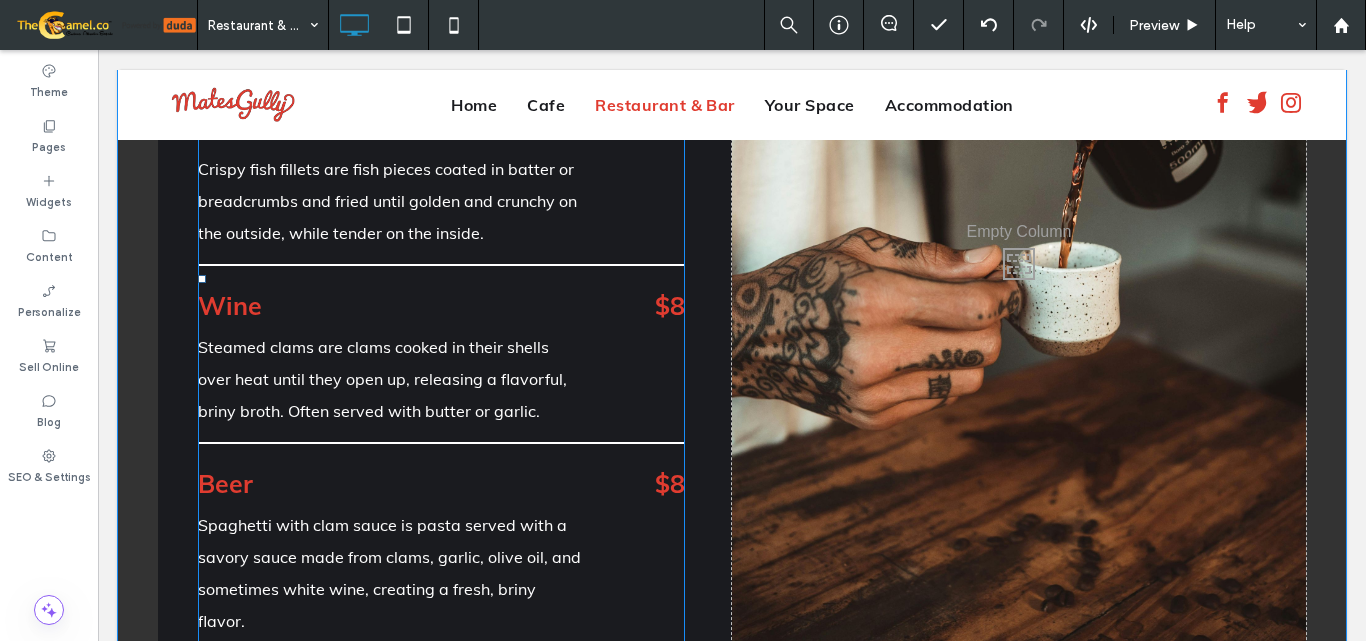 scroll, scrollTop: 2895, scrollLeft: 0, axis: vertical 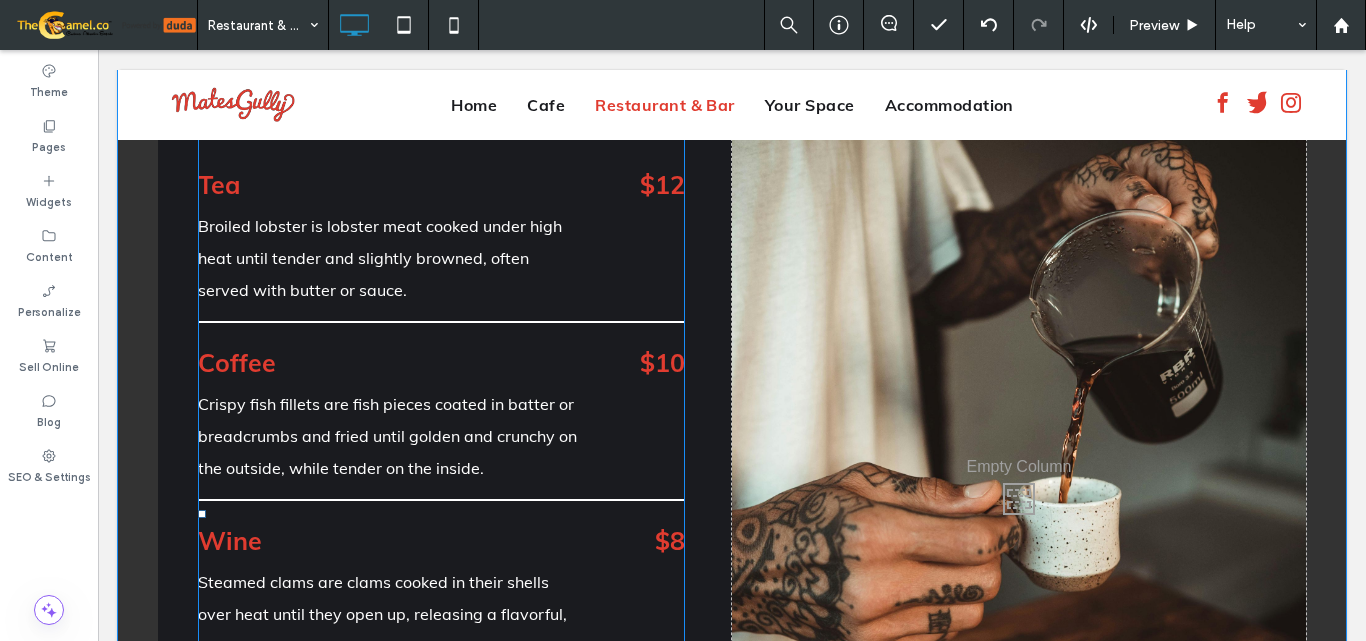 click on "Tea
Broiled lobster is lobster meat cooked under high heat until tender and slightly browned, often served with butter or sauce.
$12" at bounding box center (441, 234) 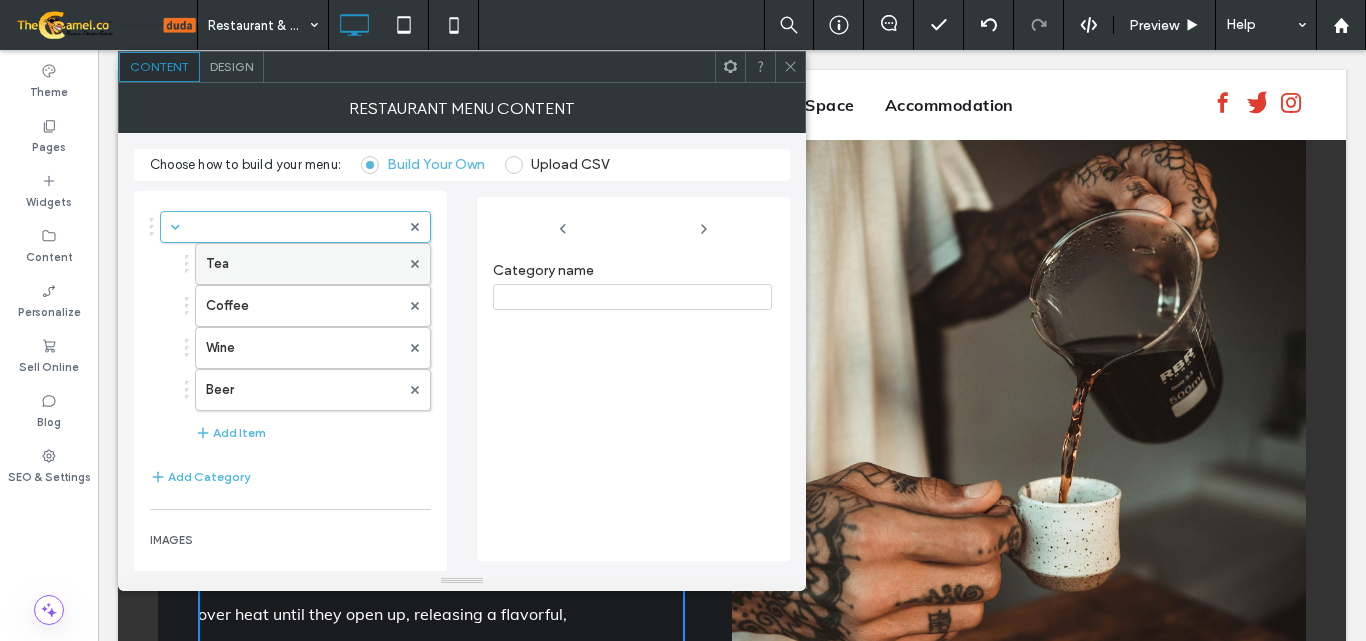 click on "Tea" at bounding box center [303, 264] 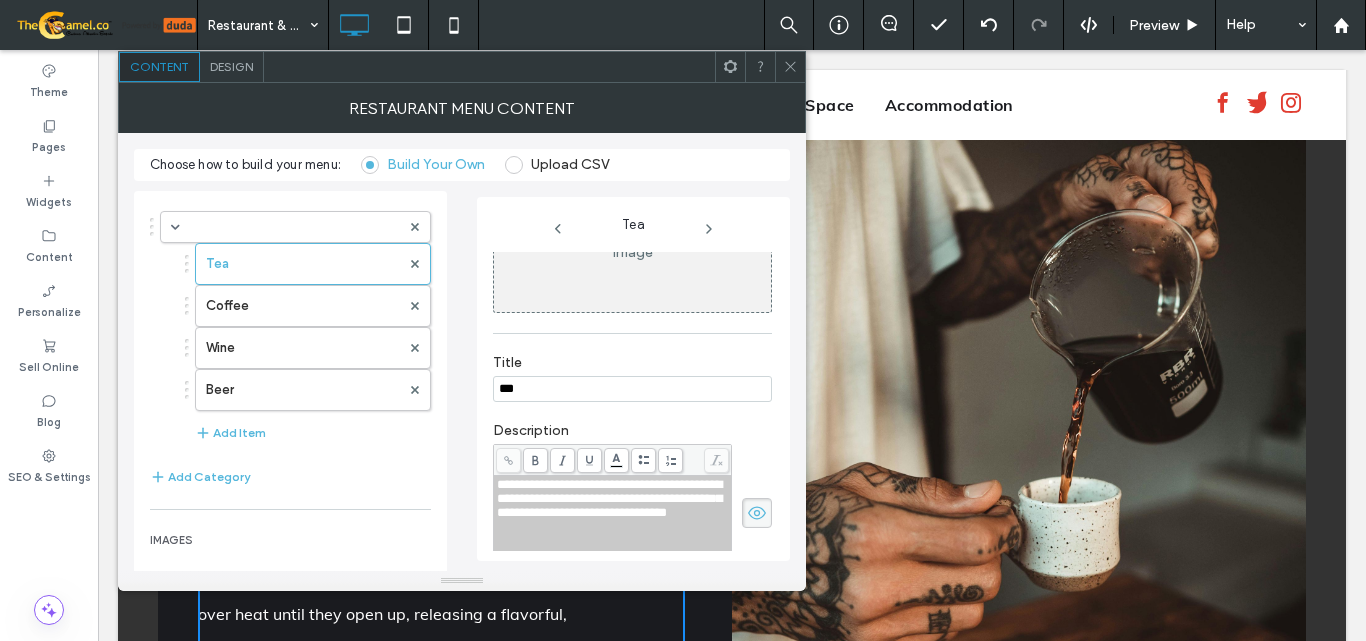 scroll, scrollTop: 199, scrollLeft: 0, axis: vertical 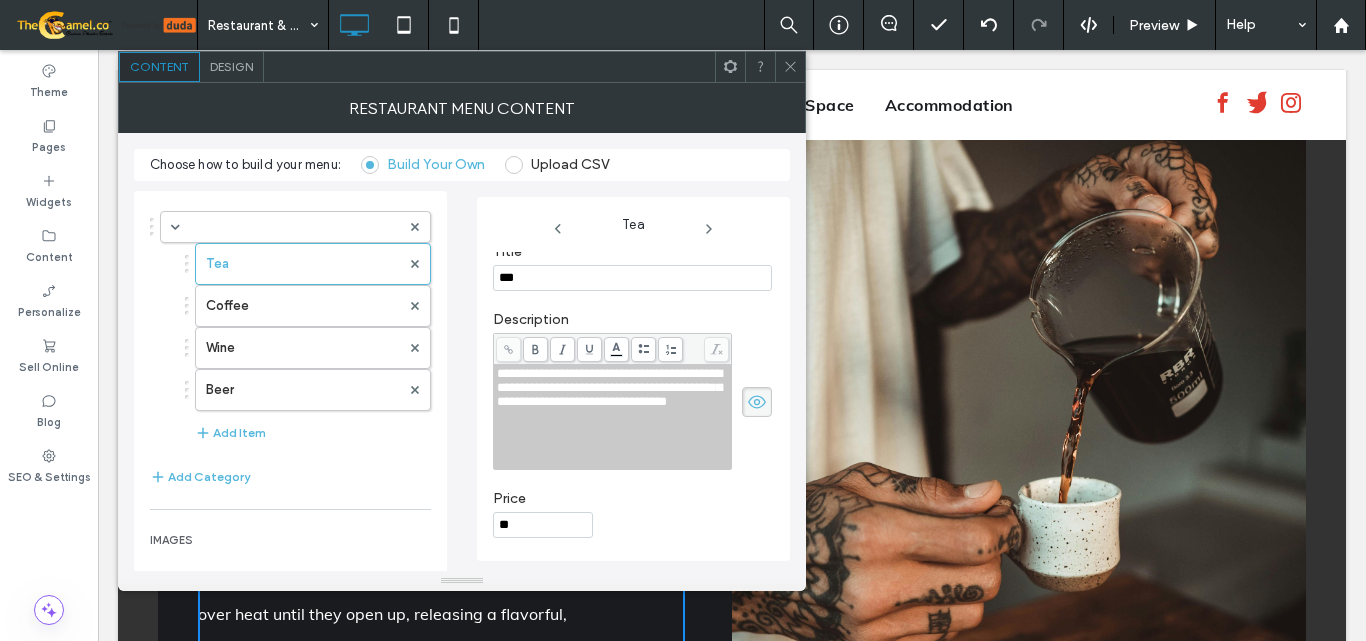 click on "**********" at bounding box center (609, 387) 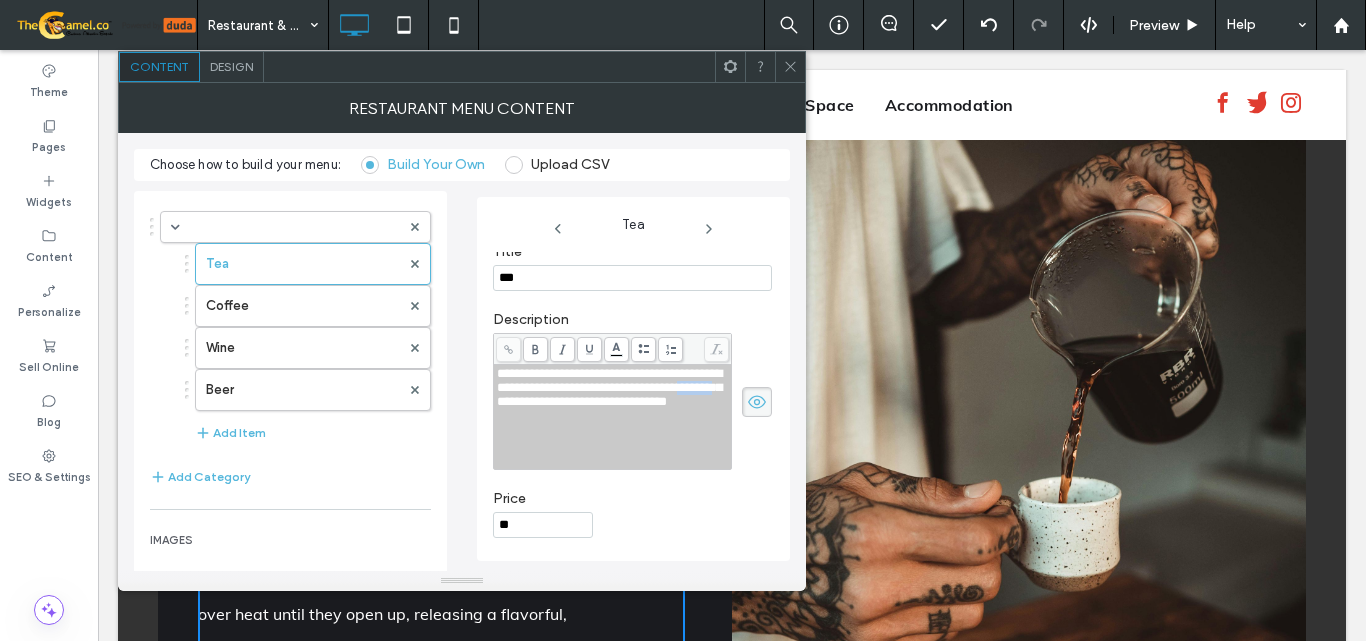 click on "**********" at bounding box center [609, 387] 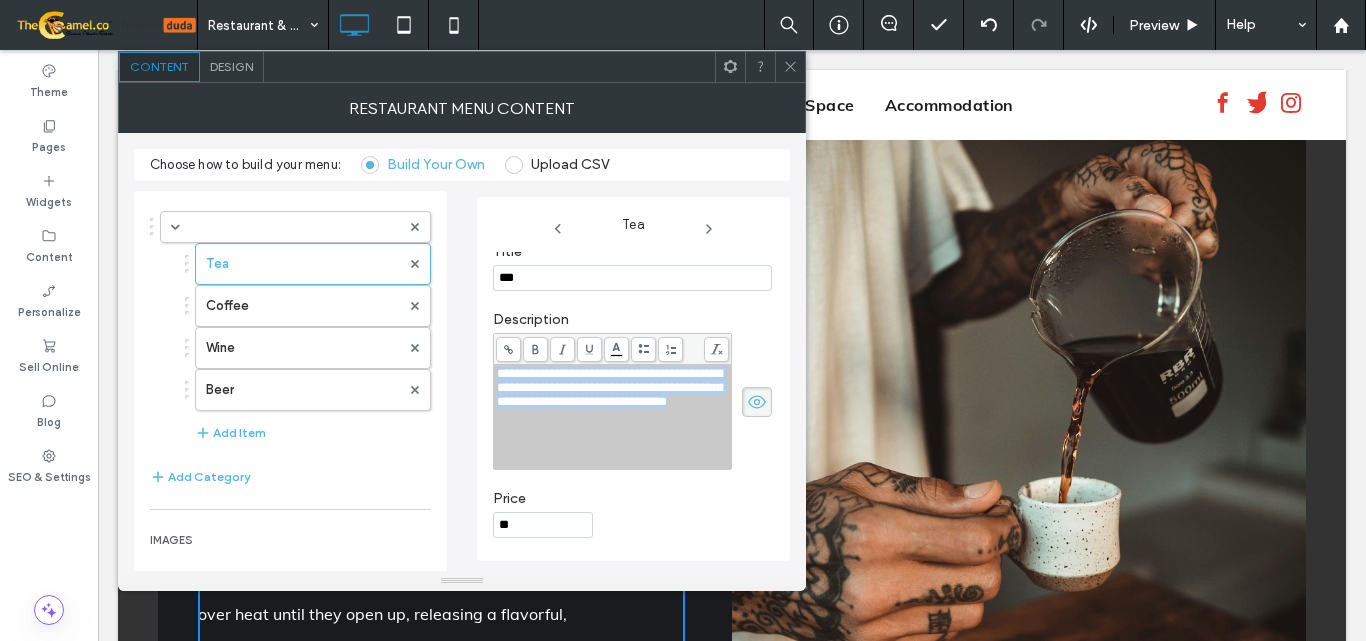 click on "**********" at bounding box center (609, 387) 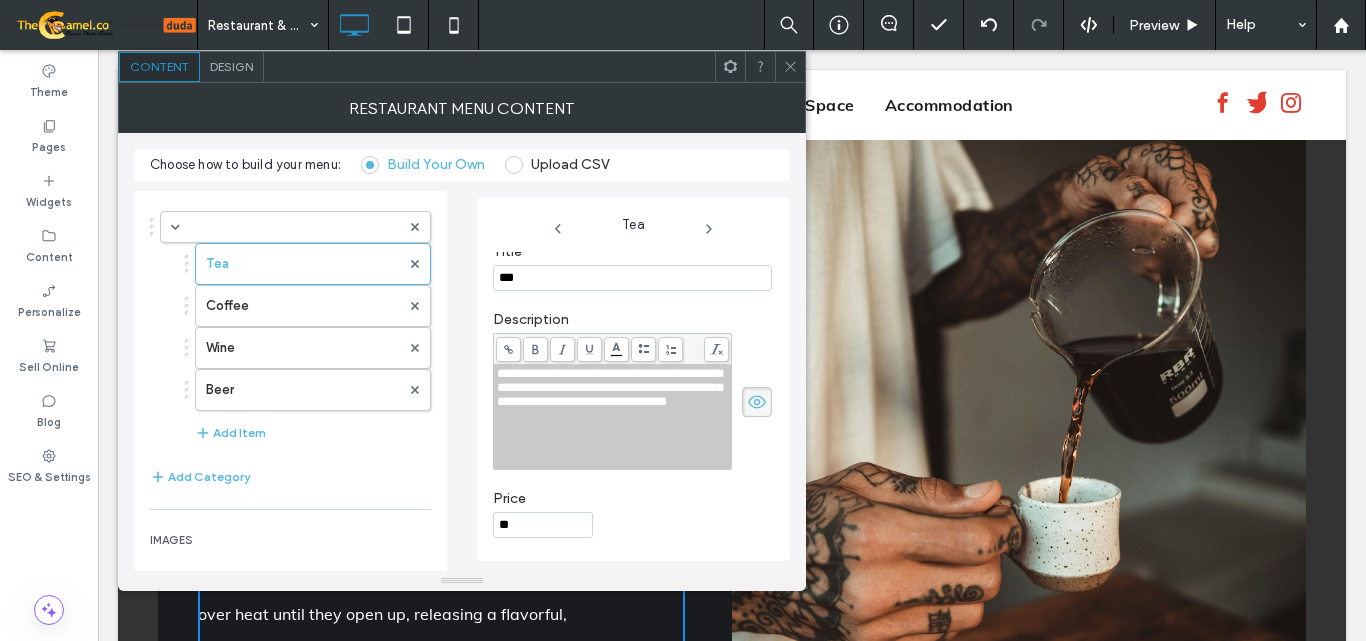 click 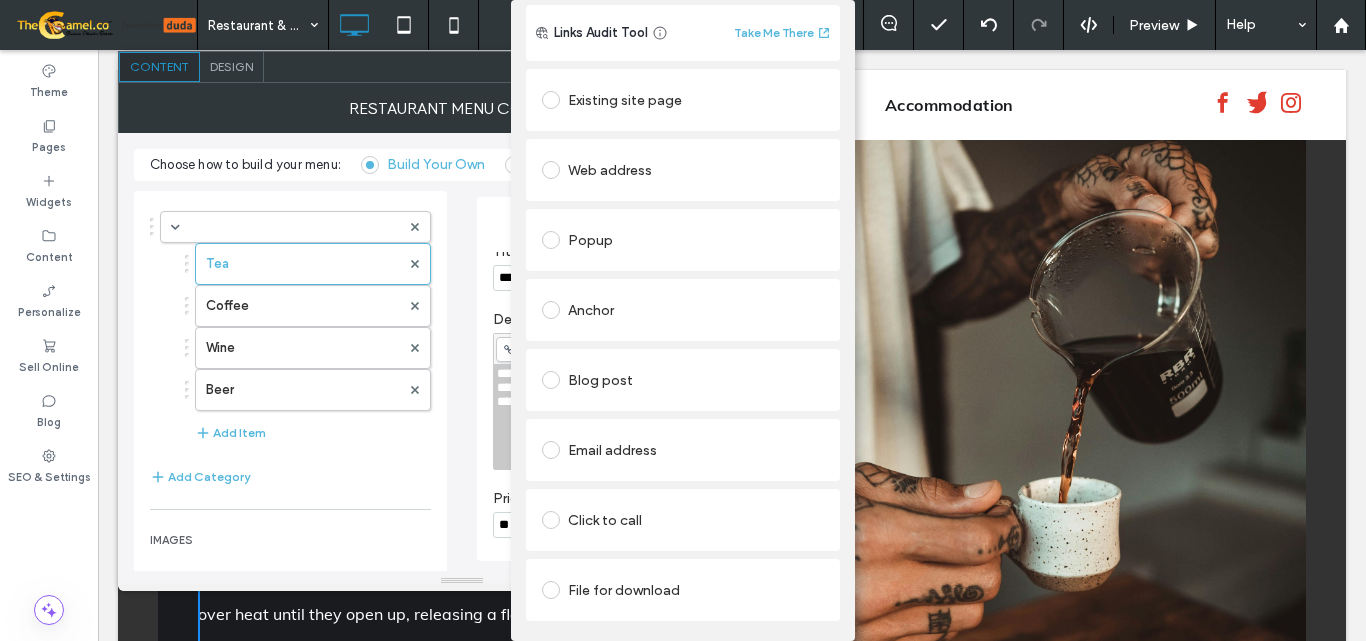 scroll, scrollTop: 0, scrollLeft: 0, axis: both 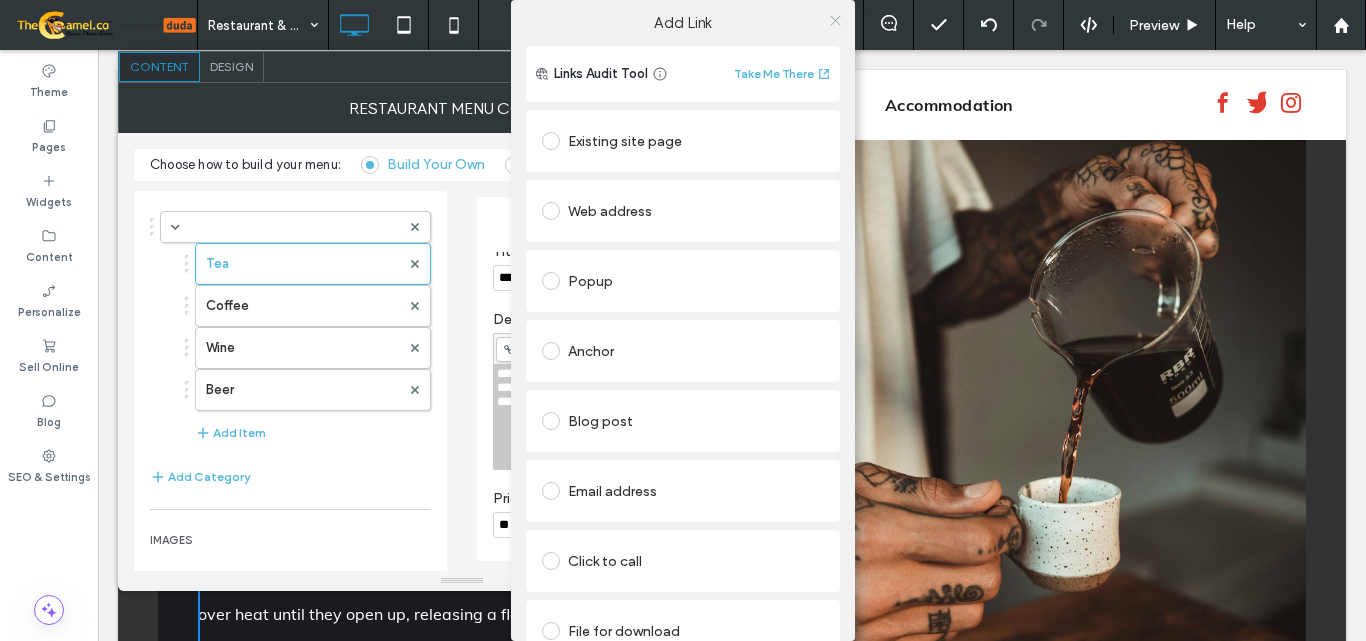 click 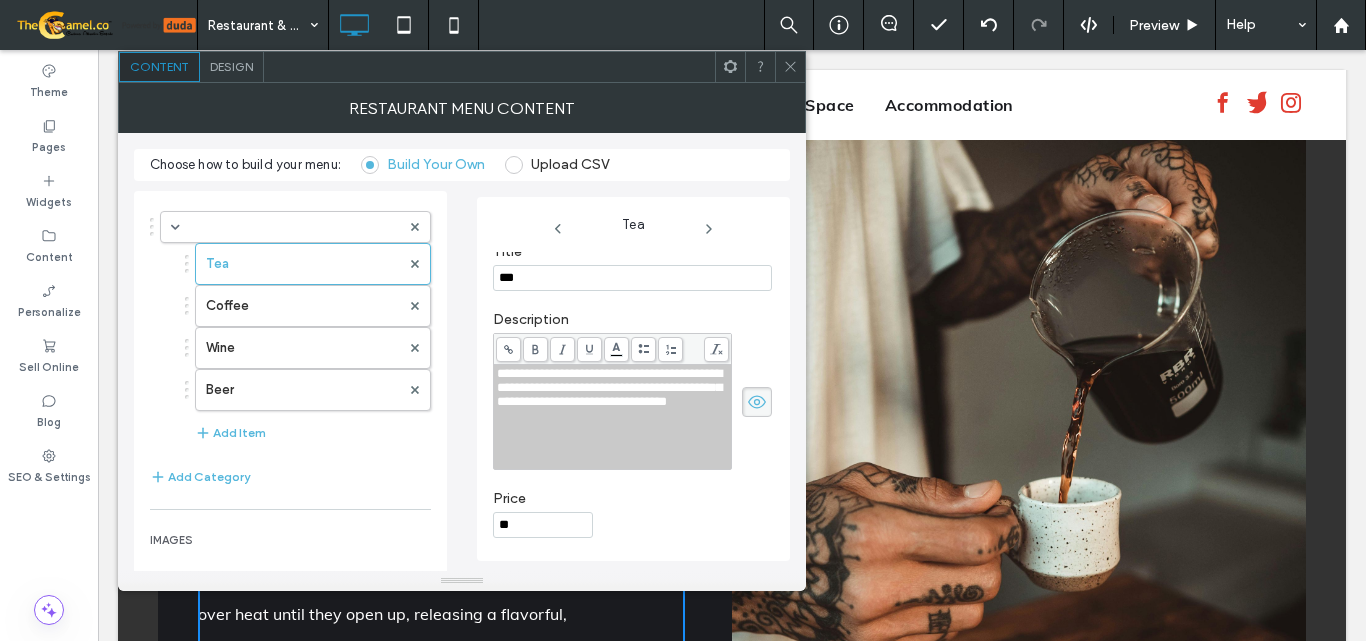 click 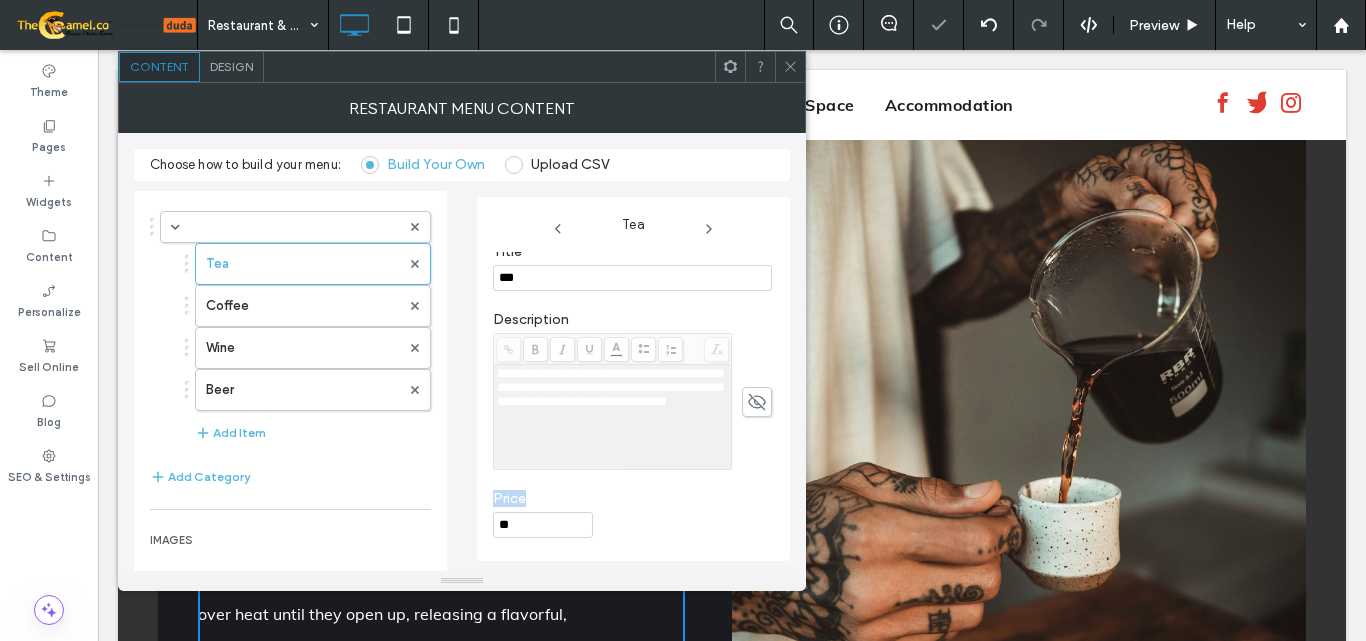 click 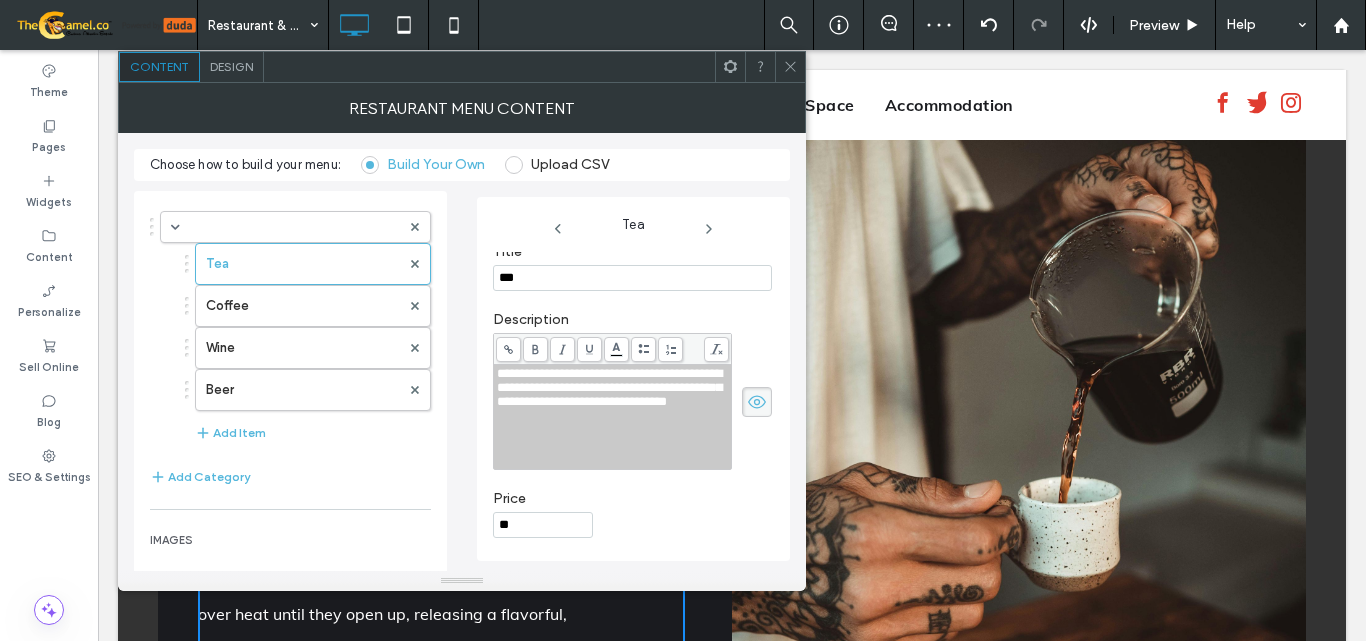 click 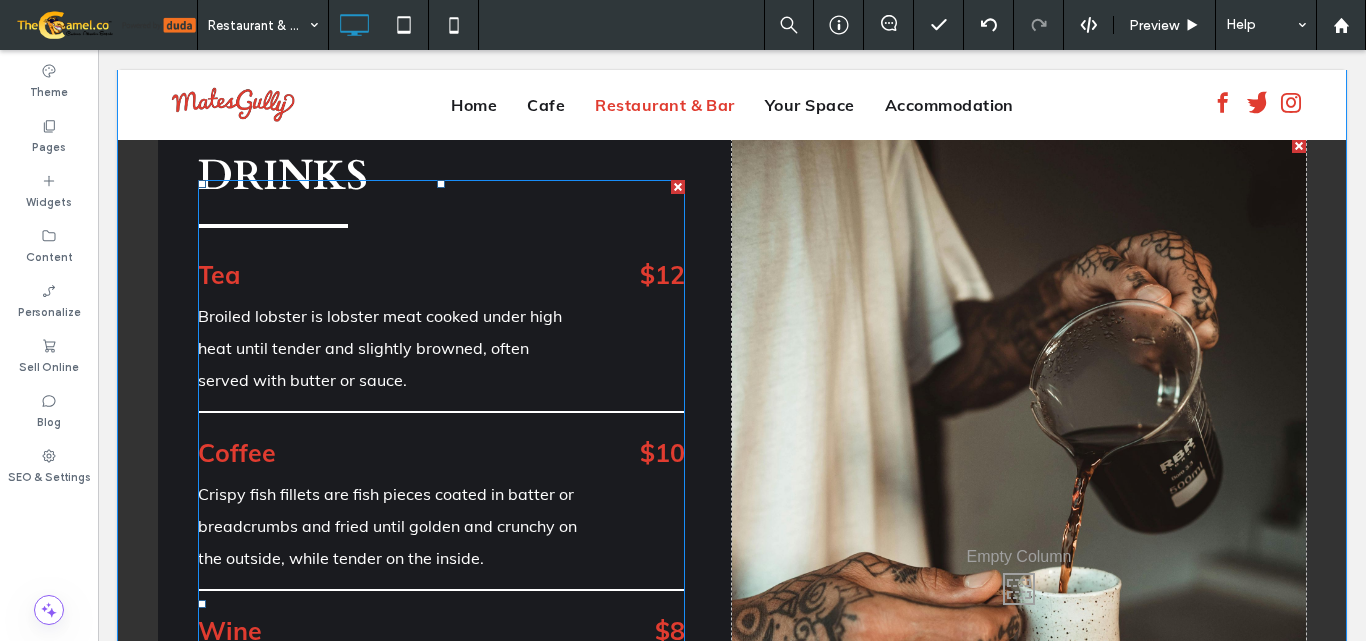 scroll, scrollTop: 2595, scrollLeft: 0, axis: vertical 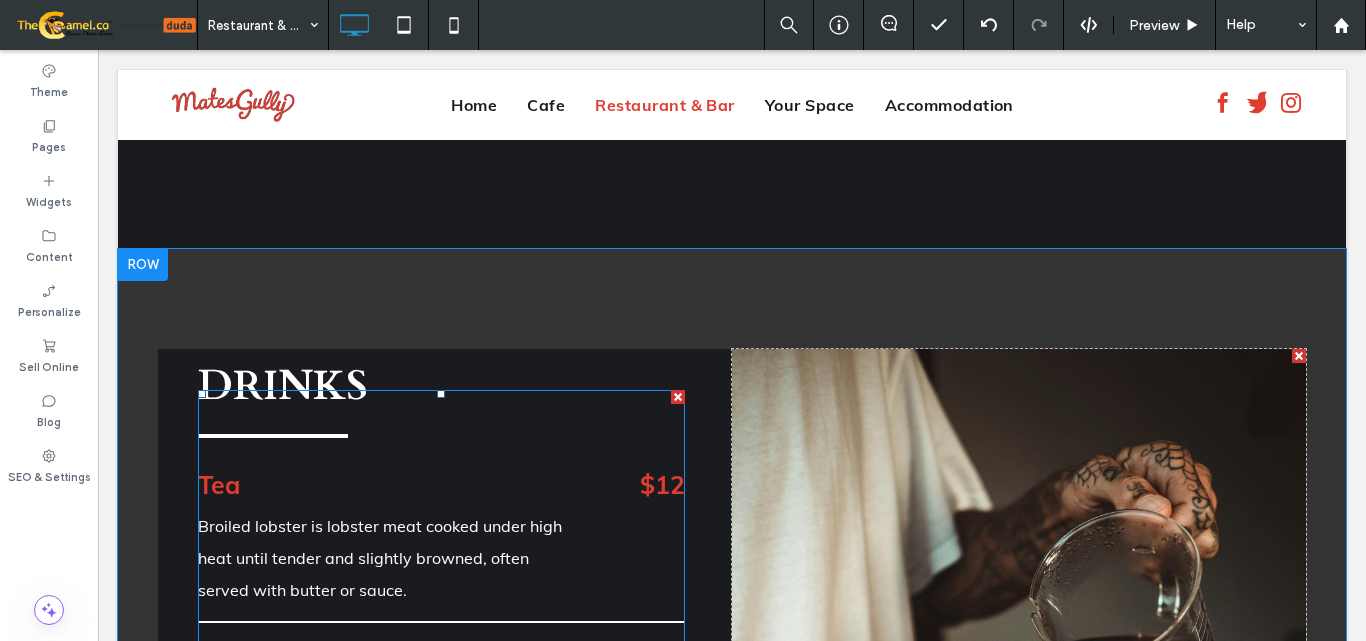 click on "Tea" at bounding box center [390, 485] 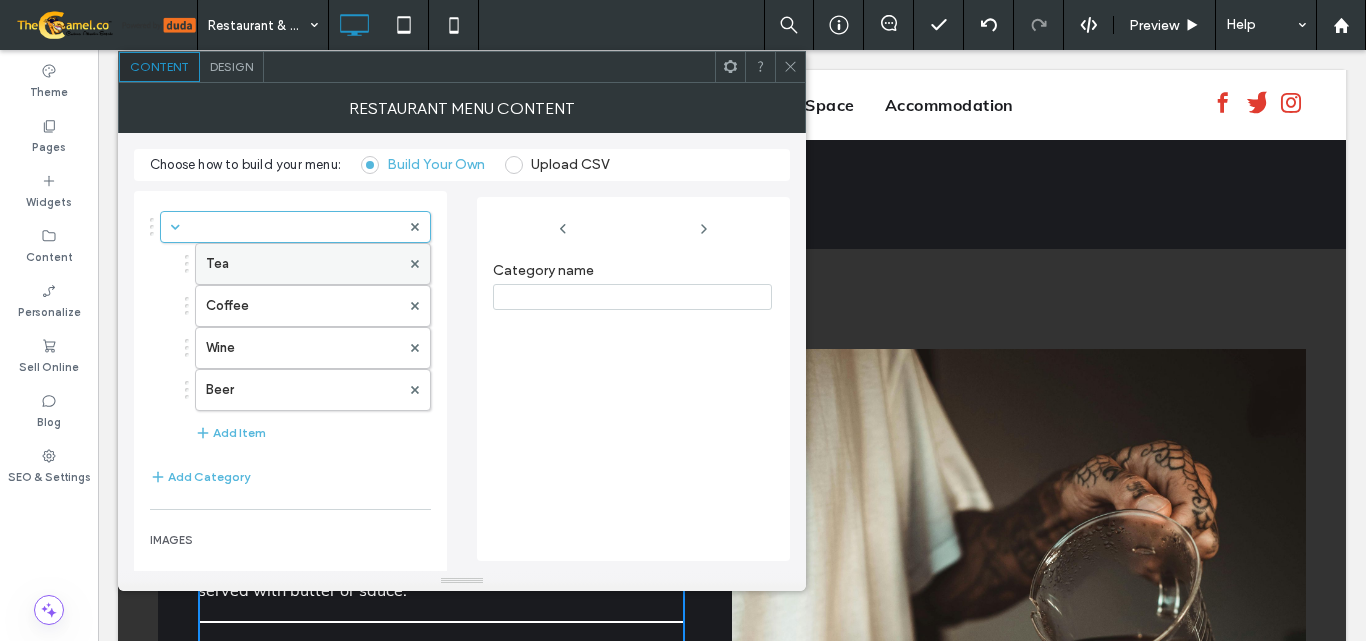 click on "Tea" at bounding box center (303, 264) 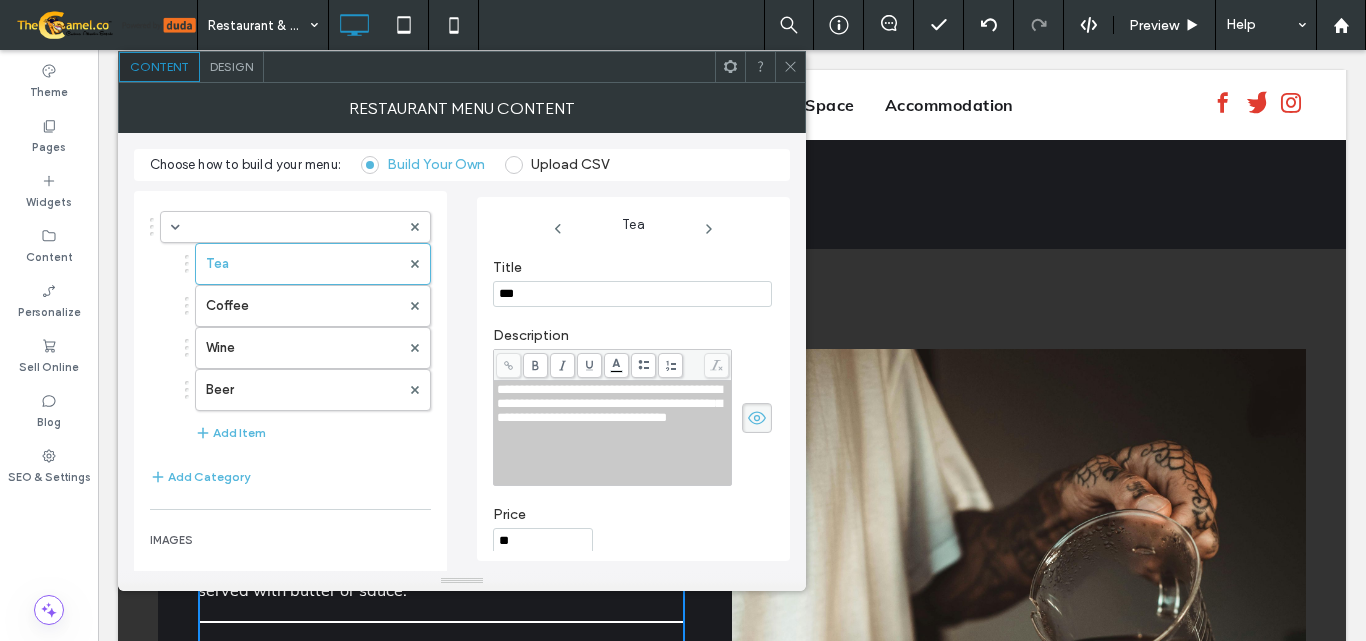 scroll, scrollTop: 199, scrollLeft: 0, axis: vertical 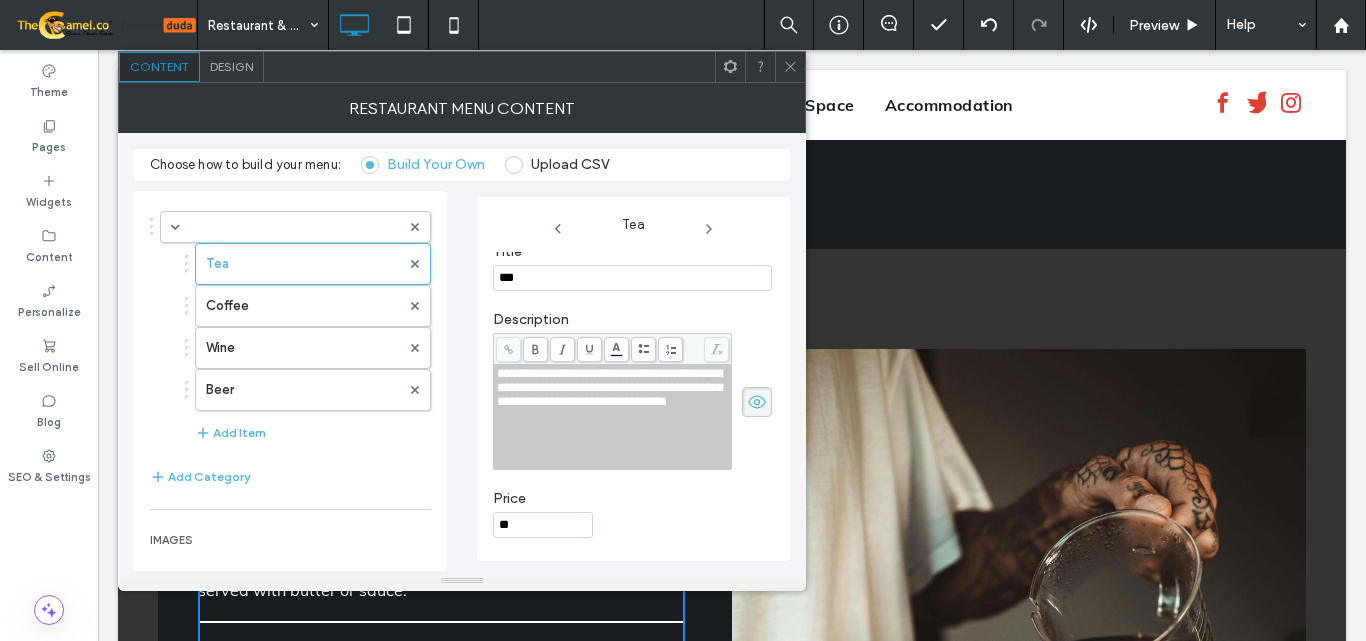 click on "**********" at bounding box center [609, 387] 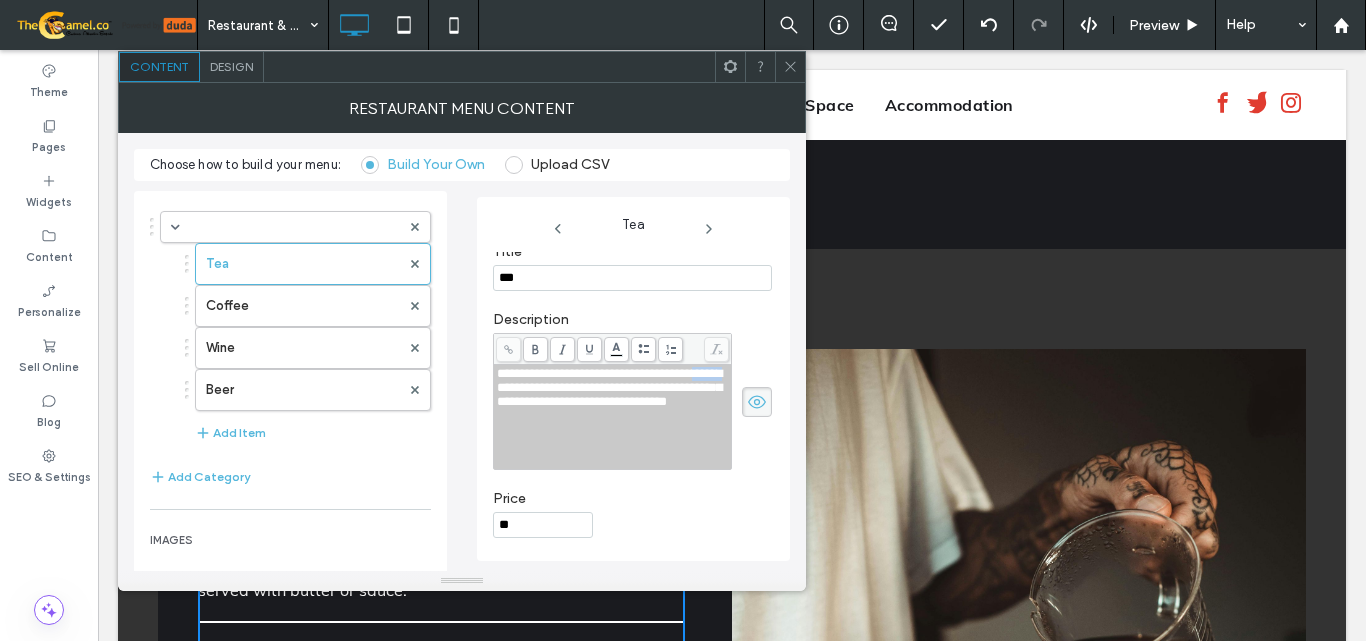 click on "**********" at bounding box center (609, 387) 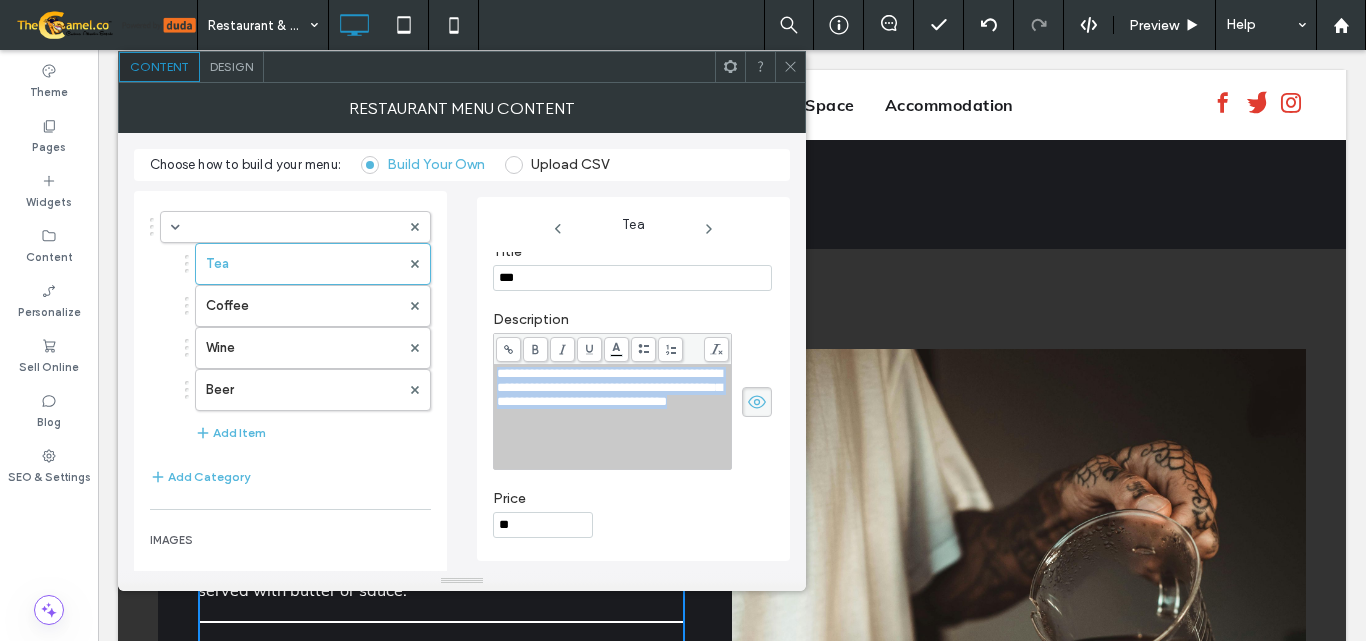 click on "**********" at bounding box center (609, 387) 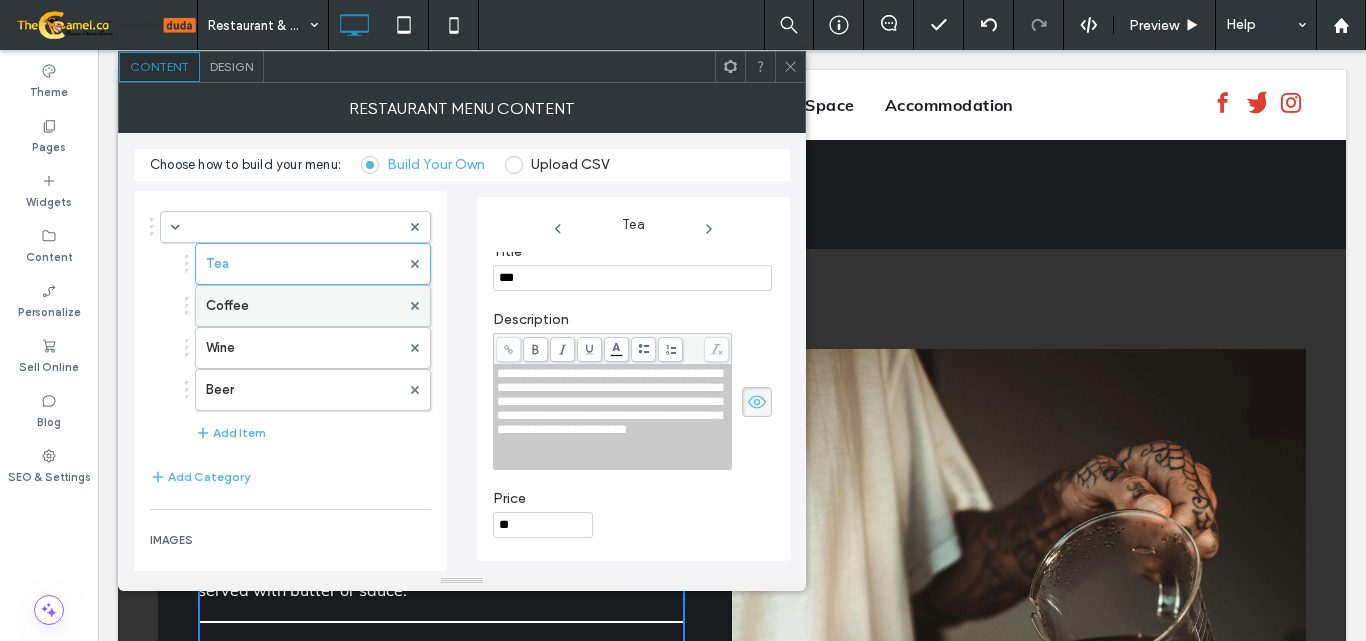 click on "Coffee" at bounding box center (303, 306) 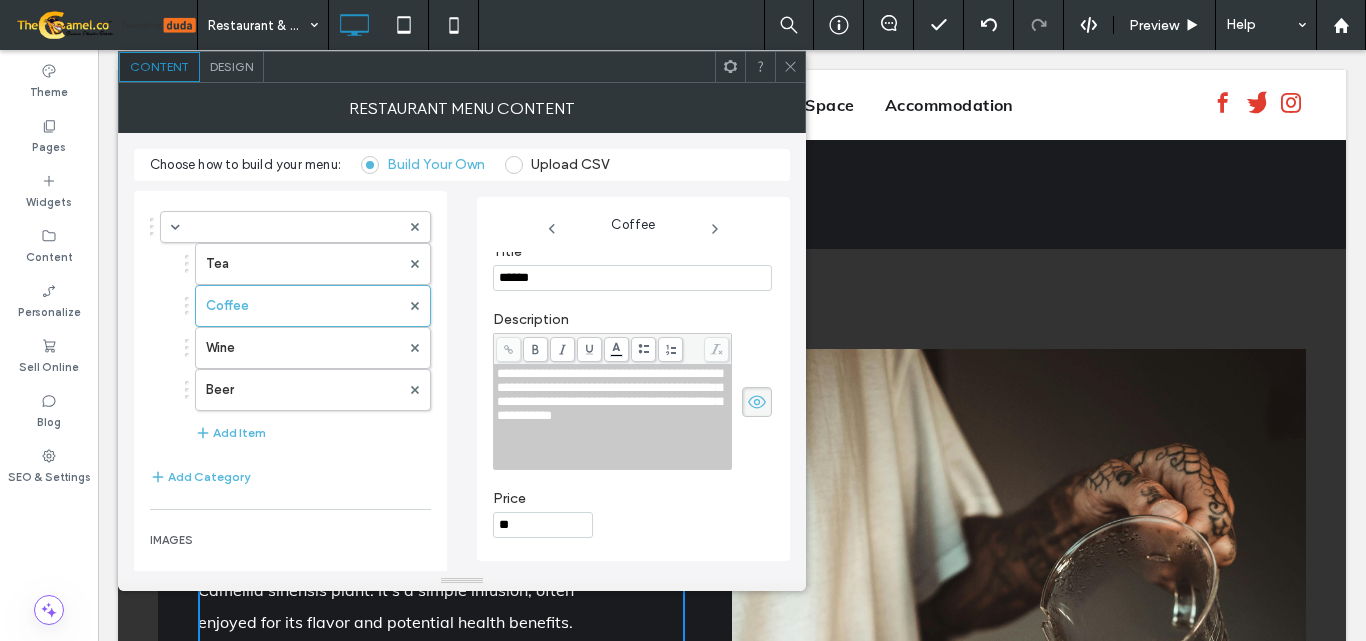 click on "**********" at bounding box center [609, 394] 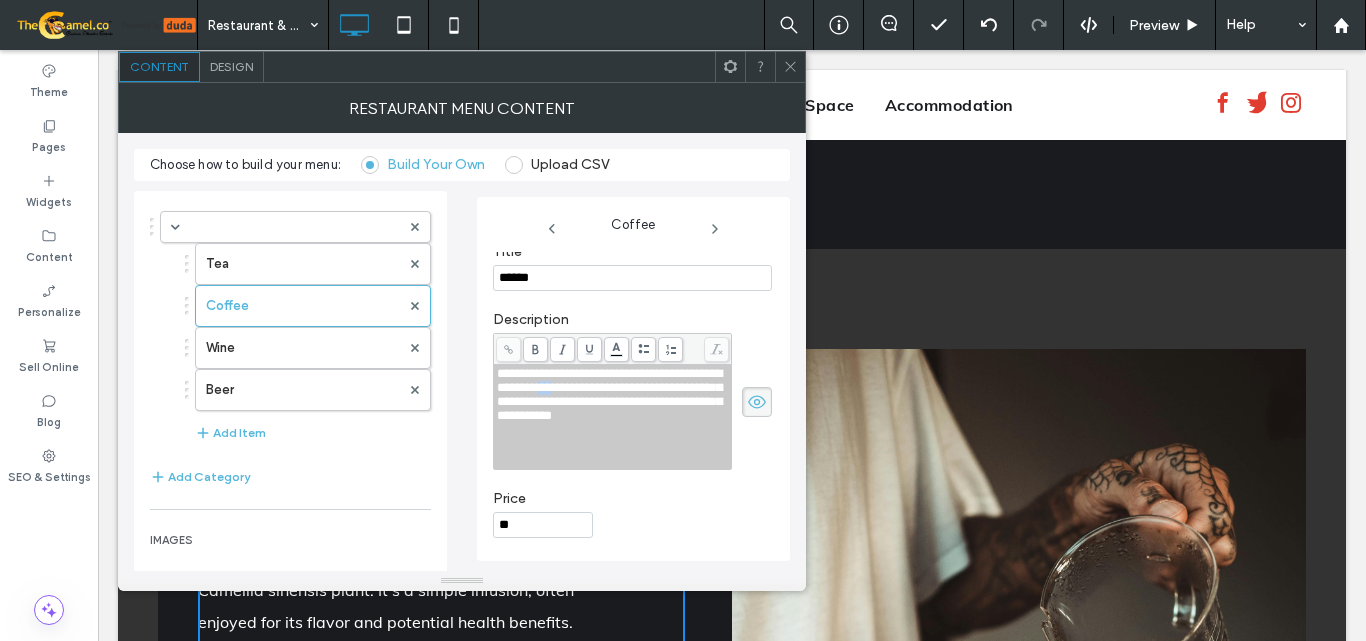 click on "**********" at bounding box center [609, 394] 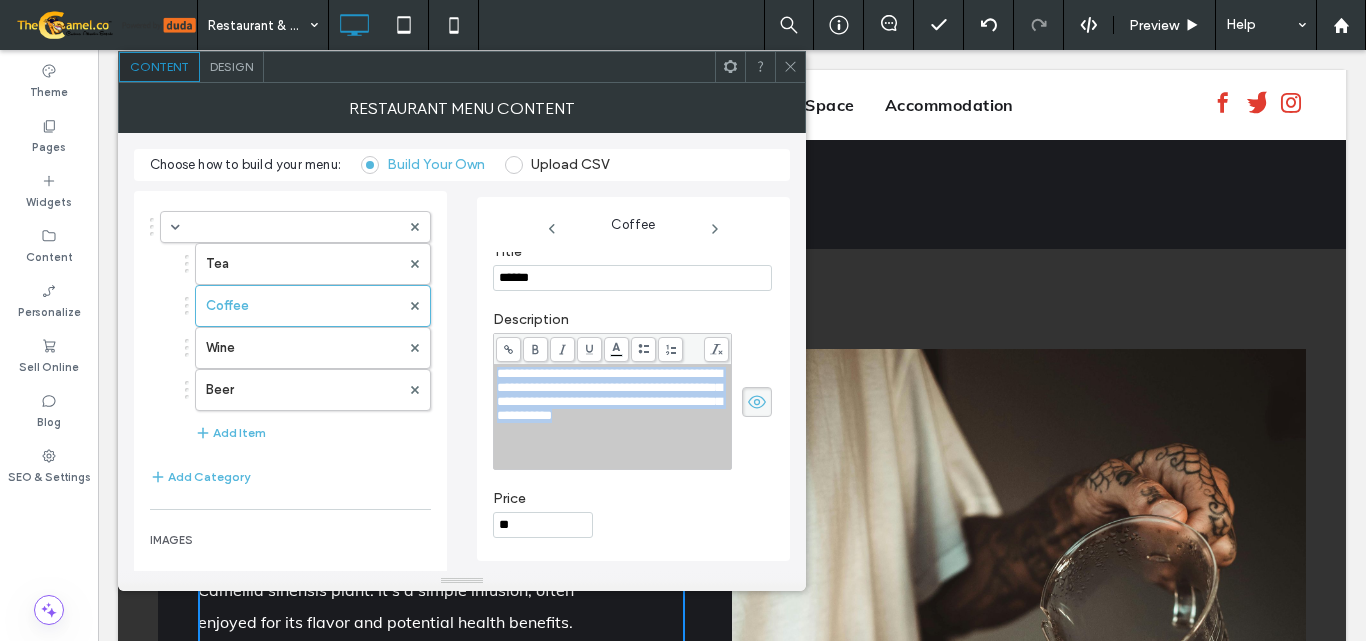 click on "**********" at bounding box center (609, 394) 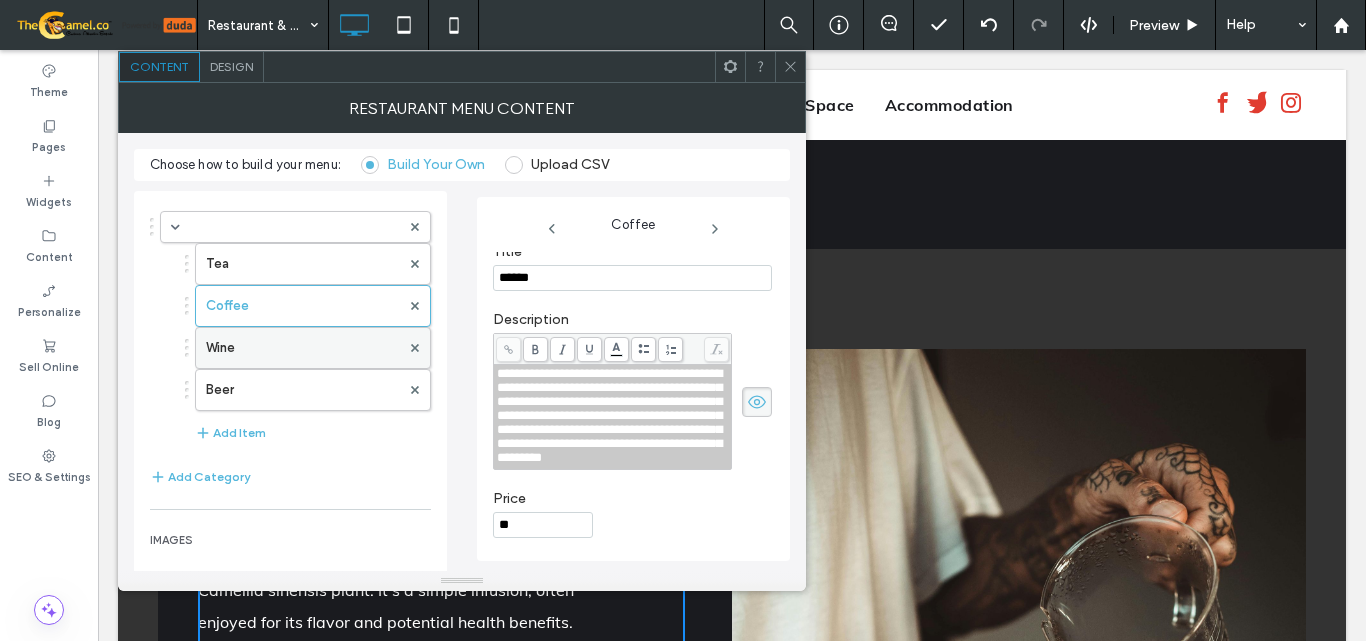 click on "Wine" at bounding box center [303, 348] 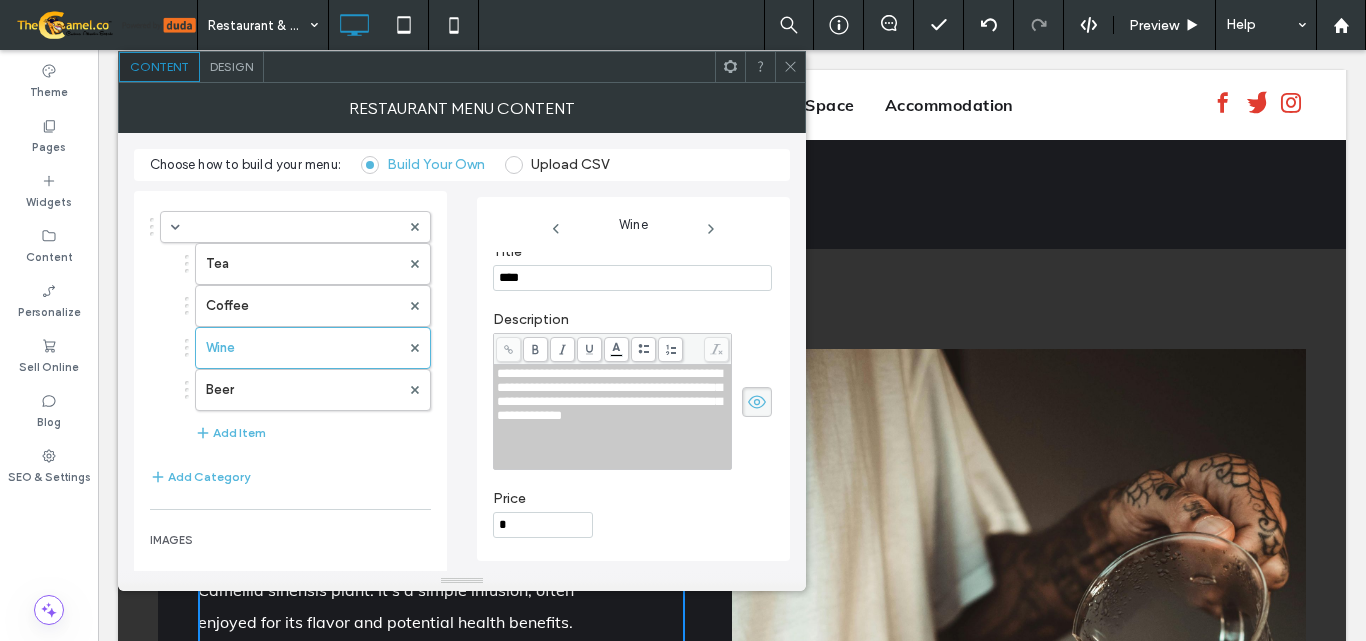 click on "**********" at bounding box center (609, 394) 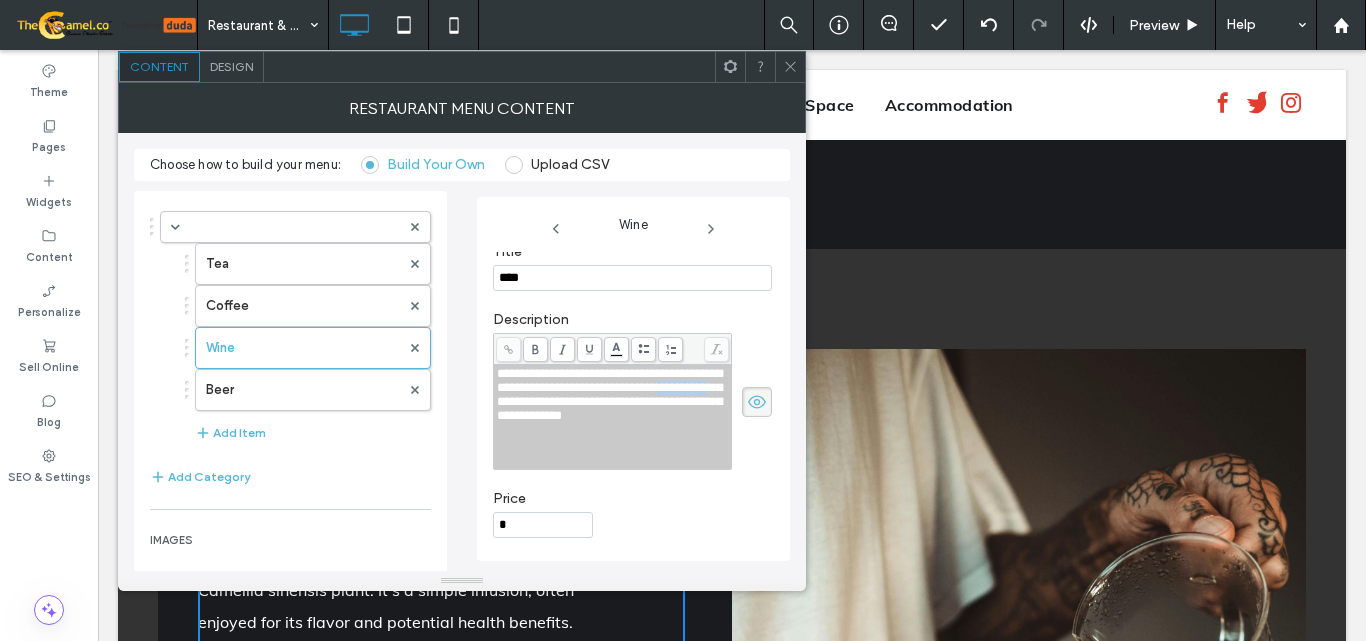 click on "**********" at bounding box center (609, 394) 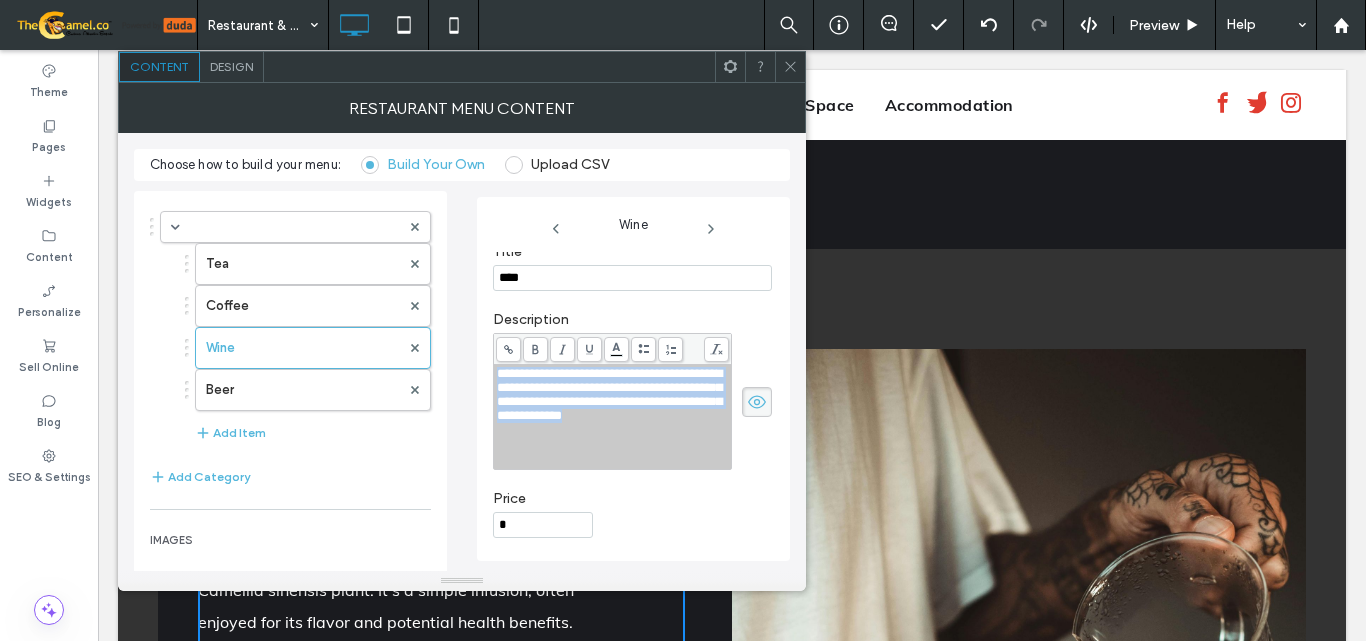 click on "**********" at bounding box center (609, 394) 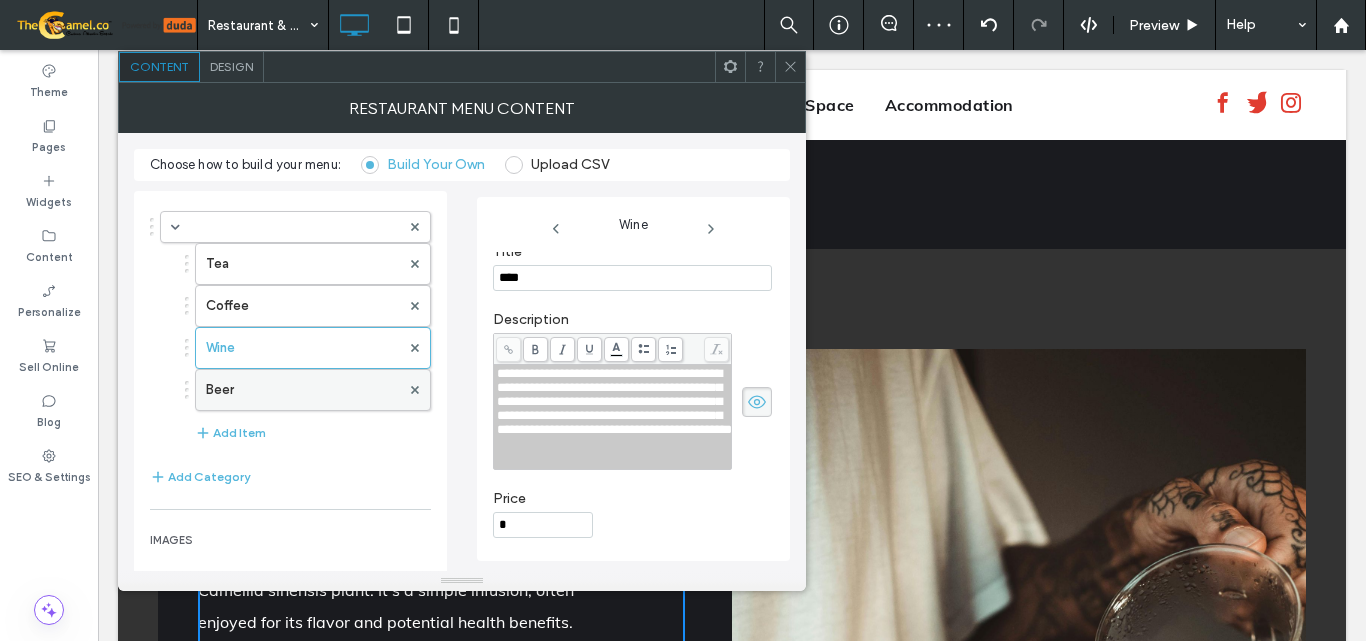 click on "Beer" at bounding box center (303, 390) 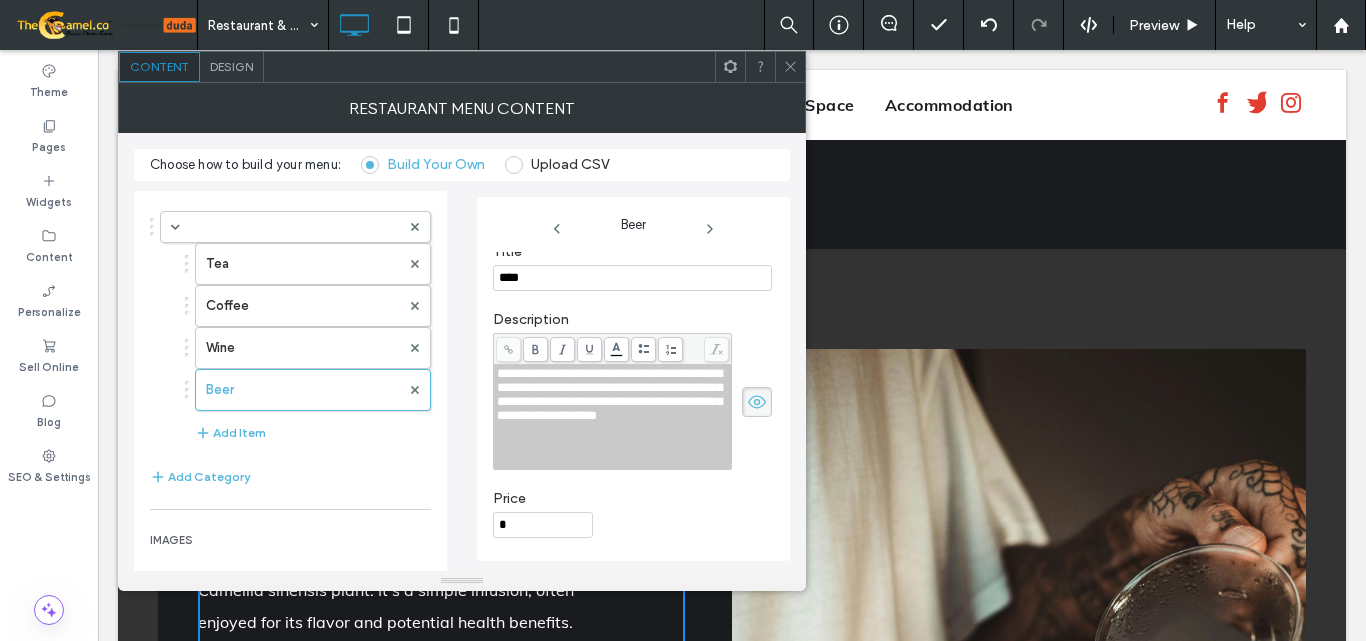 click on "**********" at bounding box center [609, 394] 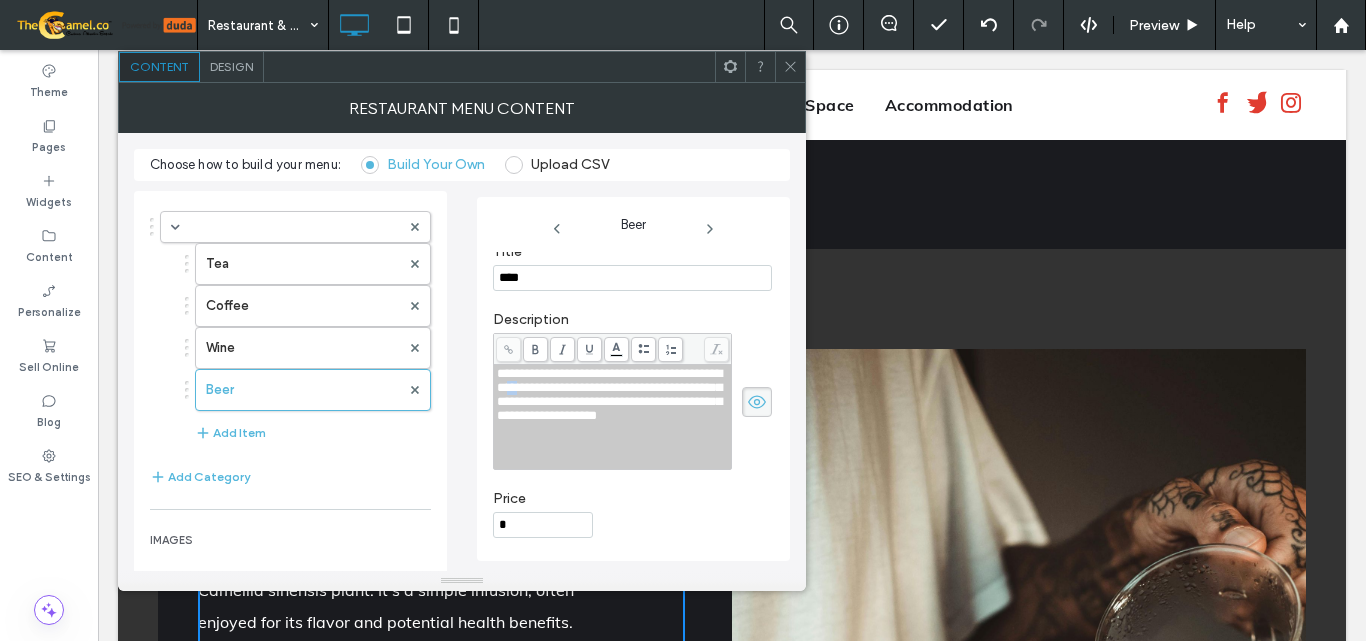 click on "**********" at bounding box center [609, 394] 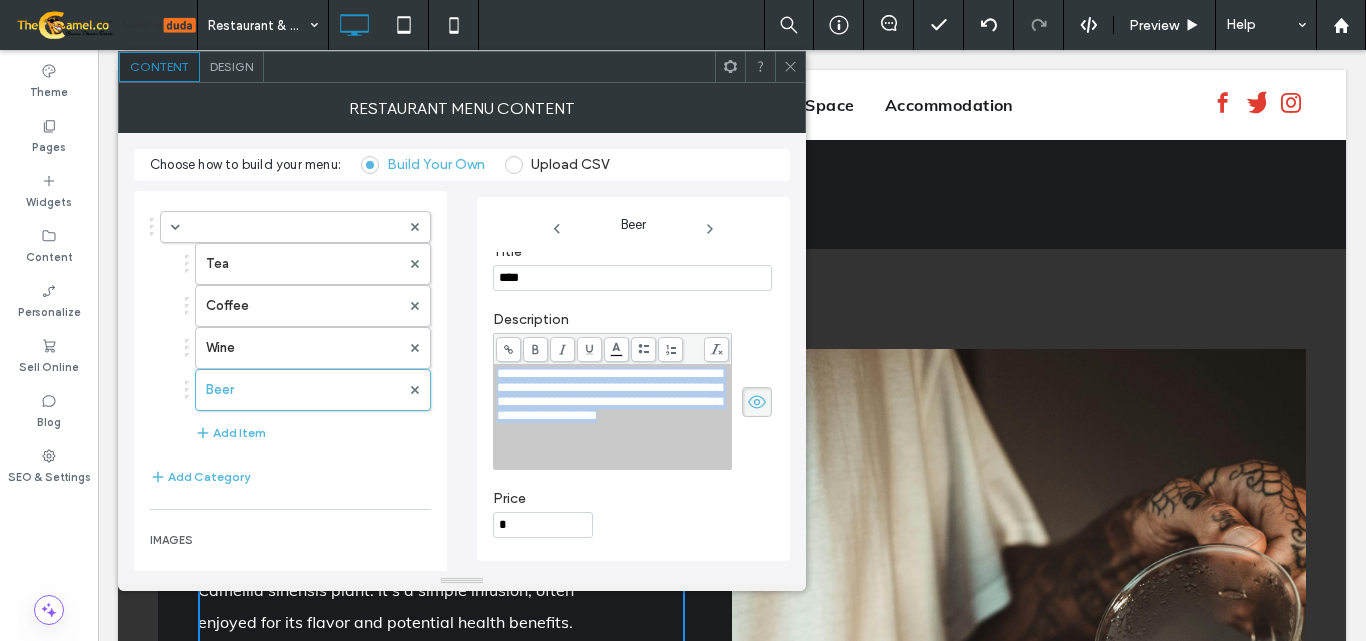 click on "**********" at bounding box center (609, 394) 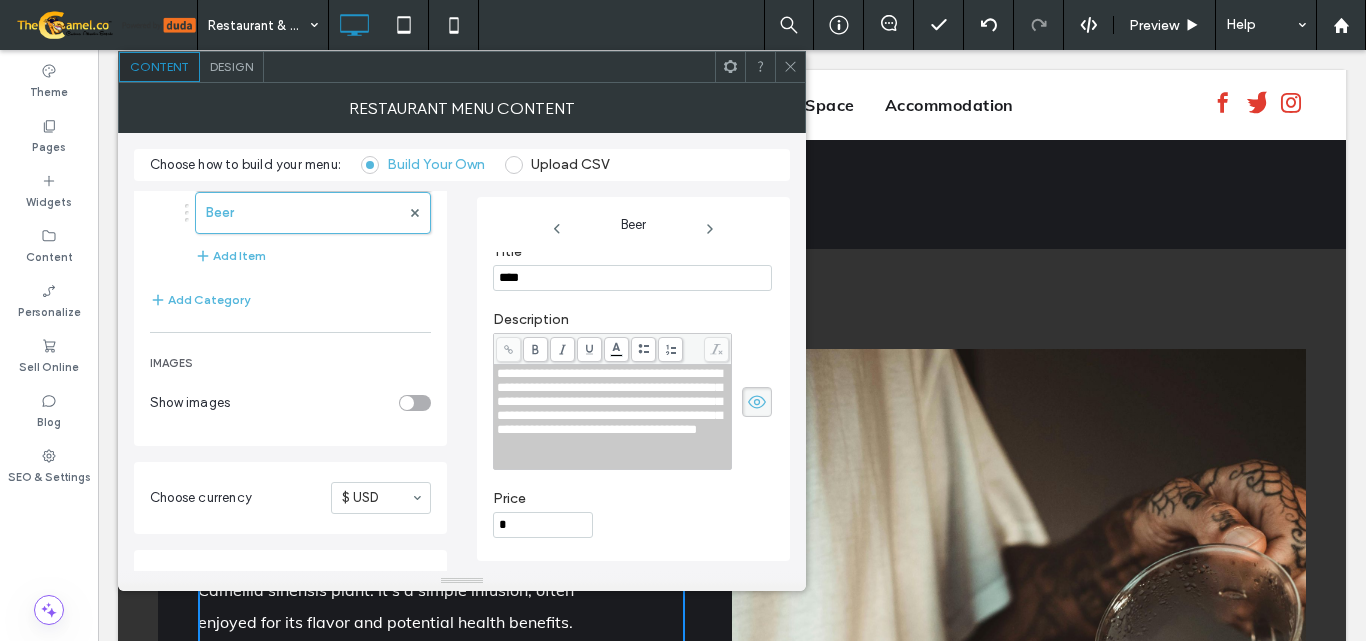 scroll, scrollTop: 200, scrollLeft: 0, axis: vertical 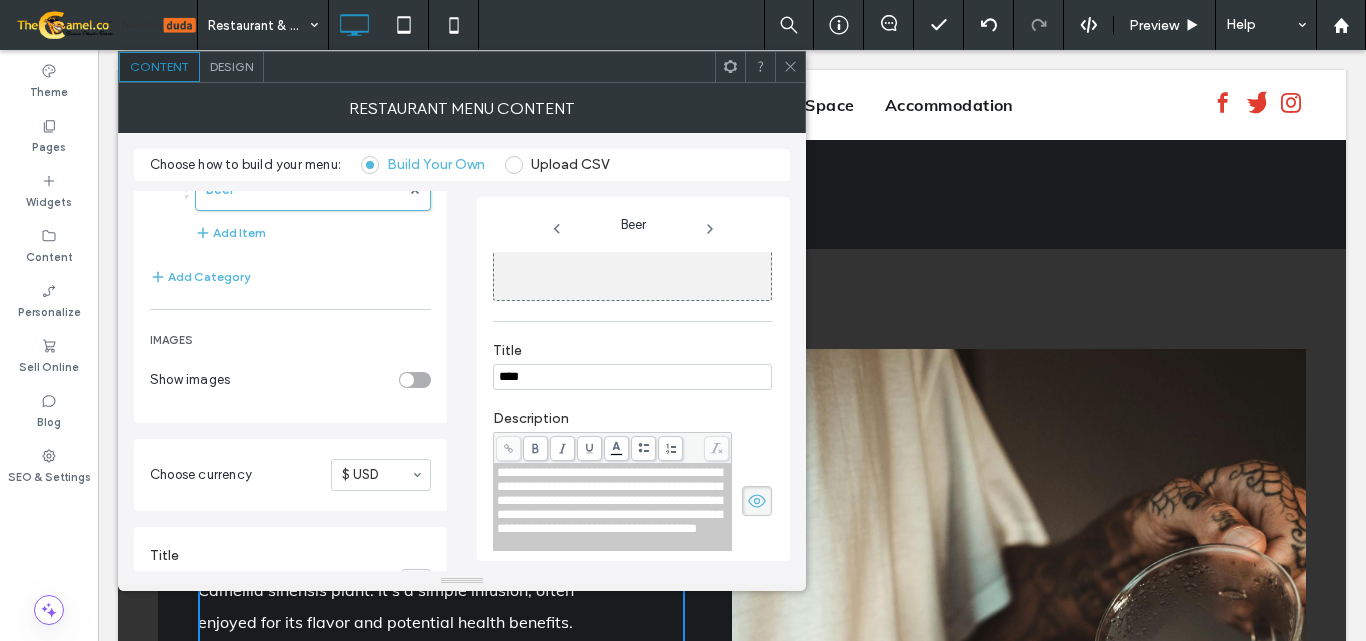 click at bounding box center (790, 67) 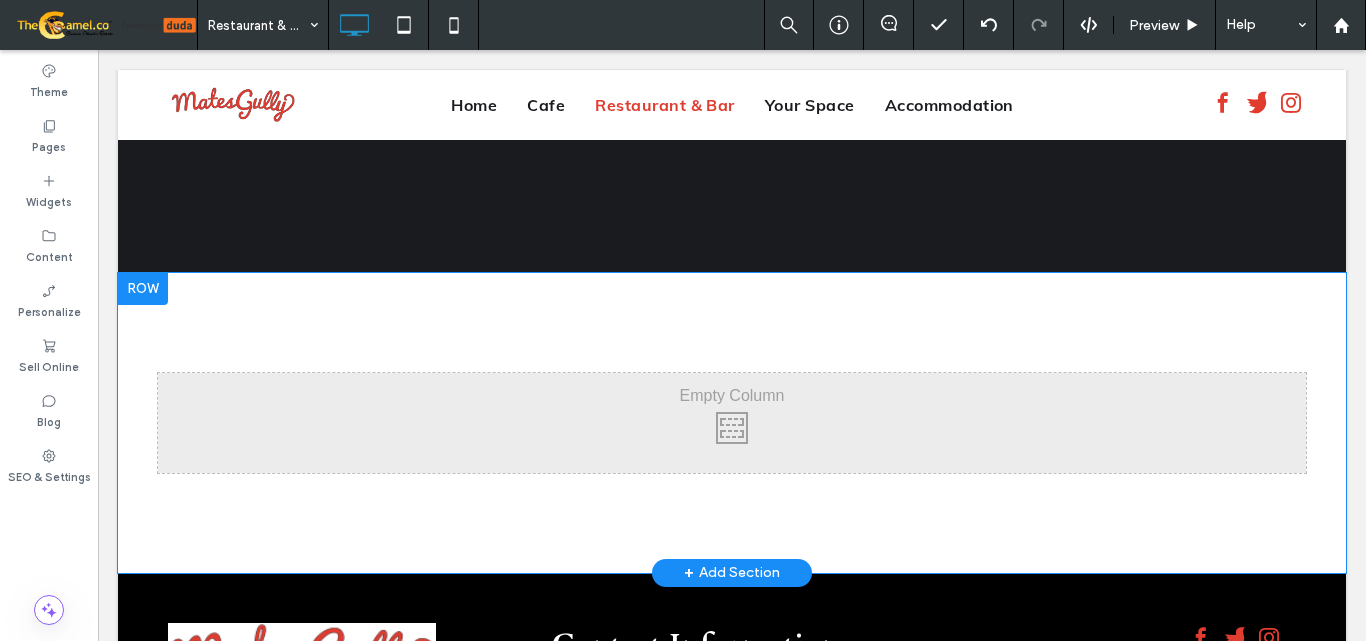 scroll, scrollTop: 4650, scrollLeft: 0, axis: vertical 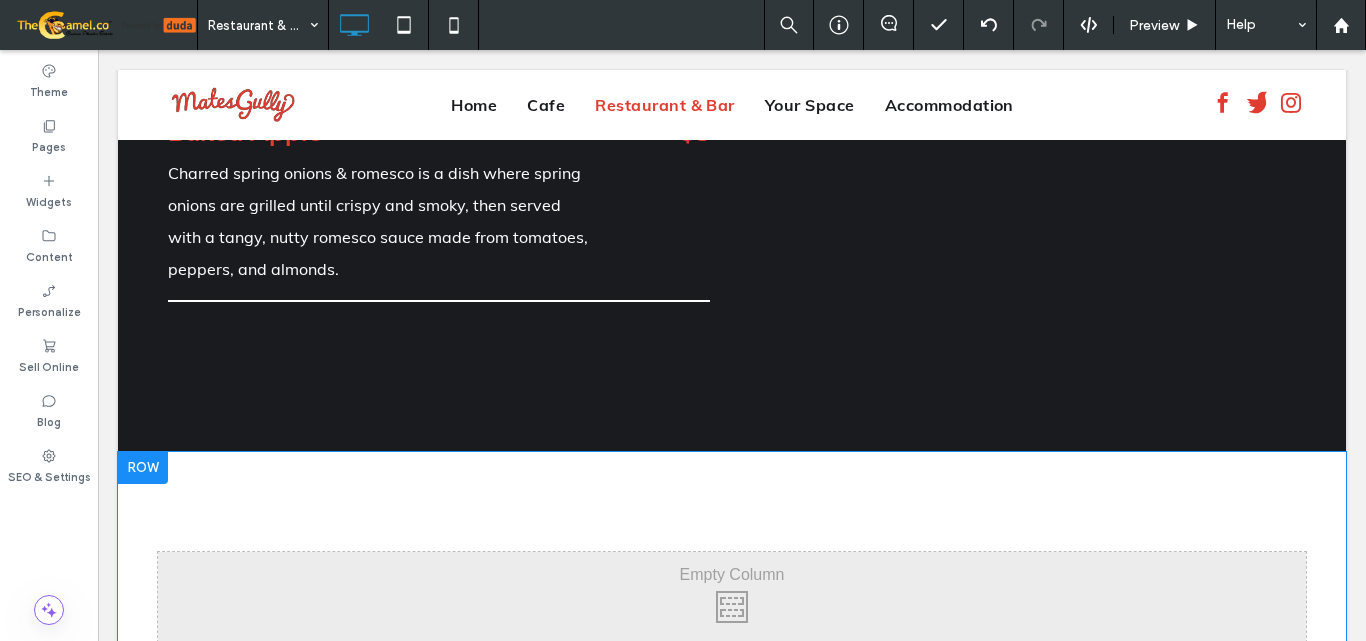 click at bounding box center (143, 468) 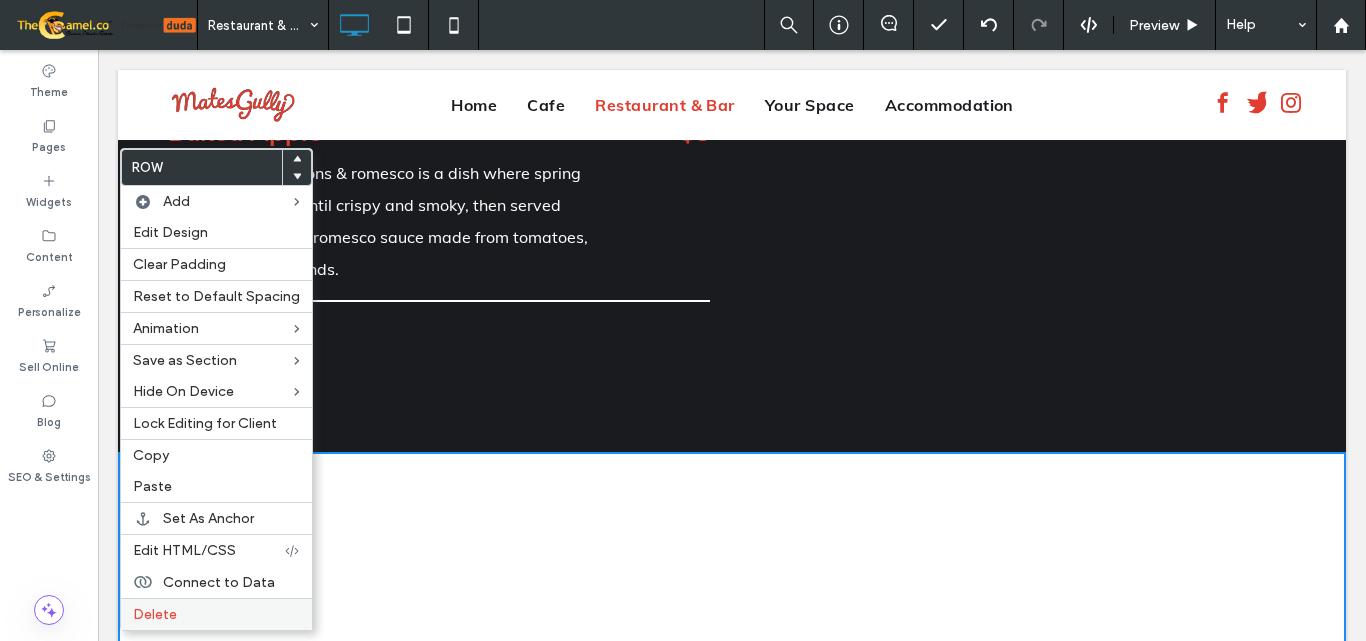 click on "Delete" at bounding box center [216, 614] 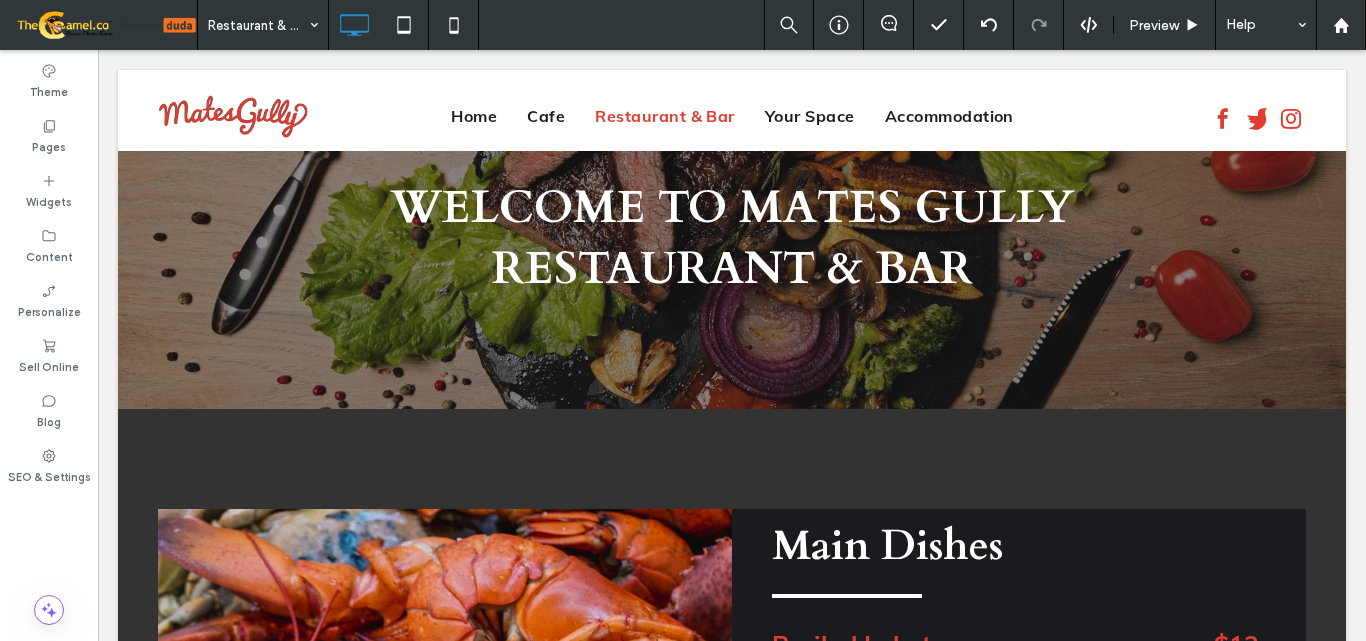 scroll, scrollTop: 0, scrollLeft: 0, axis: both 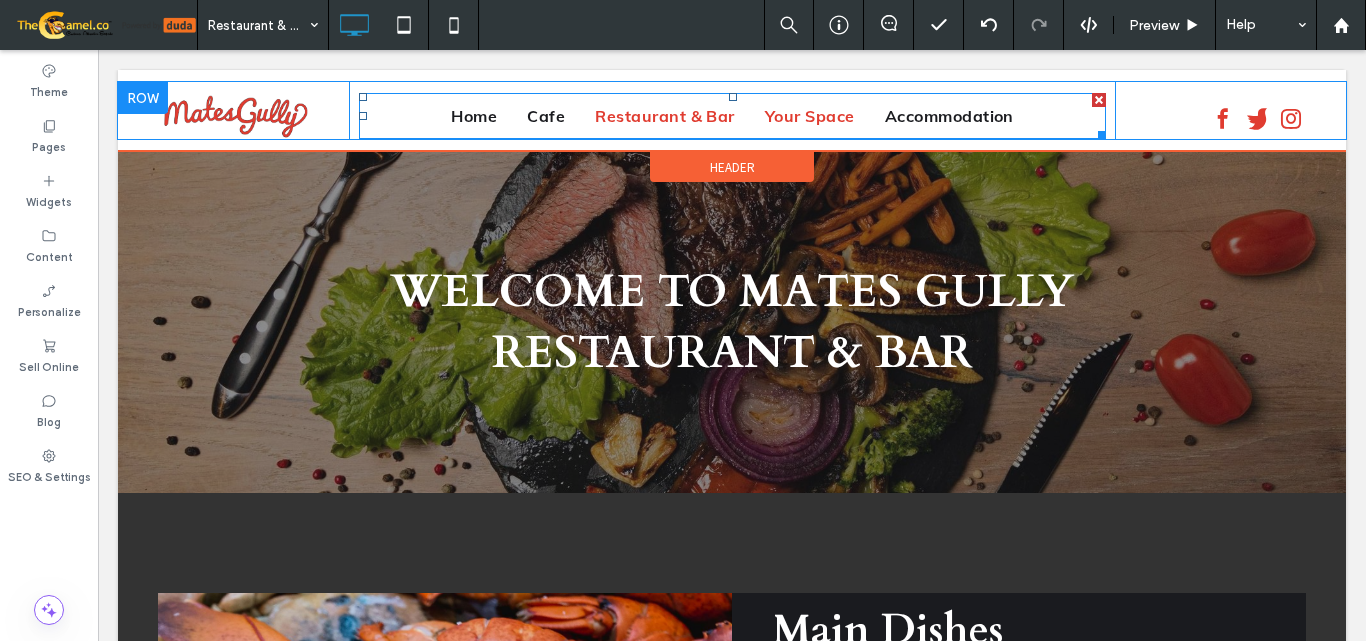click on "Your Space" at bounding box center [810, 116] 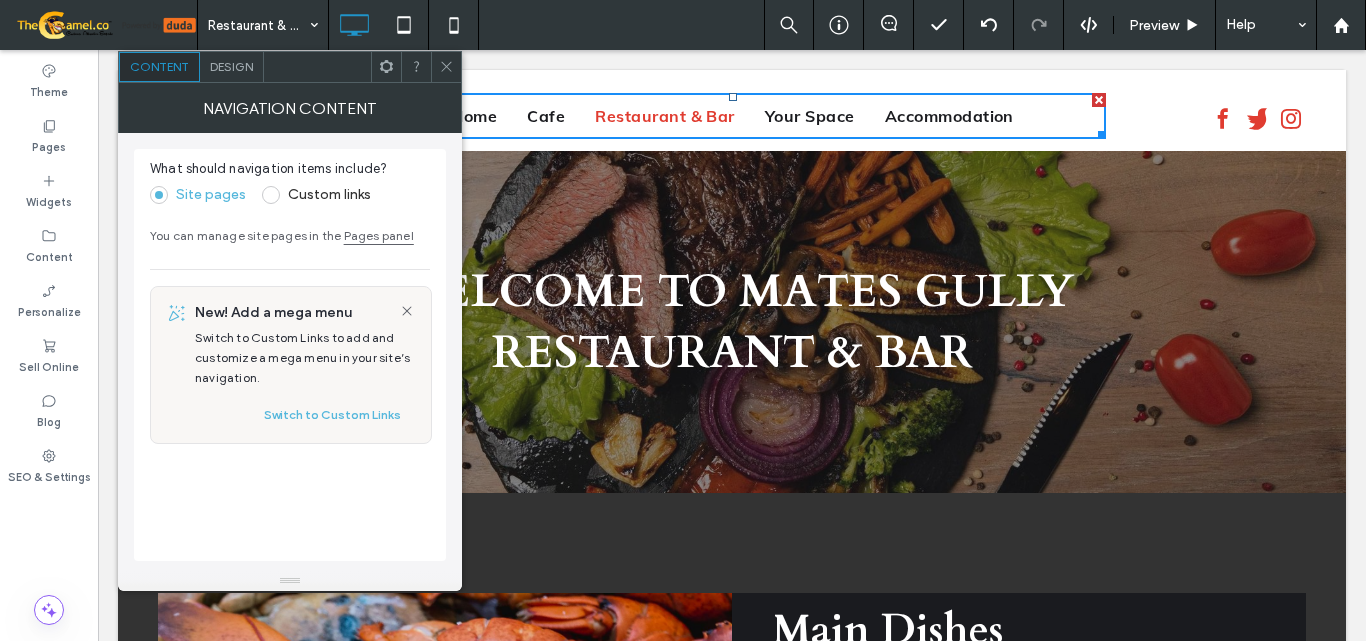click 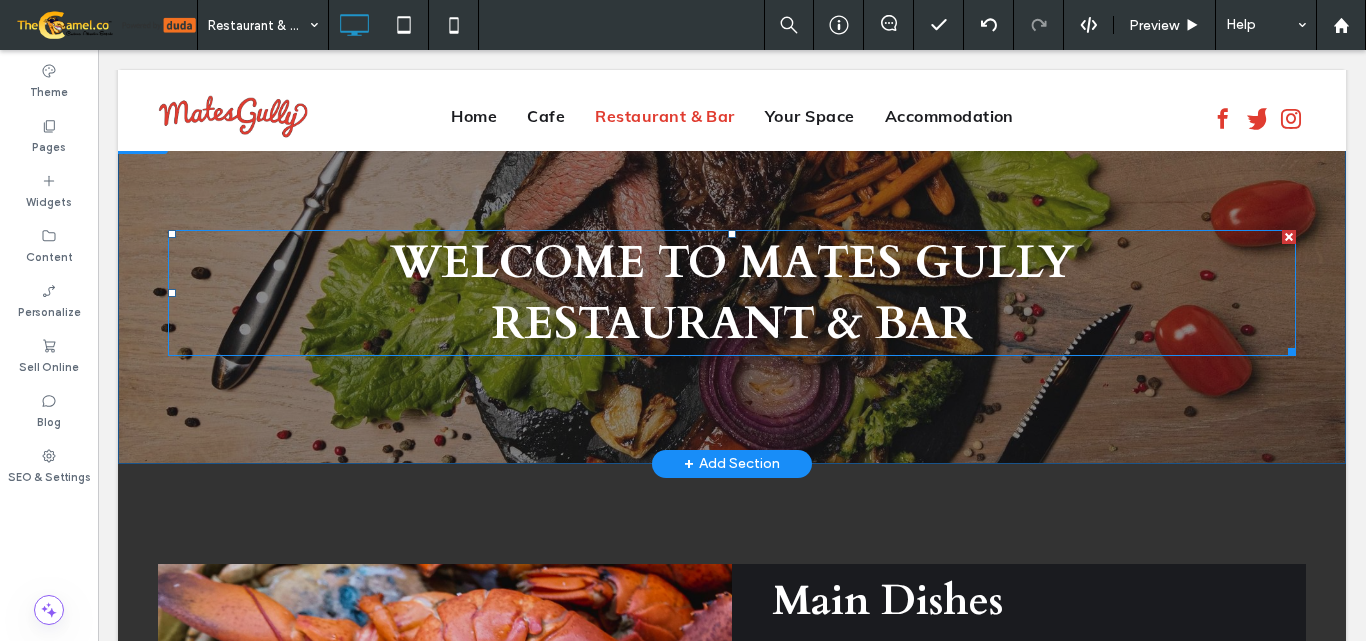 scroll, scrollTop: 0, scrollLeft: 0, axis: both 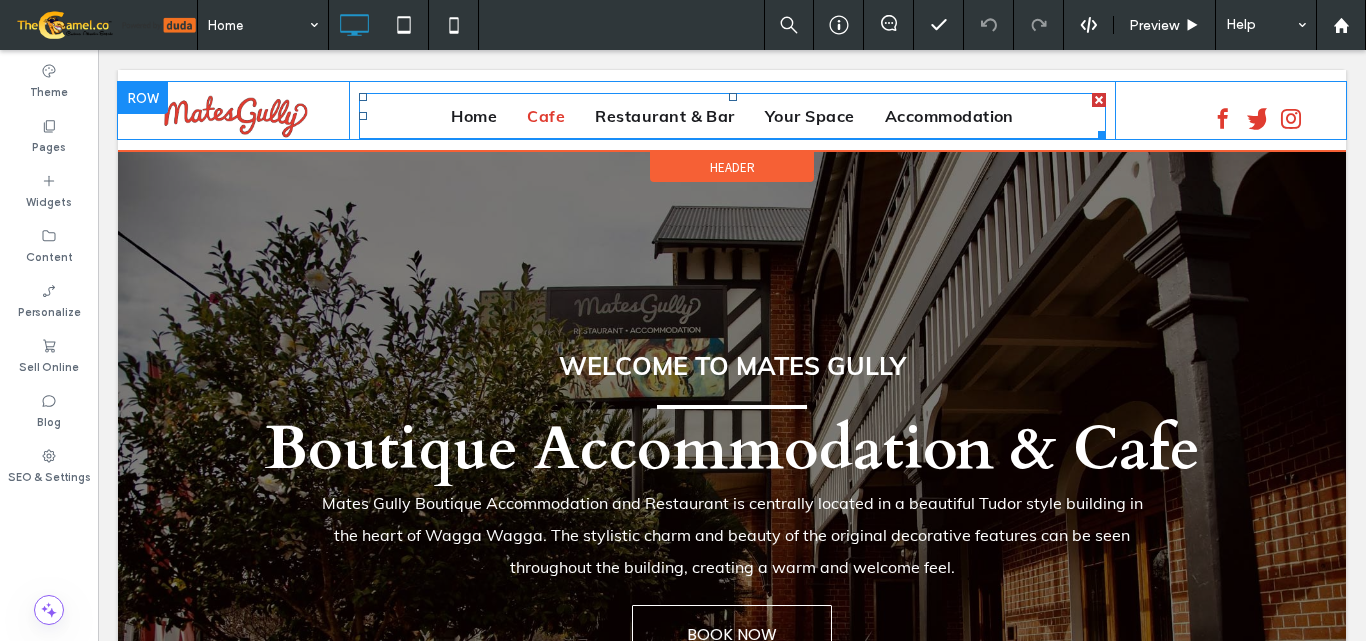 click on "Cafe" at bounding box center [546, 116] 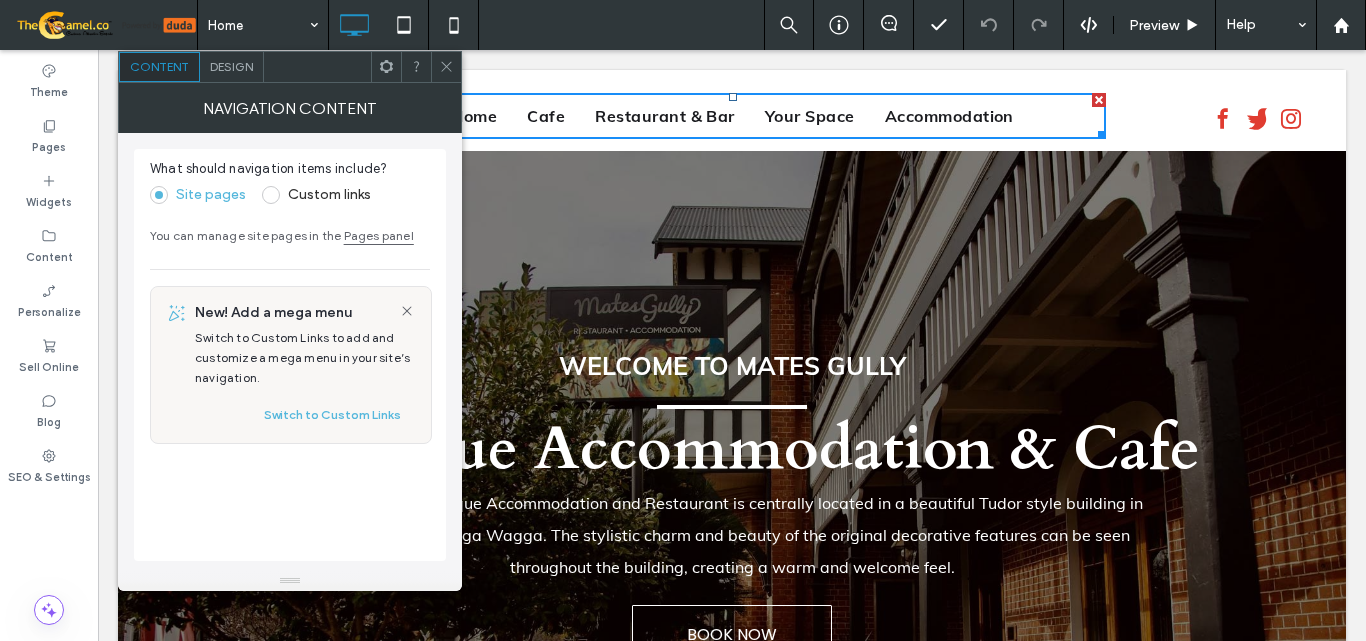 click 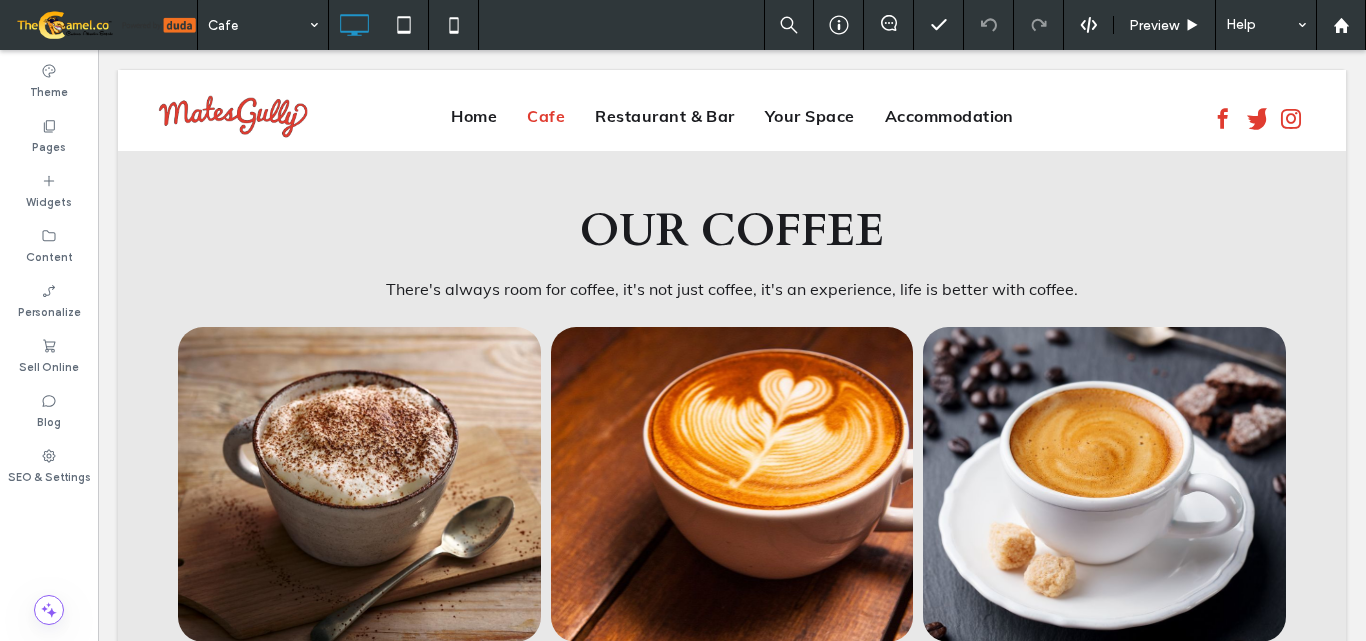 scroll, scrollTop: 0, scrollLeft: 0, axis: both 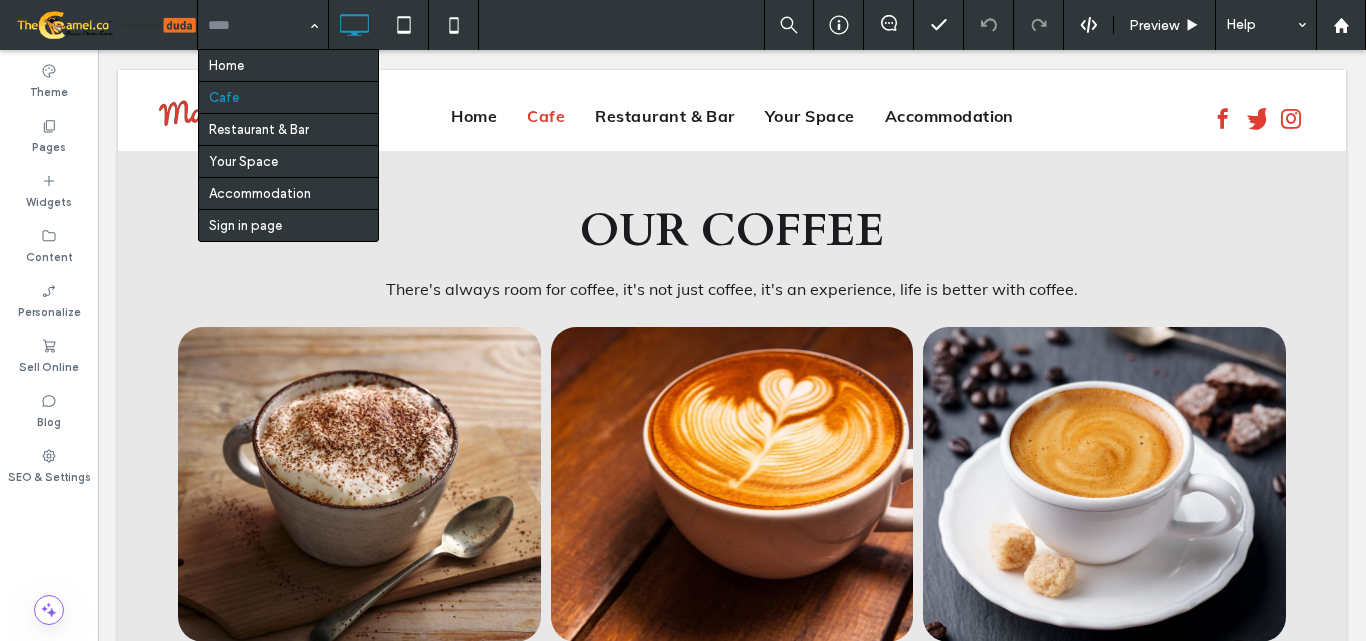click at bounding box center (258, 25) 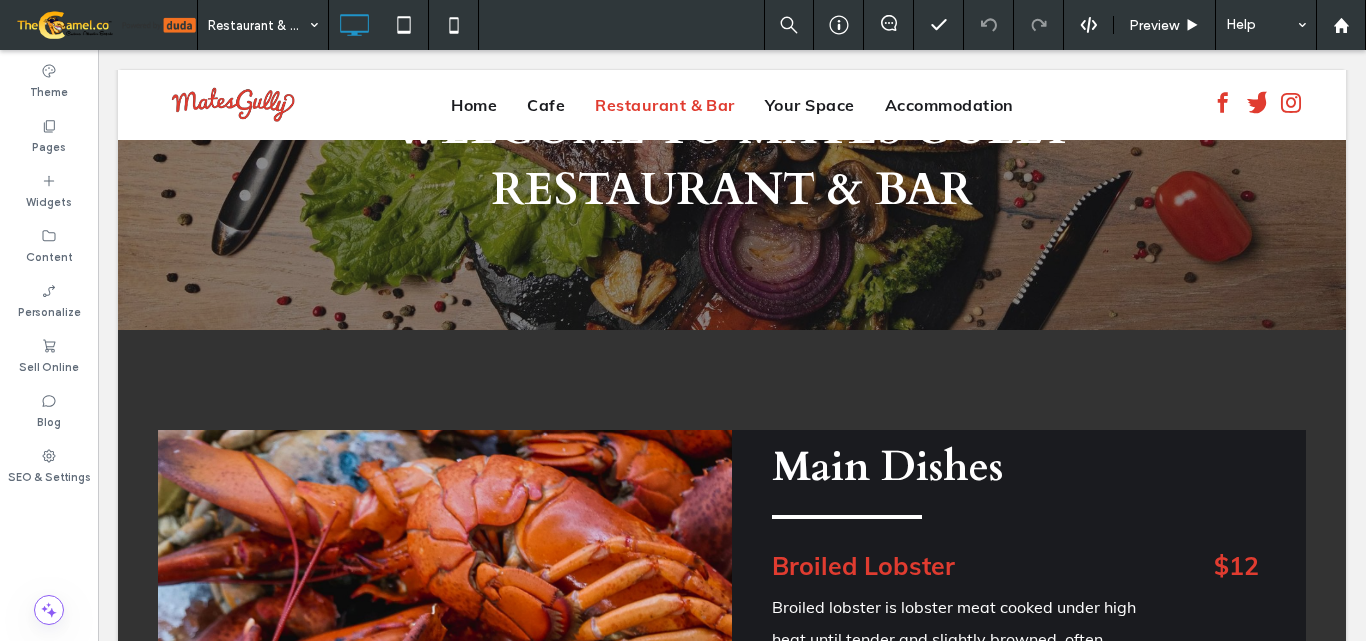 scroll, scrollTop: 161, scrollLeft: 0, axis: vertical 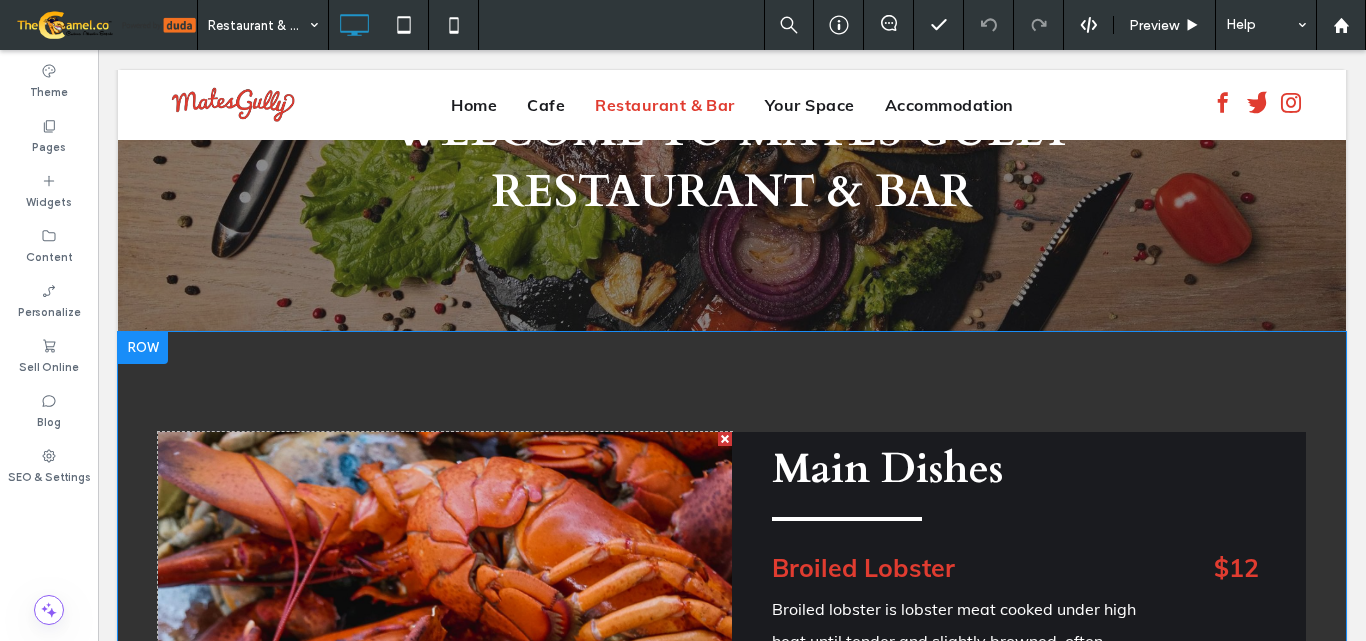 click at bounding box center (143, 348) 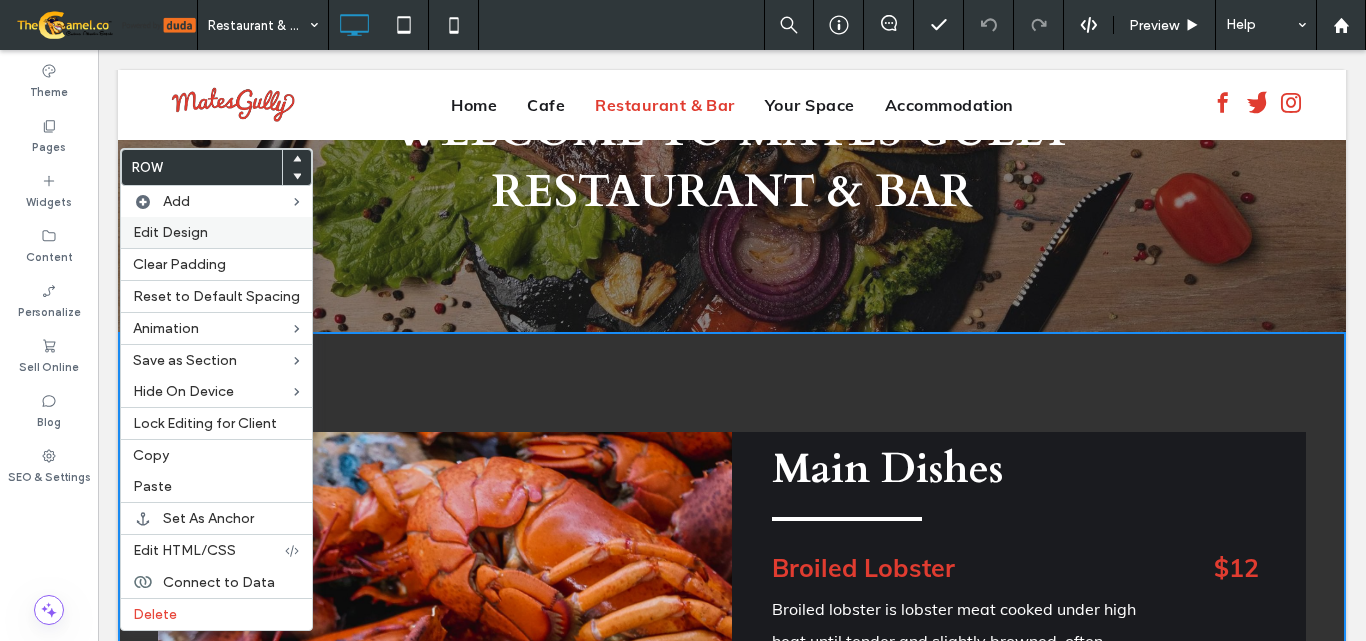 click on "Edit Design" at bounding box center [216, 232] 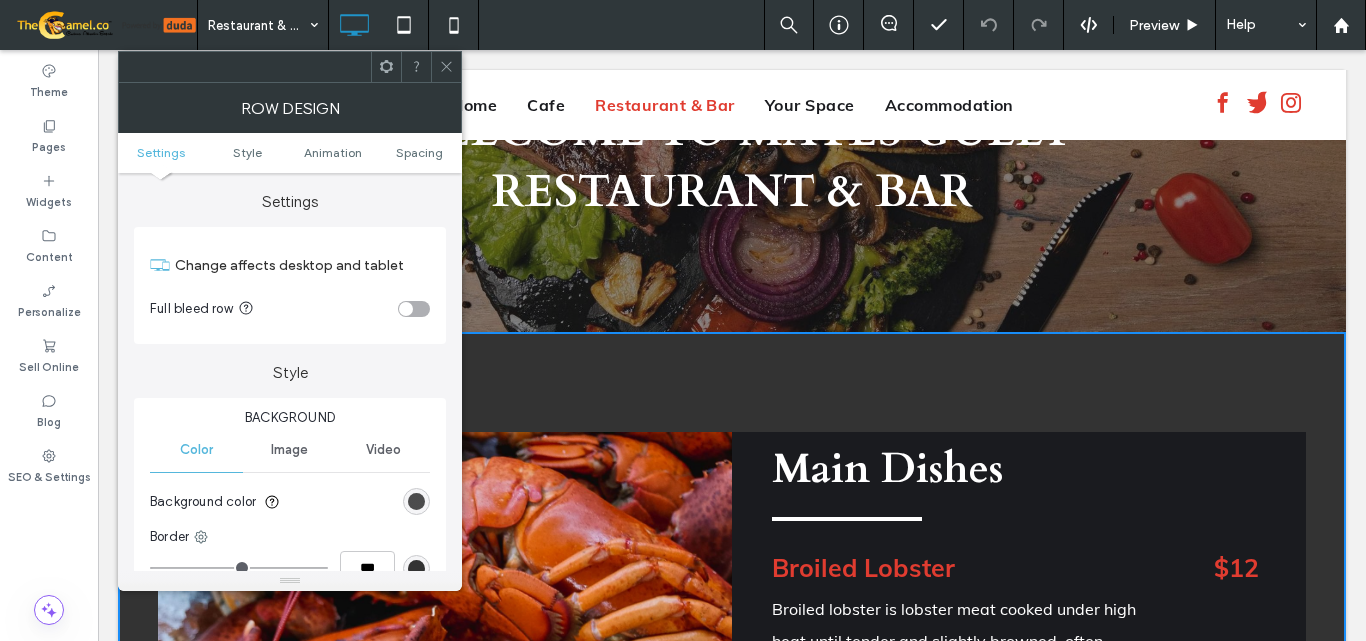 click at bounding box center (416, 501) 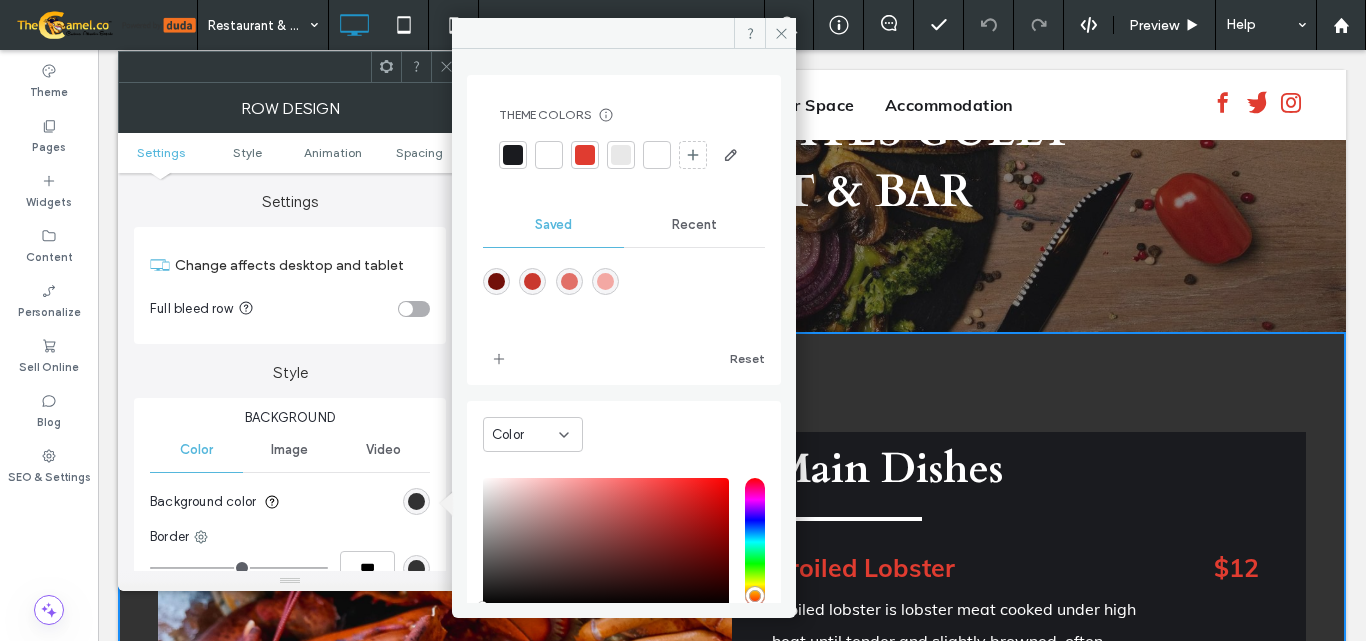 click at bounding box center [549, 155] 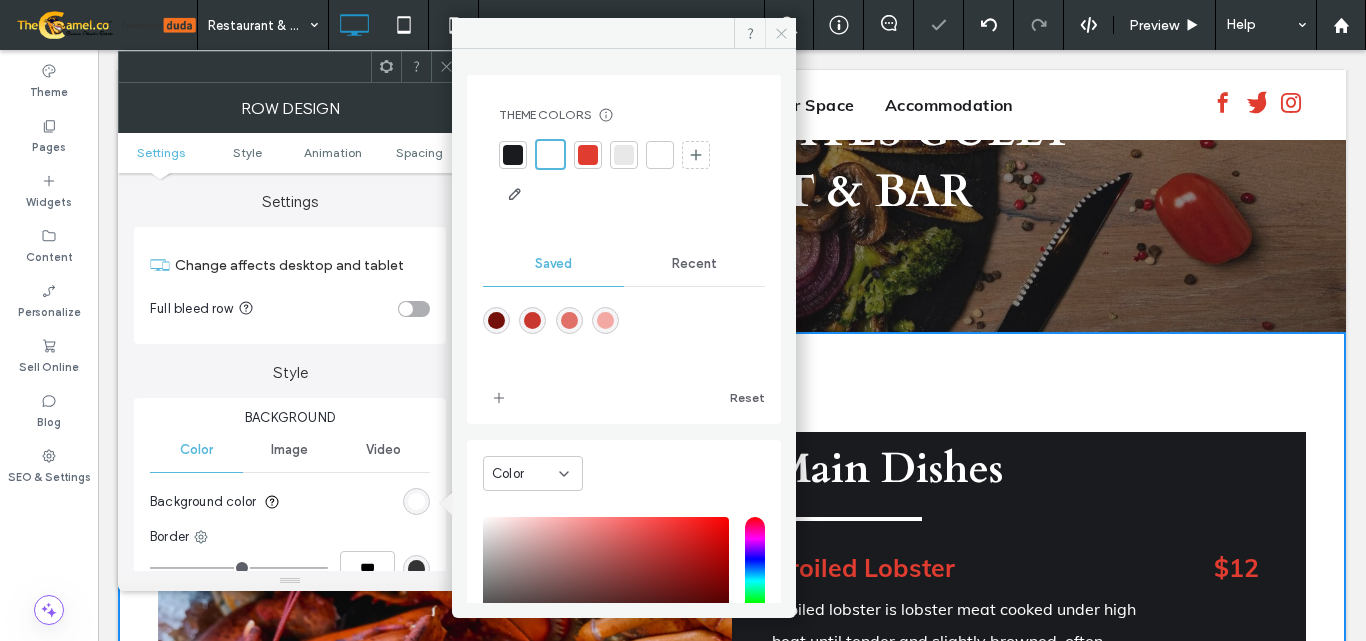 click 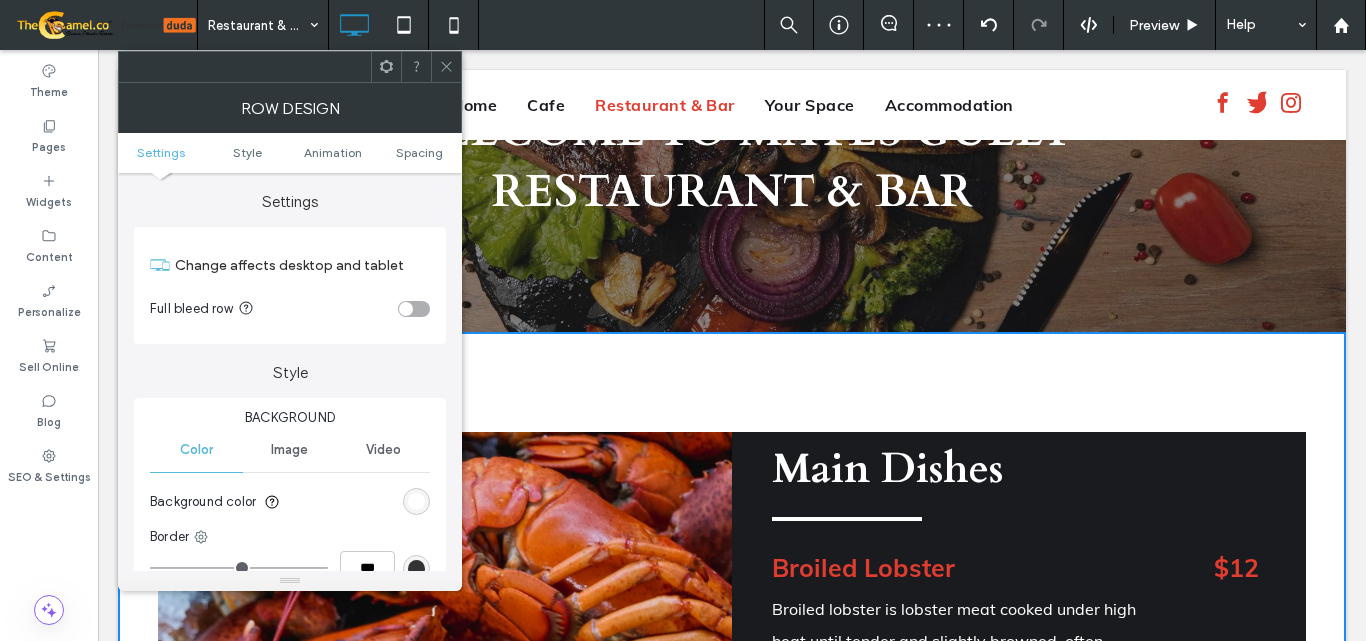 click at bounding box center (446, 67) 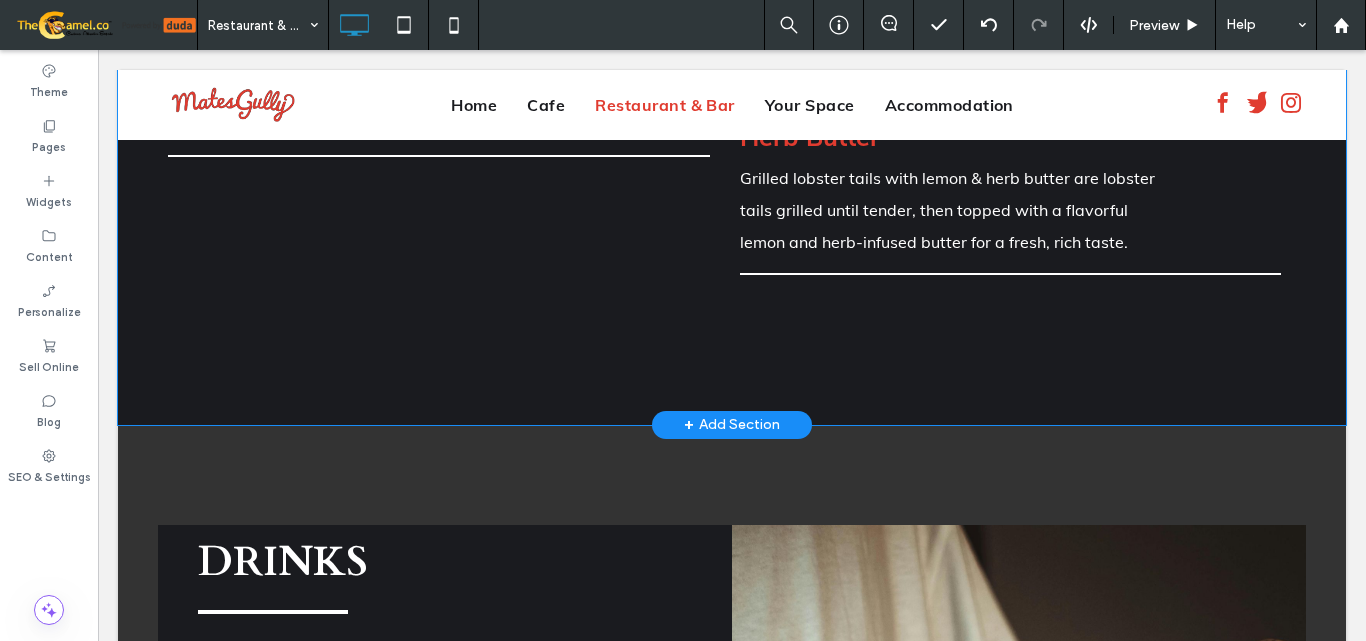 scroll, scrollTop: 2361, scrollLeft: 0, axis: vertical 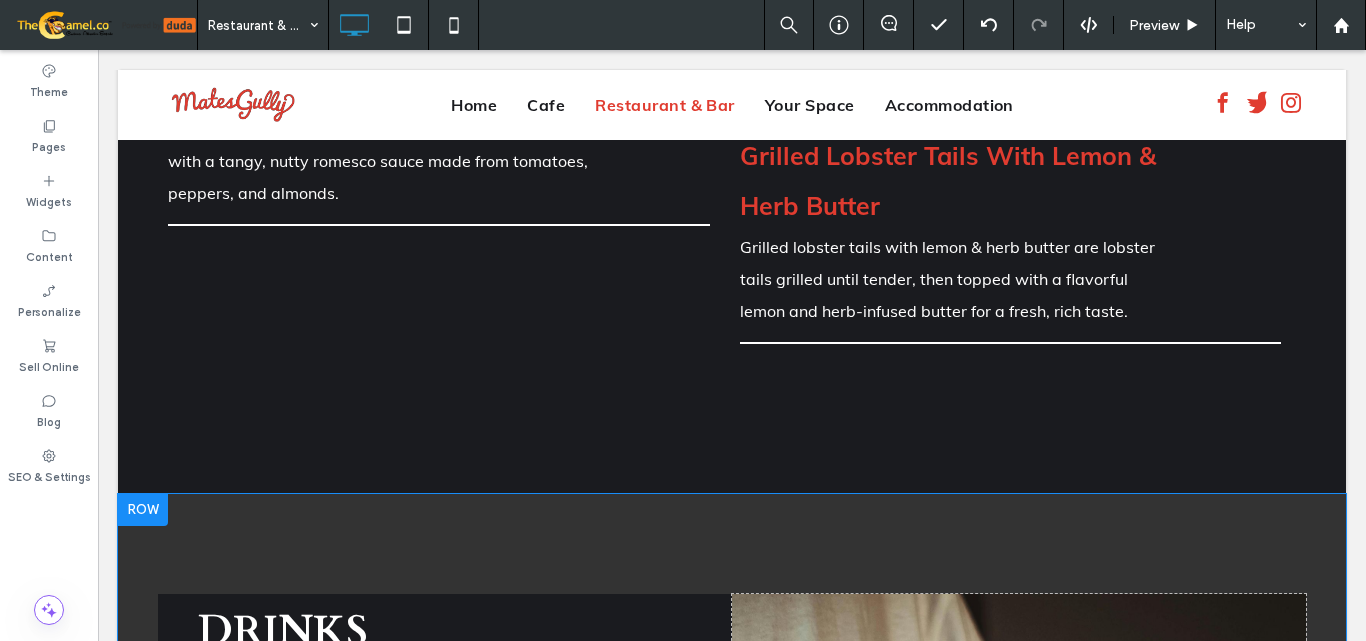 click at bounding box center [143, 510] 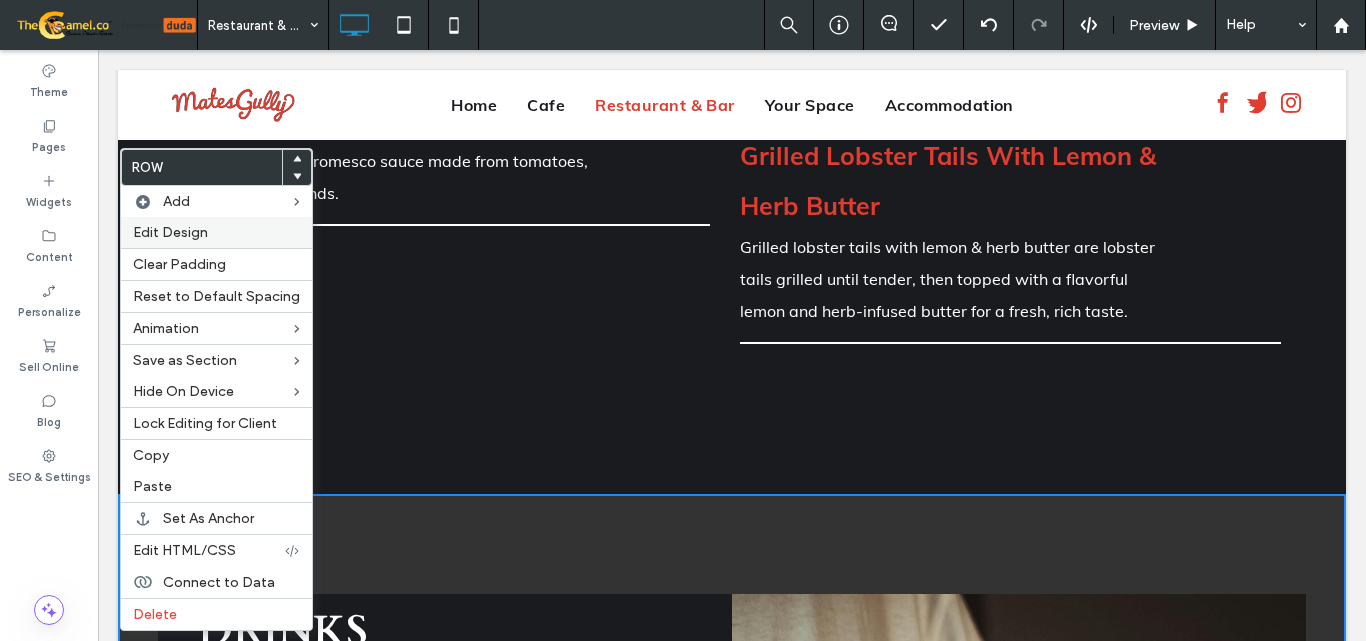 click on "Edit Design" at bounding box center (170, 232) 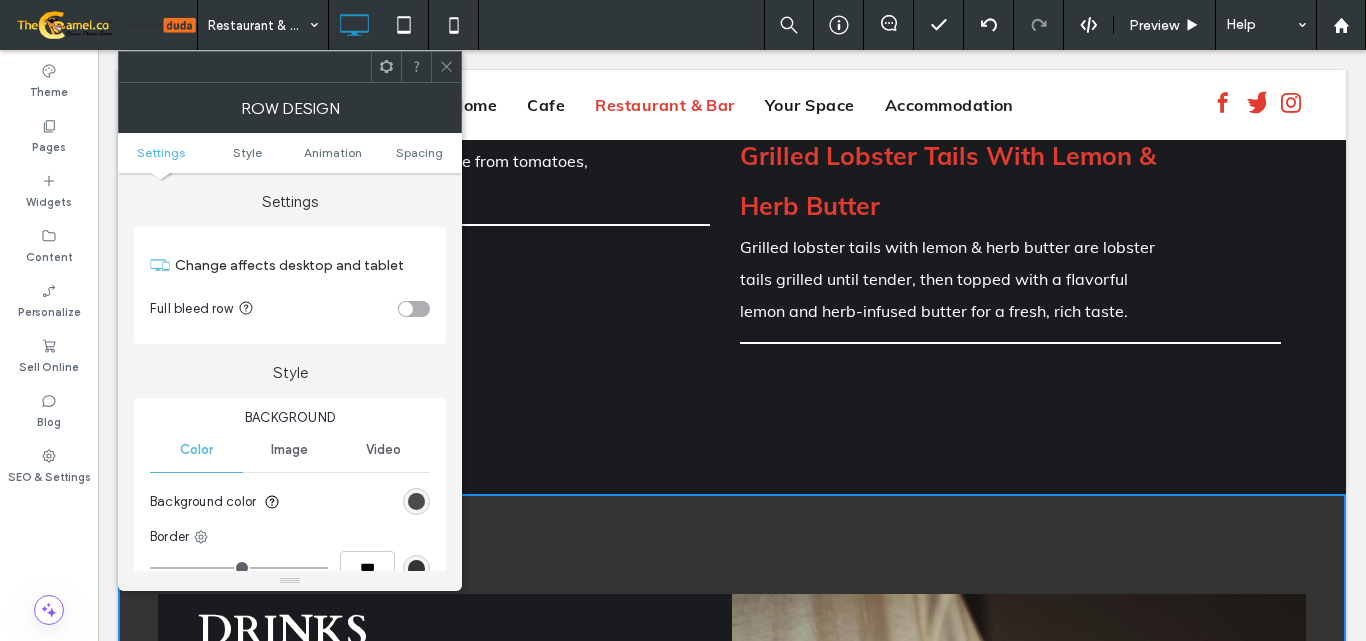 click at bounding box center (416, 501) 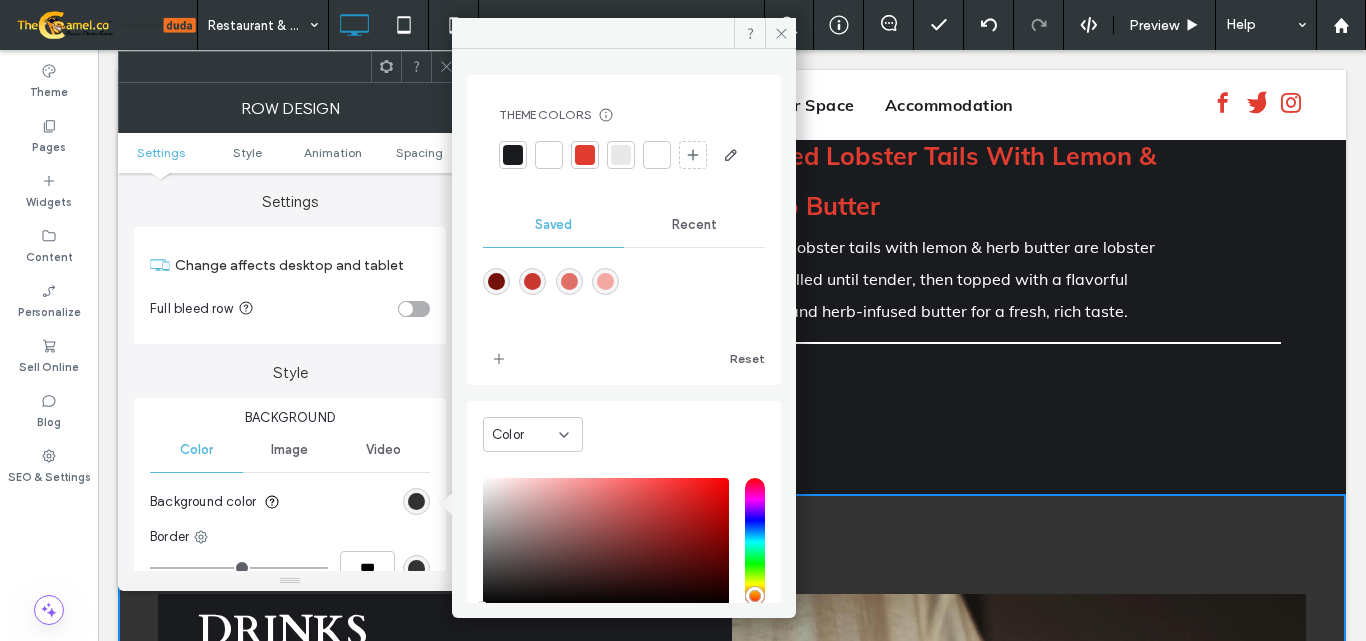 click at bounding box center [549, 155] 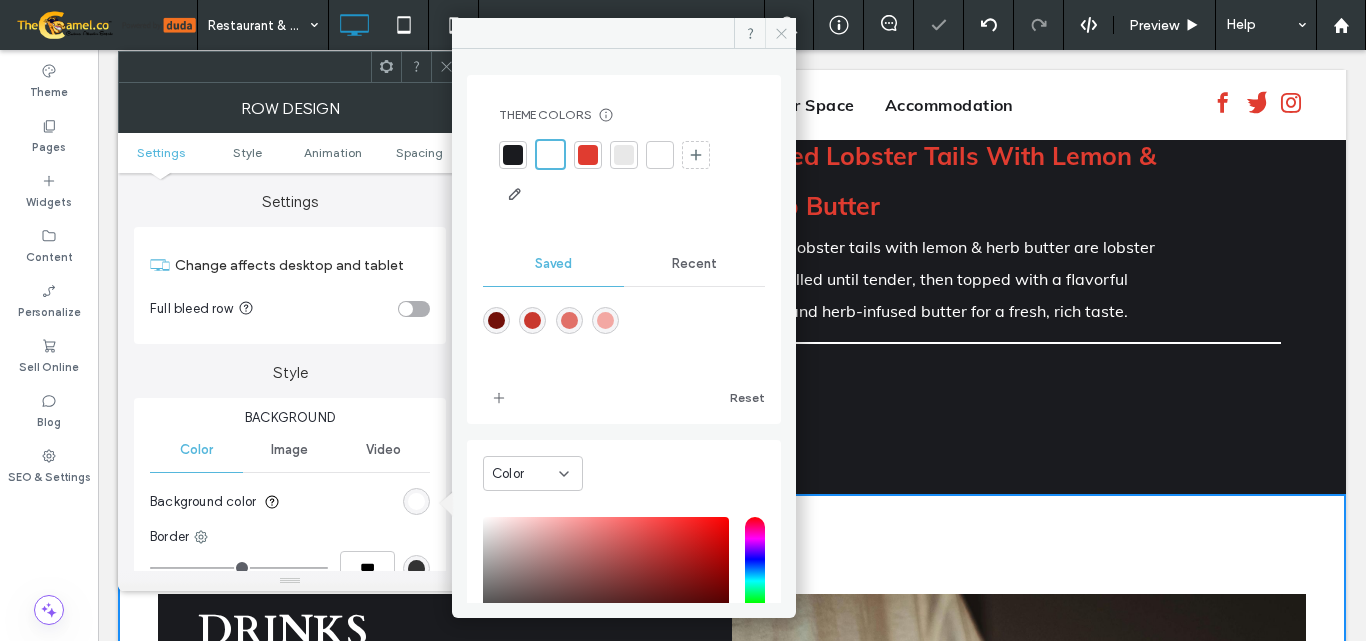 click 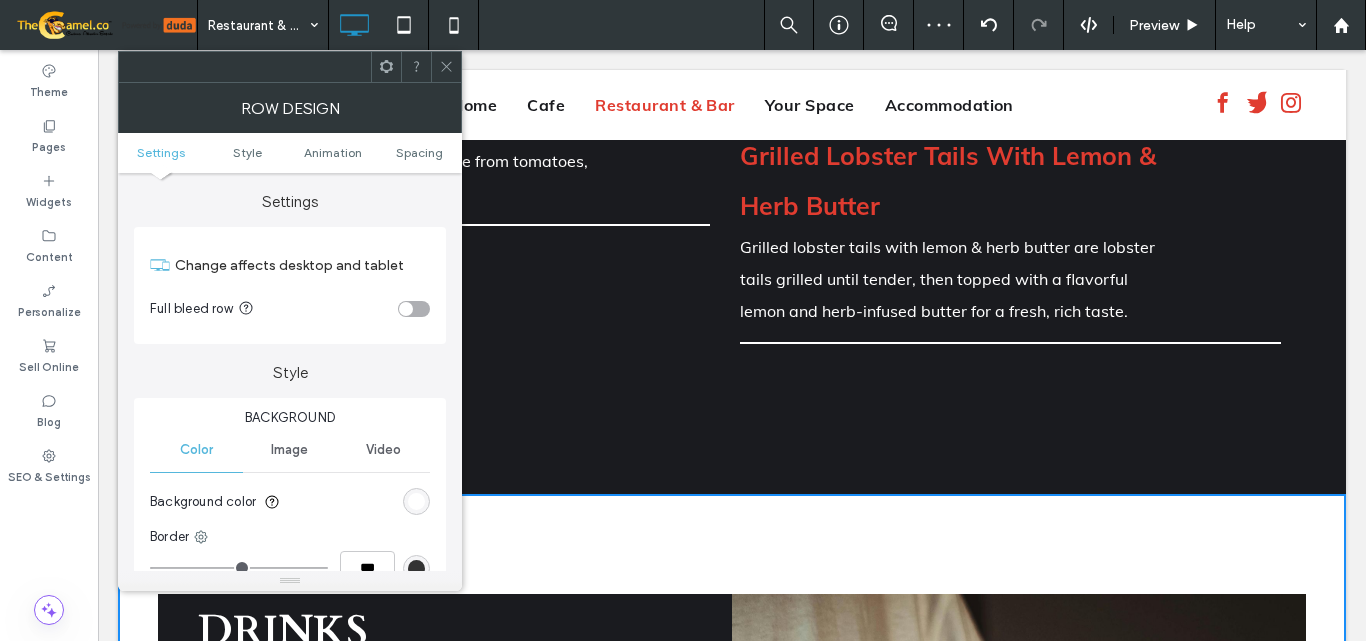 click 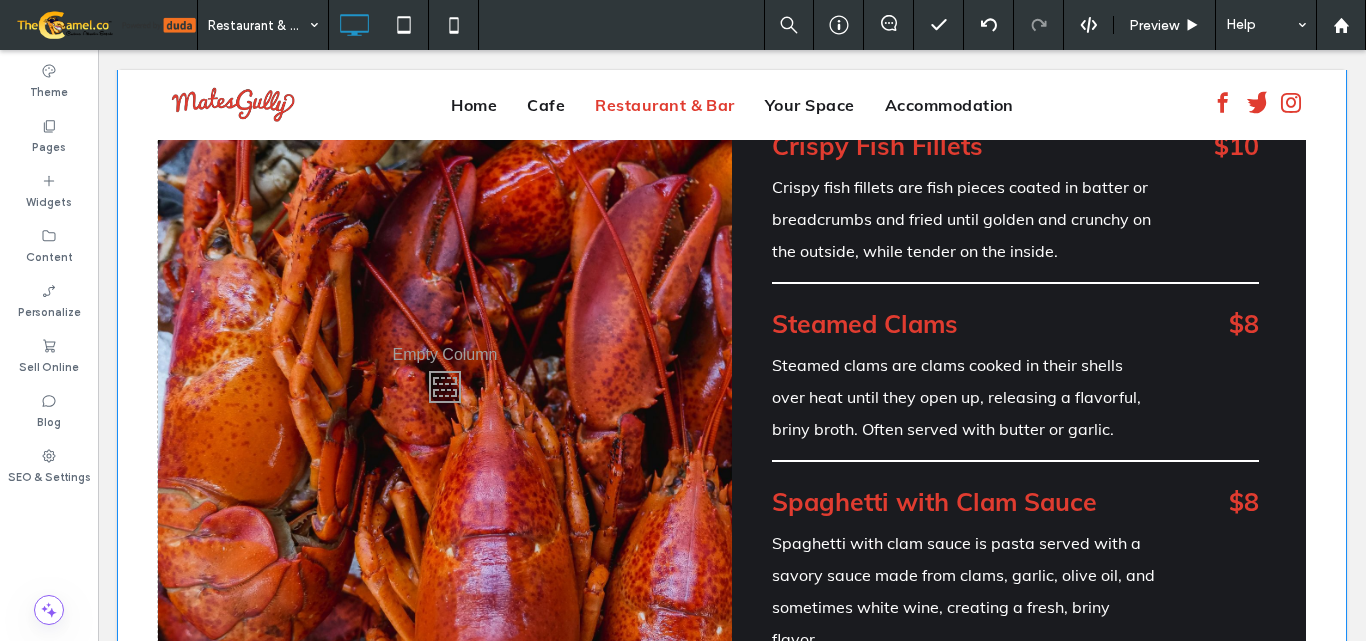 scroll, scrollTop: 361, scrollLeft: 0, axis: vertical 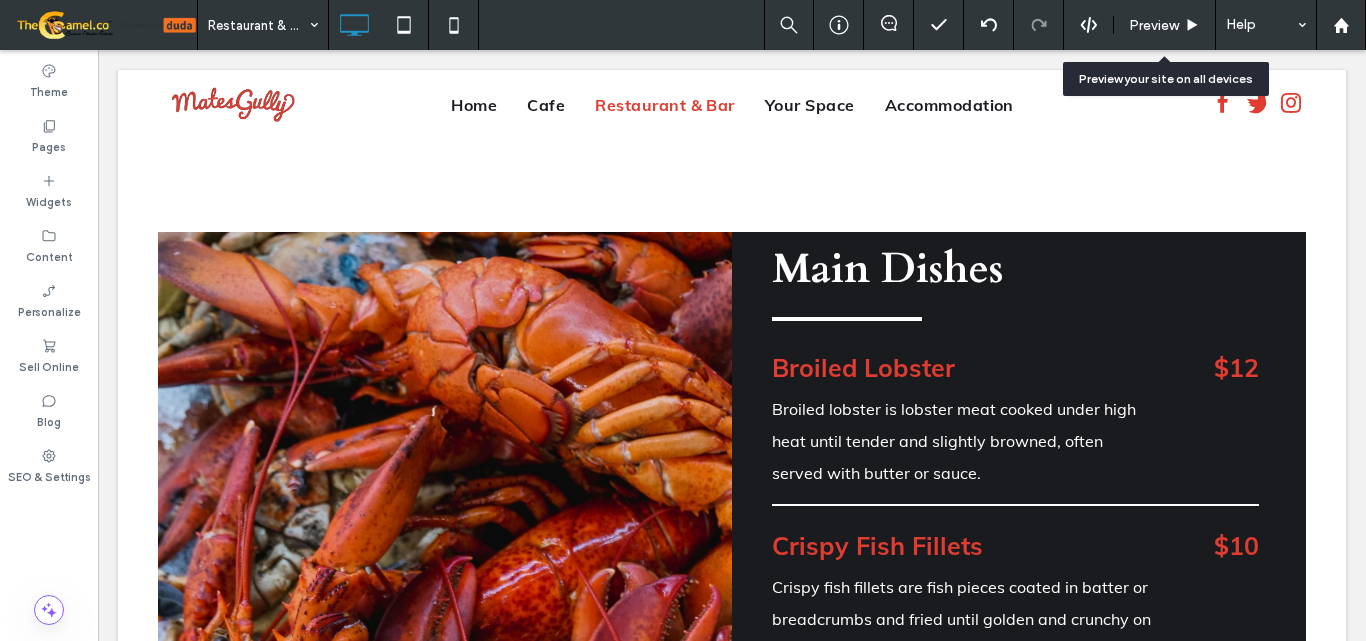 drag, startPoint x: 1161, startPoint y: 24, endPoint x: 1028, endPoint y: 3, distance: 134.64769 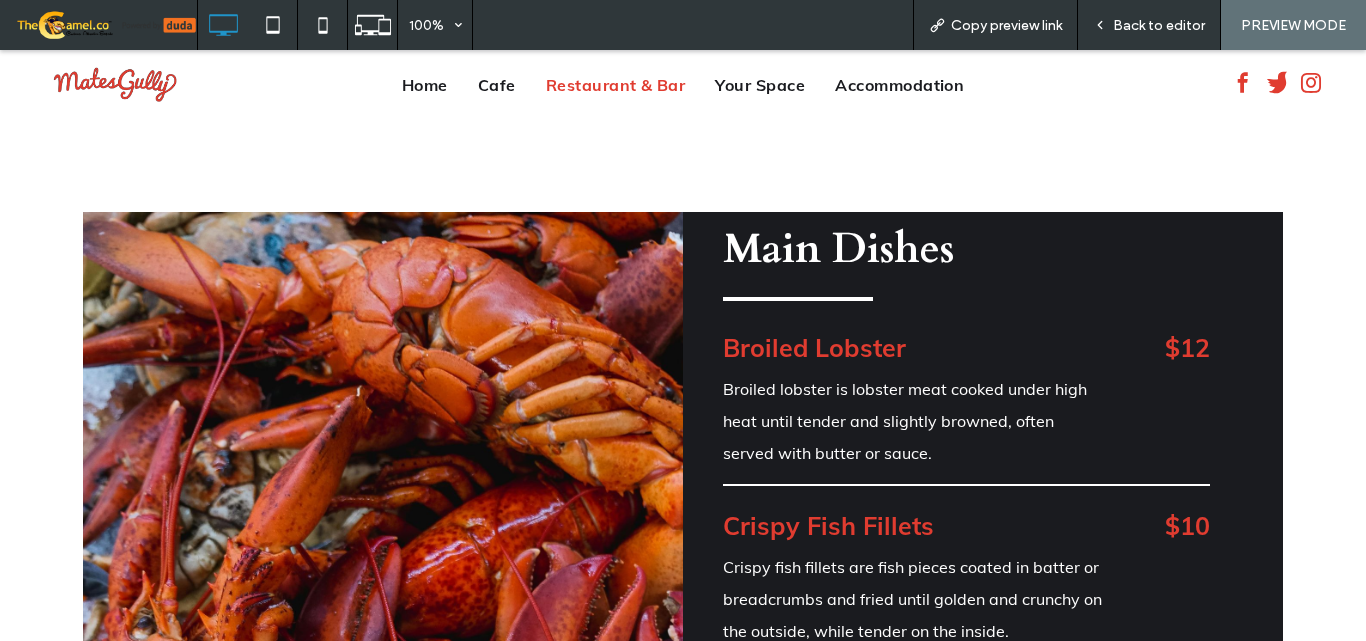scroll, scrollTop: 200, scrollLeft: 0, axis: vertical 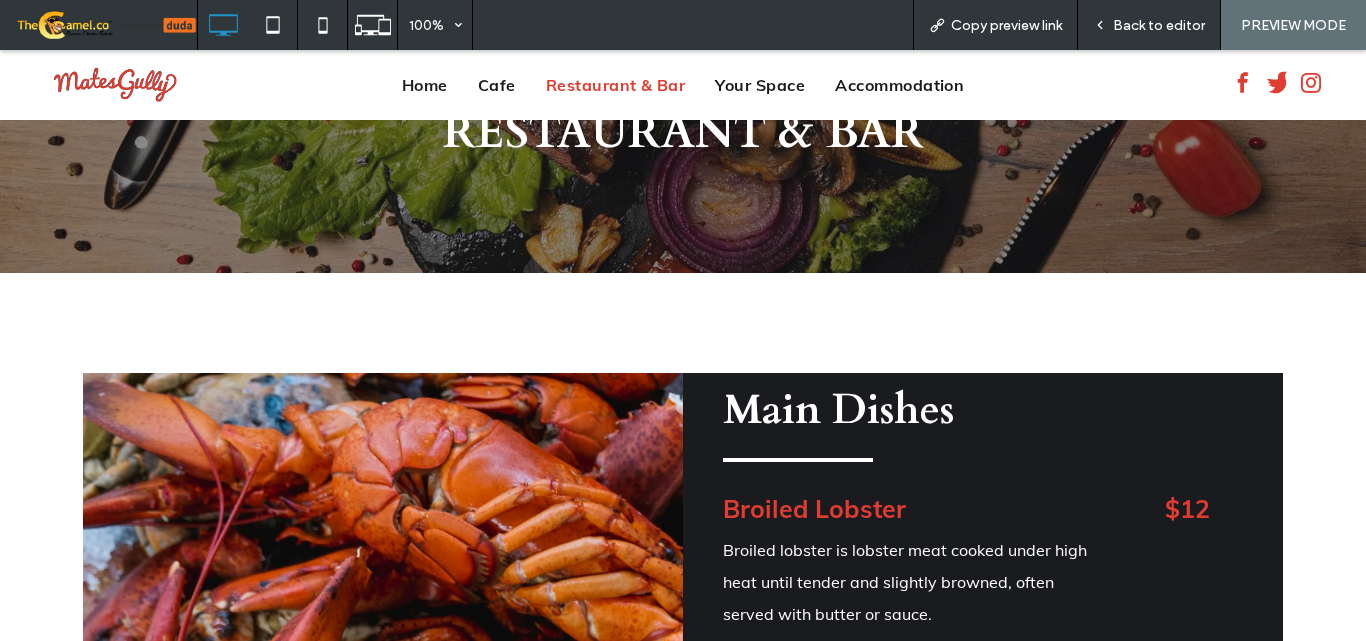 click on "Back to editor" at bounding box center [1159, 25] 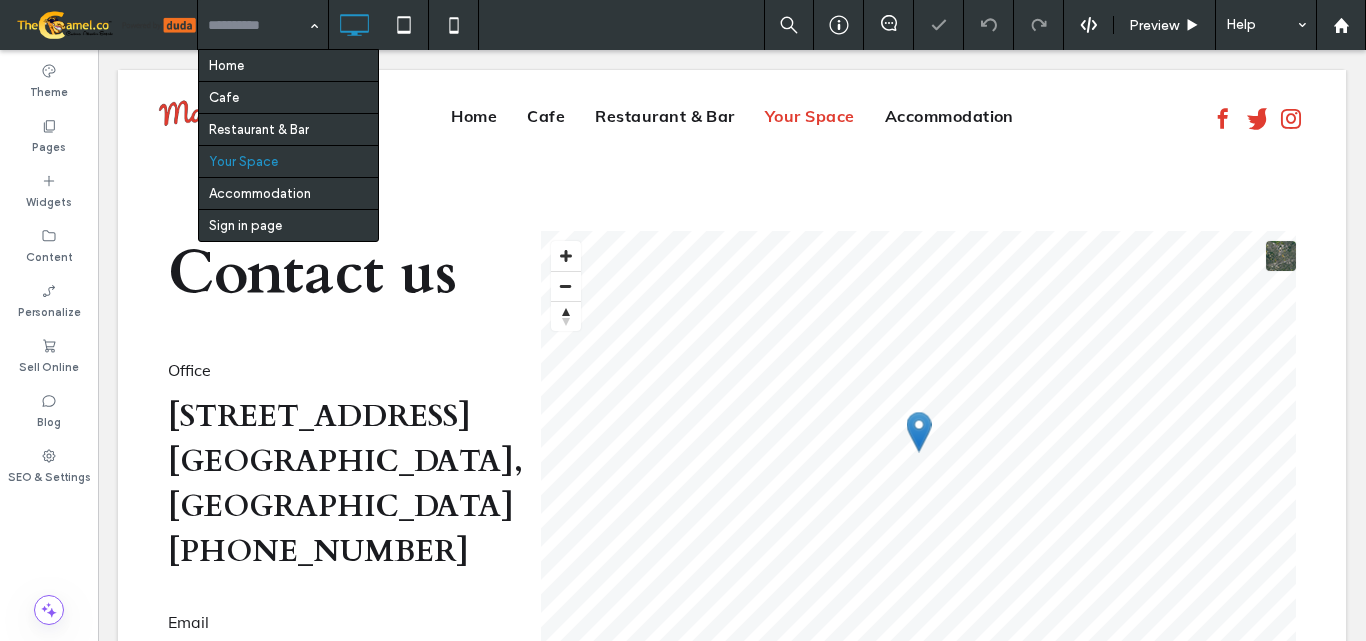 scroll, scrollTop: 0, scrollLeft: 0, axis: both 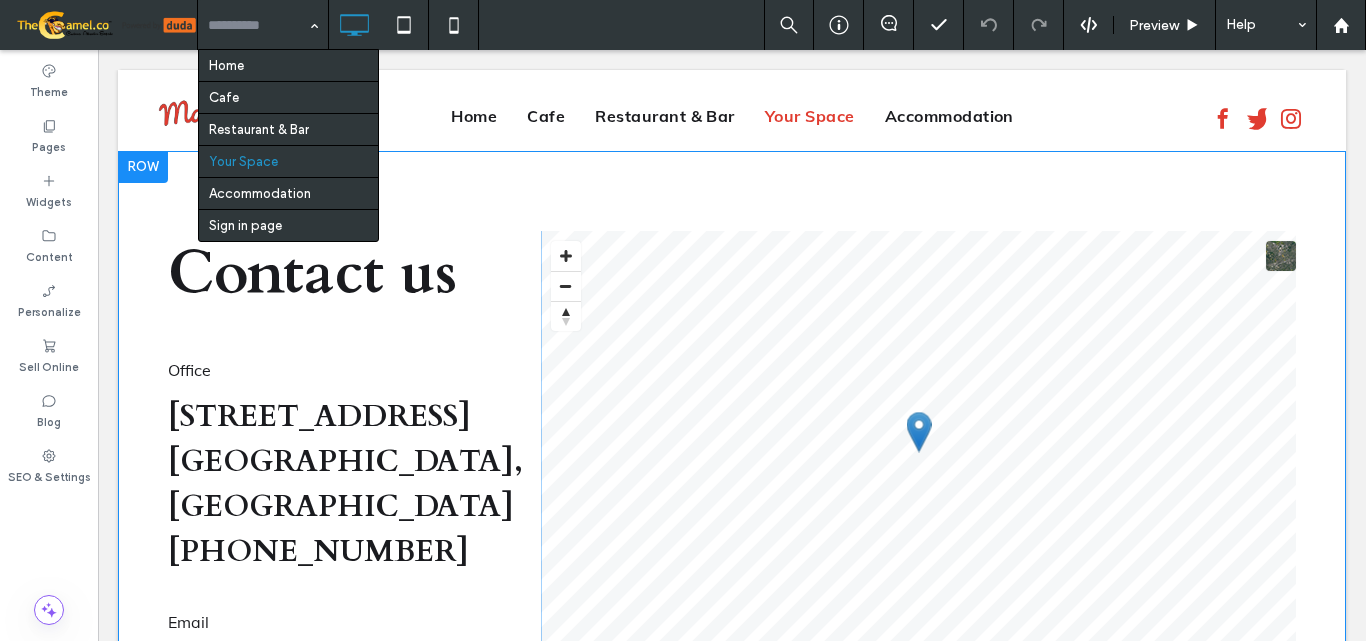click at bounding box center [143, 167] 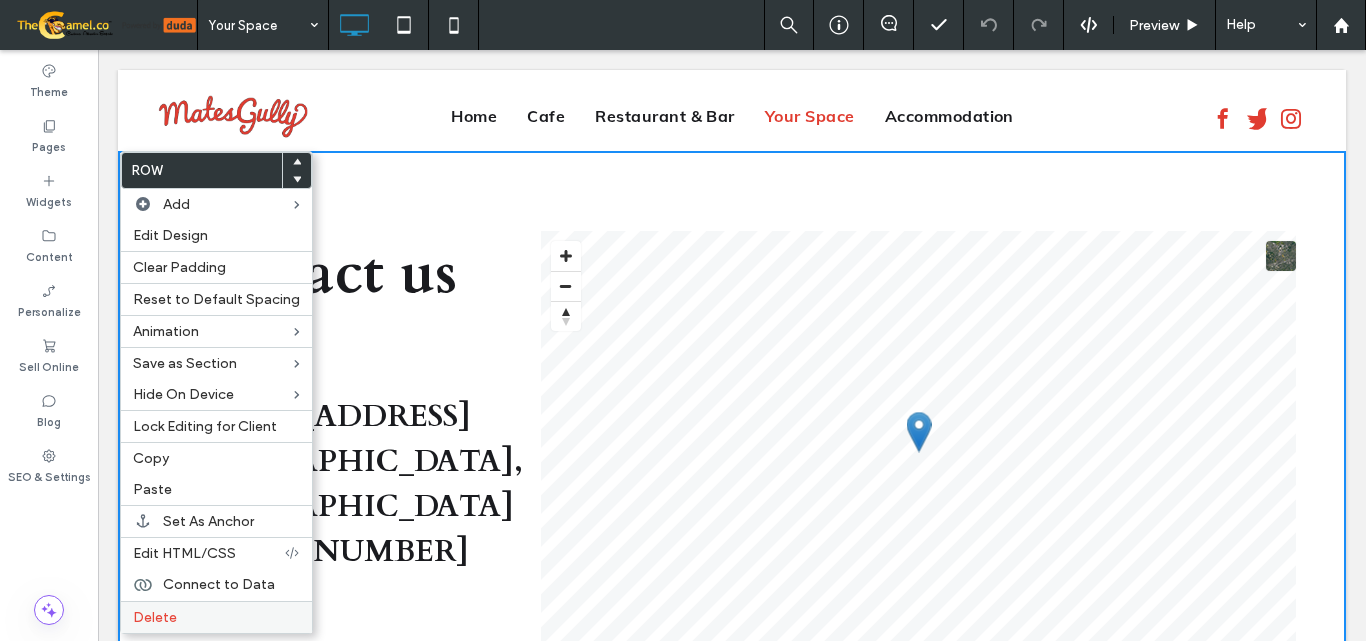 click on "Delete" at bounding box center [216, 617] 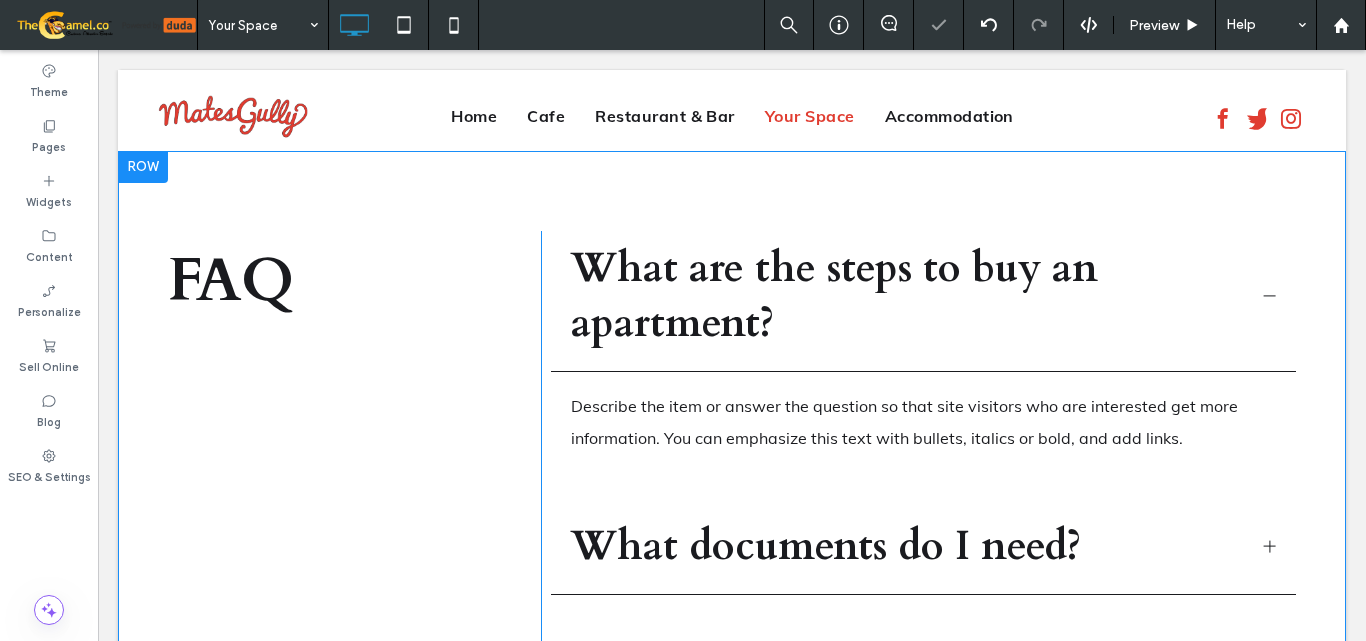 click at bounding box center [143, 167] 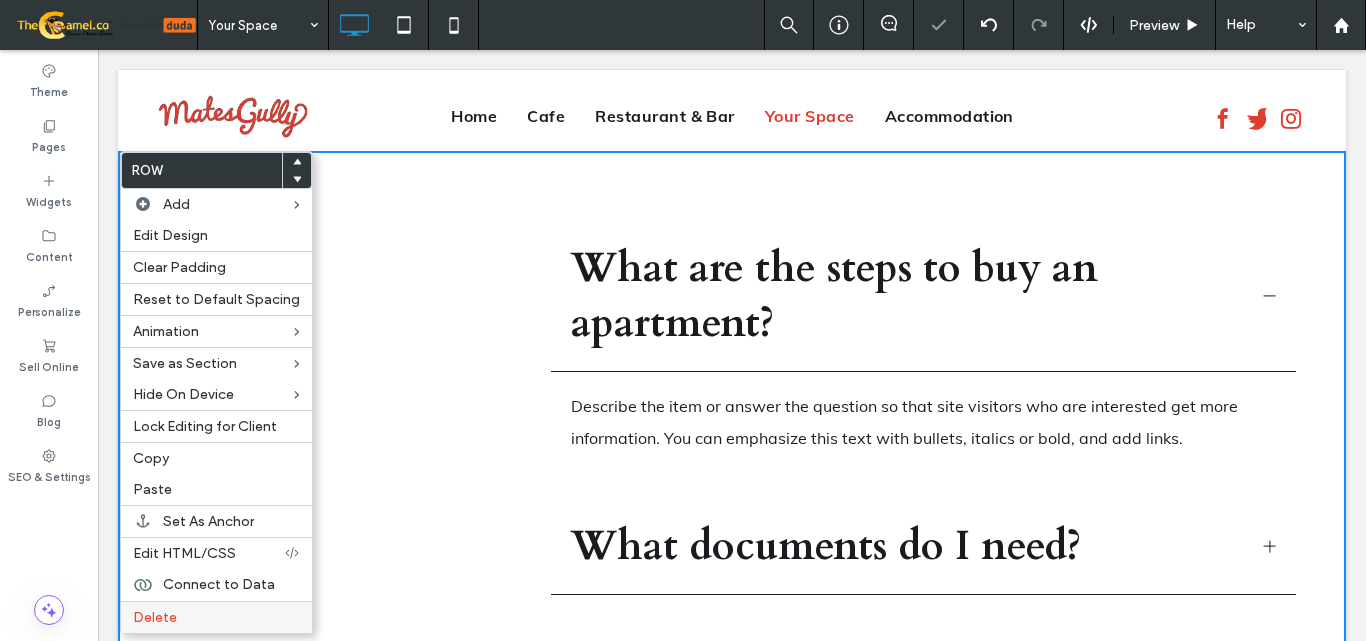 click on "Delete" at bounding box center (216, 617) 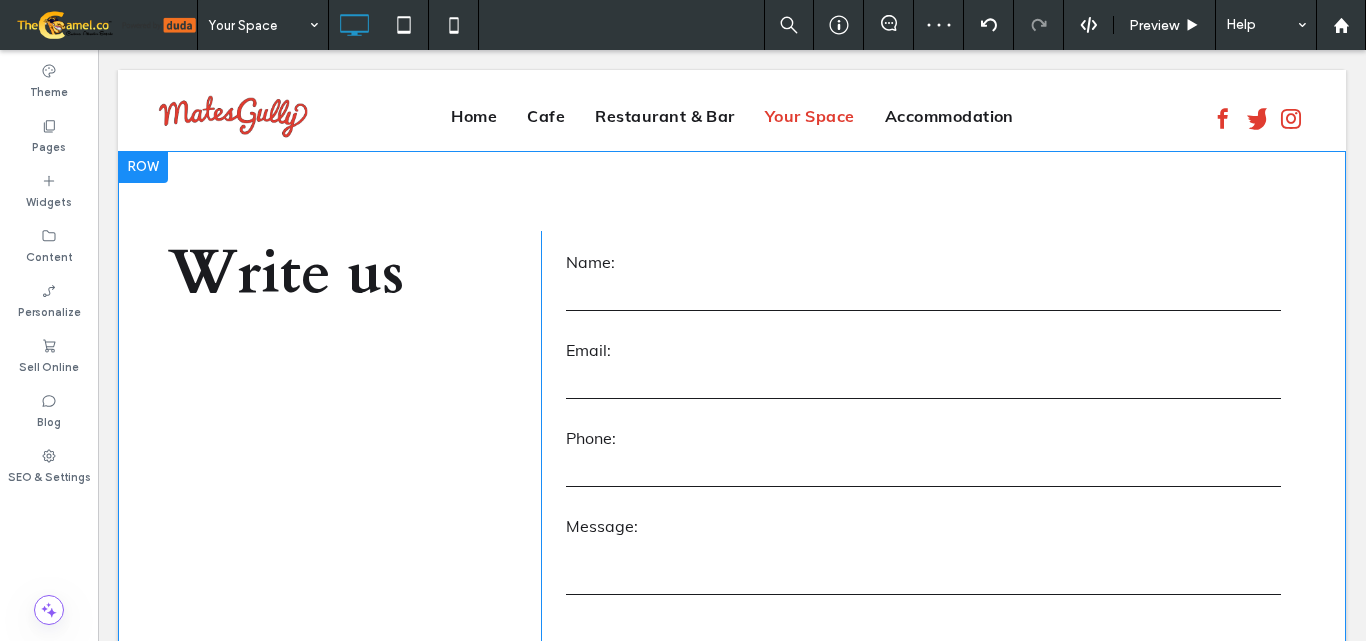 click at bounding box center (143, 167) 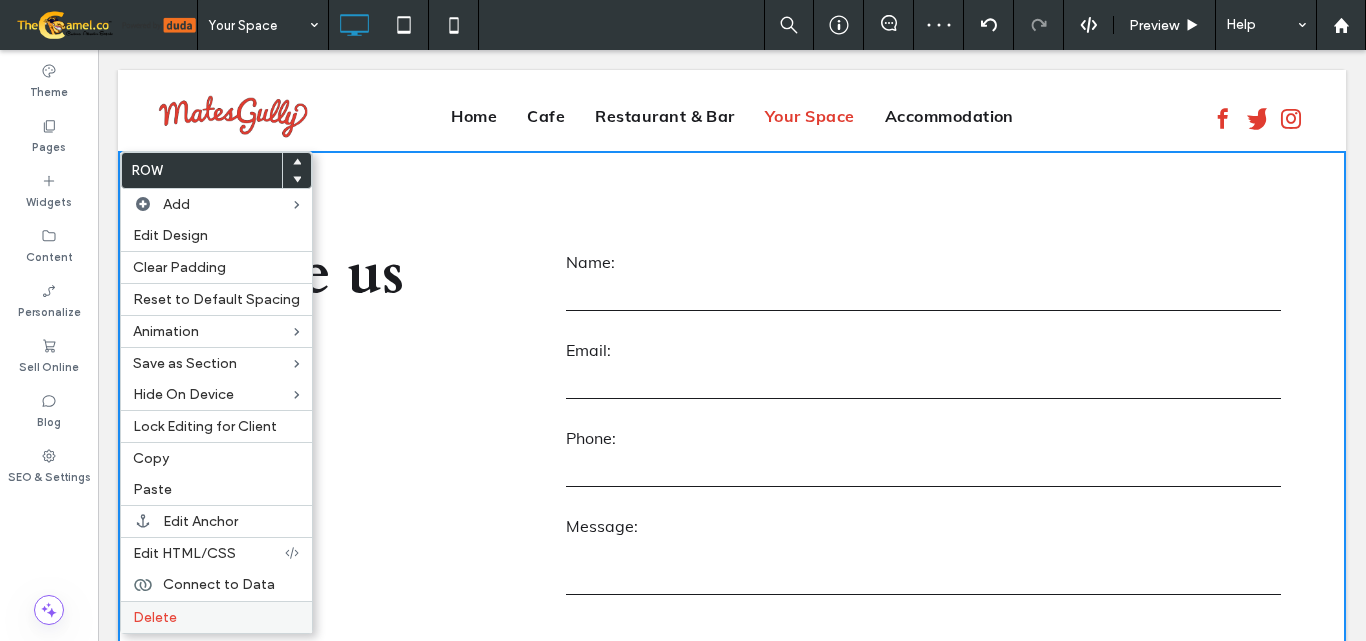 click on "Delete" at bounding box center (155, 617) 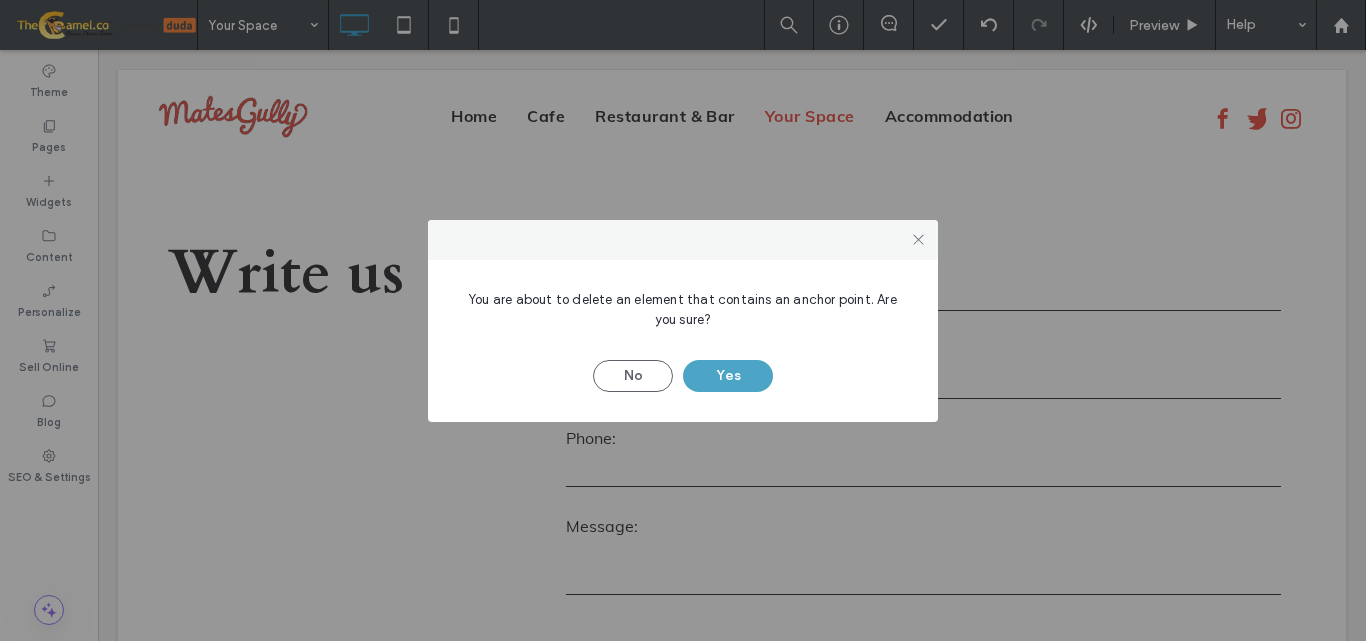 click on "Yes" at bounding box center [728, 376] 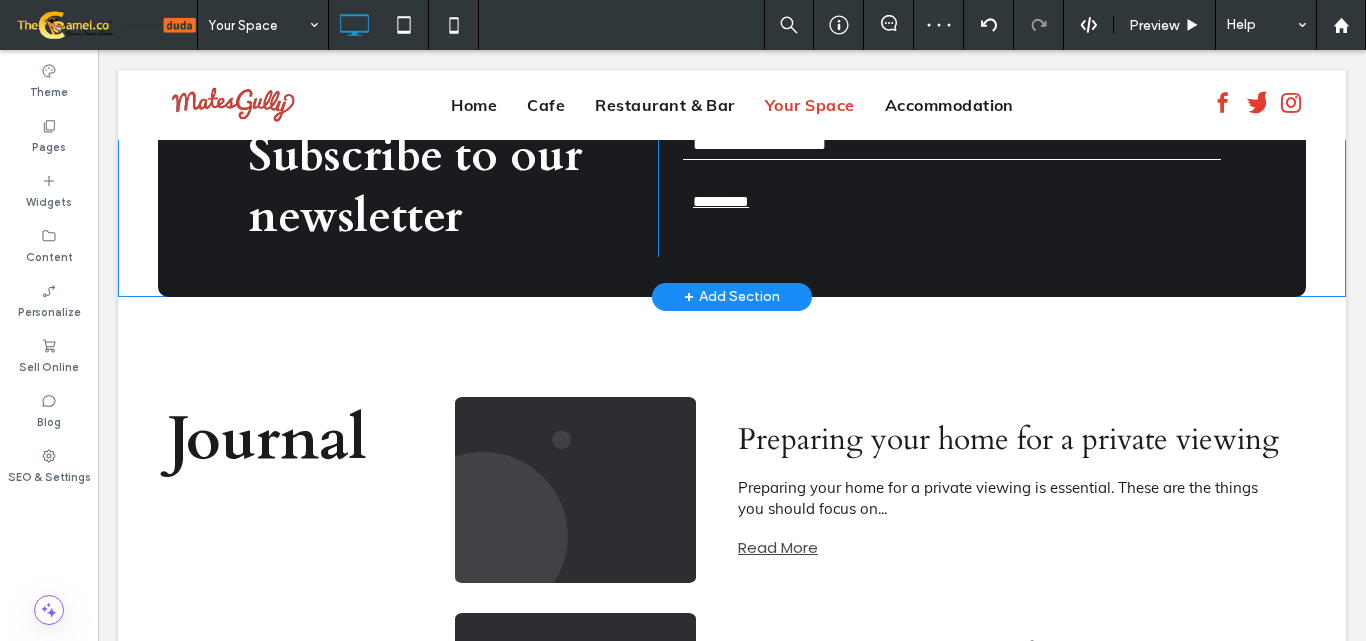scroll, scrollTop: 0, scrollLeft: 0, axis: both 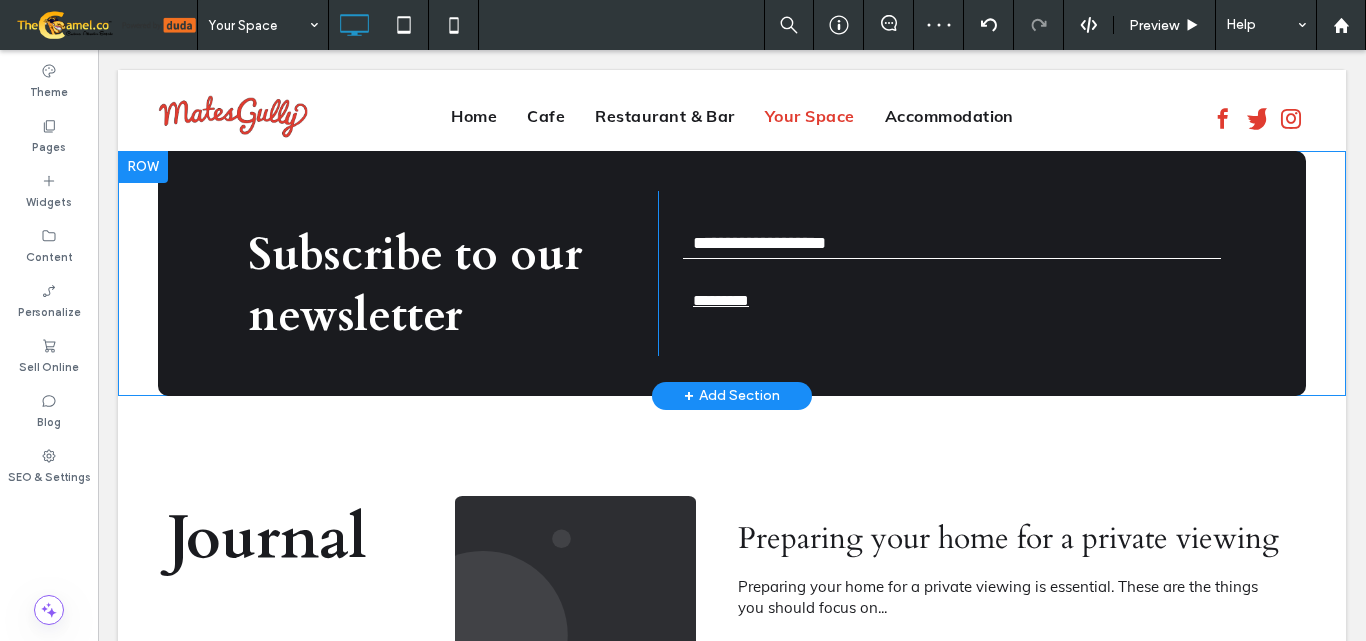 click at bounding box center (143, 167) 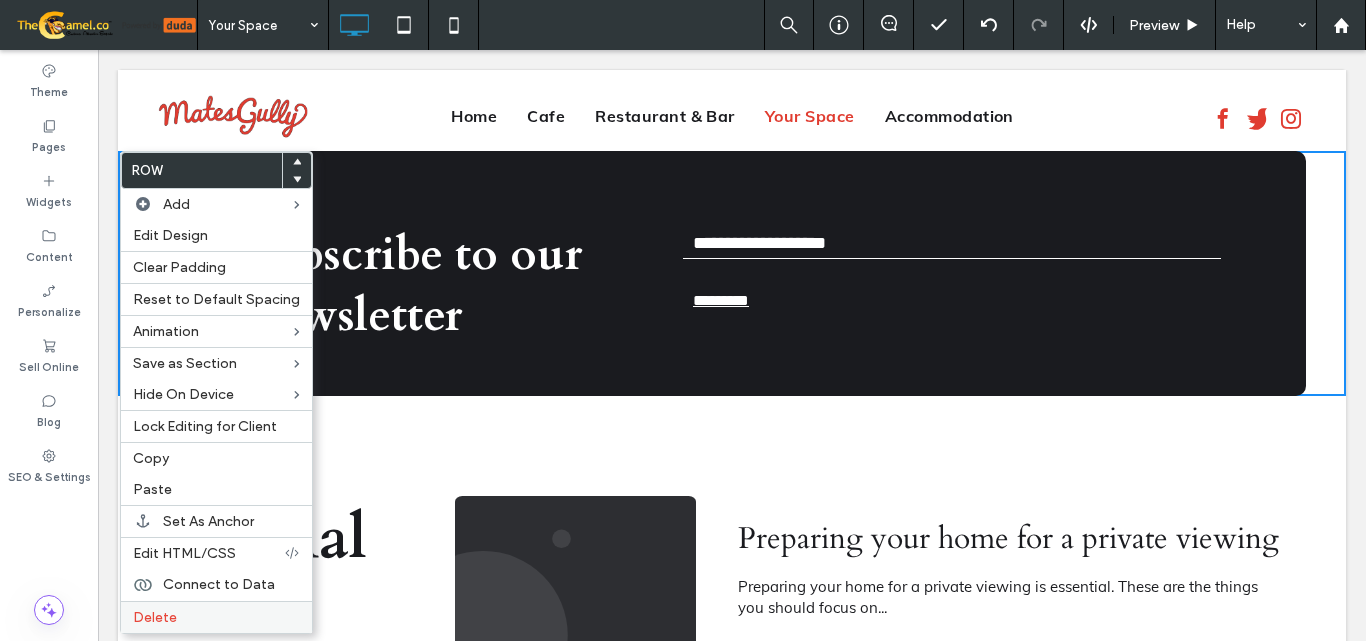 click on "Delete" at bounding box center [155, 617] 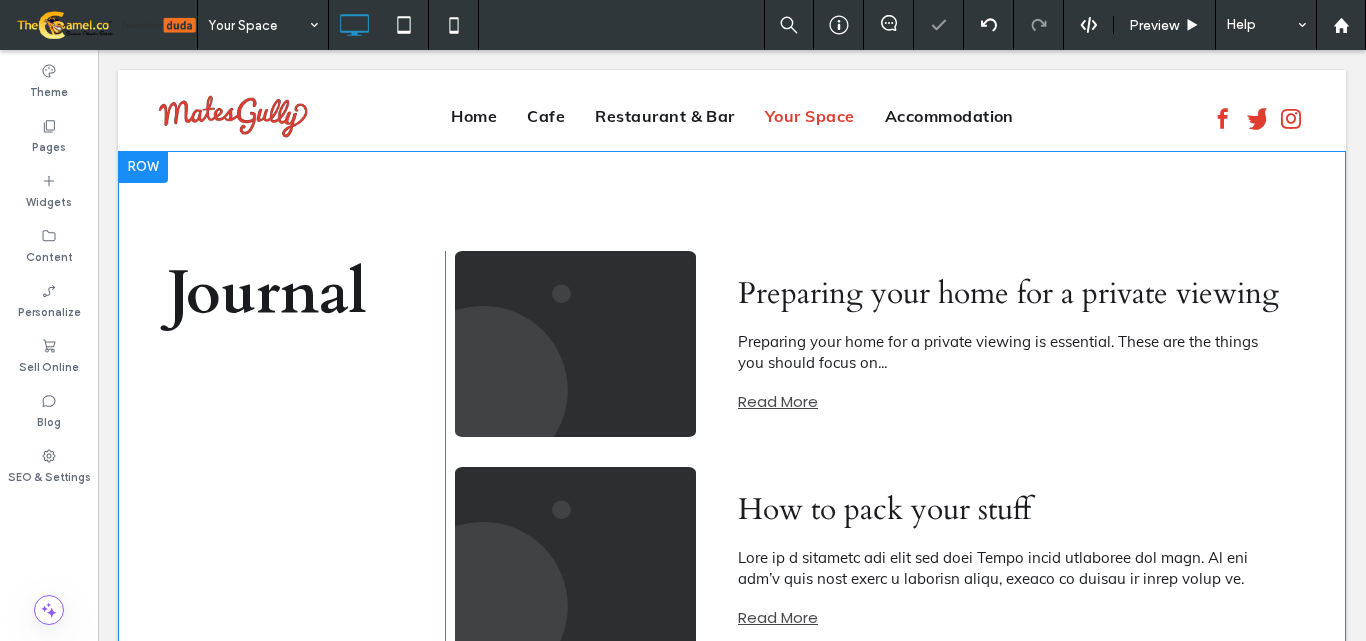 click at bounding box center (143, 167) 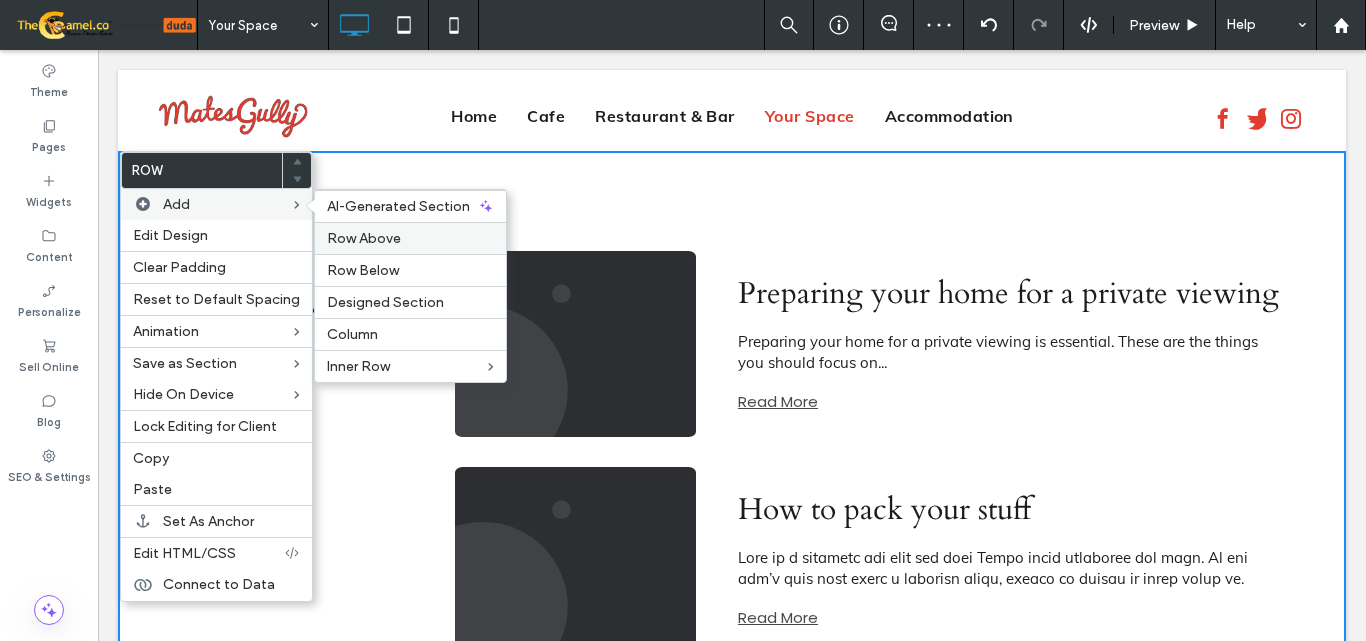 click on "Row Above" at bounding box center [364, 238] 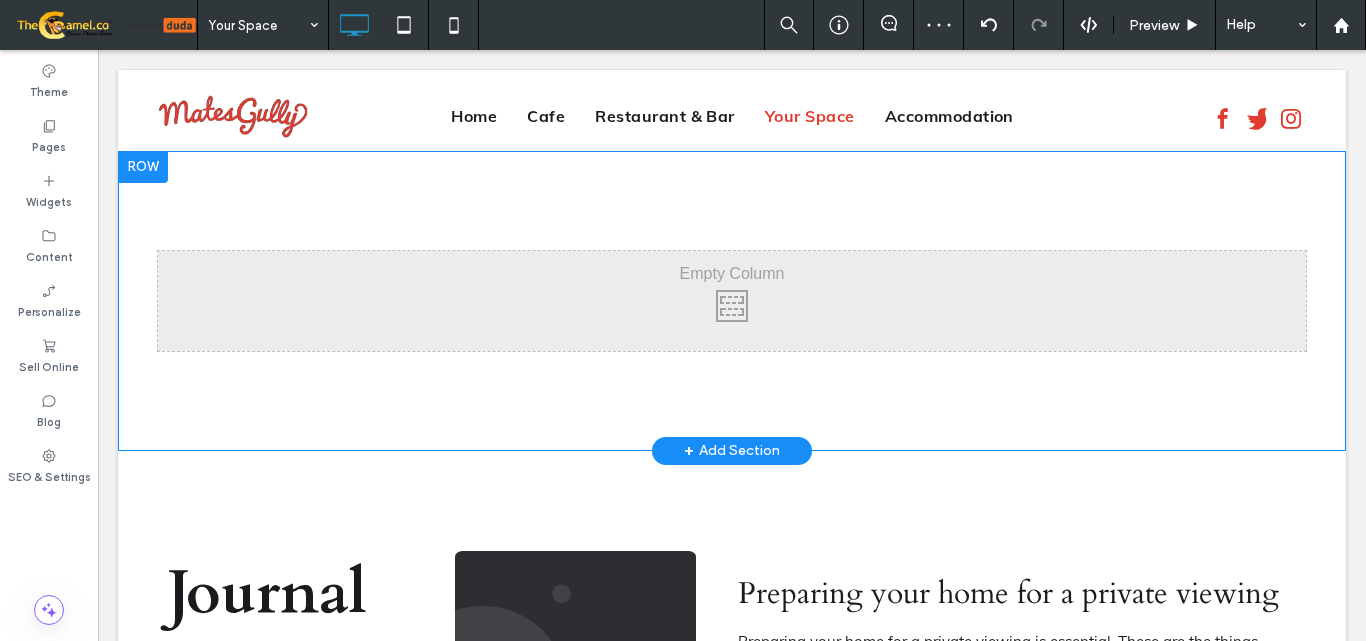 click at bounding box center [143, 167] 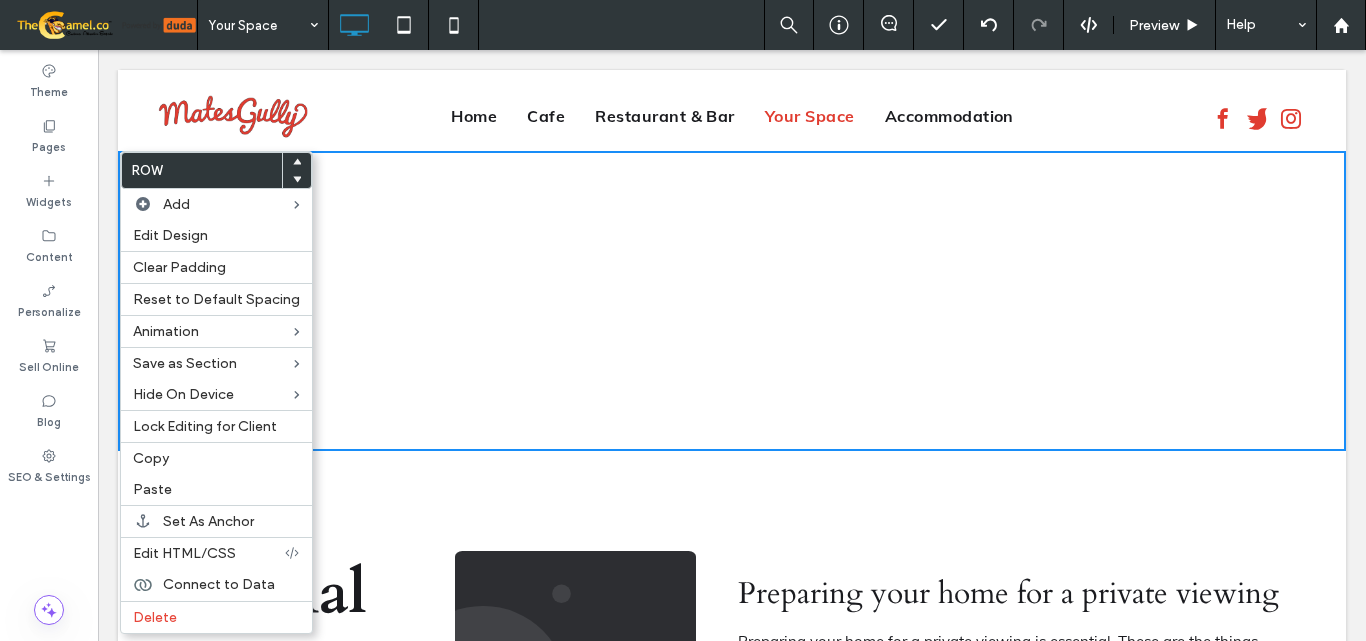 click on "Journal
Click To Paste
Preparing your home for a private viewing
By gl
•
March 28, 2022
Preparing your home for a private viewing is essential. These are the things you should focus on...
Read More
How to pack your stuff
By gl
•
March 28, 2022
Read More
Click To Paste
Row + Add Section" at bounding box center (732, 752) 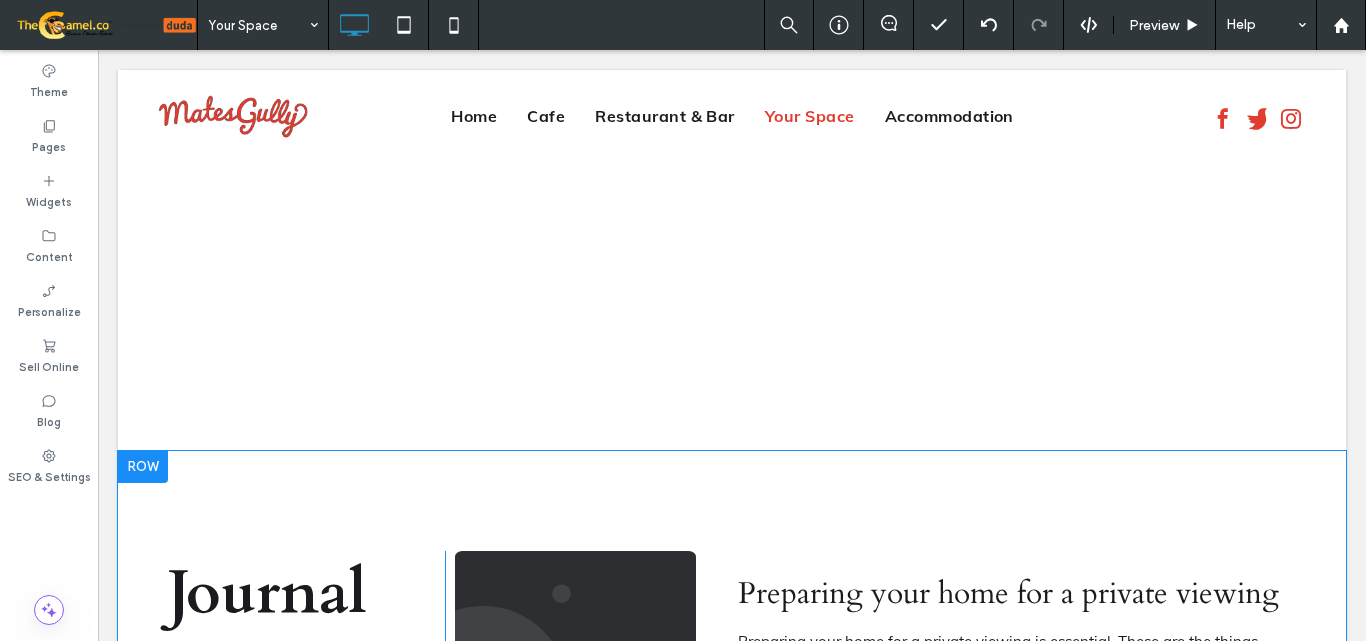 click at bounding box center (143, 467) 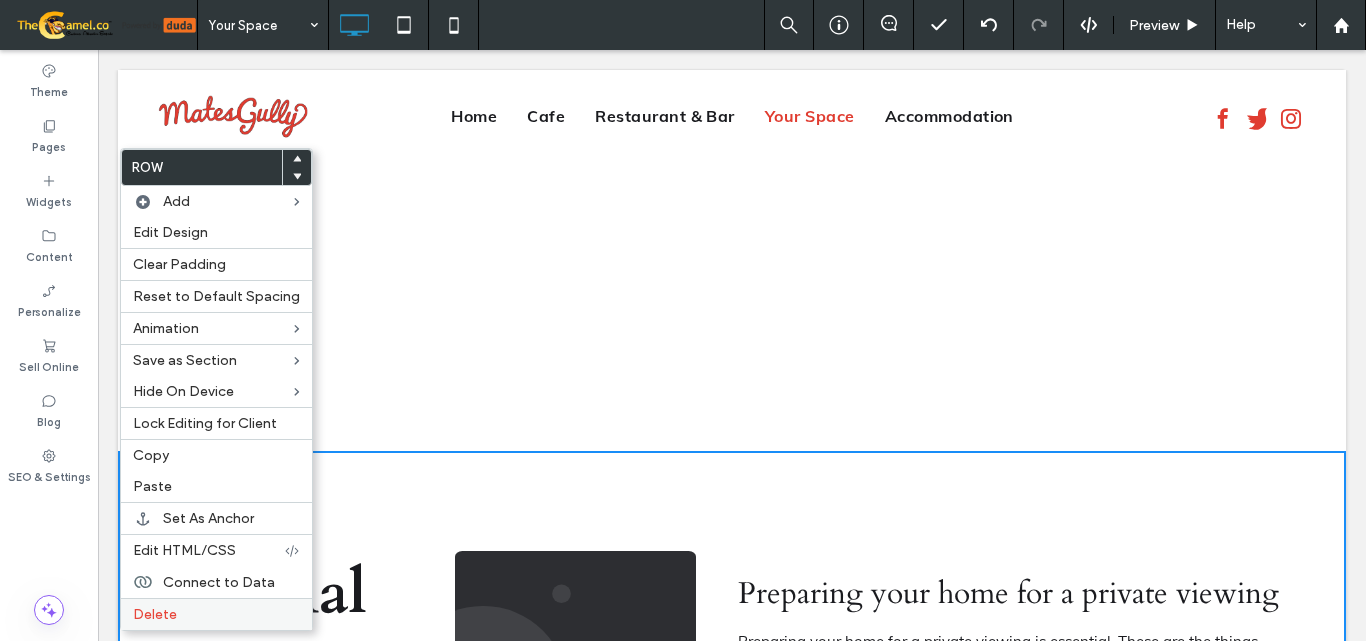 click on "Delete" at bounding box center [216, 614] 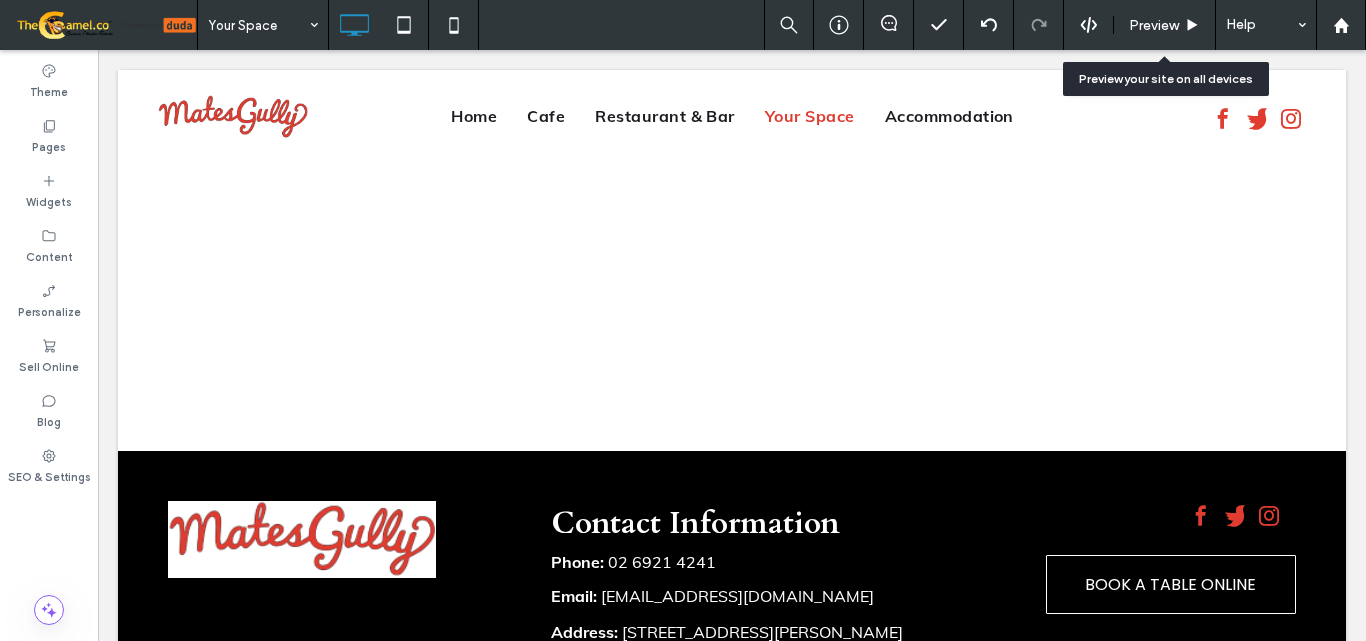 click on "Preview" at bounding box center [1165, 25] 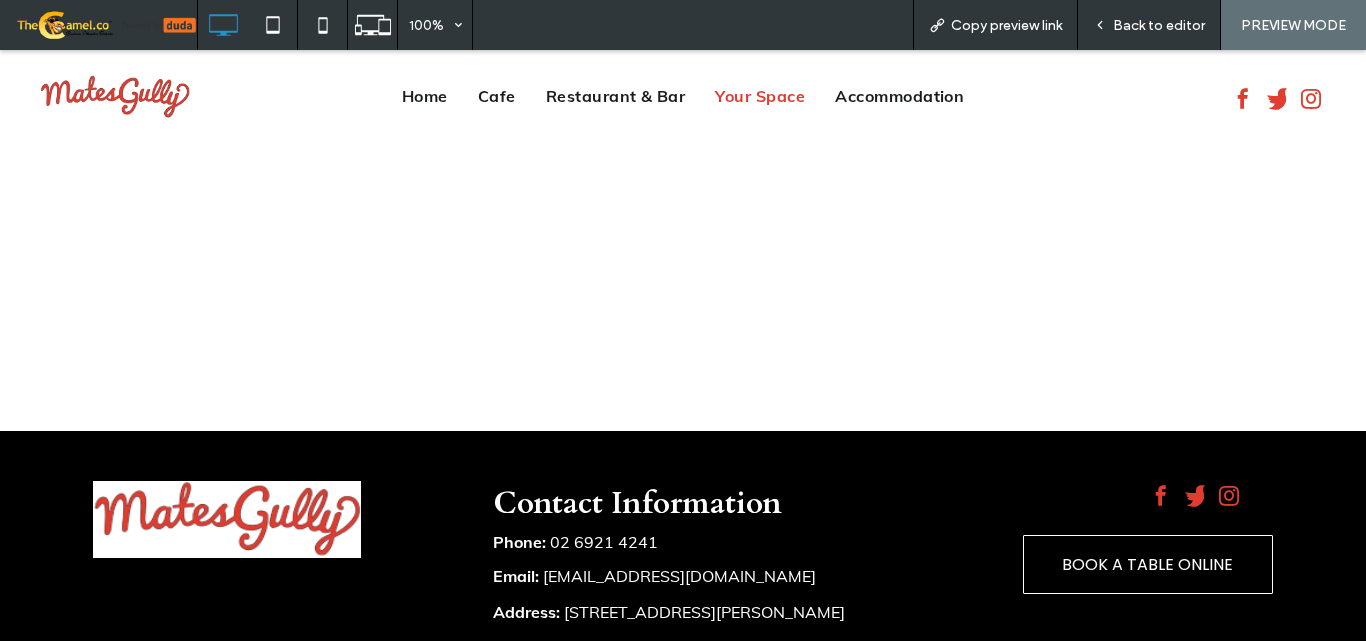 click on "Copy preview link" at bounding box center (1006, 25) 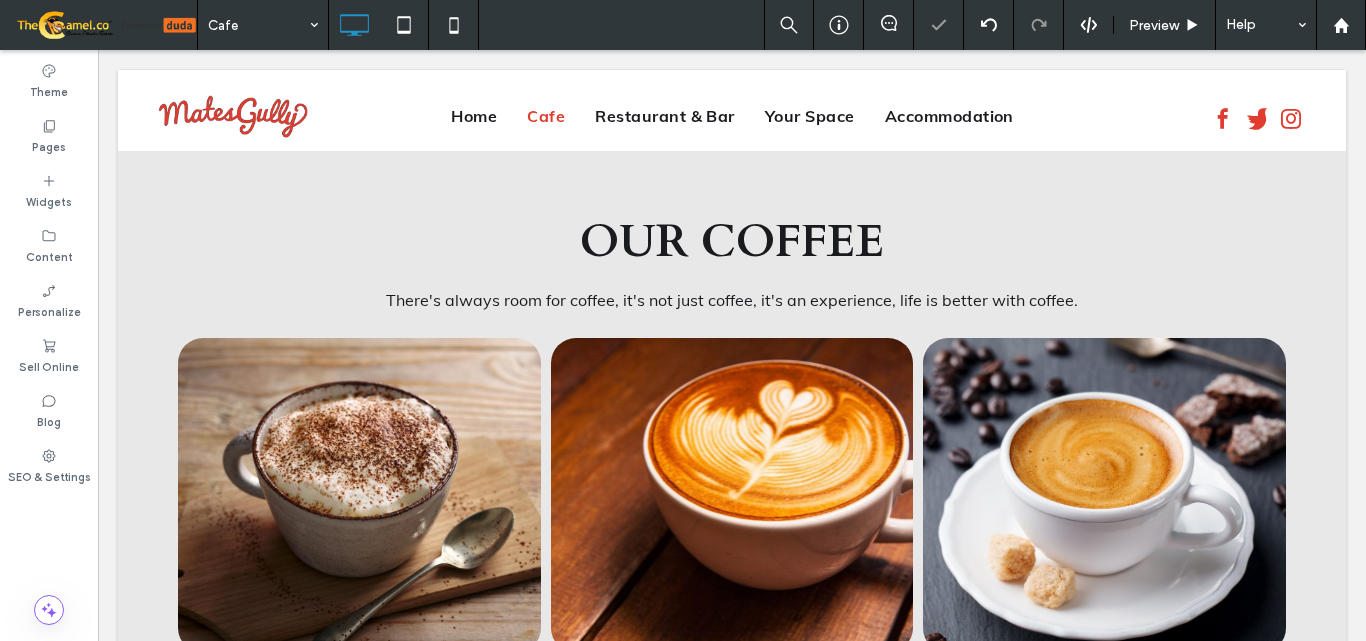 scroll, scrollTop: 0, scrollLeft: 0, axis: both 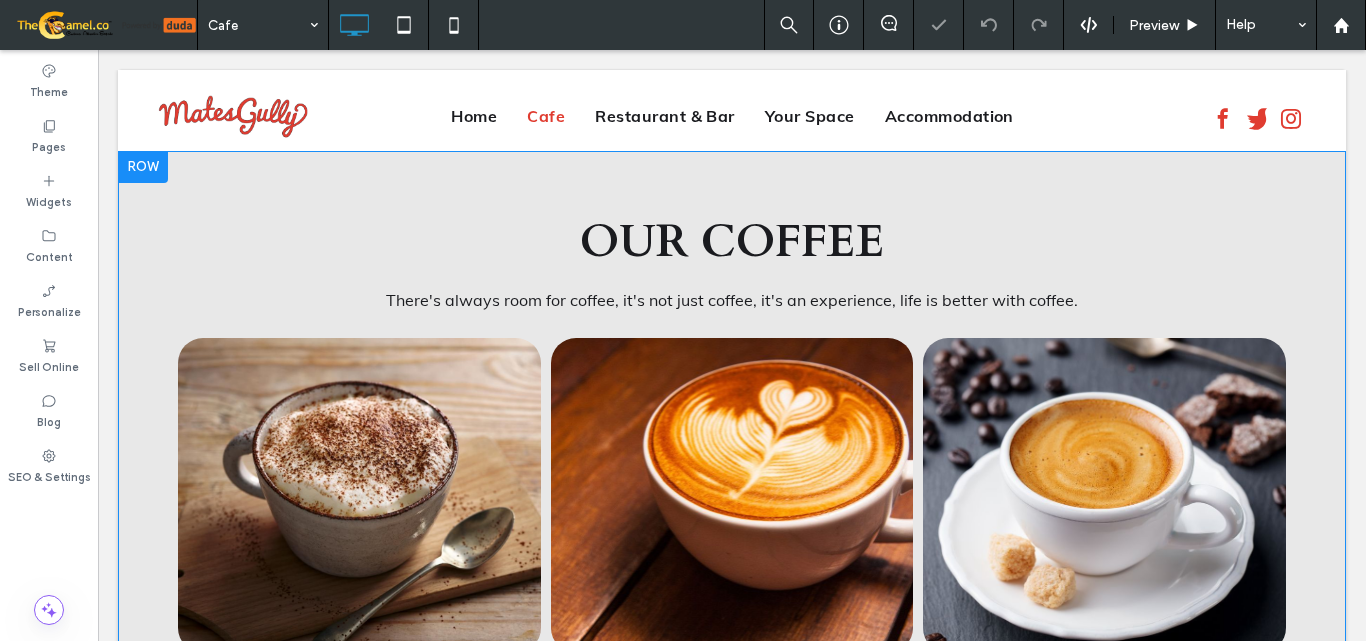 click at bounding box center [143, 167] 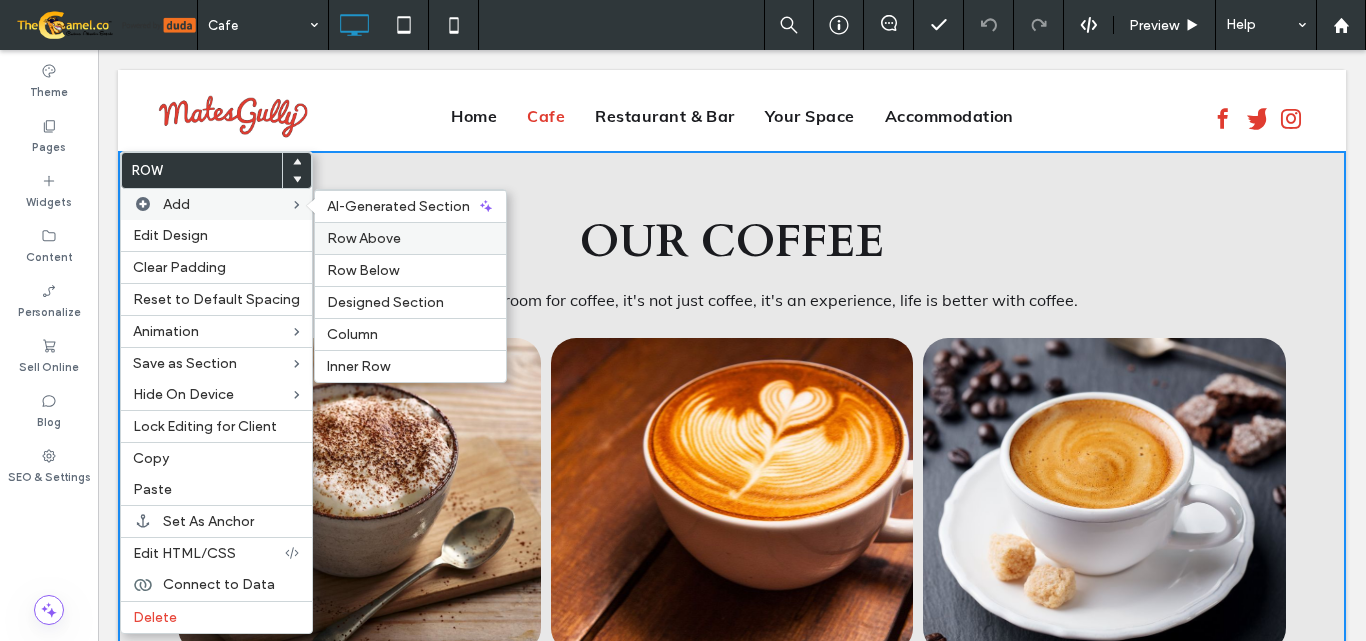 click on "Row Above" at bounding box center (410, 238) 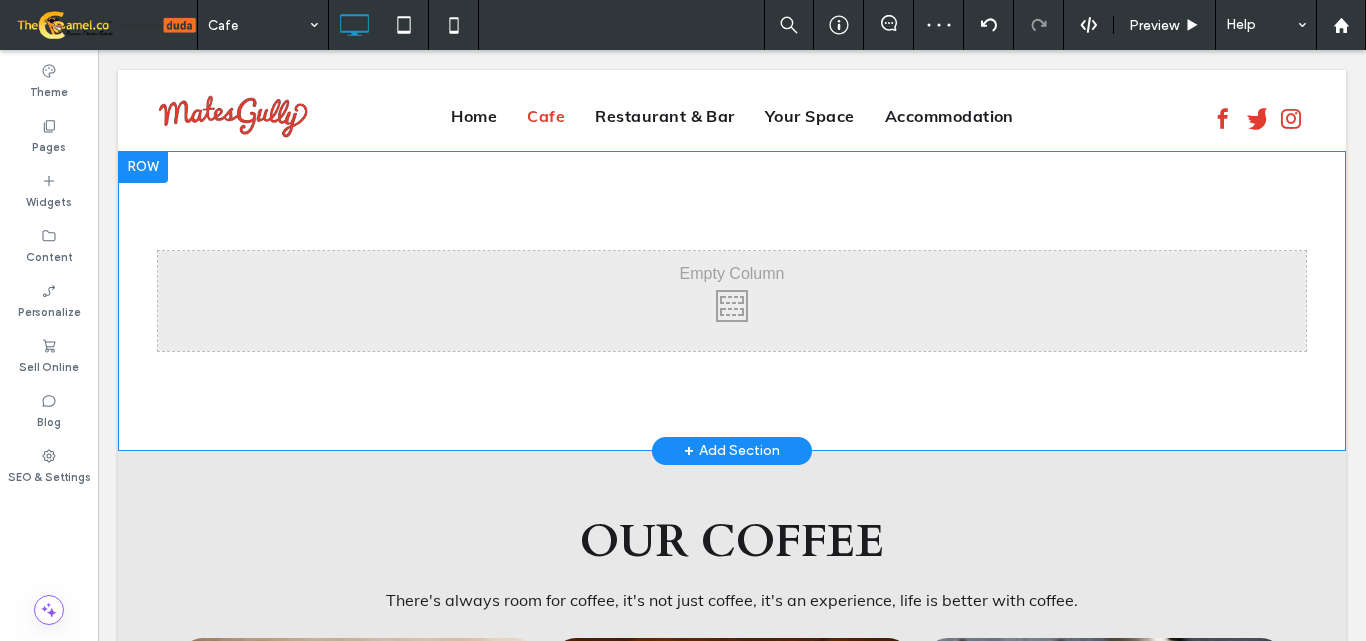 click at bounding box center [143, 167] 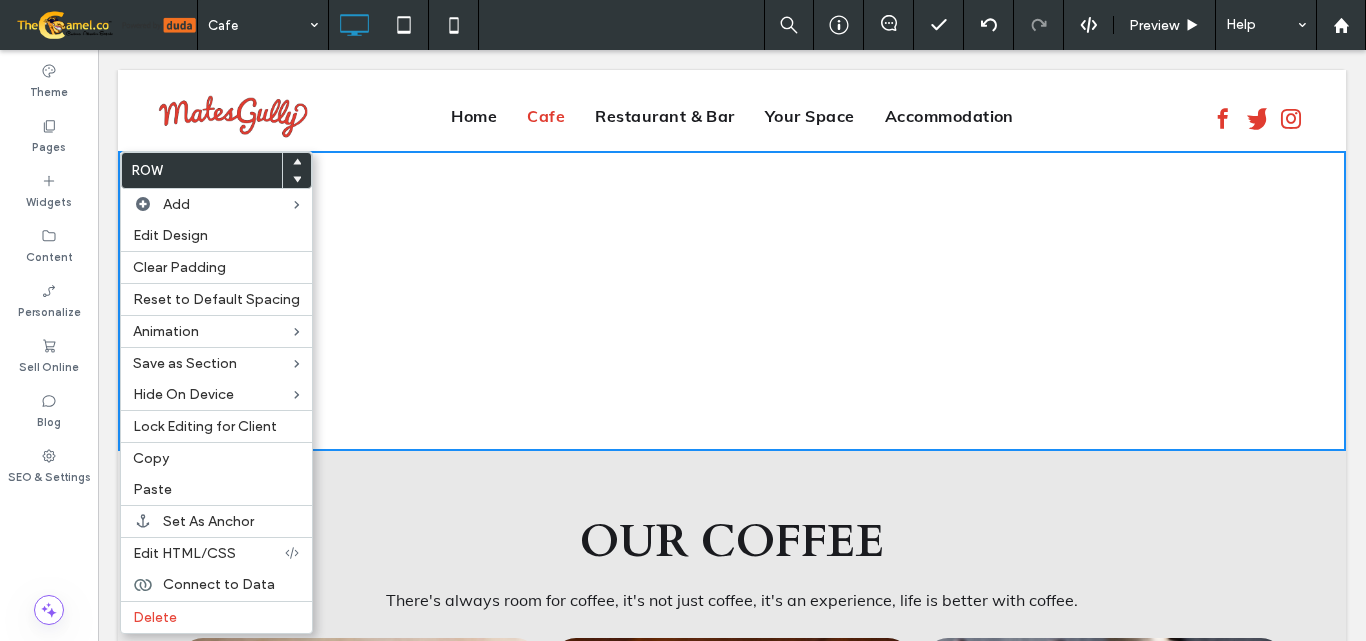 click on "Row" at bounding box center [202, 170] 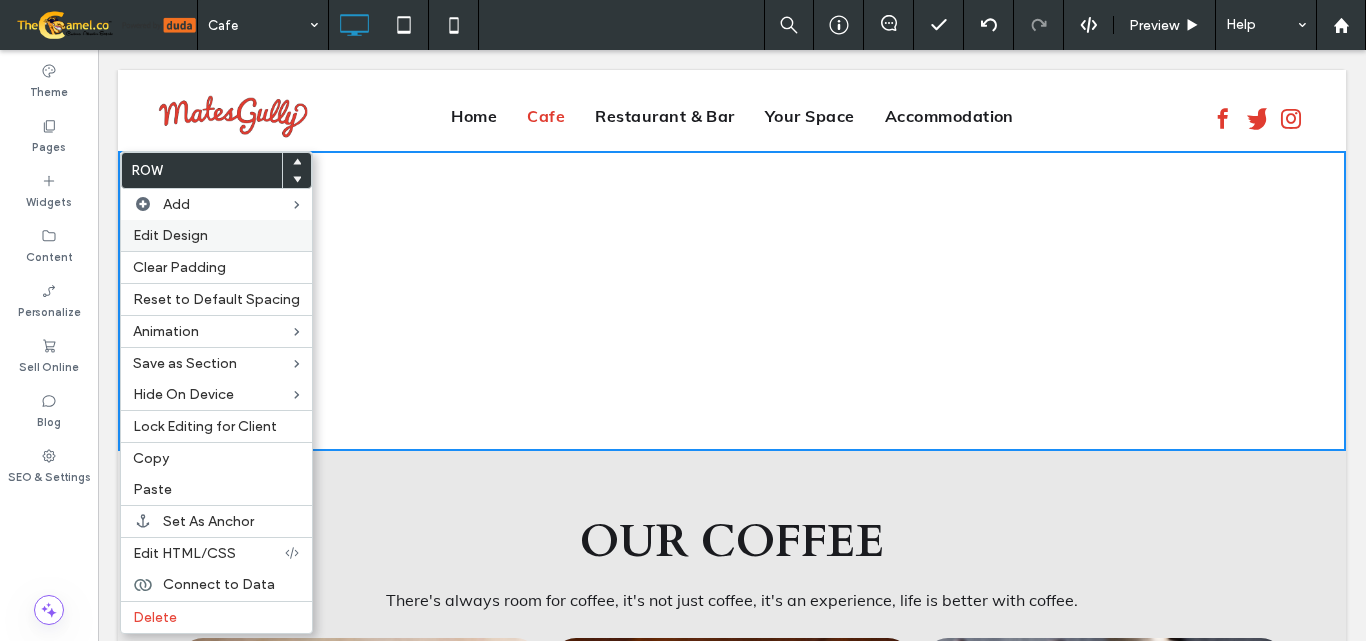 click on "Edit Design" at bounding box center [170, 235] 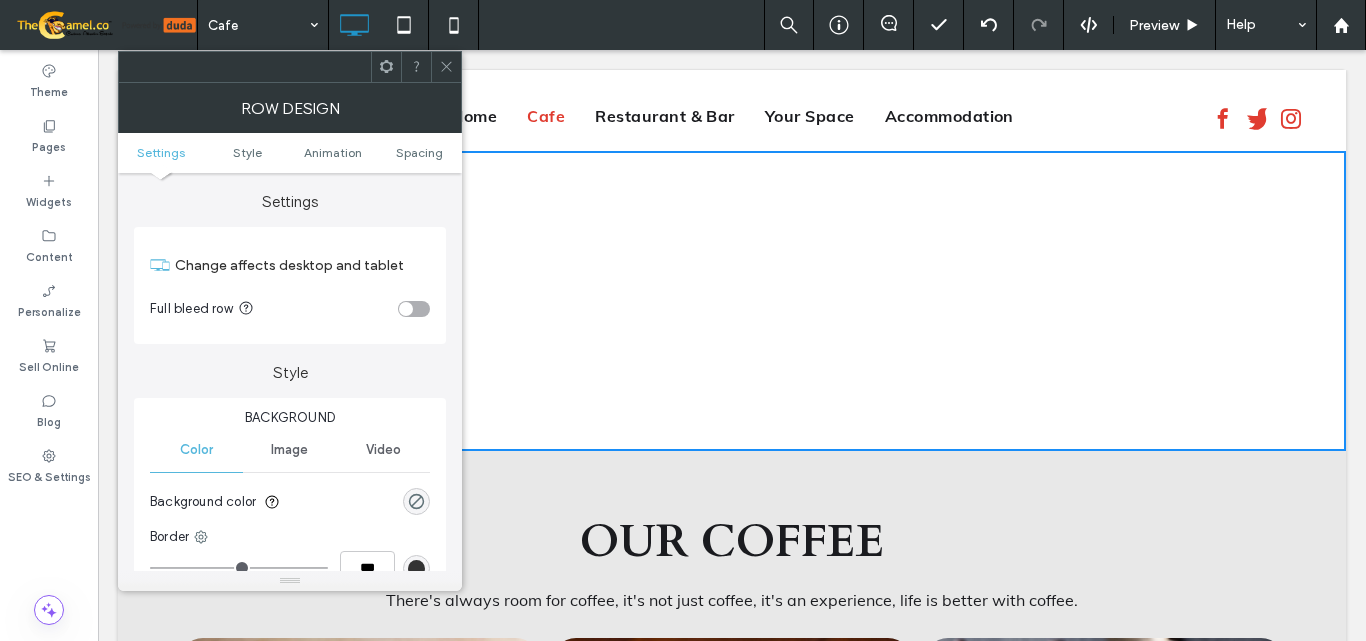 click at bounding box center [406, 309] 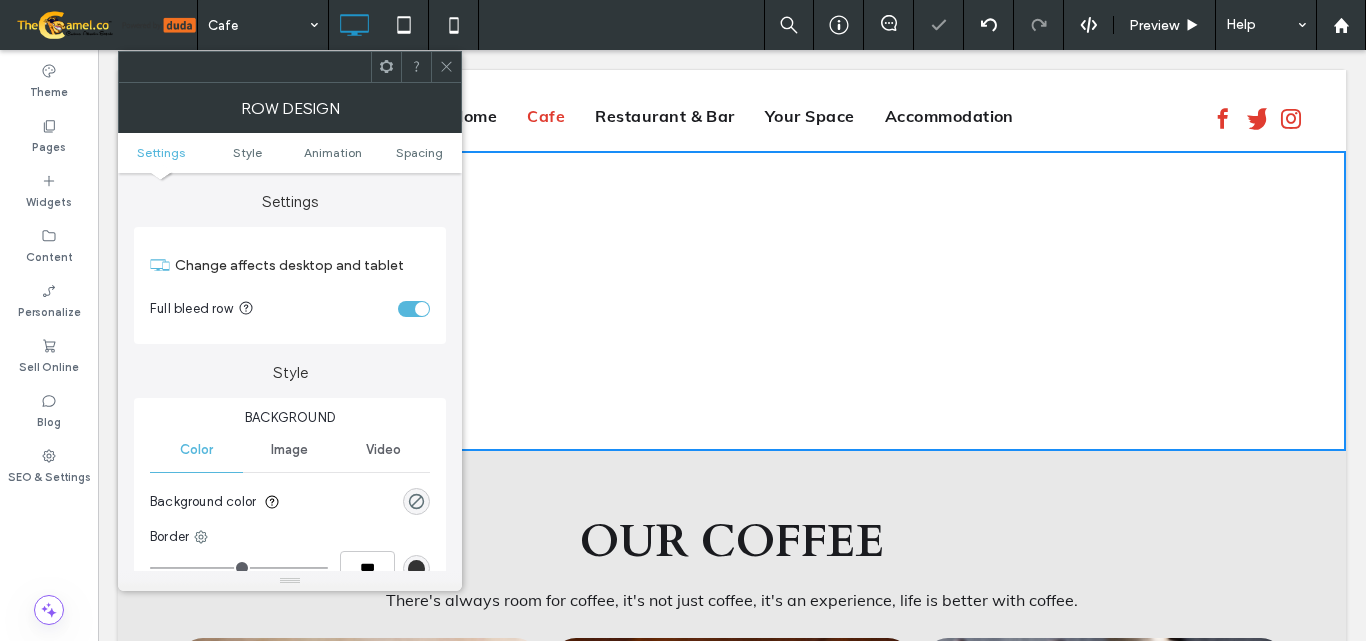 click on "Image" at bounding box center [289, 450] 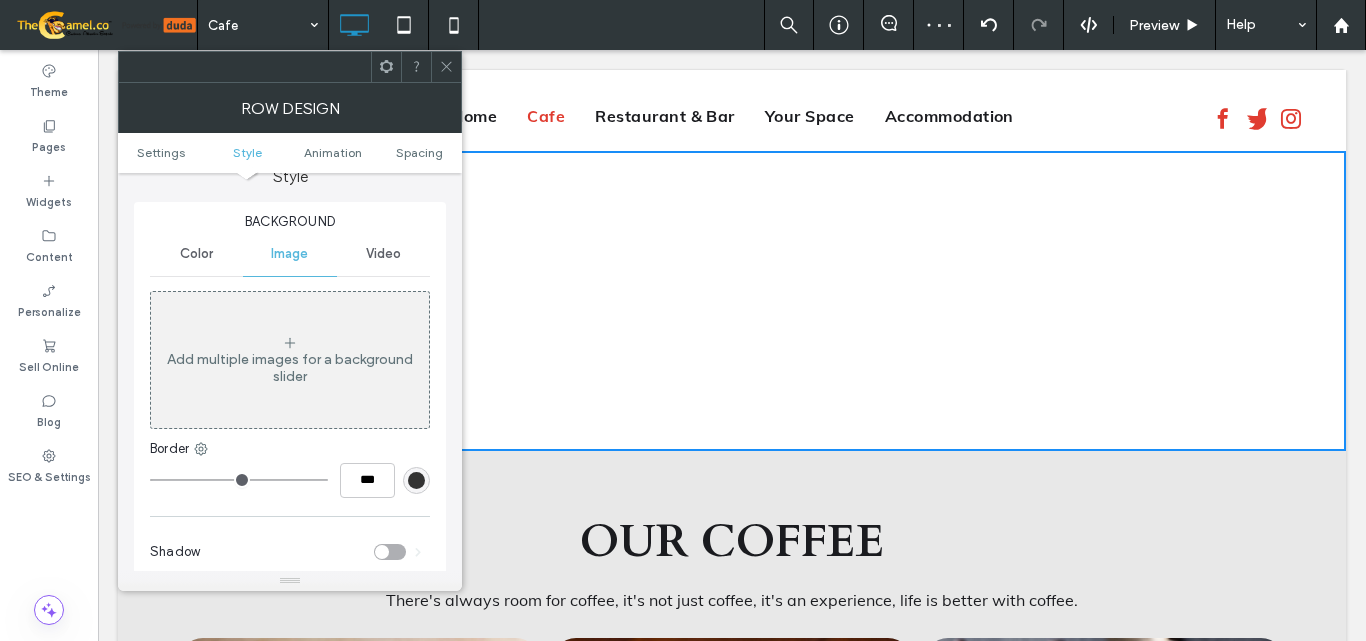 scroll, scrollTop: 200, scrollLeft: 0, axis: vertical 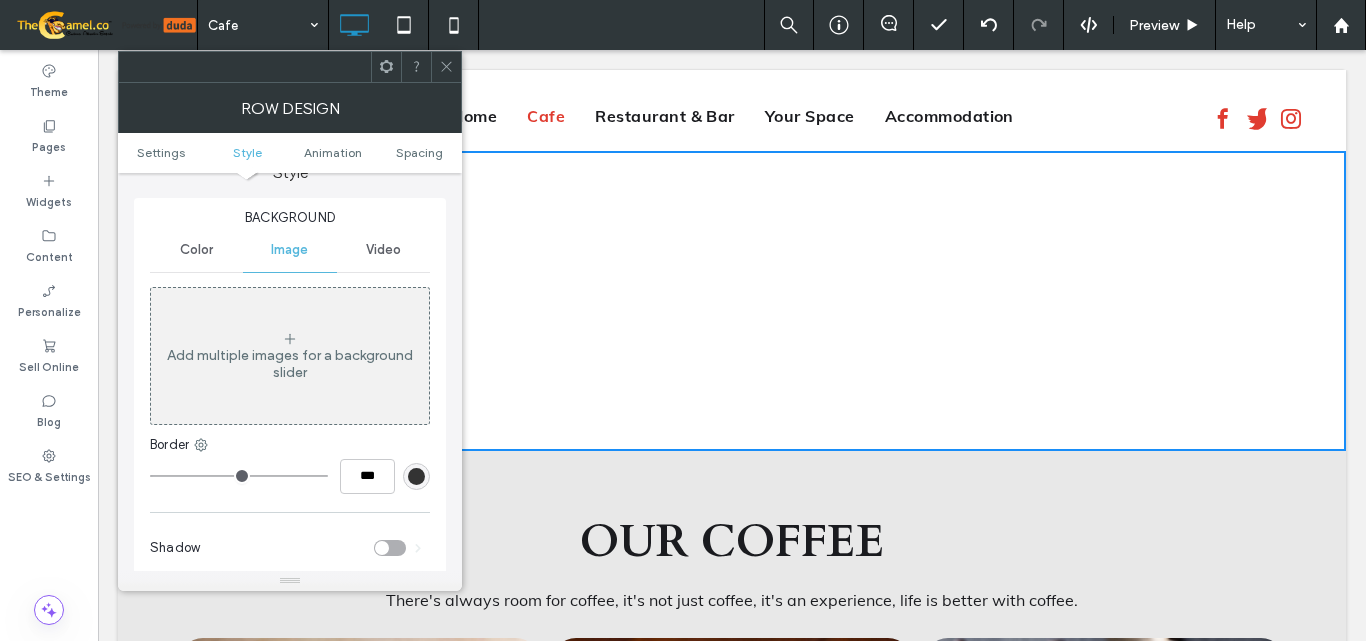 click on "Add multiple images for a background slider" at bounding box center (290, 356) 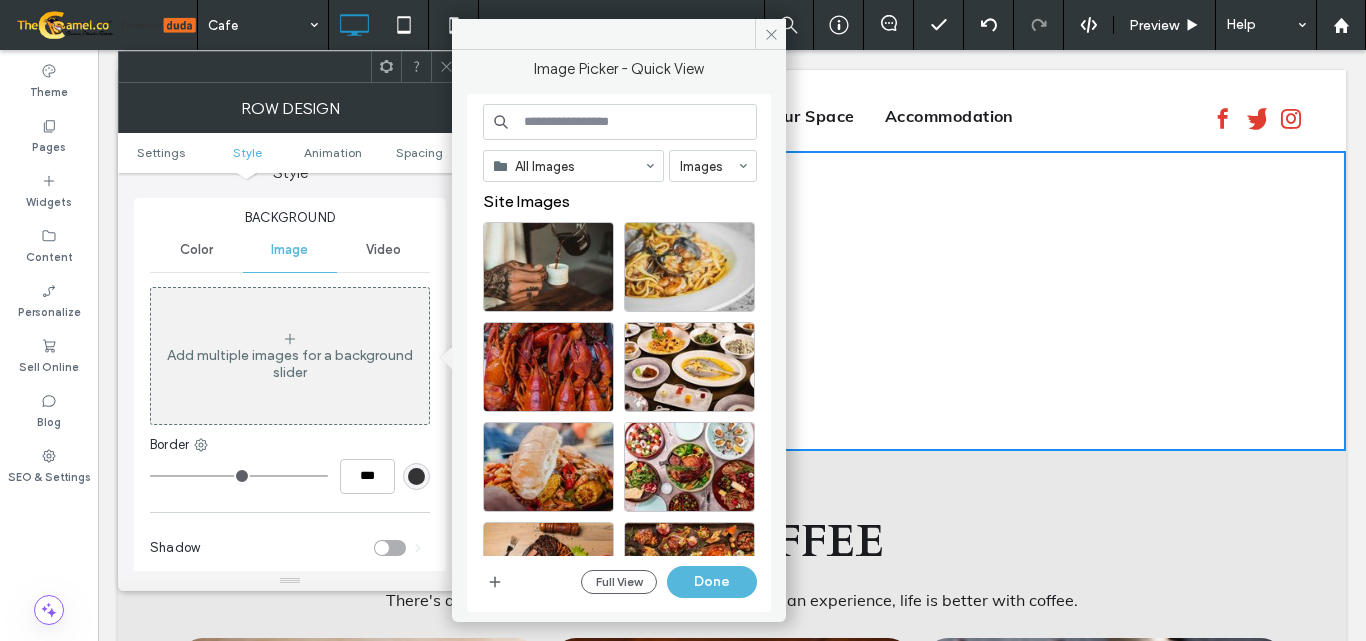 click at bounding box center (620, 122) 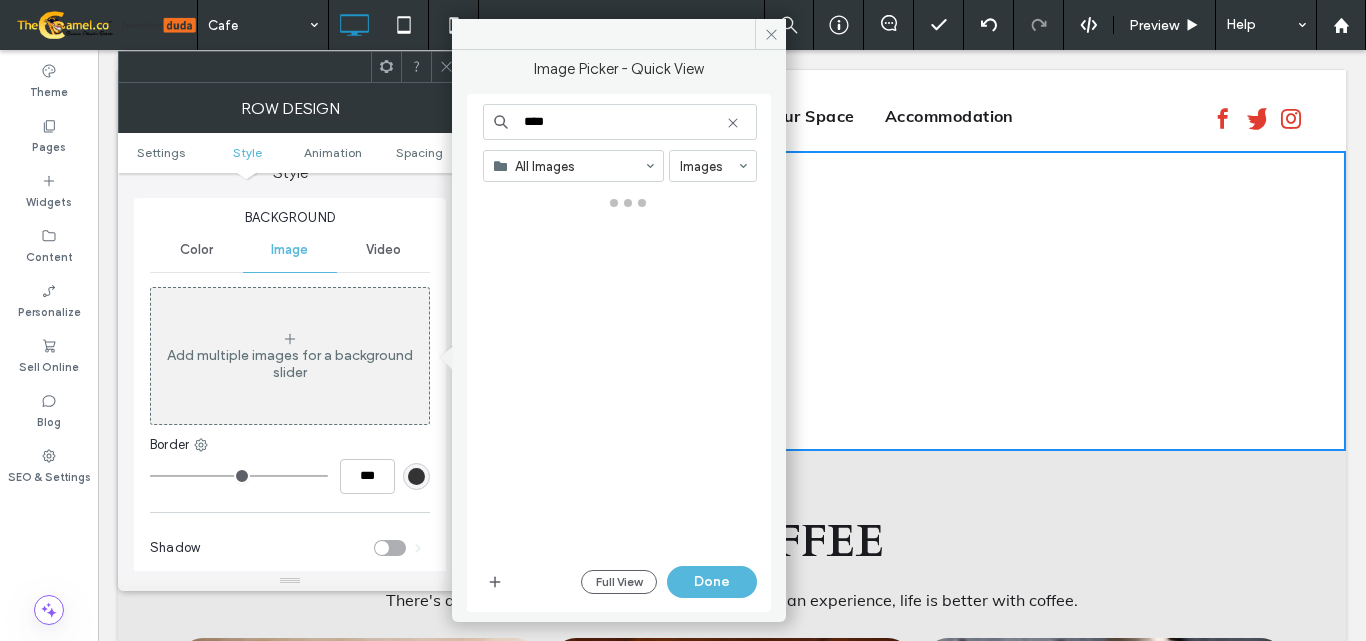 type on "****" 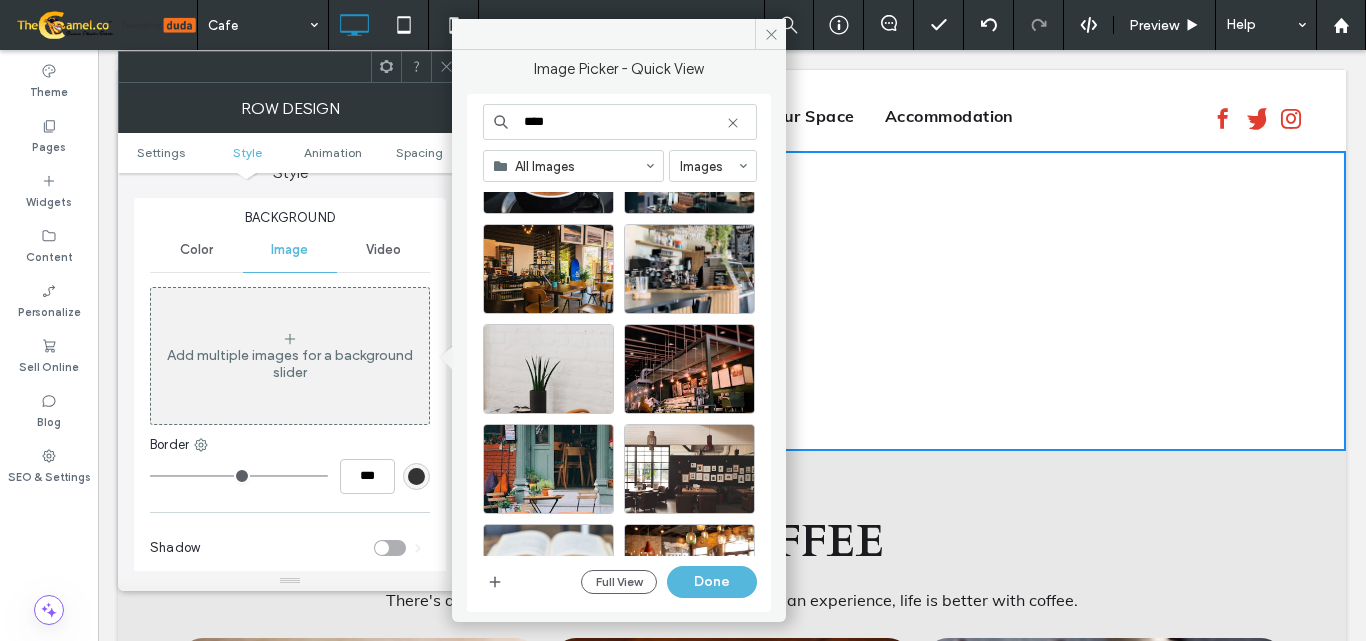 scroll, scrollTop: 200, scrollLeft: 0, axis: vertical 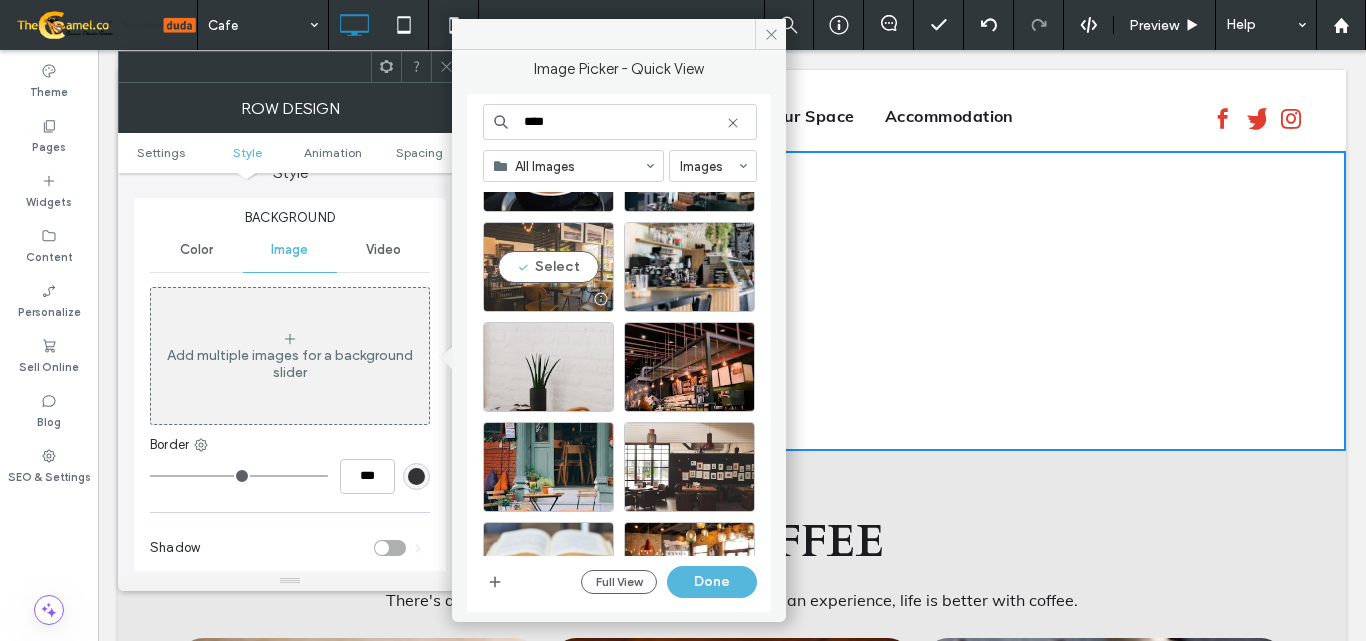 click on "Select" at bounding box center (548, 267) 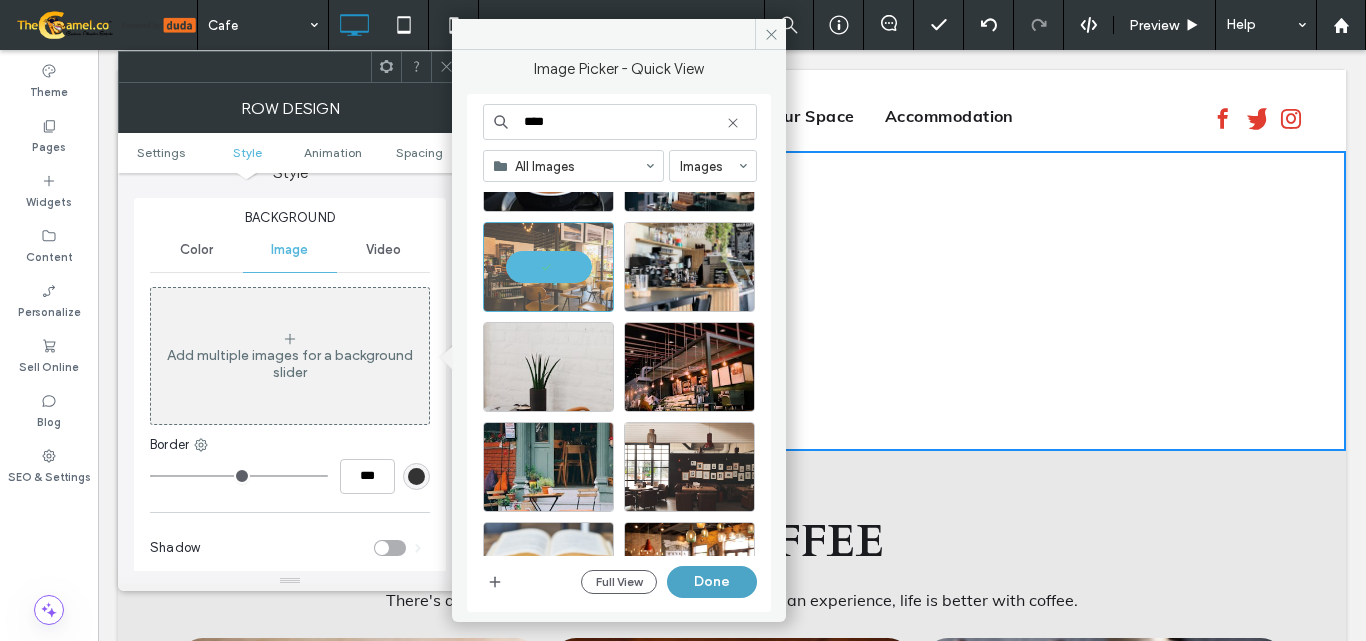 click on "Done" at bounding box center [712, 582] 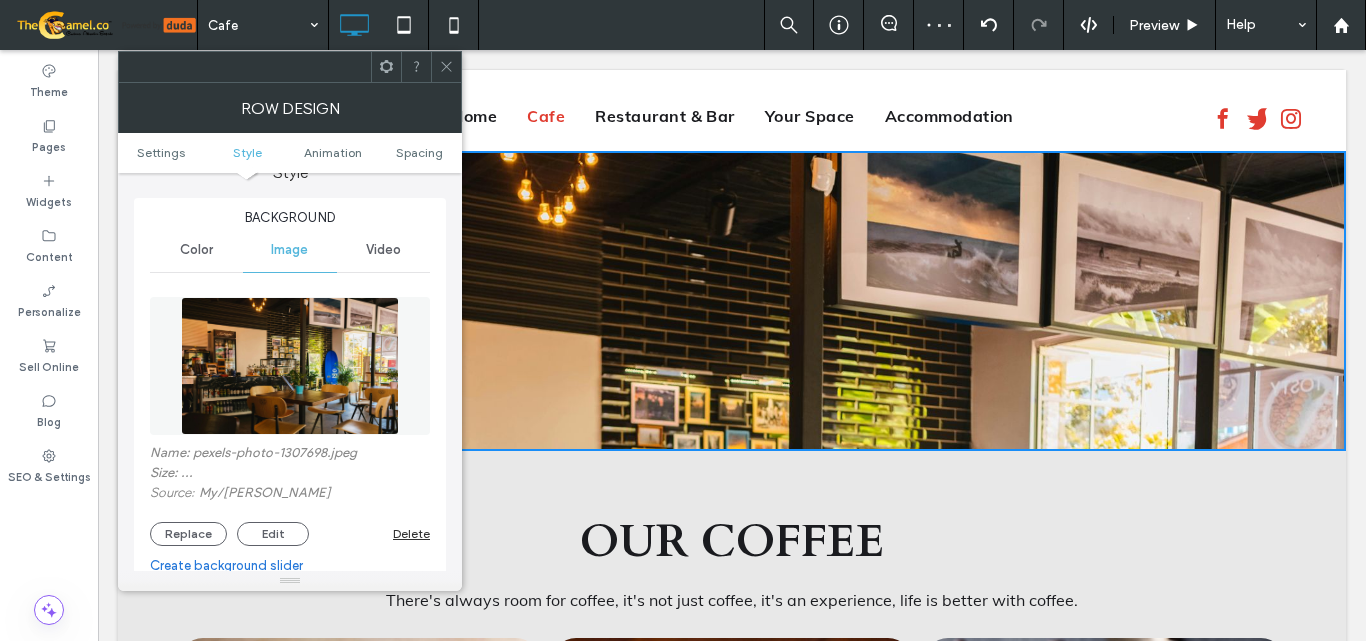 click 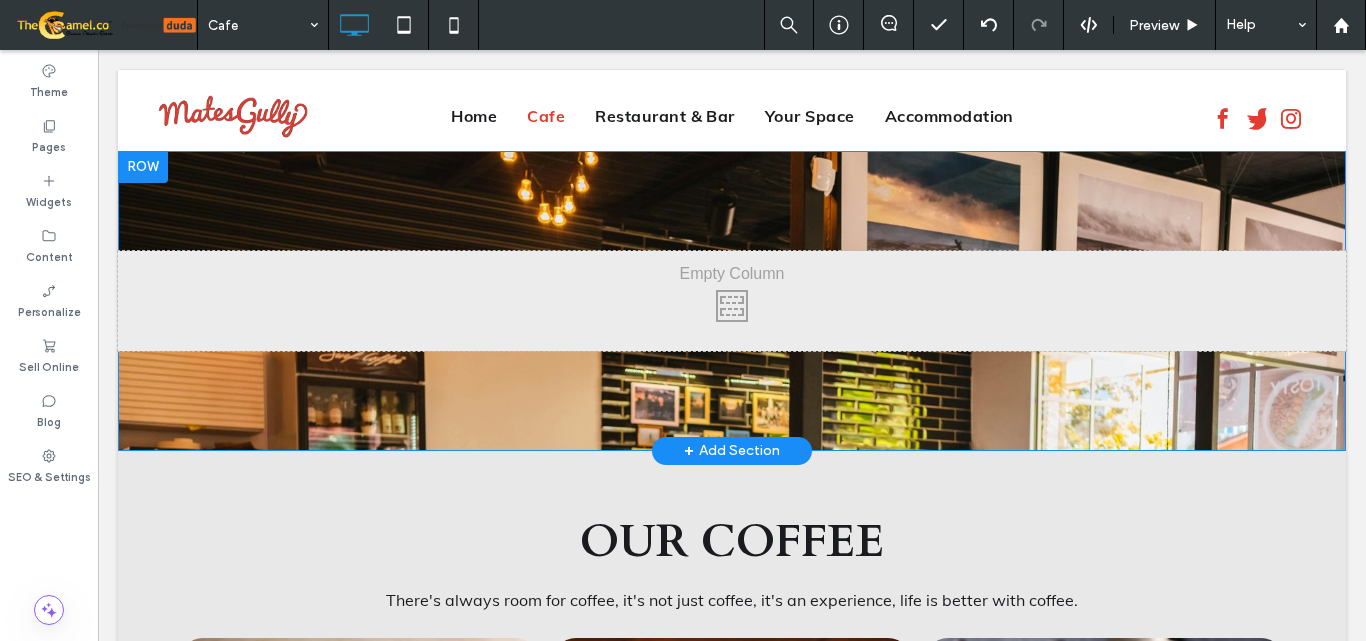 click at bounding box center [143, 167] 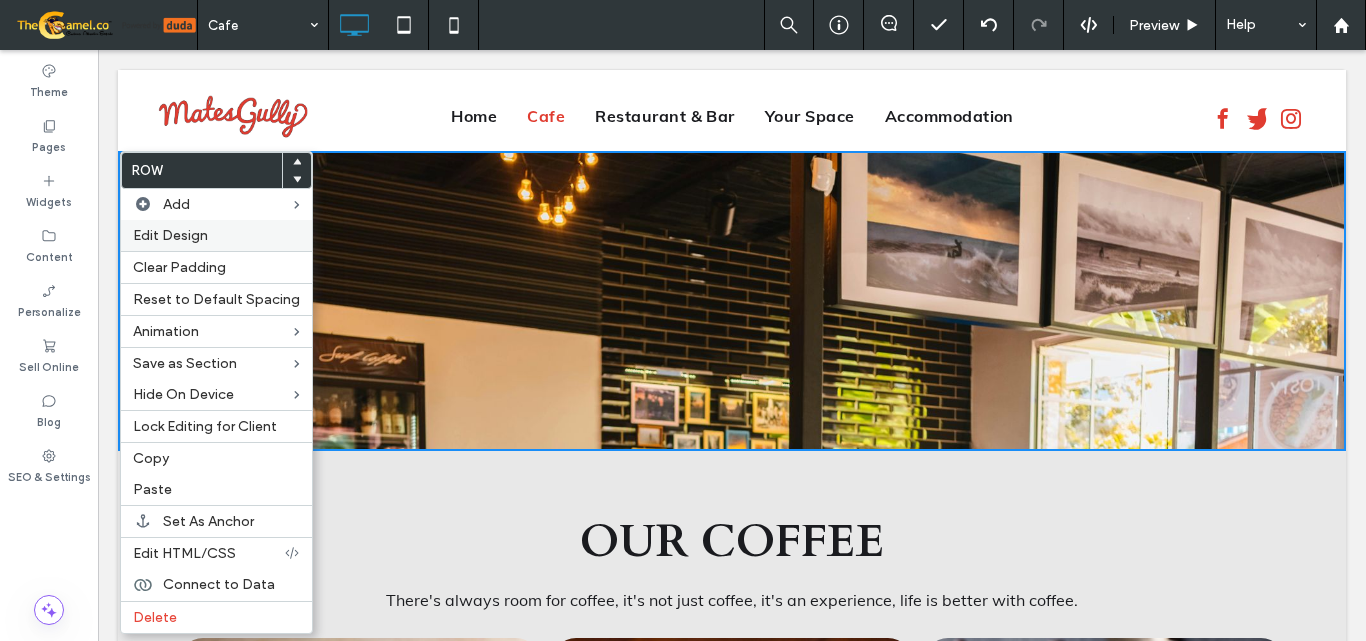click on "Edit Design" at bounding box center [170, 235] 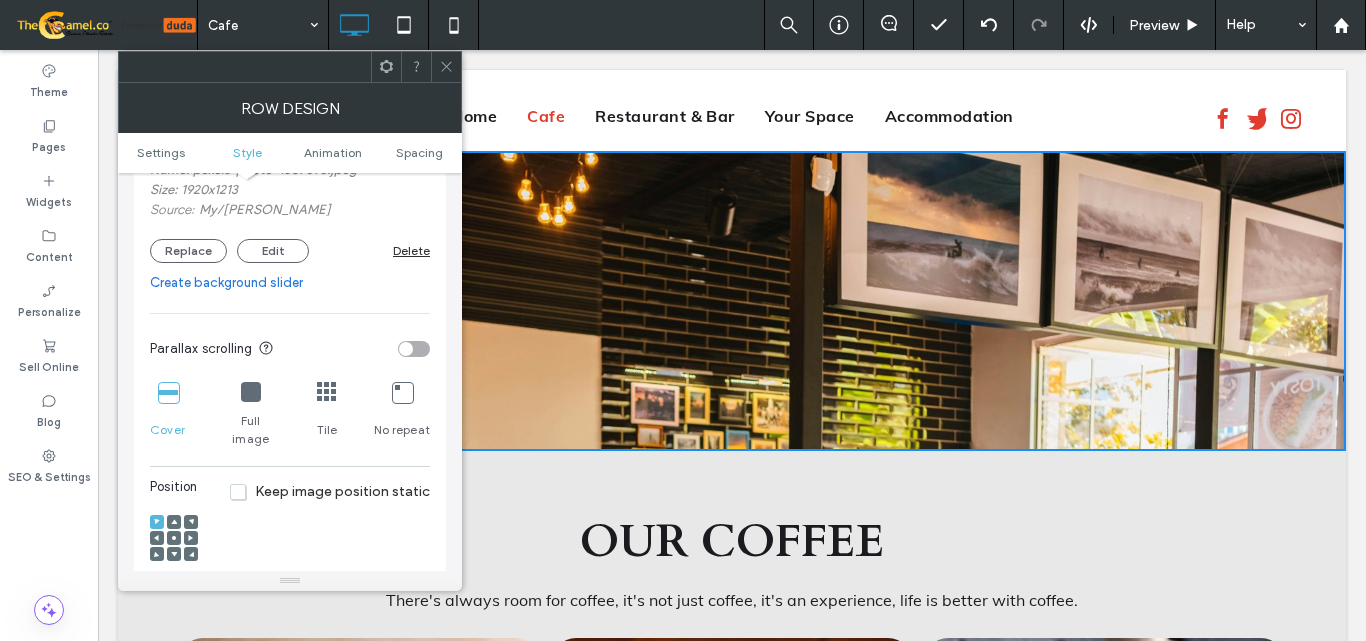 scroll, scrollTop: 500, scrollLeft: 0, axis: vertical 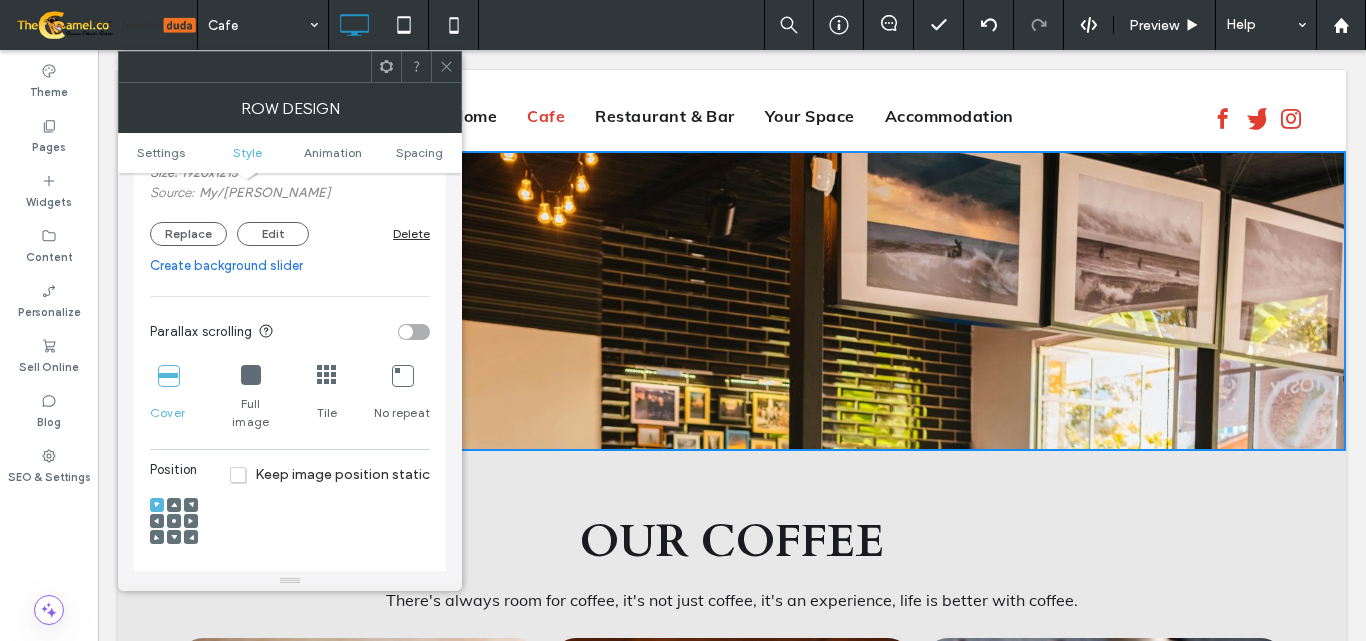 click at bounding box center (174, 521) 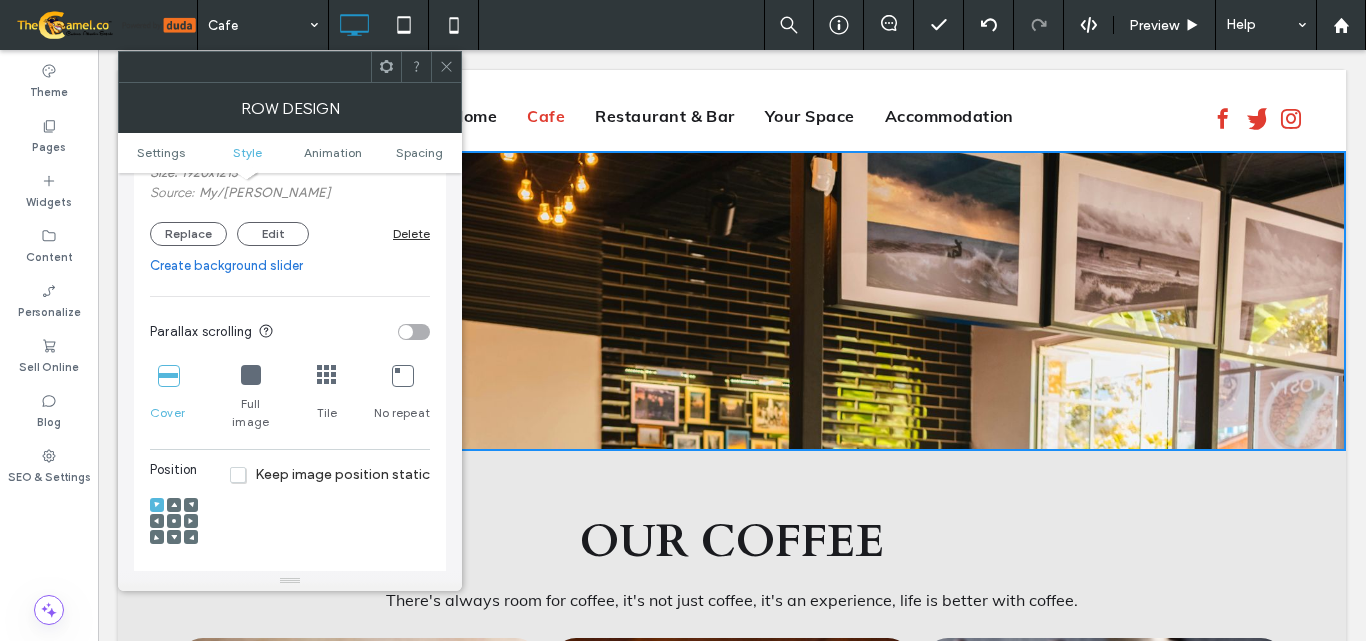 click 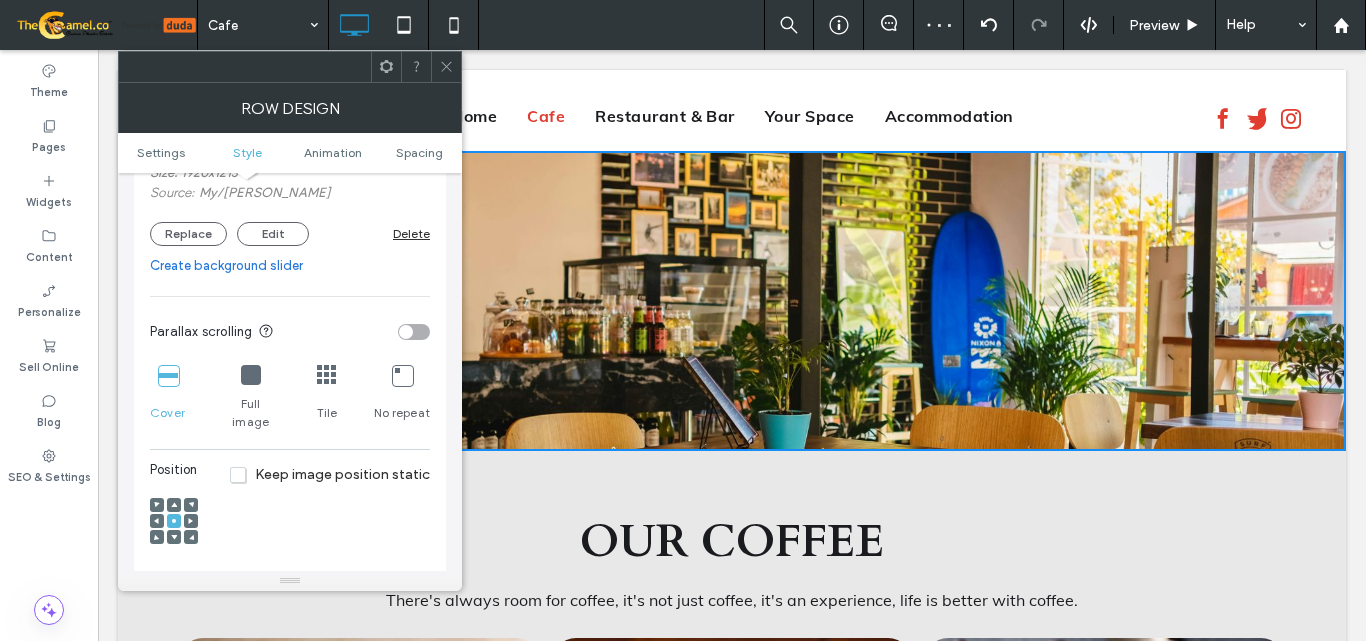 click at bounding box center [446, 67] 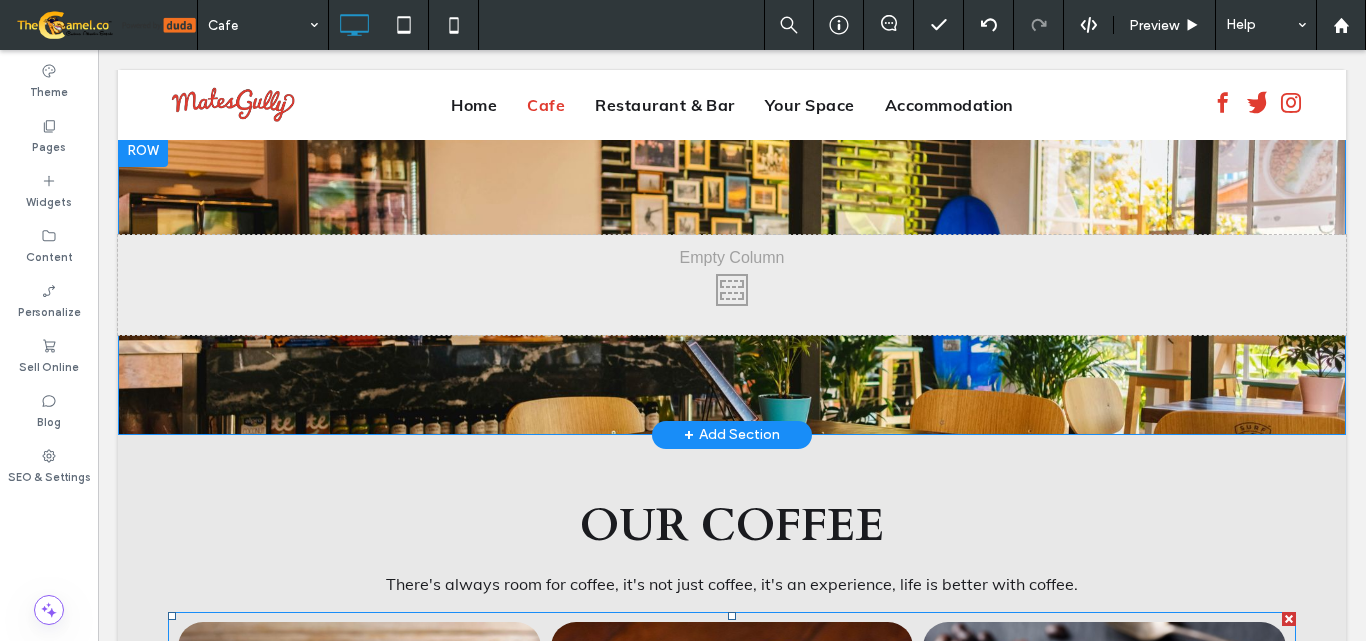scroll, scrollTop: 0, scrollLeft: 0, axis: both 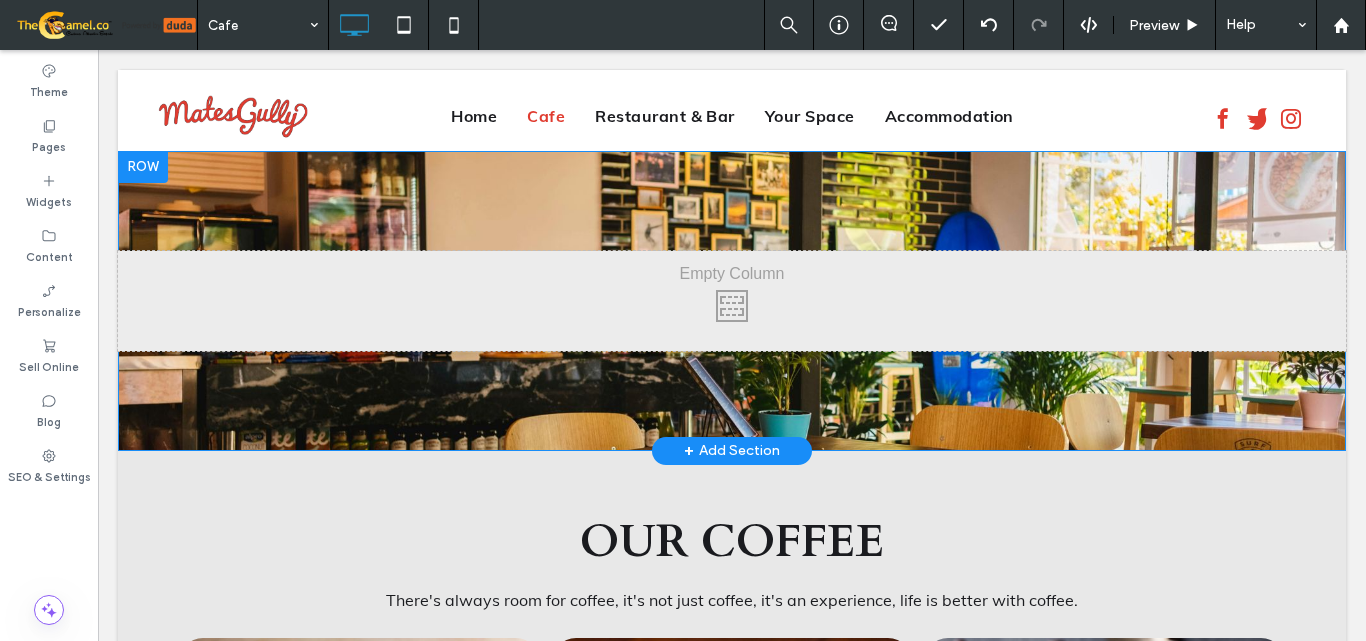 click on "Click To Paste     Click To Paste" at bounding box center [732, 301] 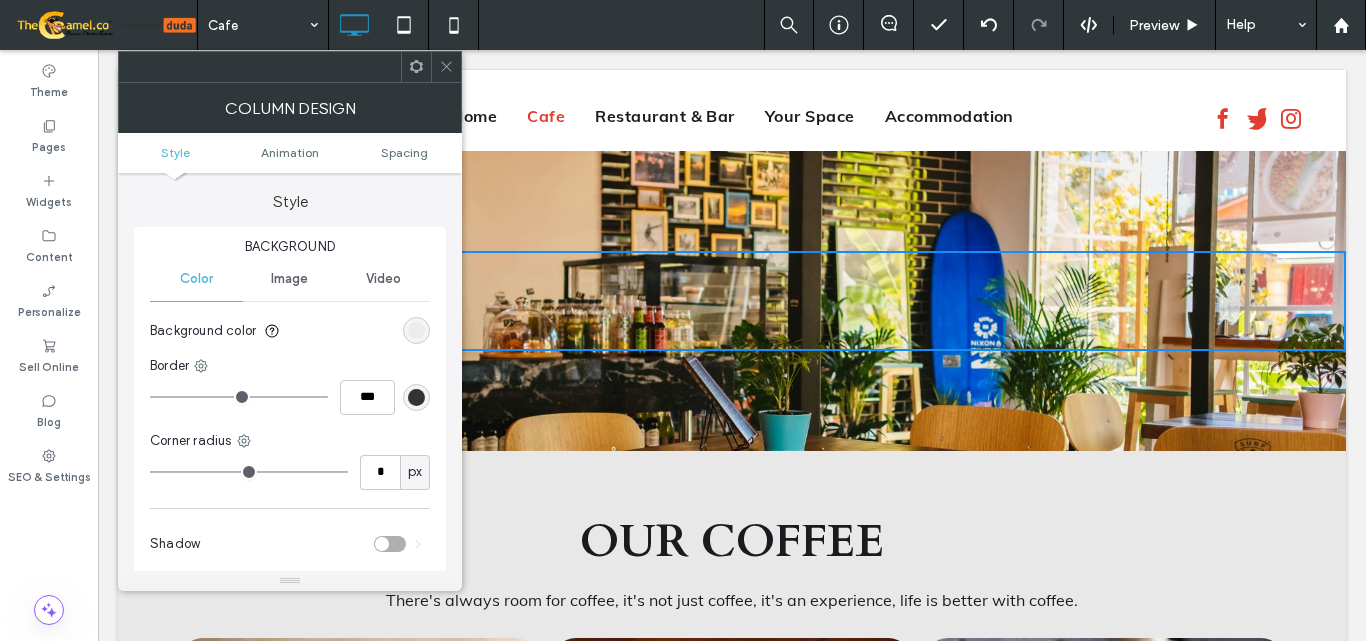 click at bounding box center (446, 67) 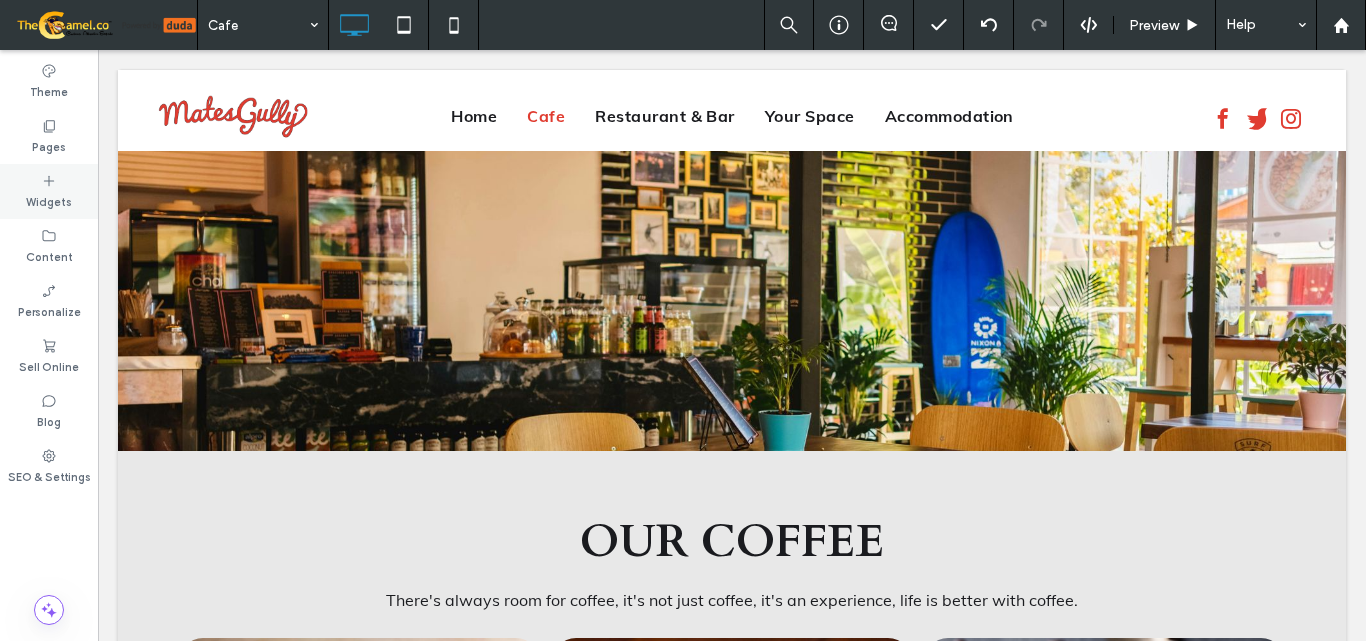 click 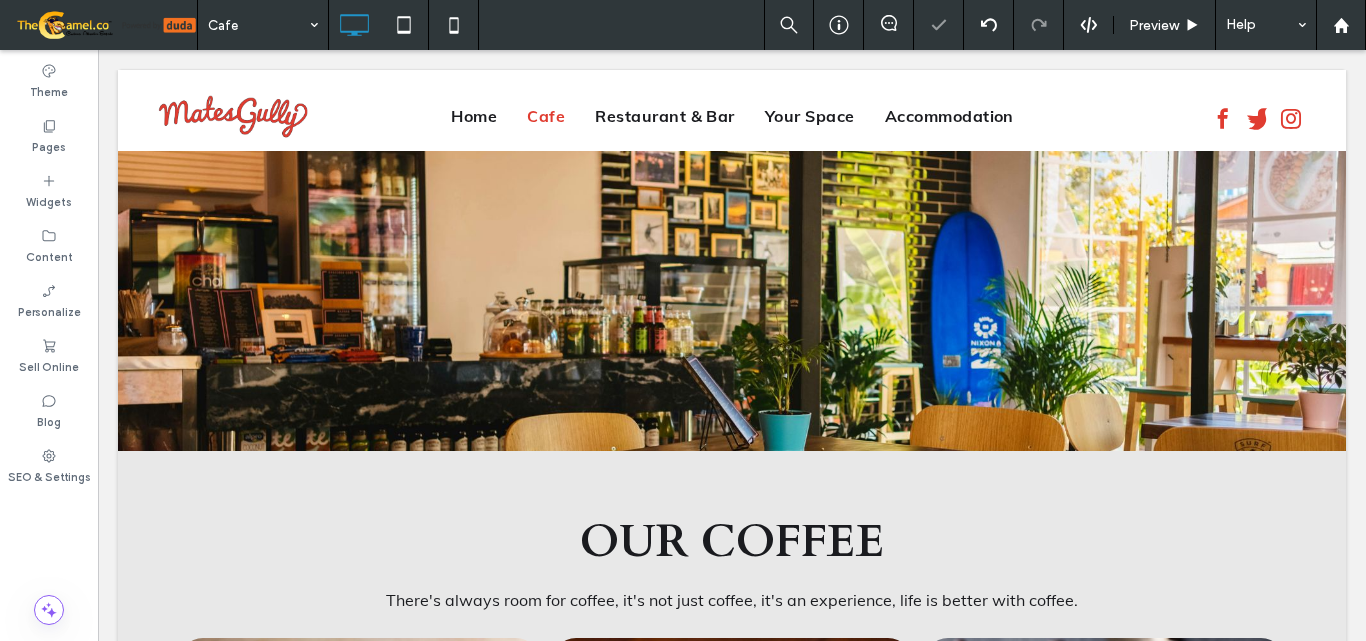 type on "****" 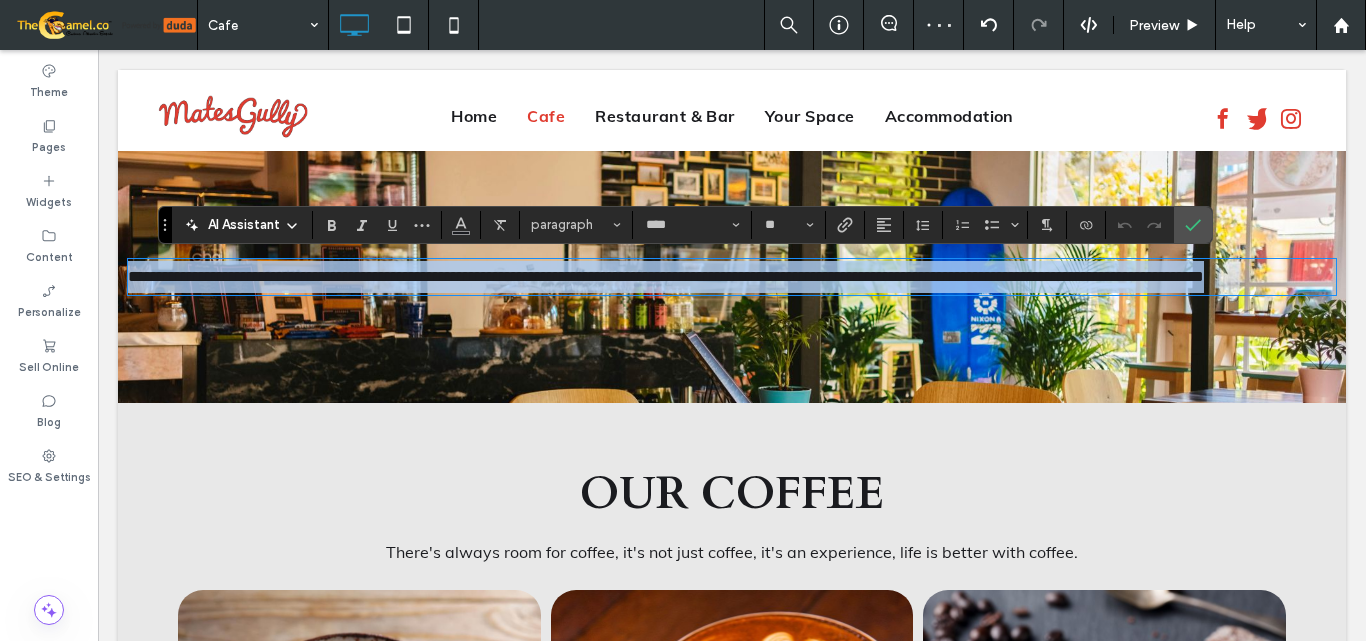 type 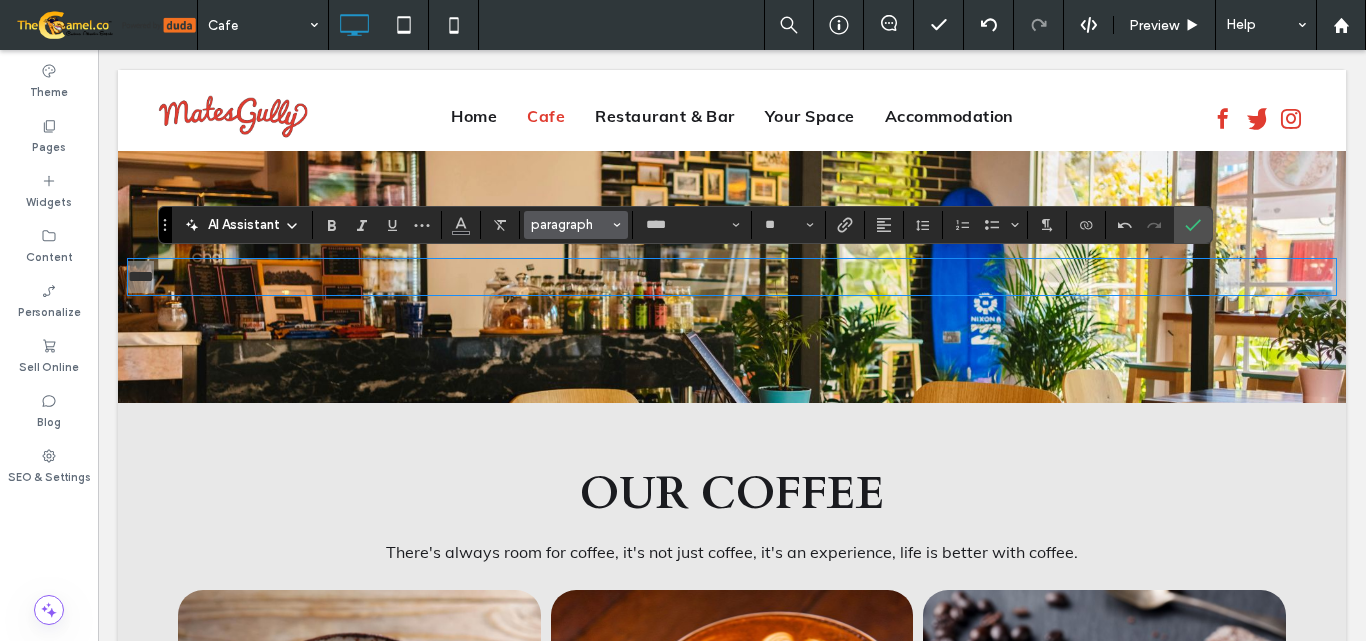 click on "paragraph" at bounding box center [570, 224] 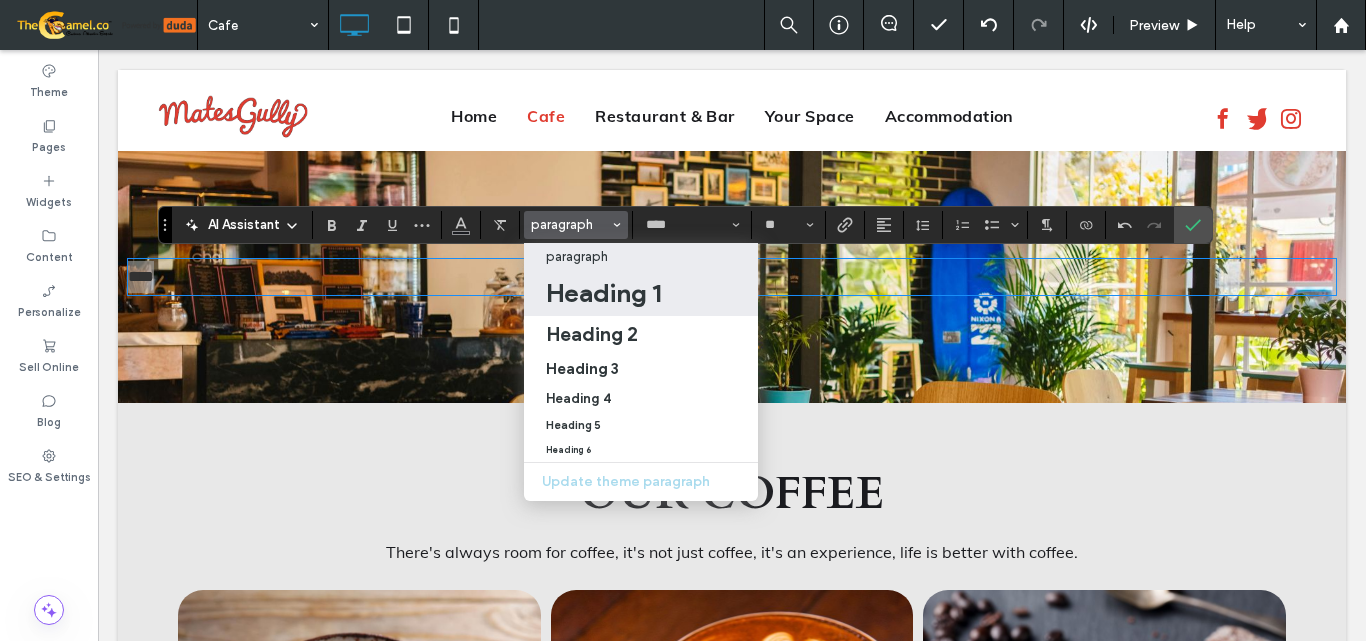 click on "Heading 1" at bounding box center [603, 293] 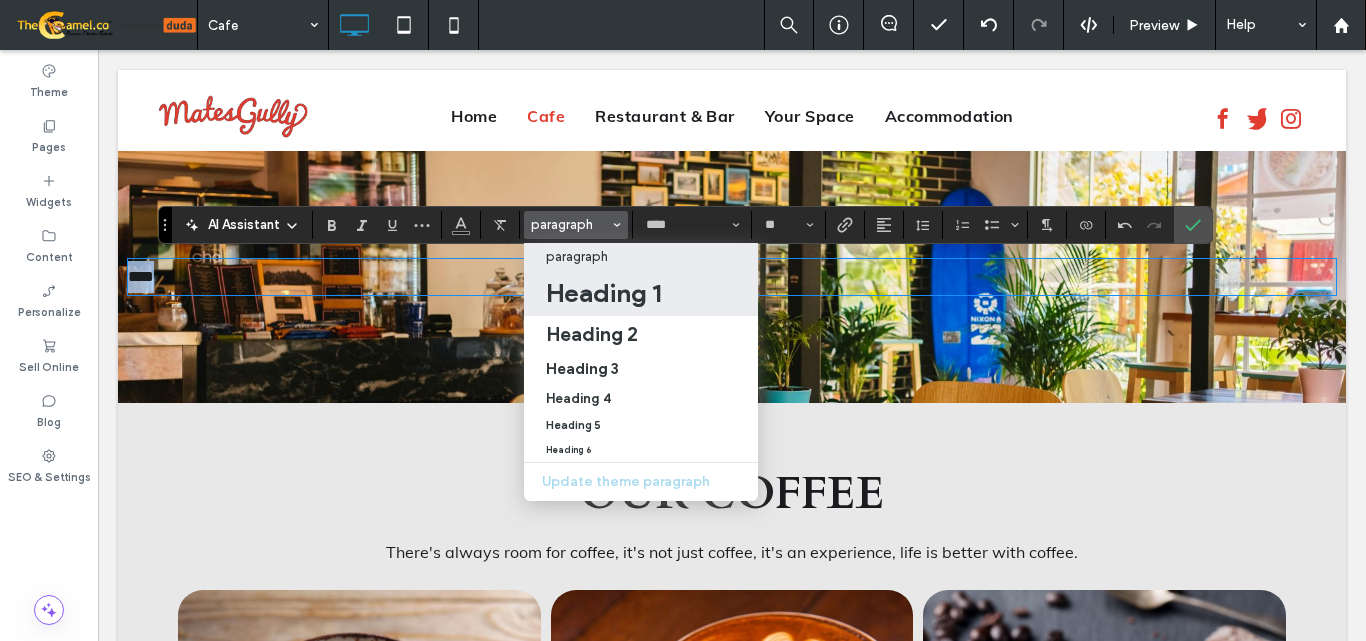 type on "*****" 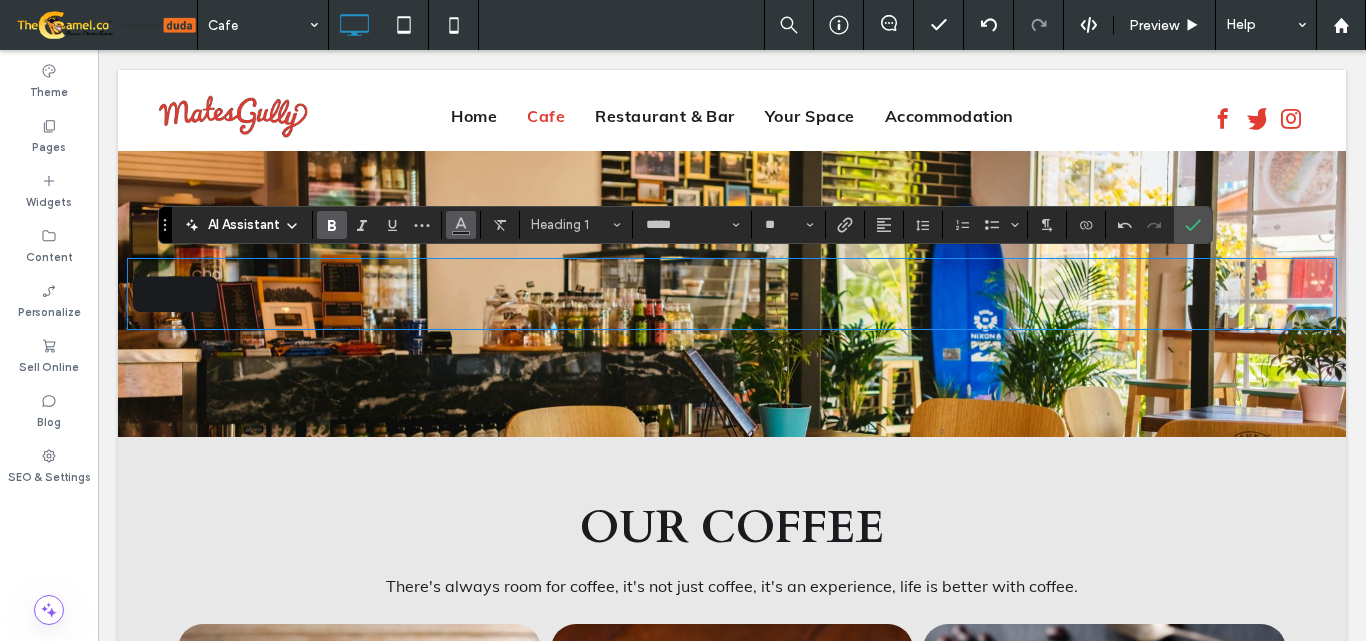 click at bounding box center (461, 223) 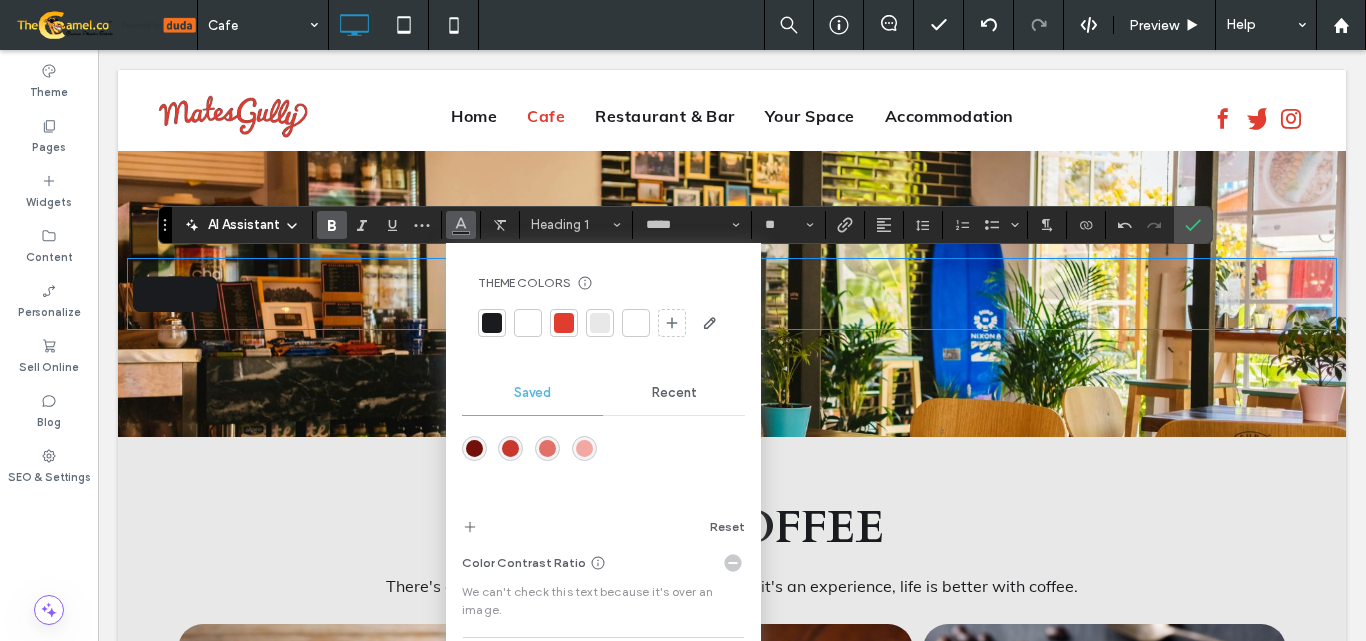 click at bounding box center (528, 323) 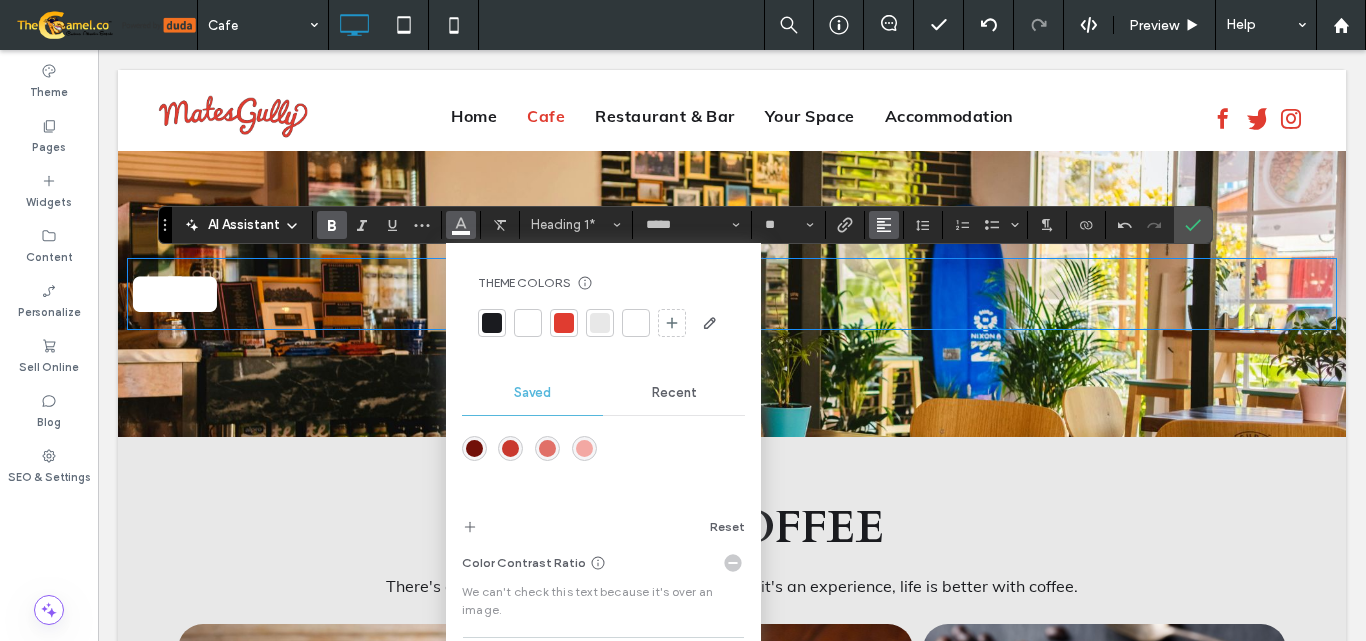 click at bounding box center (884, 225) 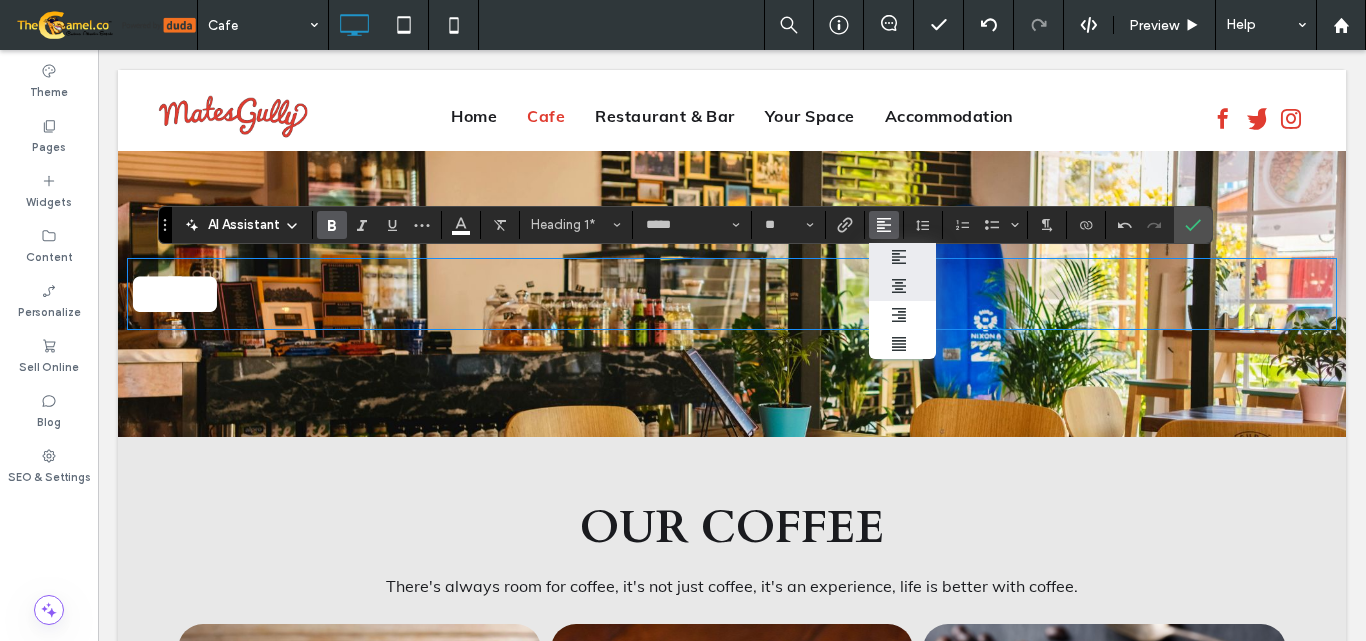 drag, startPoint x: 904, startPoint y: 282, endPoint x: 936, endPoint y: 214, distance: 75.153175 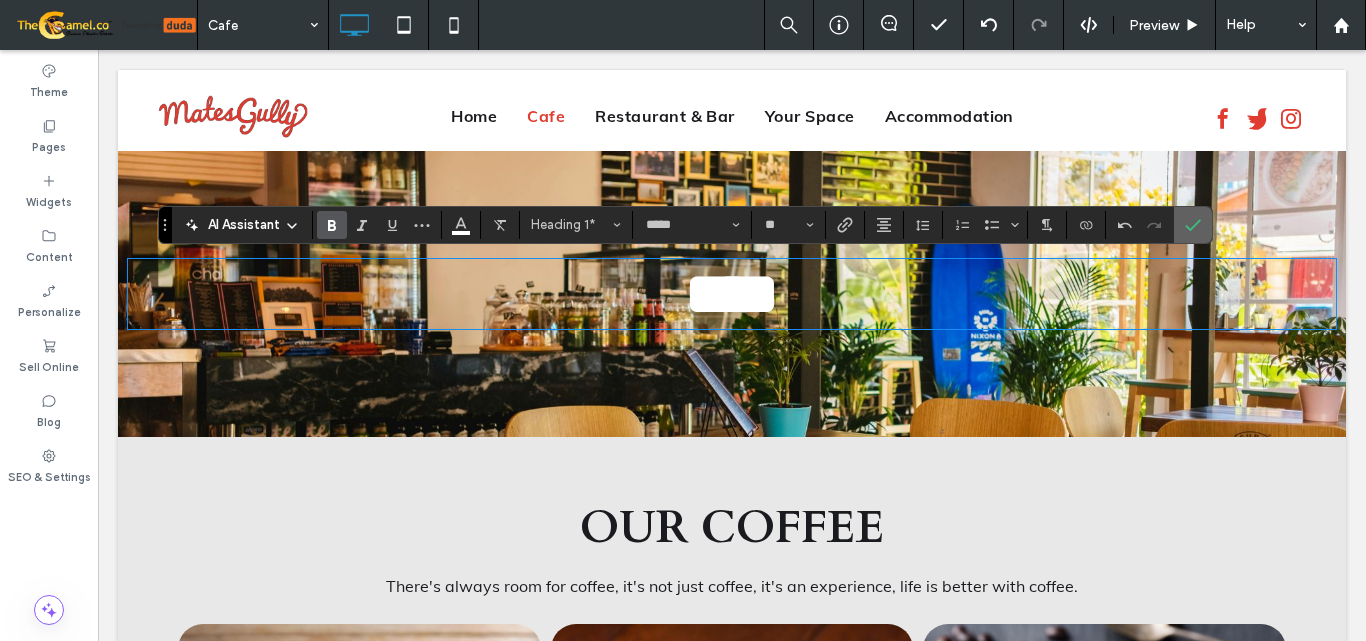 click at bounding box center (1193, 225) 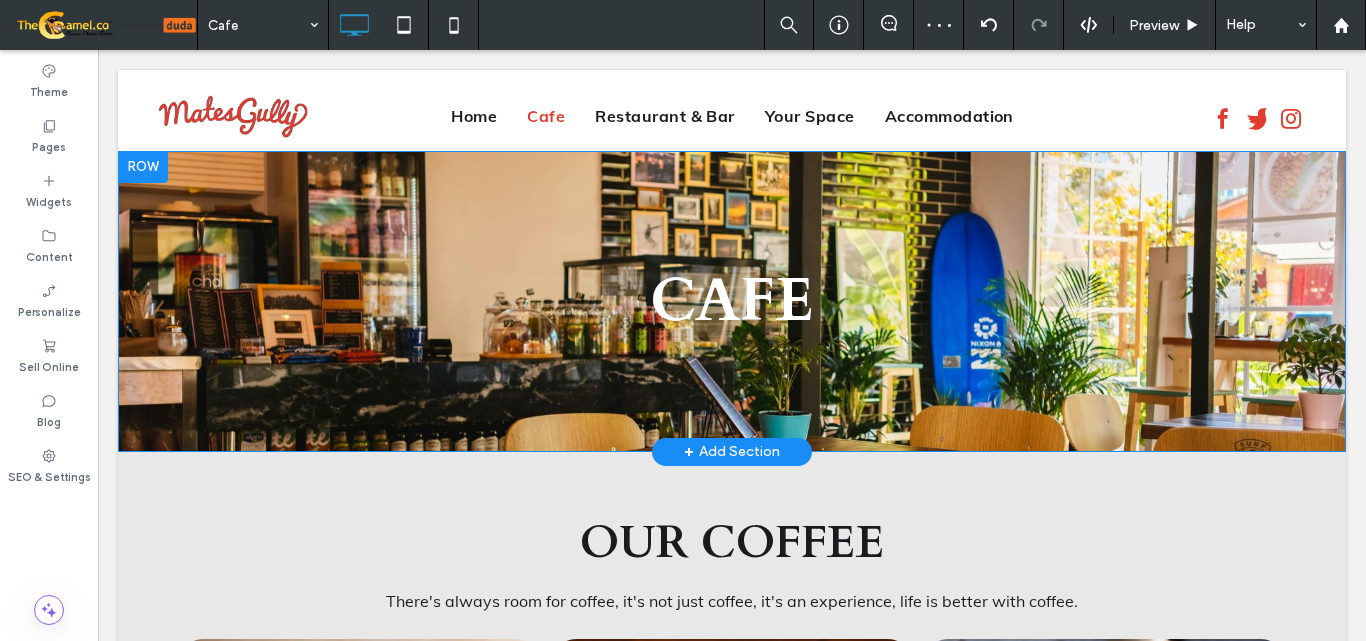 click at bounding box center (143, 167) 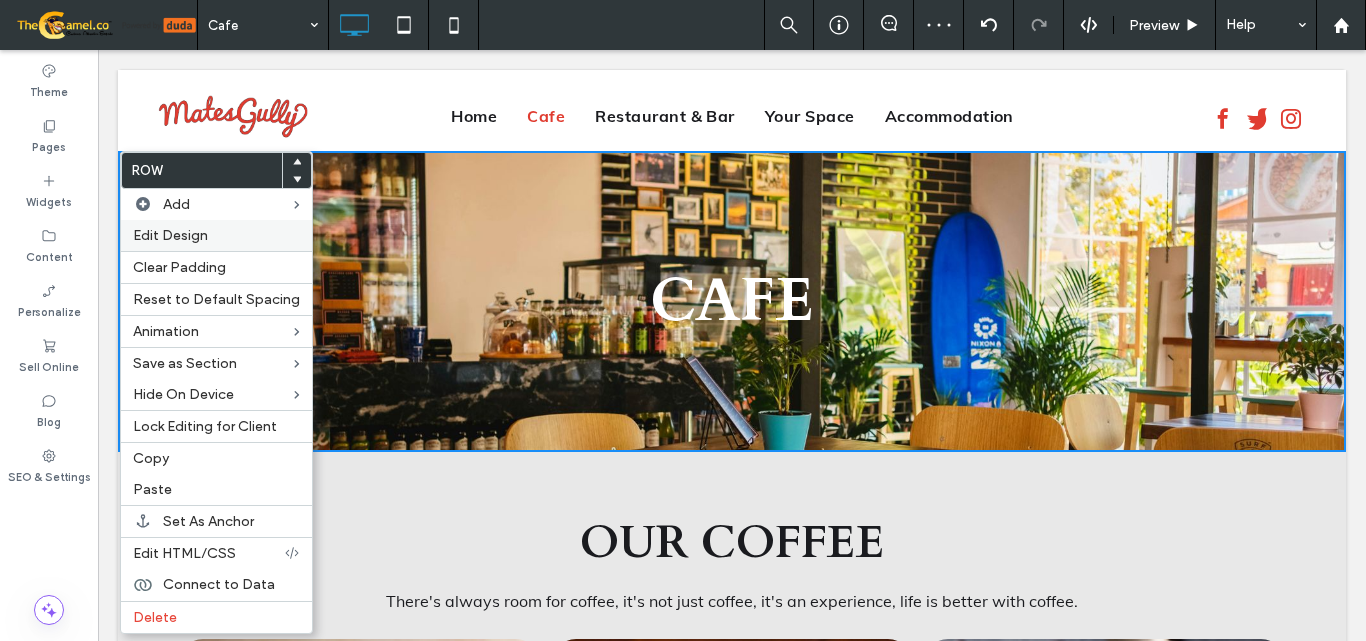 click on "Edit Design" at bounding box center [170, 235] 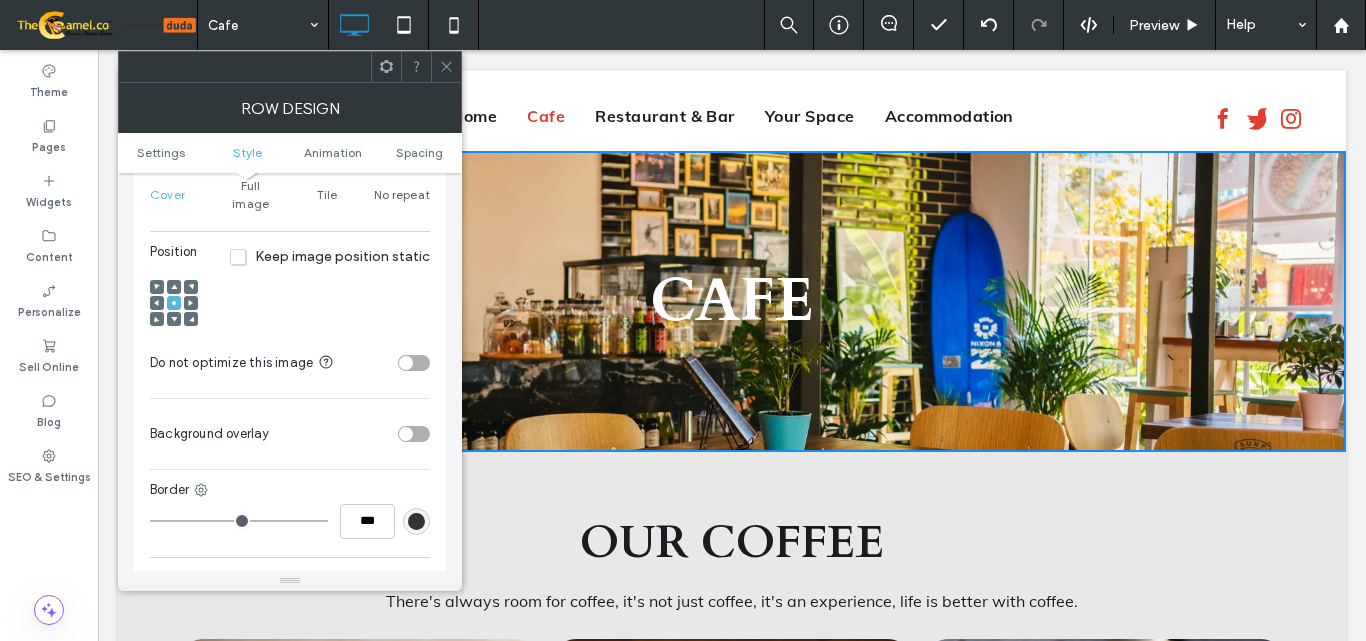 scroll, scrollTop: 700, scrollLeft: 0, axis: vertical 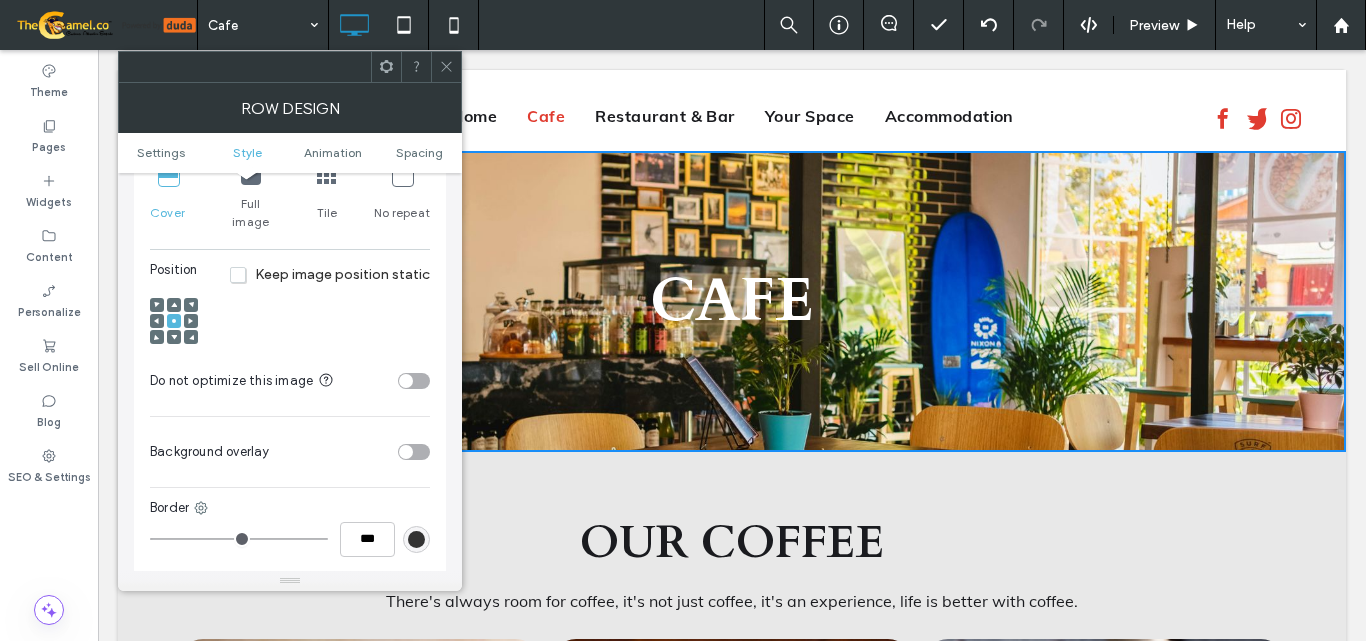 click at bounding box center [414, 452] 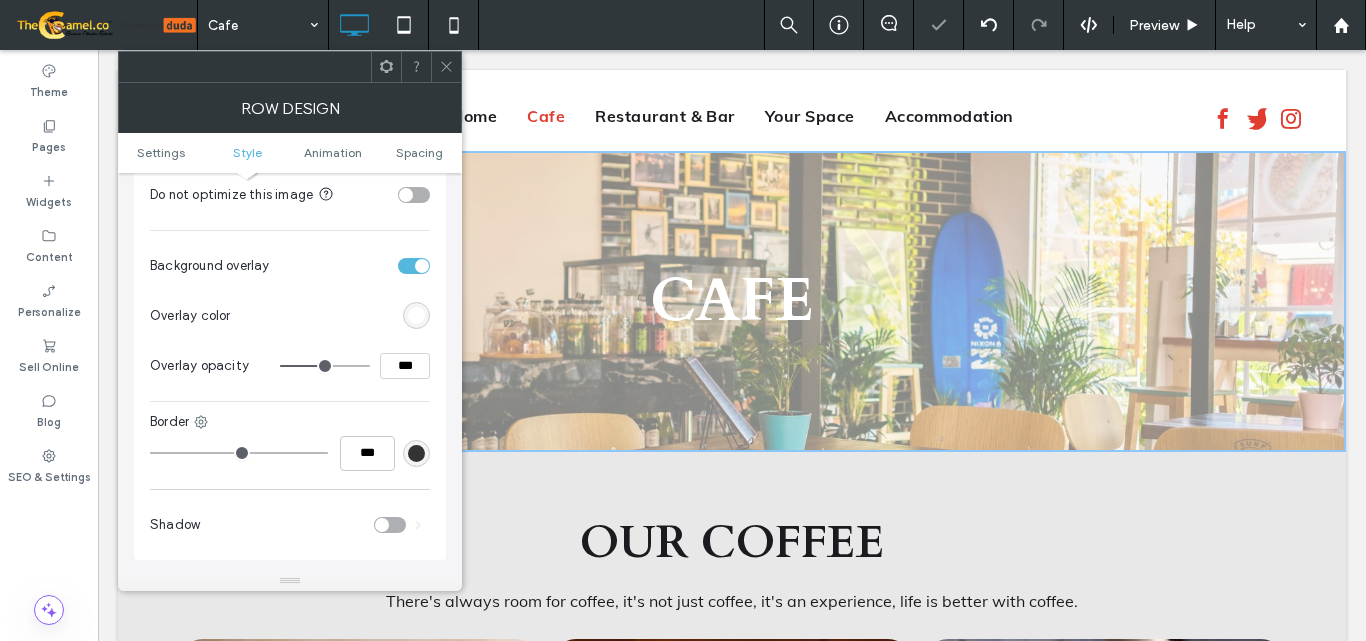 scroll, scrollTop: 900, scrollLeft: 0, axis: vertical 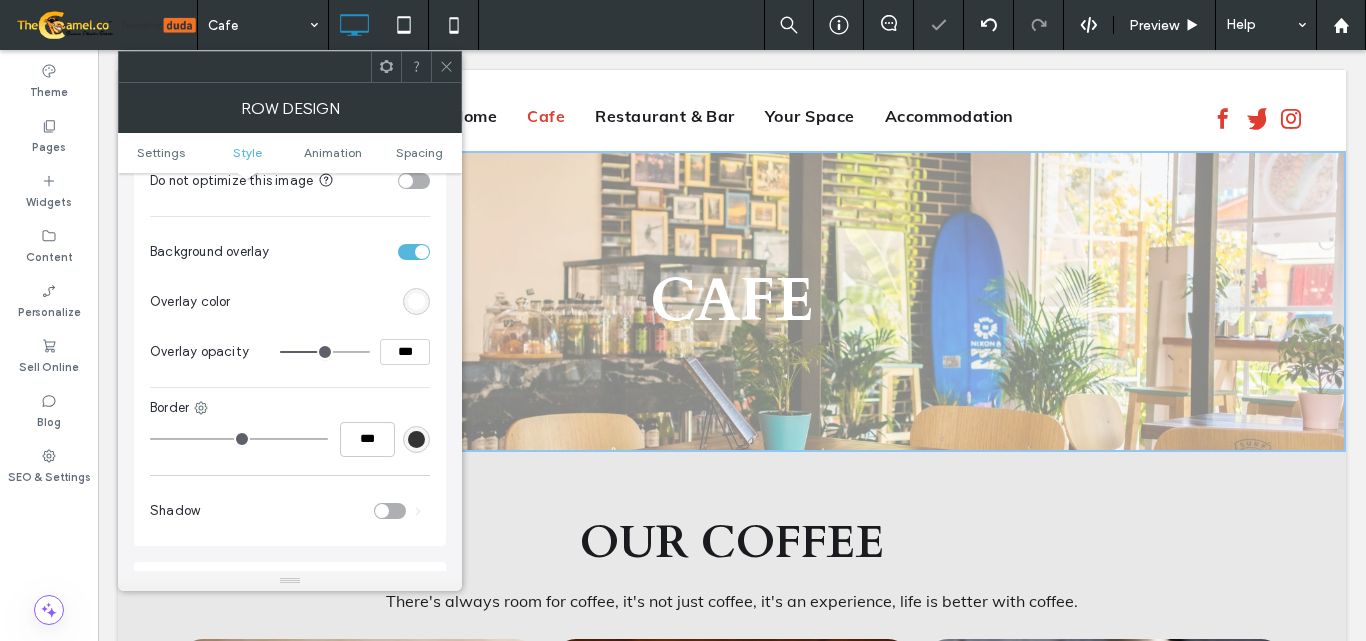 click at bounding box center [416, 301] 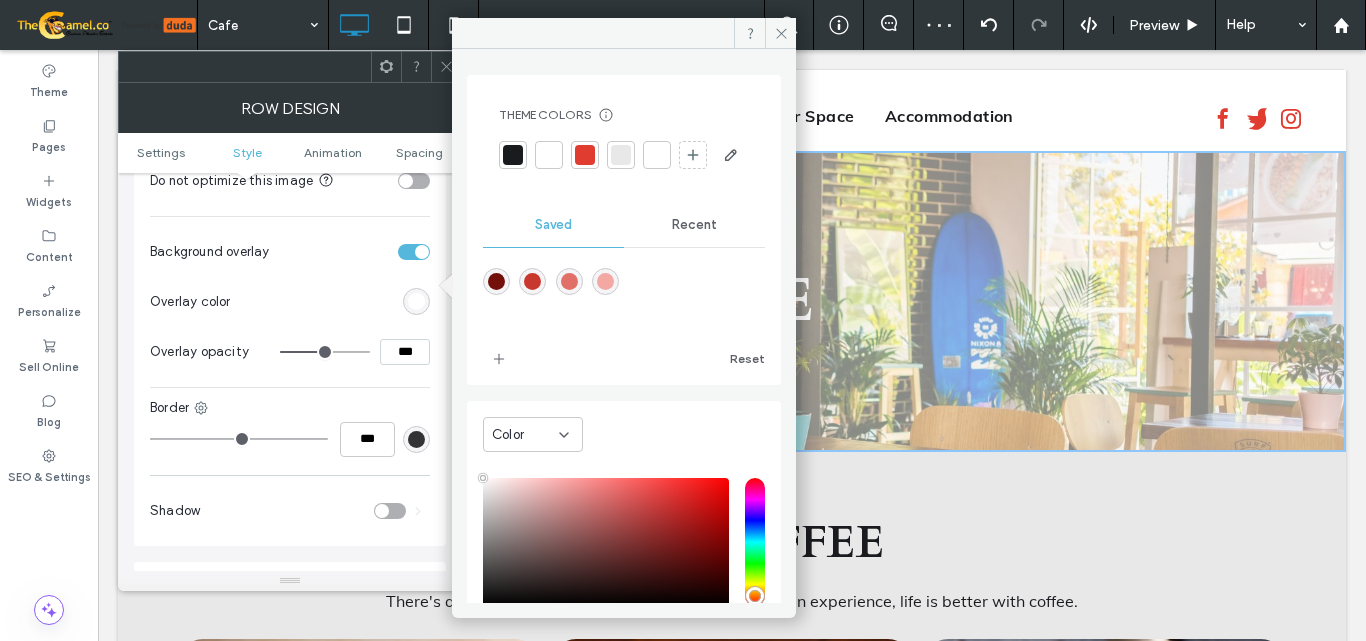click at bounding box center [513, 155] 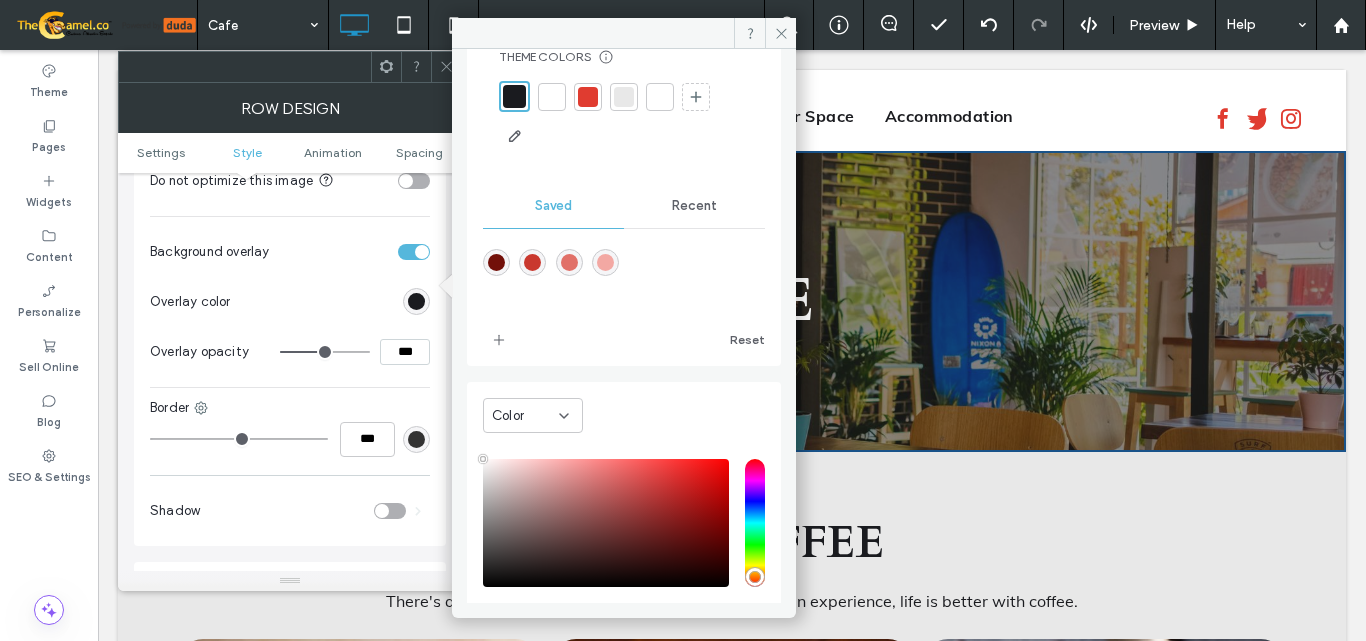 scroll, scrollTop: 118, scrollLeft: 0, axis: vertical 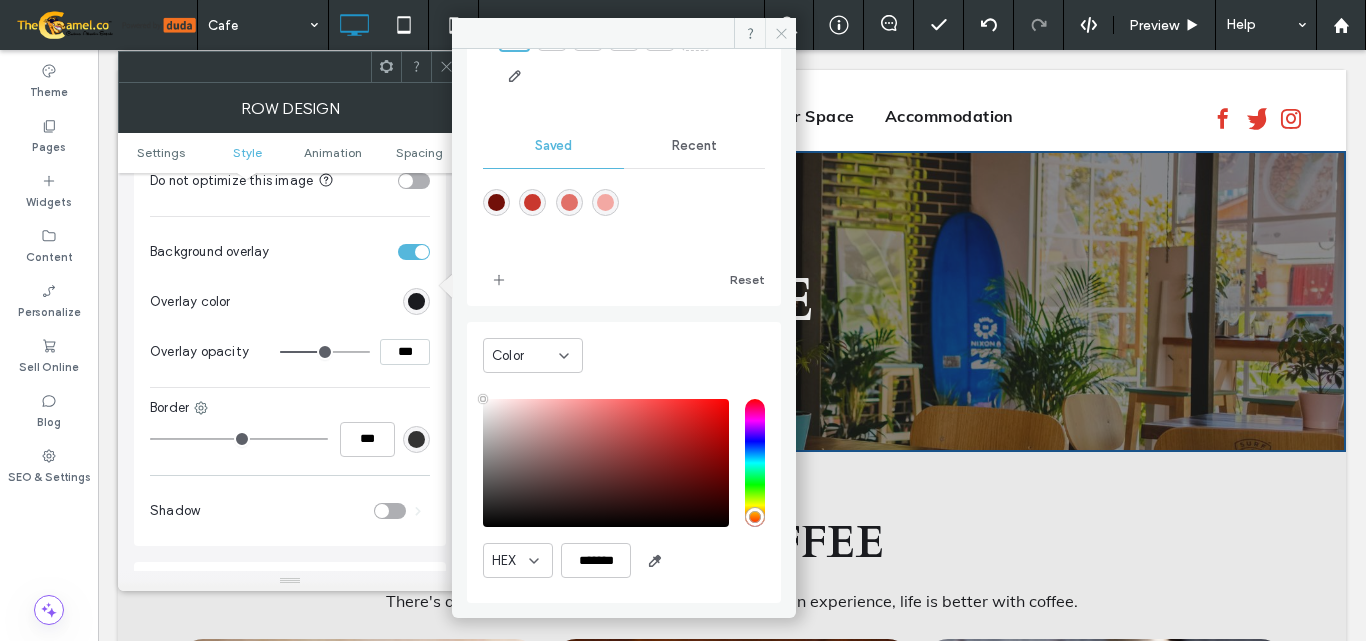 drag, startPoint x: 781, startPoint y: 42, endPoint x: 540, endPoint y: 26, distance: 241.53053 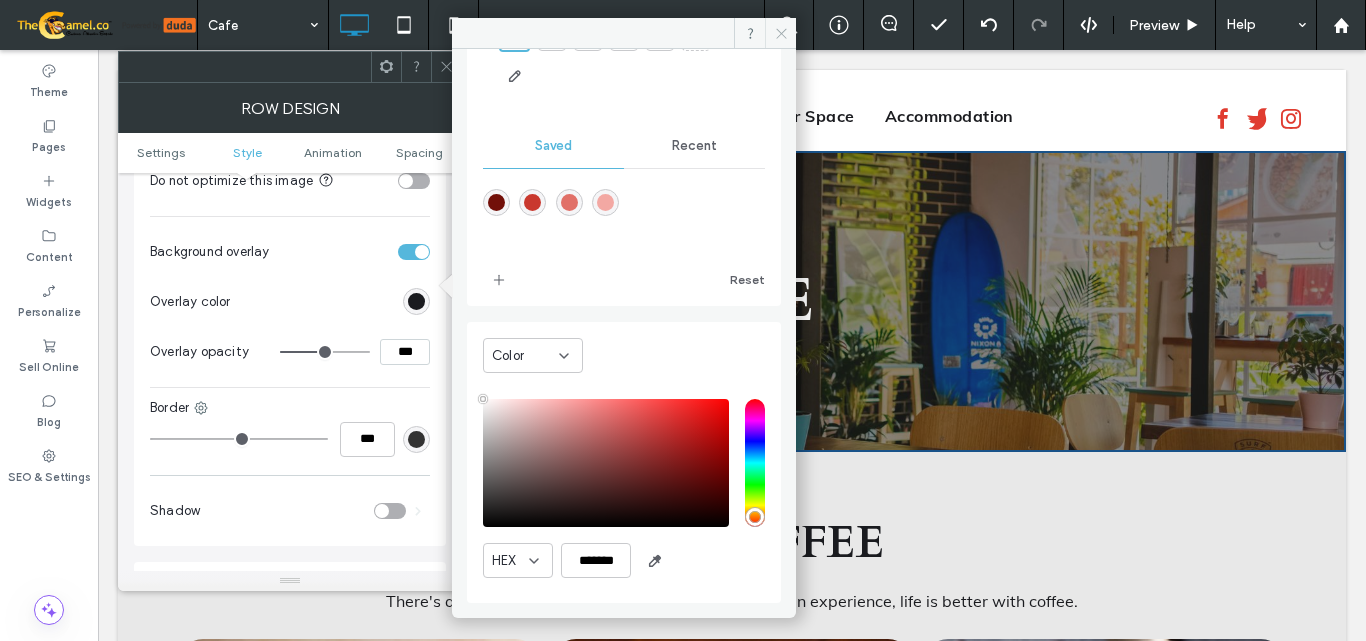 click at bounding box center (780, 33) 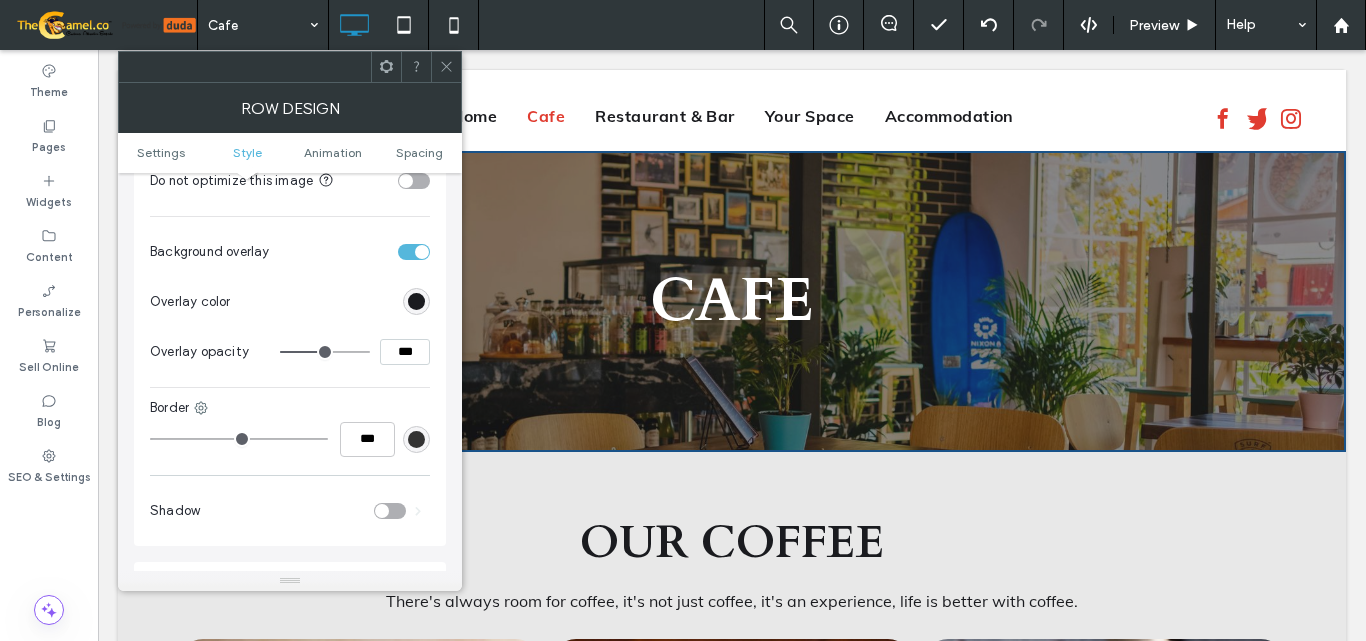 click 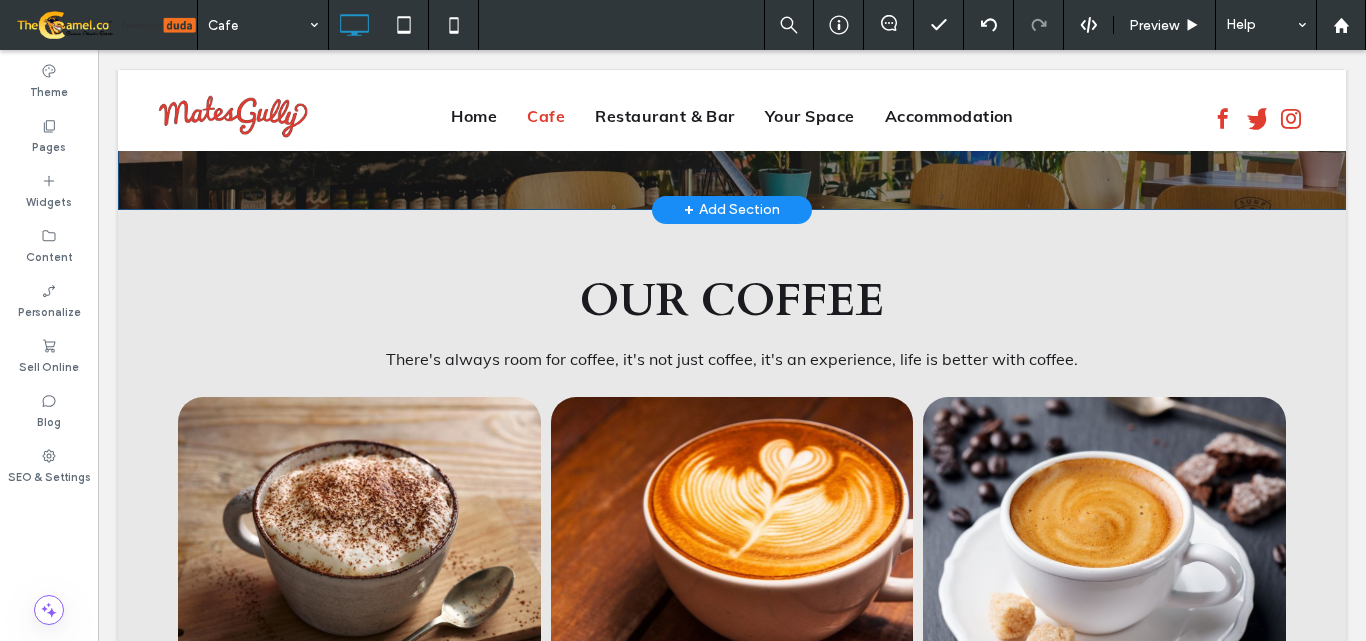 scroll, scrollTop: 0, scrollLeft: 0, axis: both 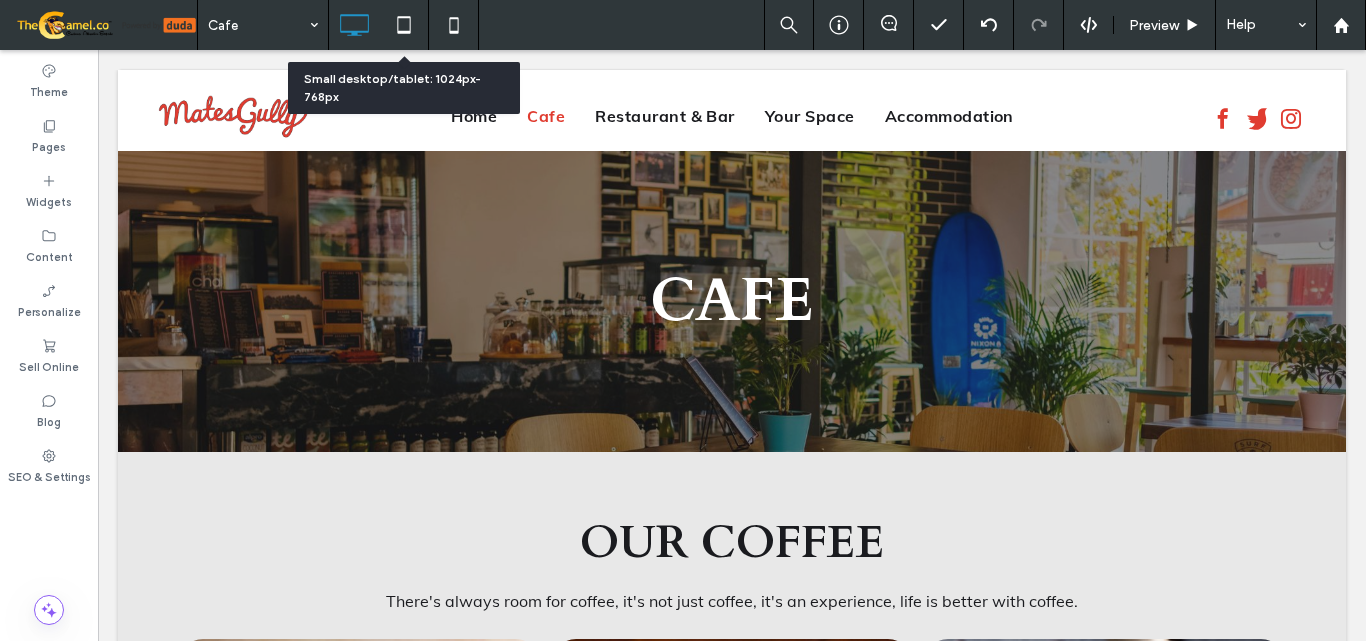 click 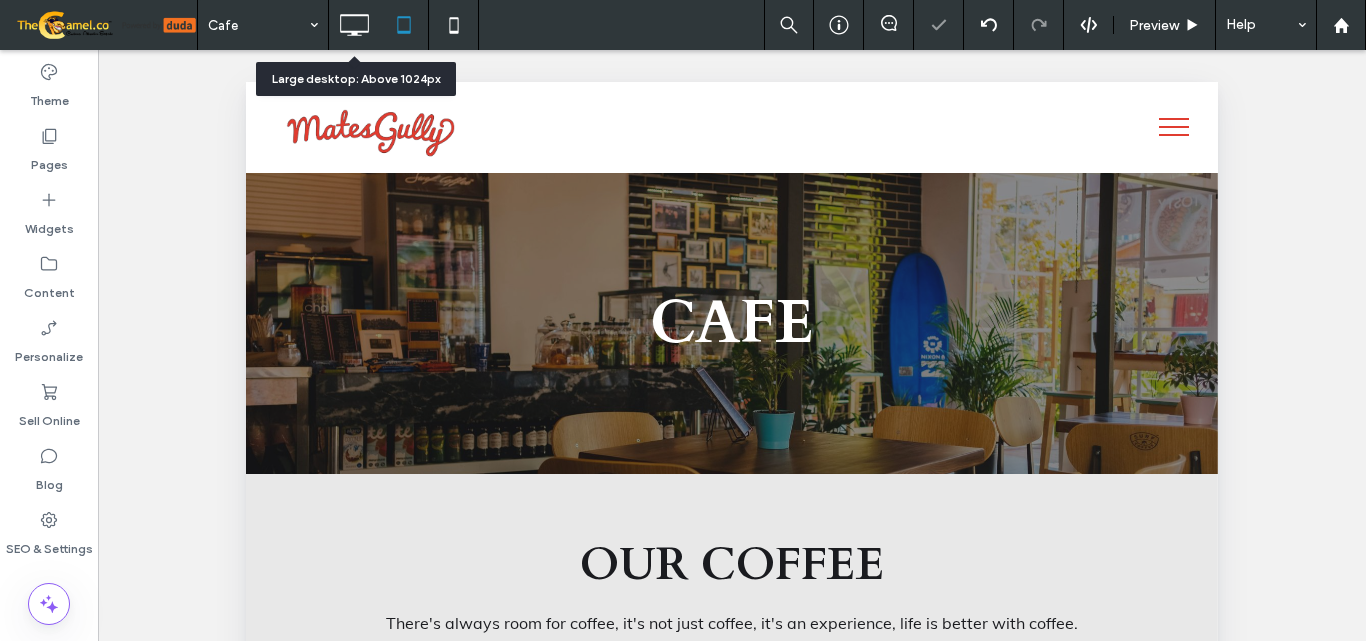 click 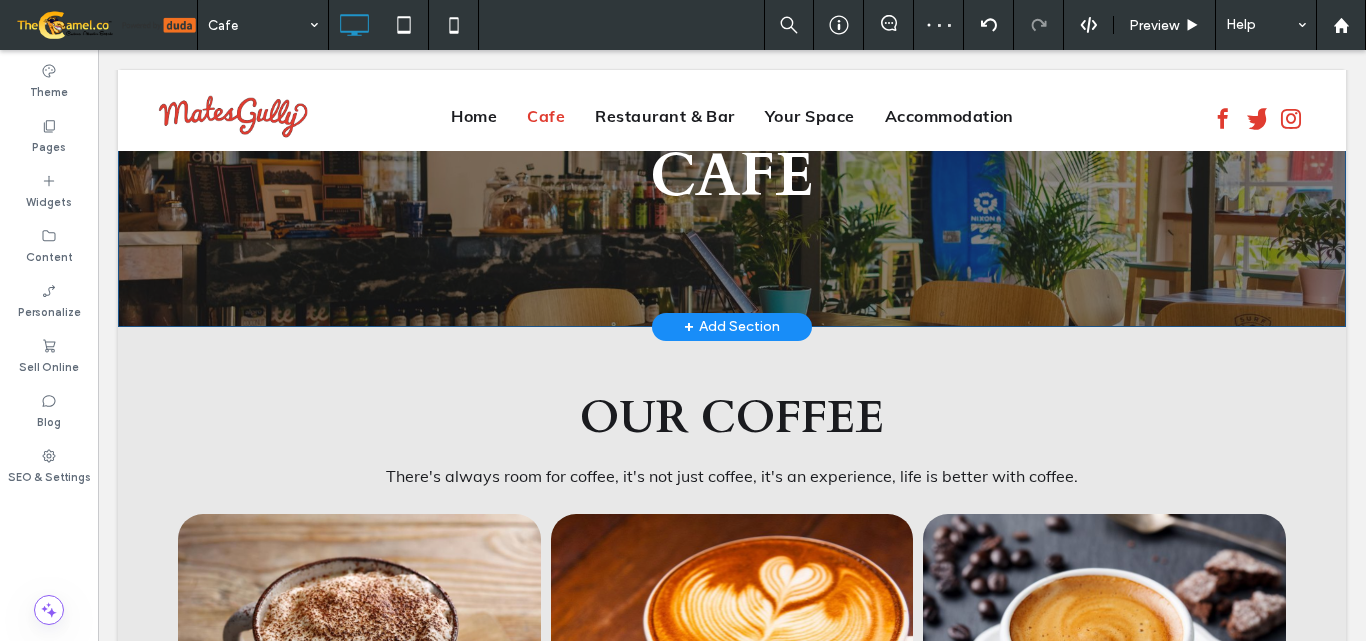 scroll, scrollTop: 0, scrollLeft: 0, axis: both 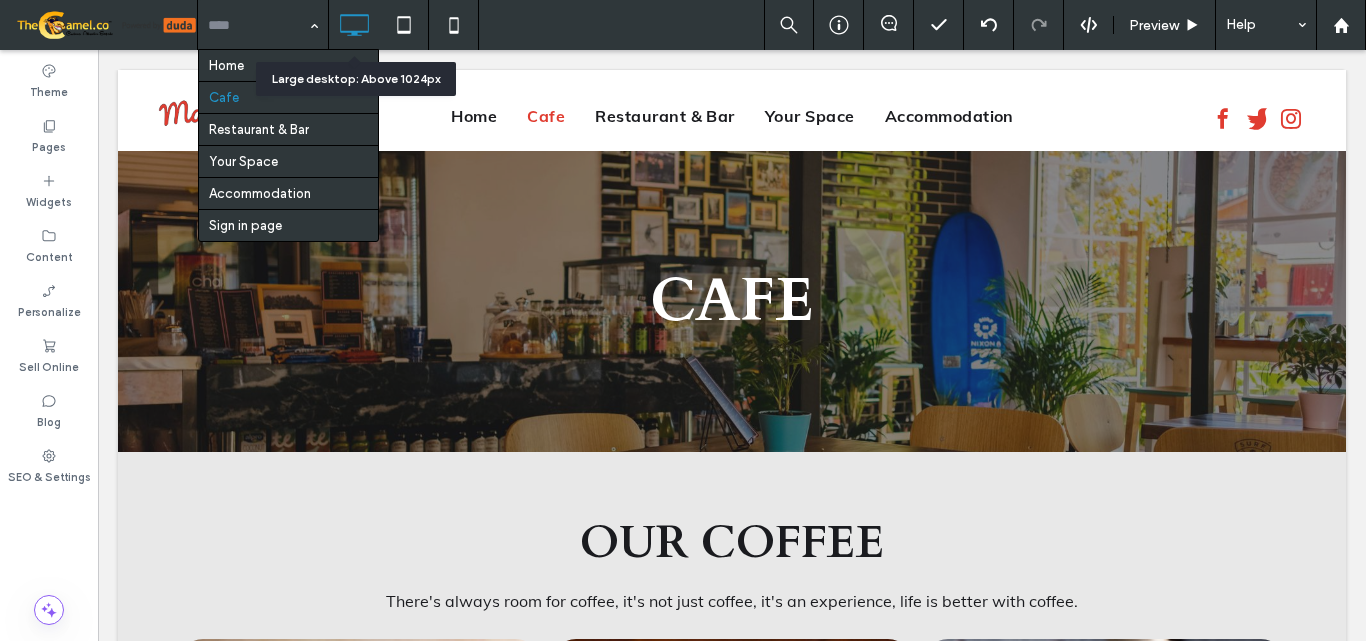 click 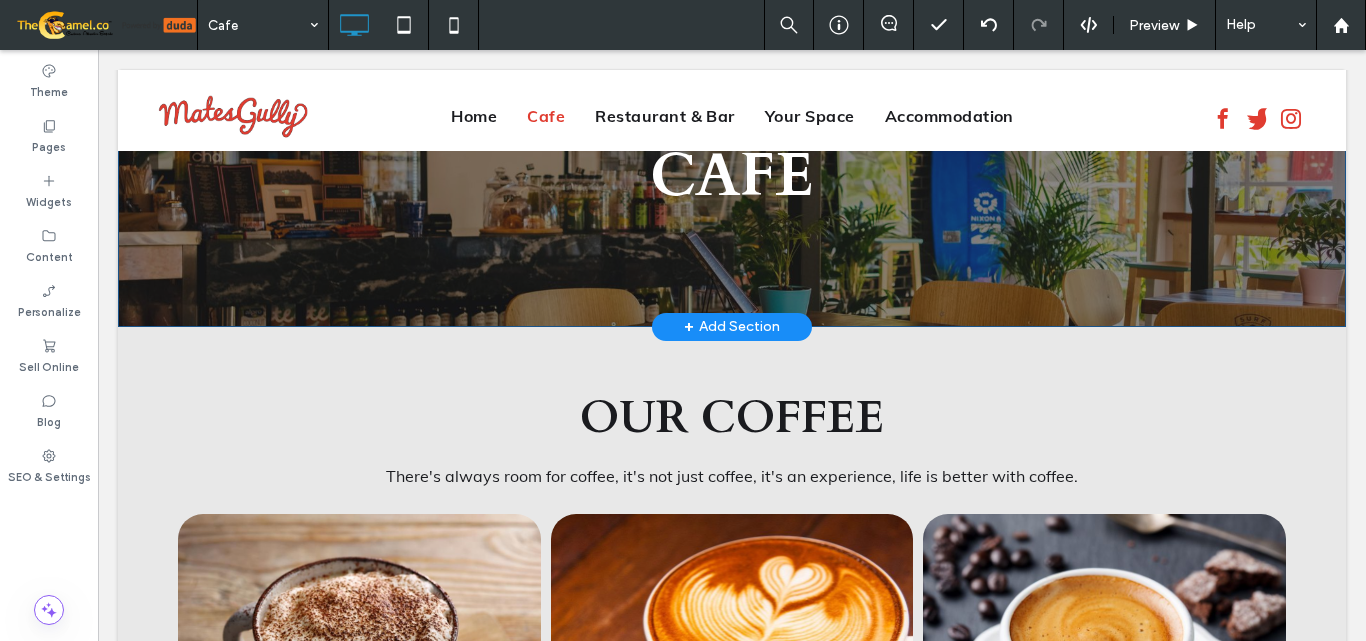 scroll, scrollTop: 0, scrollLeft: 0, axis: both 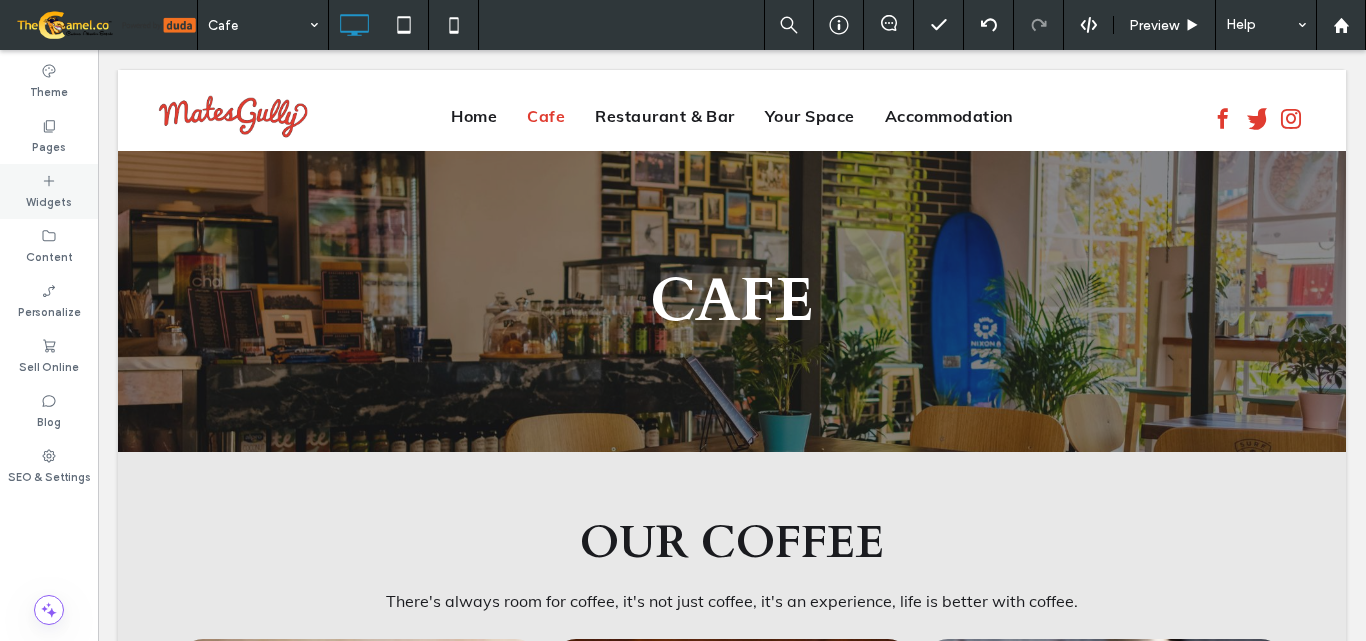 click on "Widgets" at bounding box center (49, 200) 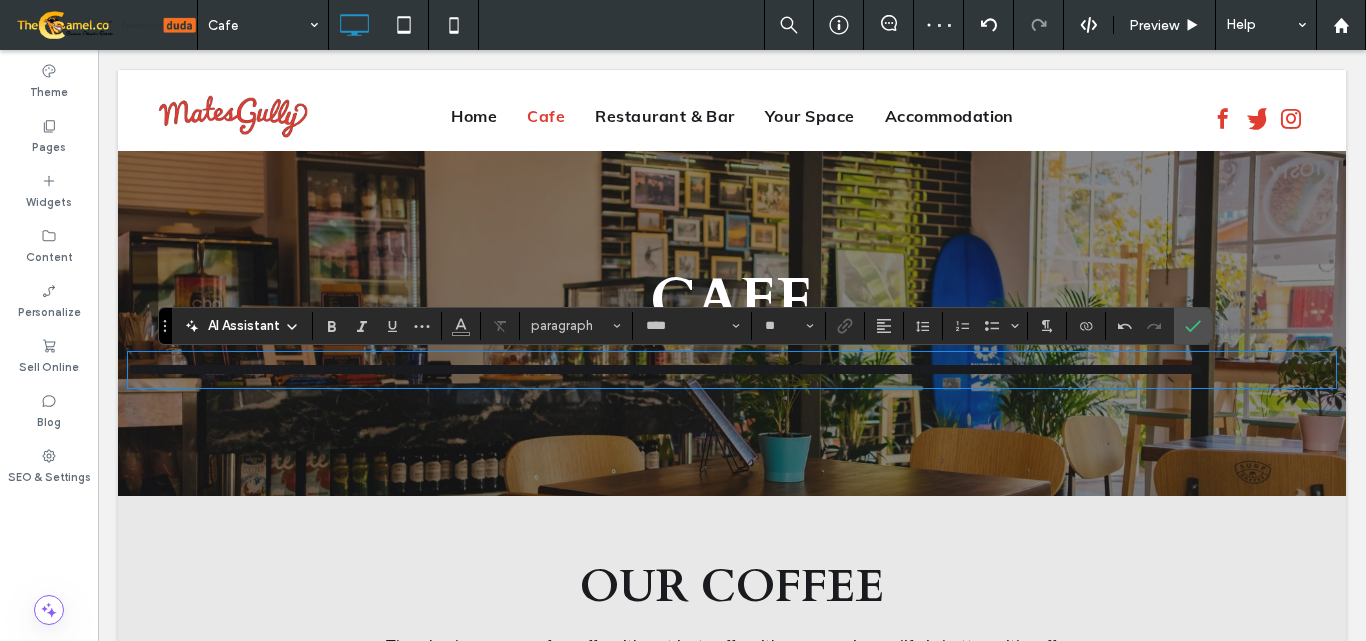scroll, scrollTop: 0, scrollLeft: 0, axis: both 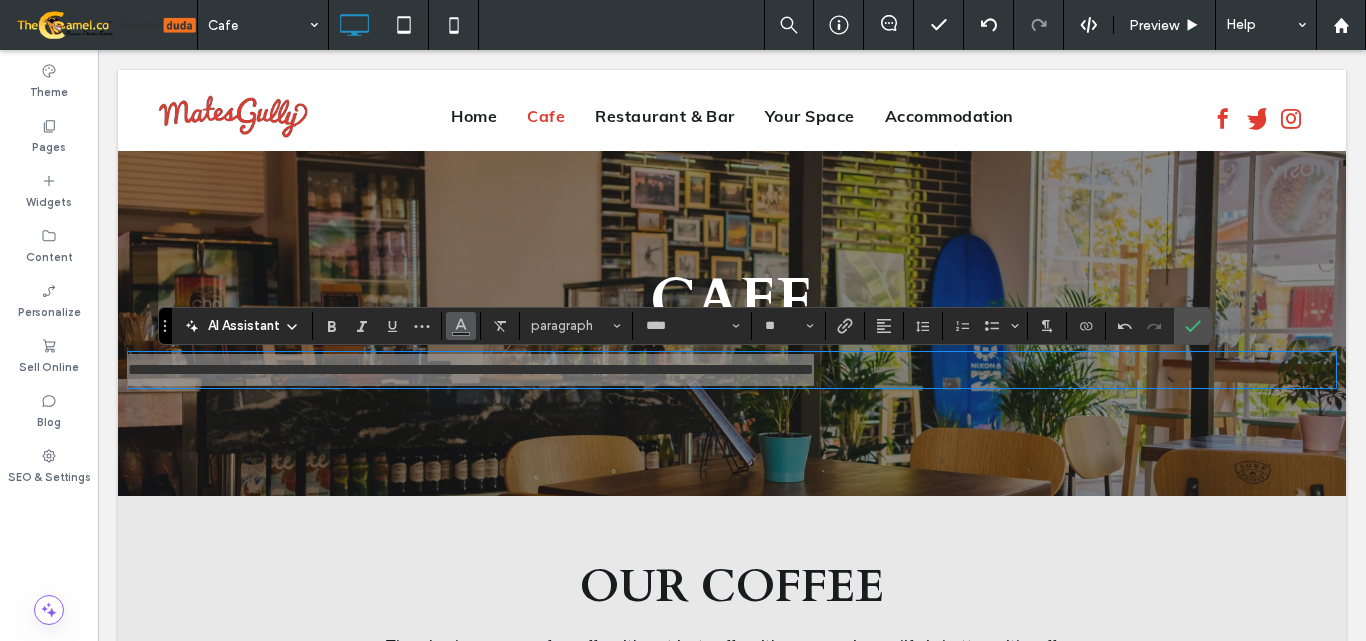click at bounding box center [461, 326] 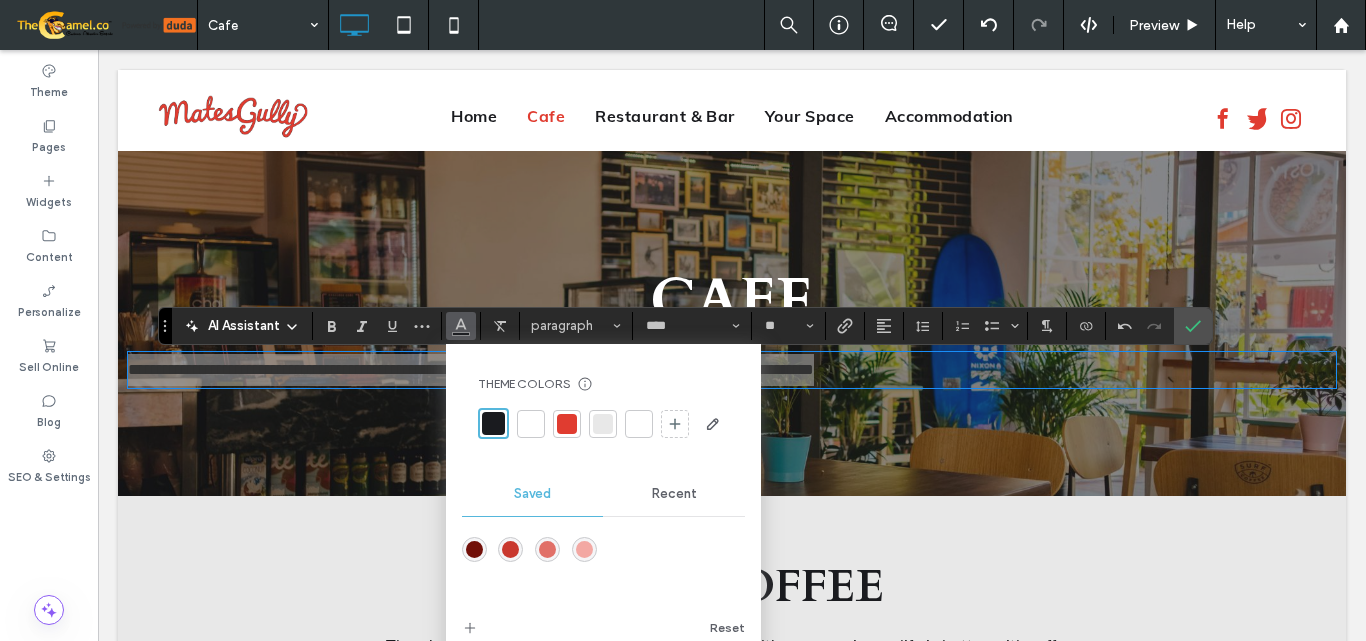click at bounding box center [531, 424] 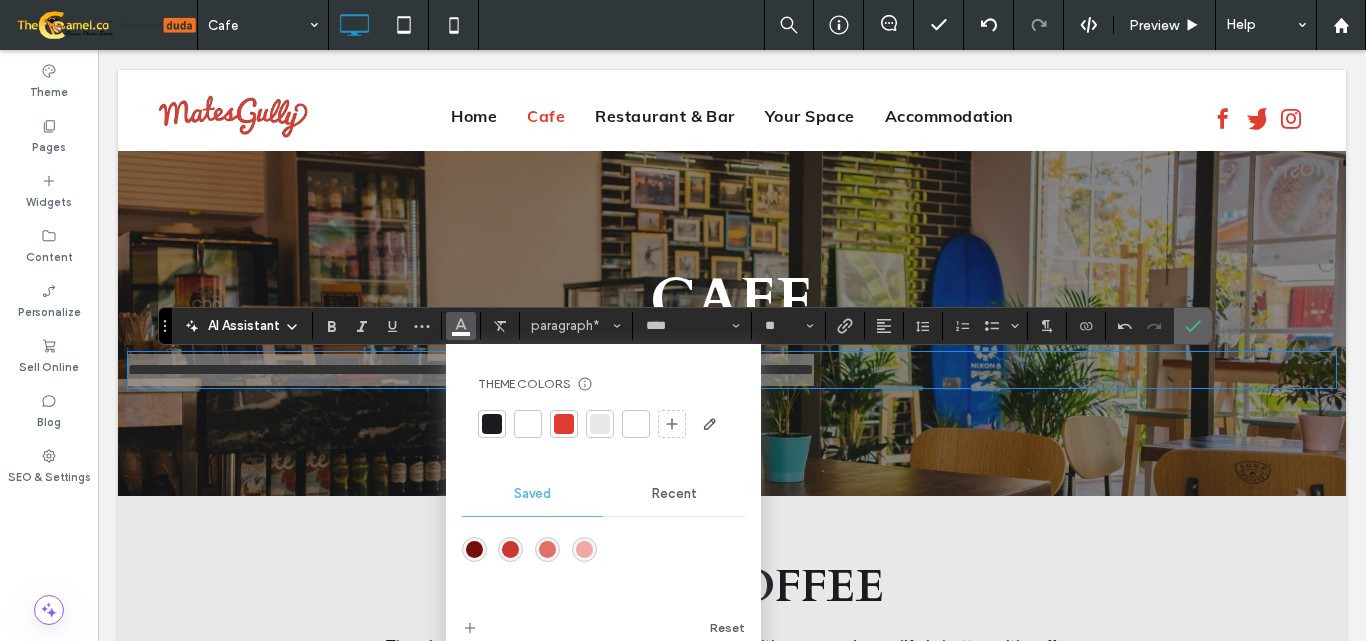 click 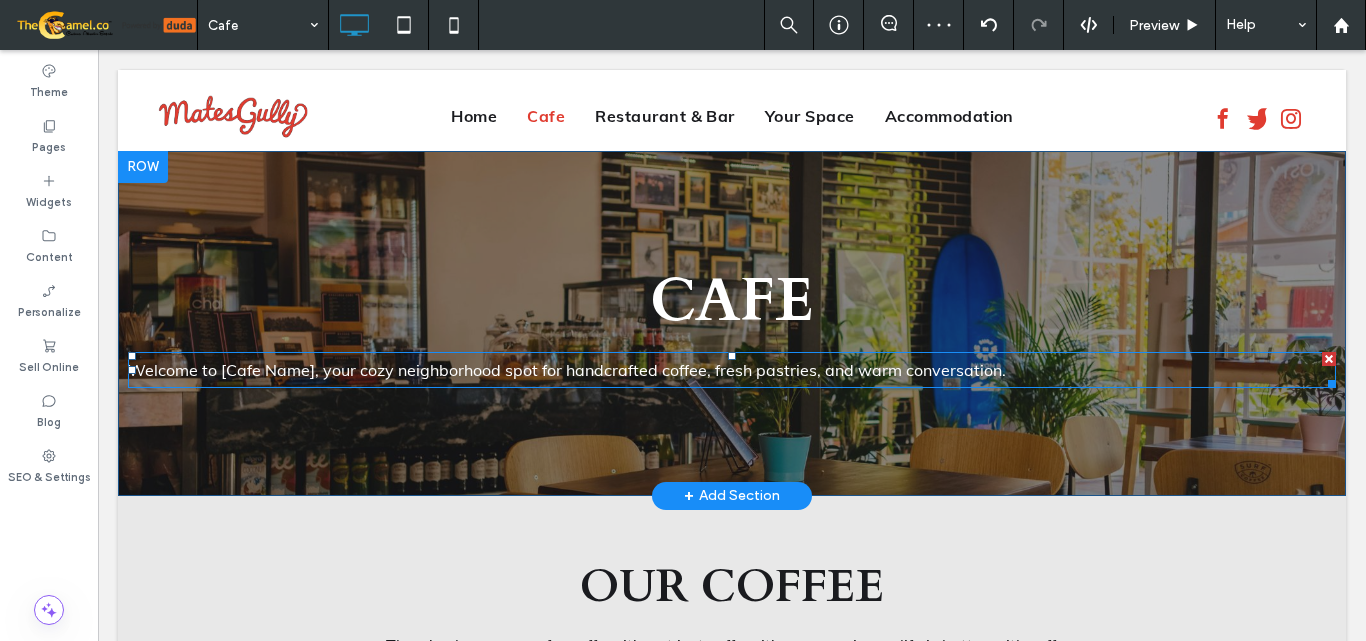 click on "Welcome to [Cafe Name], your cozy neighborhood spot for handcrafted coffee, fresh pastries, and warm conversation." at bounding box center (567, 370) 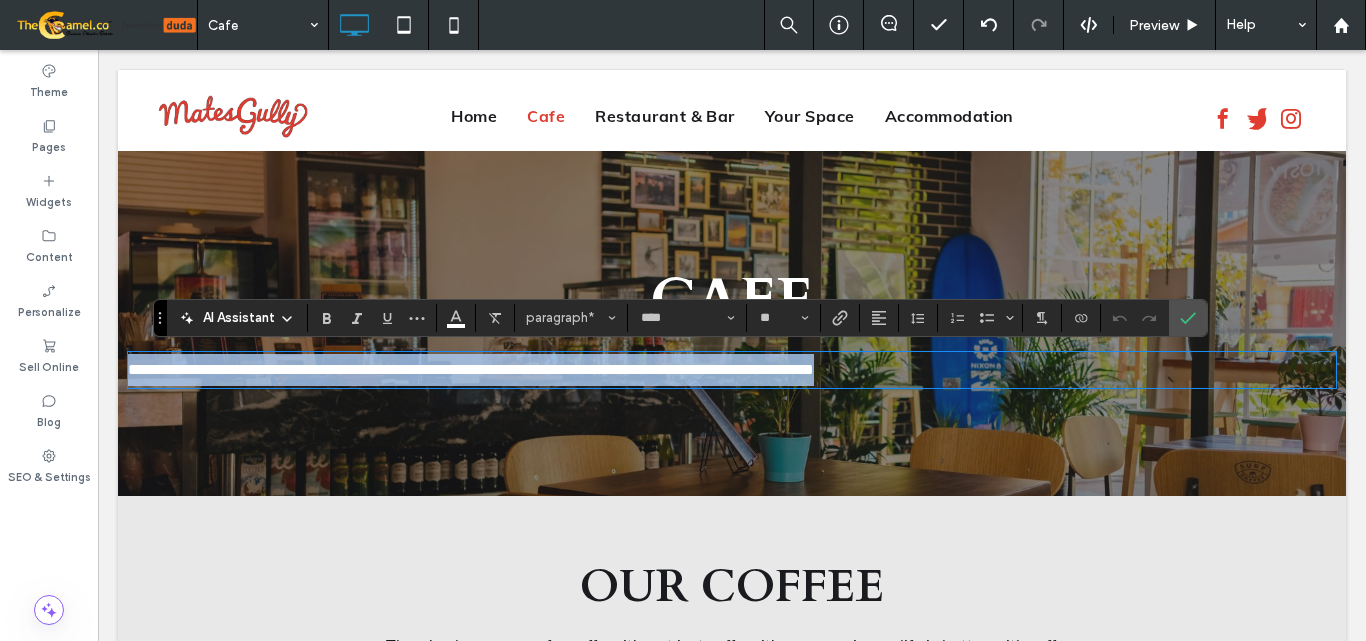 click on "**********" at bounding box center (471, 369) 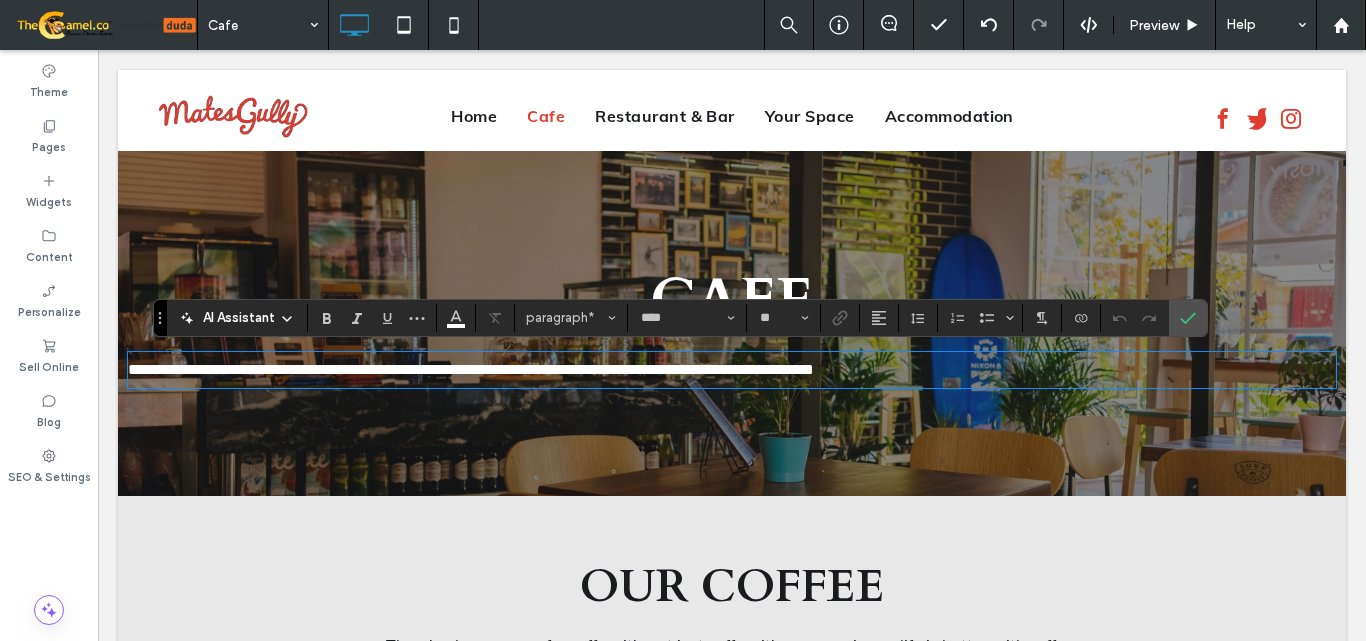 type 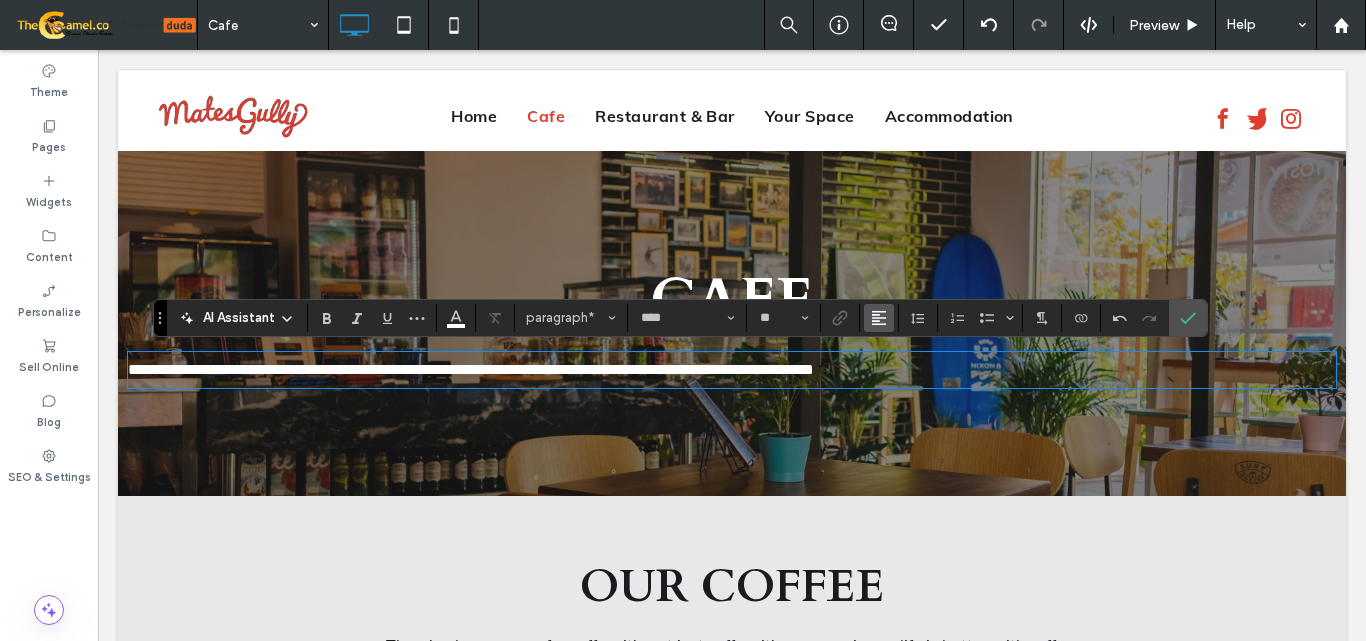 click 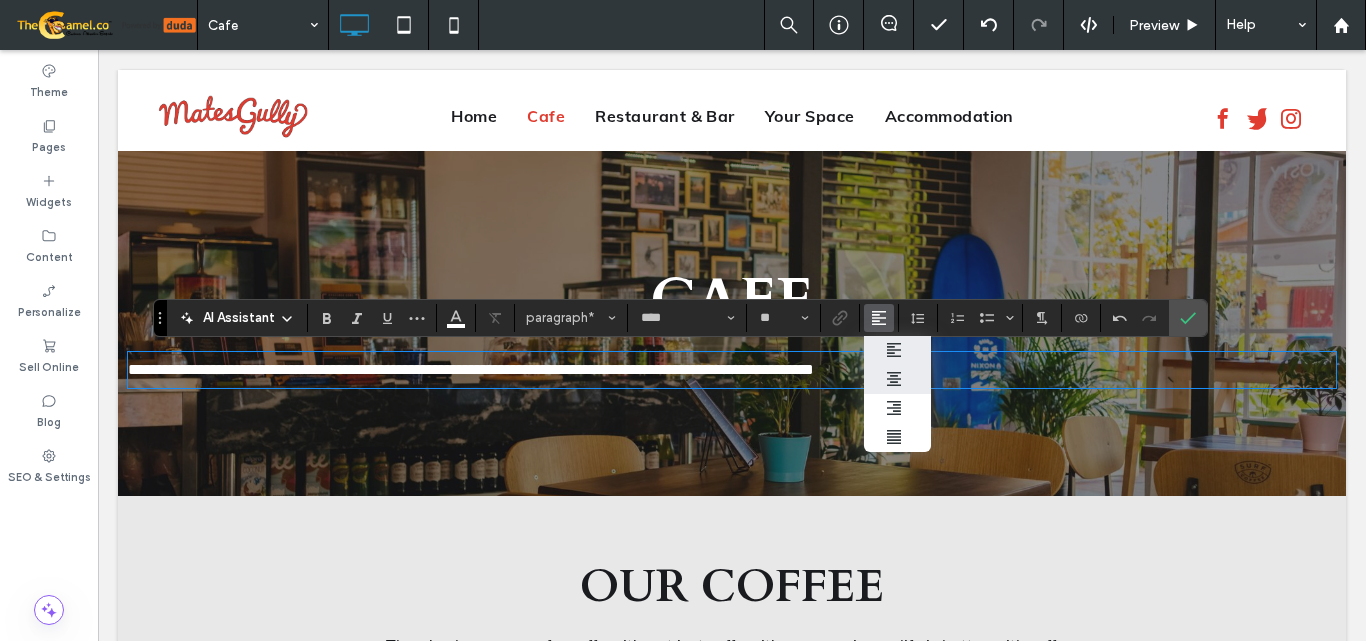 click 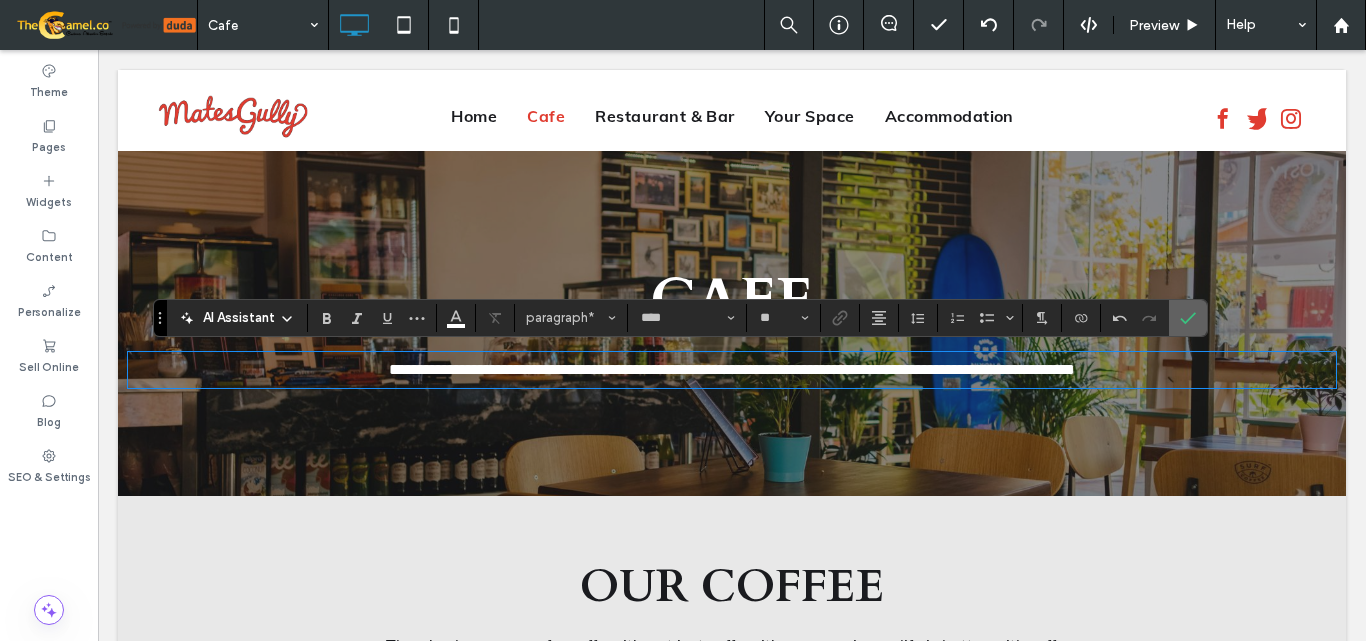 click at bounding box center [1188, 318] 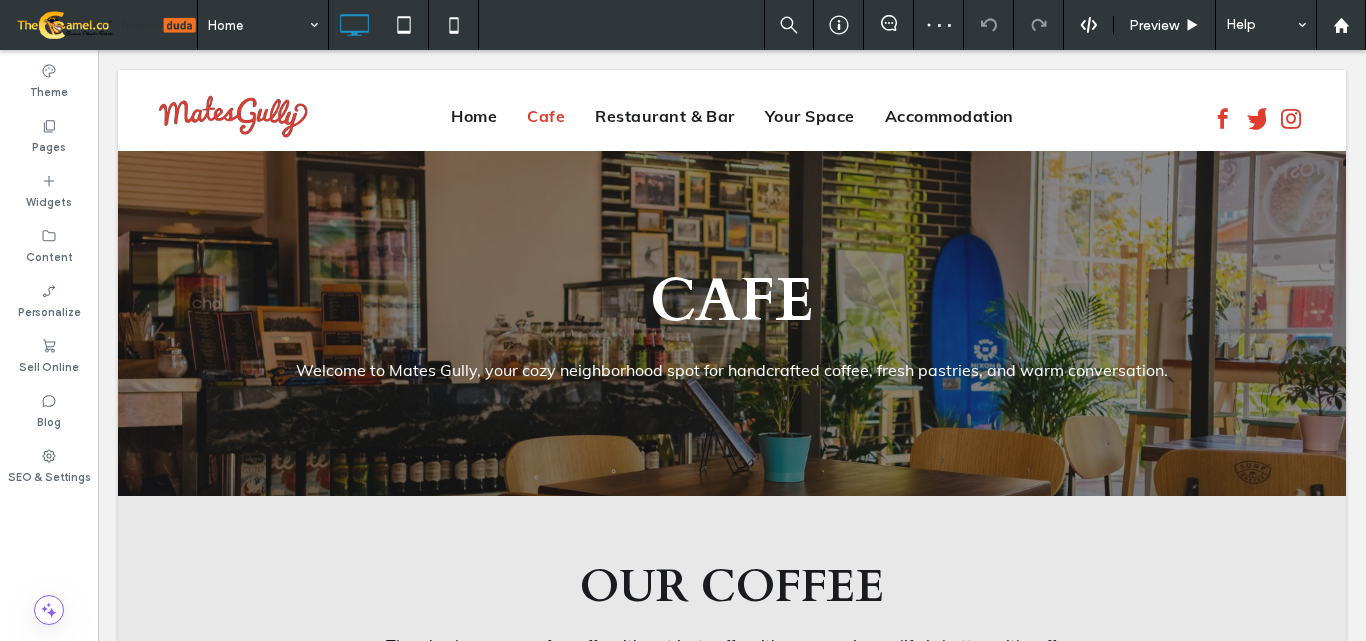 type on "****" 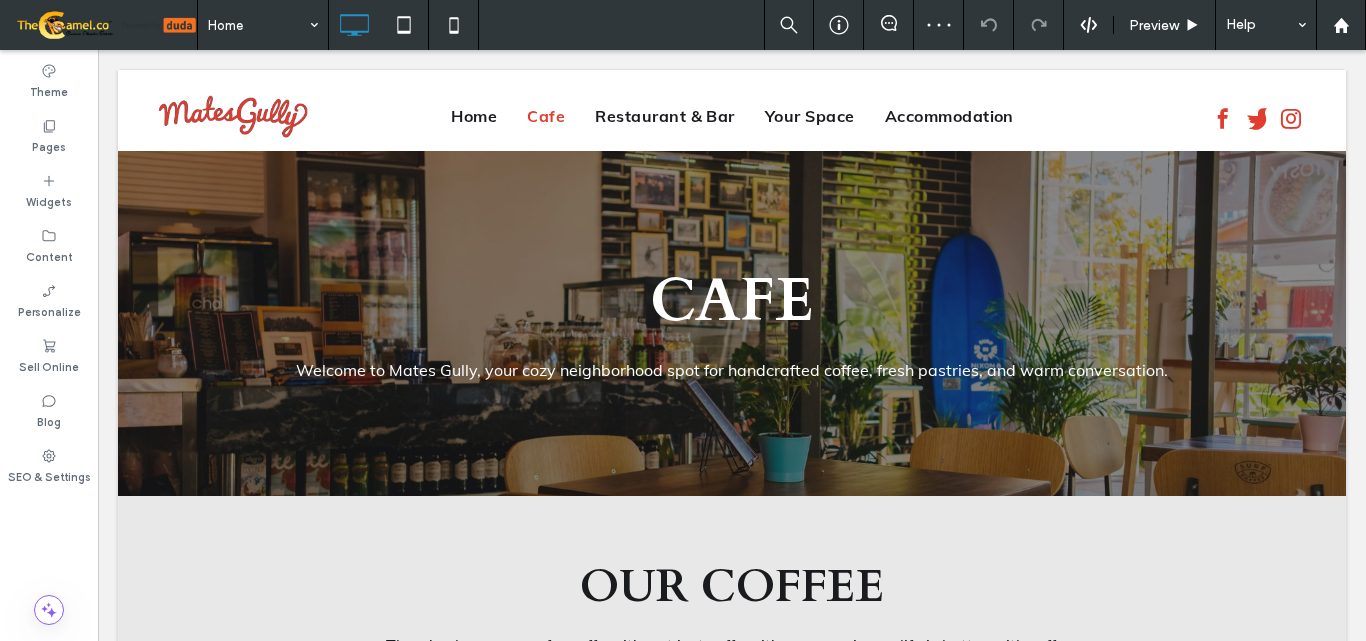 type on "**" 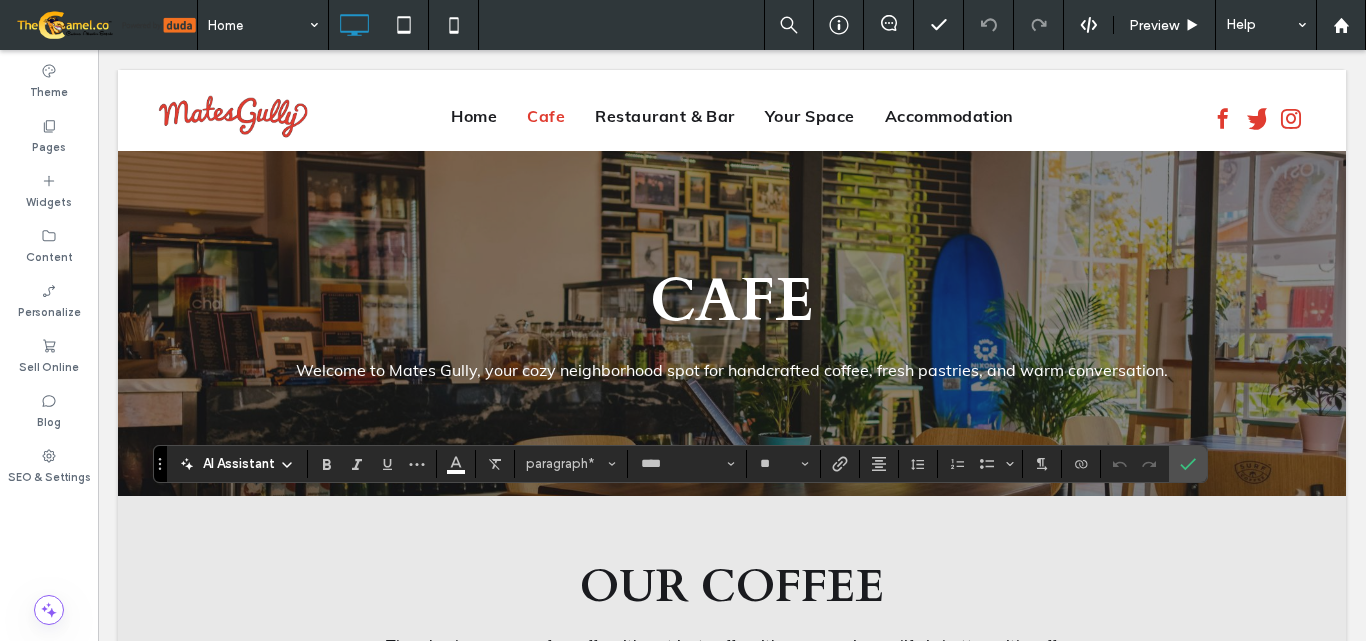 click on "AI Assistant paragraph* **** **" at bounding box center [680, 464] 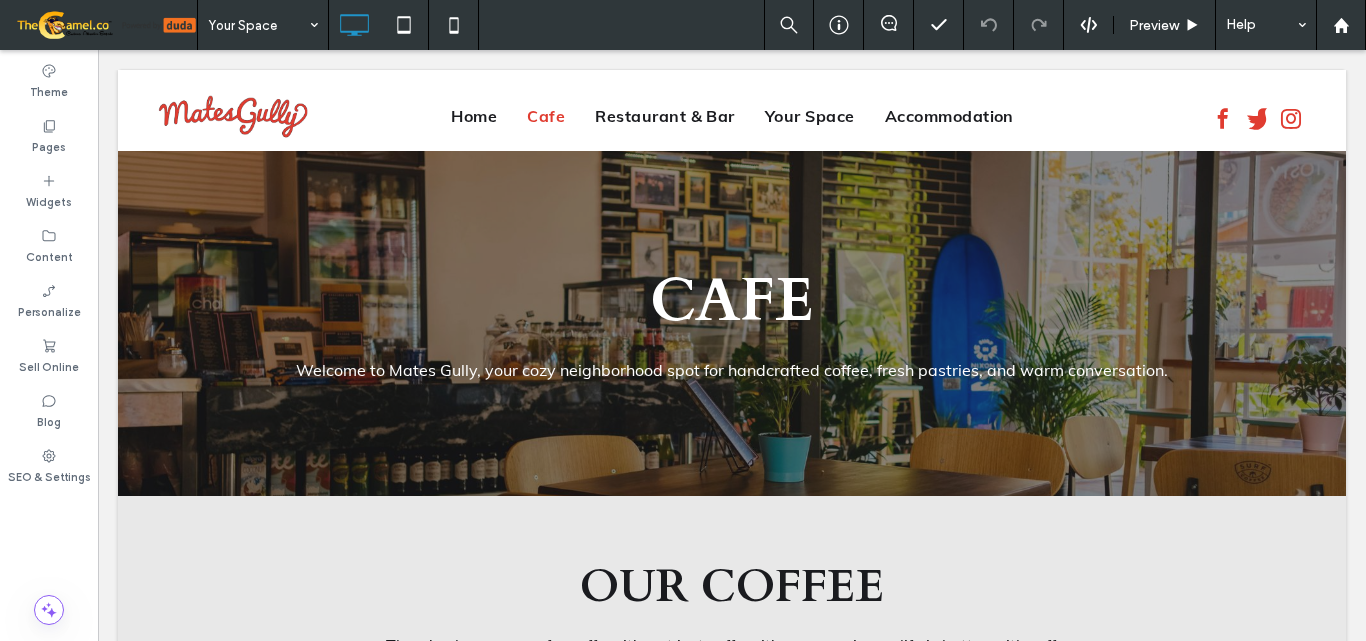 click at bounding box center [258, 25] 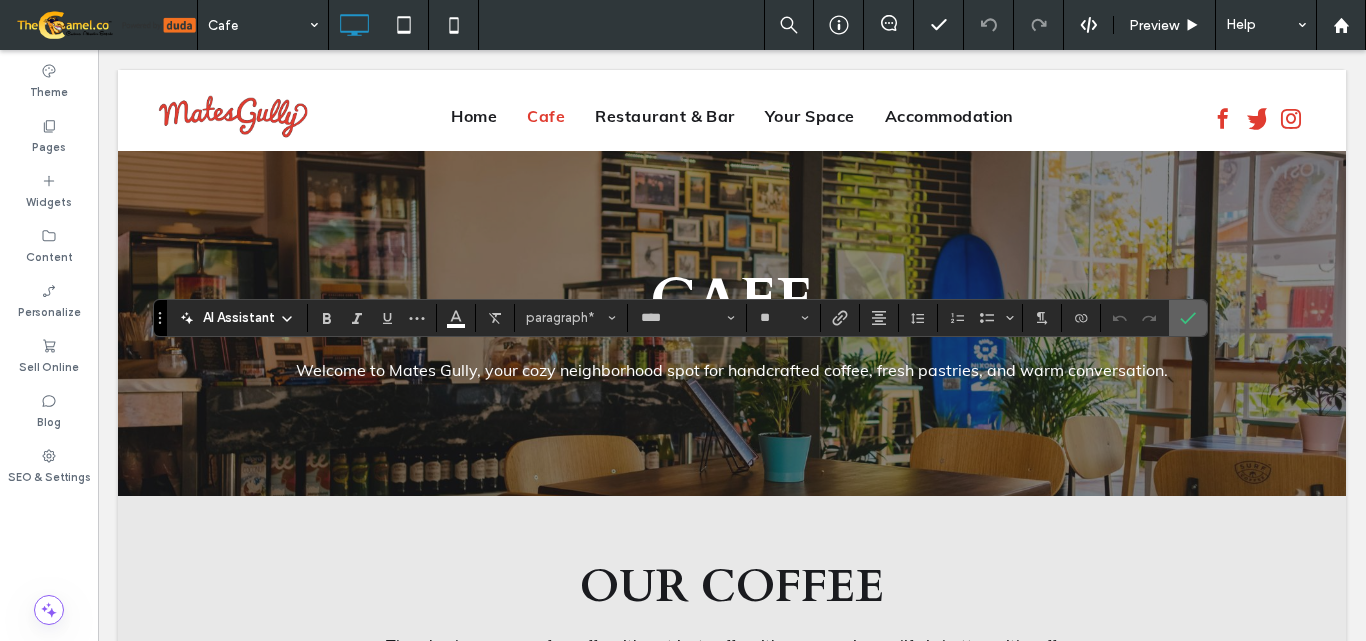 click 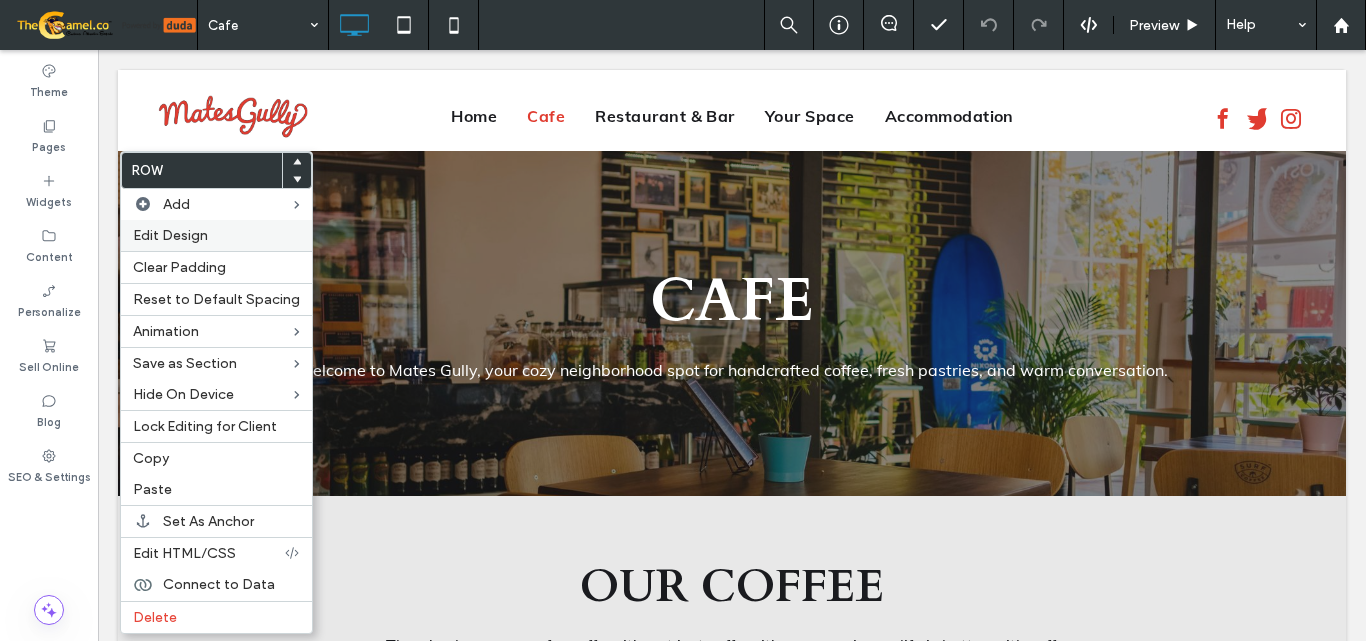 click on "Edit Design" at bounding box center (216, 235) 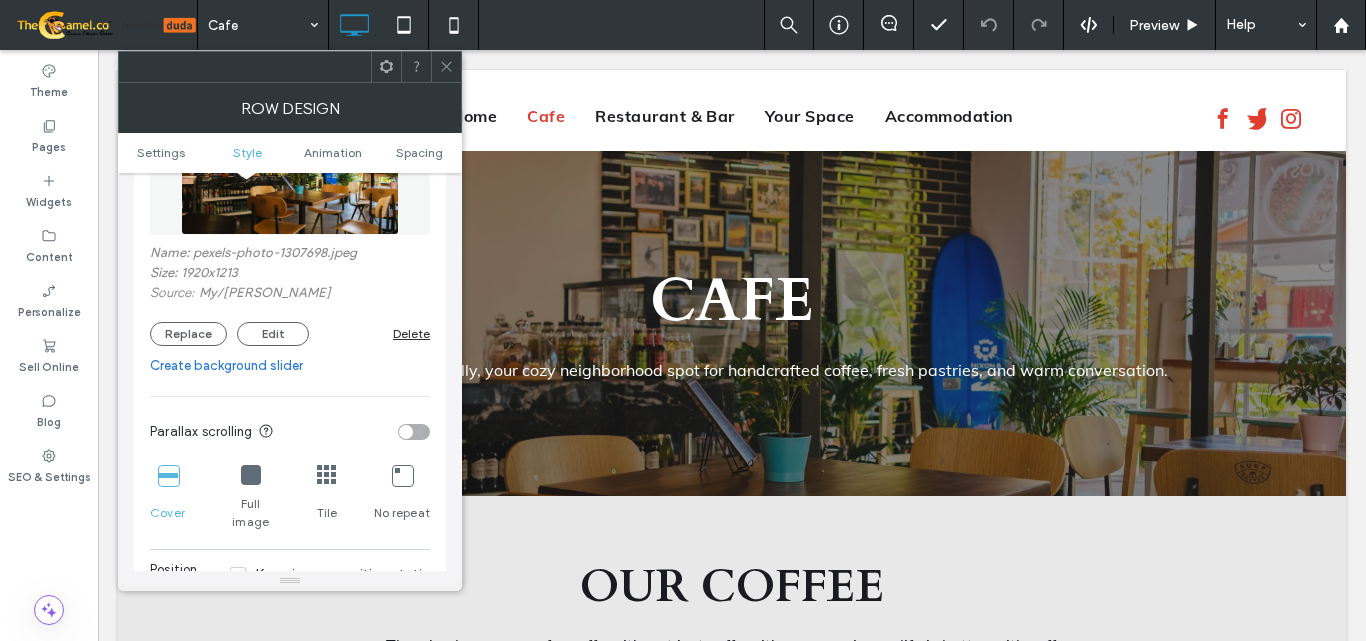 scroll, scrollTop: 700, scrollLeft: 0, axis: vertical 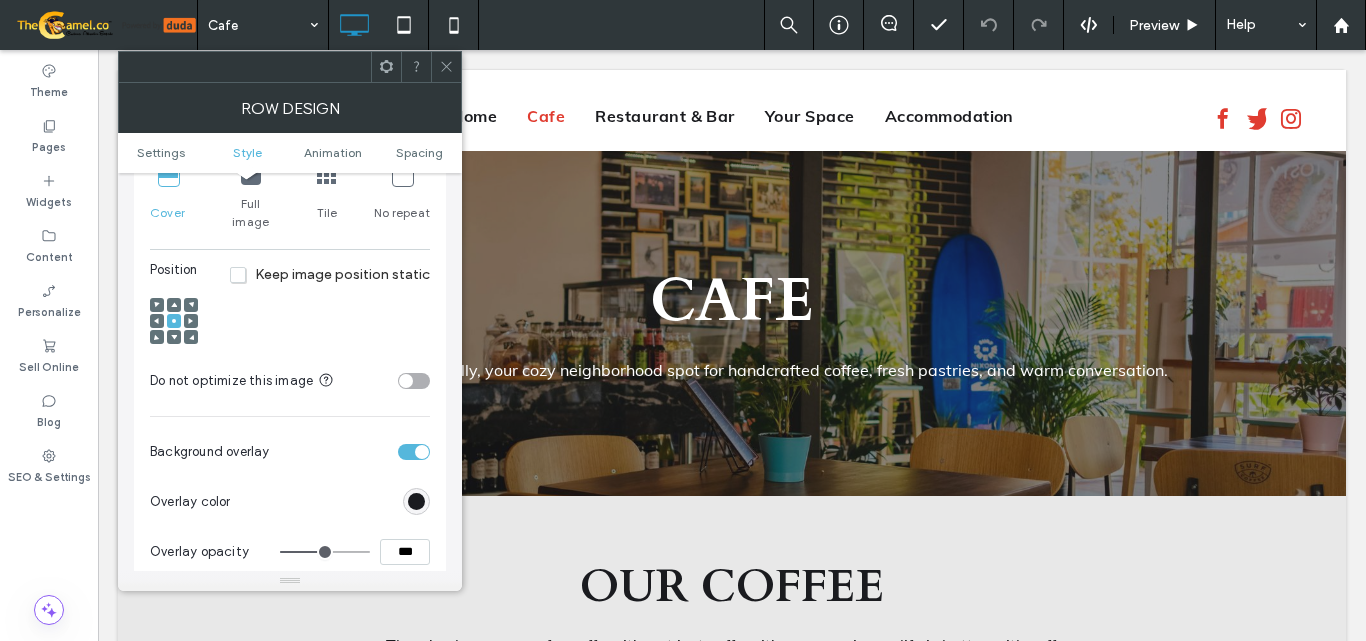type on "**" 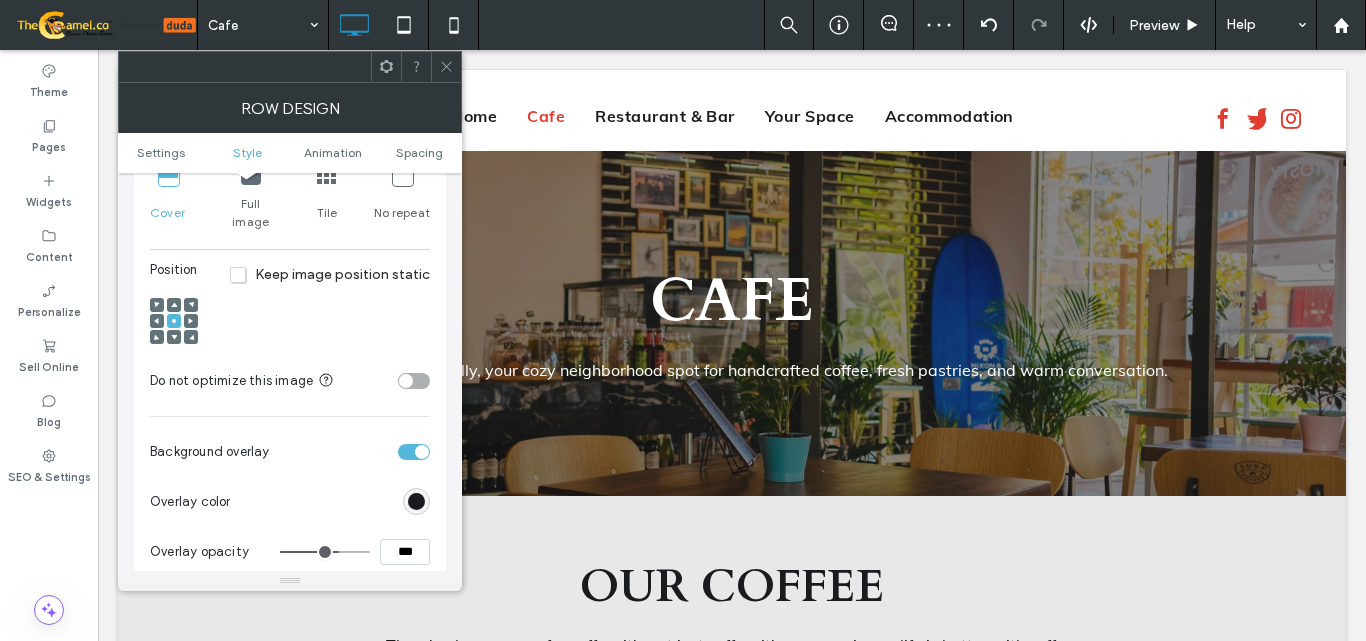 click on "***" at bounding box center (405, 552) 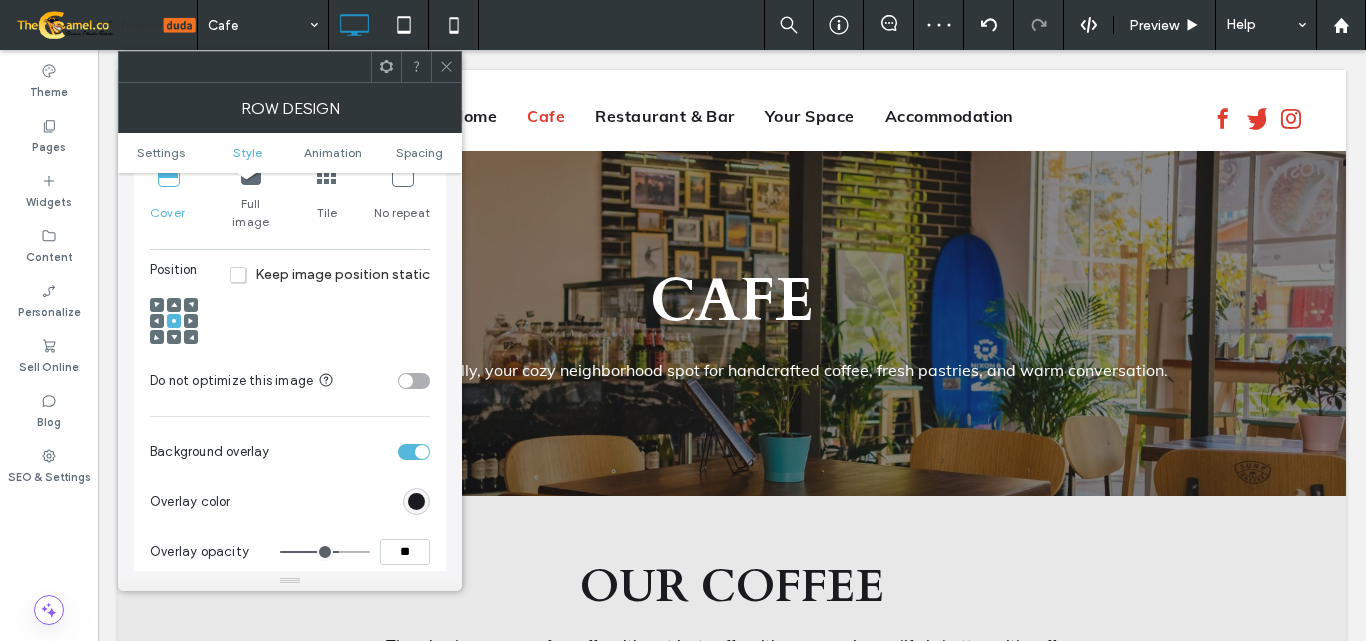 type on "***" 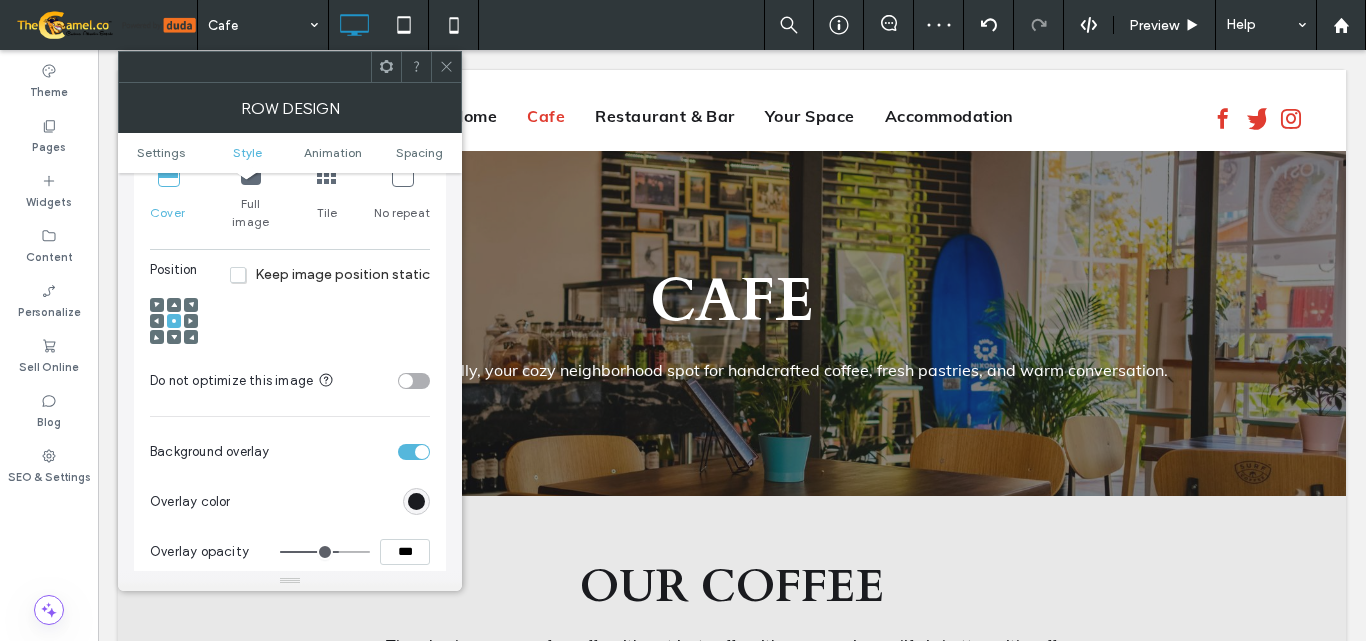 type on "**" 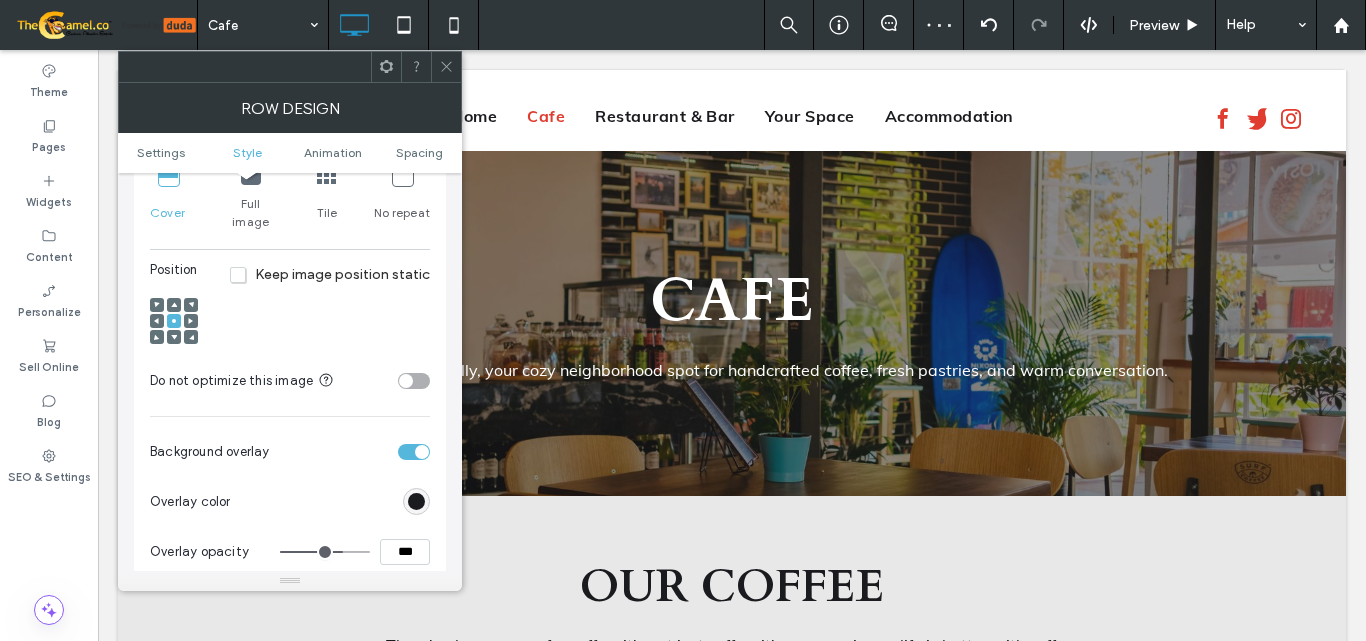 click 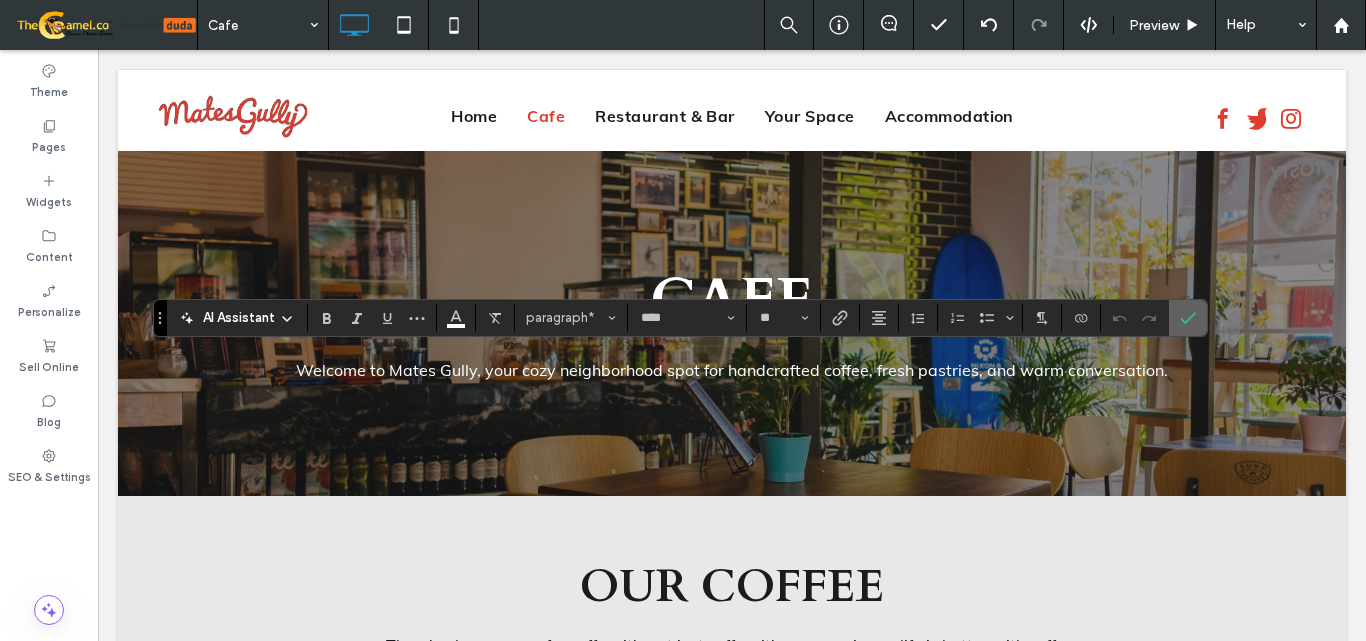 click at bounding box center (1188, 318) 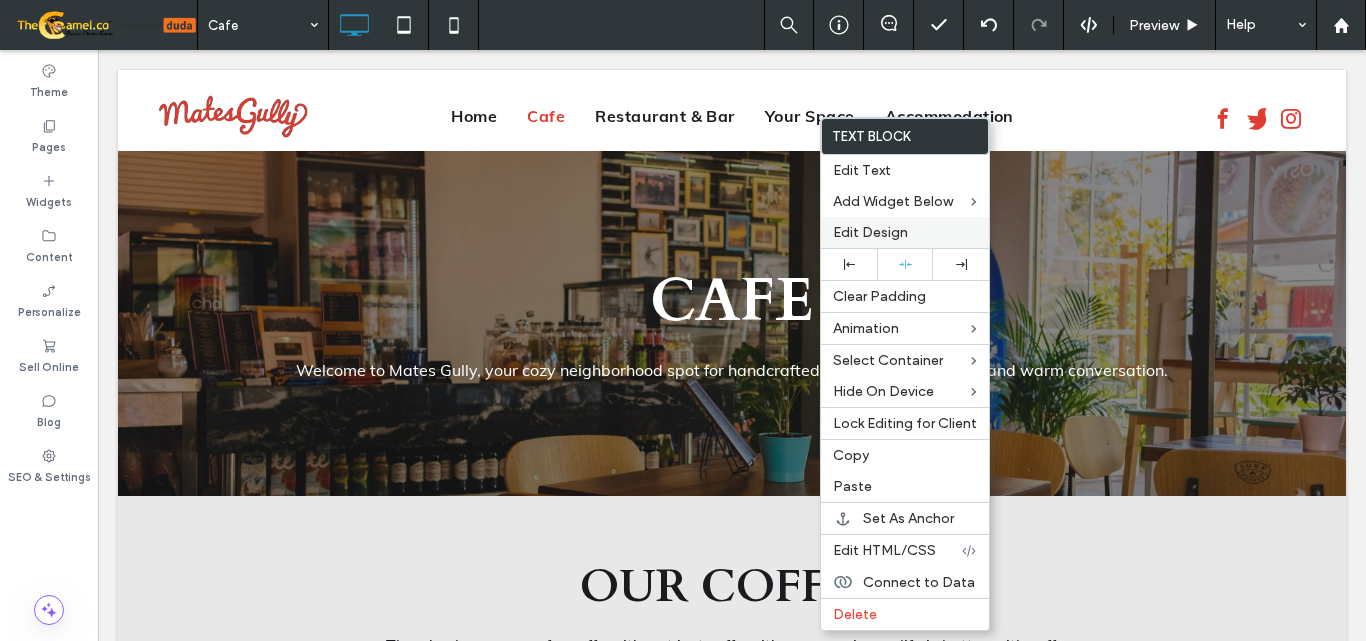 click on "Edit Design" at bounding box center [870, 232] 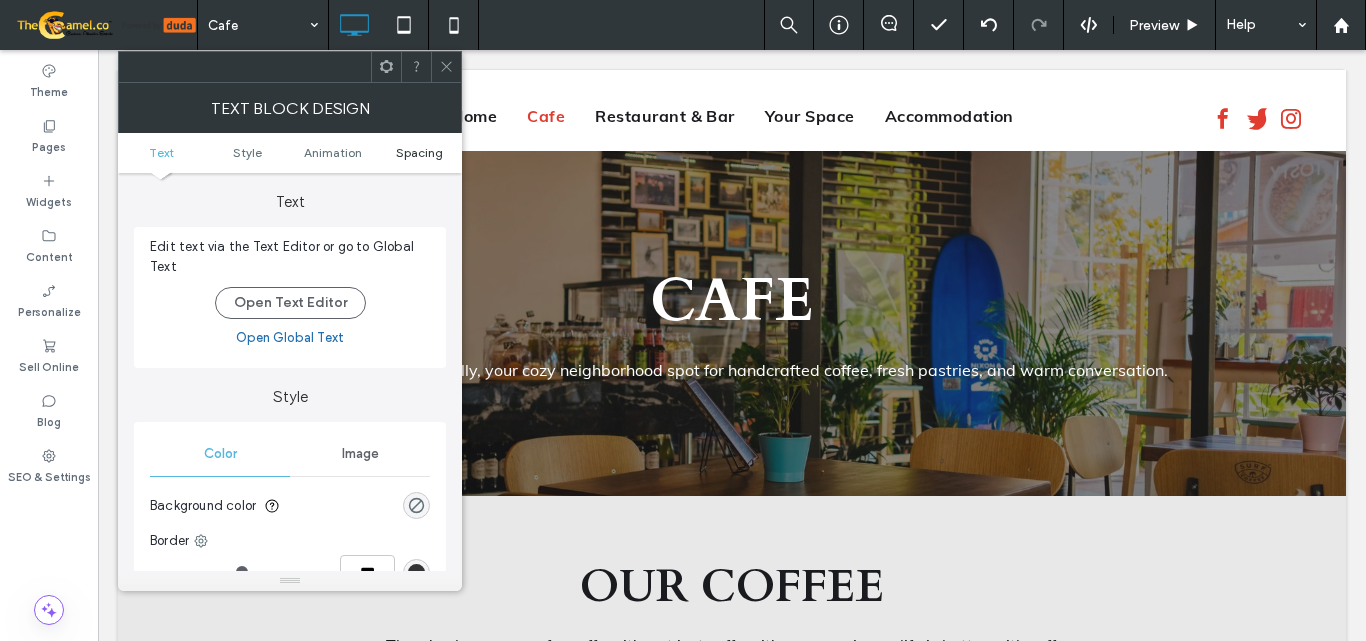 click on "Spacing" at bounding box center [419, 152] 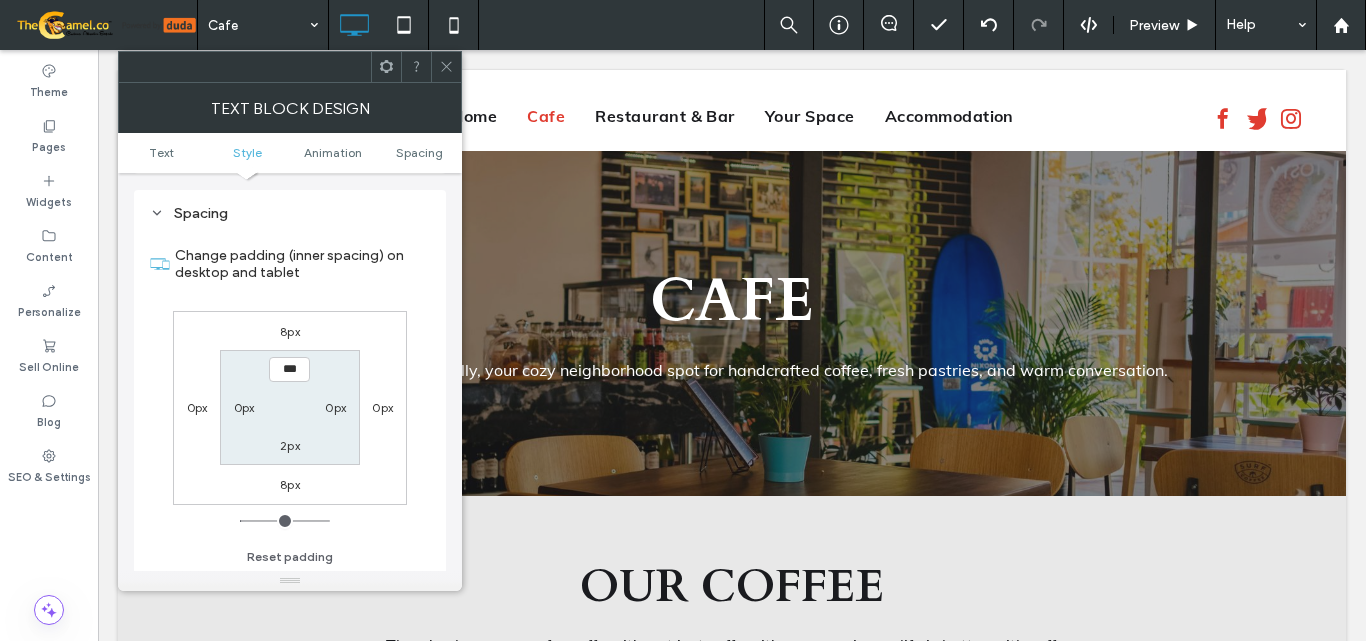 scroll, scrollTop: 573, scrollLeft: 0, axis: vertical 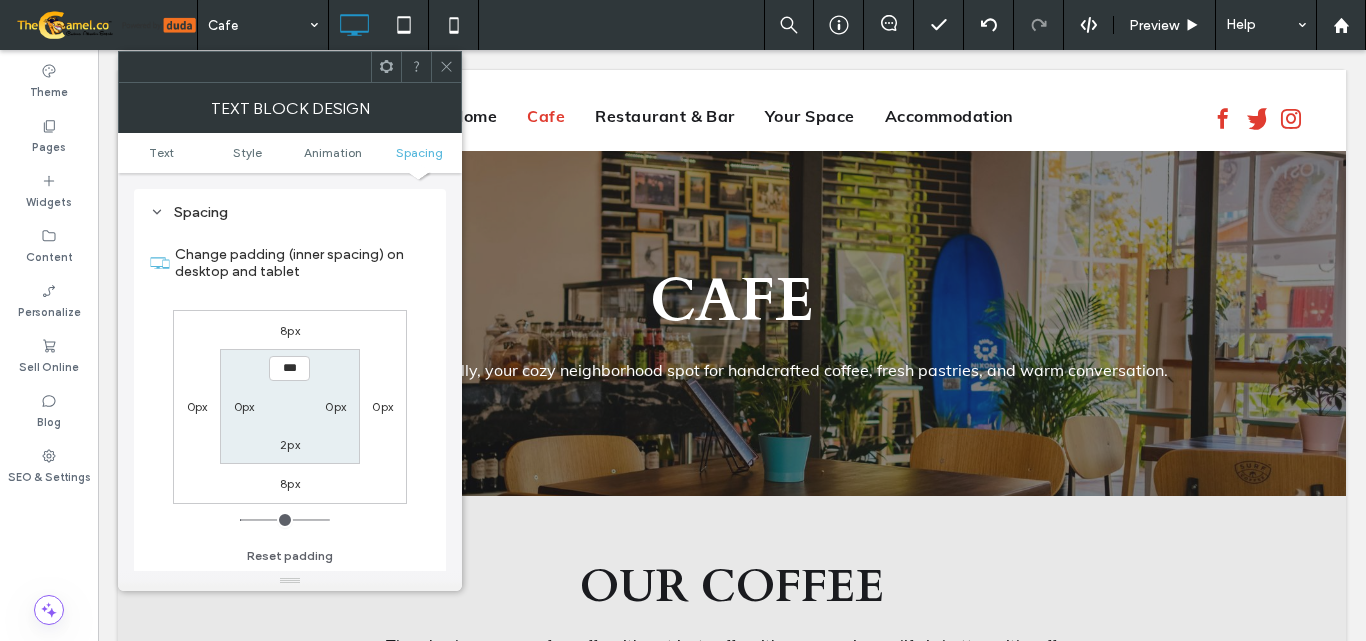 click on "8px" at bounding box center (290, 330) 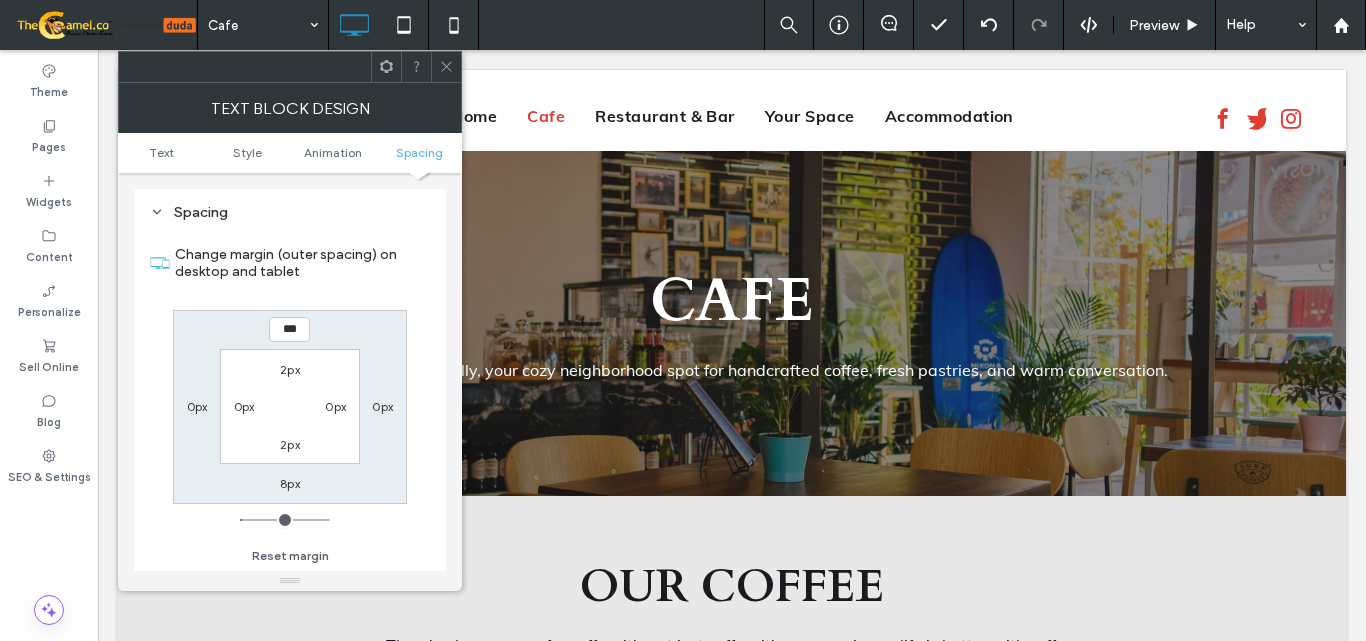 type on "*" 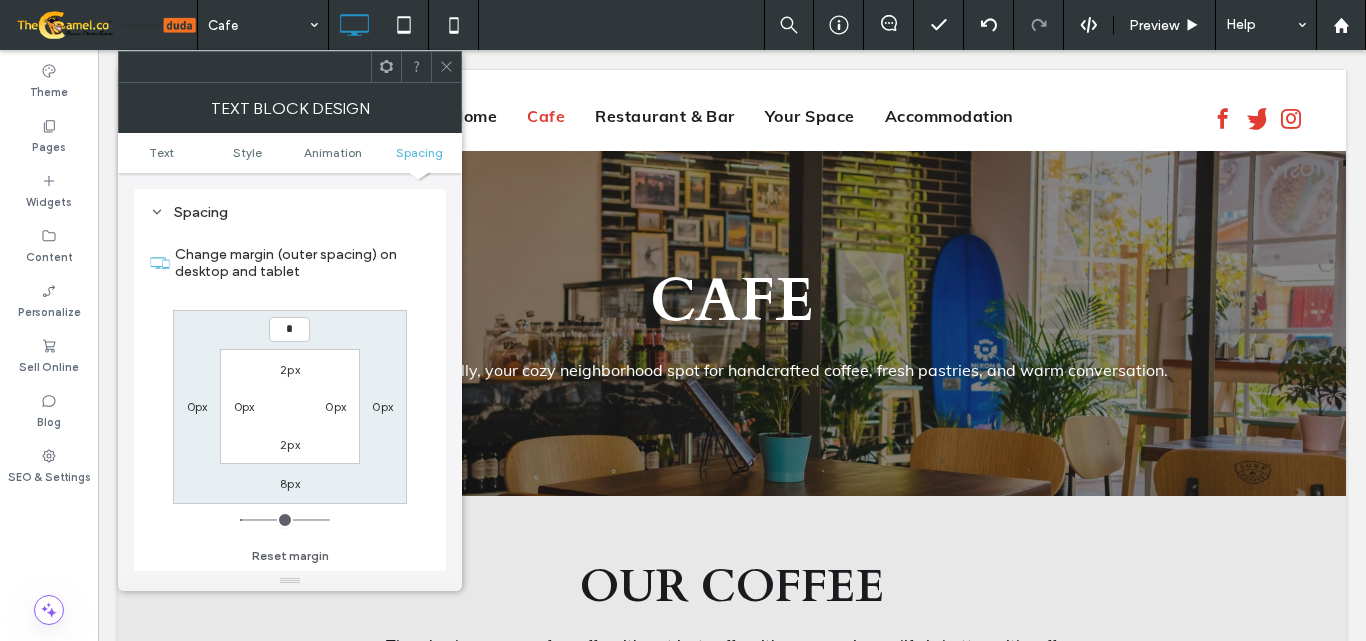 type on "*" 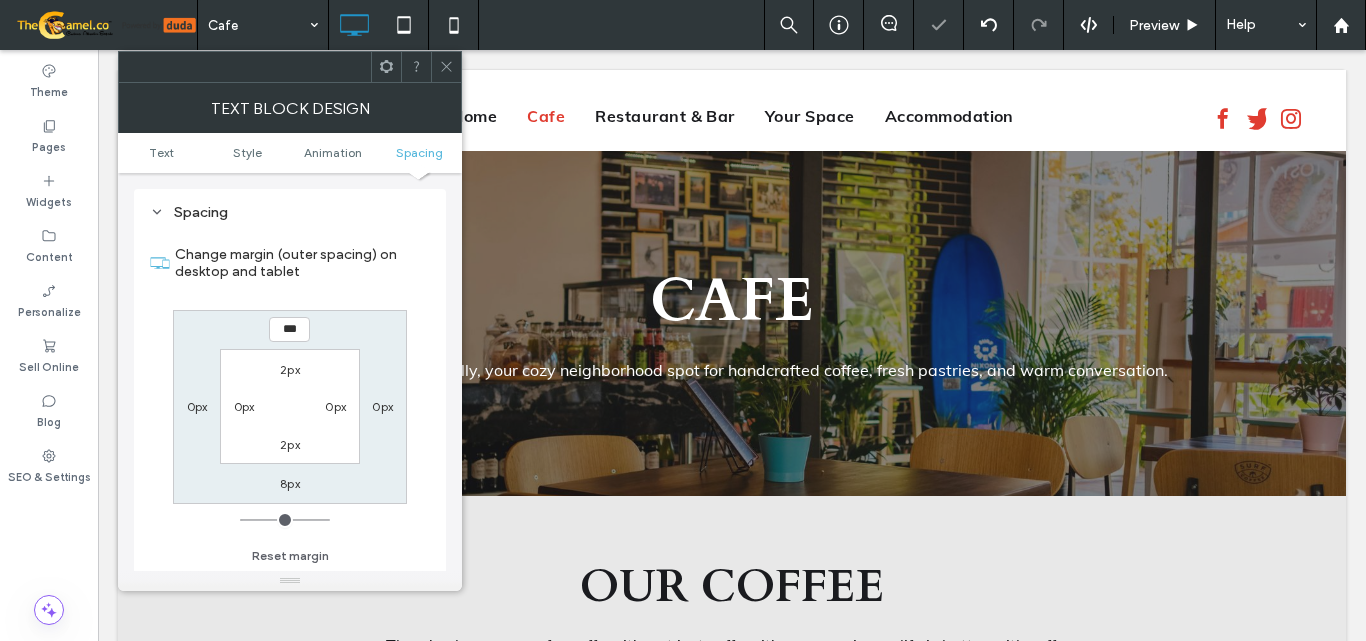 click on "2px" at bounding box center (290, 369) 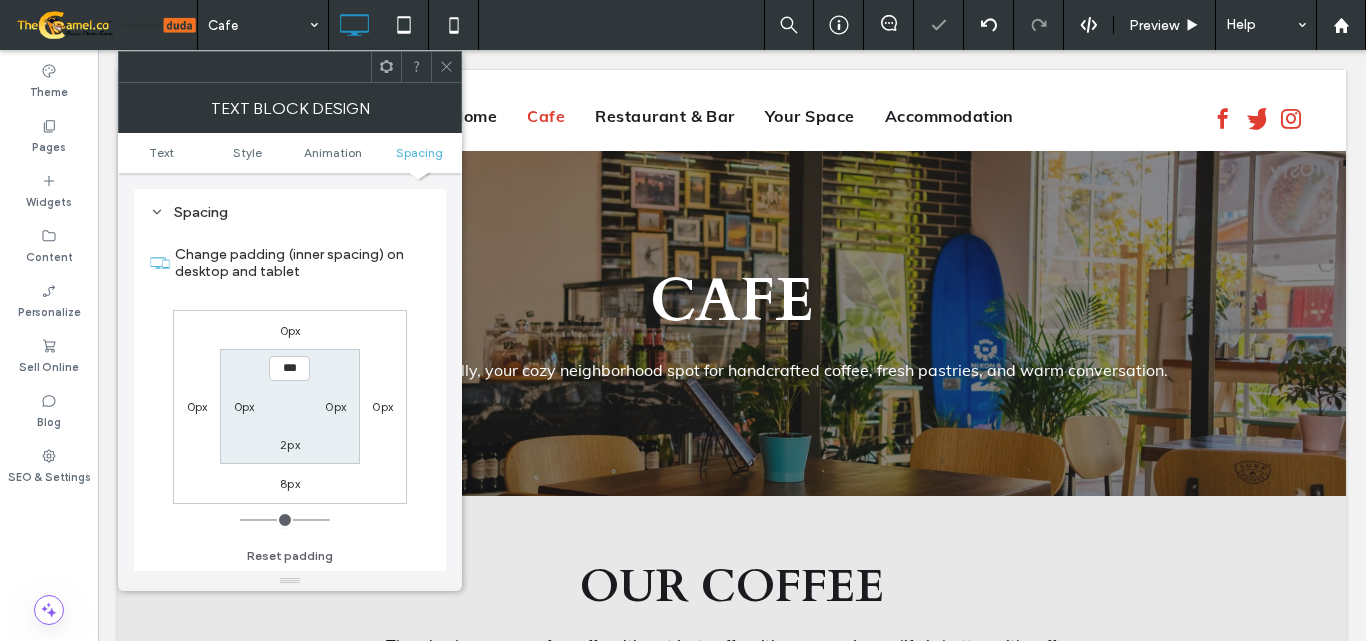 type on "*" 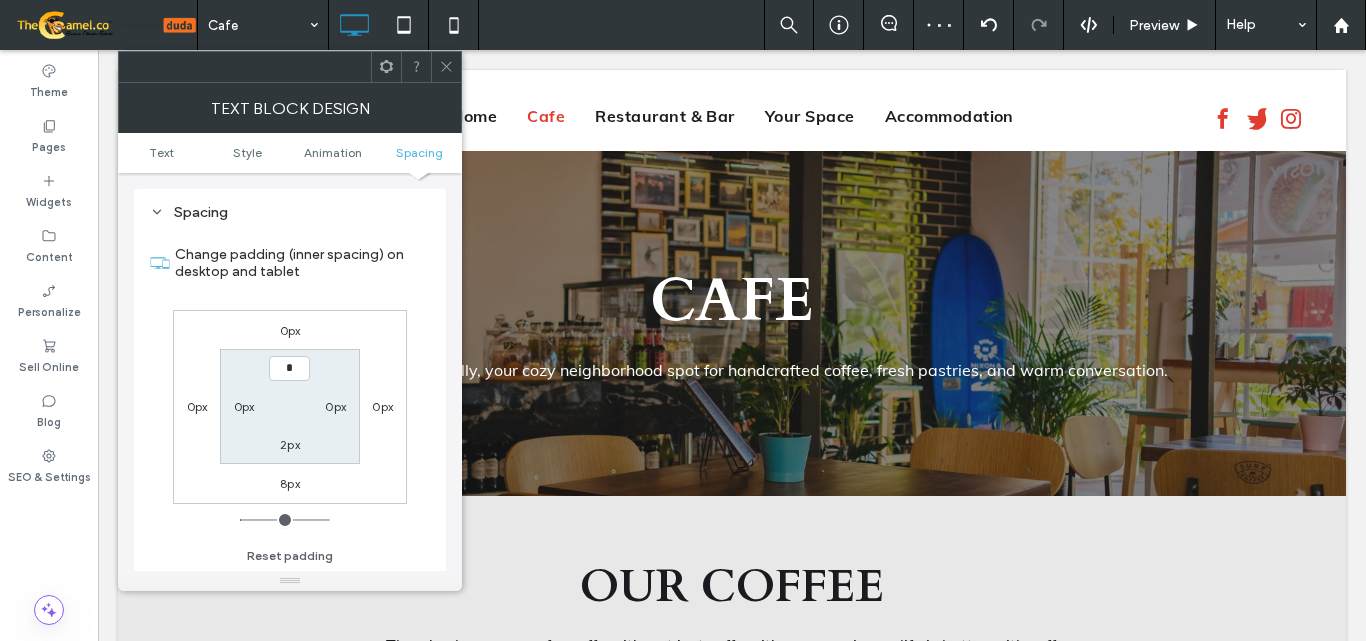 type on "*" 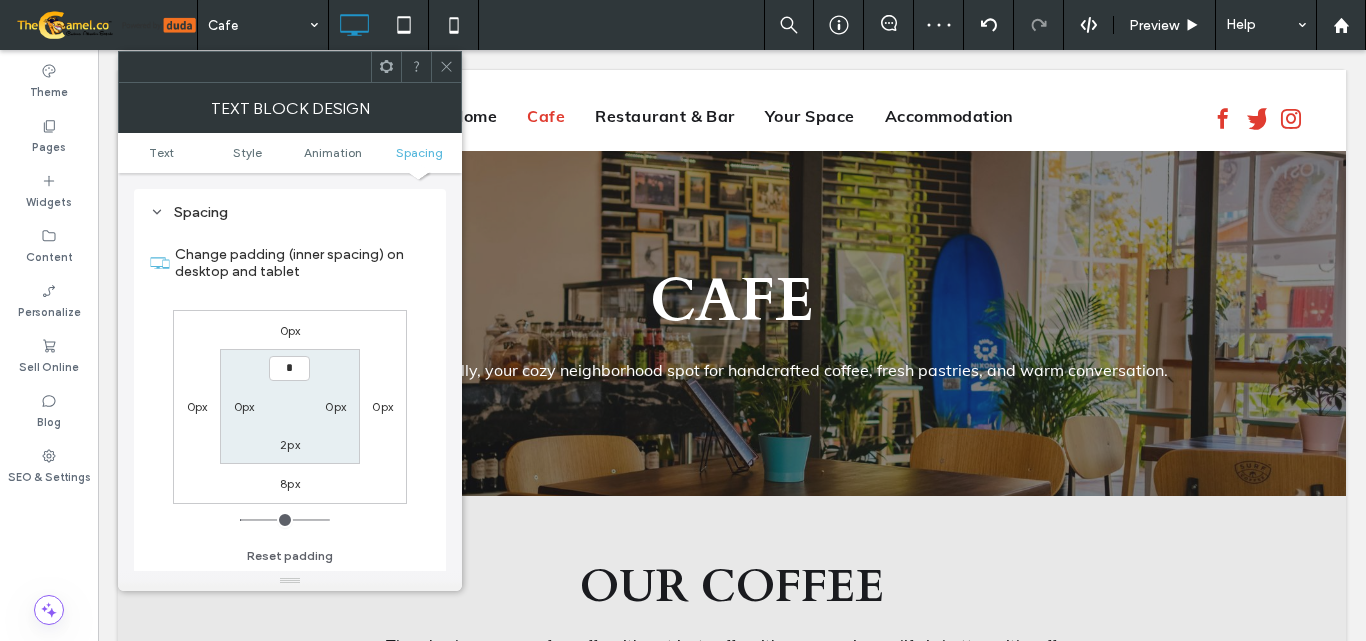 type on "*" 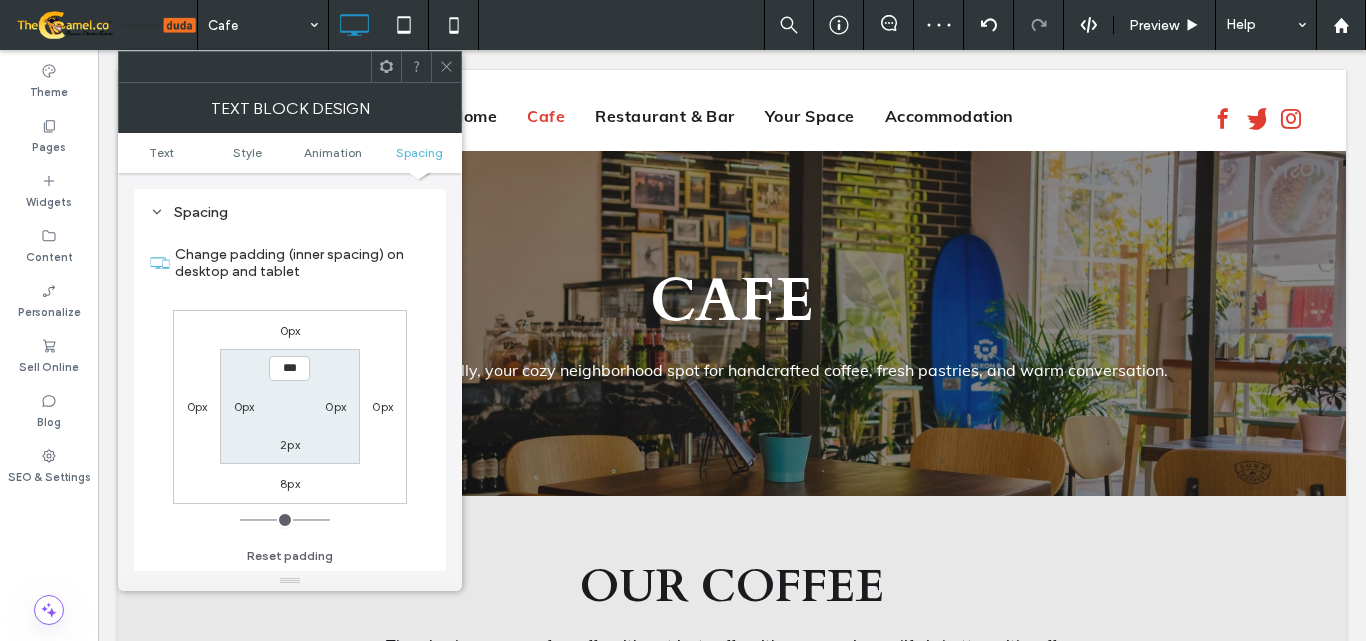 click 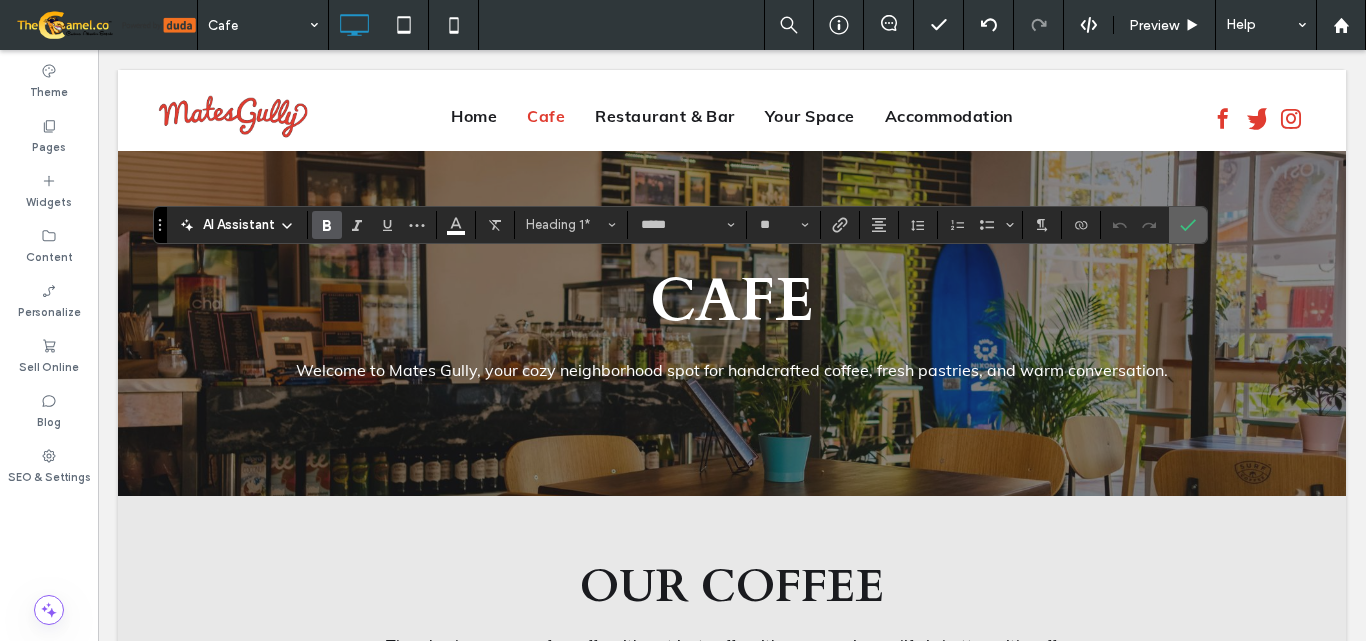 click at bounding box center (1188, 225) 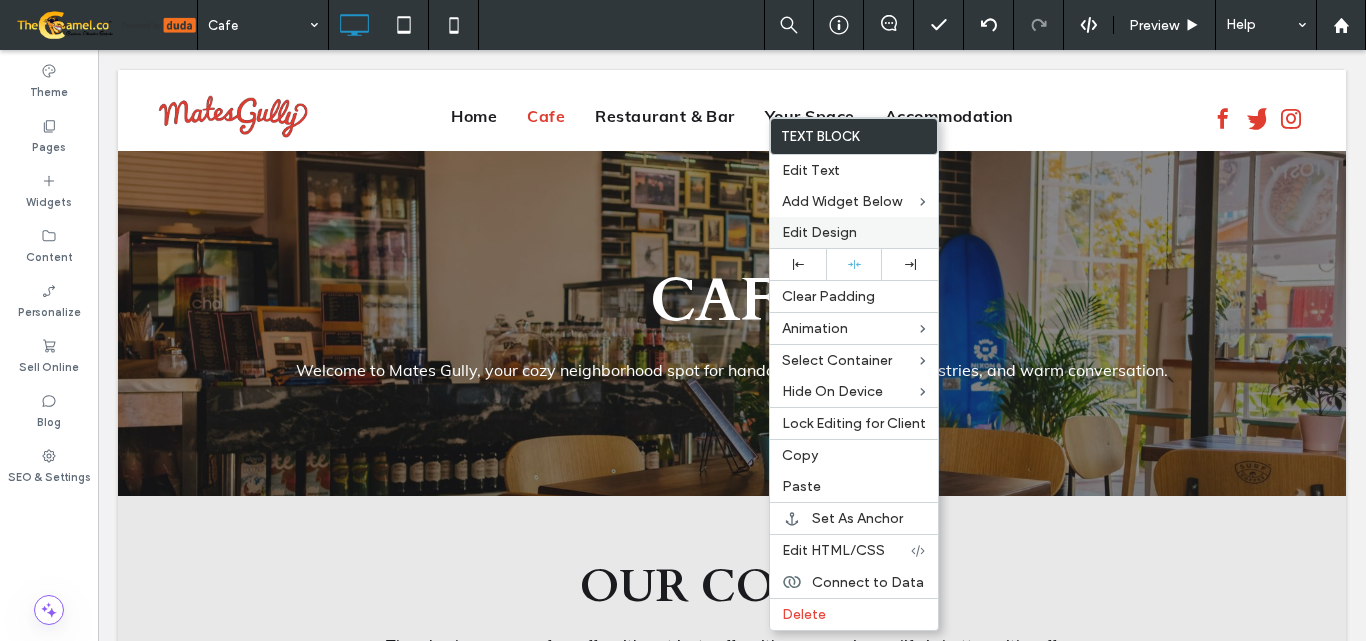 click on "Edit Design" at bounding box center [819, 232] 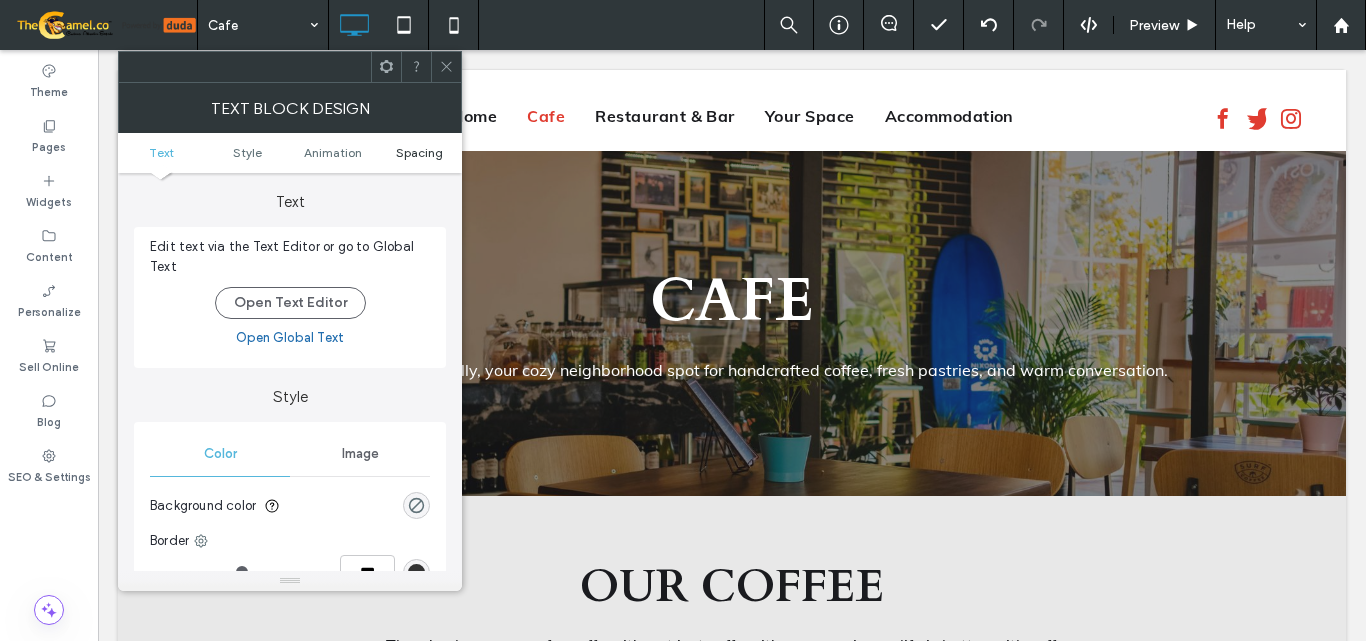 click on "Spacing" at bounding box center [419, 152] 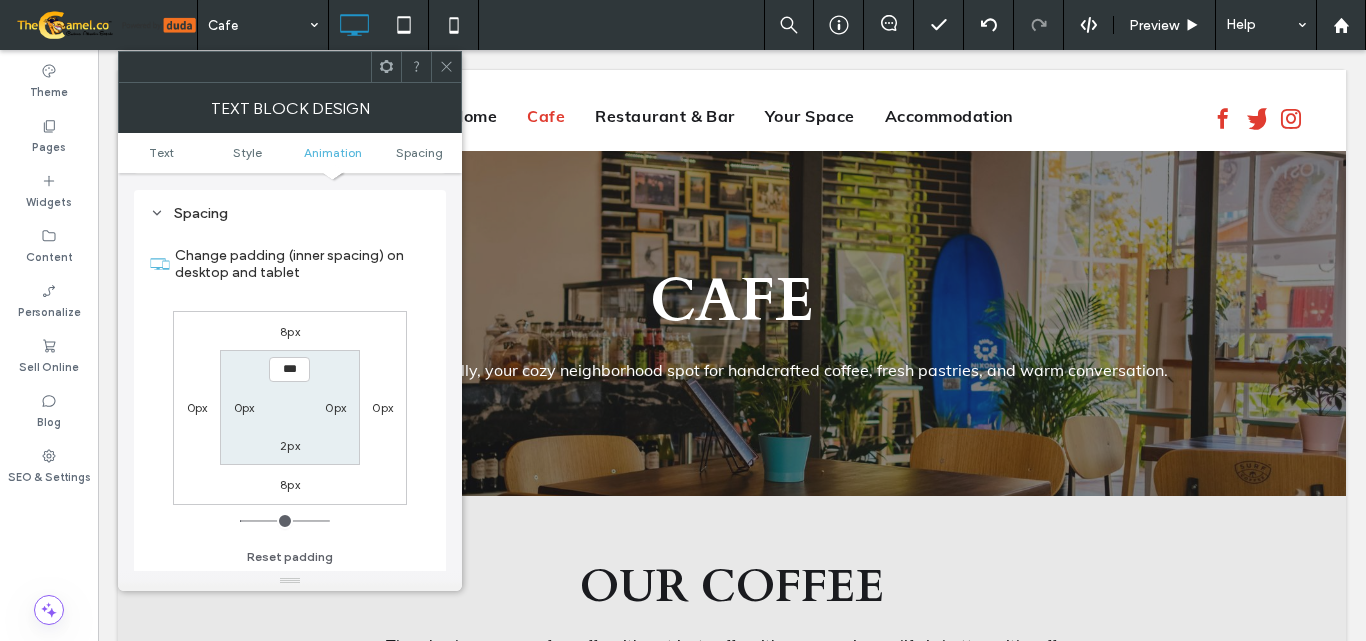 scroll, scrollTop: 573, scrollLeft: 0, axis: vertical 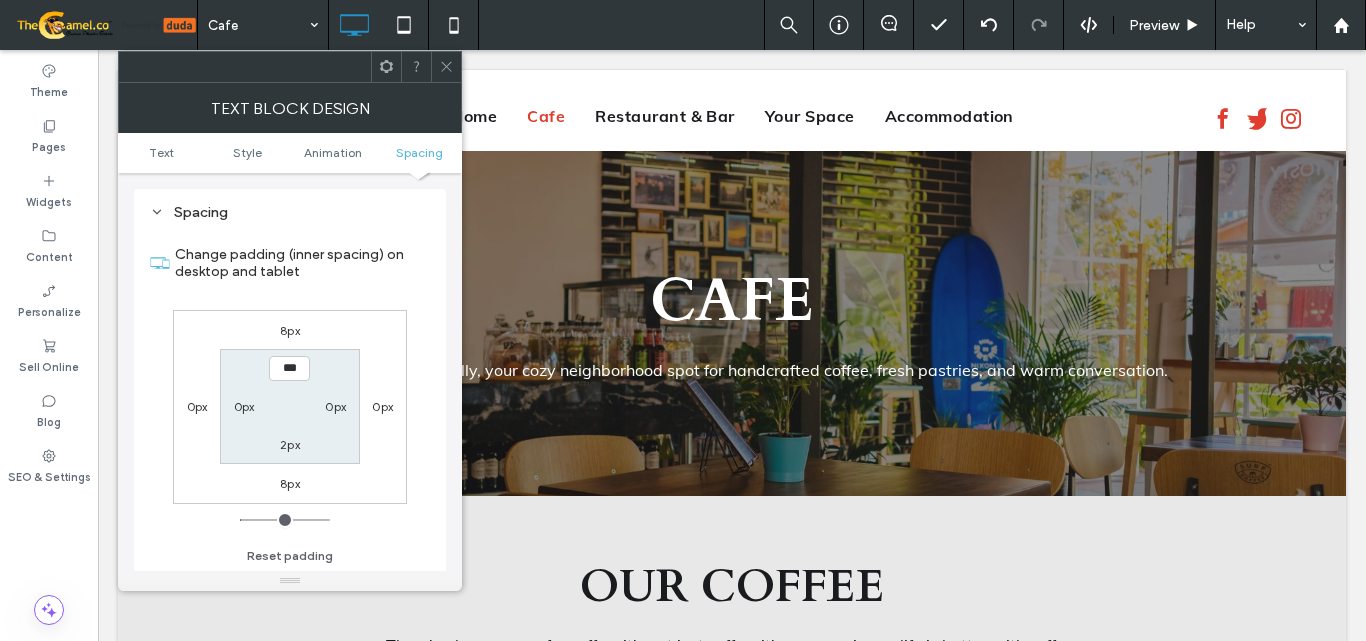 click on "8px" at bounding box center [290, 483] 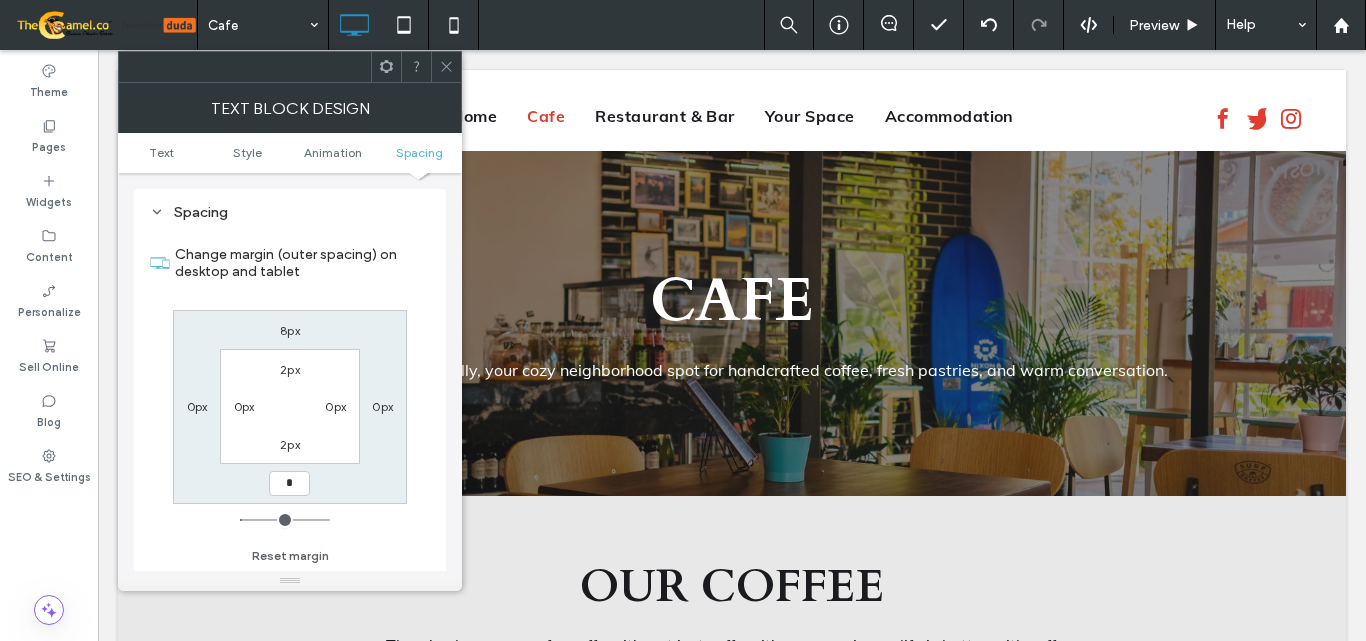 type on "*" 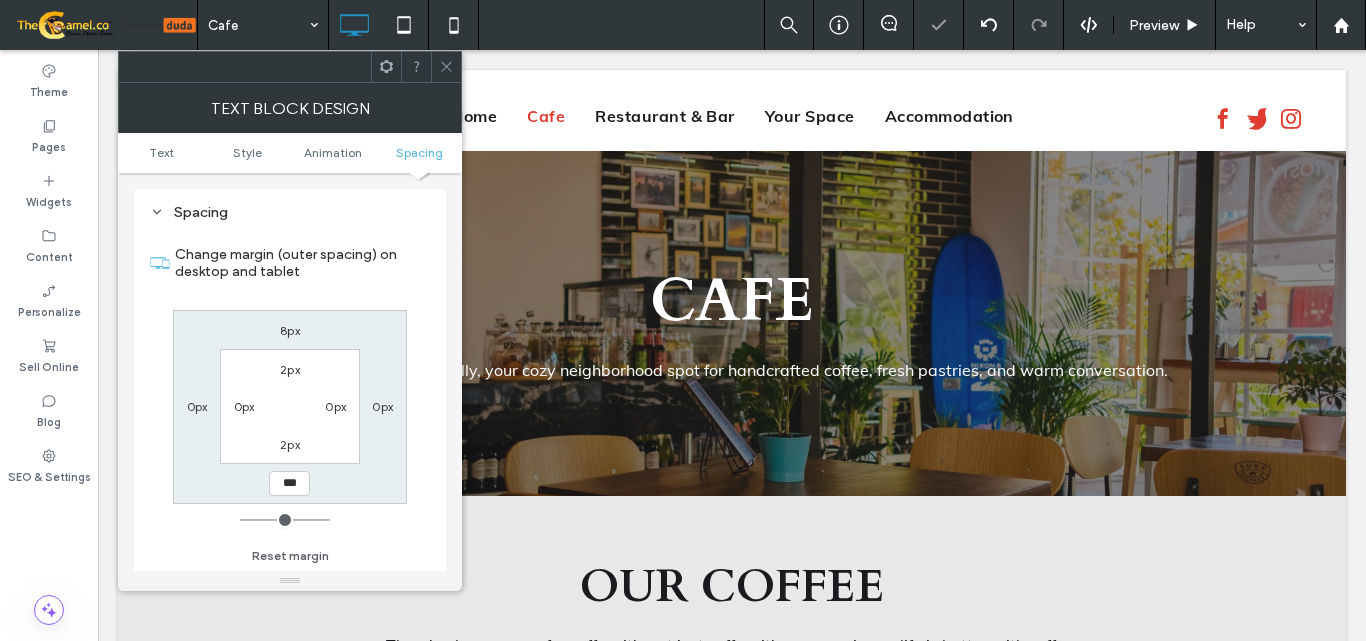 click on "2px" at bounding box center (290, 444) 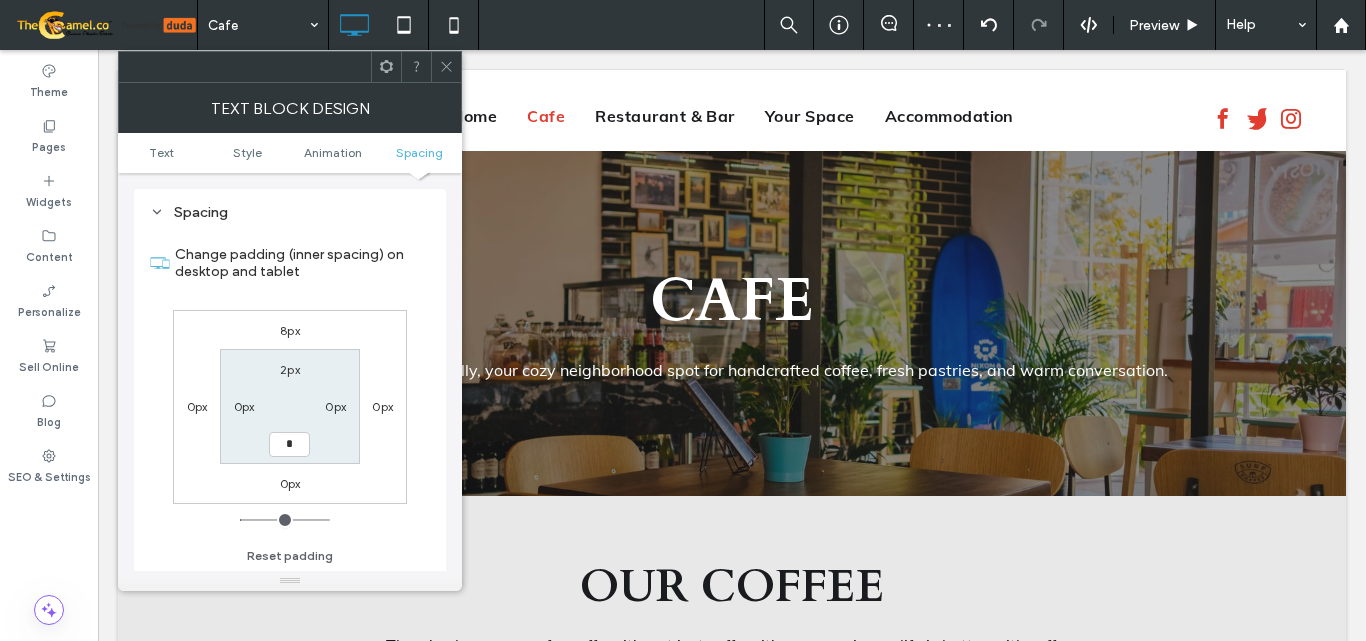 type on "*" 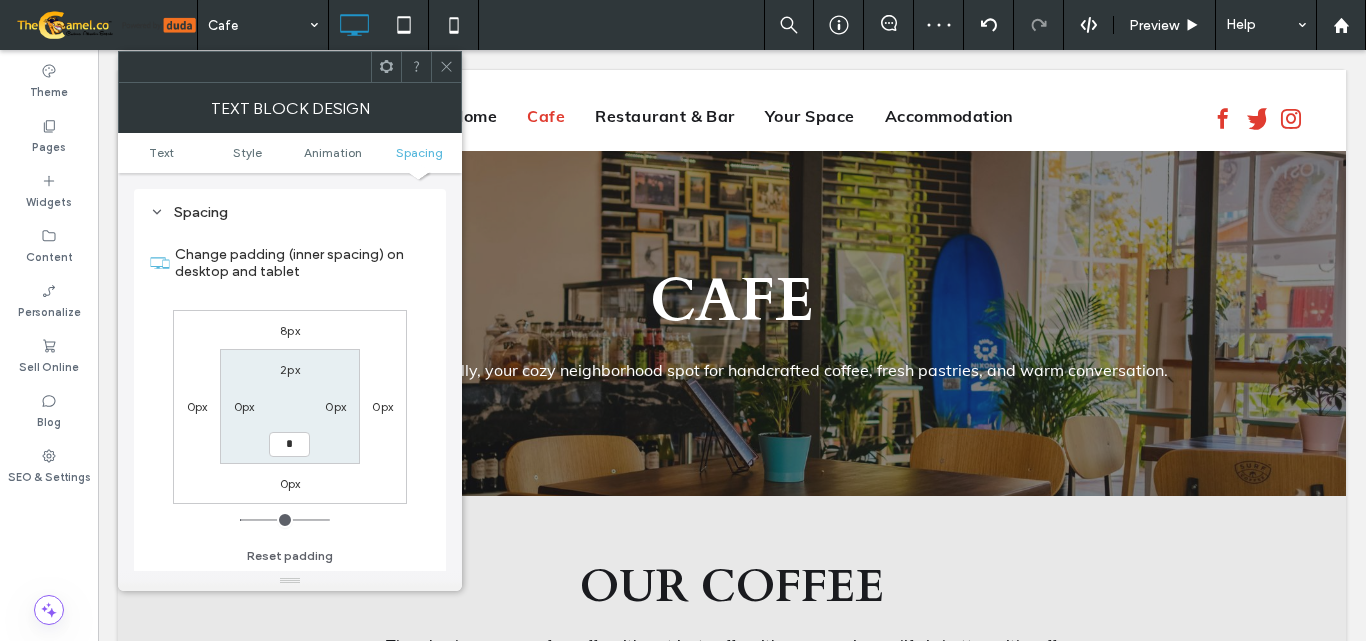 type on "*" 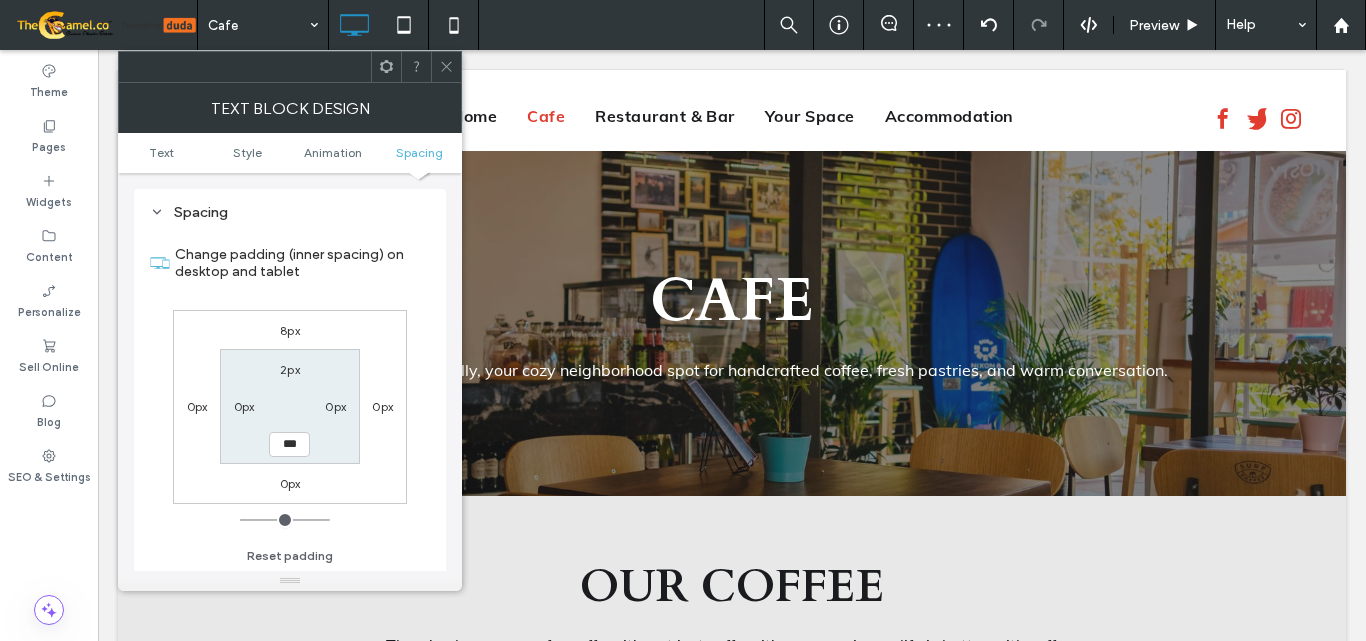 click 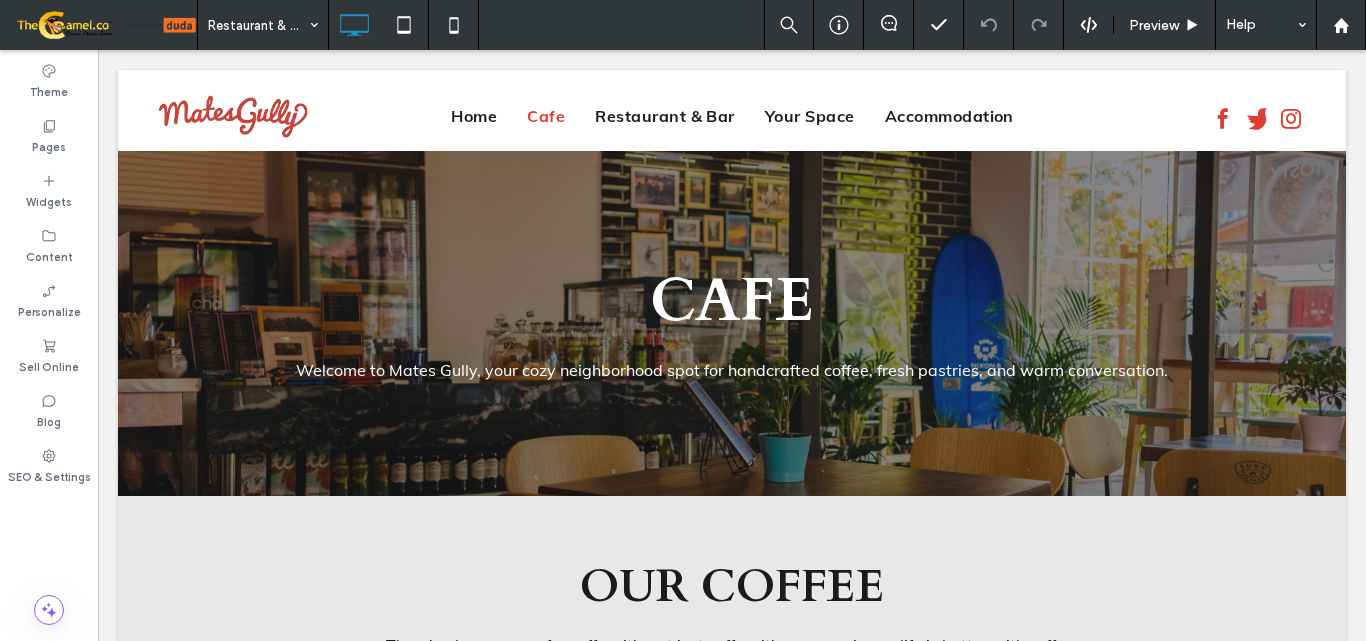 type on "*****" 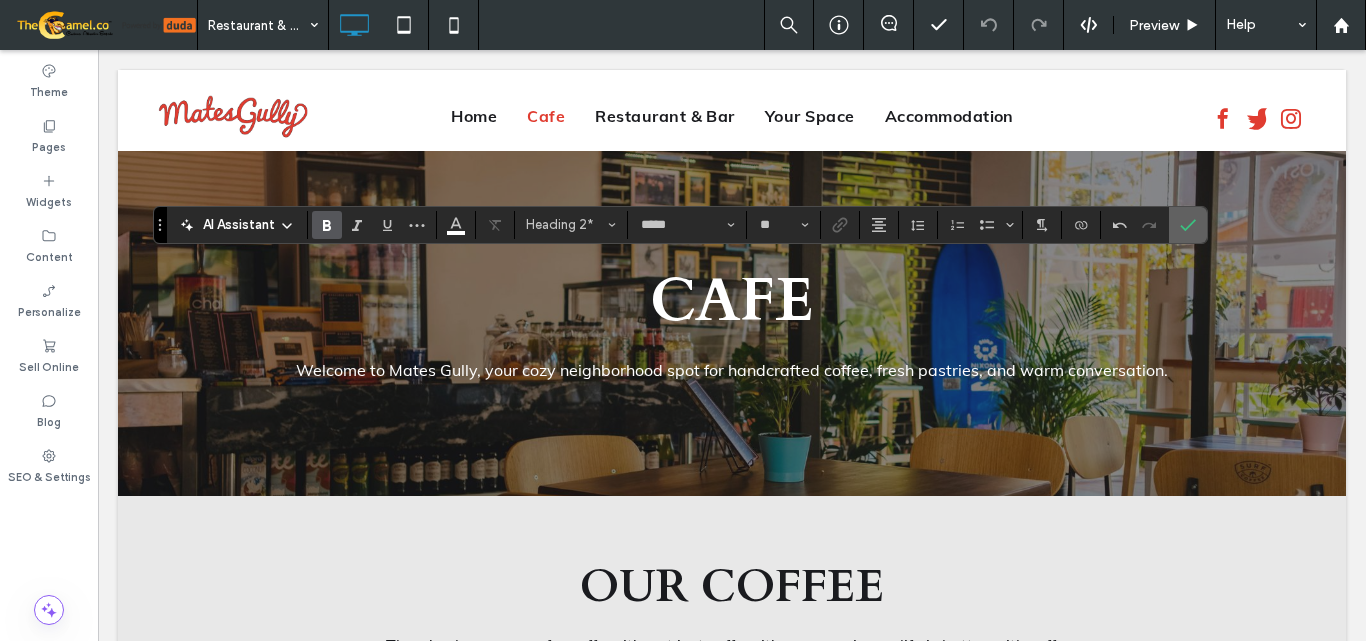 click 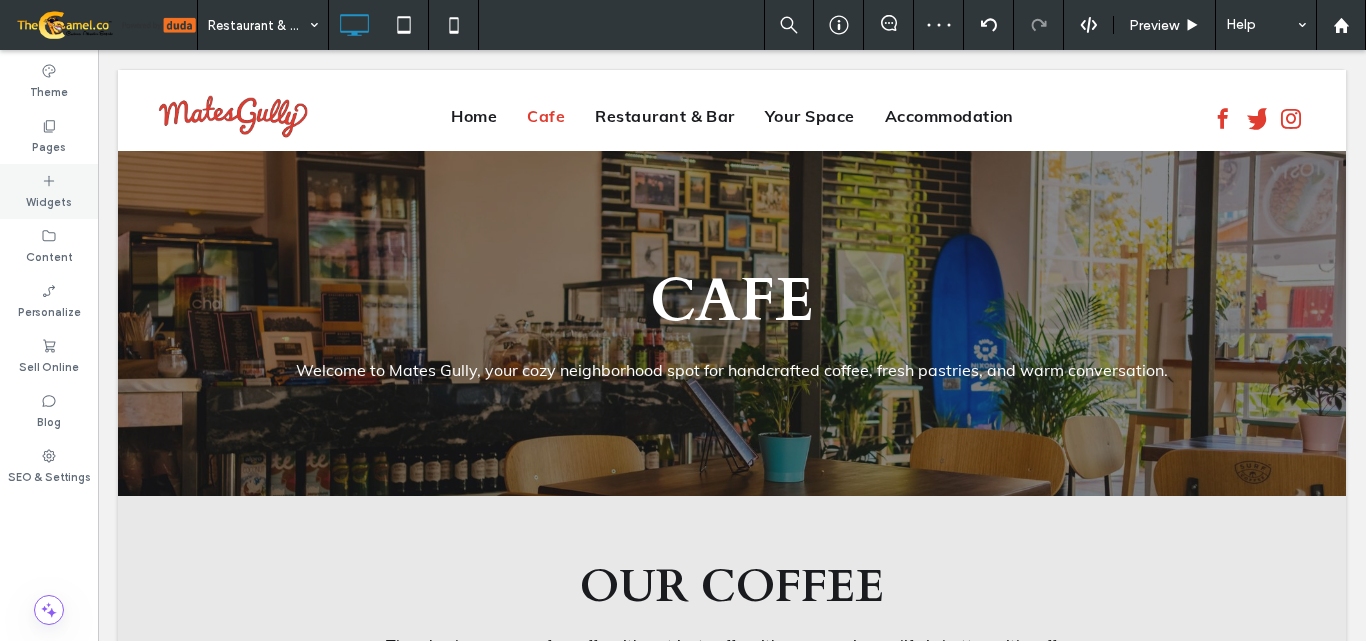 click on "Widgets" at bounding box center [49, 200] 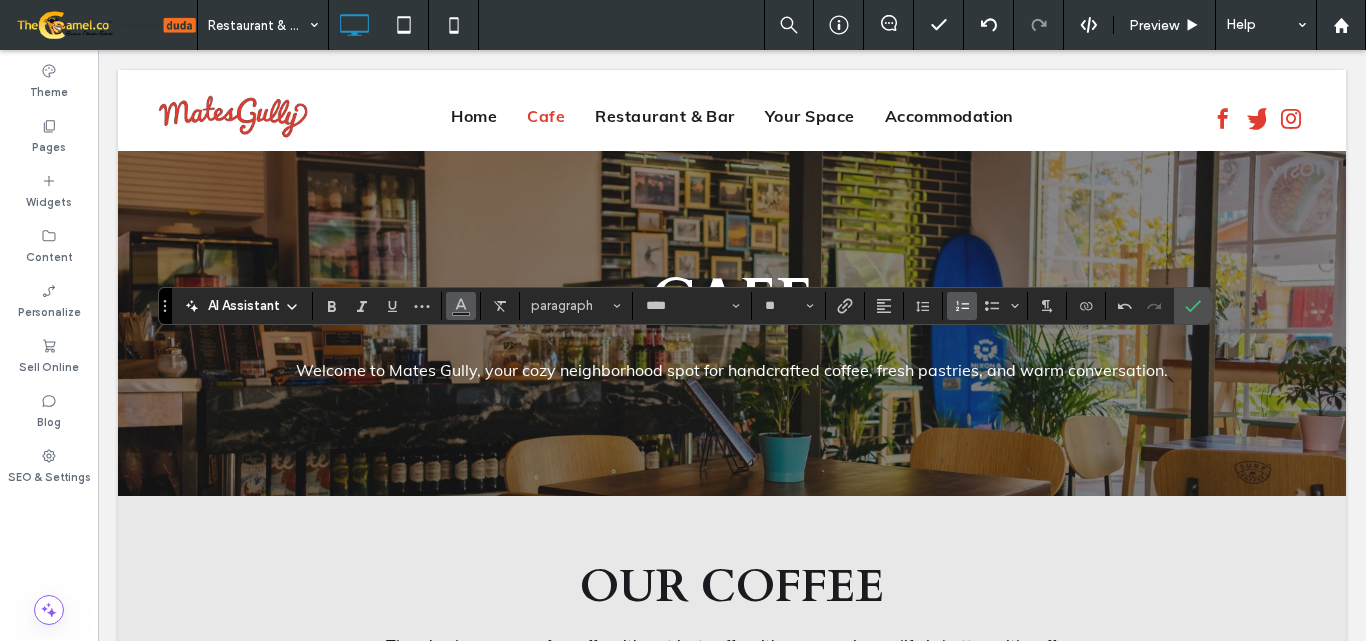 click at bounding box center (461, 304) 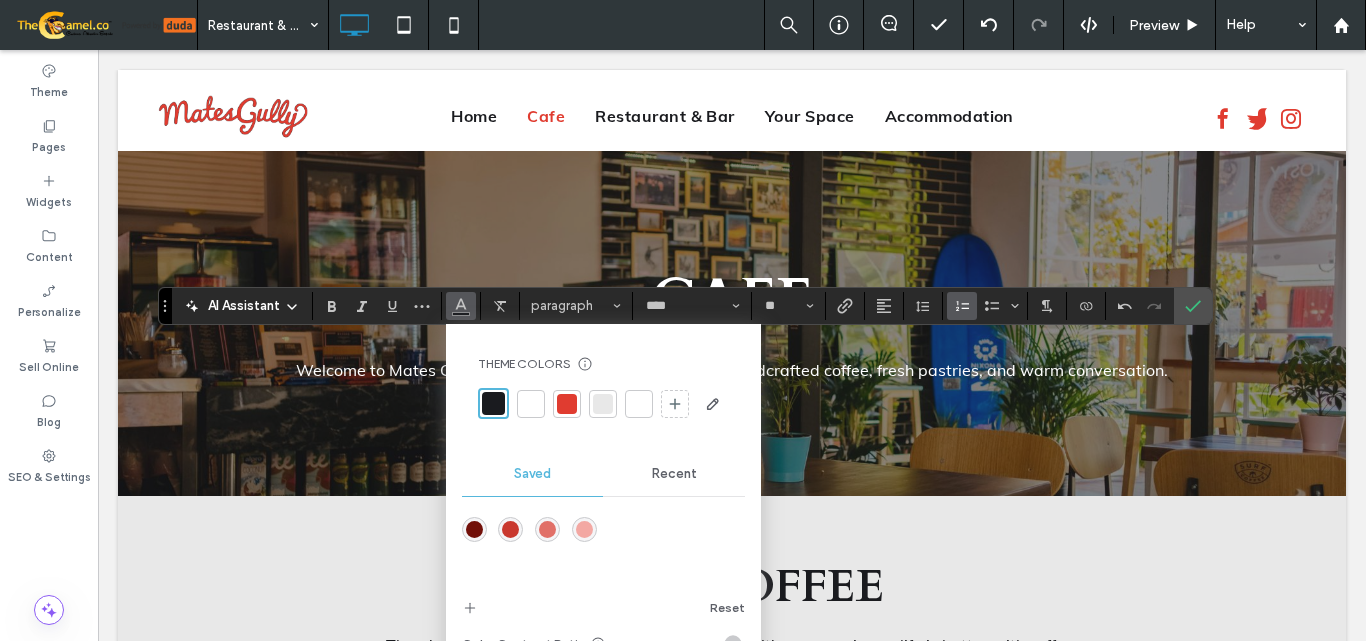 click at bounding box center [531, 404] 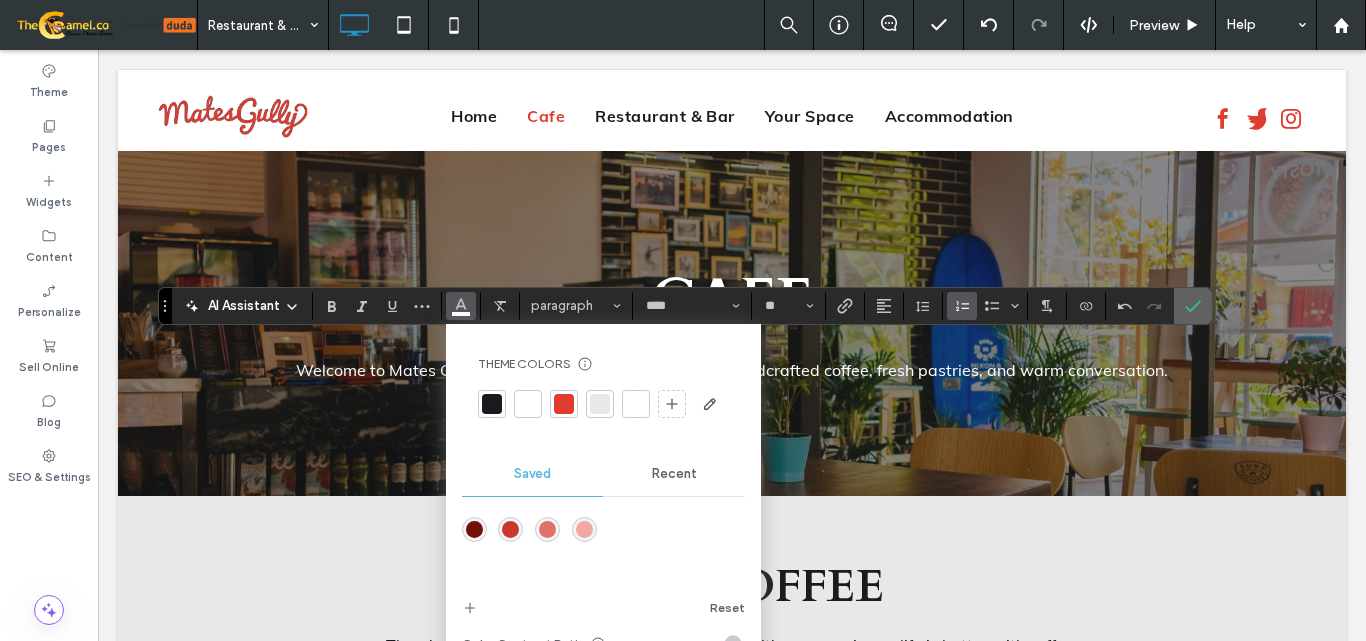 click 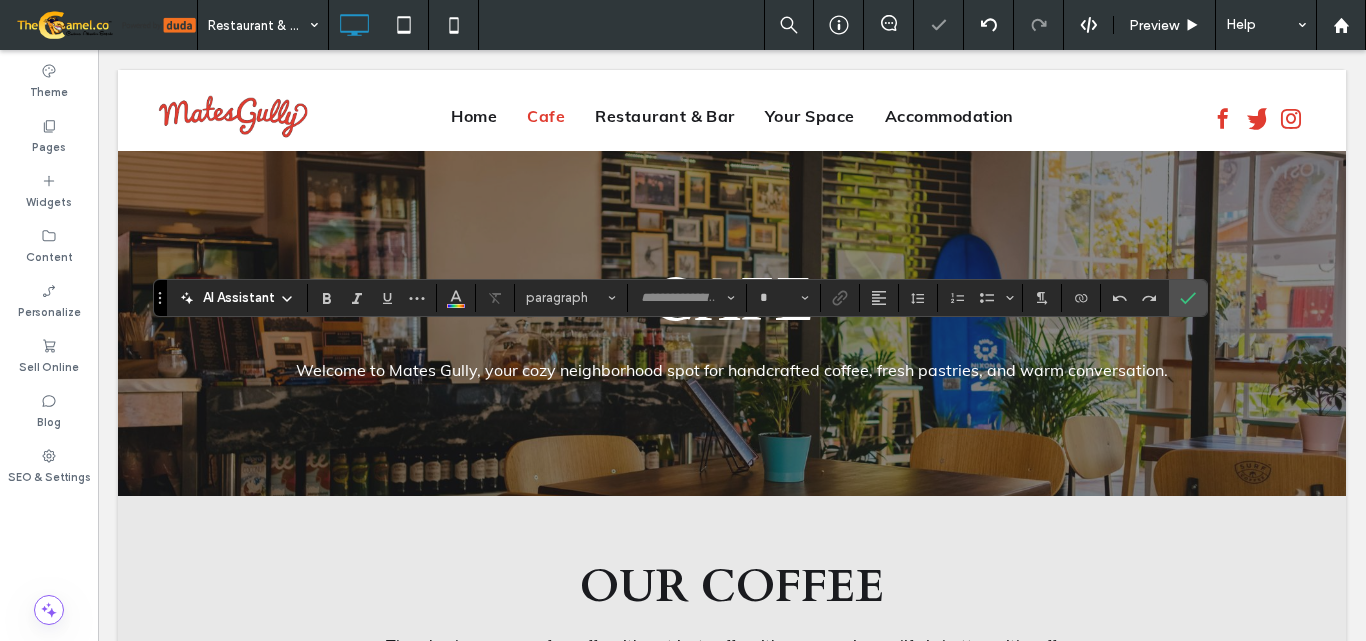 type on "****" 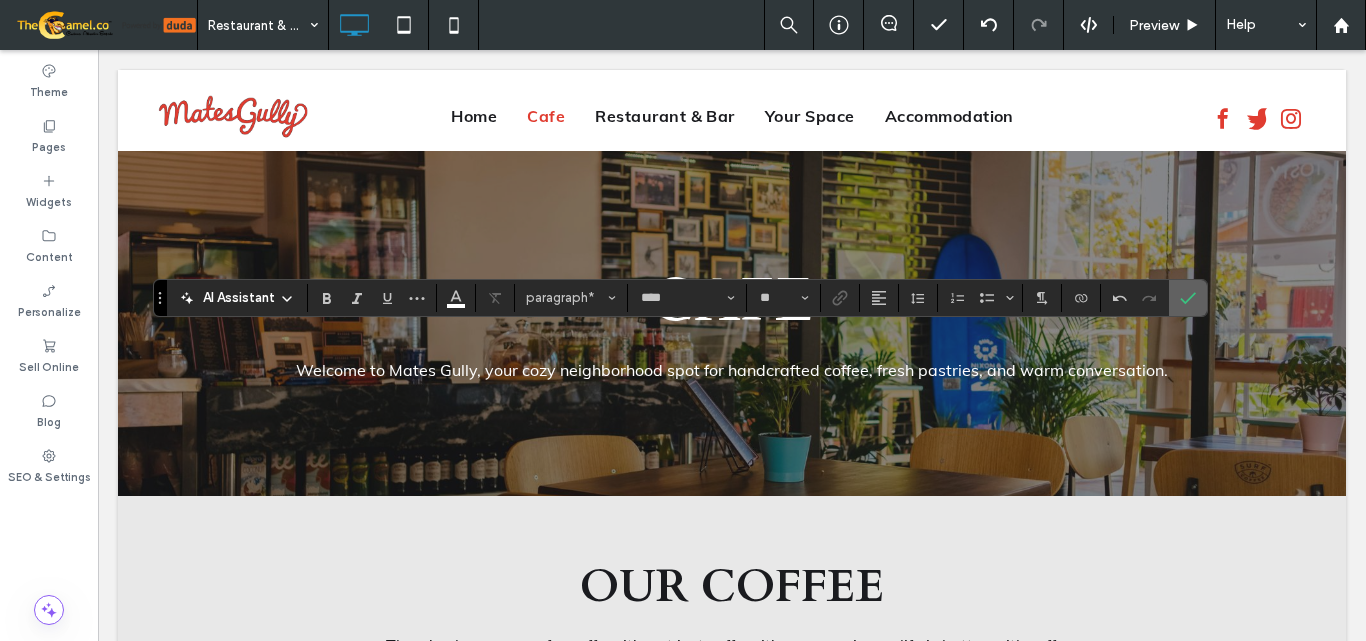 click at bounding box center [1188, 298] 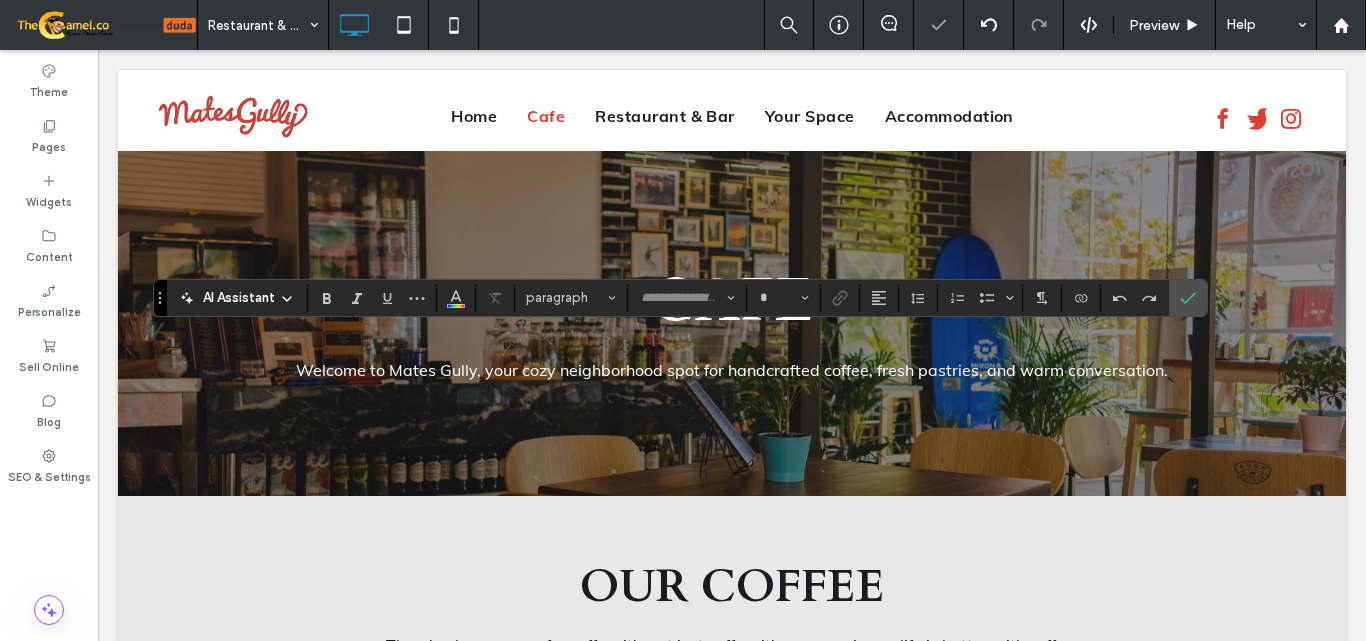 type on "****" 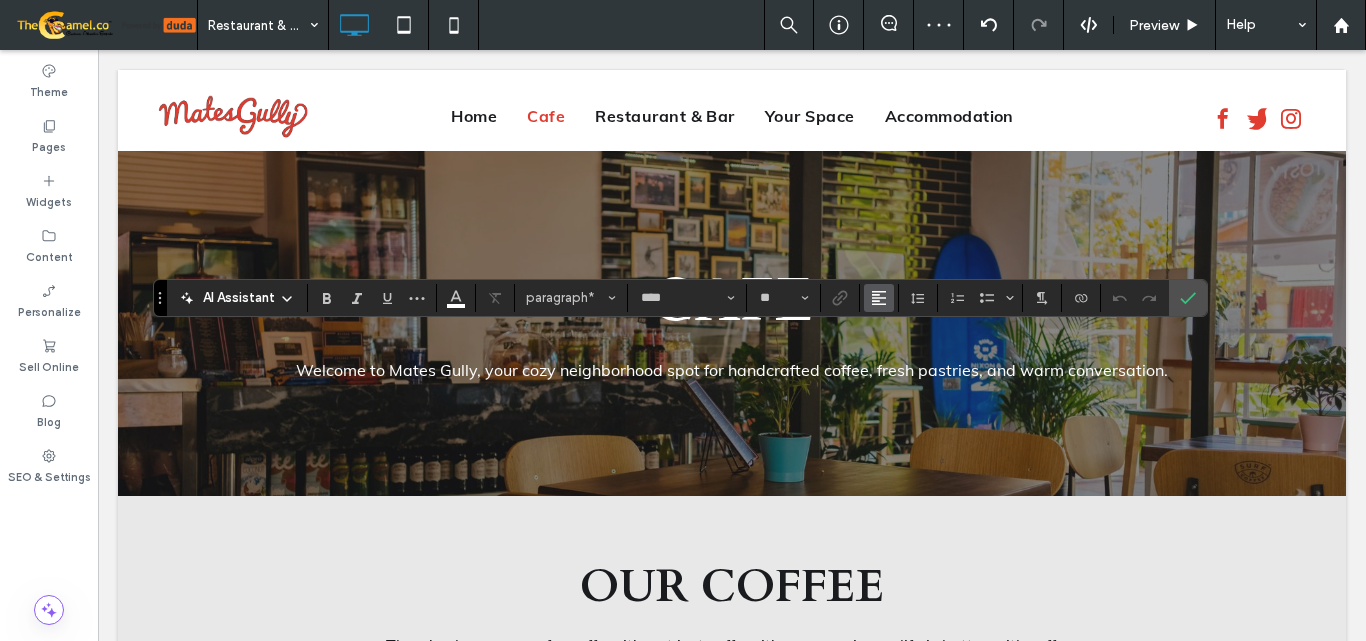 click at bounding box center [879, 298] 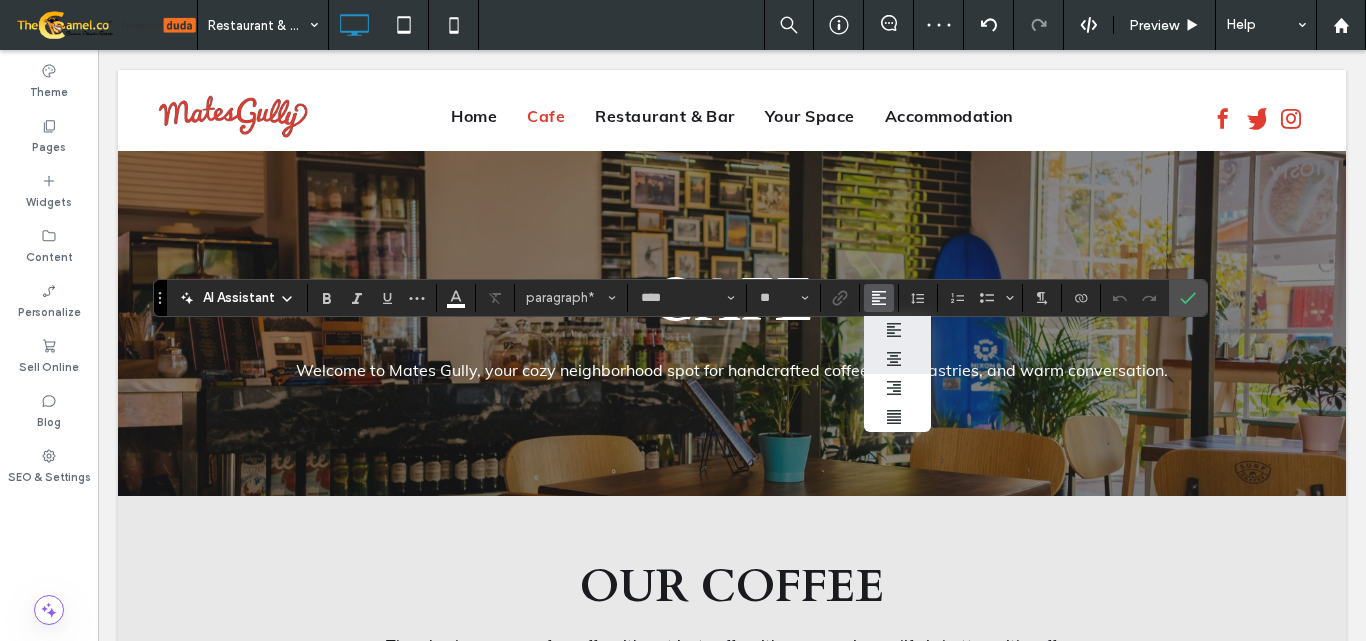 click at bounding box center (897, 359) 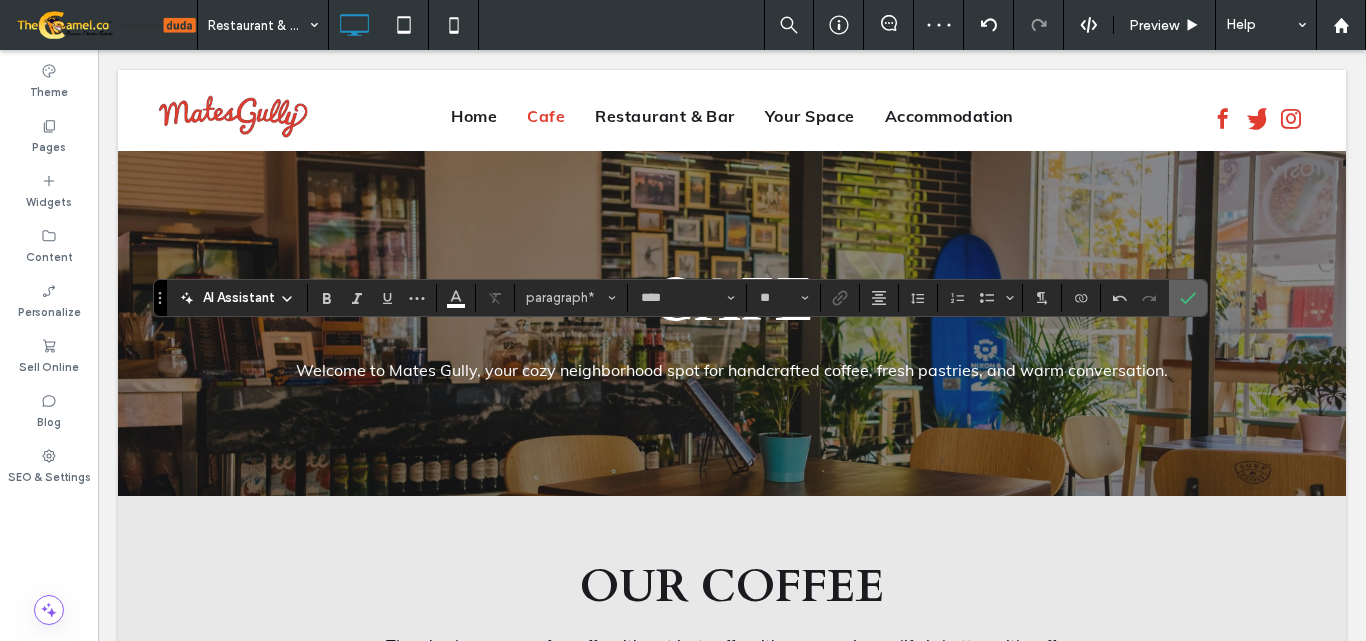 click 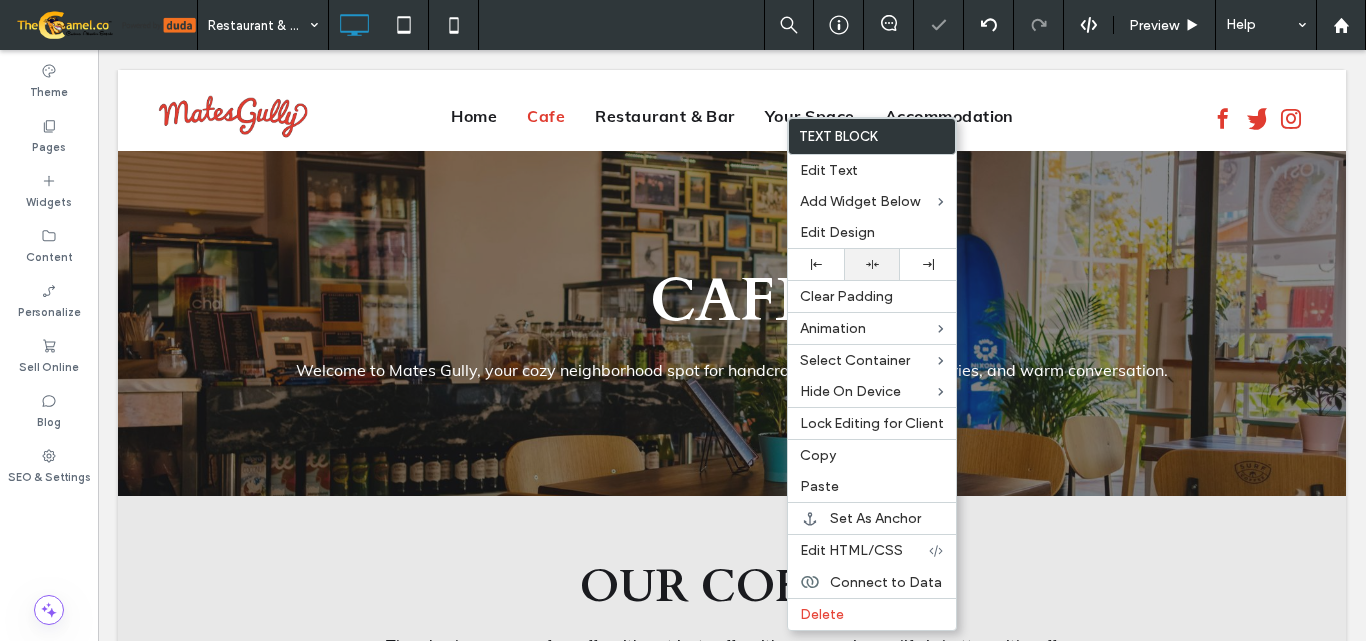 click at bounding box center [872, 264] 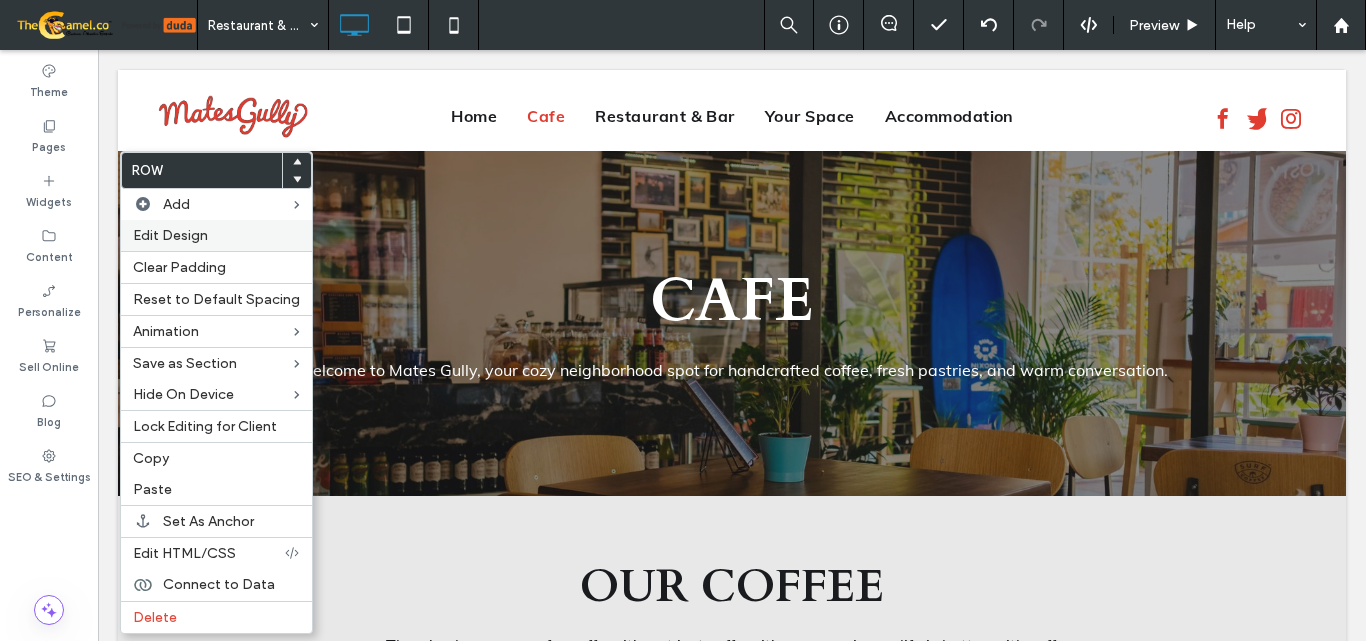 click on "Edit Design" at bounding box center [216, 235] 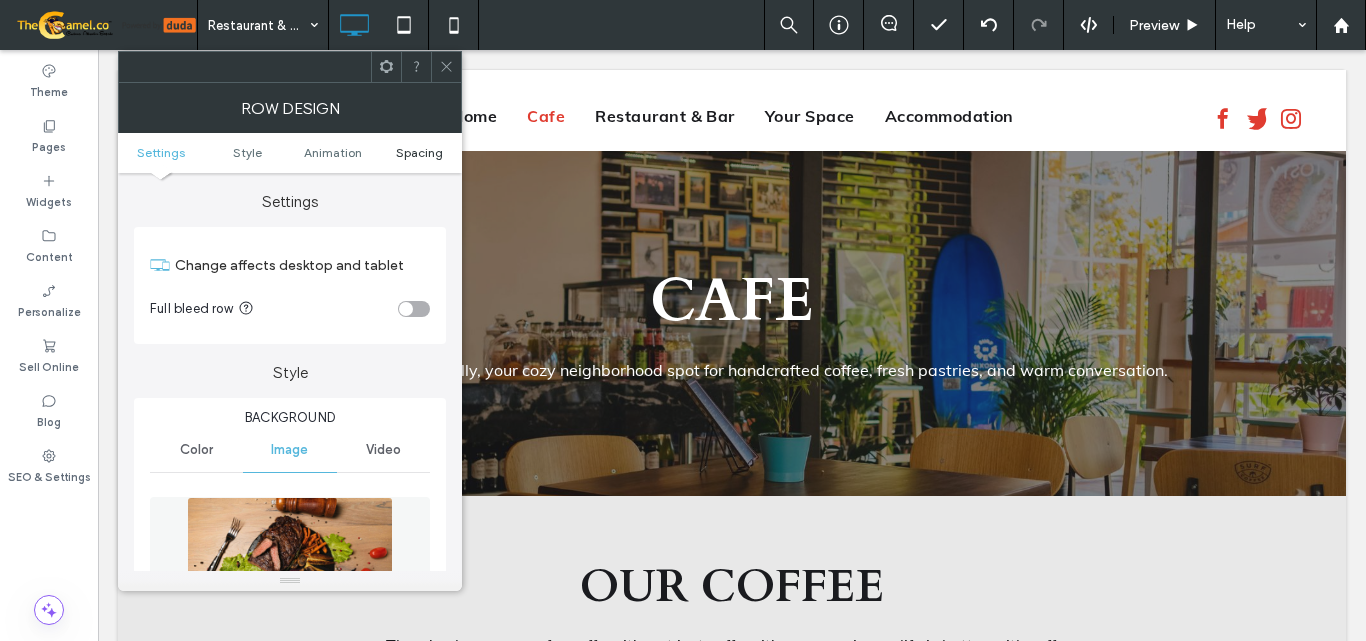 click on "Spacing" at bounding box center [419, 152] 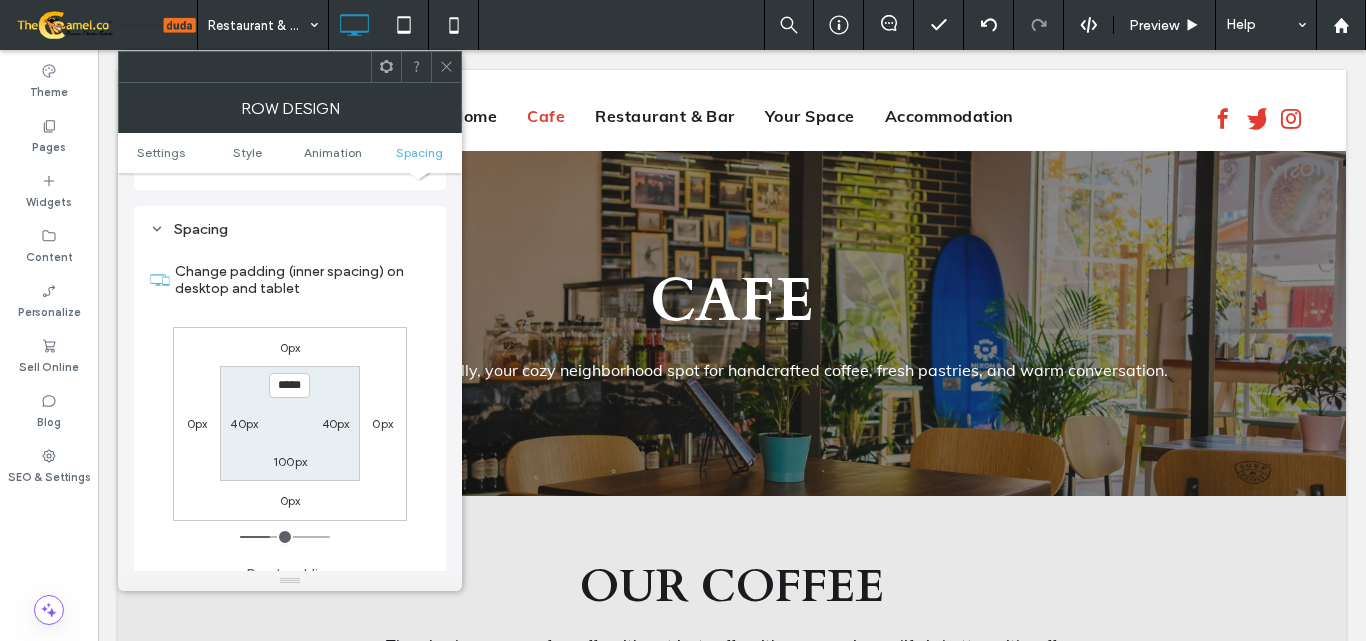 scroll, scrollTop: 1319, scrollLeft: 0, axis: vertical 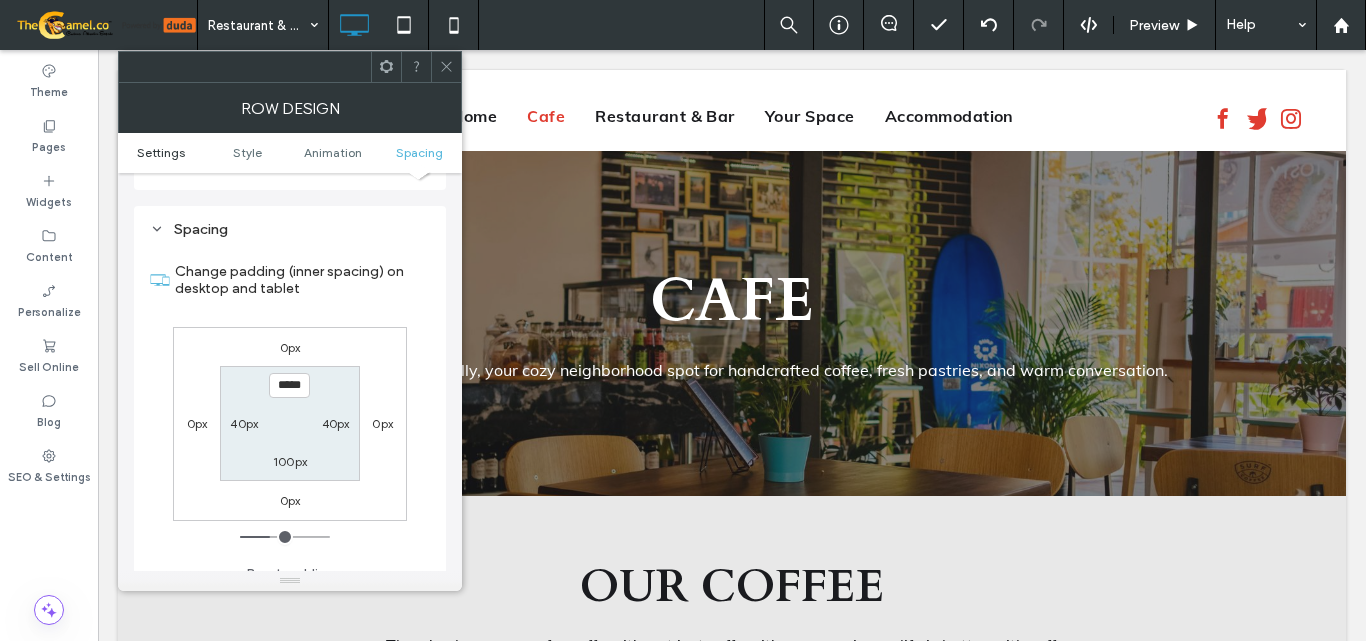 click on "Settings" at bounding box center [161, 152] 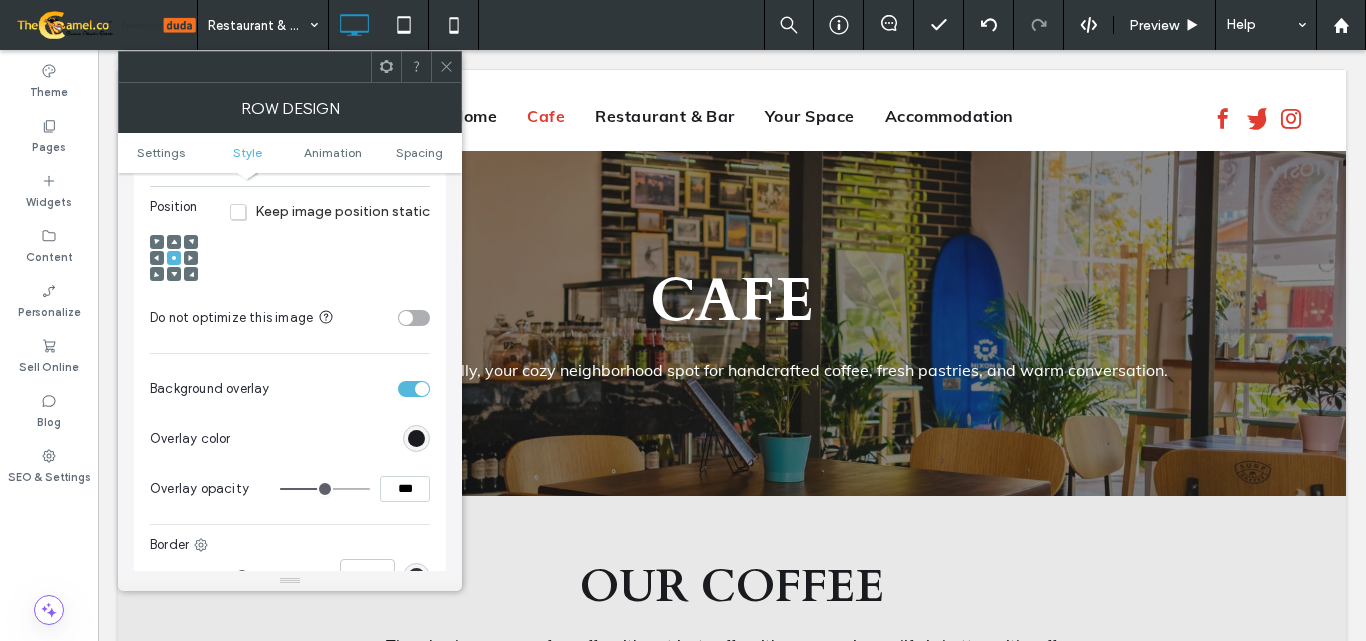 scroll, scrollTop: 800, scrollLeft: 0, axis: vertical 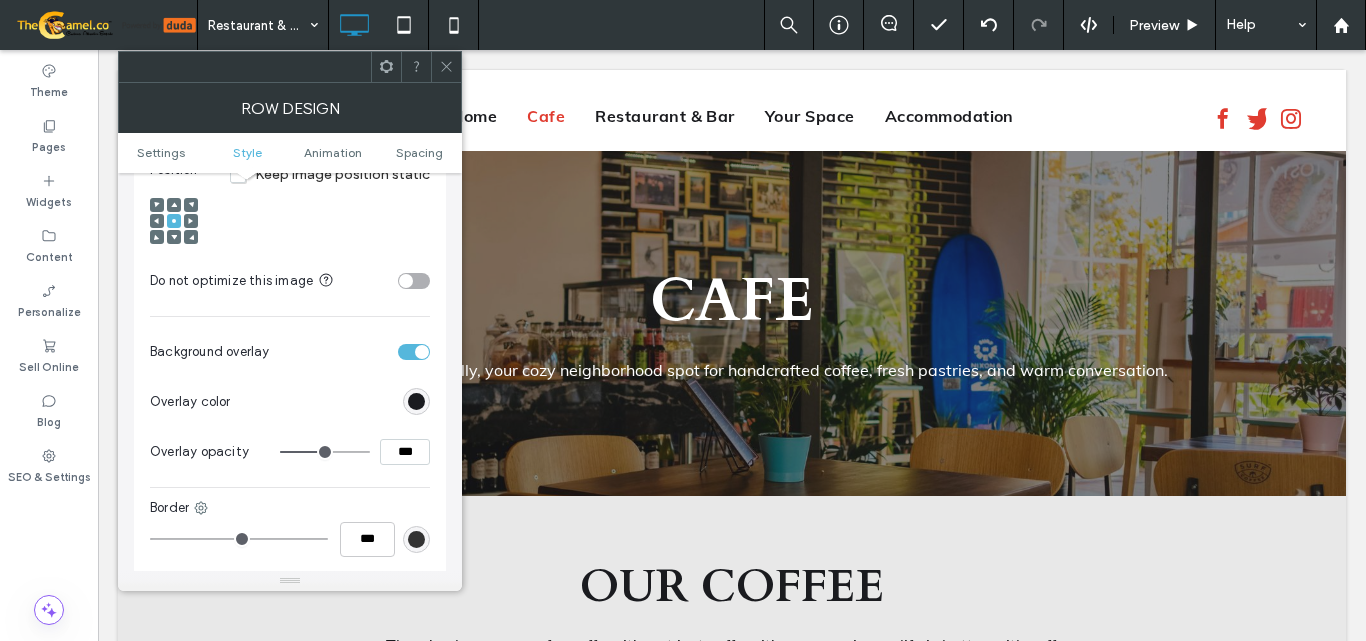 click on "***" at bounding box center (405, 452) 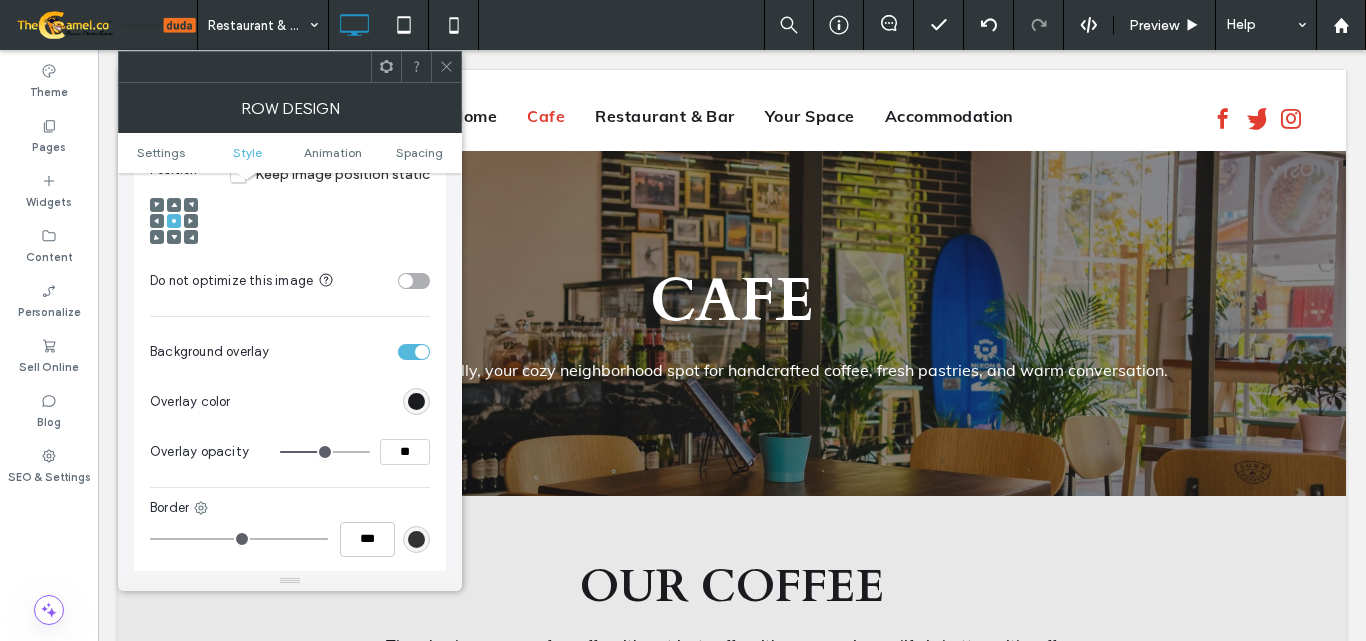 type on "***" 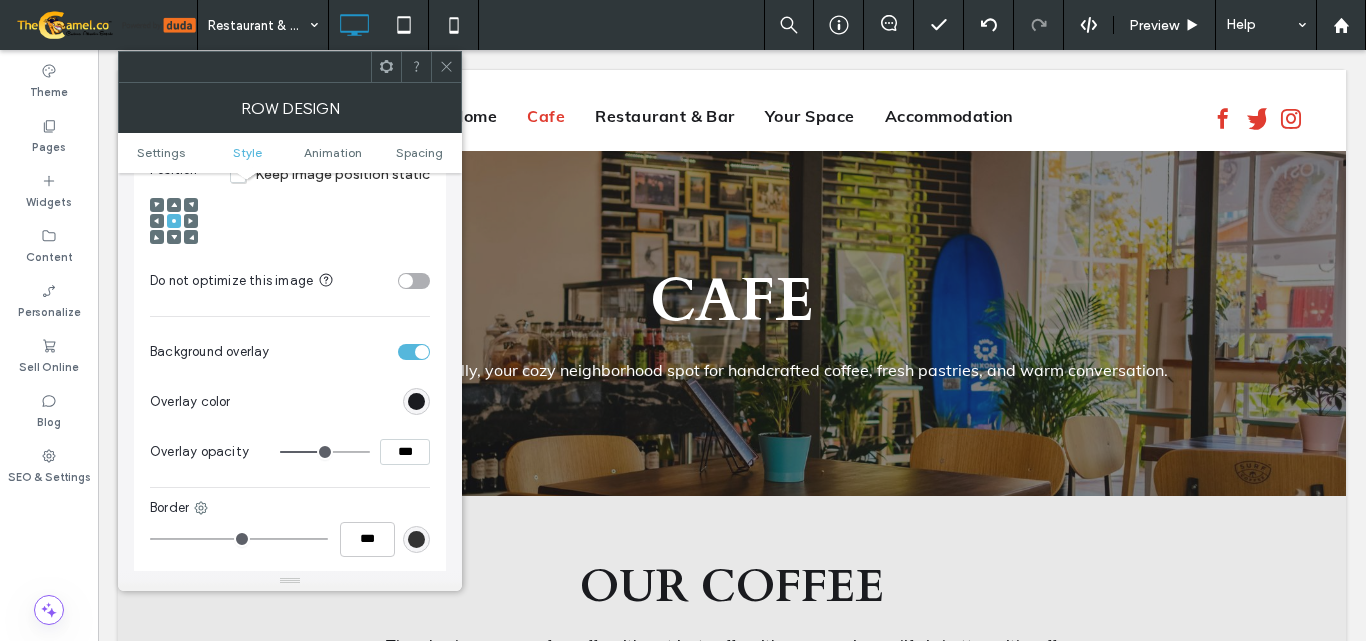 type on "**" 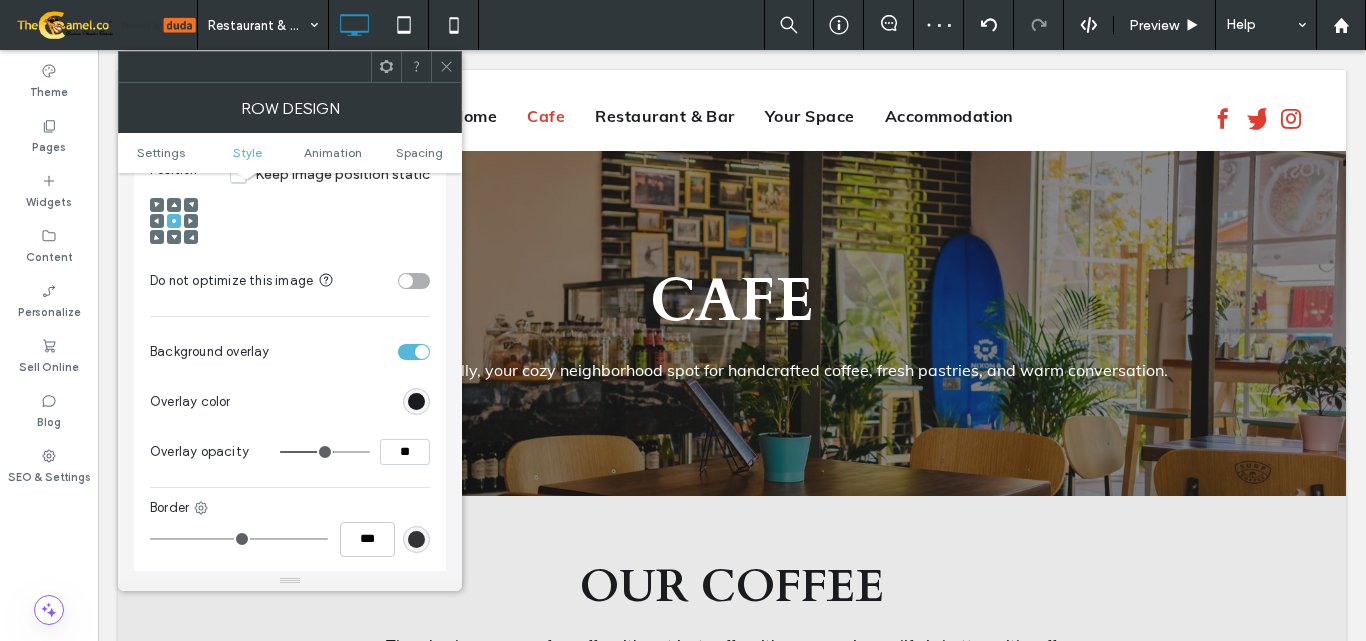 type on "*" 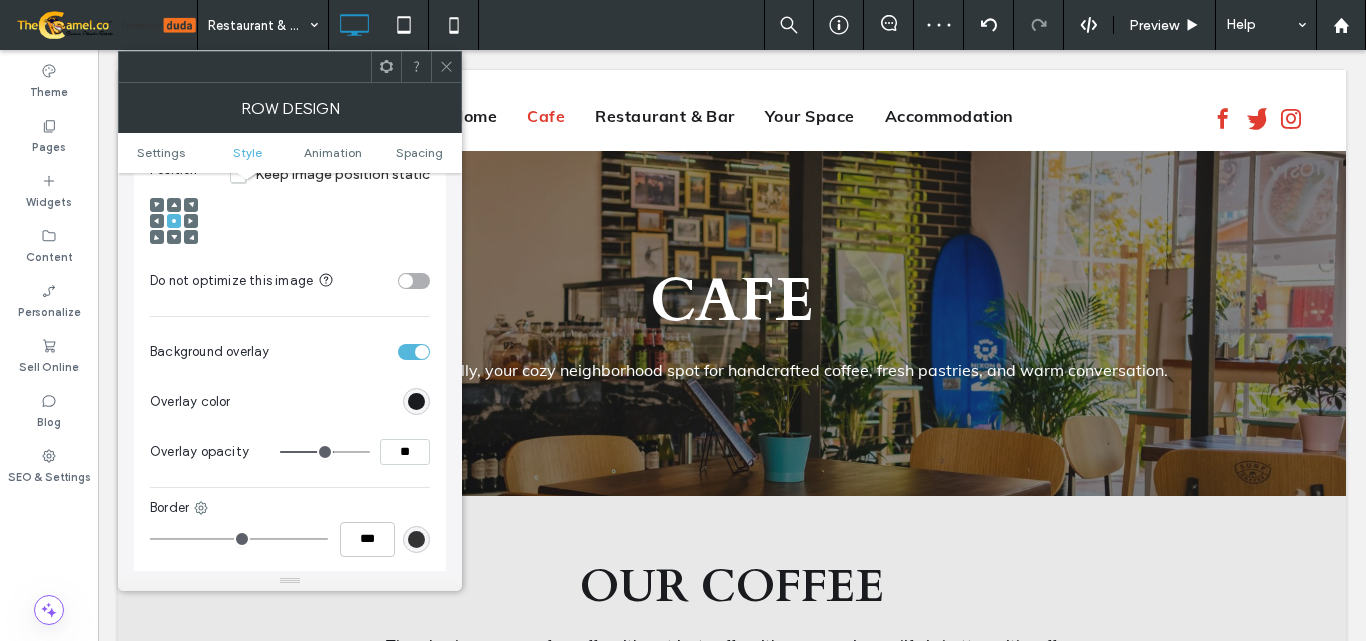 type on "***" 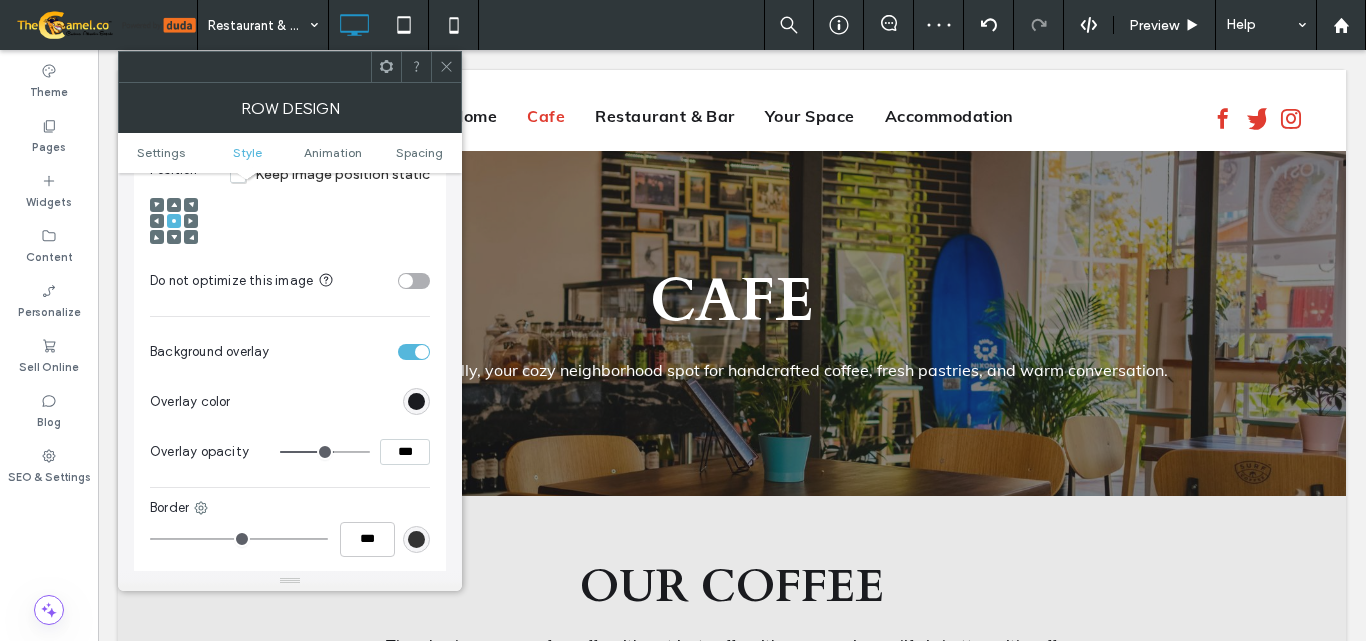 type on "**" 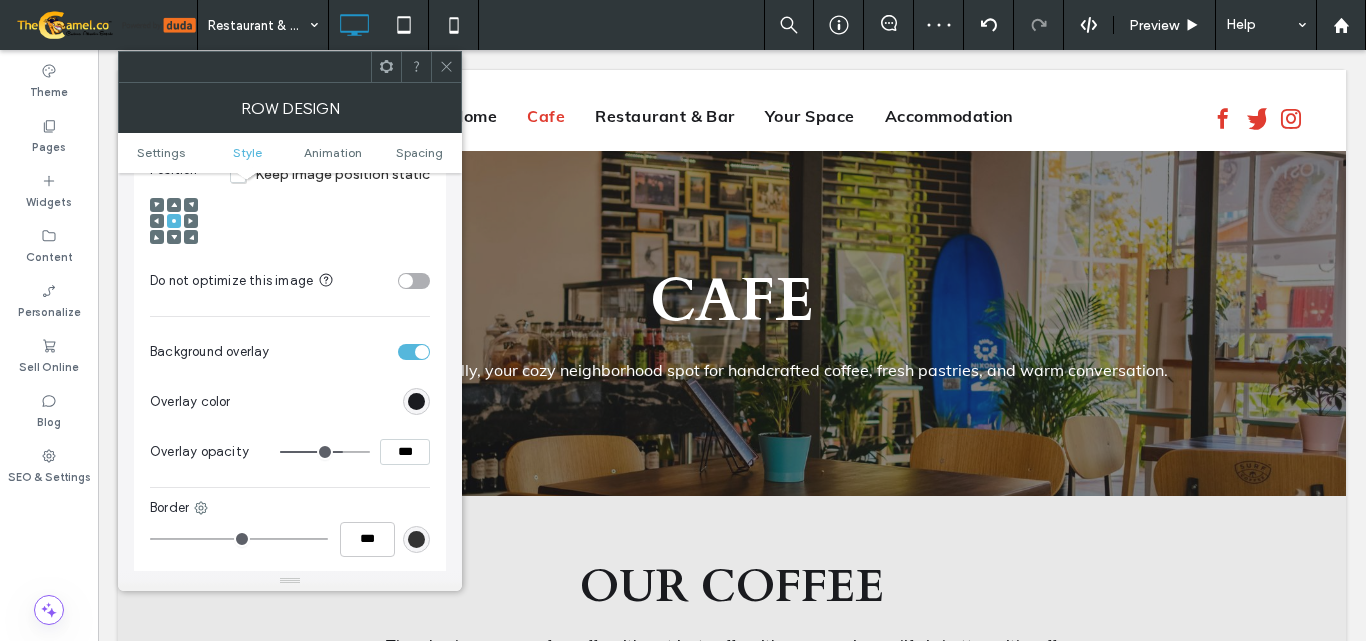 click 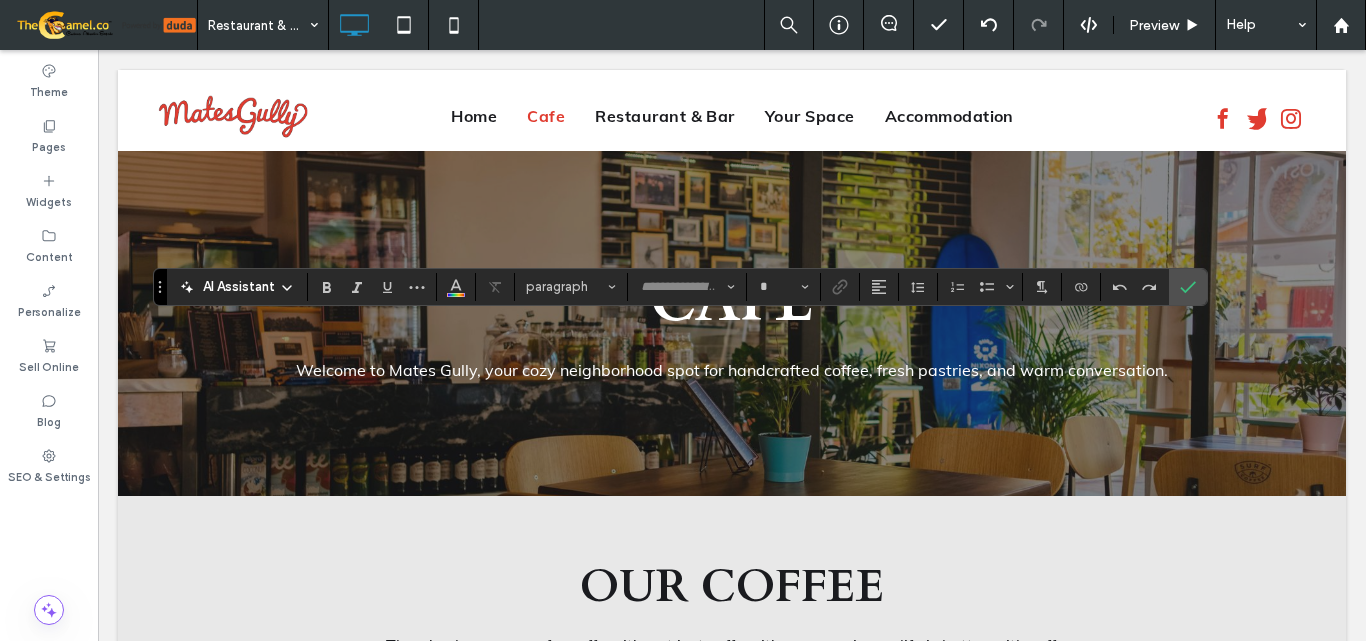 type on "****" 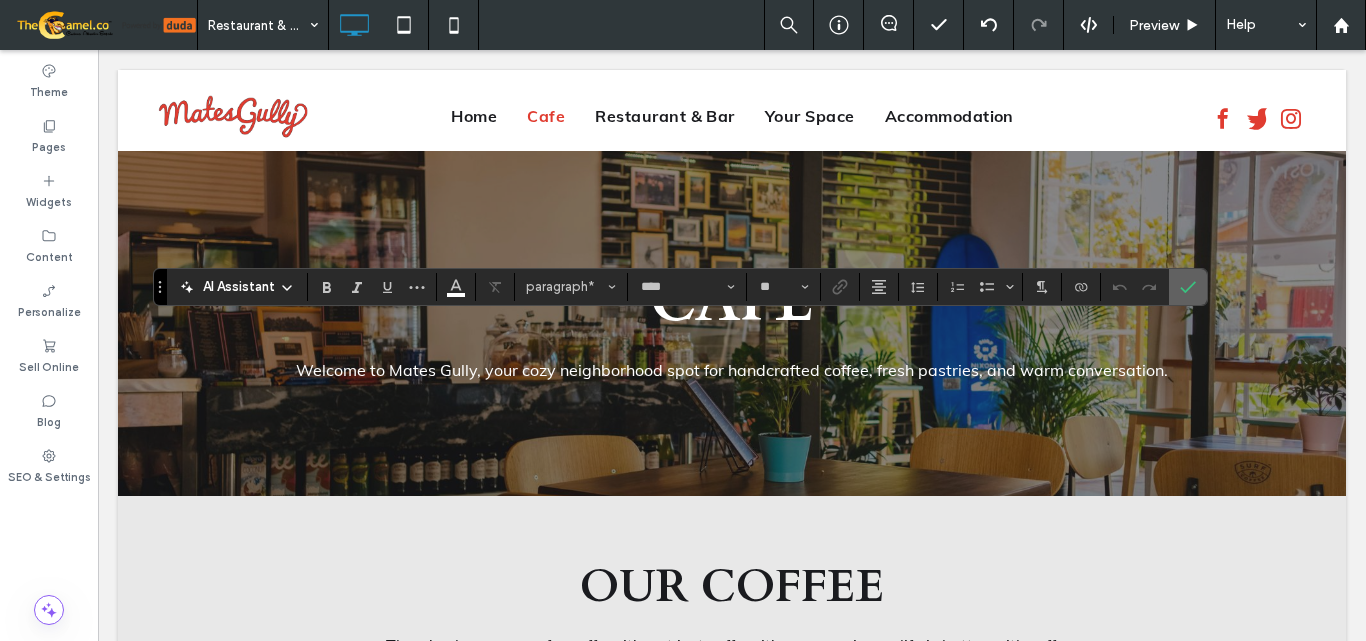 click at bounding box center (1188, 287) 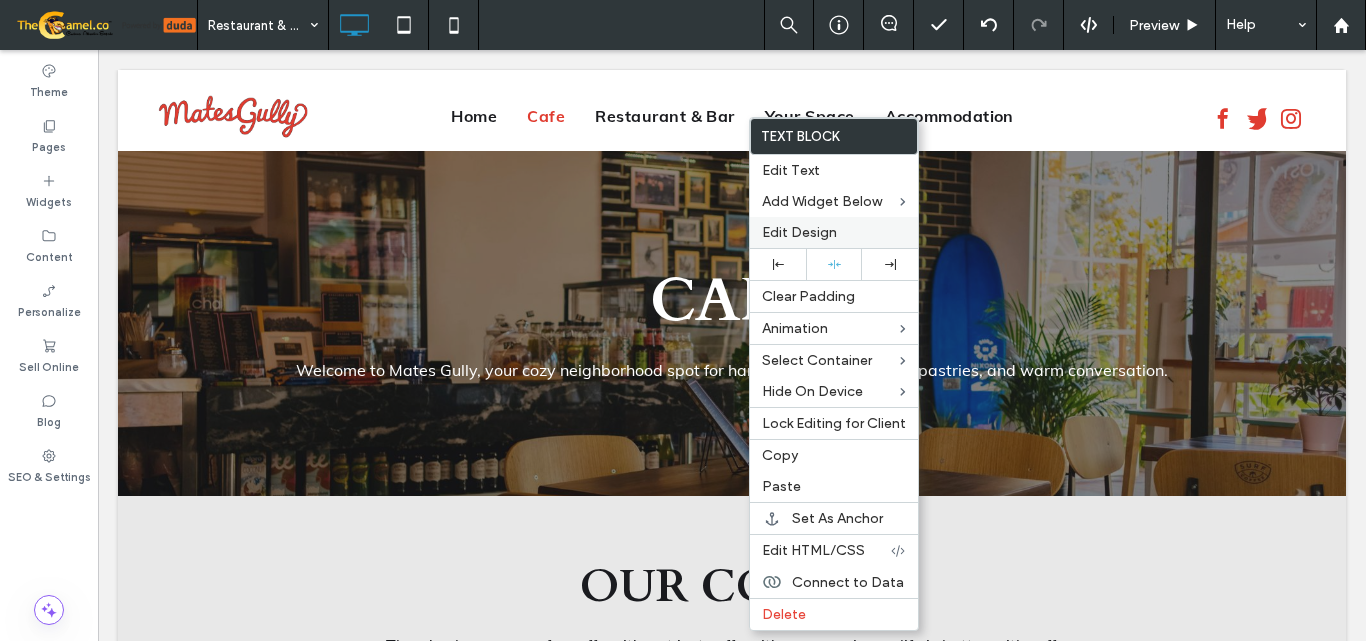 click on "Edit Design" at bounding box center (799, 232) 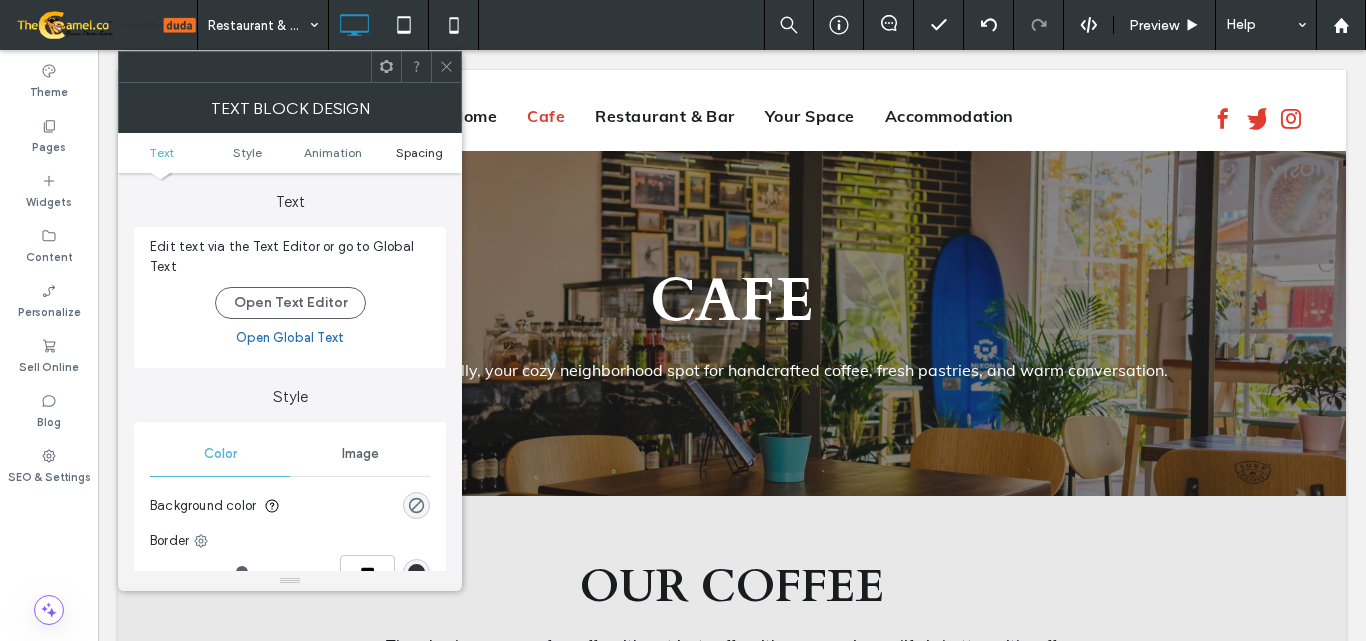click on "Spacing" at bounding box center (419, 152) 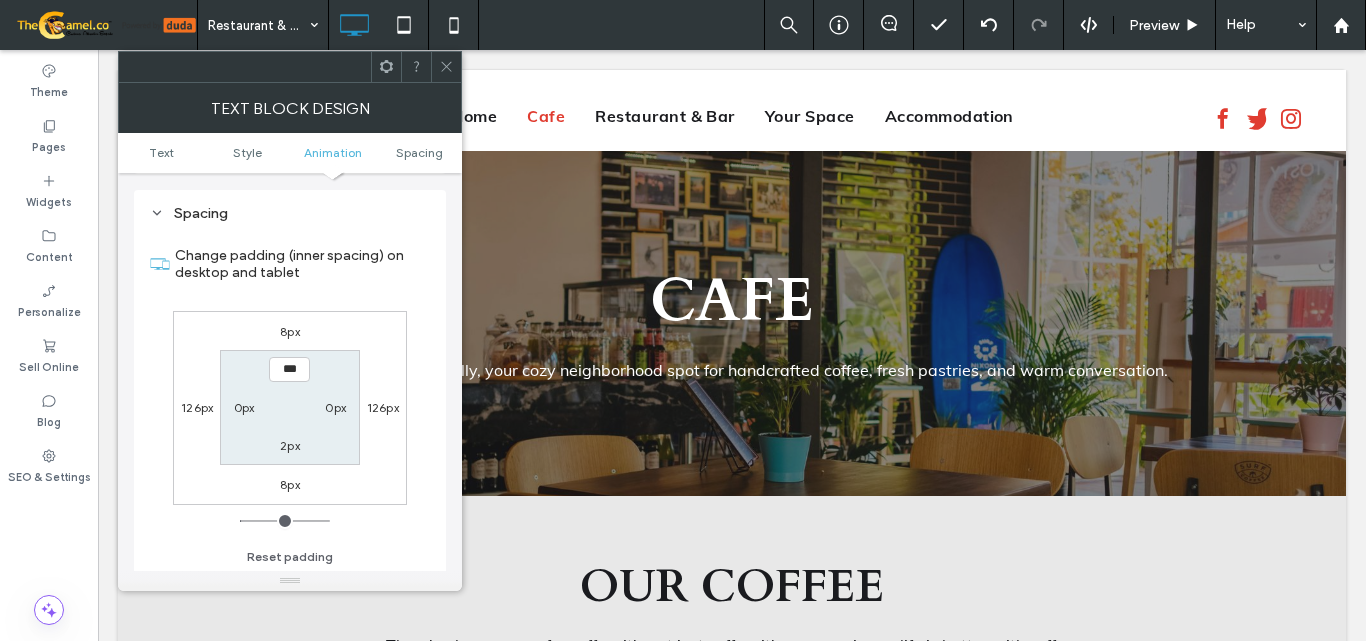 scroll, scrollTop: 573, scrollLeft: 0, axis: vertical 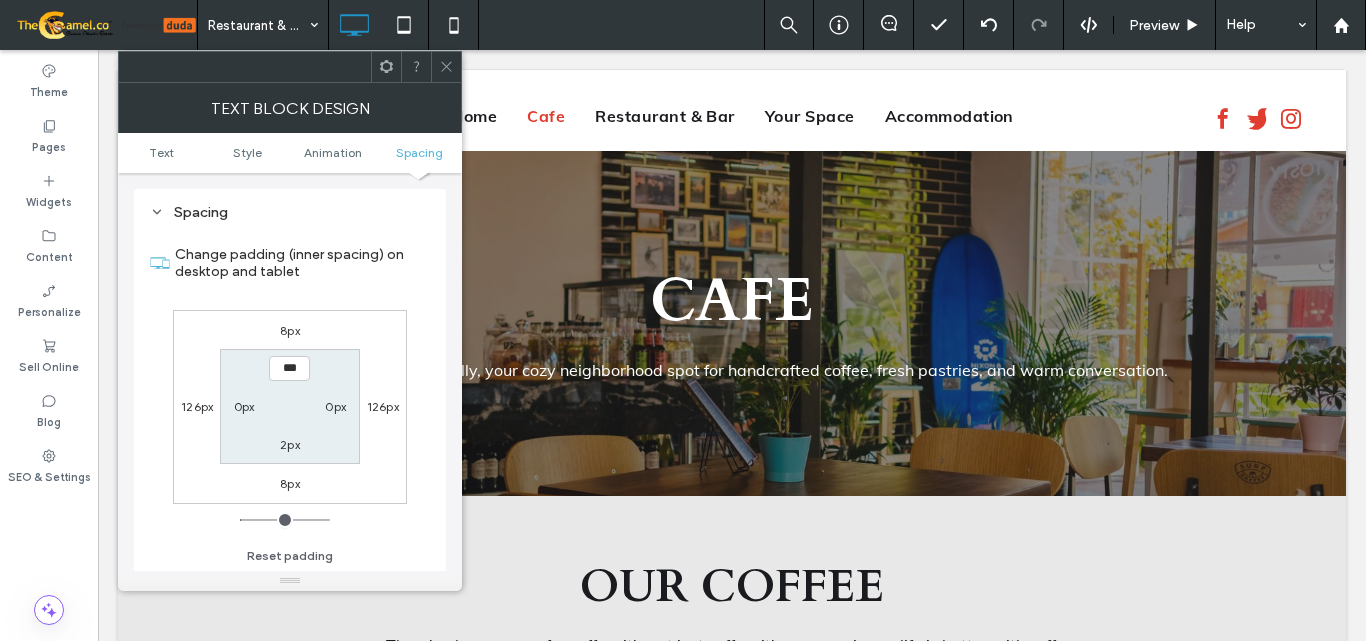 click on "8px" at bounding box center (290, 330) 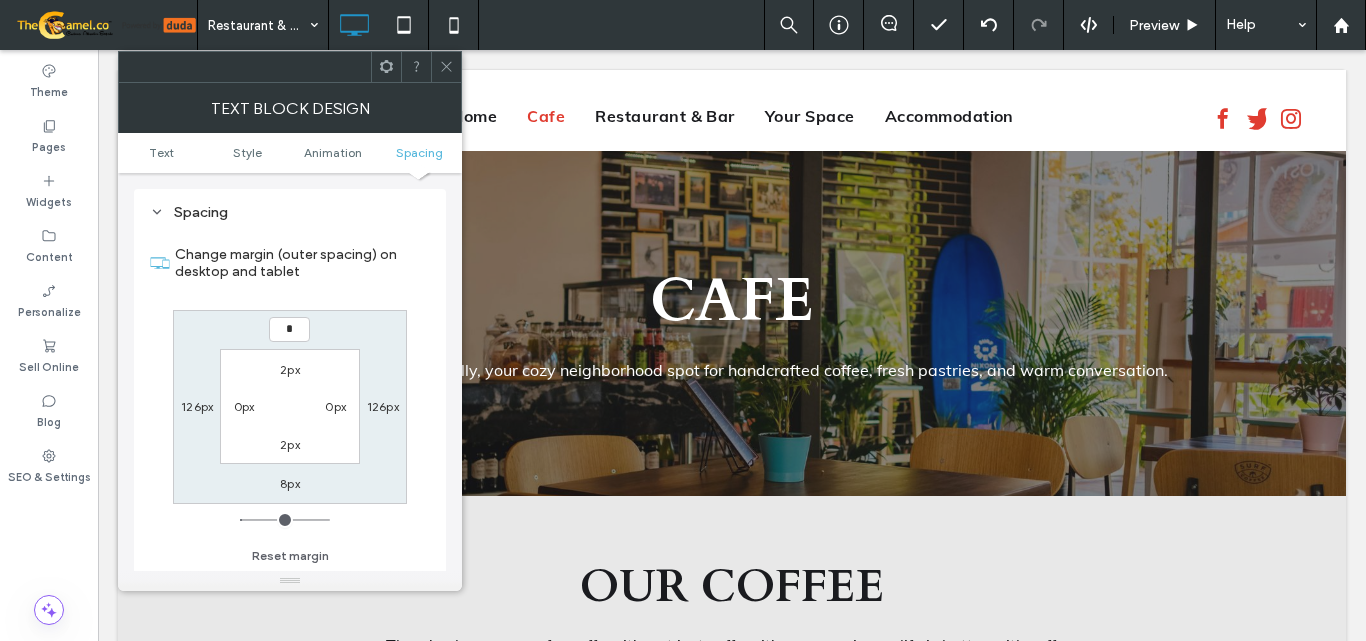 type on "*" 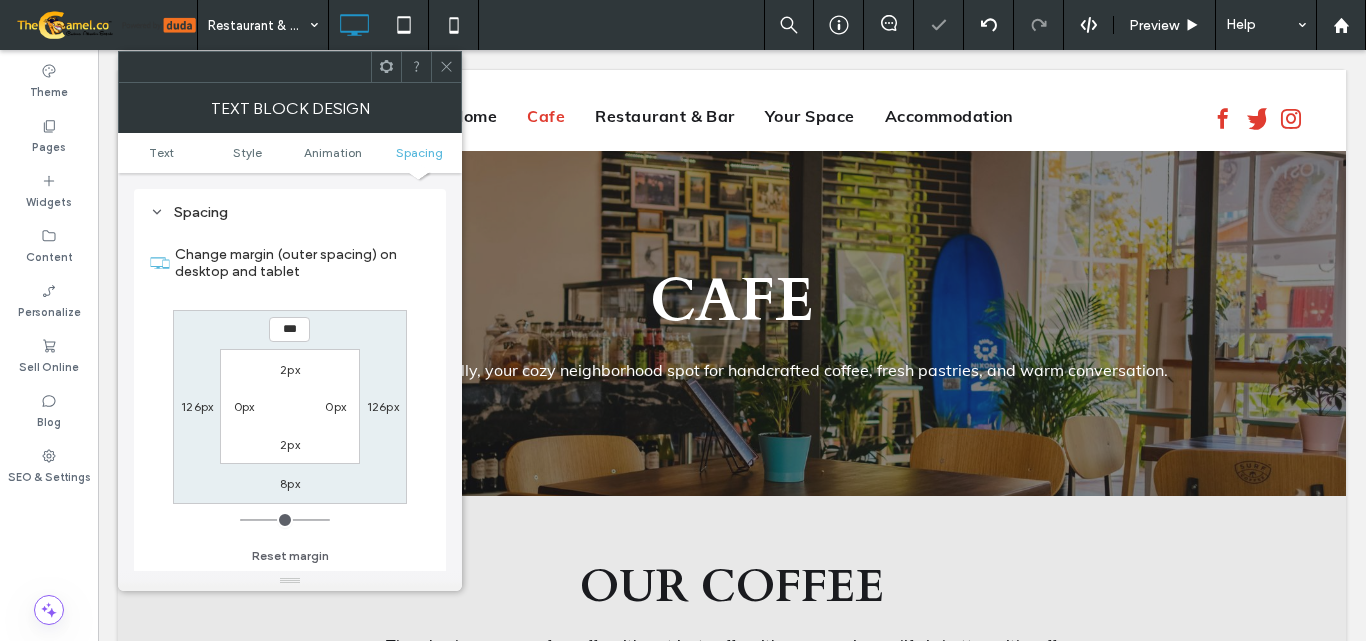 click on "2px" at bounding box center (290, 369) 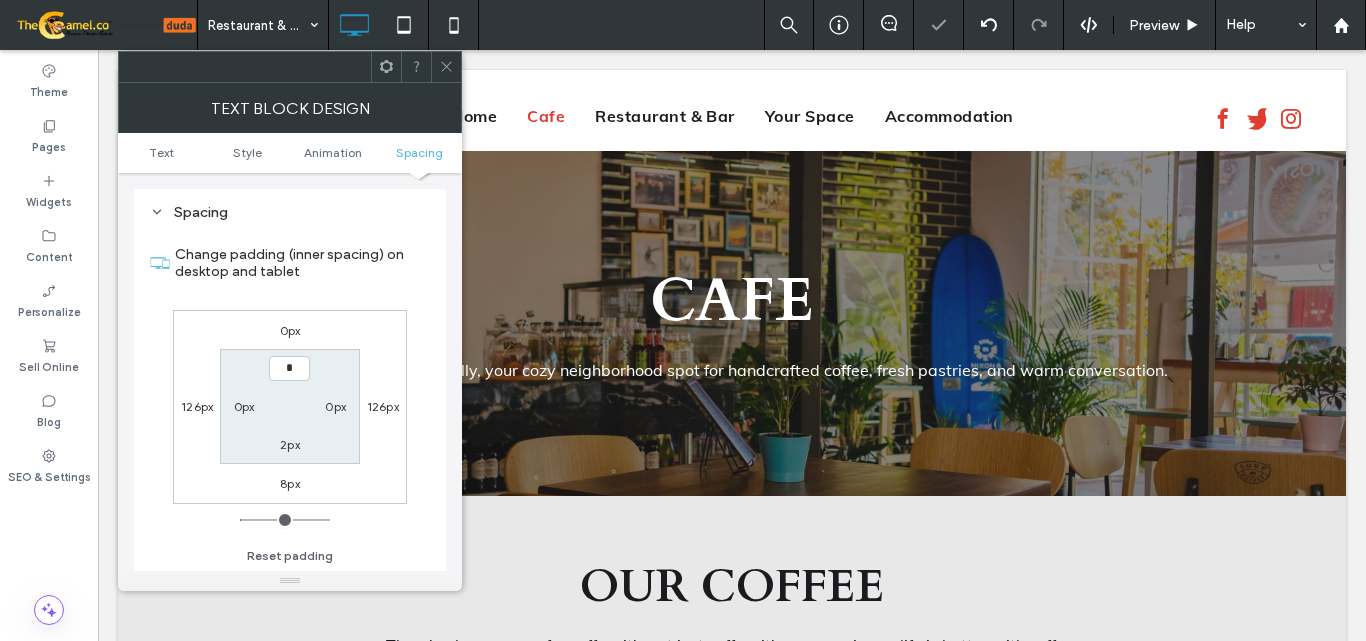 type on "*" 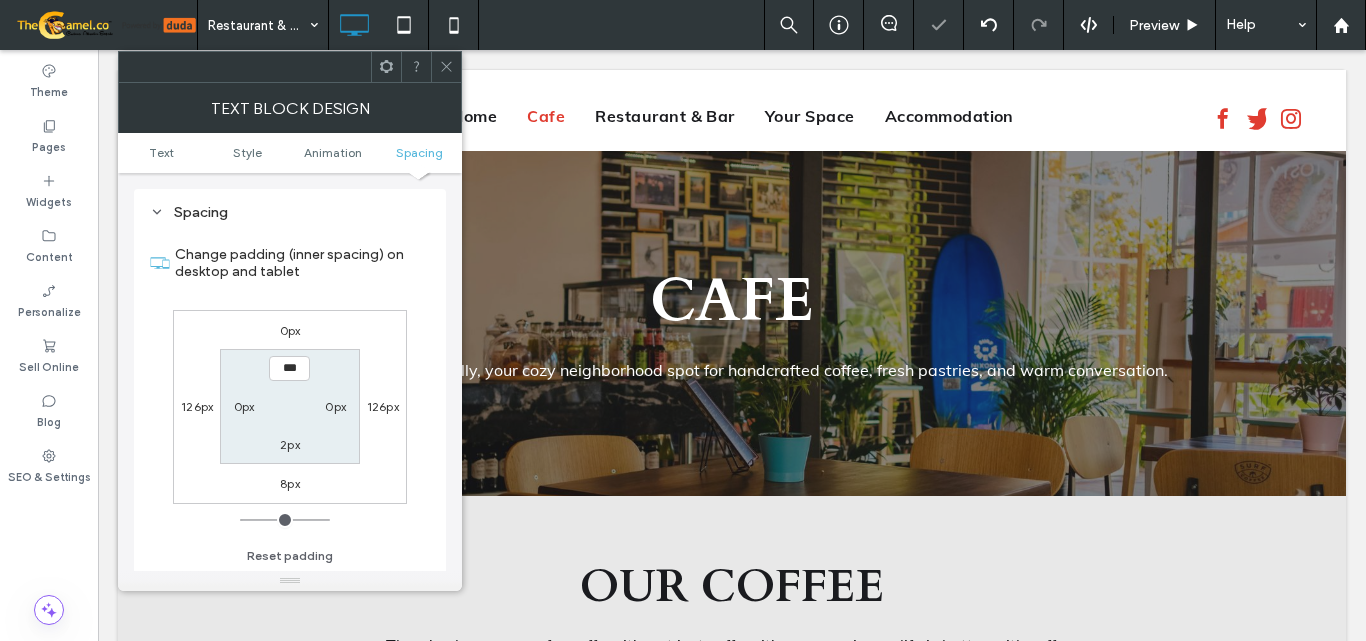 click 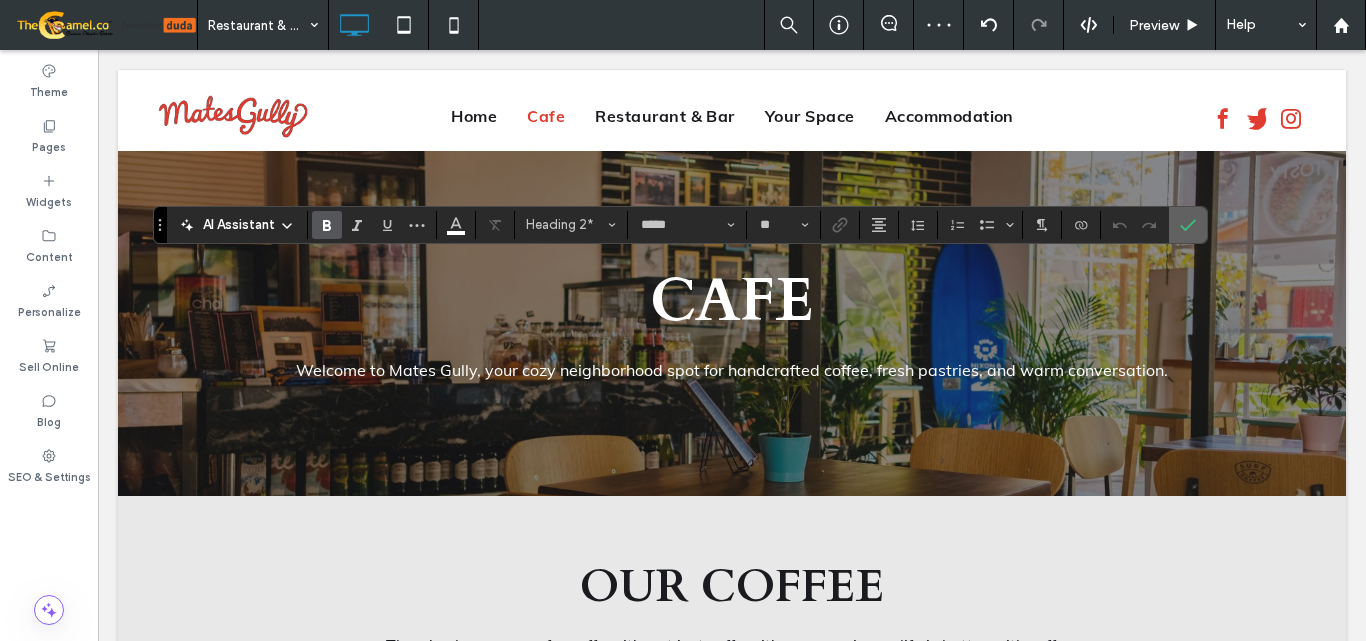 click 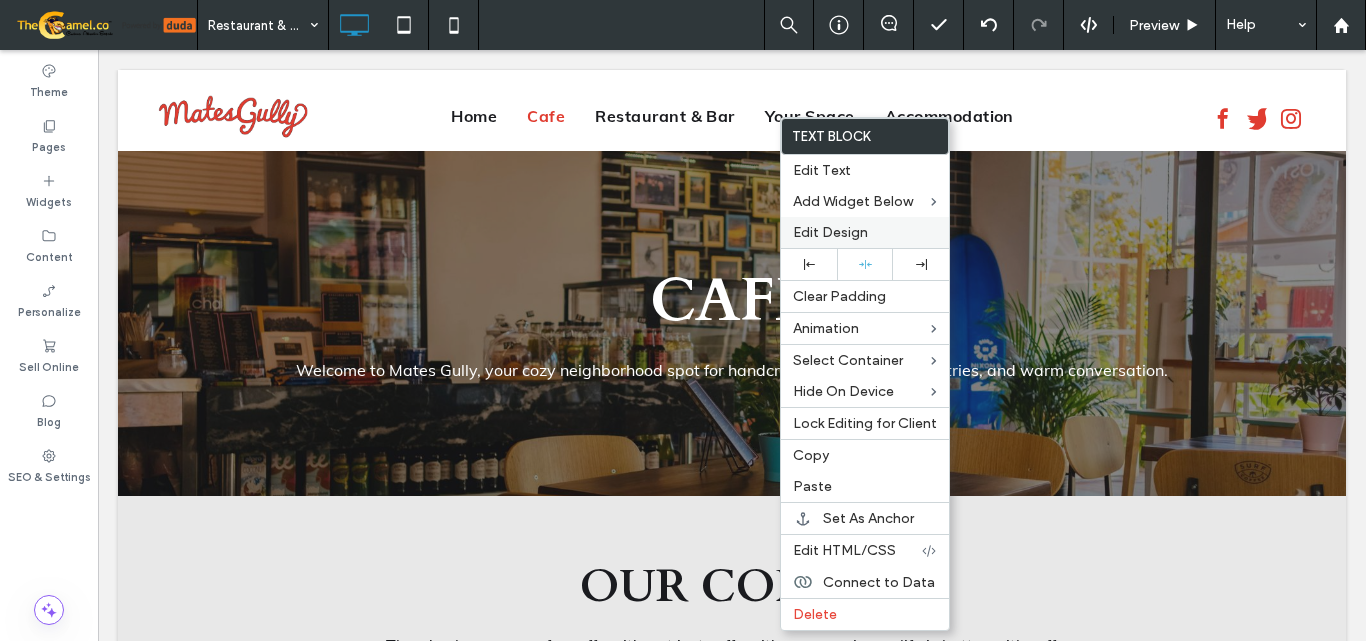 click on "Edit Design" at bounding box center (830, 232) 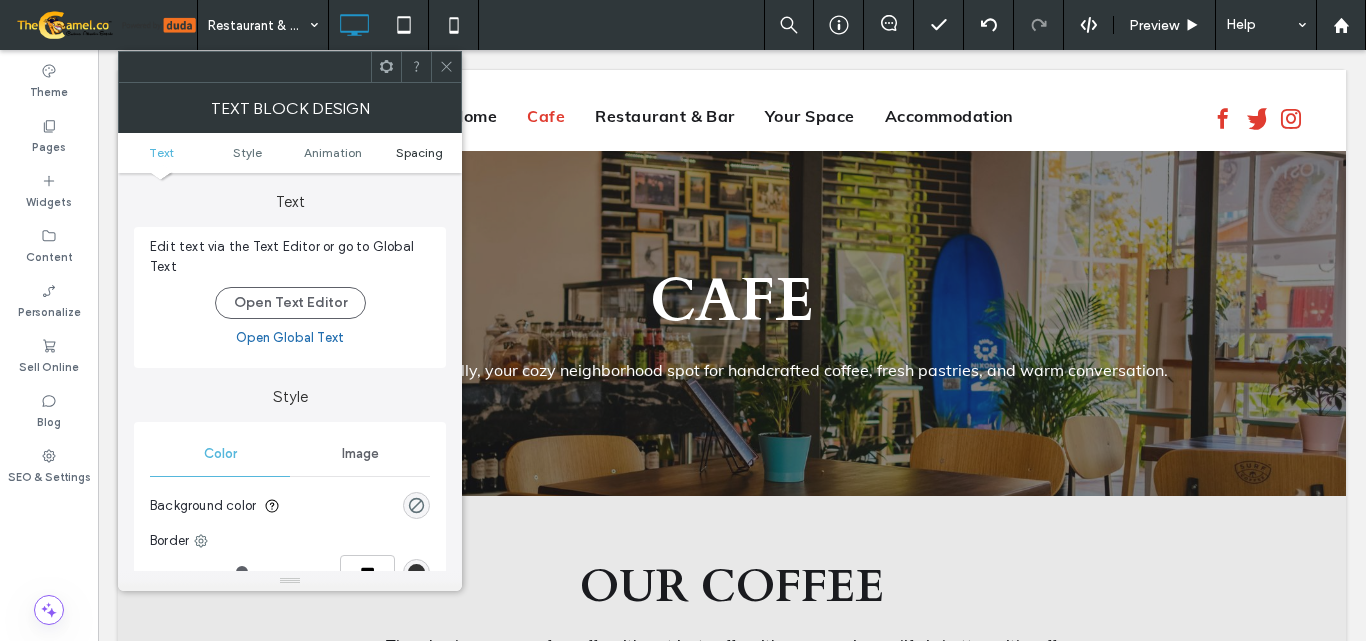click on "Spacing" at bounding box center (419, 152) 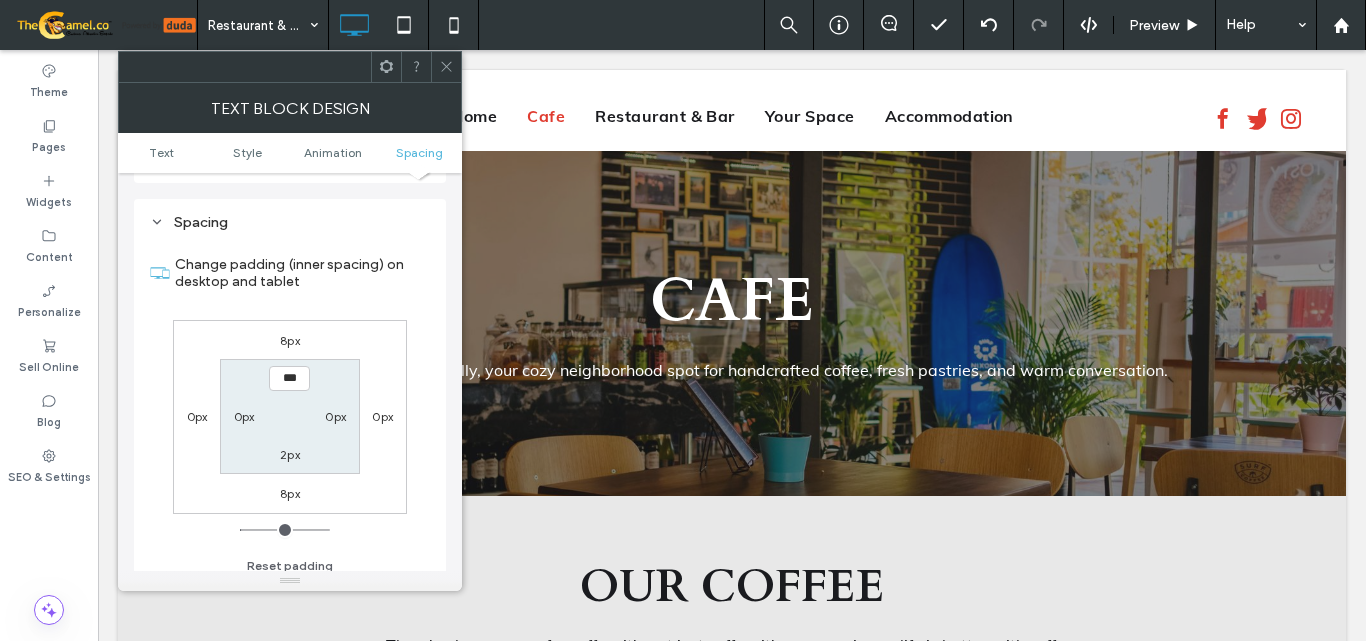 scroll, scrollTop: 573, scrollLeft: 0, axis: vertical 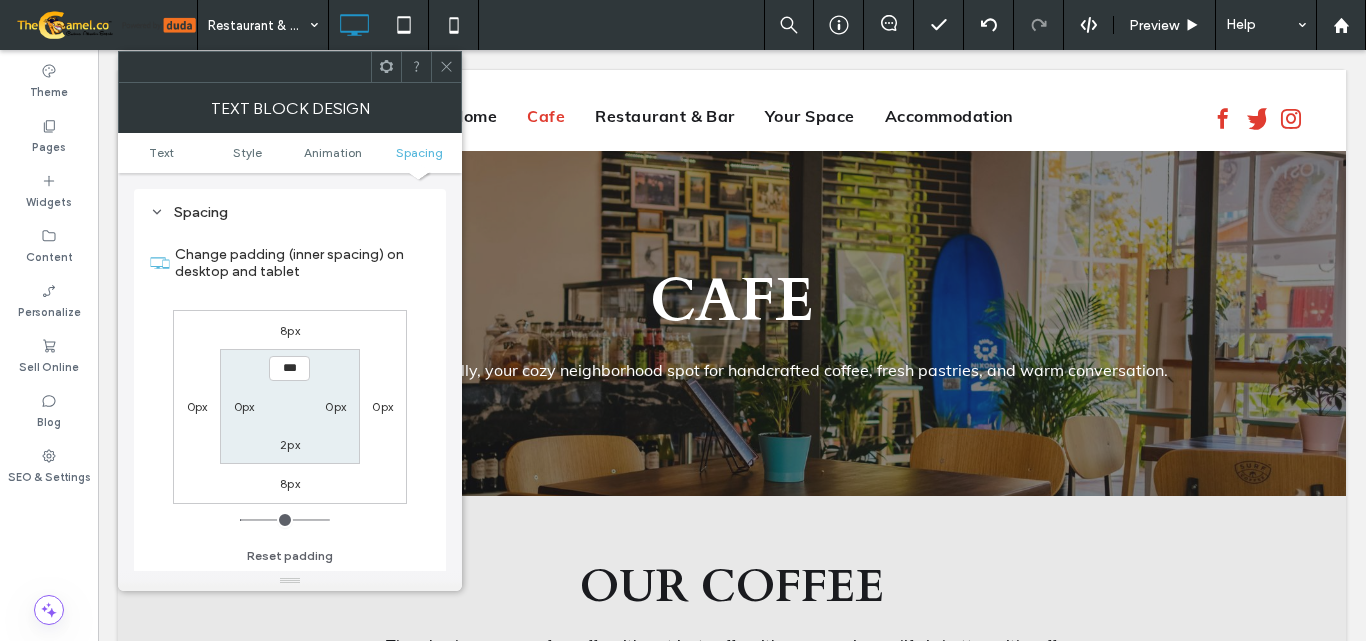click on "2px" at bounding box center [290, 444] 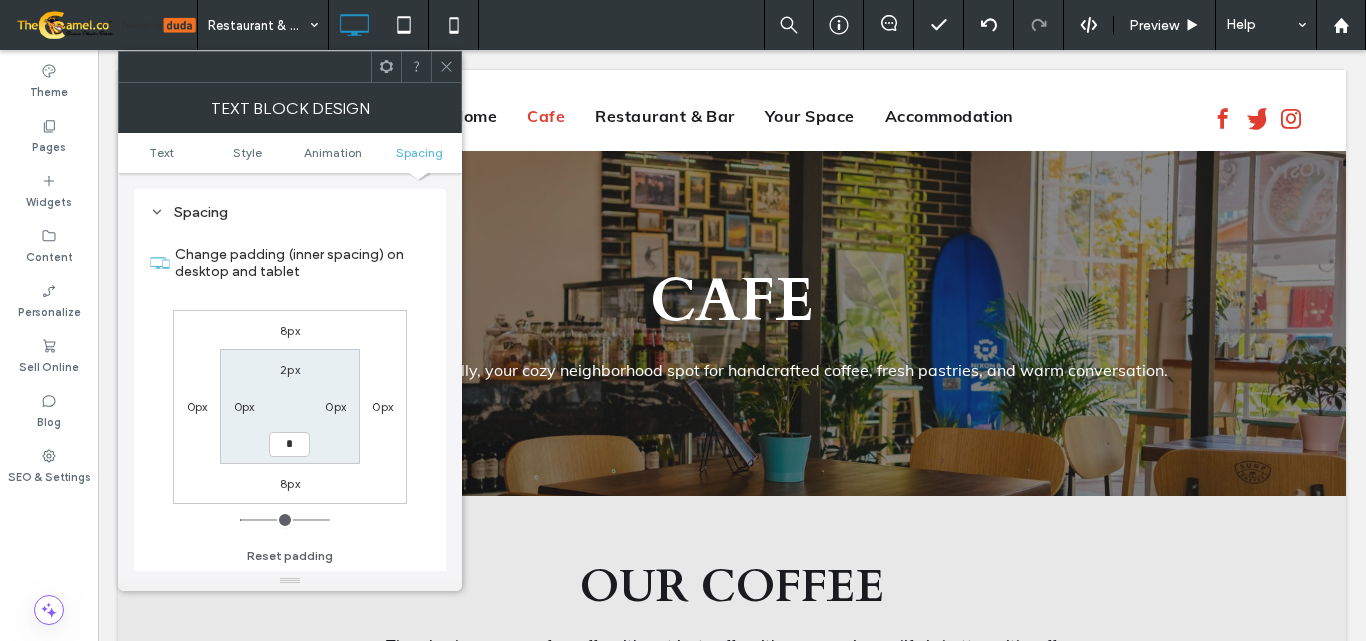 type on "*" 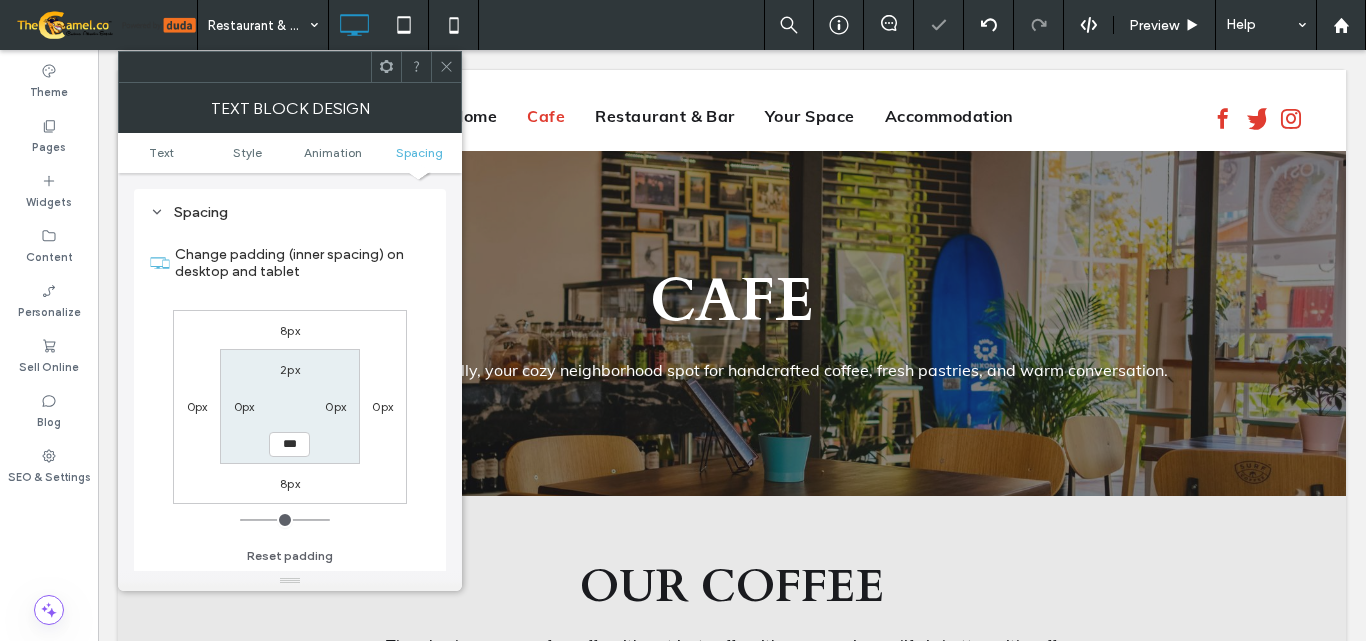 click on "8px" at bounding box center [290, 483] 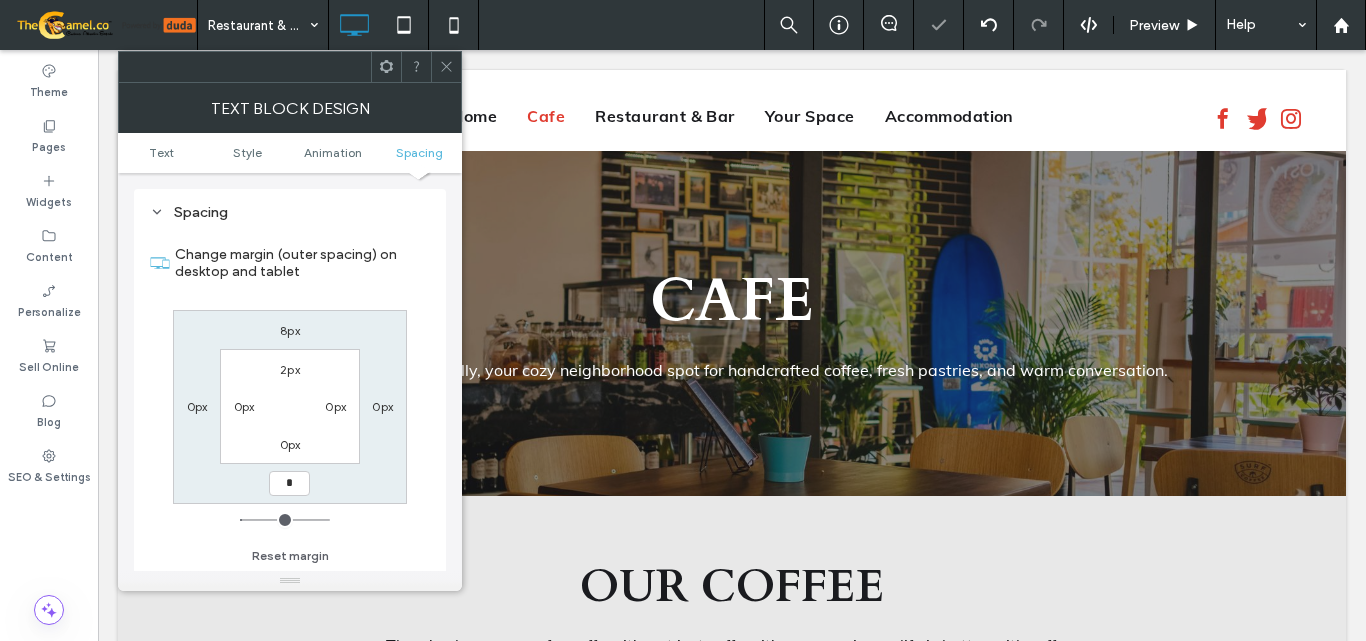 type on "*" 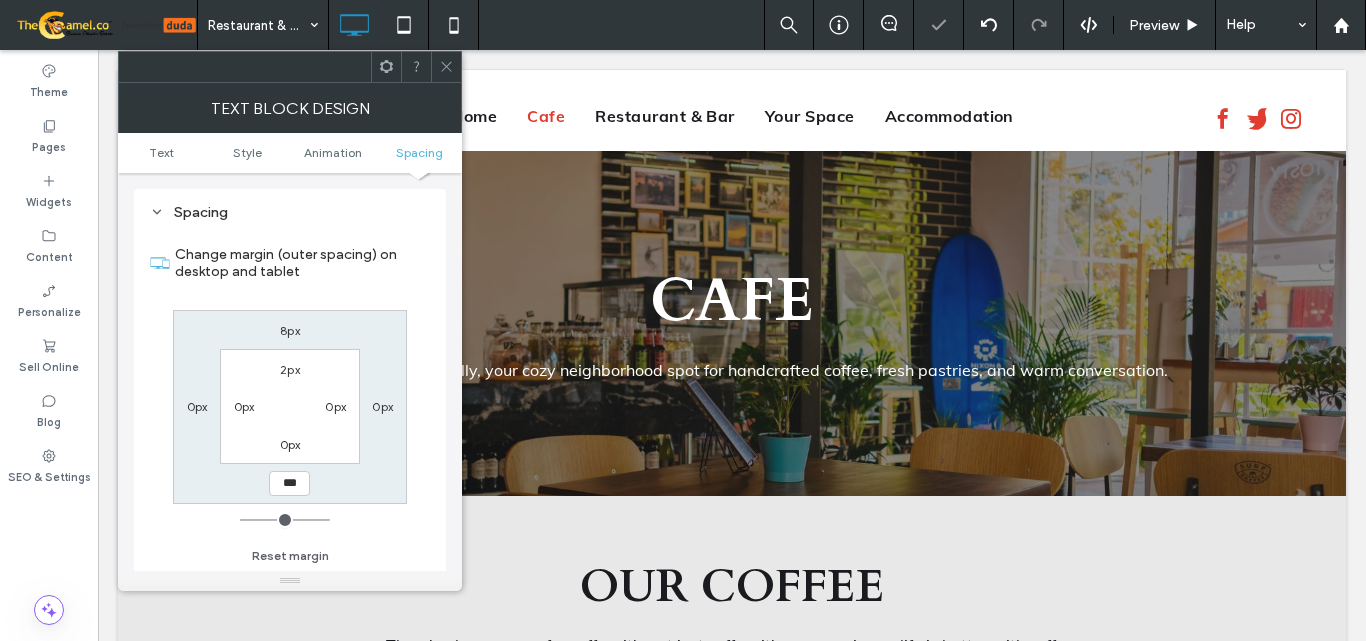 click 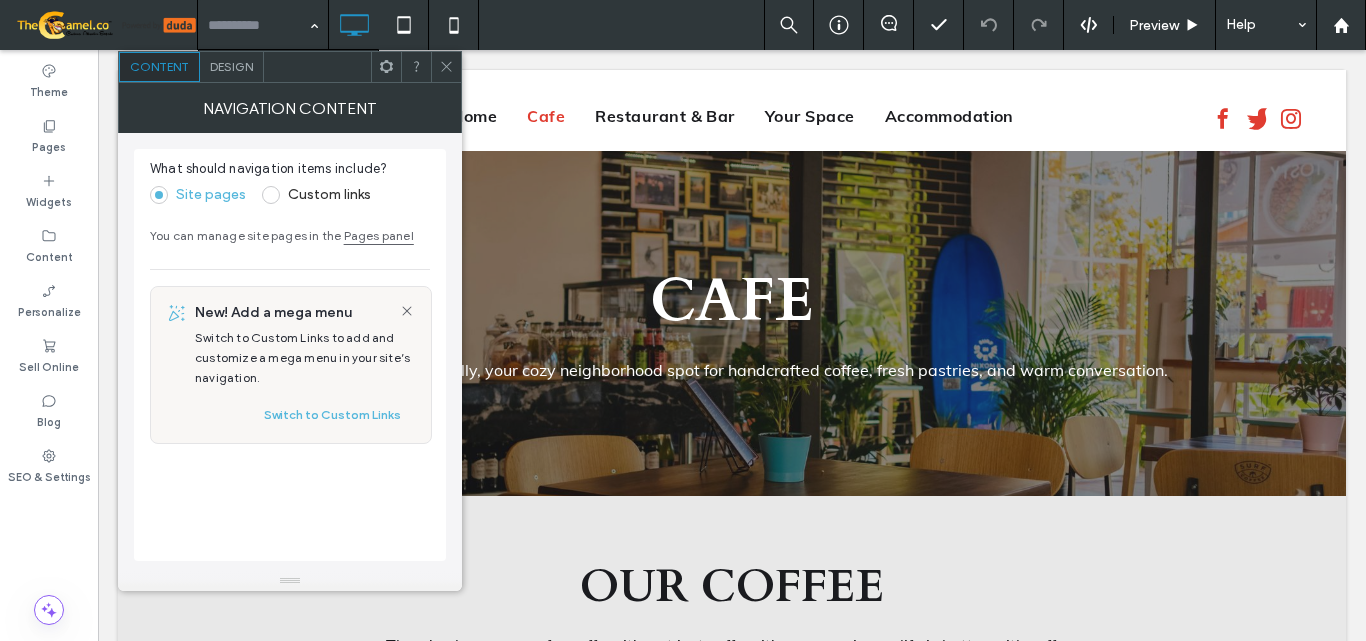 click at bounding box center [446, 67] 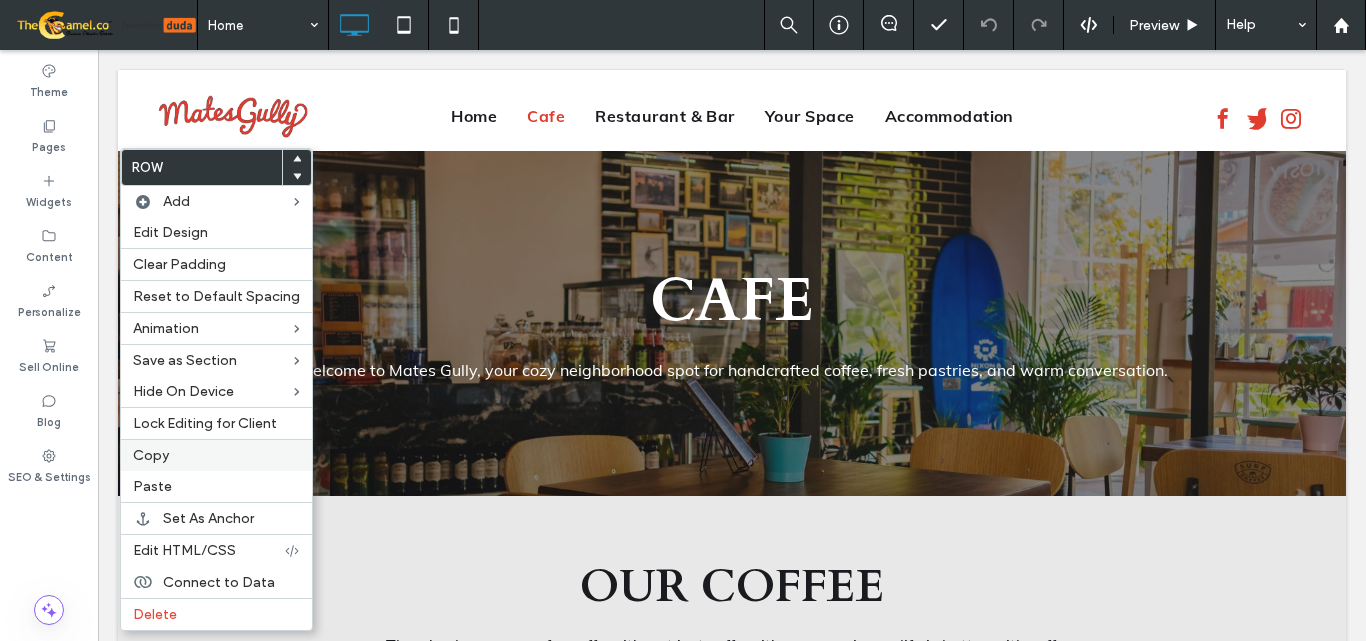 click on "Copy" at bounding box center (216, 455) 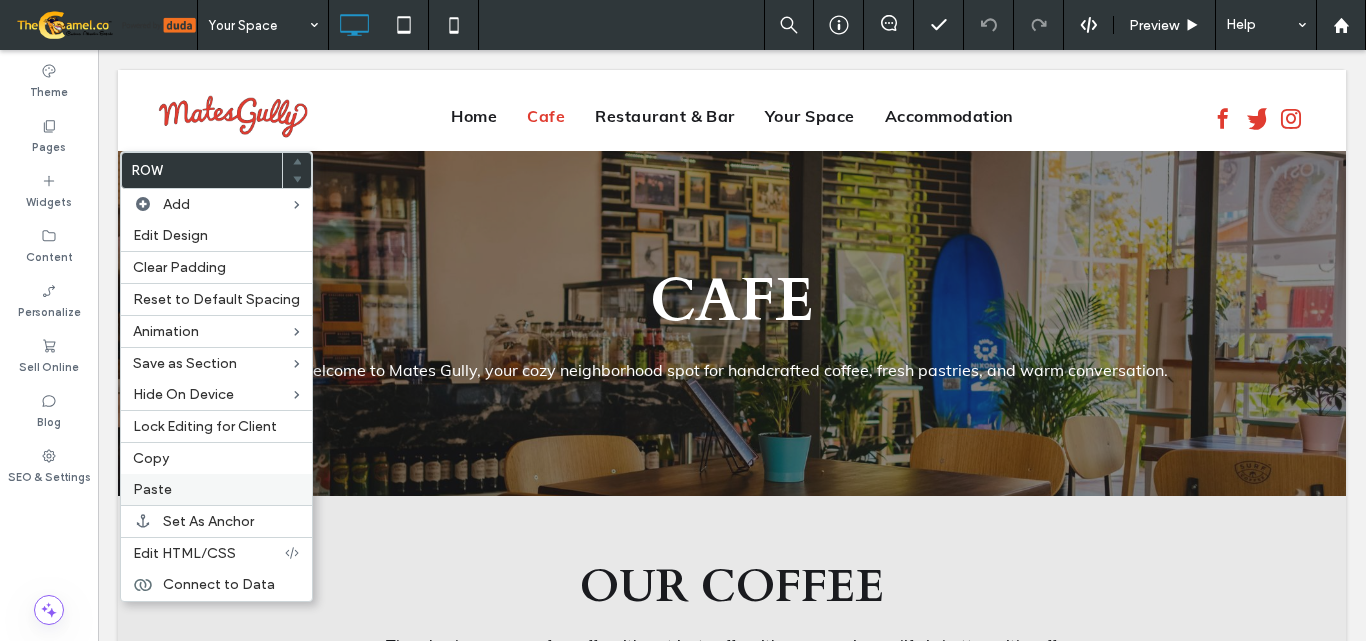 click on "Paste" at bounding box center [216, 489] 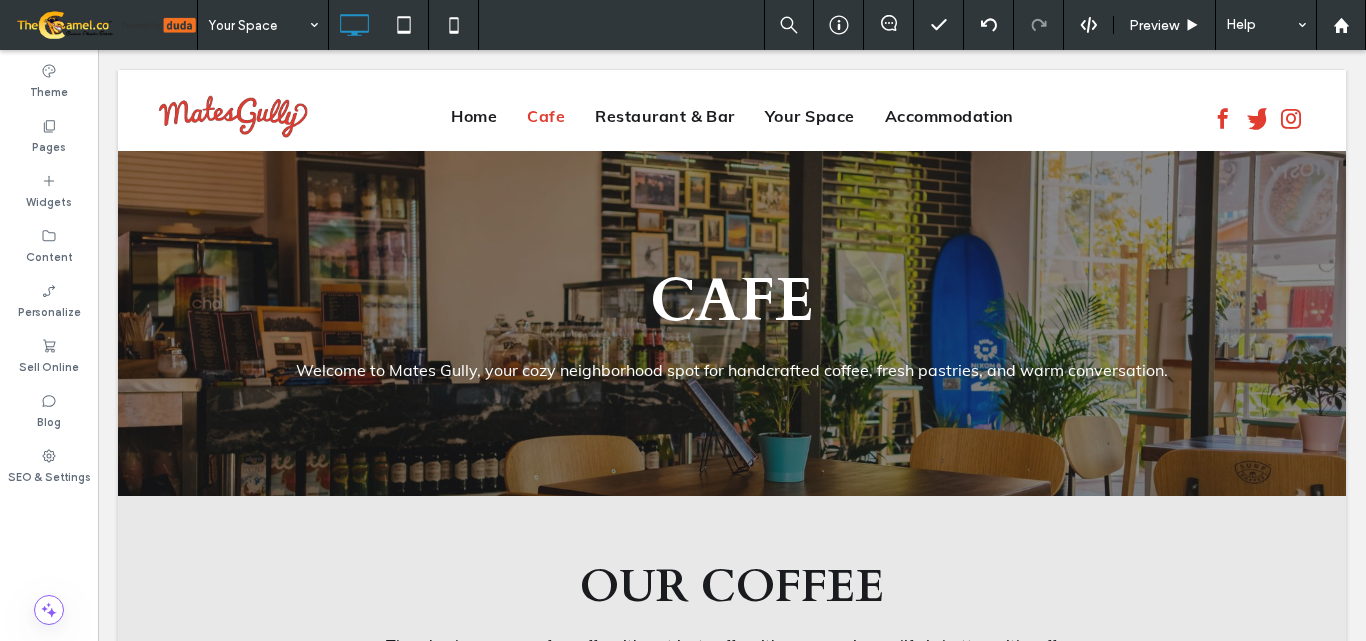 type on "*****" 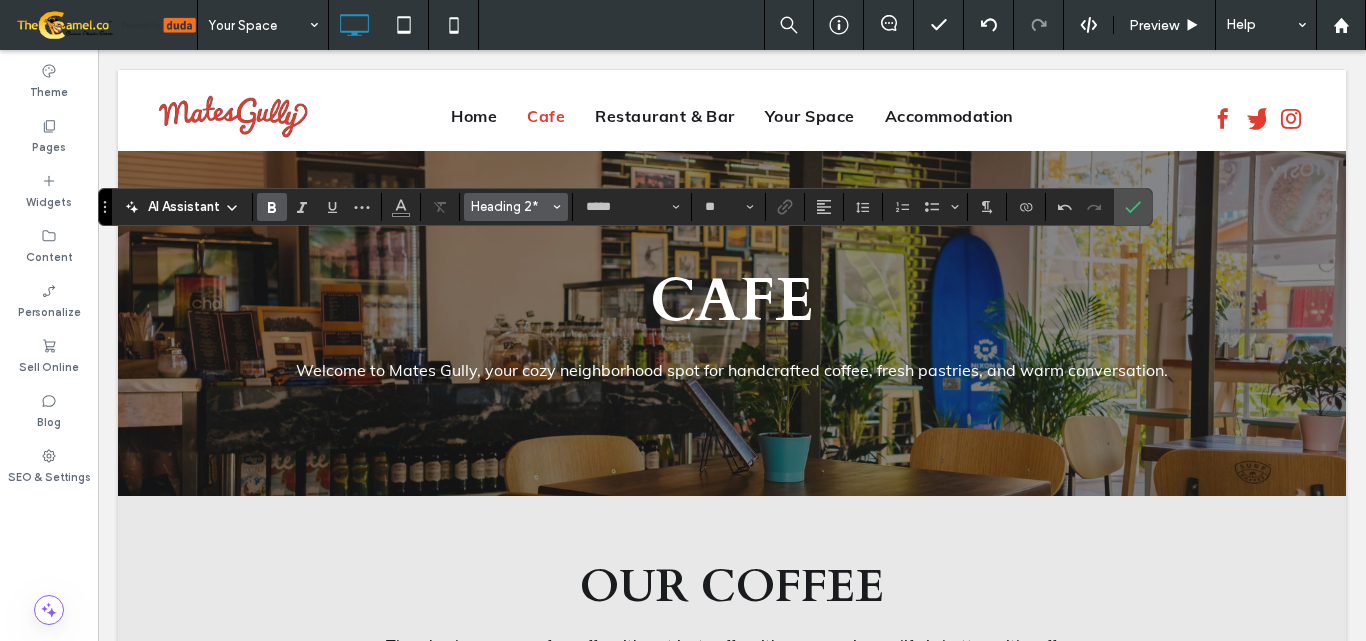click on "Heading 2*" at bounding box center (510, 206) 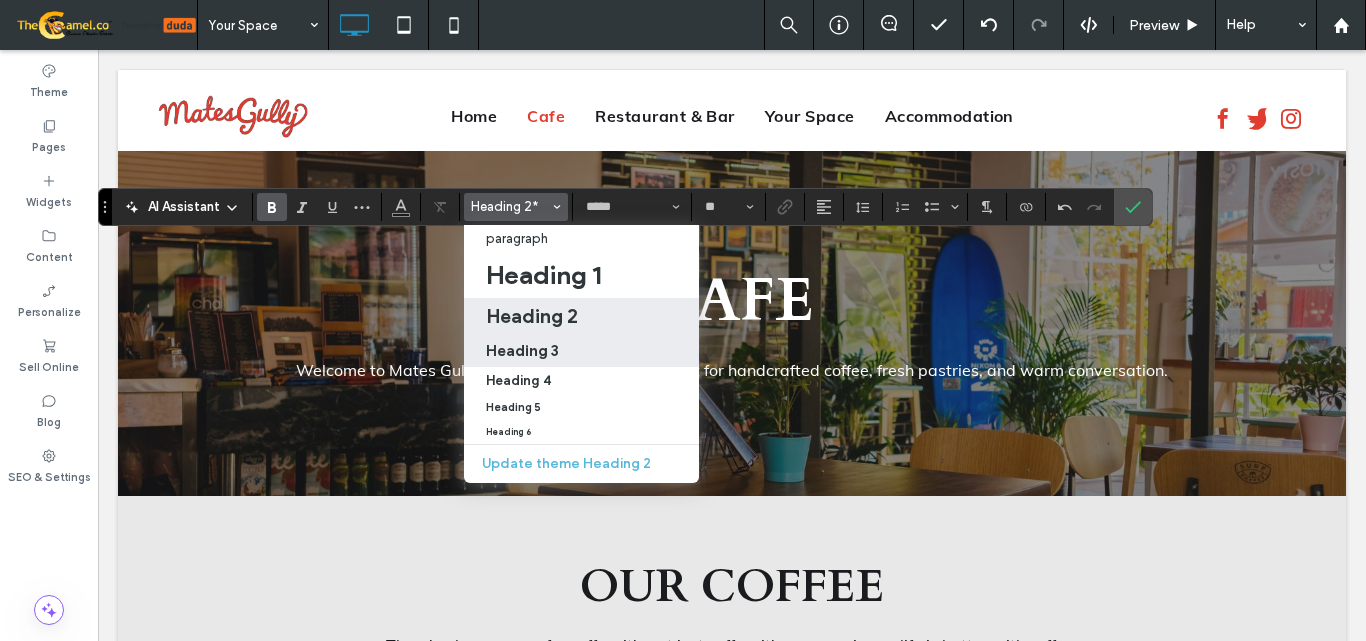 click on "Heading 3" at bounding box center [581, 350] 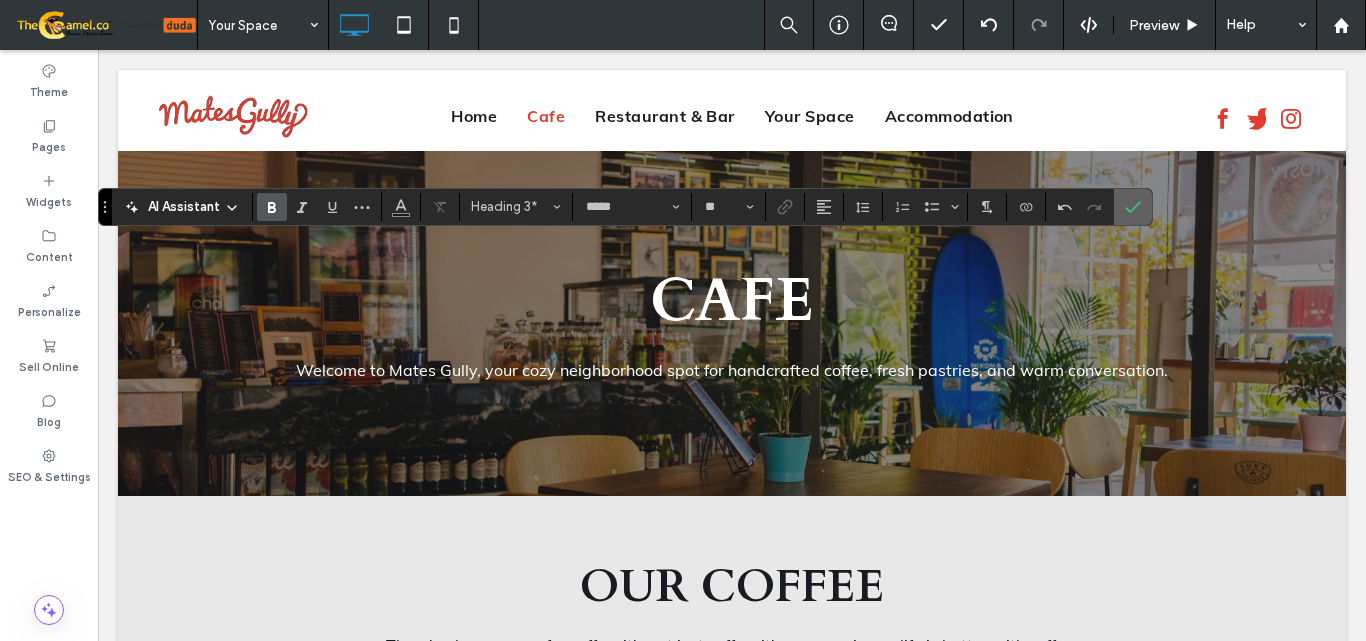click at bounding box center [1133, 207] 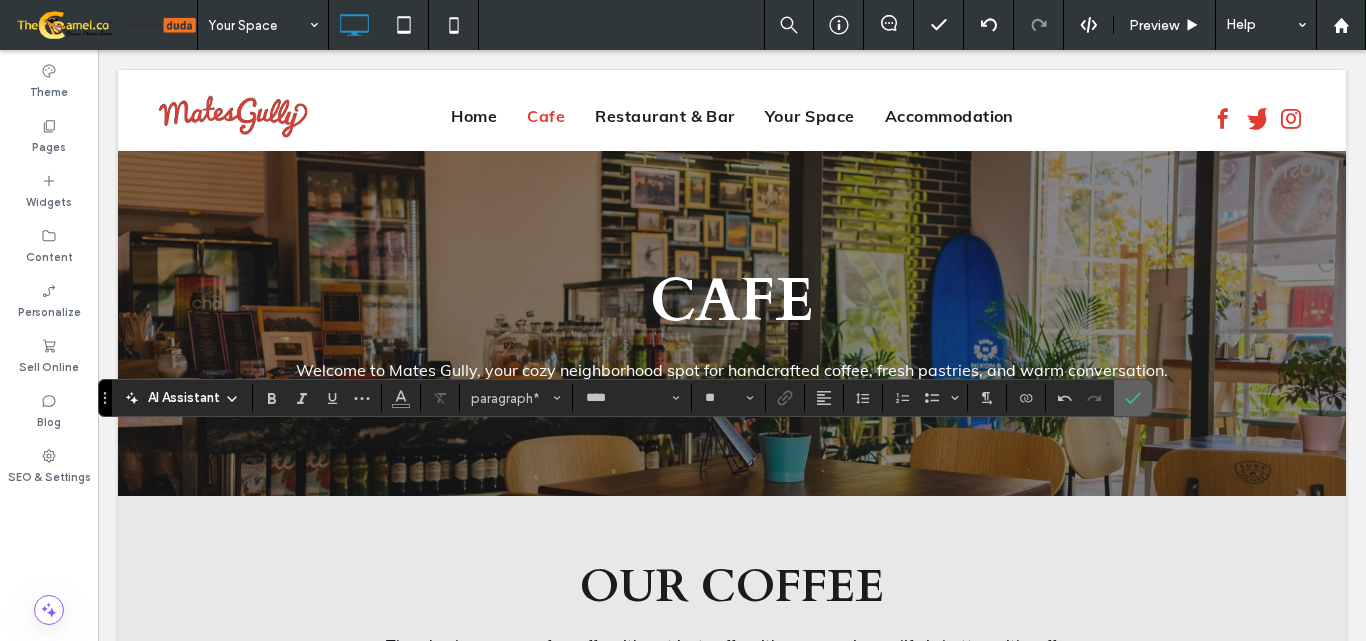click at bounding box center (1133, 398) 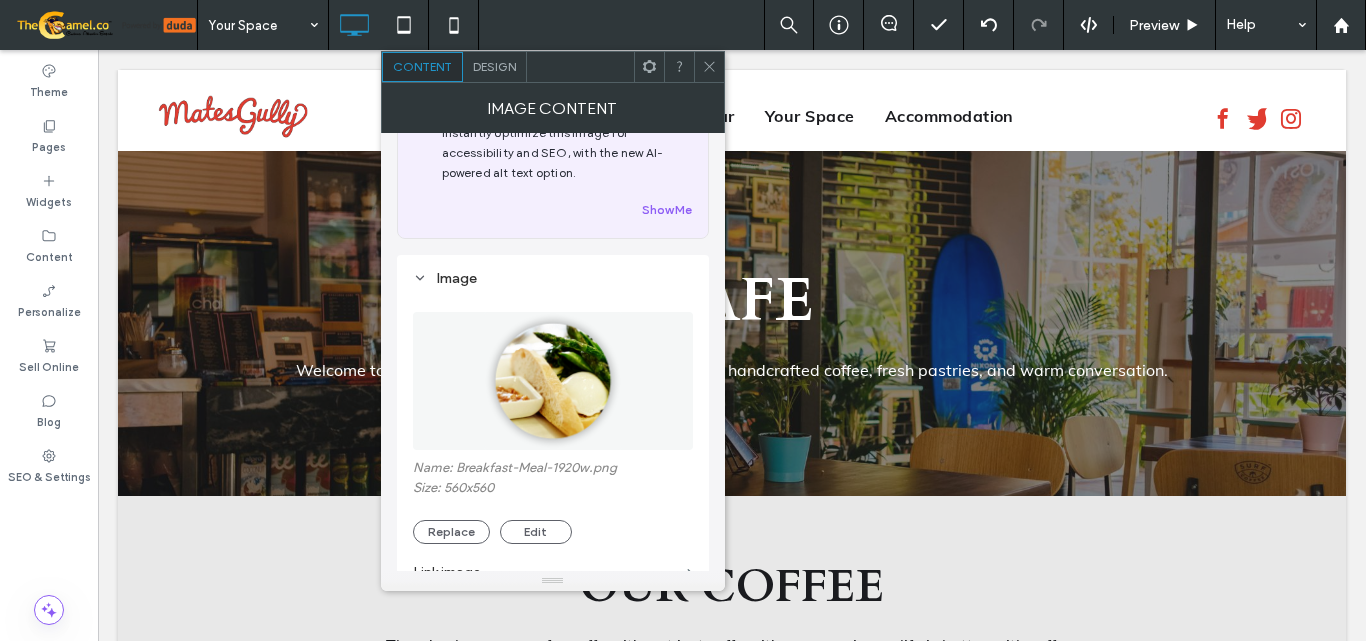 scroll, scrollTop: 100, scrollLeft: 0, axis: vertical 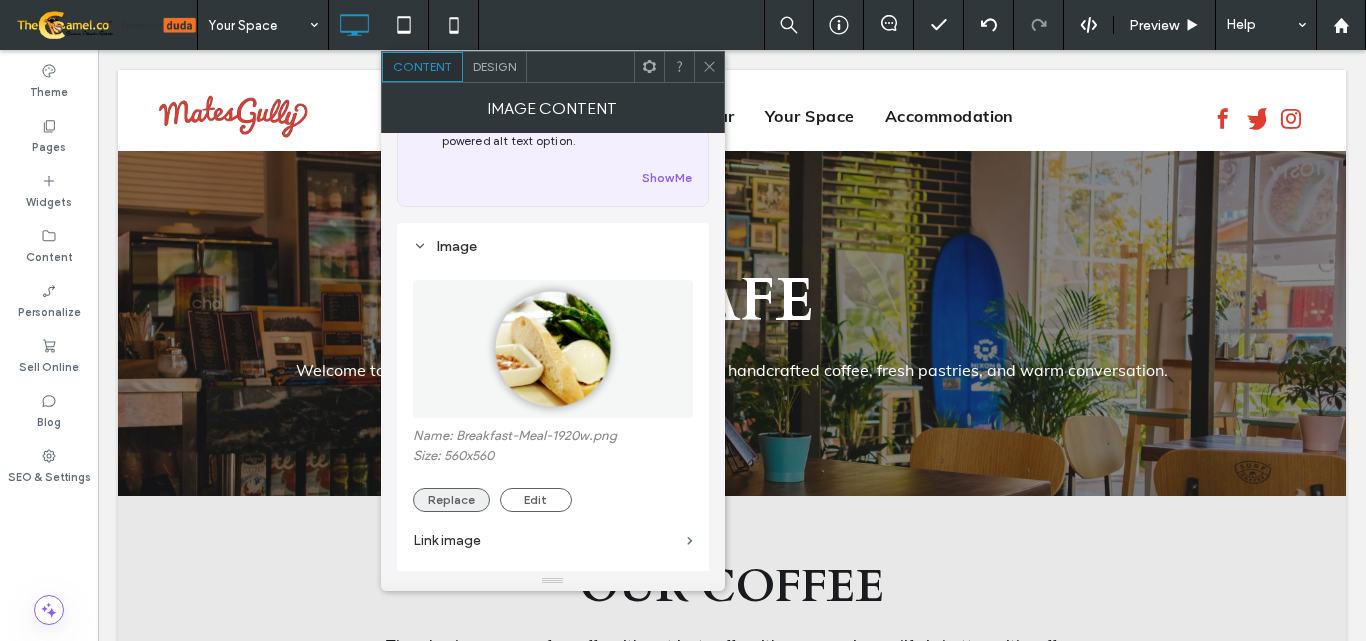 click on "Replace" at bounding box center [451, 500] 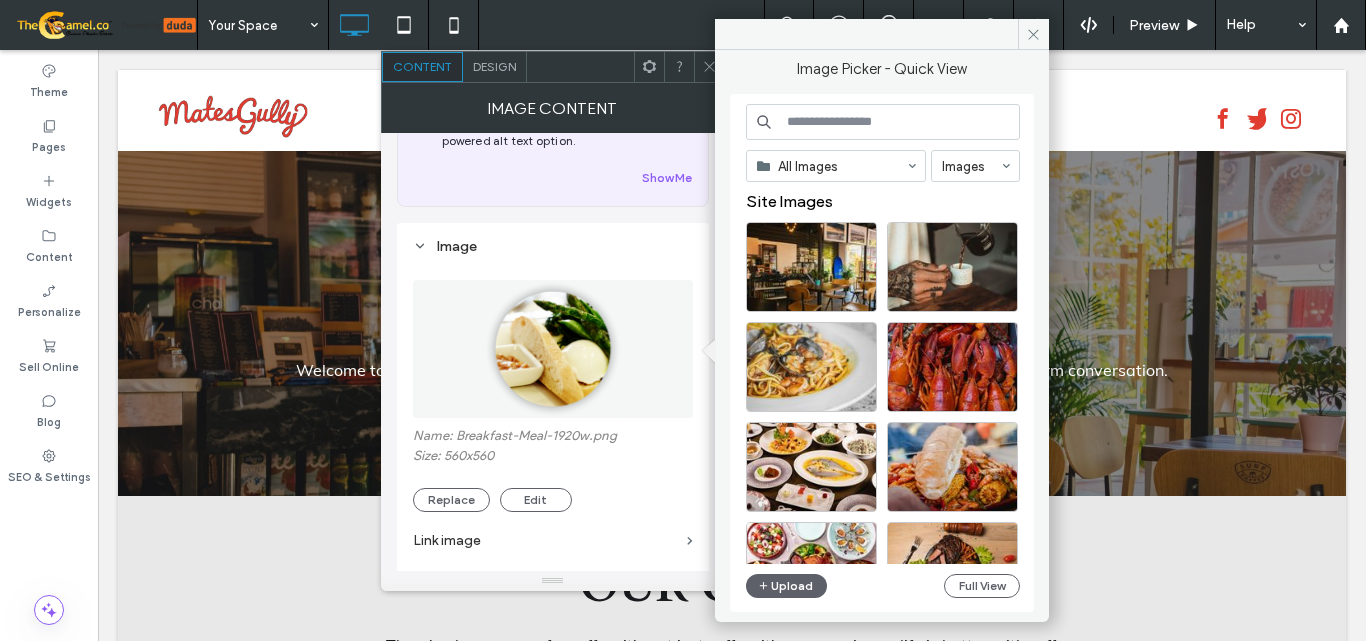 click at bounding box center [883, 122] 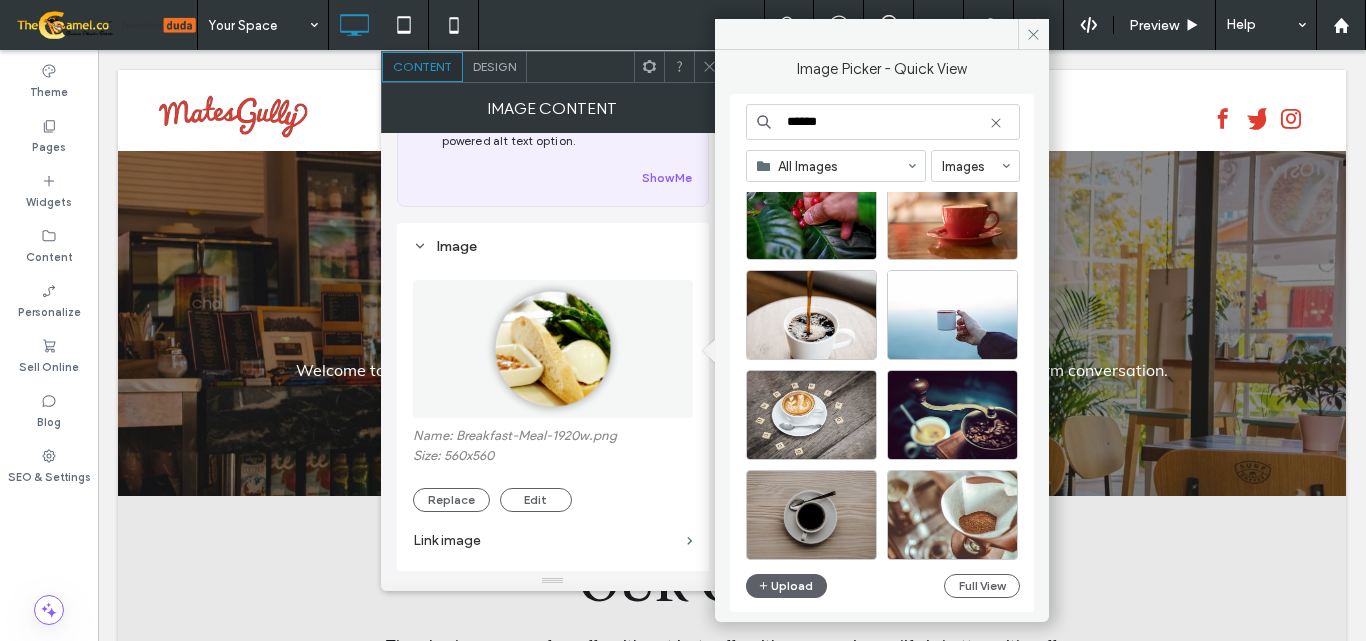 scroll, scrollTop: 2498, scrollLeft: 0, axis: vertical 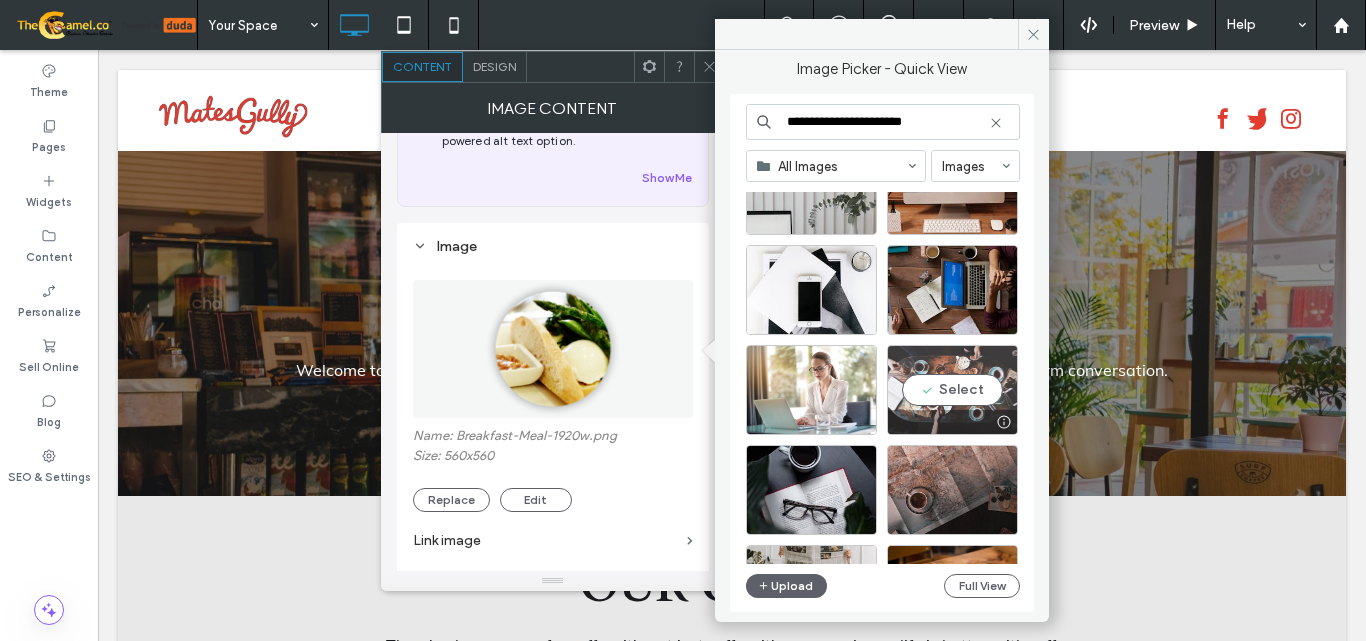 type on "**********" 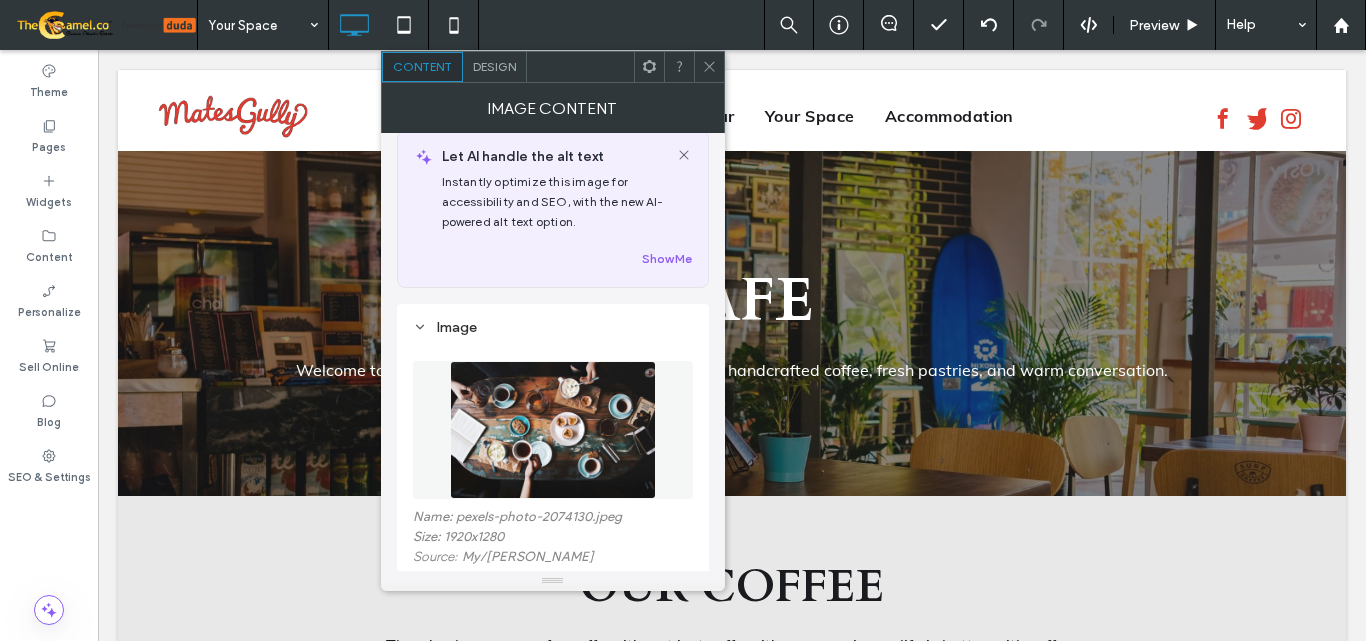 scroll, scrollTop: 0, scrollLeft: 0, axis: both 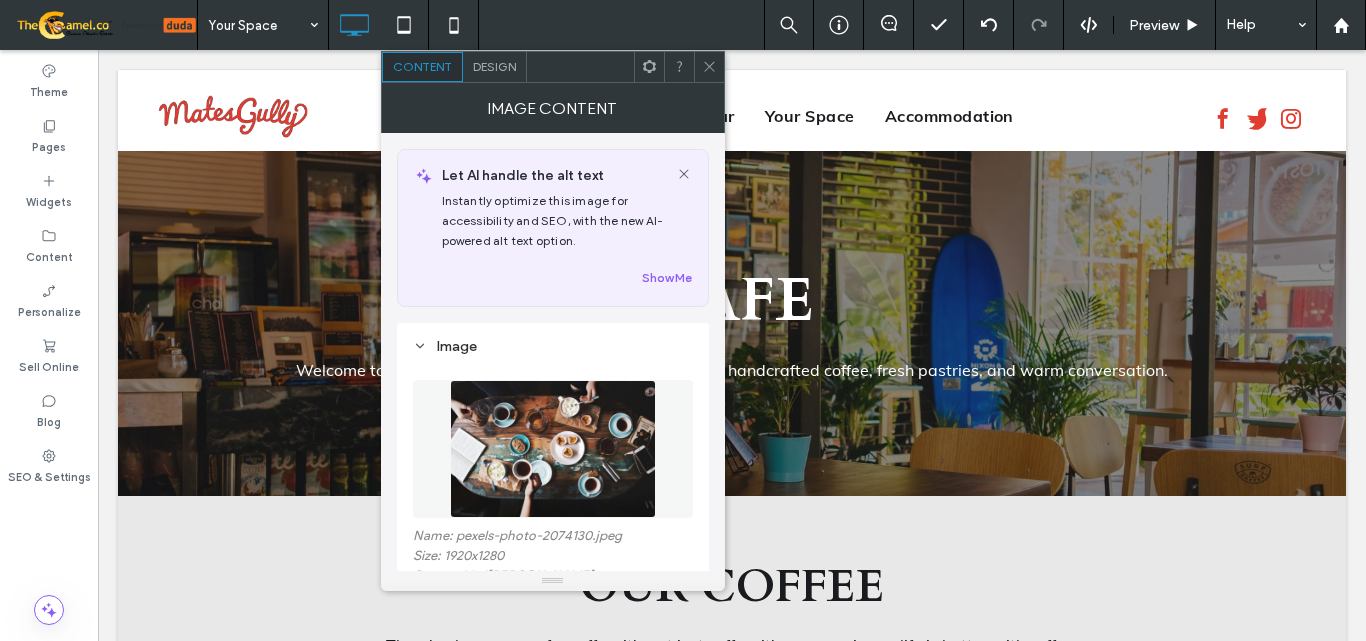 click on "Design" at bounding box center (494, 66) 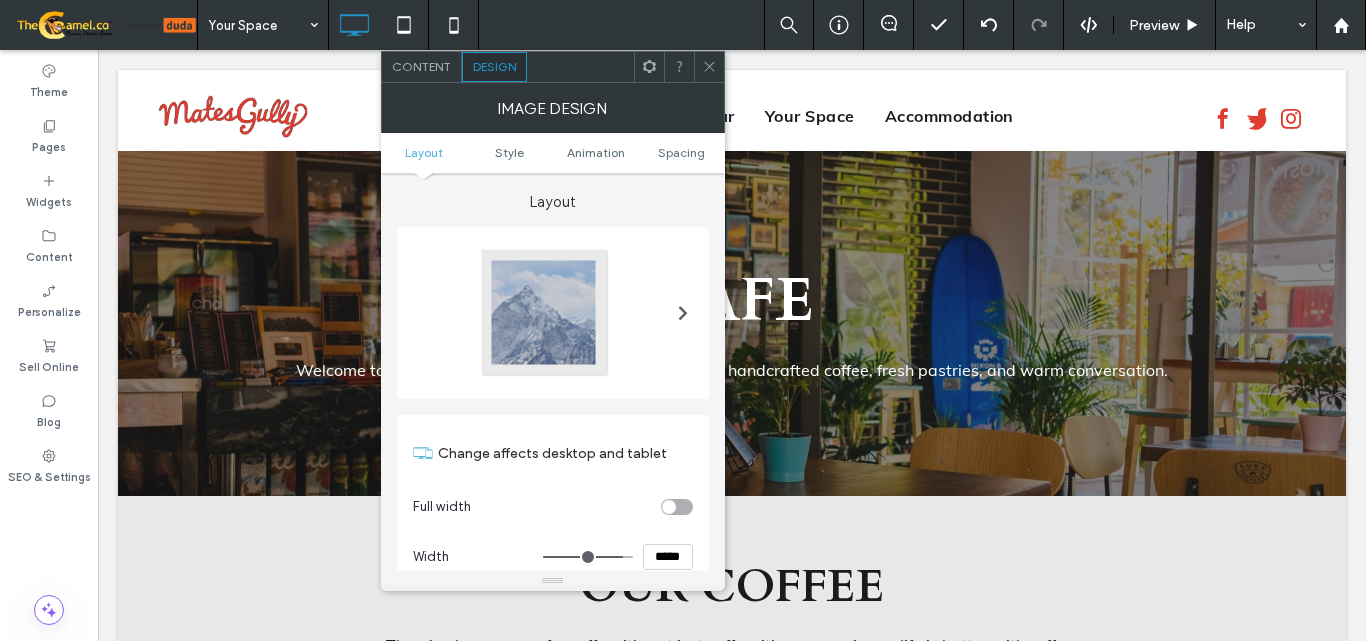 click at bounding box center (683, 313) 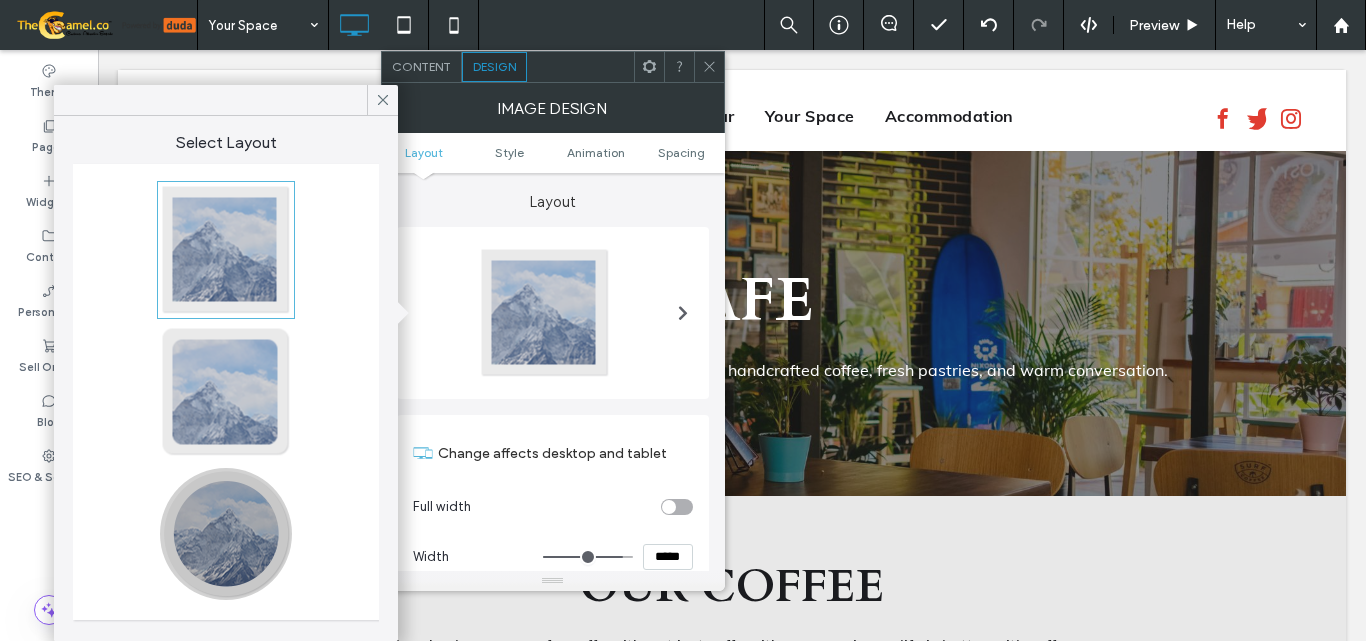 click at bounding box center (226, 534) 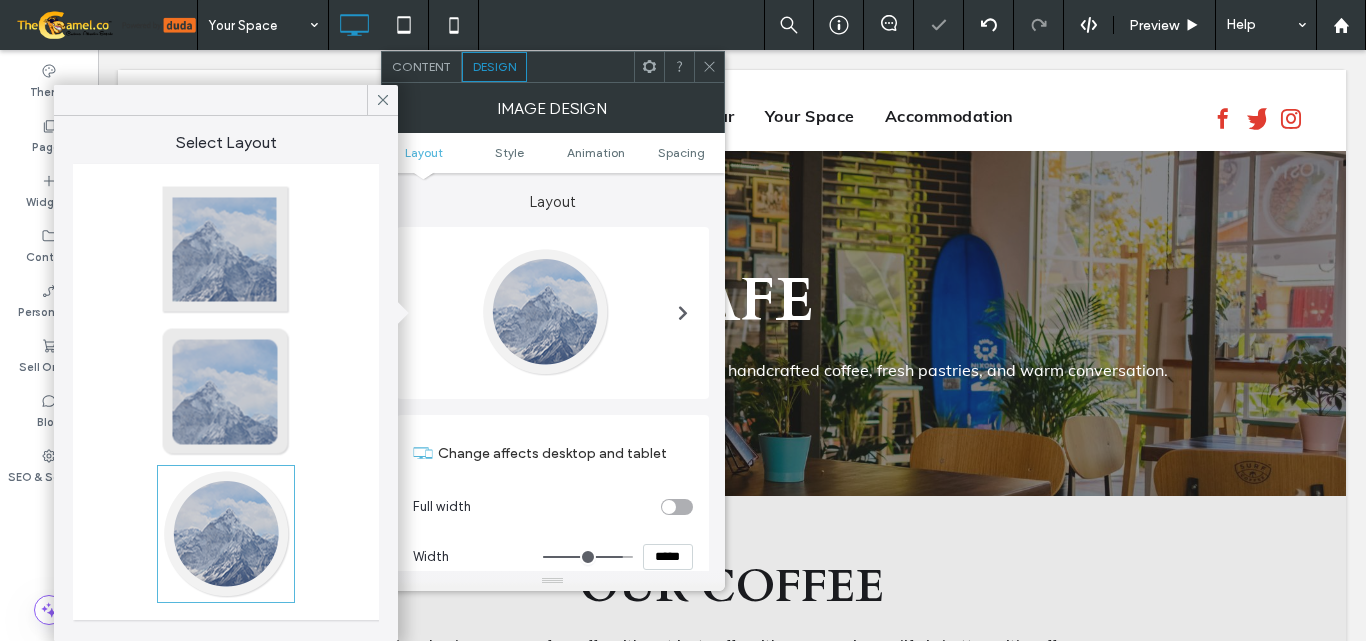 type on "**" 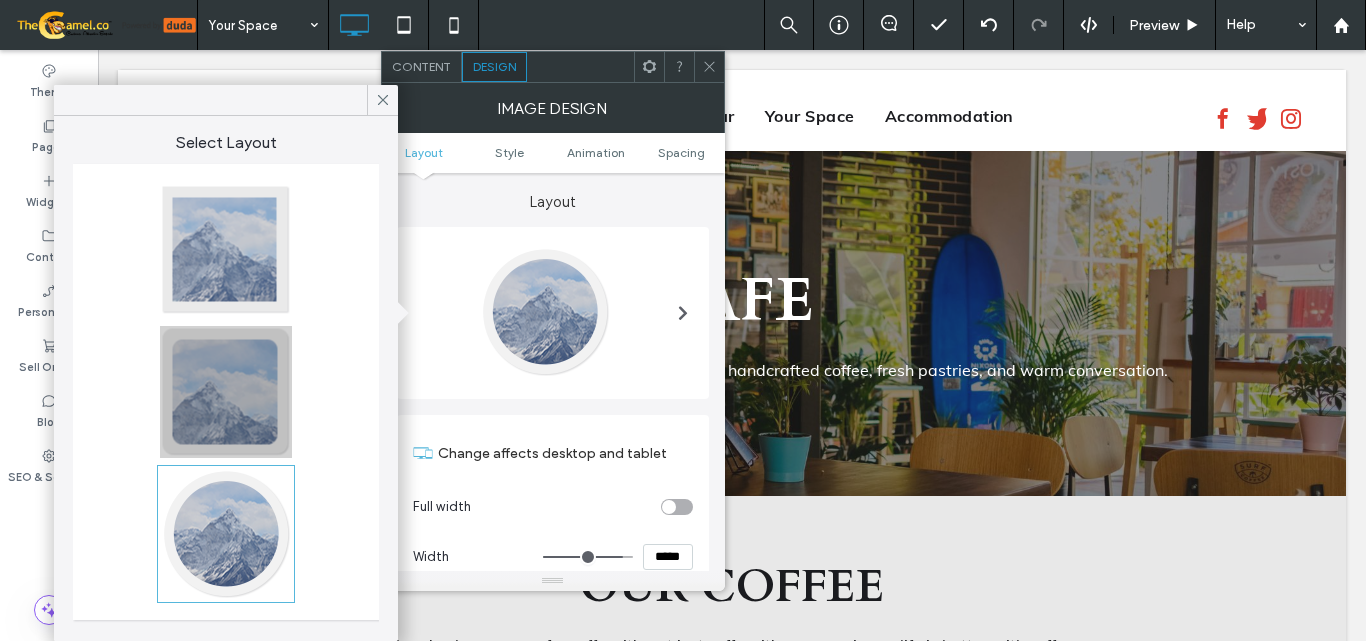 click at bounding box center (226, 392) 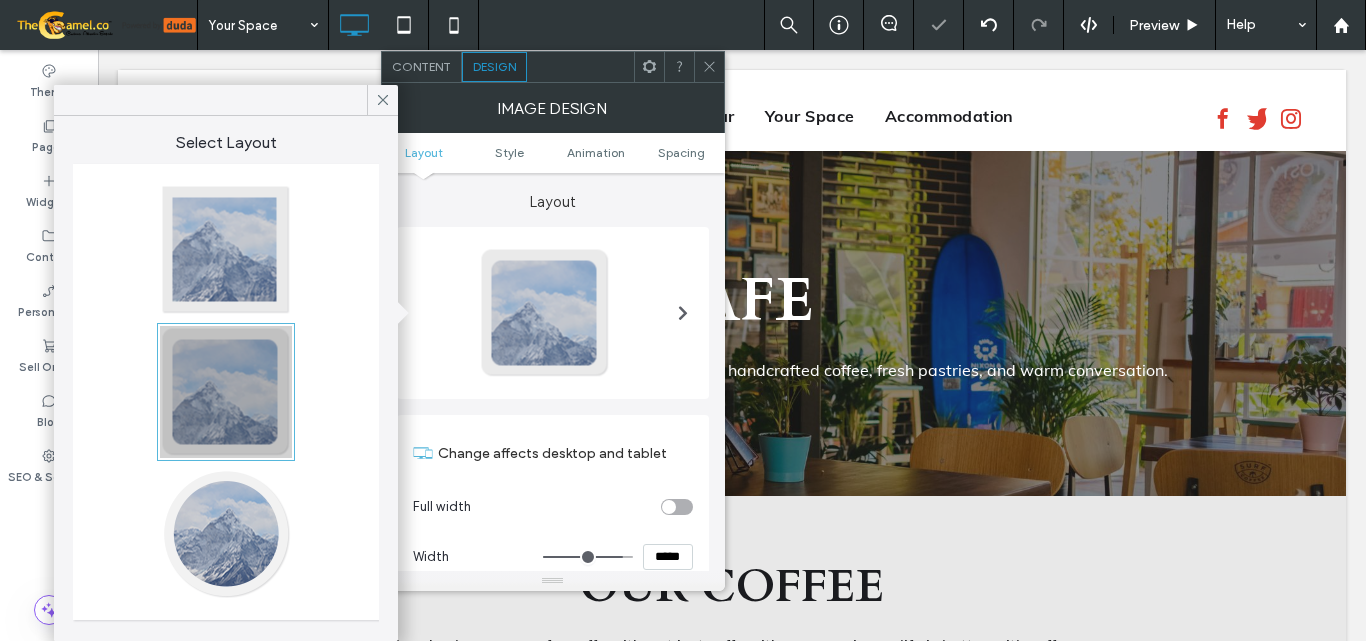 type on "**" 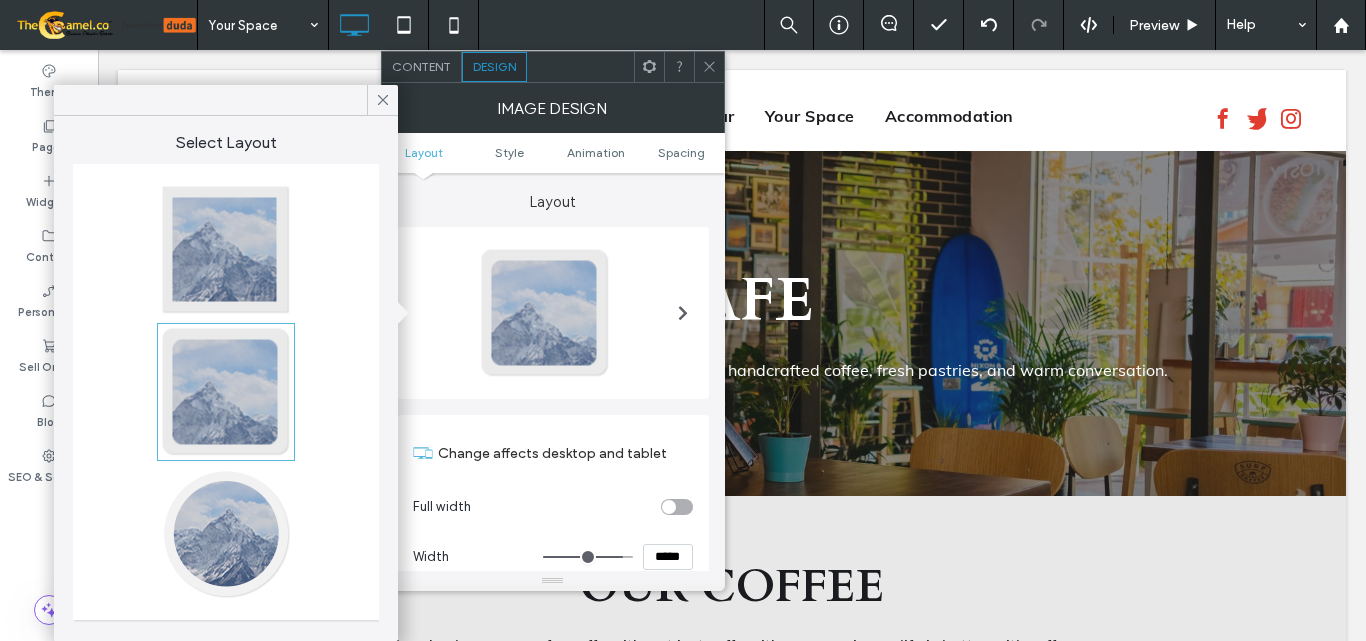 click 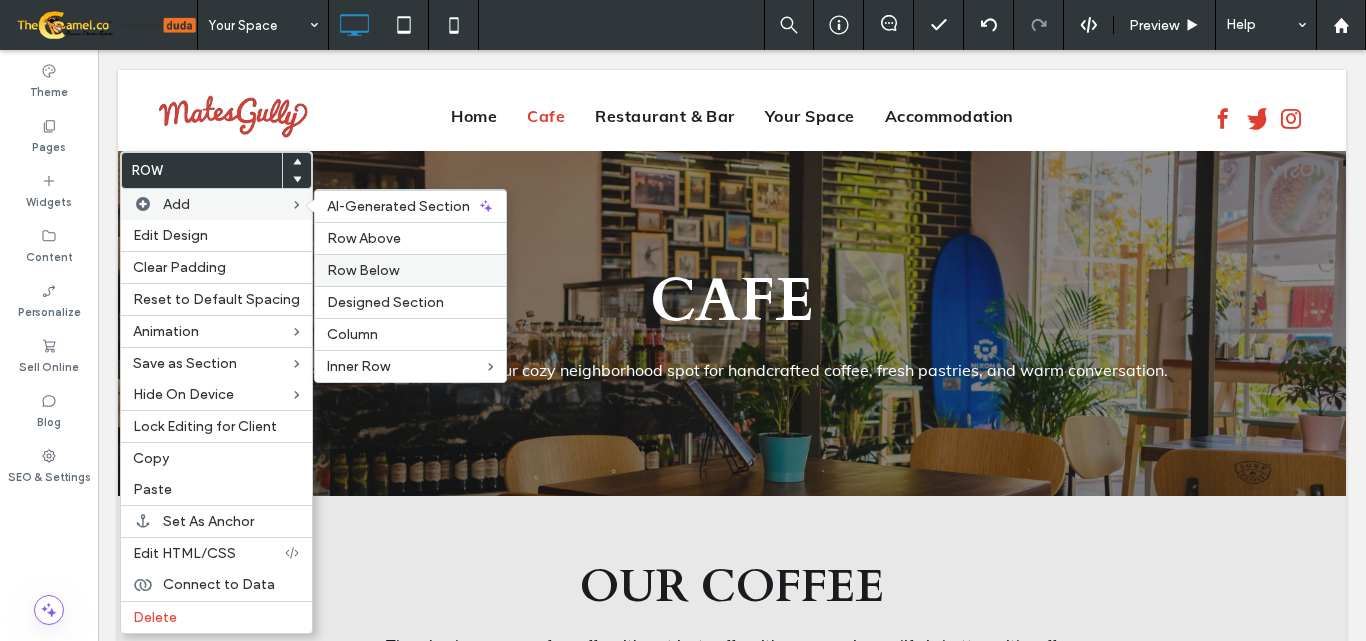 click on "Row Below" at bounding box center [410, 270] 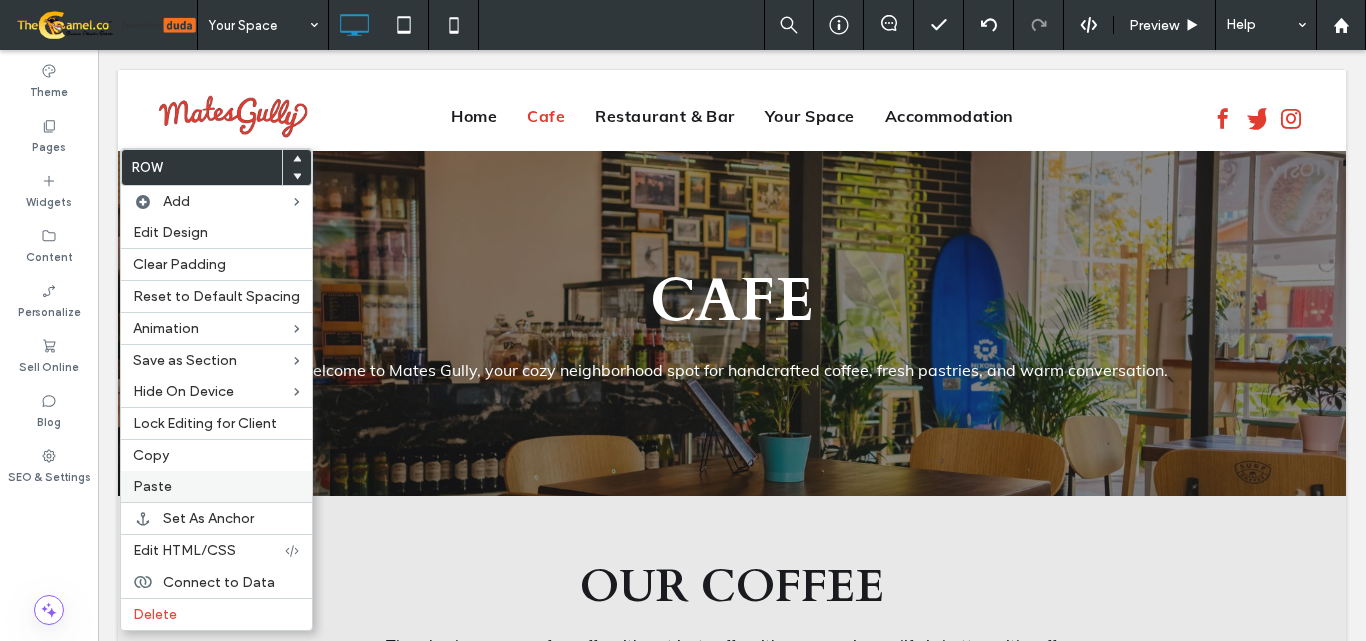 click on "Paste" at bounding box center [216, 486] 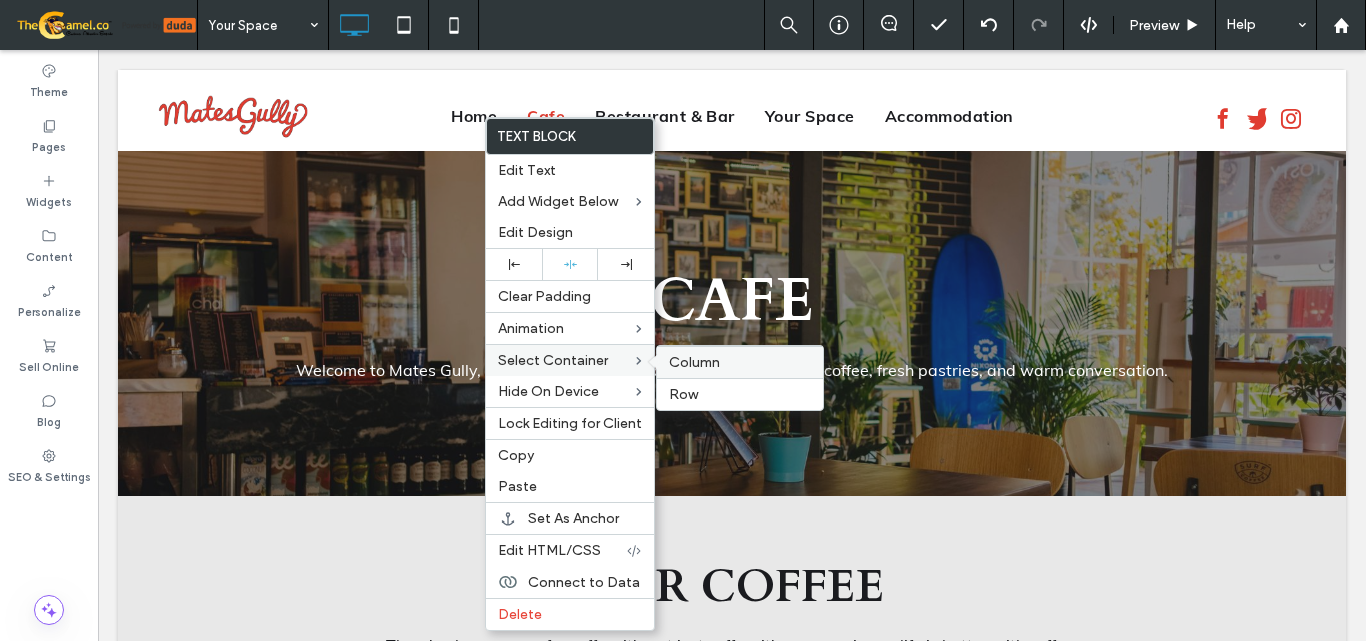 click on "Column" at bounding box center [694, 362] 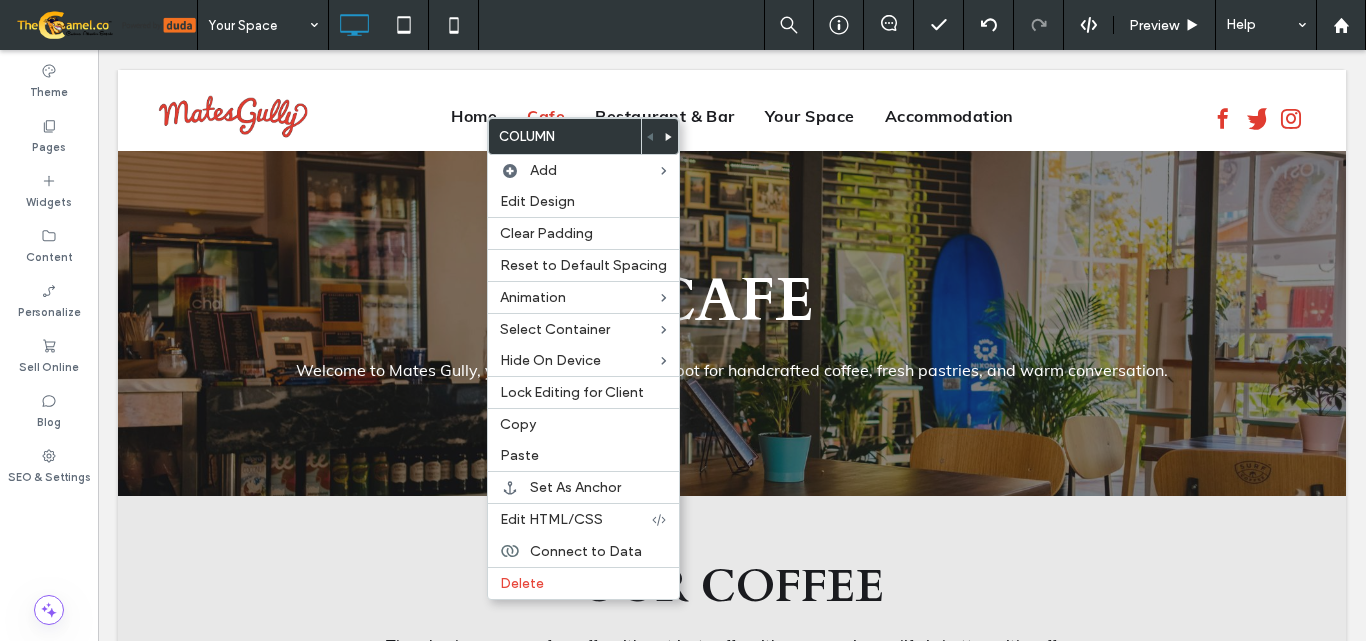 click 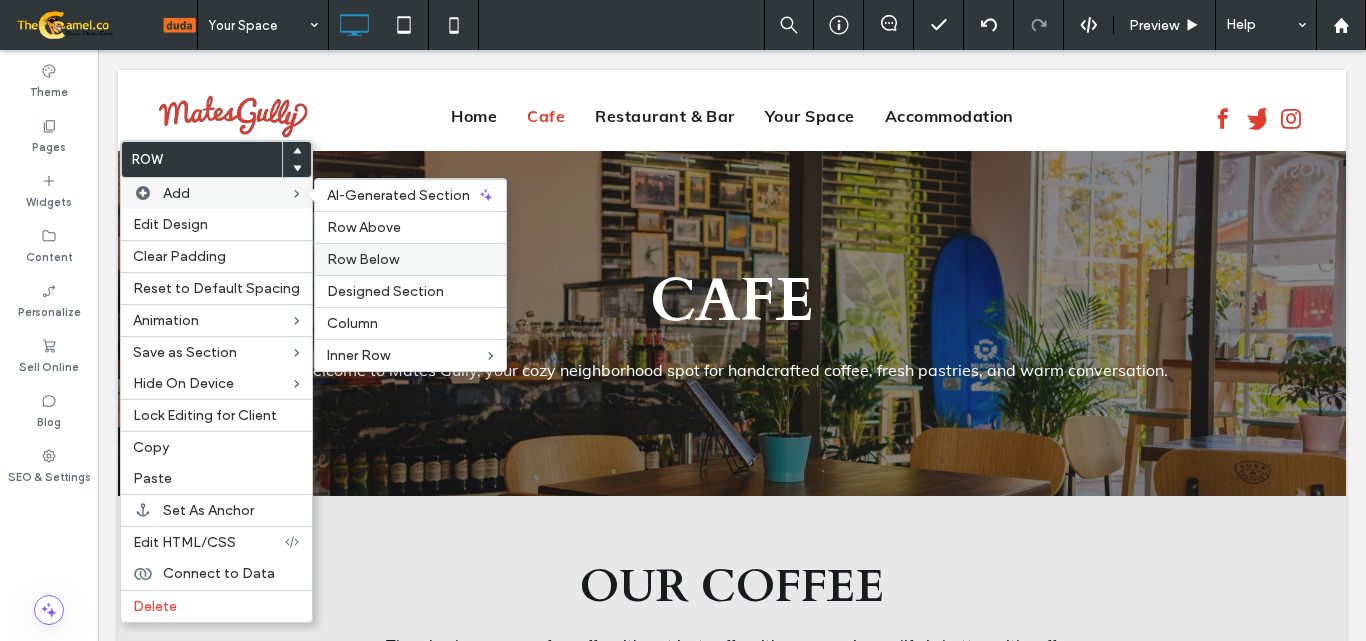 click on "Row Below" at bounding box center (410, 259) 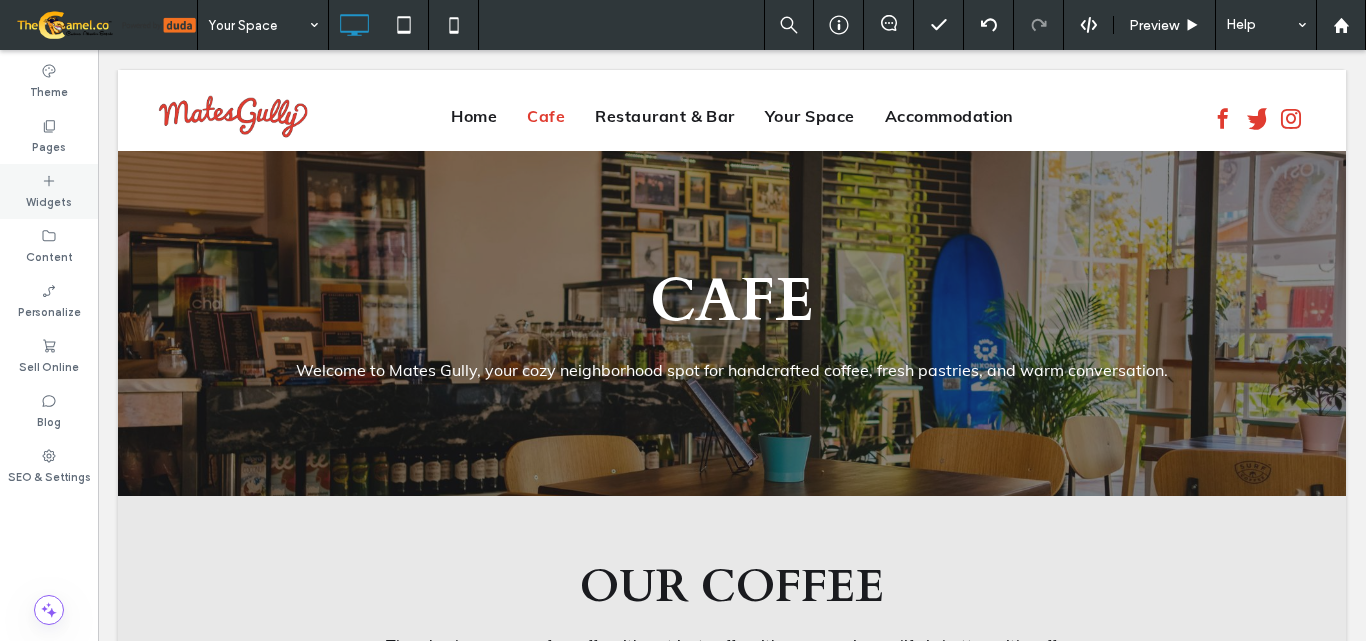 click on "Widgets" at bounding box center (49, 200) 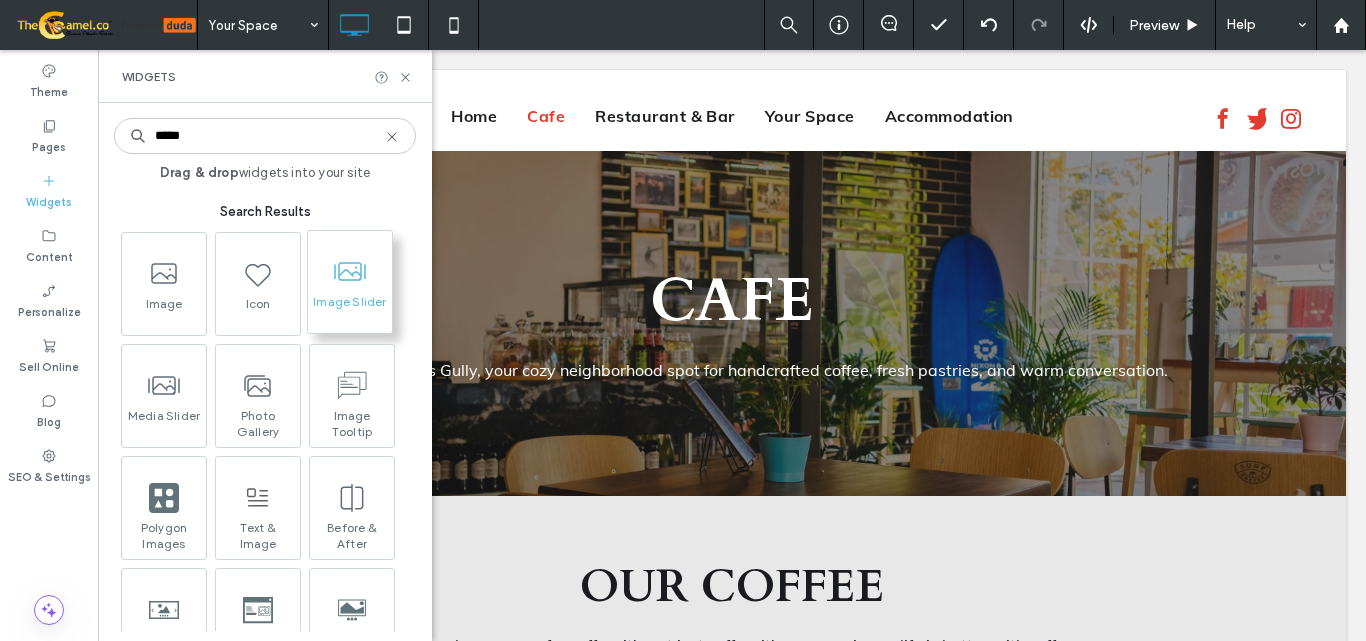 type on "*****" 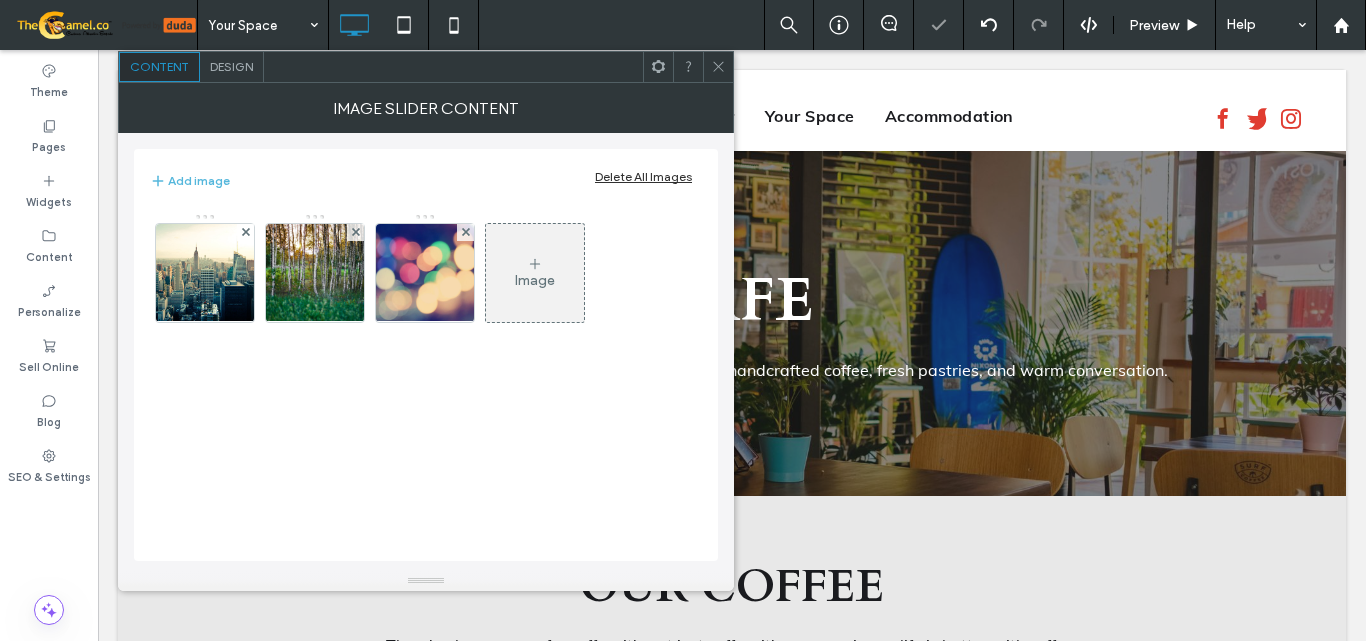 click 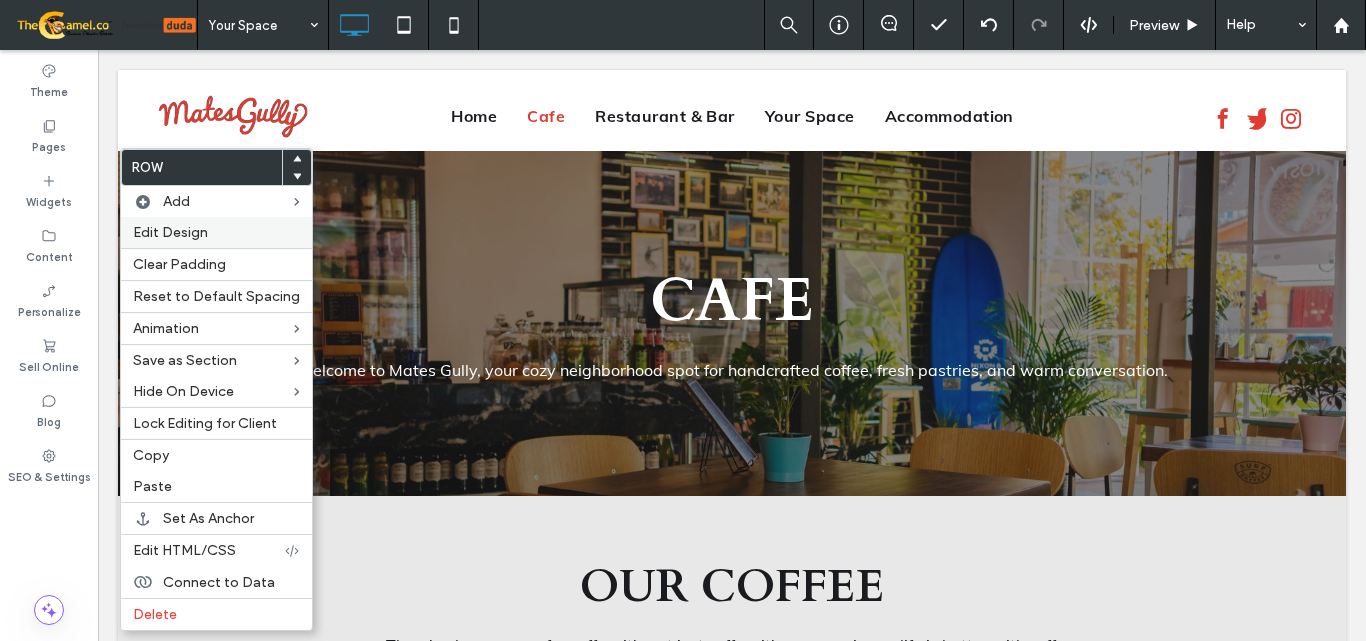 click on "Edit Design" at bounding box center [216, 232] 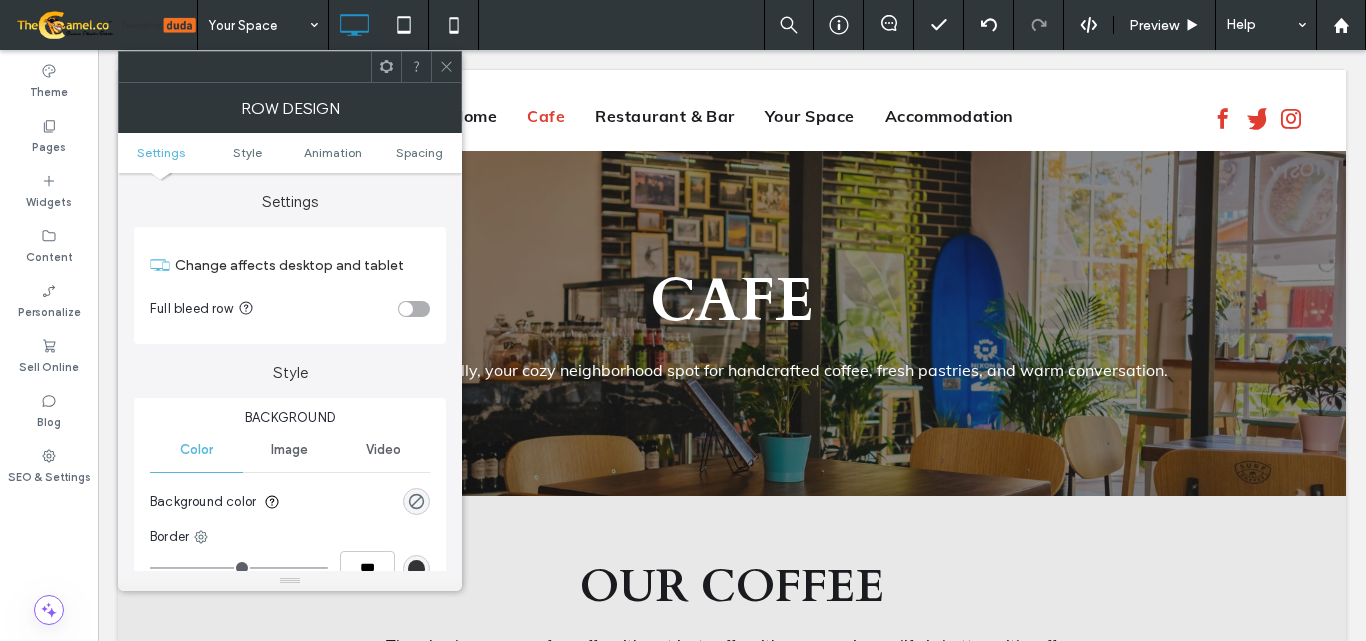 click at bounding box center [414, 309] 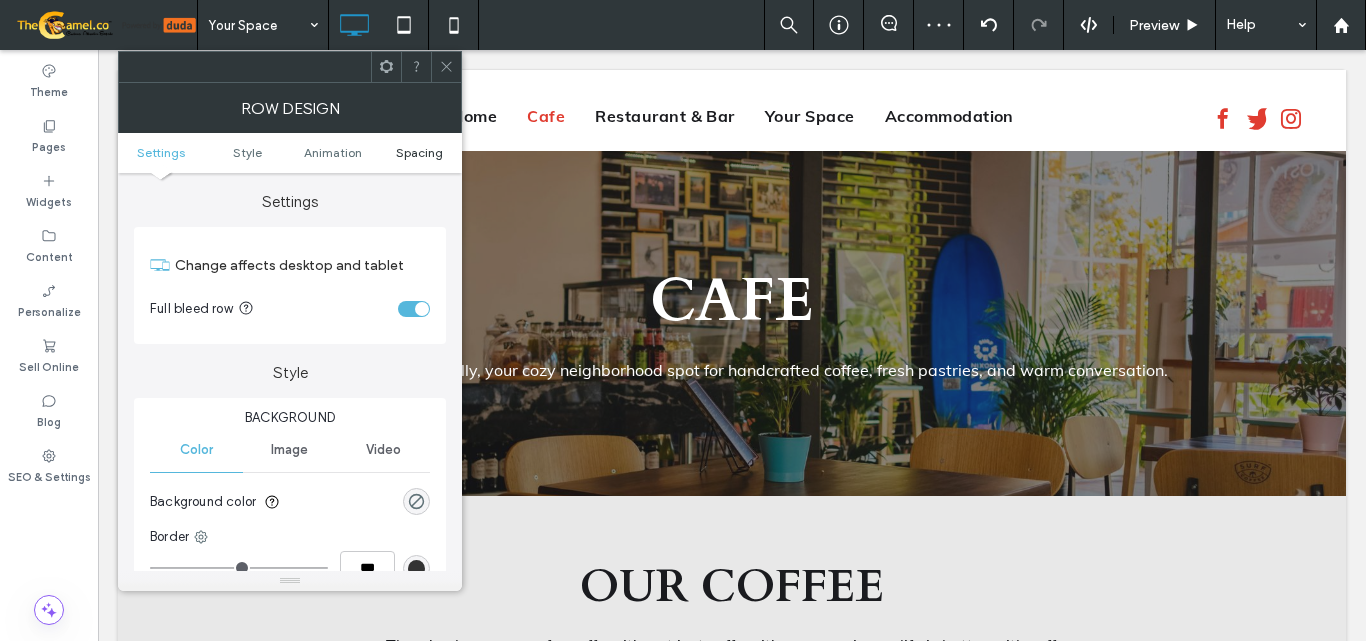 click on "Spacing" at bounding box center [419, 152] 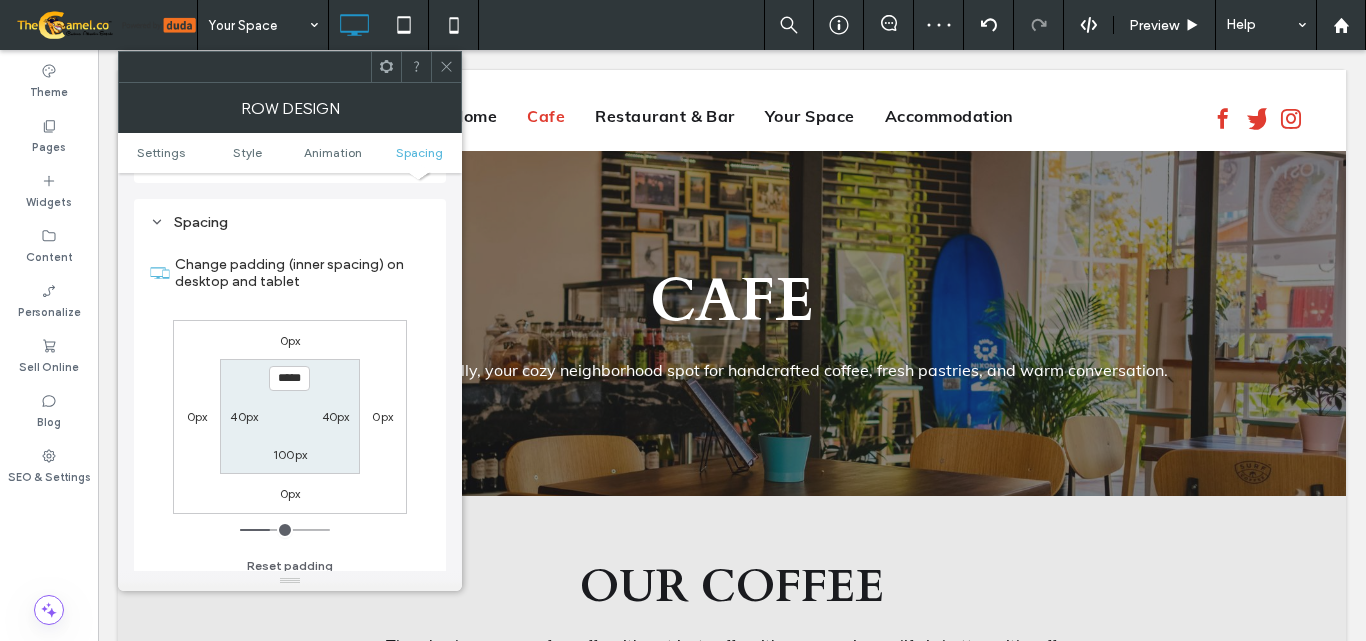scroll, scrollTop: 565, scrollLeft: 0, axis: vertical 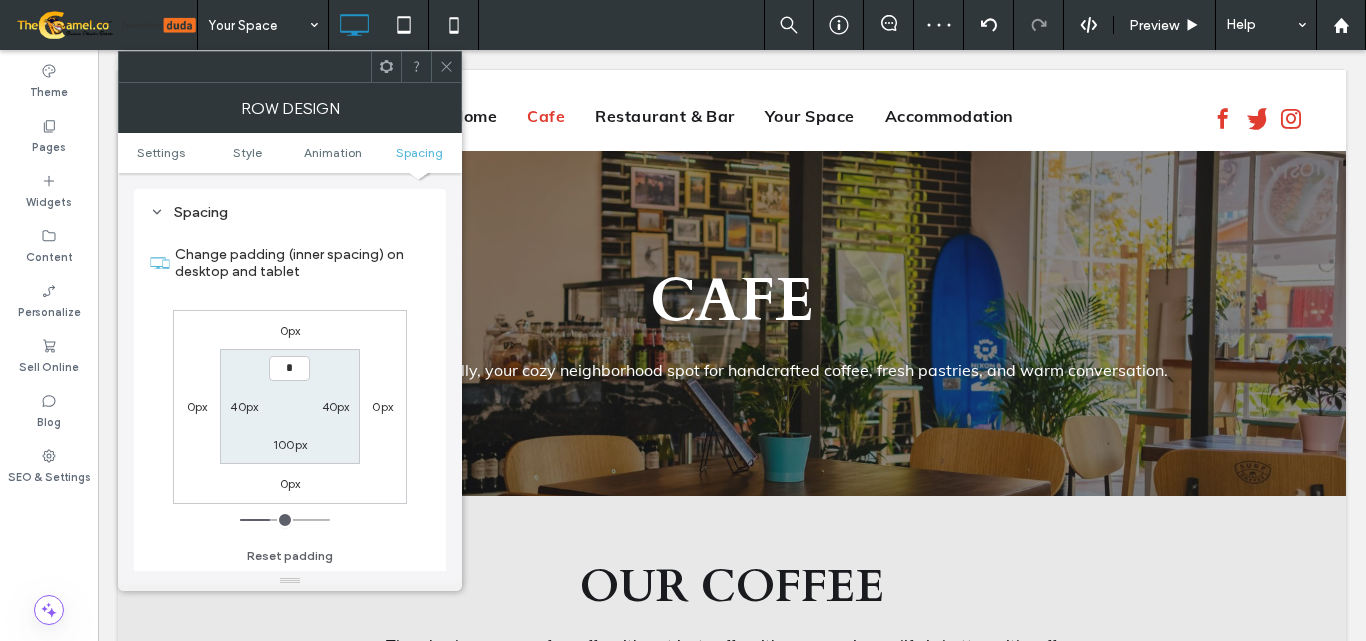 type on "***" 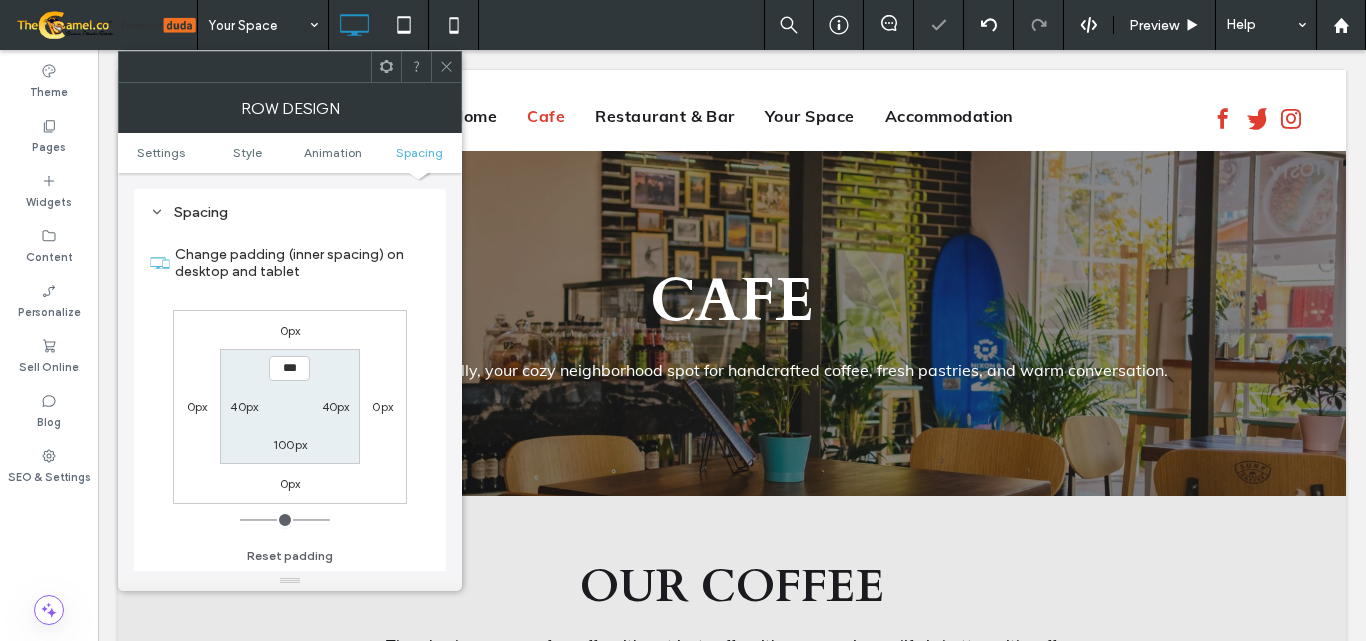 click on "100px" at bounding box center (290, 444) 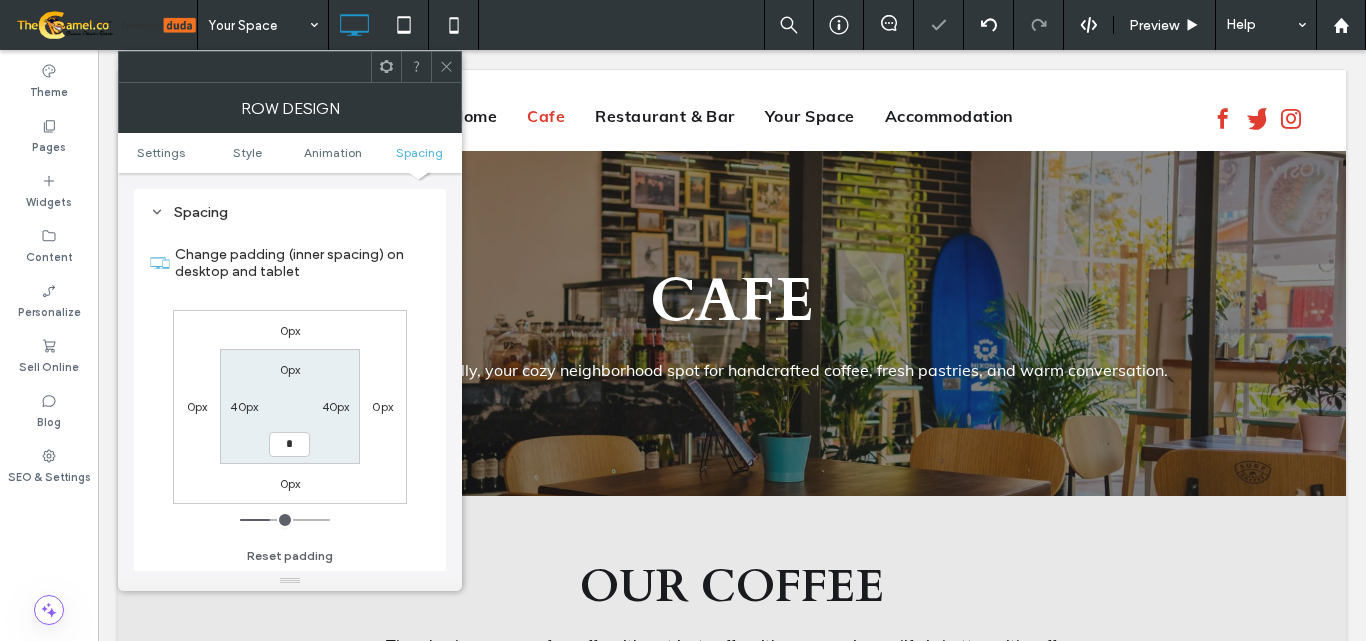 type on "*" 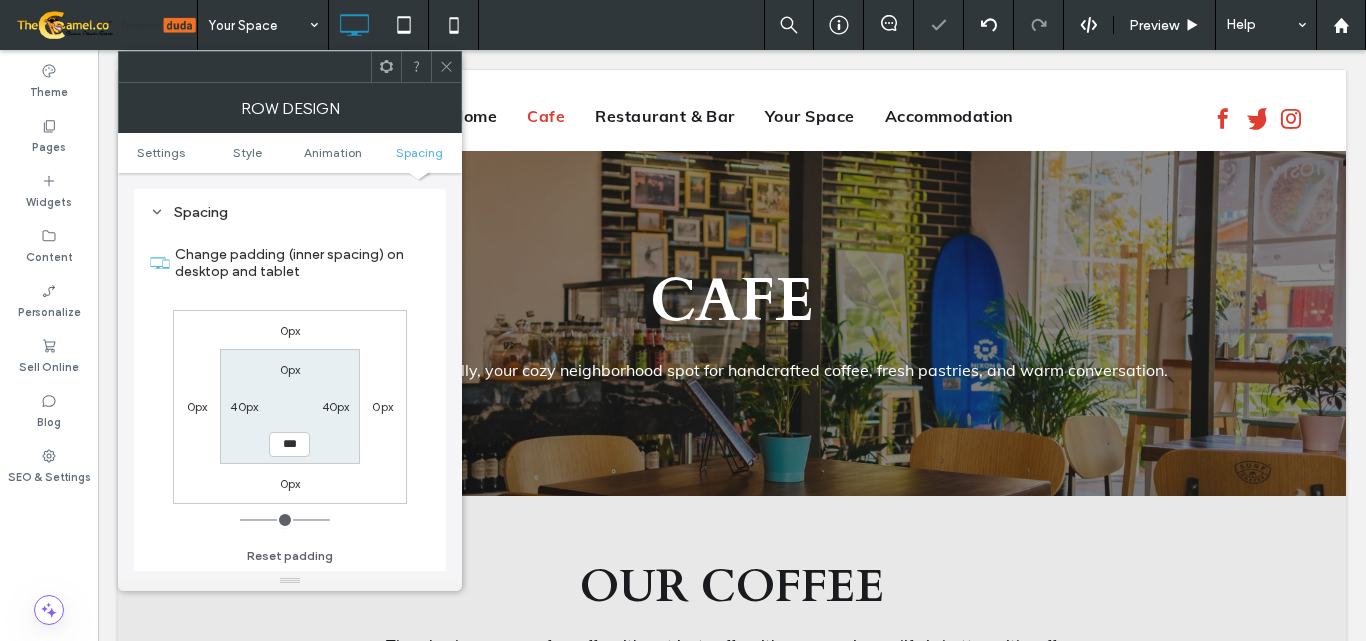 click 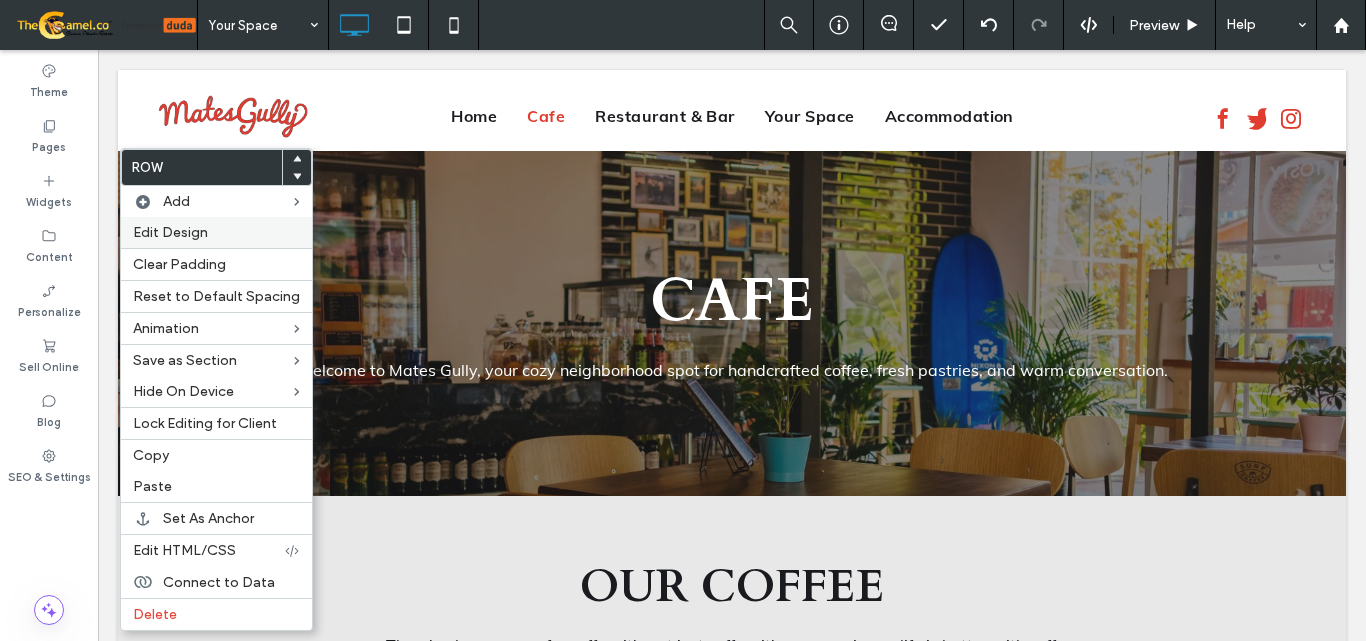 click on "Edit Design" at bounding box center (216, 232) 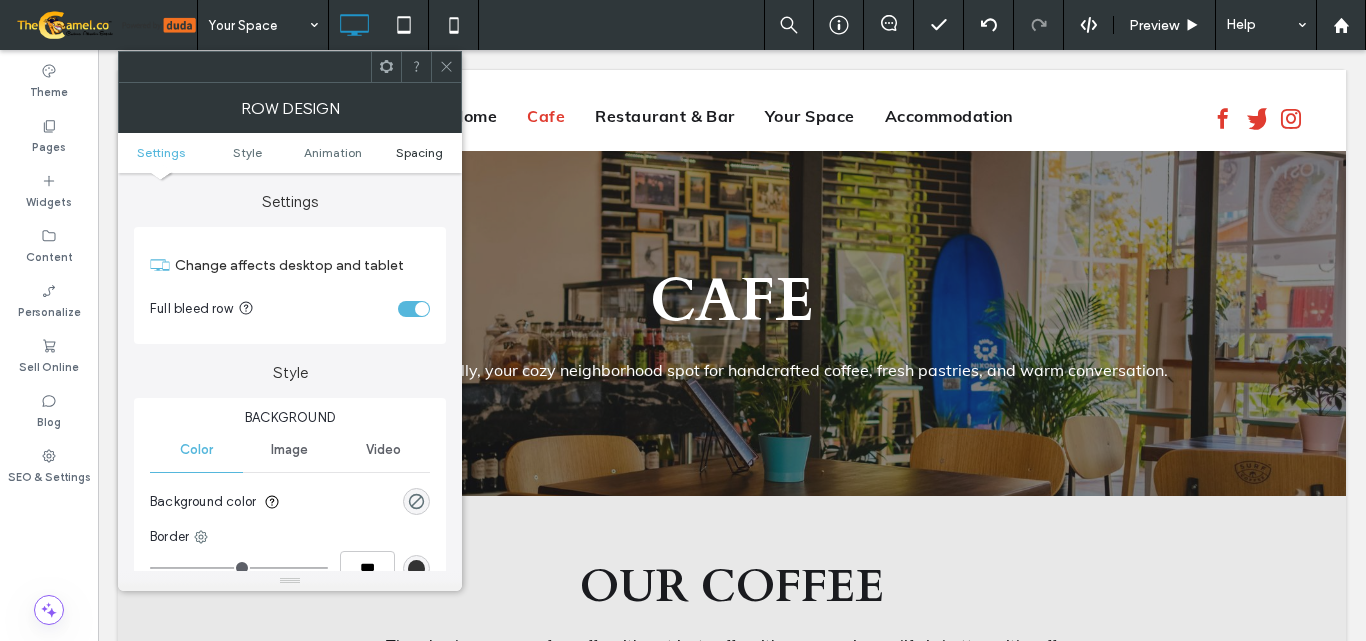 click on "Spacing" at bounding box center [419, 152] 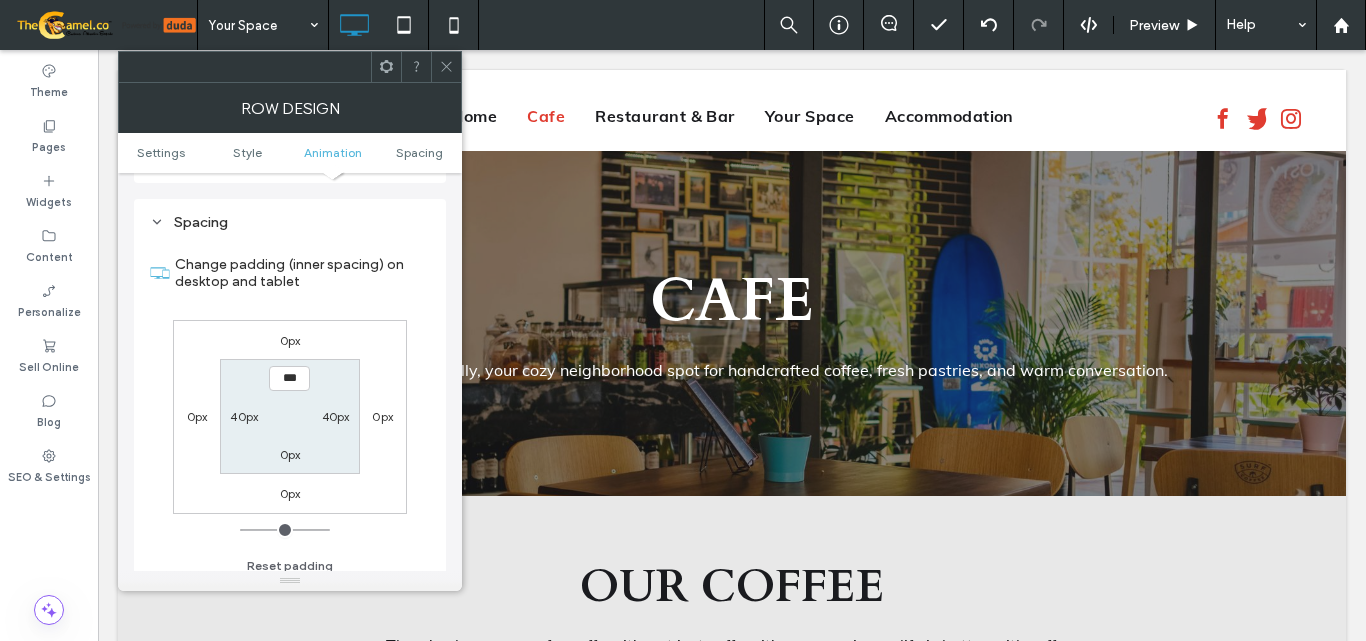 scroll, scrollTop: 565, scrollLeft: 0, axis: vertical 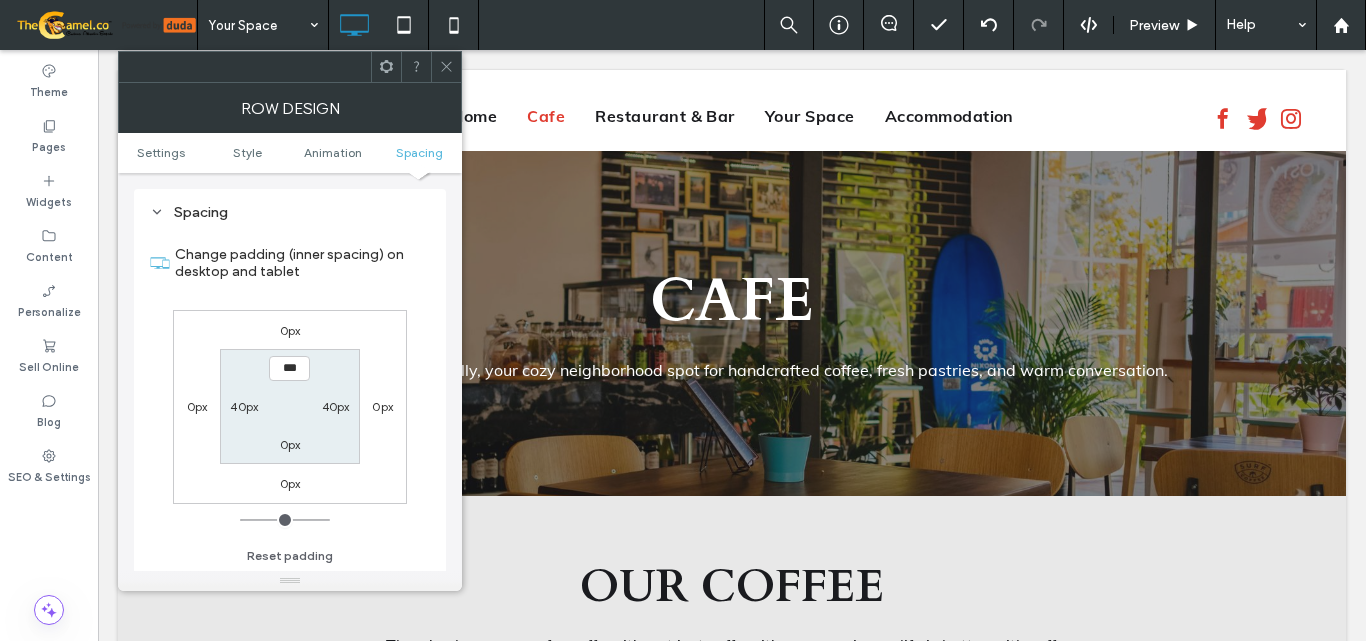 click on "40px" at bounding box center (244, 406) 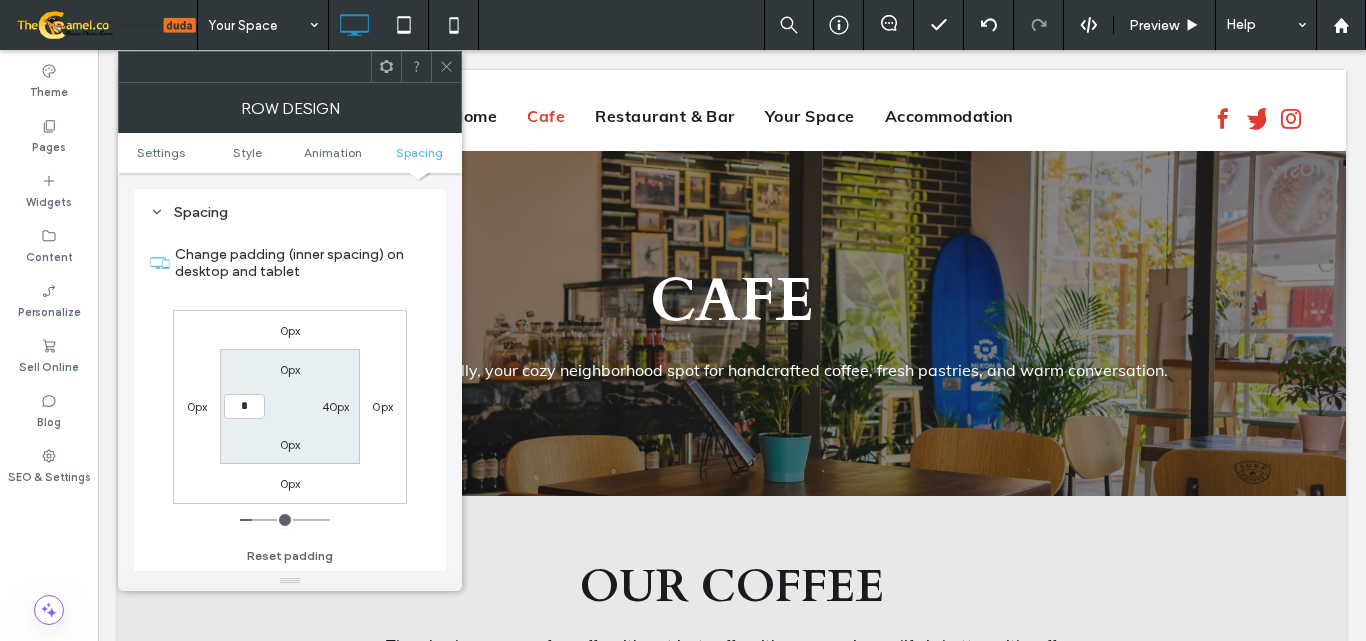 type on "*" 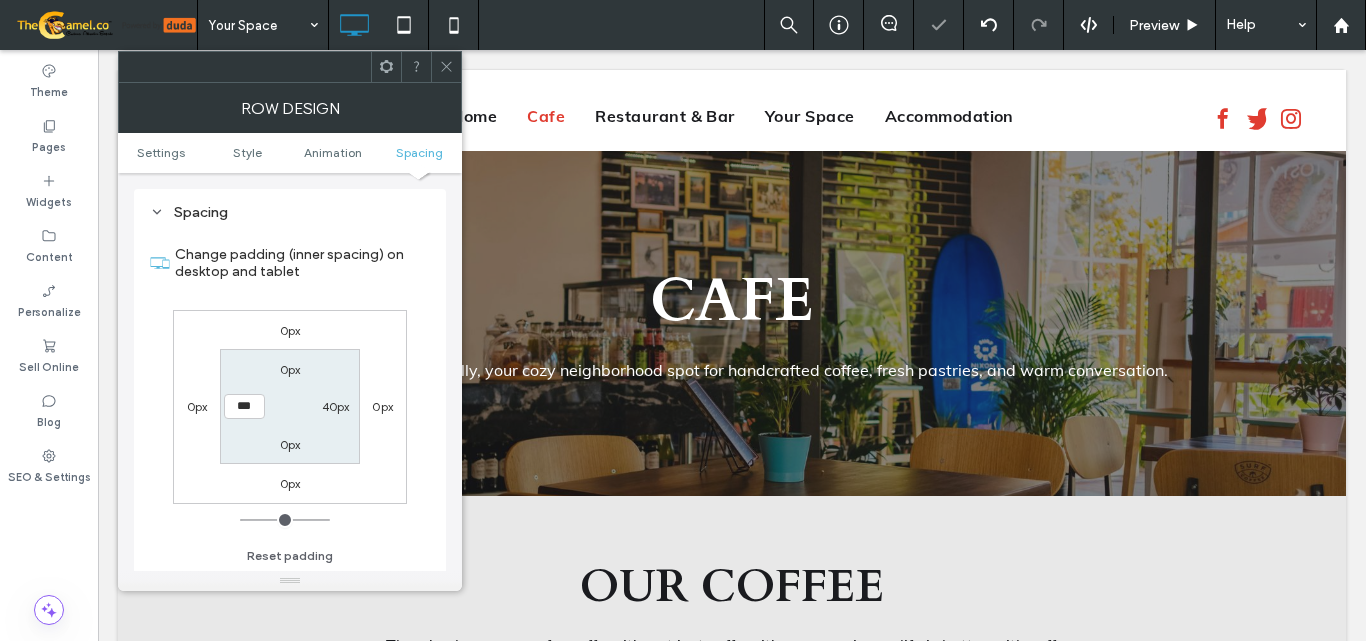 click on "40px" at bounding box center (336, 406) 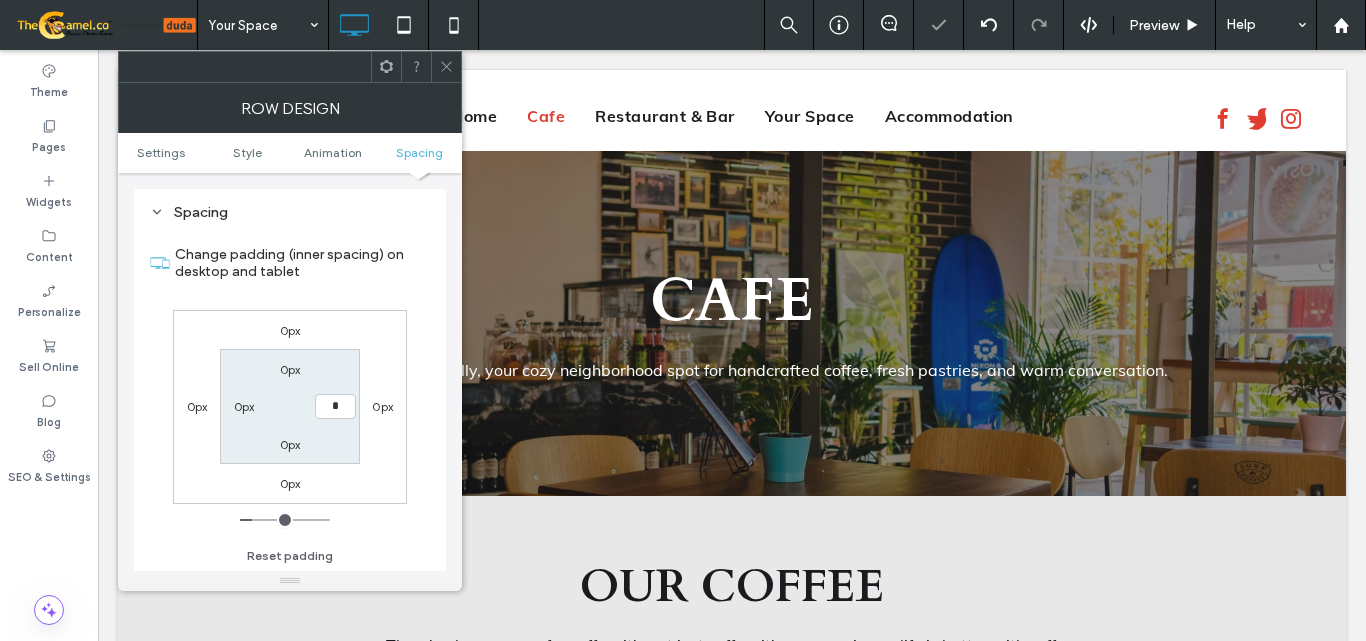 type on "*" 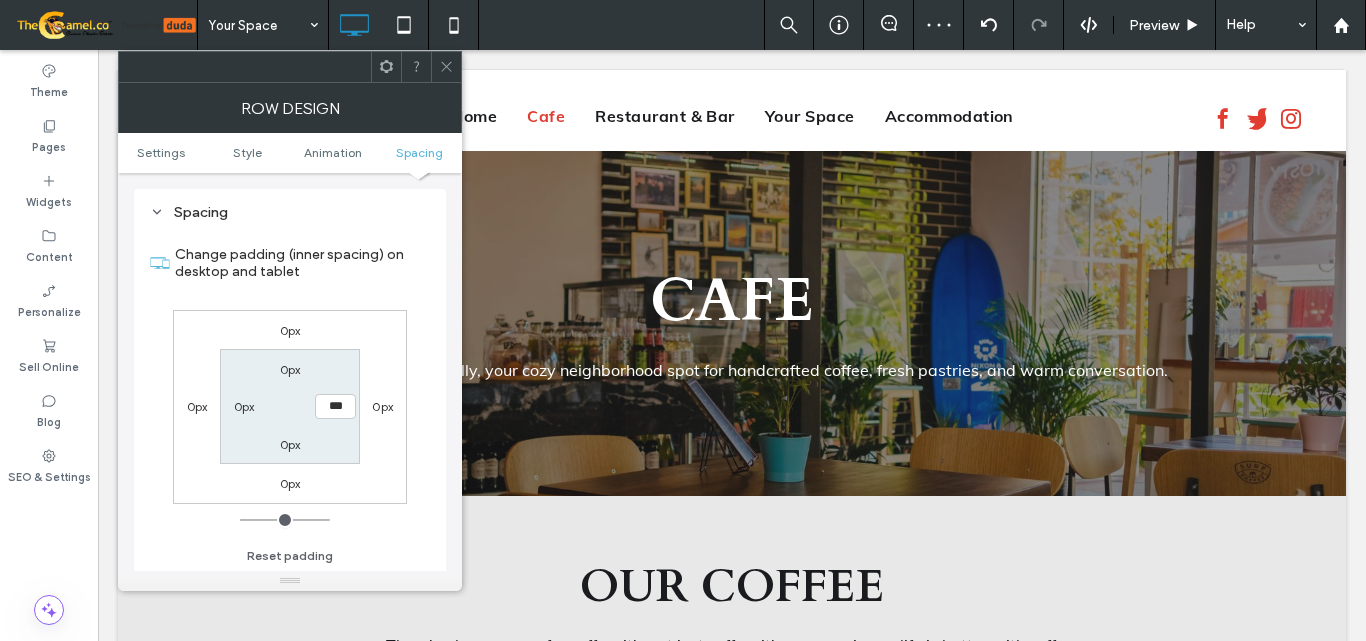 click at bounding box center (446, 67) 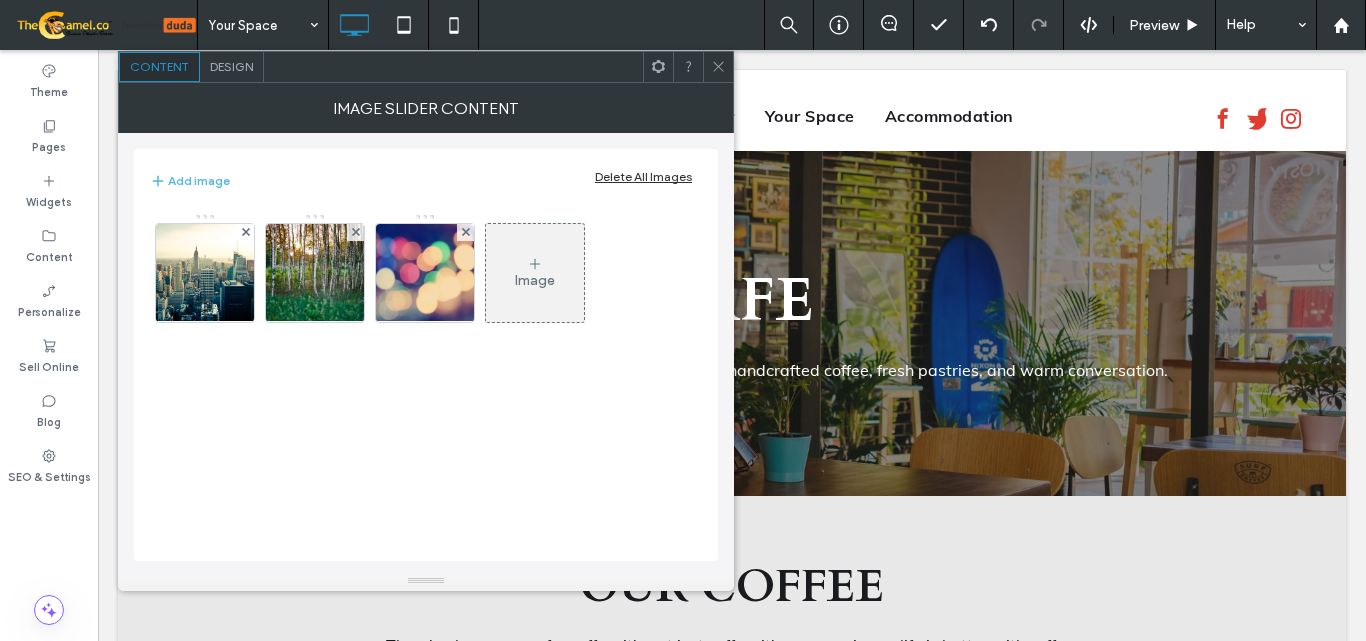 click on "Design" at bounding box center [231, 66] 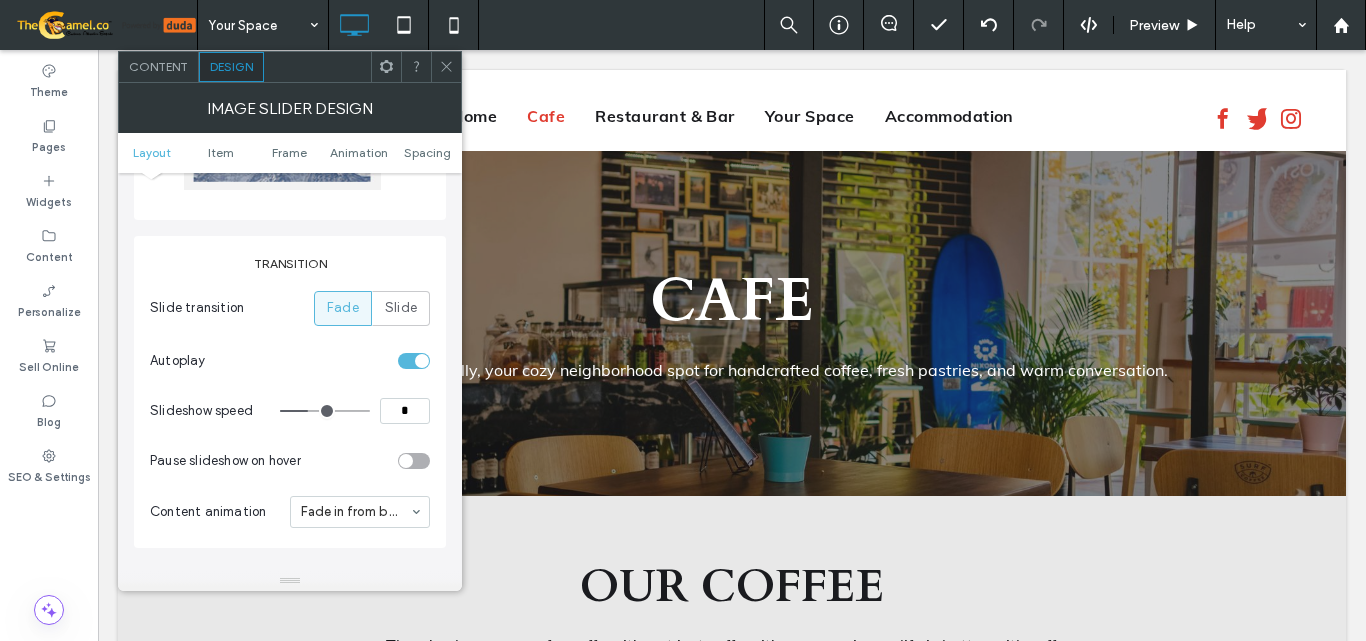 scroll, scrollTop: 0, scrollLeft: 0, axis: both 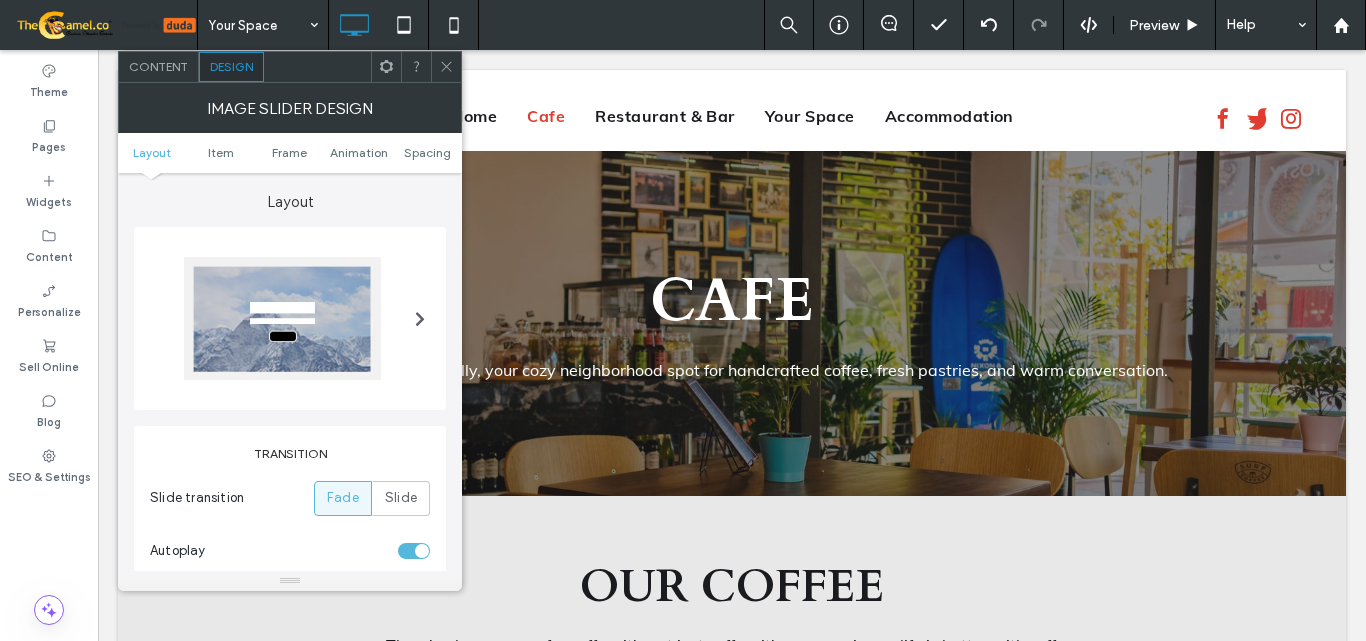 click at bounding box center (282, 318) 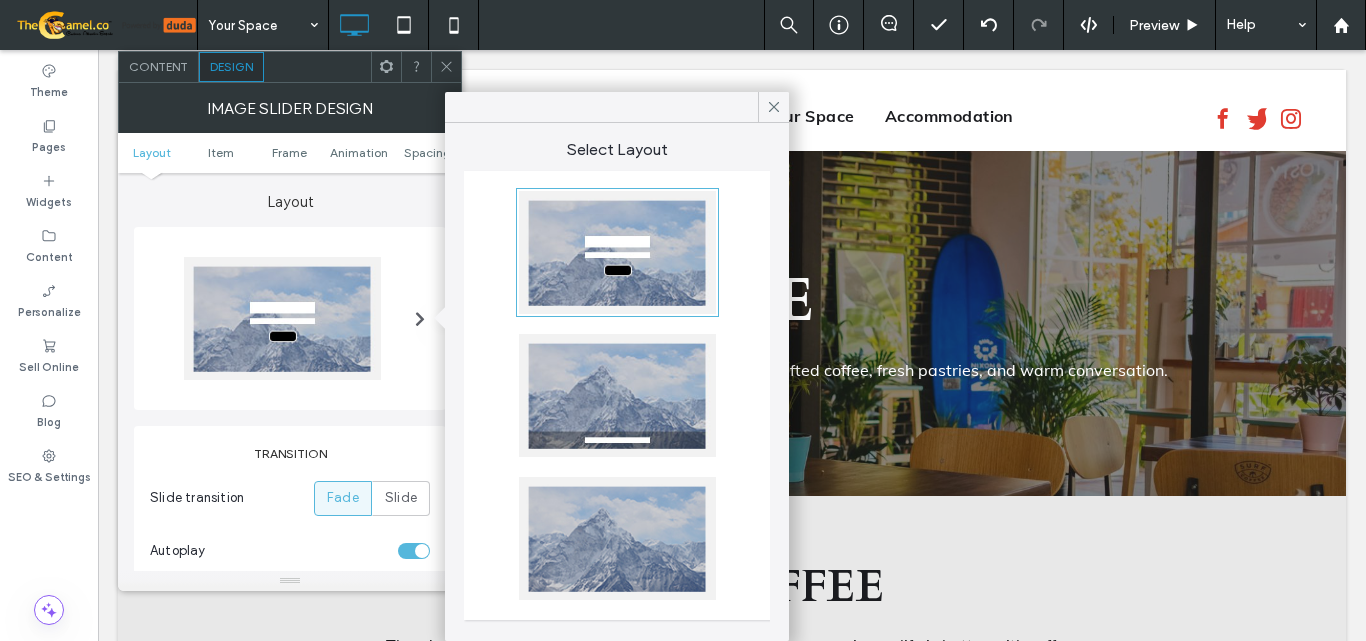 click on "Content" at bounding box center (158, 66) 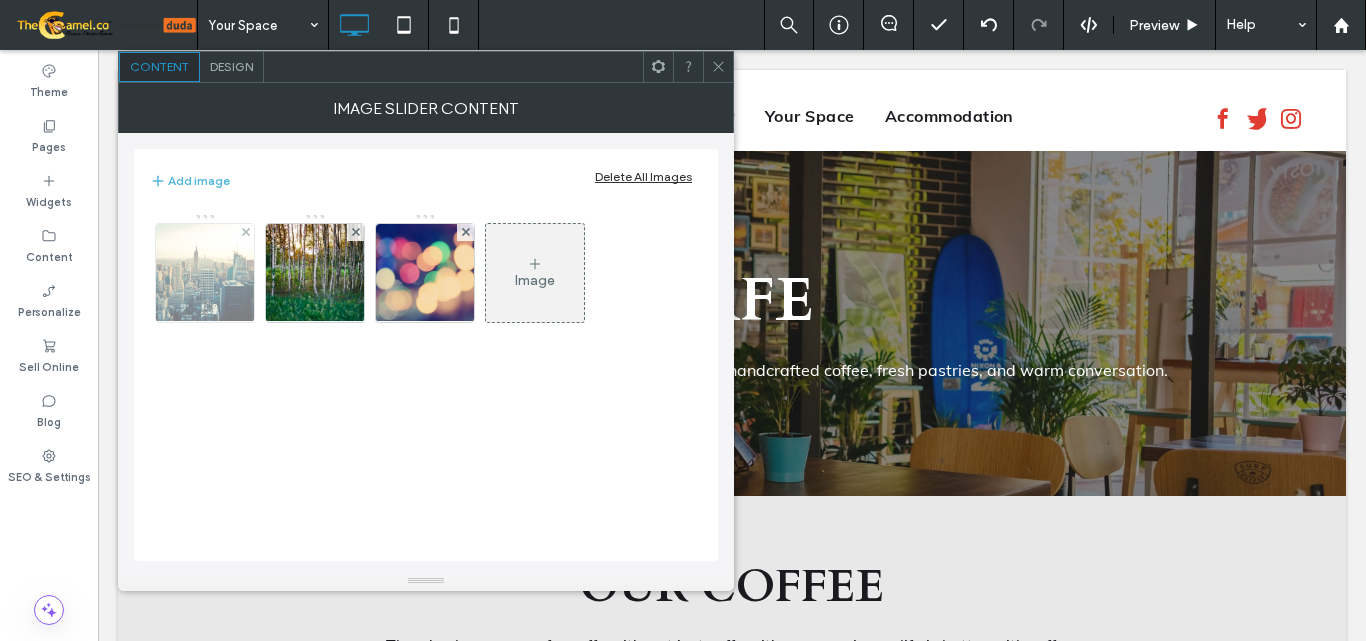 click at bounding box center (205, 273) 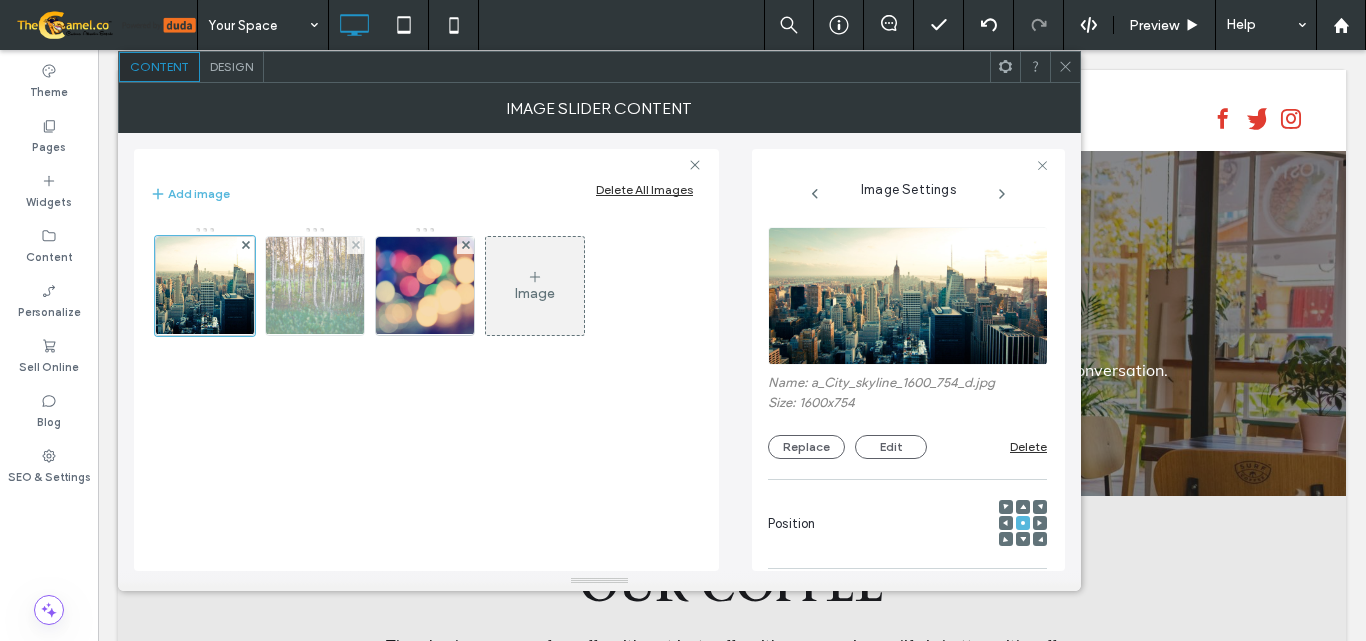 scroll, scrollTop: 0, scrollLeft: 1, axis: horizontal 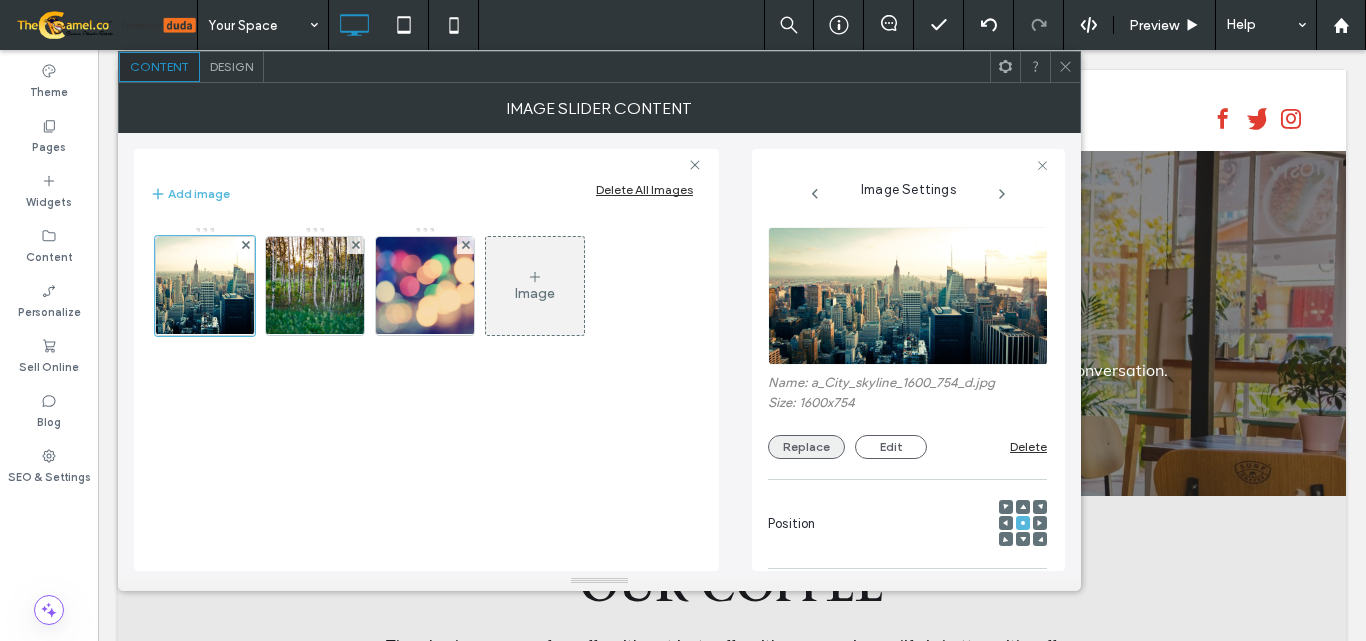 click on "Replace" at bounding box center (806, 447) 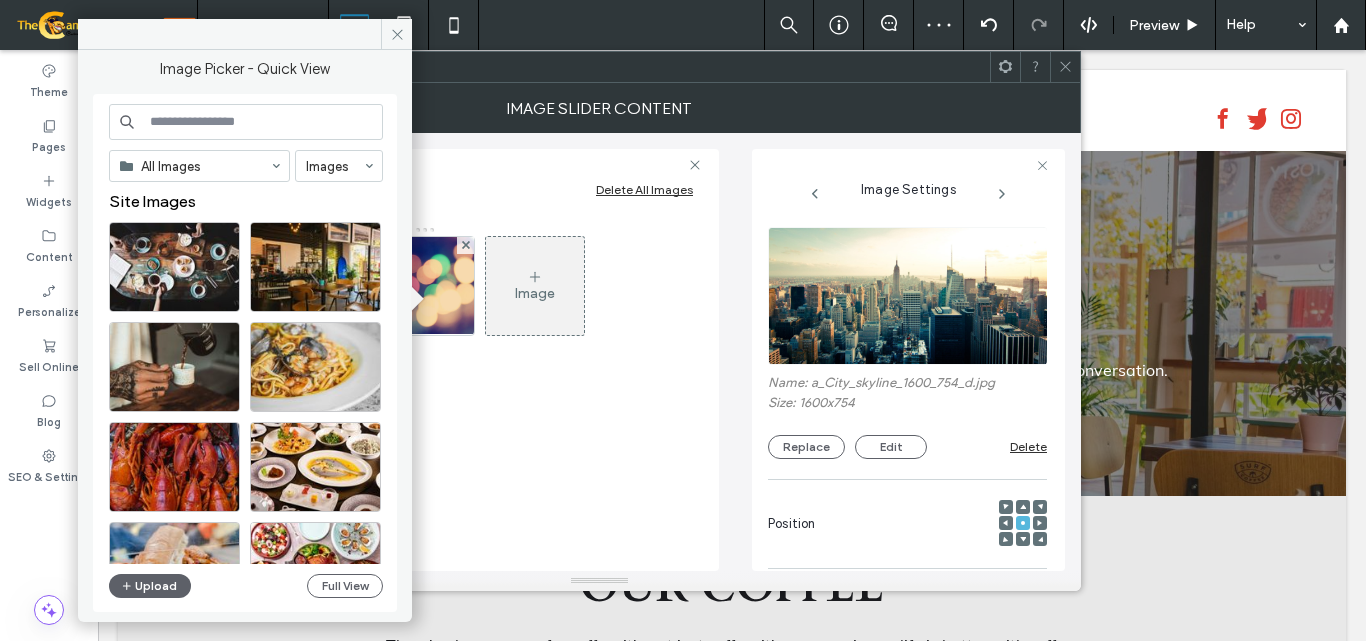 click at bounding box center [246, 122] 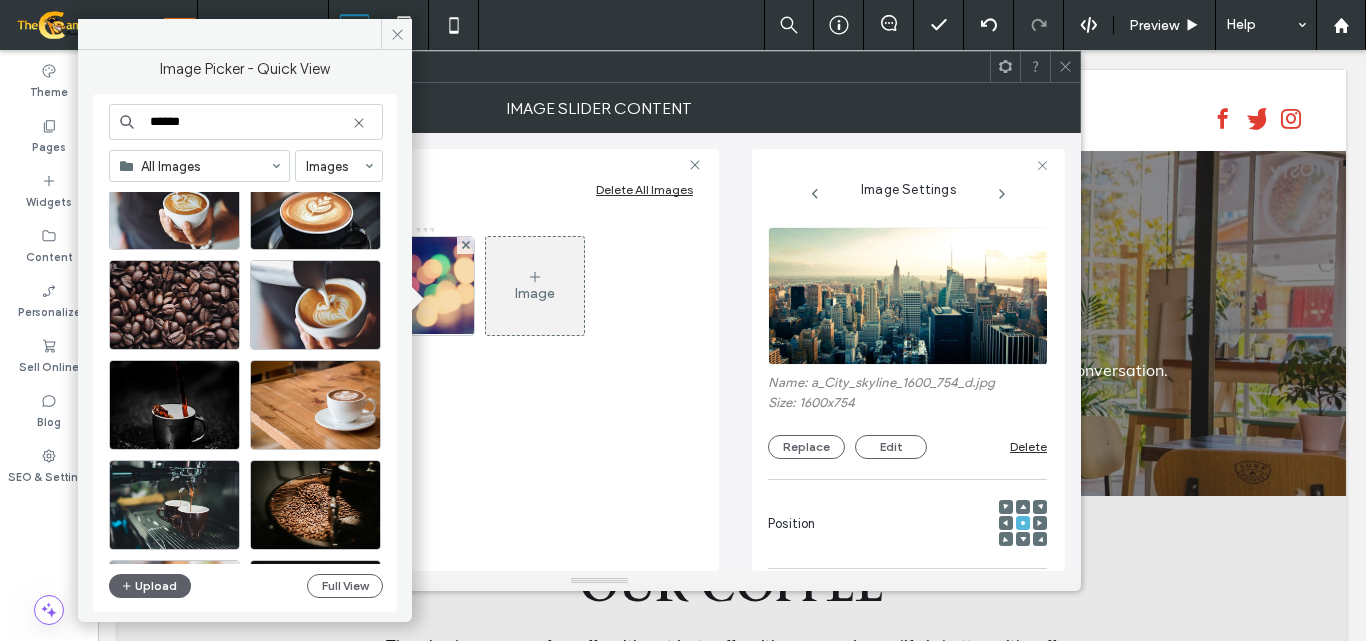 scroll, scrollTop: 200, scrollLeft: 0, axis: vertical 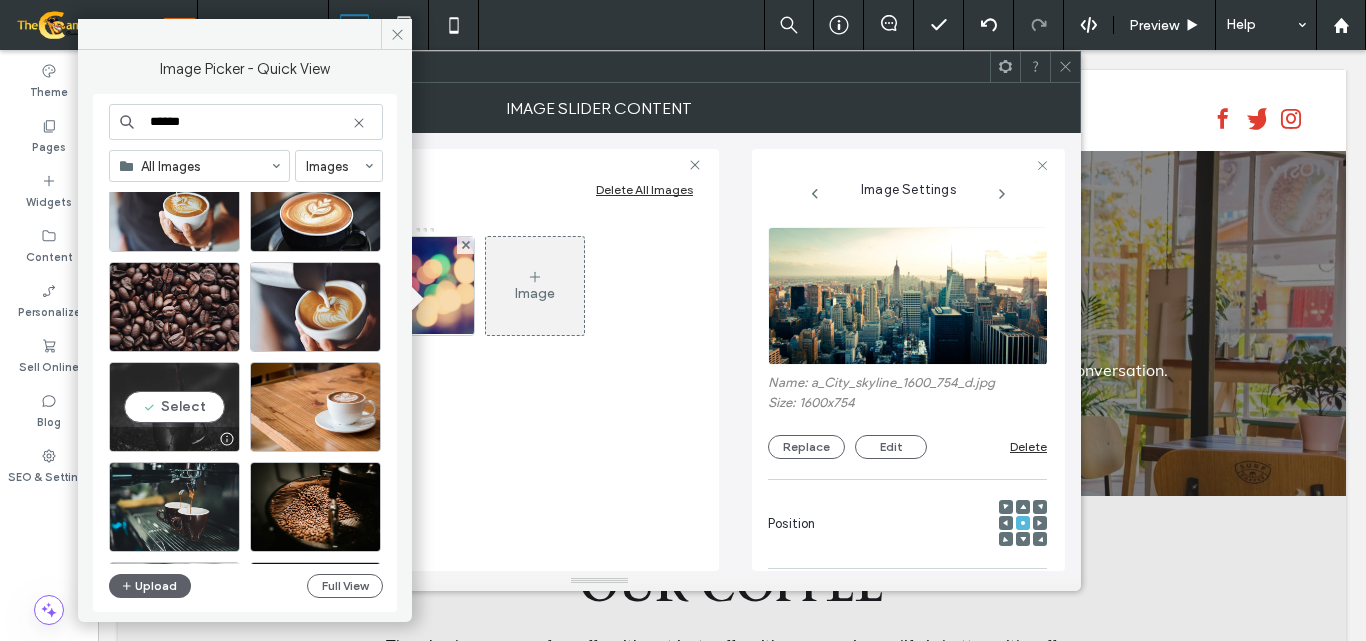 type on "******" 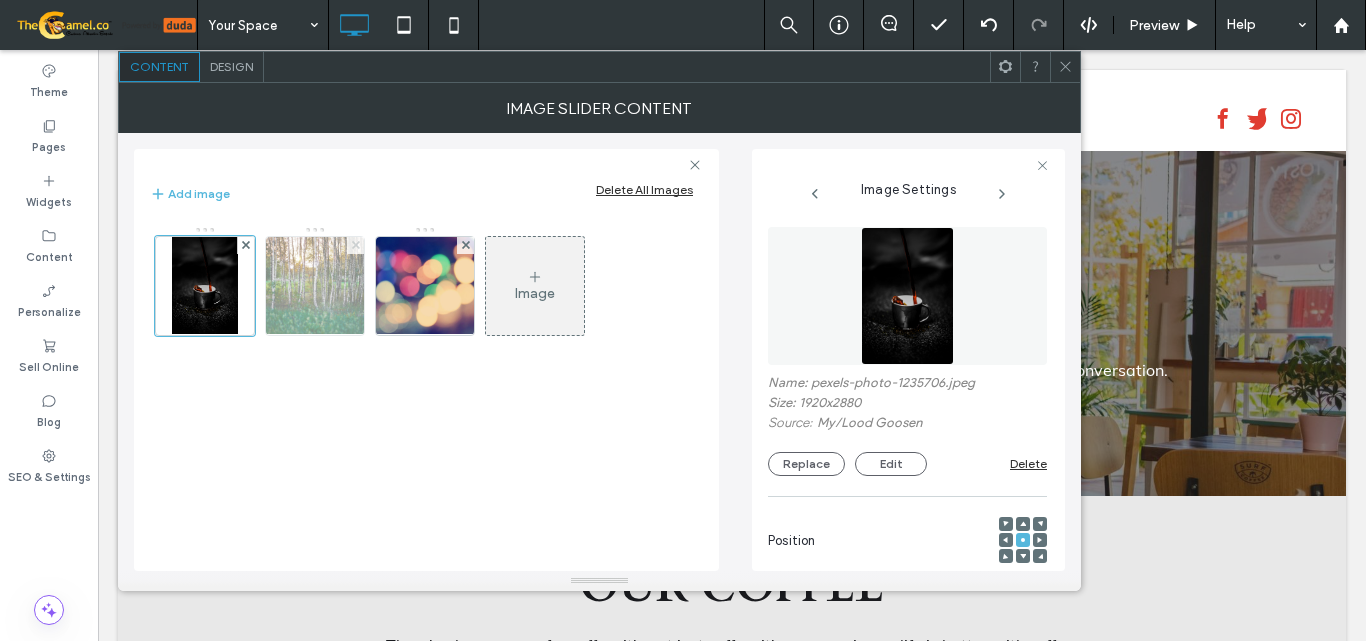 click at bounding box center [356, 245] 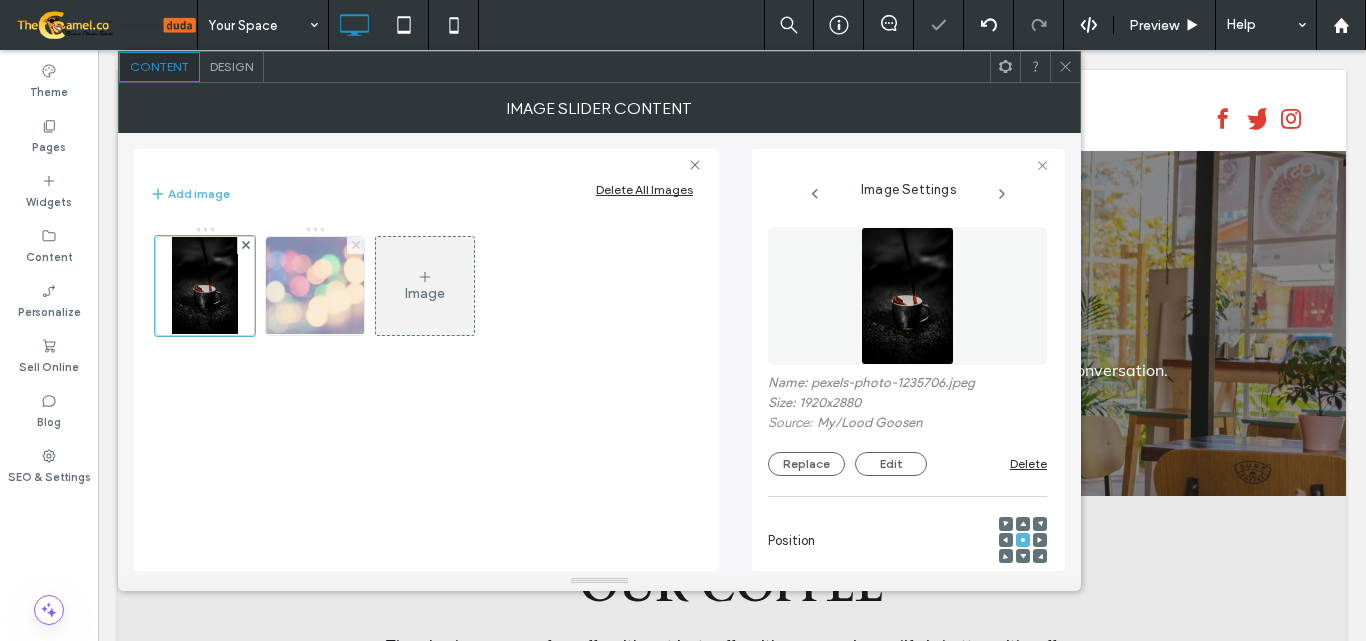 click at bounding box center [356, 245] 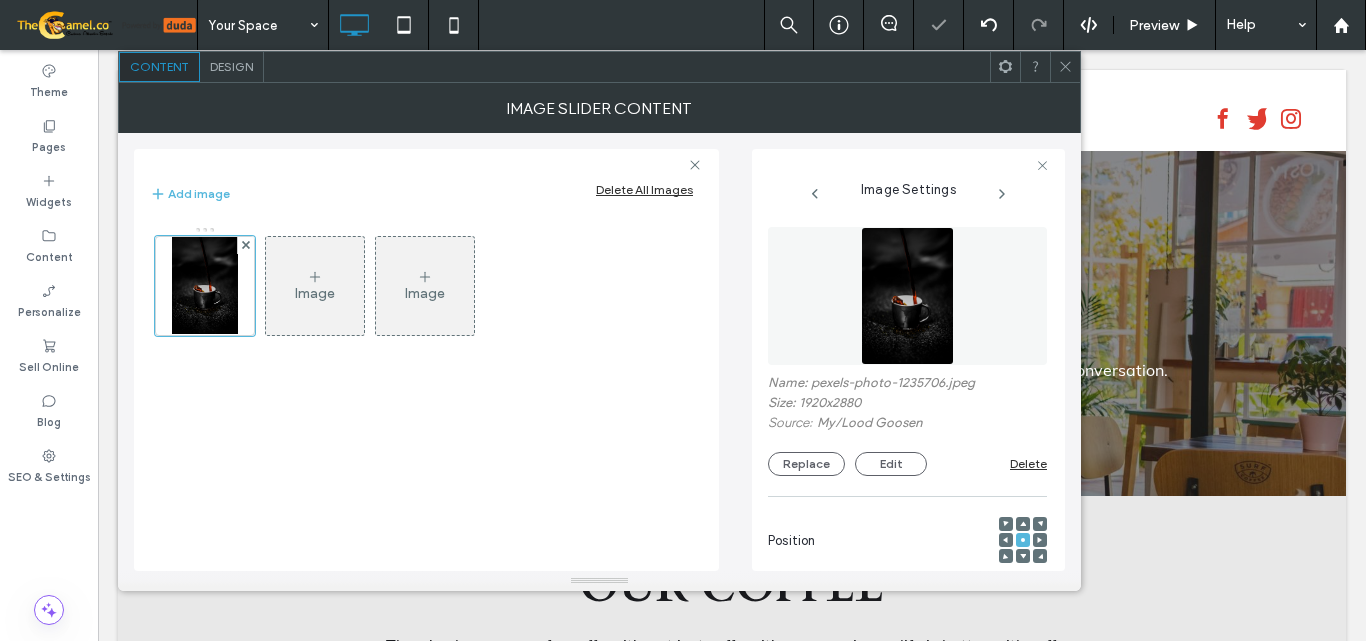 click 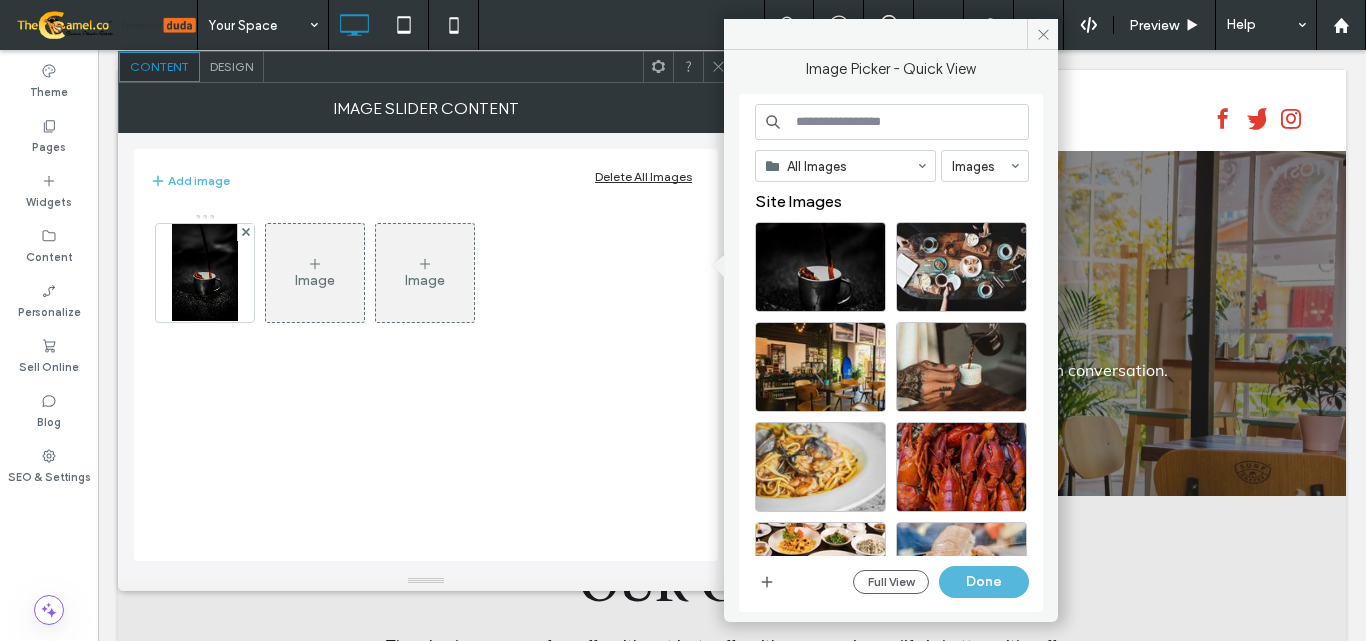 click at bounding box center (892, 122) 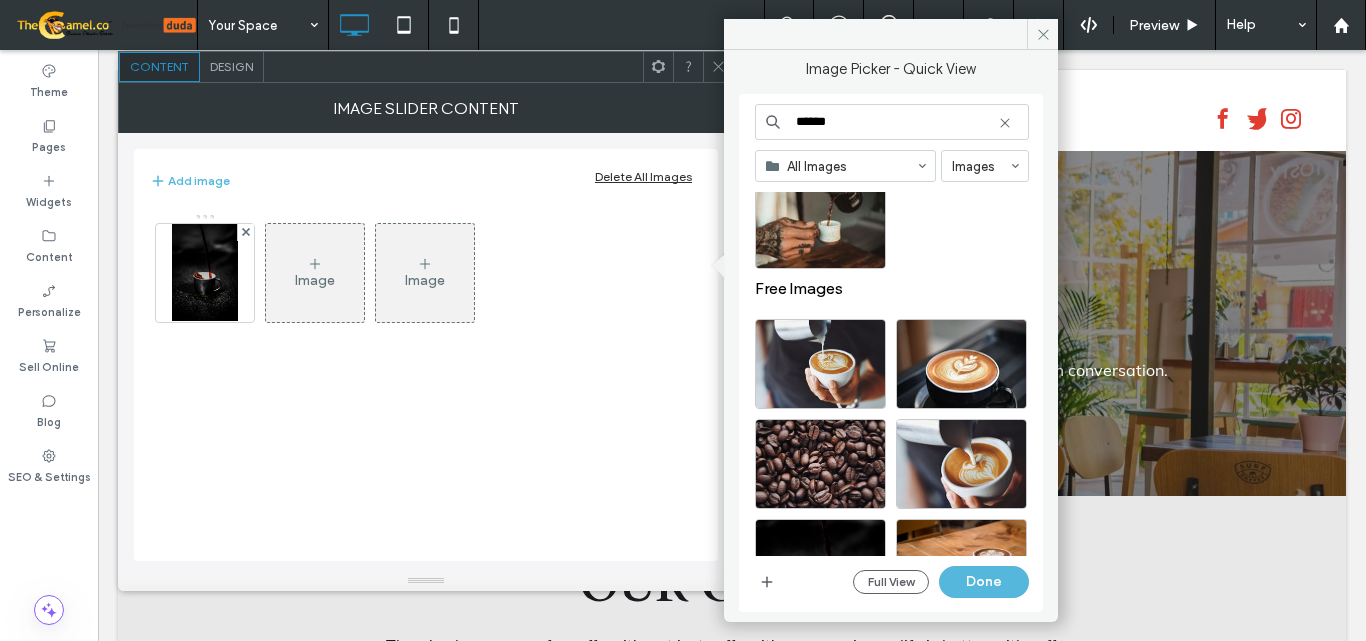 scroll, scrollTop: 200, scrollLeft: 0, axis: vertical 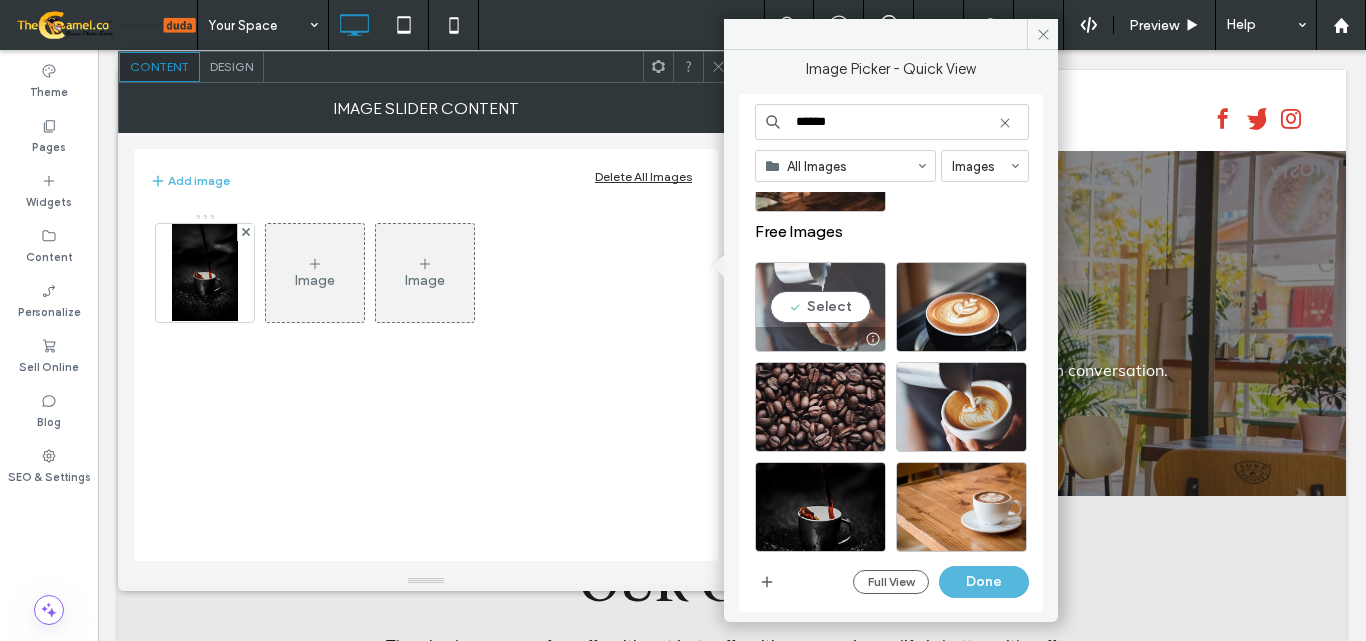 type on "******" 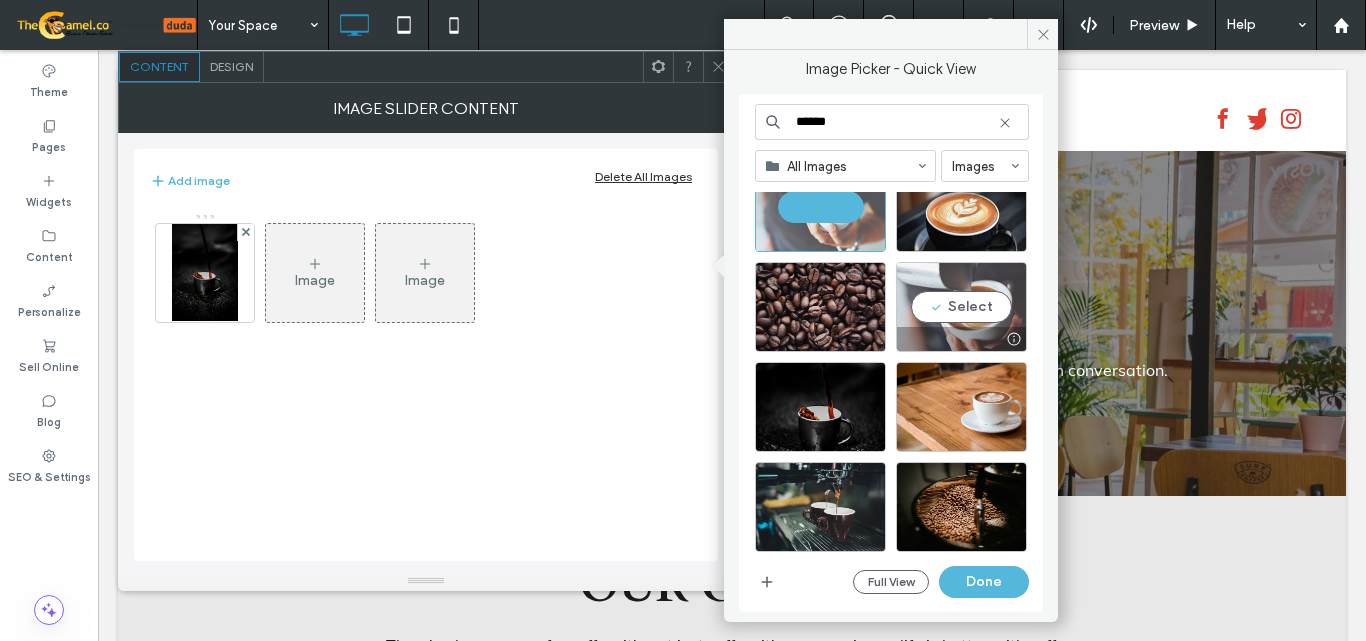 scroll, scrollTop: 400, scrollLeft: 0, axis: vertical 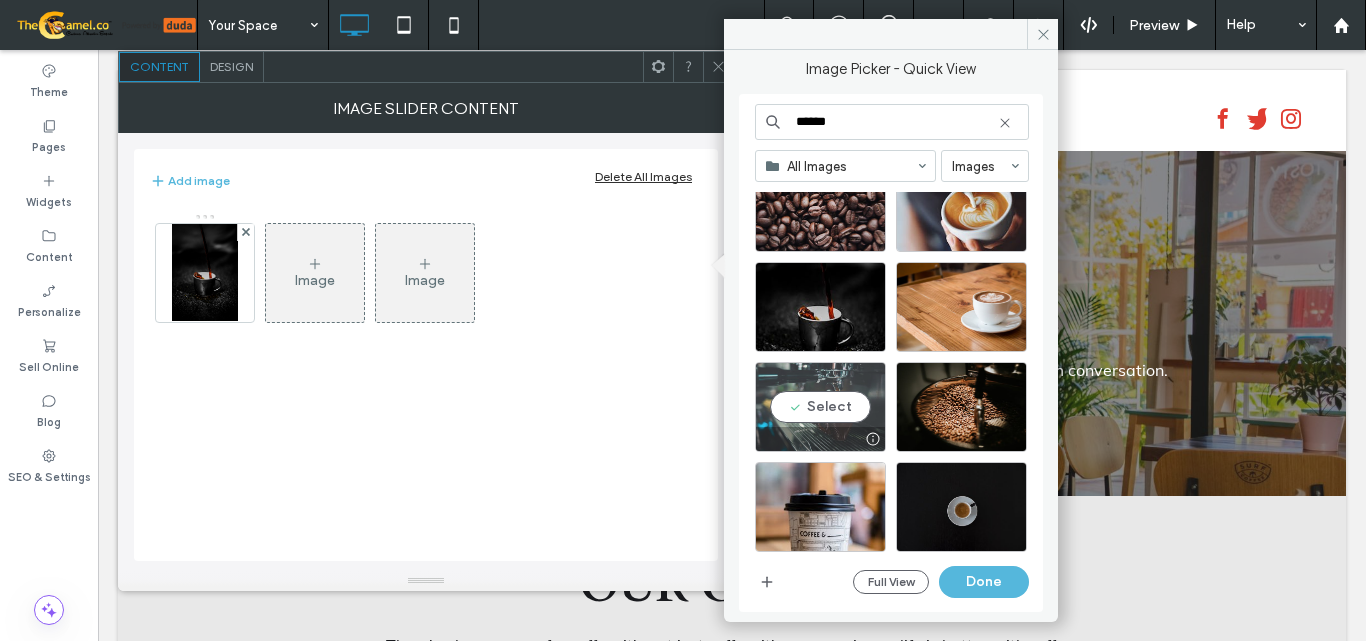 click on "Select" at bounding box center (820, 407) 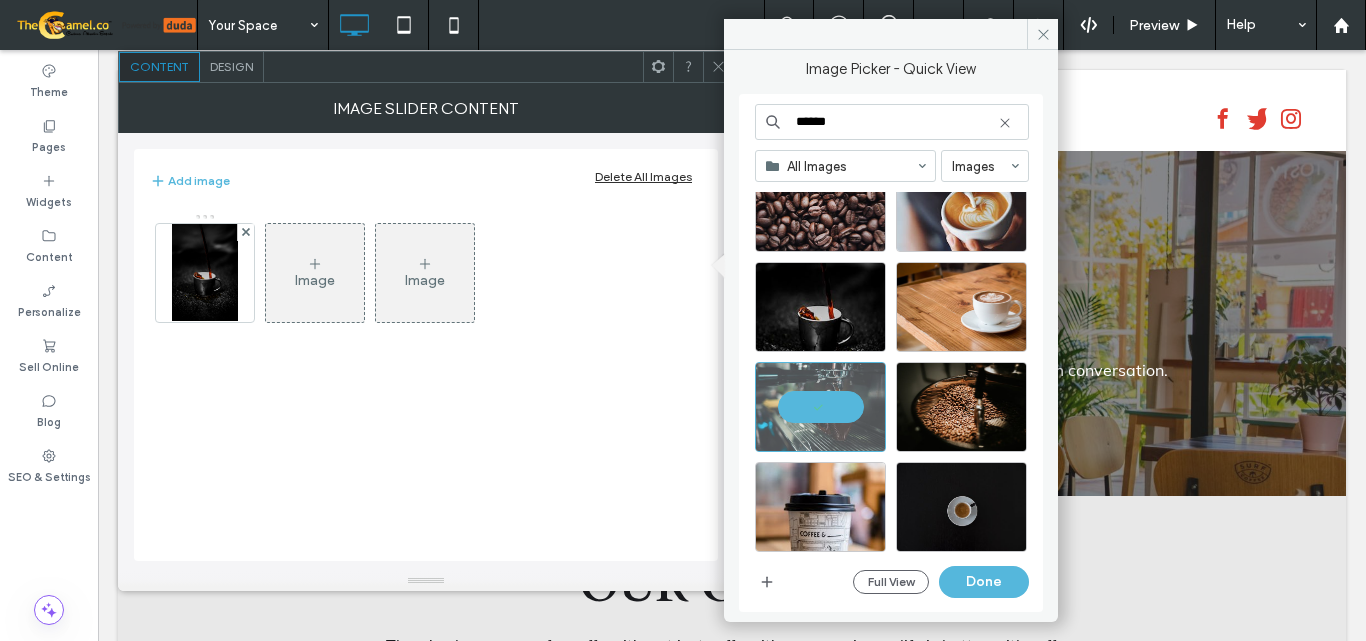 scroll, scrollTop: 300, scrollLeft: 0, axis: vertical 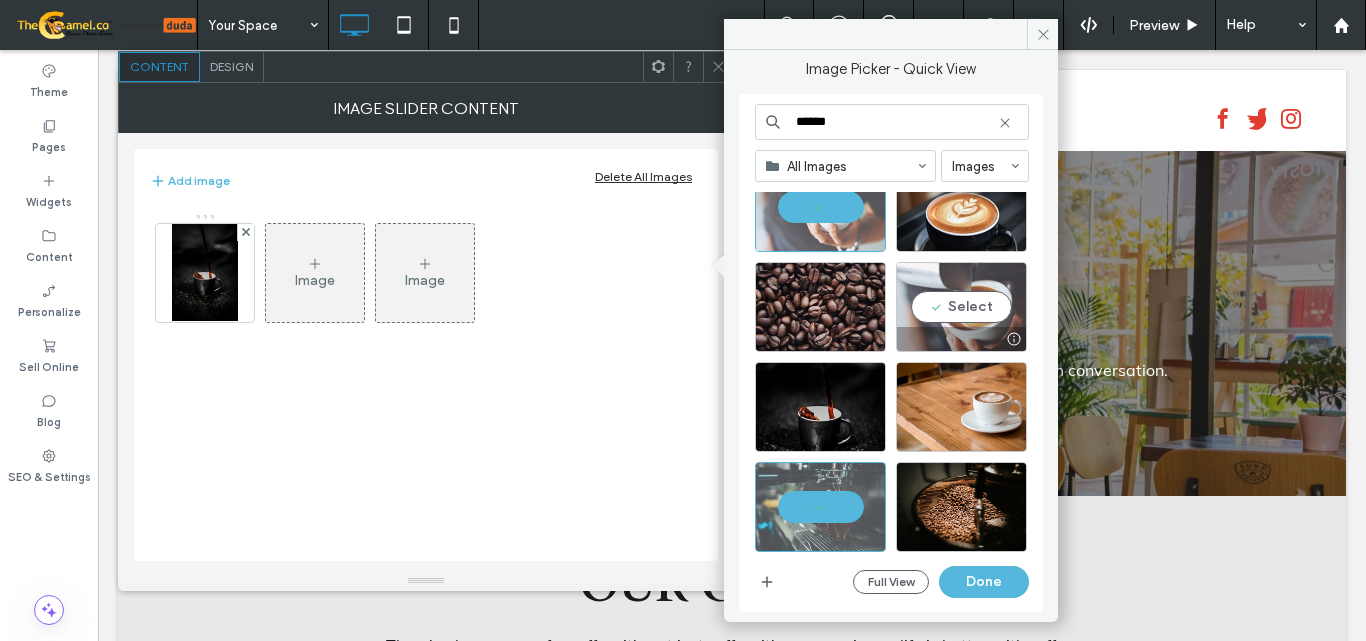 click on "Select" at bounding box center [961, 307] 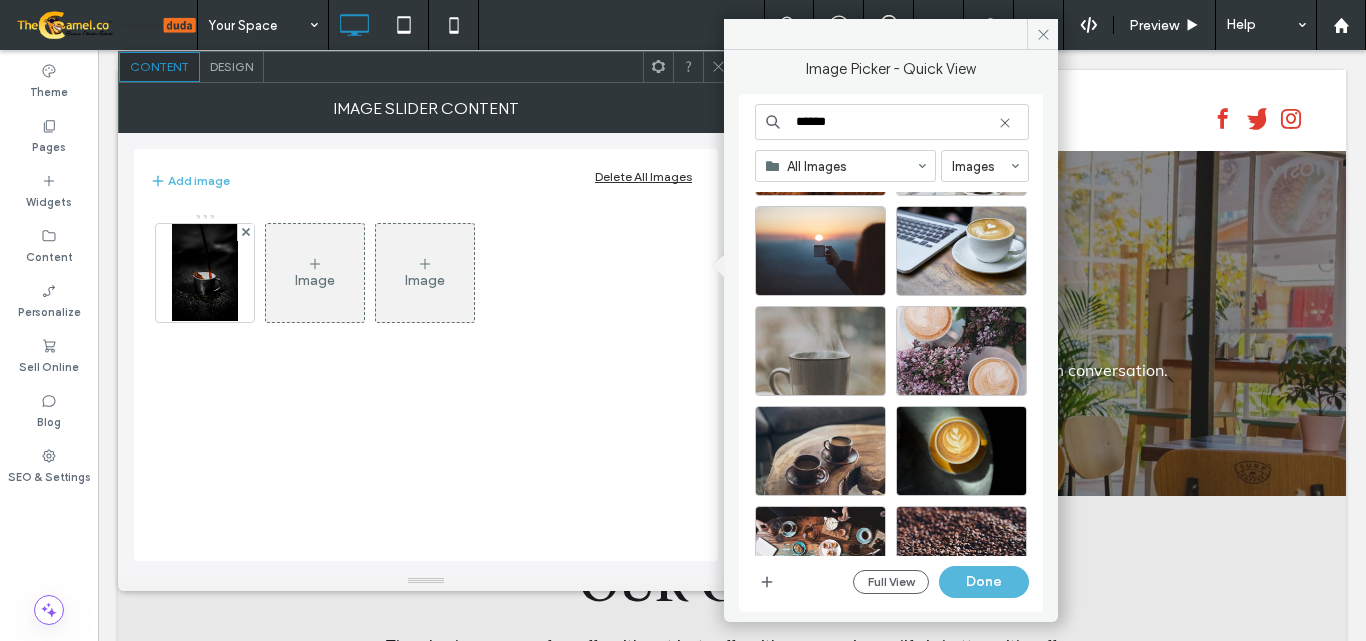 scroll, scrollTop: 900, scrollLeft: 0, axis: vertical 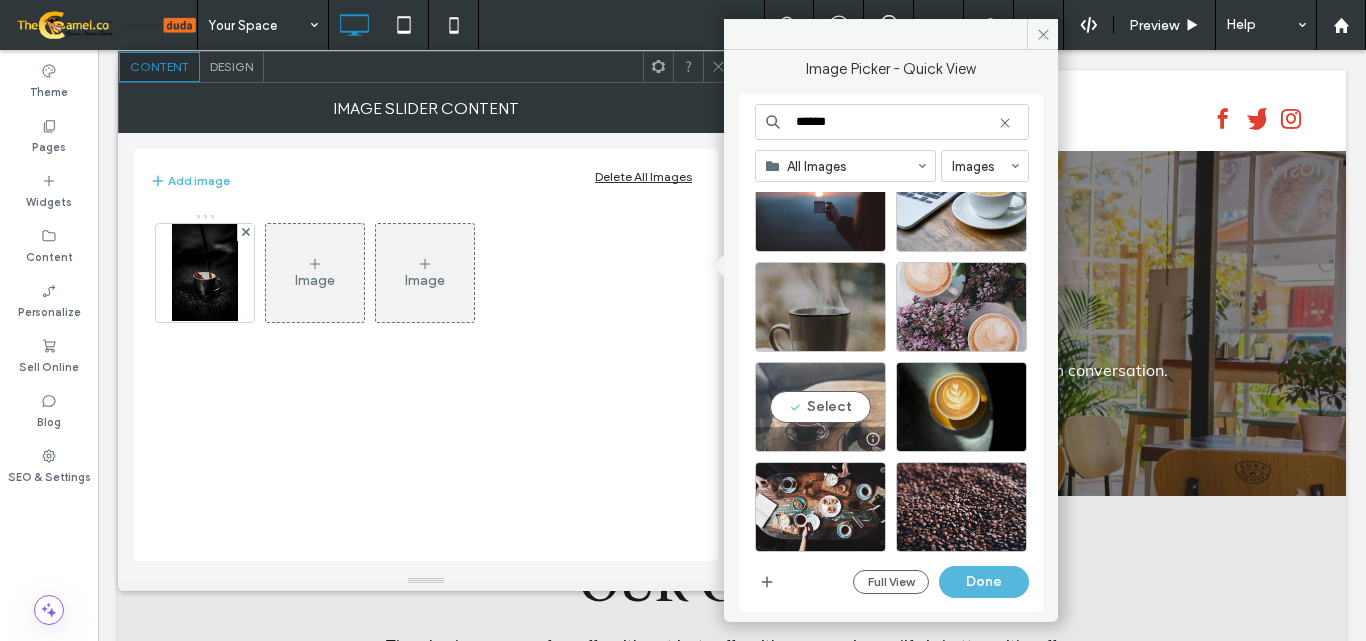 click on "Select" at bounding box center (820, 407) 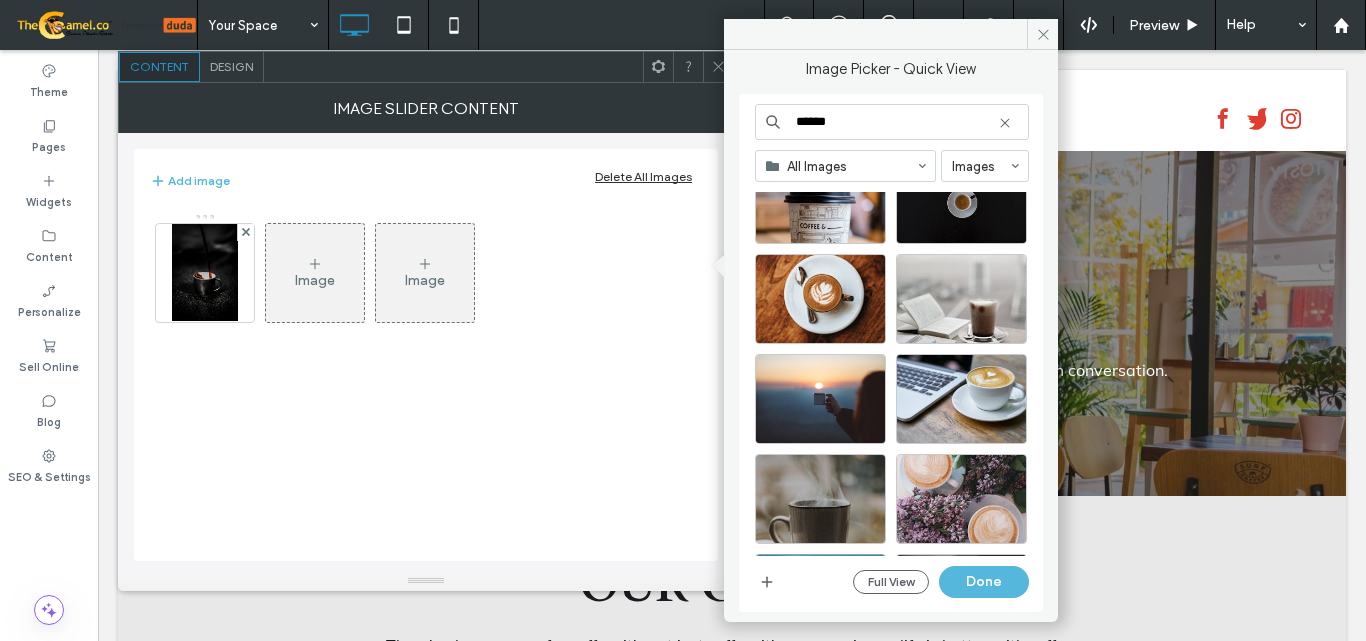scroll, scrollTop: 706, scrollLeft: 0, axis: vertical 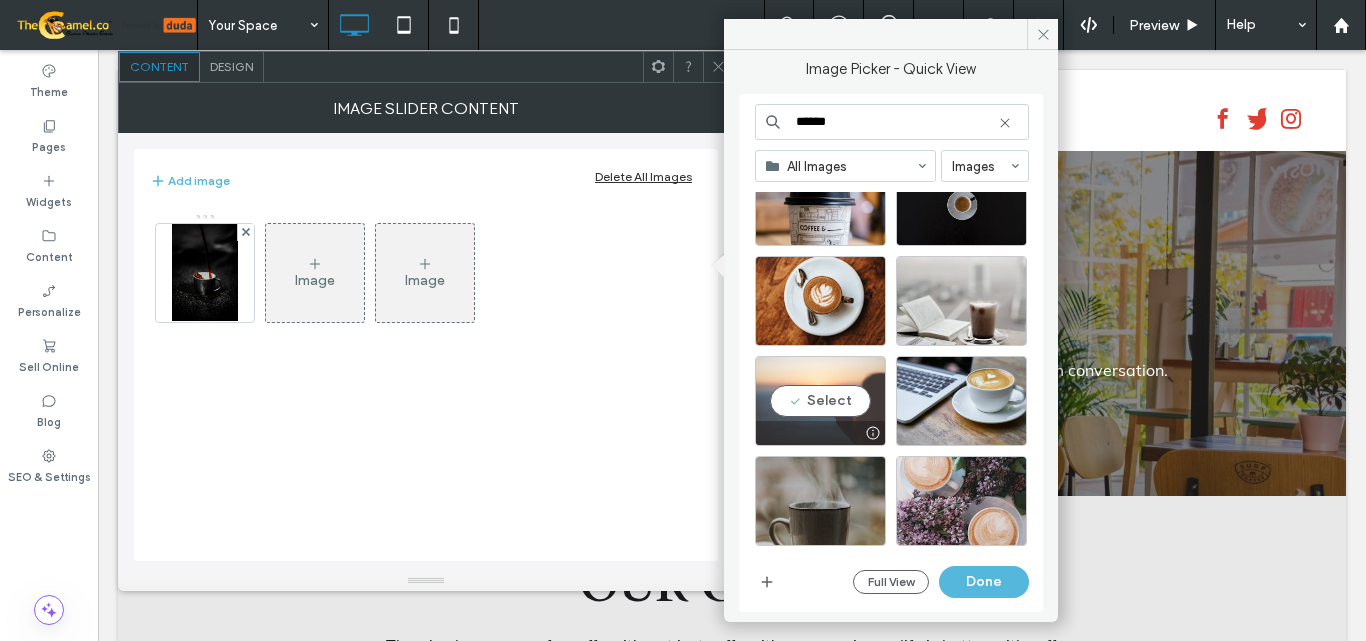 click on "Select" at bounding box center [820, 401] 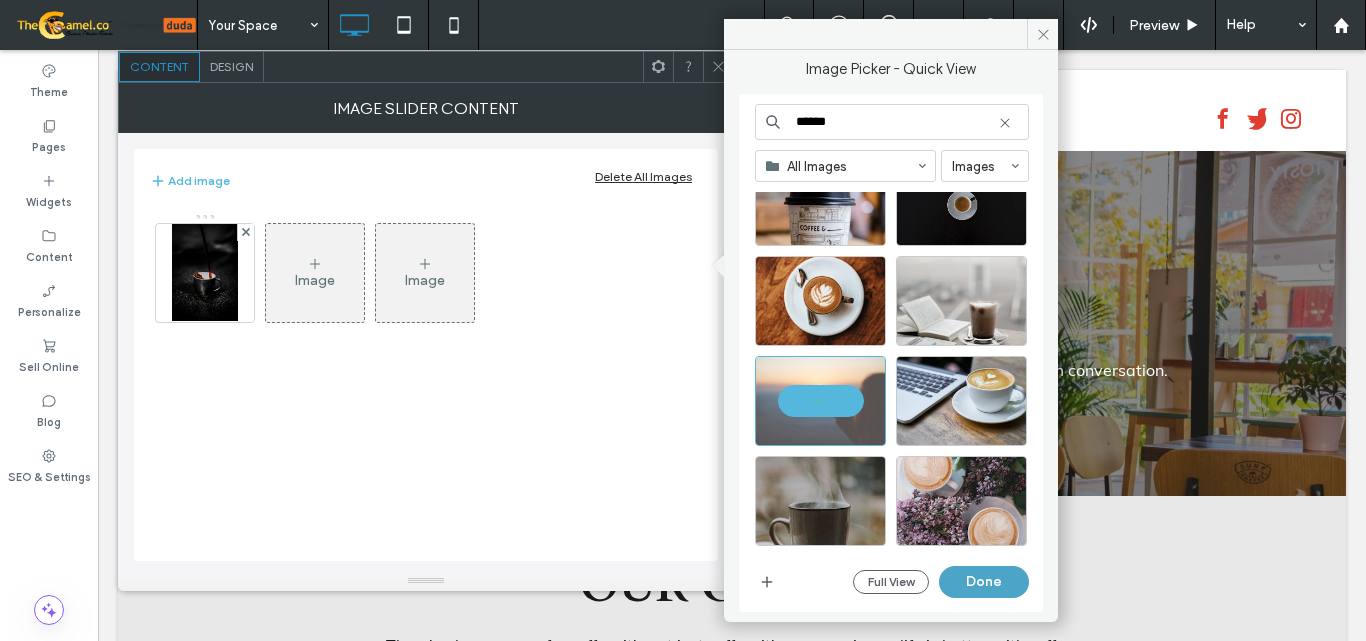 click on "Done" at bounding box center (984, 582) 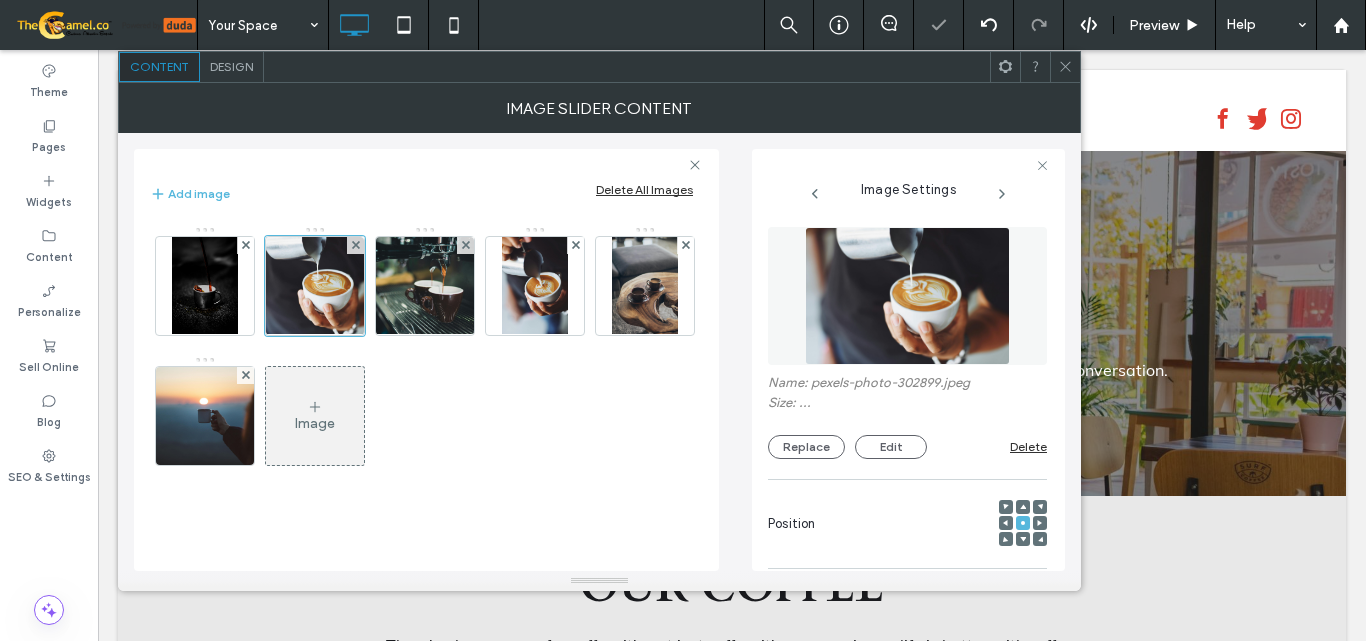 scroll, scrollTop: 0, scrollLeft: 17, axis: horizontal 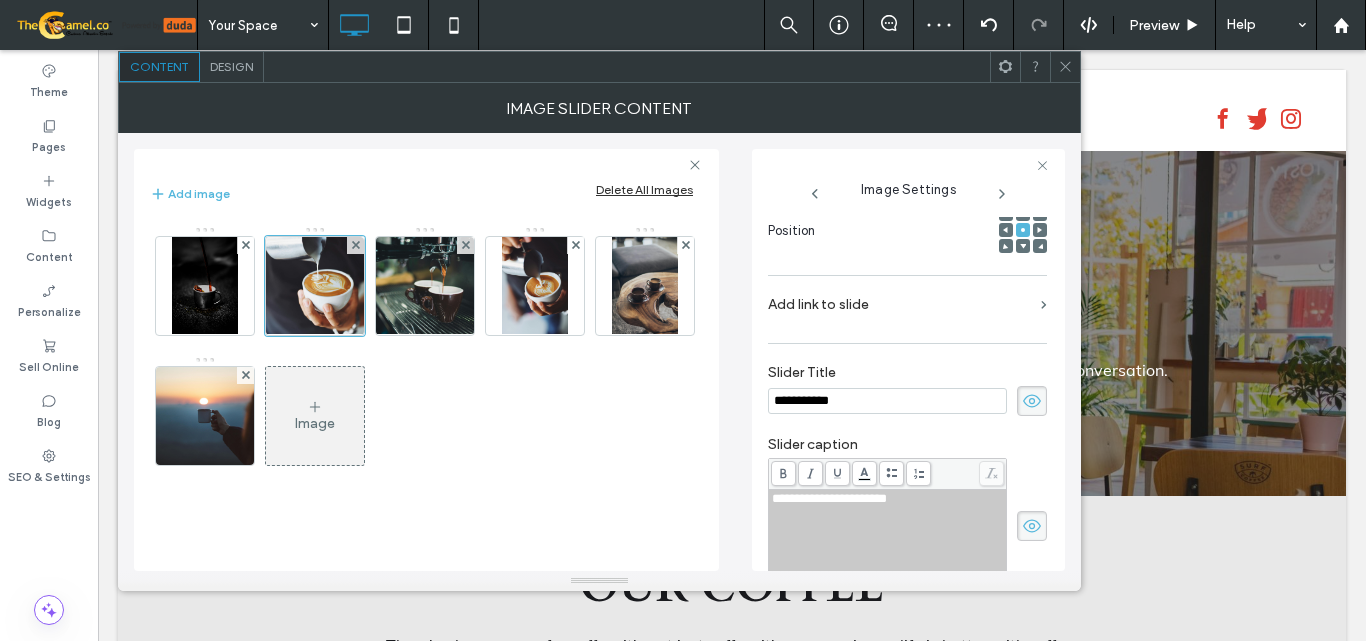 click 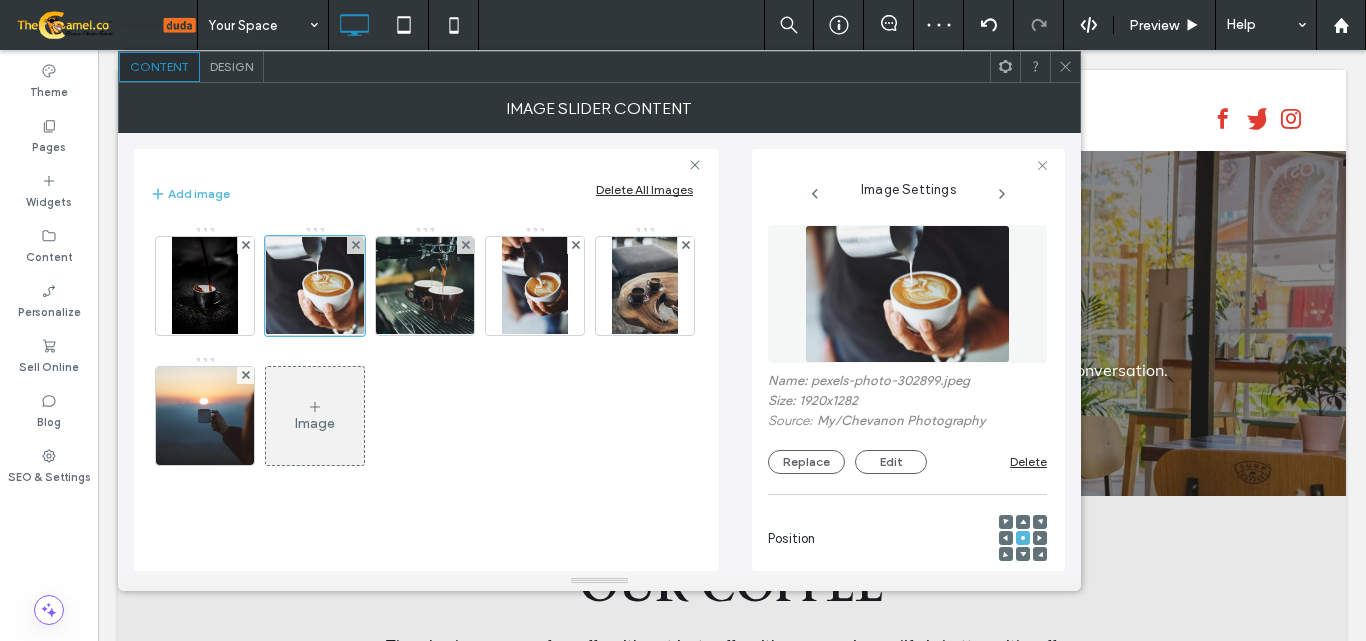 scroll, scrollTop: 0, scrollLeft: 0, axis: both 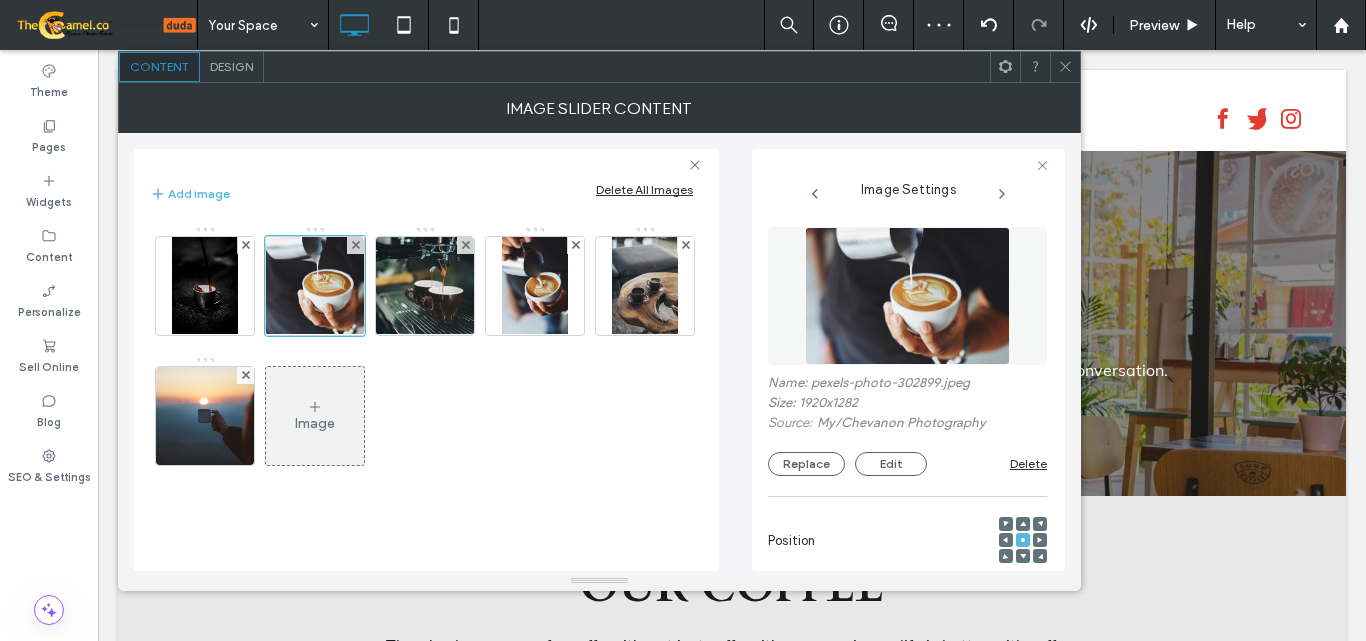 click 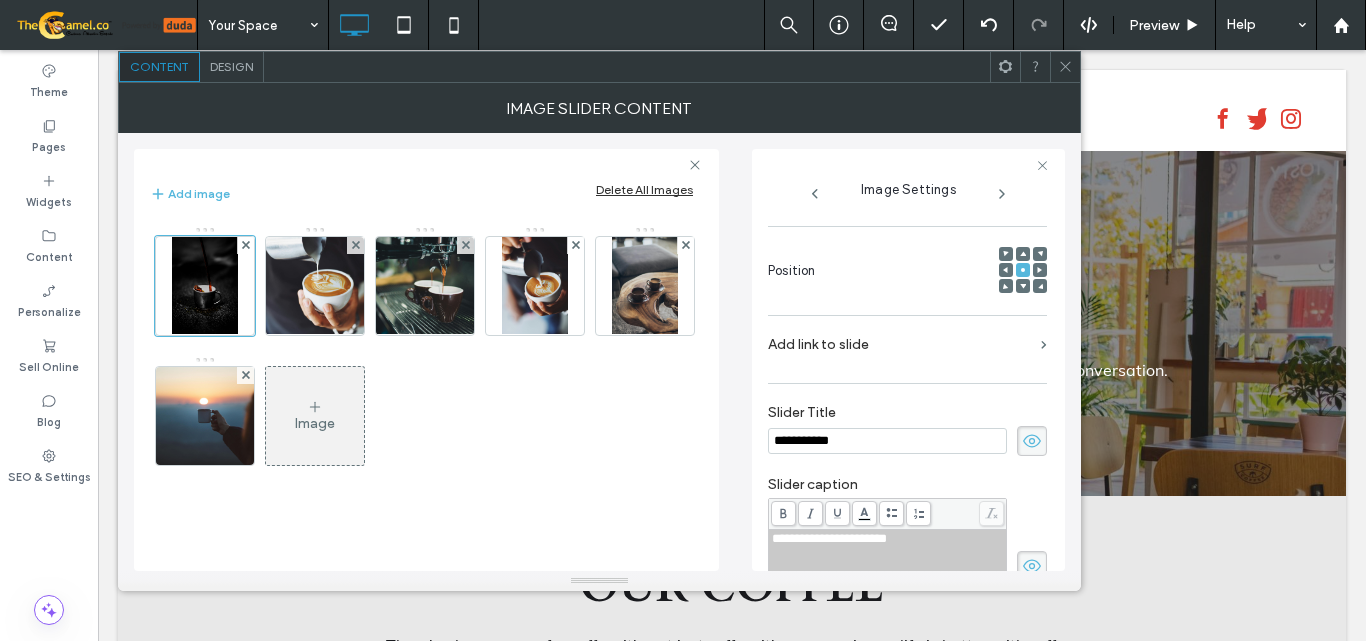 scroll, scrollTop: 317, scrollLeft: 0, axis: vertical 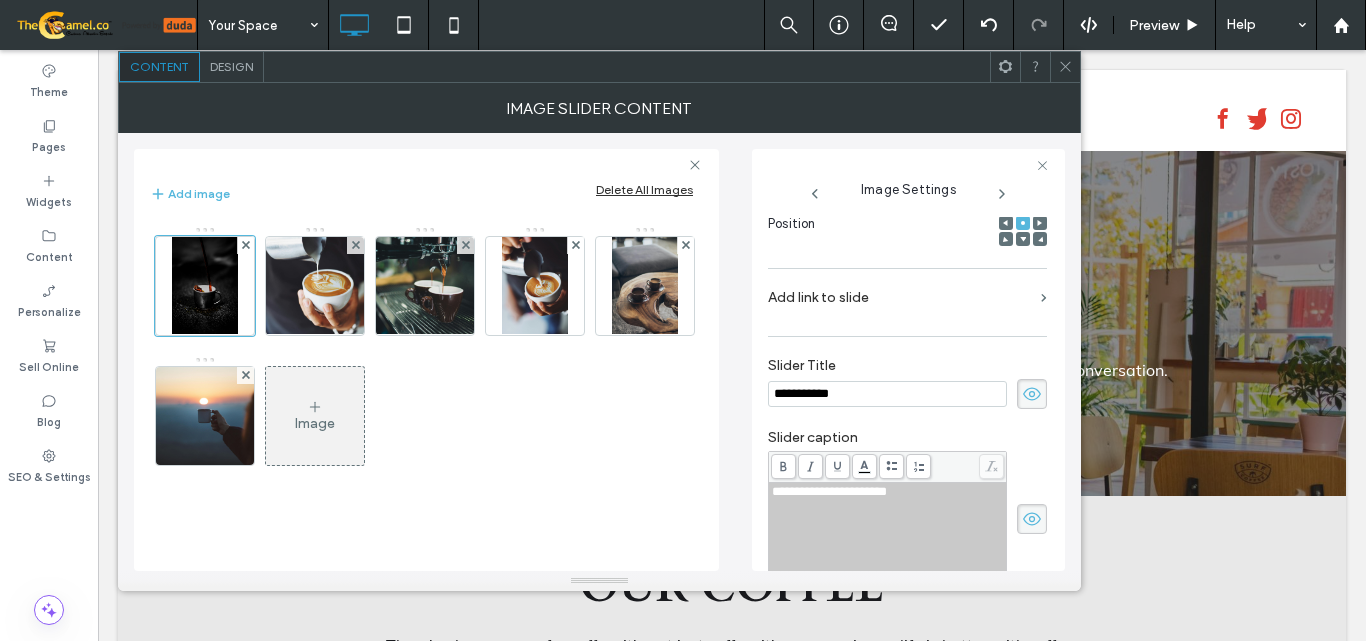 click 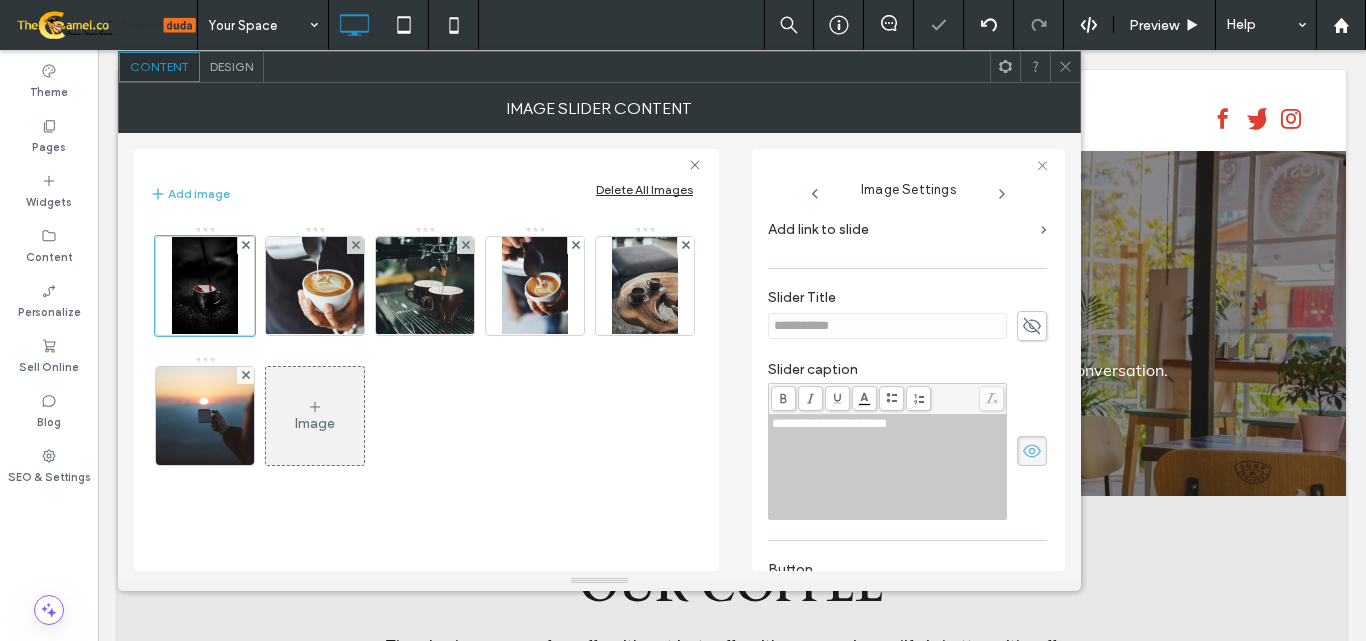 scroll, scrollTop: 417, scrollLeft: 0, axis: vertical 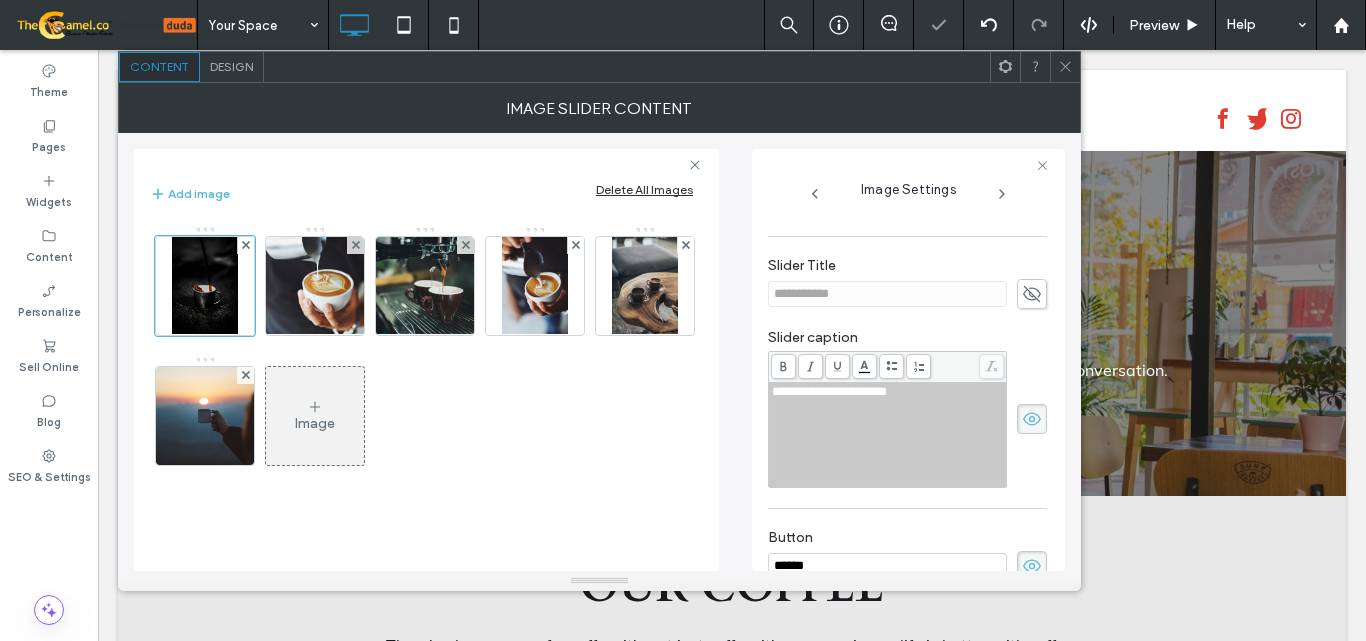 click 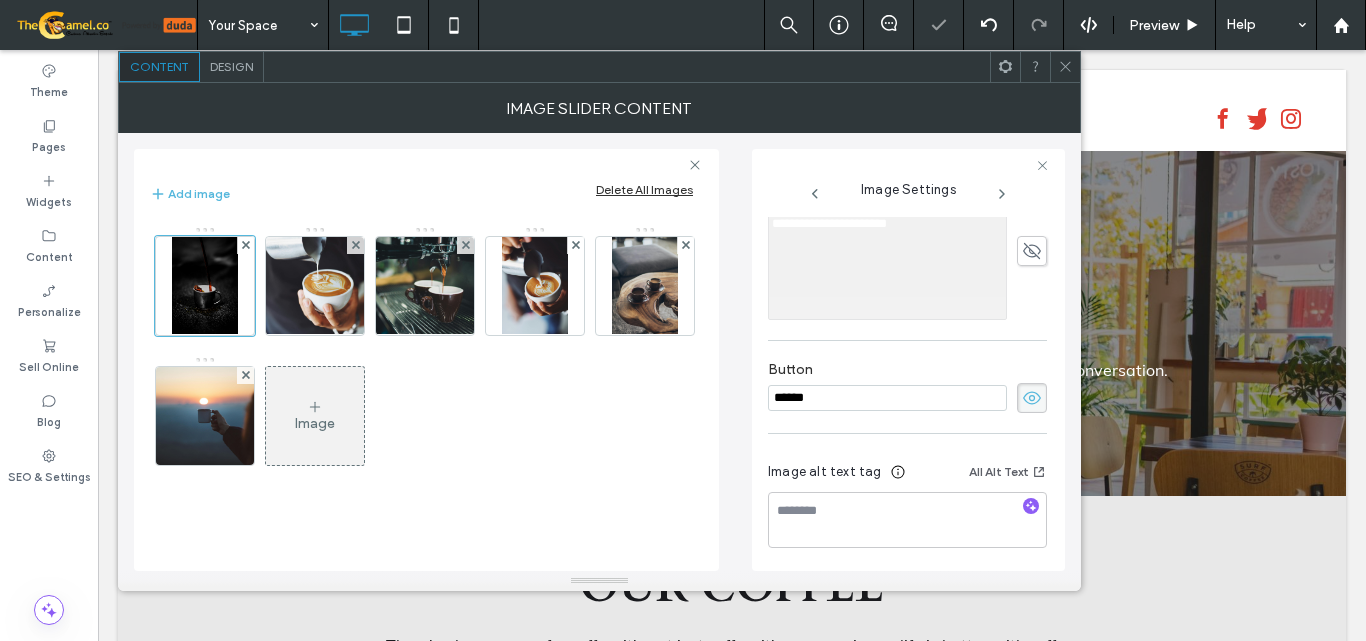 scroll, scrollTop: 588, scrollLeft: 0, axis: vertical 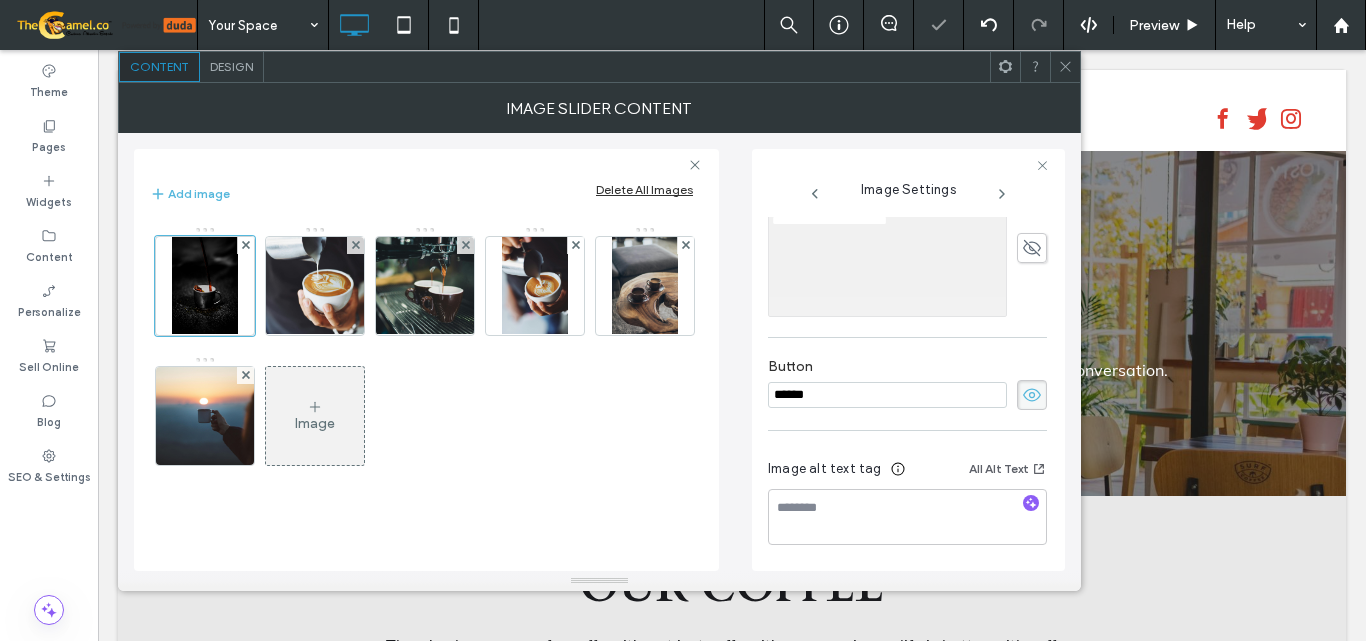 click 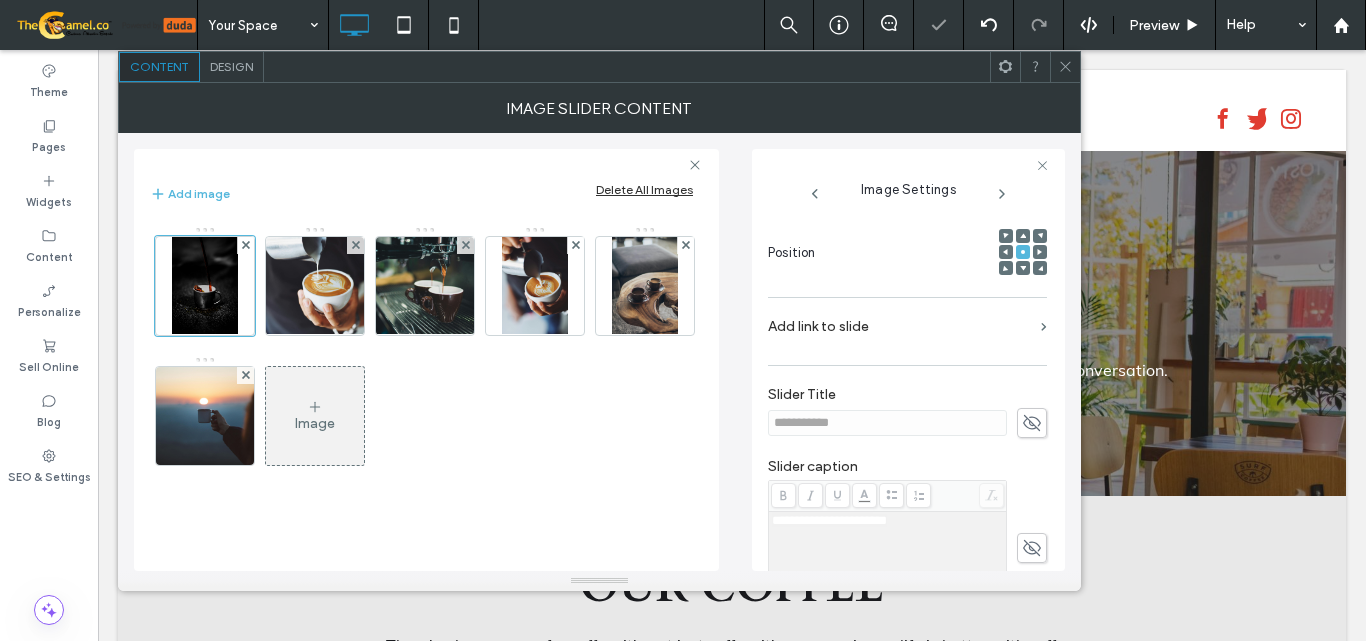 click 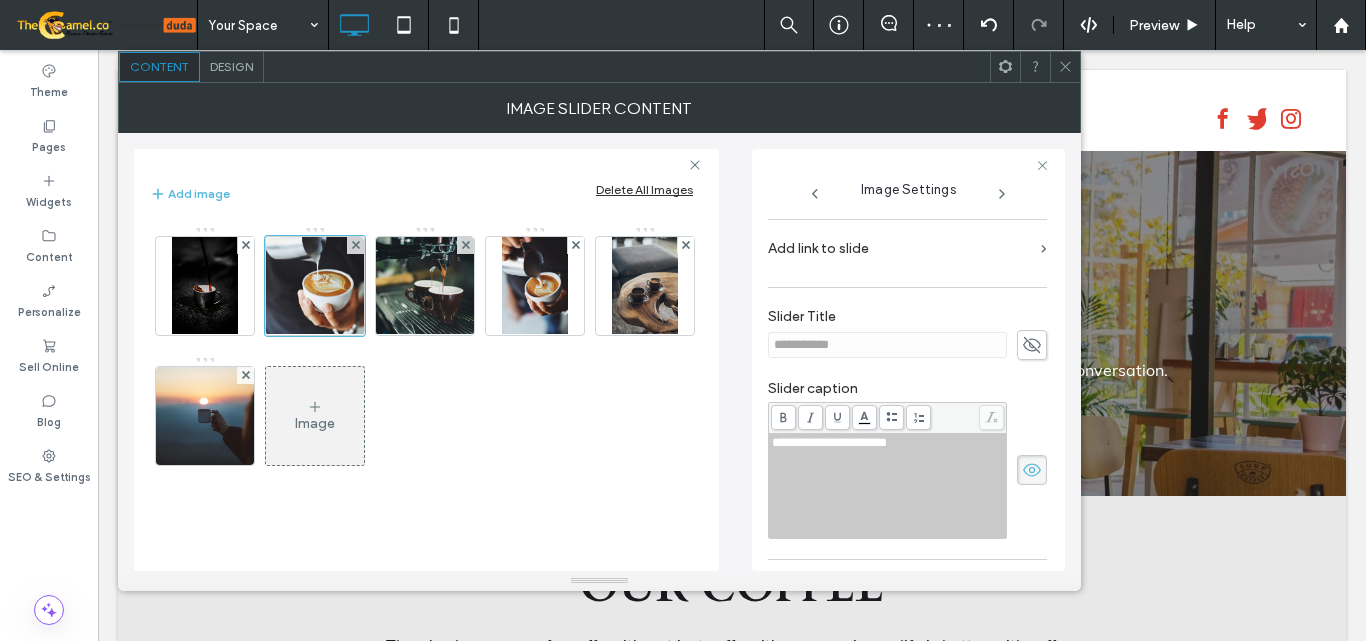 scroll, scrollTop: 488, scrollLeft: 0, axis: vertical 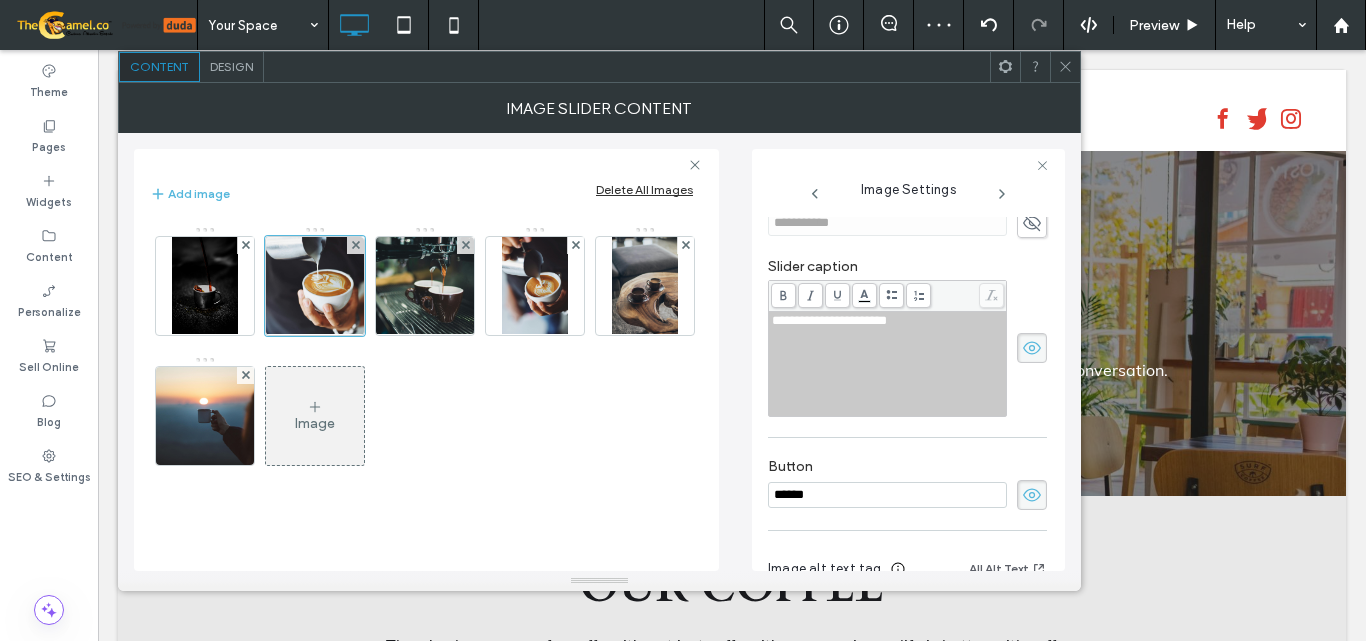 click 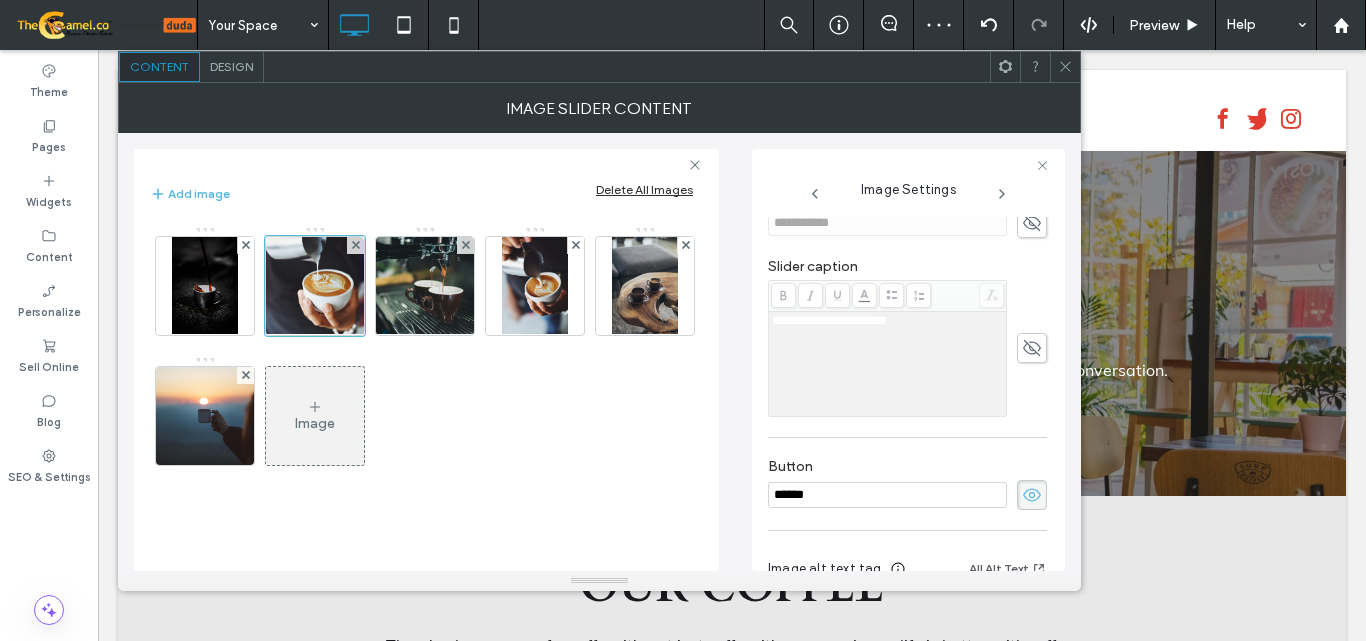 click 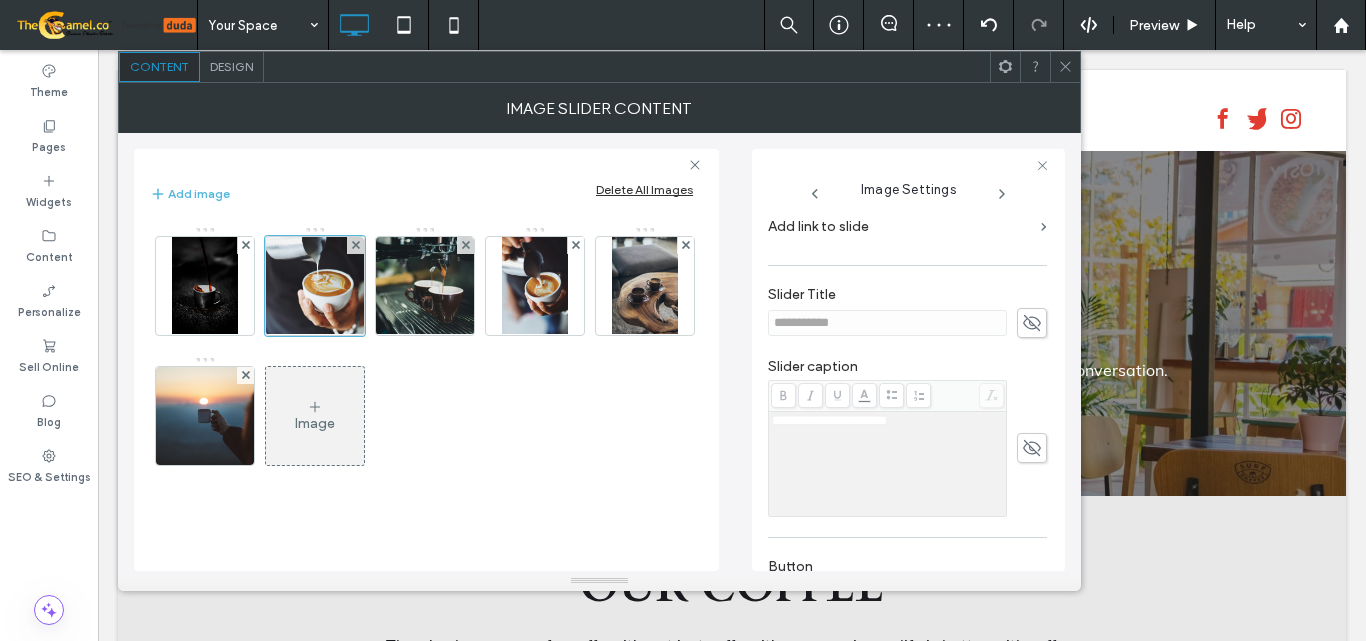 click 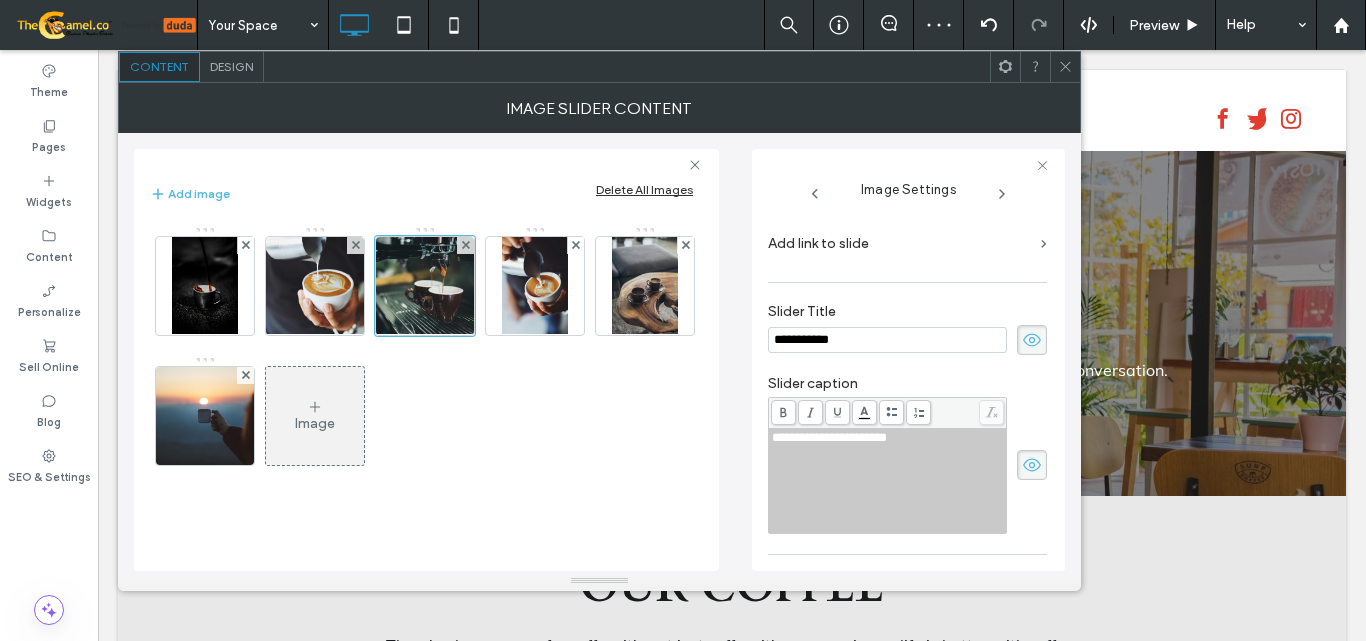 scroll, scrollTop: 388, scrollLeft: 0, axis: vertical 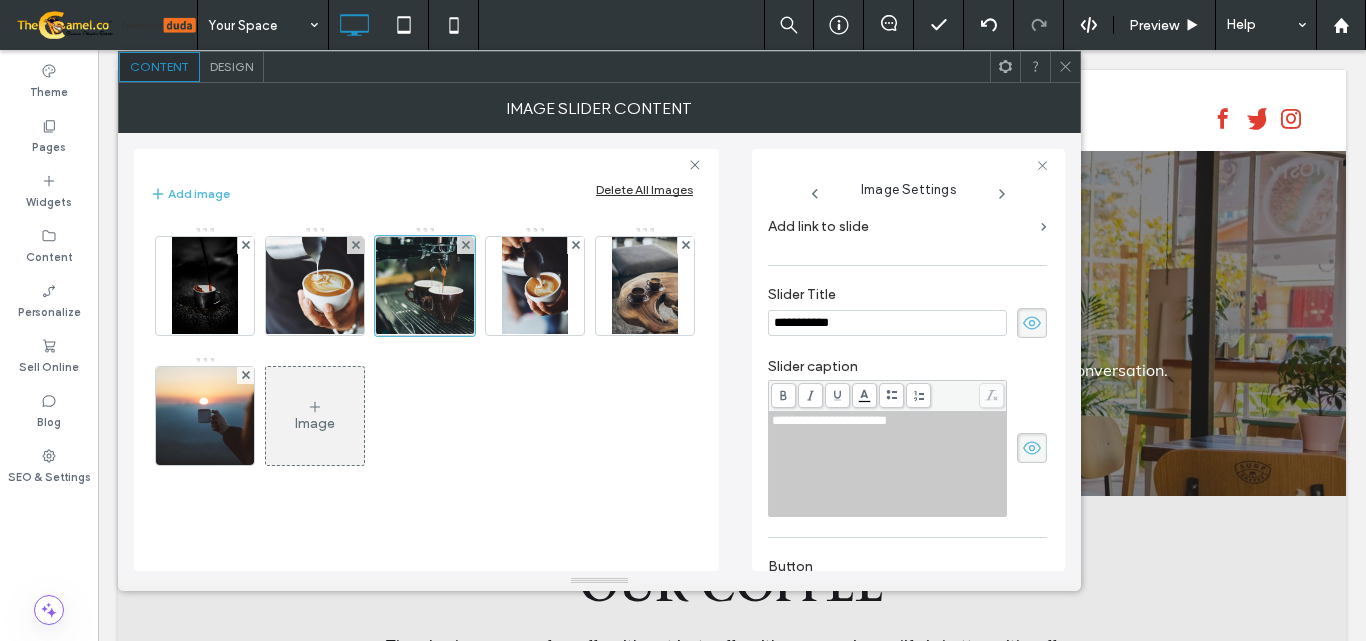 click 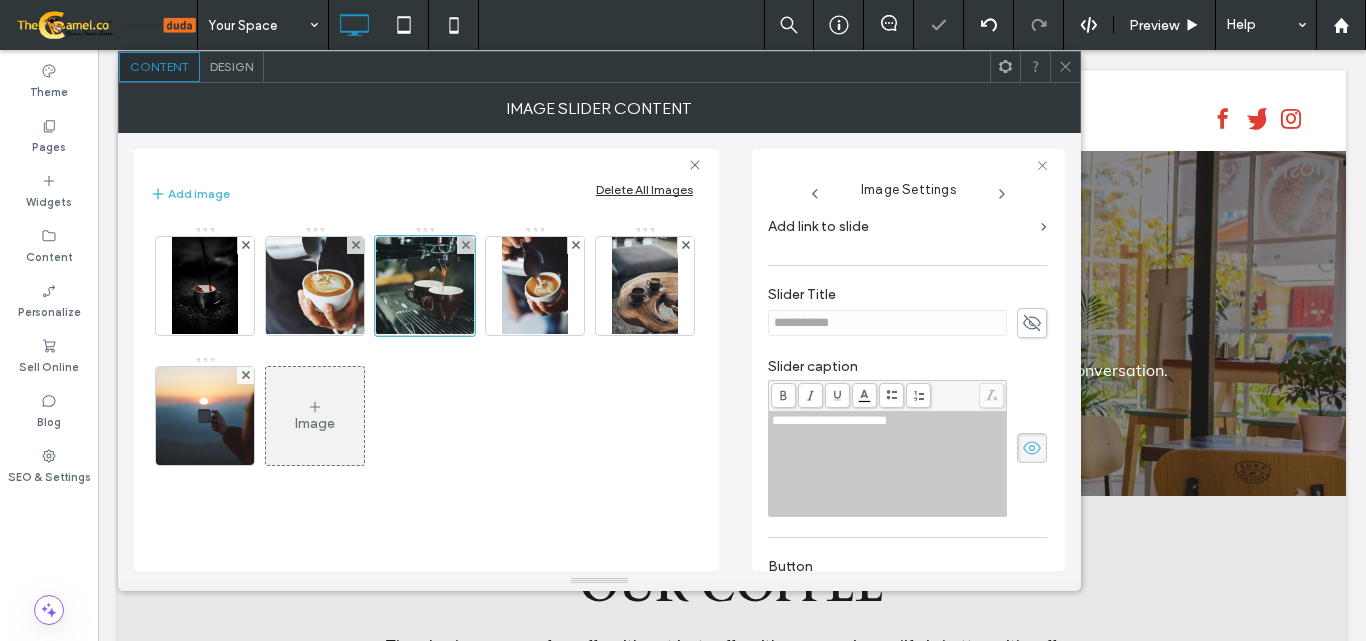 click at bounding box center (1032, 448) 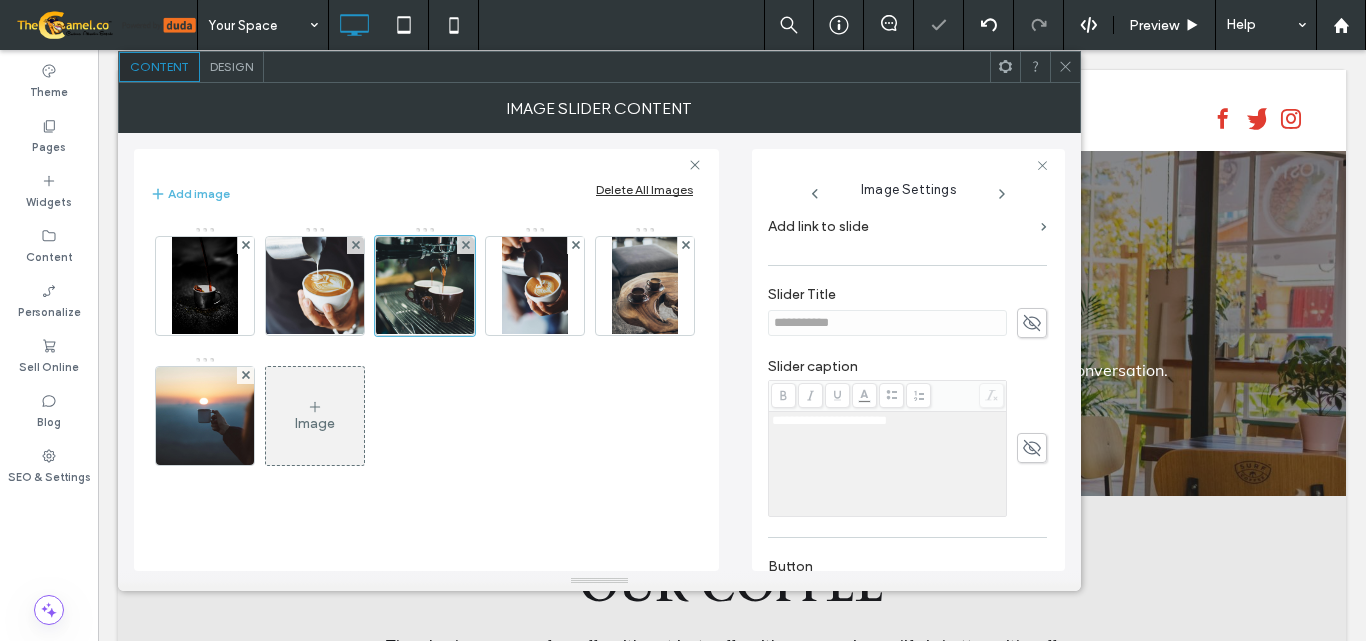 scroll, scrollTop: 588, scrollLeft: 0, axis: vertical 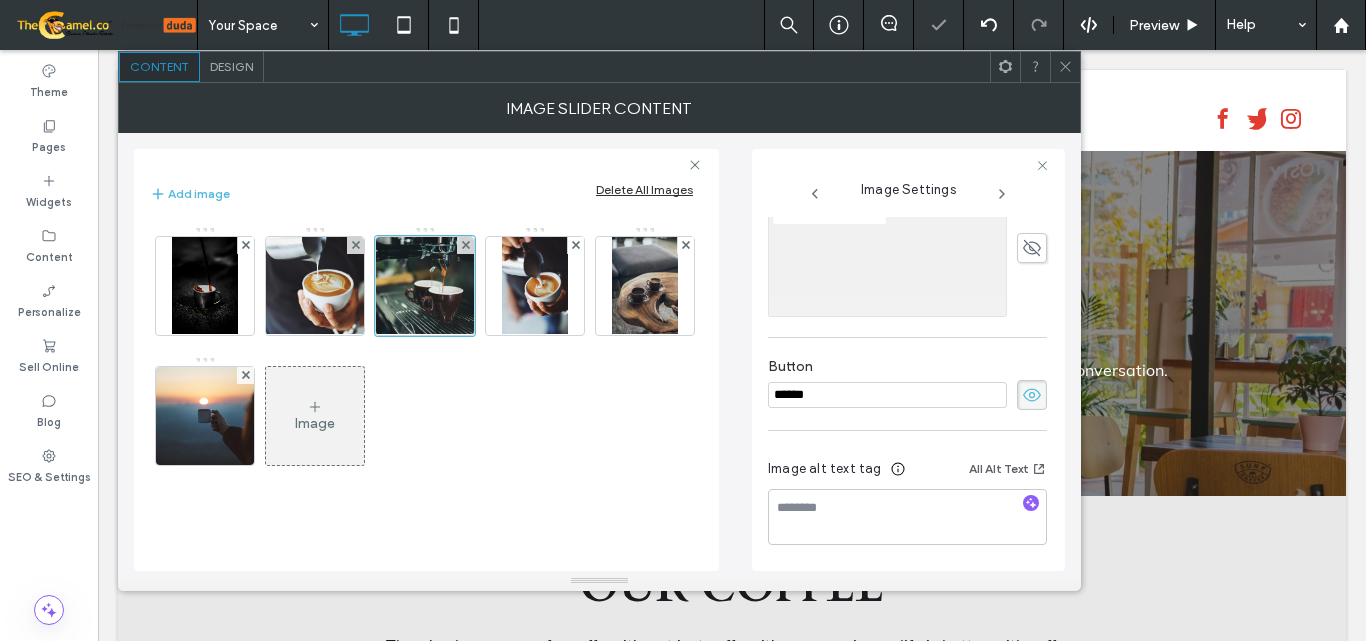 click 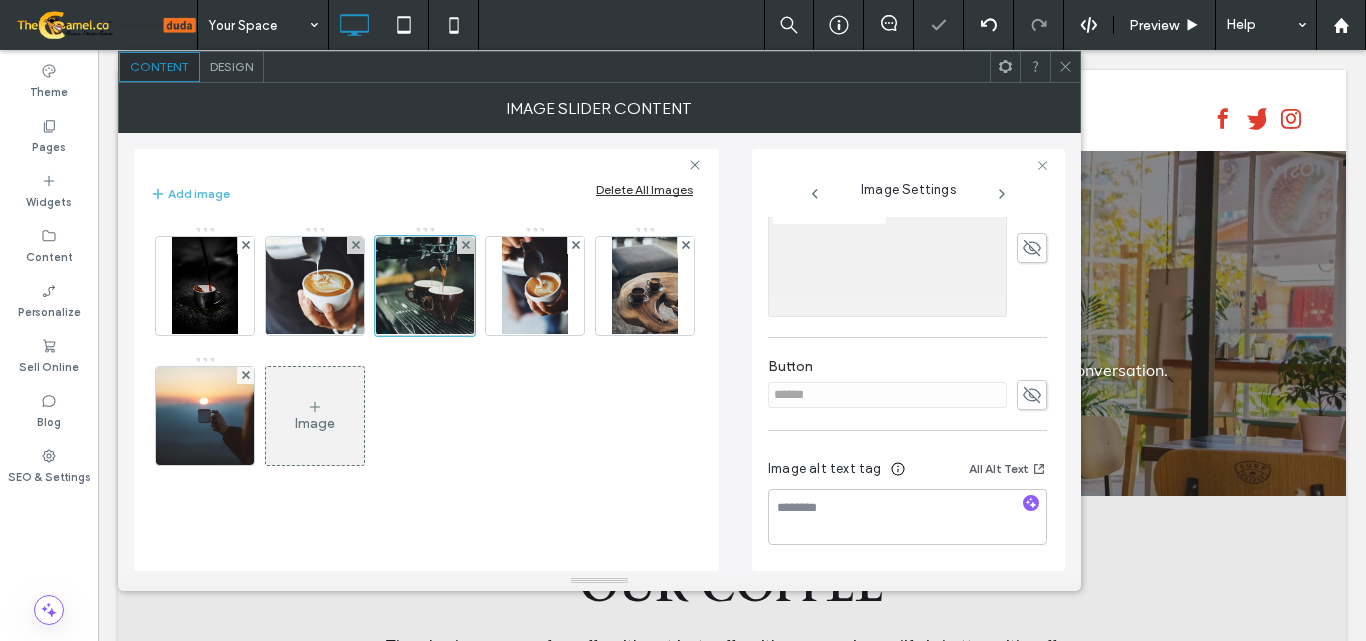 click 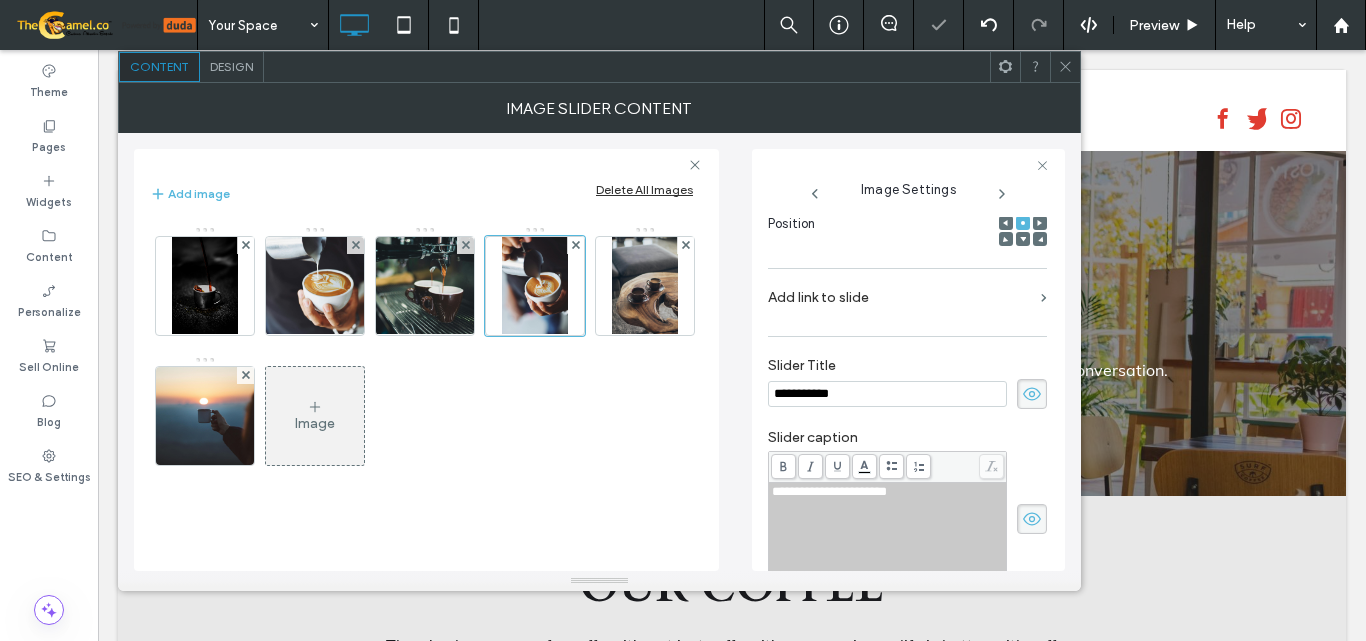 scroll, scrollTop: 317, scrollLeft: 0, axis: vertical 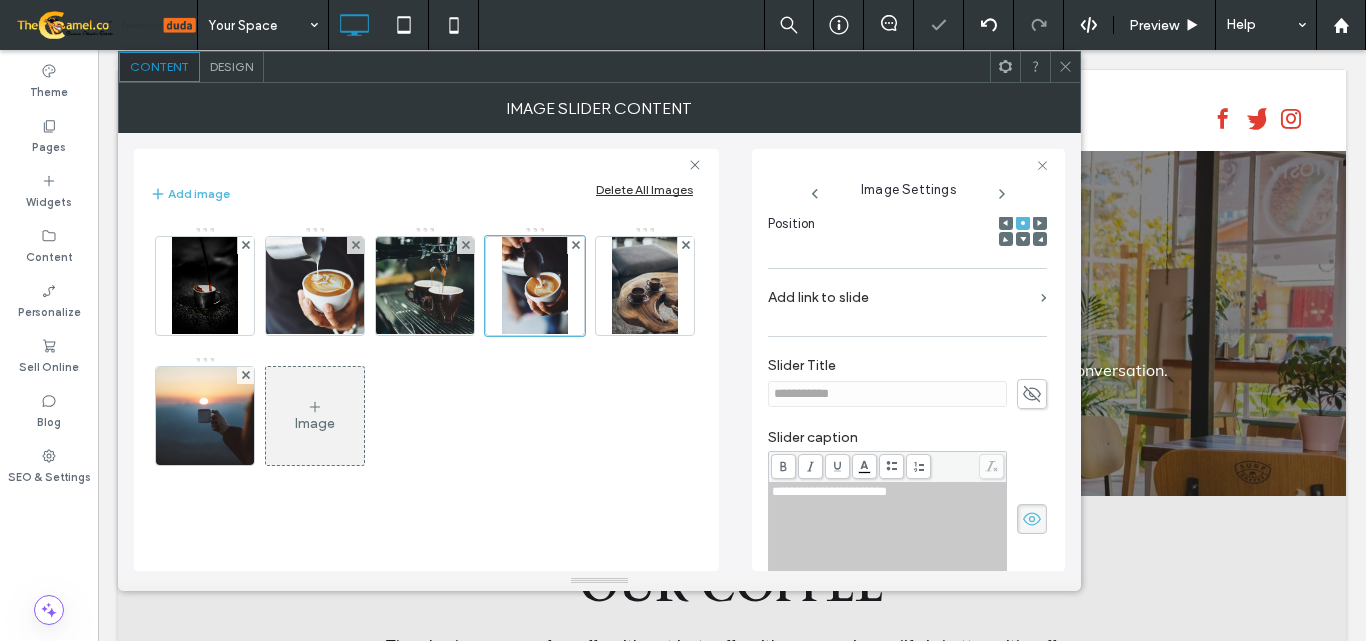 click 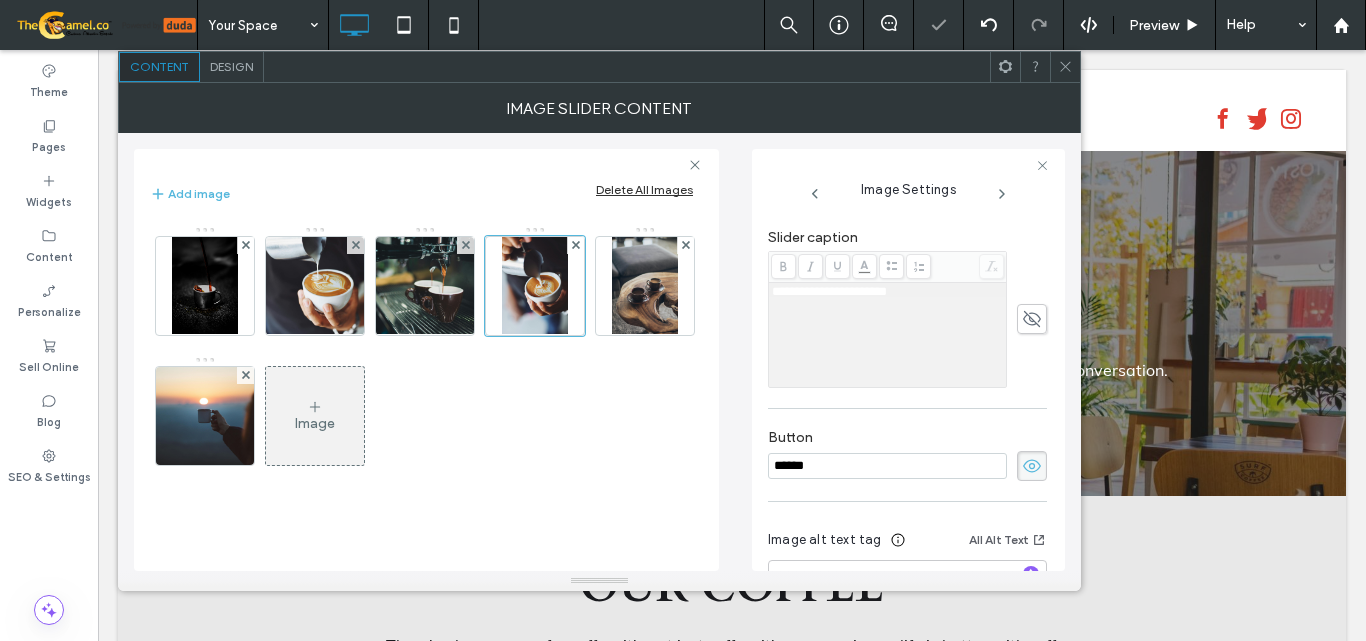 click 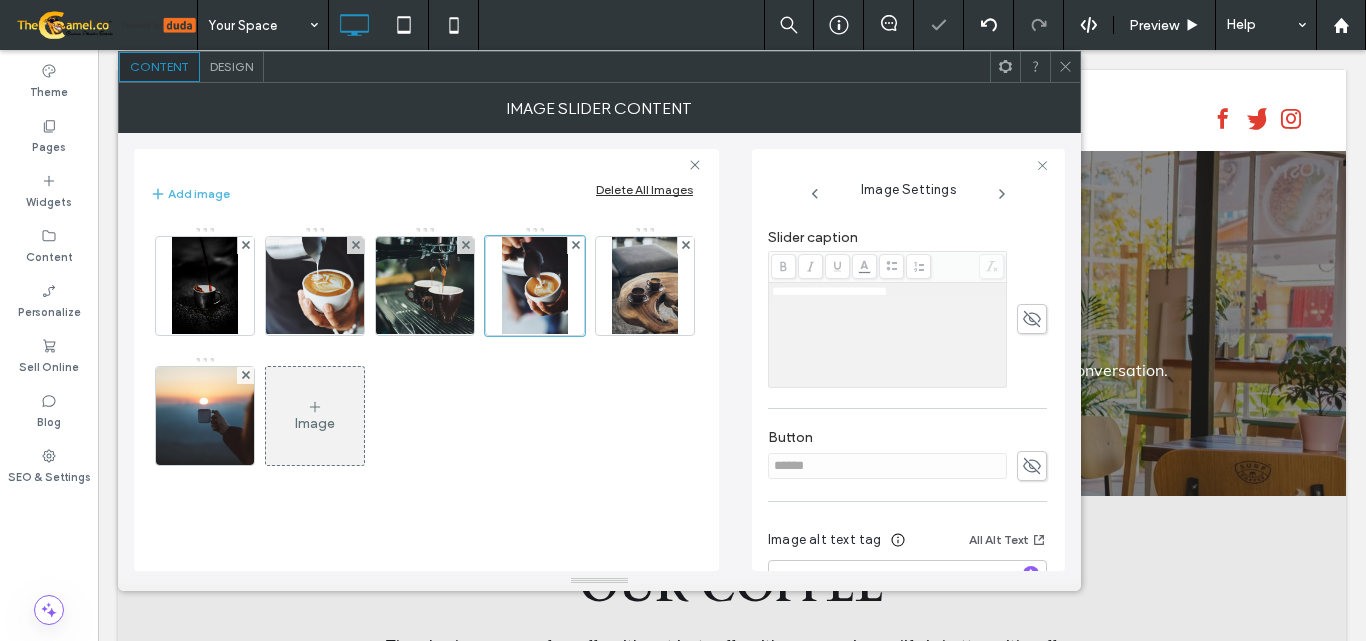 scroll, scrollTop: 588, scrollLeft: 0, axis: vertical 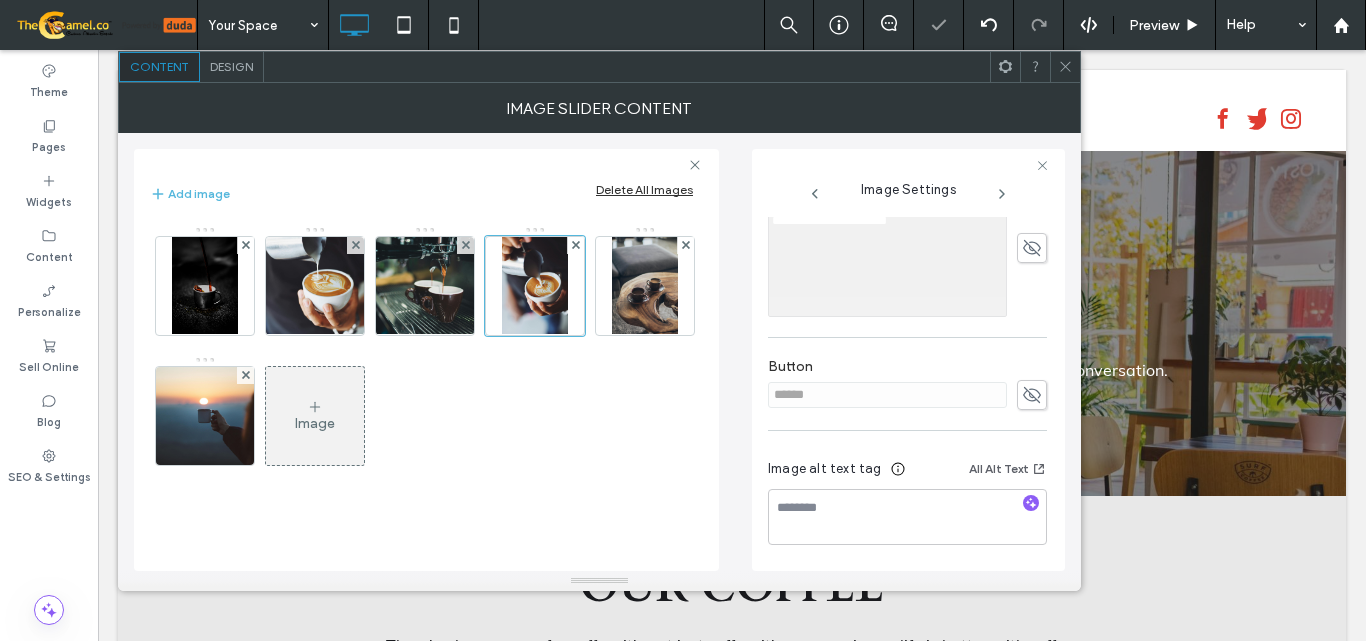 click 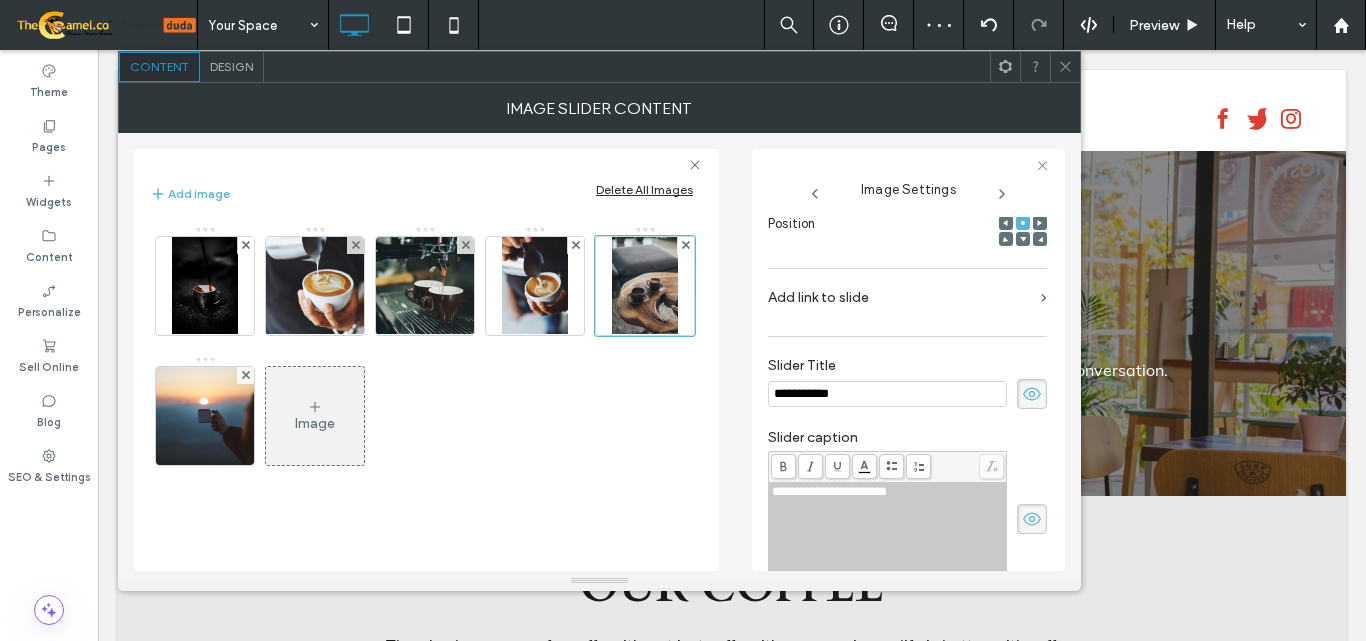 scroll, scrollTop: 317, scrollLeft: 0, axis: vertical 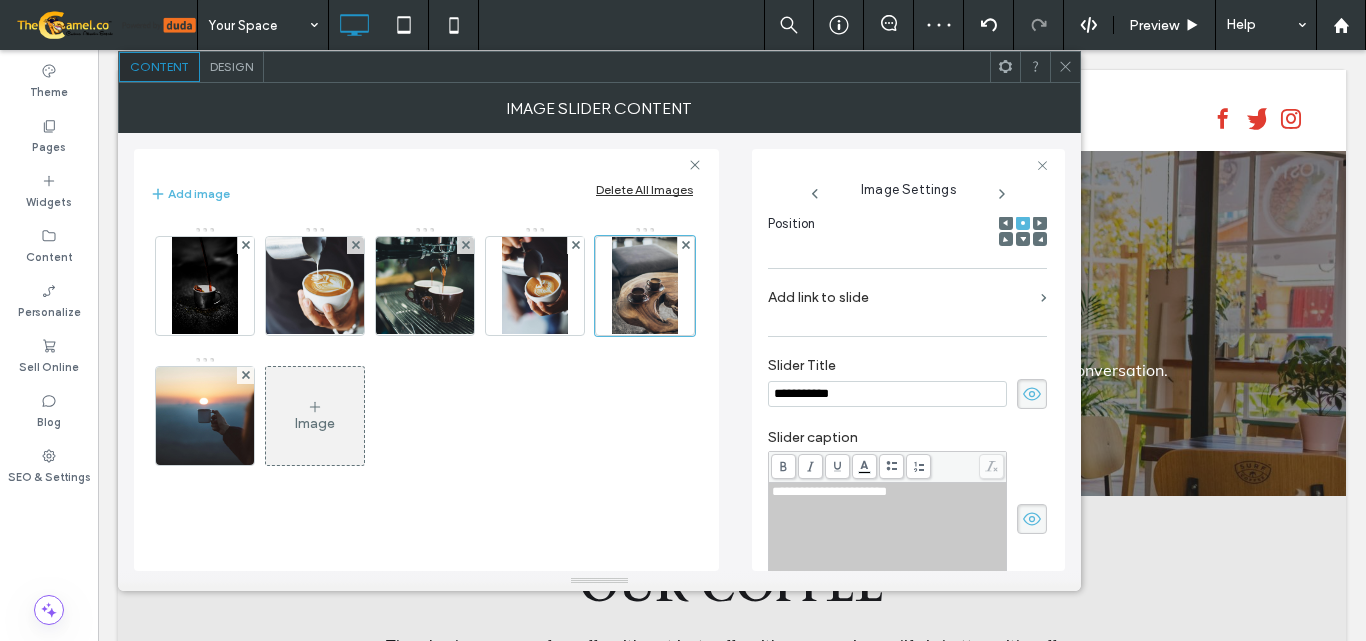 click 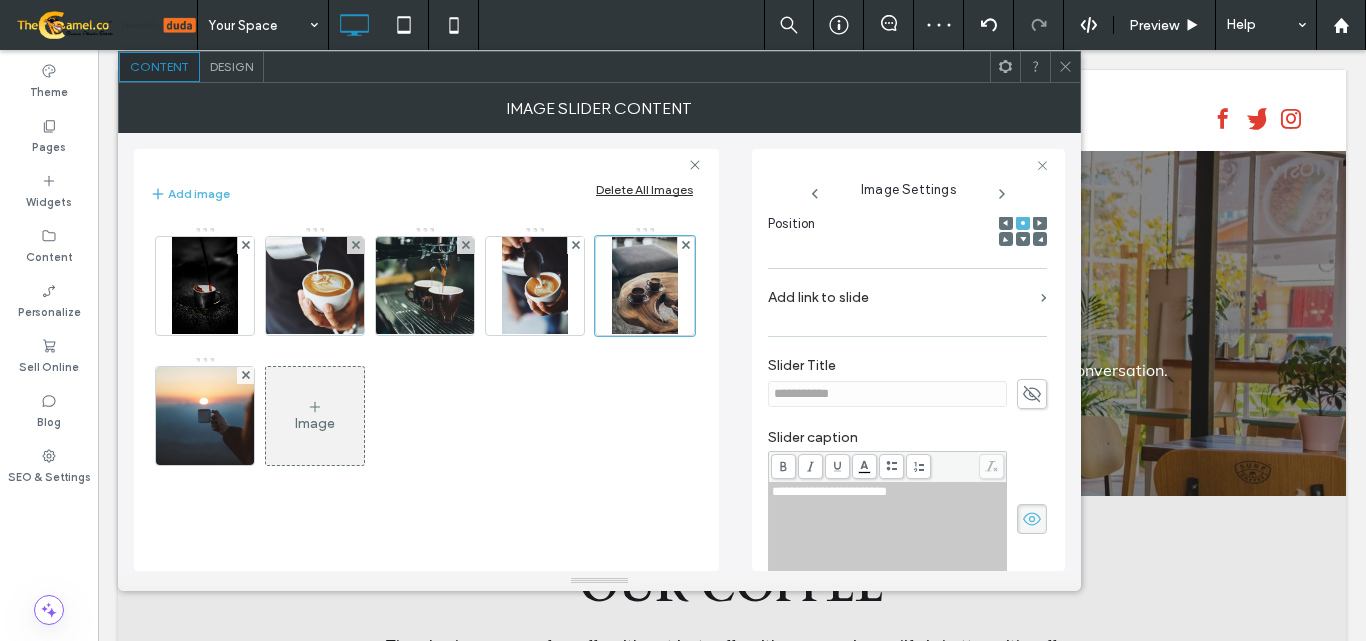 click 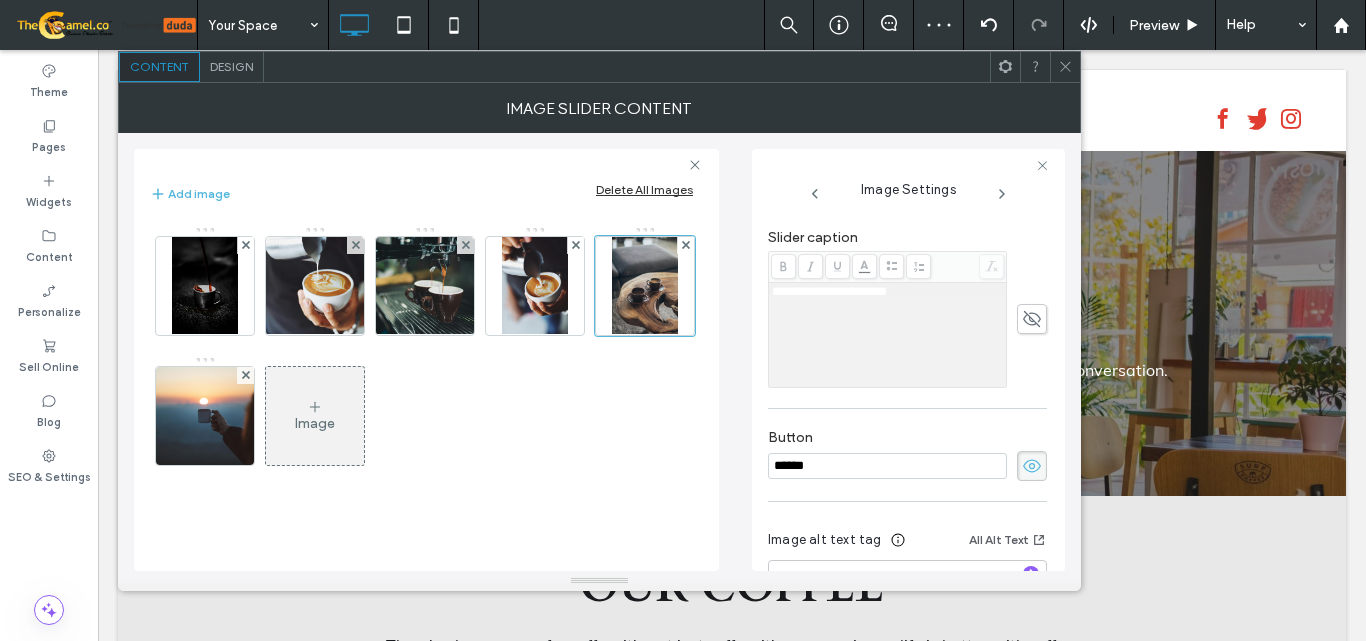 click 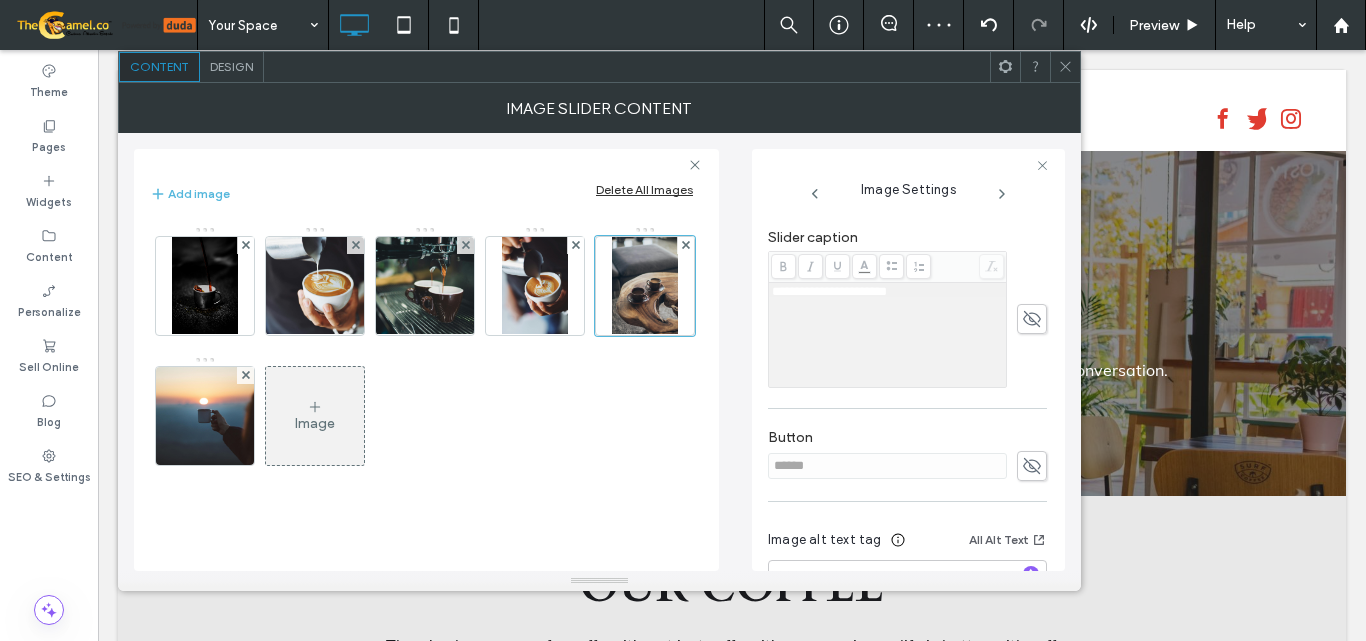 scroll, scrollTop: 588, scrollLeft: 0, axis: vertical 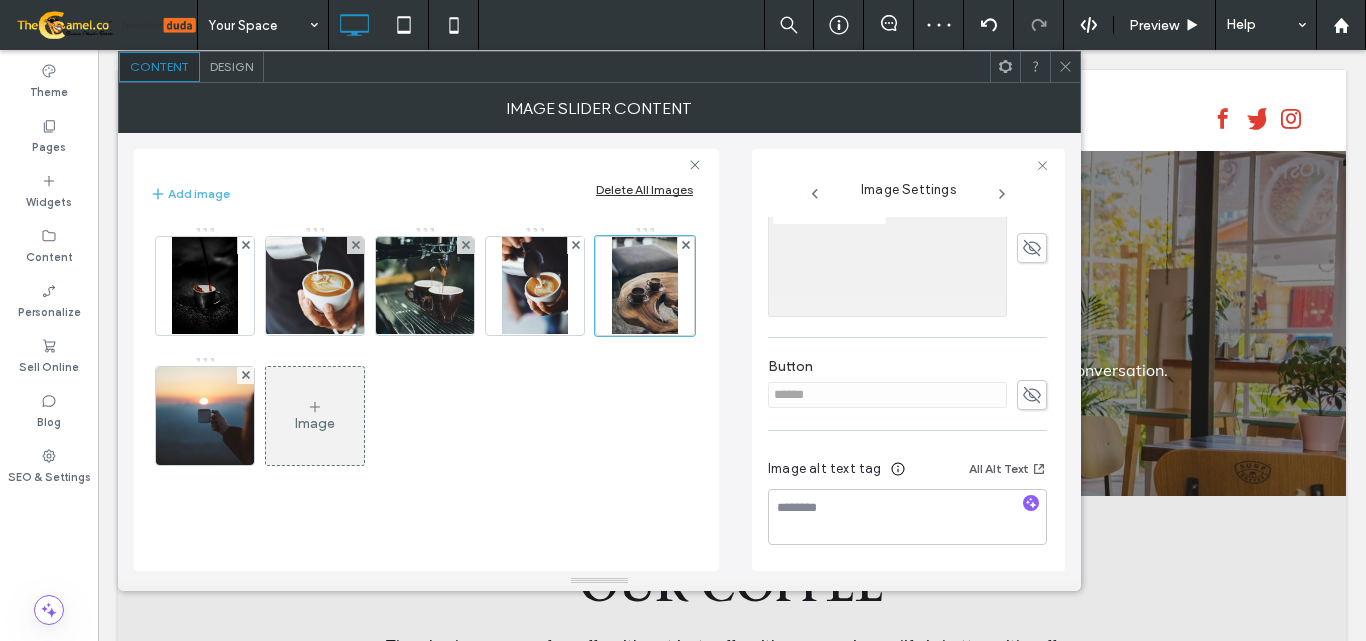 click 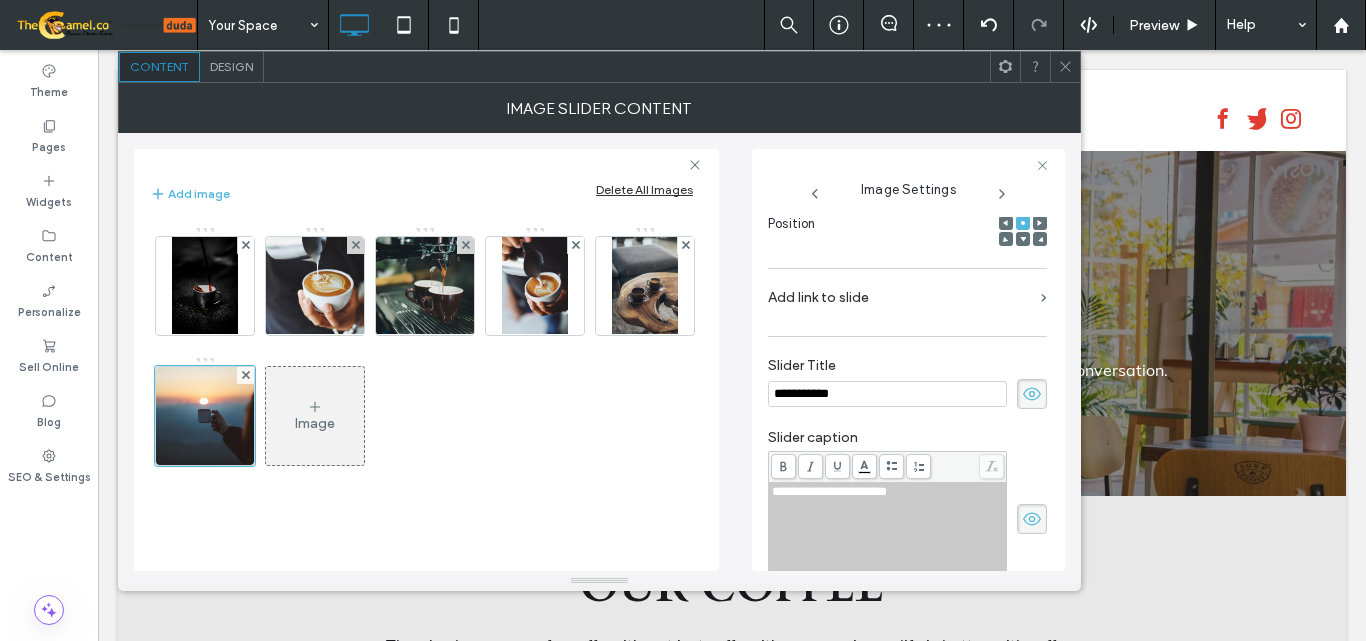 scroll, scrollTop: 317, scrollLeft: 0, axis: vertical 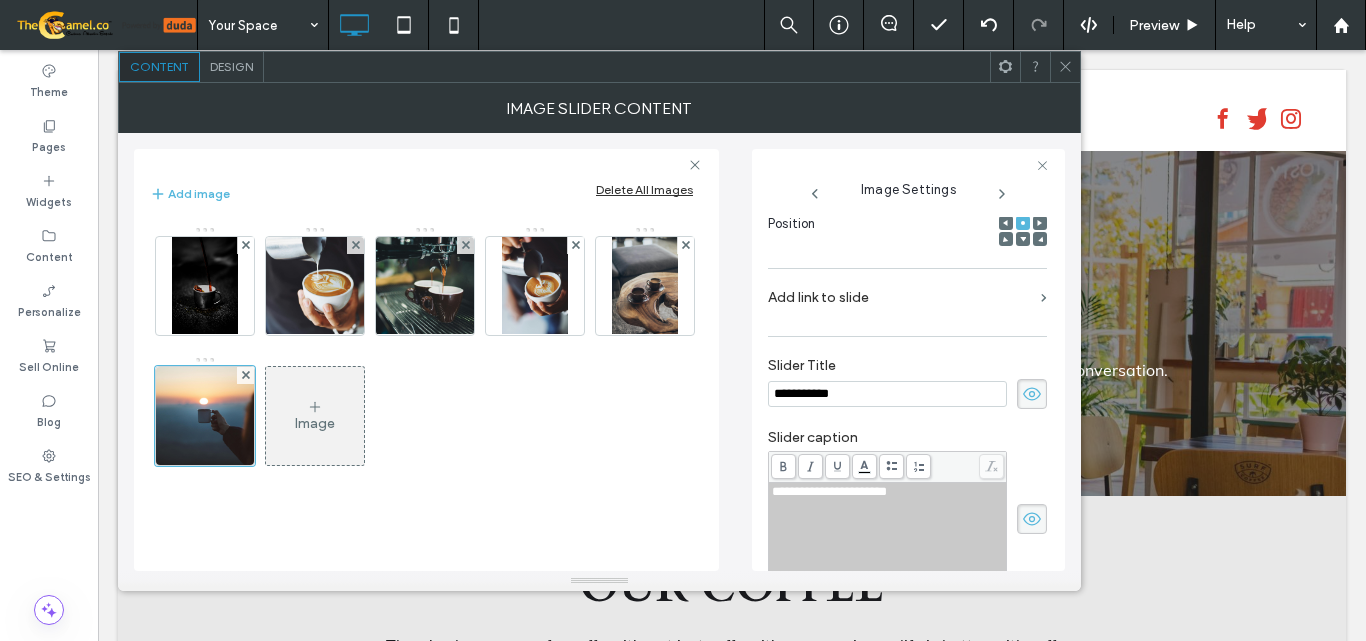click at bounding box center (1032, 394) 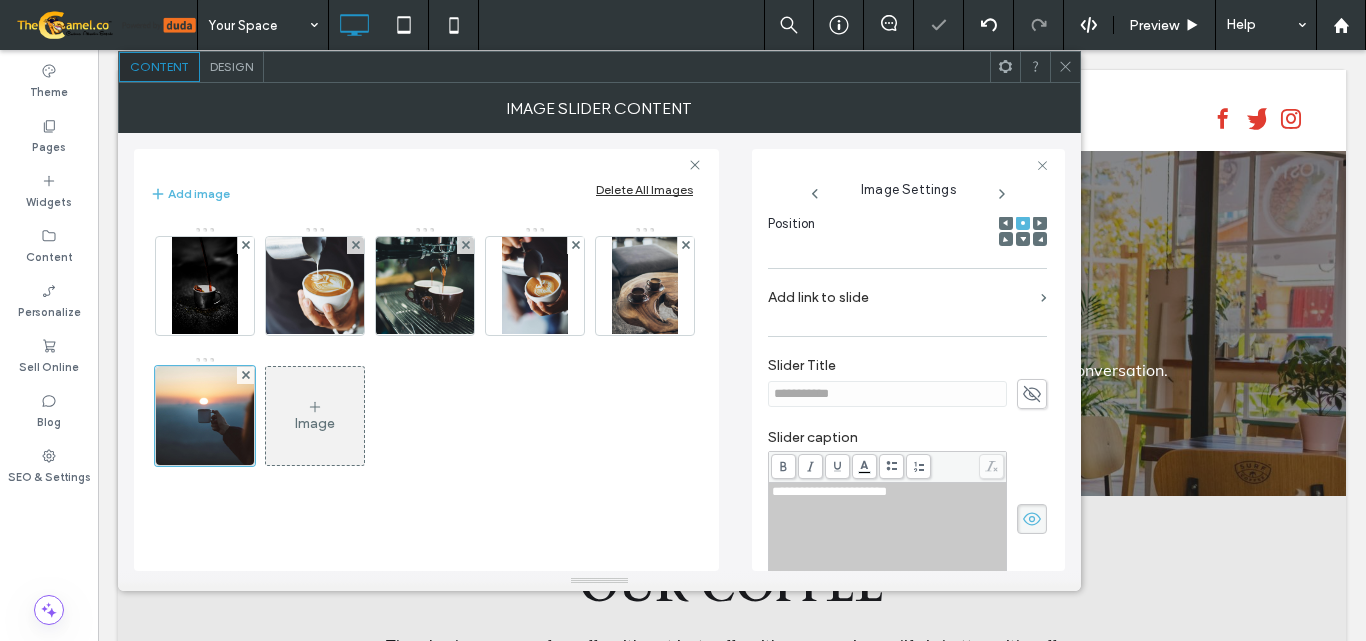 click 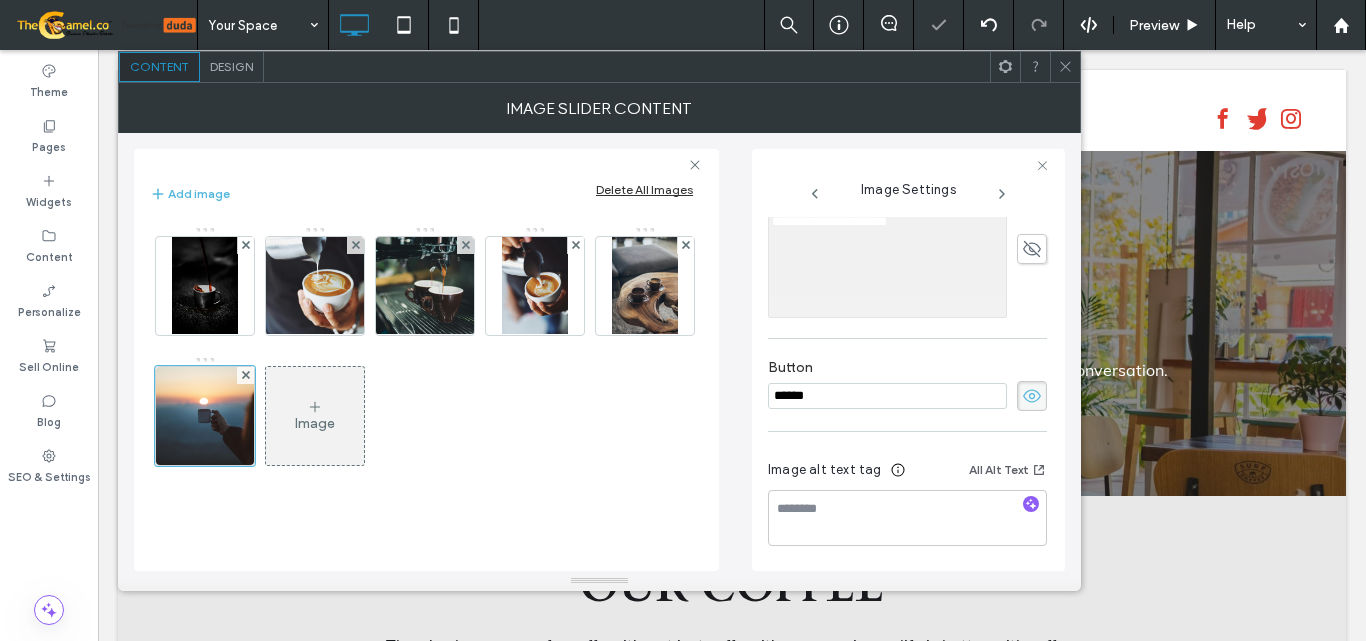scroll, scrollTop: 588, scrollLeft: 0, axis: vertical 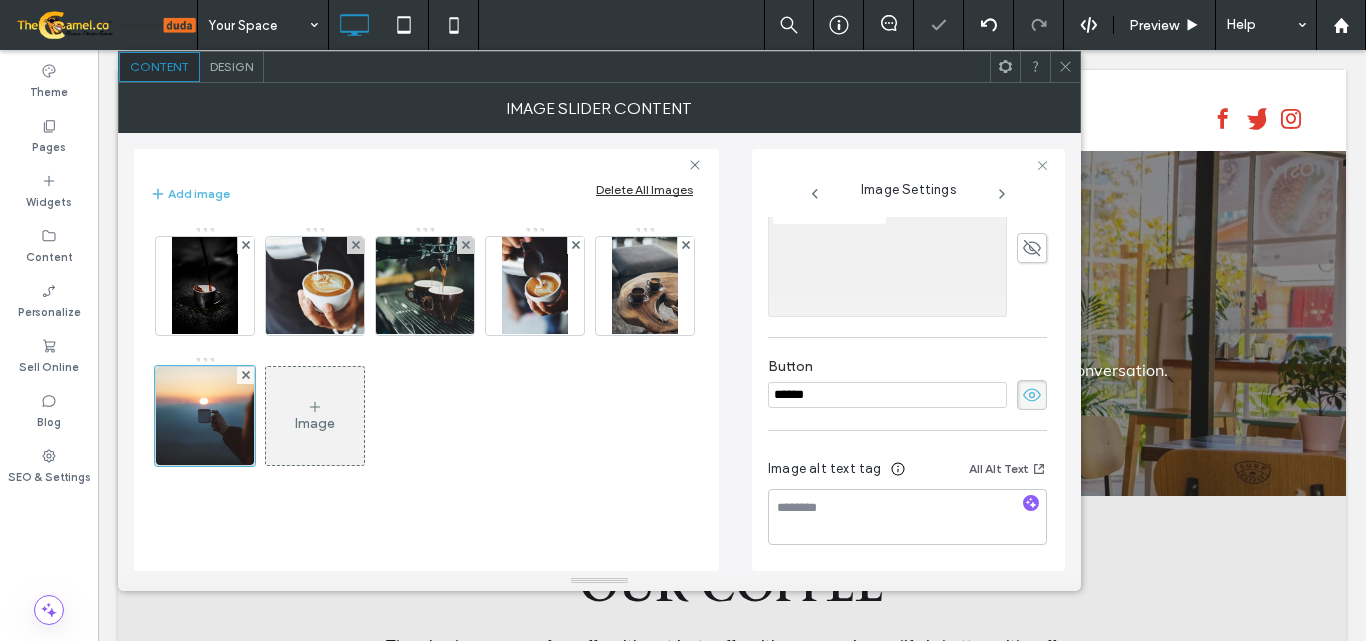 click 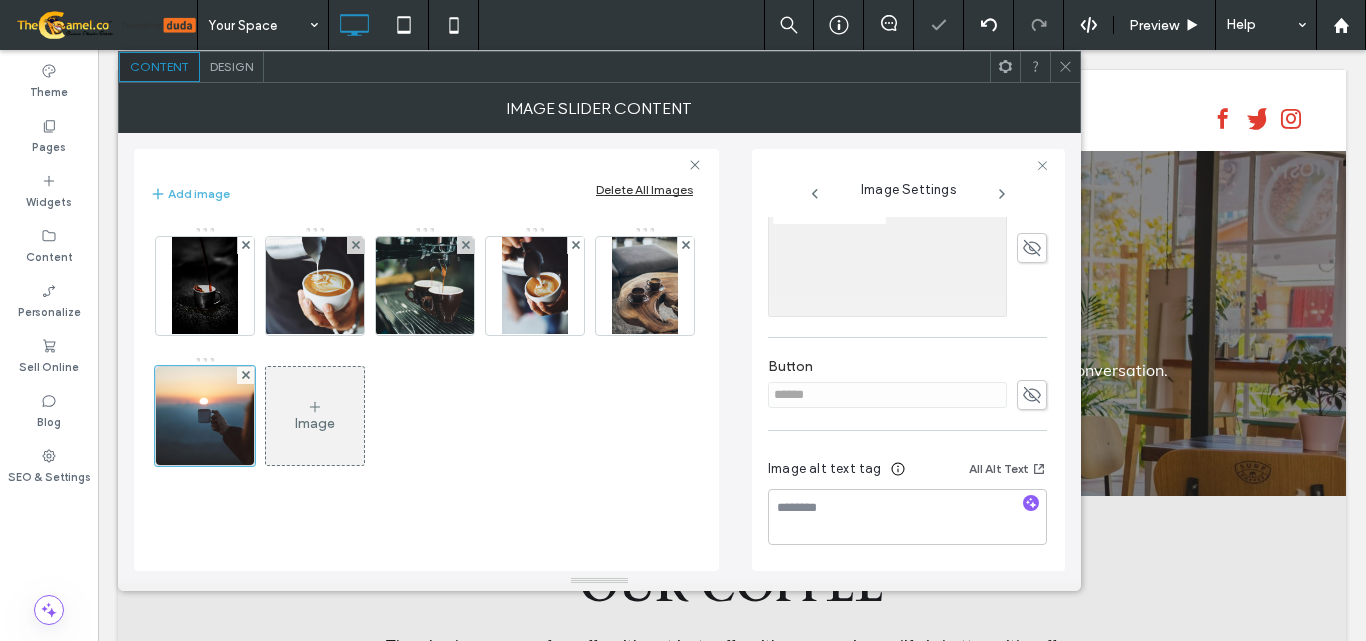 click 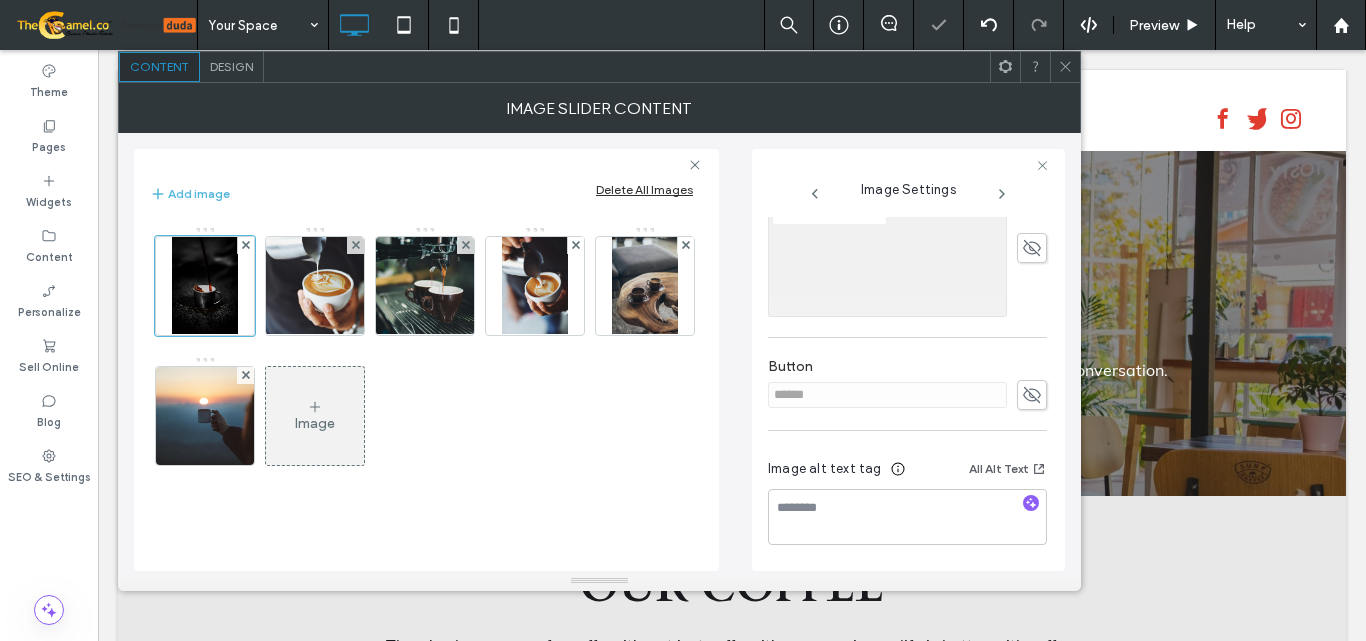 scroll, scrollTop: 588, scrollLeft: 0, axis: vertical 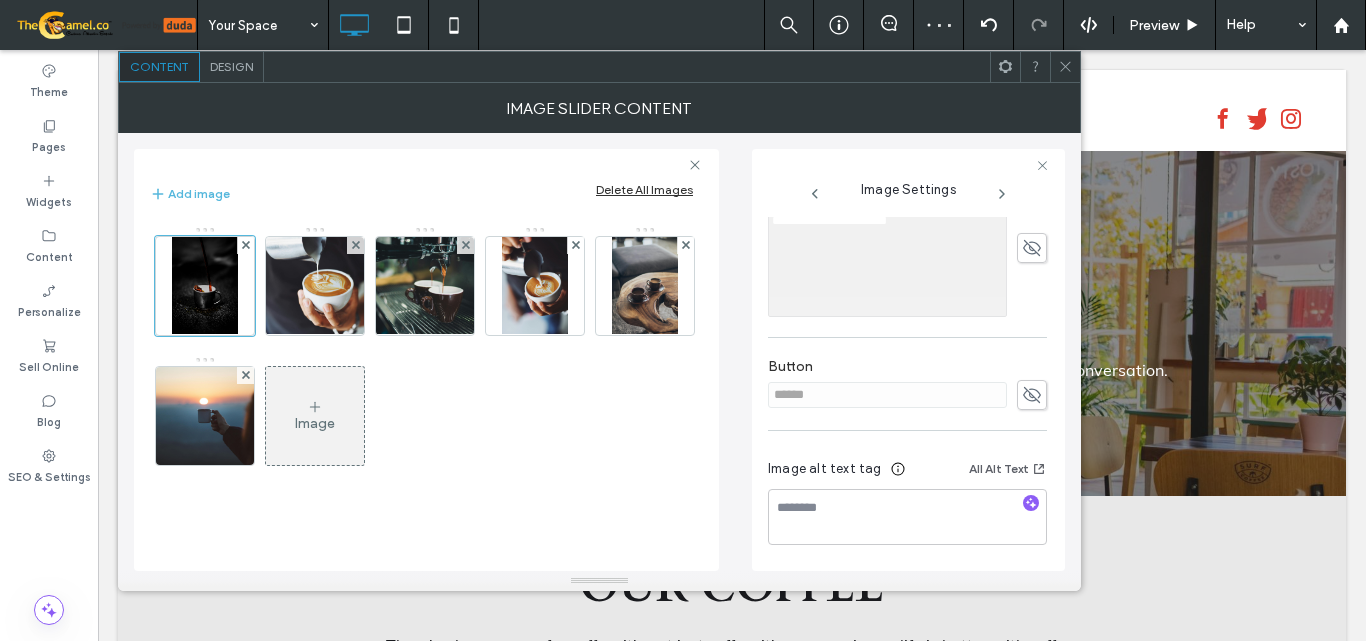 click 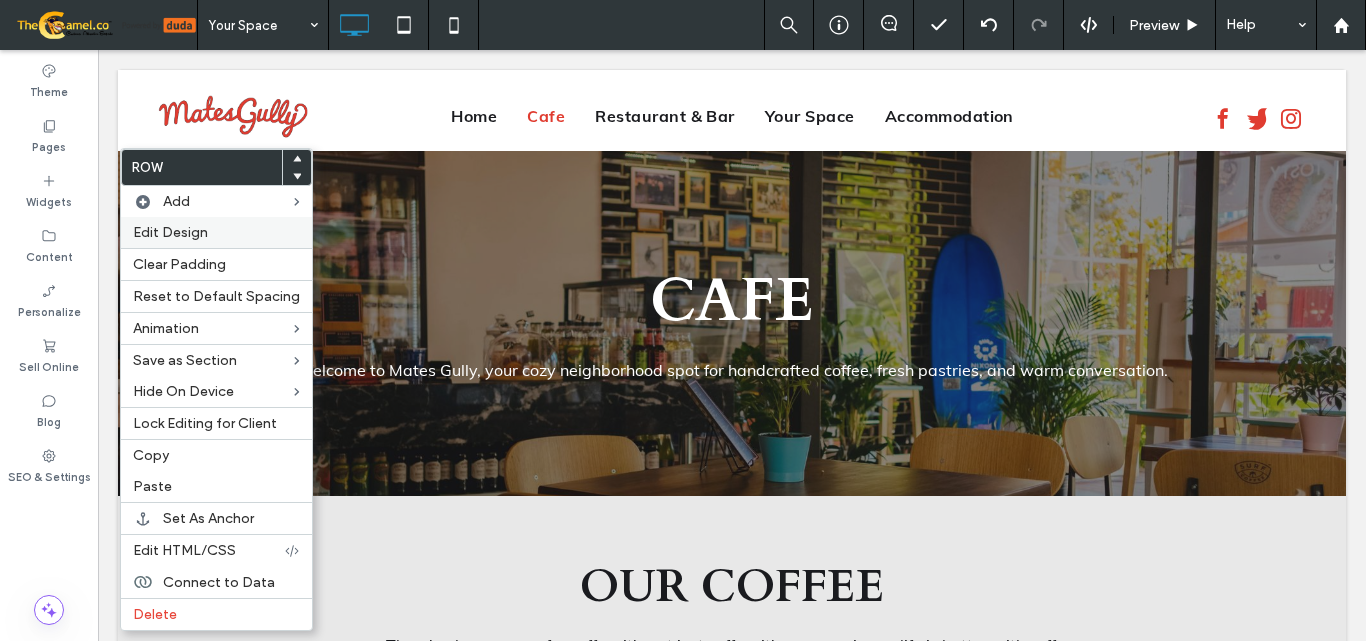 click on "Edit Design" at bounding box center (216, 232) 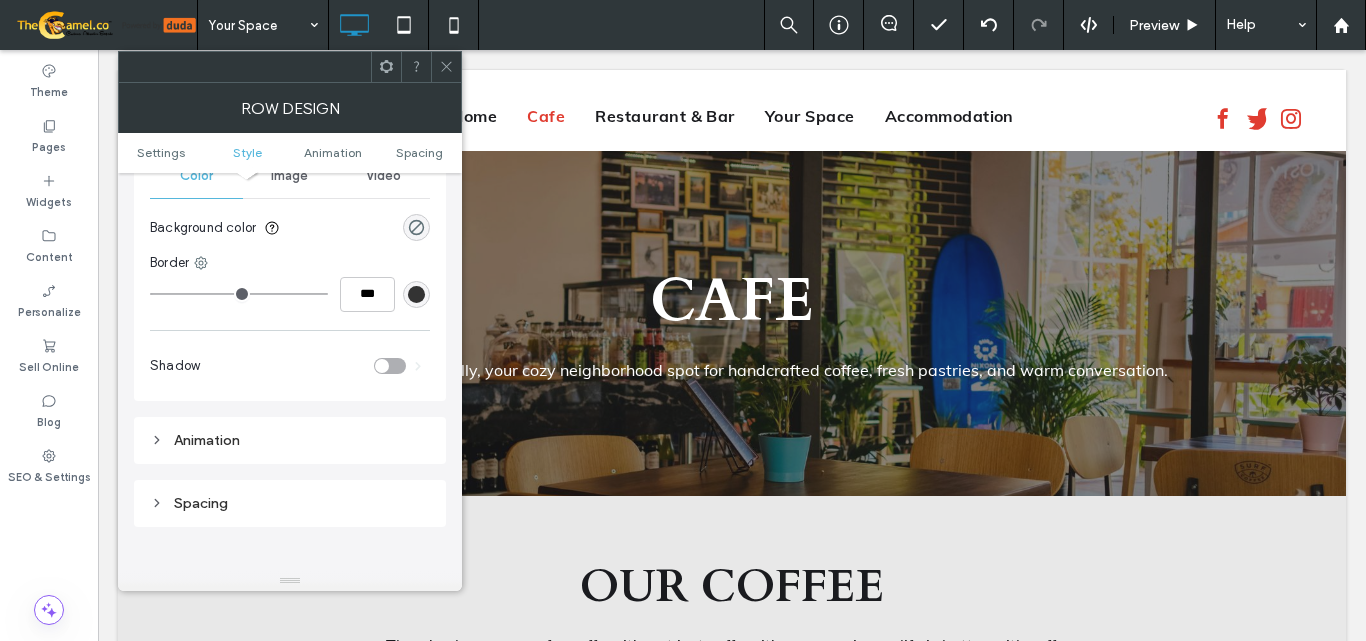 scroll, scrollTop: 100, scrollLeft: 0, axis: vertical 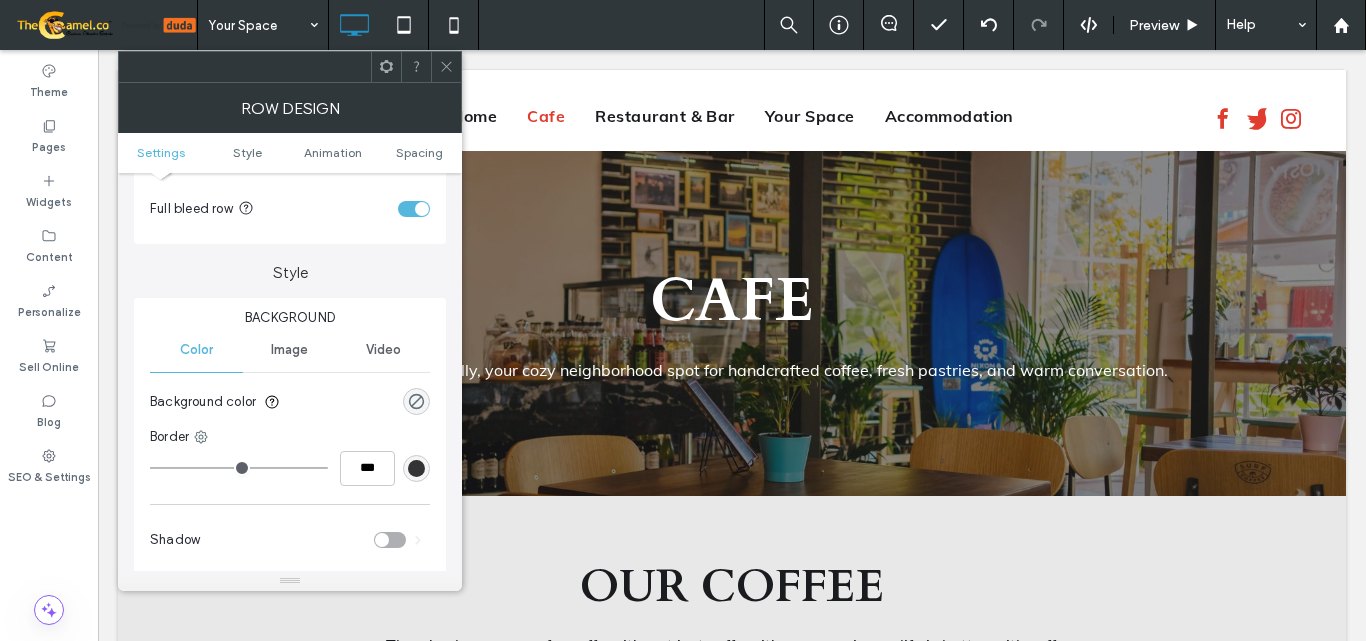 click 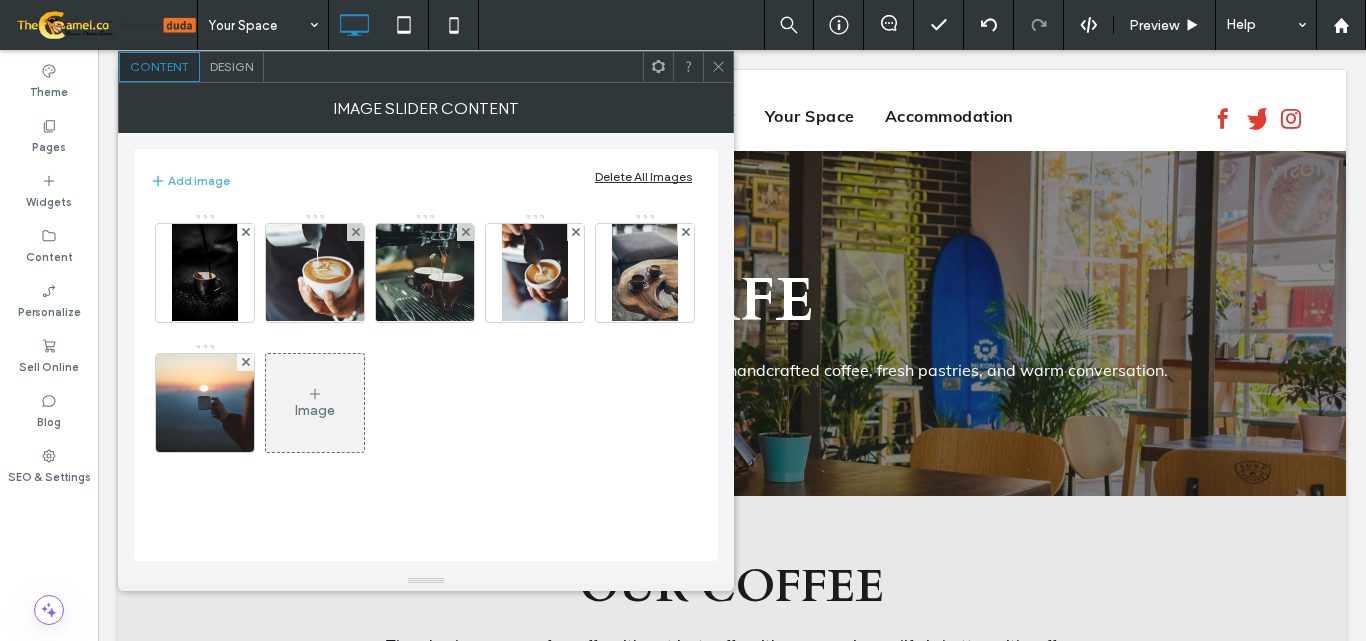 click on "Design" at bounding box center (231, 66) 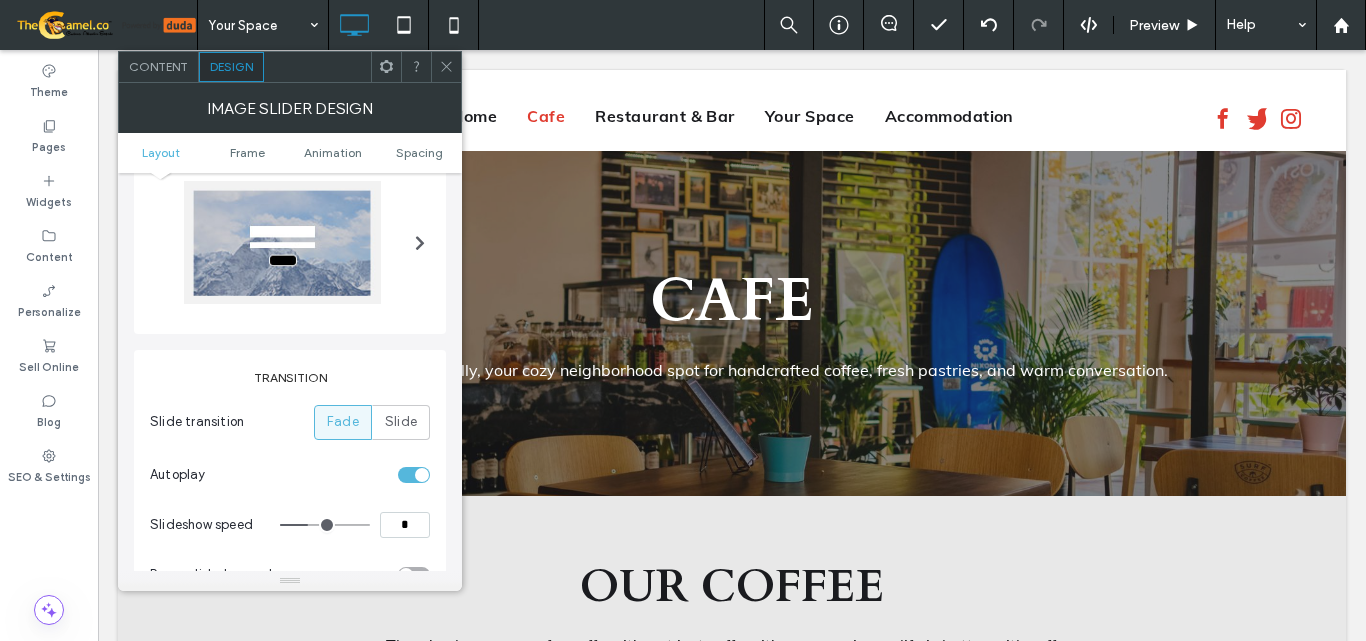 scroll, scrollTop: 200, scrollLeft: 0, axis: vertical 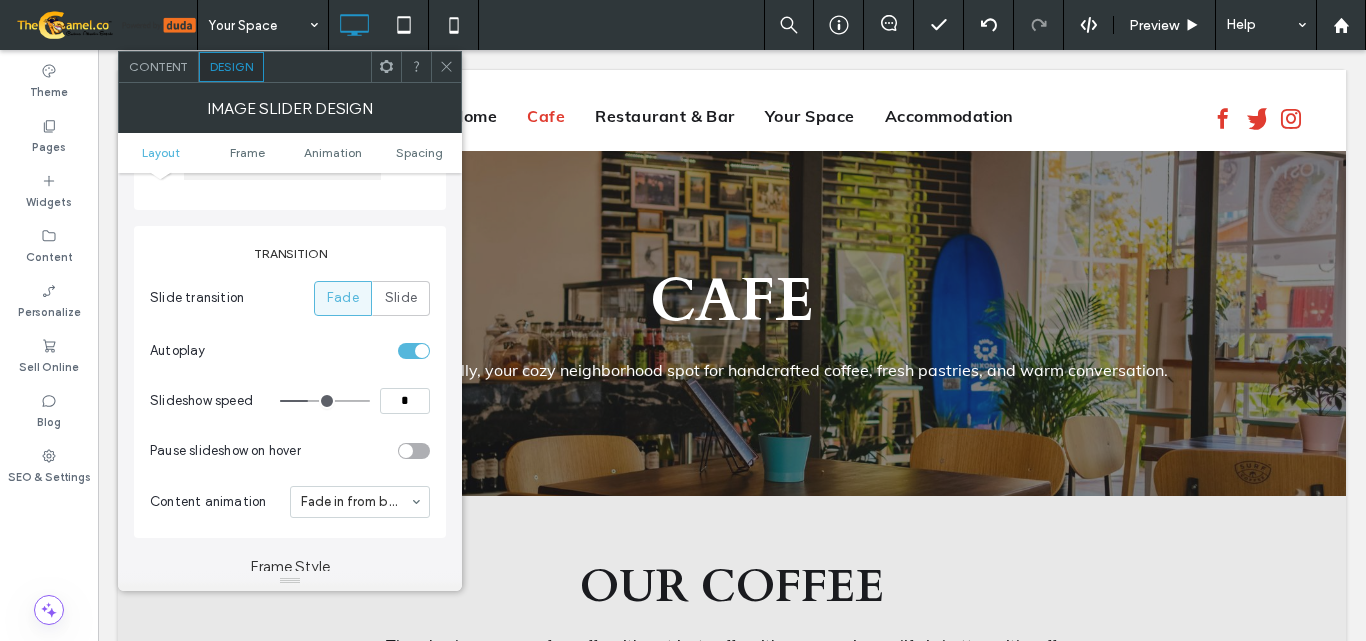 click on "*" at bounding box center (405, 401) 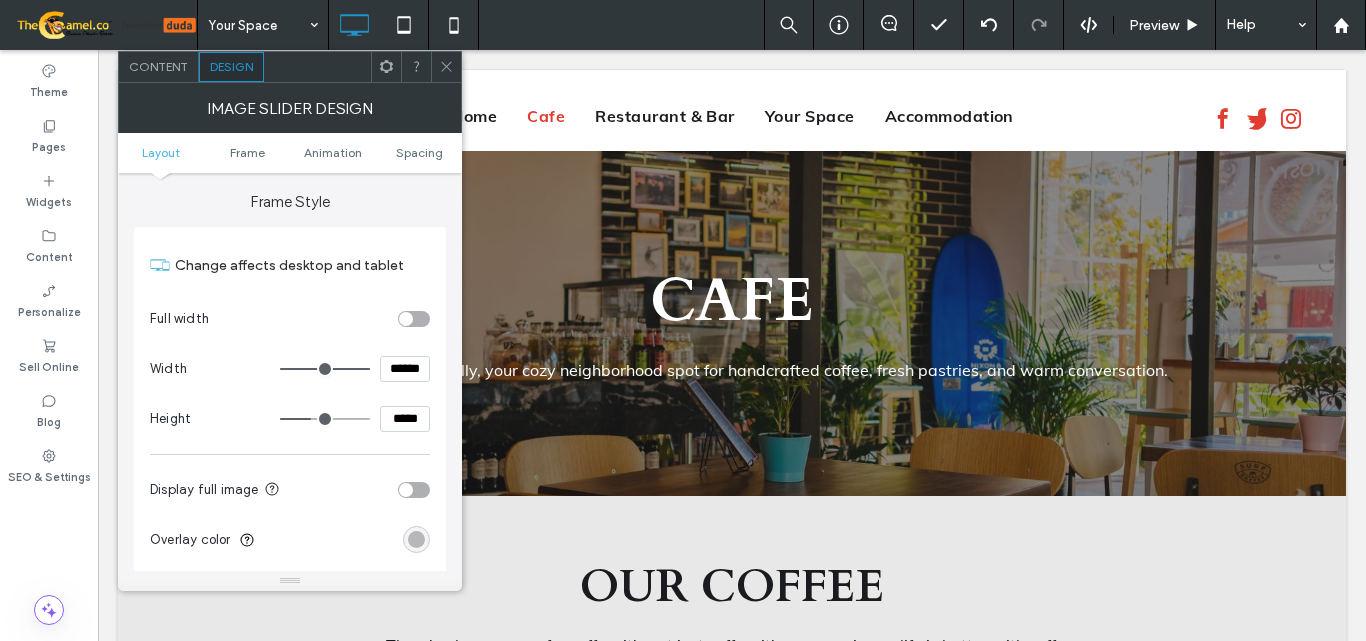 scroll, scrollTop: 600, scrollLeft: 0, axis: vertical 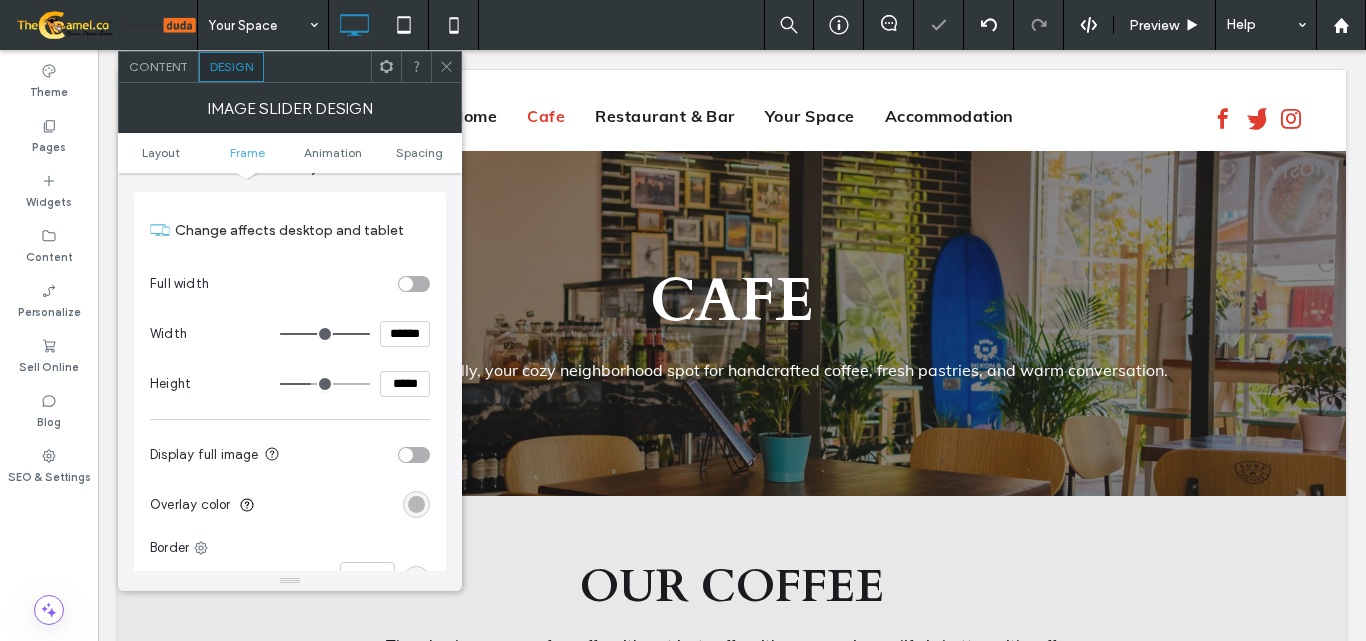 click on "Content" at bounding box center [158, 66] 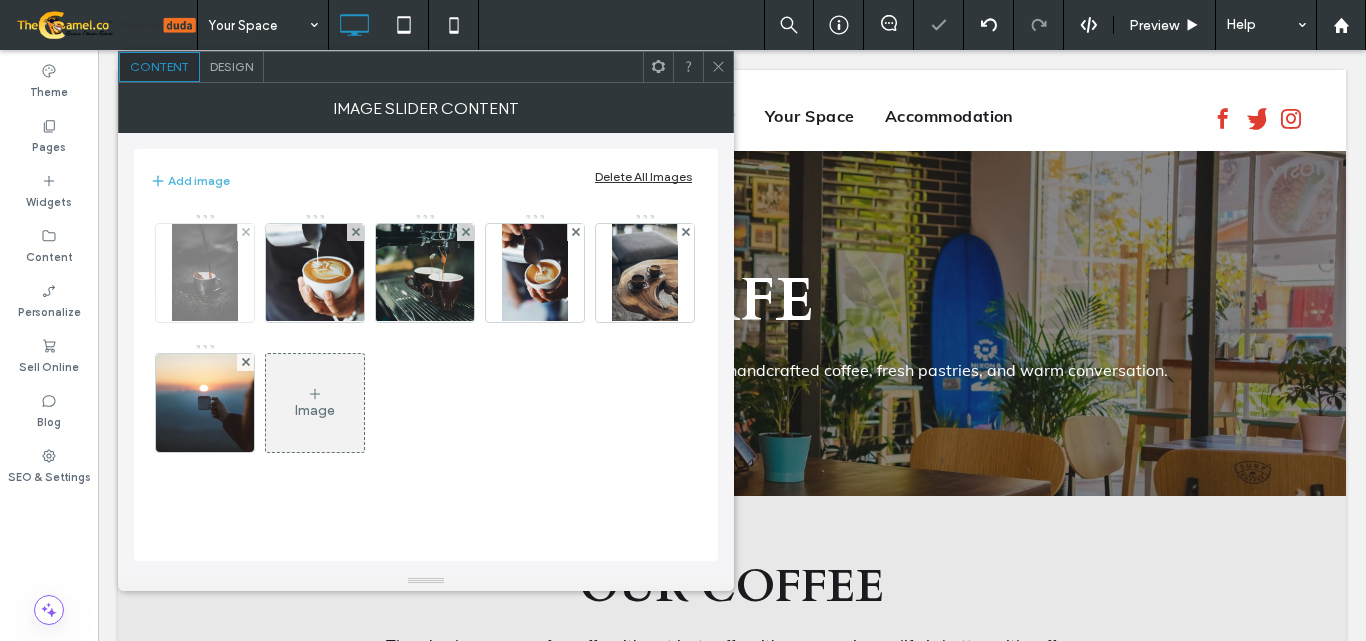 click at bounding box center (204, 273) 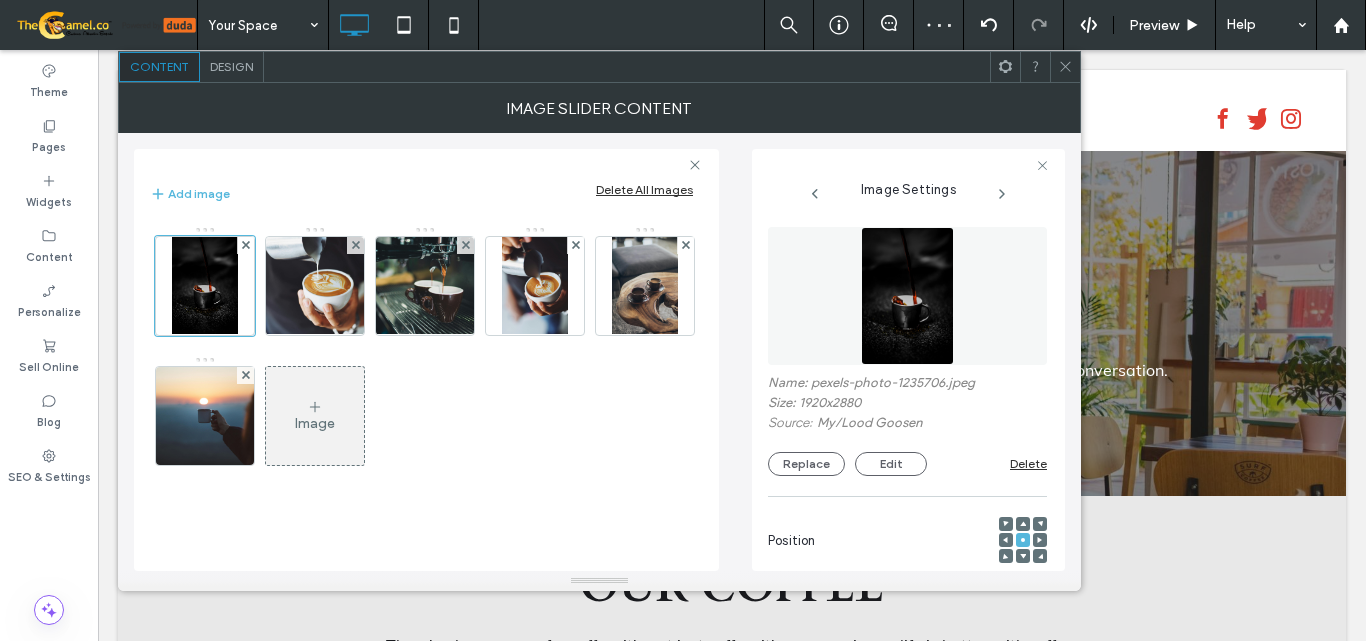 scroll, scrollTop: 200, scrollLeft: 0, axis: vertical 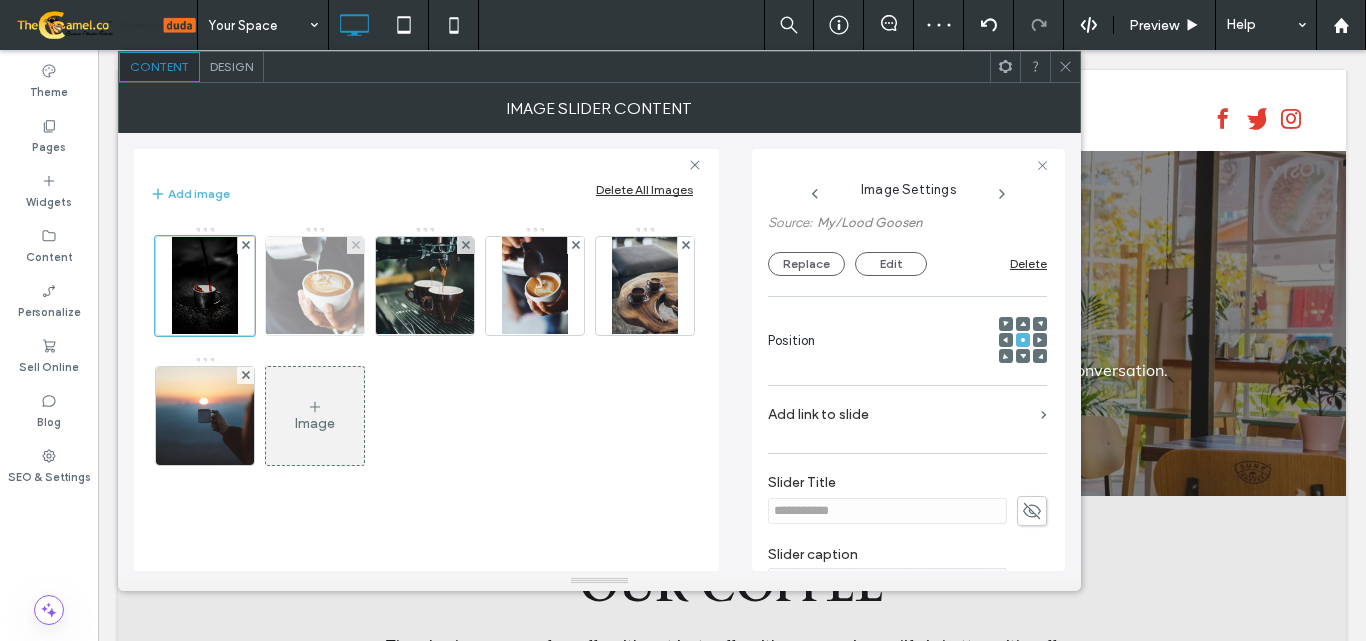 click at bounding box center (315, 286) 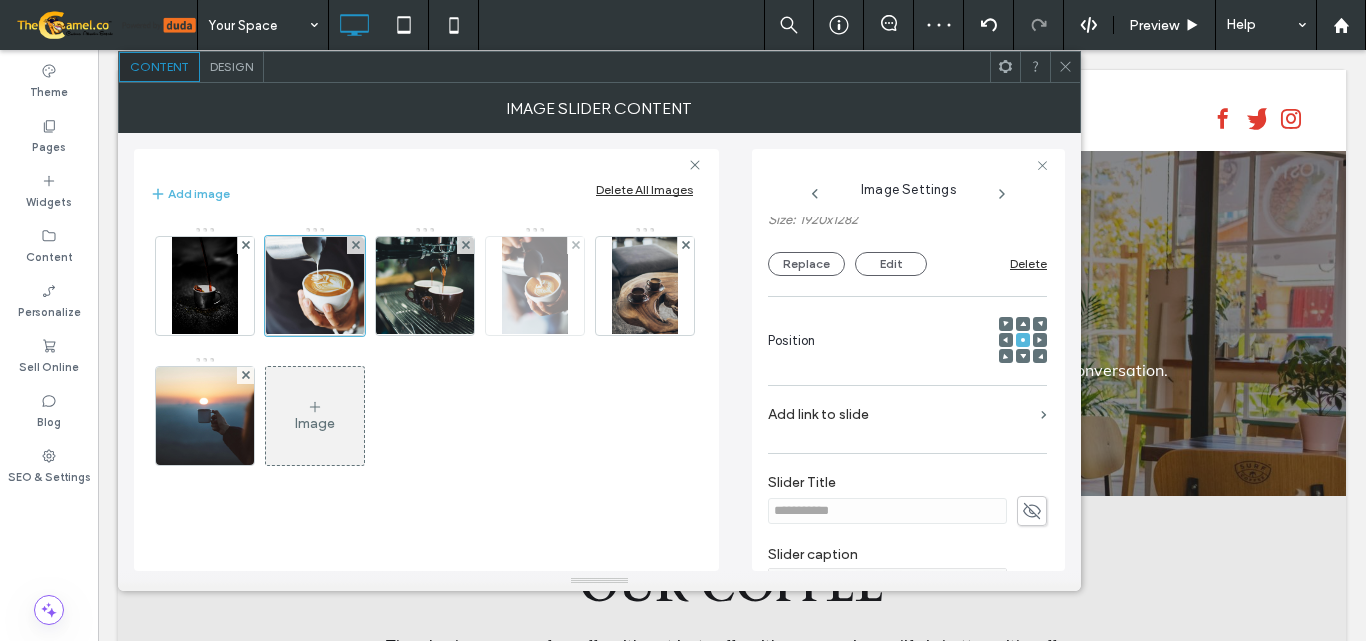 scroll, scrollTop: 200, scrollLeft: 0, axis: vertical 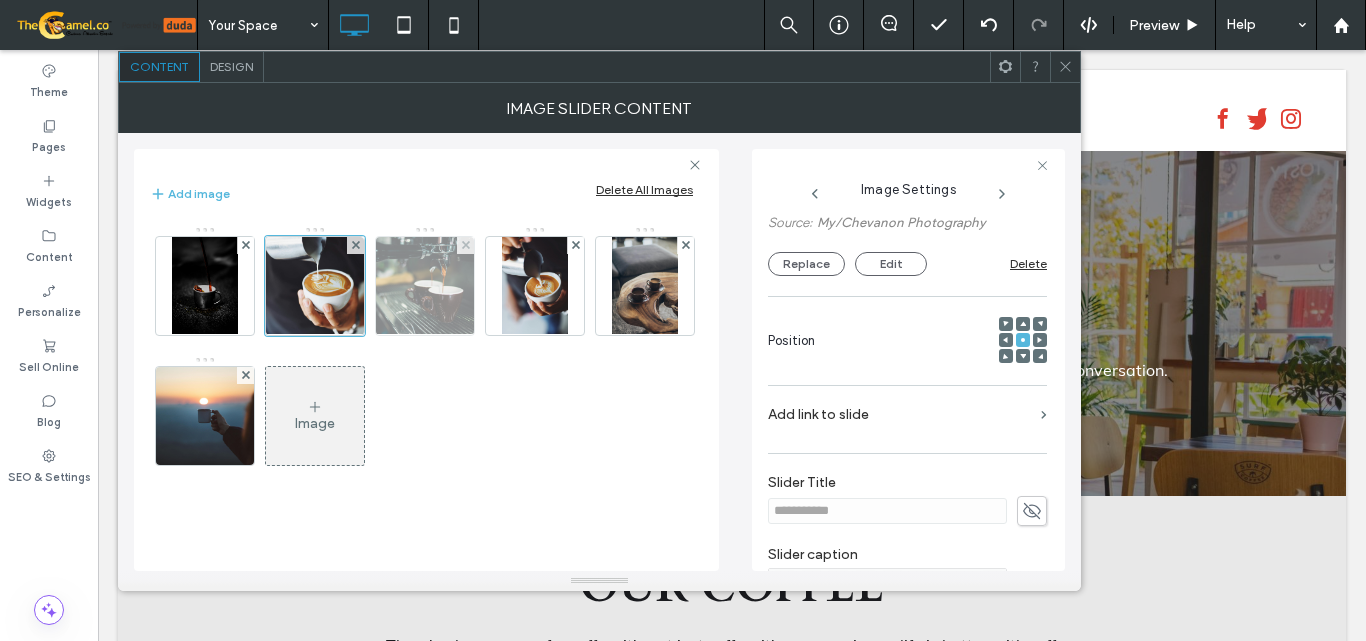 click at bounding box center (425, 286) 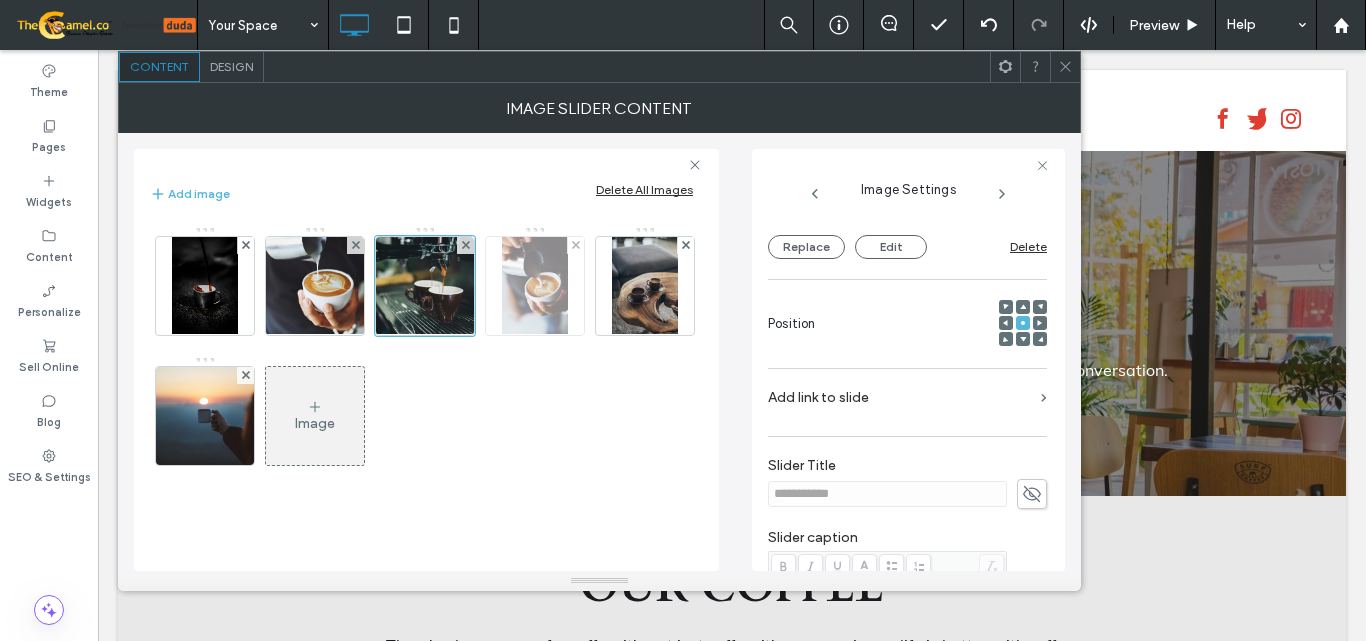 click at bounding box center [534, 286] 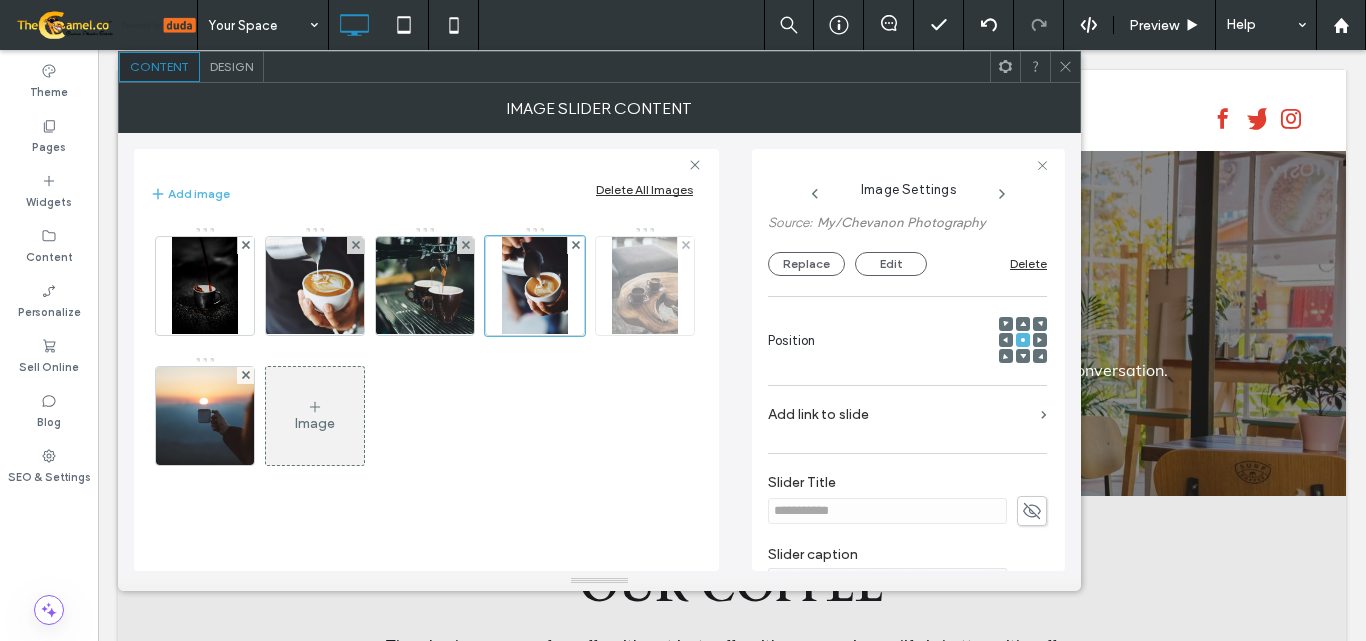 click at bounding box center (644, 286) 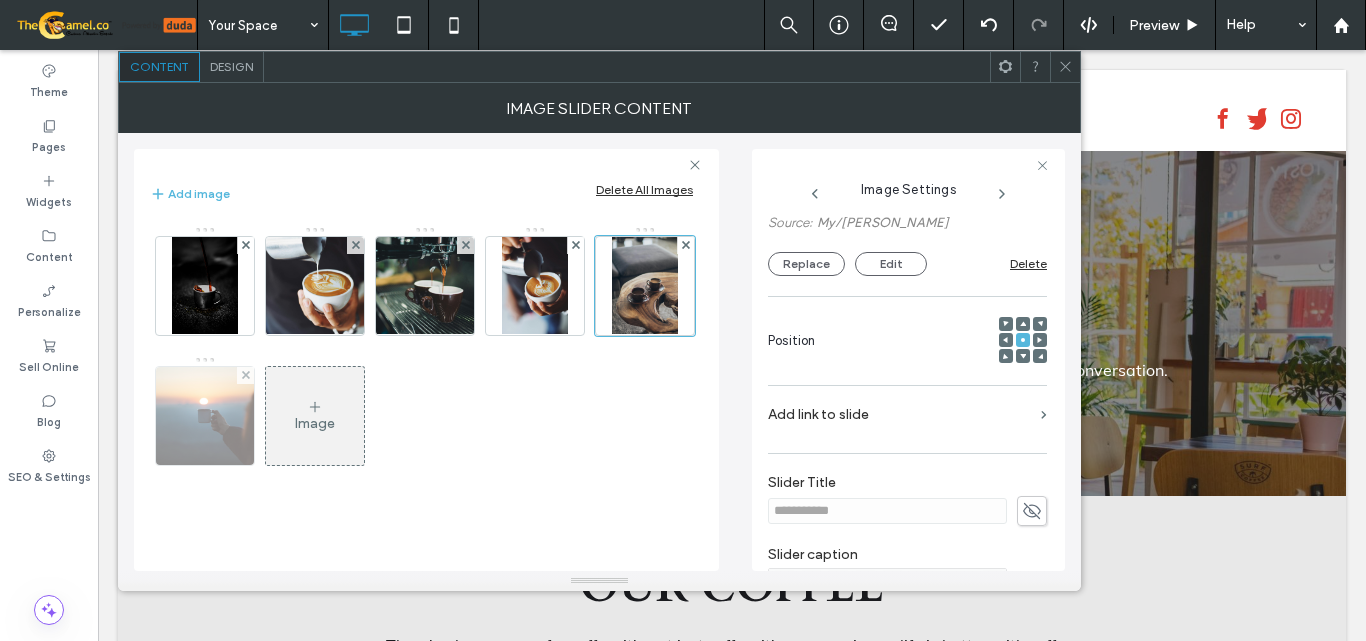 click at bounding box center (205, 416) 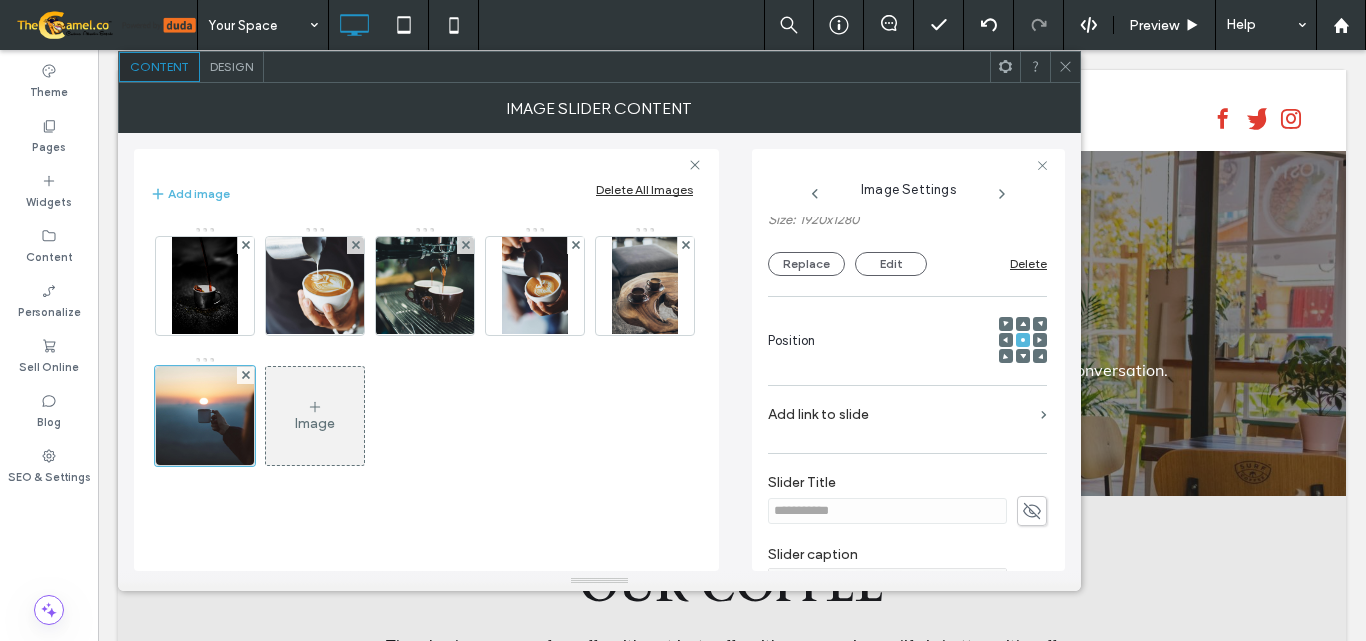 scroll, scrollTop: 200, scrollLeft: 0, axis: vertical 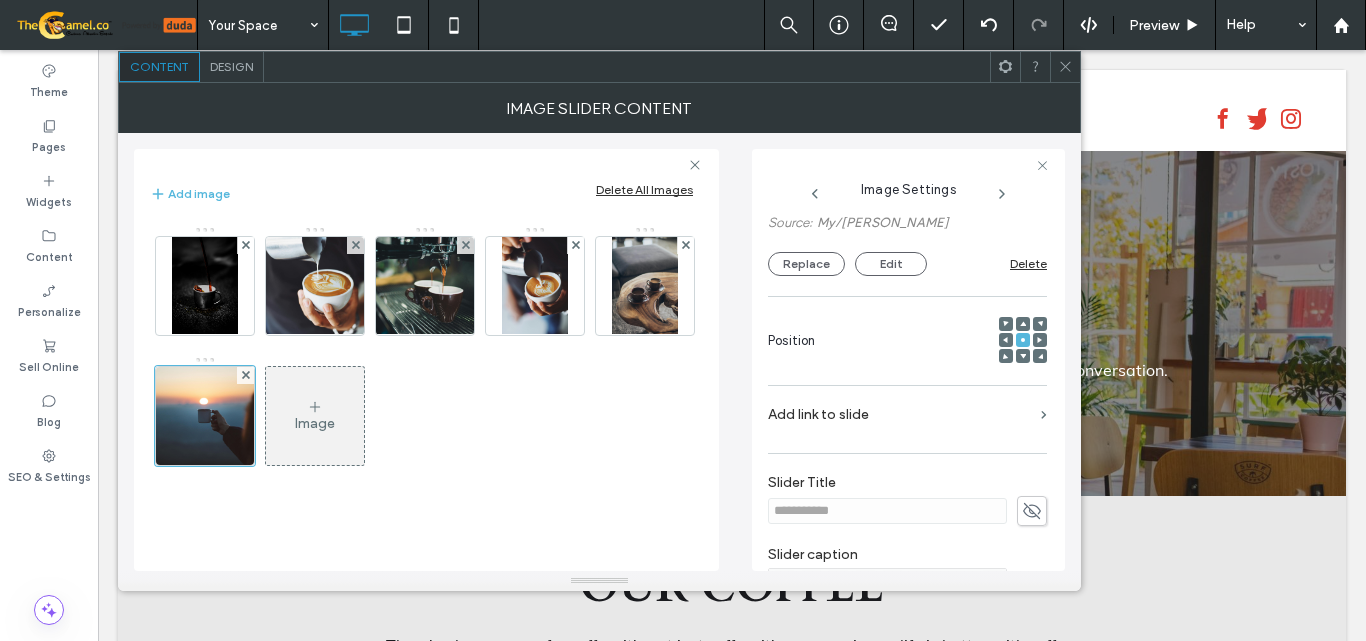 click 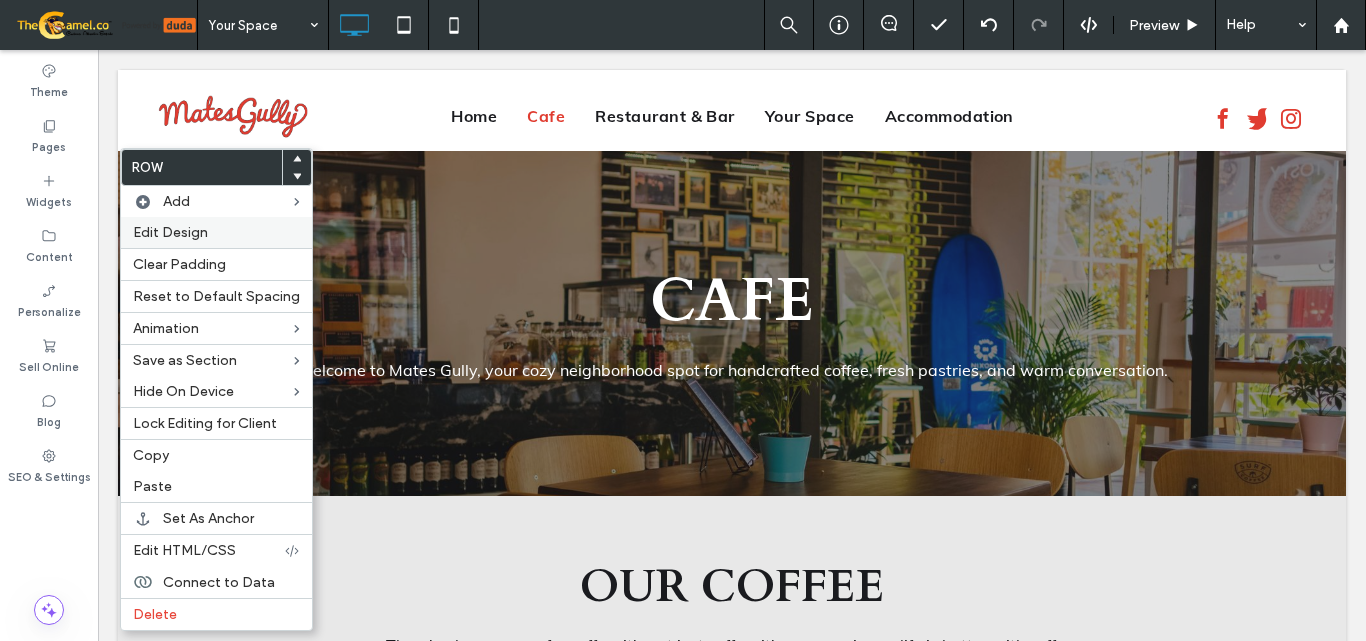 click on "Edit Design" at bounding box center (216, 232) 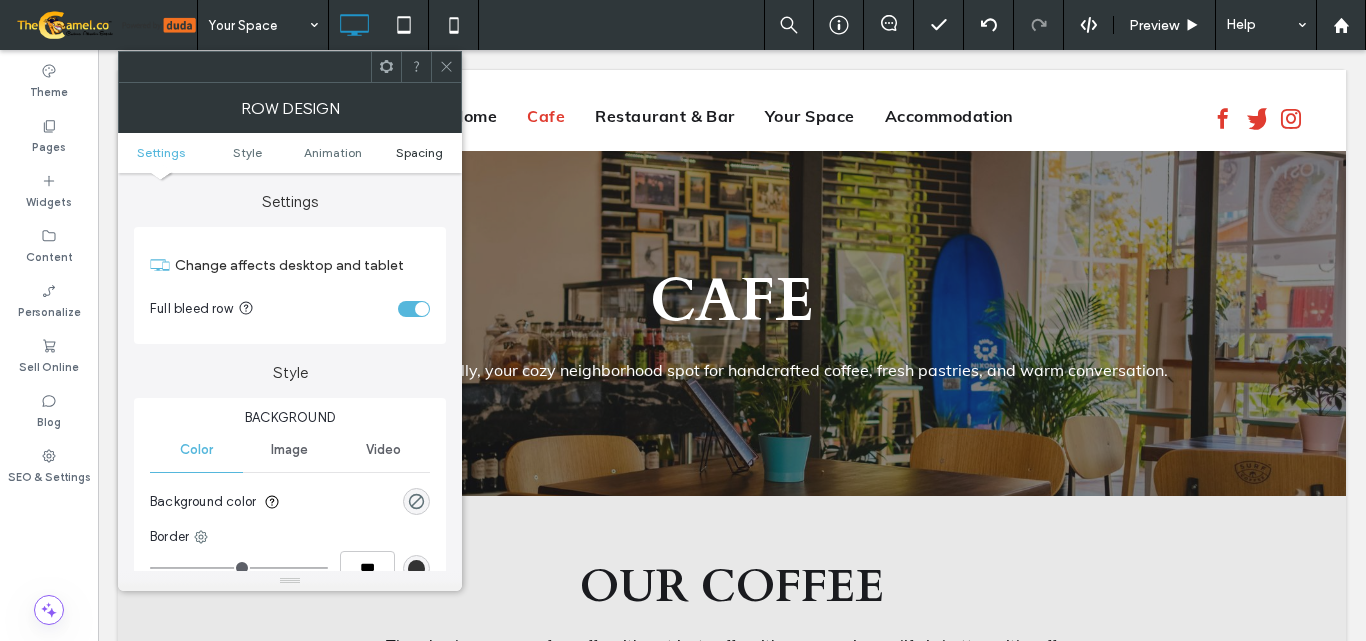 click on "Spacing" at bounding box center [419, 152] 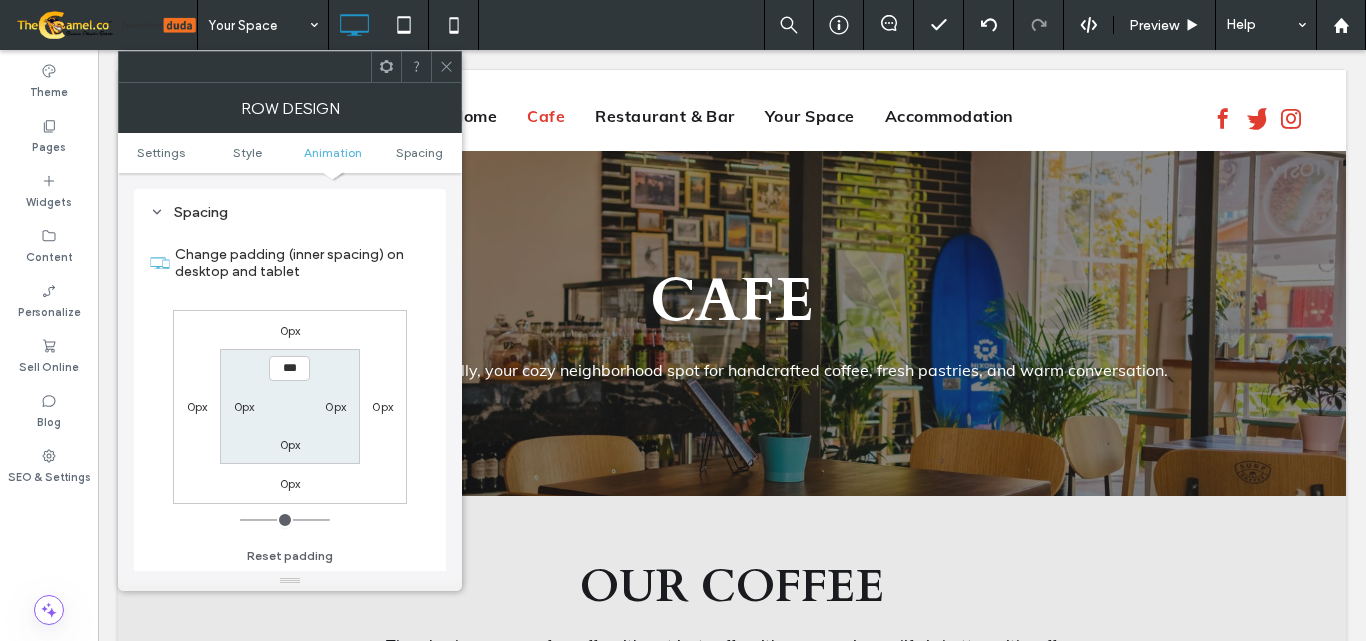 scroll, scrollTop: 565, scrollLeft: 0, axis: vertical 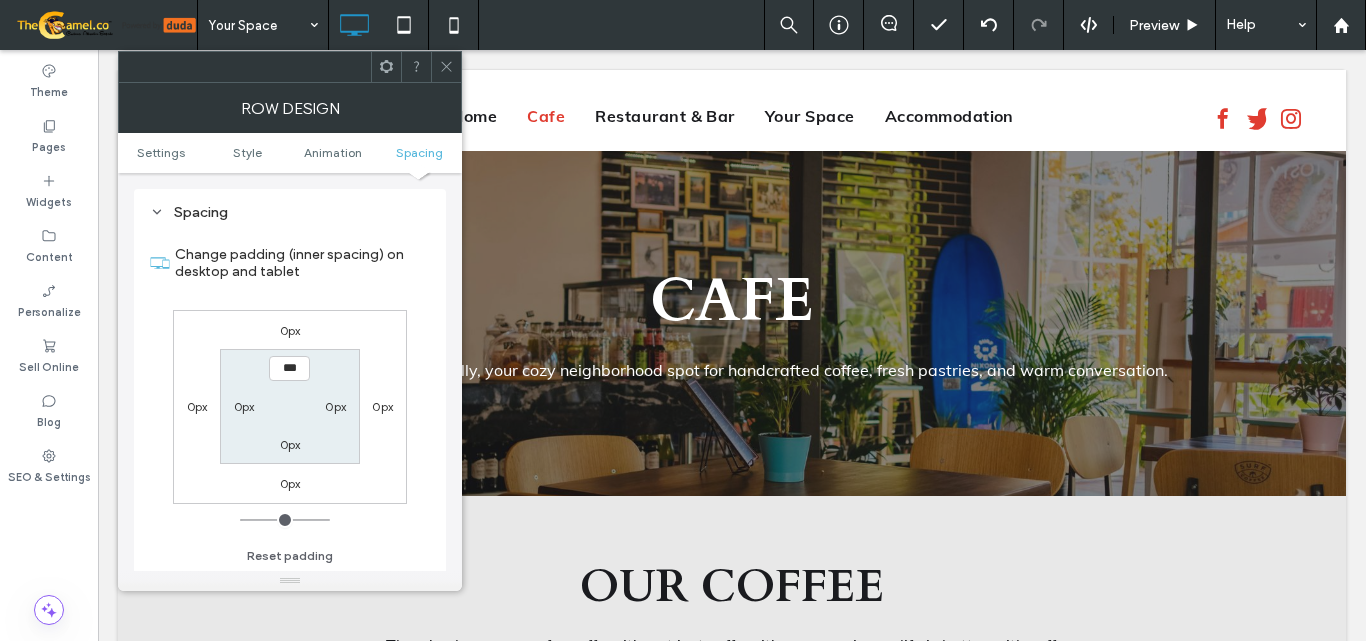 click on "0px" at bounding box center (290, 483) 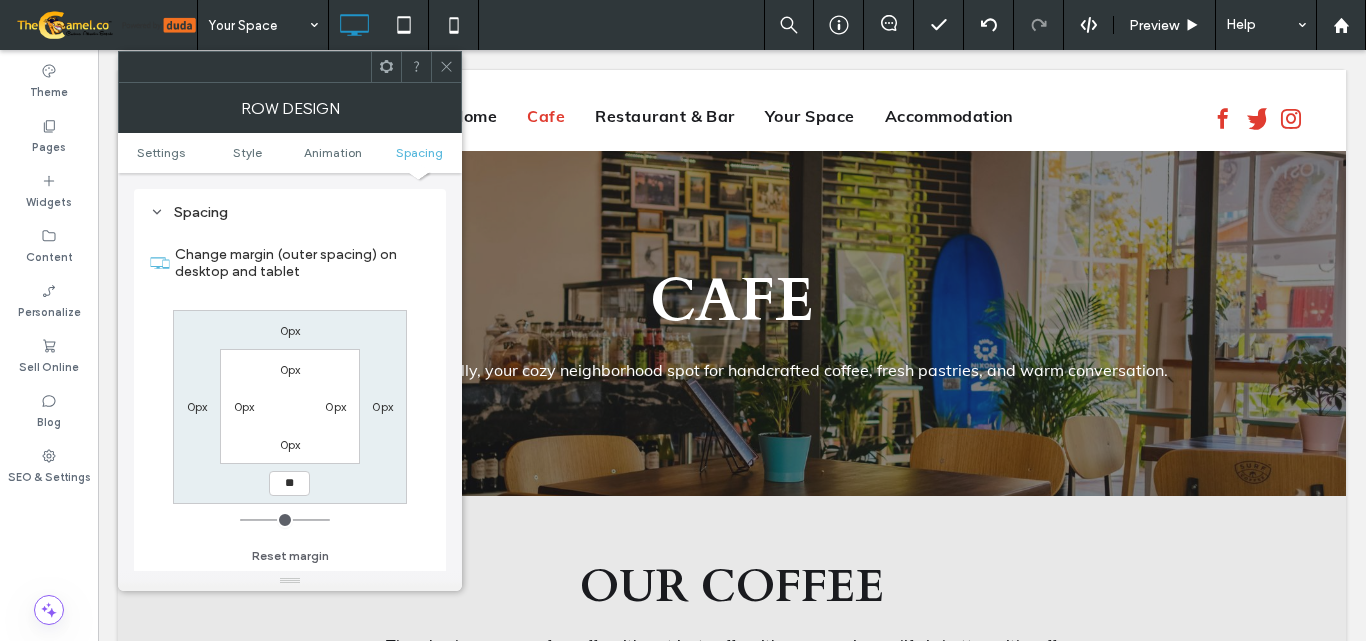 type on "**" 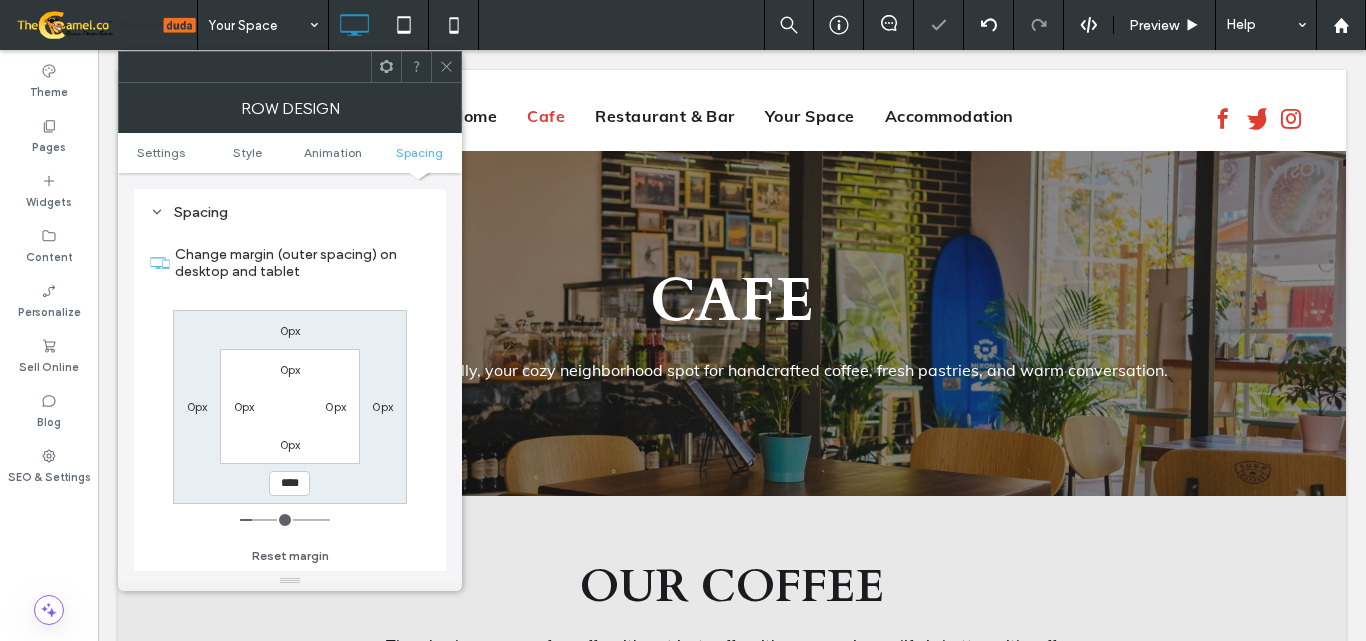 click 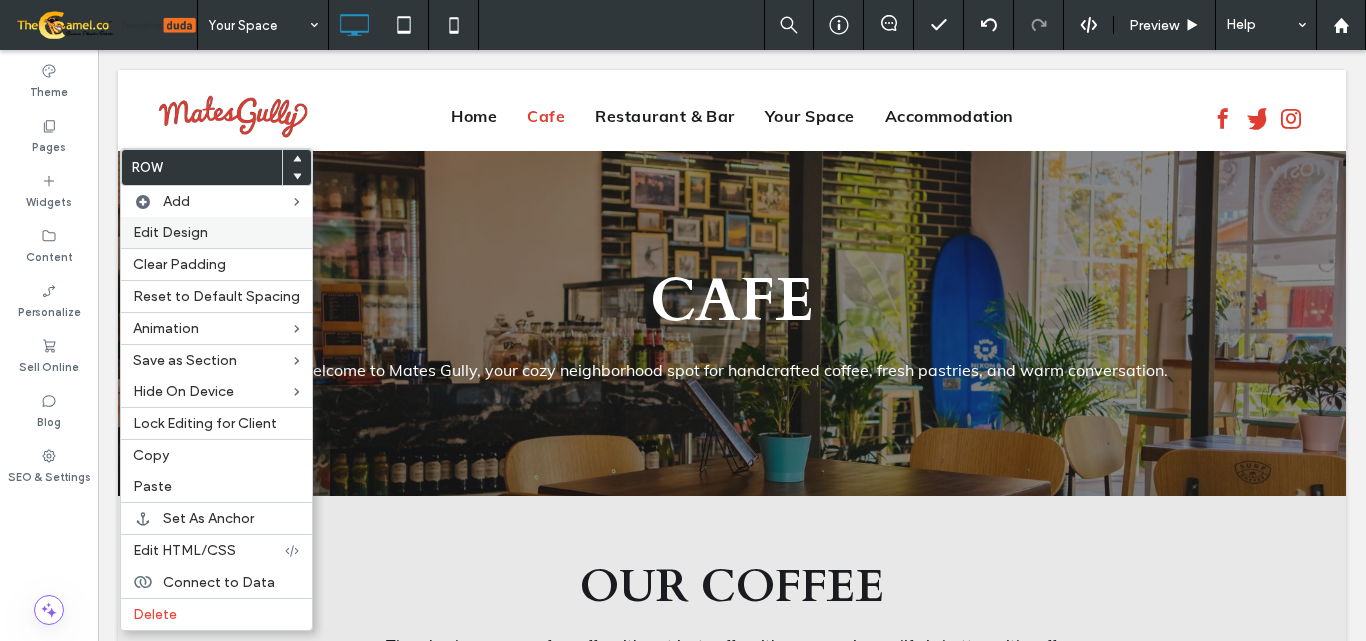 click on "Edit Design" at bounding box center (216, 232) 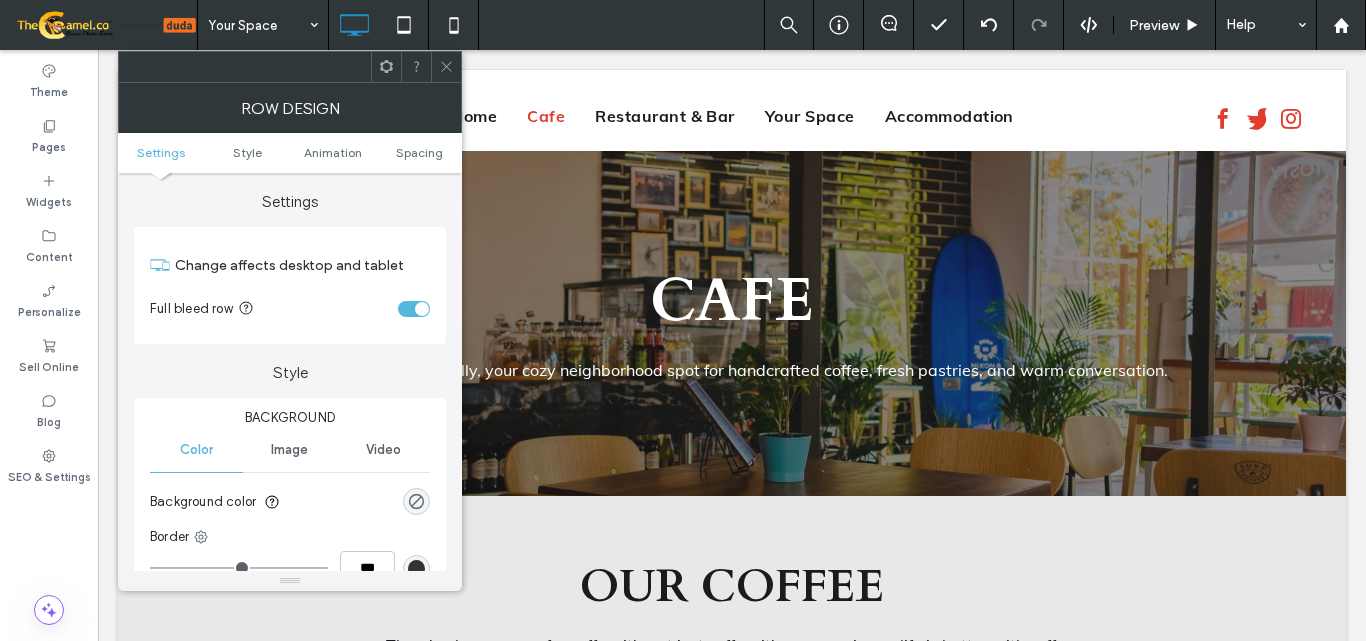 click on "Settings Style Animation Spacing" at bounding box center (290, 153) 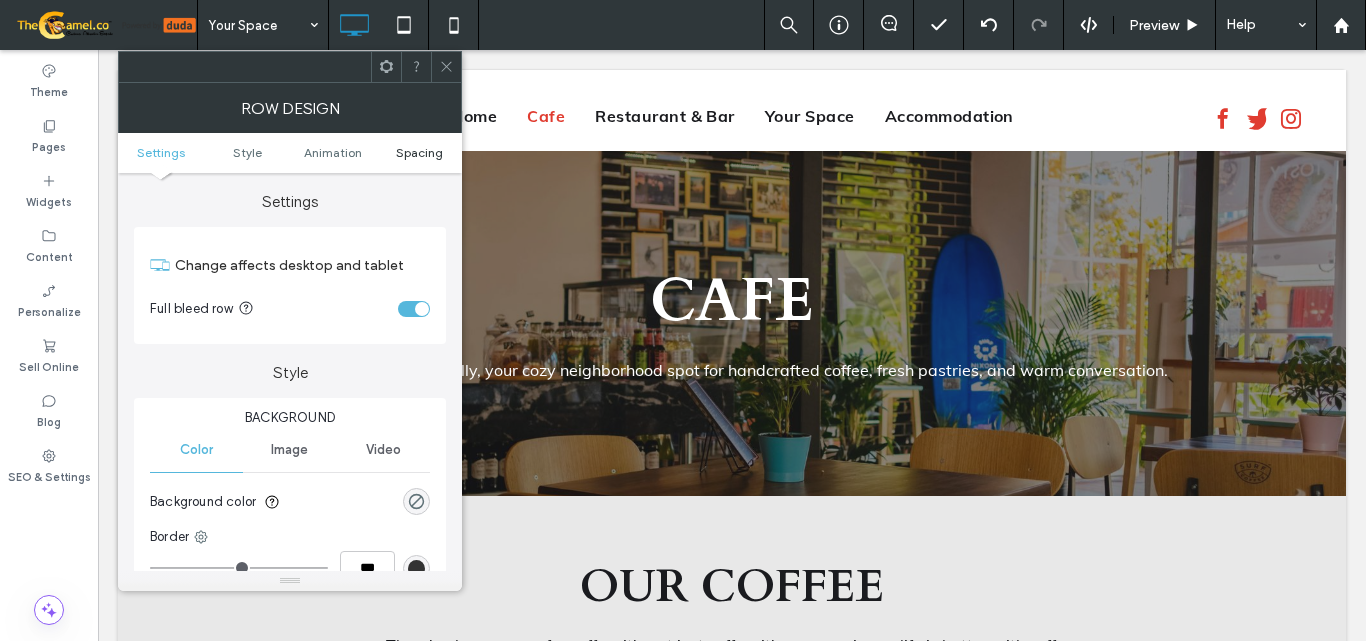 click on "Spacing" at bounding box center [419, 152] 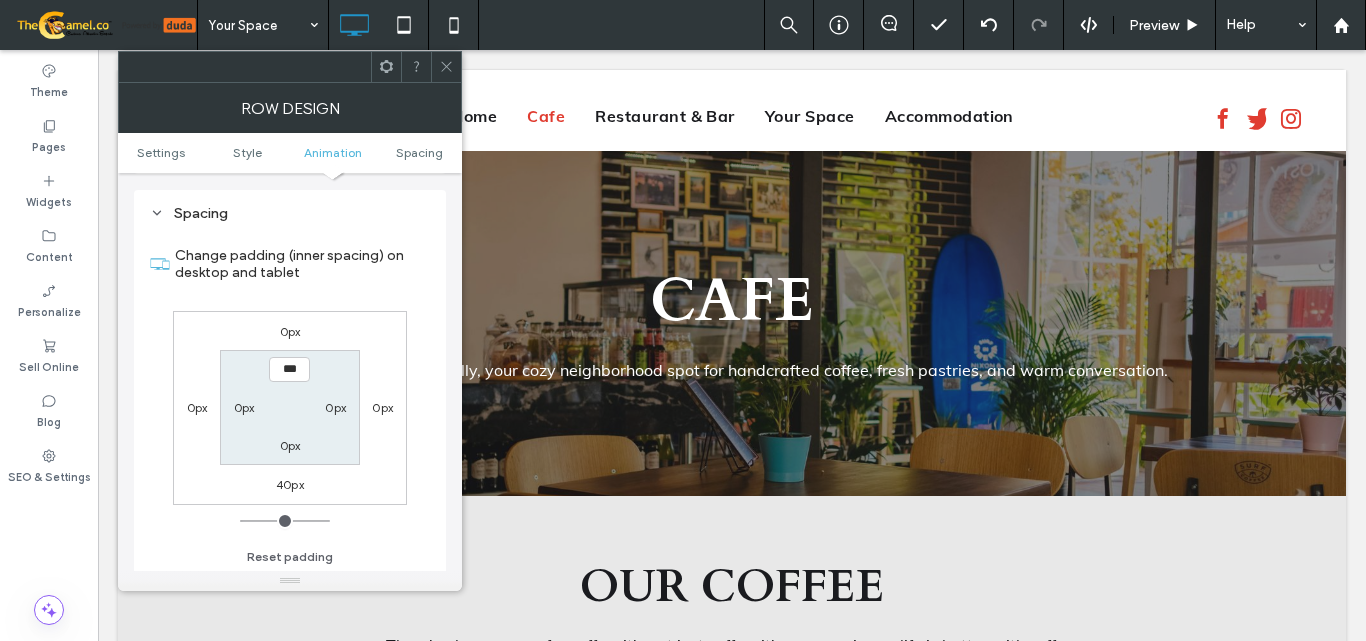 scroll, scrollTop: 565, scrollLeft: 0, axis: vertical 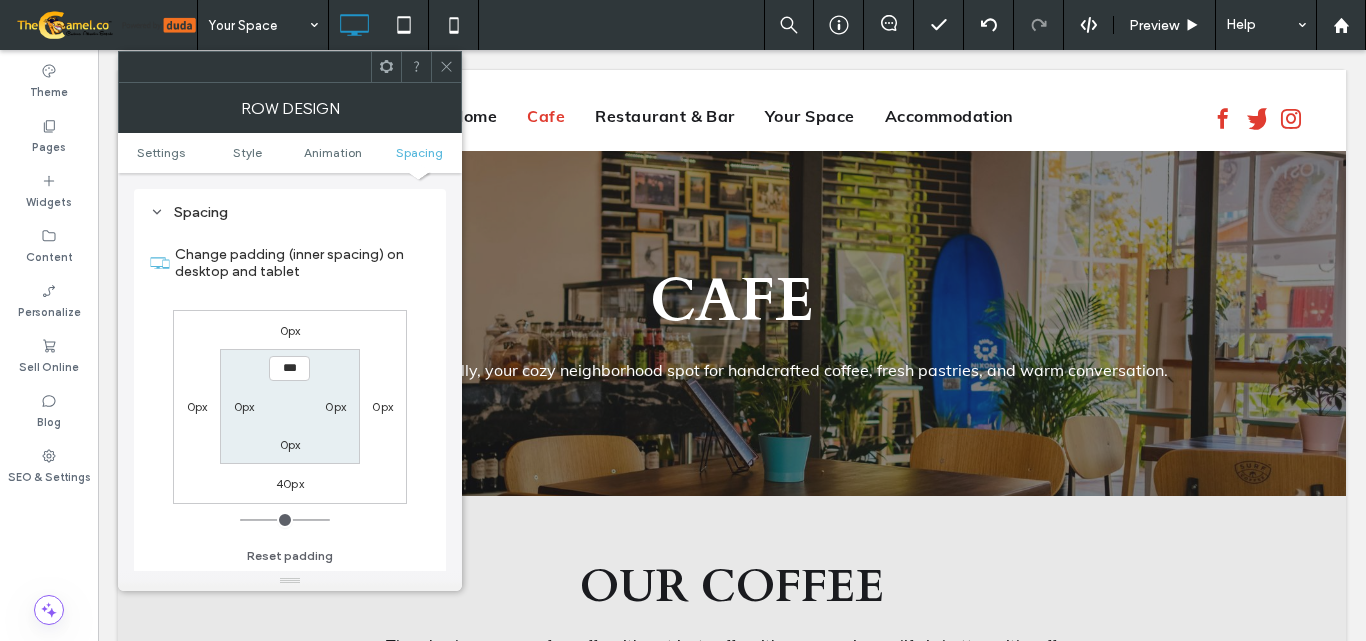 click on "40px" at bounding box center [290, 483] 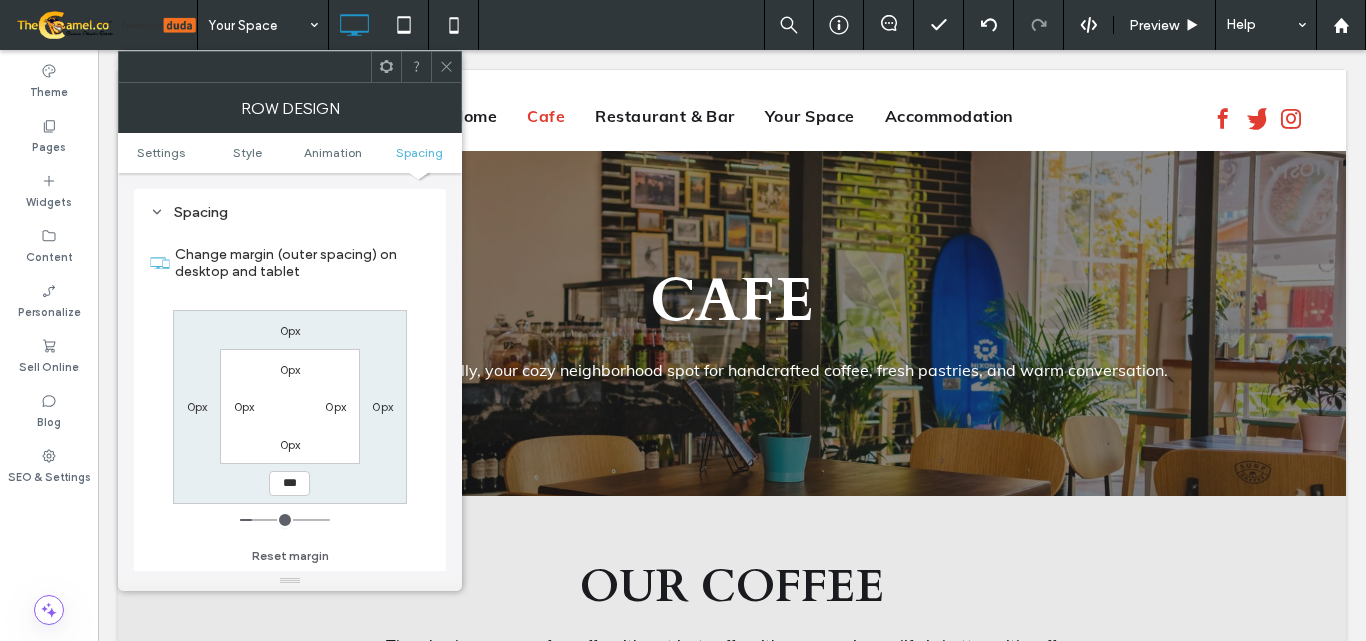 type on "***" 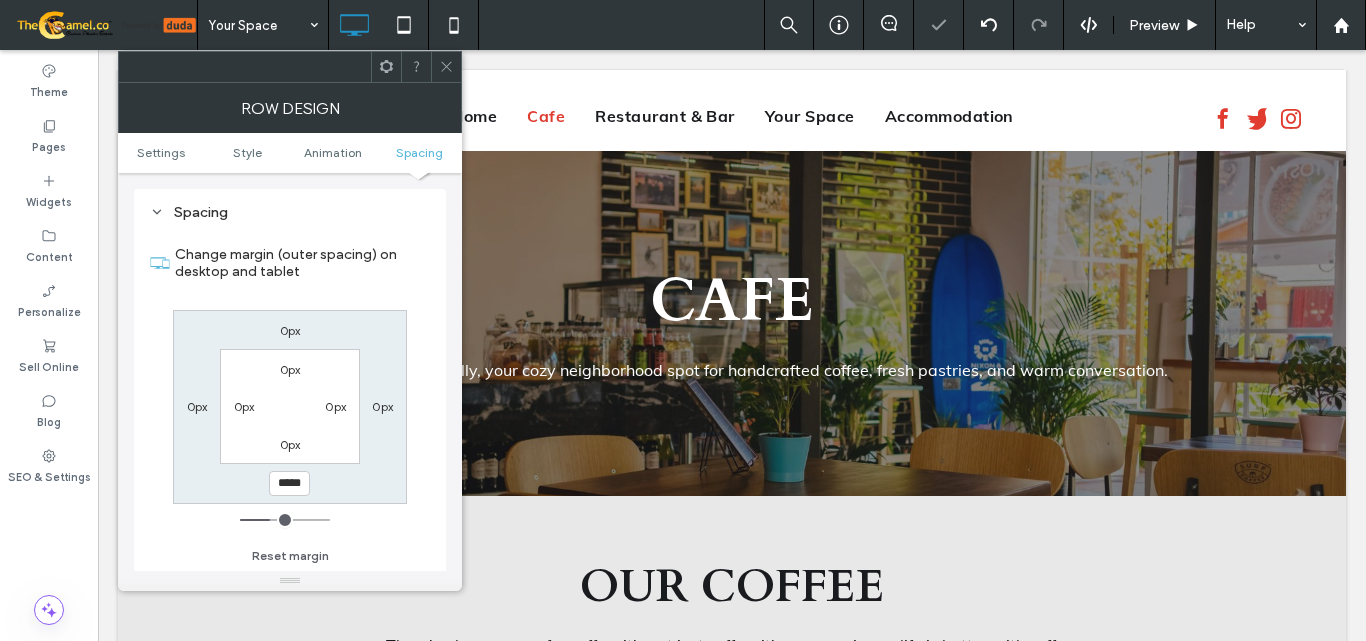 click 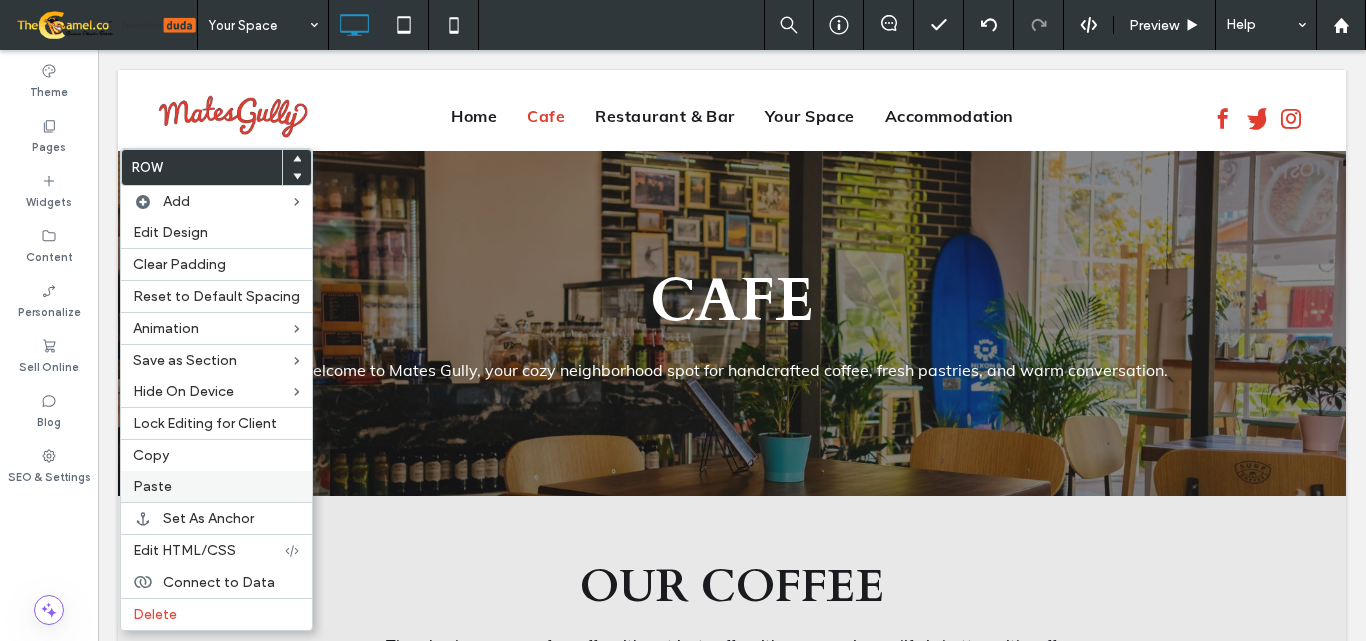 click on "Paste" at bounding box center (152, 486) 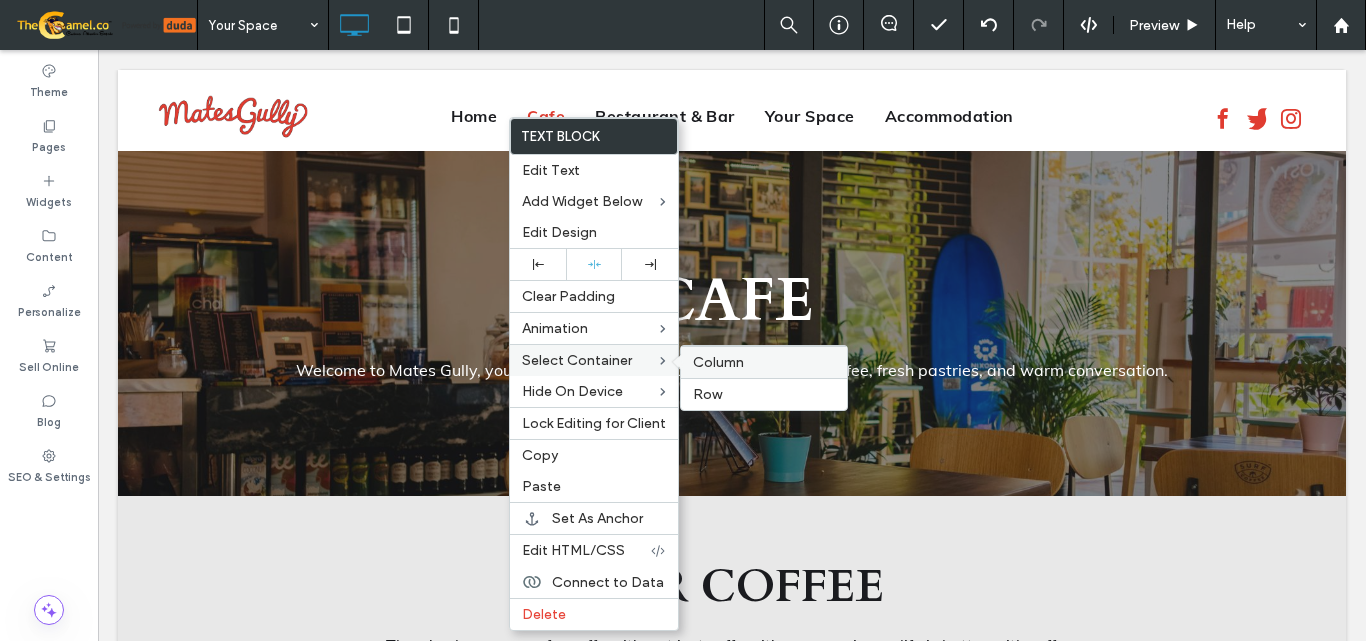 click on "Column" at bounding box center [764, 362] 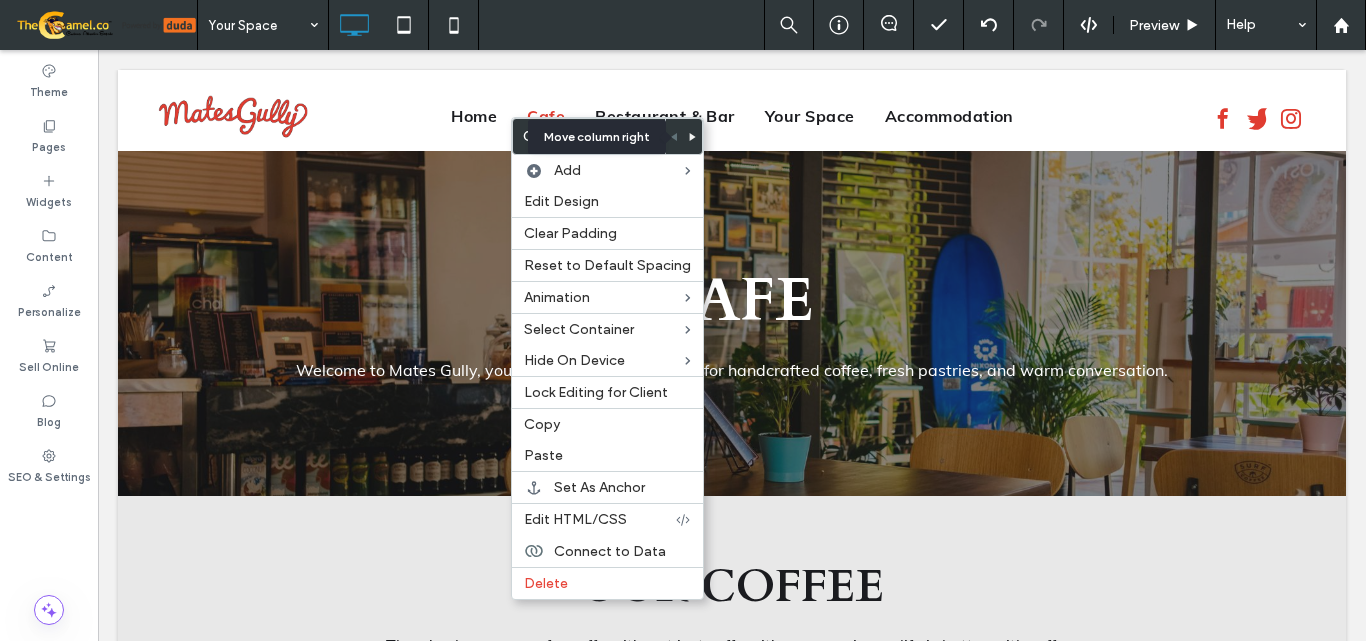 click 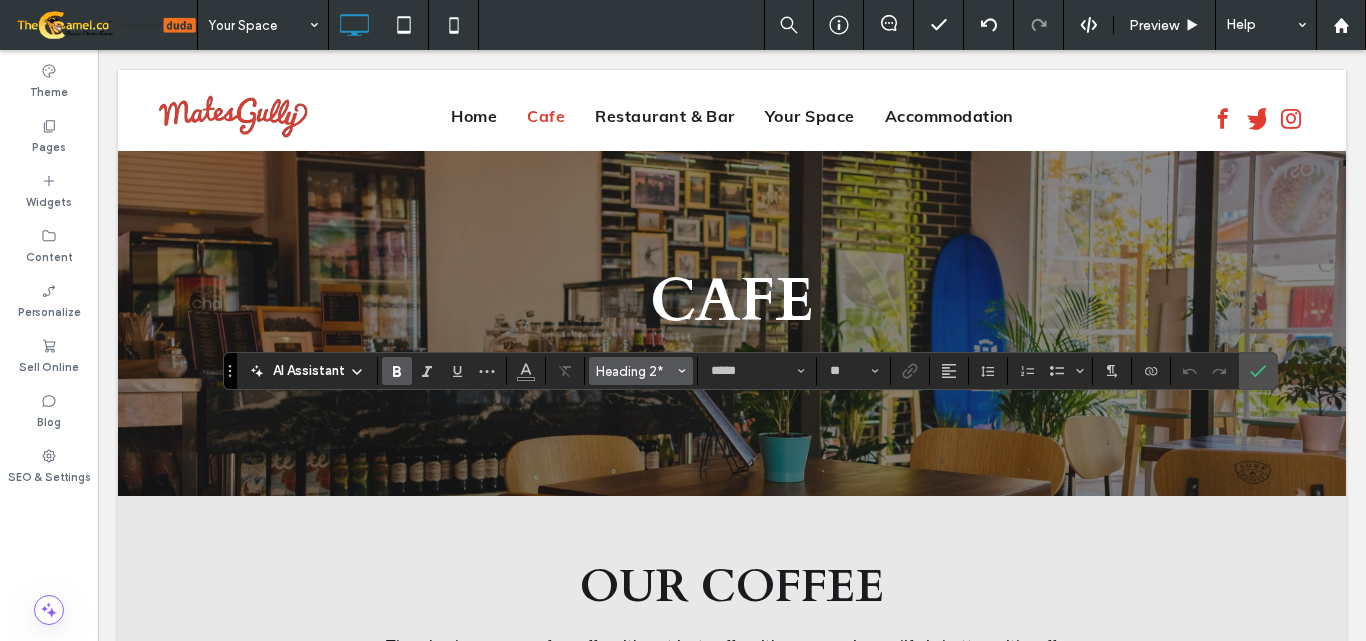 click on "Heading 2*" at bounding box center (635, 371) 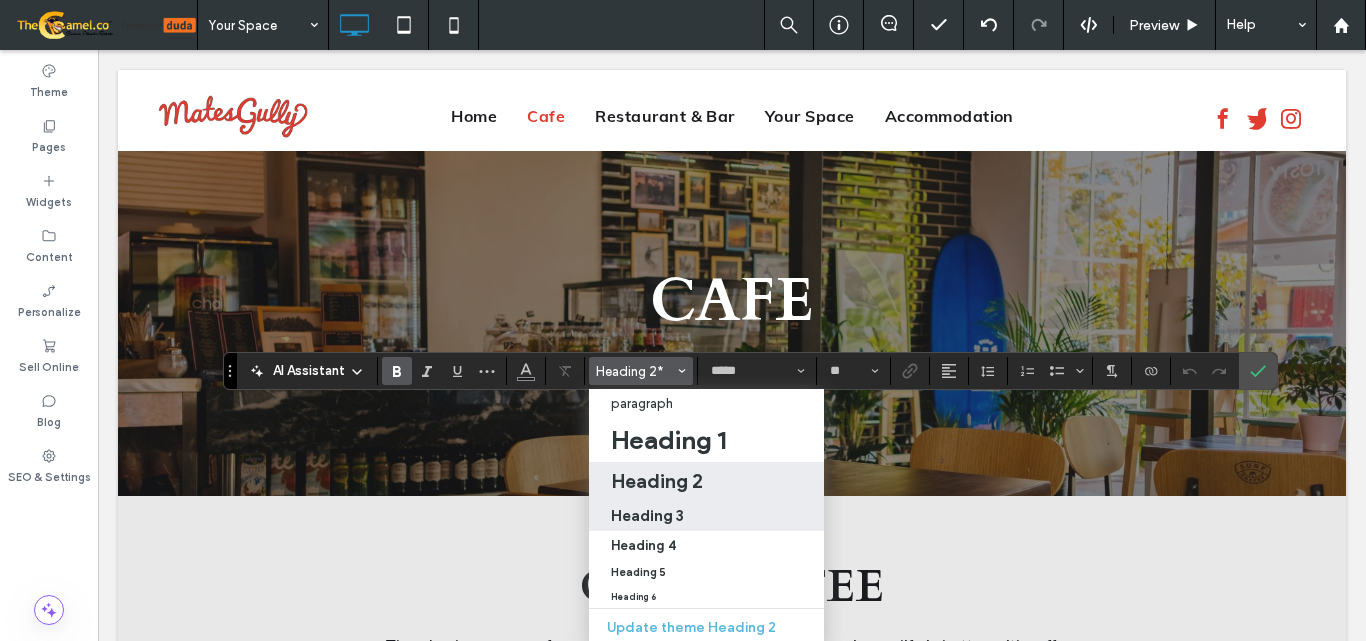 click on "Heading 3" at bounding box center [647, 515] 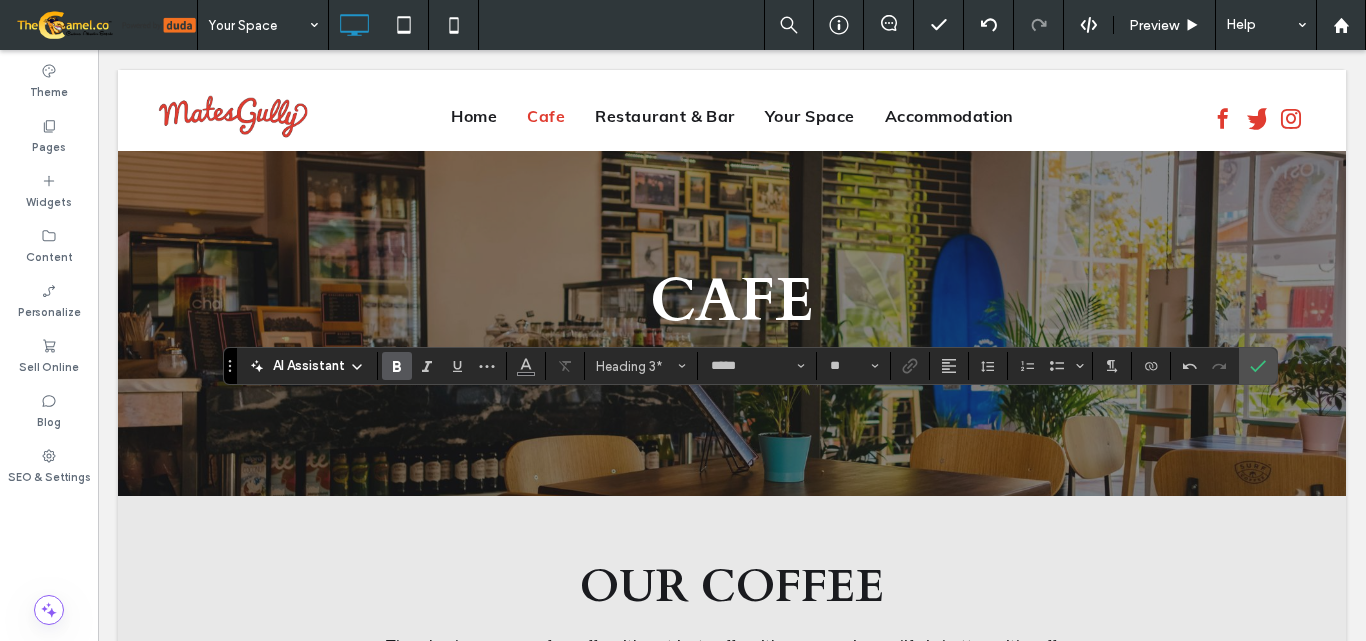 type on "**" 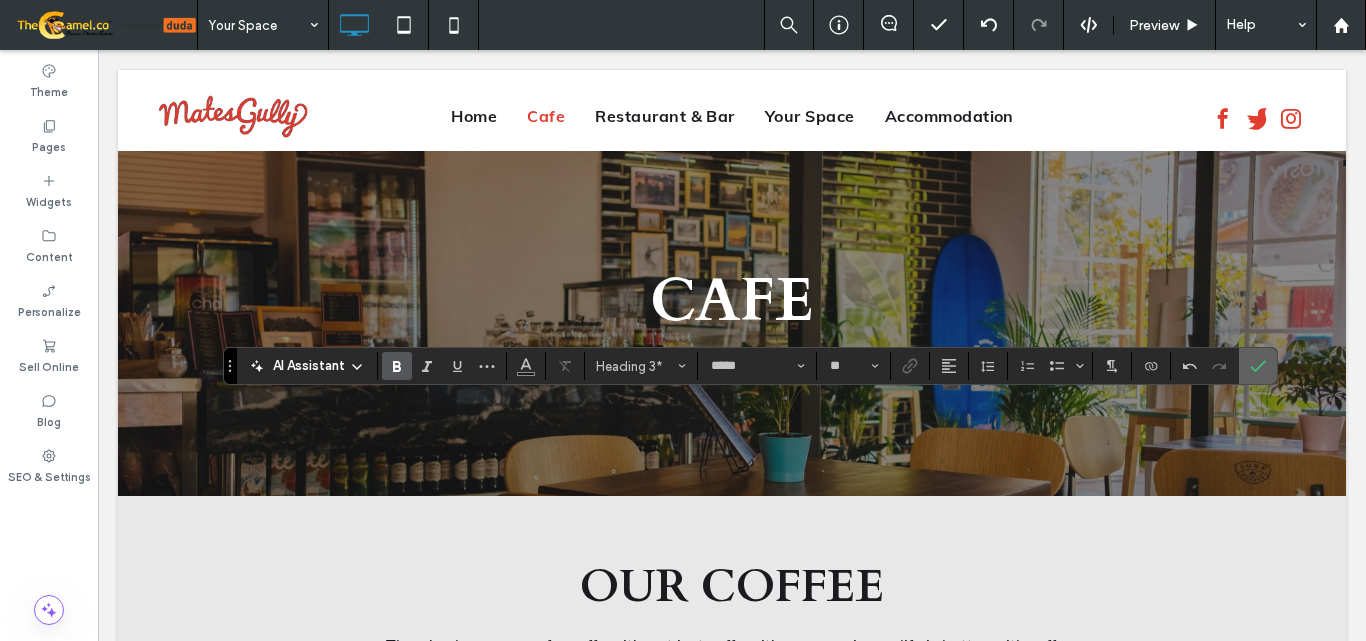 click 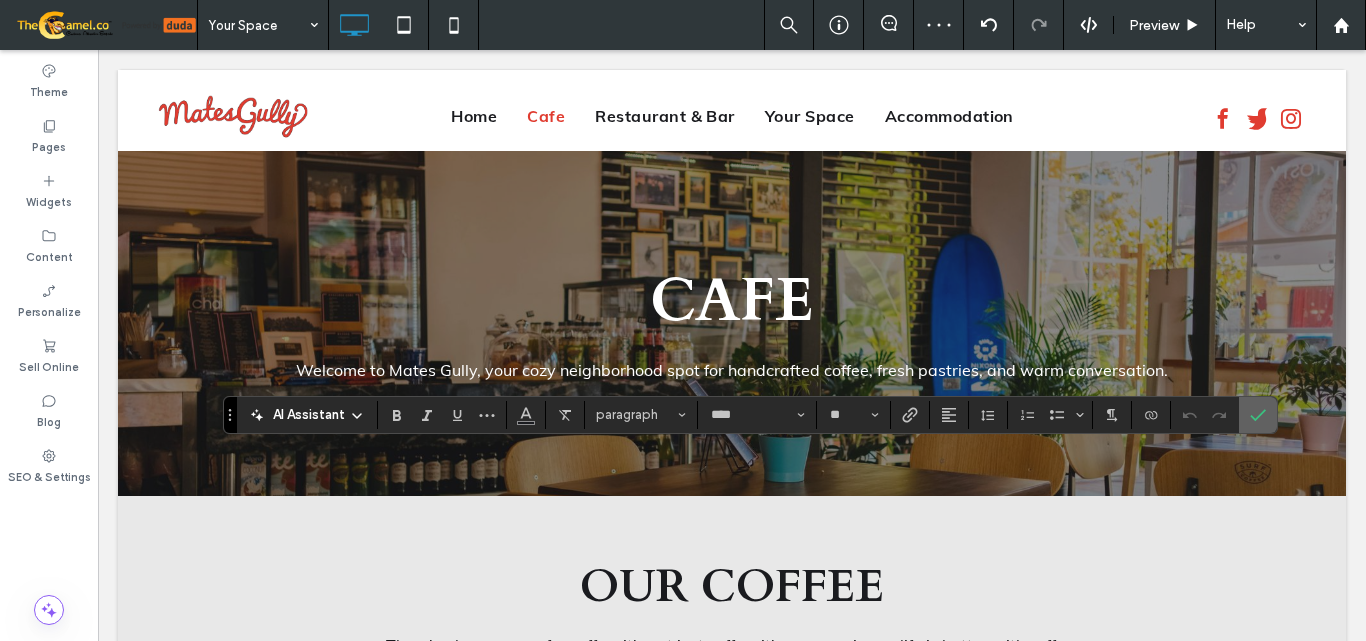 click at bounding box center [1258, 415] 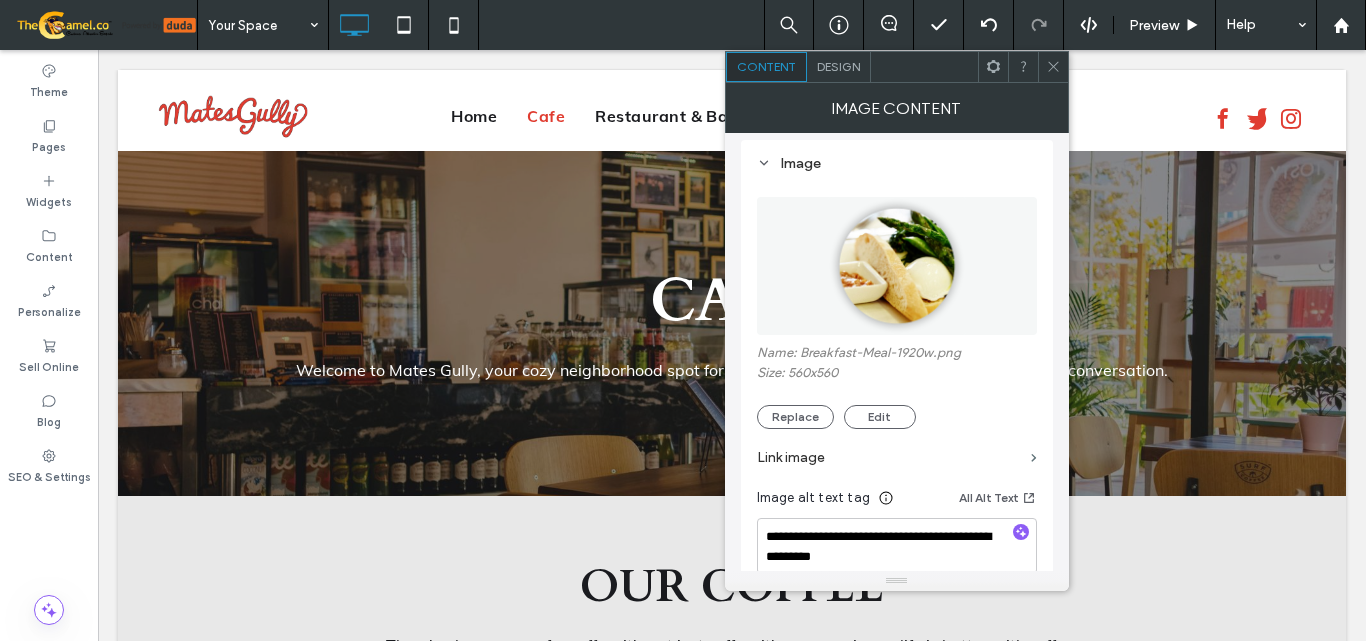 scroll, scrollTop: 200, scrollLeft: 0, axis: vertical 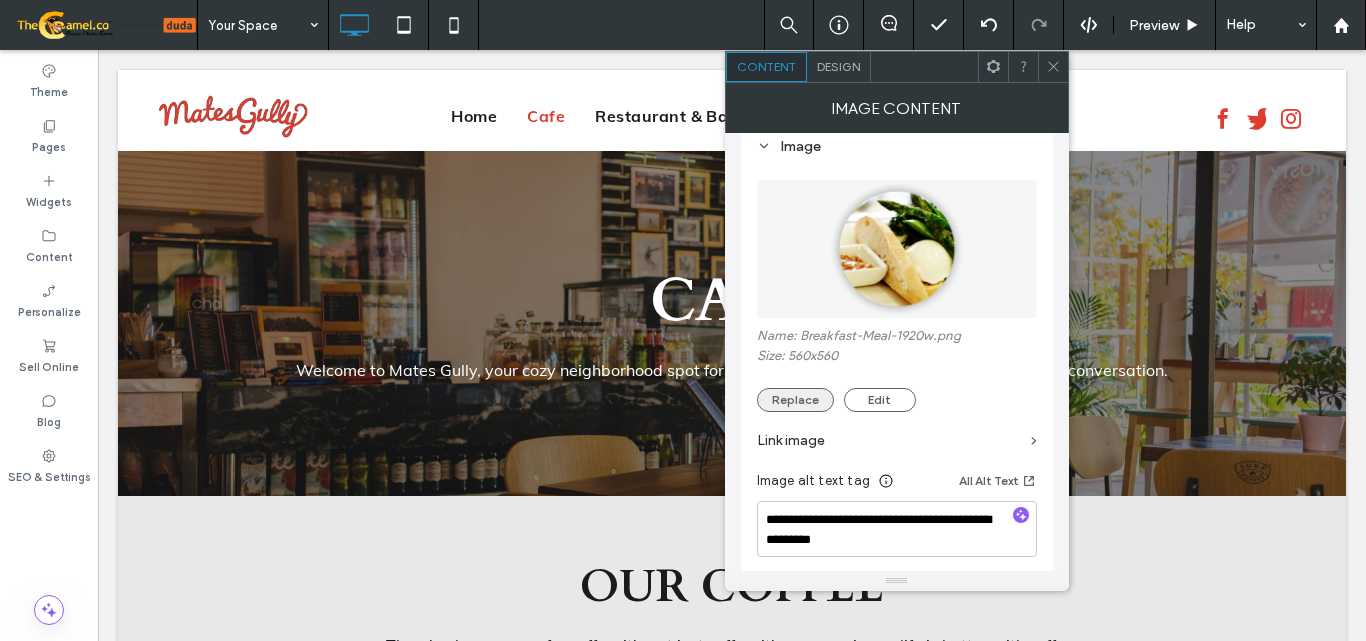 click on "Replace" at bounding box center (795, 400) 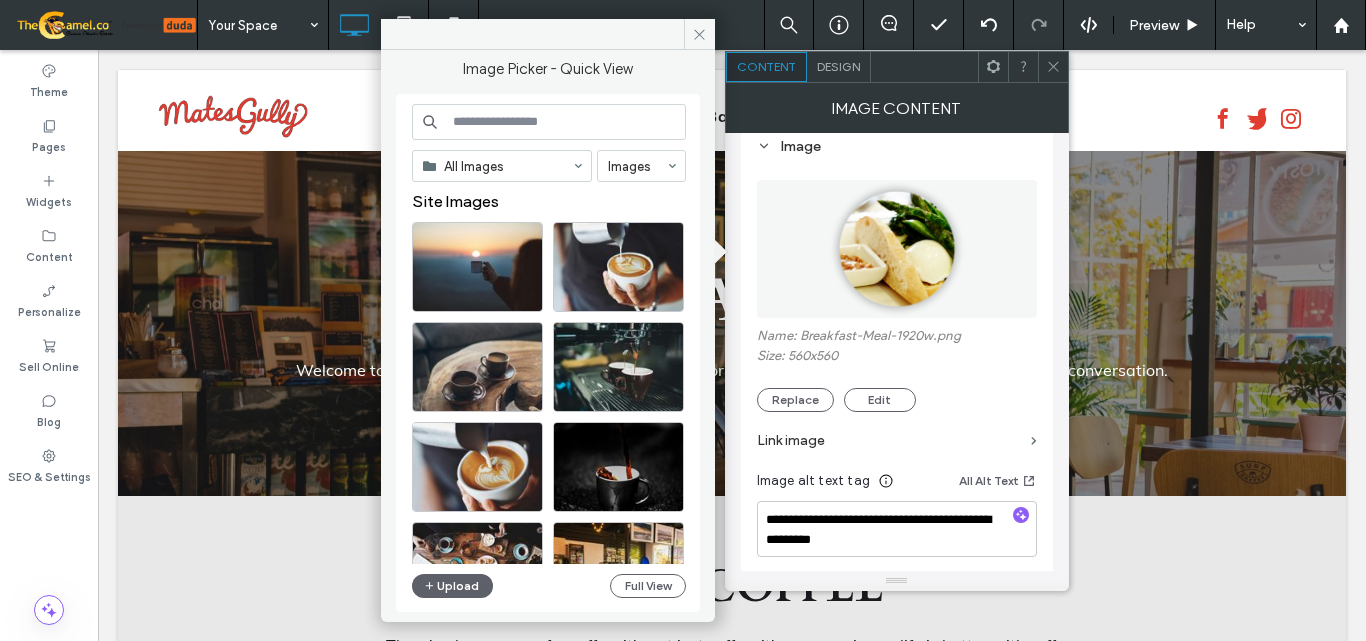 click at bounding box center (549, 122) 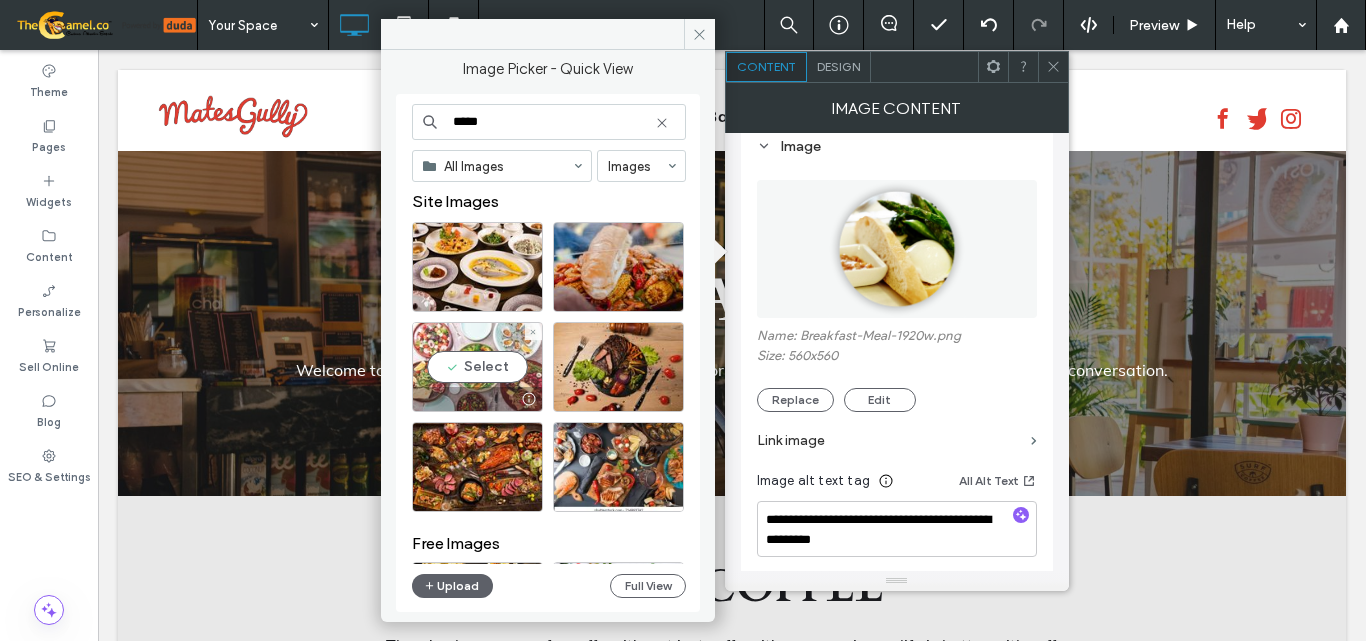 type on "*****" 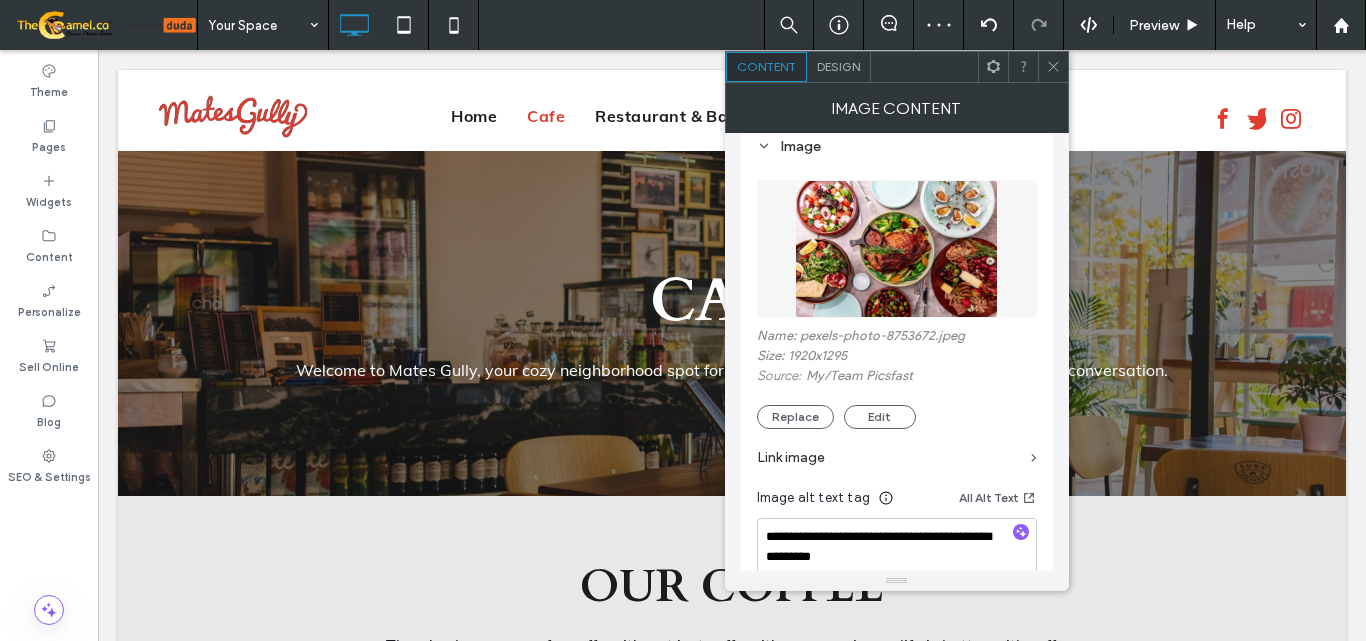 click on "Design" at bounding box center (838, 66) 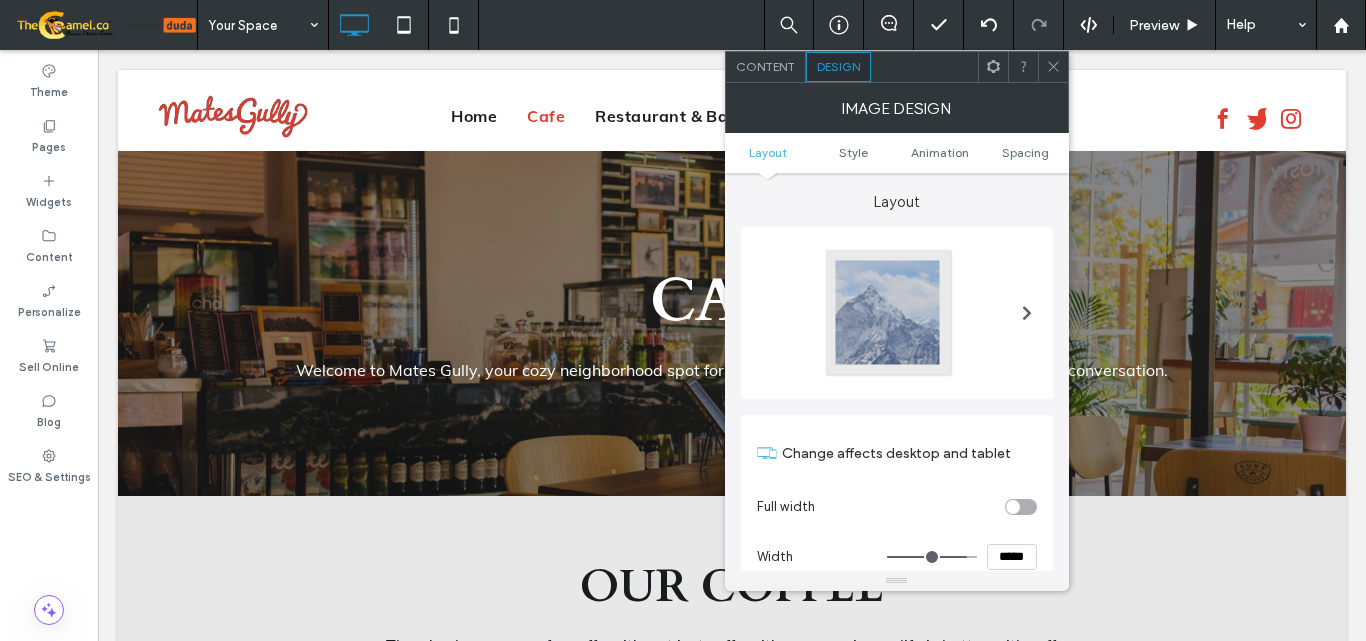 click at bounding box center [1027, 313] 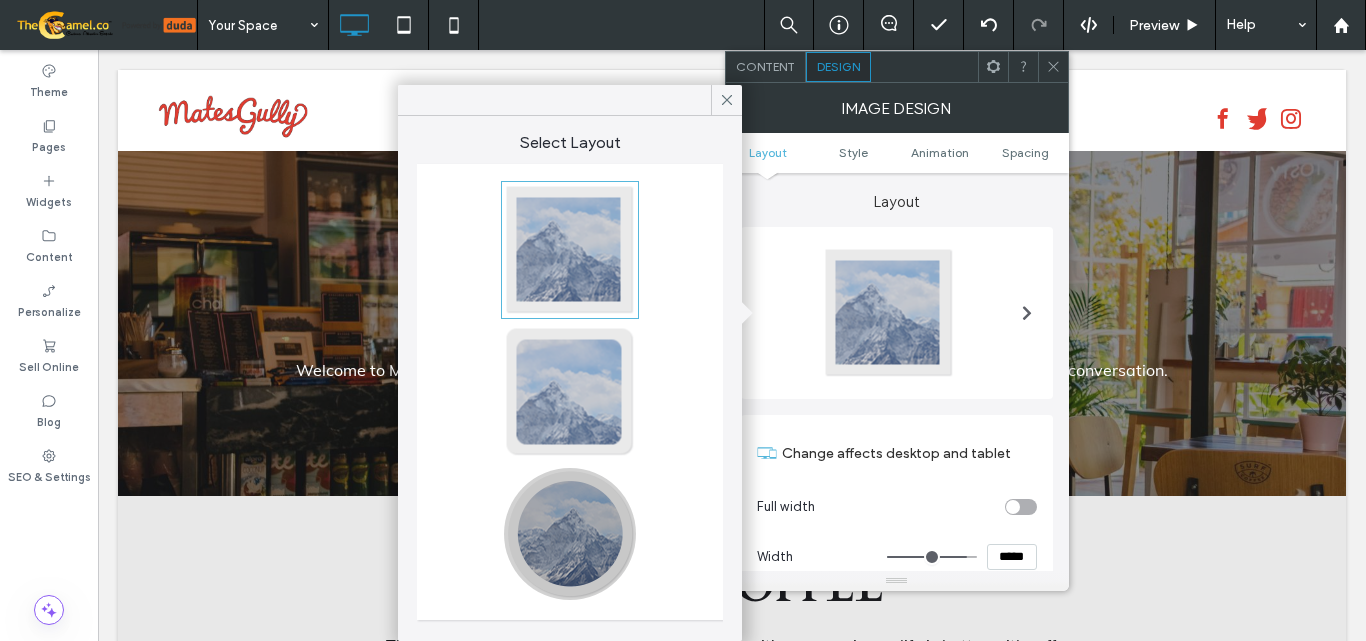 click at bounding box center (570, 534) 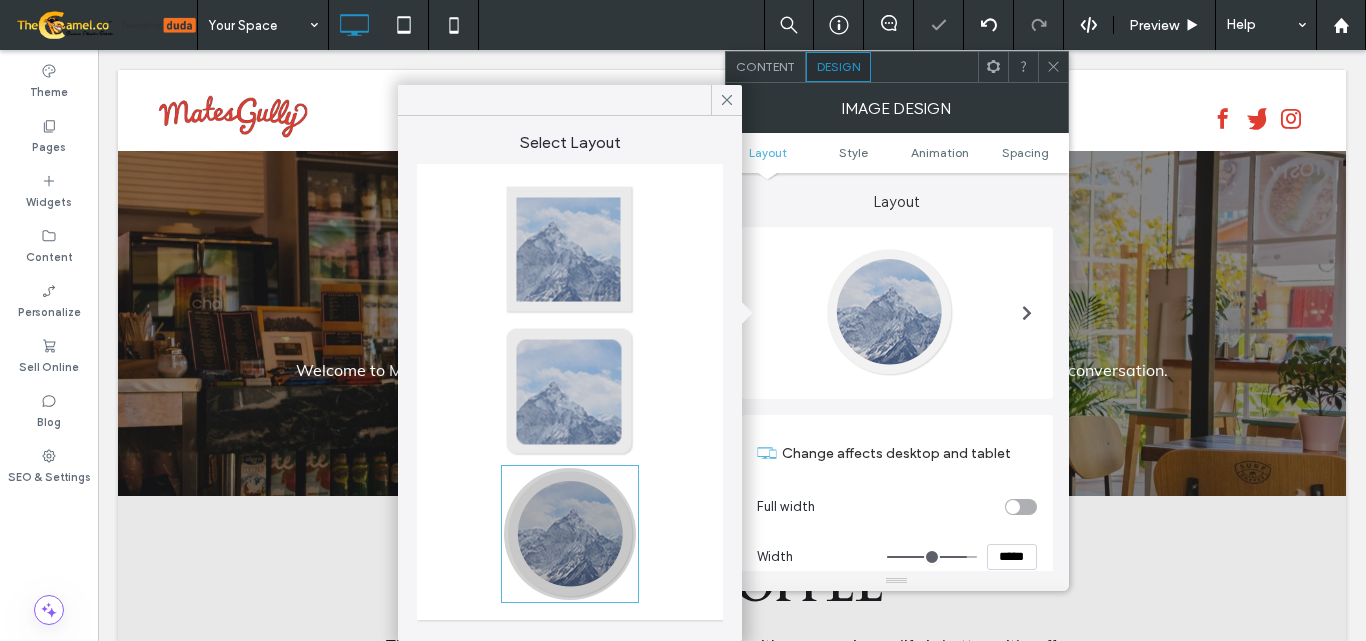 type on "**" 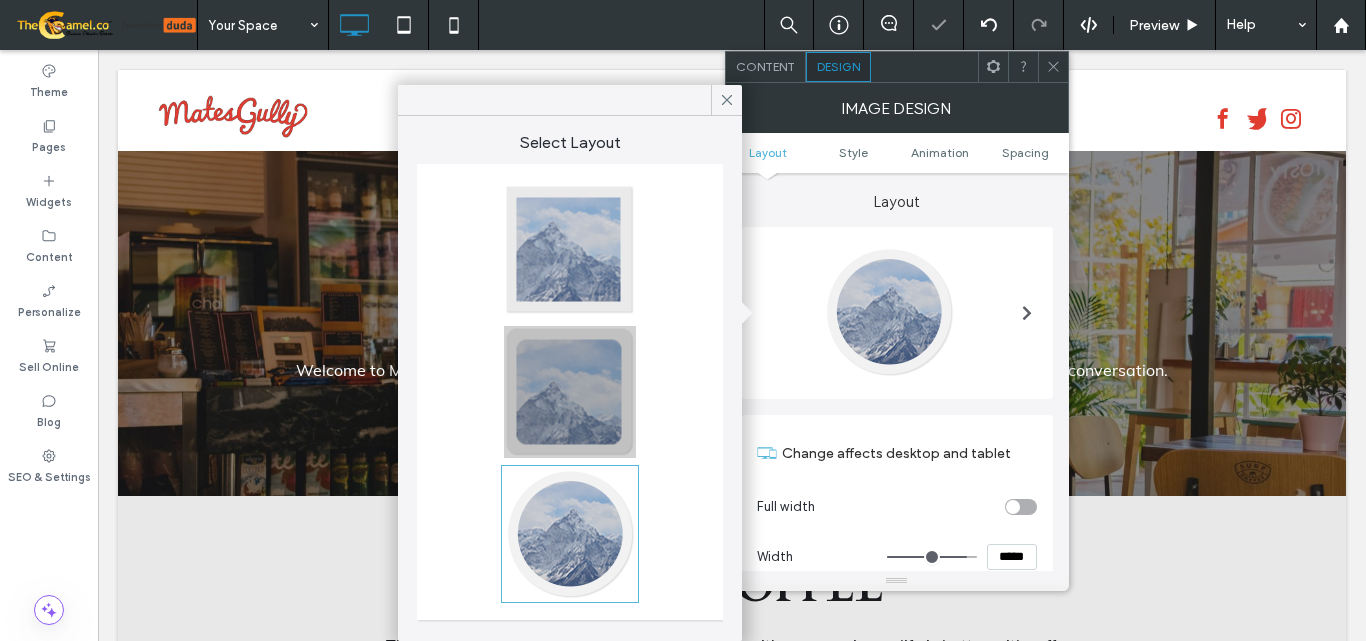 click at bounding box center (570, 392) 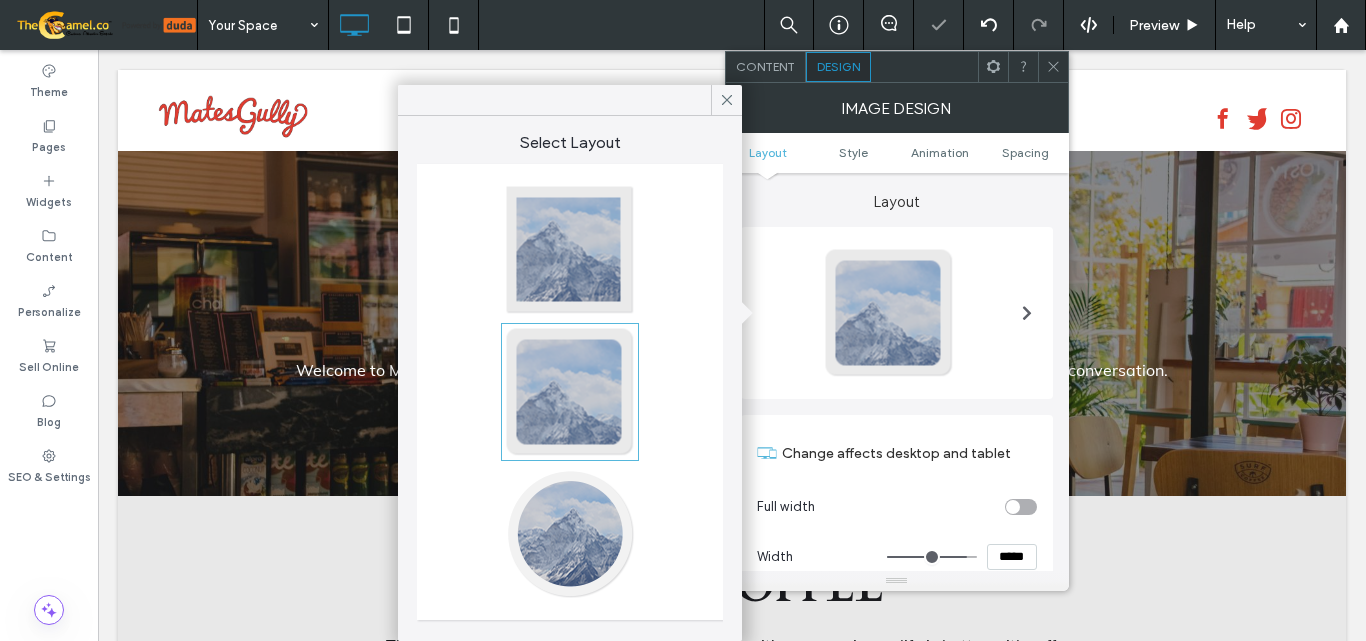 type on "**" 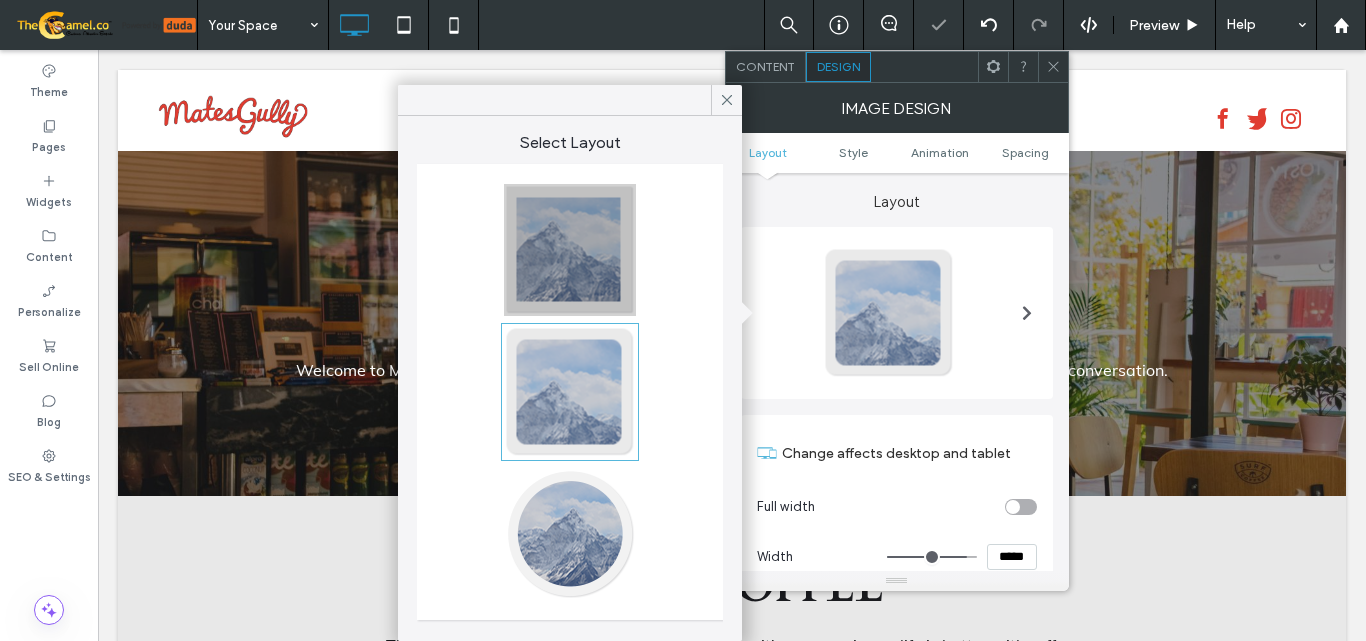 click at bounding box center (570, 250) 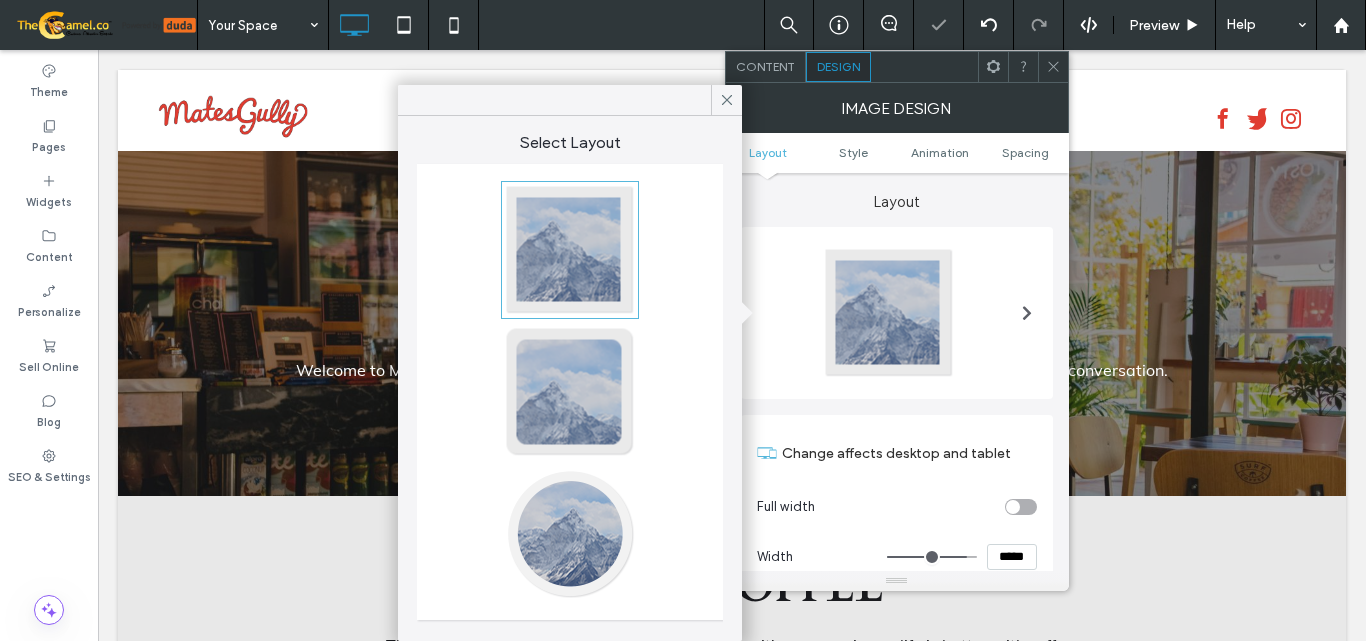 type on "*" 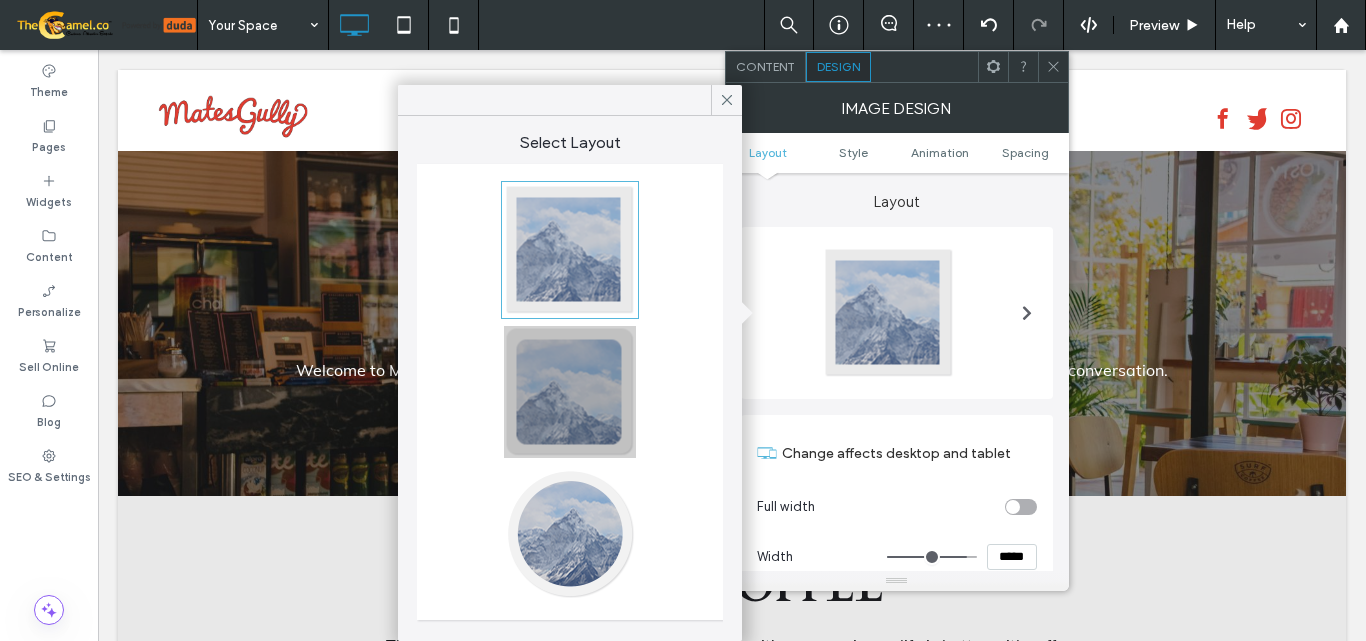click at bounding box center (570, 392) 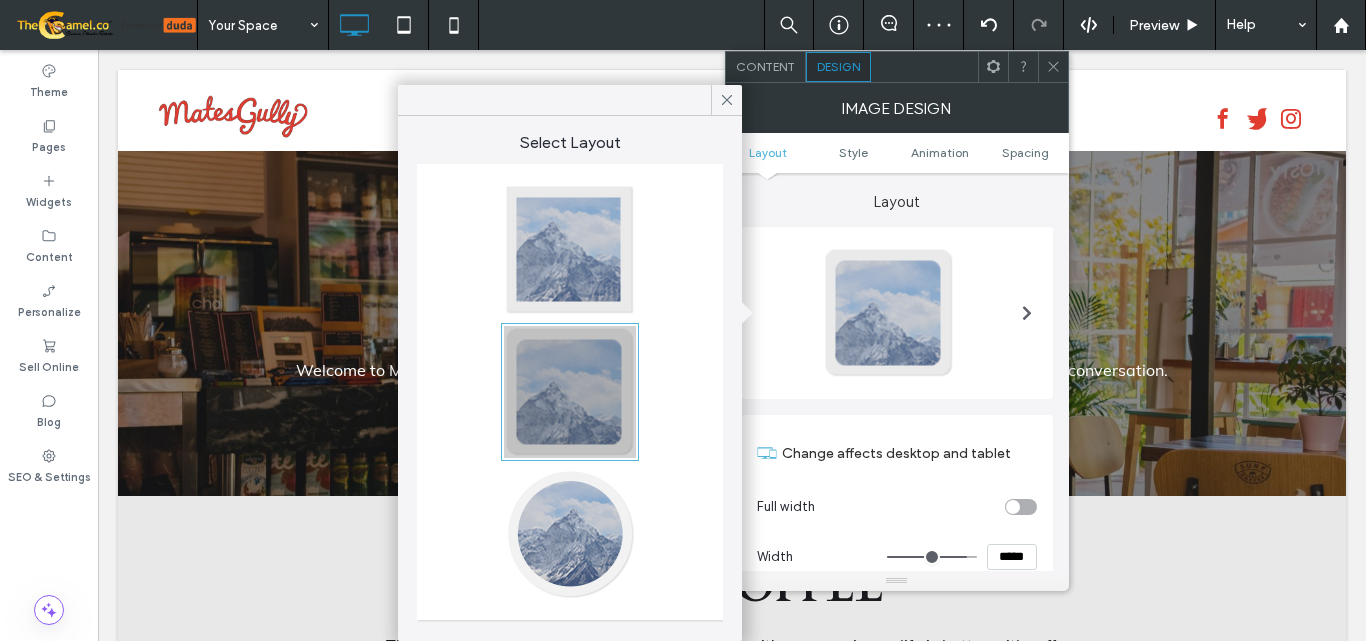 type on "**" 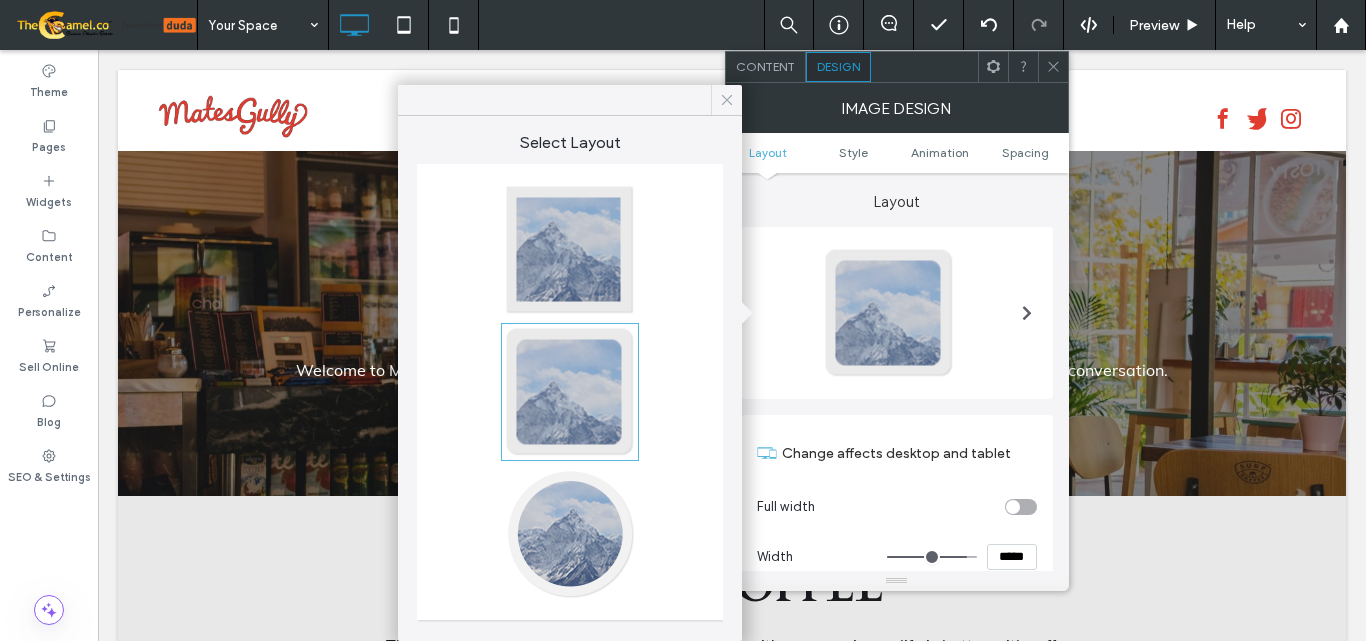 click 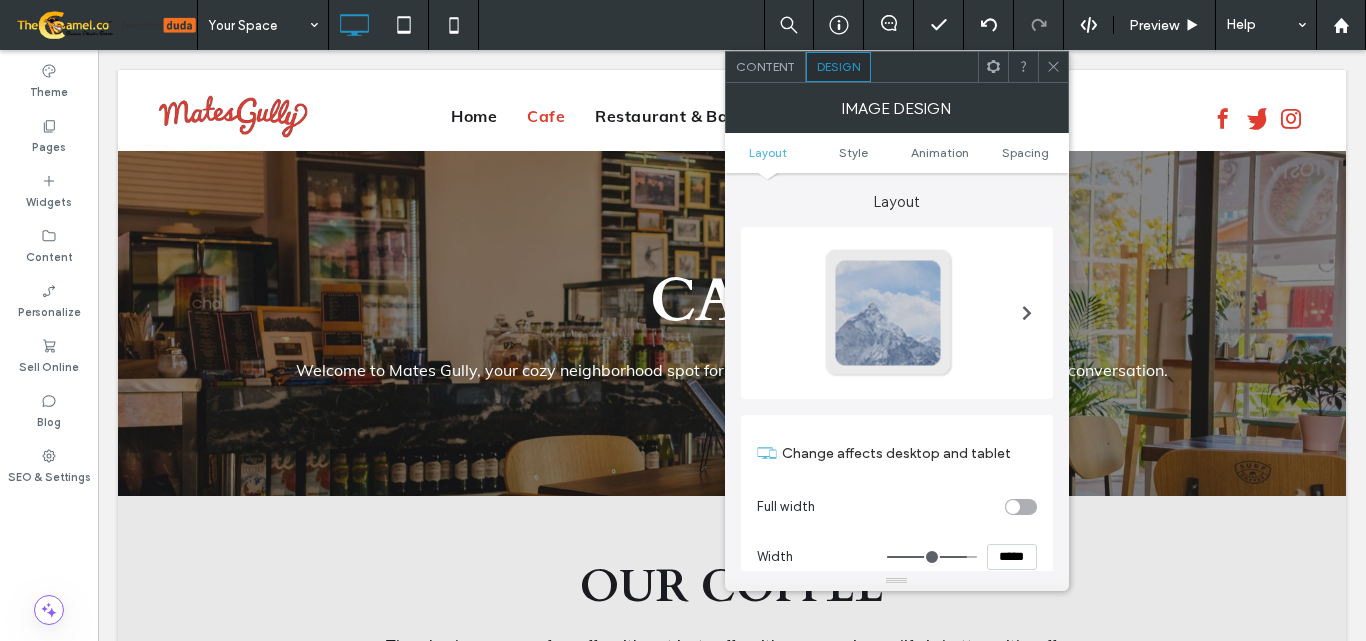 click on "Image Design" at bounding box center (897, 108) 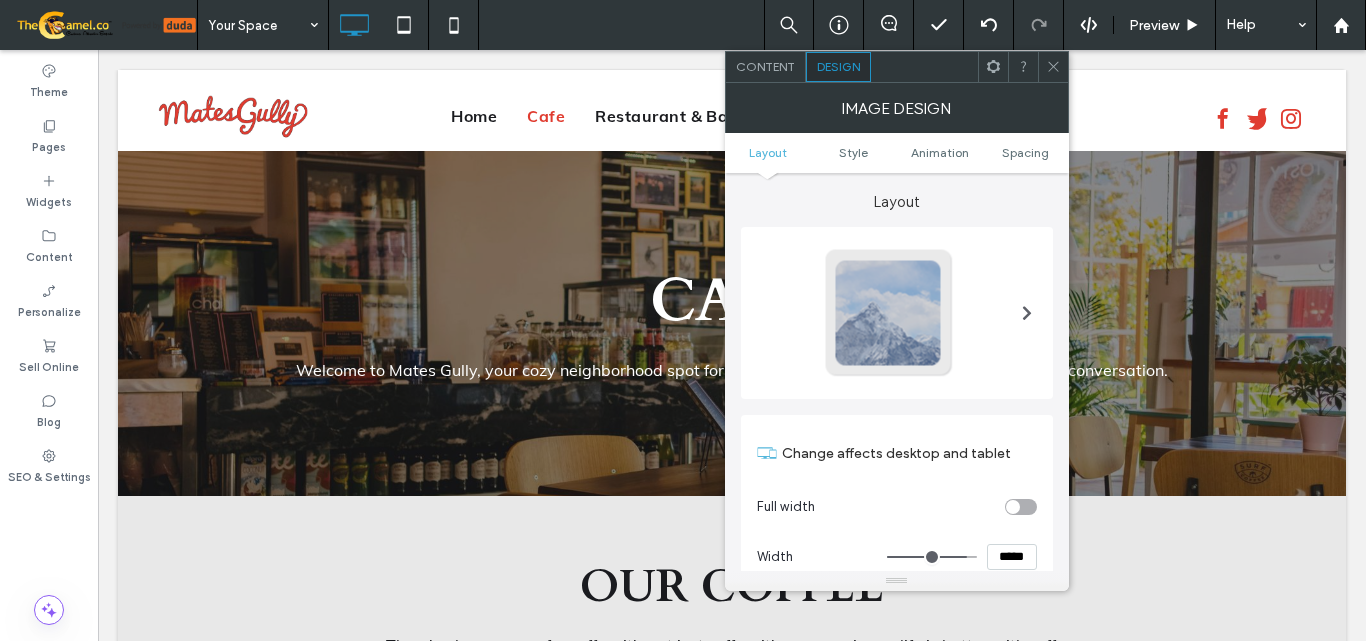 click 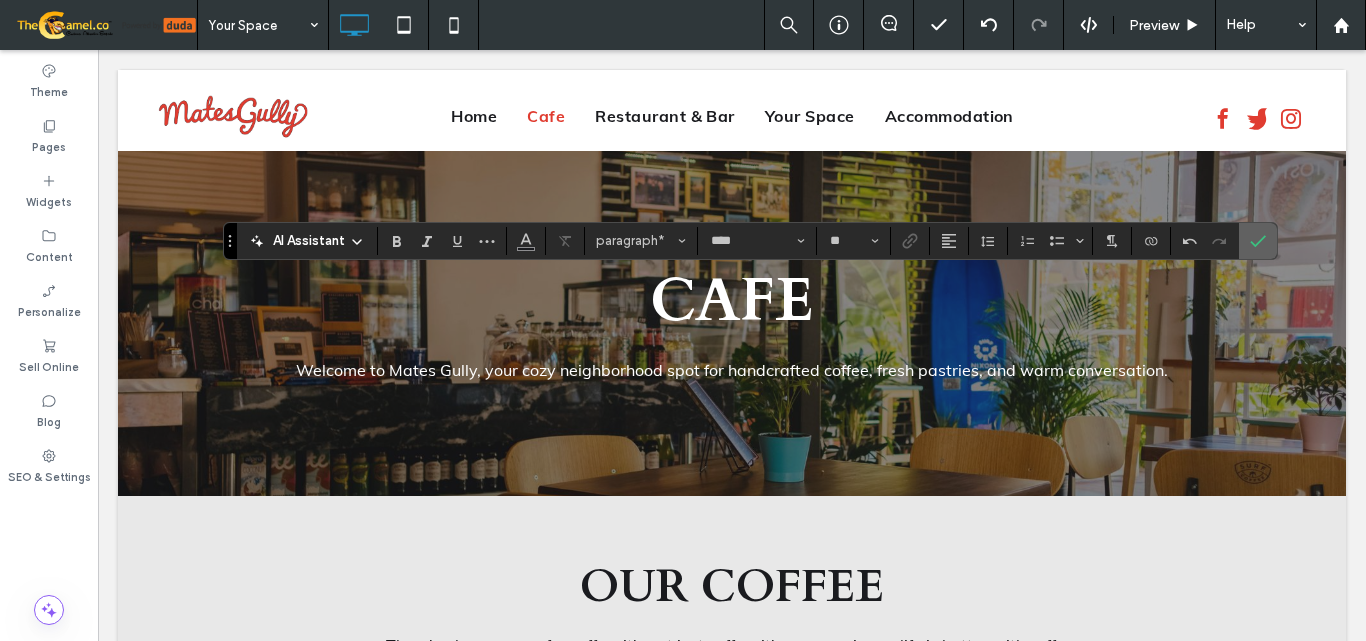 click 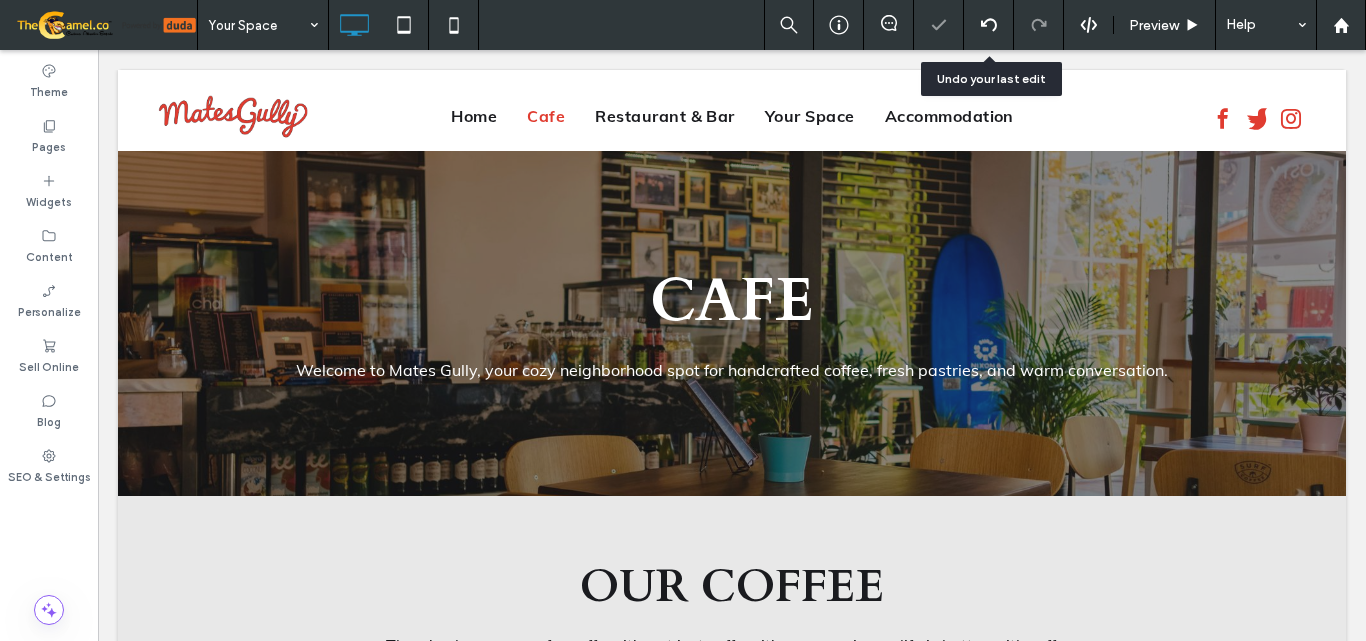 click 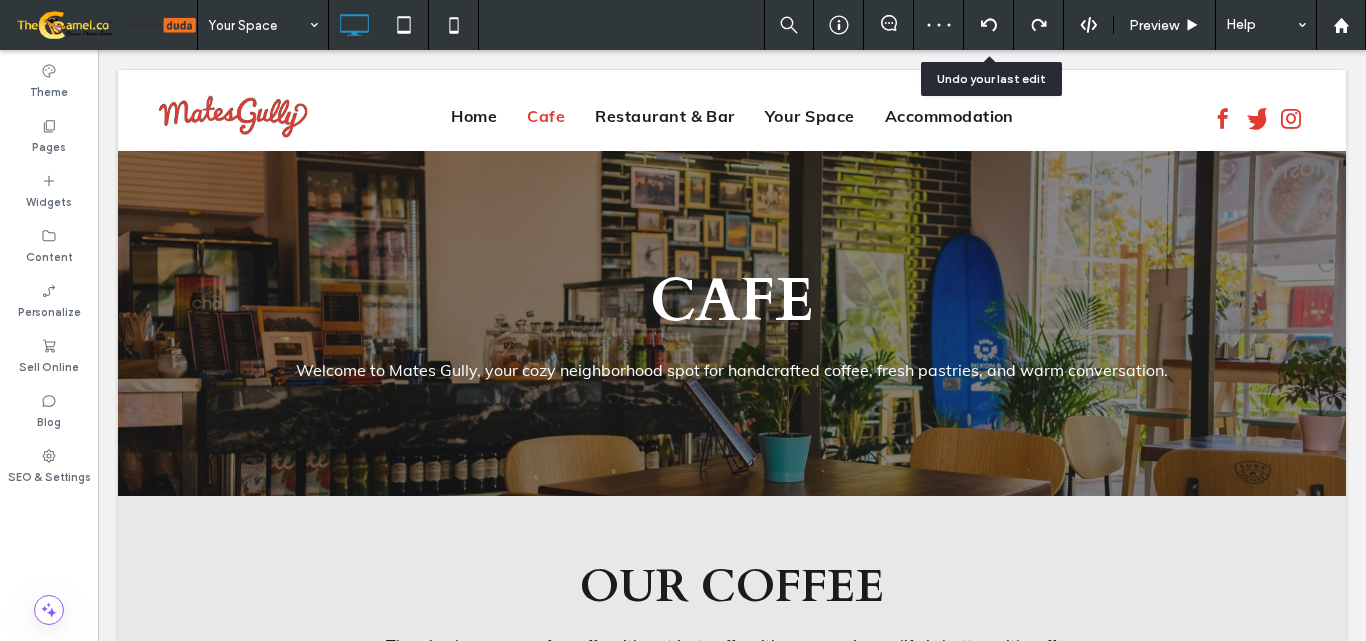 click 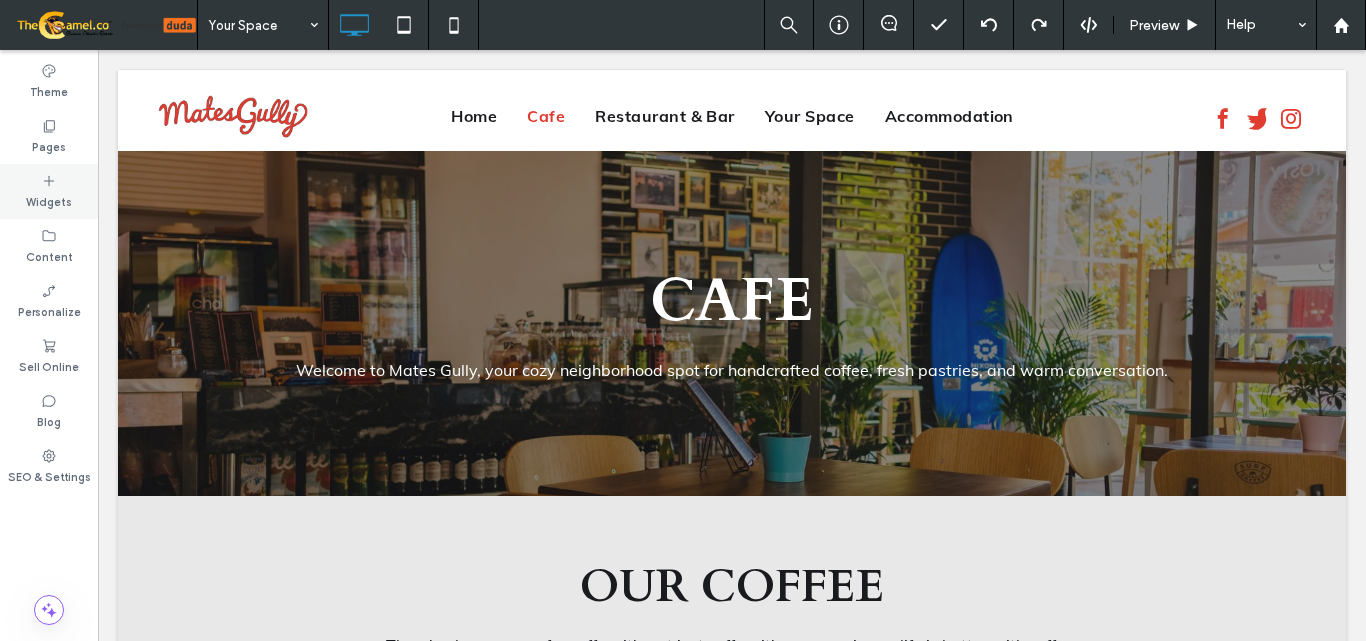 click on "Widgets" at bounding box center [49, 200] 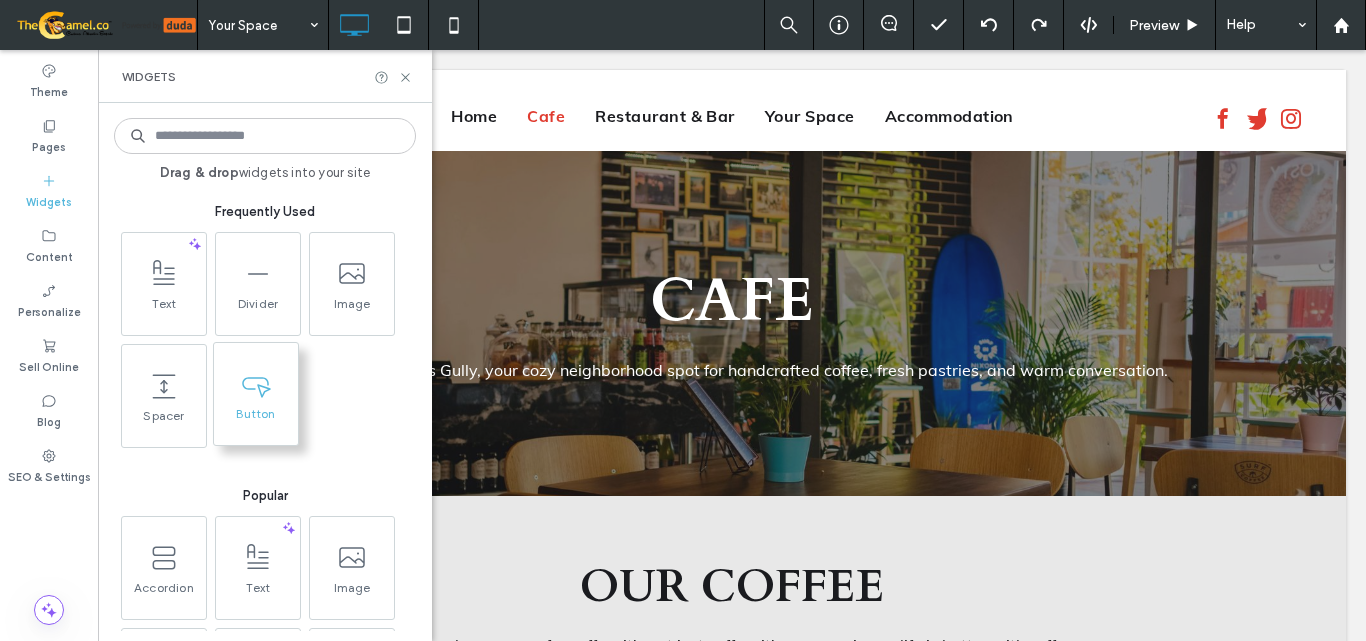 scroll, scrollTop: 100, scrollLeft: 0, axis: vertical 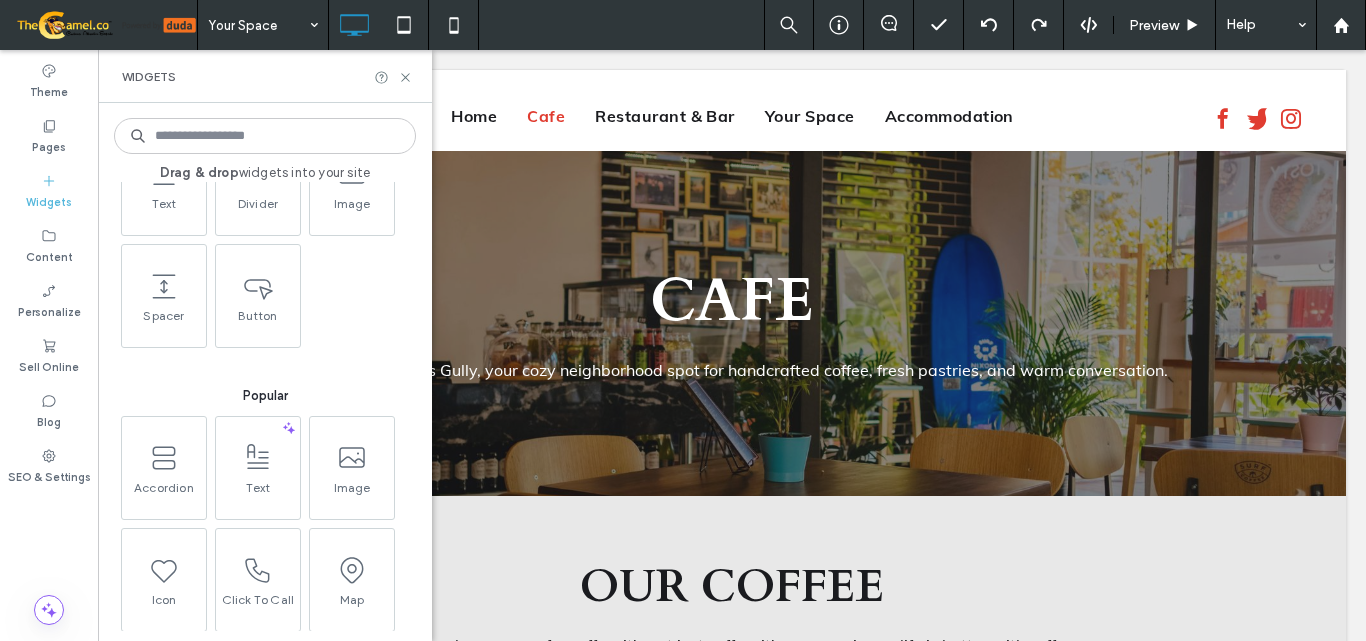 click at bounding box center [265, 136] 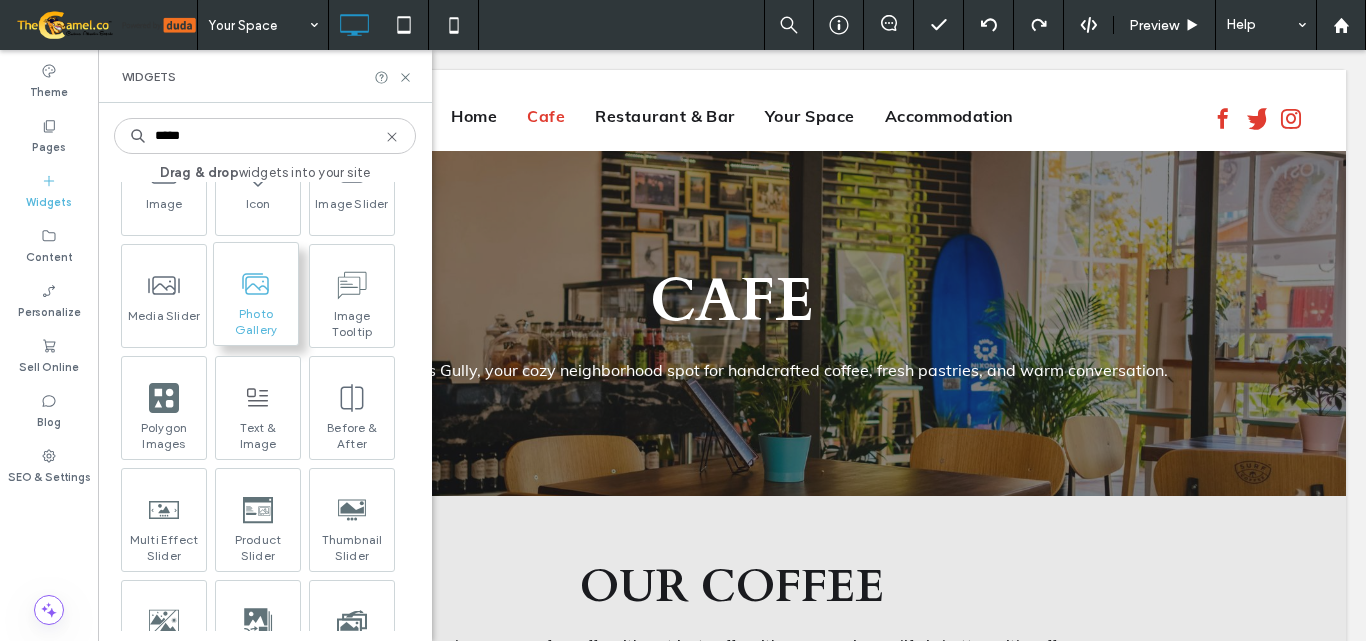 scroll, scrollTop: 0, scrollLeft: 0, axis: both 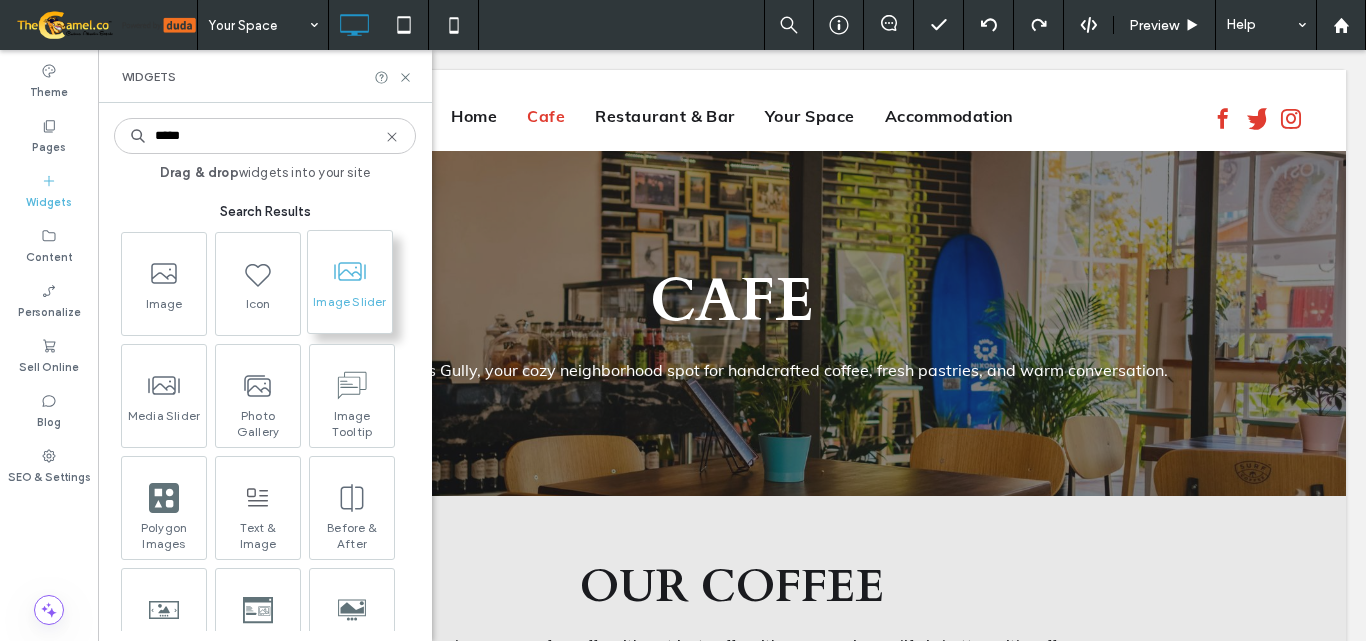 type on "*****" 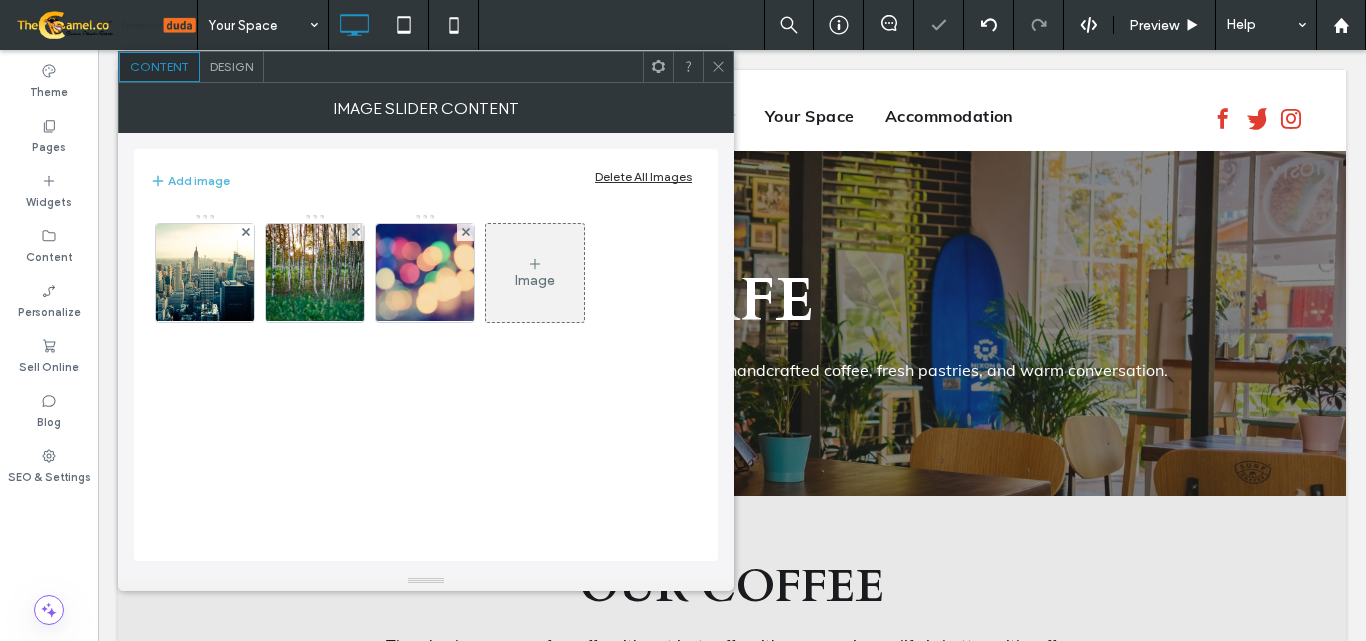 click at bounding box center [718, 67] 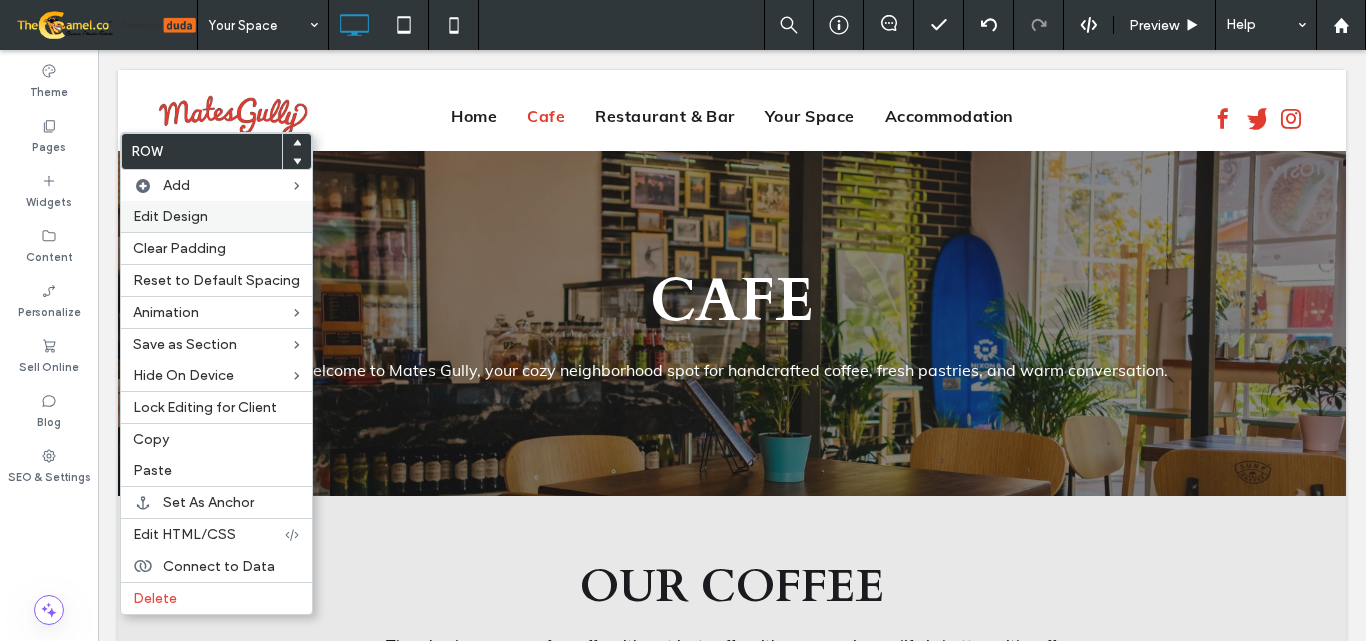 click on "Edit Design" at bounding box center (170, 216) 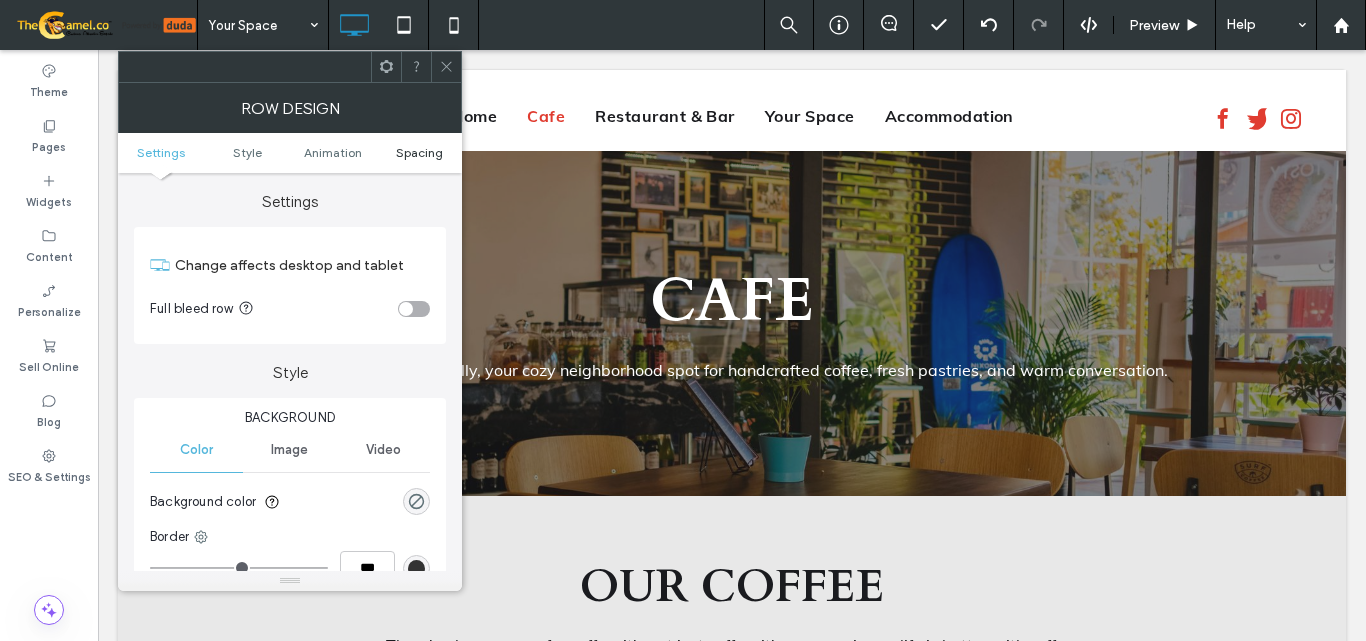 click on "Spacing" at bounding box center [419, 152] 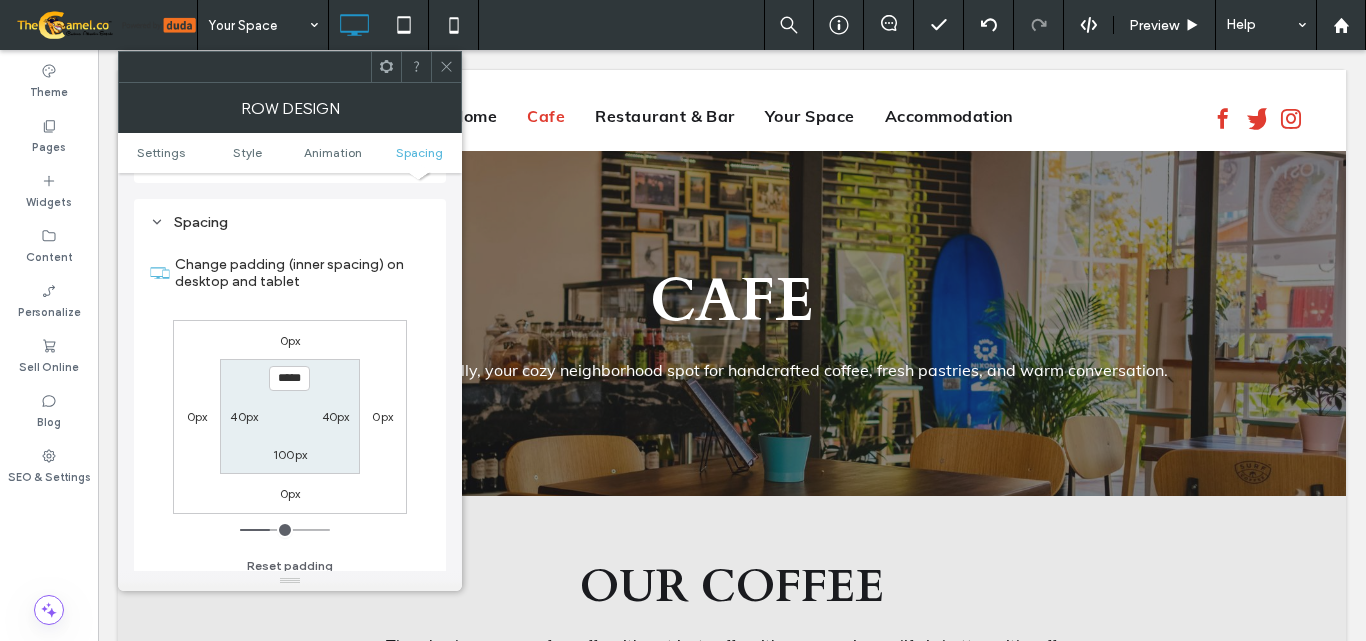 scroll, scrollTop: 565, scrollLeft: 0, axis: vertical 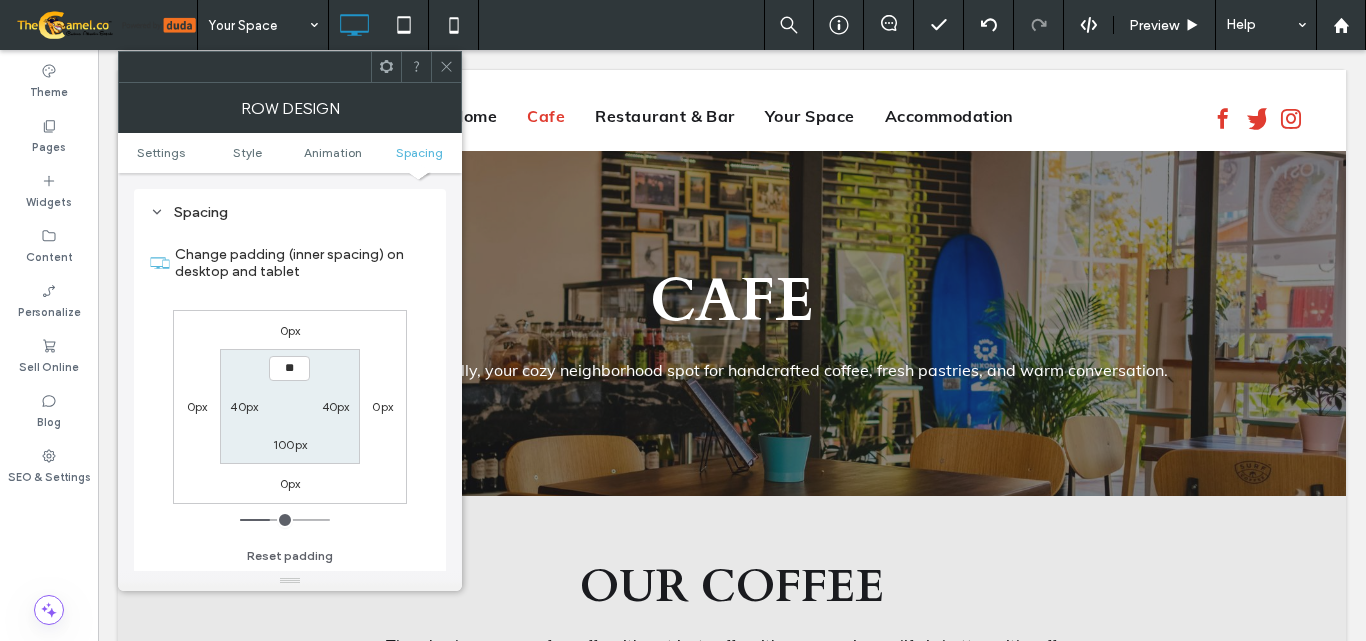 type on "***" 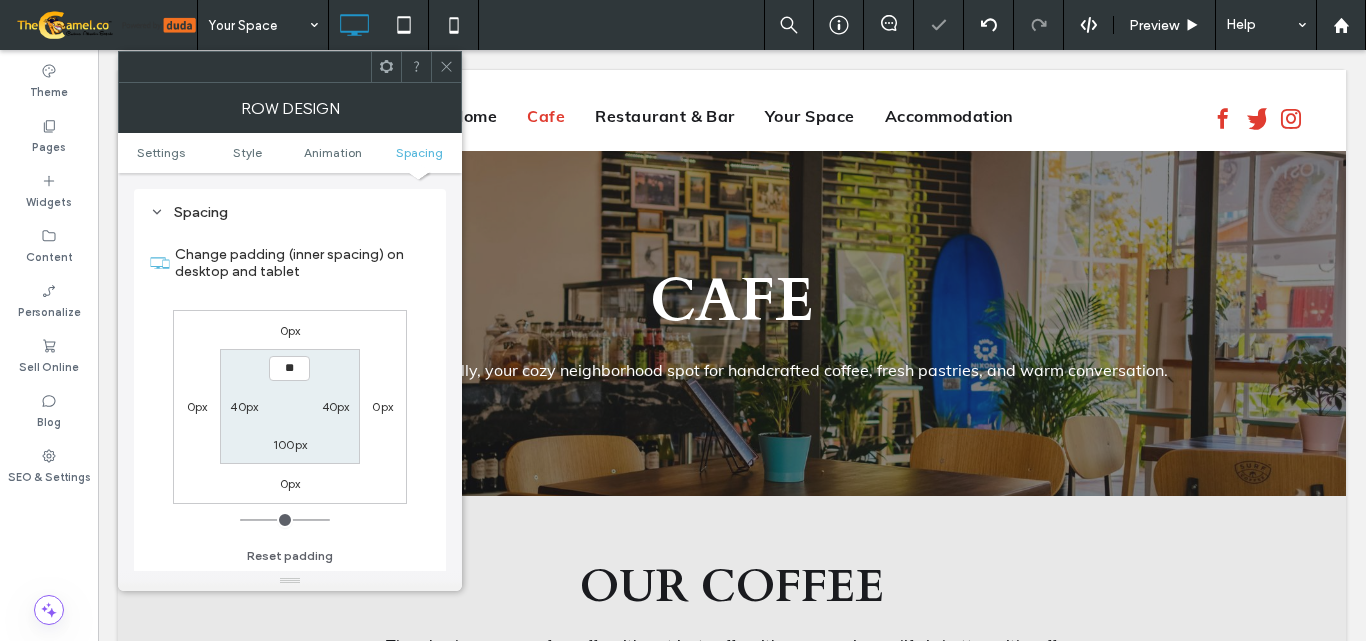 type on "*" 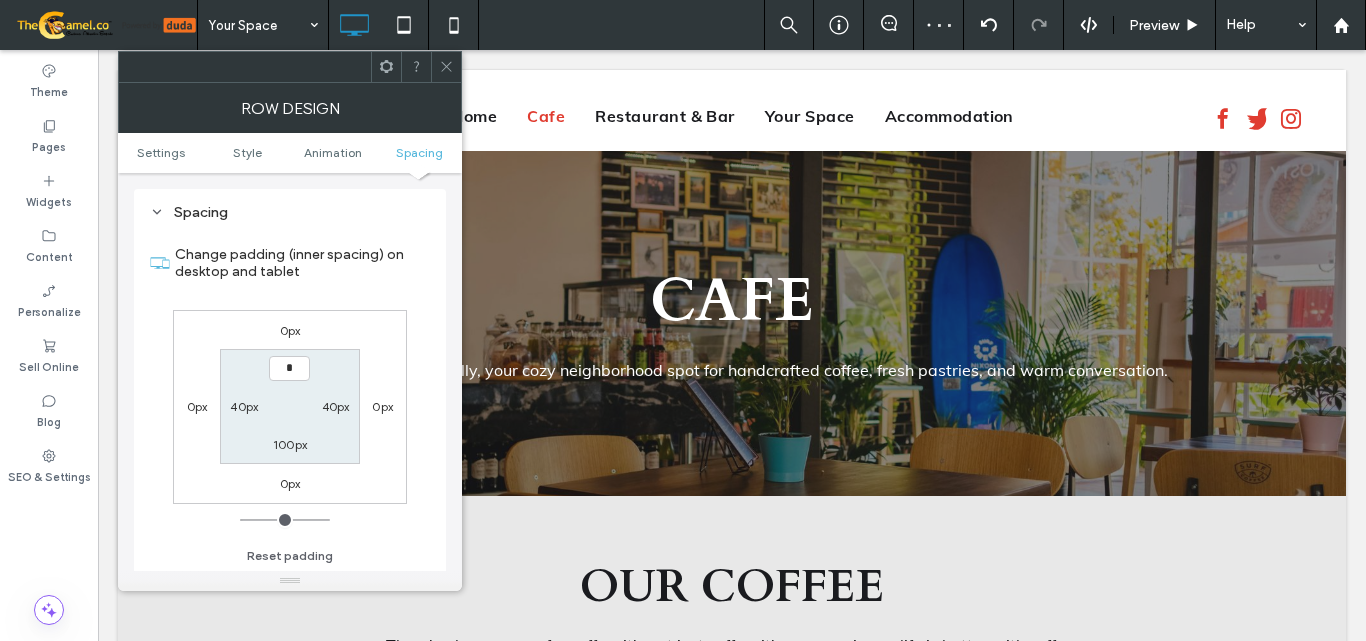type on "*" 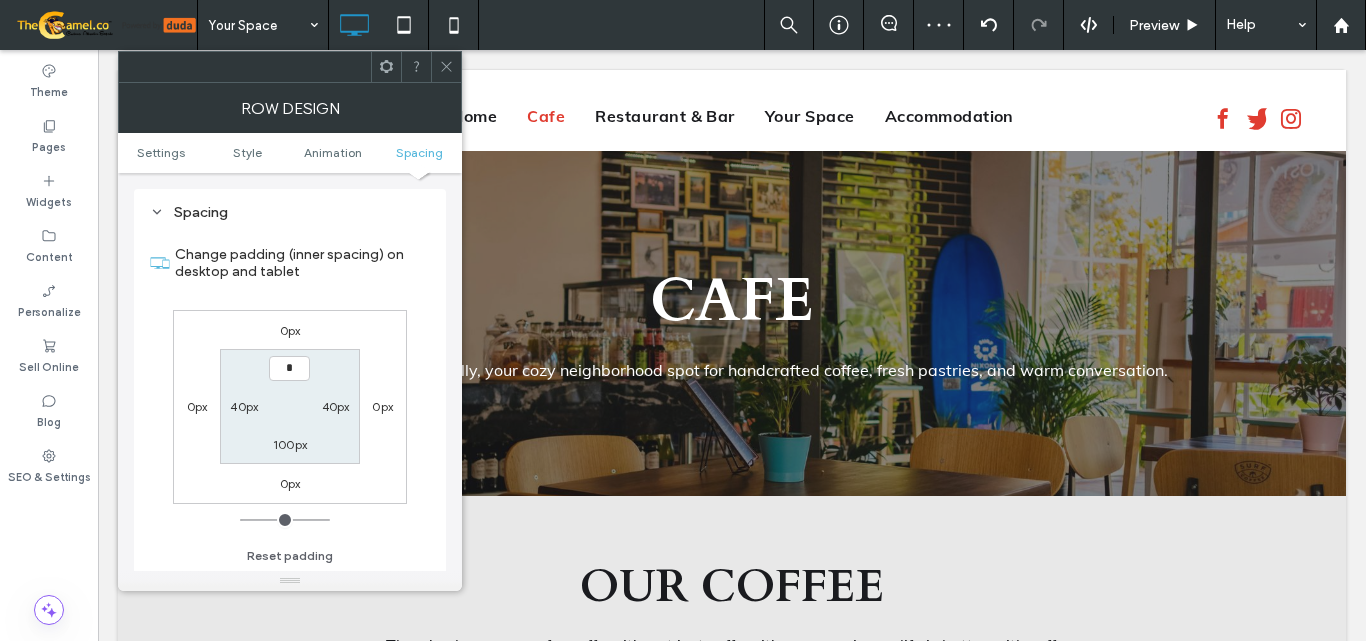 click on "40px" at bounding box center (244, 406) 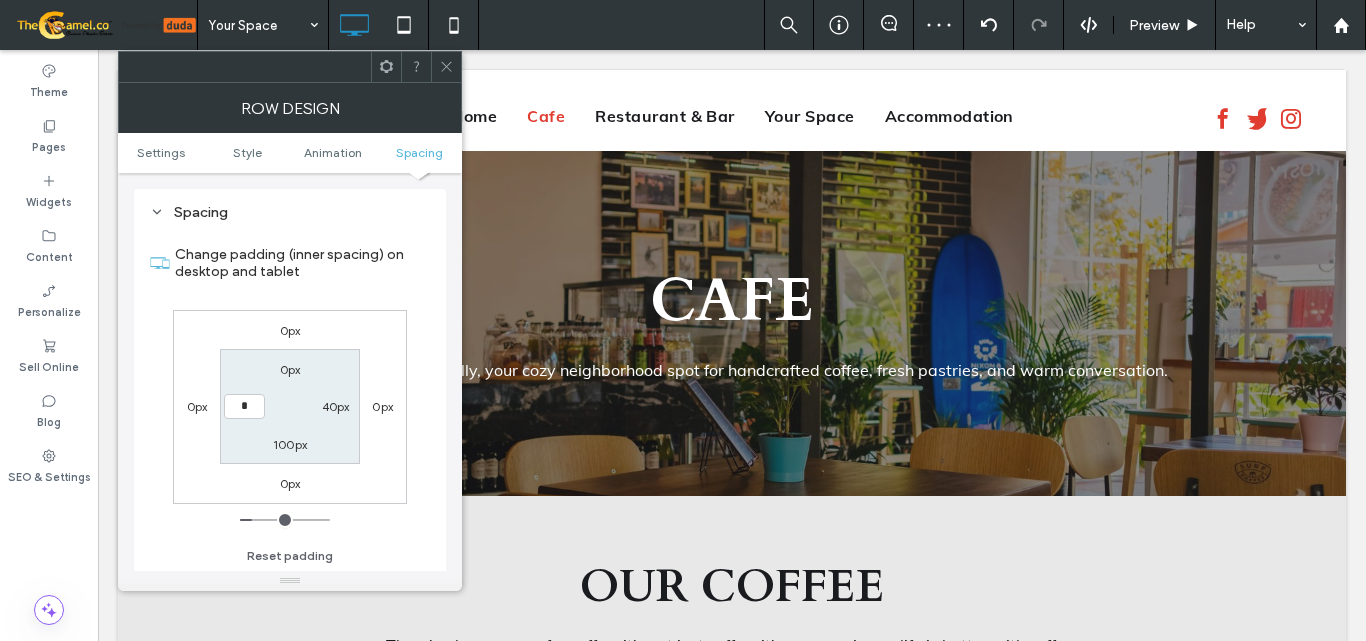 type on "*" 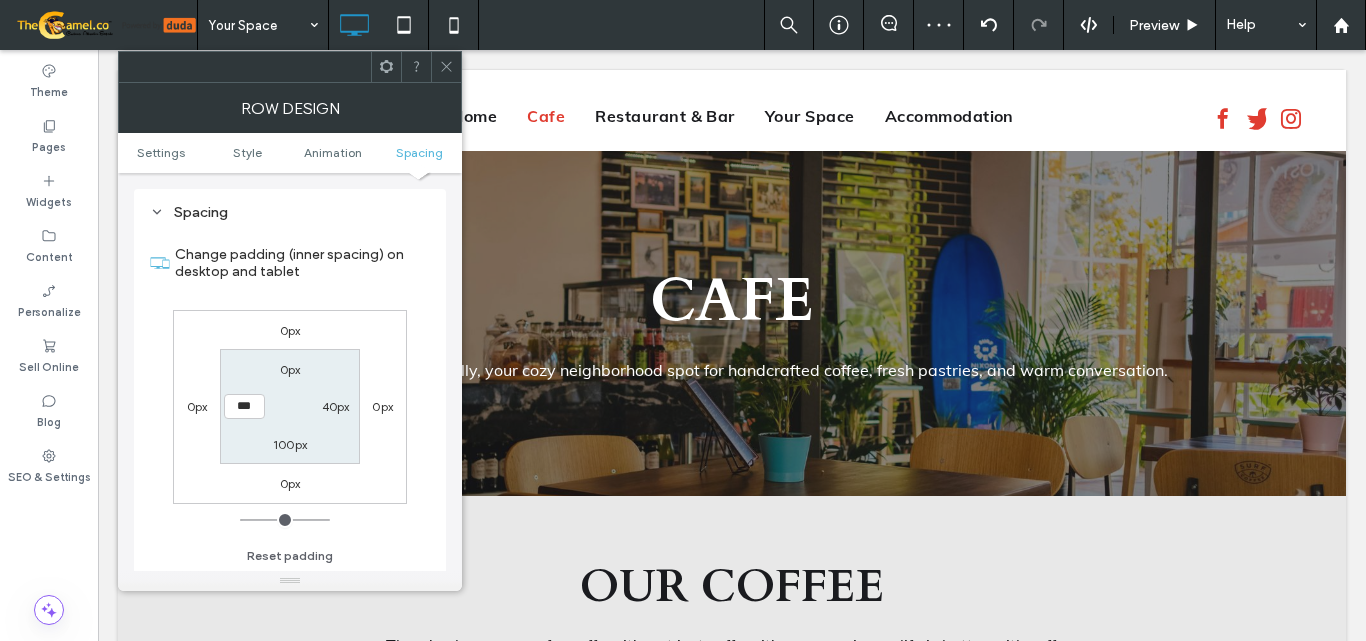 click on "40px" at bounding box center (336, 406) 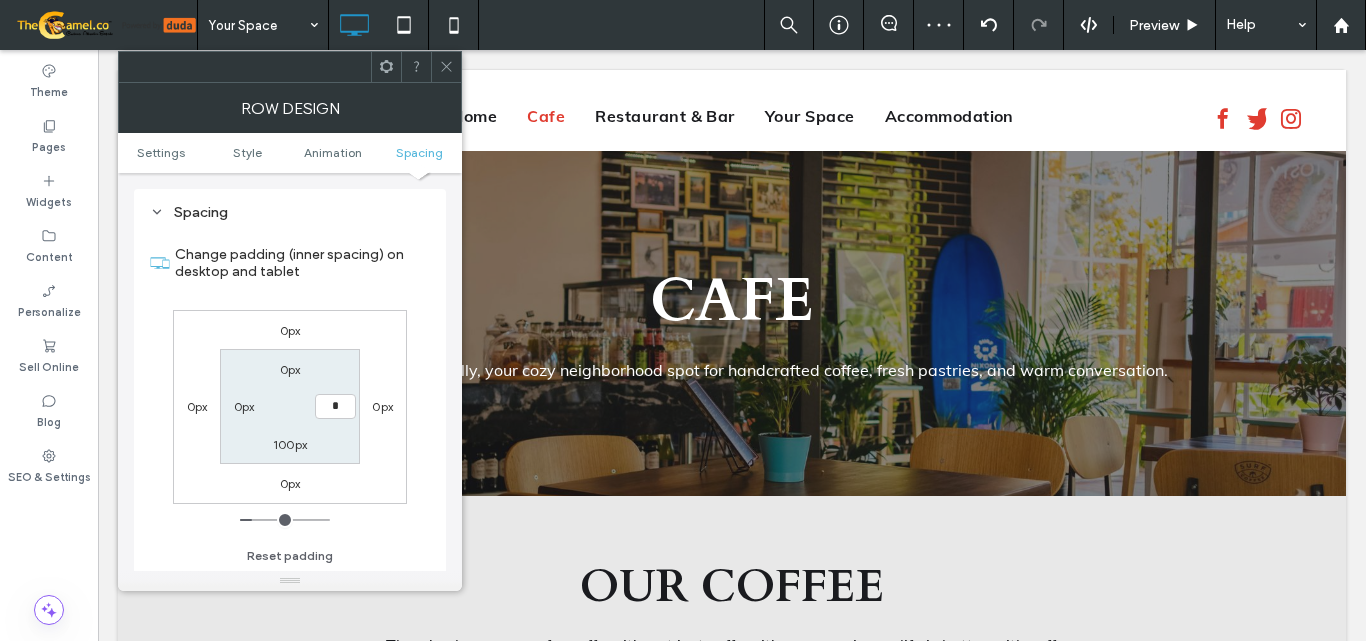 type on "*" 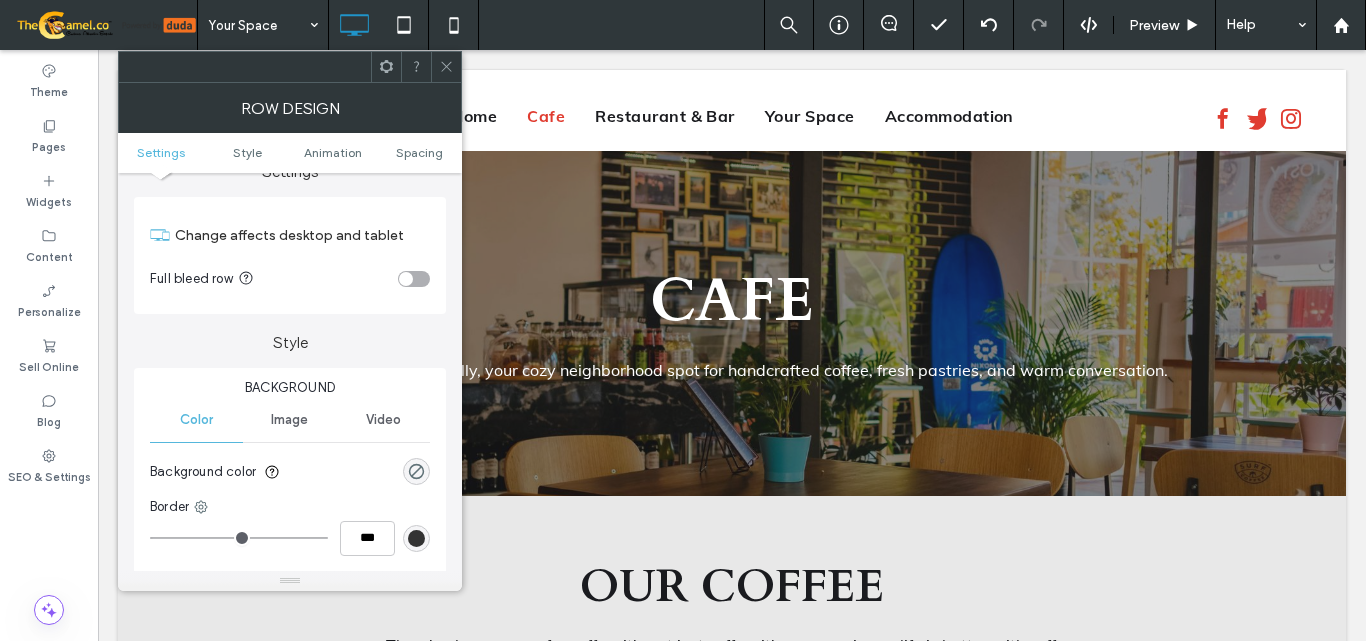 scroll, scrollTop: 0, scrollLeft: 0, axis: both 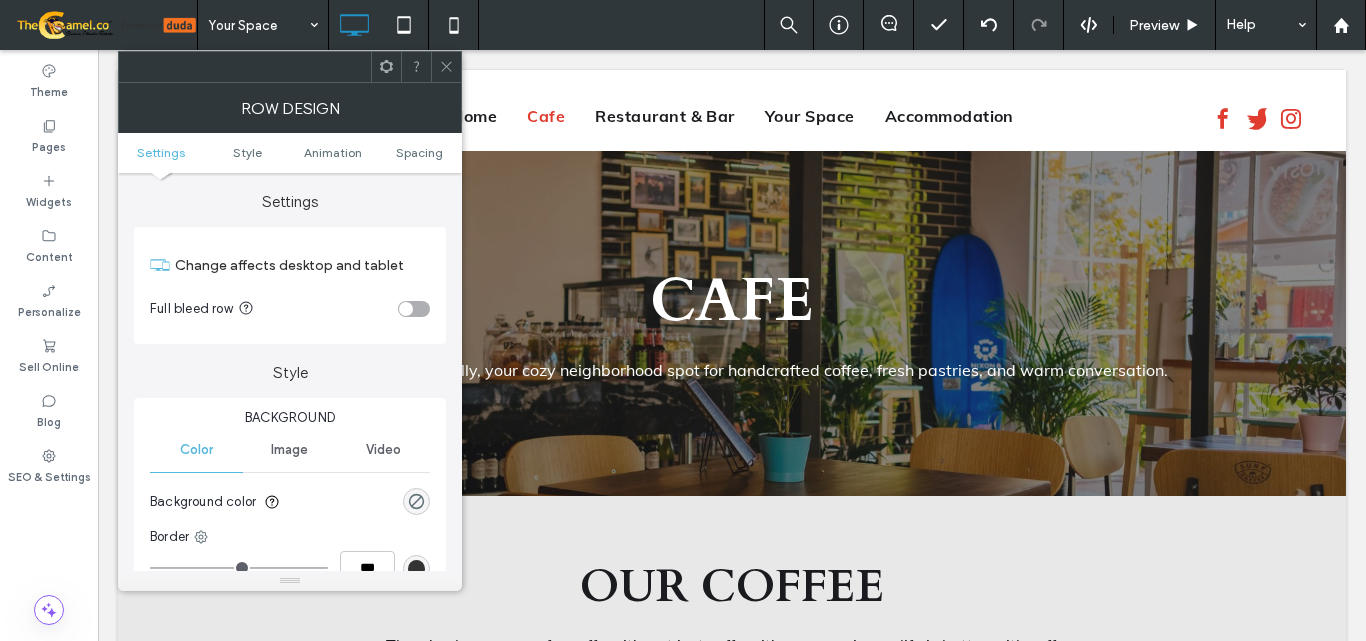 click at bounding box center [414, 309] 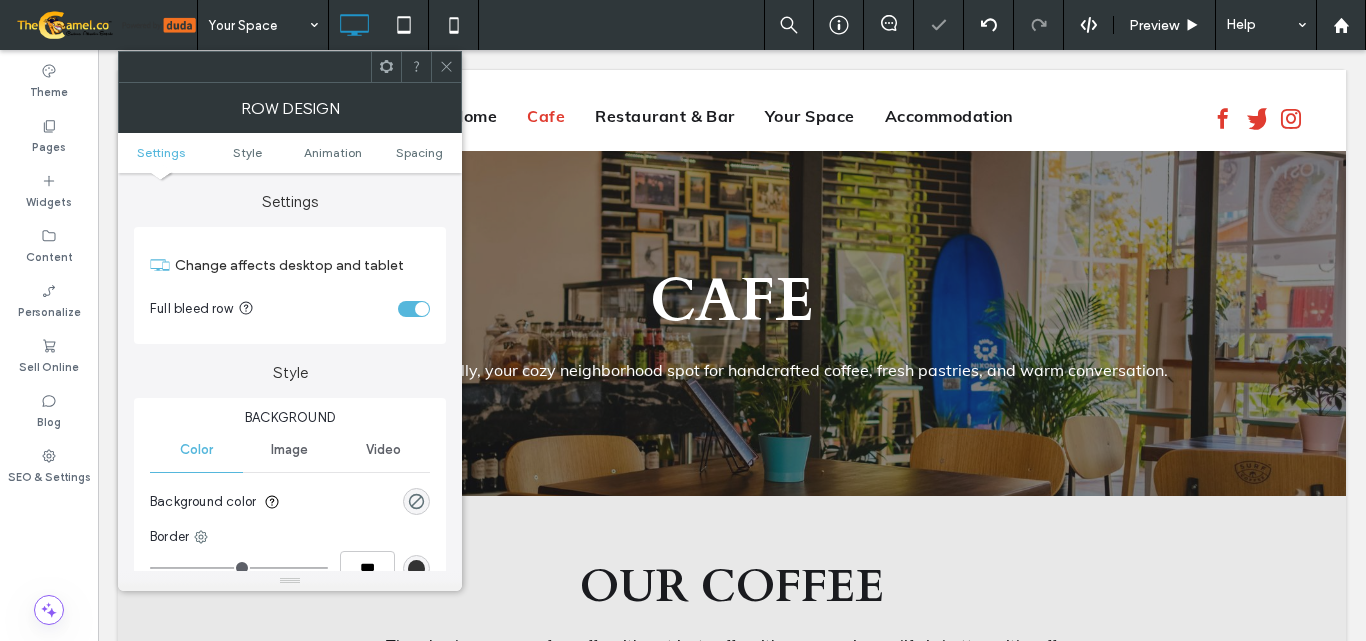 click at bounding box center (446, 67) 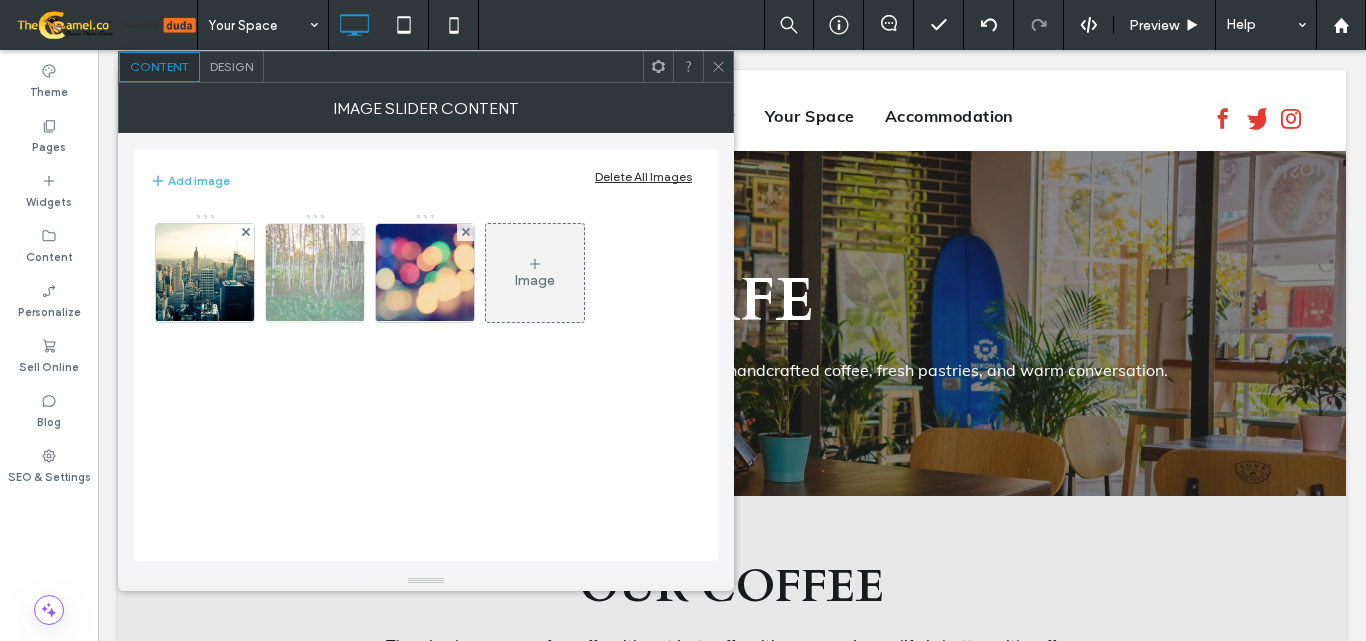 click 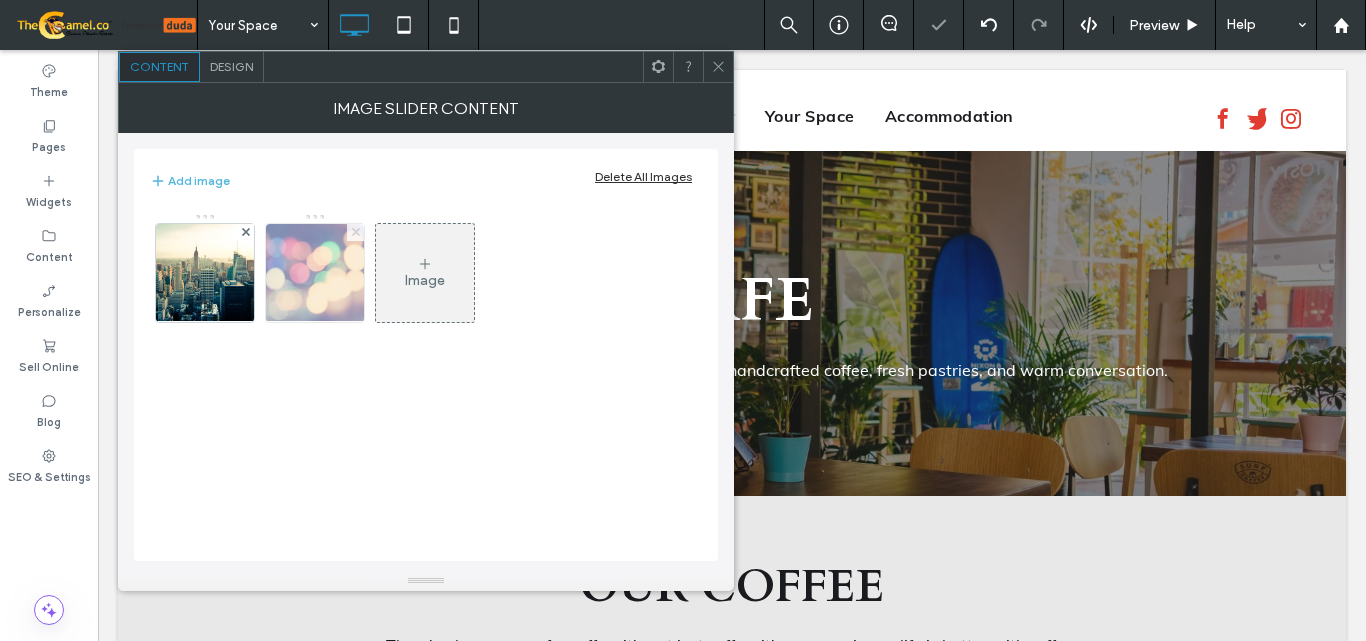 click at bounding box center [356, 232] 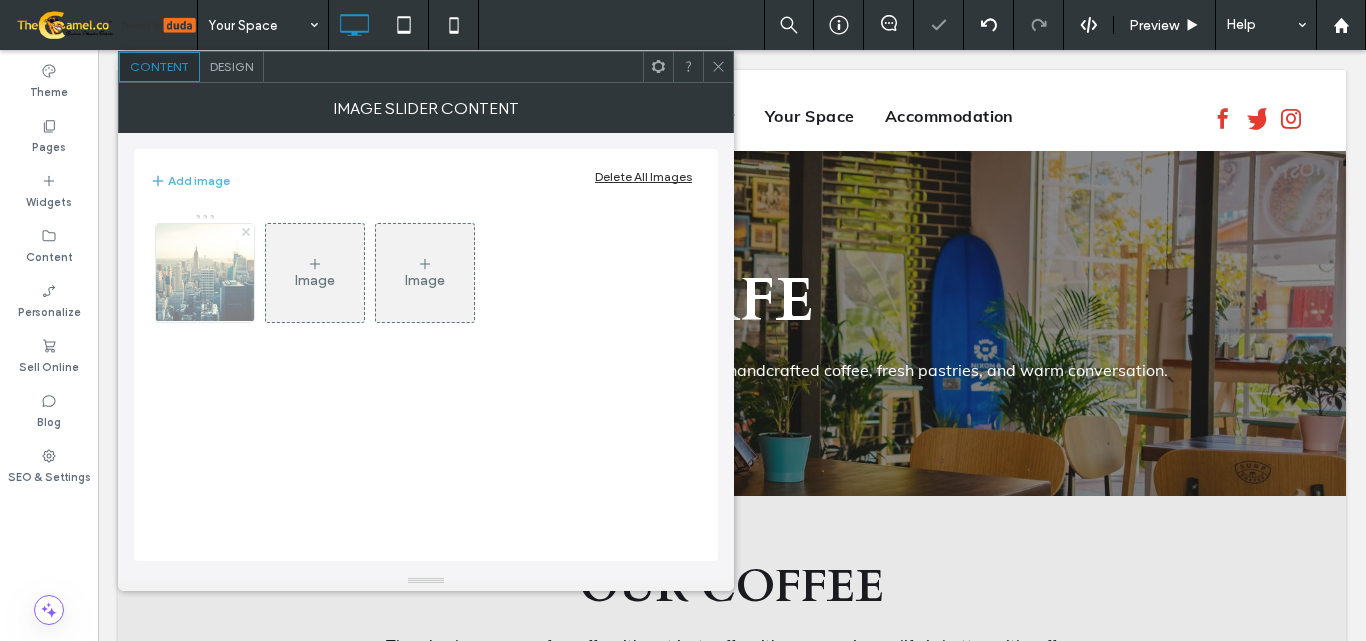 click 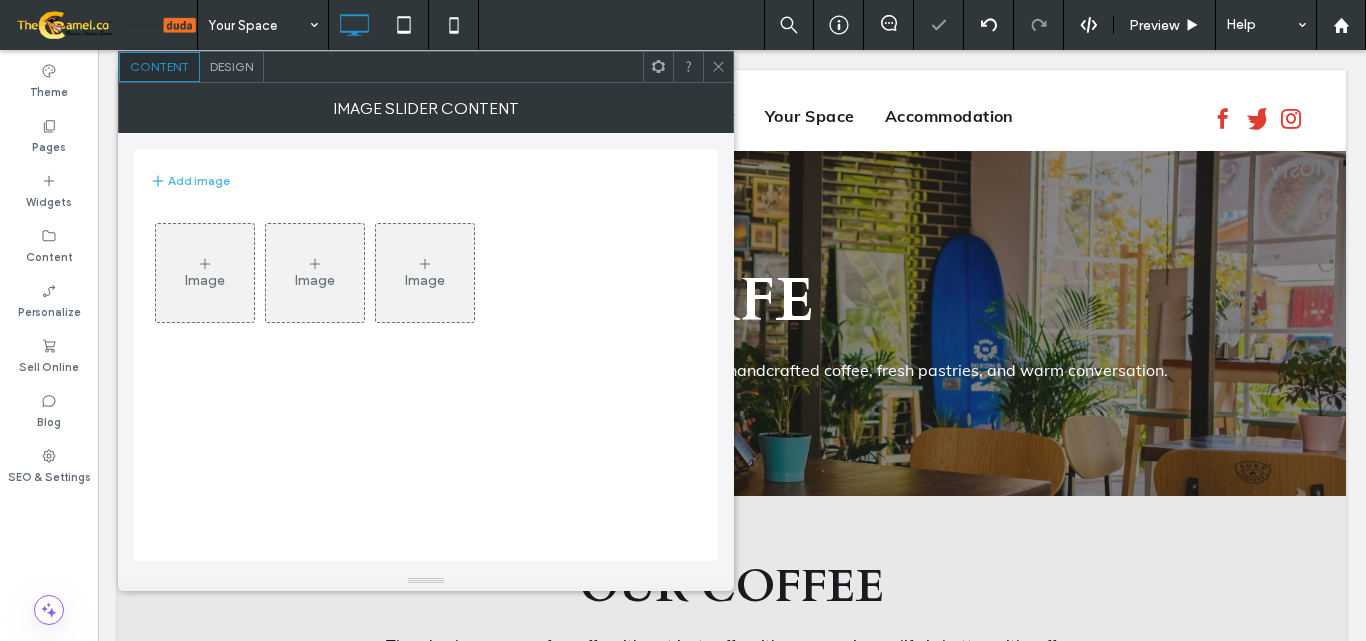 click on "Image" at bounding box center [205, 273] 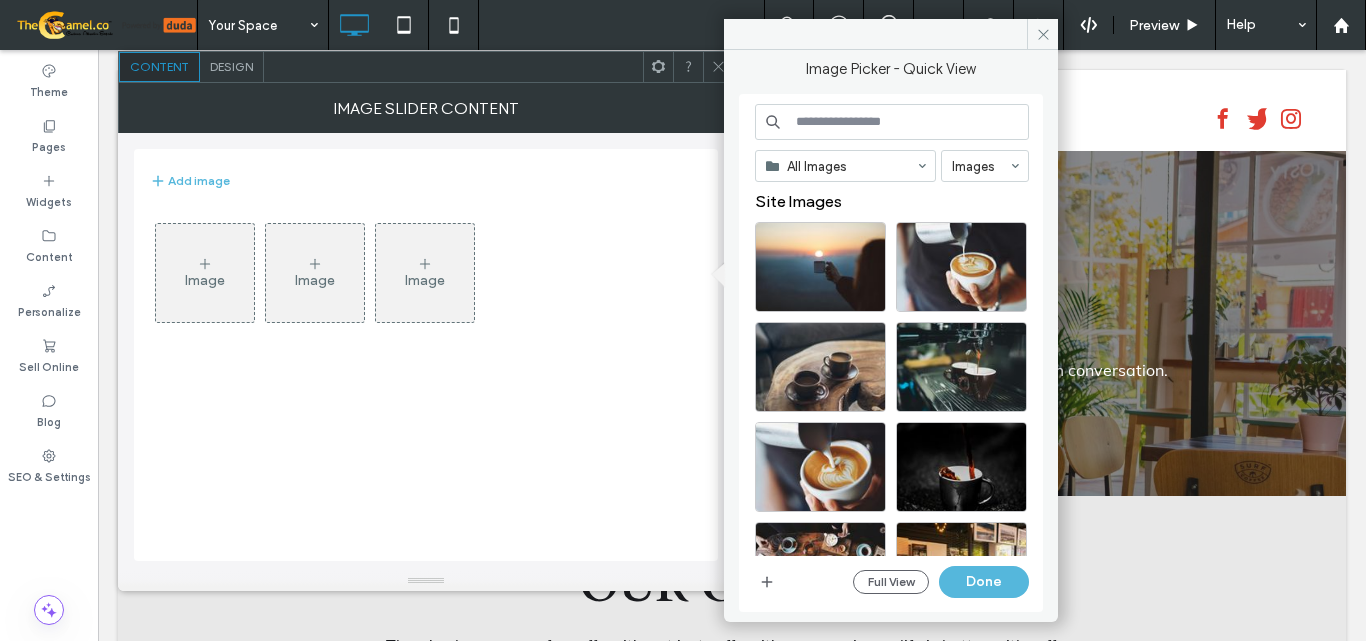 click at bounding box center [892, 122] 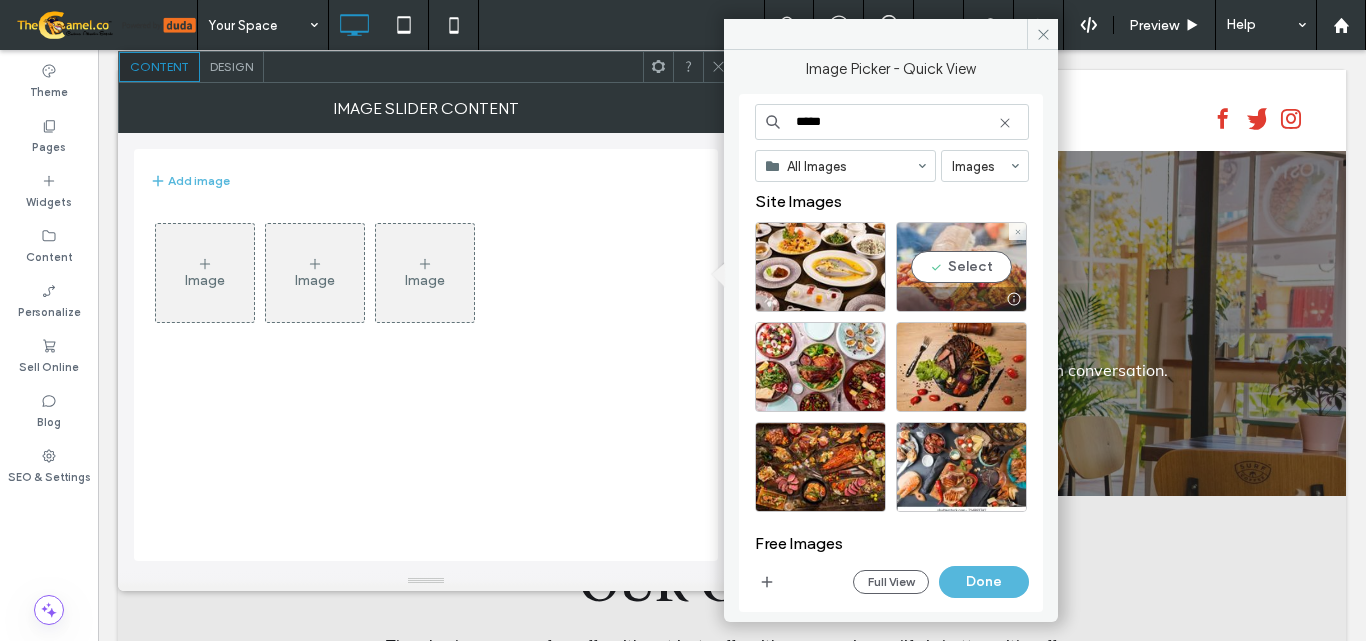 type on "*****" 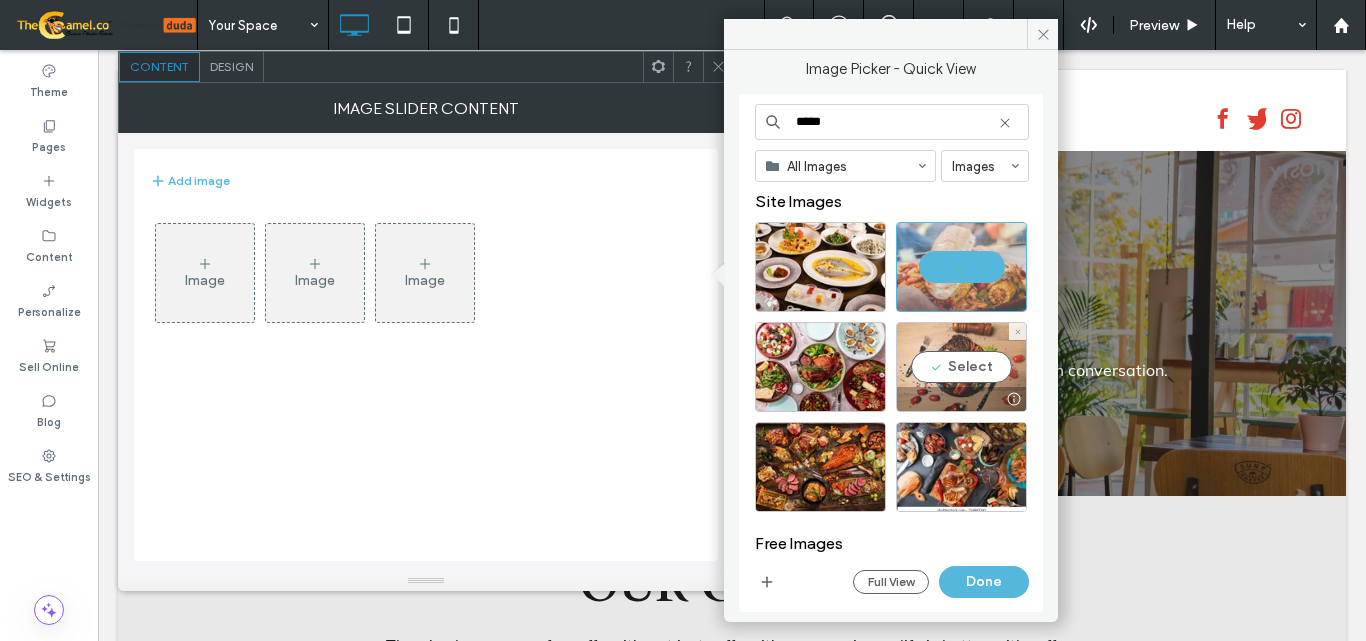 click on "Select" at bounding box center (961, 367) 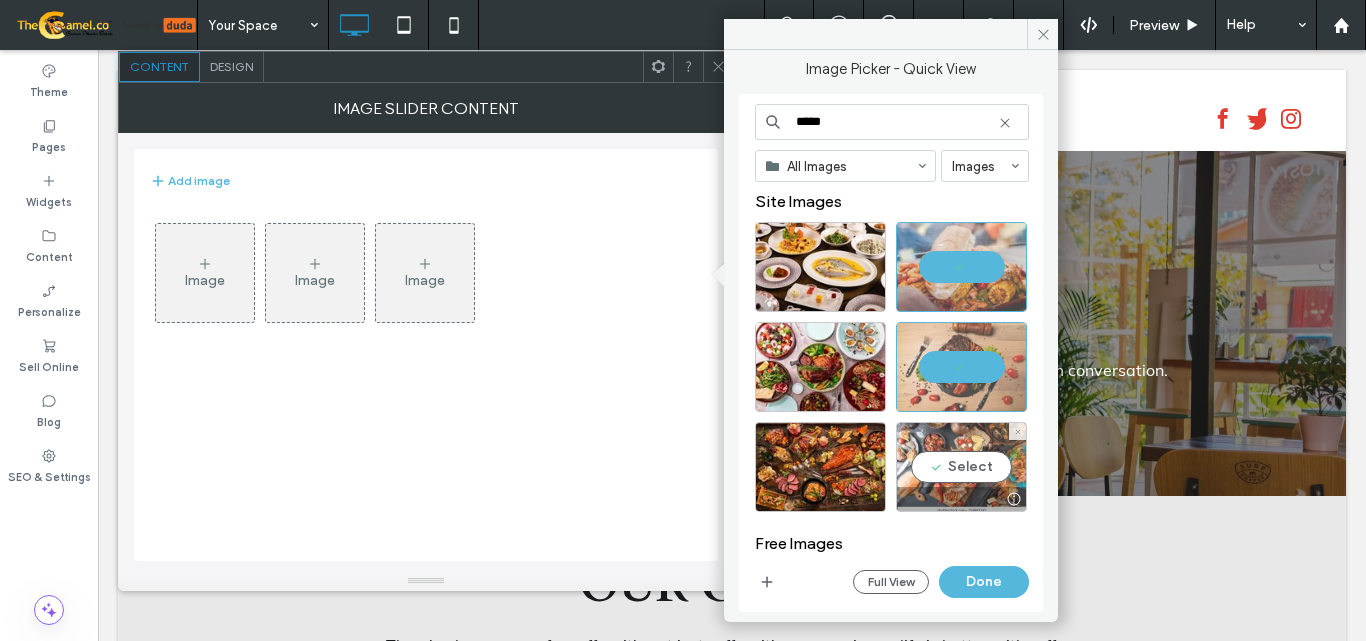 click on "Select" at bounding box center [961, 467] 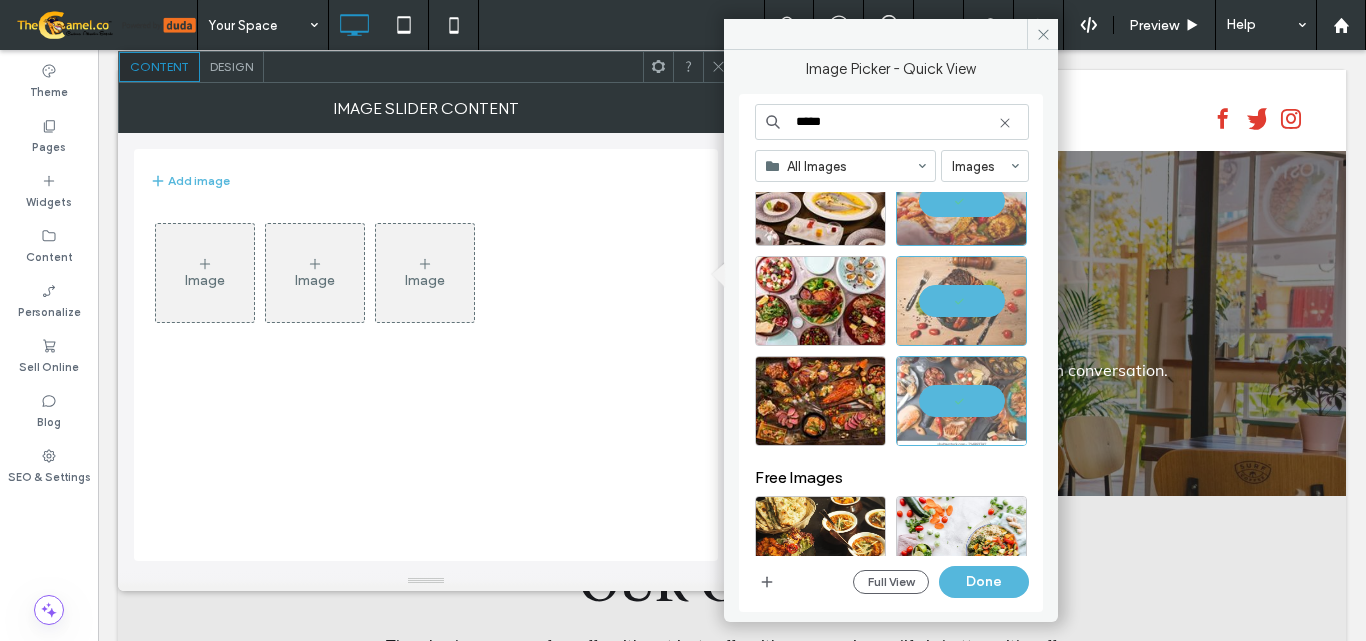 scroll, scrollTop: 100, scrollLeft: 0, axis: vertical 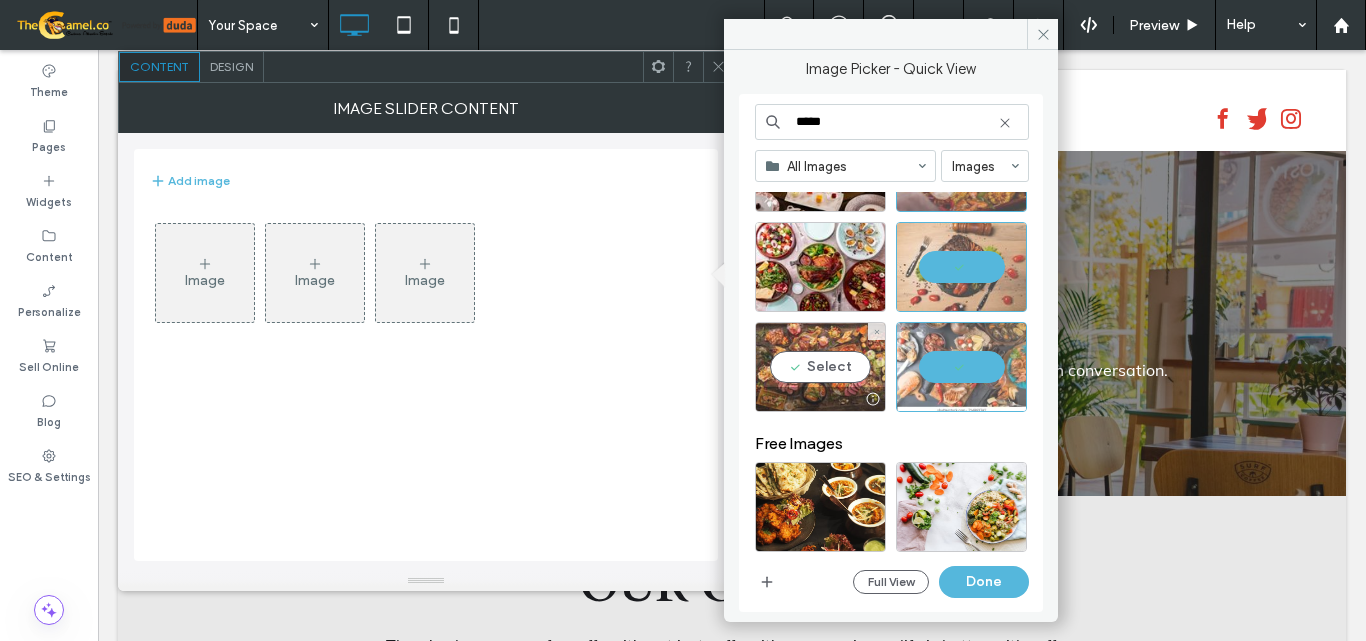 click on "Select" at bounding box center (820, 367) 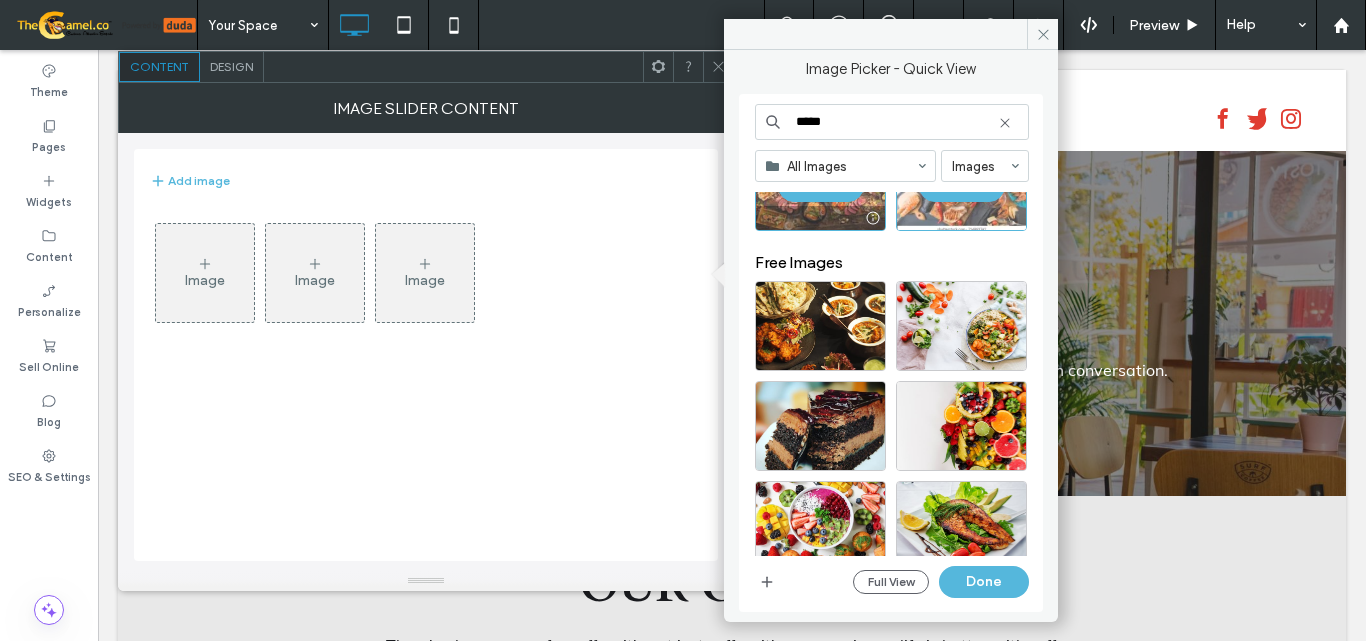 scroll, scrollTop: 300, scrollLeft: 0, axis: vertical 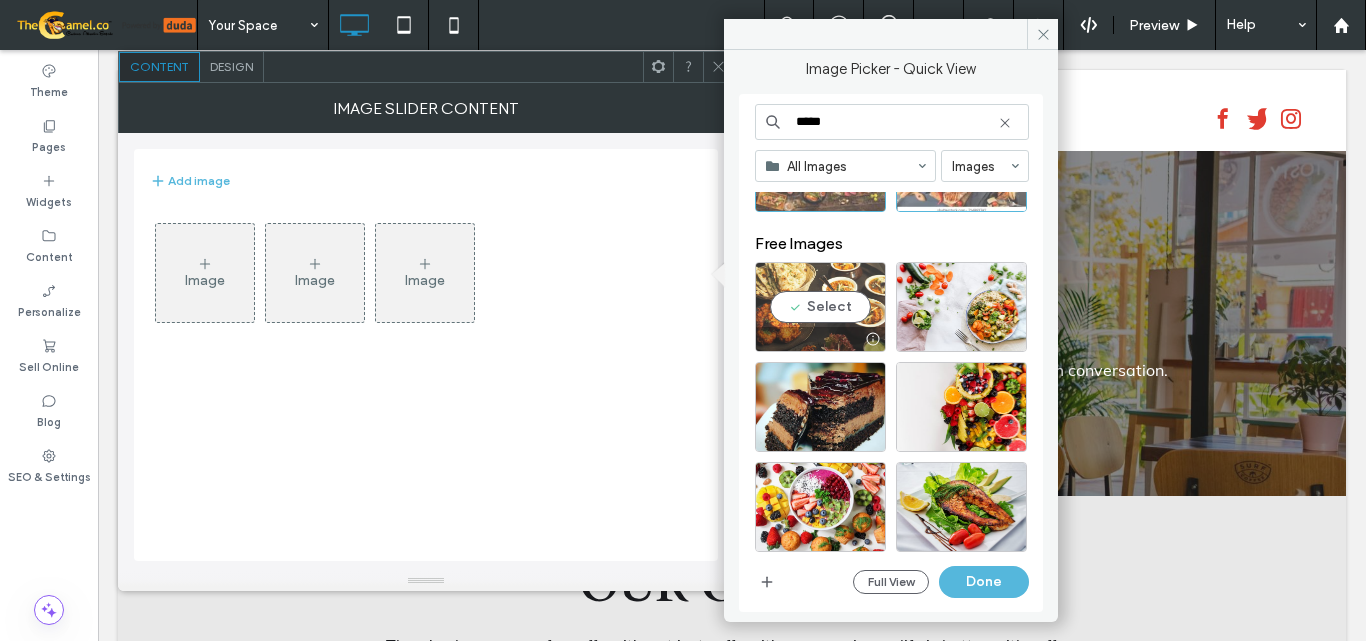 click on "Select" at bounding box center (820, 307) 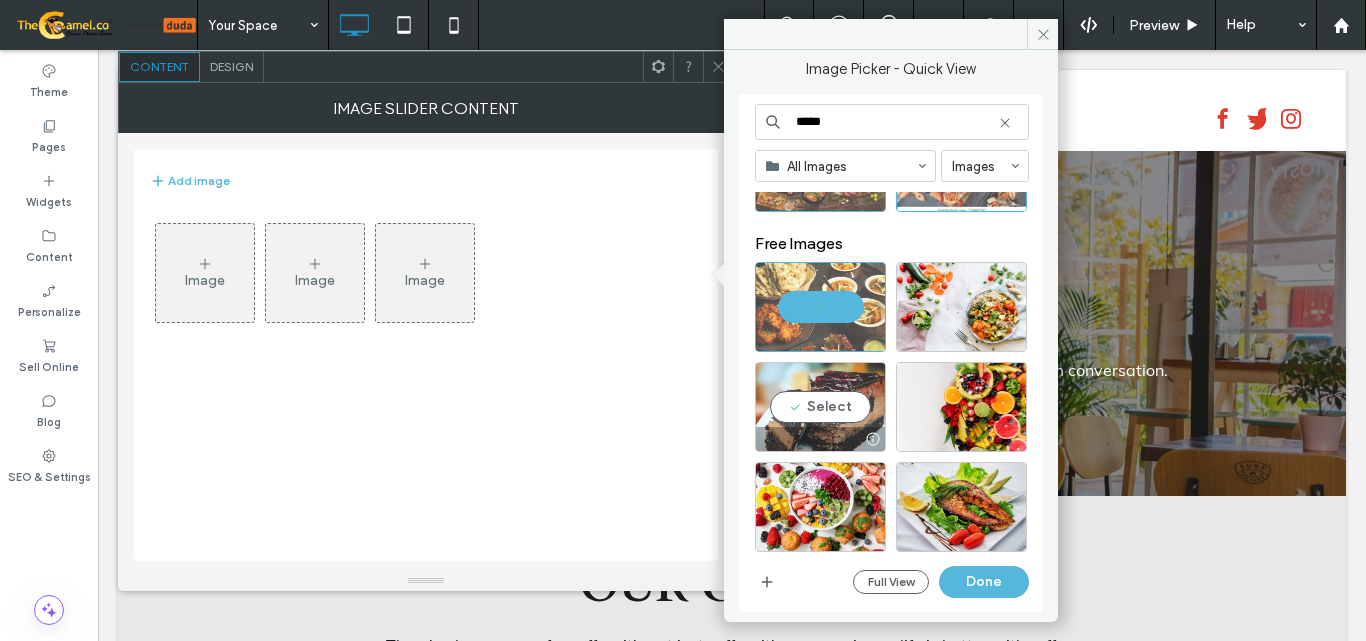 click on "Select" at bounding box center (820, 407) 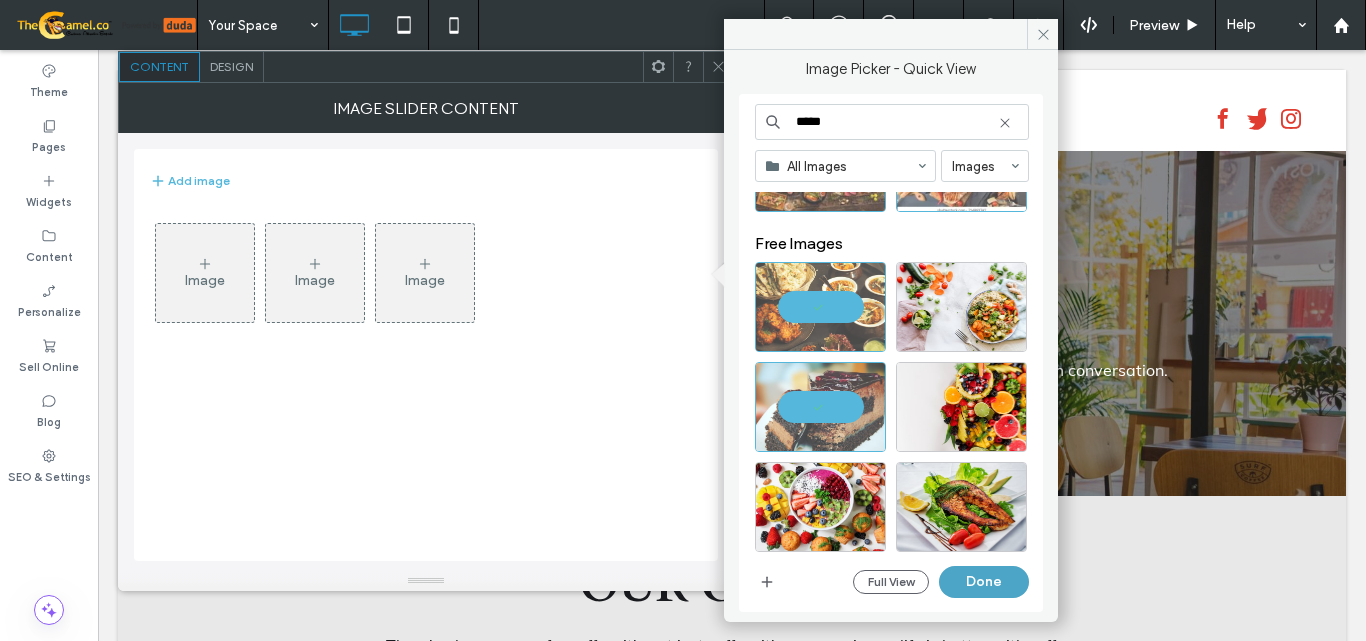 click on "Done" at bounding box center (984, 582) 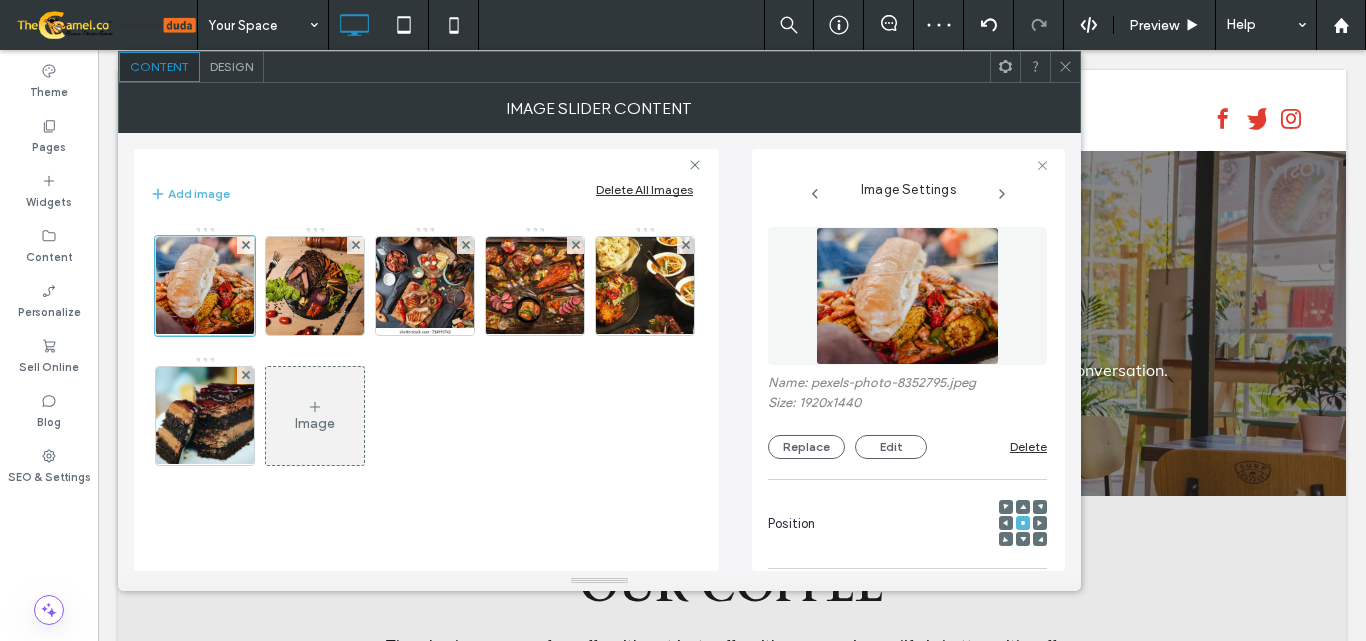 scroll, scrollTop: 0, scrollLeft: 0, axis: both 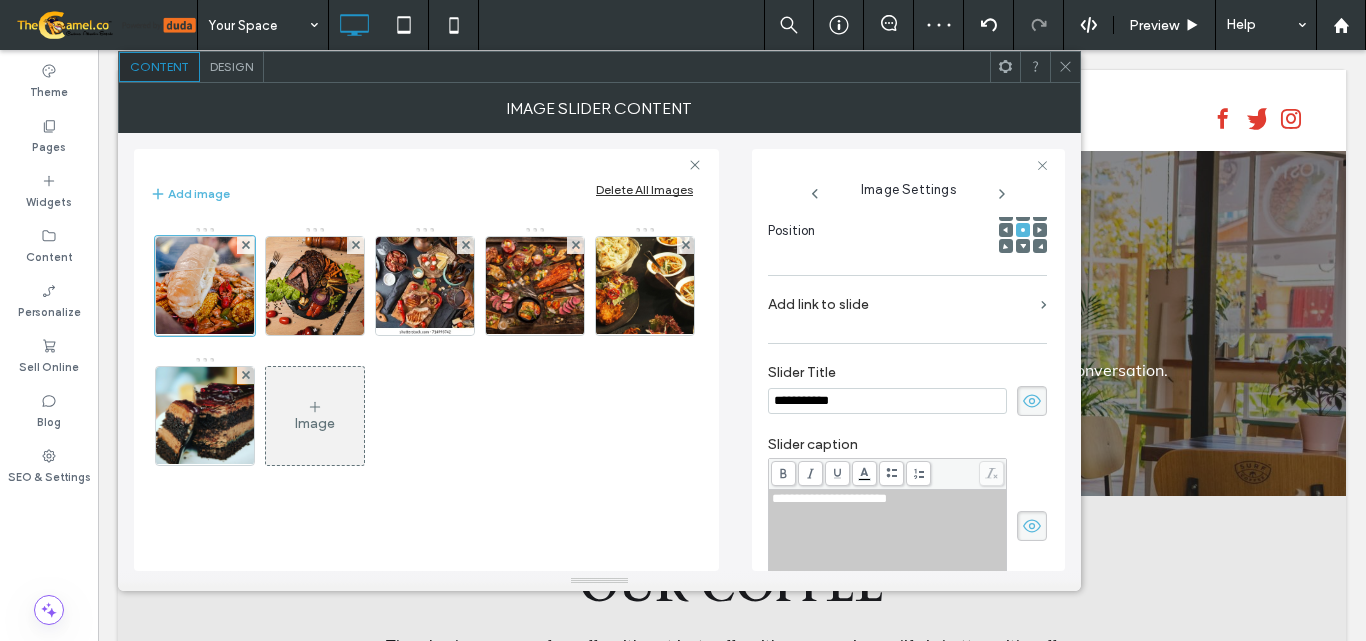 click 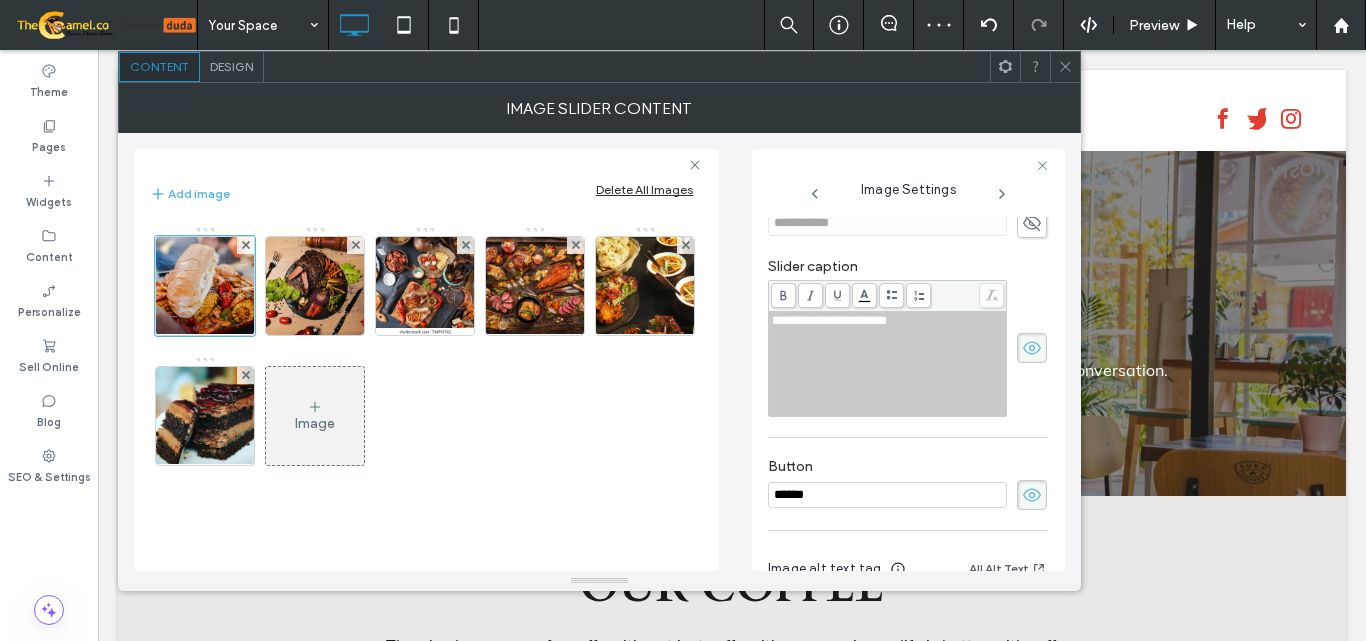 scroll, scrollTop: 510, scrollLeft: 0, axis: vertical 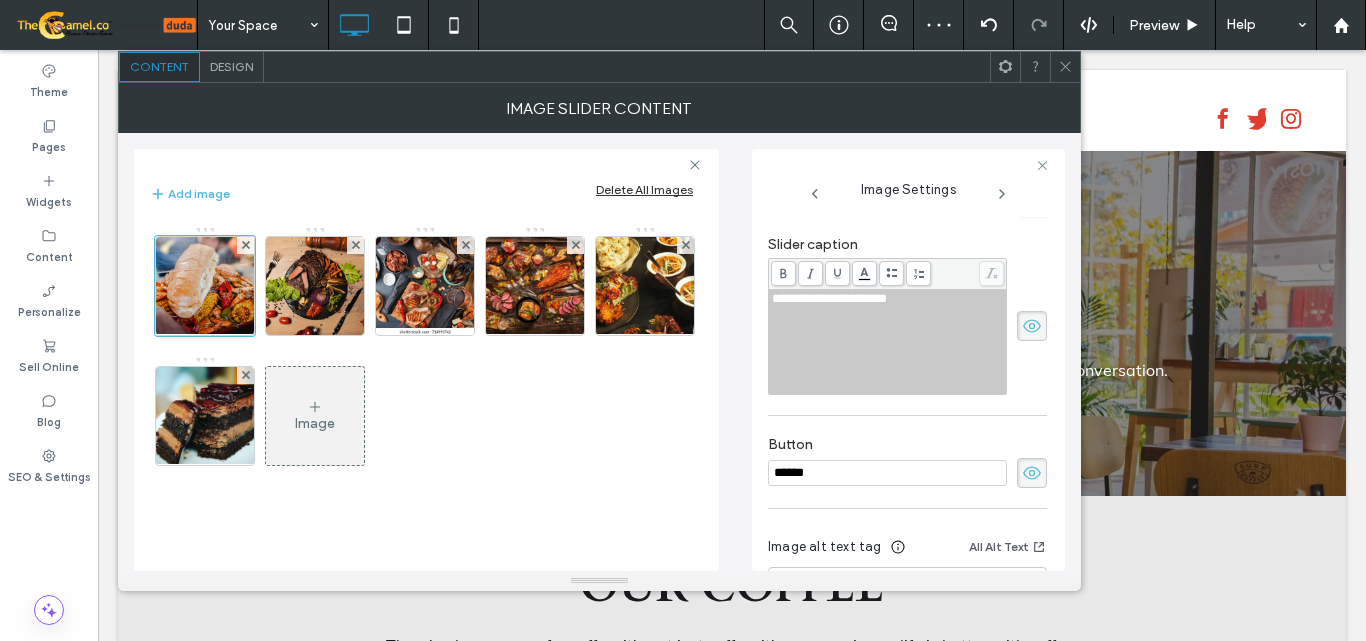click on "**********" at bounding box center (907, 326) 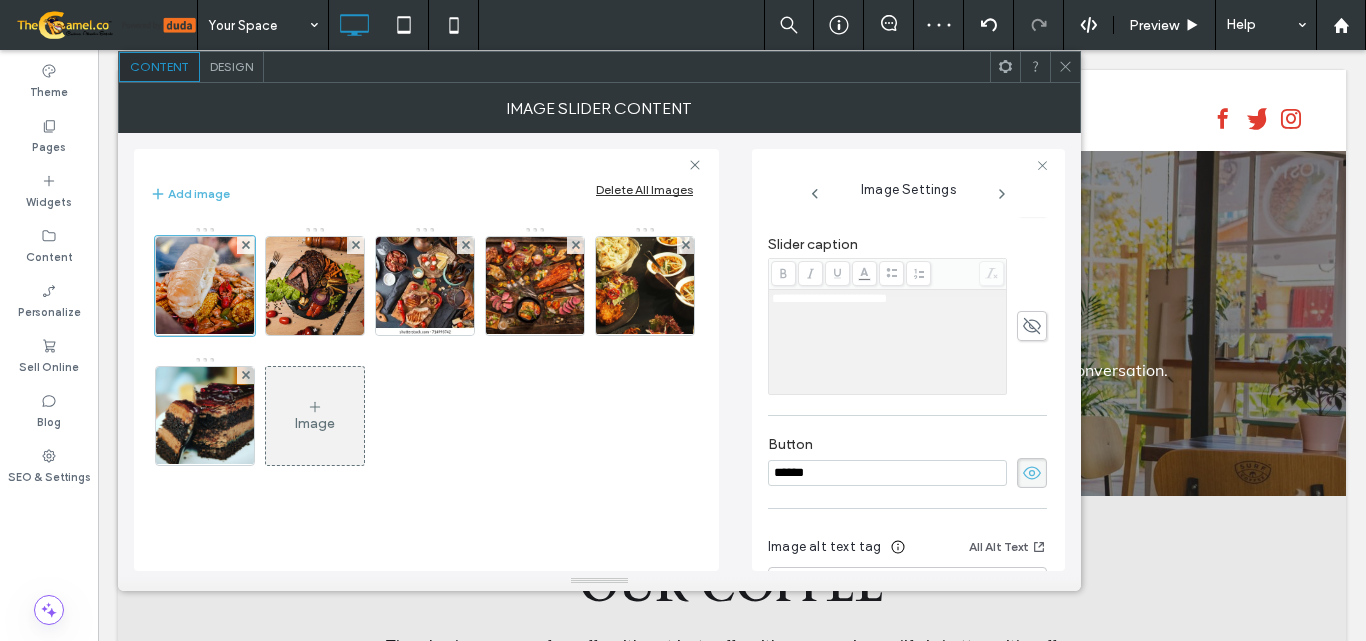 click 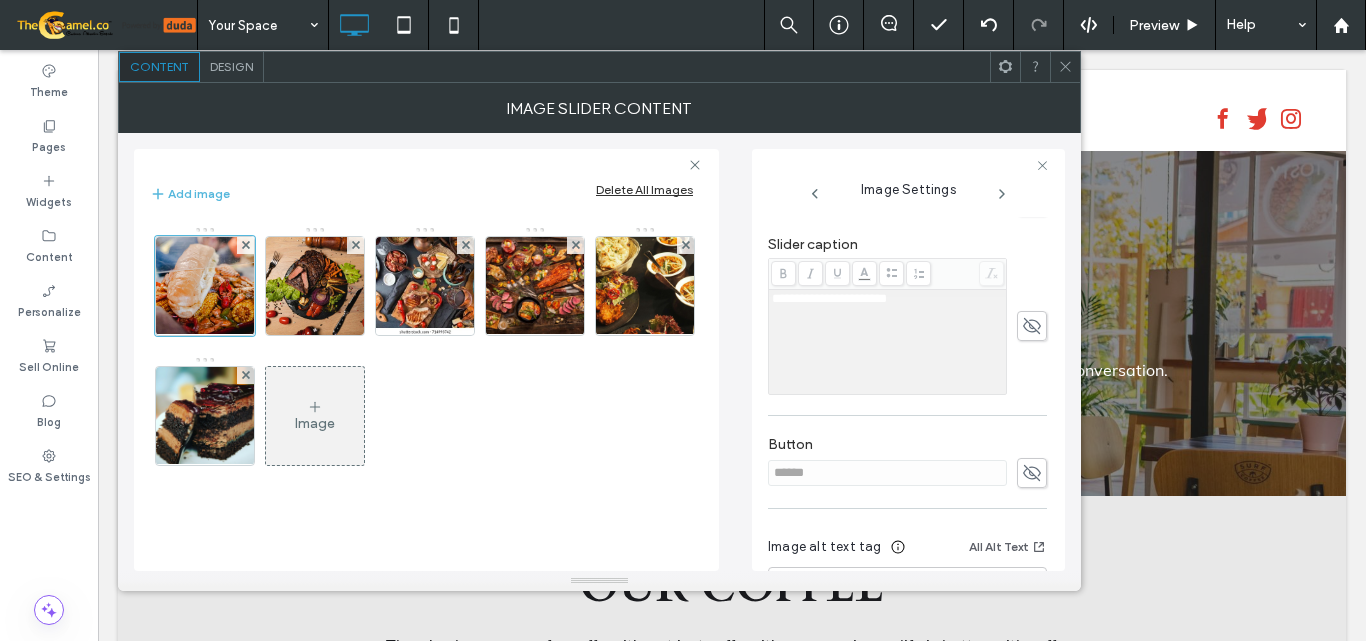 click 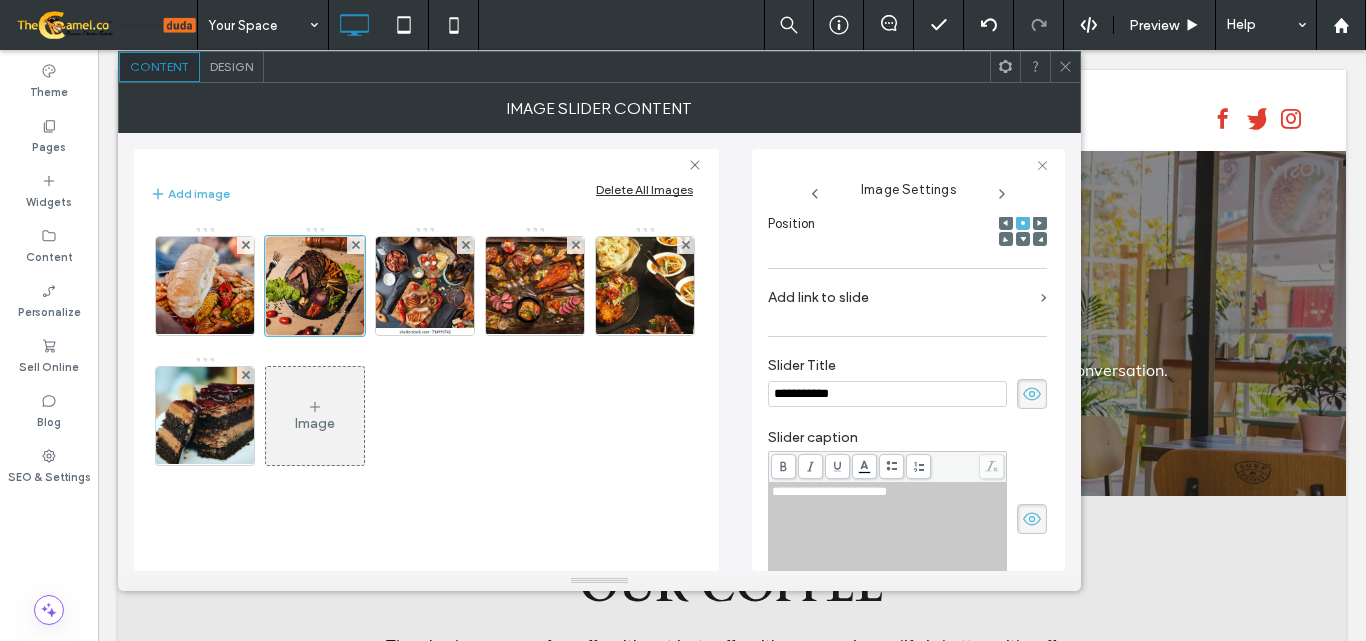 scroll, scrollTop: 318, scrollLeft: 0, axis: vertical 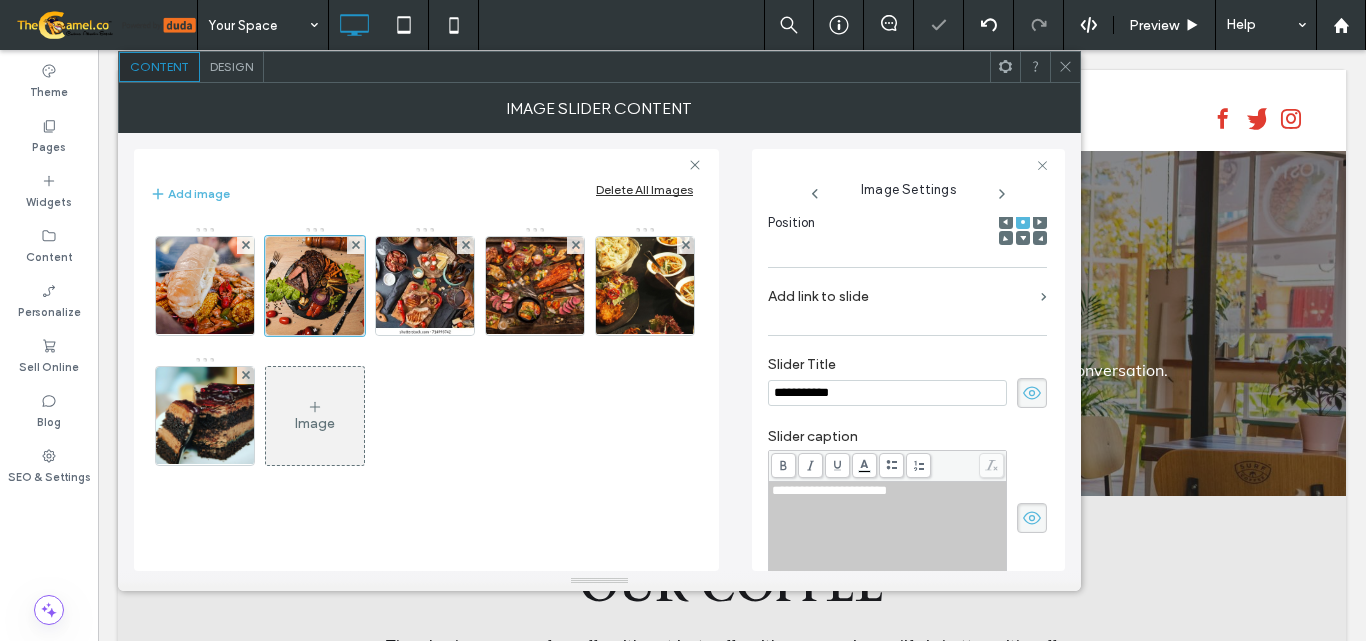 click 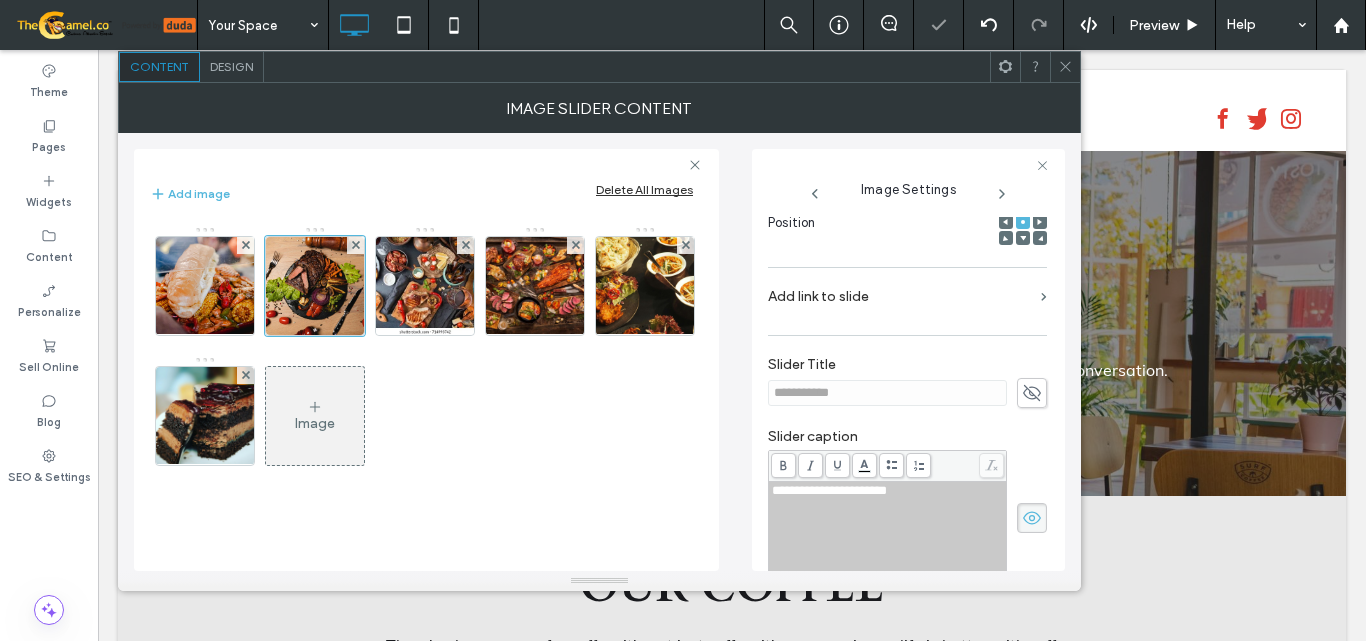 scroll, scrollTop: 418, scrollLeft: 0, axis: vertical 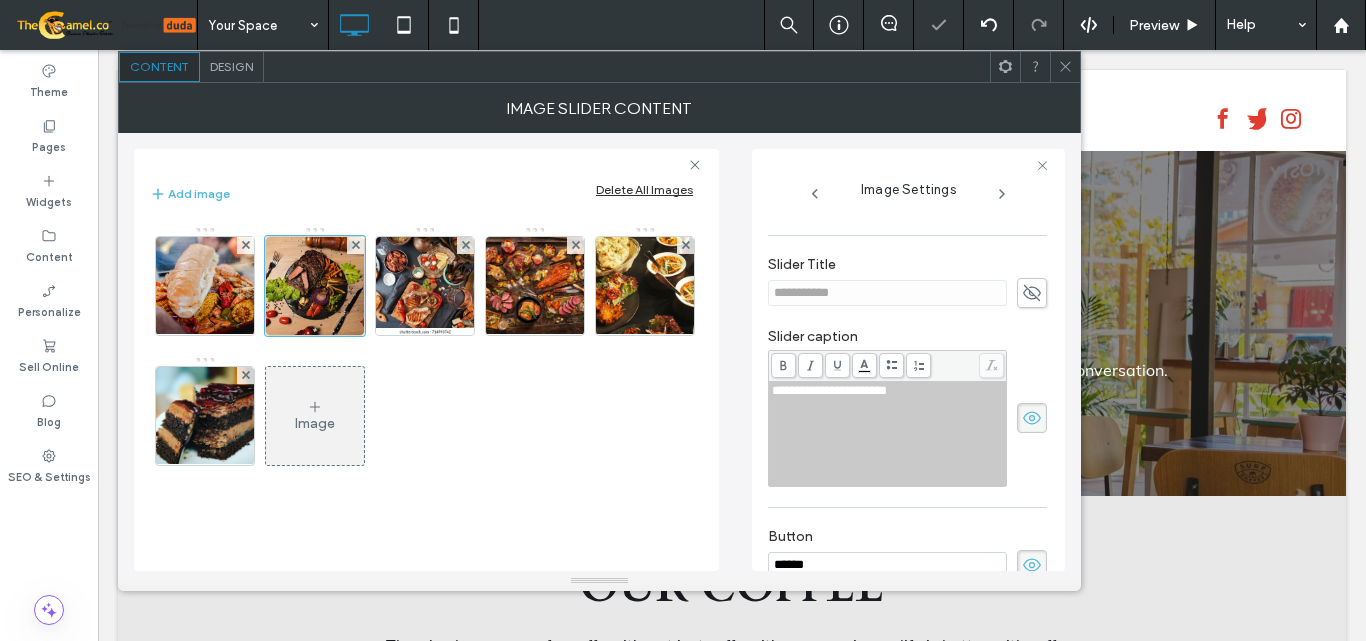 click 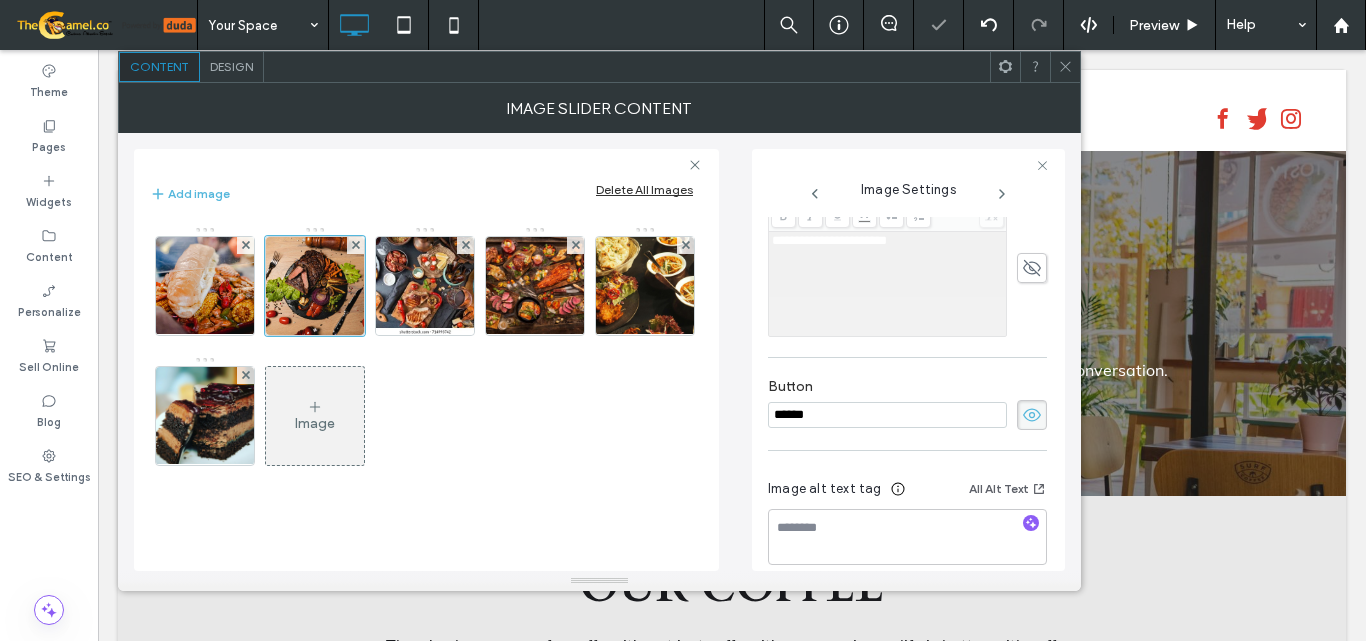 scroll, scrollTop: 589, scrollLeft: 0, axis: vertical 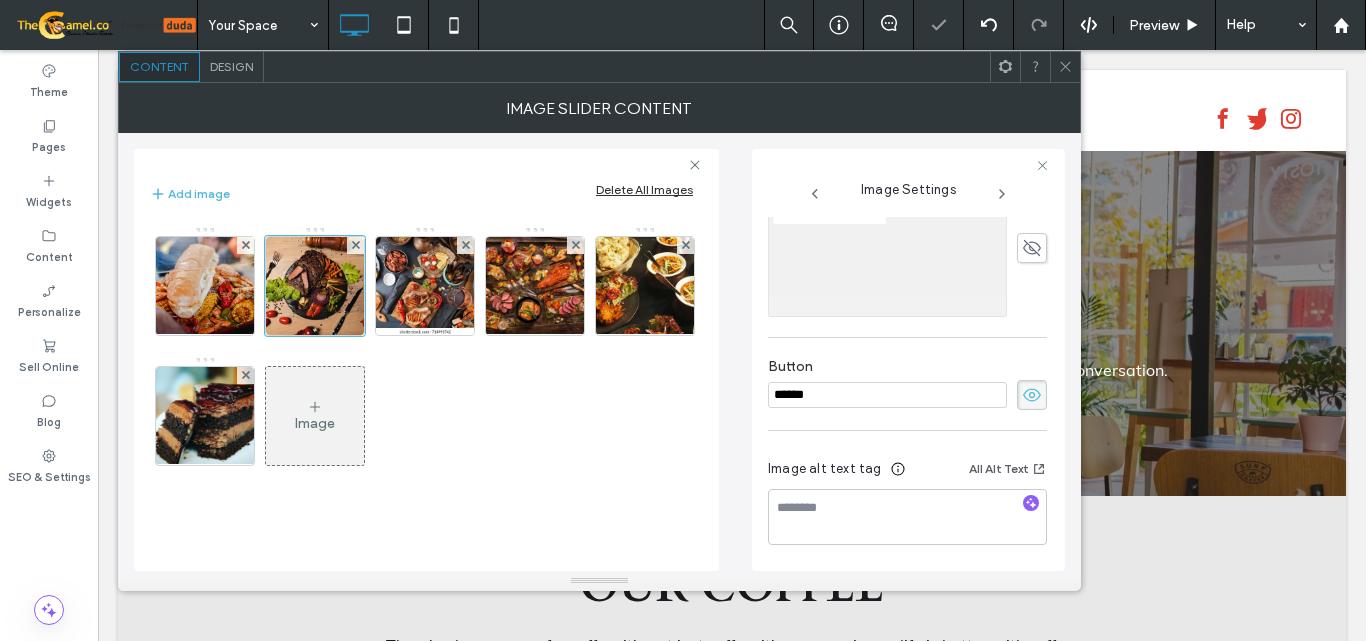 click at bounding box center (1032, 395) 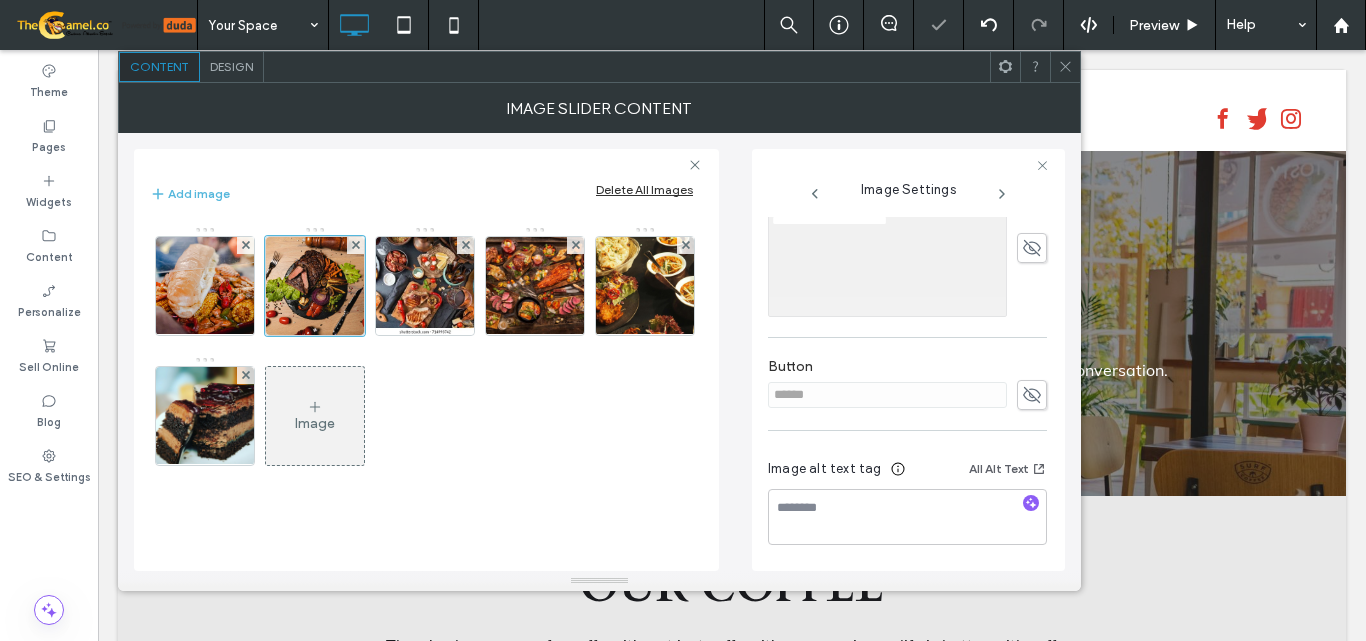 click 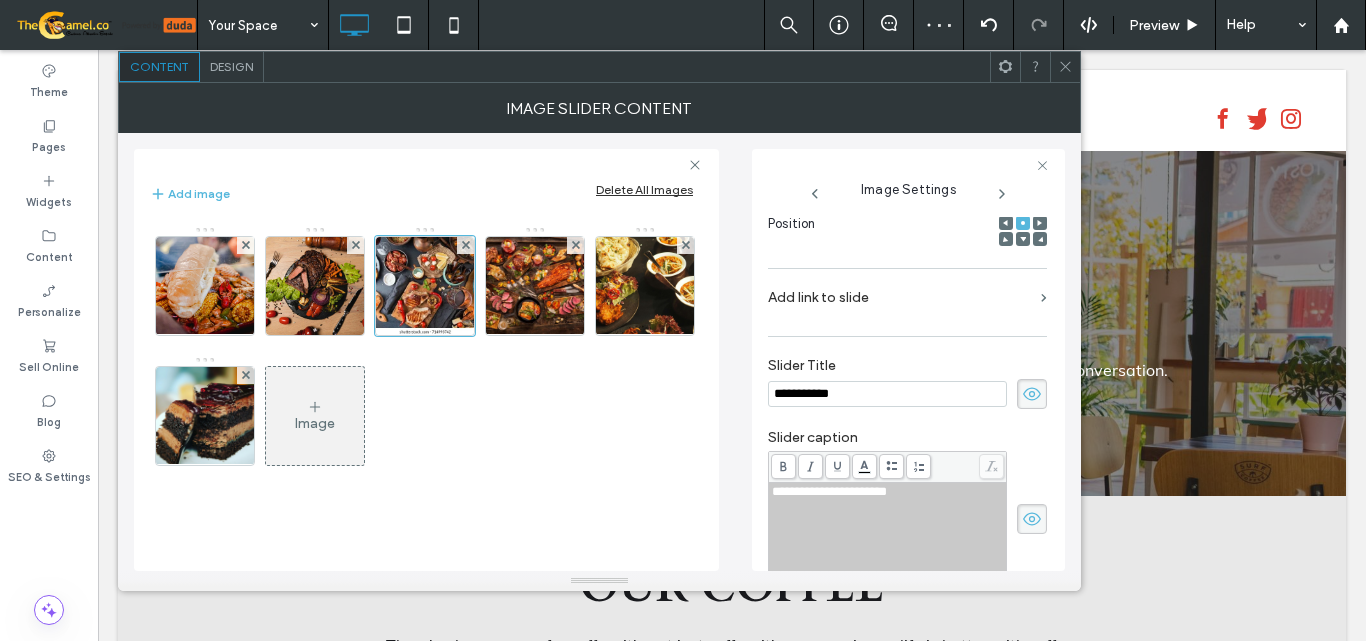click on "**********" at bounding box center [907, 383] 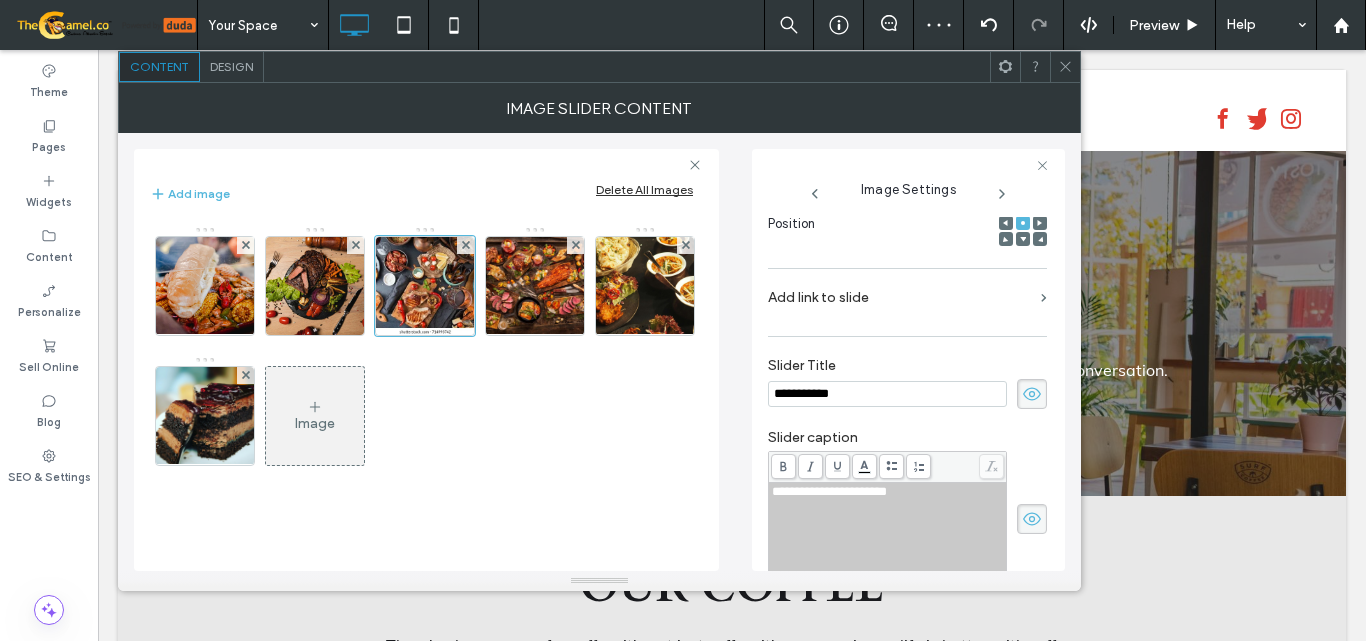 click 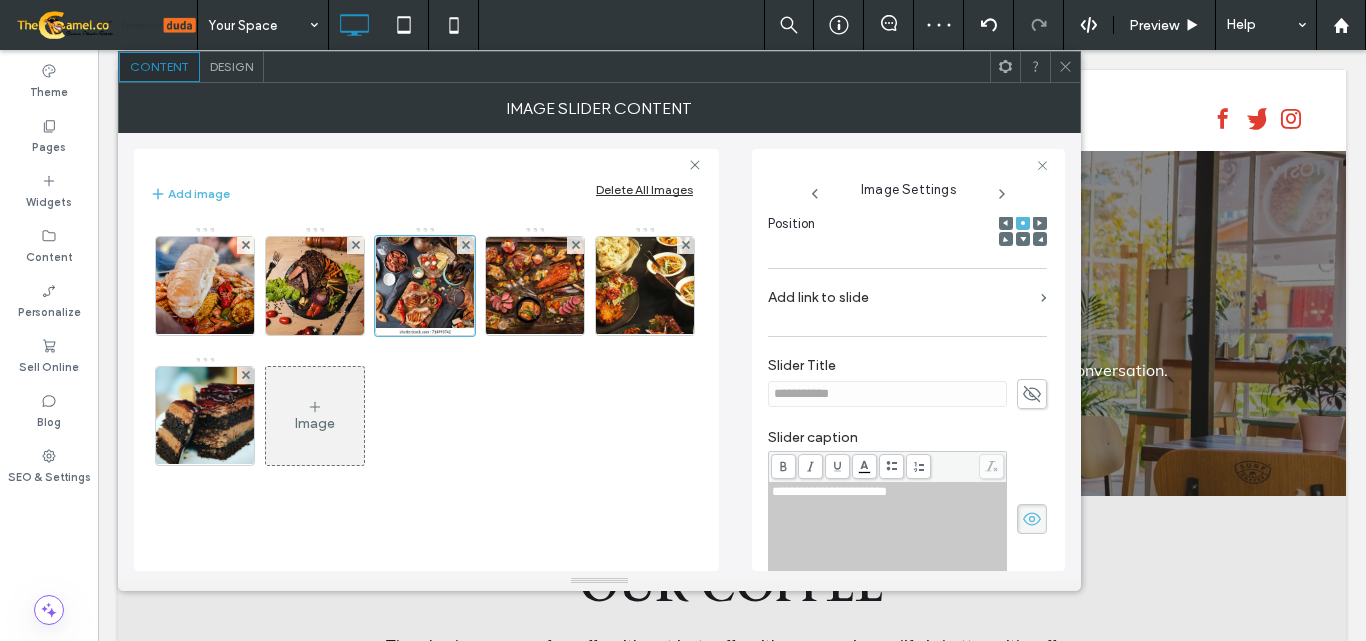 click 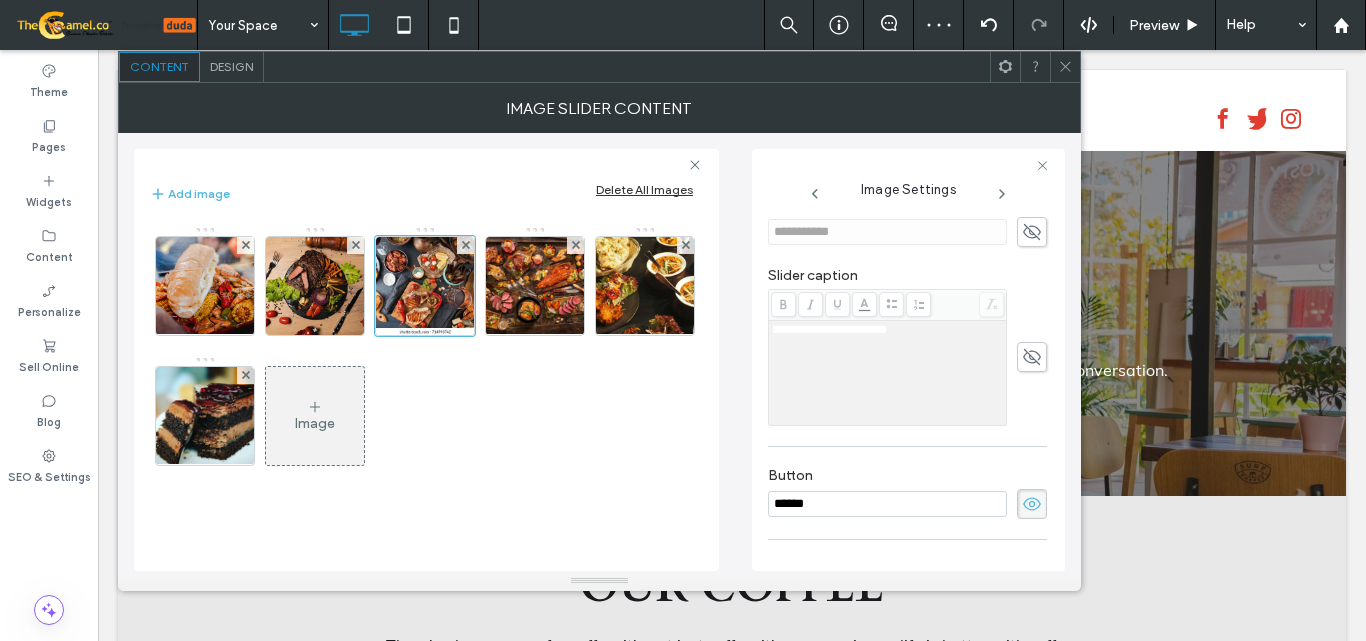 scroll, scrollTop: 500, scrollLeft: 0, axis: vertical 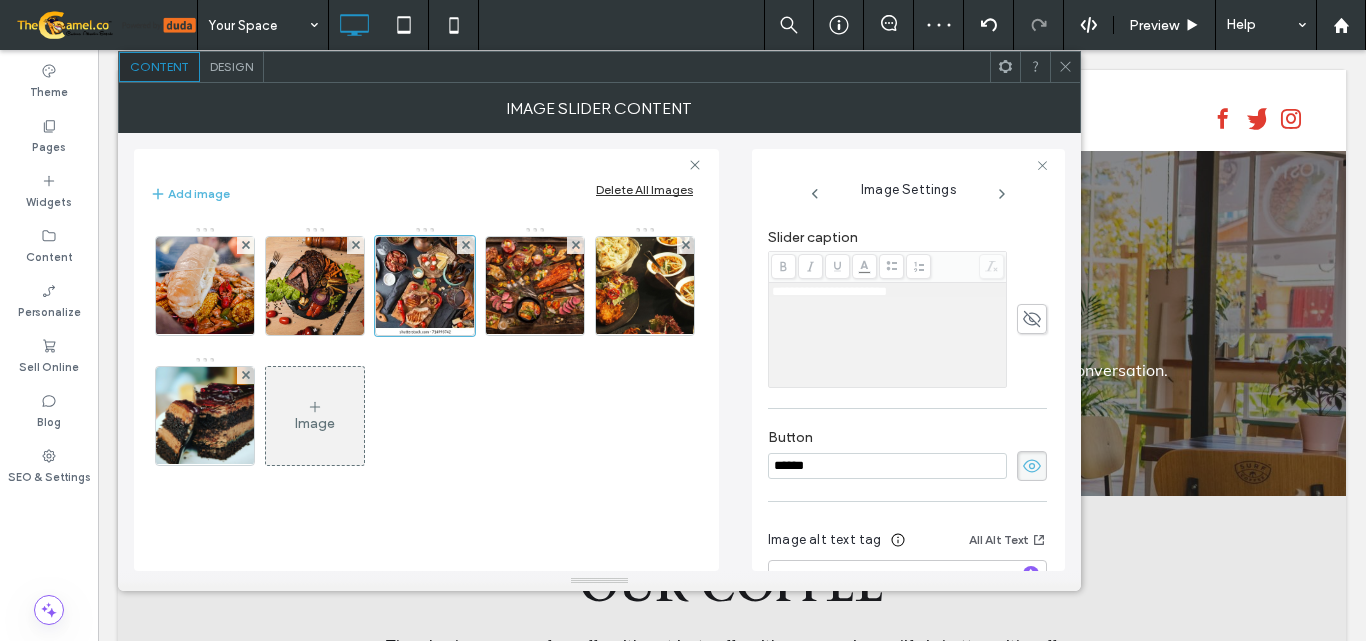 click 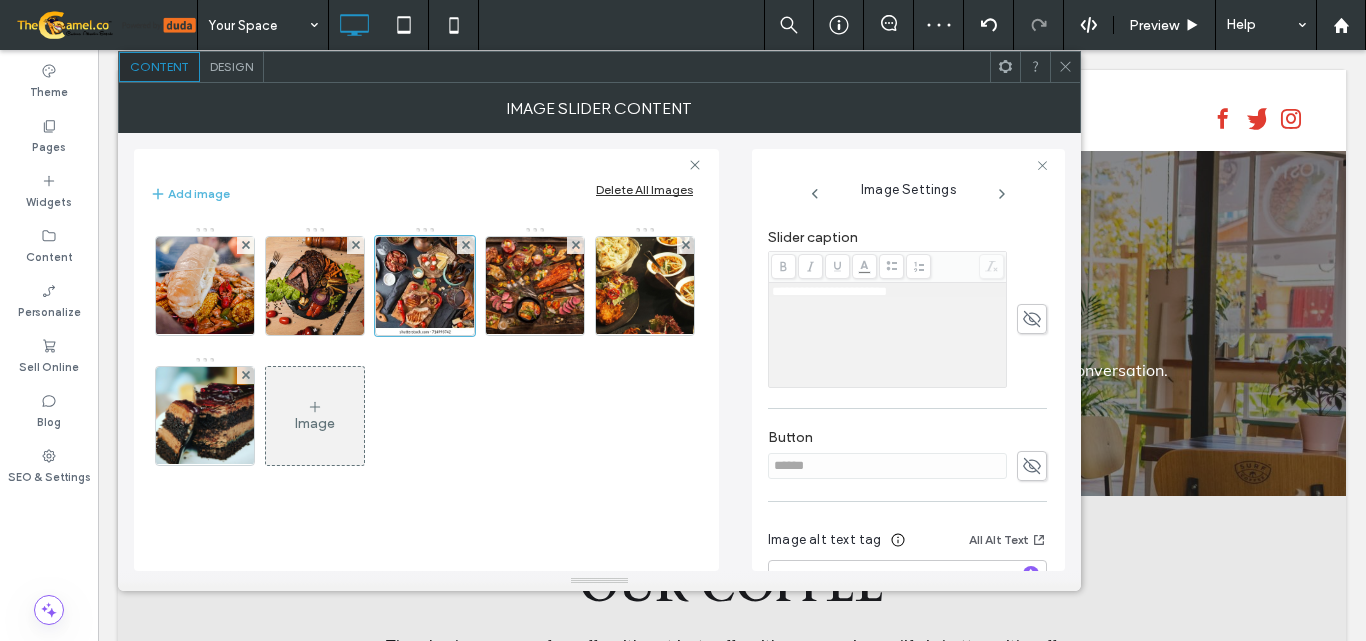 click 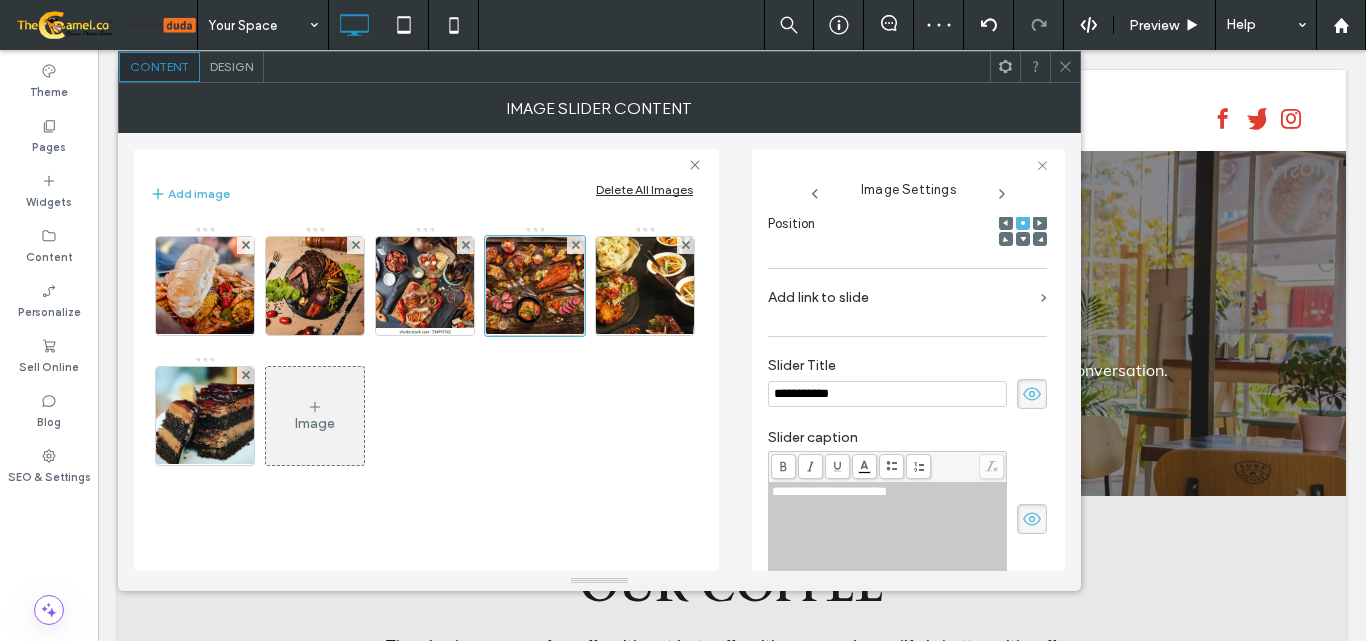 click 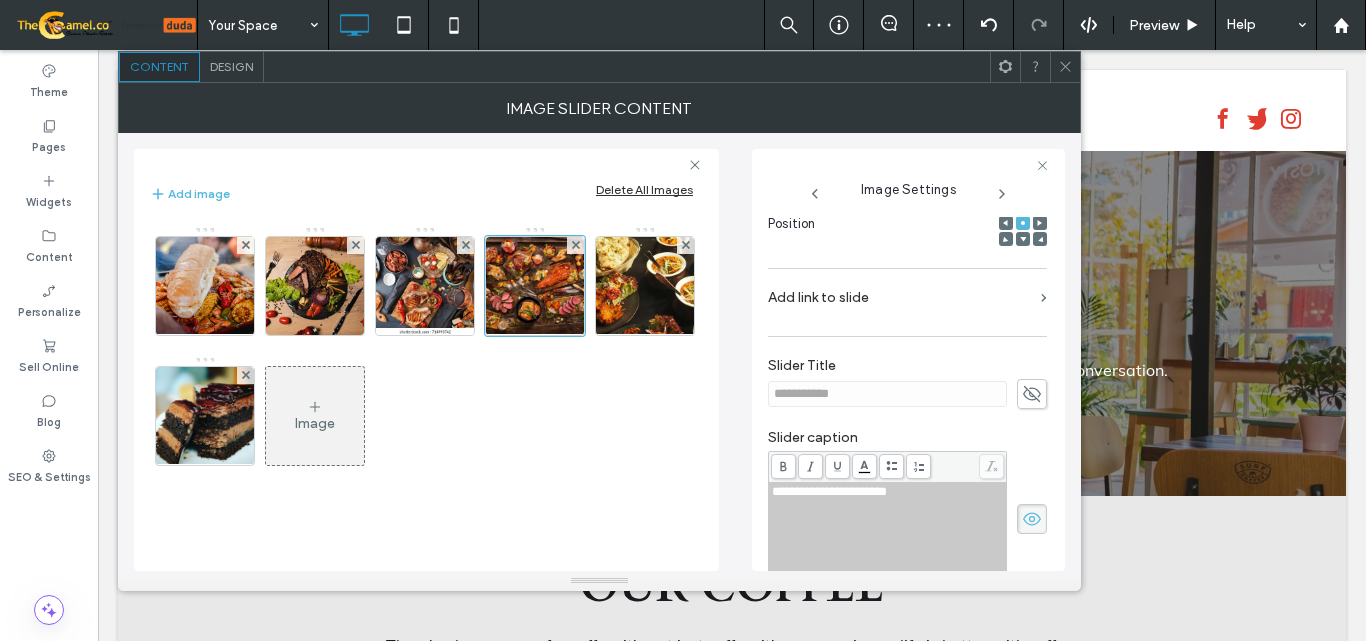 click 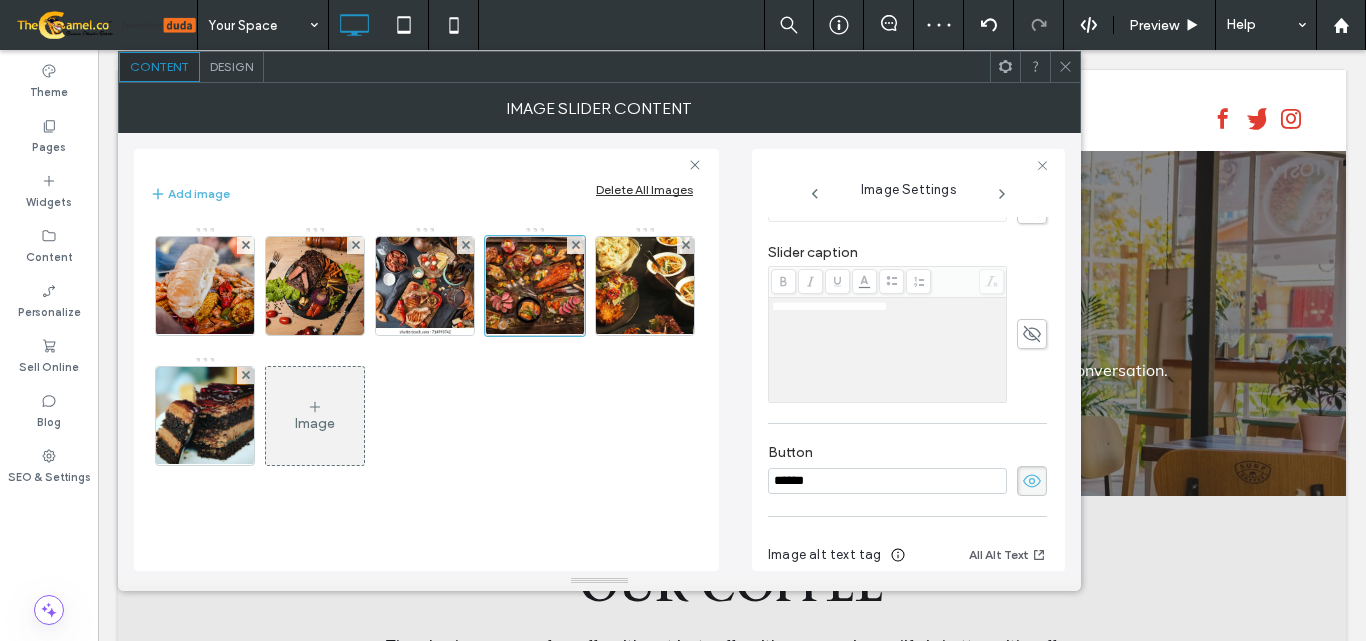 scroll, scrollTop: 500, scrollLeft: 0, axis: vertical 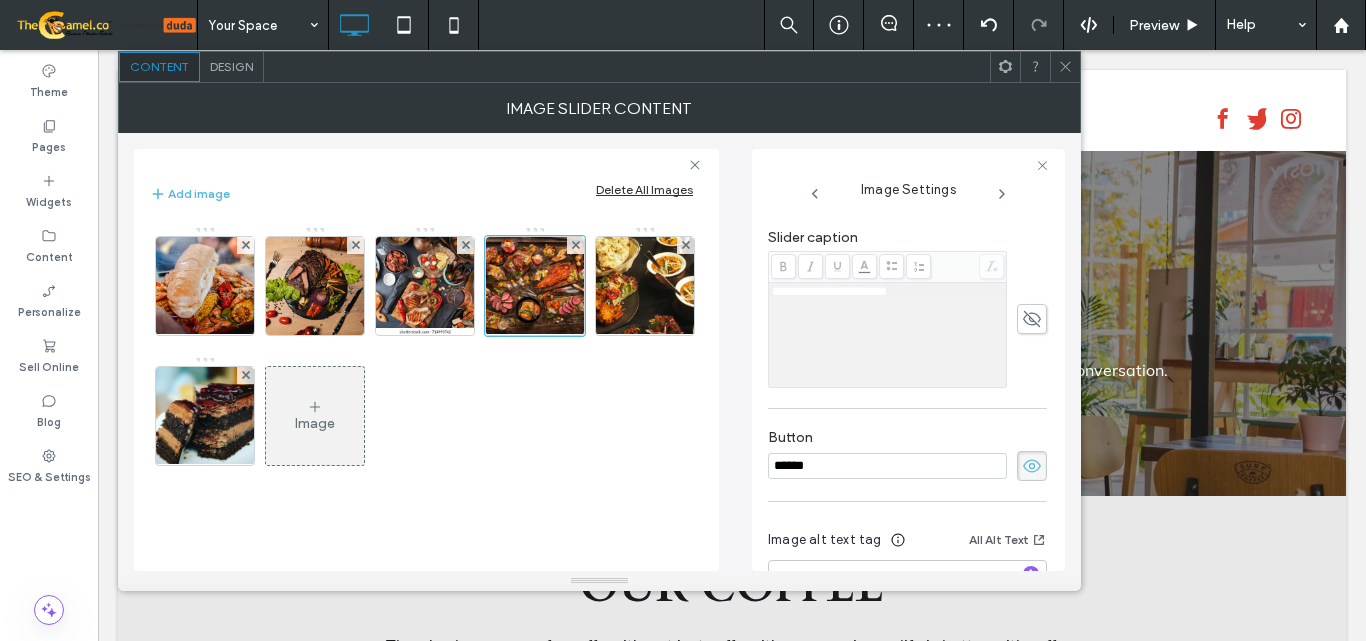click 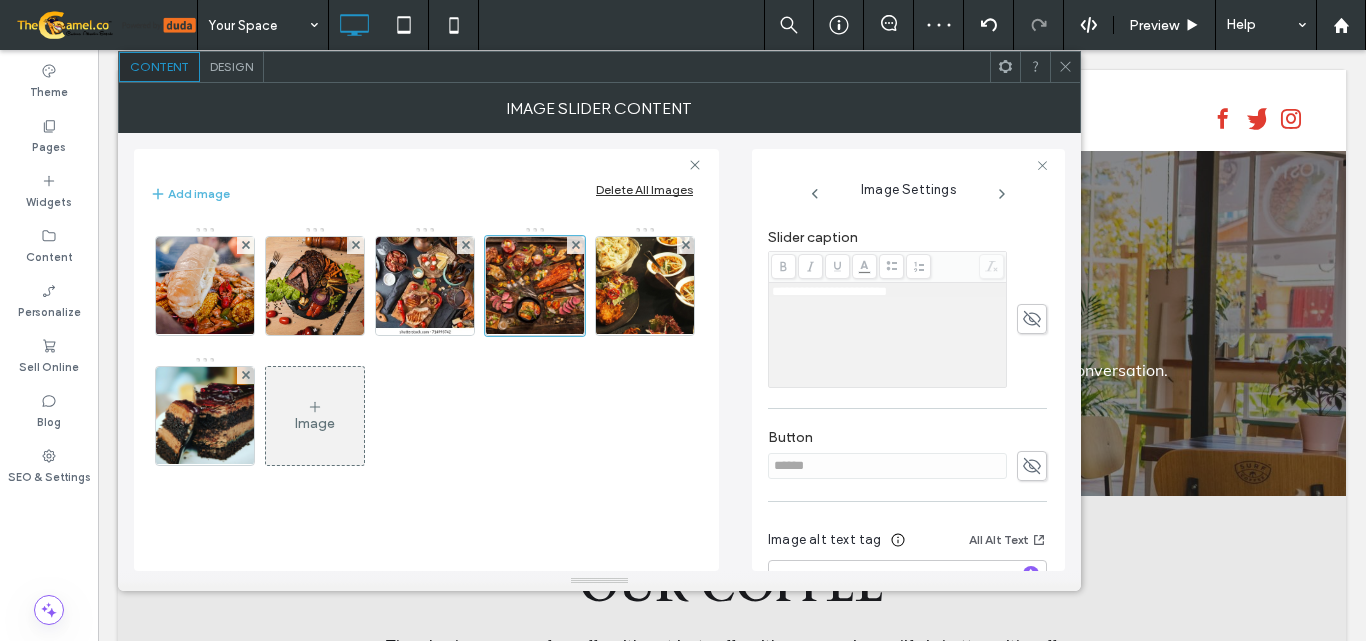 click 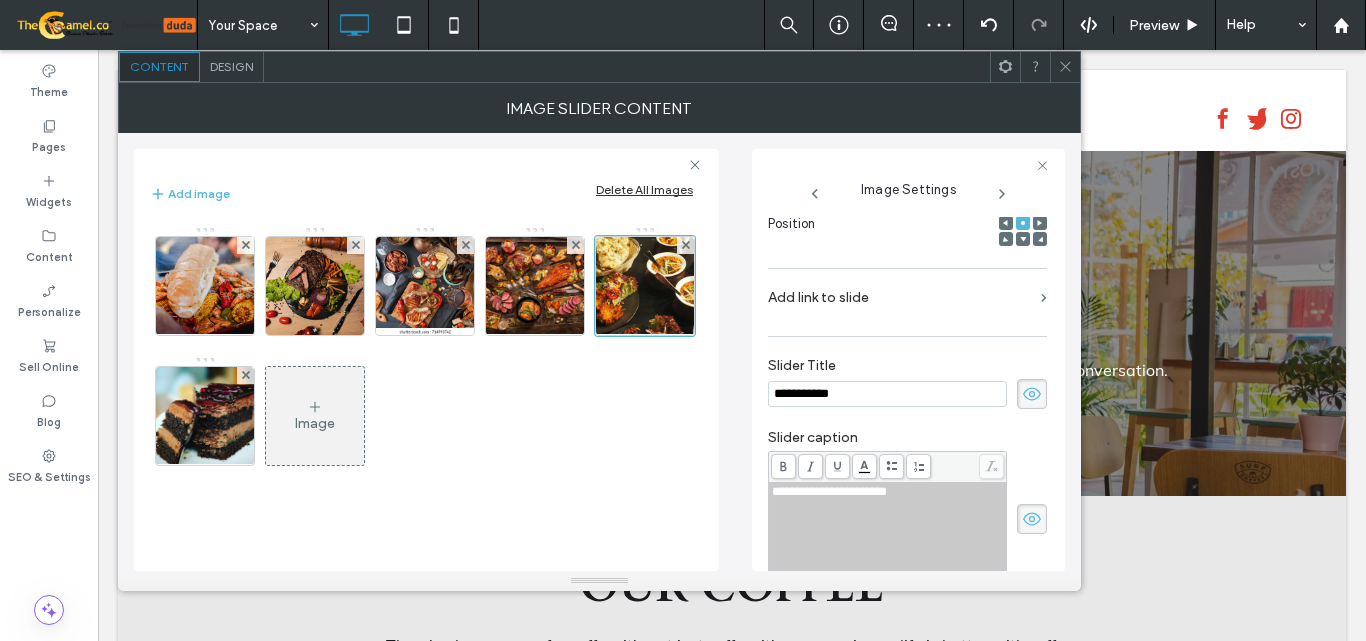 scroll, scrollTop: 317, scrollLeft: 0, axis: vertical 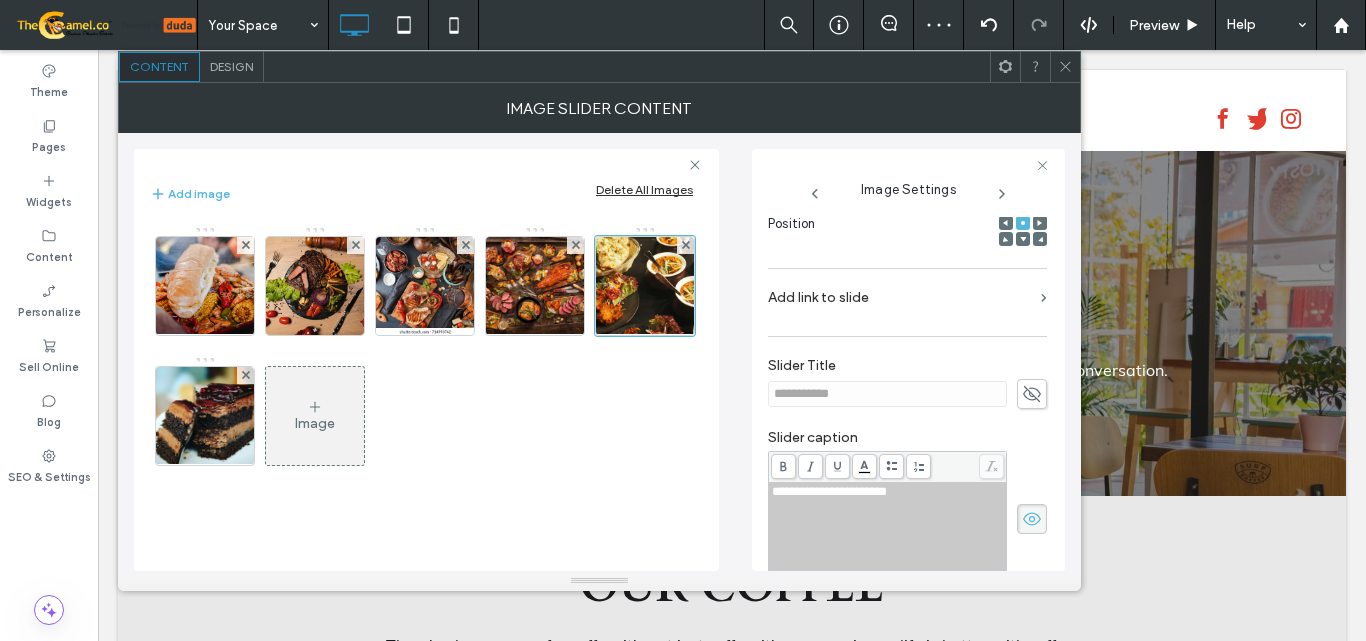 click at bounding box center (1032, 519) 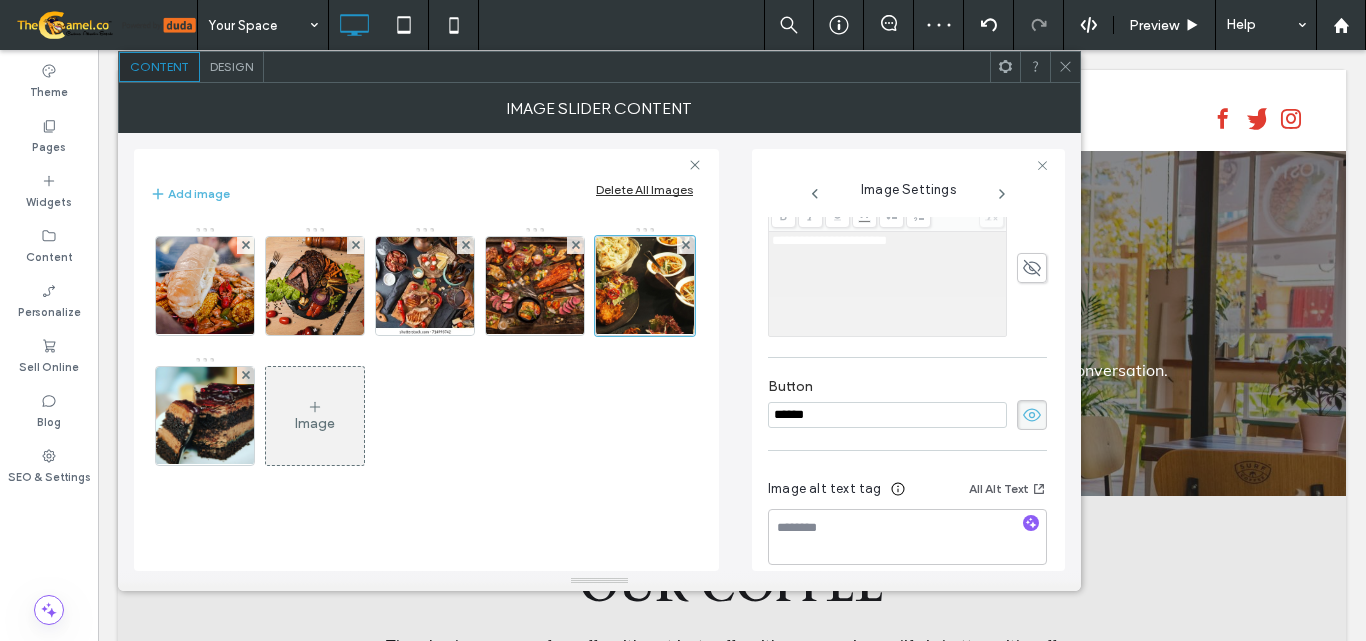 scroll, scrollTop: 588, scrollLeft: 0, axis: vertical 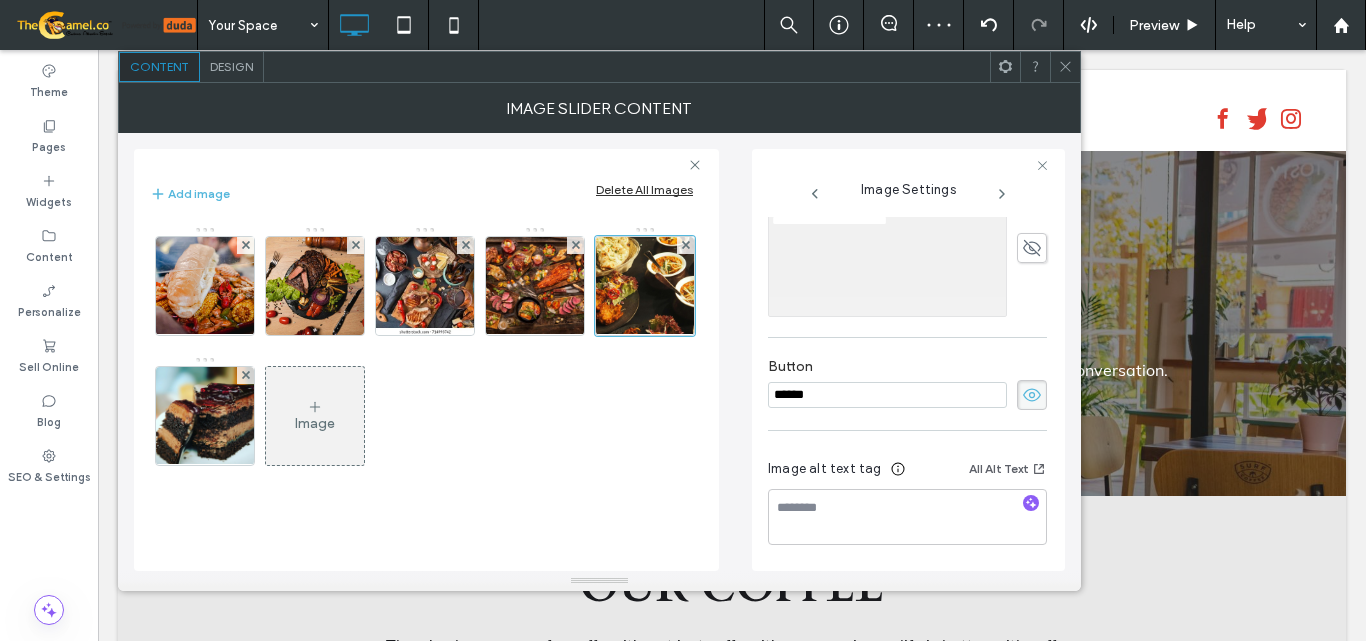 click 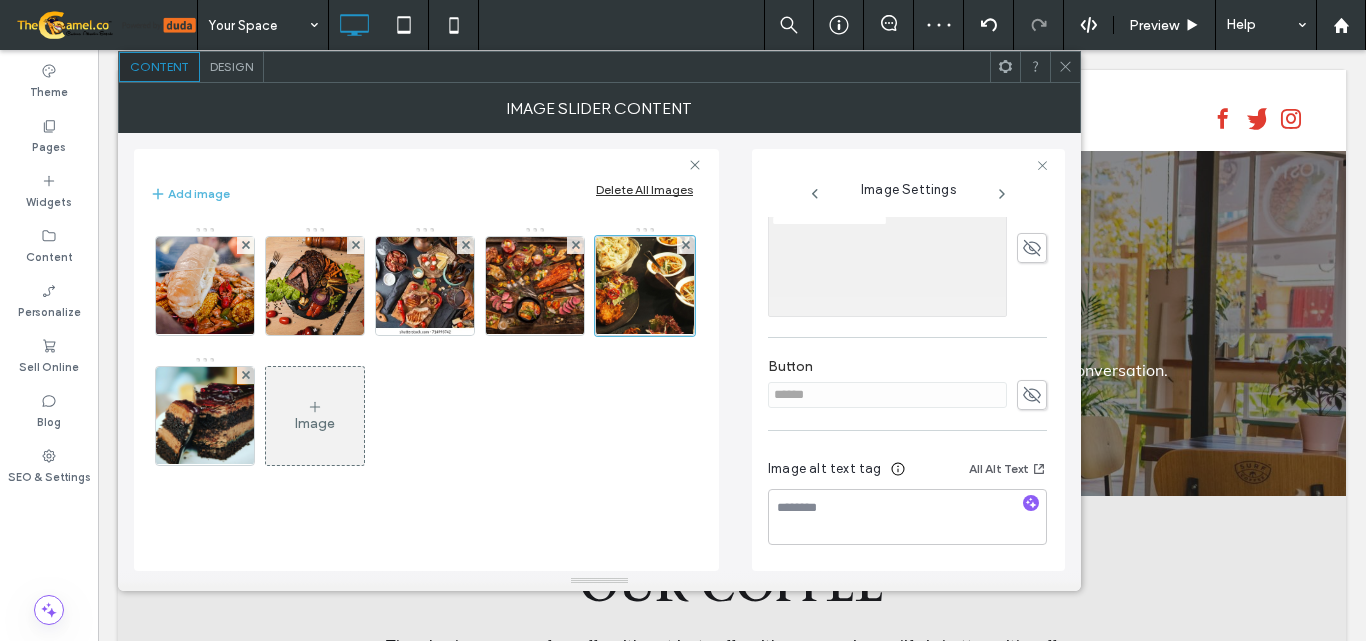 click 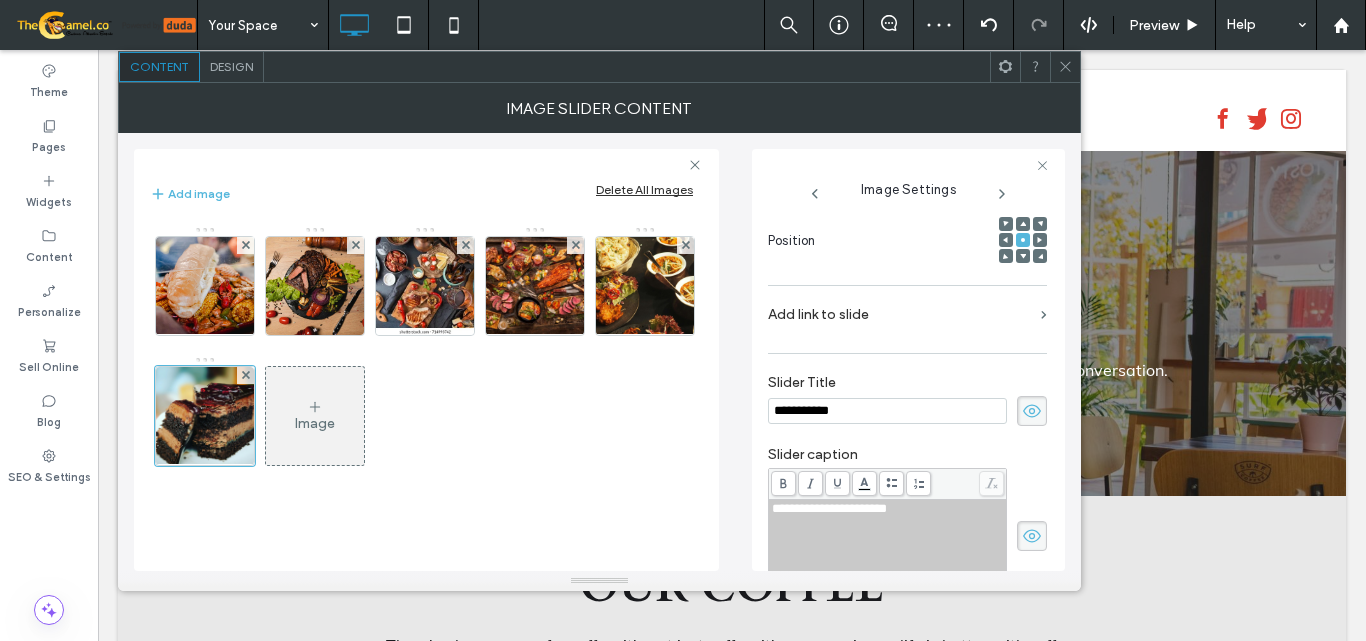 scroll, scrollTop: 317, scrollLeft: 0, axis: vertical 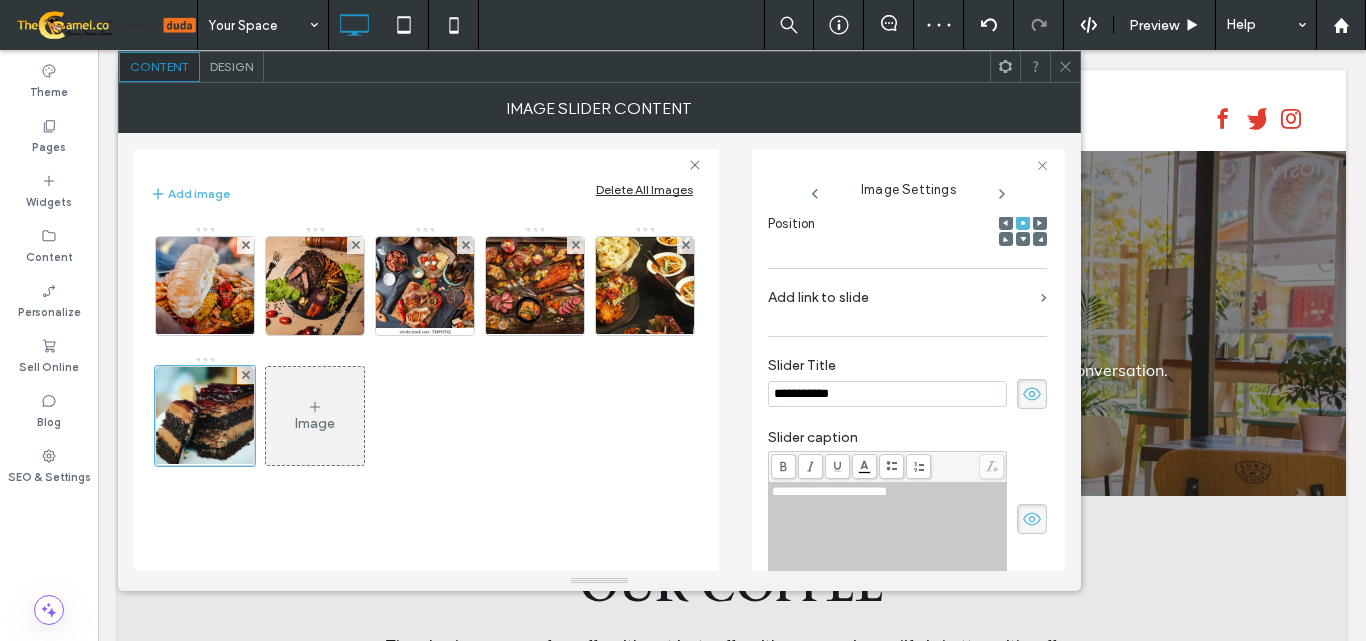 click on "**********" at bounding box center (908, 394) 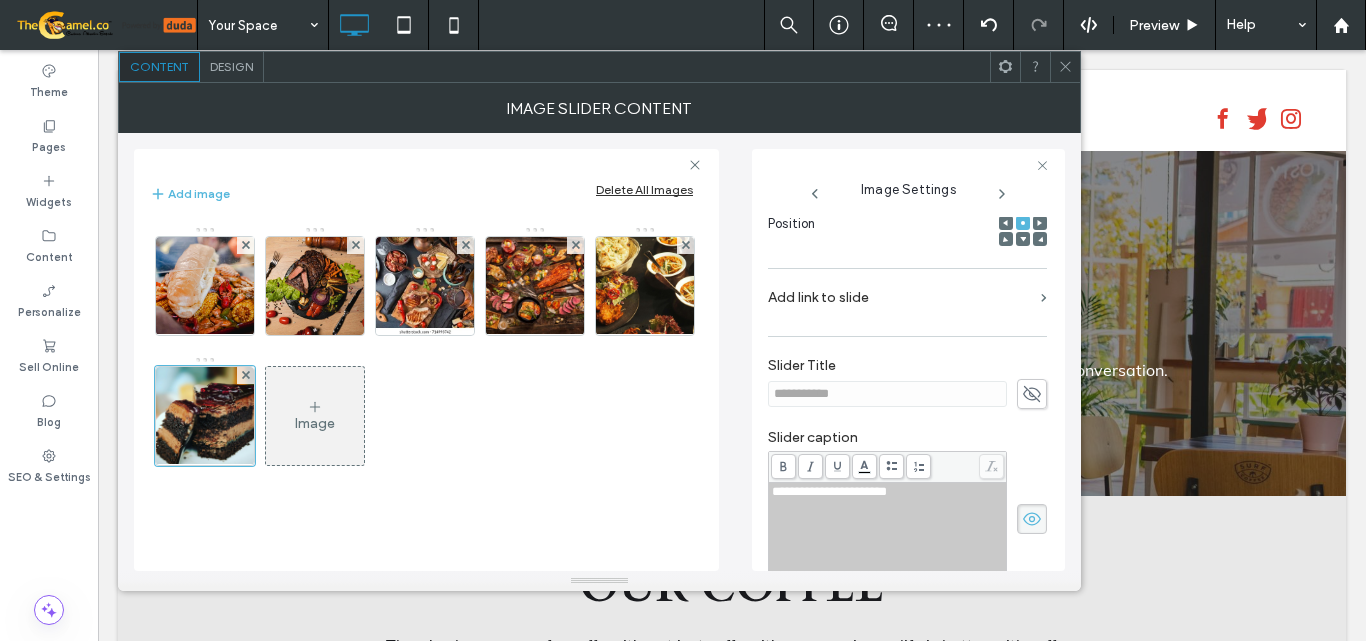 click 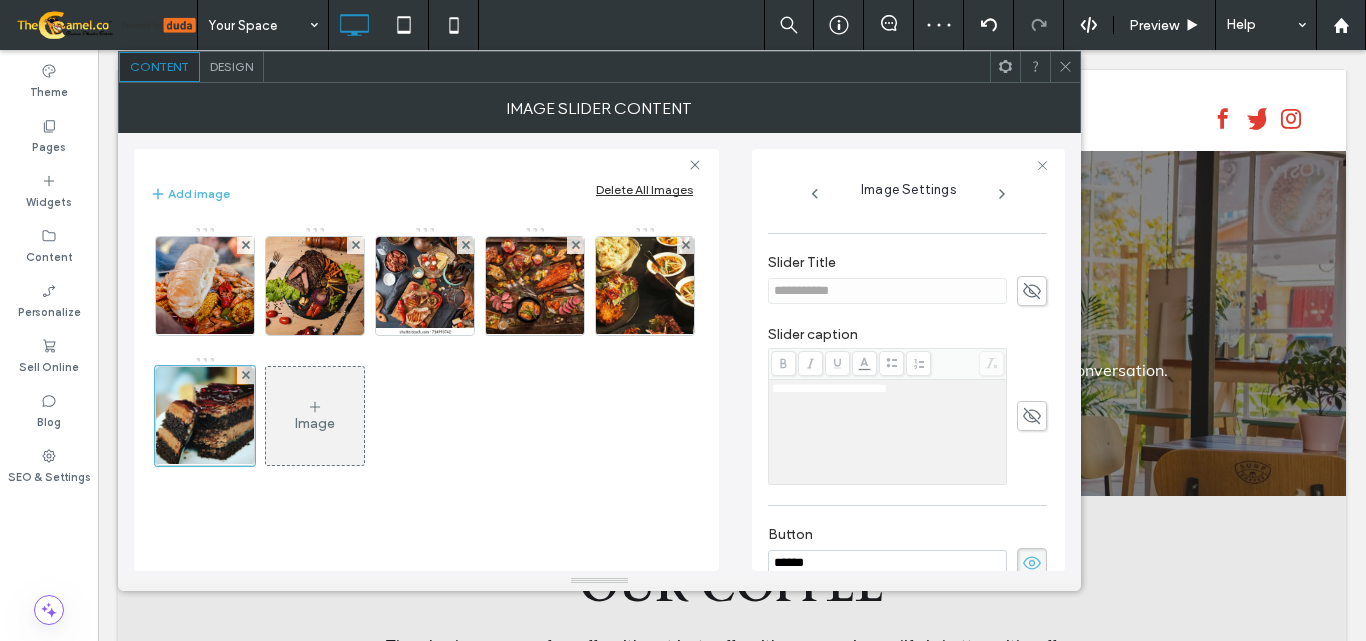 scroll, scrollTop: 517, scrollLeft: 0, axis: vertical 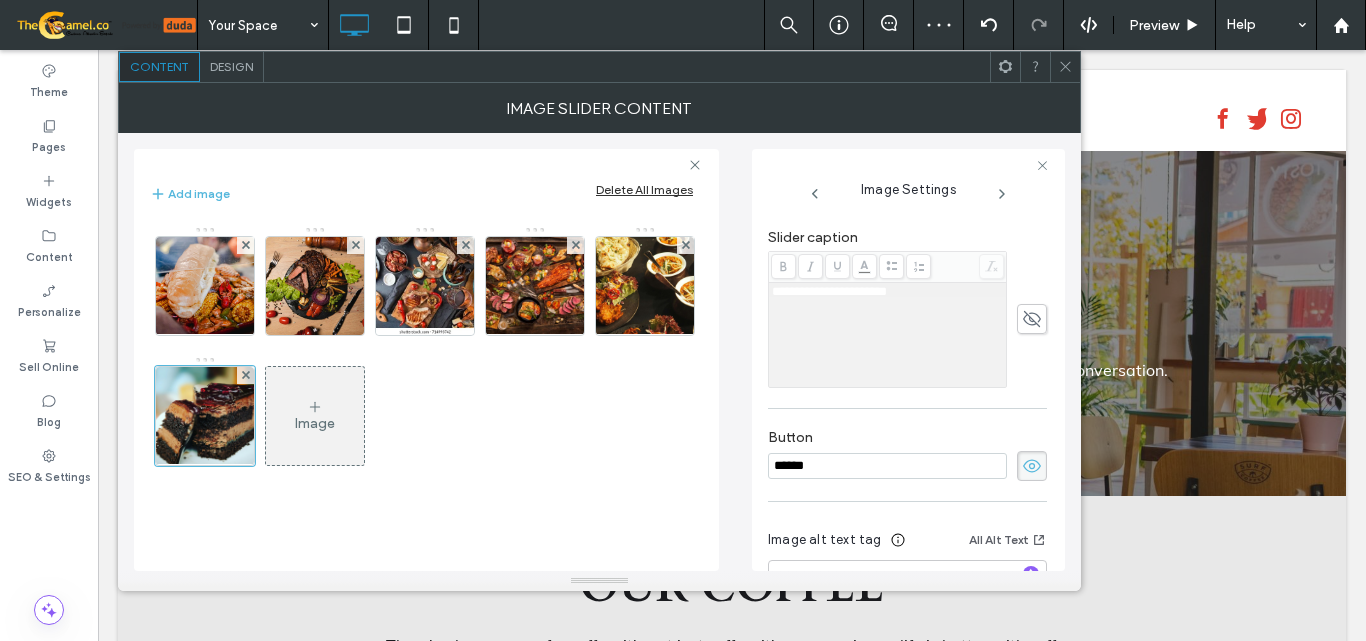 click 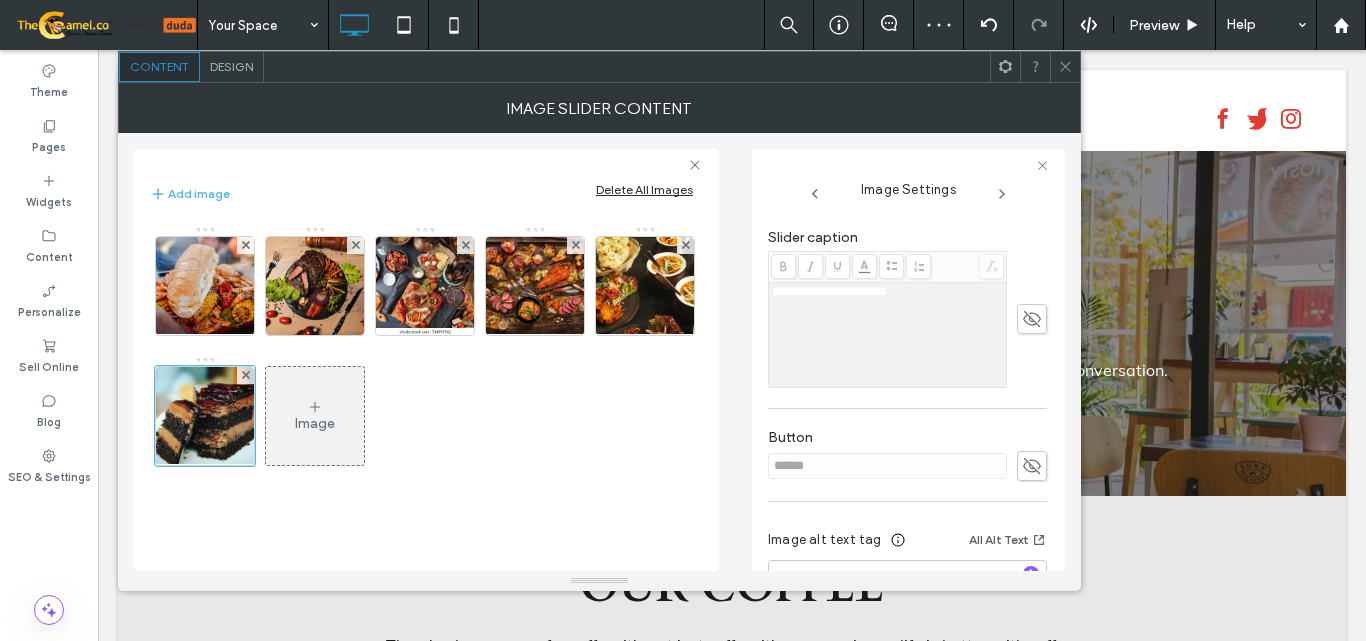 click 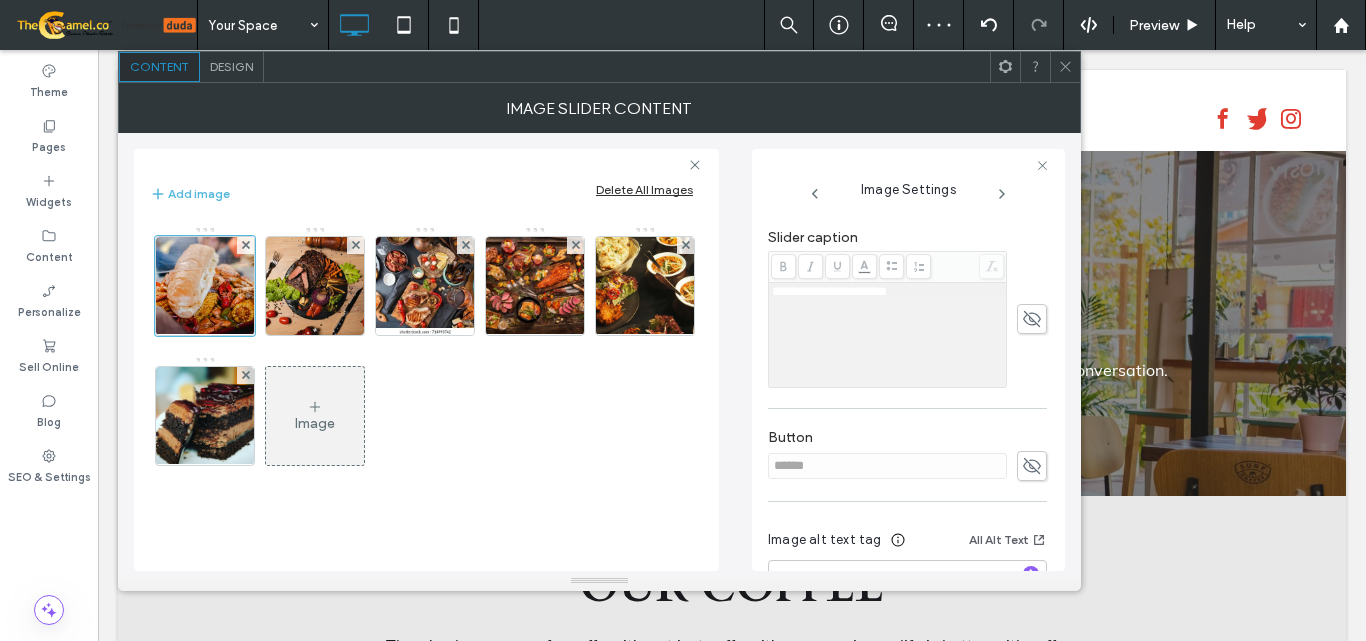 scroll, scrollTop: 517, scrollLeft: 0, axis: vertical 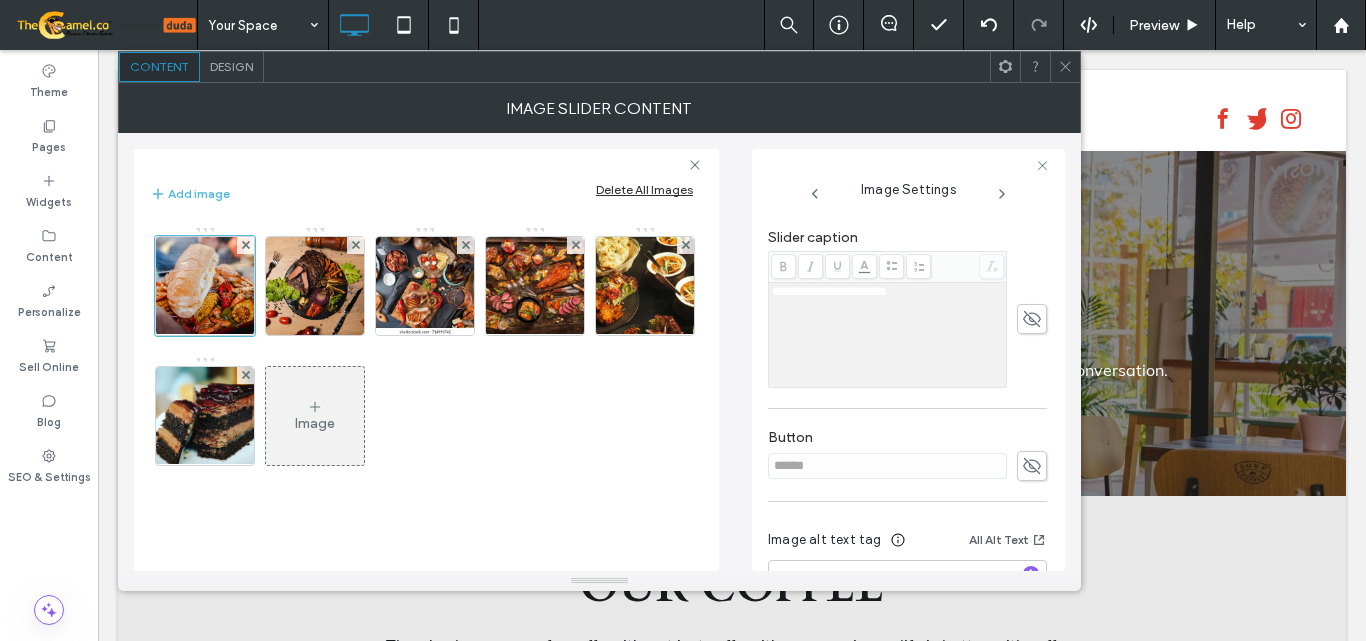 click 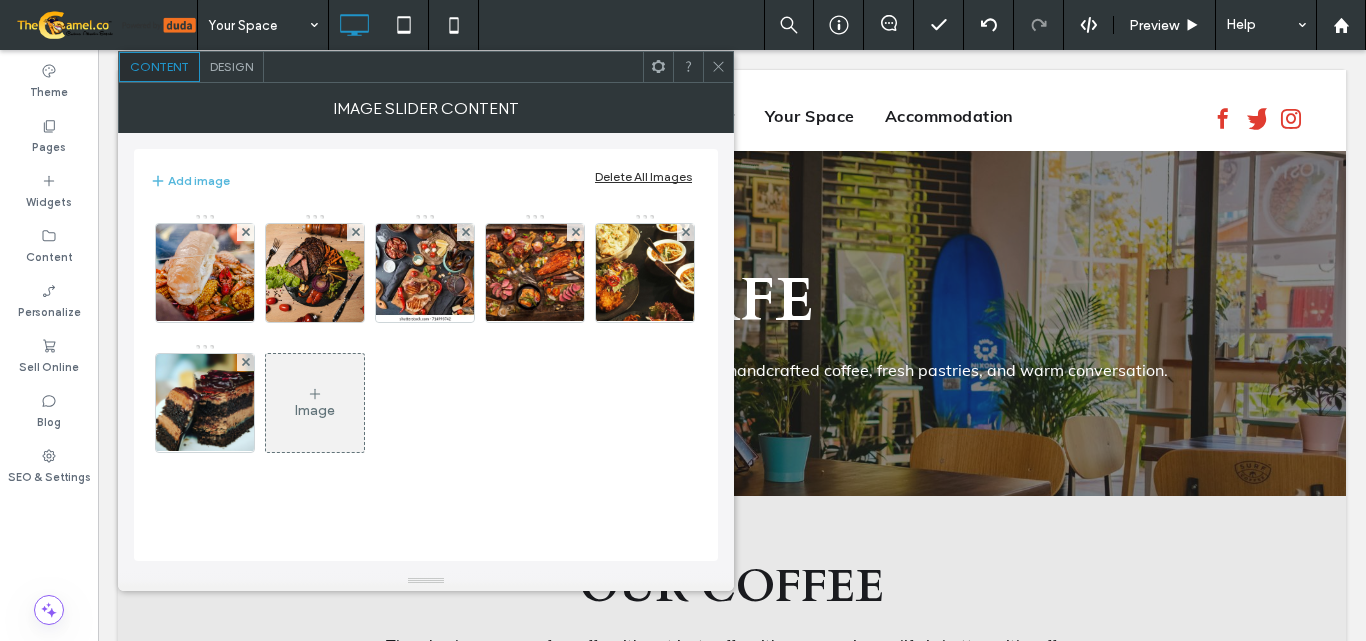 click on "Design" at bounding box center [232, 67] 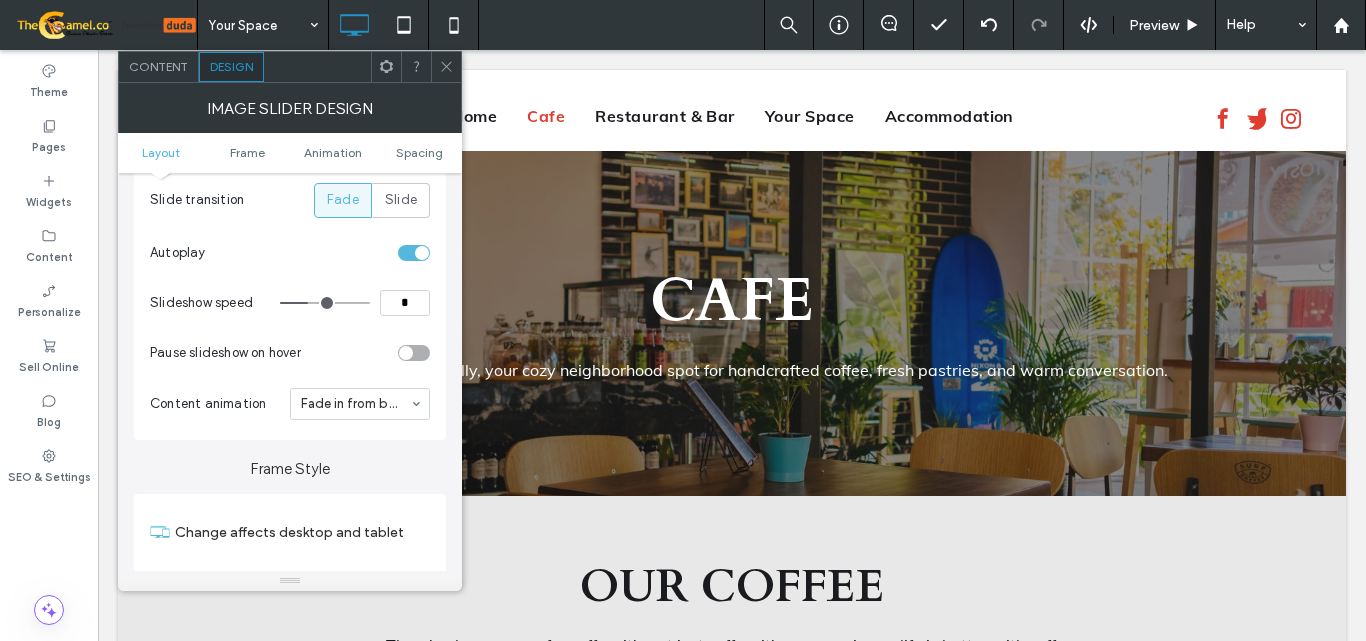 scroll, scrollTop: 300, scrollLeft: 0, axis: vertical 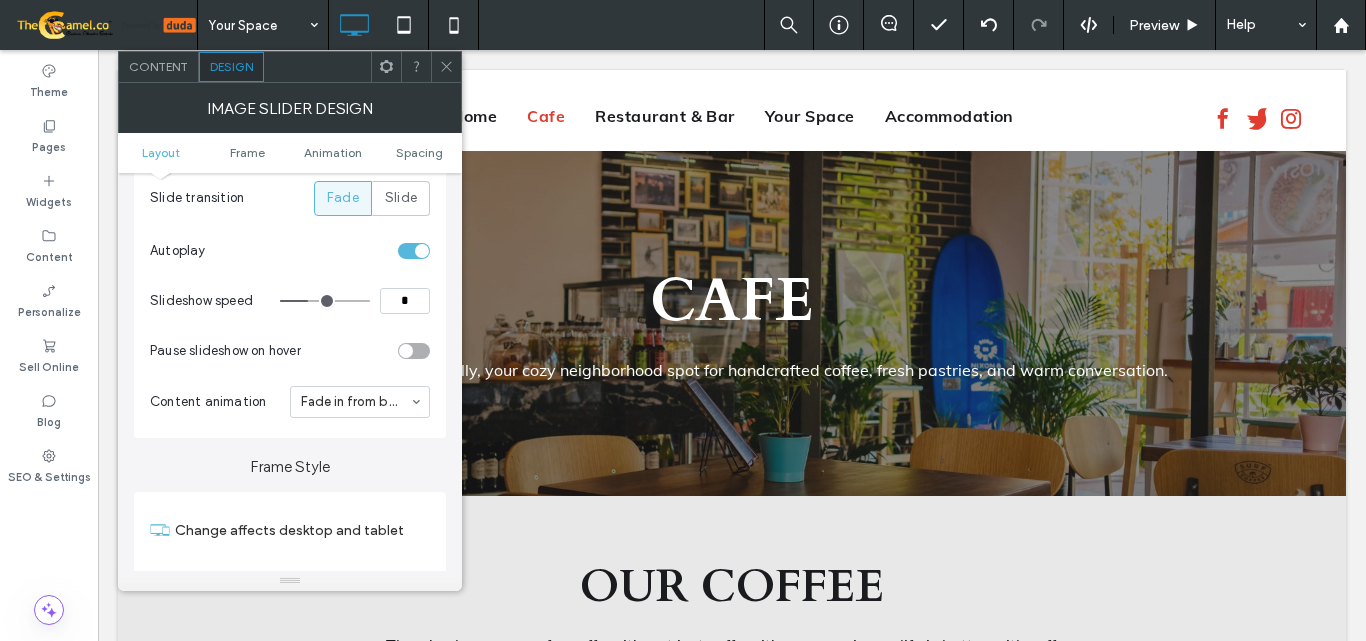click on "*" at bounding box center [405, 301] 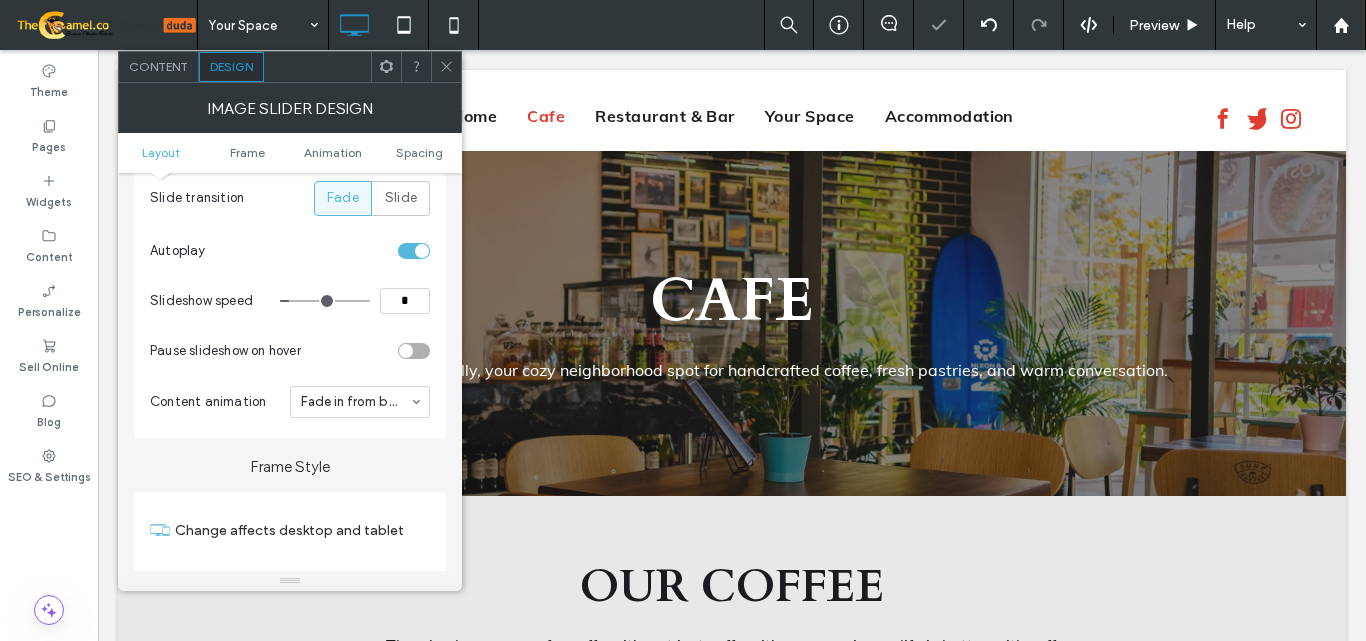 click 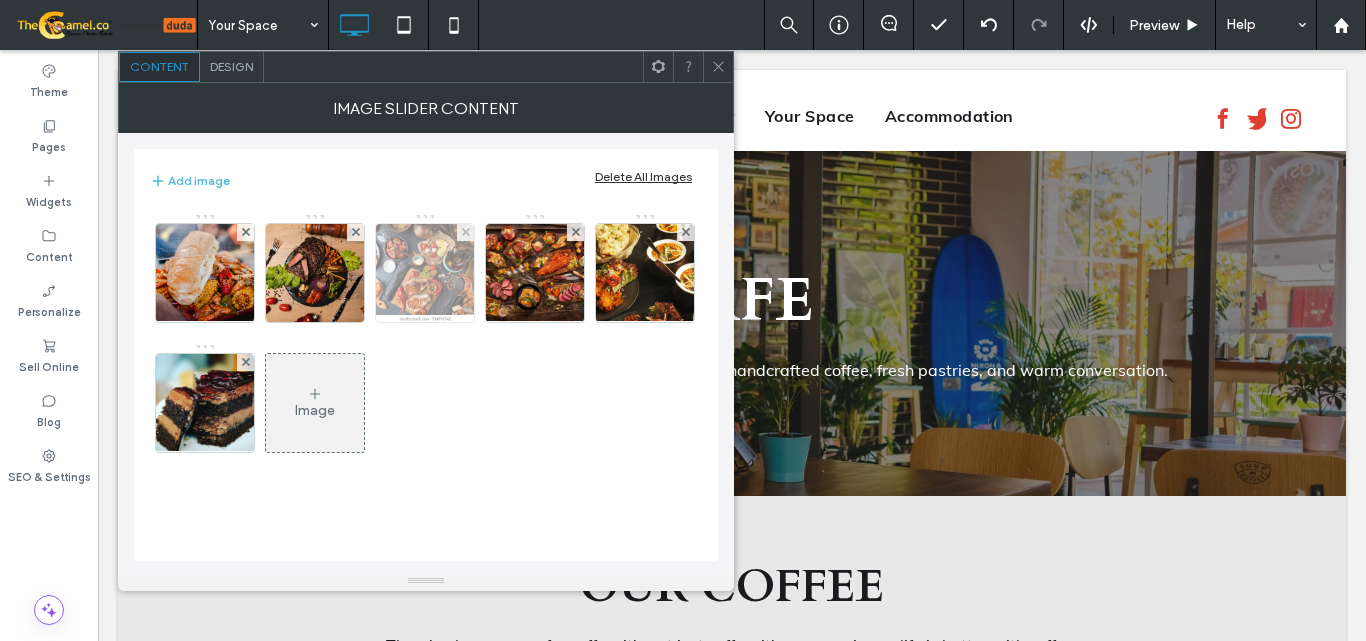 click at bounding box center [425, 273] 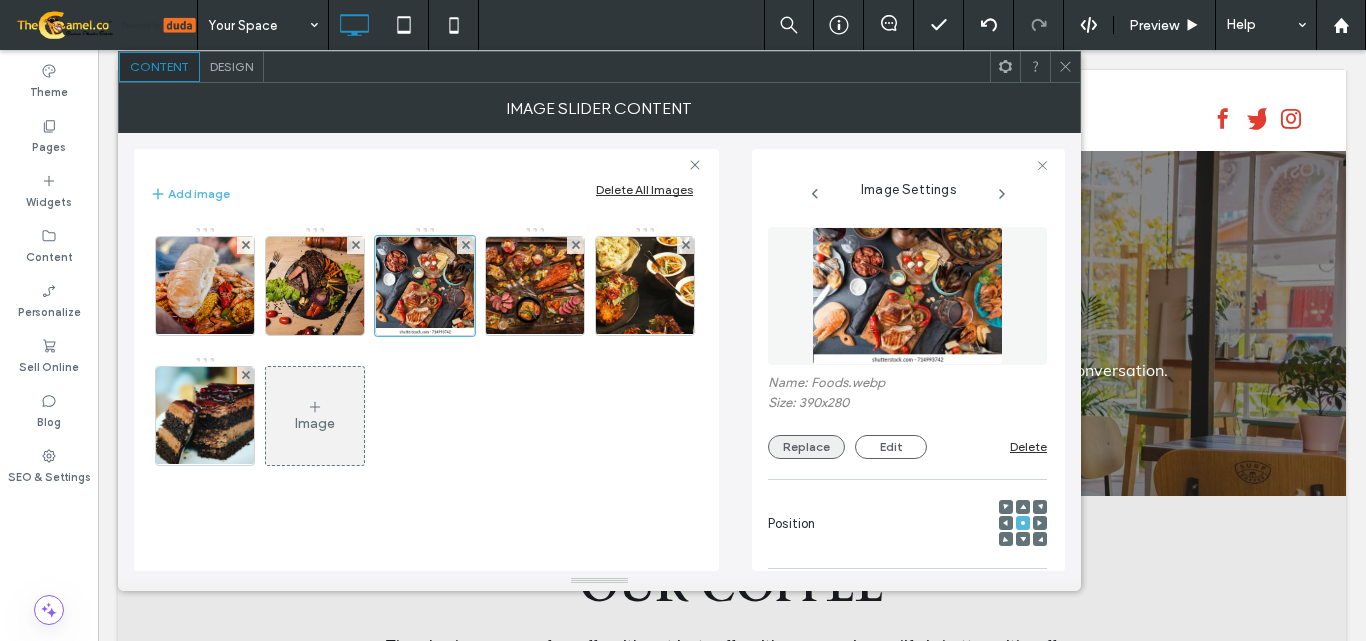 click on "Replace" at bounding box center [806, 447] 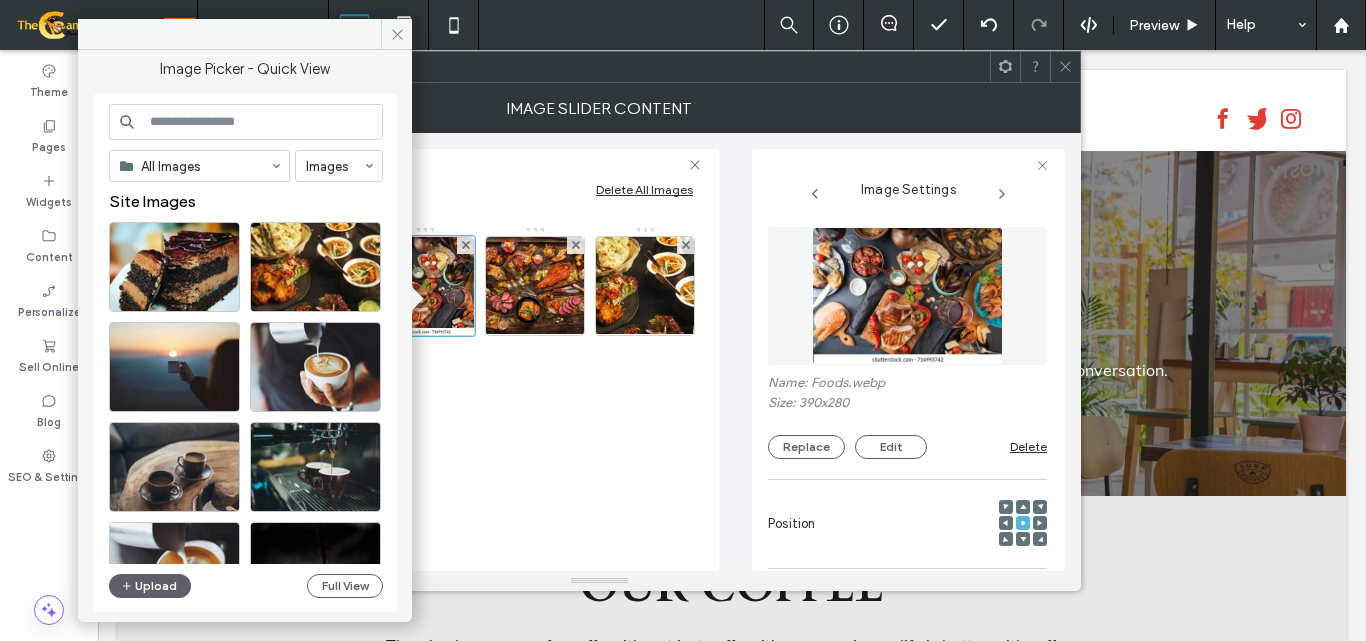 click on "All Images Images Site Images Upload Full View" at bounding box center (245, 353) 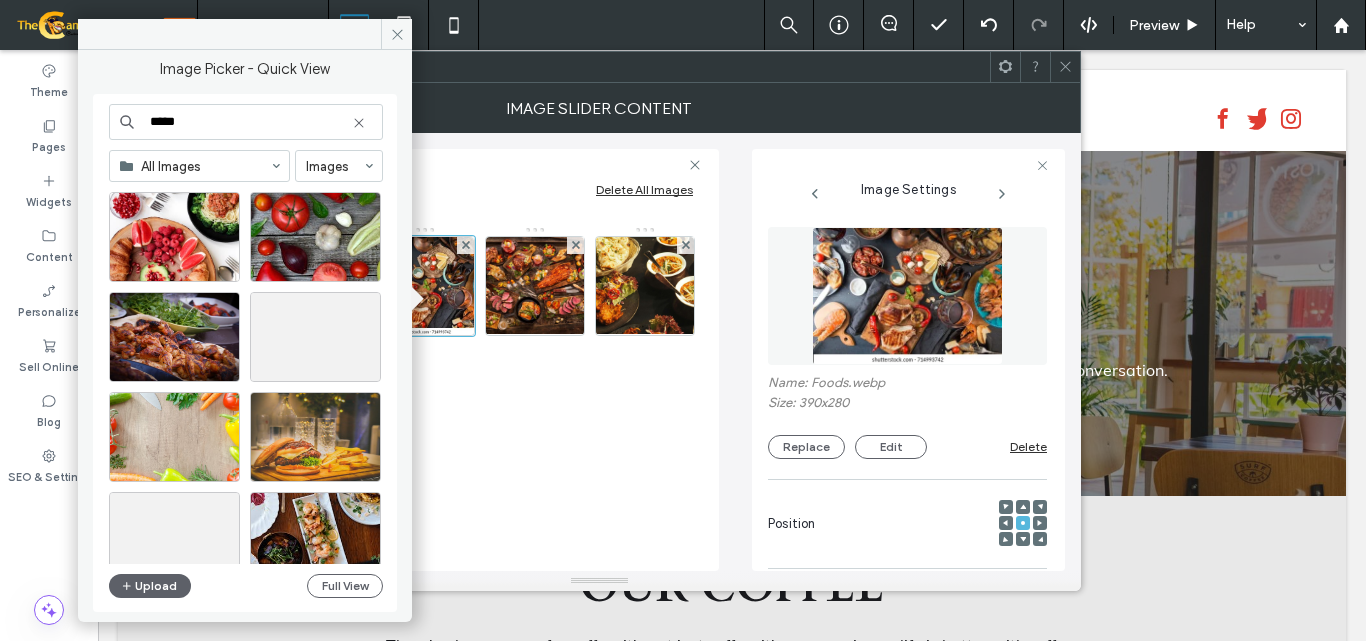 scroll, scrollTop: 1417, scrollLeft: 0, axis: vertical 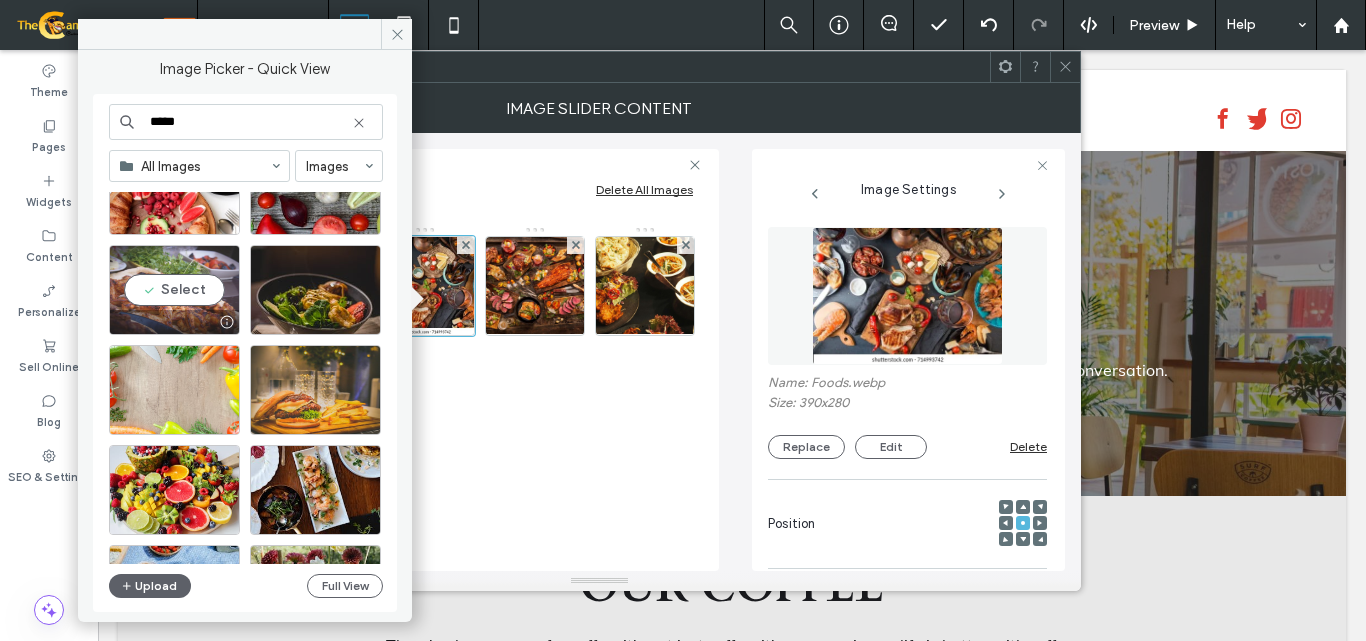 type on "*****" 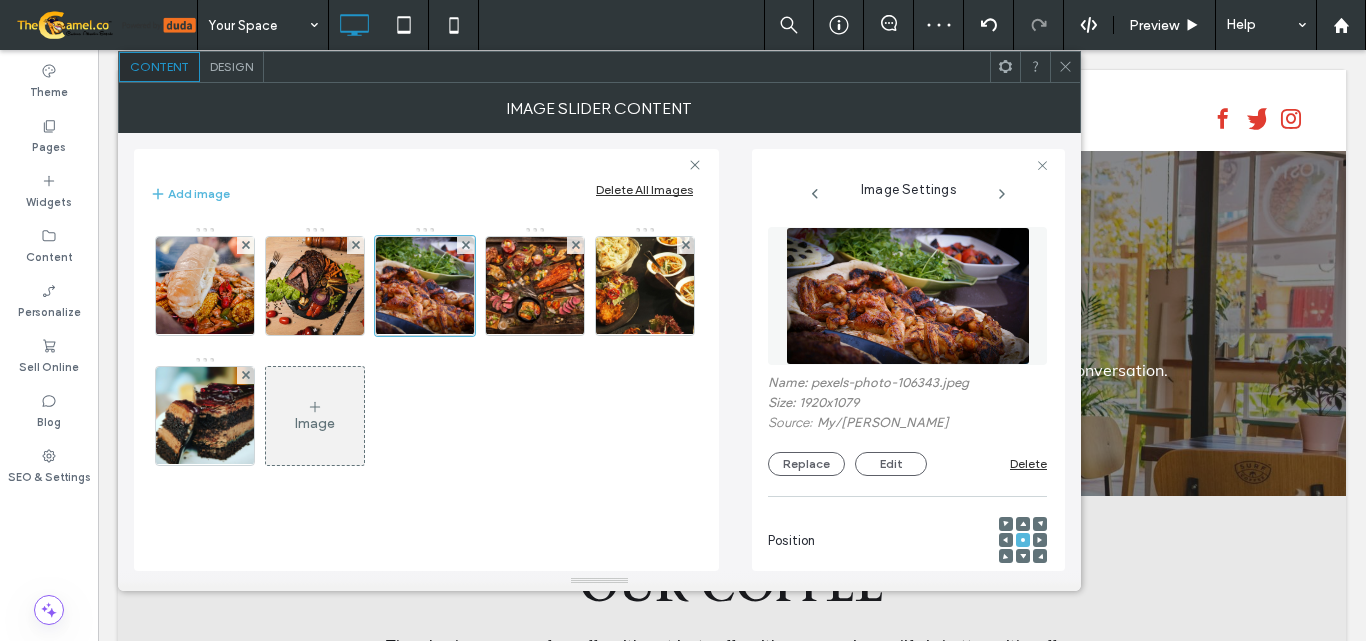 click at bounding box center (1065, 67) 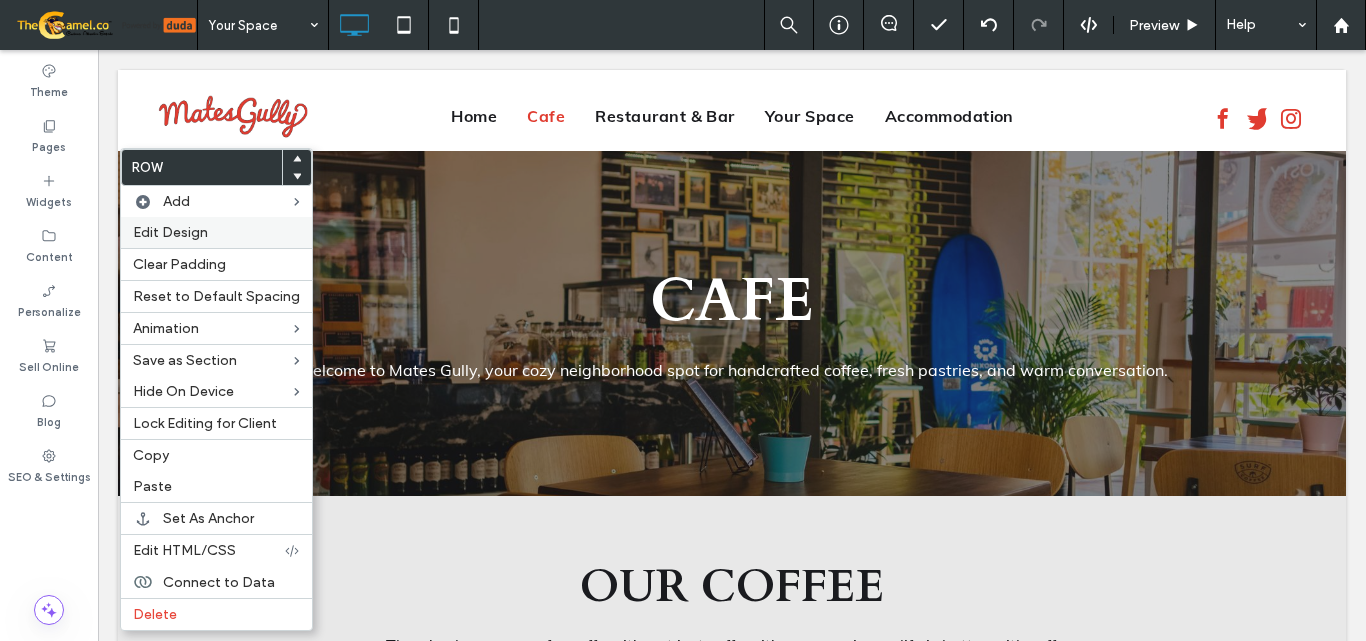 click on "Edit Design" at bounding box center [170, 232] 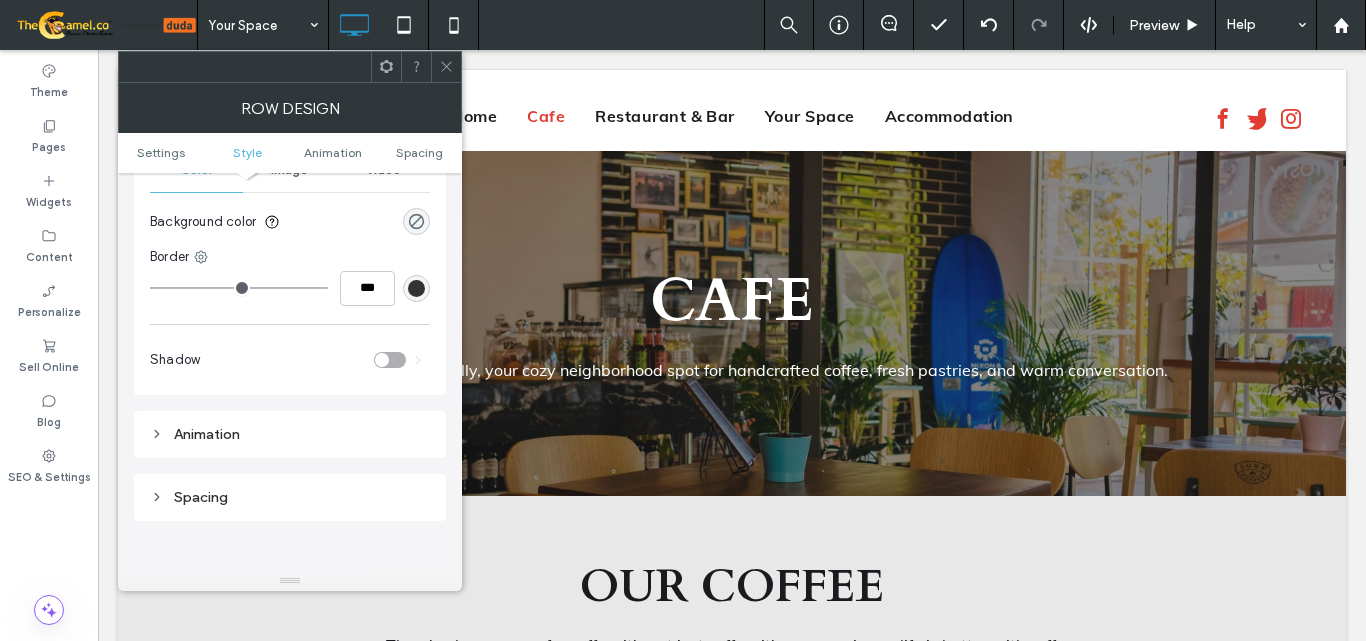 scroll, scrollTop: 0, scrollLeft: 0, axis: both 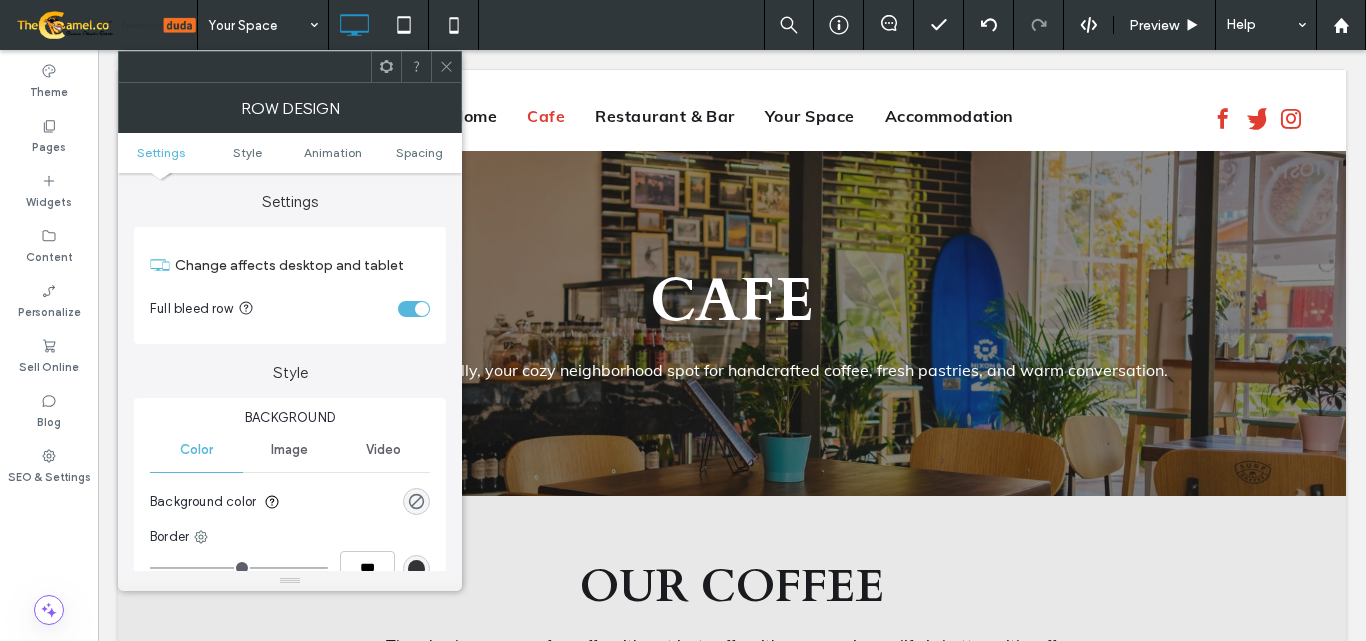 click at bounding box center (446, 67) 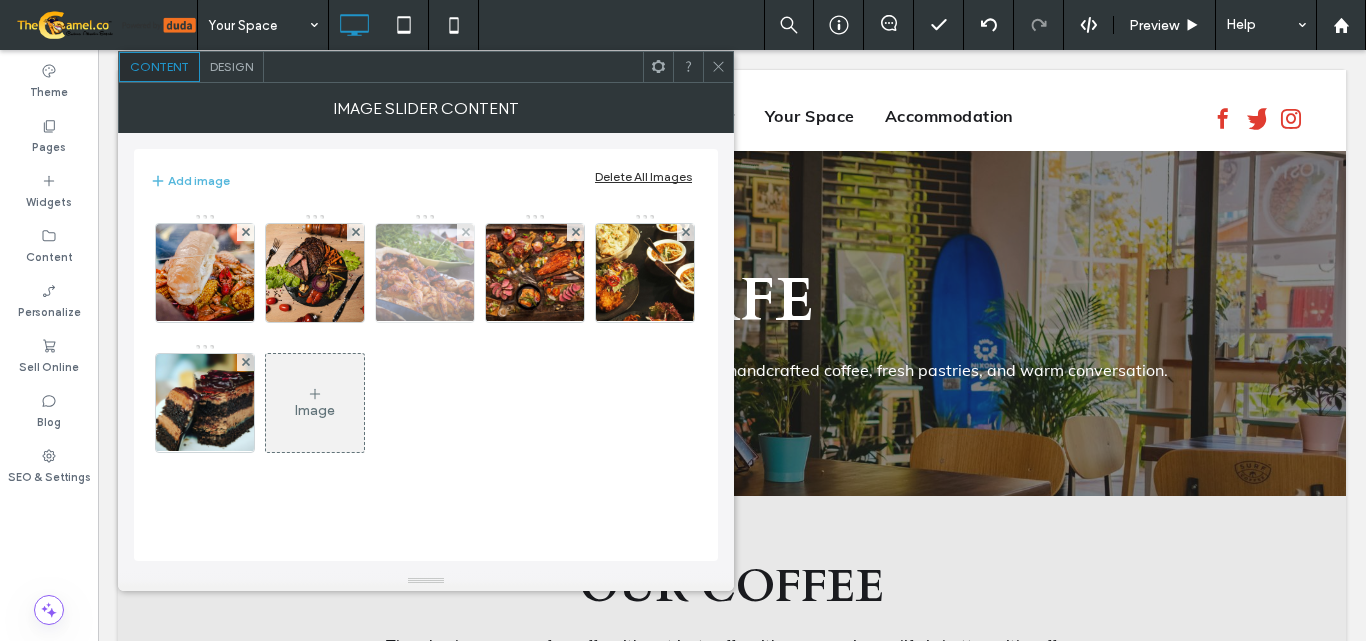 click at bounding box center (425, 273) 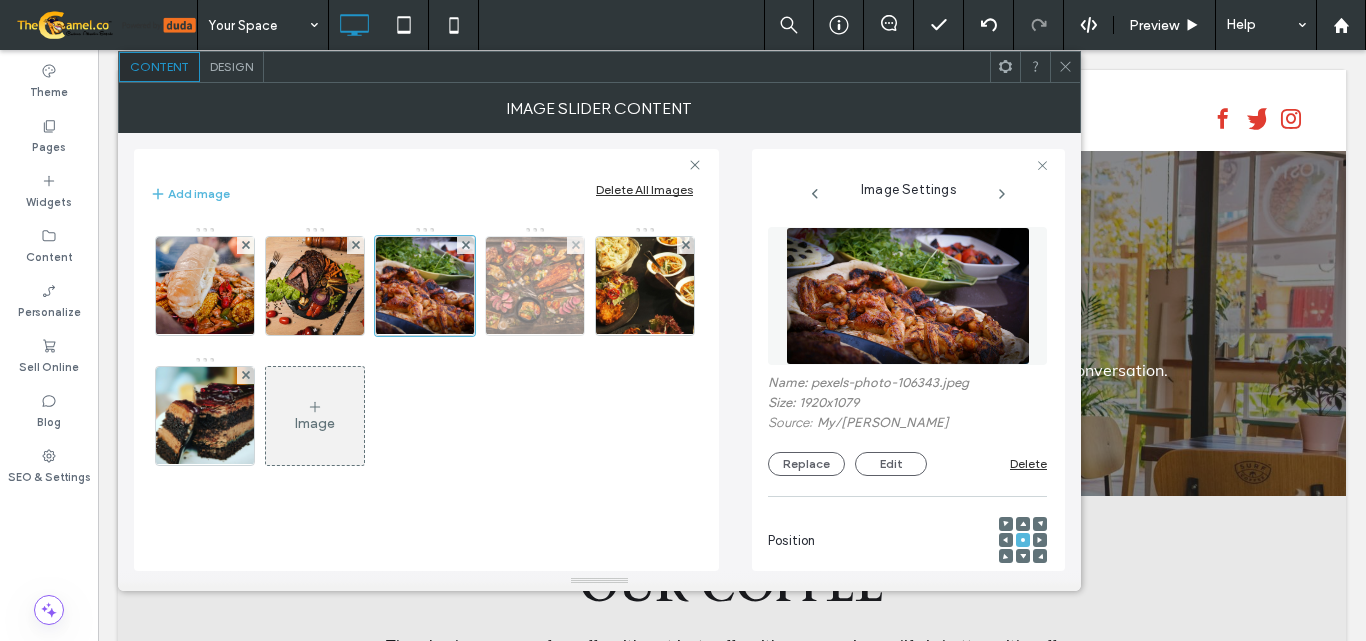 click at bounding box center (535, 286) 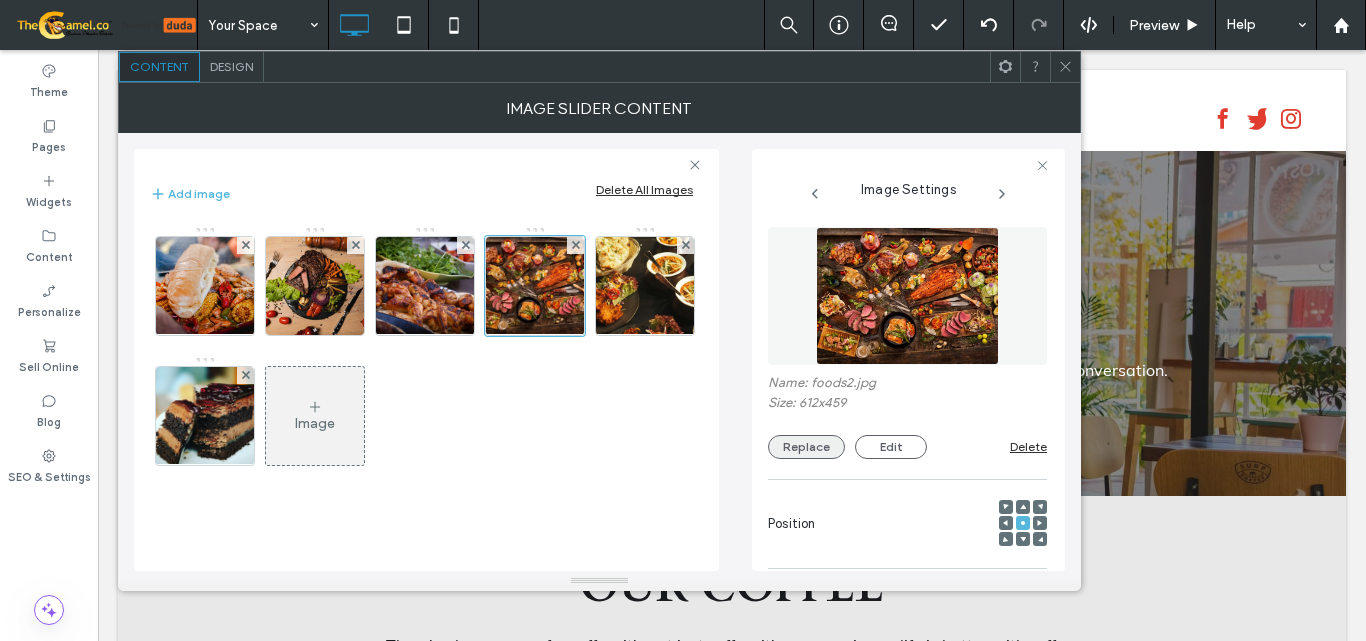 click on "Replace" at bounding box center (806, 447) 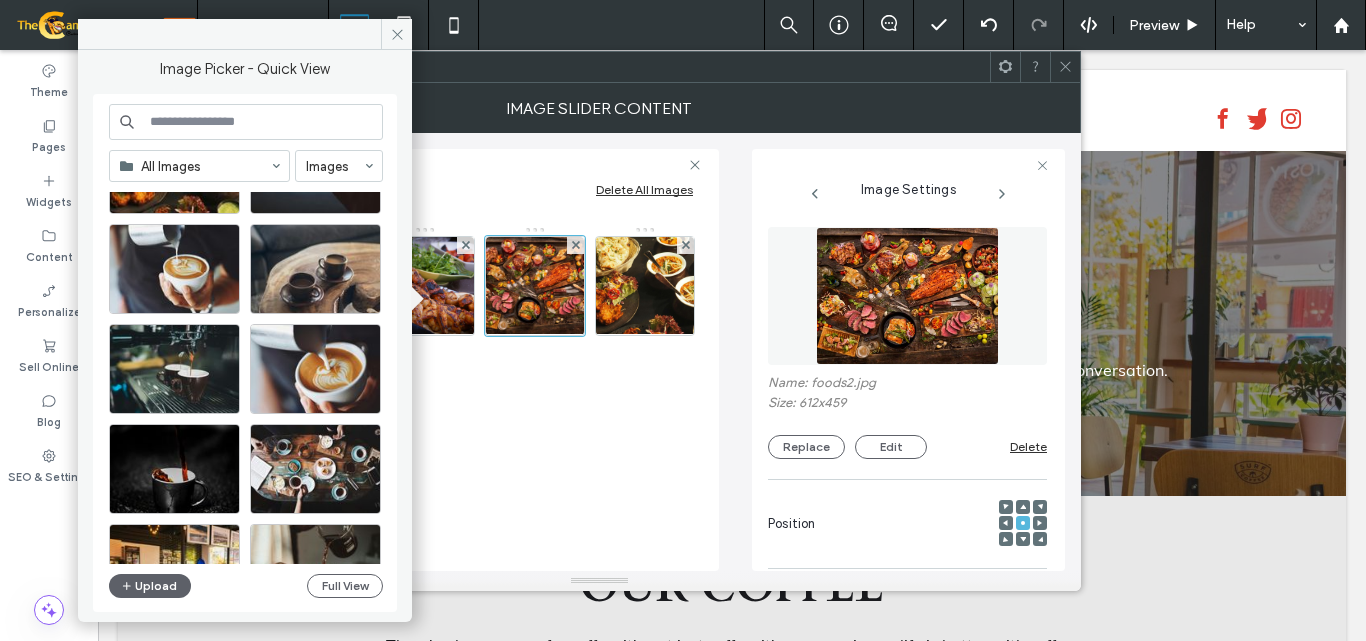 scroll, scrollTop: 200, scrollLeft: 0, axis: vertical 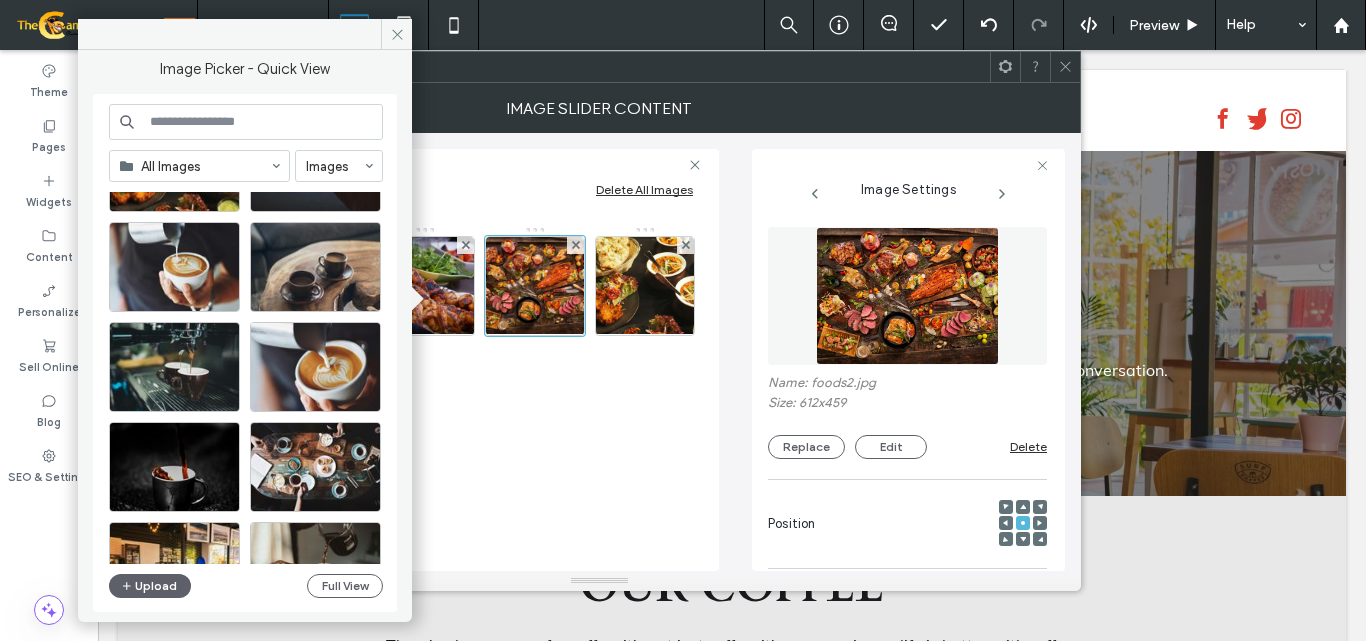 click at bounding box center (246, 122) 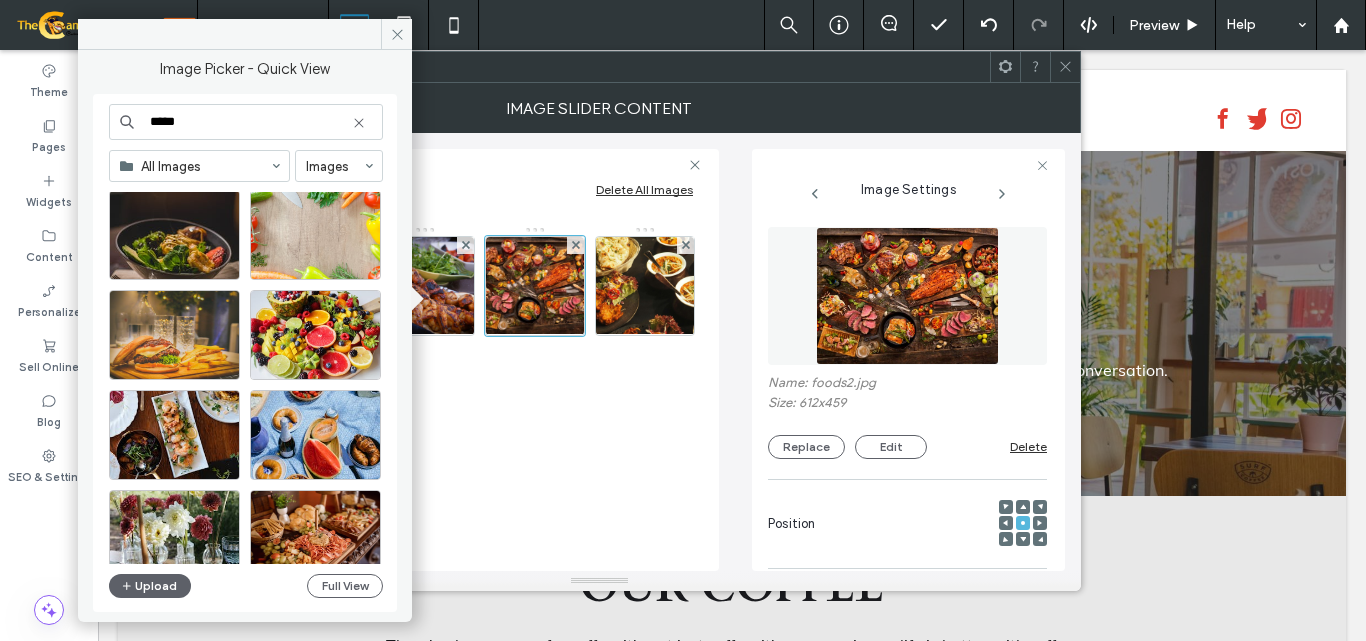scroll, scrollTop: 1598, scrollLeft: 0, axis: vertical 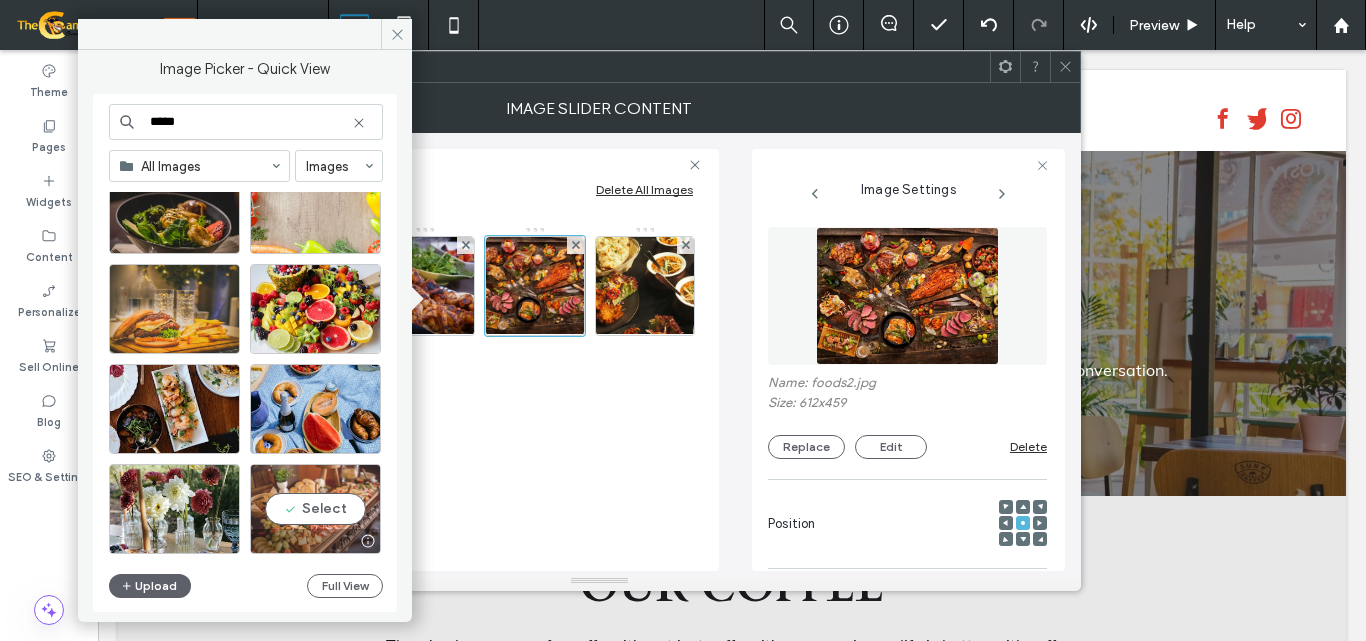 type on "*****" 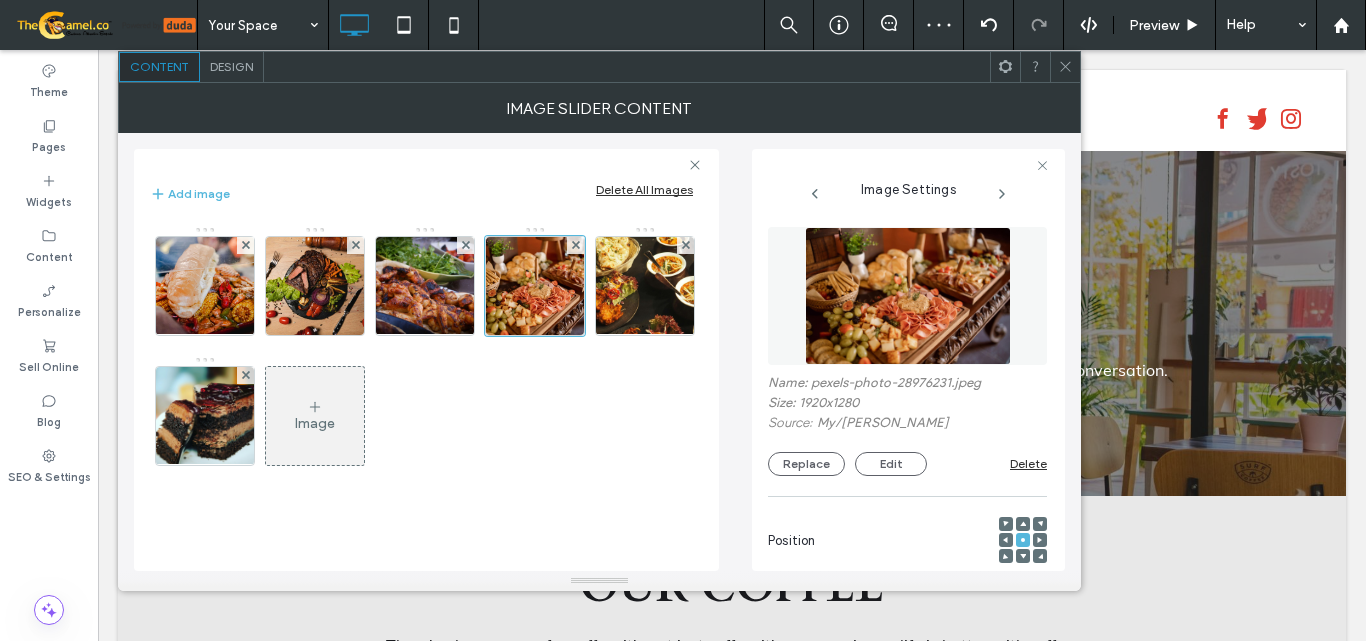 click 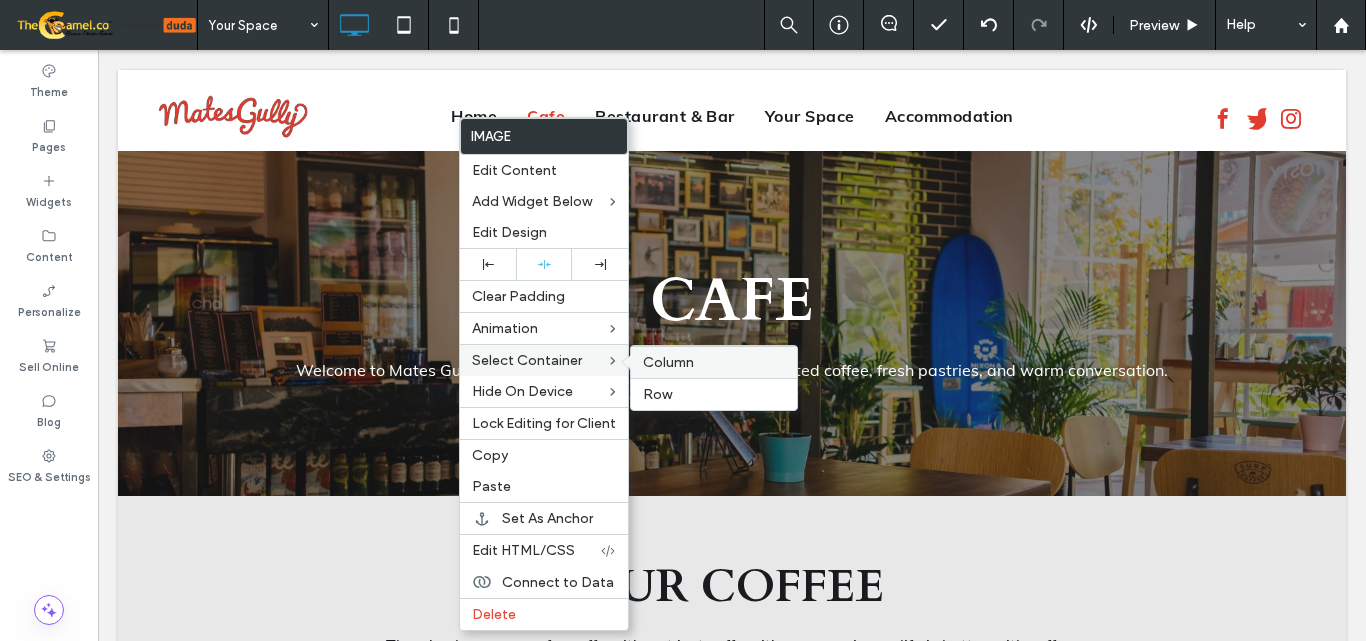 click on "Column" at bounding box center (668, 362) 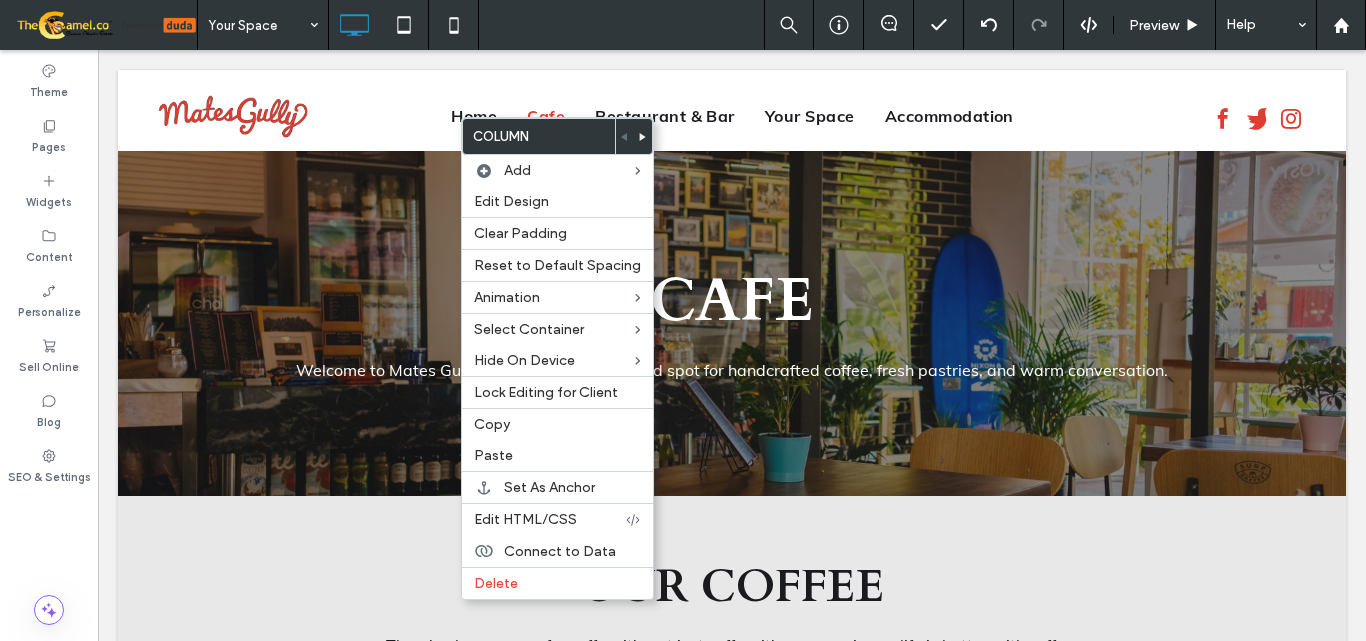 click 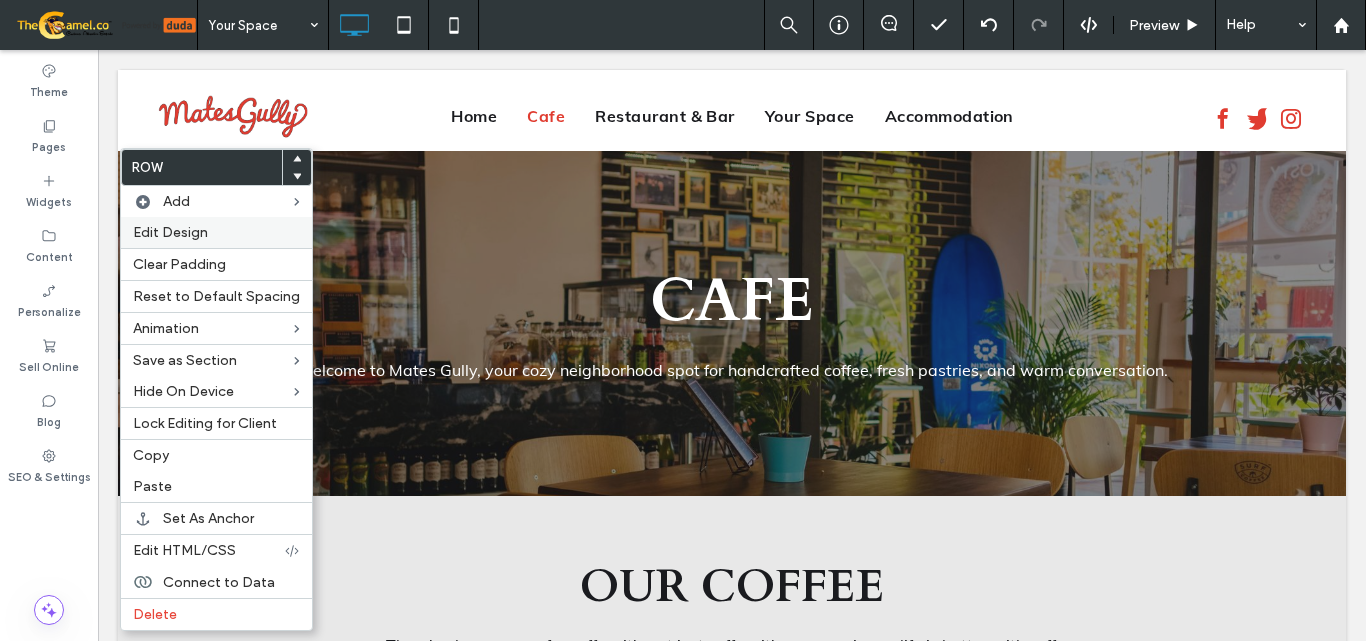 click on "Edit Design" at bounding box center [216, 232] 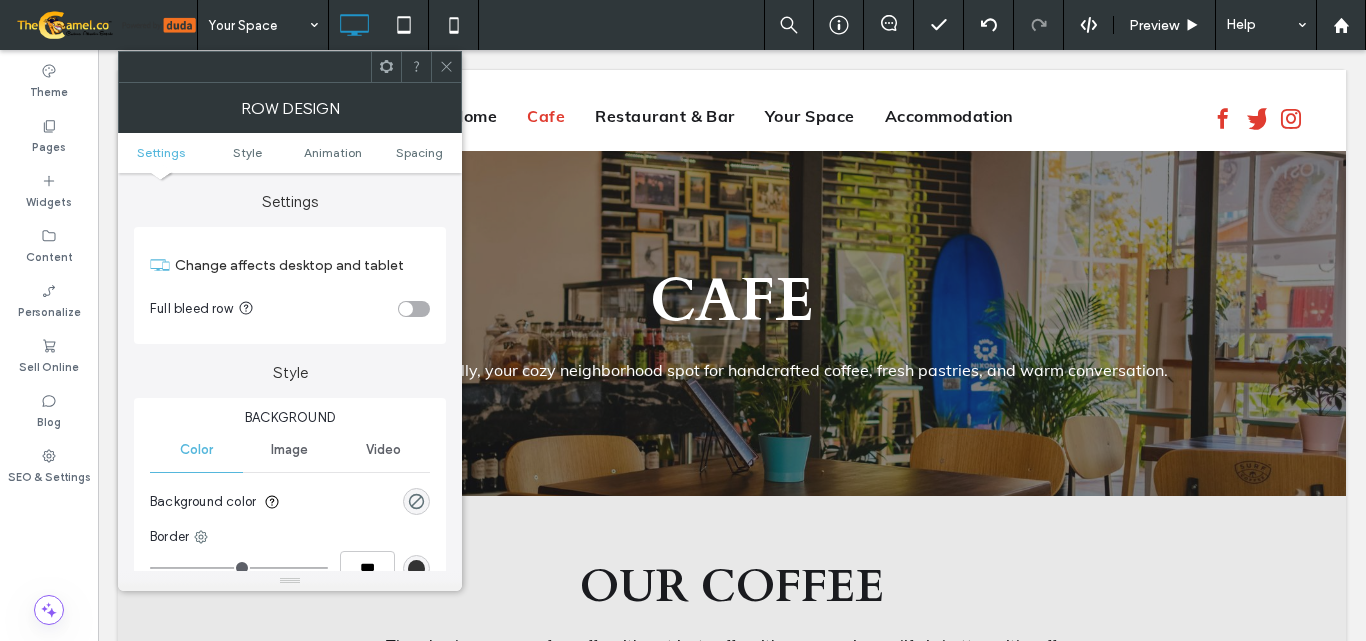 click at bounding box center [446, 67] 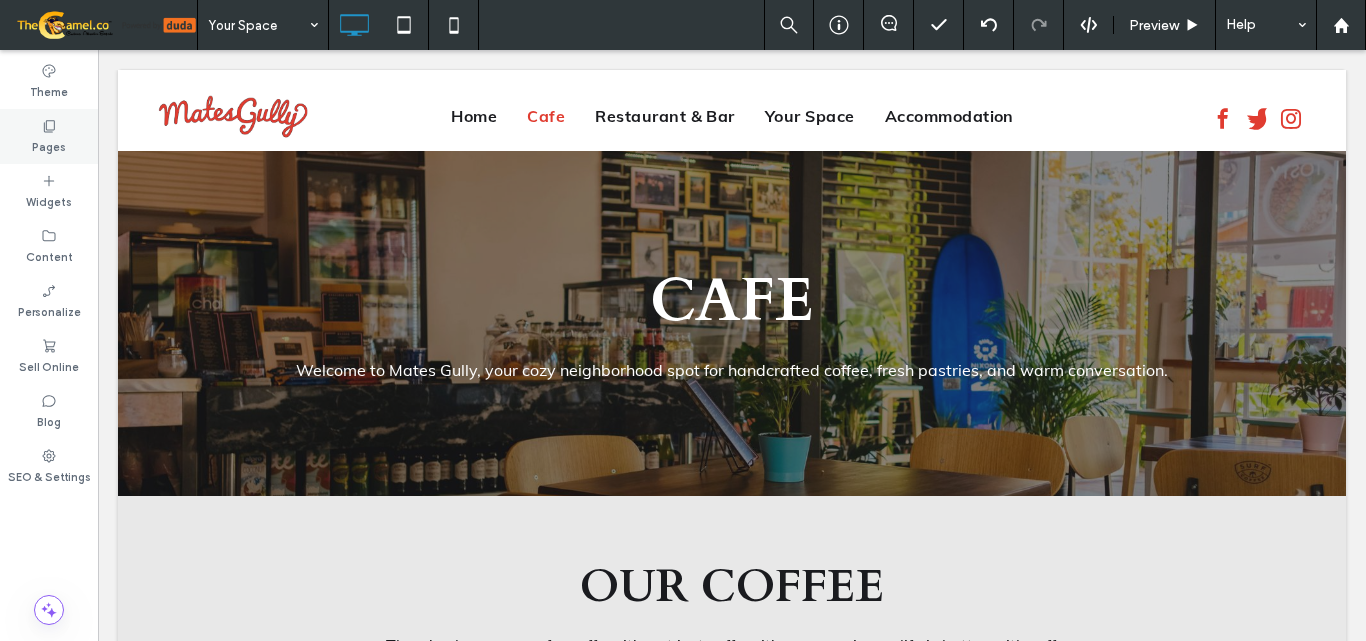 click on "Pages" at bounding box center (49, 145) 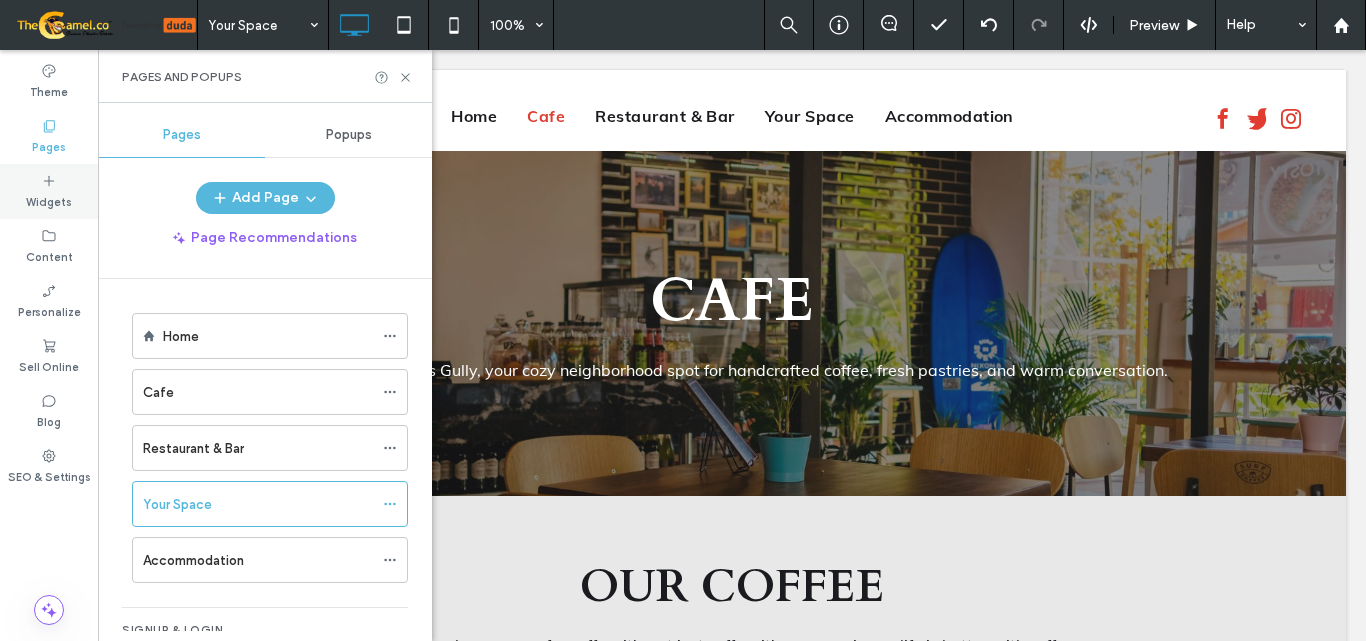 click on "Widgets" at bounding box center (49, 200) 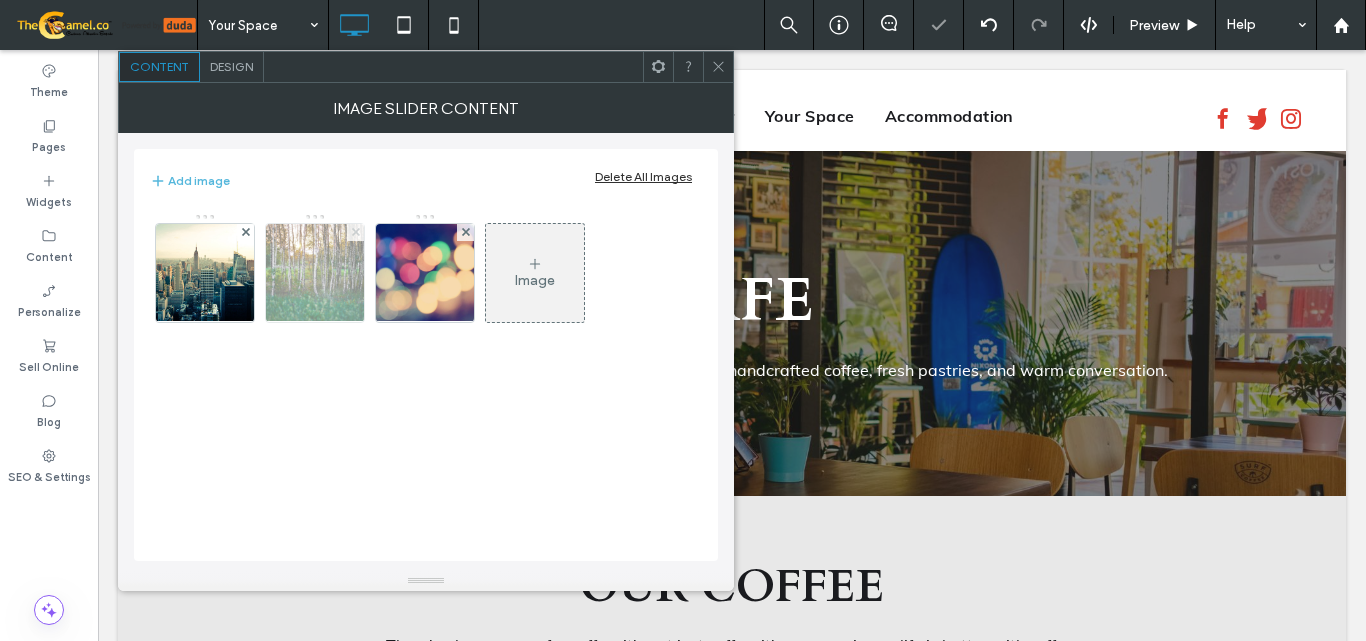 click at bounding box center [356, 232] 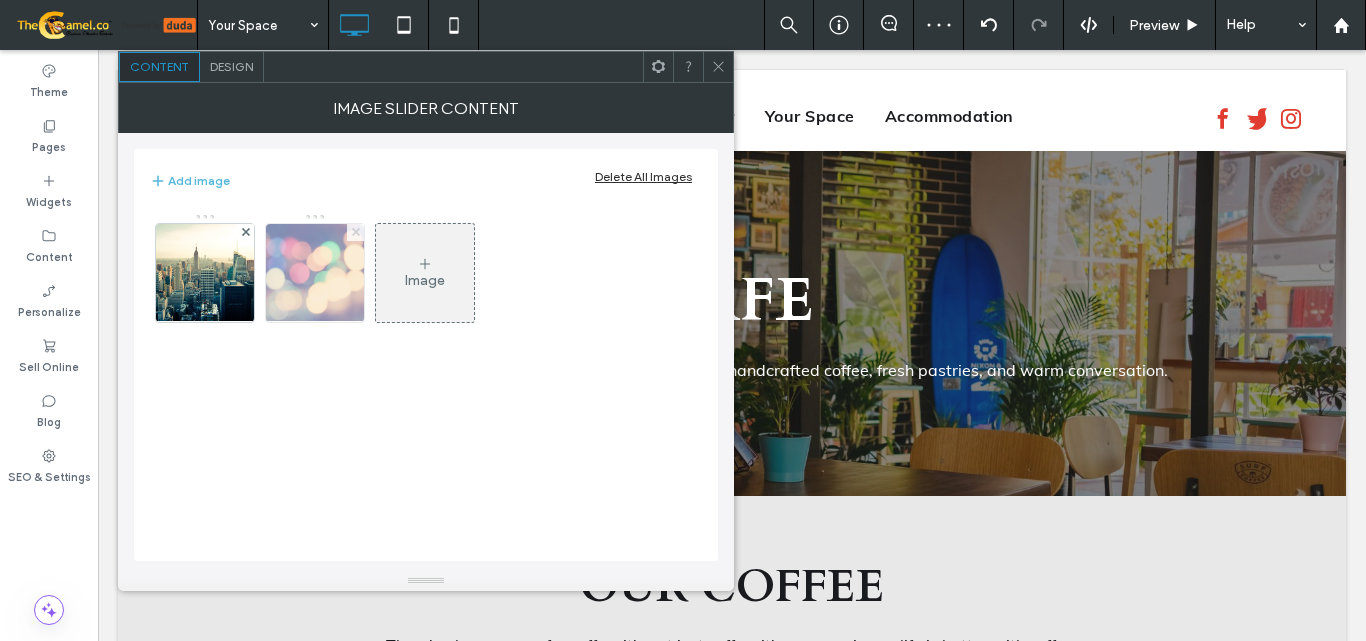 click at bounding box center [356, 232] 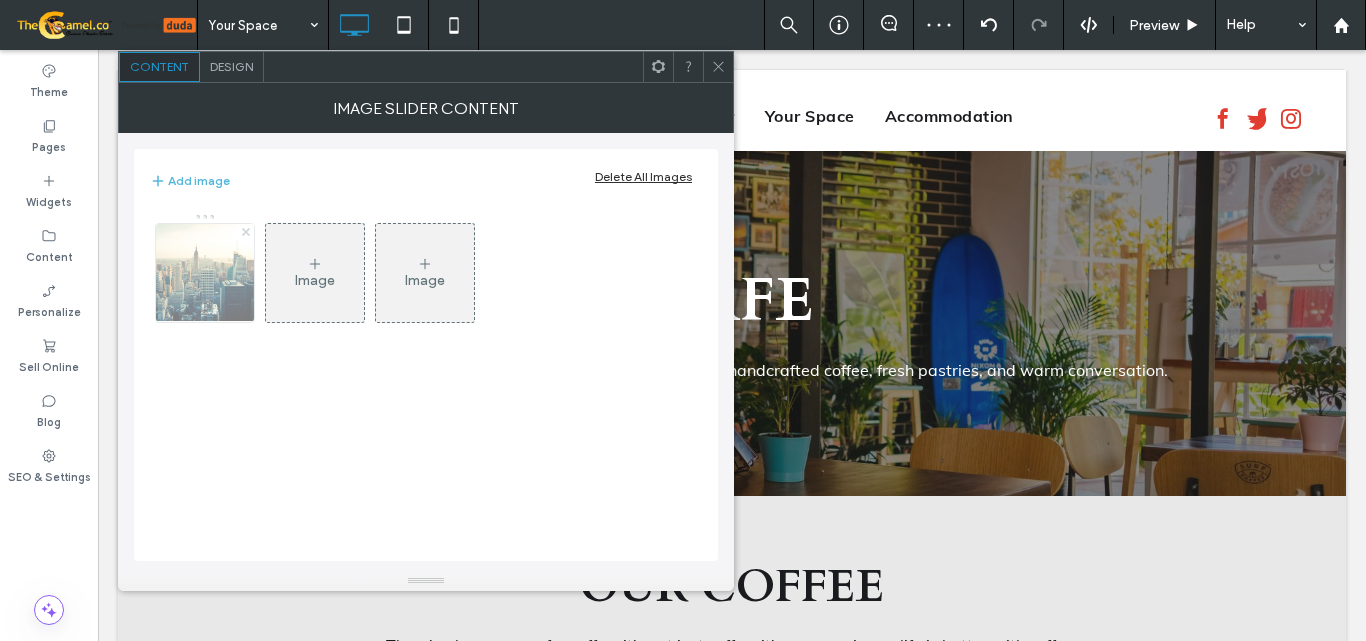 click 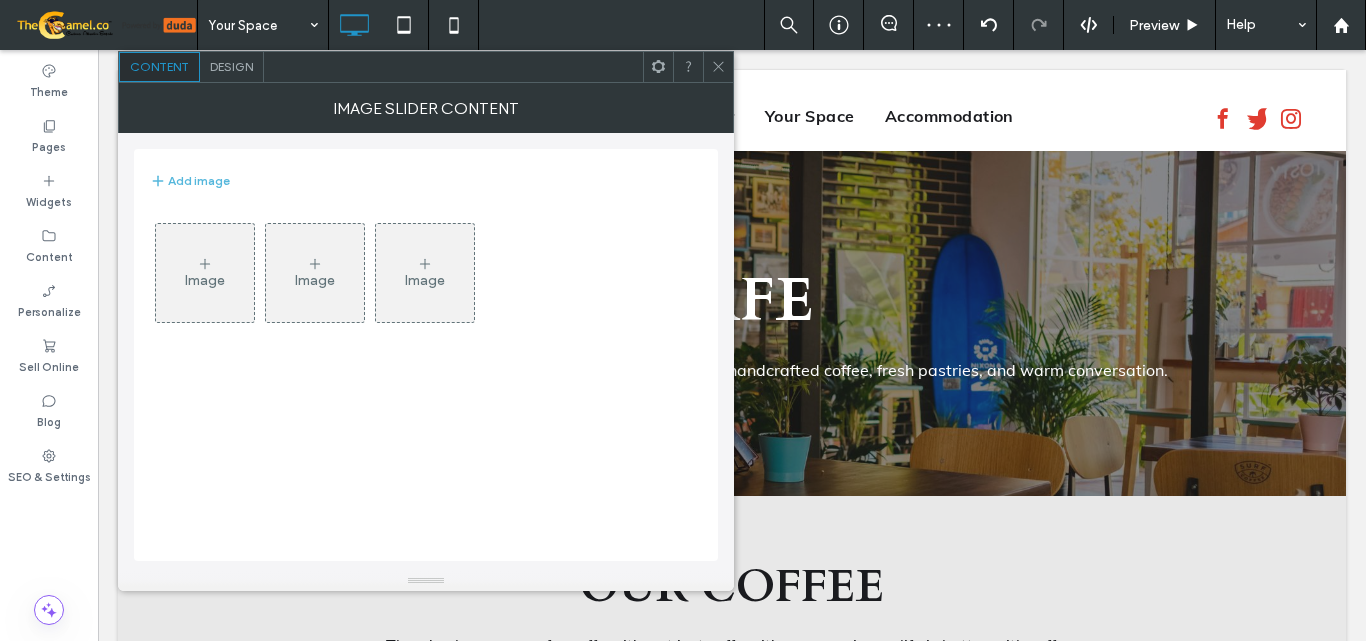 click on "Image" at bounding box center (205, 273) 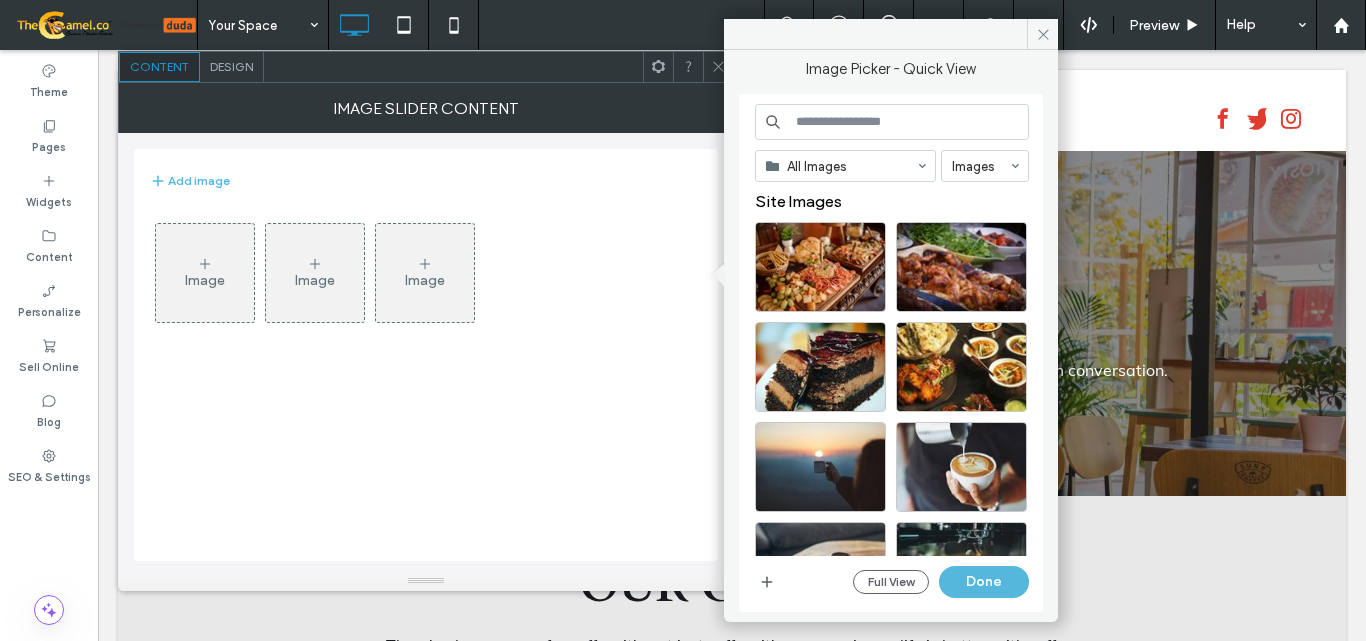 click at bounding box center (892, 122) 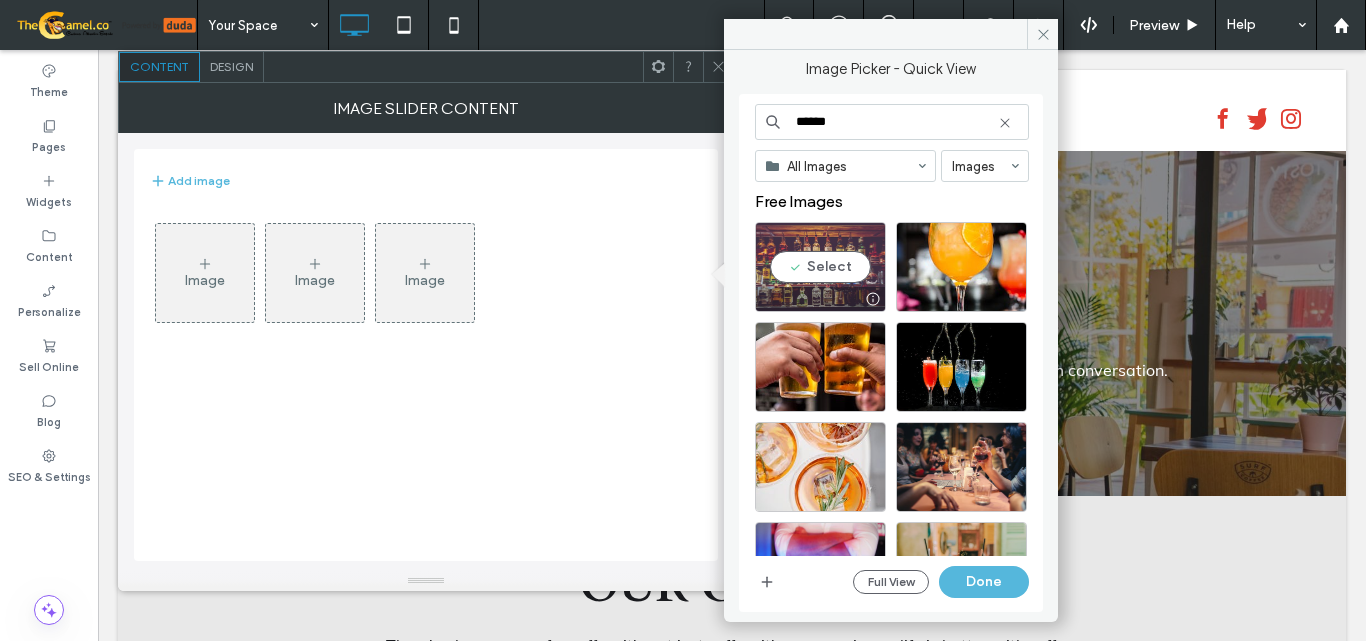 type on "******" 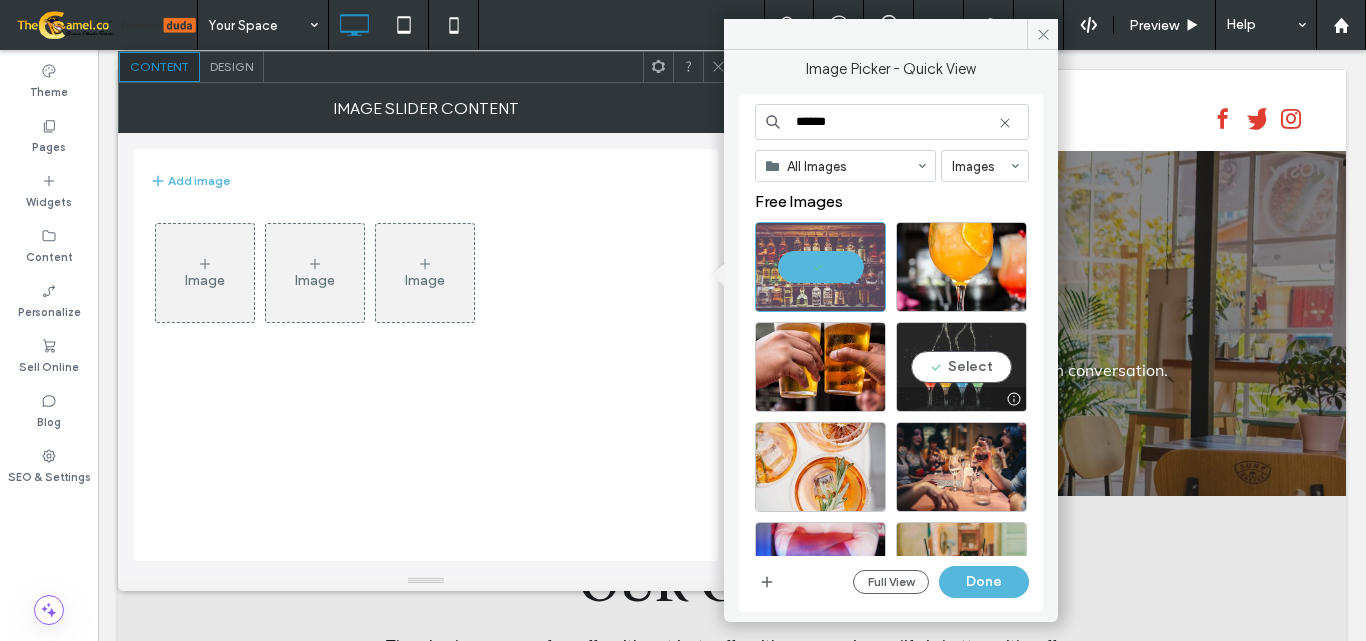 click on "Select" at bounding box center (961, 367) 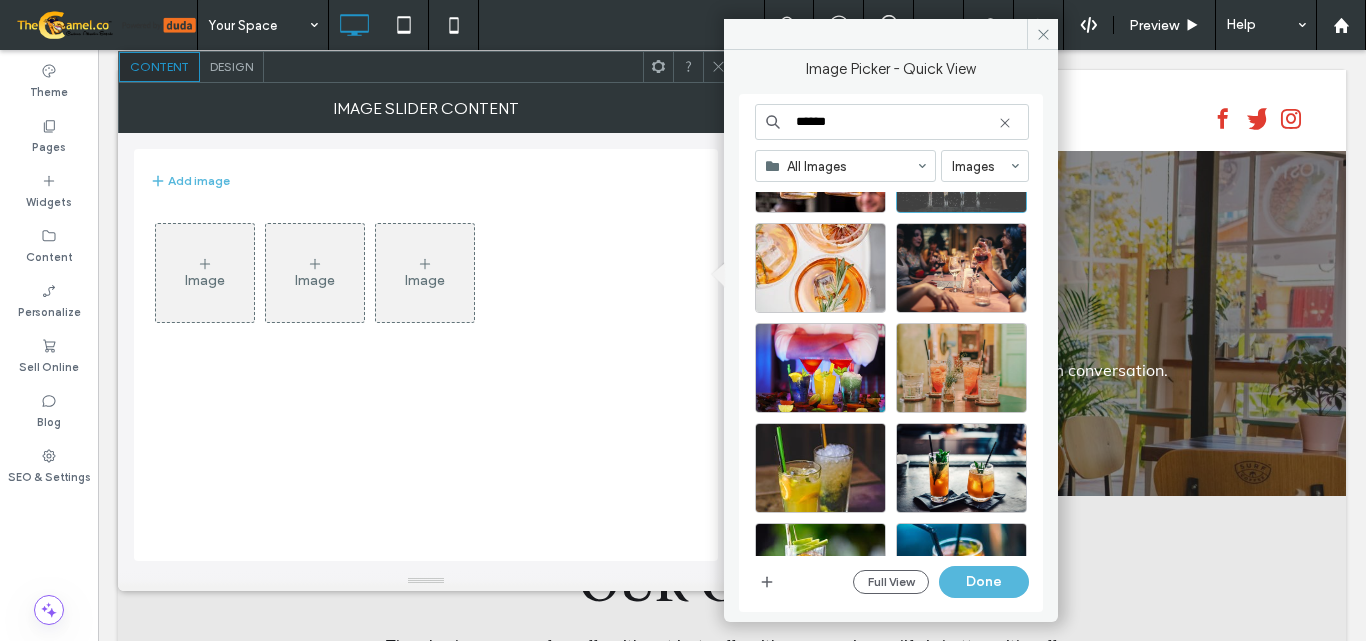 scroll, scrollTop: 200, scrollLeft: 0, axis: vertical 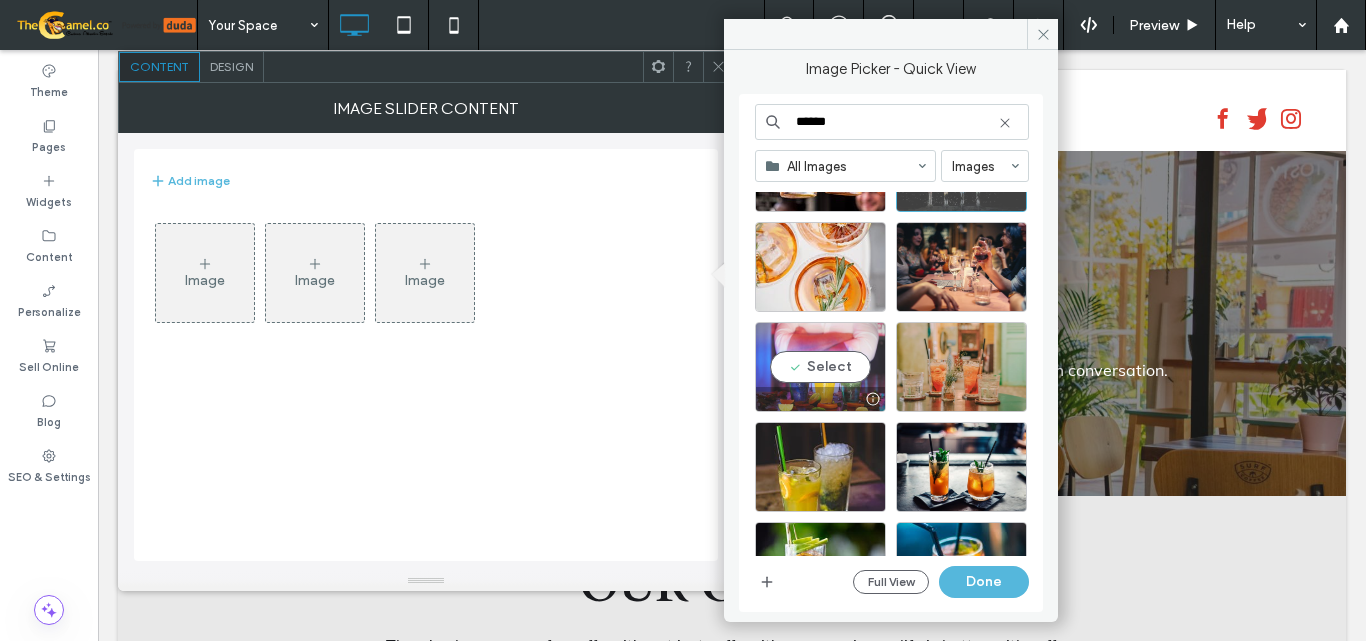 click on "Select" at bounding box center [820, 367] 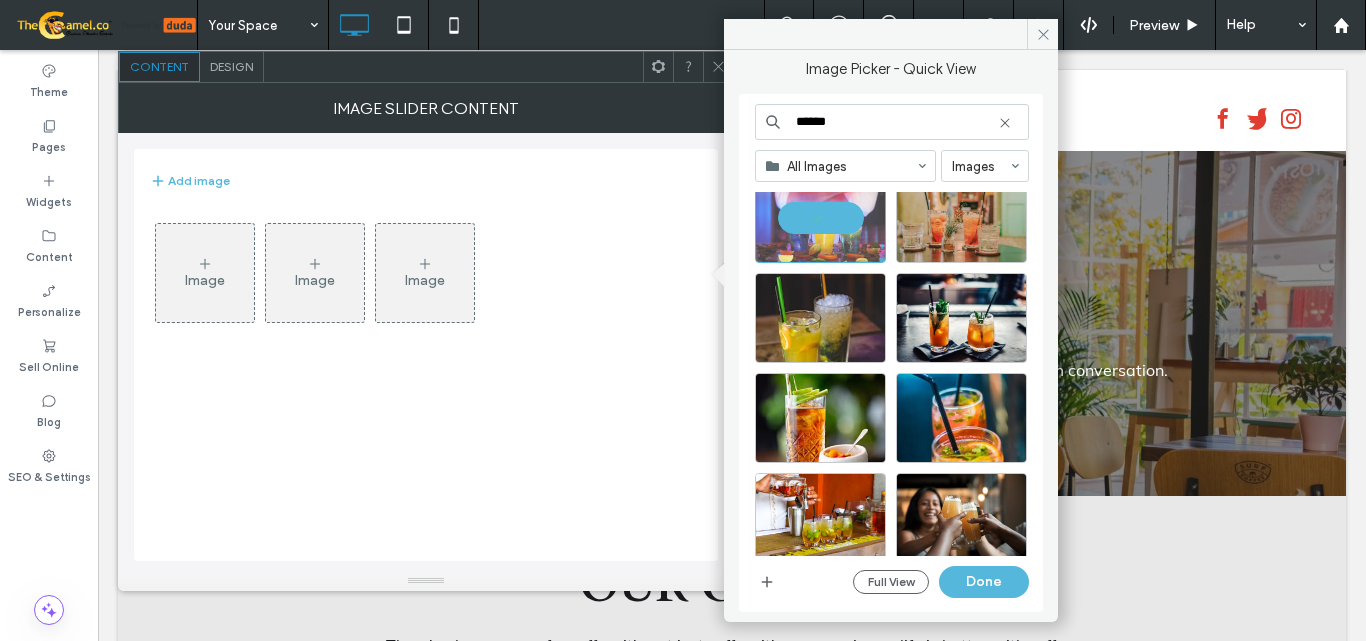 scroll, scrollTop: 400, scrollLeft: 0, axis: vertical 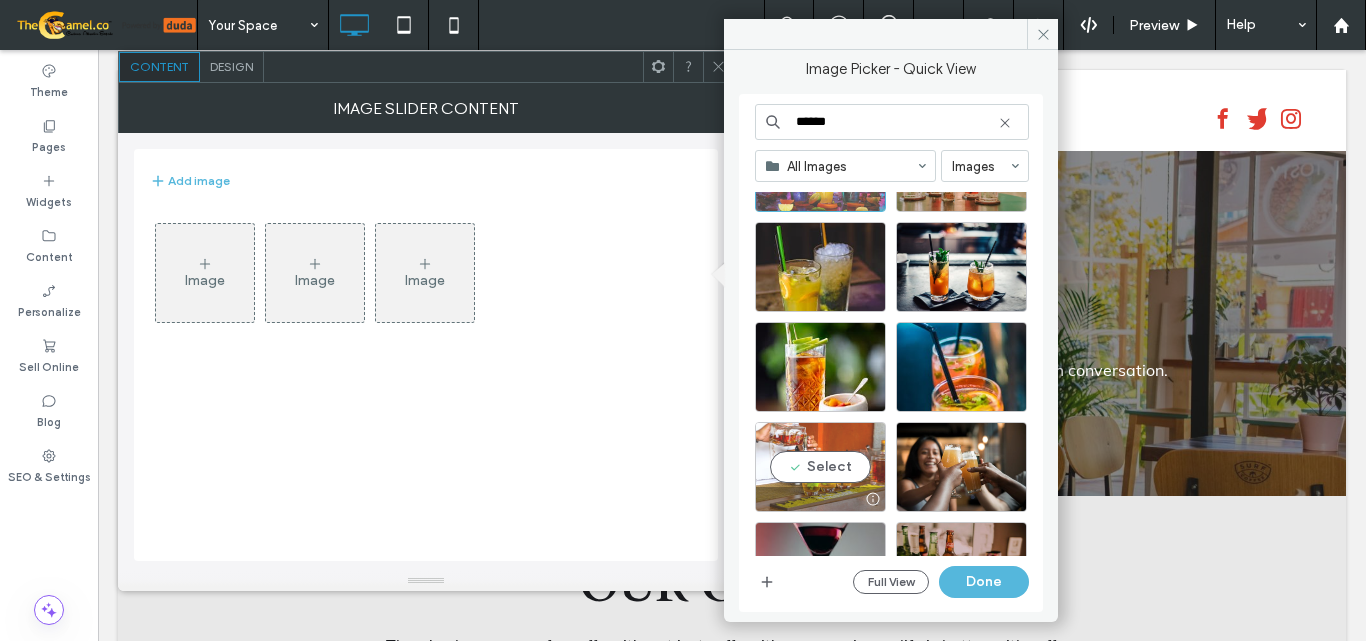 click on "Select" at bounding box center (820, 467) 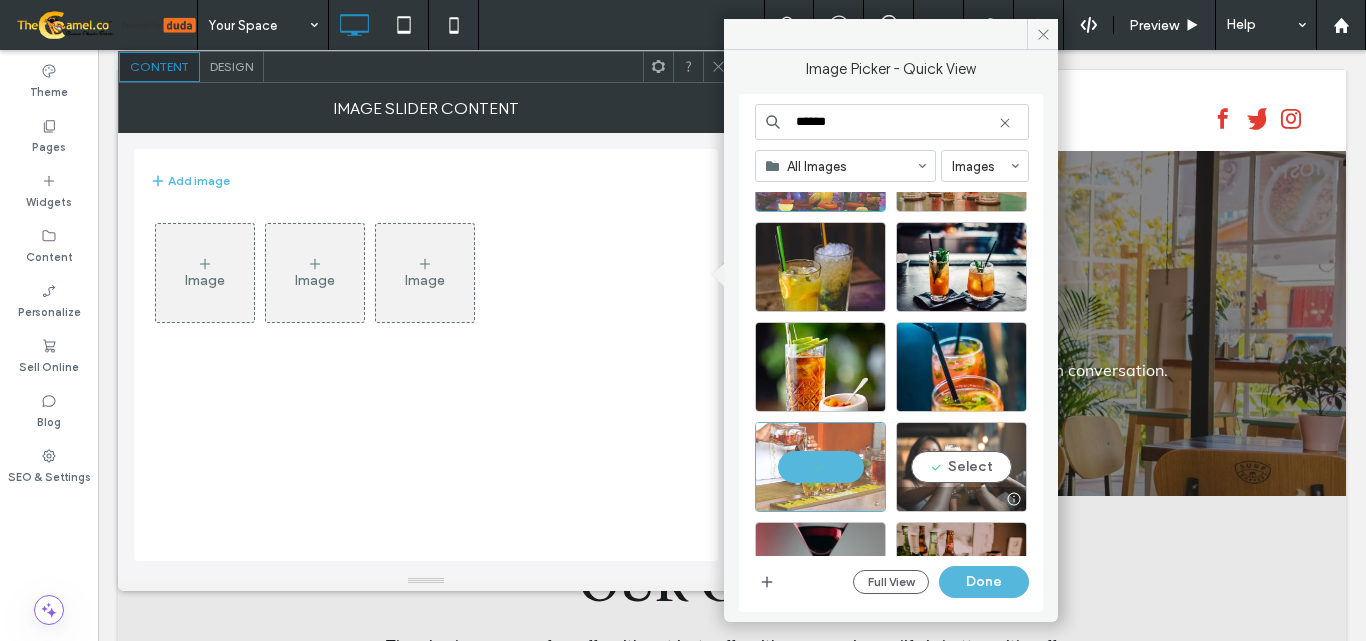 click on "Select" at bounding box center (961, 467) 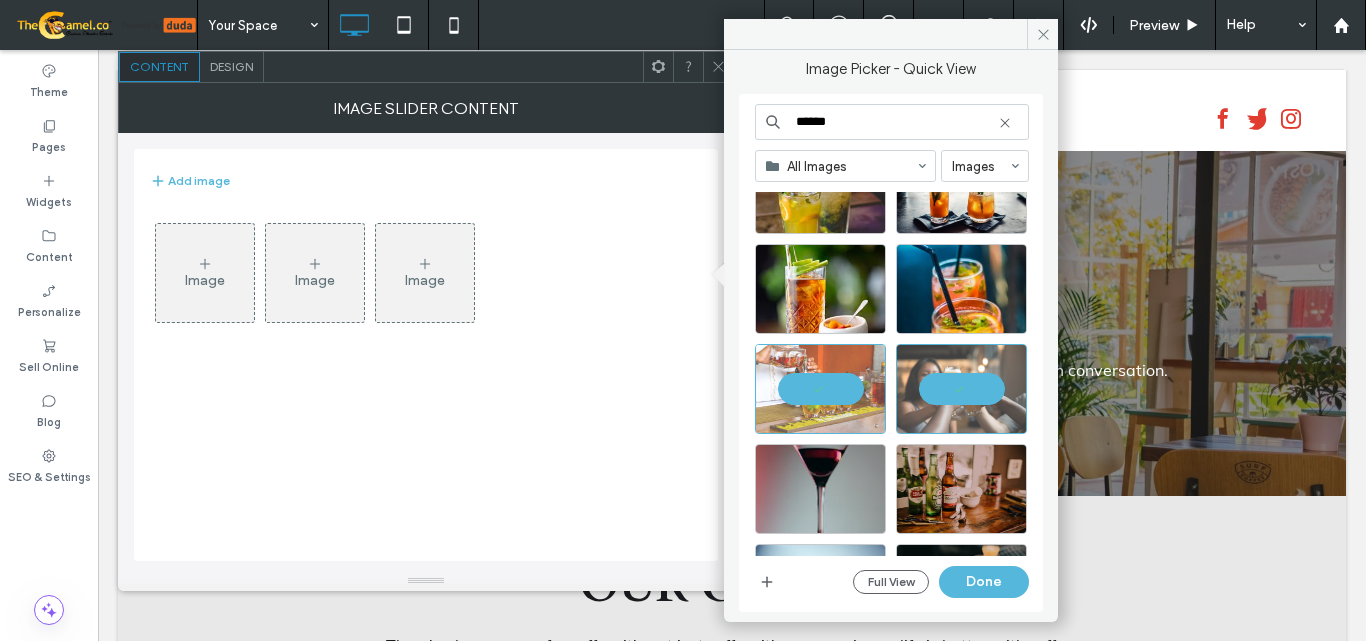 scroll, scrollTop: 600, scrollLeft: 0, axis: vertical 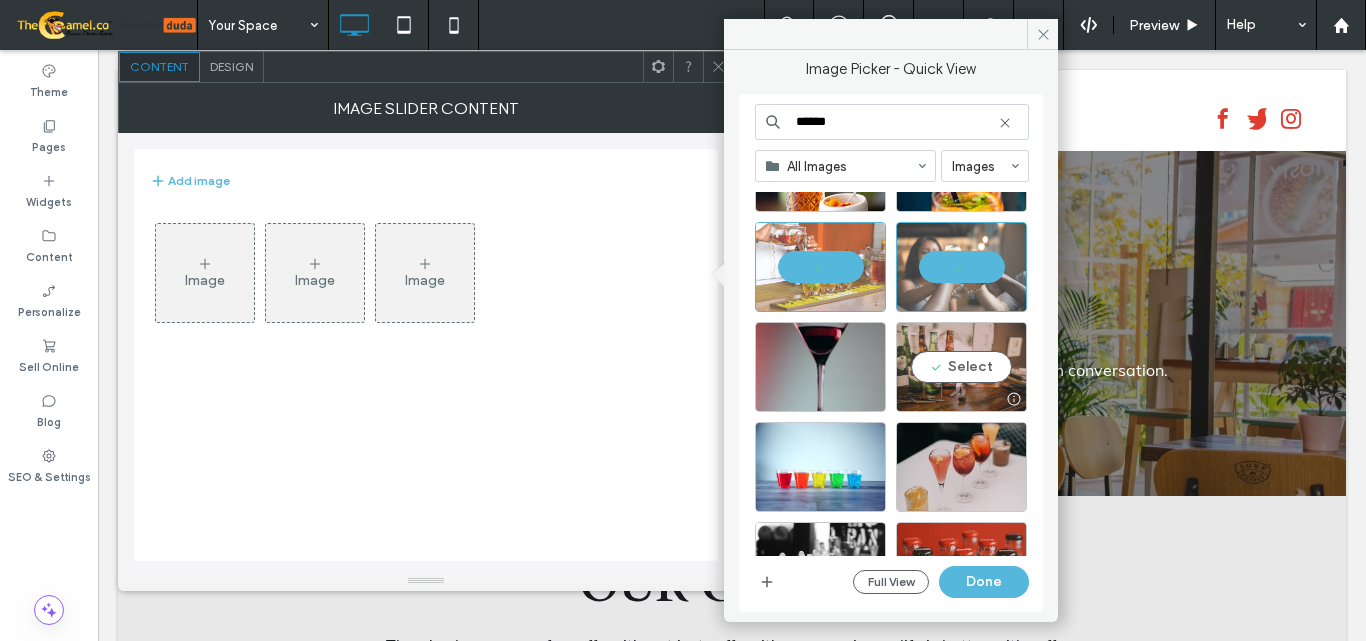click on "Select" at bounding box center (961, 367) 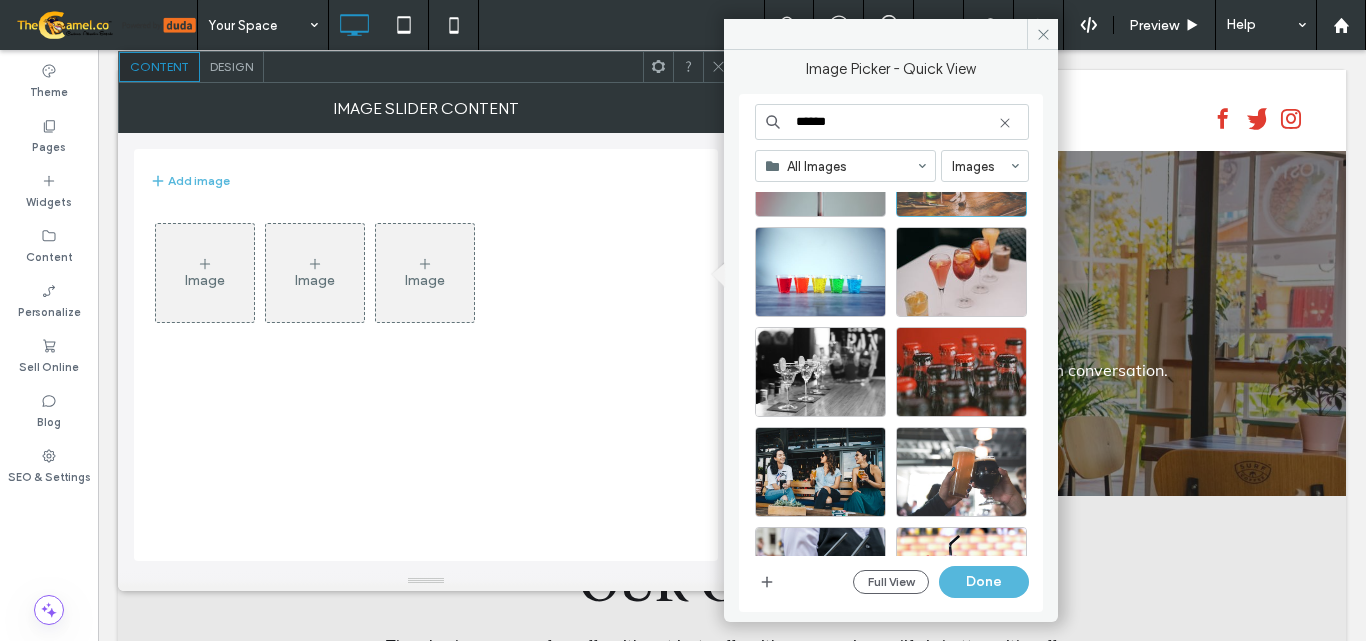 scroll, scrollTop: 800, scrollLeft: 0, axis: vertical 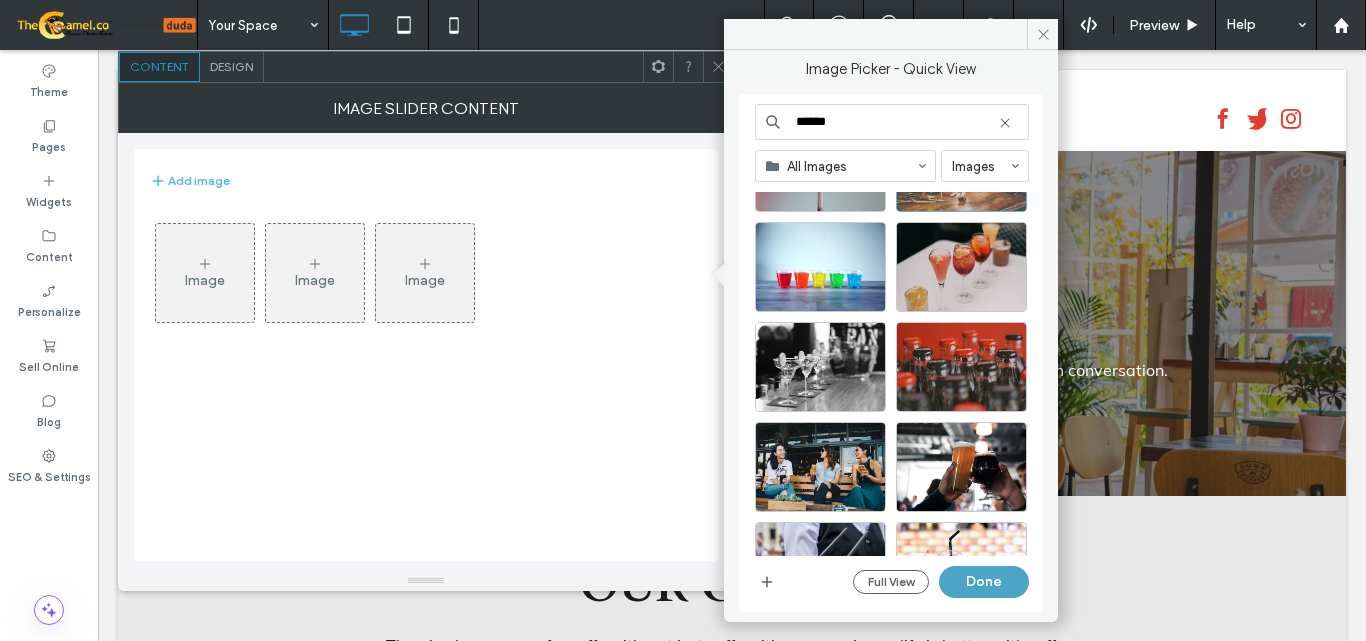 click on "Done" at bounding box center (984, 582) 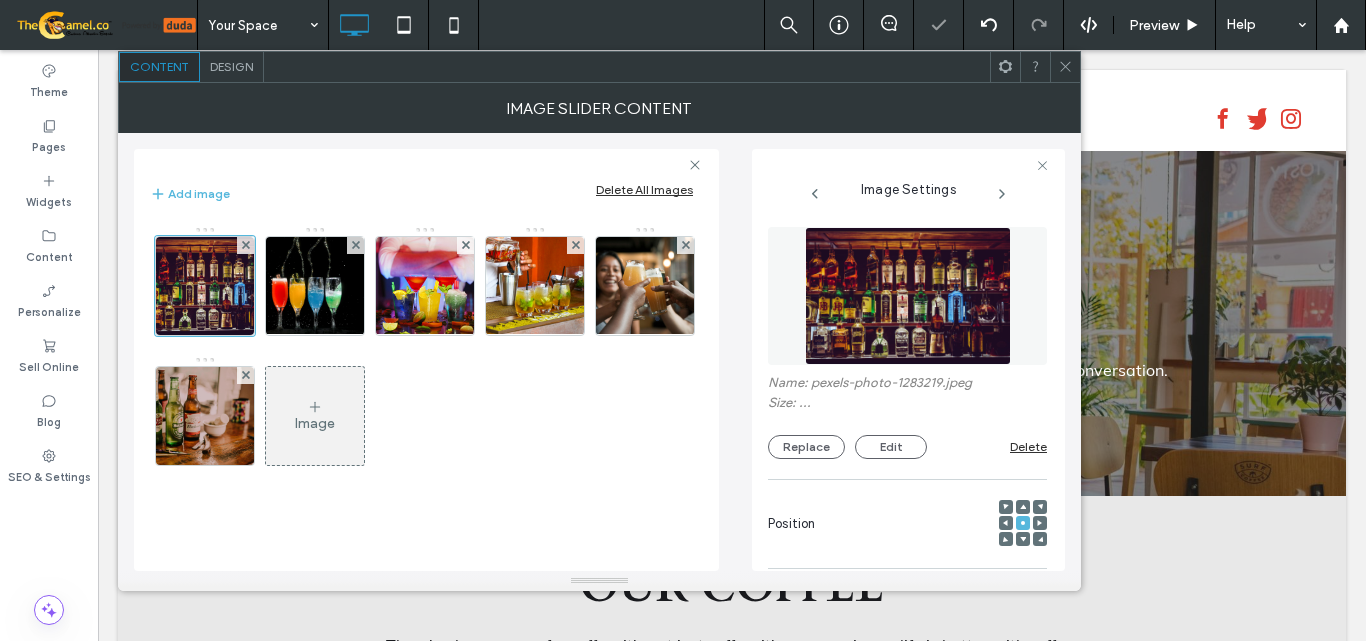 scroll, scrollTop: 0, scrollLeft: 5, axis: horizontal 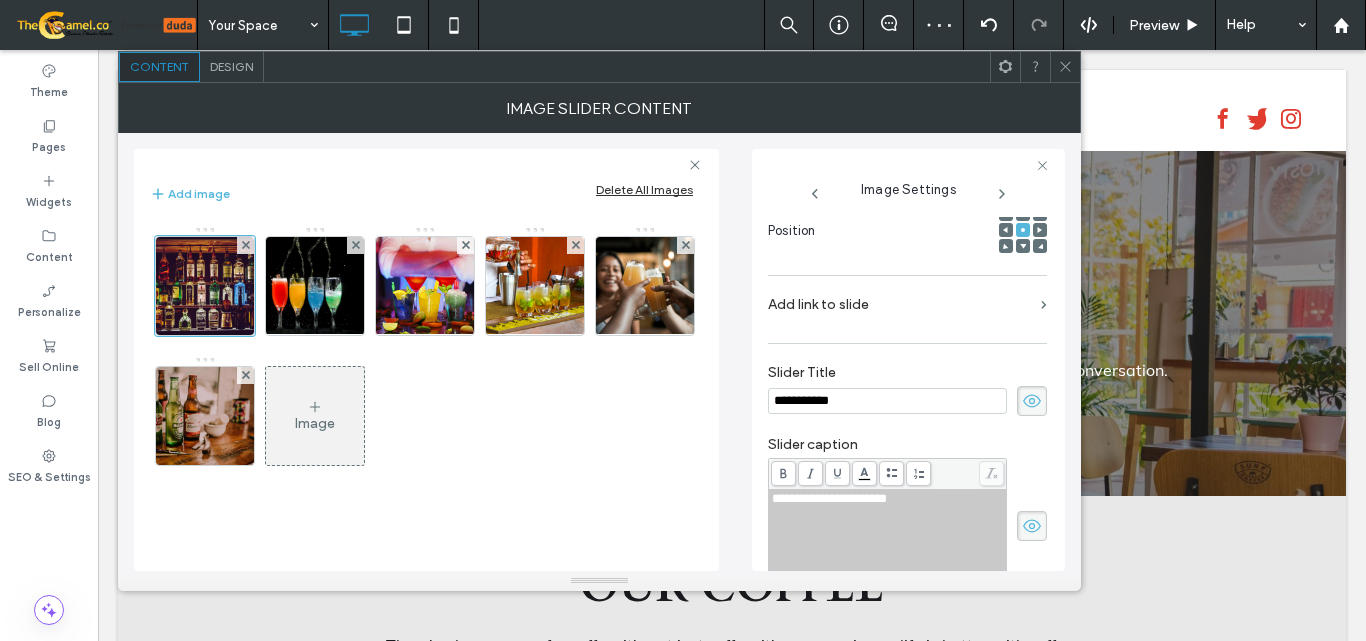 click 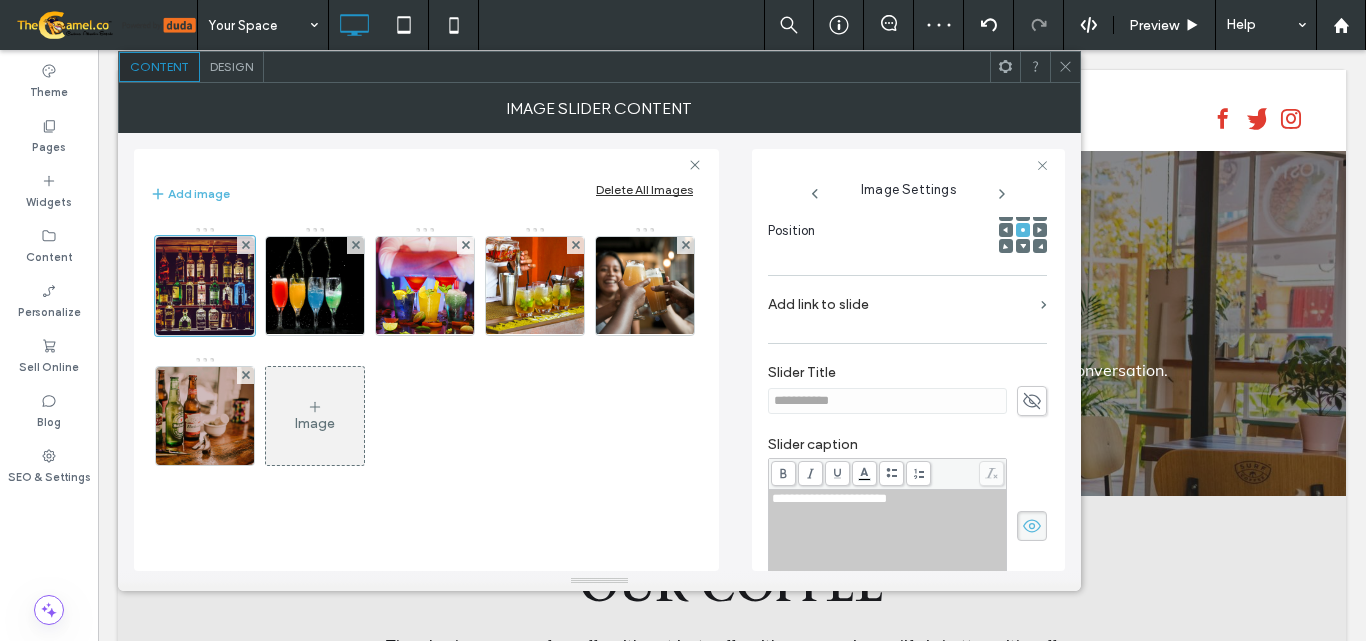 click 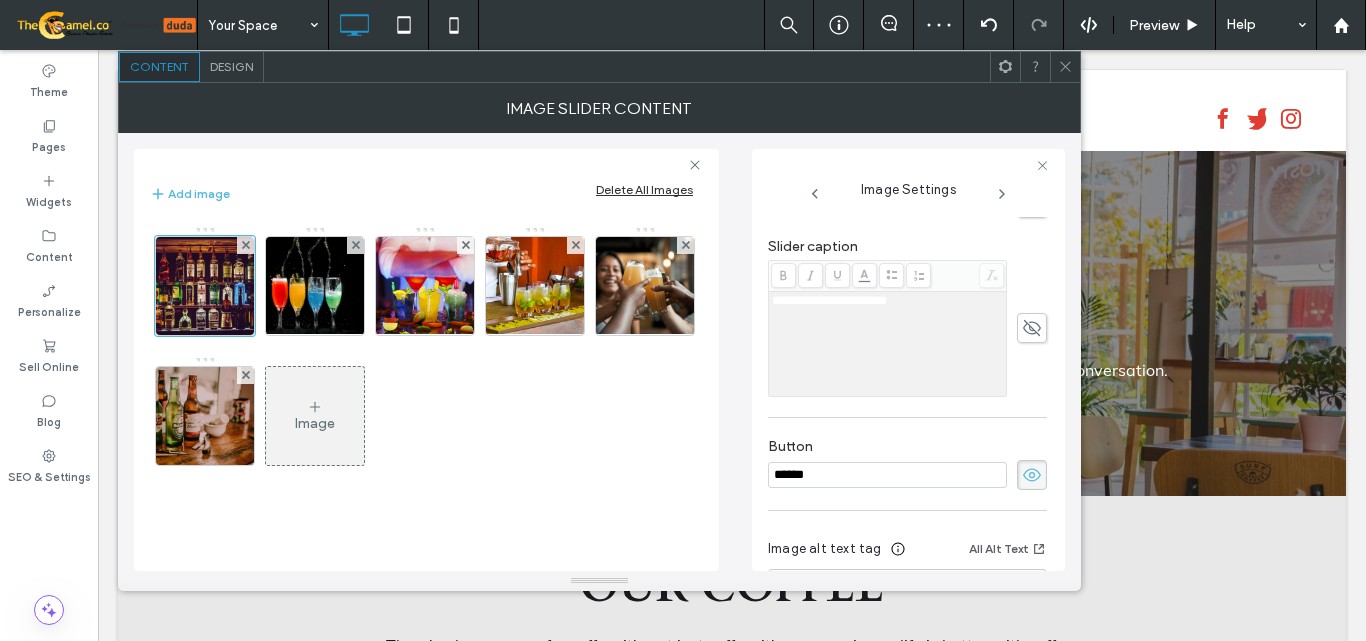 scroll, scrollTop: 510, scrollLeft: 0, axis: vertical 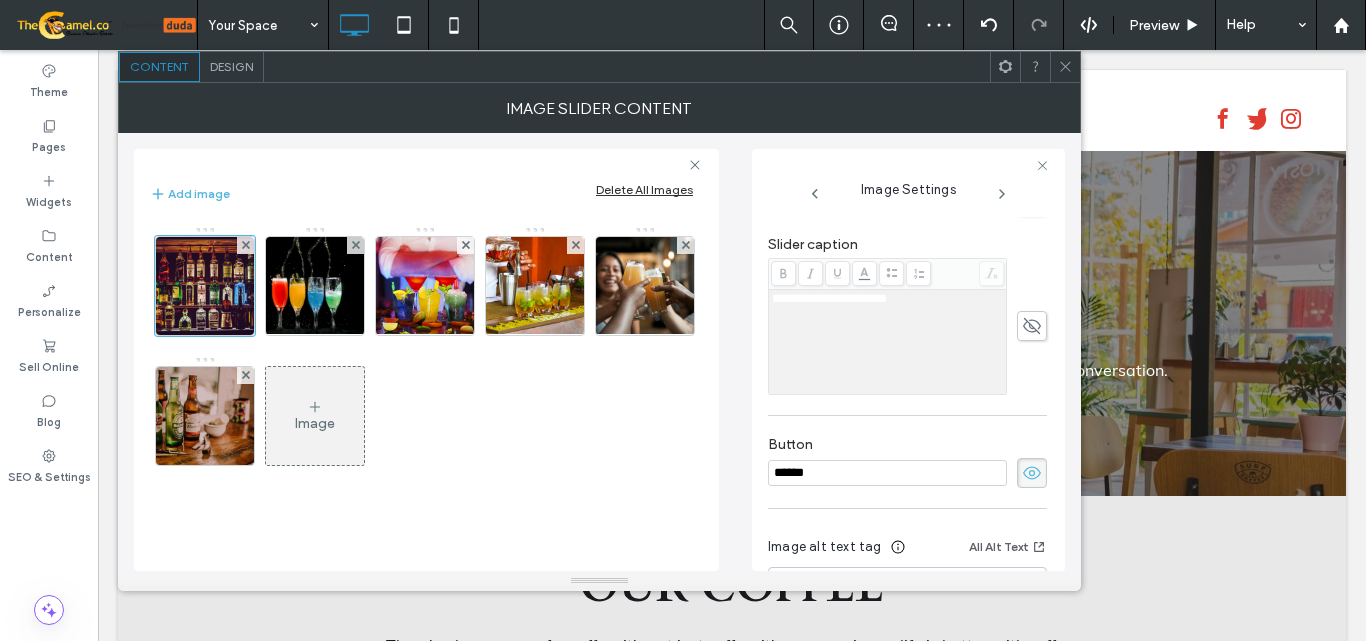 click at bounding box center (1032, 473) 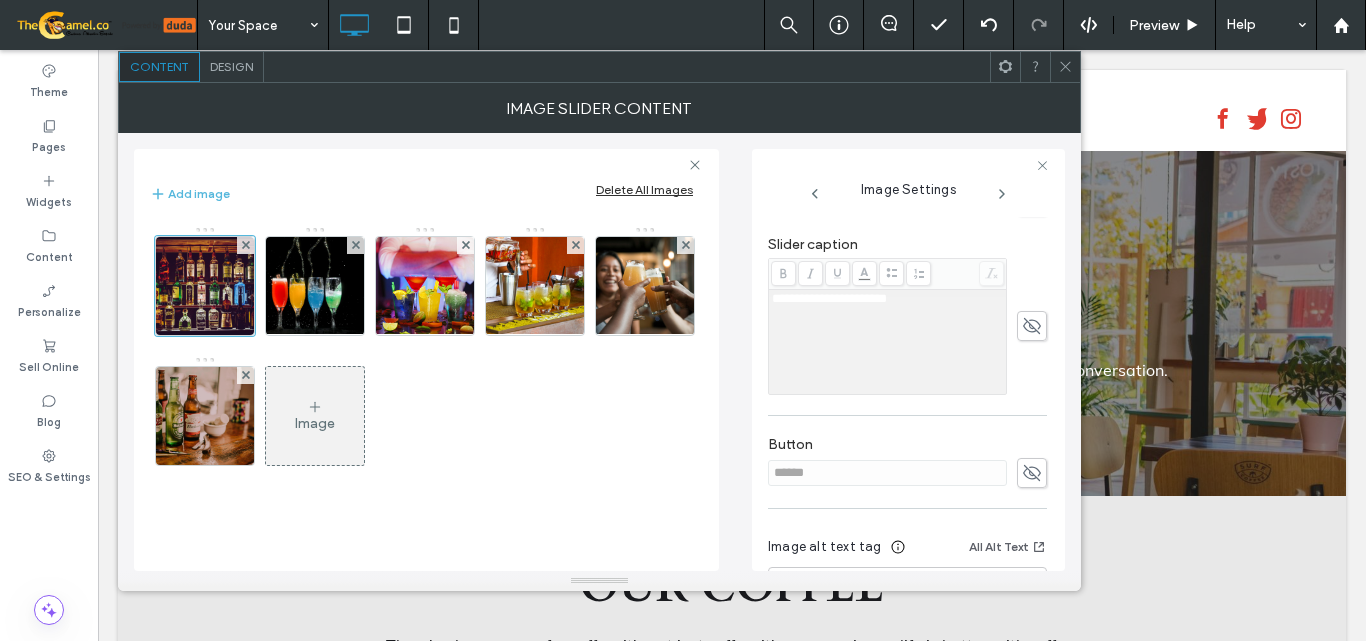 click 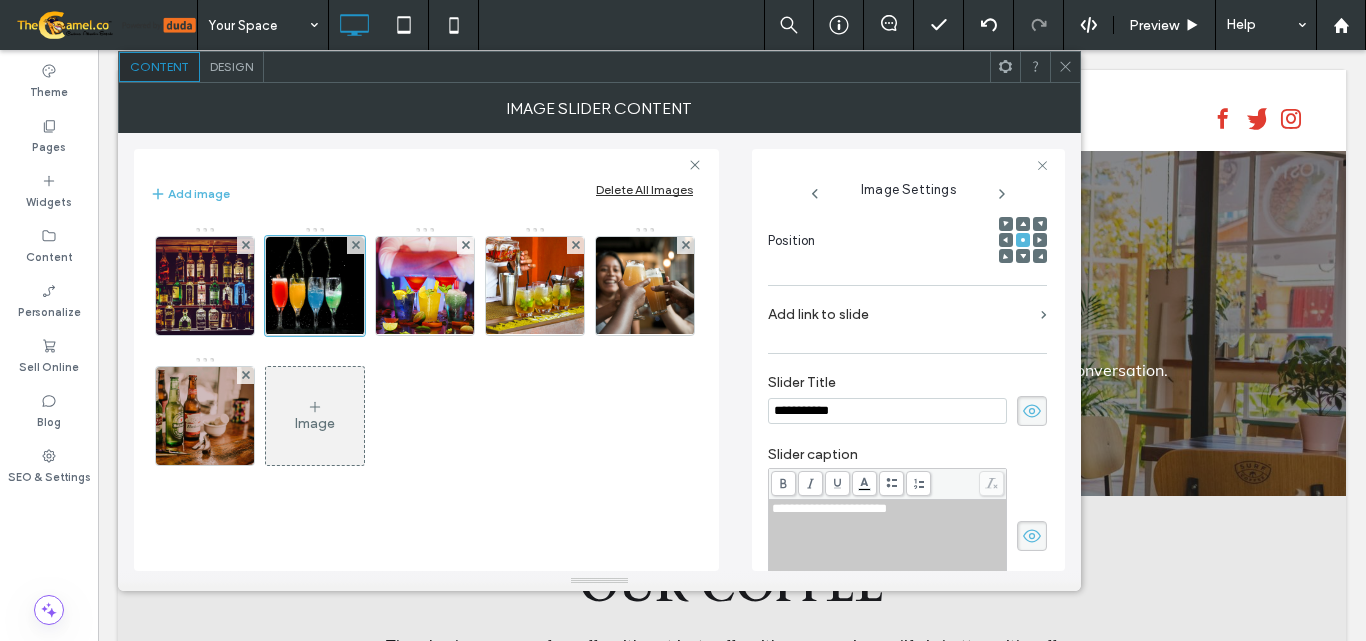 scroll, scrollTop: 317, scrollLeft: 0, axis: vertical 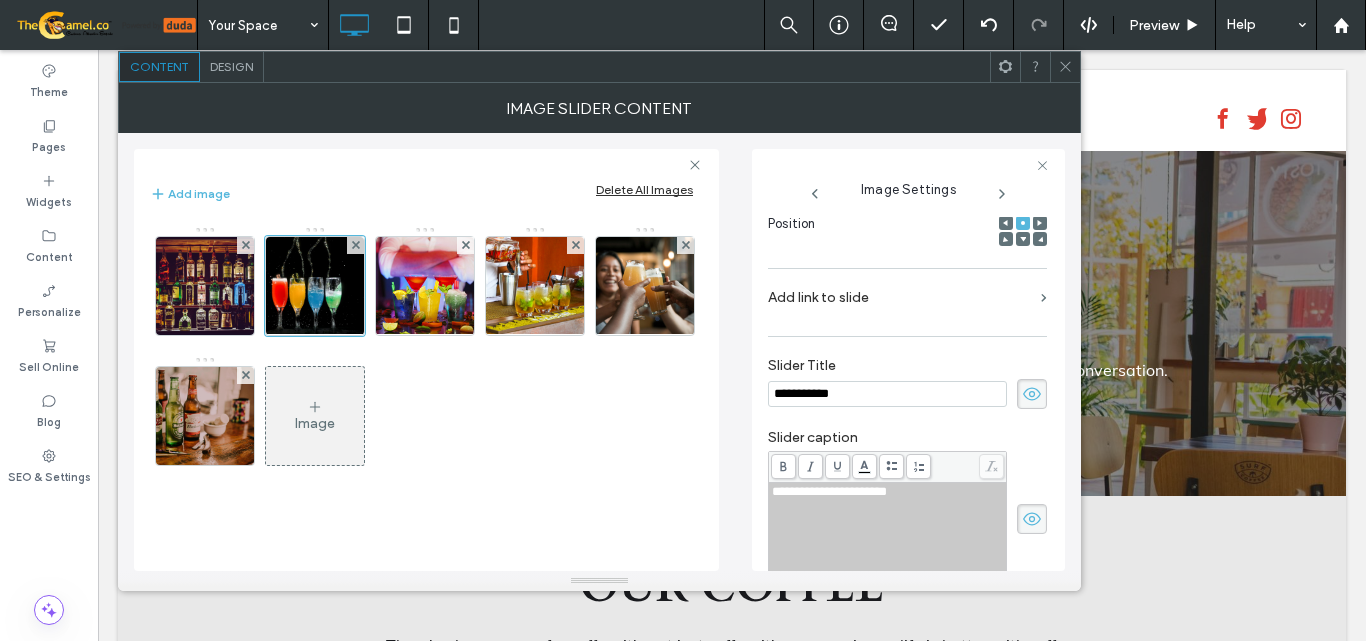 click 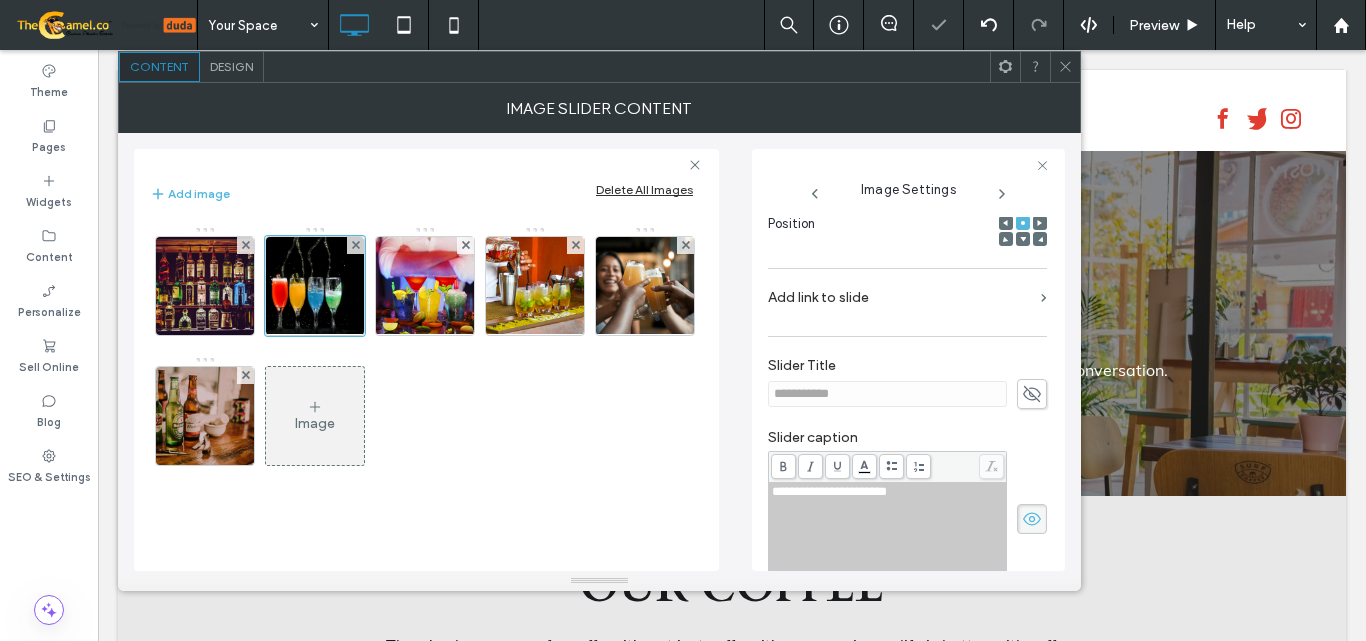 click at bounding box center (1032, 519) 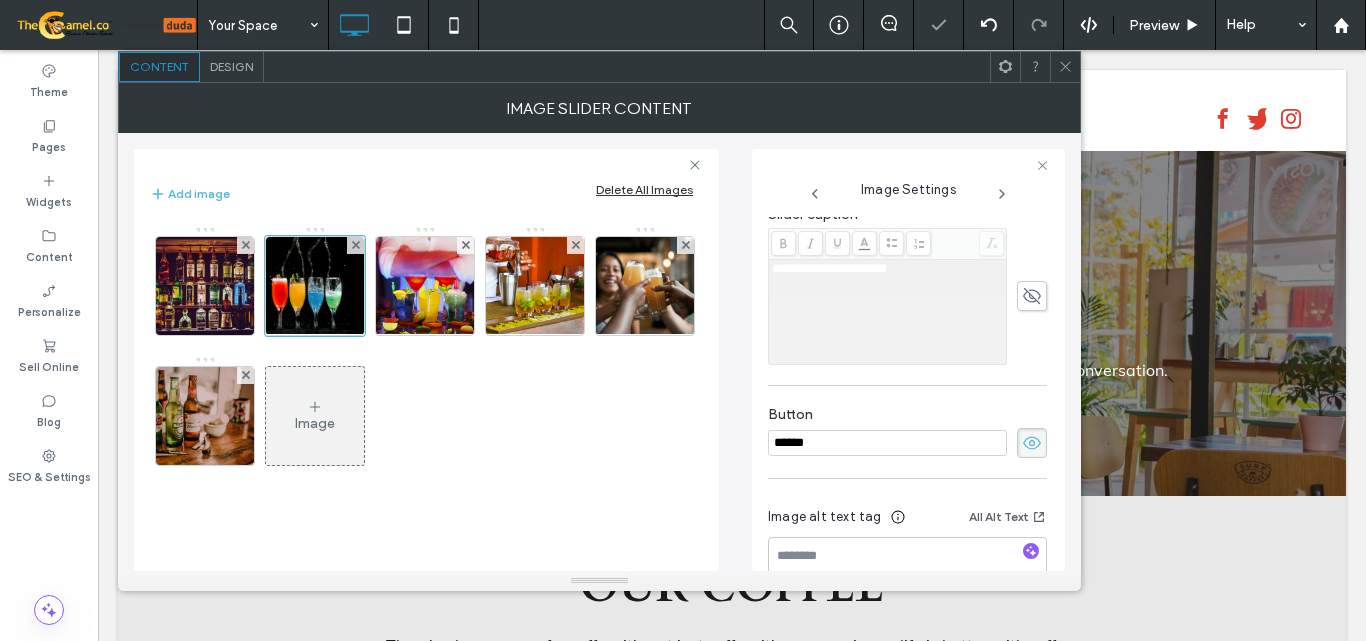 scroll, scrollTop: 588, scrollLeft: 0, axis: vertical 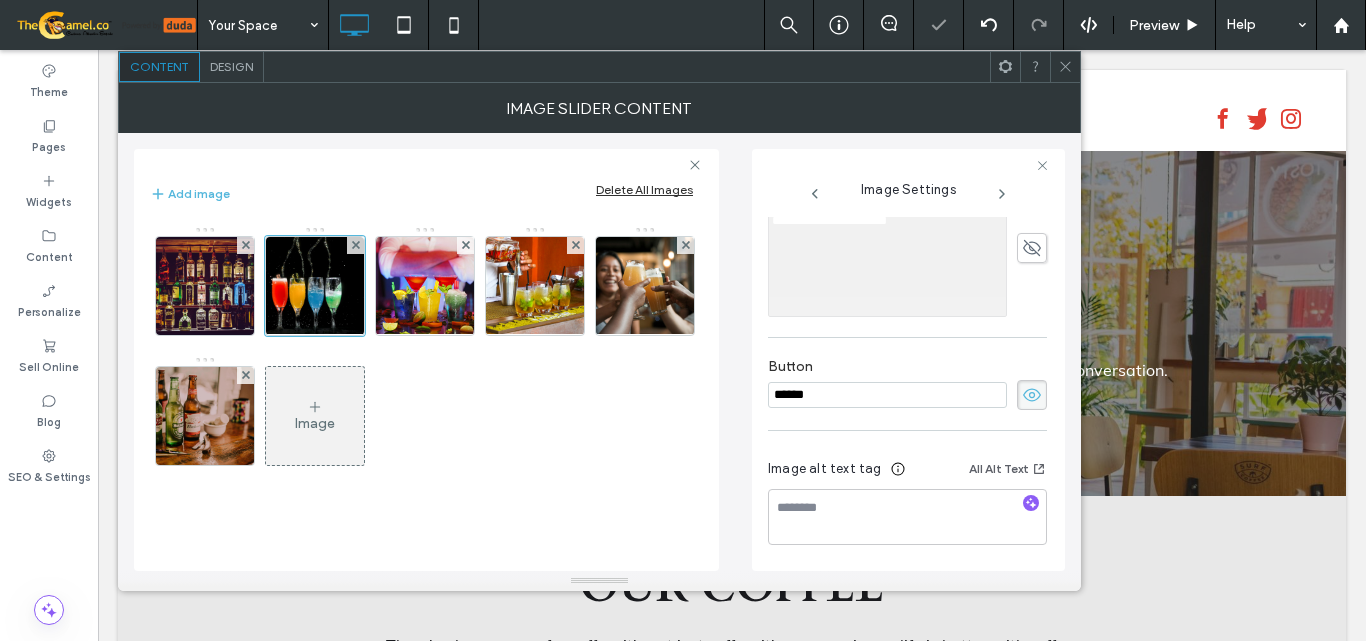click 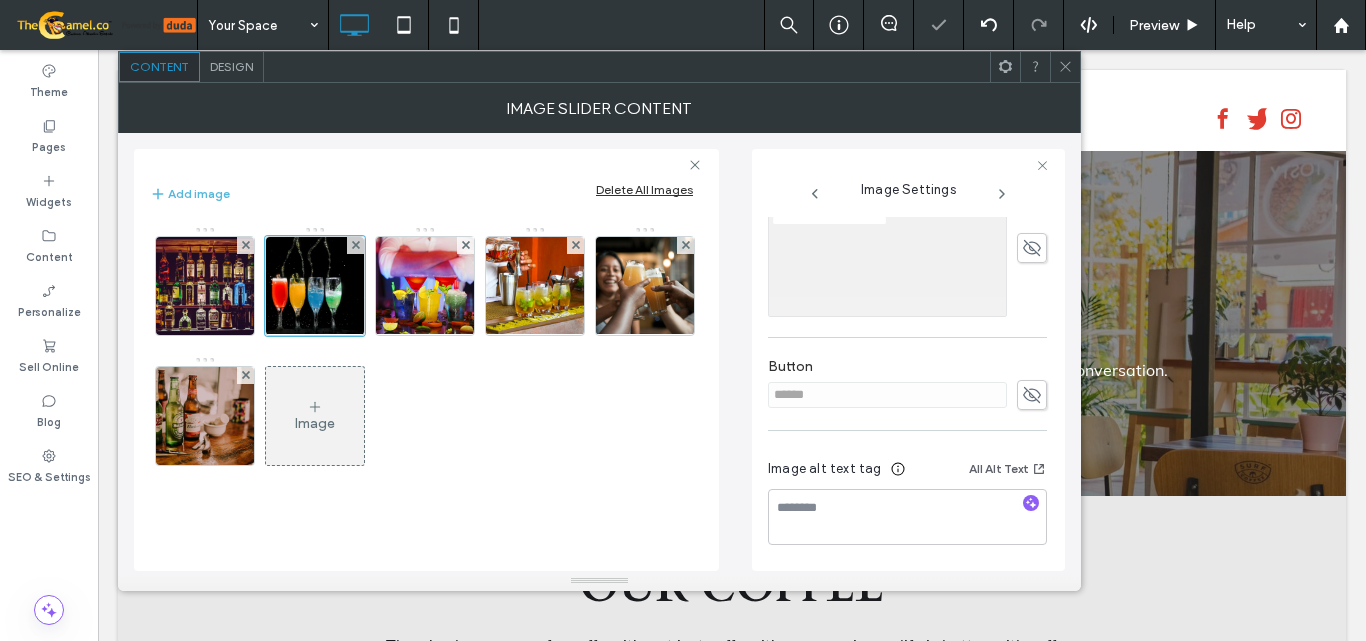 click 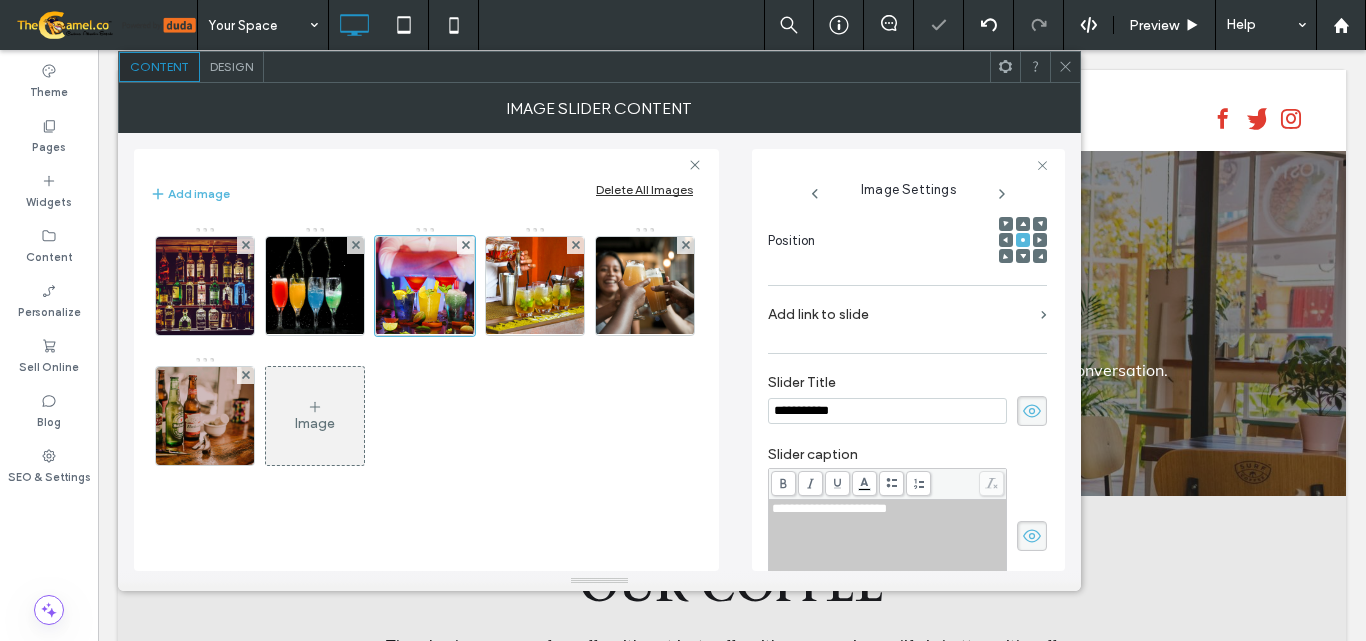 scroll, scrollTop: 317, scrollLeft: 0, axis: vertical 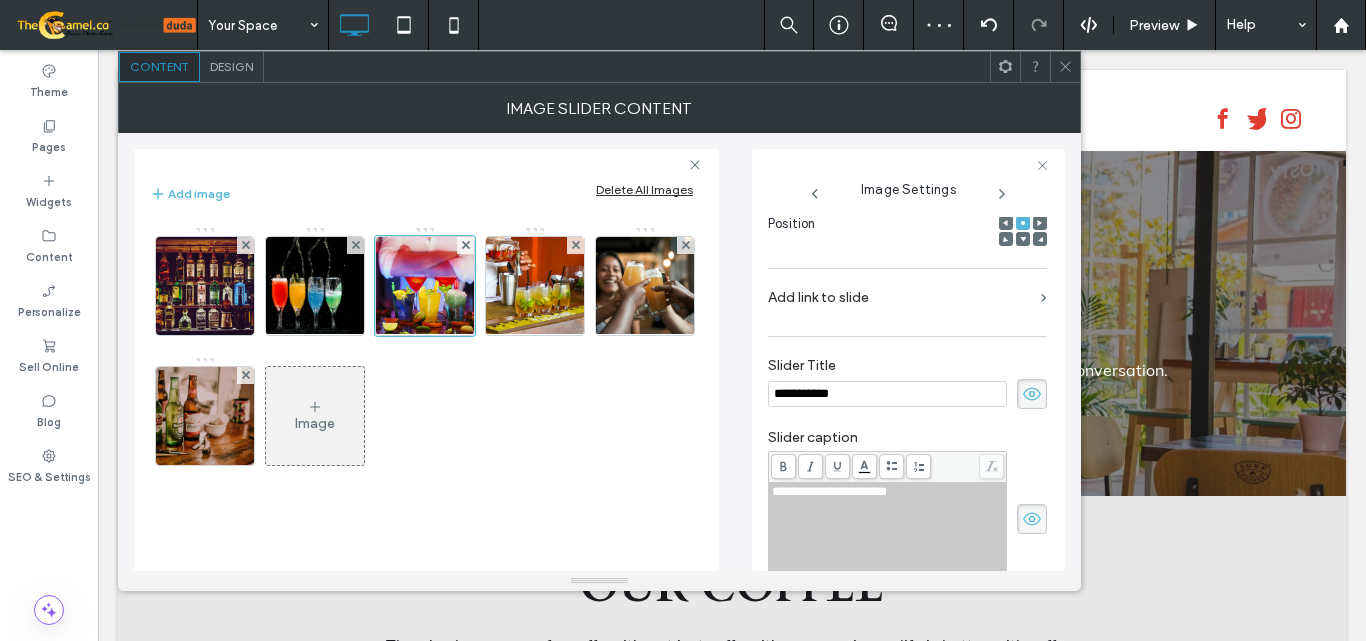 click 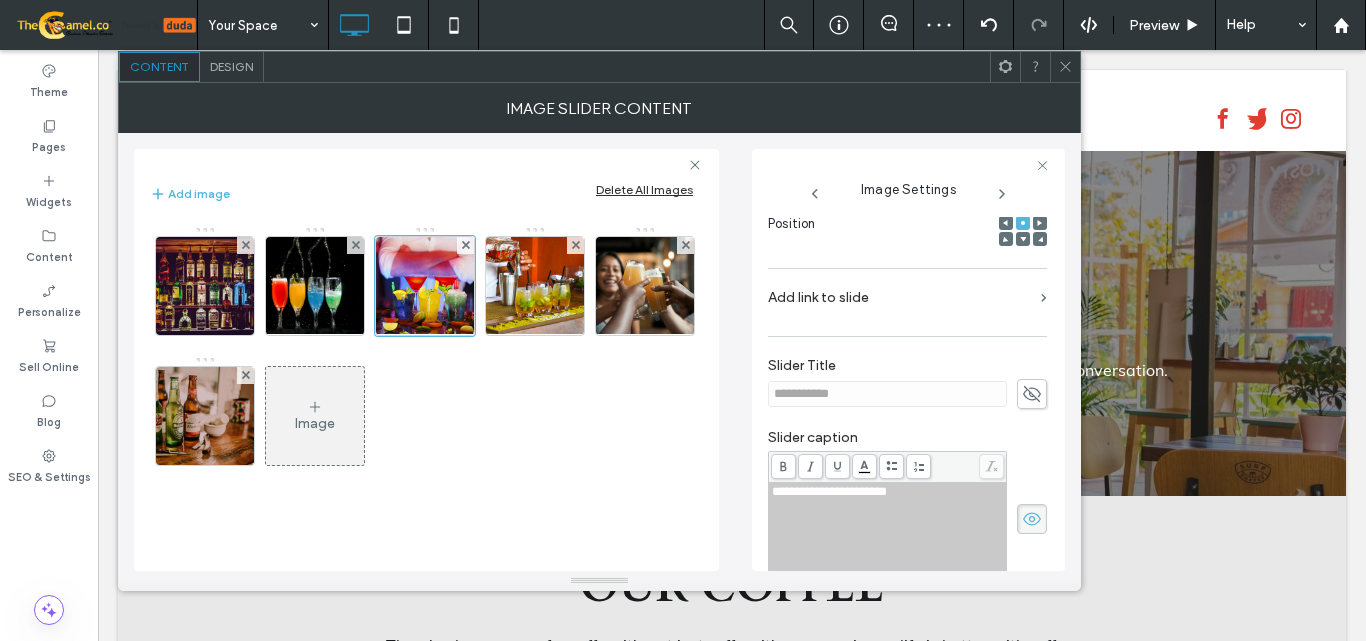 drag, startPoint x: 1024, startPoint y: 510, endPoint x: 1014, endPoint y: 477, distance: 34.48188 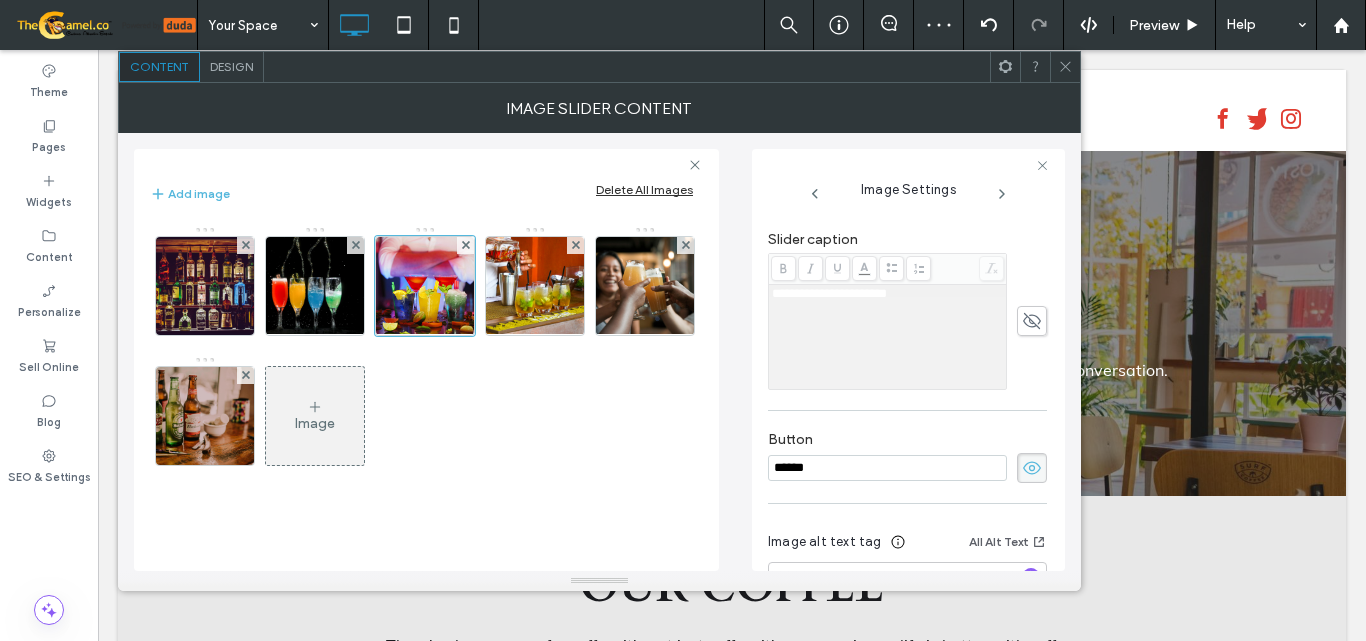 scroll, scrollTop: 517, scrollLeft: 0, axis: vertical 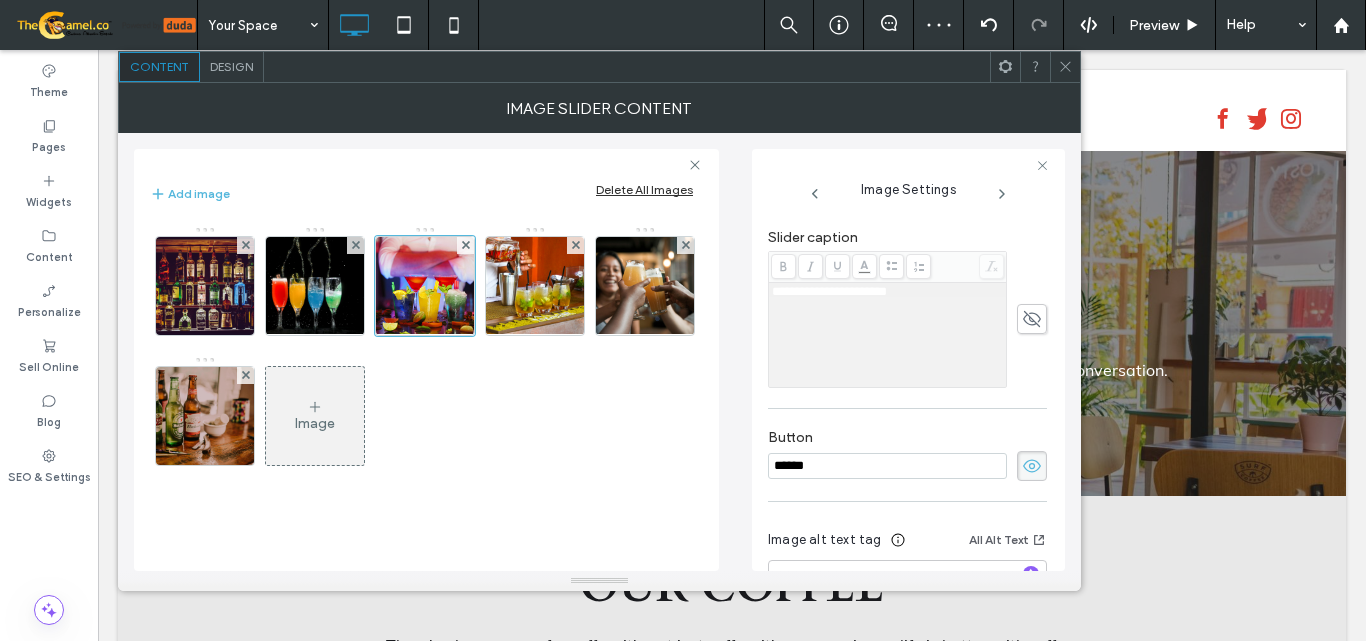click 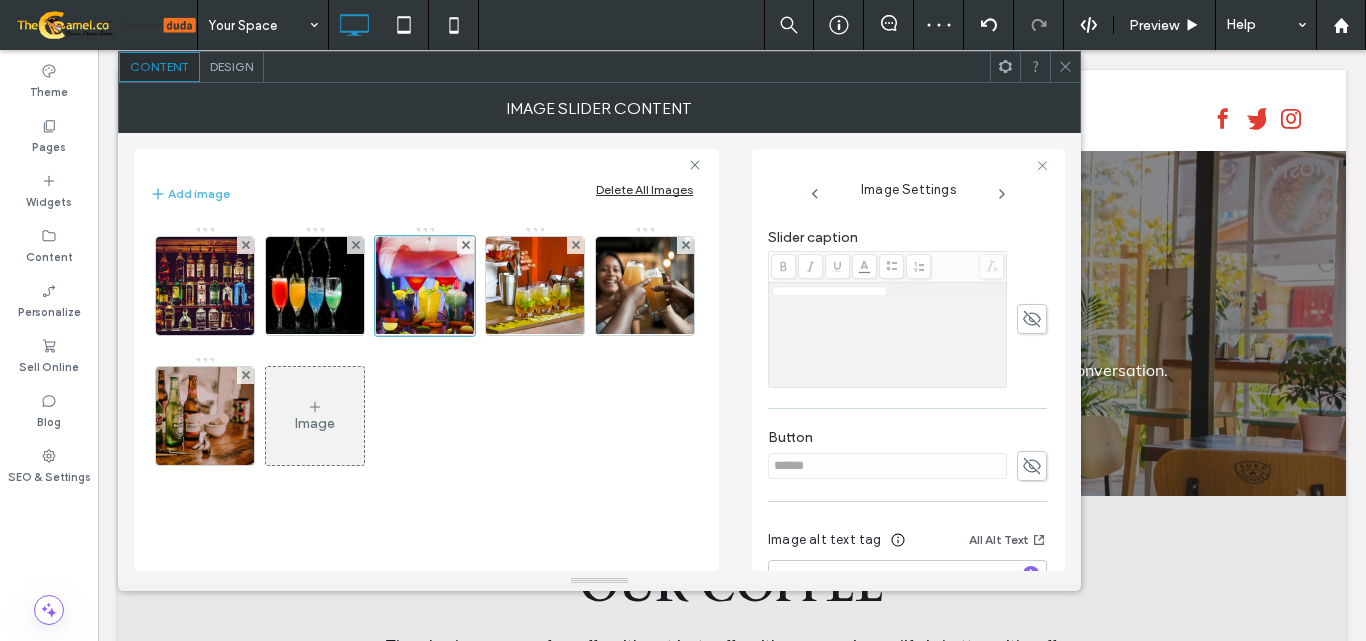 click 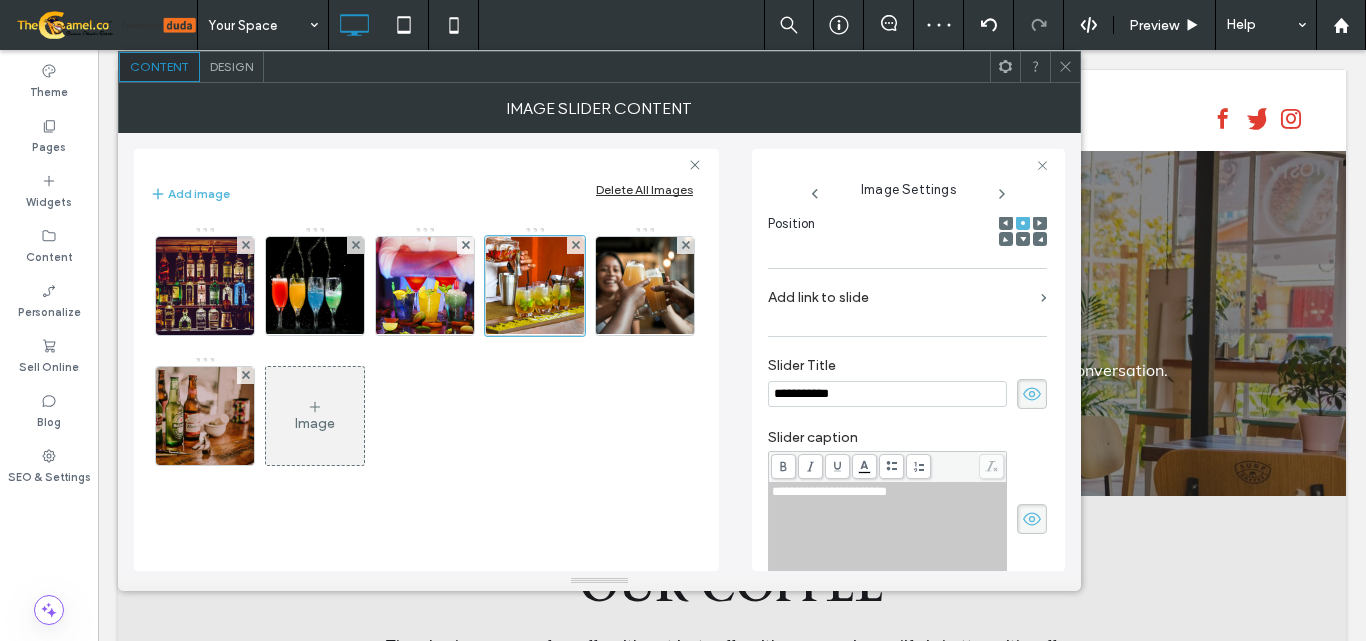 scroll, scrollTop: 317, scrollLeft: 0, axis: vertical 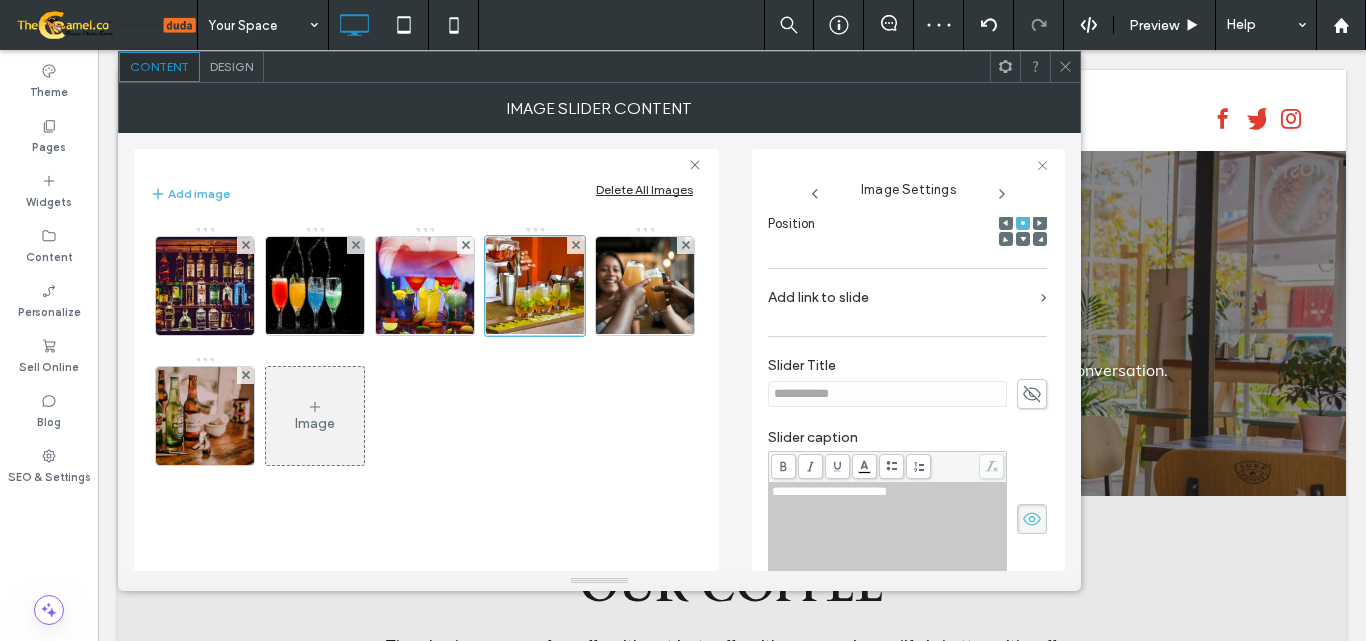 click 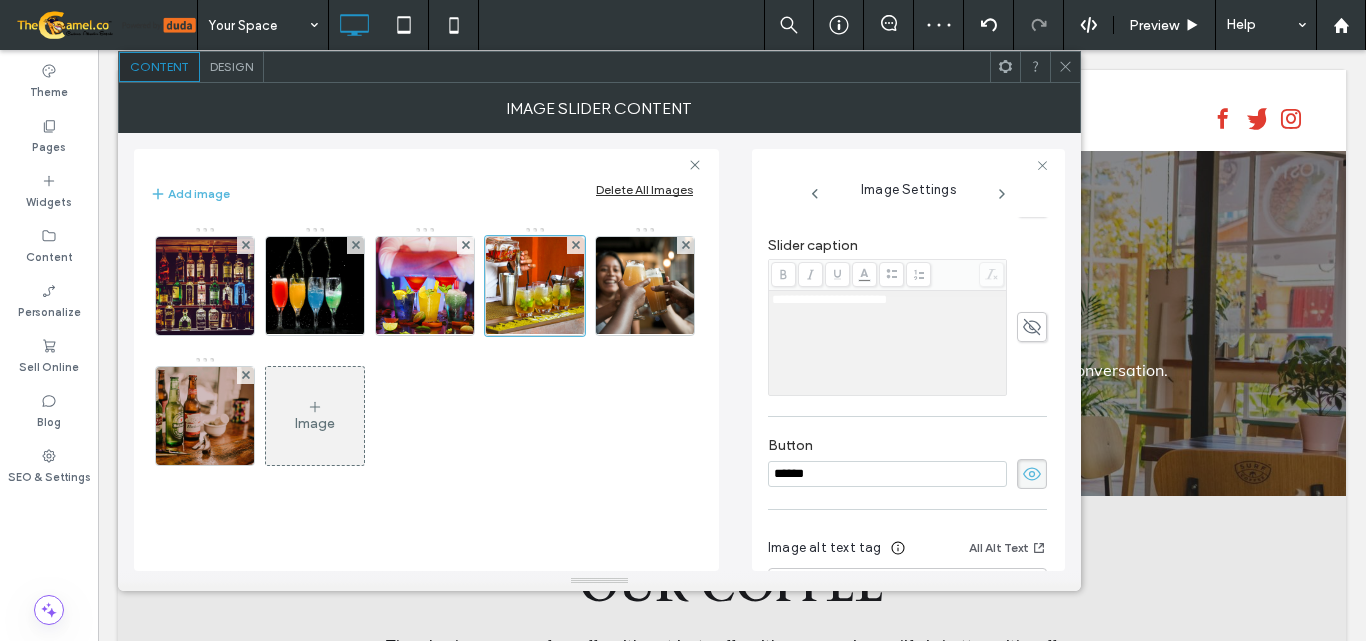 scroll, scrollTop: 517, scrollLeft: 0, axis: vertical 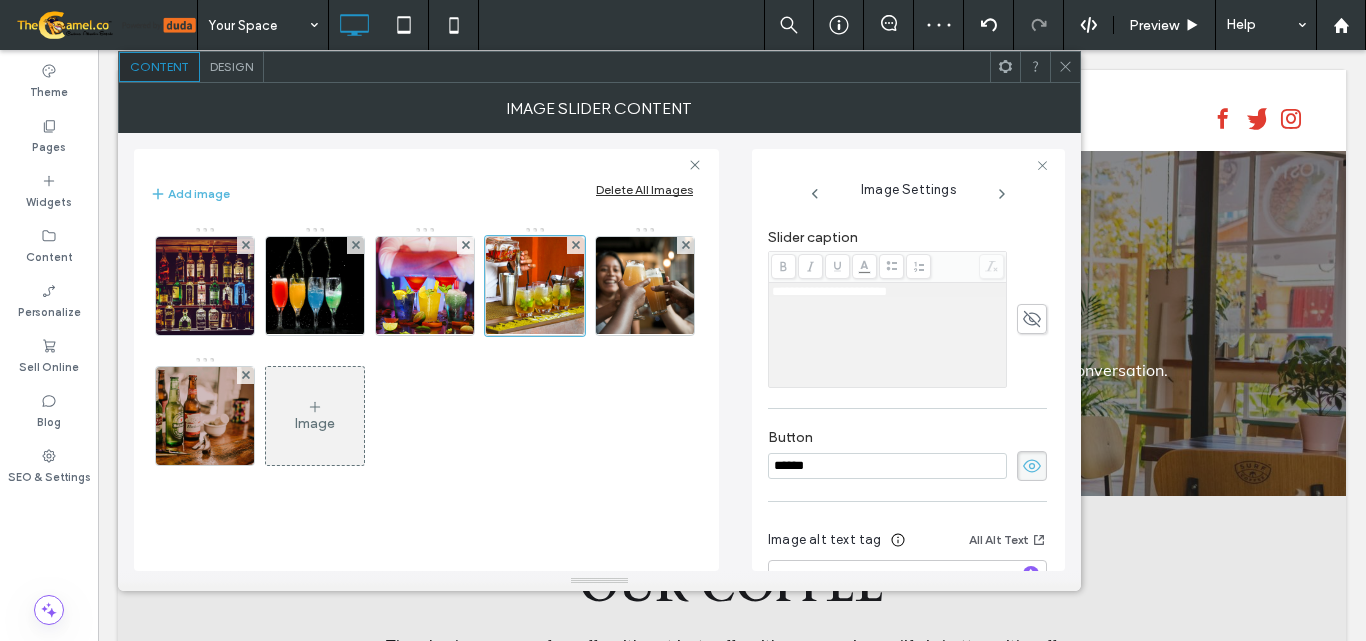click 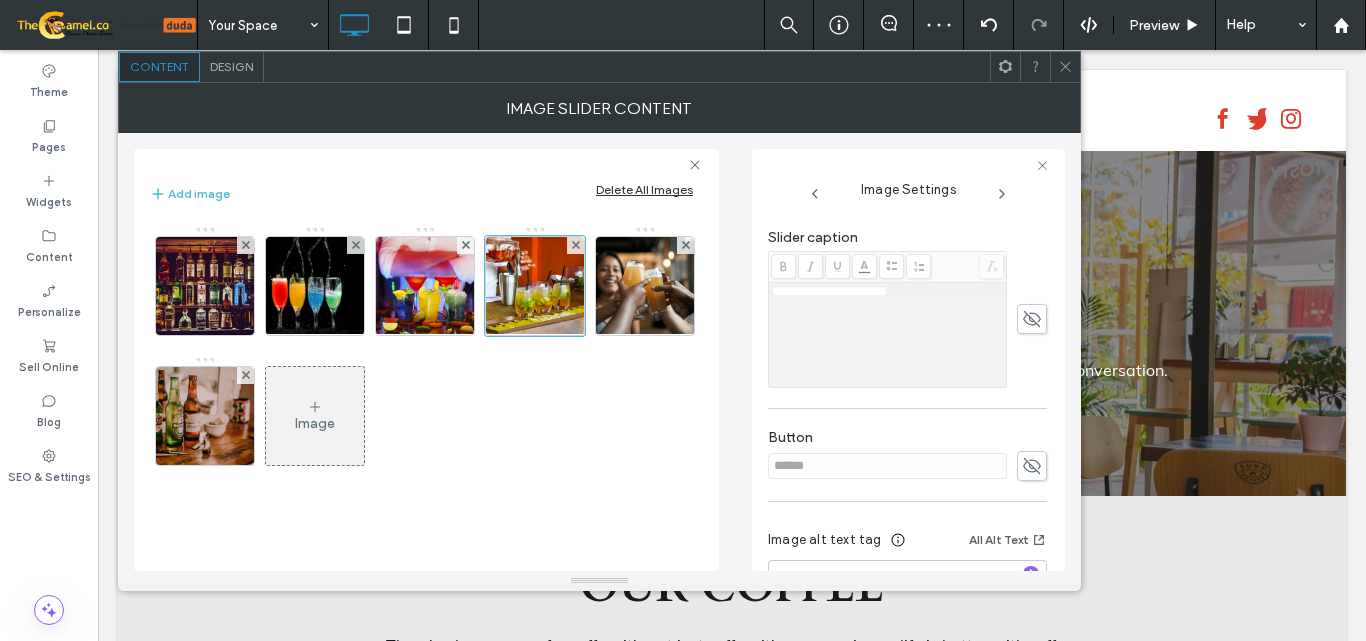 click 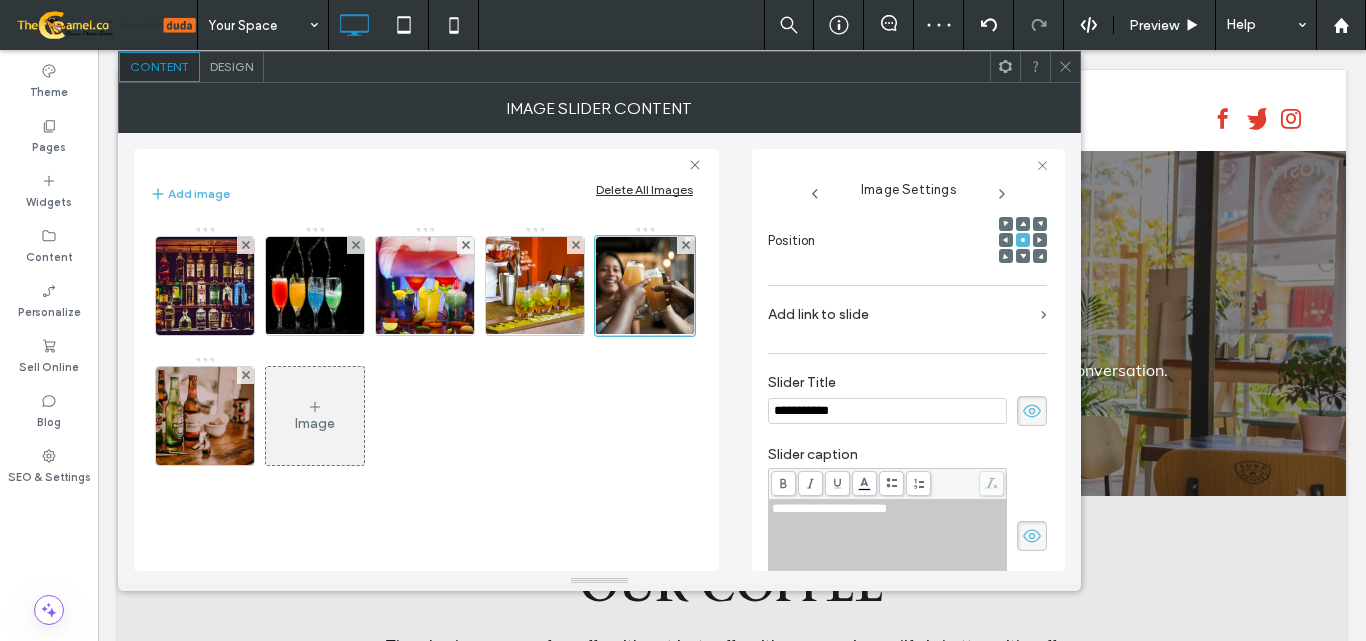 scroll, scrollTop: 317, scrollLeft: 0, axis: vertical 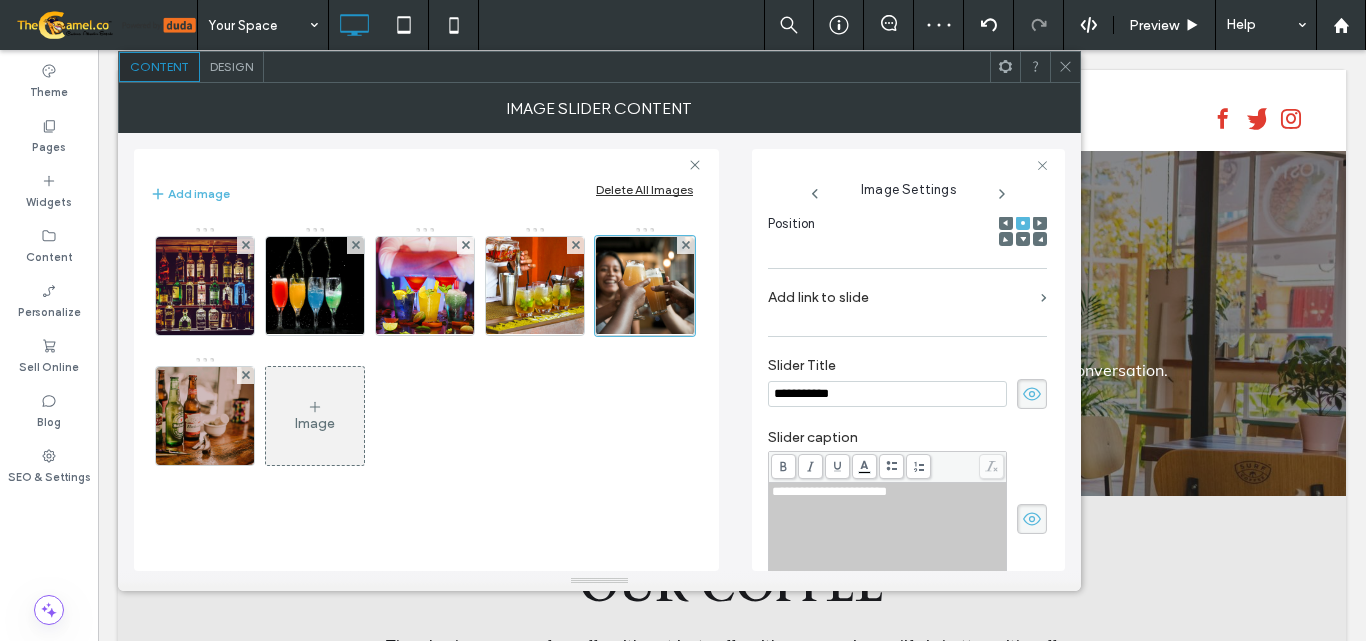 click 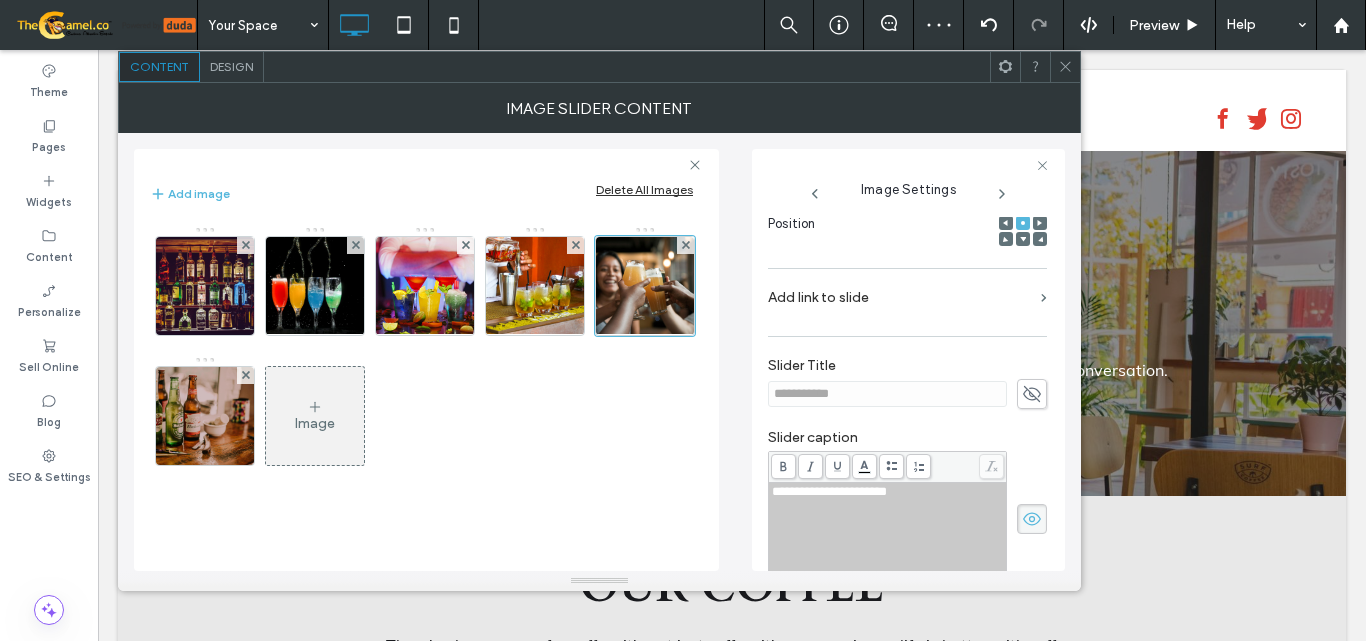 click at bounding box center [1032, 519] 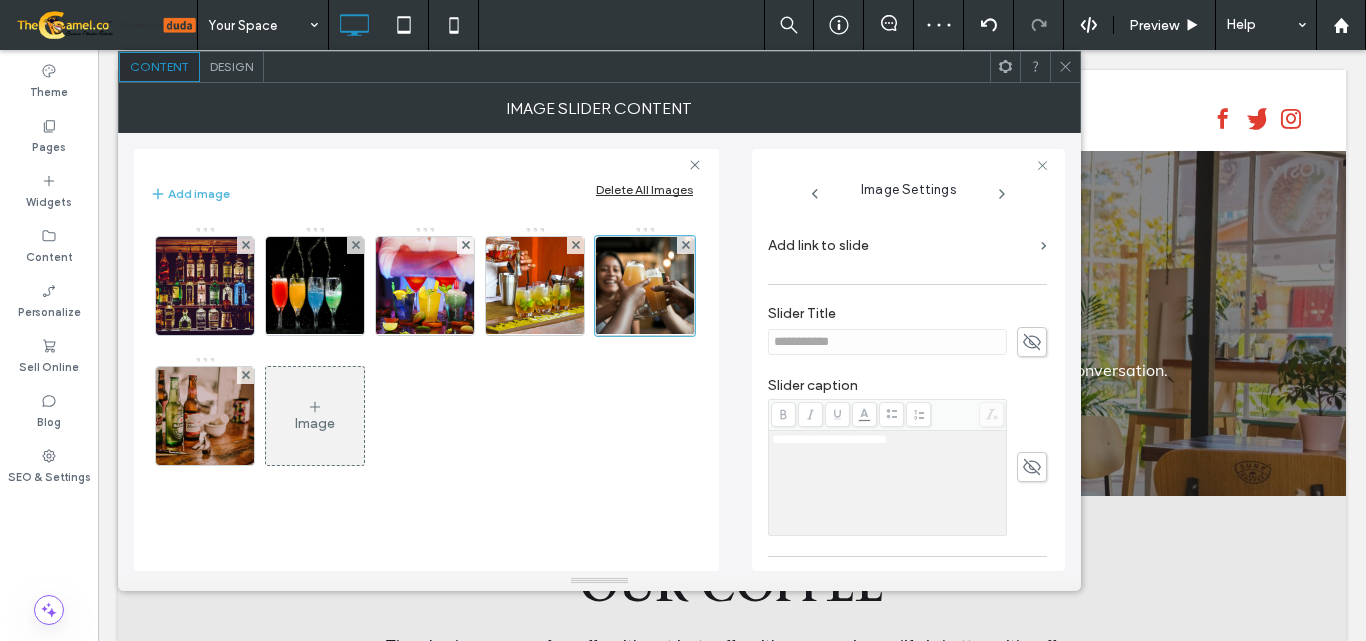 scroll, scrollTop: 417, scrollLeft: 0, axis: vertical 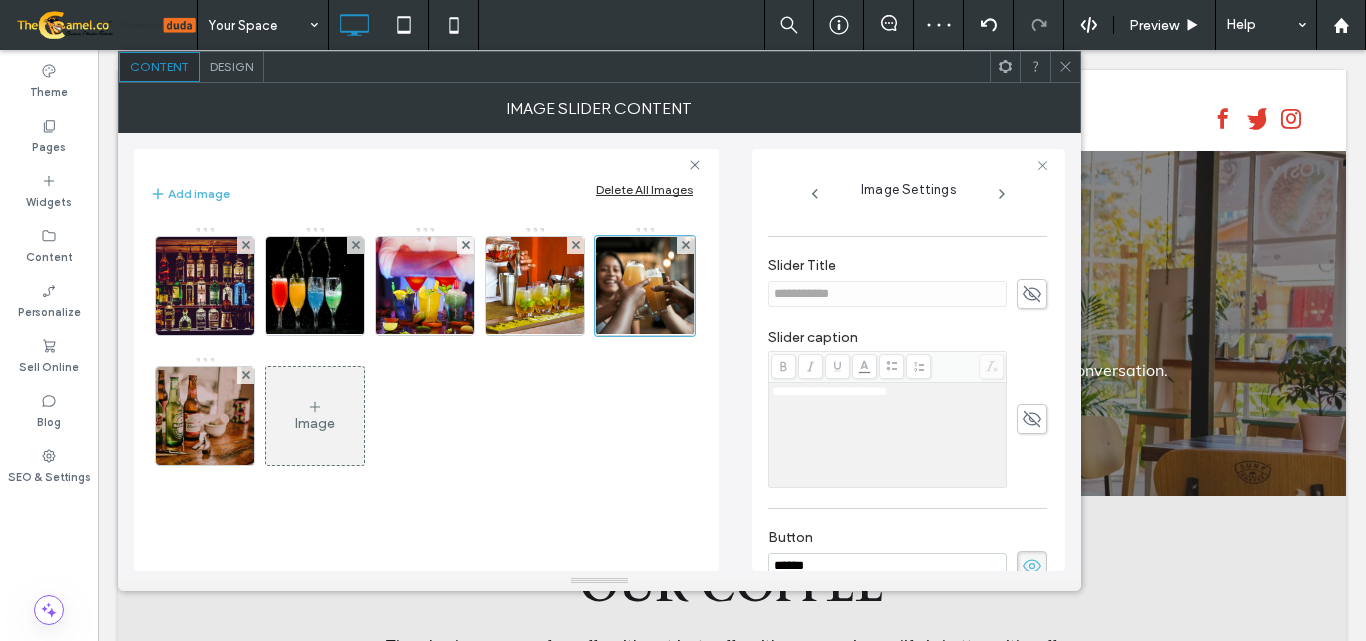 click on "**********" at bounding box center [599, 337] 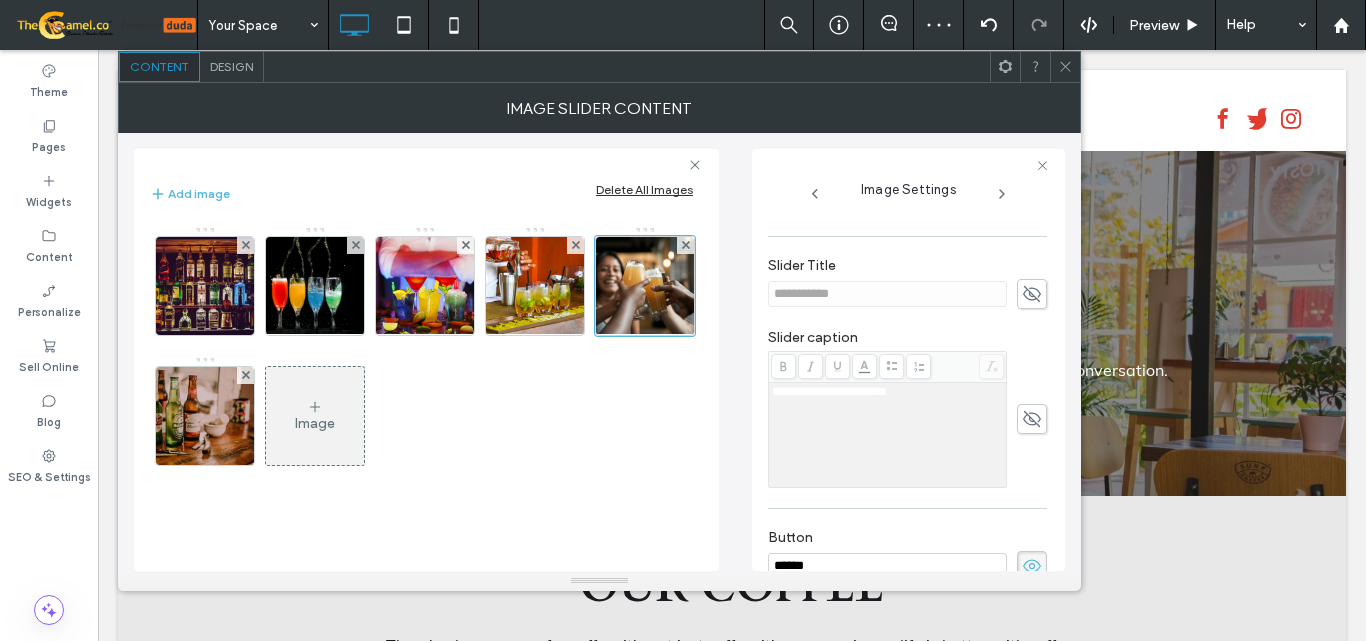 click 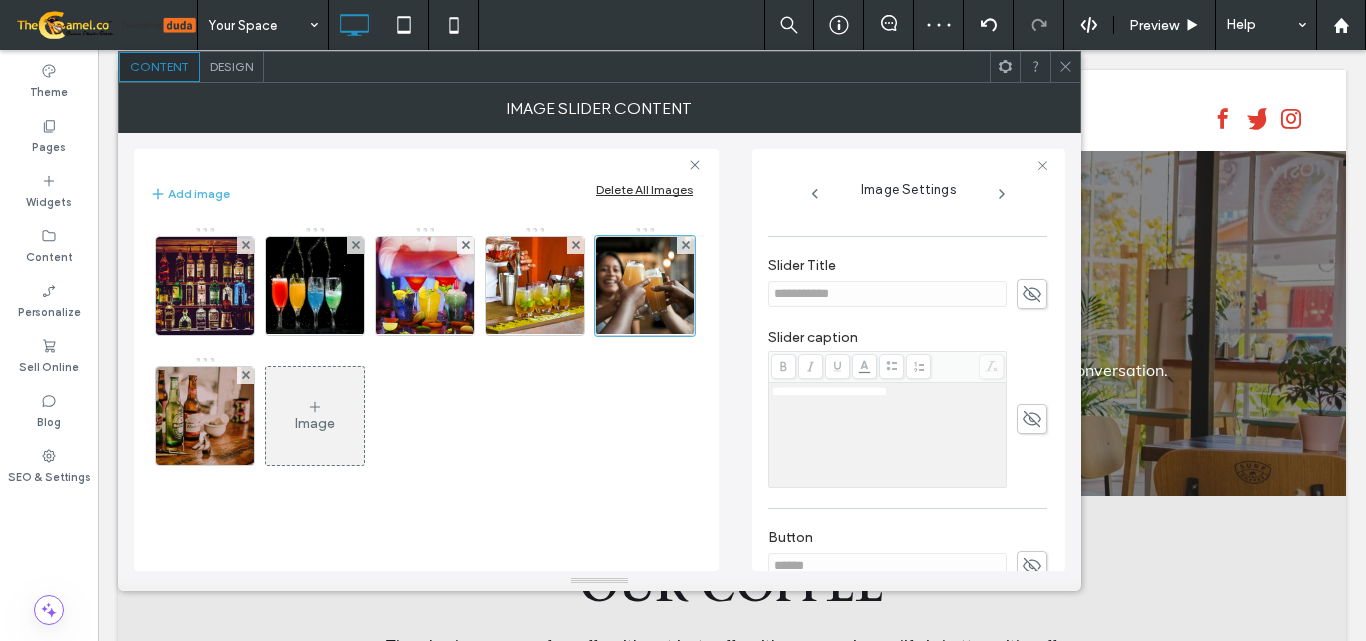 click at bounding box center (1002, 194) 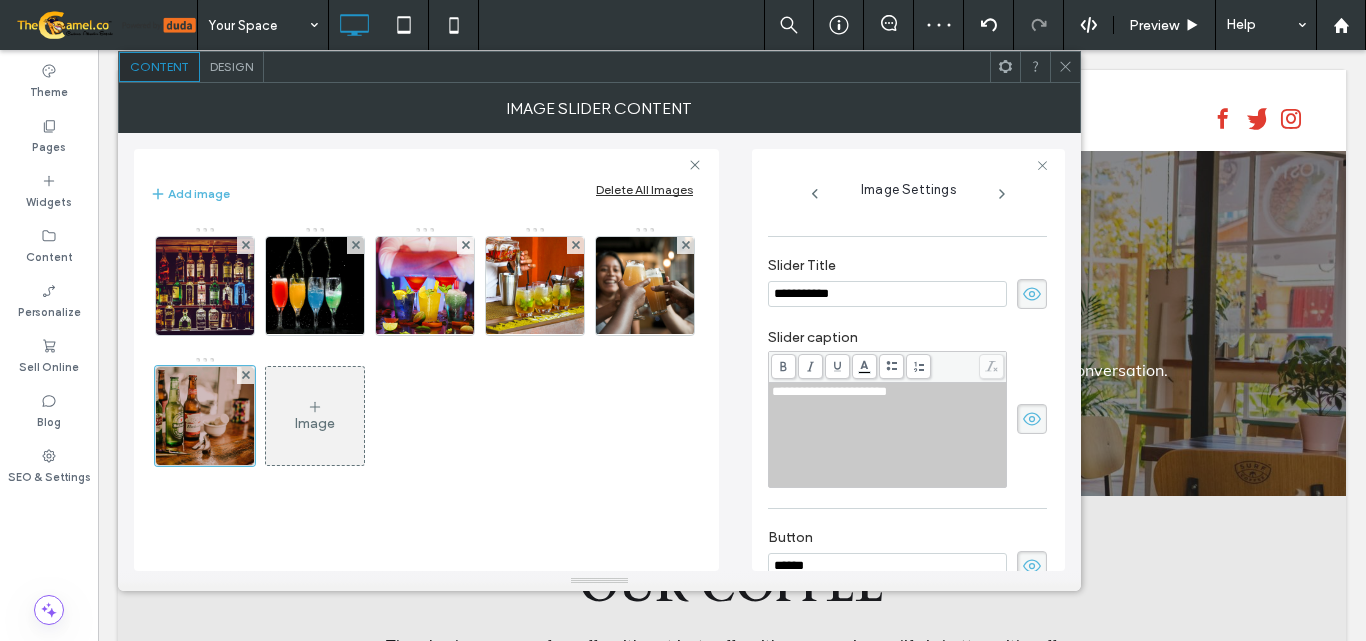 scroll, scrollTop: 417, scrollLeft: 0, axis: vertical 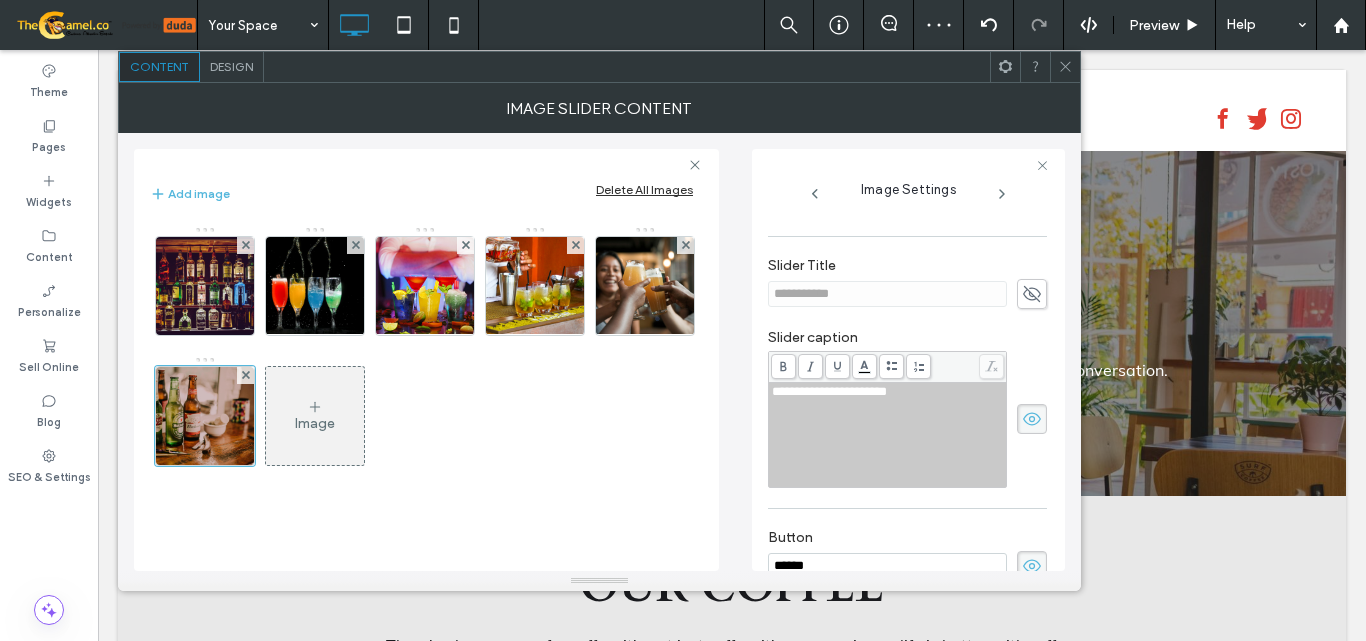 click 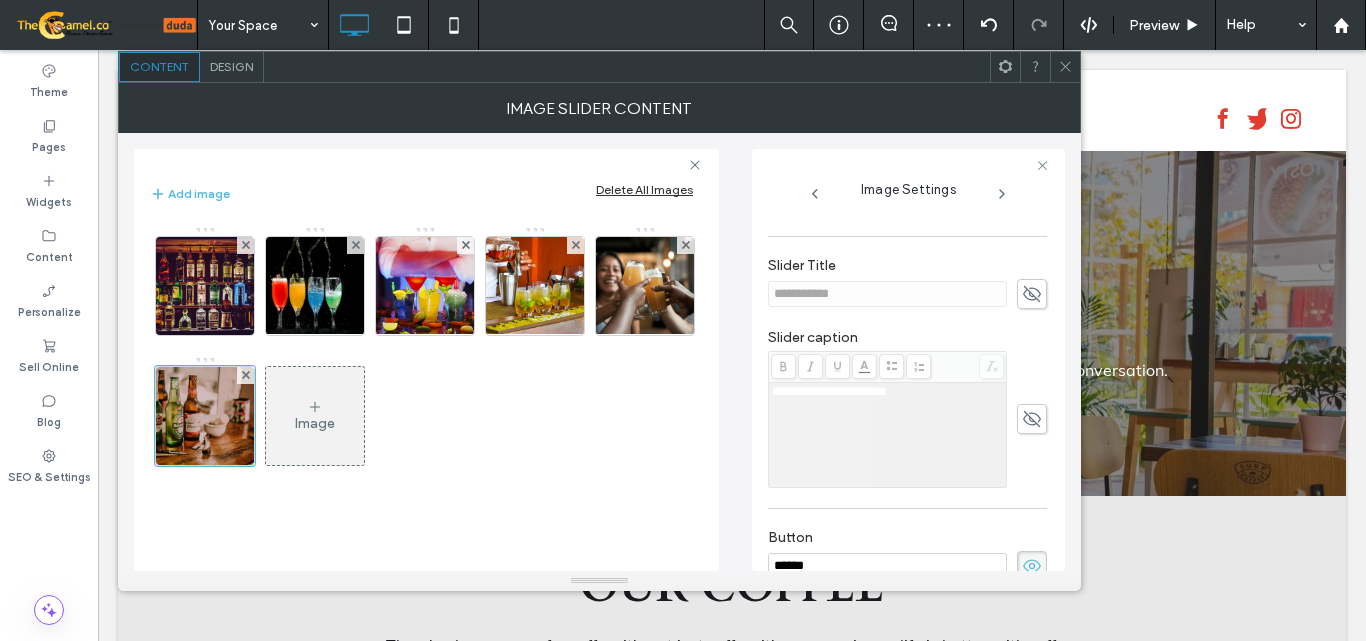 click 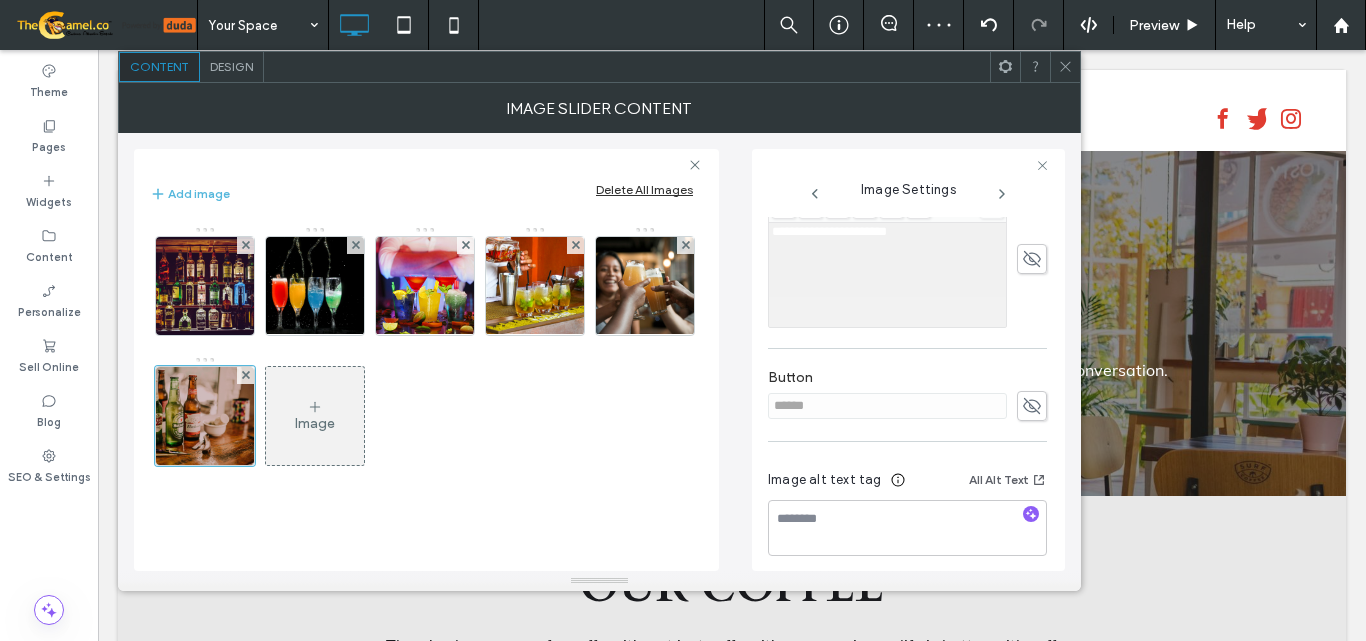 scroll, scrollTop: 588, scrollLeft: 0, axis: vertical 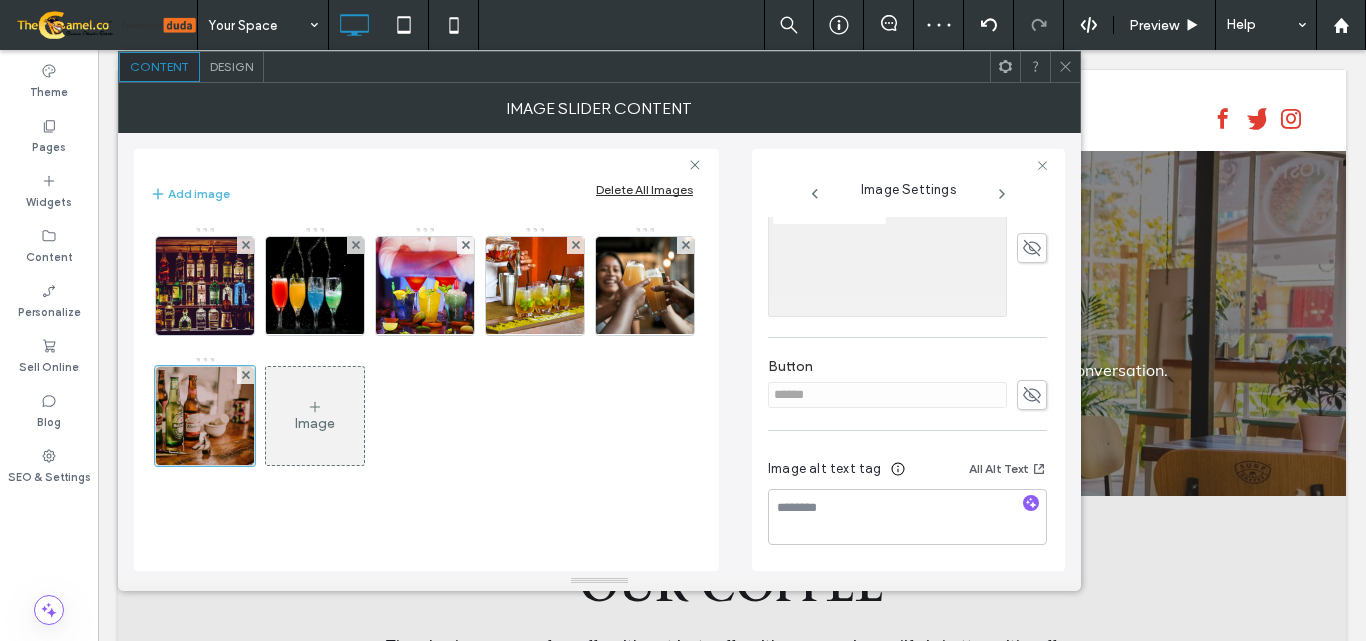 click 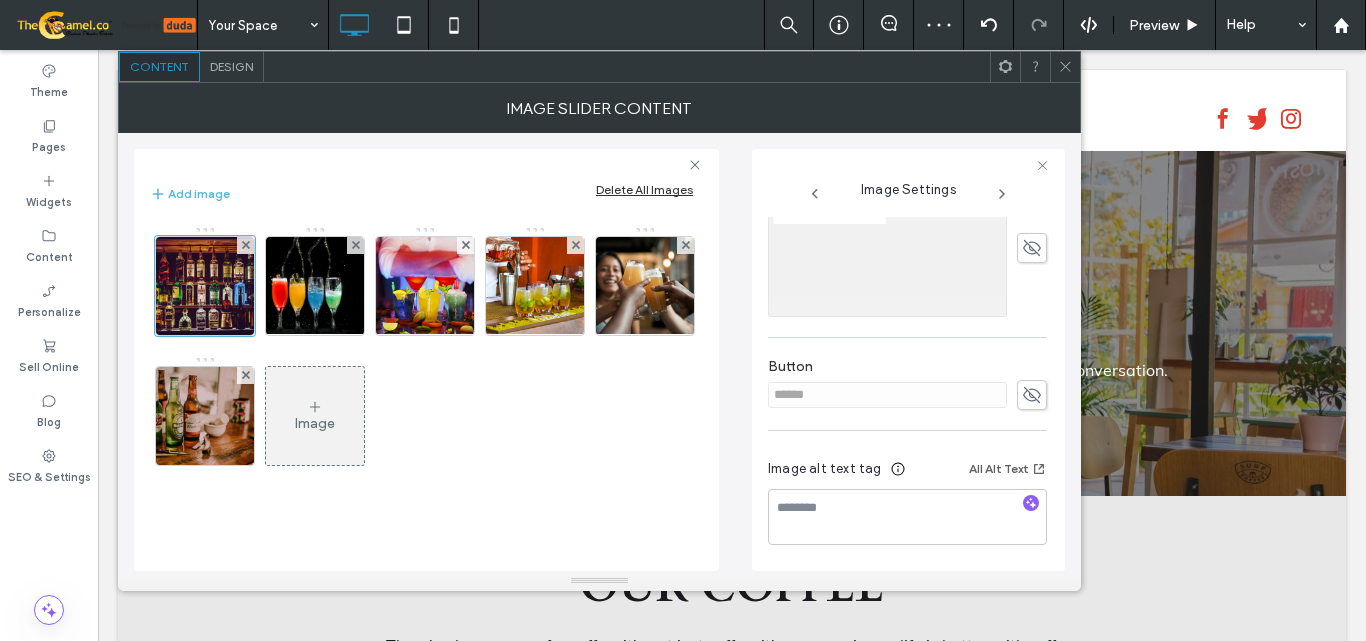 scroll, scrollTop: 588, scrollLeft: 0, axis: vertical 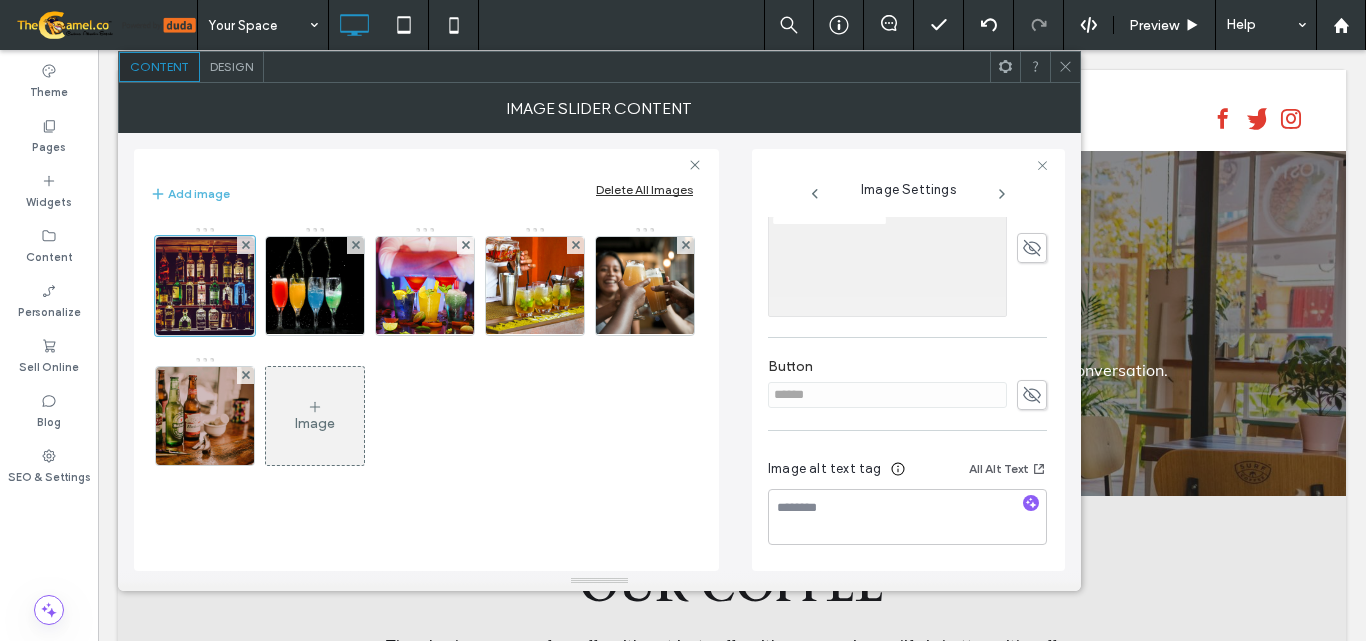 click on "Design" at bounding box center [231, 66] 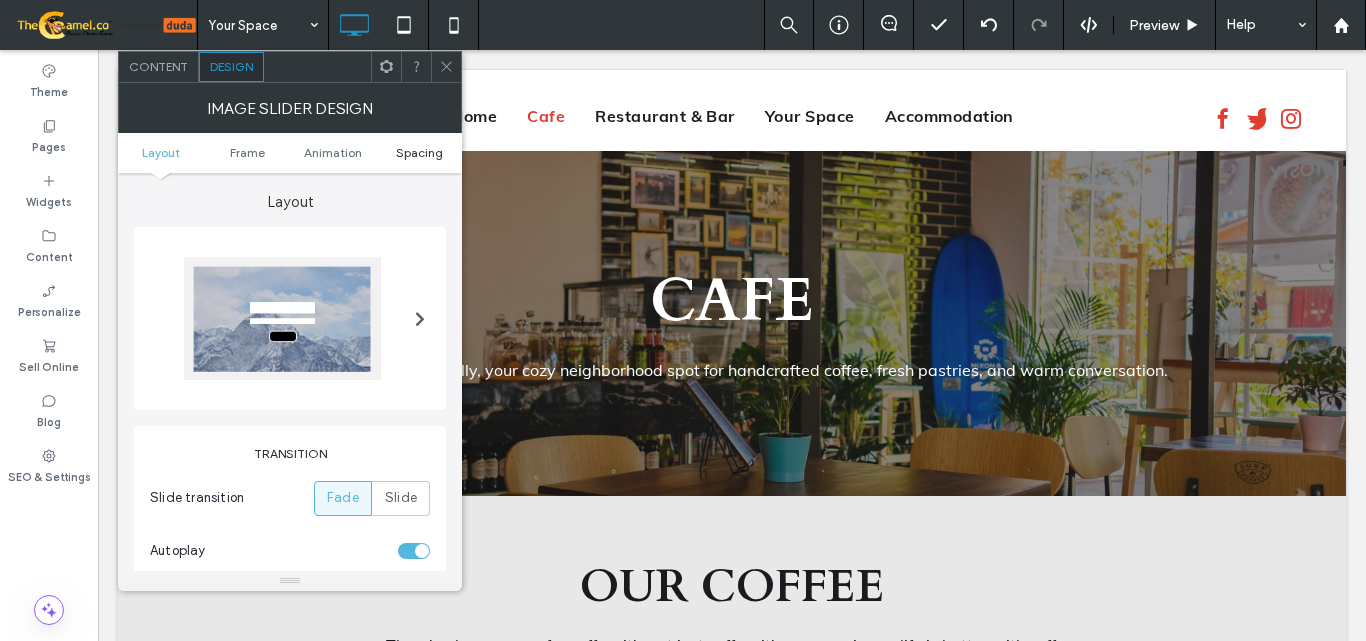 click on "Spacing" at bounding box center [419, 152] 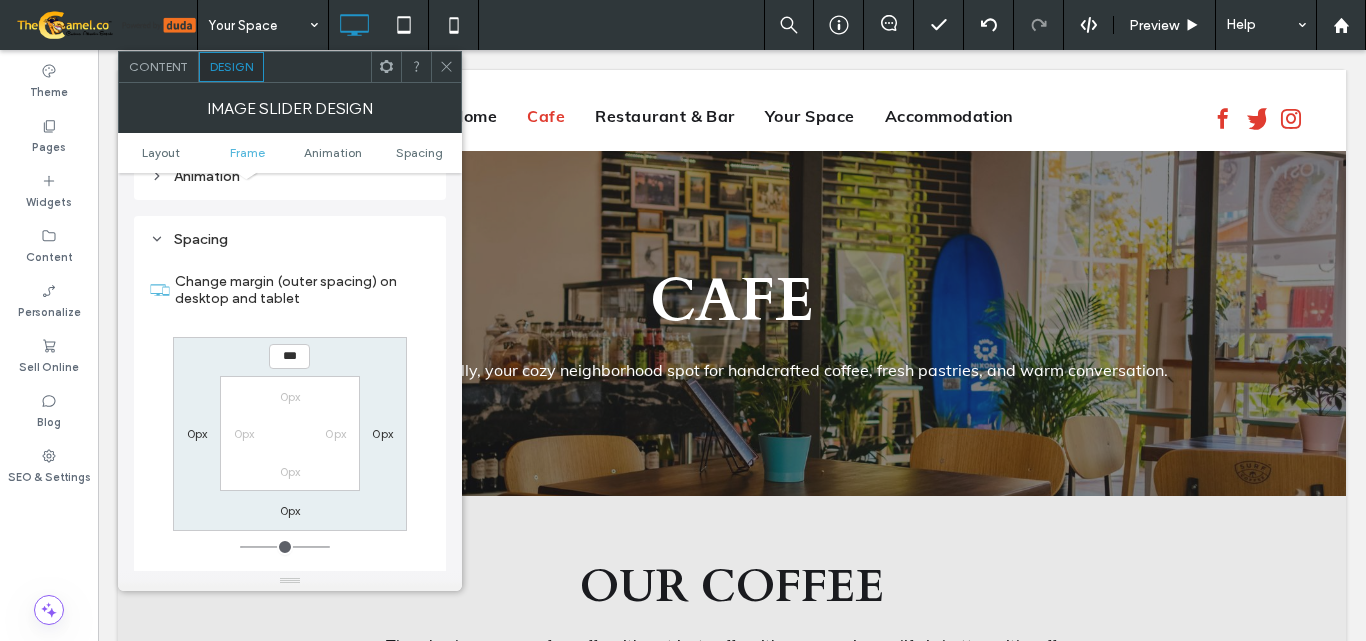 scroll, scrollTop: 1451, scrollLeft: 0, axis: vertical 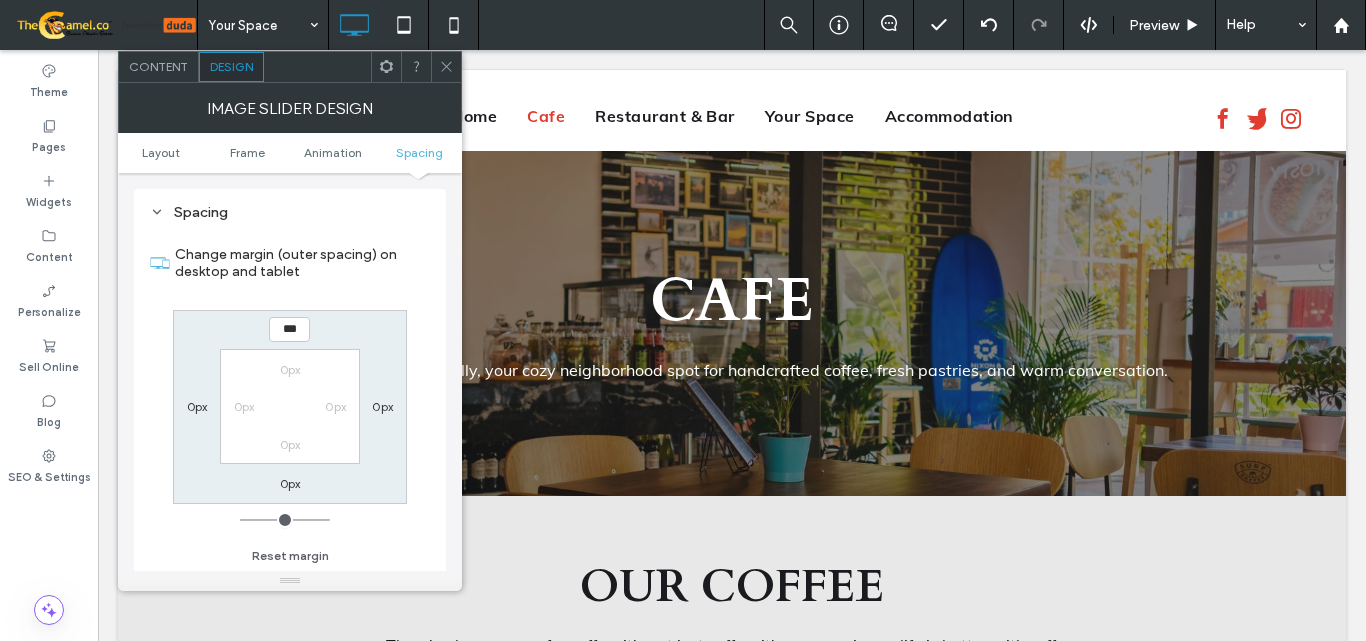 click on "Content" at bounding box center (159, 67) 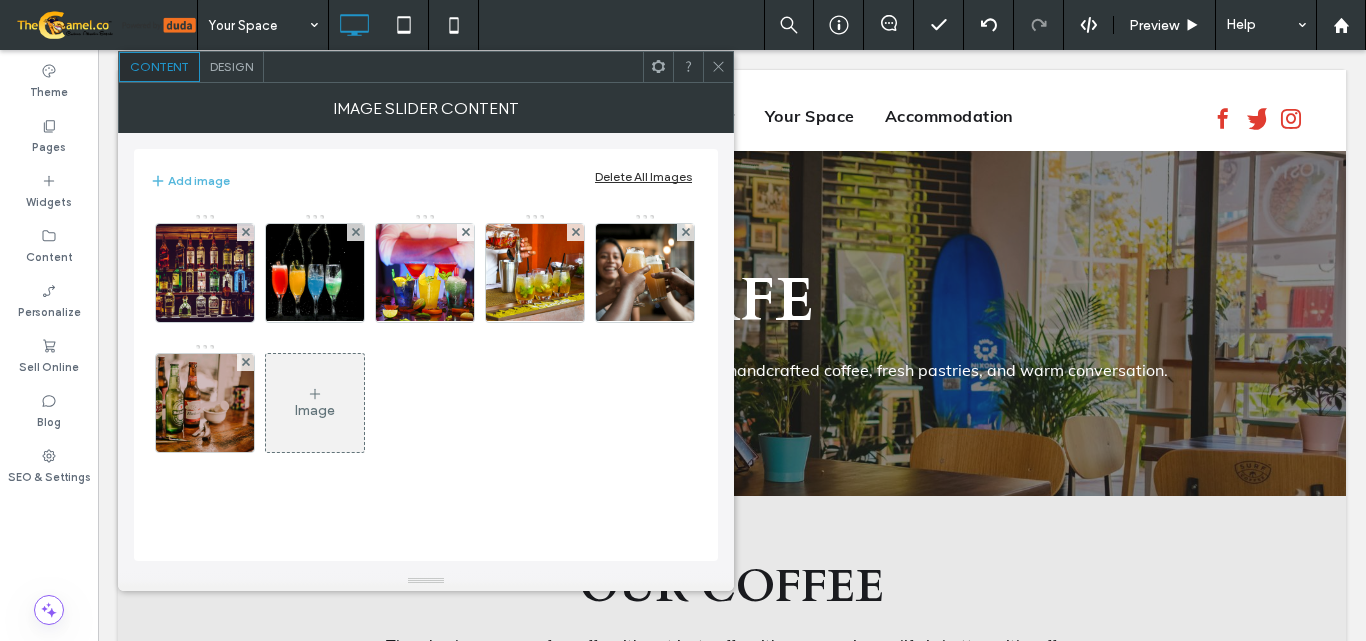 click 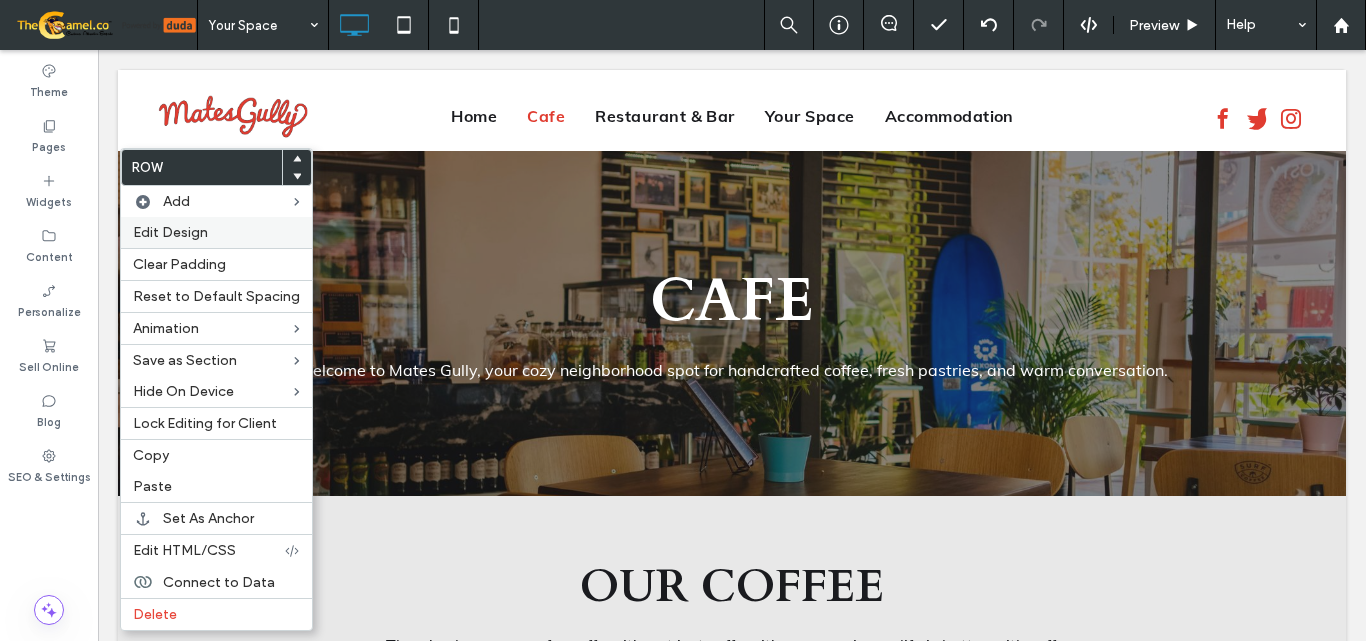 click on "Edit Design" at bounding box center [170, 232] 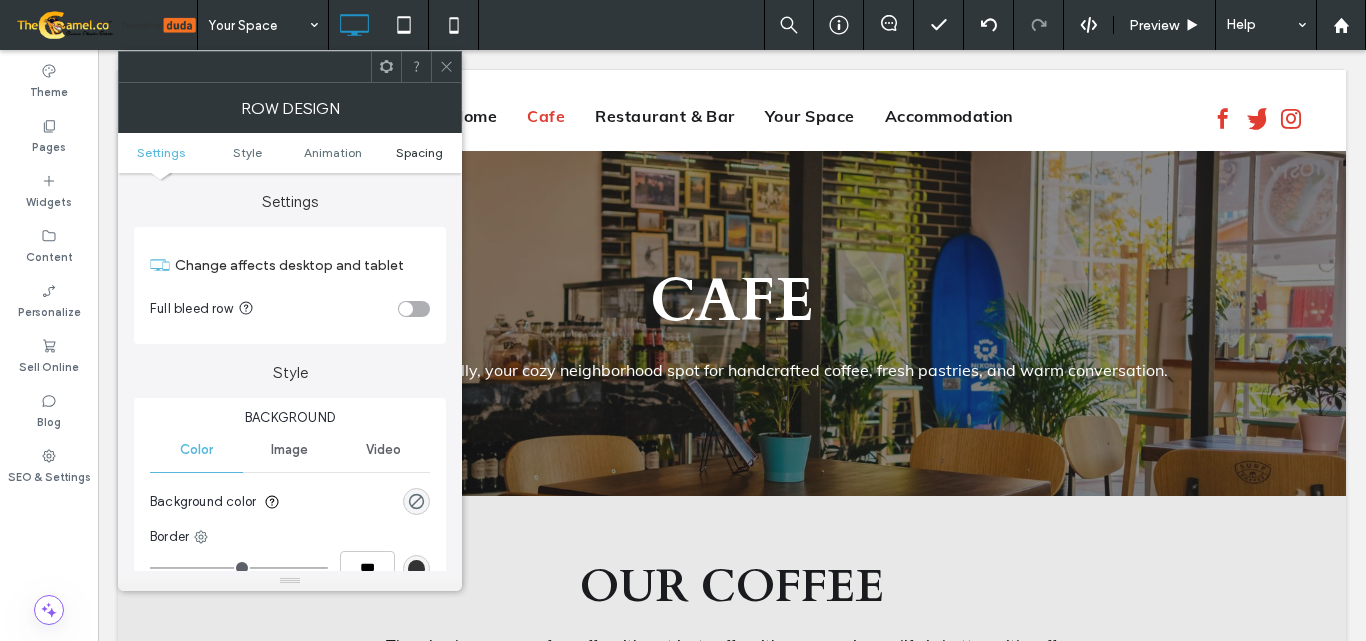 click on "Spacing" at bounding box center [419, 152] 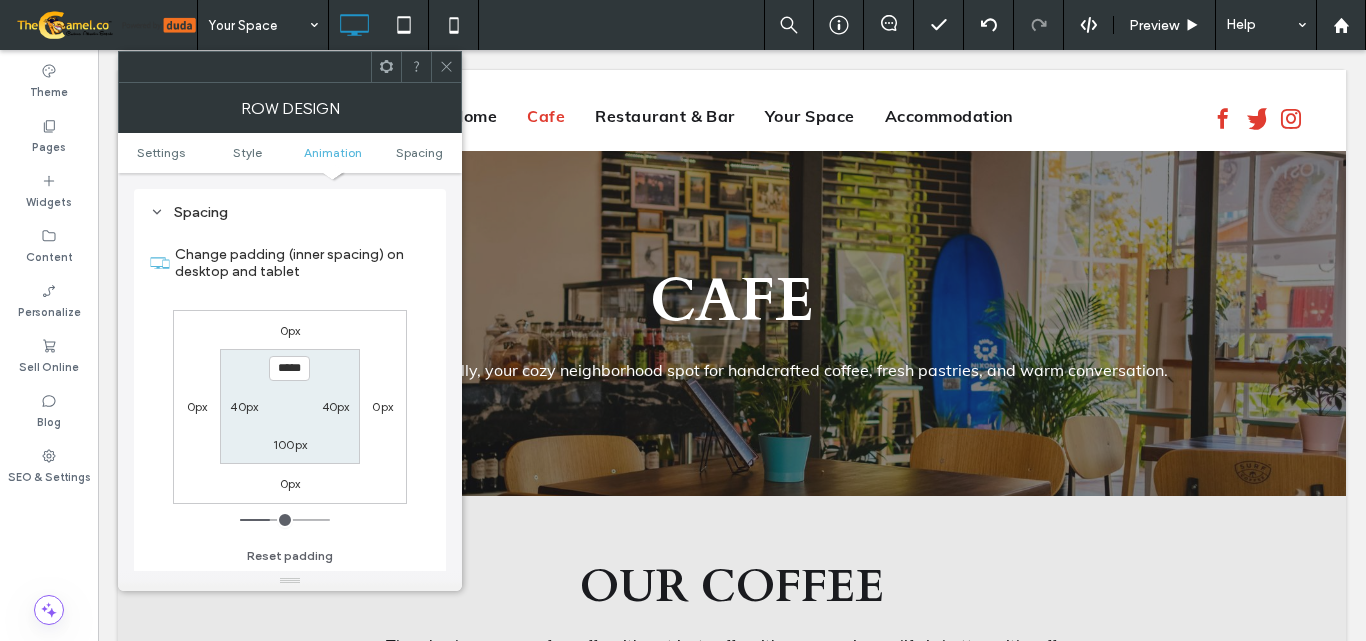 scroll, scrollTop: 565, scrollLeft: 0, axis: vertical 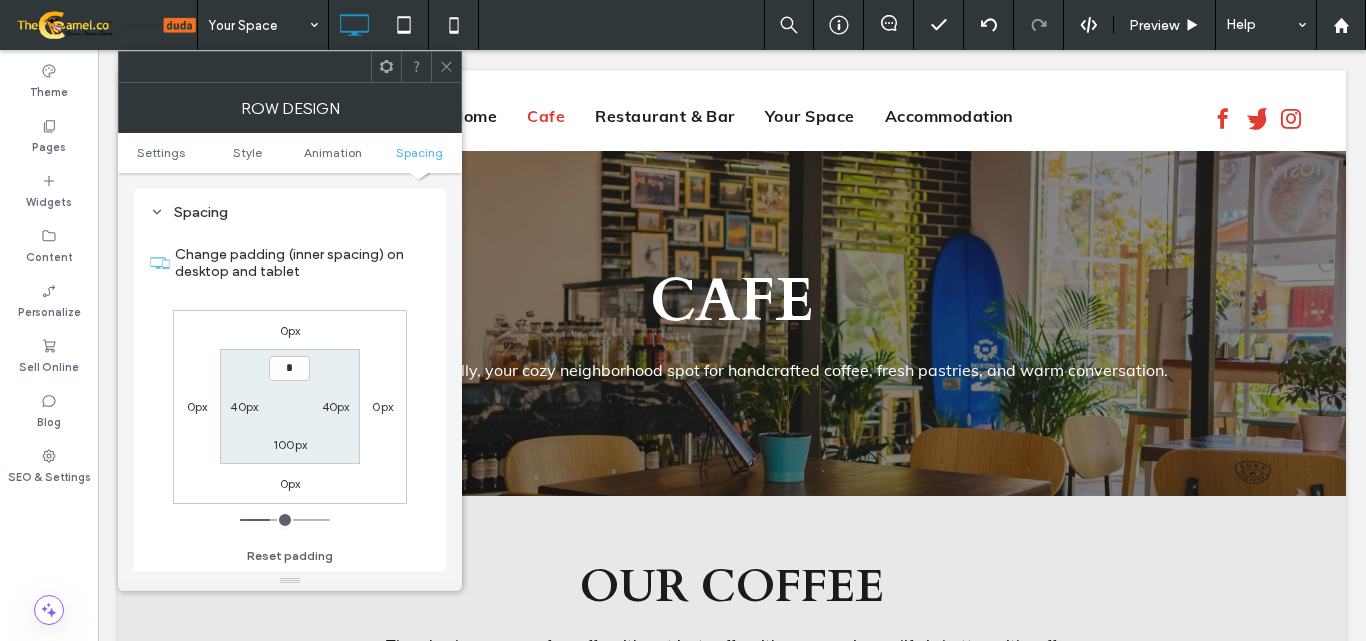 type on "***" 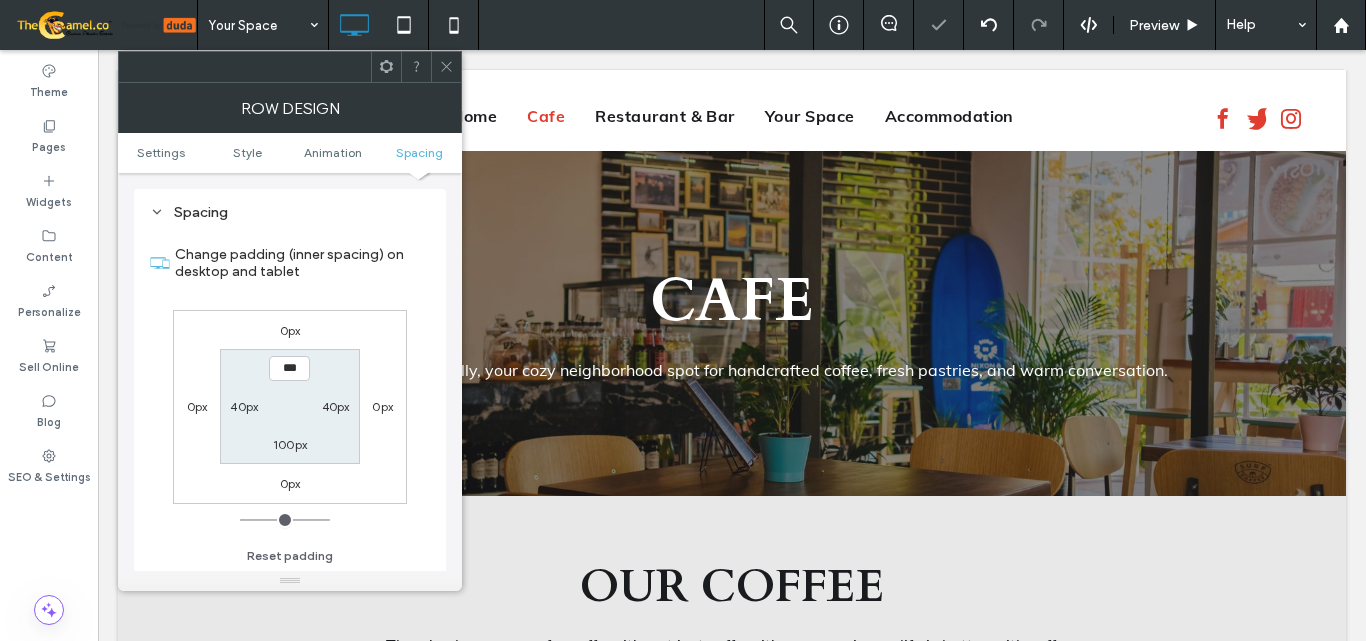 click on "40px" at bounding box center (244, 406) 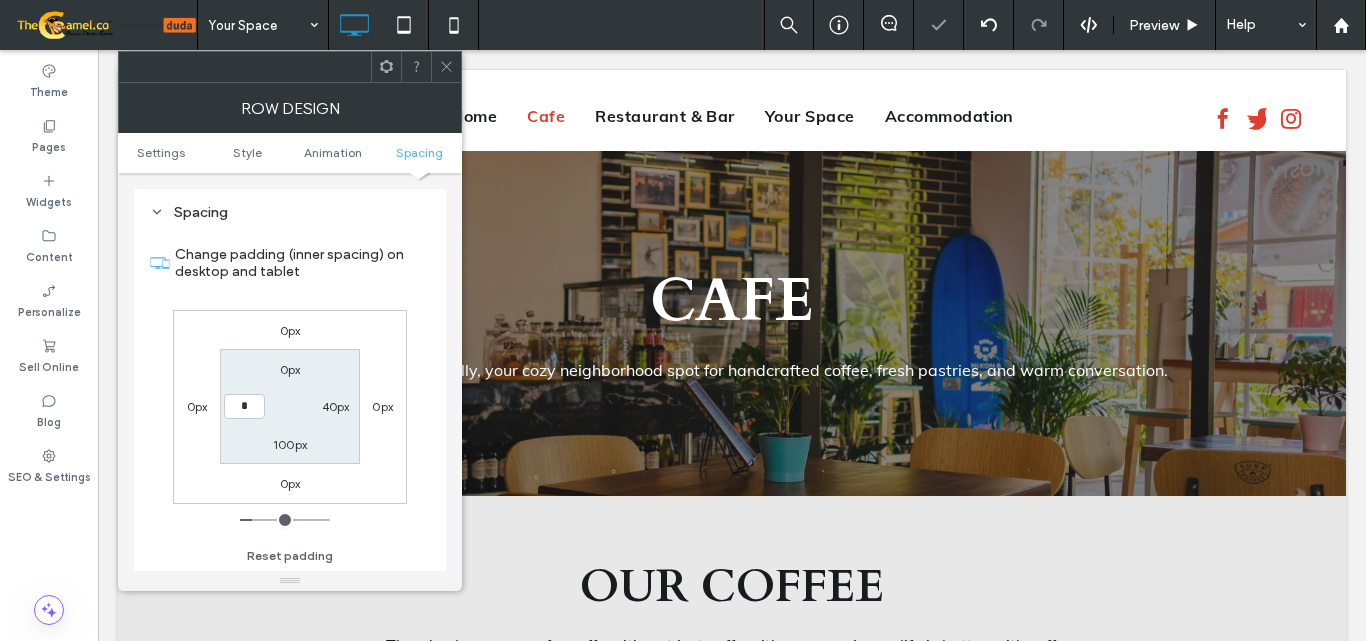 type on "*" 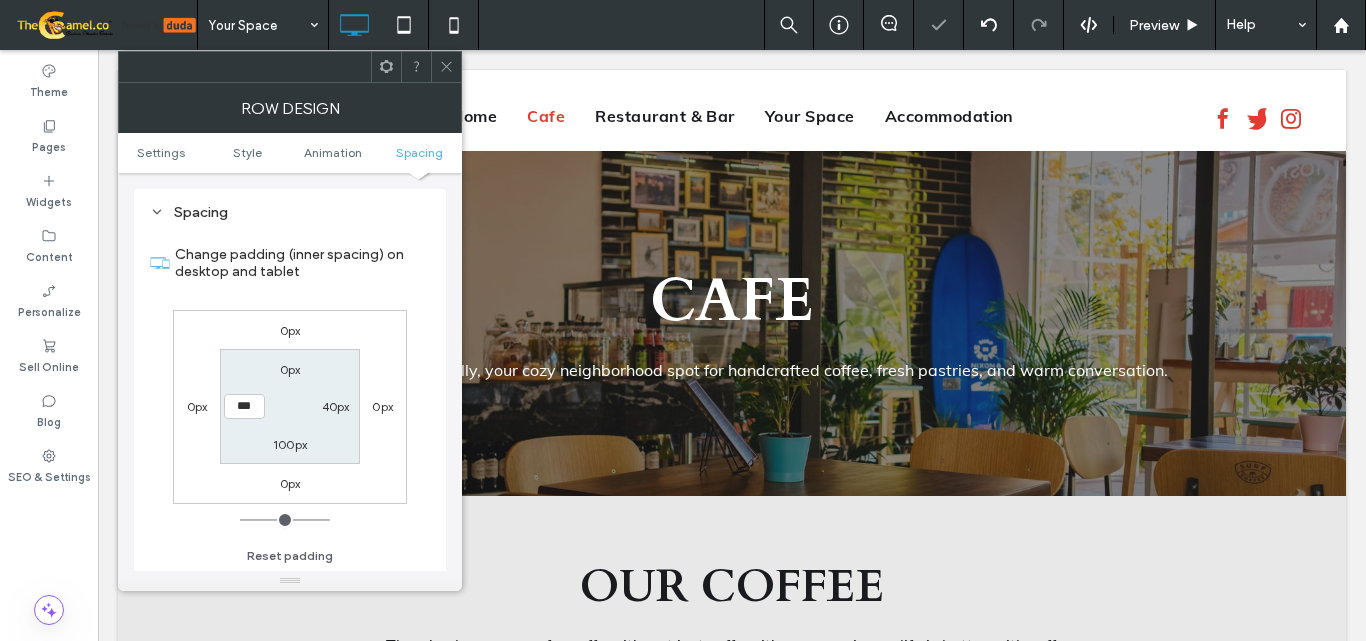 click on "40px" at bounding box center [336, 406] 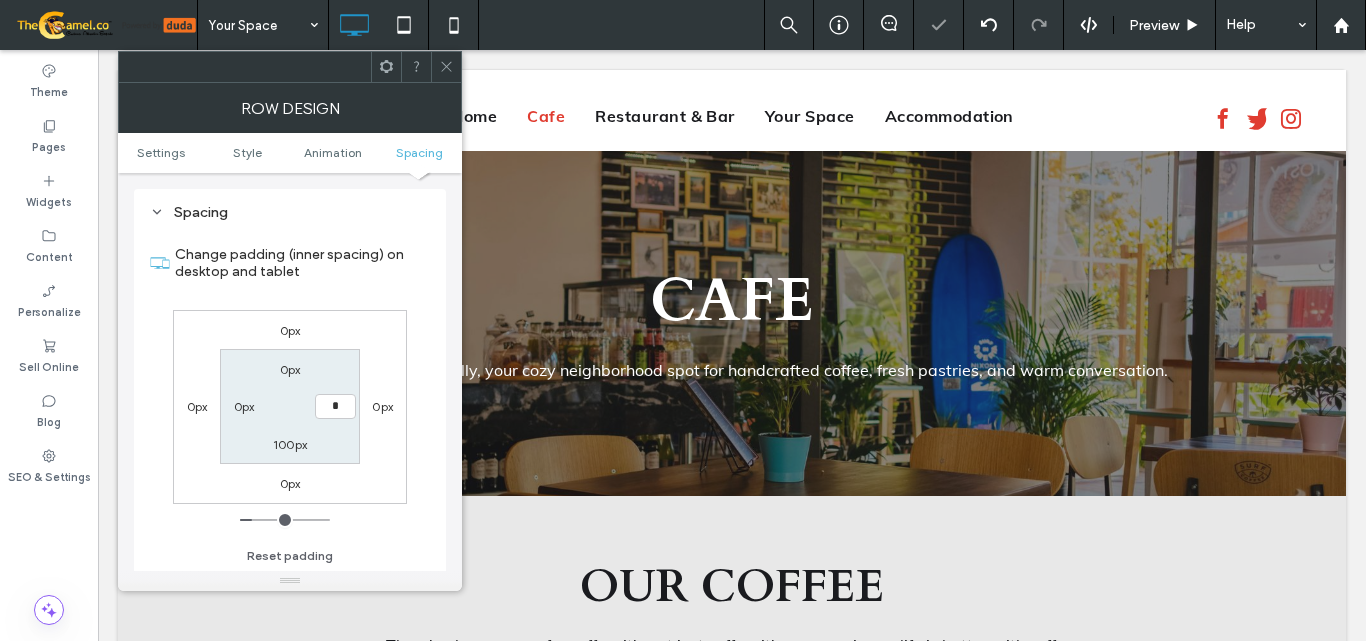 type on "*" 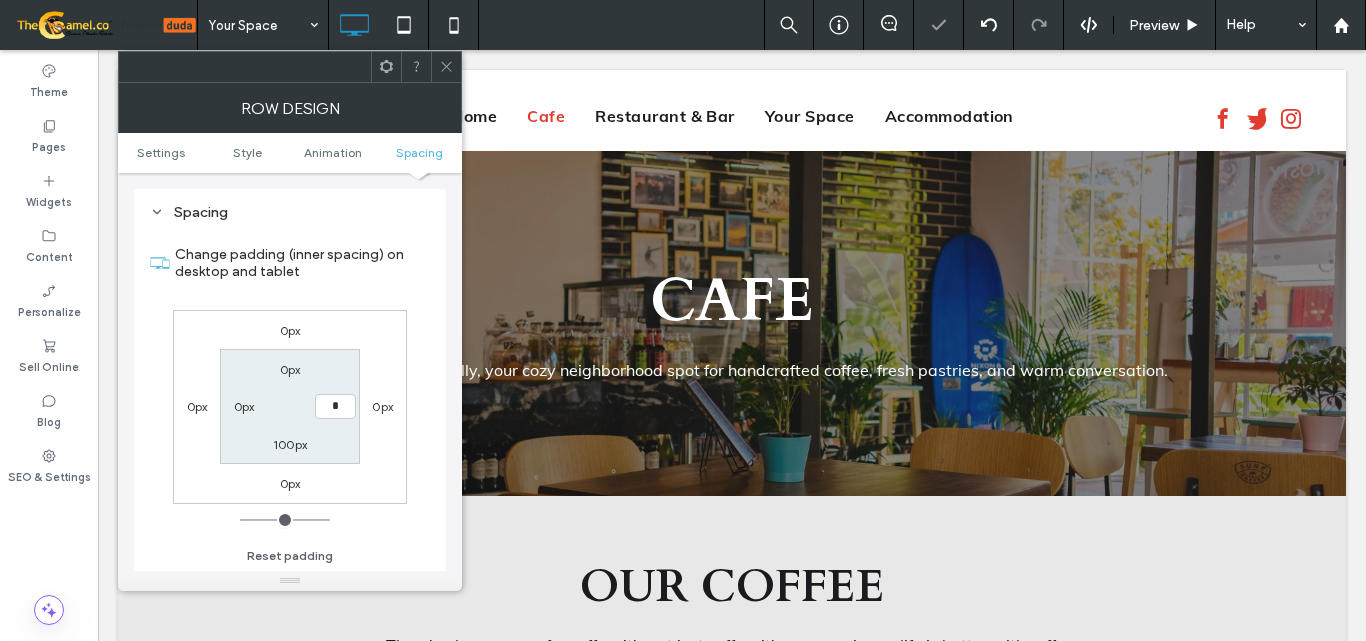 type on "*" 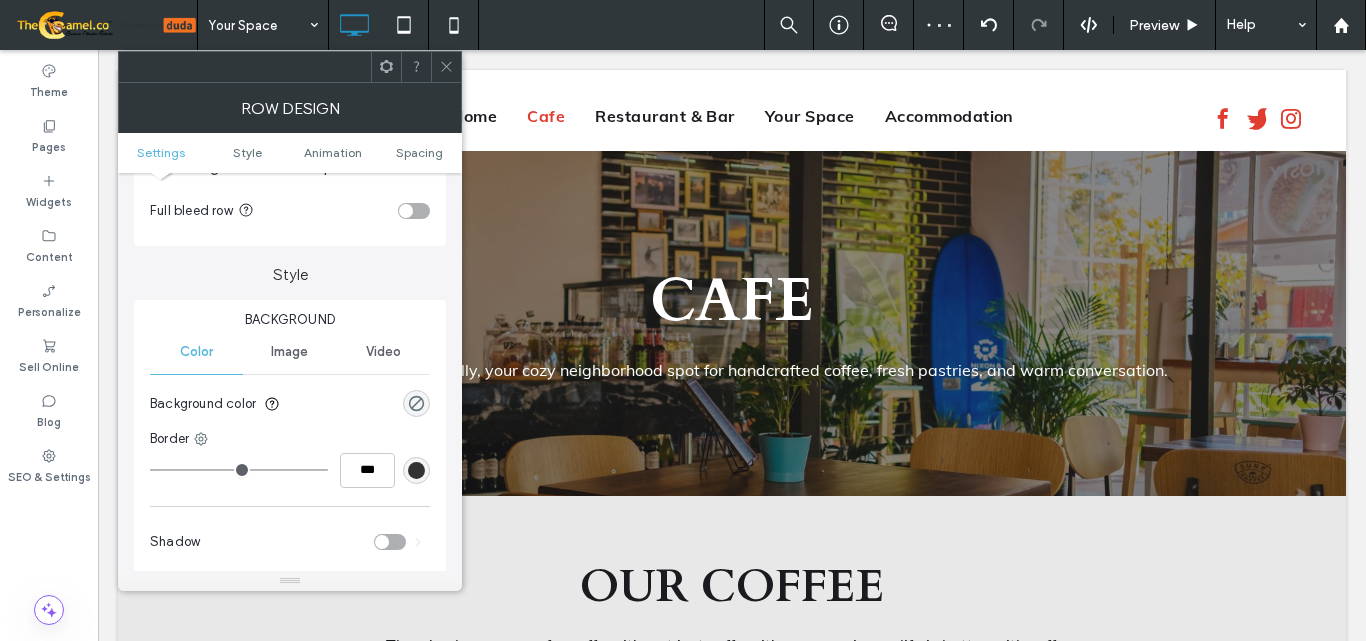 scroll, scrollTop: 65, scrollLeft: 0, axis: vertical 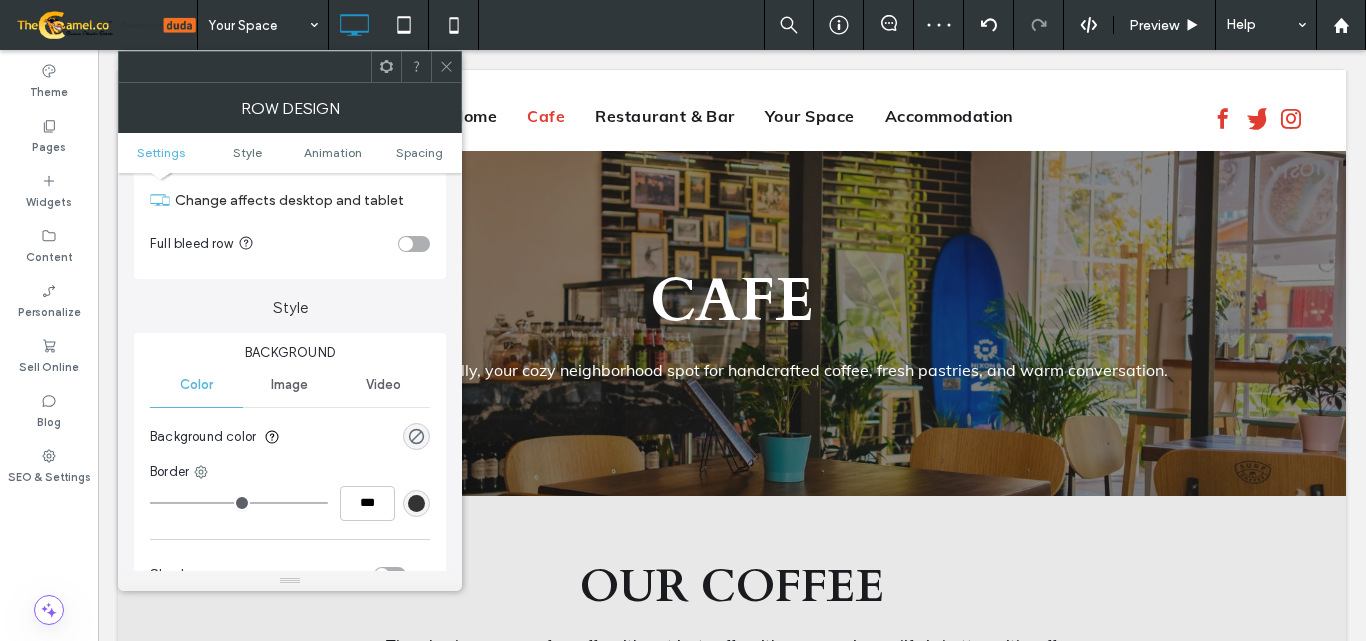 click at bounding box center [414, 244] 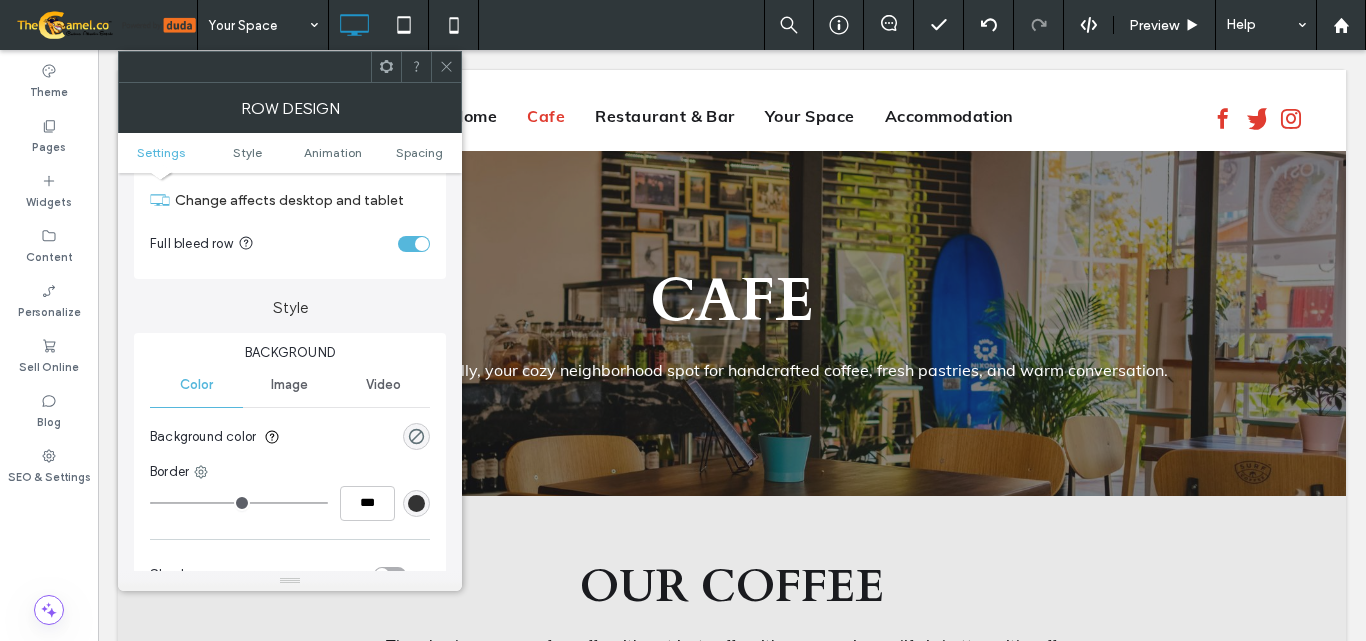 click at bounding box center [446, 67] 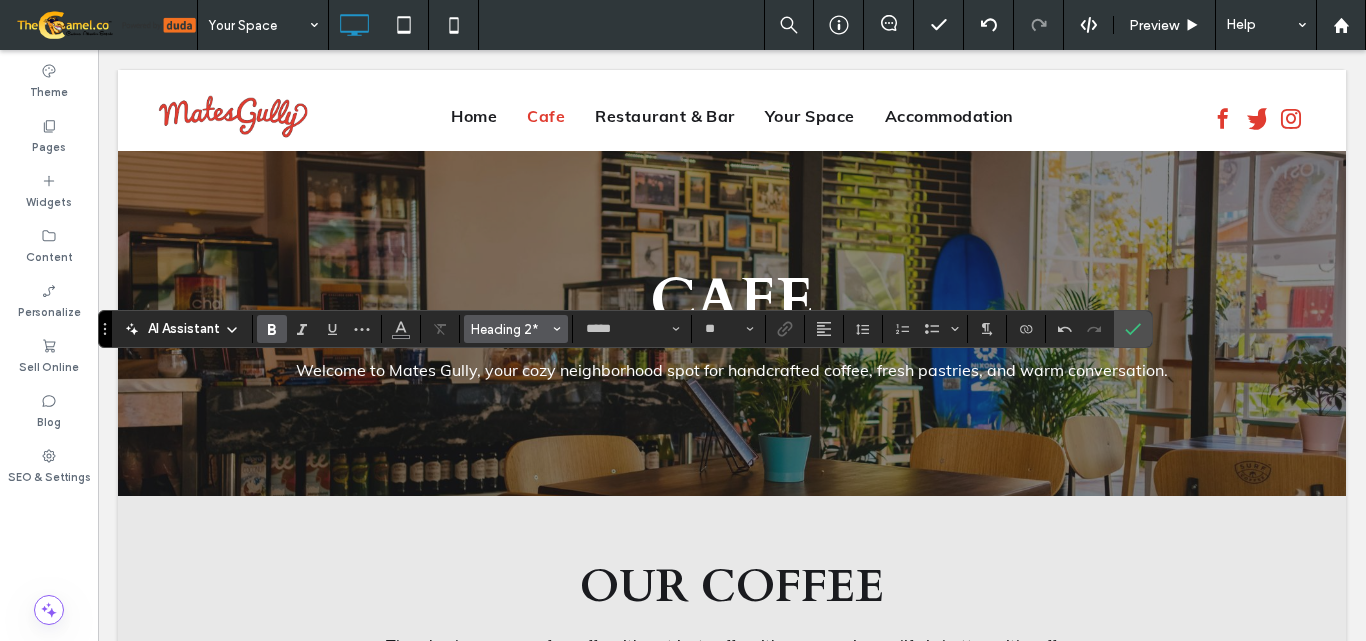 click on "Heading 2*" at bounding box center (510, 329) 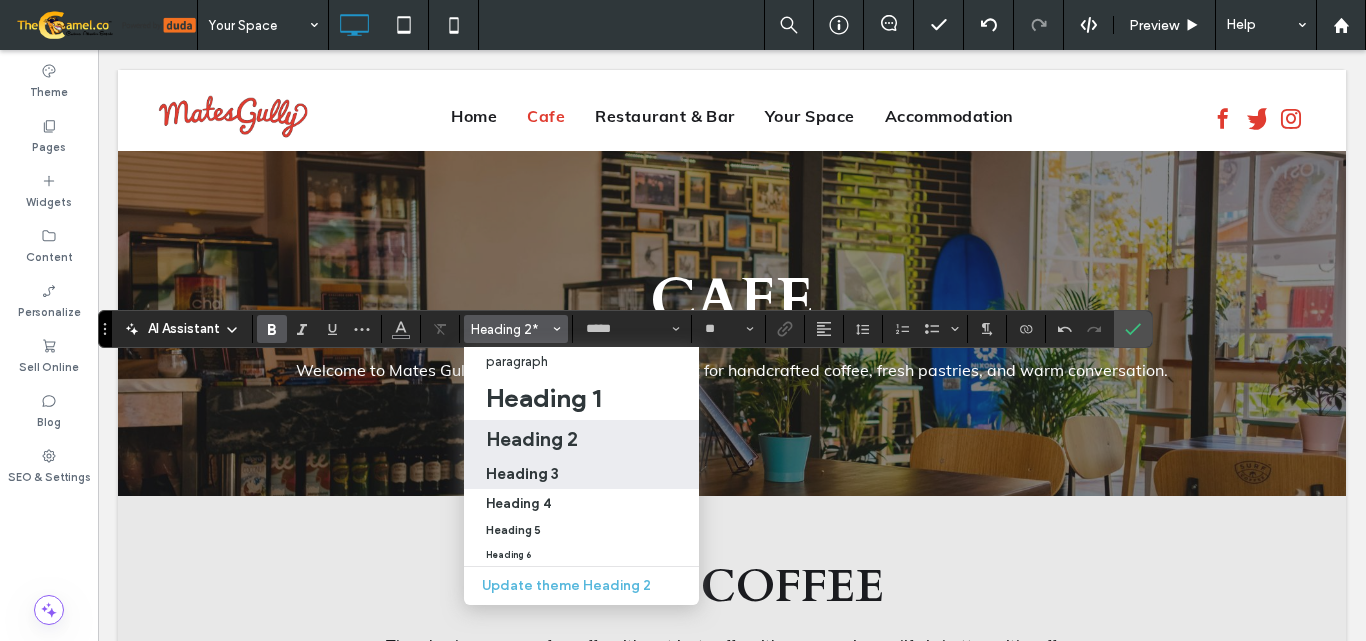 click on "Heading 3" at bounding box center [522, 473] 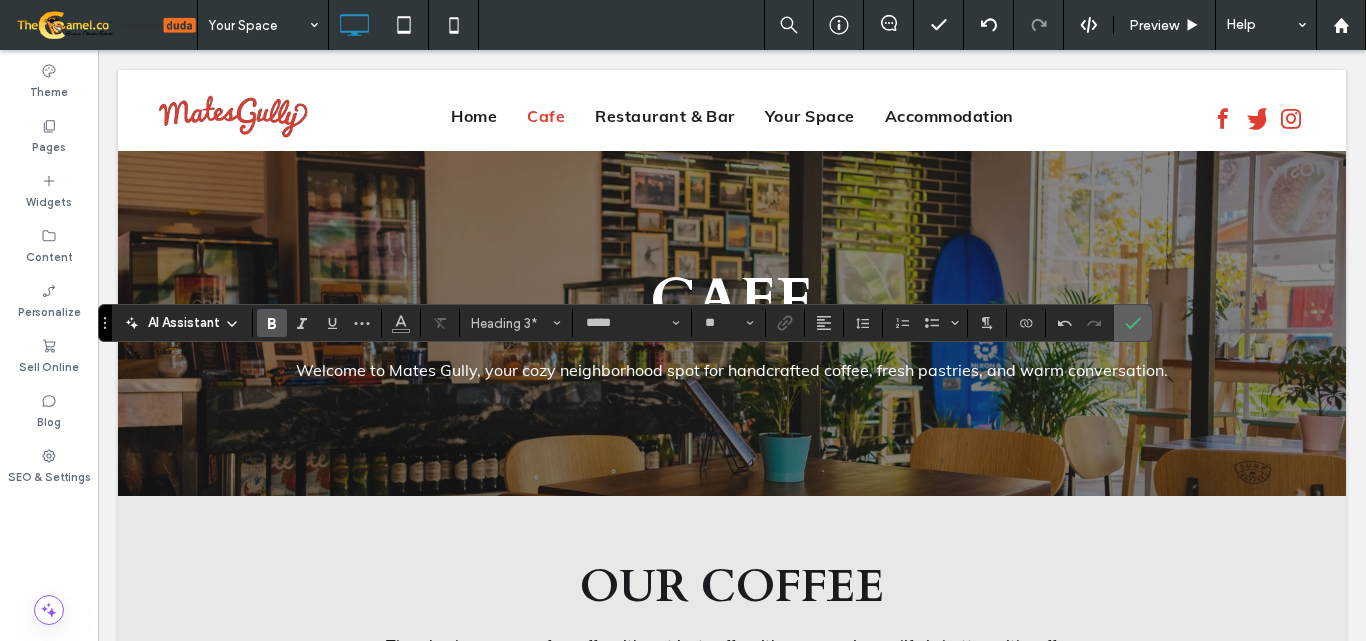 click 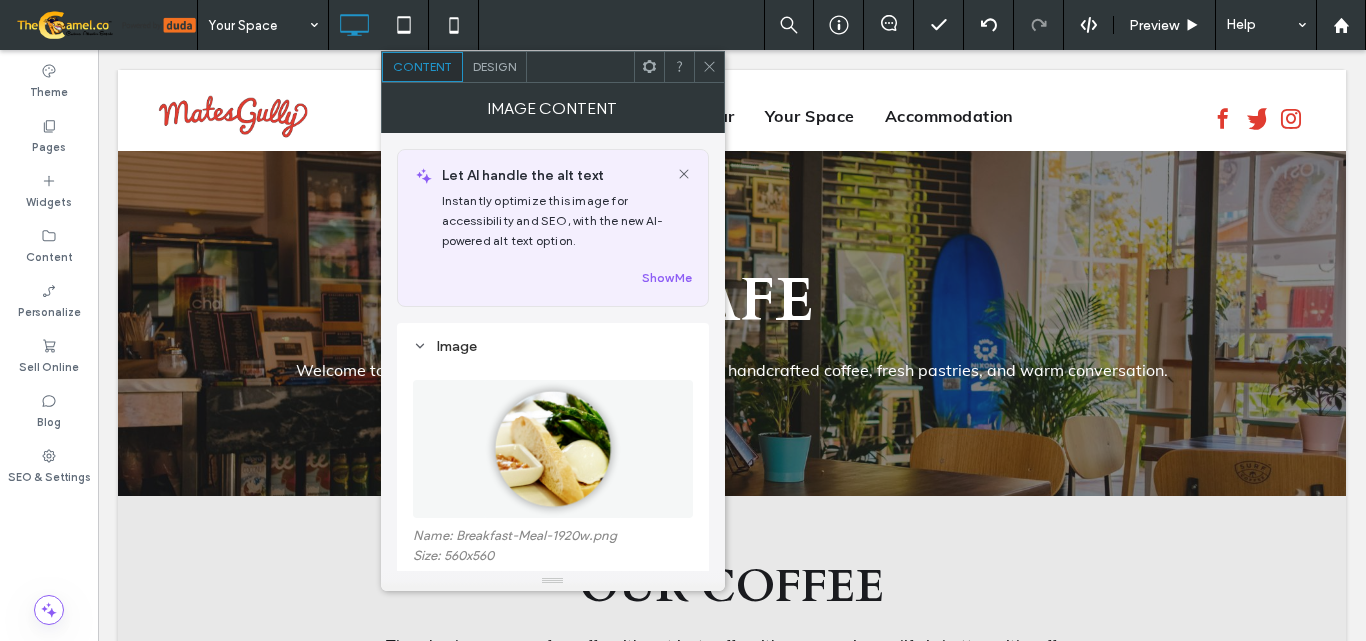 click at bounding box center [553, 449] 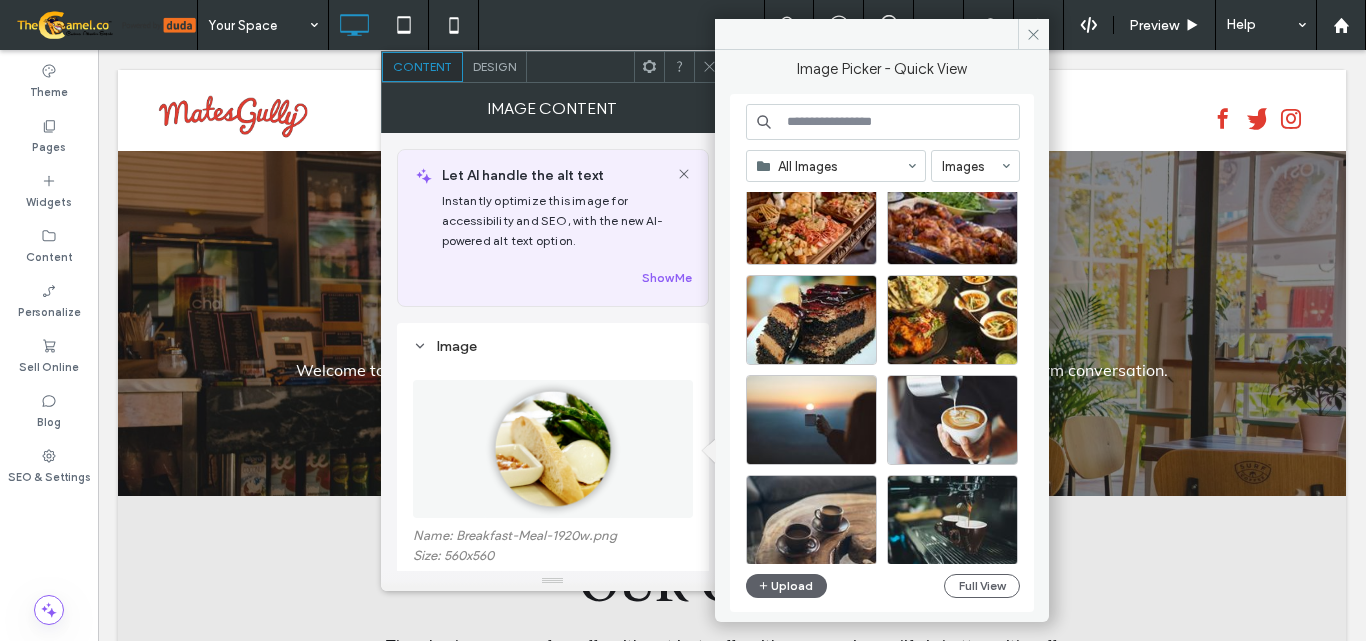 scroll, scrollTop: 400, scrollLeft: 0, axis: vertical 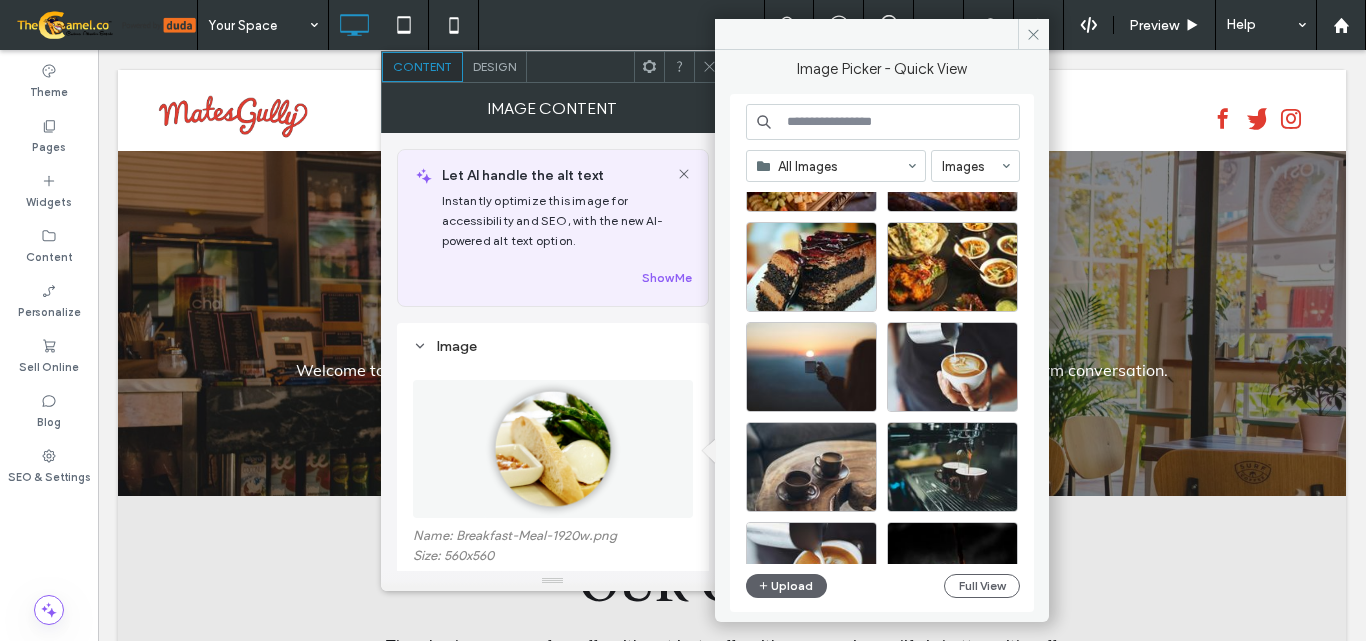 click at bounding box center [883, 122] 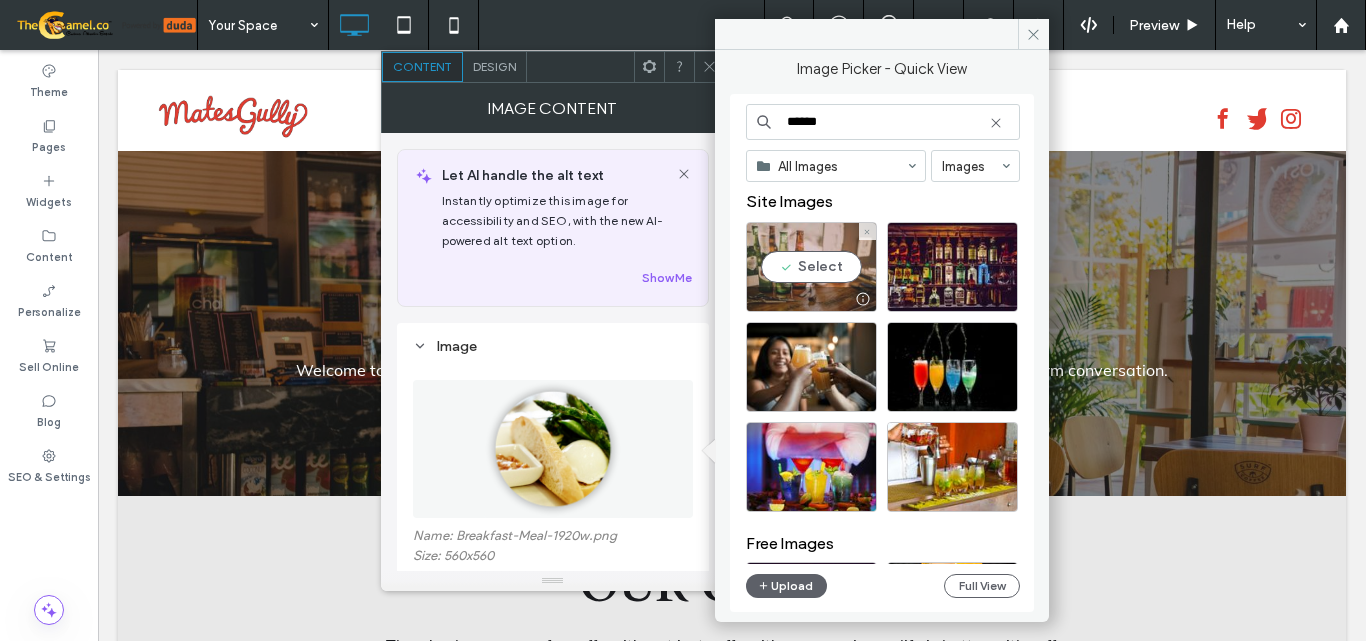 type on "******" 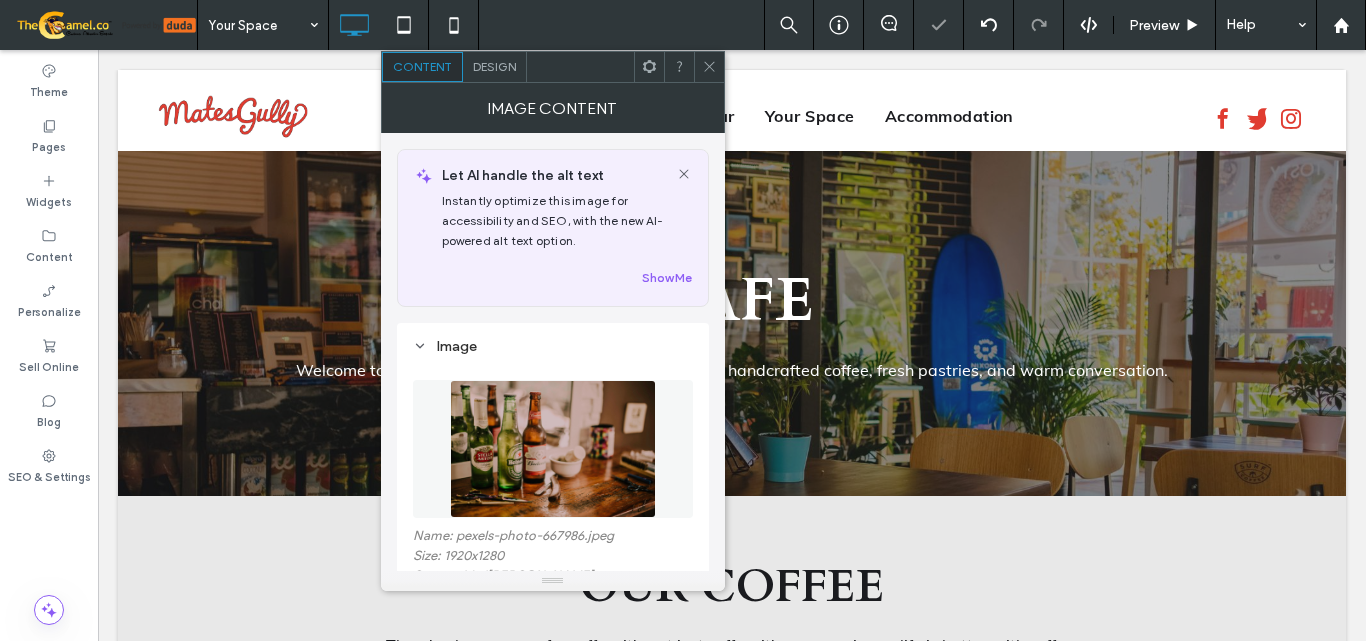 click on "Image Content" at bounding box center [553, 108] 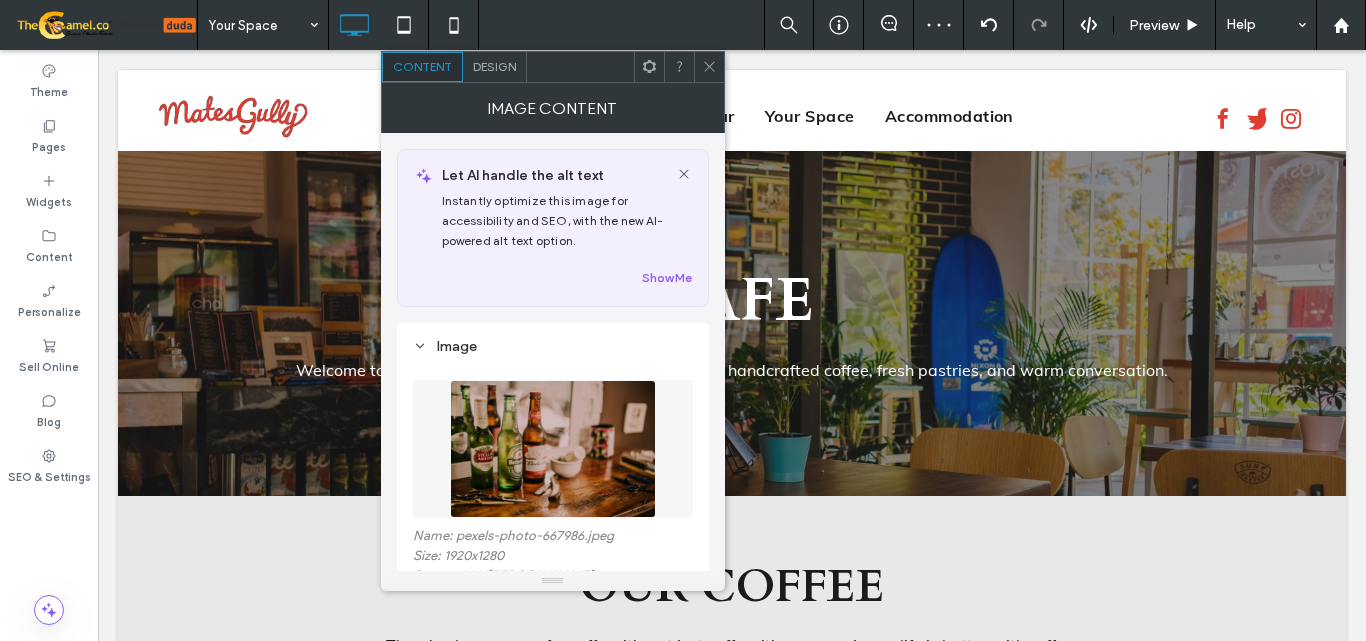 click on "Design" at bounding box center (494, 66) 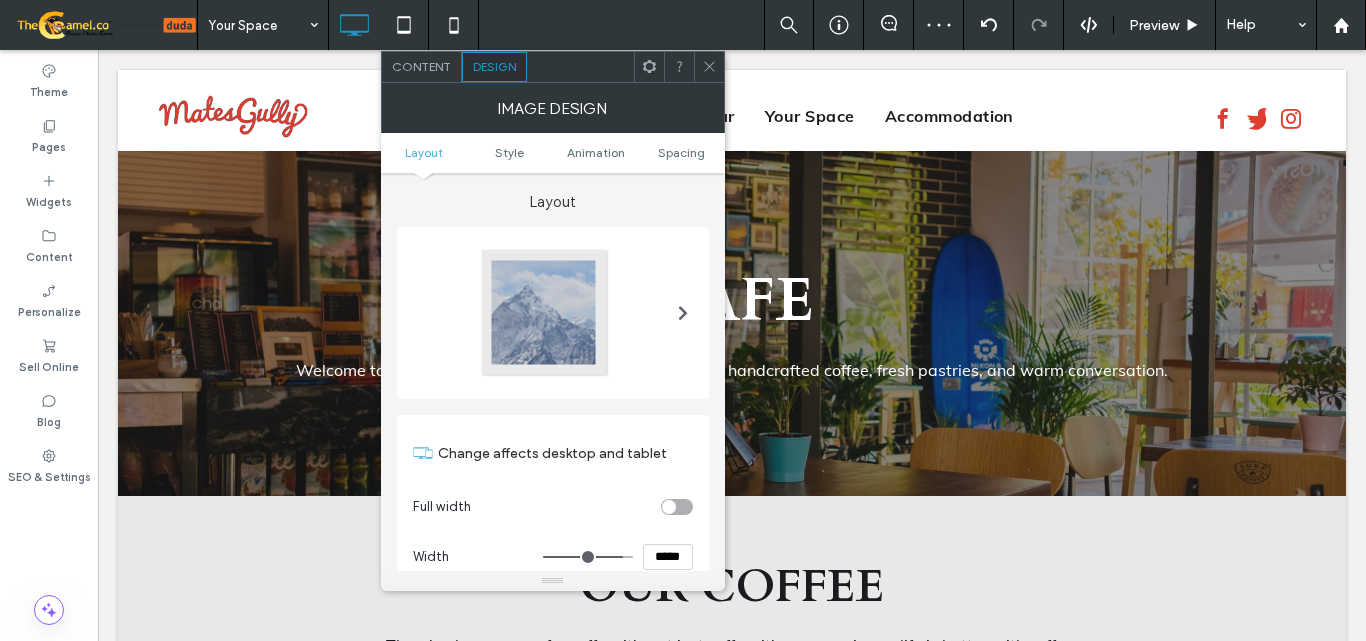 click at bounding box center [683, 313] 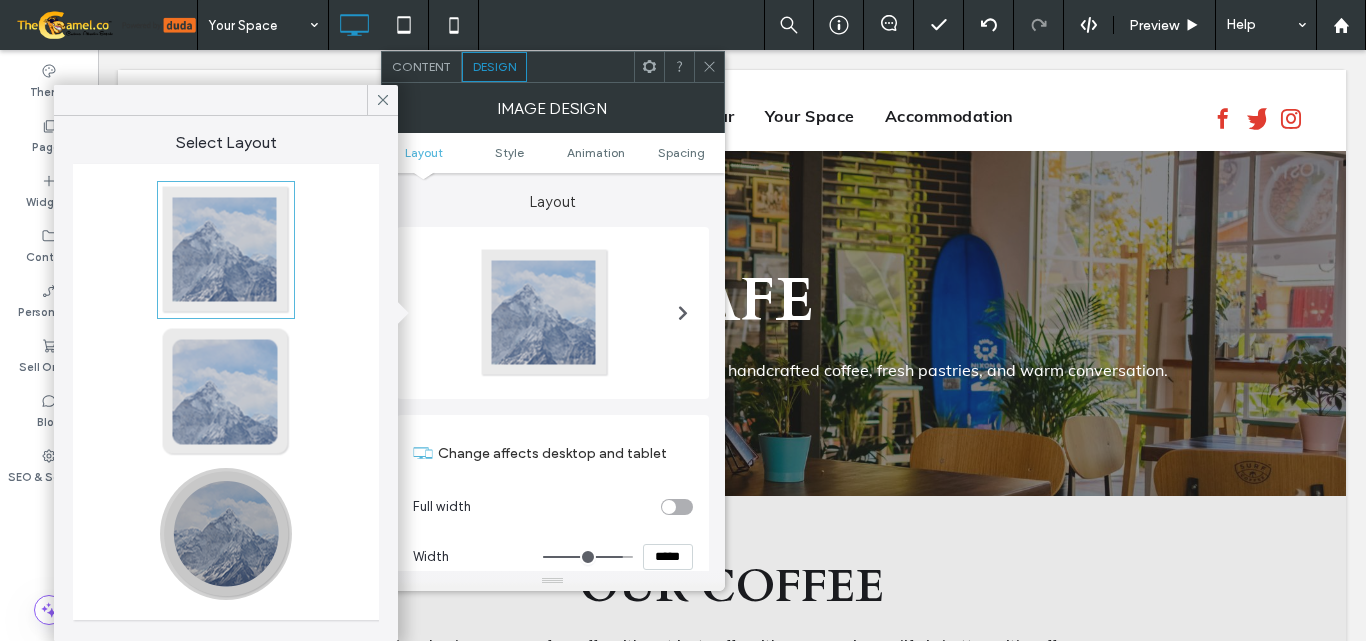 click at bounding box center [226, 534] 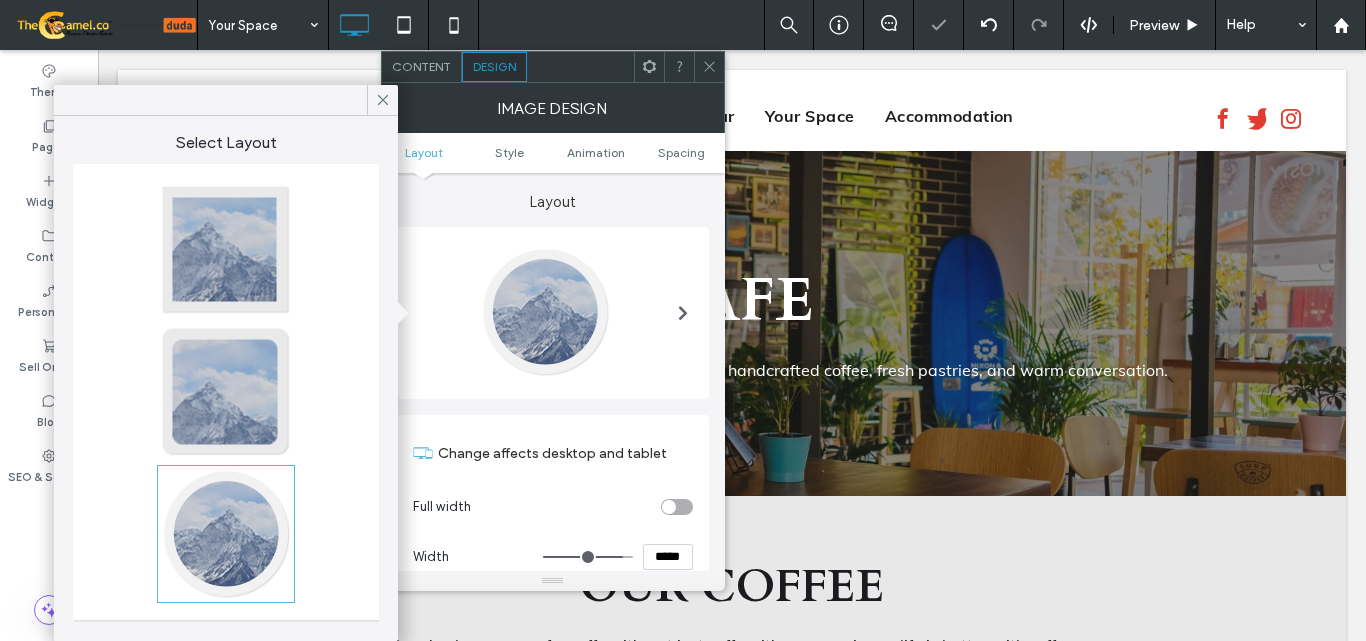 type on "**" 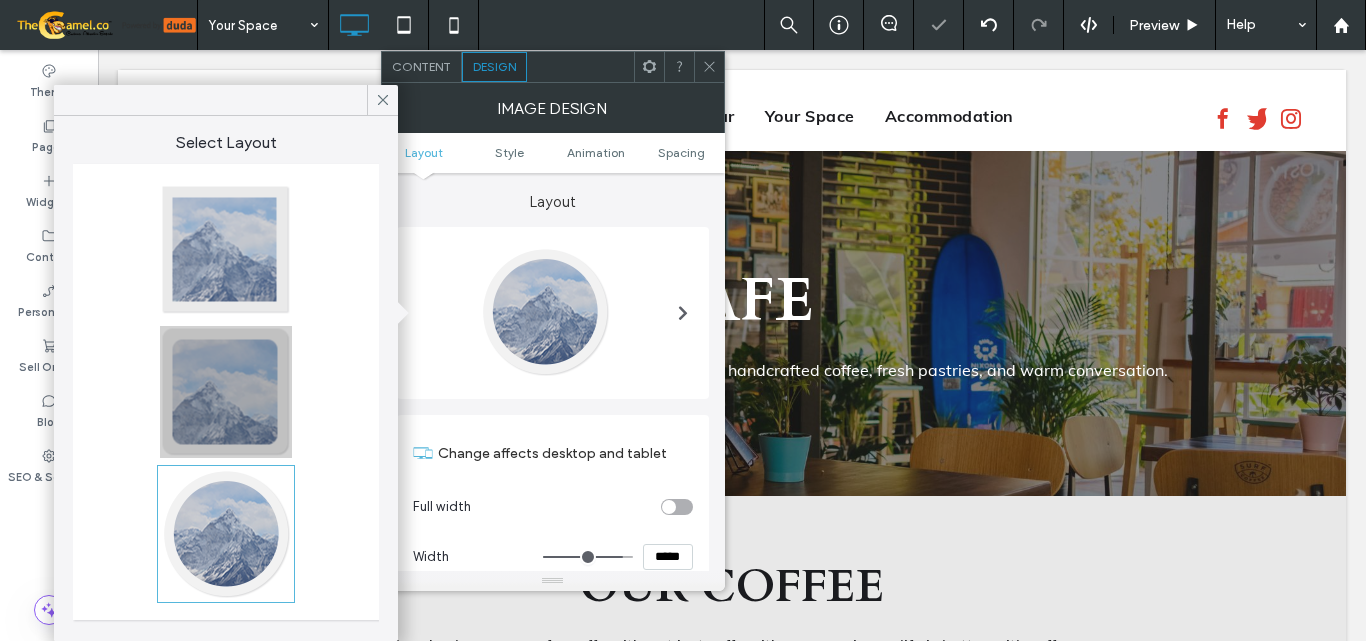 drag, startPoint x: 98, startPoint y: 387, endPoint x: 207, endPoint y: 394, distance: 109.22454 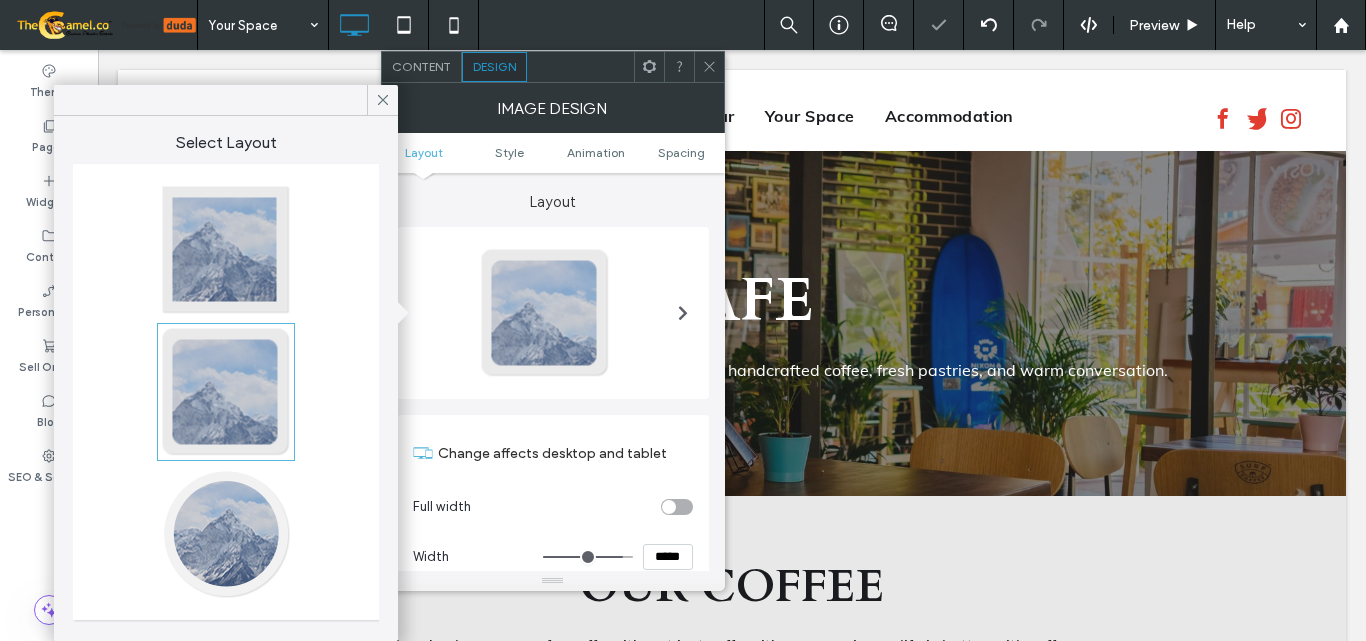 type on "**" 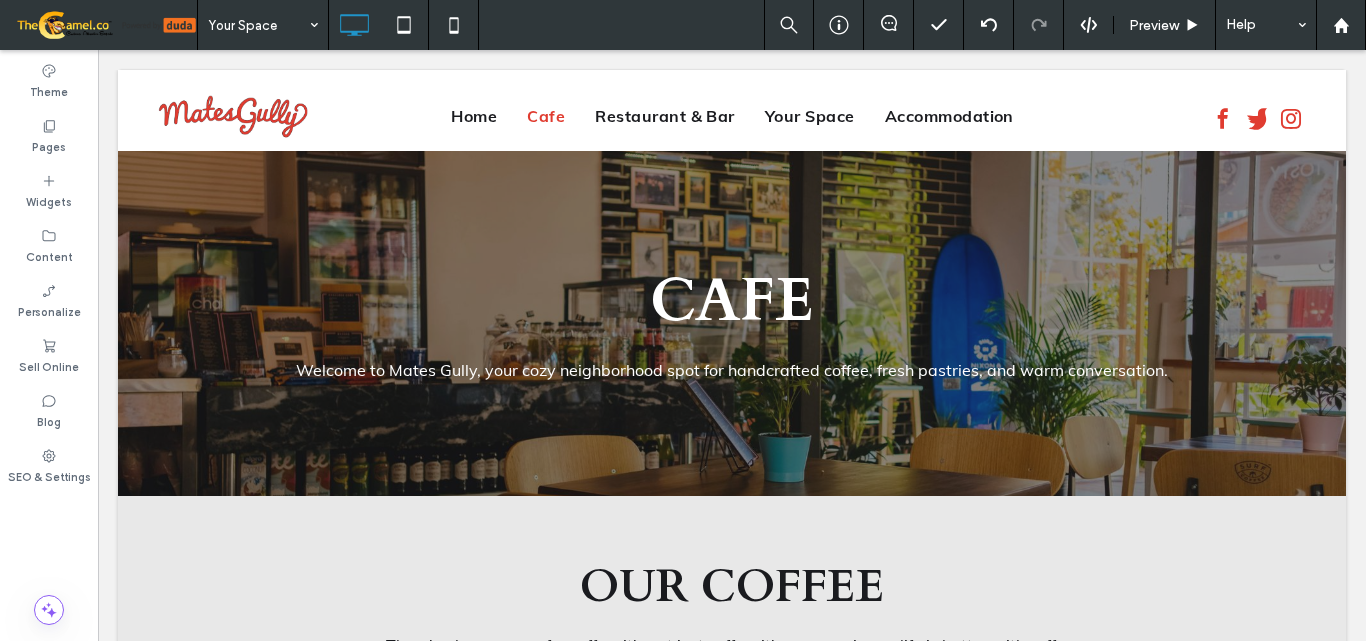 type on "****" 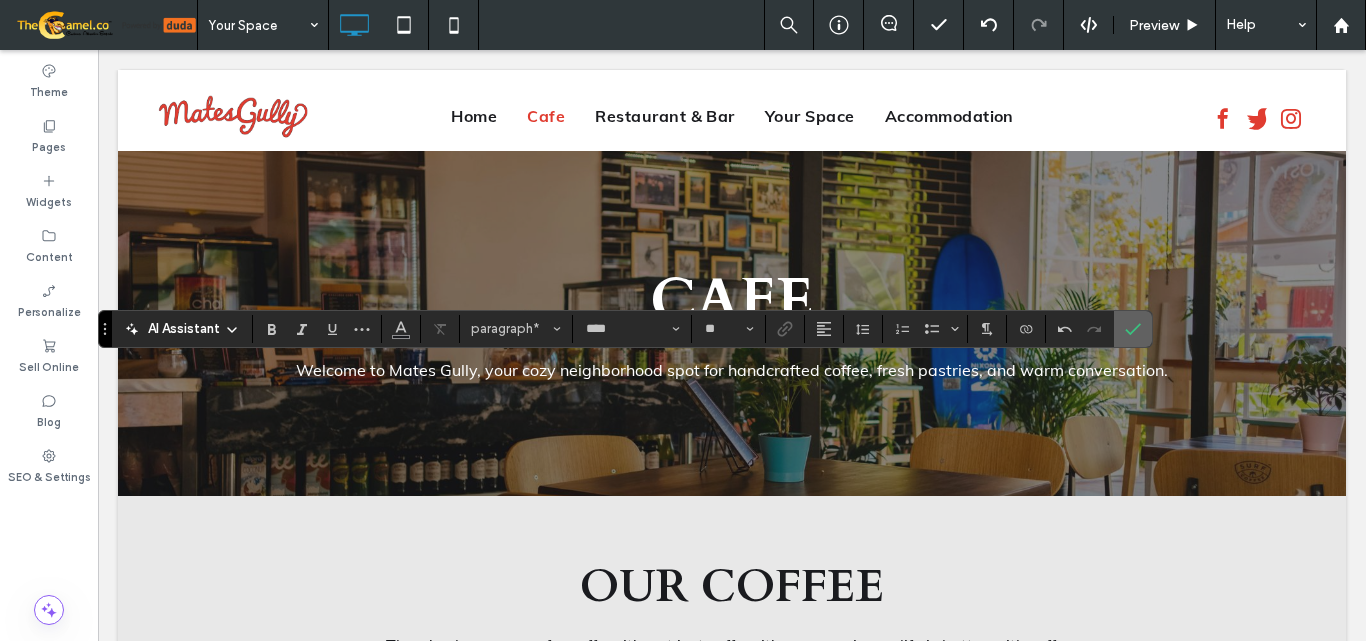 click 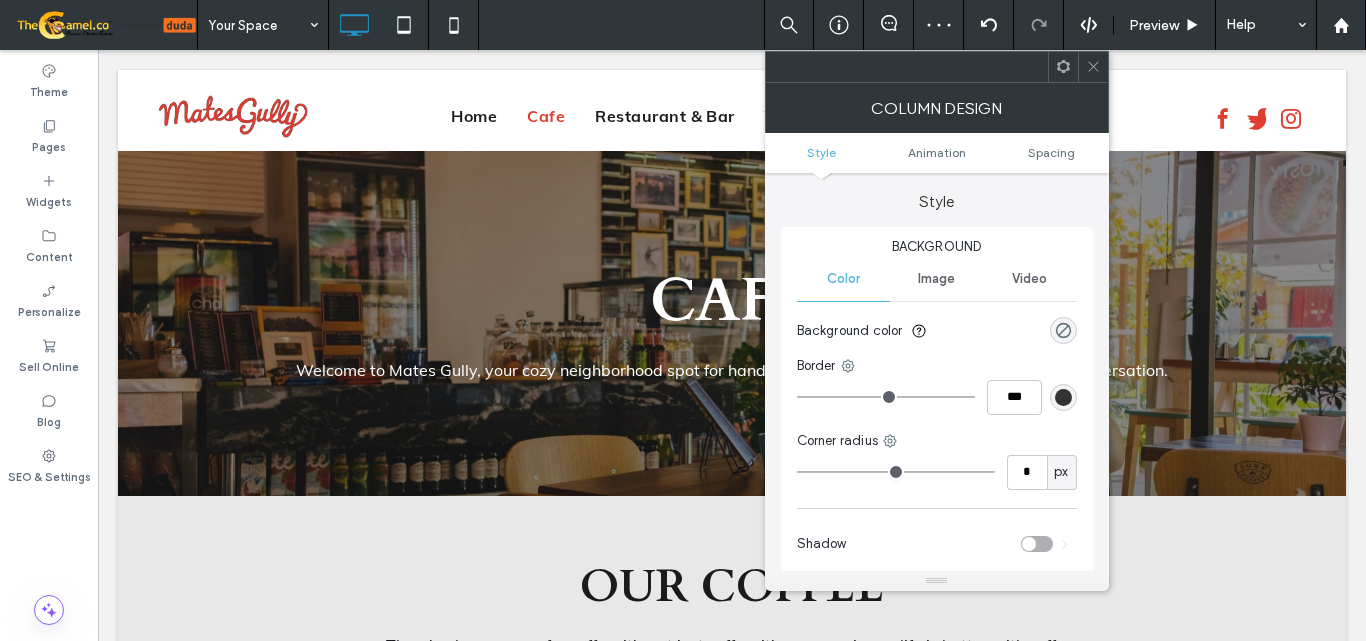 click 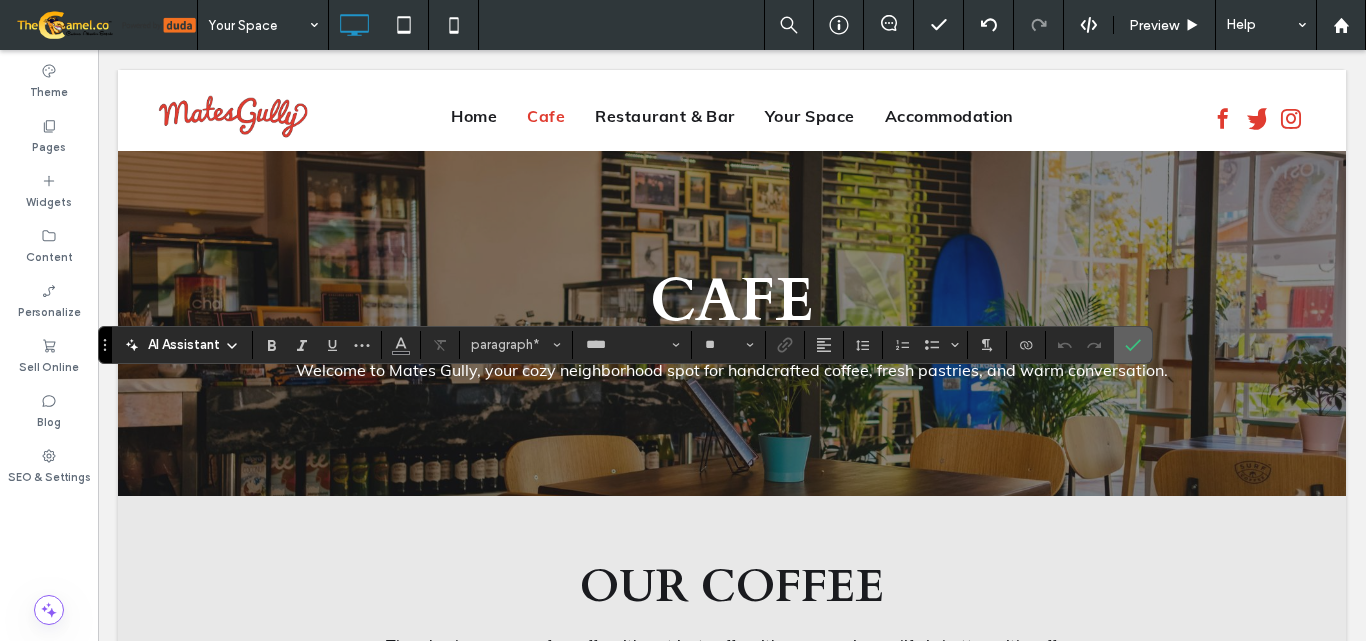 click at bounding box center [1133, 345] 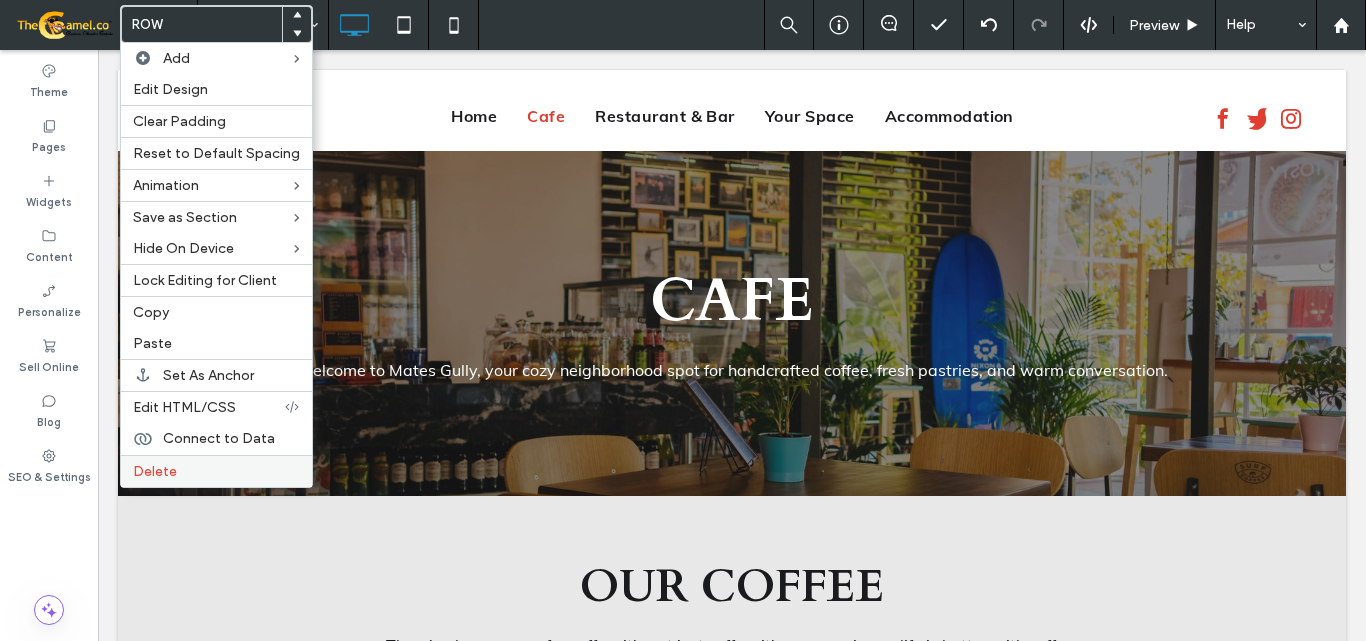 click on "Delete" at bounding box center [216, 471] 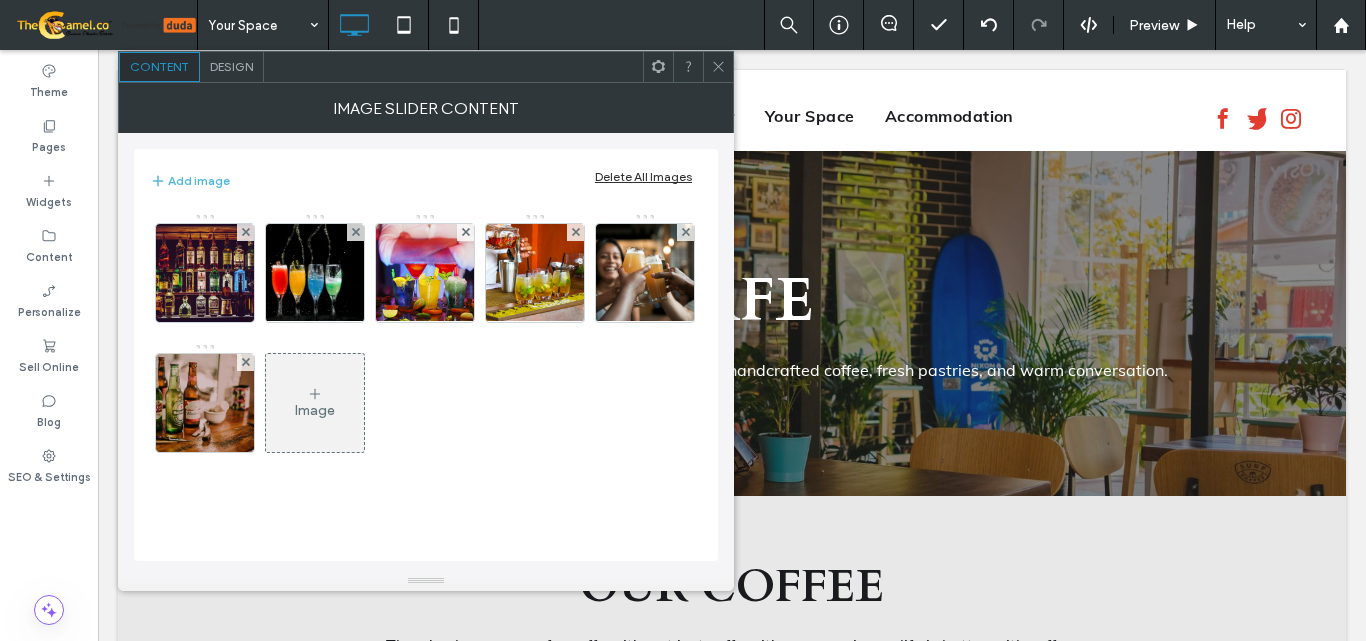 click on "Design" at bounding box center [232, 67] 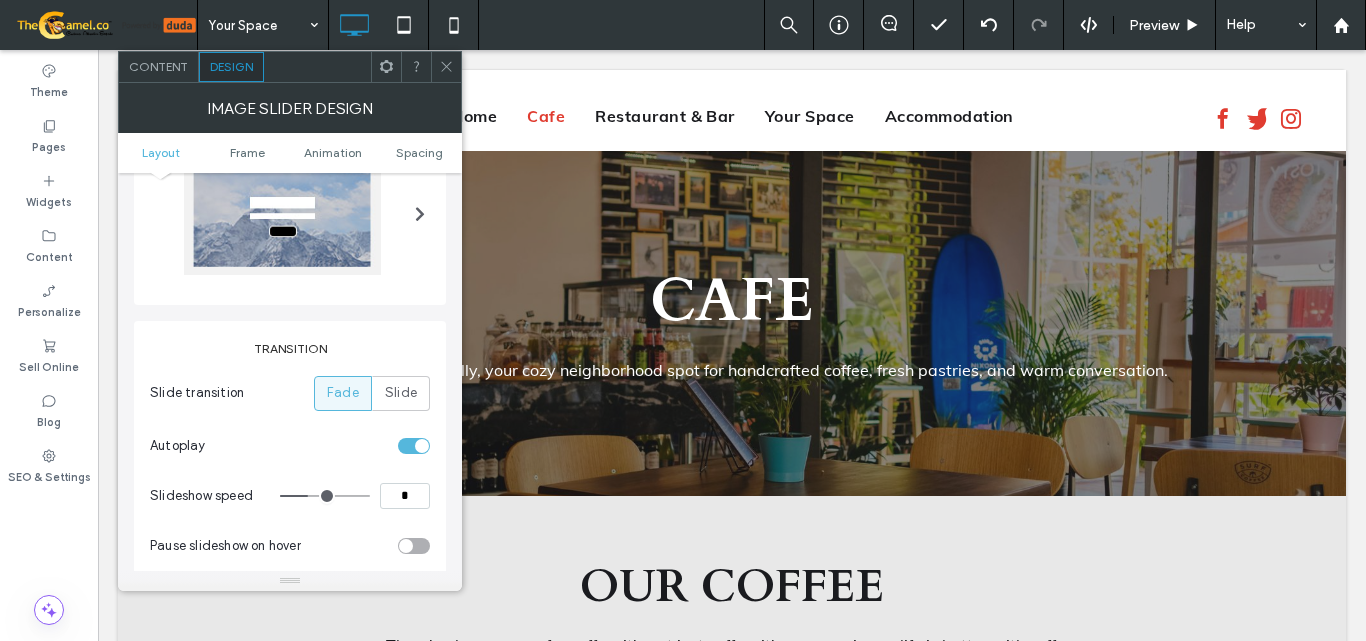 scroll, scrollTop: 300, scrollLeft: 0, axis: vertical 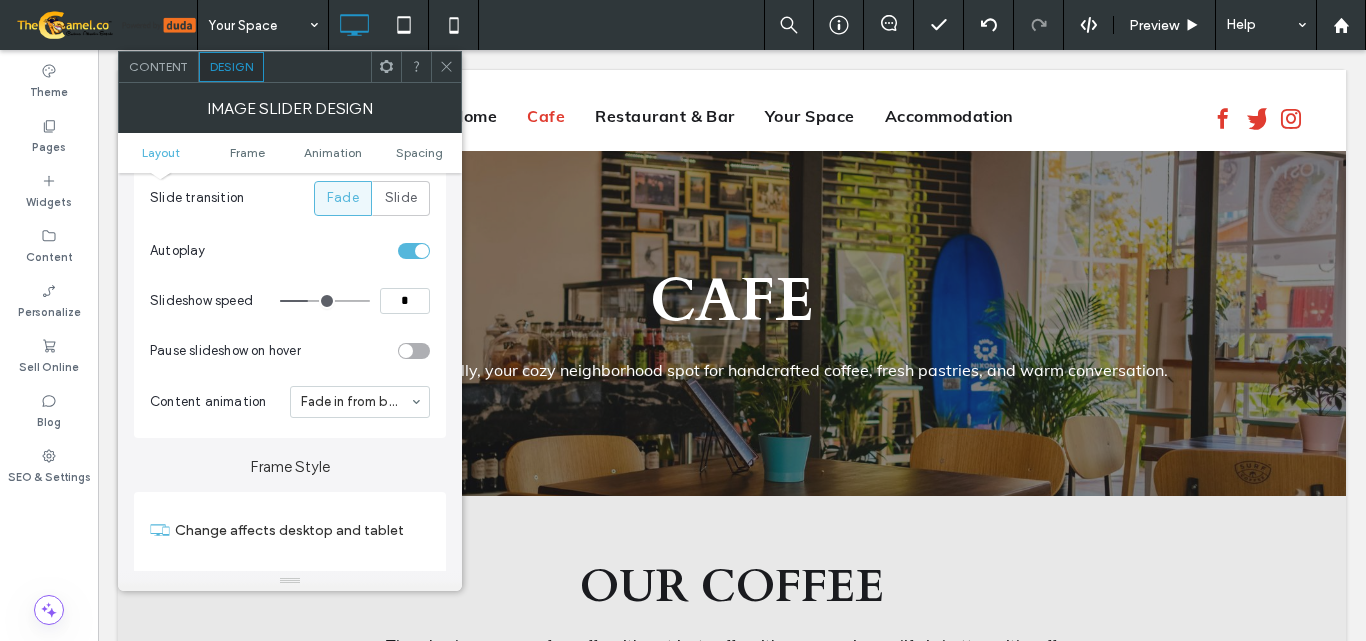 click on "*" at bounding box center (405, 301) 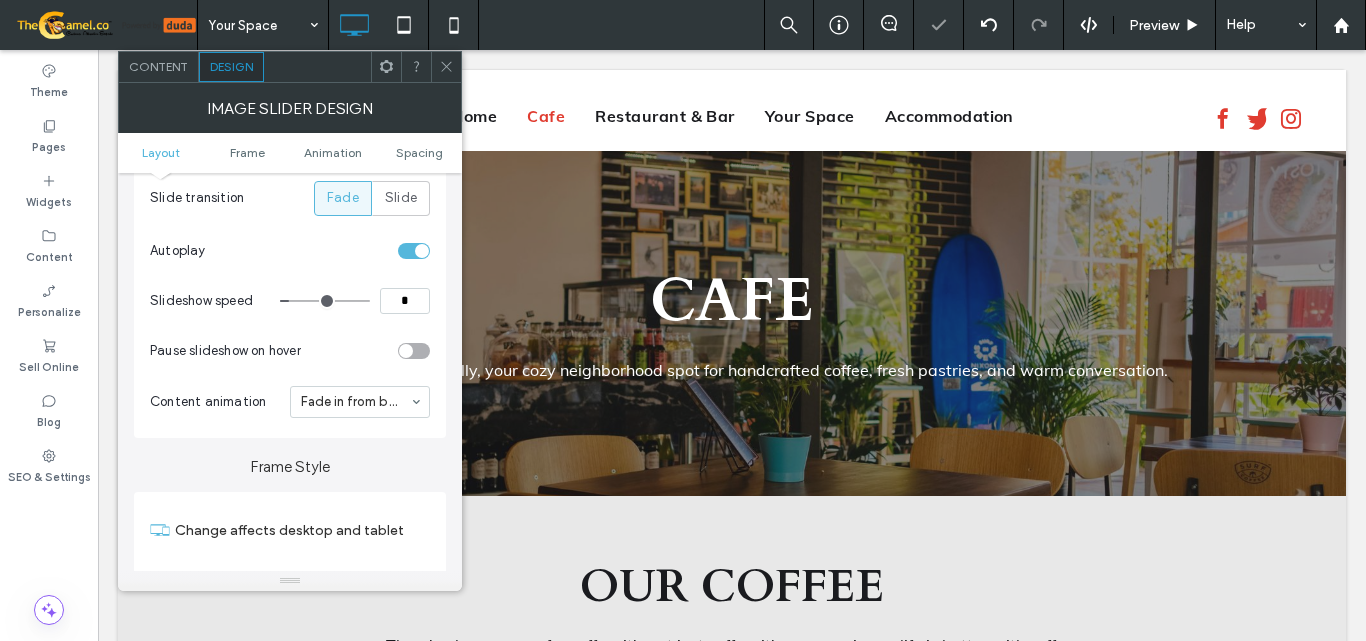 click 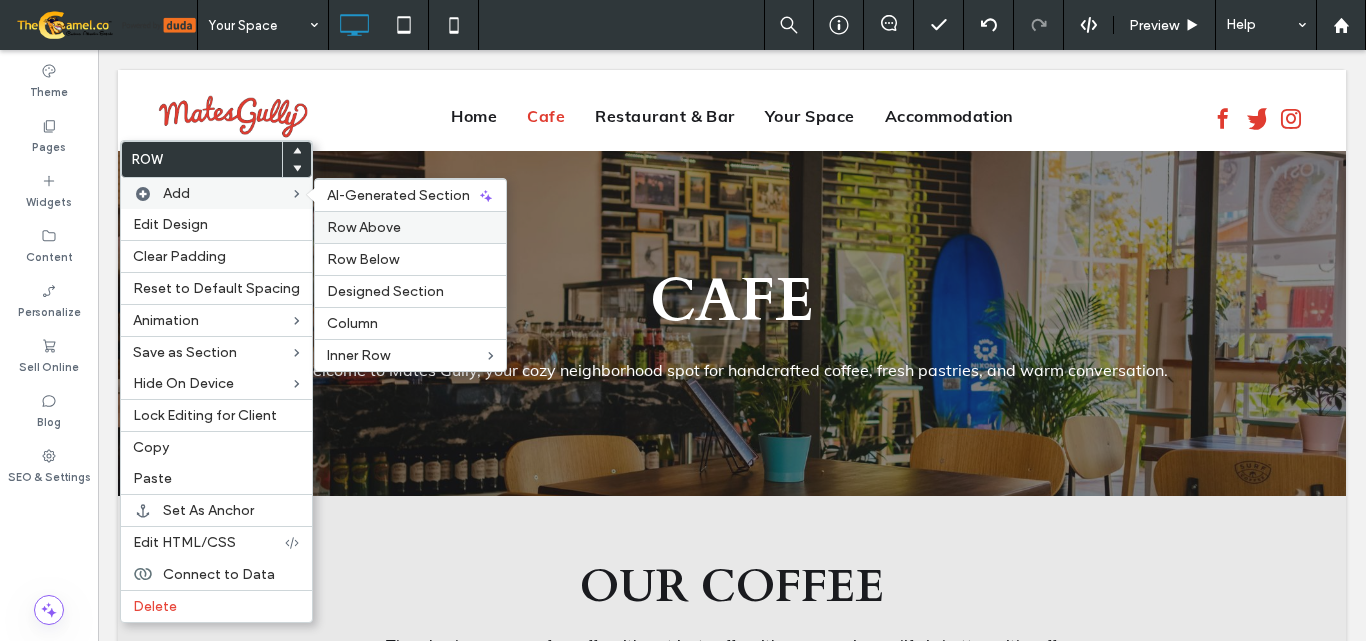 click on "Row Above" at bounding box center (410, 227) 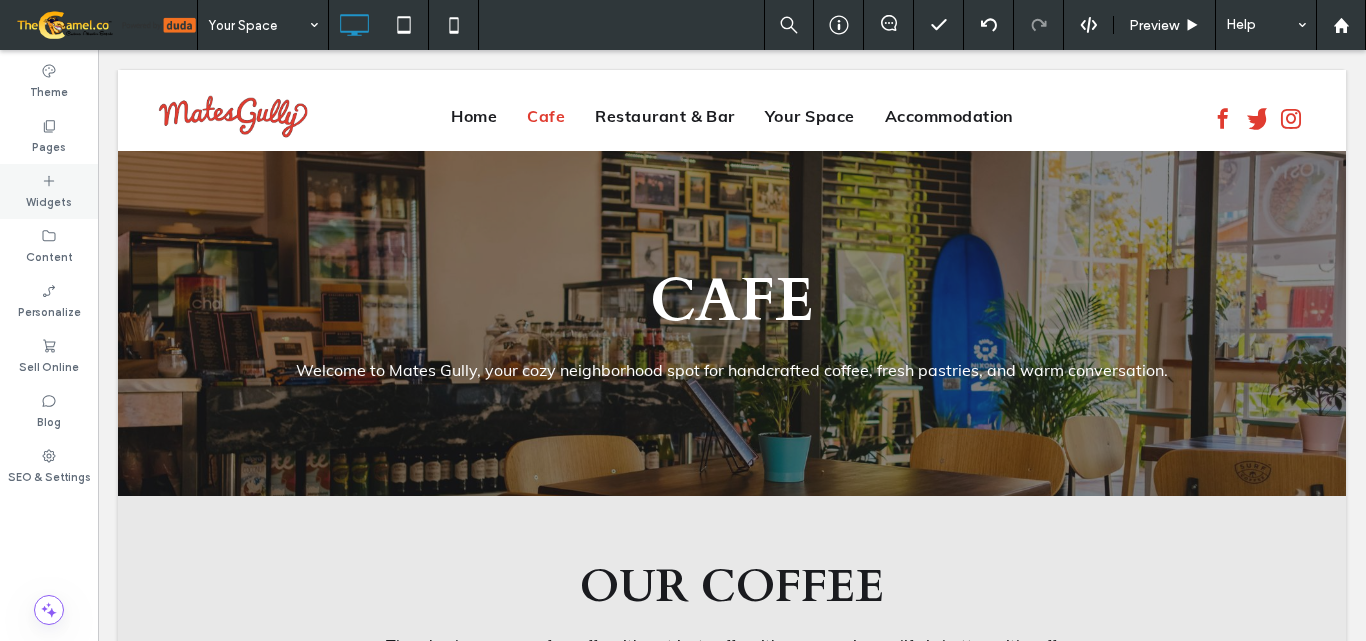 click on "Widgets" at bounding box center (49, 200) 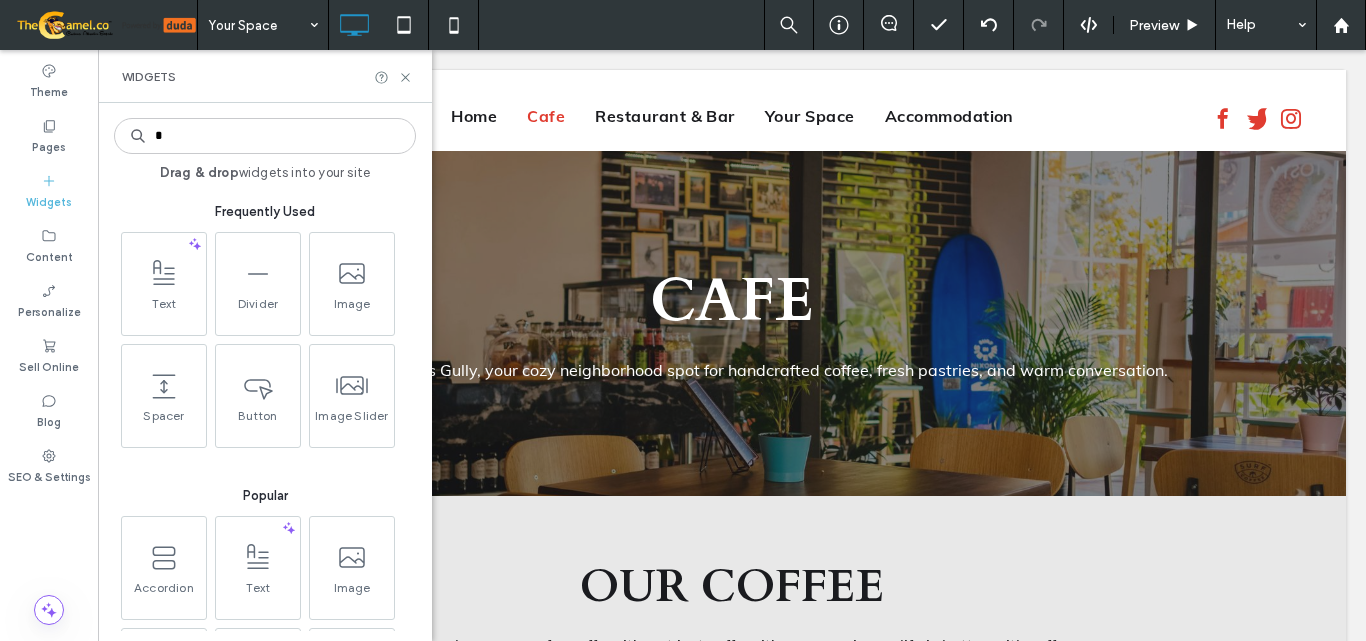 type on "*" 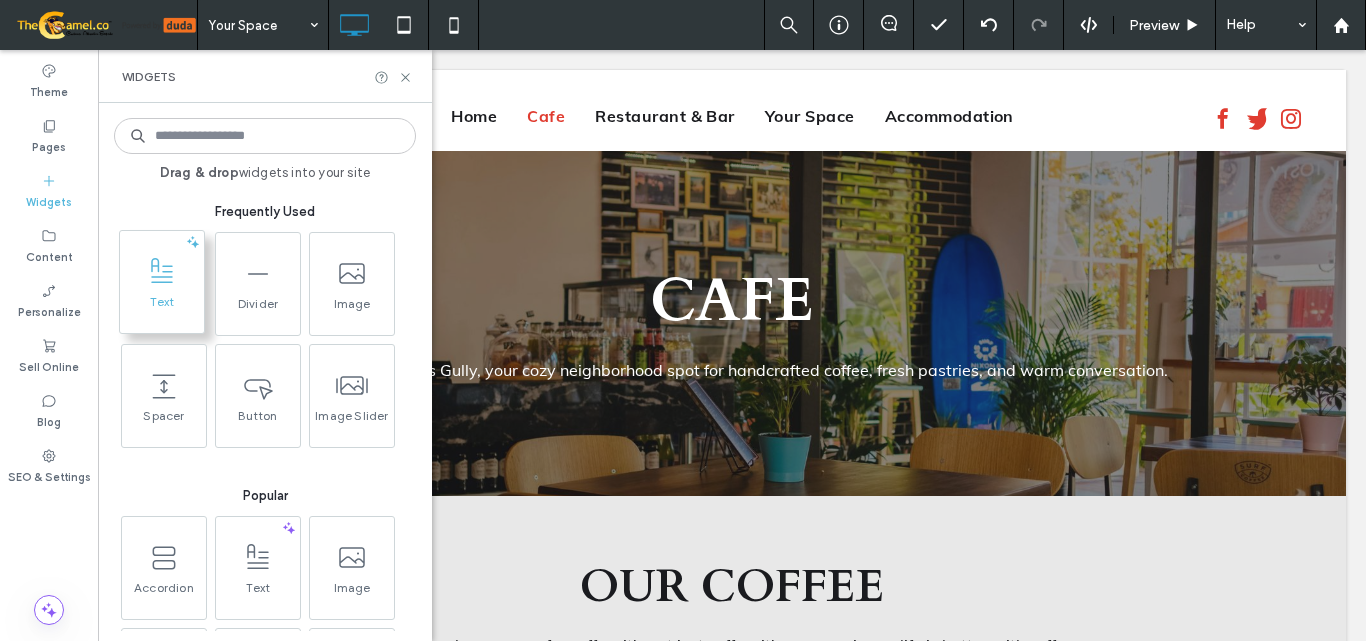 type 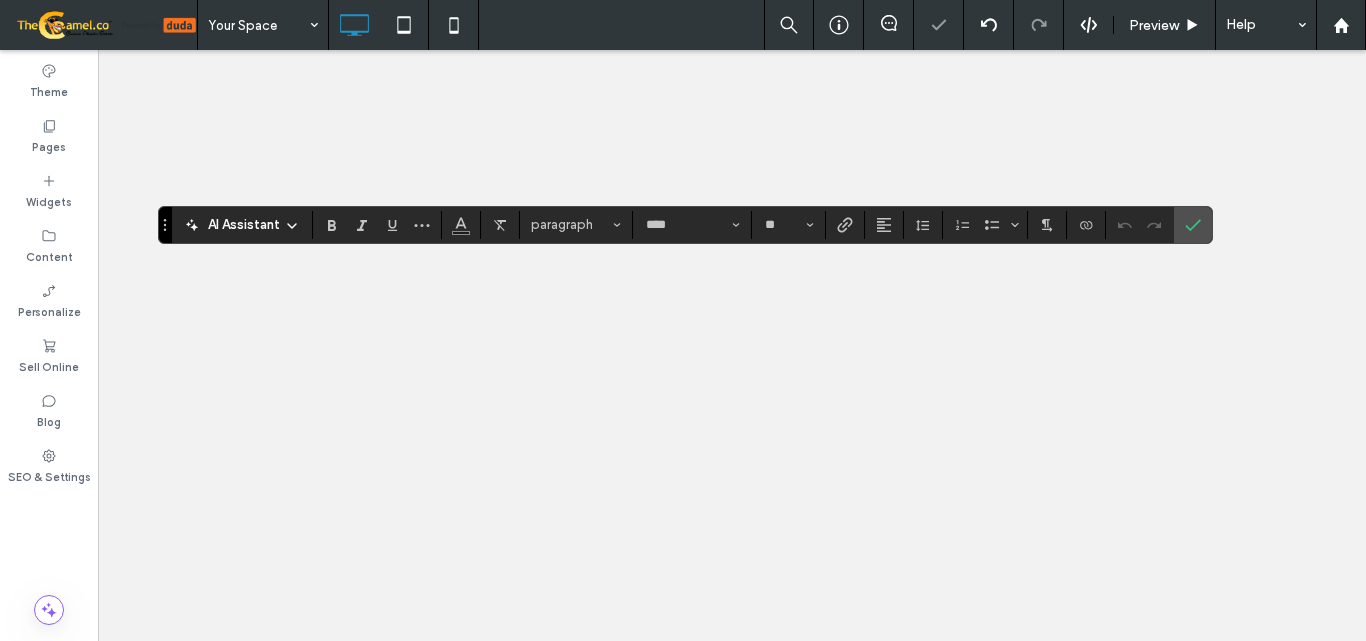 scroll, scrollTop: 0, scrollLeft: 0, axis: both 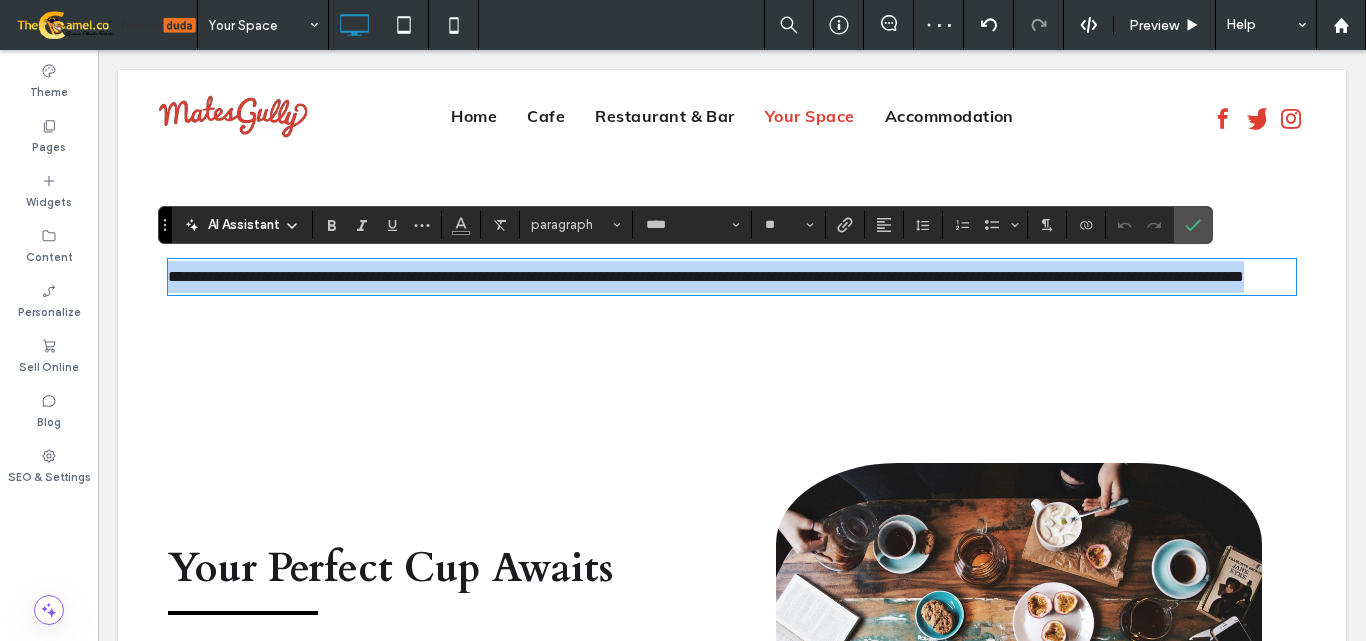type 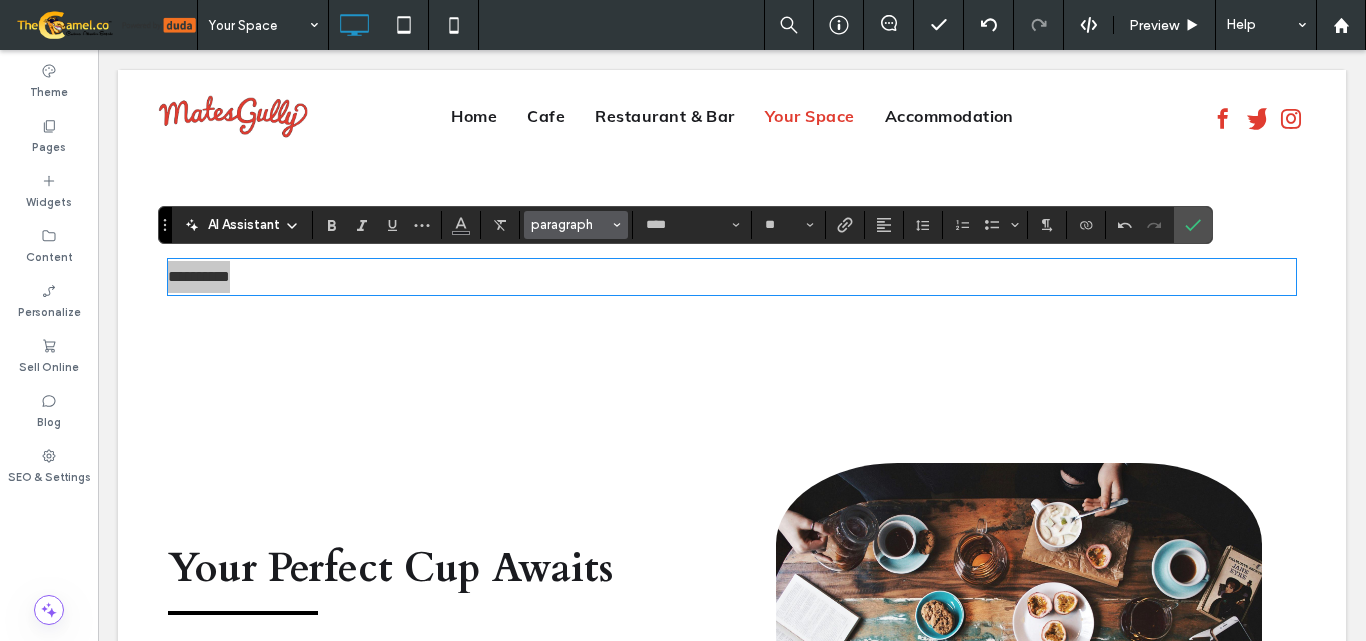 click on "paragraph" at bounding box center (570, 224) 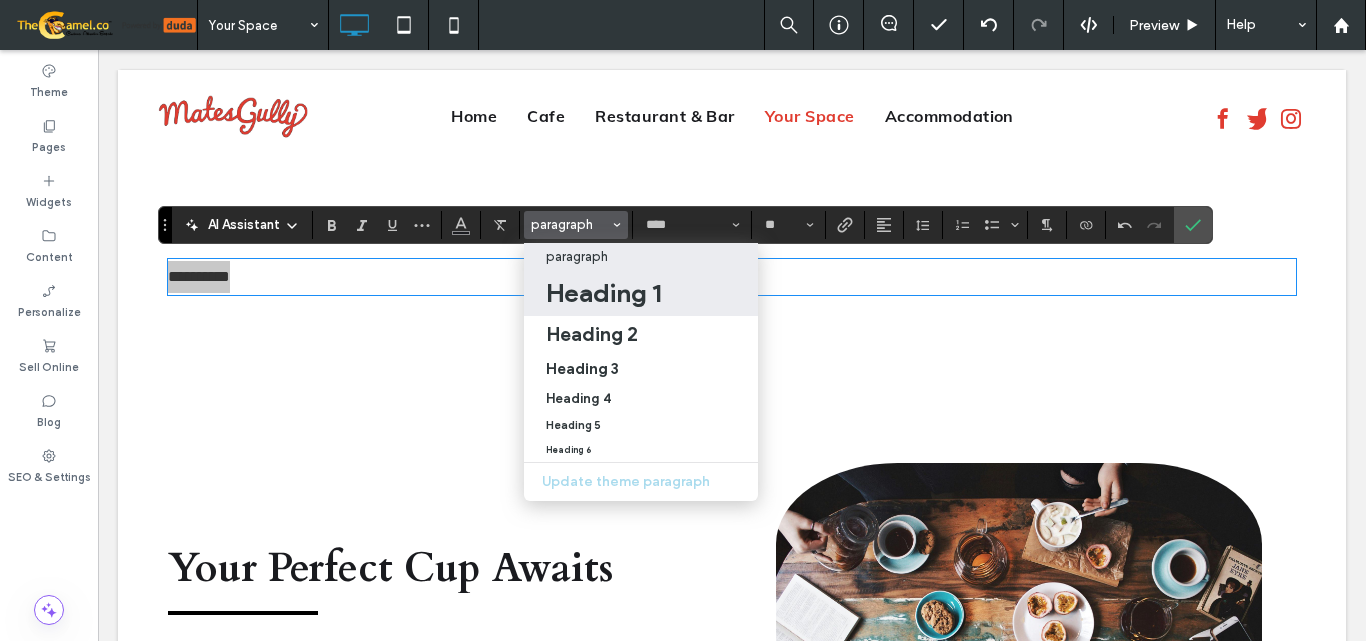 click on "Heading 1" at bounding box center [603, 293] 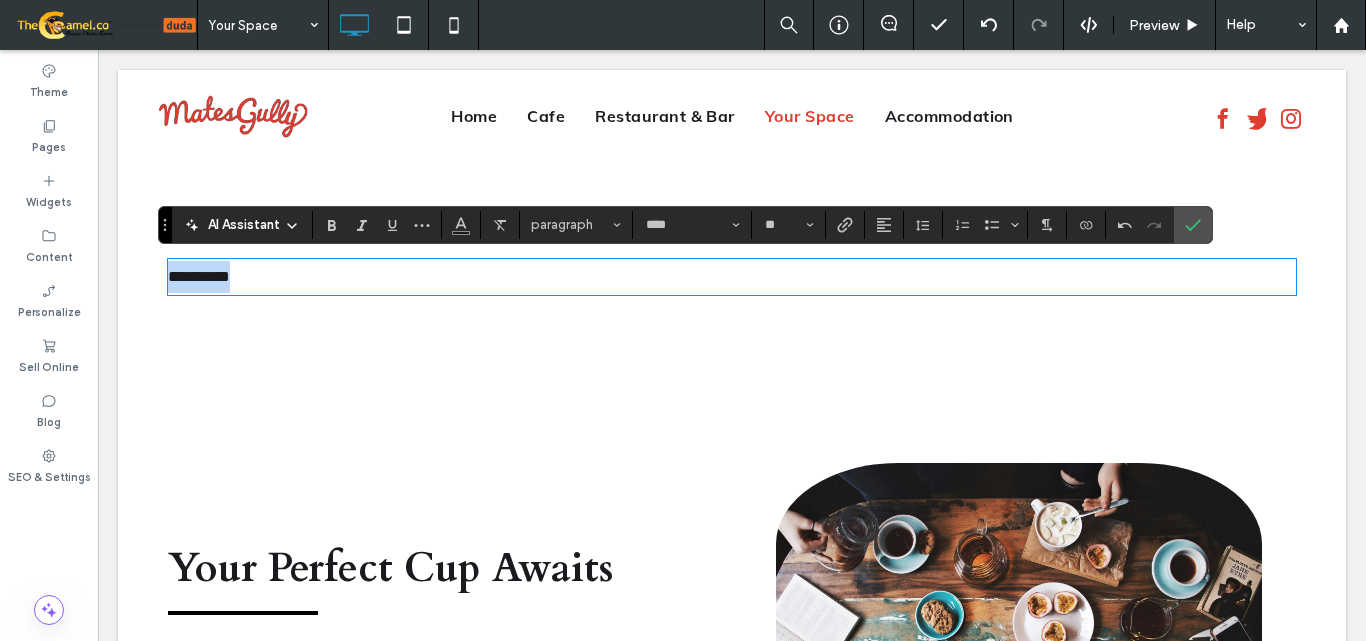 type on "*****" 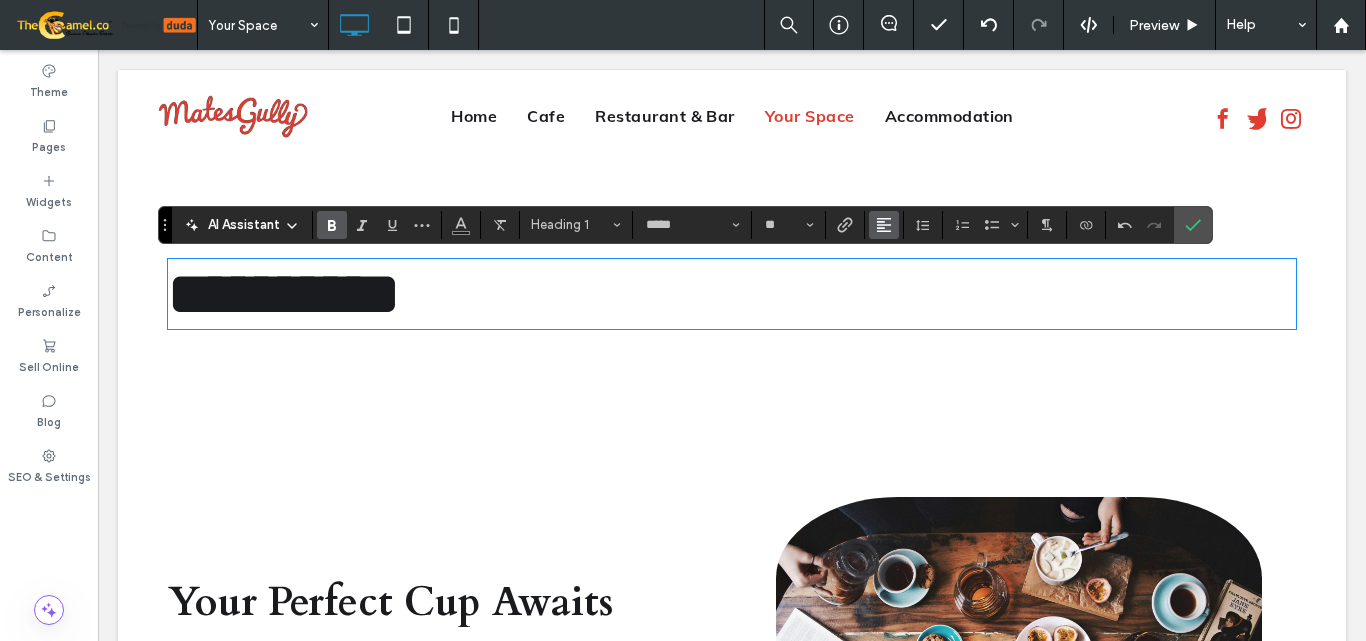 click 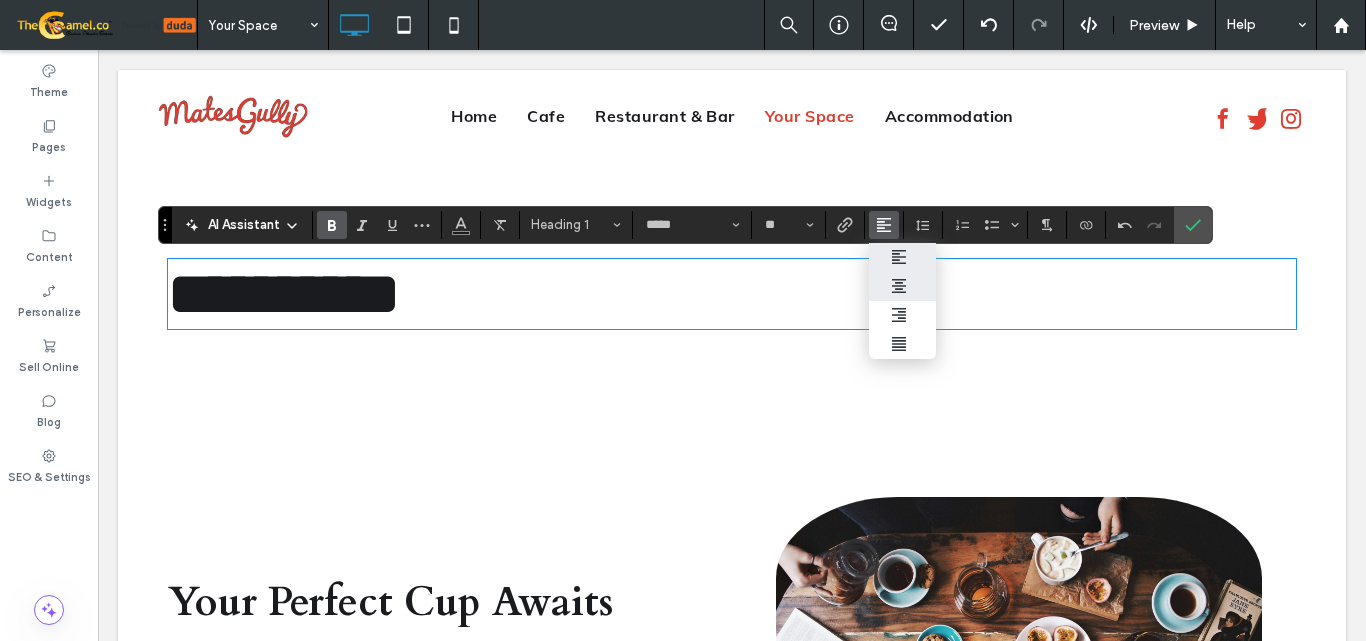 drag, startPoint x: 902, startPoint y: 291, endPoint x: 804, endPoint y: 240, distance: 110.47624 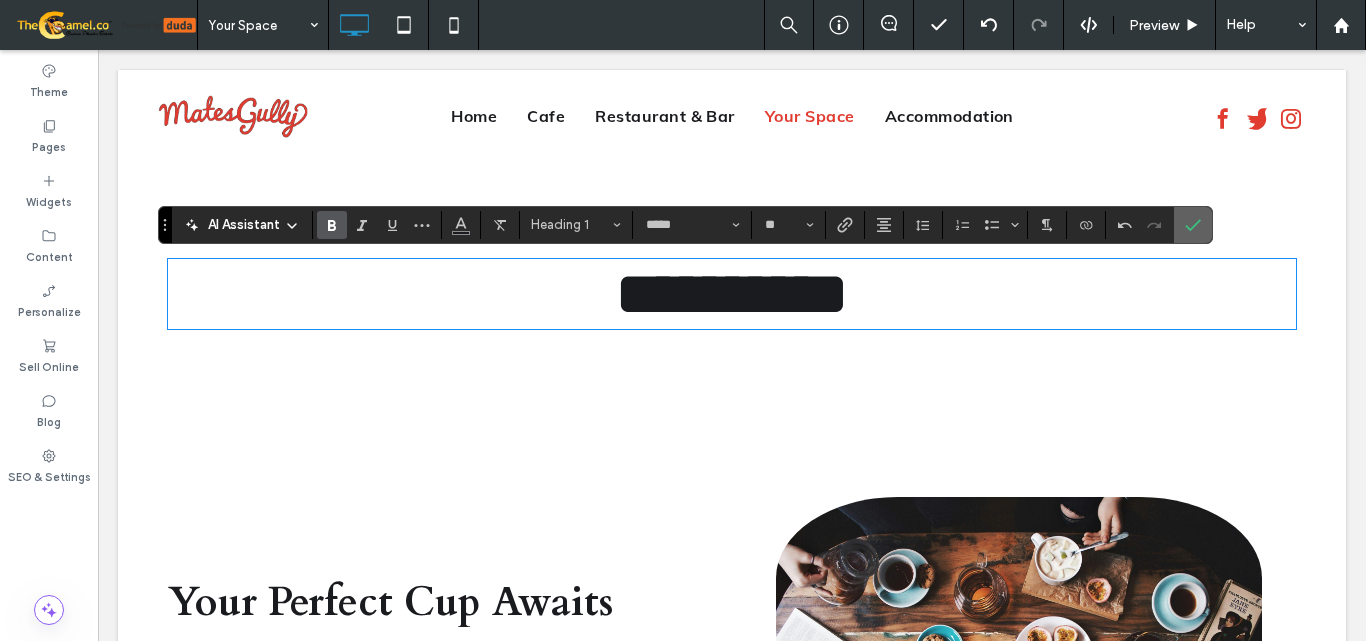 click at bounding box center [1193, 225] 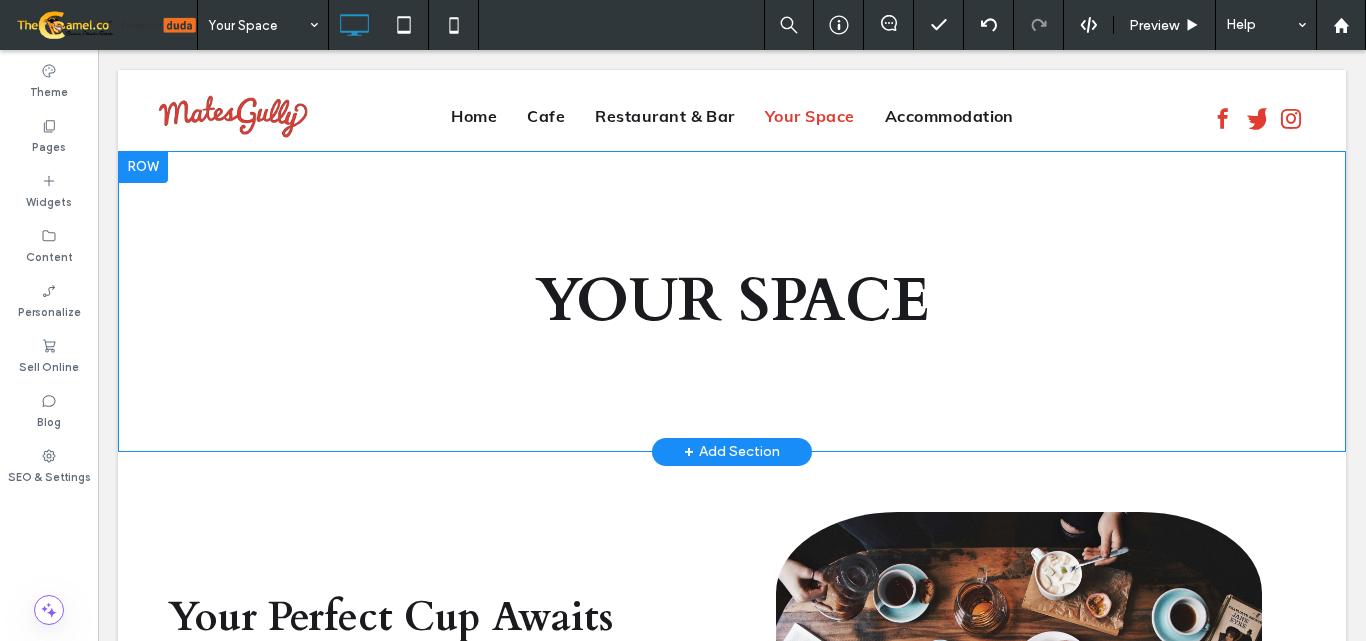 click at bounding box center [143, 167] 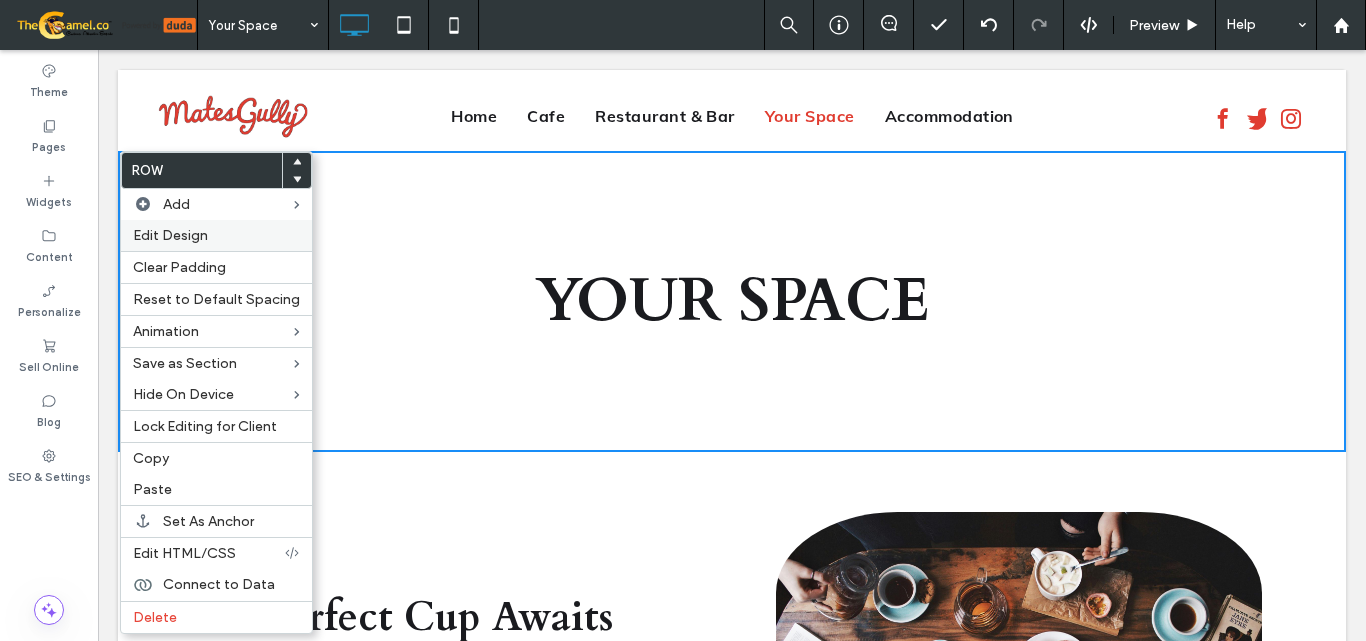click on "Edit Design" at bounding box center (170, 235) 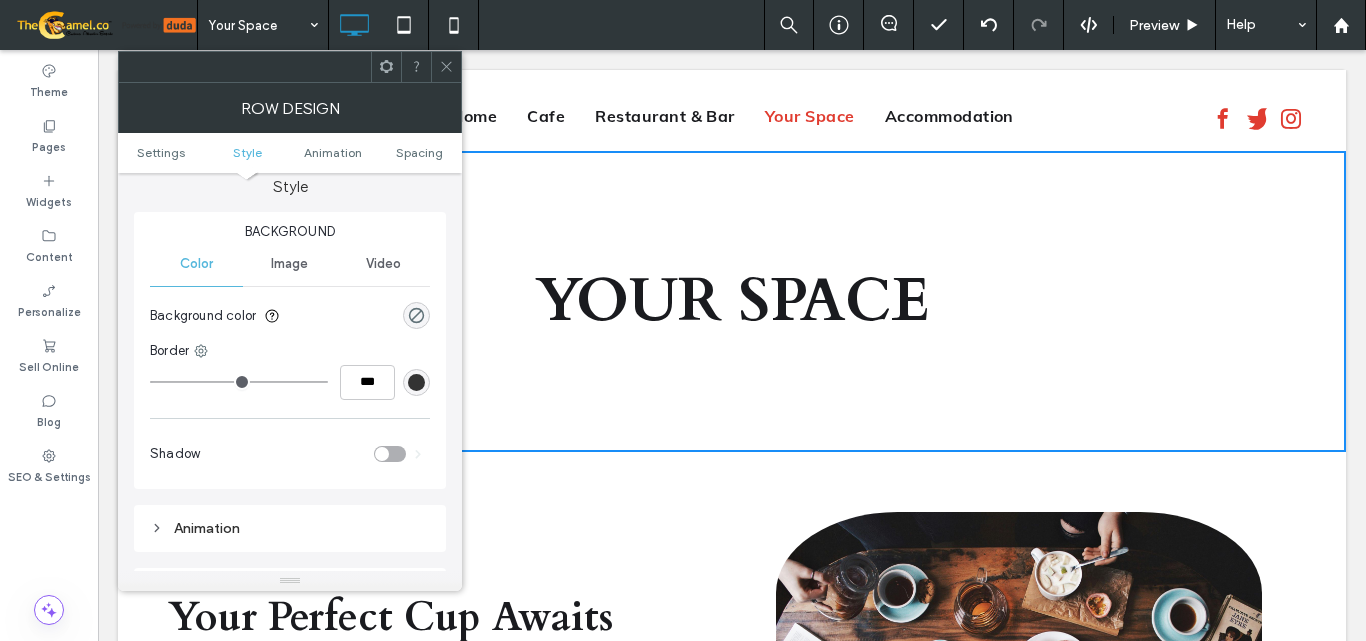 scroll, scrollTop: 200, scrollLeft: 0, axis: vertical 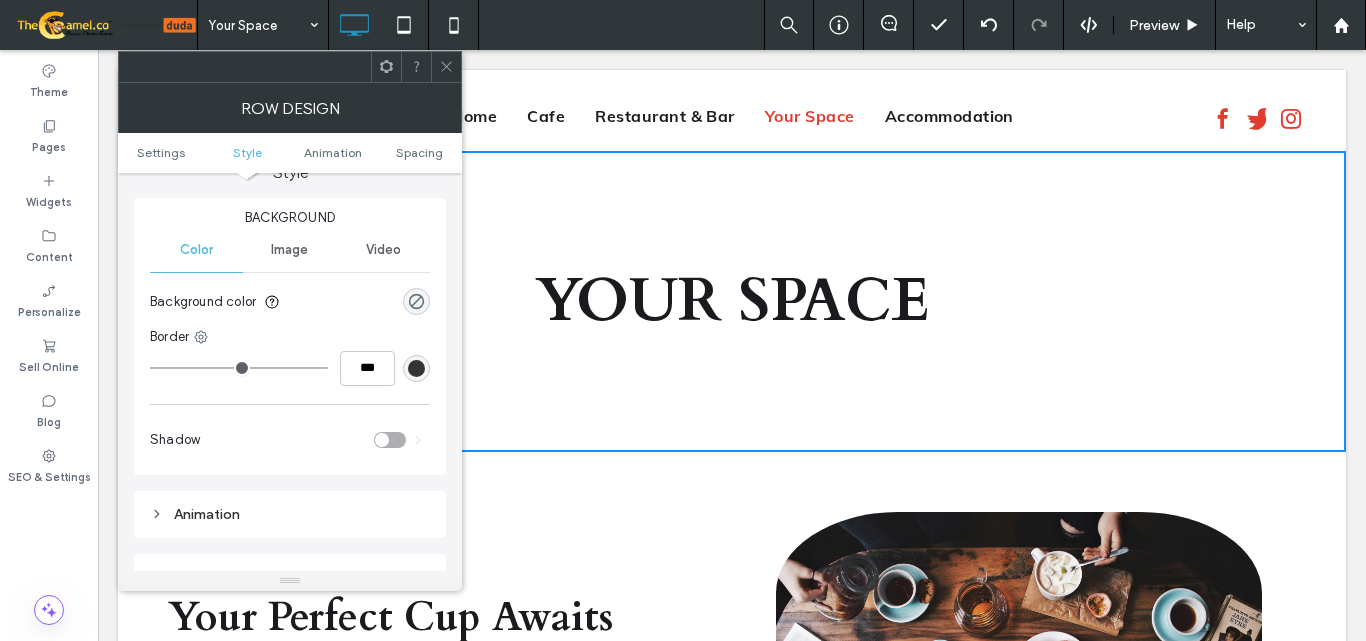 click on "Image" at bounding box center (289, 250) 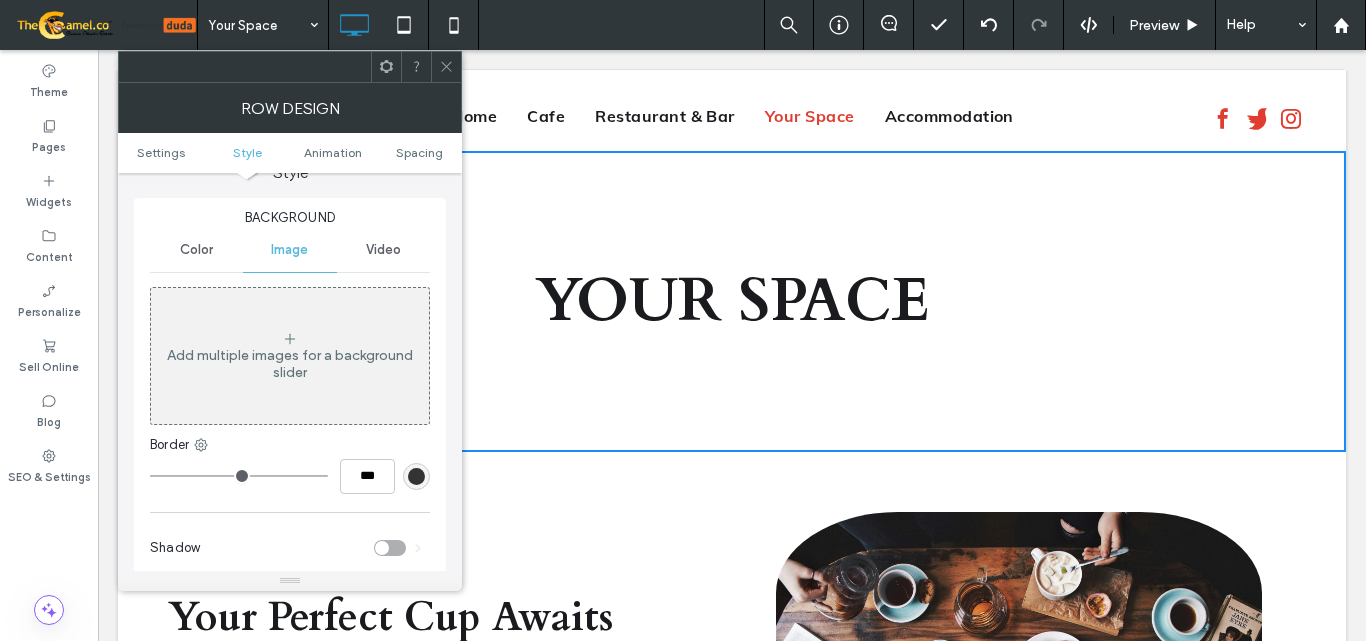 click on "Add multiple images for a background slider" at bounding box center [290, 356] 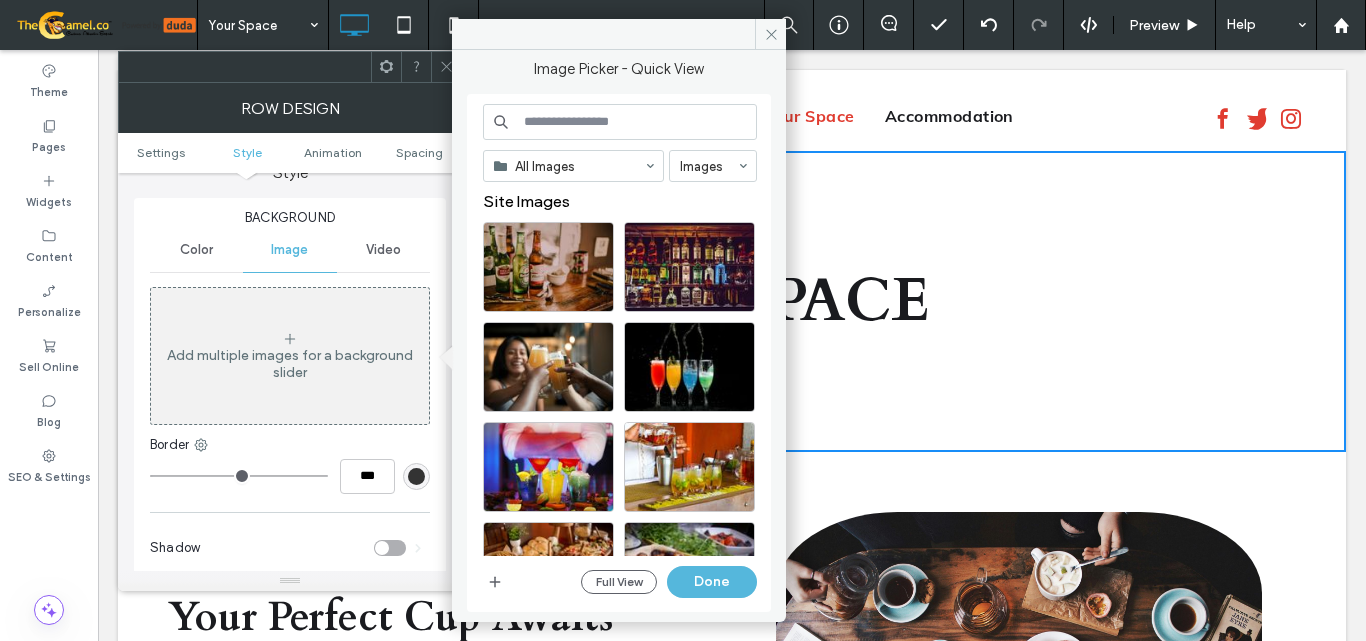 click at bounding box center [620, 122] 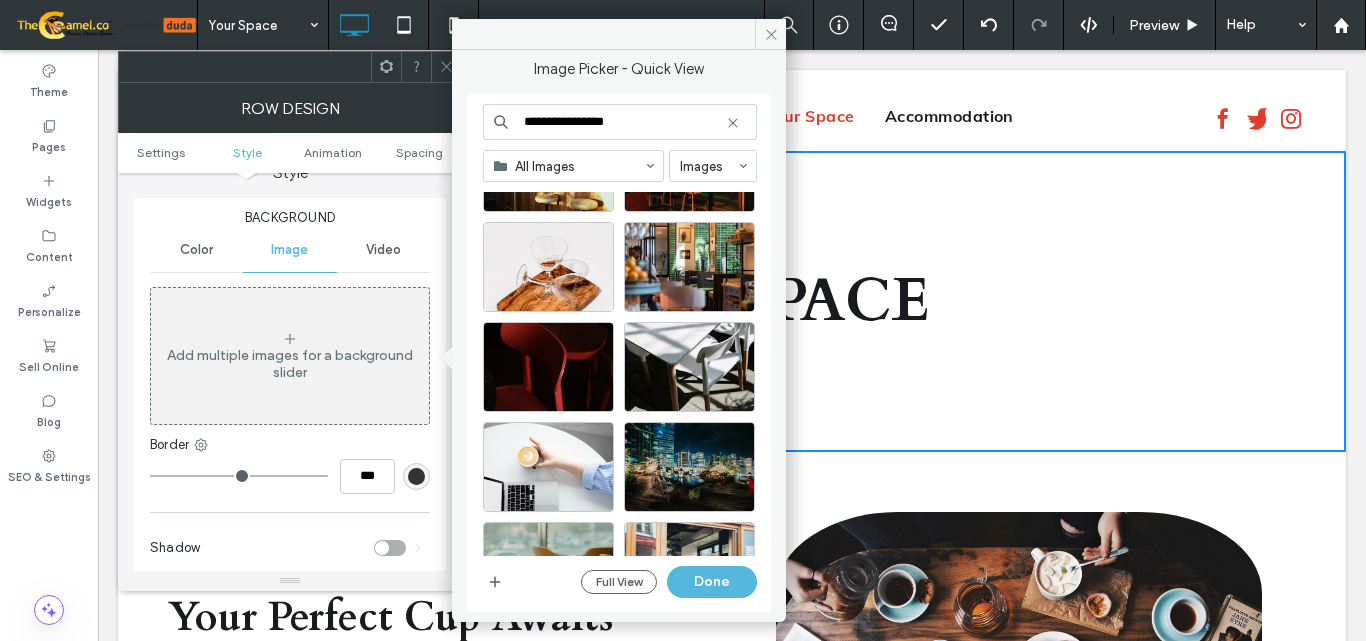 scroll, scrollTop: 100, scrollLeft: 0, axis: vertical 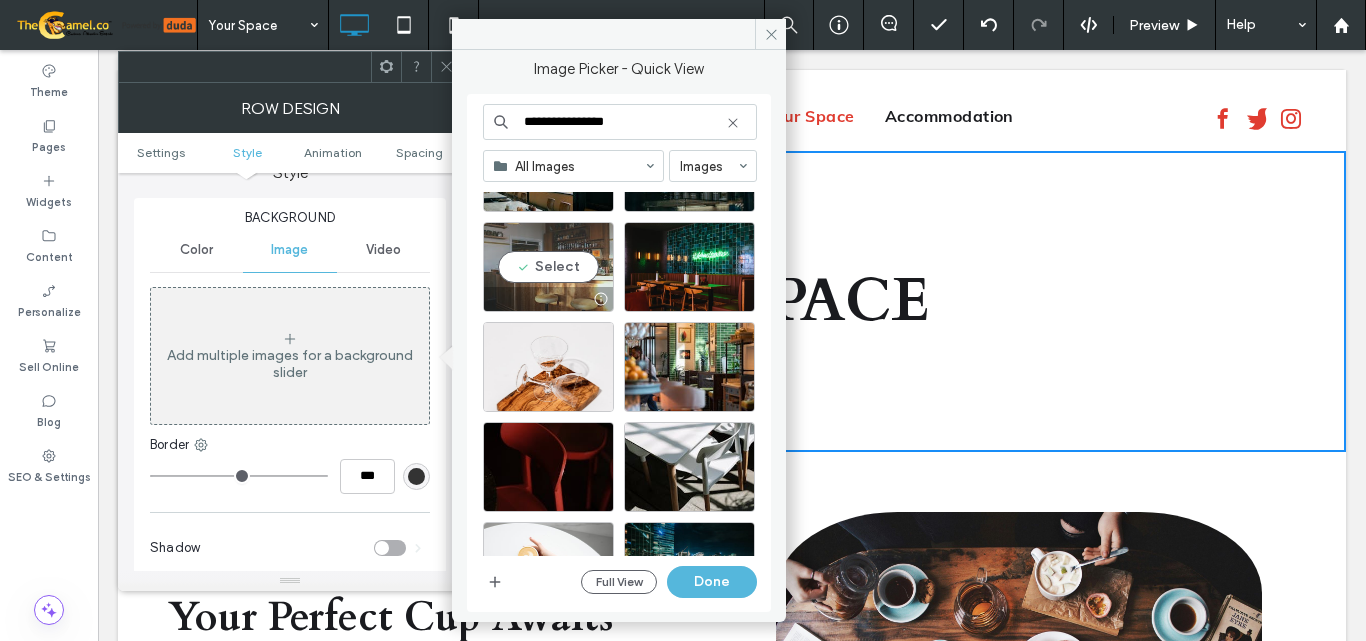 type on "**********" 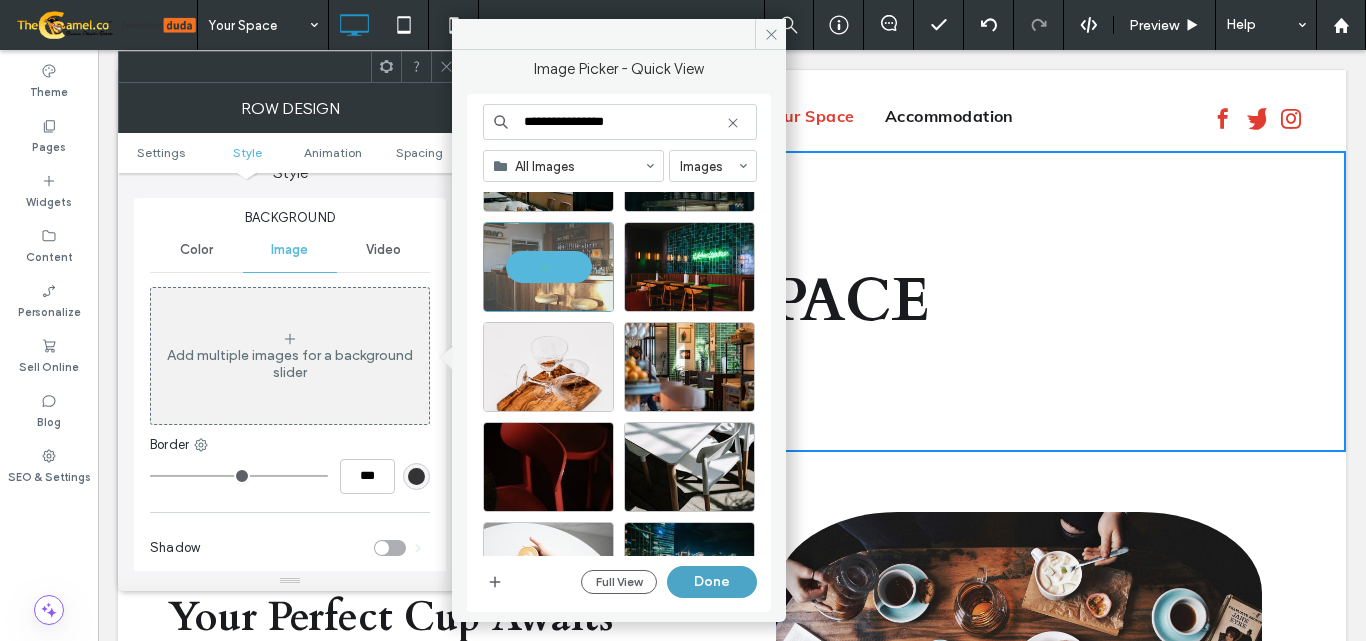 click on "Done" at bounding box center [712, 582] 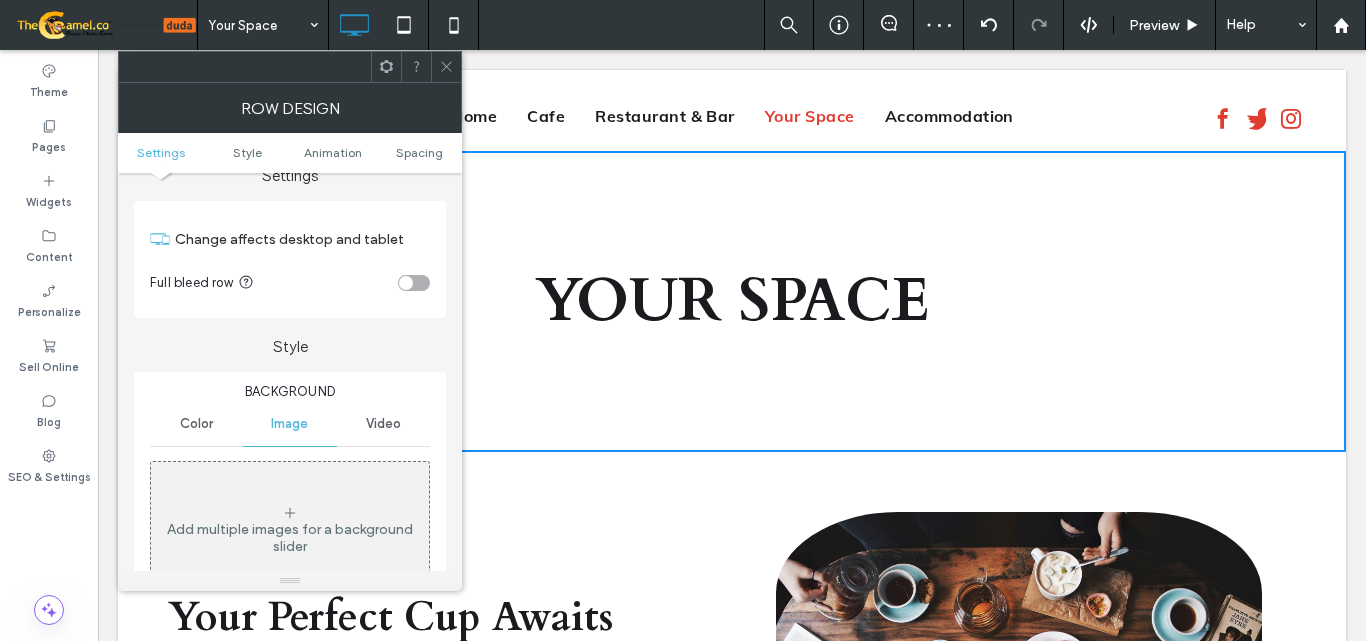 scroll, scrollTop: 0, scrollLeft: 0, axis: both 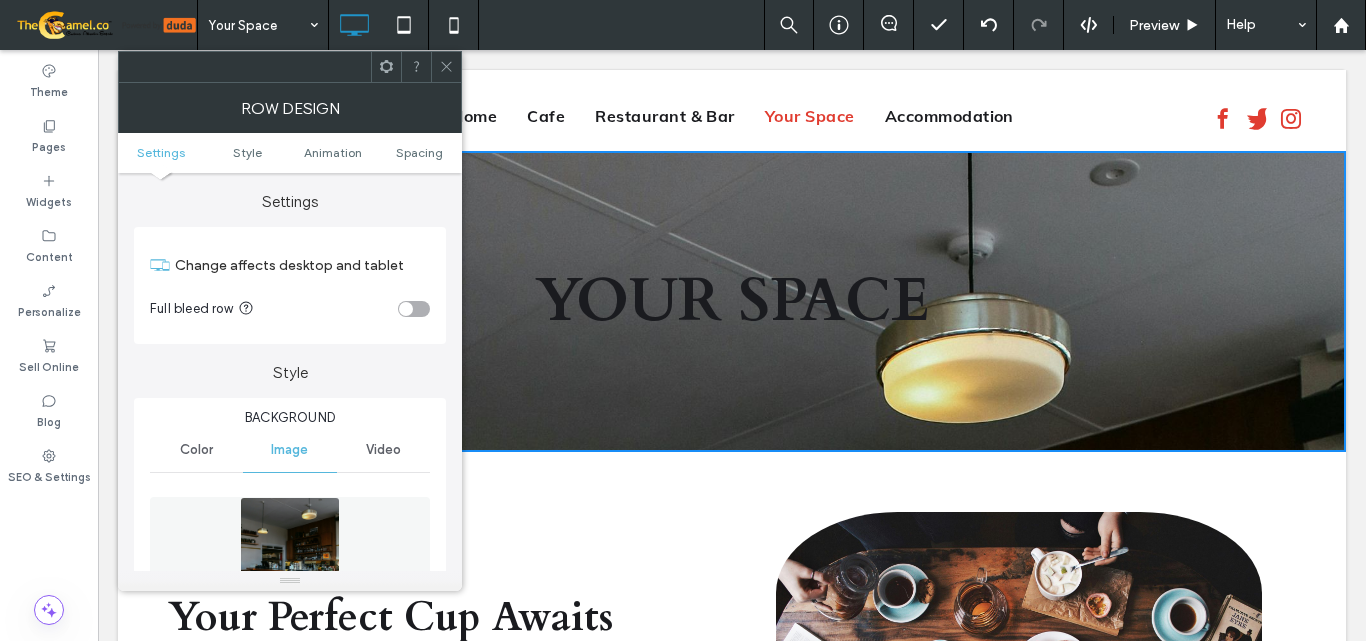 click at bounding box center (414, 309) 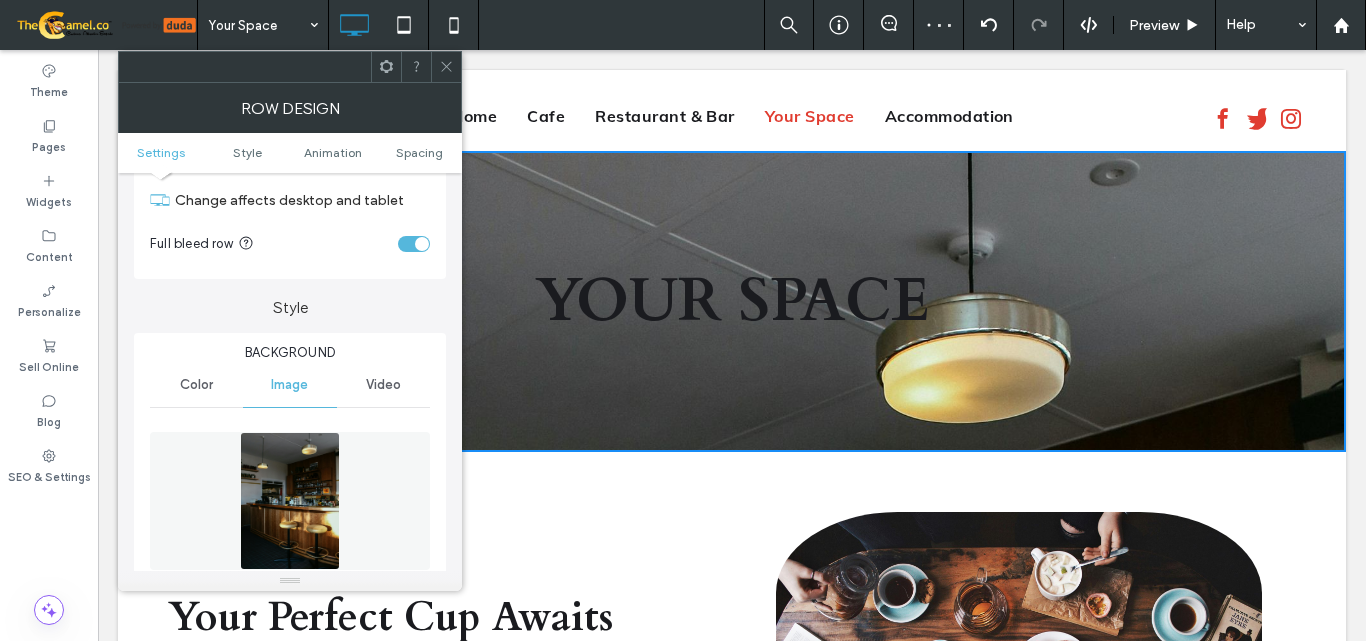 scroll, scrollTop: 100, scrollLeft: 0, axis: vertical 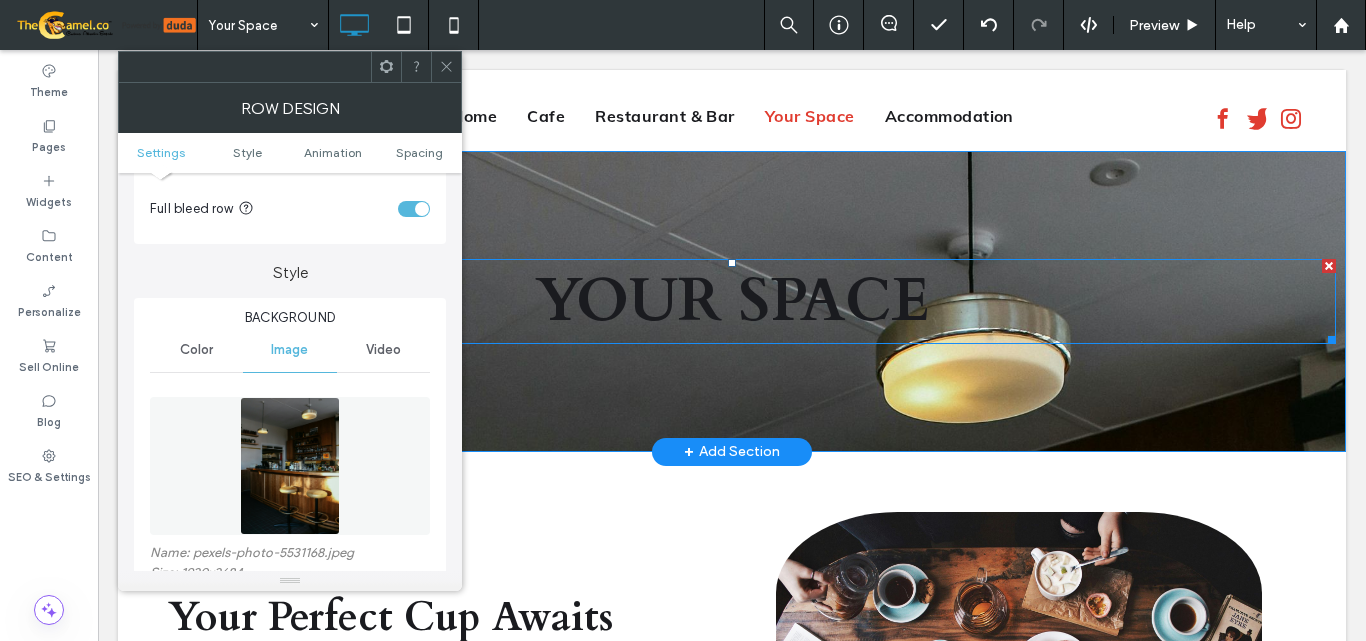 click on "YOUR SPACE" at bounding box center (732, 301) 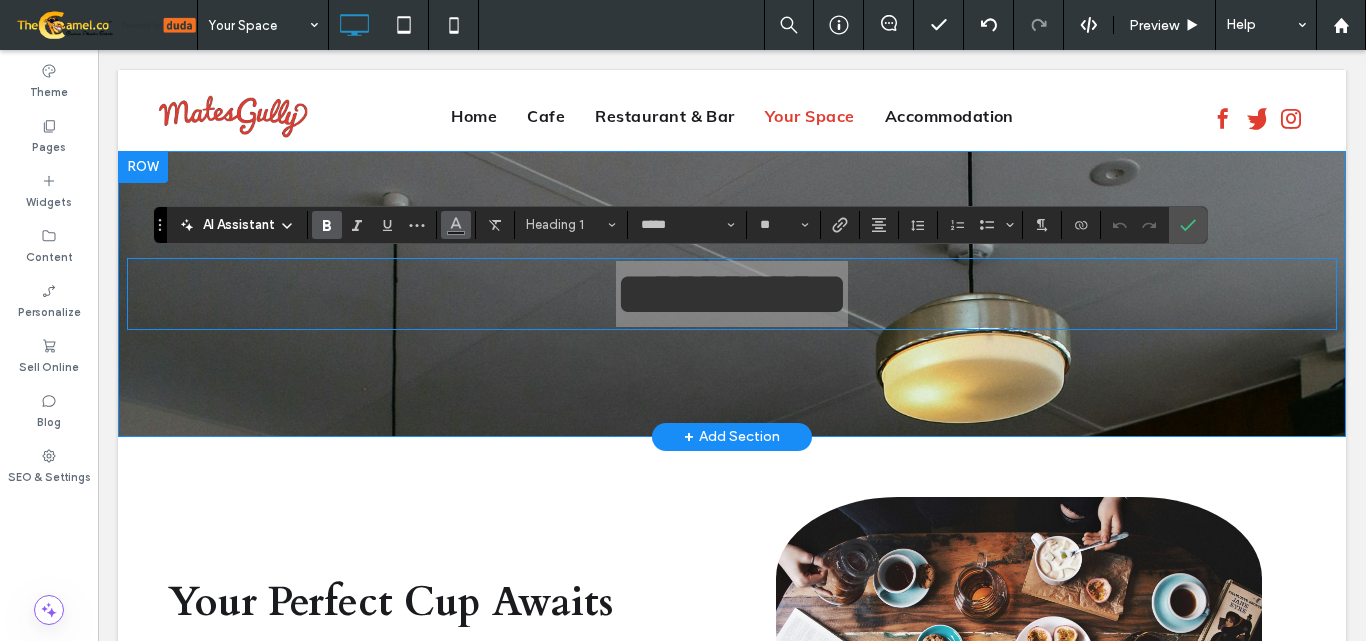 click 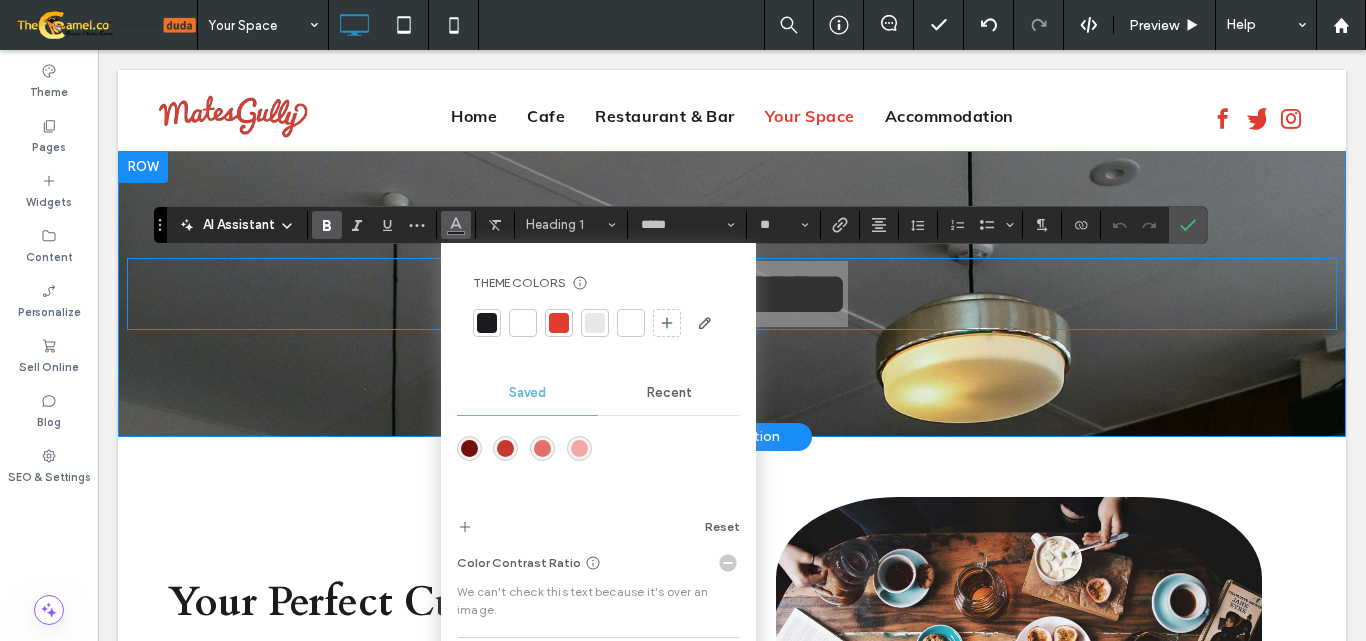 click at bounding box center [598, 323] 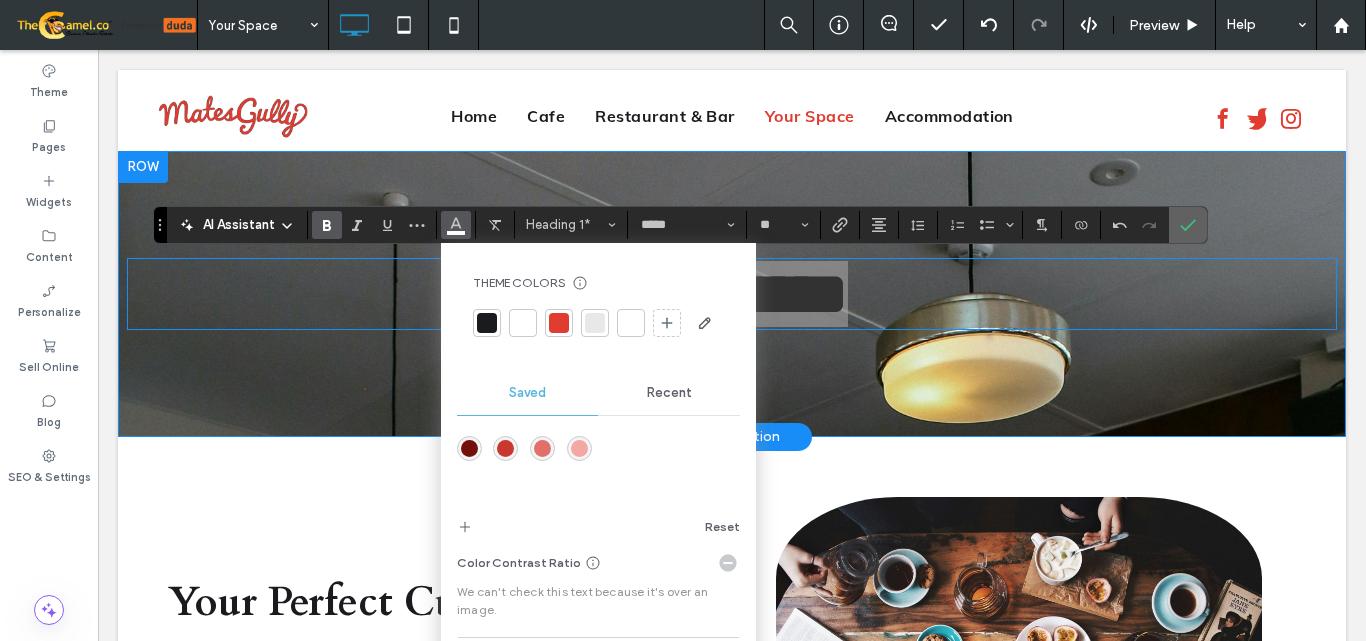 click at bounding box center [1188, 225] 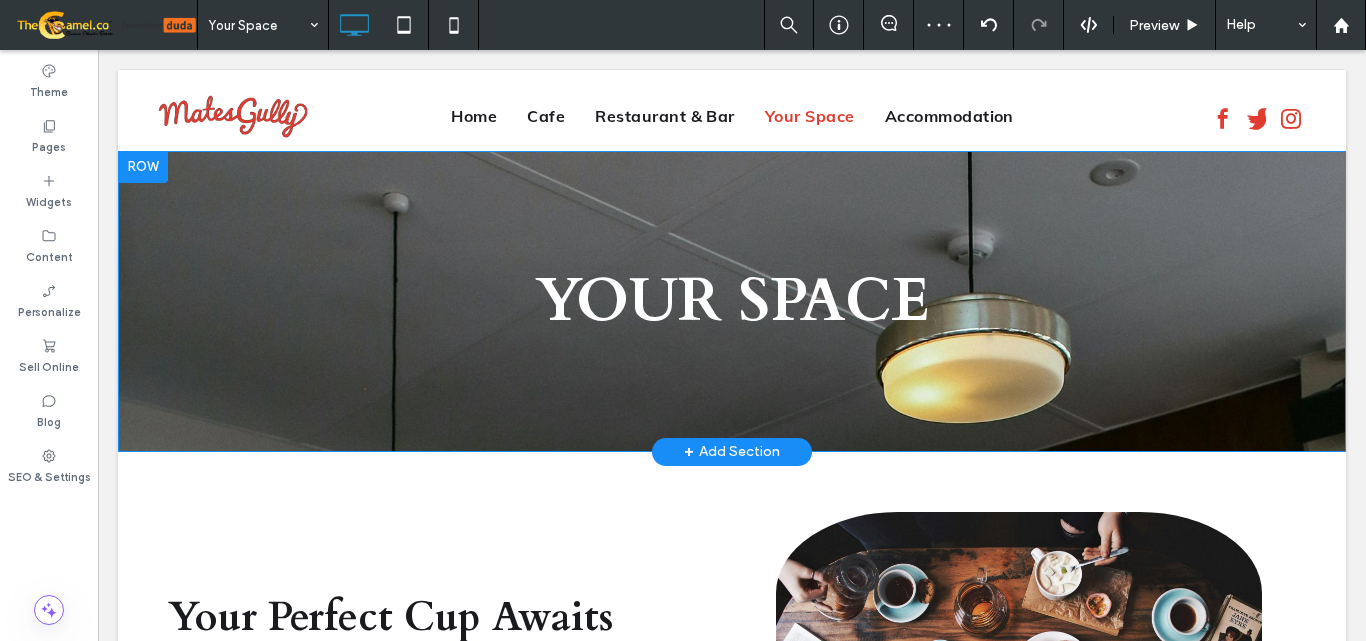click at bounding box center (143, 167) 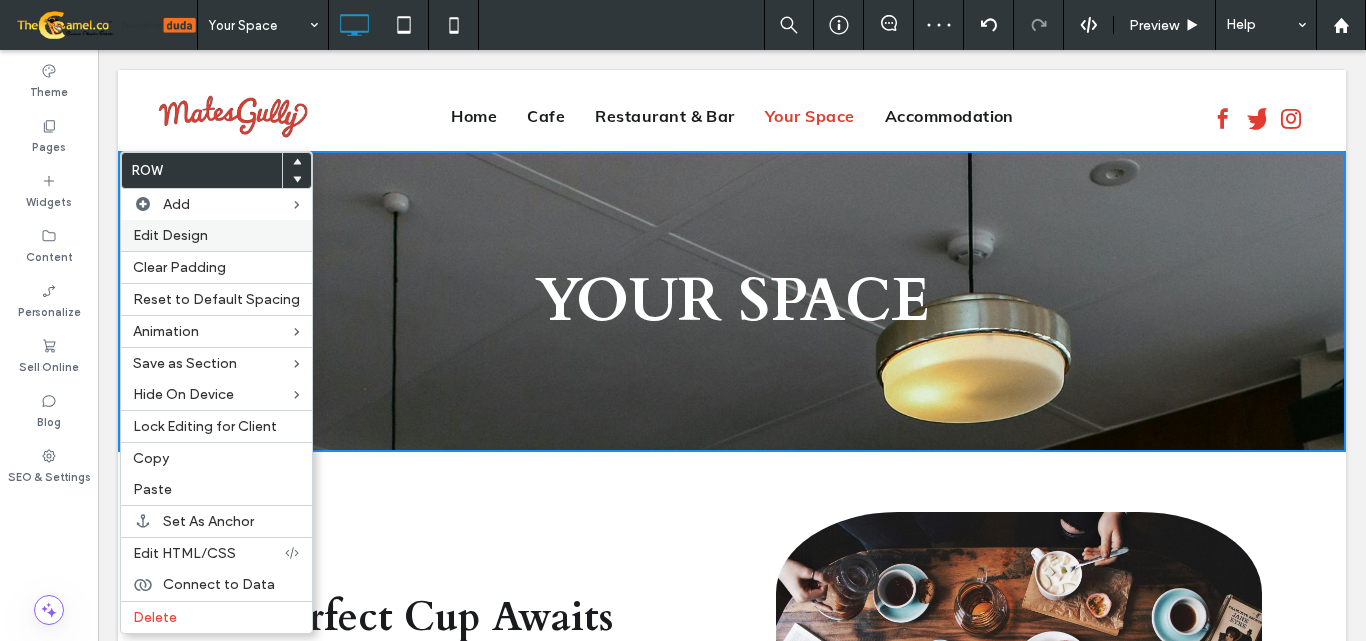 click on "Edit Design" at bounding box center (170, 235) 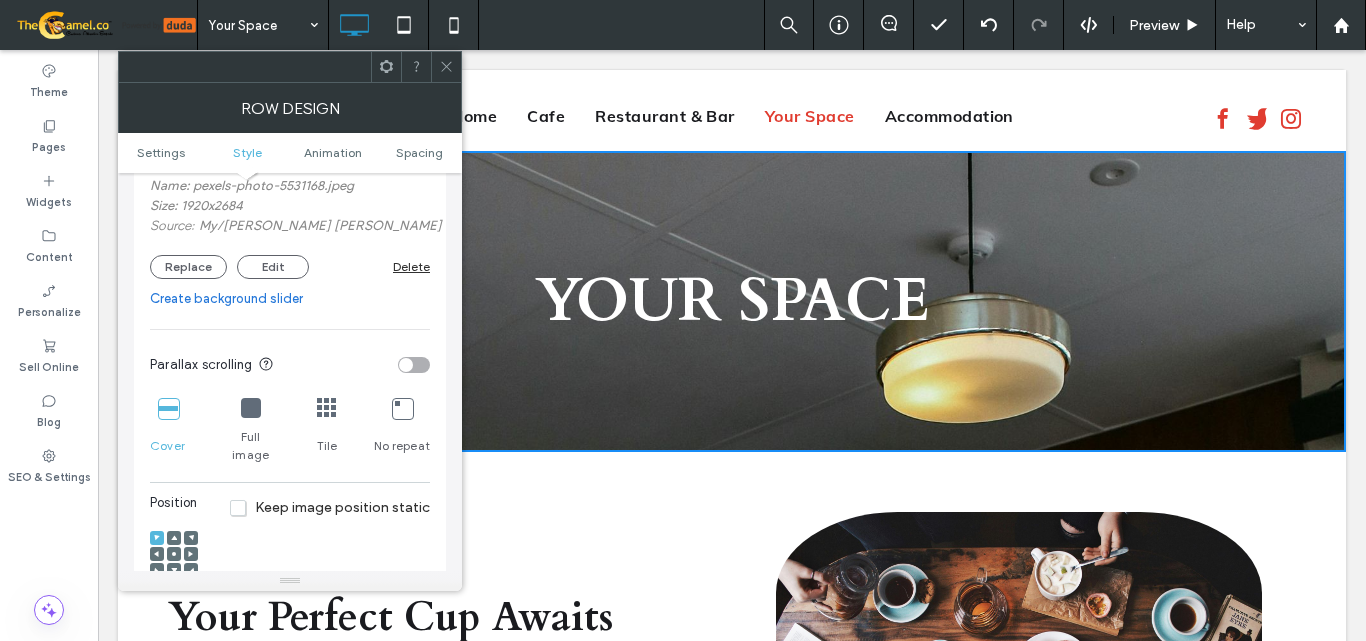 scroll, scrollTop: 500, scrollLeft: 0, axis: vertical 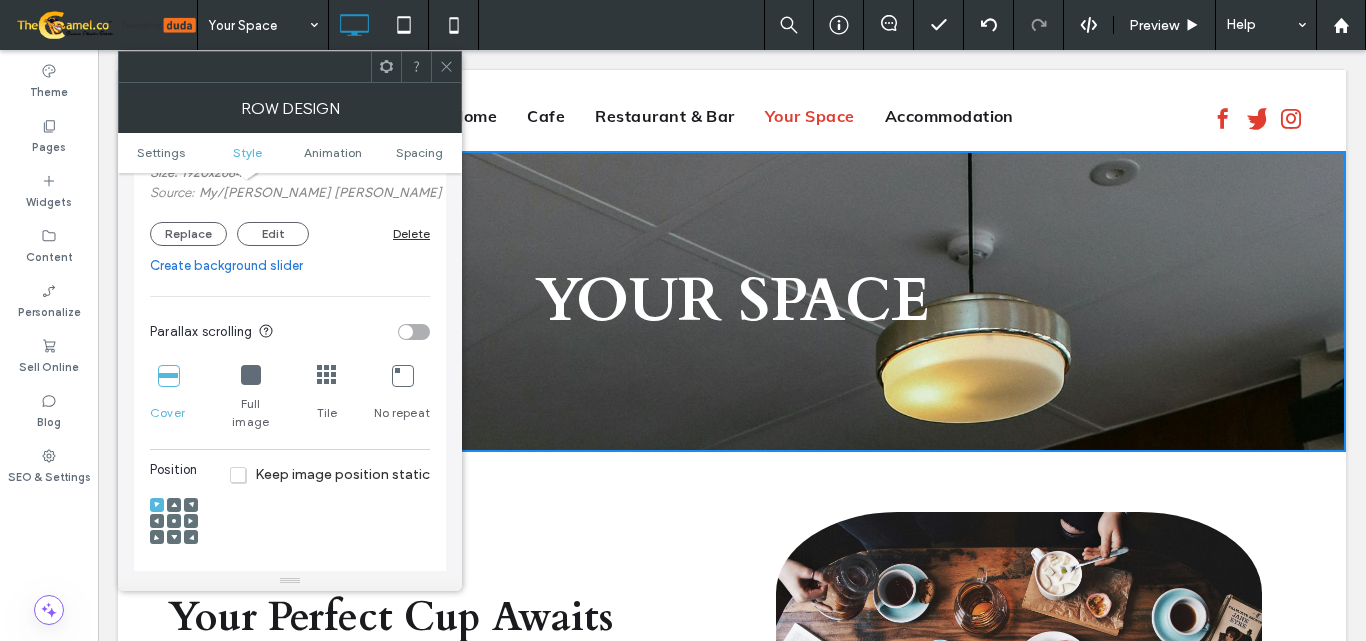 click 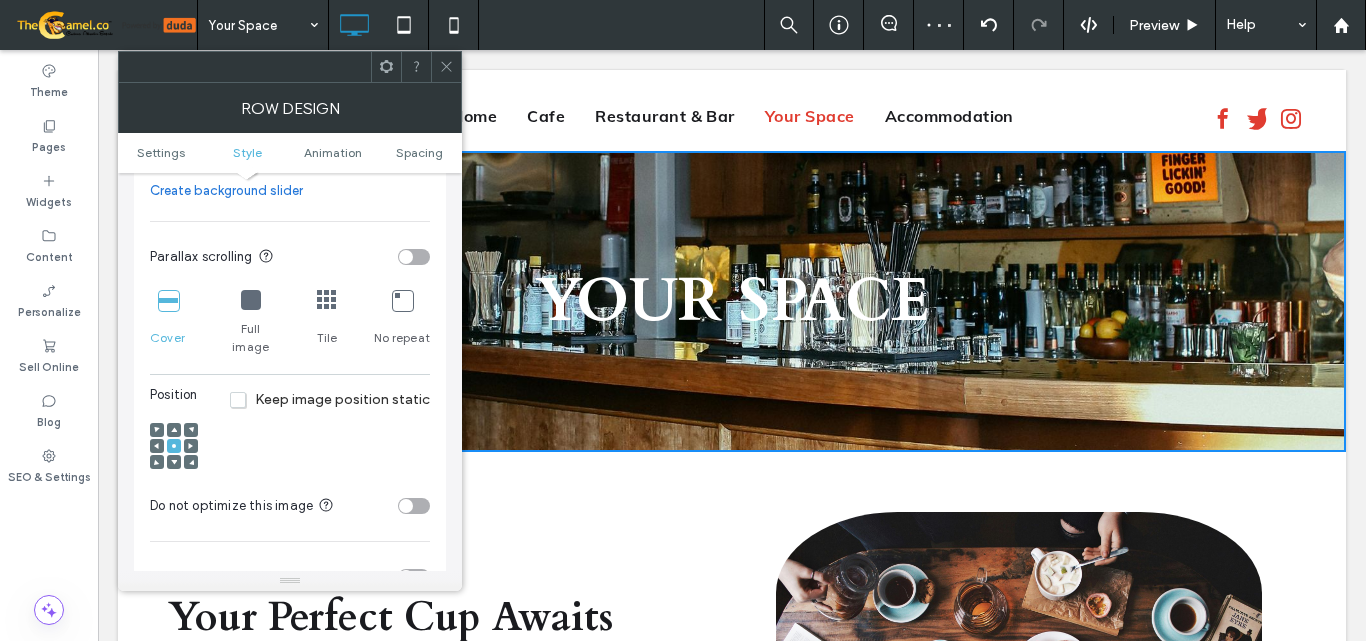 scroll, scrollTop: 700, scrollLeft: 0, axis: vertical 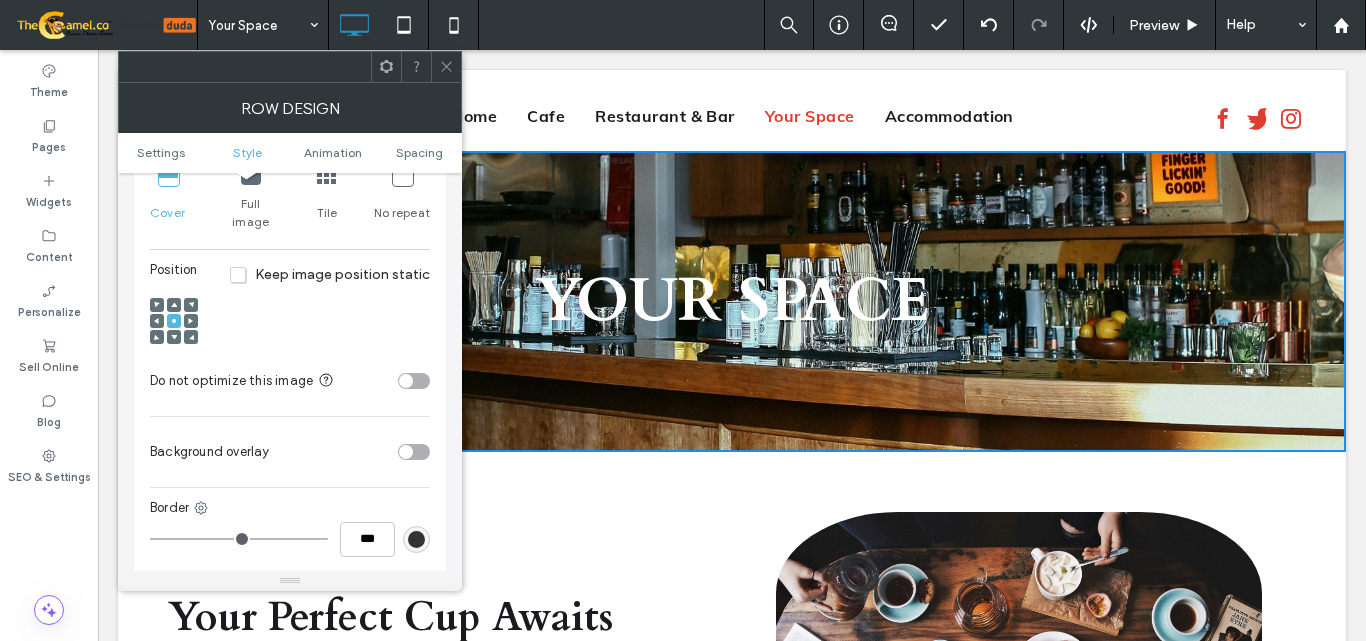 click at bounding box center [414, 452] 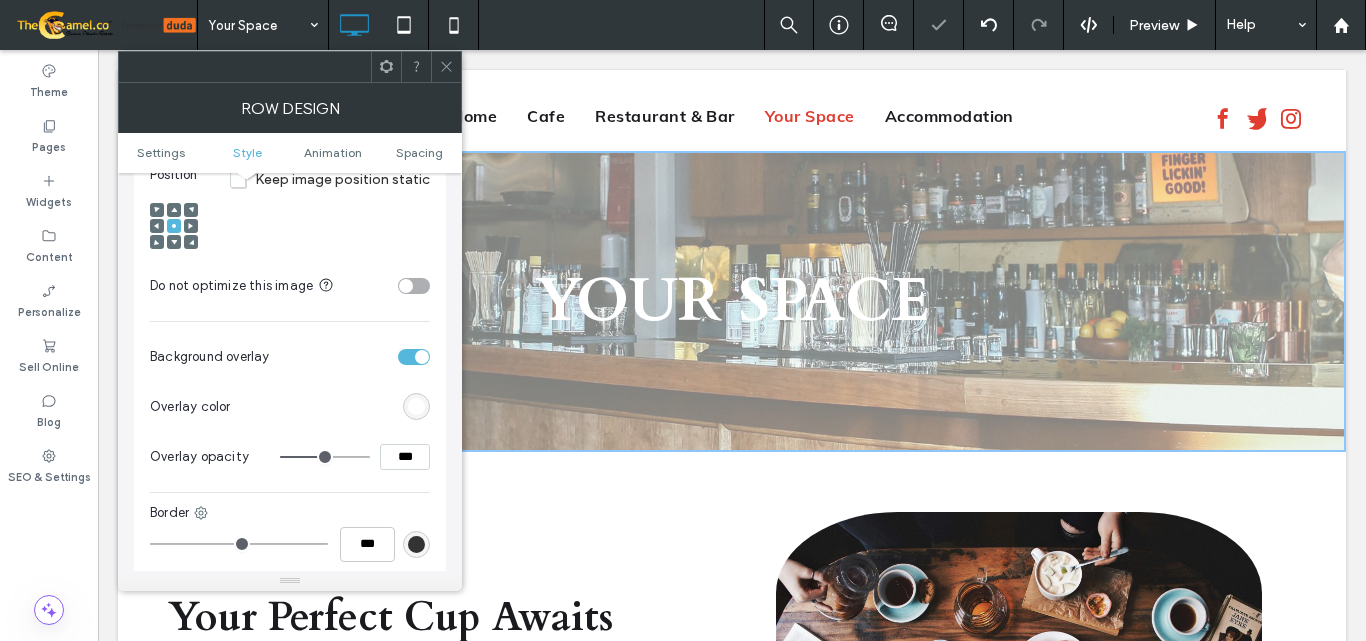 scroll, scrollTop: 800, scrollLeft: 0, axis: vertical 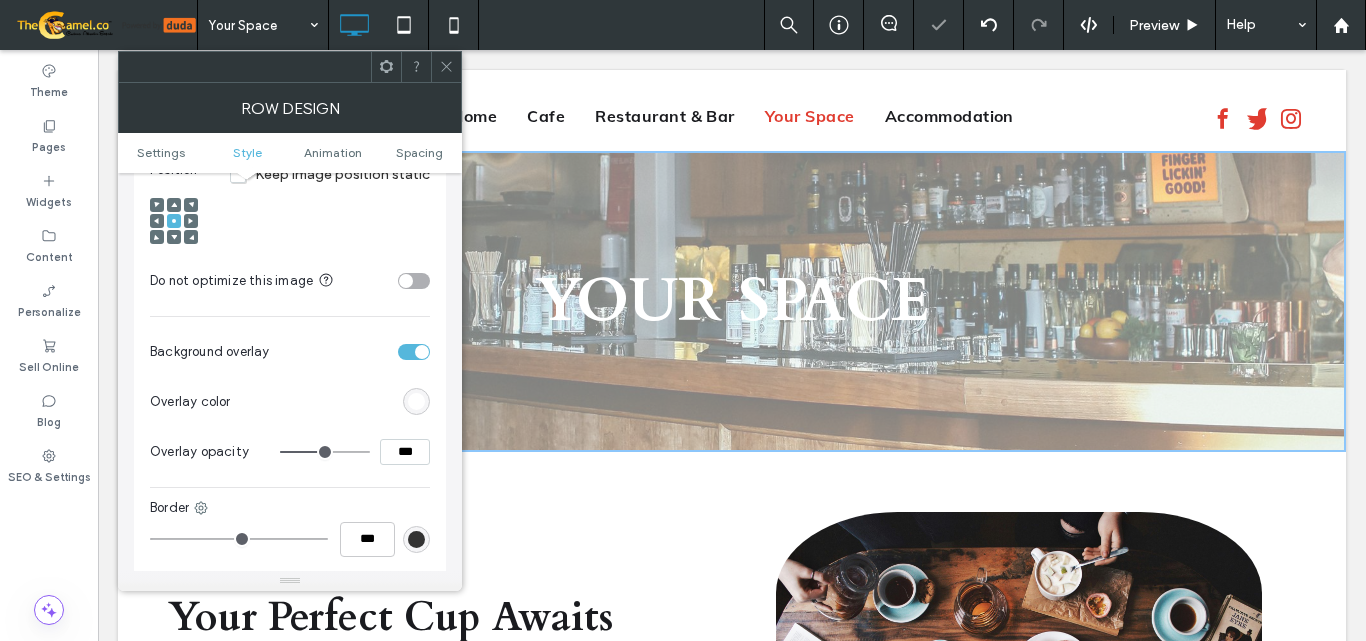 click at bounding box center [416, 401] 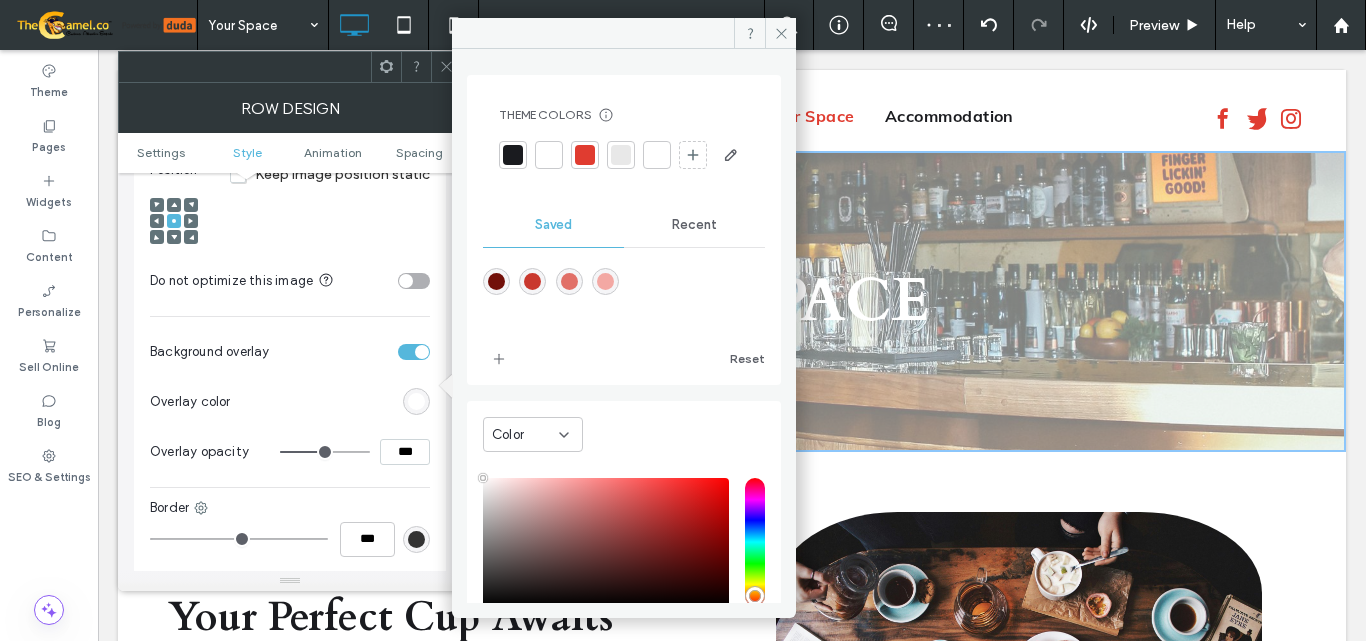 click at bounding box center (513, 155) 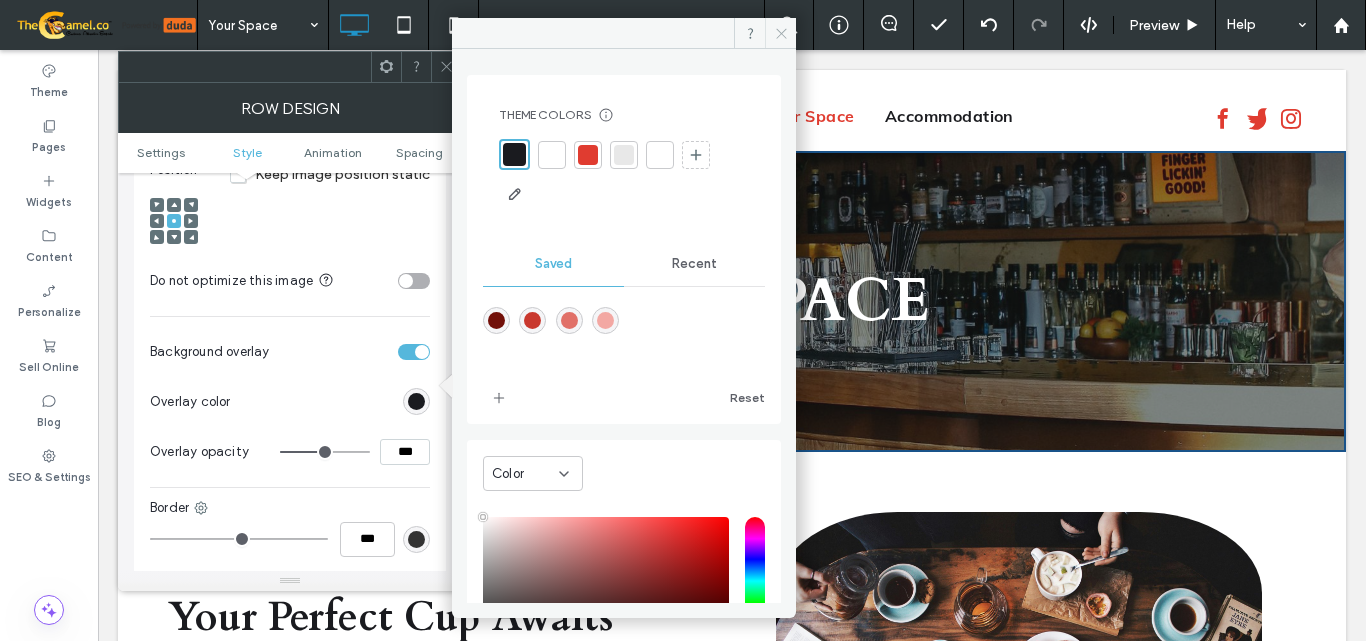 click 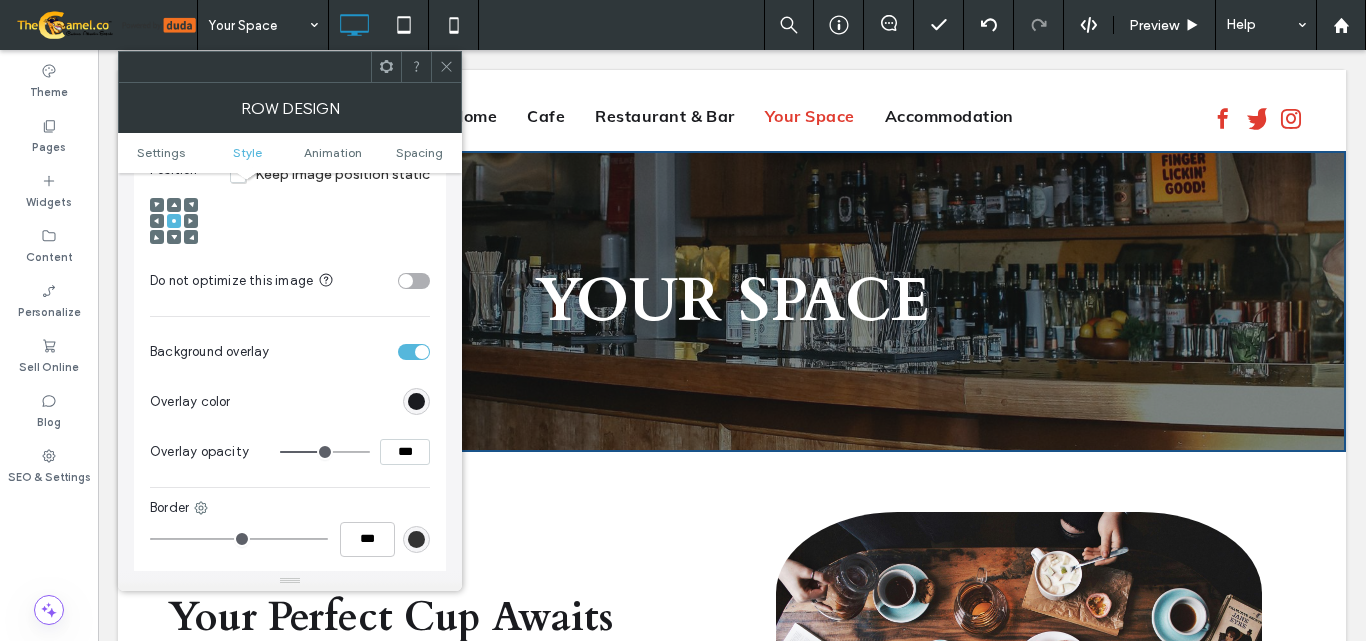 click on "***" at bounding box center [405, 452] 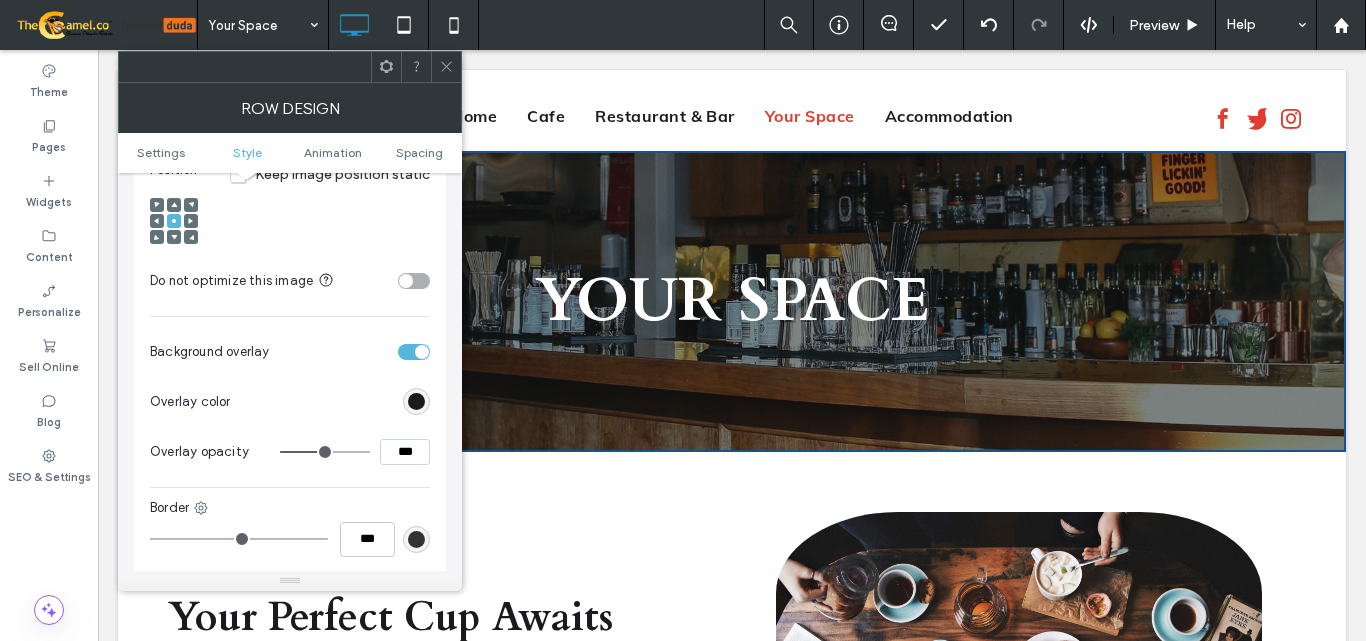 type on "***" 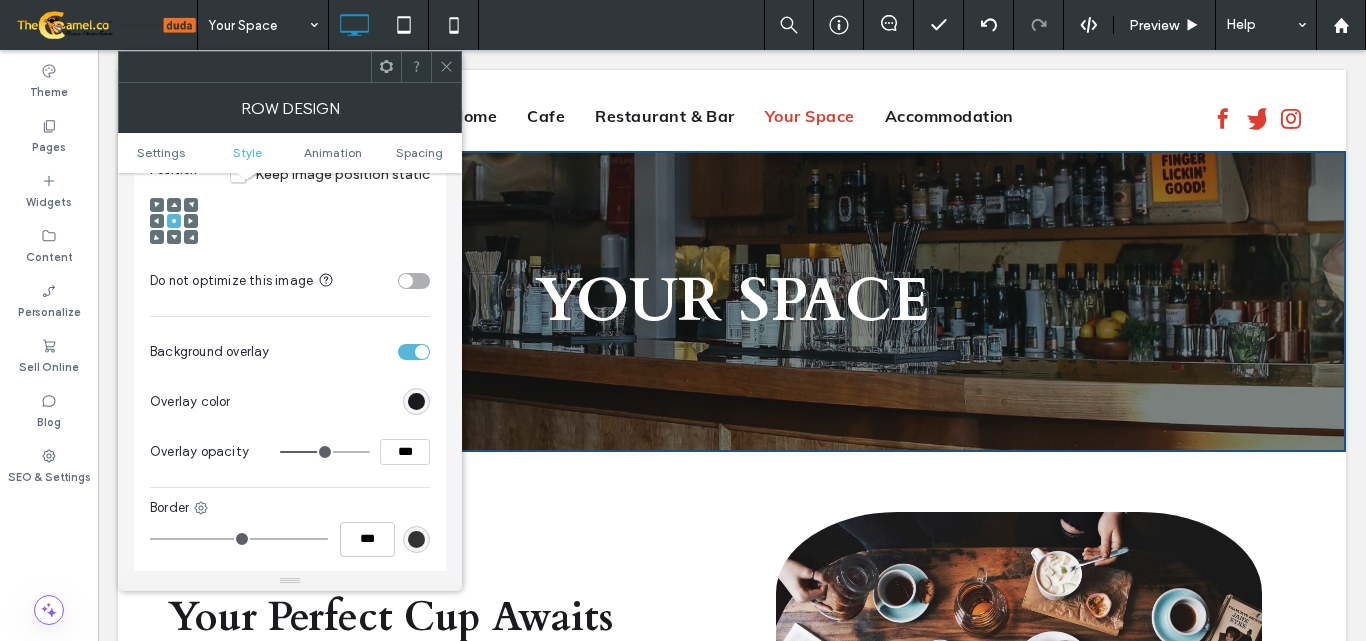 type on "**" 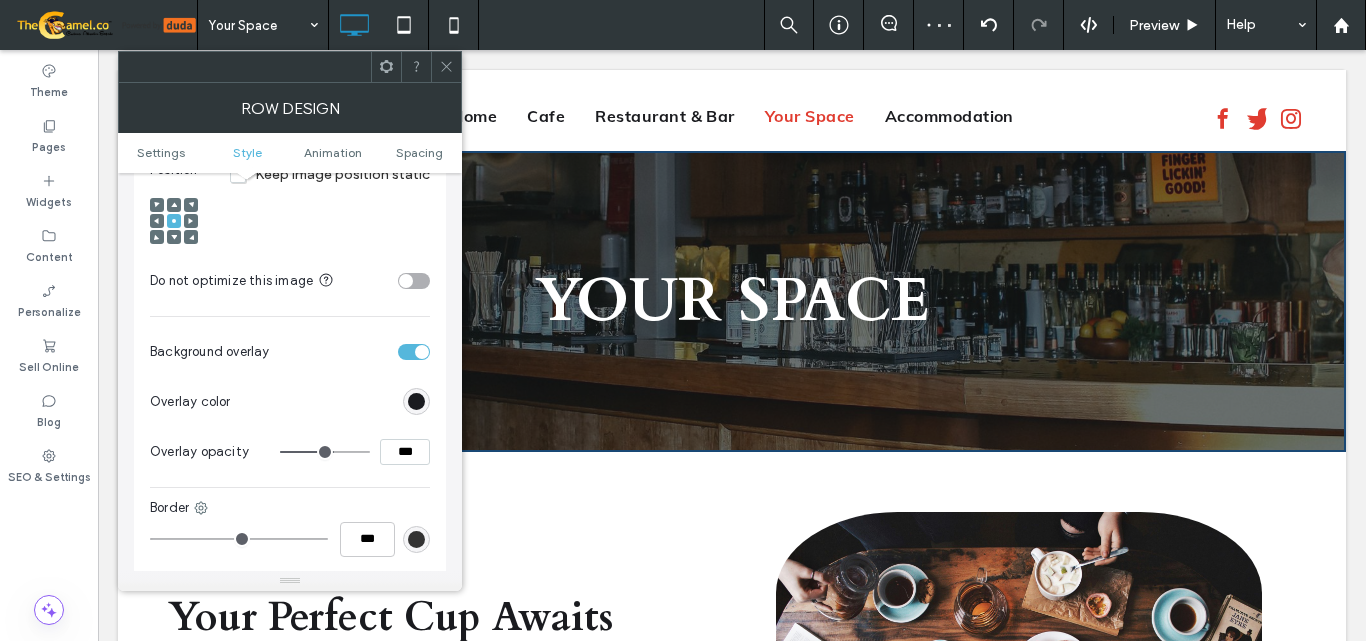 click at bounding box center (446, 67) 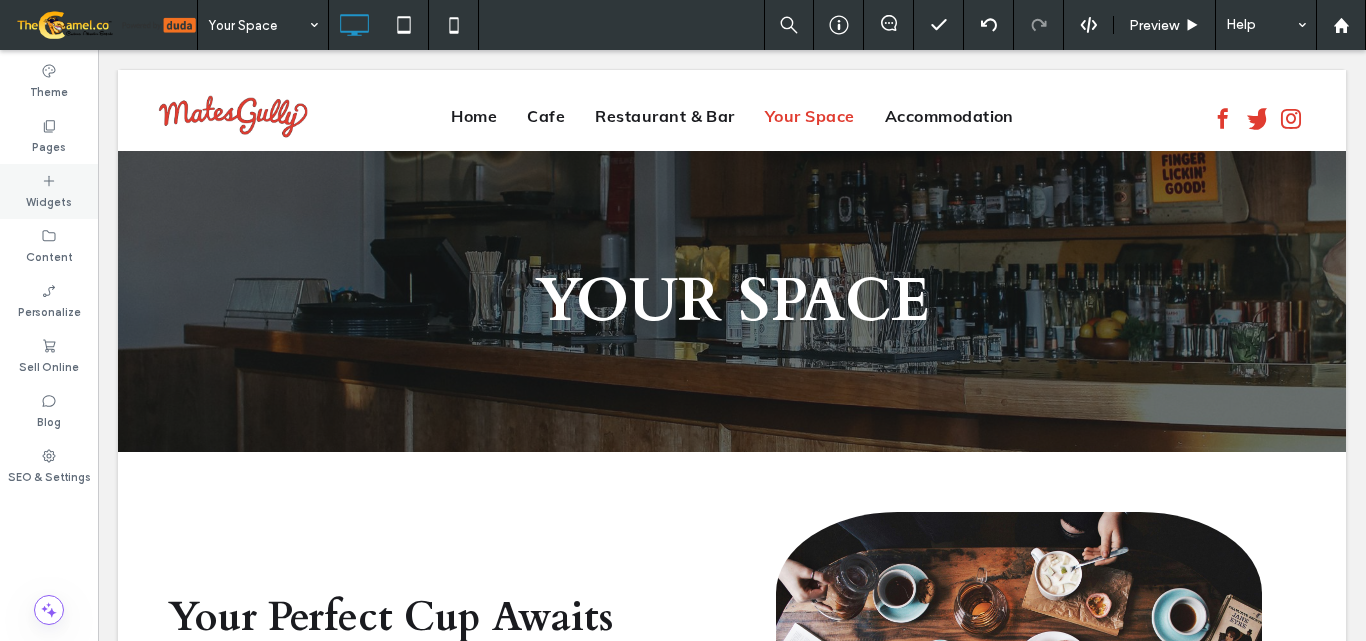 click on "Widgets" at bounding box center (49, 200) 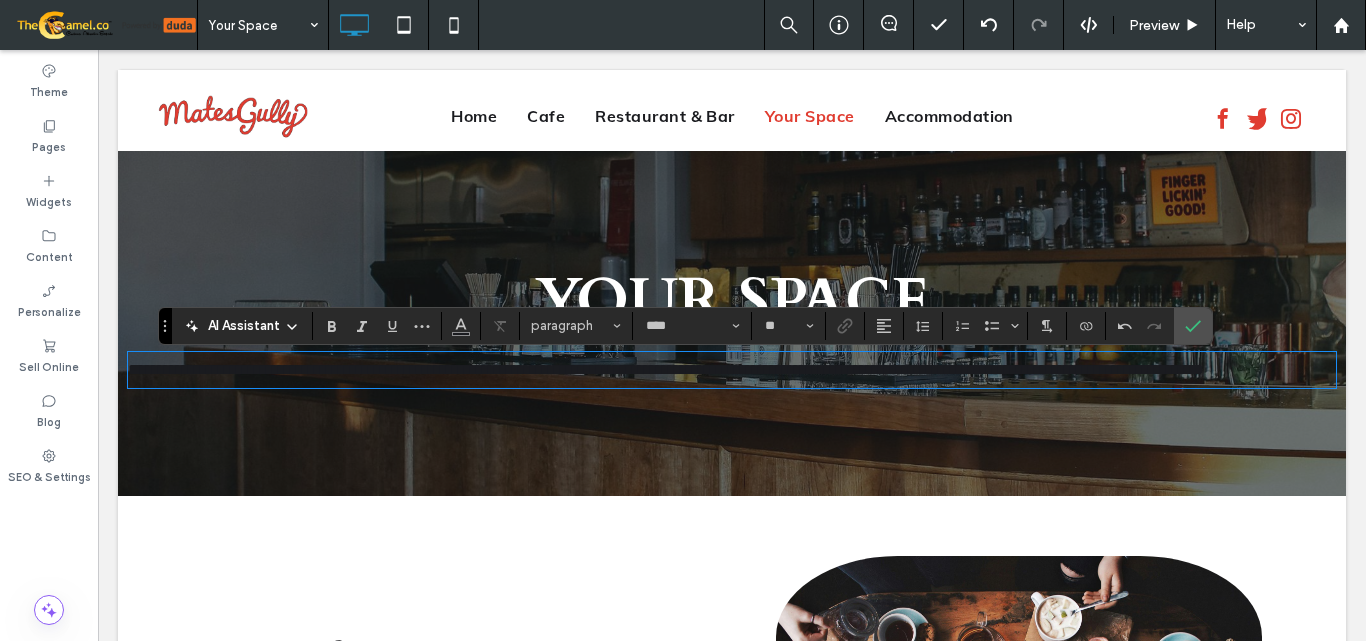 scroll, scrollTop: 0, scrollLeft: 0, axis: both 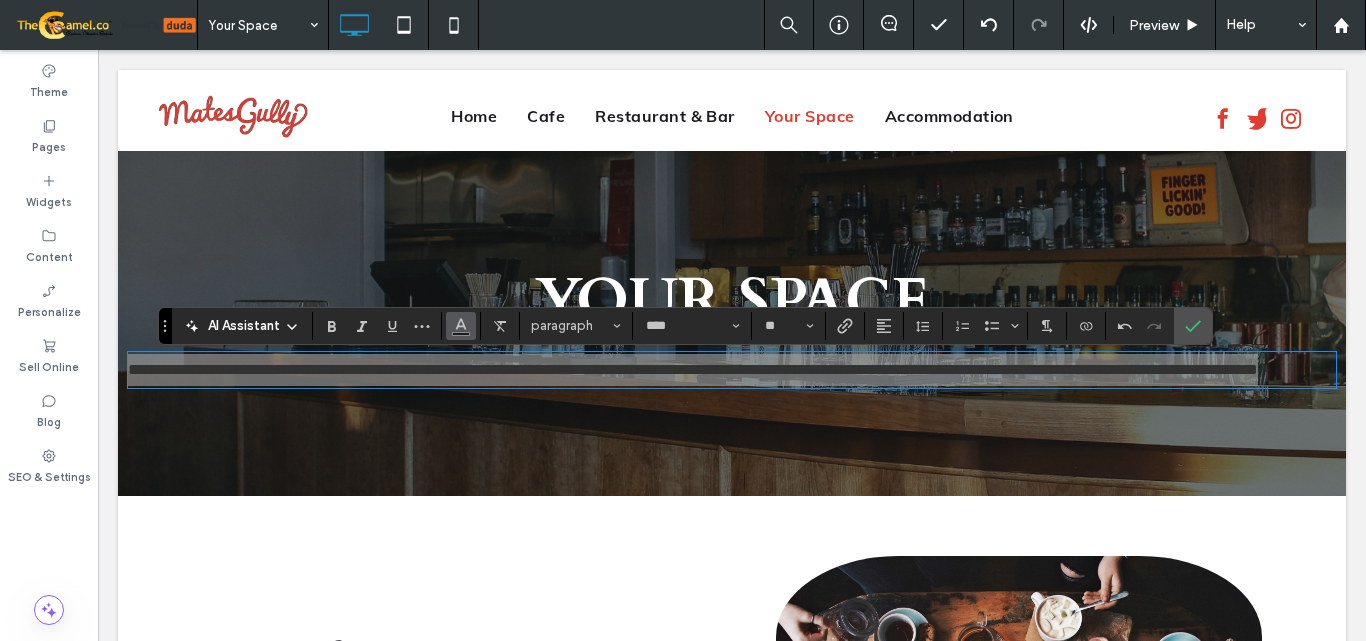 click 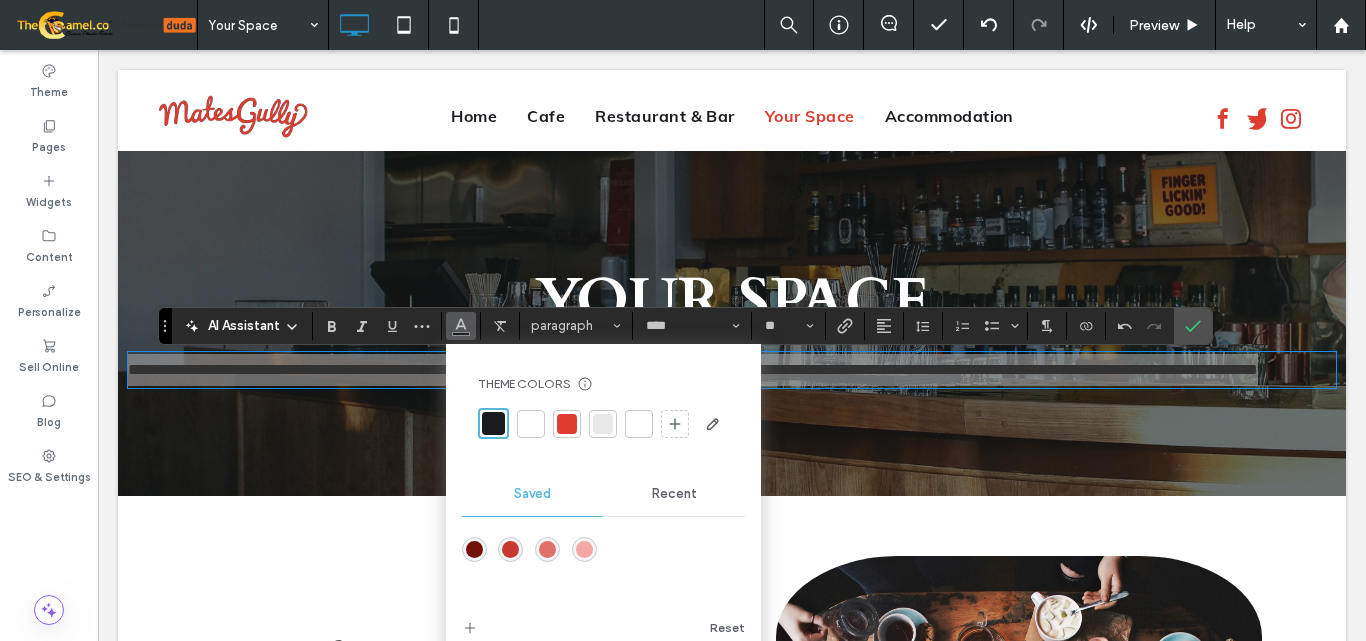 click at bounding box center (531, 424) 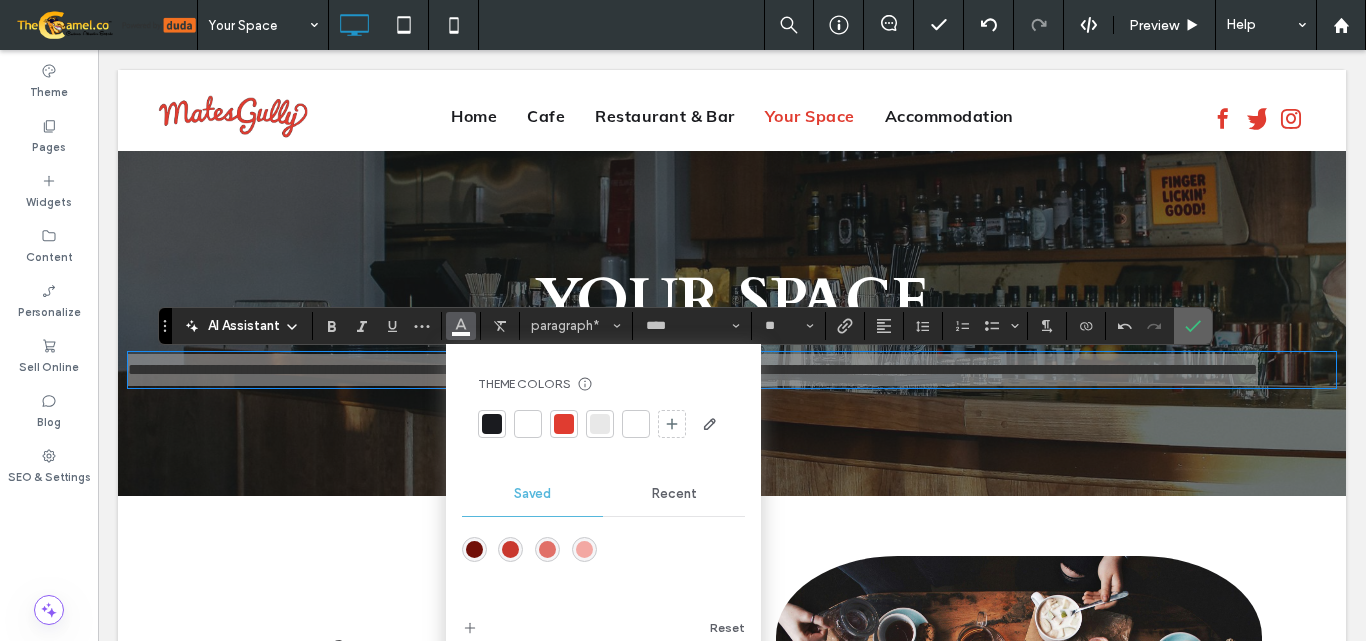 drag, startPoint x: 1190, startPoint y: 325, endPoint x: 1080, endPoint y: 281, distance: 118.473625 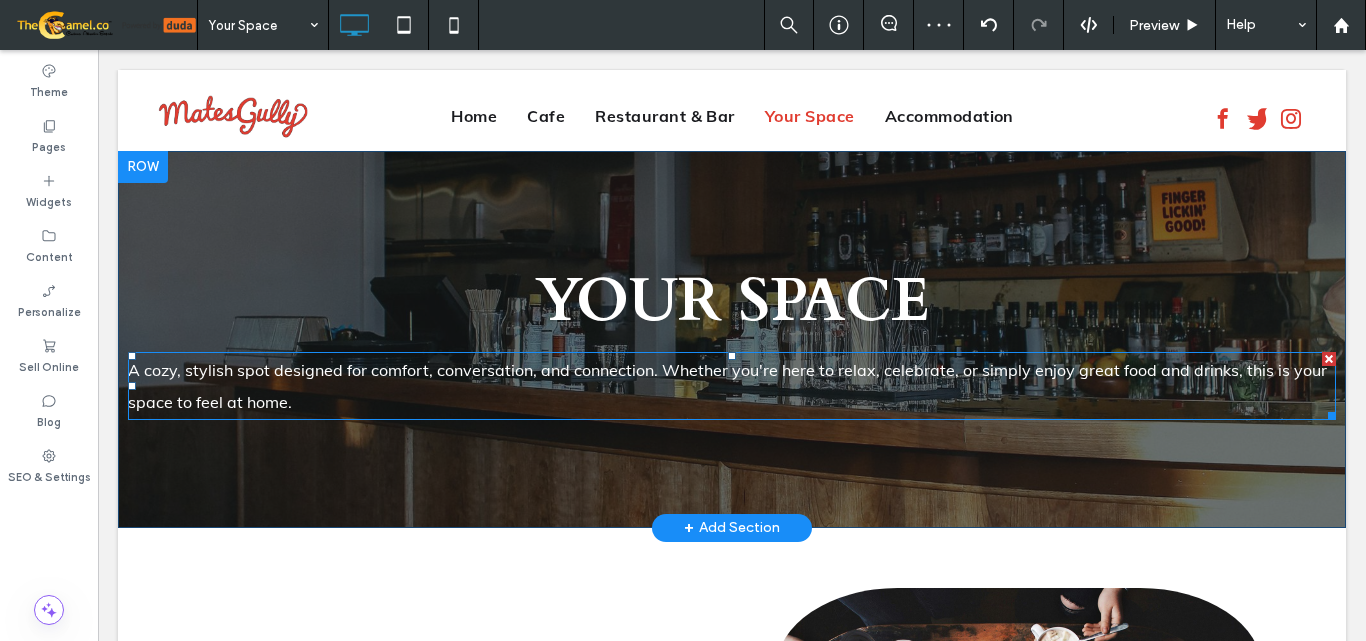 click on "A cozy, stylish spot designed for comfort, conversation, and connection. Whether you're here to relax, celebrate, or simply enjoy great food and drinks, this is your space to feel at home." at bounding box center (727, 386) 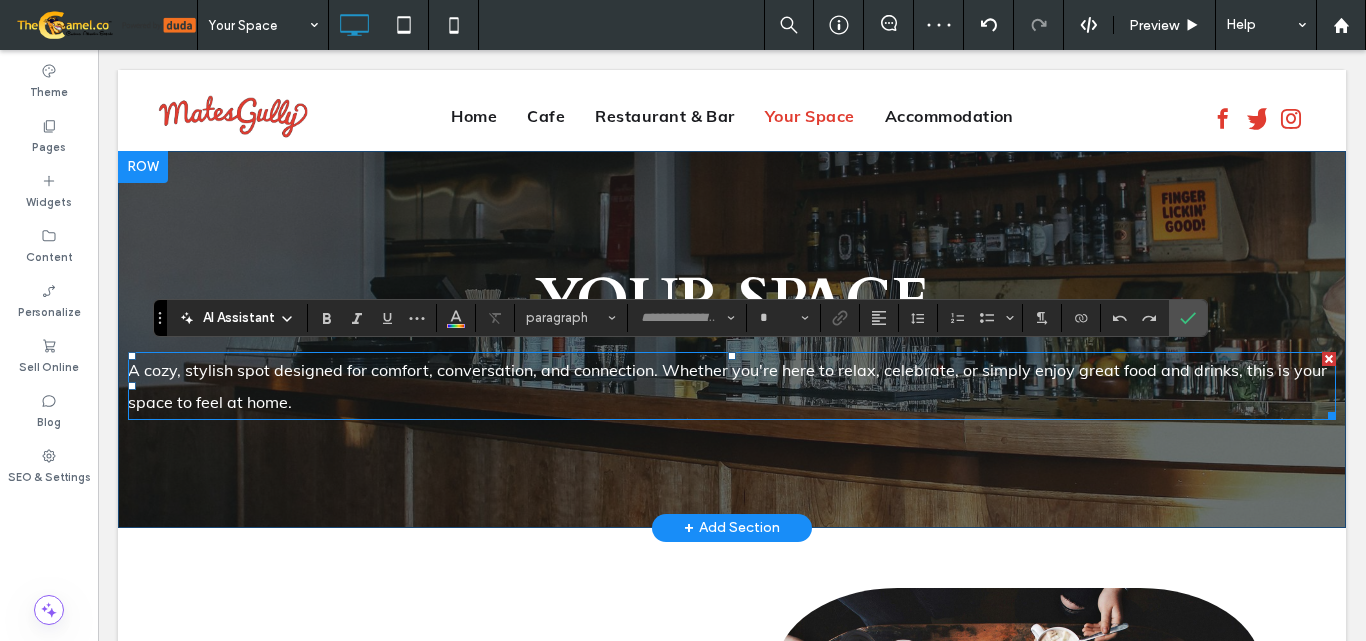 type on "****" 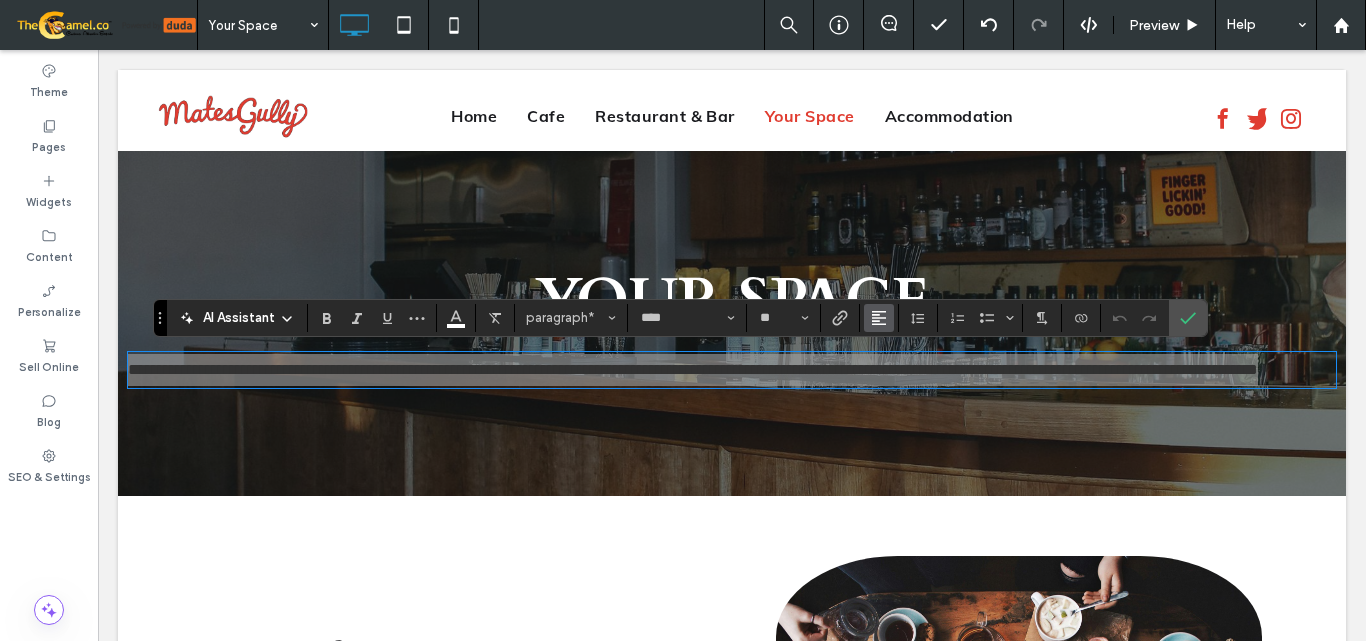 click at bounding box center [879, 318] 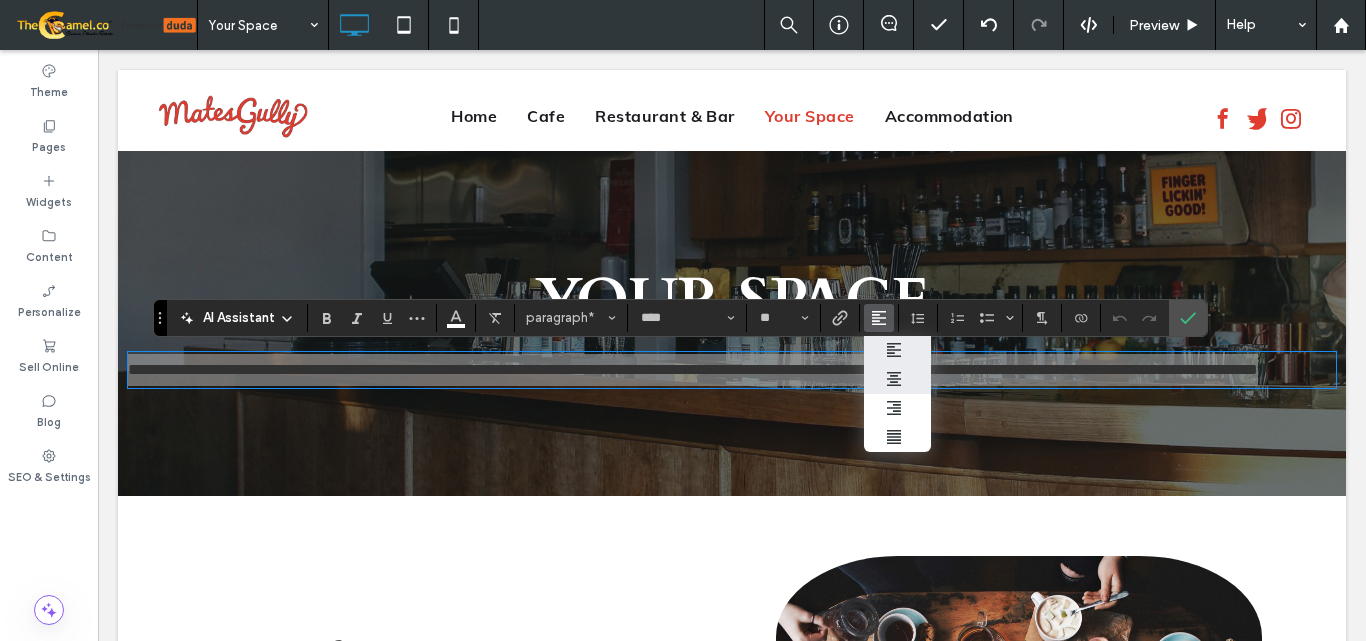 drag, startPoint x: 890, startPoint y: 384, endPoint x: 792, endPoint y: 333, distance: 110.47624 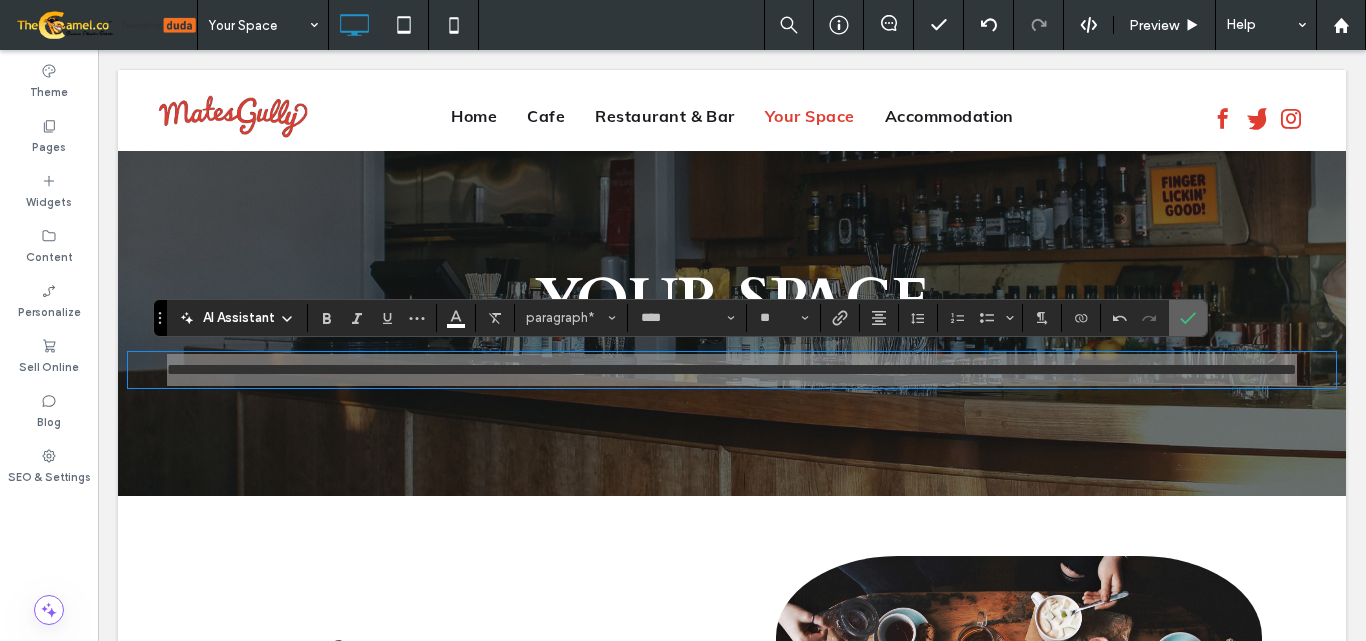 click at bounding box center [1188, 318] 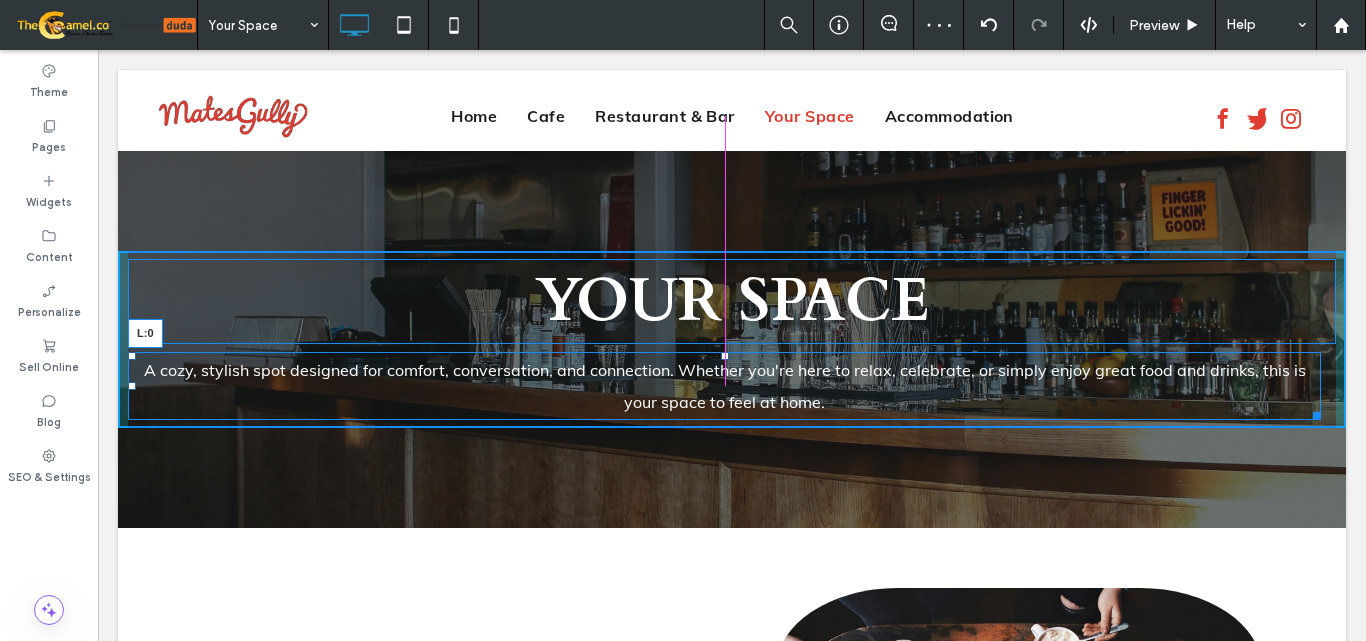 drag, startPoint x: 132, startPoint y: 387, endPoint x: 164, endPoint y: 431, distance: 54.405884 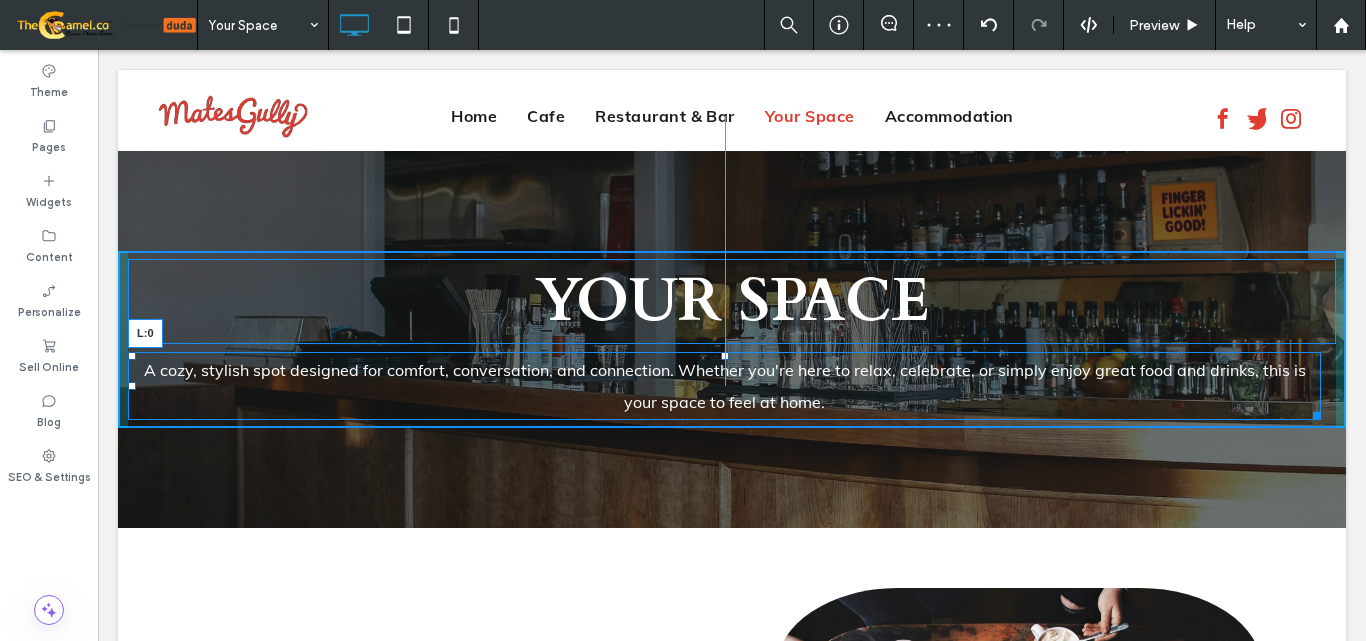 click on "Click To Paste
Row
Home
Cafe
Restaurant & Bar
Your Space
Accommodation
Click To Paste
Row
Contact Information
Phone:
[PHONE_NUMBER]   Email:
[EMAIL_ADDRESS][DOMAIN_NAME]
Address:  [STREET_ADDRESS][PERSON_NAME]
Click To Paste
Row
Menu
Click To Paste
Header
Click To Paste
Home
Cafe
Restaurant & Bar
Your Space
Accommodation
Click To Paste
Click To Paste
Header
Click To Paste     Click To Paste     YOUR SPACE L:0" at bounding box center [732, 1809] 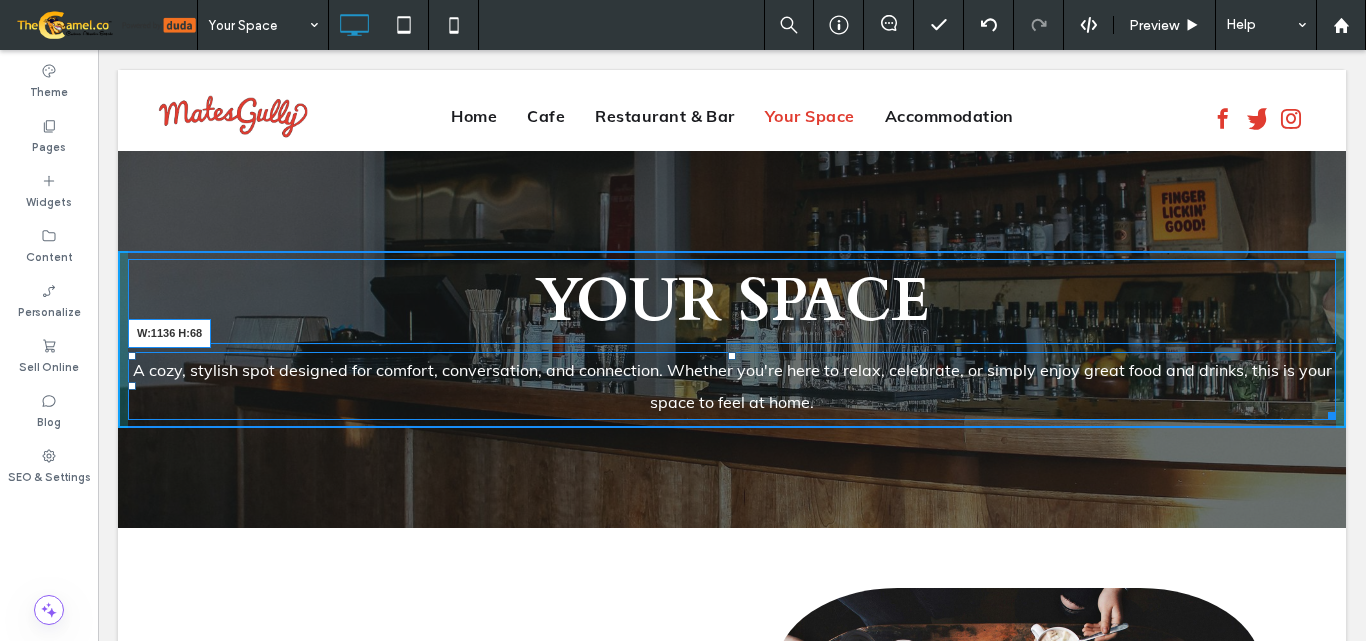 drag, startPoint x: 1317, startPoint y: 415, endPoint x: 1347, endPoint y: 476, distance: 67.977936 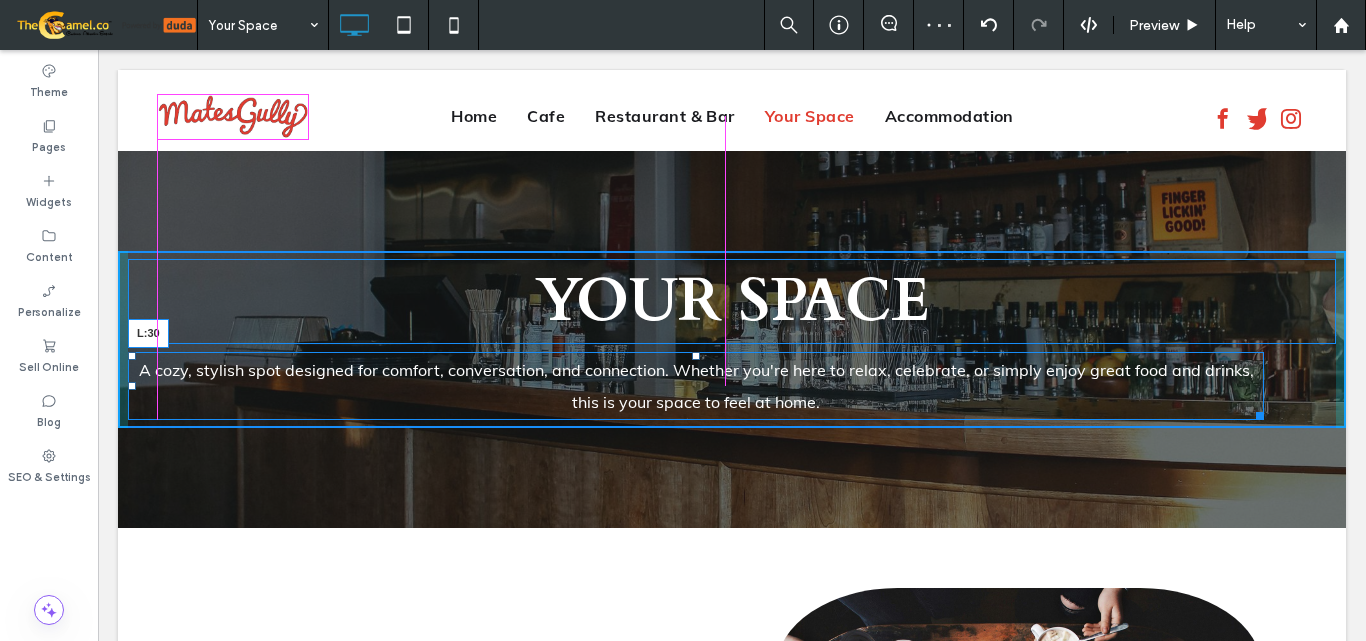 drag, startPoint x: 131, startPoint y: 384, endPoint x: 163, endPoint y: 392, distance: 32.984844 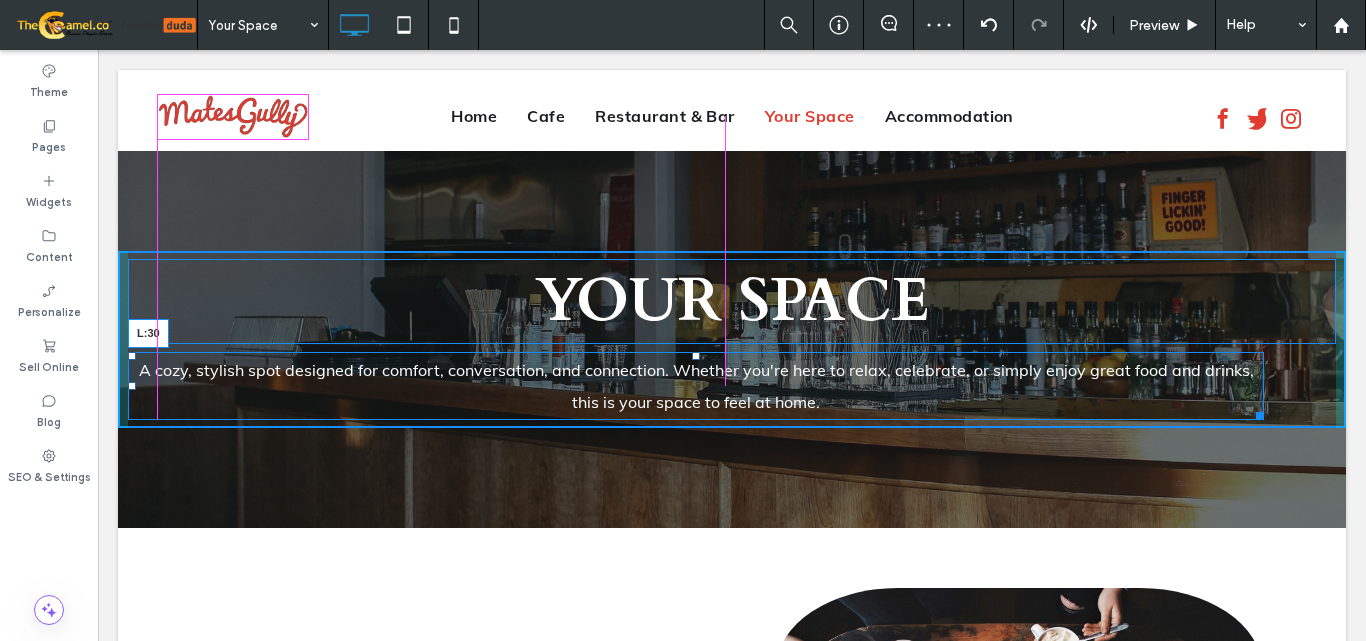 click on "A cozy, stylish spot designed for comfort, conversation, and connection. Whether you're here to relax, celebrate, or simply enjoy great food and drinks, this is your space to feel at home. L:30" at bounding box center [696, 386] 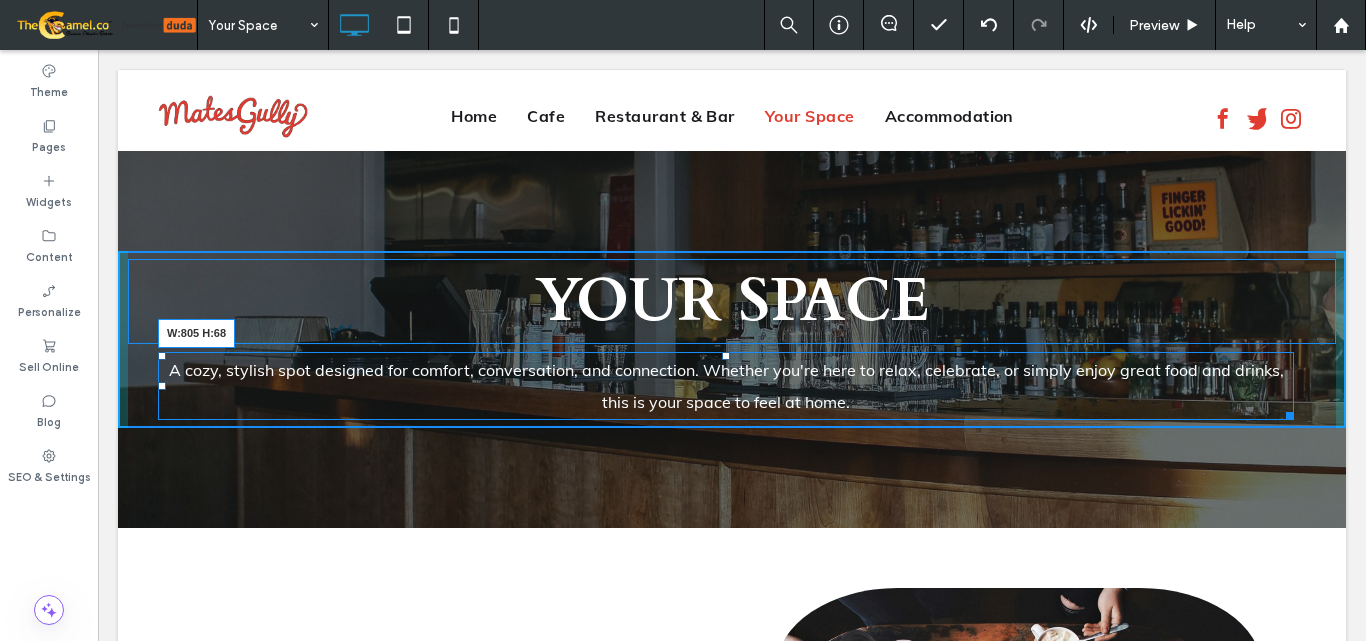drag, startPoint x: 1286, startPoint y: 419, endPoint x: 1053, endPoint y: 470, distance: 238.51625 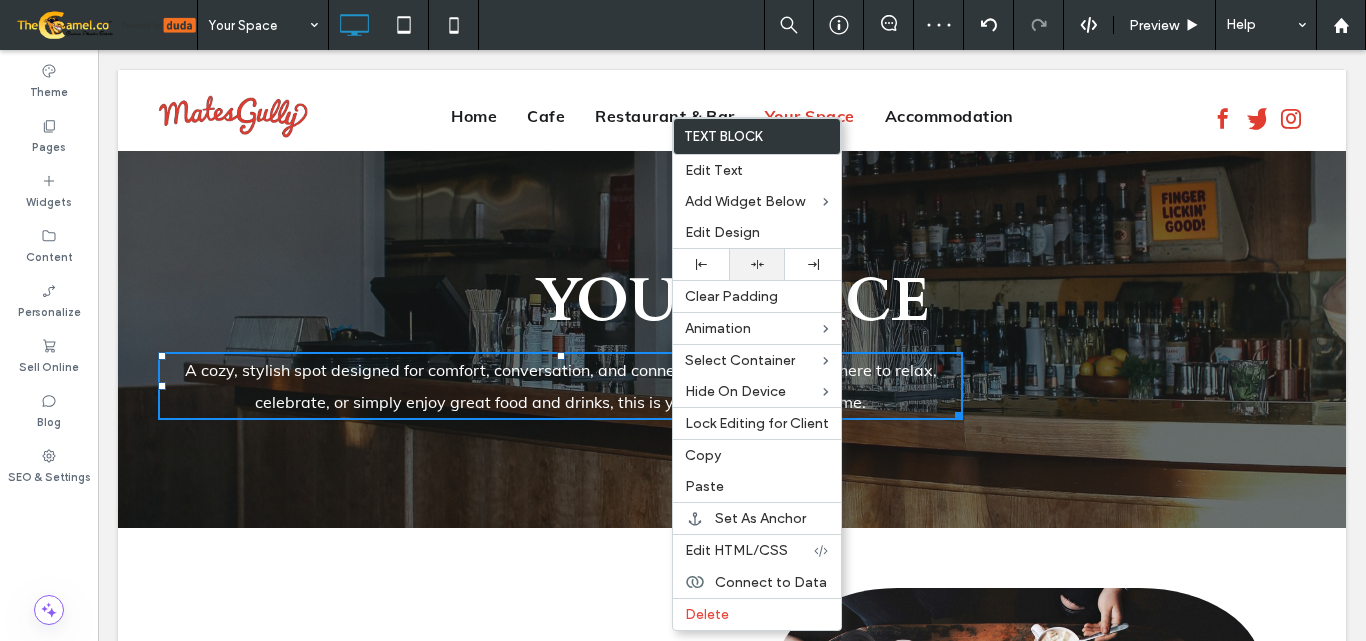 click at bounding box center (757, 264) 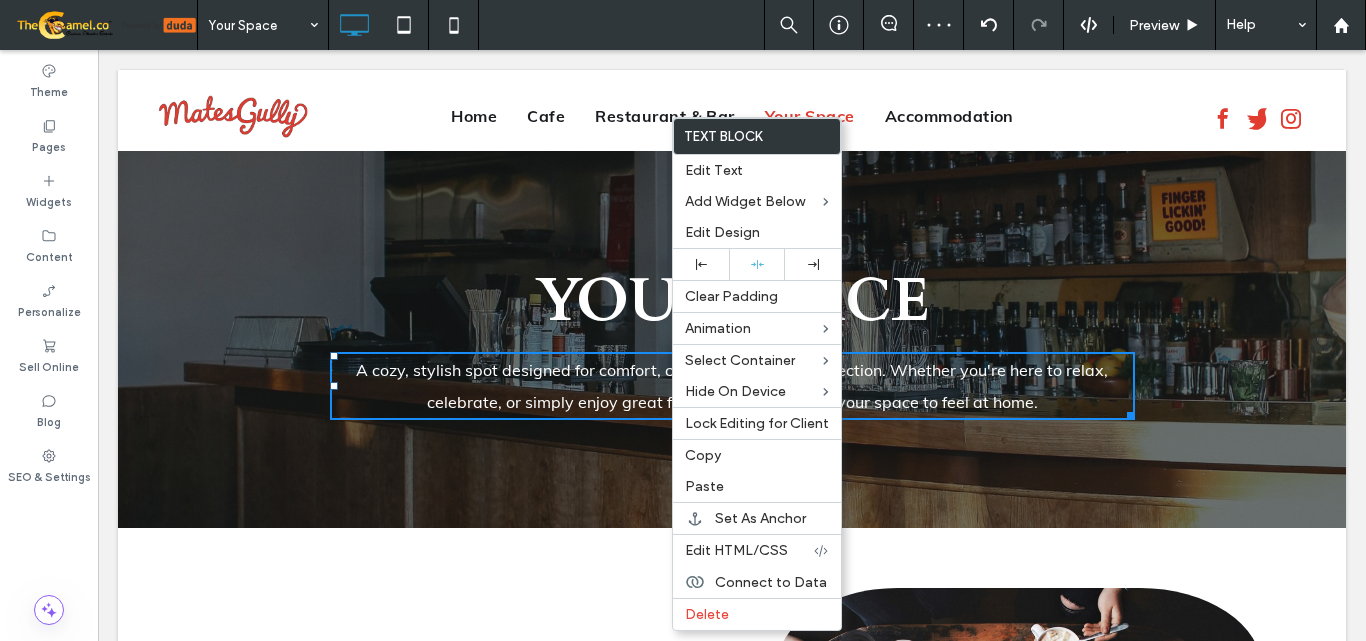 click on "Click To Paste     Click To Paste     YOUR SPACE A cozy, stylish spot designed for comfort, conversation, and connection. Whether you're here to relax, celebrate, or simply enjoy great food and drinks, this is your space to feel at home.
Row + Add Section" at bounding box center (732, 339) 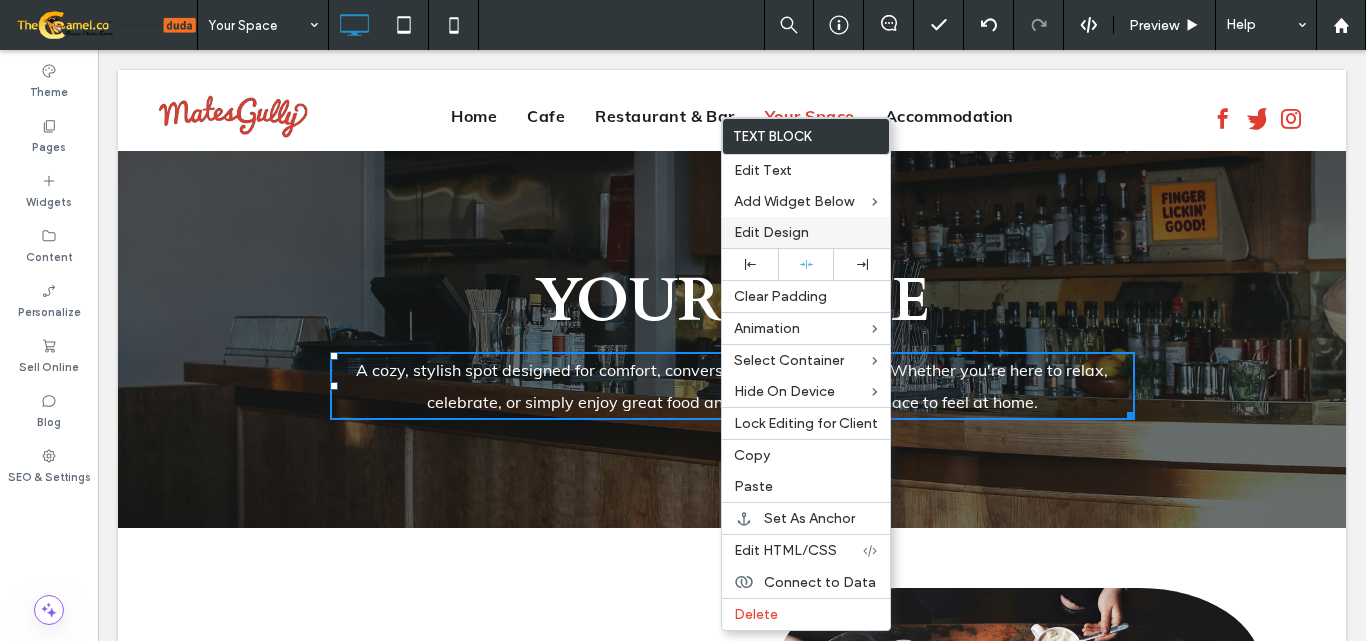 click on "Edit Design" at bounding box center (771, 232) 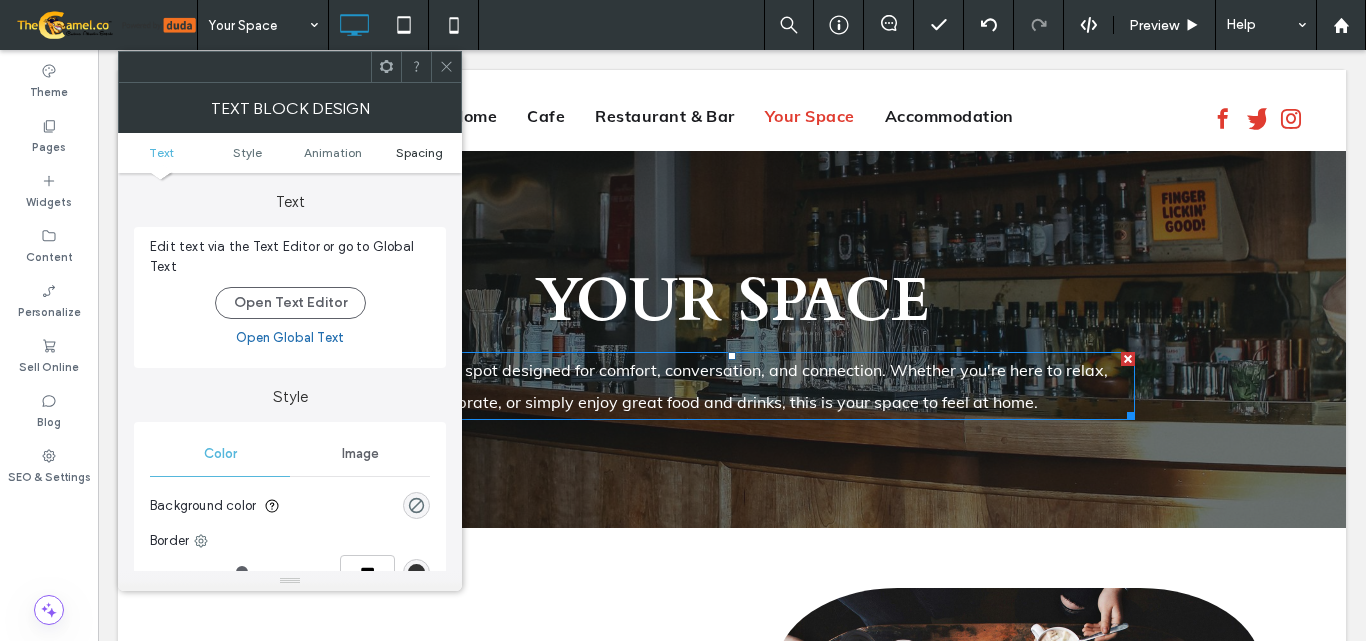 click on "Spacing" at bounding box center (419, 152) 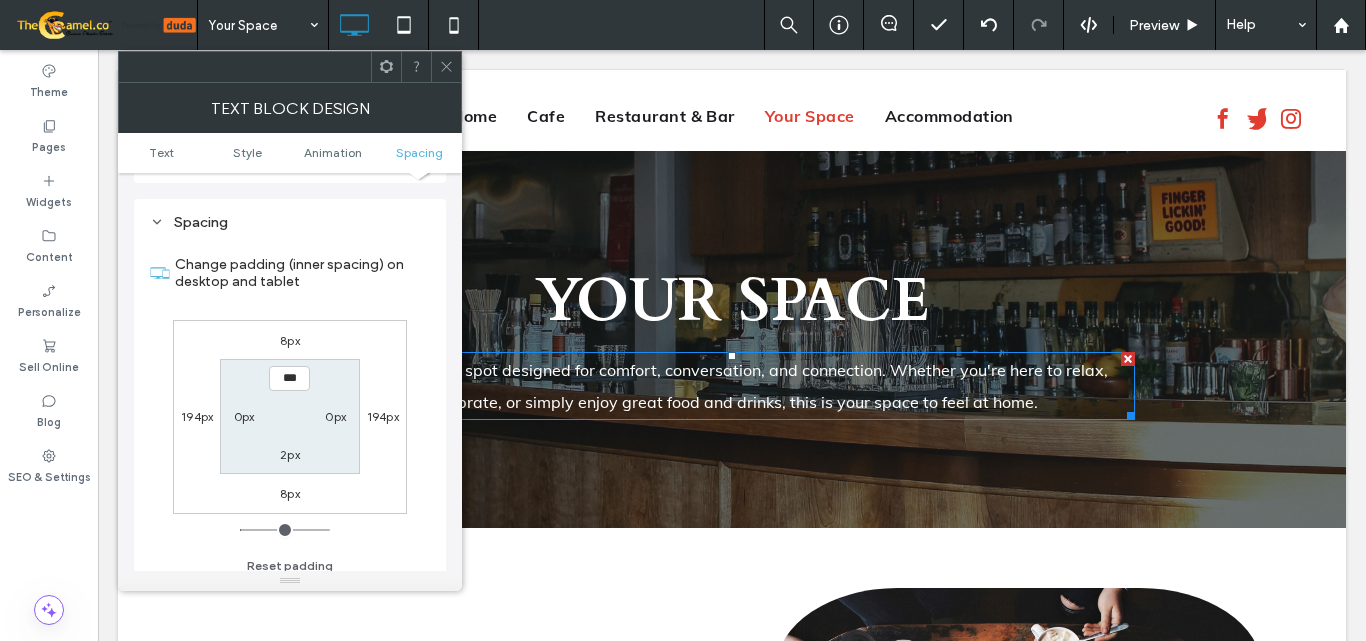 scroll, scrollTop: 573, scrollLeft: 0, axis: vertical 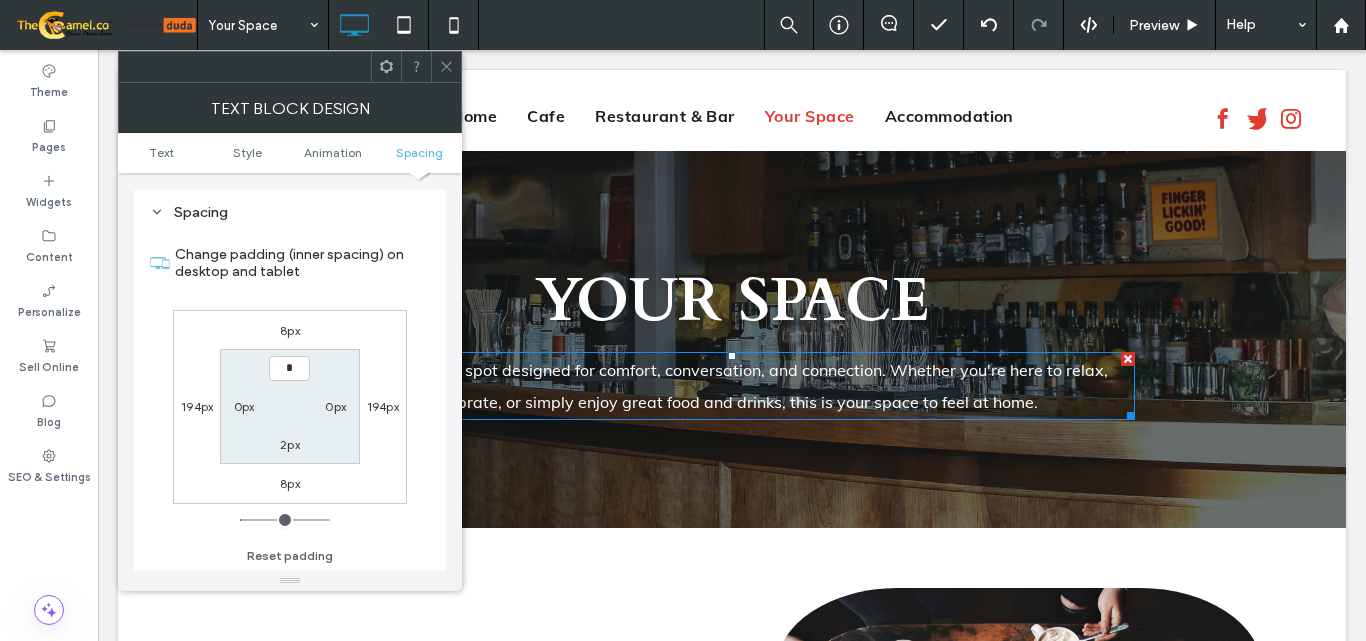 type on "***" 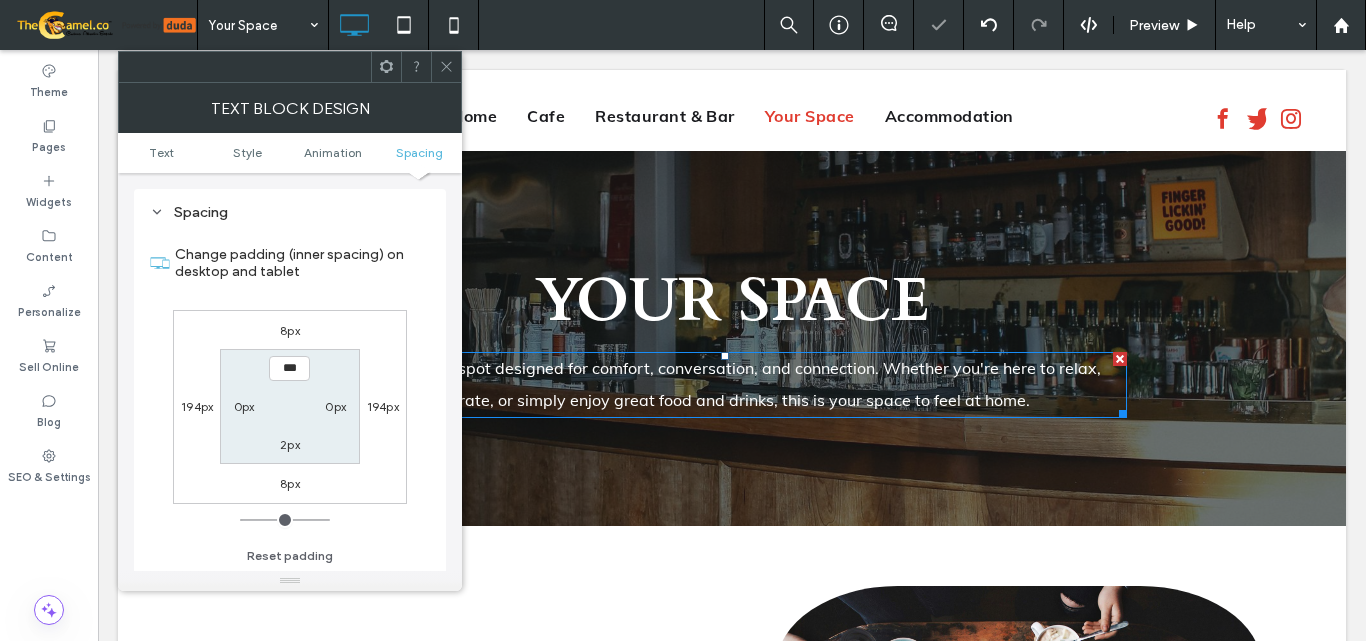 click on "8px" at bounding box center [290, 330] 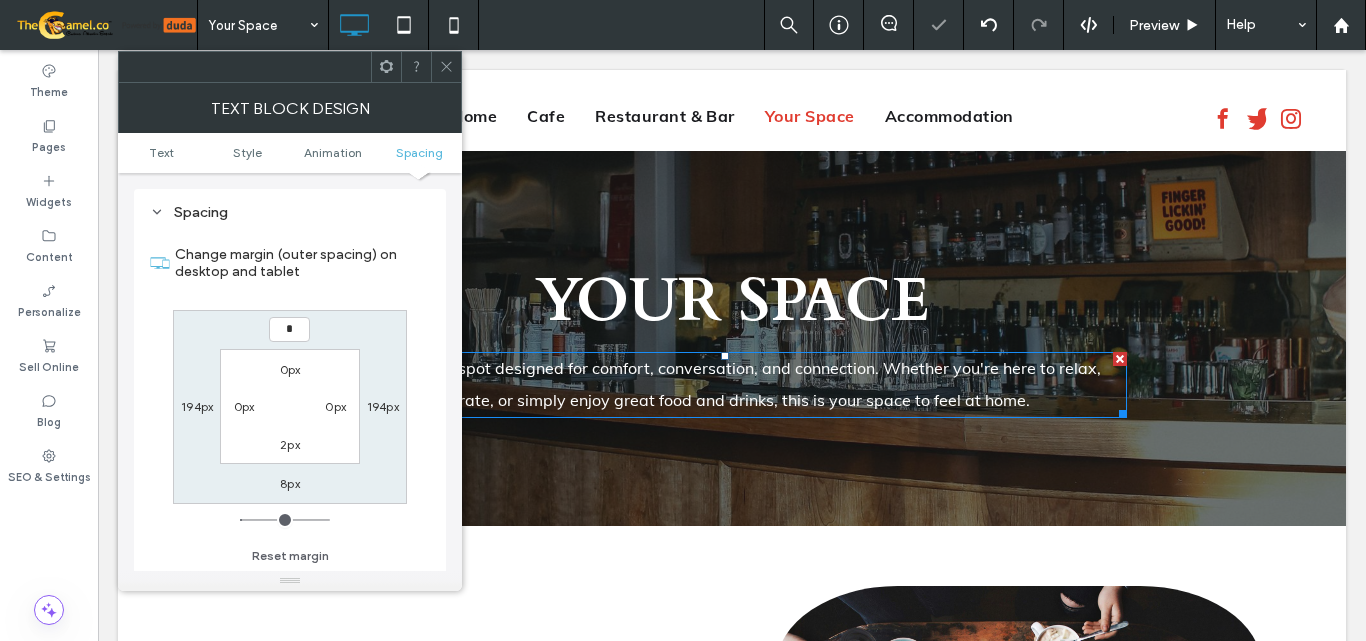 type on "*" 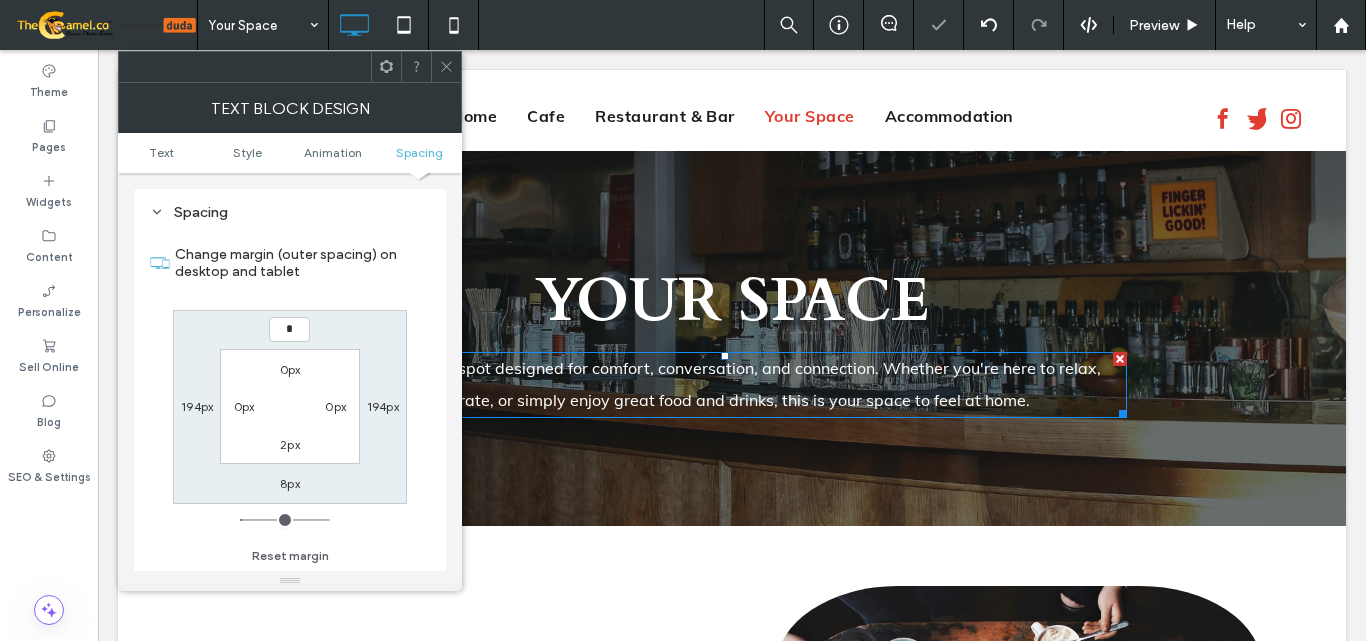 type on "*" 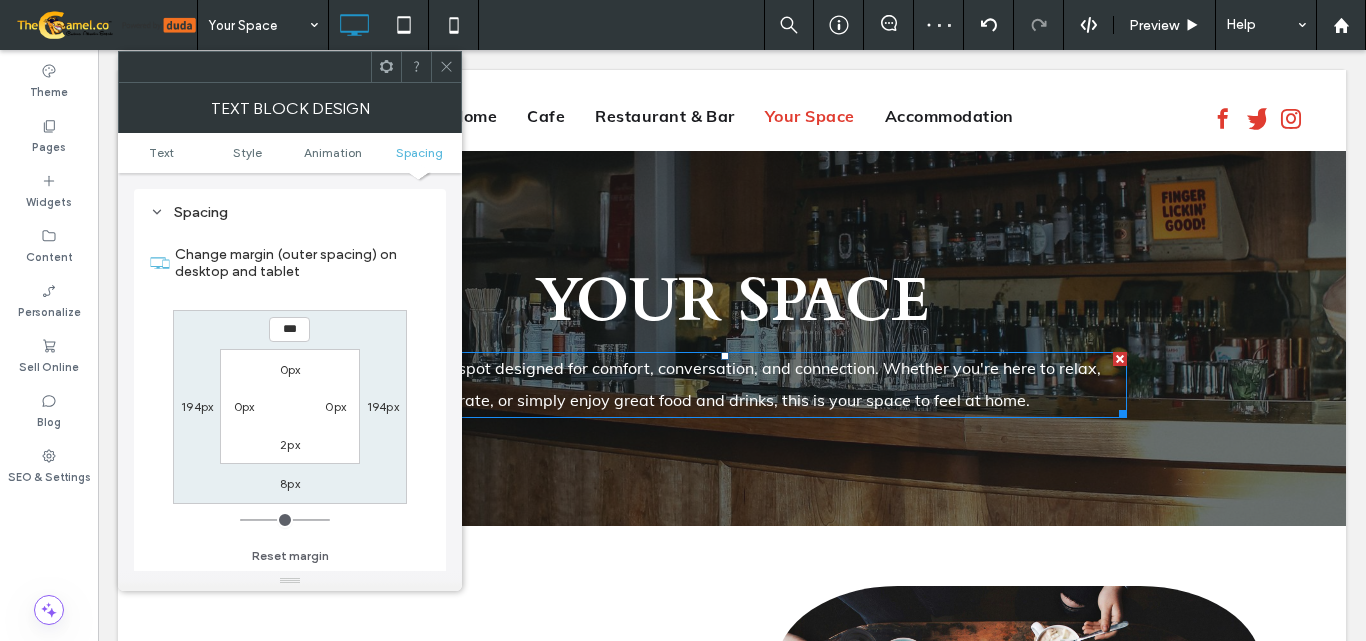 click at bounding box center (446, 67) 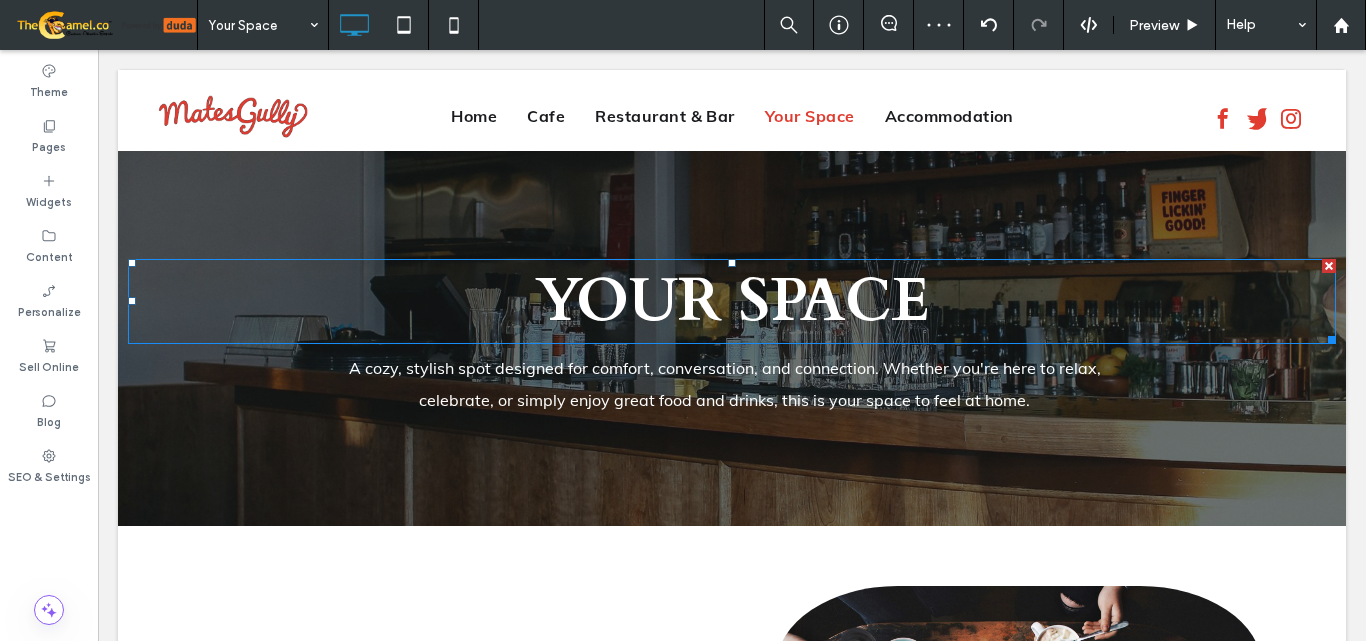click on "YOUR SPACE" at bounding box center (732, 301) 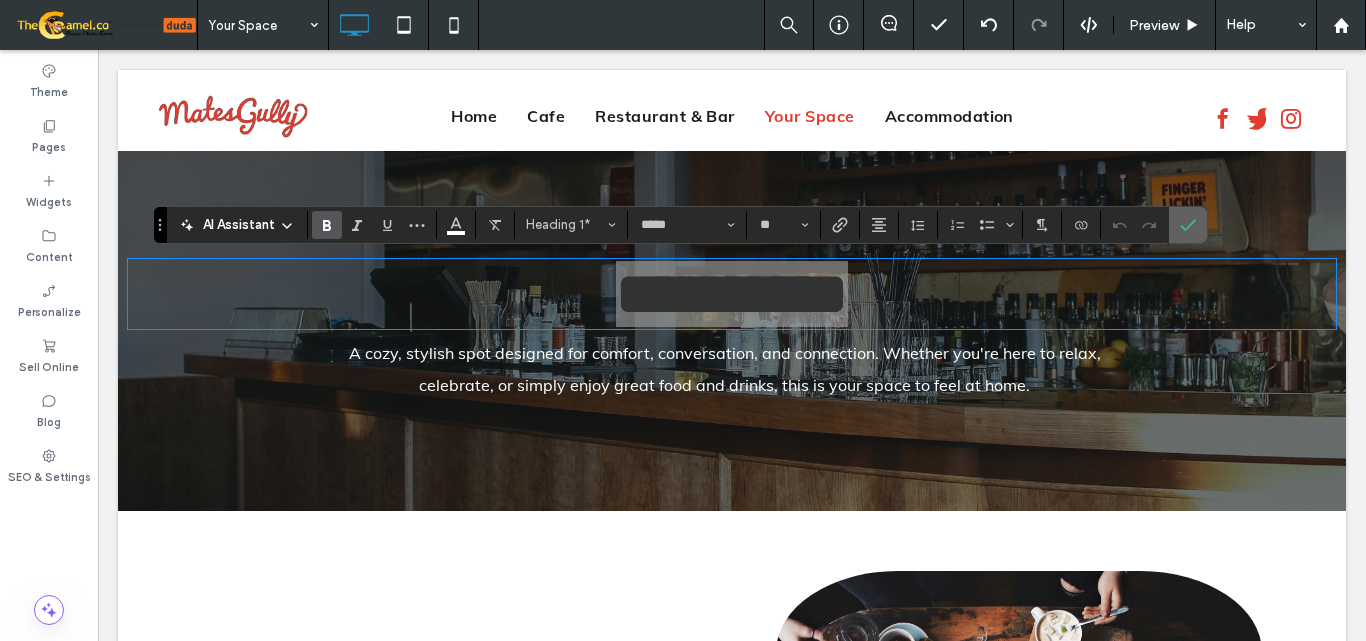click at bounding box center [1188, 225] 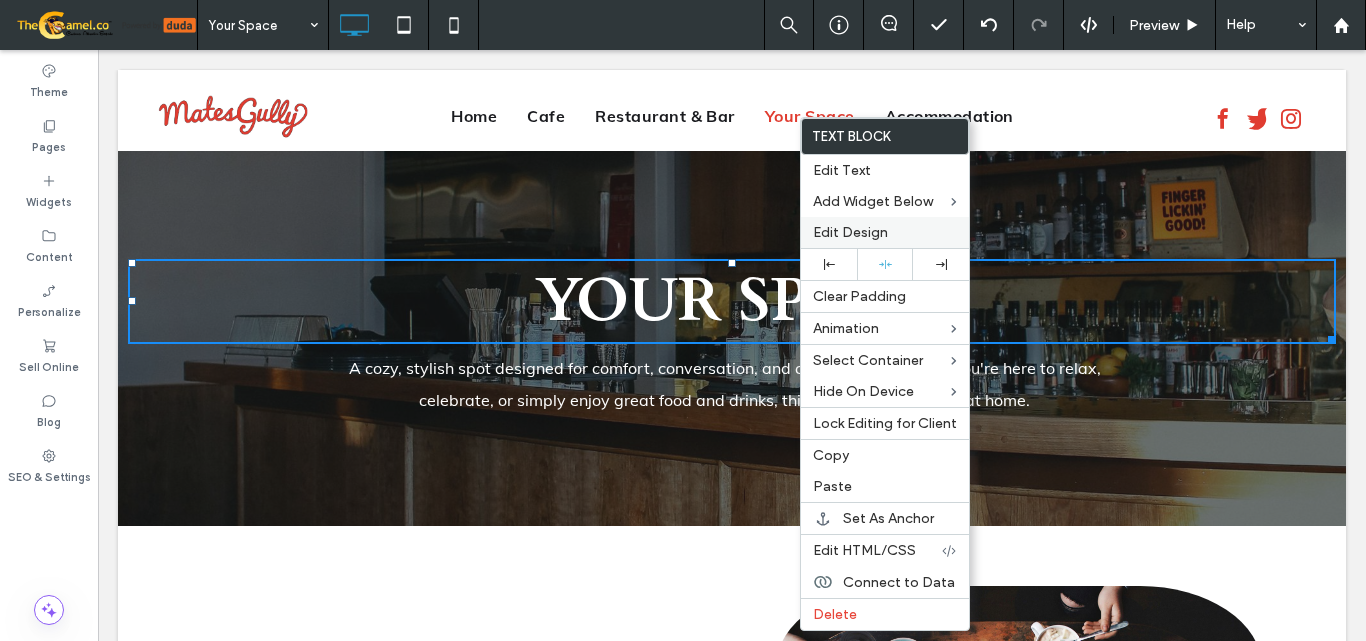 click on "Edit Design" at bounding box center (850, 232) 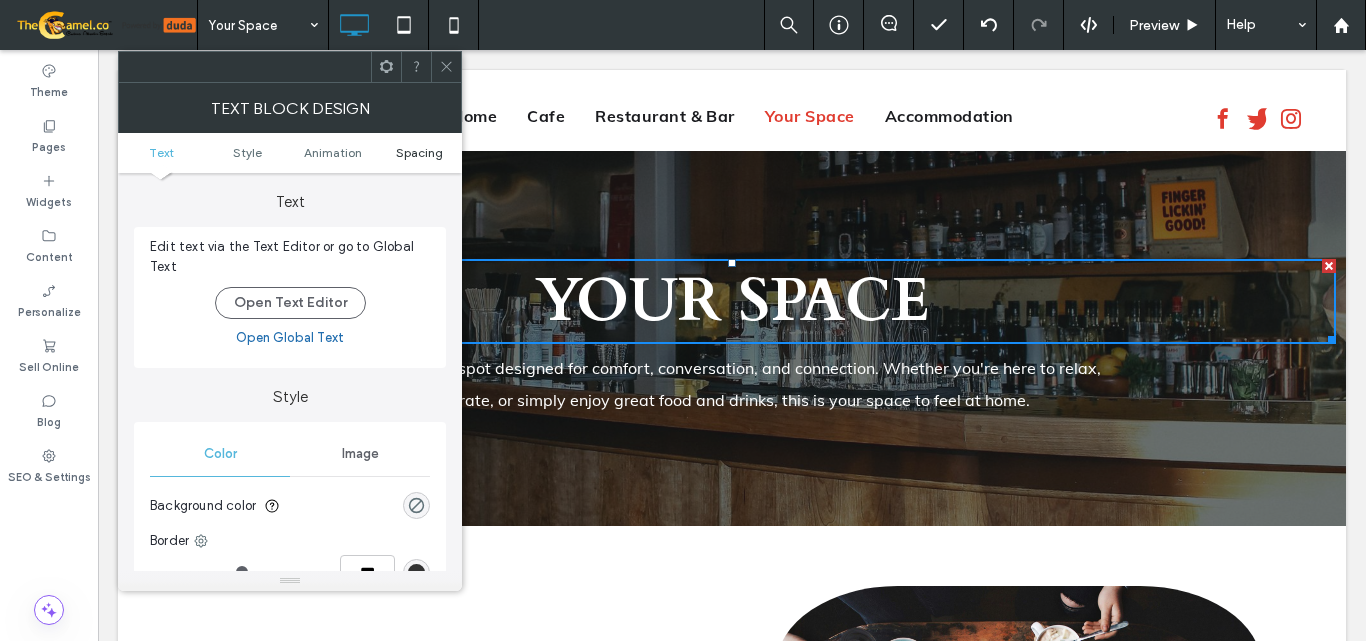 click on "Spacing" at bounding box center (419, 152) 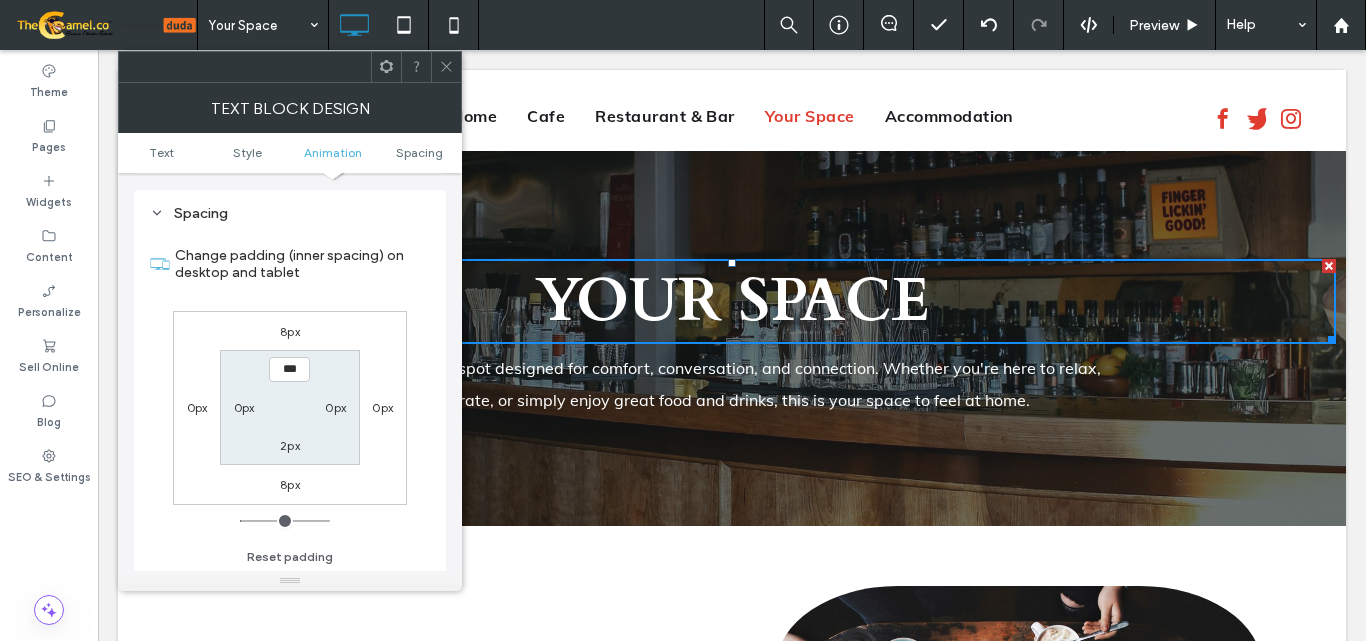 scroll, scrollTop: 573, scrollLeft: 0, axis: vertical 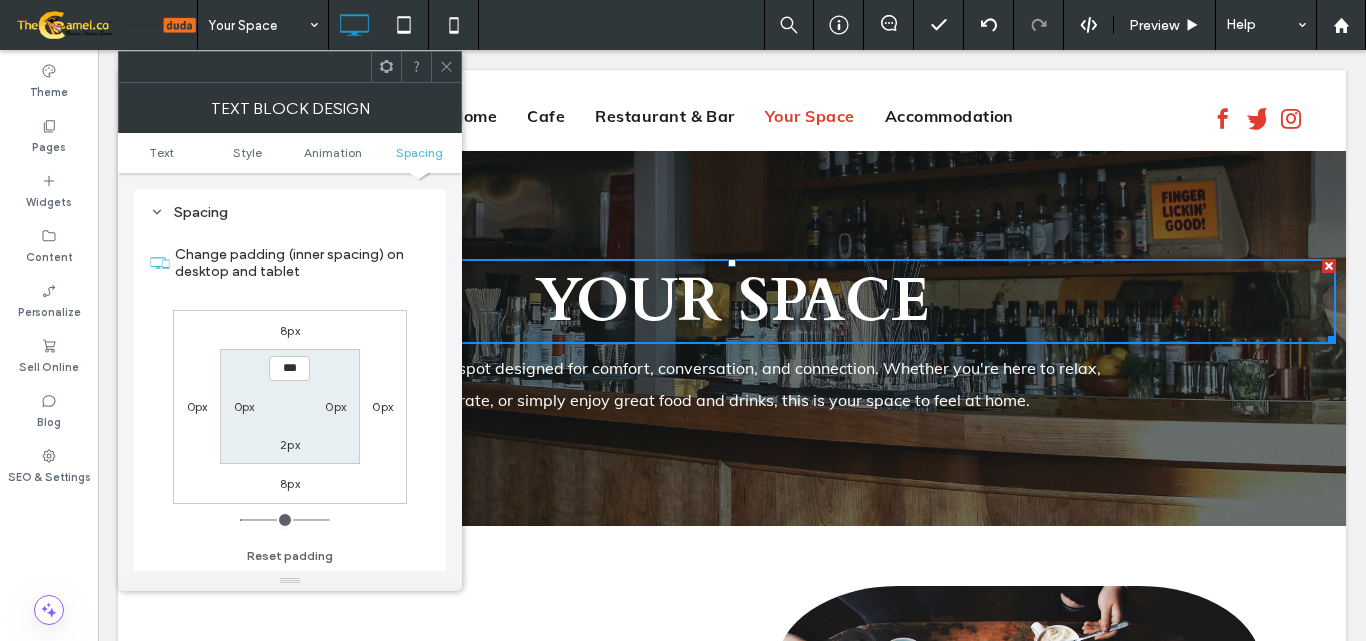 click on "2px" at bounding box center (290, 444) 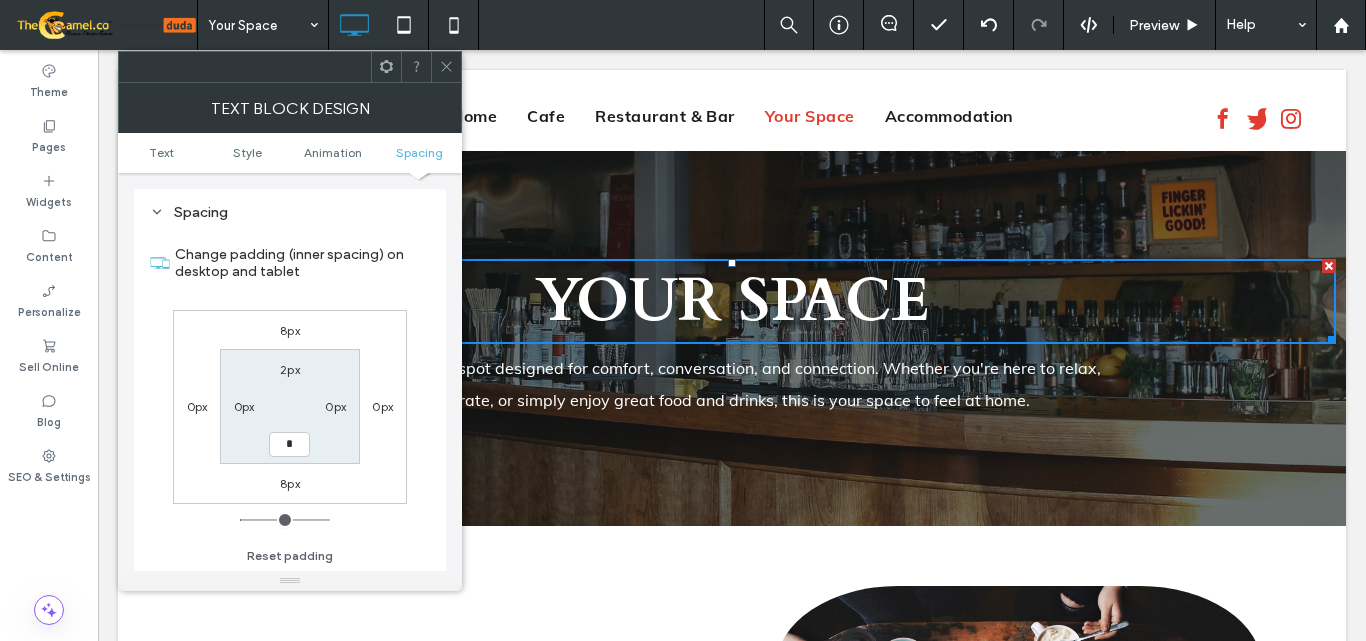 type on "*" 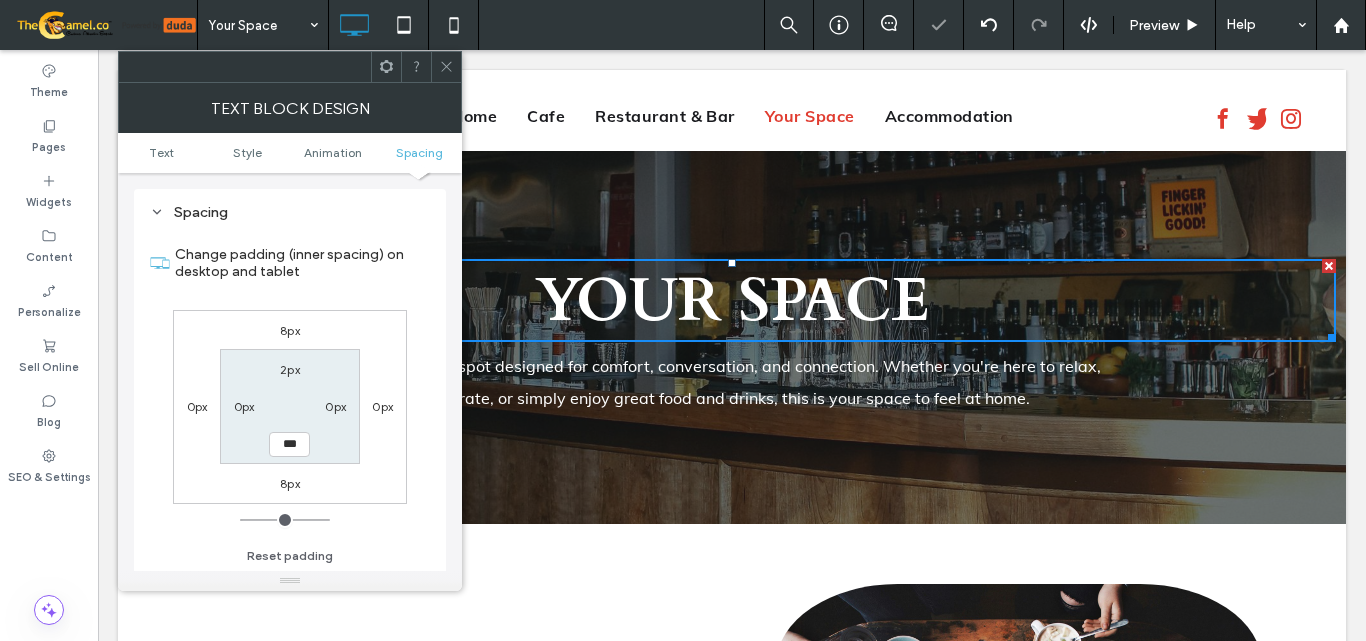 click on "8px 0px 8px 0px 2px 0px *** 0px" at bounding box center [290, 407] 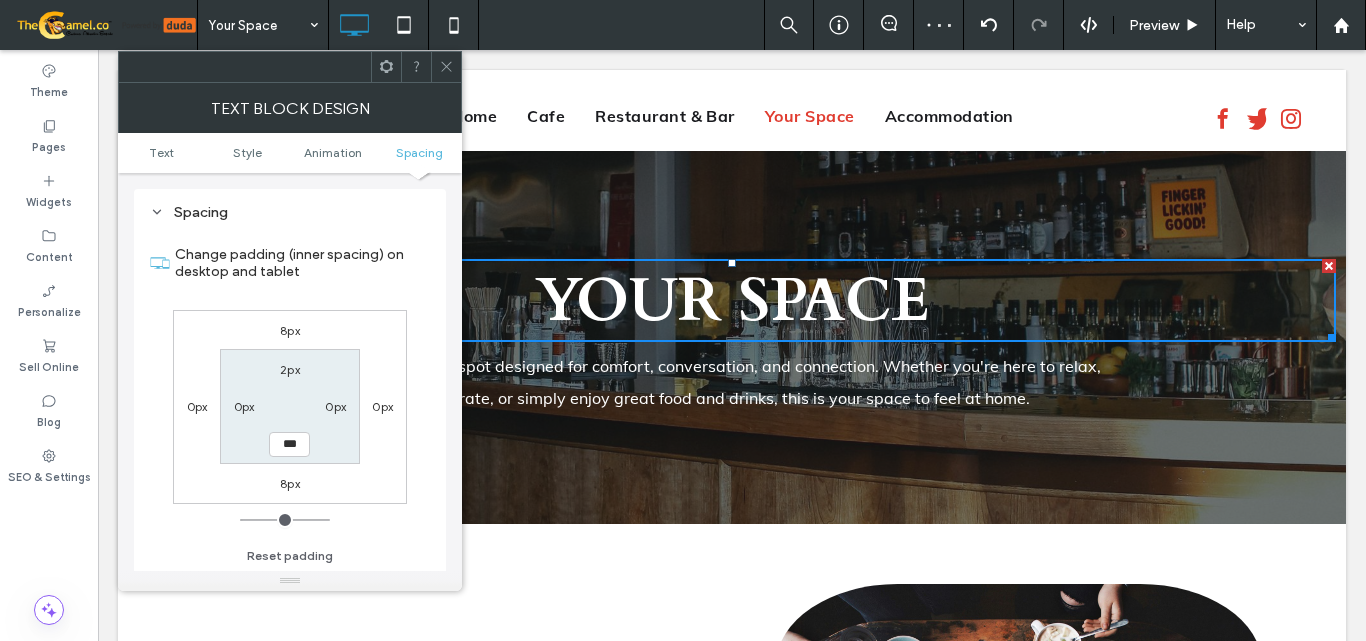 click on "8px" at bounding box center [290, 483] 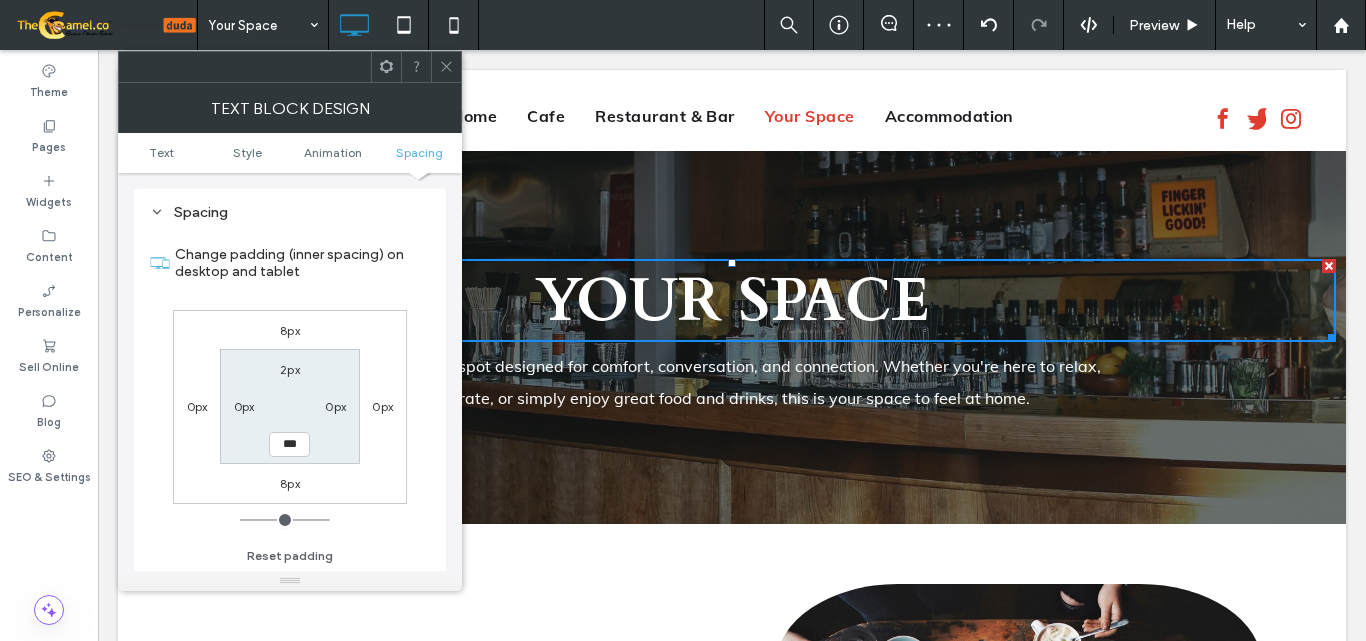 type on "*" 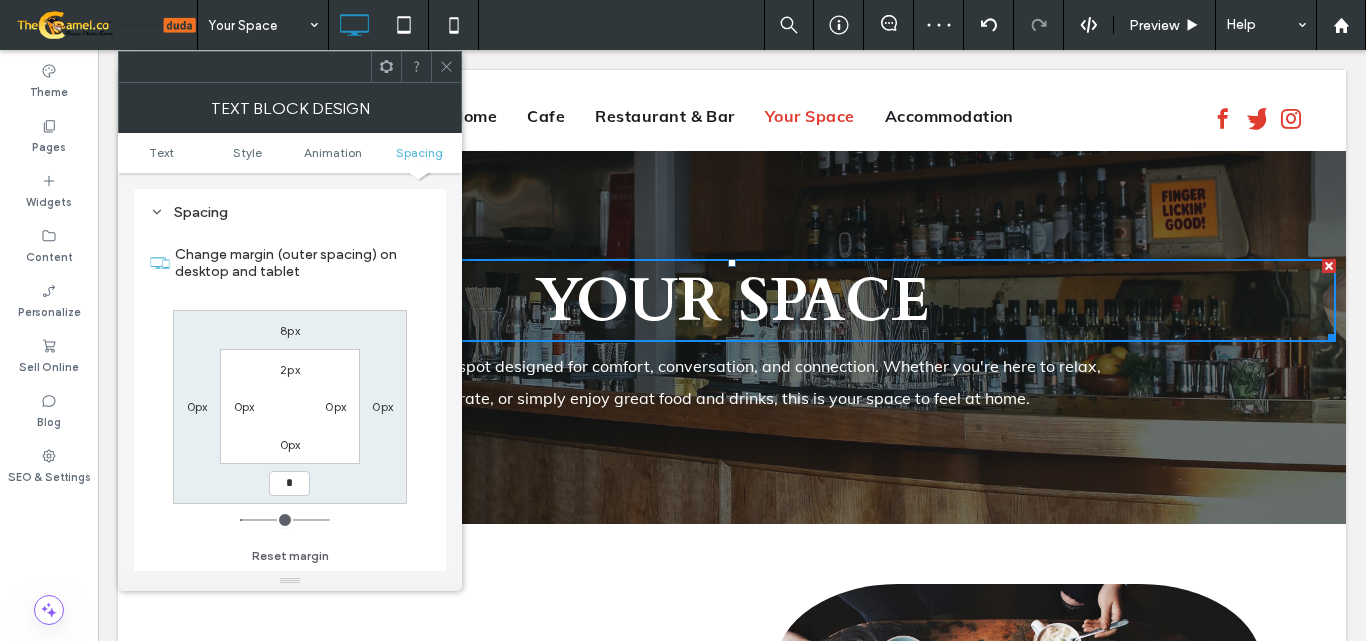 type on "*" 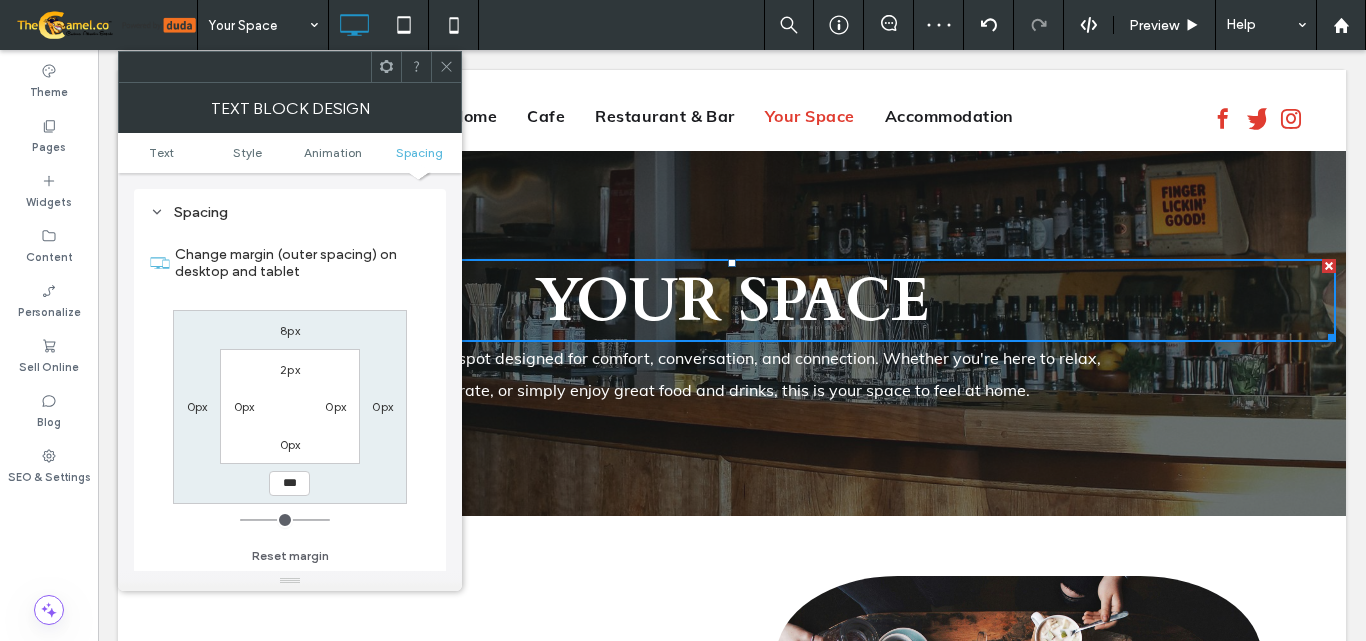 click at bounding box center [446, 67] 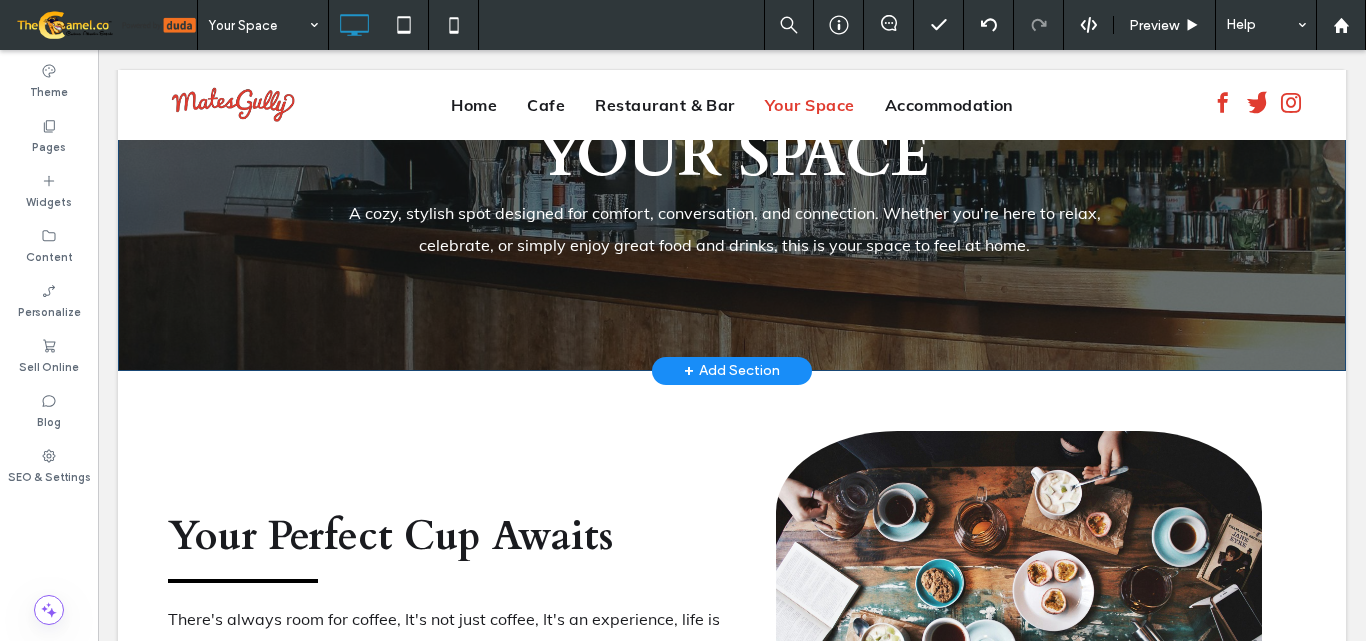 scroll, scrollTop: 0, scrollLeft: 0, axis: both 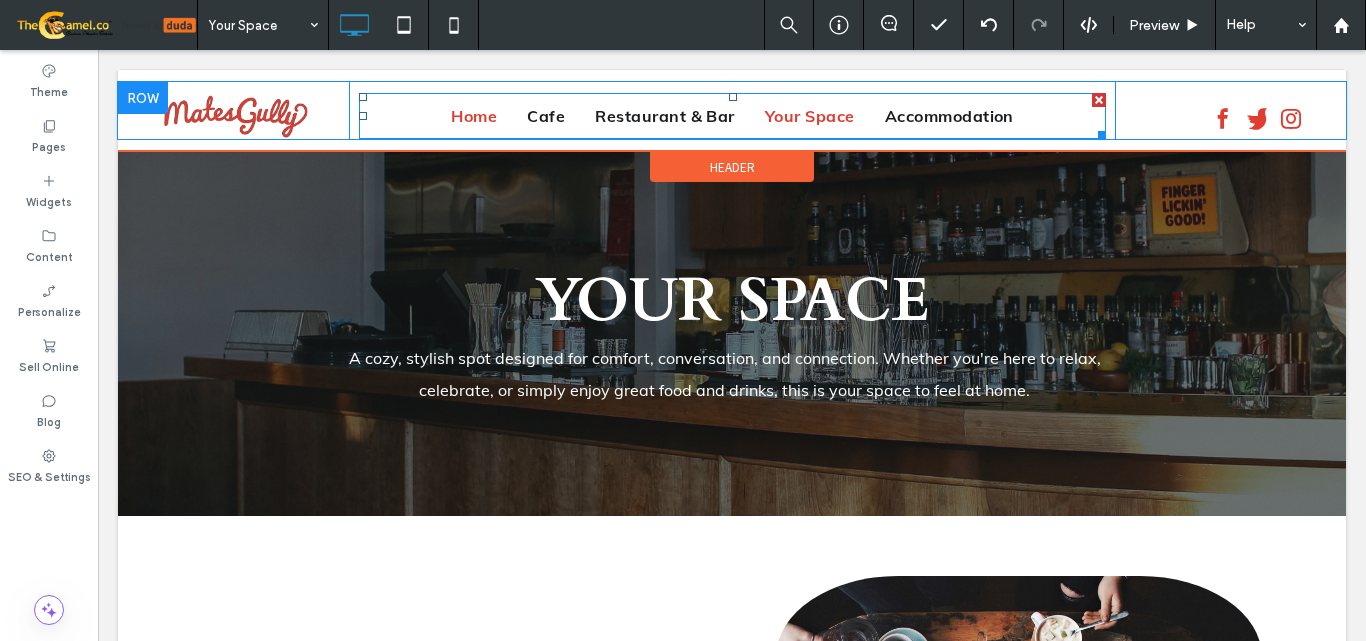 click on "Home" at bounding box center (474, 116) 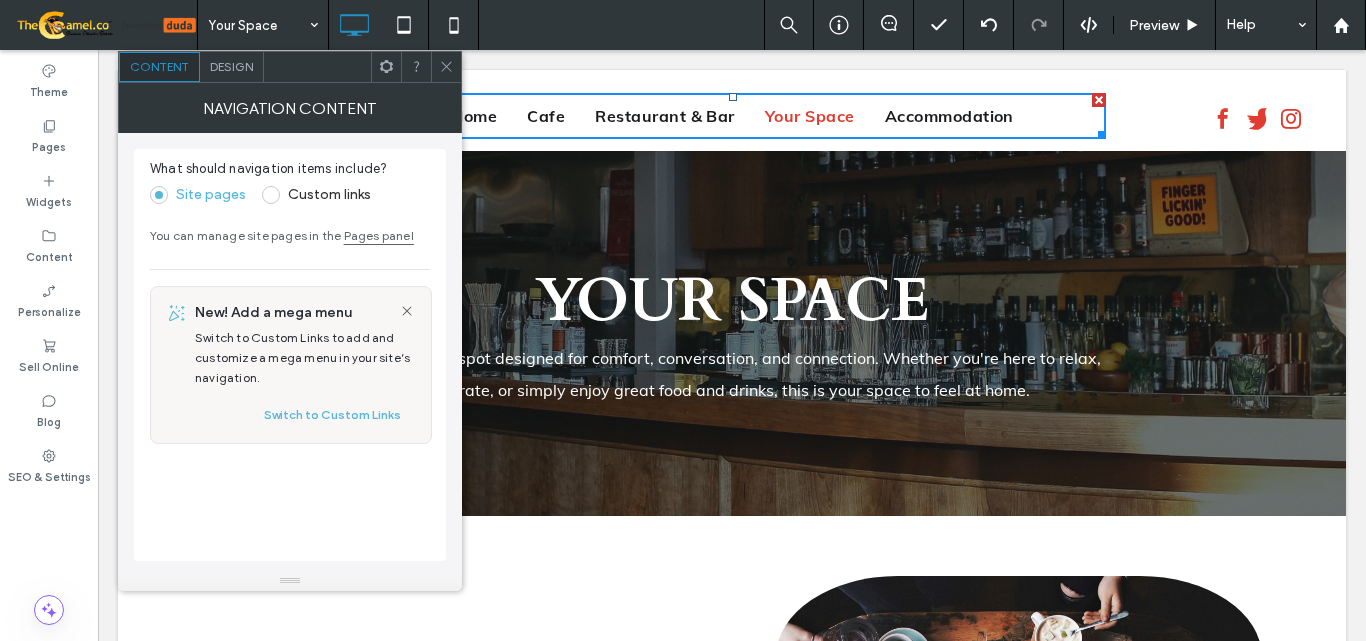 click at bounding box center (446, 67) 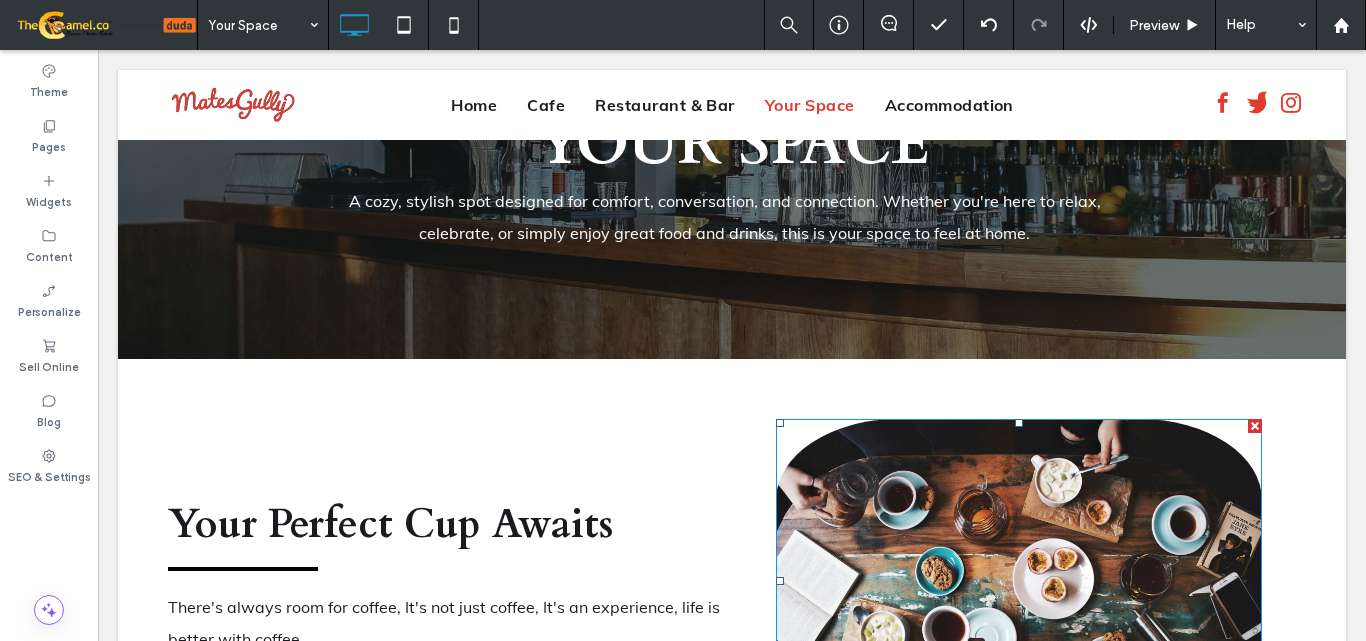 scroll, scrollTop: 15, scrollLeft: 0, axis: vertical 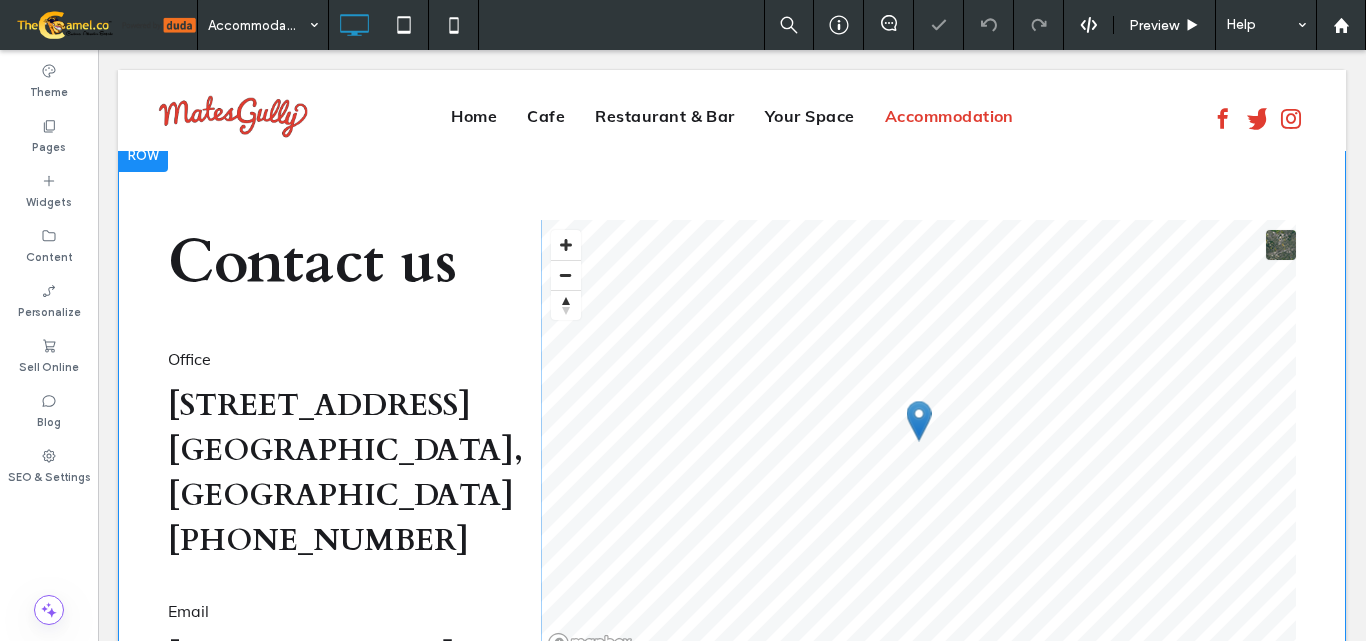 click at bounding box center (143, 156) 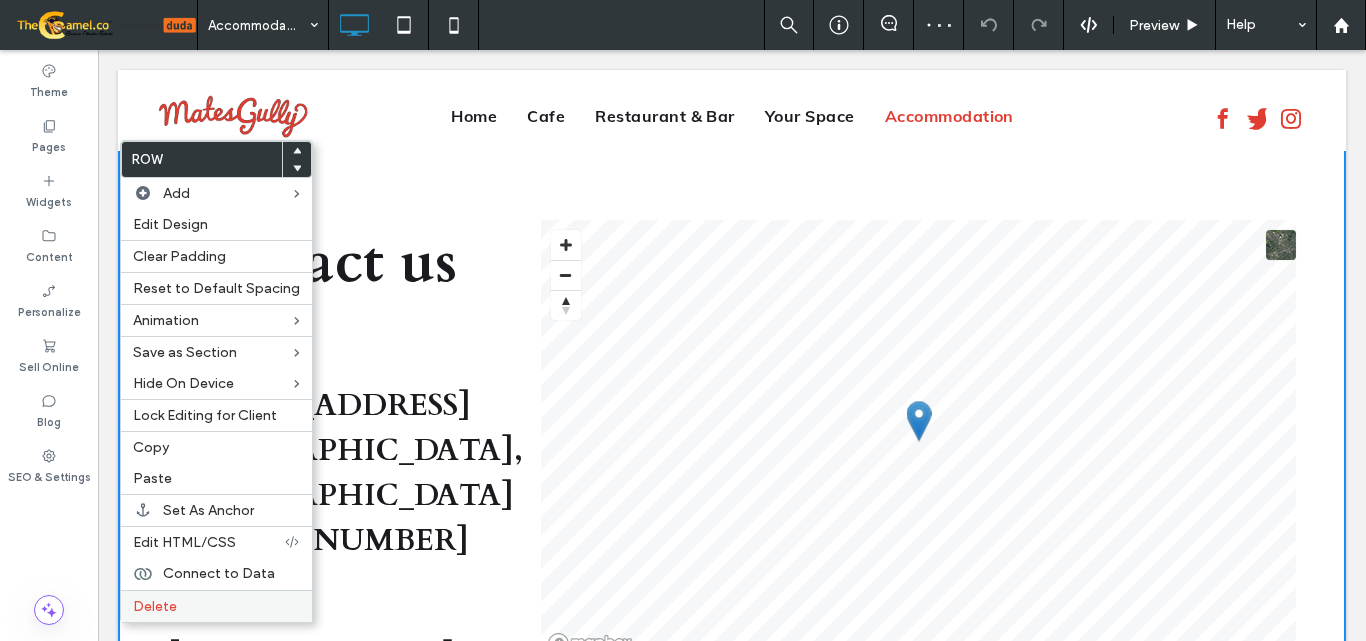click on "Delete" at bounding box center (155, 606) 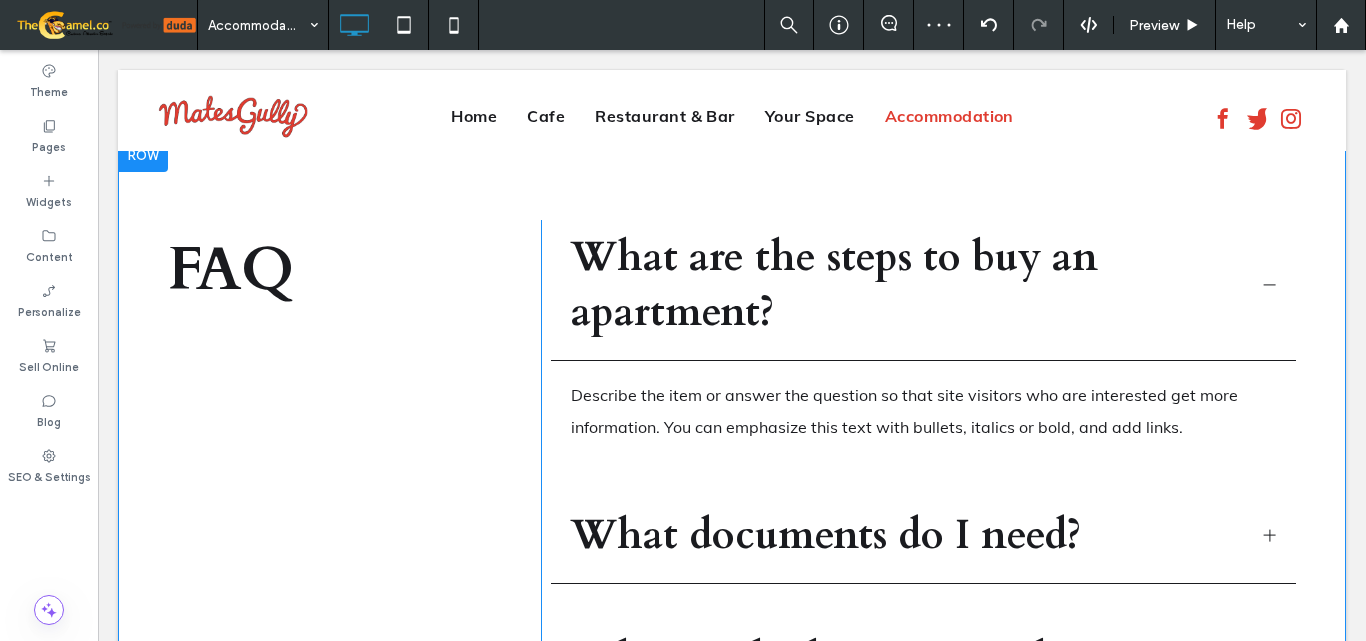 click at bounding box center (143, 156) 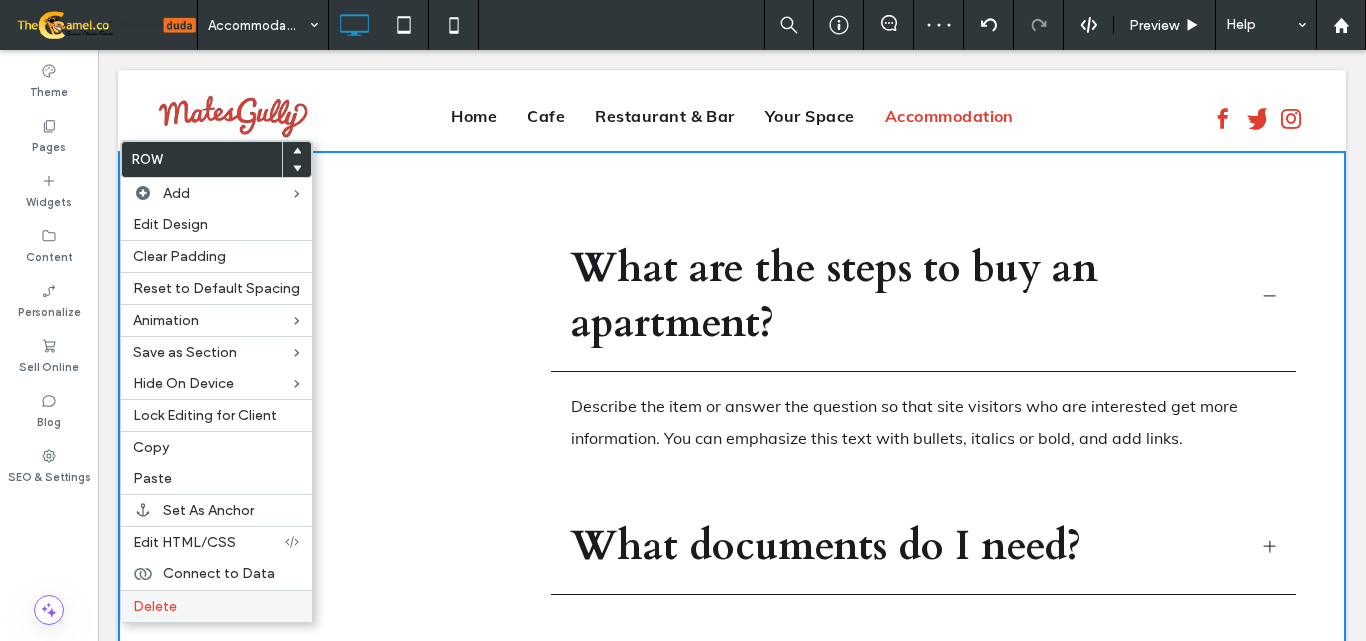 click on "Delete" at bounding box center (216, 606) 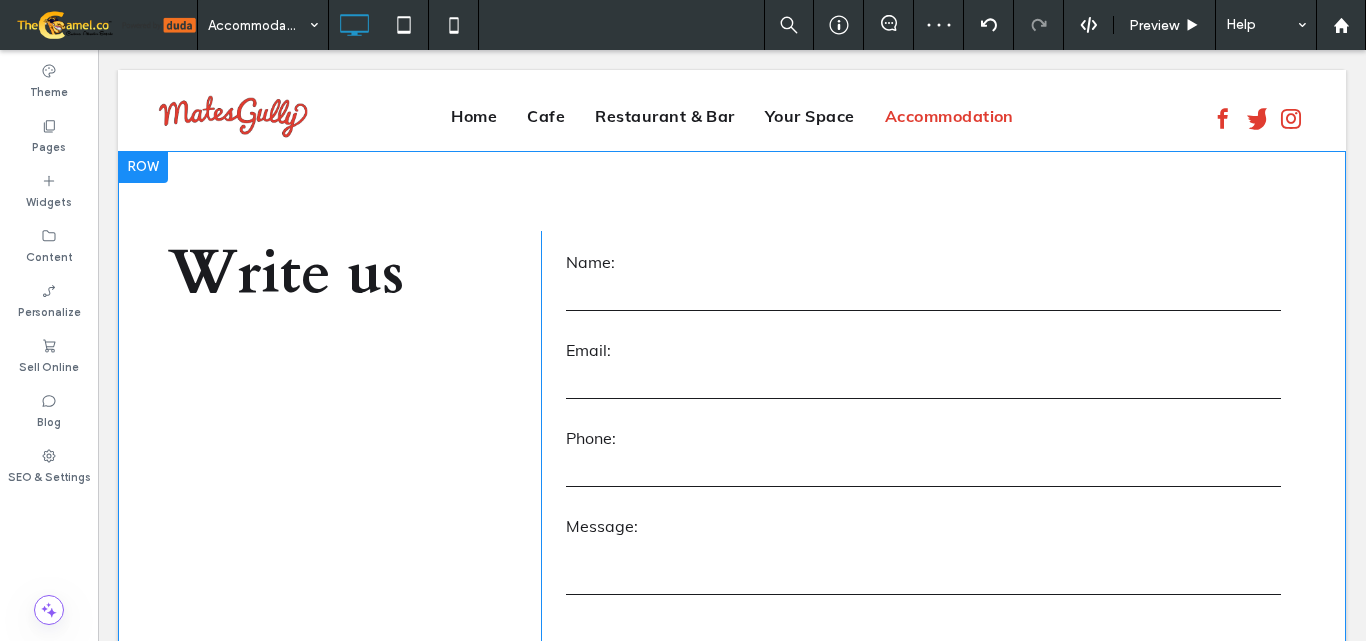 click at bounding box center (143, 167) 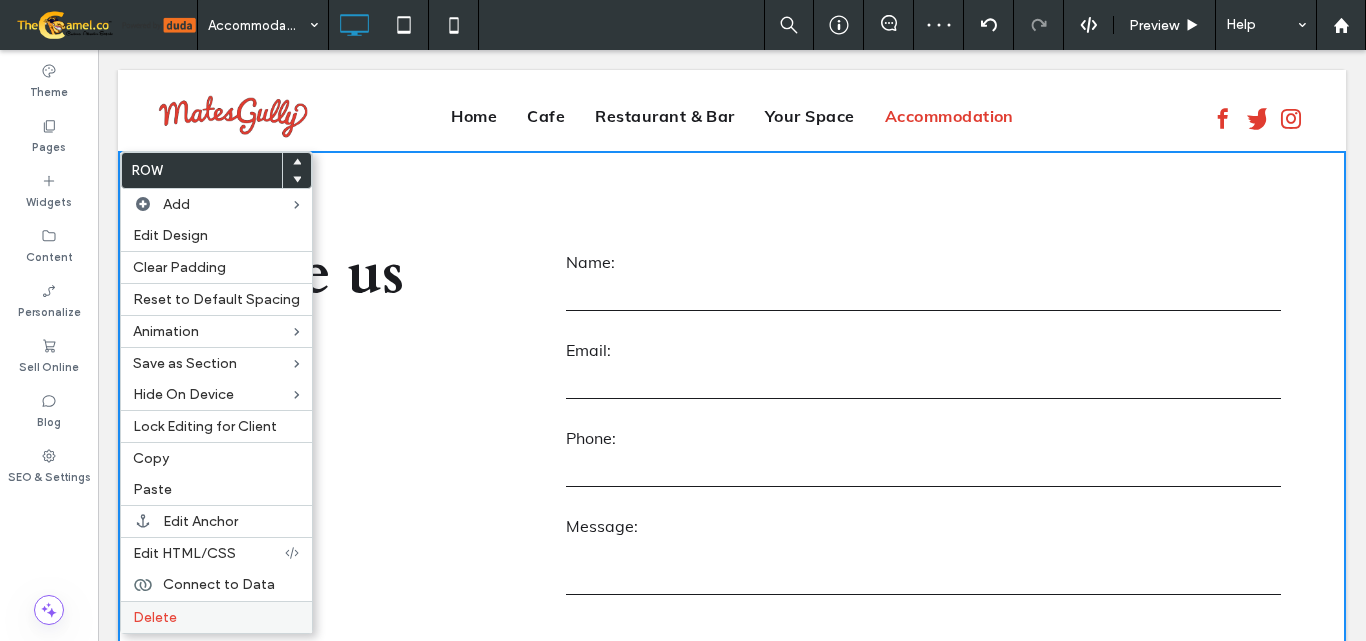click on "Delete" at bounding box center [155, 617] 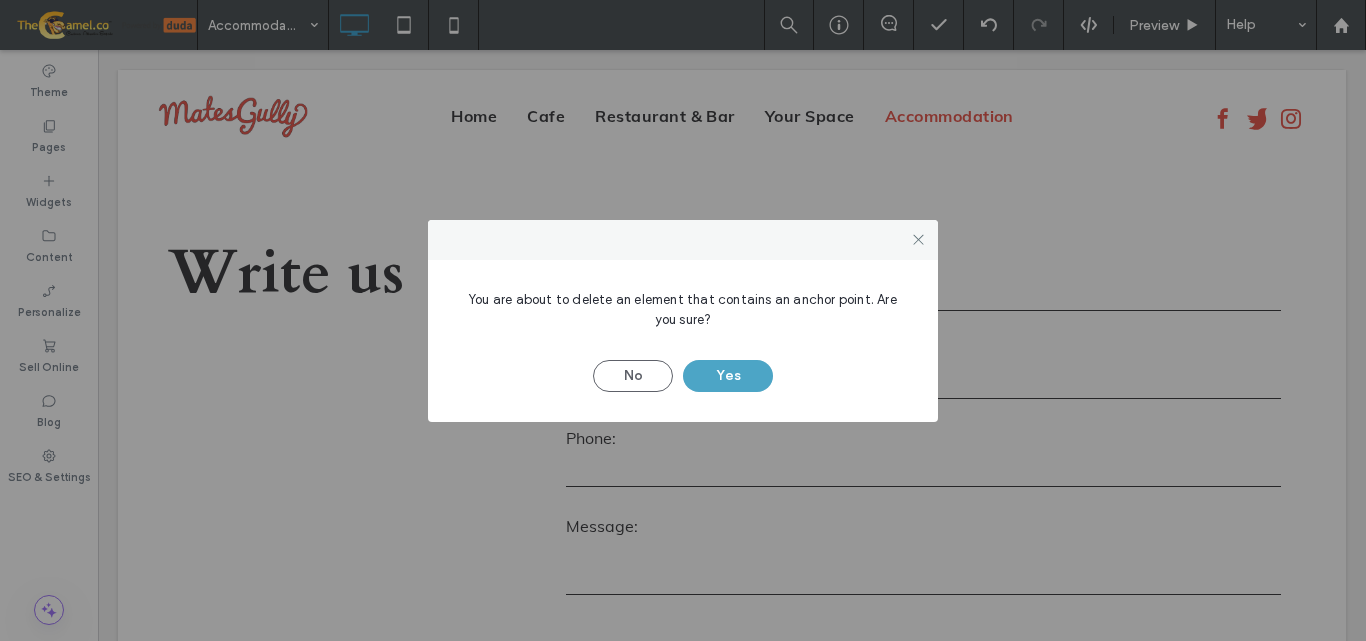 click on "Yes" at bounding box center (728, 376) 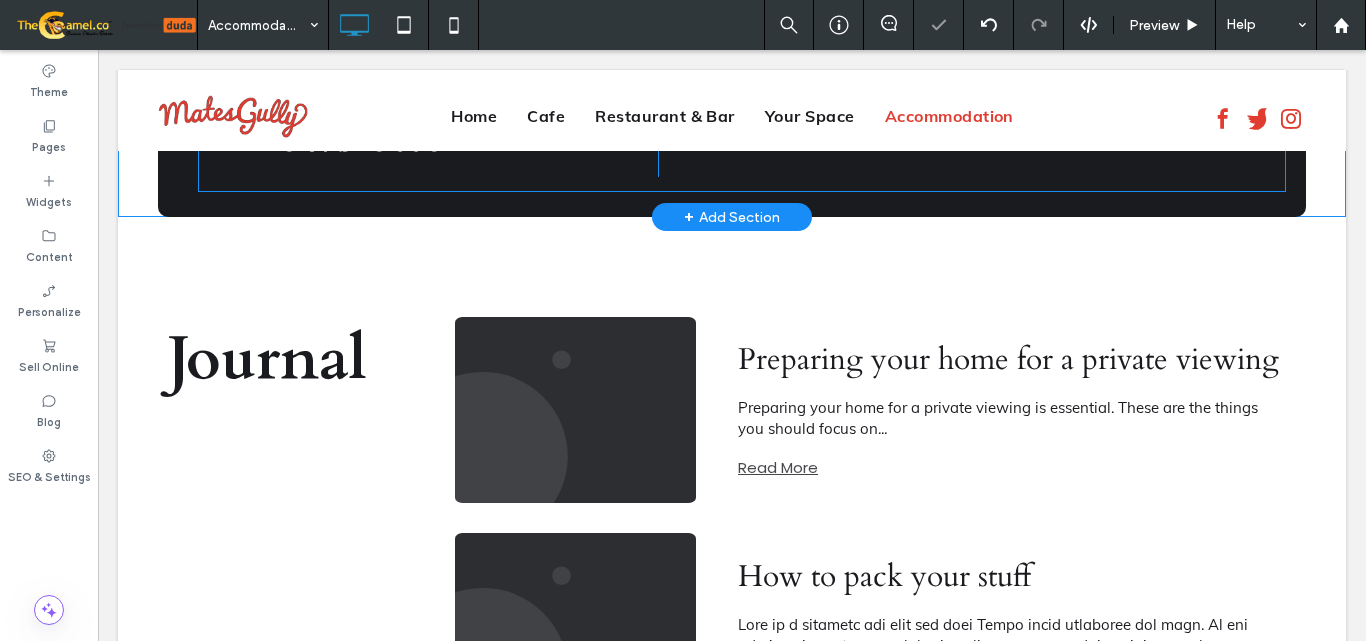 scroll, scrollTop: 0, scrollLeft: 0, axis: both 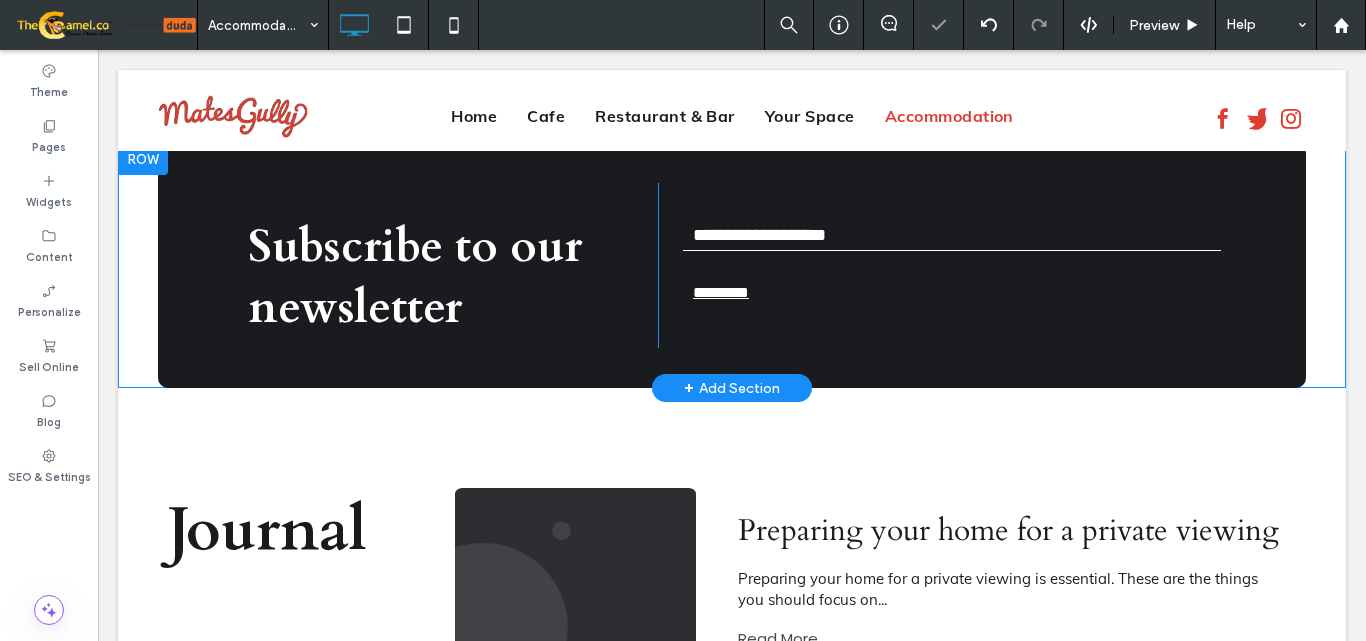 click at bounding box center (143, 159) 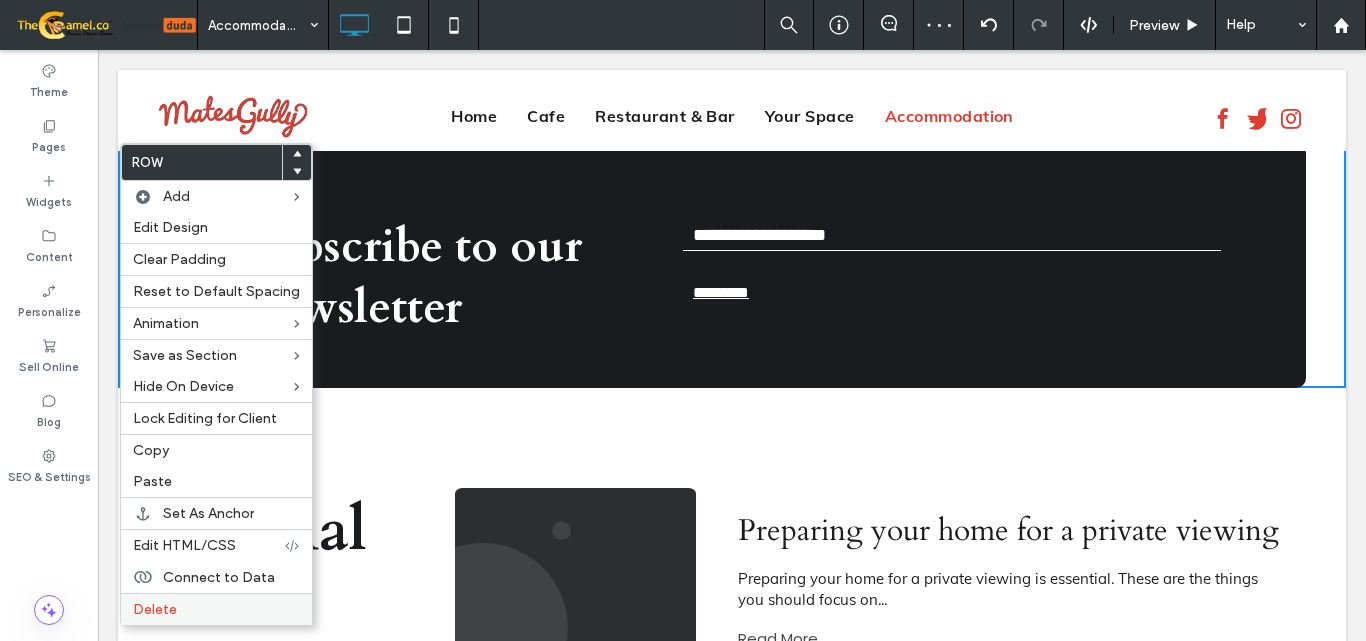 click on "Delete" at bounding box center [216, 609] 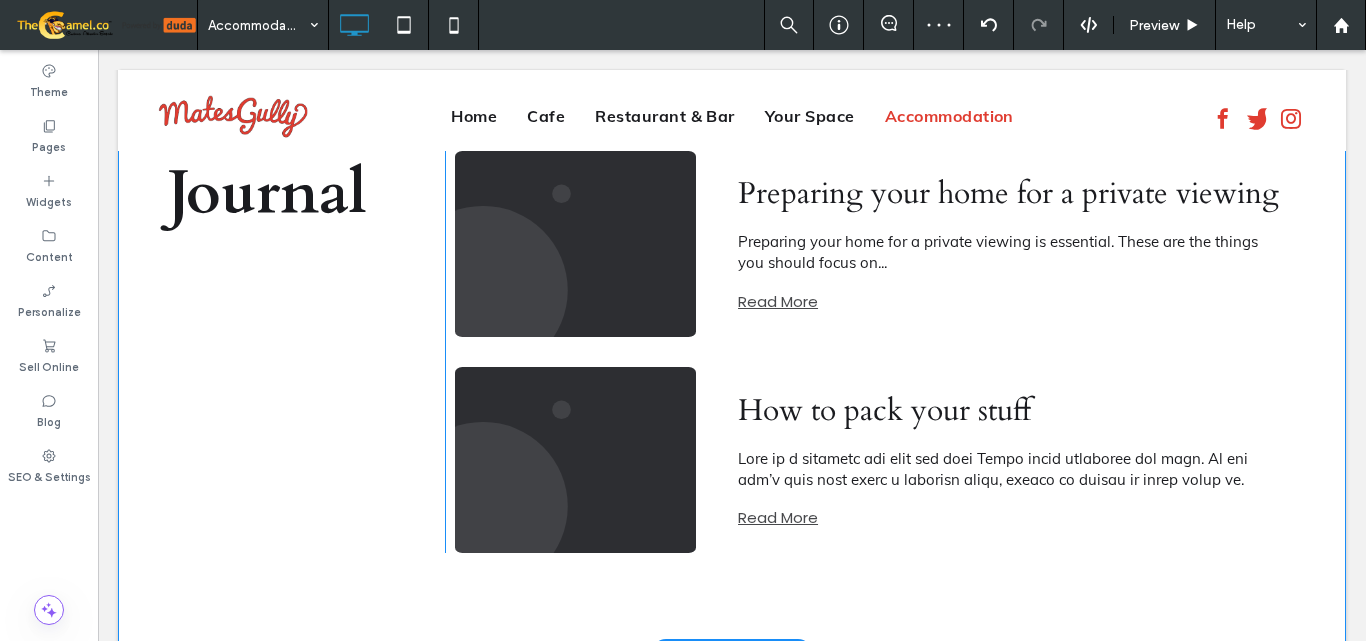 scroll, scrollTop: 0, scrollLeft: 0, axis: both 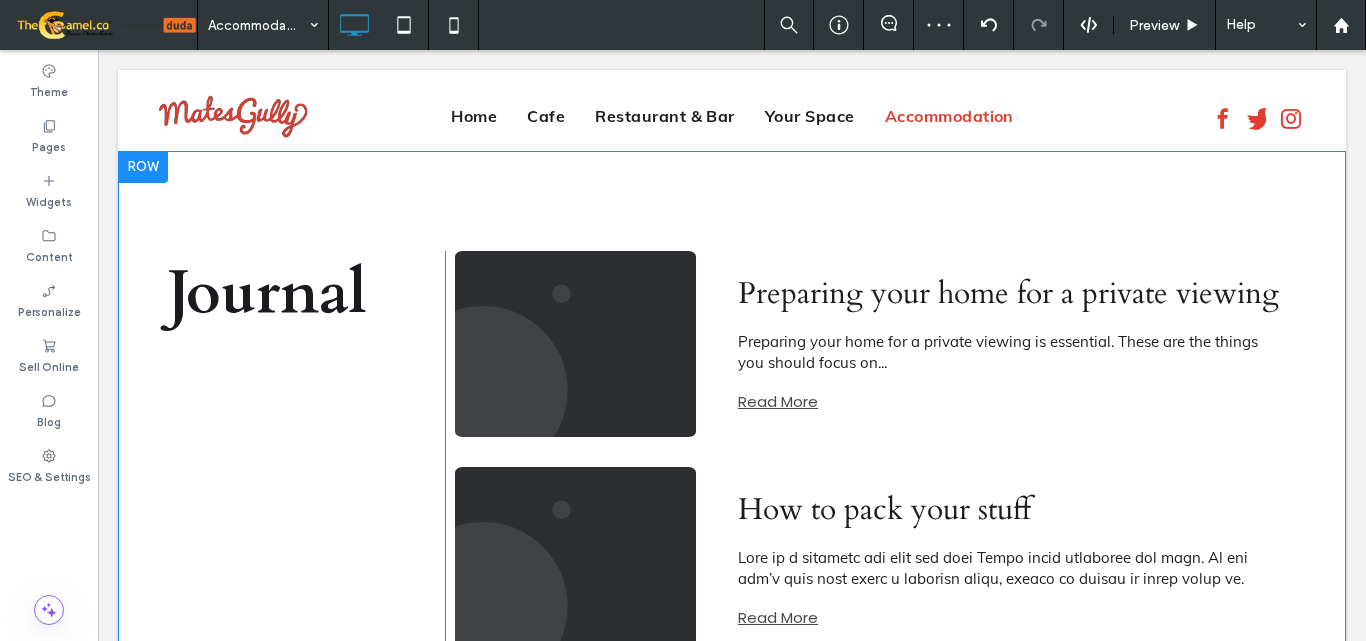 click at bounding box center (143, 167) 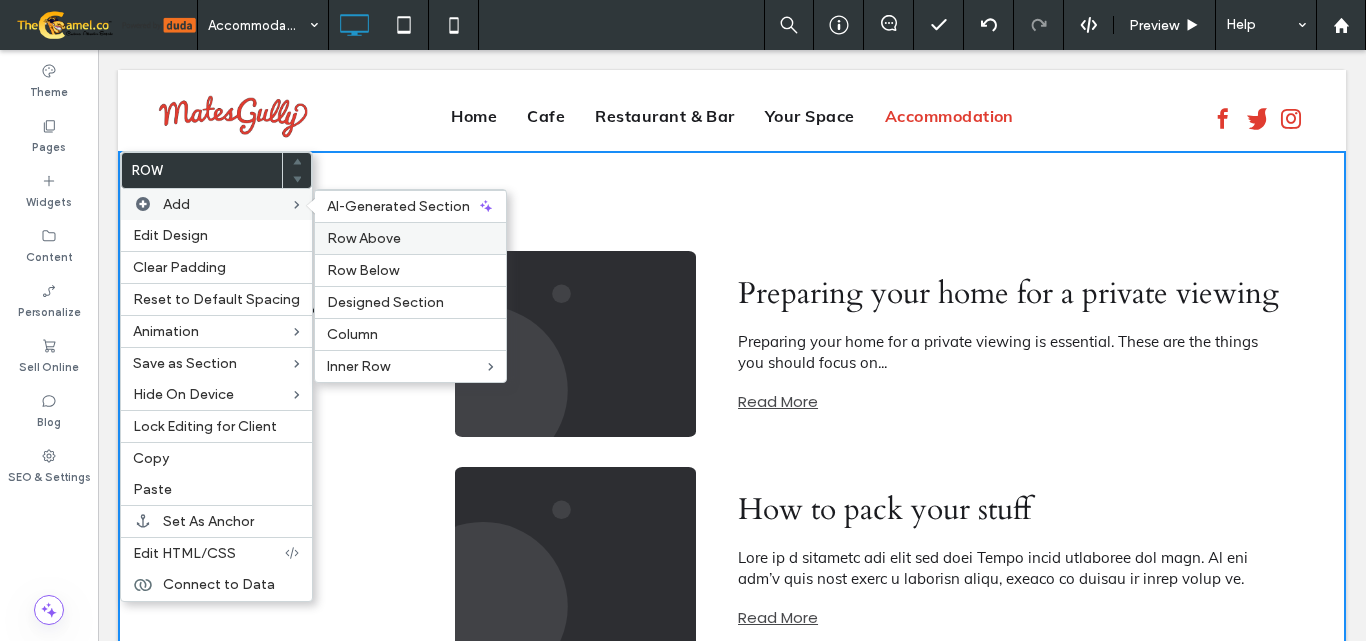 drag, startPoint x: 383, startPoint y: 244, endPoint x: 245, endPoint y: 180, distance: 152.11838 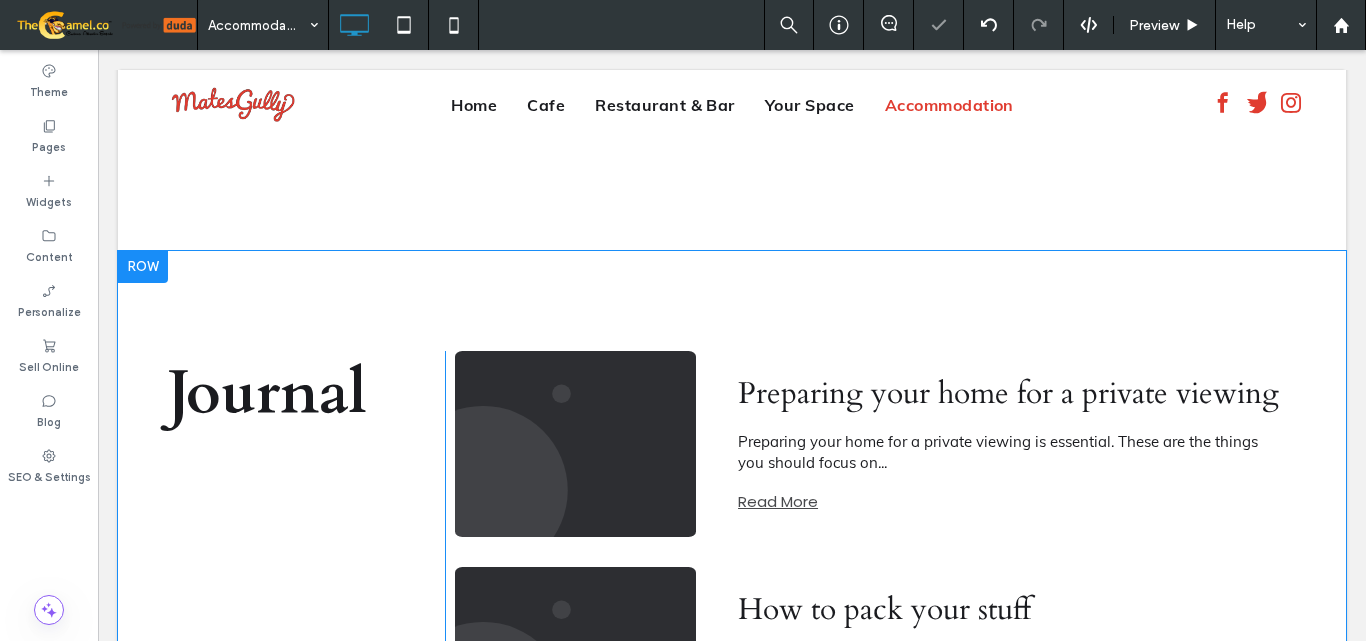 scroll, scrollTop: 189, scrollLeft: 0, axis: vertical 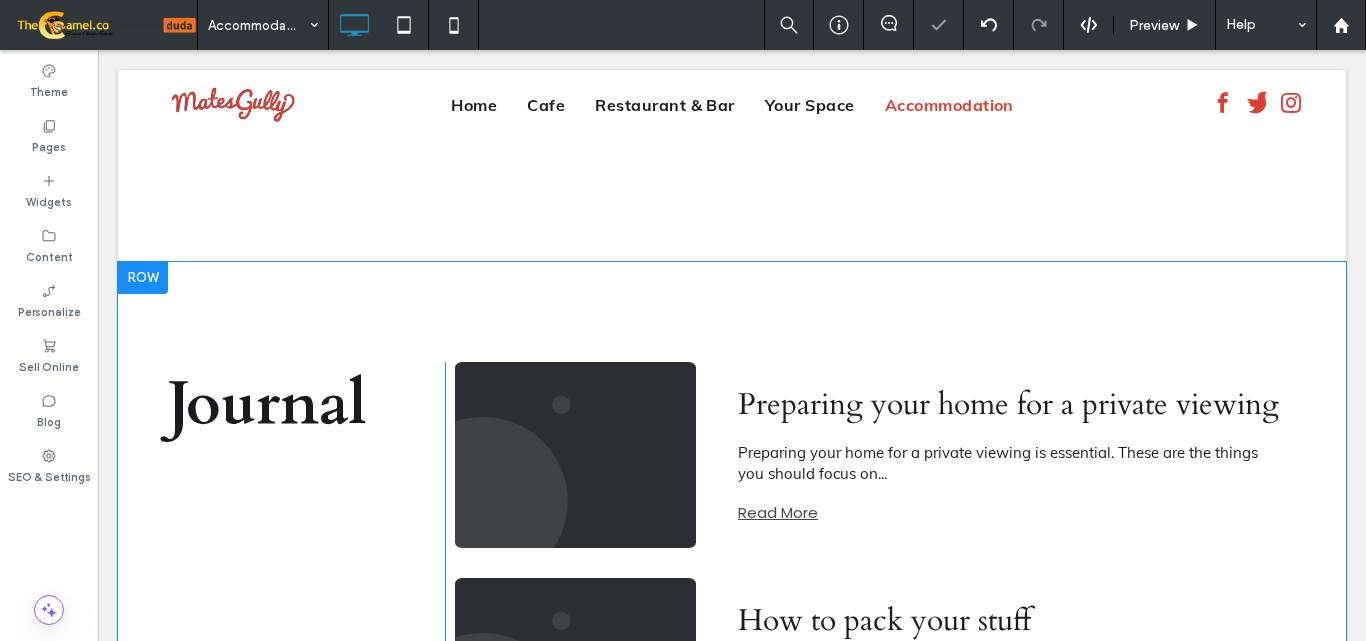 click at bounding box center (143, 278) 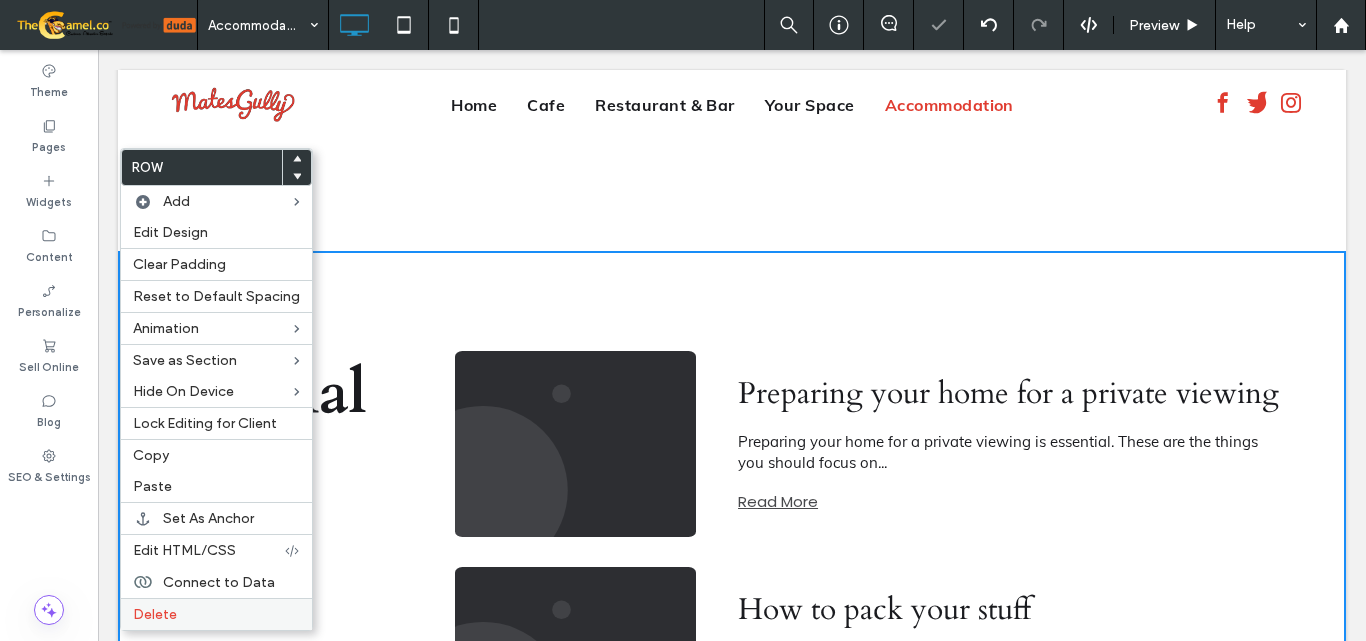 click on "Delete" at bounding box center [216, 614] 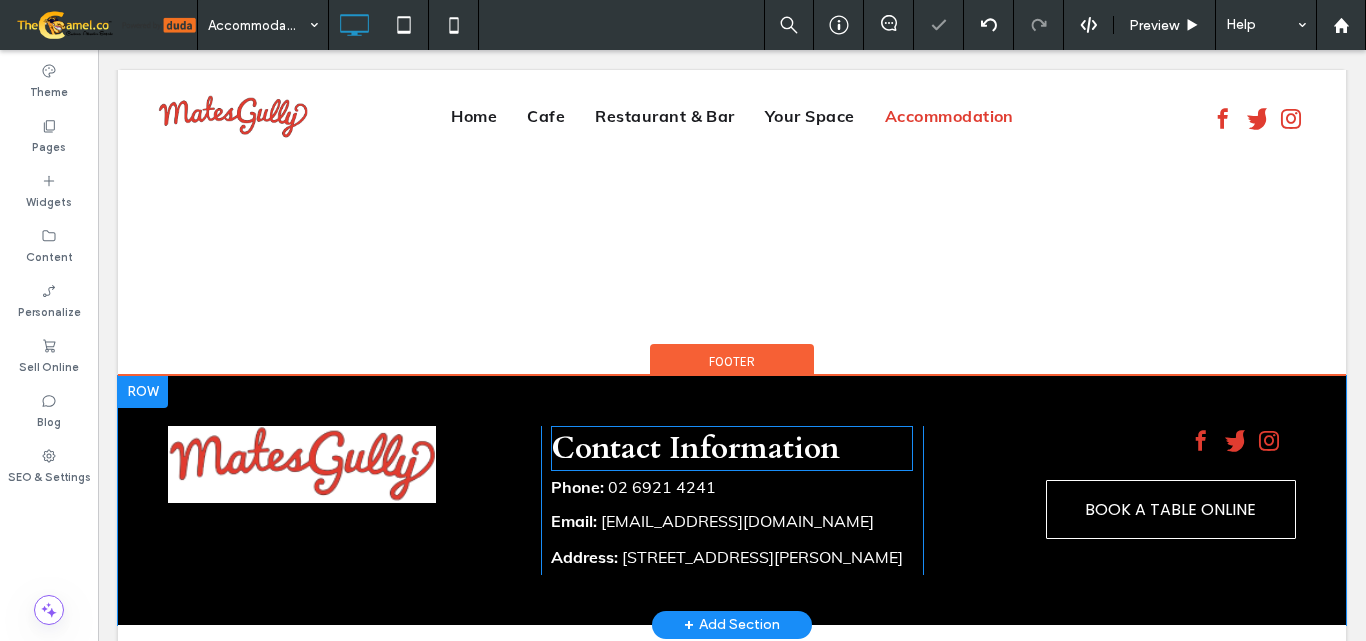 scroll, scrollTop: 0, scrollLeft: 0, axis: both 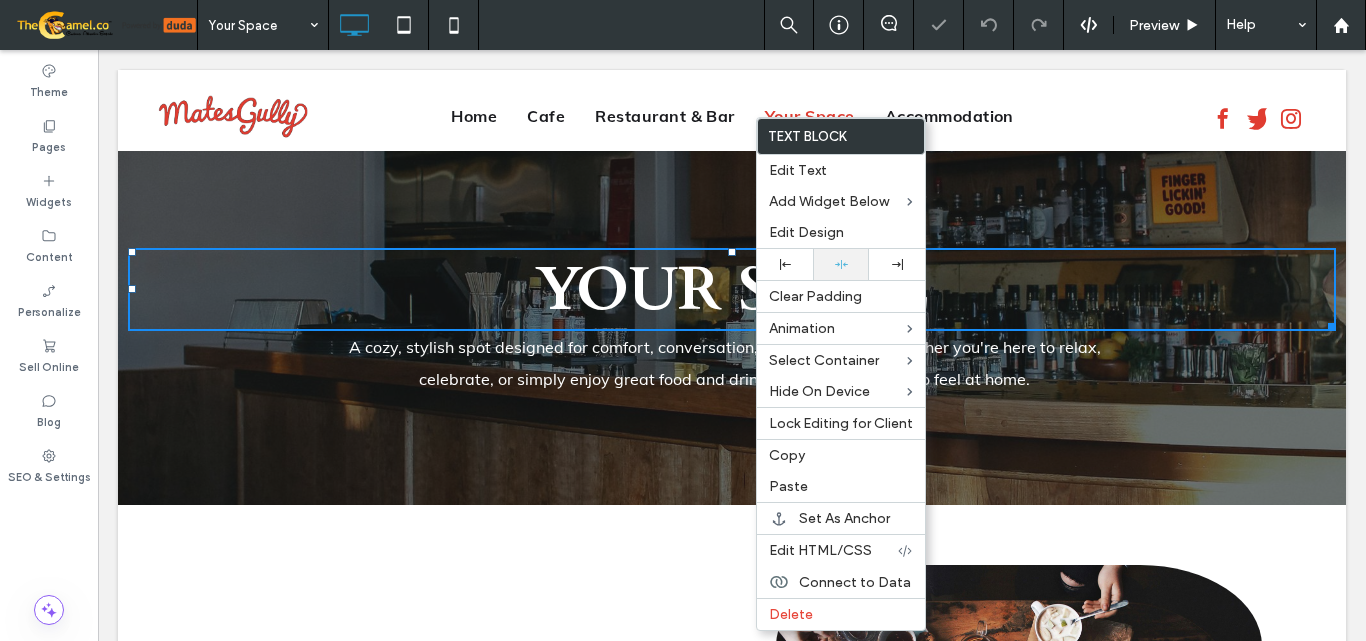 click 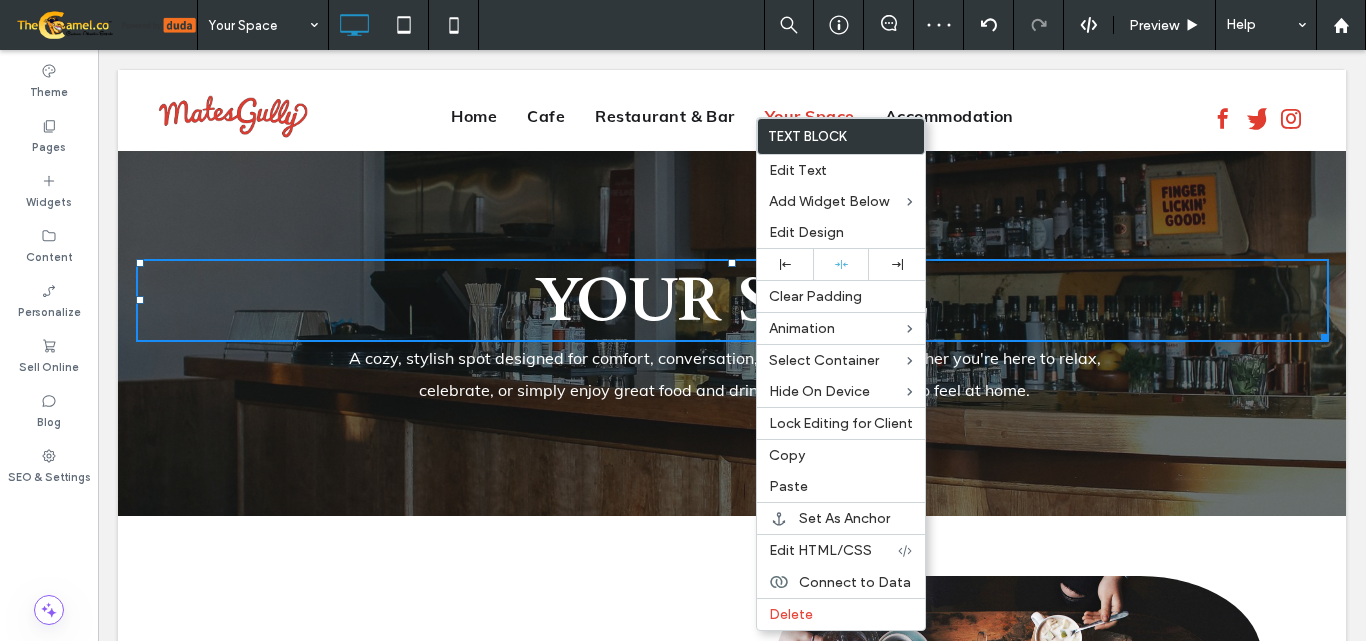 click on "A cozy, stylish spot designed for comfort, conversation, and connection. Whether you're here to relax, celebrate, or simply enjoy great food and drinks, this is your space to feel at home." at bounding box center [725, 374] 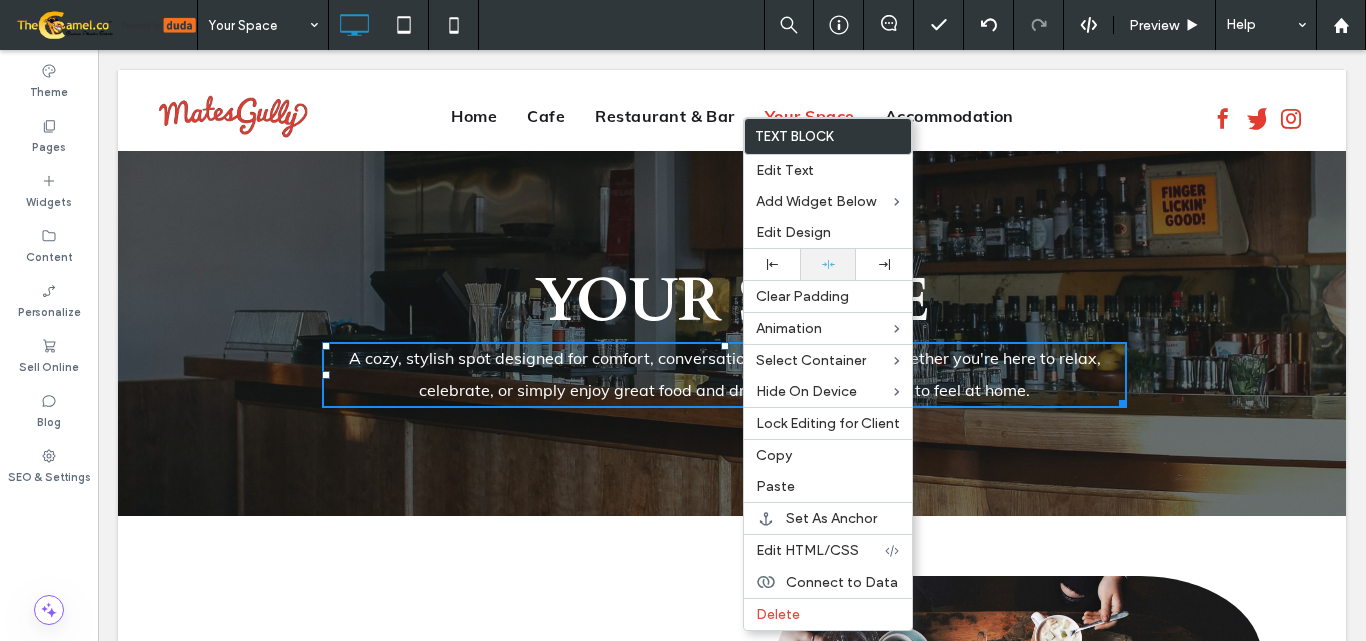 click 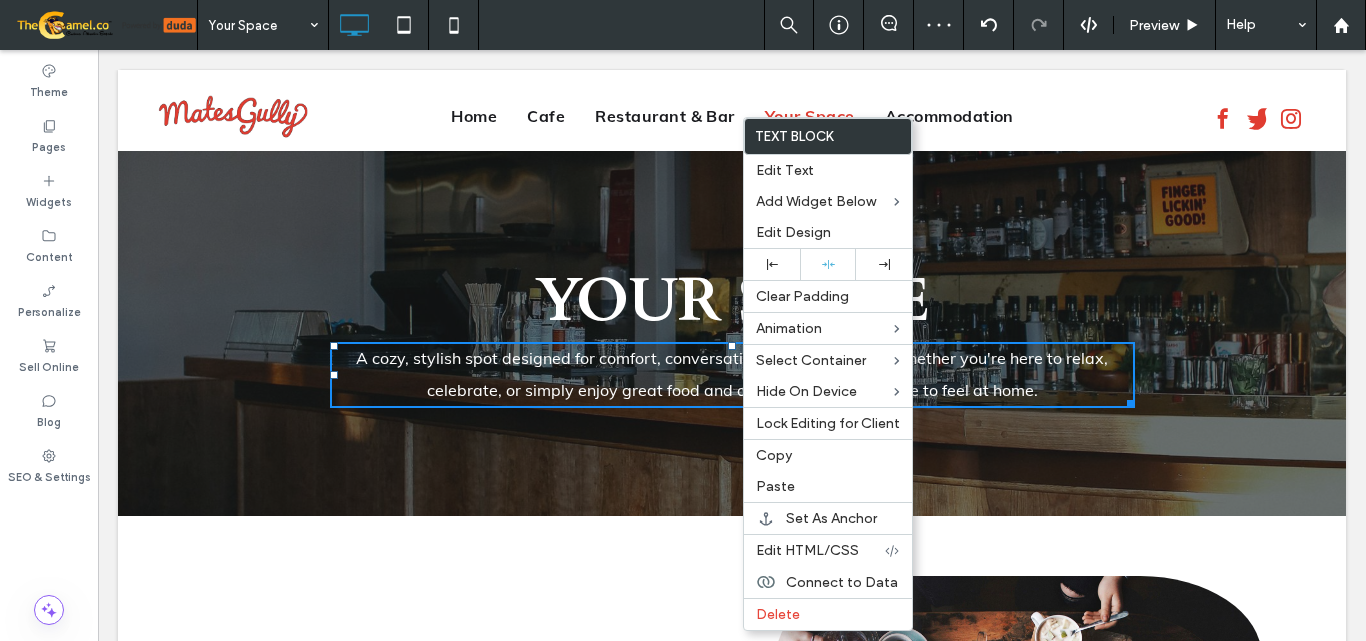 click on "YOUR SPACE
A cozy, stylish spot designed for comfort, conversation, and connection. Whether you're here to relax, celebrate, or simply enjoy great food and drinks, this is your space to feel at home.
Click To Paste
Row + Add Section" at bounding box center [732, 333] 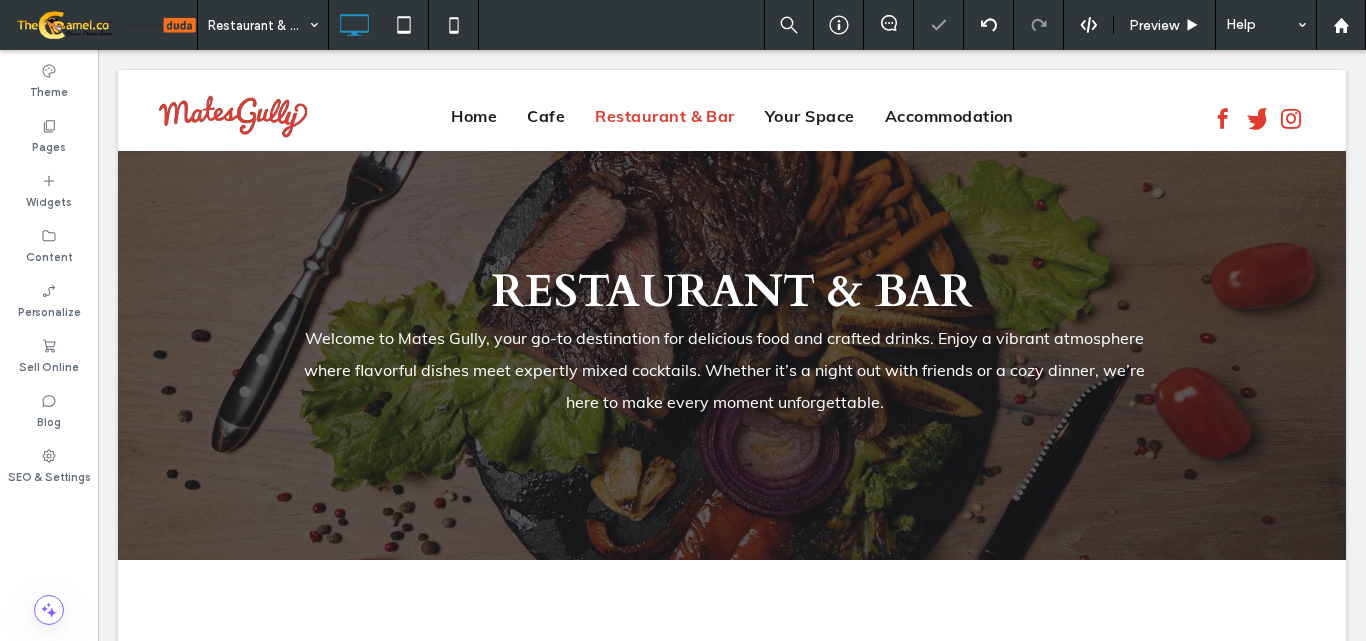 scroll, scrollTop: 0, scrollLeft: 0, axis: both 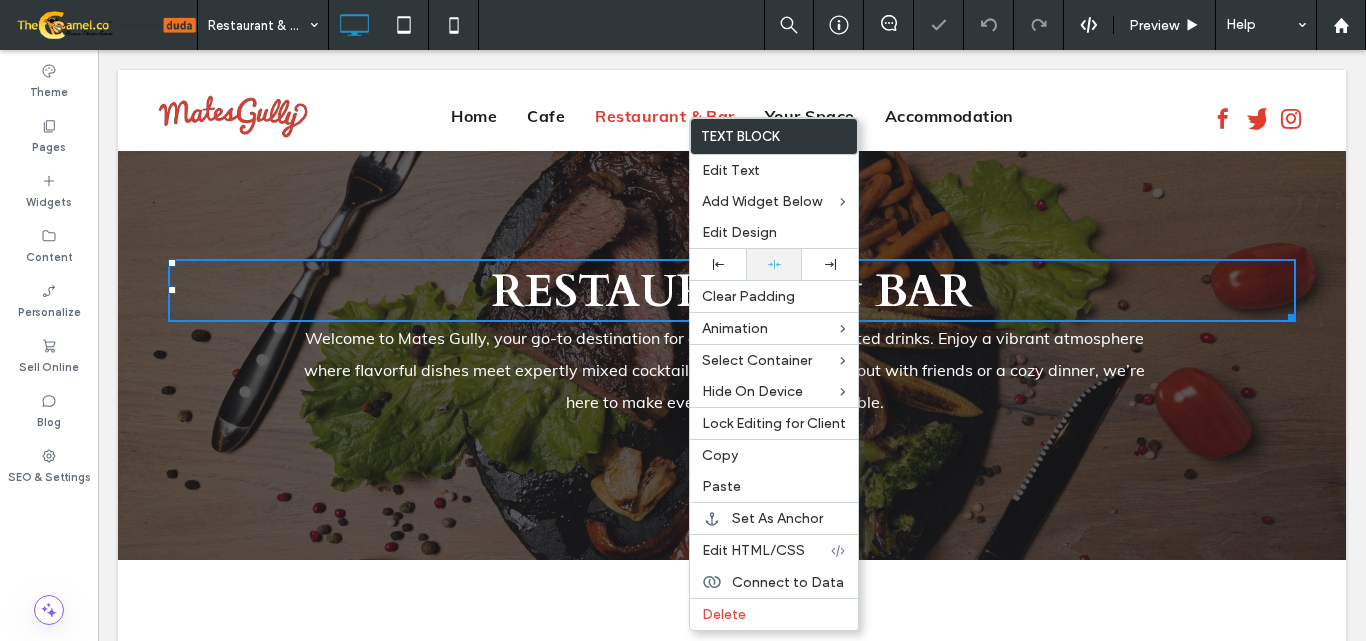 click 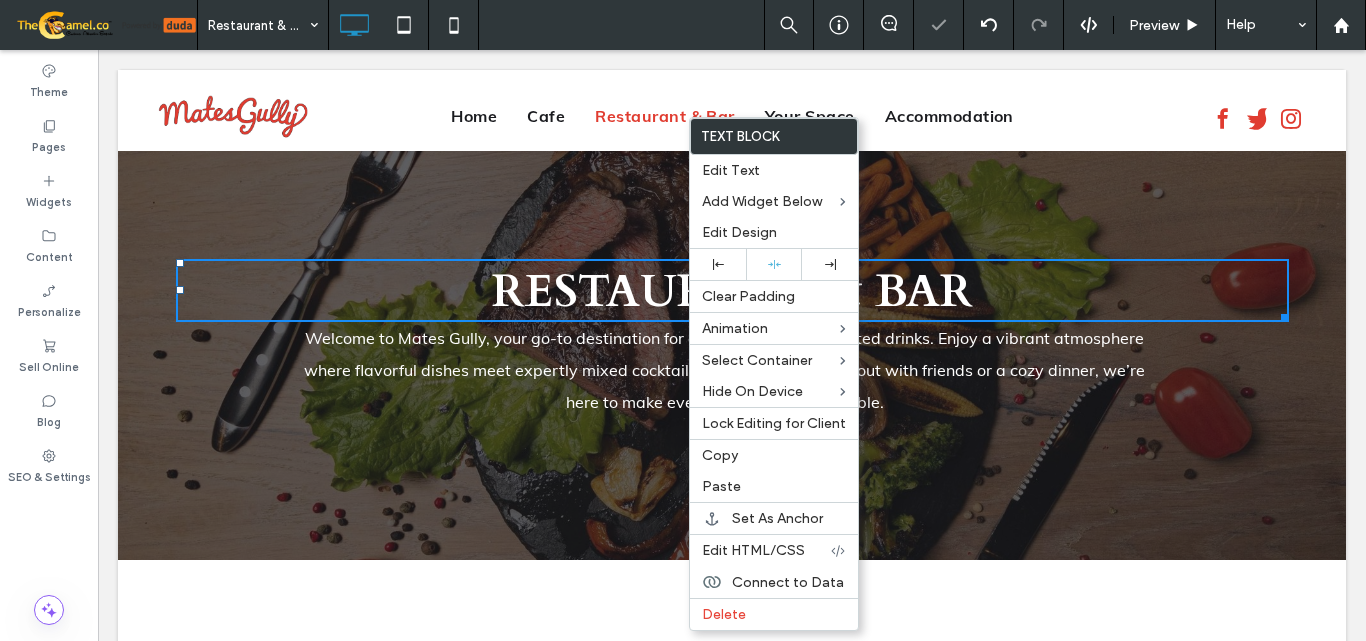 click on "Welcome to Mates Gully, your go-to destination for delicious food and crafted drinks. Enjoy a vibrant atmosphere where flavorful dishes meet expertly mixed cocktails. Whether it’s a night out with friends or a cozy dinner, we’re here to make every moment unforgettable." at bounding box center [725, 370] 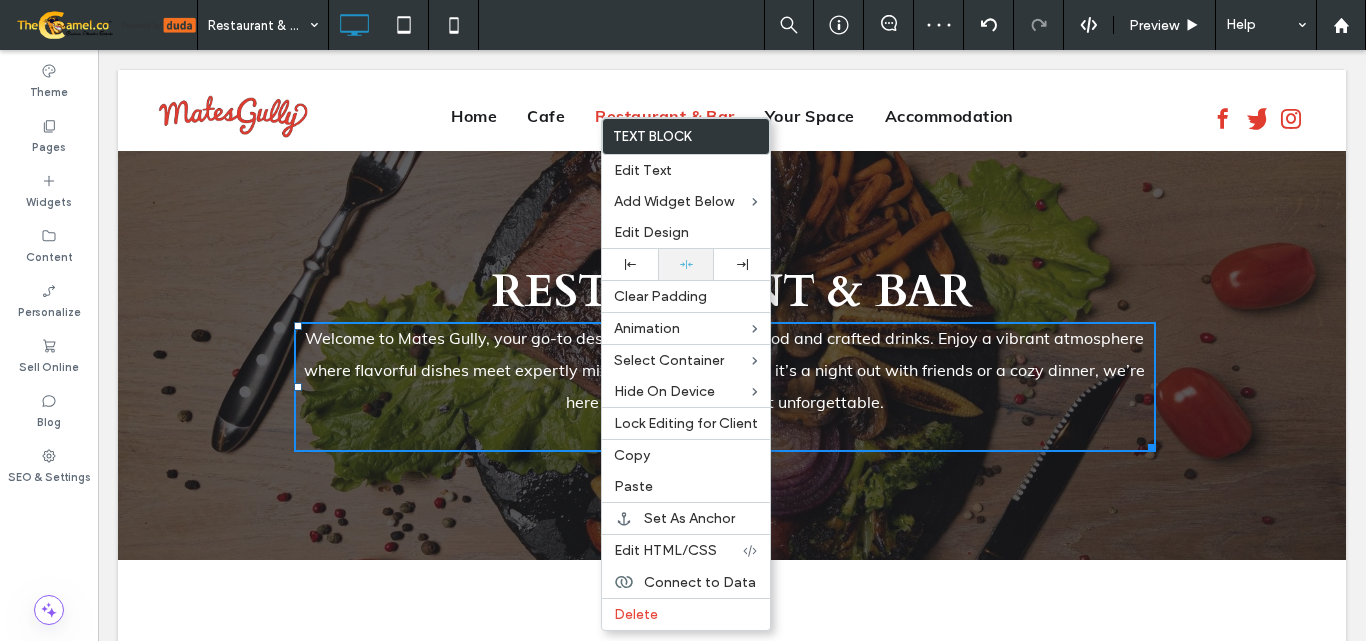 click 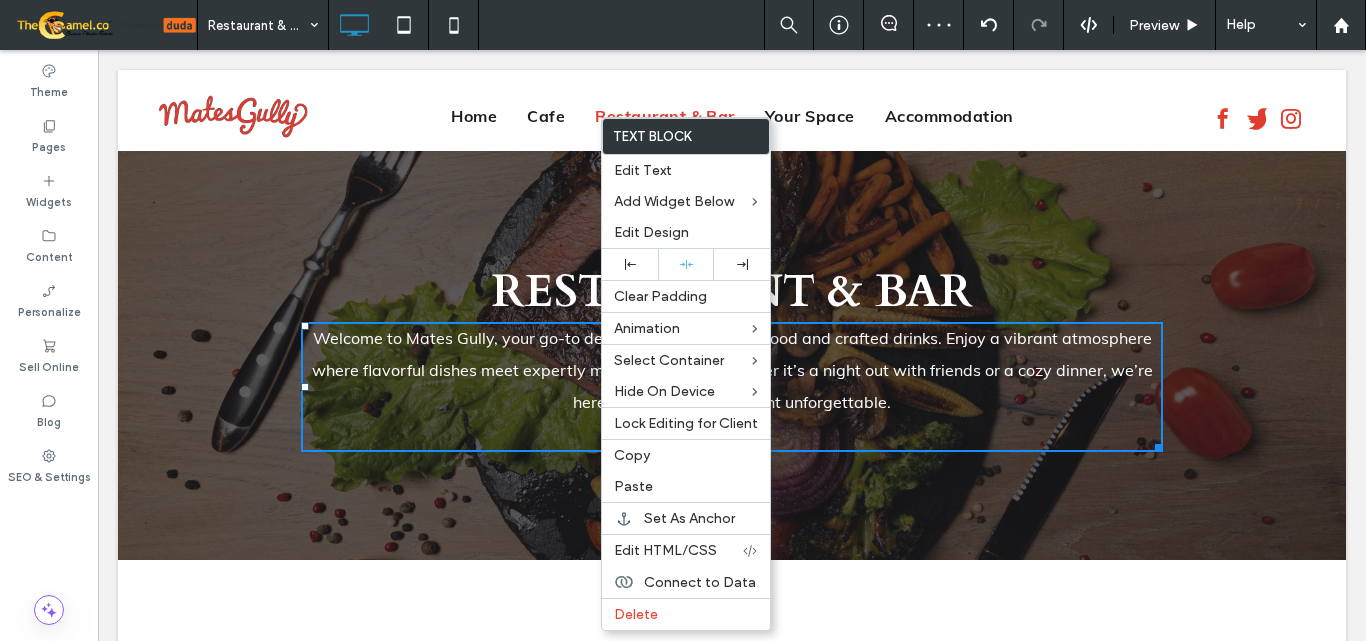 click on "RESTAURANT & BAR
Welcome to Mates Gully, your go-to destination for delicious food and crafted drinks. Enjoy a vibrant atmosphere where flavorful dishes meet expertly mixed cocktails. Whether it’s a night out with friends or a cozy dinner, we’re here to make every moment unforgettable.
Click To Paste
Row + Add Section" at bounding box center (732, 355) 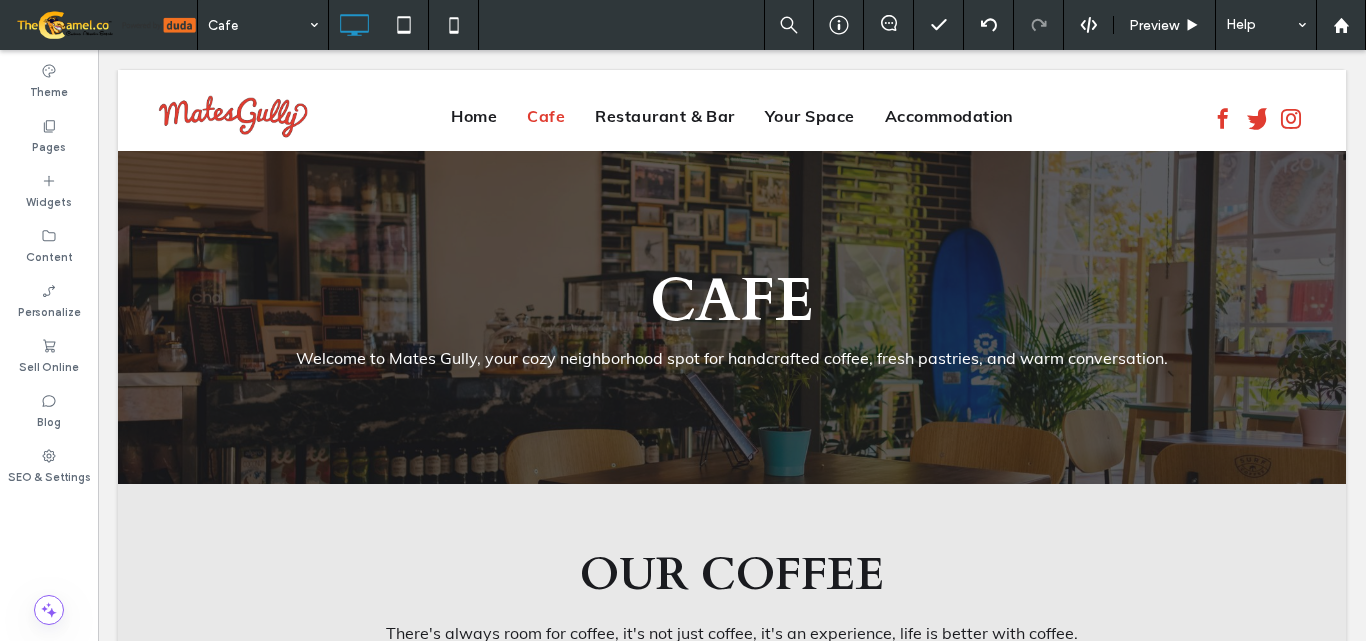 scroll, scrollTop: 0, scrollLeft: 0, axis: both 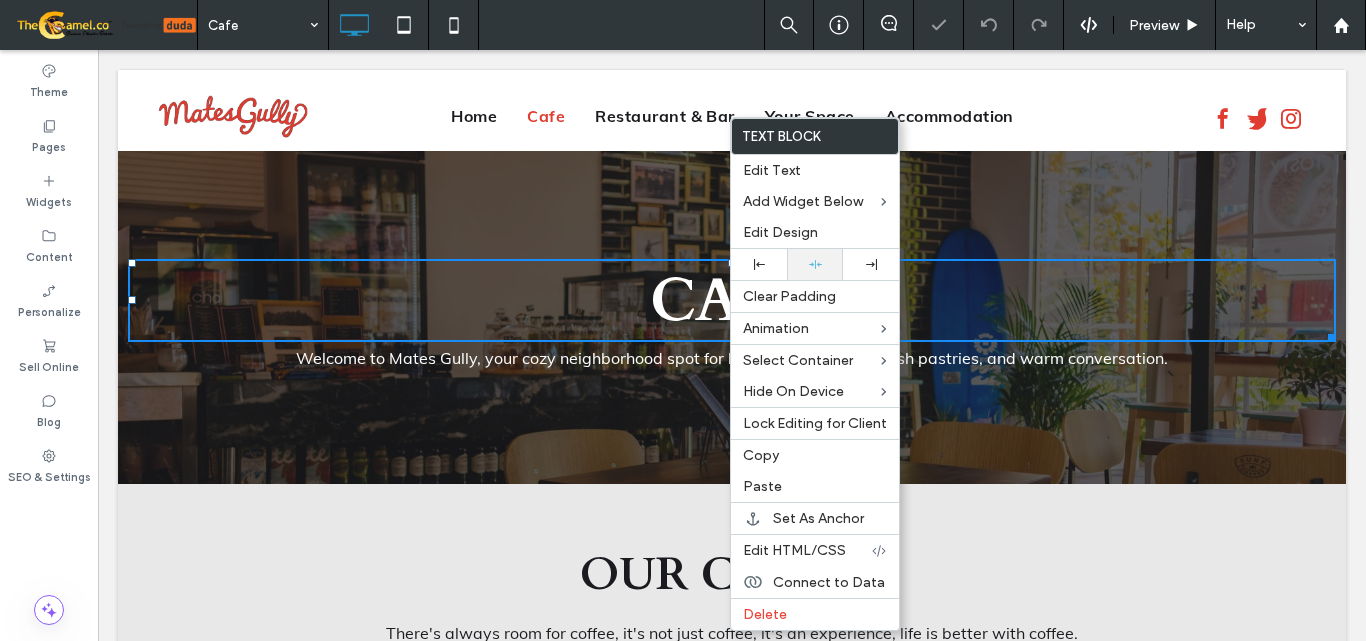 click at bounding box center (815, 264) 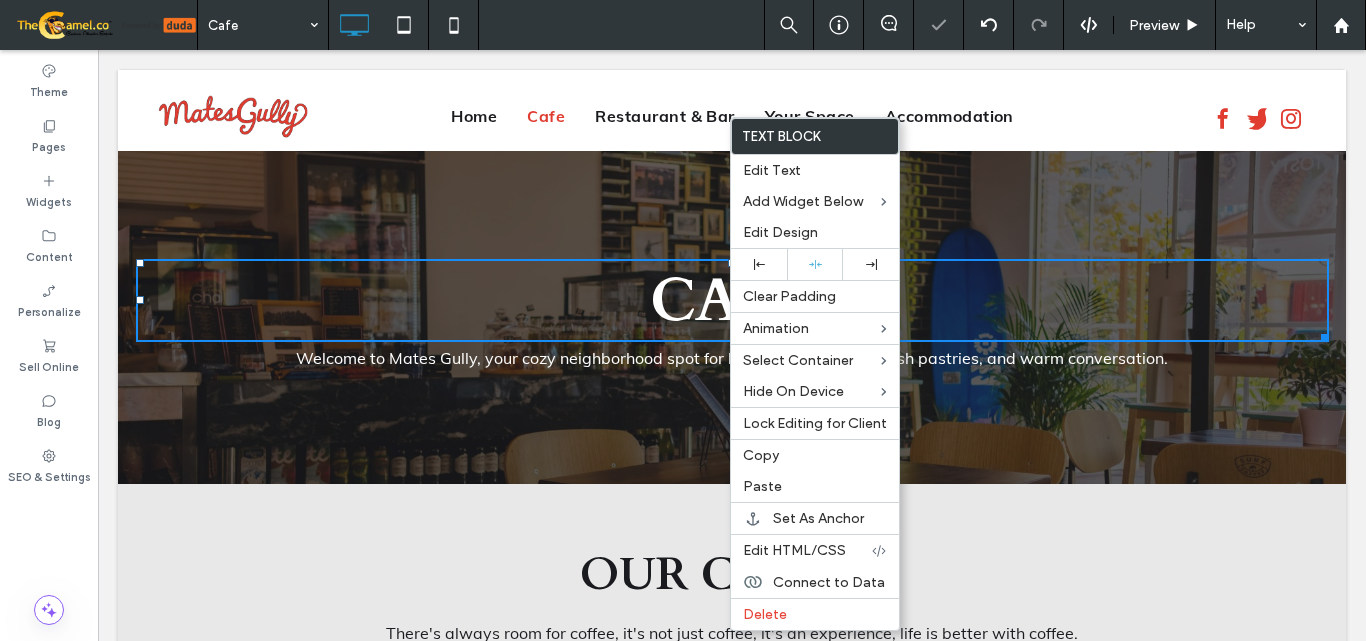 click on "Welcome to Mates Gully, your cozy neighborhood spot for handcrafted coffee, fresh pastries, and warm conversation." at bounding box center [732, 358] 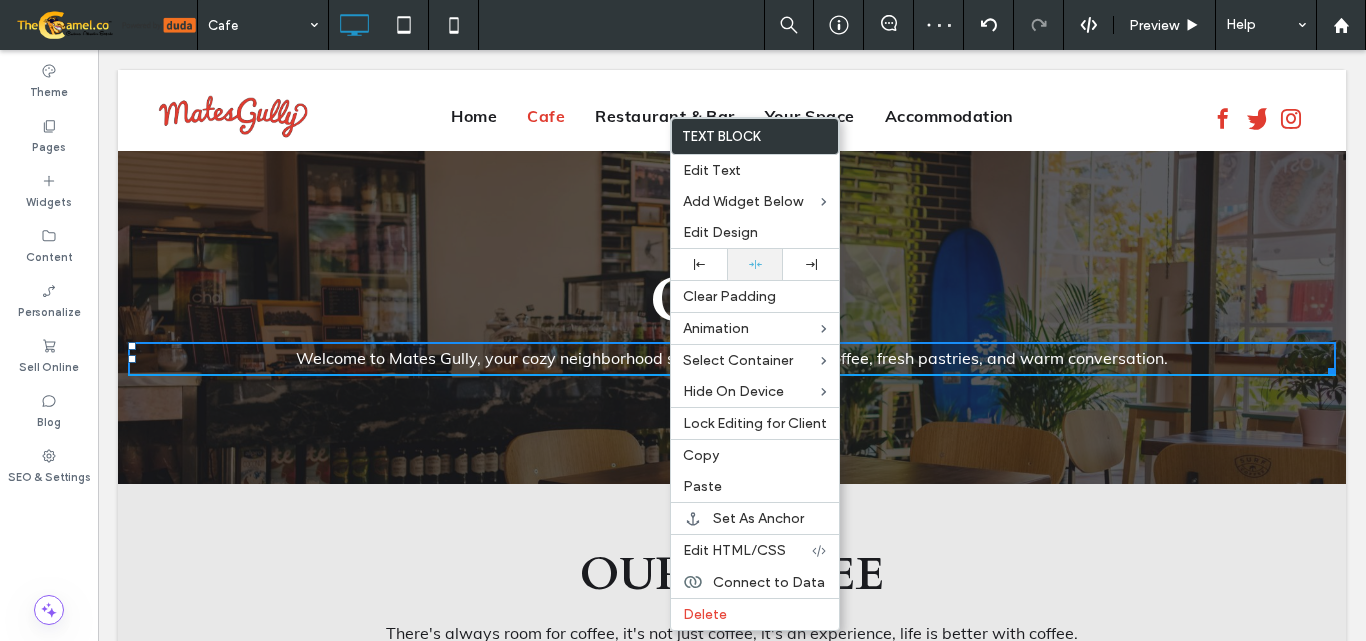 click at bounding box center [755, 264] 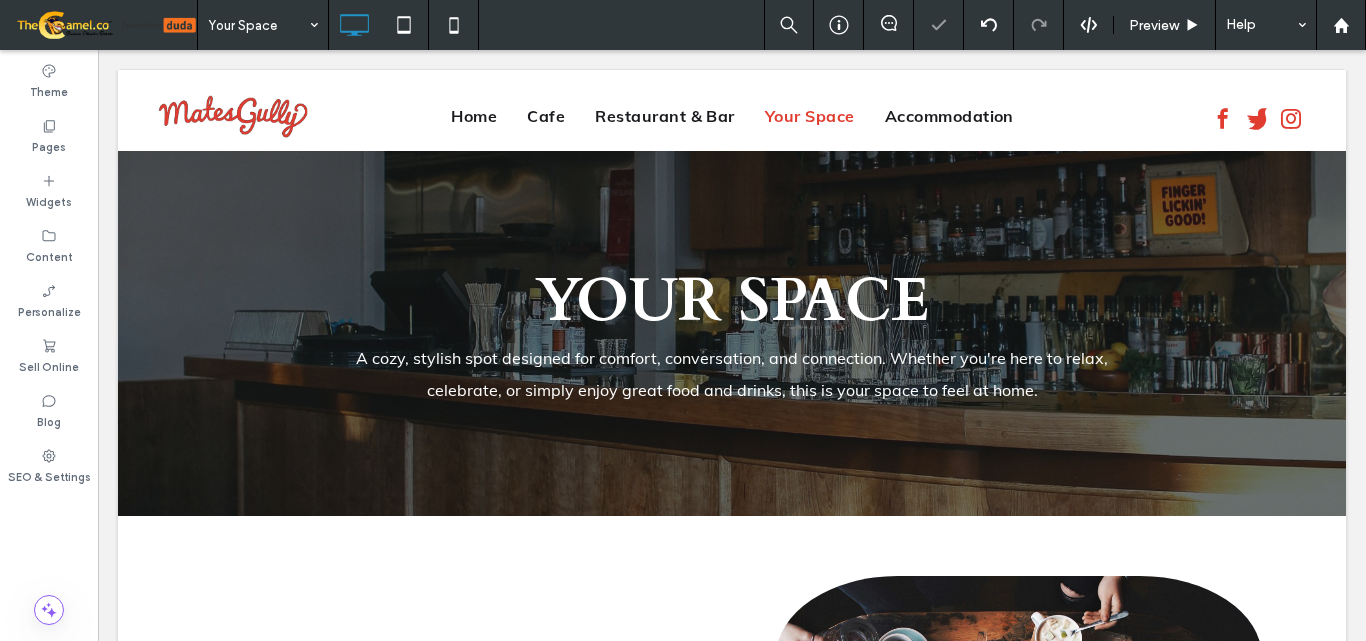 scroll, scrollTop: 0, scrollLeft: 0, axis: both 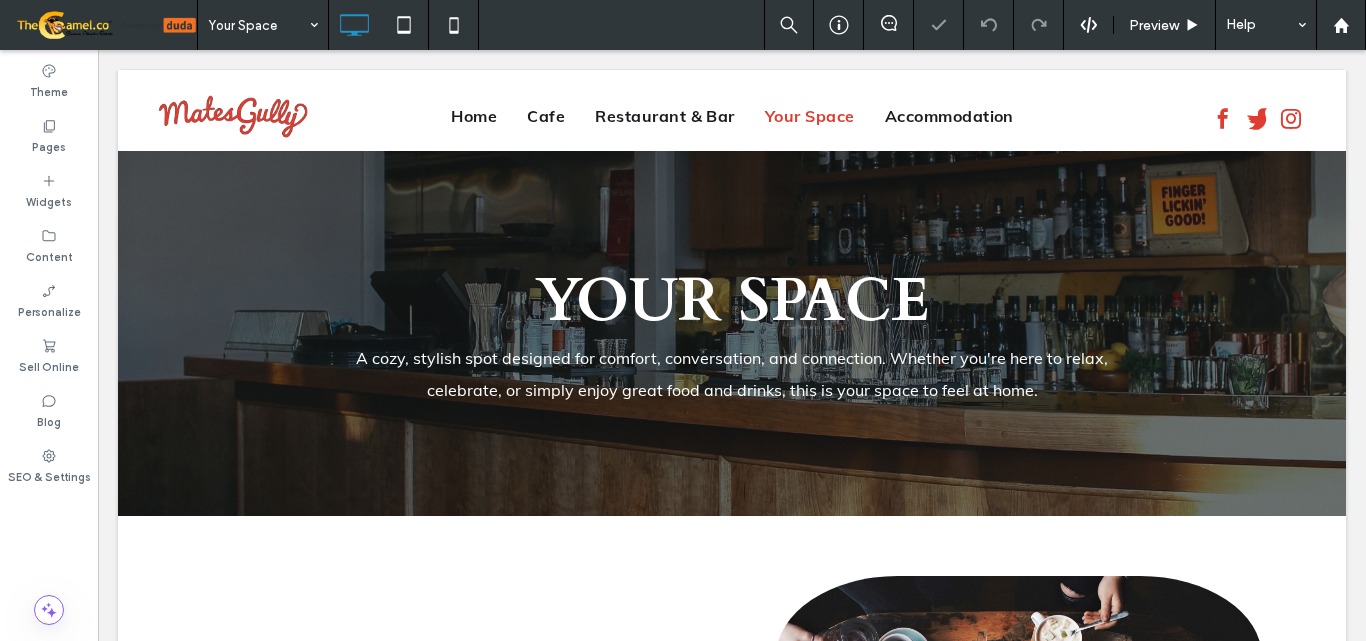 click on "Your Space" at bounding box center [263, 25] 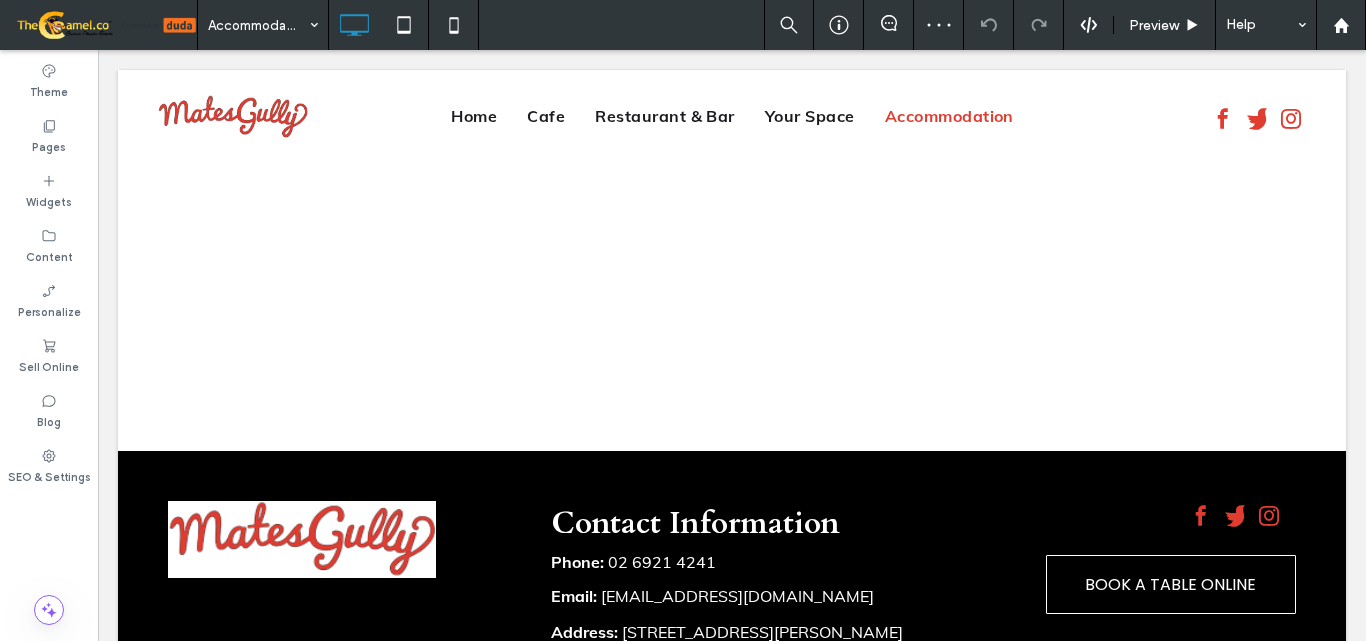 scroll, scrollTop: 0, scrollLeft: 0, axis: both 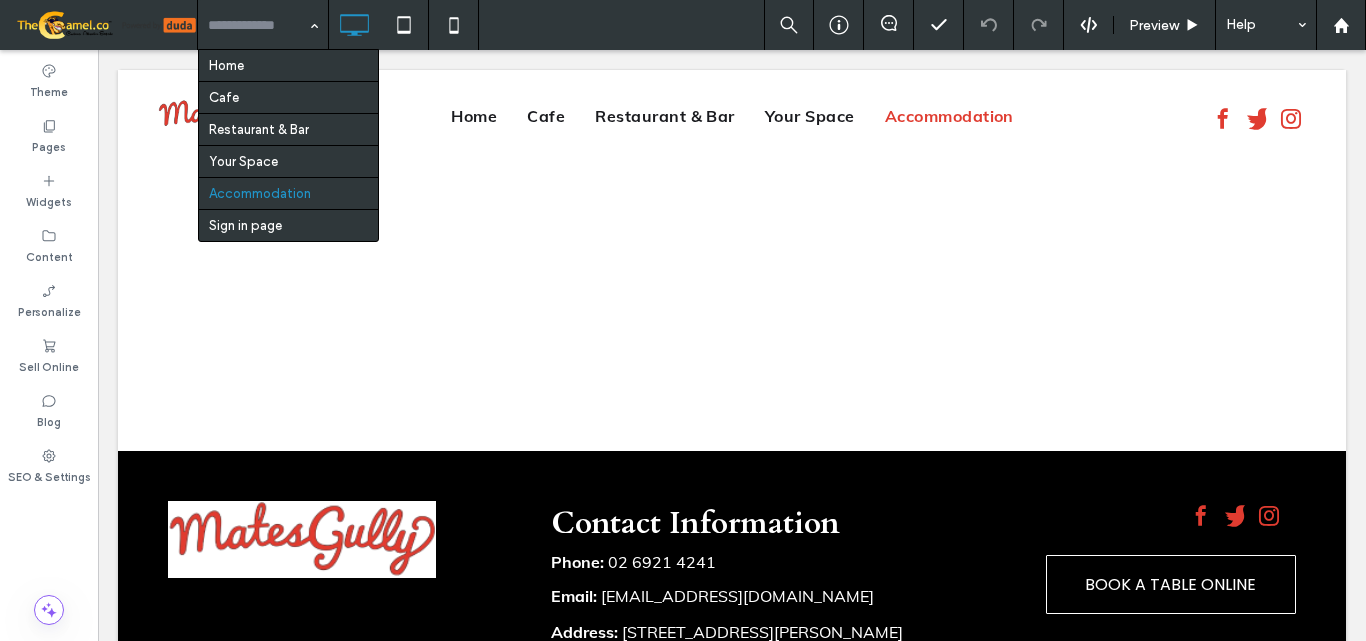 drag, startPoint x: 277, startPoint y: 26, endPoint x: 293, endPoint y: 23, distance: 16.27882 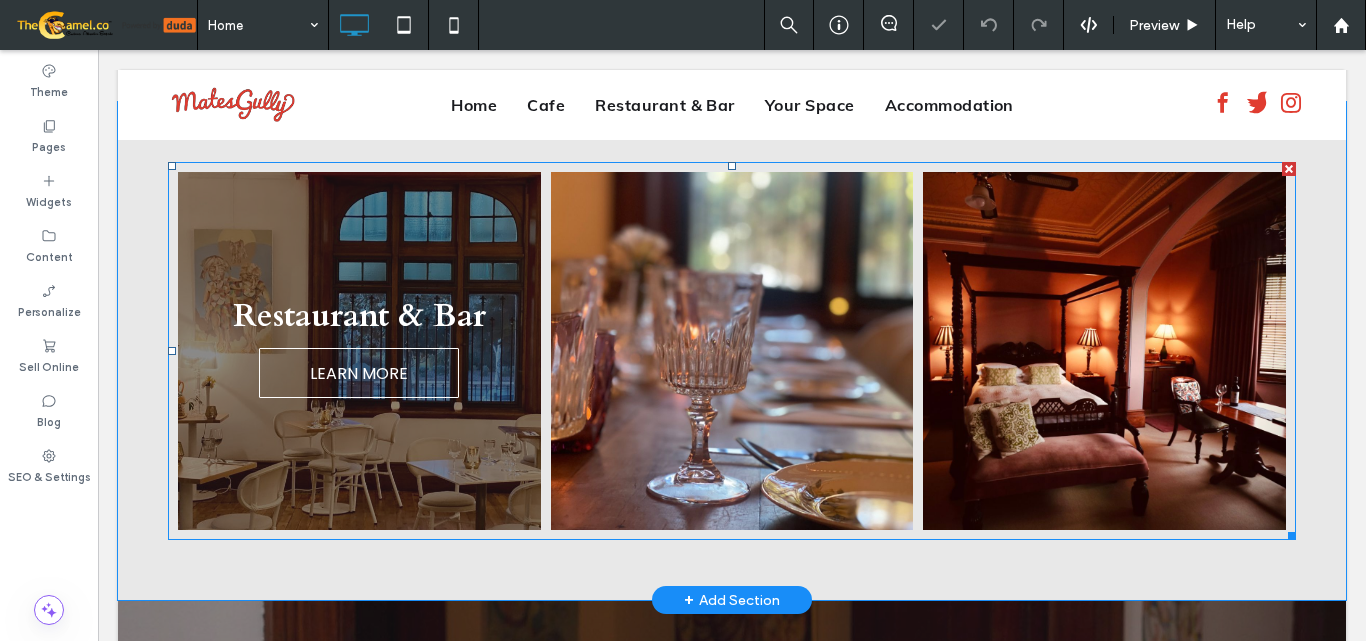 scroll, scrollTop: 1369, scrollLeft: 0, axis: vertical 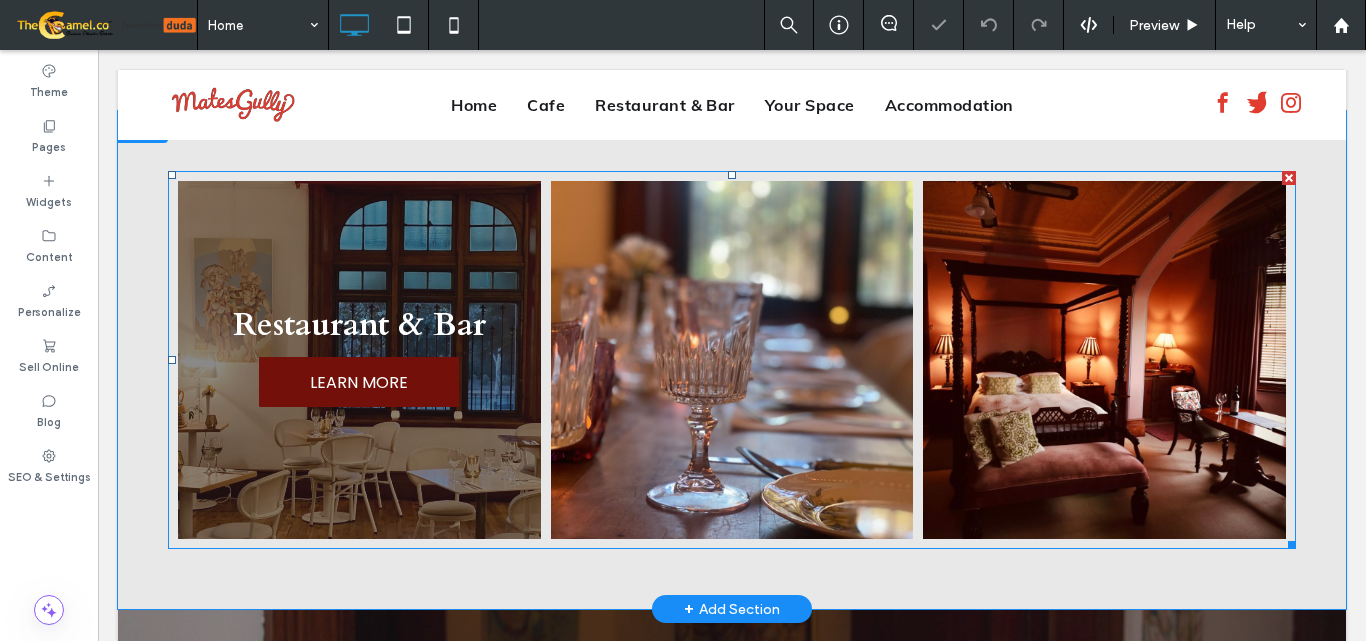 click on "LEARN MORE" at bounding box center [359, 382] 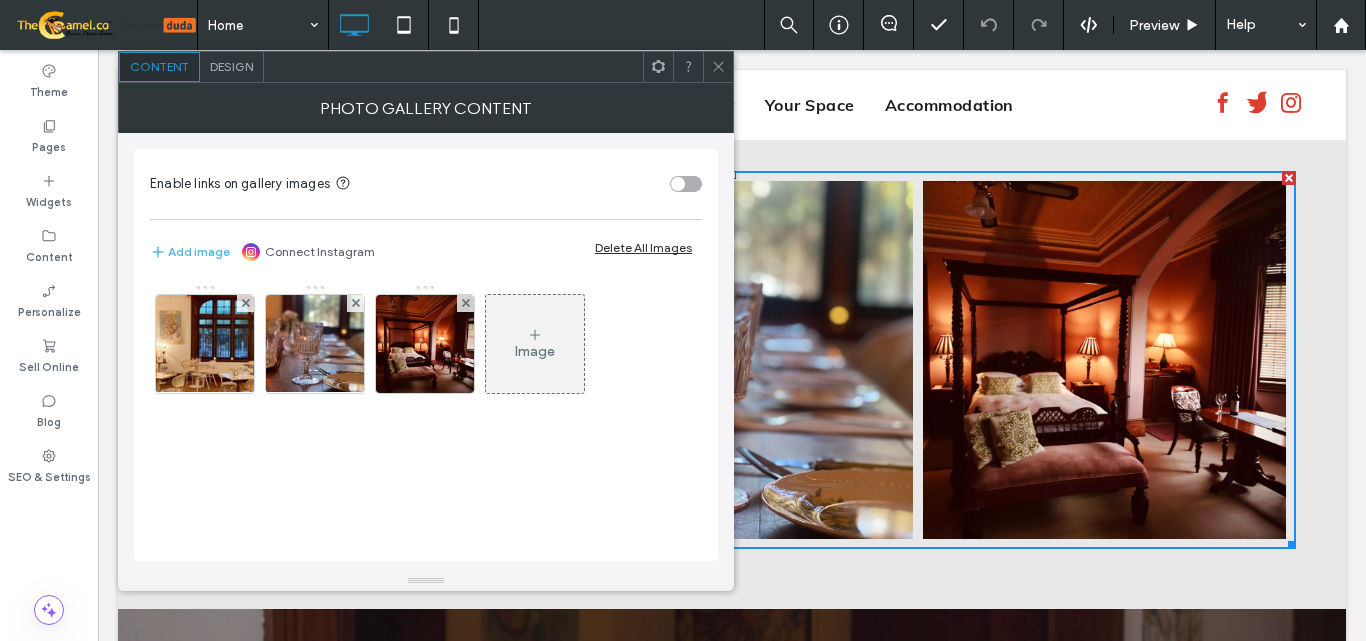 click on "Design" at bounding box center (232, 67) 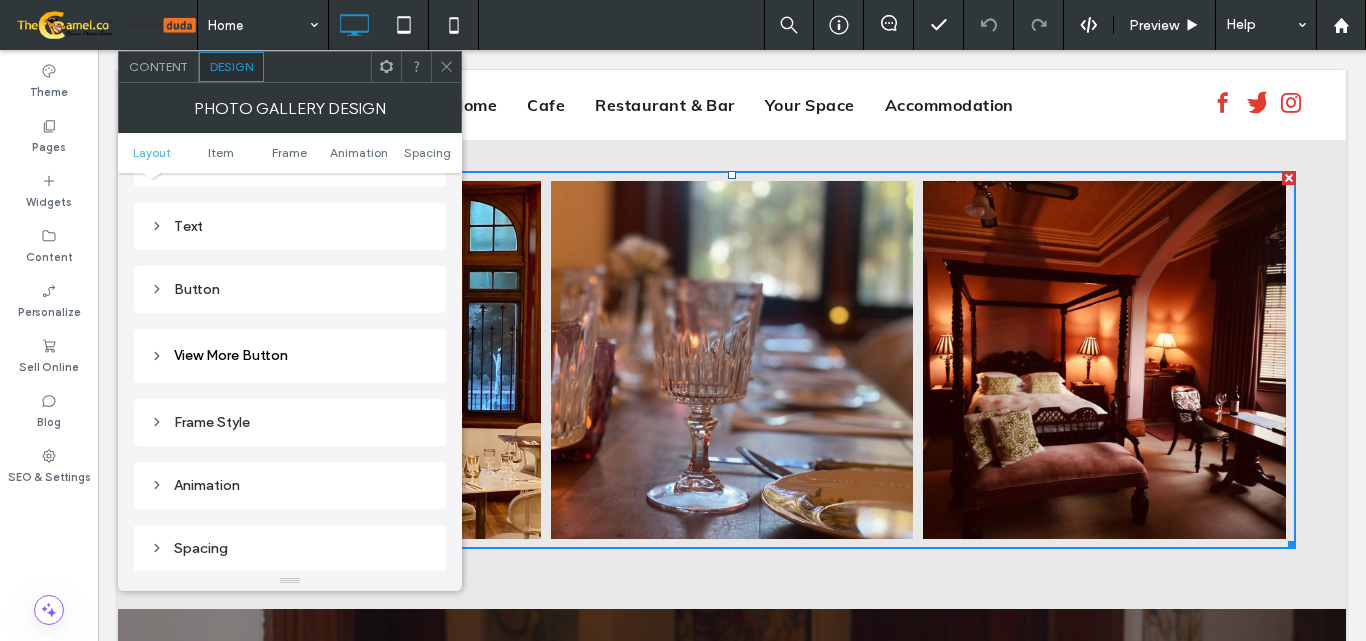 scroll, scrollTop: 800, scrollLeft: 0, axis: vertical 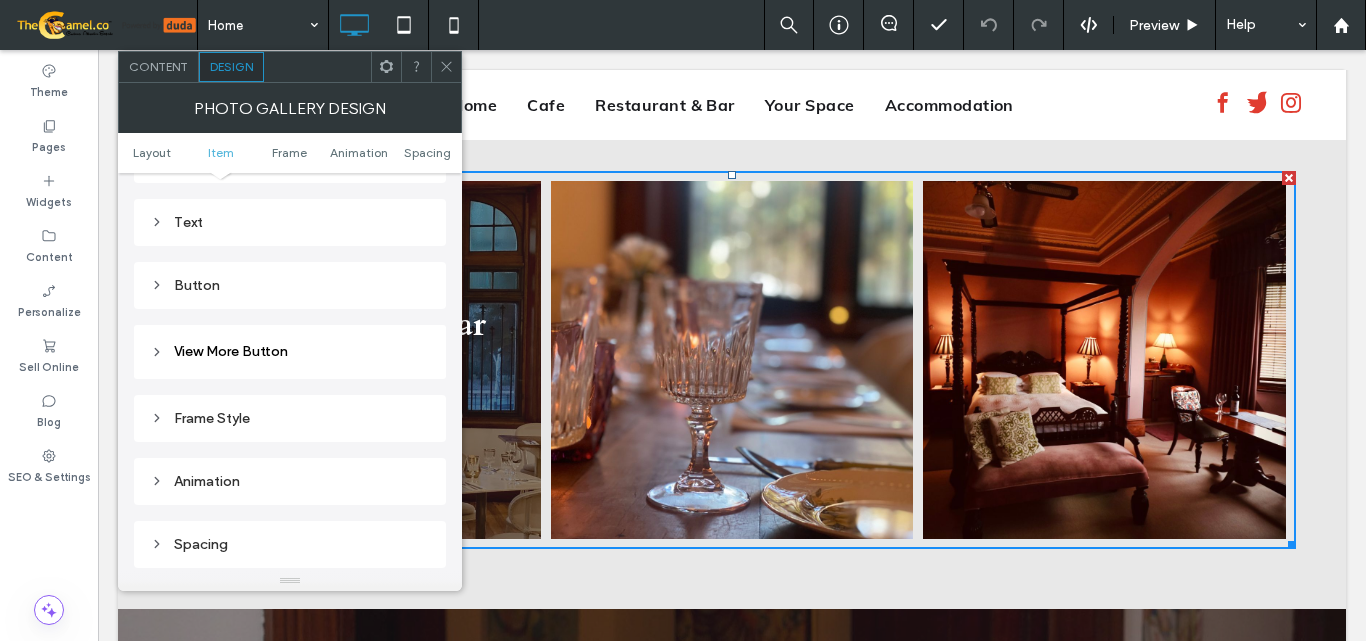 click on "Button" at bounding box center (290, 285) 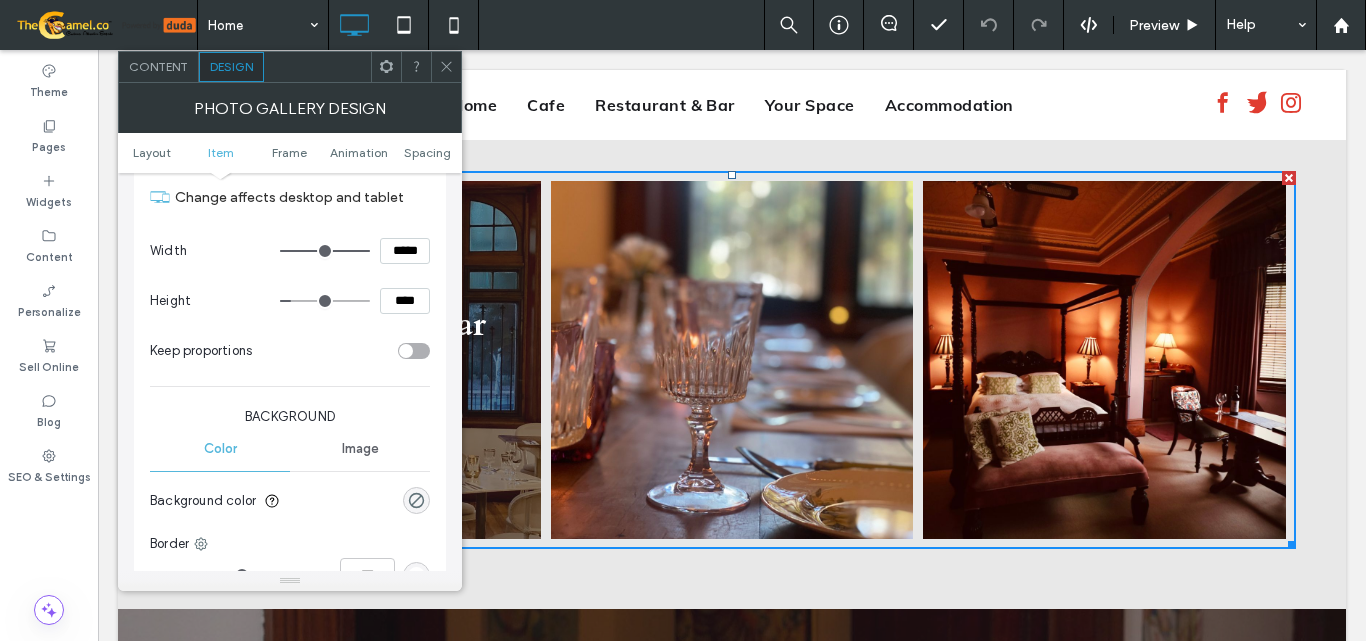 scroll, scrollTop: 1100, scrollLeft: 0, axis: vertical 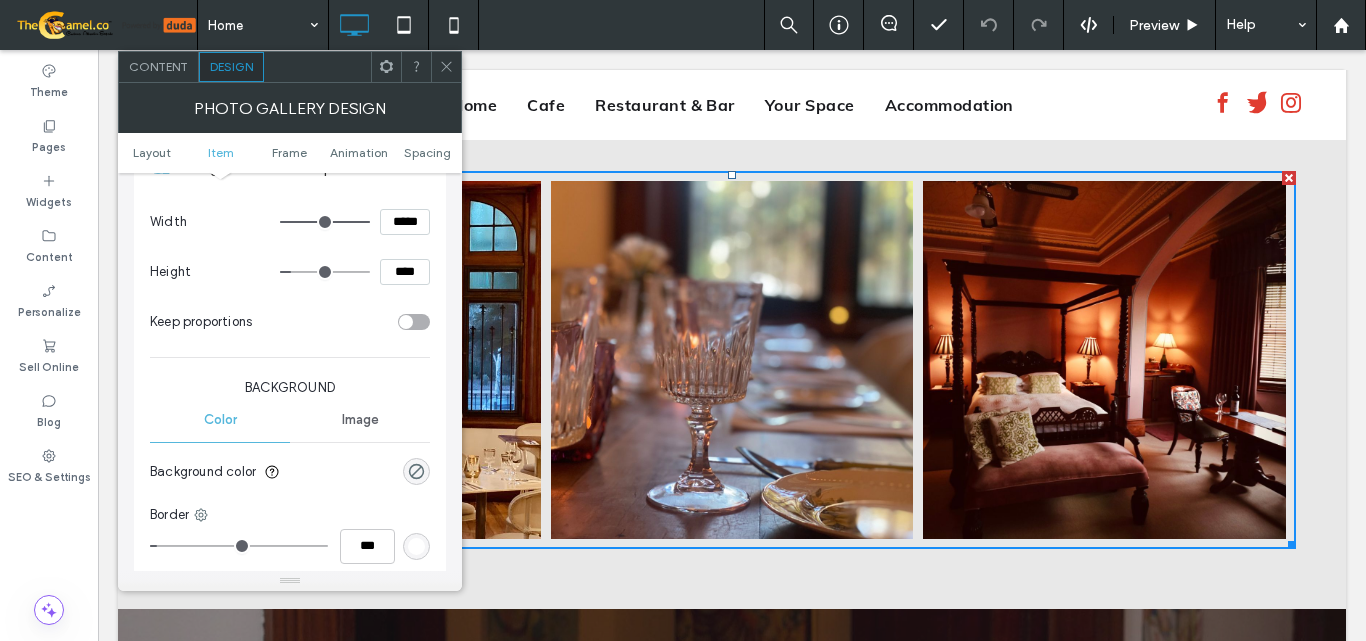 click at bounding box center (446, 67) 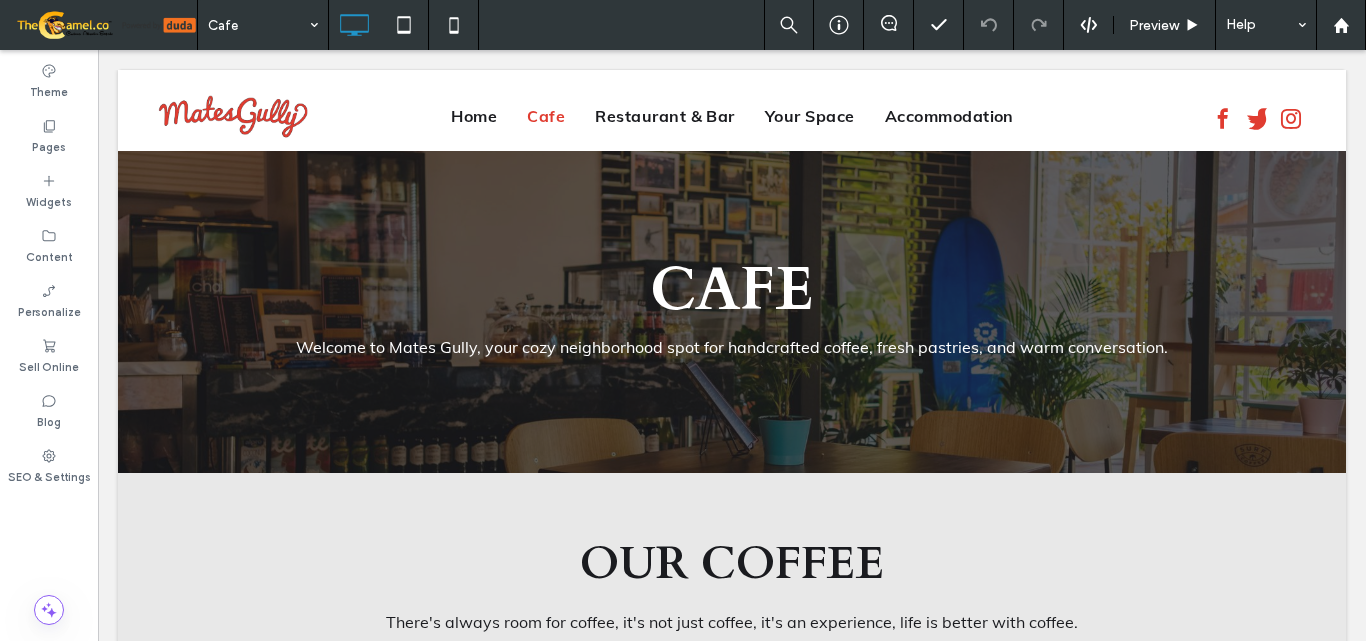 scroll, scrollTop: 0, scrollLeft: 0, axis: both 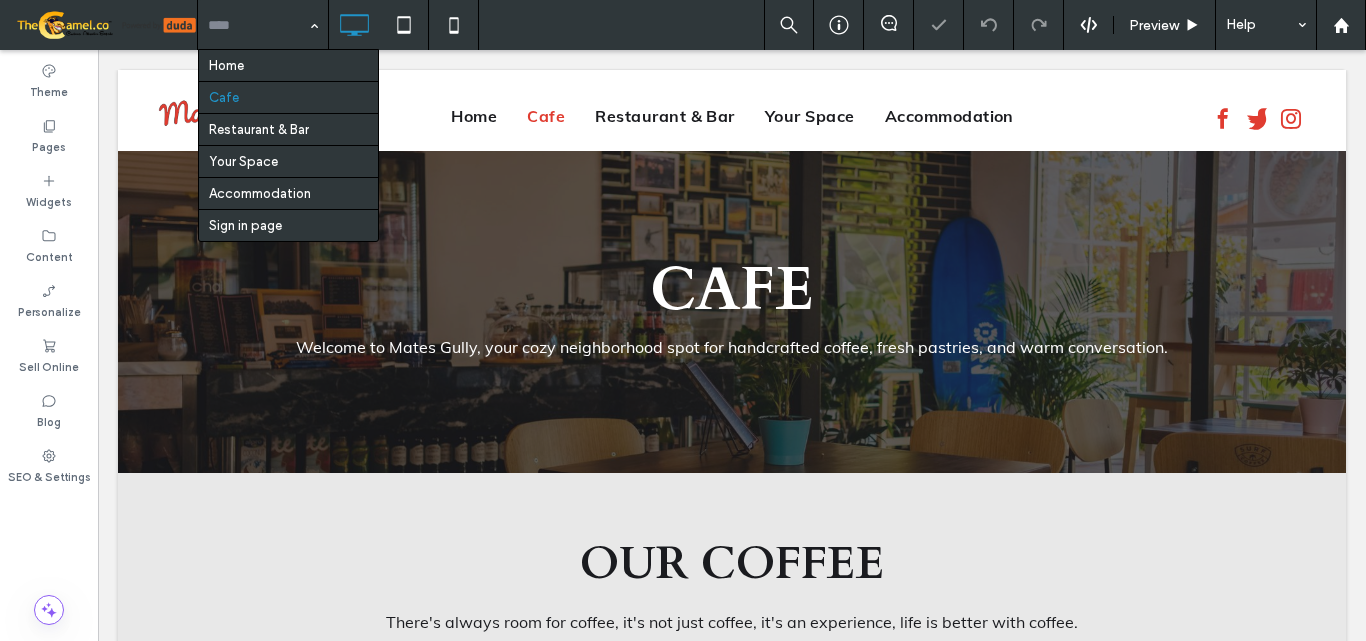 click at bounding box center (258, 25) 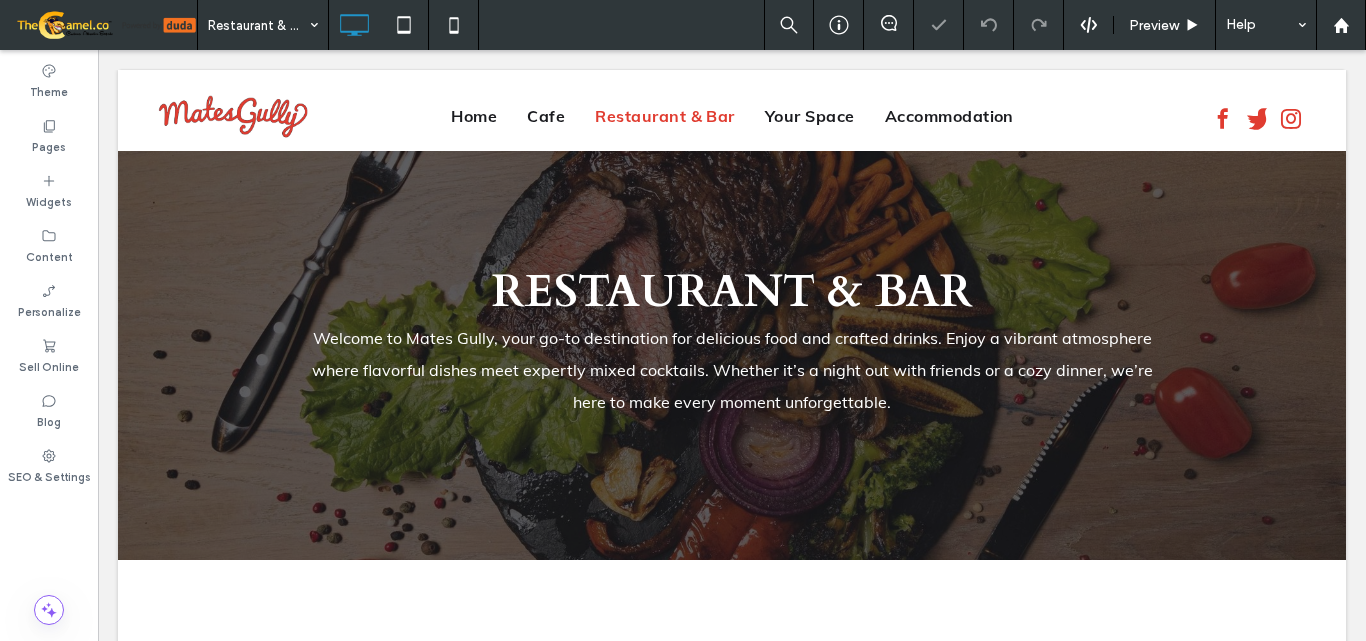 scroll, scrollTop: 0, scrollLeft: 0, axis: both 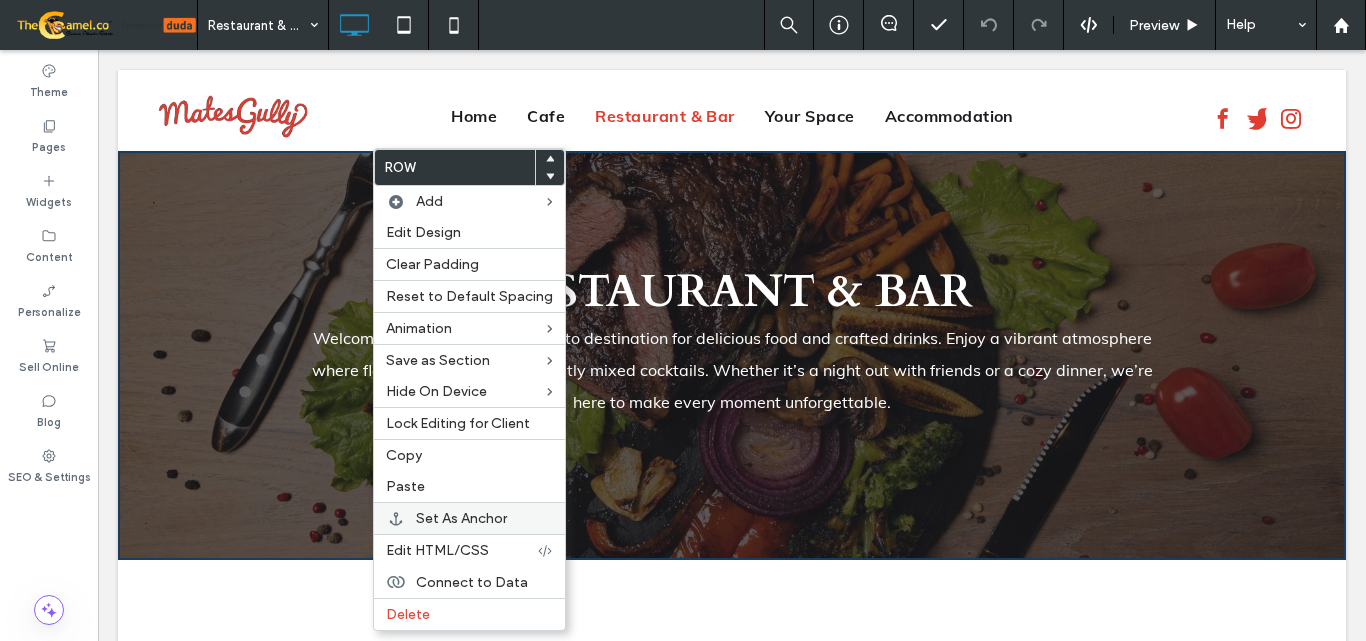 click on "Set As Anchor" at bounding box center [461, 518] 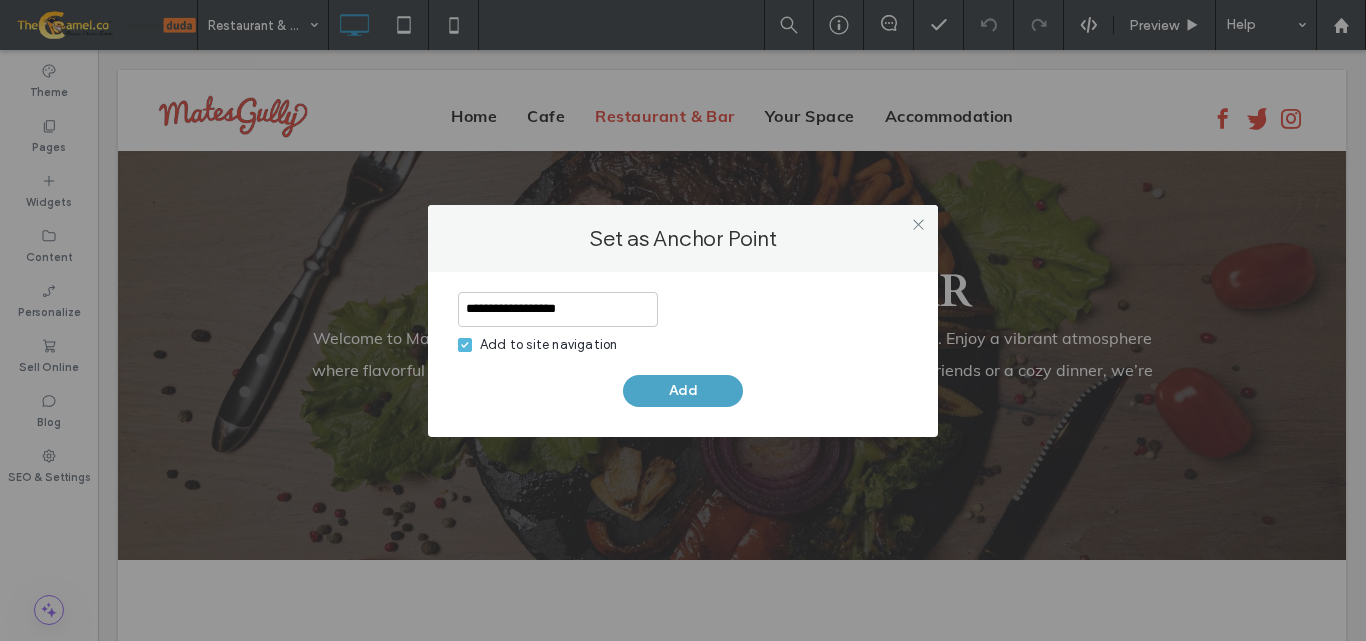 type on "**********" 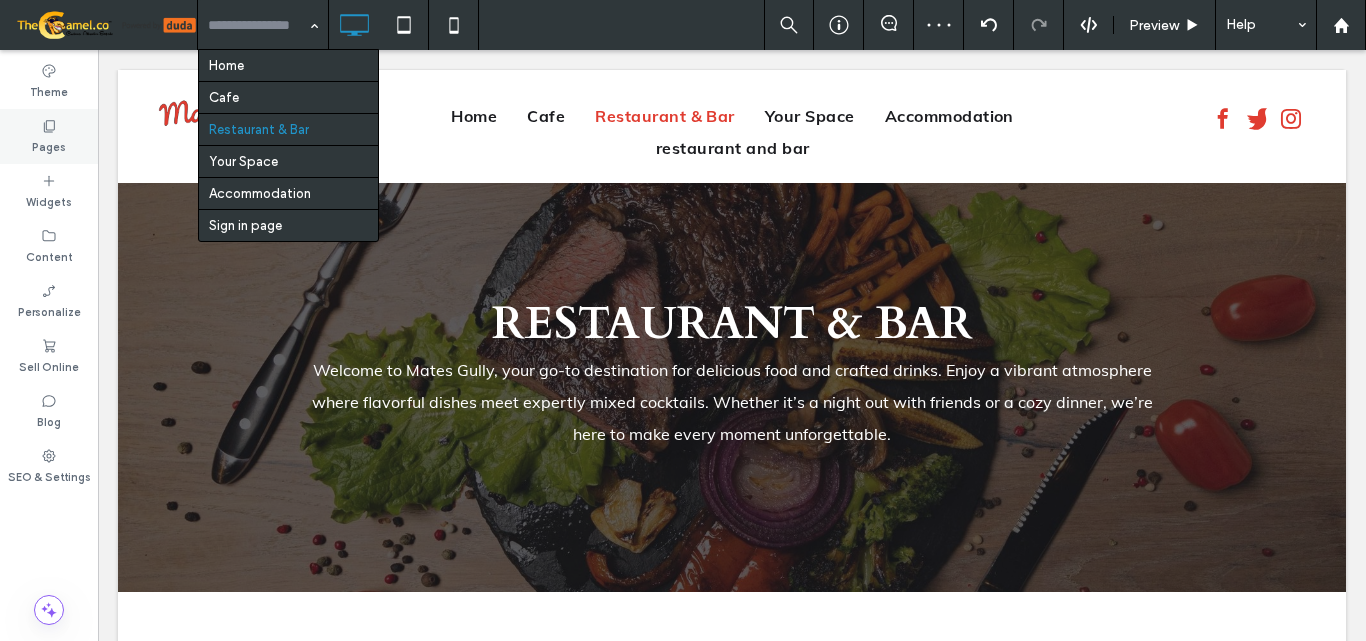 click on "Pages" at bounding box center [49, 145] 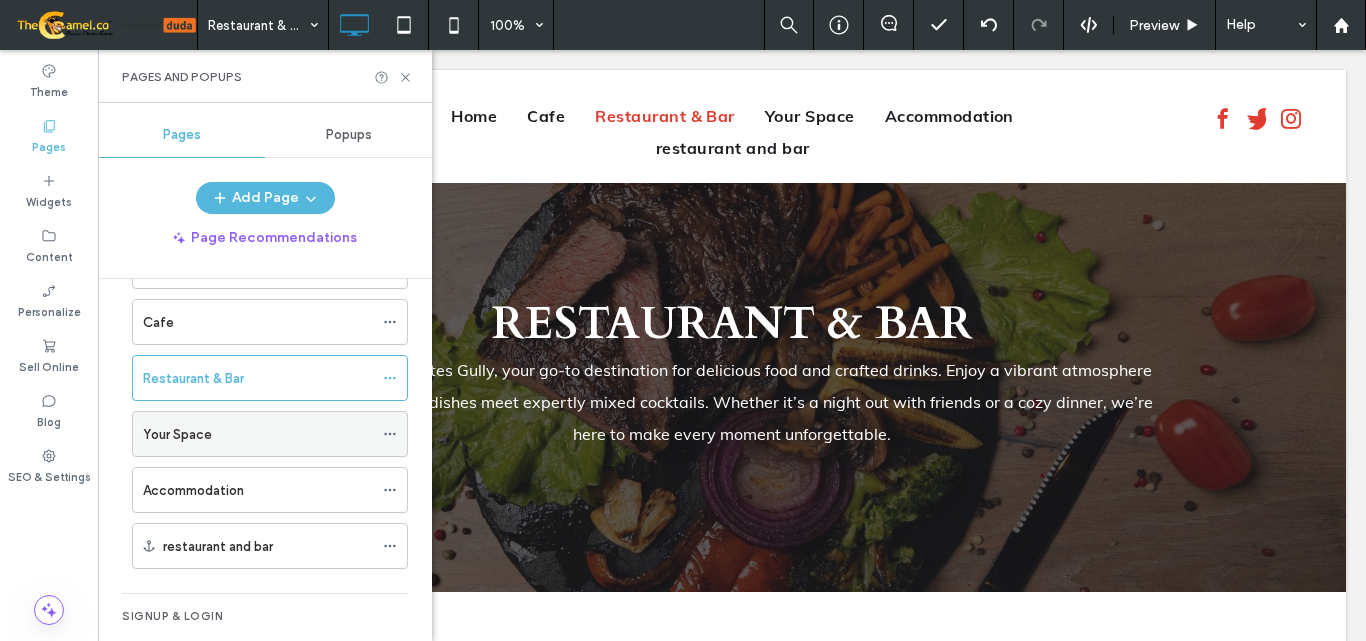 scroll, scrollTop: 100, scrollLeft: 0, axis: vertical 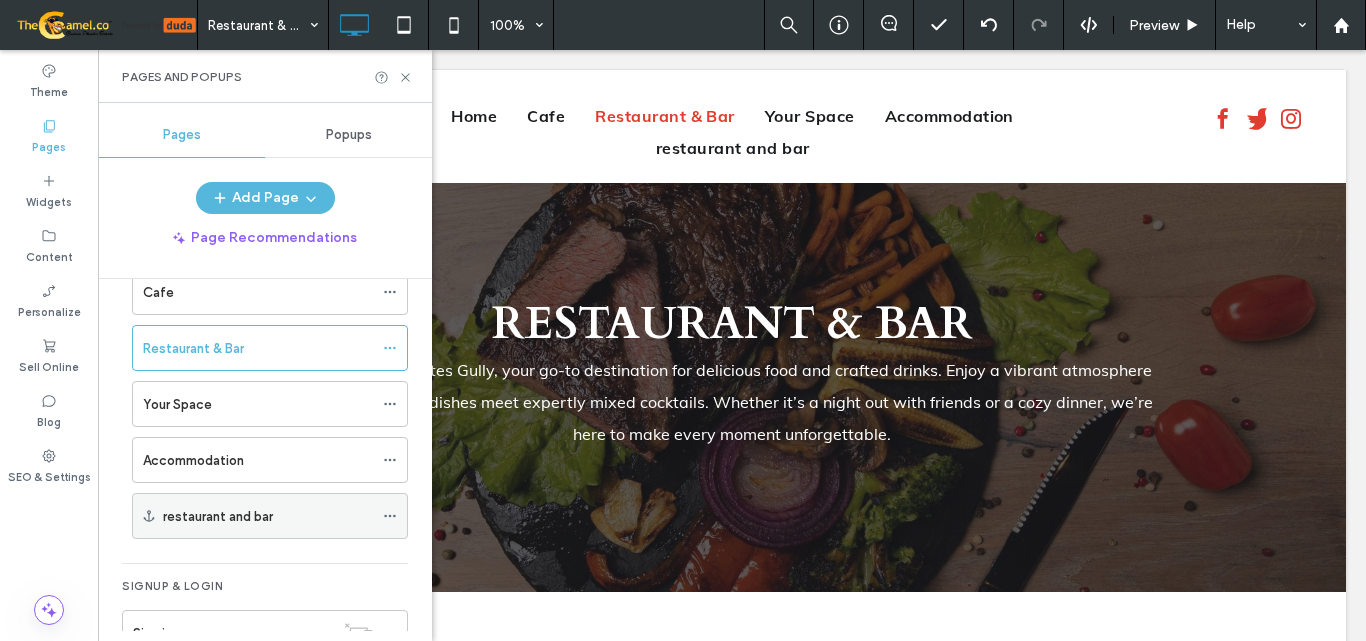 click 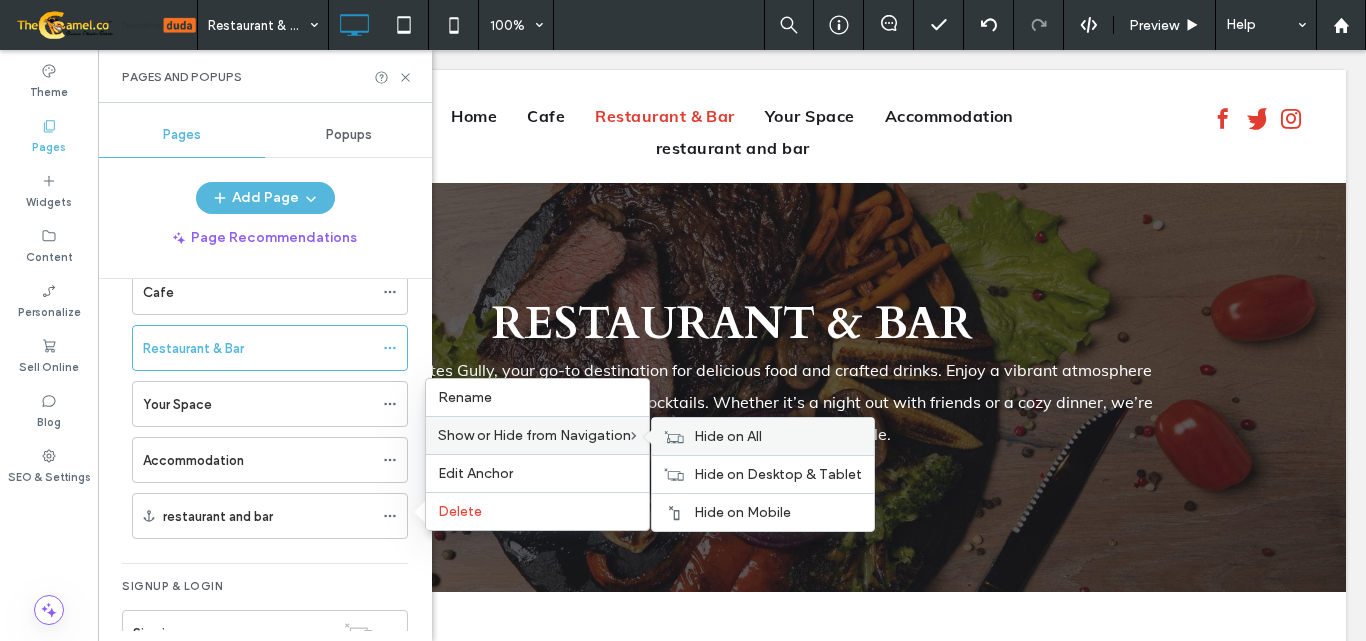 click on "Hide on All" at bounding box center [728, 436] 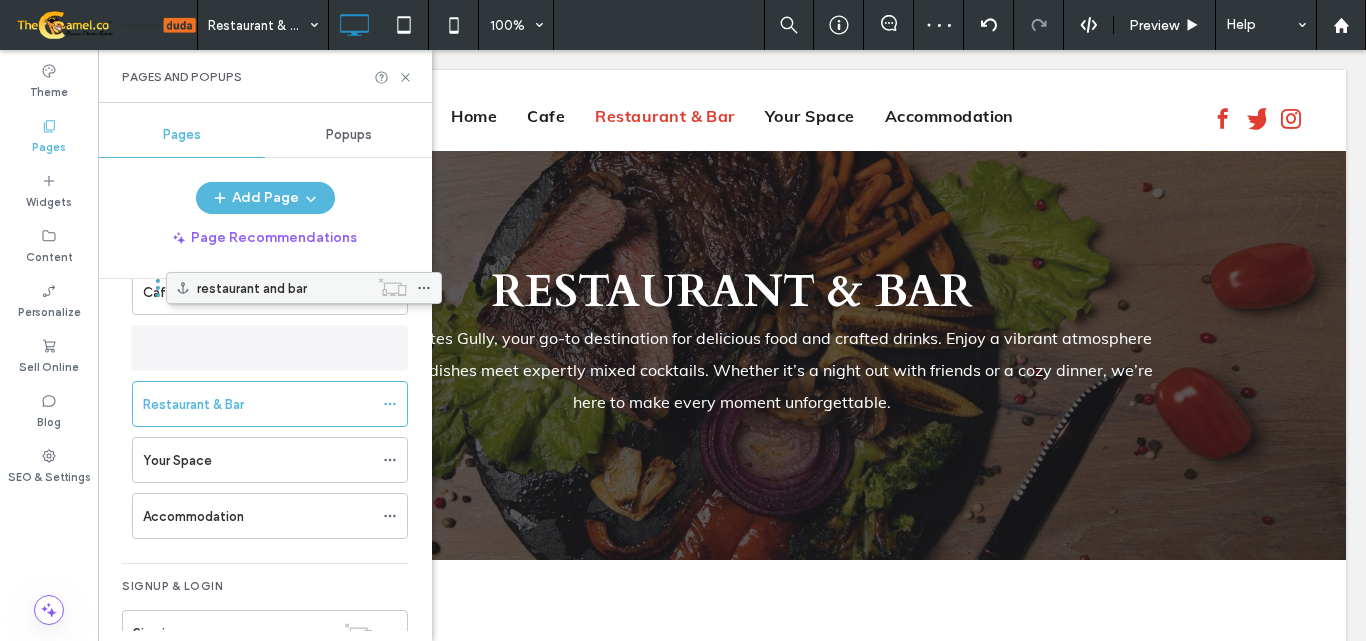 scroll, scrollTop: 0, scrollLeft: 0, axis: both 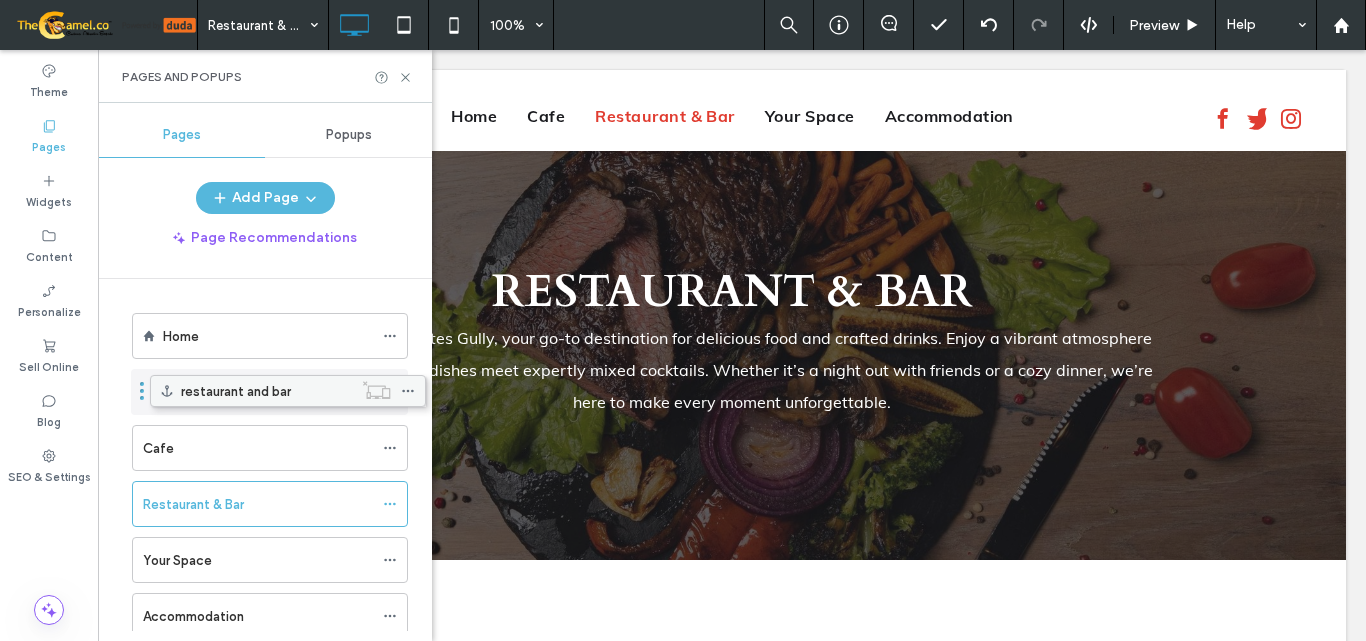 drag, startPoint x: 222, startPoint y: 513, endPoint x: 240, endPoint y: 395, distance: 119.36499 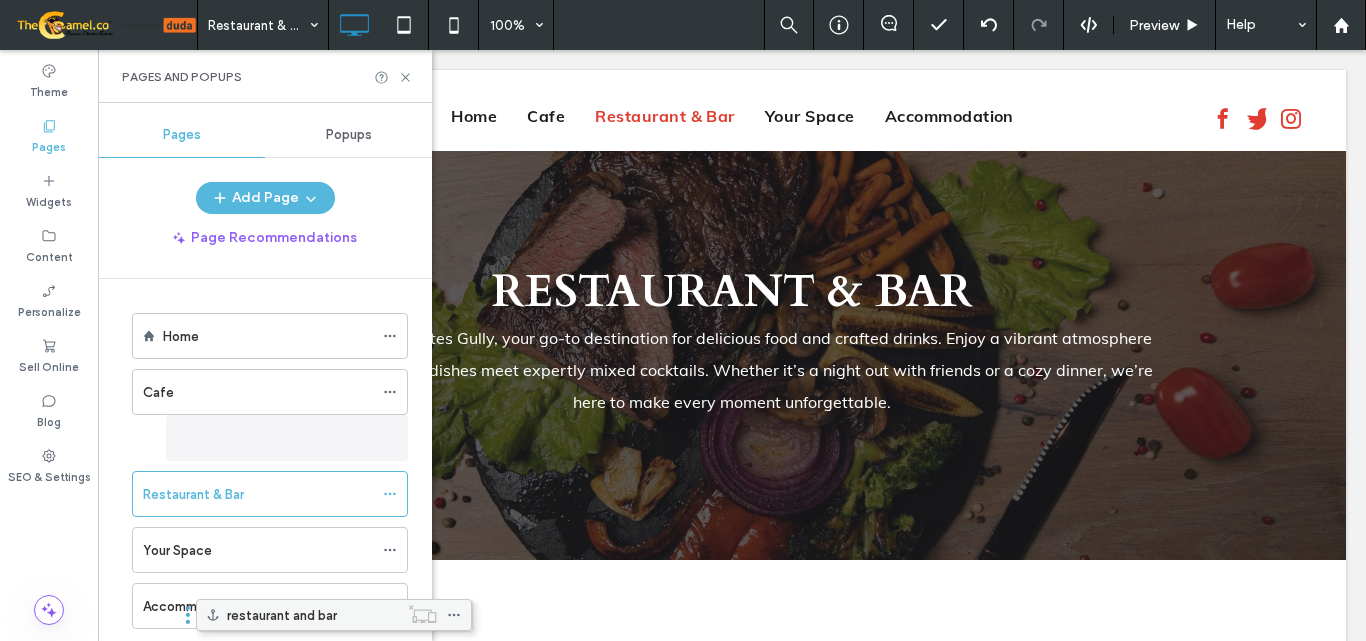 scroll, scrollTop: 141, scrollLeft: 0, axis: vertical 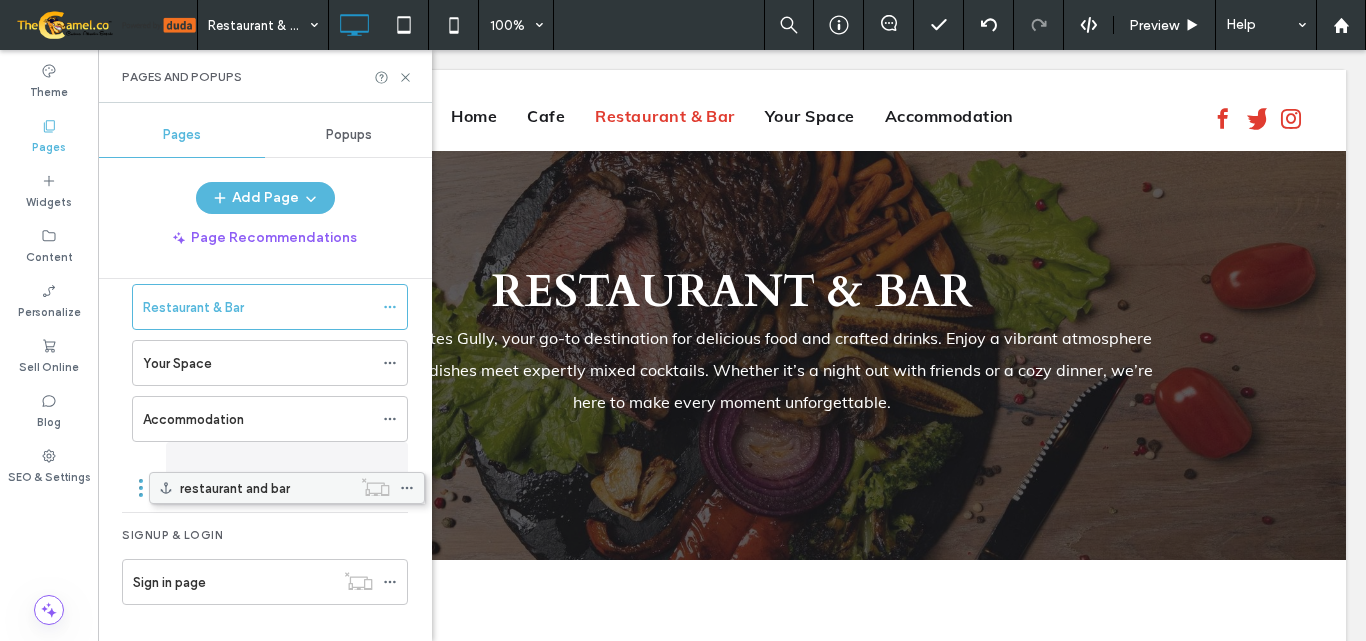 drag, startPoint x: 245, startPoint y: 389, endPoint x: 262, endPoint y: 492, distance: 104.393486 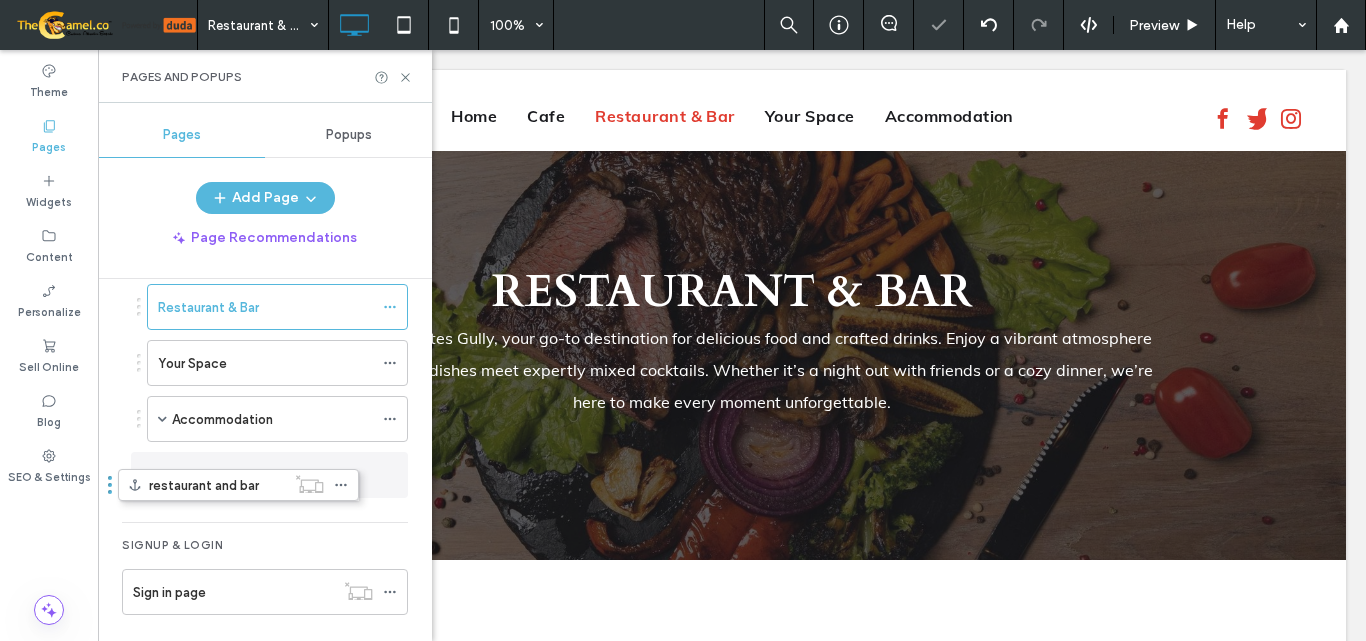 drag, startPoint x: 279, startPoint y: 463, endPoint x: 232, endPoint y: 534, distance: 85.146935 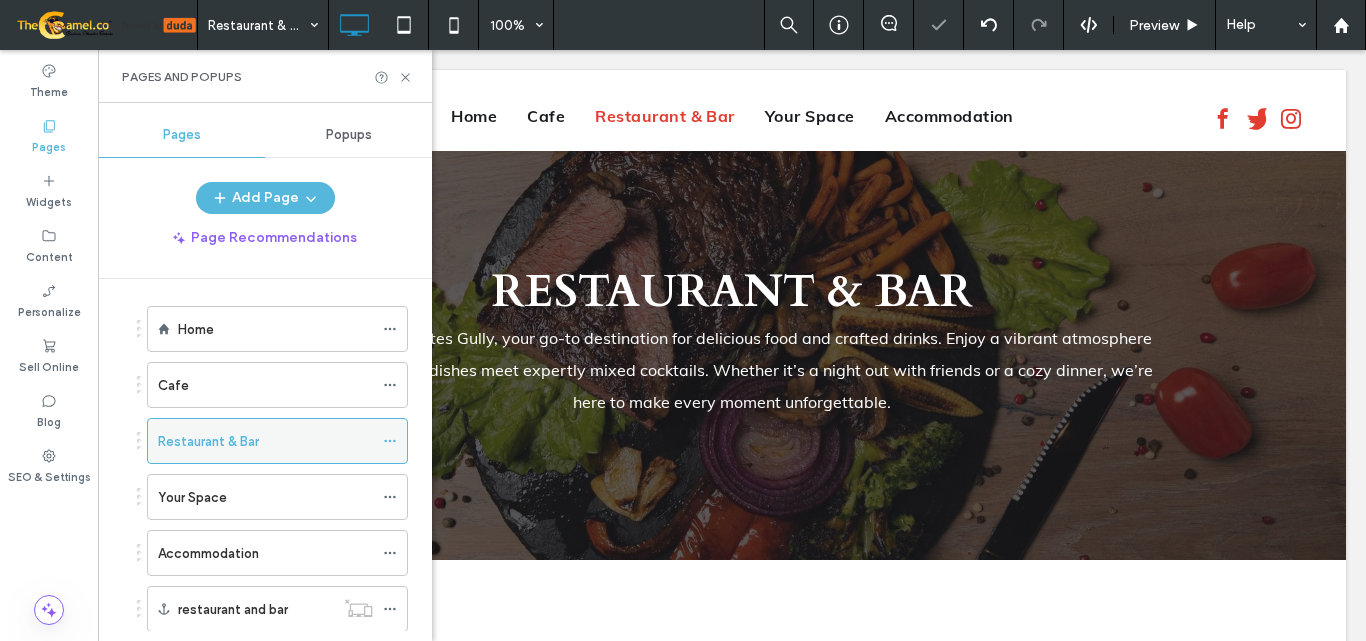 scroll, scrollTop: 0, scrollLeft: 0, axis: both 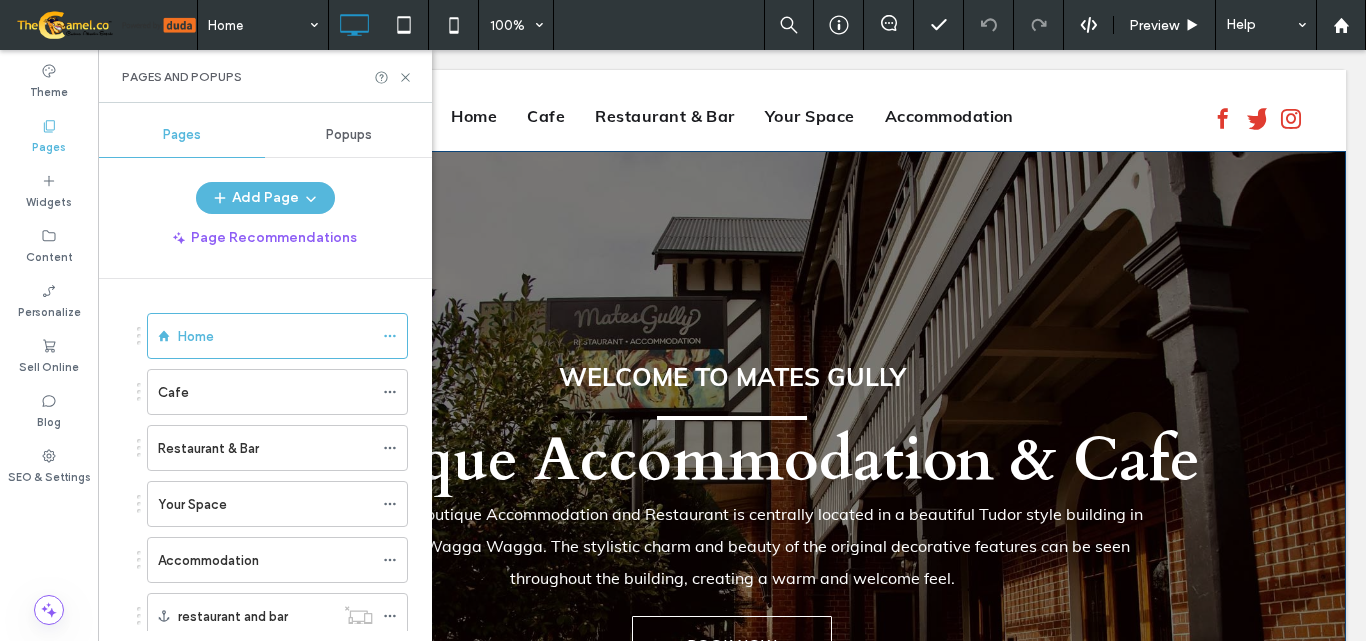 click on "WELCOME TO MATES GULLY
Boutique Accommodation & Cafe
Mates Gully Boutique Accommodation and Restaurant is centrally located in a beautiful Tudor style building in the heart of Wagga Wagga. The stylistic charm and beauty of the original decorative features can be seen throughout the building, creating a warm and welcome feel.
BOOK NOW
Click To Paste
Row + Add Section" at bounding box center [732, 518] 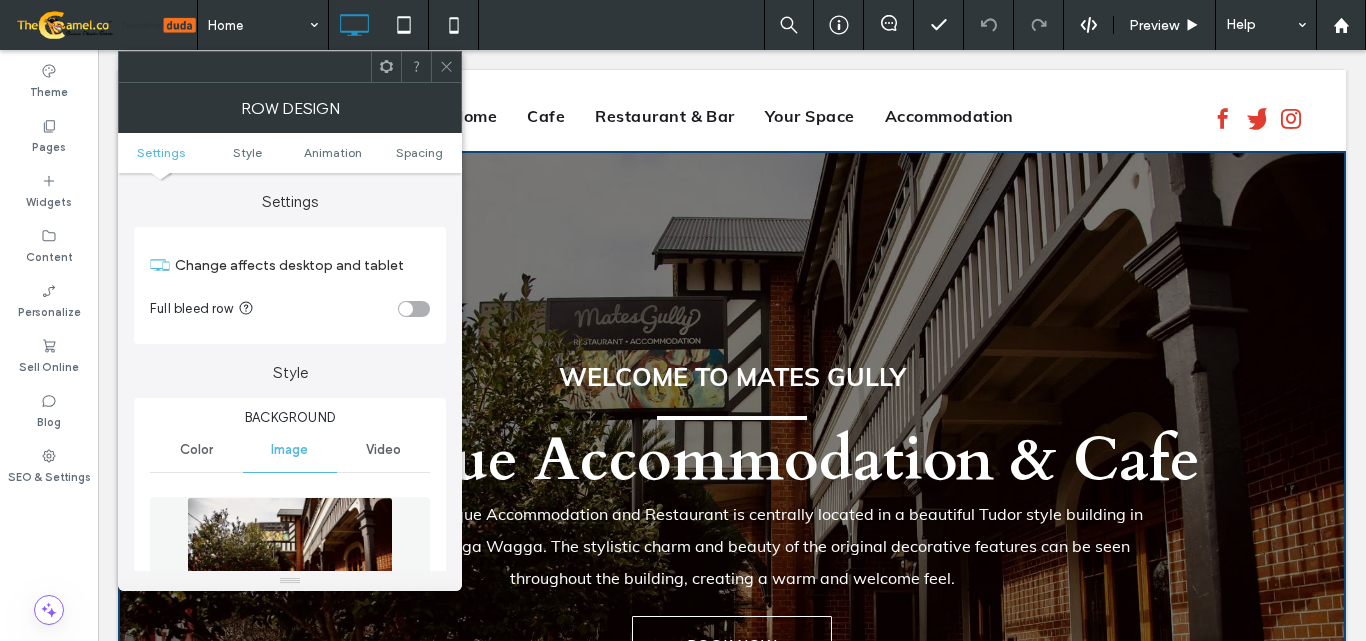 click 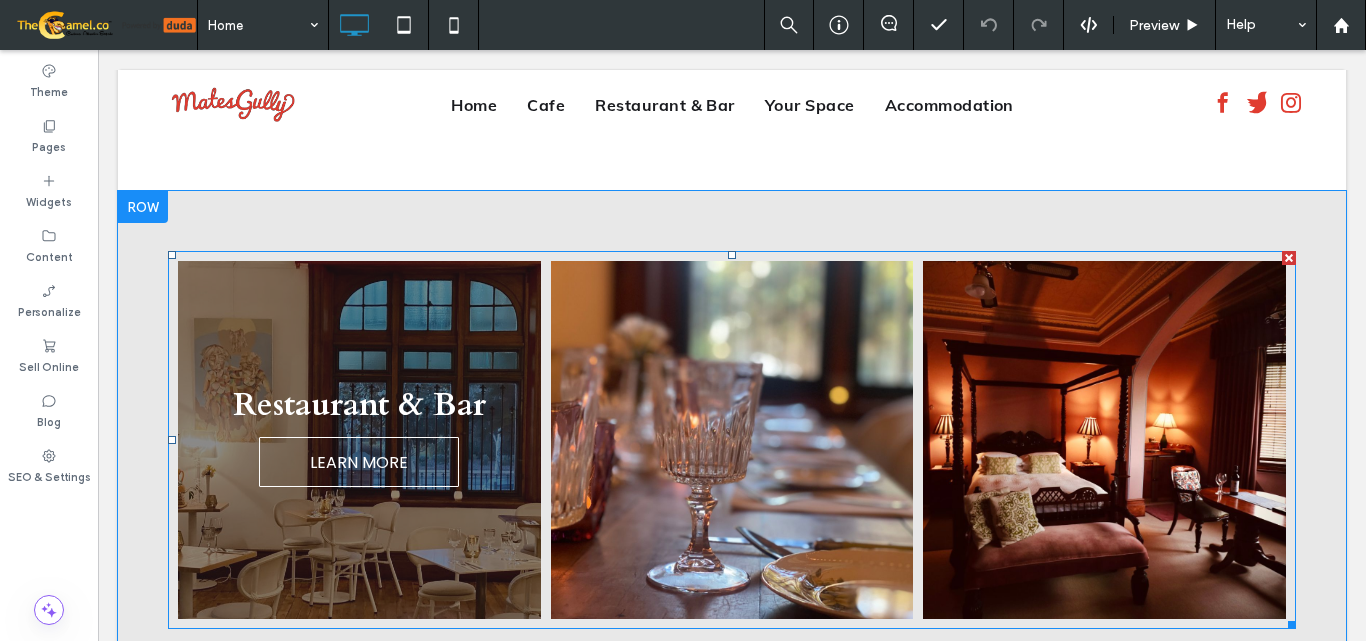 scroll, scrollTop: 1500, scrollLeft: 0, axis: vertical 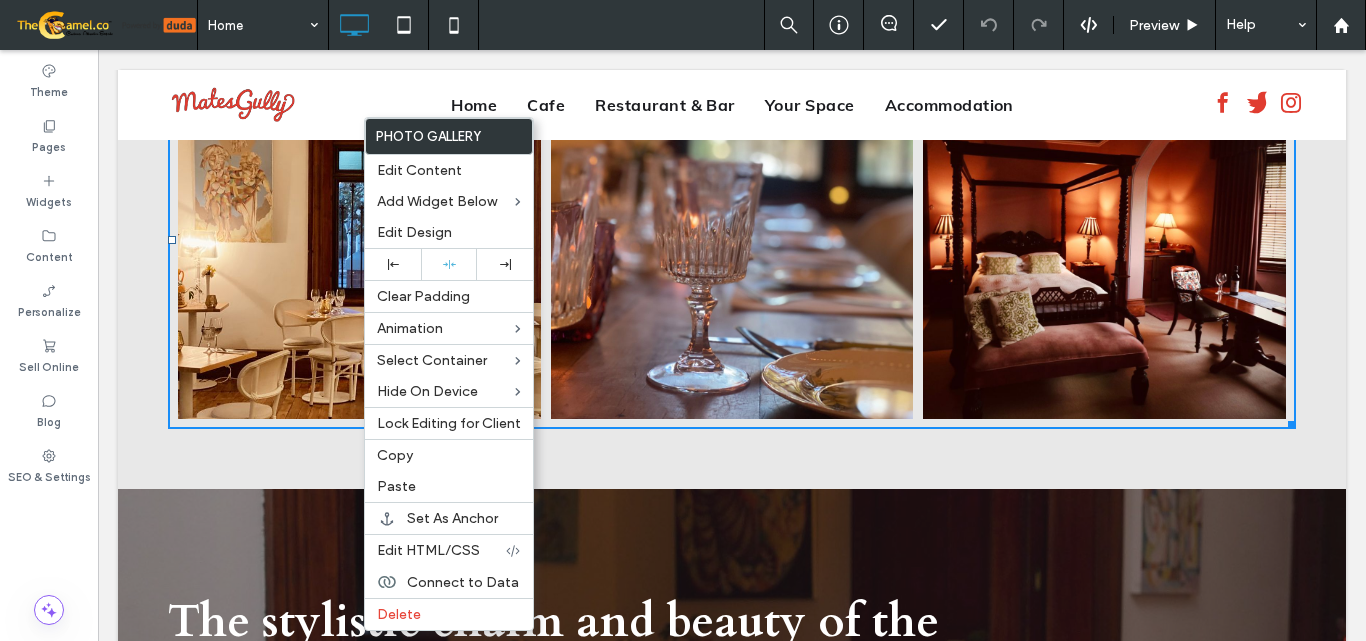 click on "Restaurant & Bar
LEARN MORE
Your Space
LEARN MORE
Accommodation
LEARN MORE
Click To Paste
Row + Add Section" at bounding box center (732, 240) 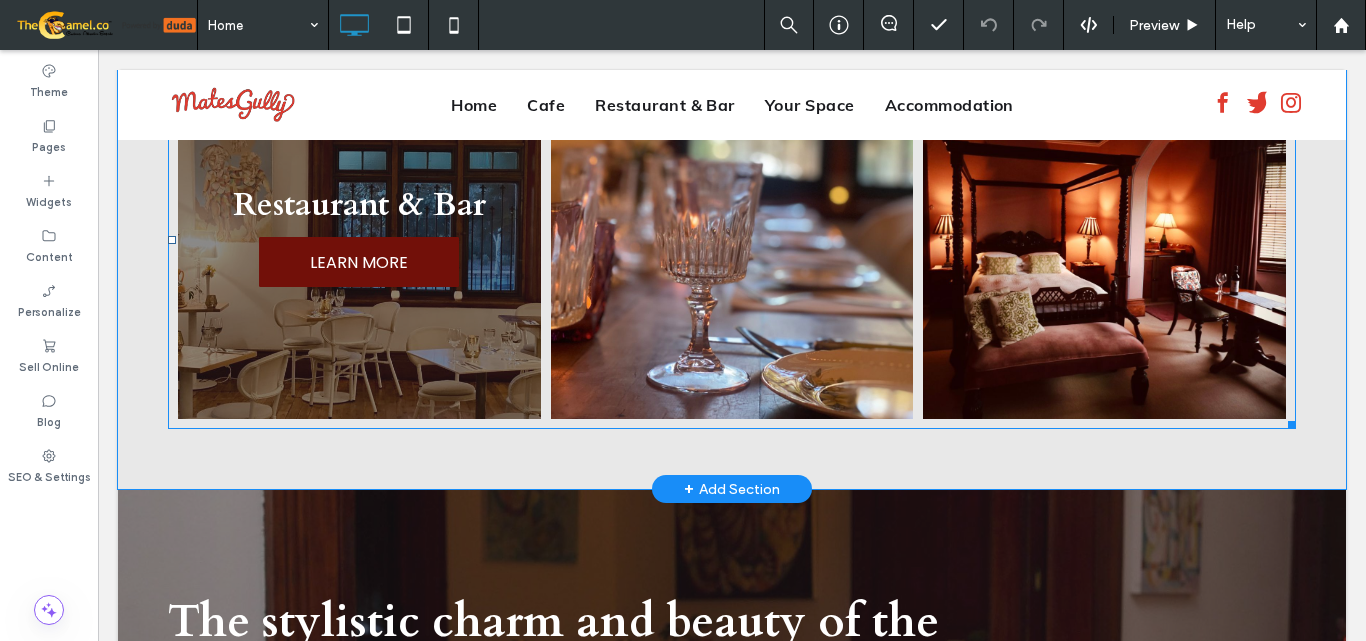 click on "LEARN MORE" at bounding box center [359, 262] 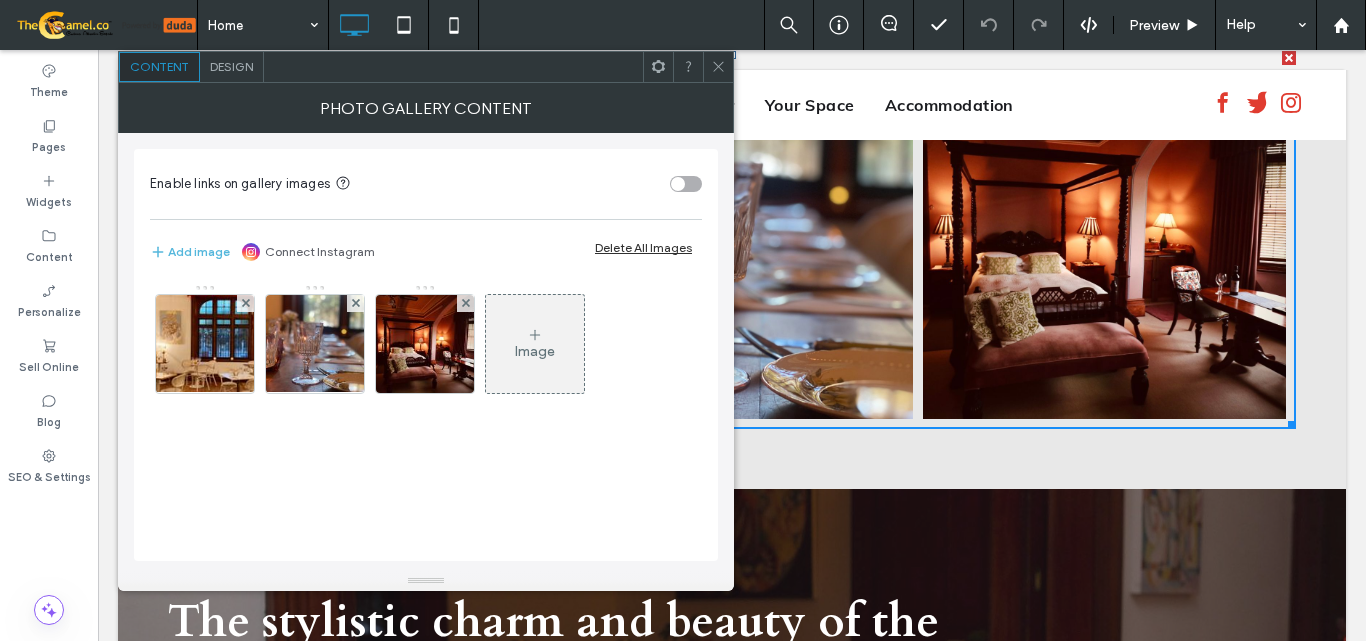 click 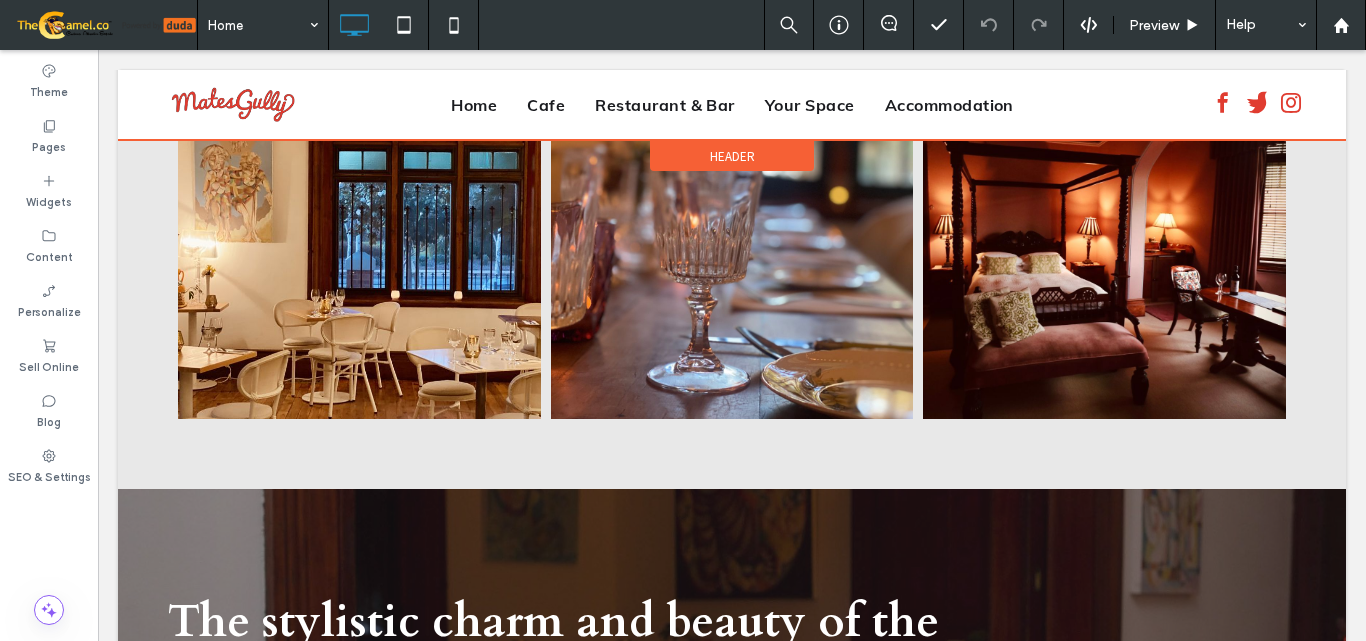 click at bounding box center [732, 105] 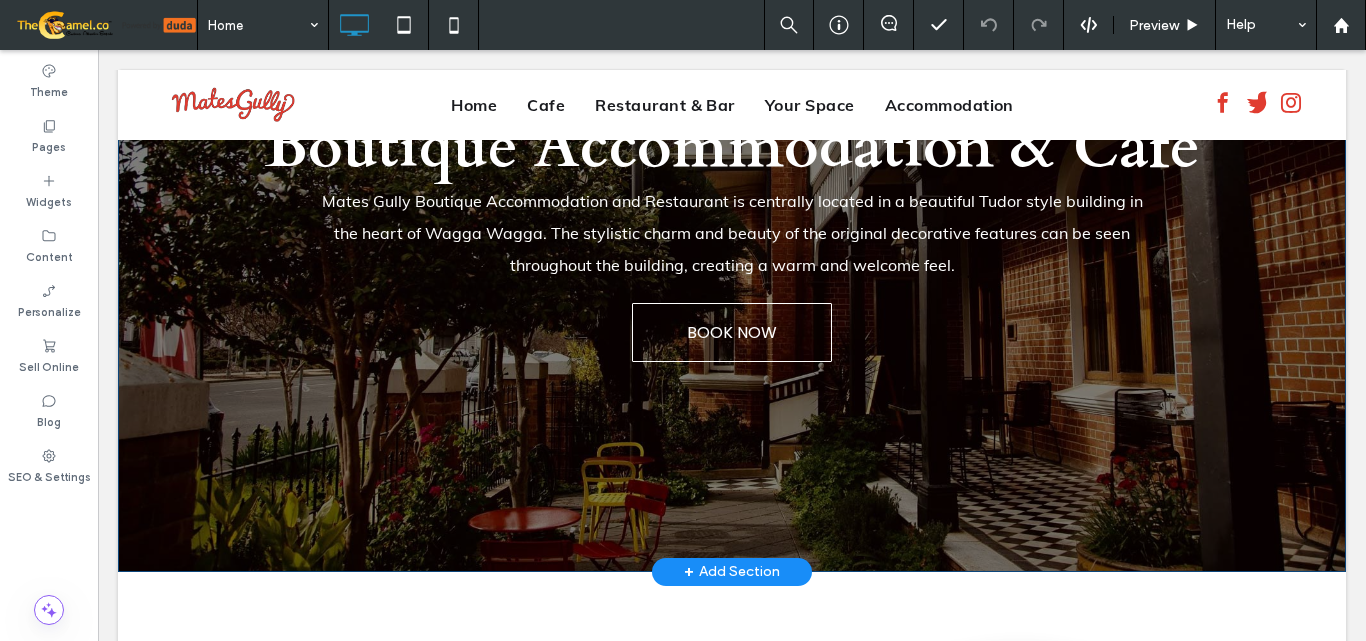 scroll, scrollTop: 600, scrollLeft: 0, axis: vertical 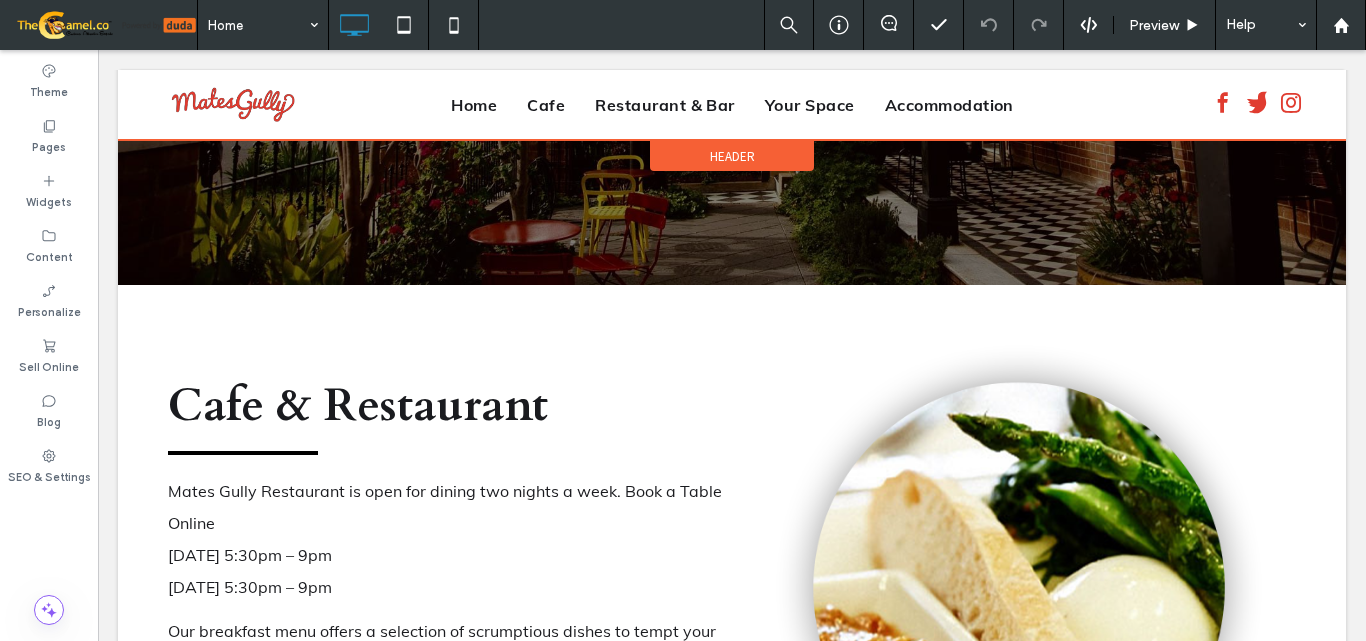 click at bounding box center [732, 105] 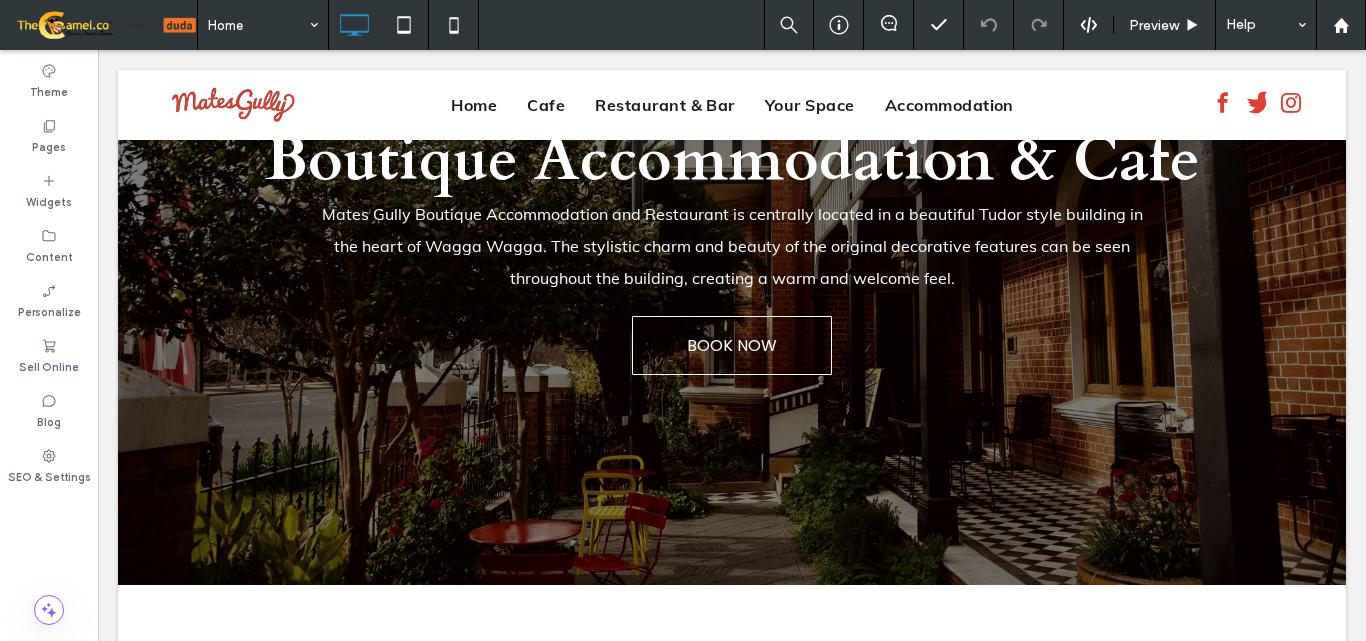 scroll, scrollTop: 0, scrollLeft: 0, axis: both 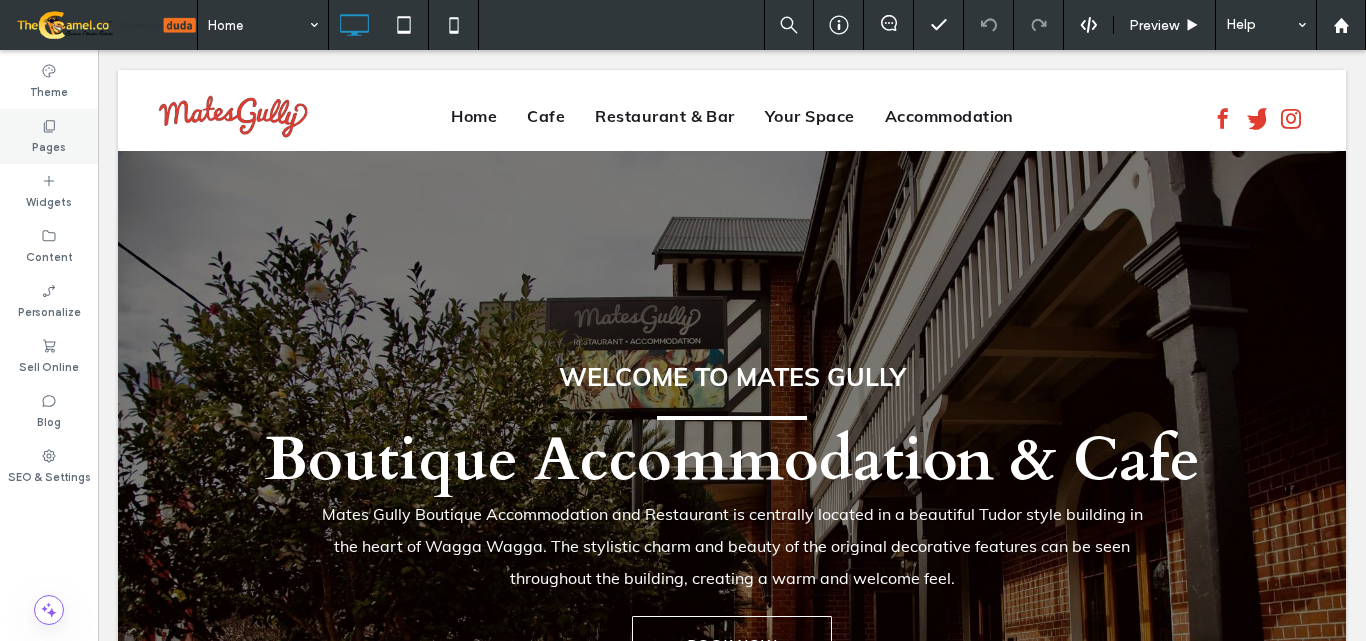 drag, startPoint x: 52, startPoint y: 160, endPoint x: 57, endPoint y: 150, distance: 11.18034 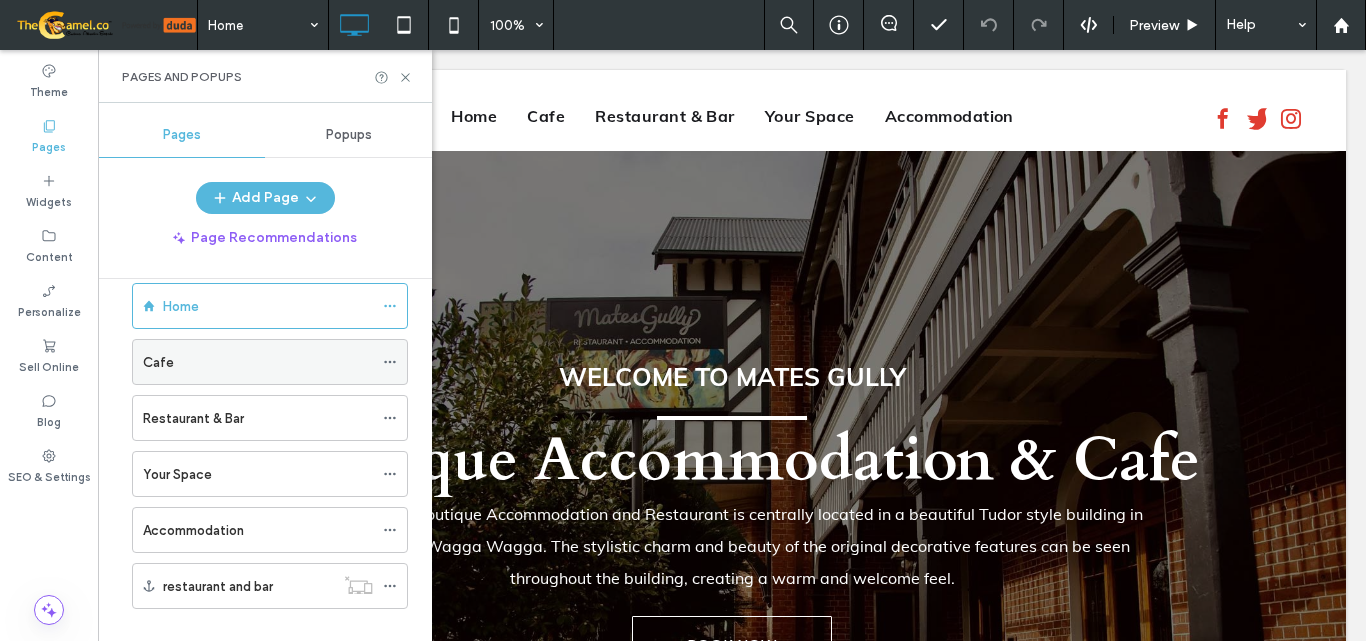 scroll, scrollTop: 0, scrollLeft: 0, axis: both 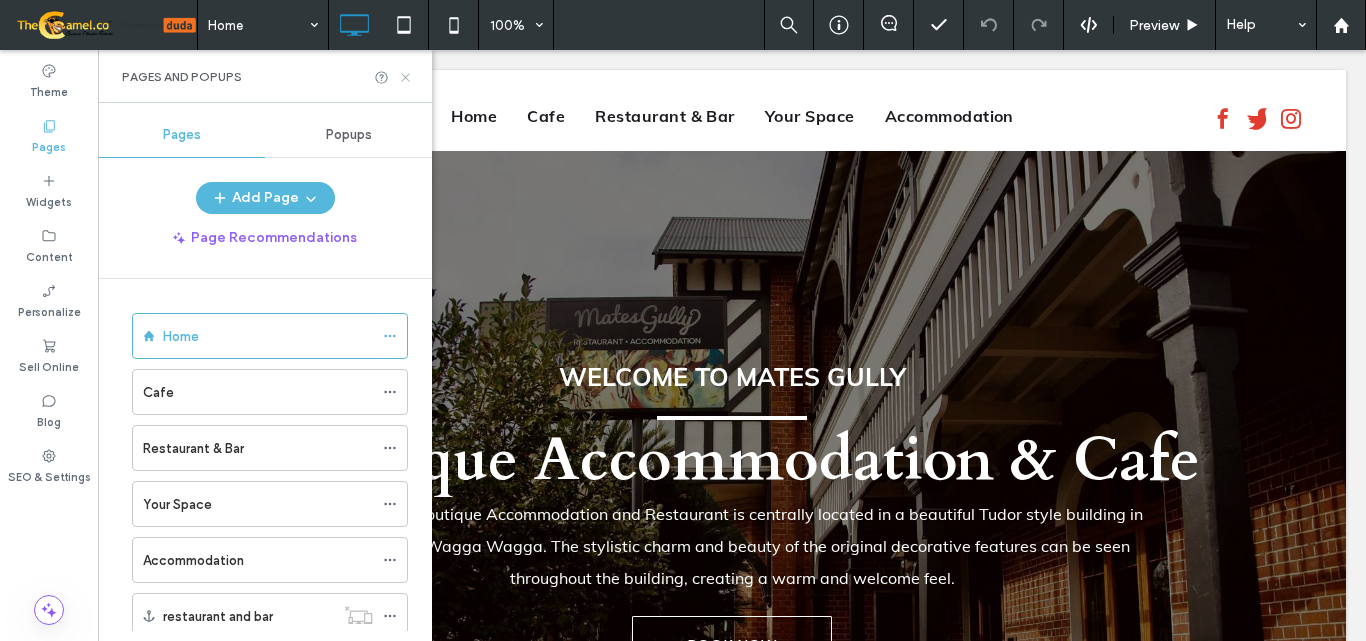 click 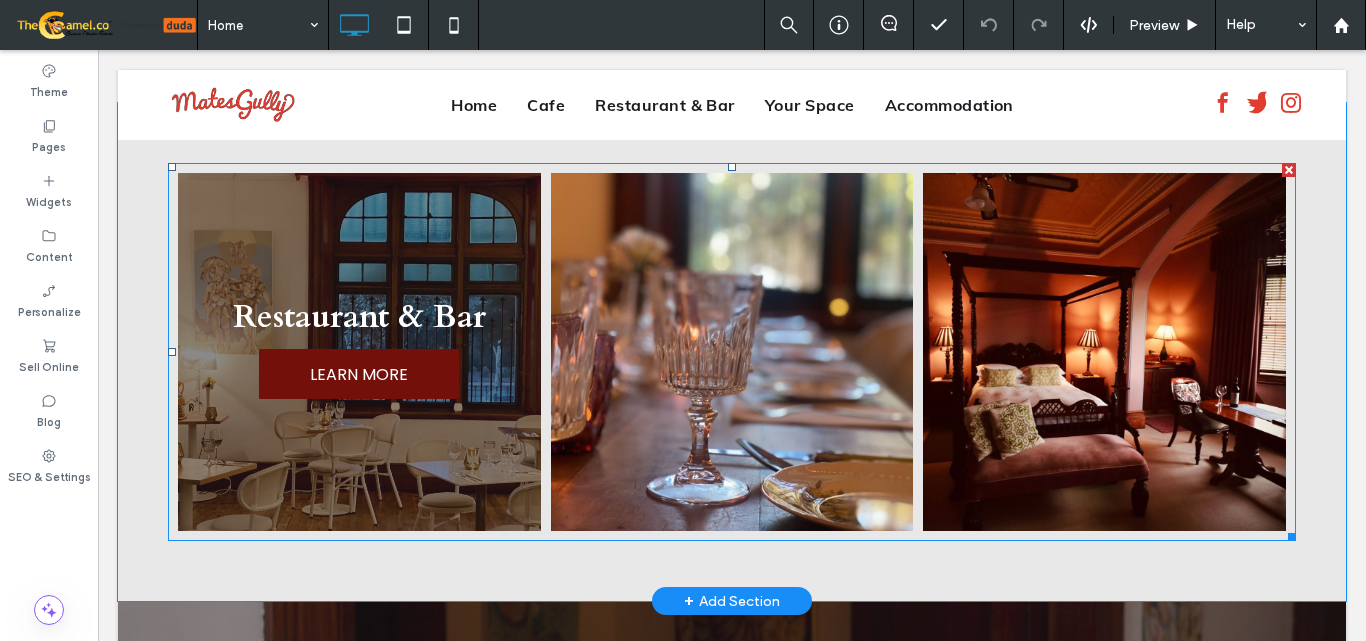 scroll, scrollTop: 1400, scrollLeft: 0, axis: vertical 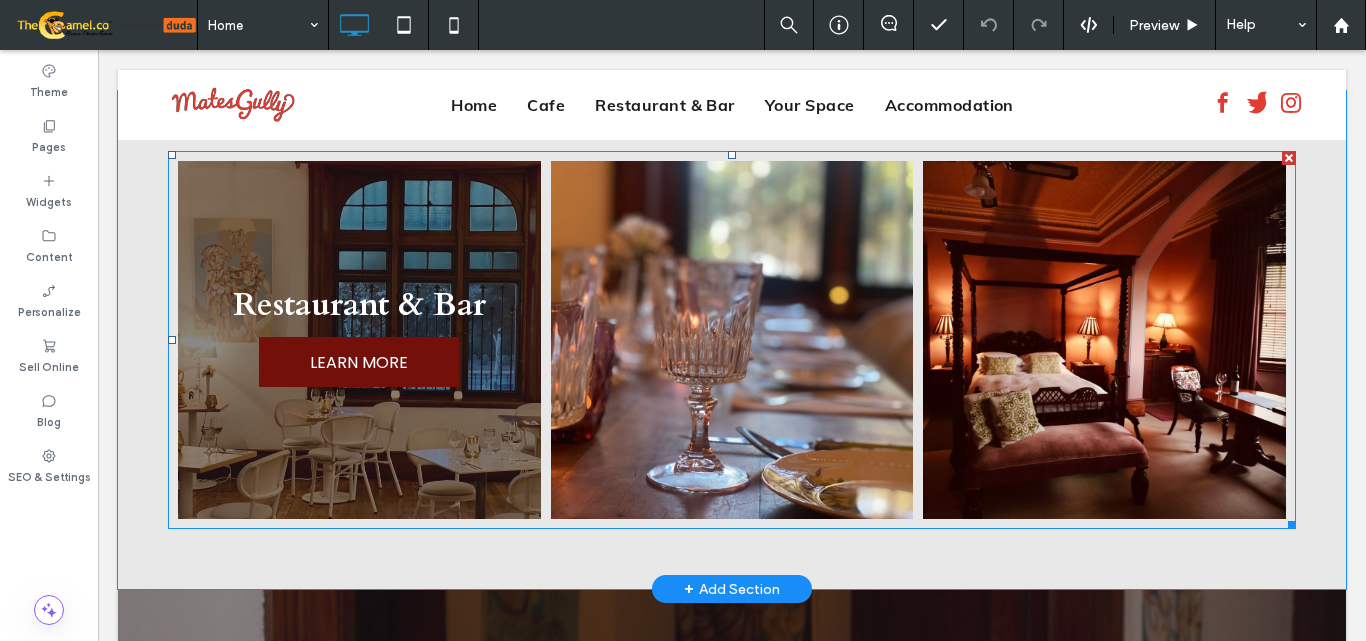 click on "LEARN MORE" at bounding box center [359, 362] 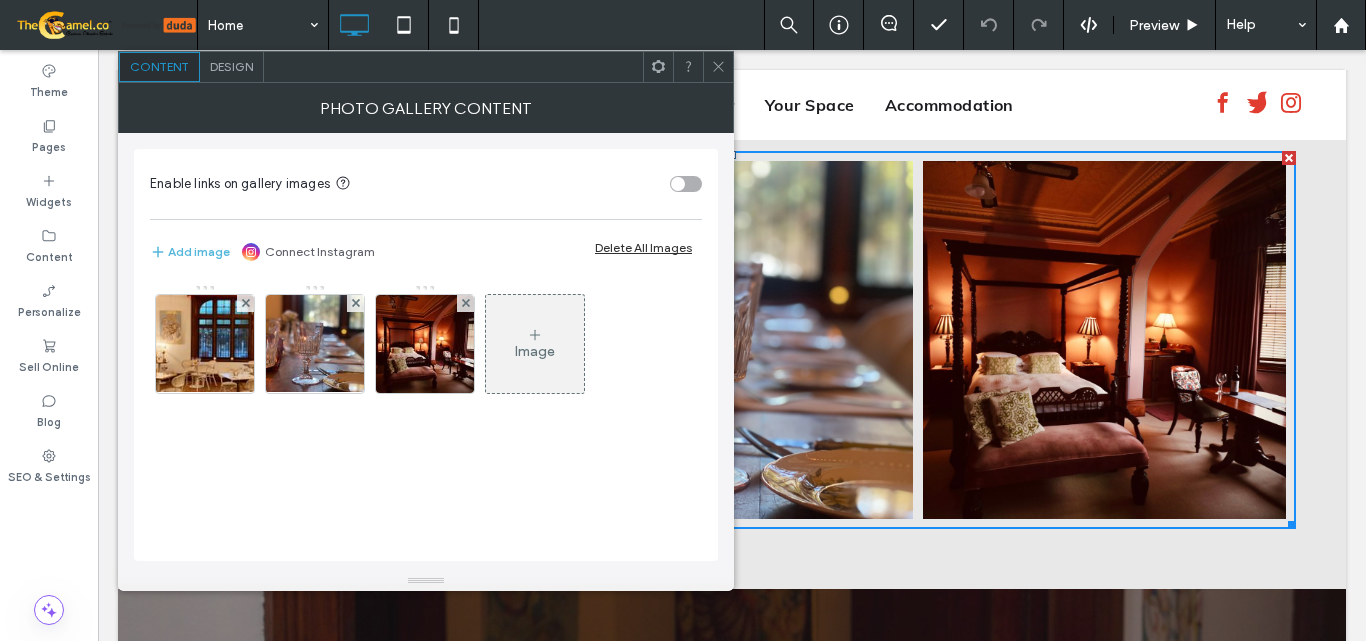 click at bounding box center (718, 67) 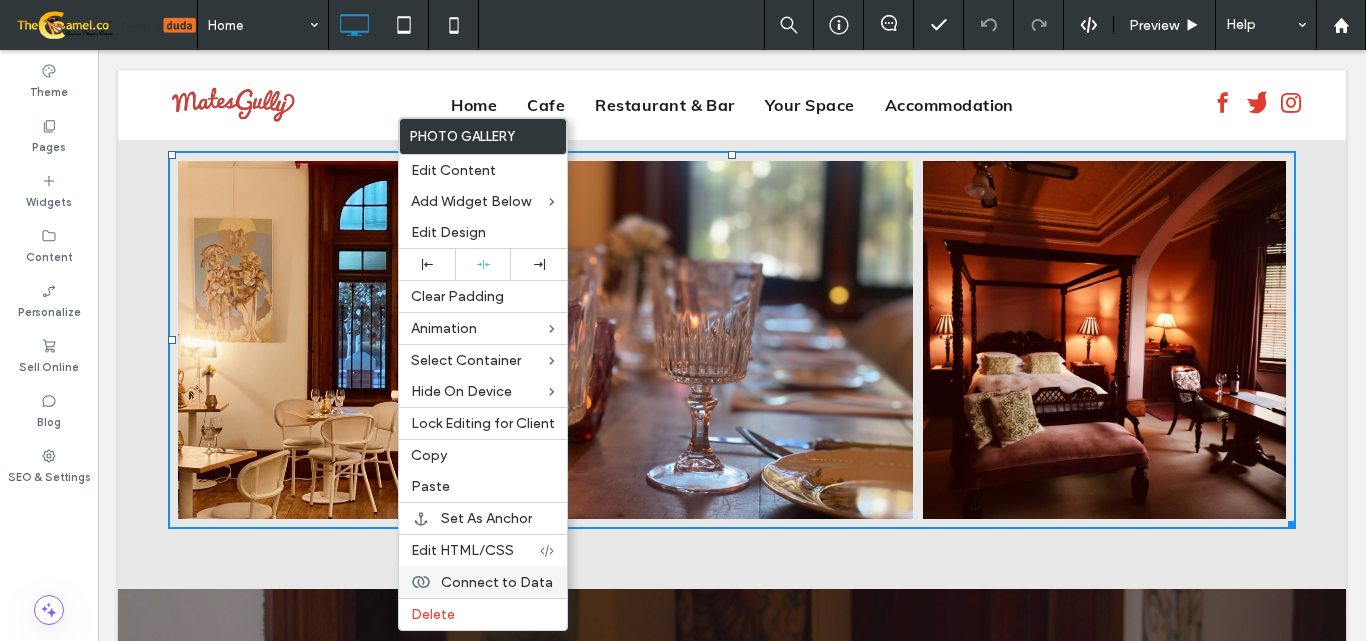 click on "Connect to Data" at bounding box center [497, 582] 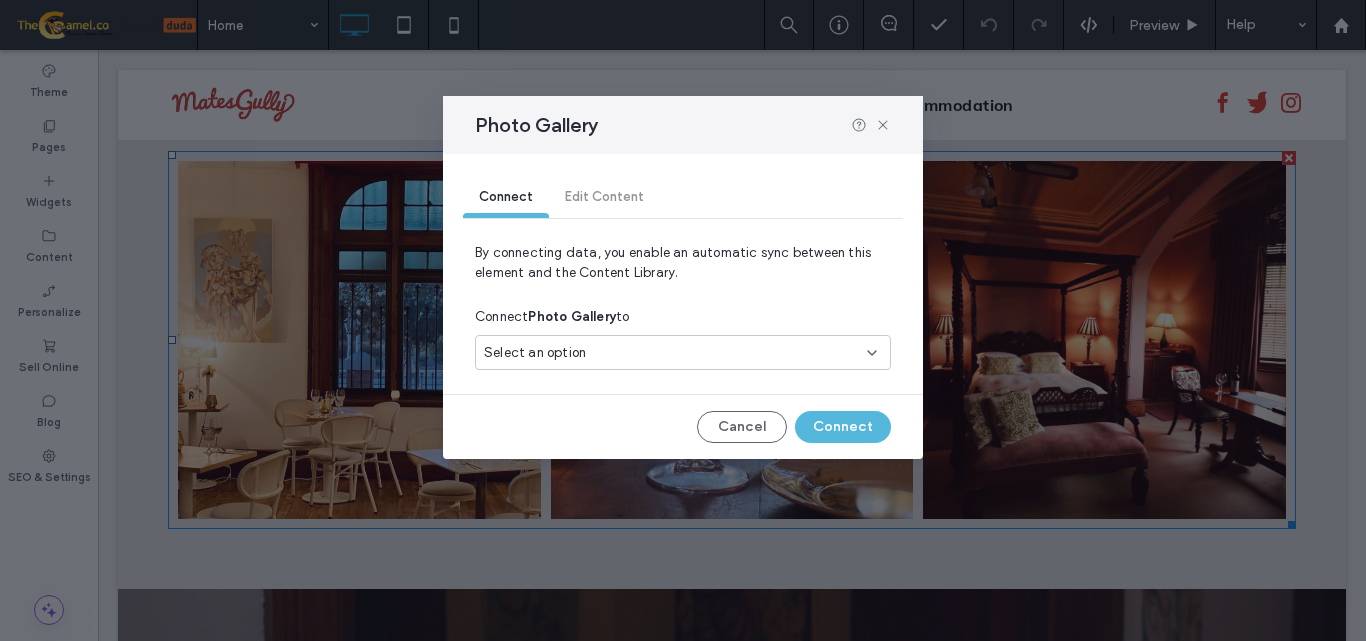 click 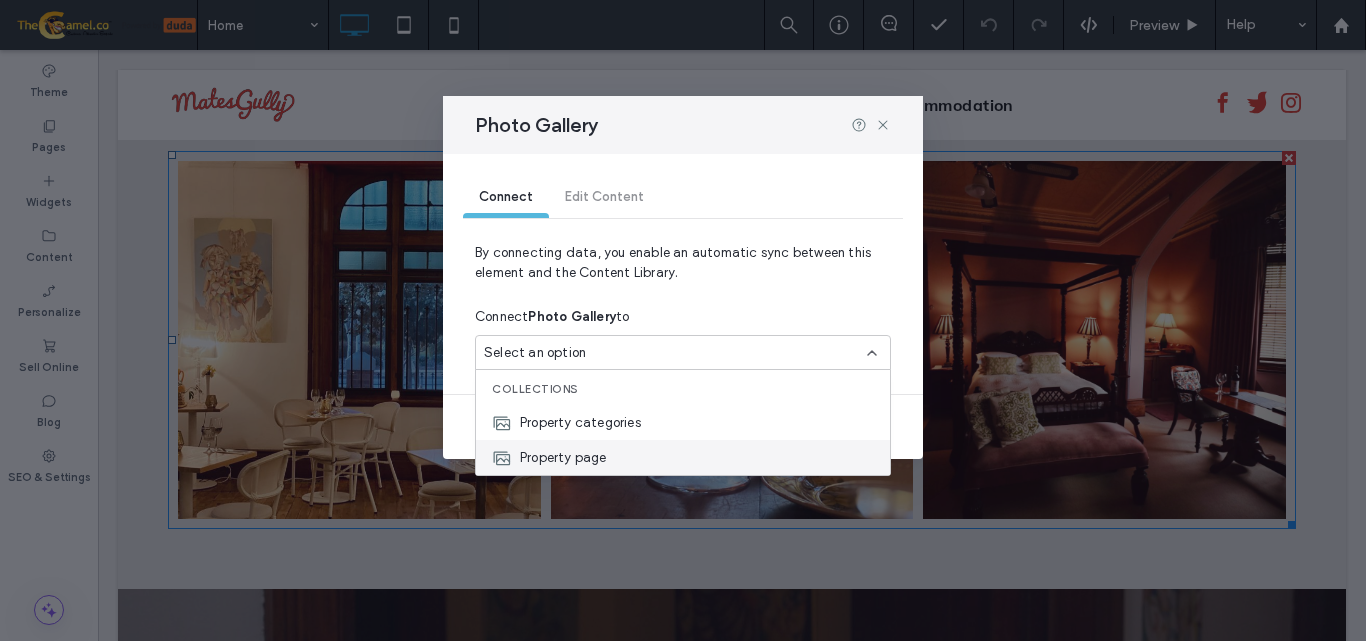 click on "Property page" at bounding box center (563, 458) 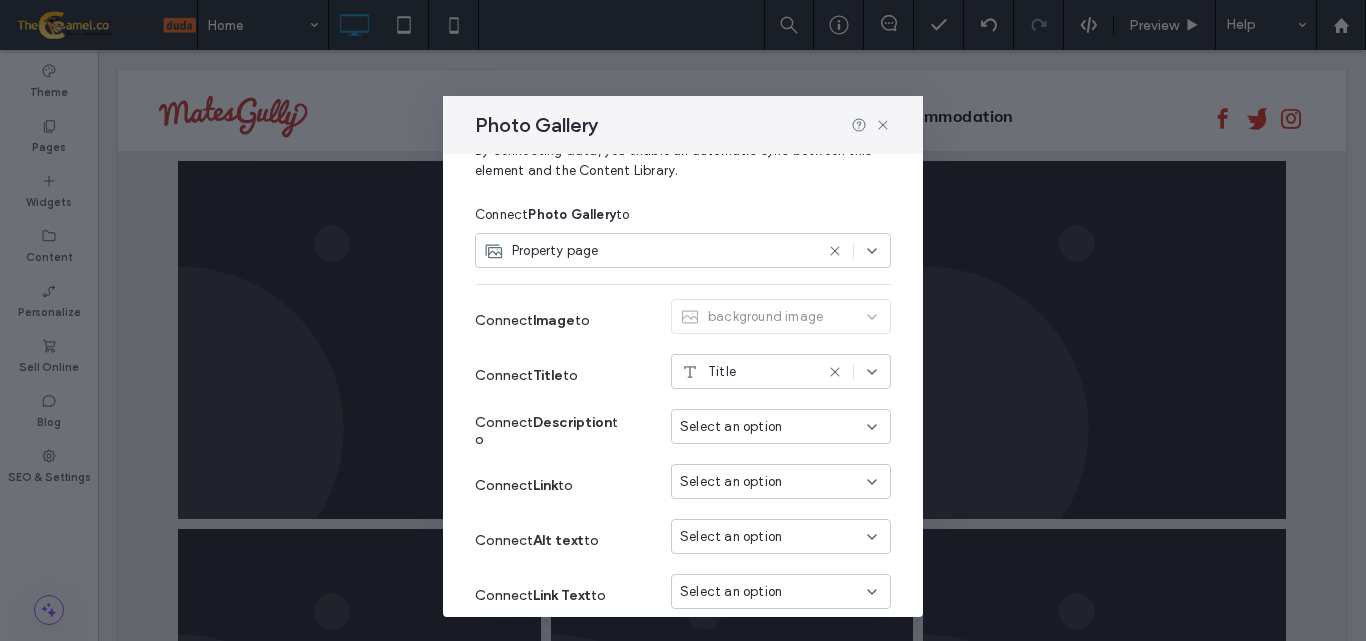 scroll, scrollTop: 0, scrollLeft: 0, axis: both 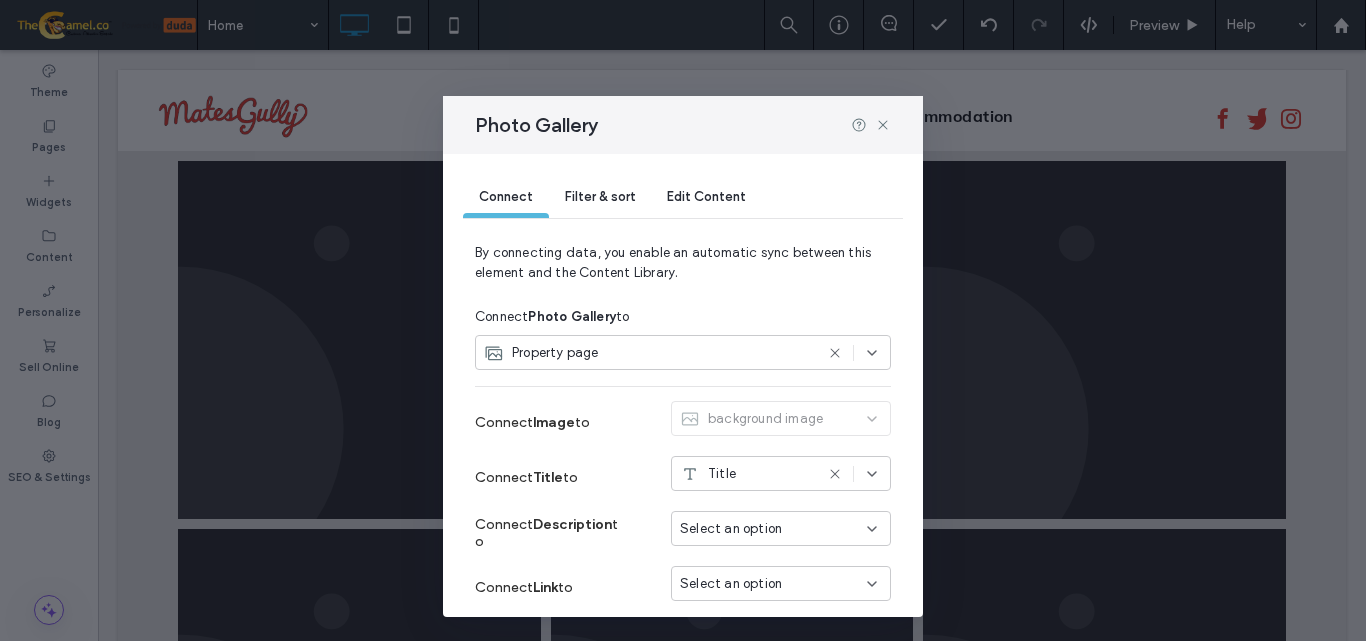 click 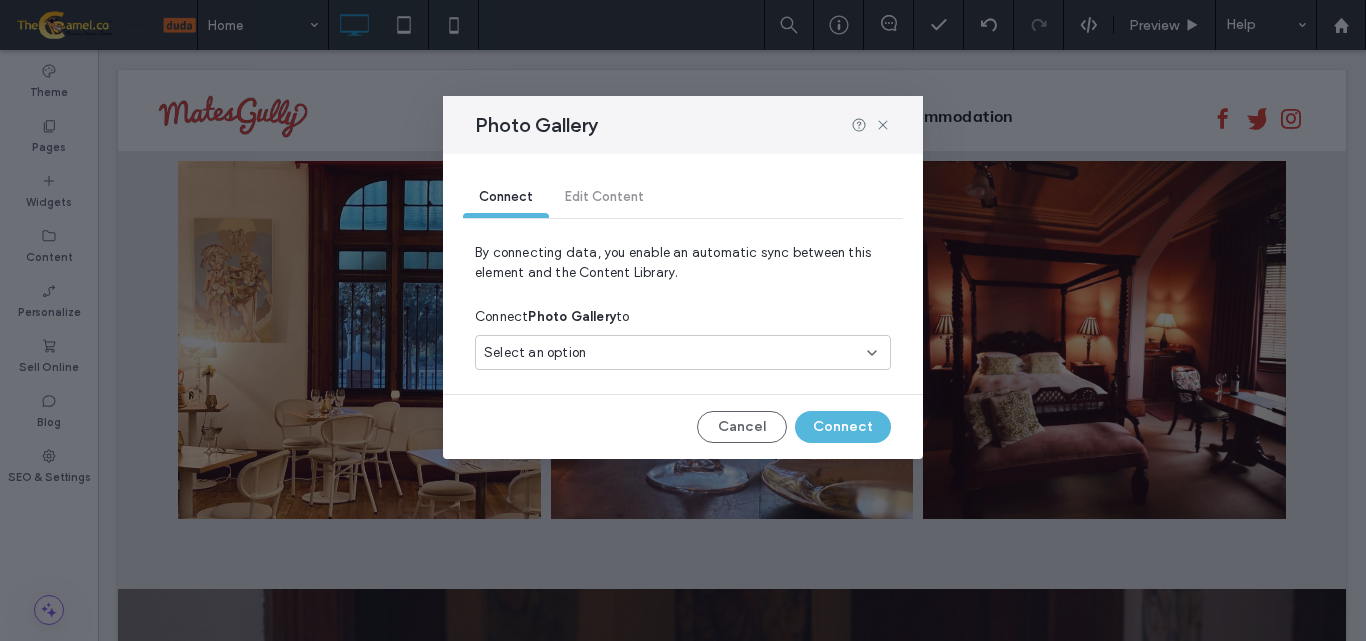 click on "Connect Edit Content" at bounding box center [683, 198] 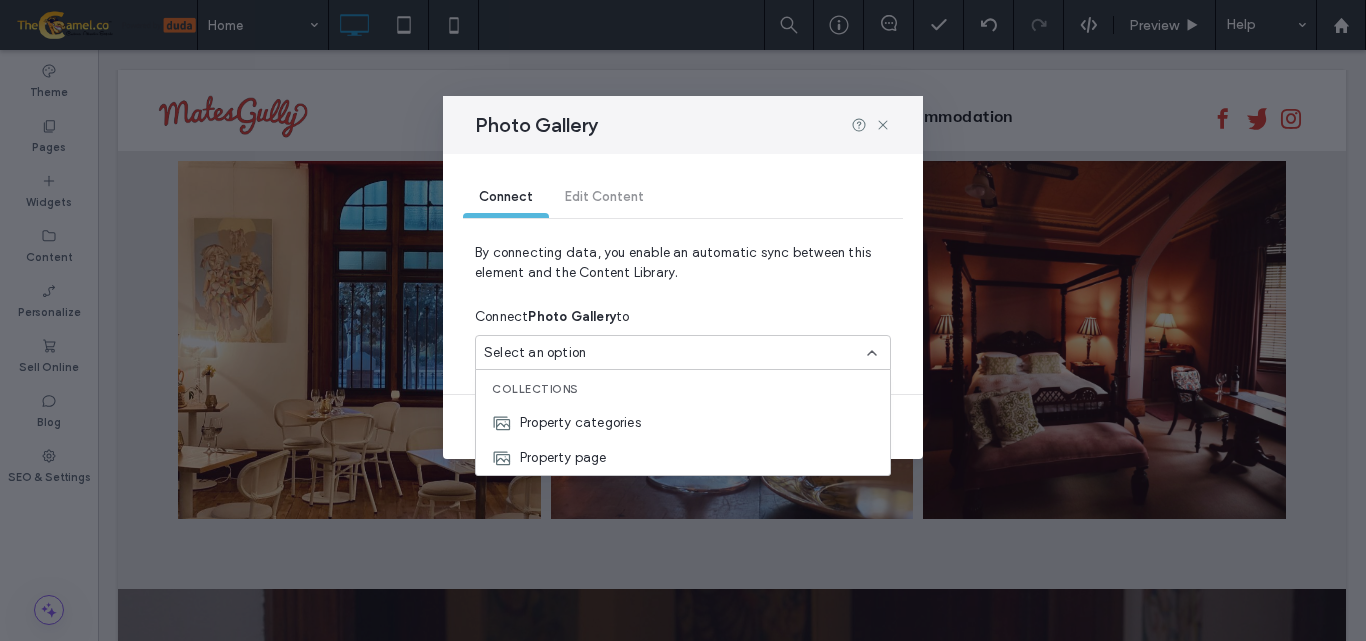 click on "Property categories" at bounding box center [580, 423] 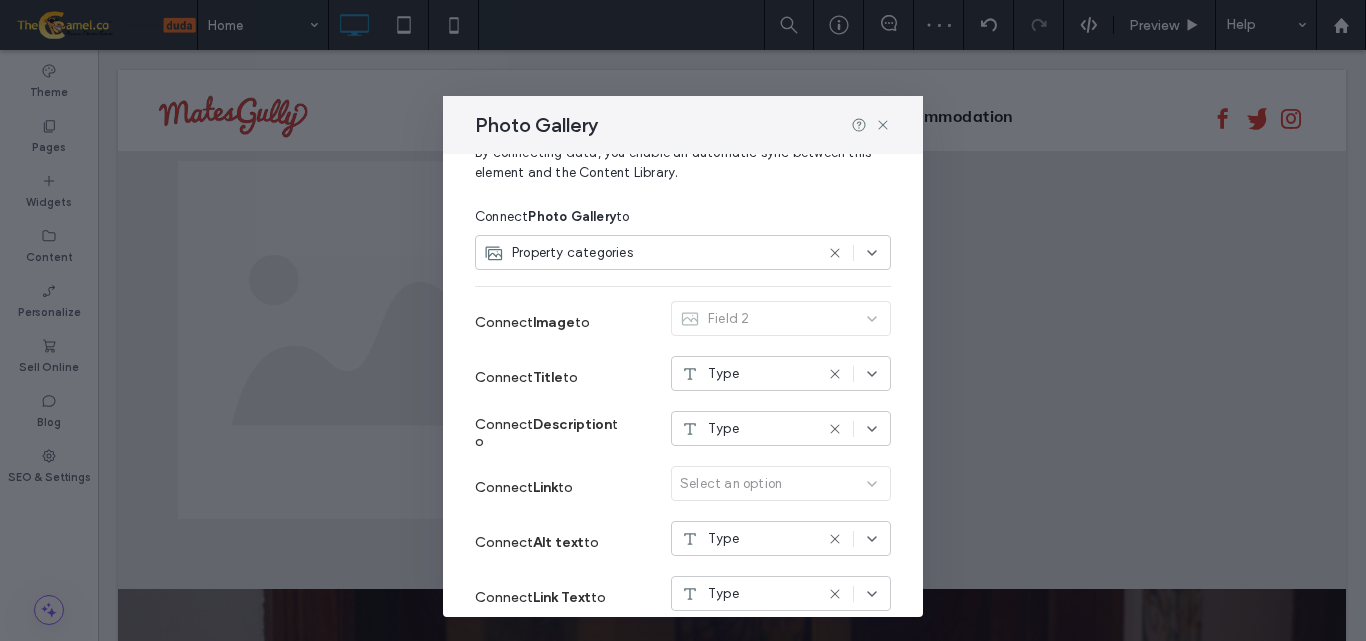 scroll, scrollTop: 0, scrollLeft: 0, axis: both 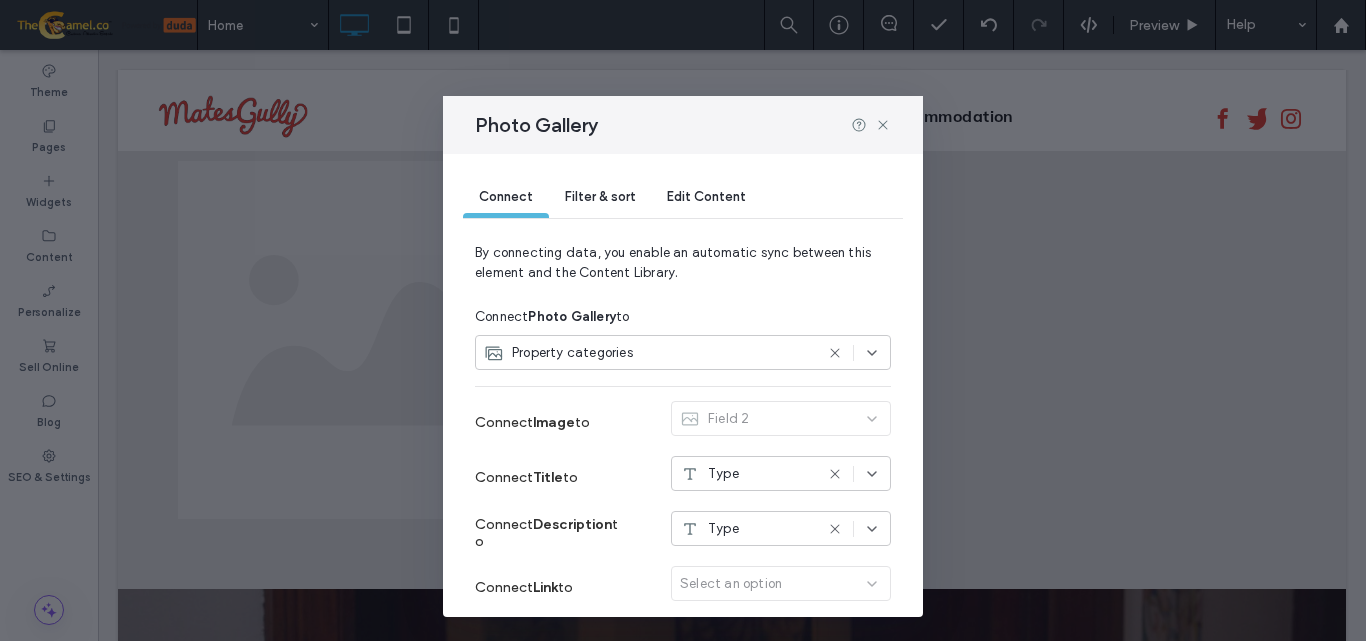 click 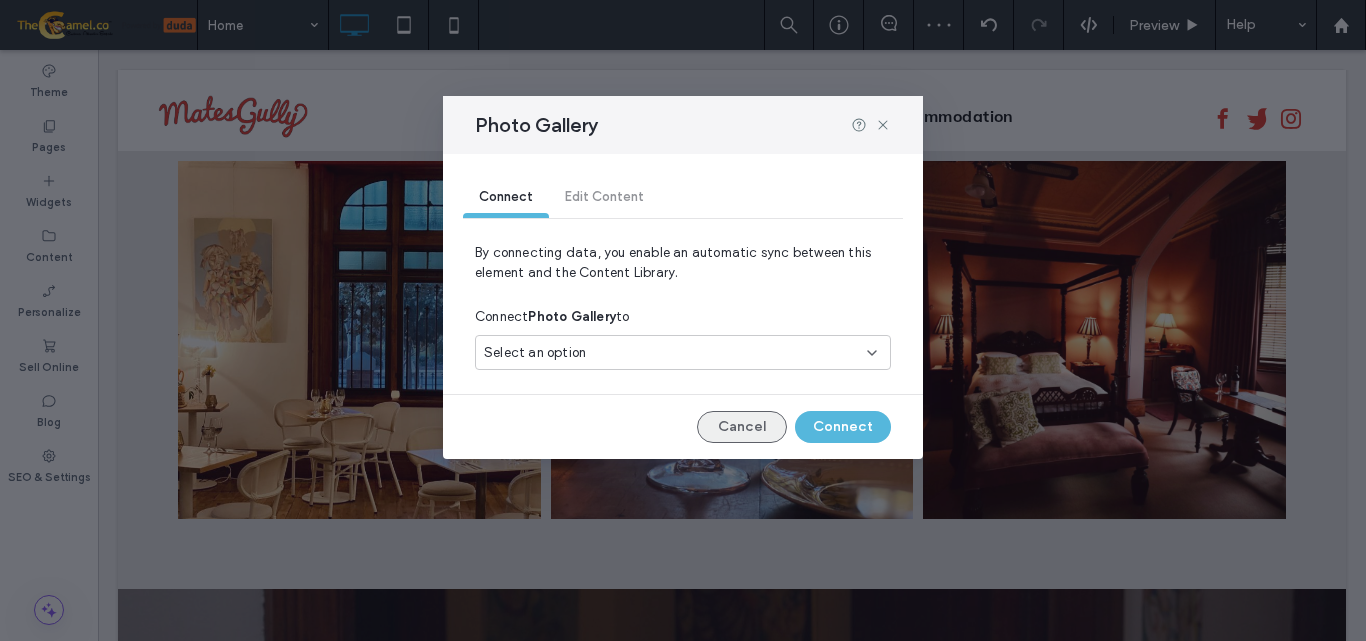 click on "Cancel" at bounding box center (742, 427) 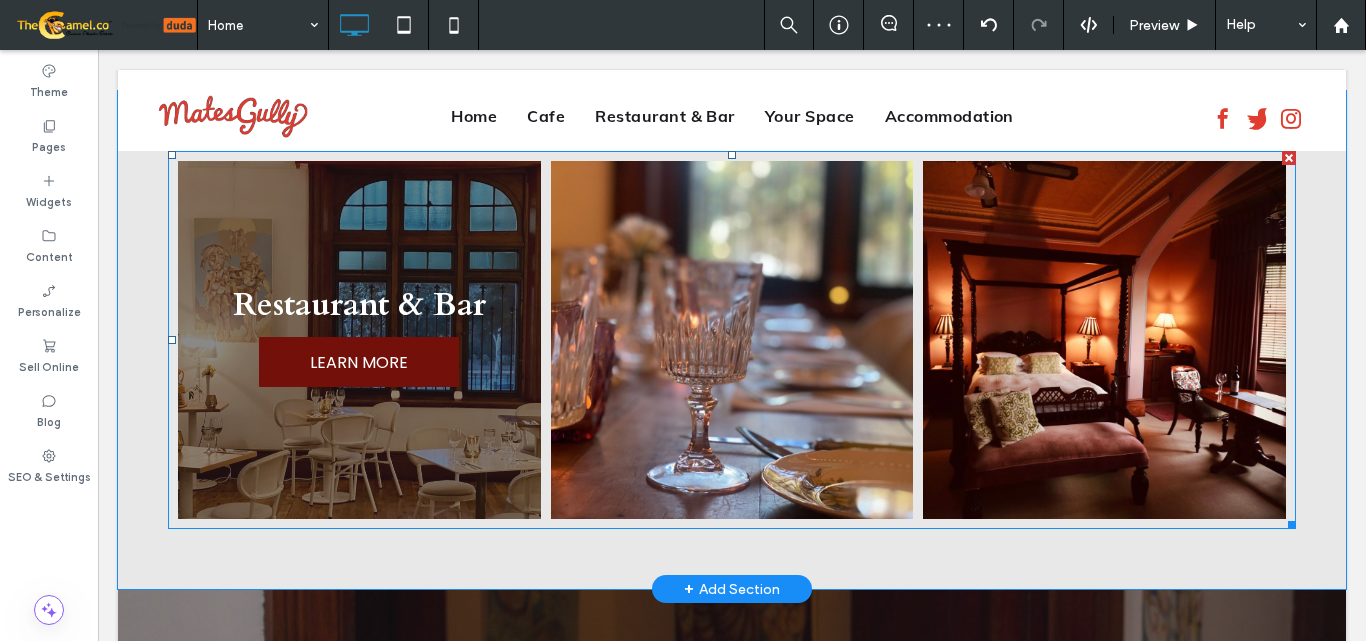 click on "LEARN MORE" at bounding box center [359, 362] 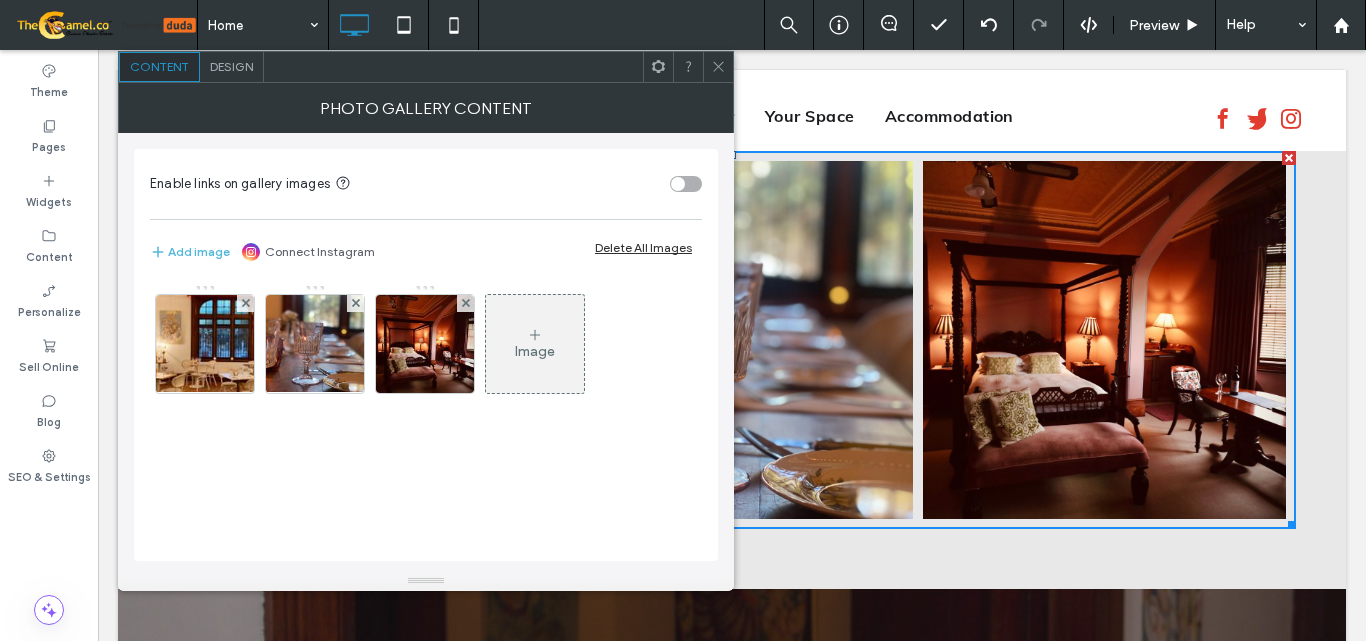 click at bounding box center (718, 67) 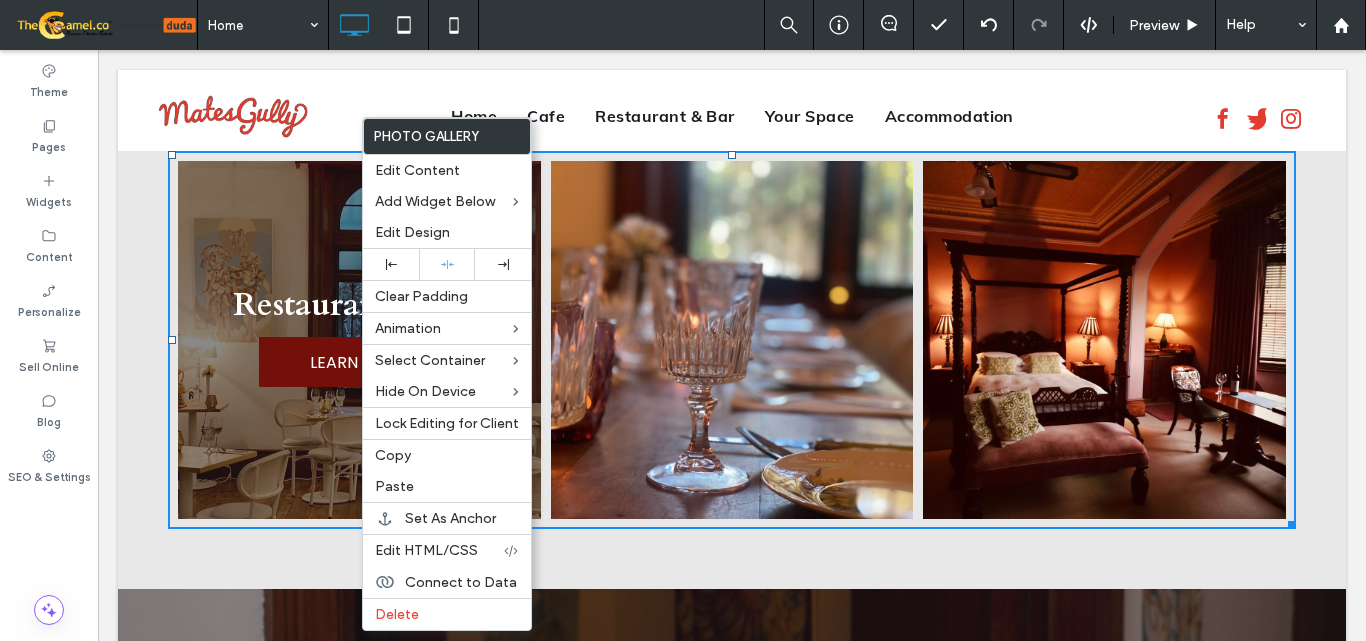 click on "LEARN MORE" at bounding box center (359, 362) 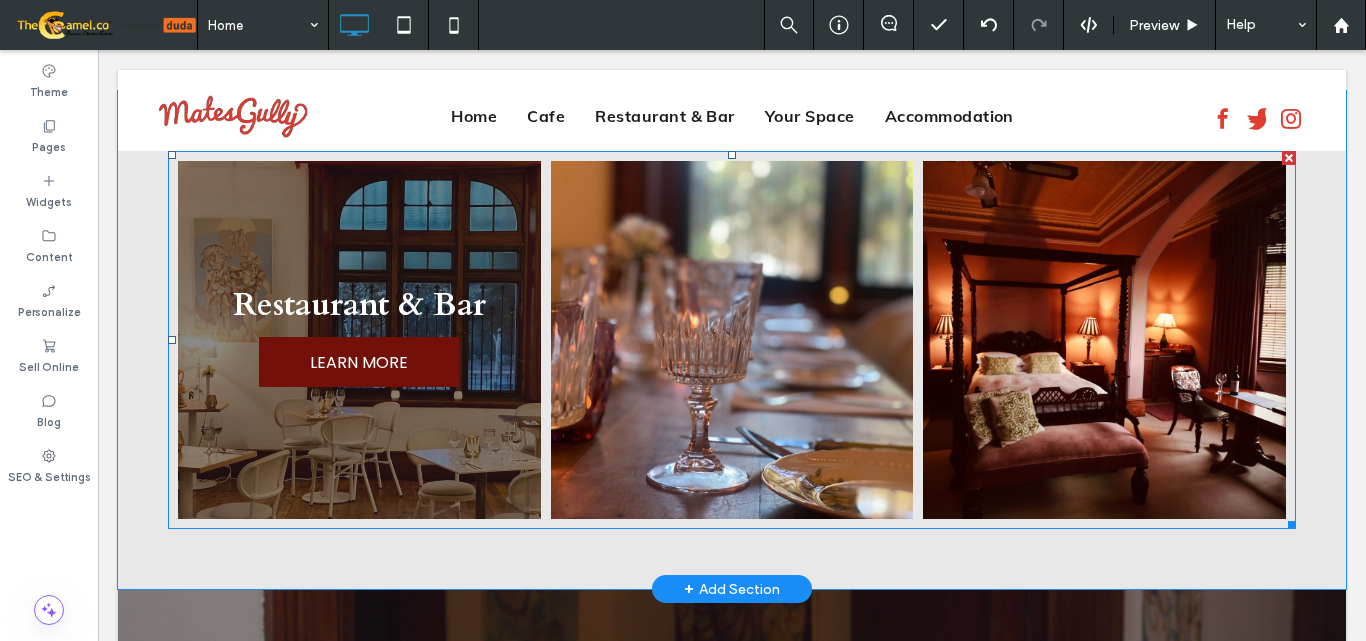 click on "LEARN MORE" at bounding box center (359, 362) 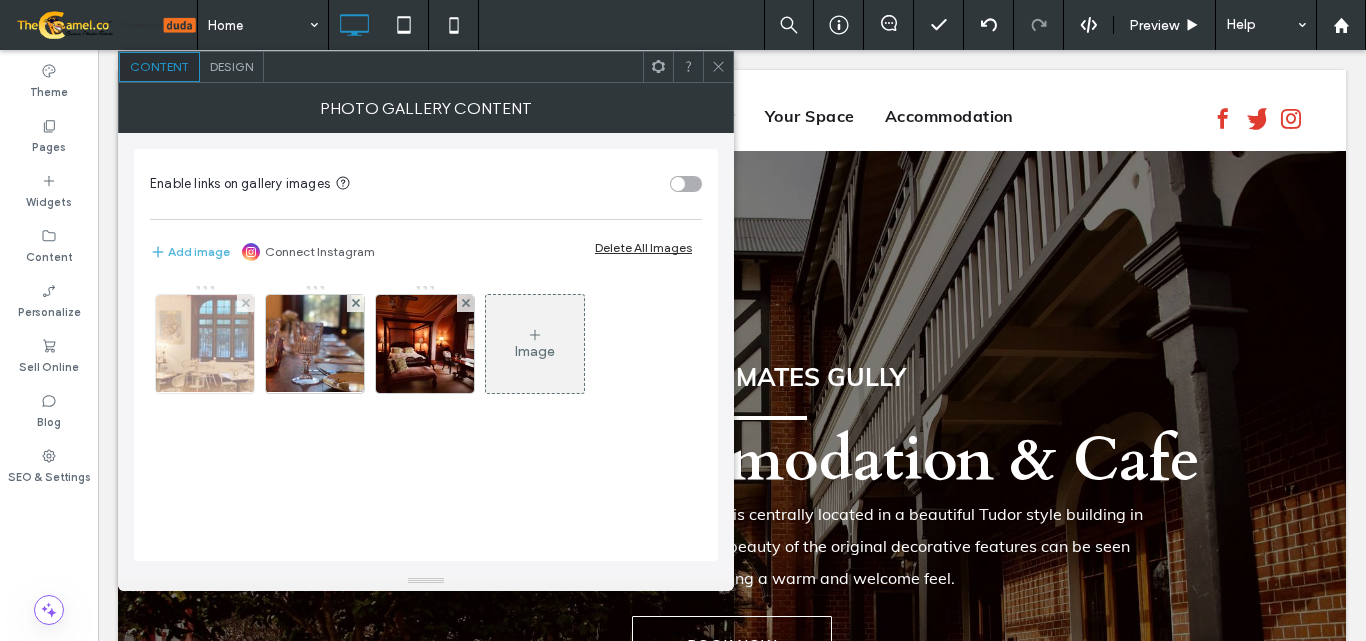 scroll, scrollTop: 1400, scrollLeft: 0, axis: vertical 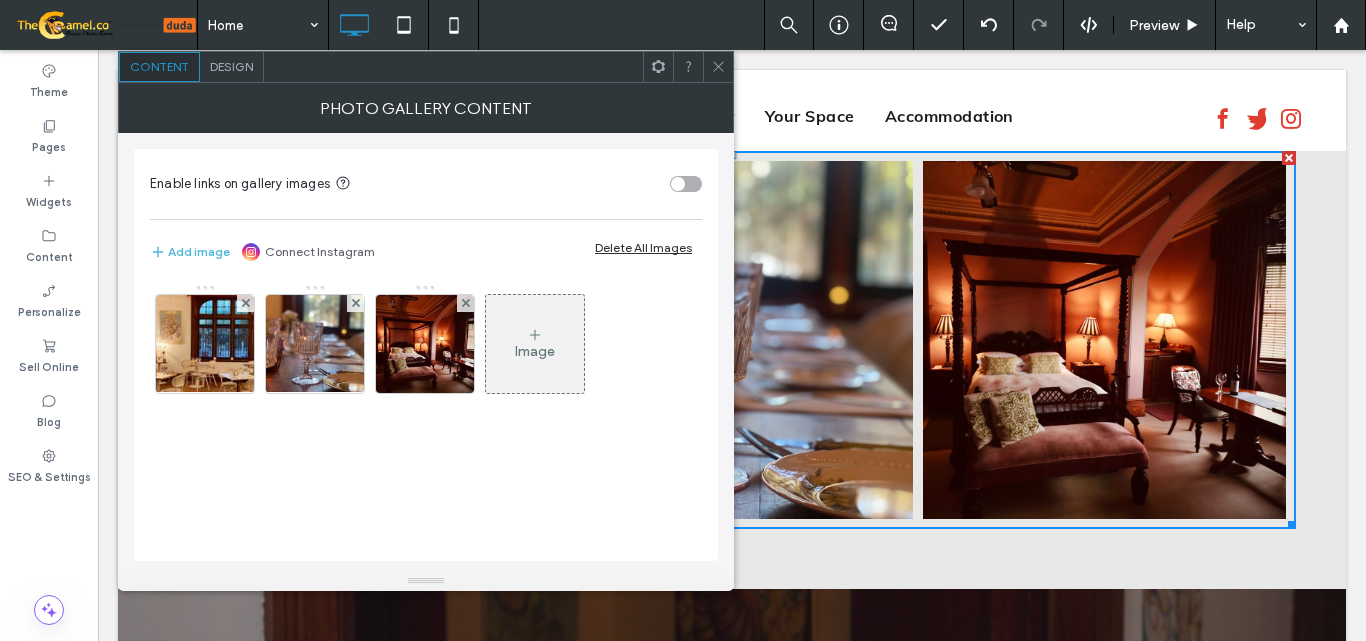 click on "Design" at bounding box center [232, 67] 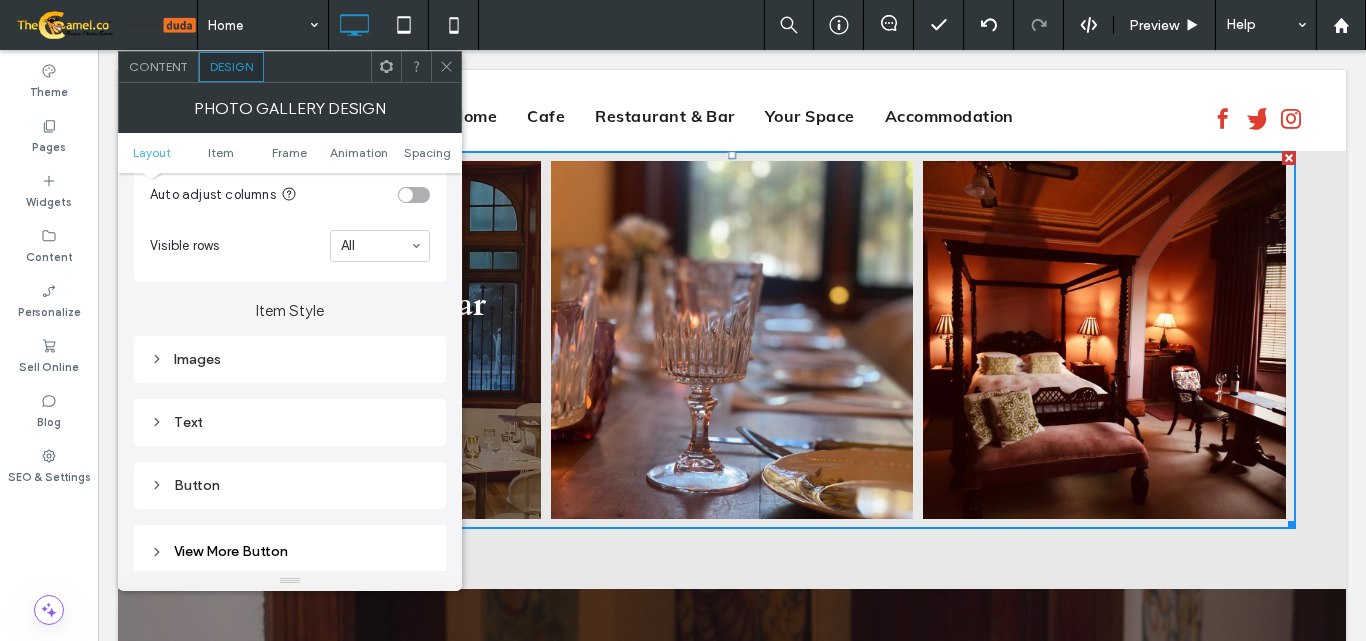 scroll, scrollTop: 700, scrollLeft: 0, axis: vertical 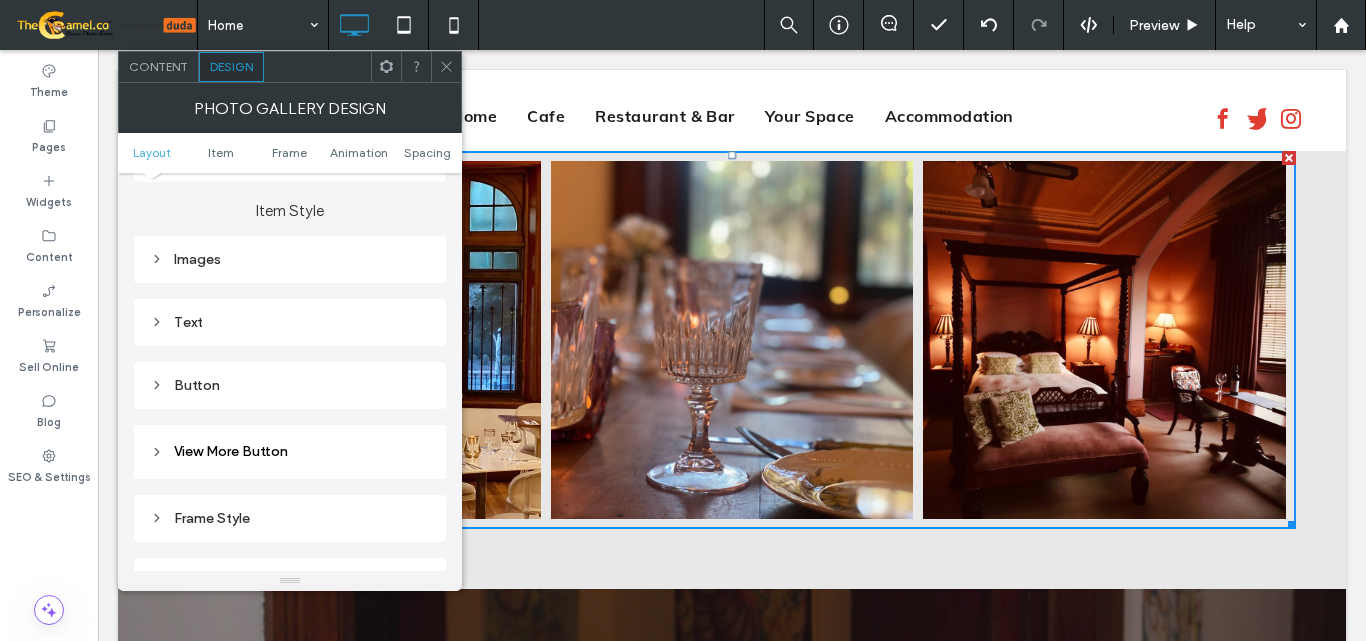 click on "View More Button" at bounding box center (231, 451) 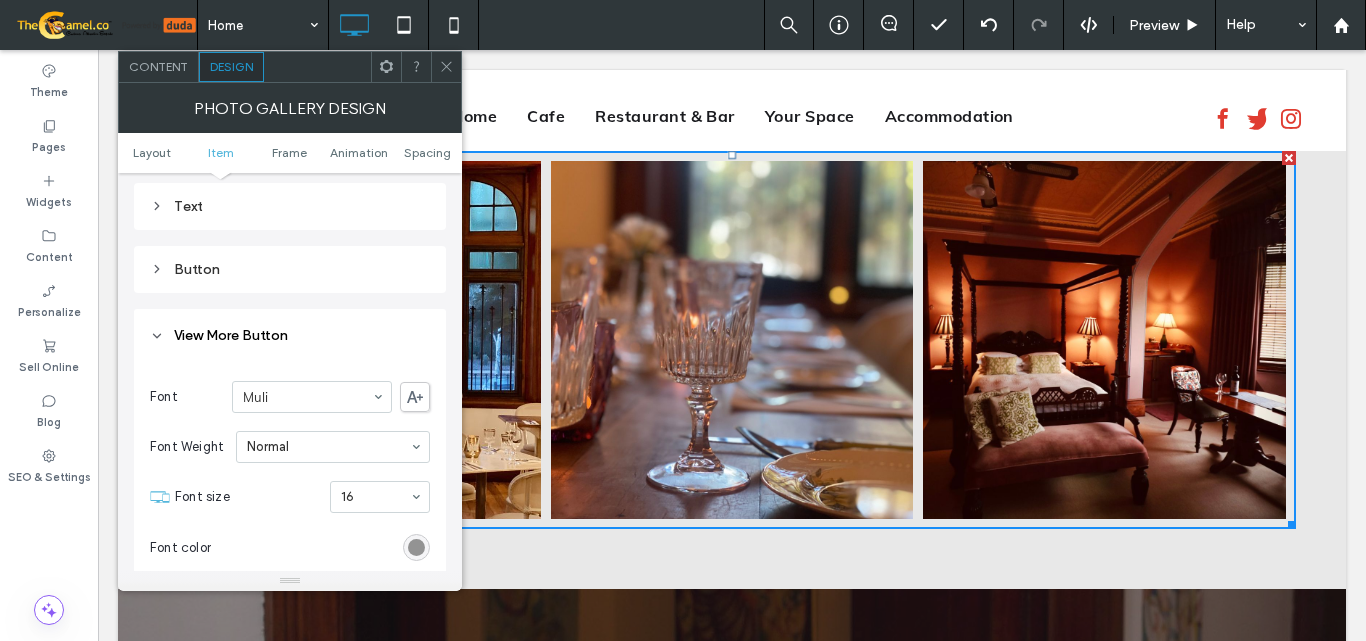 scroll, scrollTop: 800, scrollLeft: 0, axis: vertical 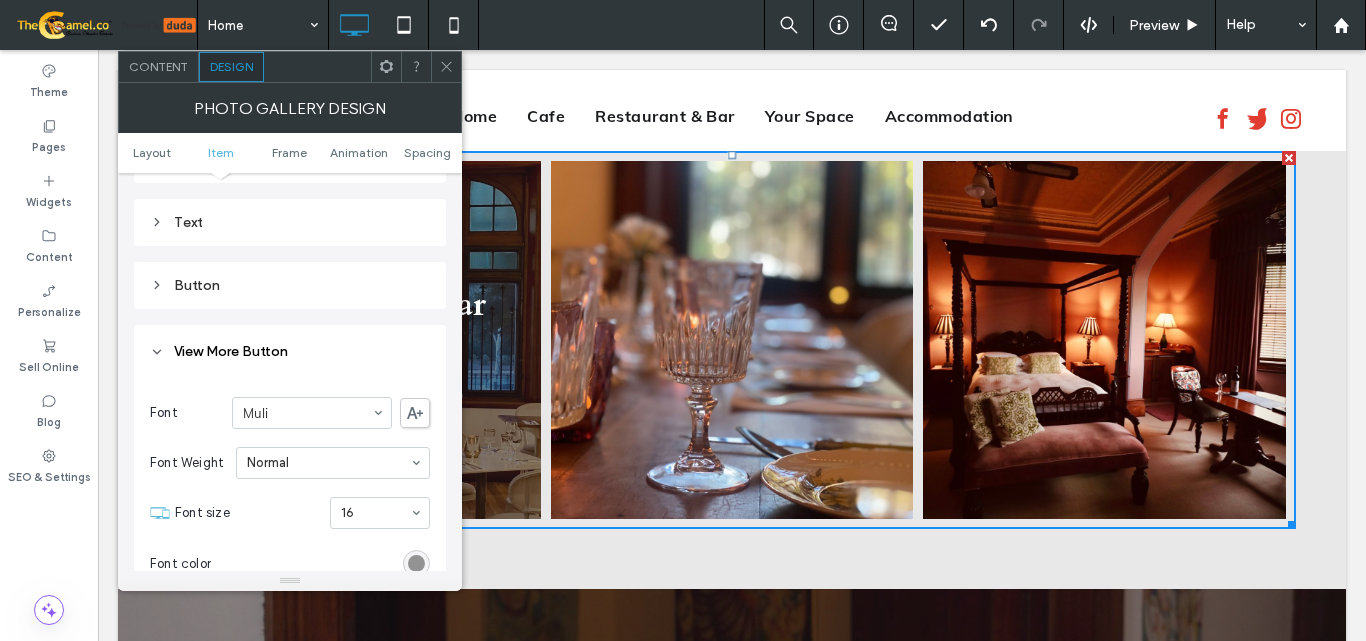 click on "Button" at bounding box center [290, 285] 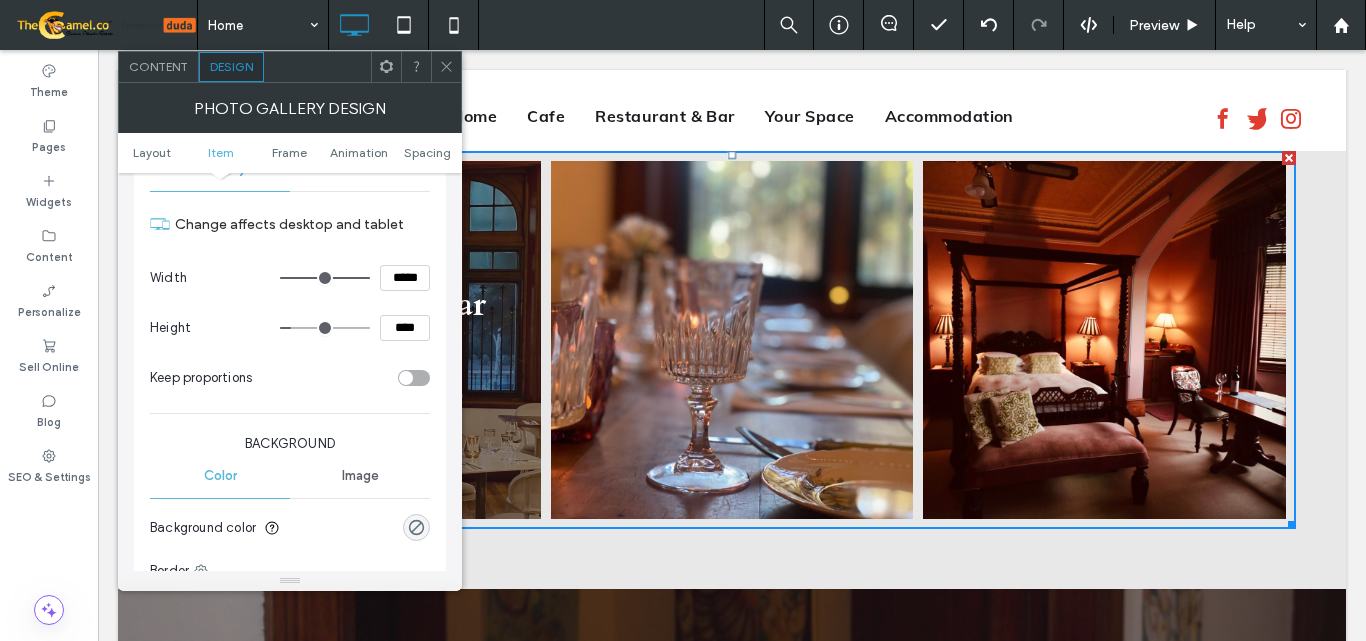 scroll, scrollTop: 1000, scrollLeft: 0, axis: vertical 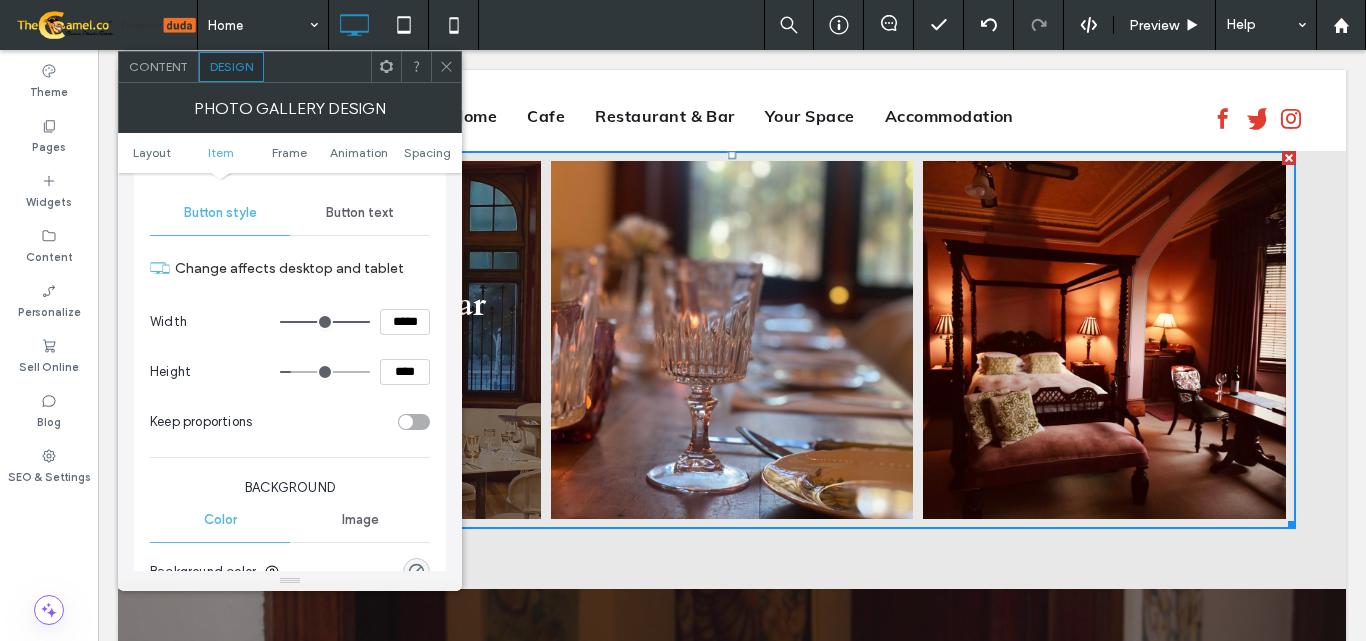 click on "Button text" at bounding box center (360, 213) 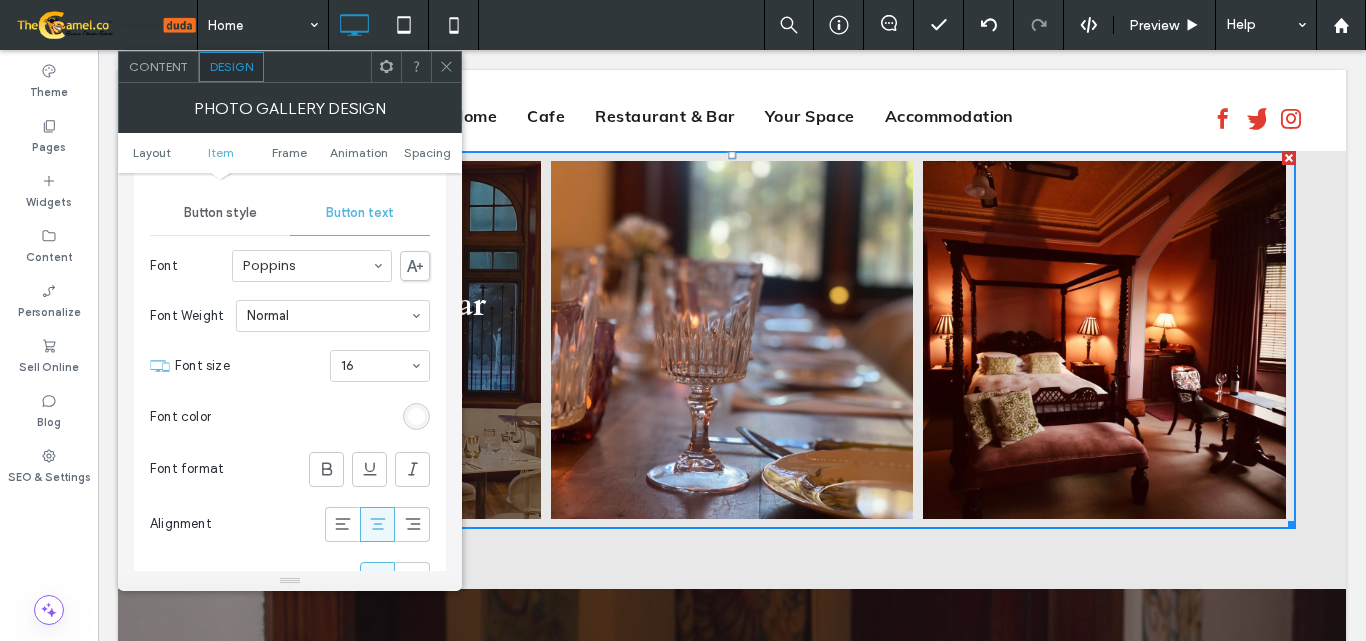 click on "Button style" at bounding box center (220, 213) 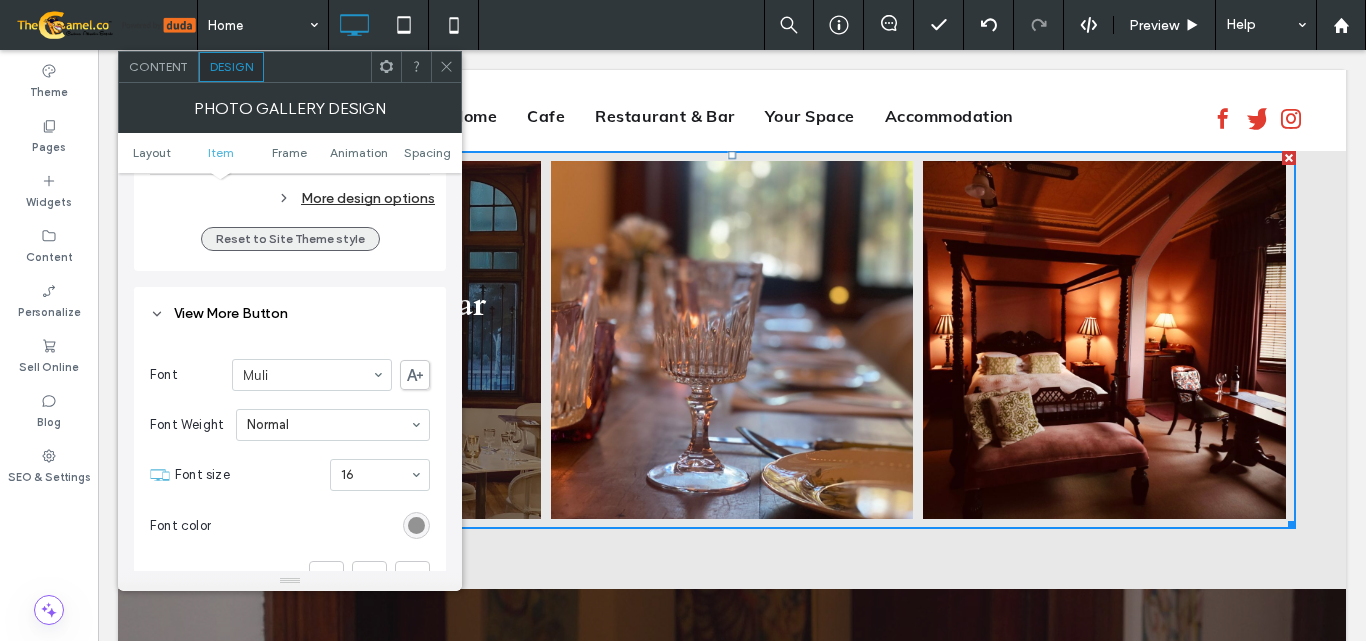 scroll, scrollTop: 1600, scrollLeft: 0, axis: vertical 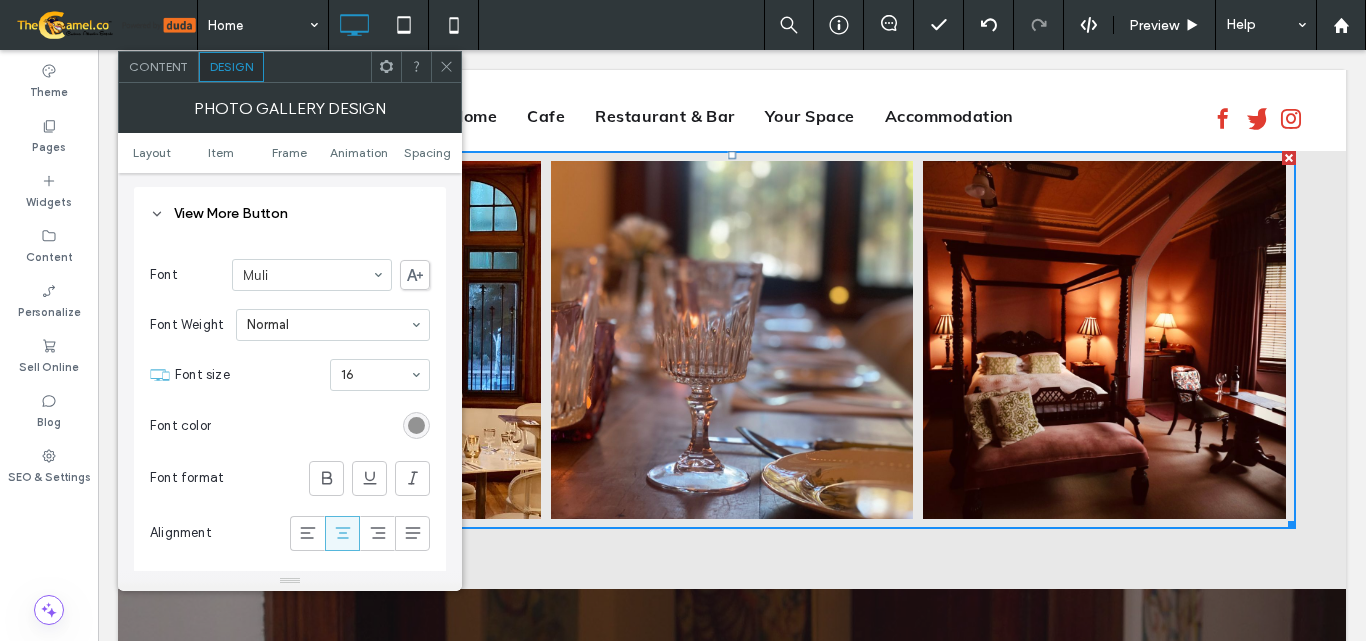 click at bounding box center (446, 67) 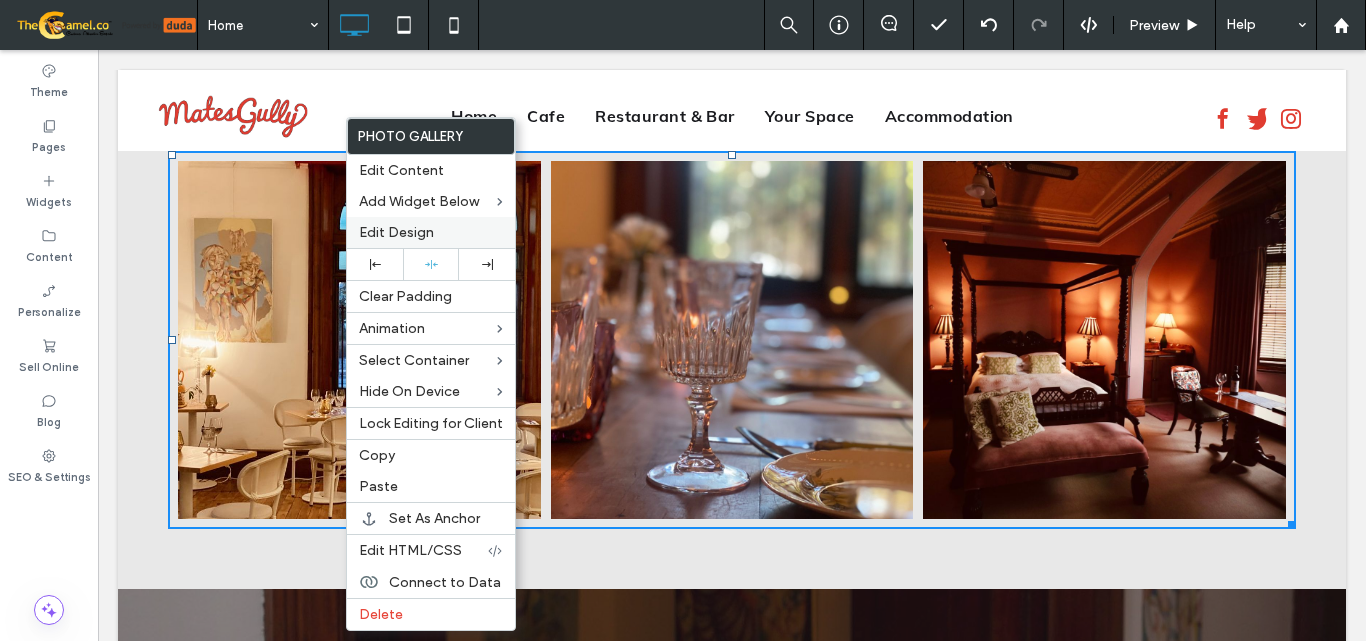 click on "Edit Design" at bounding box center [396, 232] 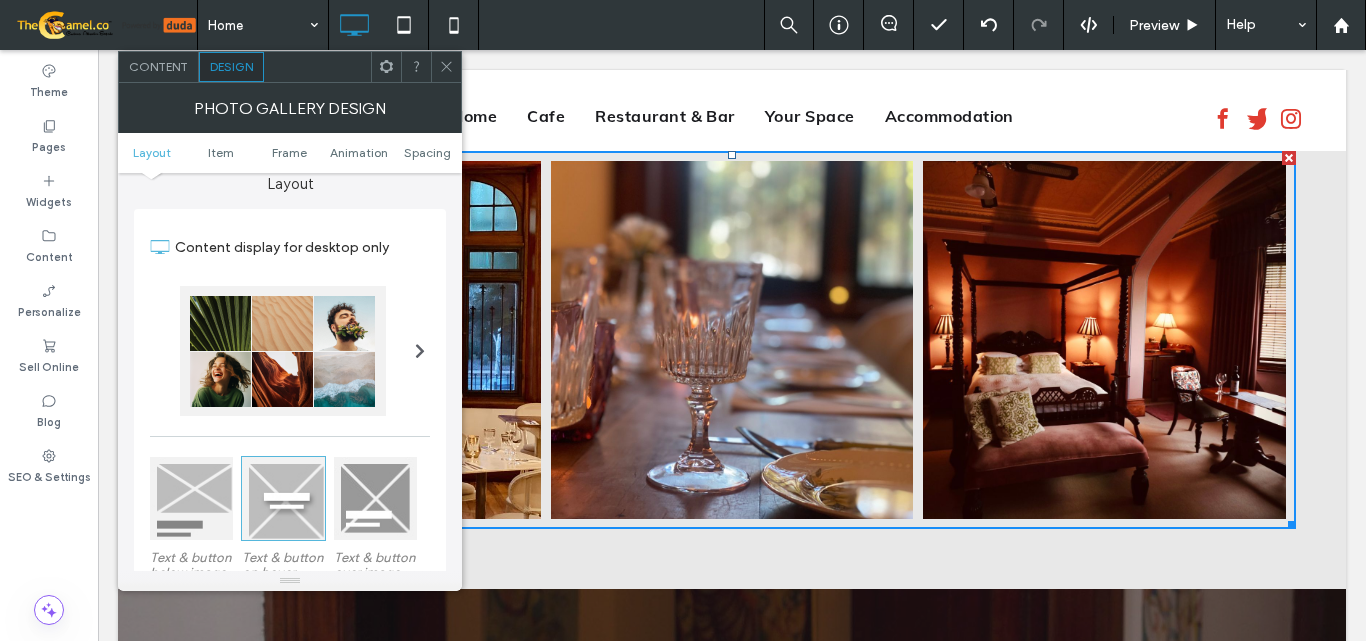 scroll, scrollTop: 0, scrollLeft: 0, axis: both 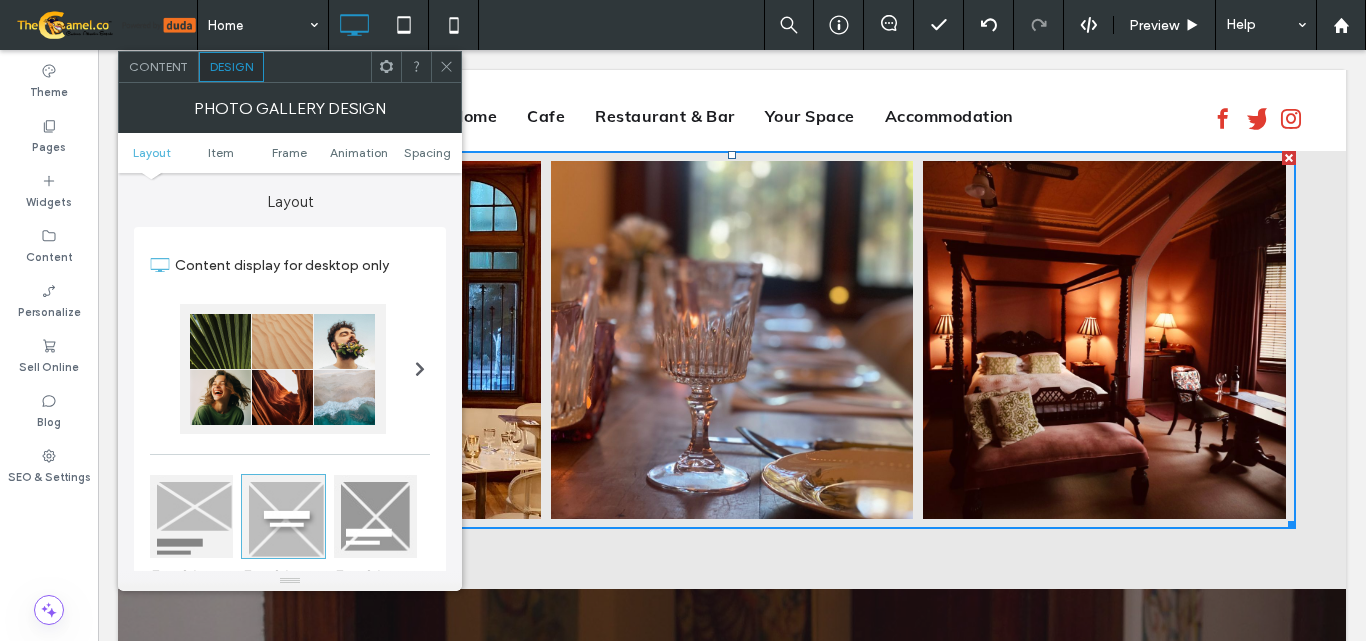 click on "Content" at bounding box center (159, 67) 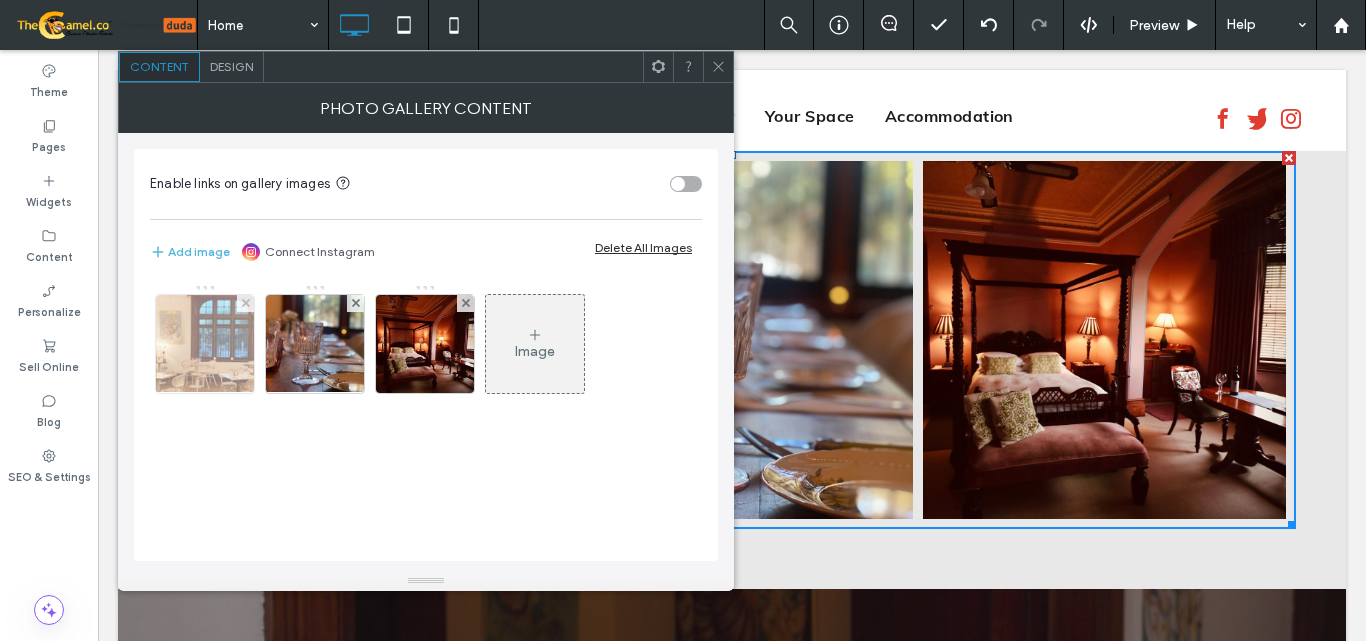 click at bounding box center (205, 344) 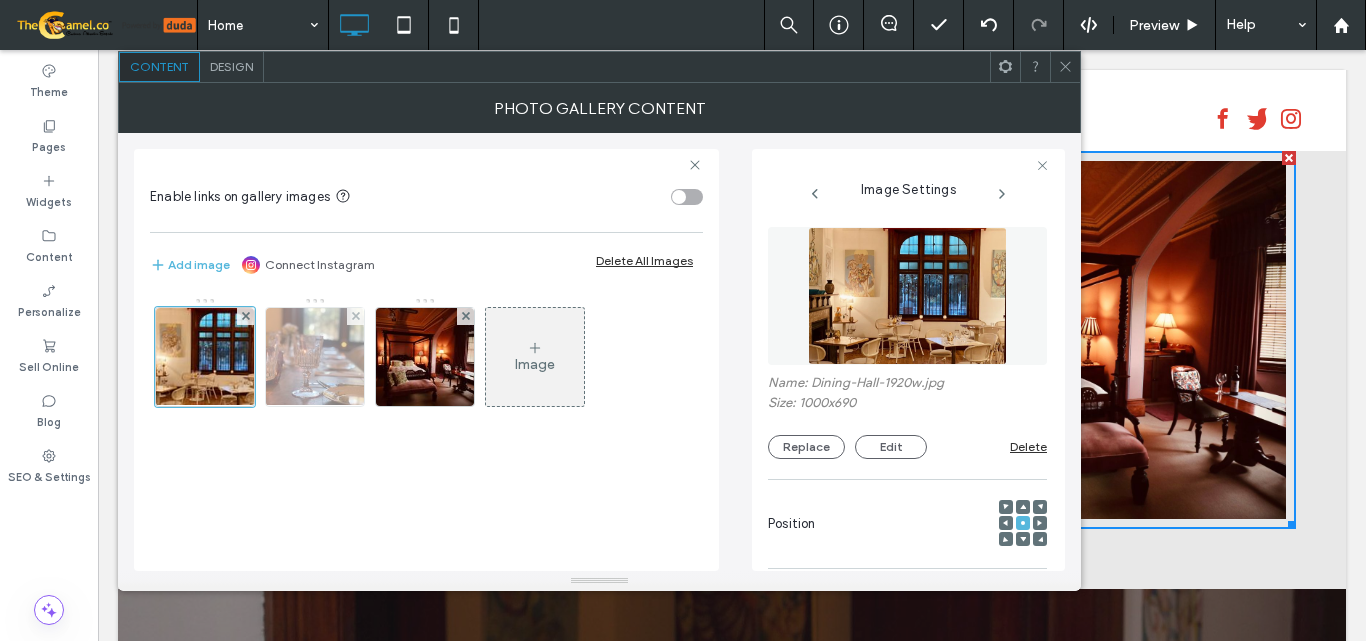 scroll, scrollTop: 0, scrollLeft: 51, axis: horizontal 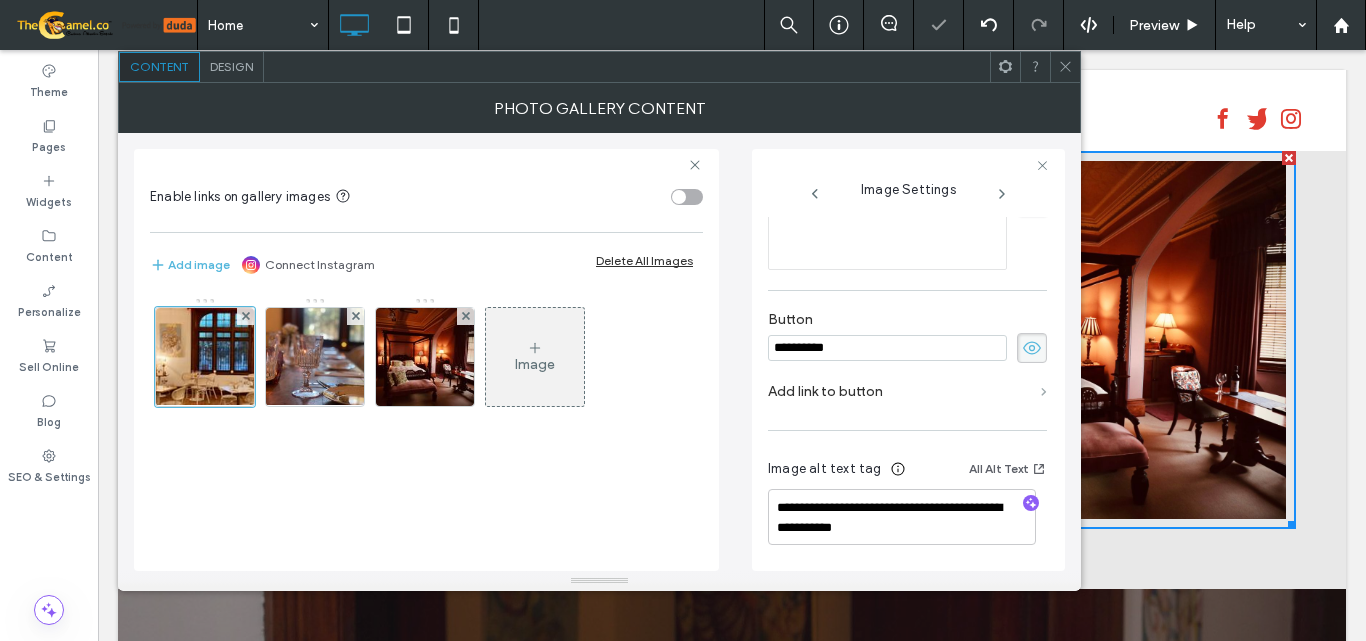 click at bounding box center (1044, 391) 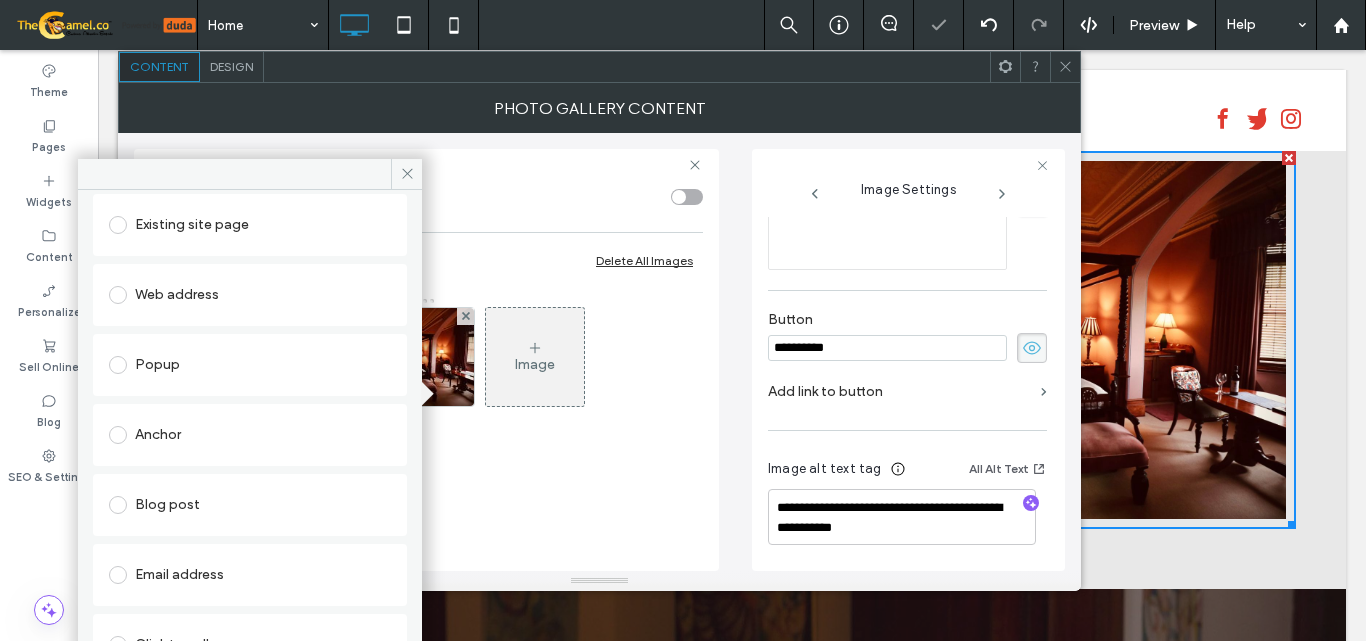 scroll, scrollTop: 102, scrollLeft: 0, axis: vertical 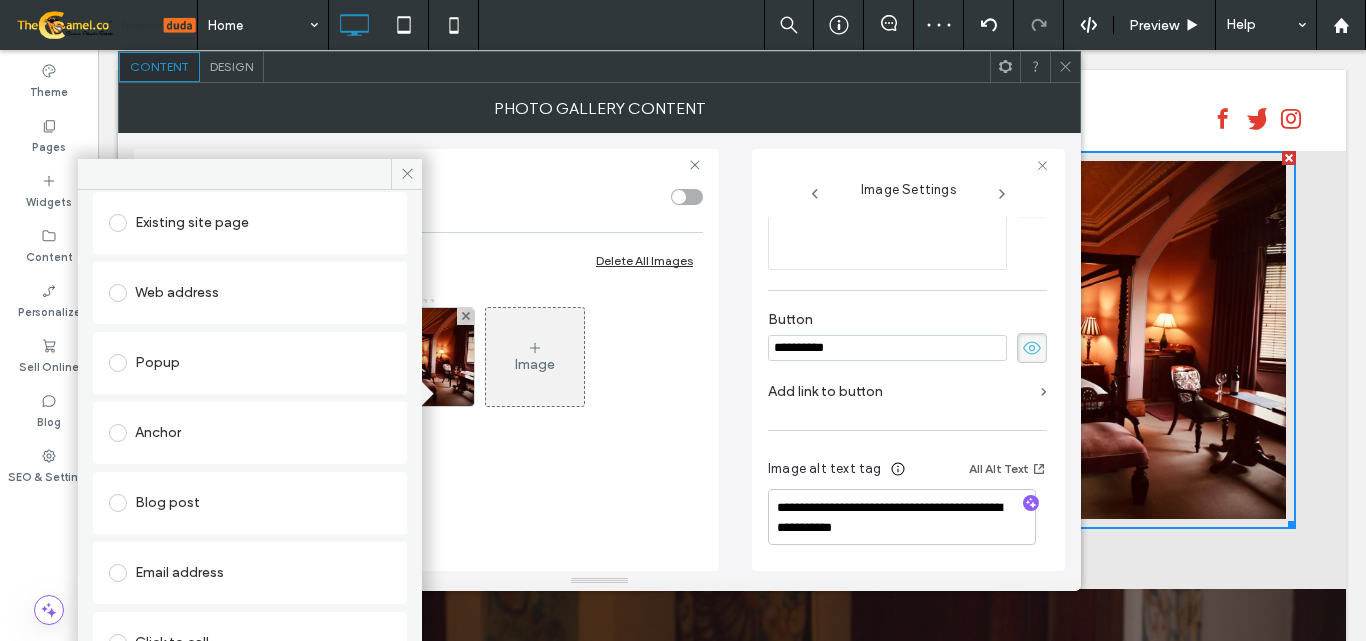 click on "Anchor" at bounding box center (250, 433) 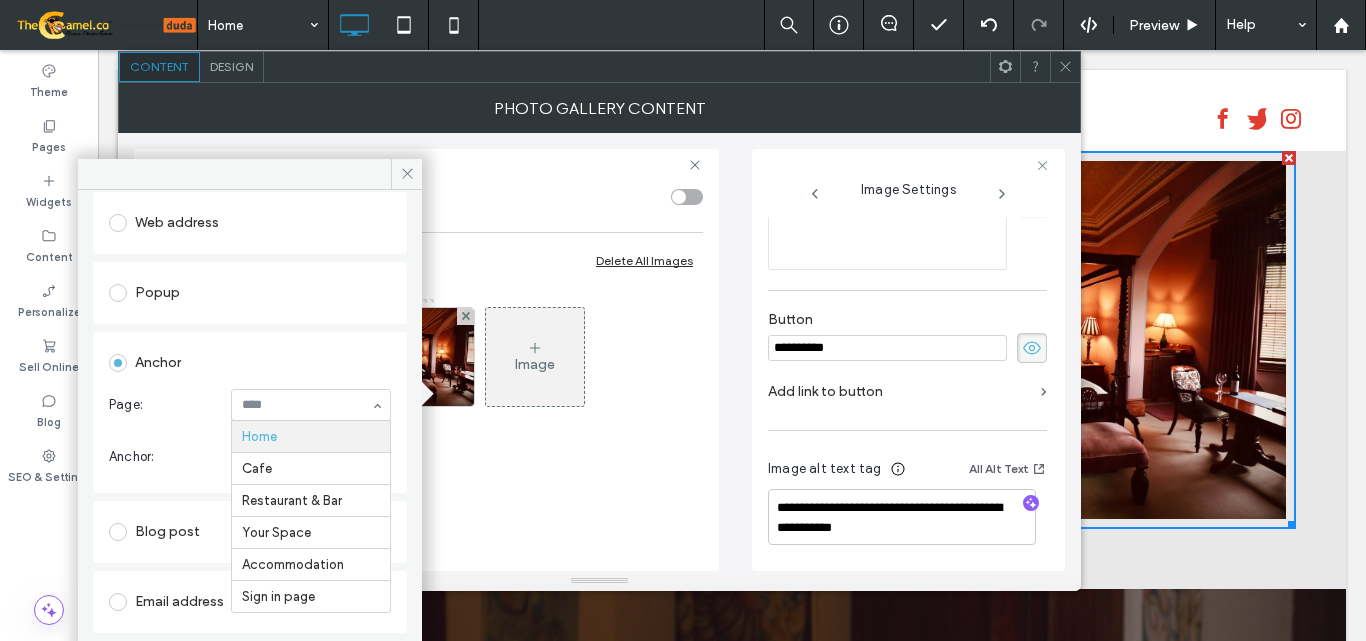 scroll, scrollTop: 201, scrollLeft: 0, axis: vertical 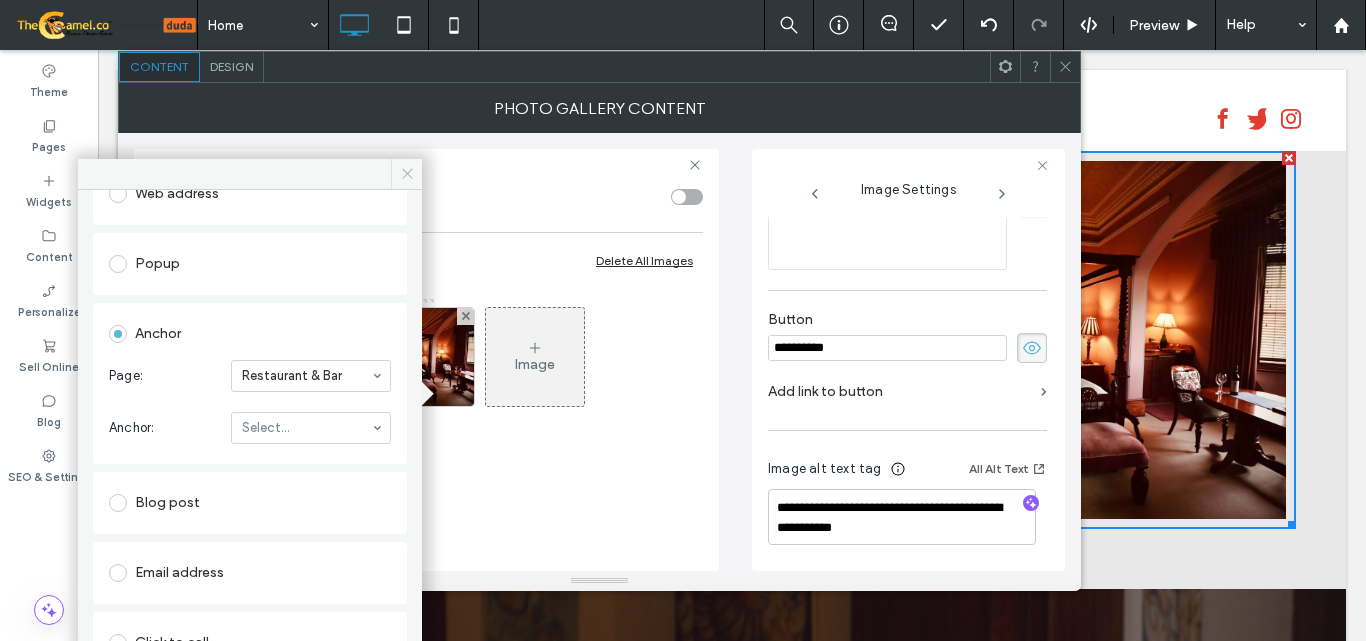 click 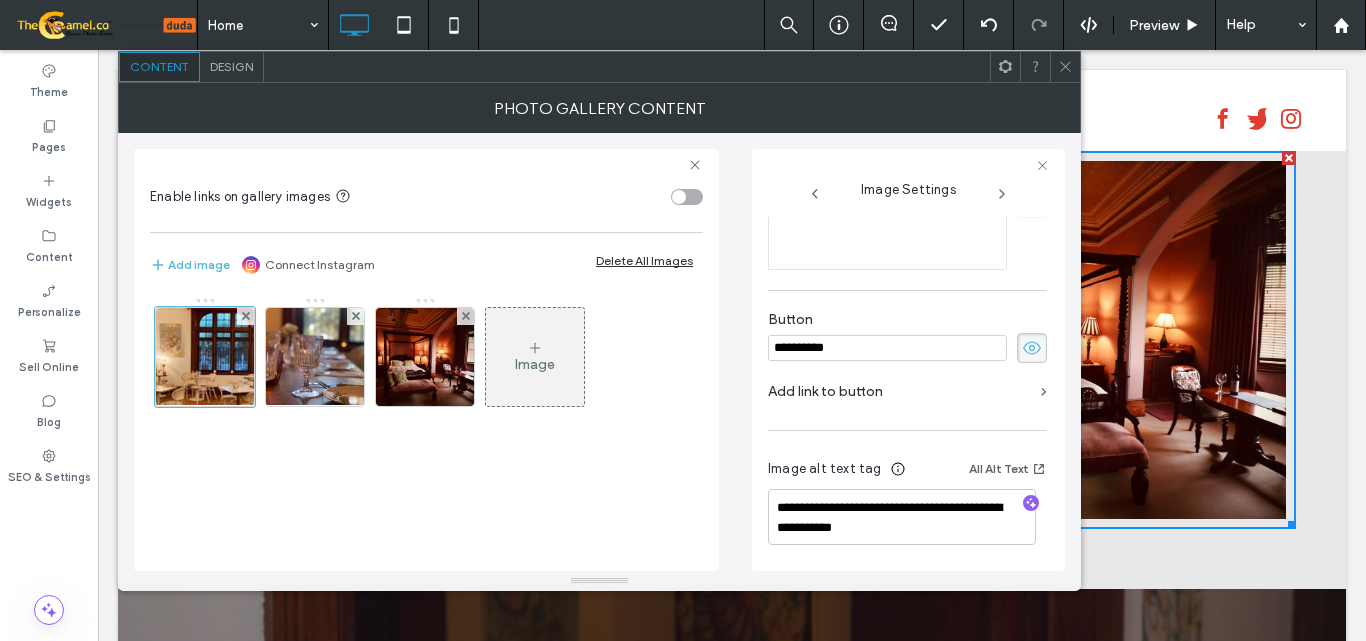 click at bounding box center [1065, 67] 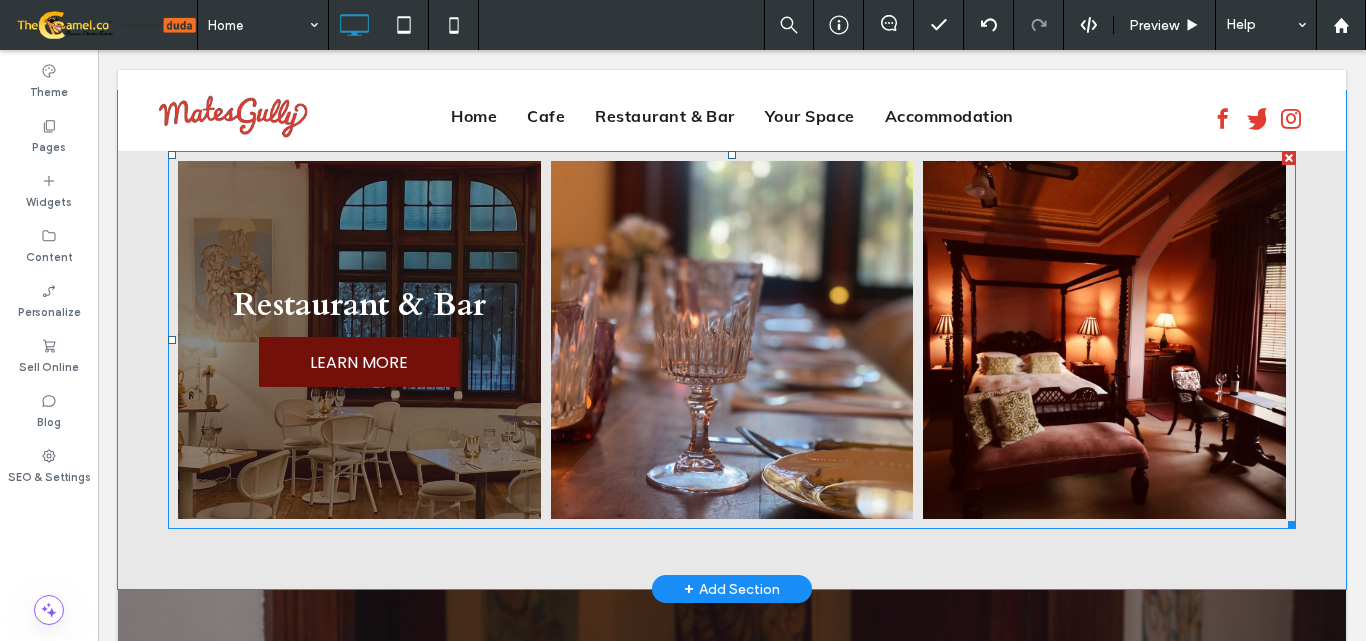 click on "LEARN MORE" at bounding box center [359, 362] 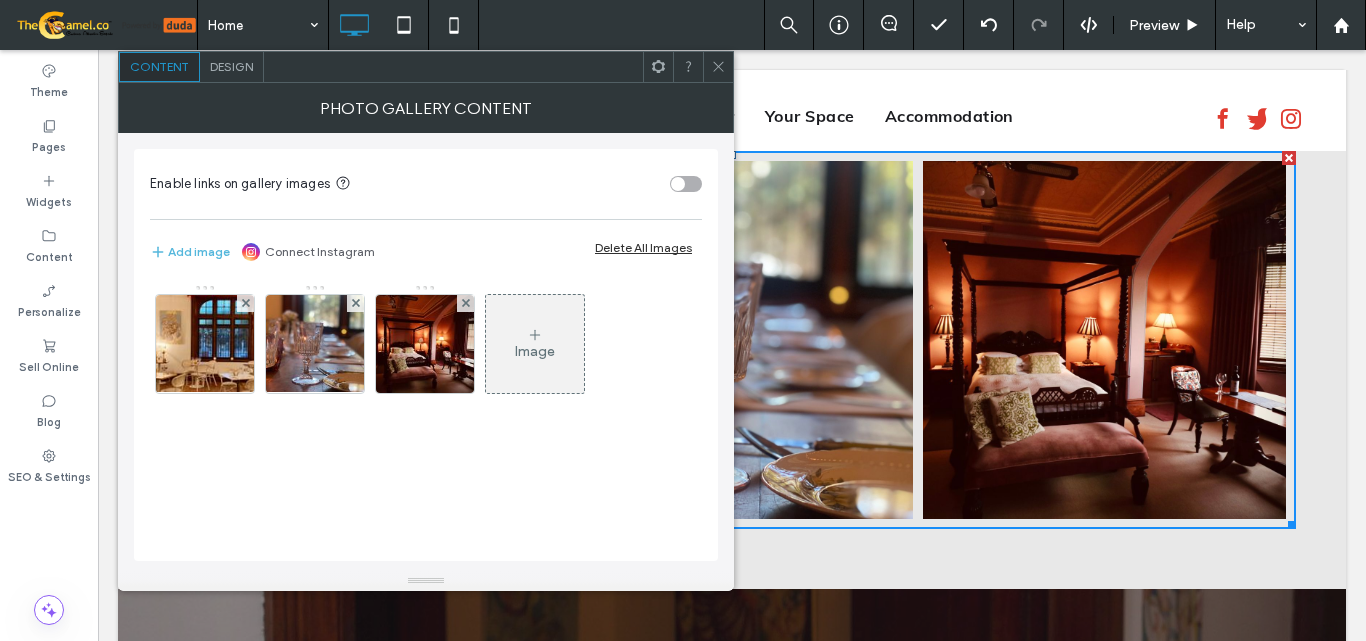 click 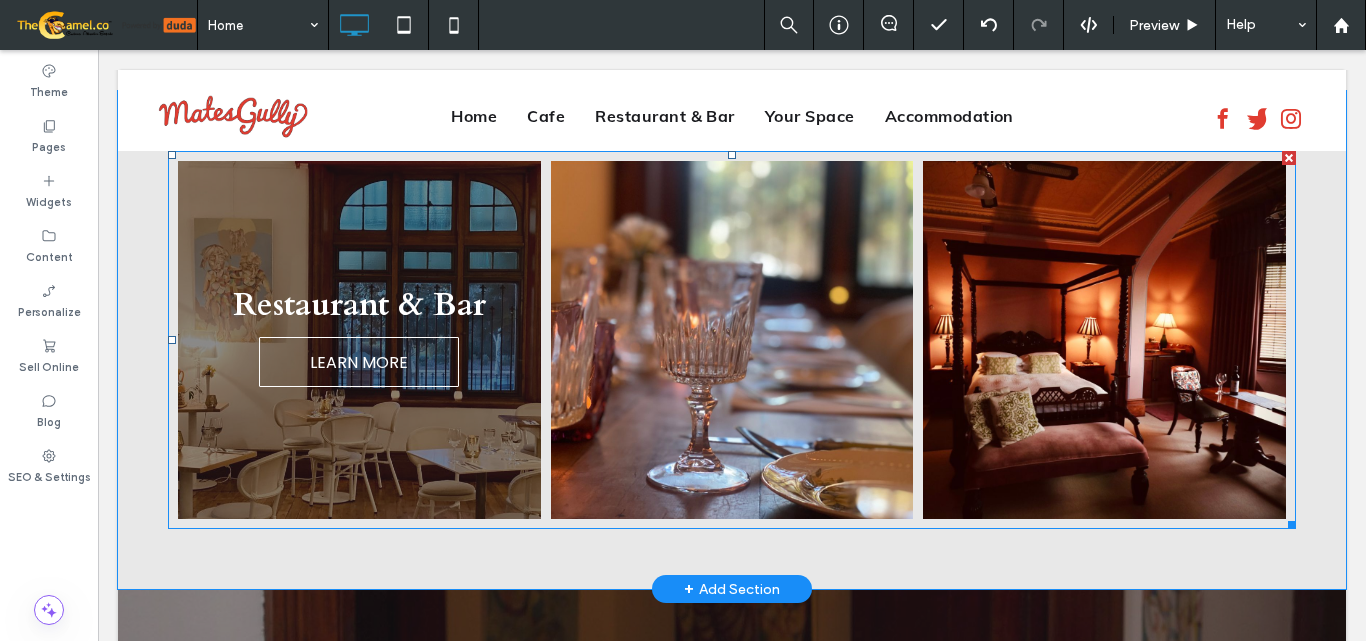 click at bounding box center [359, 340] 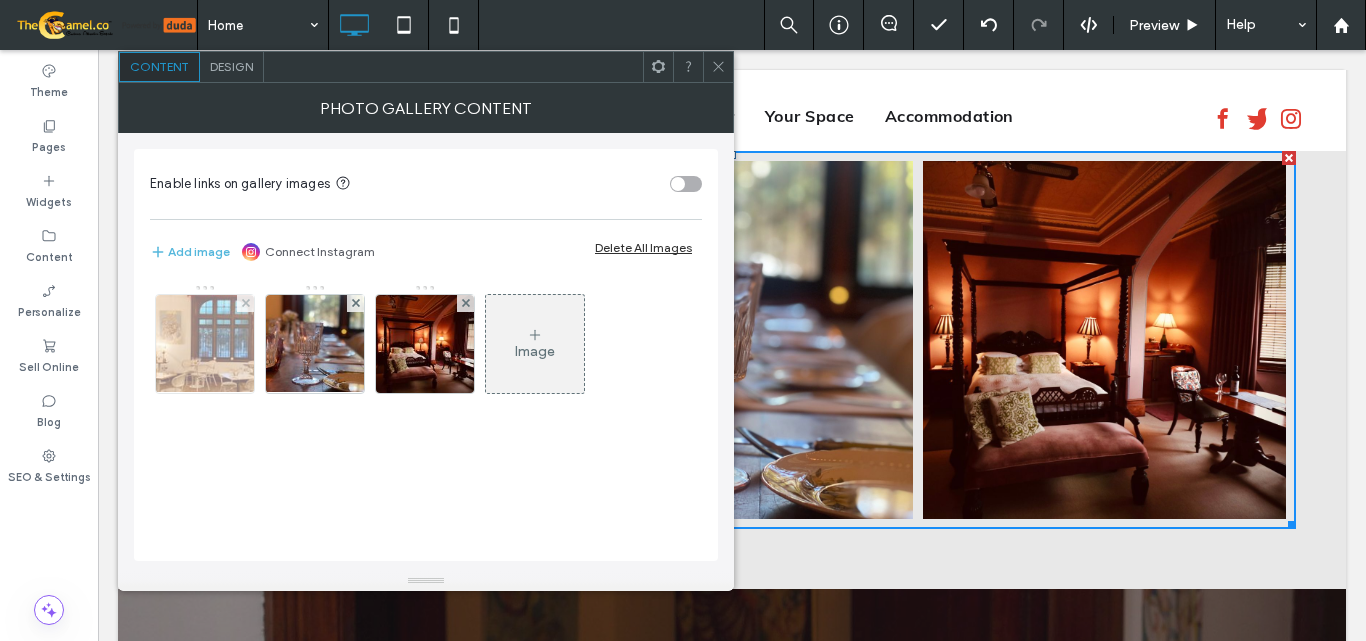 click at bounding box center [205, 344] 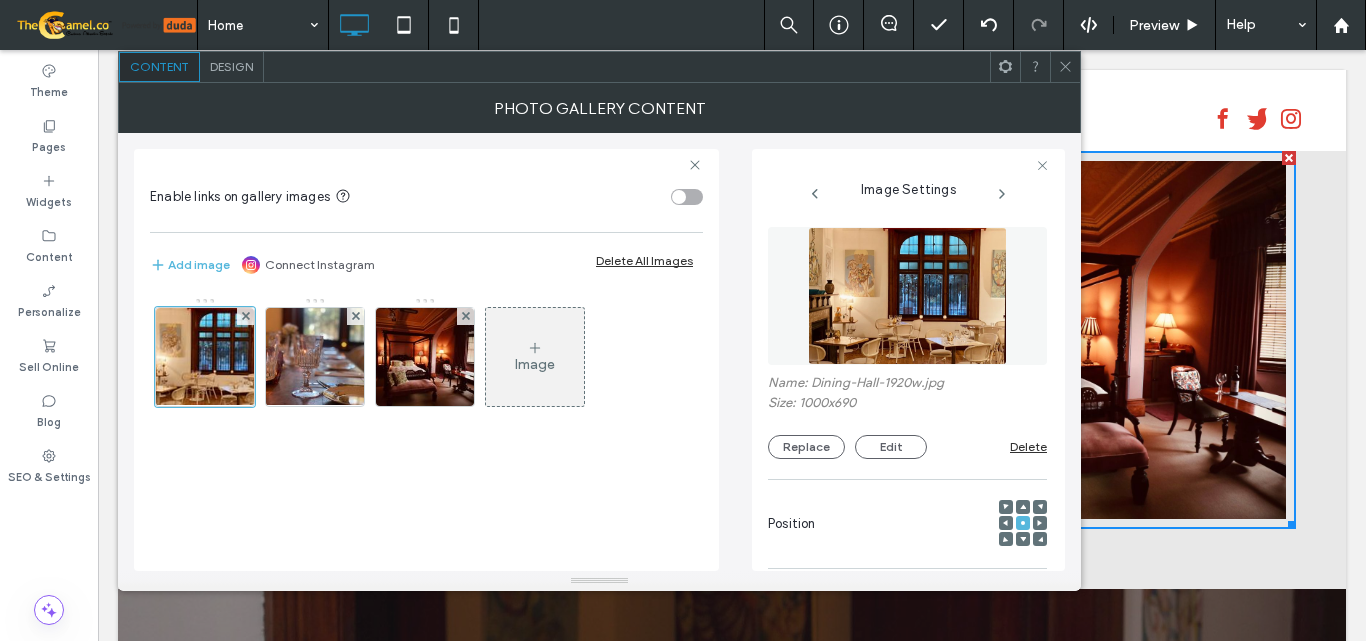 scroll, scrollTop: 0, scrollLeft: 2, axis: horizontal 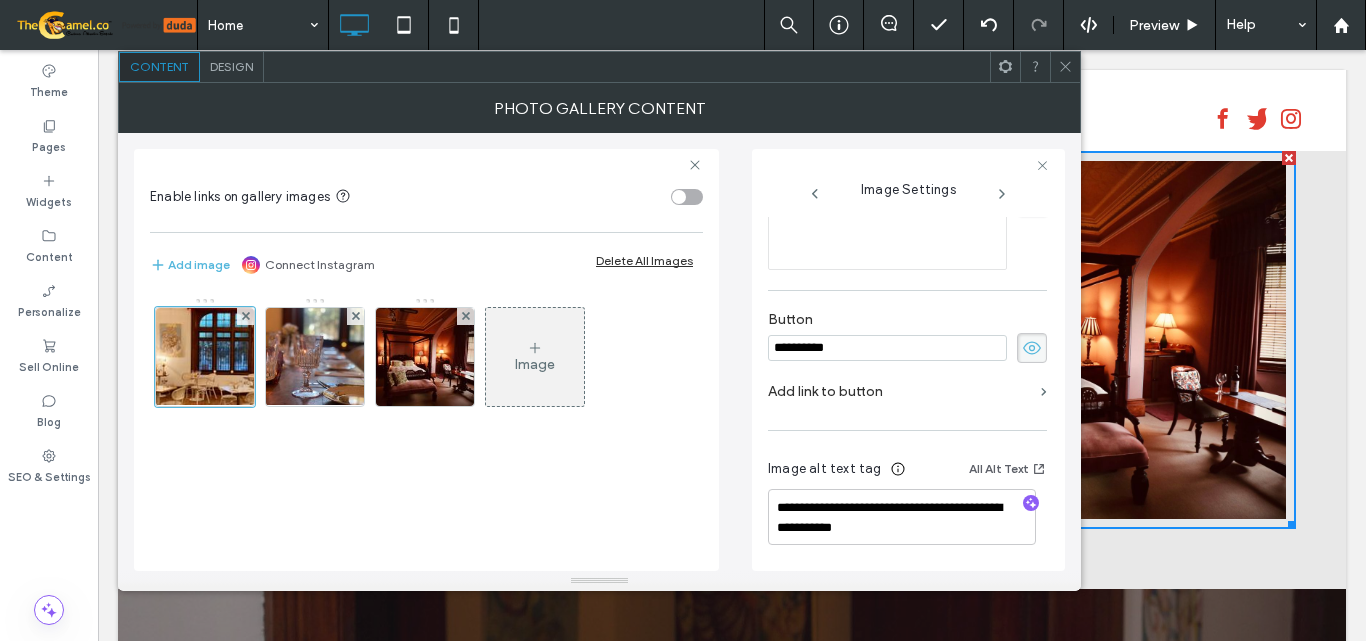 click on "Add link to button" at bounding box center (907, 396) 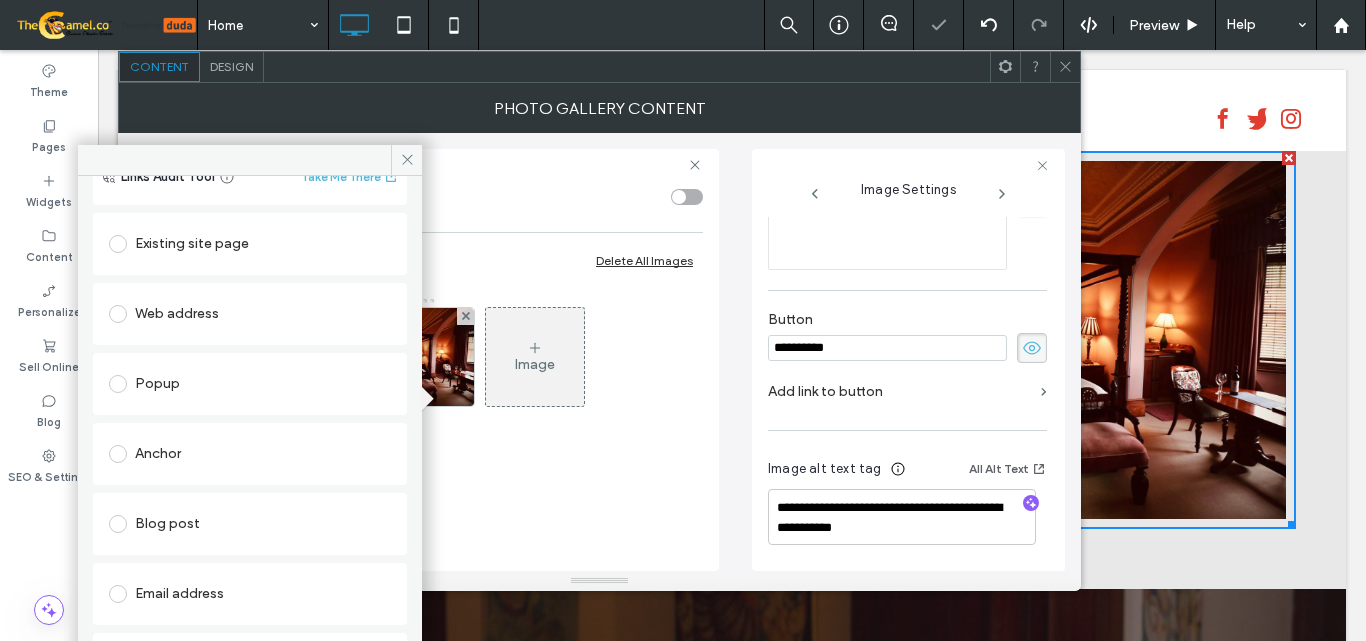 scroll, scrollTop: 100, scrollLeft: 0, axis: vertical 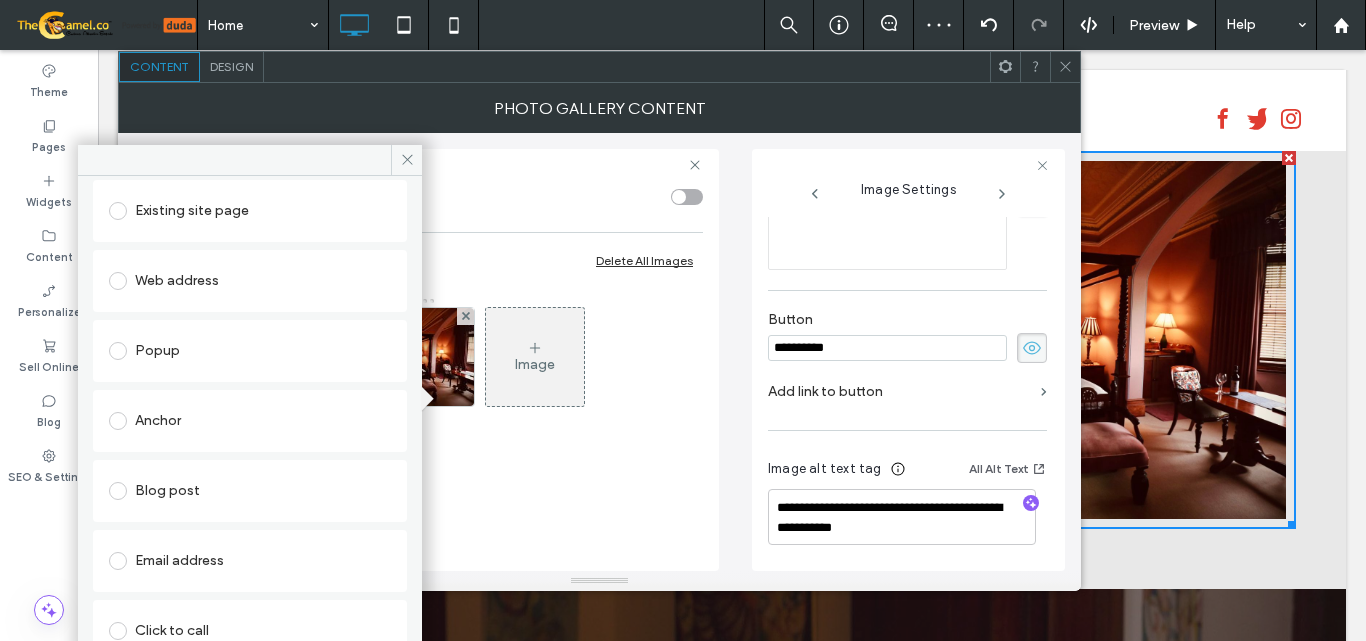 click on "Anchor" at bounding box center [250, 421] 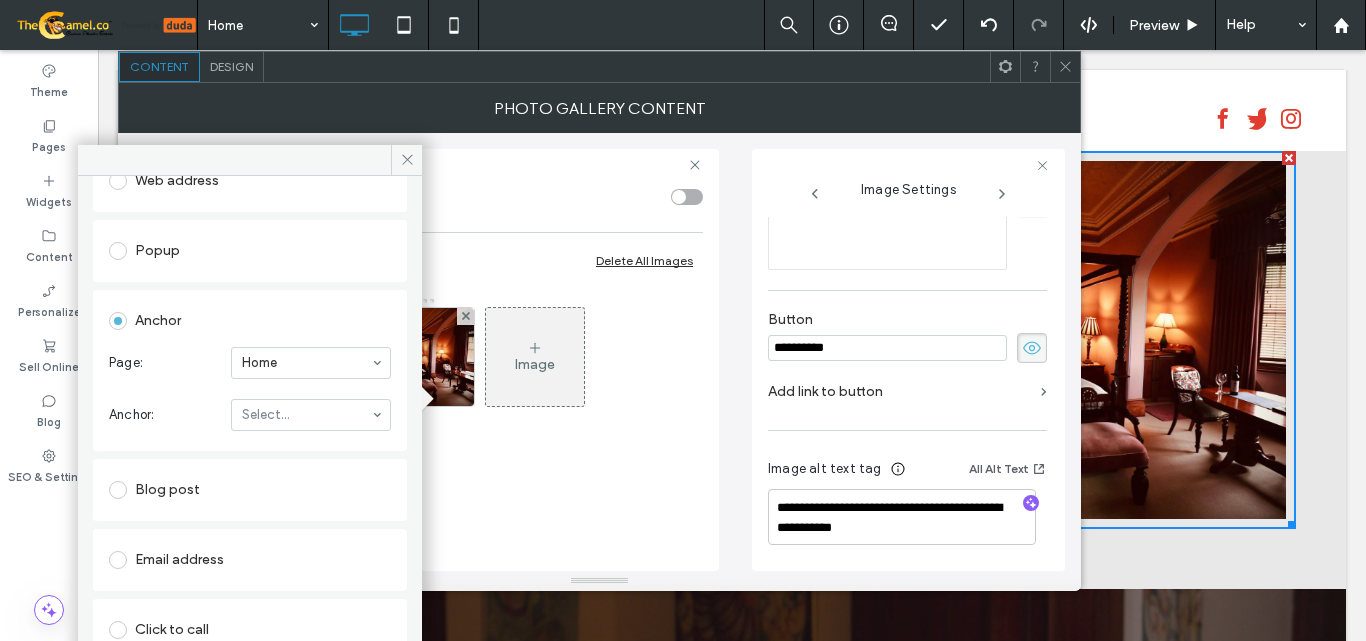 scroll, scrollTop: 201, scrollLeft: 0, axis: vertical 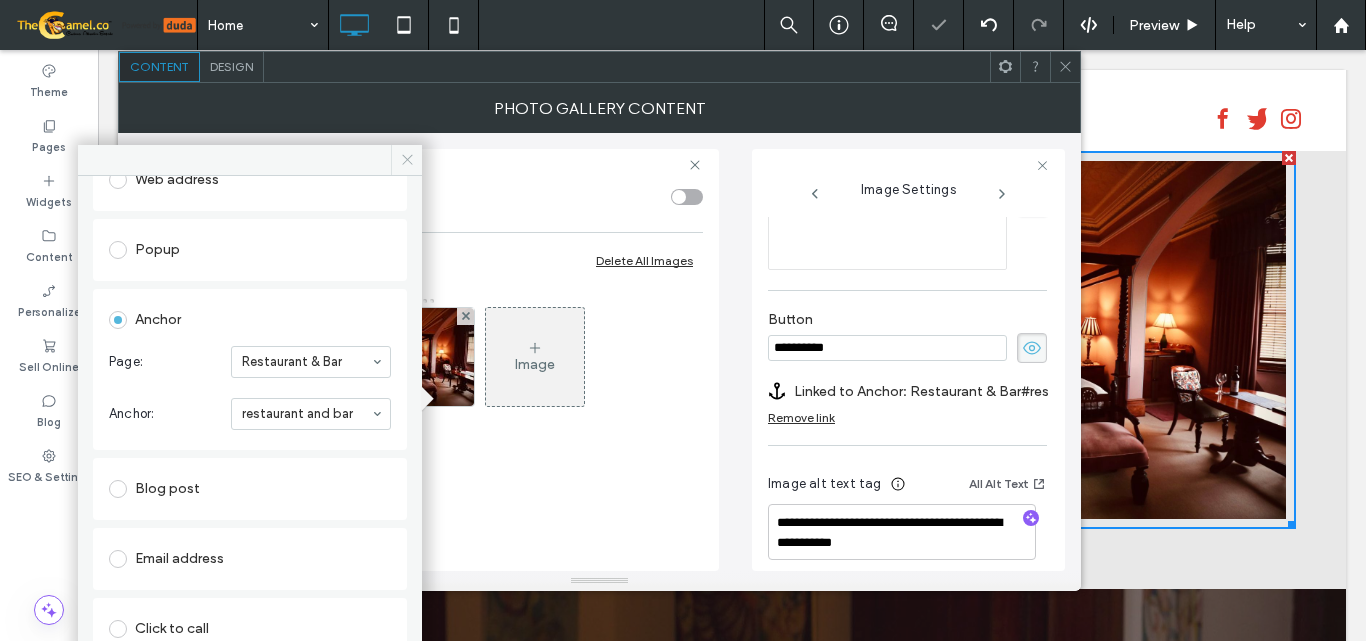 click at bounding box center [406, 160] 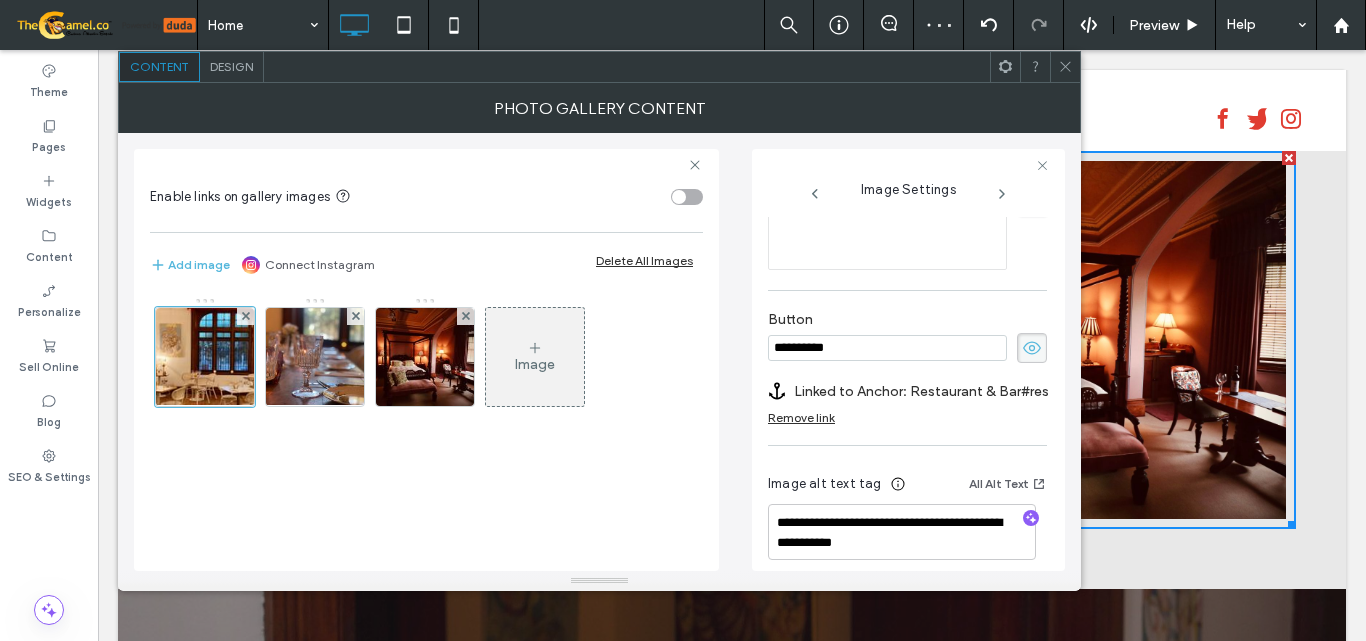 click 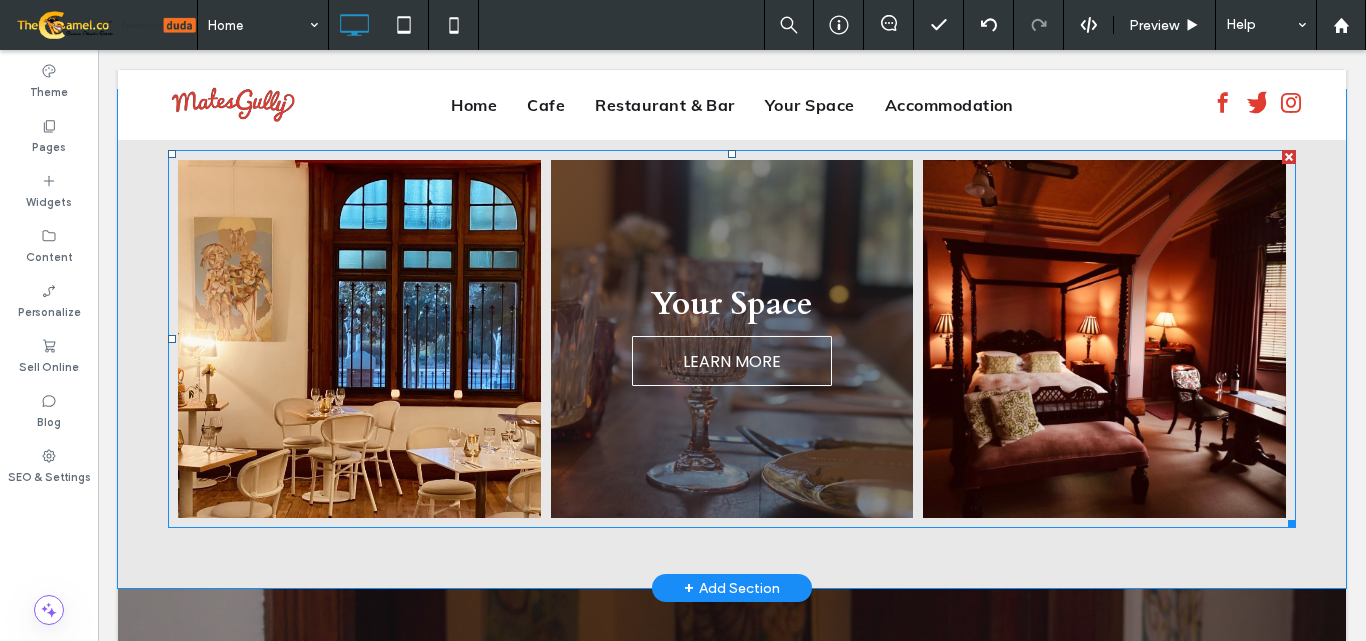 scroll, scrollTop: 1400, scrollLeft: 0, axis: vertical 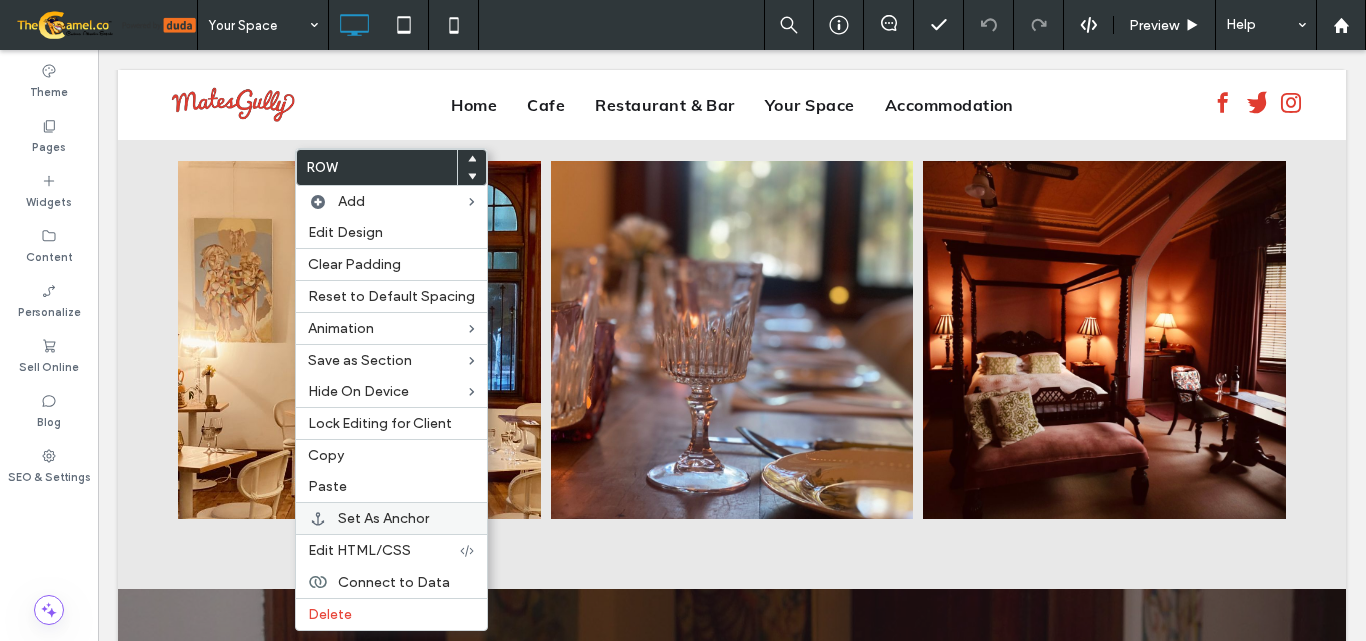 click on "Set As Anchor" at bounding box center (383, 518) 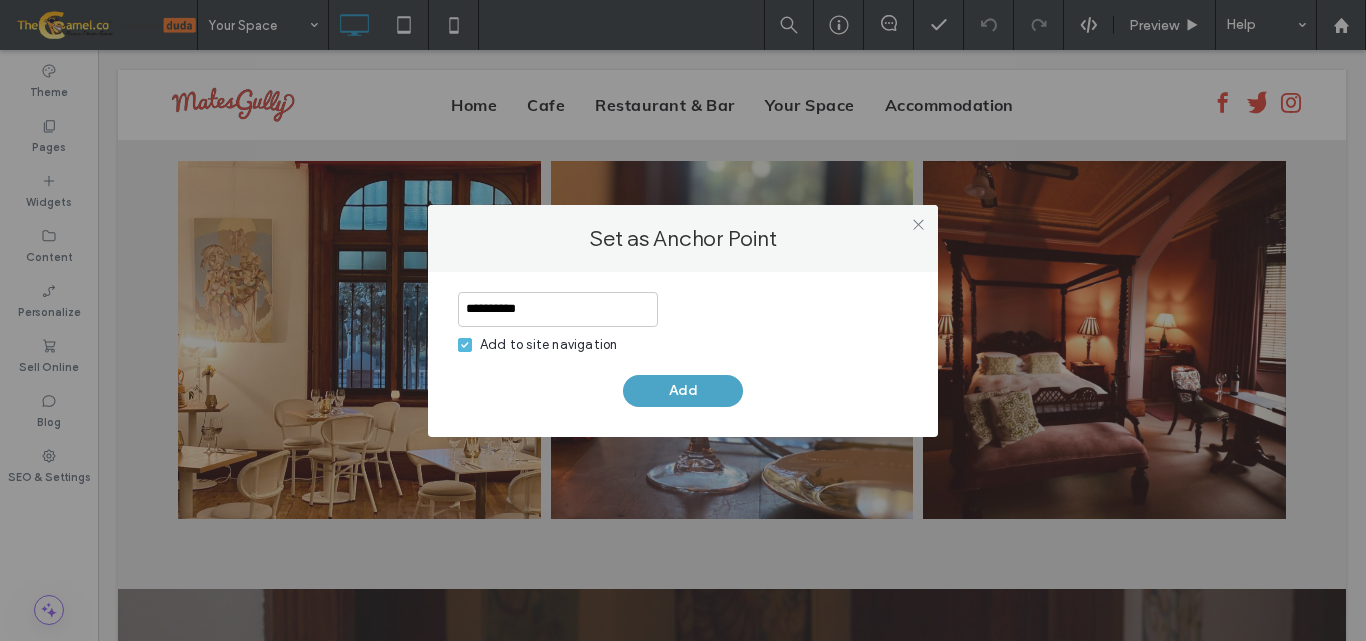 type on "**********" 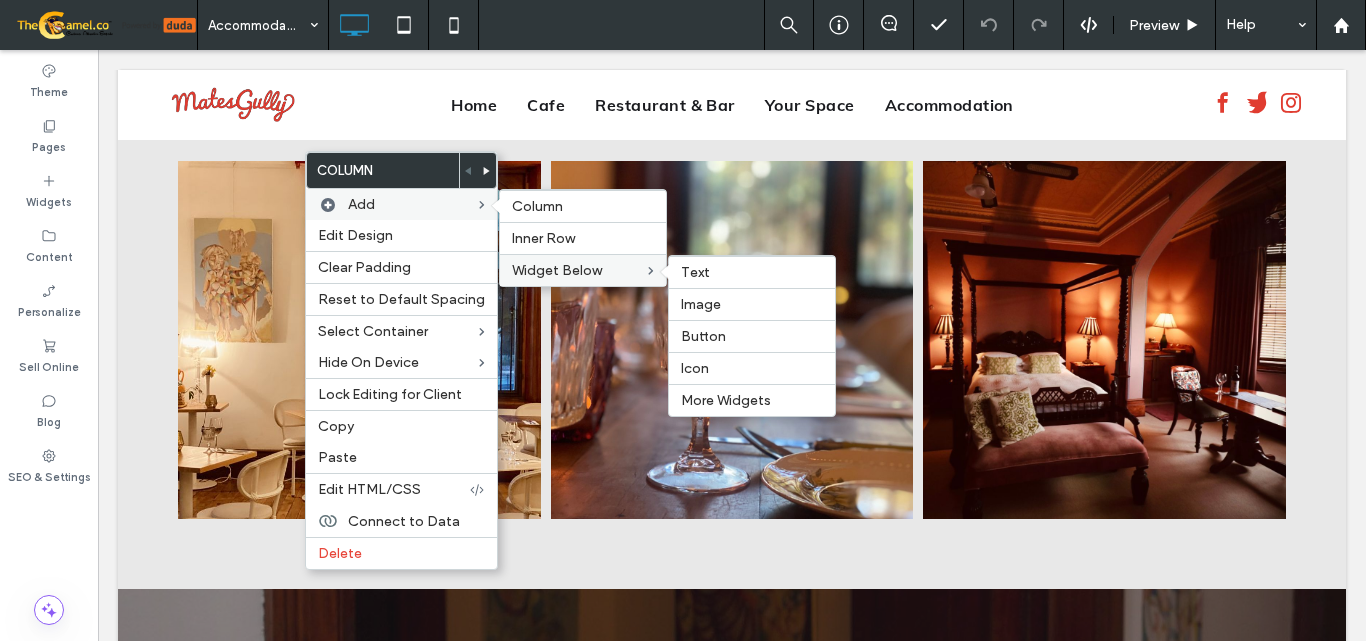 click on "Widget Below Text Image Button Icon More Widgets" at bounding box center [583, 270] 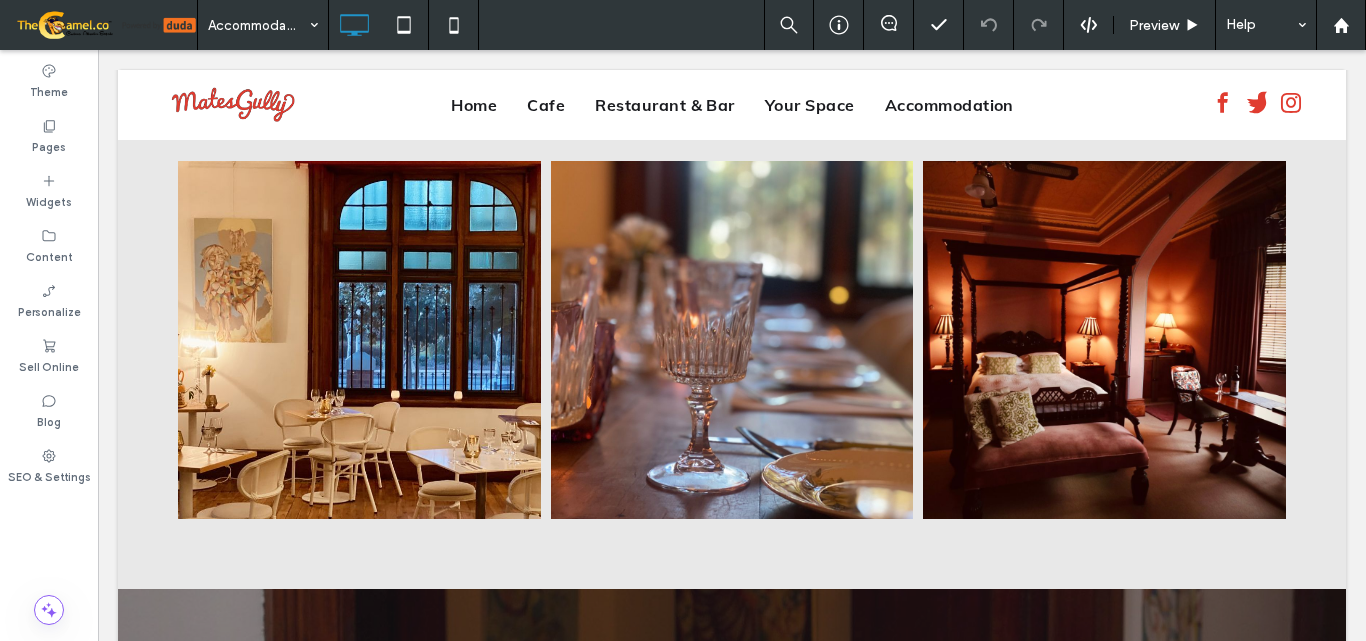drag, startPoint x: 282, startPoint y: 12, endPoint x: 273, endPoint y: 17, distance: 10.29563 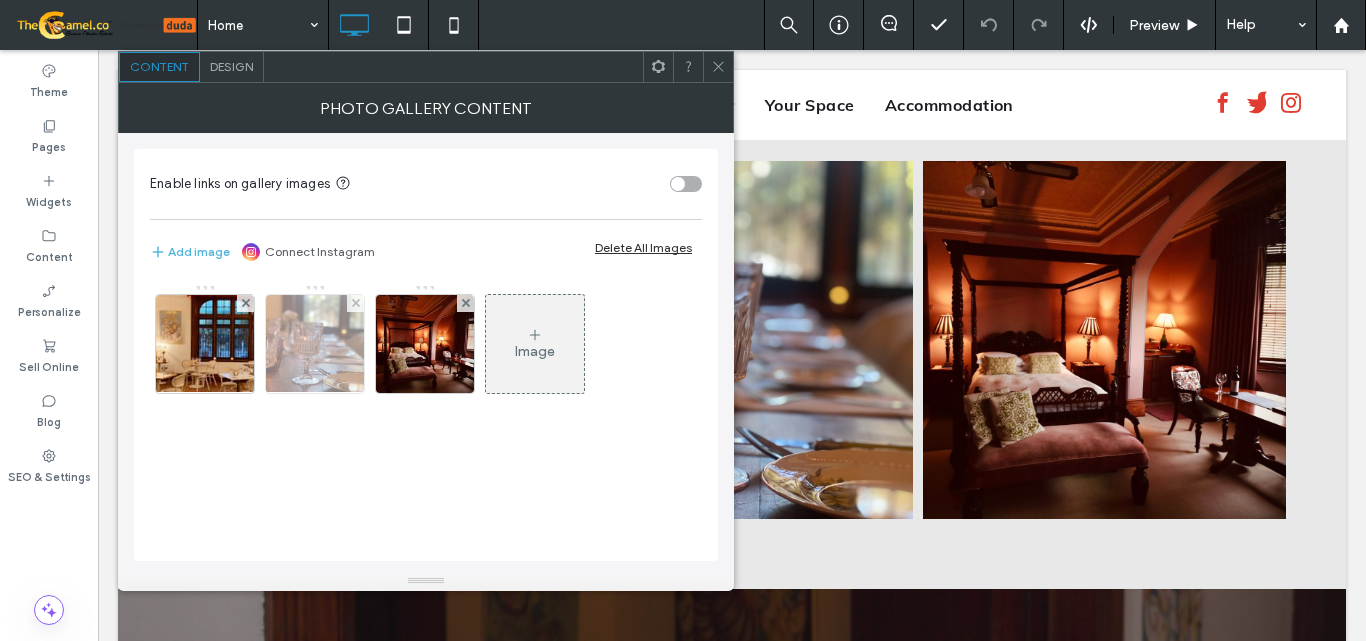 click at bounding box center (315, 344) 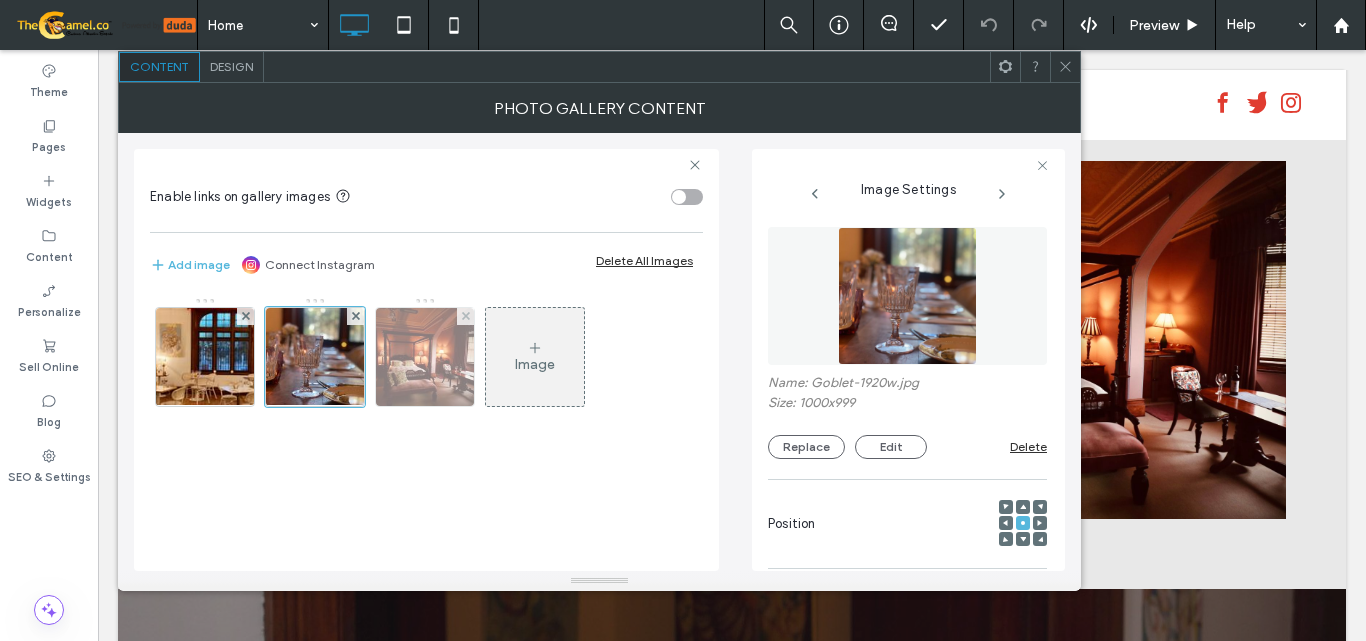 scroll, scrollTop: 0, scrollLeft: 51, axis: horizontal 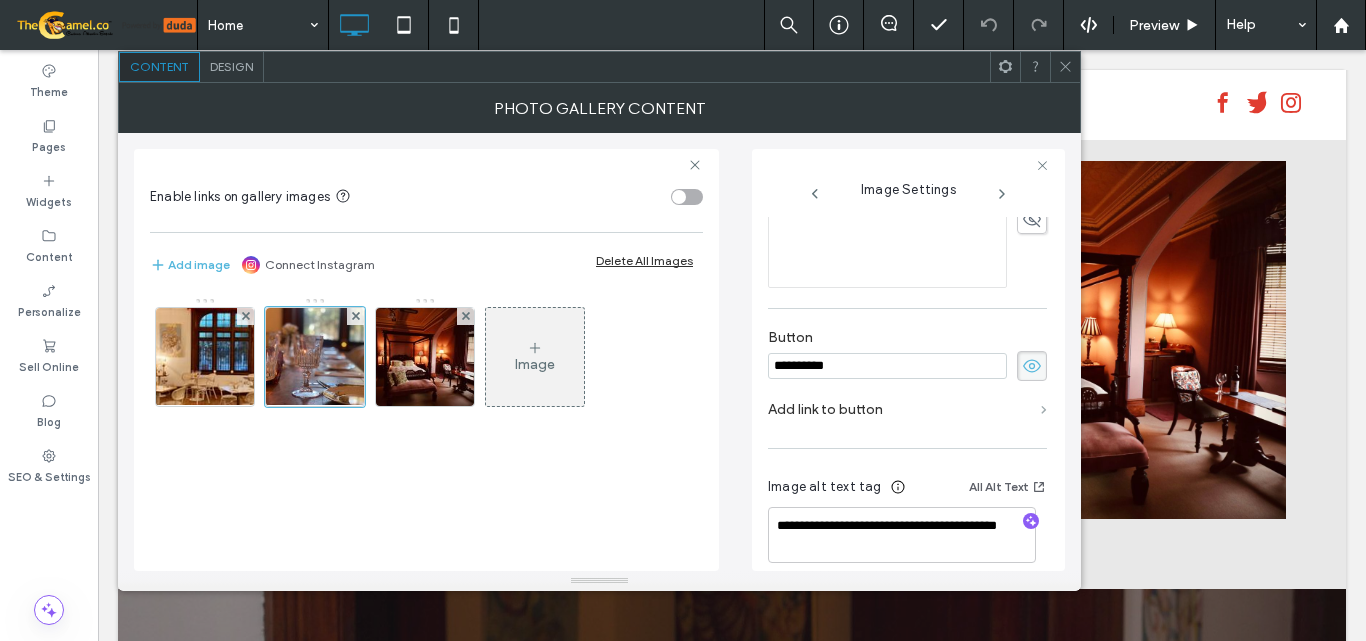 click at bounding box center [1044, 409] 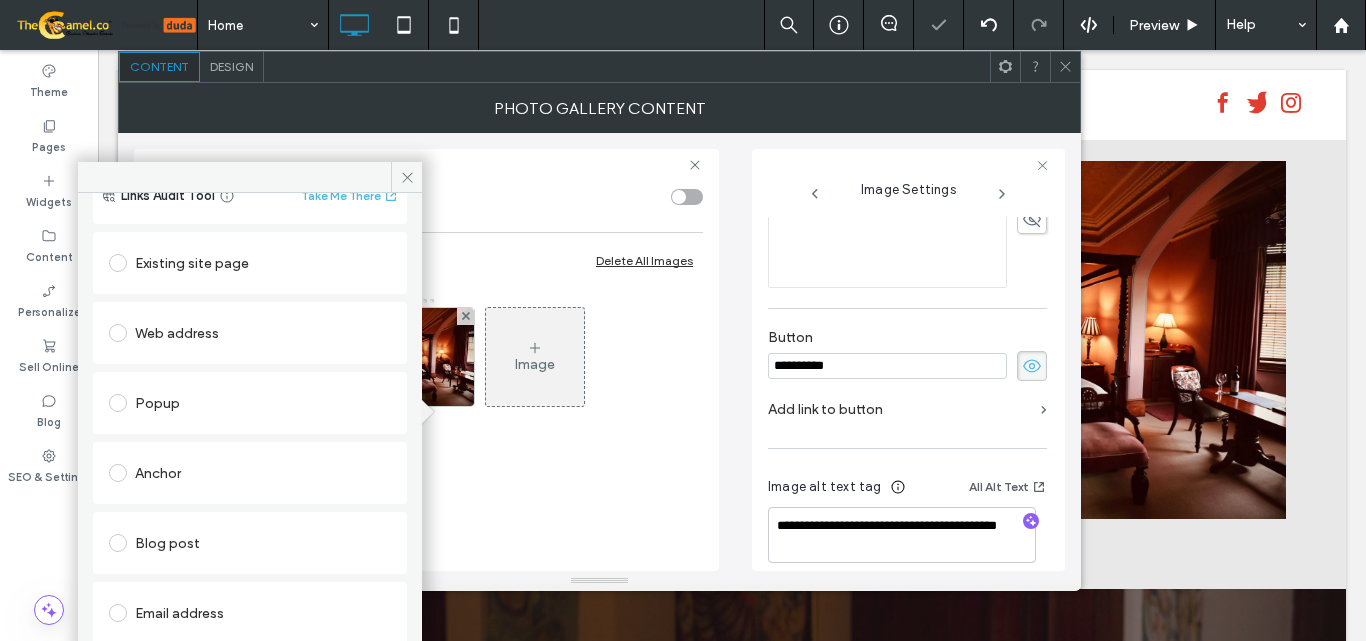 scroll, scrollTop: 100, scrollLeft: 0, axis: vertical 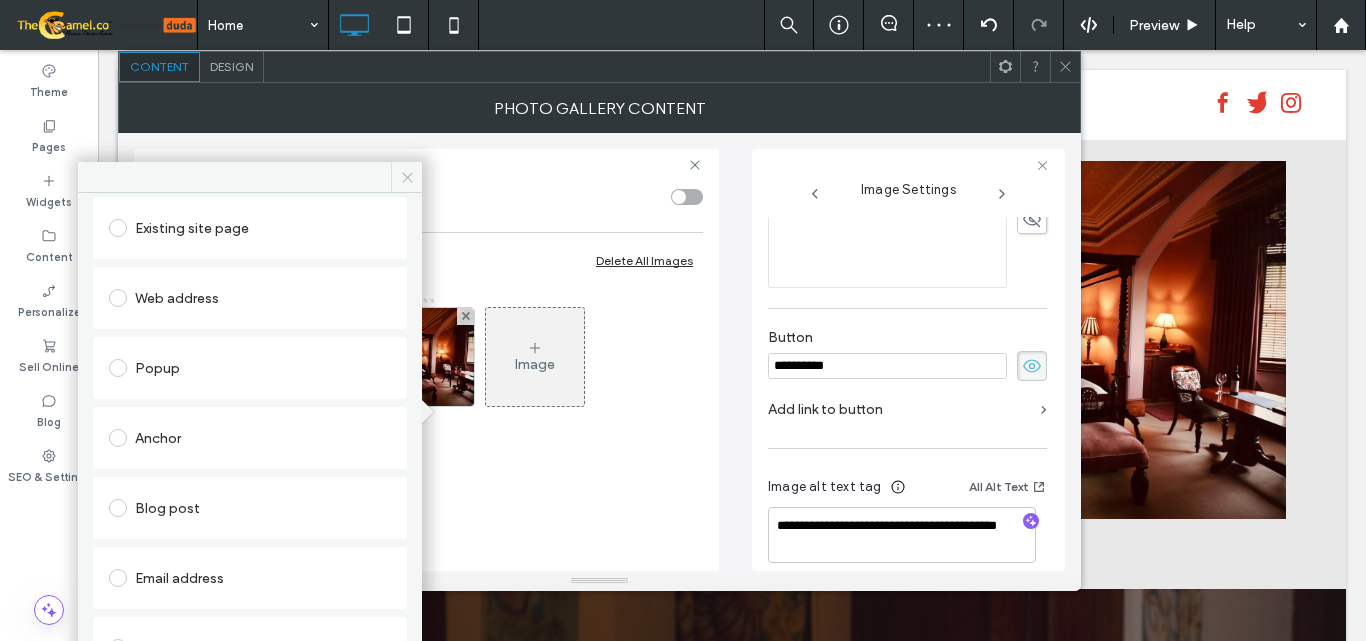 click 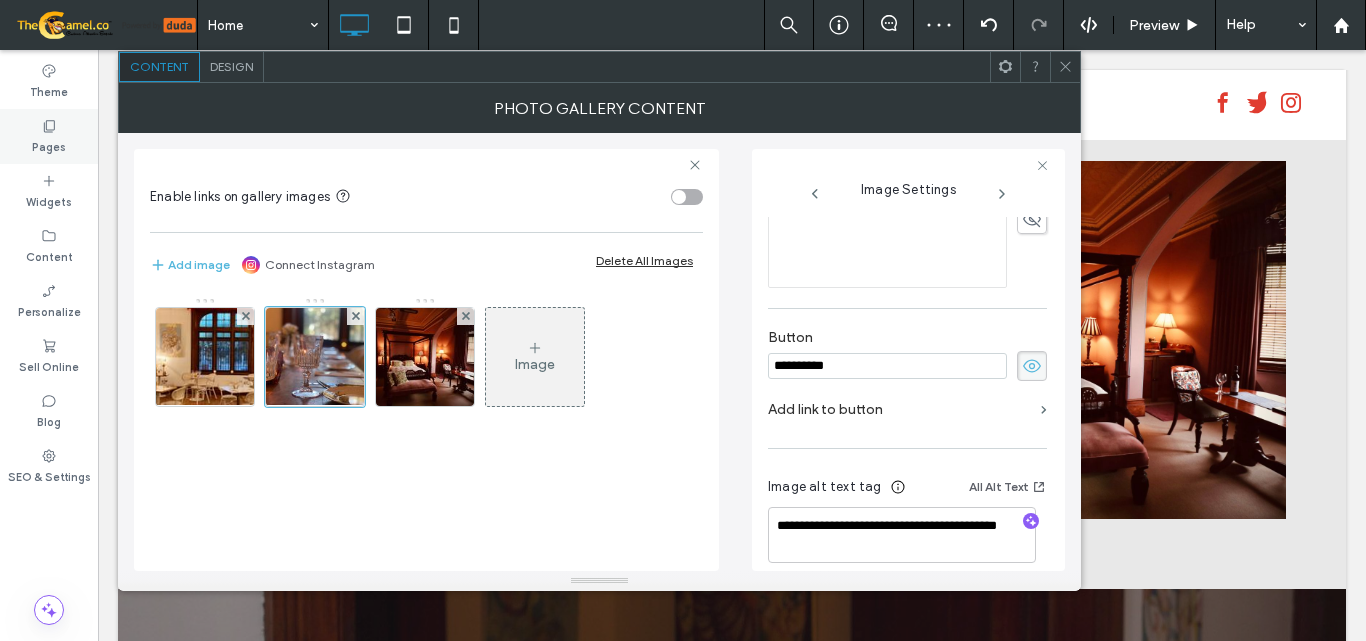click on "Pages" at bounding box center (49, 136) 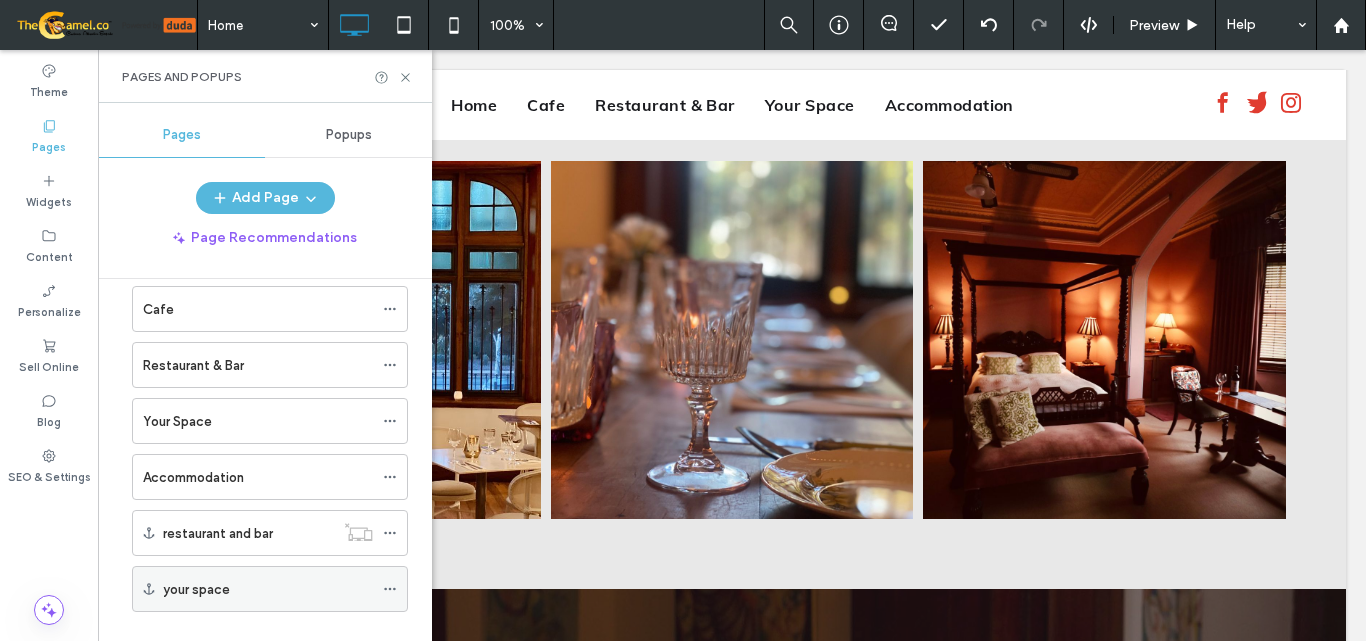 scroll, scrollTop: 207, scrollLeft: 0, axis: vertical 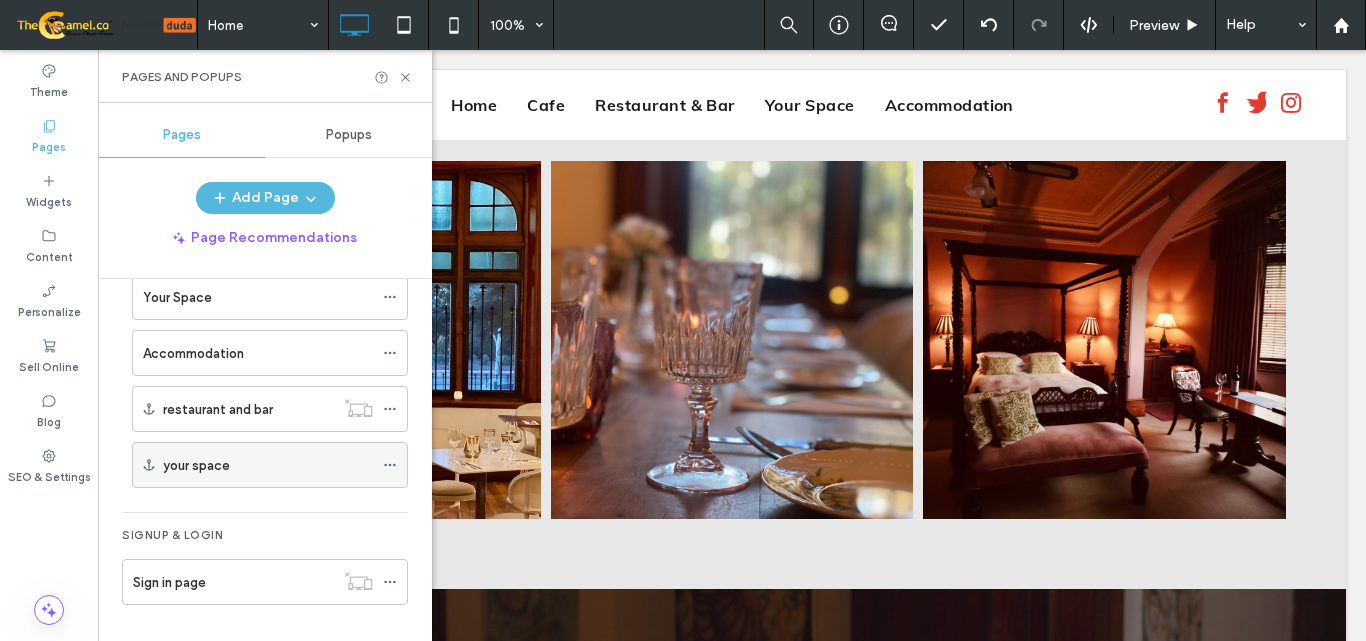 click 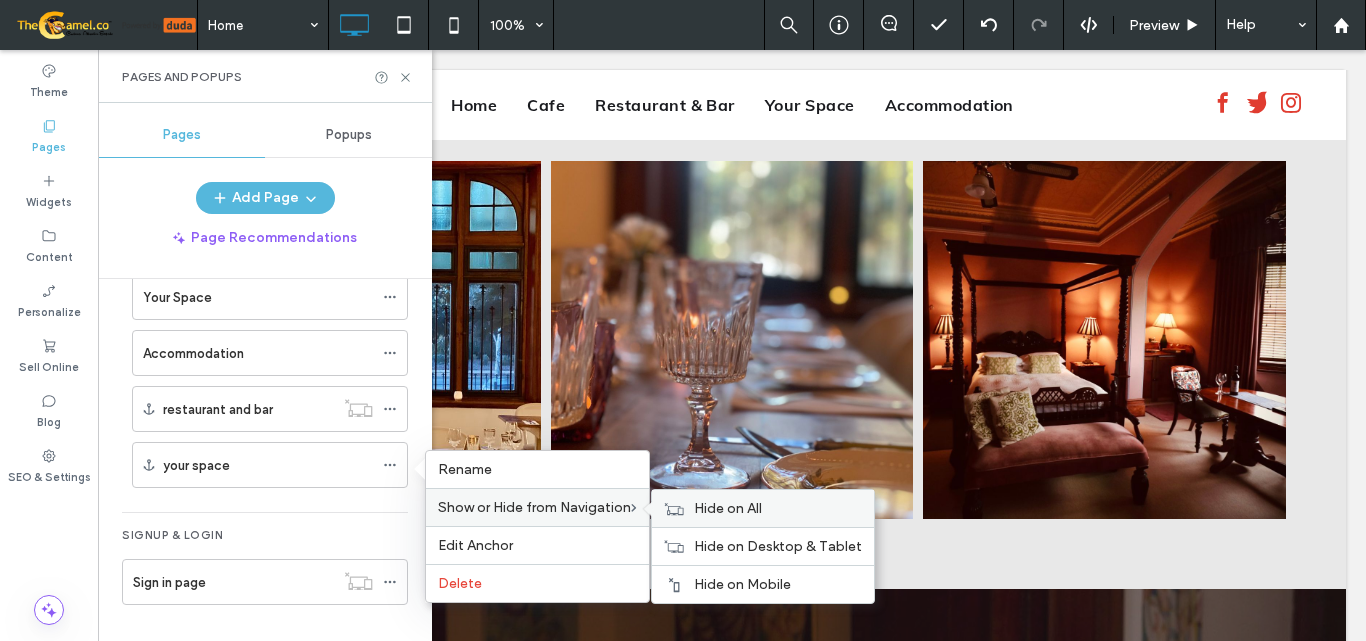 click on "Hide on All" at bounding box center [728, 508] 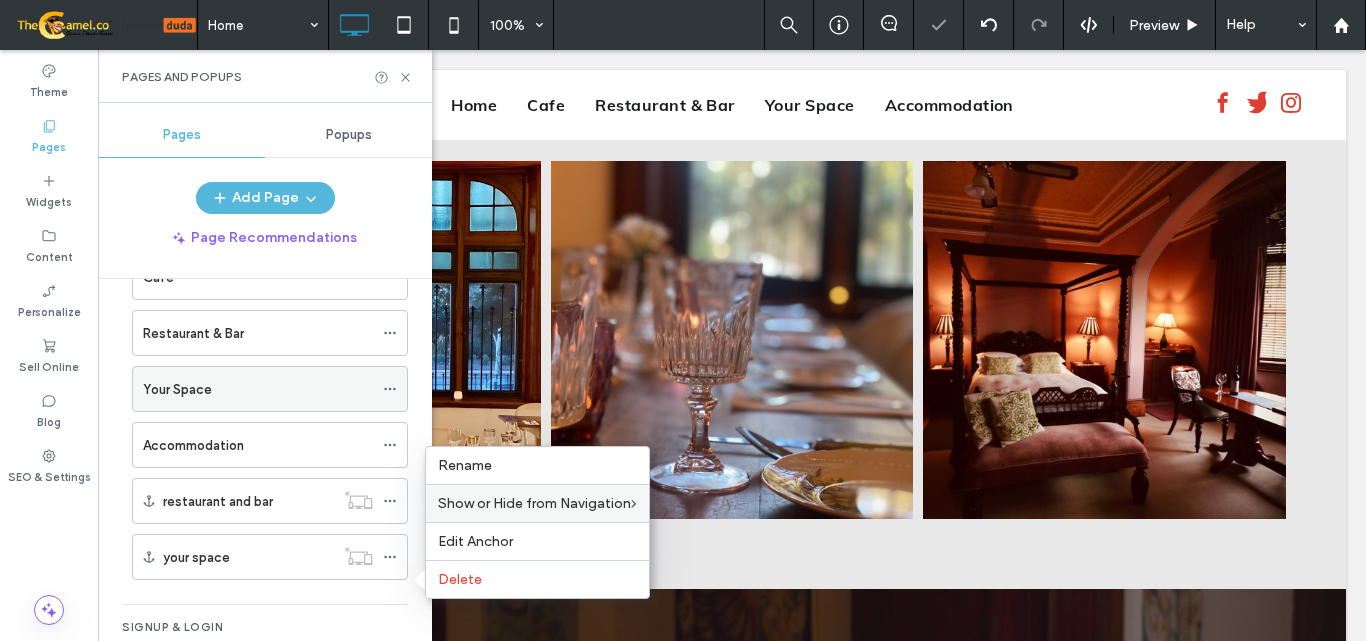 scroll, scrollTop: 7, scrollLeft: 0, axis: vertical 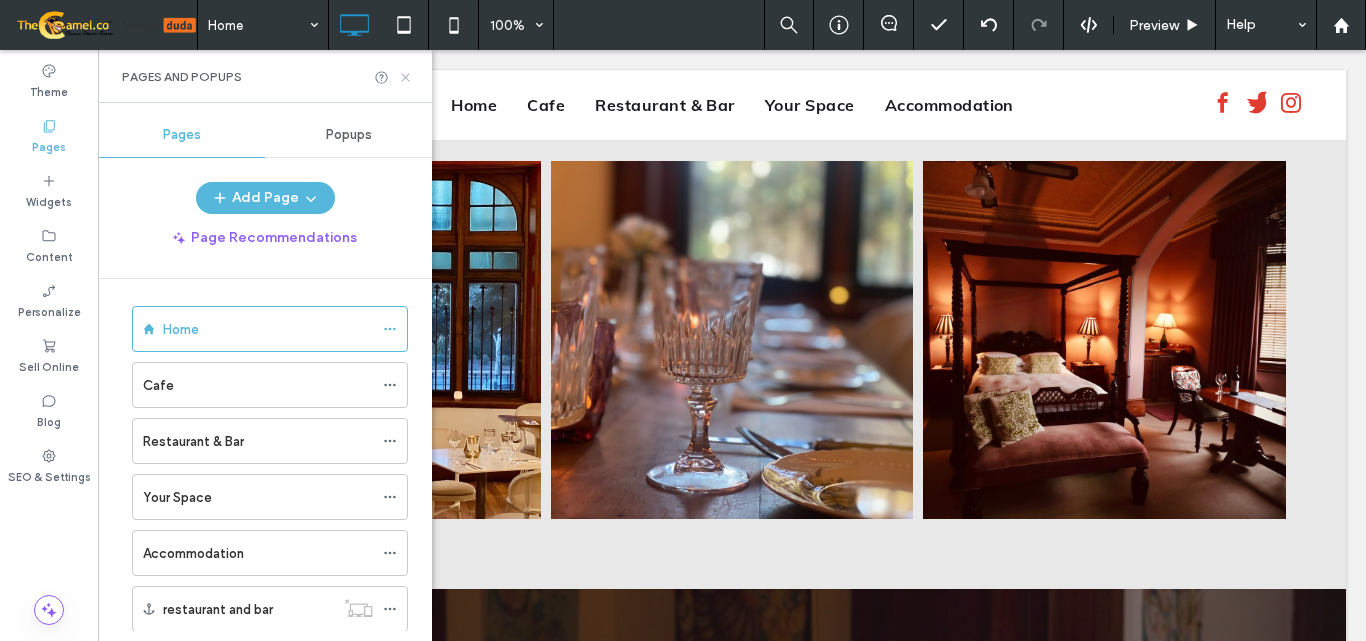 click 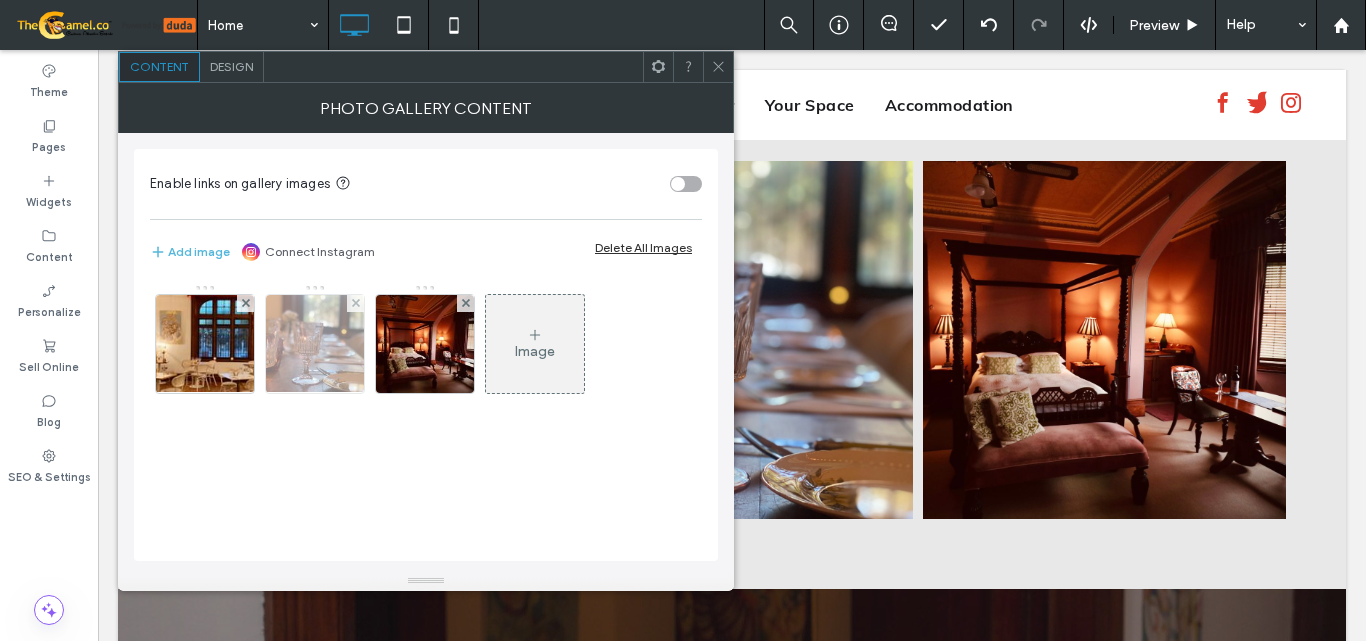 click at bounding box center [315, 344] 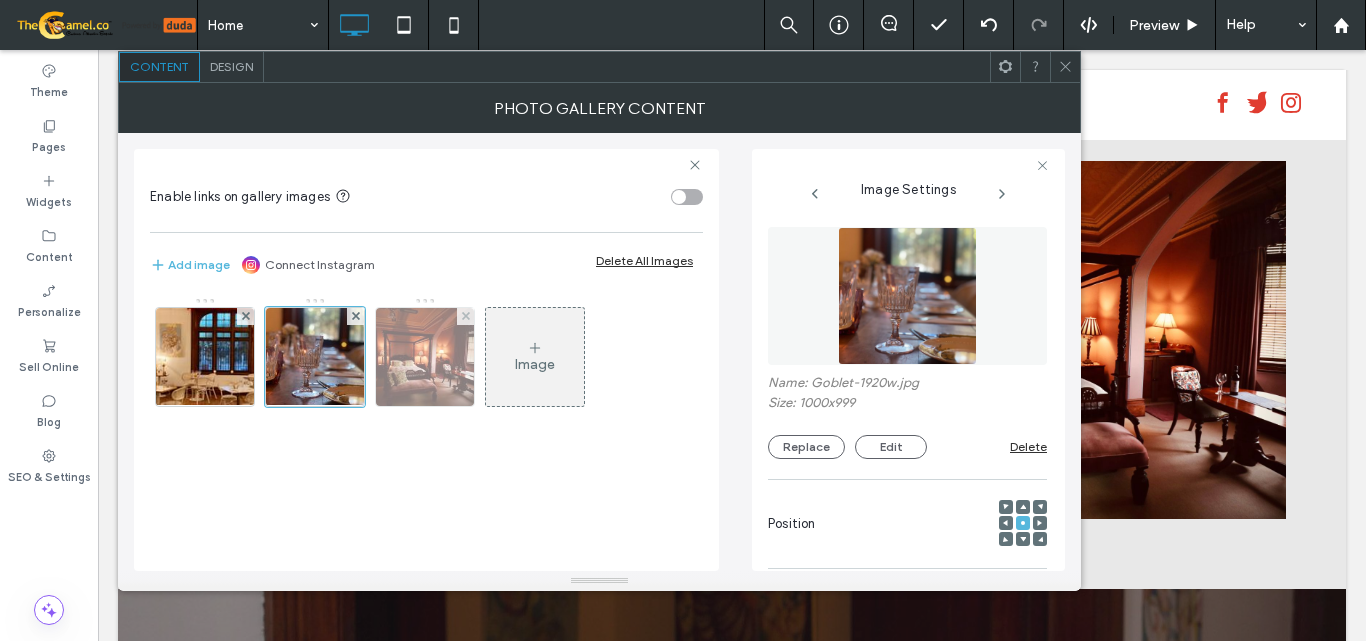 scroll, scrollTop: 0, scrollLeft: 68, axis: horizontal 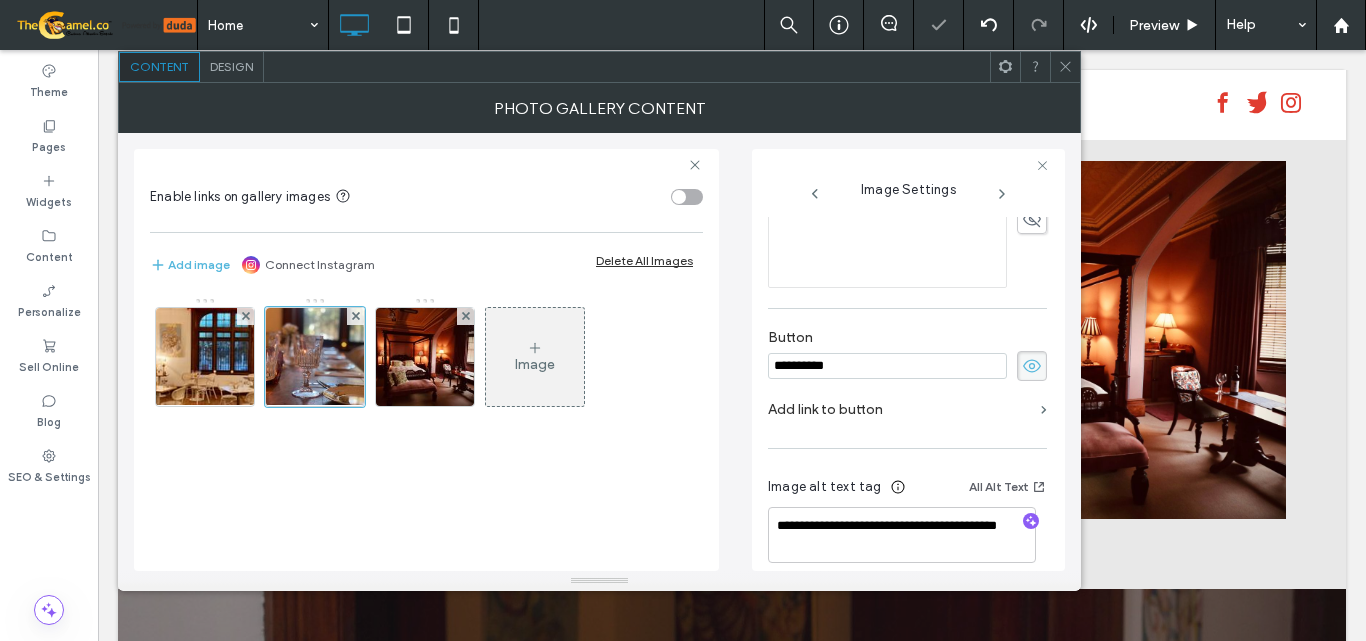click on "Add link to button" at bounding box center (907, 414) 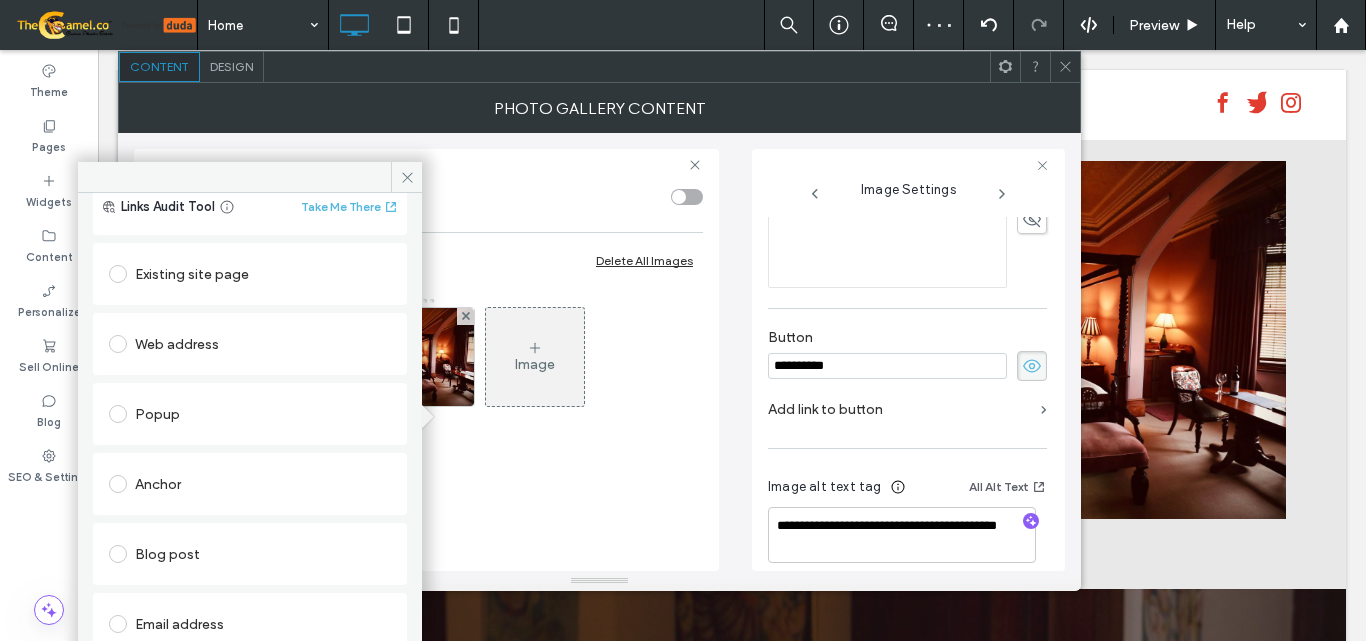 scroll, scrollTop: 100, scrollLeft: 0, axis: vertical 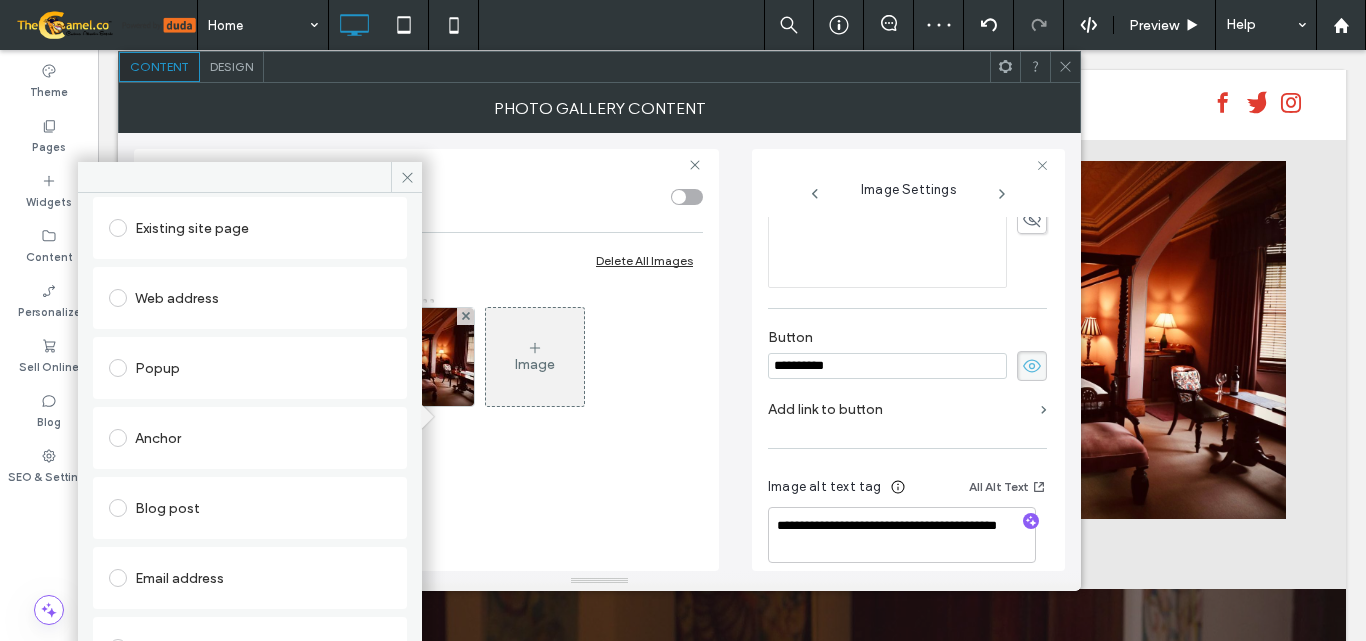 click on "Anchor" at bounding box center [250, 438] 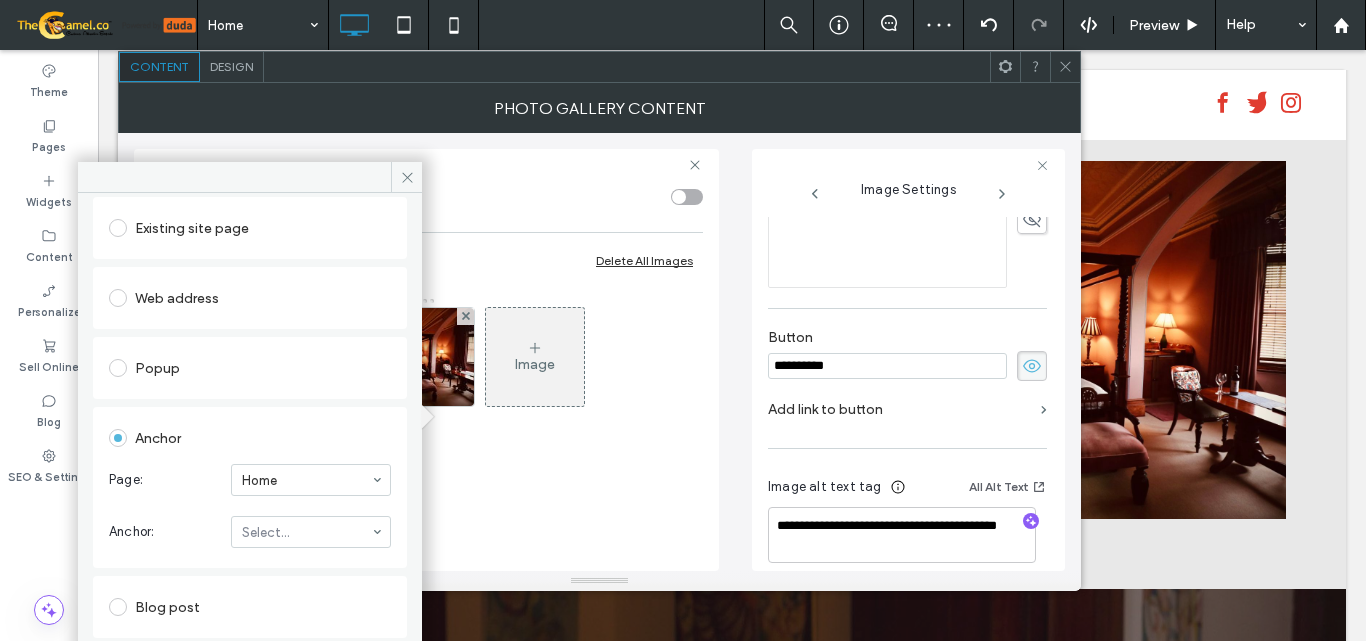 scroll, scrollTop: 200, scrollLeft: 0, axis: vertical 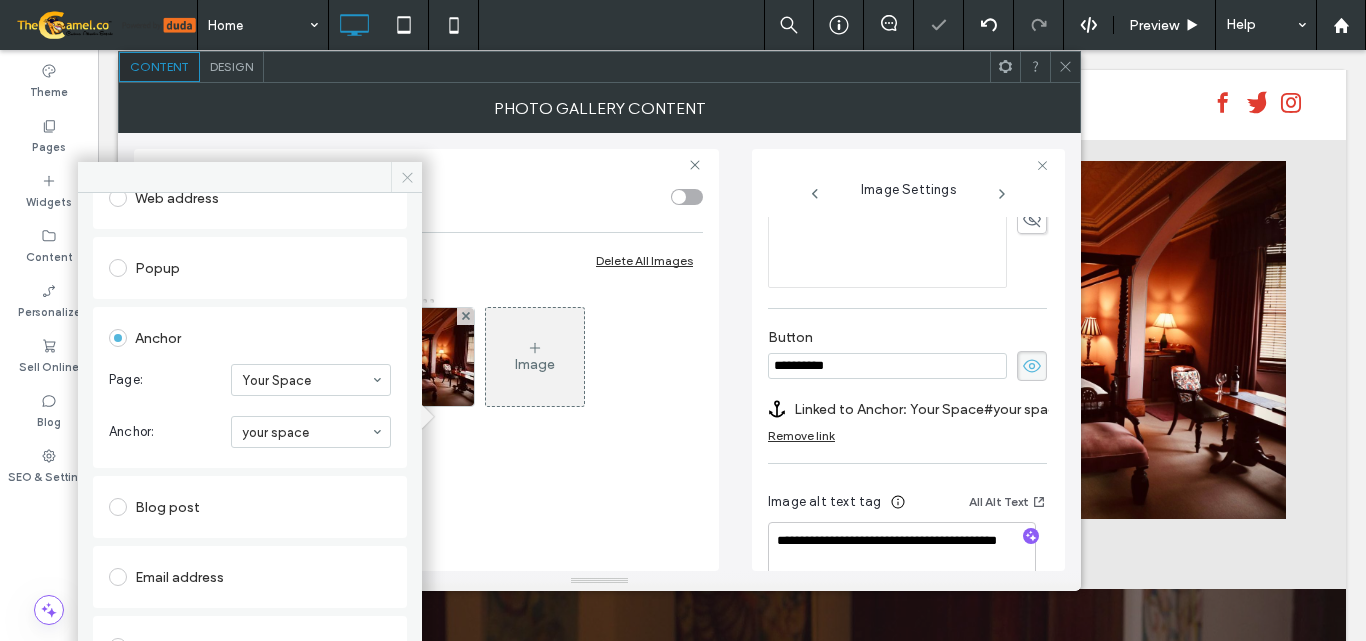 click 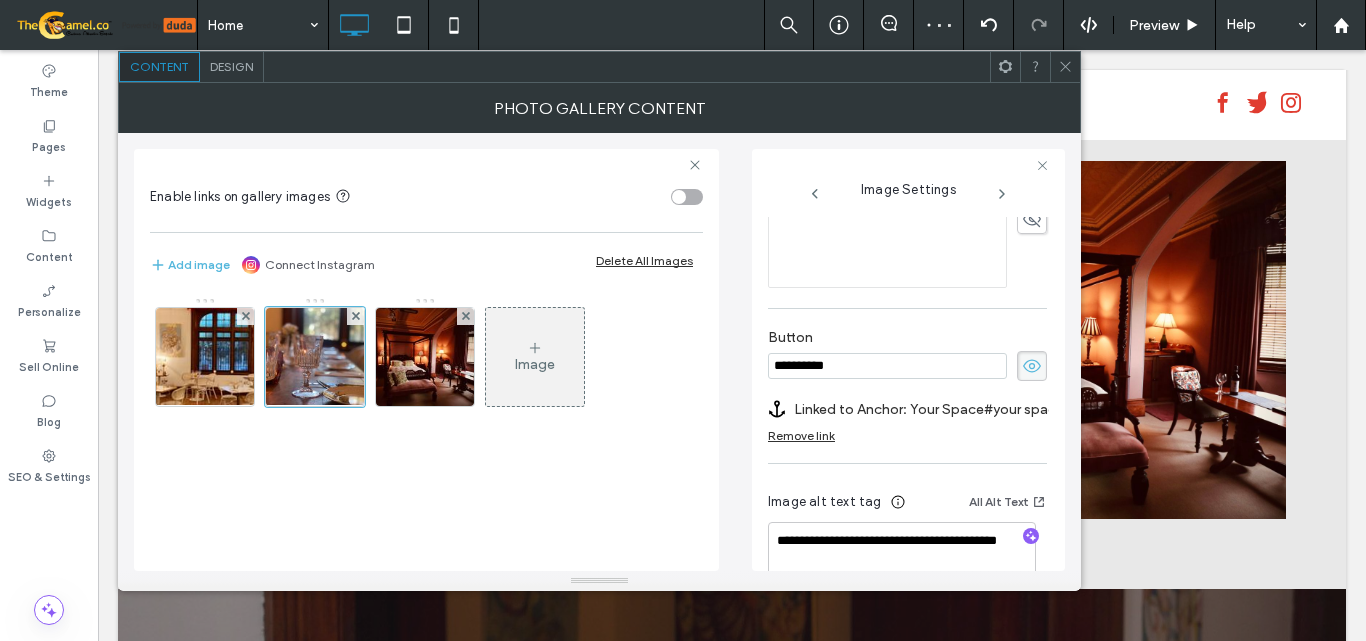 click at bounding box center (1065, 67) 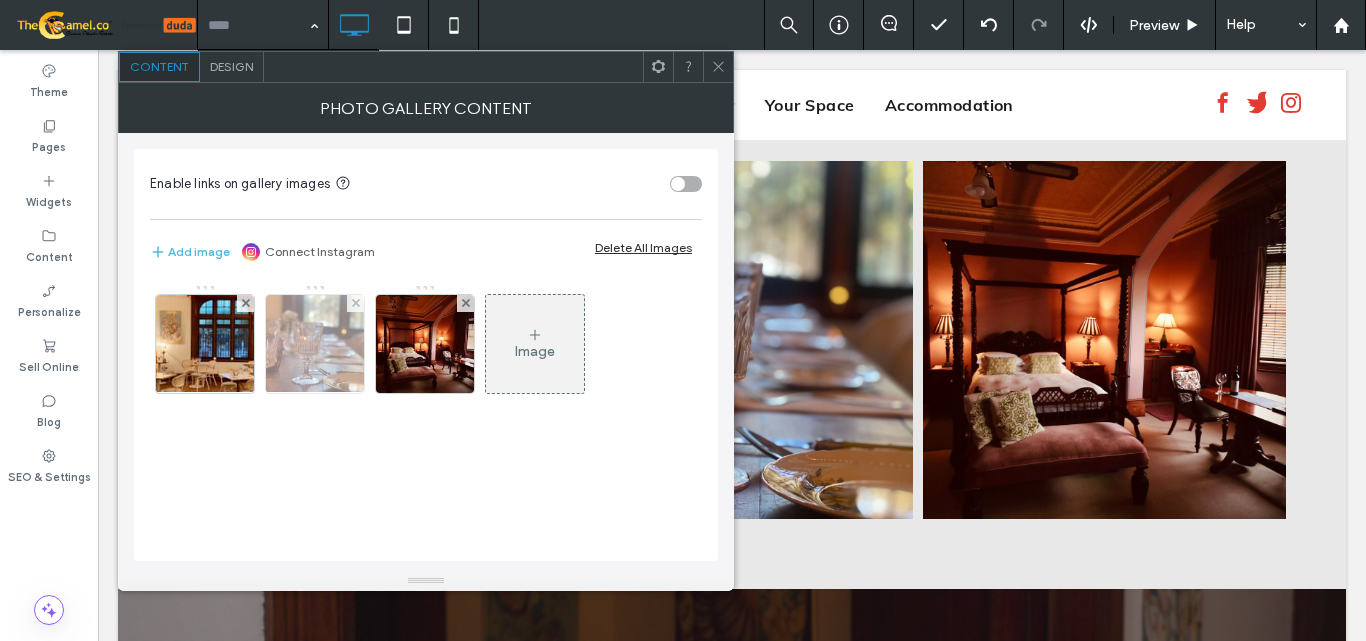click at bounding box center (315, 344) 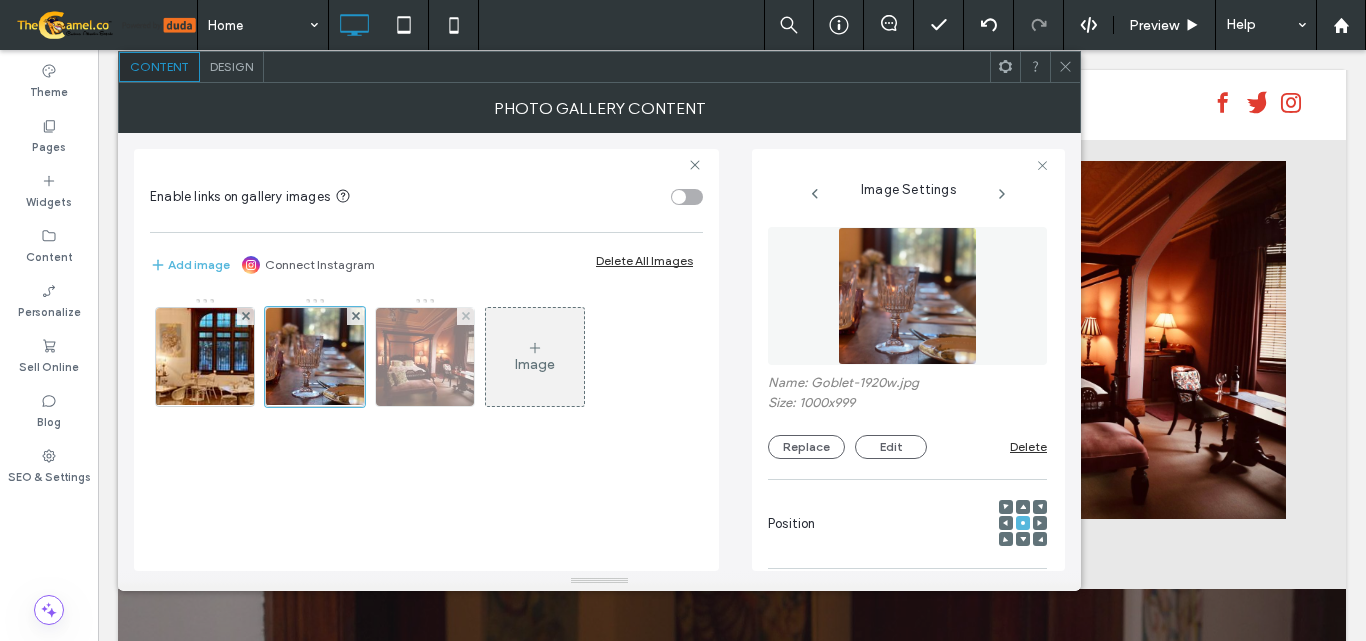 scroll, scrollTop: 0, scrollLeft: 68, axis: horizontal 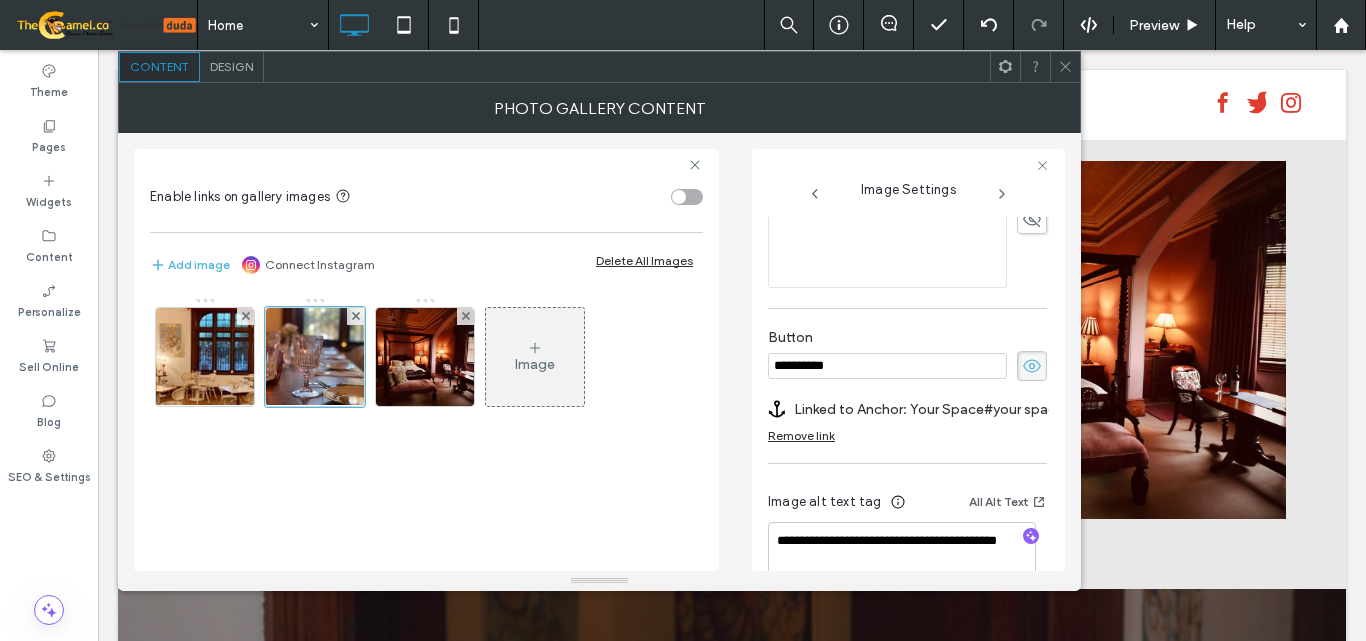 click 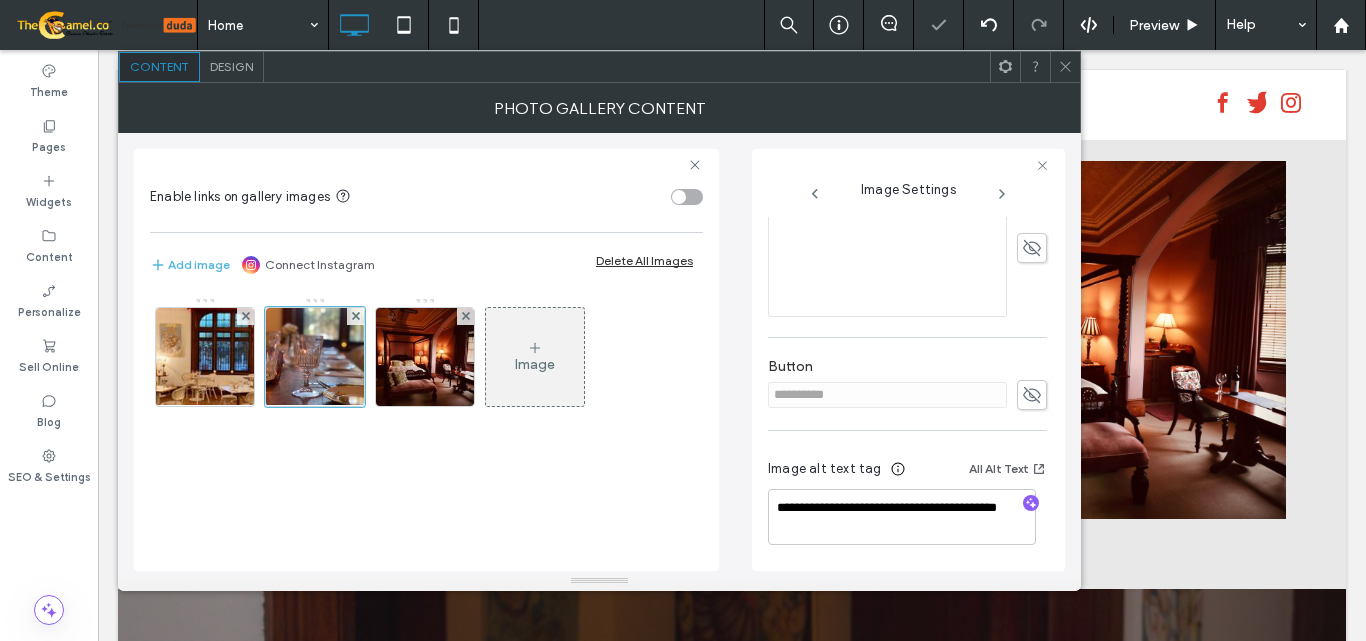 scroll, scrollTop: 503, scrollLeft: 0, axis: vertical 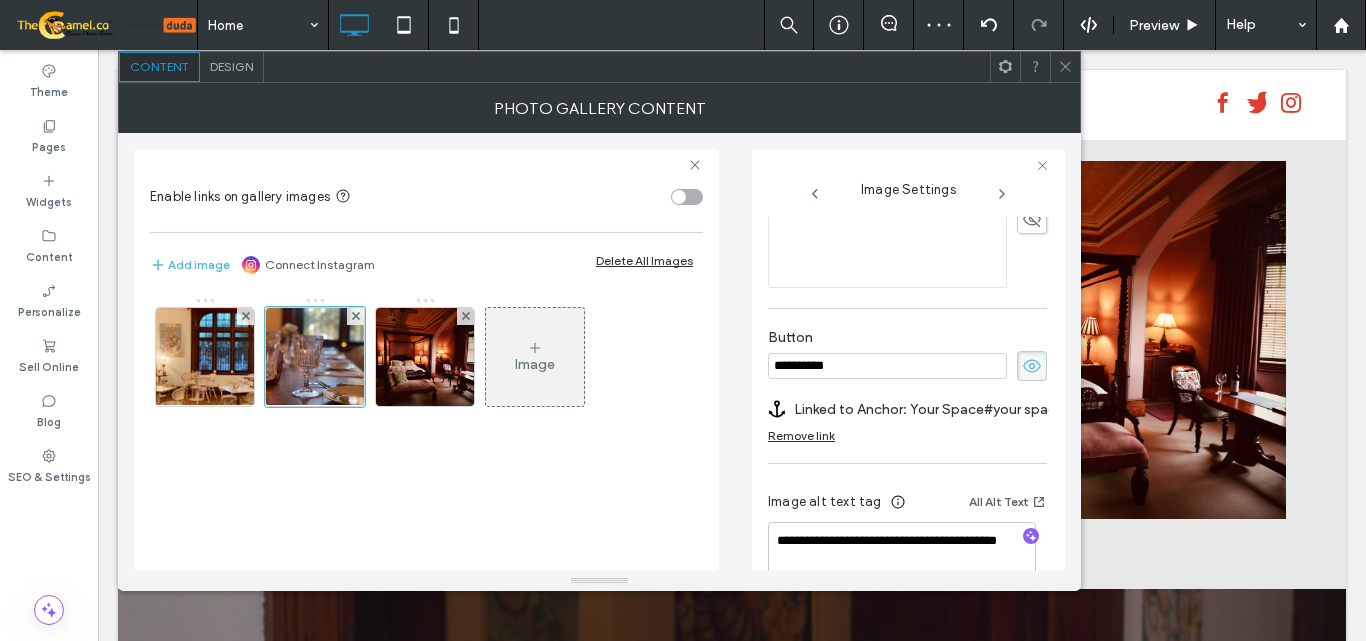 click on "Remove link" at bounding box center (801, 435) 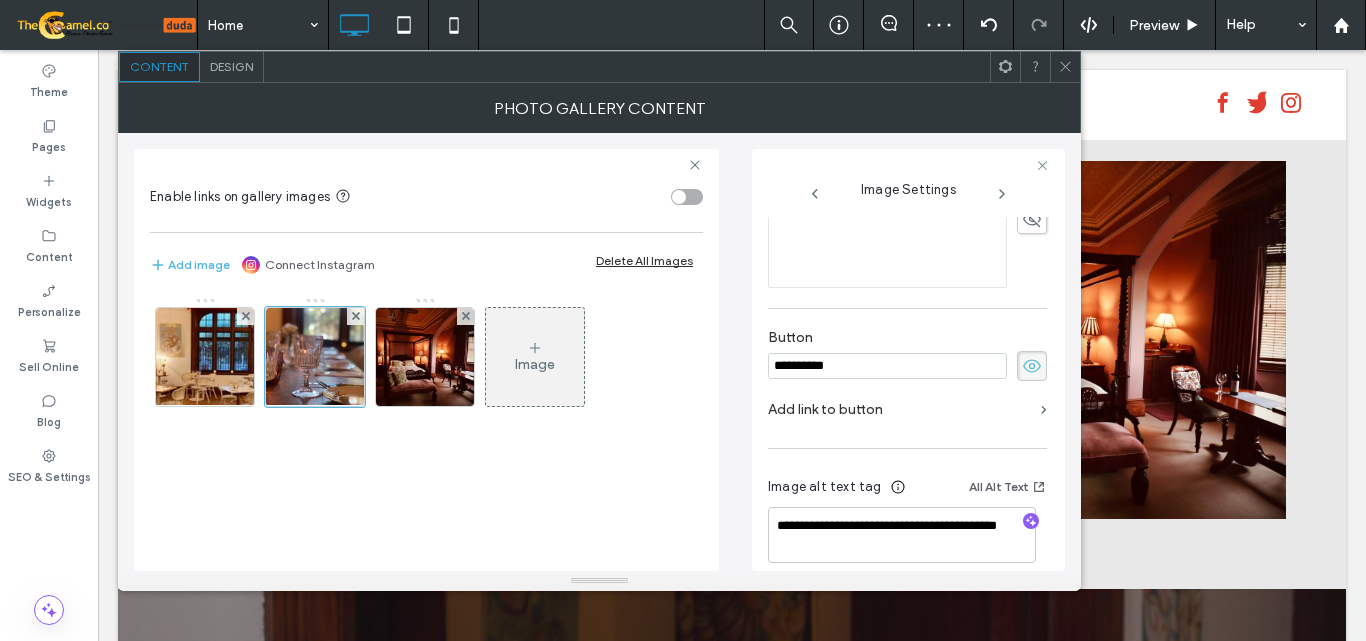 click on "Add link to button" at bounding box center [900, 409] 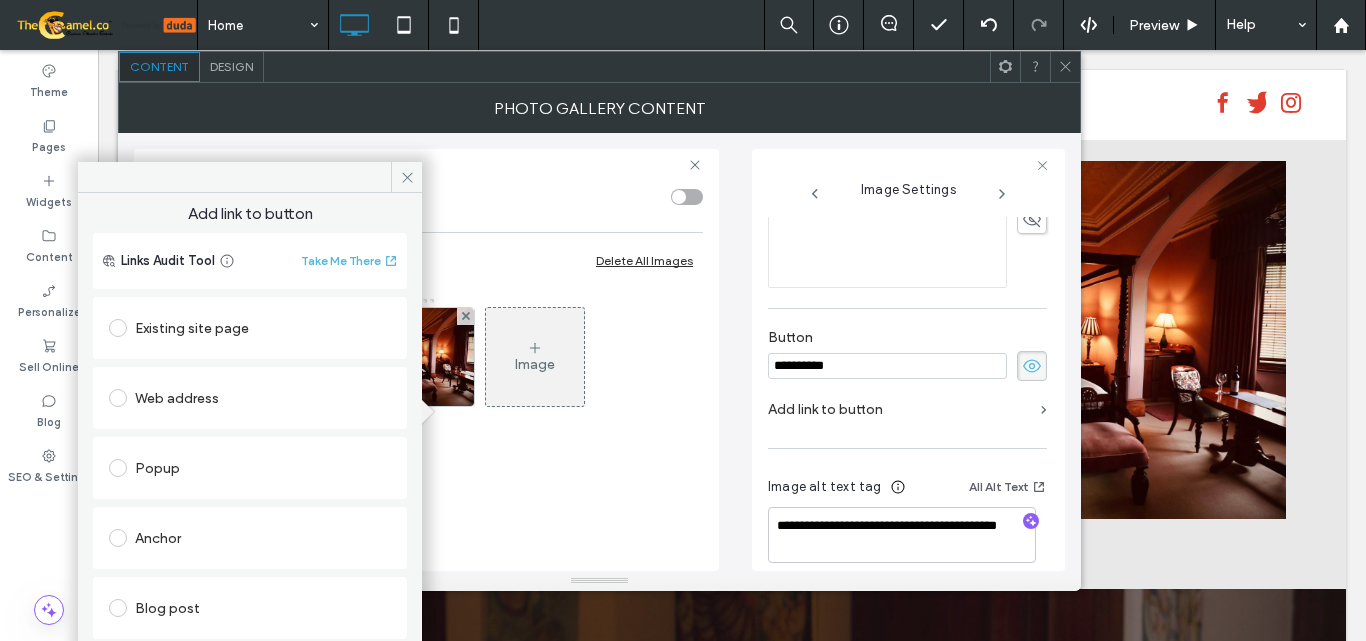click at bounding box center [118, 328] 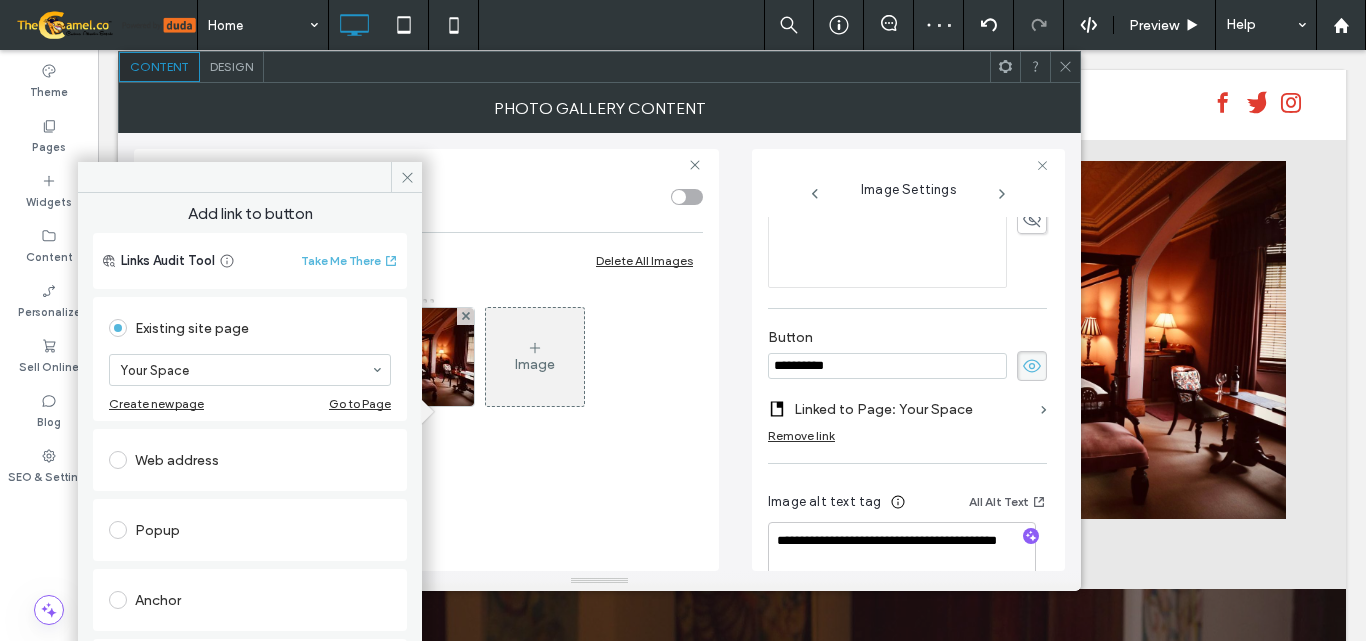 click 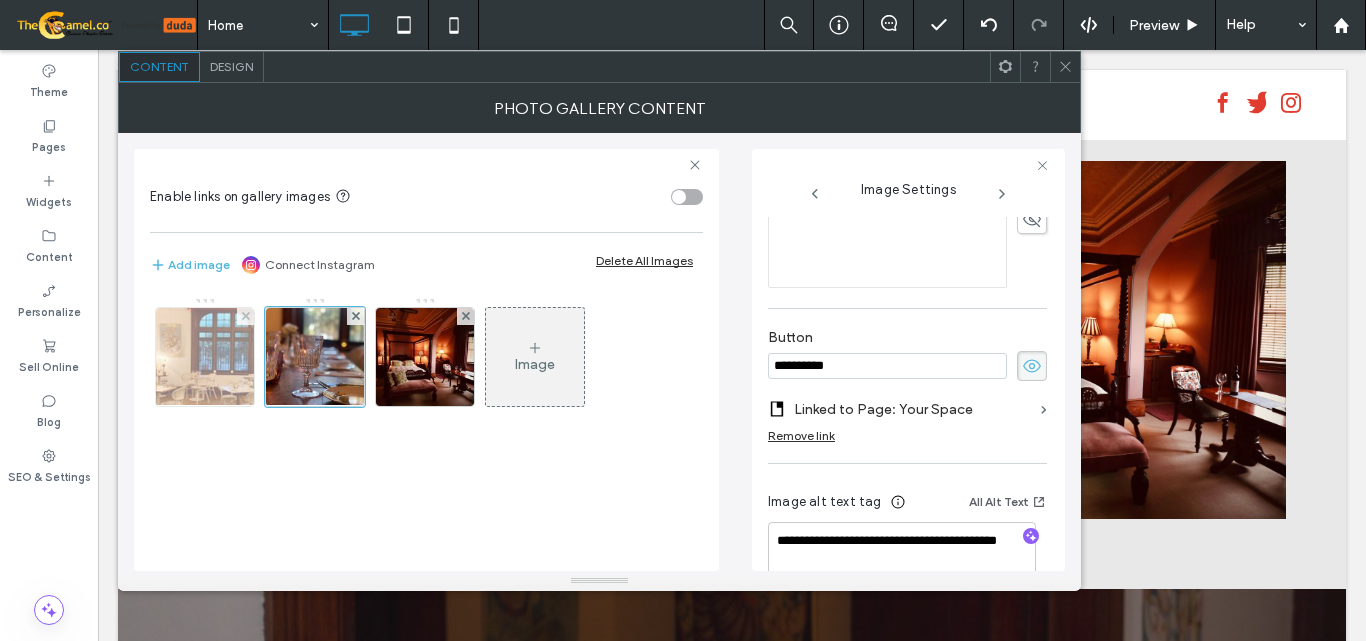 click at bounding box center [205, 357] 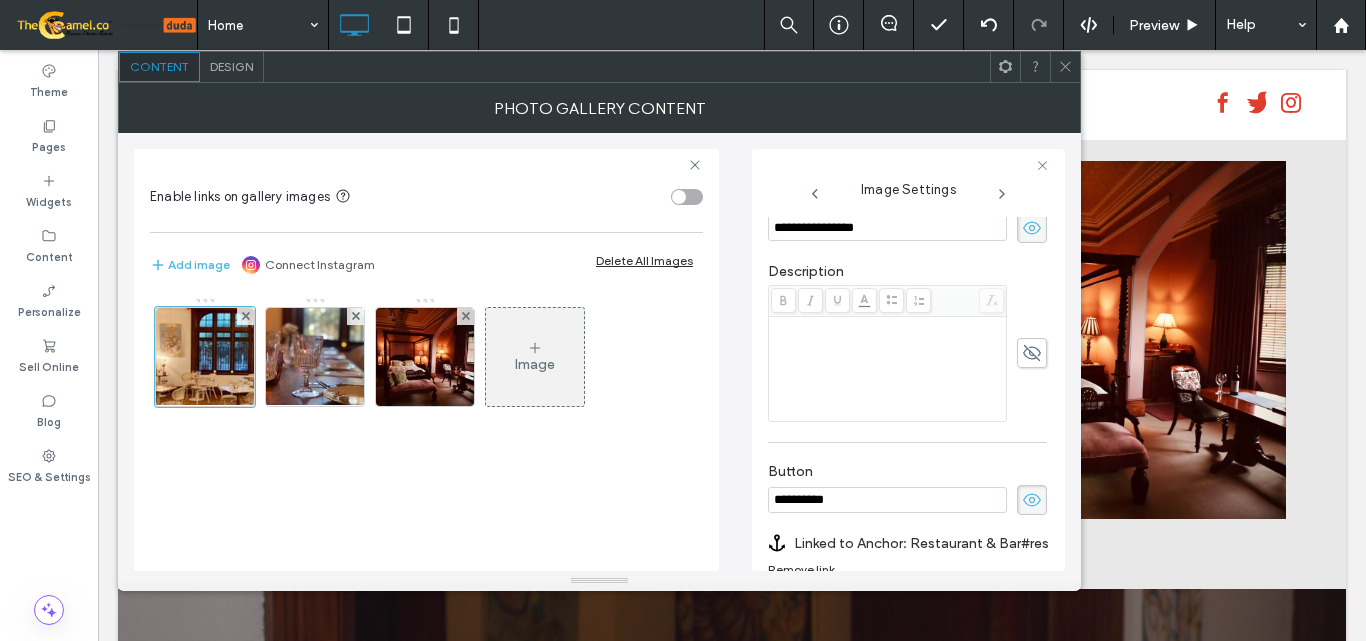 scroll, scrollTop: 432, scrollLeft: 0, axis: vertical 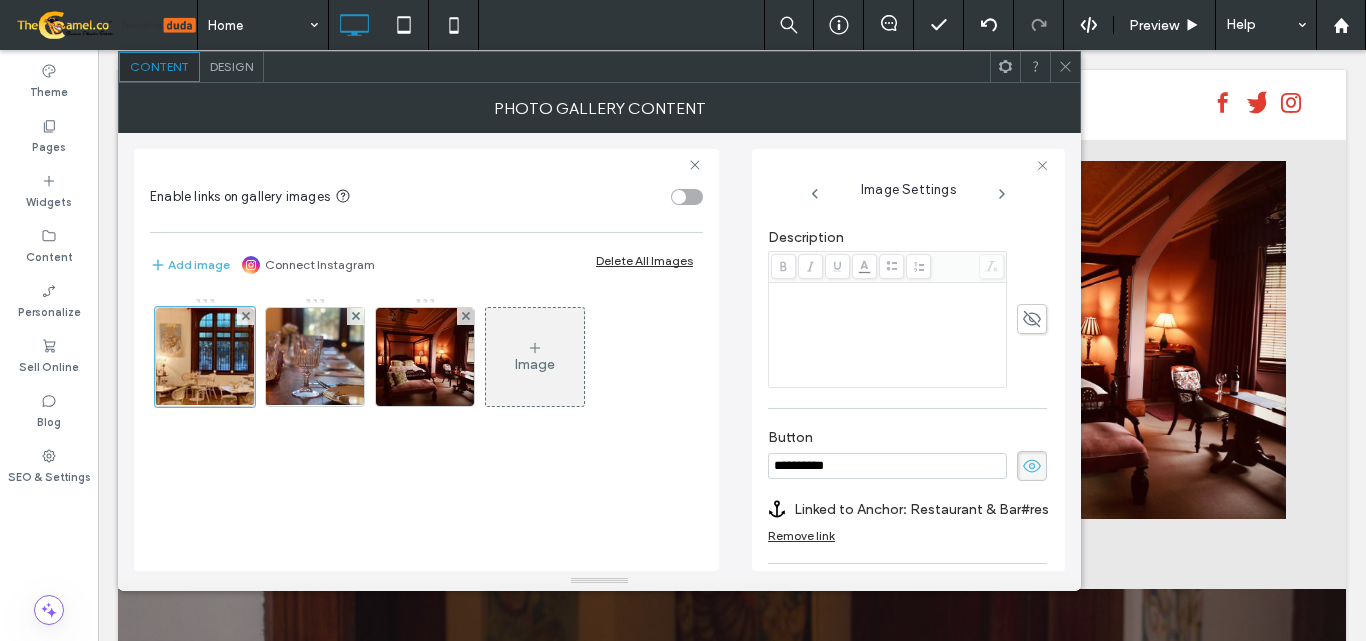 drag, startPoint x: 1019, startPoint y: 465, endPoint x: 1018, endPoint y: 477, distance: 12.0415945 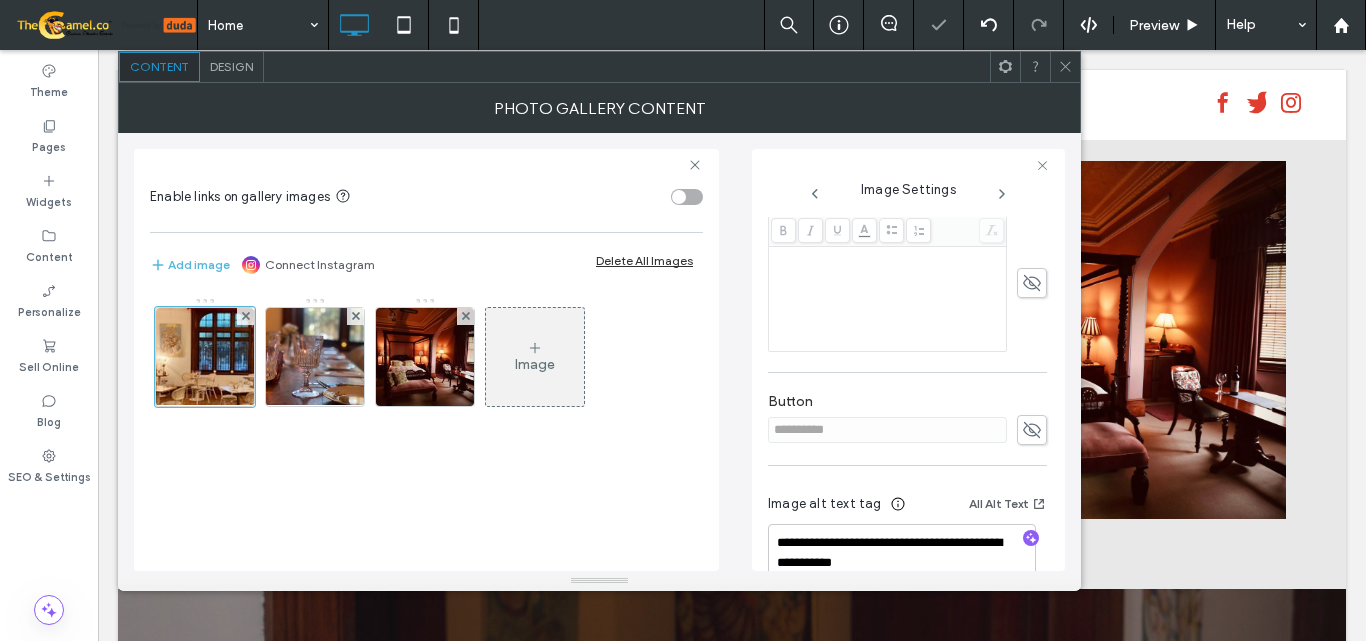scroll, scrollTop: 503, scrollLeft: 0, axis: vertical 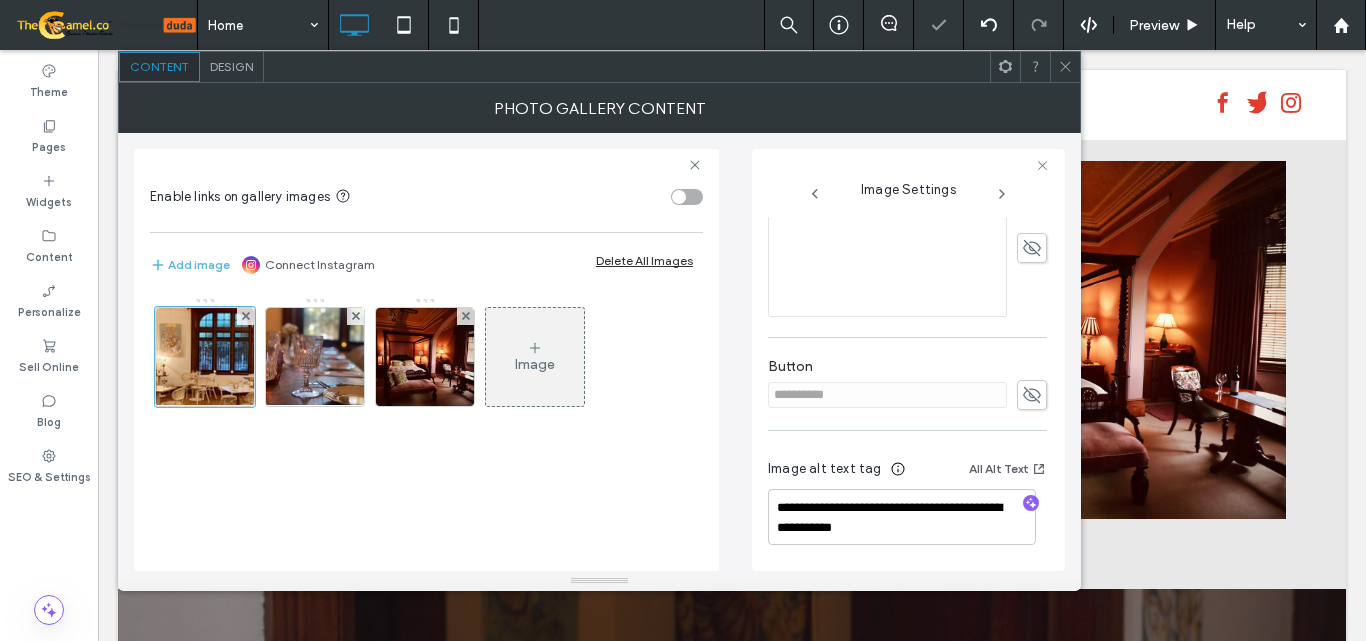 click 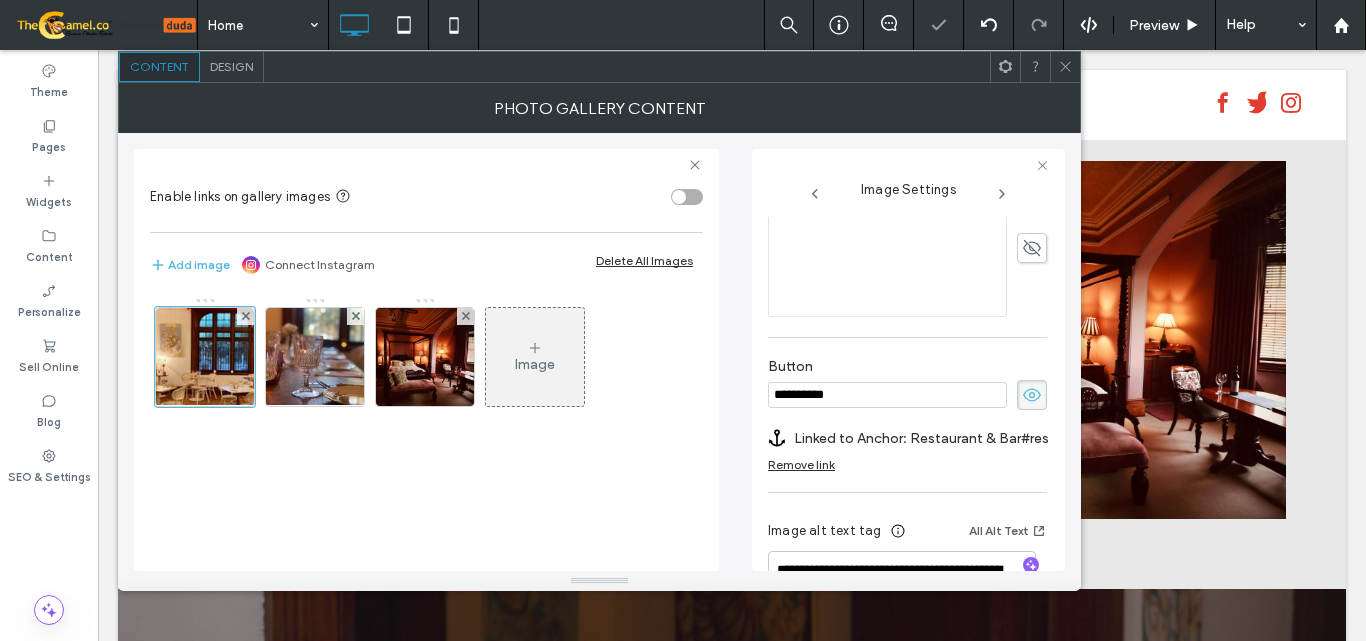 click on "Remove link" at bounding box center (801, 464) 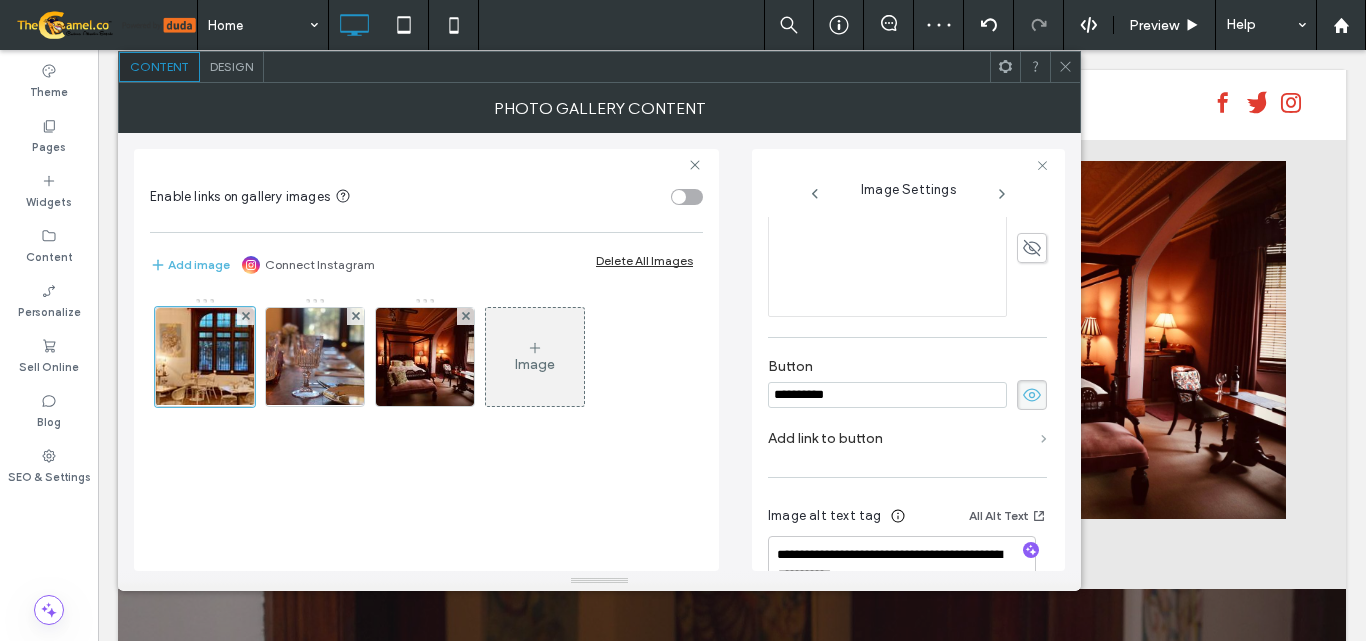 click at bounding box center (1044, 438) 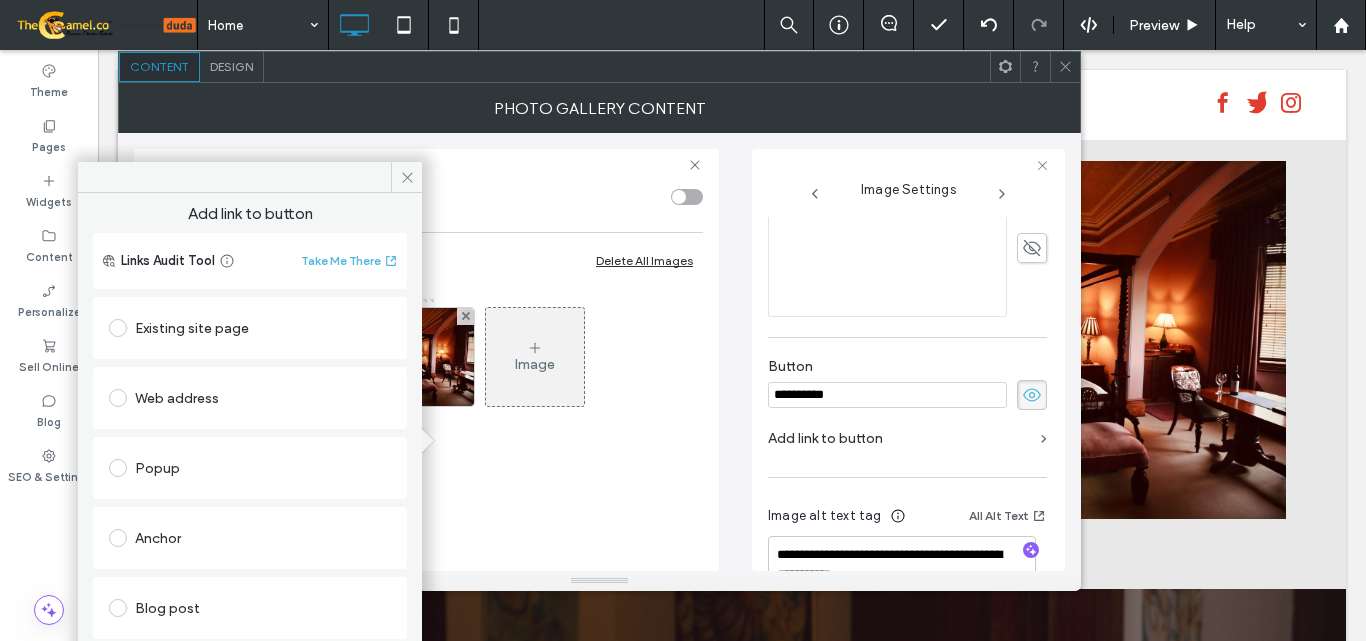 click at bounding box center [122, 328] 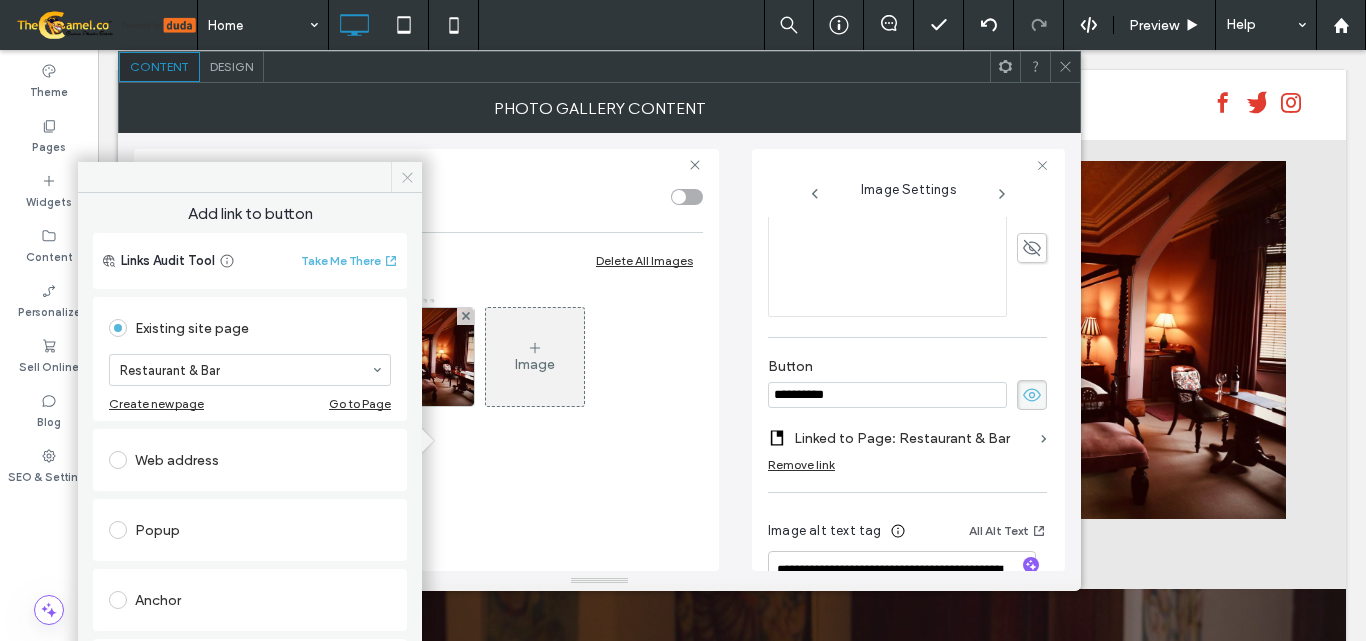 click 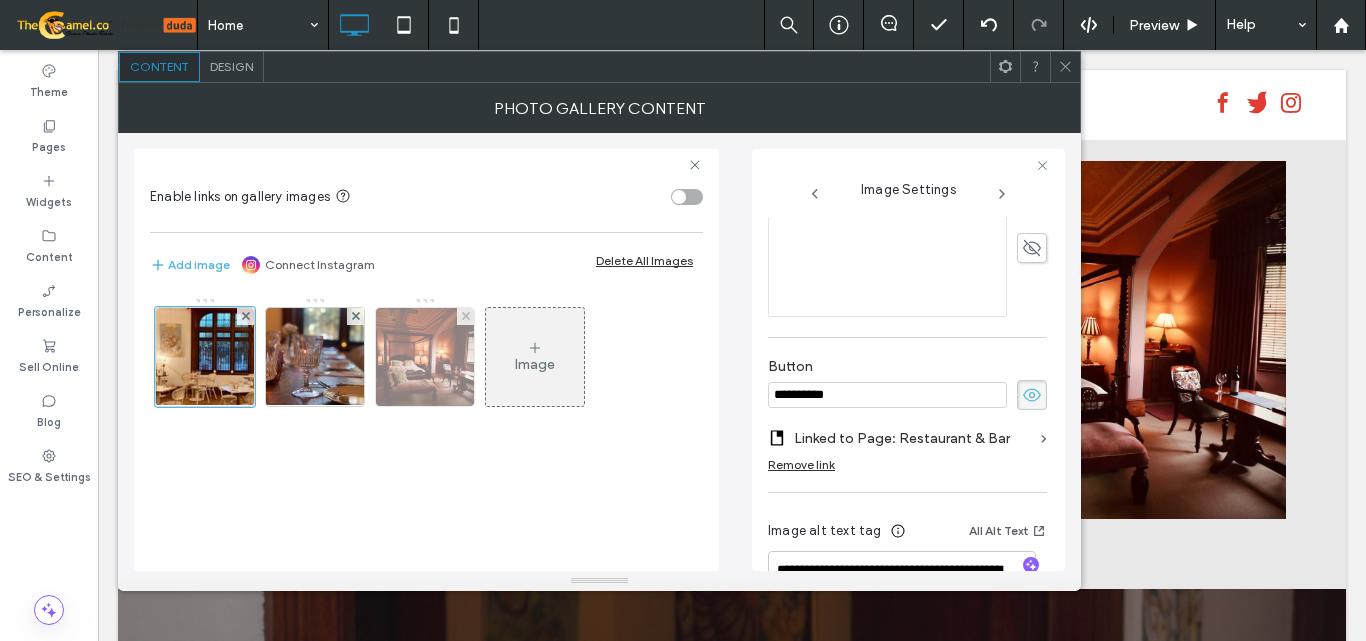click at bounding box center (425, 357) 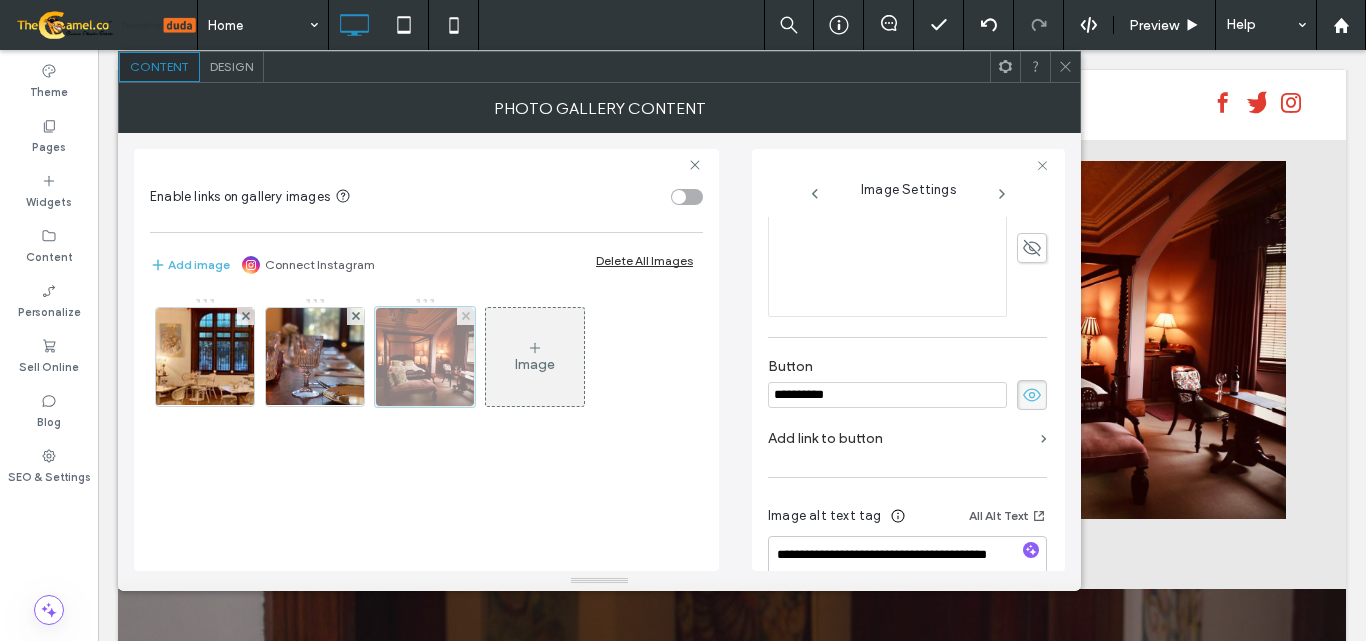 scroll, scrollTop: 232, scrollLeft: 0, axis: vertical 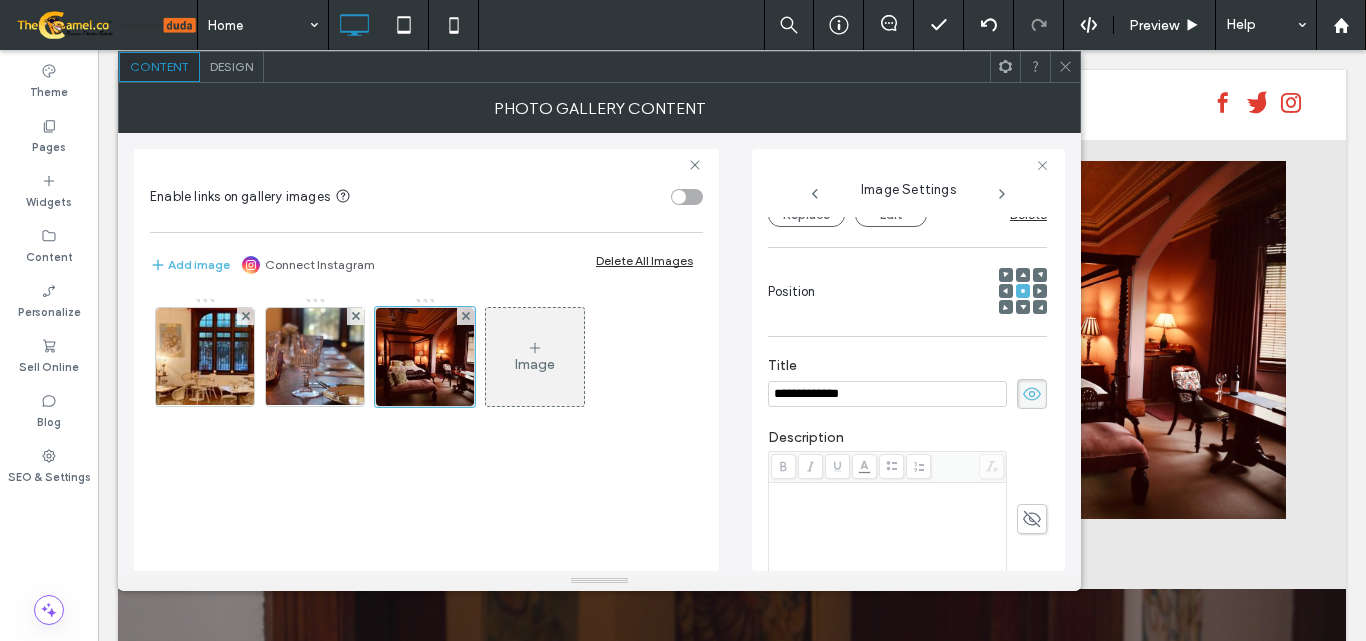 click 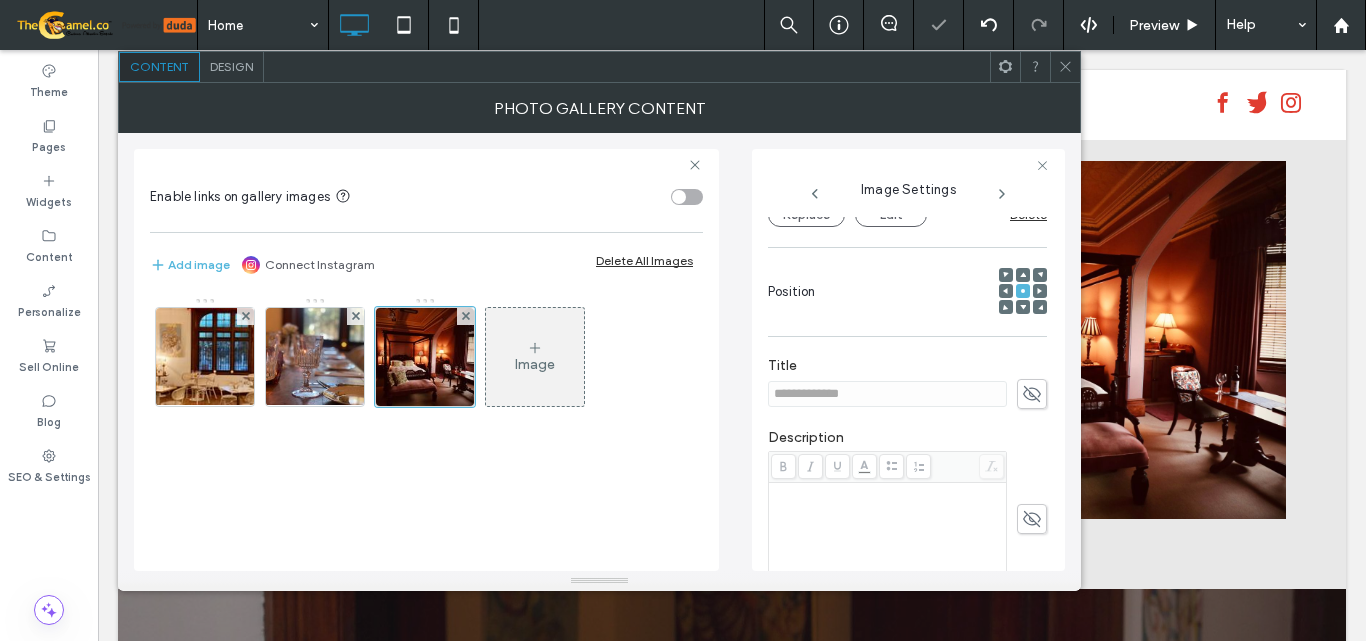 click 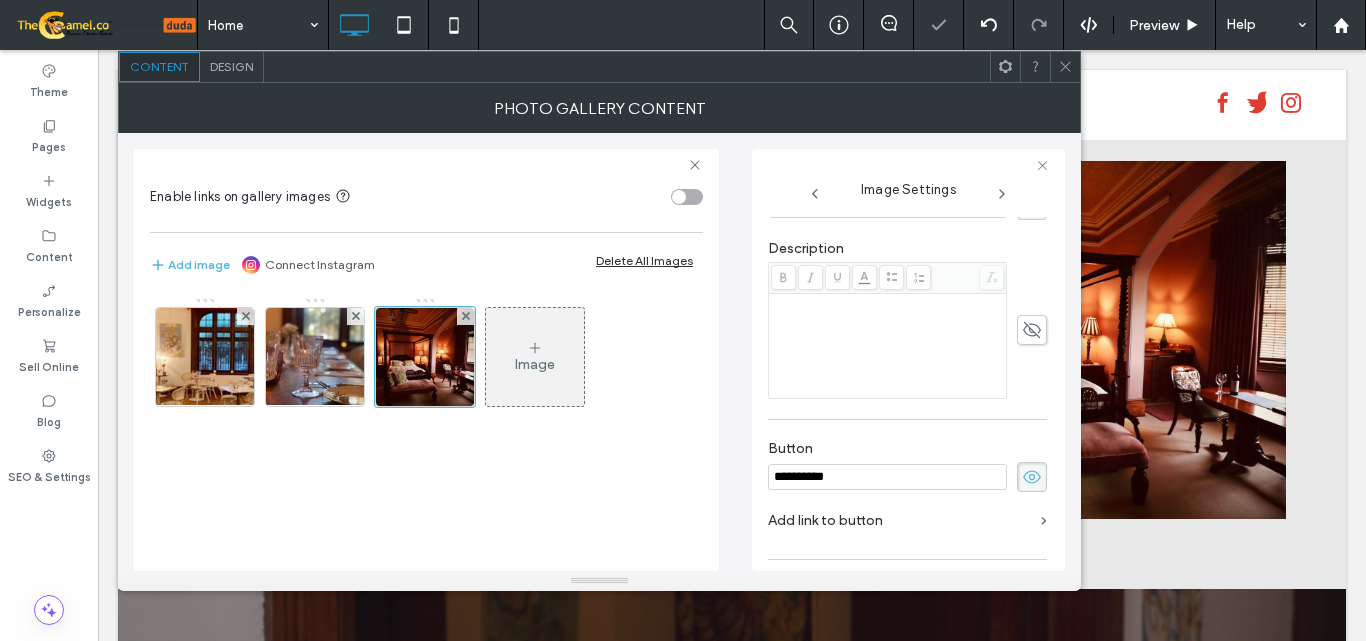 scroll, scrollTop: 532, scrollLeft: 0, axis: vertical 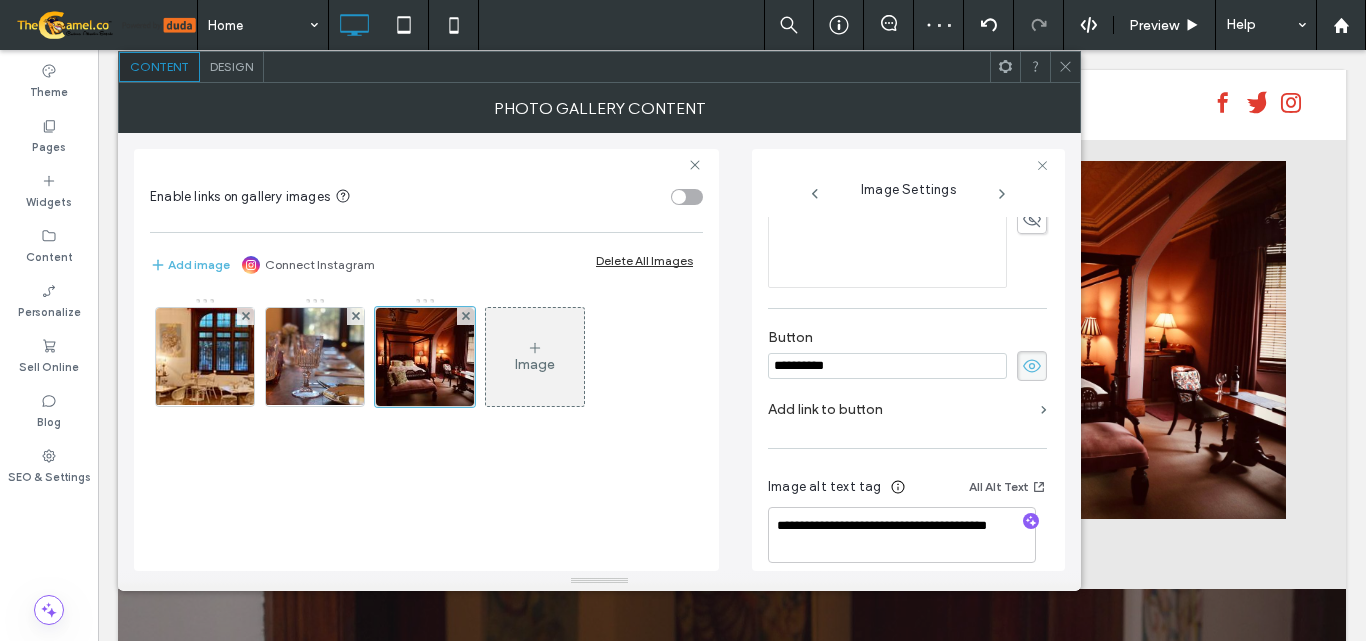 click on "Add link to button" at bounding box center (907, 414) 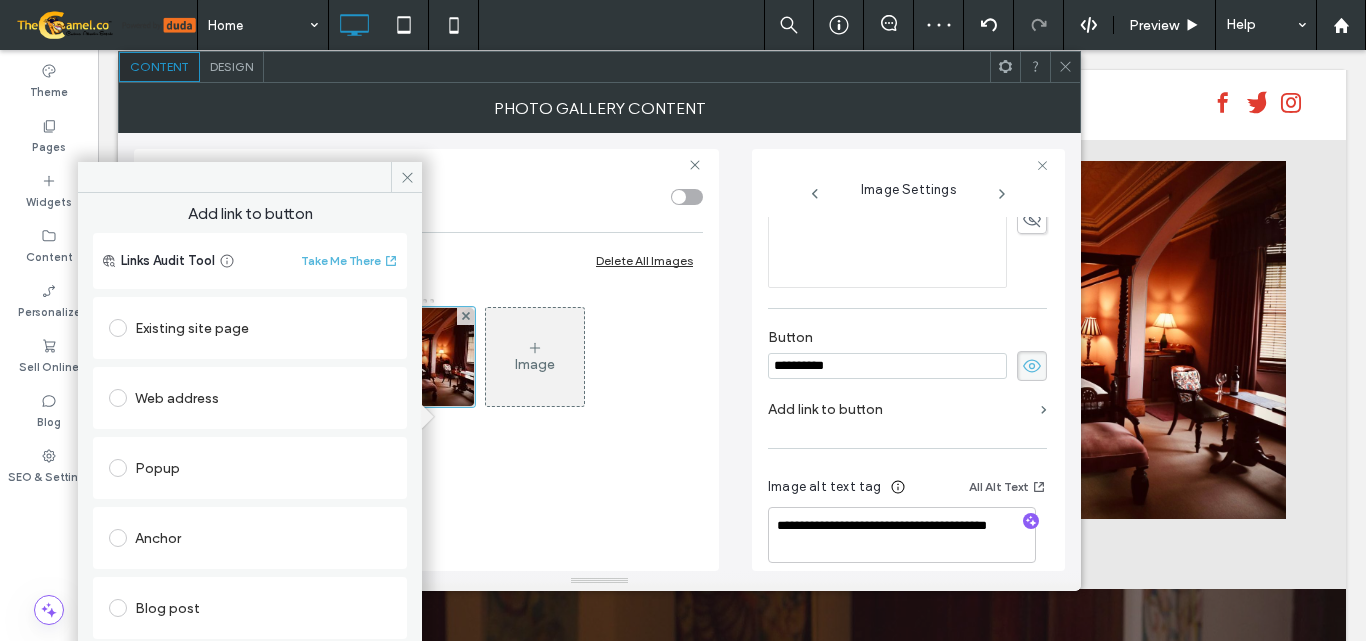 click at bounding box center (118, 328) 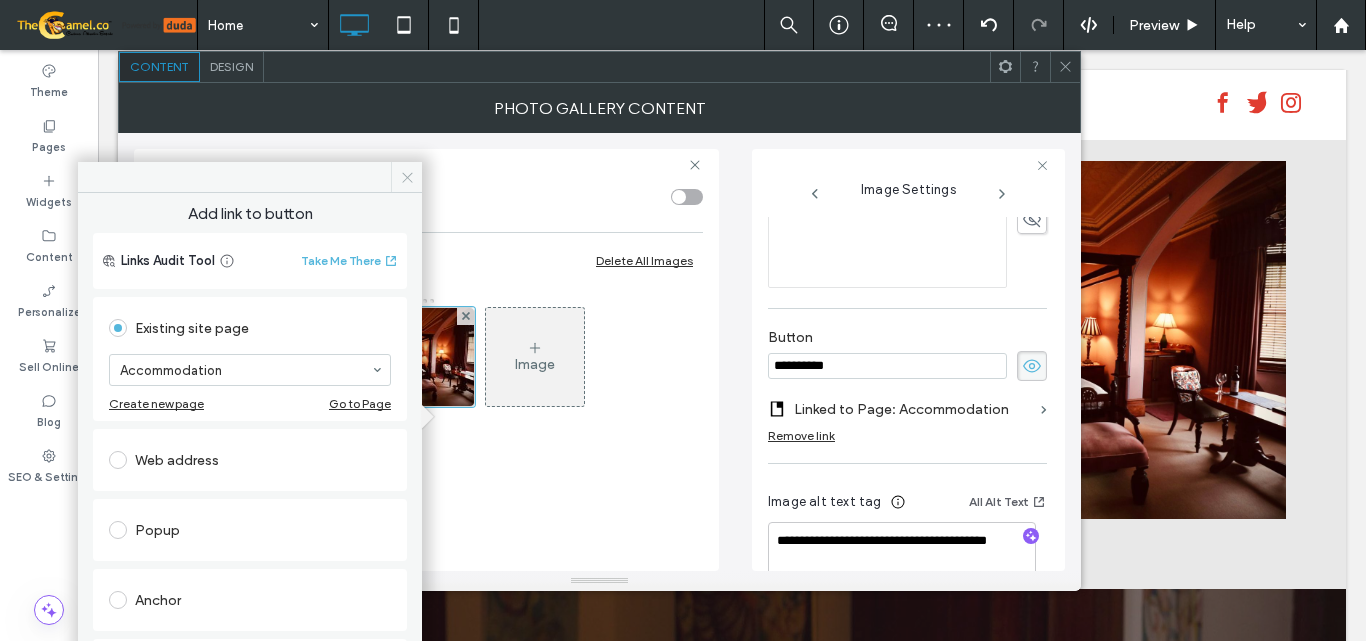 click 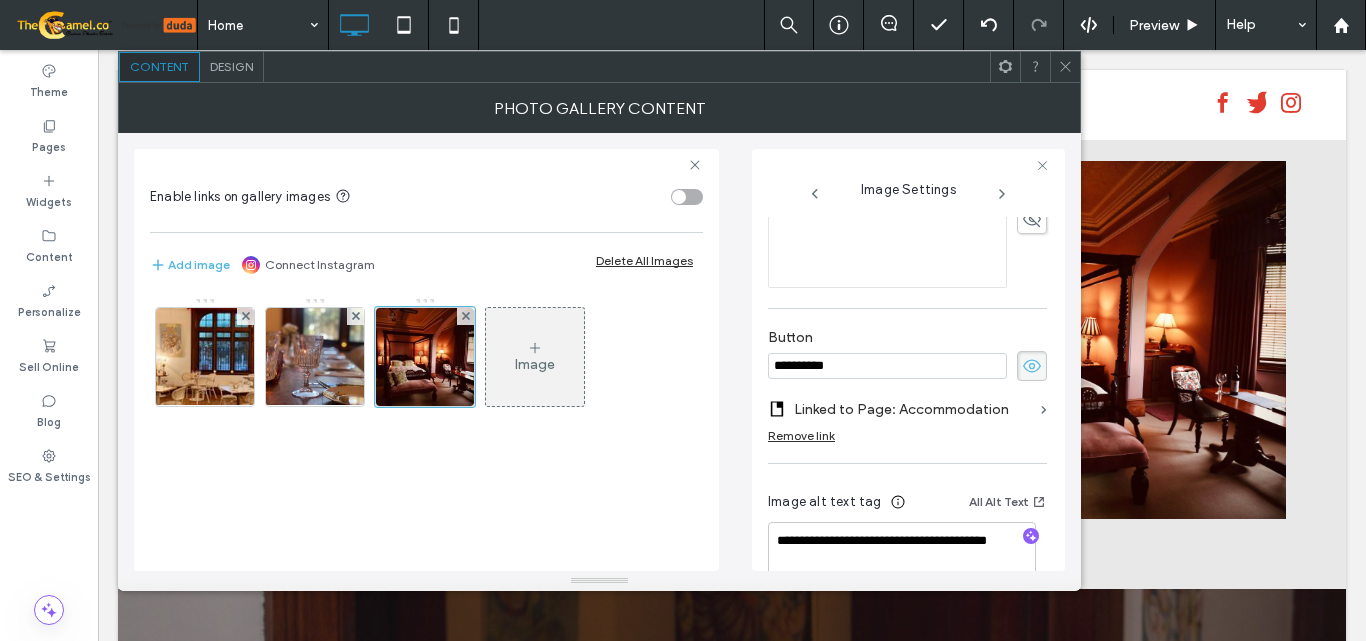 click 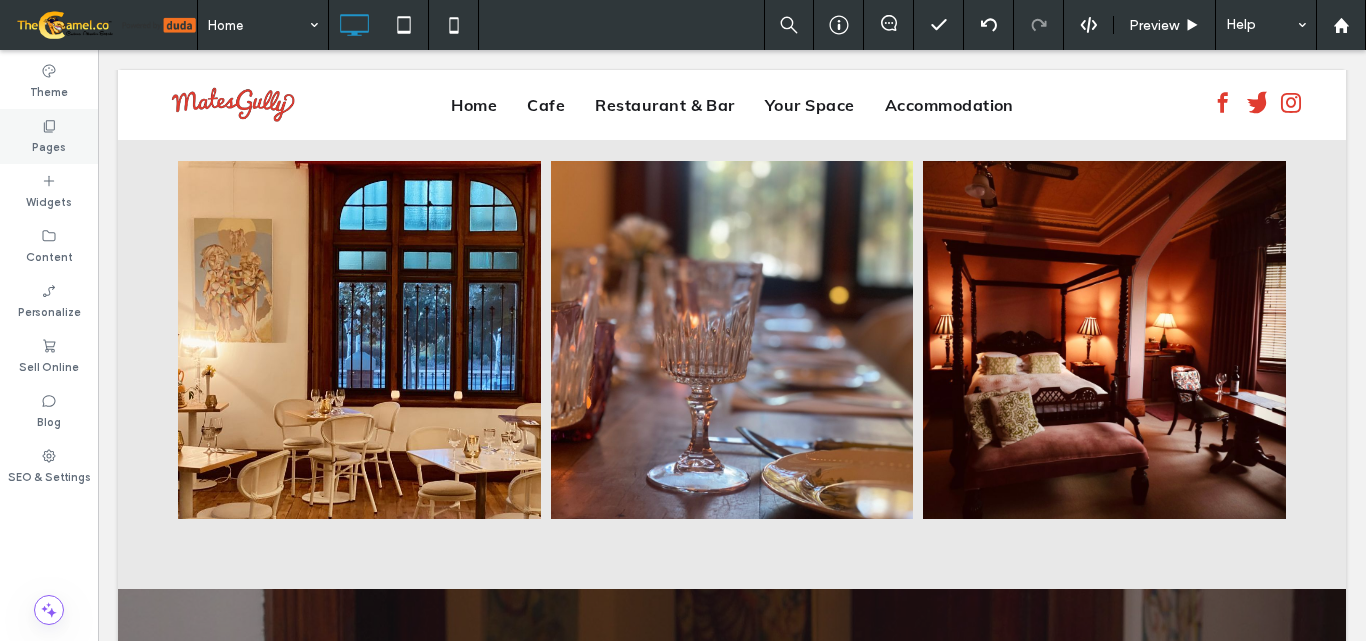 click on "Pages" at bounding box center (49, 136) 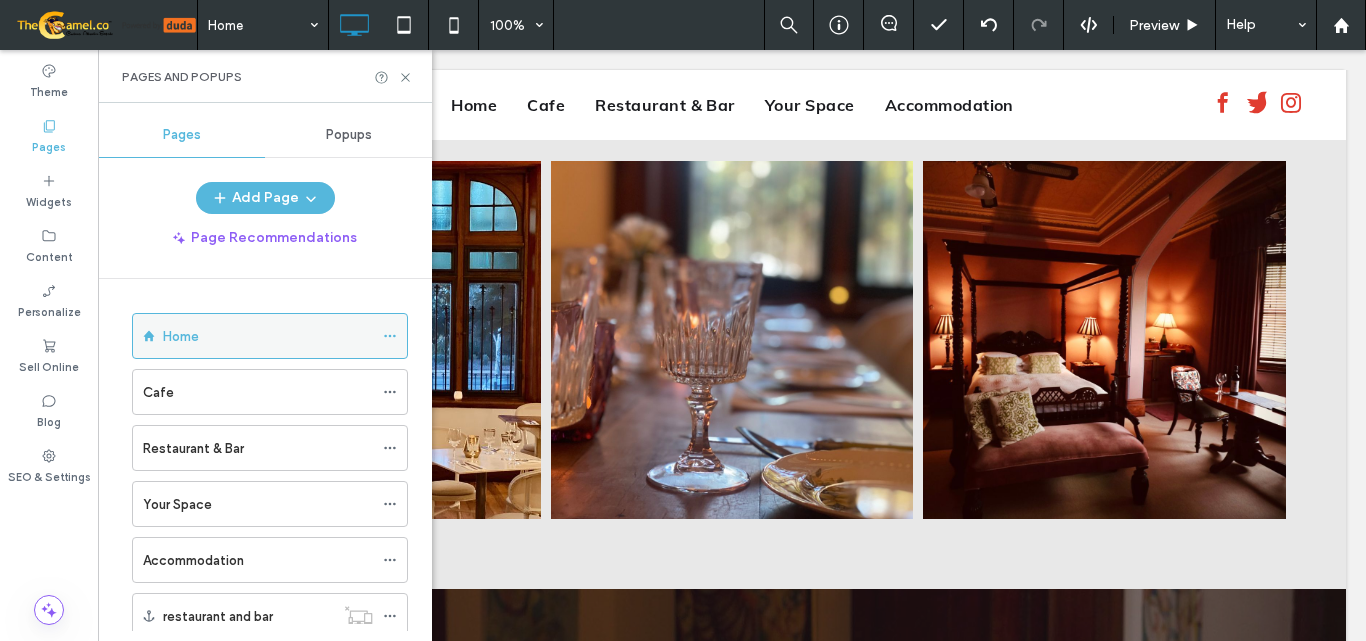 scroll, scrollTop: 200, scrollLeft: 0, axis: vertical 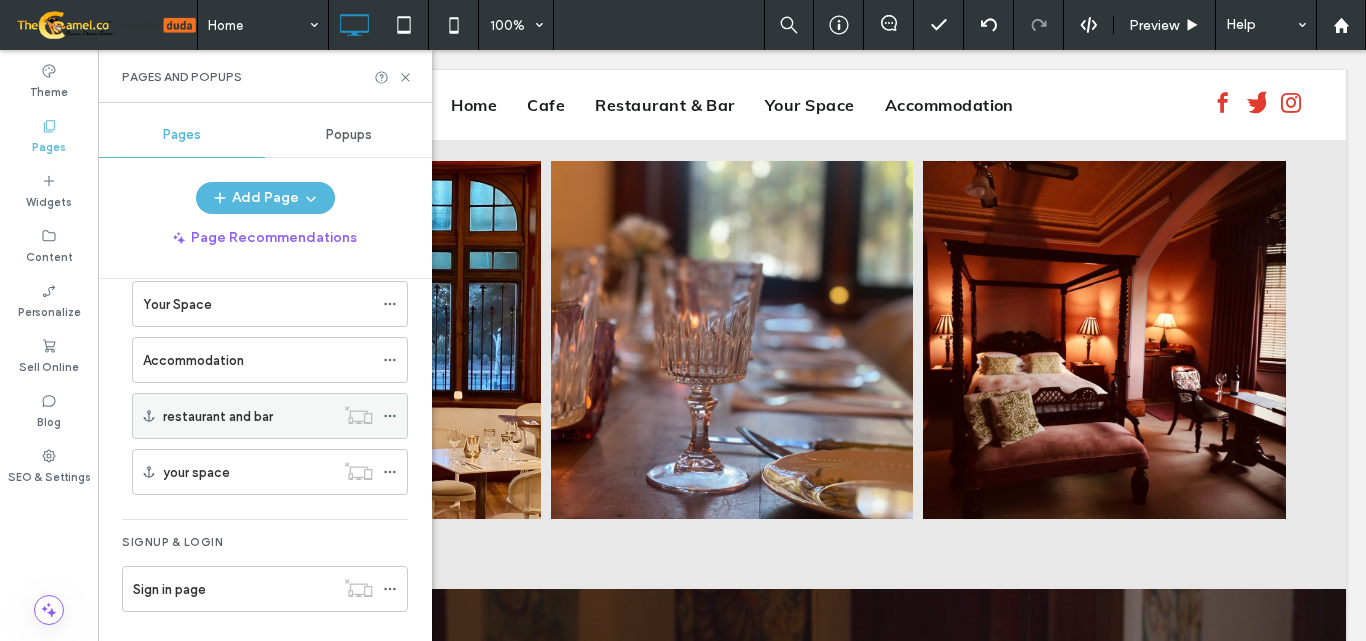click 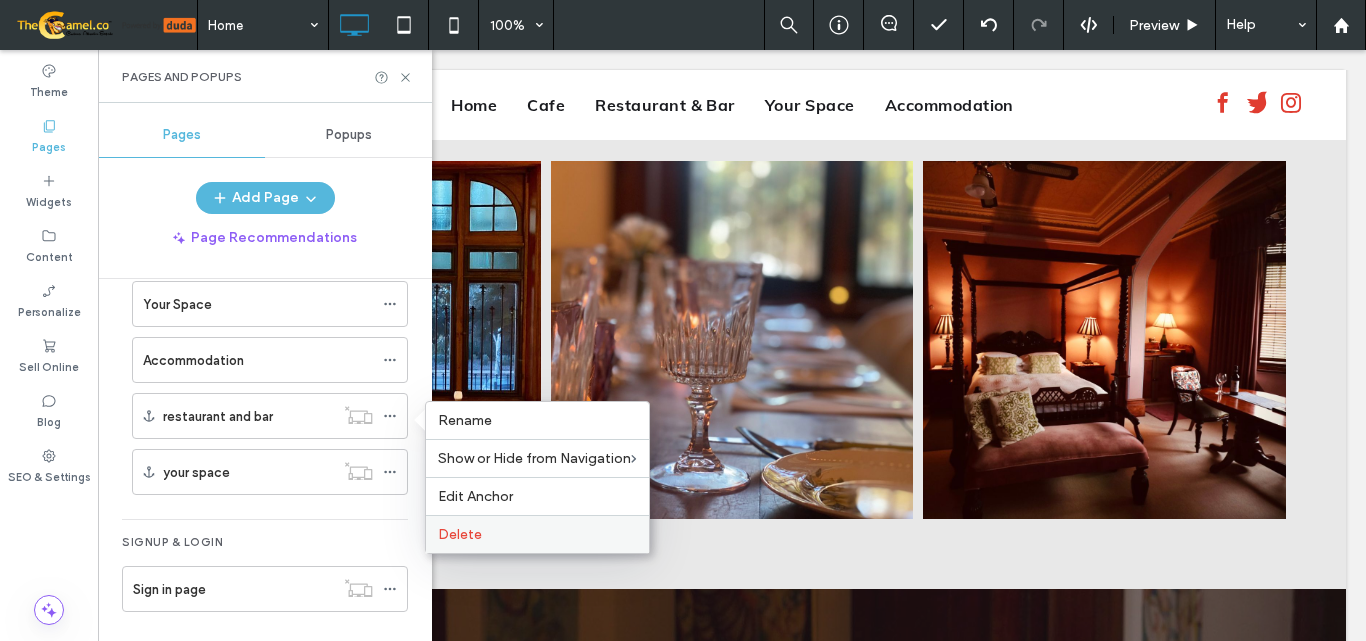 click on "Delete" at bounding box center (460, 534) 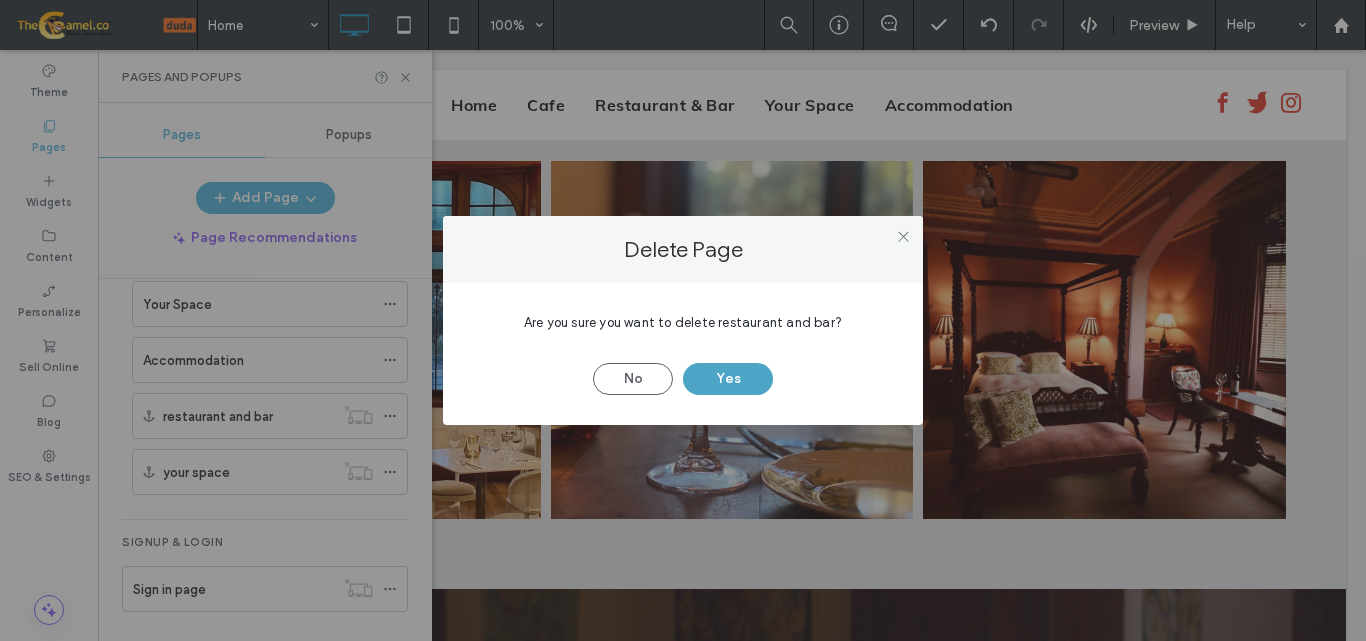 click on "Yes" at bounding box center (728, 379) 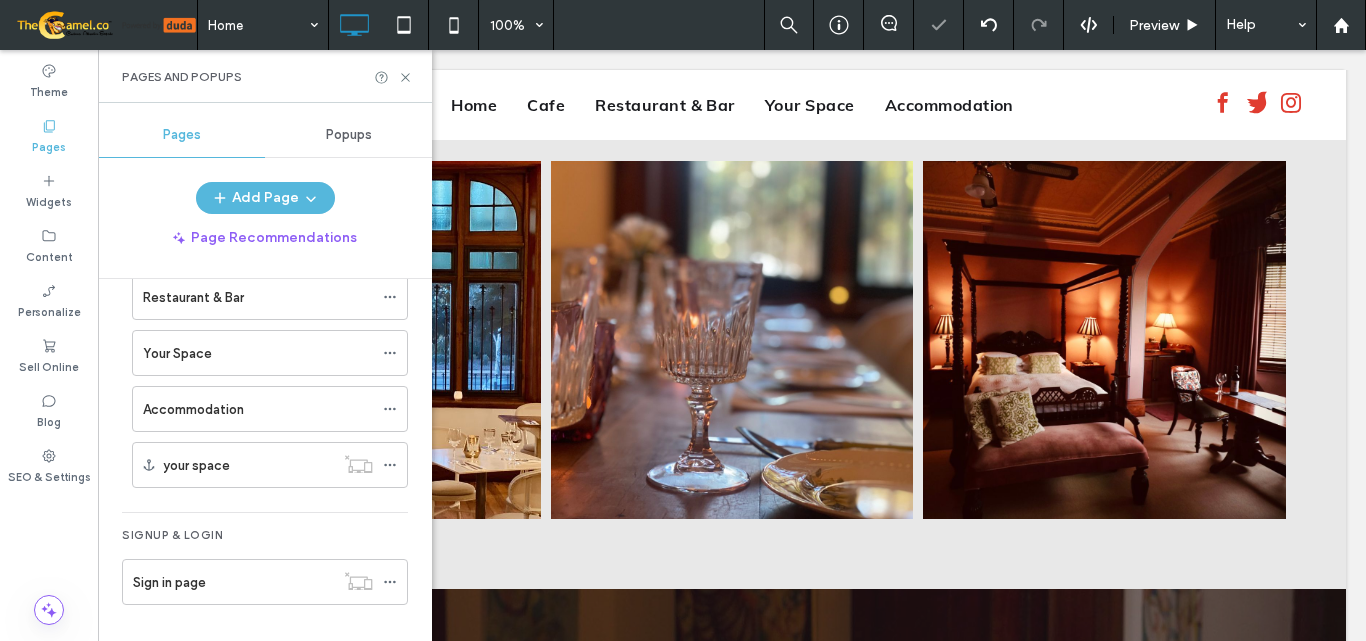 scroll, scrollTop: 151, scrollLeft: 0, axis: vertical 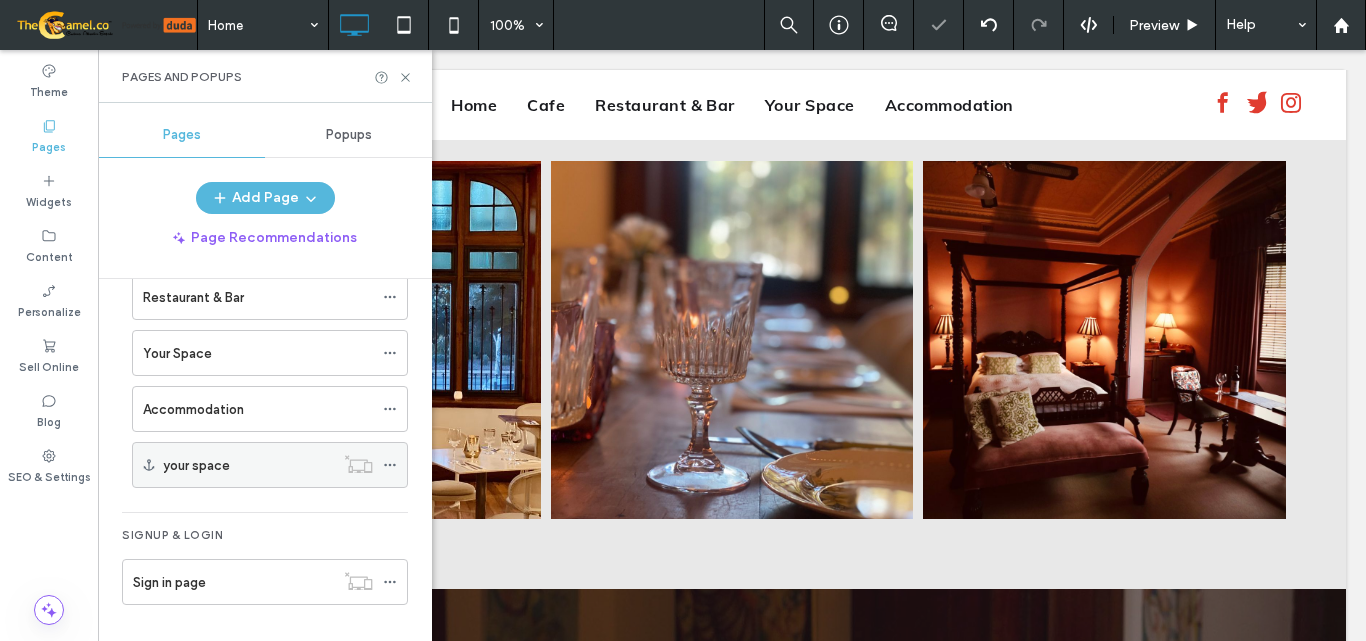 click 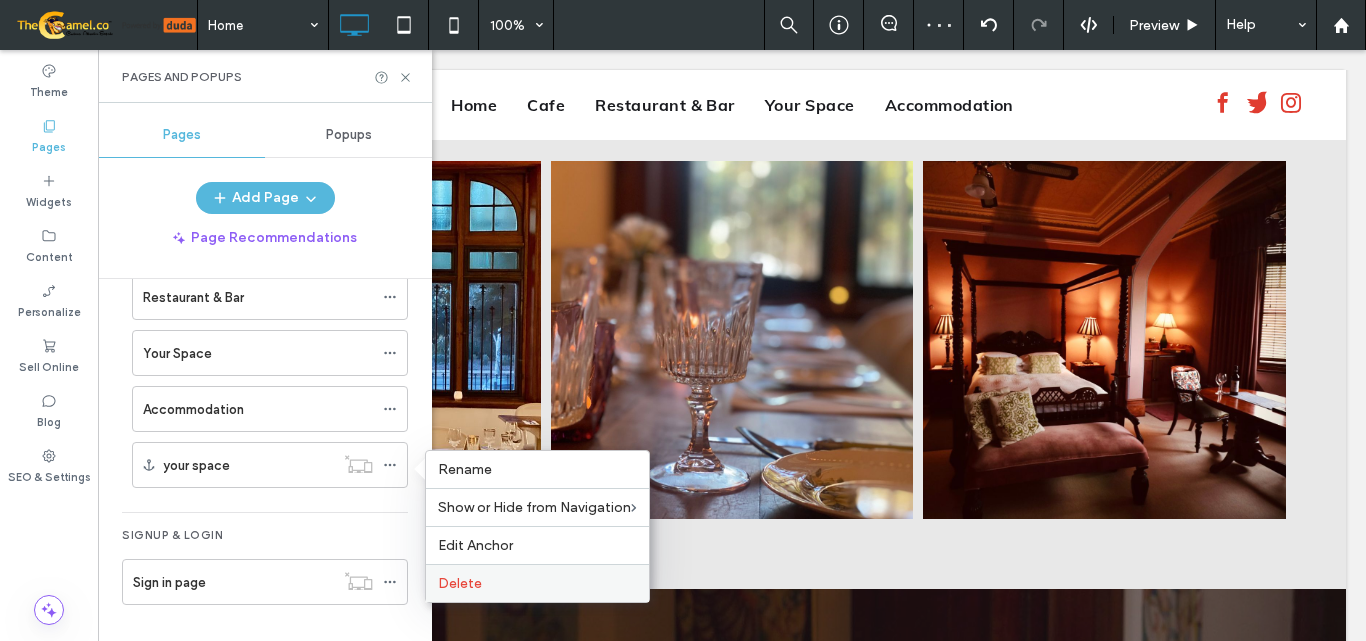 click on "Delete" at bounding box center (537, 583) 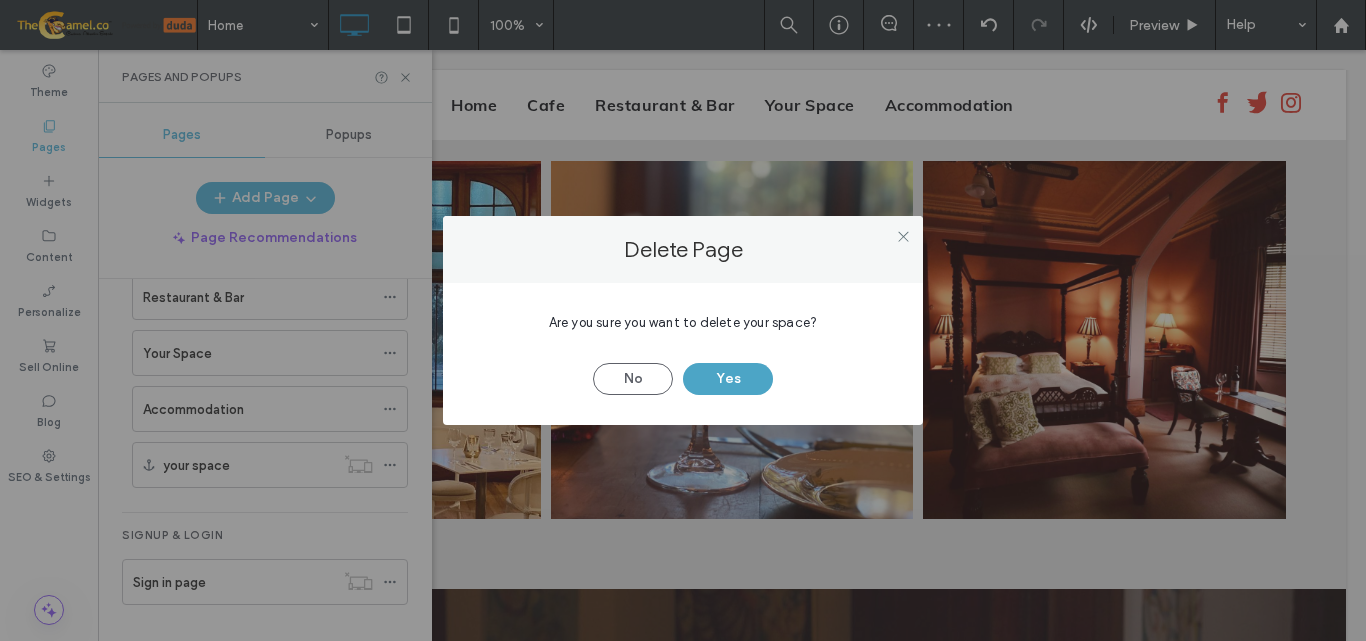 click on "Yes" at bounding box center [728, 379] 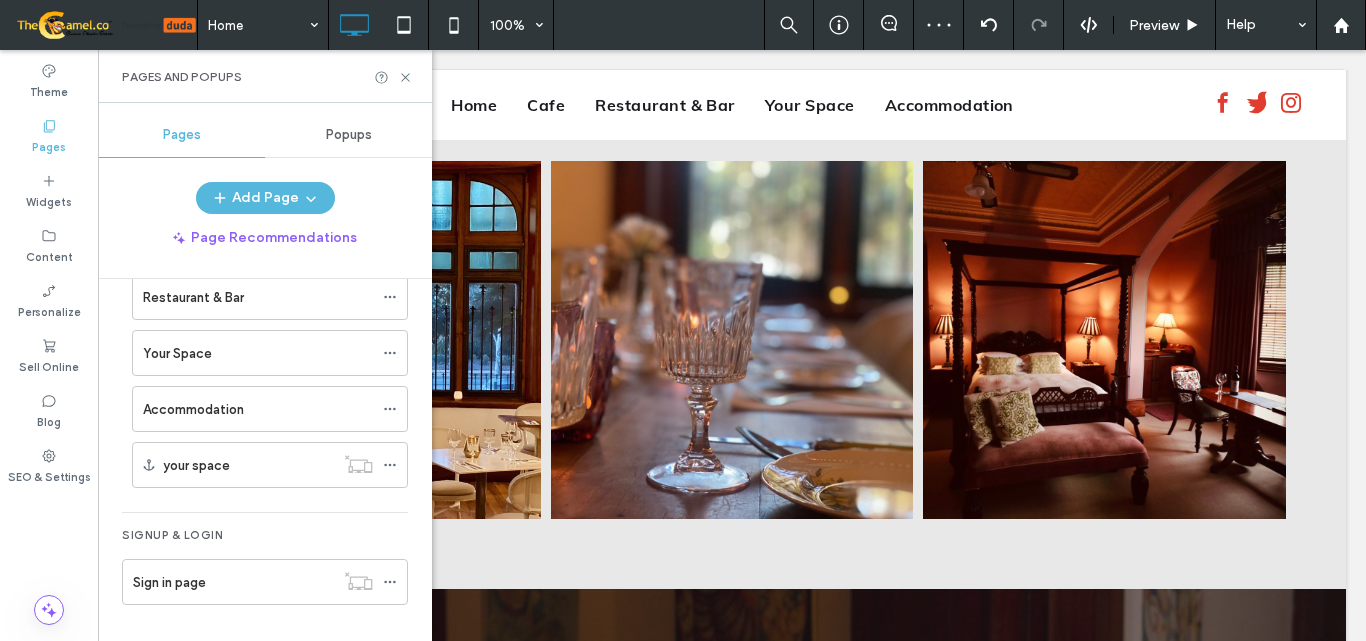 scroll, scrollTop: 95, scrollLeft: 0, axis: vertical 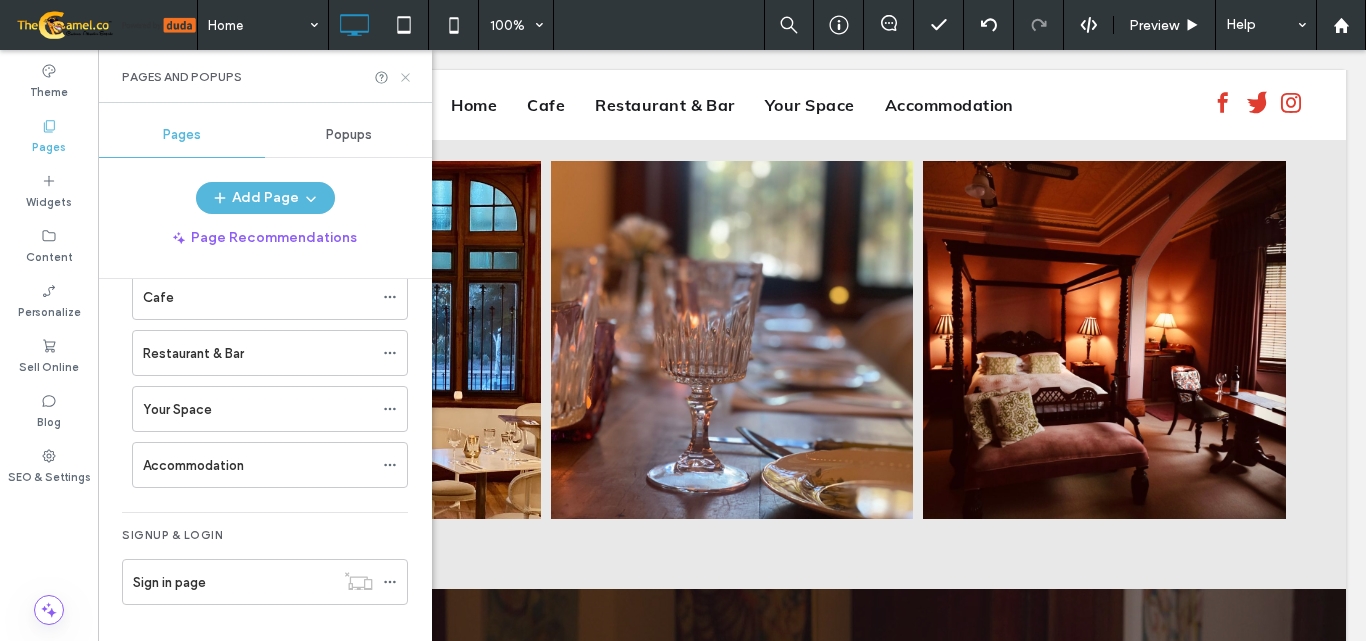 click 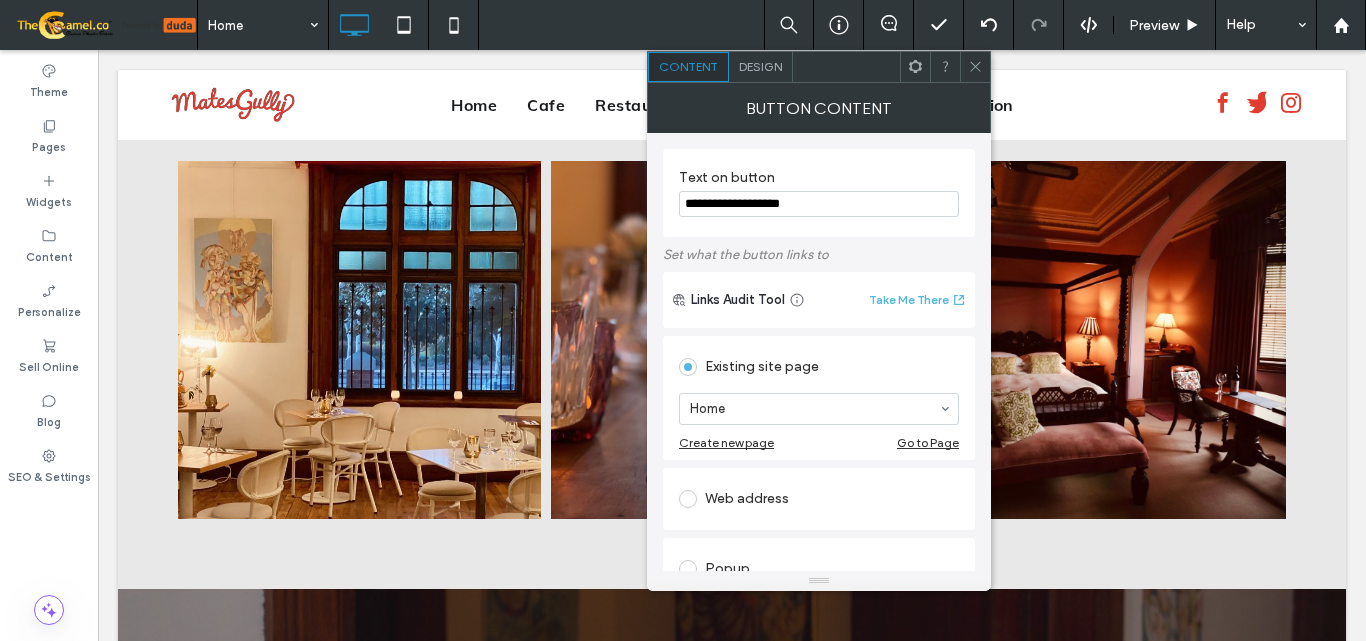 click 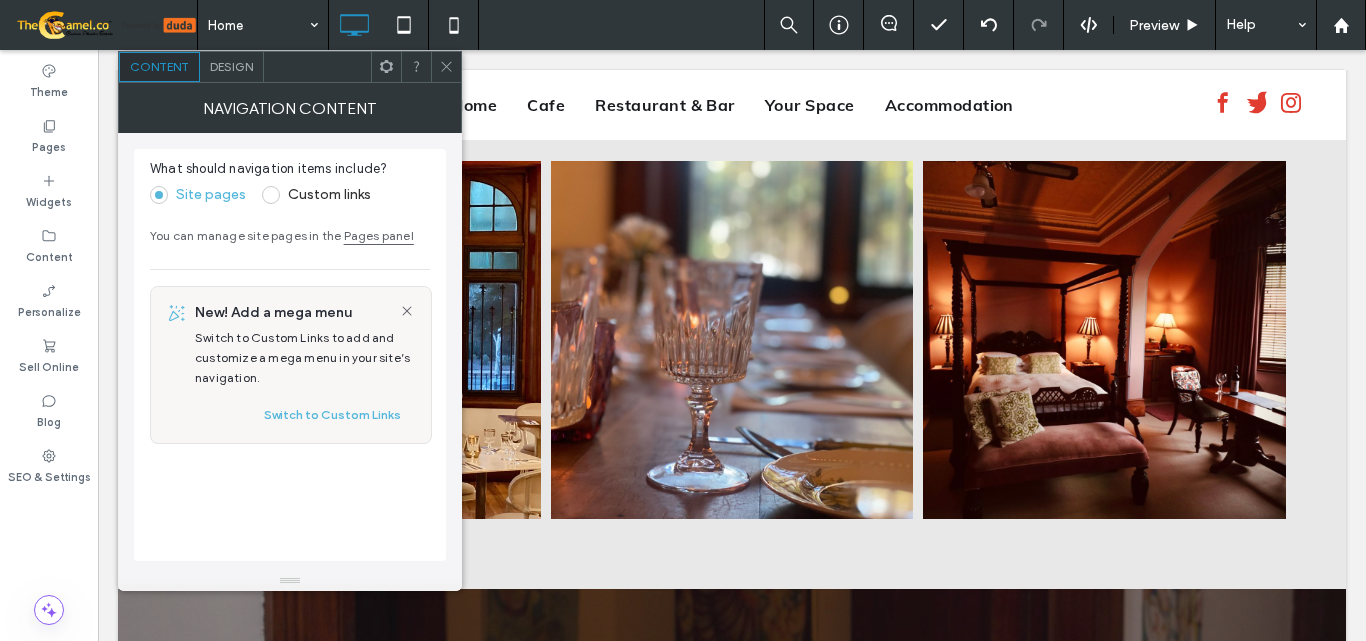 click at bounding box center (446, 67) 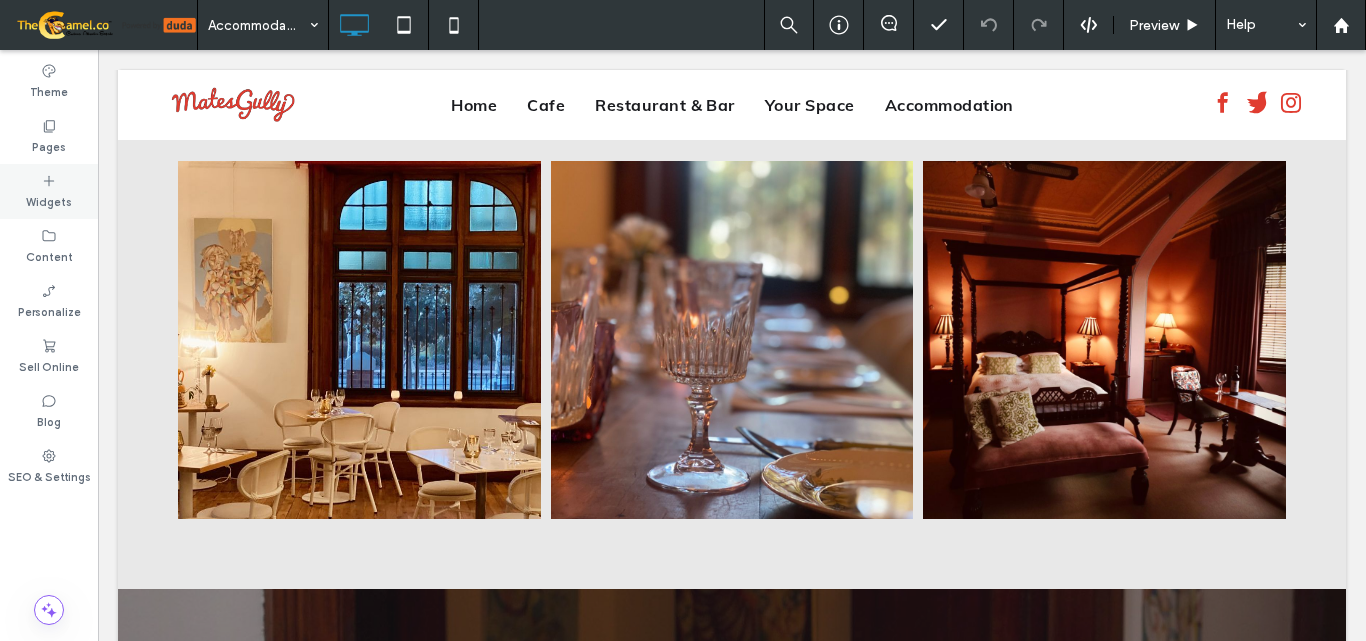 click on "Widgets" at bounding box center (49, 200) 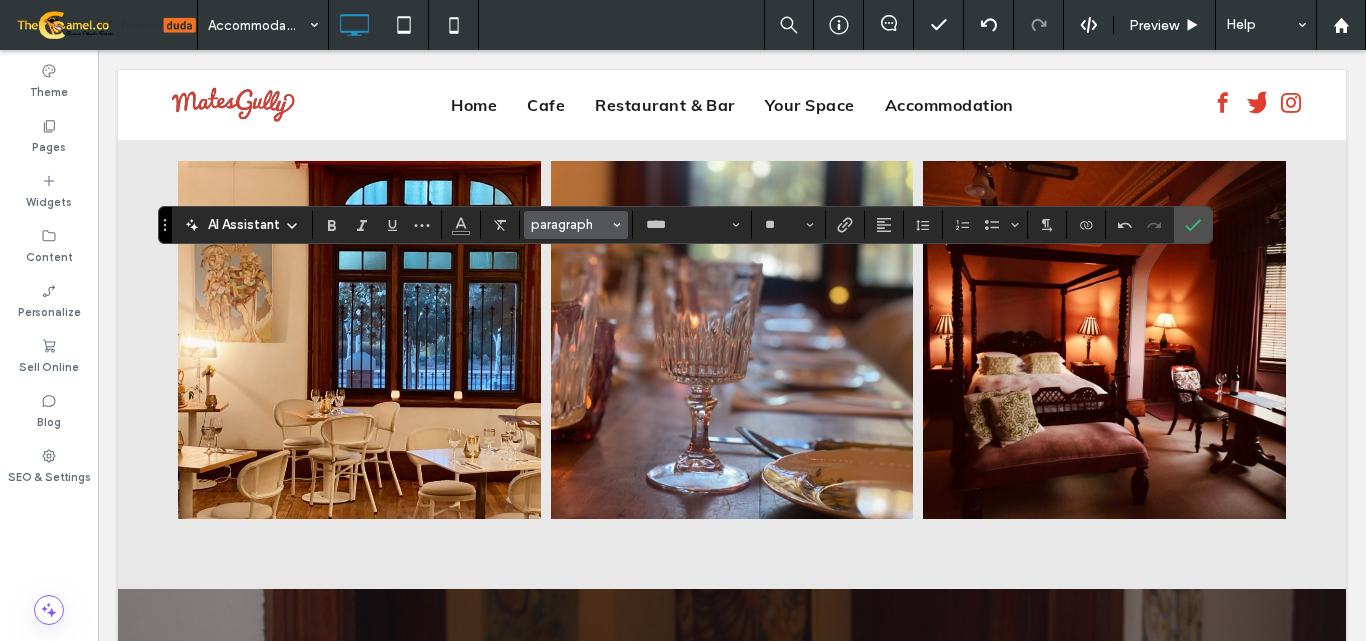 click on "paragraph" at bounding box center (576, 225) 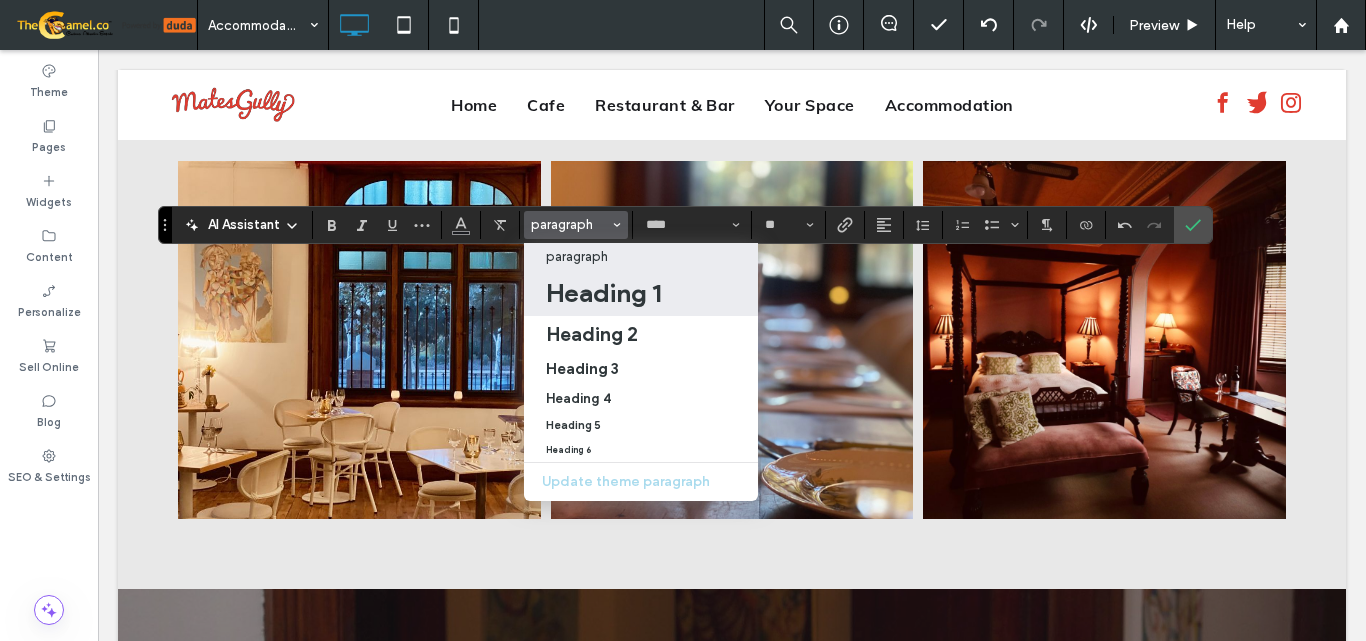 click on "Heading 1" at bounding box center (603, 293) 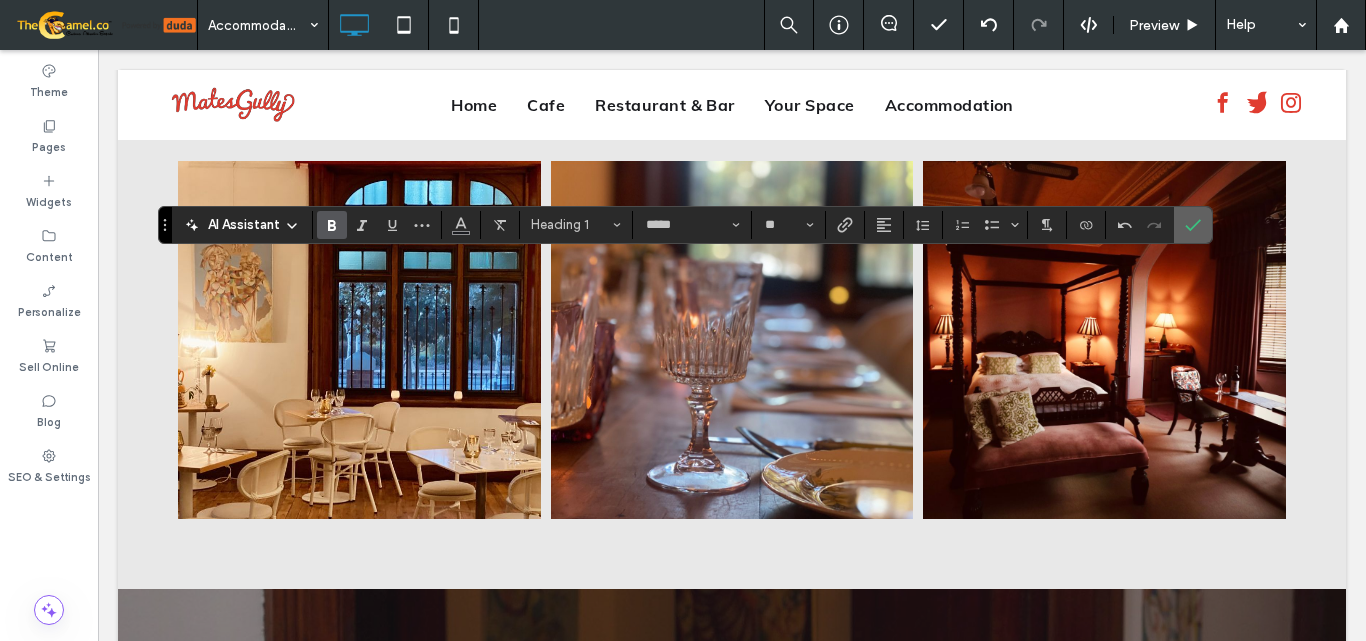 click at bounding box center (1193, 225) 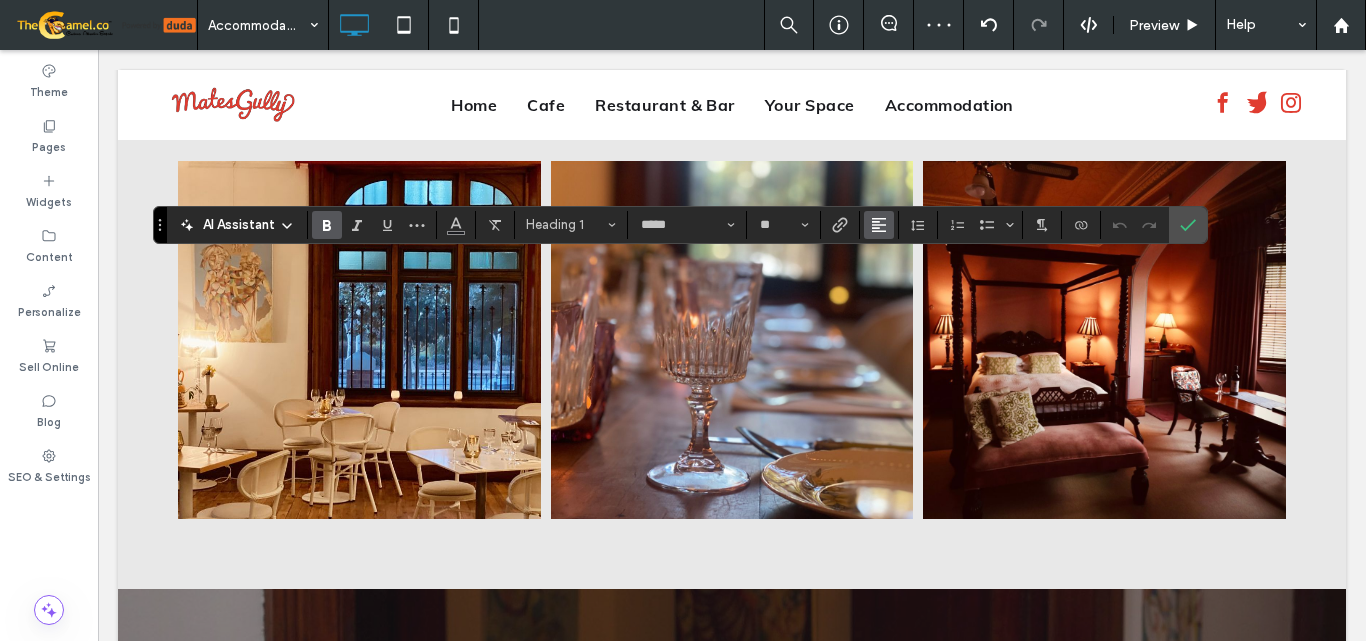 click 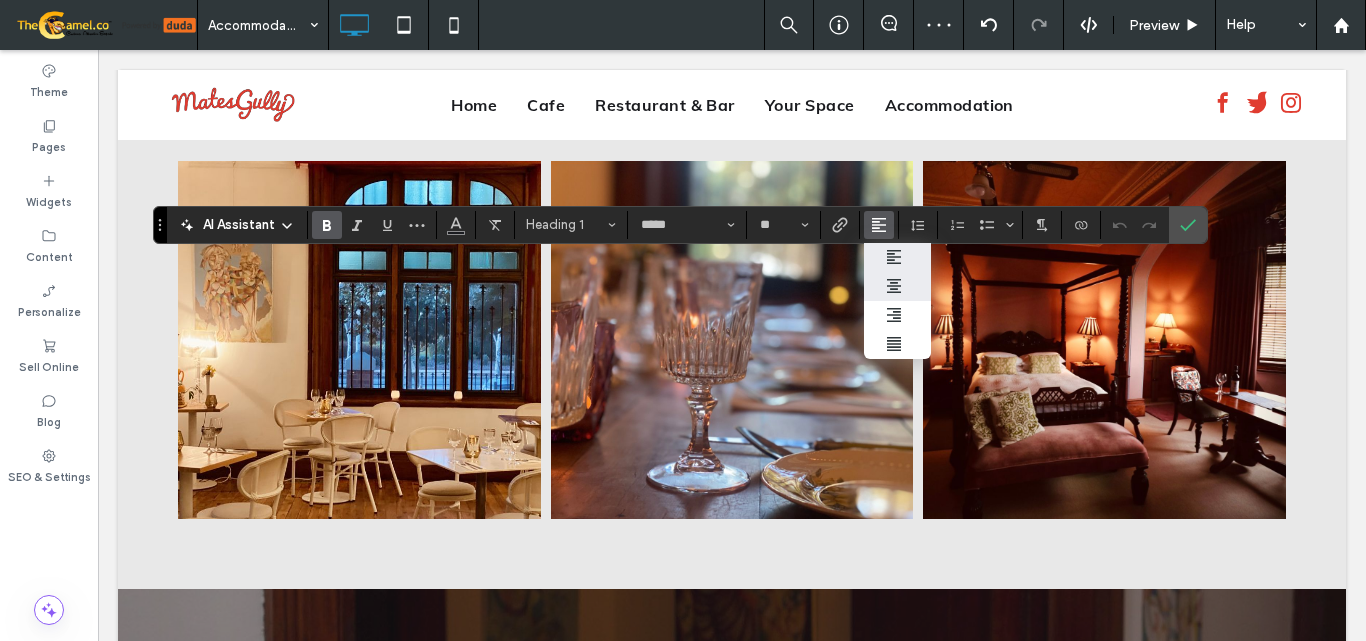 click 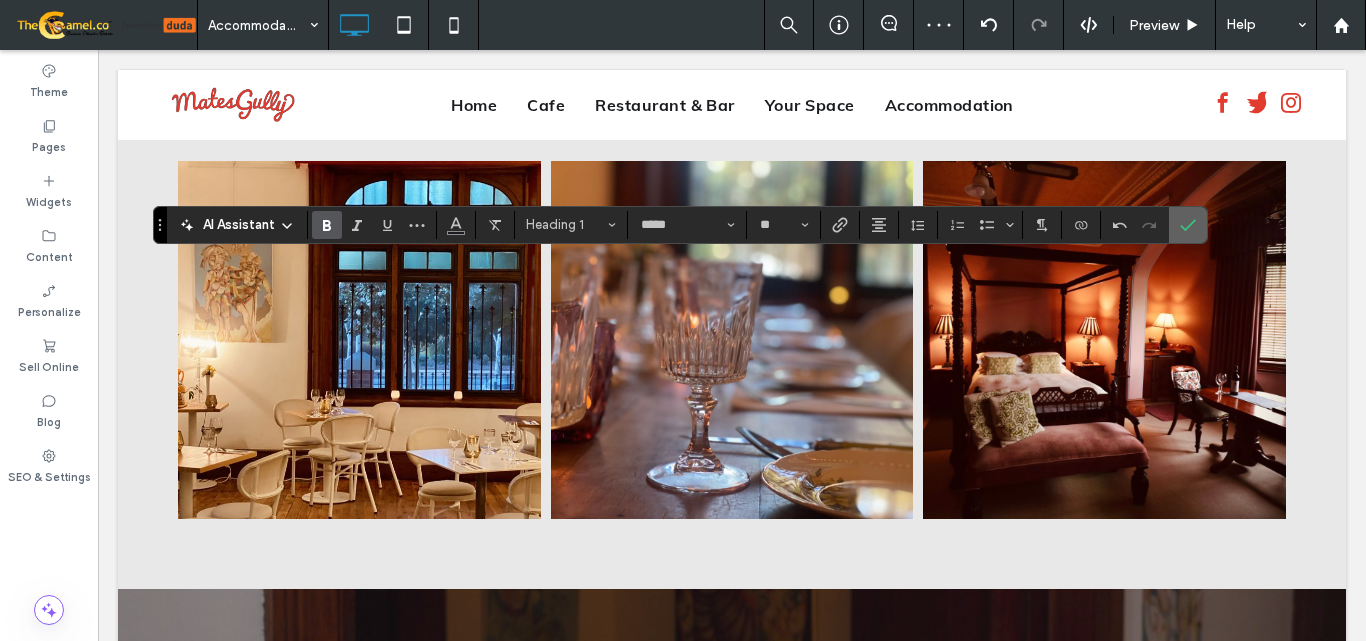 click 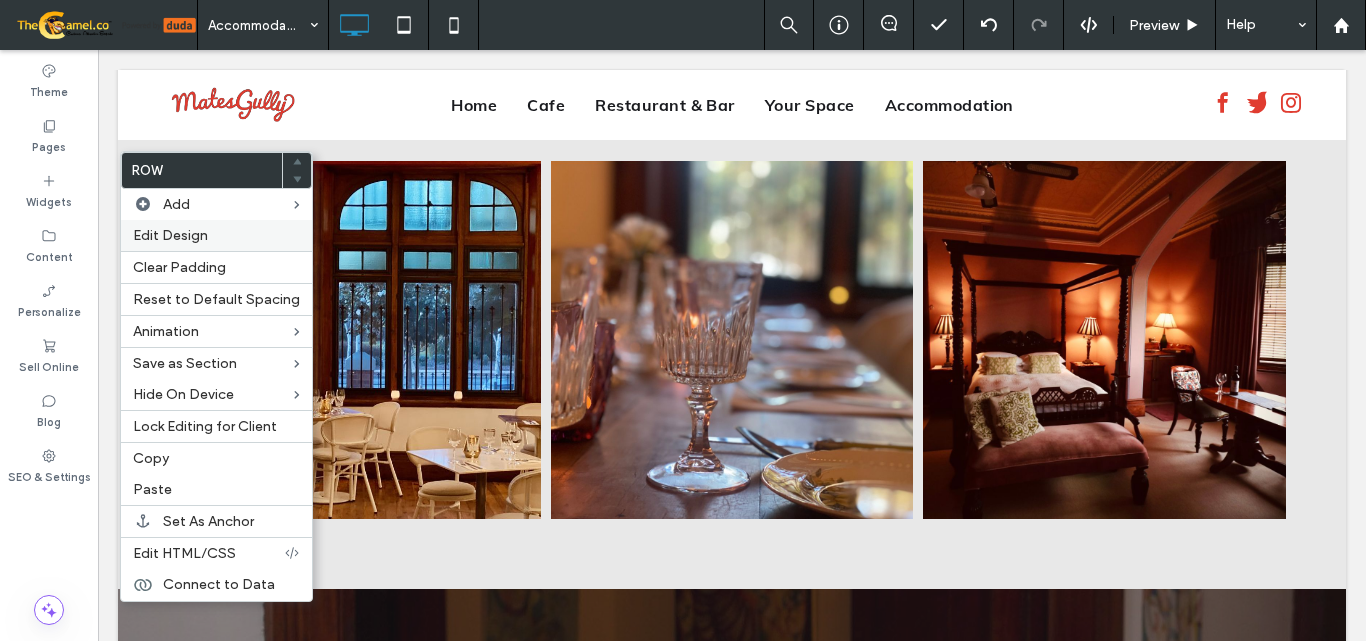click on "Edit Design" at bounding box center [170, 235] 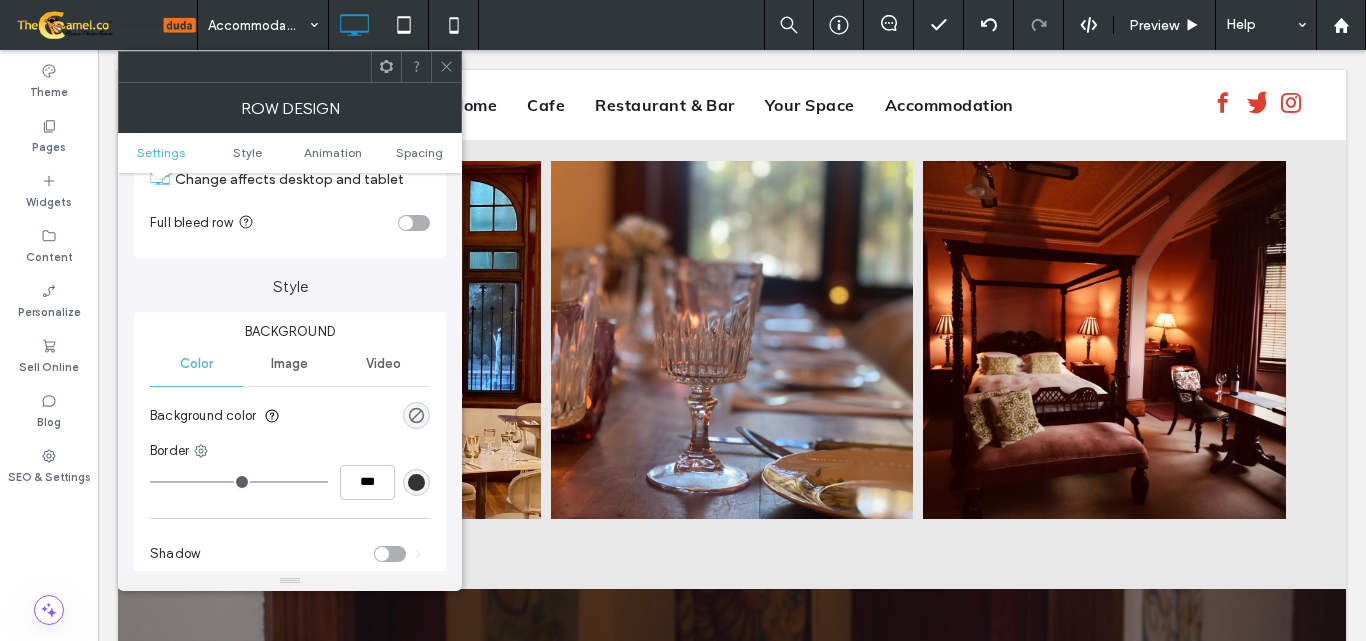 scroll, scrollTop: 200, scrollLeft: 0, axis: vertical 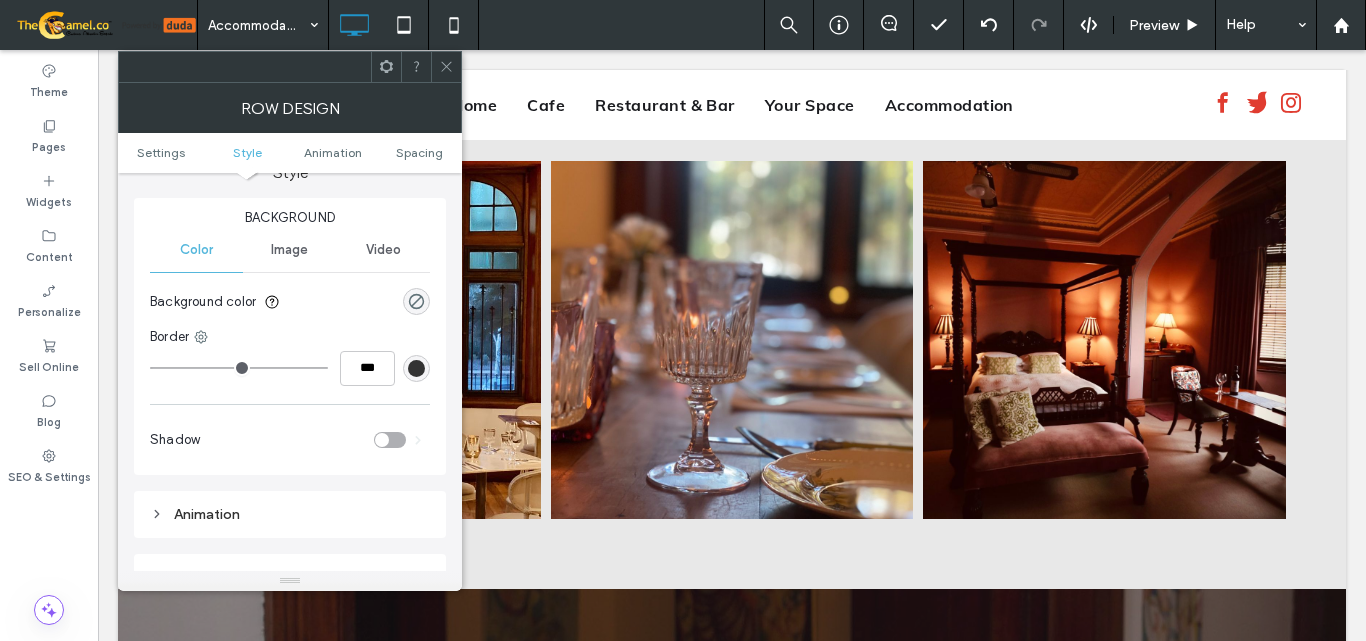 click on "Image" at bounding box center [289, 250] 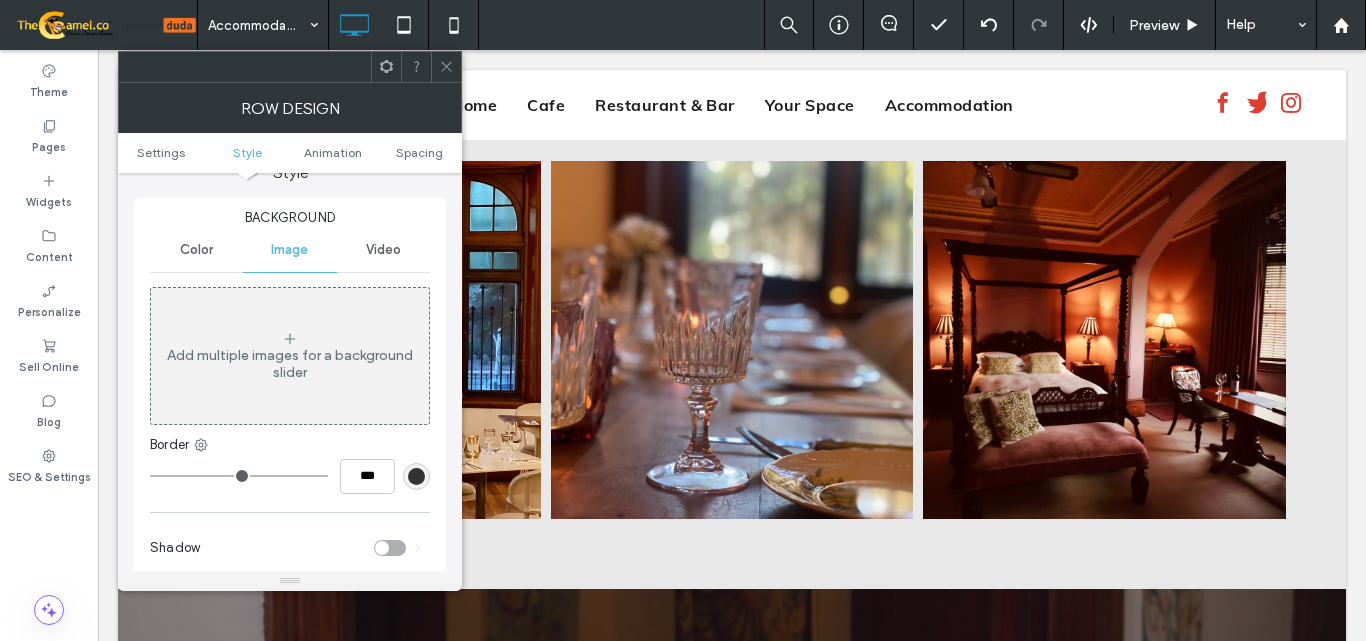 click on "Add multiple images for a background slider" at bounding box center (290, 356) 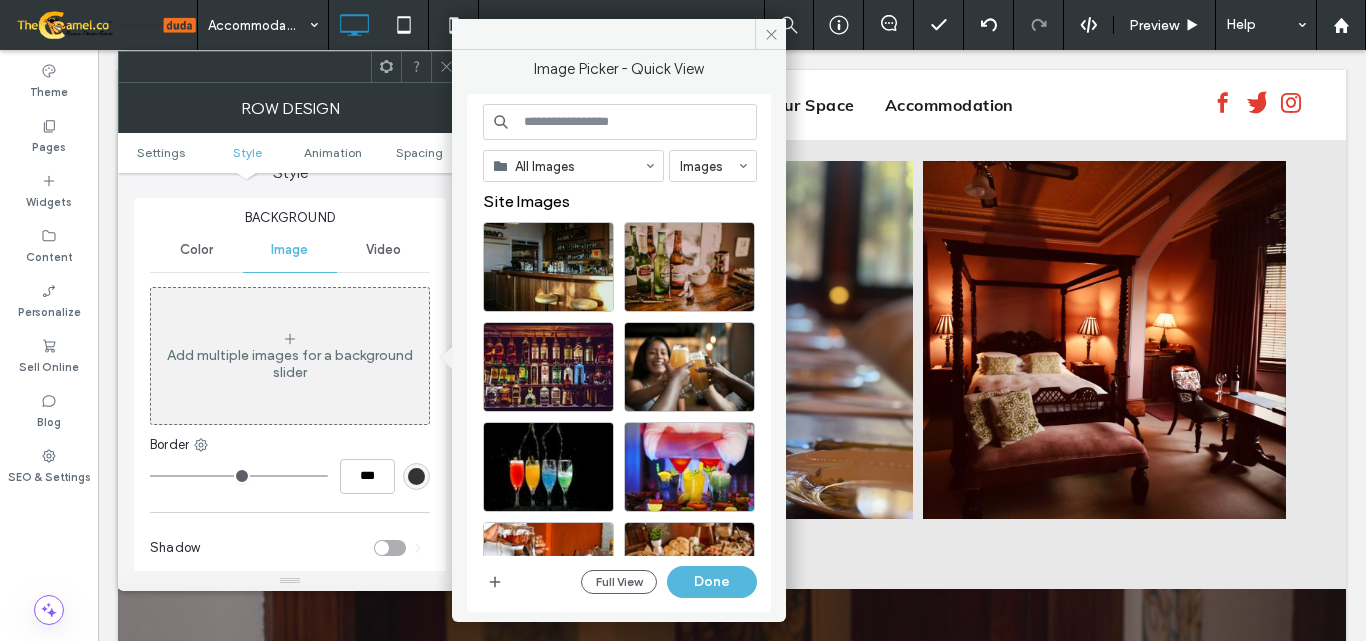 click at bounding box center [620, 122] 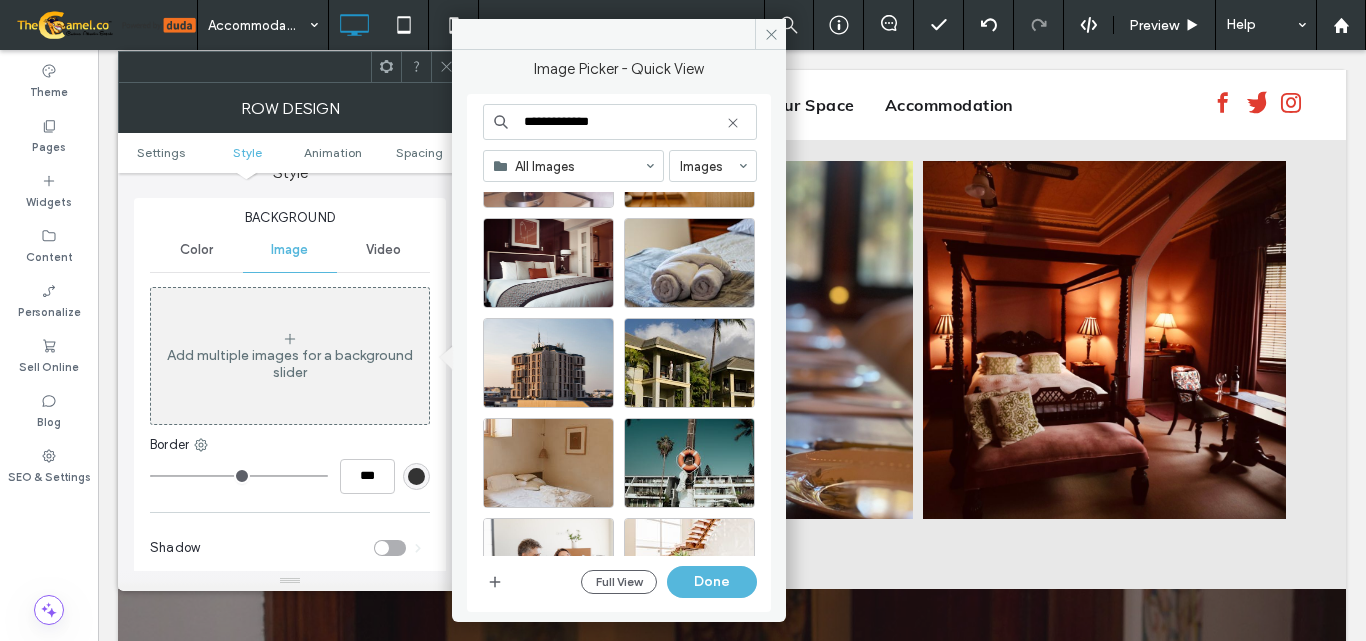 scroll, scrollTop: 0, scrollLeft: 0, axis: both 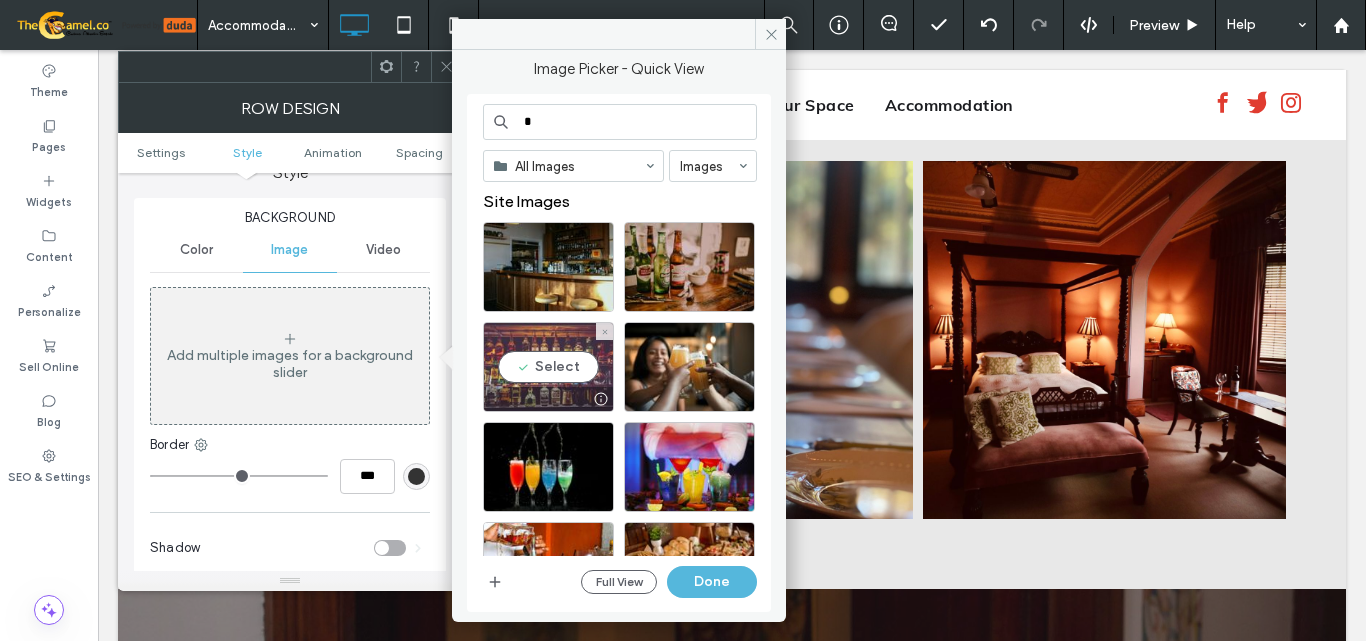 type on "*" 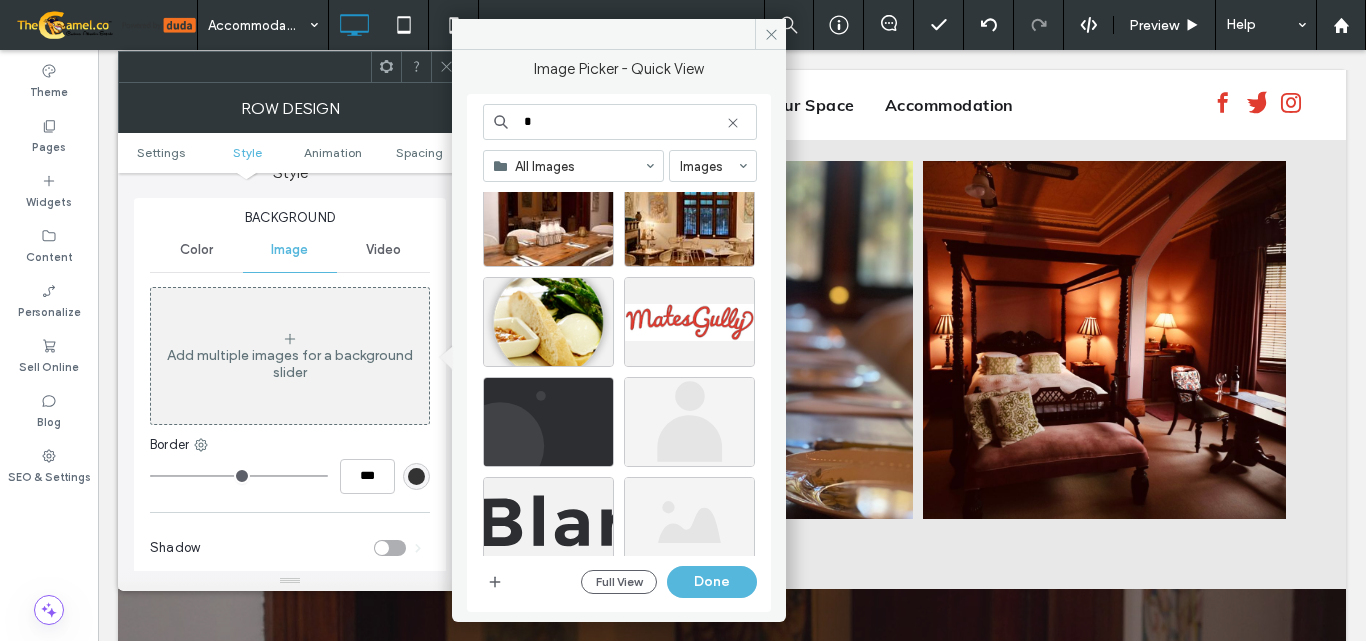 scroll, scrollTop: 901, scrollLeft: 0, axis: vertical 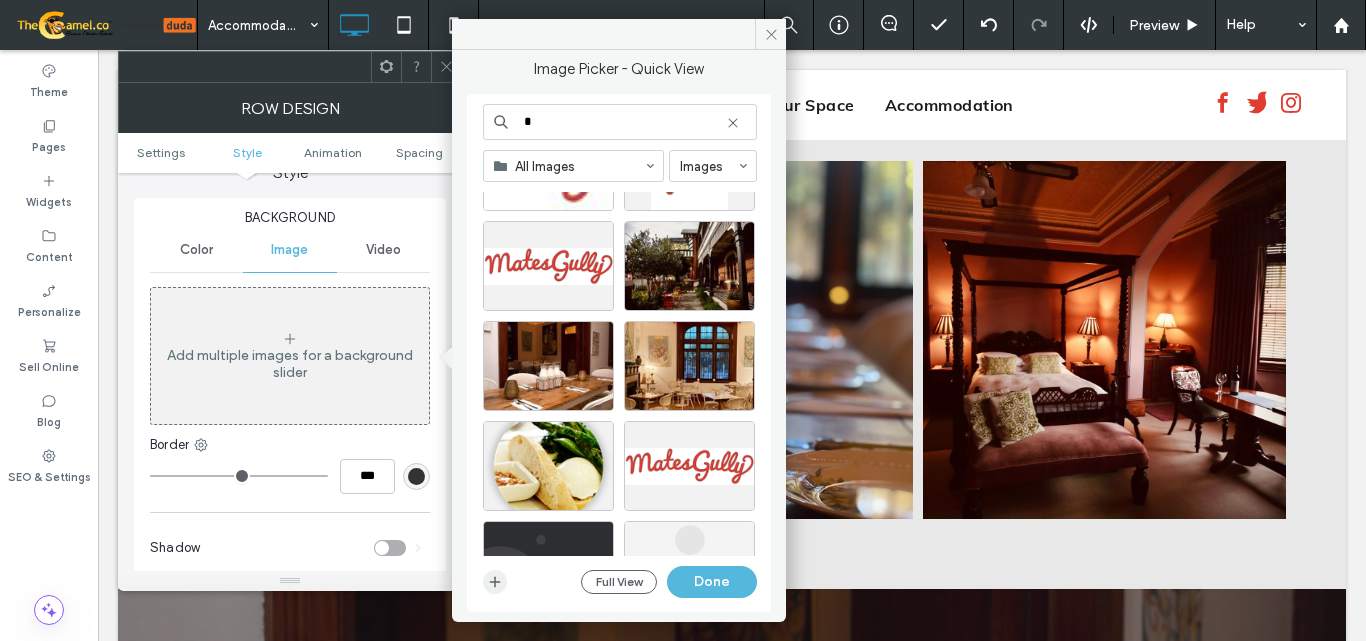 click 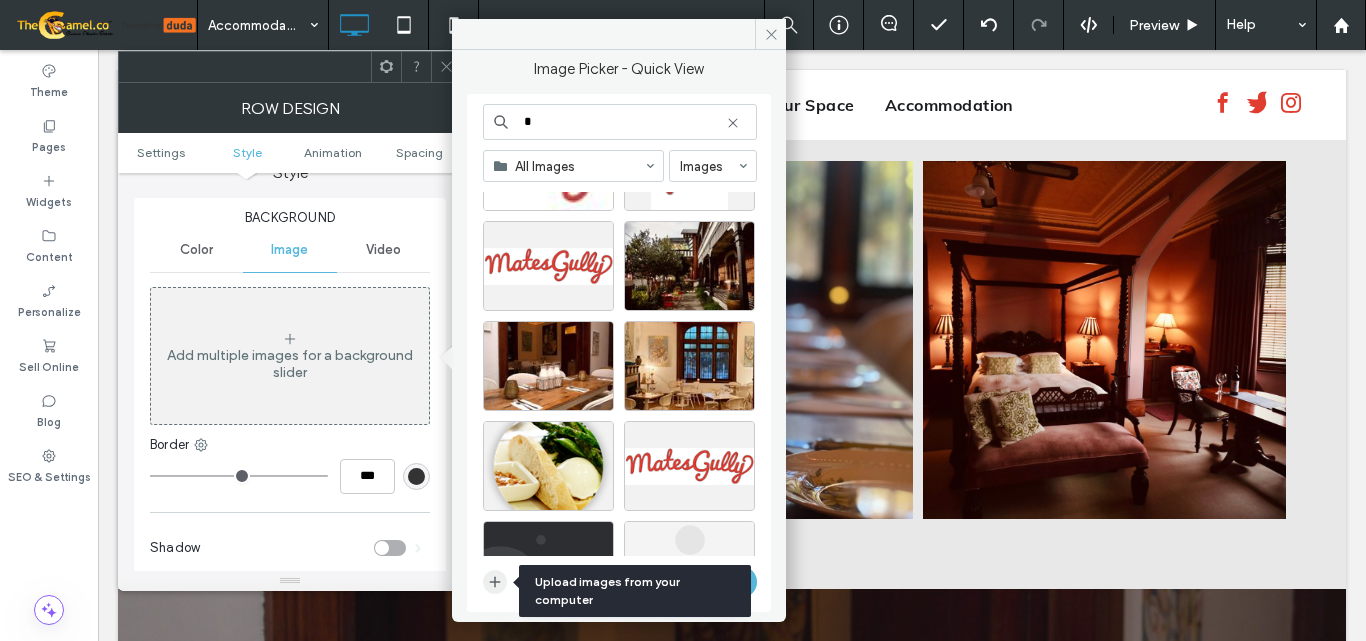type 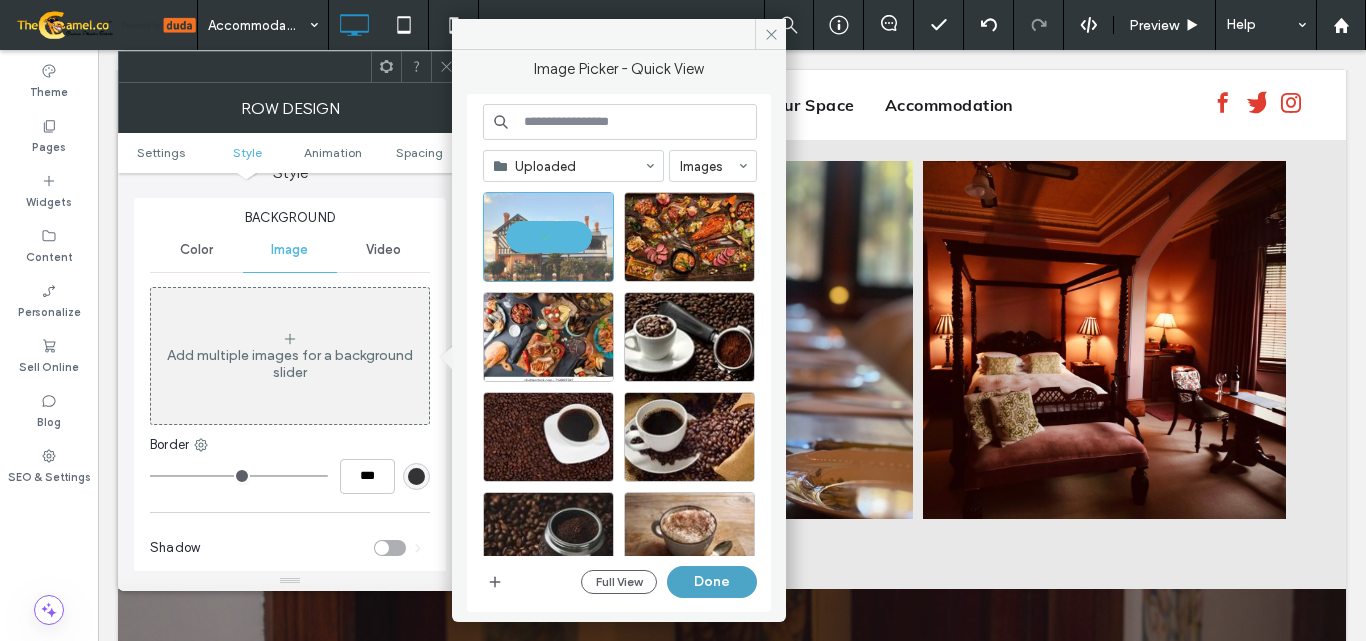 click on "Done" at bounding box center [712, 582] 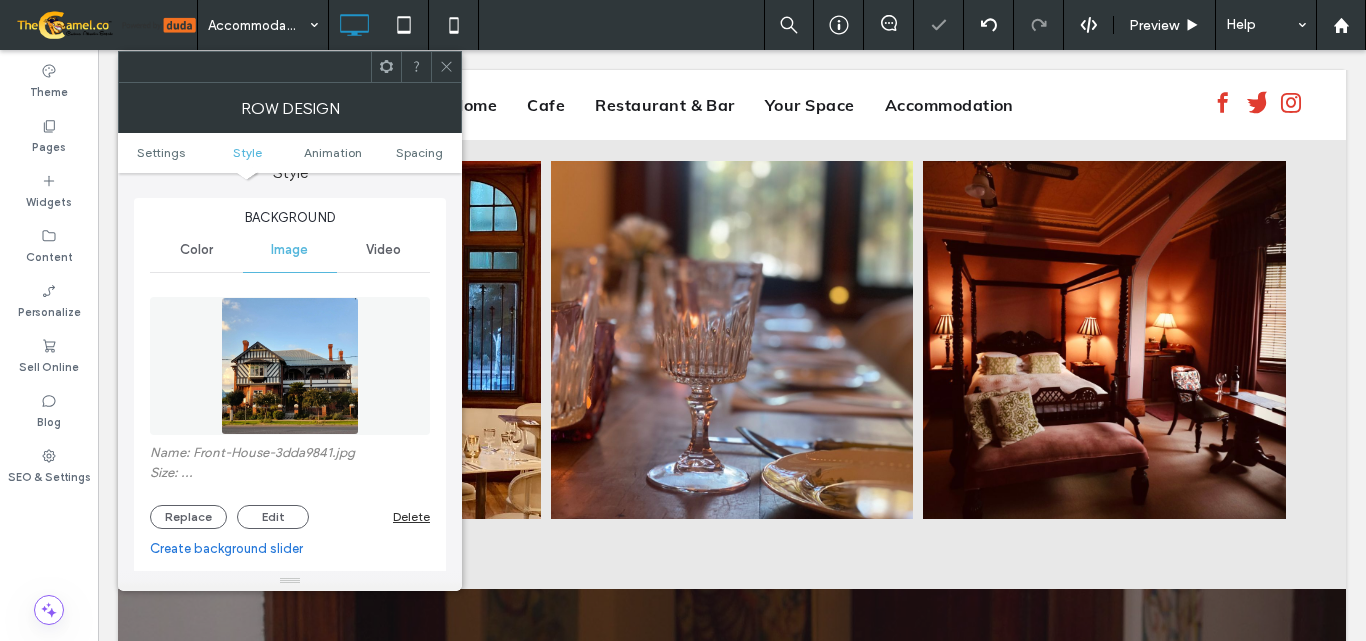 click 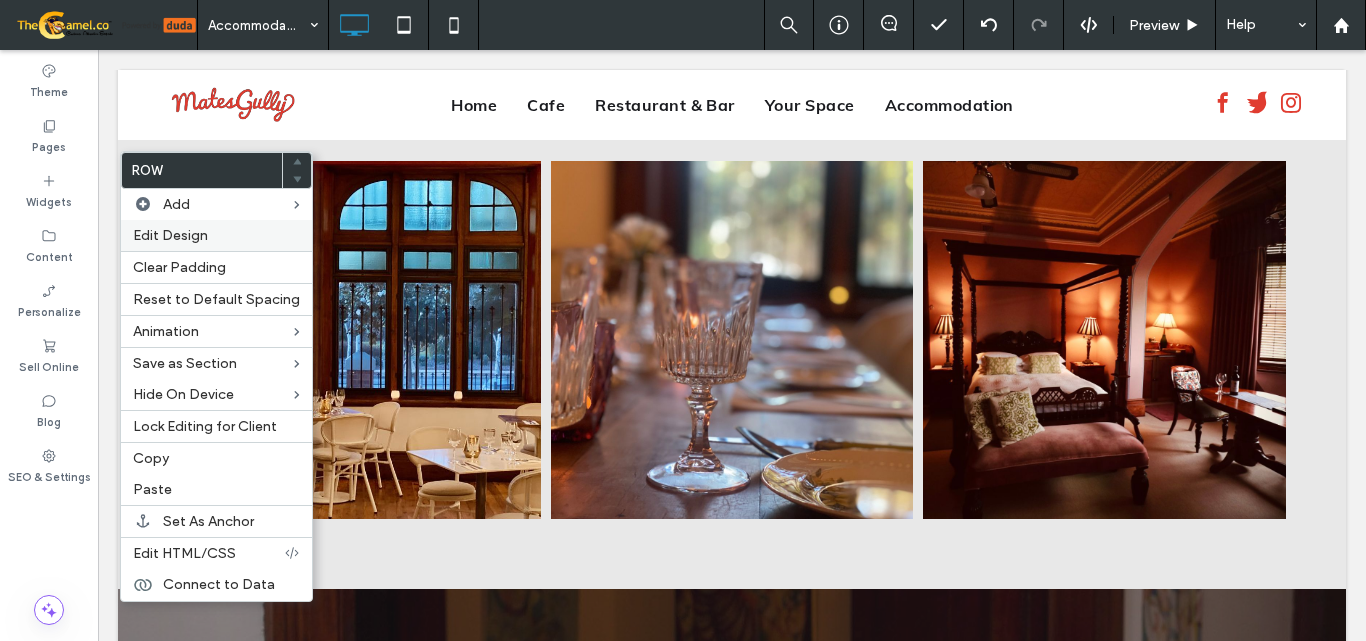 click on "Edit Design" at bounding box center [216, 235] 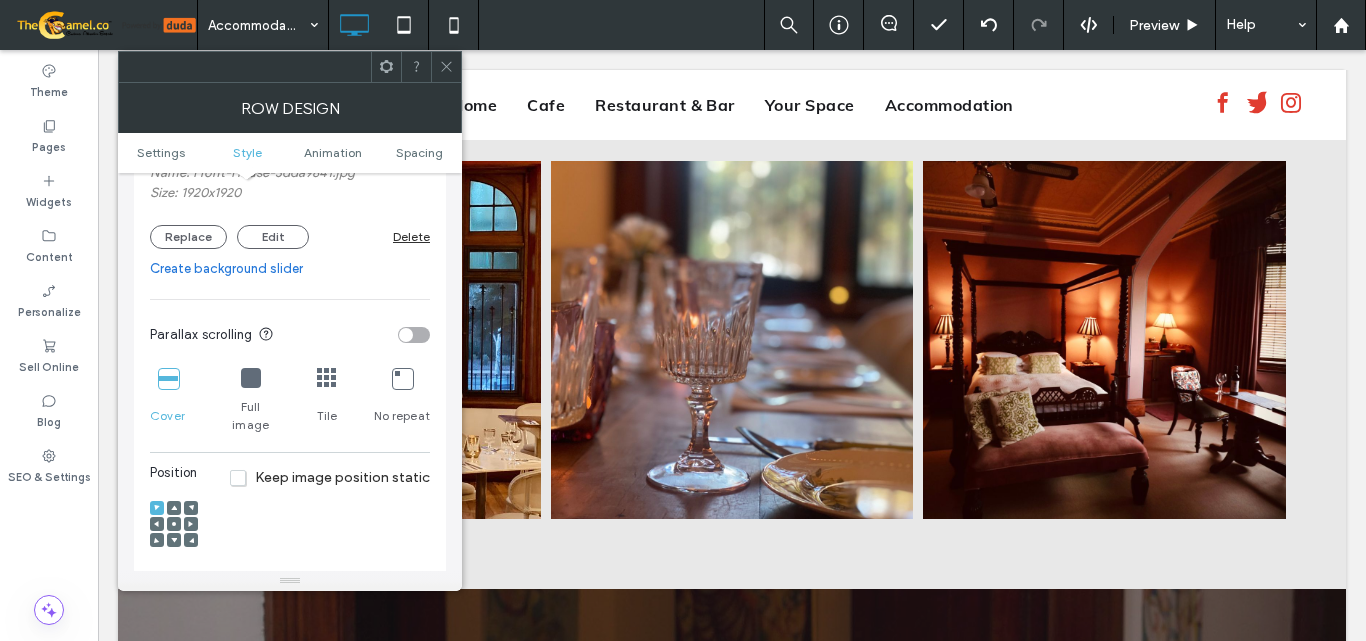 scroll, scrollTop: 600, scrollLeft: 0, axis: vertical 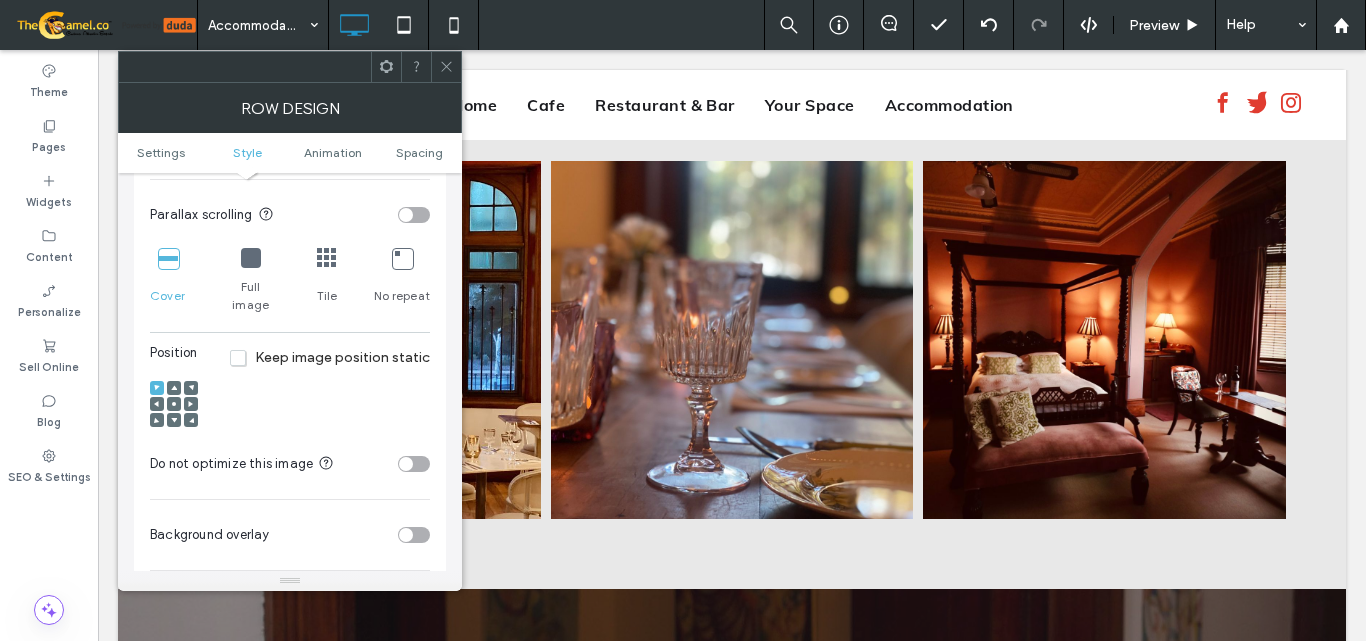 click 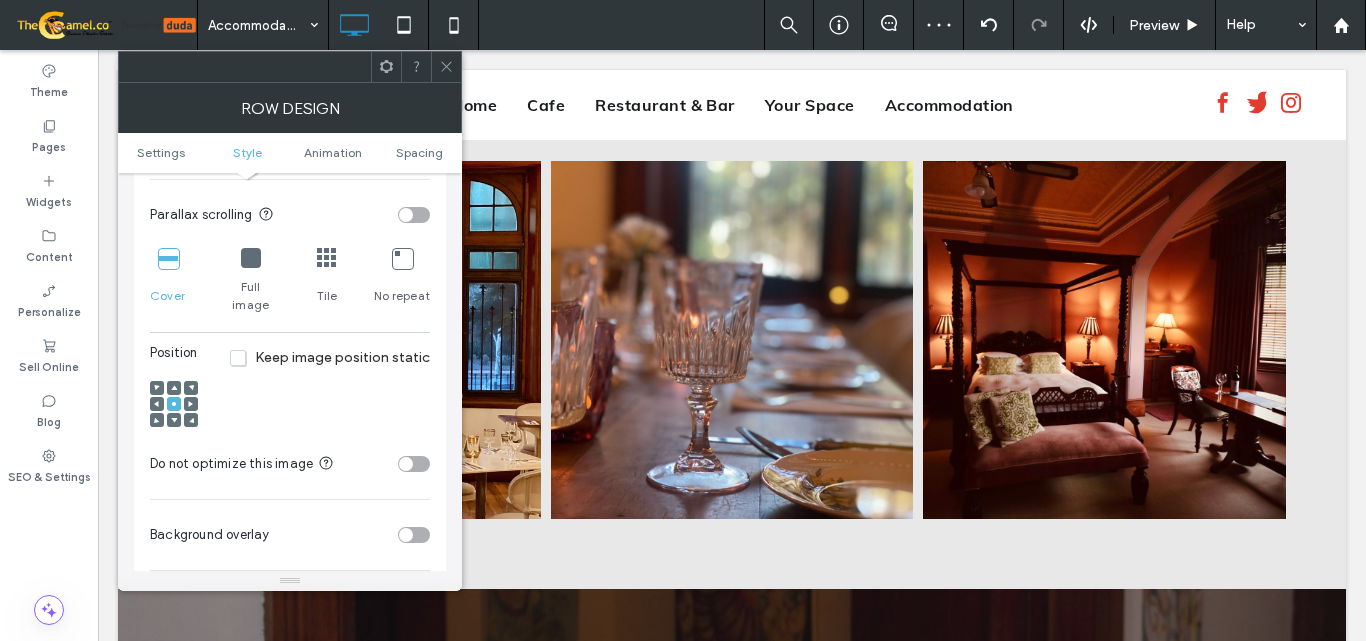click 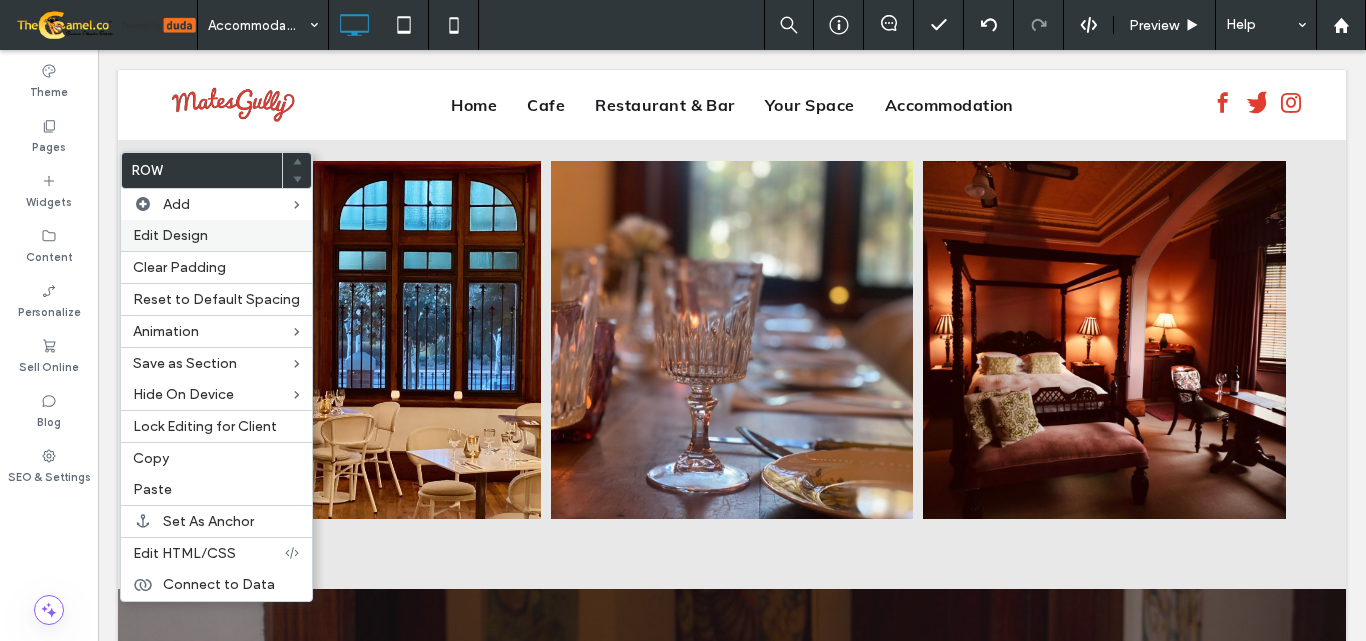 click on "Edit Design" at bounding box center [216, 235] 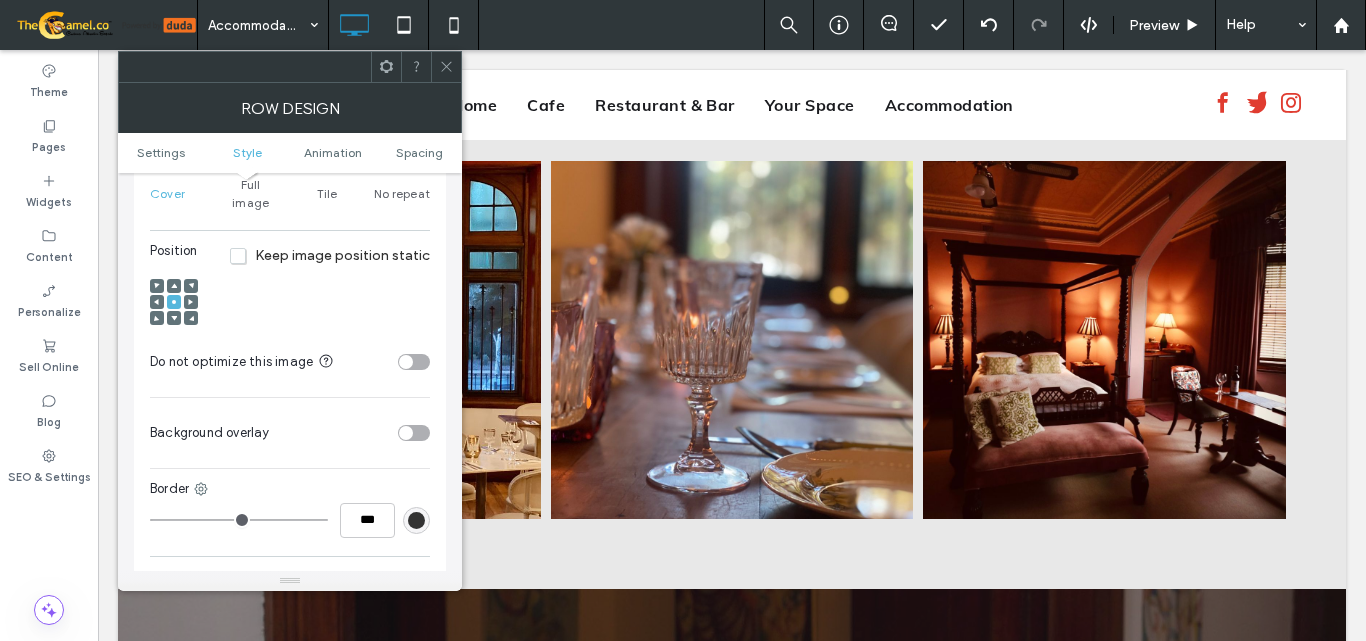 scroll, scrollTop: 700, scrollLeft: 0, axis: vertical 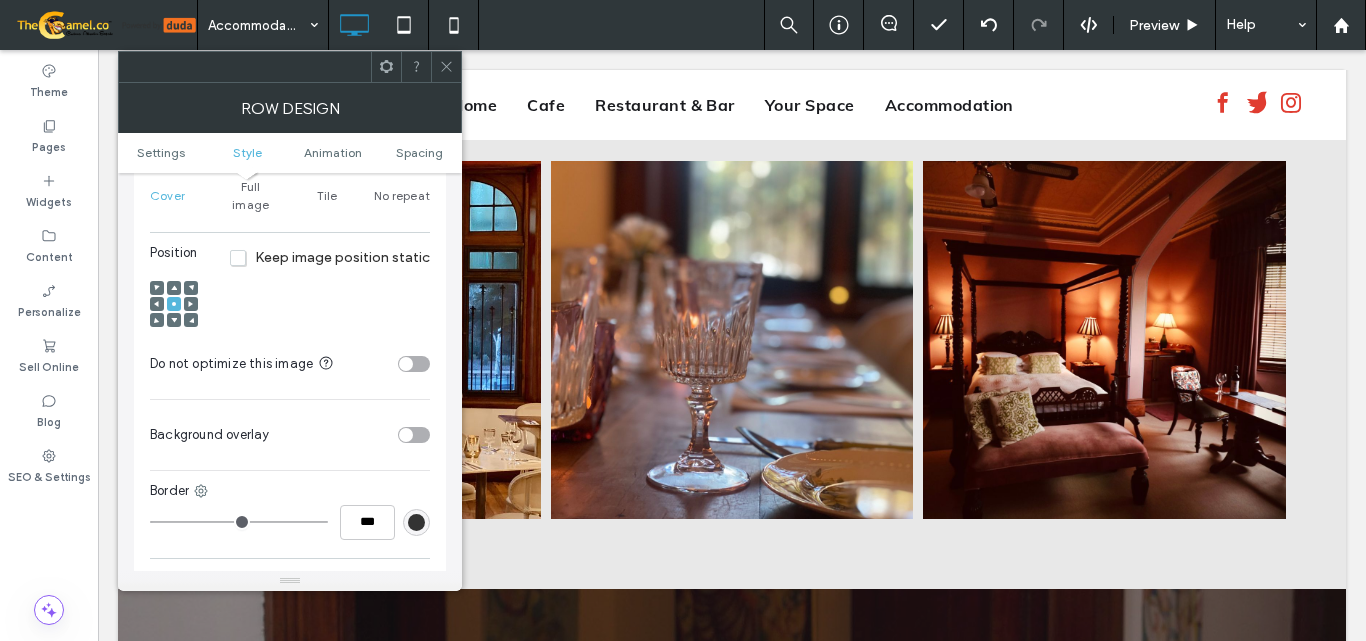 click 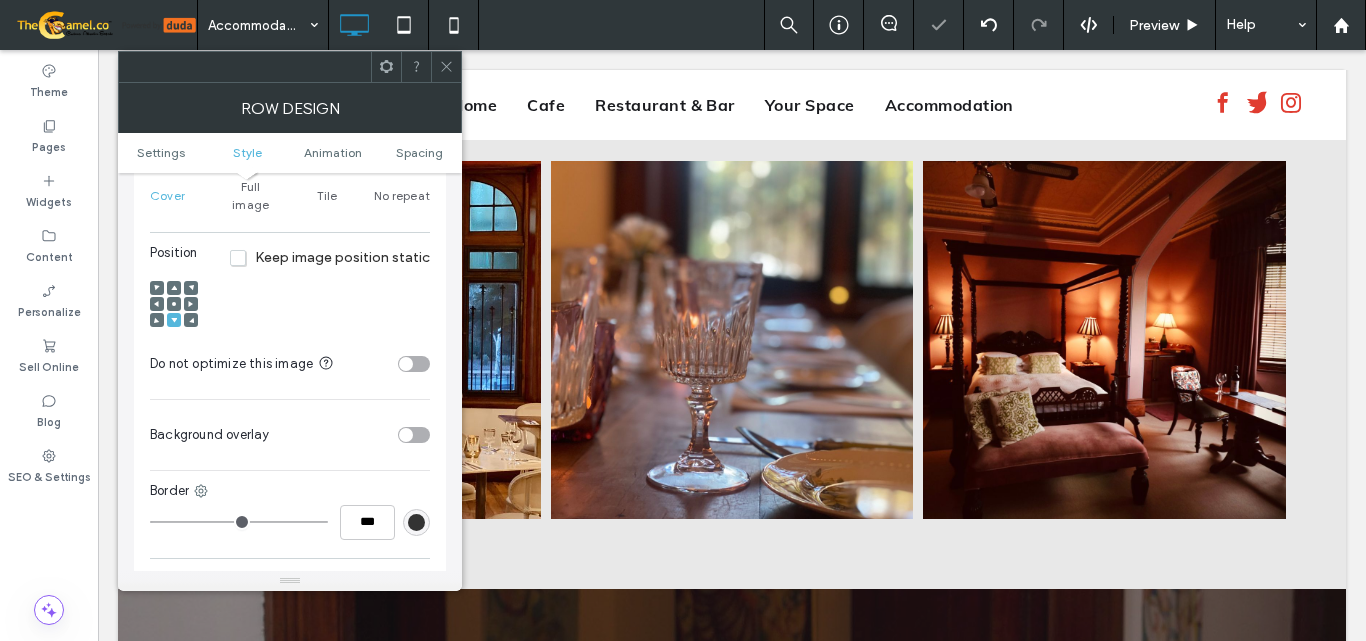 click at bounding box center (446, 67) 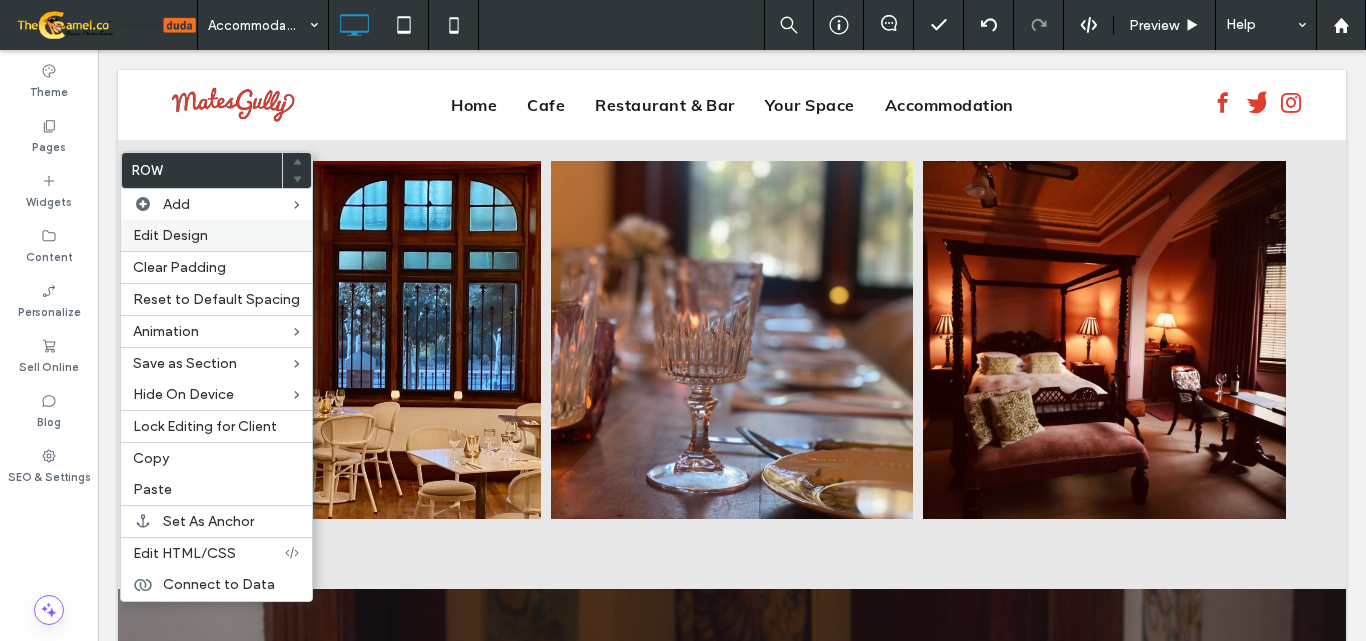 click on "Edit Design" at bounding box center [170, 235] 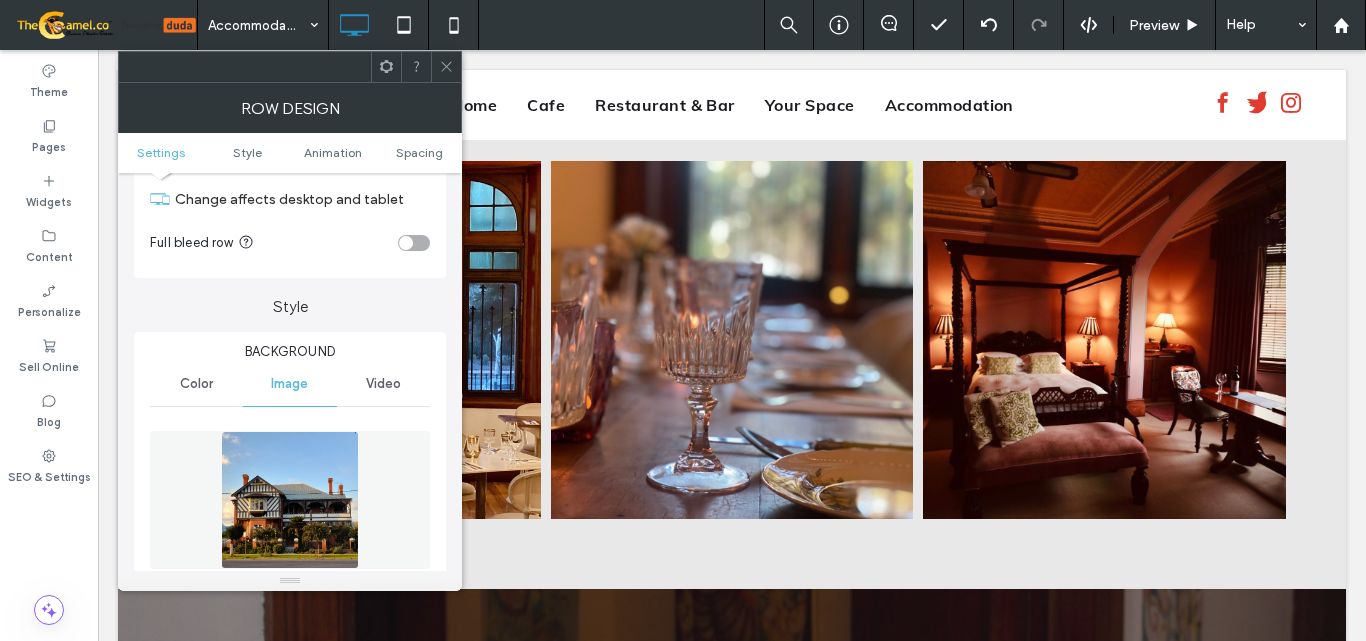scroll, scrollTop: 100, scrollLeft: 0, axis: vertical 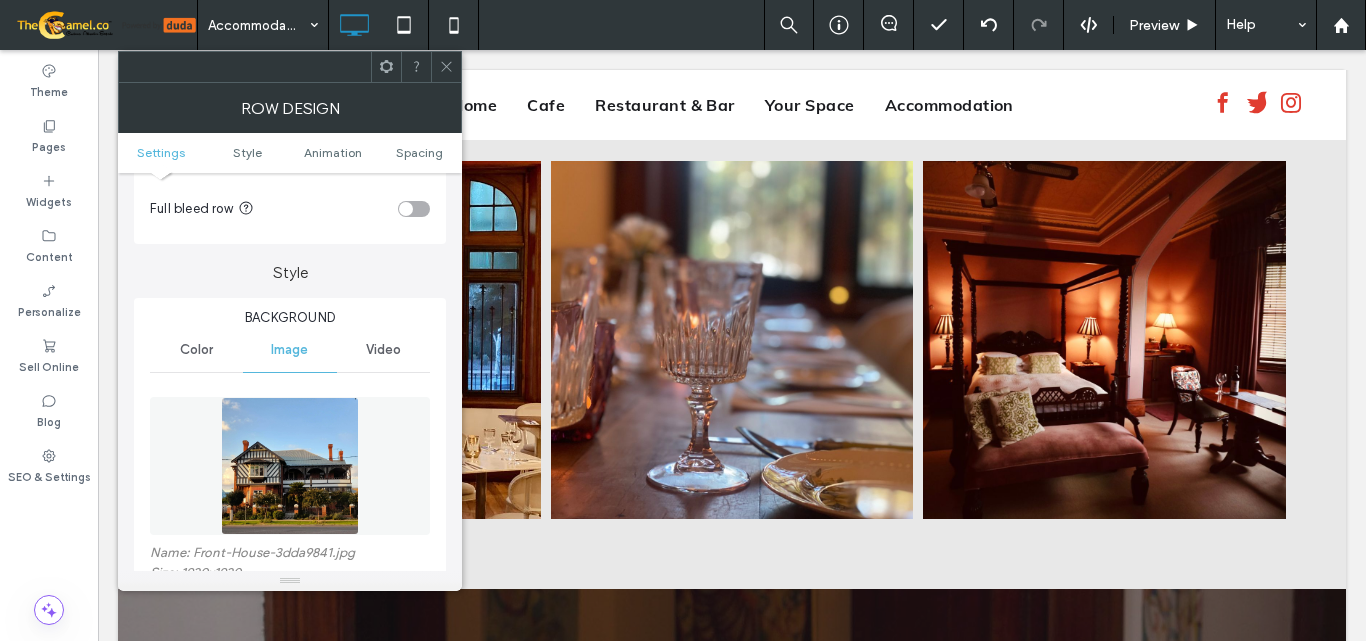 click at bounding box center (290, 466) 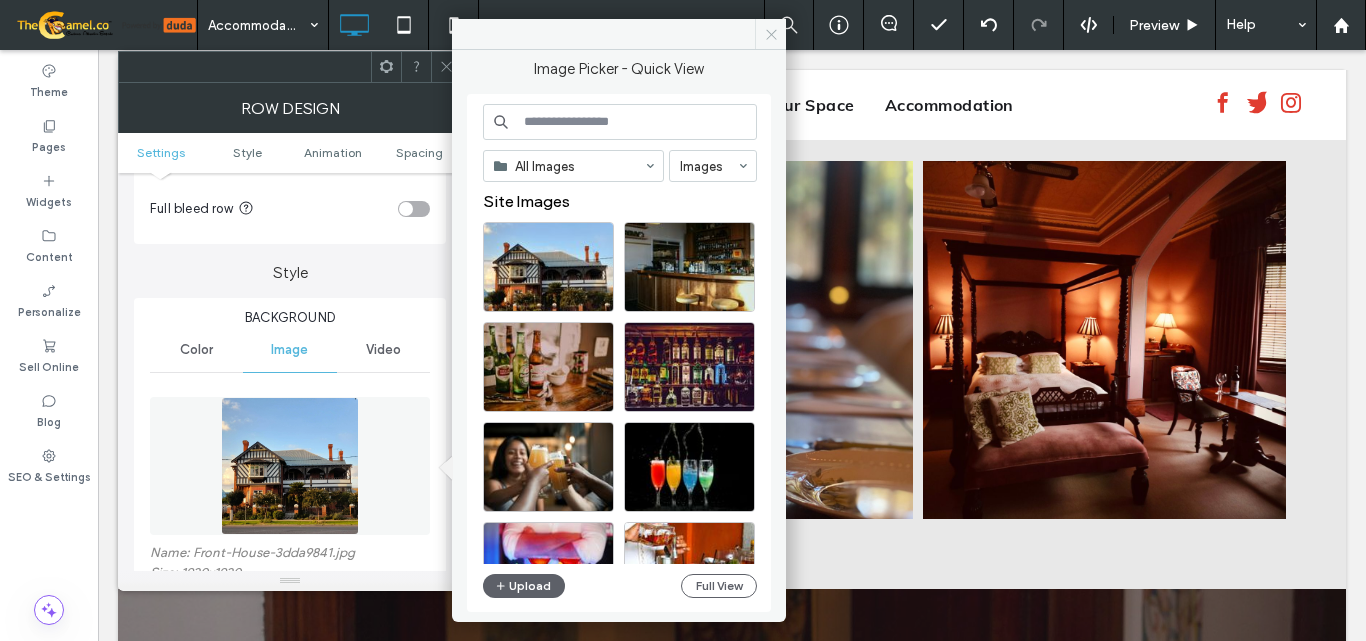 click 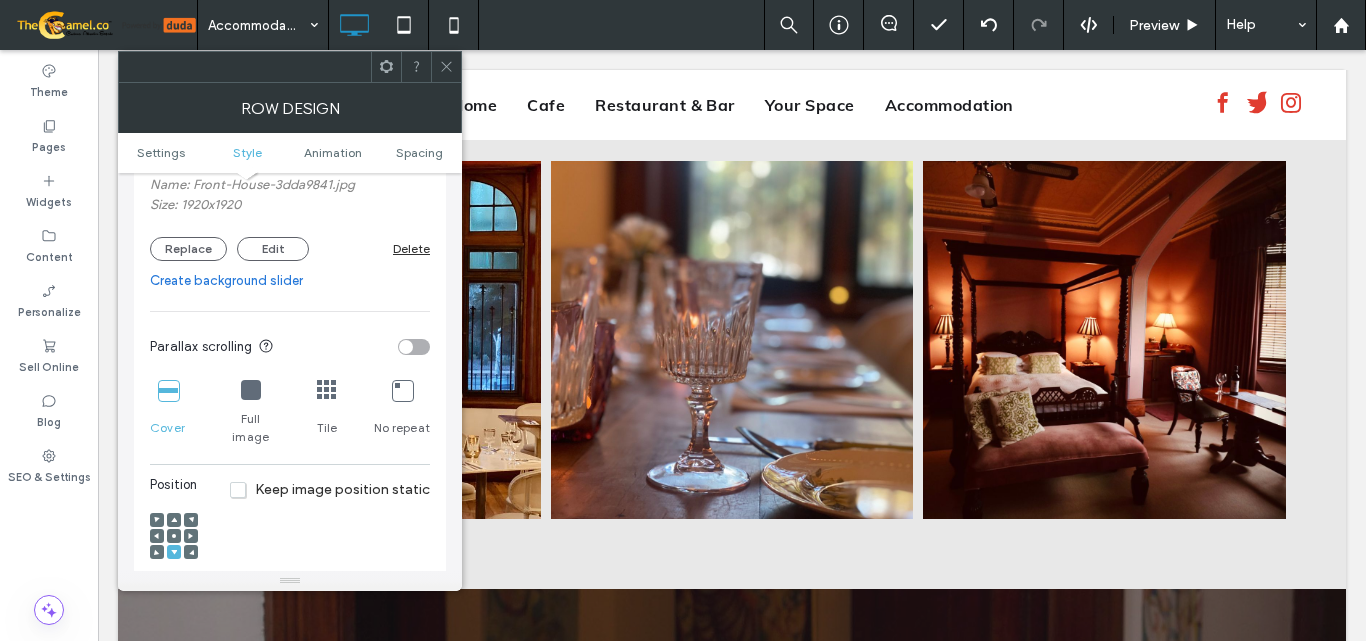 scroll, scrollTop: 500, scrollLeft: 0, axis: vertical 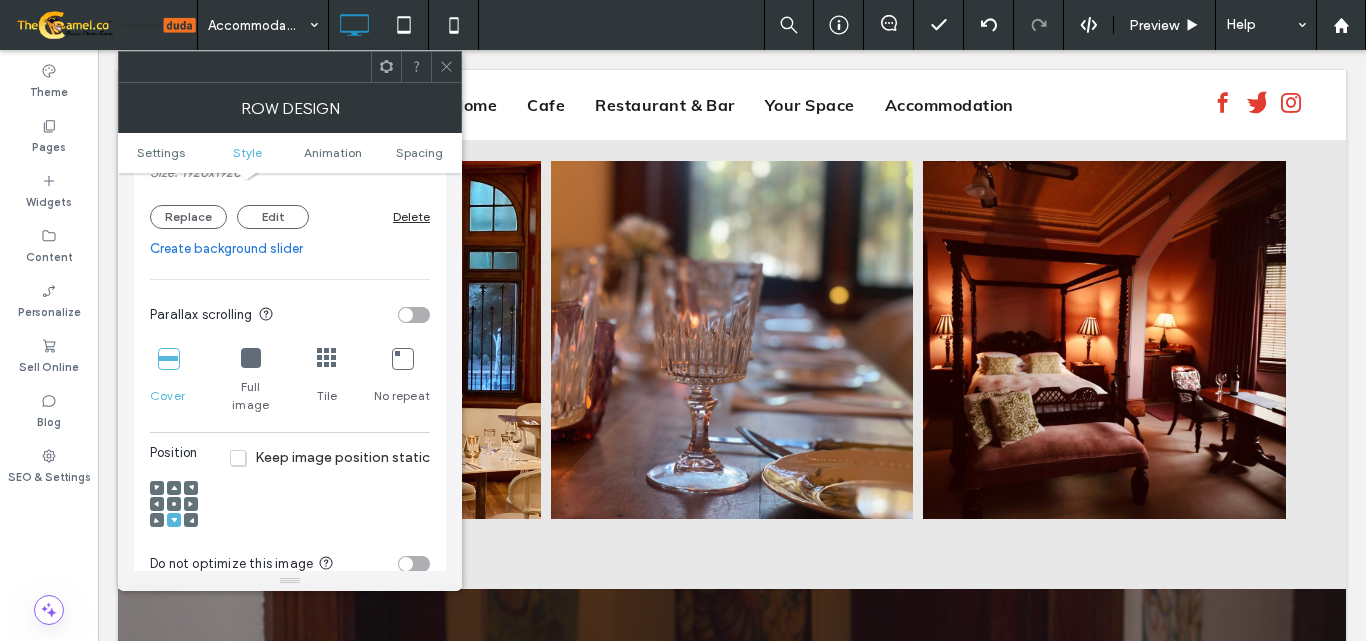 click at bounding box center (174, 504) 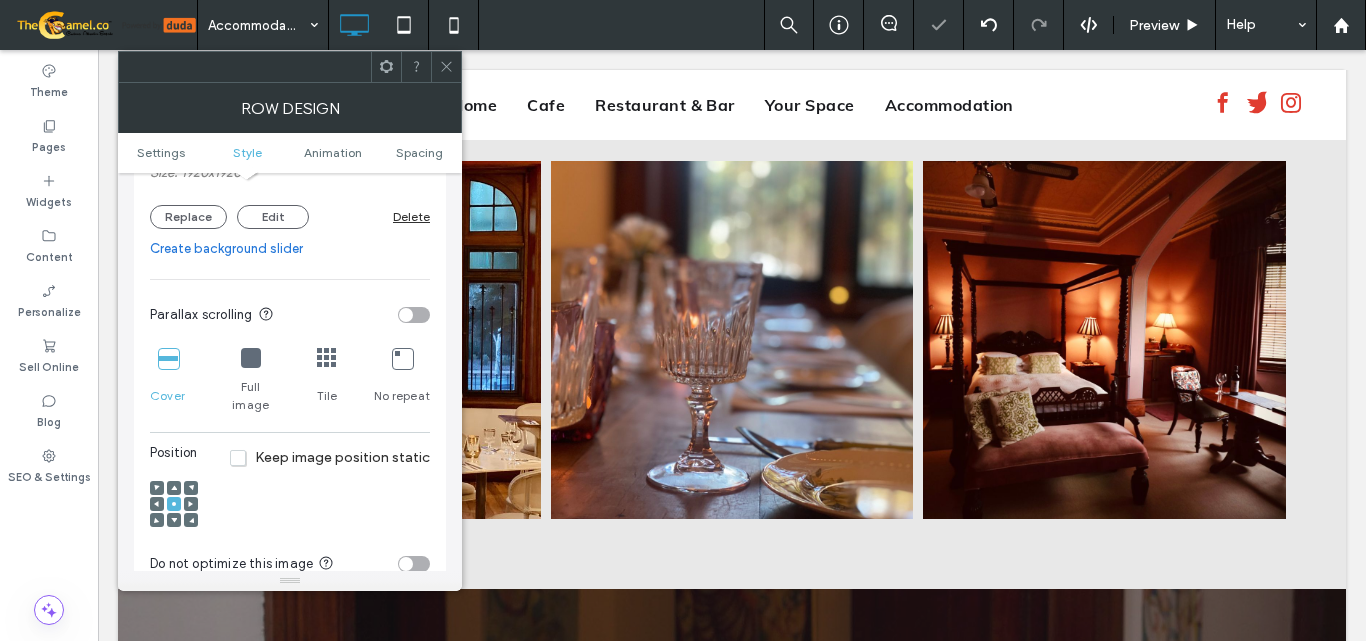 click on "Keep image position static" at bounding box center [330, 457] 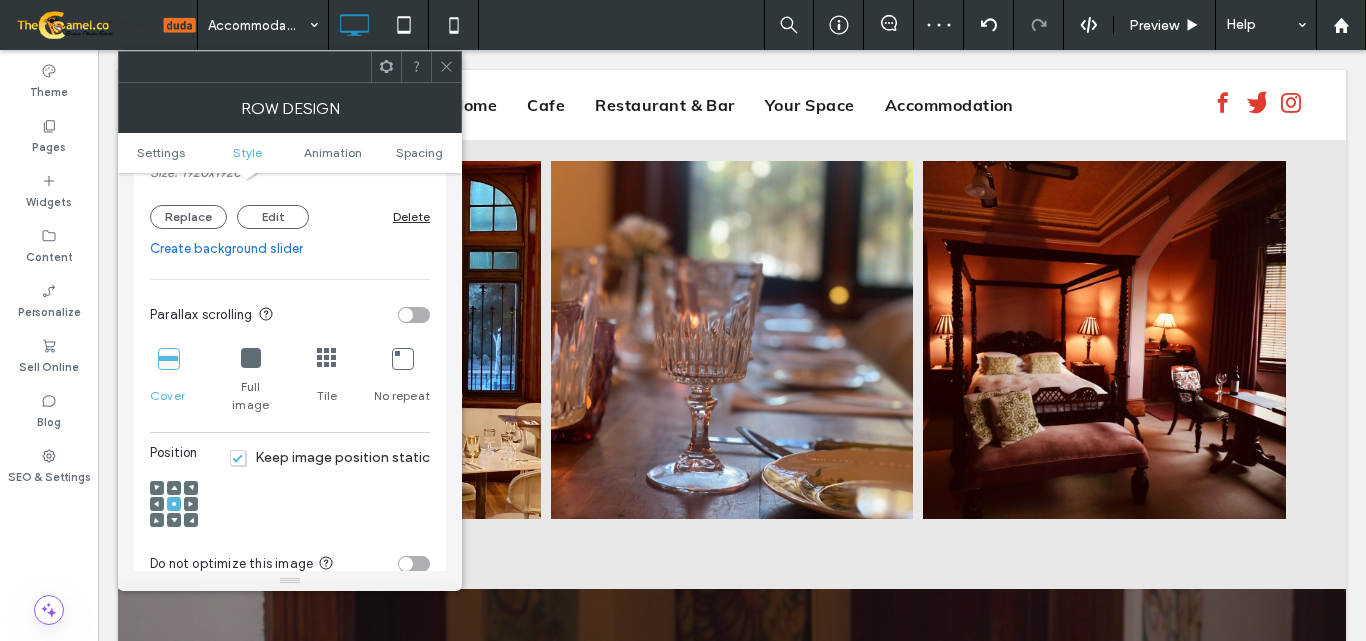 click 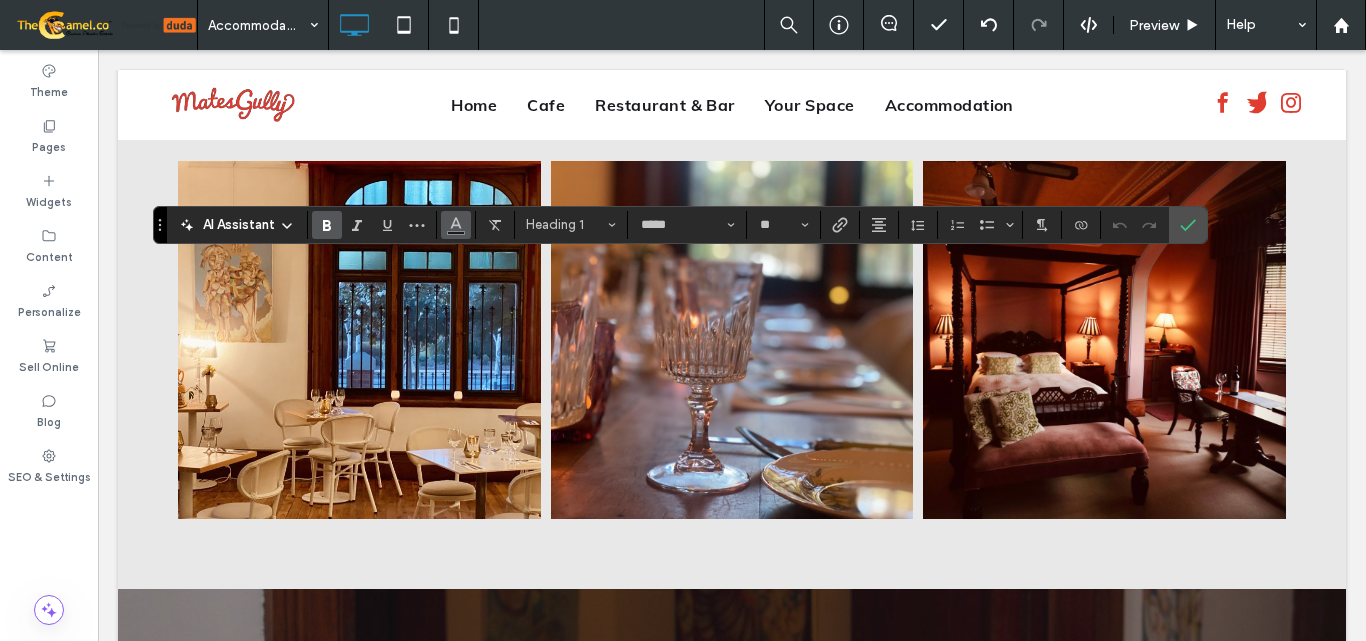 click at bounding box center (456, 225) 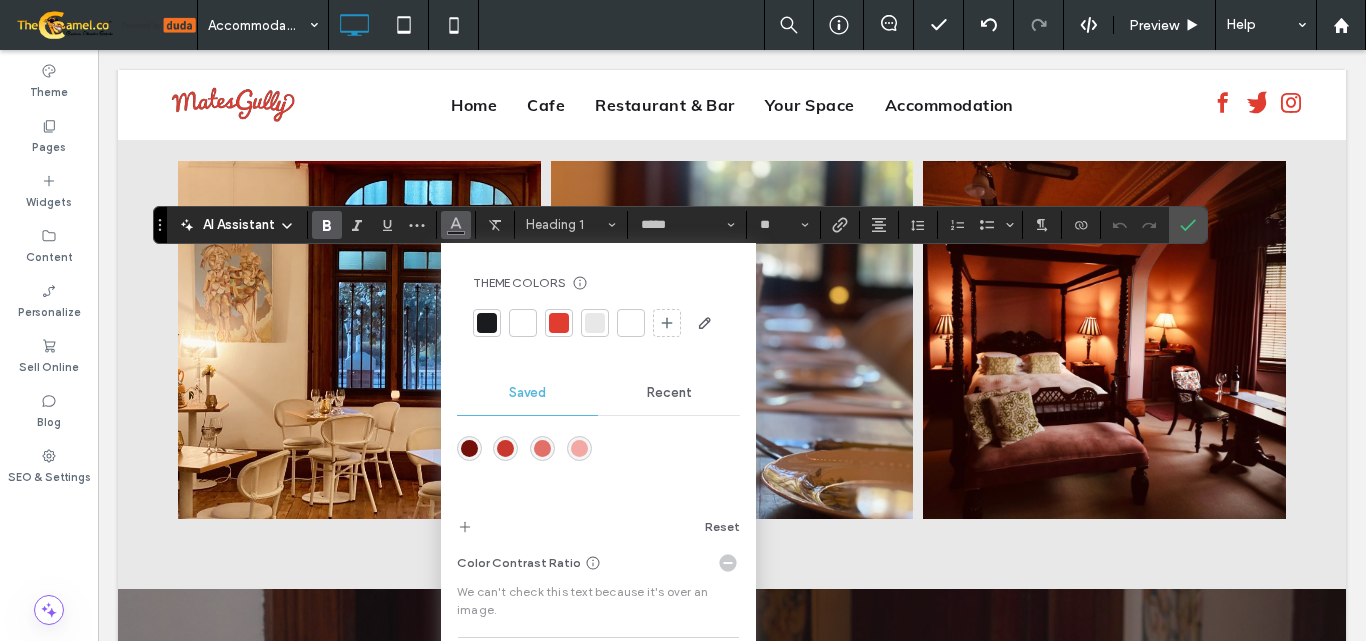 click at bounding box center (523, 323) 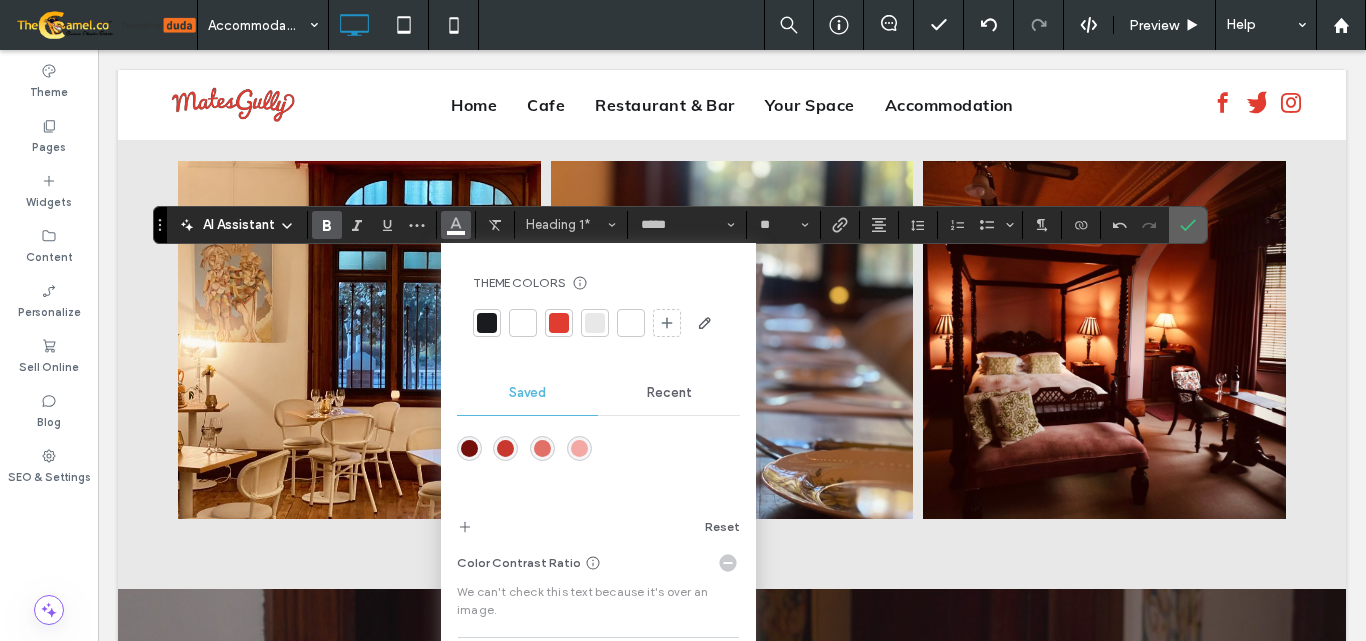 click at bounding box center (1188, 225) 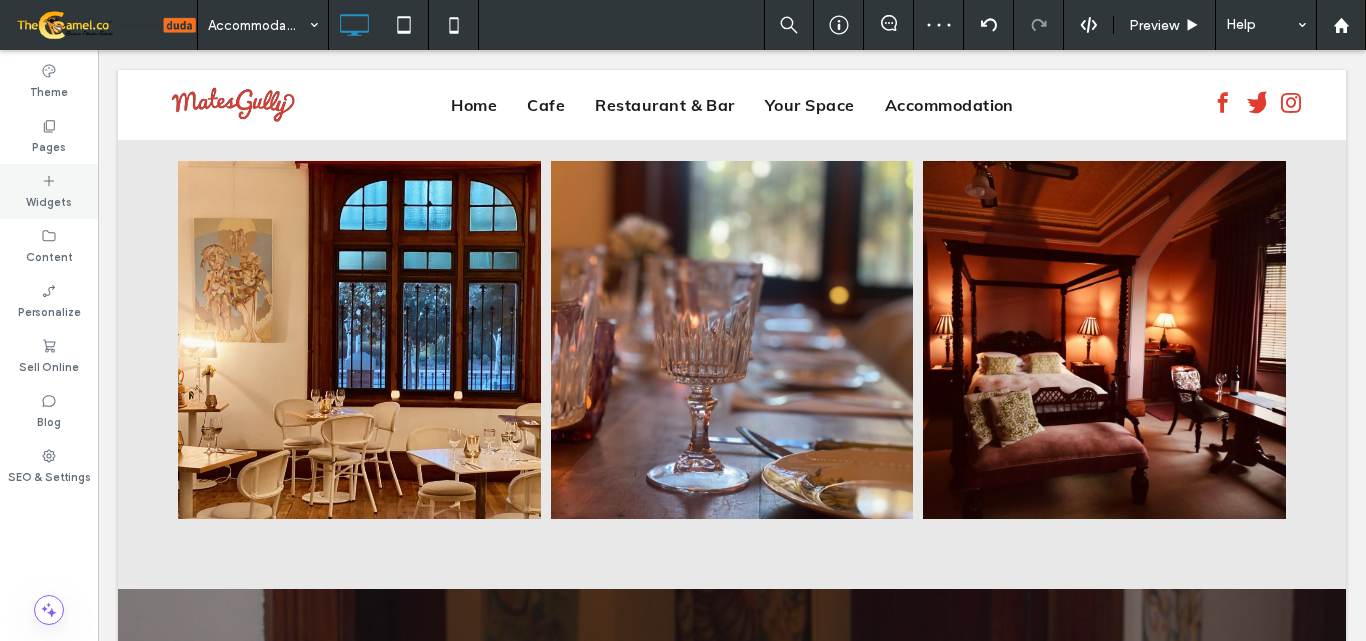 click on "Widgets" at bounding box center [49, 200] 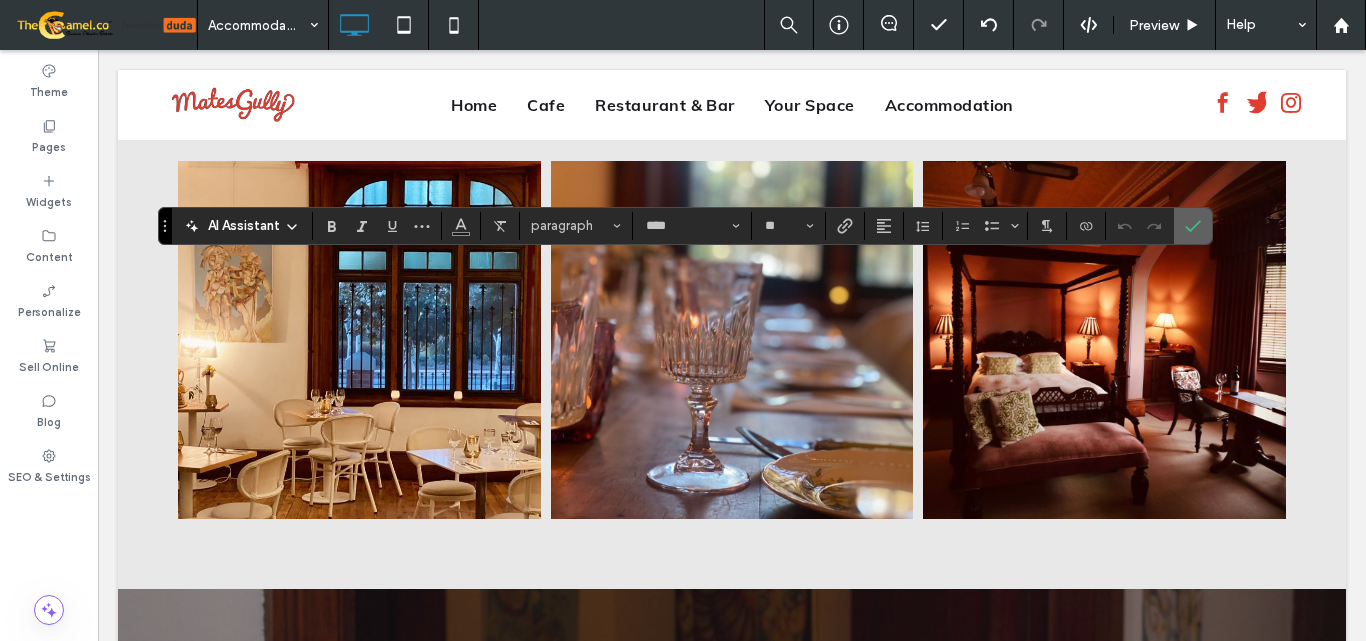 click at bounding box center [1189, 226] 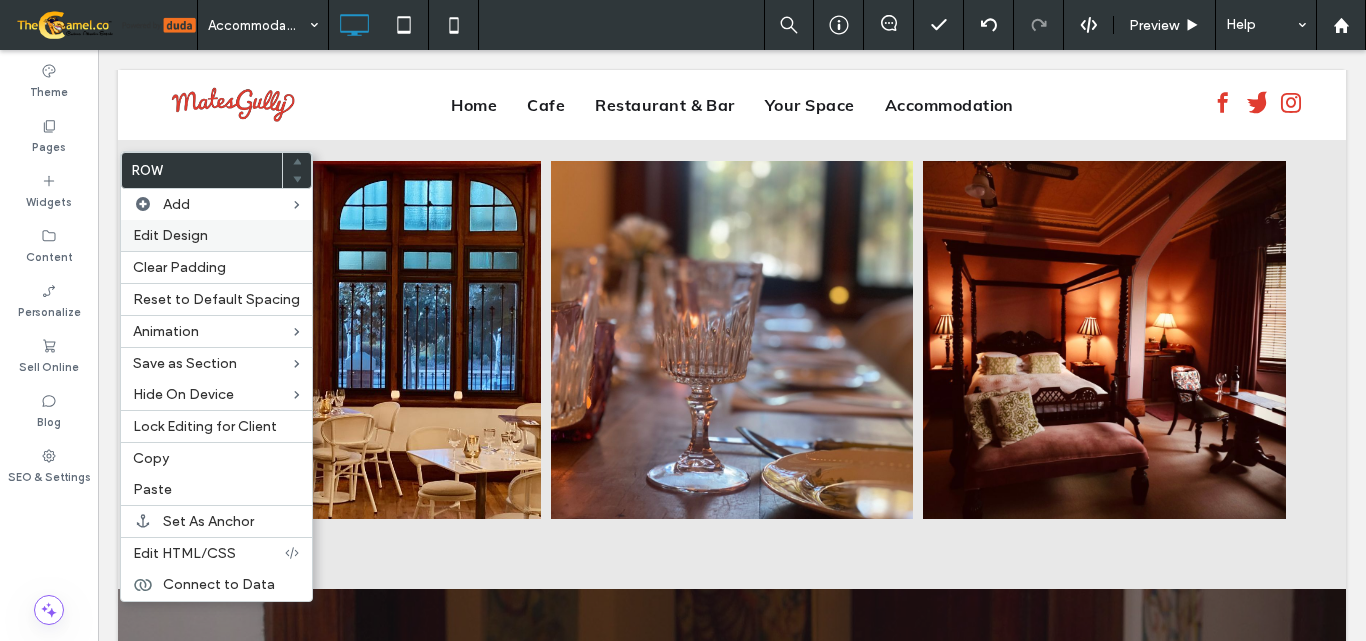 click on "Edit Design" at bounding box center [216, 235] 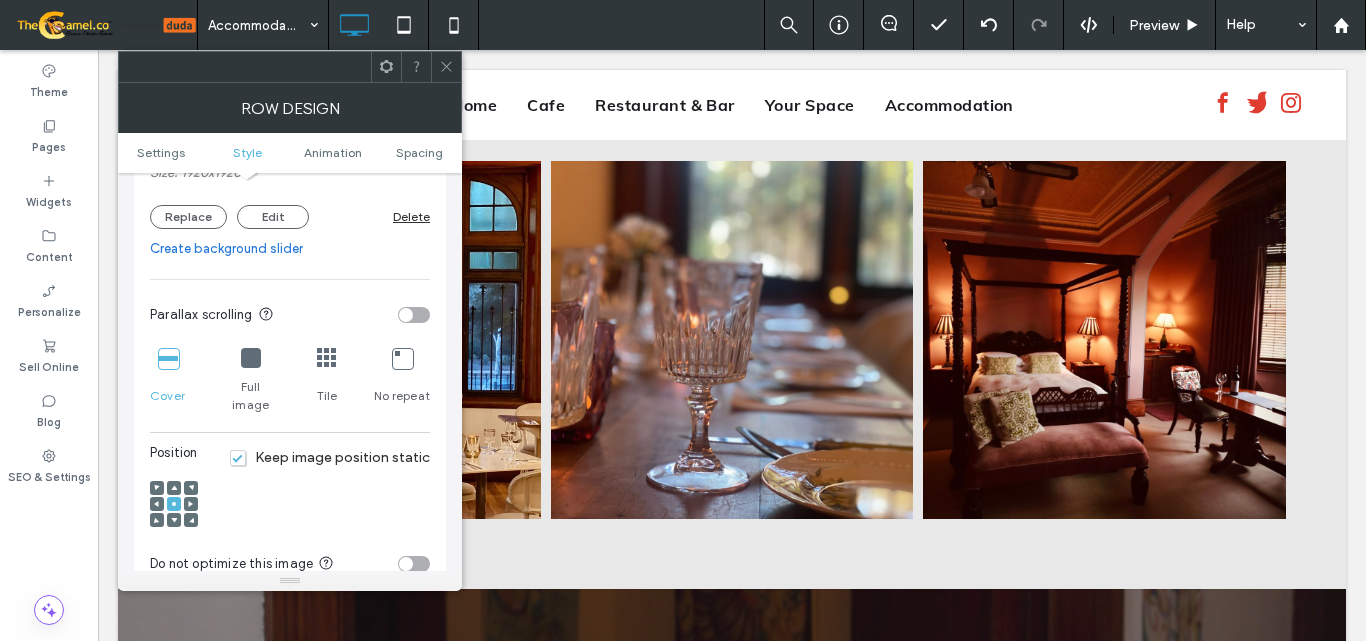 scroll, scrollTop: 700, scrollLeft: 0, axis: vertical 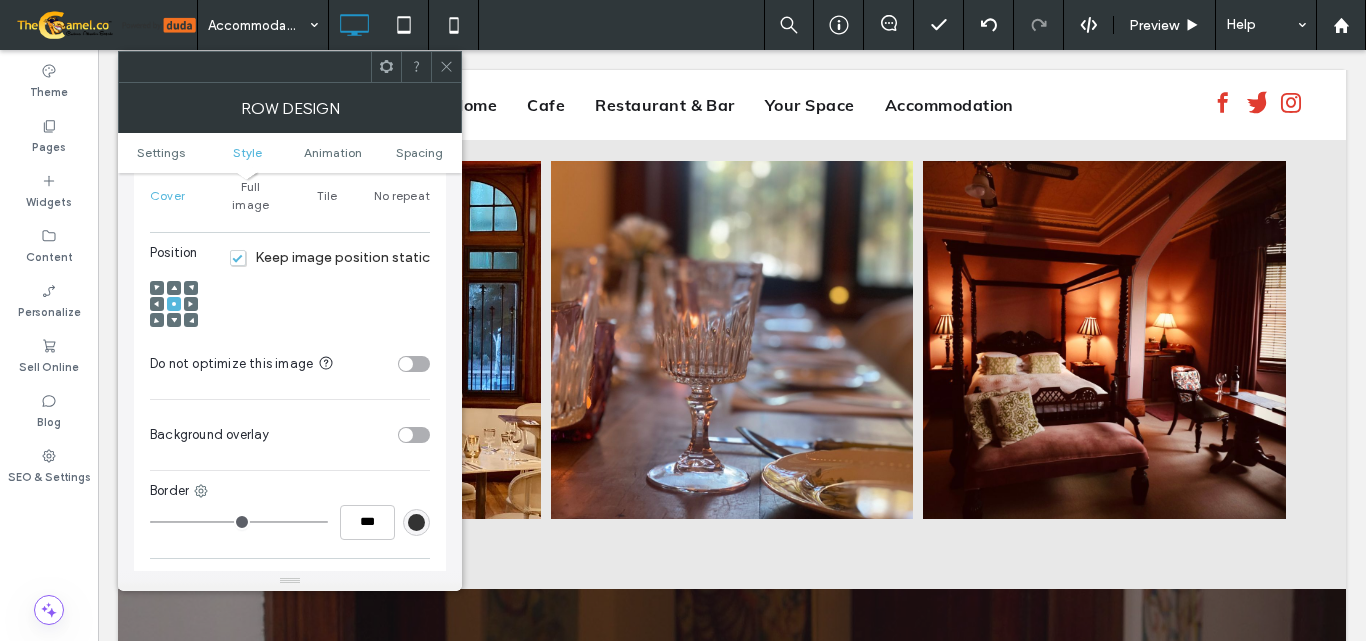 click on "Keep image position static" at bounding box center [330, 257] 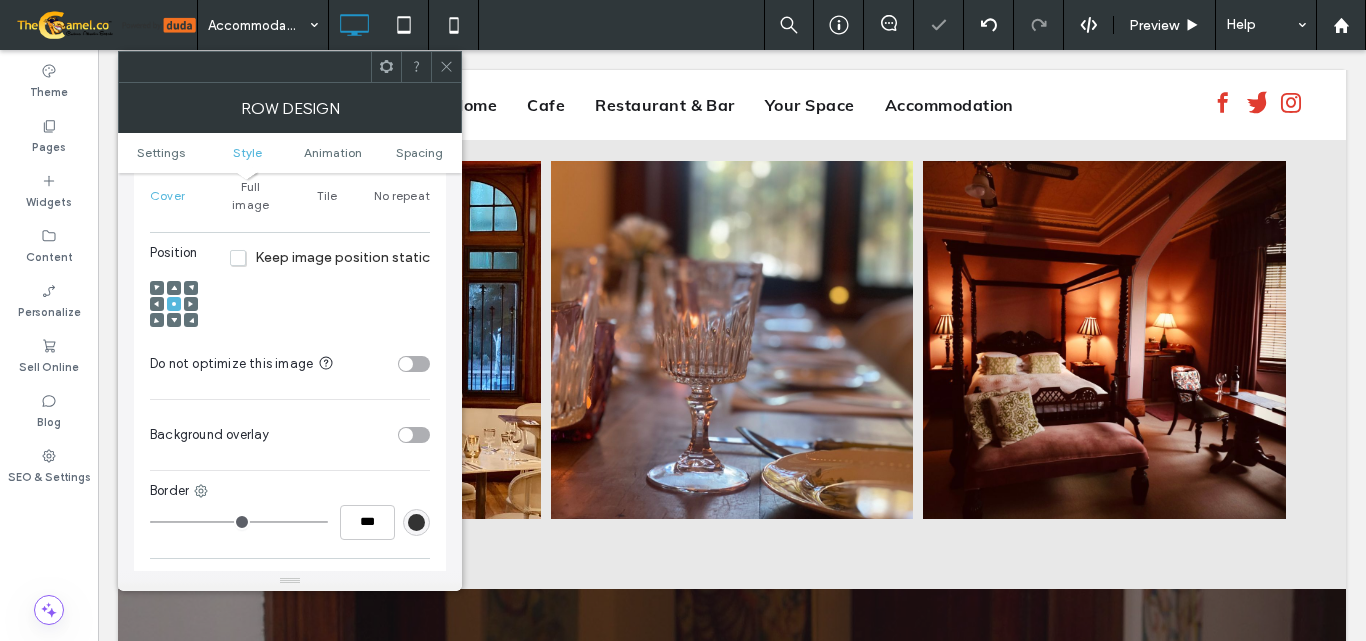 click 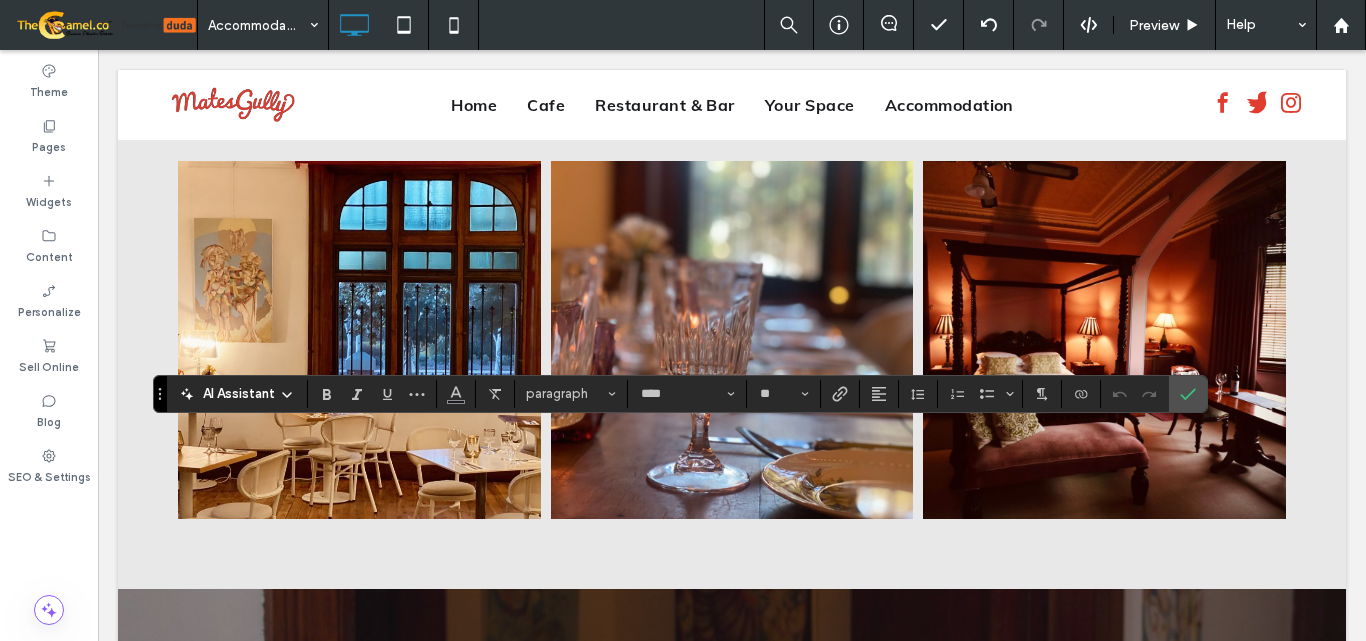 click on "AI Assistant paragraph **** **" at bounding box center (680, 394) 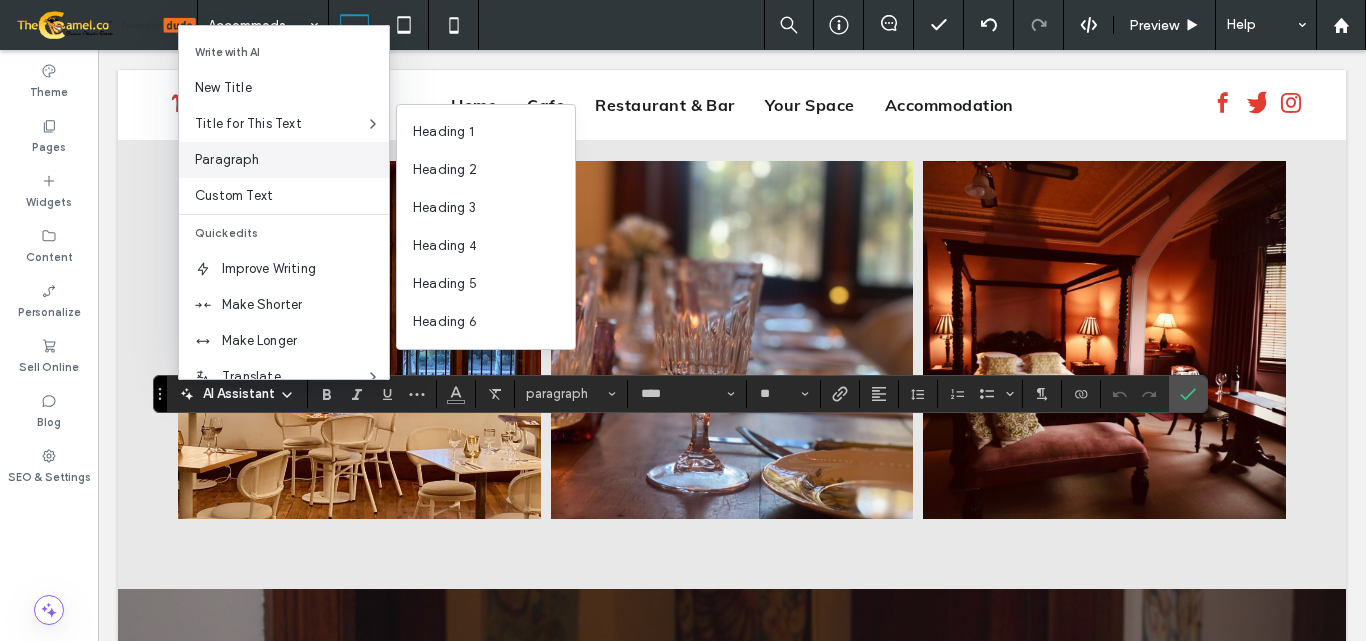 click on "Paragraph" at bounding box center (284, 160) 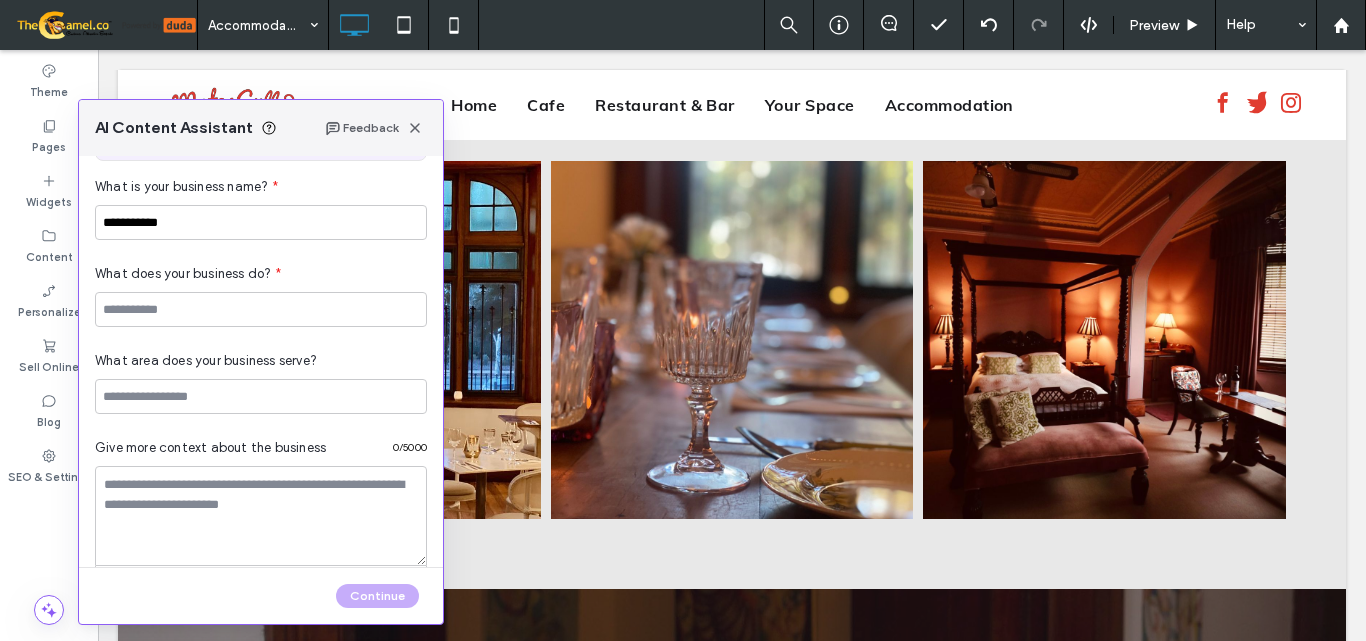 scroll, scrollTop: 232, scrollLeft: 0, axis: vertical 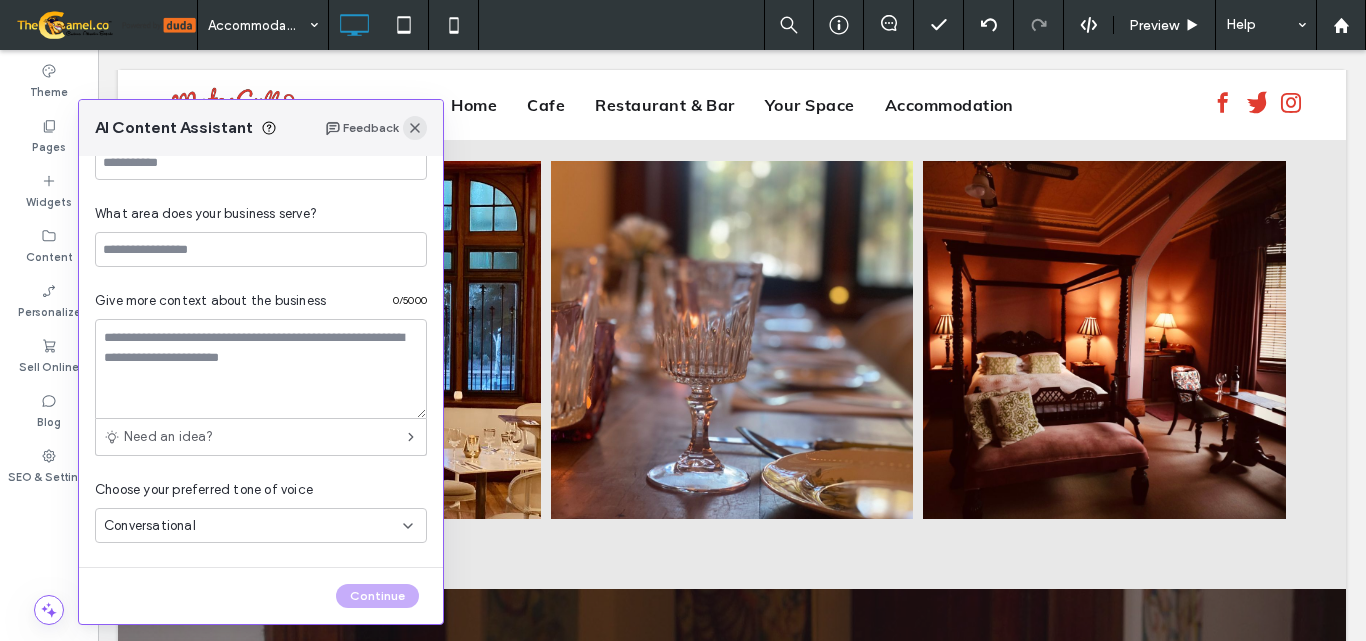 click 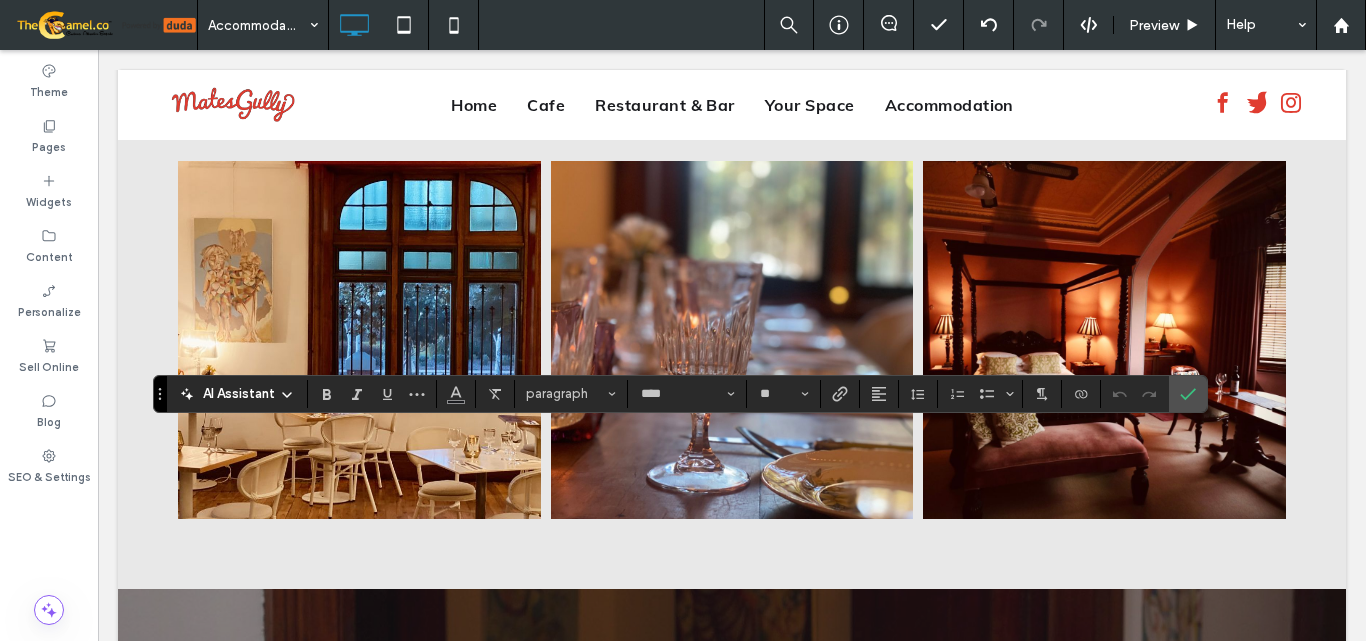 click on "AI Assistant" at bounding box center (239, 394) 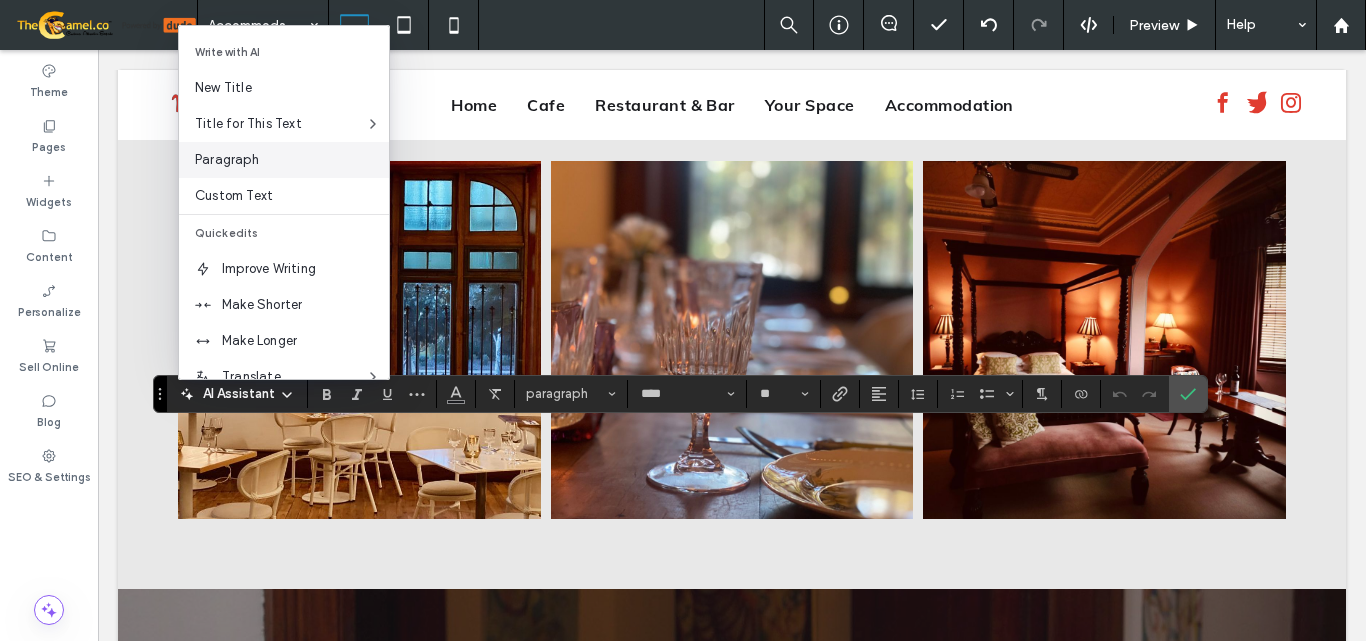 click on "Paragraph" at bounding box center (292, 160) 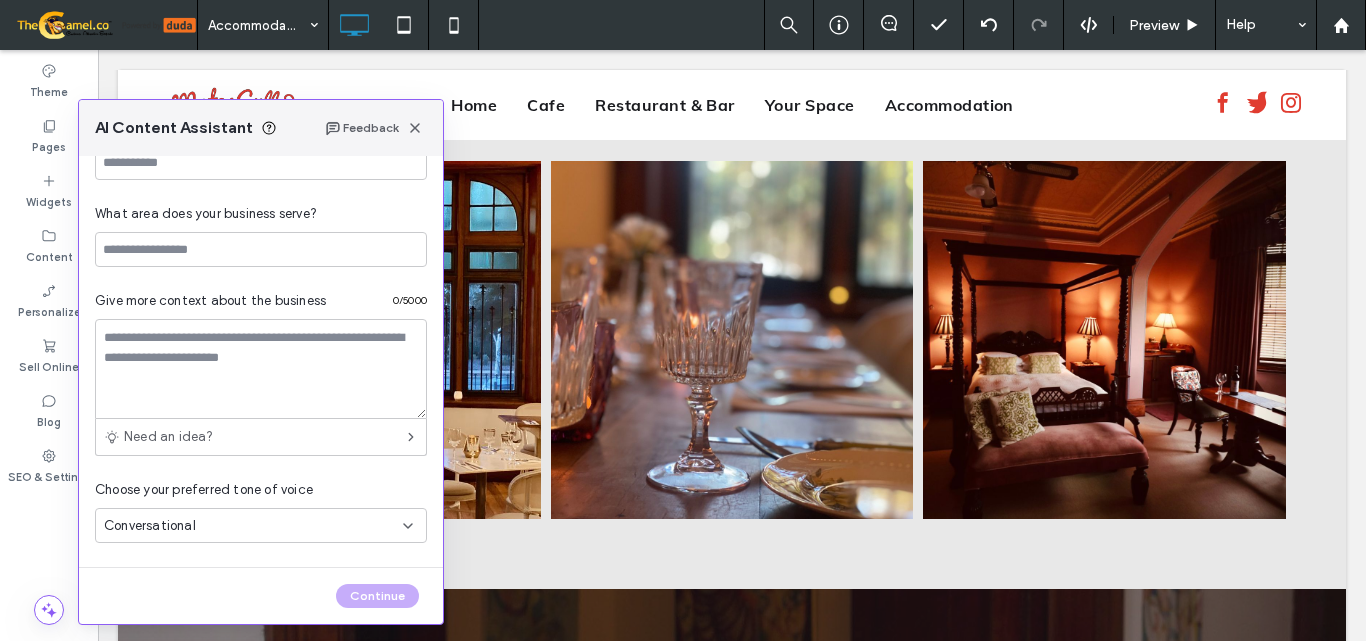 scroll, scrollTop: 0, scrollLeft: 0, axis: both 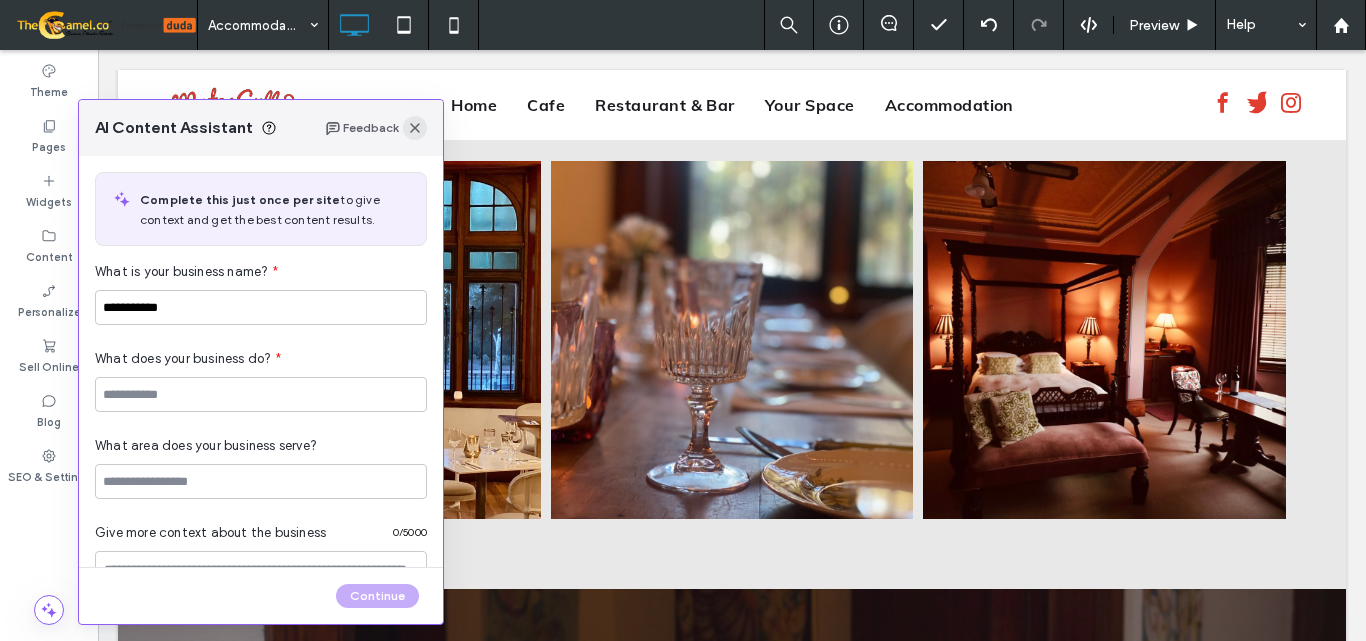 click 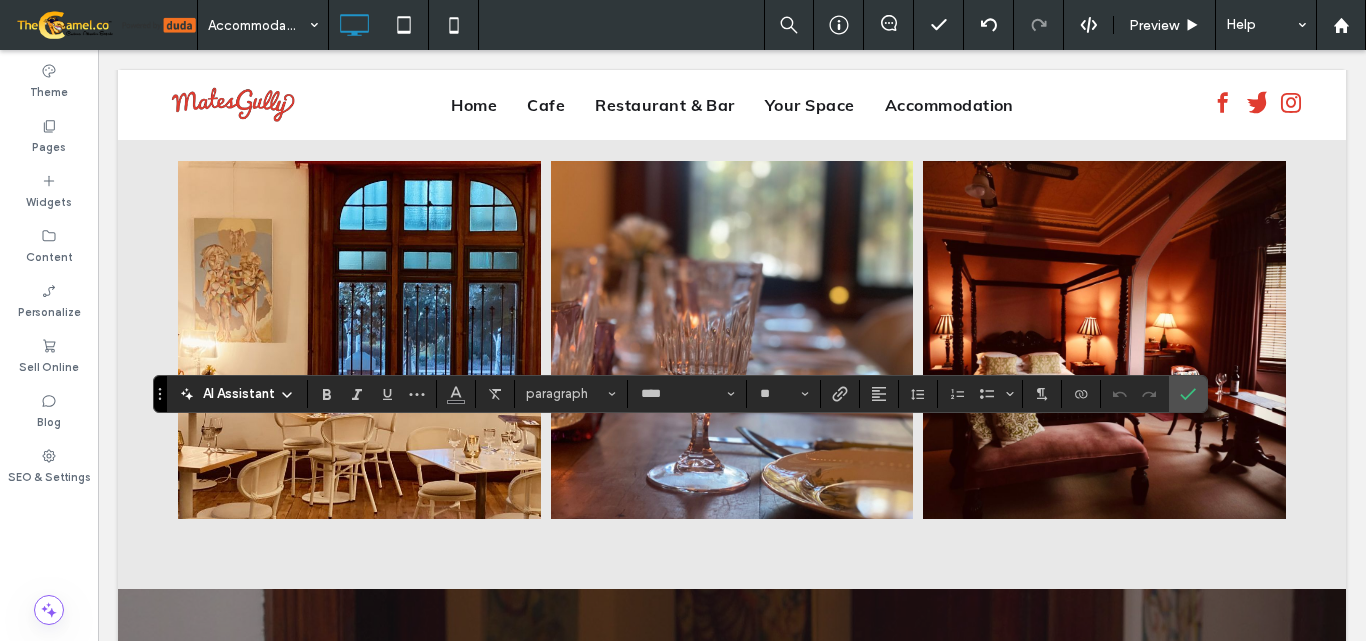 click on "AI Assistant" at bounding box center [239, 394] 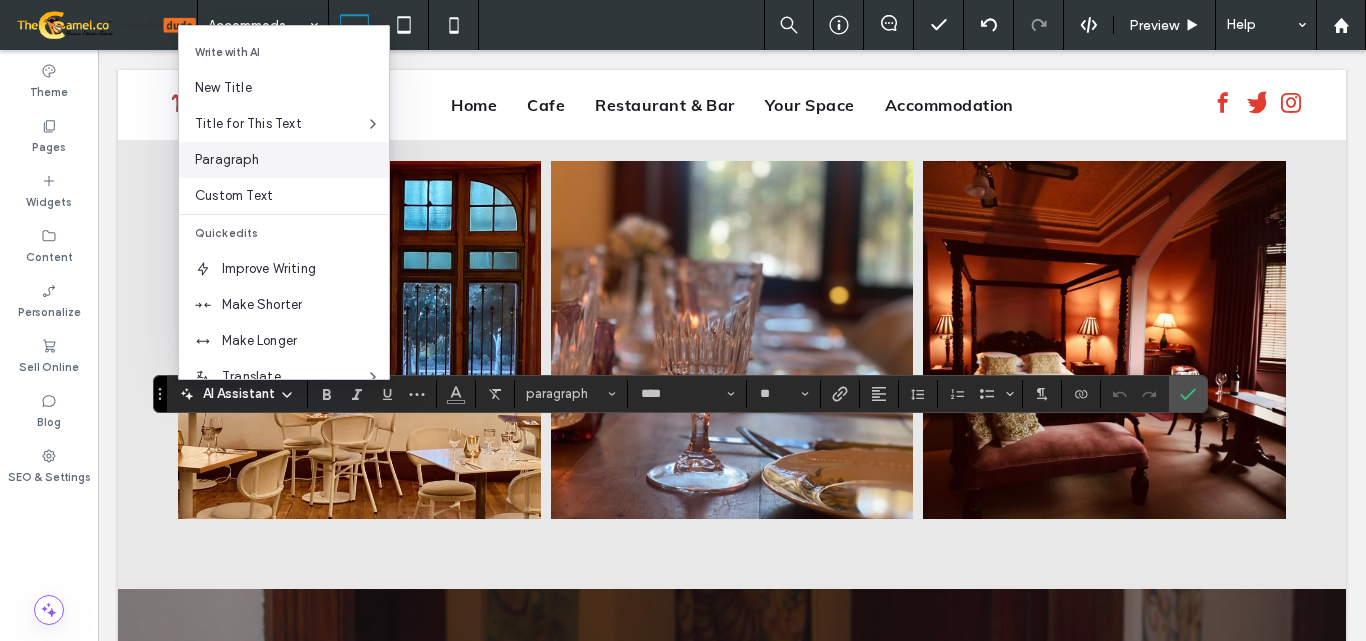 click on "Paragraph" at bounding box center (292, 160) 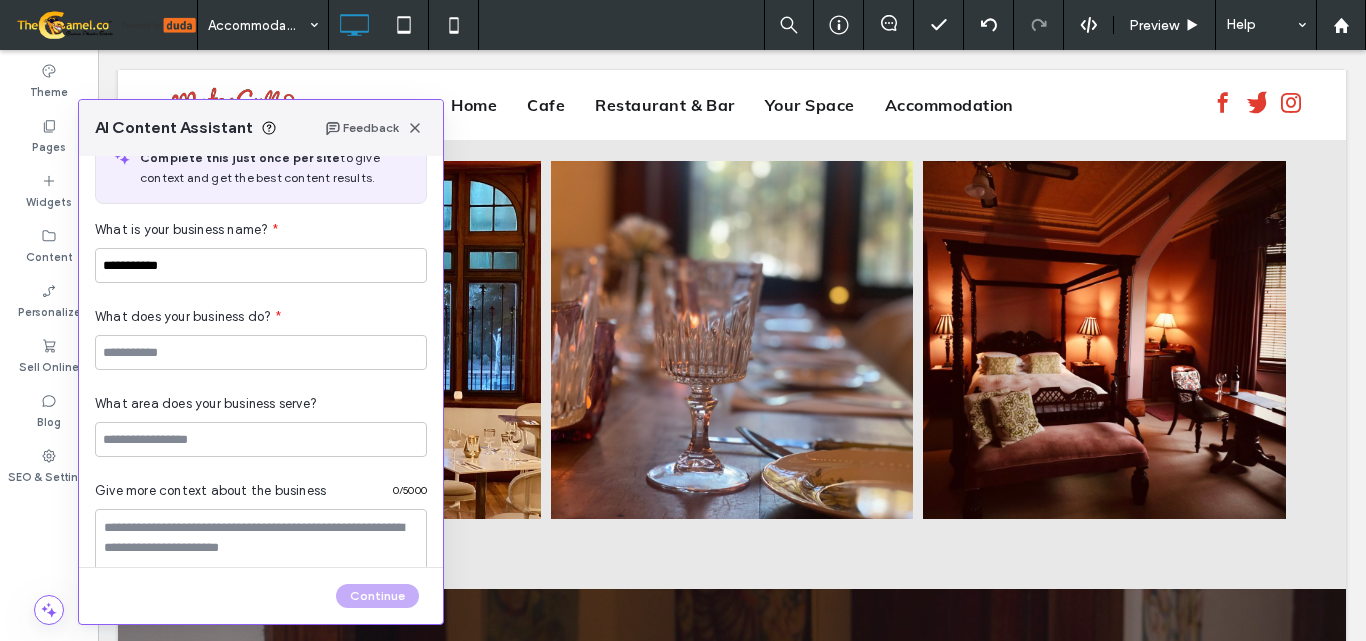 scroll, scrollTop: 0, scrollLeft: 0, axis: both 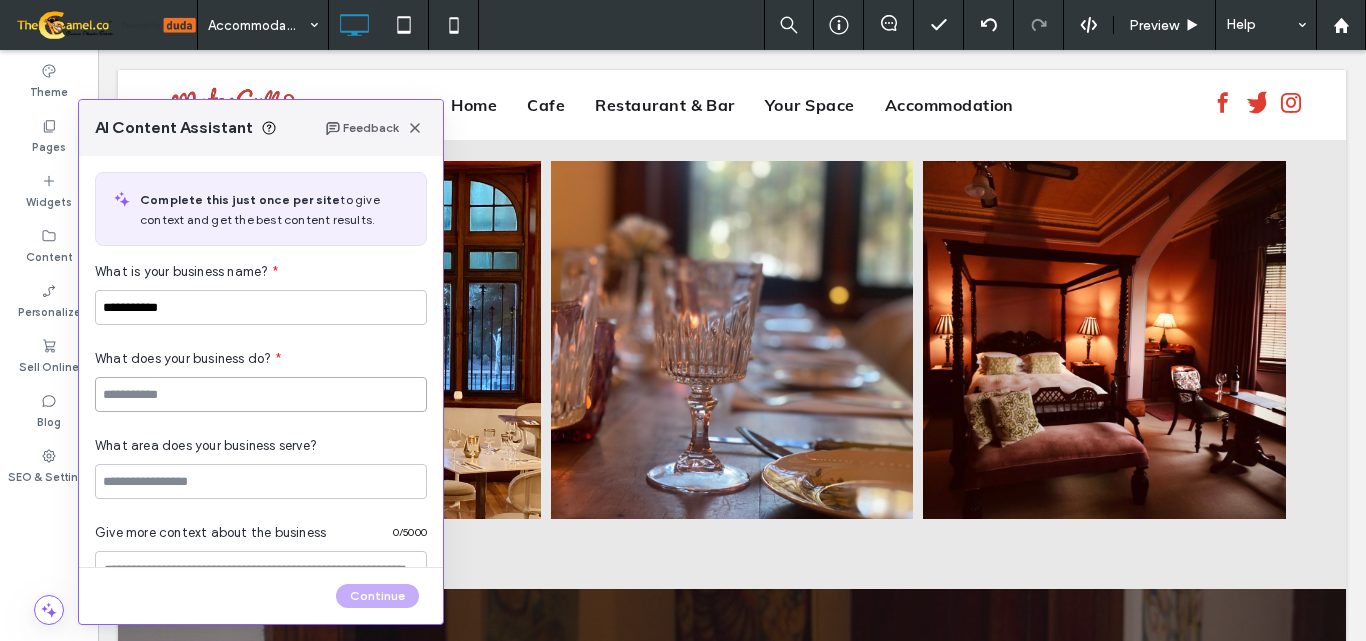 click at bounding box center (261, 394) 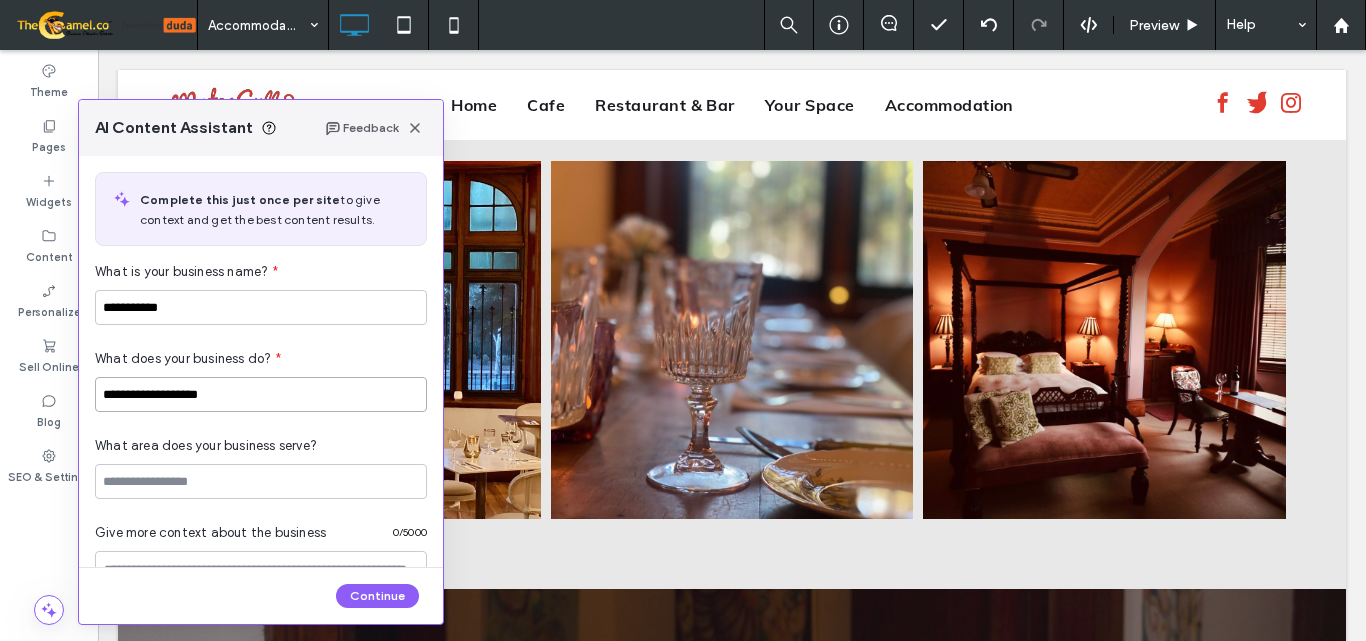 click on "**********" at bounding box center [261, 394] 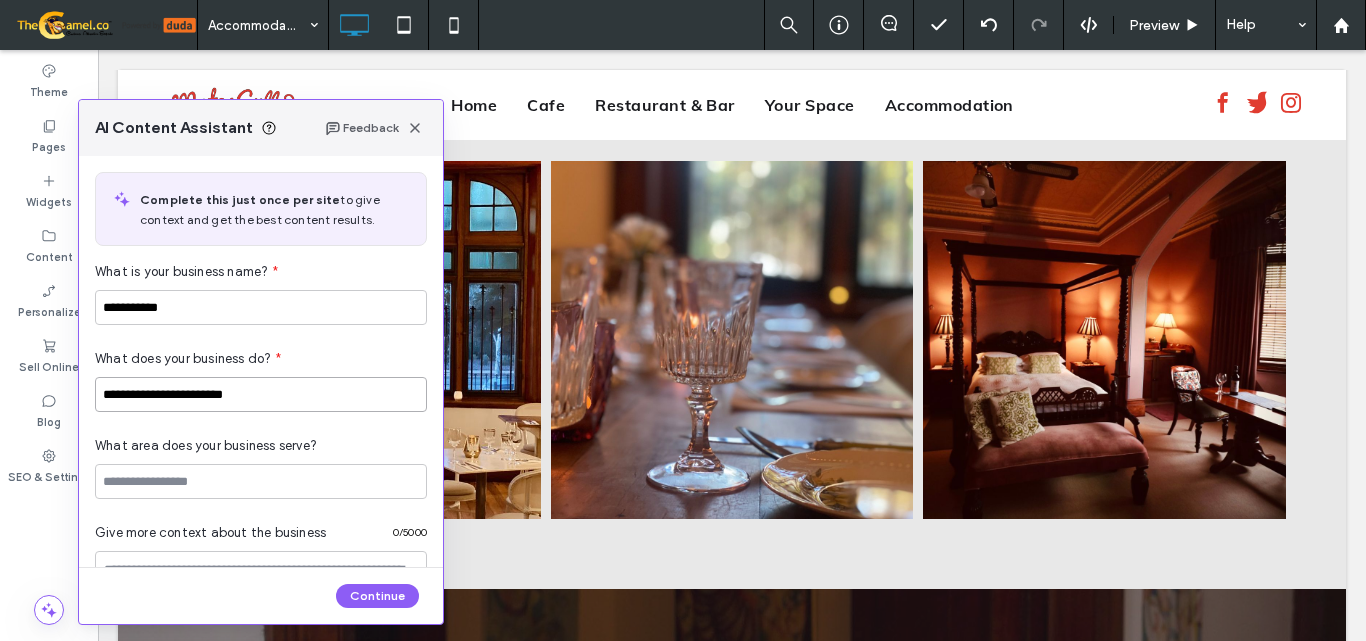 type on "**********" 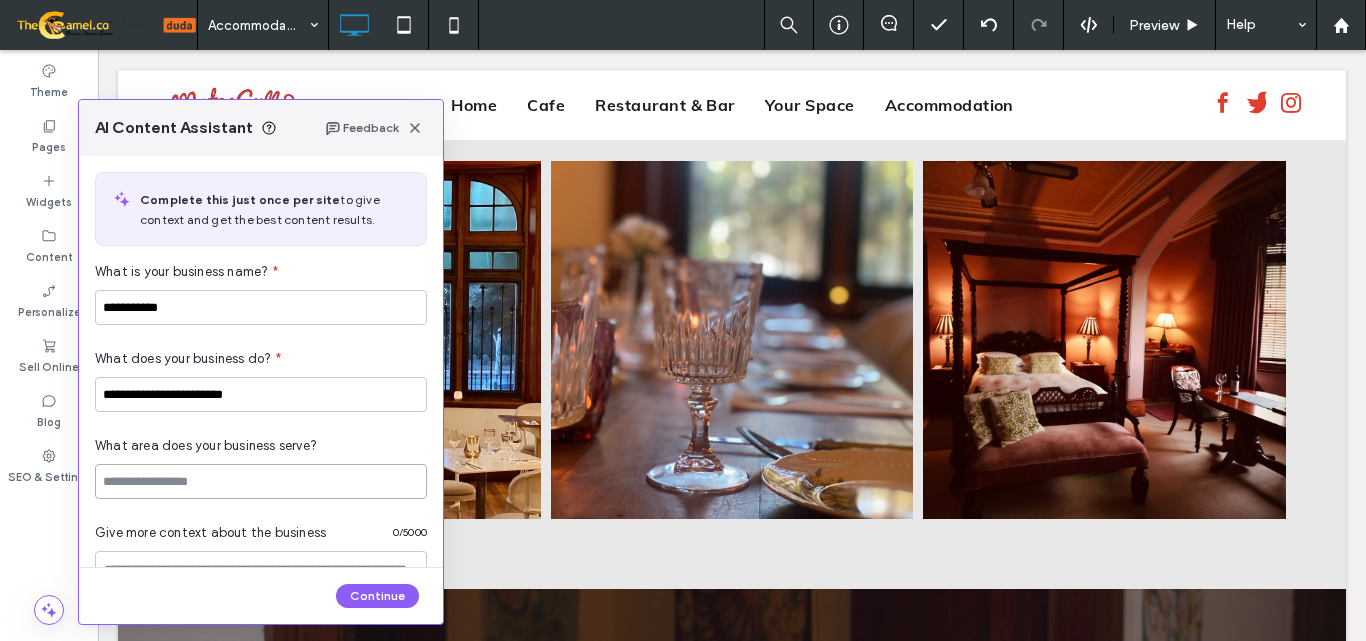 click at bounding box center (261, 481) 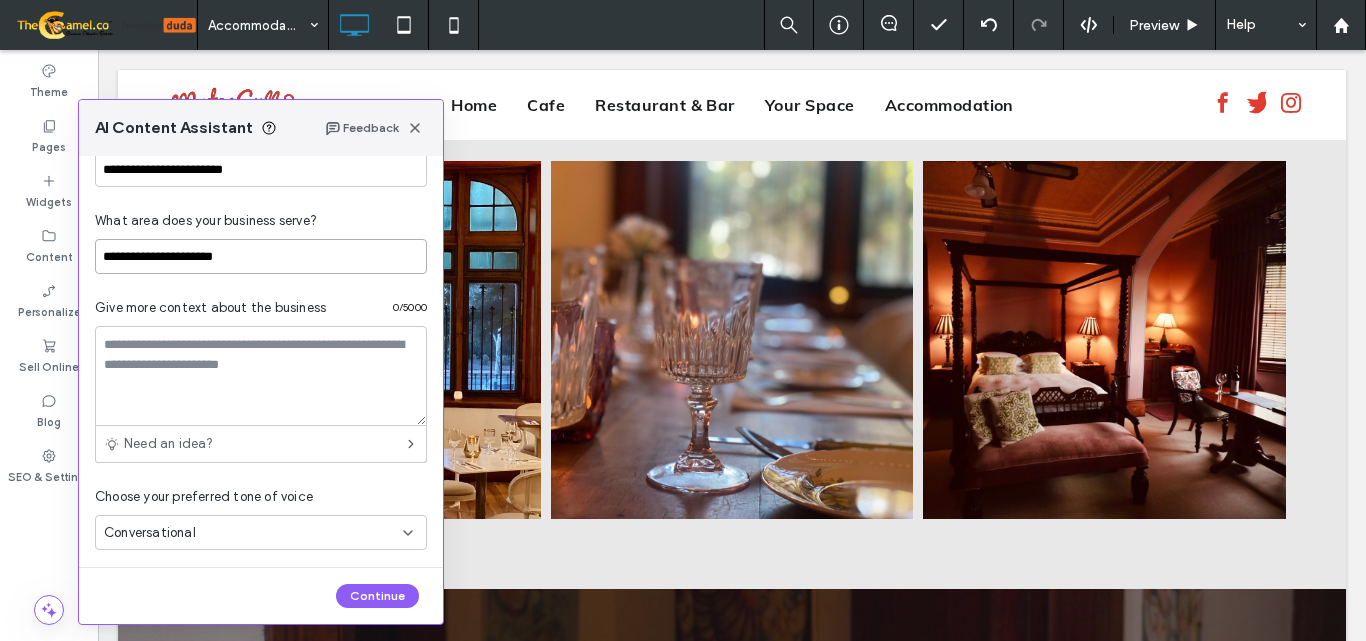 scroll, scrollTop: 232, scrollLeft: 0, axis: vertical 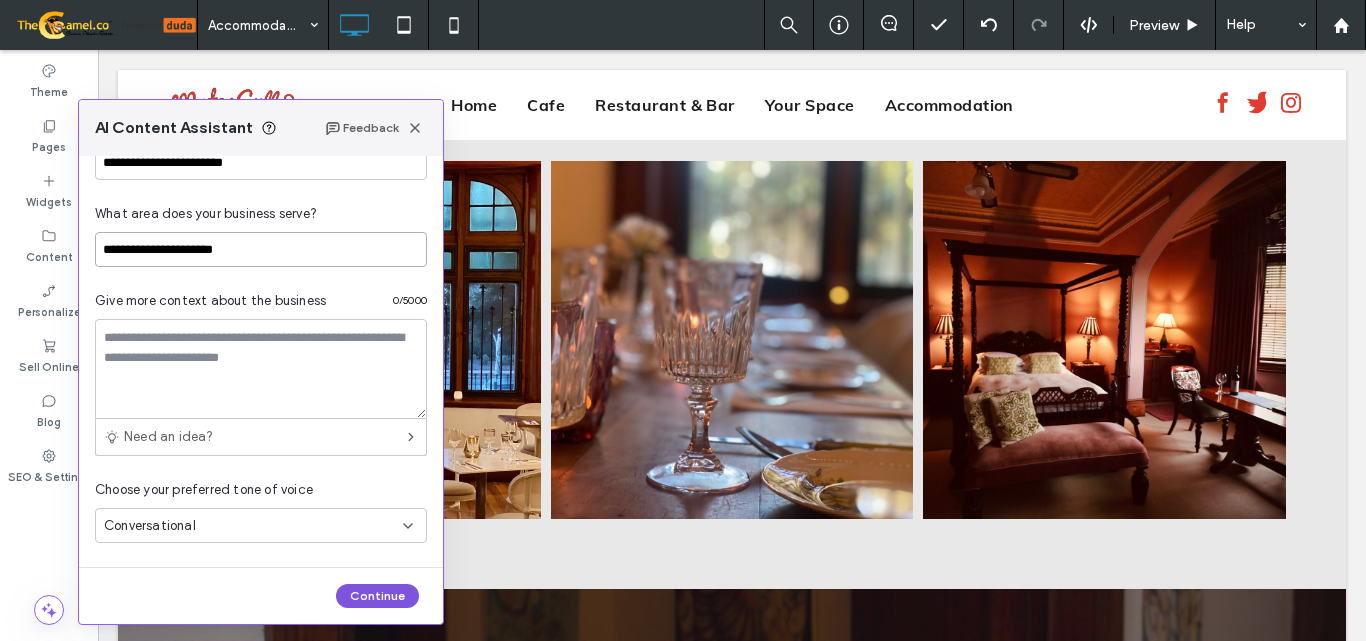 type on "**********" 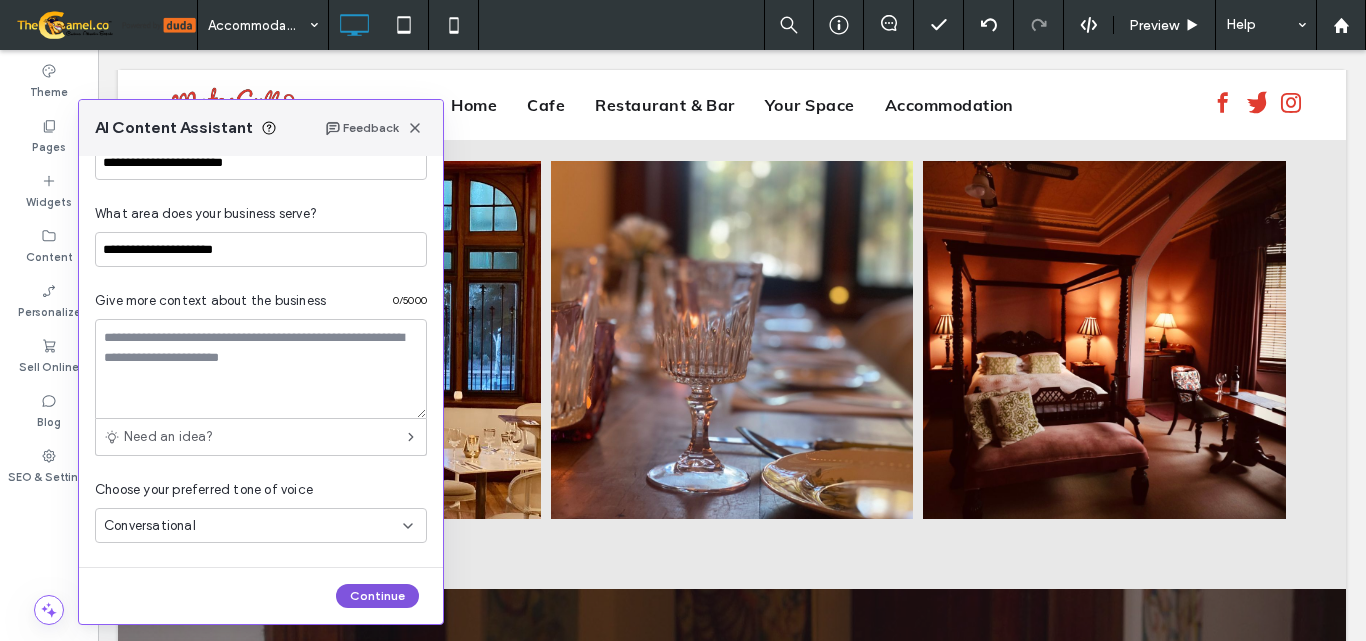 click on "Continue" at bounding box center (377, 596) 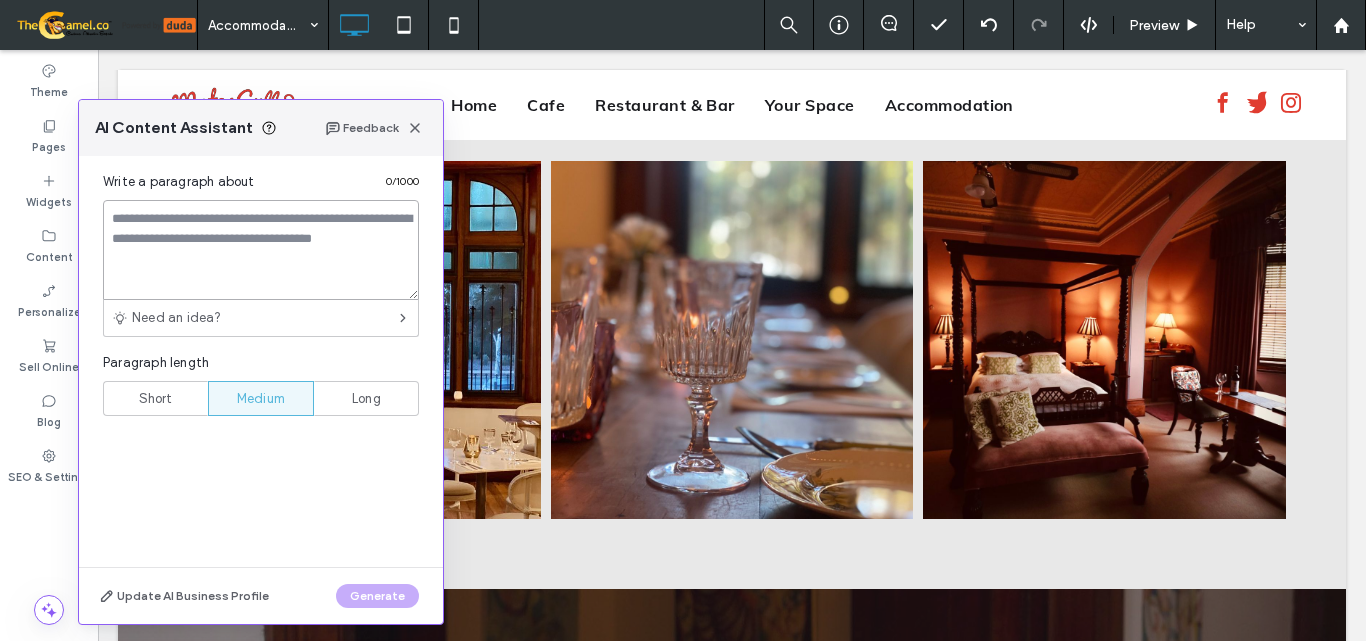 click at bounding box center (261, 250) 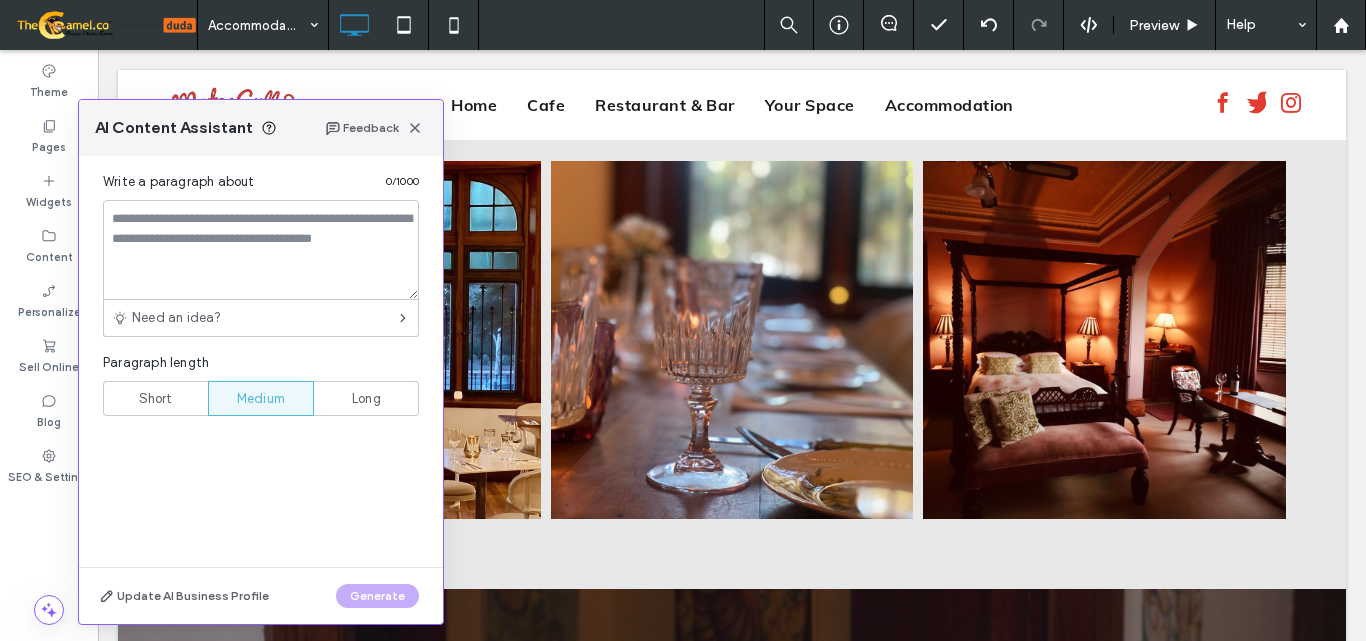 click on "Short" at bounding box center (156, 399) 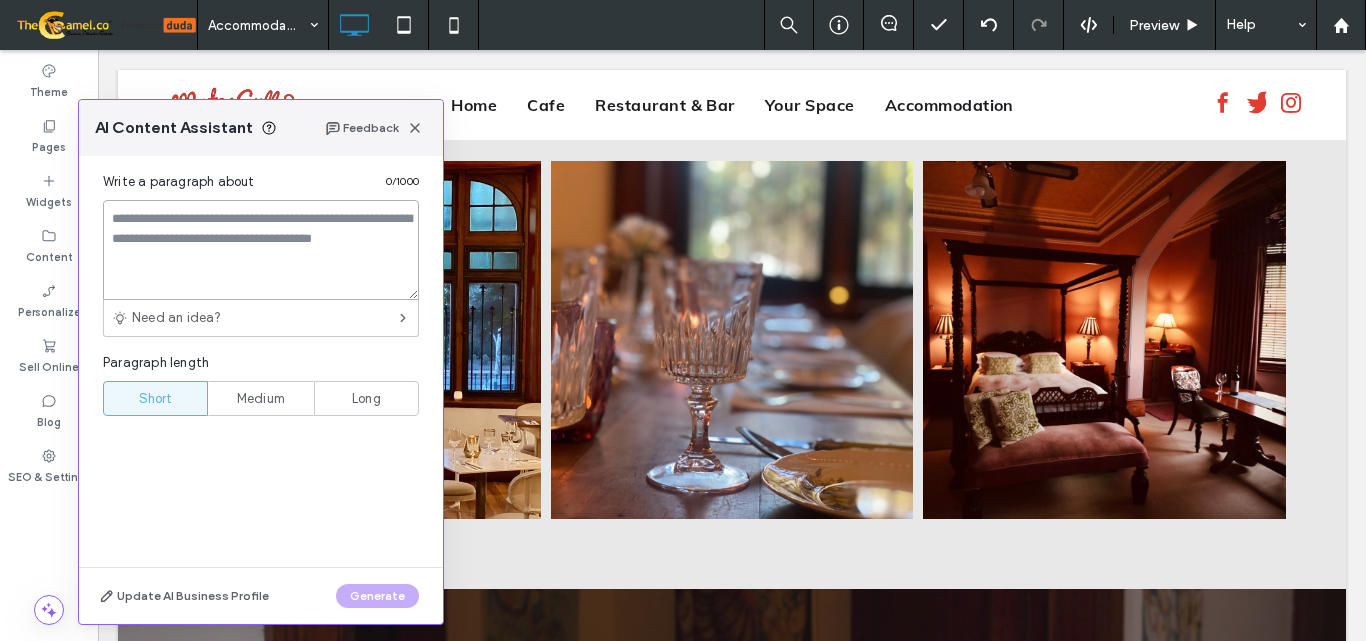 click at bounding box center [261, 250] 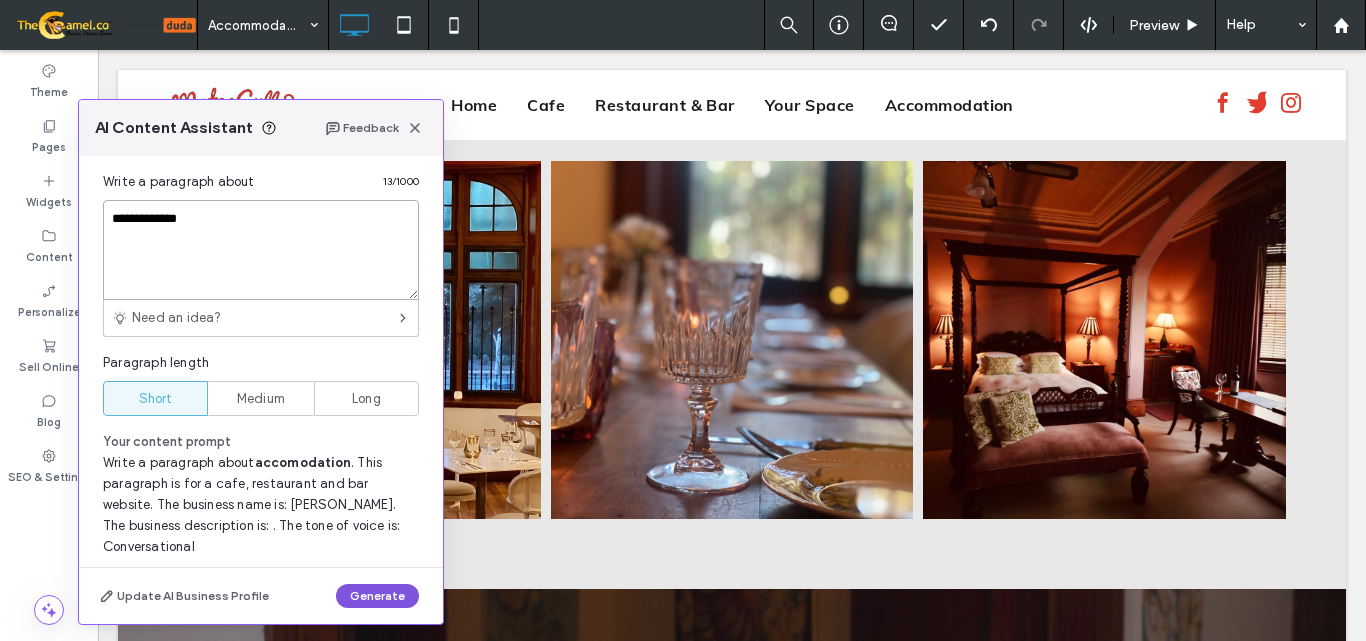 type on "**********" 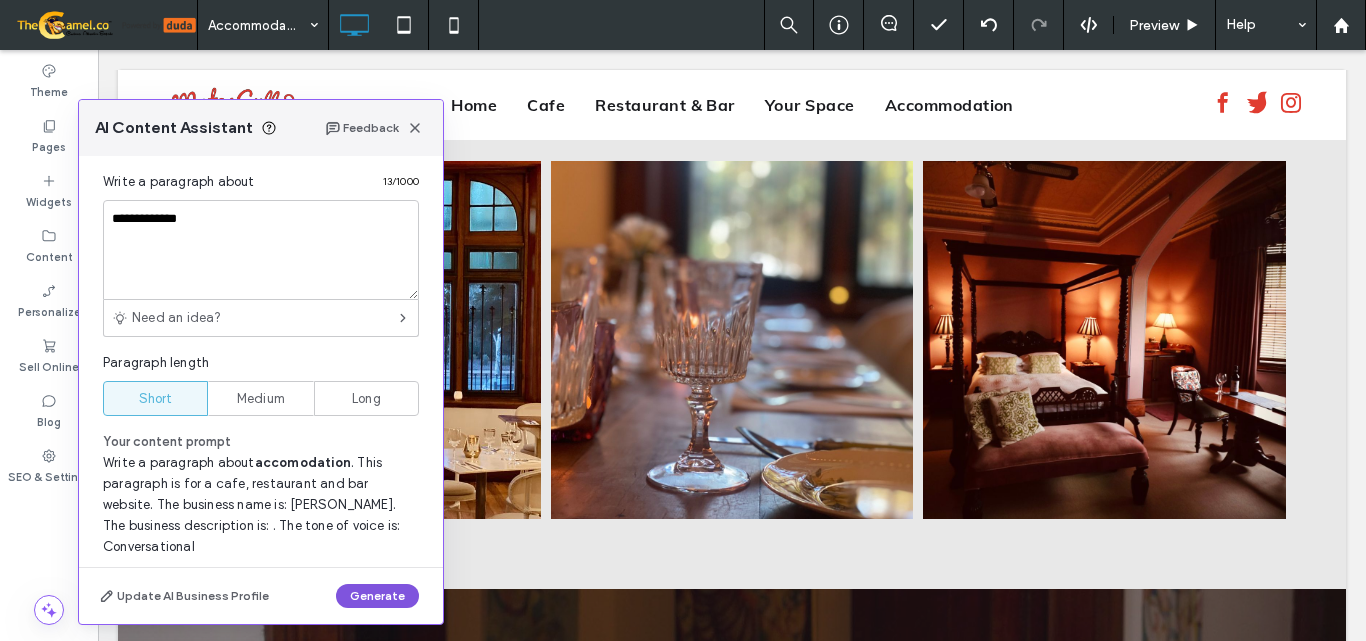 click on "Generate" at bounding box center [377, 596] 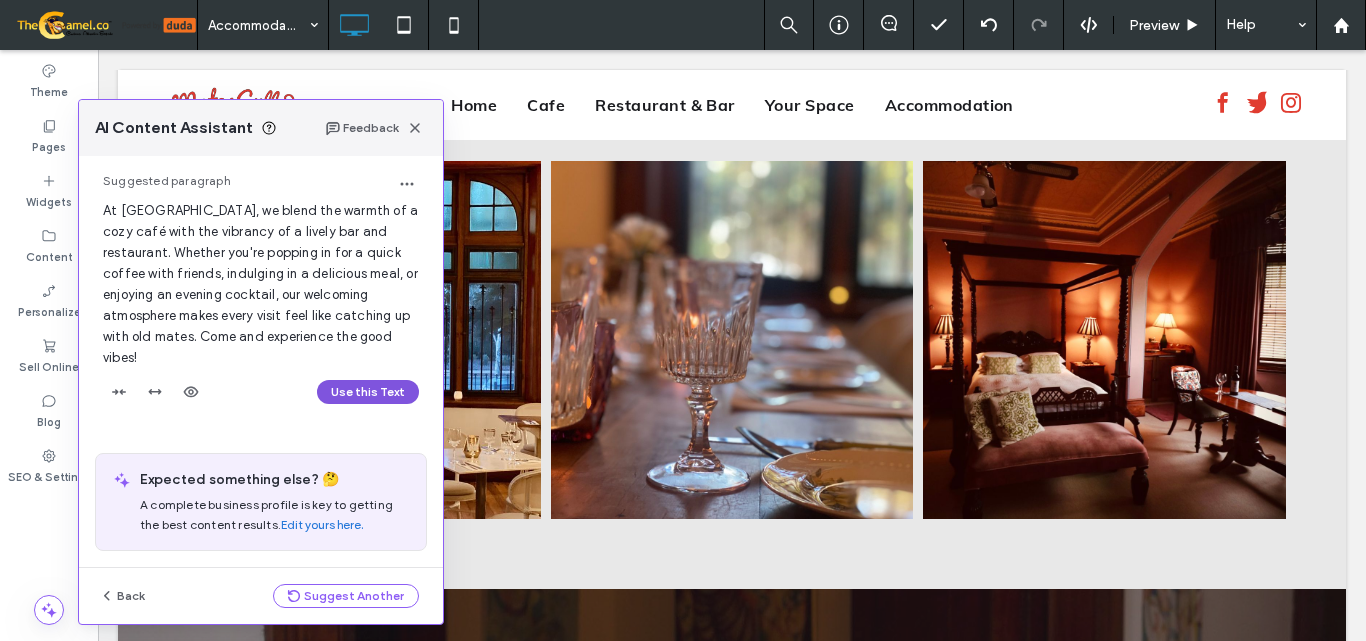 click on "Use this Text" at bounding box center [368, 392] 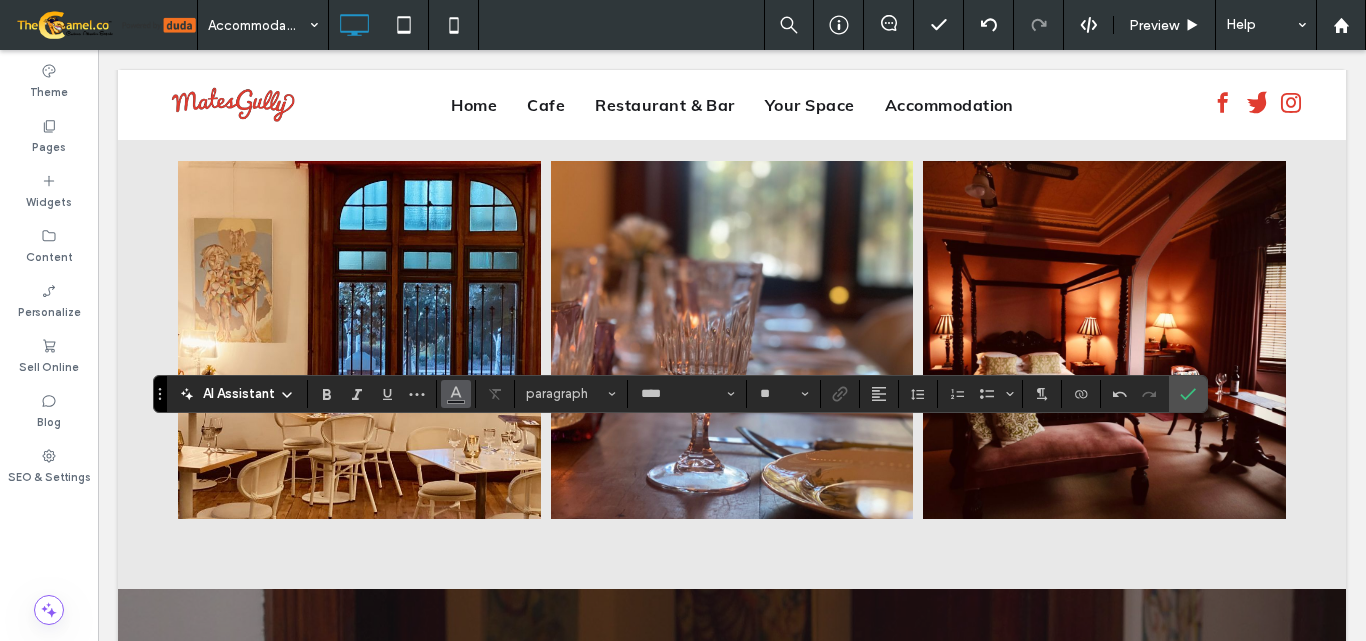 click 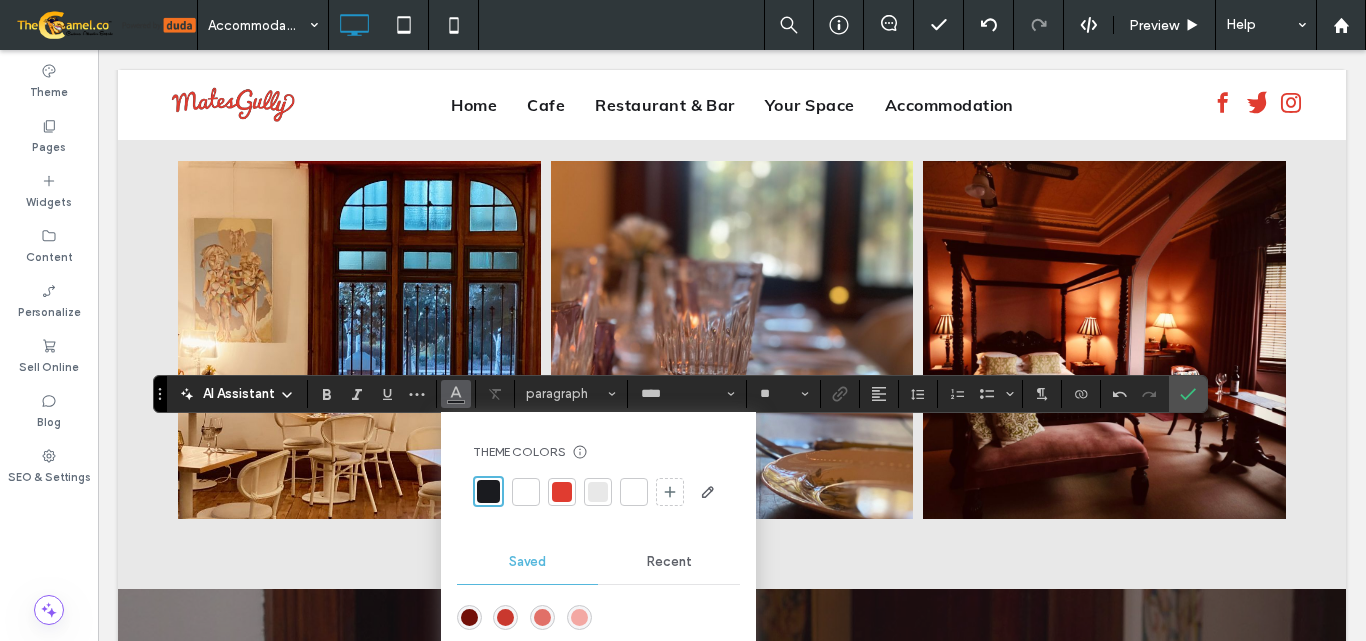 click at bounding box center (526, 492) 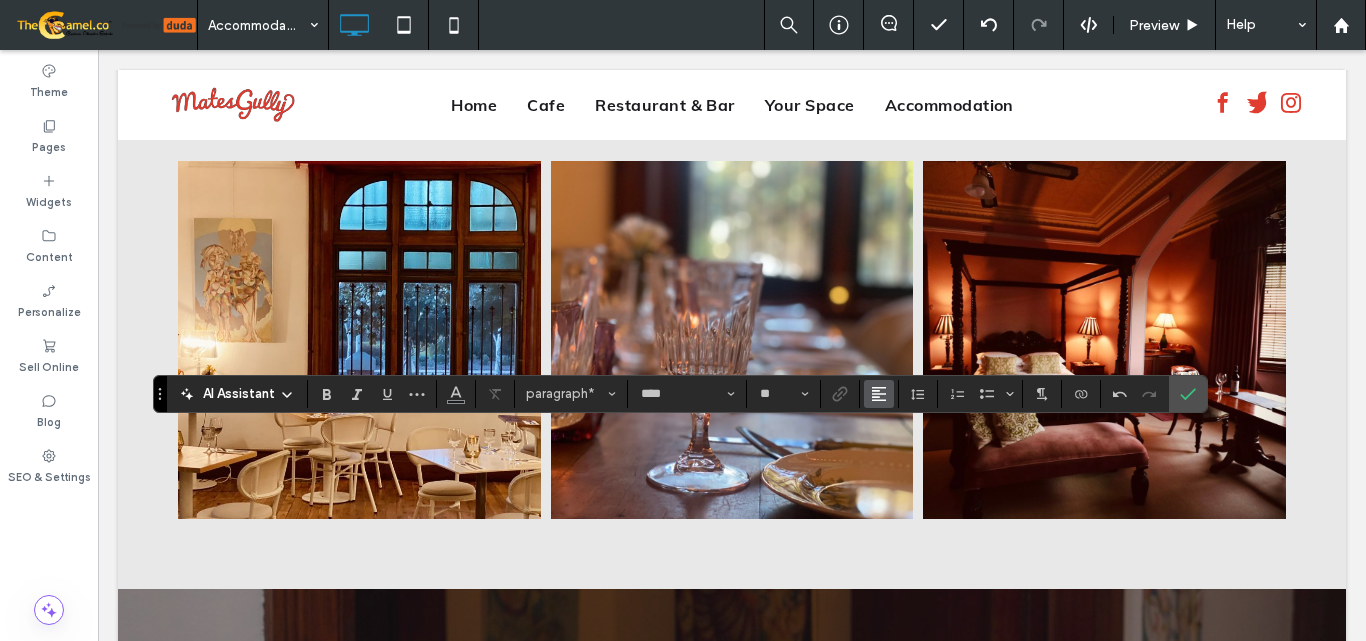 click 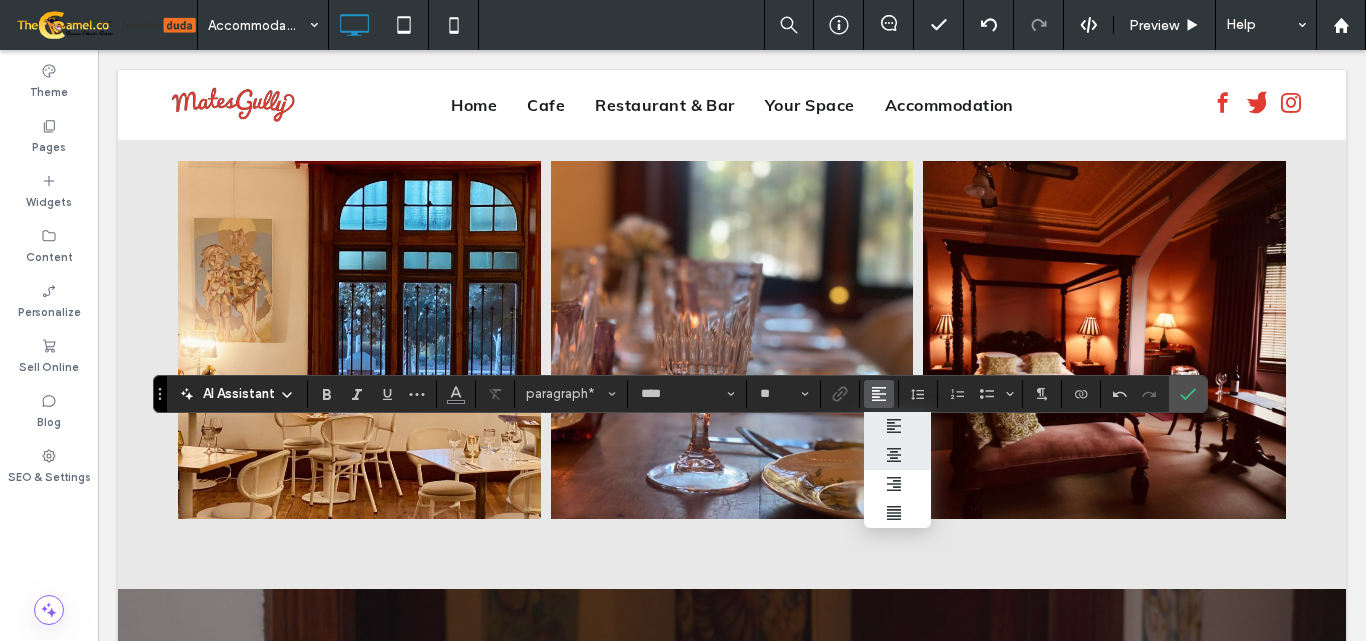 click 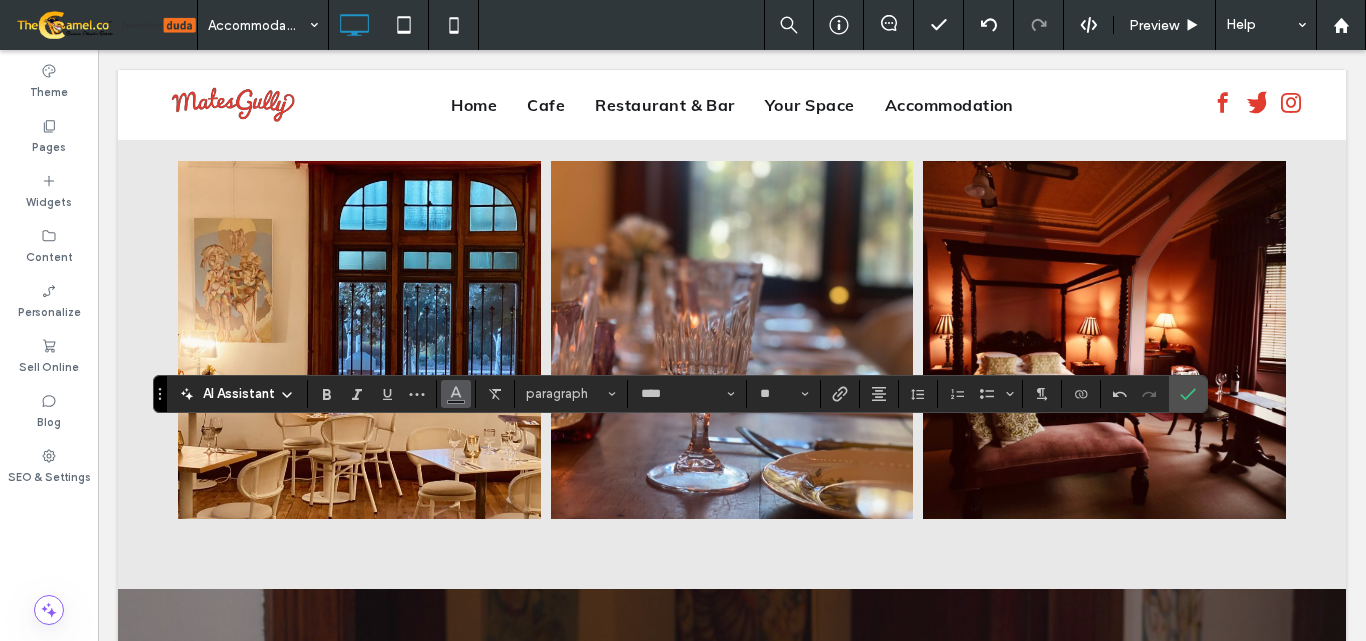 click at bounding box center [456, 392] 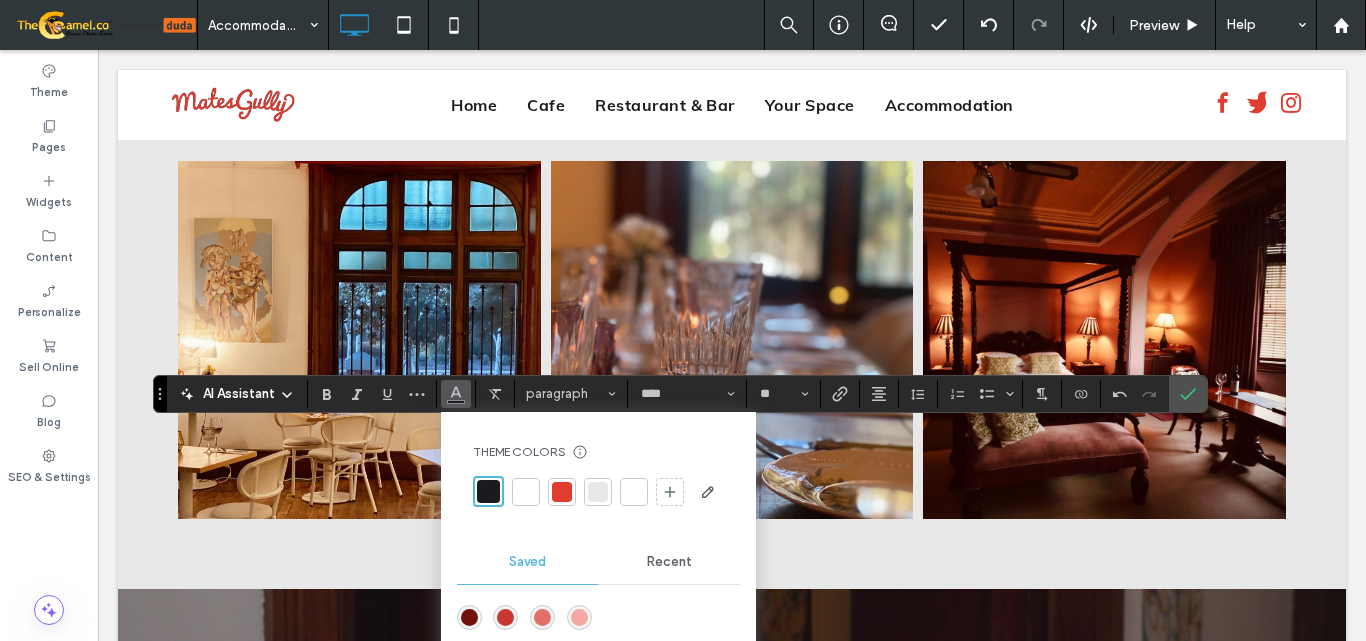 click at bounding box center [526, 492] 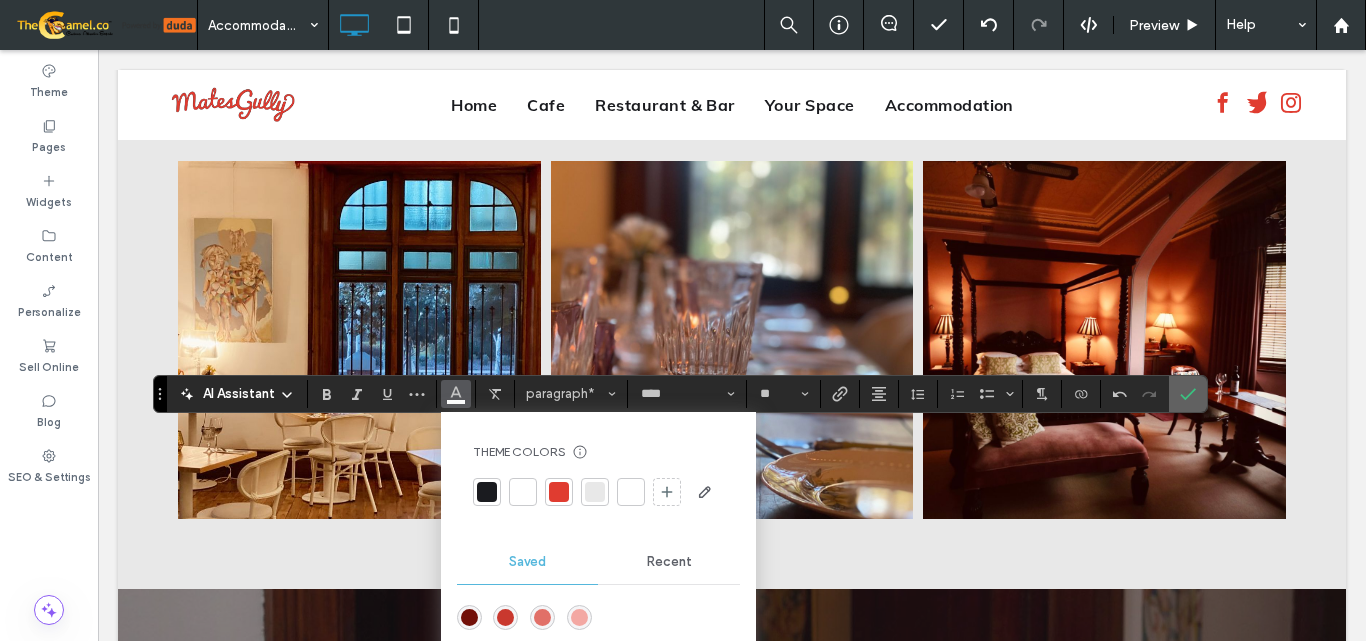 click at bounding box center (1188, 394) 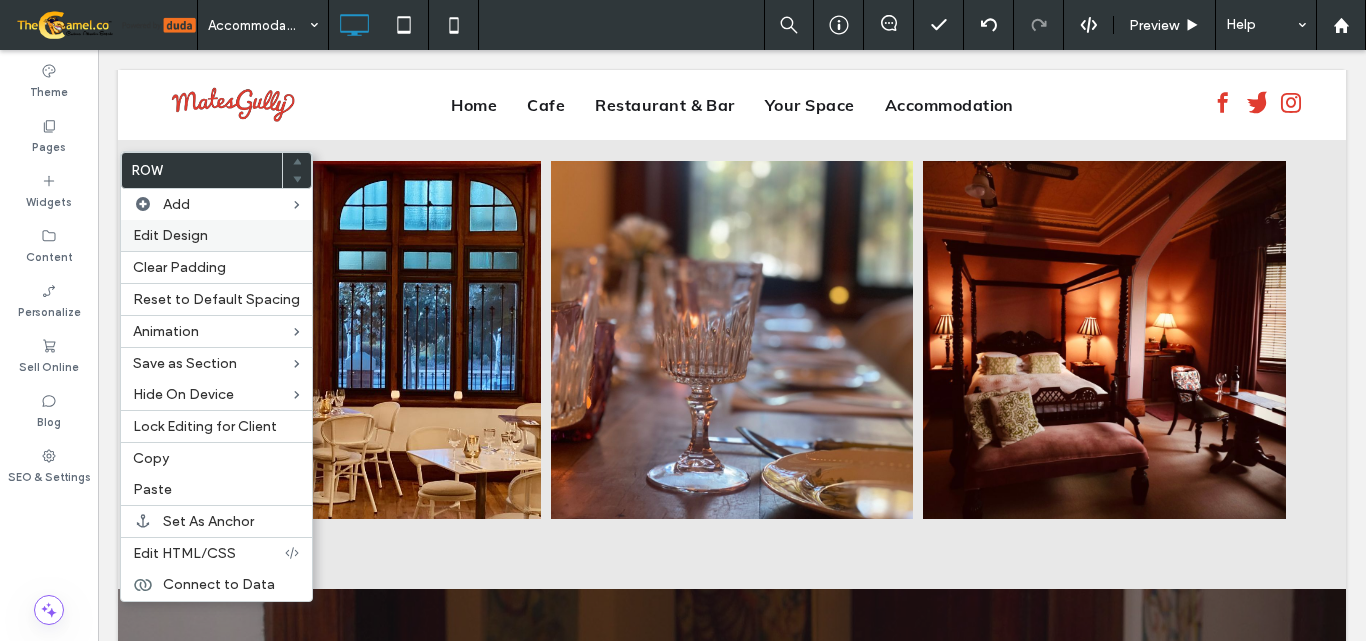 click on "Edit Design" at bounding box center [216, 235] 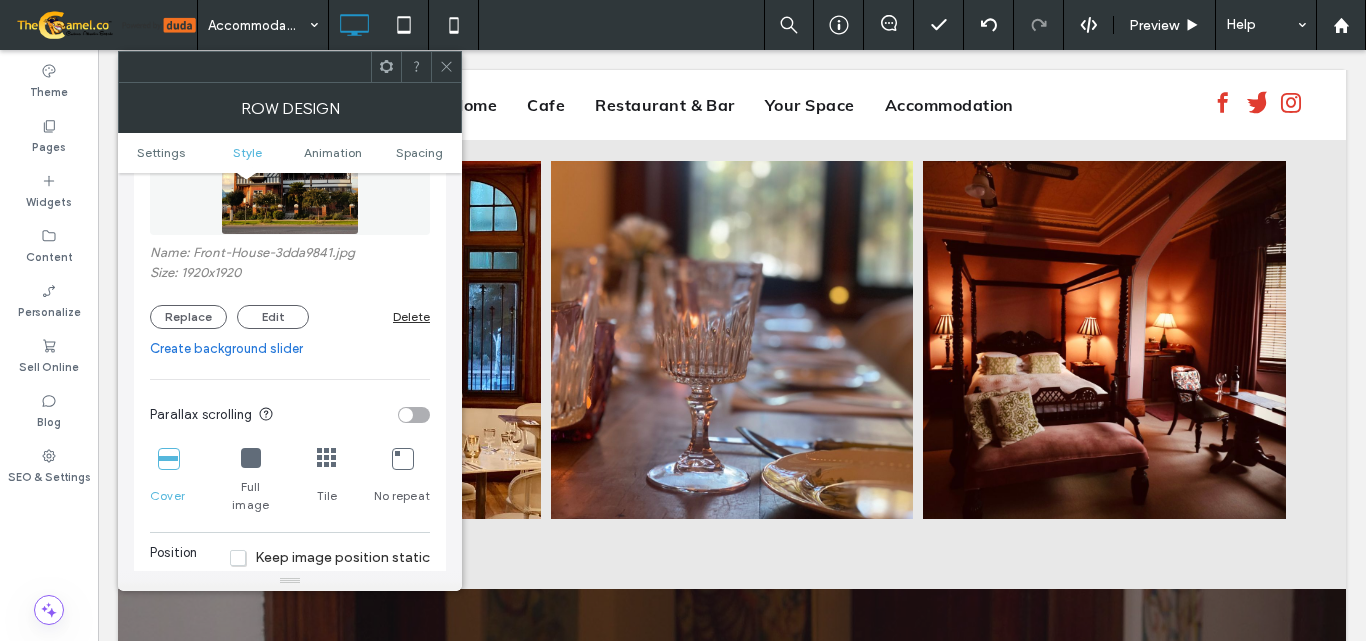 scroll, scrollTop: 700, scrollLeft: 0, axis: vertical 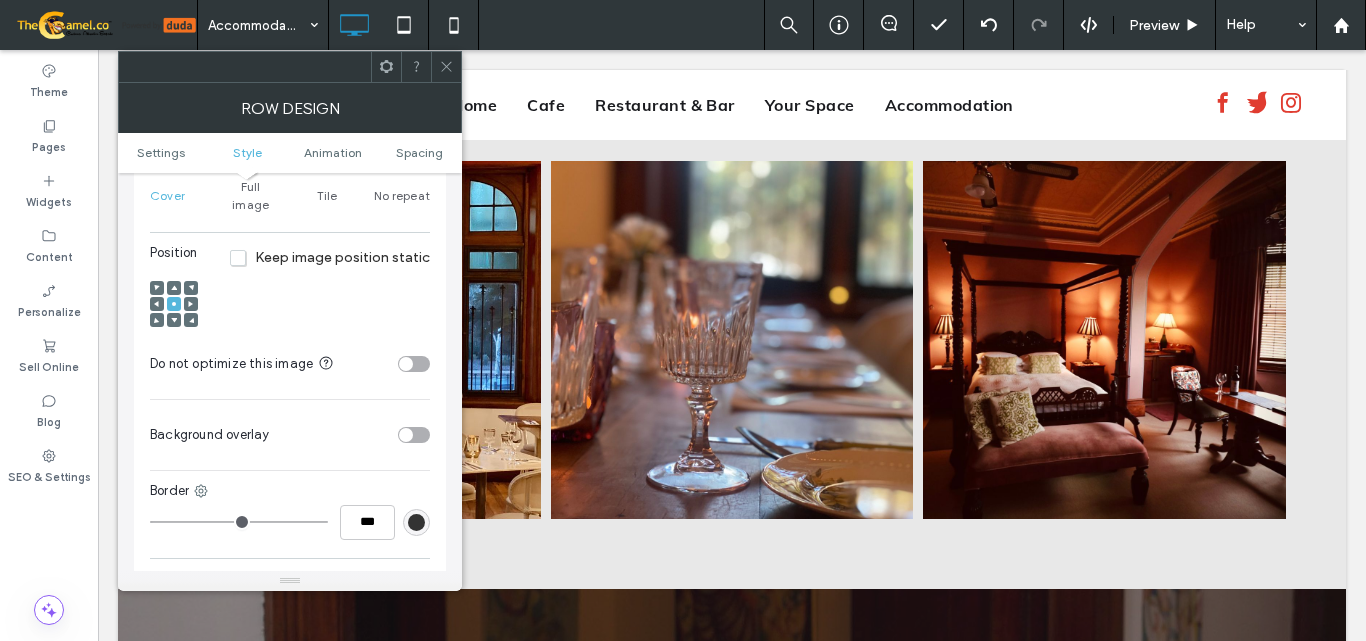 click at bounding box center [414, 435] 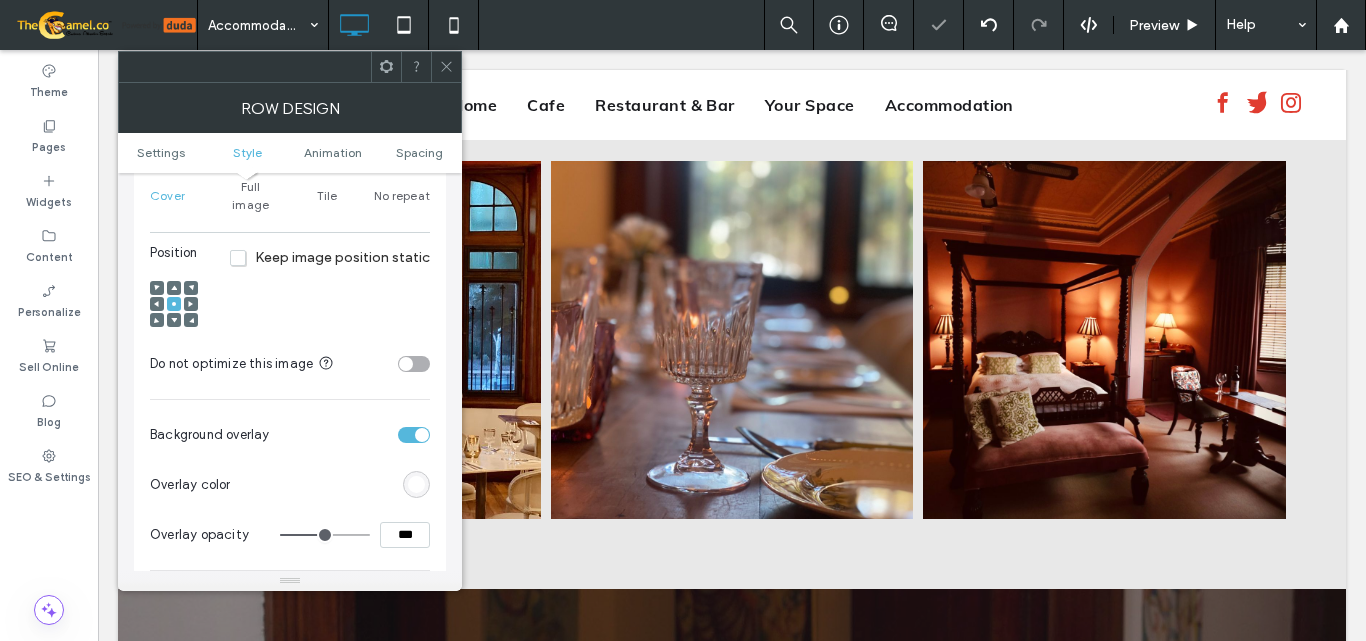 click on "***" at bounding box center (405, 535) 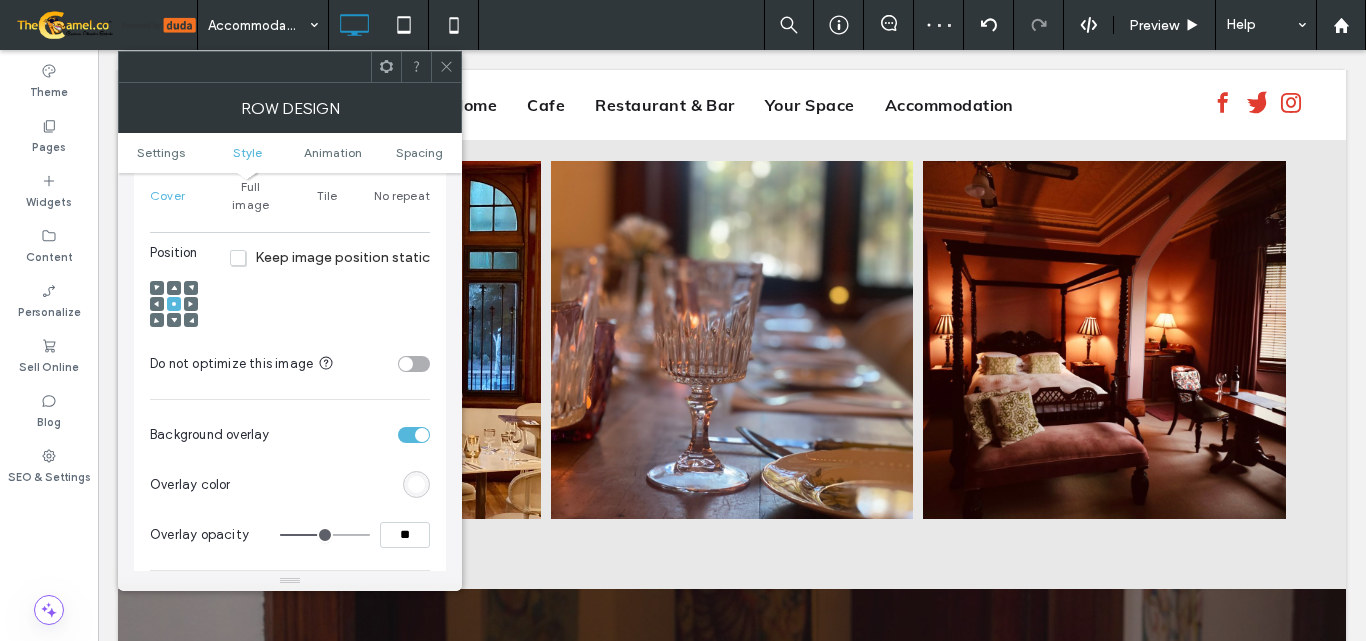 type on "***" 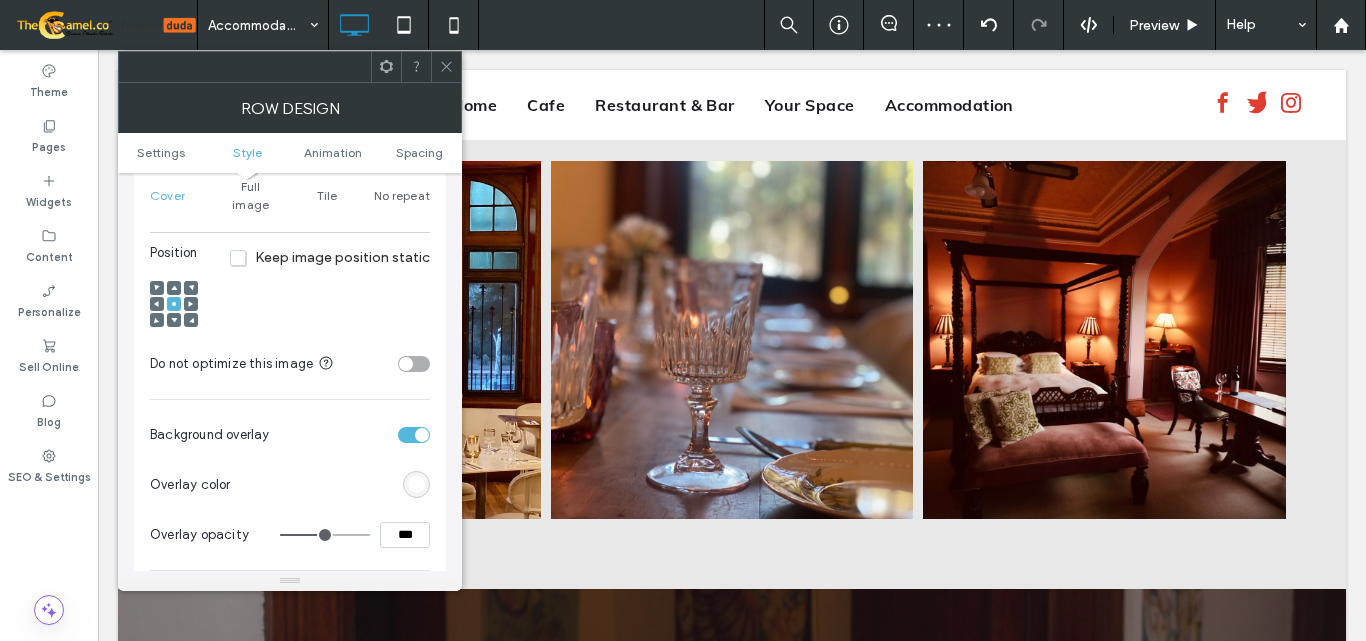 type on "**" 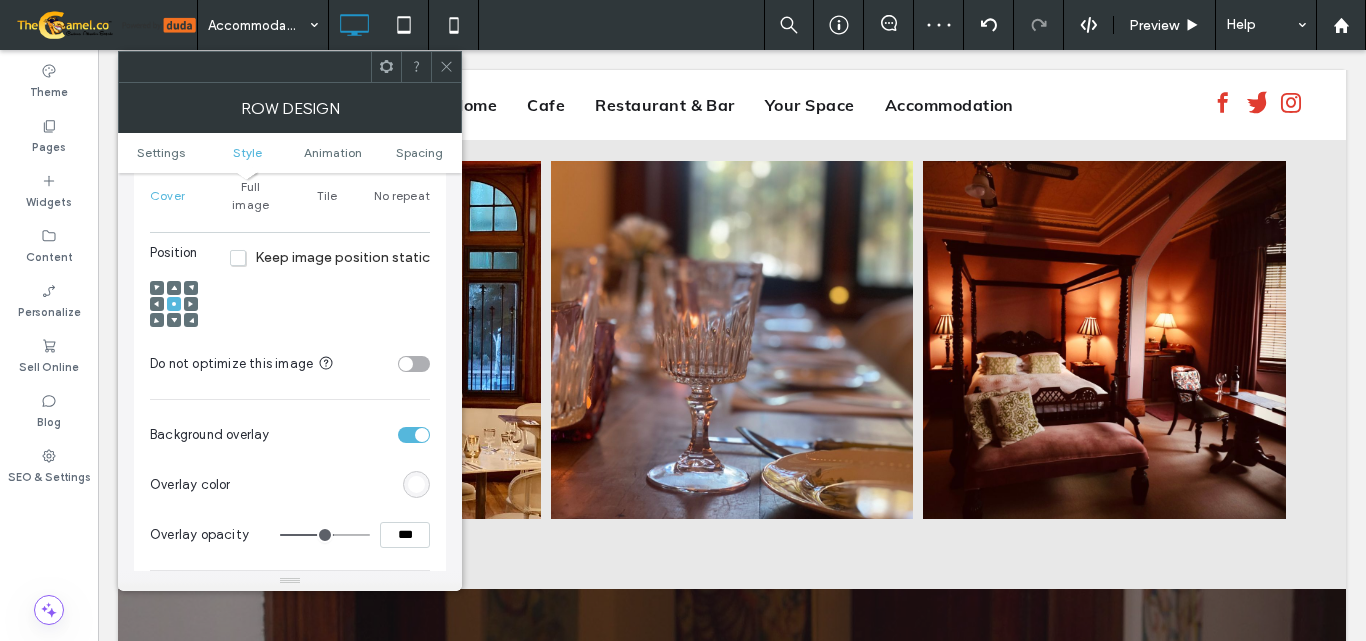click at bounding box center (416, 484) 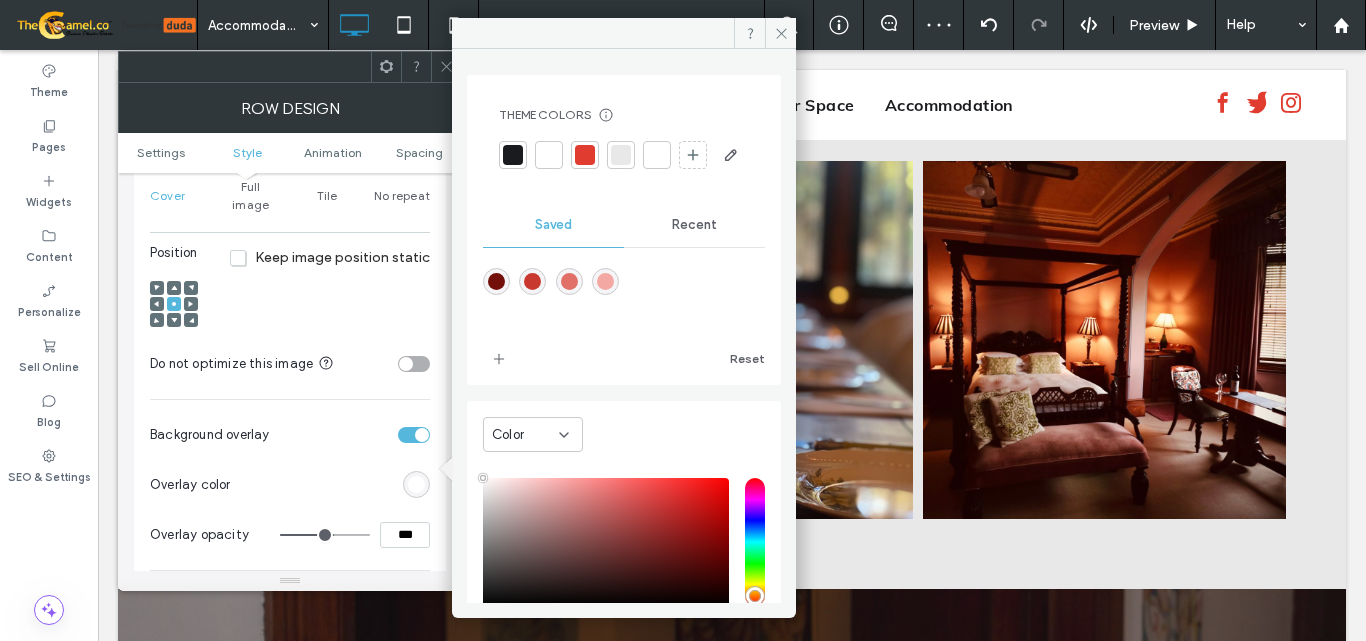 click at bounding box center [513, 155] 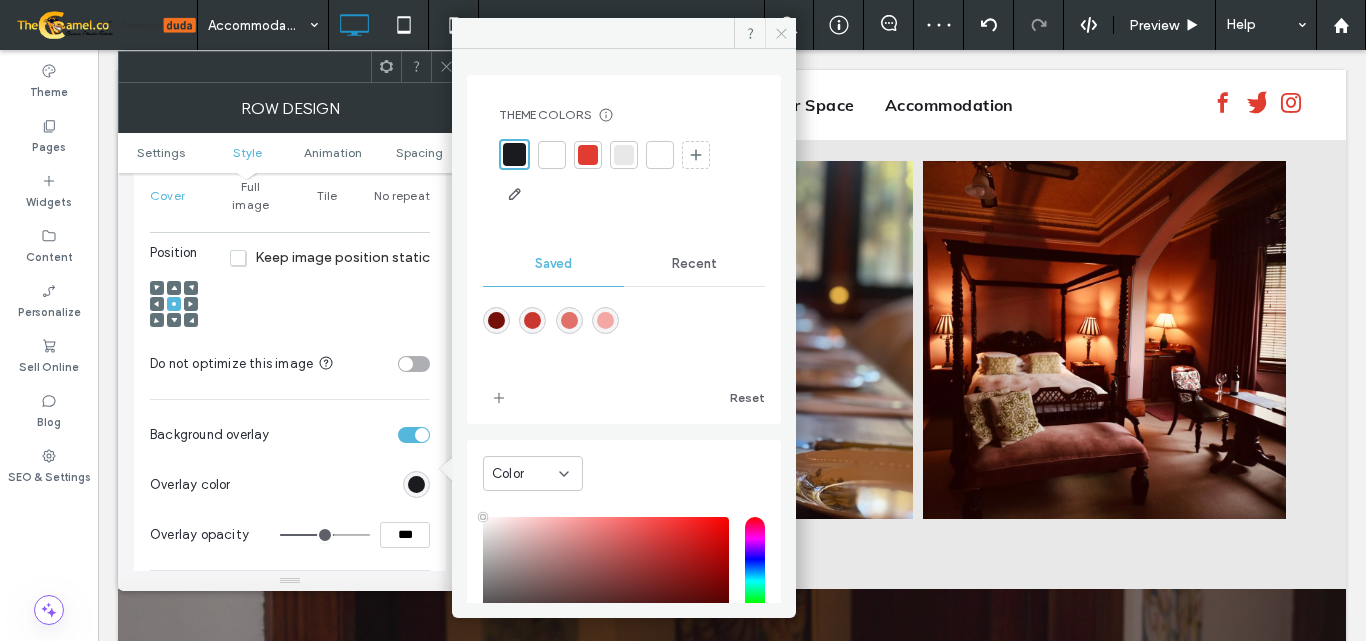 click at bounding box center [780, 33] 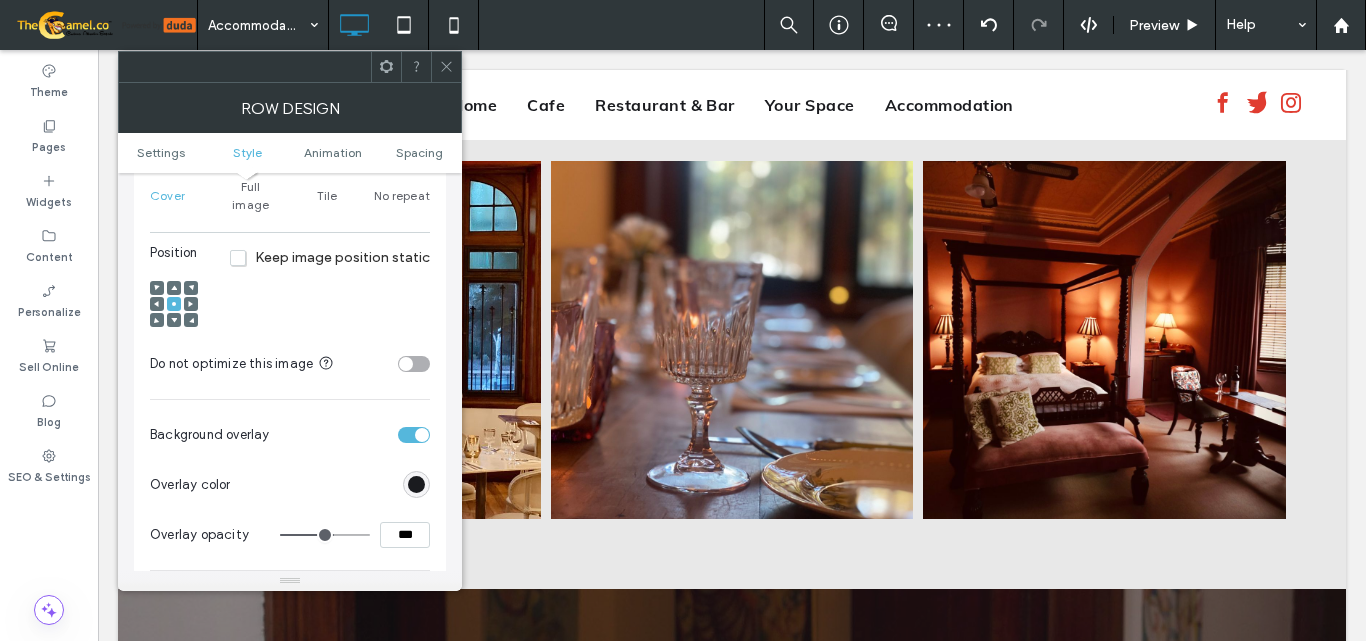click 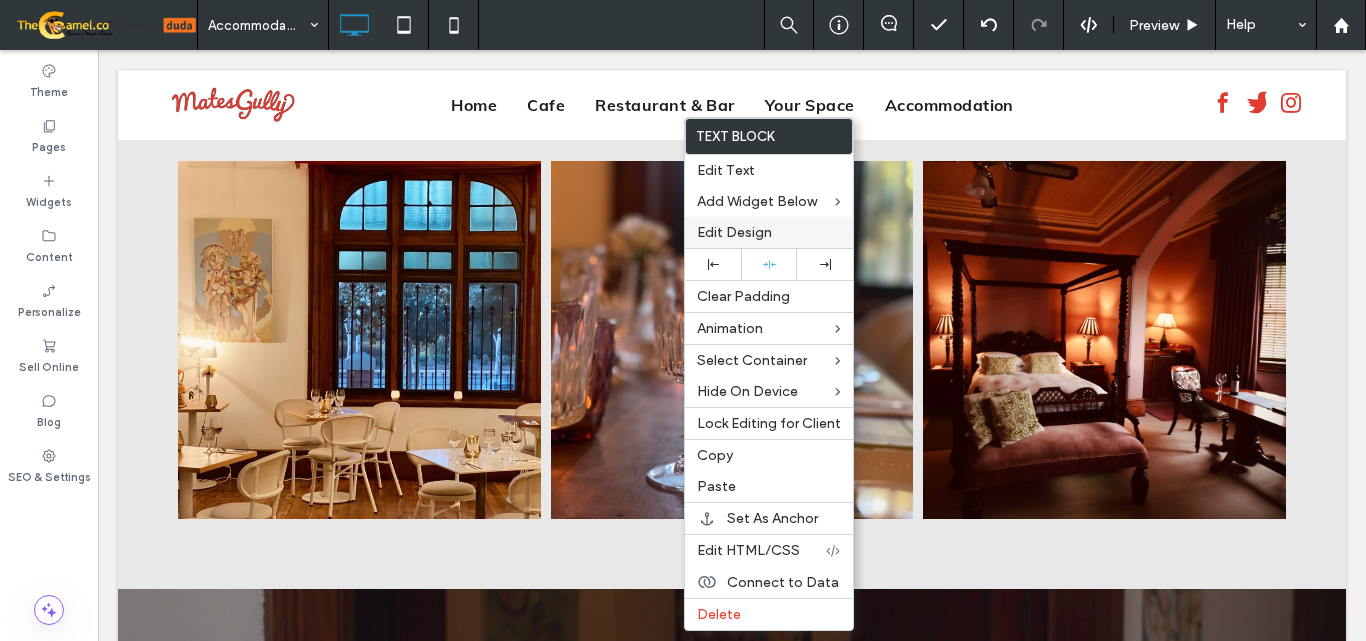 click on "Edit Design" at bounding box center (734, 232) 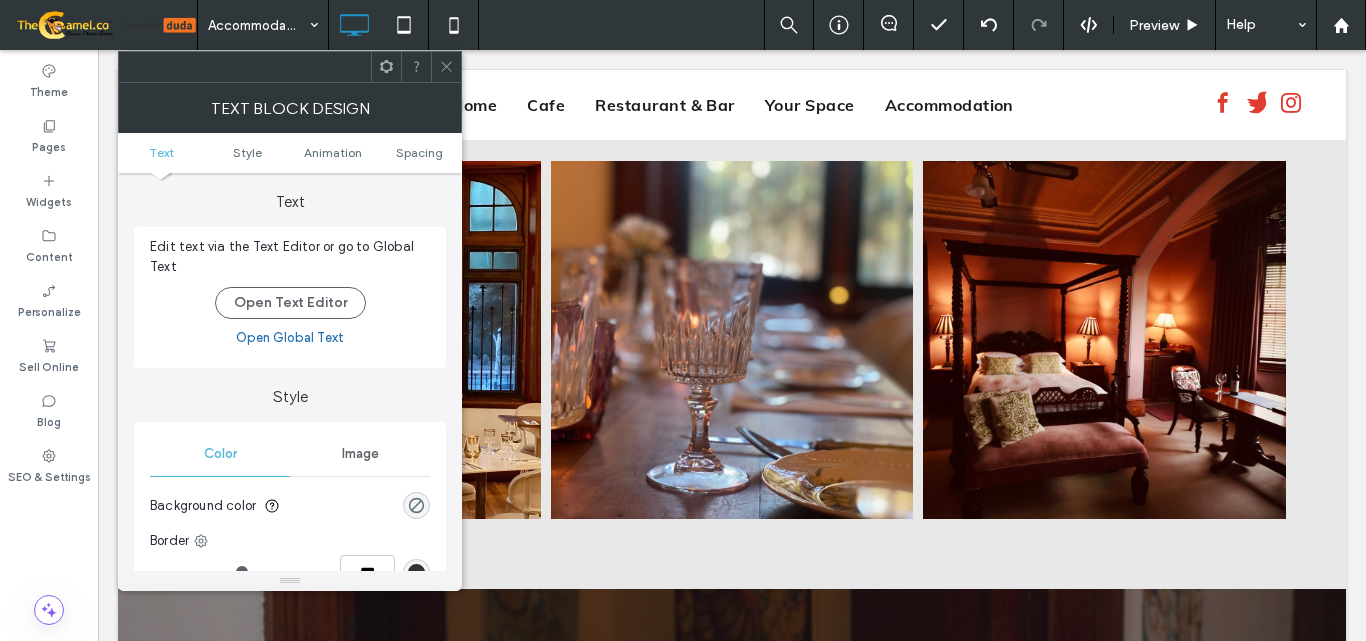 click on "Text Style Animation Spacing" at bounding box center [290, 153] 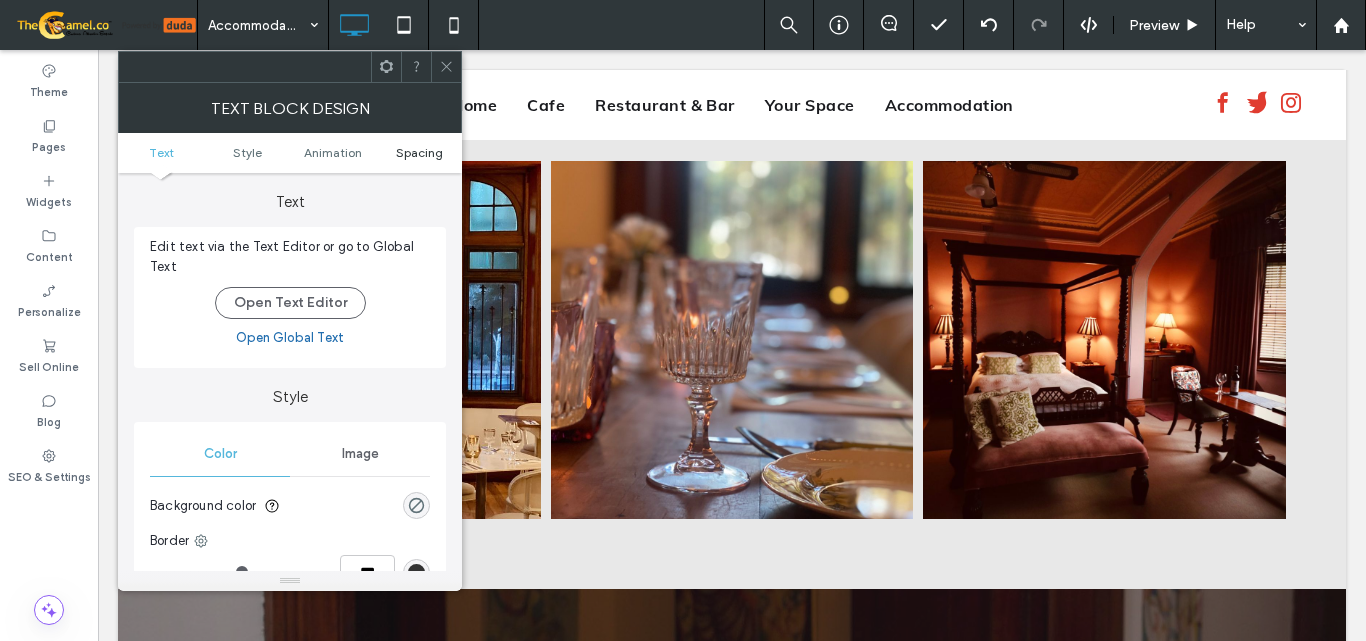 click on "Spacing" at bounding box center (419, 152) 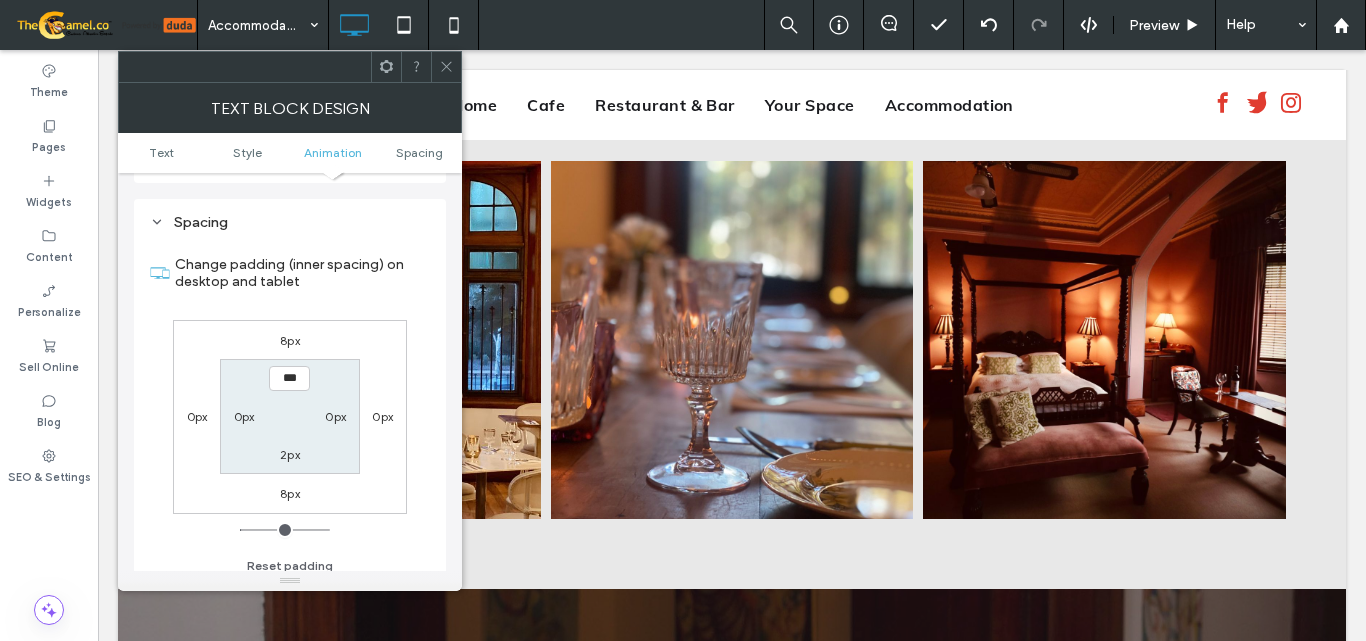scroll, scrollTop: 573, scrollLeft: 0, axis: vertical 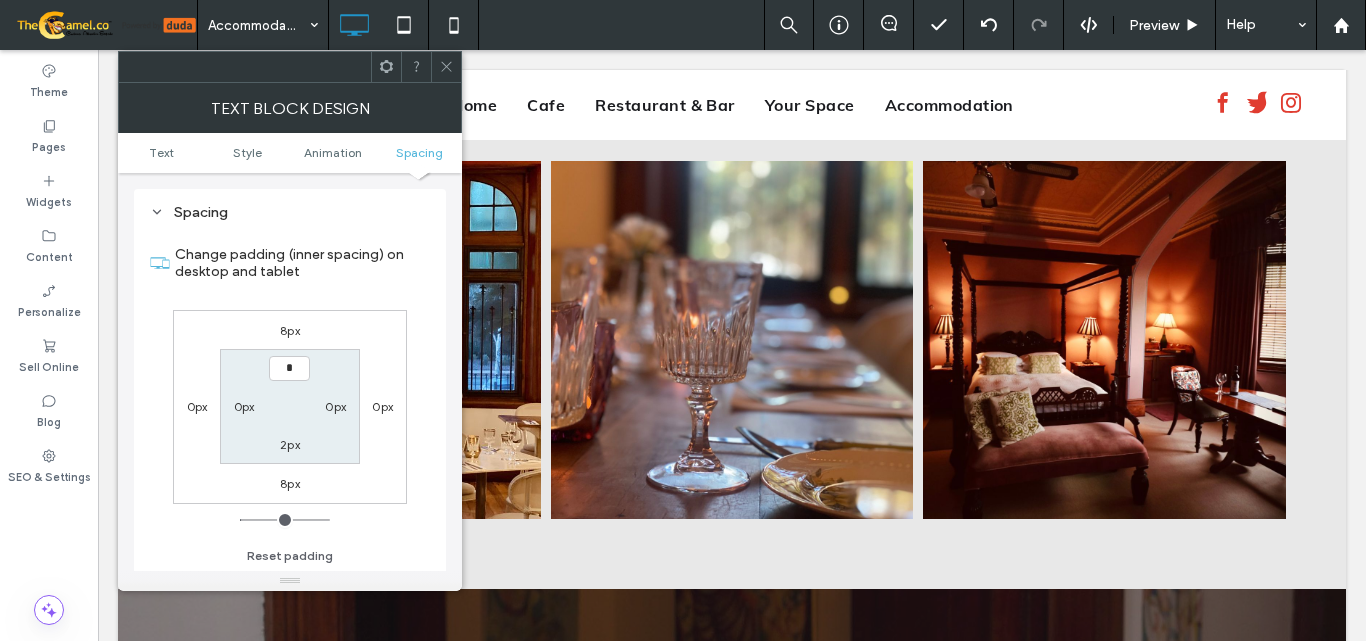 type on "***" 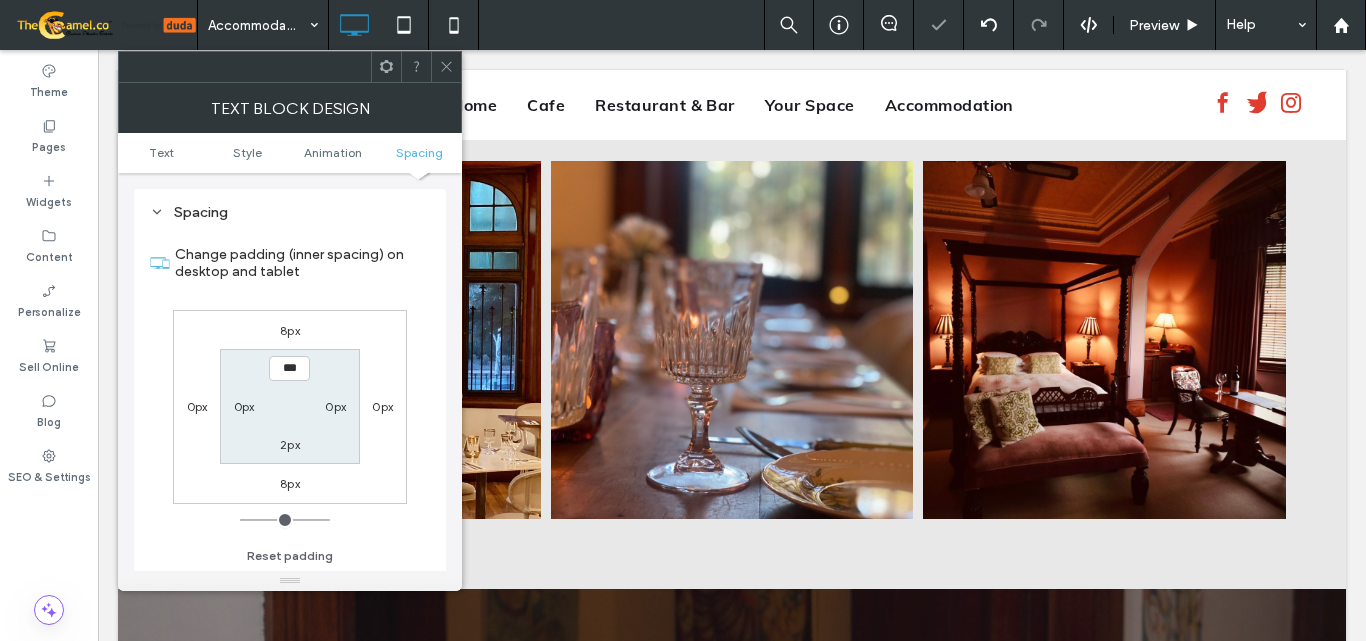 click on "8px" at bounding box center [290, 330] 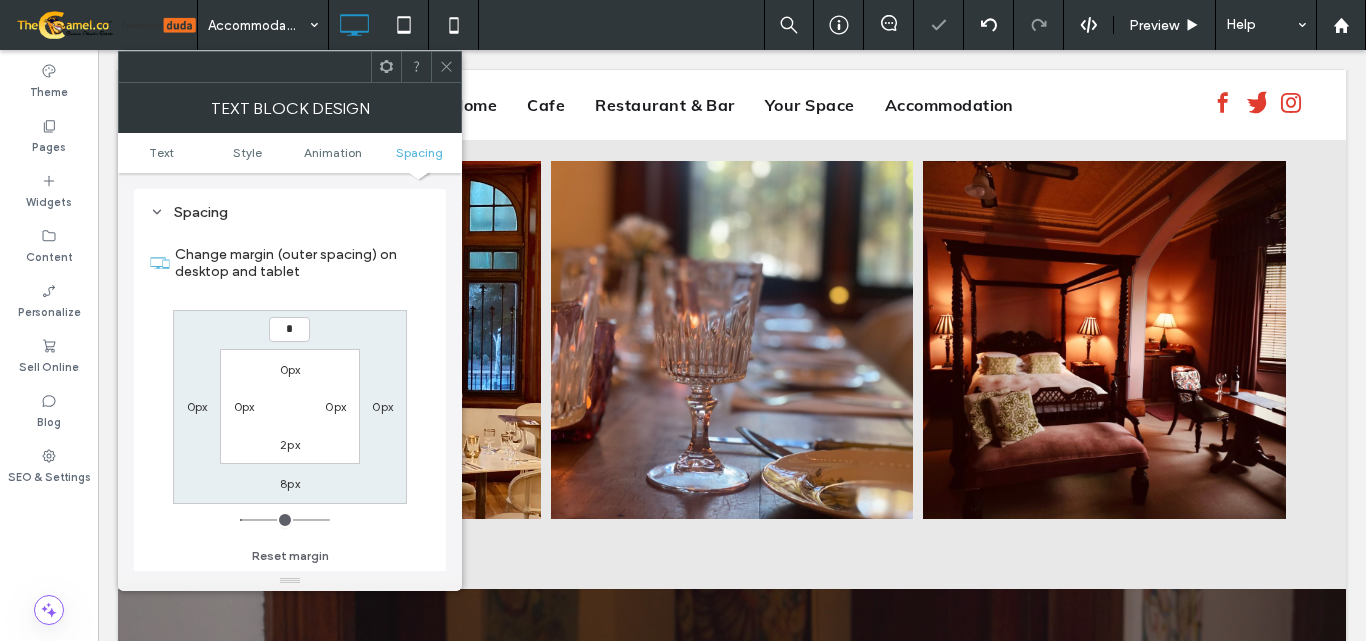 type on "*" 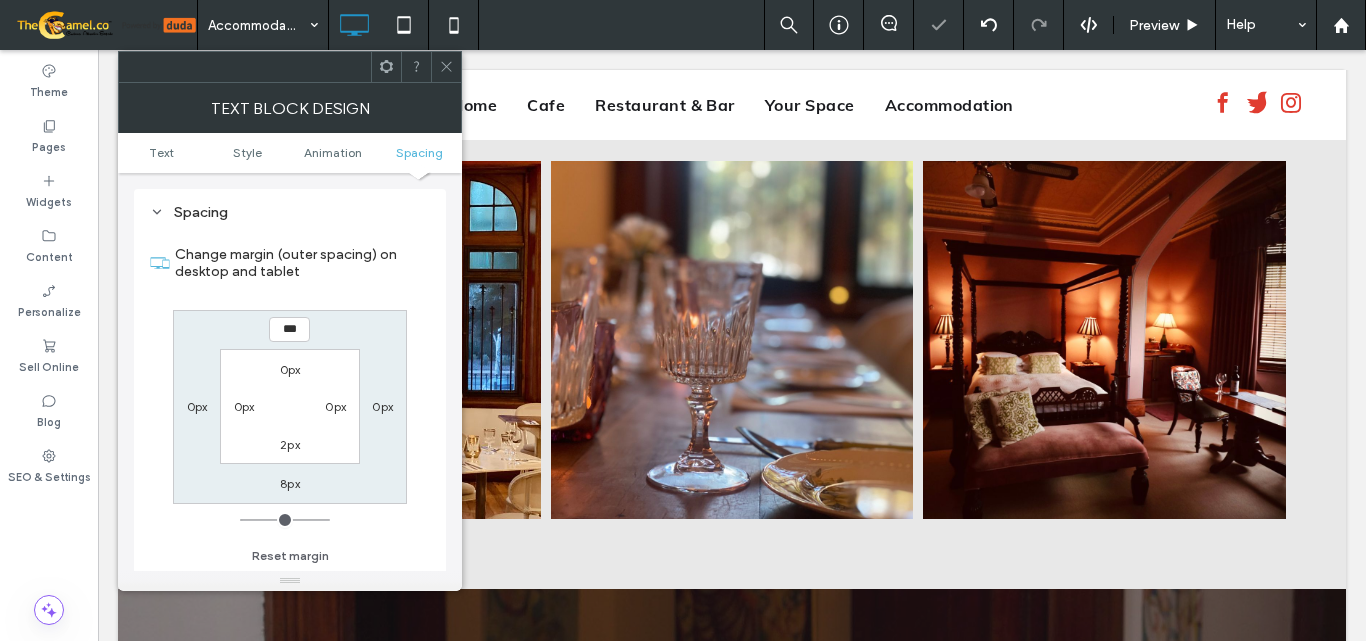 click at bounding box center (446, 67) 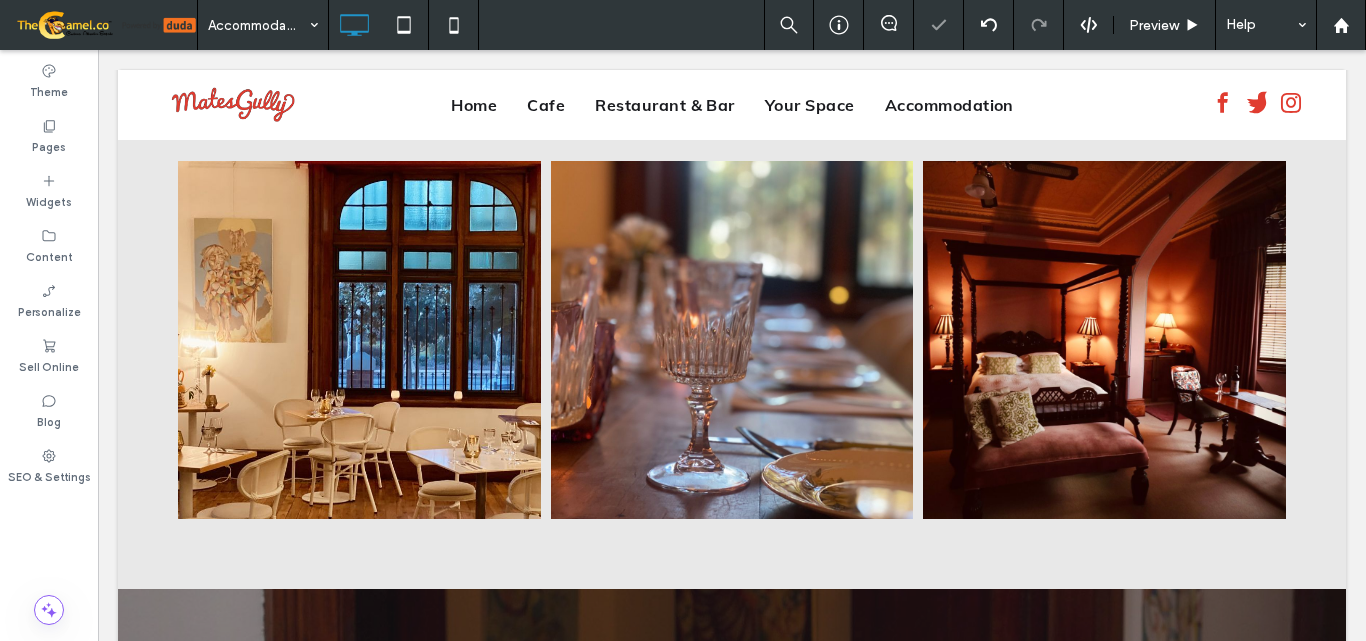 type on "*****" 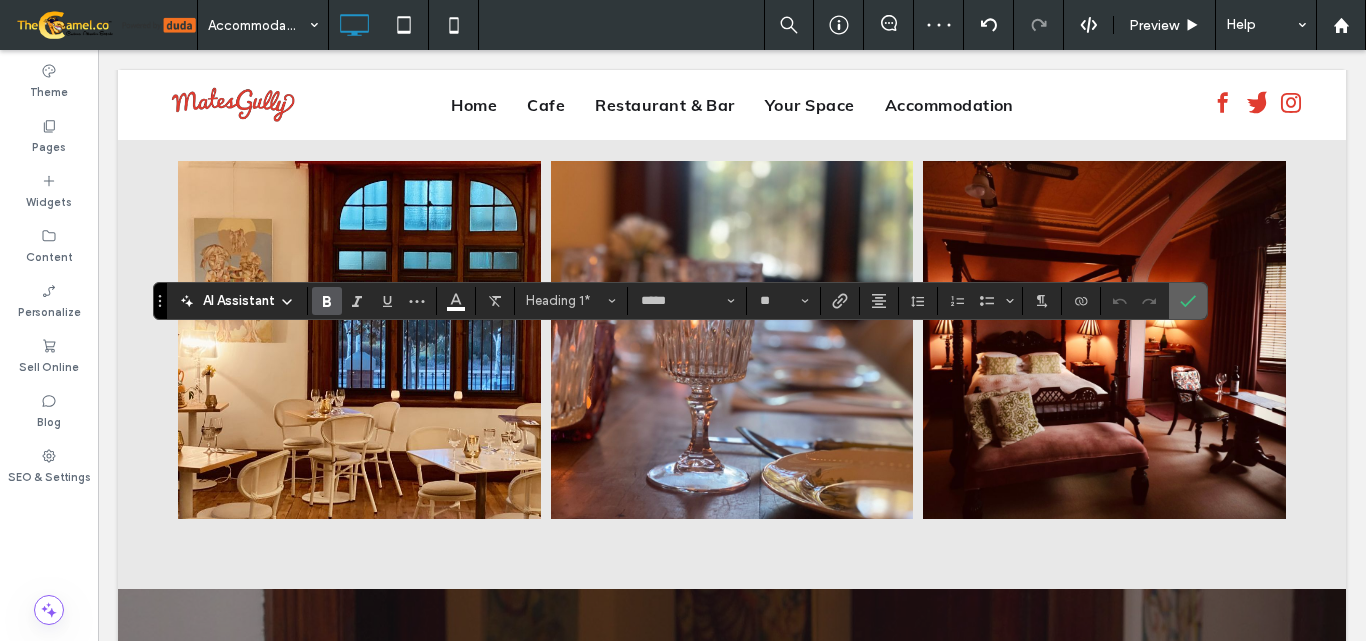 click at bounding box center [1188, 301] 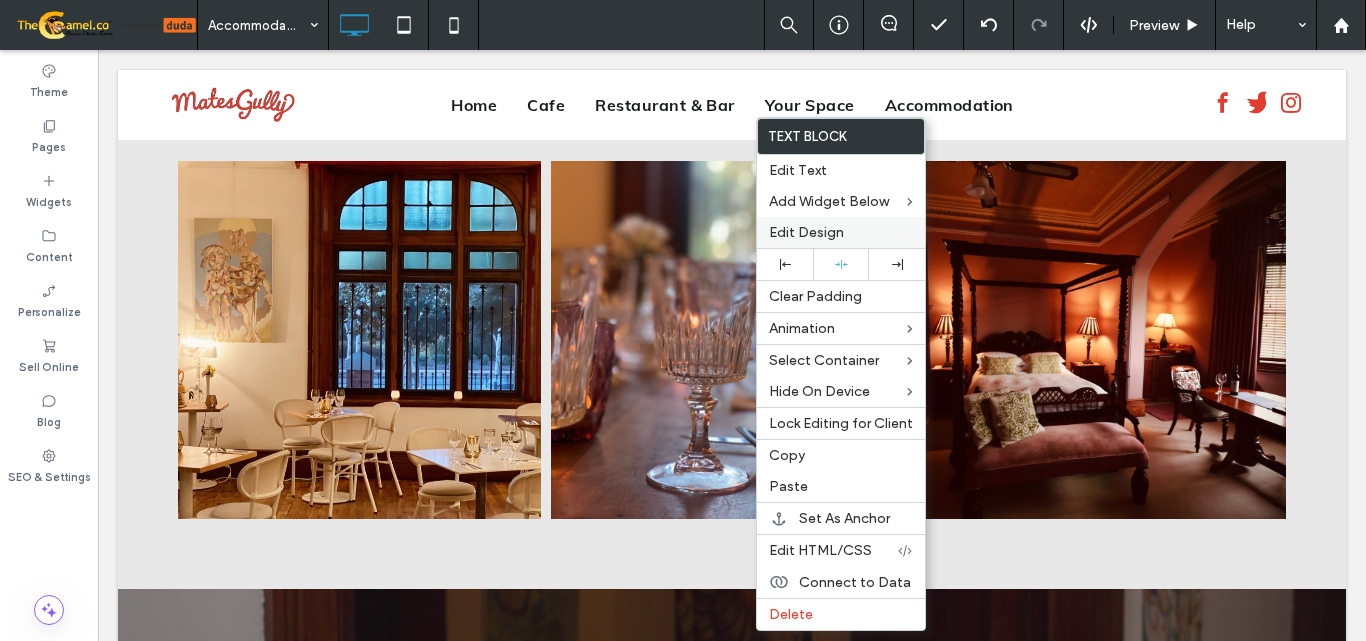click on "Edit Design" at bounding box center (841, 232) 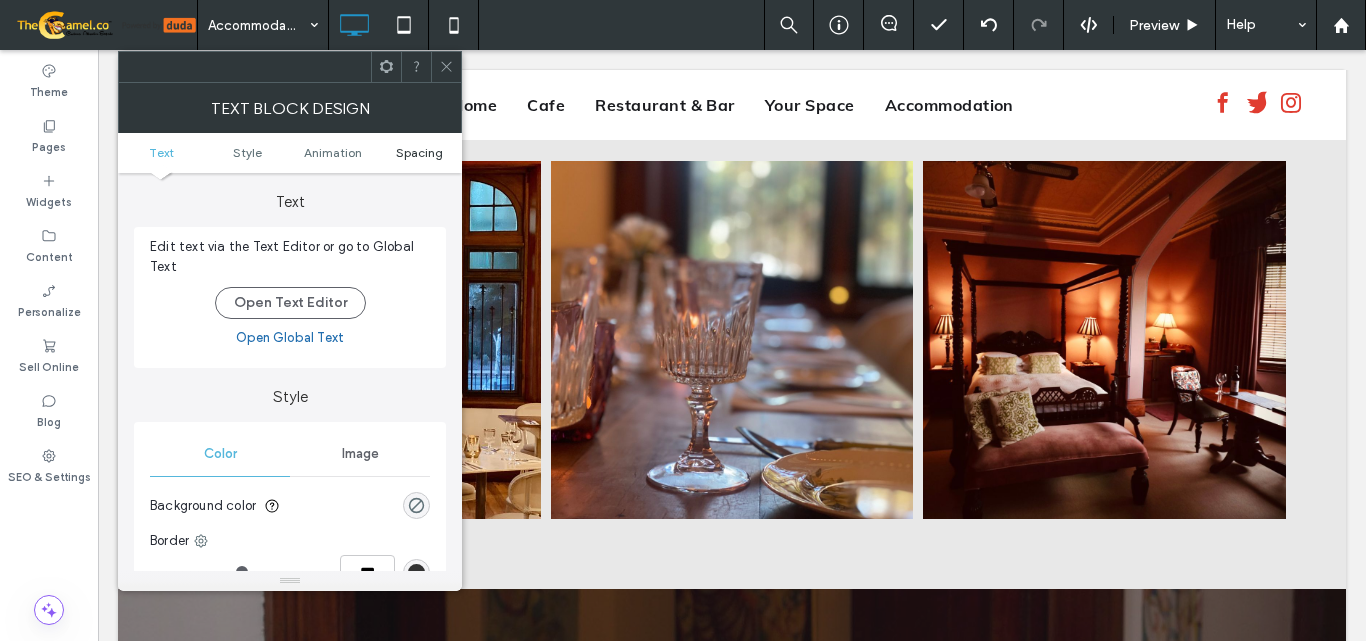 click on "Spacing" at bounding box center (419, 152) 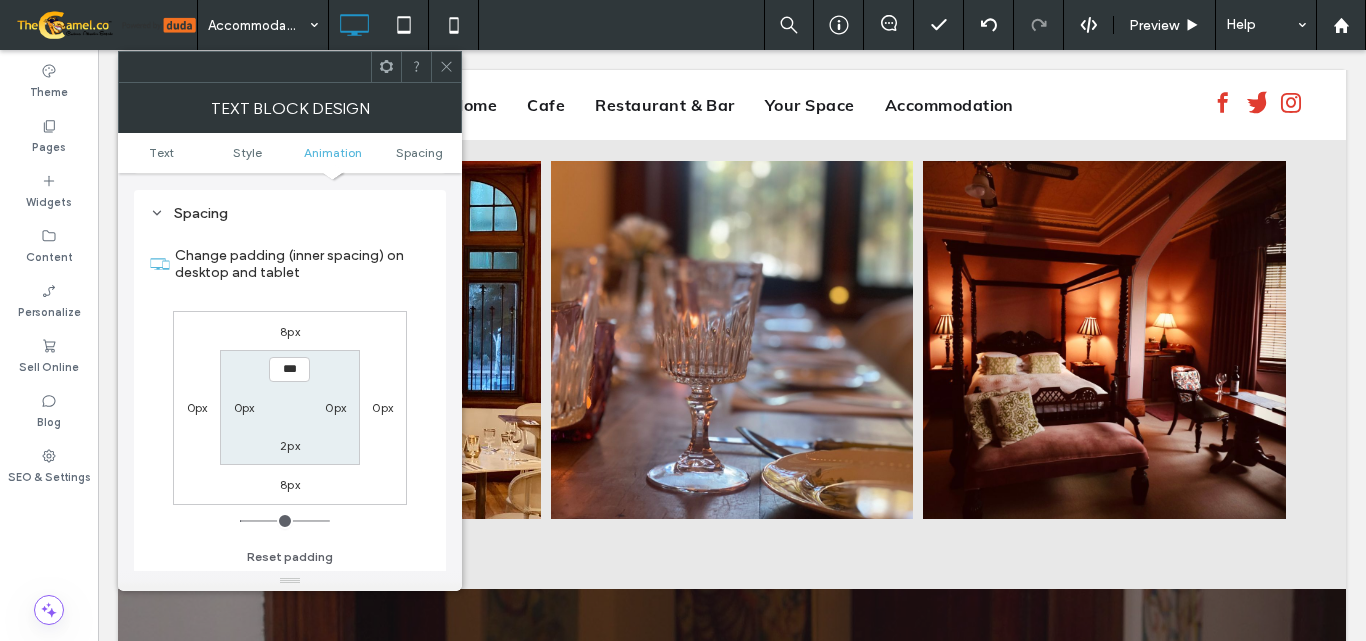 scroll, scrollTop: 573, scrollLeft: 0, axis: vertical 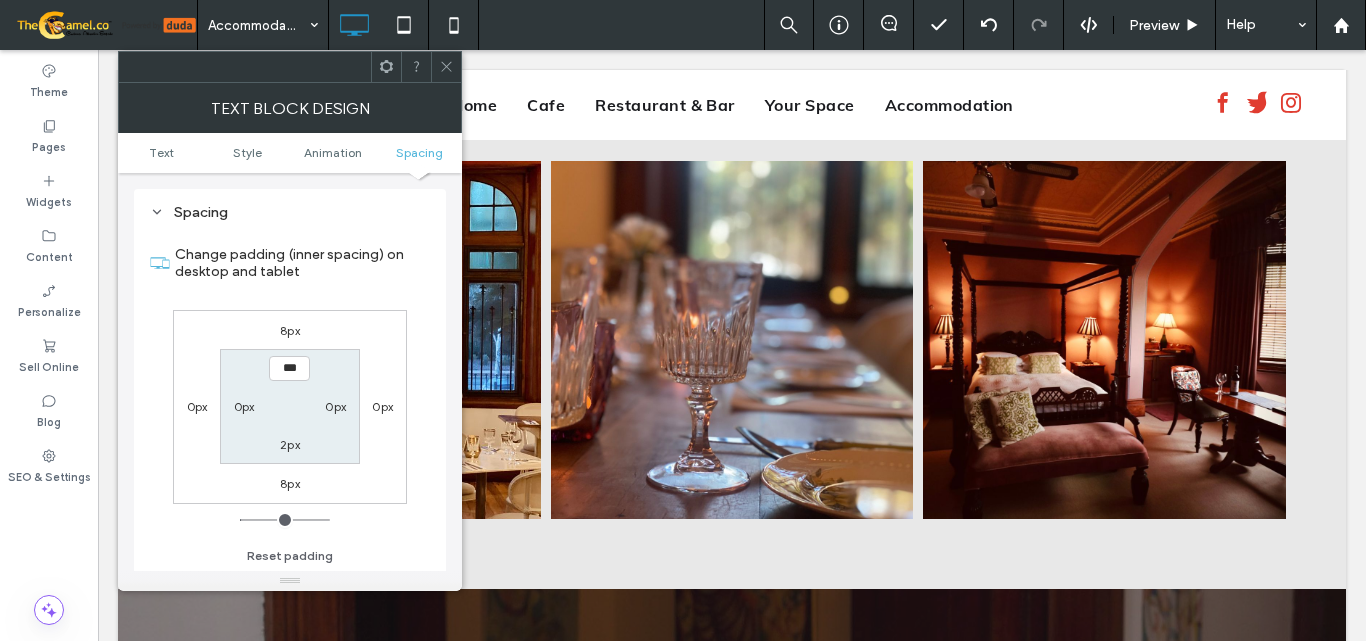 click on "2px" at bounding box center [290, 444] 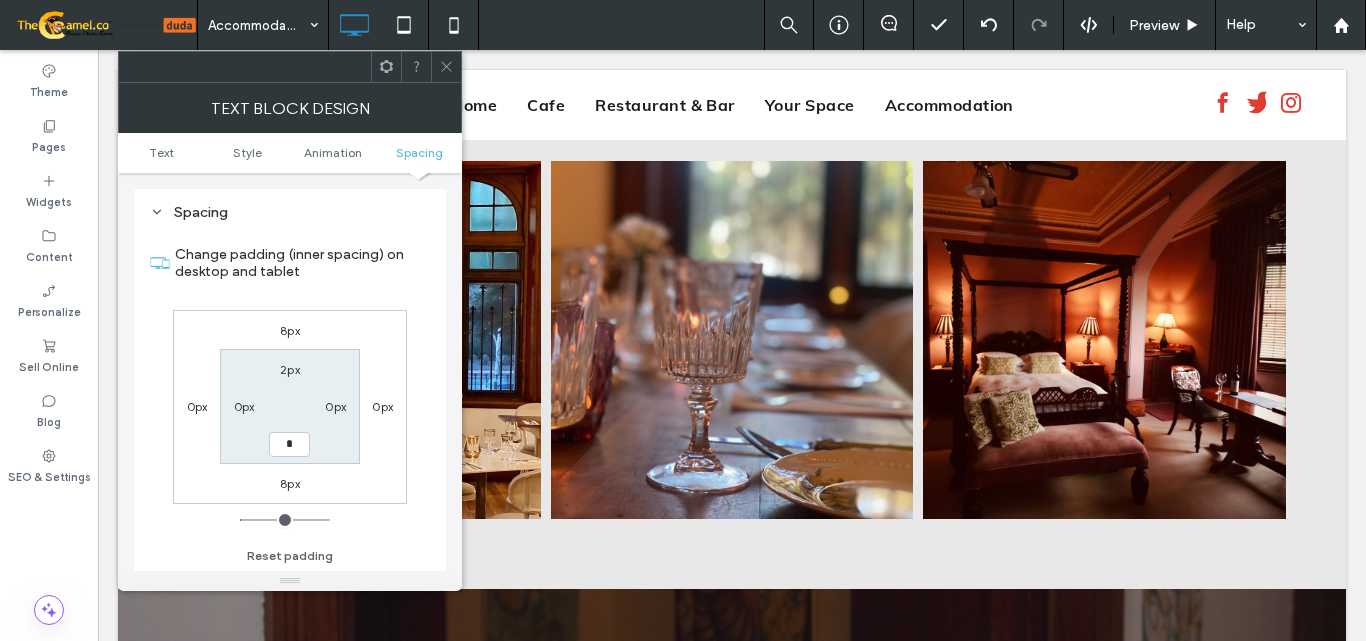 type on "*" 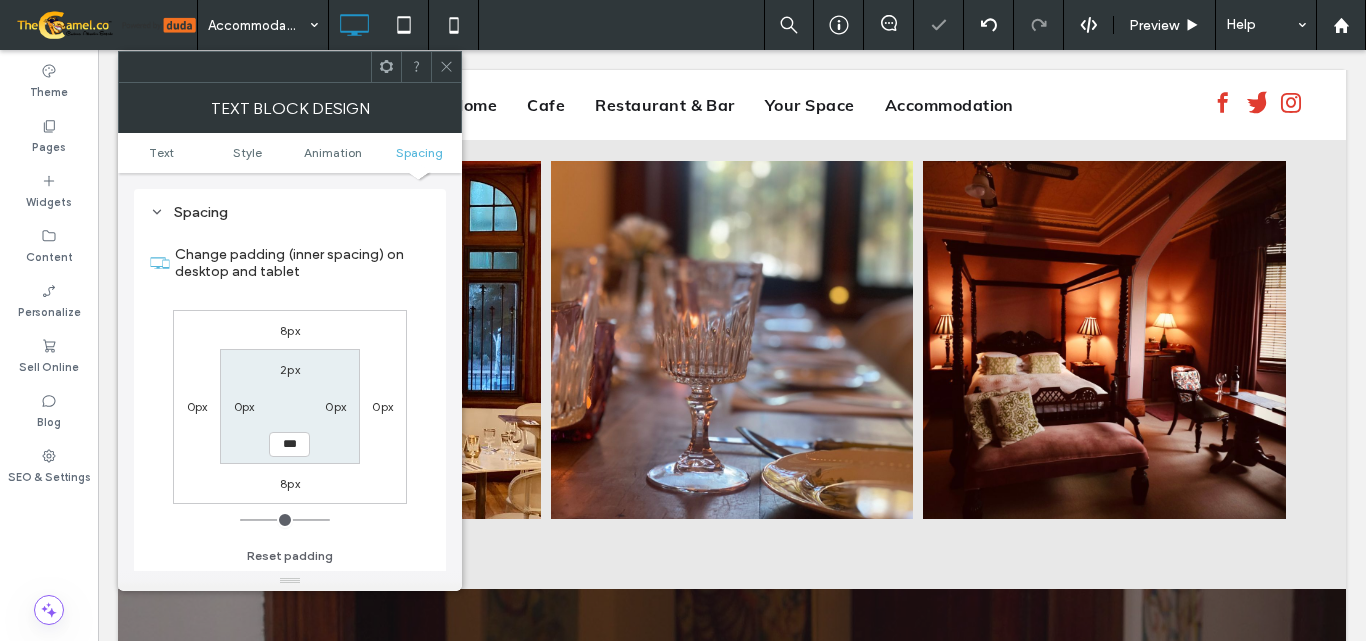 click on "8px" at bounding box center [290, 483] 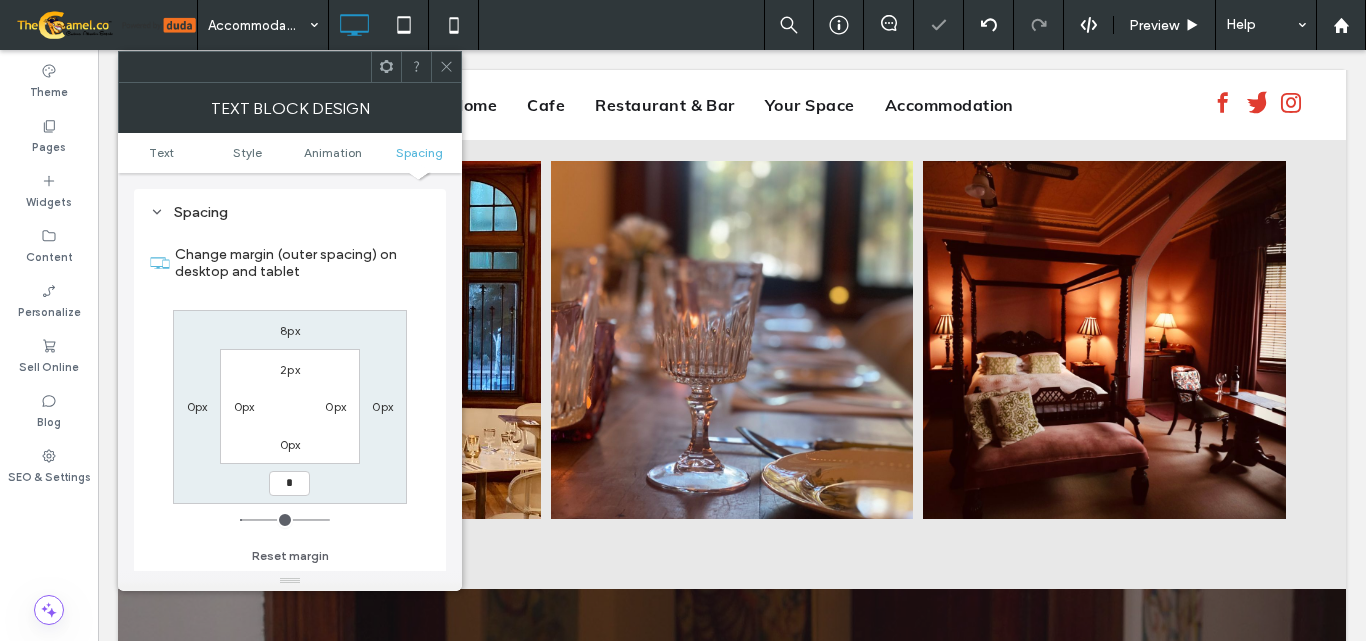 type on "*" 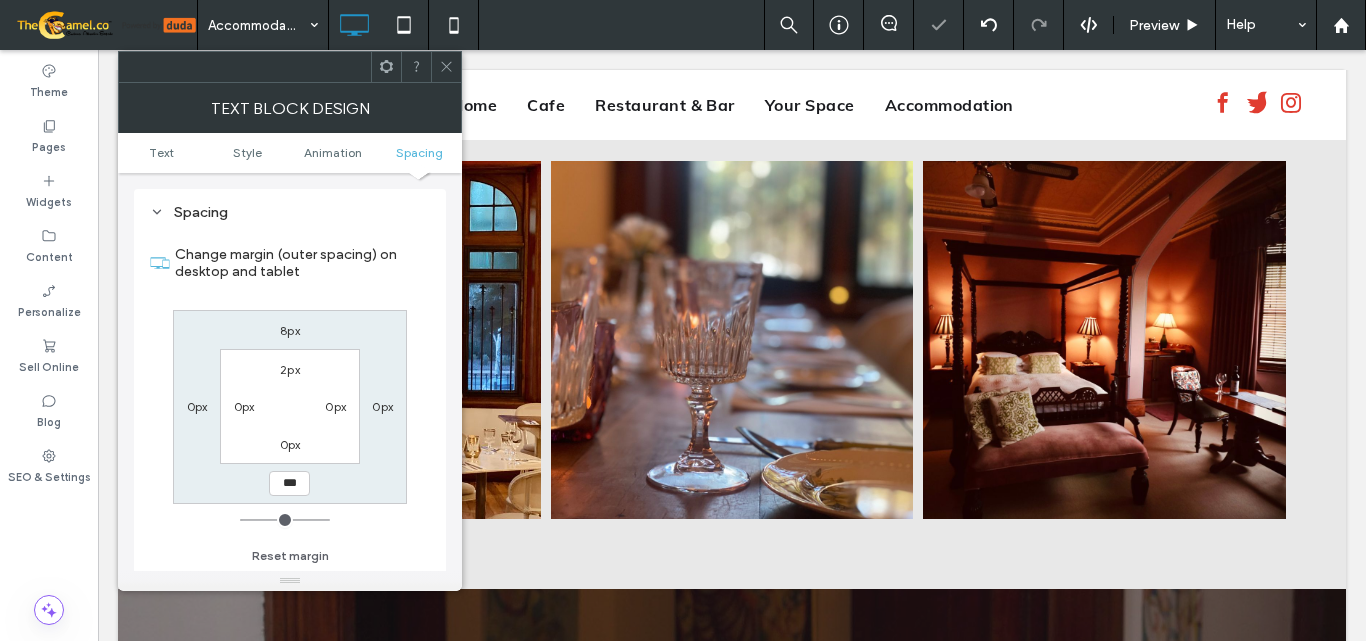 click 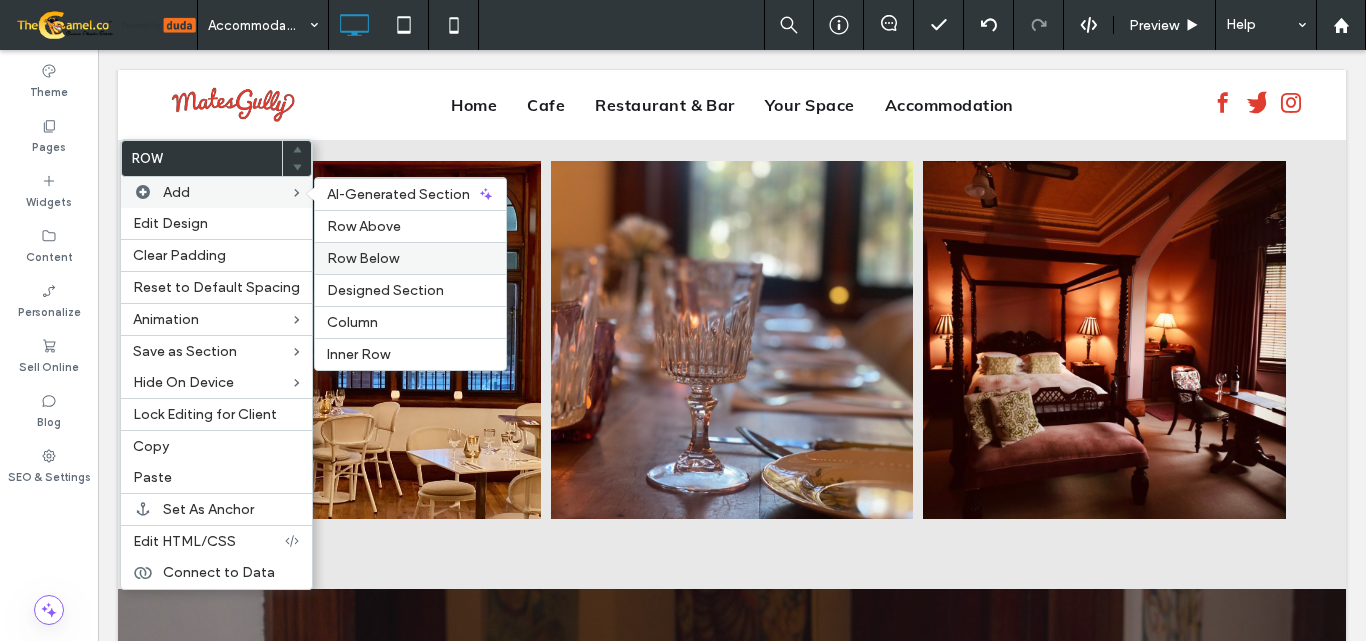 click on "Row Below" at bounding box center (363, 258) 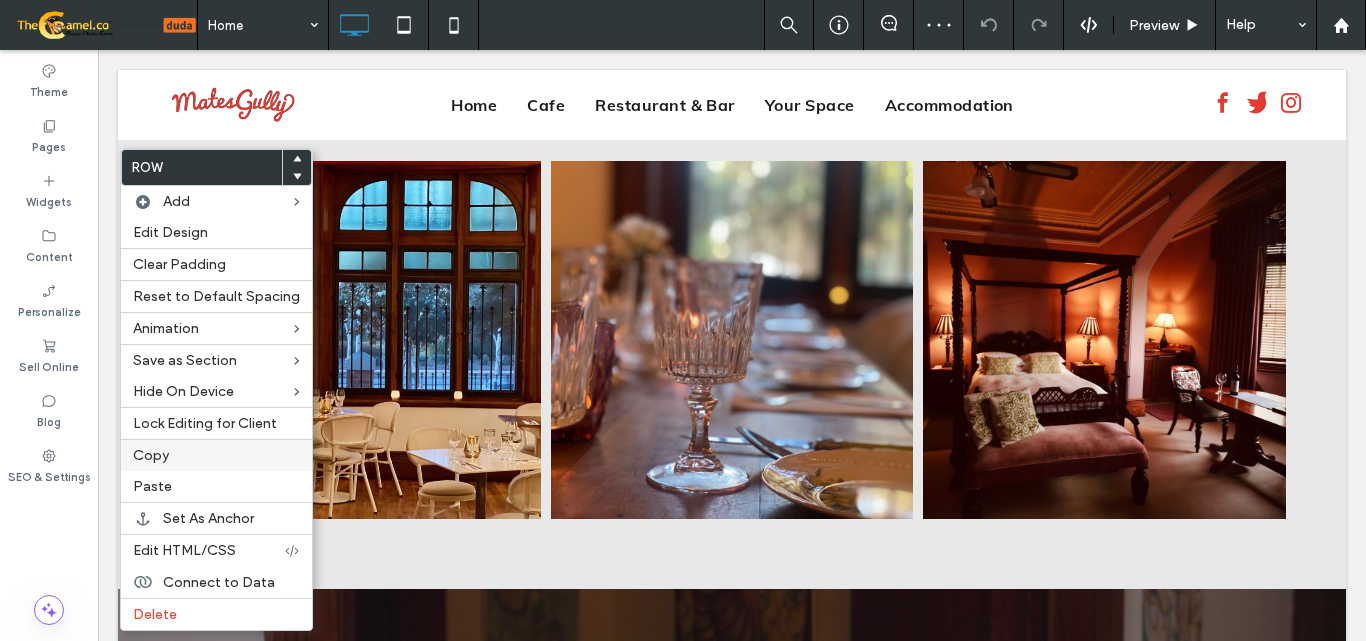 click on "Copy" at bounding box center (216, 455) 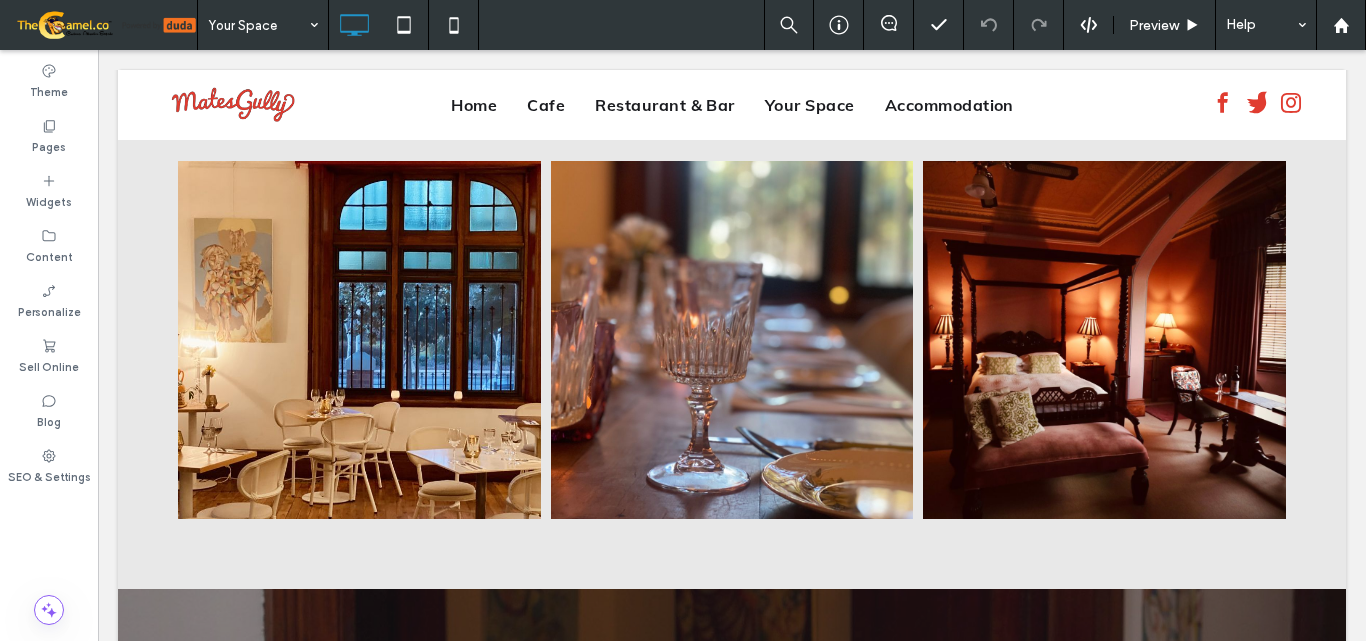 click at bounding box center (258, 25) 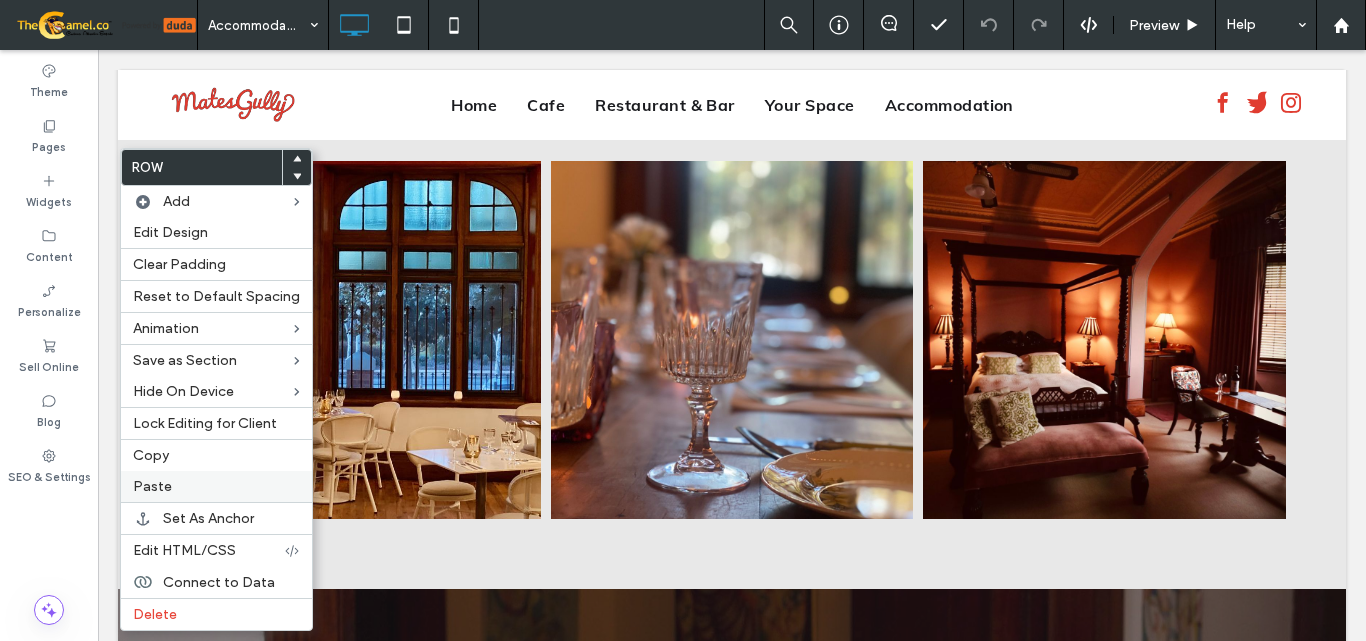 click on "Paste" at bounding box center (152, 486) 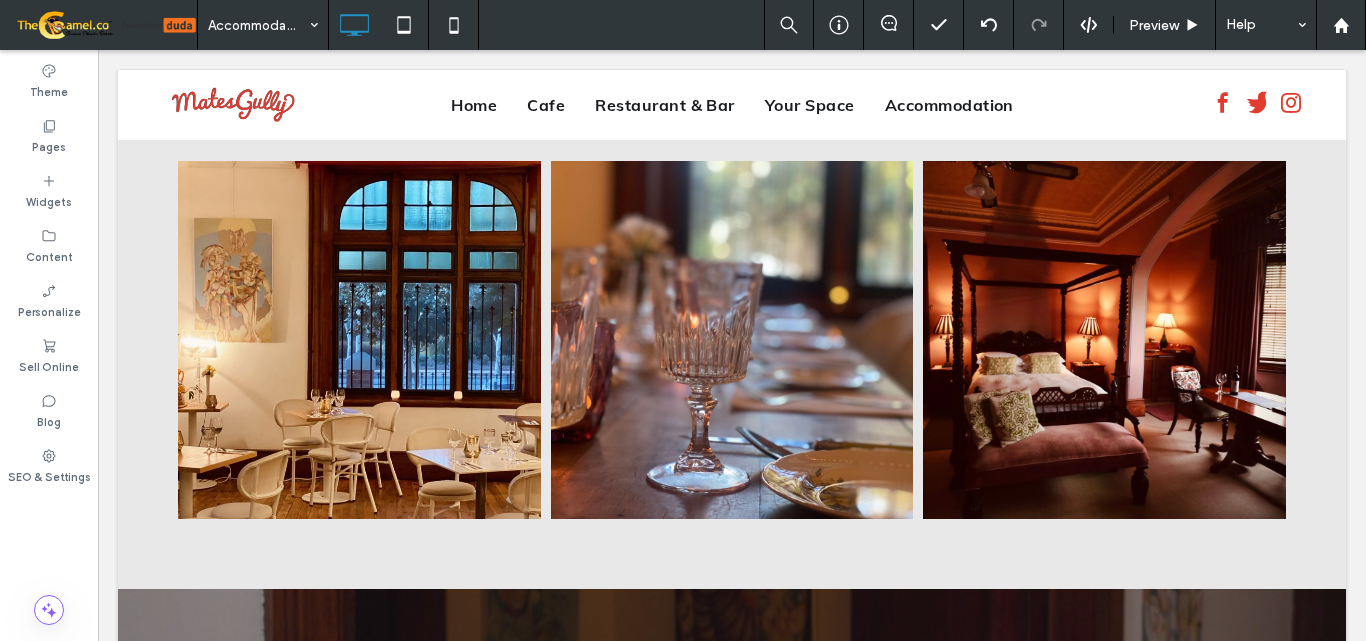 type on "*****" 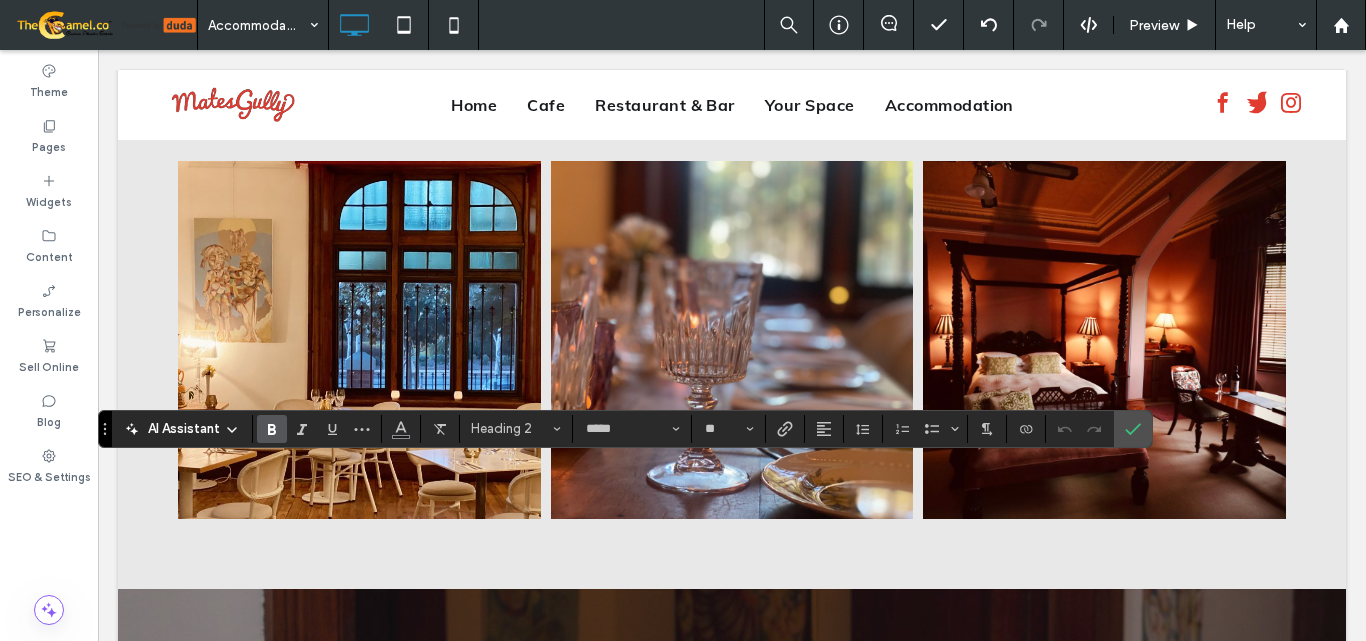 type on "****" 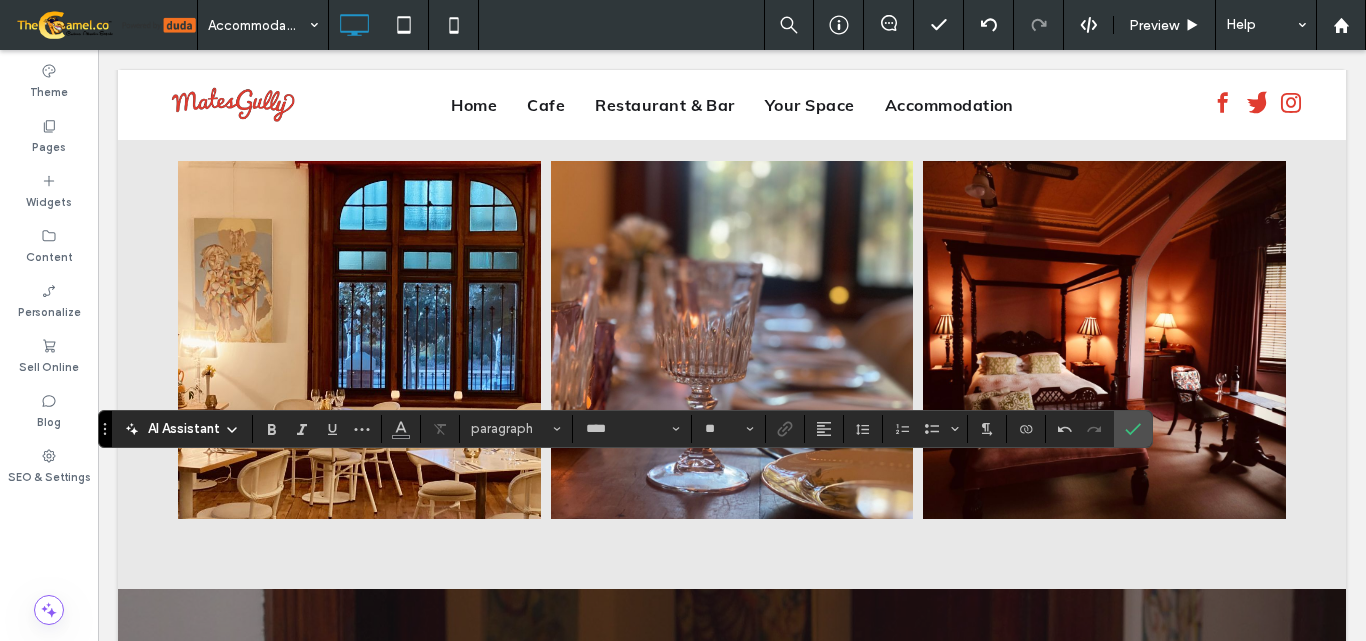 type on "*****" 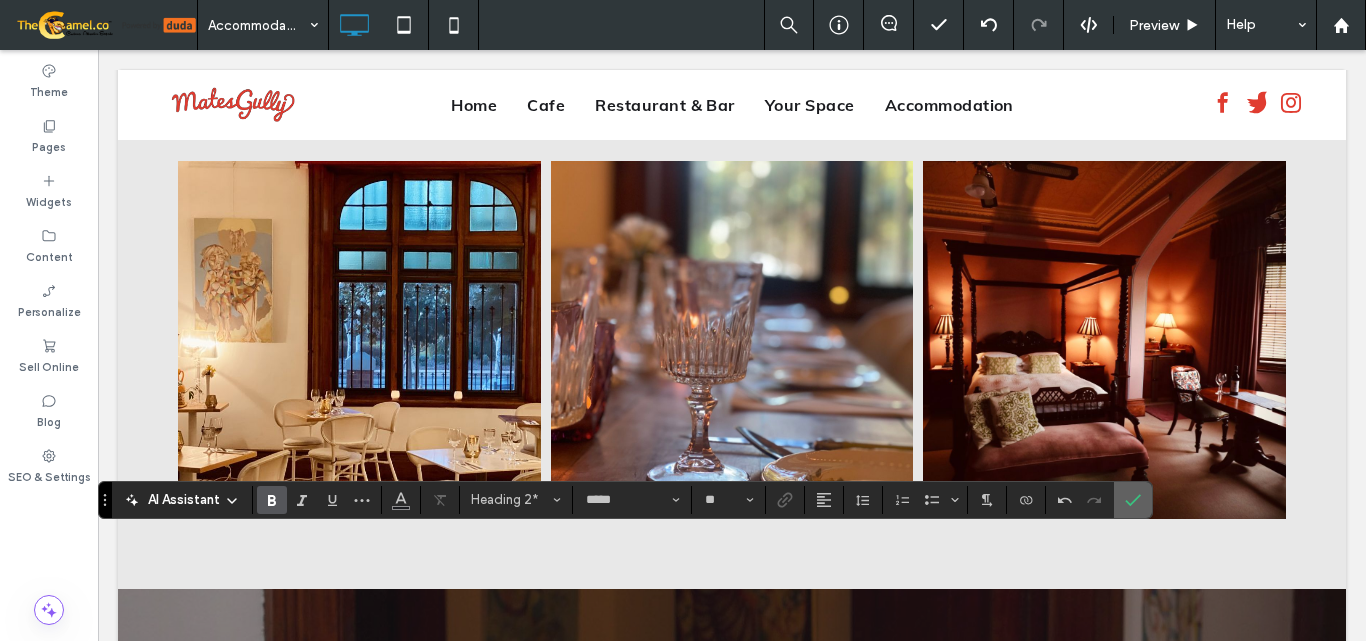 click at bounding box center [1129, 500] 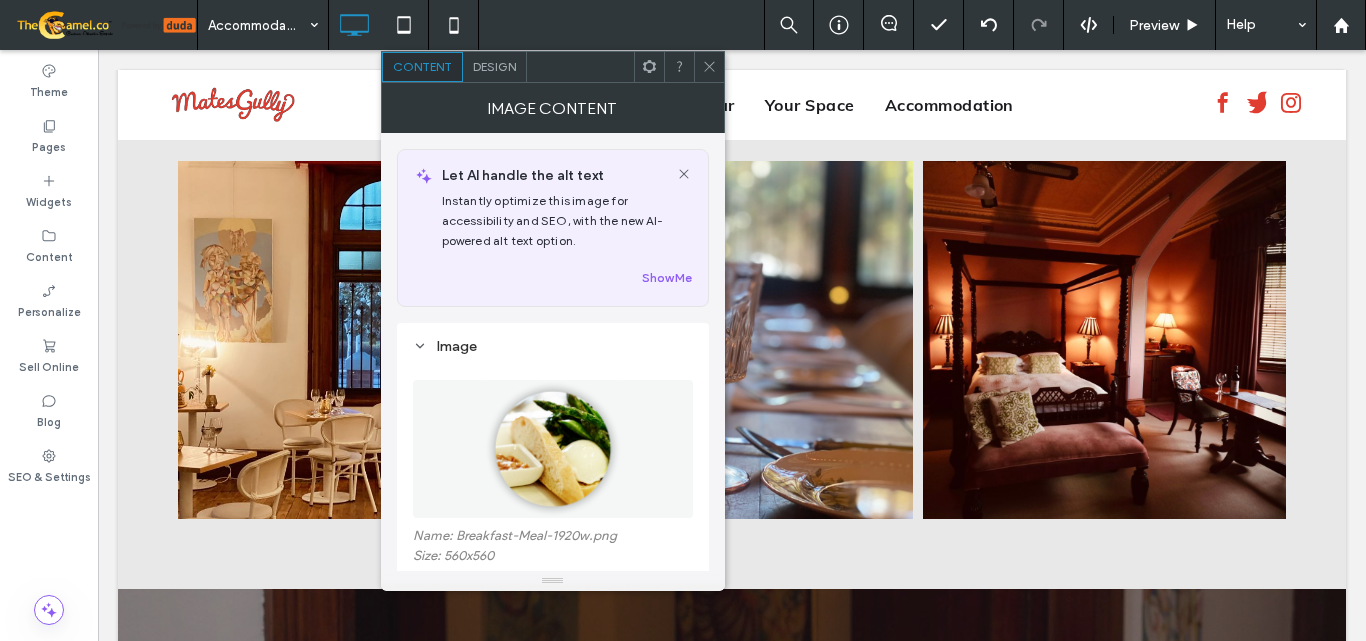 click at bounding box center (553, 449) 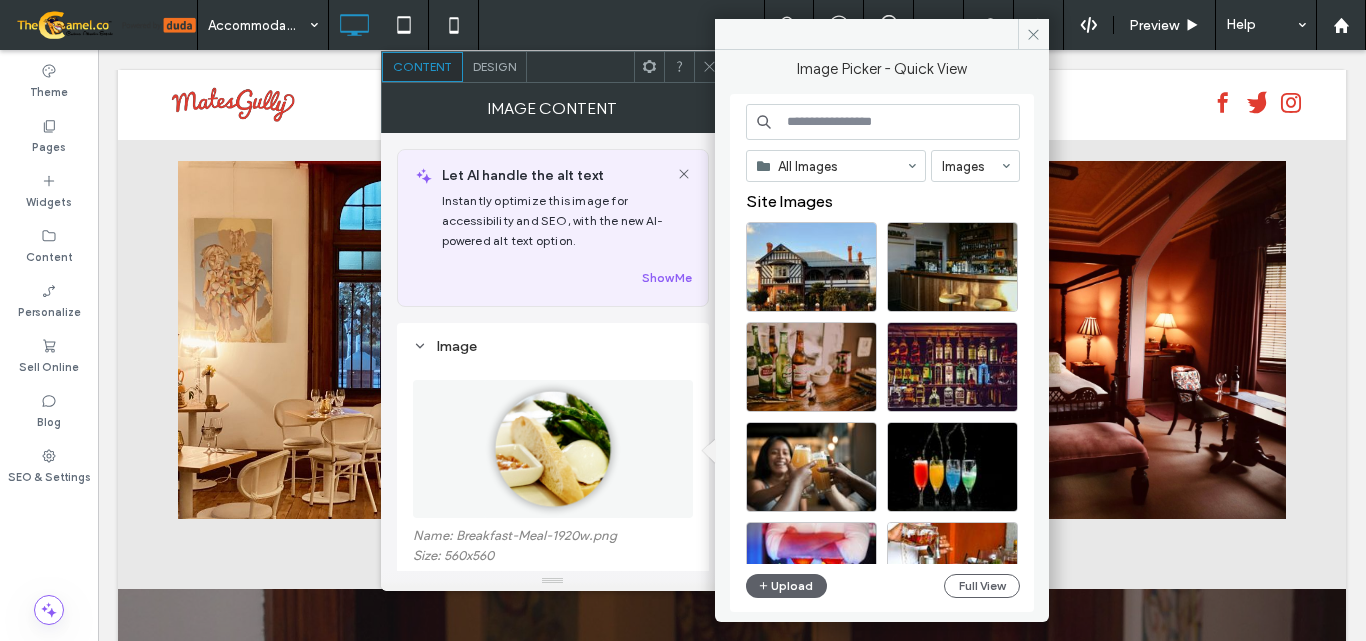 click at bounding box center [883, 122] 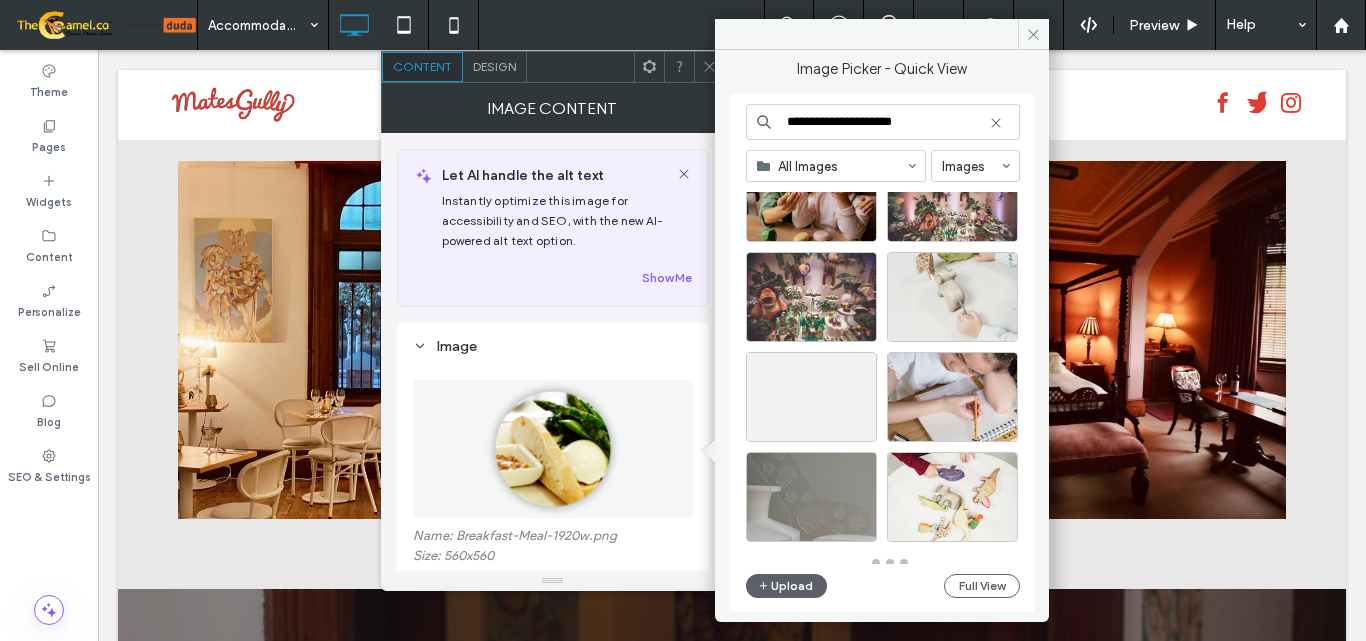 scroll, scrollTop: 877, scrollLeft: 0, axis: vertical 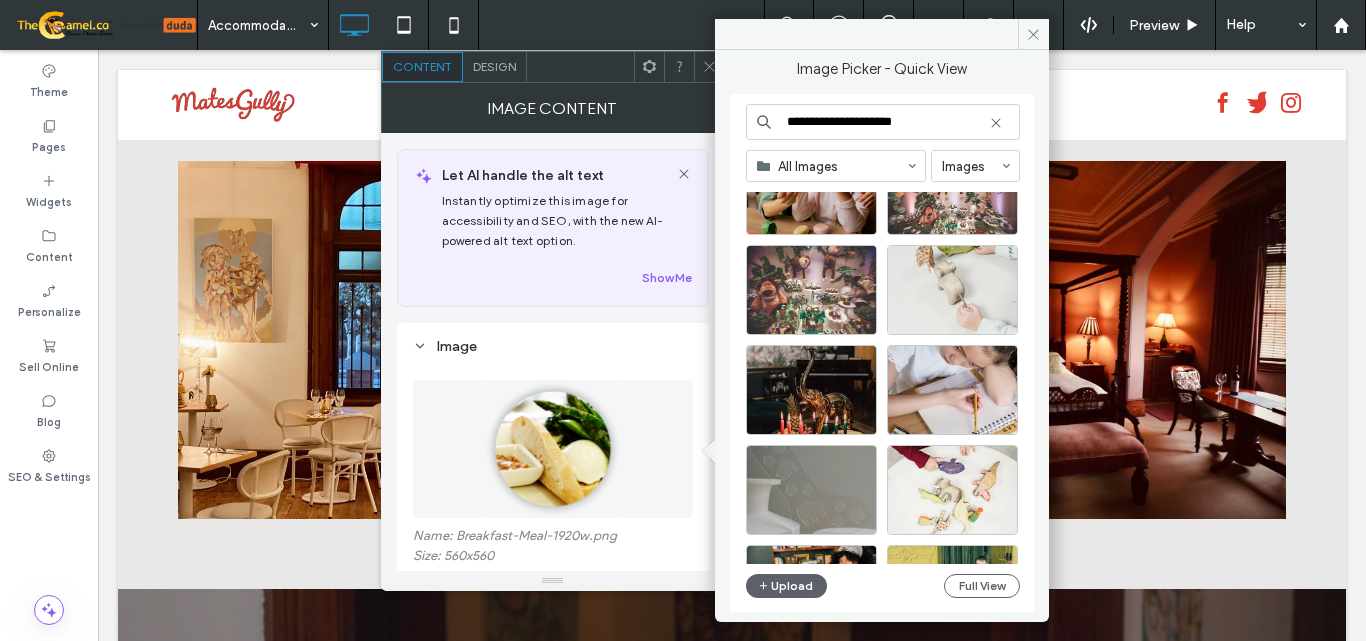 drag, startPoint x: 955, startPoint y: 118, endPoint x: 684, endPoint y: 125, distance: 271.0904 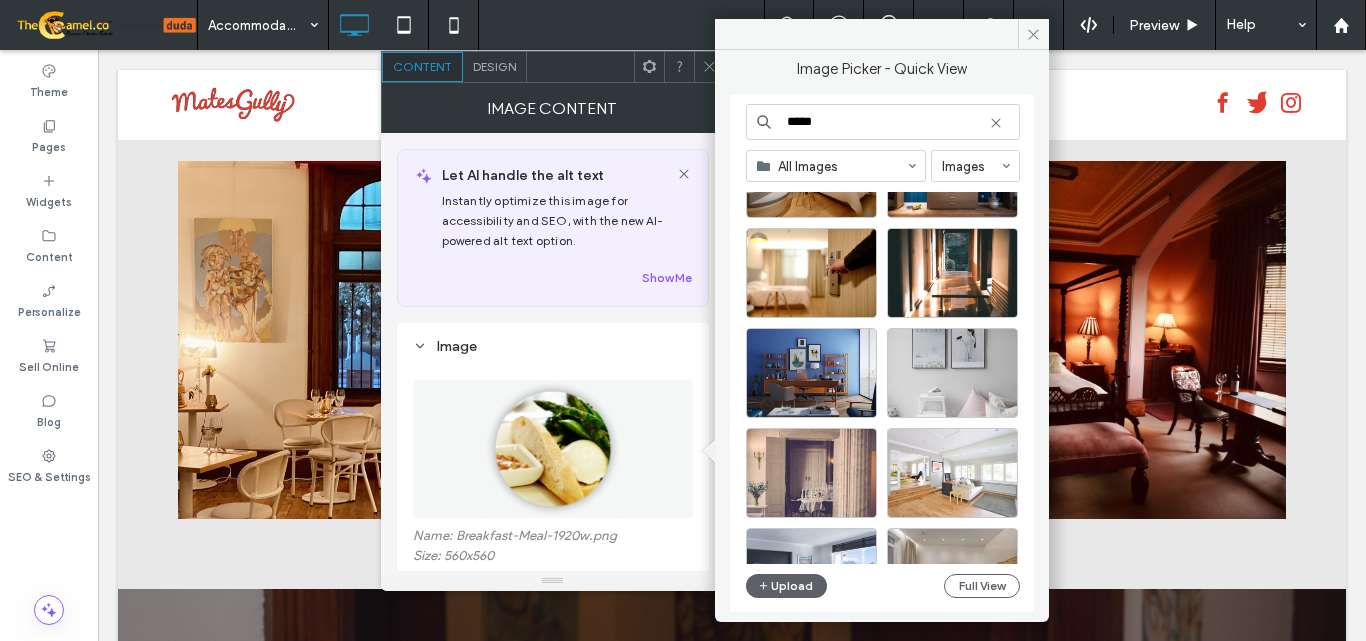 scroll, scrollTop: 200, scrollLeft: 0, axis: vertical 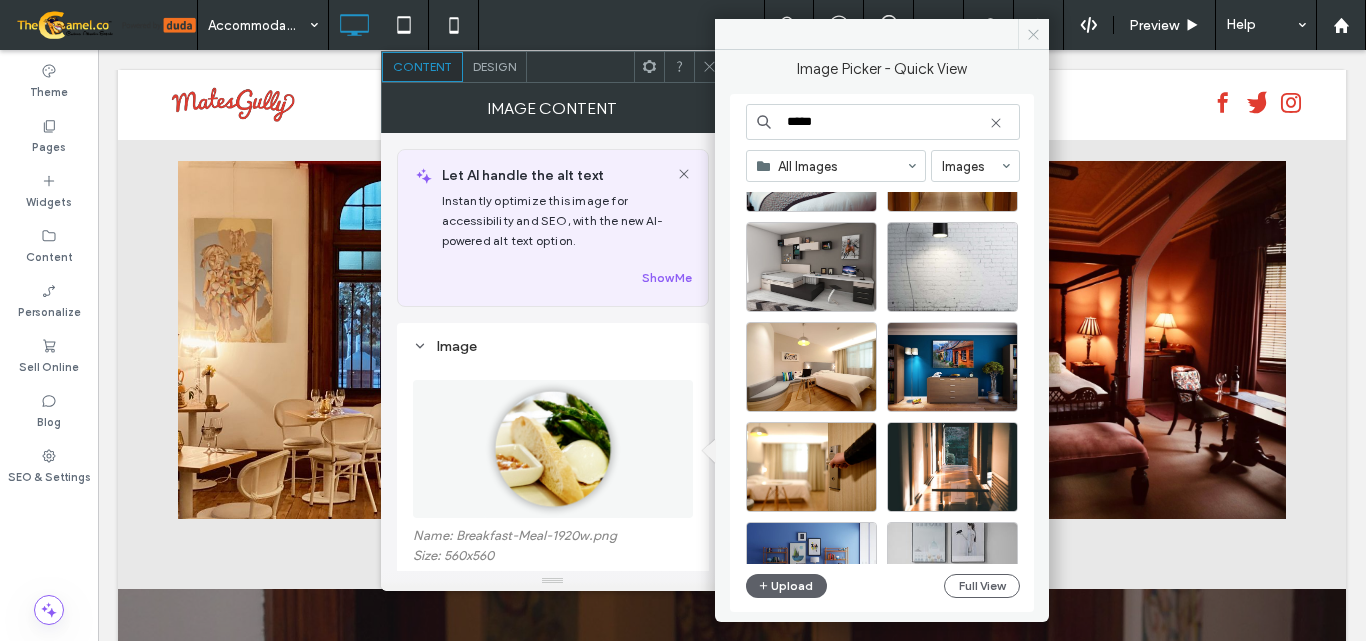 type on "*****" 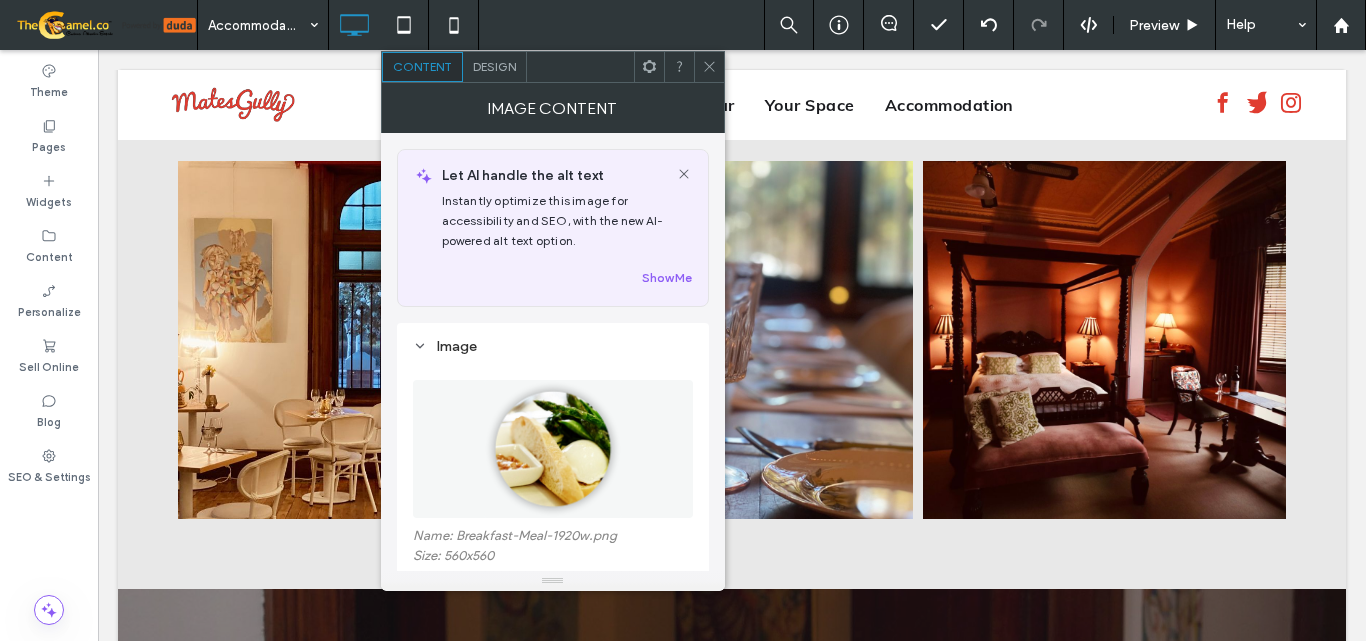 click at bounding box center (709, 67) 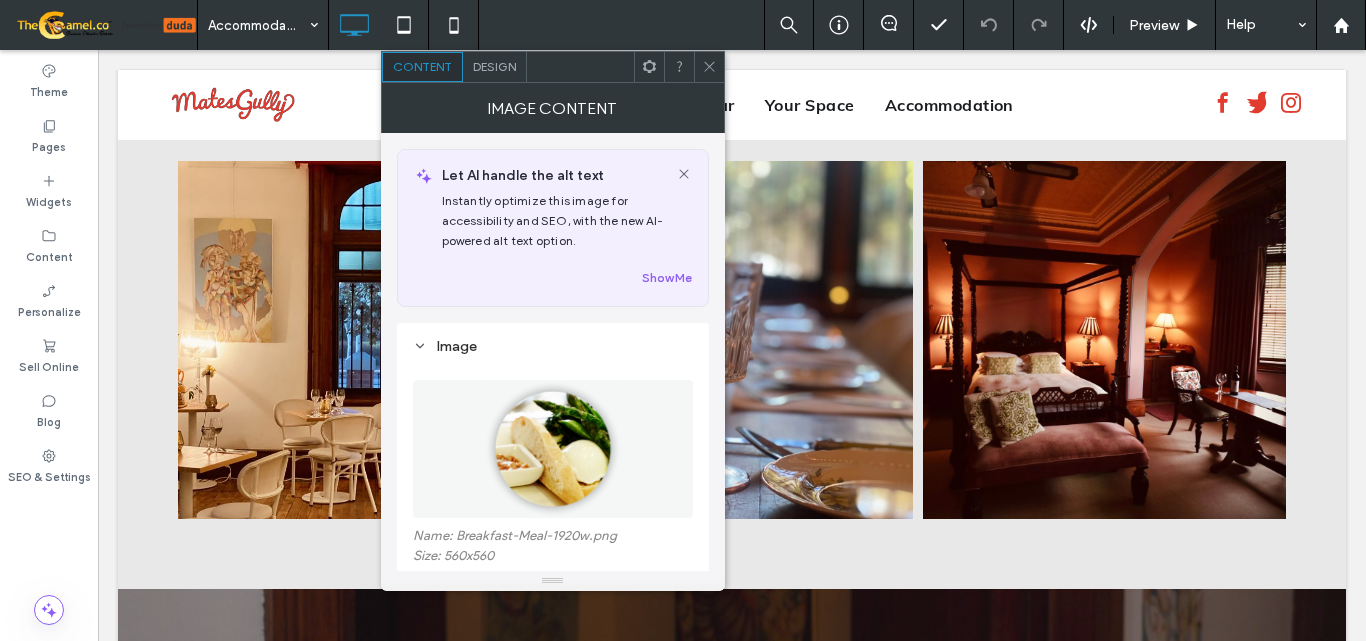 click at bounding box center [553, 449] 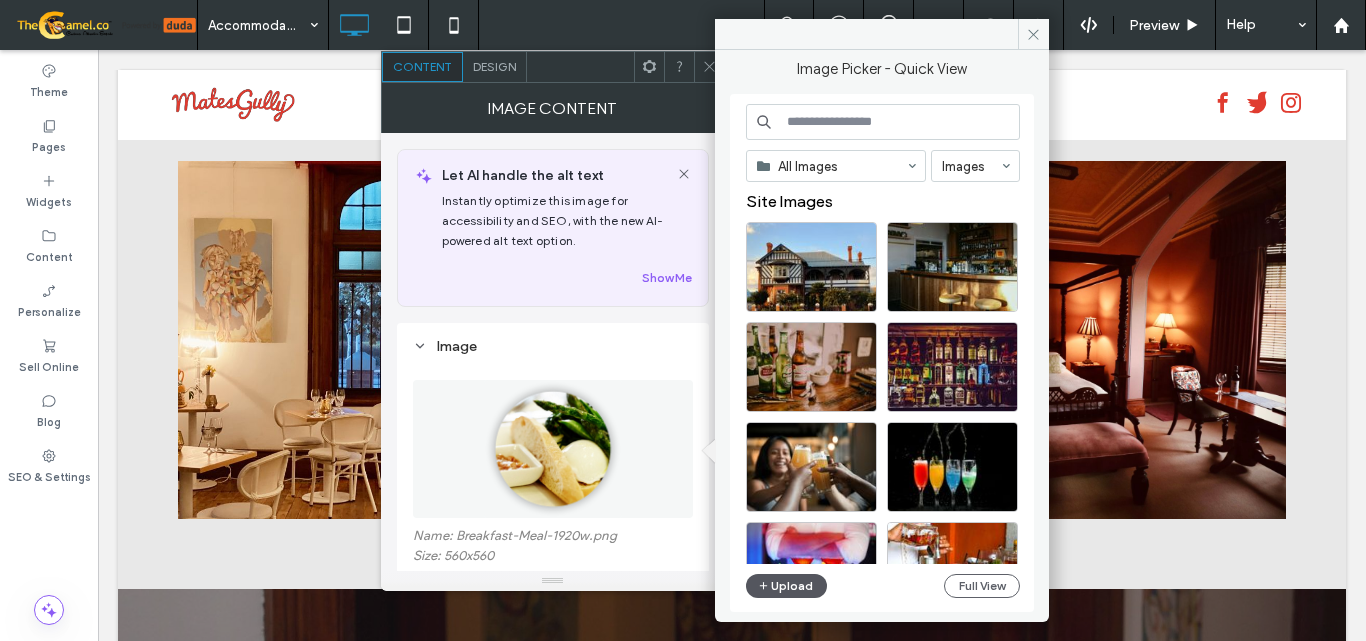 click on "Upload" at bounding box center (787, 586) 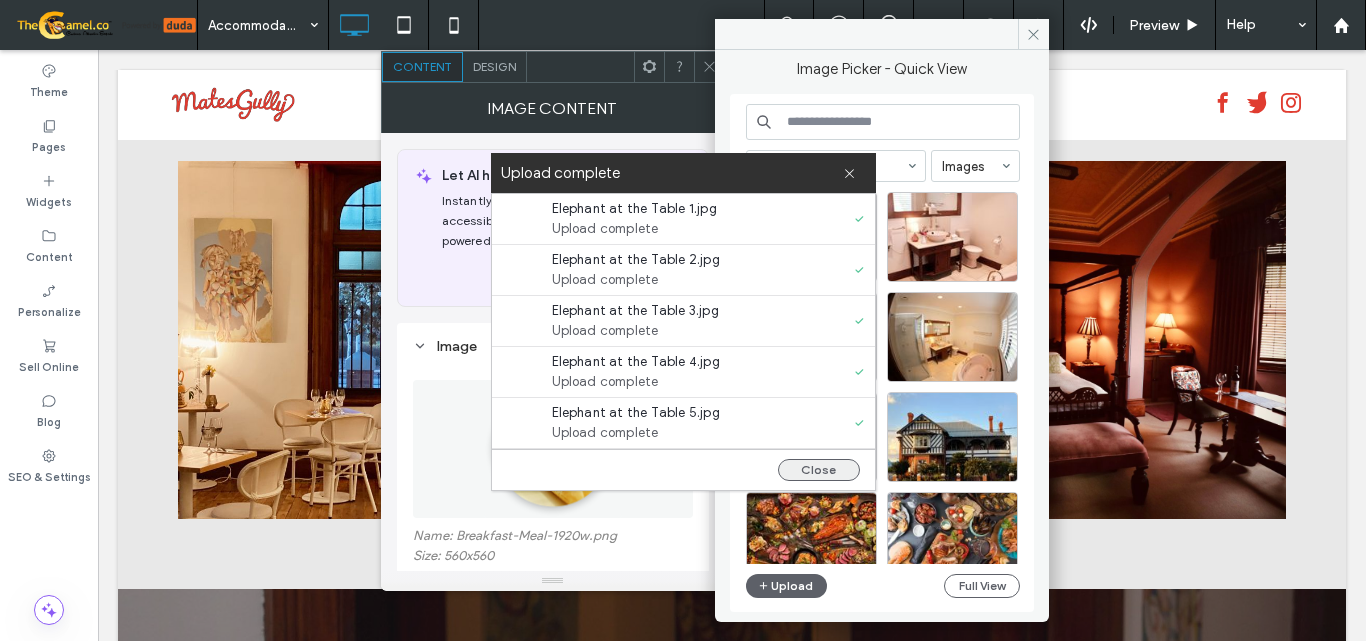click on "Close" at bounding box center (819, 470) 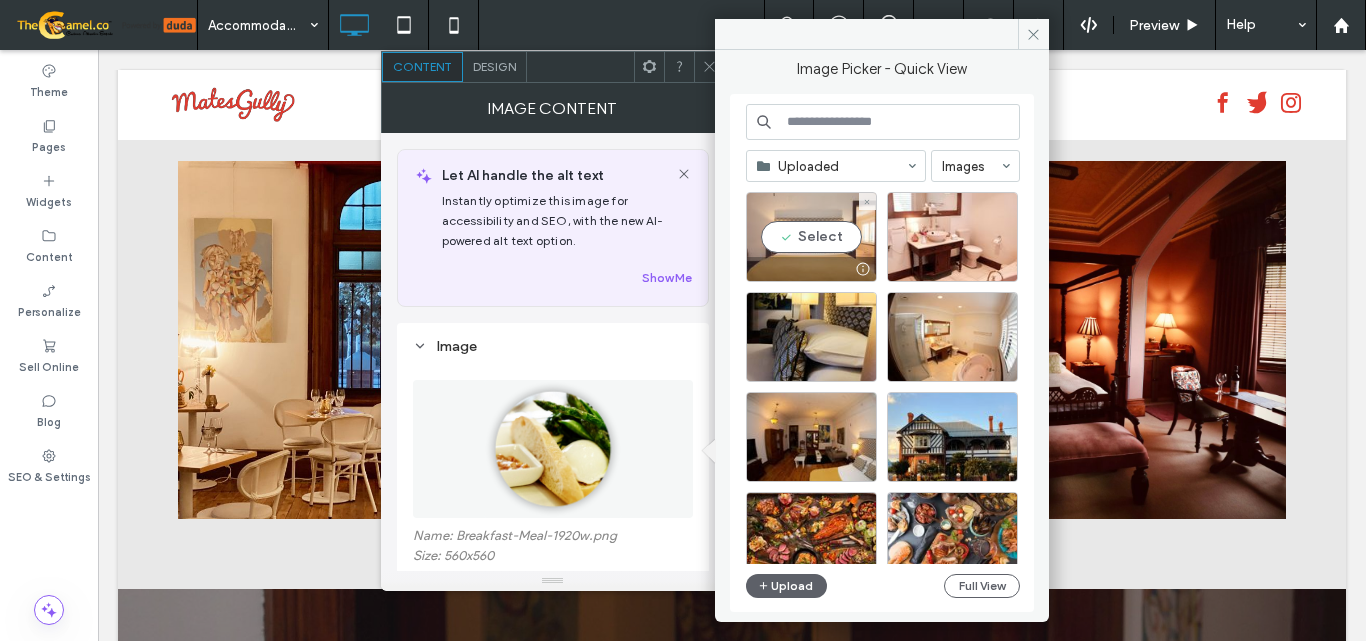 click on "Select" at bounding box center (811, 237) 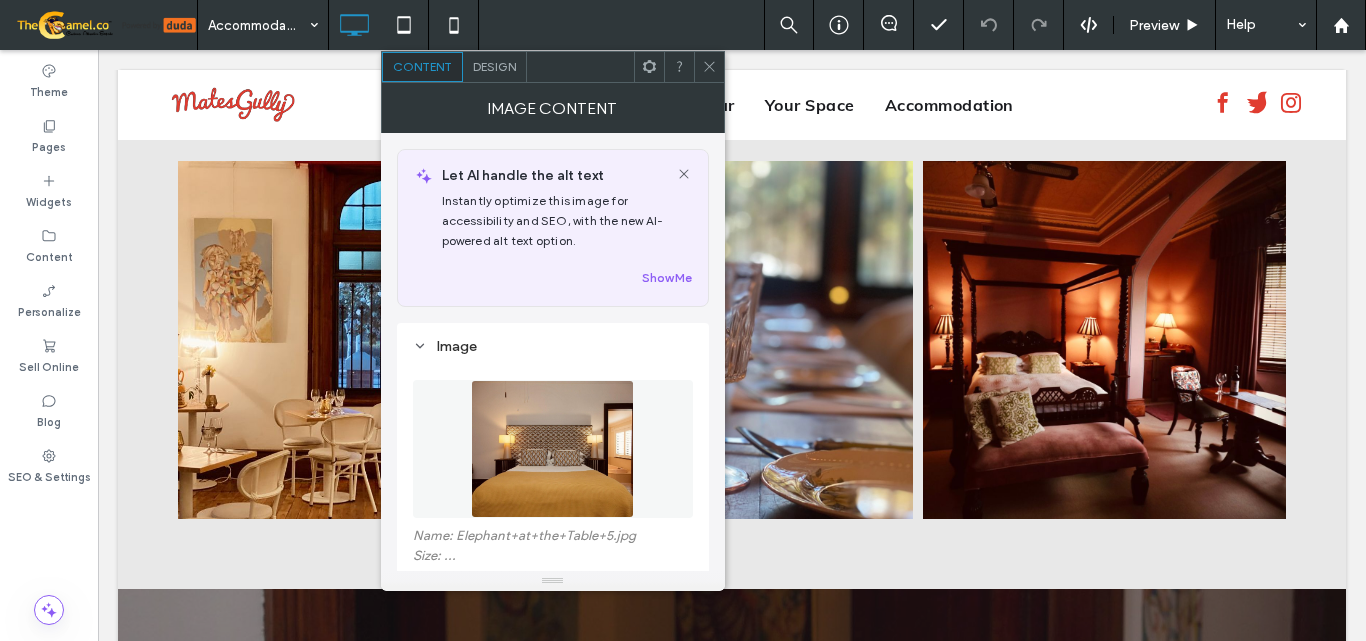 click at bounding box center (553, 449) 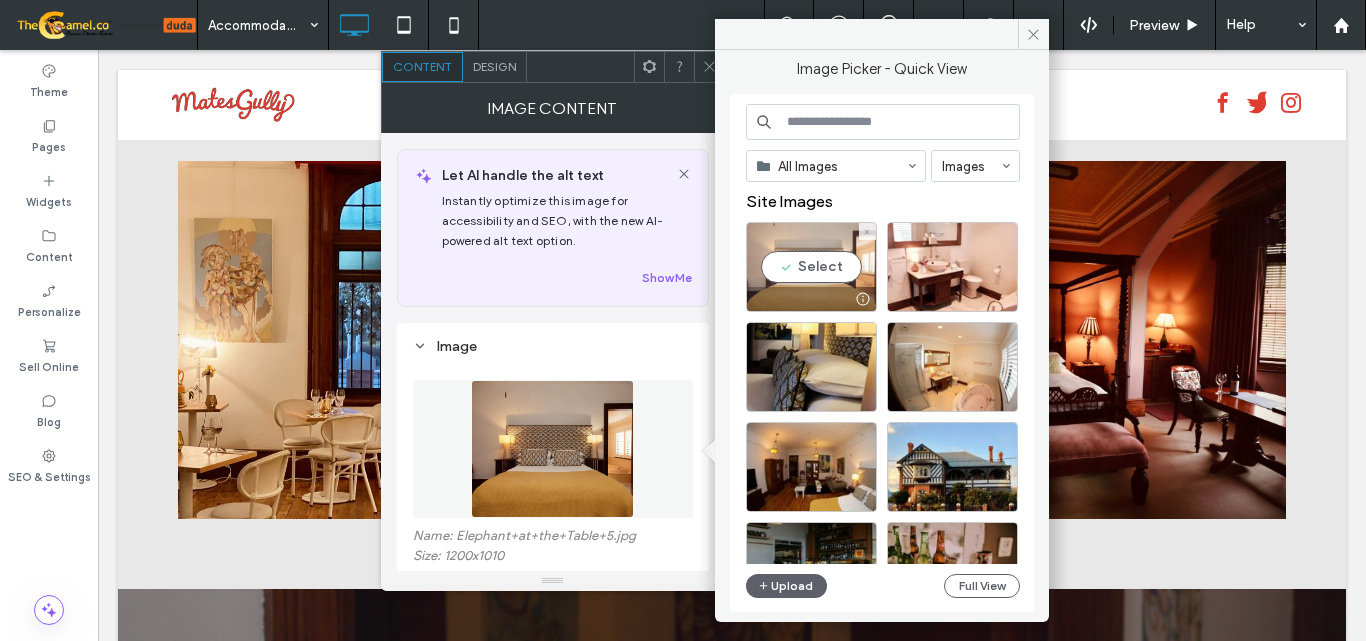 click on "Select" at bounding box center [811, 267] 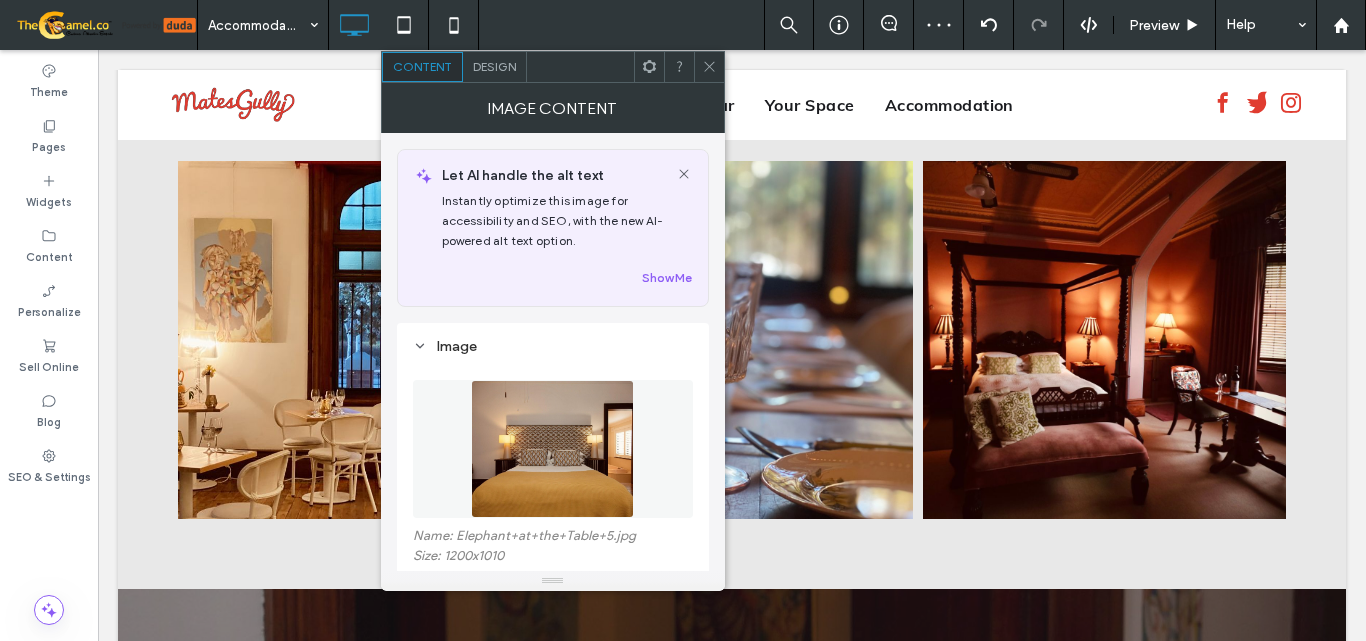 click at bounding box center [553, 449] 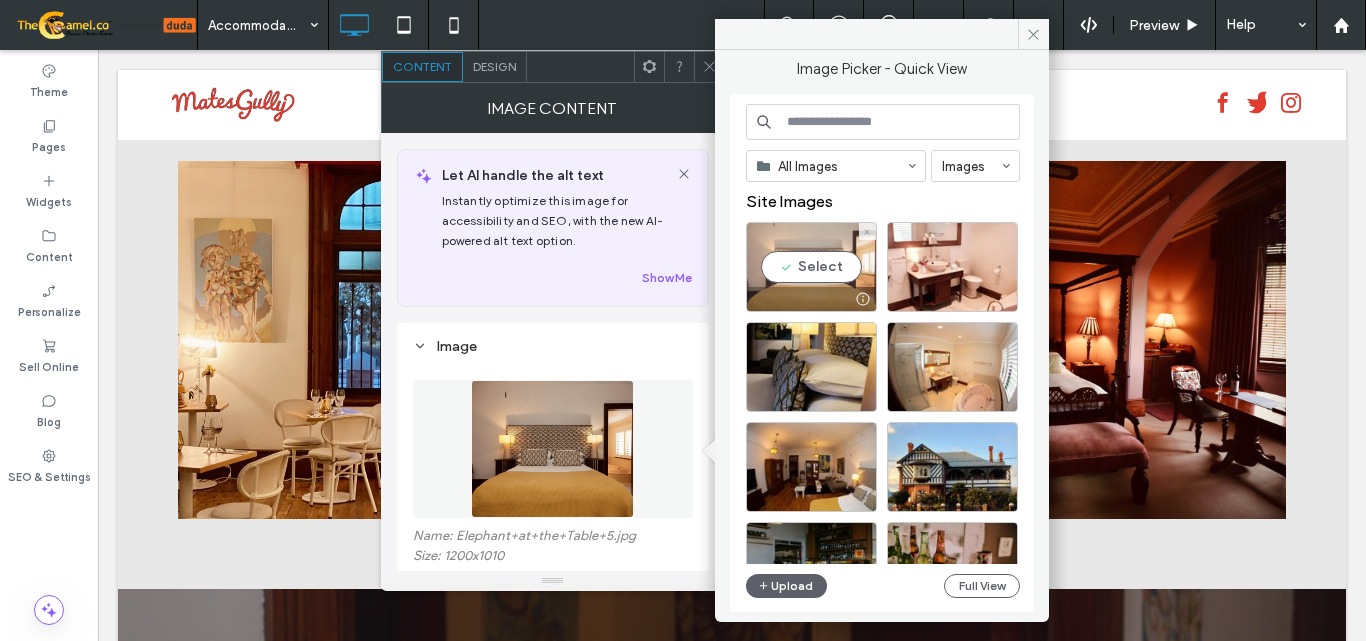 click on "Select" at bounding box center [811, 267] 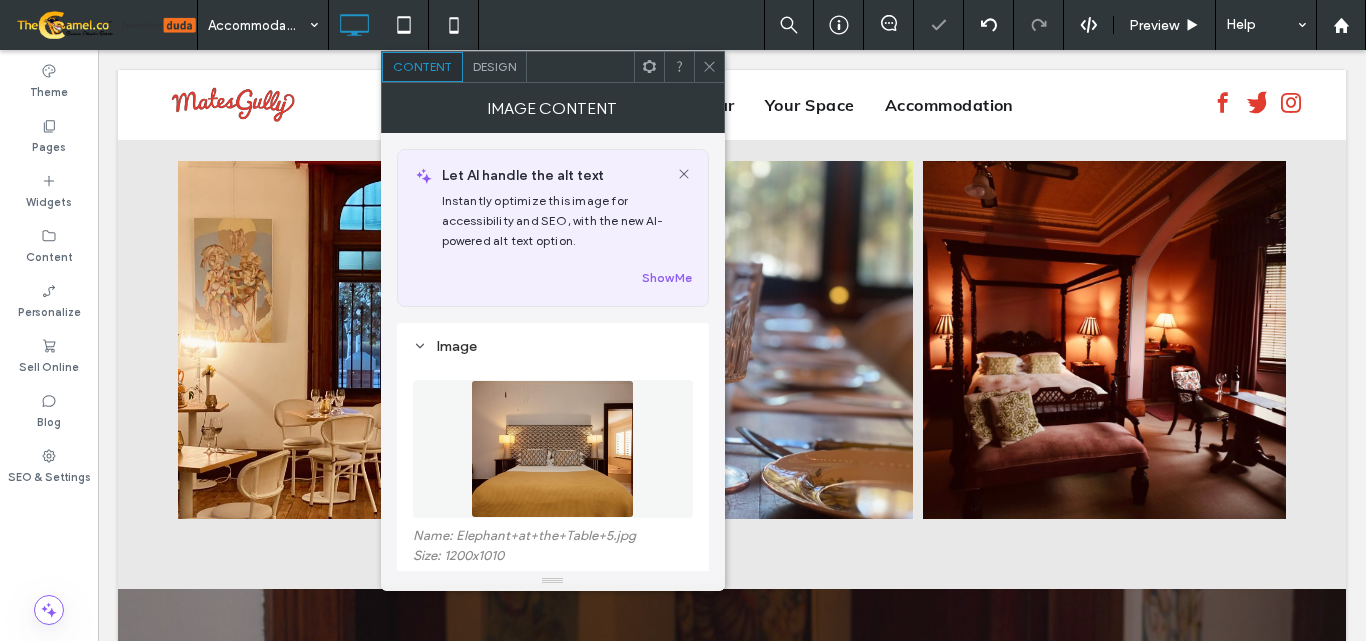 click at bounding box center (553, 449) 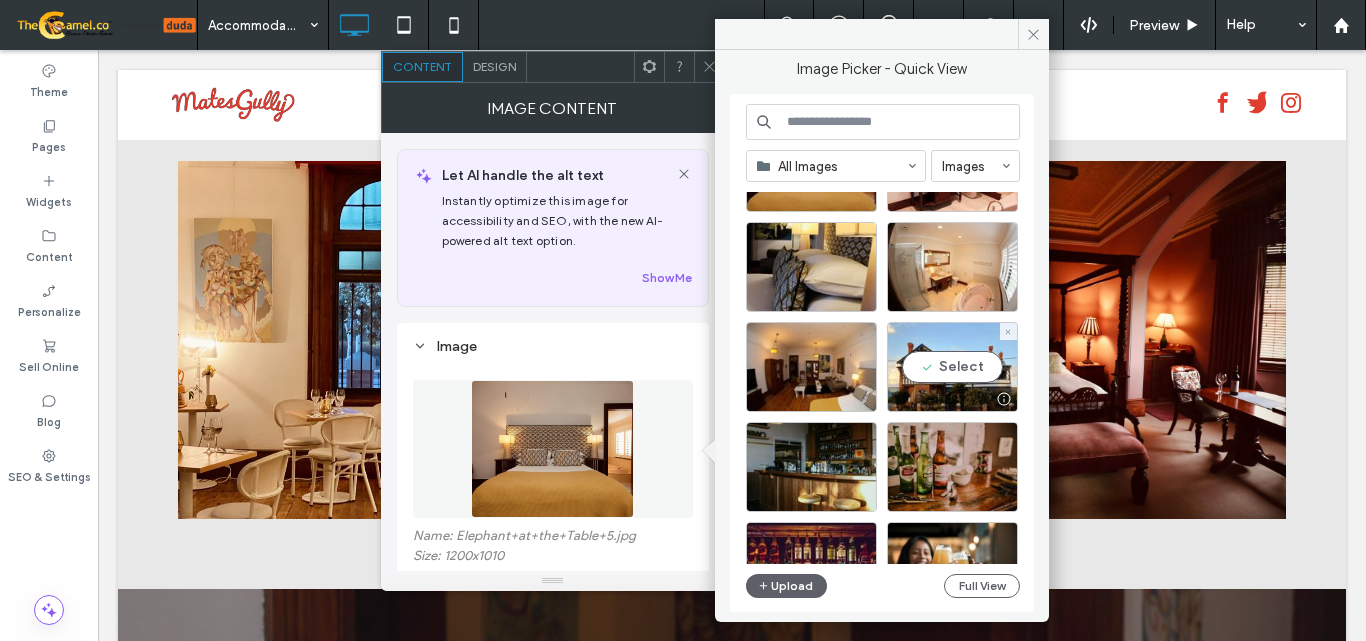 scroll, scrollTop: 0, scrollLeft: 0, axis: both 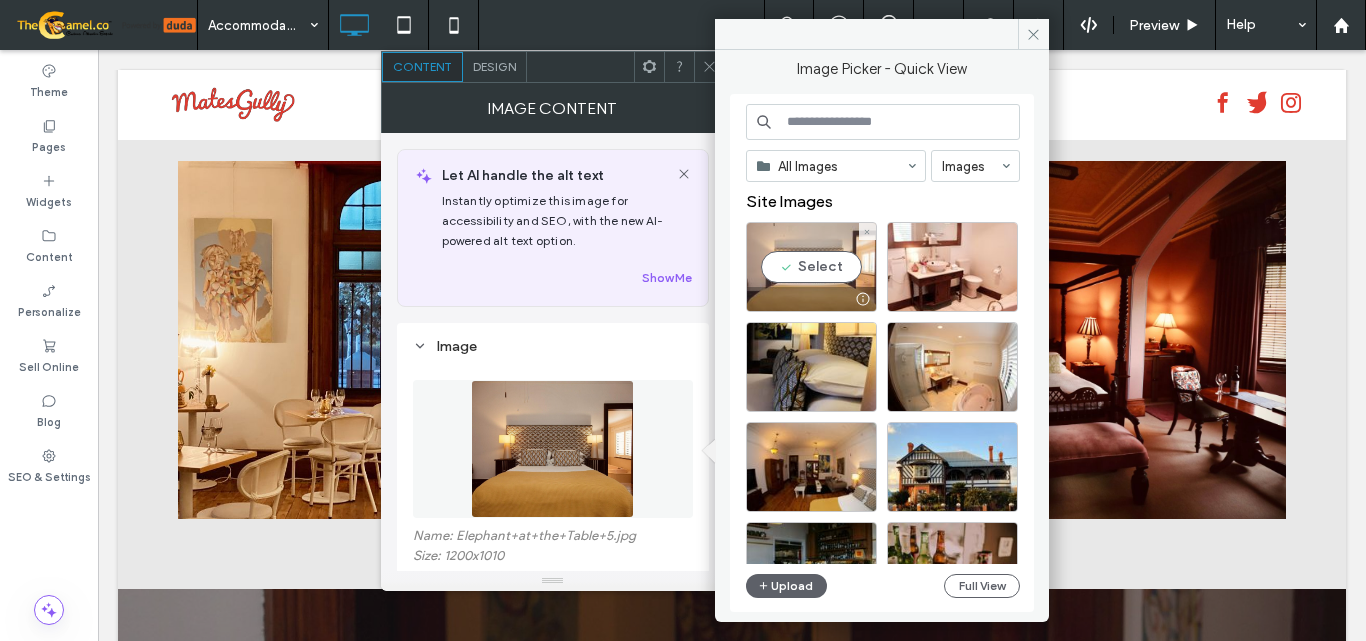 click on "Select" at bounding box center (811, 267) 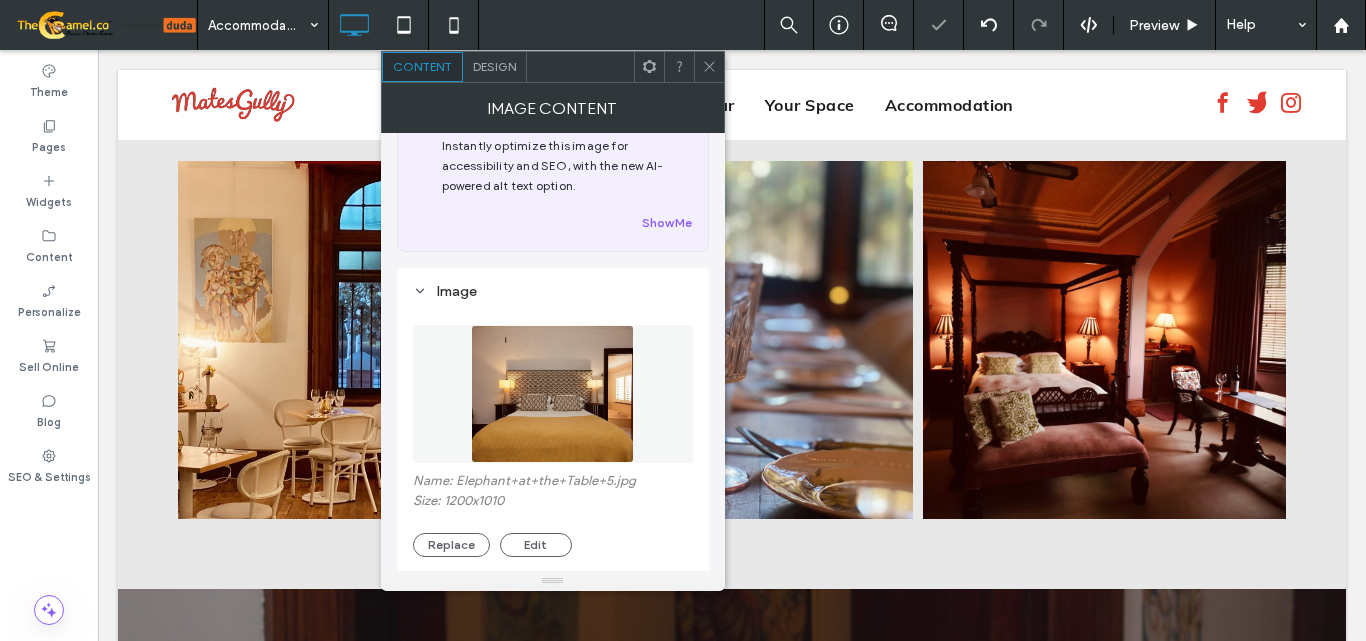 scroll, scrollTop: 100, scrollLeft: 0, axis: vertical 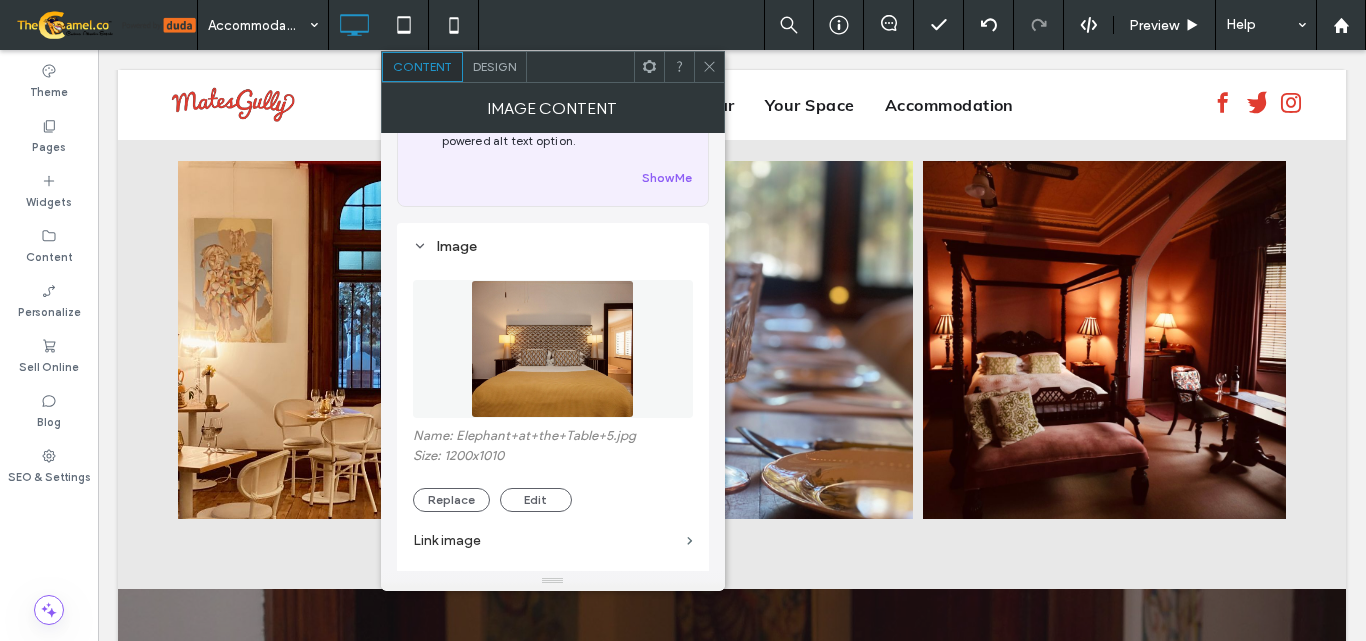 click at bounding box center [709, 67] 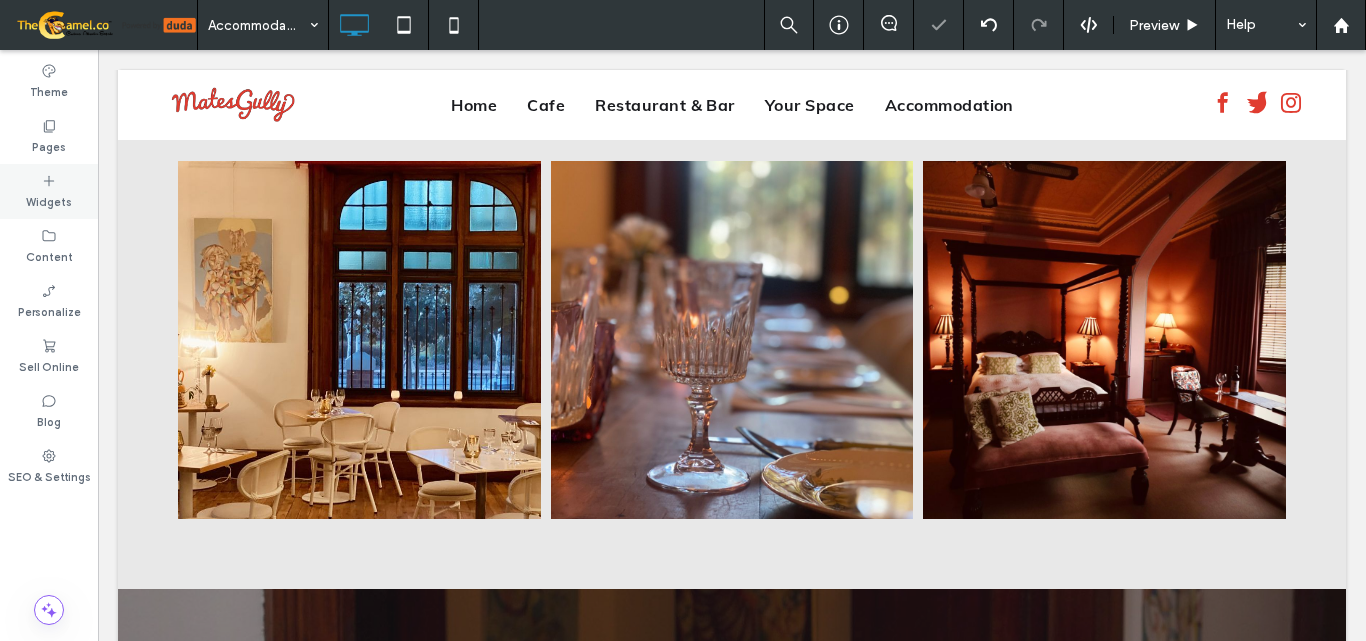 click 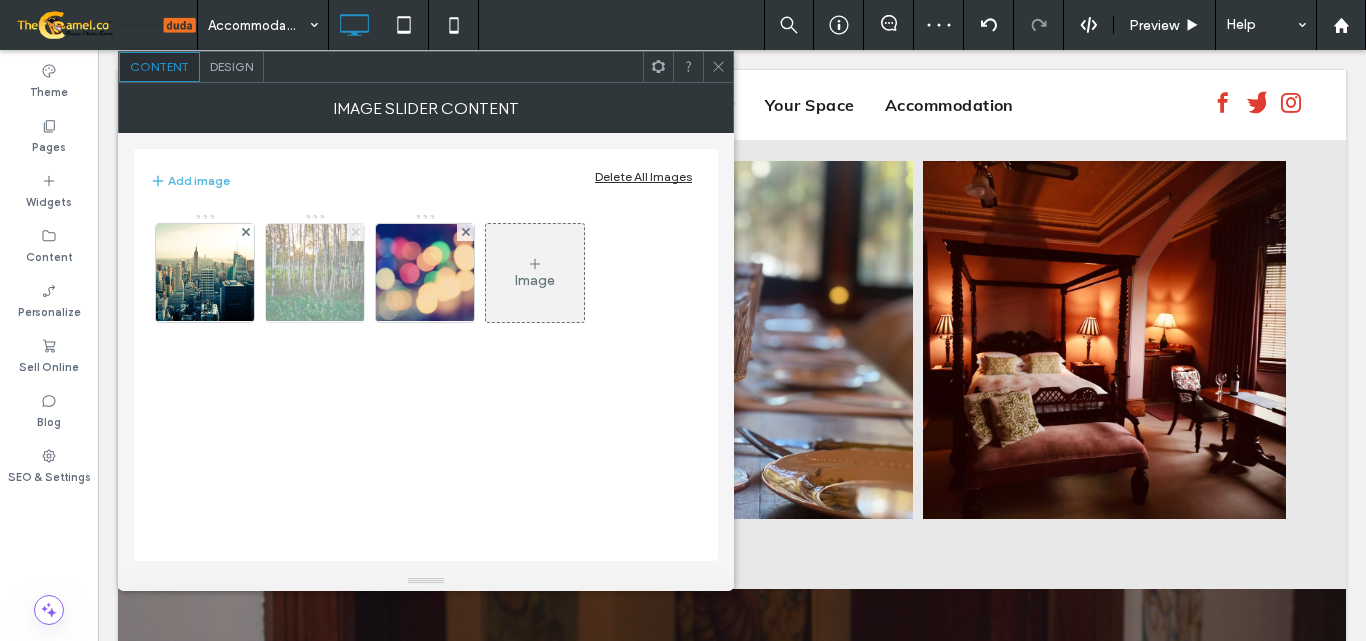 click at bounding box center (356, 232) 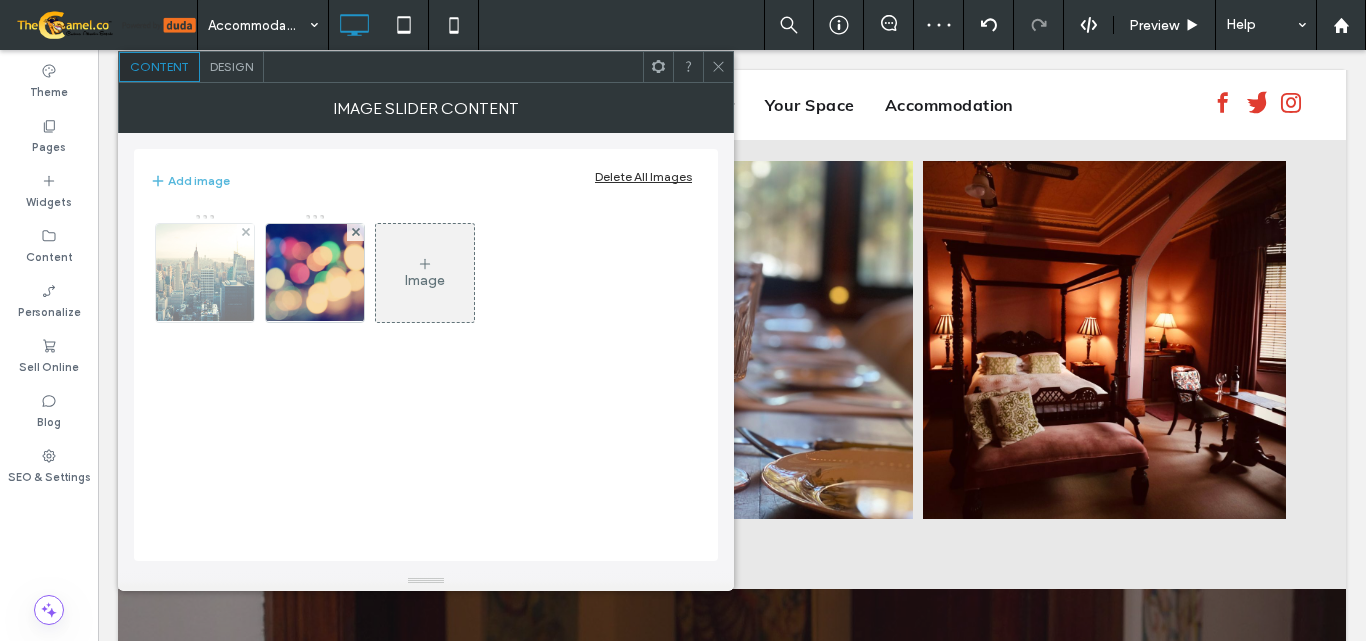 click at bounding box center [245, 232] 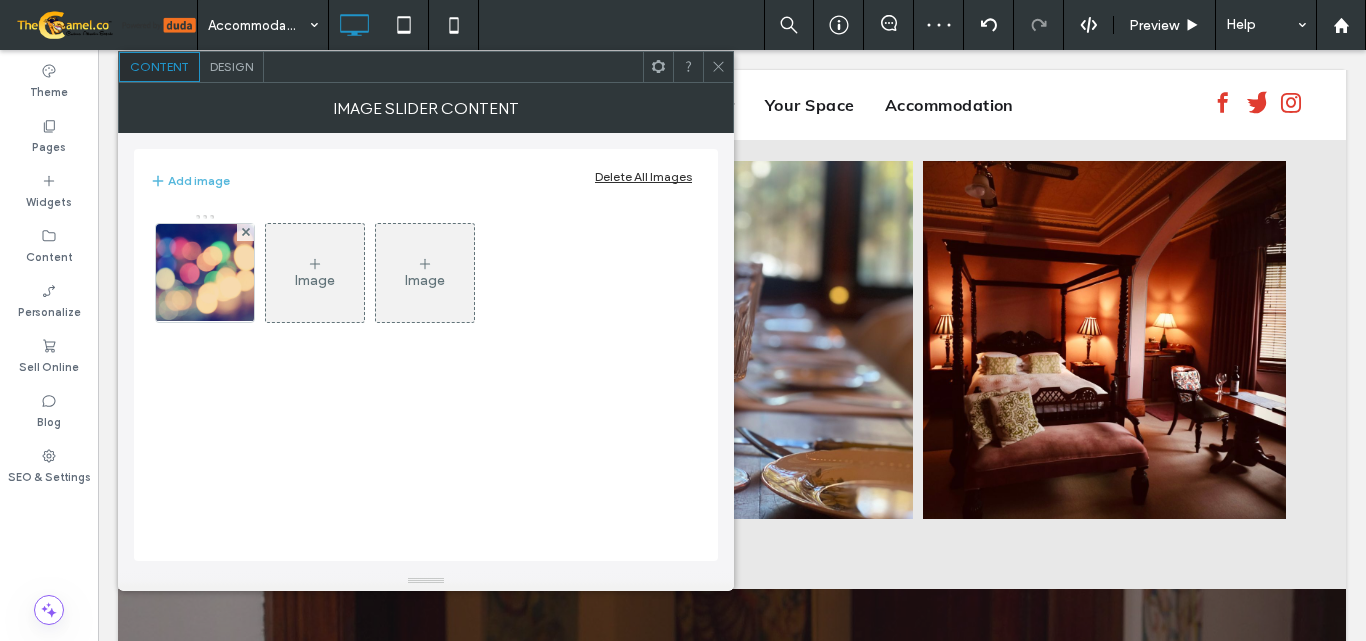 click 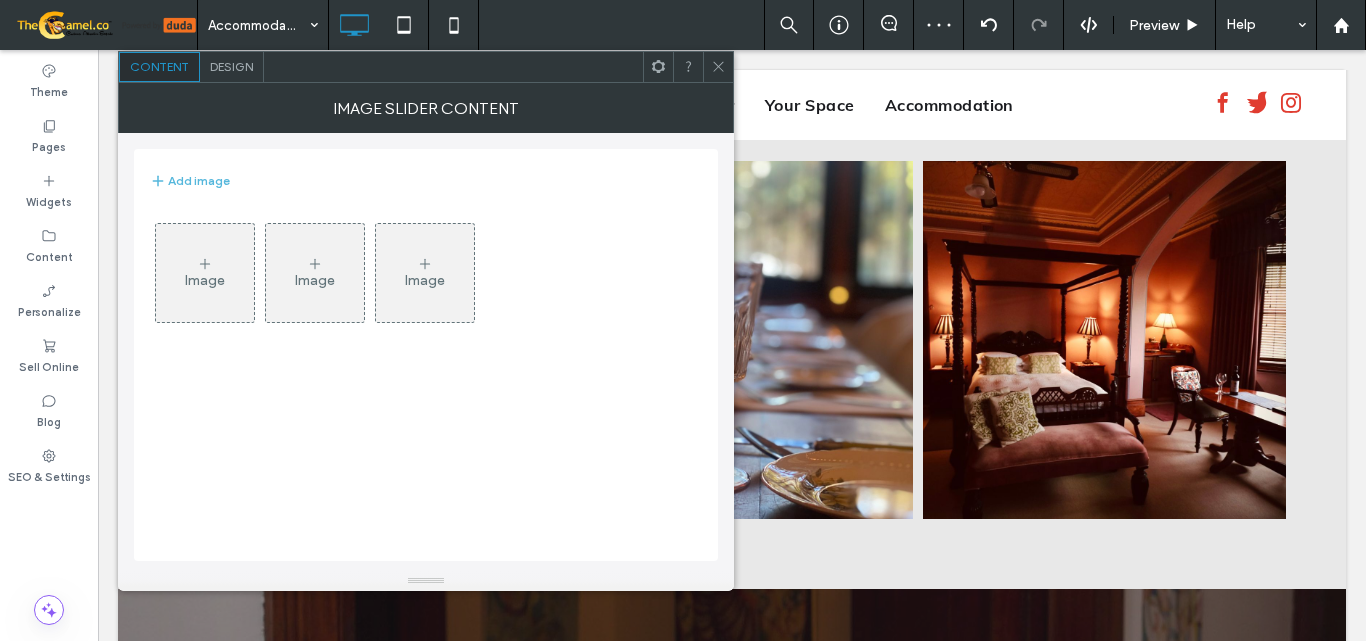 click on "Image" at bounding box center [205, 273] 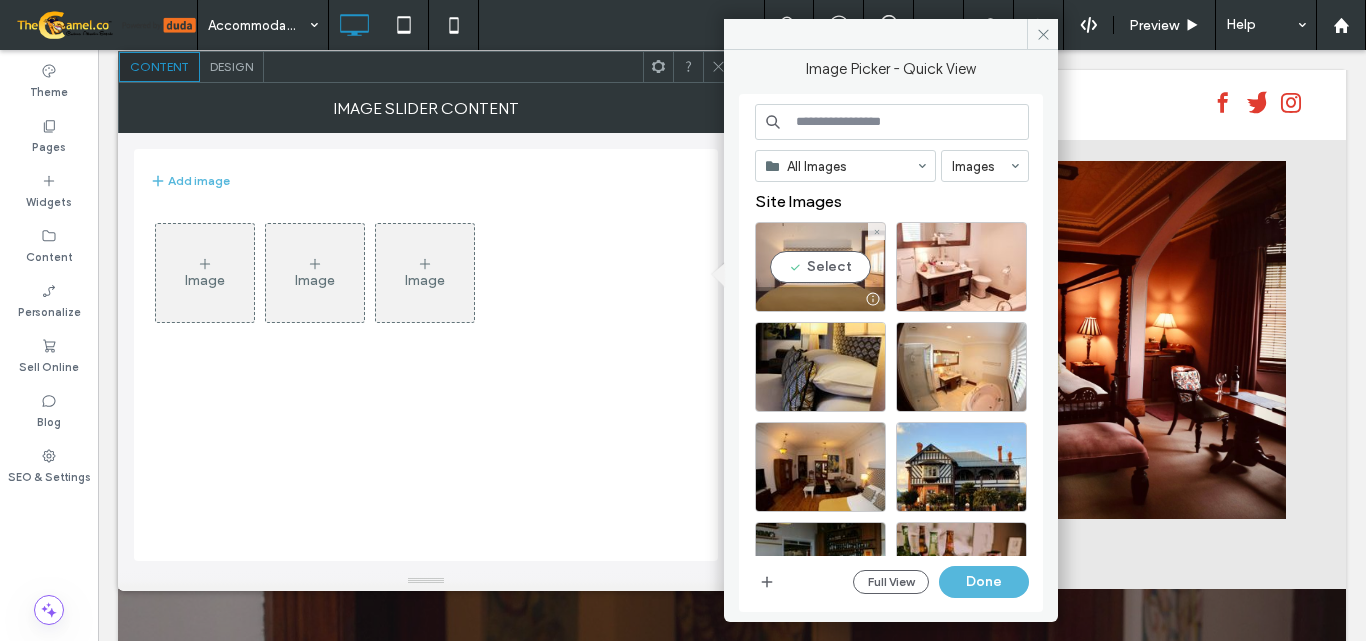 click on "Select" at bounding box center (820, 267) 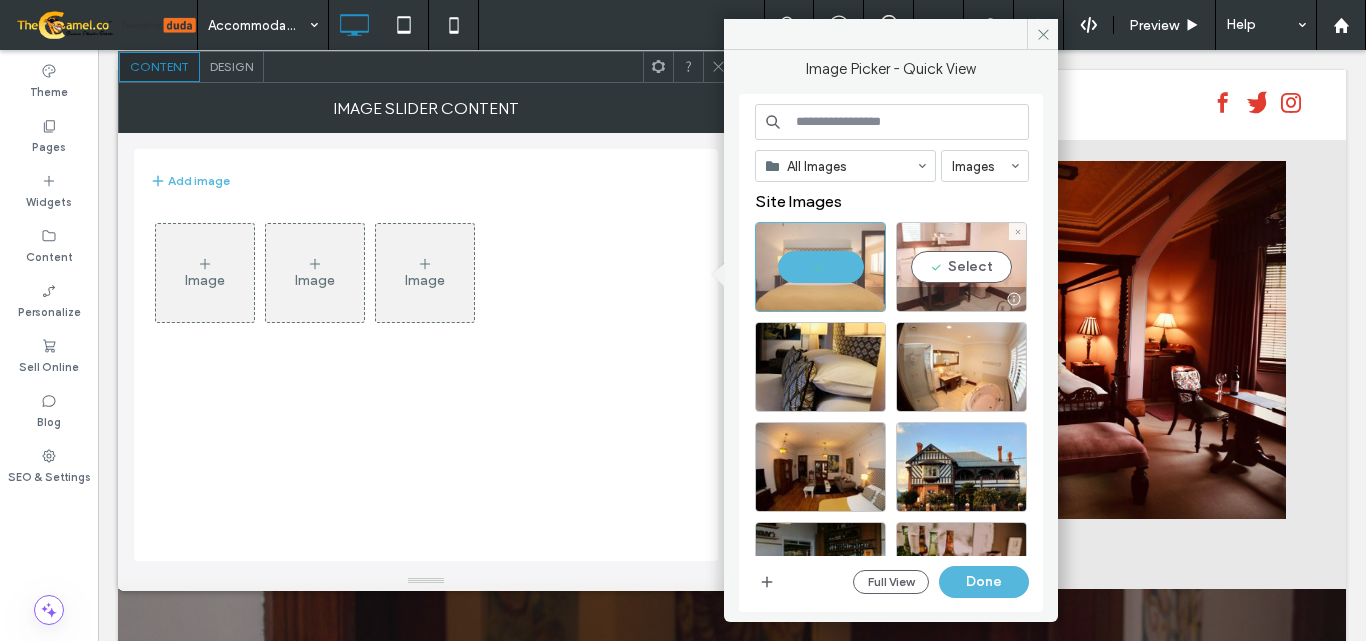 click on "Select" at bounding box center (961, 267) 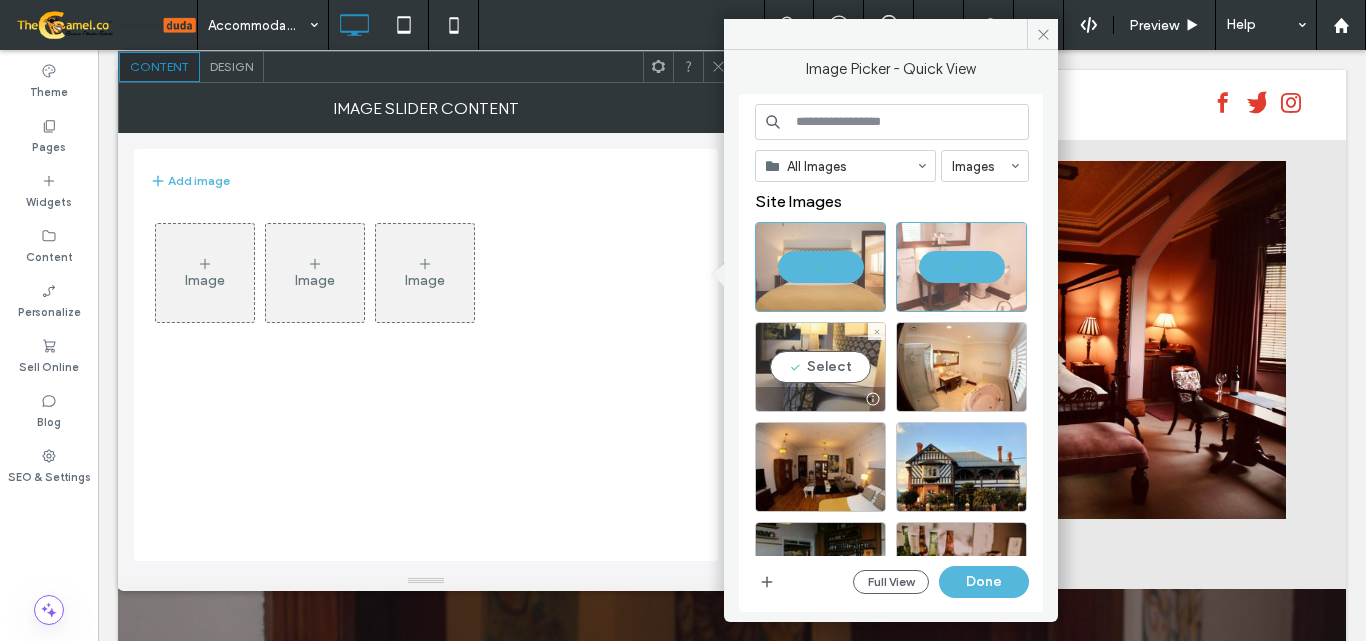 click on "Select" at bounding box center [820, 367] 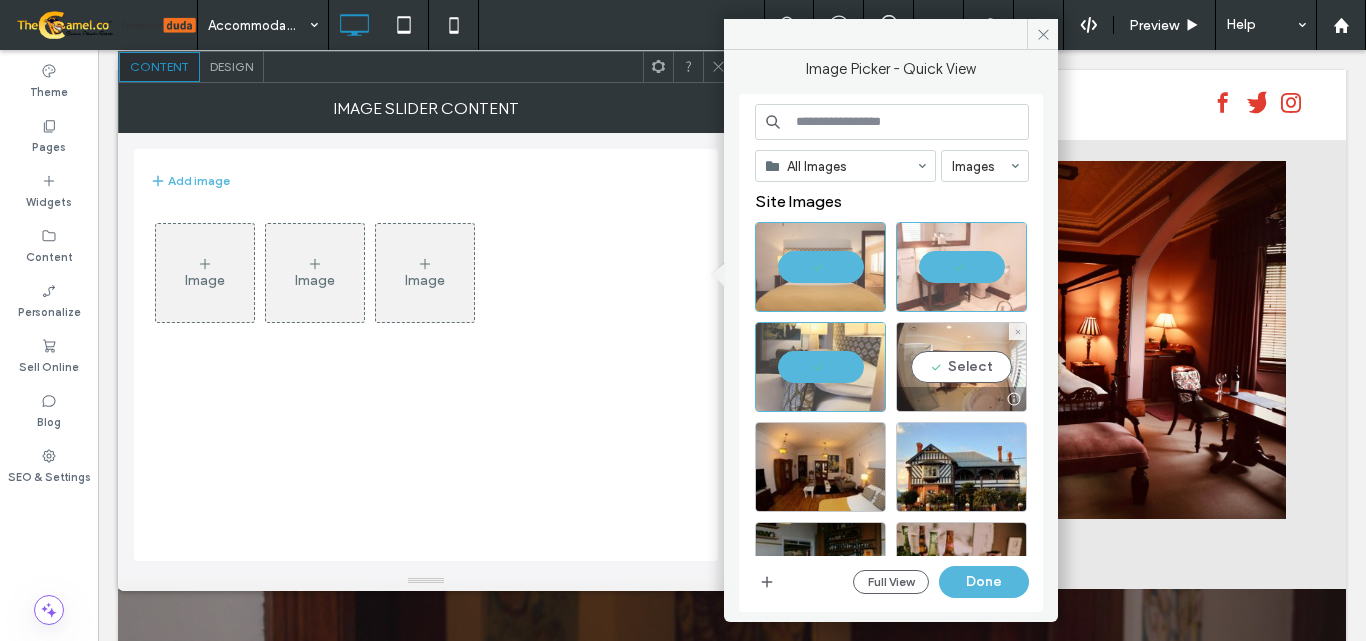click on "Select" at bounding box center (961, 367) 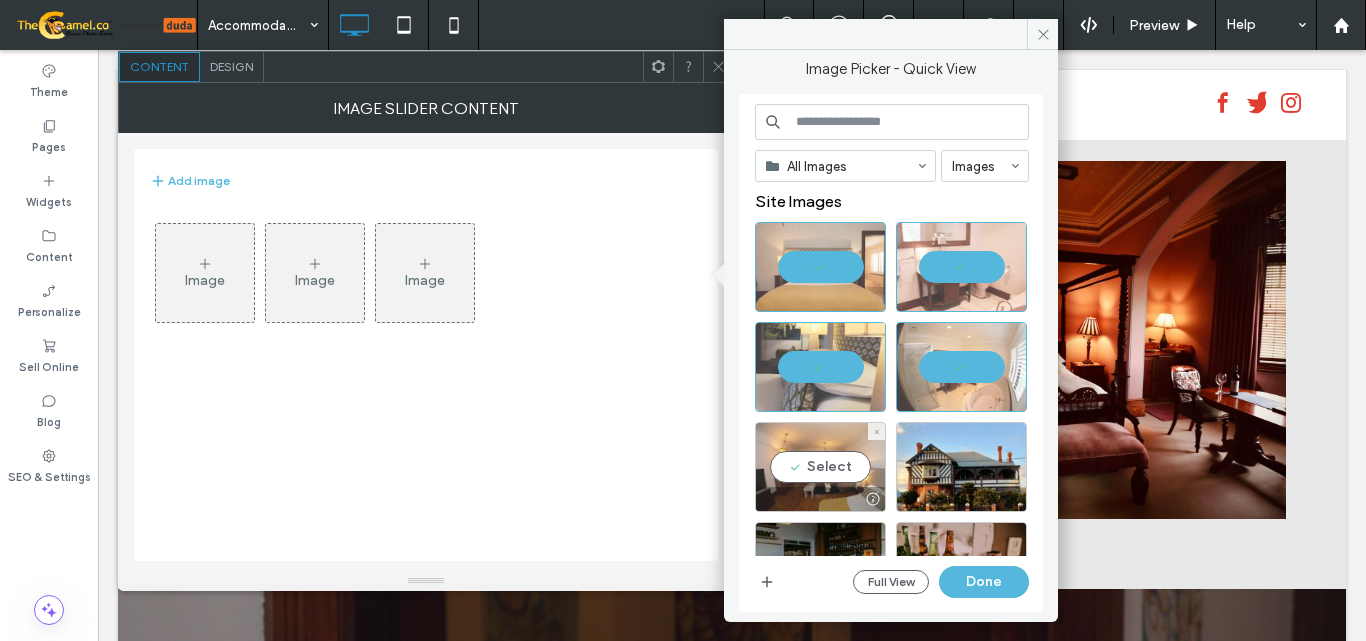 click on "Select" at bounding box center [820, 467] 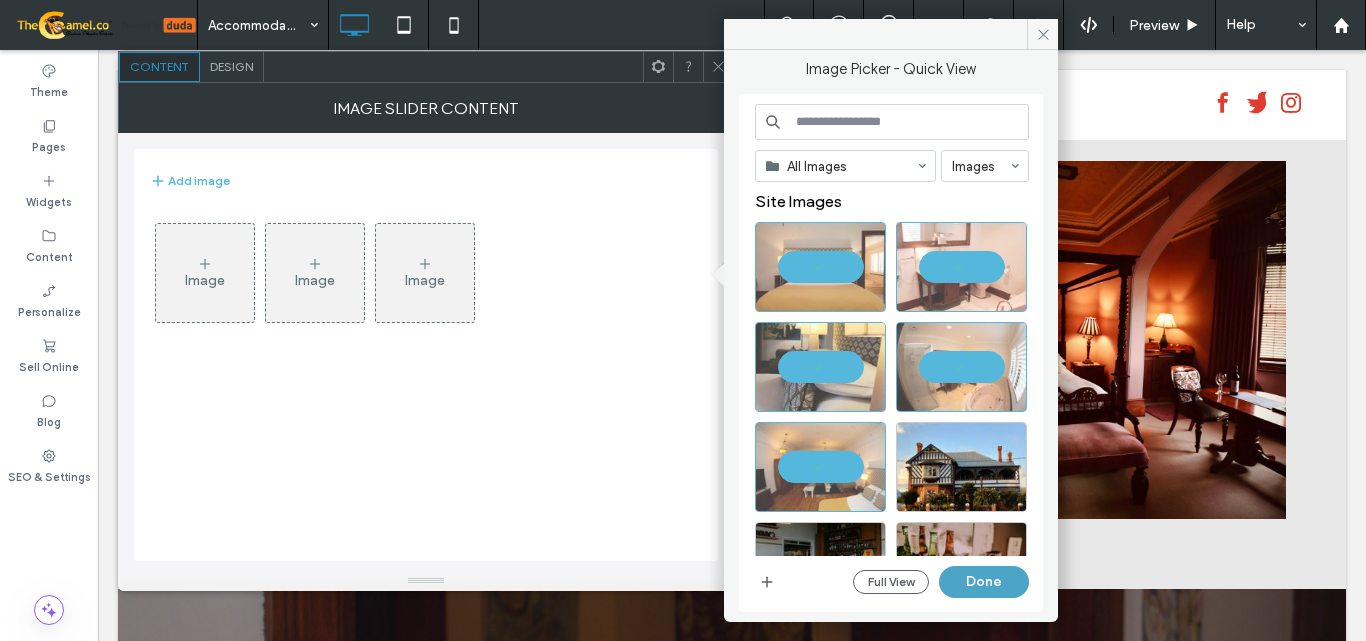 click on "Done" at bounding box center (984, 582) 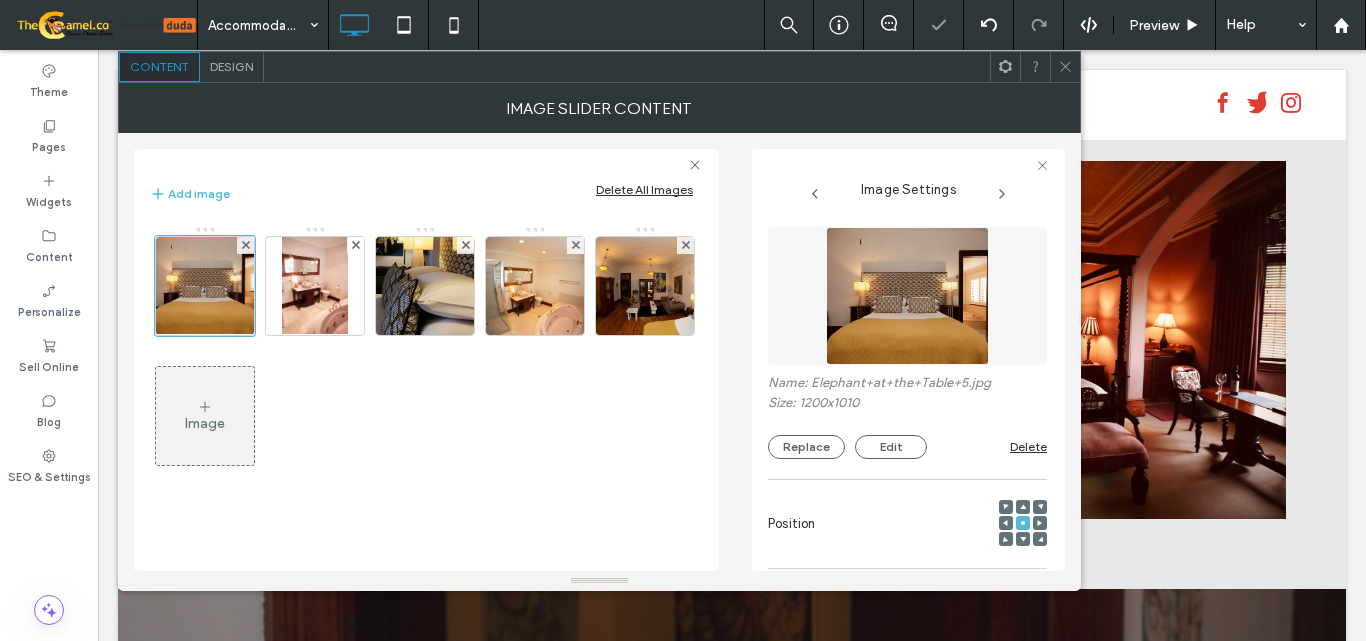 scroll, scrollTop: 0, scrollLeft: 68, axis: horizontal 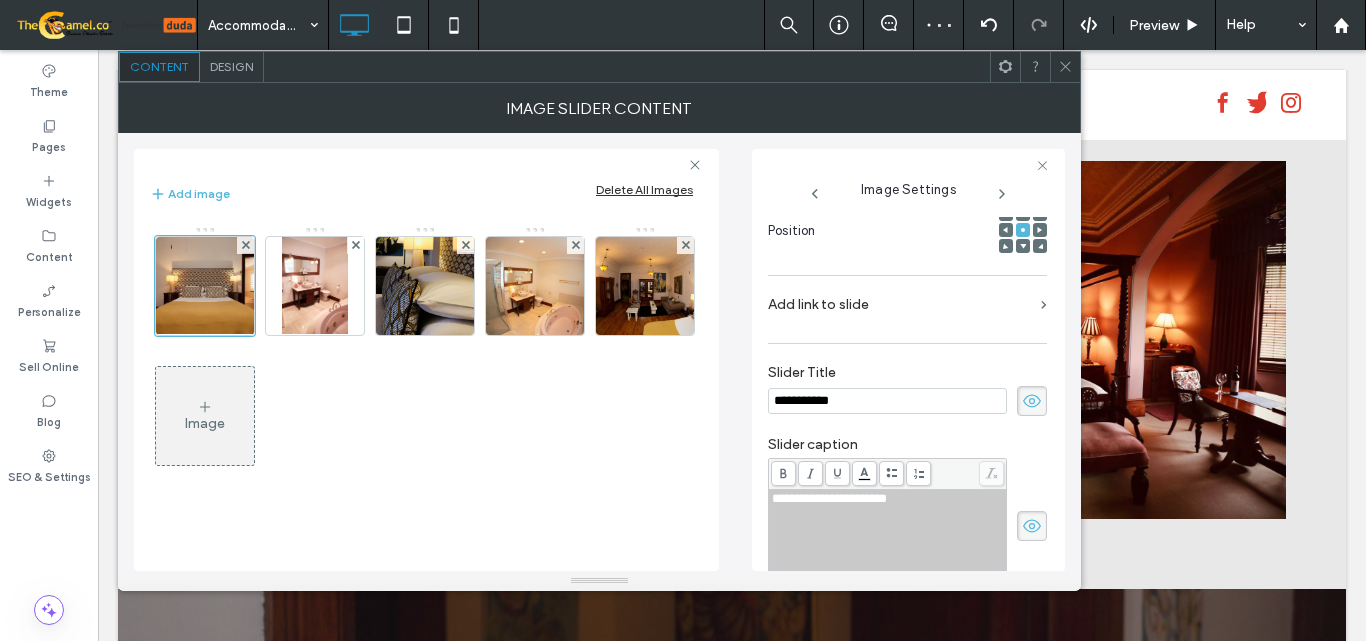 click 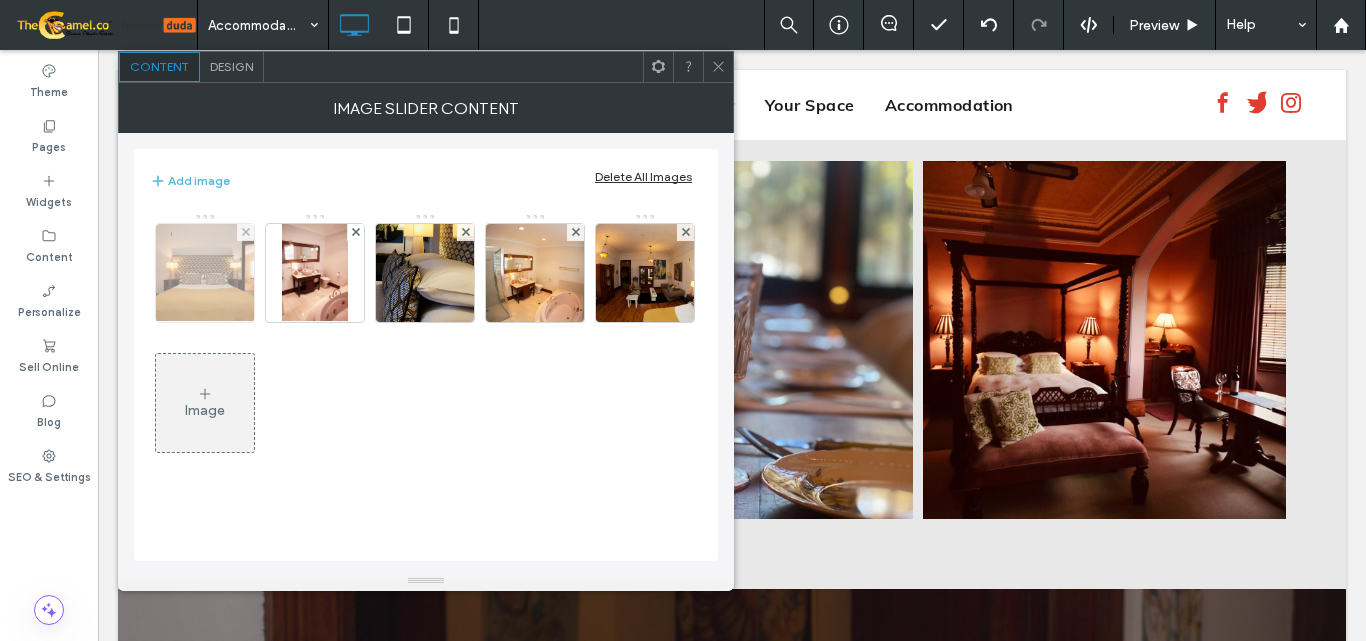 click at bounding box center [205, 273] 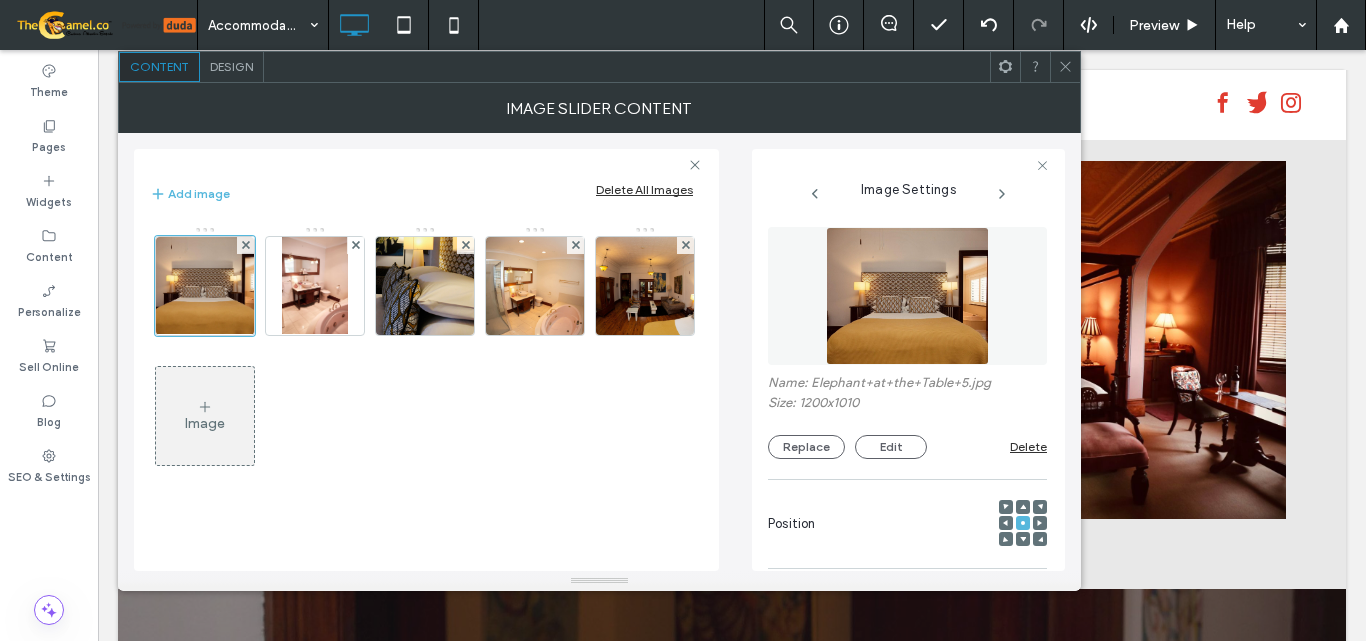 scroll, scrollTop: 0, scrollLeft: 146, axis: horizontal 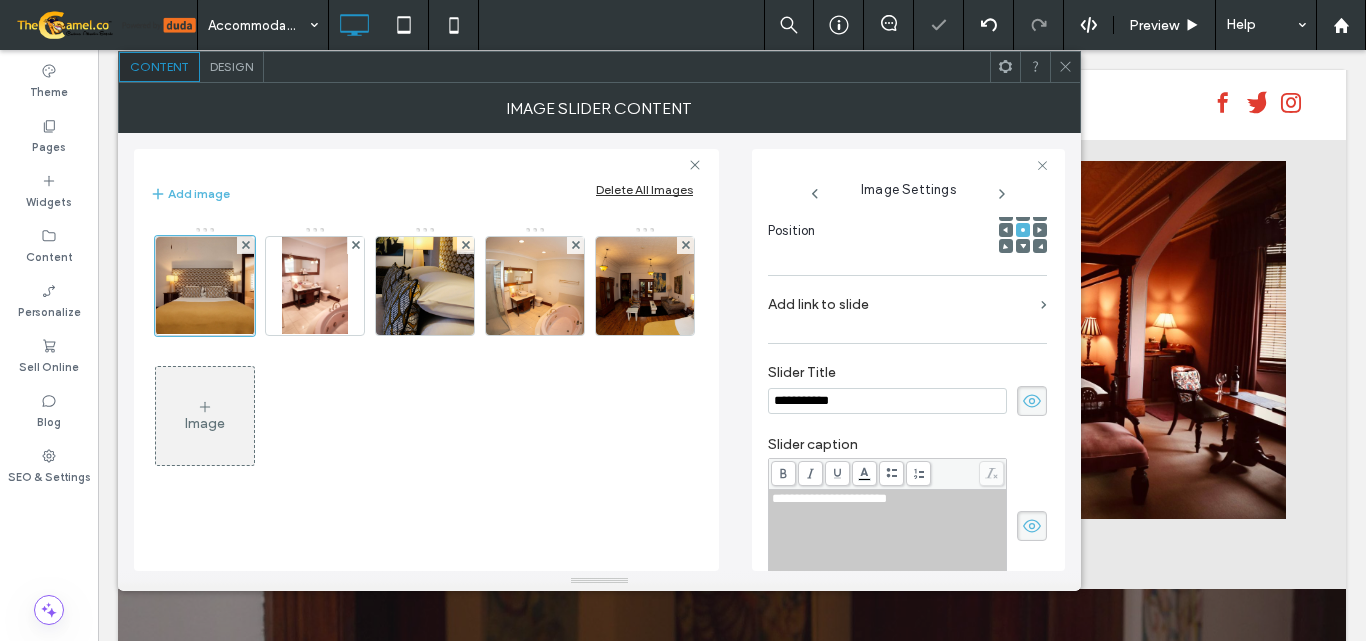 click 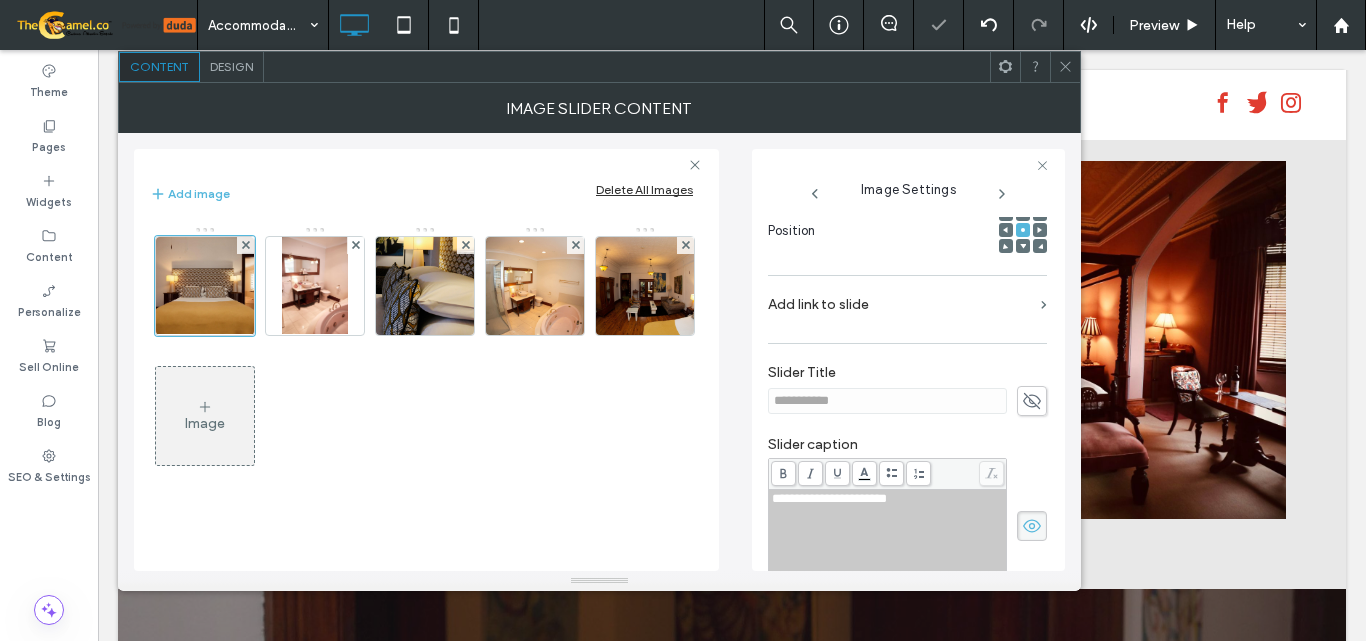 click 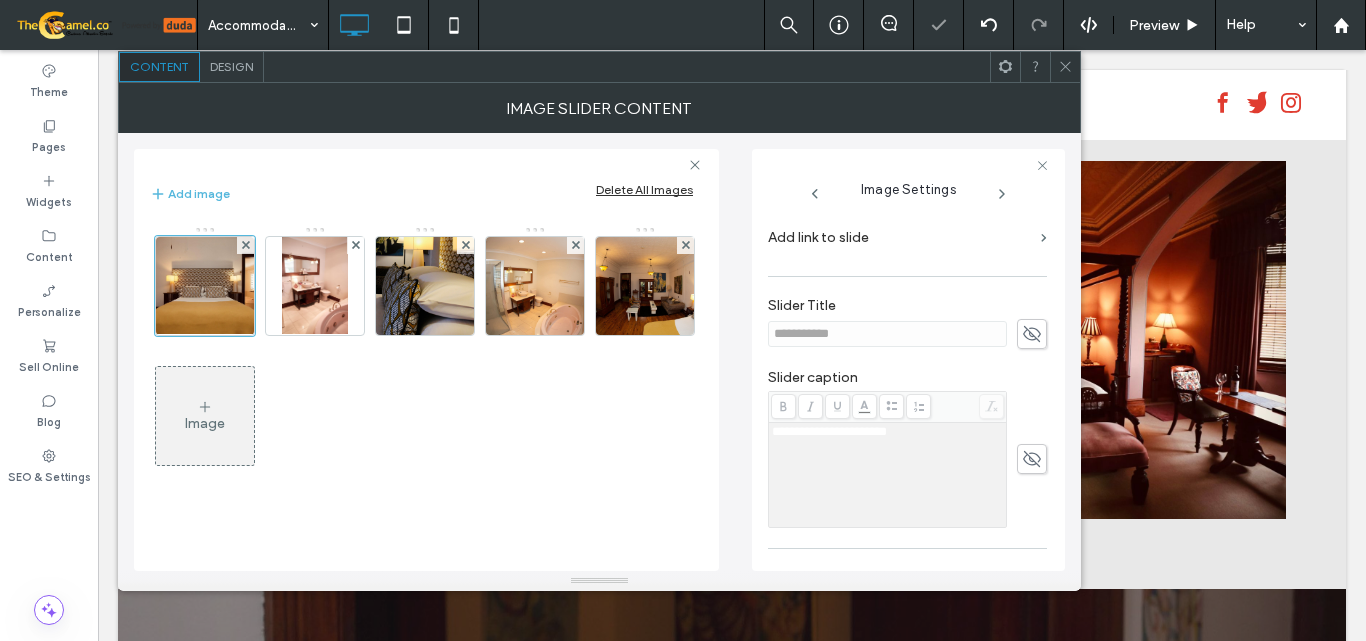 scroll, scrollTop: 393, scrollLeft: 0, axis: vertical 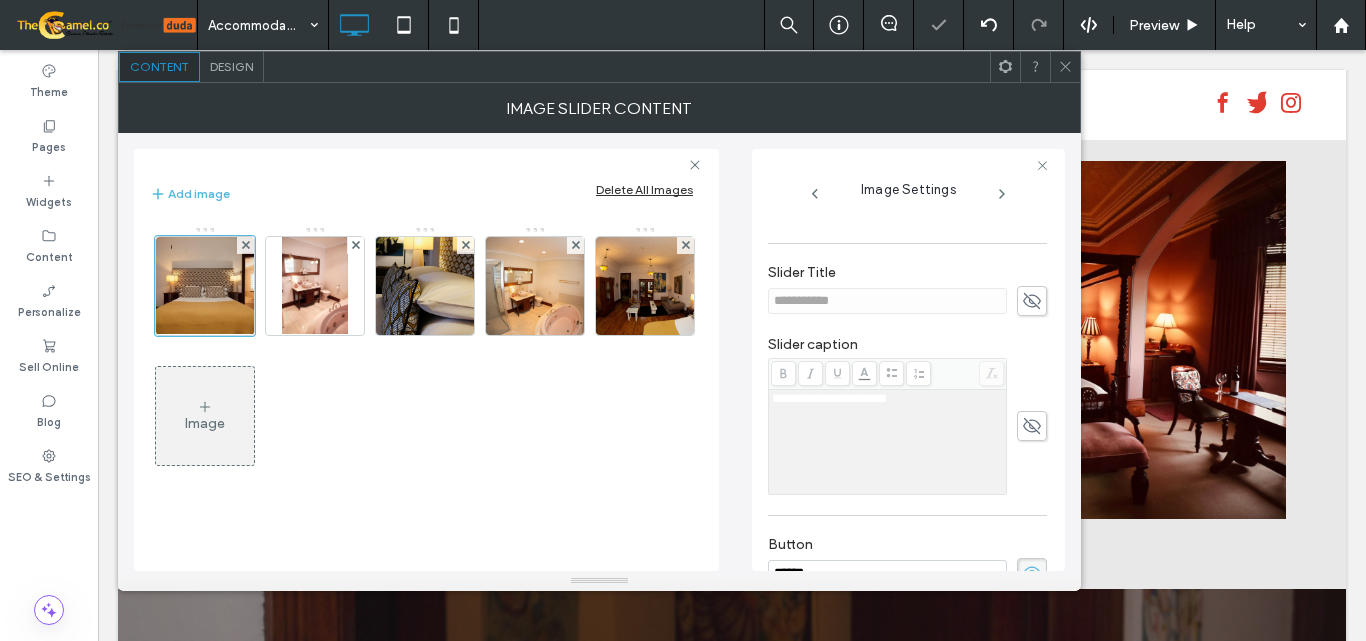 click at bounding box center (1032, 573) 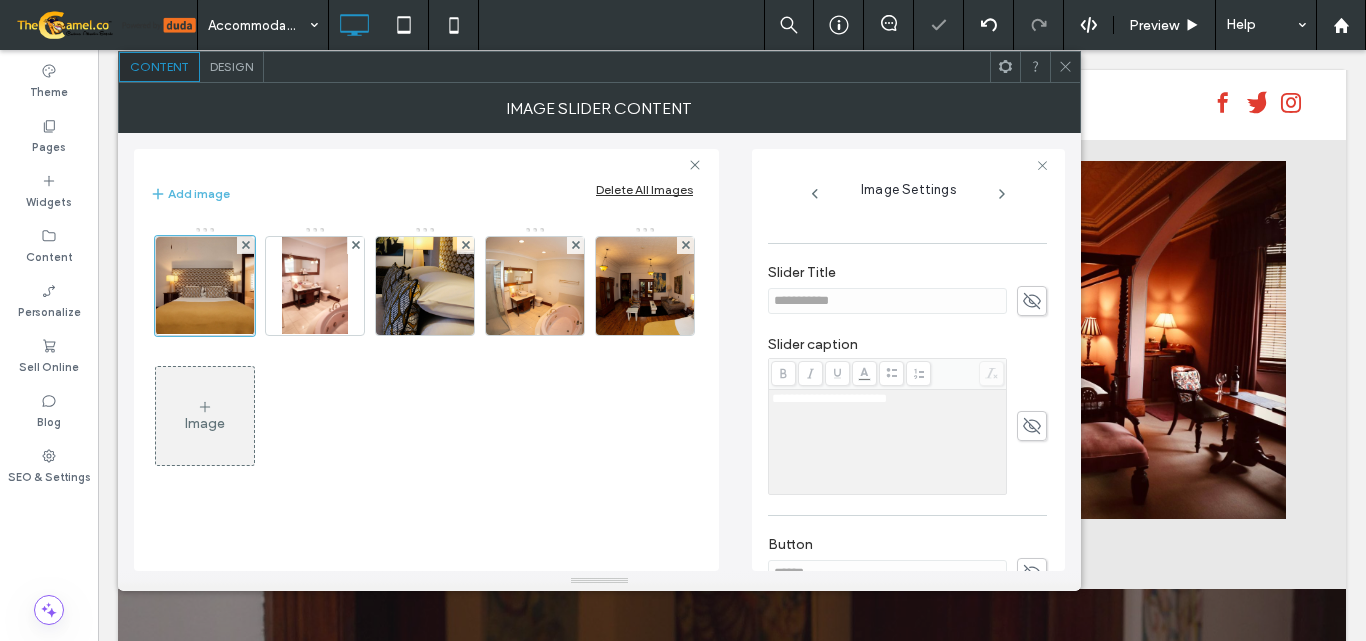 click 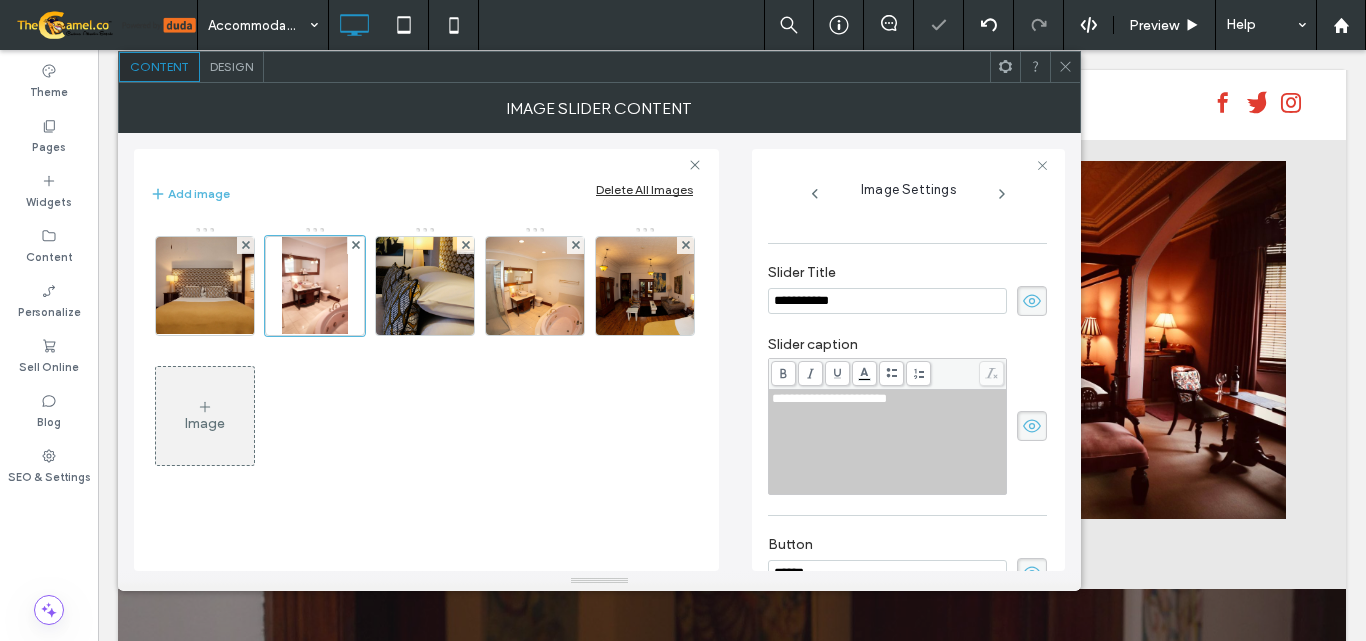 click 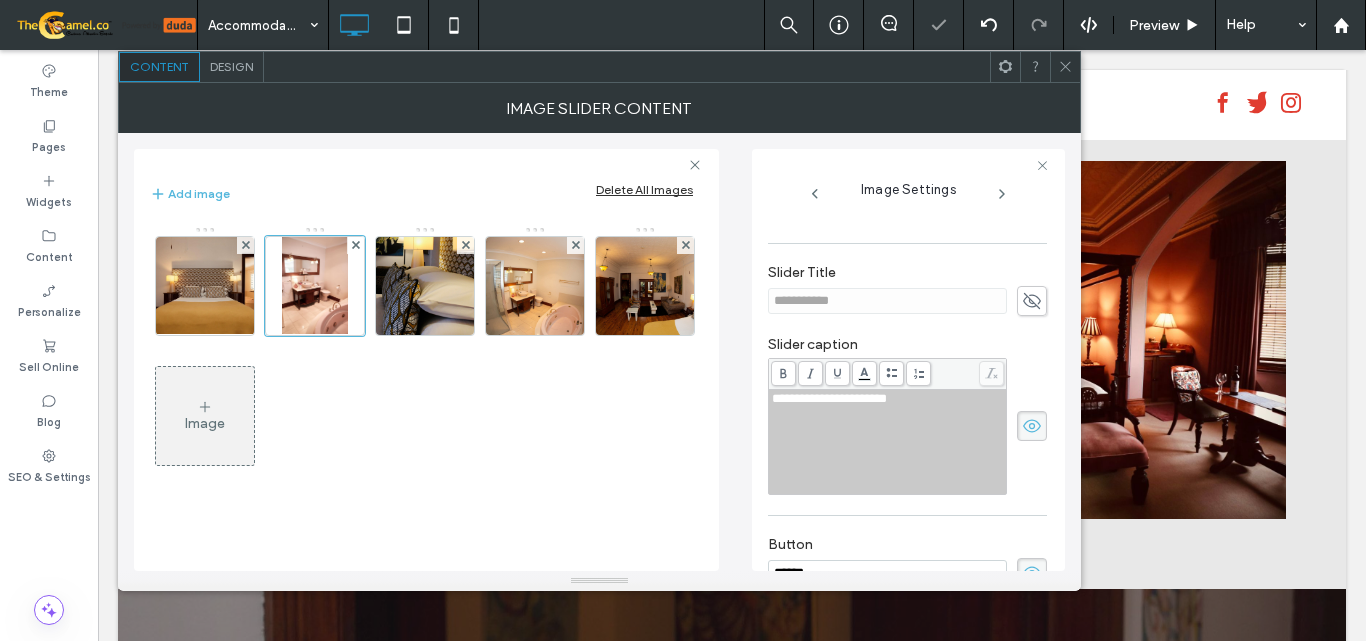 click 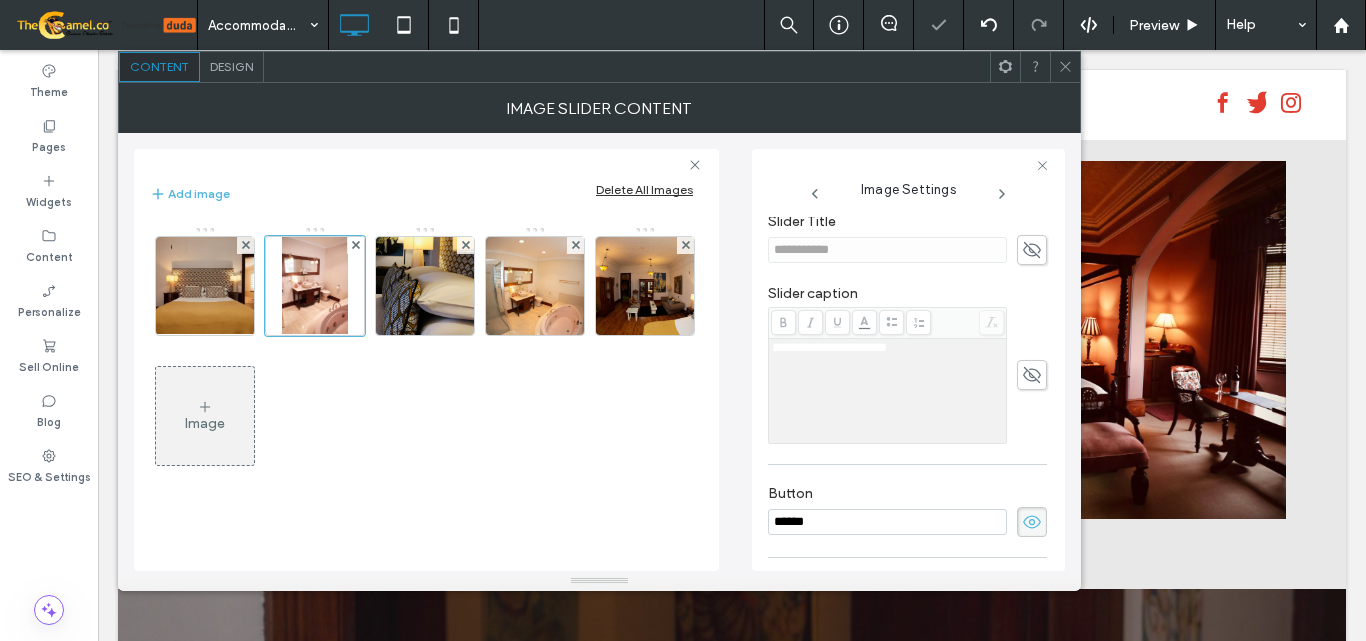scroll, scrollTop: 493, scrollLeft: 0, axis: vertical 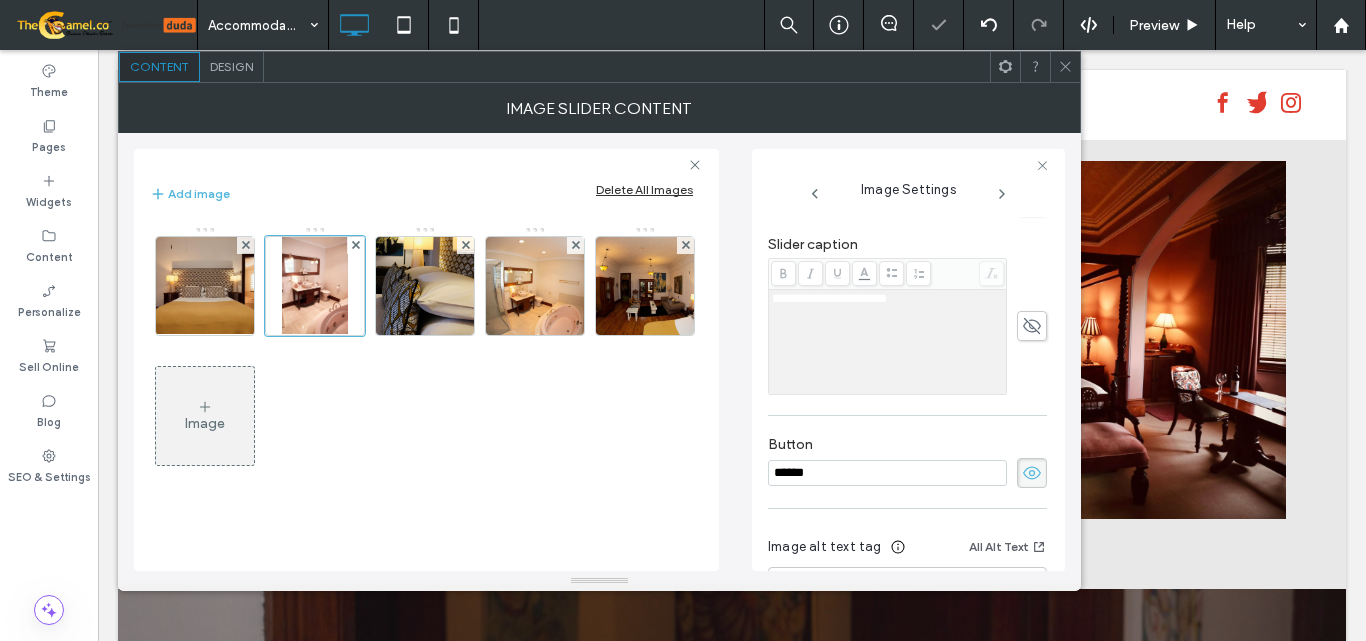 click 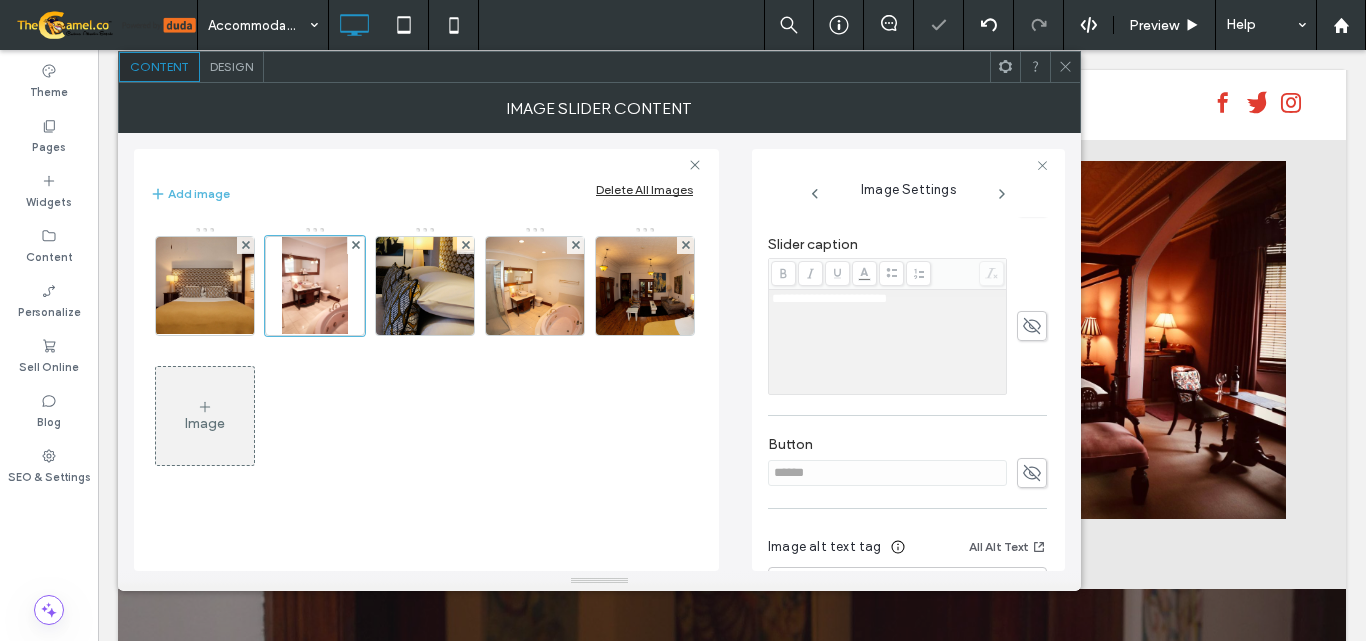 click 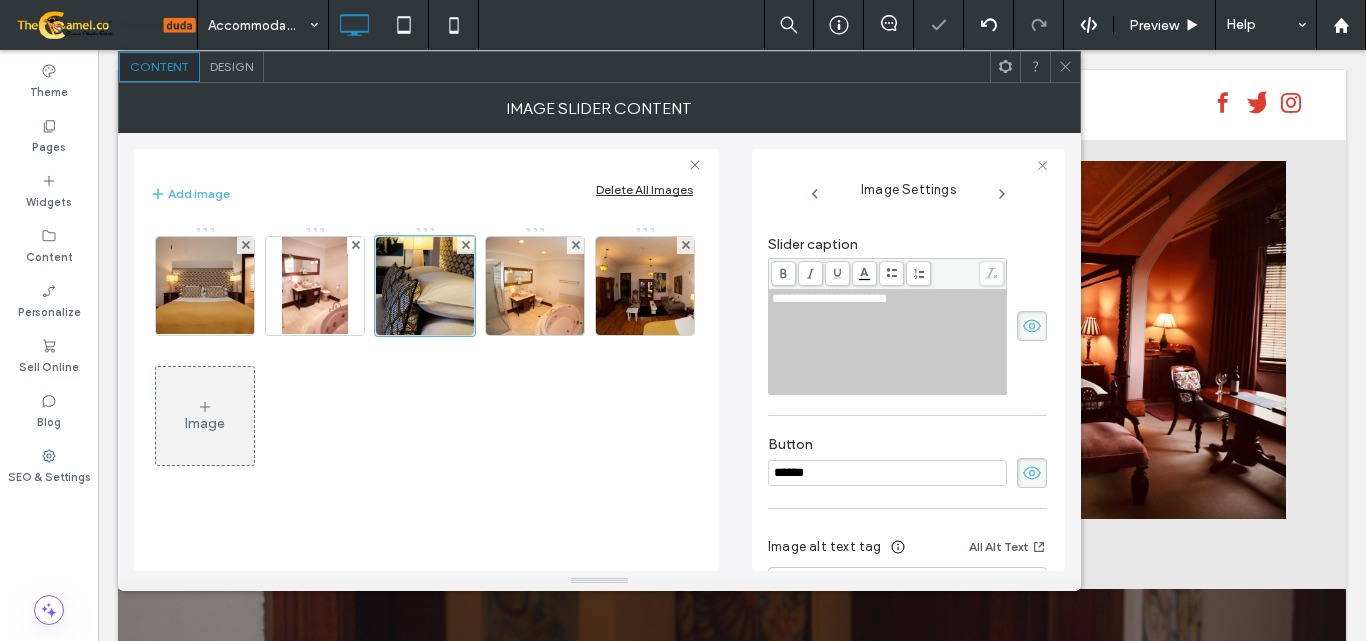 scroll, scrollTop: 300, scrollLeft: 0, axis: vertical 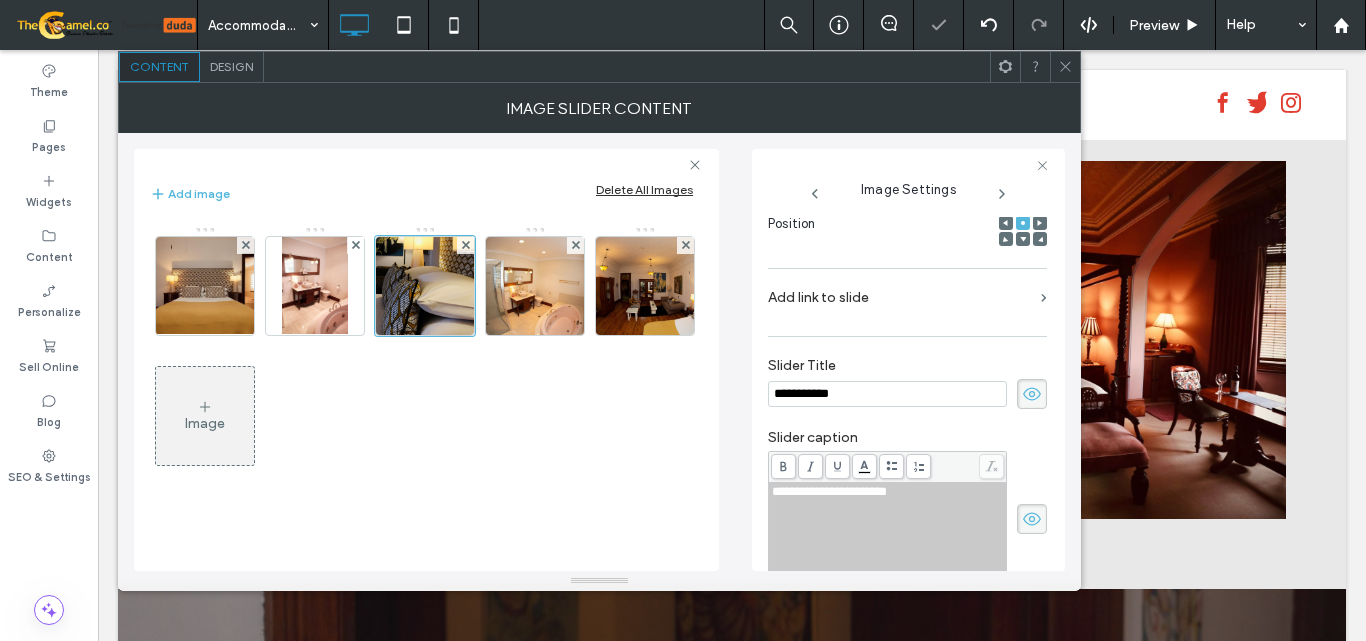 click 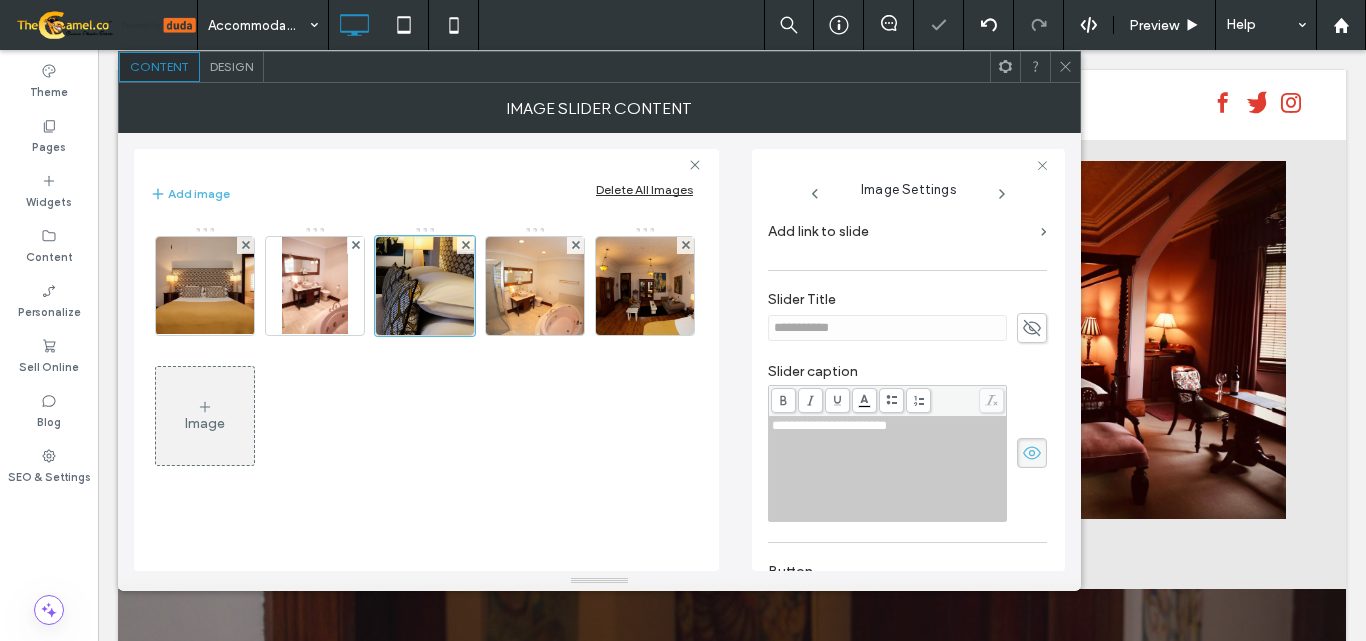 scroll, scrollTop: 400, scrollLeft: 0, axis: vertical 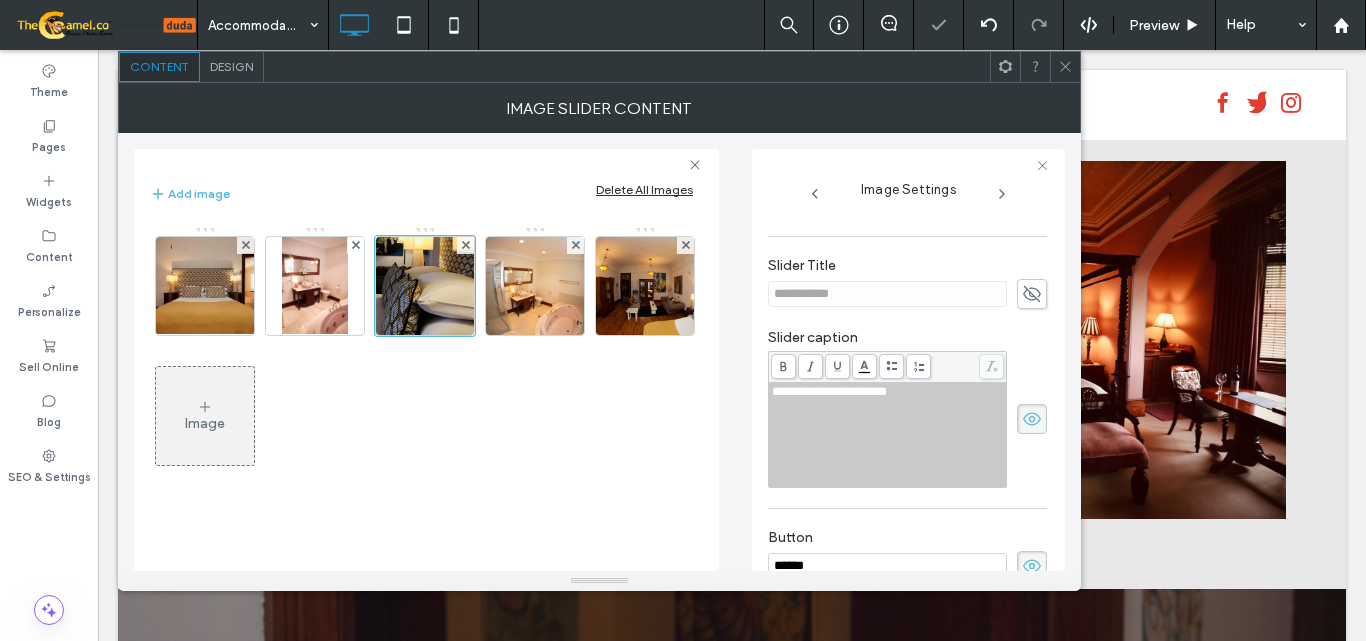 click at bounding box center (1032, 419) 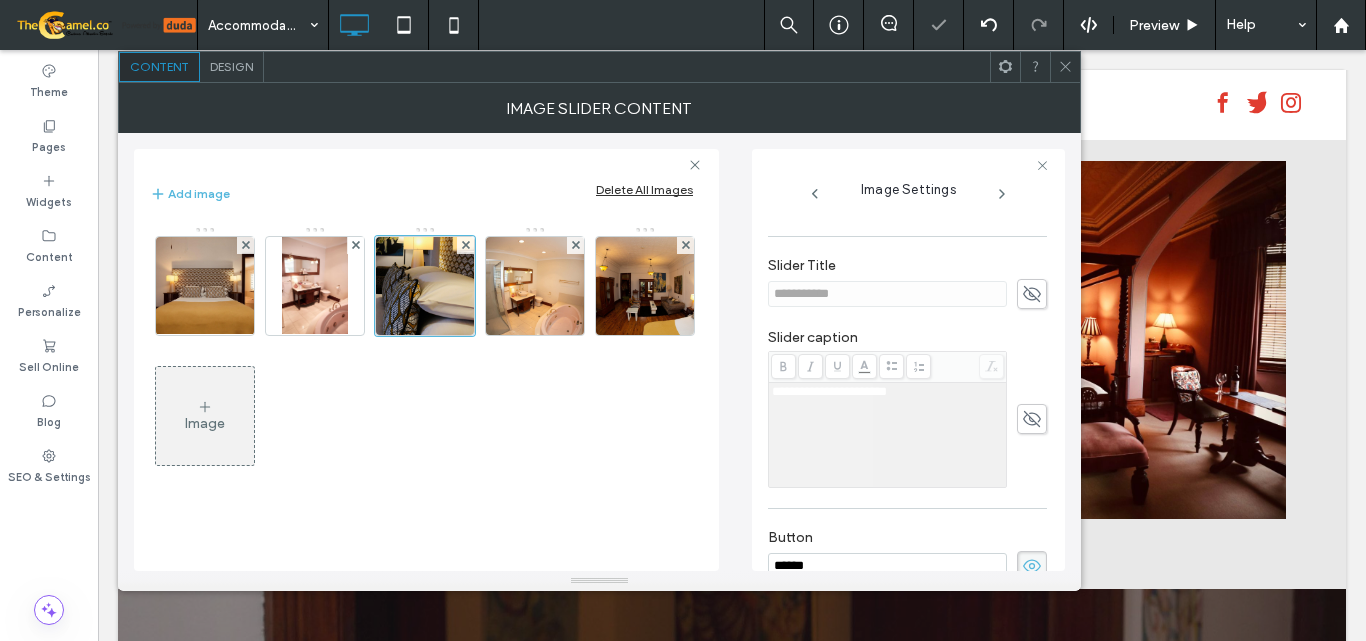 click 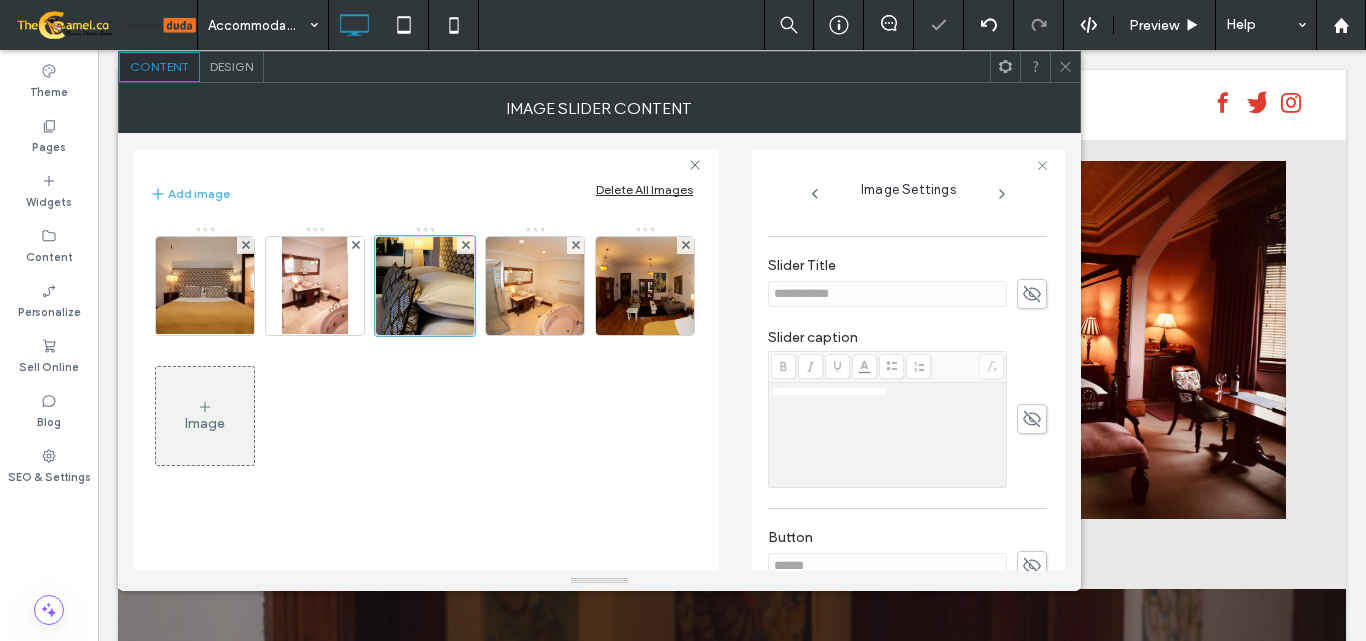 click on "**********" at bounding box center [908, 389] 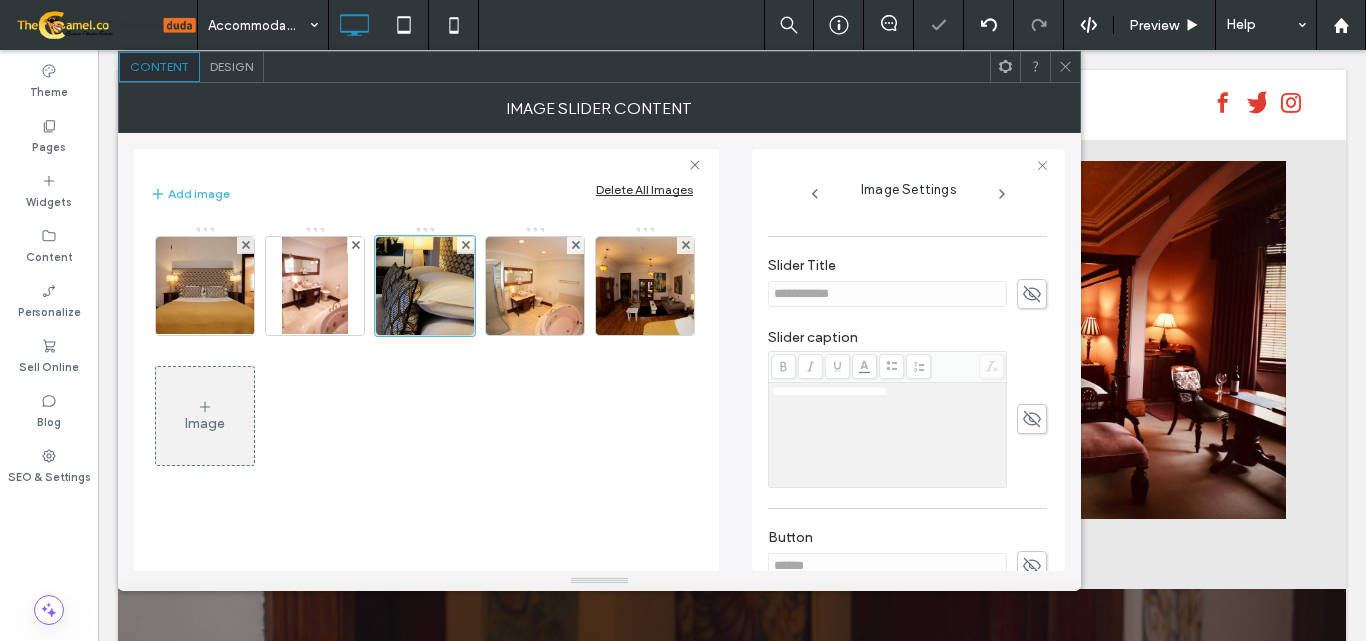 click 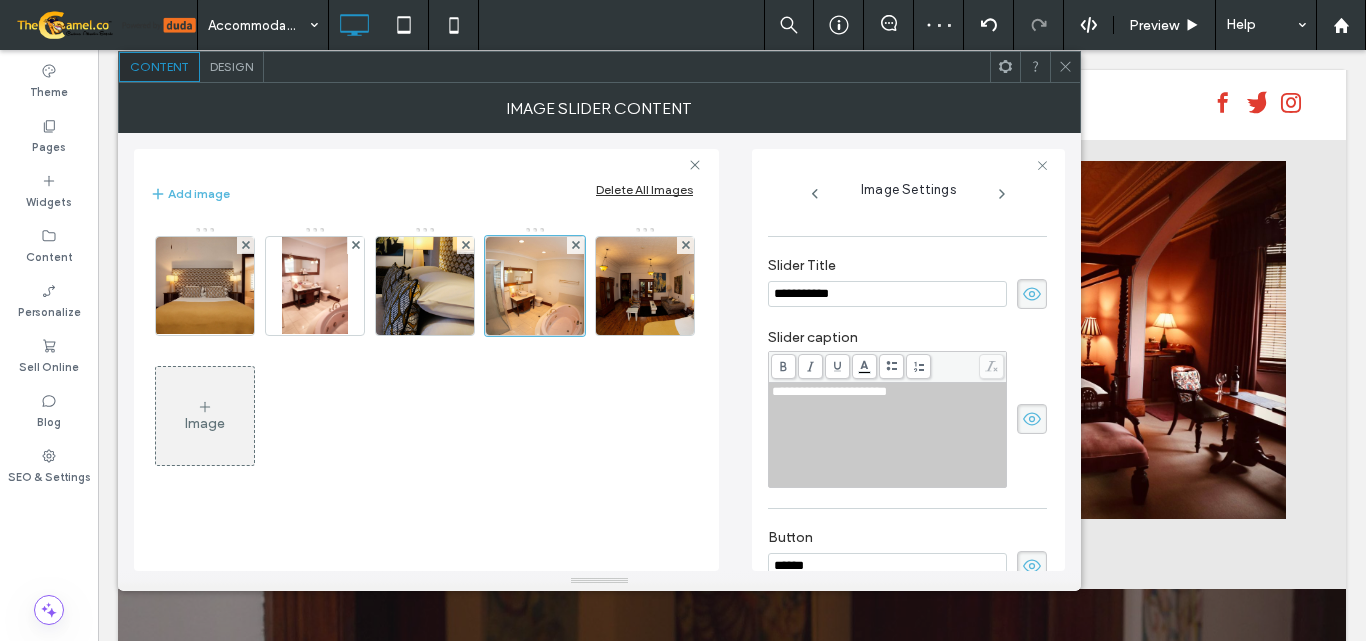 click 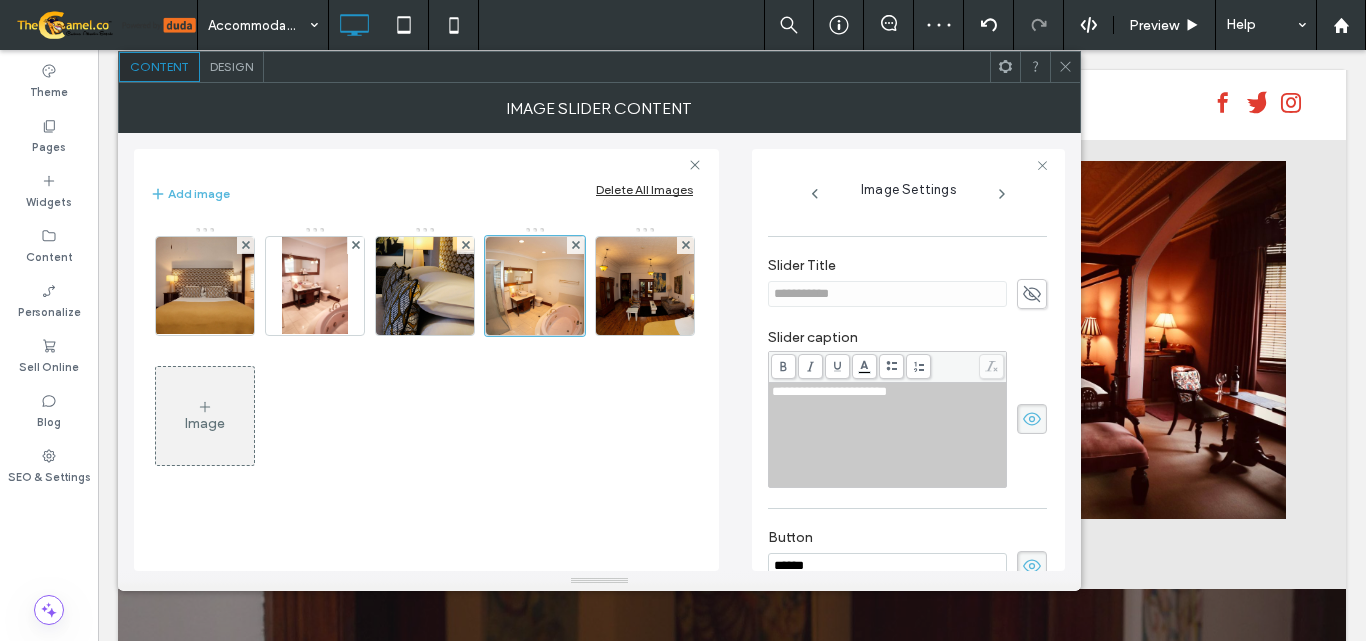 click on "**********" at bounding box center (907, 419) 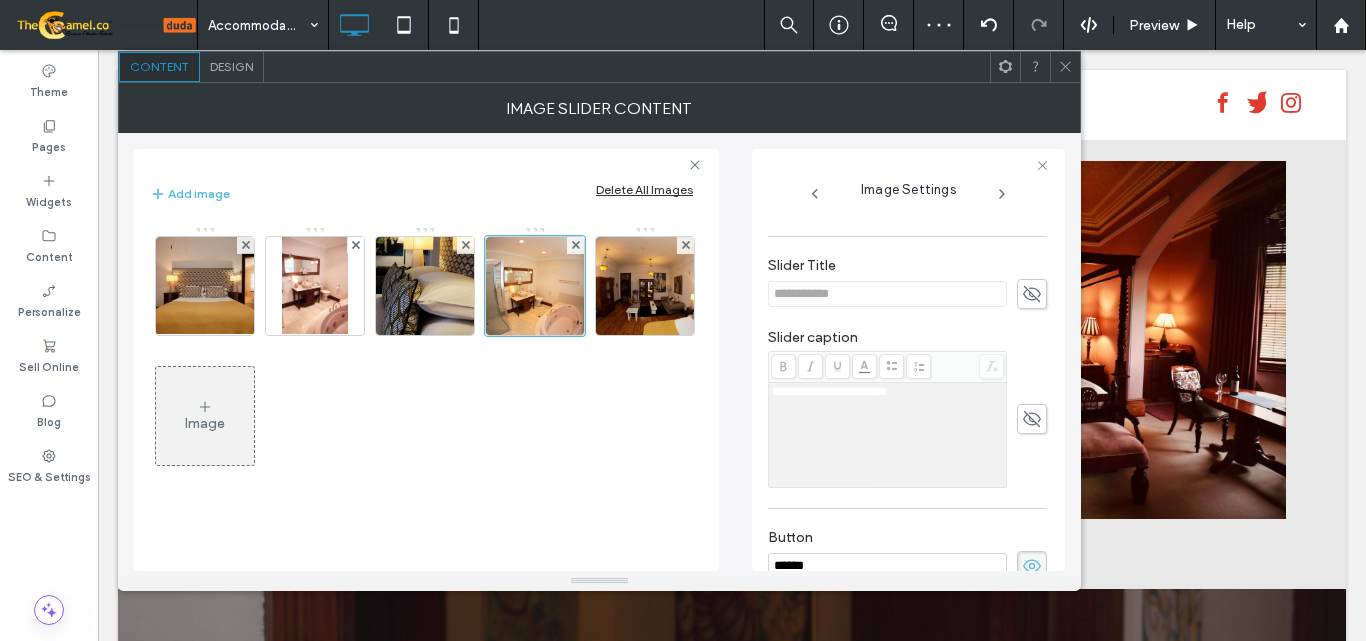 click 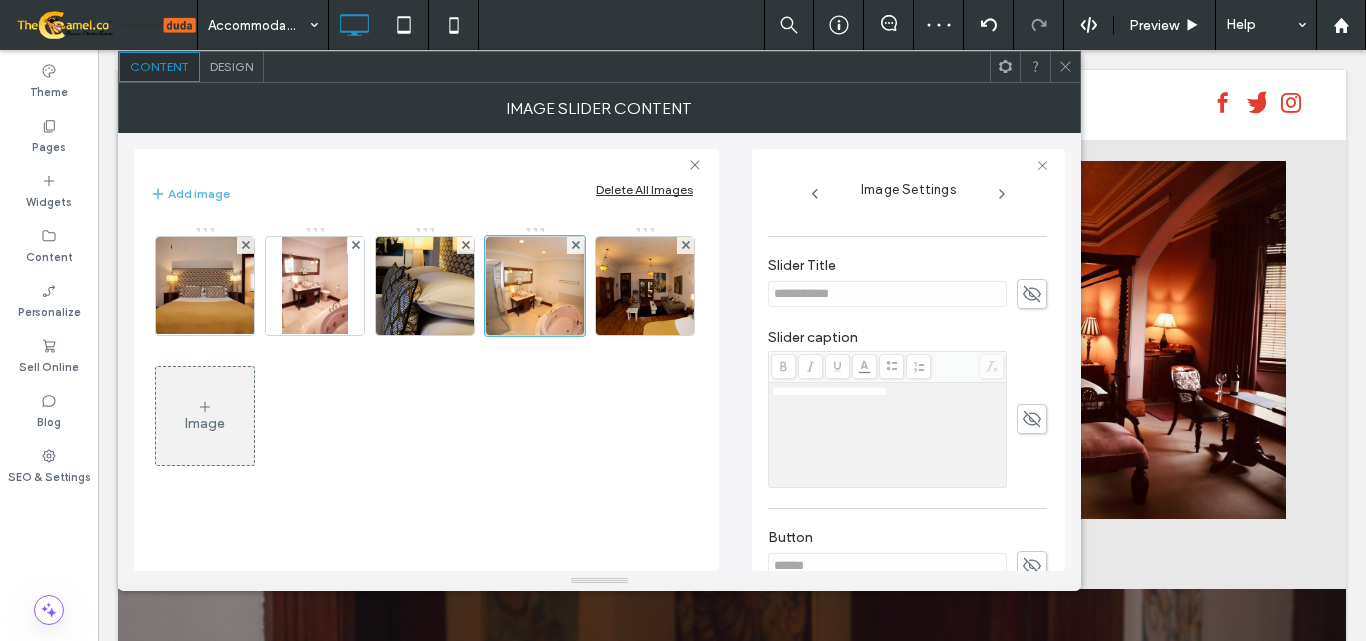click 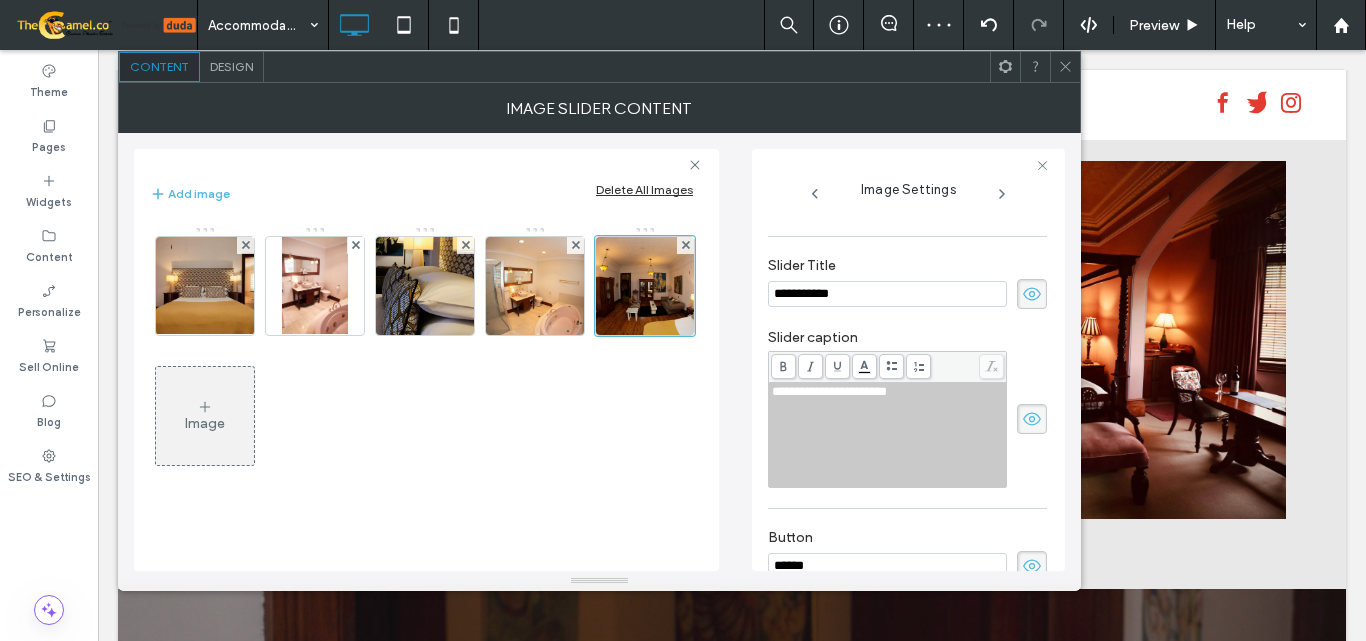 drag, startPoint x: 1023, startPoint y: 296, endPoint x: 1023, endPoint y: 333, distance: 37 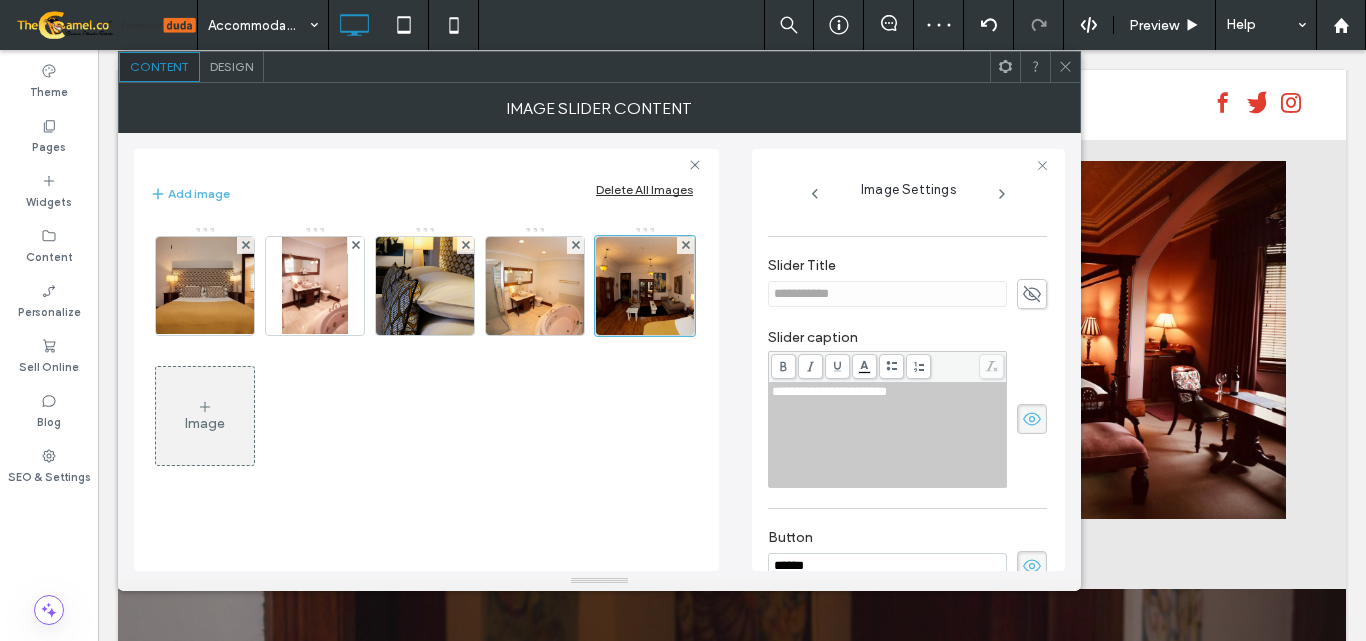 click 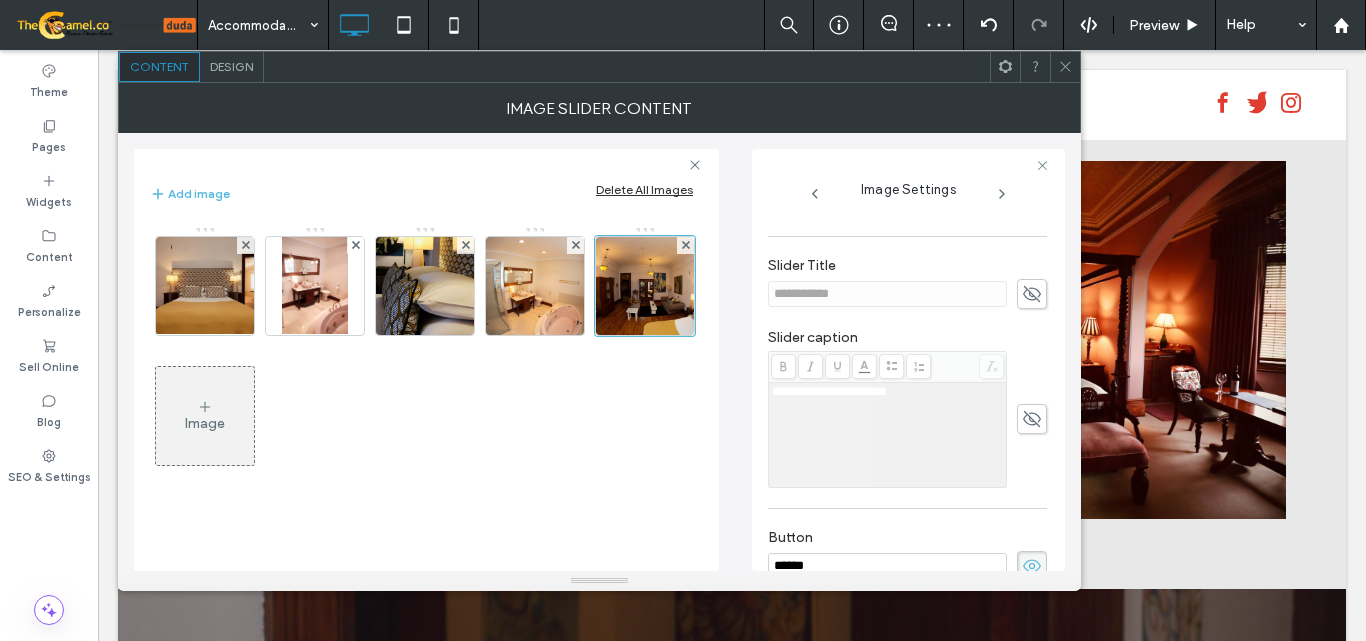 click 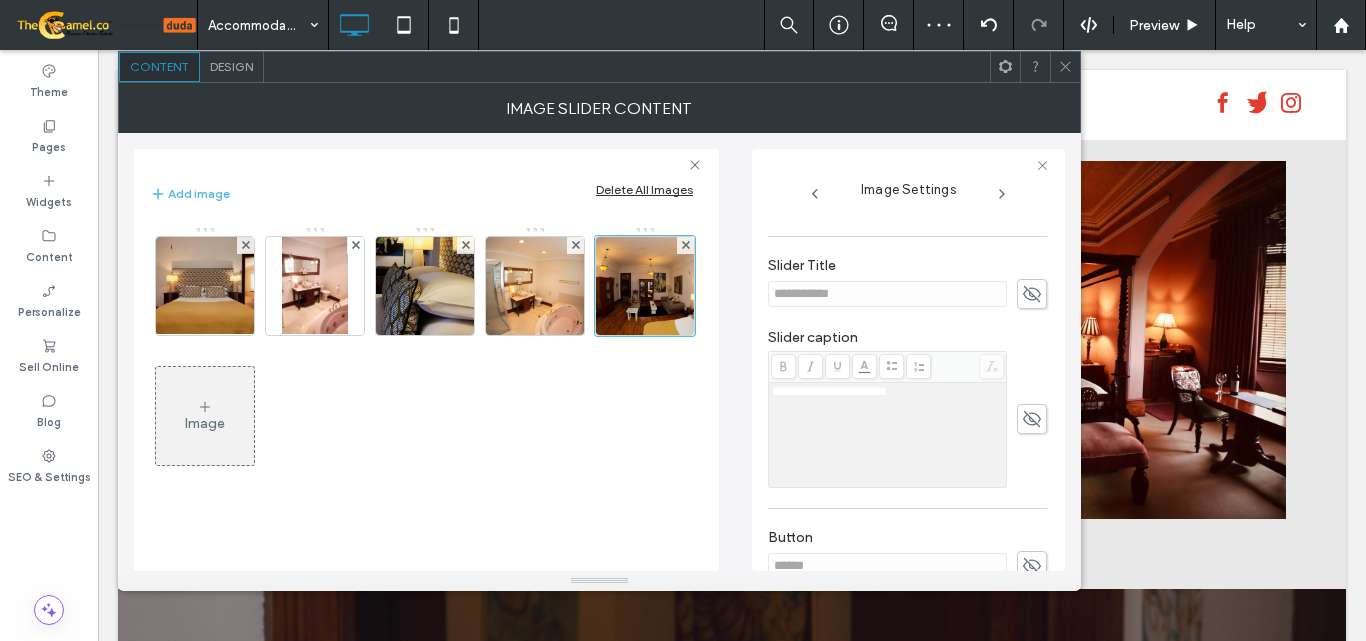 click 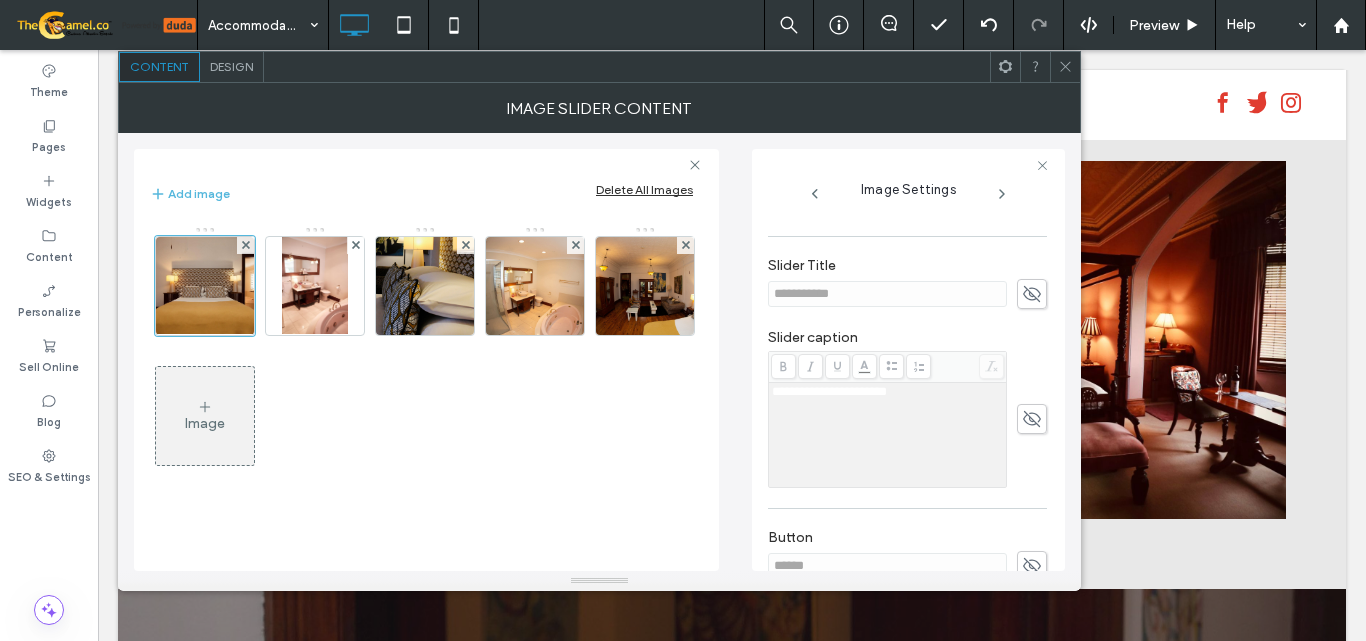click 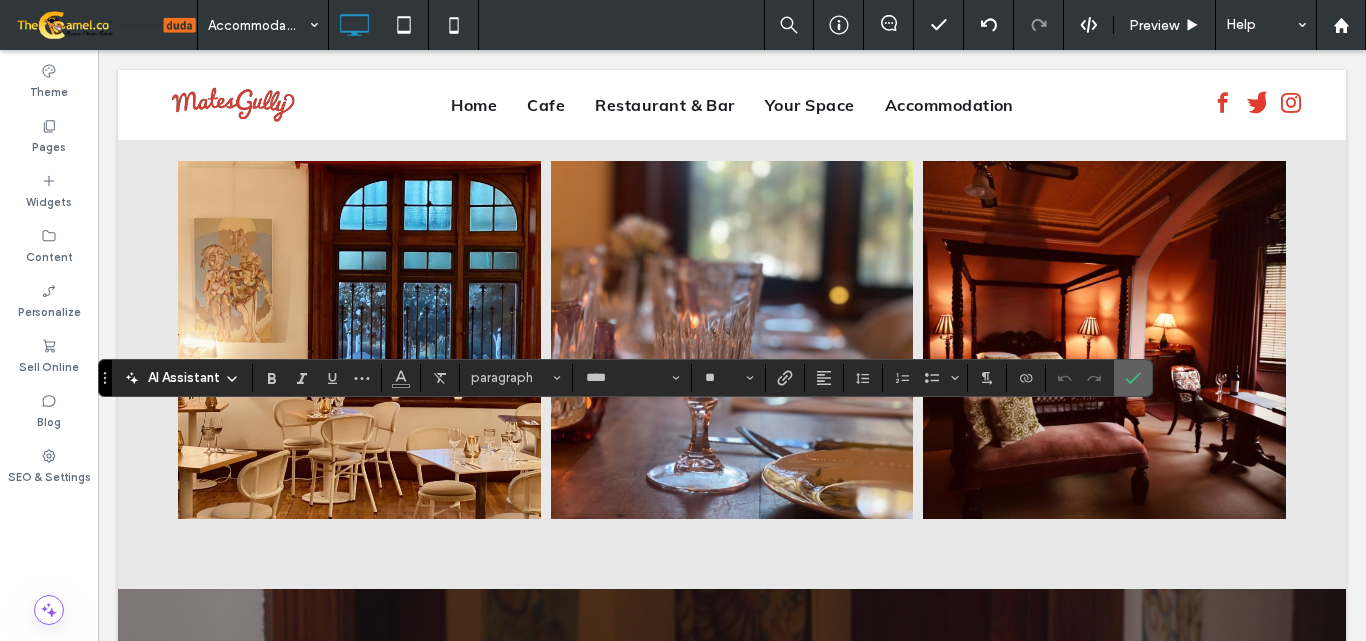 click 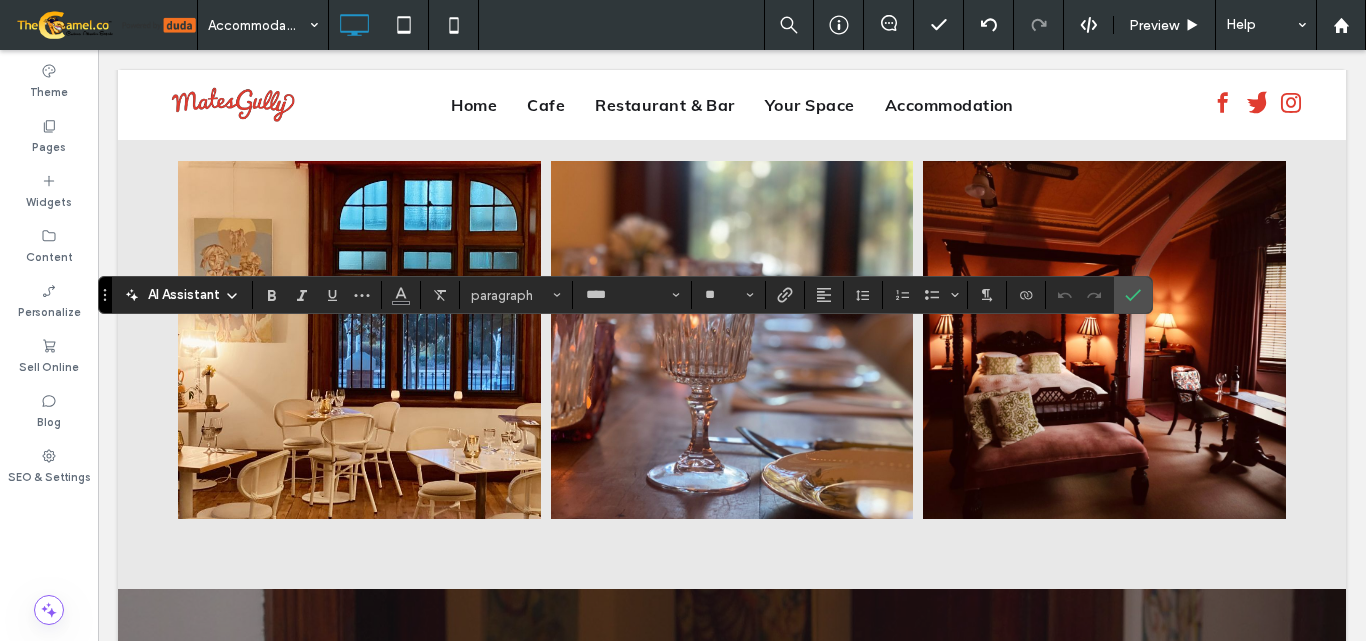 click on "AI Assistant" at bounding box center (184, 295) 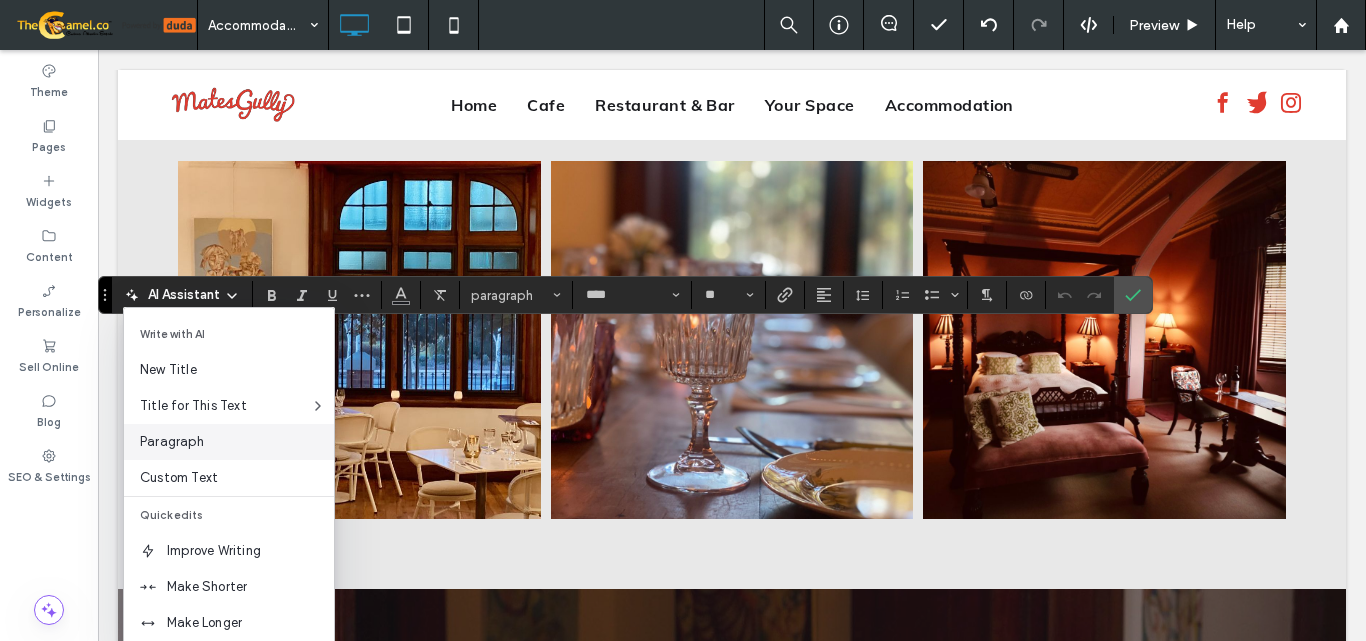 click on "Paragraph" at bounding box center [237, 442] 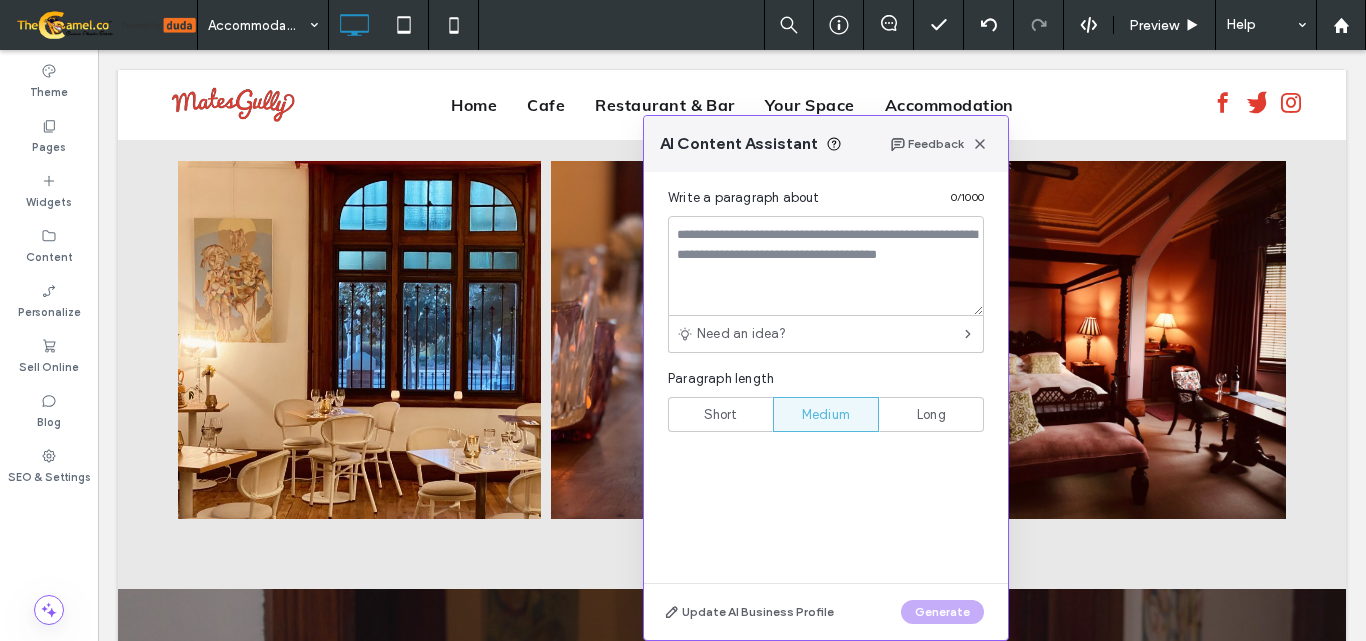 drag, startPoint x: 292, startPoint y: 117, endPoint x: 885, endPoint y: 161, distance: 594.6301 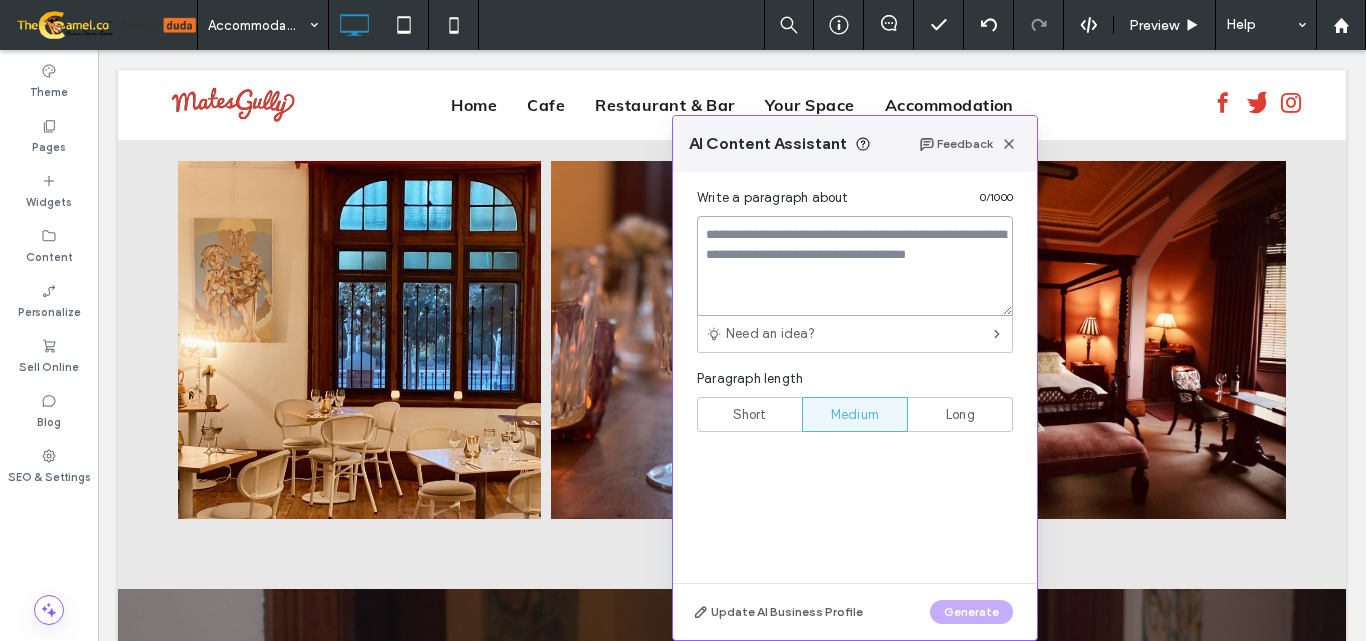 click at bounding box center (855, 266) 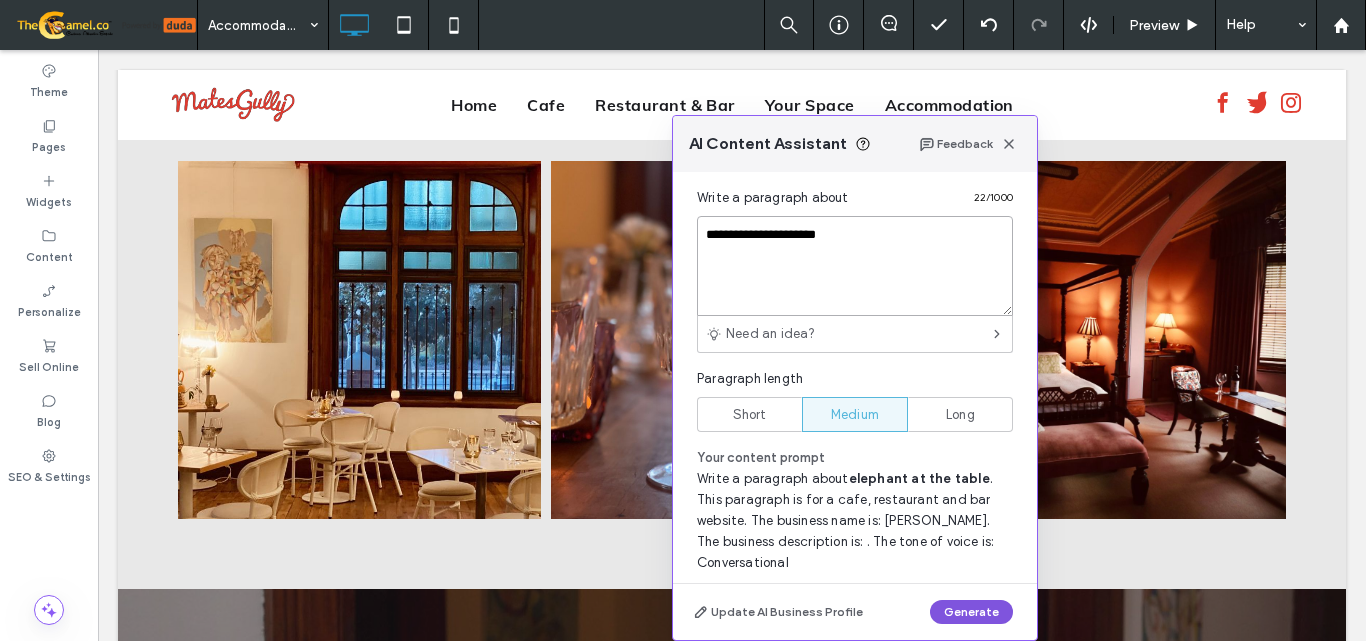 type on "**********" 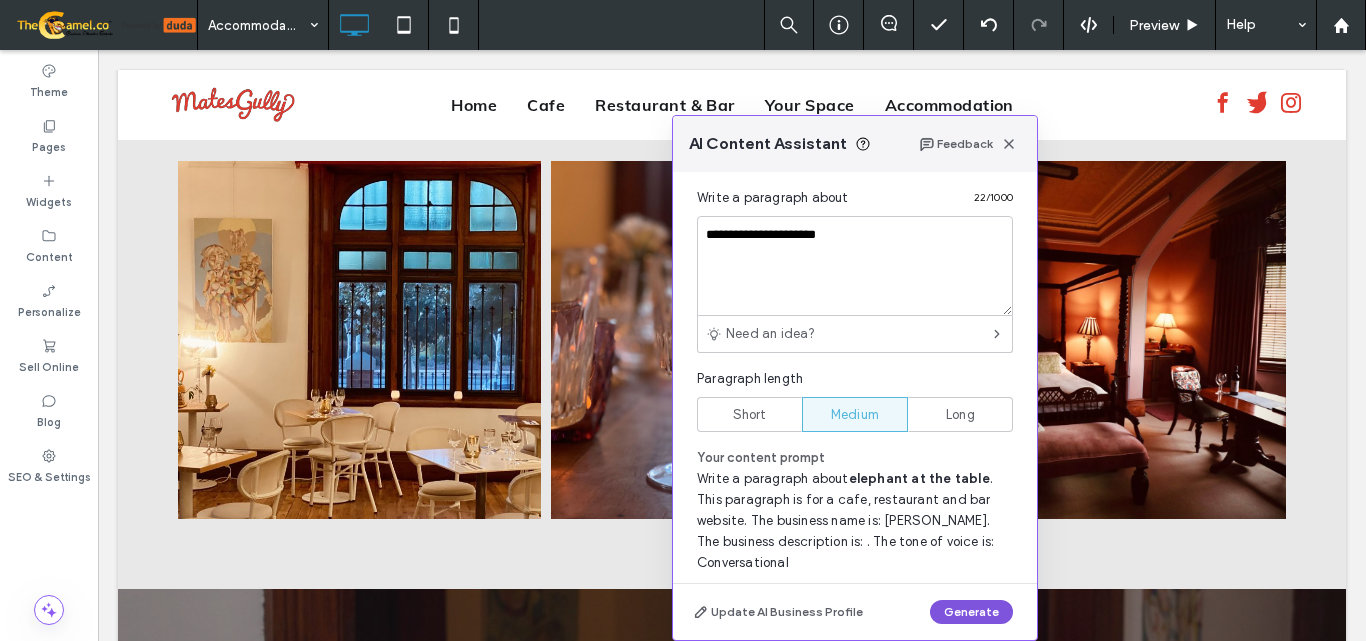 click on "Generate" at bounding box center [971, 612] 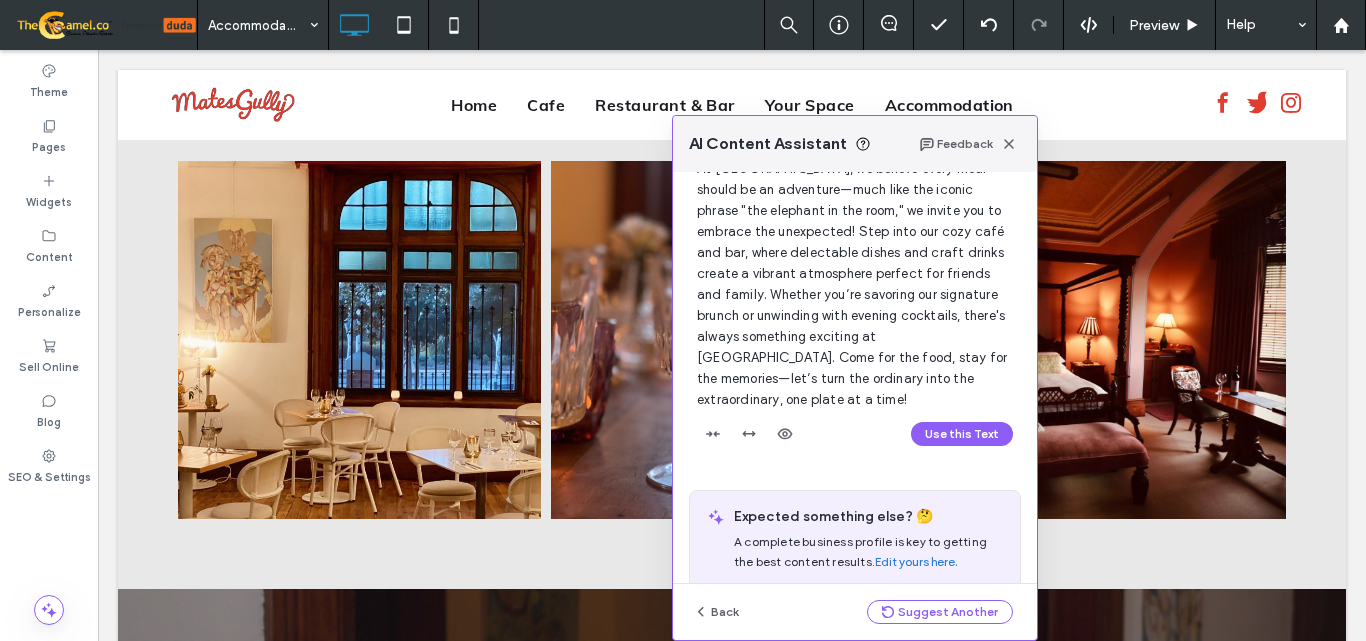 scroll, scrollTop: 0, scrollLeft: 0, axis: both 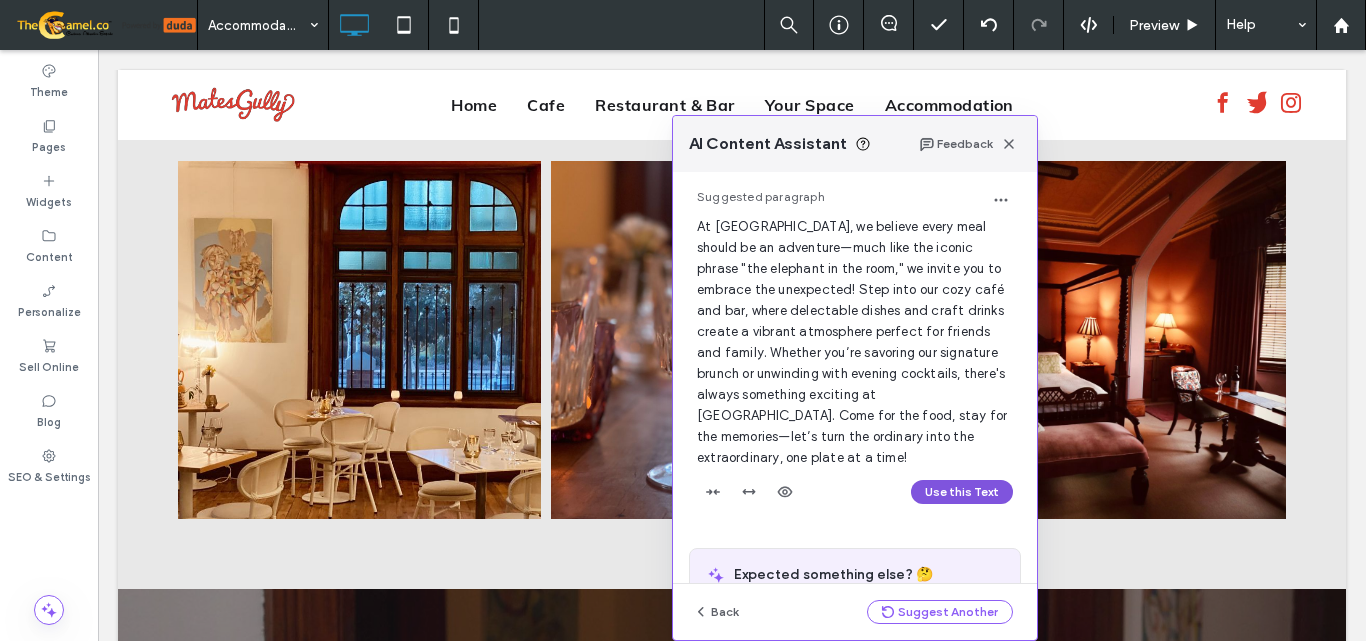 click on "Use this Text" at bounding box center (962, 492) 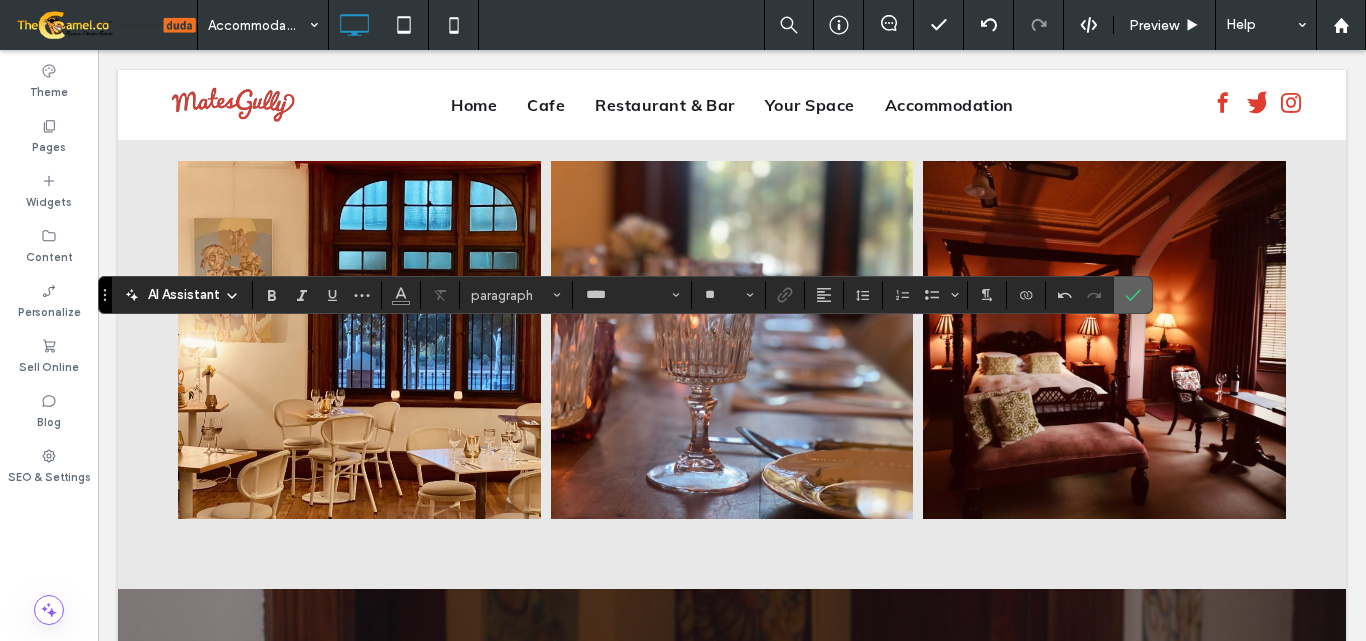 click 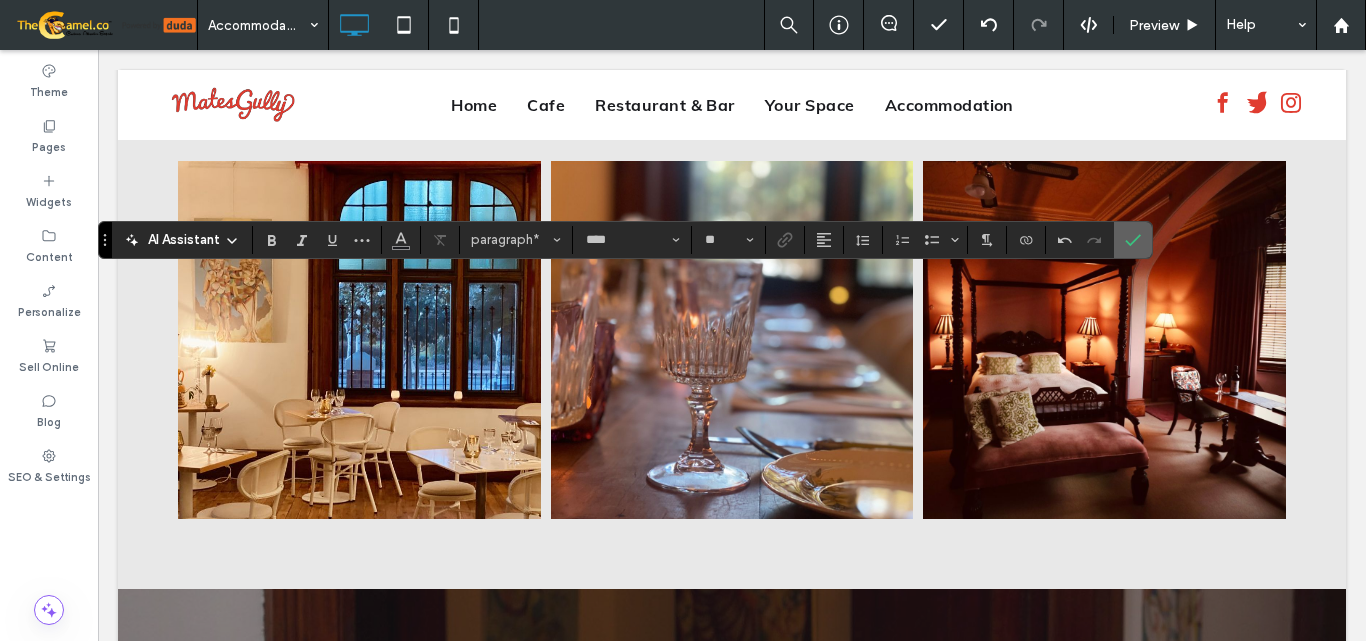 click 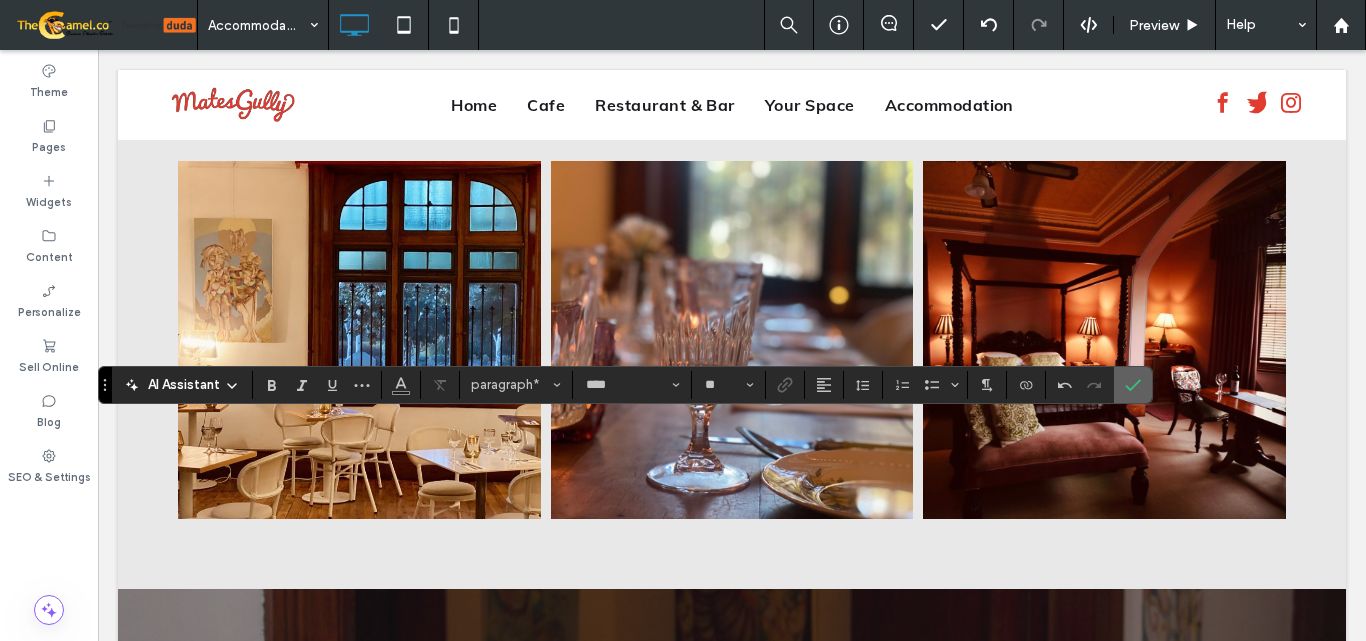 click 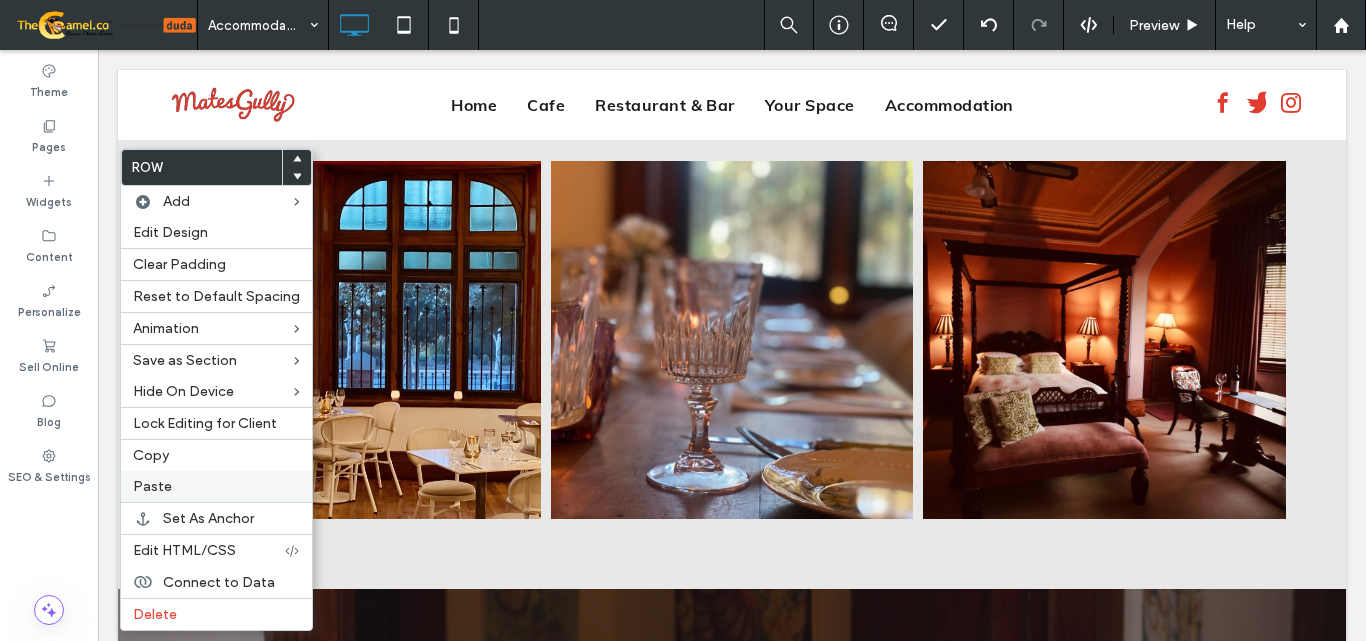 click on "Paste" at bounding box center (216, 486) 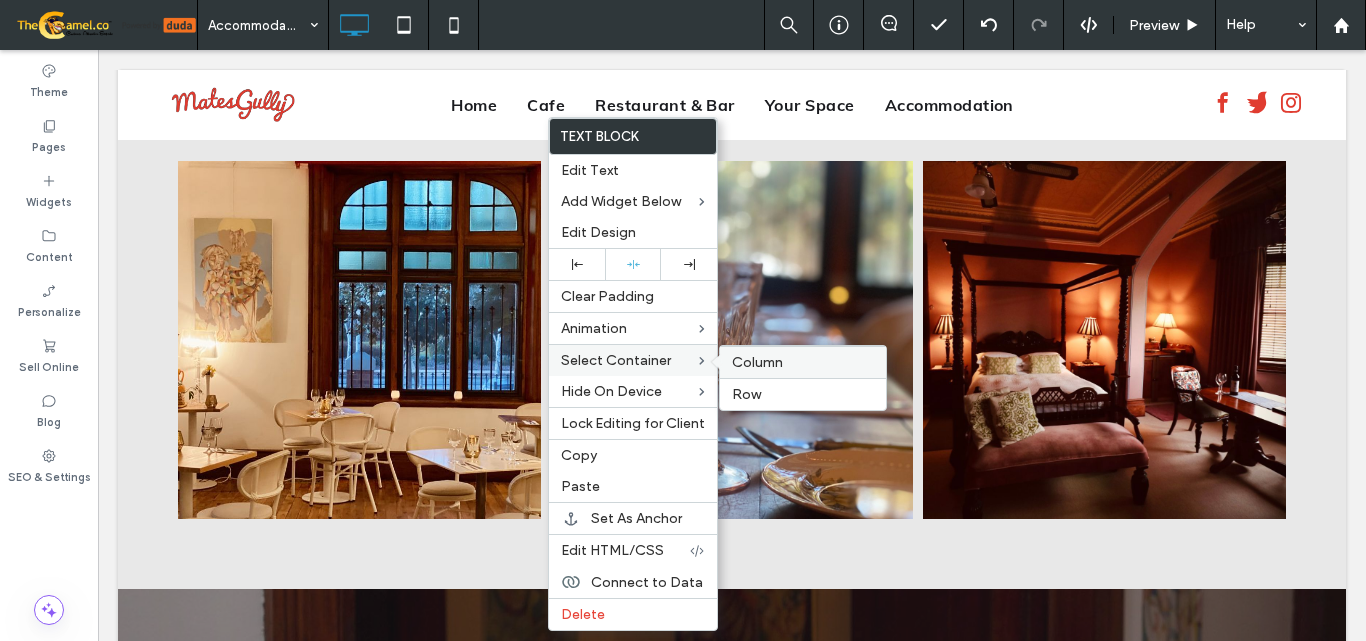 click on "Column" at bounding box center (757, 362) 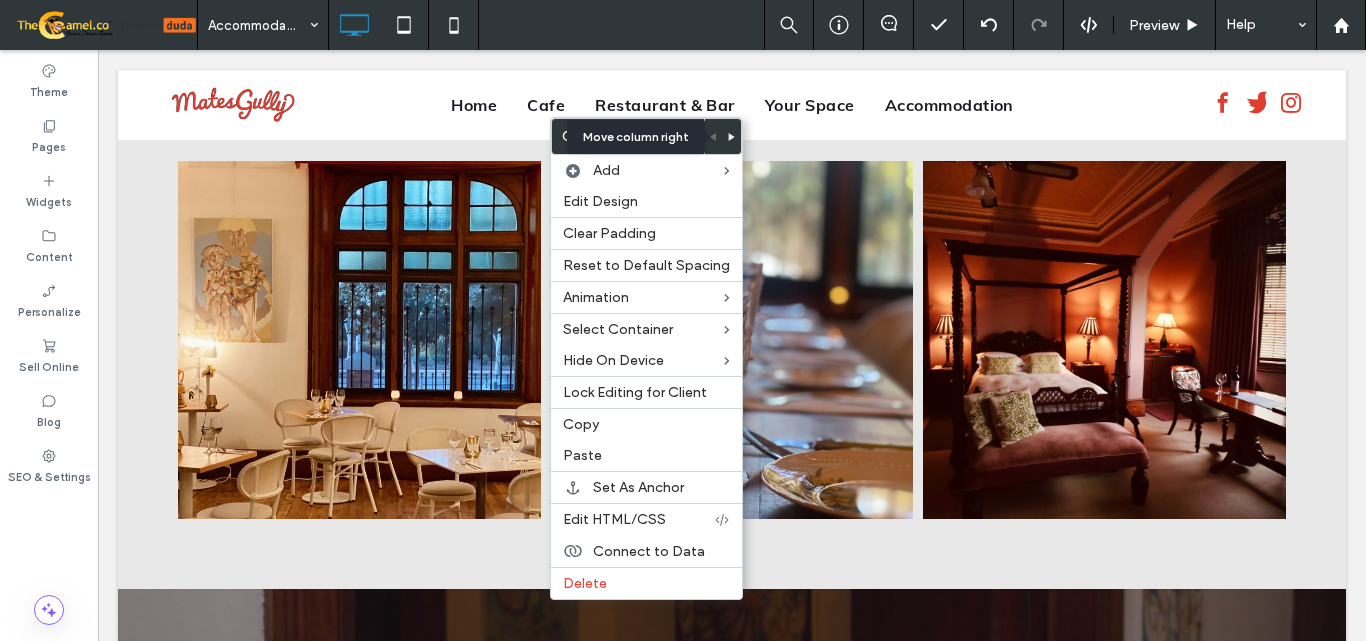 click 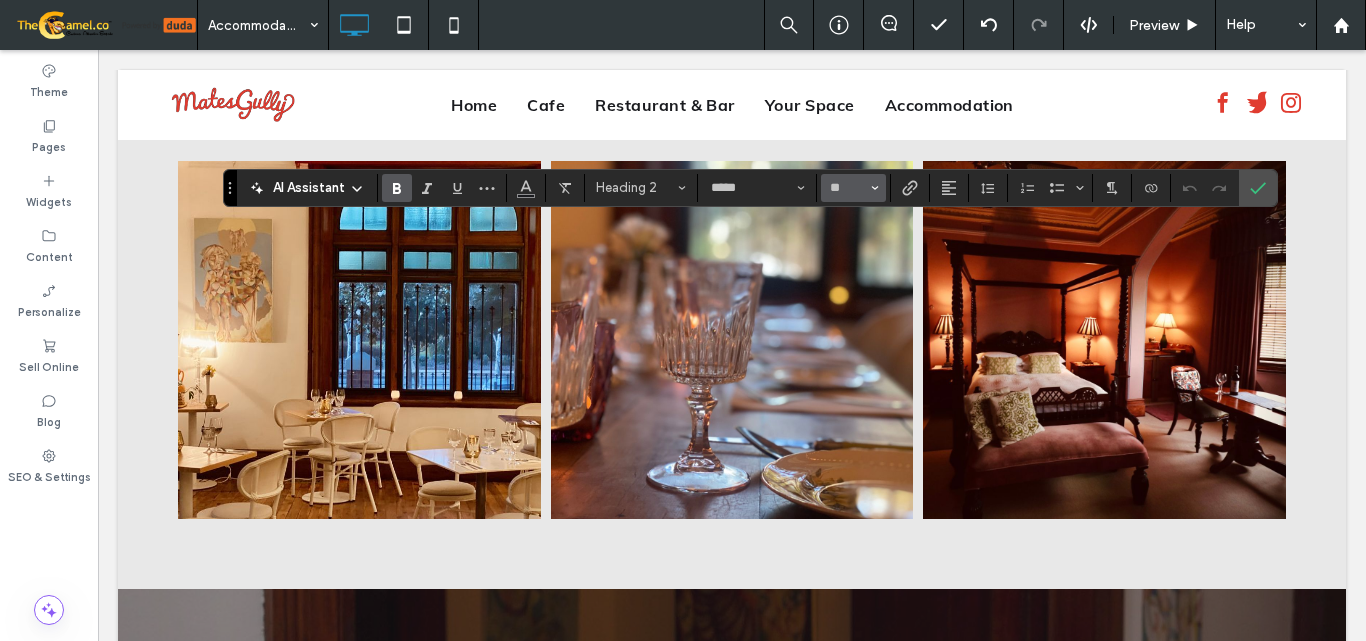 type on "****" 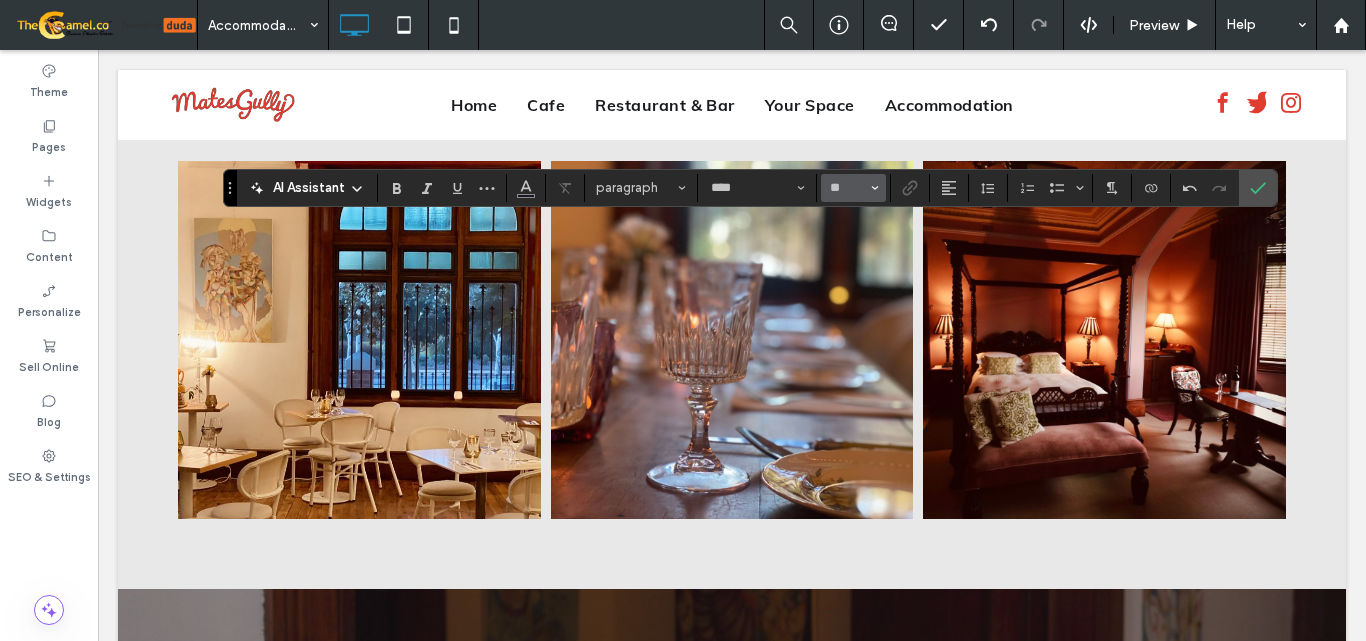 type on "*****" 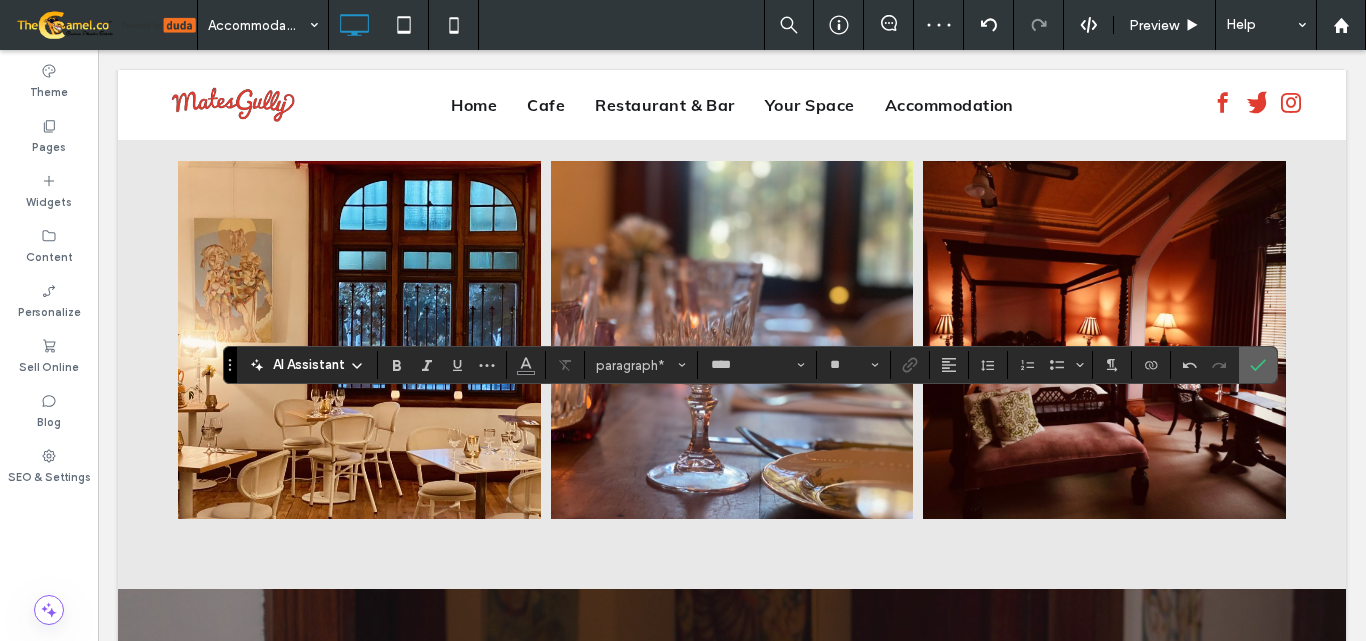 click 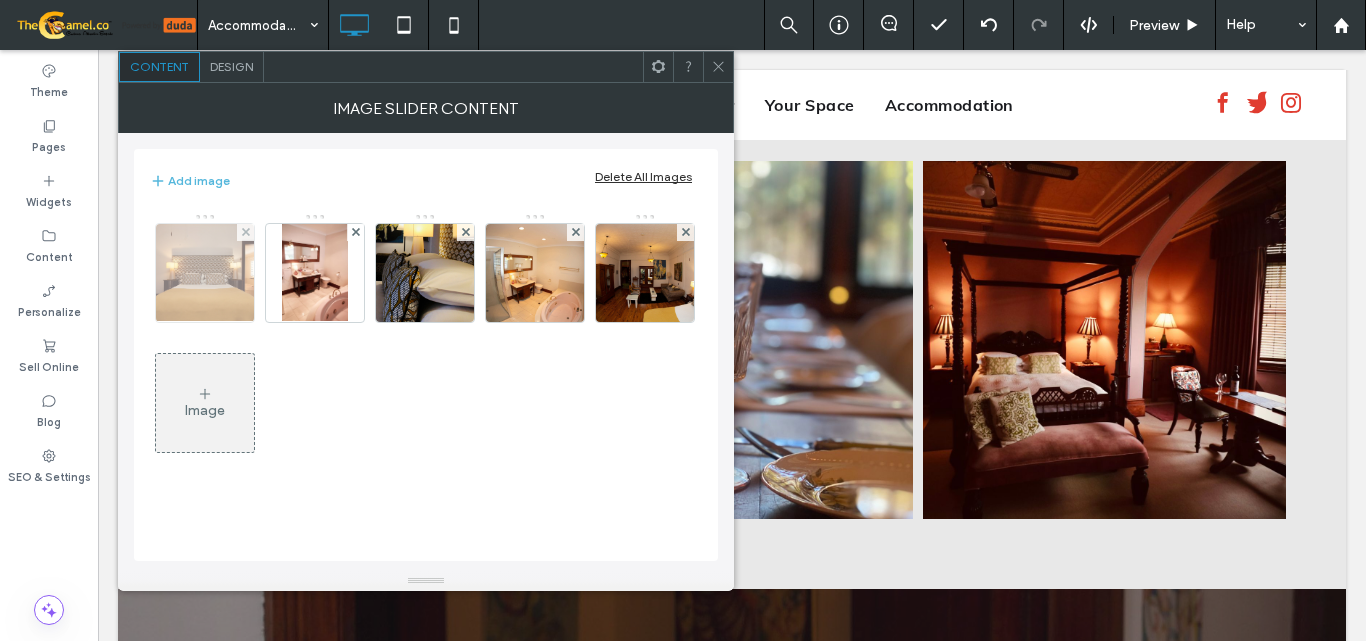 click at bounding box center [205, 273] 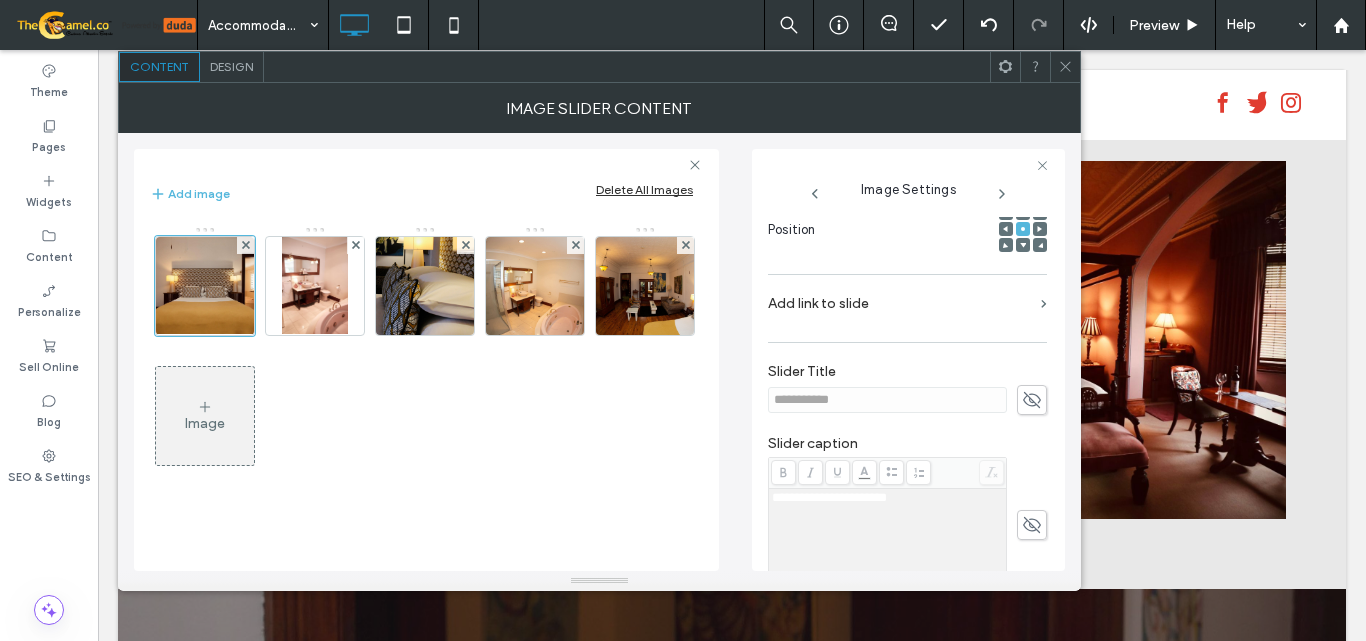 scroll, scrollTop: 300, scrollLeft: 0, axis: vertical 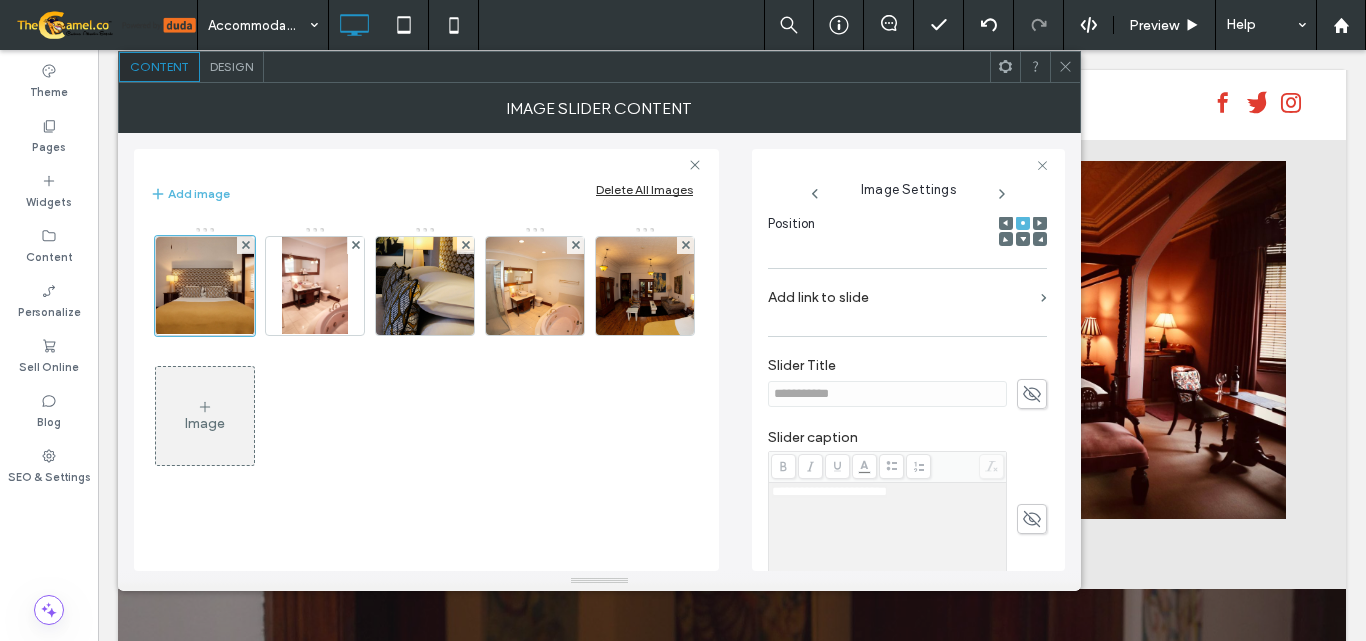 click on "Design" at bounding box center (231, 66) 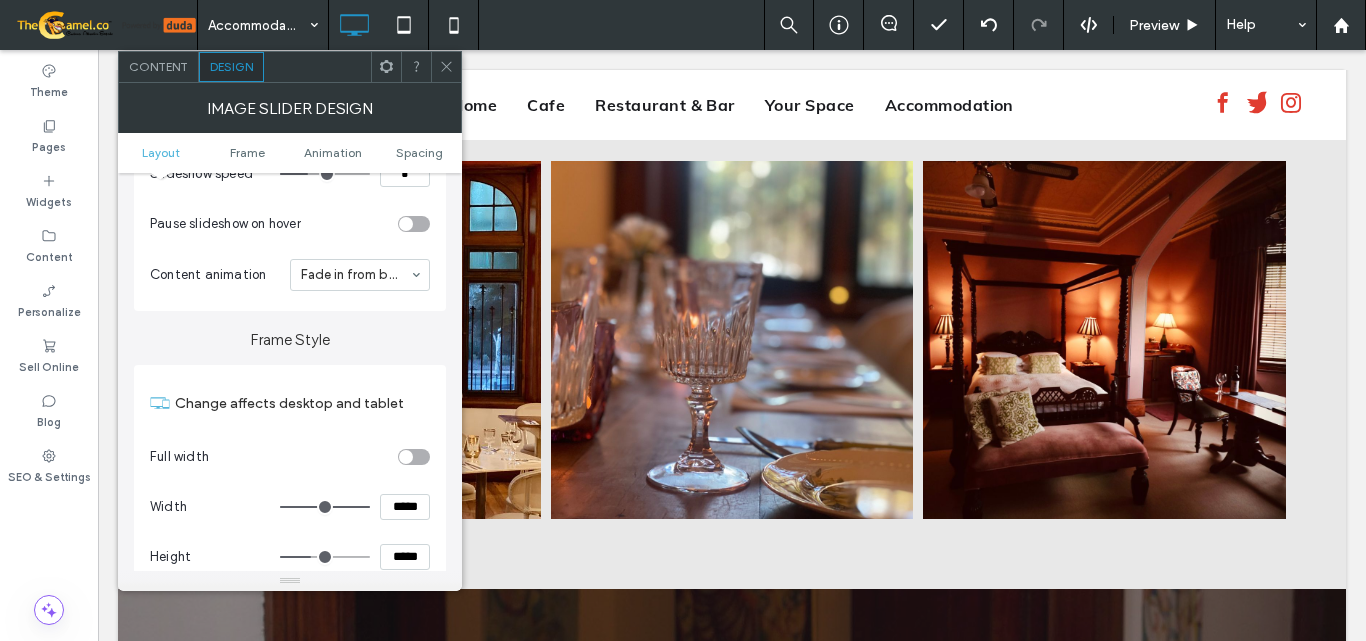 scroll, scrollTop: 300, scrollLeft: 0, axis: vertical 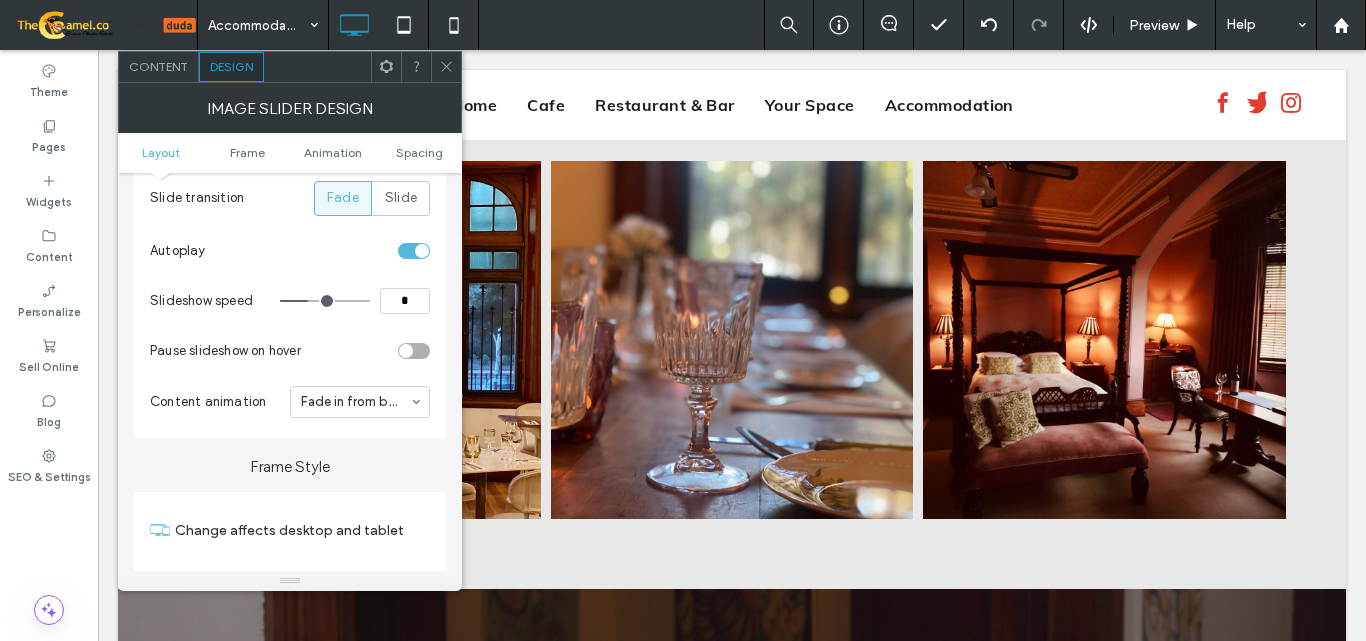 click on "*" at bounding box center (405, 301) 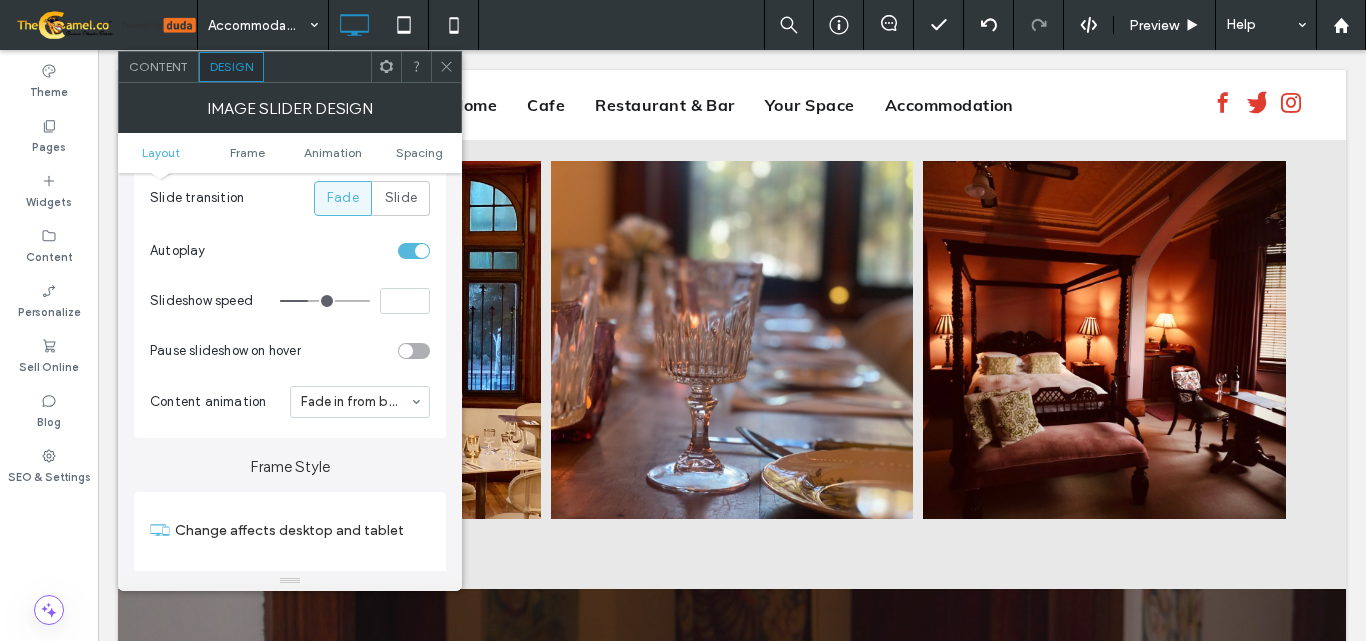 type on "*" 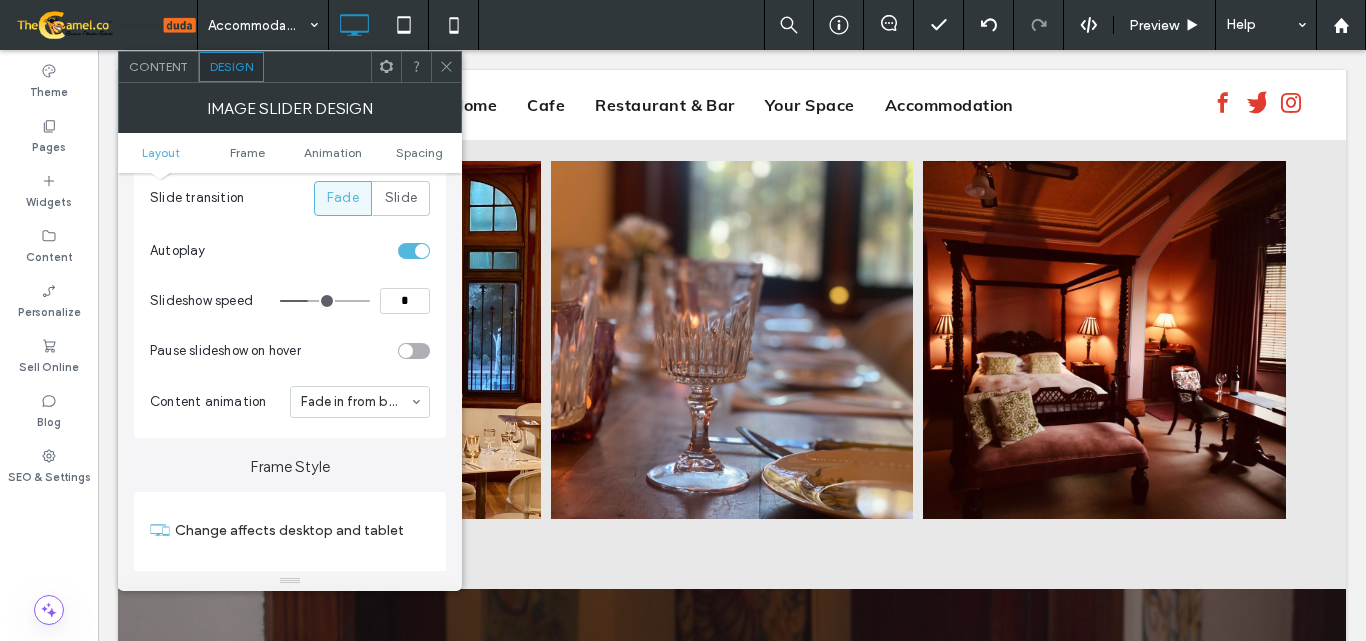 type on "*" 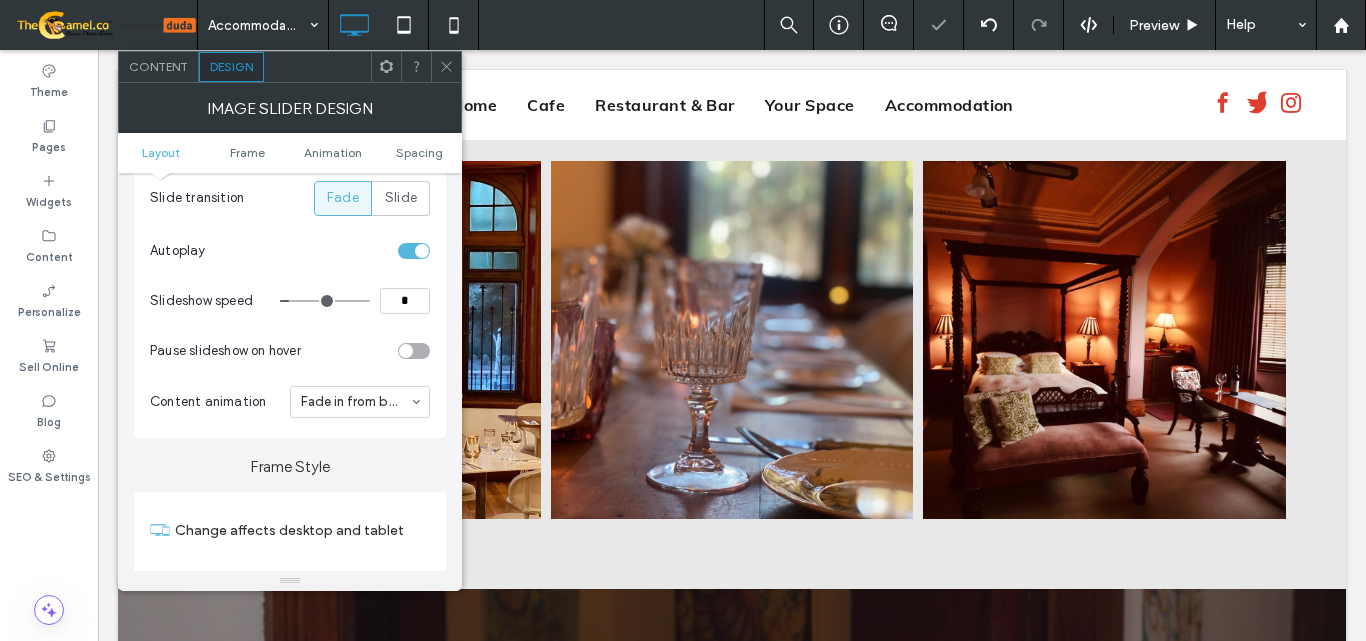 click 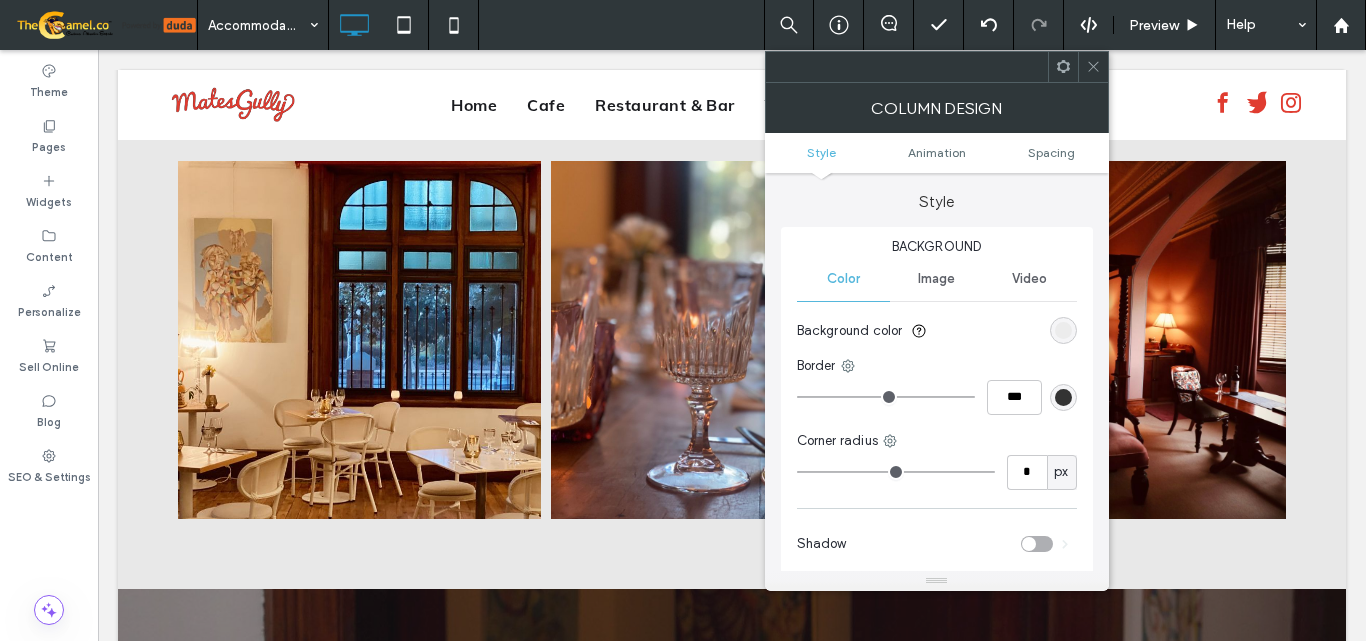 drag, startPoint x: 1095, startPoint y: 66, endPoint x: 1072, endPoint y: 80, distance: 26.925823 